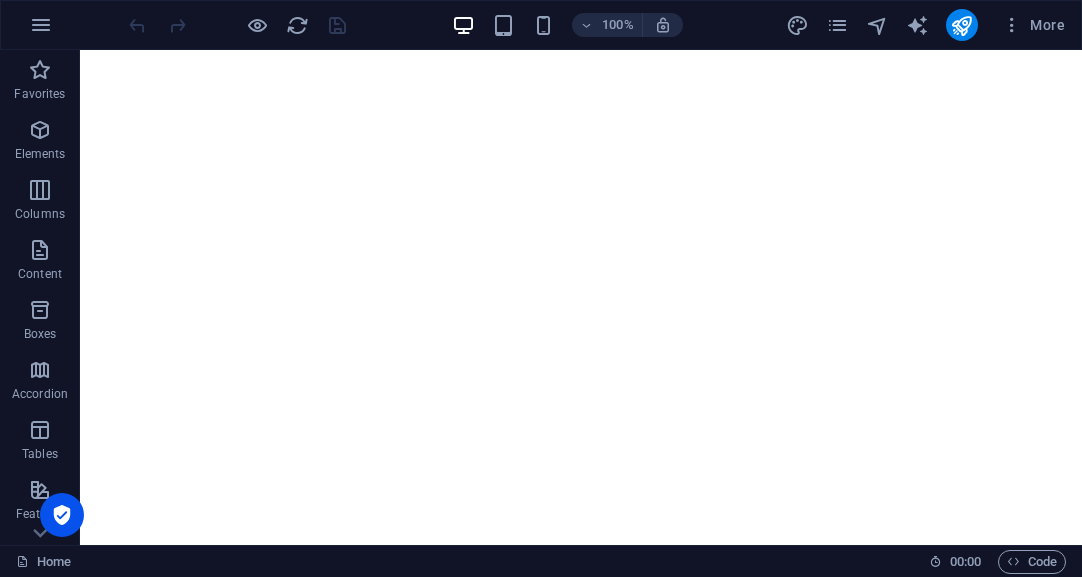 scroll, scrollTop: 0, scrollLeft: 0, axis: both 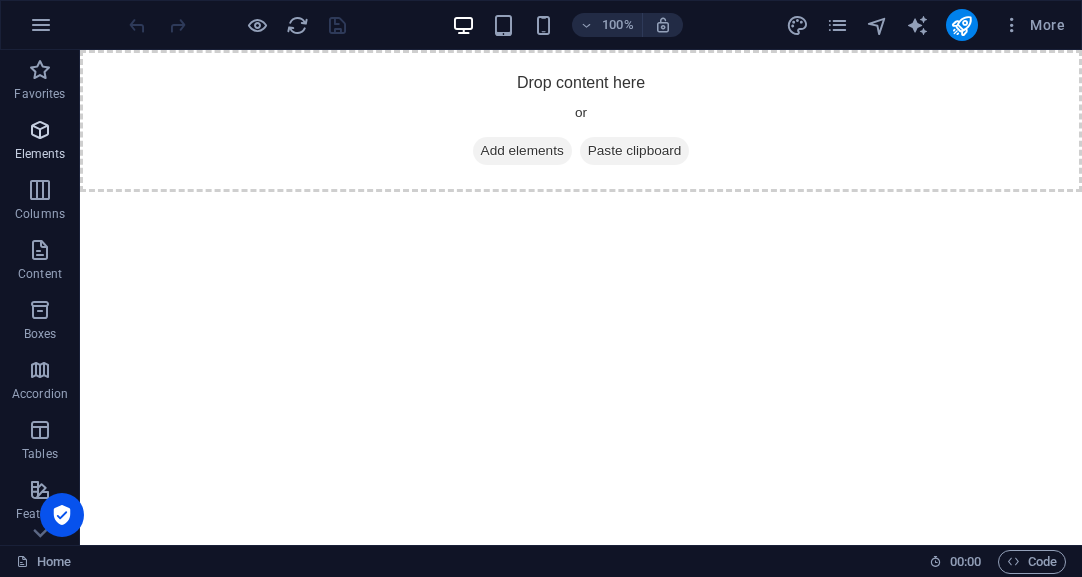 click at bounding box center [40, 130] 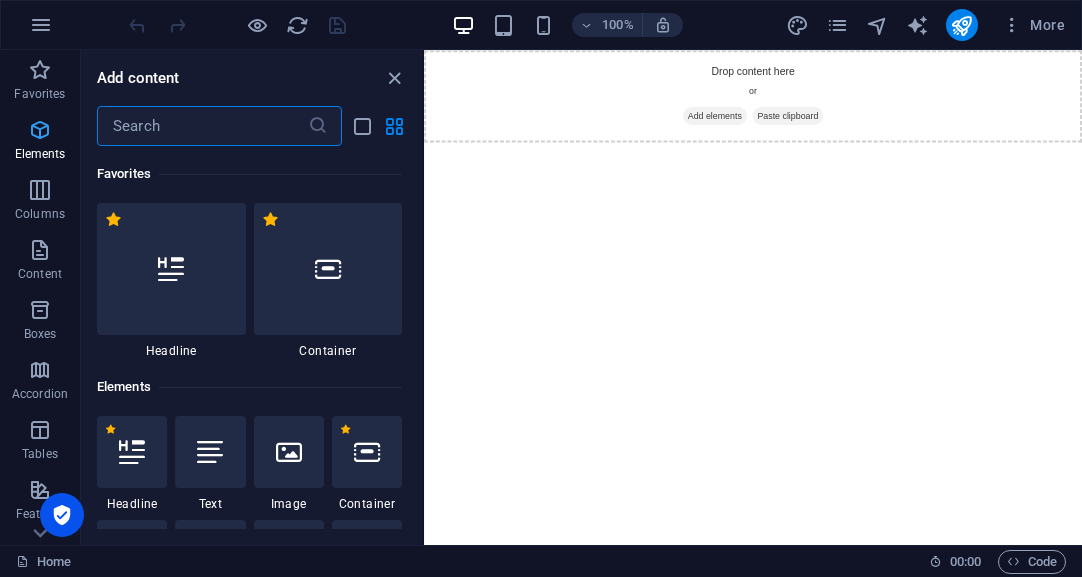 scroll, scrollTop: 213, scrollLeft: 0, axis: vertical 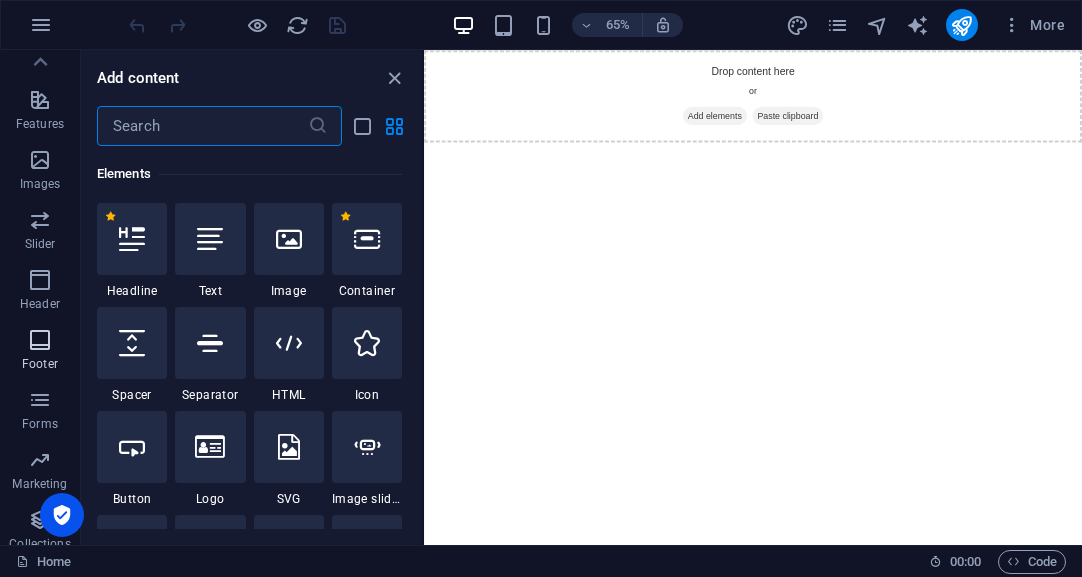 click at bounding box center (40, 340) 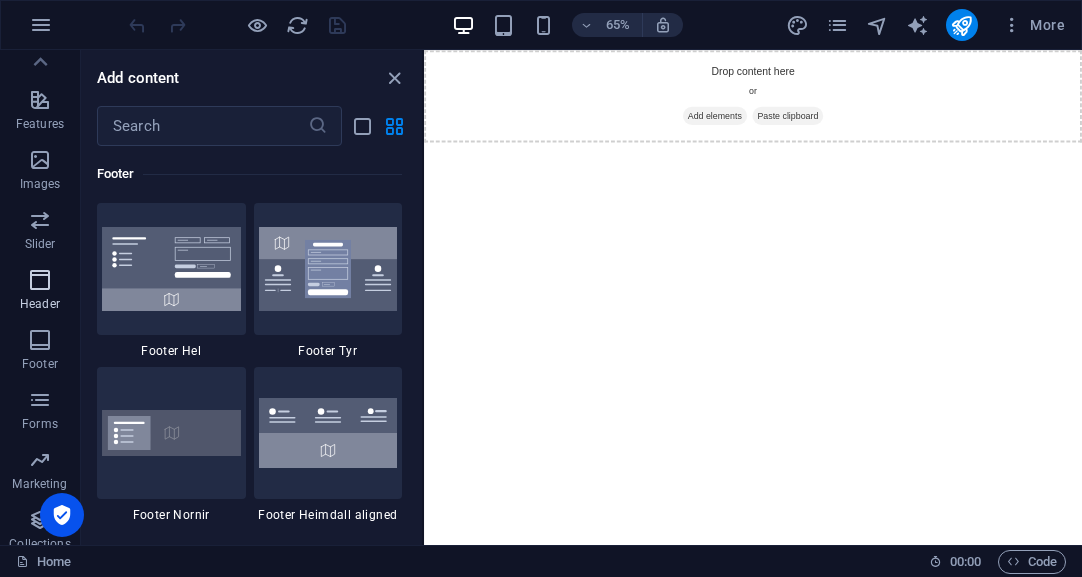 click at bounding box center [40, 280] 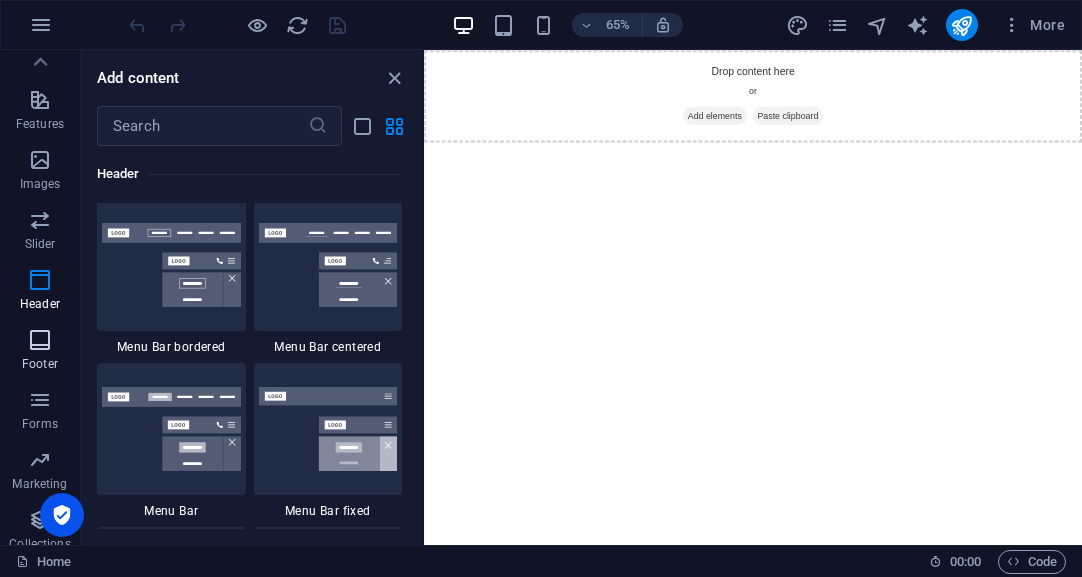 scroll, scrollTop: 11878, scrollLeft: 0, axis: vertical 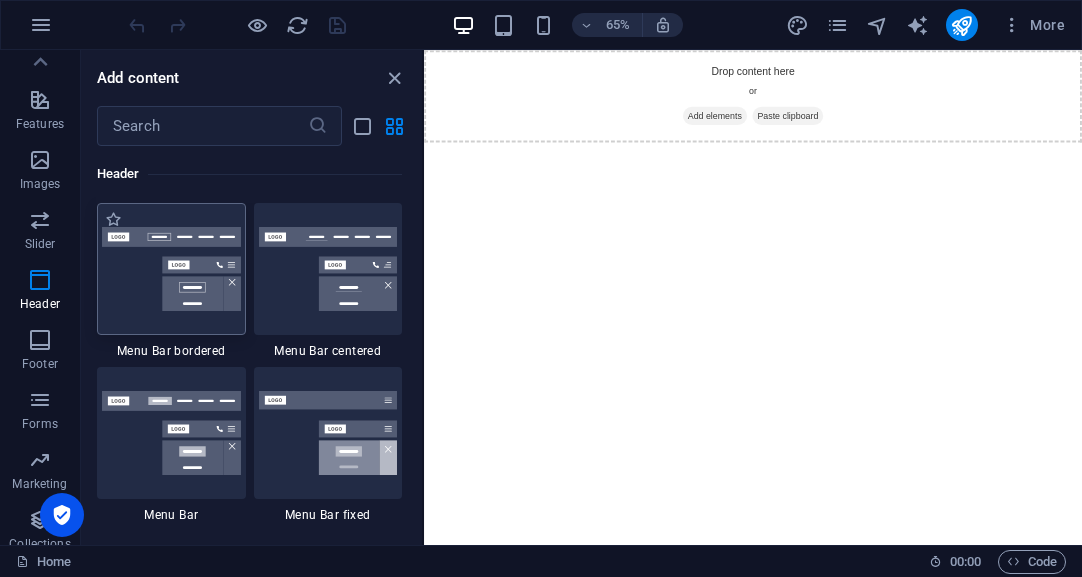 click at bounding box center [171, 269] 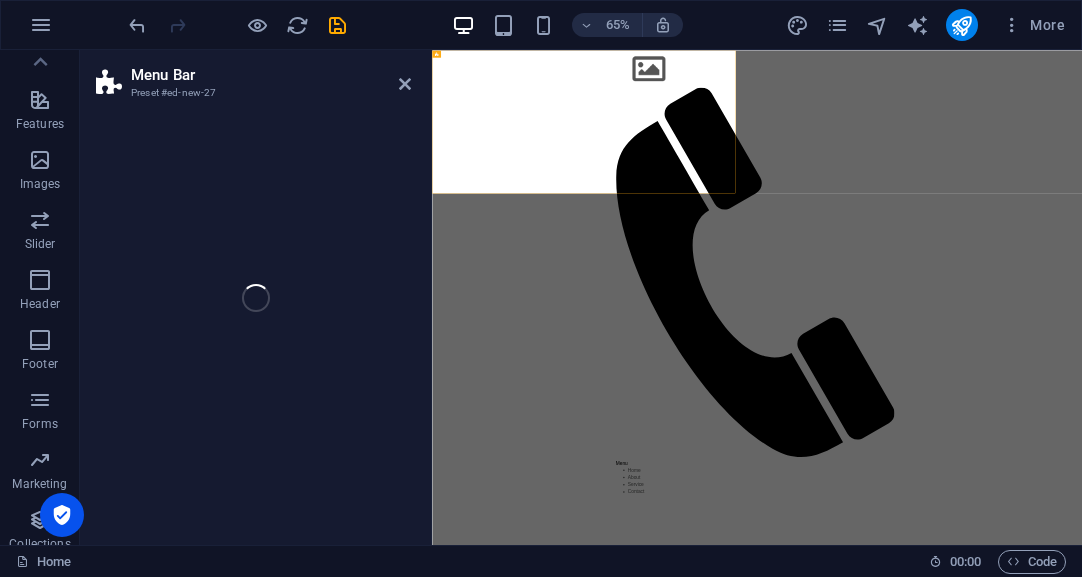 select on "rem" 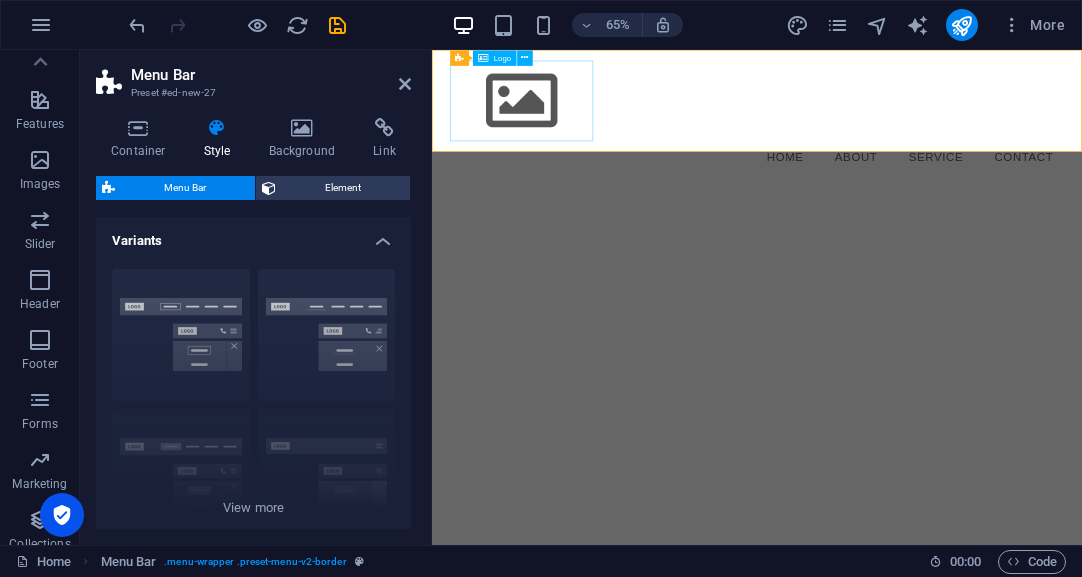 click at bounding box center [932, 128] 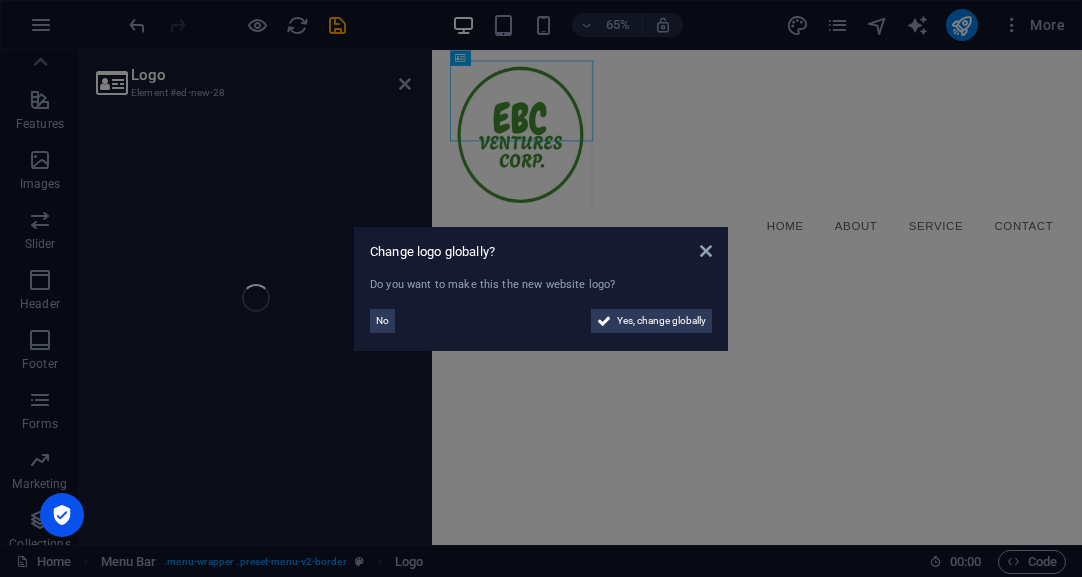 select on "px" 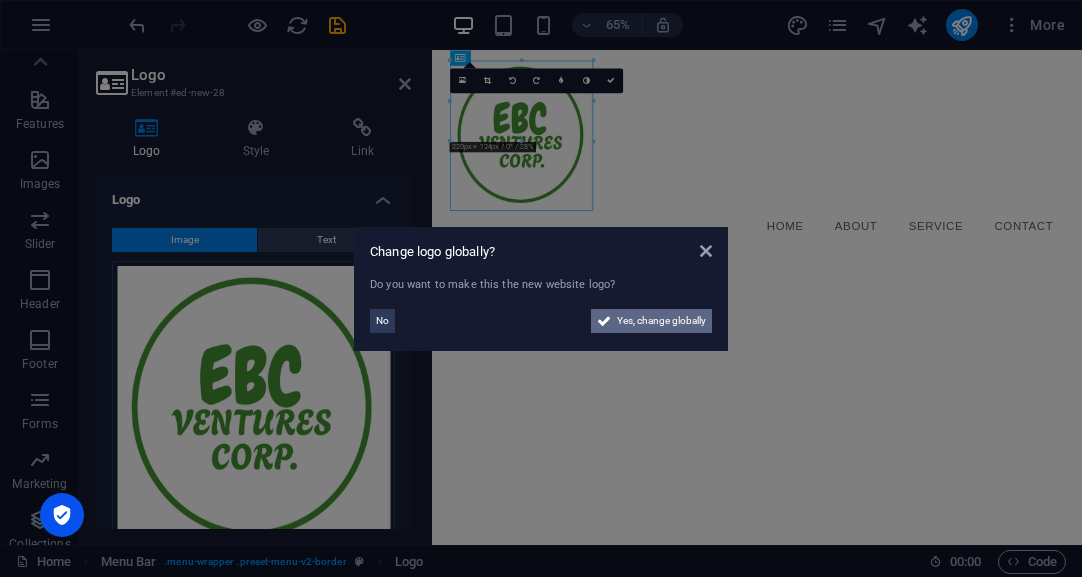 click on "Yes, change globally" at bounding box center [661, 321] 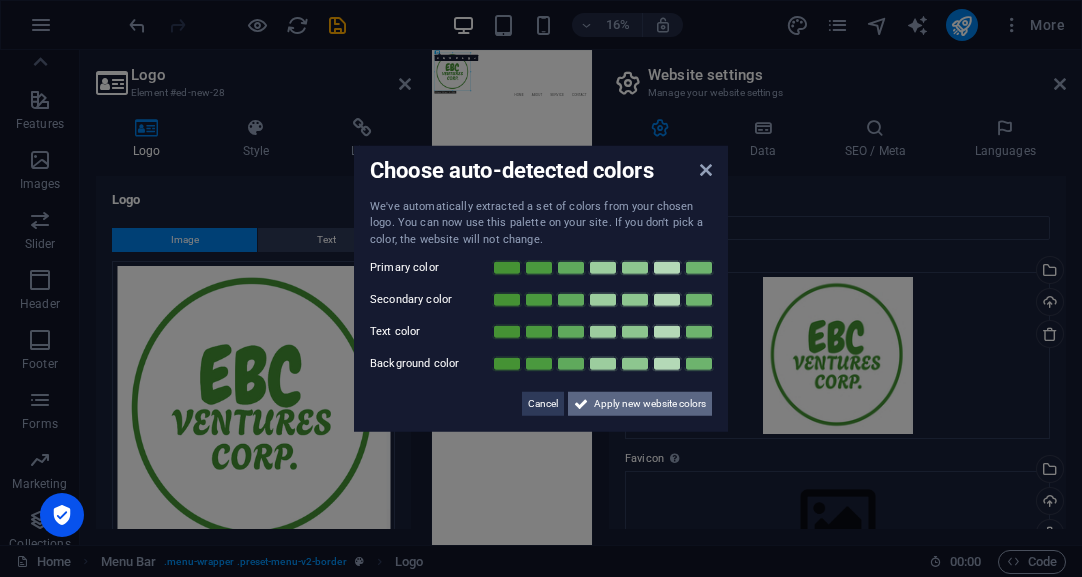 click on "Apply new website colors" at bounding box center (650, 404) 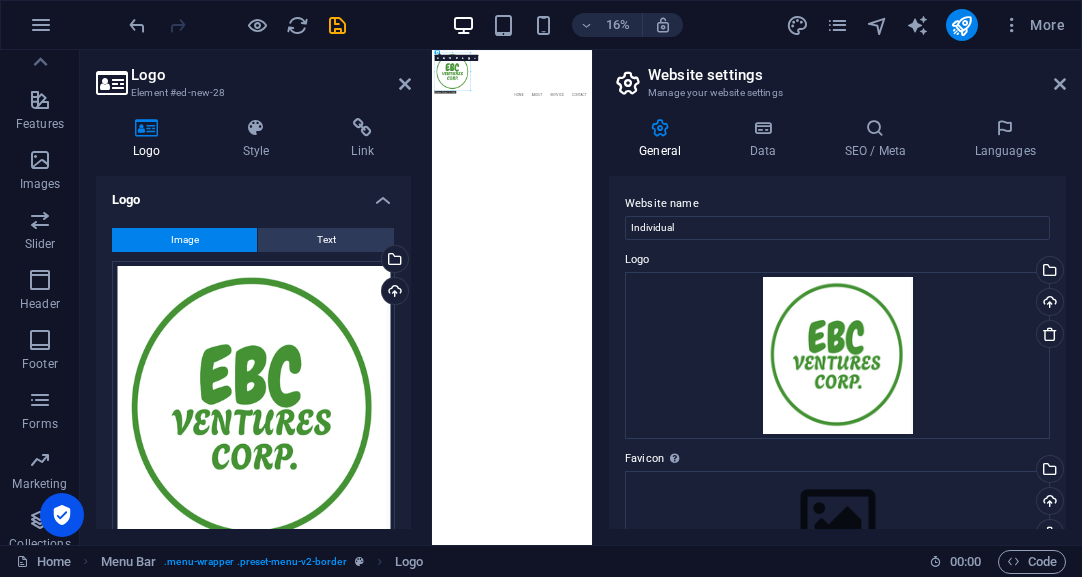 click on "Skip to main content
Menu Home About Service Contact" at bounding box center (920, 206) 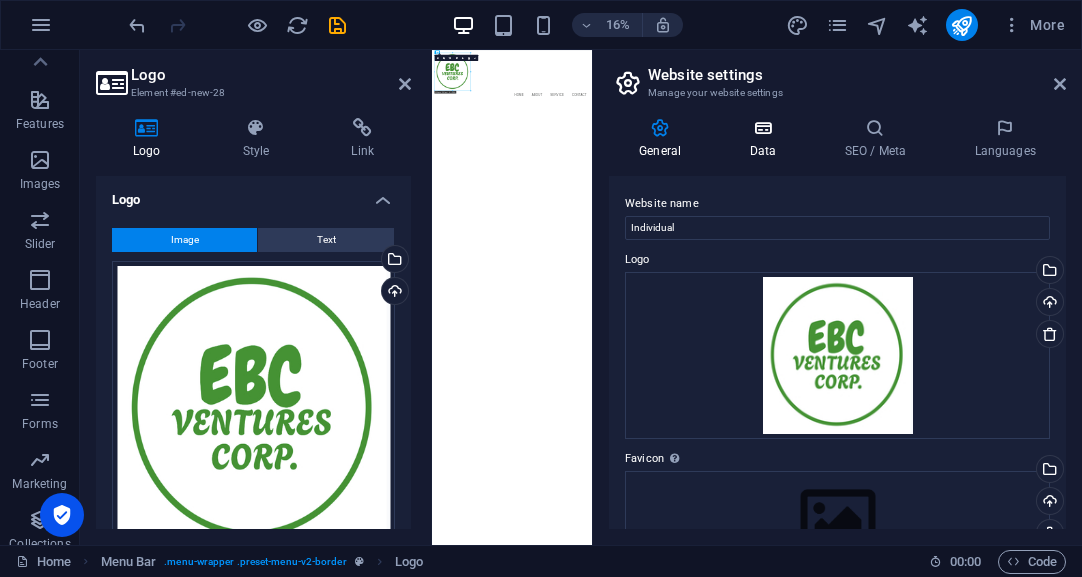 click at bounding box center (762, 128) 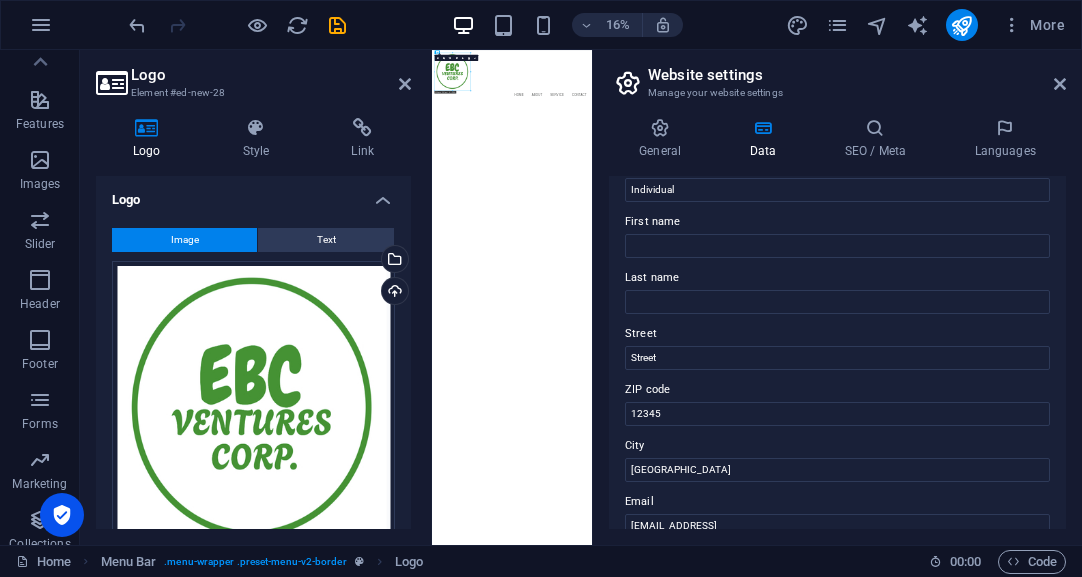scroll, scrollTop: 0, scrollLeft: 0, axis: both 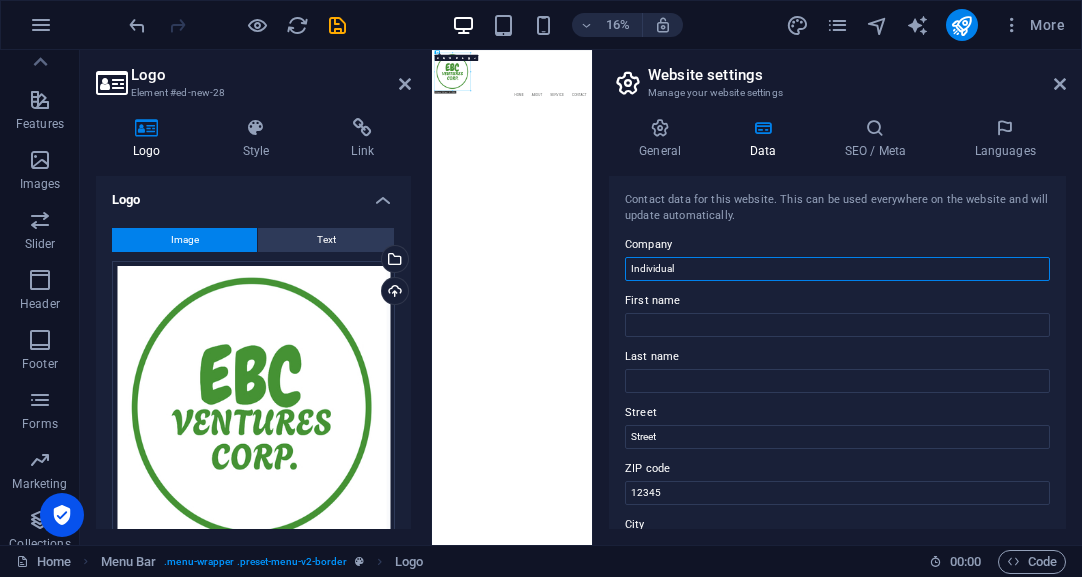 drag, startPoint x: 1168, startPoint y: 319, endPoint x: 883, endPoint y: 1319, distance: 1039.8197 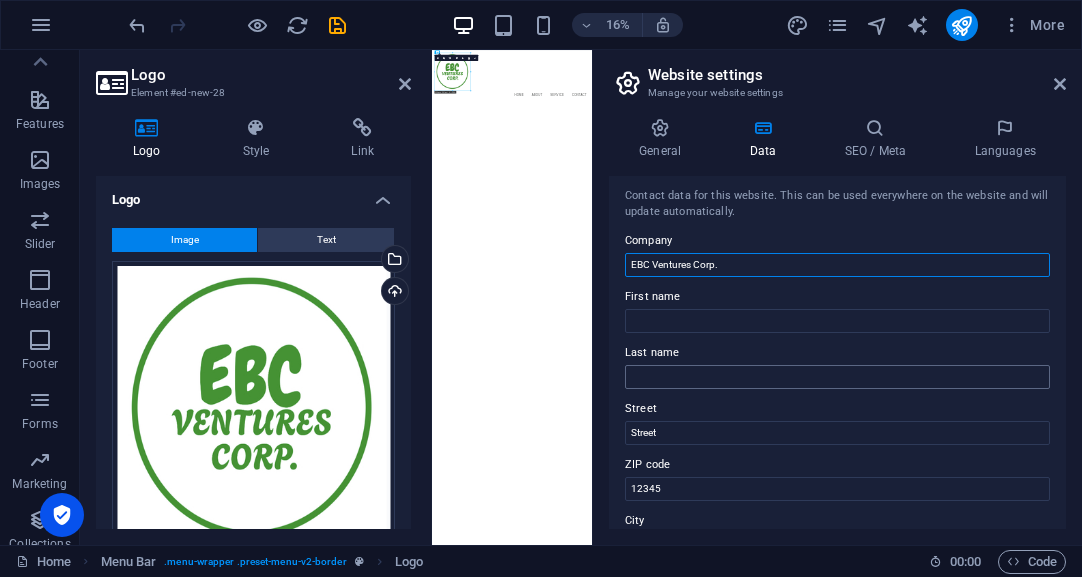scroll, scrollTop: 16, scrollLeft: 0, axis: vertical 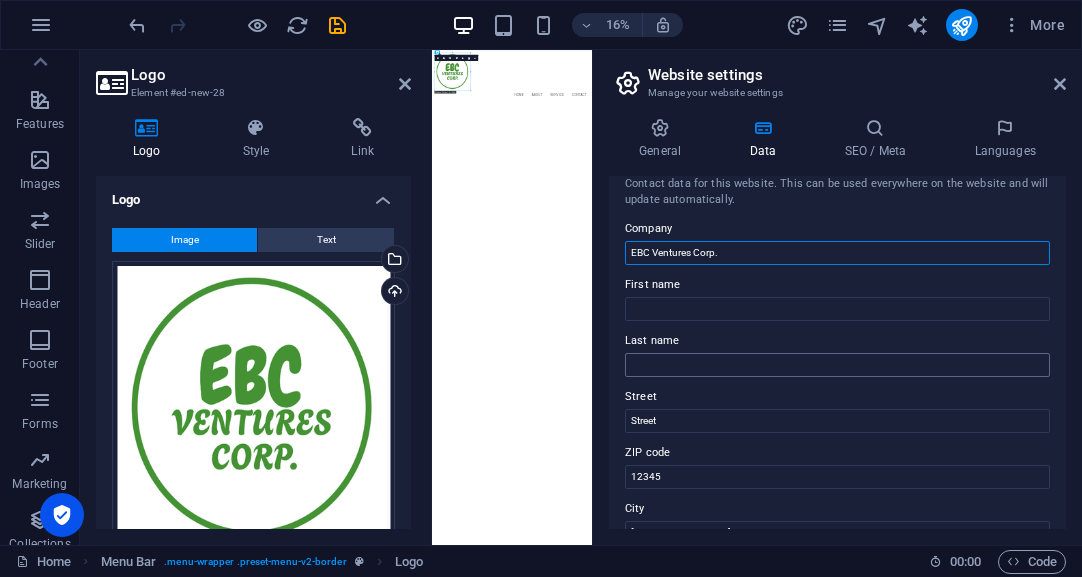 type on "EBC Ventures Corp." 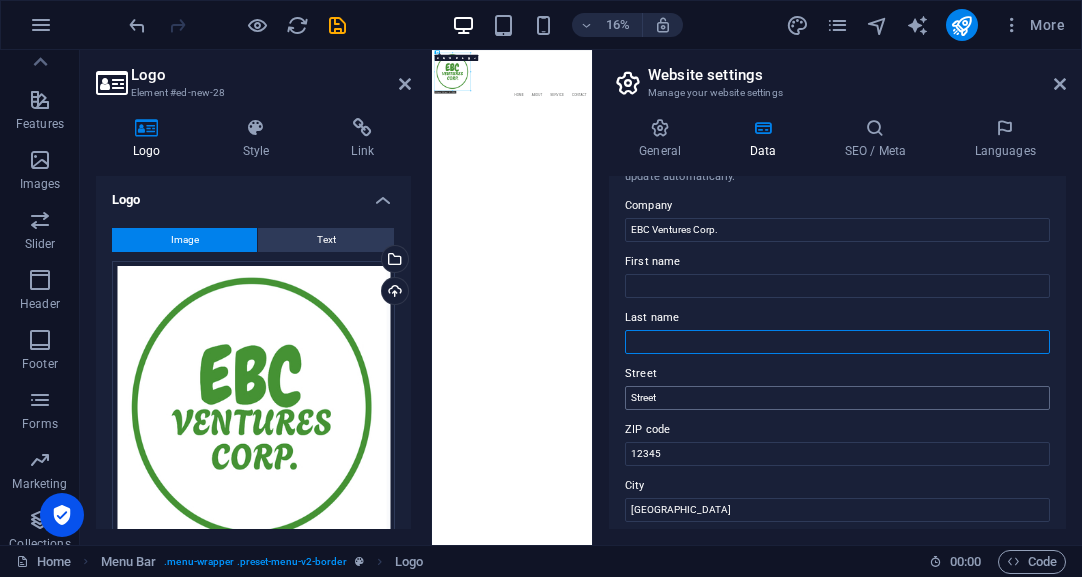 scroll, scrollTop: 186, scrollLeft: 0, axis: vertical 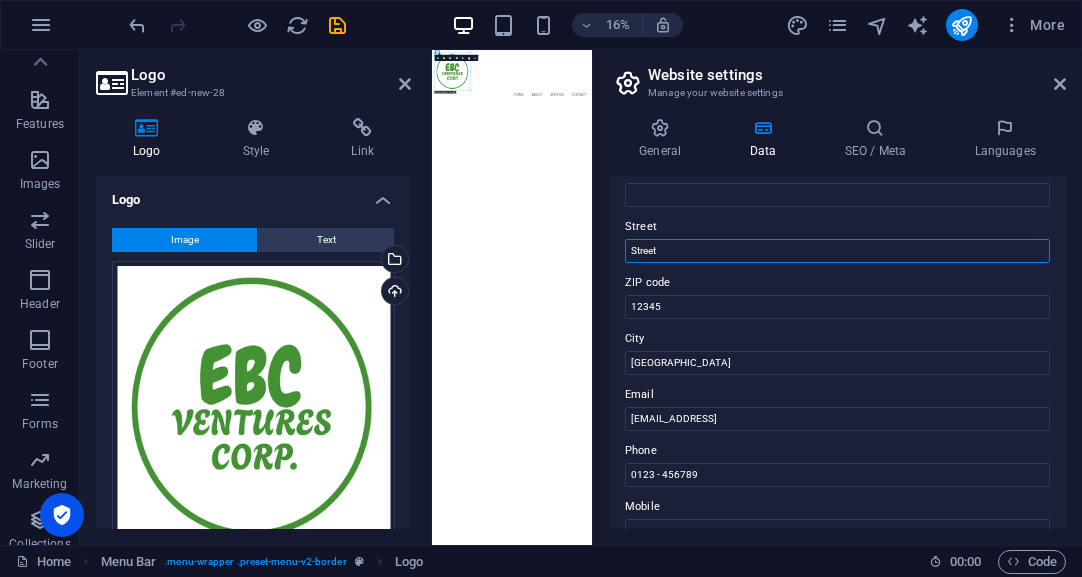 drag, startPoint x: 1118, startPoint y: 301, endPoint x: 1170, endPoint y: 1191, distance: 891.5178 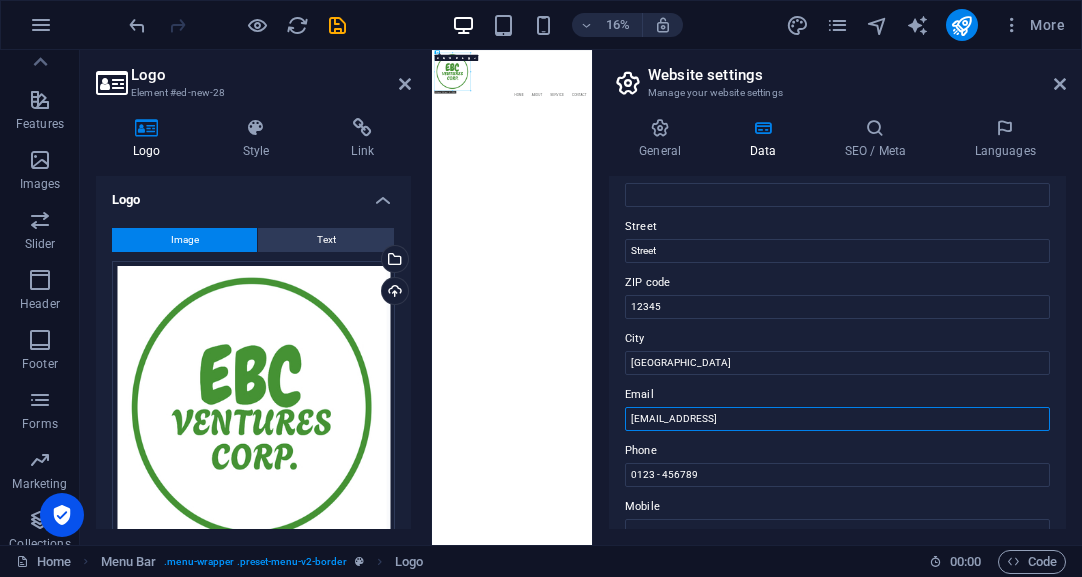 drag, startPoint x: 1283, startPoint y: 459, endPoint x: 1341, endPoint y: 1972, distance: 1514.1113 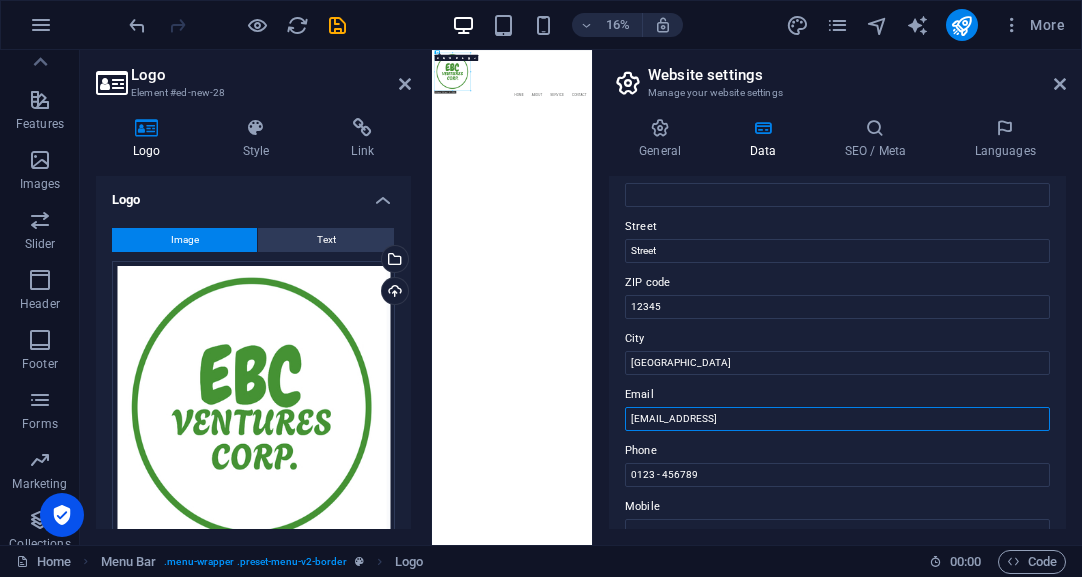 drag, startPoint x: 875, startPoint y: 419, endPoint x: 592, endPoint y: 405, distance: 283.34607 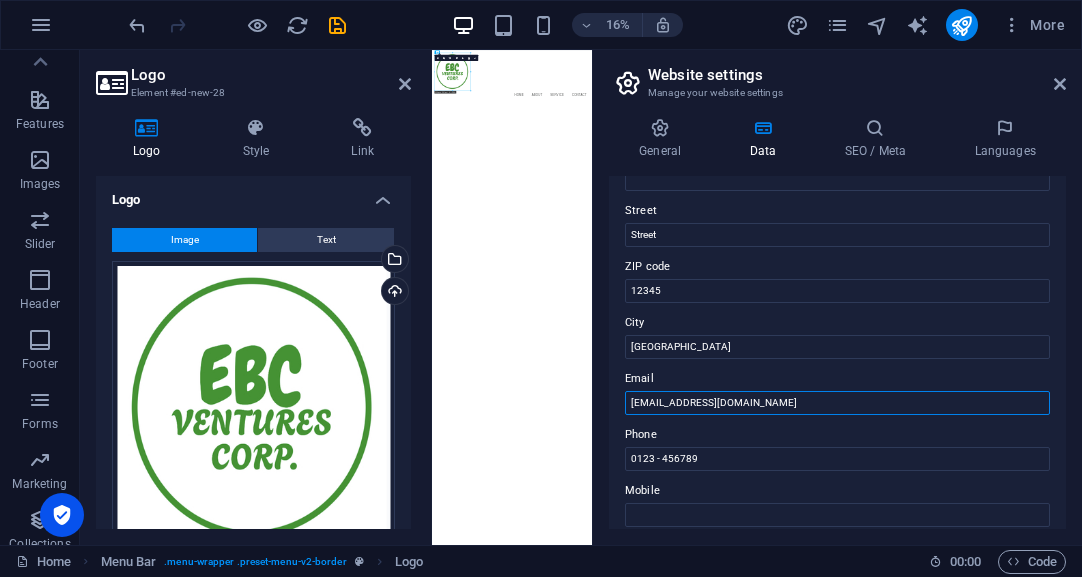scroll, scrollTop: 251, scrollLeft: 0, axis: vertical 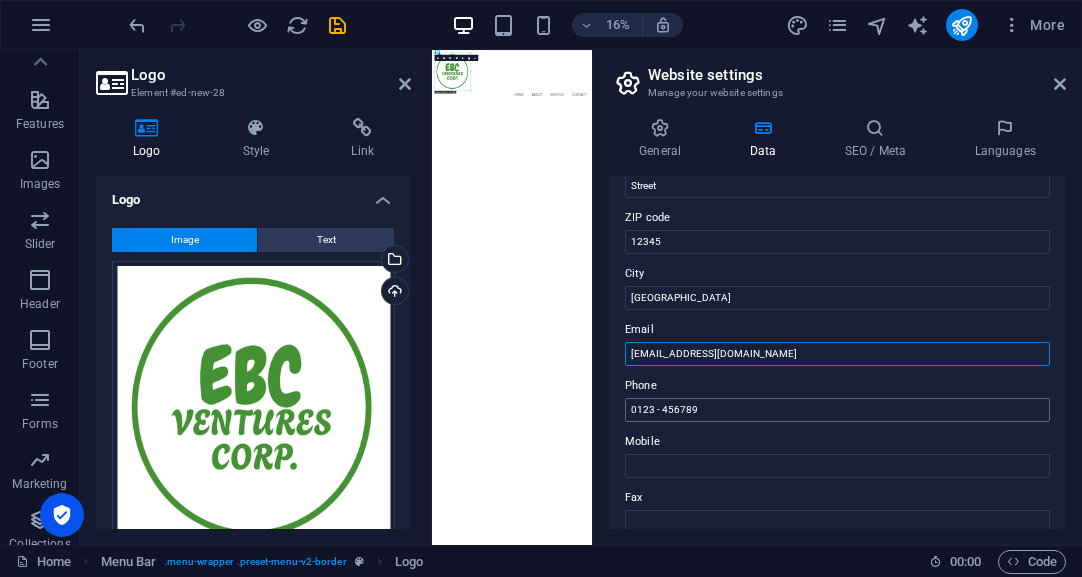 type on "[EMAIL_ADDRESS][DOMAIN_NAME]" 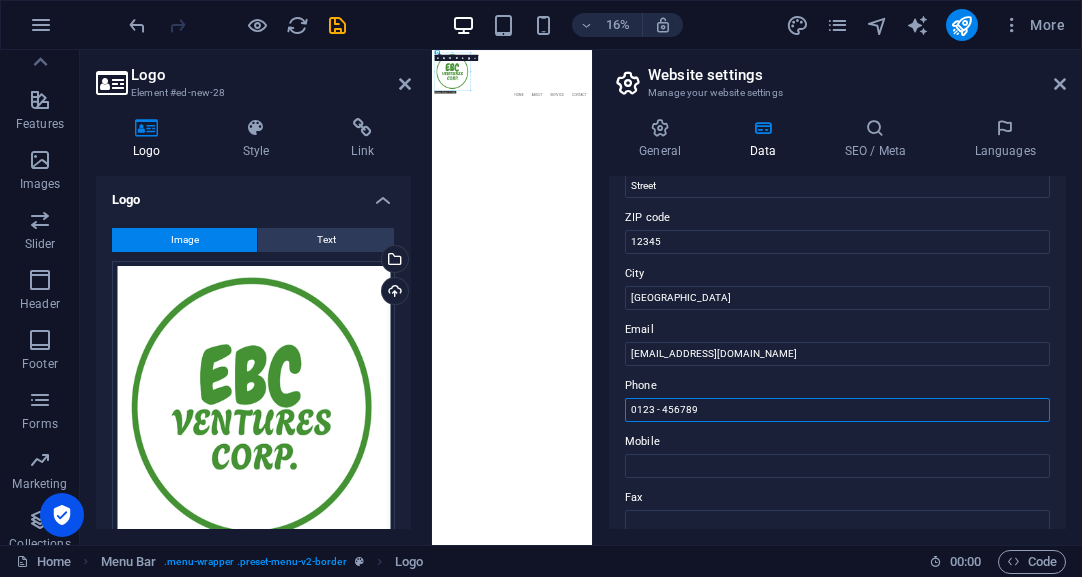 drag, startPoint x: 1176, startPoint y: 462, endPoint x: 792, endPoint y: 1911, distance: 1499.0187 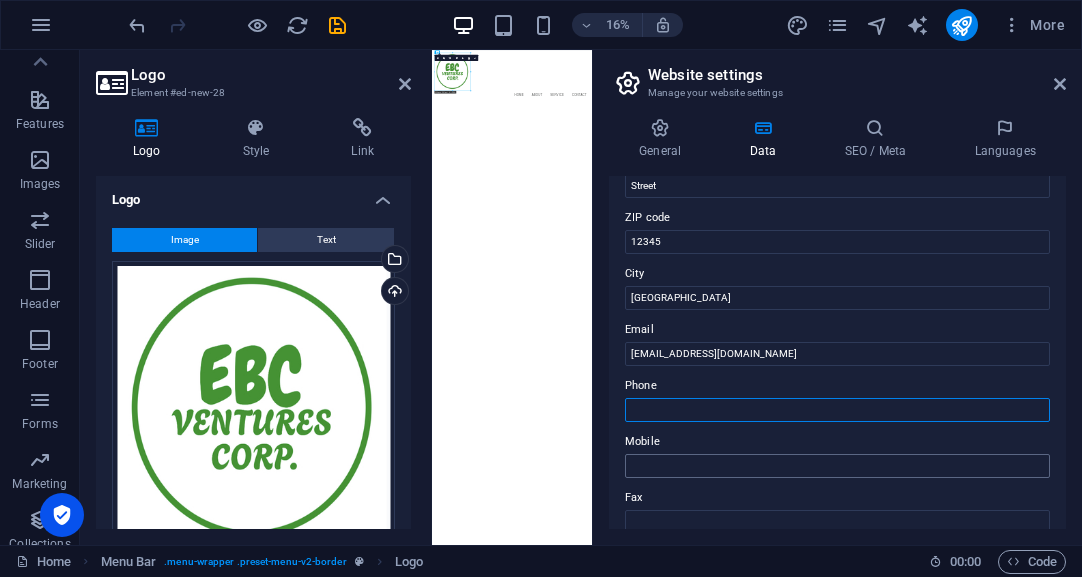 type 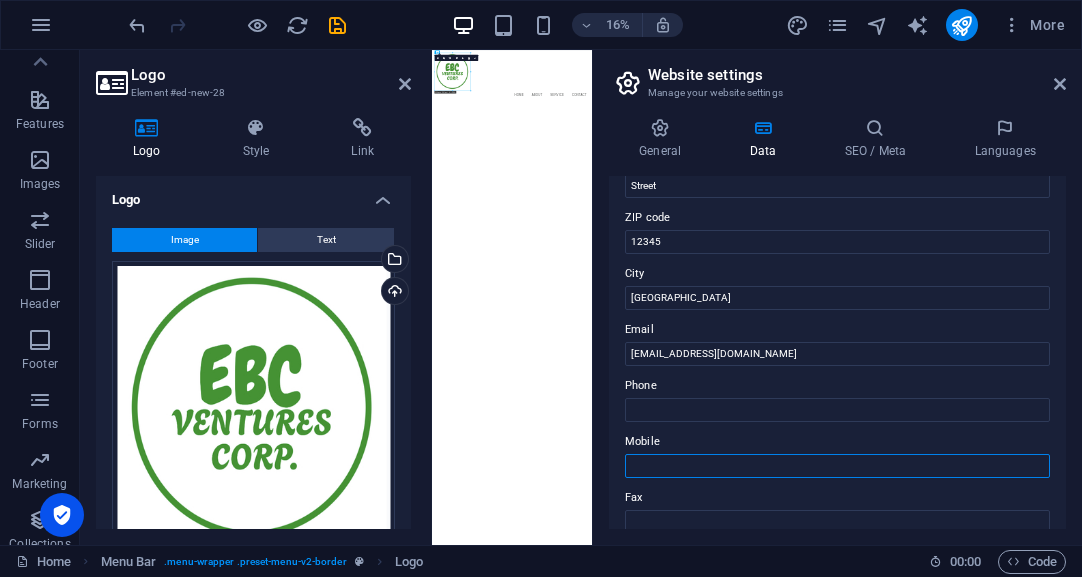click on "Mobile" at bounding box center (837, 466) 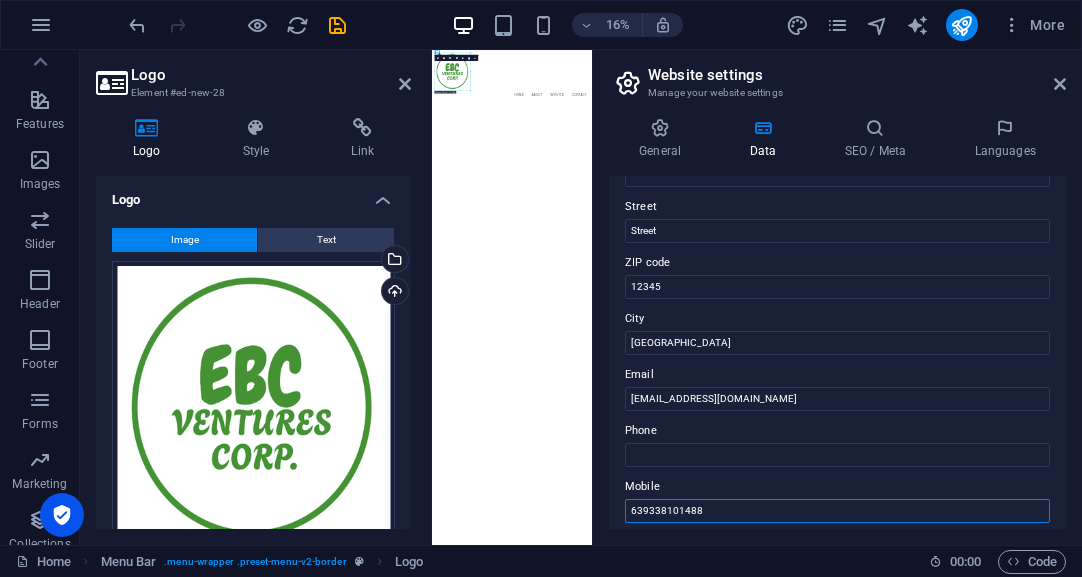 scroll, scrollTop: 76, scrollLeft: 0, axis: vertical 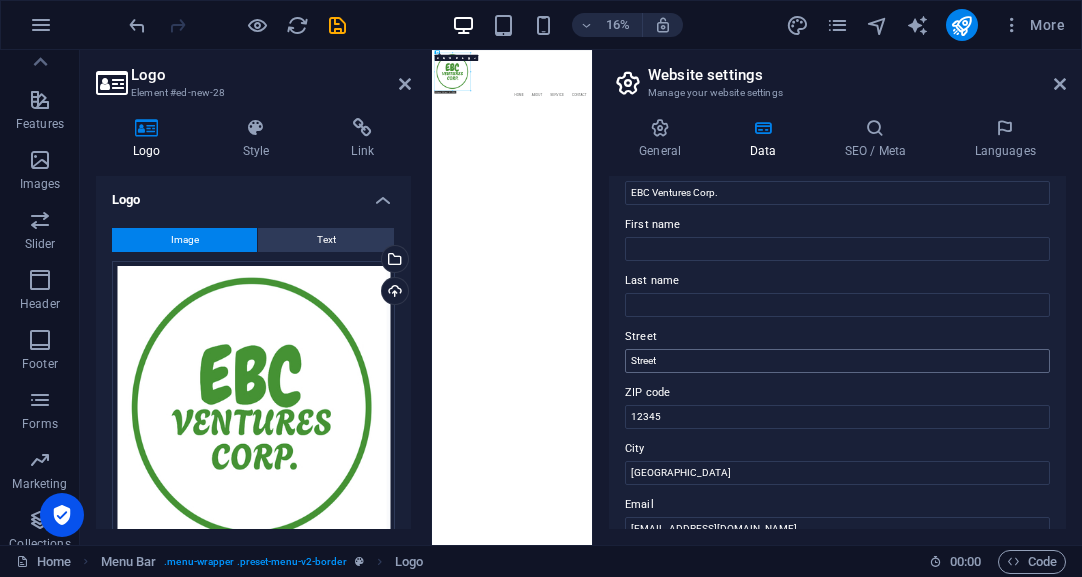 type on "639338101488" 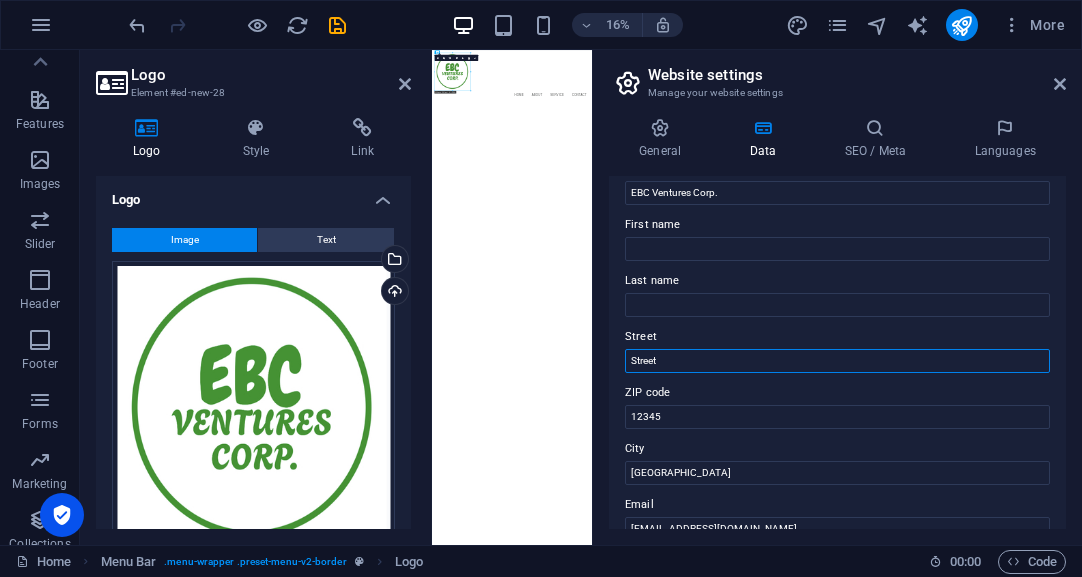 drag, startPoint x: 1095, startPoint y: 406, endPoint x: 1158, endPoint y: 1831, distance: 1426.392 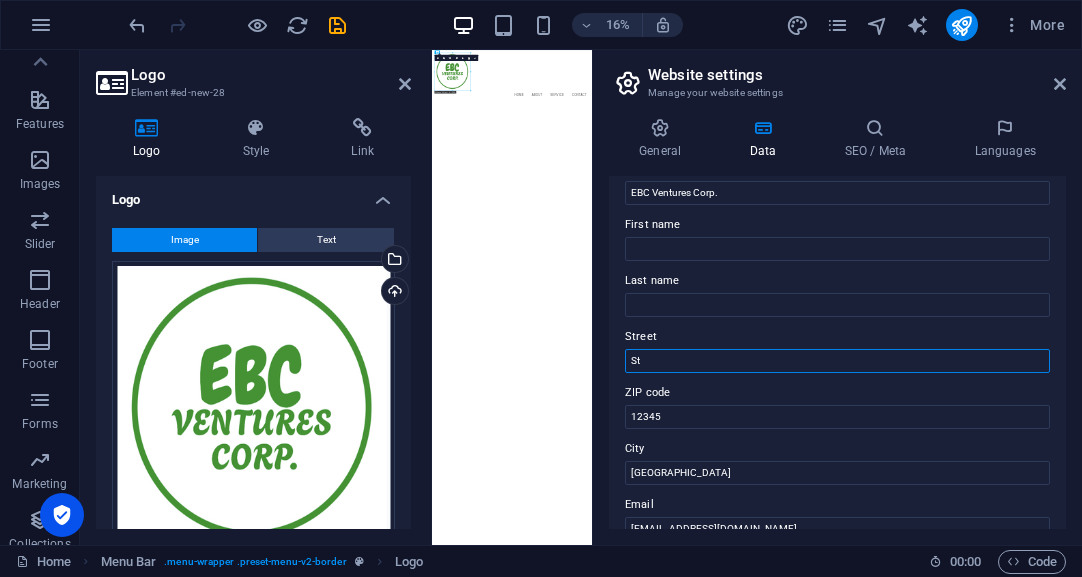 type on "S" 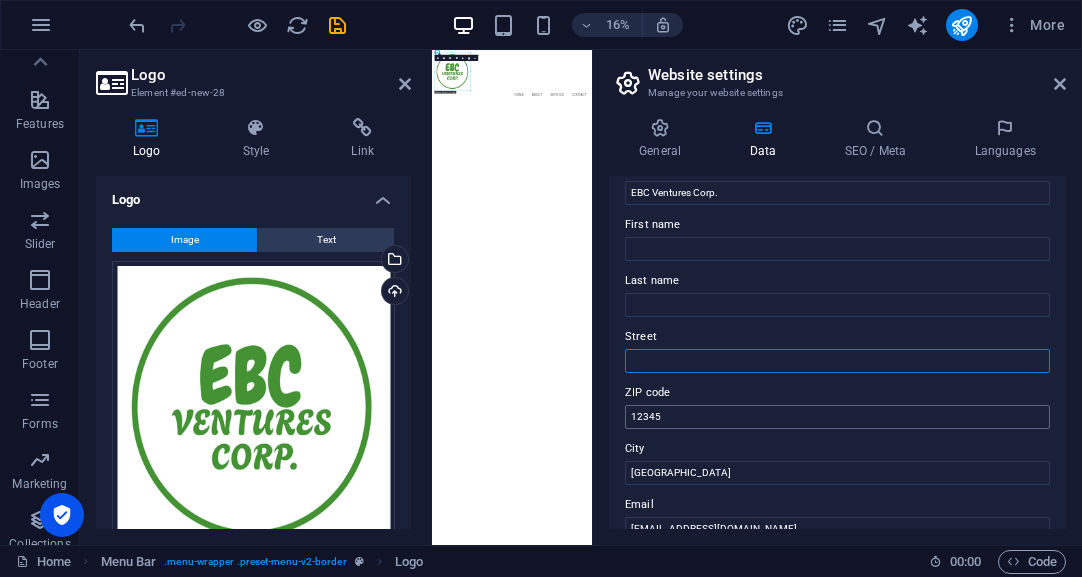 type 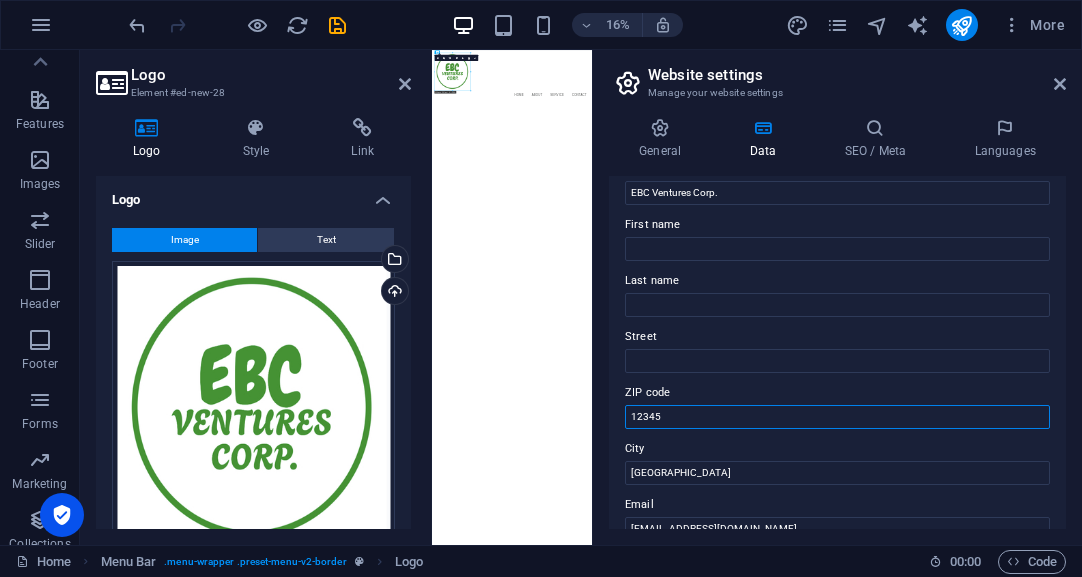 drag, startPoint x: 694, startPoint y: 415, endPoint x: 641, endPoint y: 404, distance: 54.129475 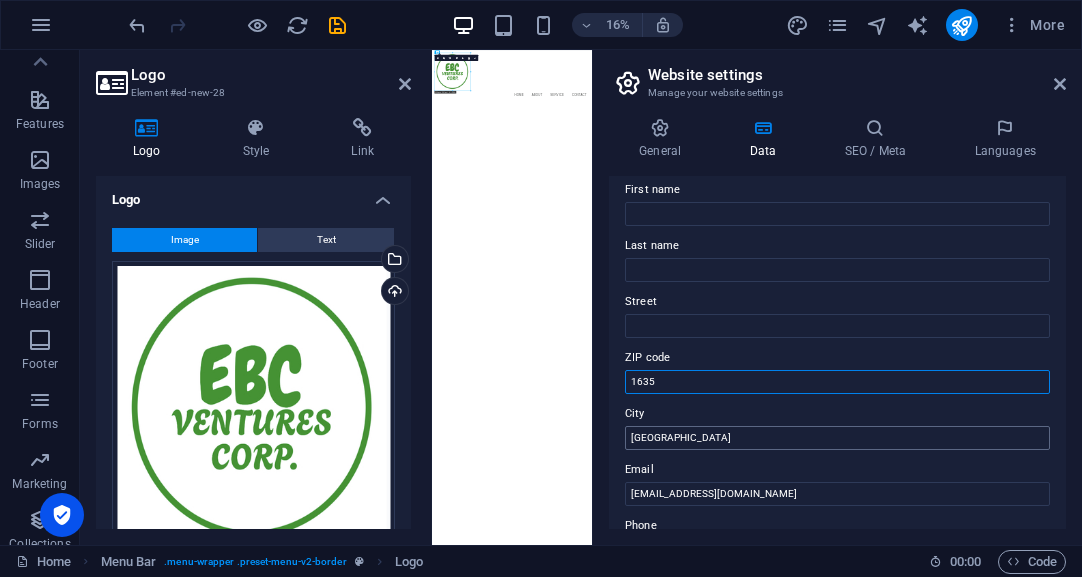 scroll, scrollTop: 149, scrollLeft: 0, axis: vertical 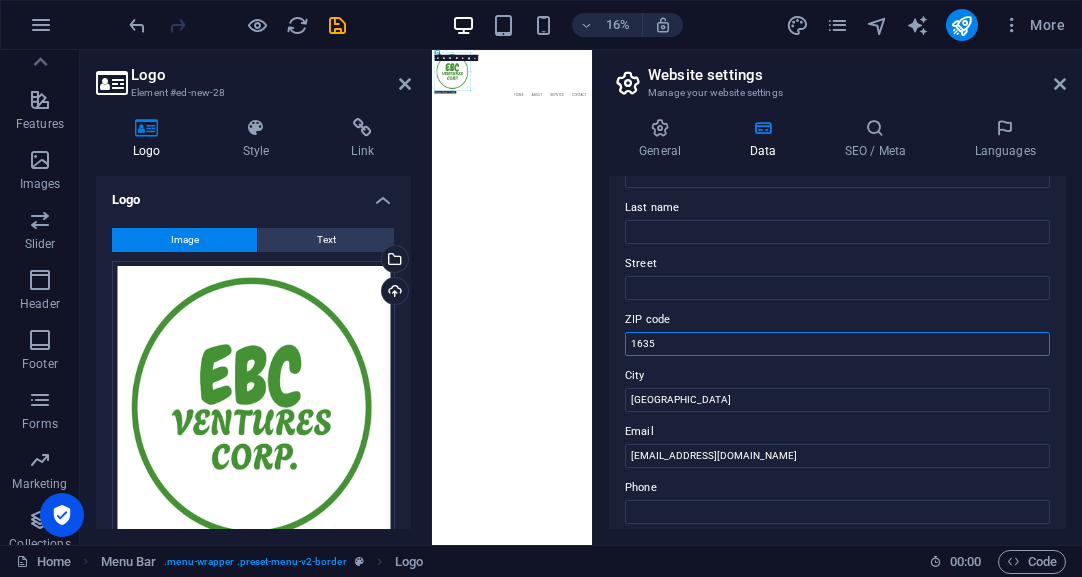 click on "1635" at bounding box center (837, 344) 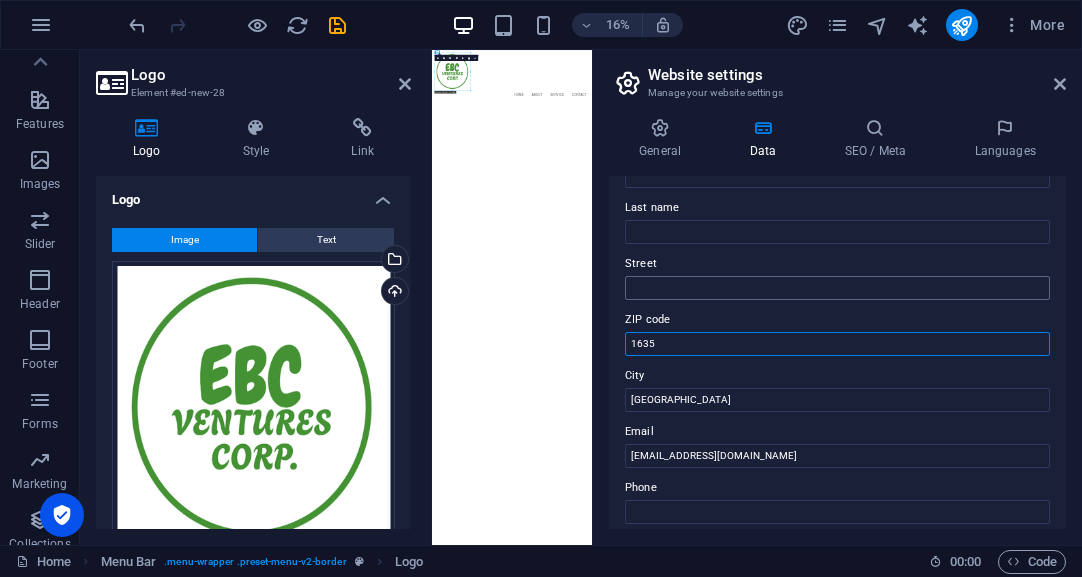 type on "1635" 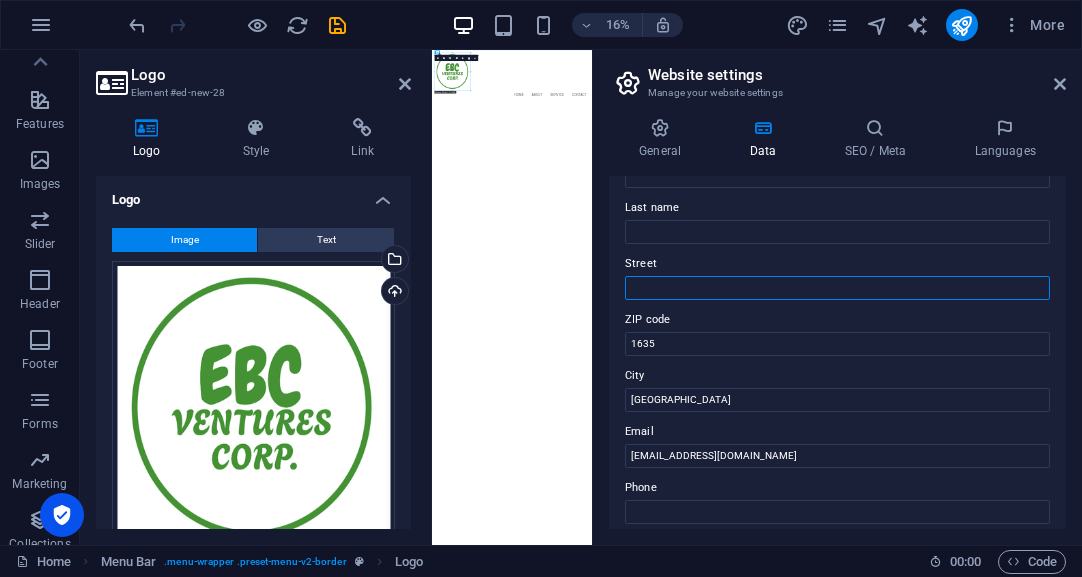 click on "Street" at bounding box center [837, 288] 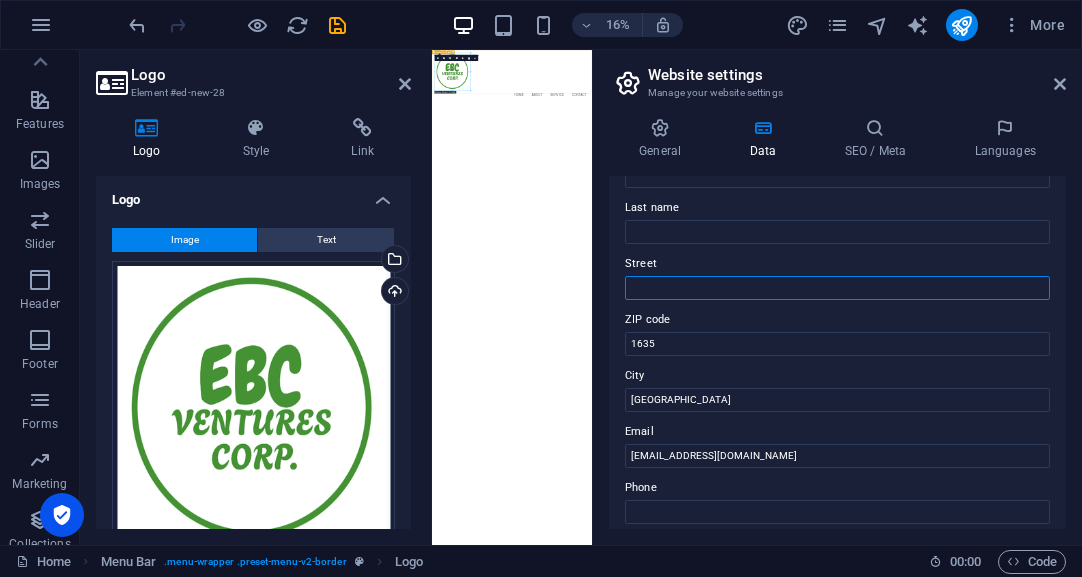 paste on "11th Ave. Cor. 26th St., Bonifacio Global City," 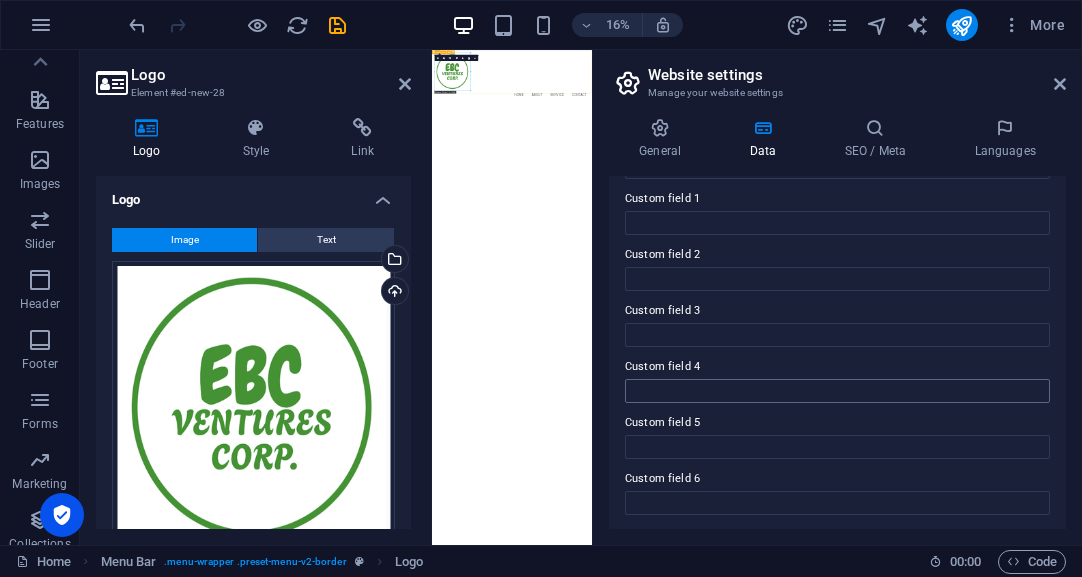 scroll, scrollTop: 0, scrollLeft: 0, axis: both 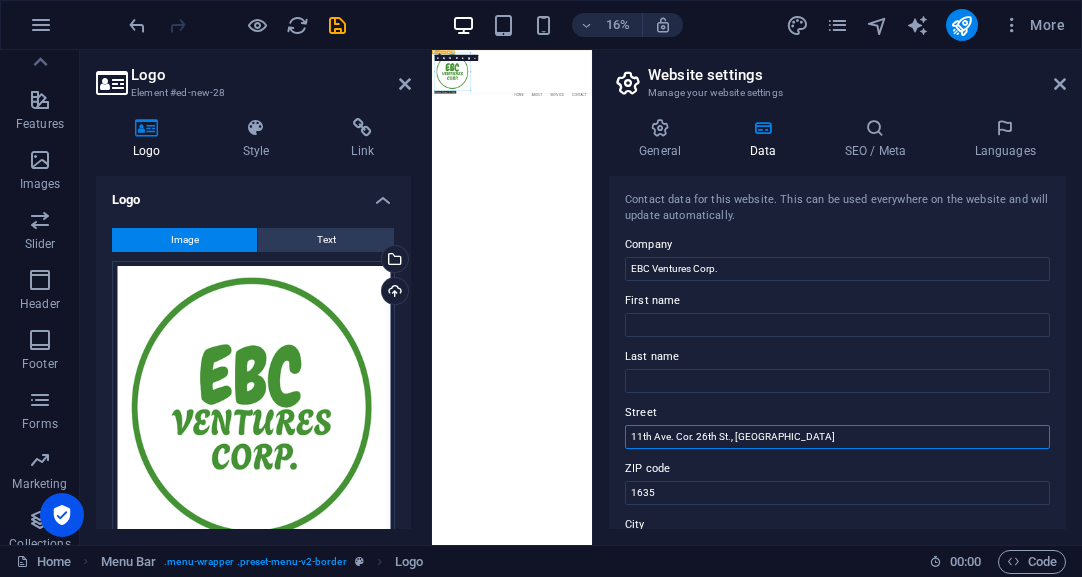 type on "11th Ave. Cor. 26th St., Bonifacio Global City" 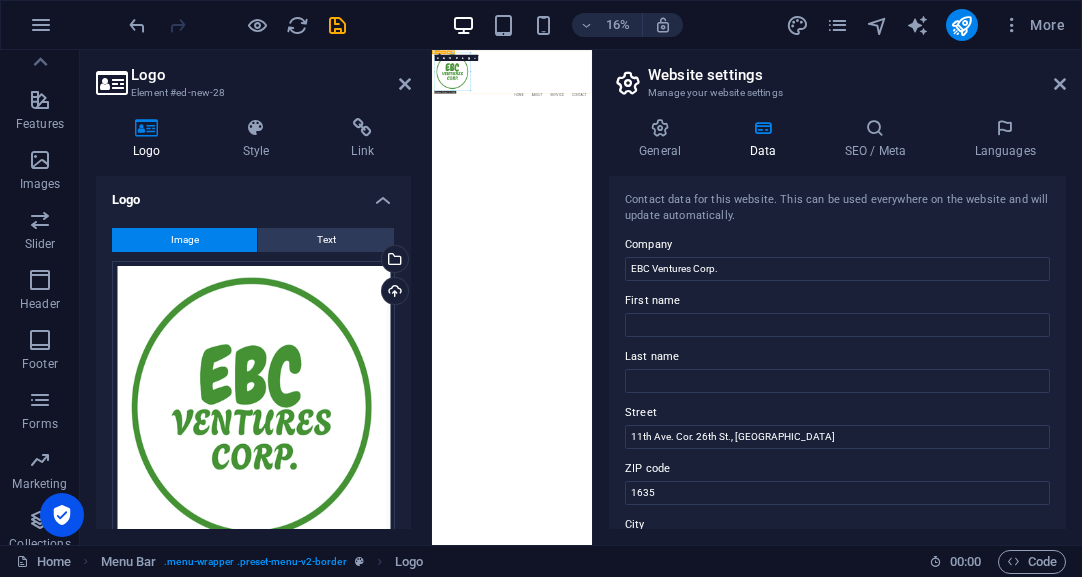 drag, startPoint x: 1070, startPoint y: 243, endPoint x: 1071, endPoint y: 262, distance: 19.026299 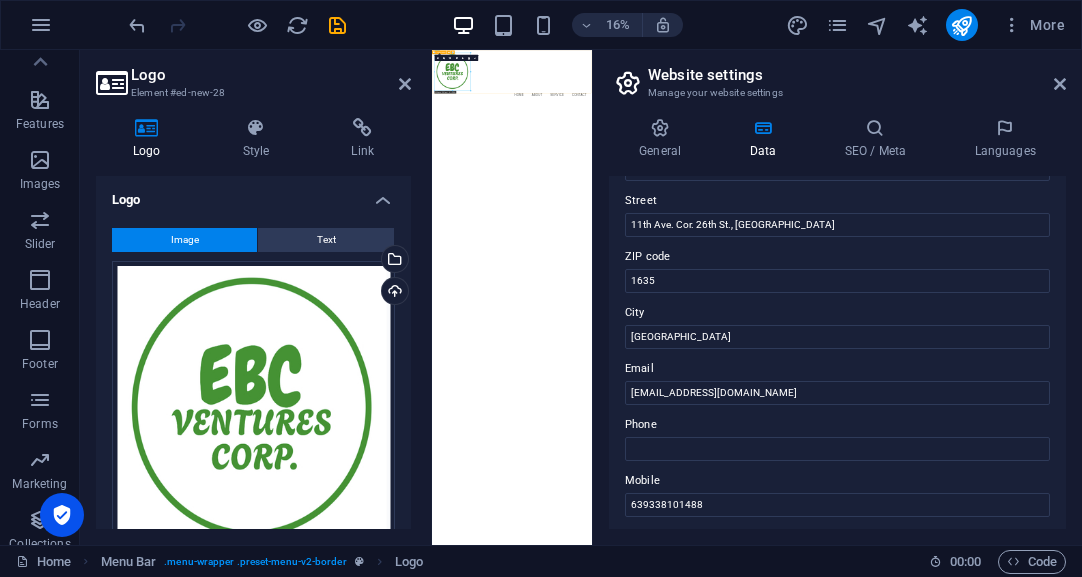 scroll, scrollTop: 606, scrollLeft: 0, axis: vertical 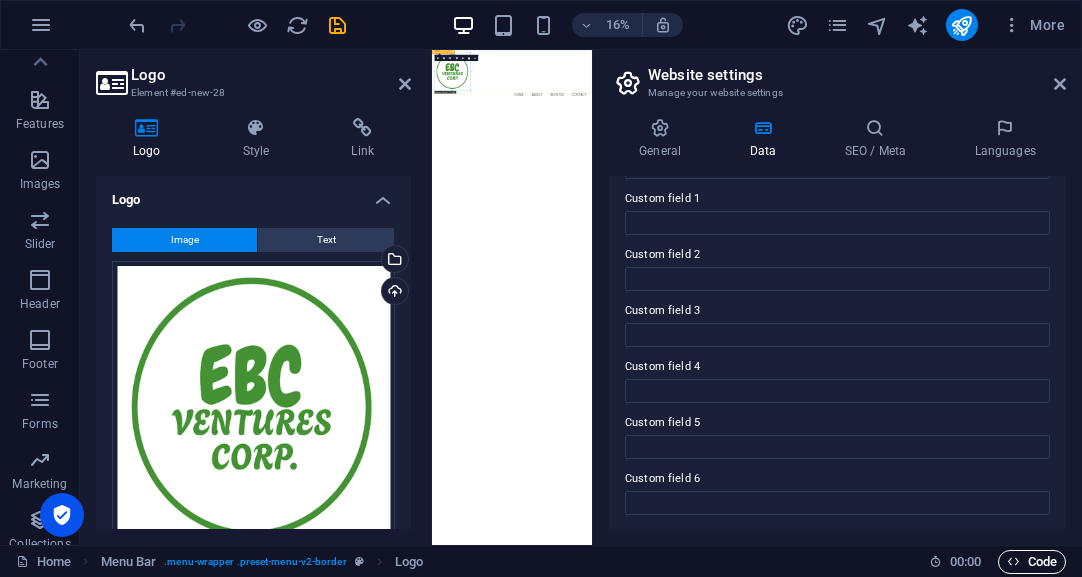 click on "Code" at bounding box center [1032, 562] 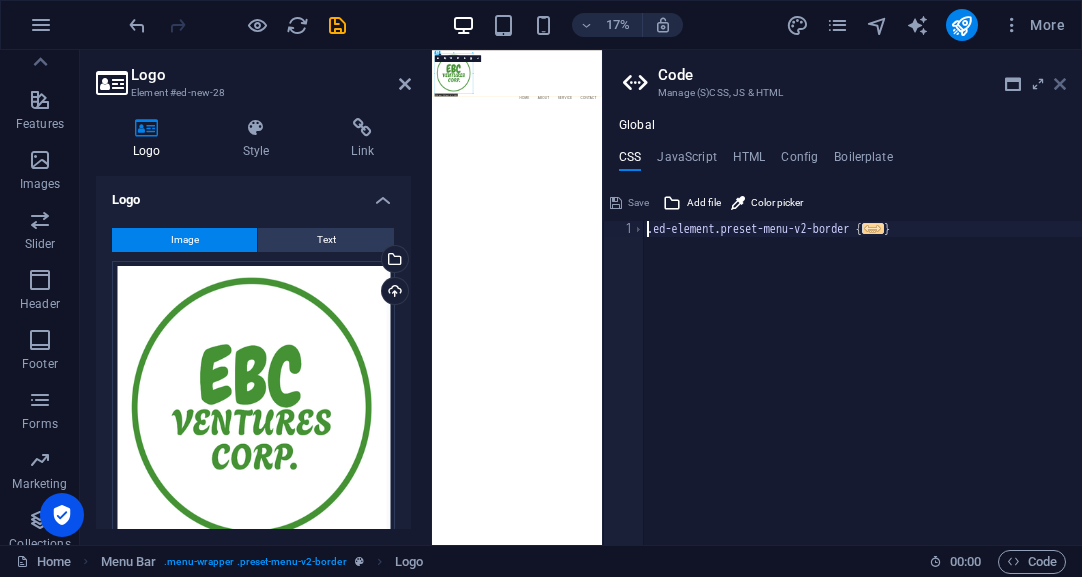 click at bounding box center [1060, 84] 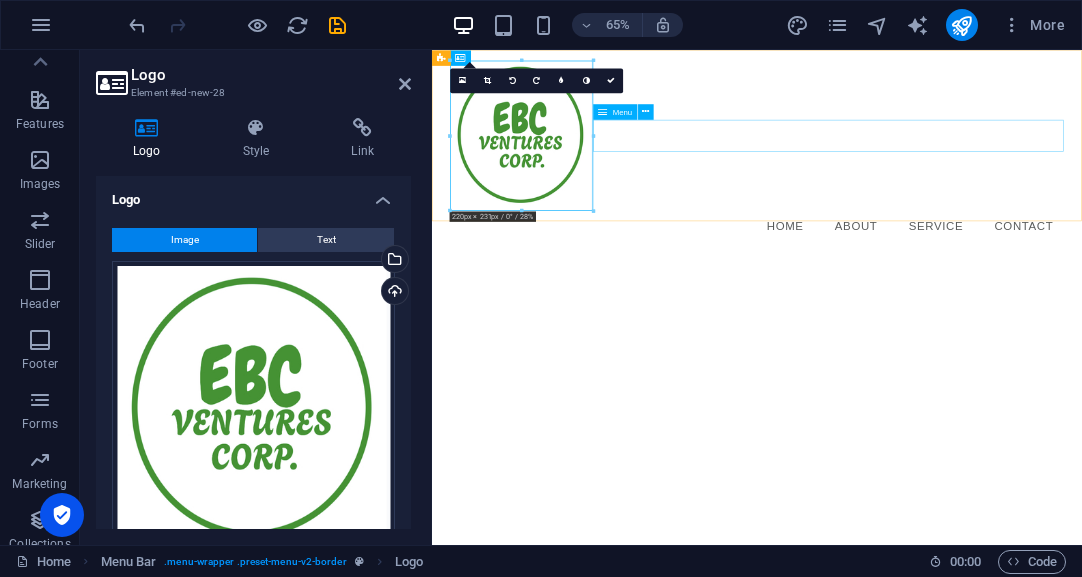 click on "Home About Service Contact" at bounding box center [932, 322] 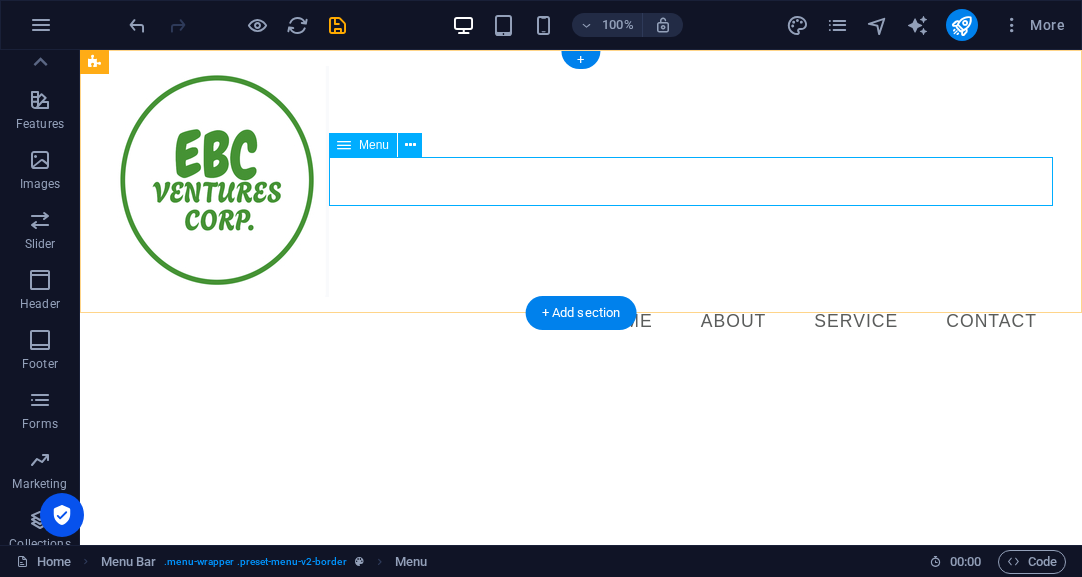 click on "Home About Service Contact" at bounding box center [581, 322] 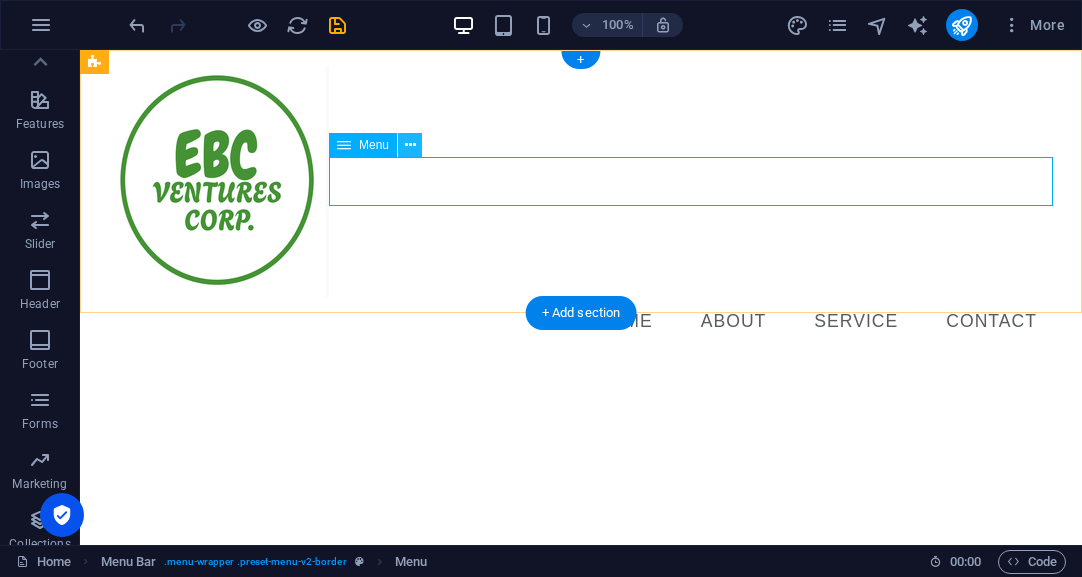 click at bounding box center (410, 145) 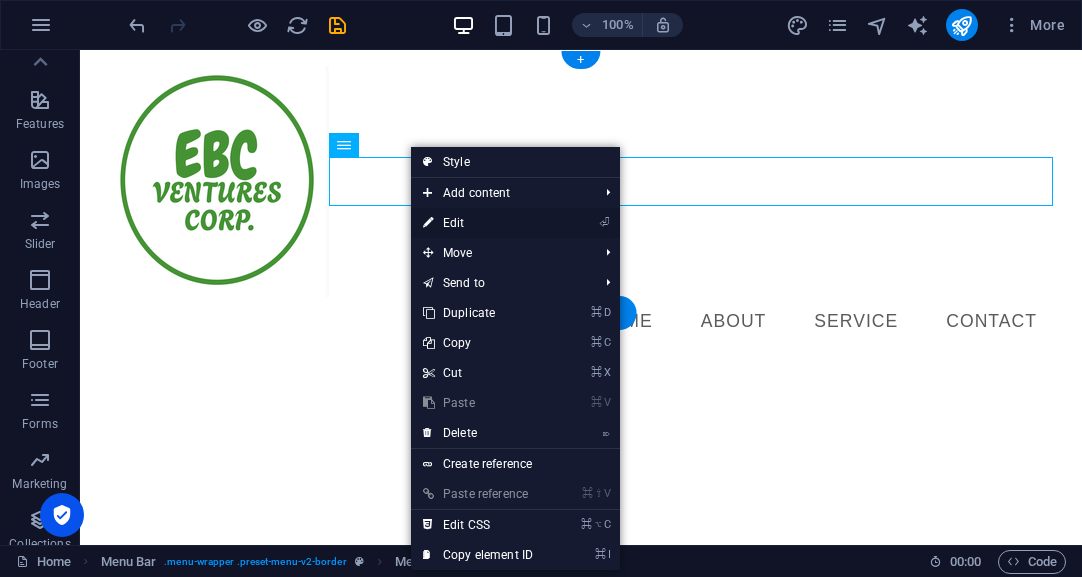 click on "⏎  Edit" at bounding box center (478, 223) 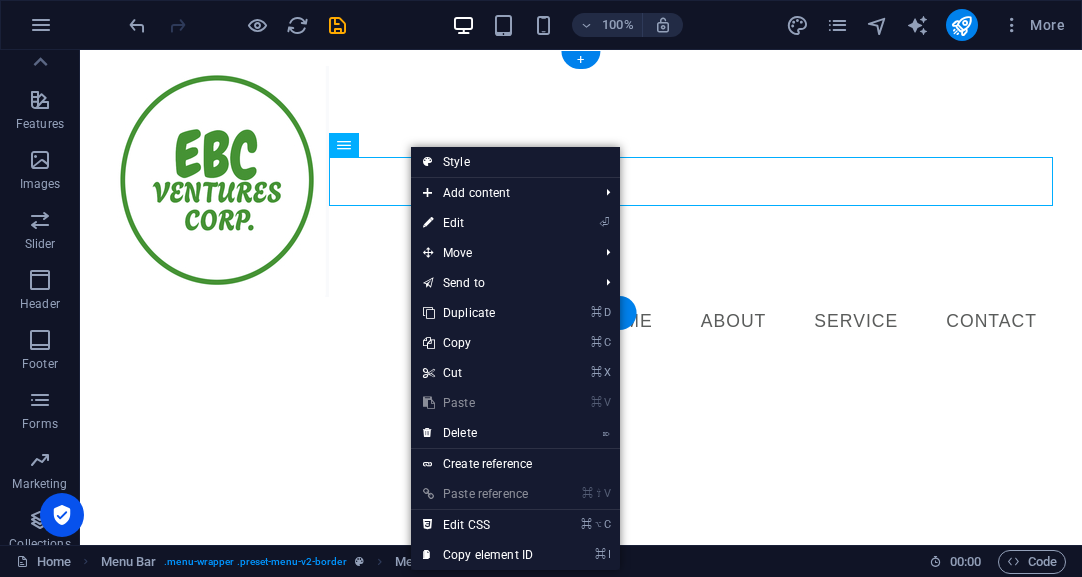 select 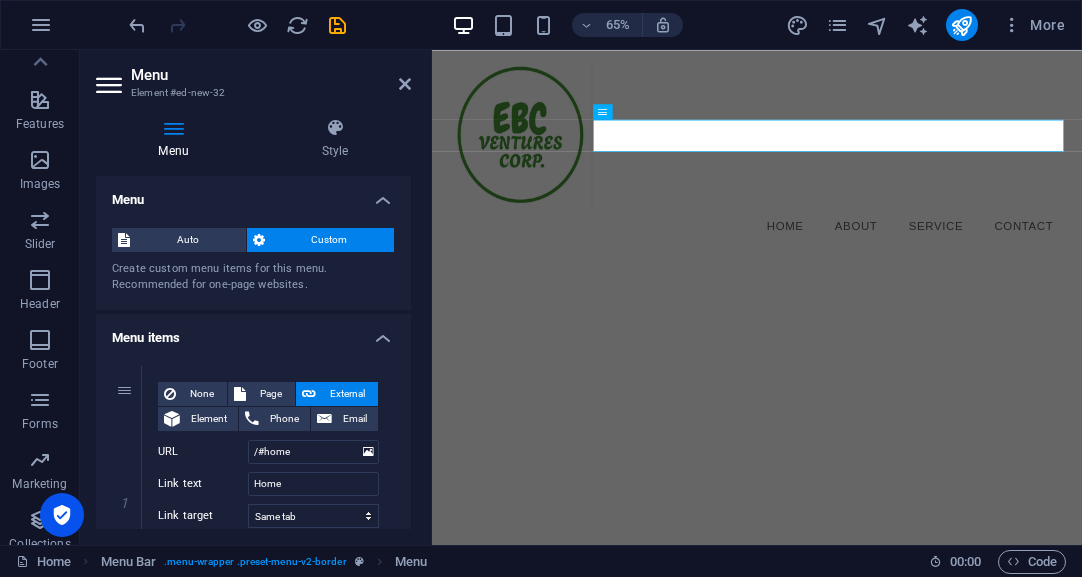 click on "Custom" at bounding box center [330, 240] 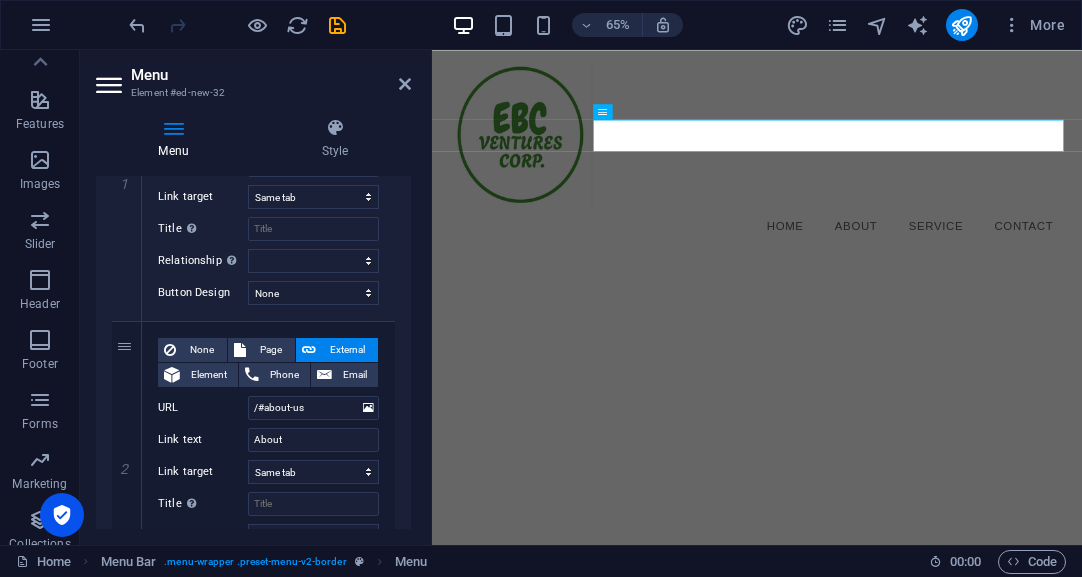 scroll, scrollTop: 0, scrollLeft: 0, axis: both 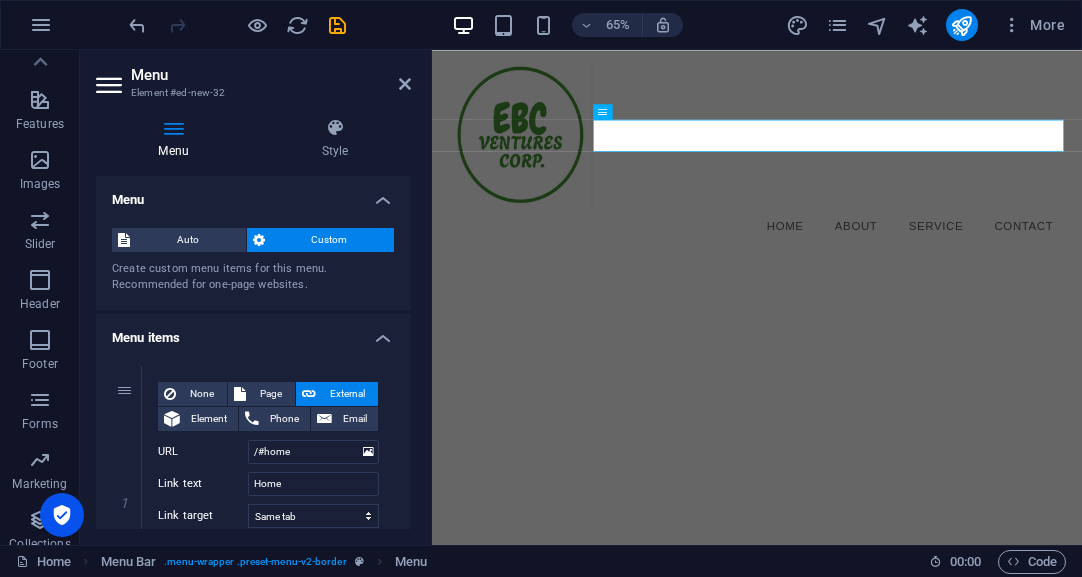 click at bounding box center (173, 128) 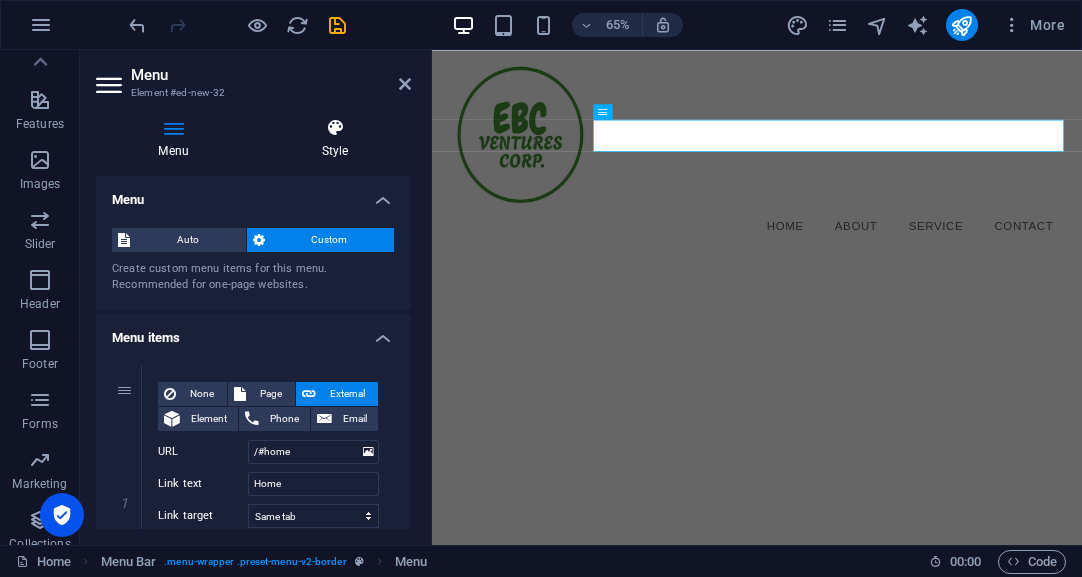 click at bounding box center (335, 128) 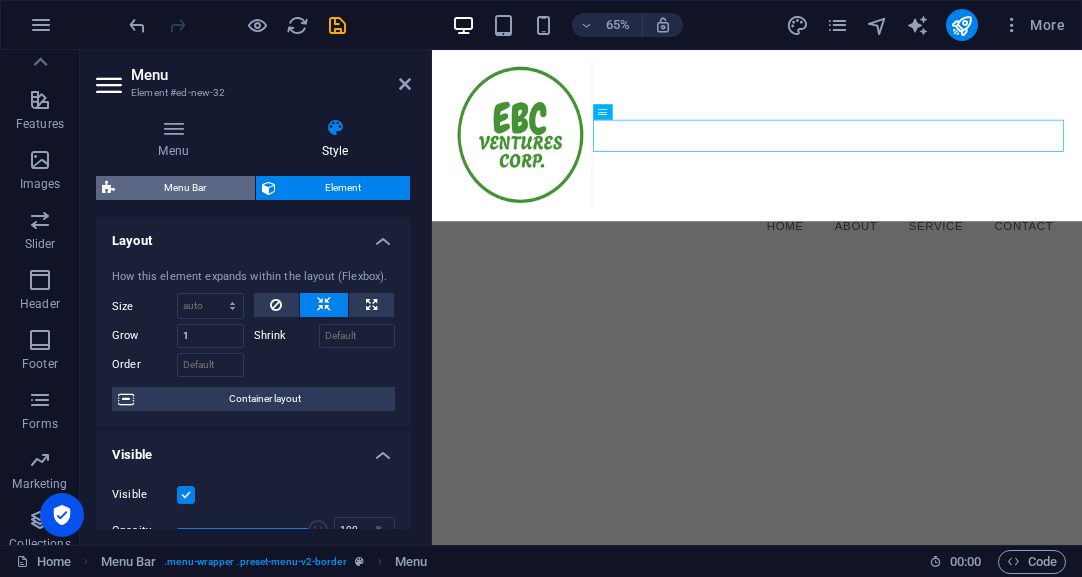 click on "Menu Bar" at bounding box center [185, 188] 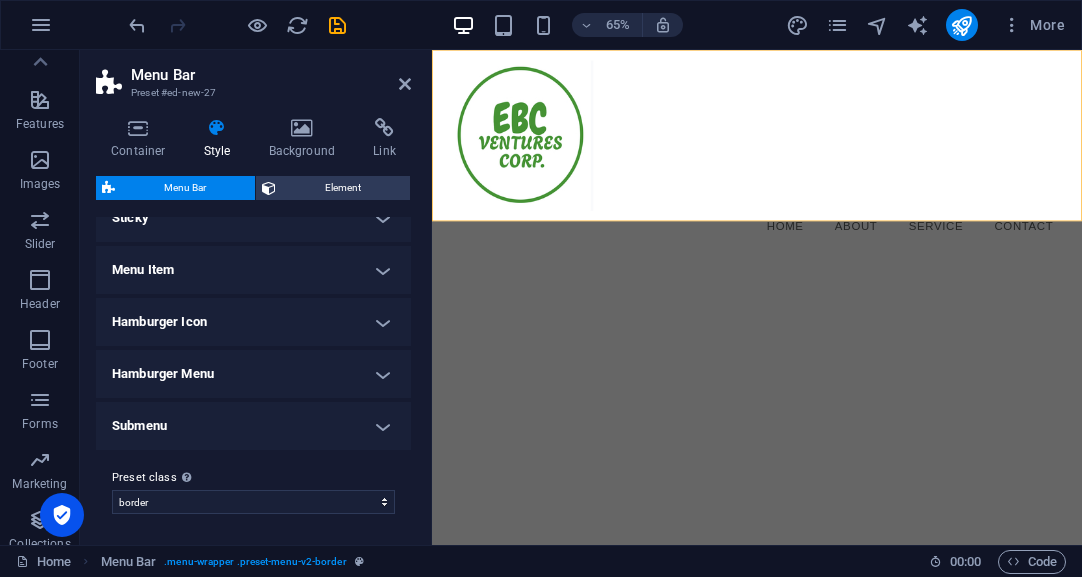 scroll, scrollTop: 0, scrollLeft: 0, axis: both 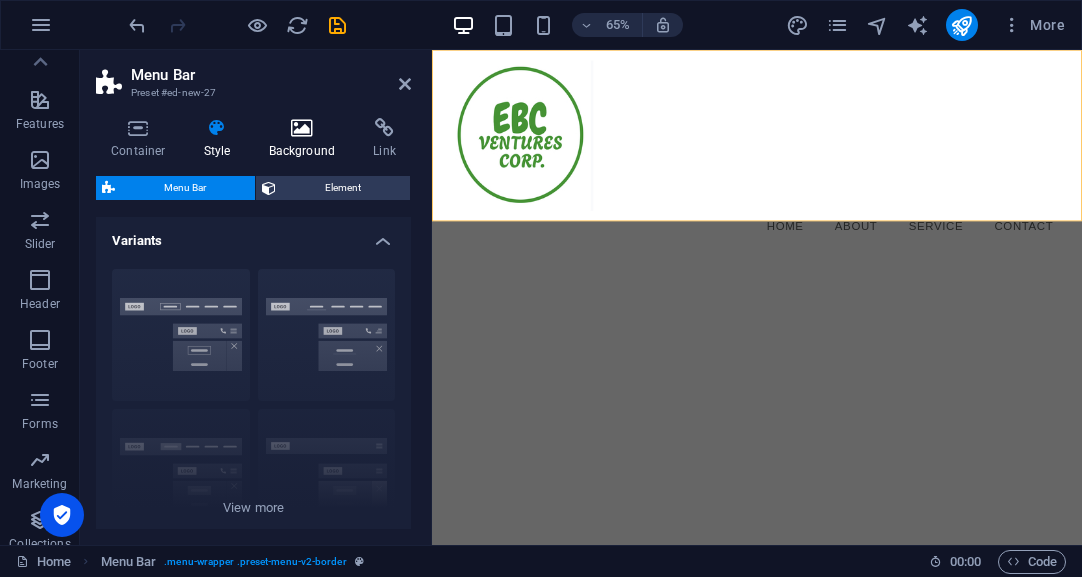 click at bounding box center [302, 128] 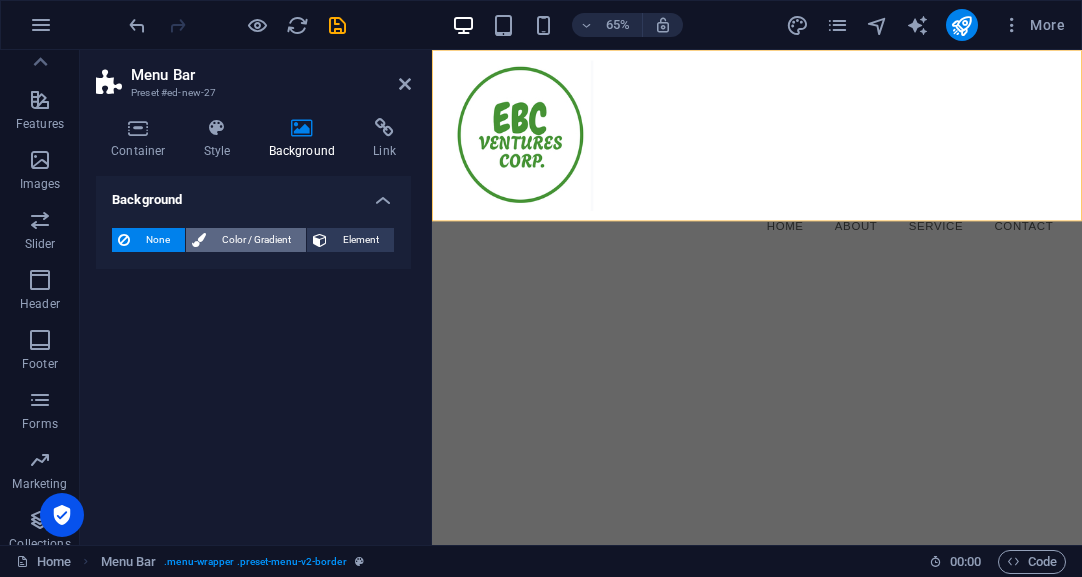 click on "Color / Gradient" at bounding box center [256, 240] 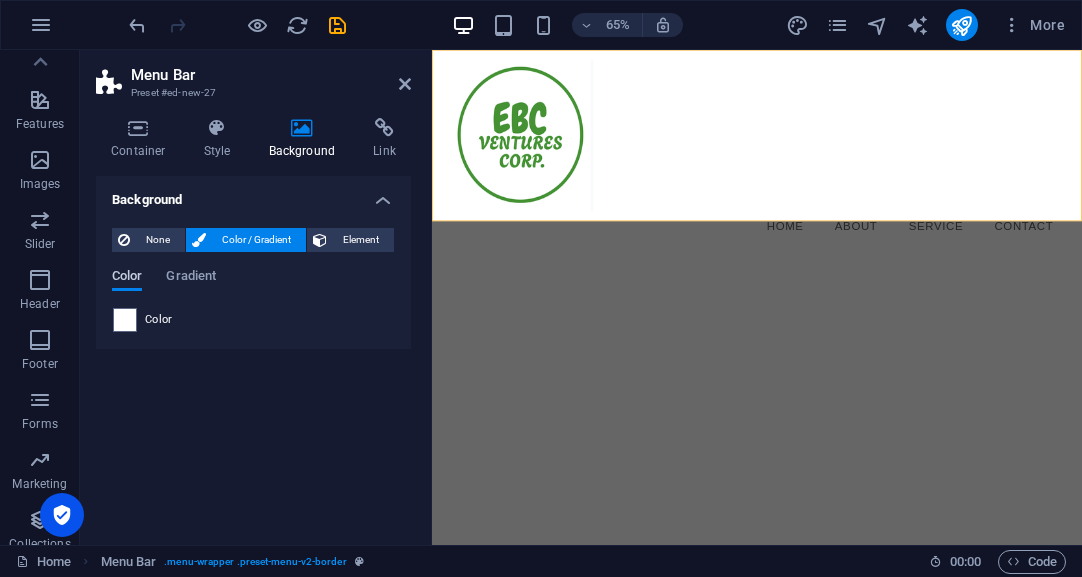 click on "Color" at bounding box center (127, 278) 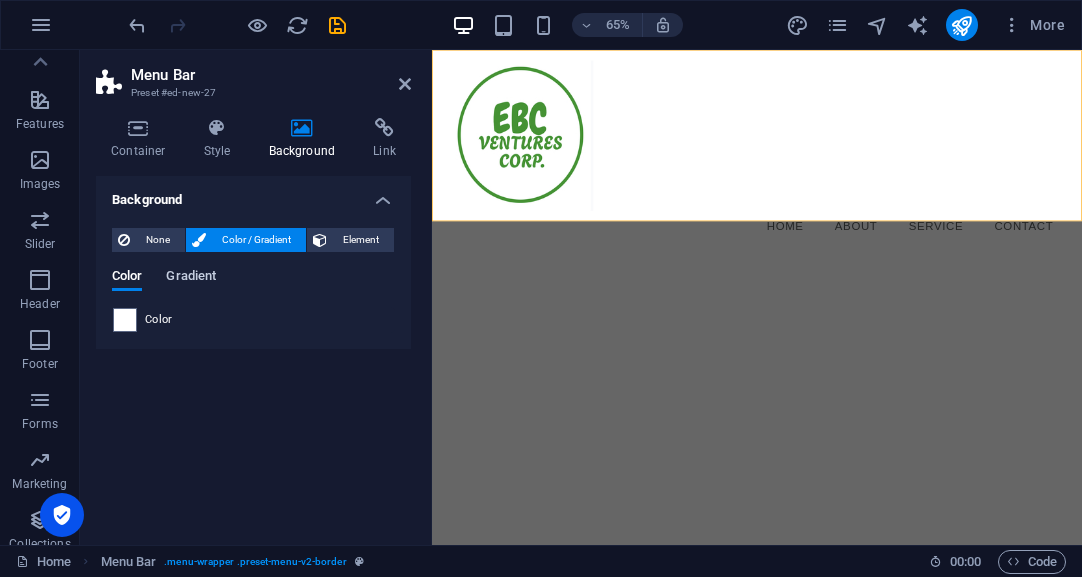 click on "Gradient" at bounding box center [191, 278] 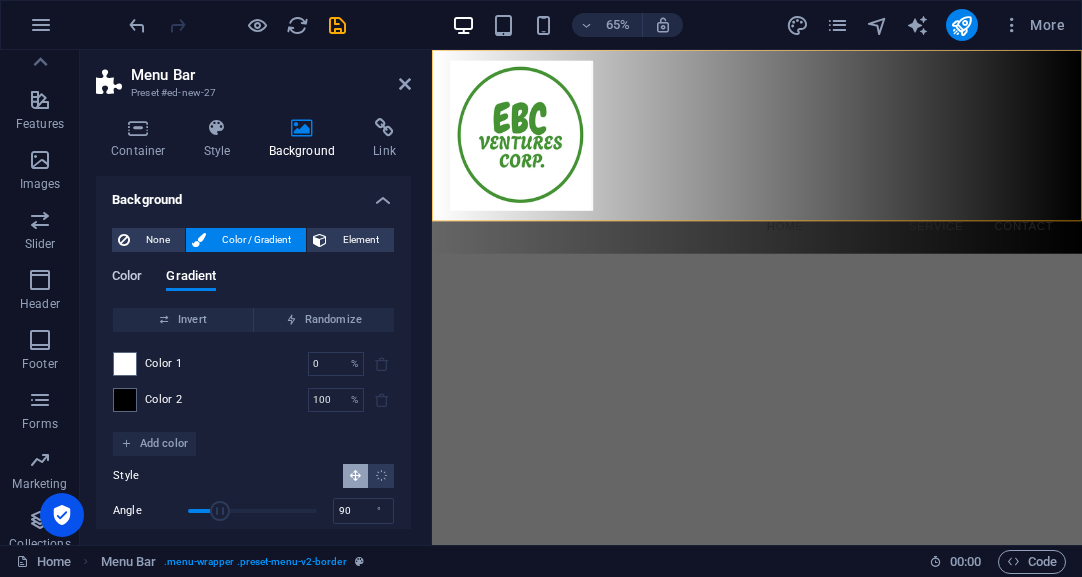 click on "Color" at bounding box center [127, 278] 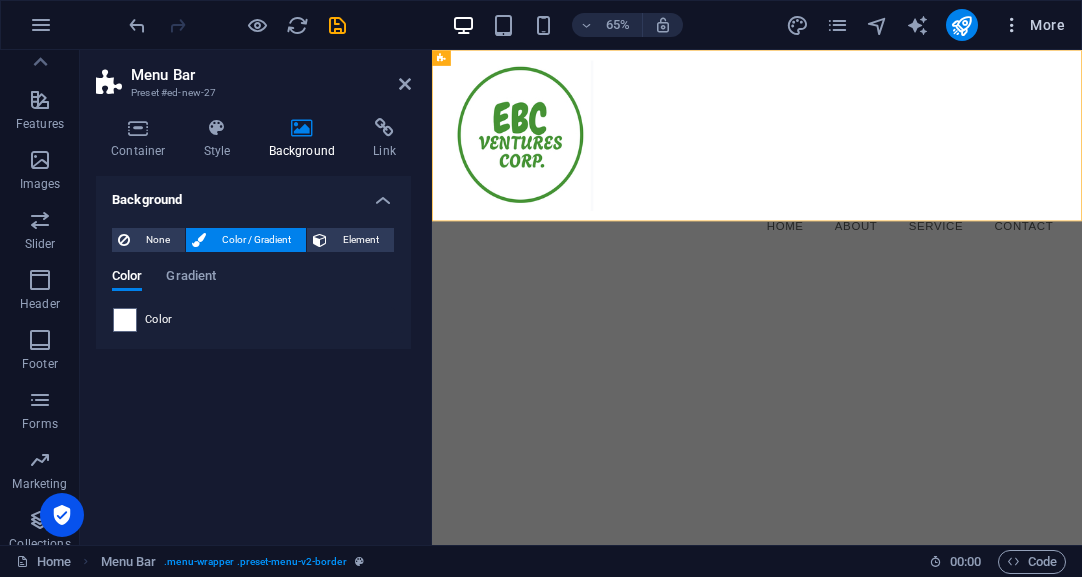 click at bounding box center (1012, 25) 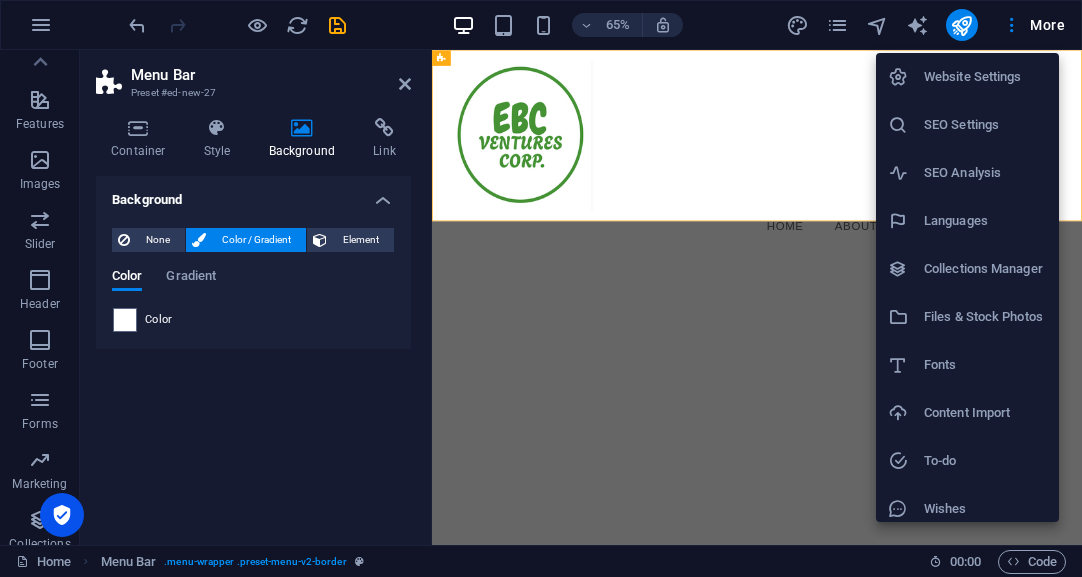 click at bounding box center [541, 288] 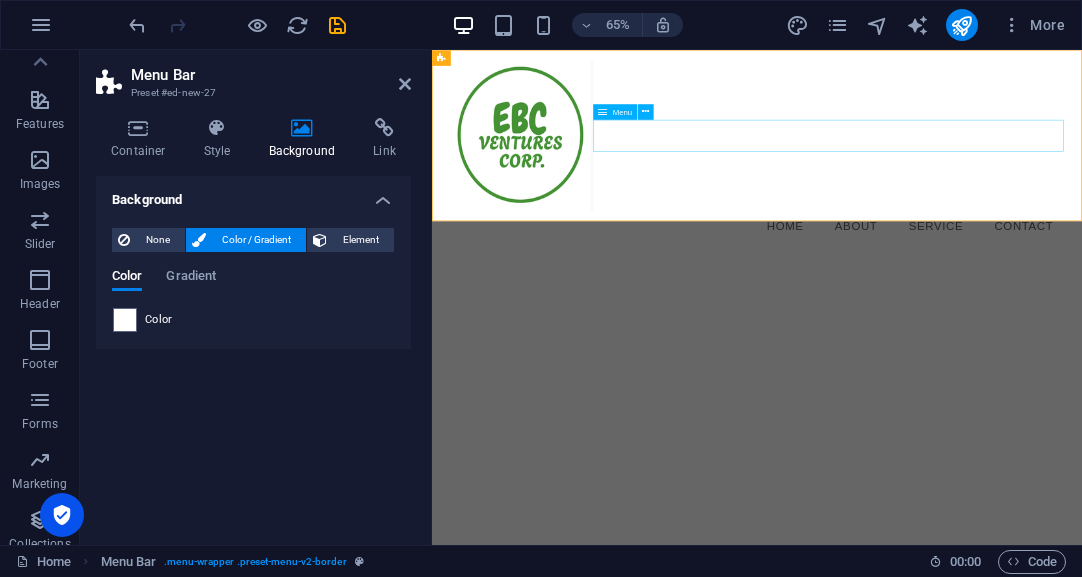 click on "Home About Service Contact" at bounding box center [932, 322] 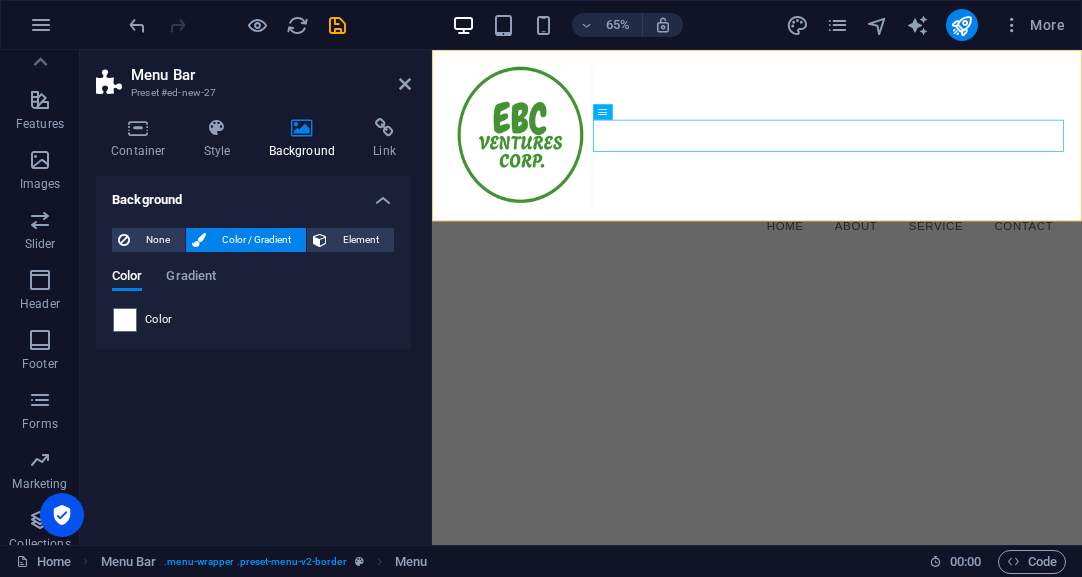 click on "Skip to main content
Menu Home About Service Contact" at bounding box center (932, 206) 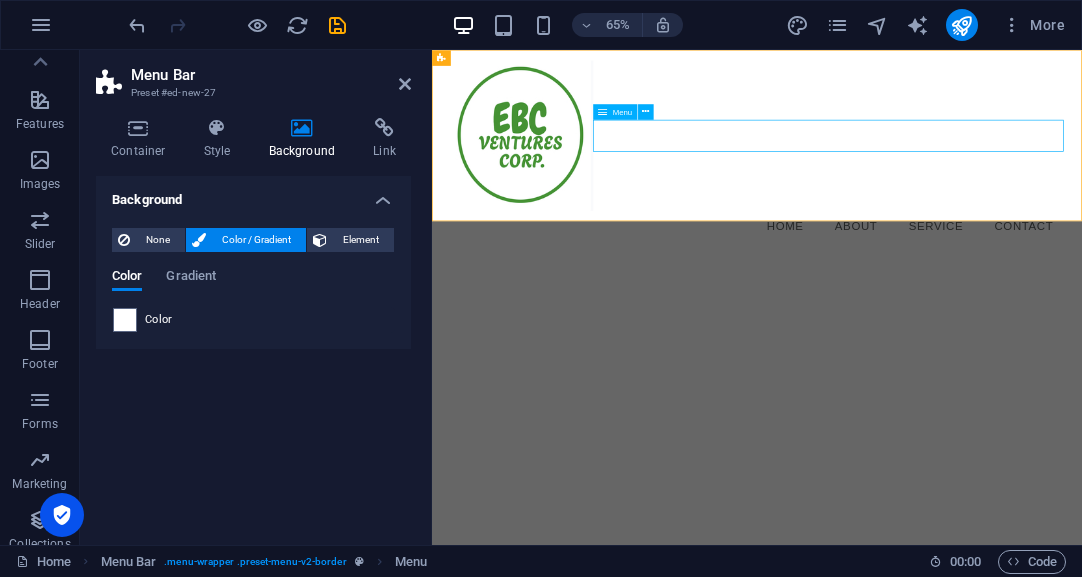 click on "Home About Service Contact" at bounding box center (932, 322) 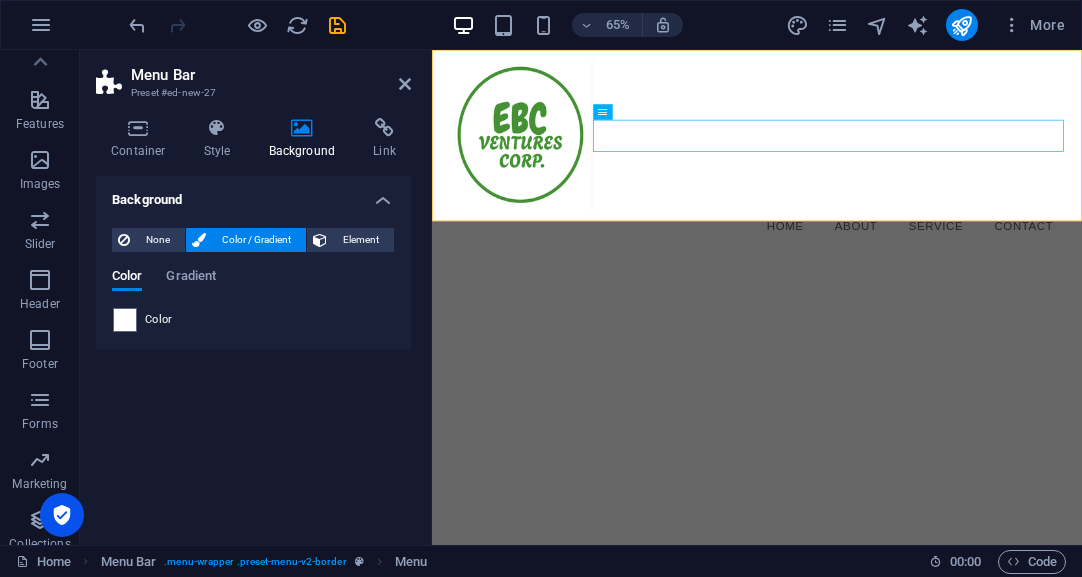 click on "Skip to main content
Menu Home About Service Contact" at bounding box center [932, 206] 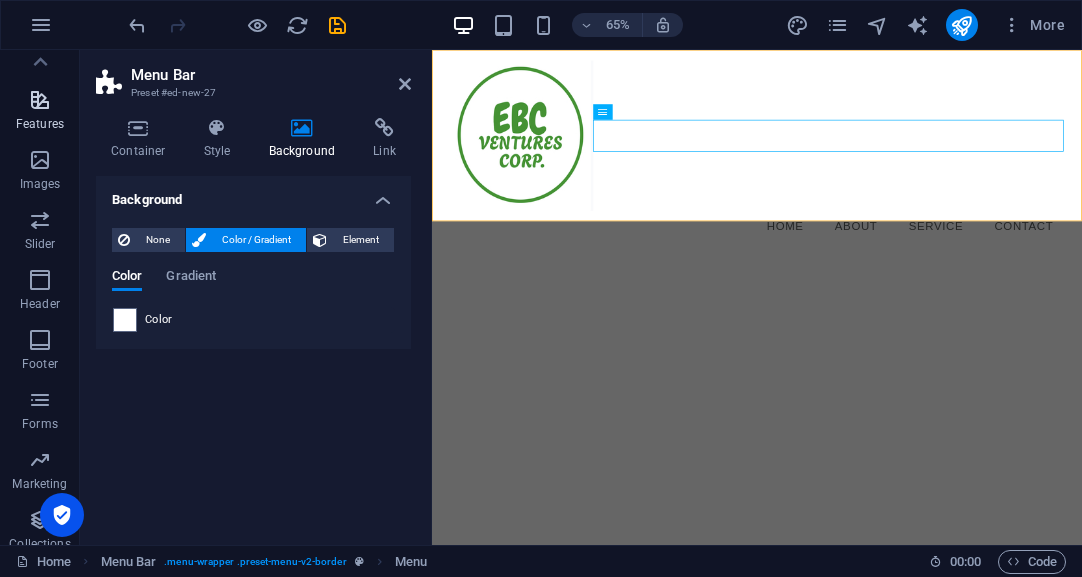 click at bounding box center (40, 100) 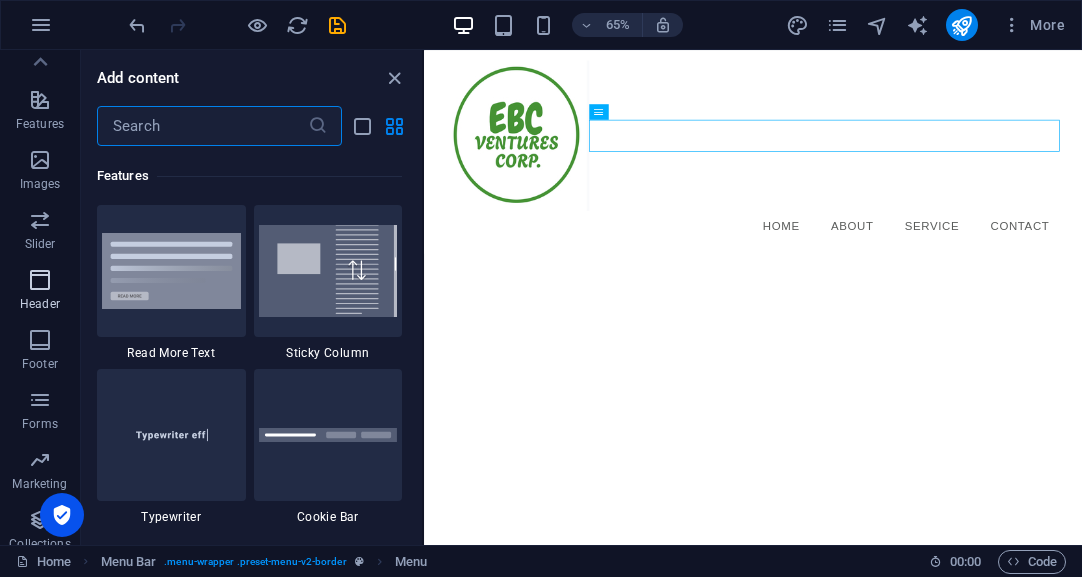 scroll, scrollTop: 7631, scrollLeft: 0, axis: vertical 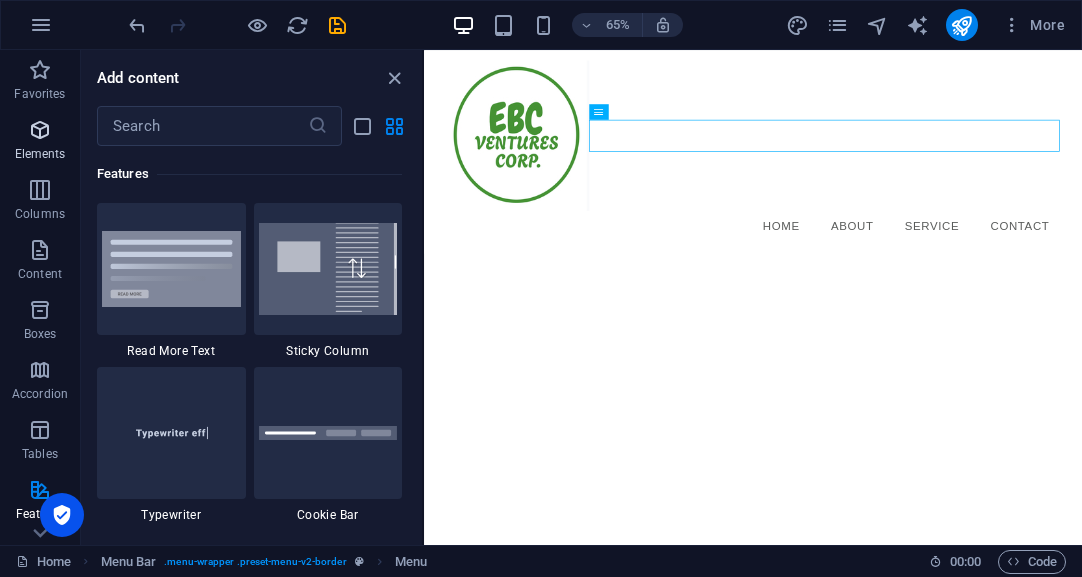 click at bounding box center [40, 130] 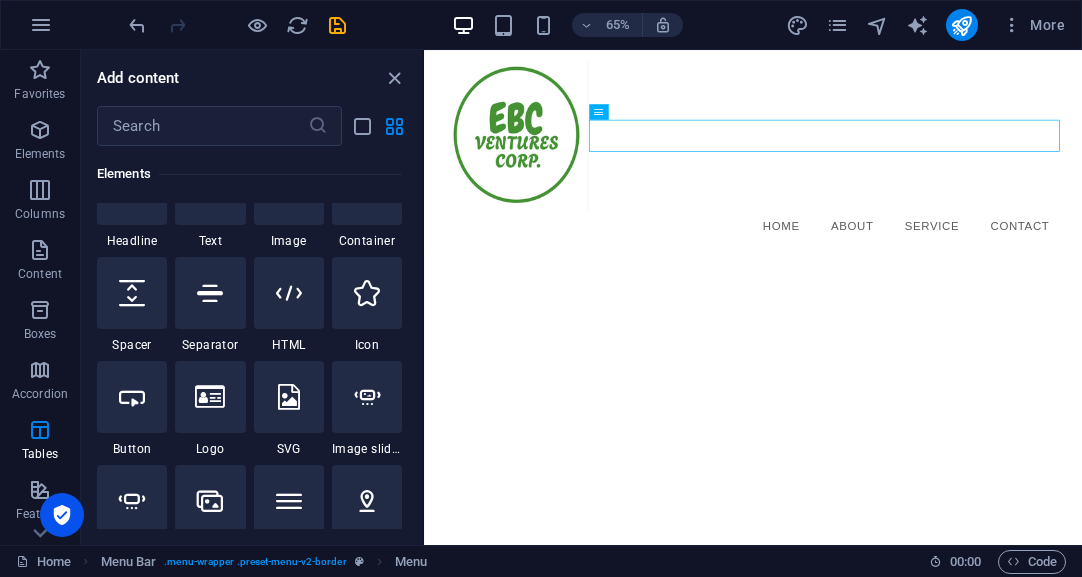 scroll, scrollTop: 213, scrollLeft: 0, axis: vertical 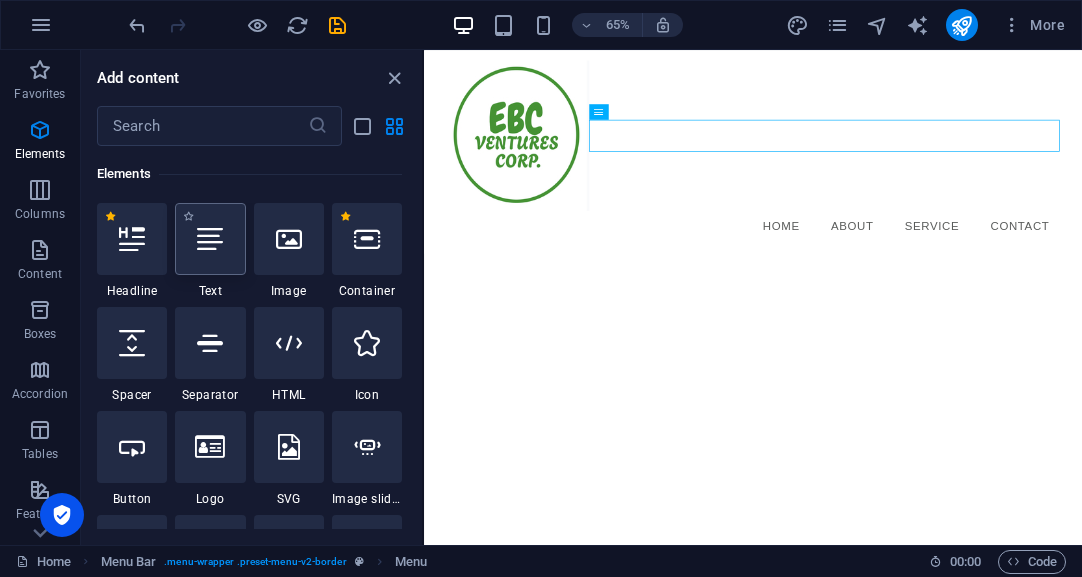 click at bounding box center (210, 239) 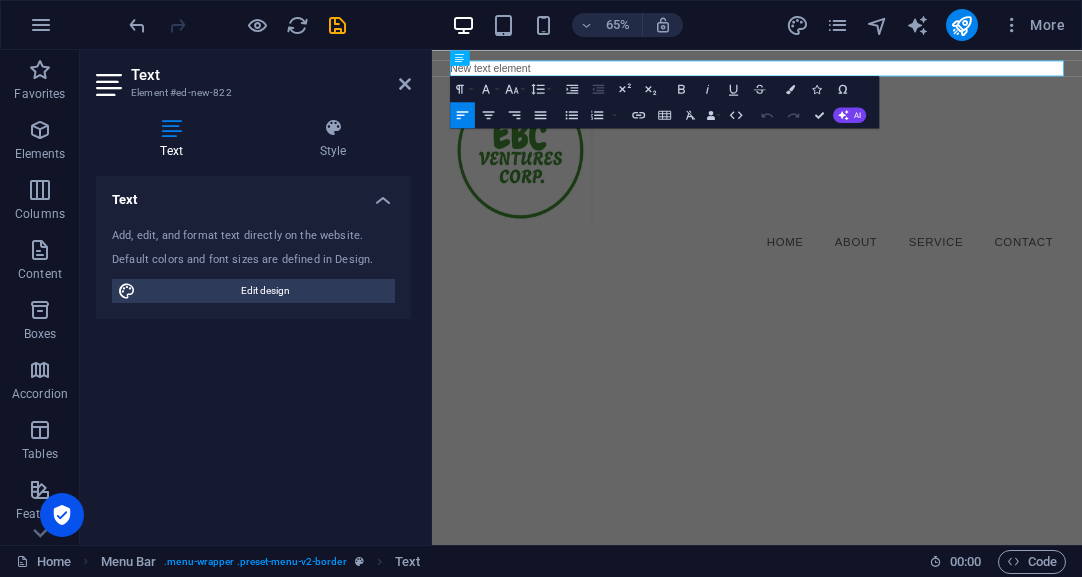 click on "Skip to main content
New text element Menu Home About Service Contact" at bounding box center (932, 218) 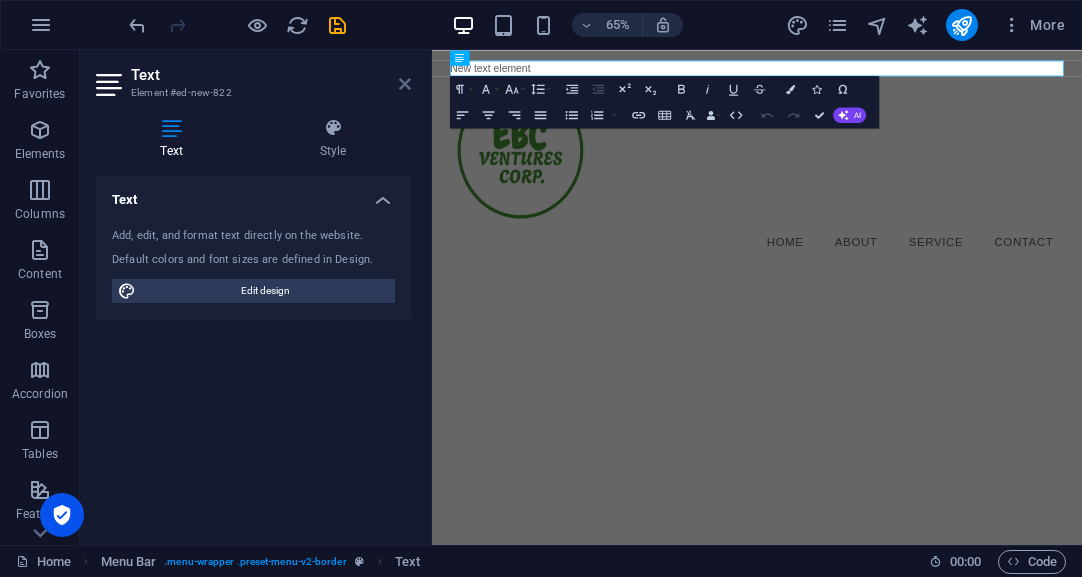 drag, startPoint x: 402, startPoint y: 84, endPoint x: 322, endPoint y: 35, distance: 93.813644 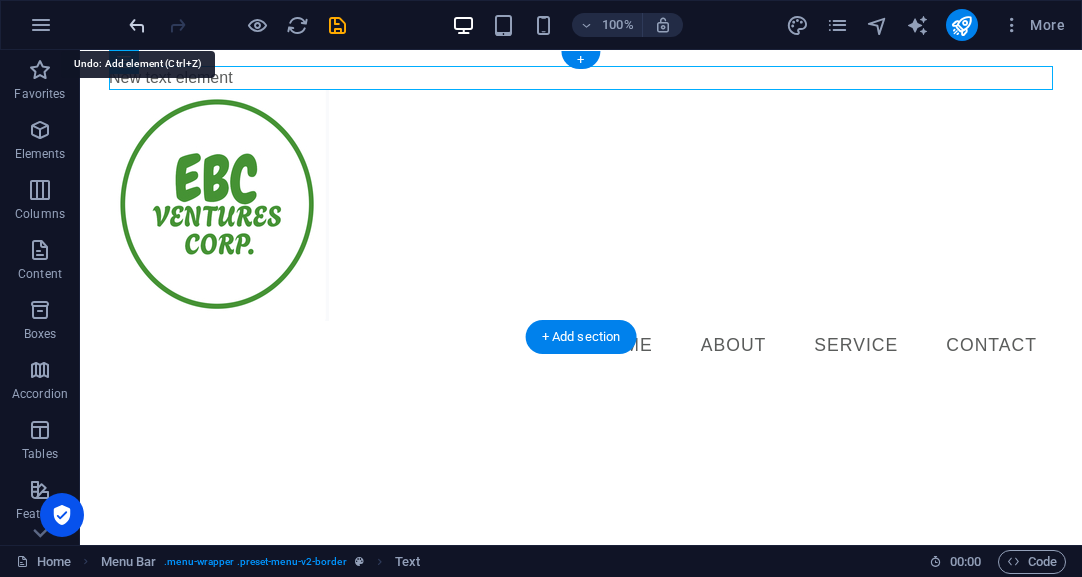 click at bounding box center [137, 25] 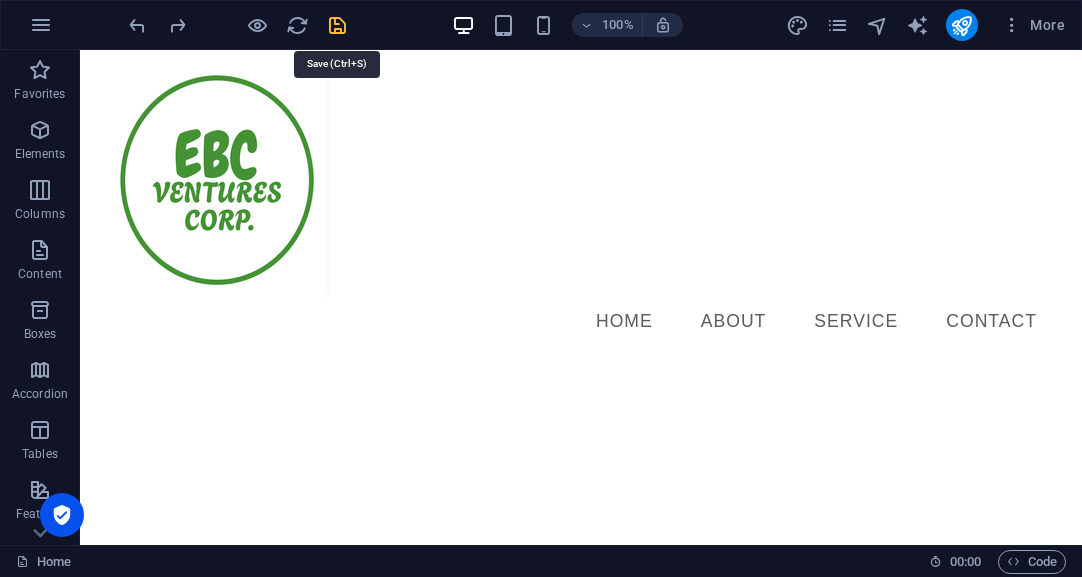 click at bounding box center [337, 25] 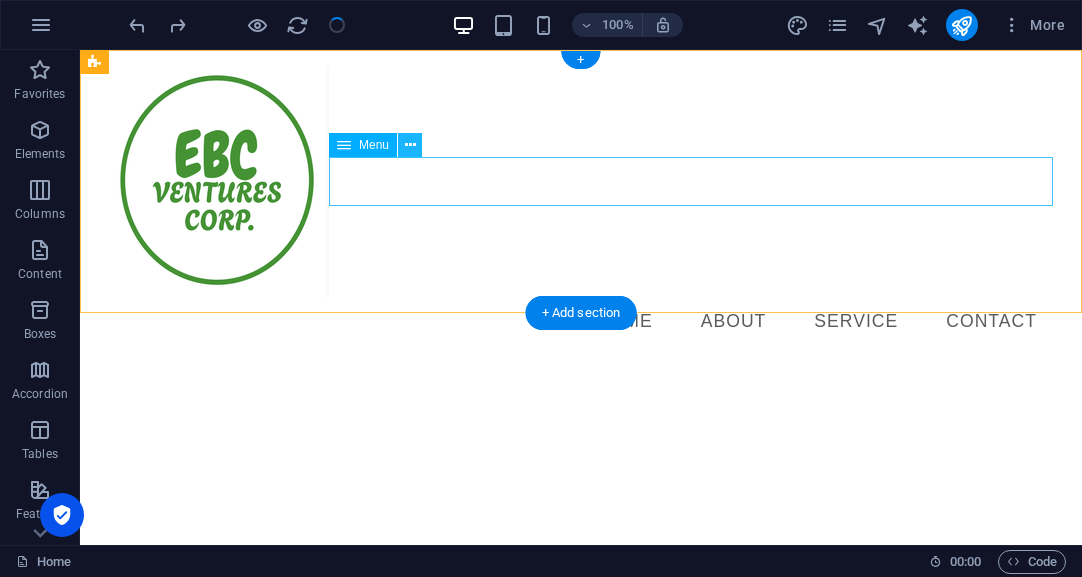 click at bounding box center [410, 145] 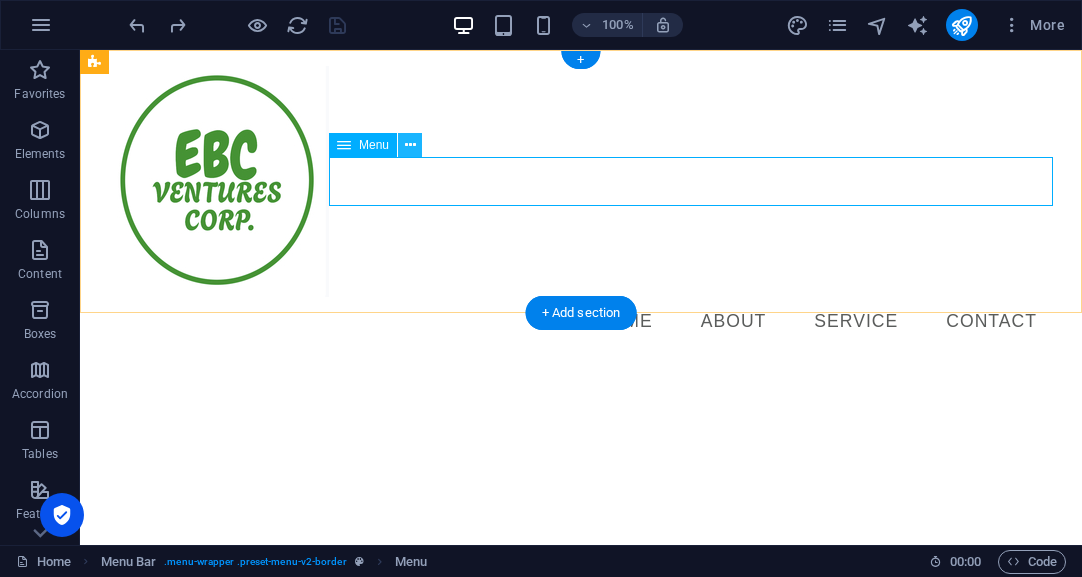 click at bounding box center [410, 145] 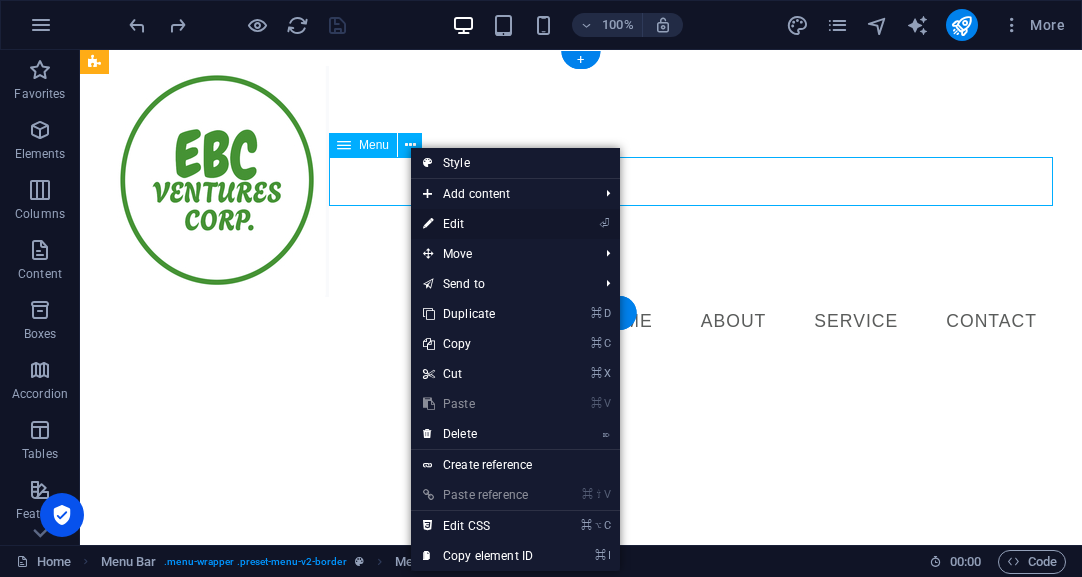 click on "⏎  Edit" at bounding box center (478, 224) 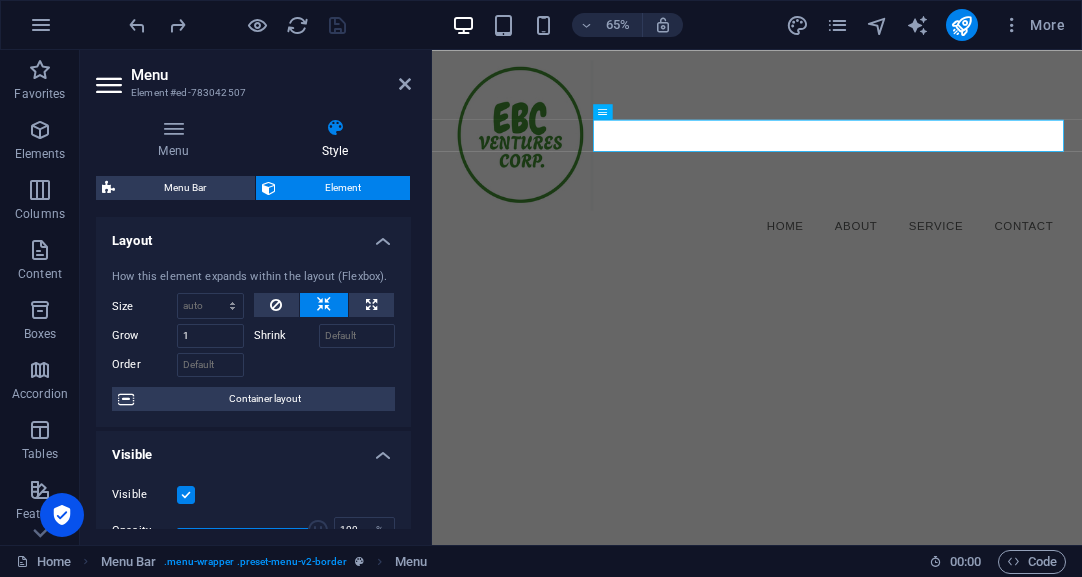 click on "Skip to main content
Menu Home About Service Contact" at bounding box center [932, 206] 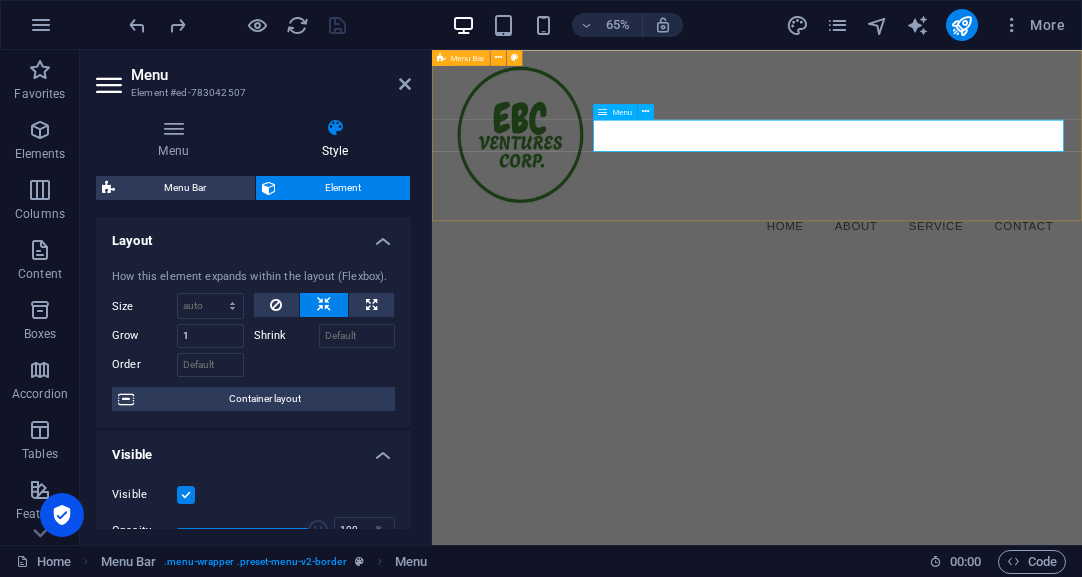 click on "Home About Service Contact" at bounding box center [932, 322] 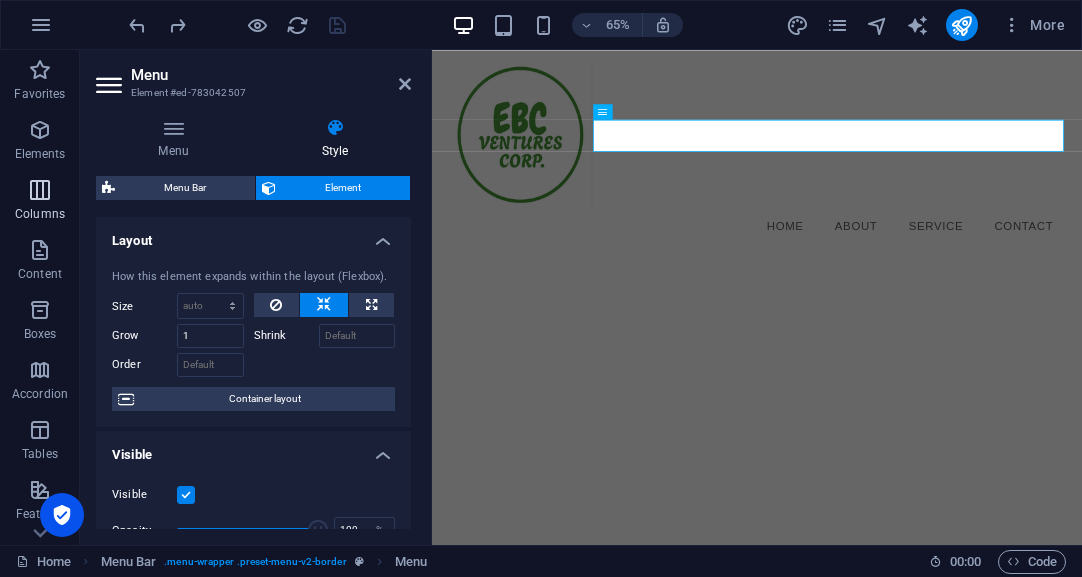 click on "Columns" at bounding box center [40, 202] 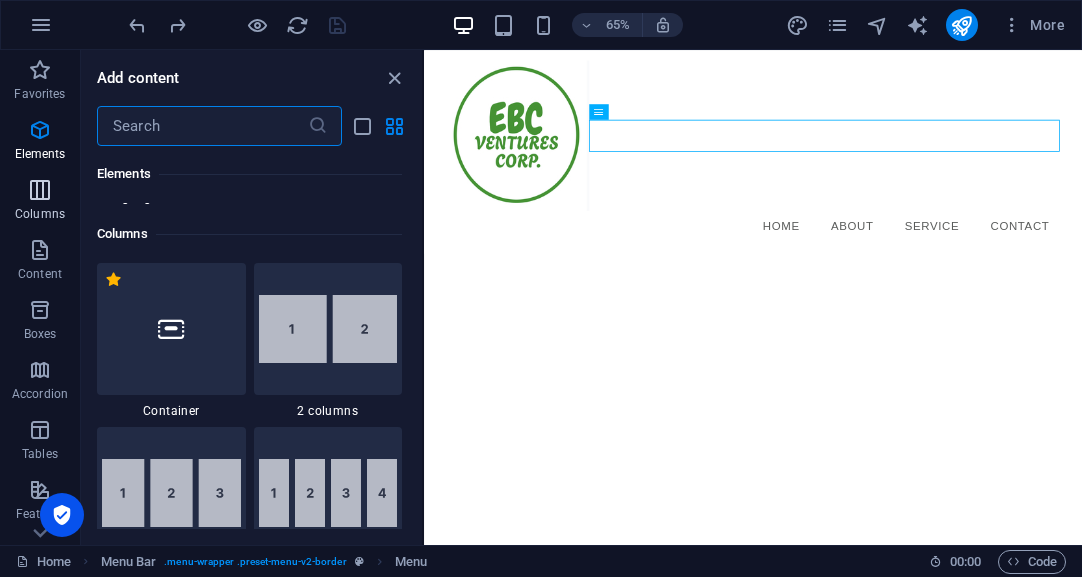 scroll, scrollTop: 990, scrollLeft: 0, axis: vertical 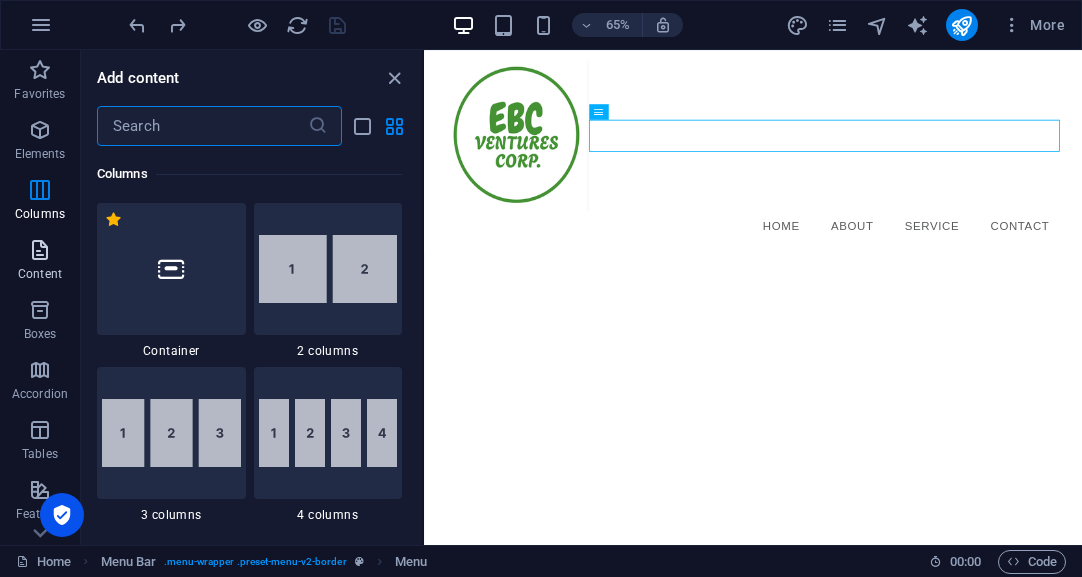 click on "Content" at bounding box center (40, 274) 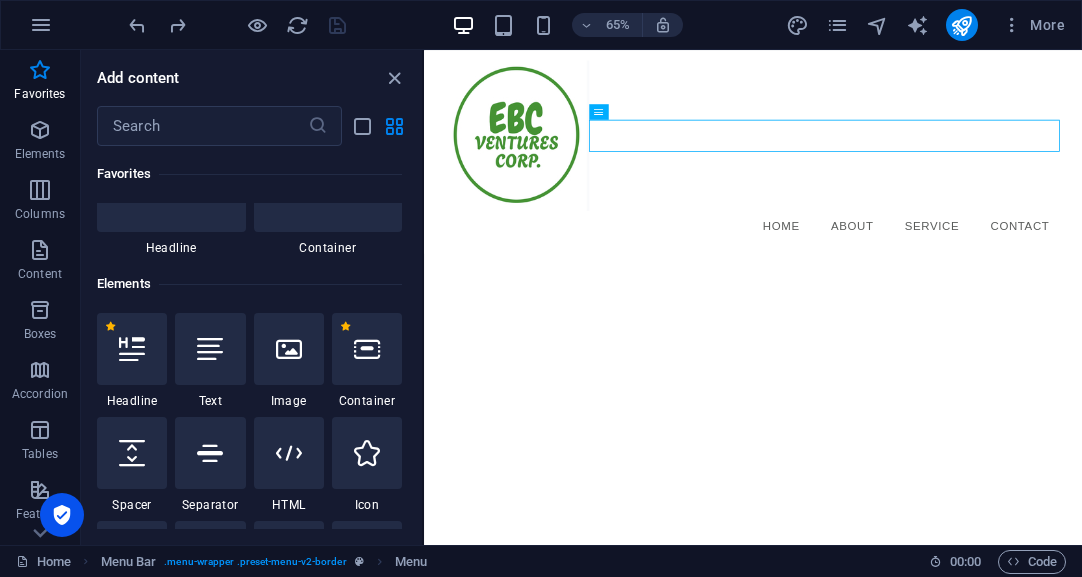 scroll, scrollTop: 0, scrollLeft: 0, axis: both 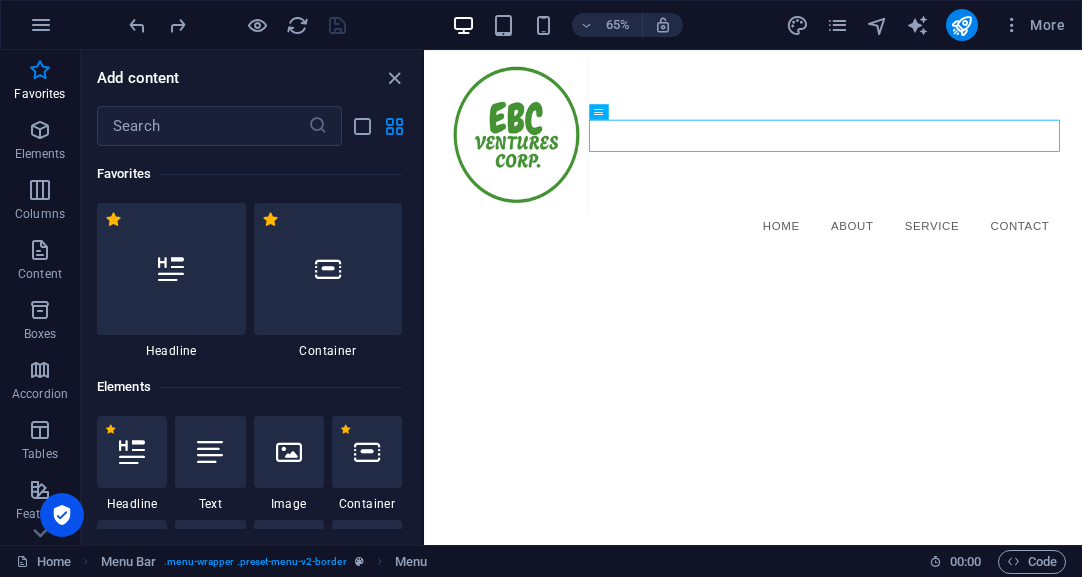 drag, startPoint x: 419, startPoint y: 224, endPoint x: 628, endPoint y: 474, distance: 325.85425 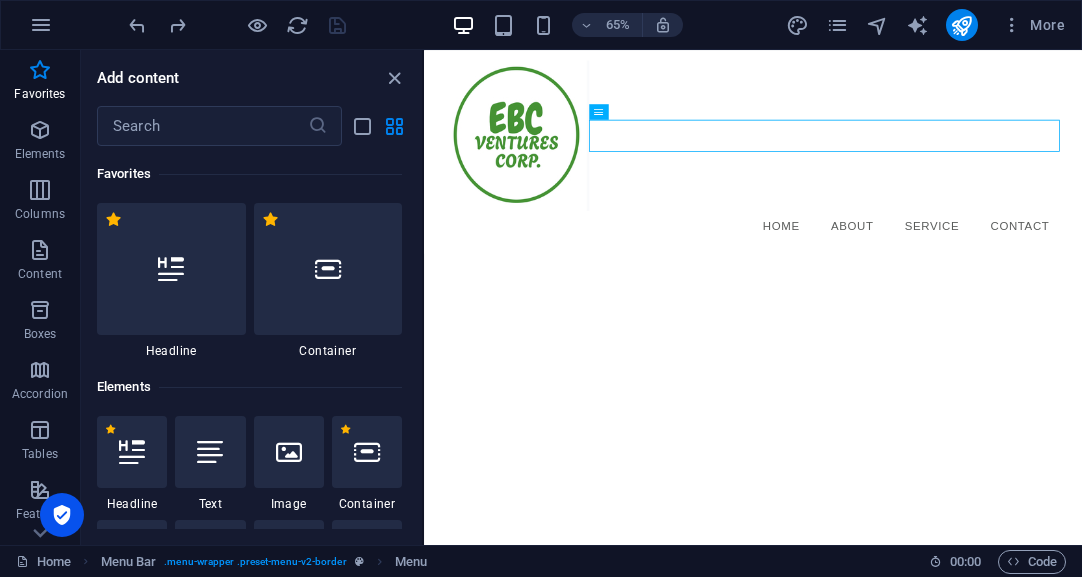 click on "Skip to main content
Menu Home About Service Contact" at bounding box center (930, 206) 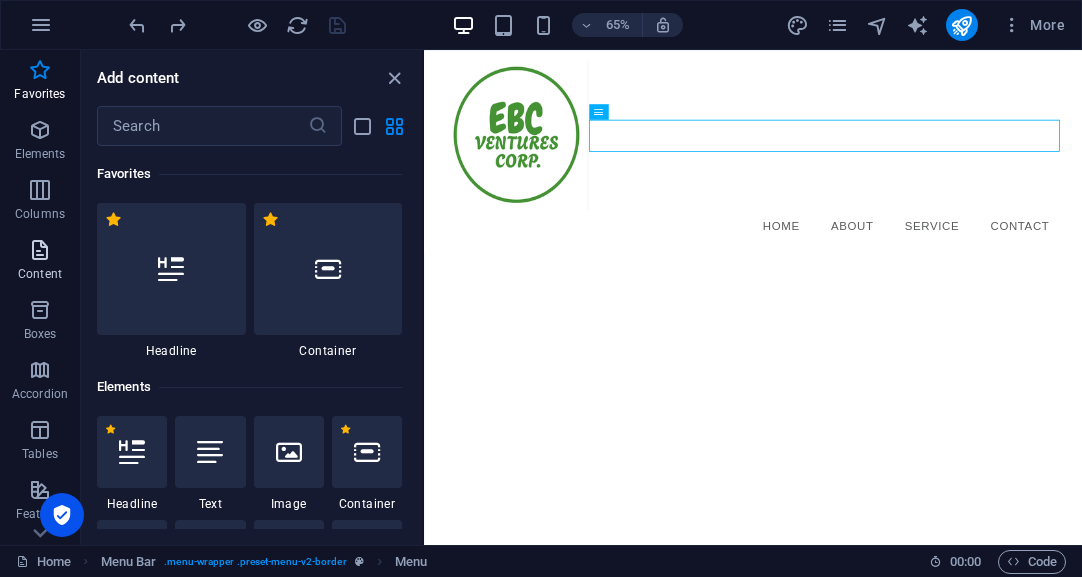 click at bounding box center [40, 250] 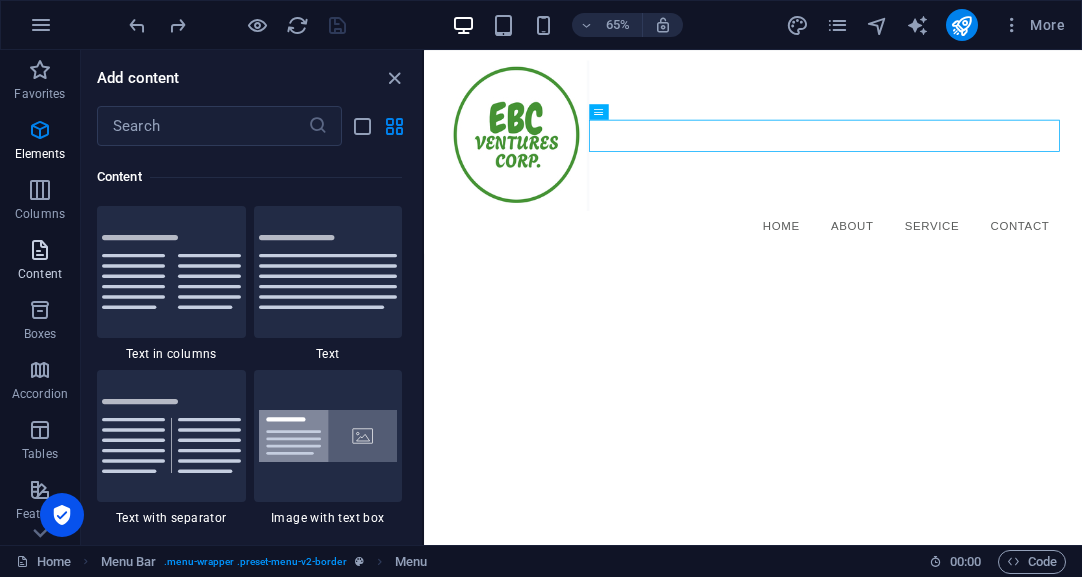 scroll, scrollTop: 3499, scrollLeft: 0, axis: vertical 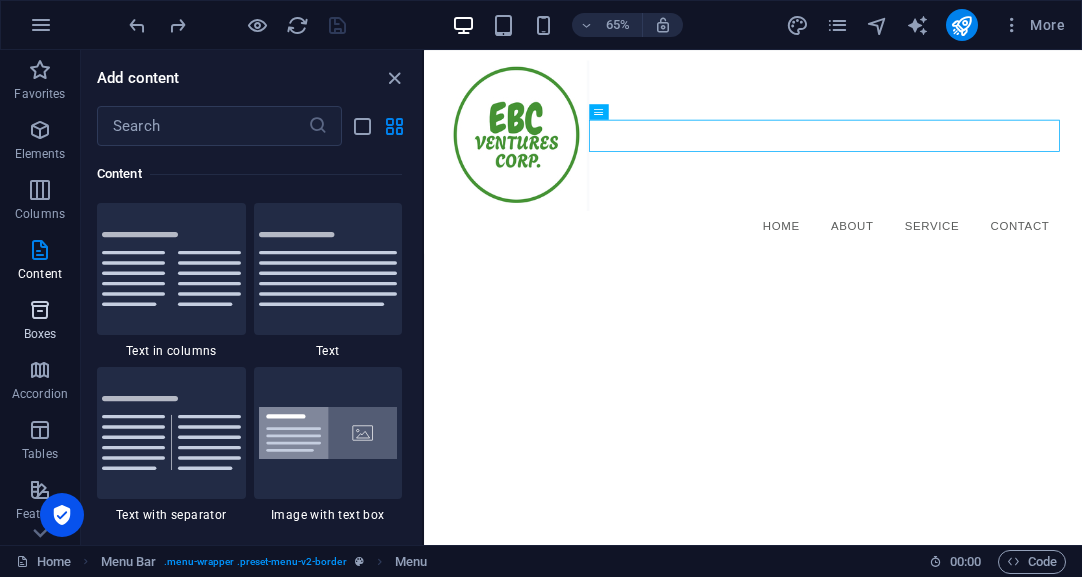 click on "Boxes" at bounding box center [40, 322] 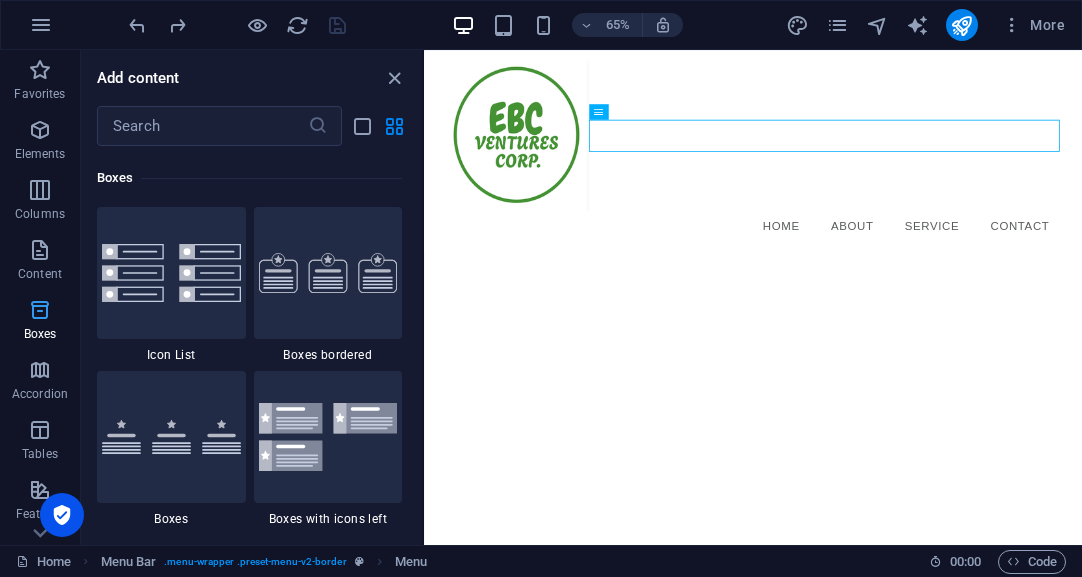 scroll, scrollTop: 5352, scrollLeft: 0, axis: vertical 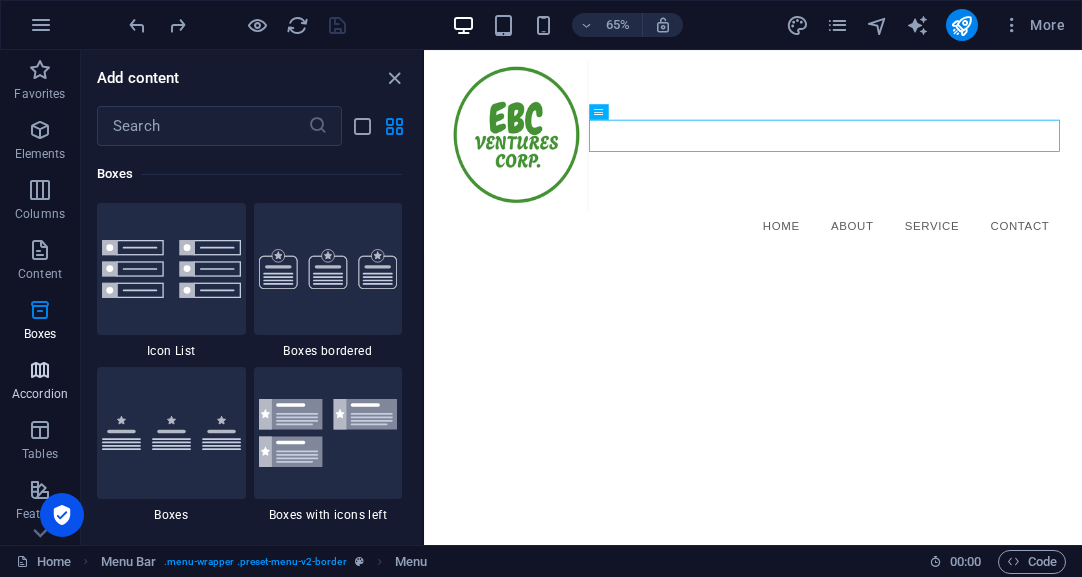 click at bounding box center [40, 370] 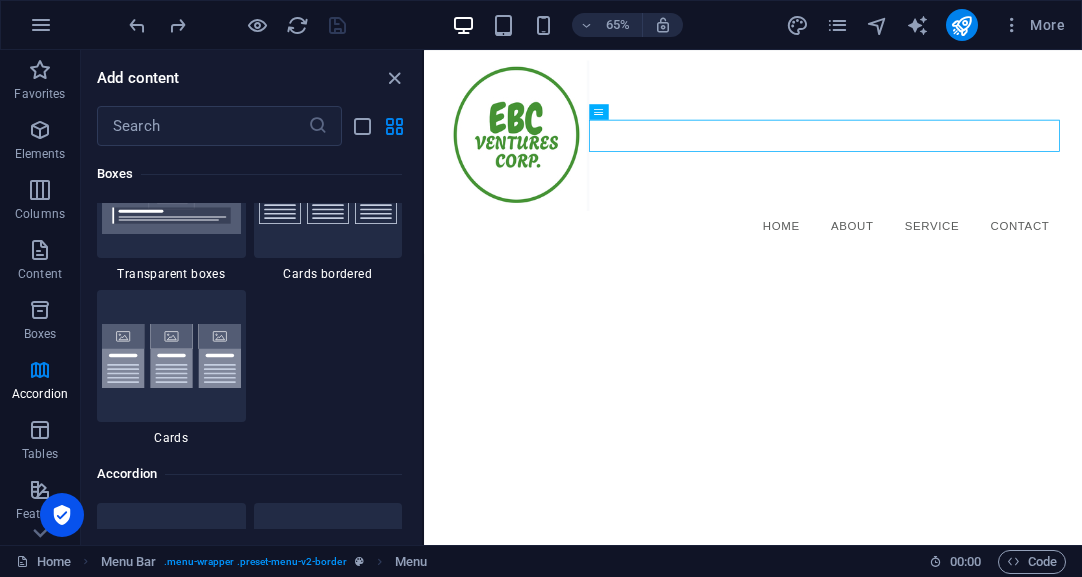 scroll, scrollTop: 6221, scrollLeft: 0, axis: vertical 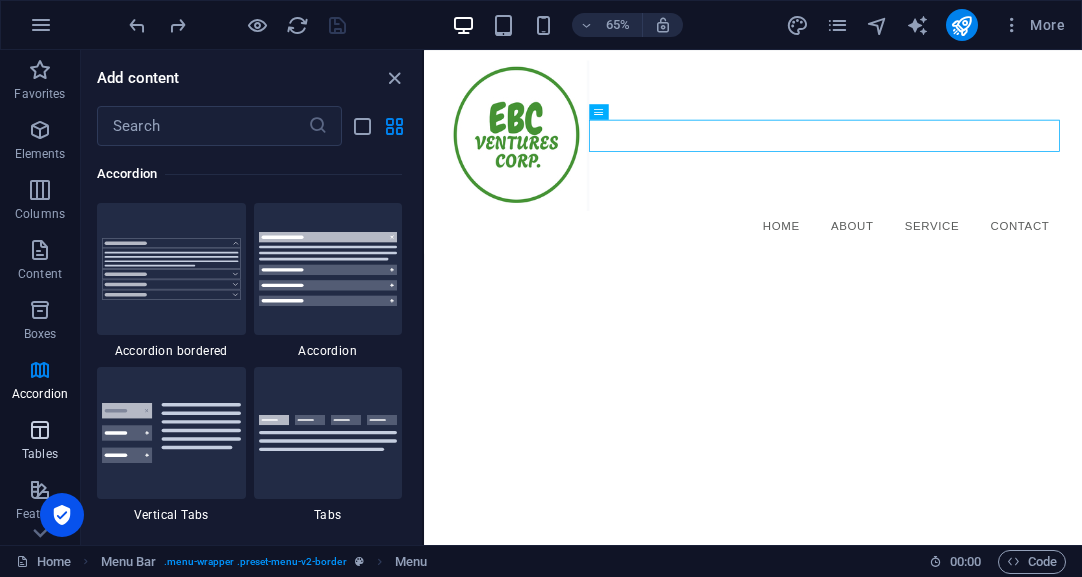 click at bounding box center [40, 430] 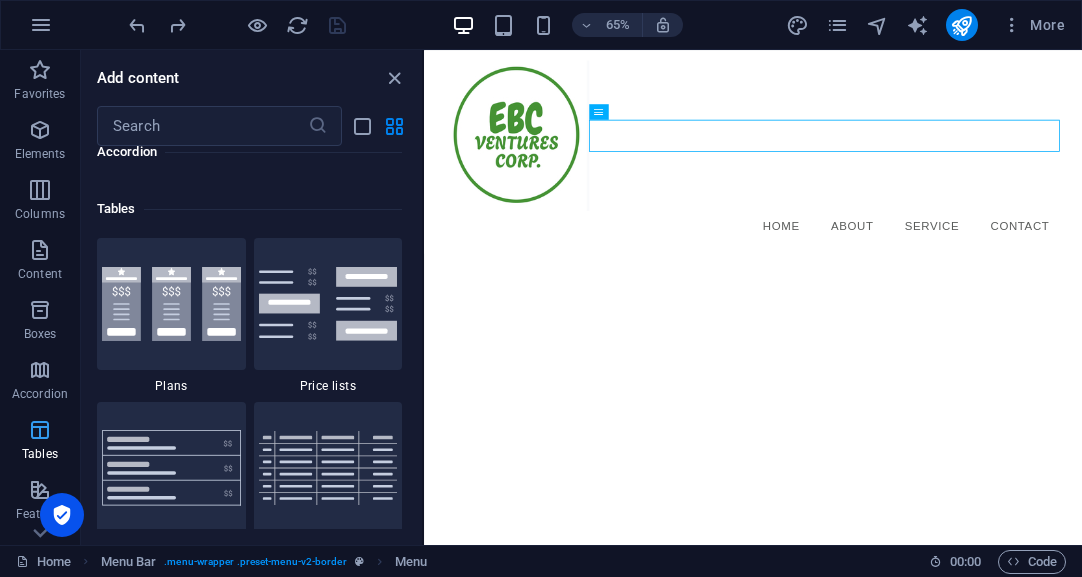scroll, scrollTop: 6762, scrollLeft: 0, axis: vertical 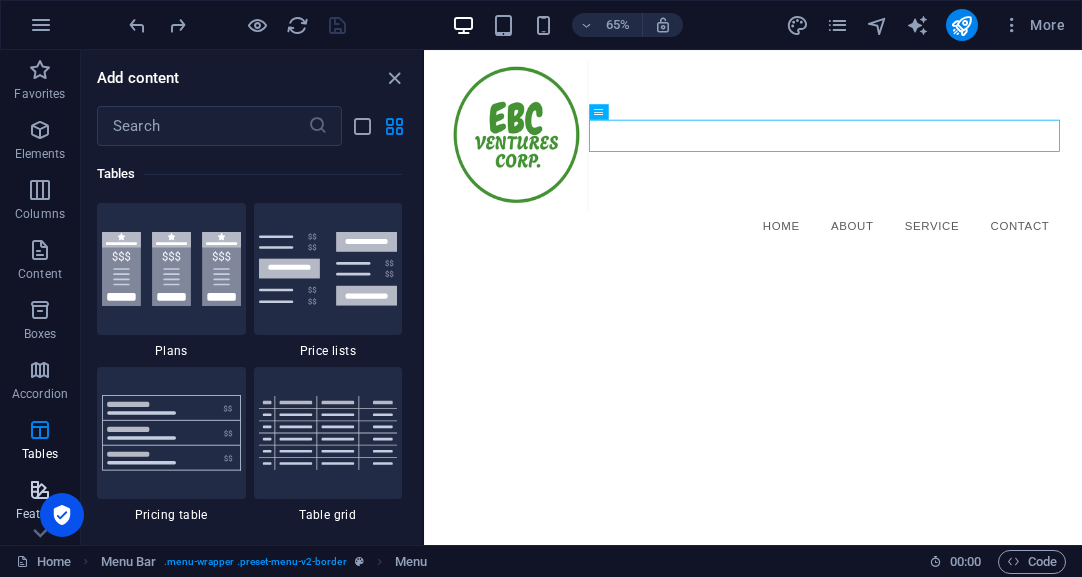 click on "Features" at bounding box center [40, 502] 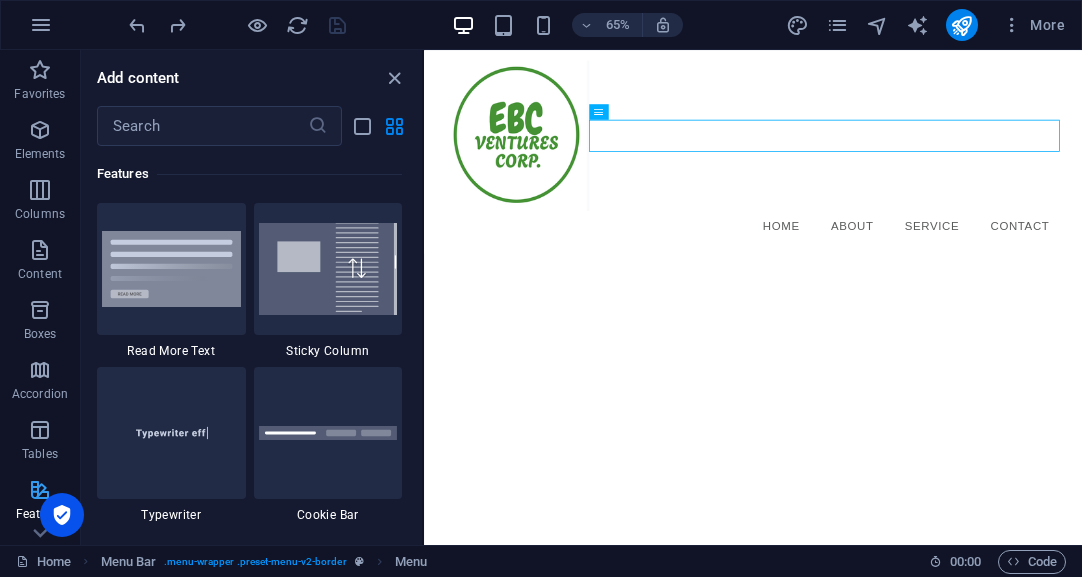 scroll, scrollTop: 7631, scrollLeft: 0, axis: vertical 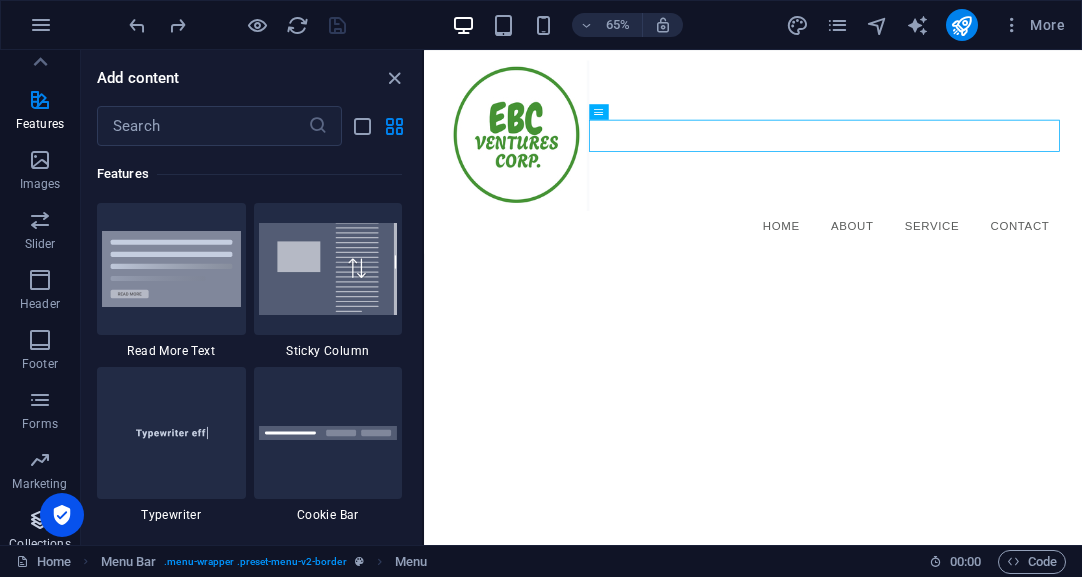 click on "Collections" at bounding box center (40, 532) 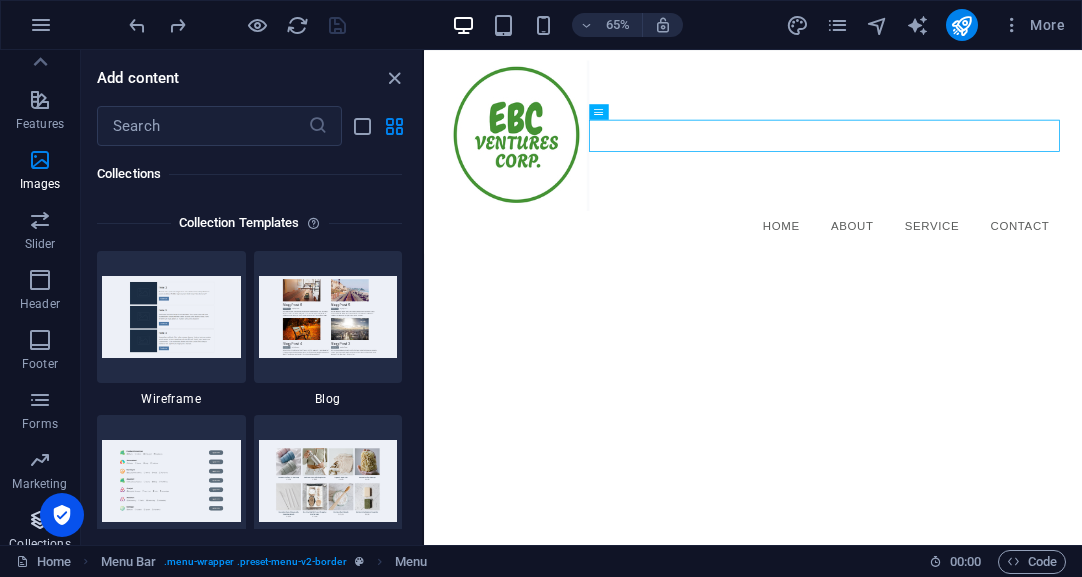 scroll, scrollTop: 18142, scrollLeft: 0, axis: vertical 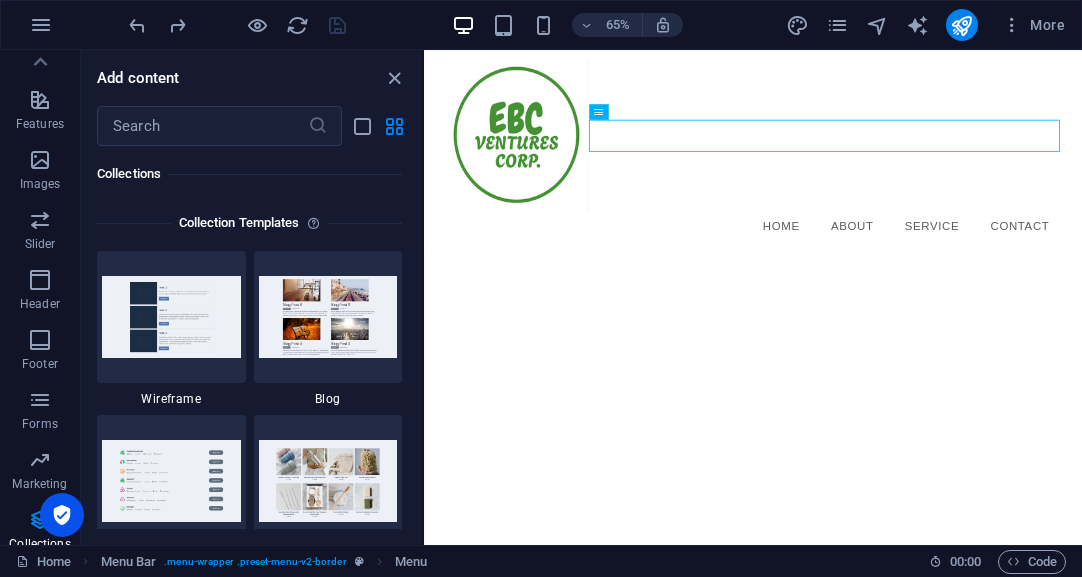drag, startPoint x: 417, startPoint y: 502, endPoint x: 403, endPoint y: 344, distance: 158.61903 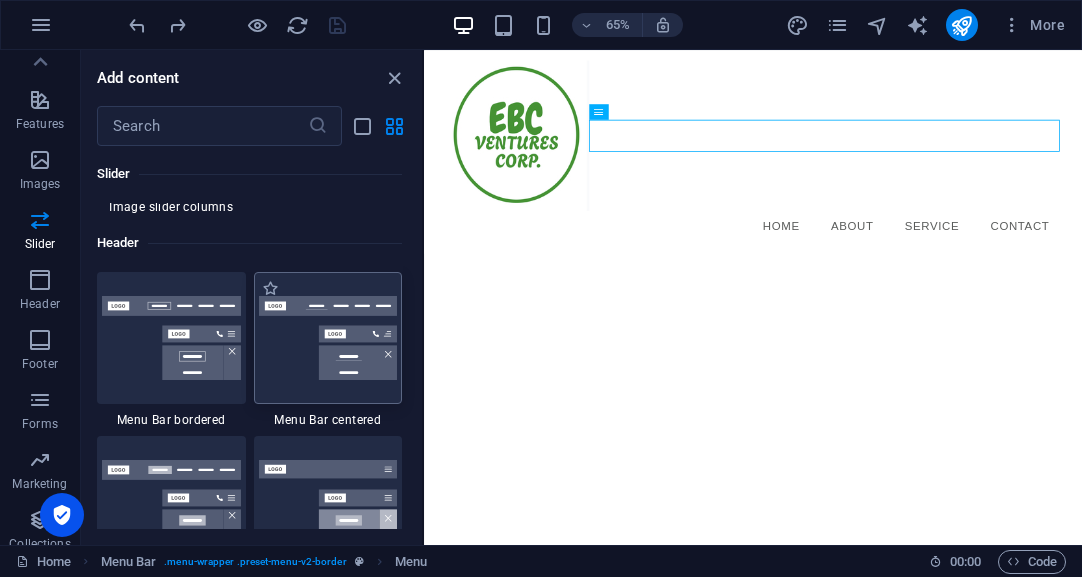 scroll, scrollTop: 11832, scrollLeft: 0, axis: vertical 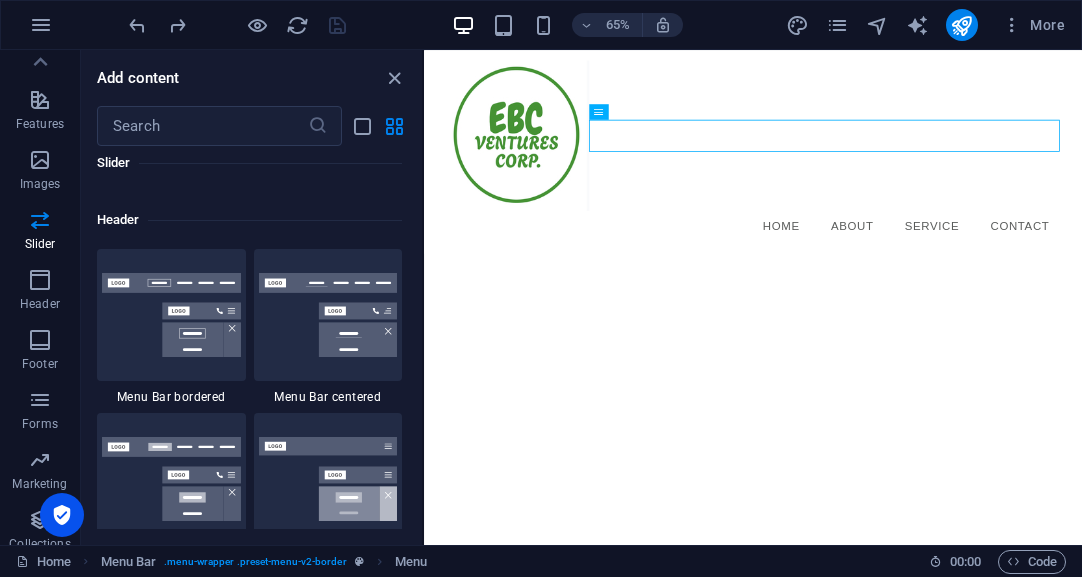 click on "1 Star Menu Bar bordered 1 Star Menu Bar centered 1 Star Menu Bar 1 Star Menu Bar fixed 1 Star Menu Bar Loki 1 Star Menu Bar as trigger 1 Star Menu Bar wide 1 Star Menu Bar XXL 1 Star Menu Bar Hamburger 1 Star Banner 1 Star Info Bar 1 Star Info Bar extended 1 Star Info Bar columns 1 Star Banner Grid" at bounding box center [249, 819] 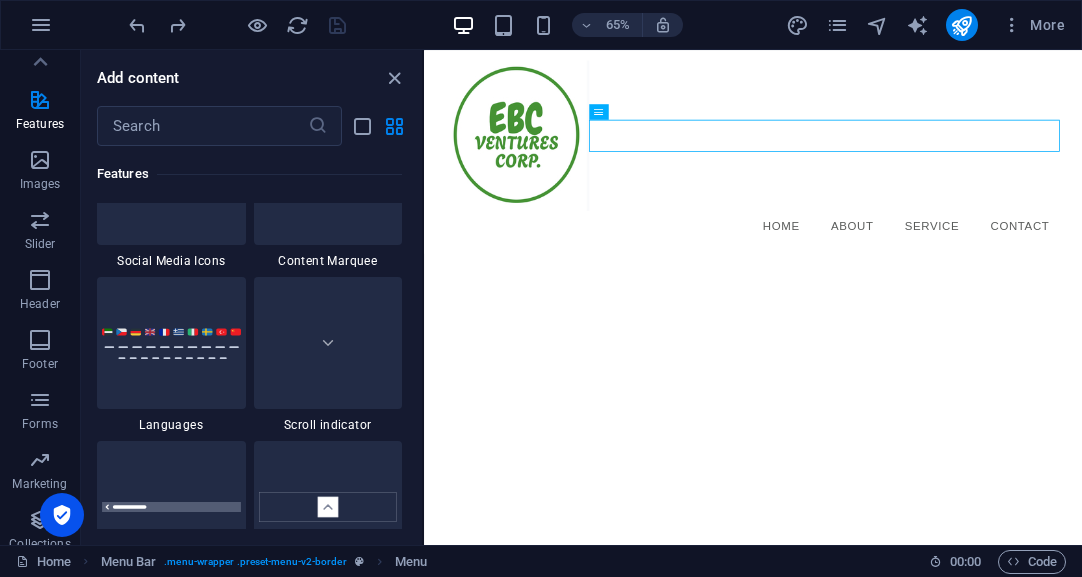 scroll, scrollTop: 8353, scrollLeft: 0, axis: vertical 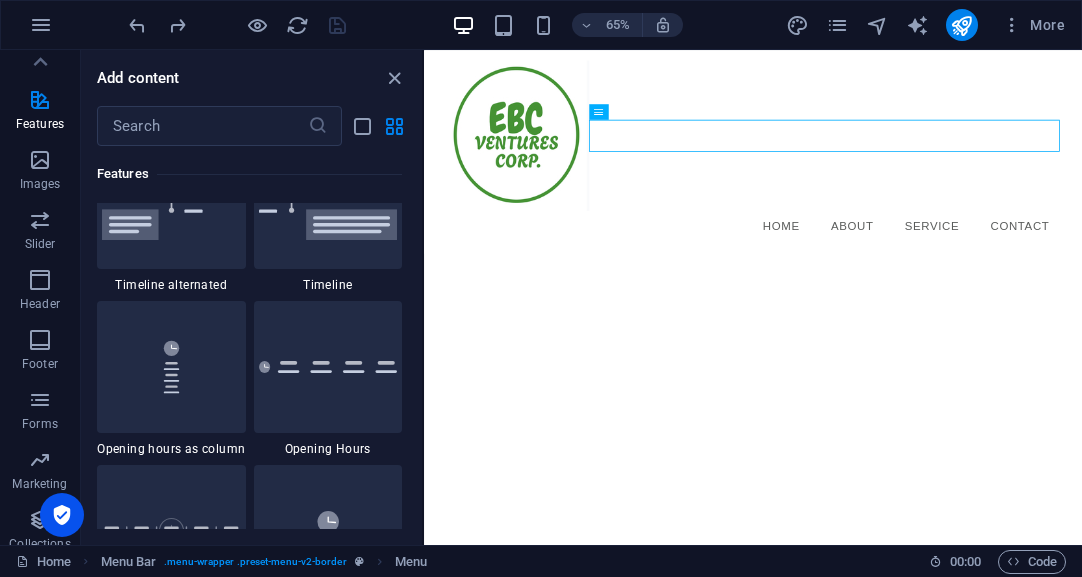click on "Skip to main content
Menu Home About Service Contact" at bounding box center [930, 206] 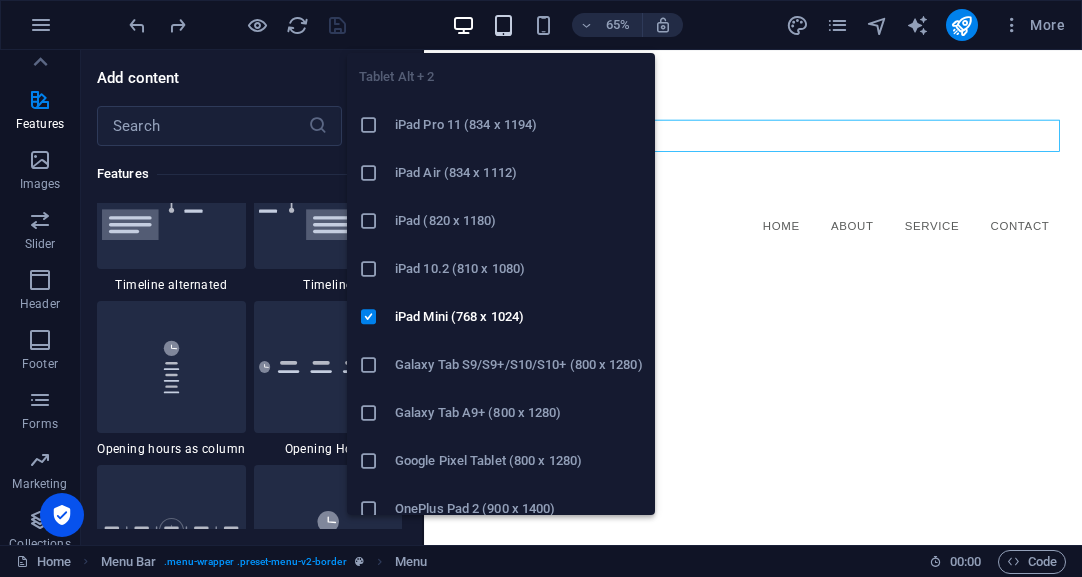click at bounding box center [503, 25] 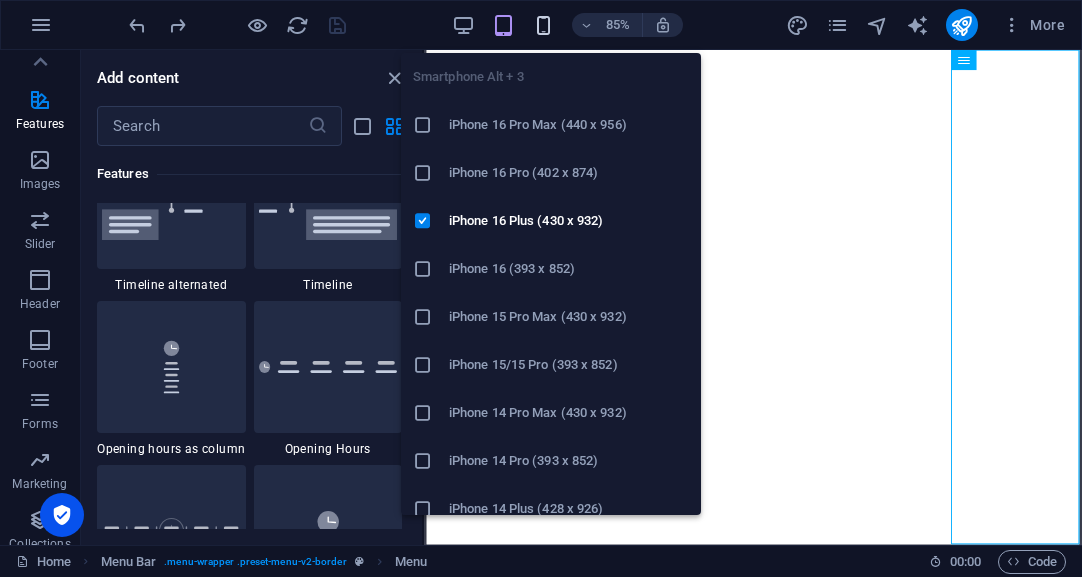 click at bounding box center [543, 25] 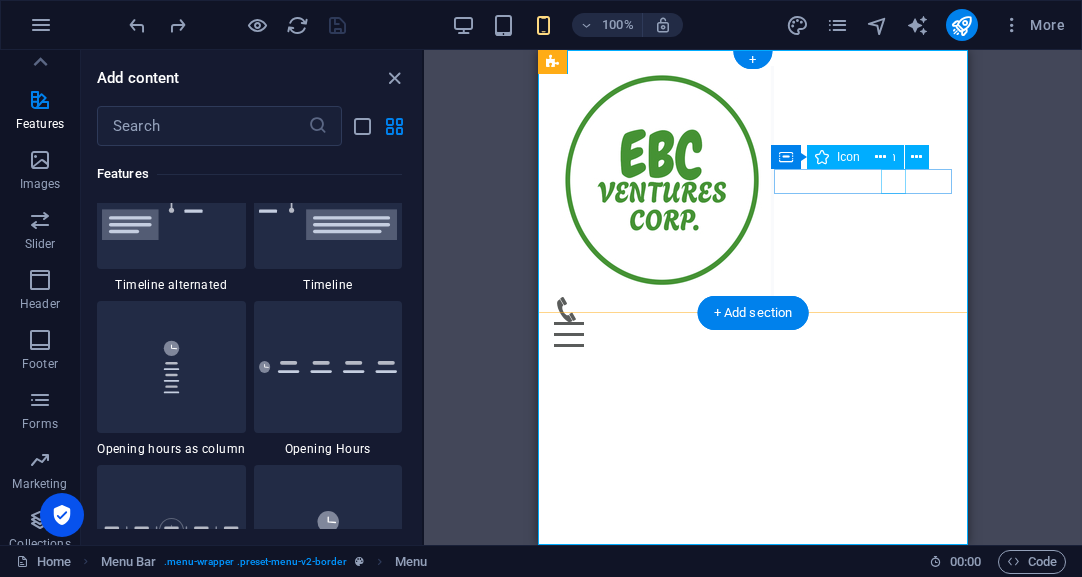 click at bounding box center [745, 309] 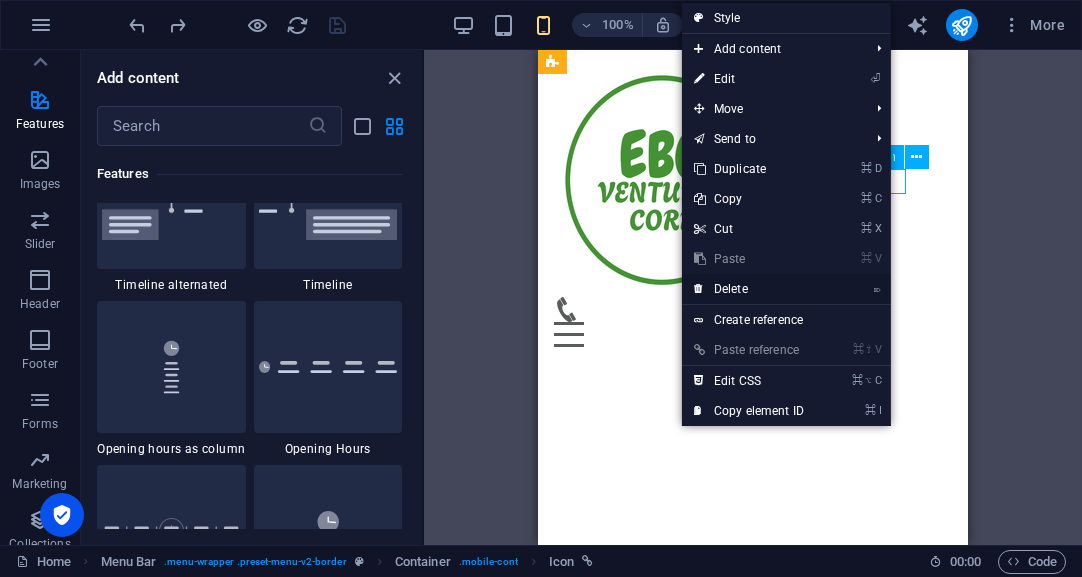 drag, startPoint x: 747, startPoint y: 286, endPoint x: 75, endPoint y: 251, distance: 672.9108 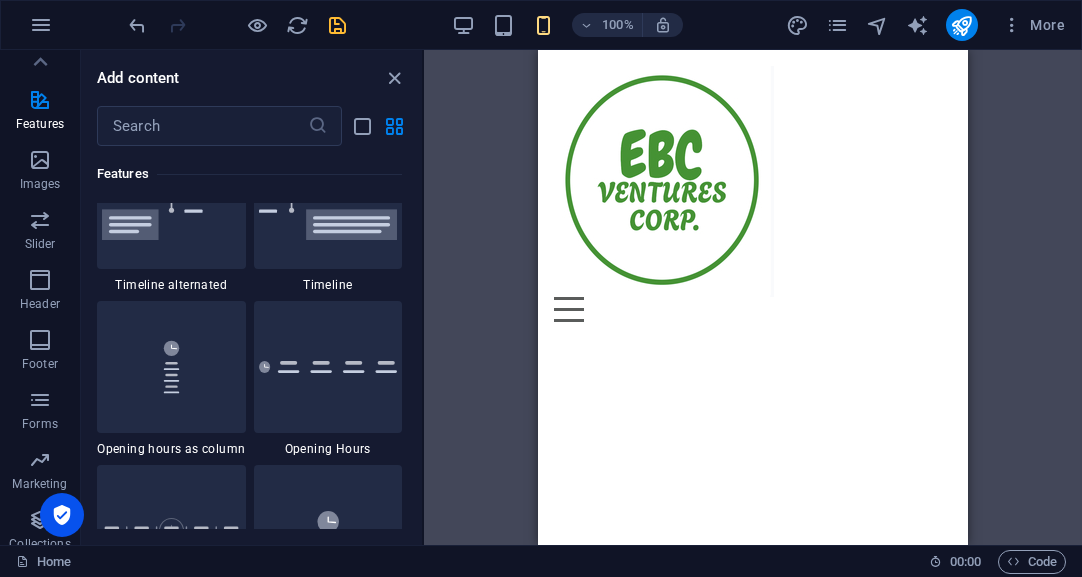 click on "Skip to main content
Menu Home About Service Contact" at bounding box center (753, 194) 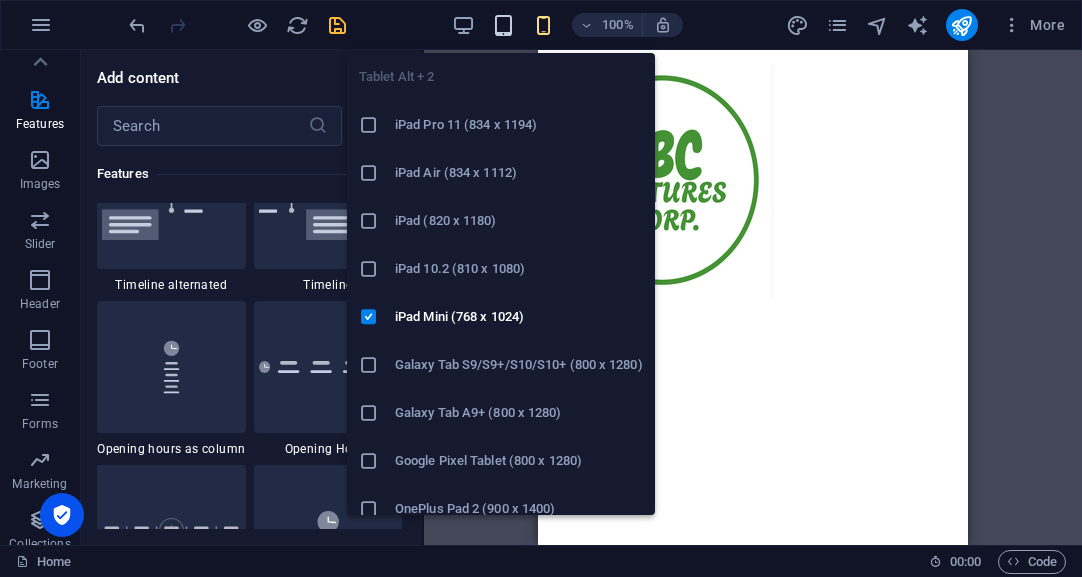 click at bounding box center [503, 25] 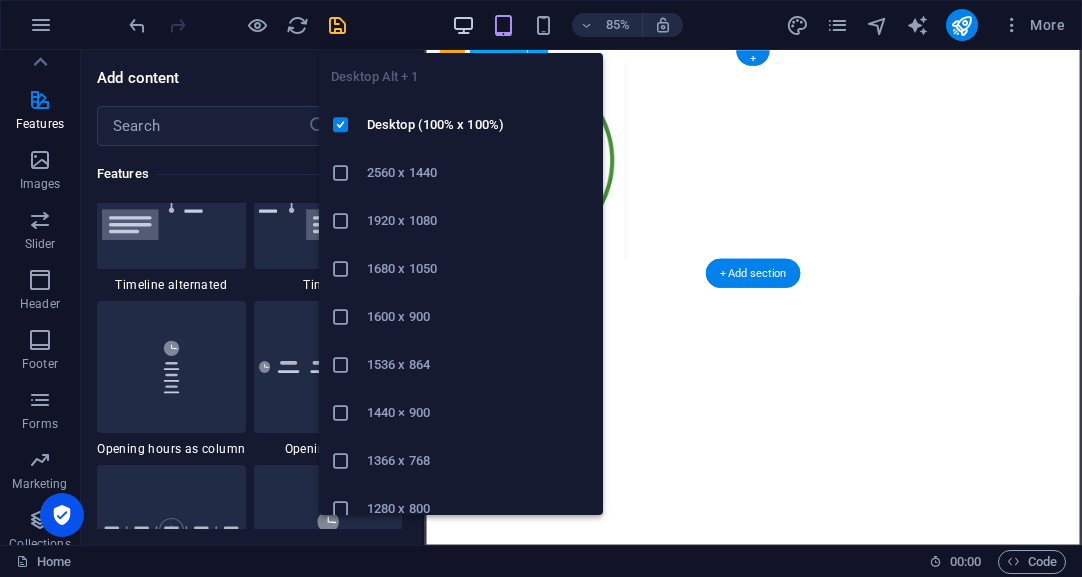 click at bounding box center (463, 25) 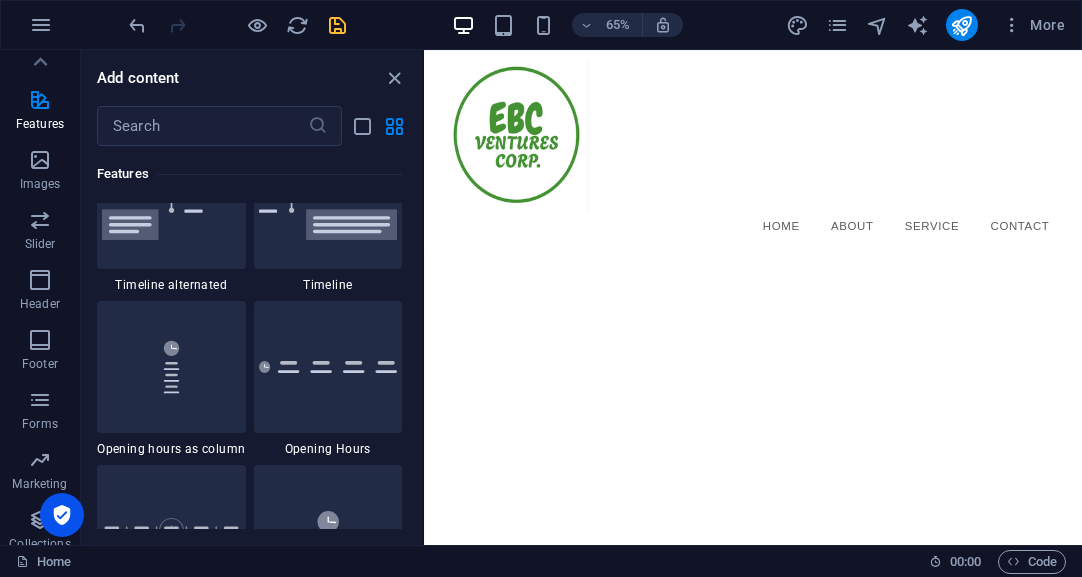 click on "Skip to main content
Menu Home About Service Contact" at bounding box center (930, 206) 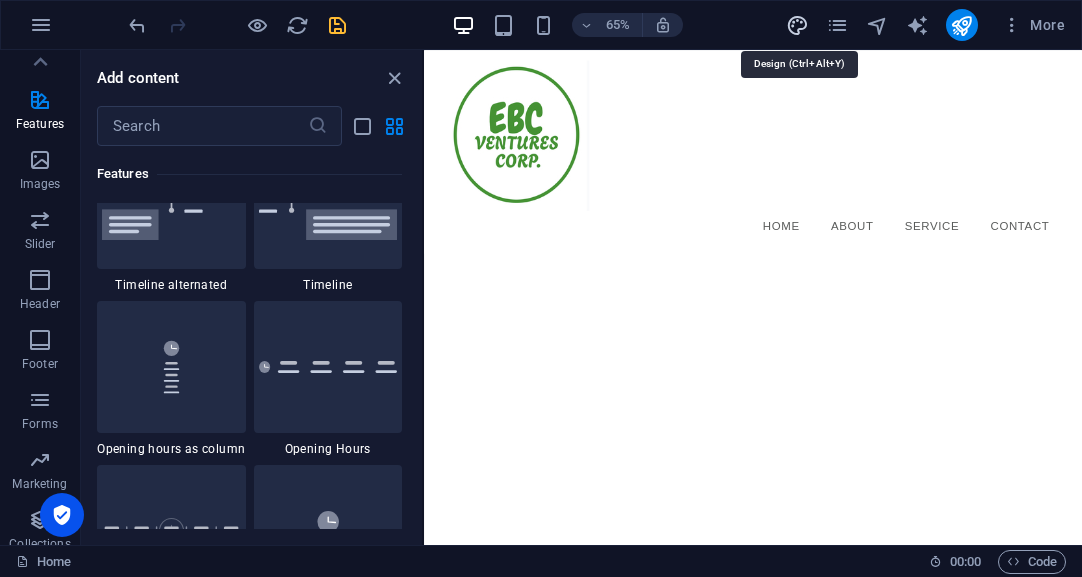 click at bounding box center (797, 25) 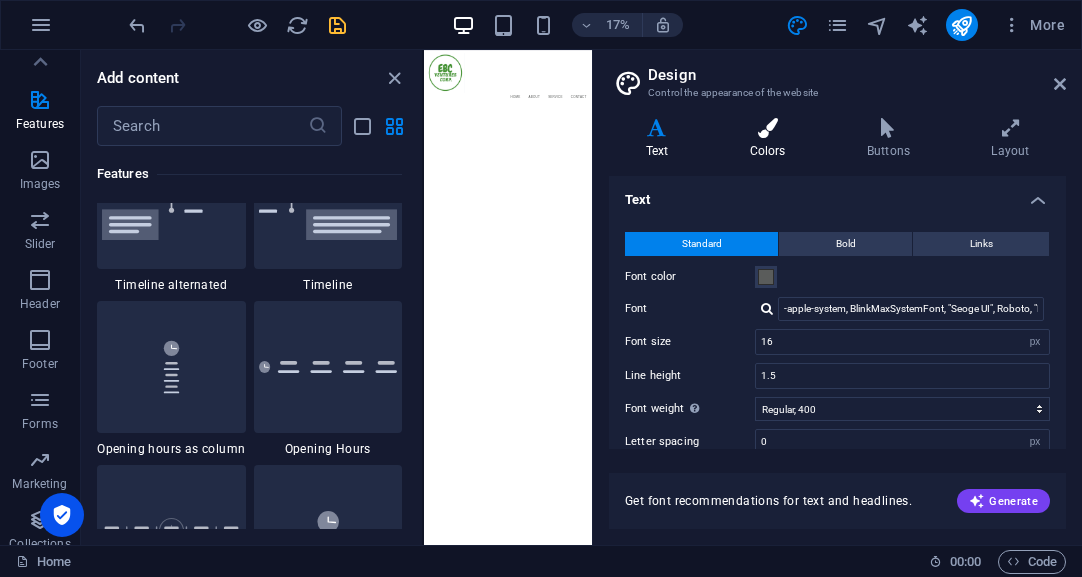 click on "Colors" at bounding box center (771, 139) 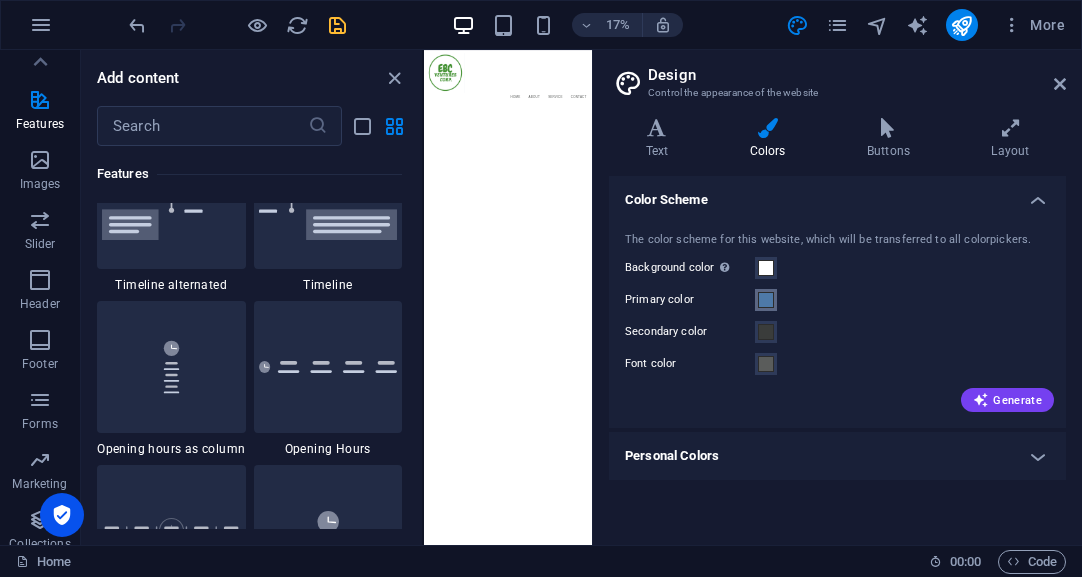 click at bounding box center (766, 300) 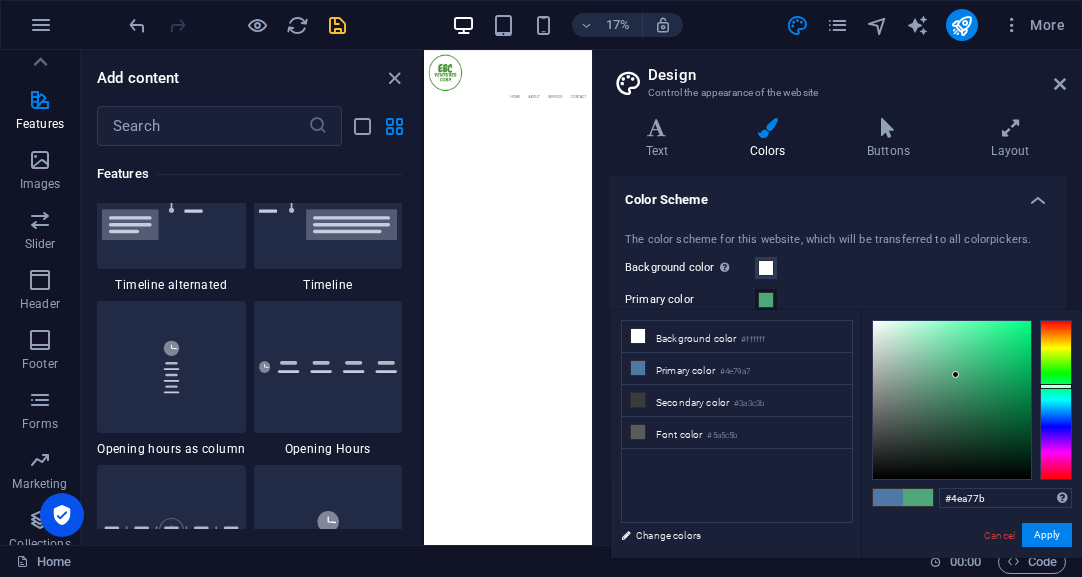click at bounding box center (1056, 400) 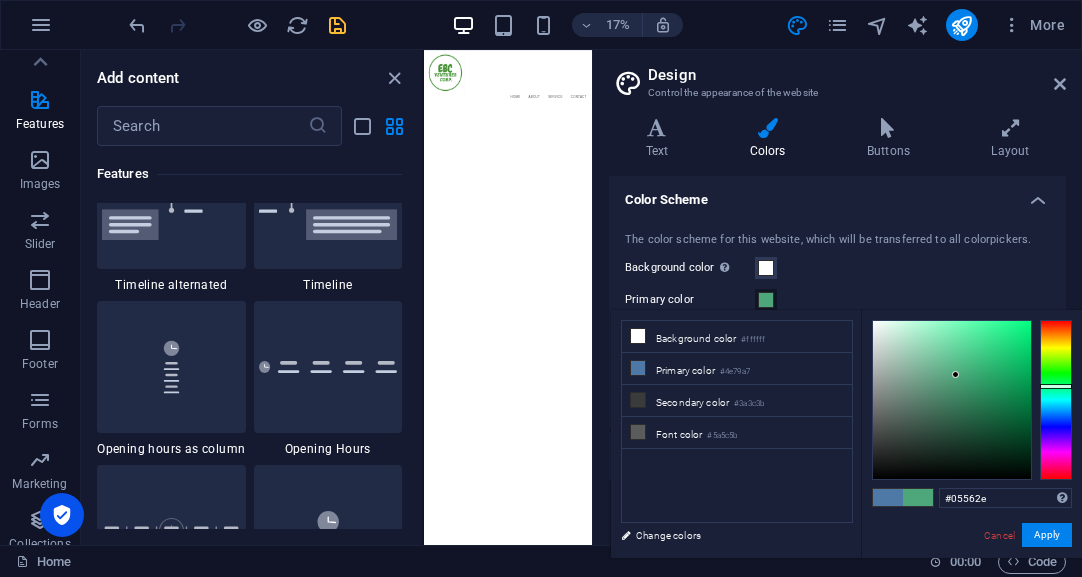 click at bounding box center (952, 400) 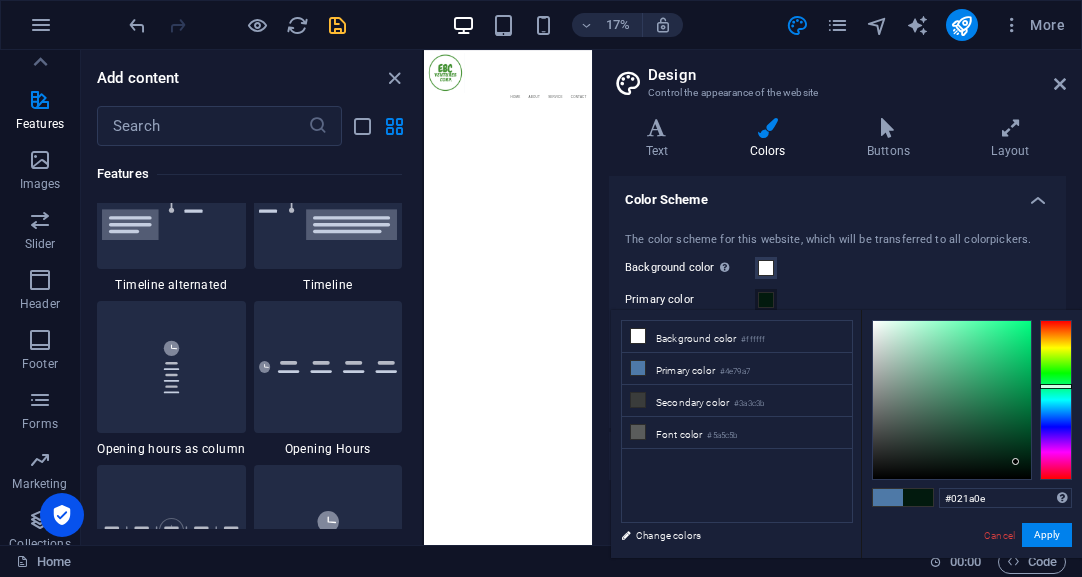 click at bounding box center [952, 400] 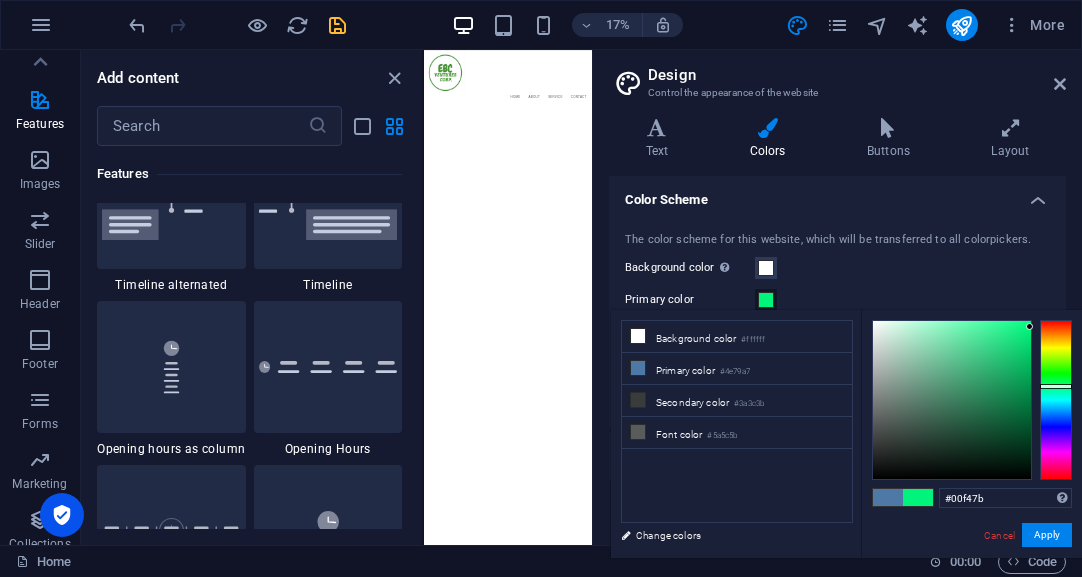 click at bounding box center (952, 400) 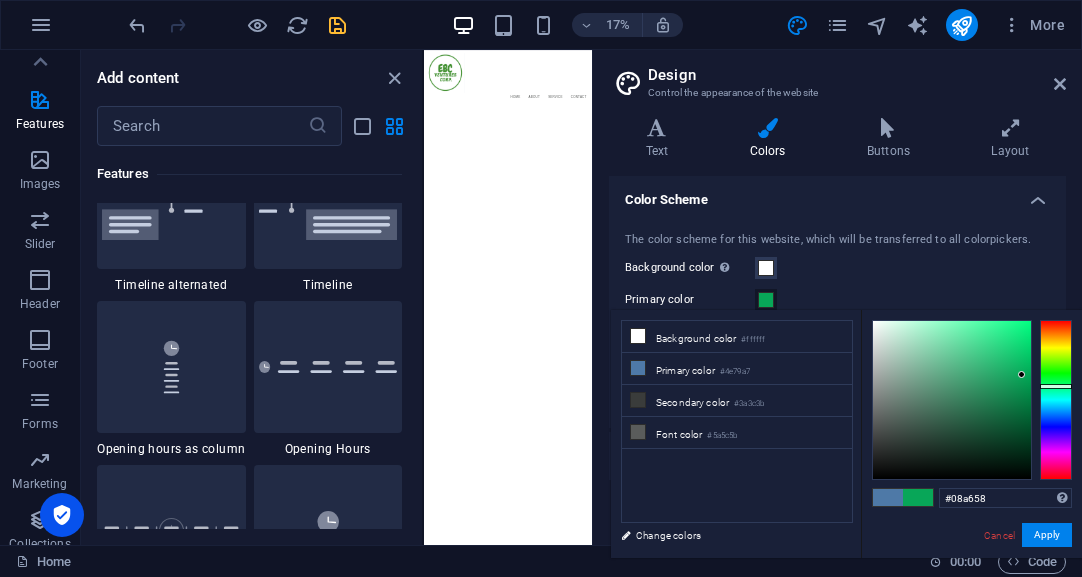 click at bounding box center [952, 400] 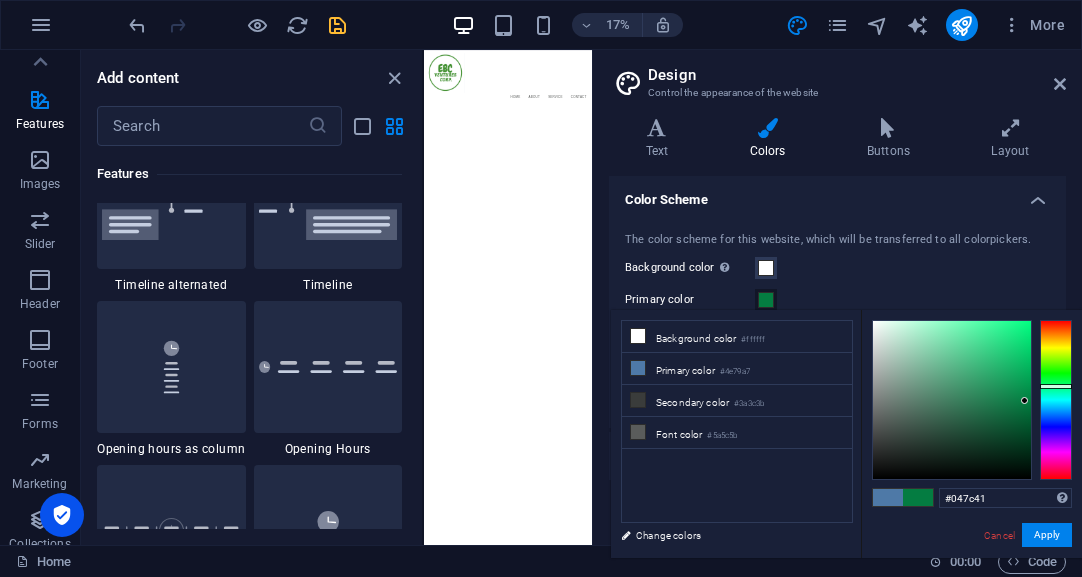 click at bounding box center [952, 400] 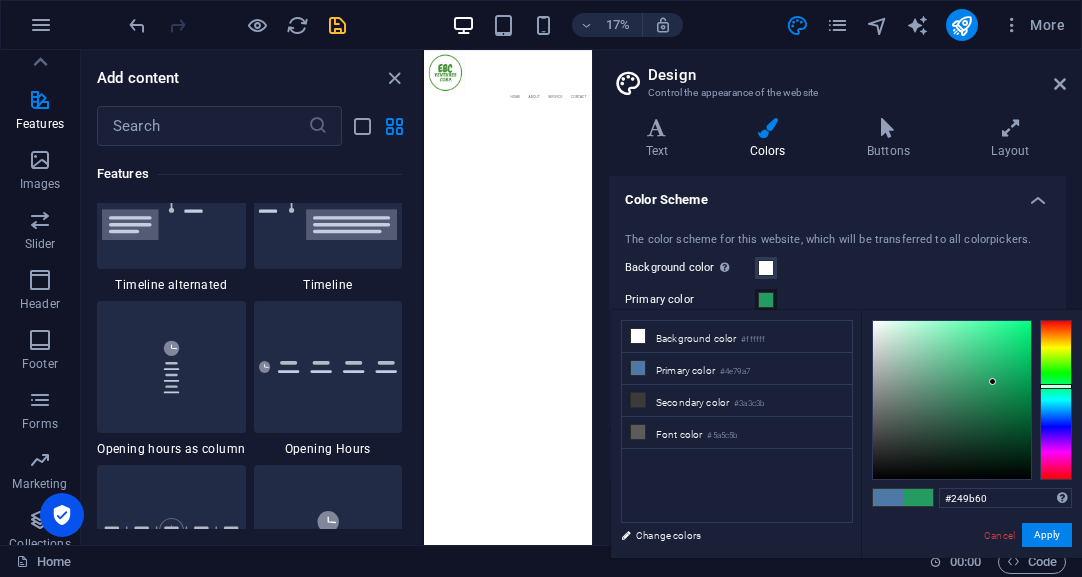 click at bounding box center (952, 400) 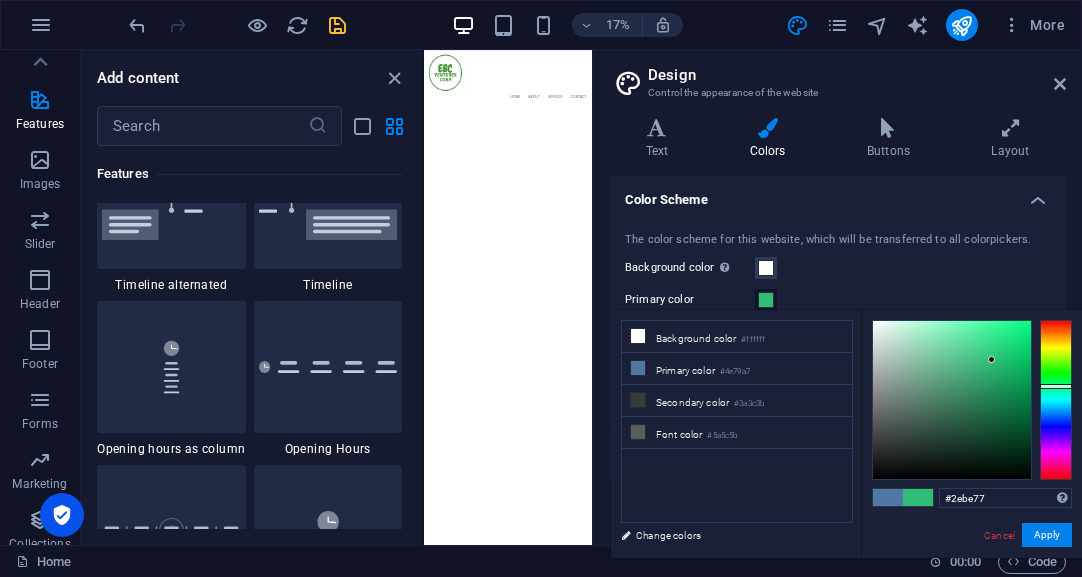 click at bounding box center (952, 400) 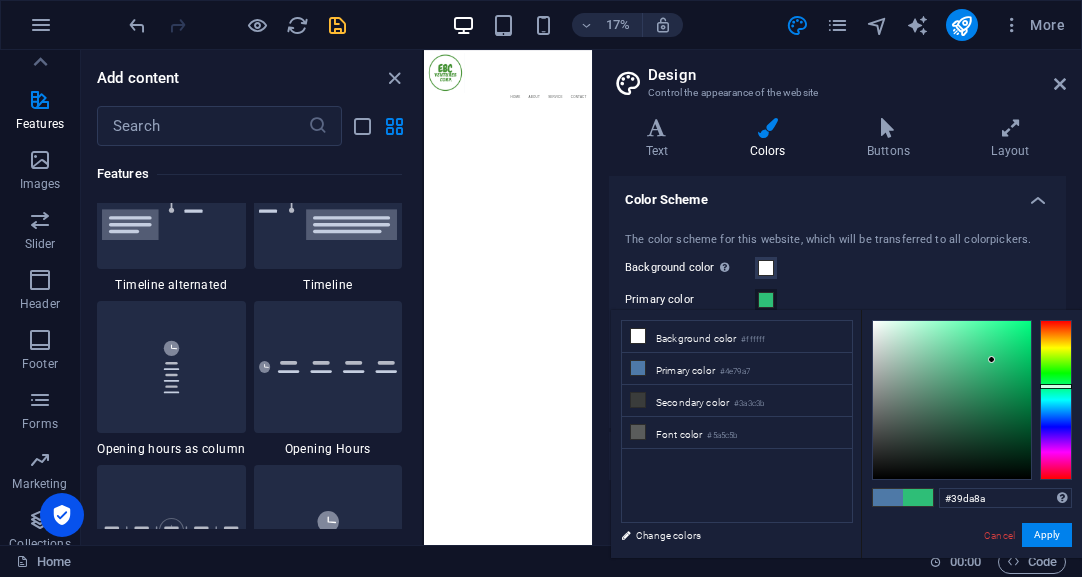 click at bounding box center [952, 400] 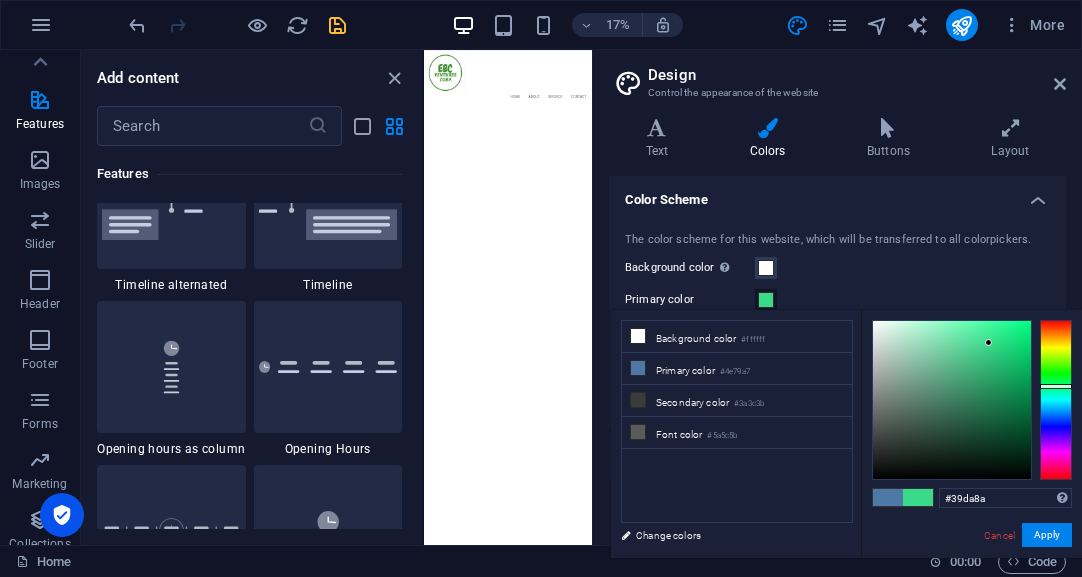 type on "#3bf097" 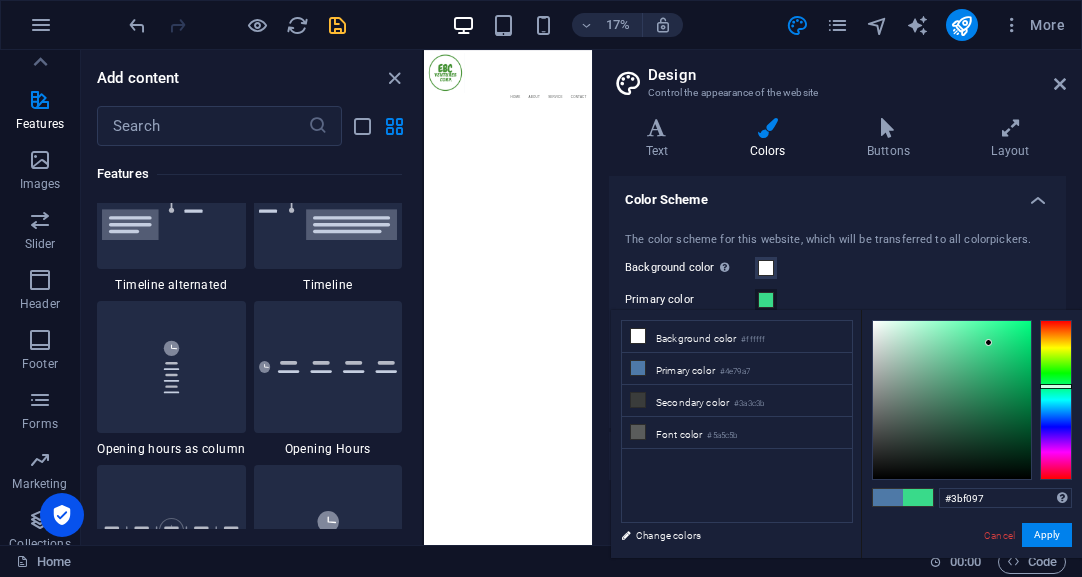 click at bounding box center [952, 400] 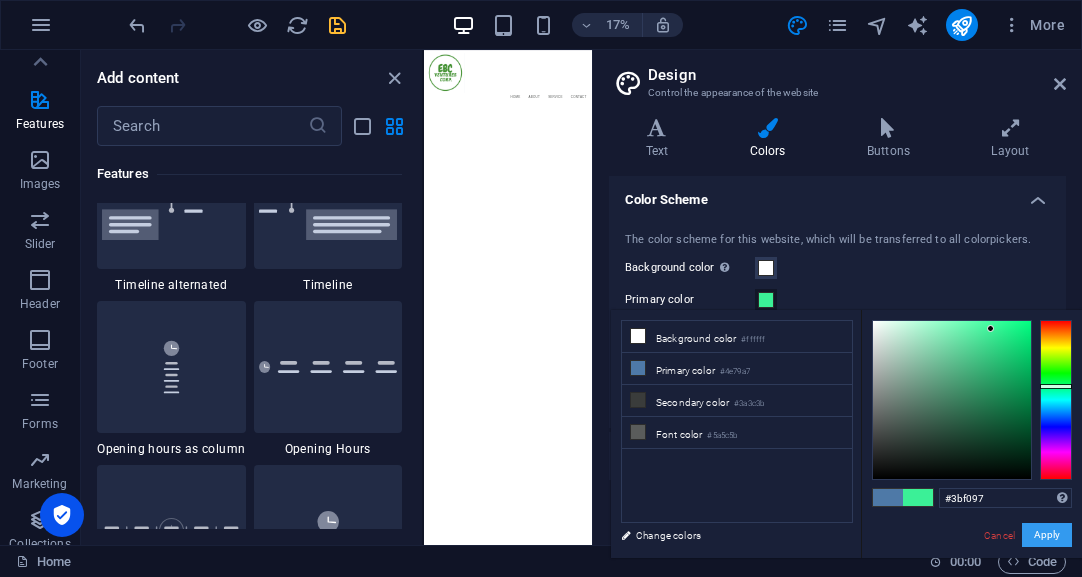 click on "Apply" at bounding box center [1047, 535] 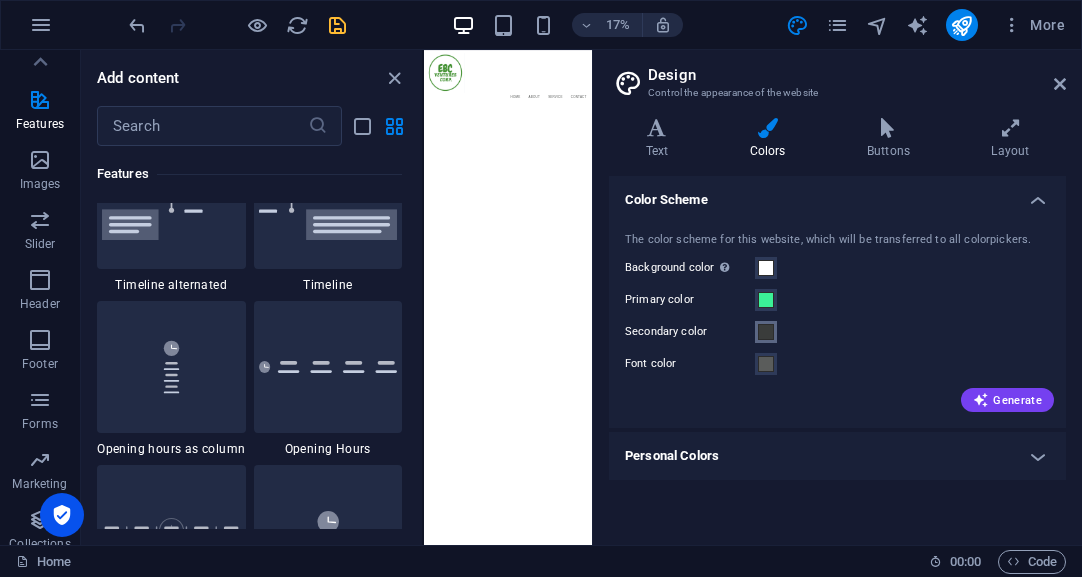 click at bounding box center (766, 332) 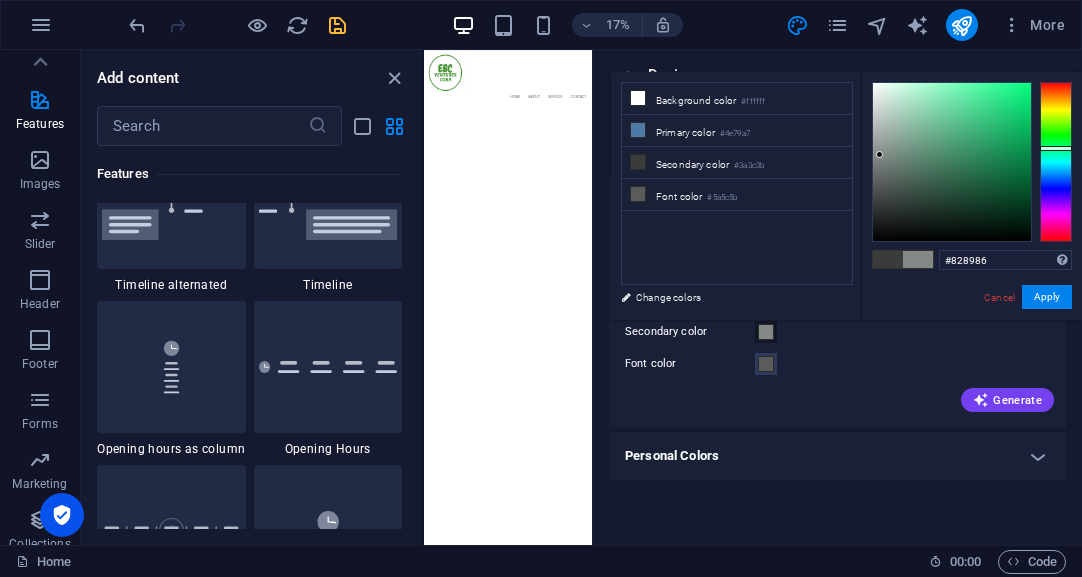click at bounding box center (952, 162) 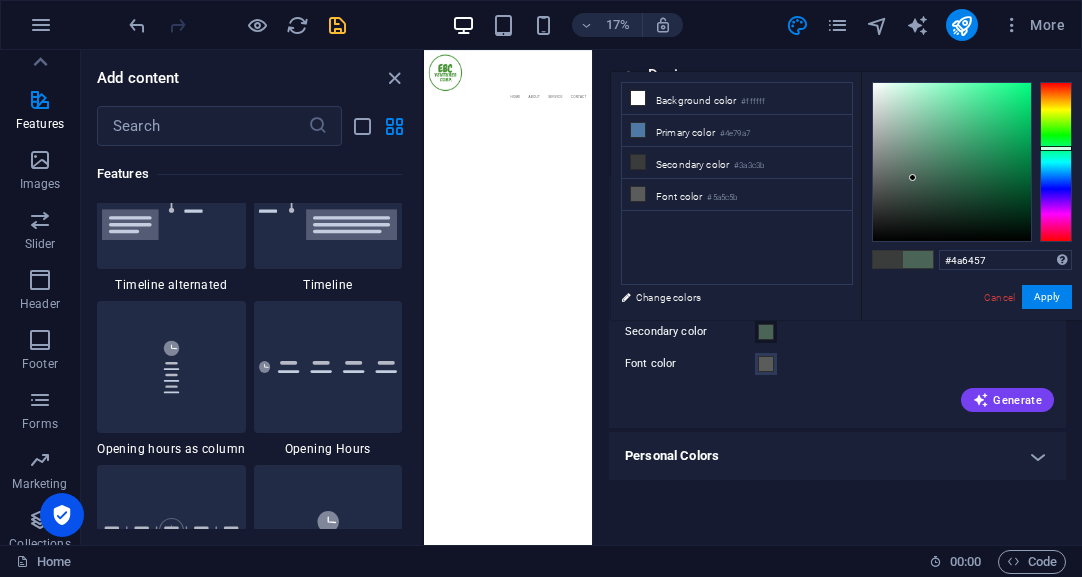 click at bounding box center (952, 162) 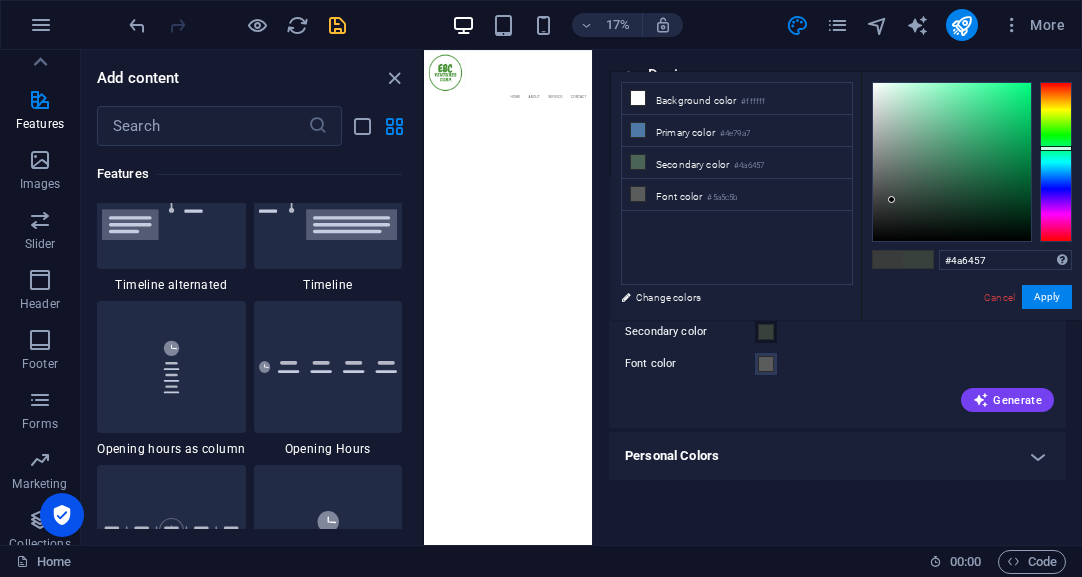 click at bounding box center (952, 162) 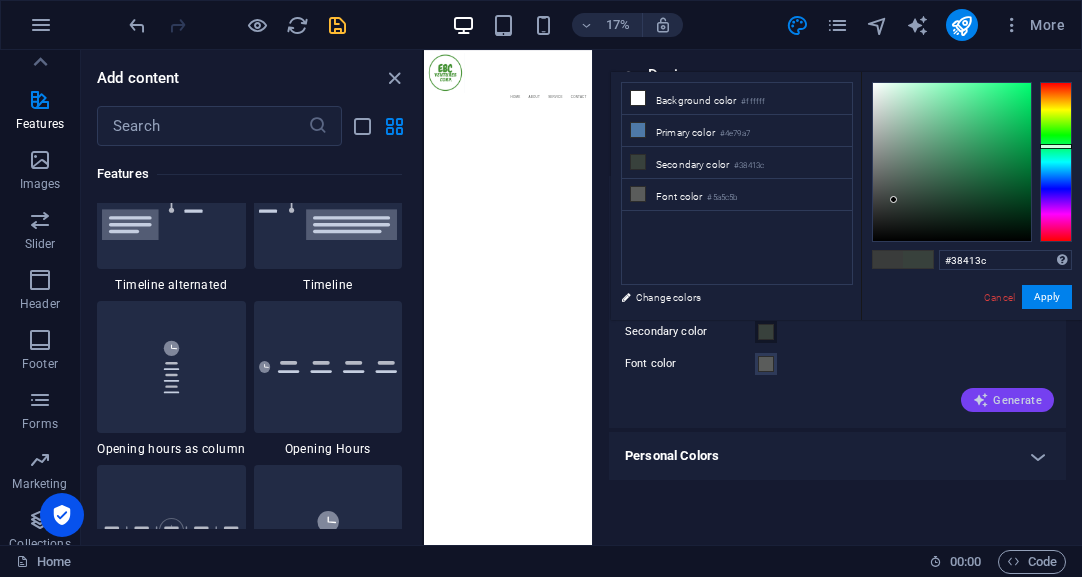 click on "Generate" at bounding box center [1007, 400] 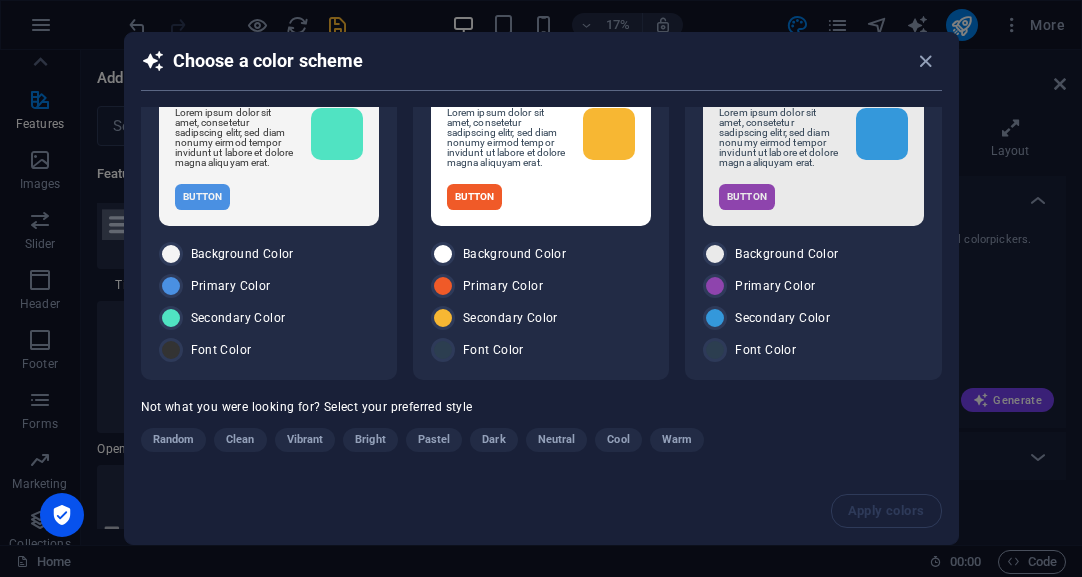 scroll, scrollTop: 64, scrollLeft: 0, axis: vertical 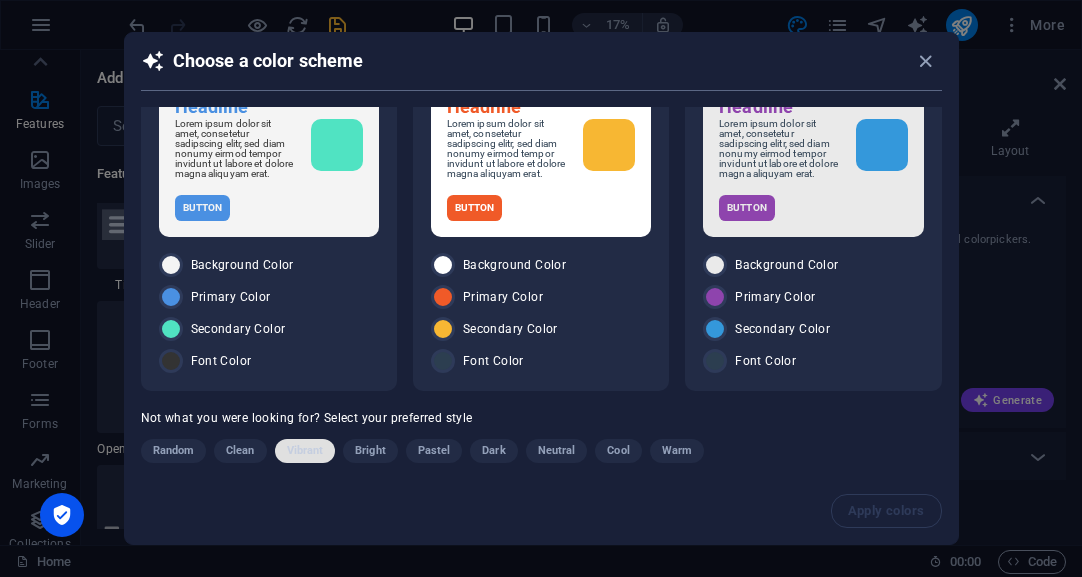 click on "Vibrant" at bounding box center (305, 451) 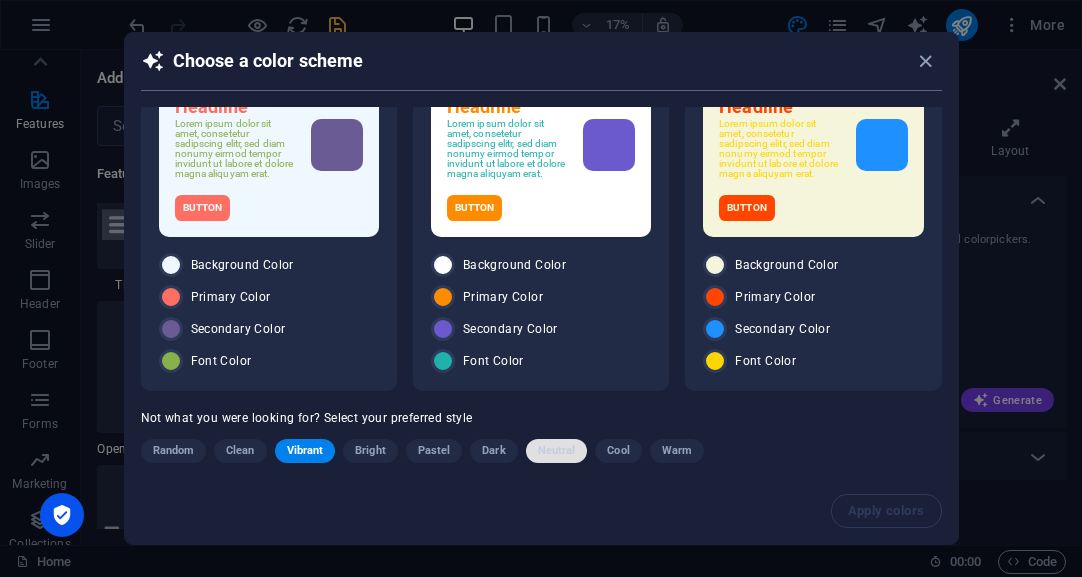 click on "Neutral" at bounding box center [557, 451] 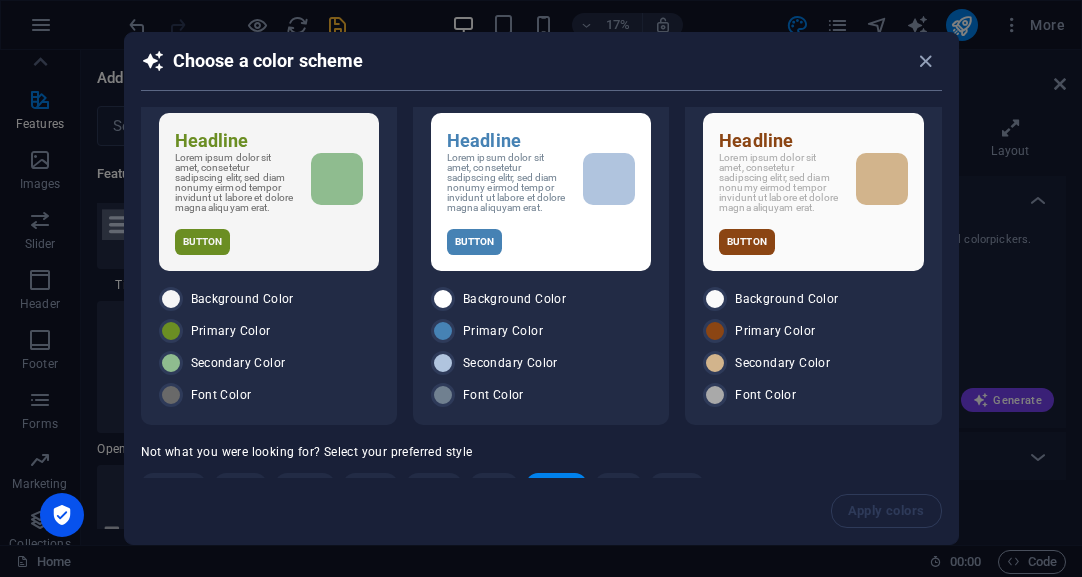 scroll, scrollTop: 85, scrollLeft: 0, axis: vertical 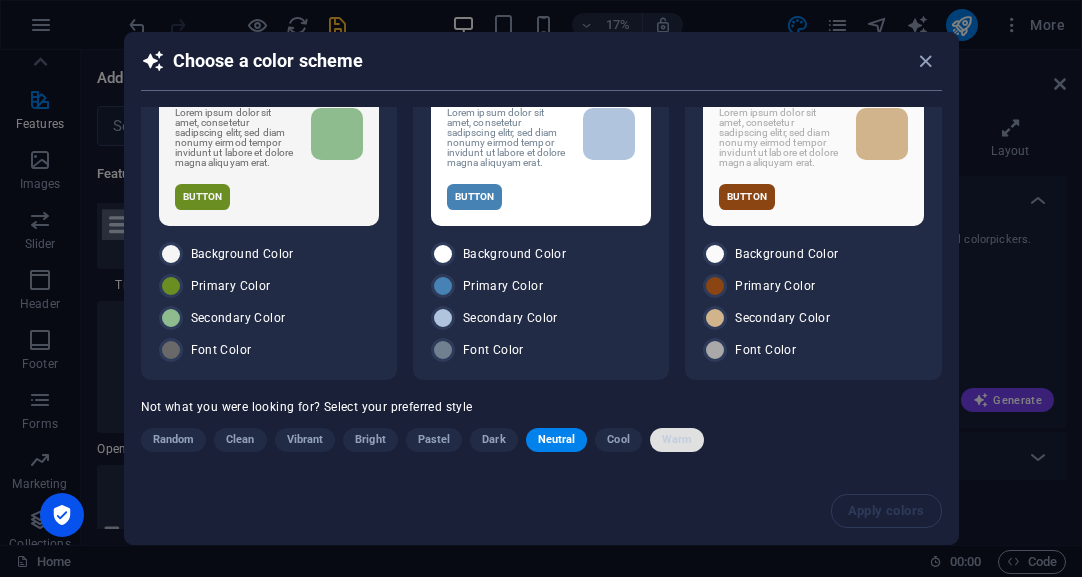 click on "Warm" at bounding box center [677, 440] 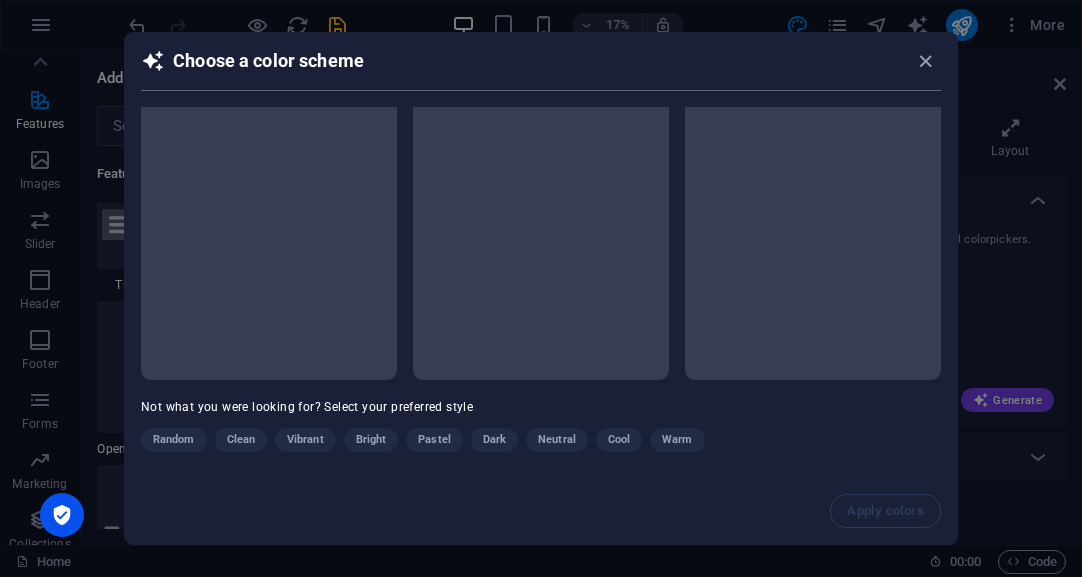scroll, scrollTop: 74, scrollLeft: 0, axis: vertical 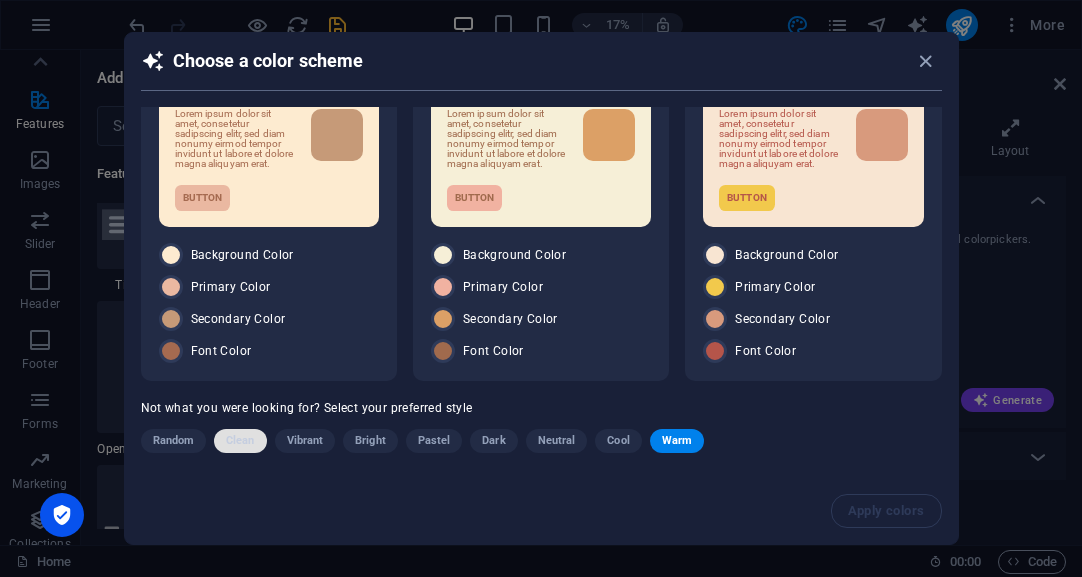 click on "Clean" at bounding box center [240, 441] 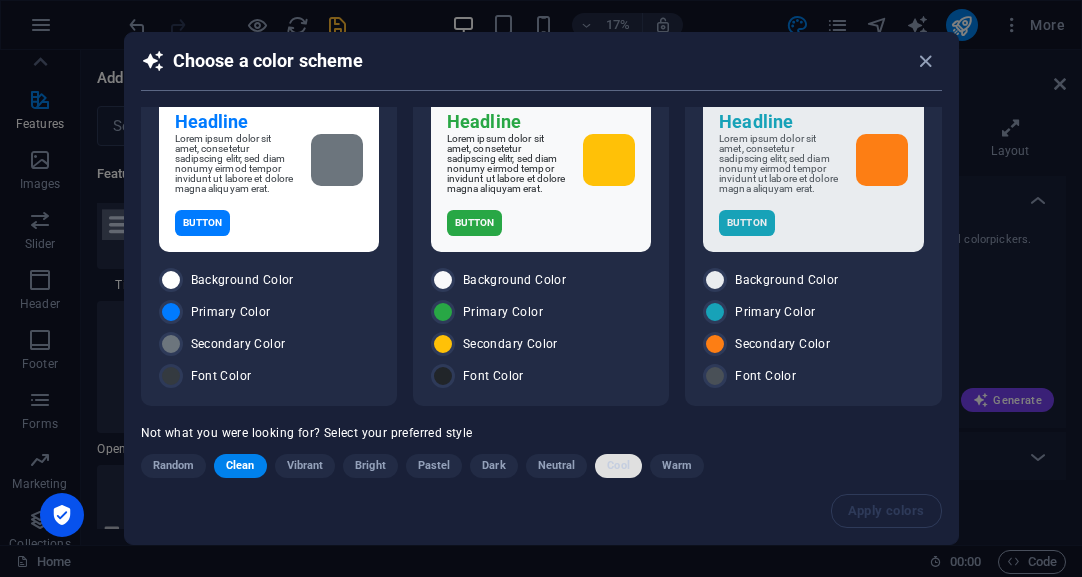 scroll, scrollTop: 23, scrollLeft: 0, axis: vertical 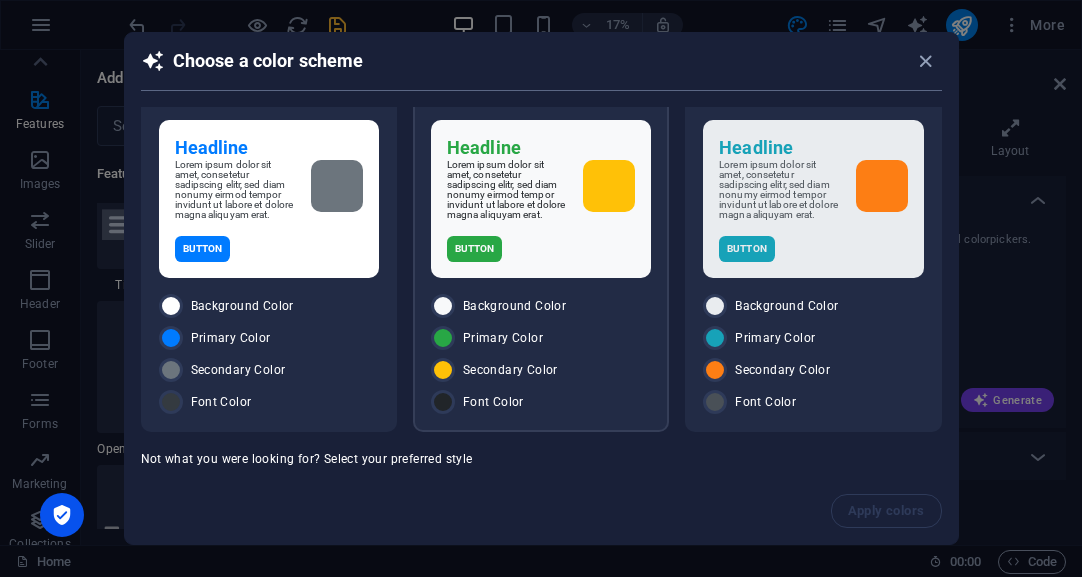 click on "Secondary Color" at bounding box center (510, 370) 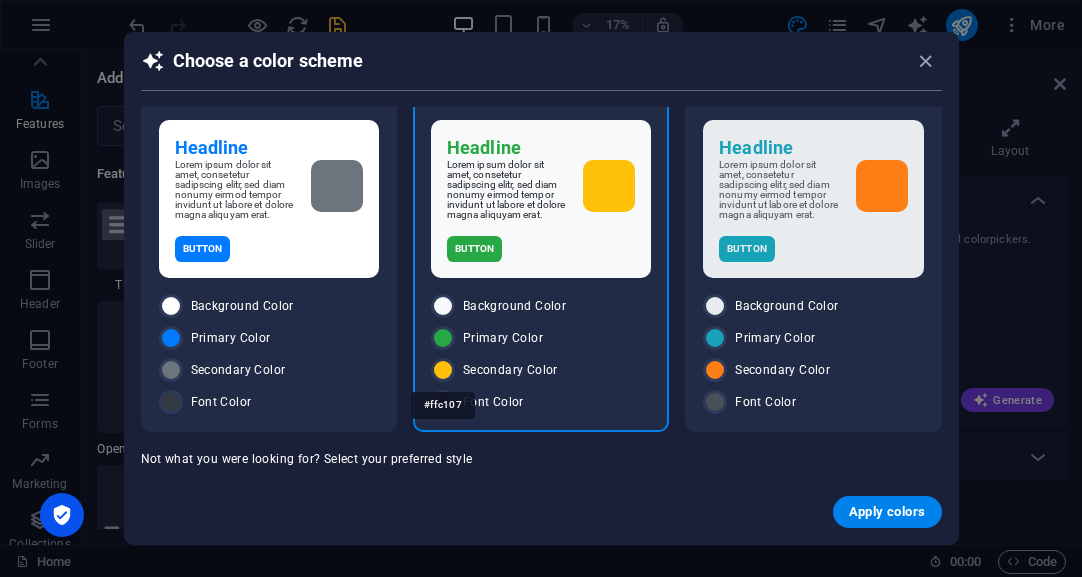 click on "#ffc107" at bounding box center (443, 405) 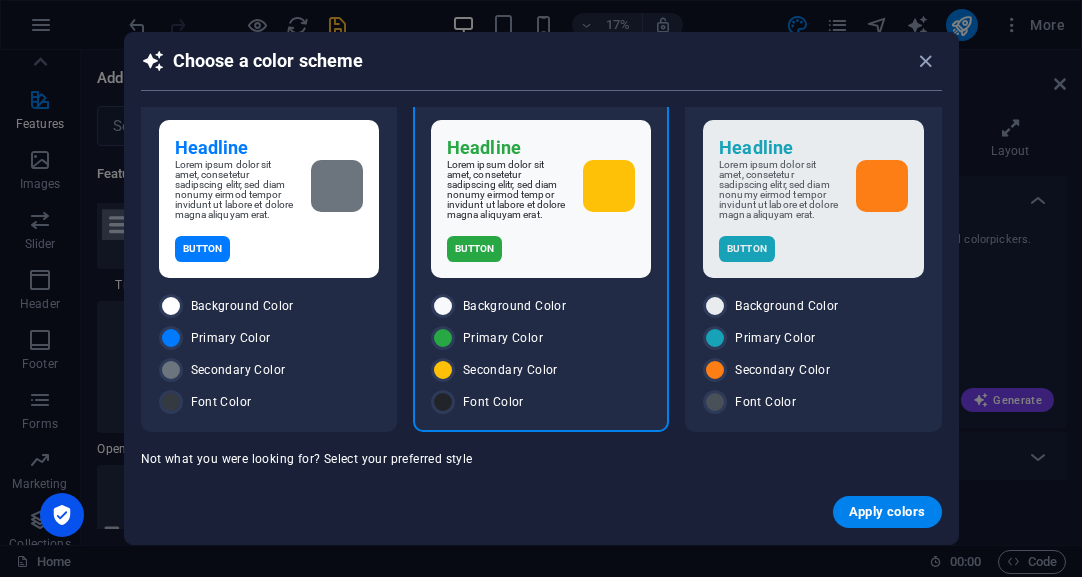 click on "Secondary Color" at bounding box center [510, 370] 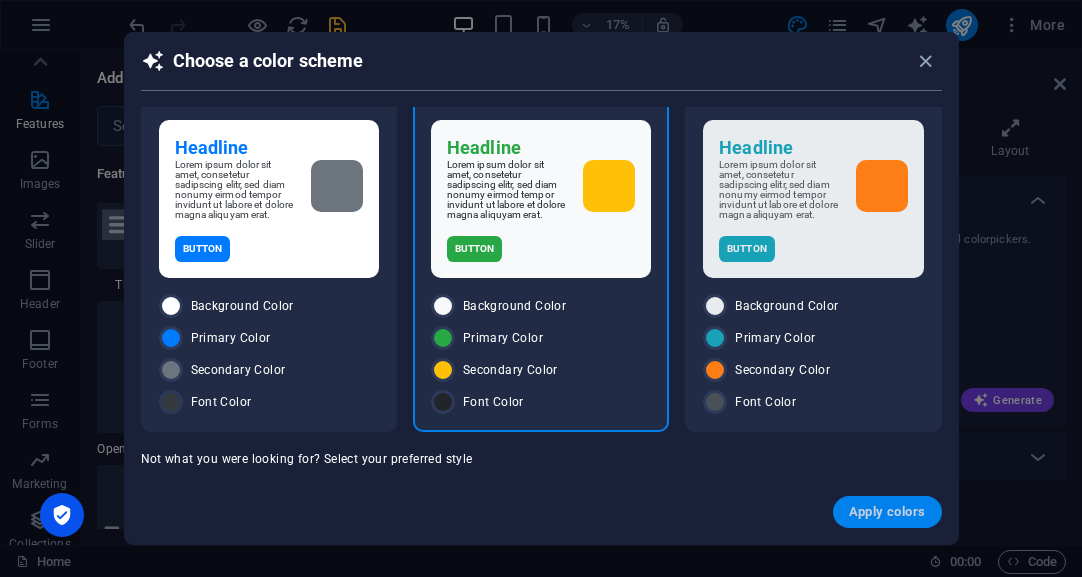 click on "Apply colors" at bounding box center (887, 512) 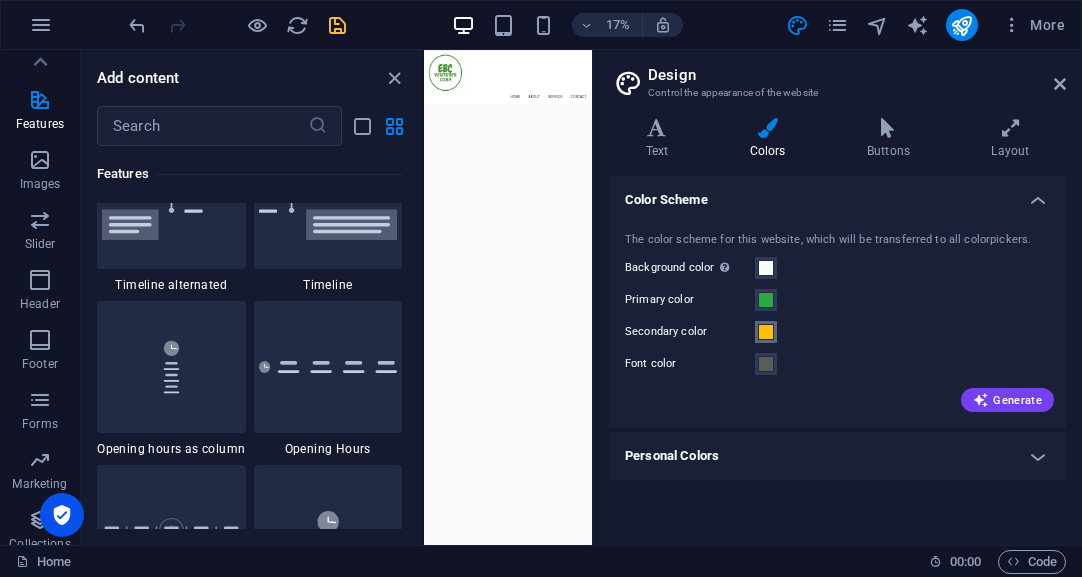 click at bounding box center [766, 332] 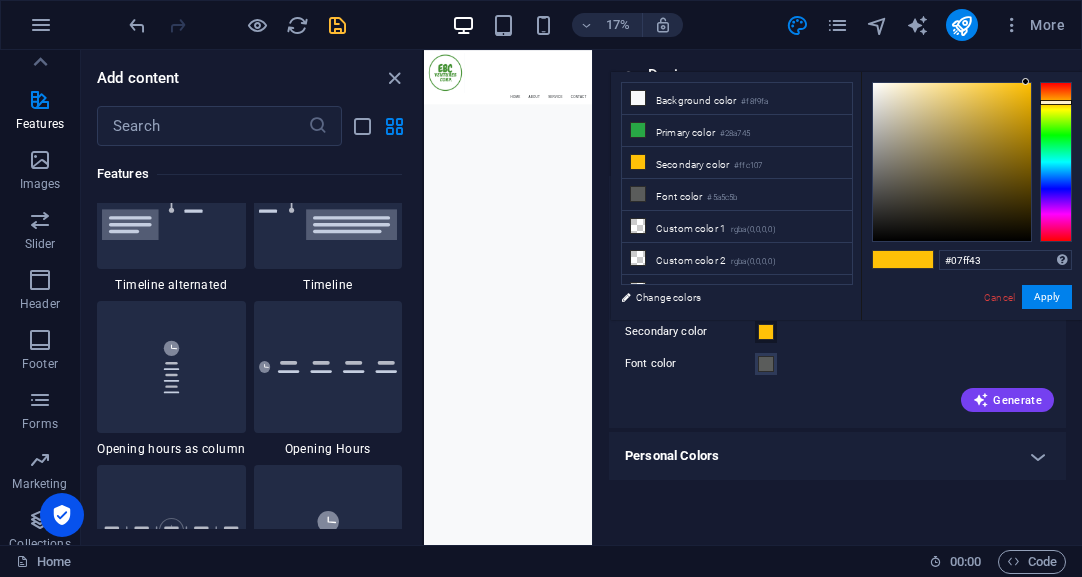 click at bounding box center (1056, 162) 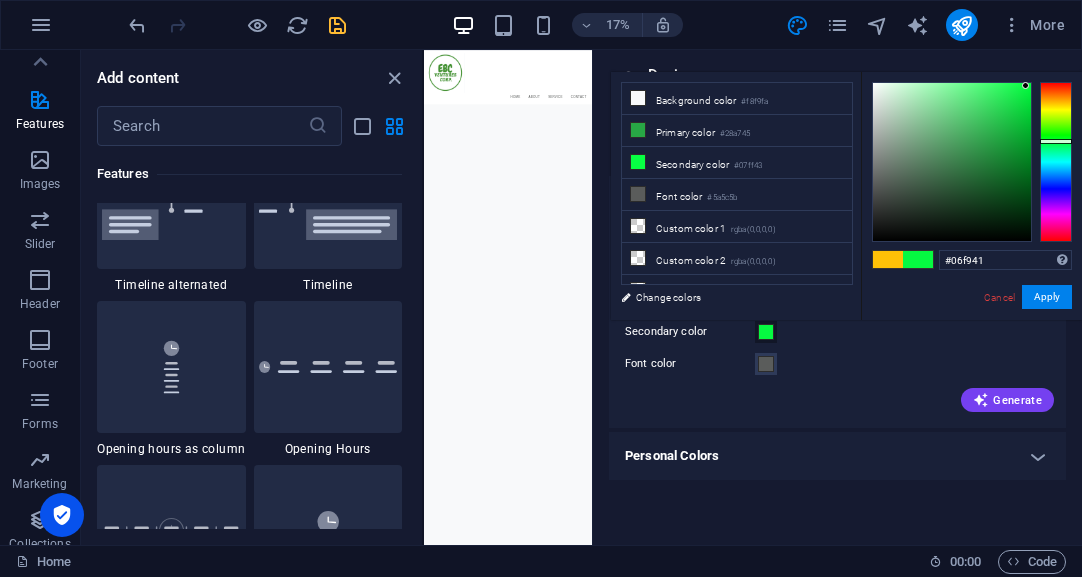 click at bounding box center [952, 162] 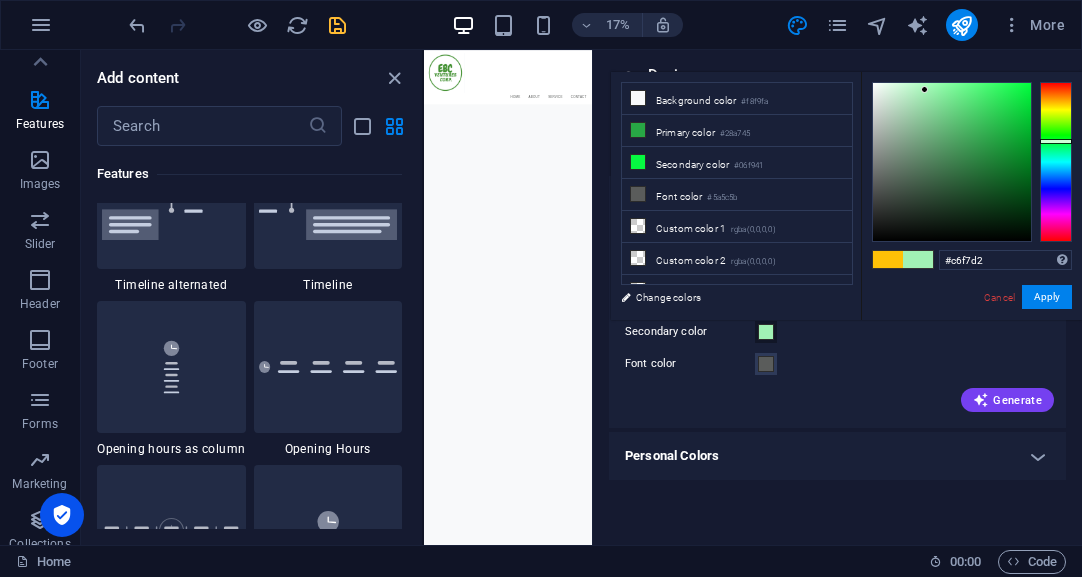 type on "#c8f7d3" 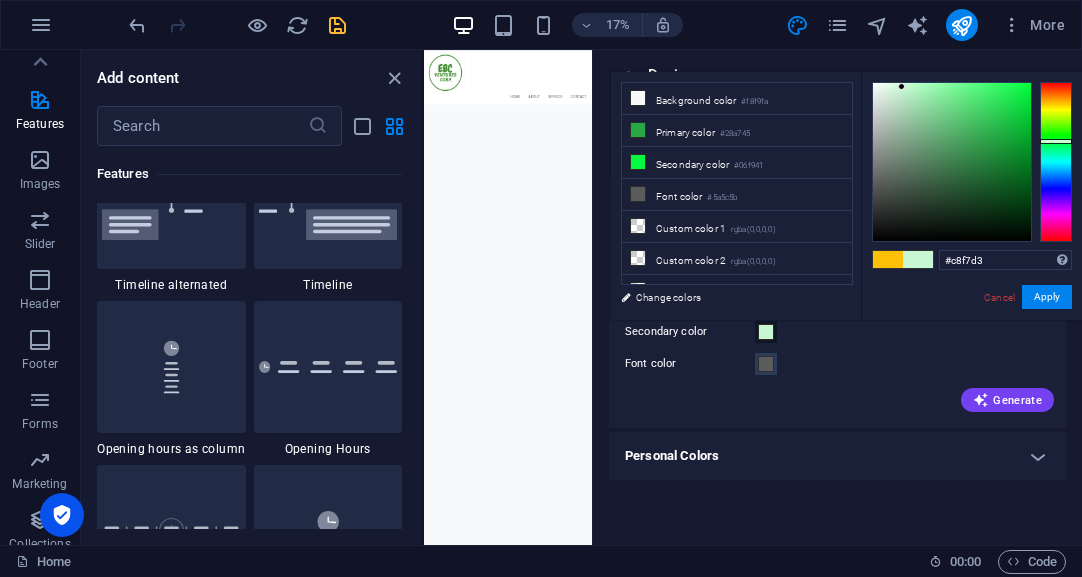 drag, startPoint x: 1027, startPoint y: 85, endPoint x: 902, endPoint y: 87, distance: 125.016 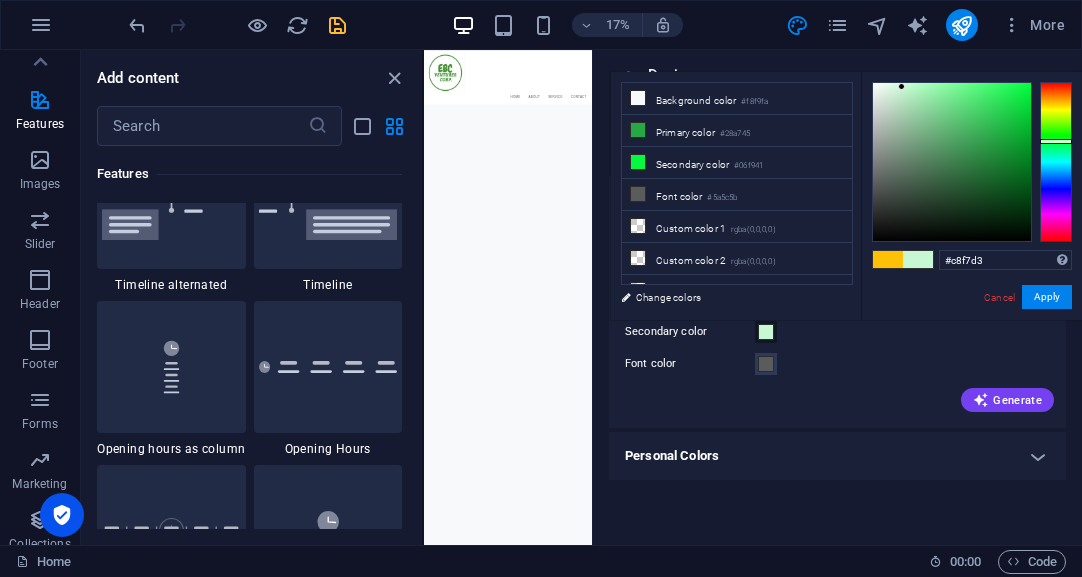 click at bounding box center (901, 86) 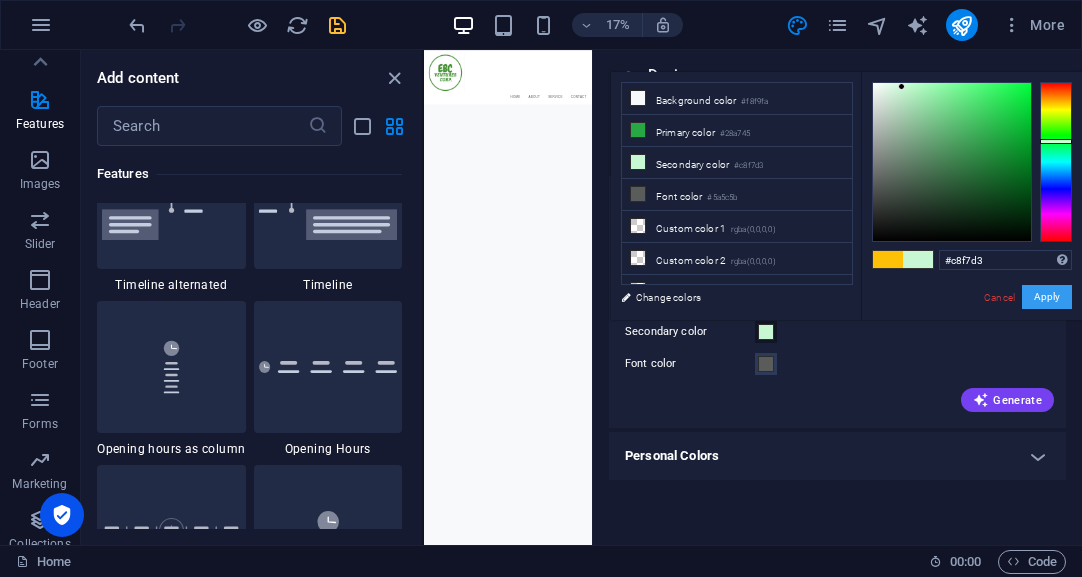 click on "Apply" at bounding box center [1047, 297] 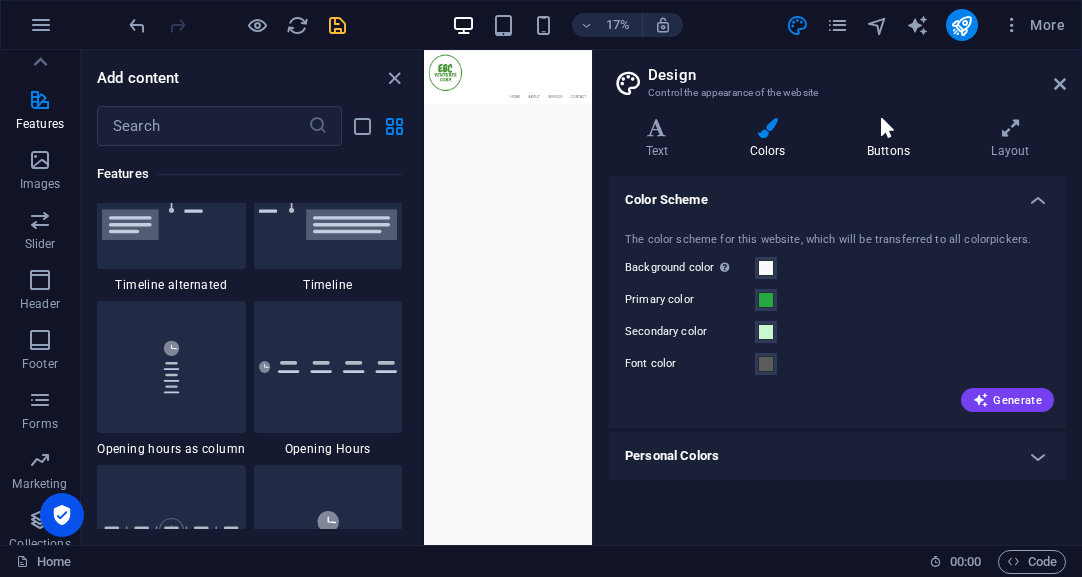 click at bounding box center [888, 128] 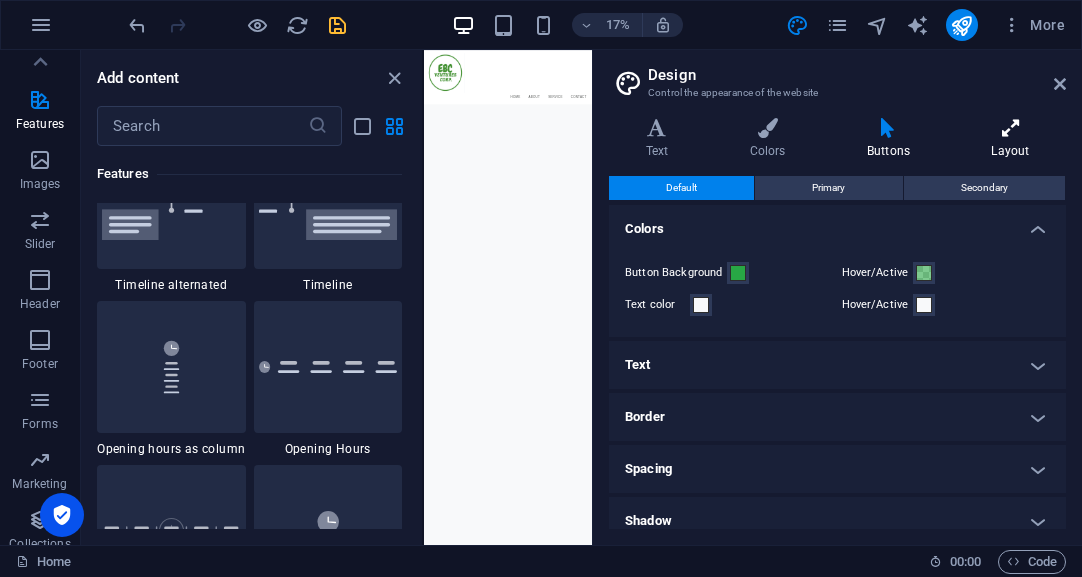 click at bounding box center [1010, 128] 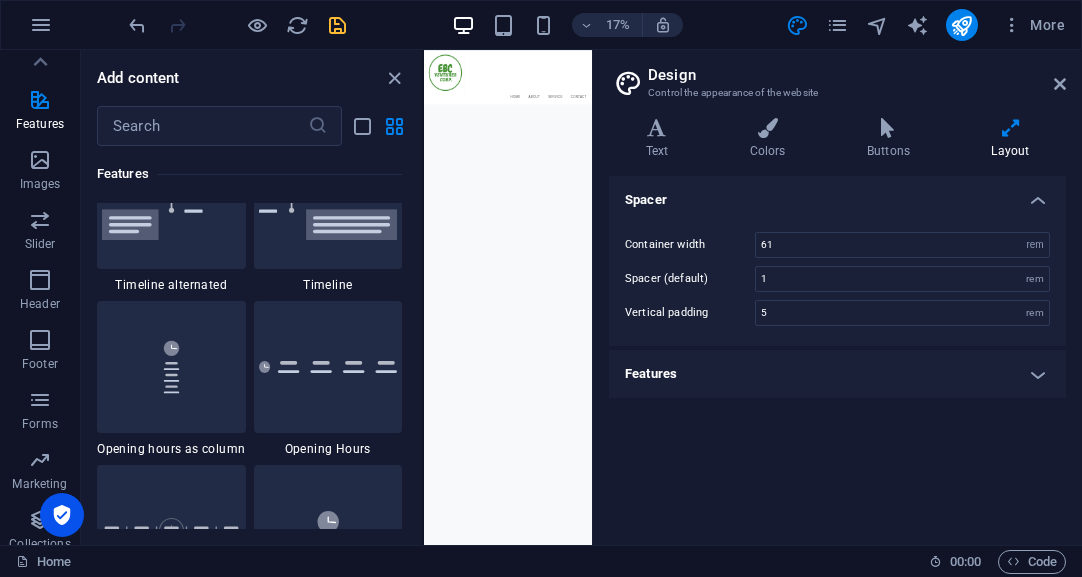 click on "Design Control the appearance of the website" at bounding box center [839, 76] 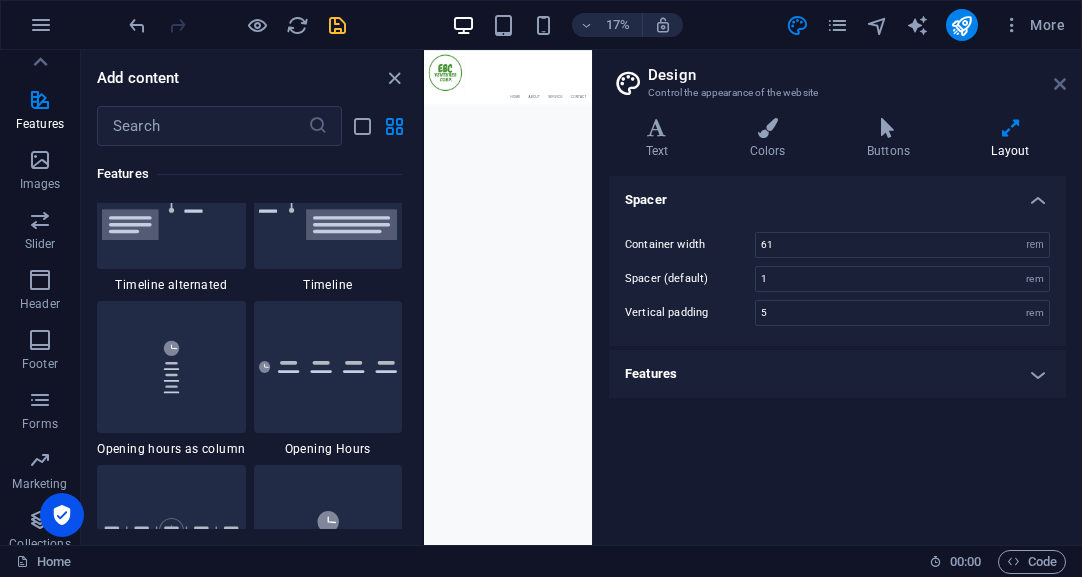 drag, startPoint x: 1062, startPoint y: 86, endPoint x: 989, endPoint y: 55, distance: 79.30952 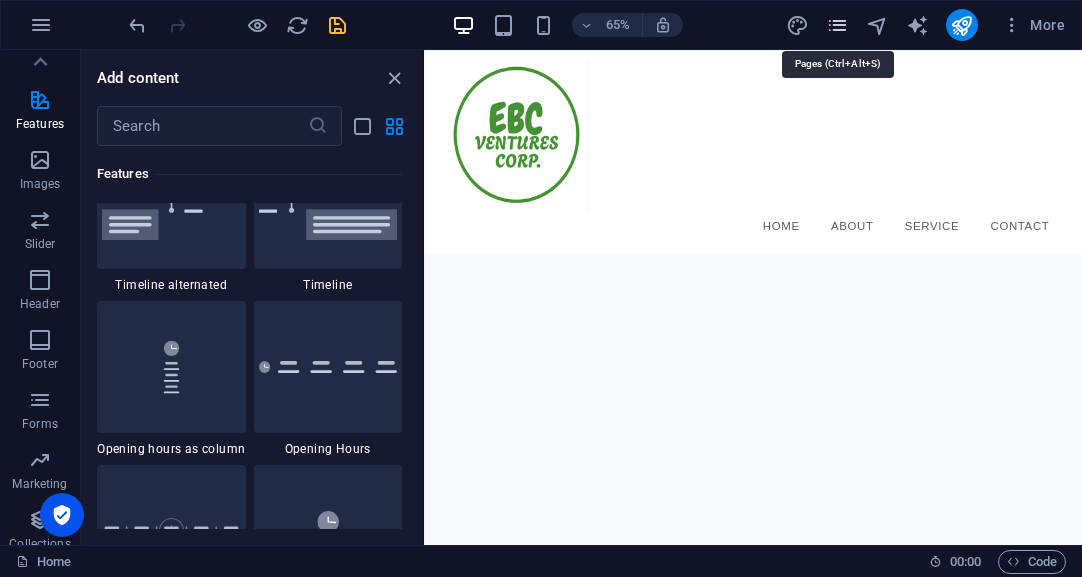 click at bounding box center [837, 25] 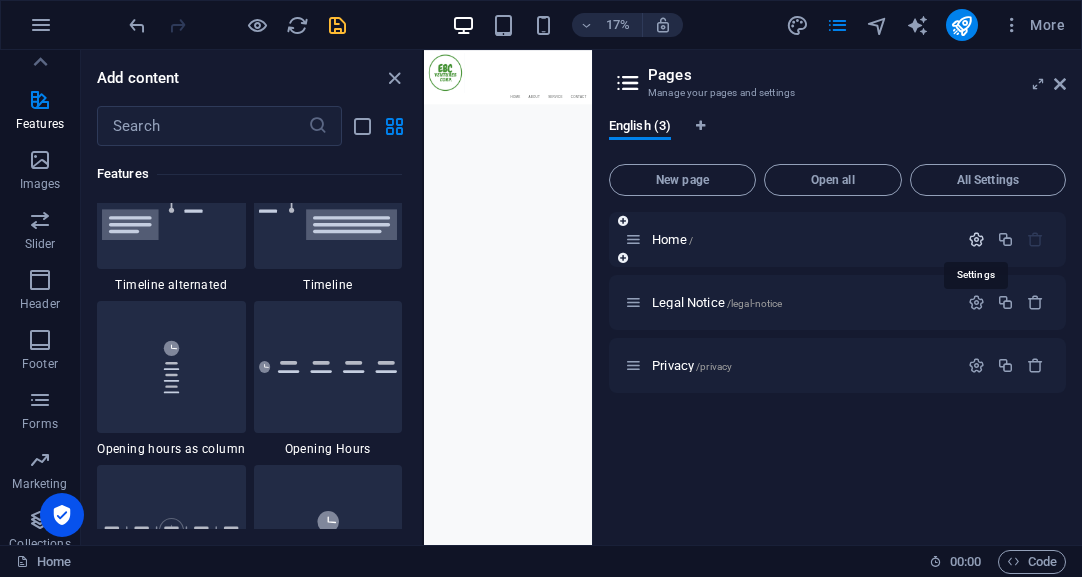 click at bounding box center [976, 239] 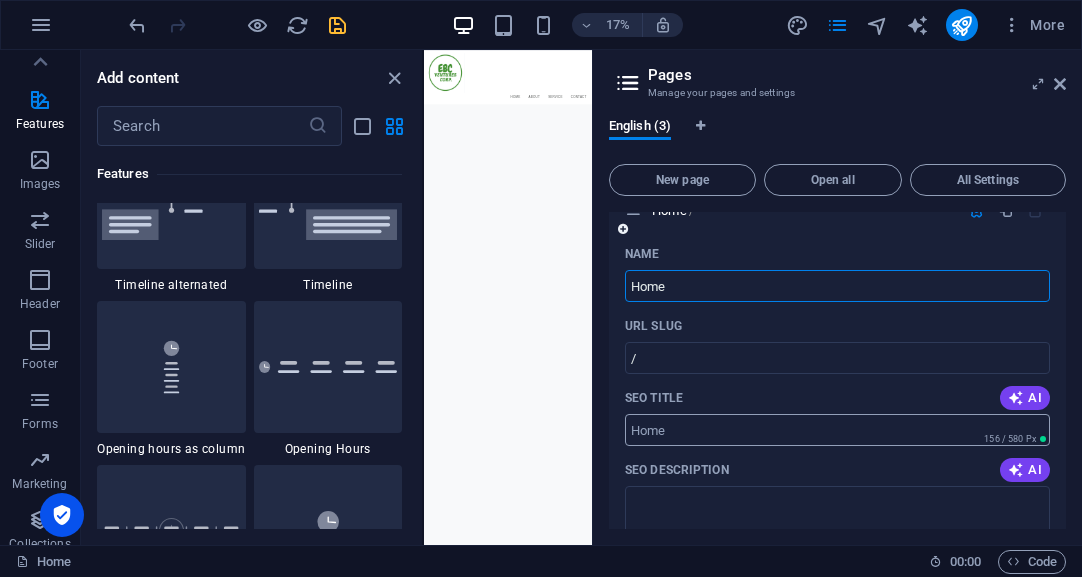 scroll, scrollTop: 78, scrollLeft: 0, axis: vertical 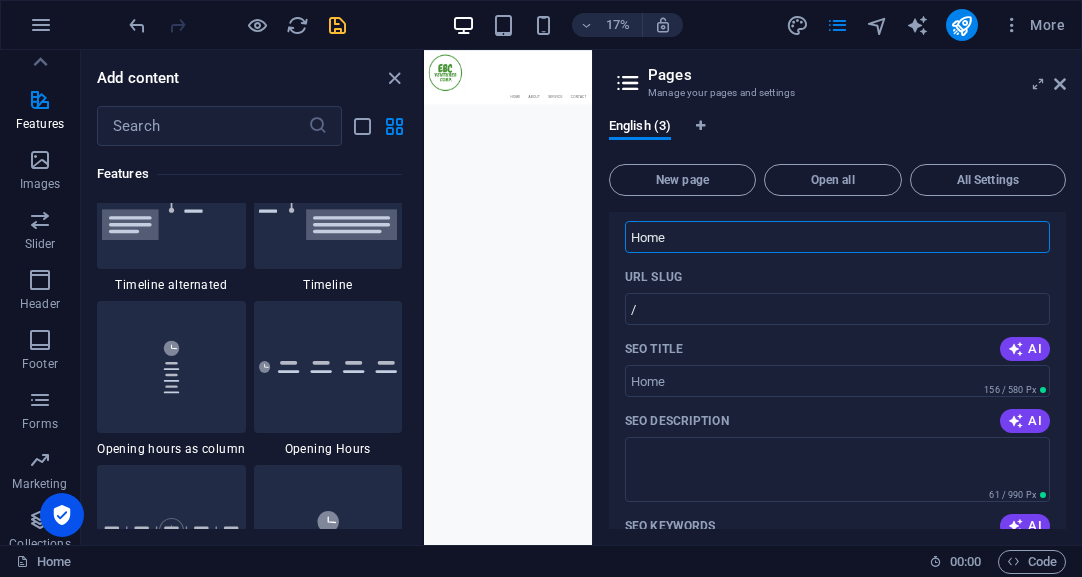 drag, startPoint x: 1010, startPoint y: 352, endPoint x: 980, endPoint y: 351, distance: 30.016663 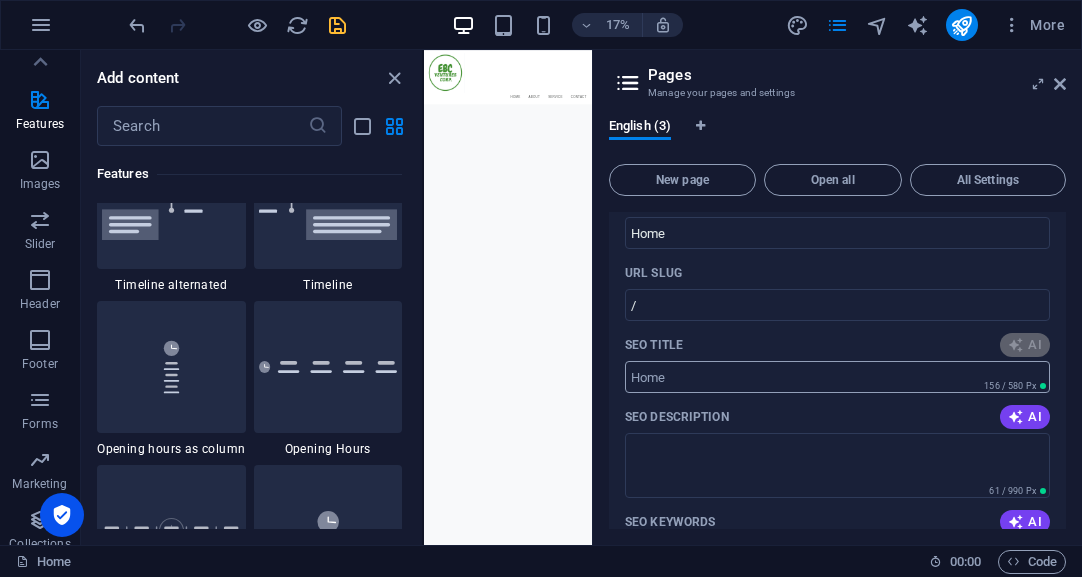 scroll, scrollTop: 86, scrollLeft: 0, axis: vertical 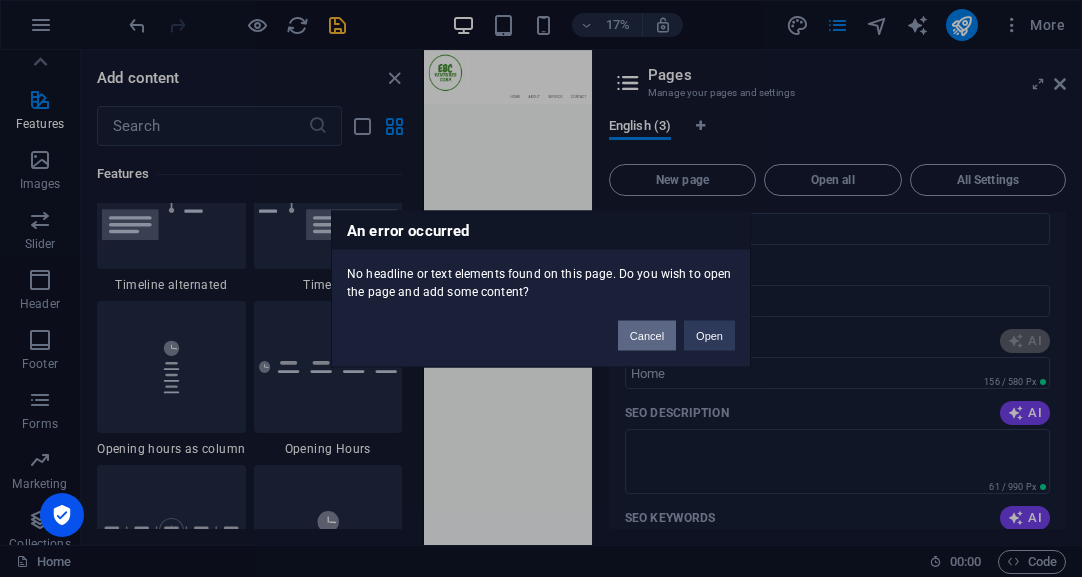 click on "Cancel" at bounding box center [647, 335] 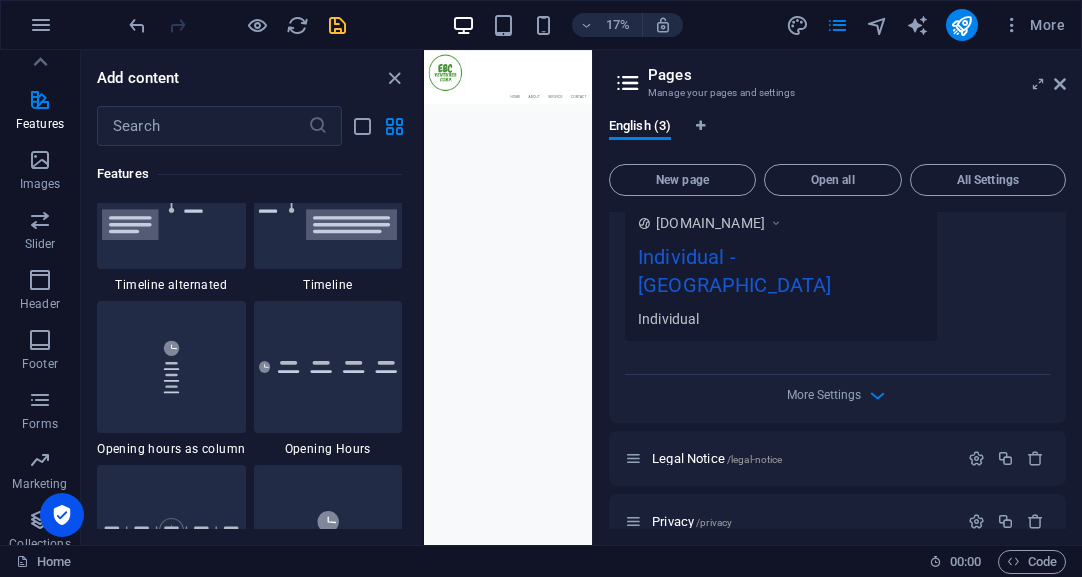 scroll, scrollTop: 0, scrollLeft: 0, axis: both 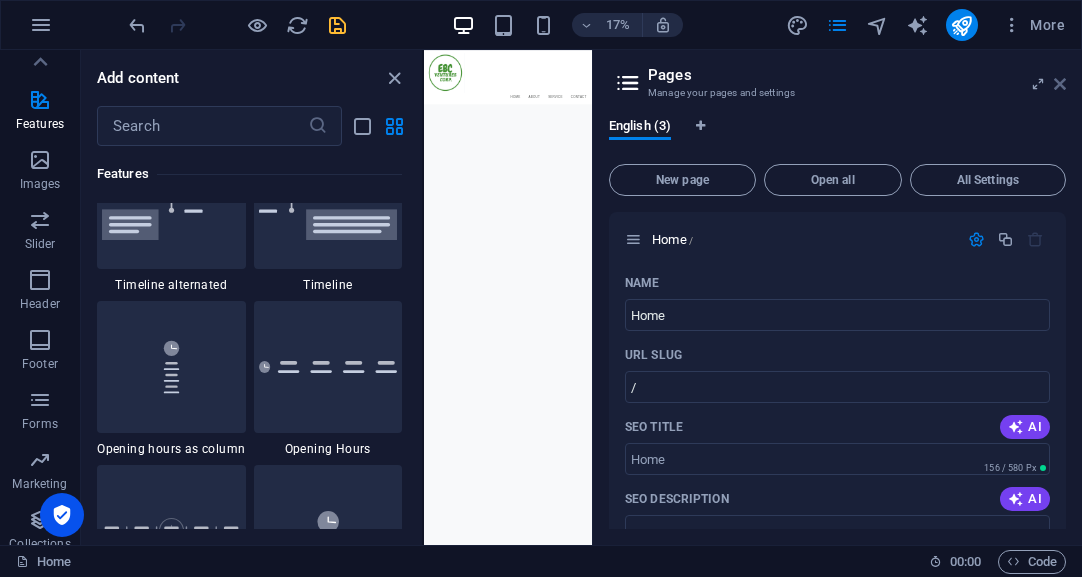 click at bounding box center [1060, 84] 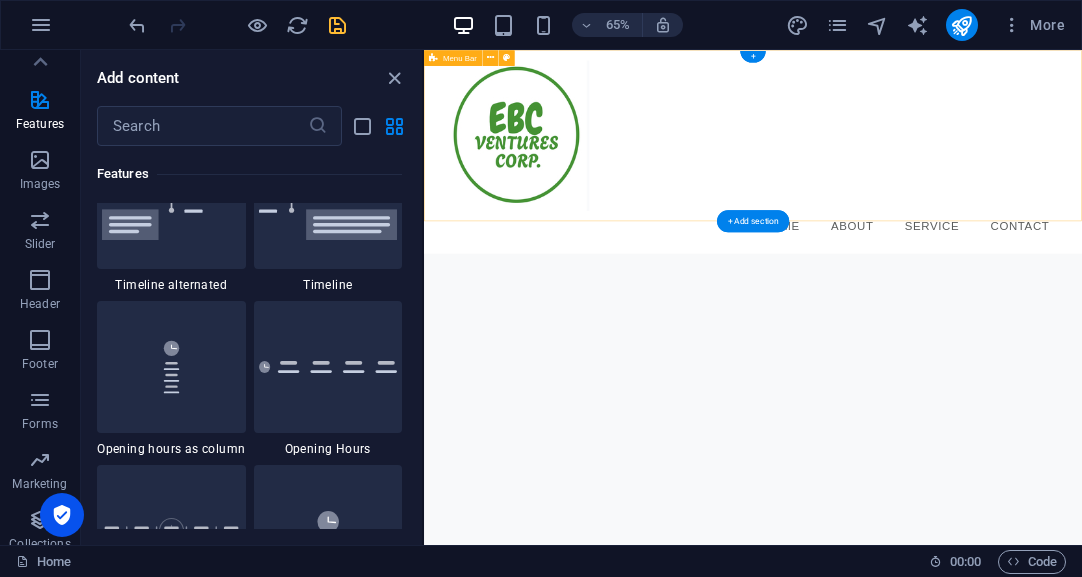 click on "+" at bounding box center (752, 57) 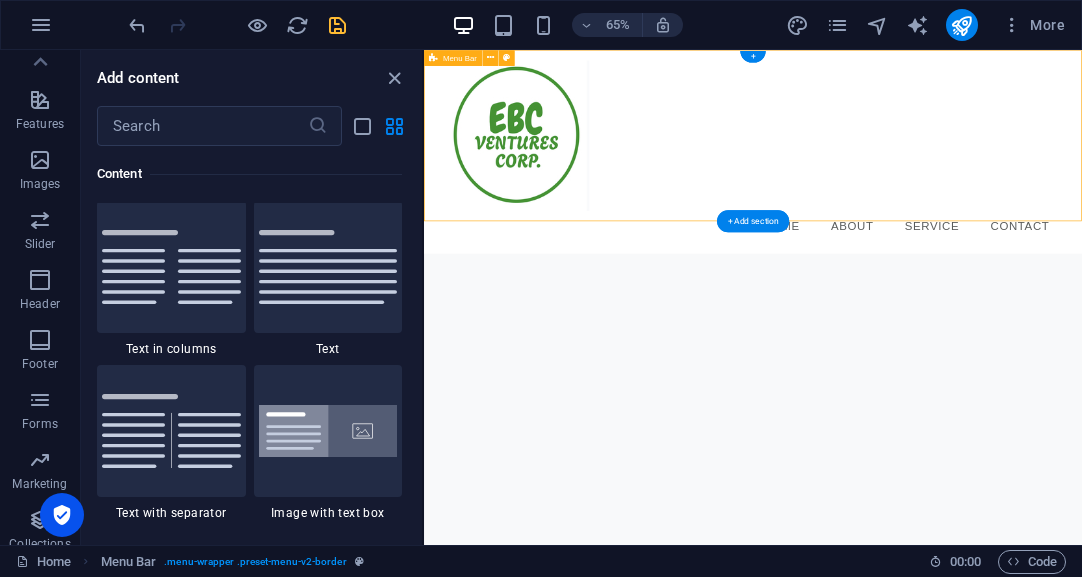 scroll, scrollTop: 3499, scrollLeft: 0, axis: vertical 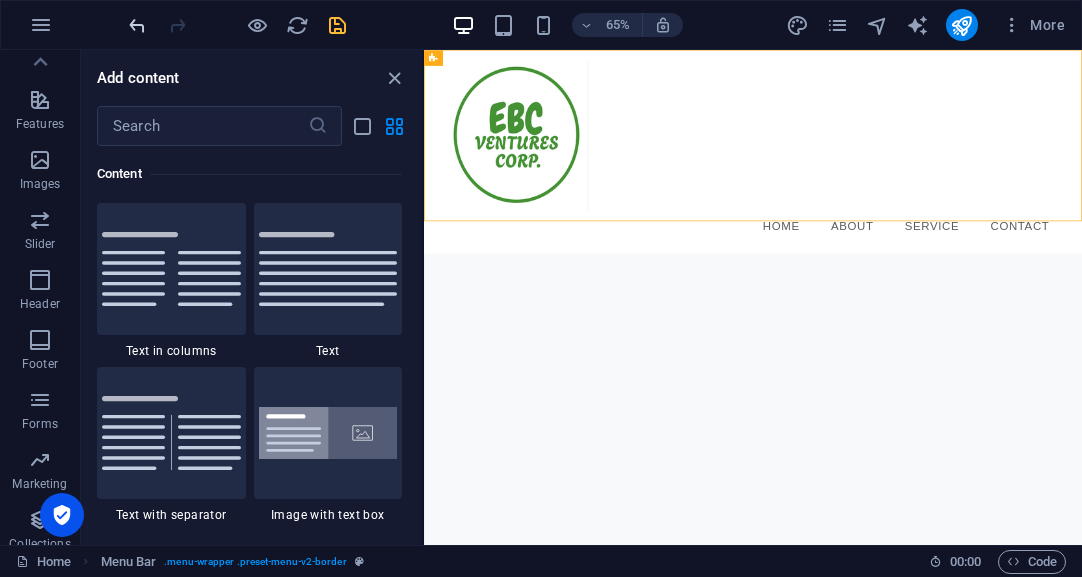 click on "65% More" at bounding box center [541, 25] 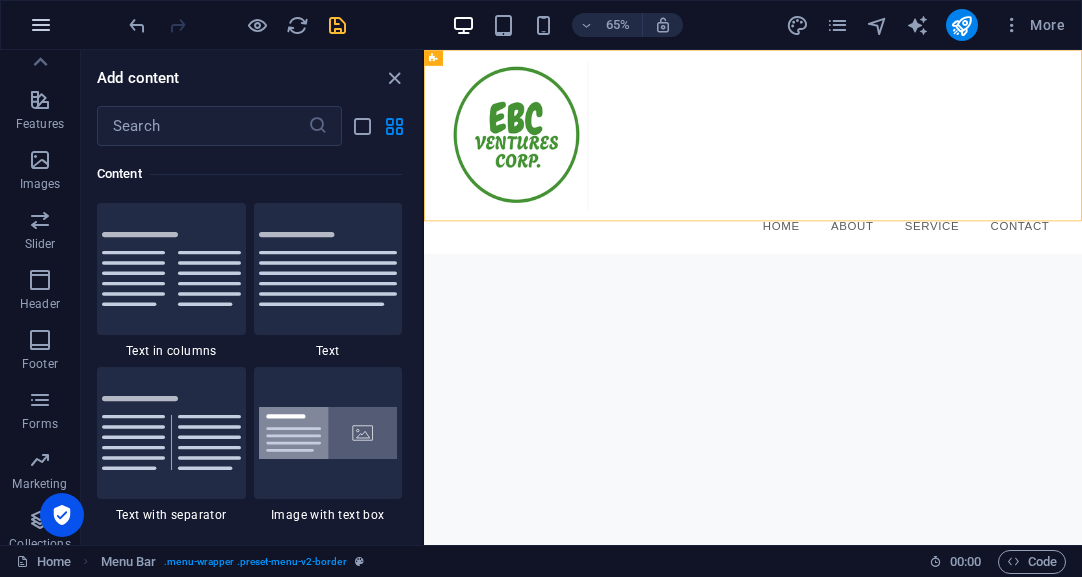 click at bounding box center [41, 25] 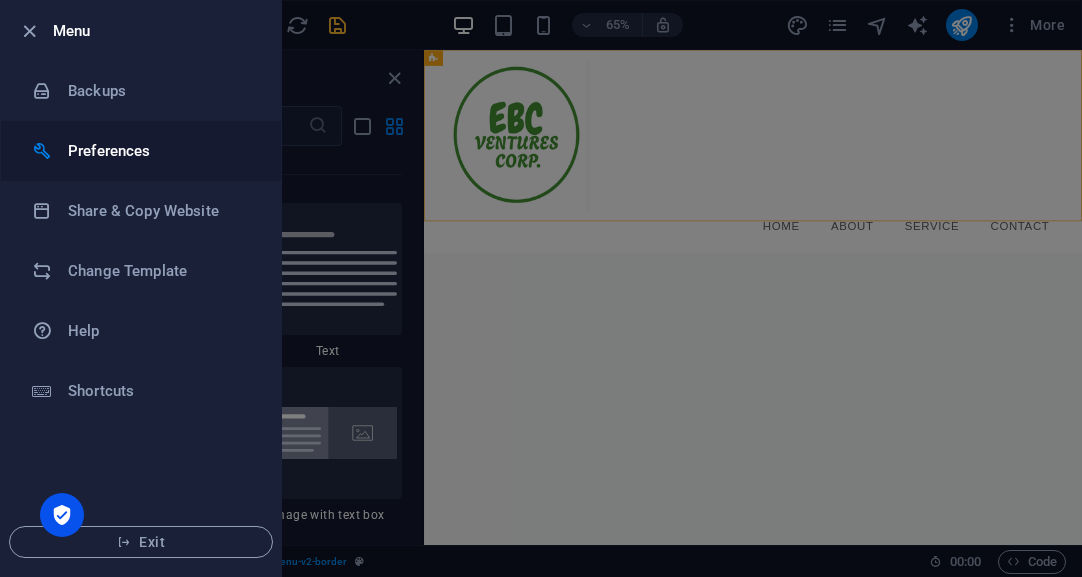 click on "Preferences" at bounding box center (160, 151) 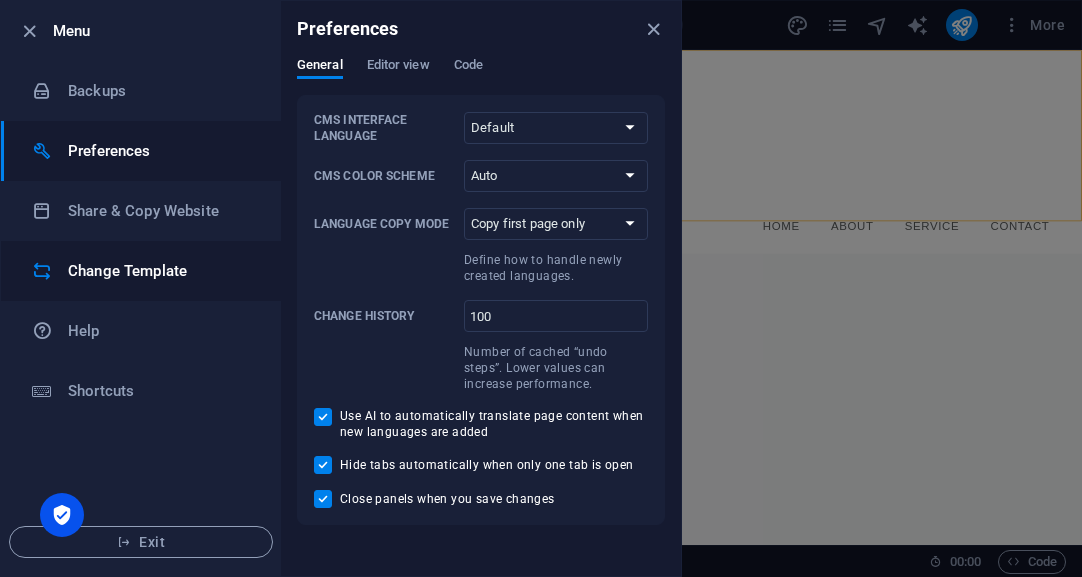 click on "Change Template" at bounding box center (160, 271) 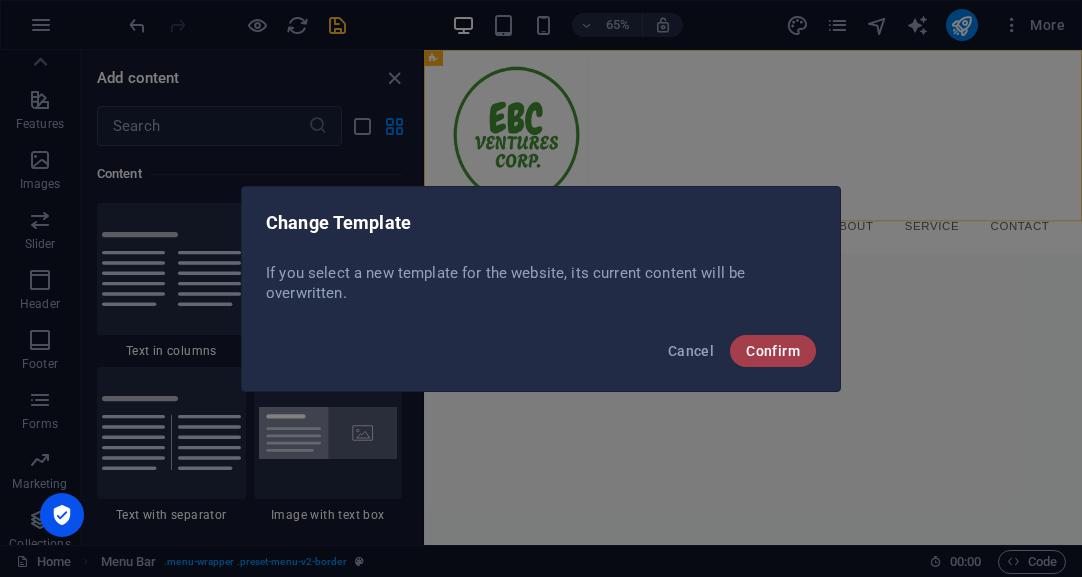 click on "Confirm" at bounding box center (773, 351) 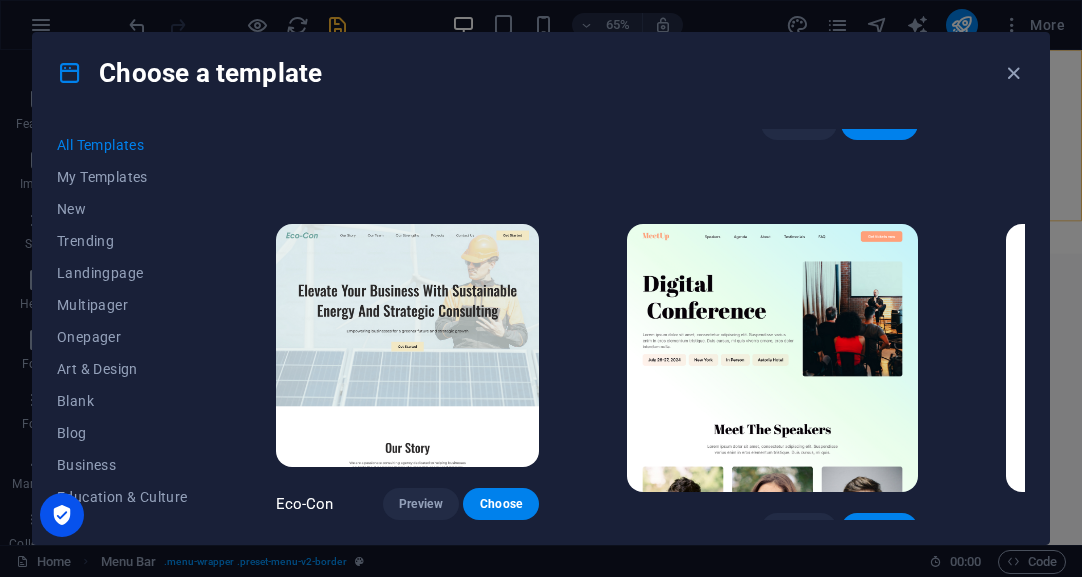 scroll, scrollTop: 1098, scrollLeft: 0, axis: vertical 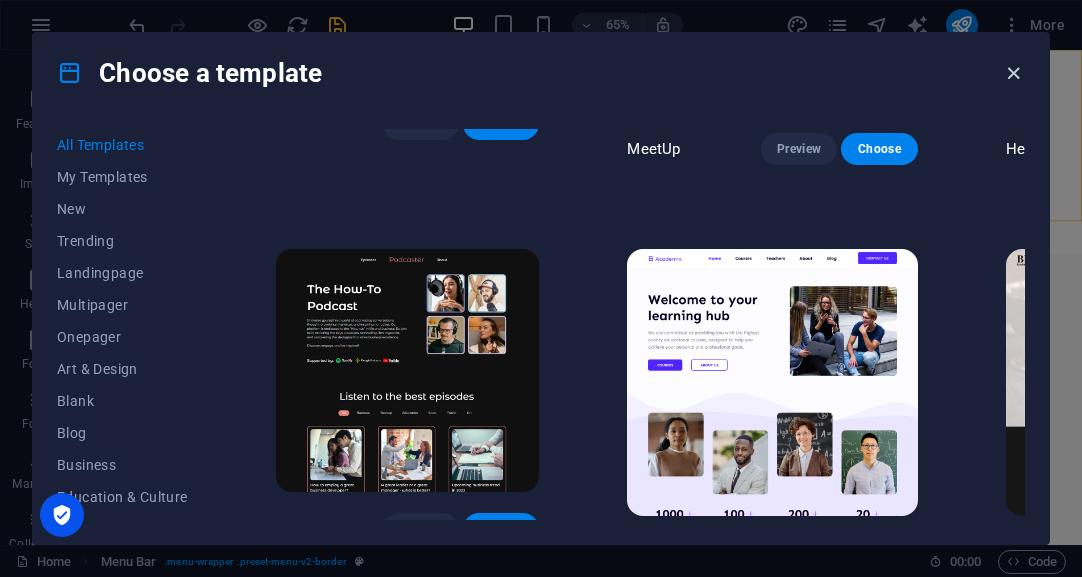click at bounding box center [1013, 73] 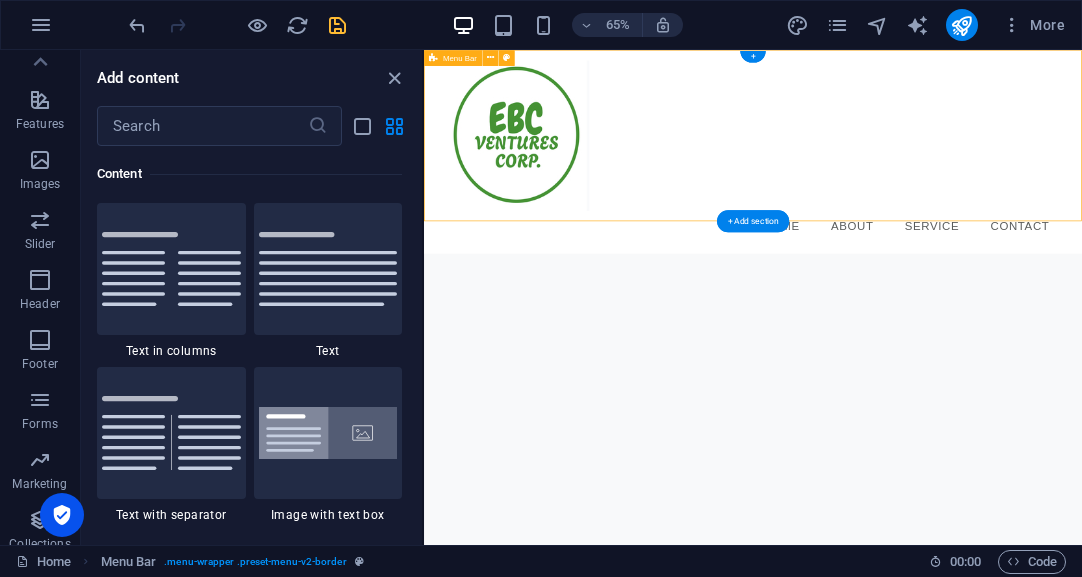 click on "Menu Bar" at bounding box center (460, 58) 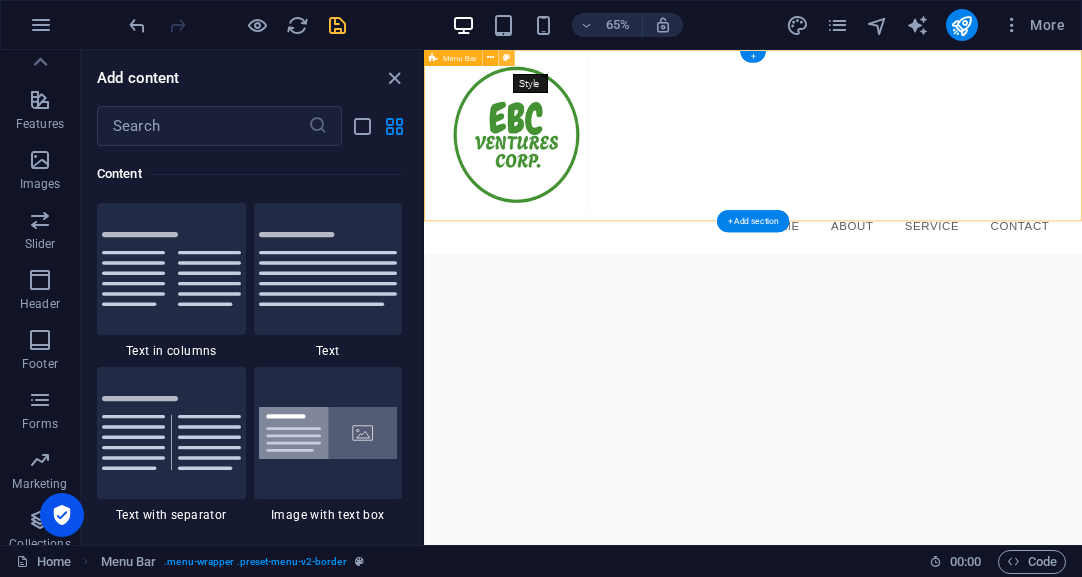 click at bounding box center (506, 58) 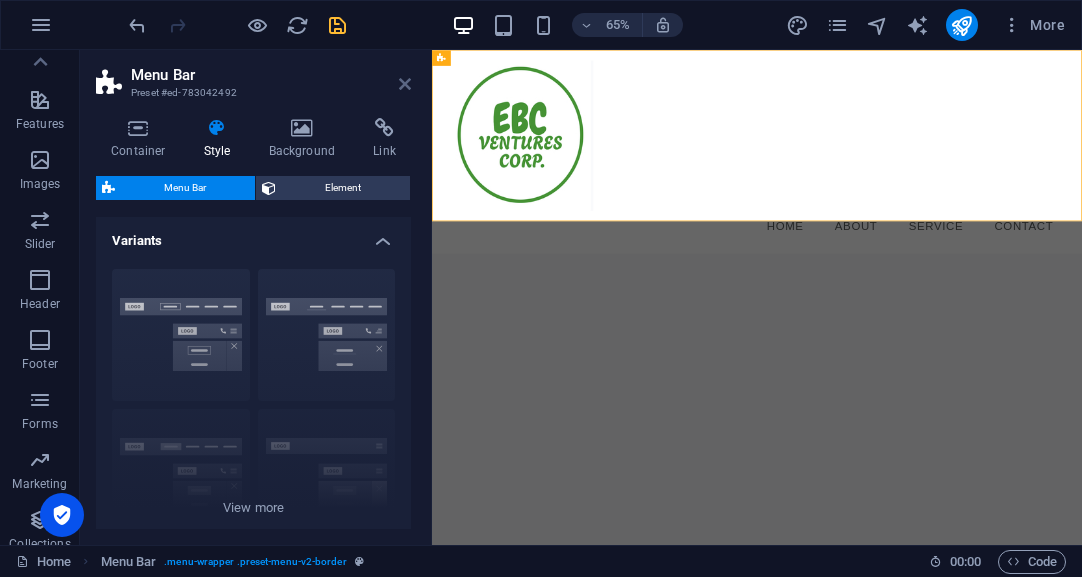 drag, startPoint x: 406, startPoint y: 84, endPoint x: 323, endPoint y: 39, distance: 94.41398 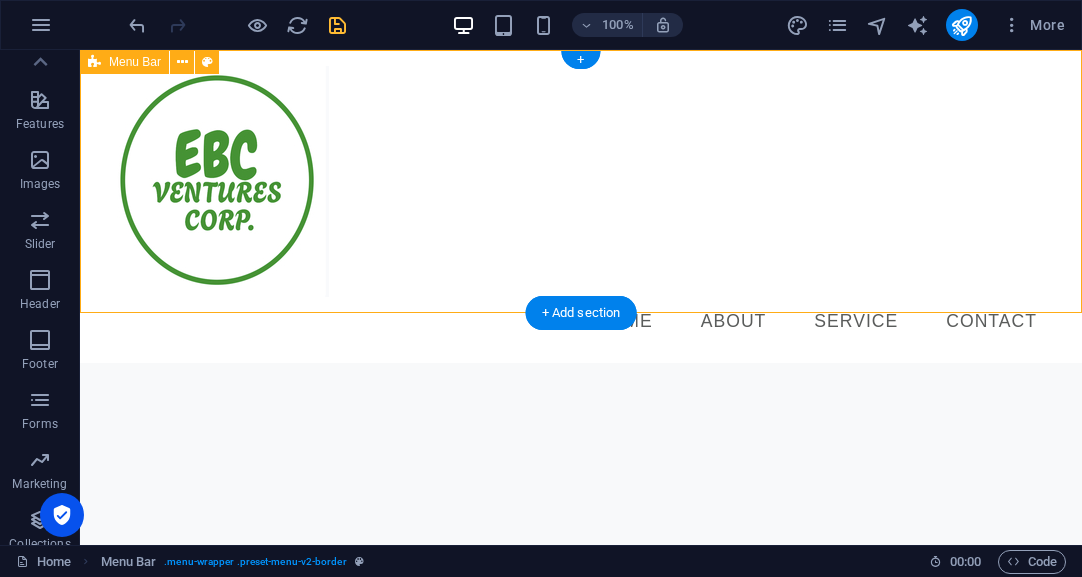 click on "Menu Bar" at bounding box center (135, 62) 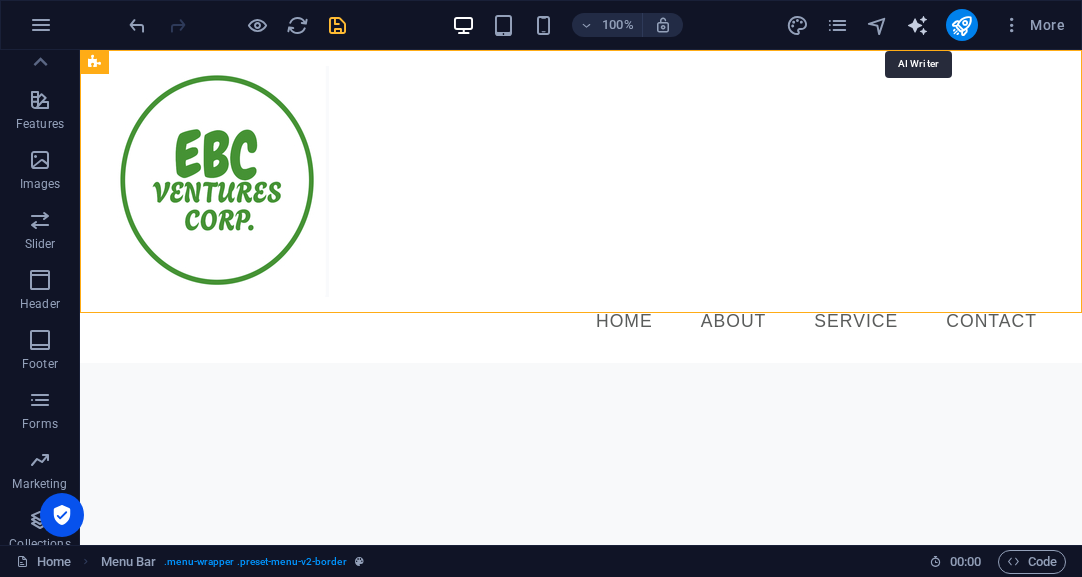 click at bounding box center [917, 25] 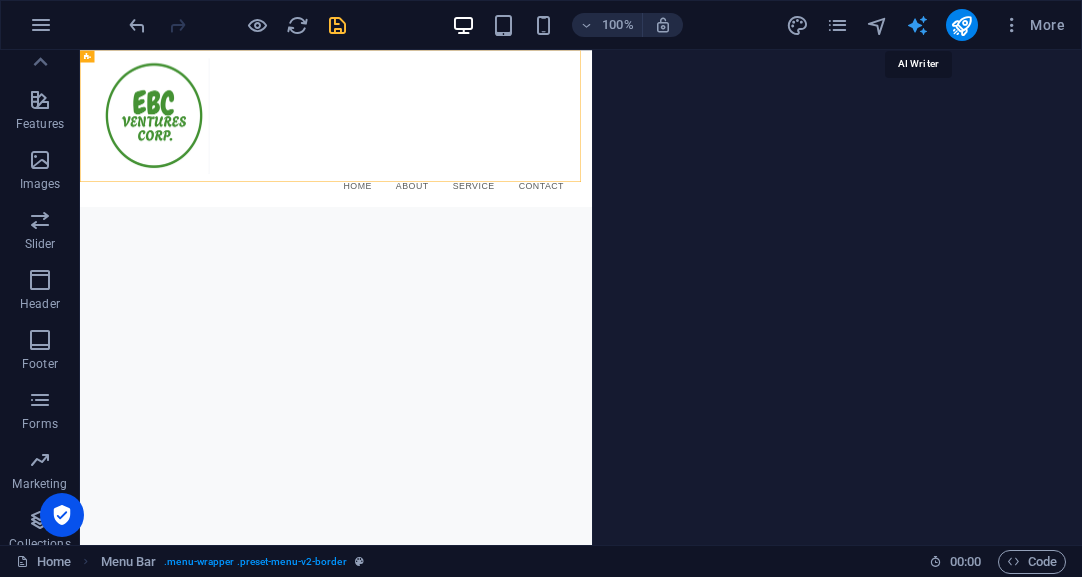 select on "English" 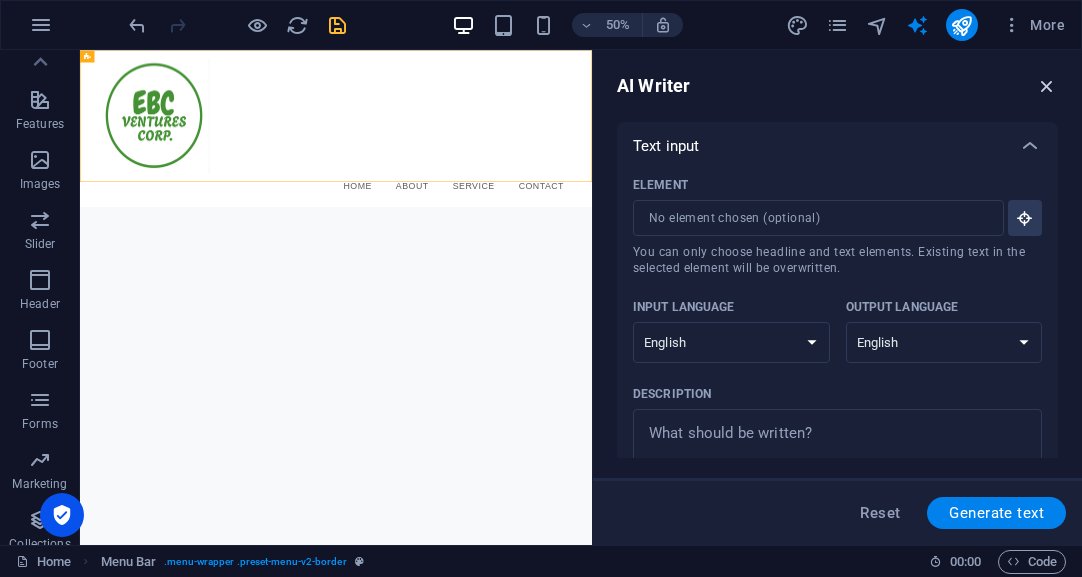 click at bounding box center (1047, 86) 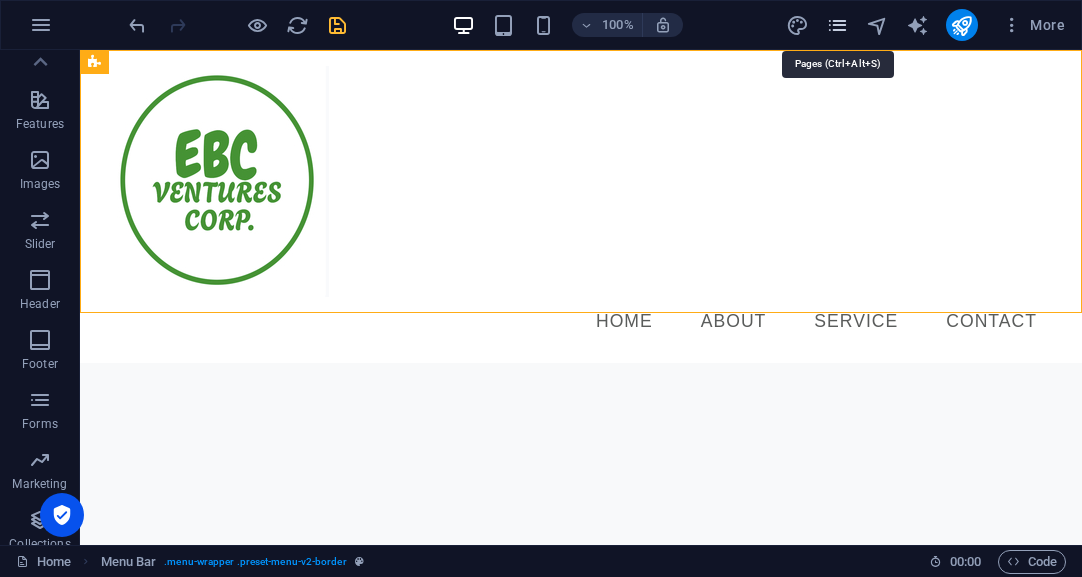click at bounding box center (837, 25) 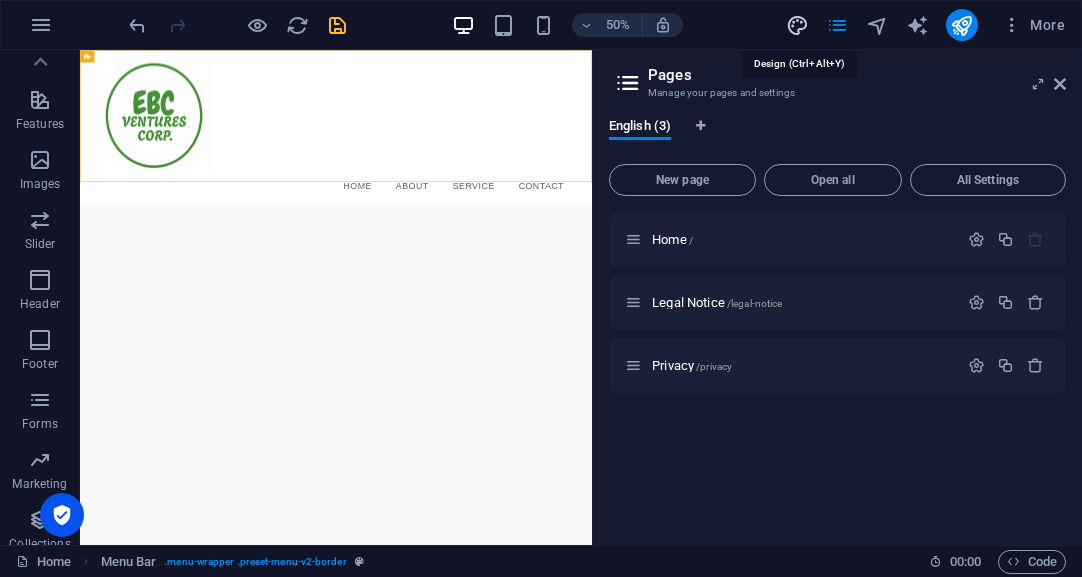 click at bounding box center (797, 25) 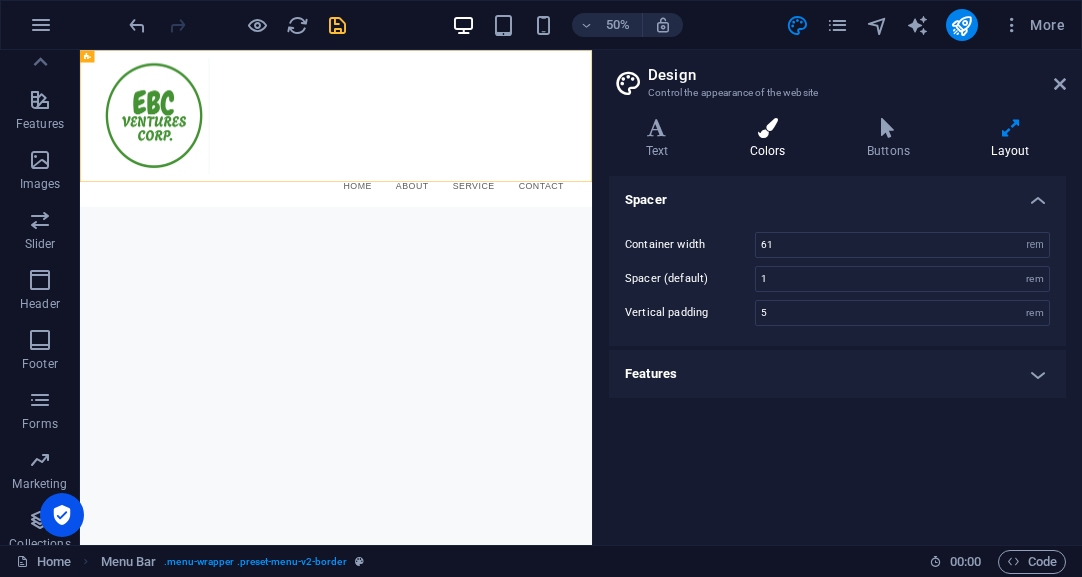 click on "Colors" at bounding box center [771, 139] 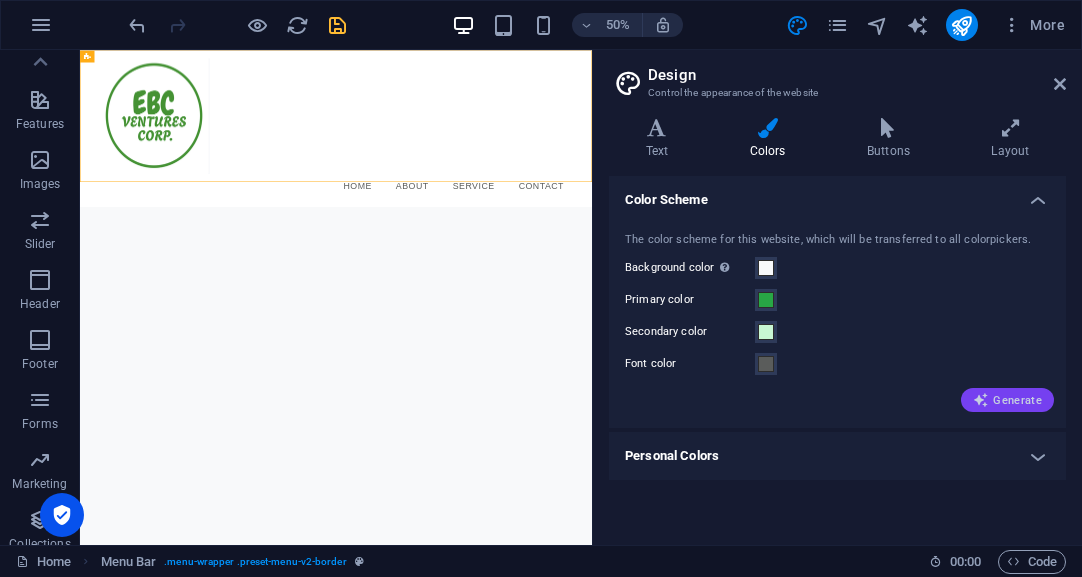 click on "Generate" at bounding box center (1007, 400) 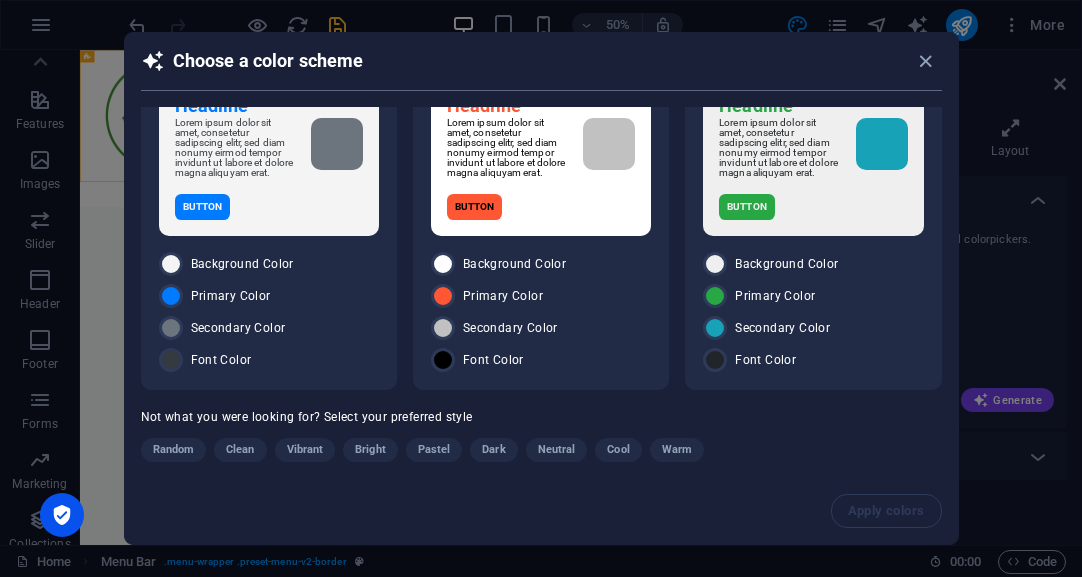 scroll, scrollTop: 85, scrollLeft: 0, axis: vertical 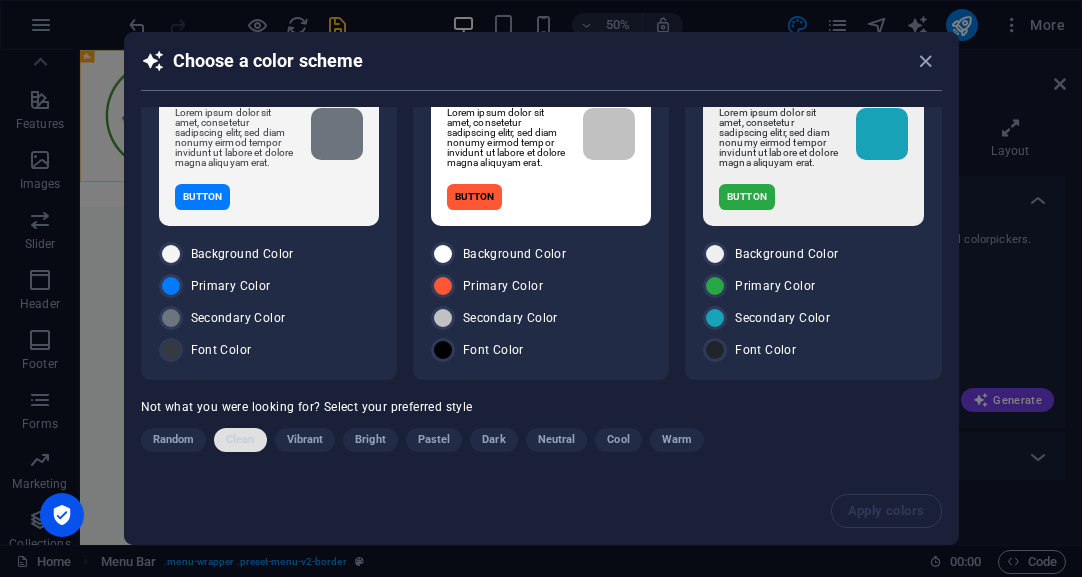 click on "Clean" at bounding box center [240, 440] 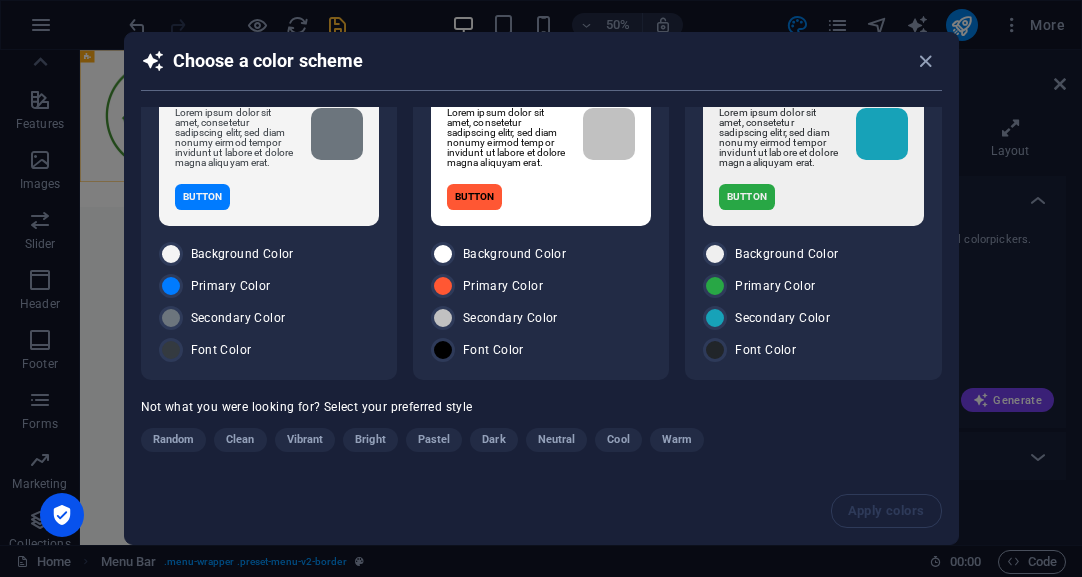 scroll, scrollTop: 74, scrollLeft: 0, axis: vertical 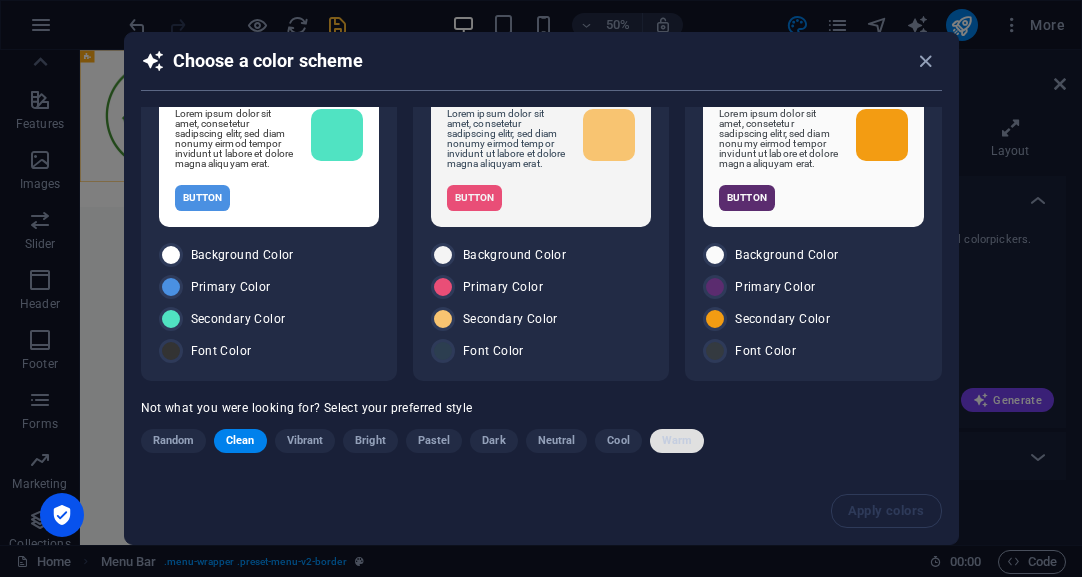 click on "Warm" at bounding box center (677, 441) 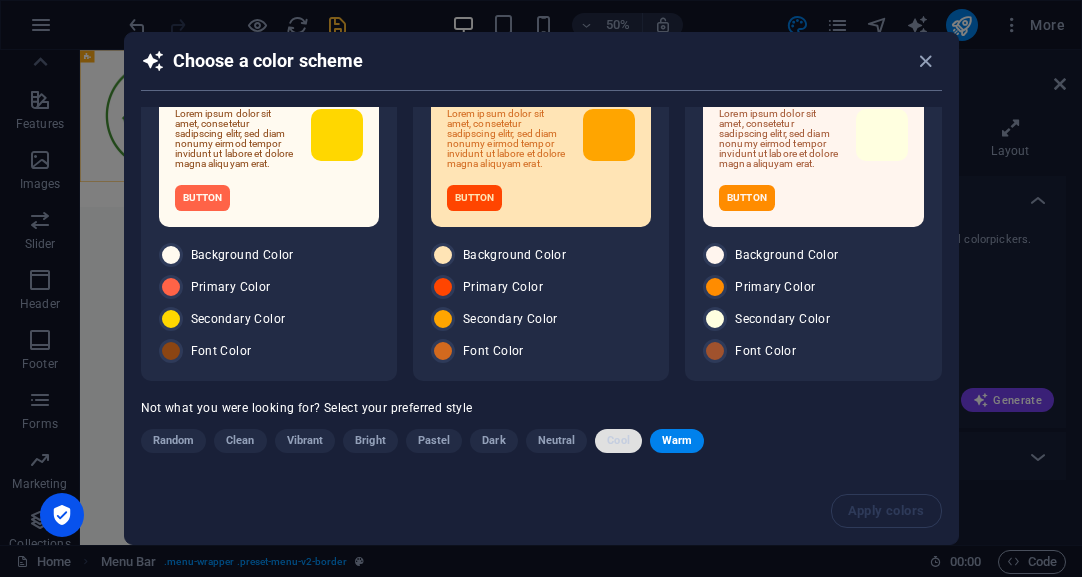 click on "Cool" at bounding box center [618, 441] 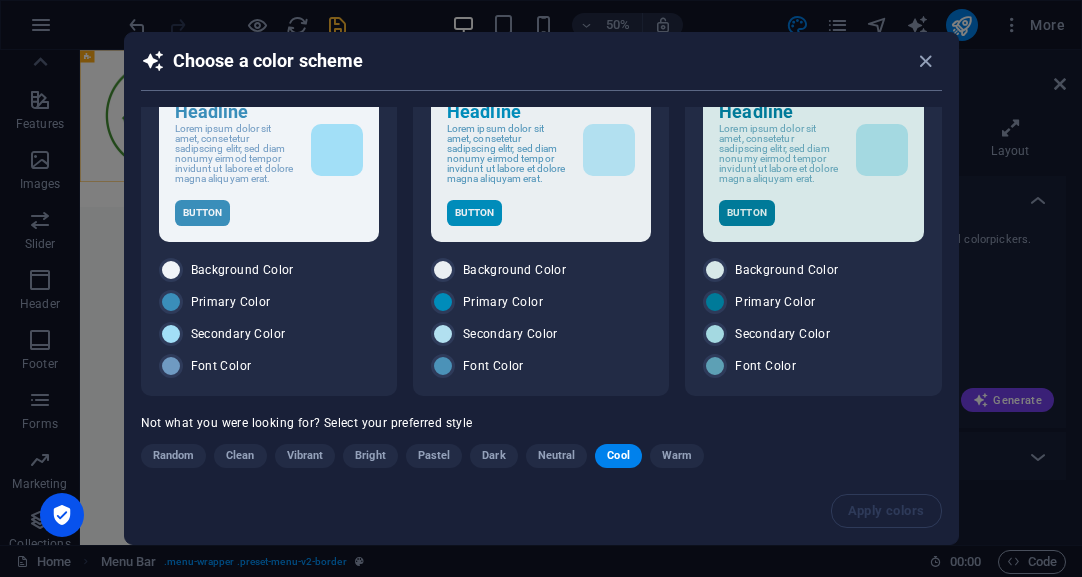 scroll, scrollTop: 63, scrollLeft: 0, axis: vertical 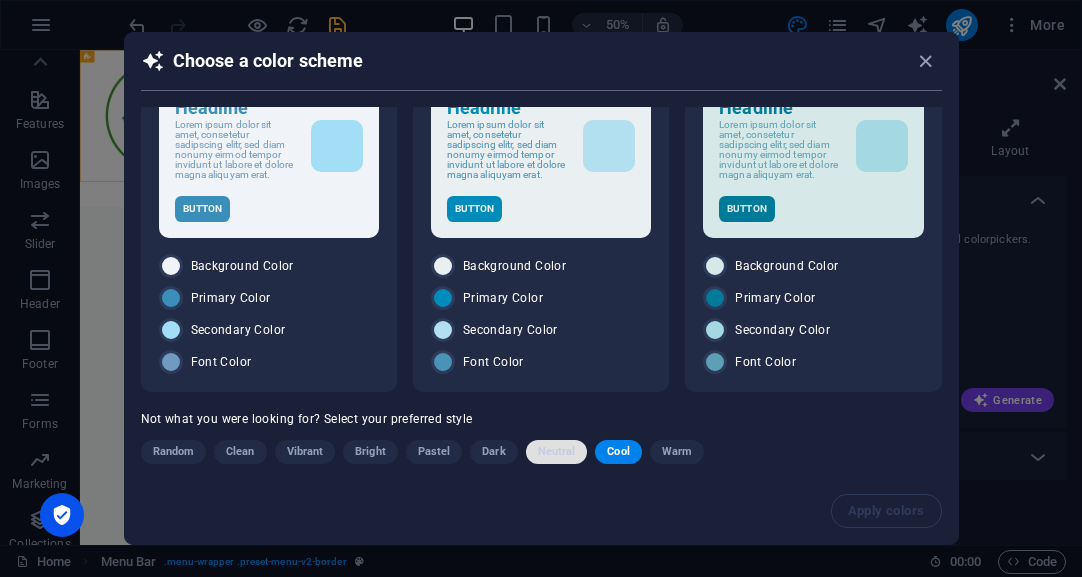 click on "Neutral" at bounding box center [557, 452] 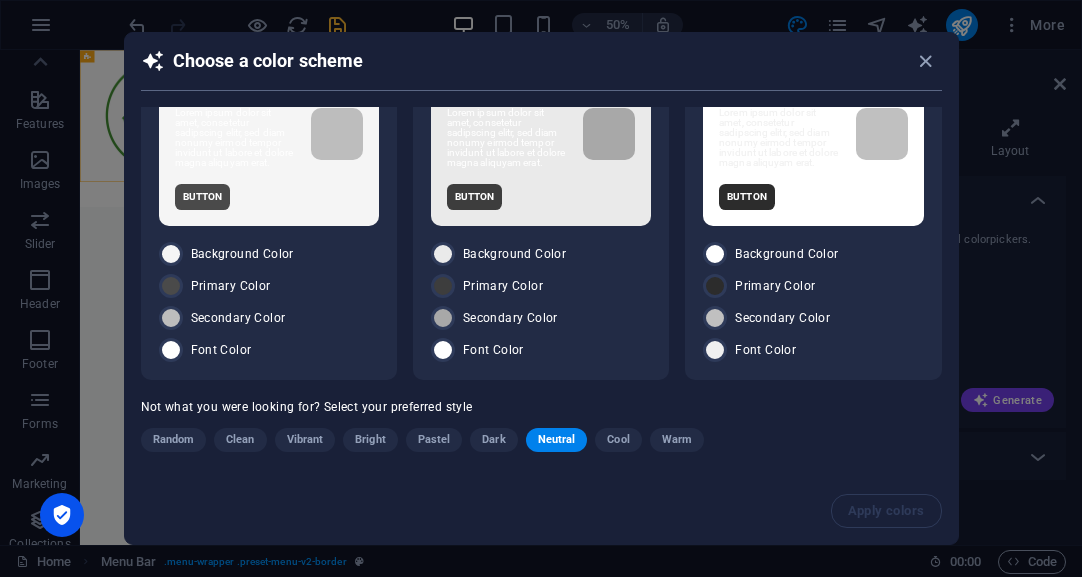 scroll, scrollTop: 85, scrollLeft: 0, axis: vertical 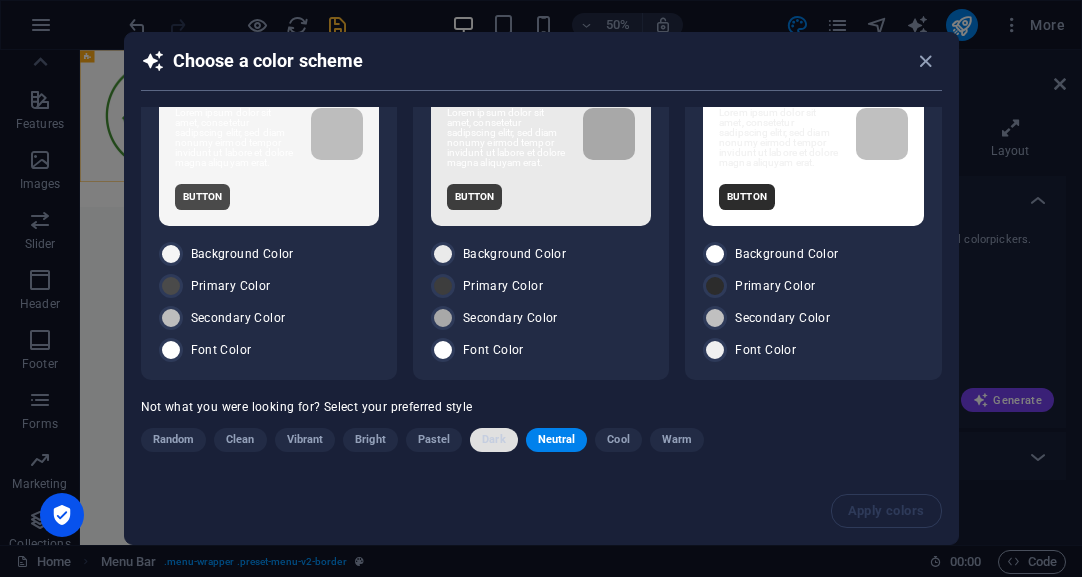 click on "Dark" at bounding box center [493, 440] 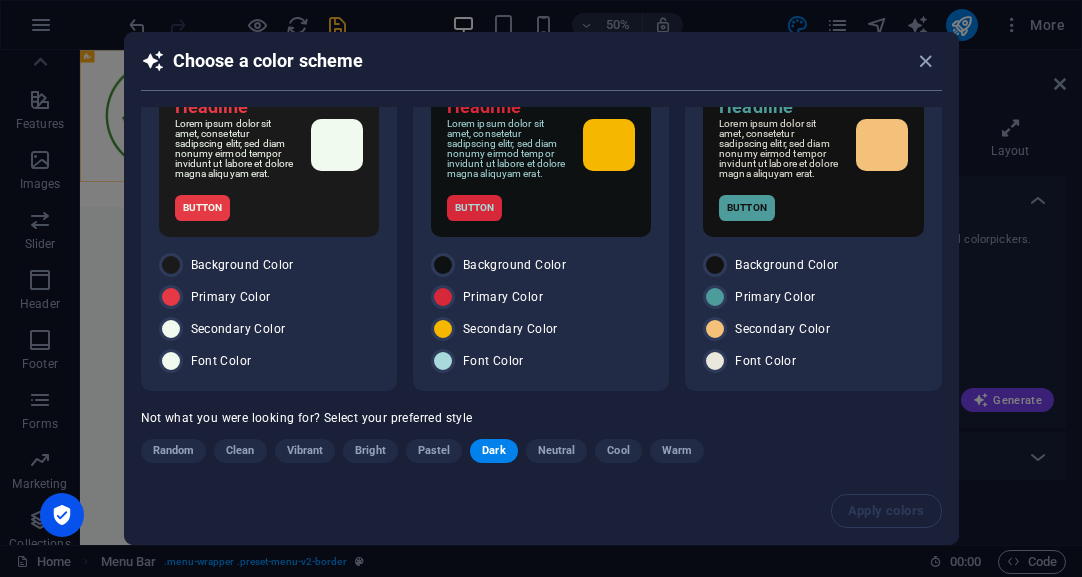 scroll, scrollTop: 85, scrollLeft: 0, axis: vertical 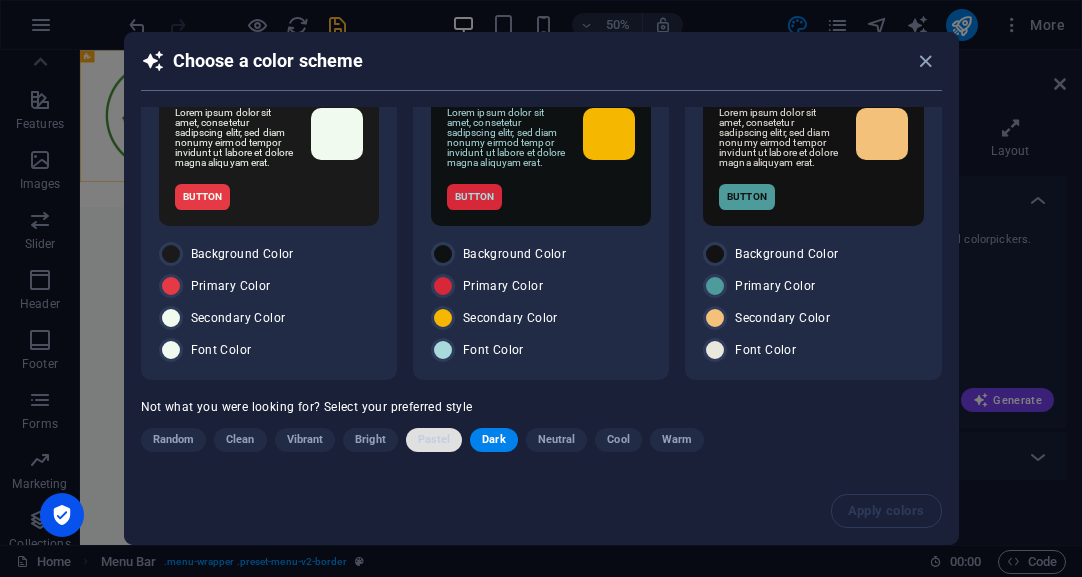 click on "Pastel" at bounding box center (434, 440) 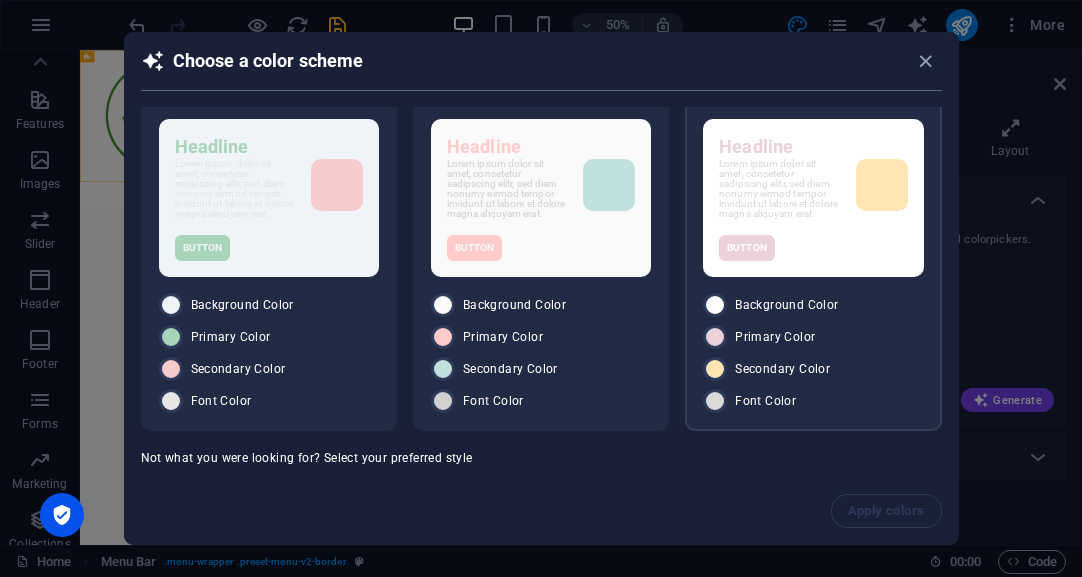 scroll, scrollTop: 28, scrollLeft: 0, axis: vertical 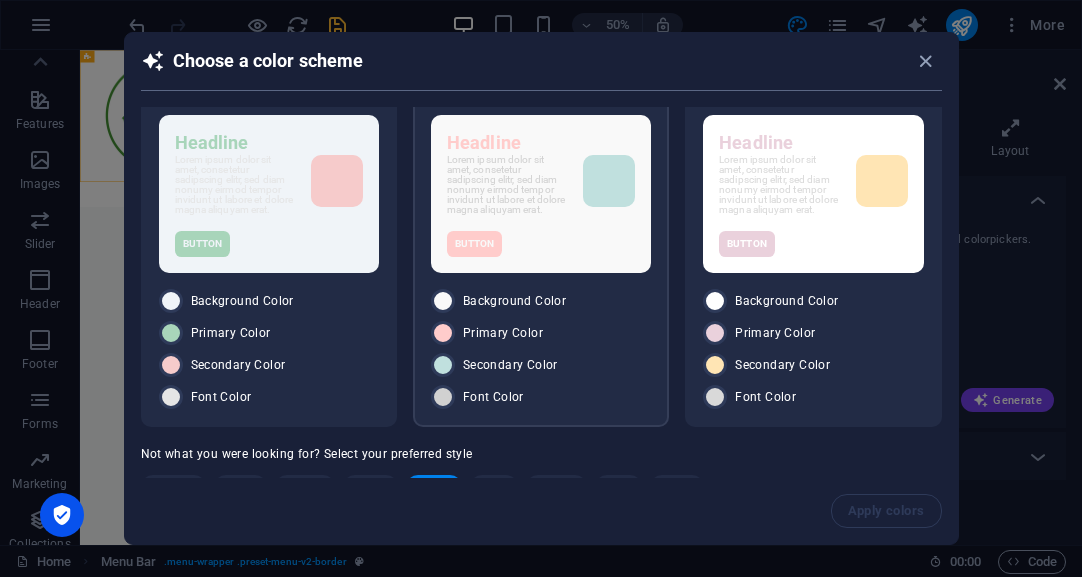 click on "Primary Color" at bounding box center (503, 333) 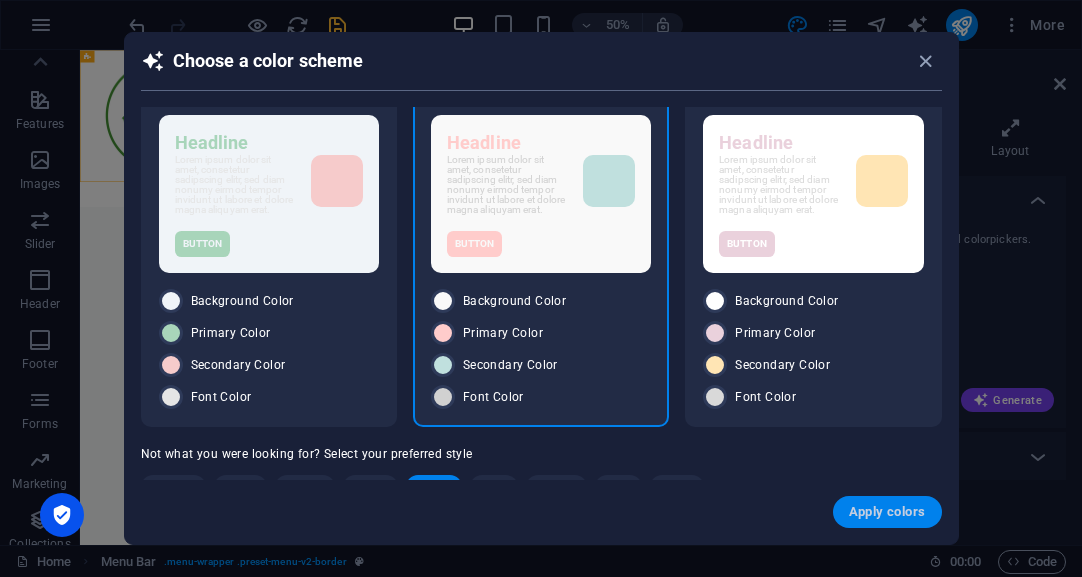 click on "Apply colors" at bounding box center (887, 512) 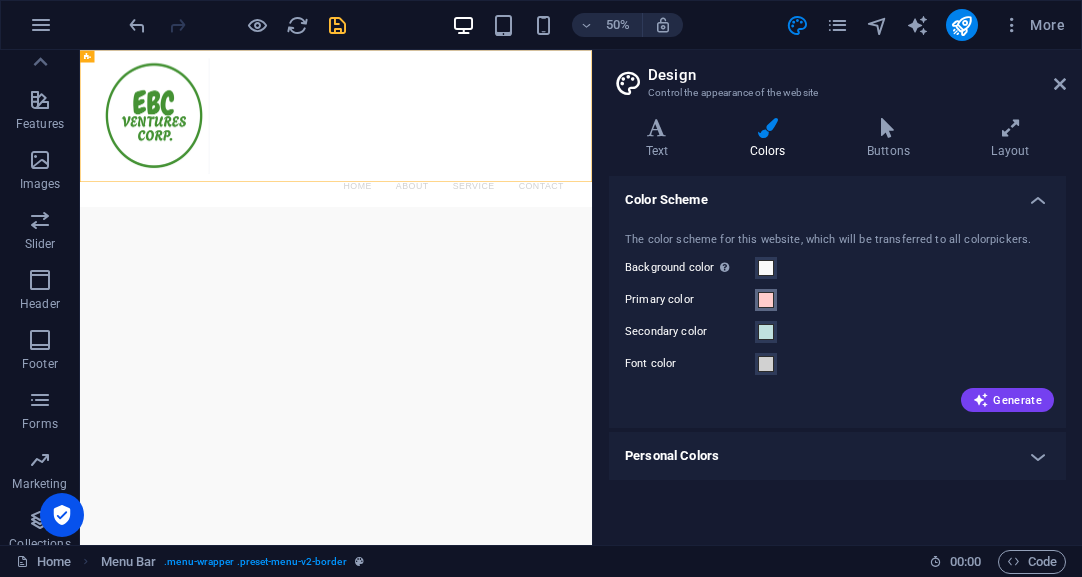 click at bounding box center (766, 300) 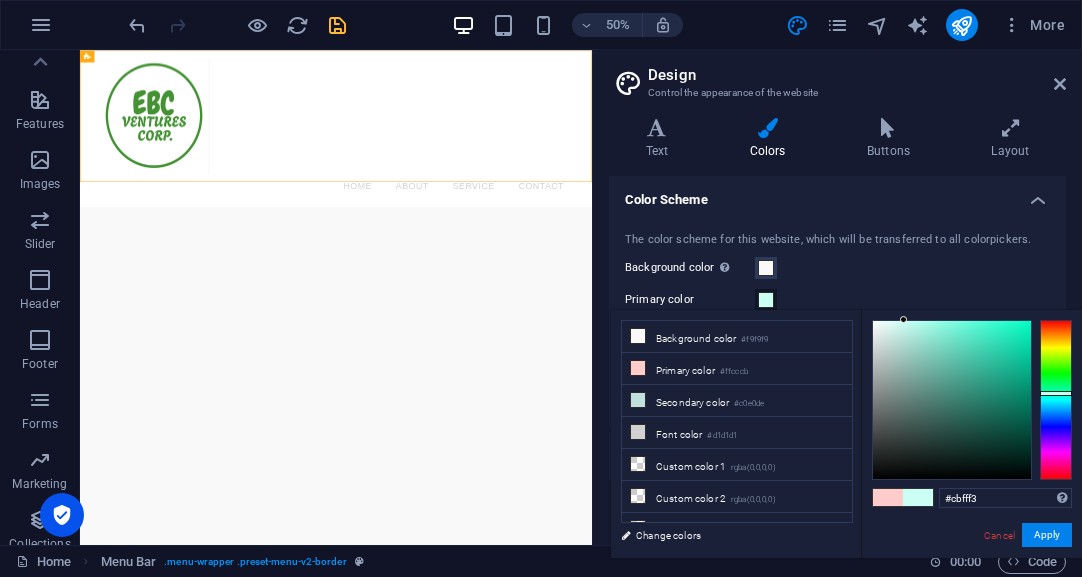 click at bounding box center [1056, 400] 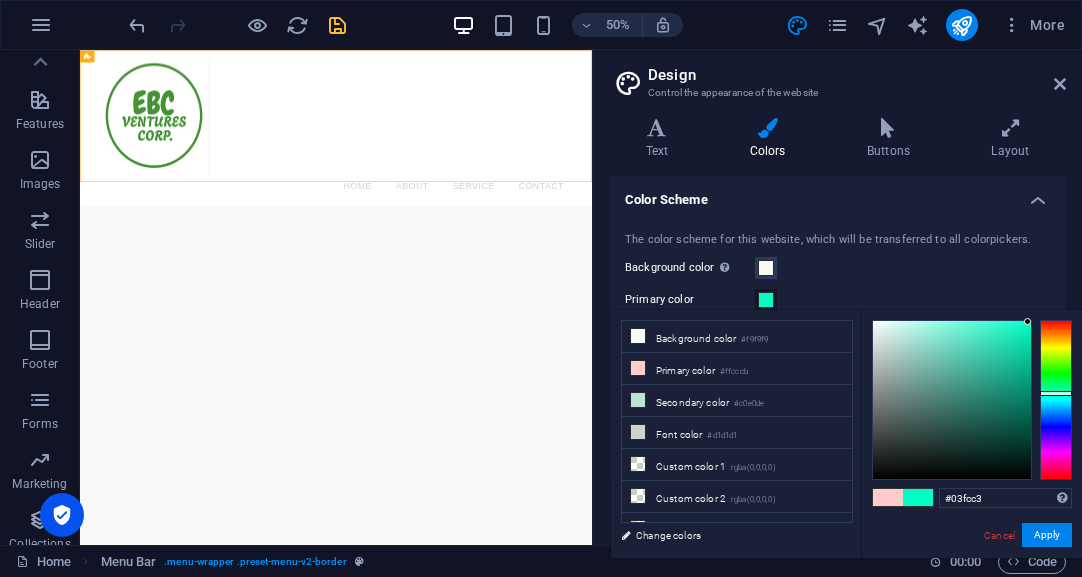click at bounding box center (952, 400) 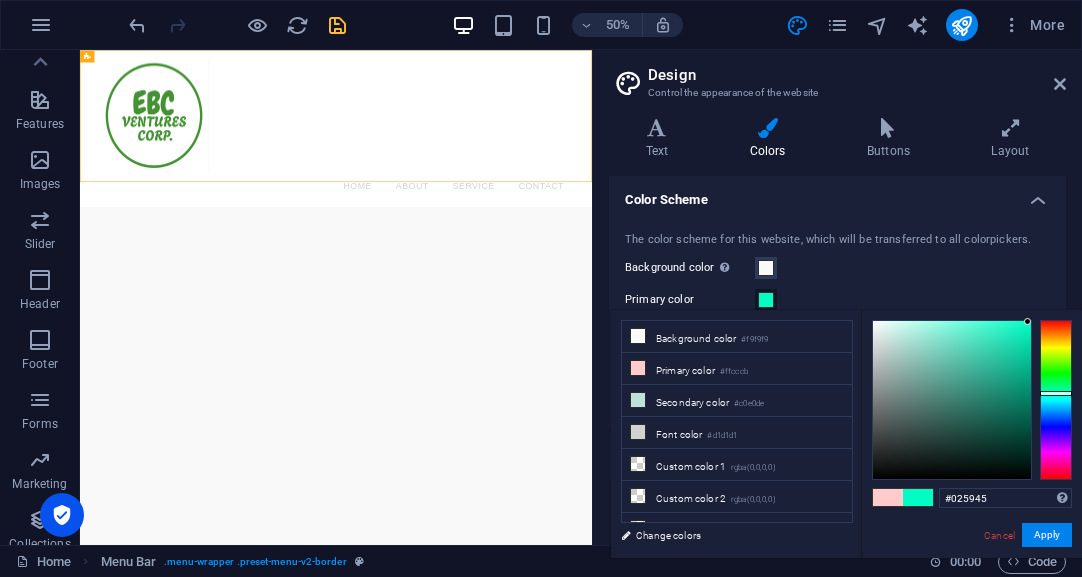 click at bounding box center [952, 400] 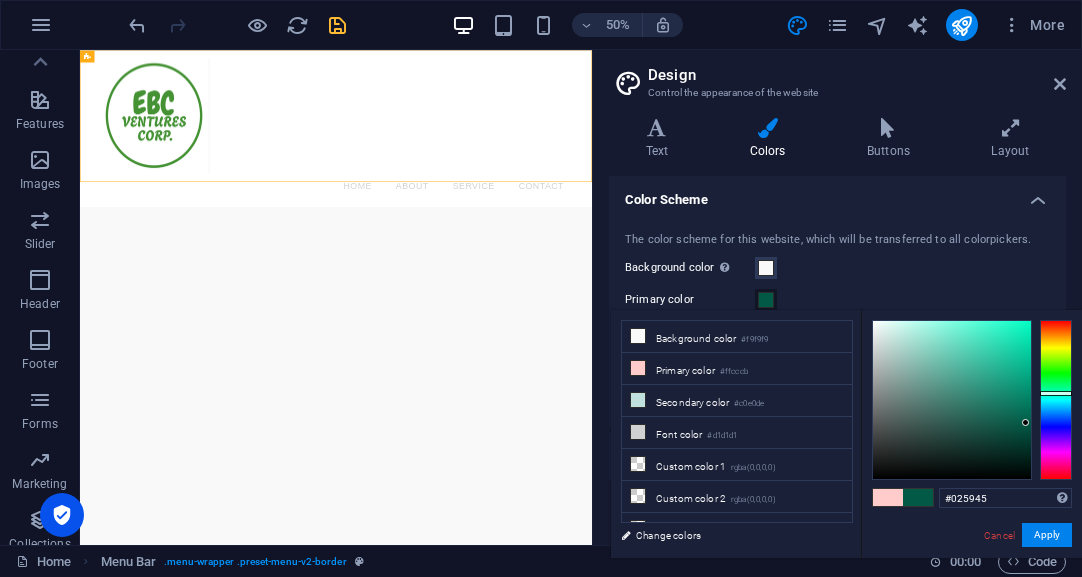 click at bounding box center [888, 497] 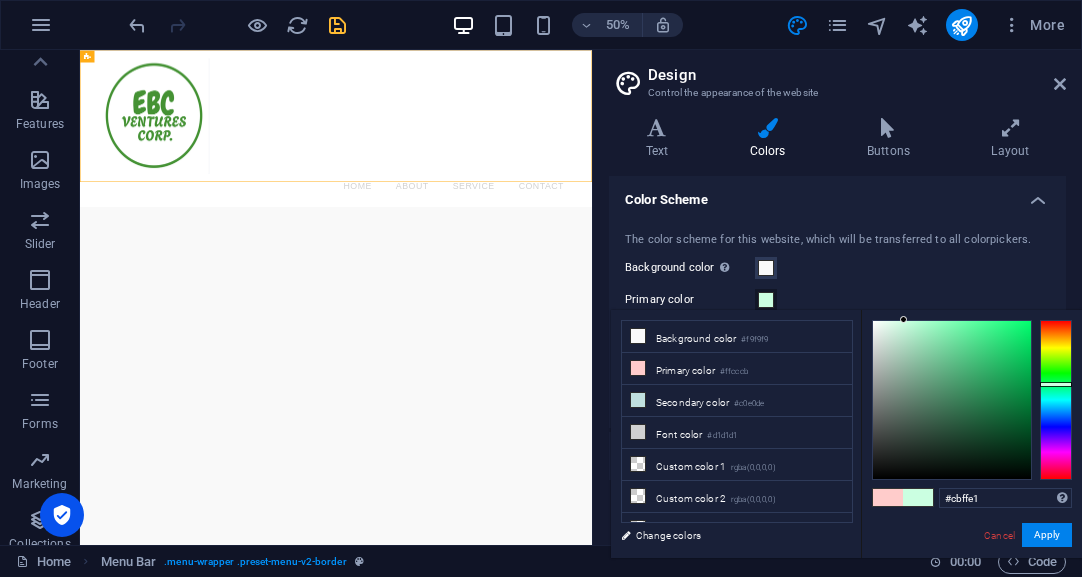 click at bounding box center [1056, 400] 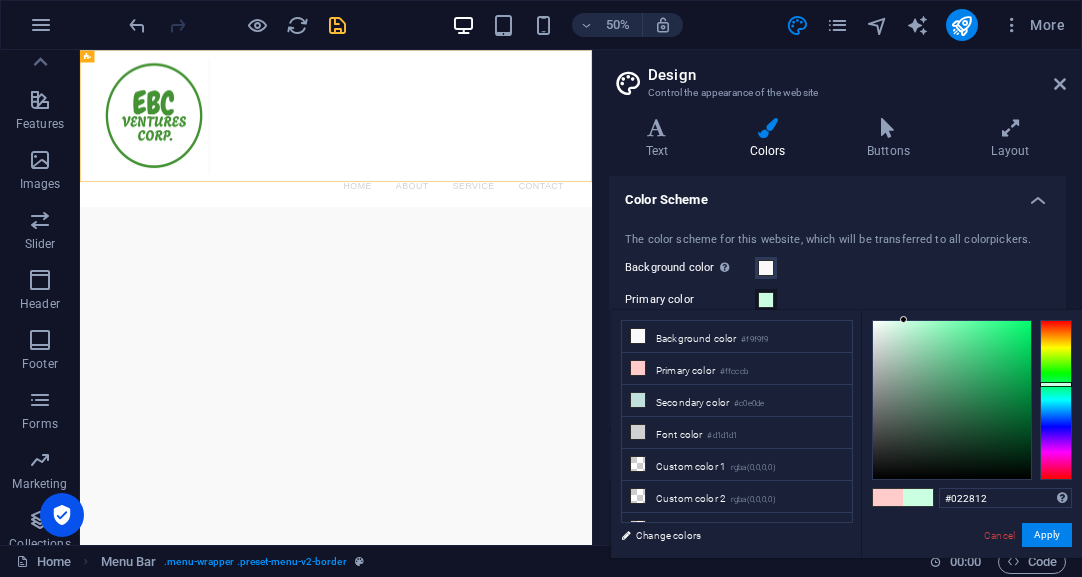 click at bounding box center (952, 400) 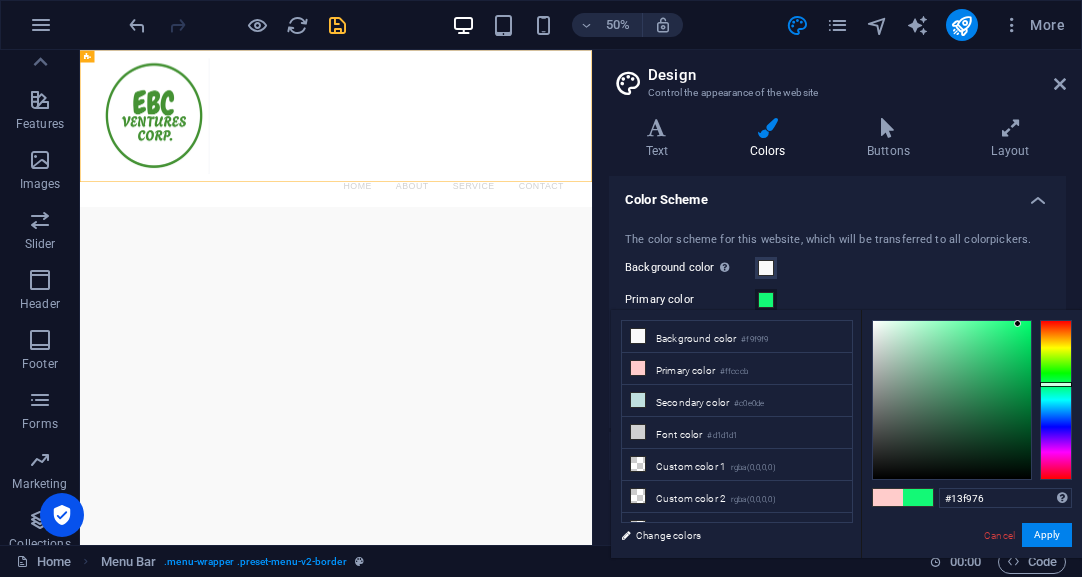click at bounding box center [952, 400] 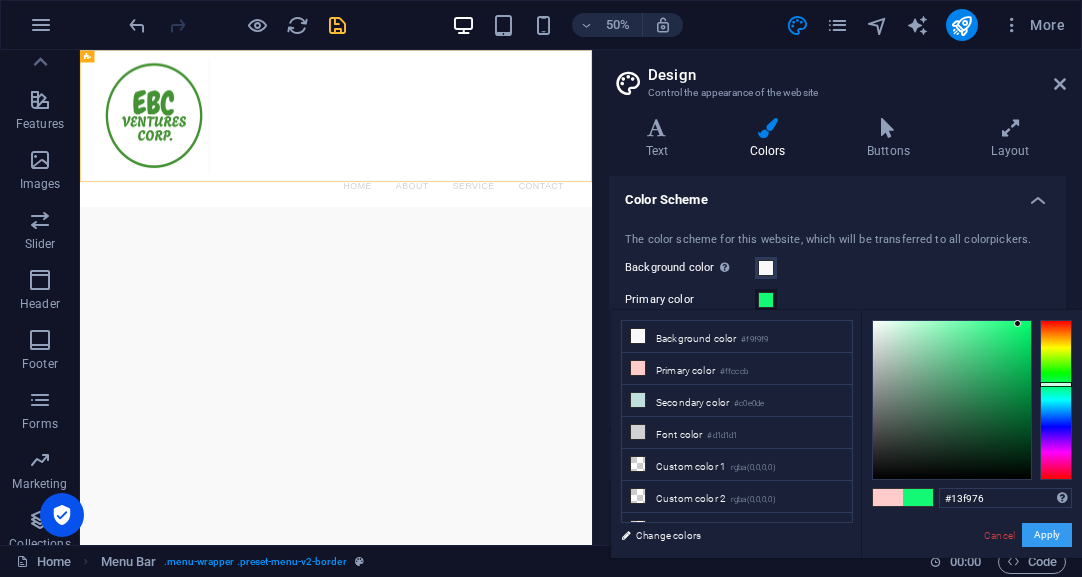 click on "Apply" at bounding box center [1047, 535] 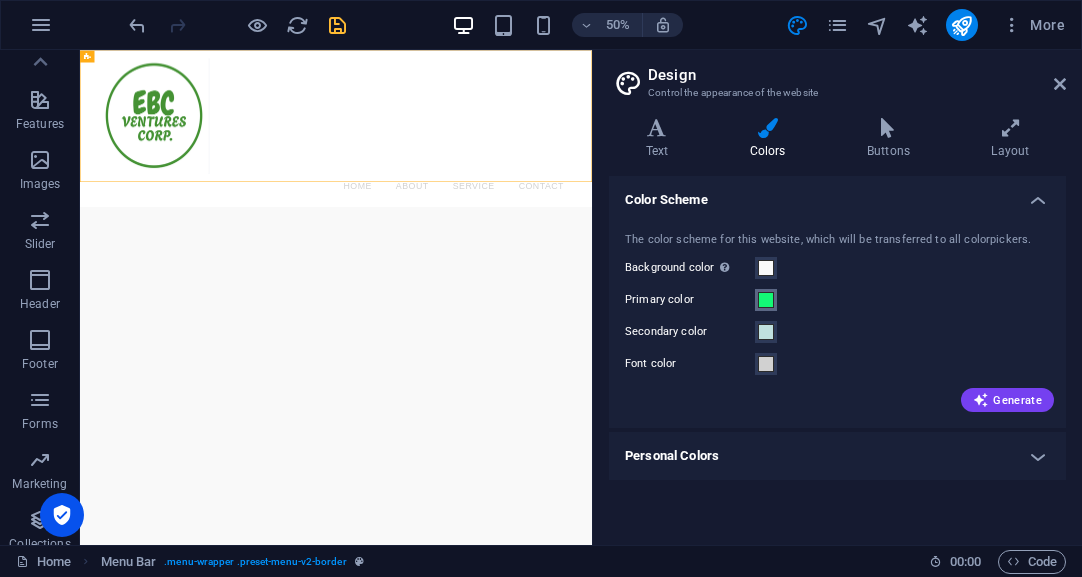 click on "Primary color" at bounding box center [766, 300] 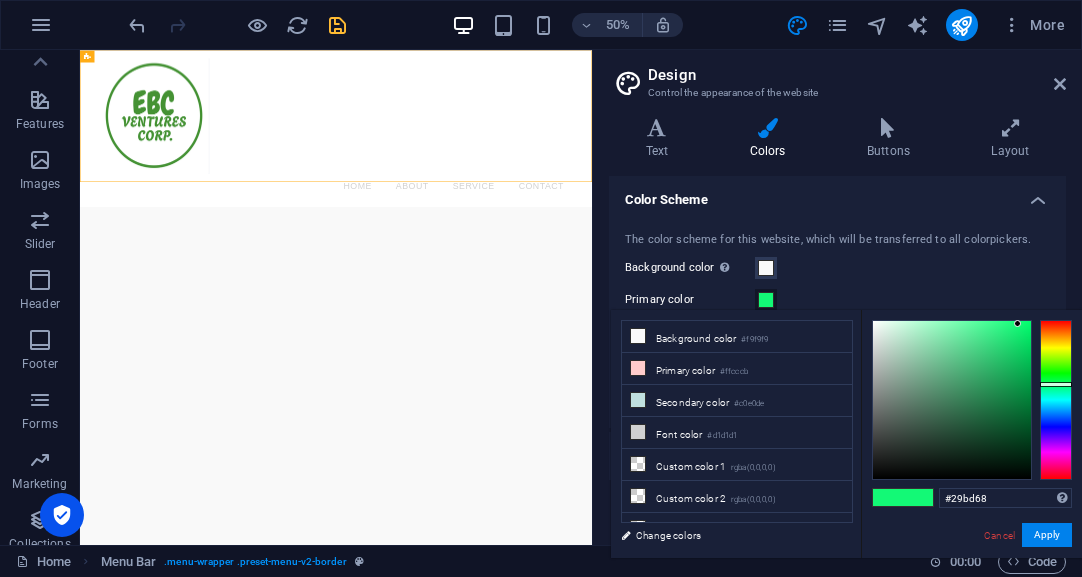 click at bounding box center (952, 400) 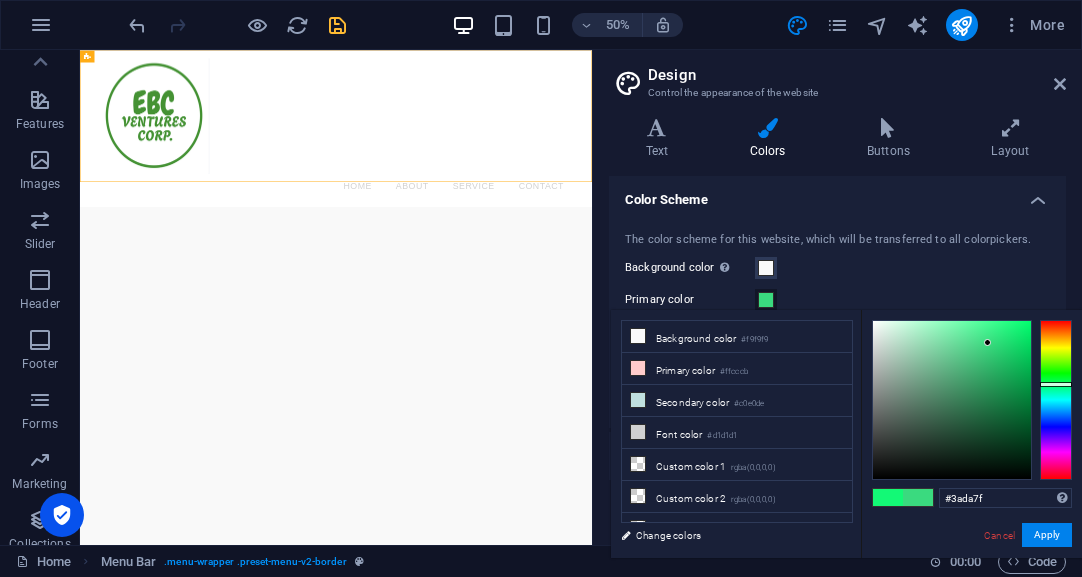 click at bounding box center (952, 400) 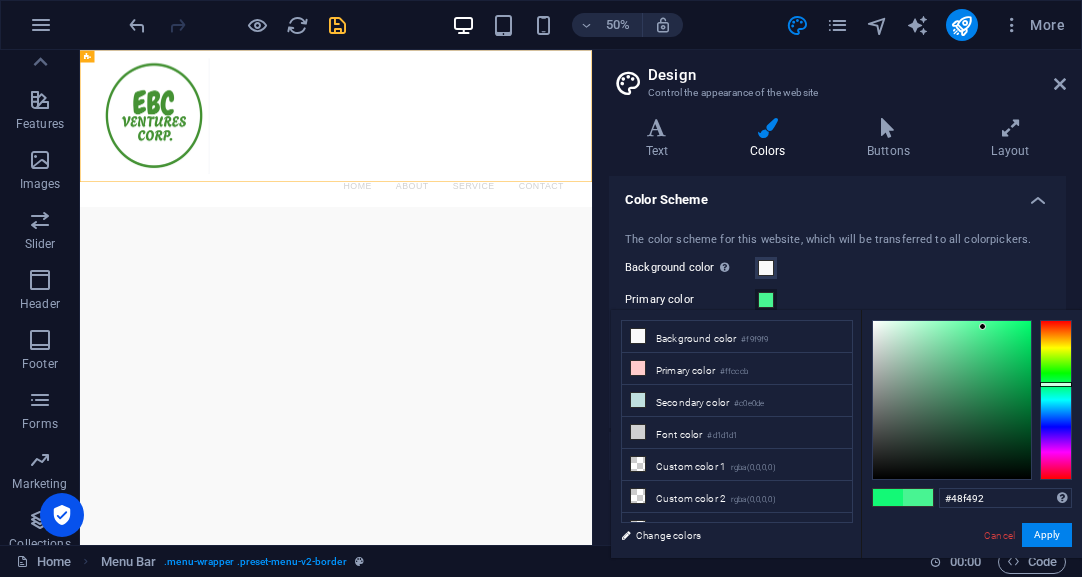 click at bounding box center (952, 400) 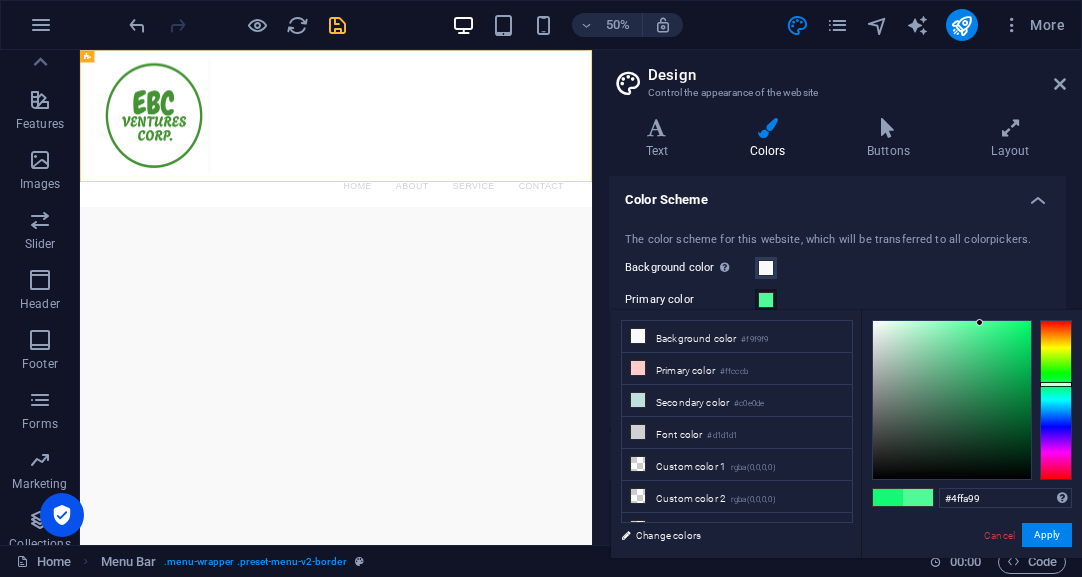 click at bounding box center [979, 322] 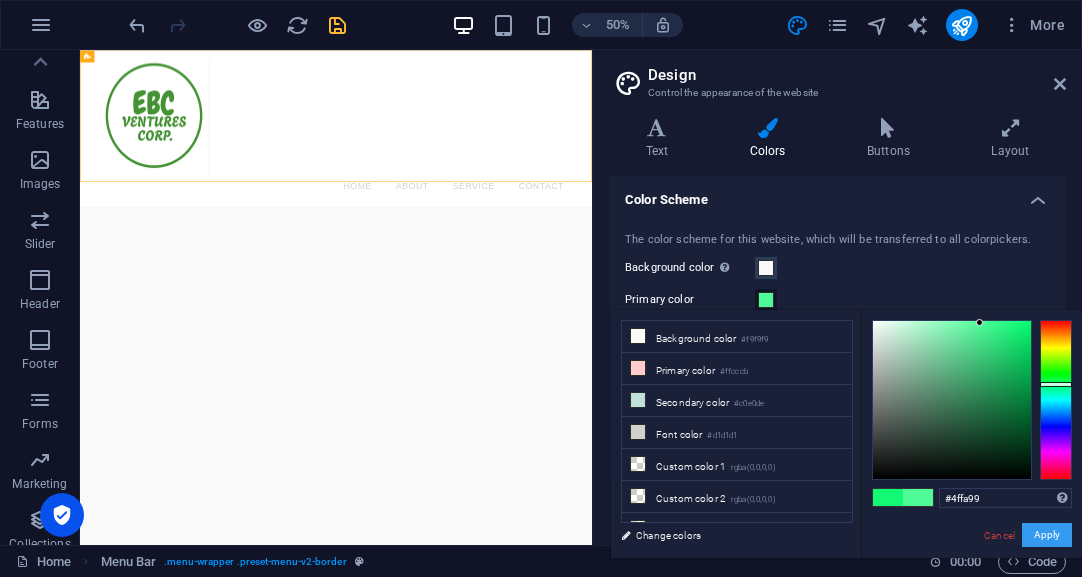 click on "Apply" at bounding box center [1047, 535] 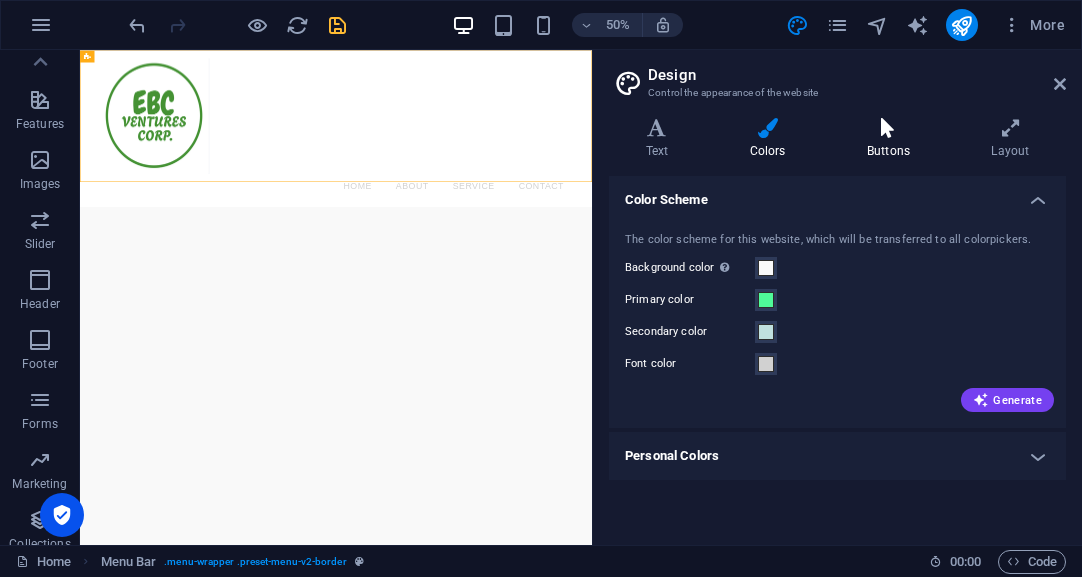 click on "Buttons" at bounding box center (892, 139) 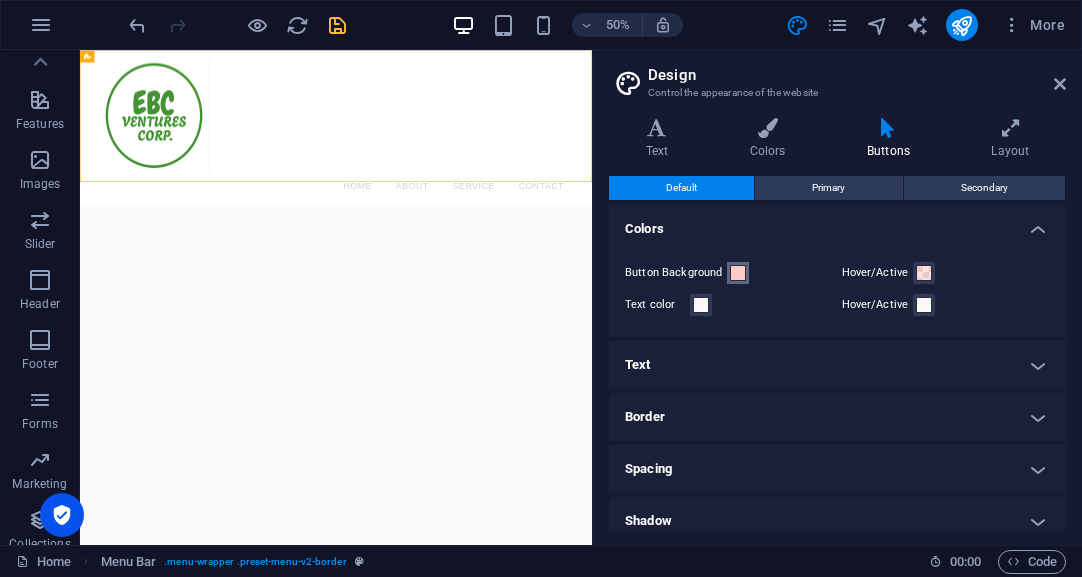 click at bounding box center [738, 273] 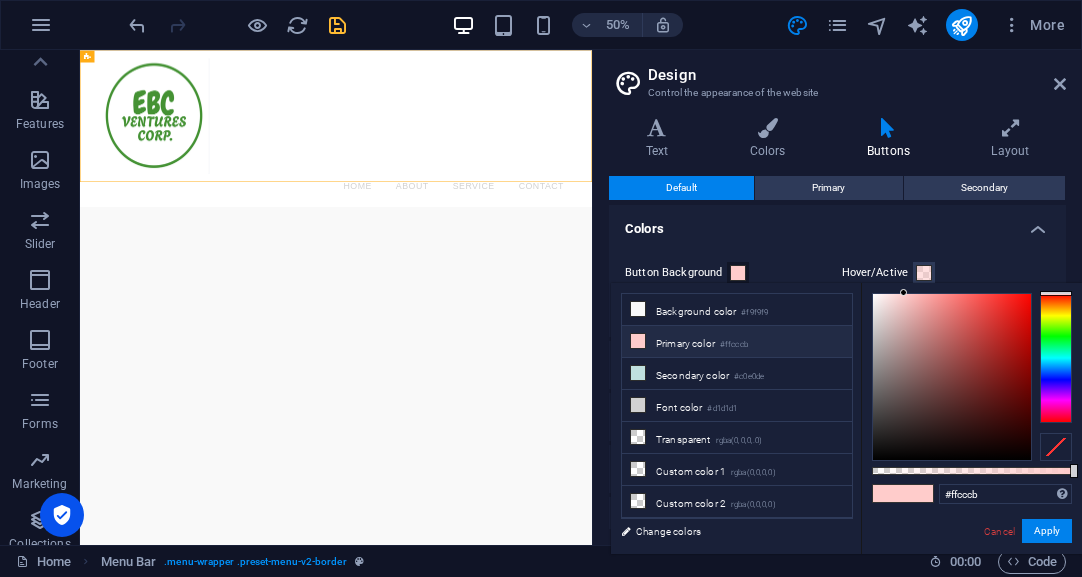 type on "#cbffe6" 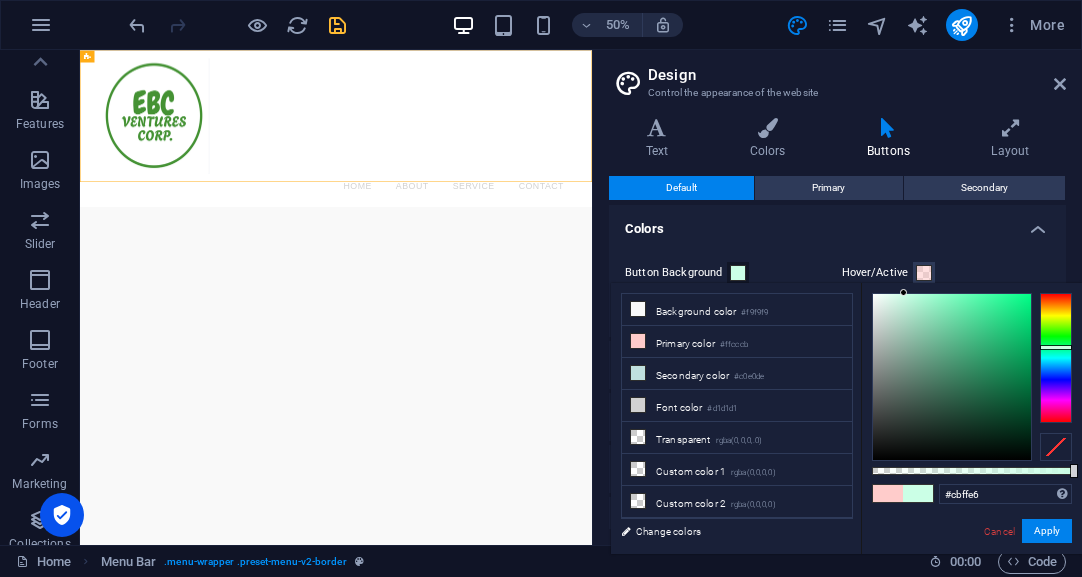 click at bounding box center (1056, 358) 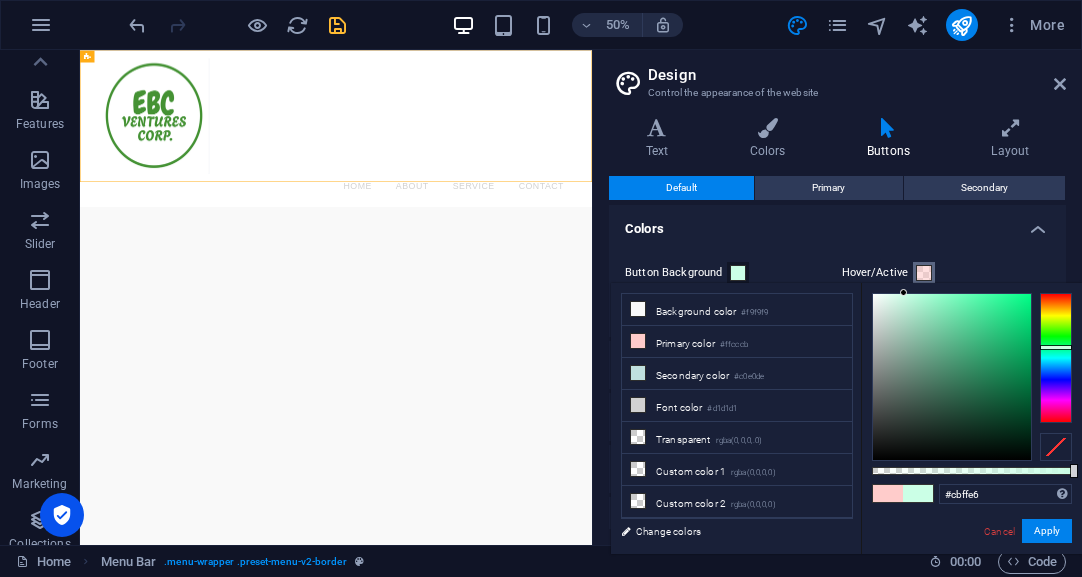 click at bounding box center (924, 273) 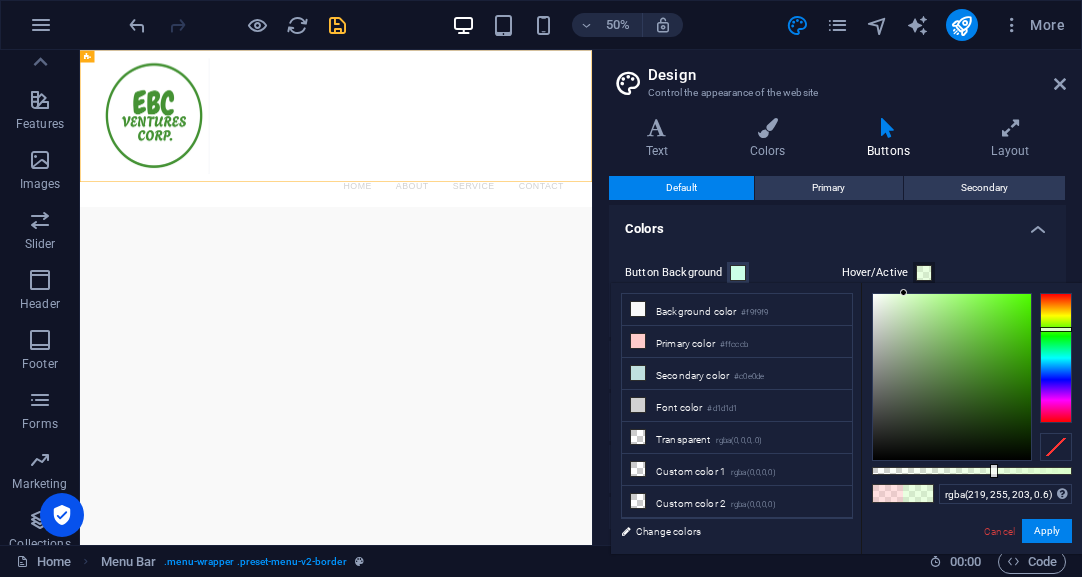 click at bounding box center (1056, 358) 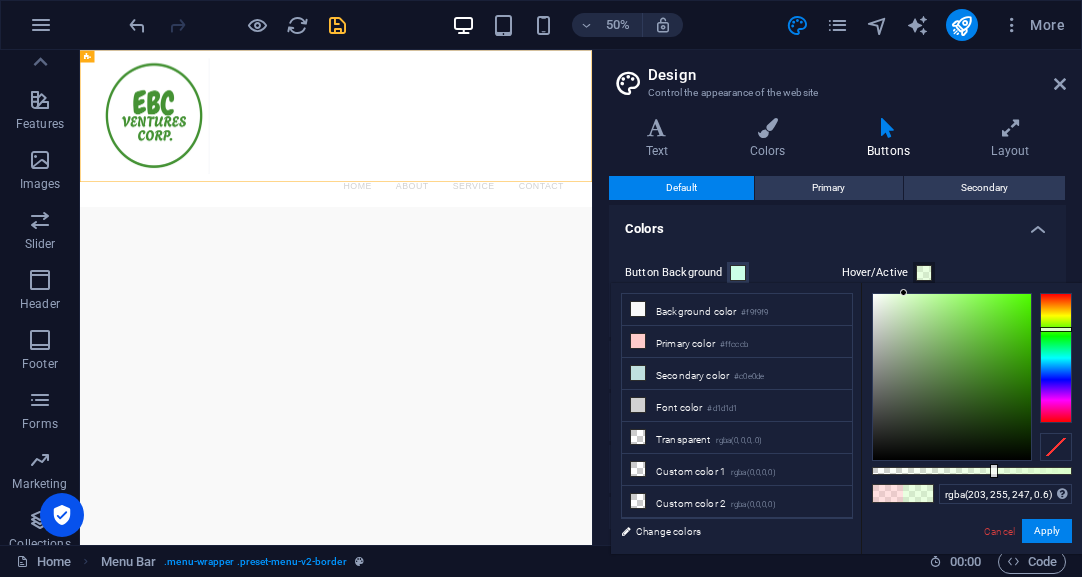 click at bounding box center [1056, 358] 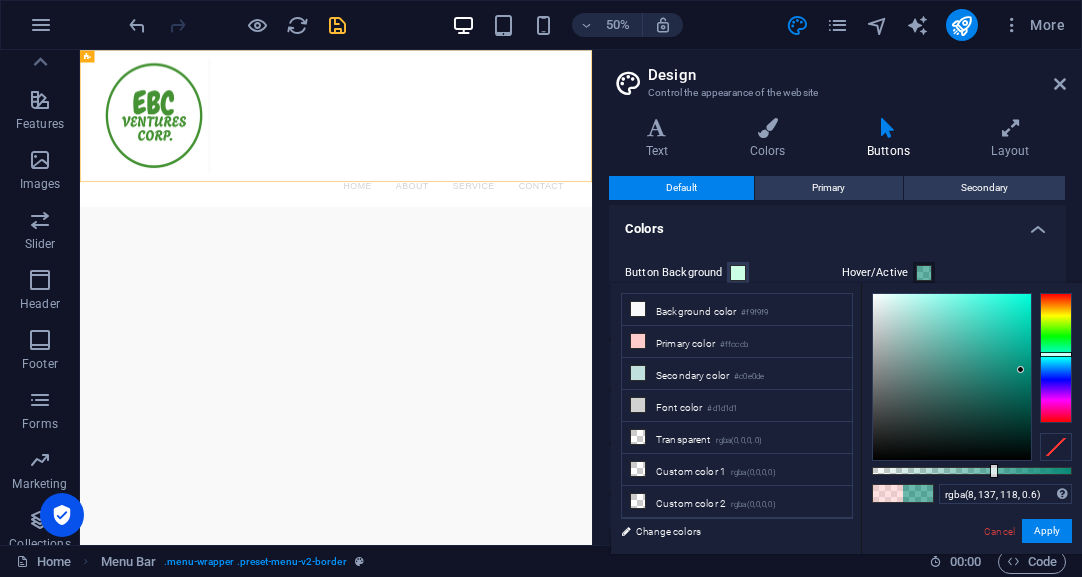 click at bounding box center (952, 377) 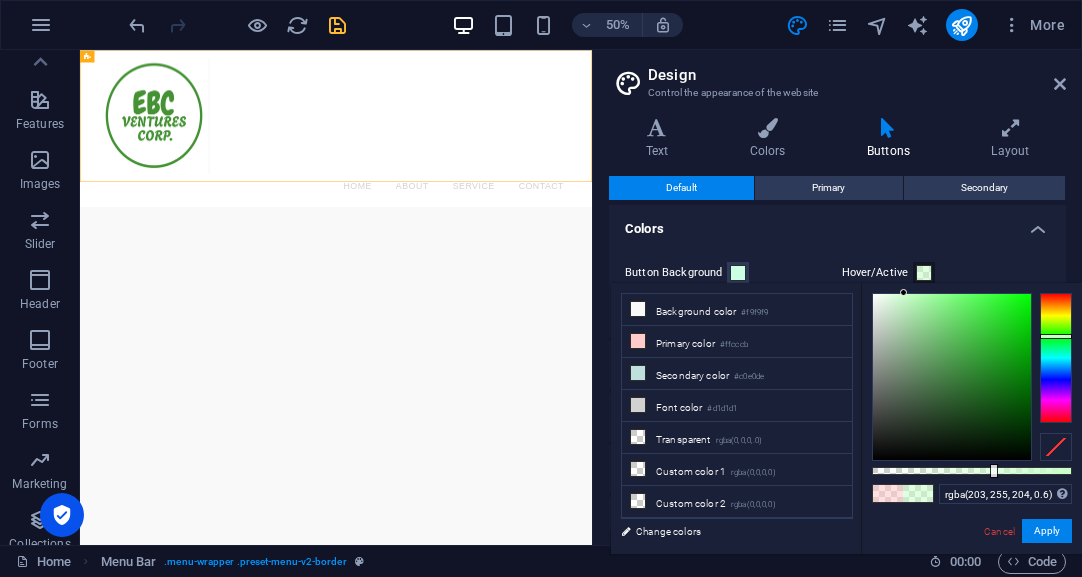 click at bounding box center [1056, 358] 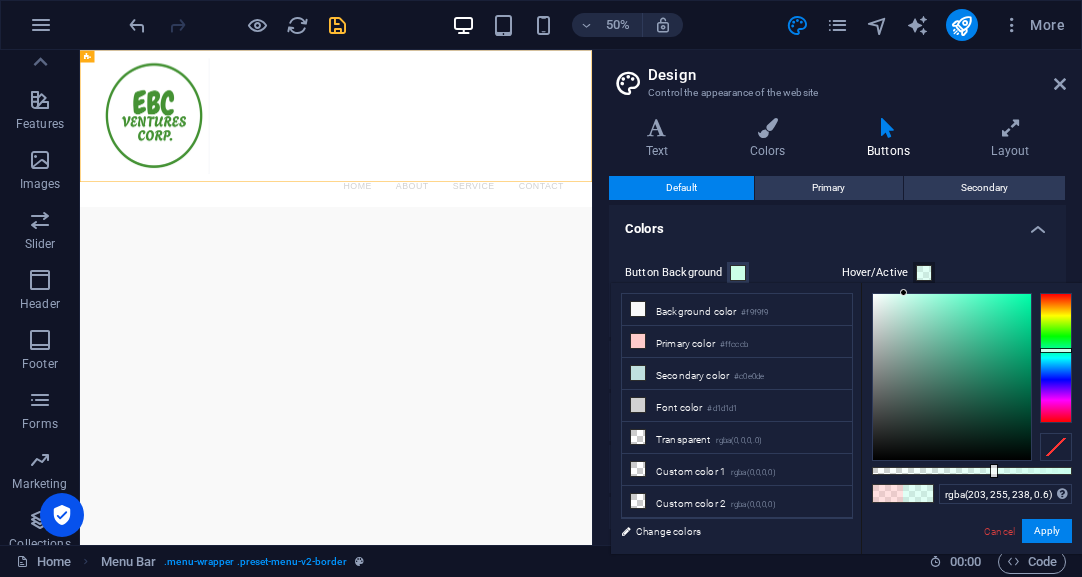 click at bounding box center (1056, 358) 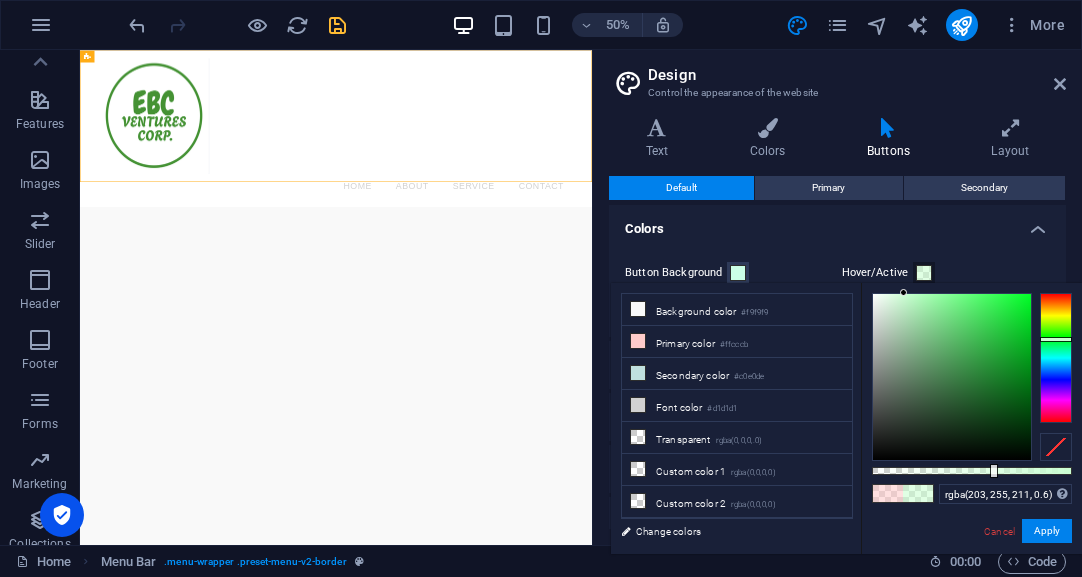 click at bounding box center [1056, 358] 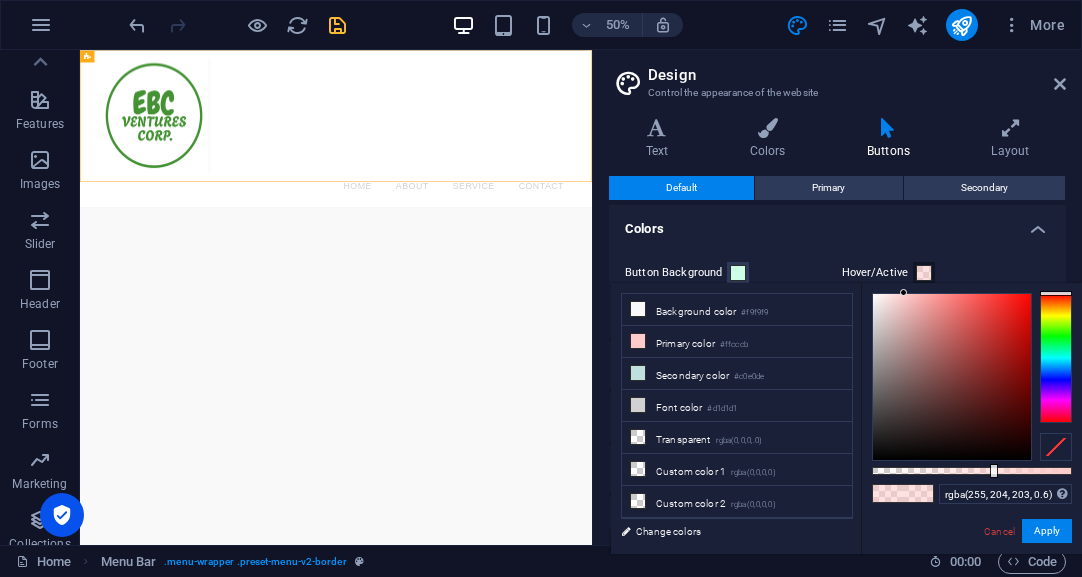 type on "rgba(203, 255, 211, 0.6)" 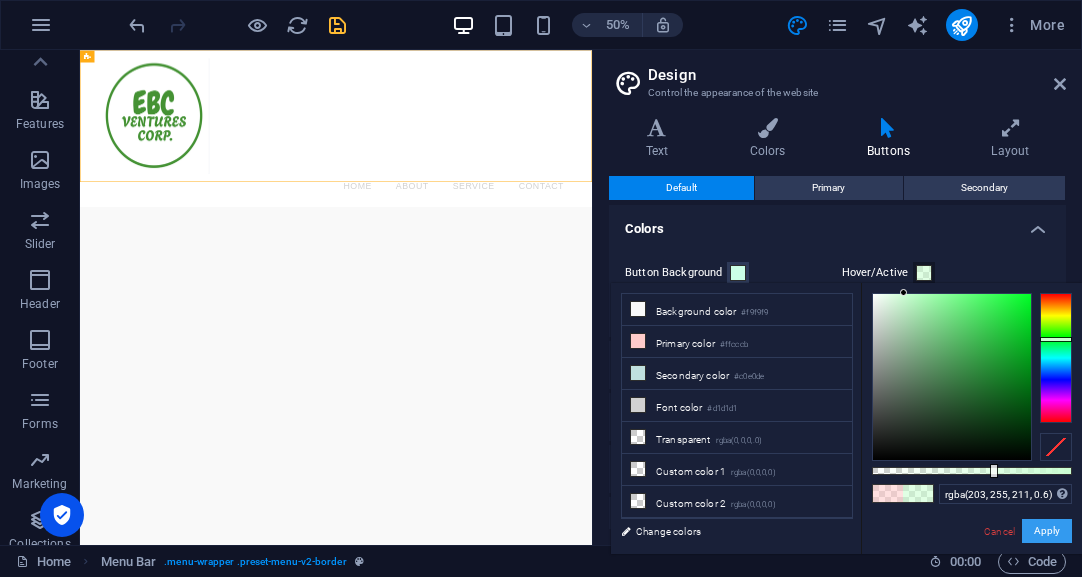 click on "Apply" at bounding box center [1047, 531] 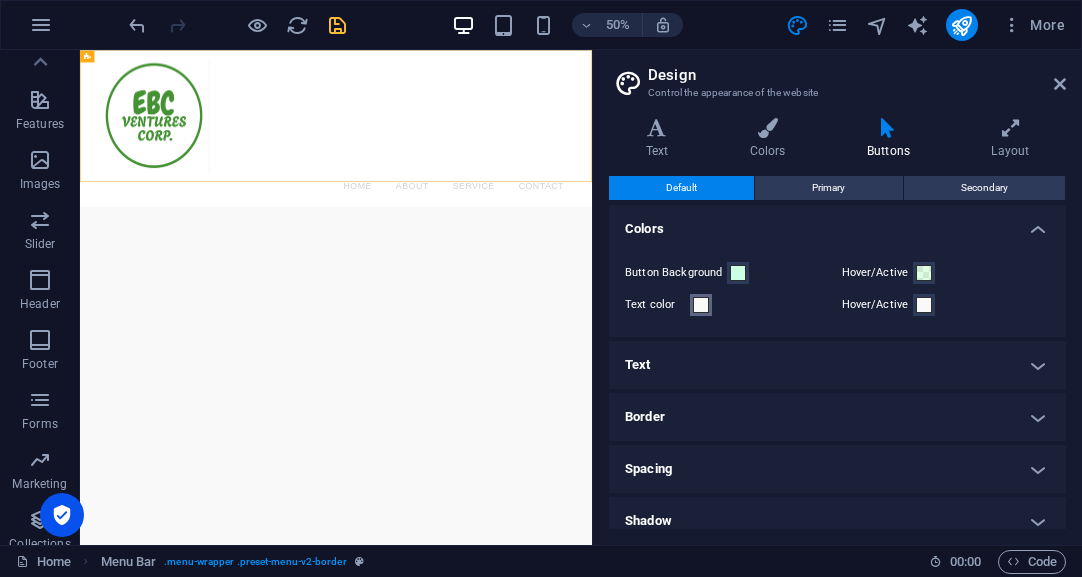 click at bounding box center (701, 305) 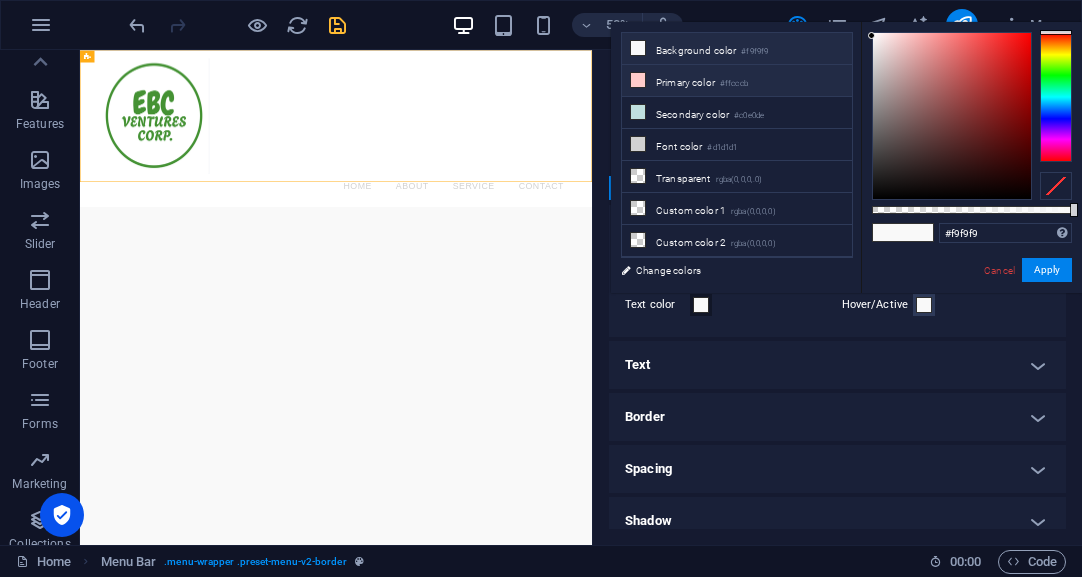 click on "Primary color
#ffcccb" at bounding box center [737, 81] 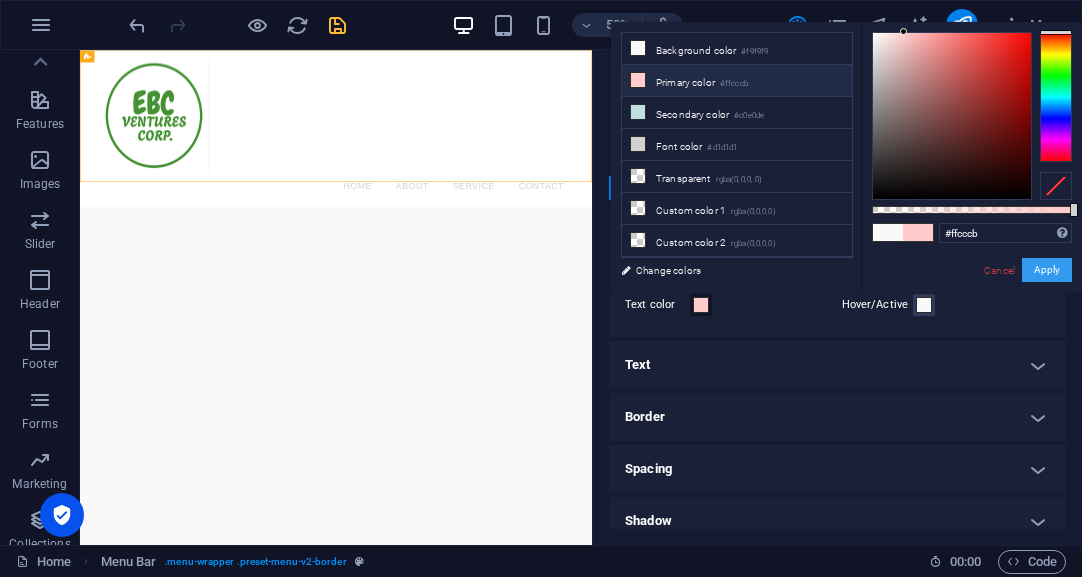 click on "Apply" at bounding box center [1047, 270] 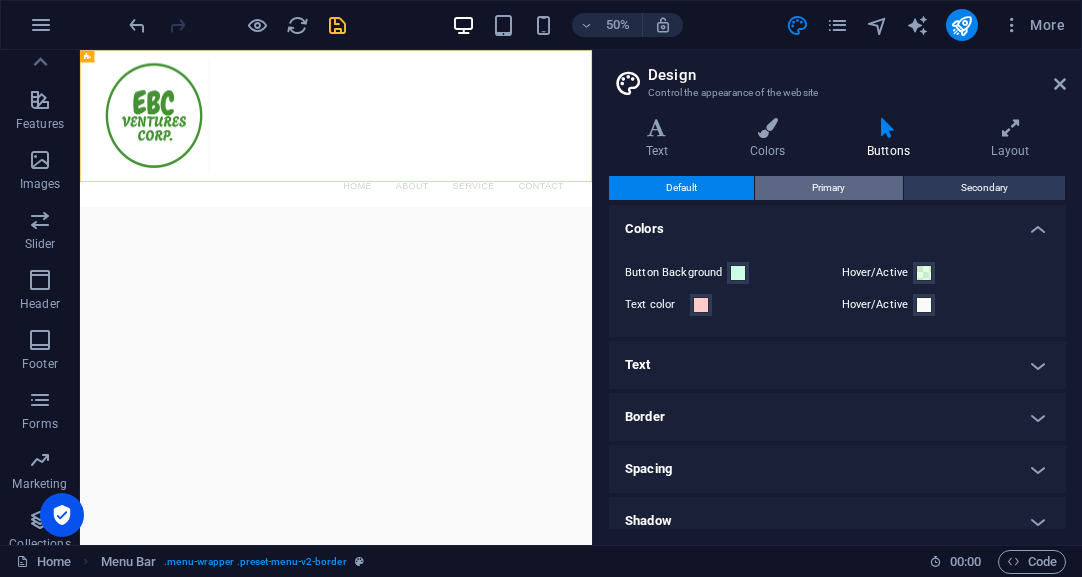 click on "Primary" at bounding box center (828, 188) 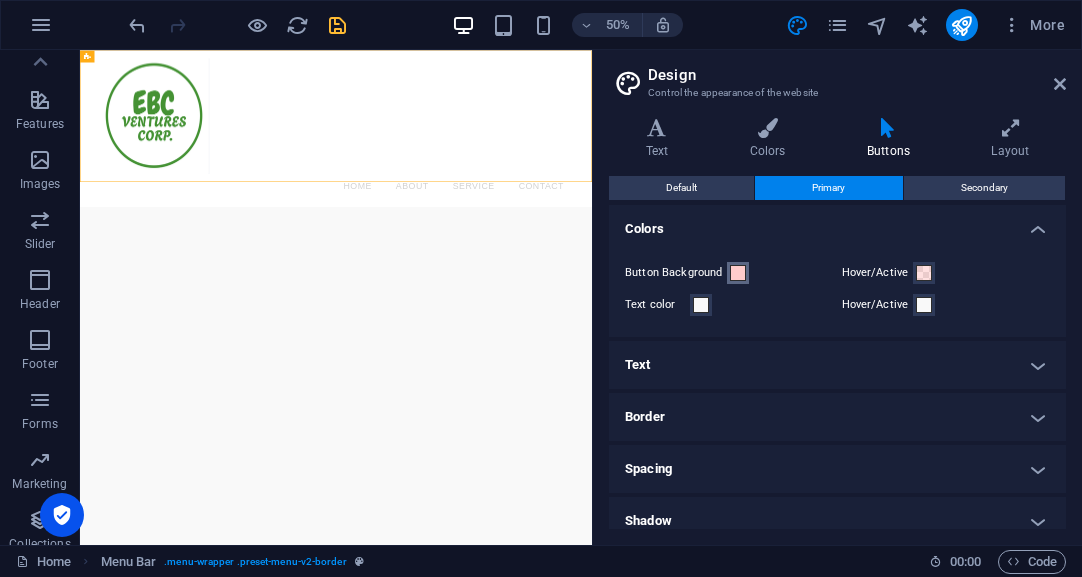 click at bounding box center [738, 273] 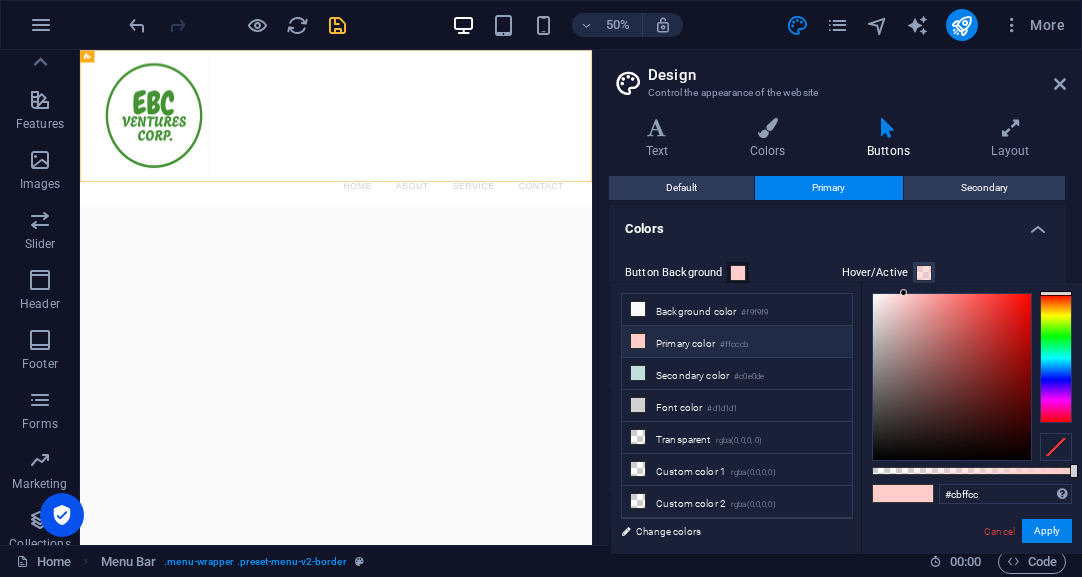 type on "#cdffcb" 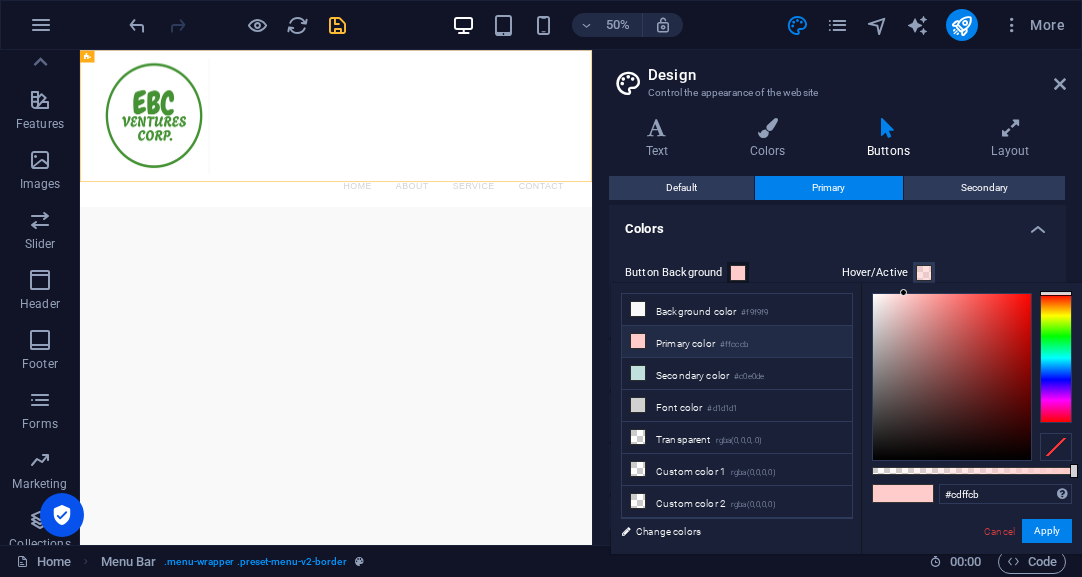 click at bounding box center (1056, 358) 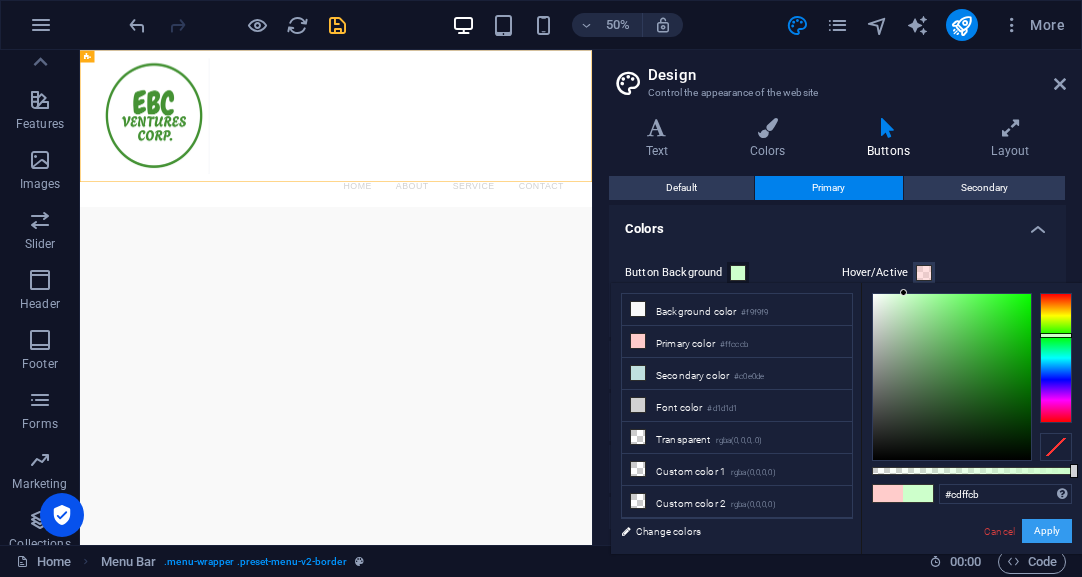click on "Apply" at bounding box center [1047, 531] 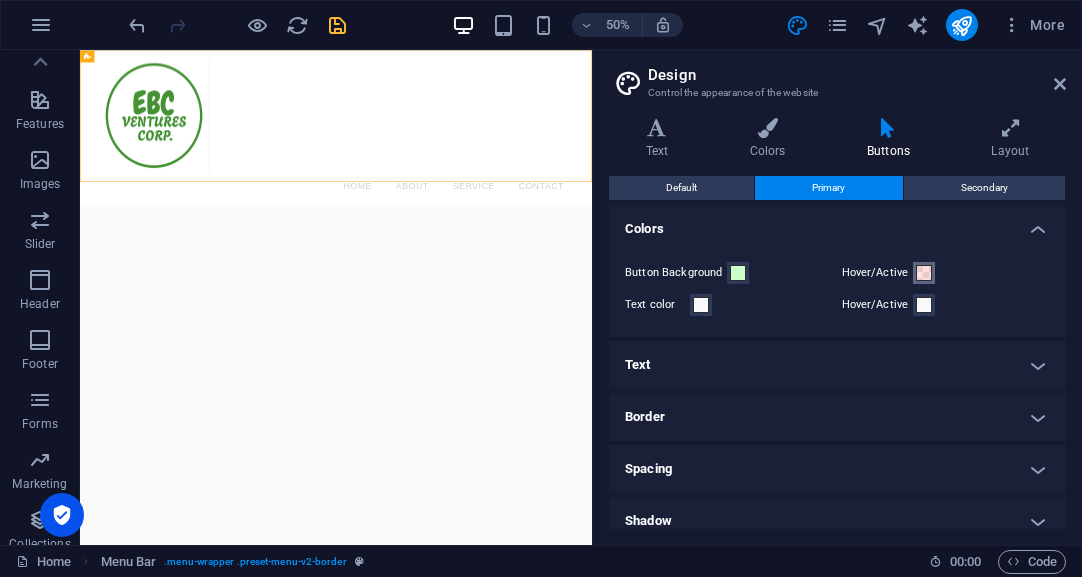 click at bounding box center (924, 273) 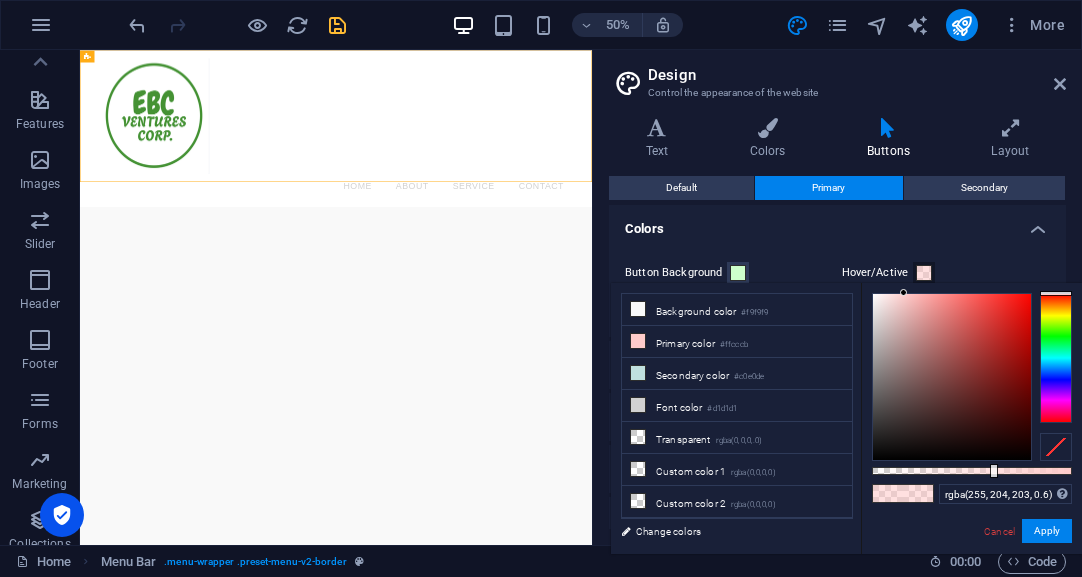 type on "rgba(203, 255, 228, 0.6)" 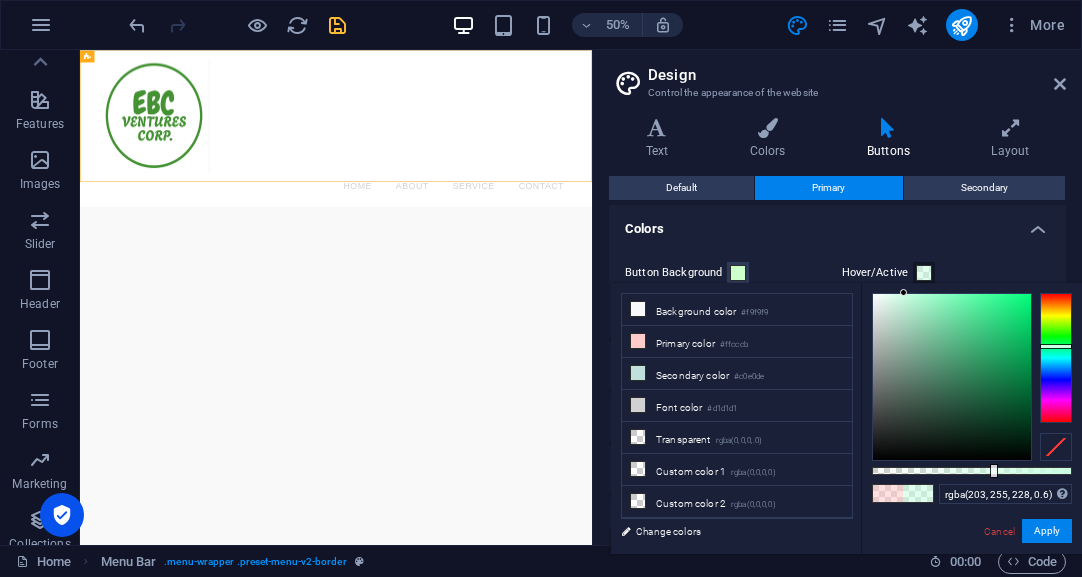 click at bounding box center [1056, 358] 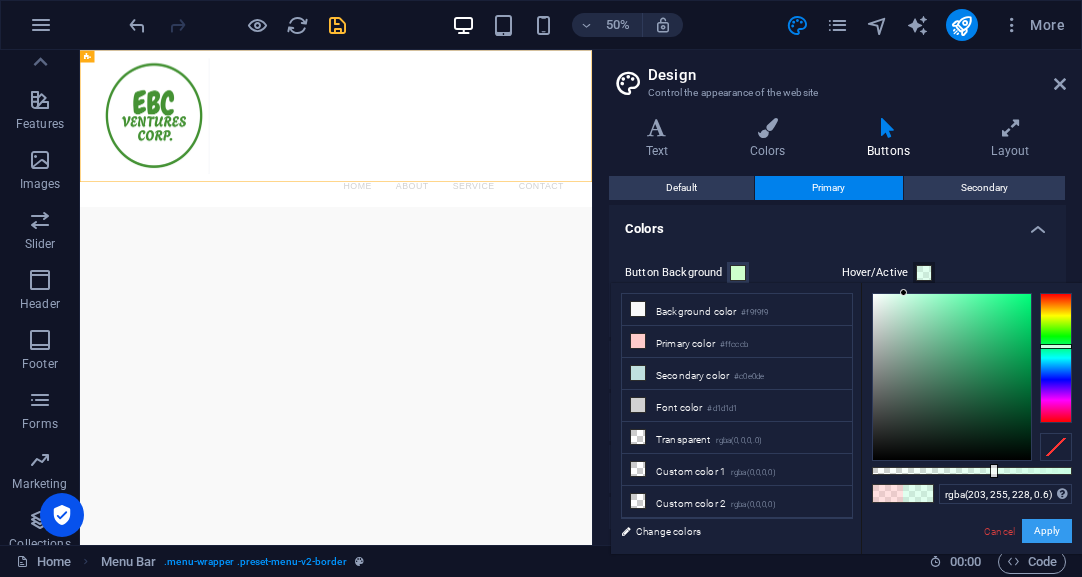 click on "Apply" at bounding box center [1047, 531] 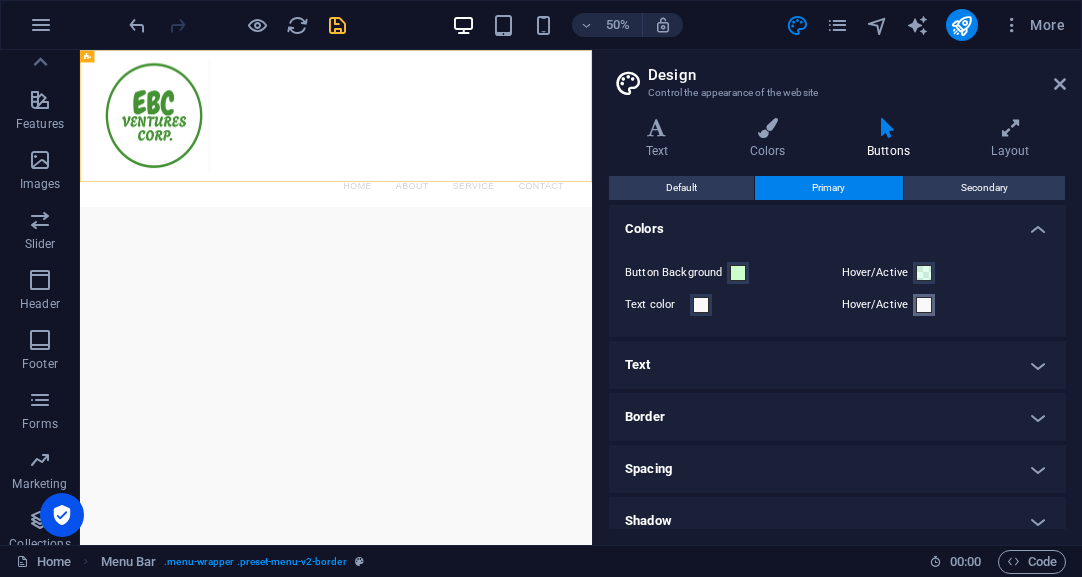 click at bounding box center [924, 305] 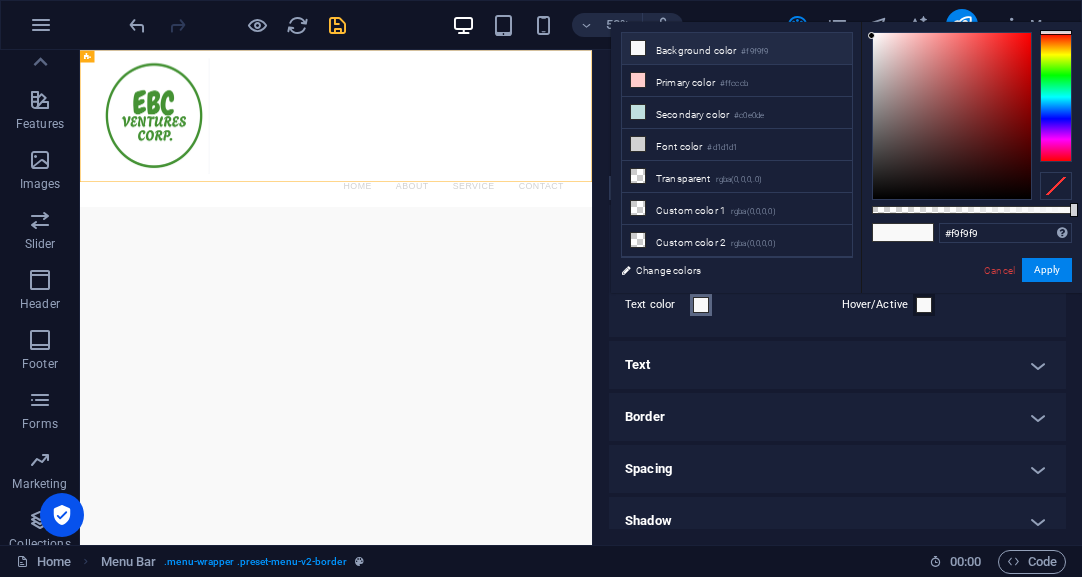 click on "Text color" at bounding box center (701, 305) 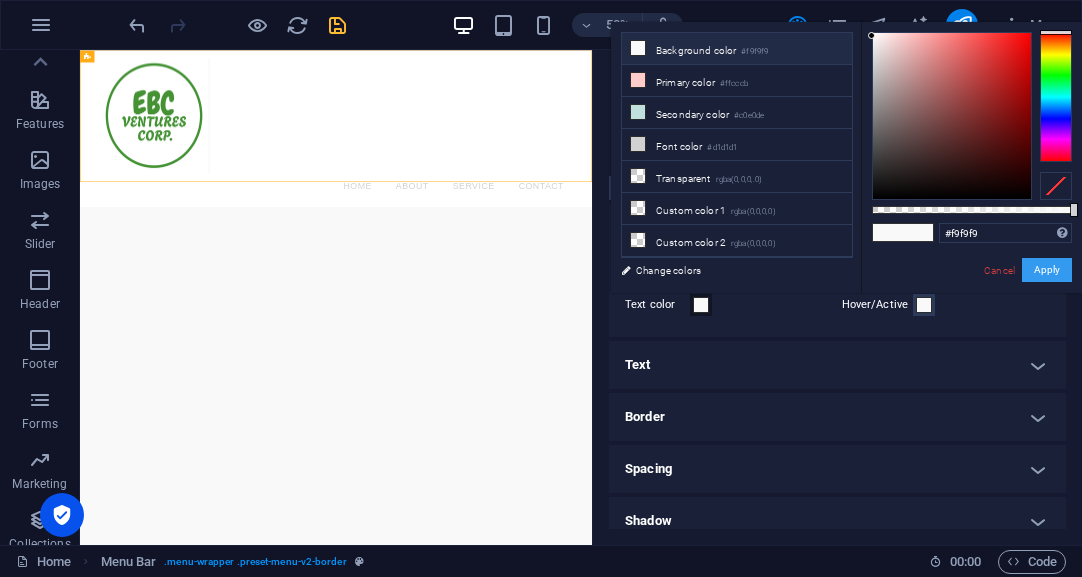 click on "Apply" at bounding box center [1047, 270] 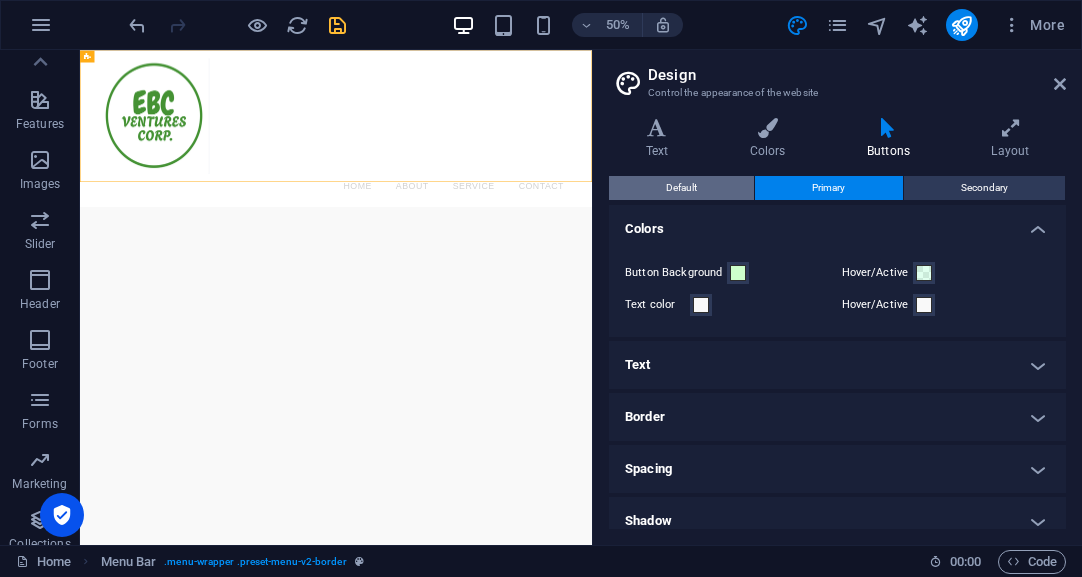 click on "Default" at bounding box center (681, 188) 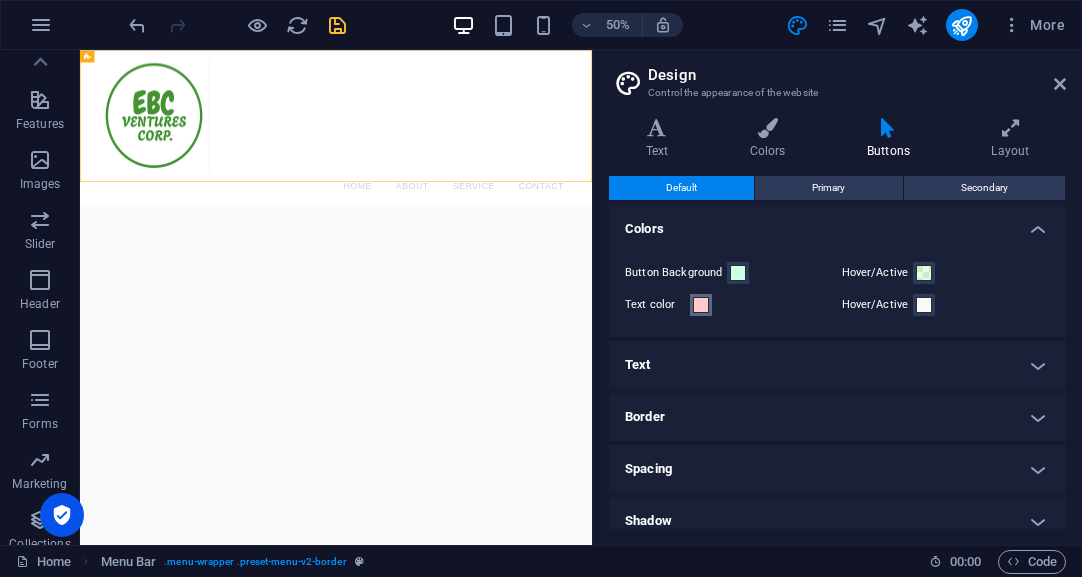 click at bounding box center (701, 305) 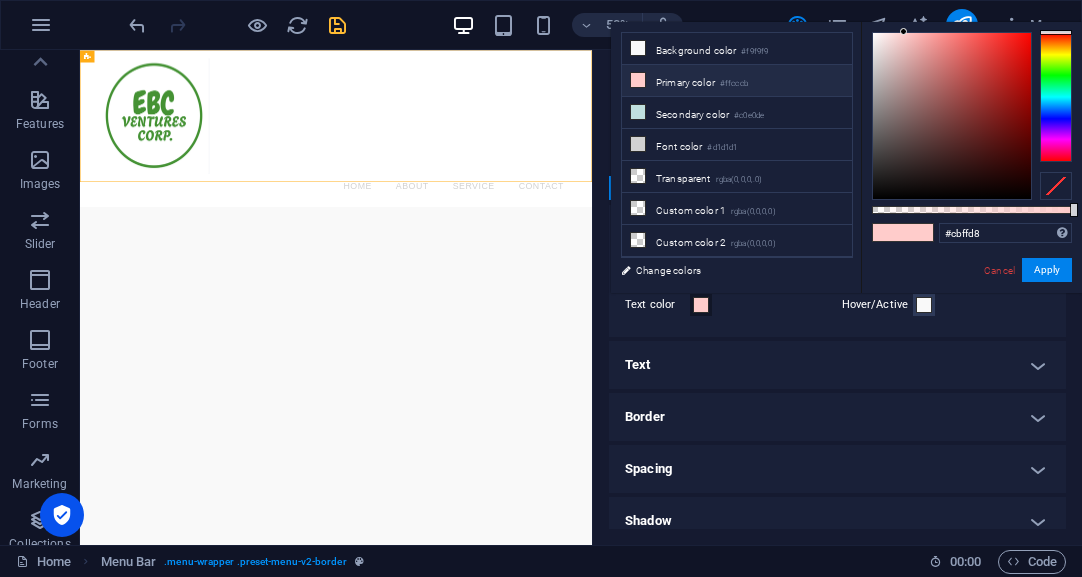 click at bounding box center (1056, 97) 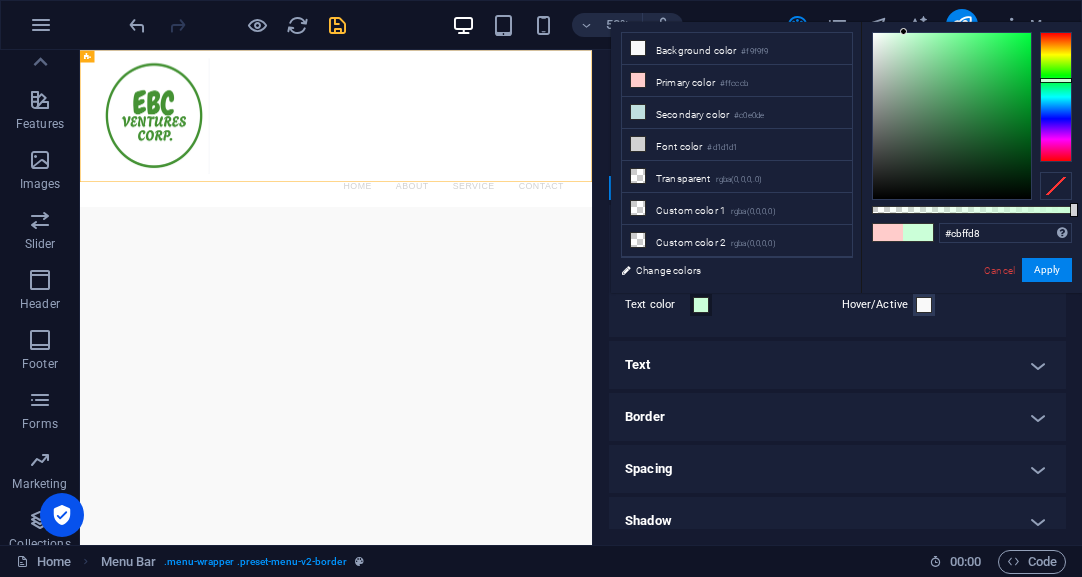 type on "#021707" 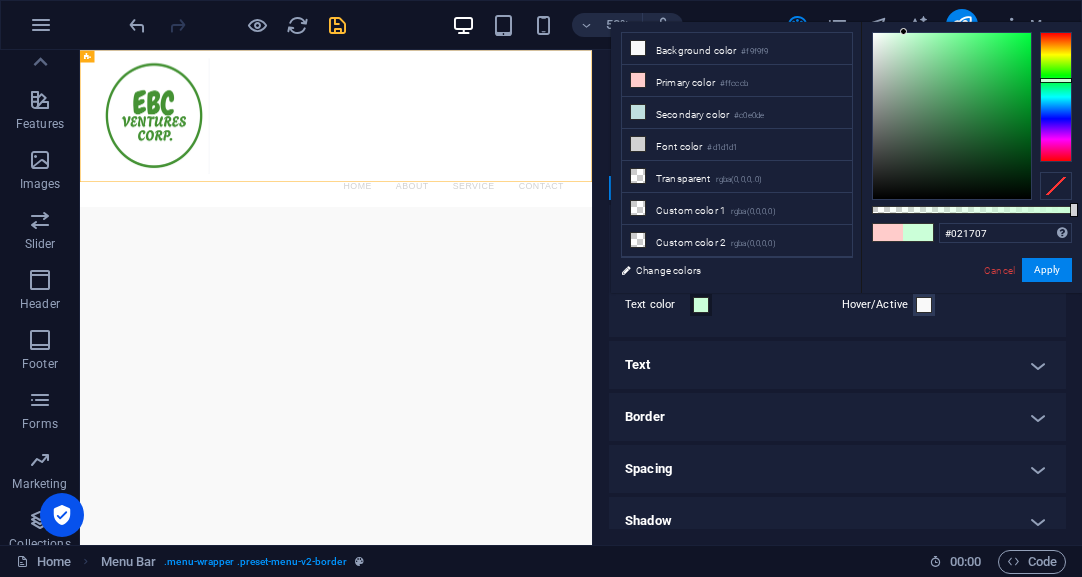 click at bounding box center [952, 116] 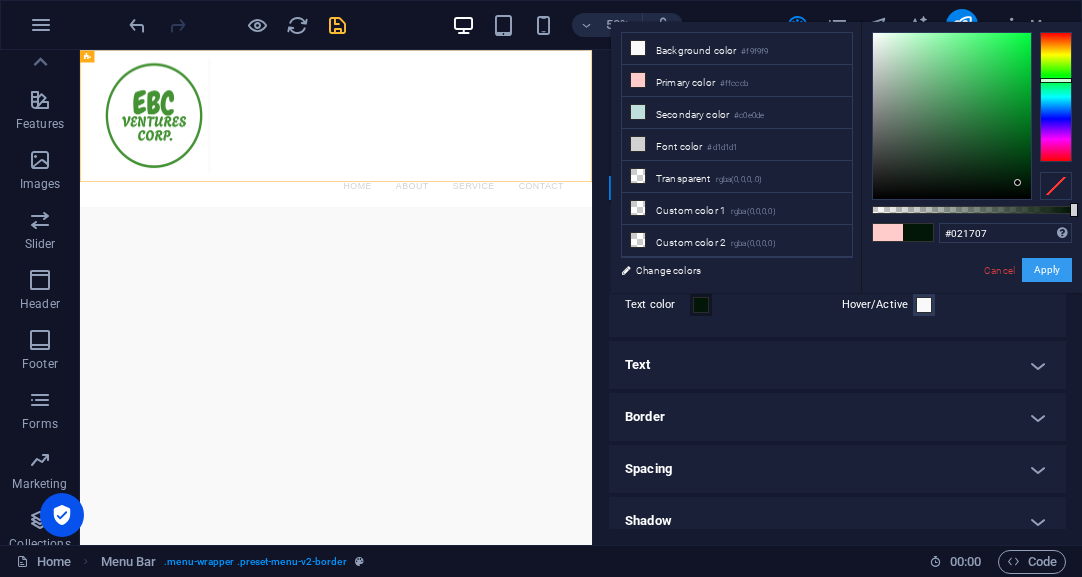 click on "Apply" at bounding box center (1047, 270) 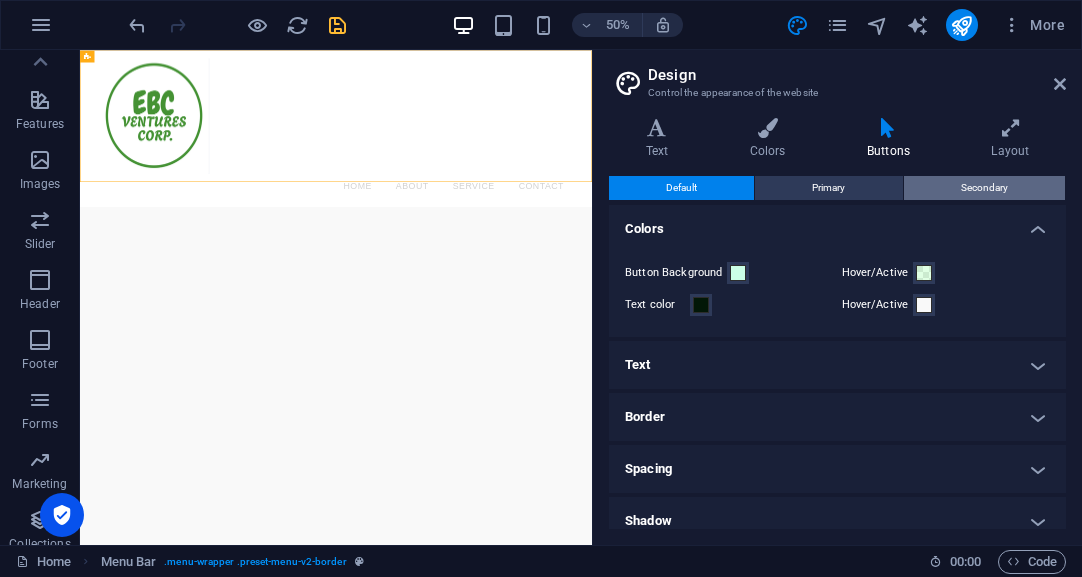 click on "Secondary" at bounding box center (984, 188) 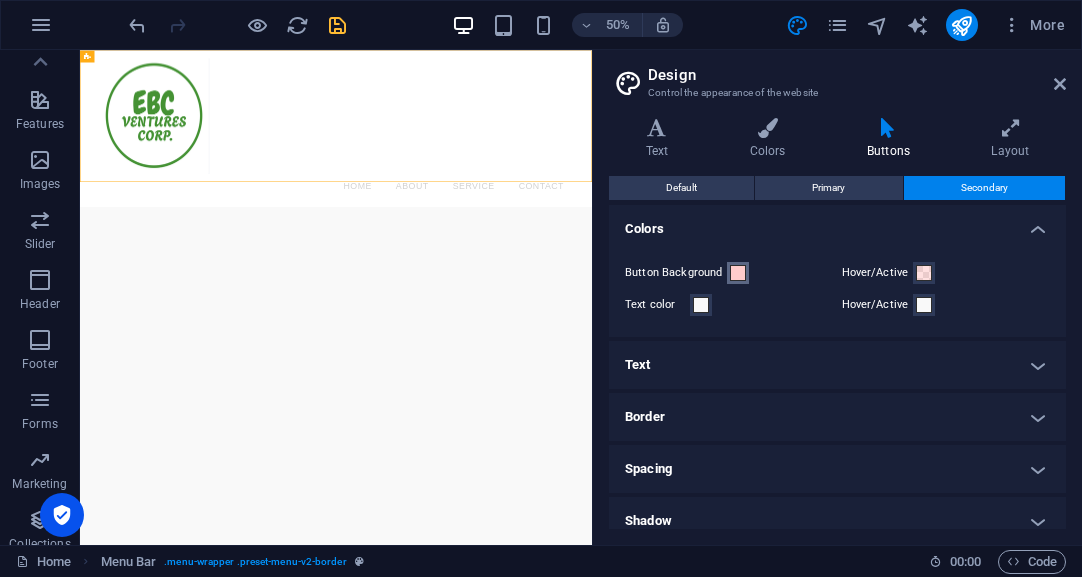 click at bounding box center [738, 273] 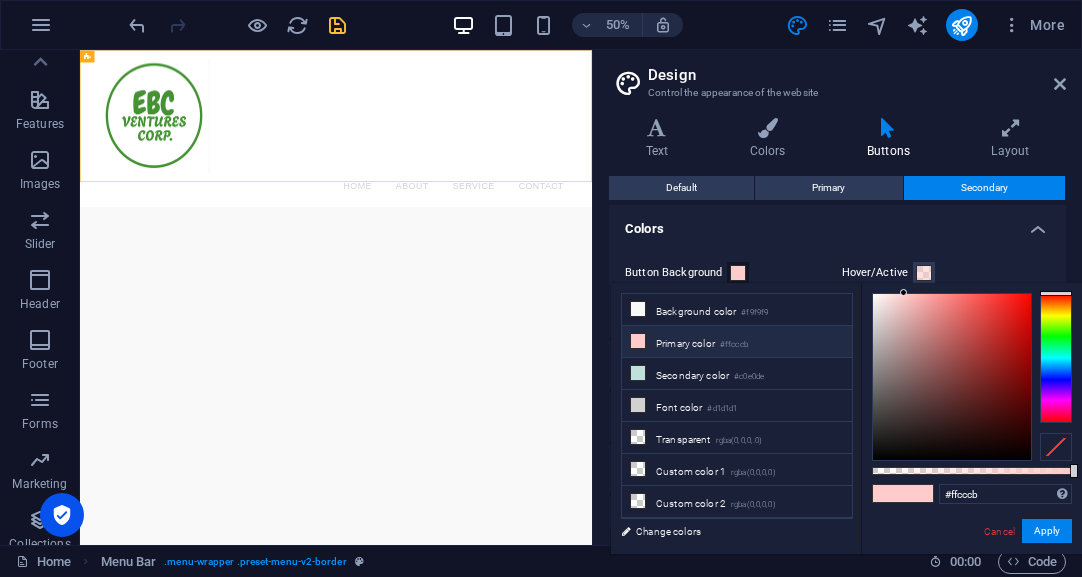 type on "#deffcb" 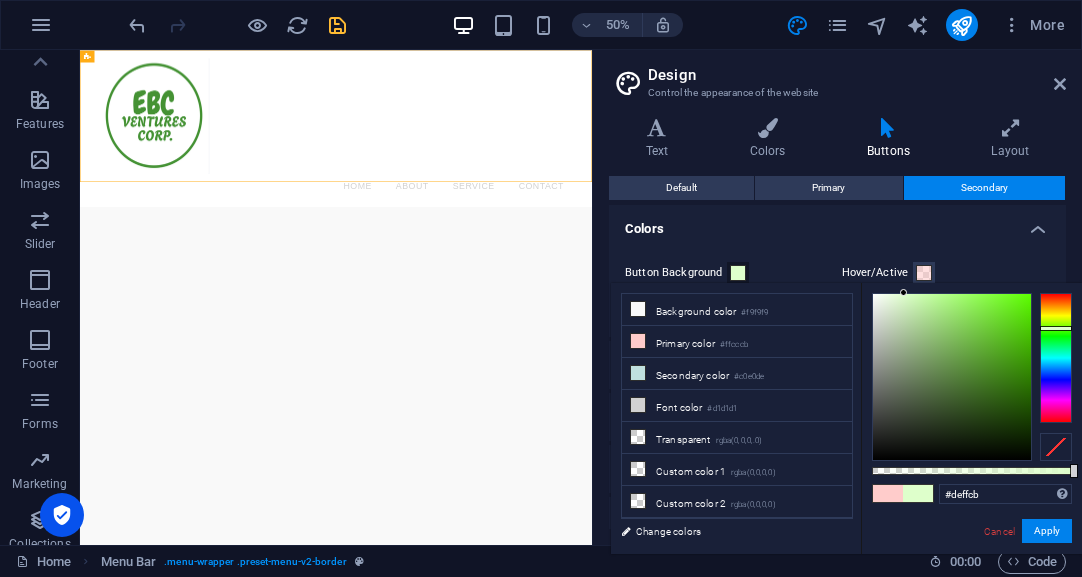 click at bounding box center [1056, 358] 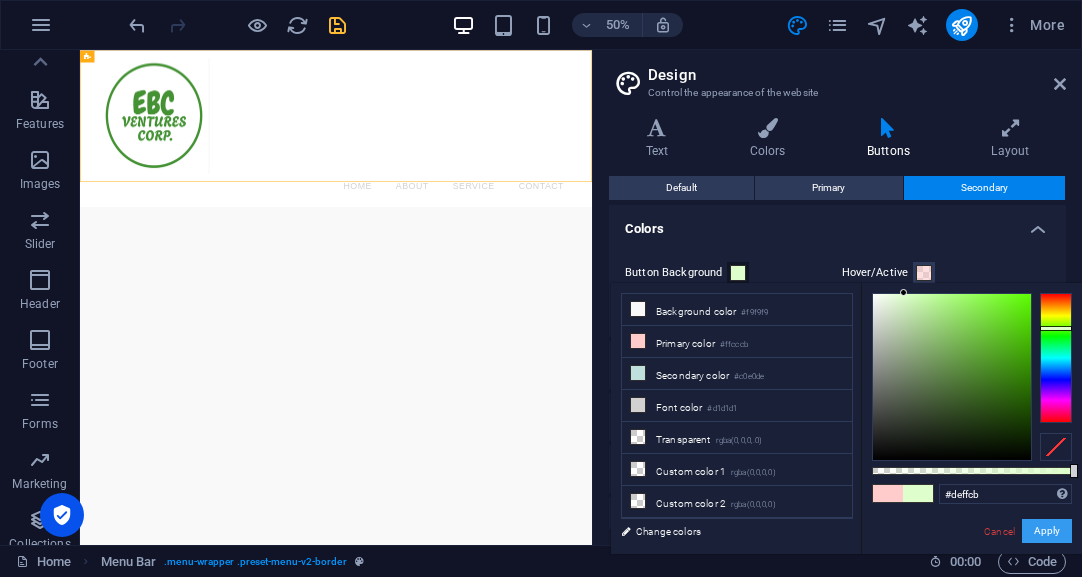click on "Apply" at bounding box center [1047, 531] 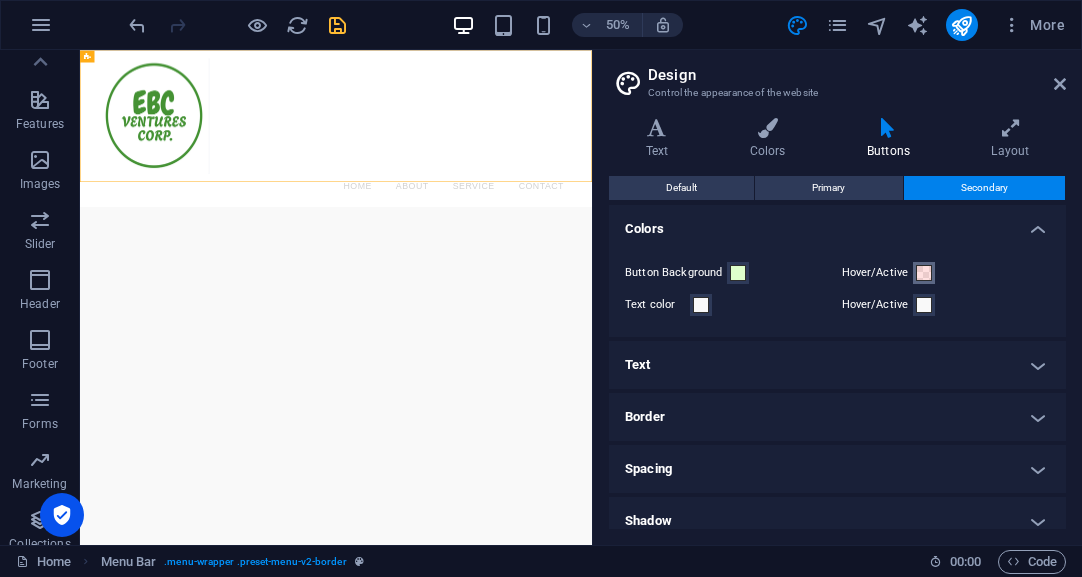 click at bounding box center [924, 273] 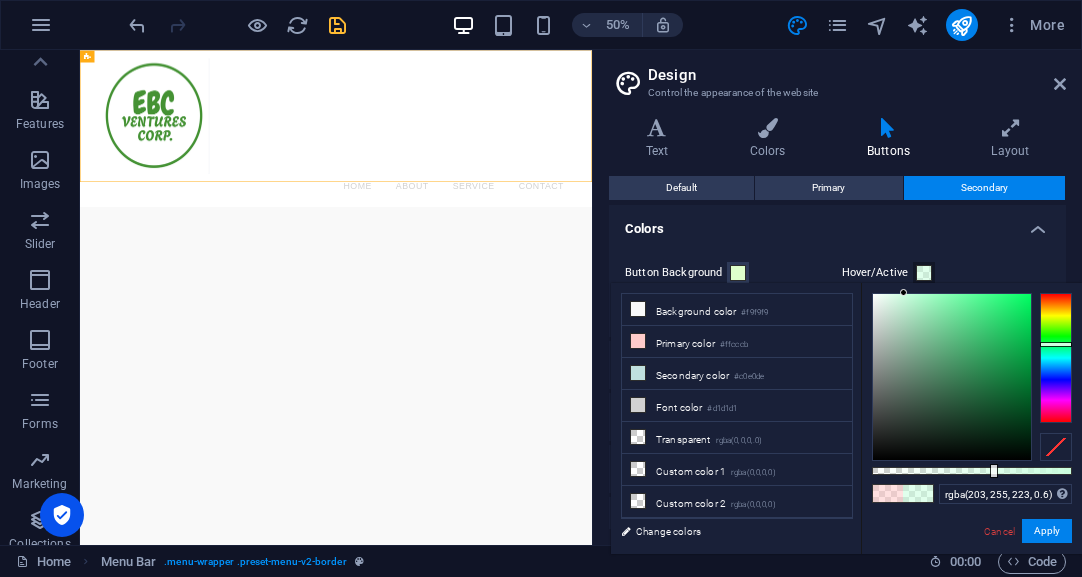 click at bounding box center (1056, 358) 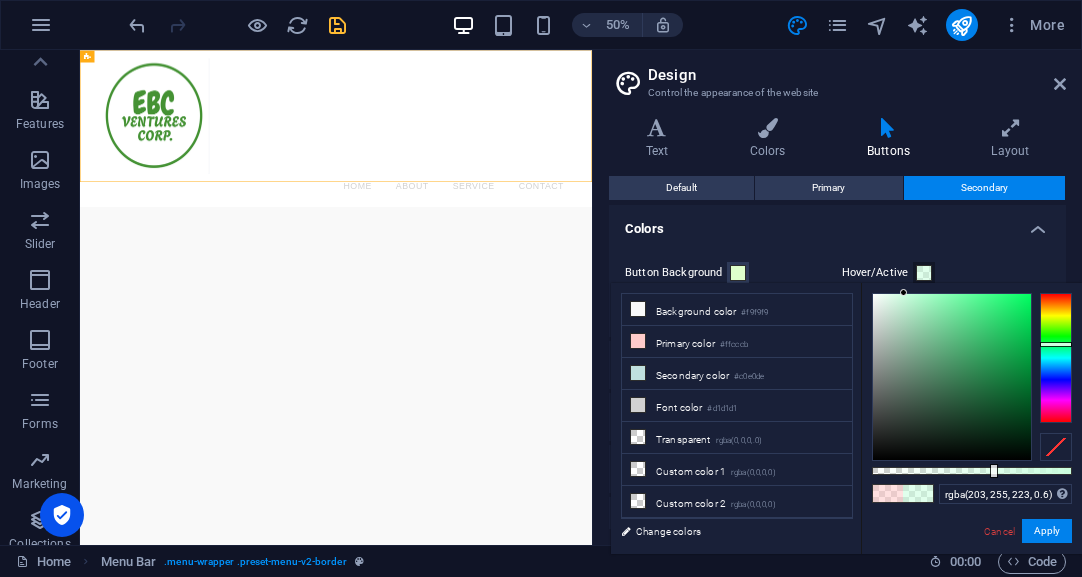type on "rgba(223, 235, 228, 0.6)" 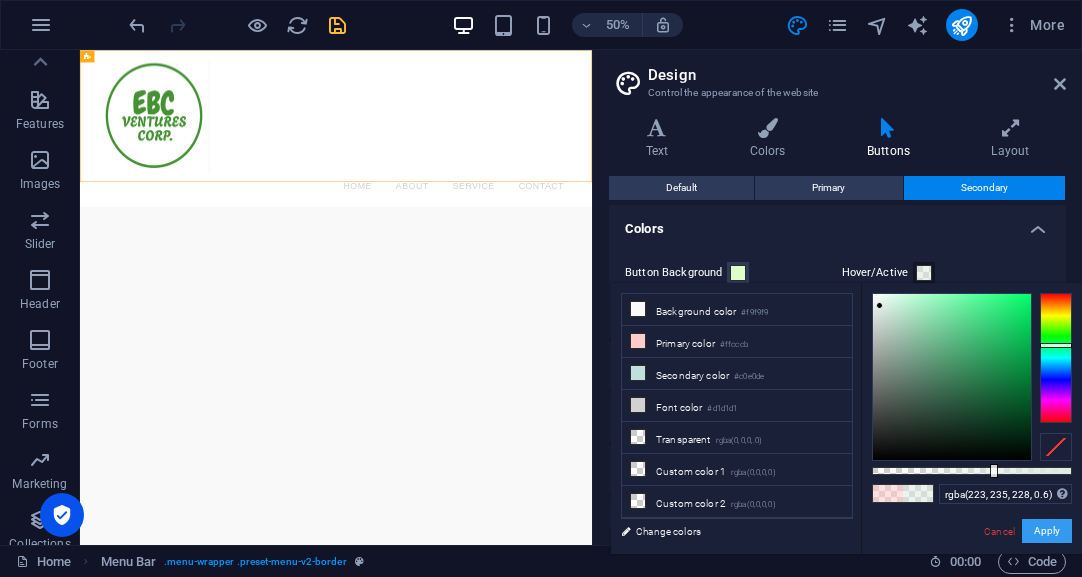 click on "Apply" at bounding box center (1047, 531) 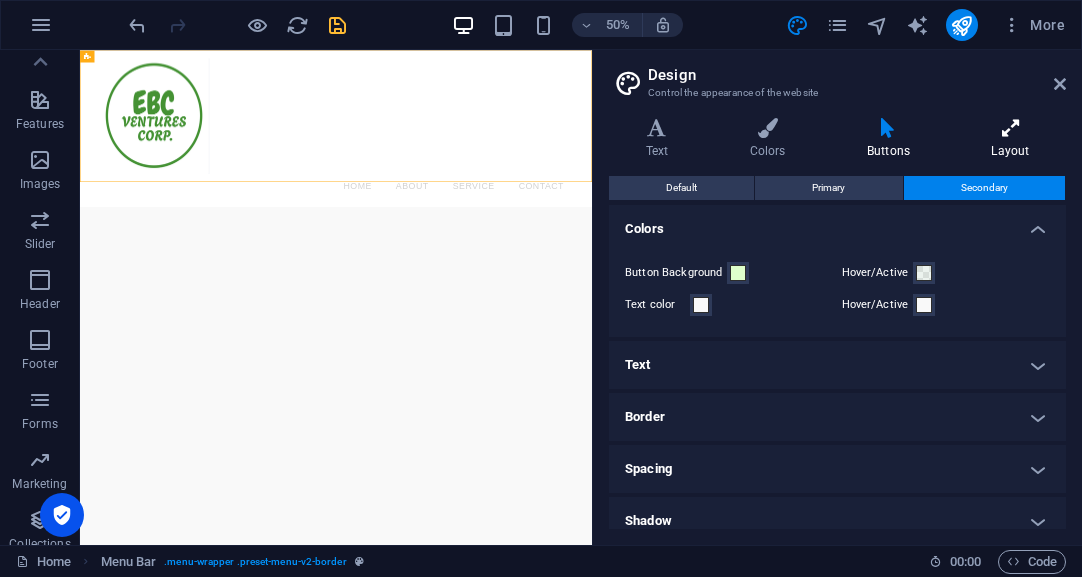 click at bounding box center [1010, 128] 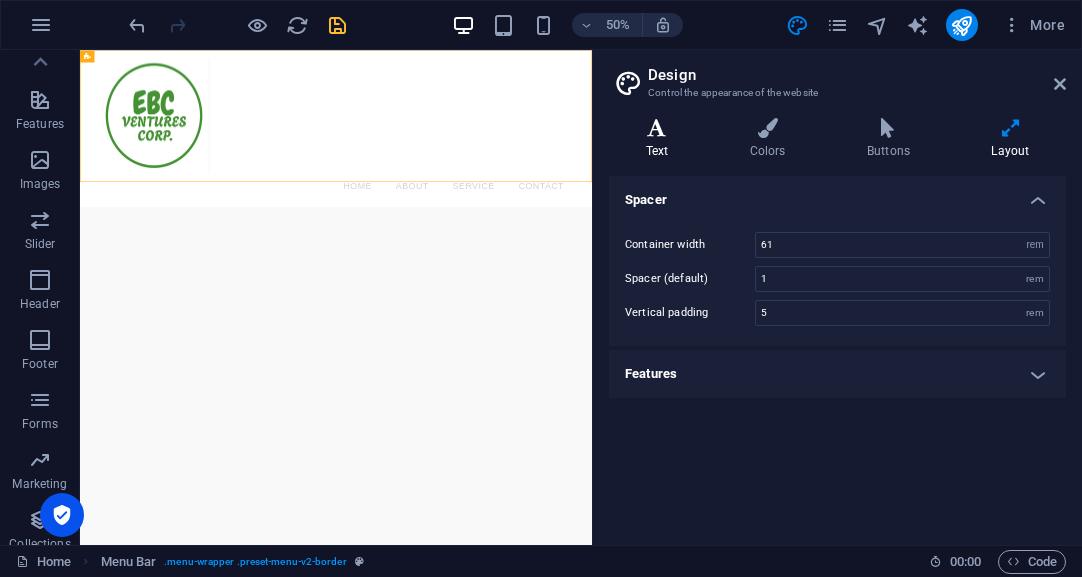 click at bounding box center [657, 128] 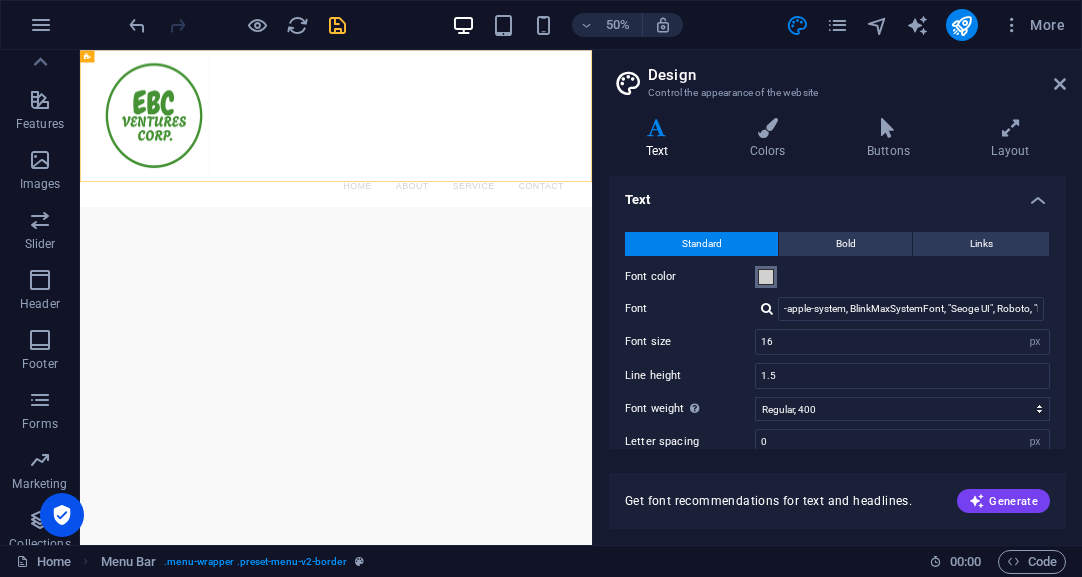 click at bounding box center (766, 277) 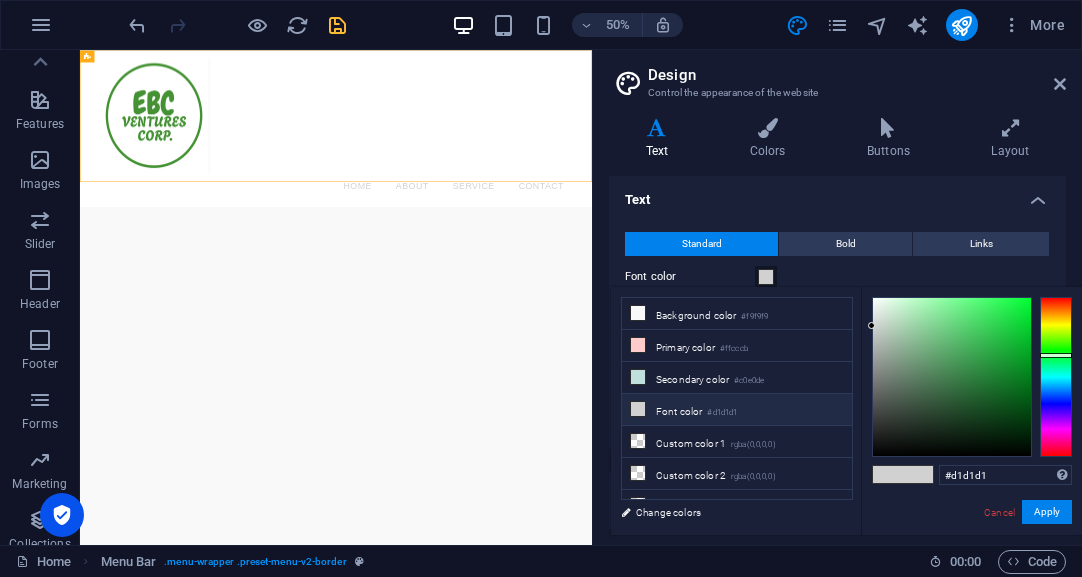 click at bounding box center (1056, 377) 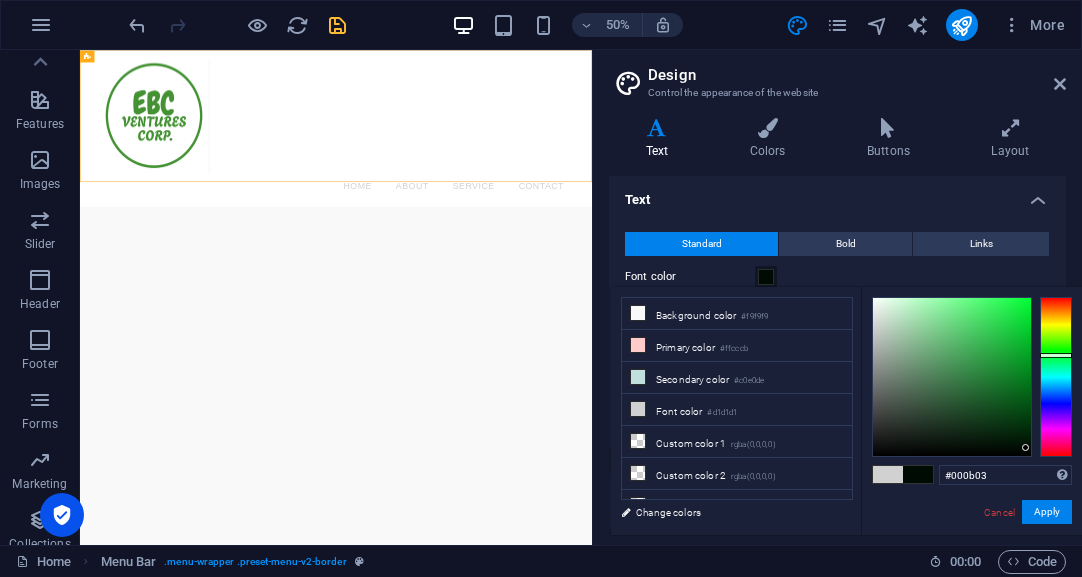 click at bounding box center (952, 377) 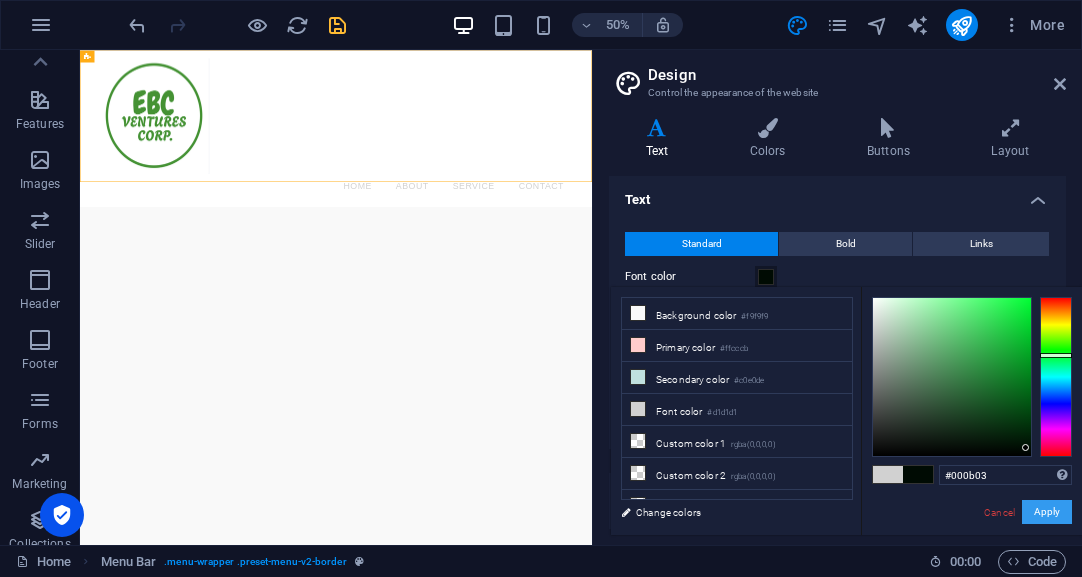 click on "Apply" at bounding box center [1047, 512] 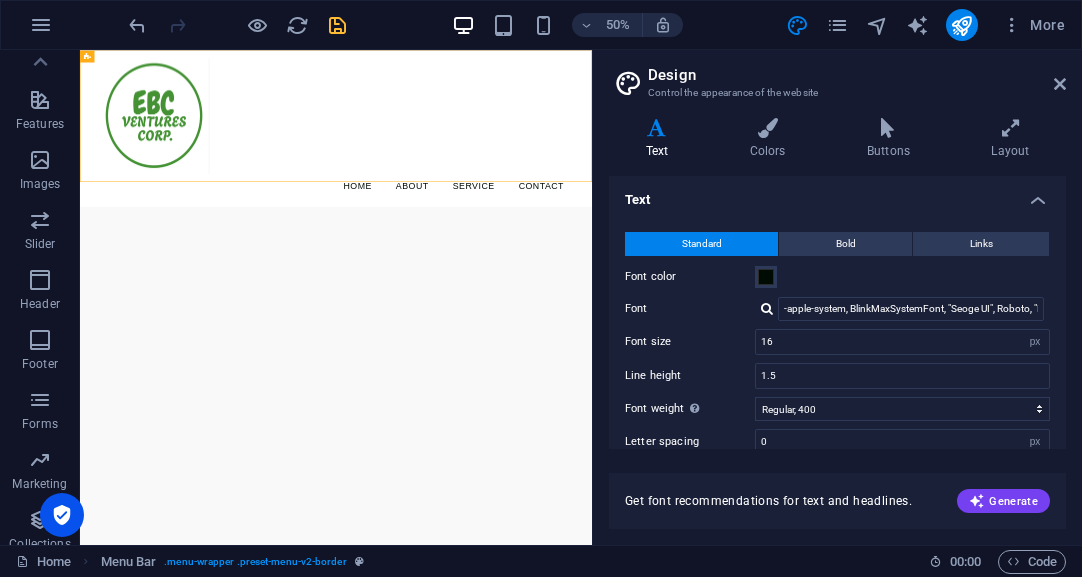 drag, startPoint x: 1067, startPoint y: 270, endPoint x: 1070, endPoint y: 348, distance: 78.05767 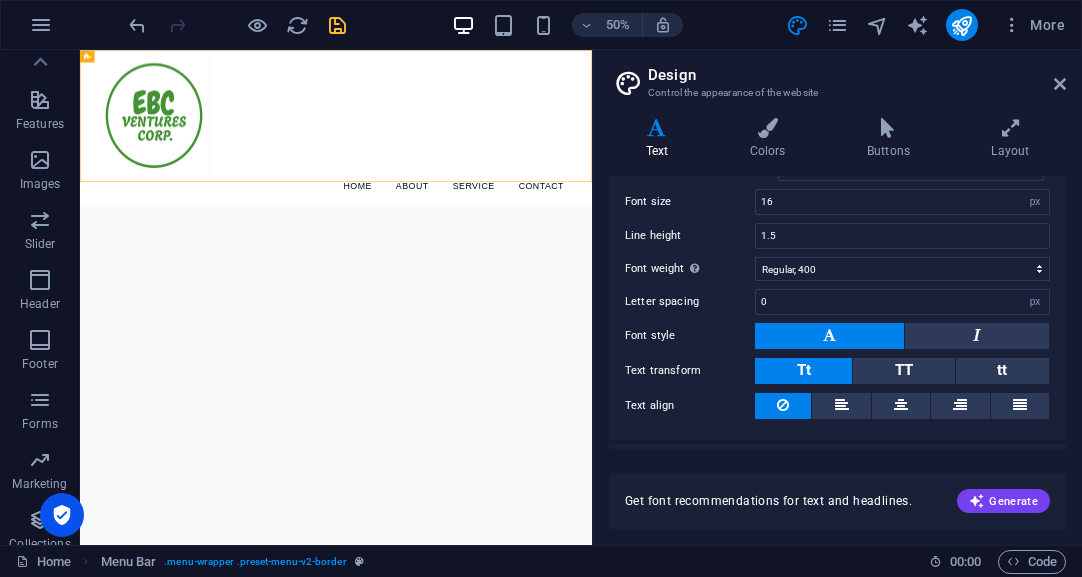 scroll, scrollTop: 182, scrollLeft: 0, axis: vertical 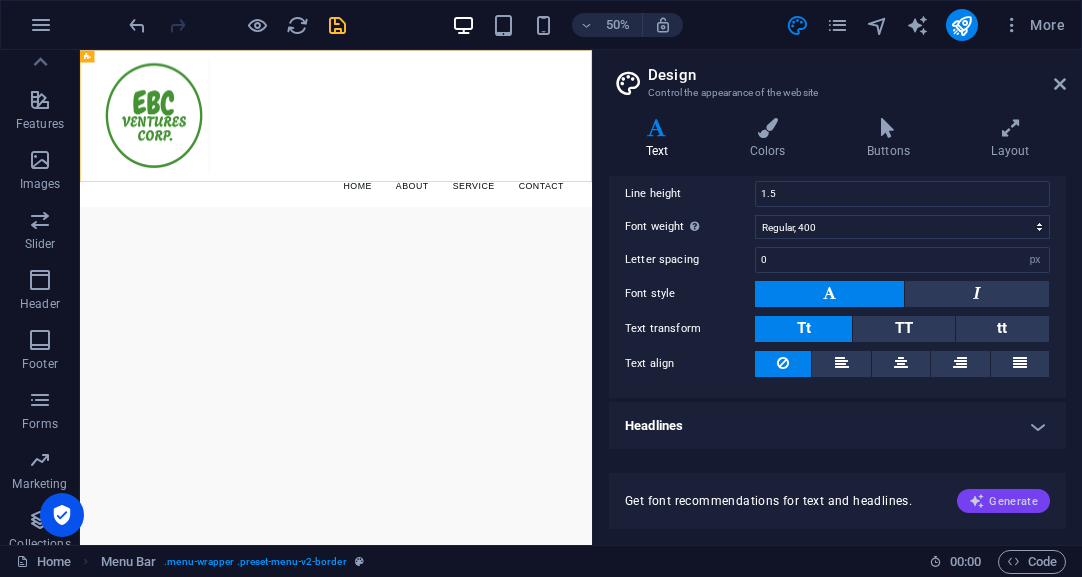 click on "Generate" at bounding box center [1003, 501] 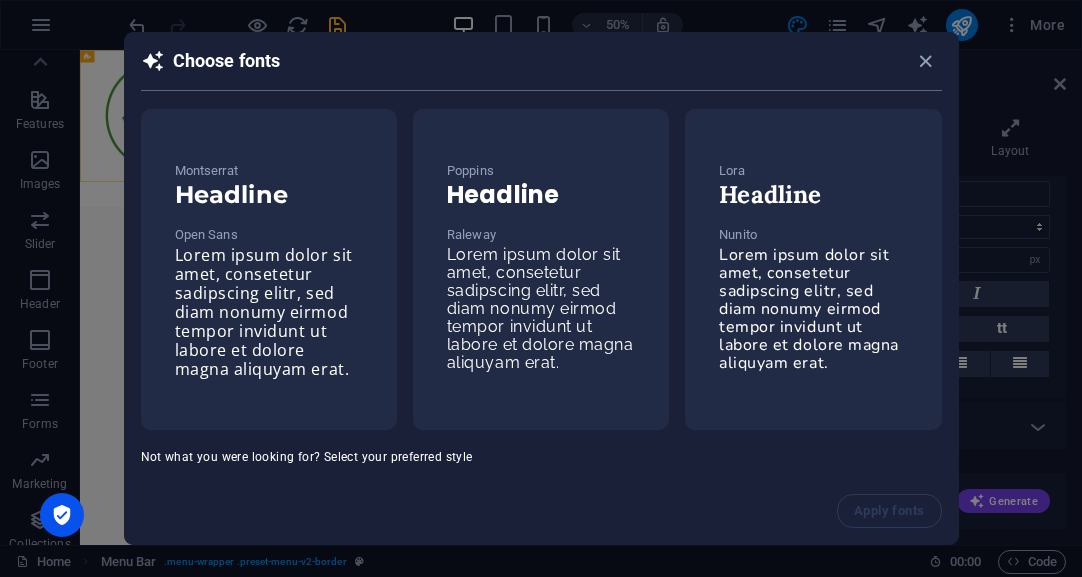 drag, startPoint x: 950, startPoint y: 172, endPoint x: 951, endPoint y: 238, distance: 66.007576 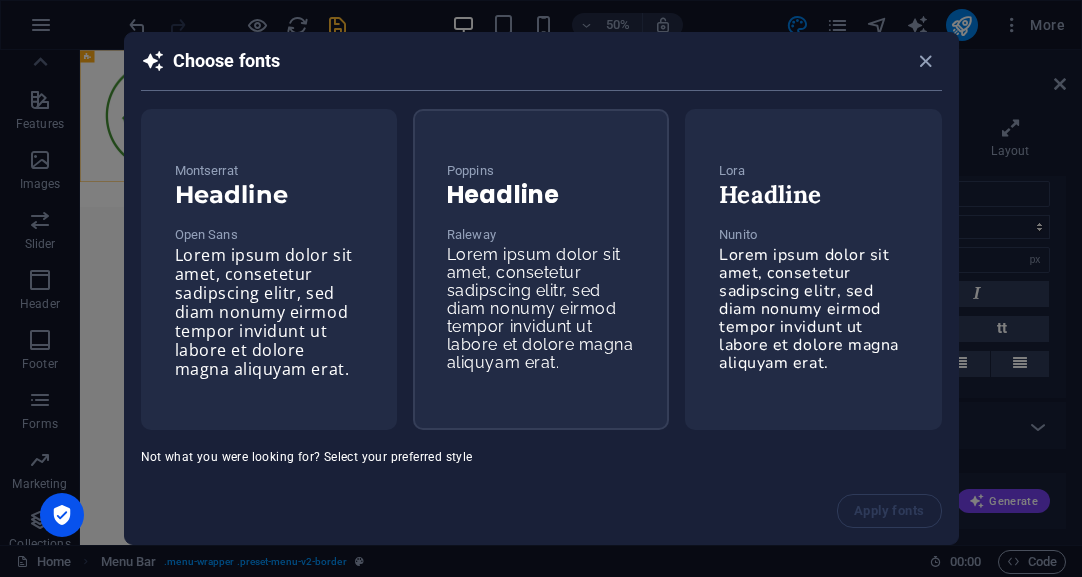 click on "Montserrat Headline Open Sans Lorem ipsum dolor sit amet, consetetur sadipscing elitr, sed diam nonumy eirmod tempor invidunt ut labore et dolore magna aliquyam erat. Poppins Headline Raleway Lorem ipsum dolor sit amet, consetetur sadipscing elitr, sed diam nonumy eirmod tempor invidunt ut labore et dolore magna aliquyam erat. Lora Headline Nunito Lorem ipsum dolor sit amet, consetetur sadipscing elitr, sed diam nonumy eirmod tempor invidunt ut labore et dolore magna aliquyam erat. Not what you were looking for? Select your preferred style Random Elegant Classic Modern Edgy Playful Cursive Artistic Minimalistic Handwritten Formal Clean" at bounding box center (541, 292) 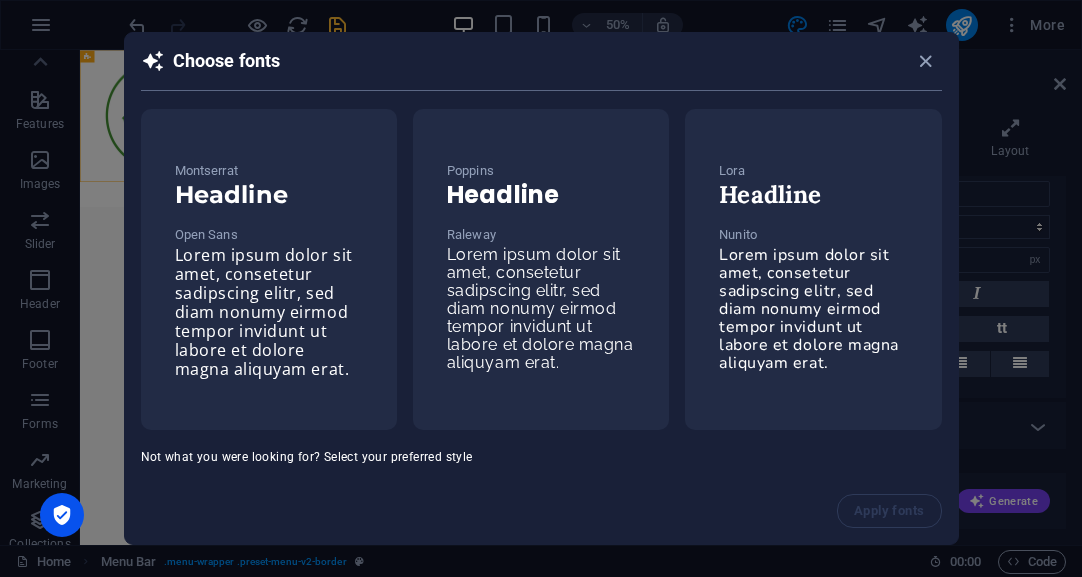scroll, scrollTop: 4, scrollLeft: 0, axis: vertical 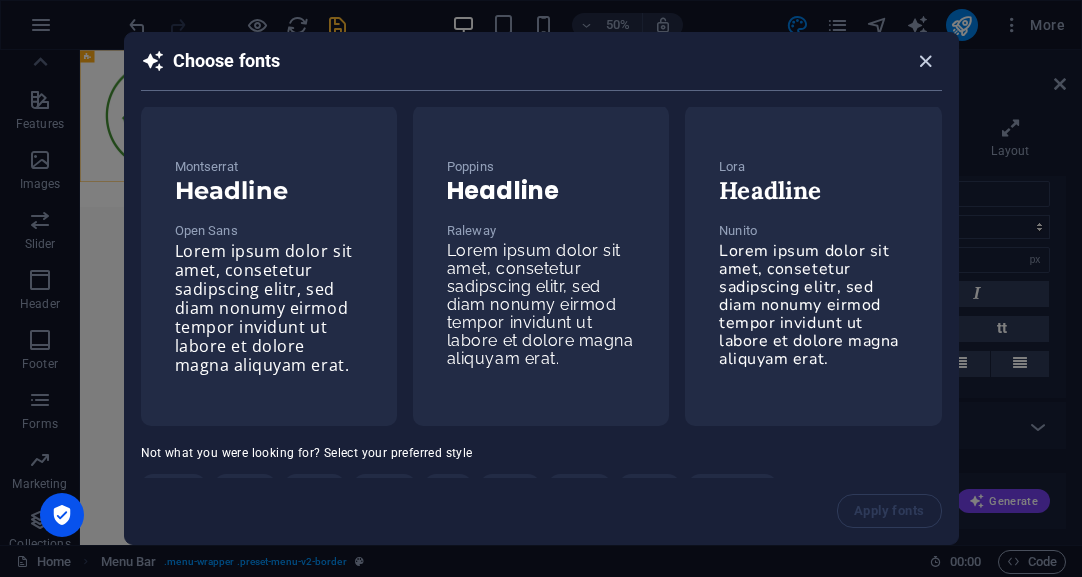 click at bounding box center (925, 61) 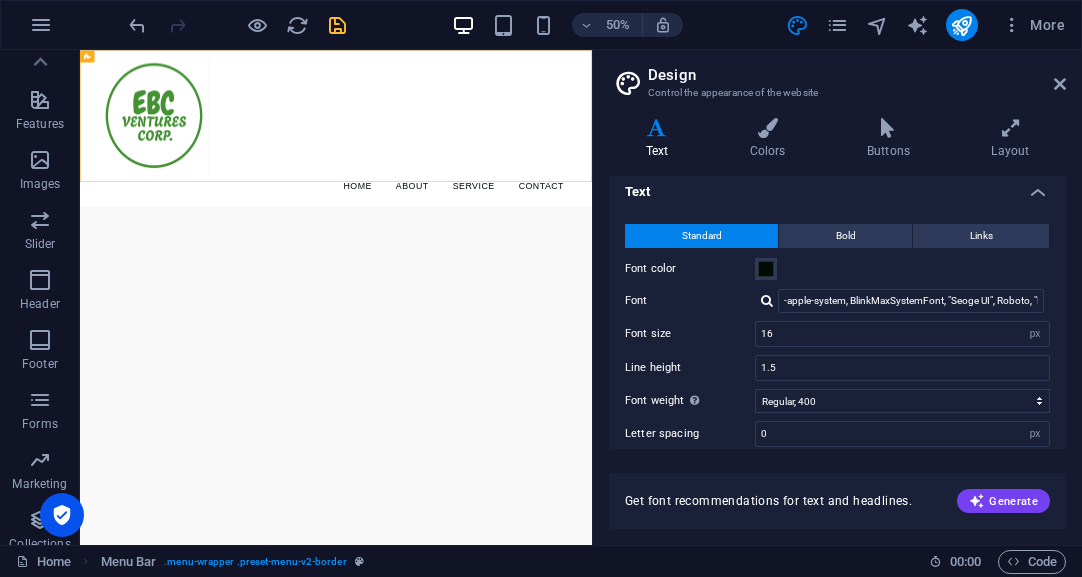 scroll, scrollTop: 0, scrollLeft: 0, axis: both 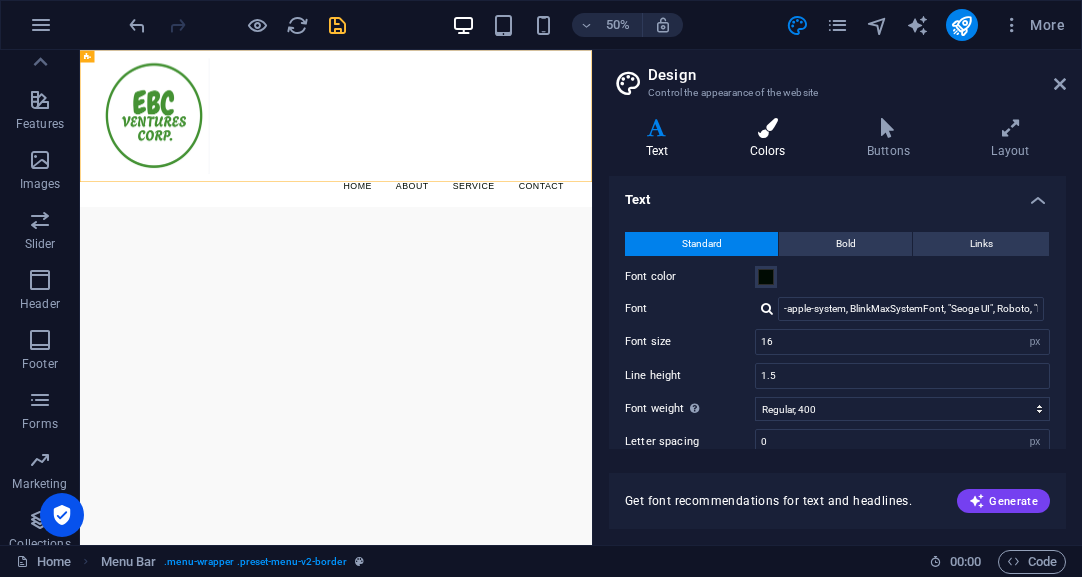 click at bounding box center (767, 128) 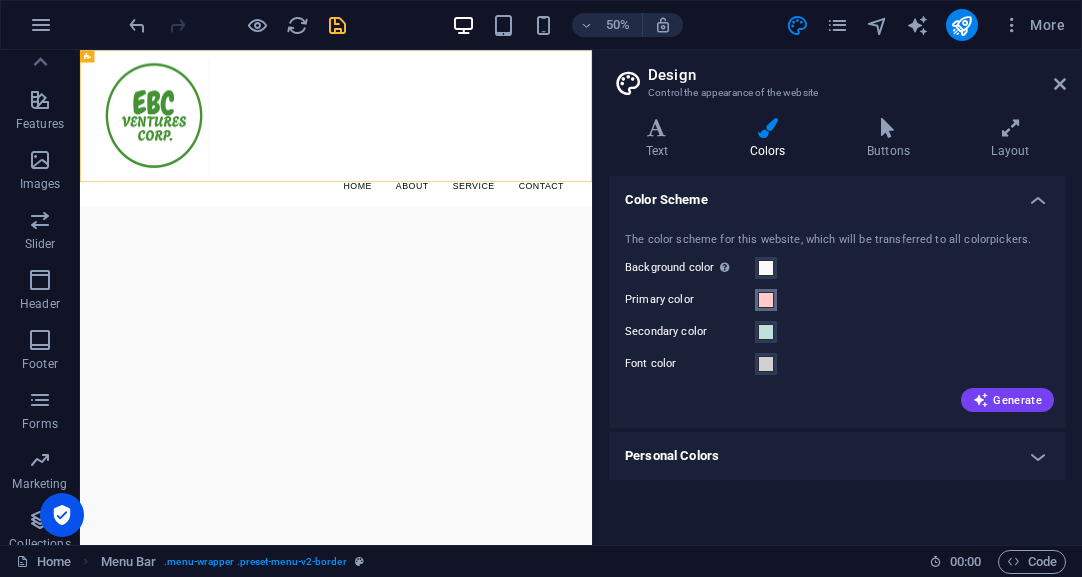 click at bounding box center (766, 300) 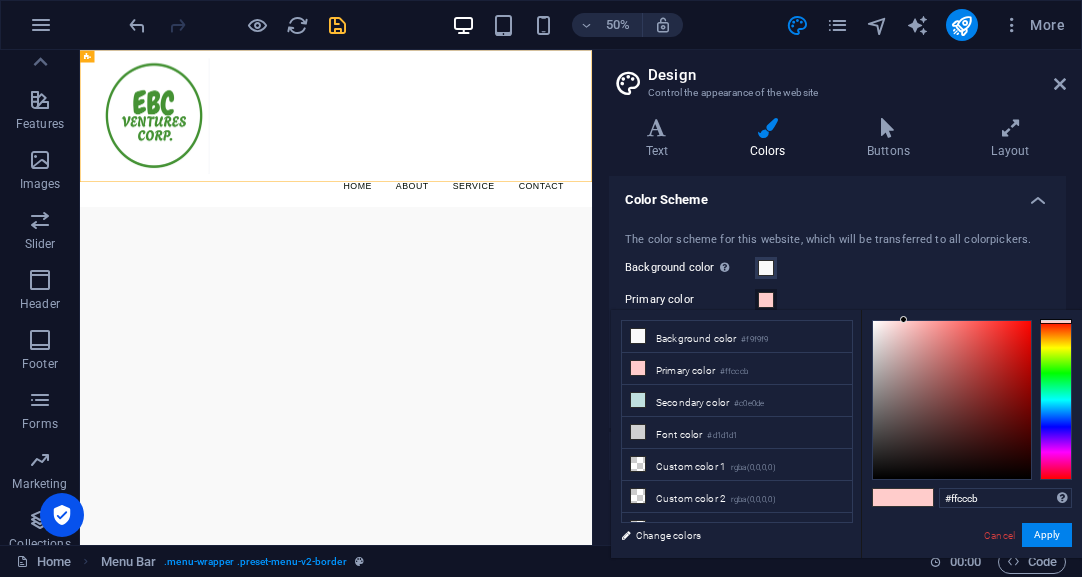 type on "#d0ffcb" 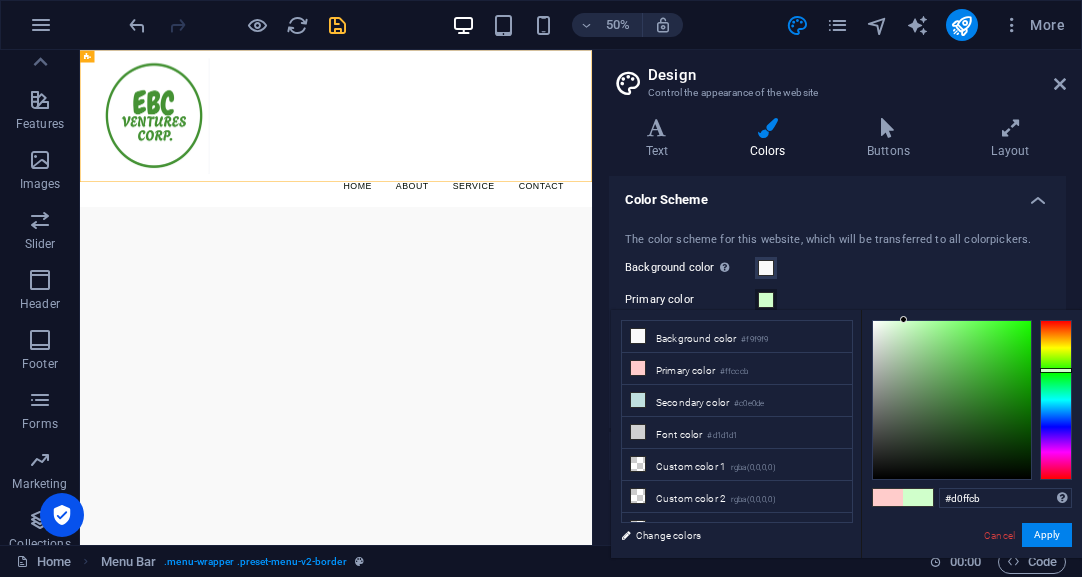 click at bounding box center (1056, 400) 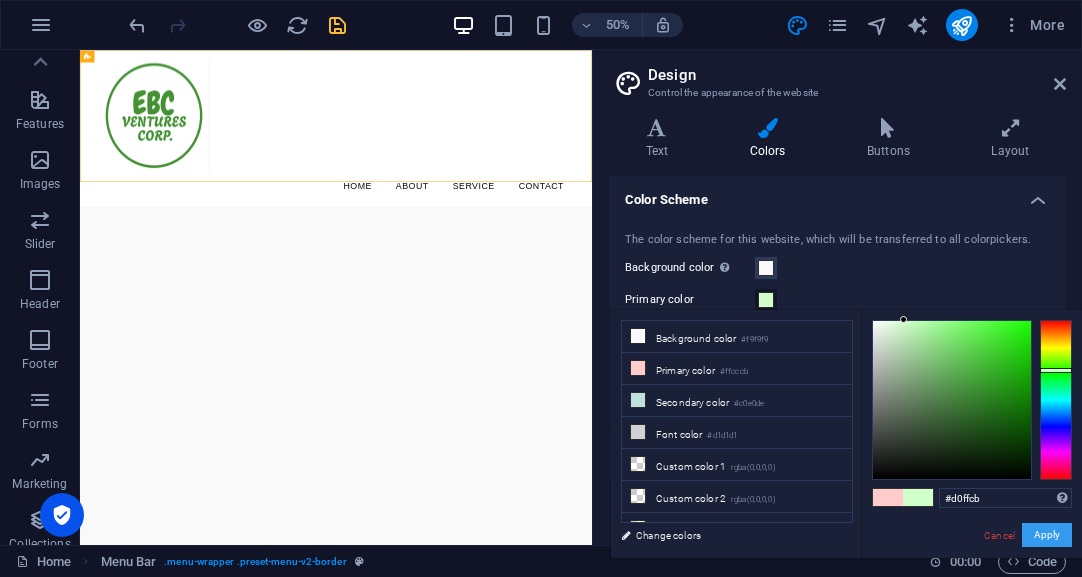 click on "Apply" at bounding box center [1047, 535] 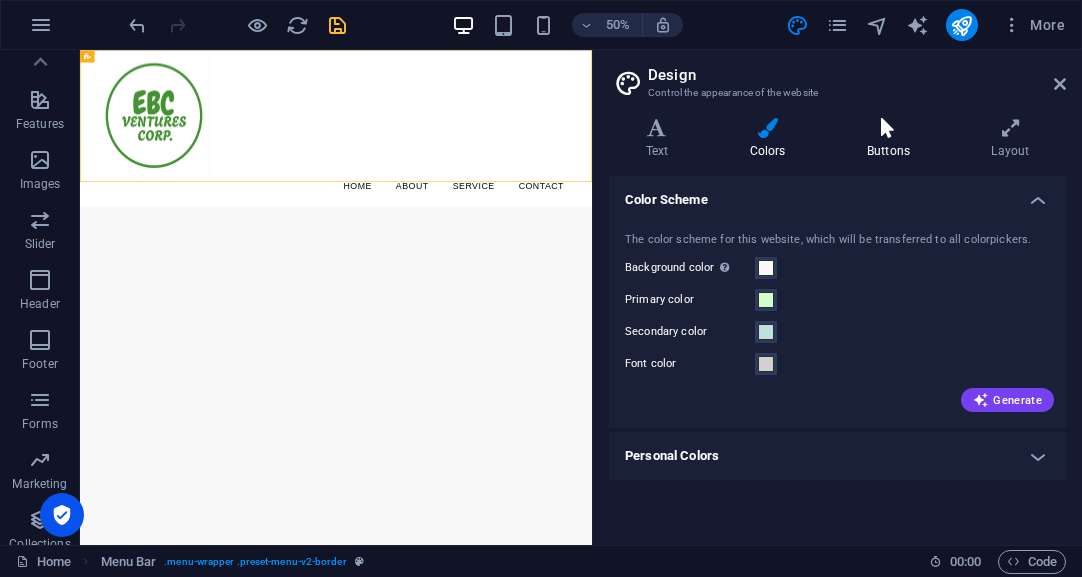 click on "Buttons" at bounding box center [892, 139] 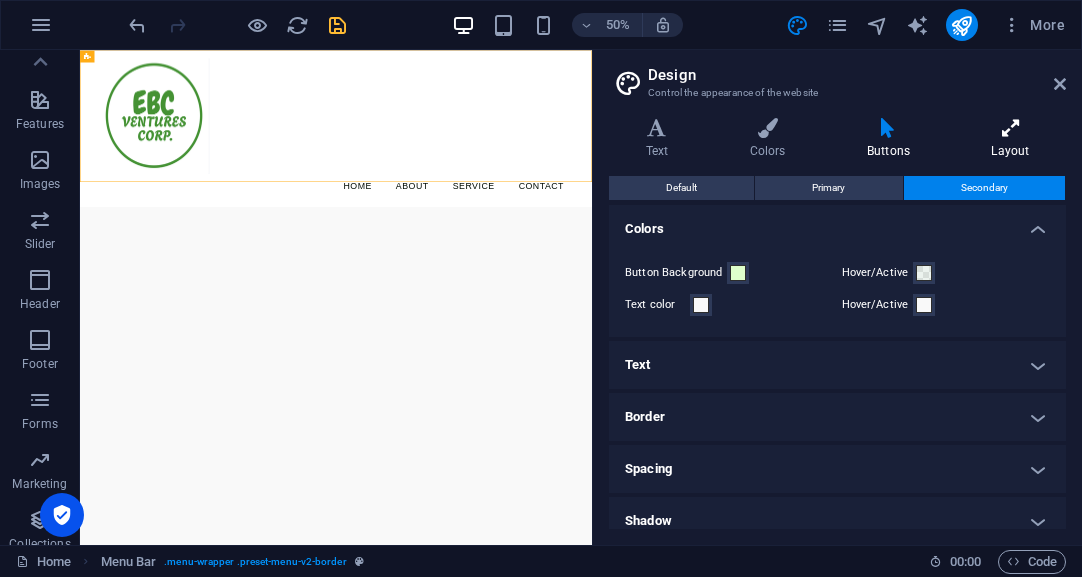 click at bounding box center [1010, 128] 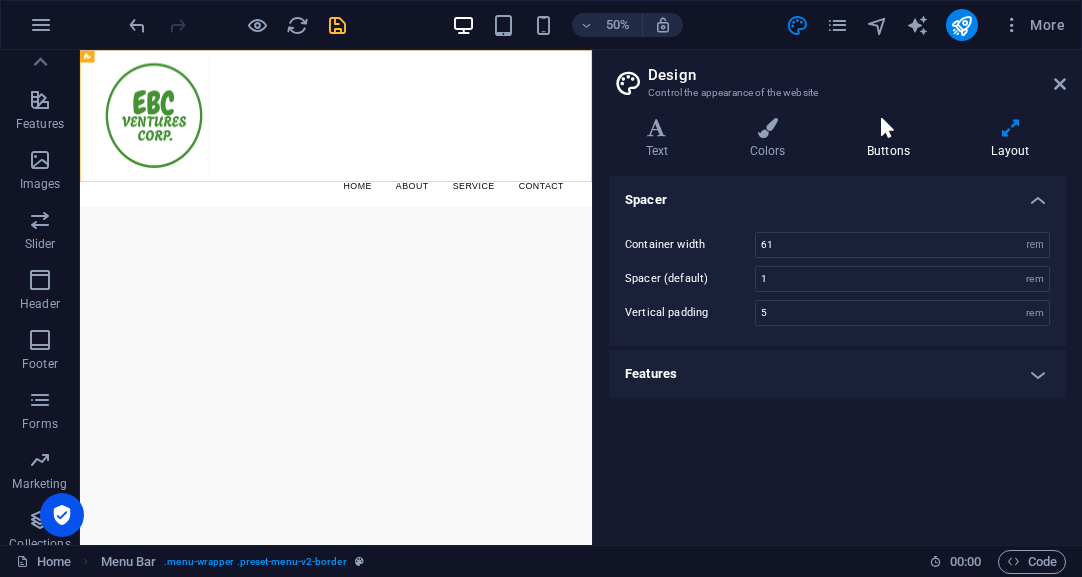 click at bounding box center (888, 128) 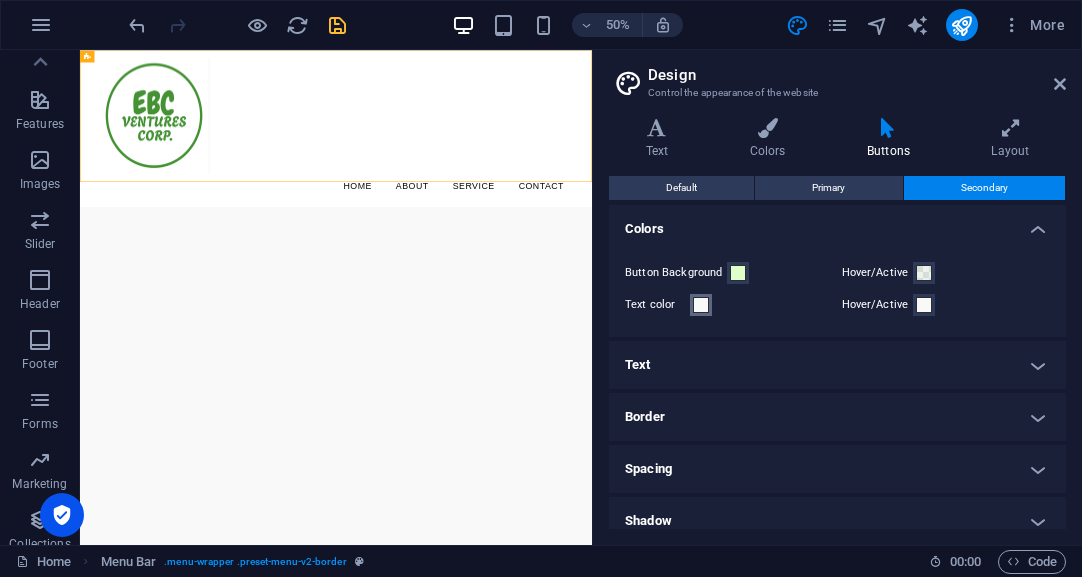 click on "Text color" at bounding box center (701, 305) 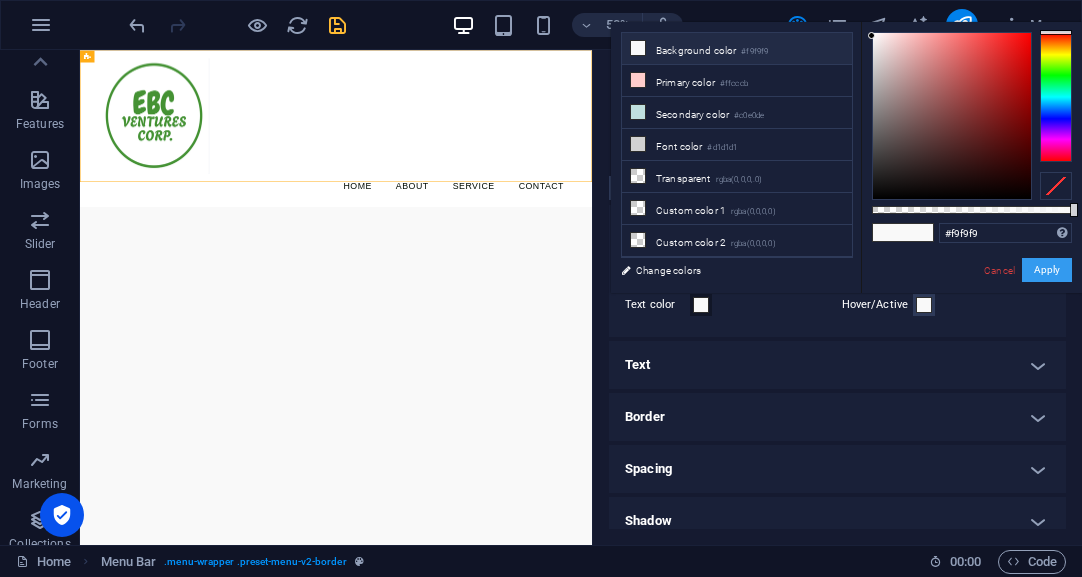 click on "Apply" at bounding box center [1047, 270] 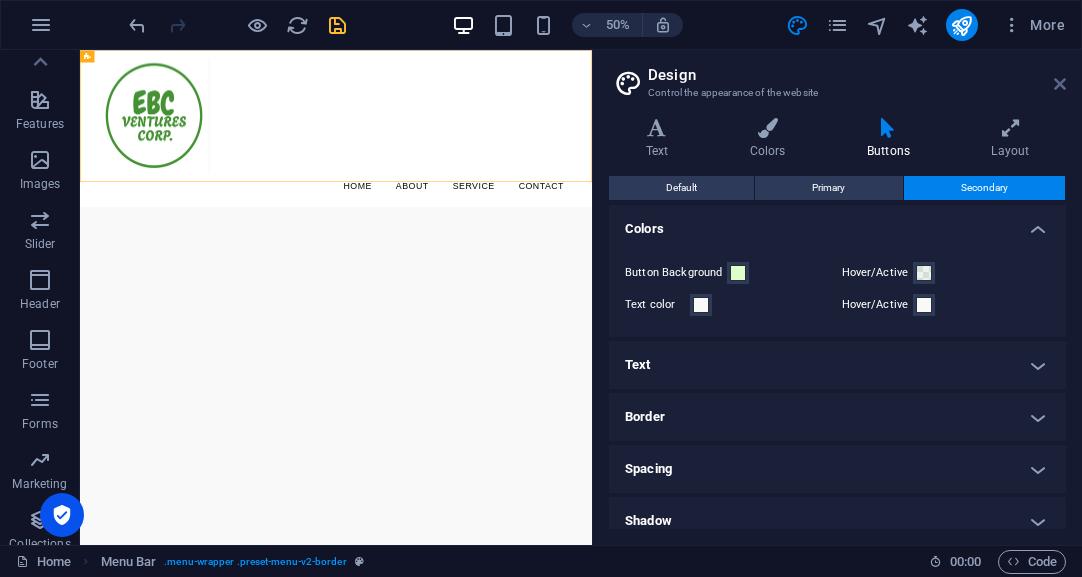 drag, startPoint x: 1063, startPoint y: 81, endPoint x: 983, endPoint y: 31, distance: 94.33981 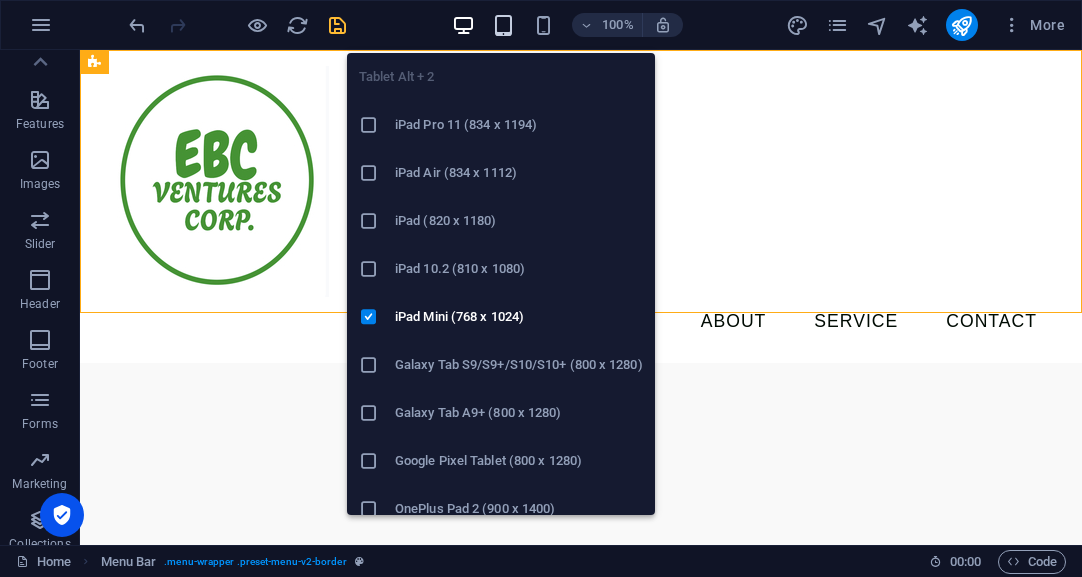 click at bounding box center [503, 25] 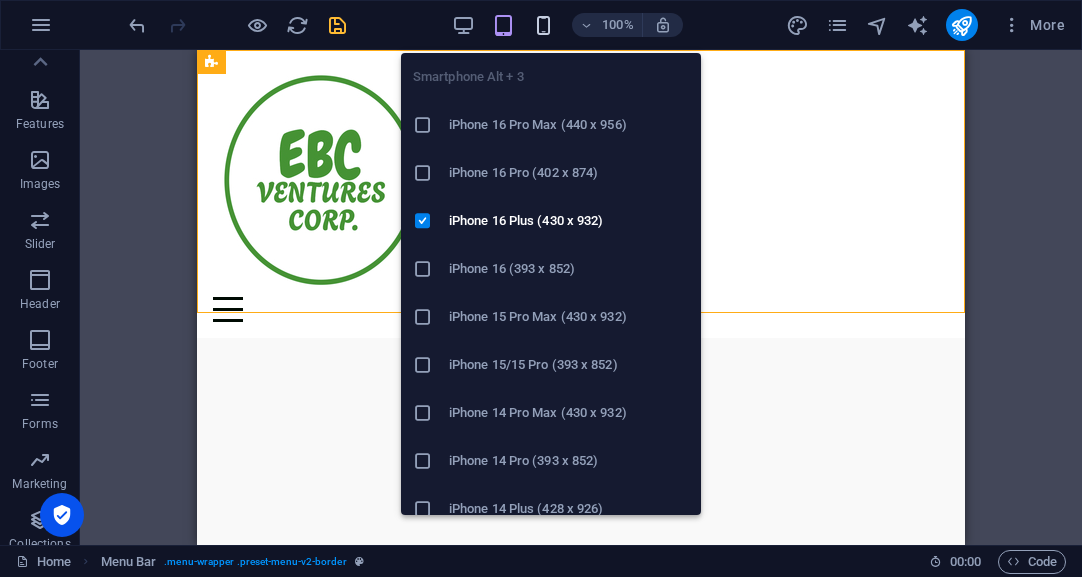 click at bounding box center (543, 25) 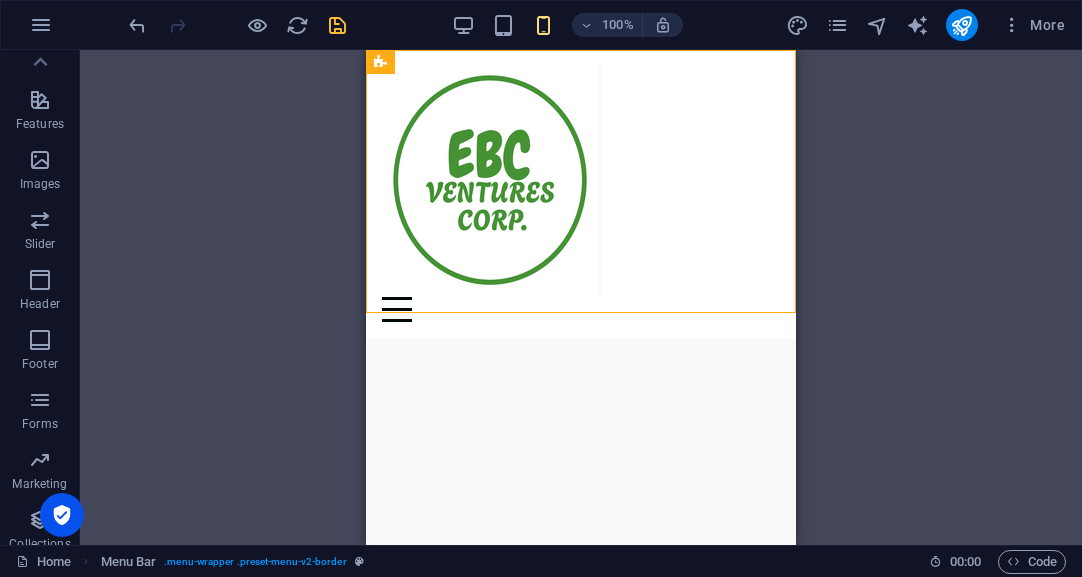 click on "Drag here to replace the existing content. Press “Ctrl” if you want to create a new element.
Placeholder   Menu Bar   Icon   Container   Logo   Menu   Menu Bar   Text   Menu Bar   Menu   Logo   Container   Icon   HTML" at bounding box center (581, 297) 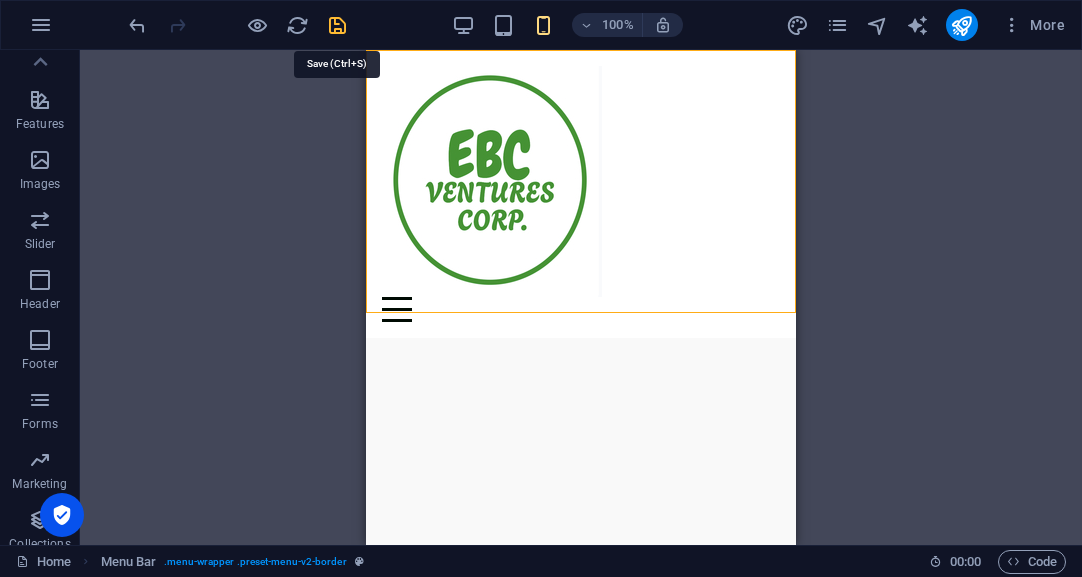 click at bounding box center (337, 25) 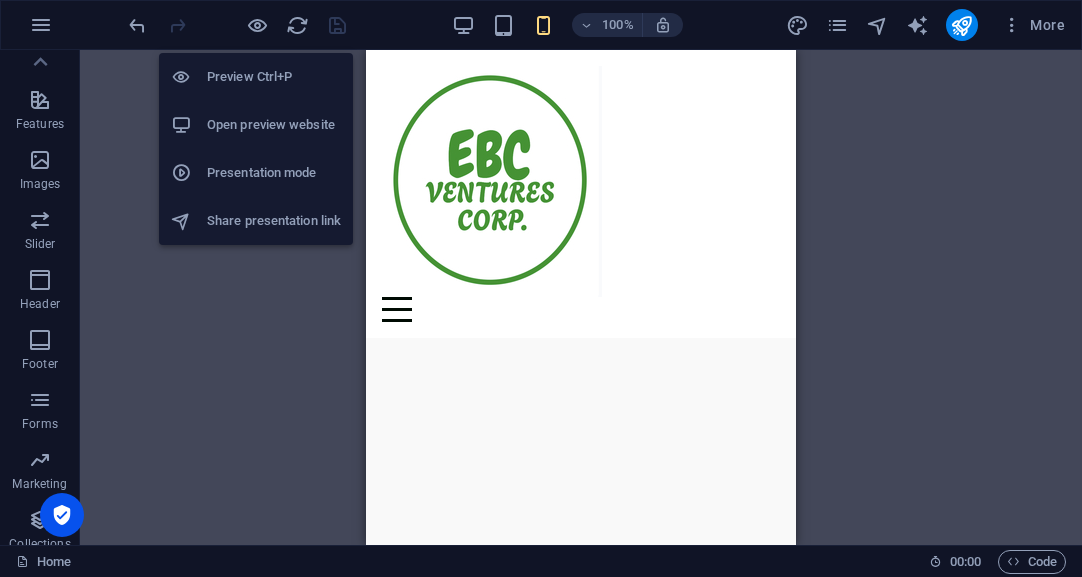 click on "Preview Ctrl+P" at bounding box center (274, 77) 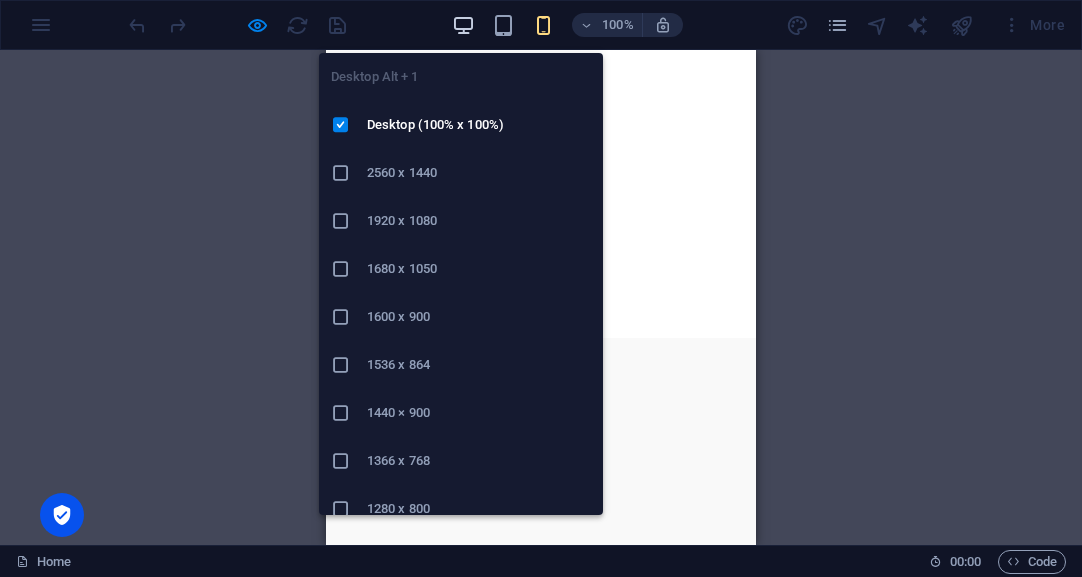 click at bounding box center [463, 25] 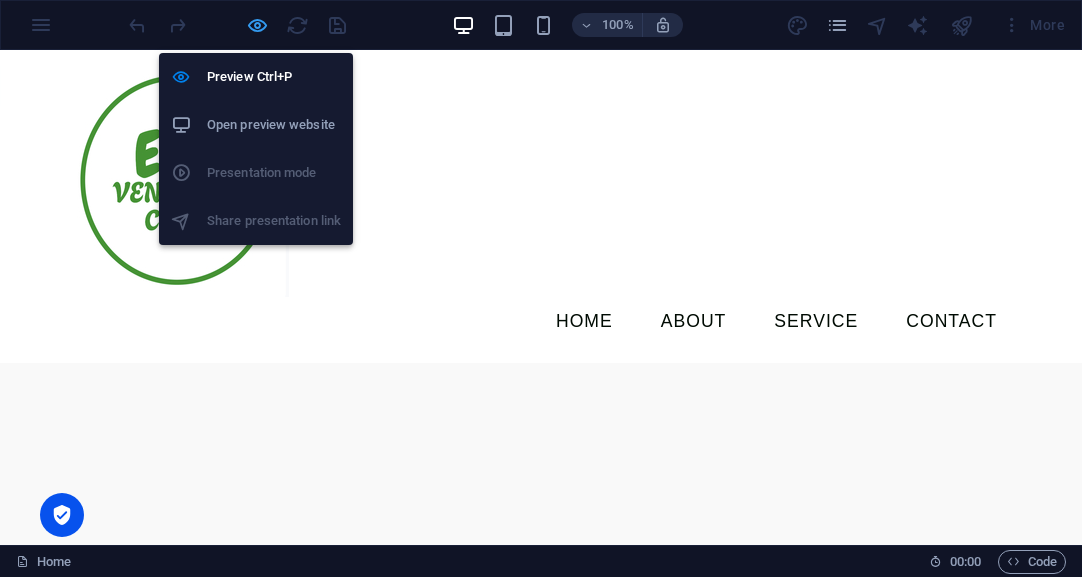 click at bounding box center (257, 25) 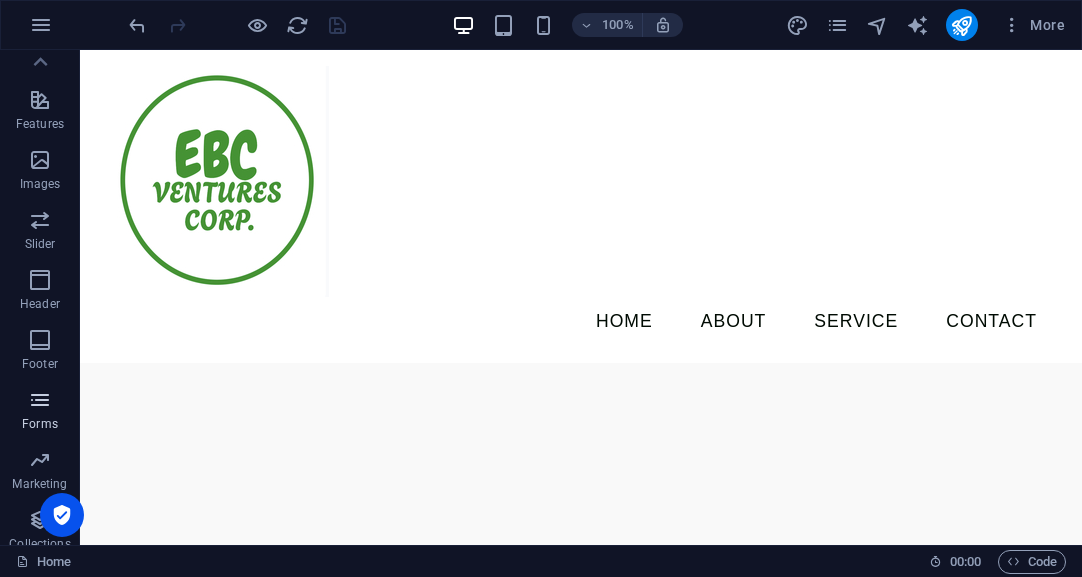 click at bounding box center [40, 400] 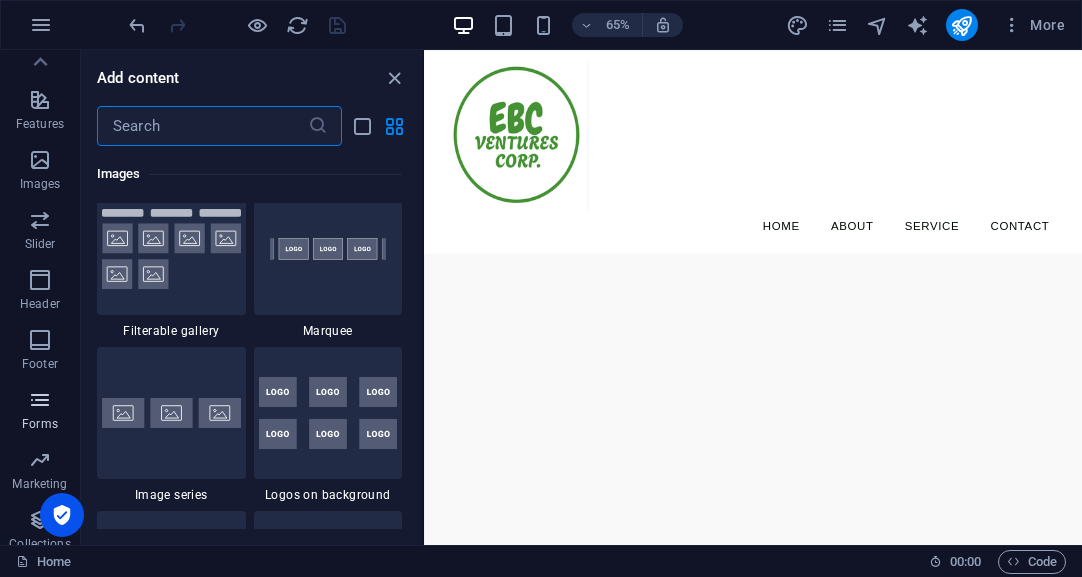 scroll, scrollTop: 10488, scrollLeft: 0, axis: vertical 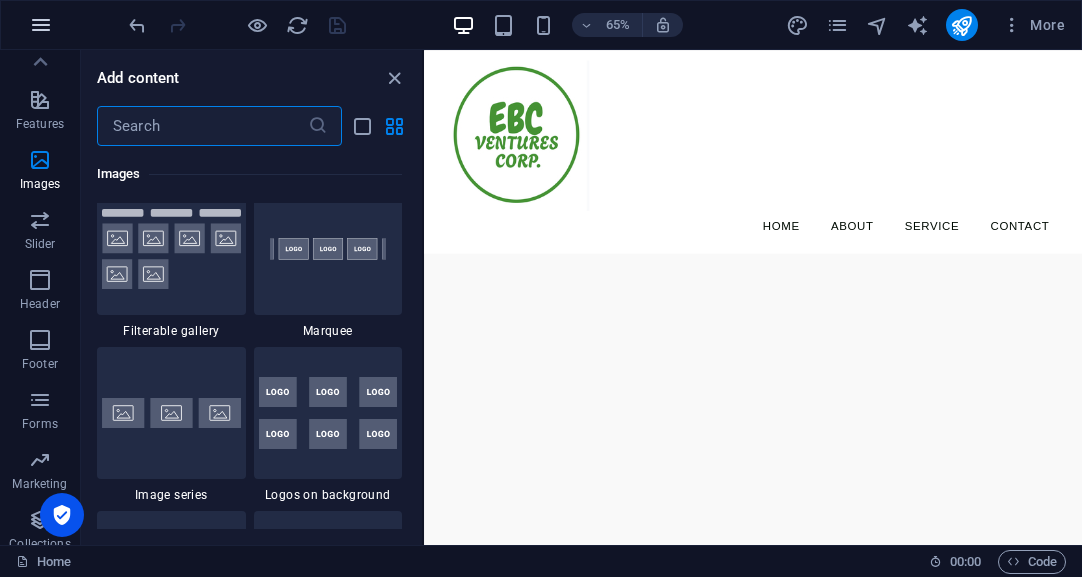 click at bounding box center (41, 25) 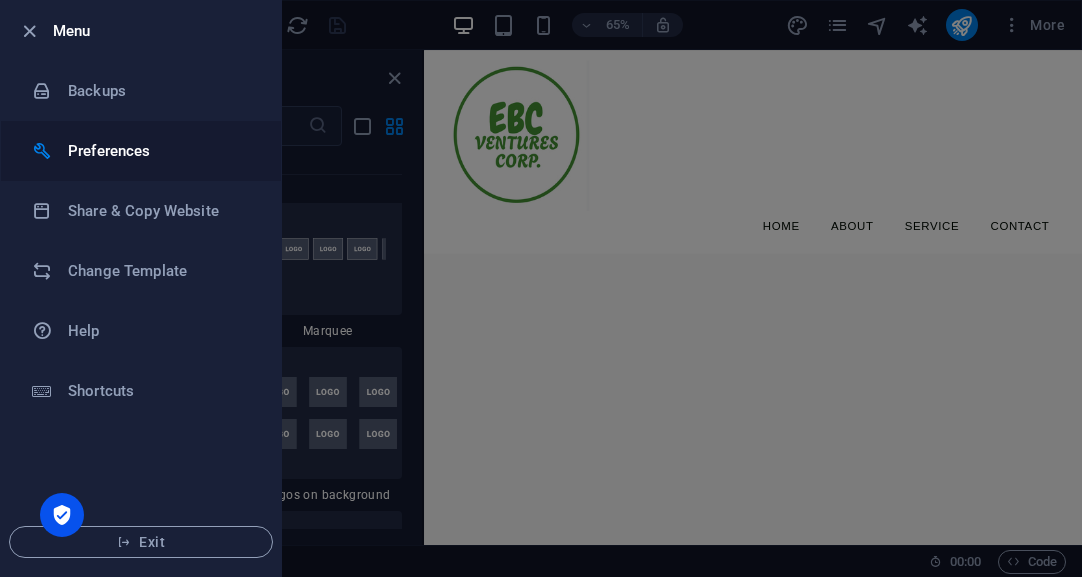click on "Preferences" at bounding box center [160, 151] 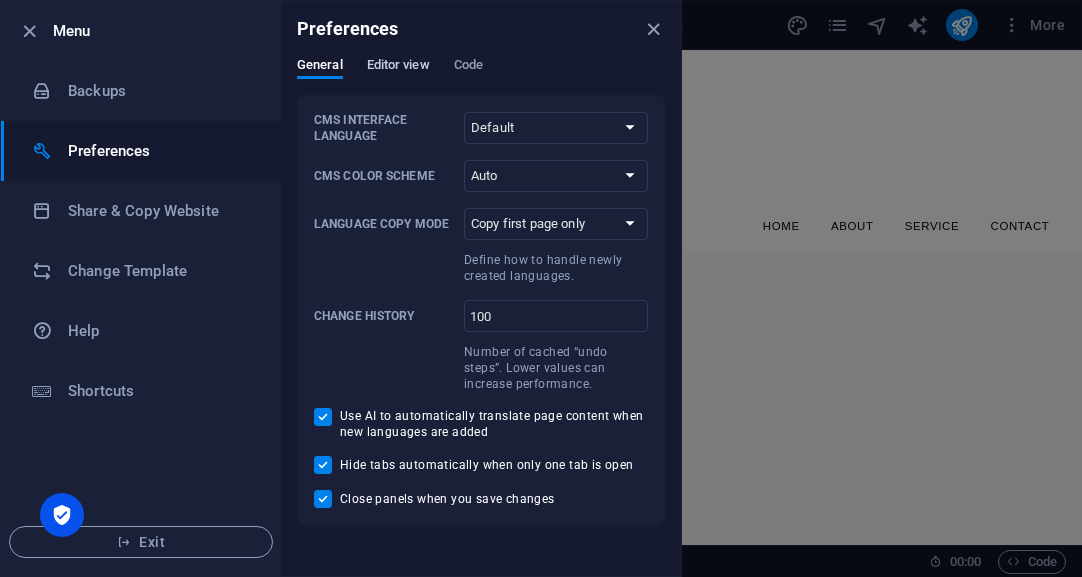 click on "Editor view" at bounding box center (398, 67) 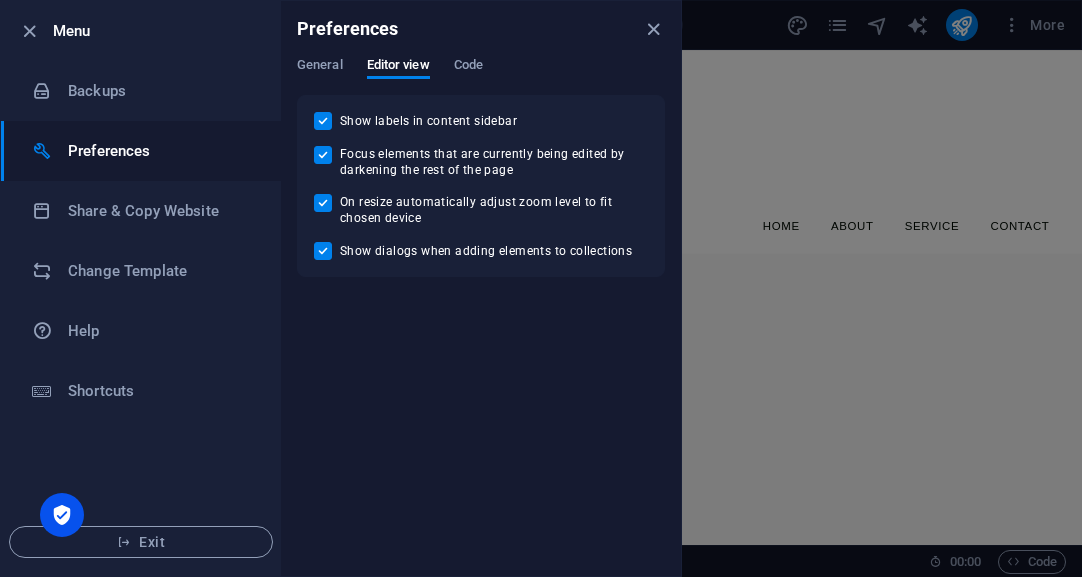 click on "Preferences" at bounding box center [481, 29] 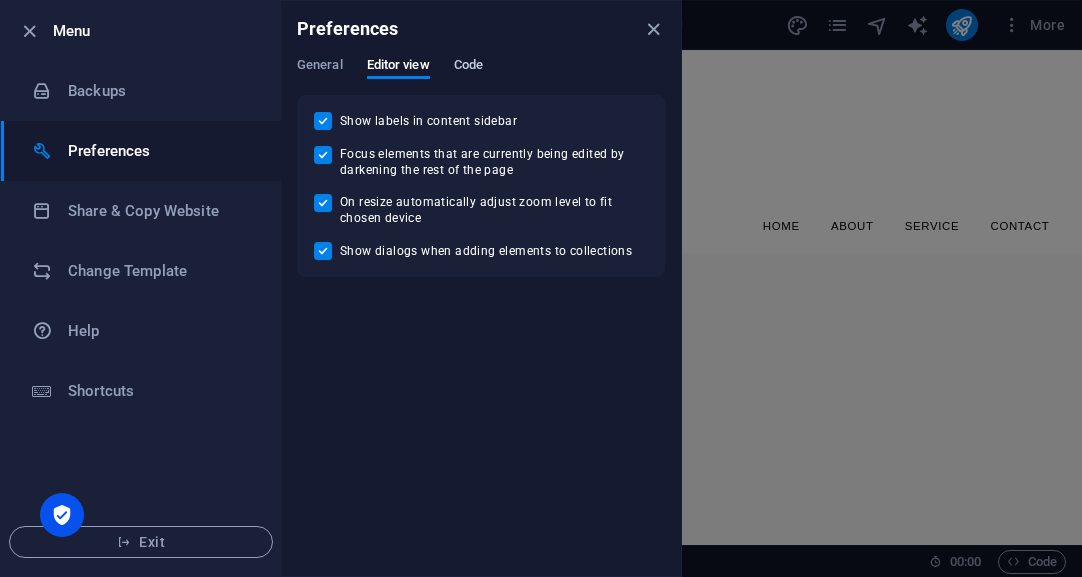 click on "Code" at bounding box center [468, 67] 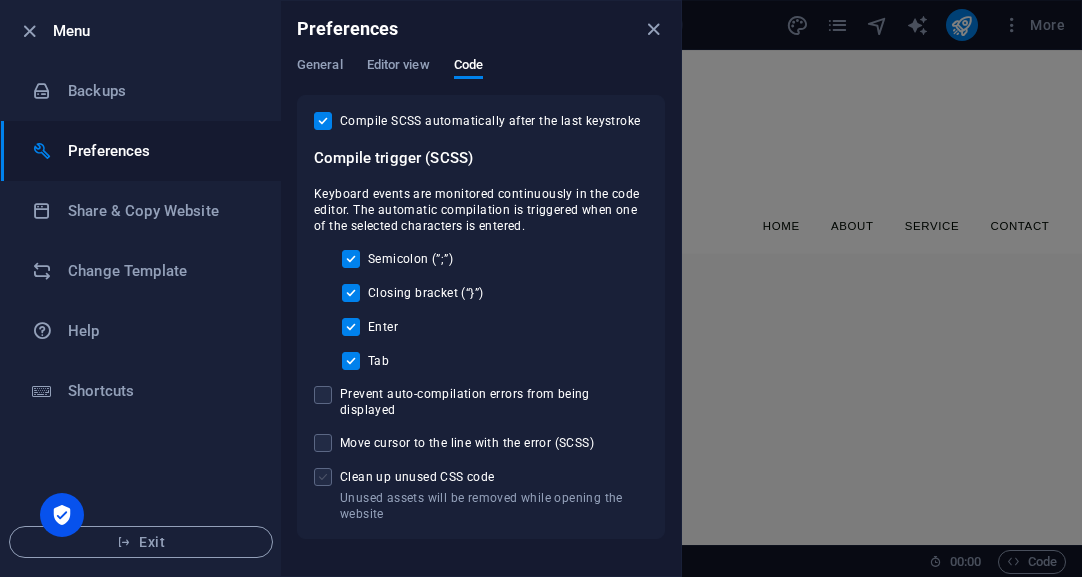 click at bounding box center (323, 477) 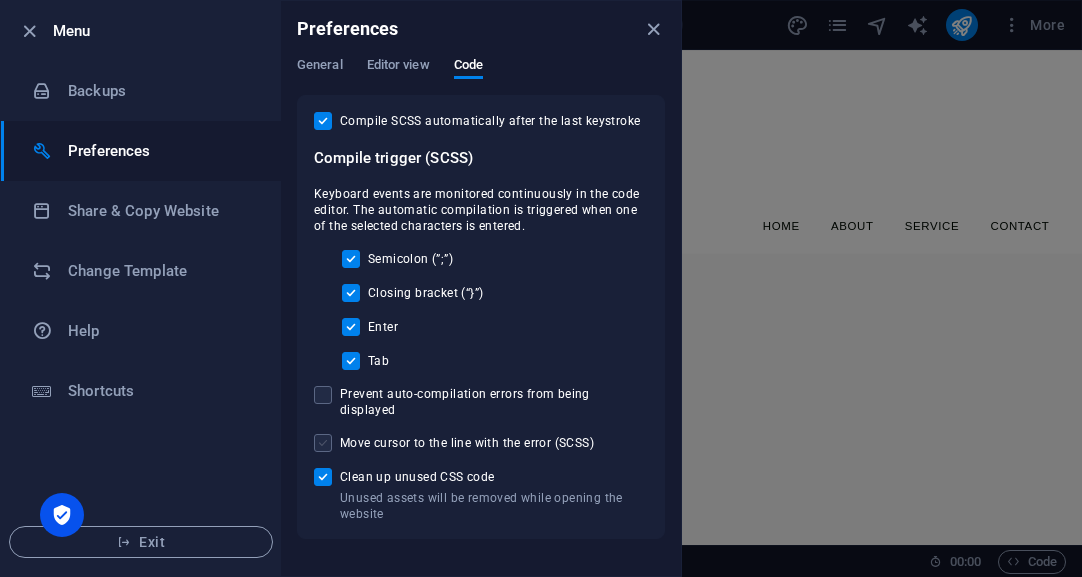 click at bounding box center (323, 443) 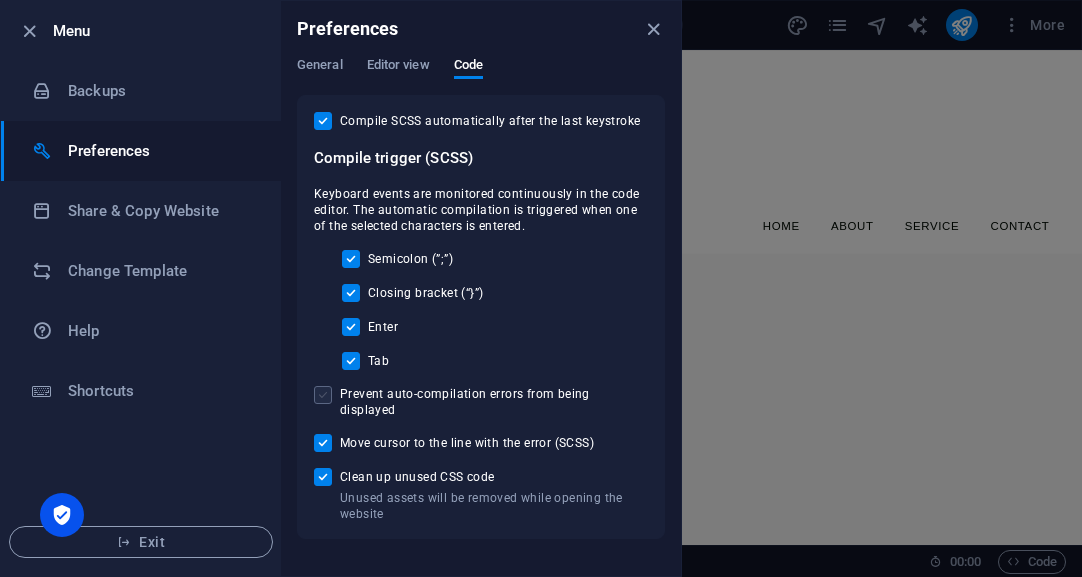 click at bounding box center [323, 395] 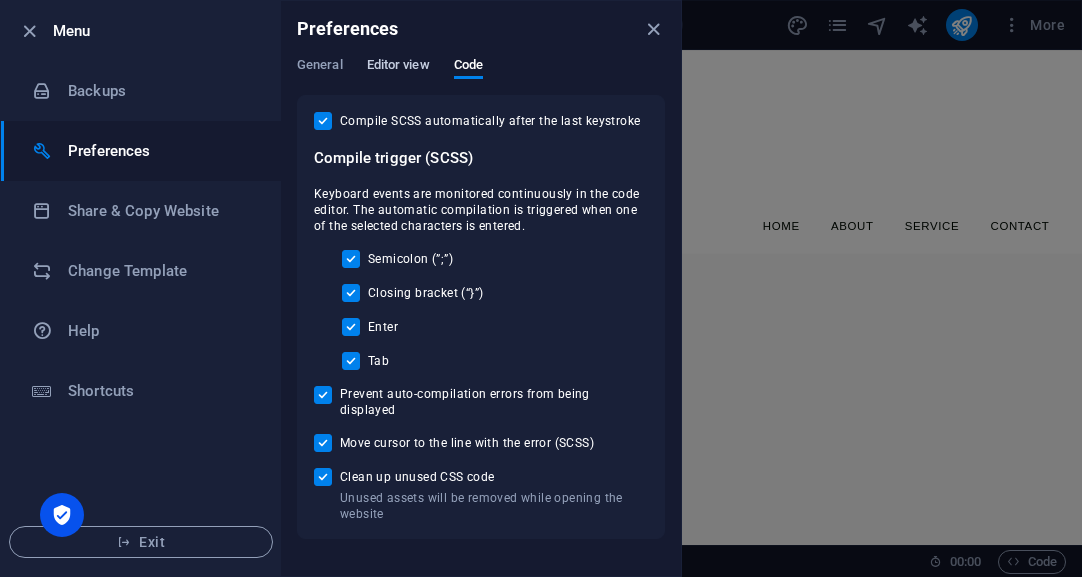 click on "Editor view" at bounding box center [398, 67] 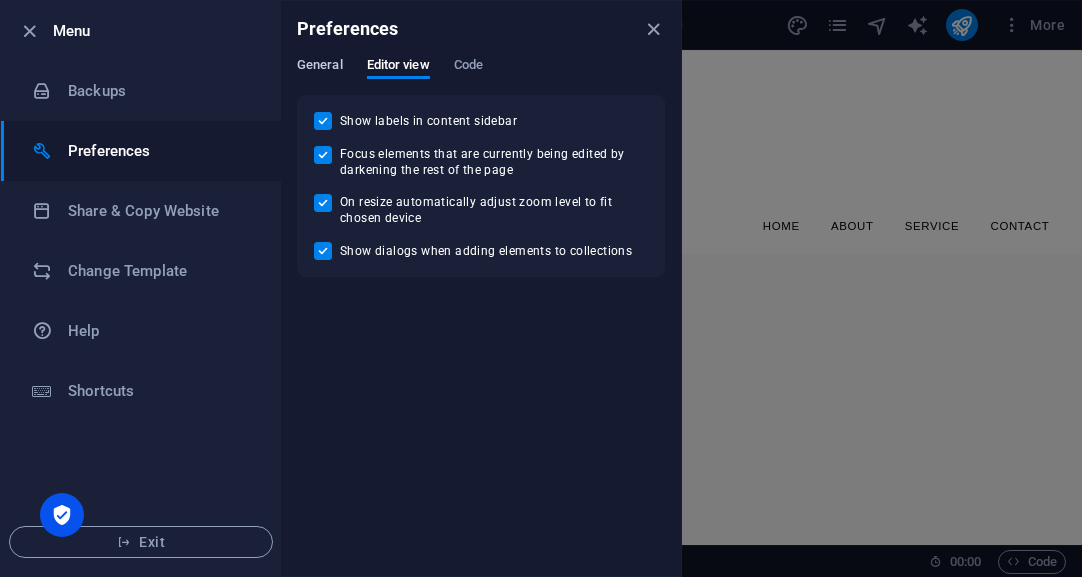 click on "General" at bounding box center (320, 67) 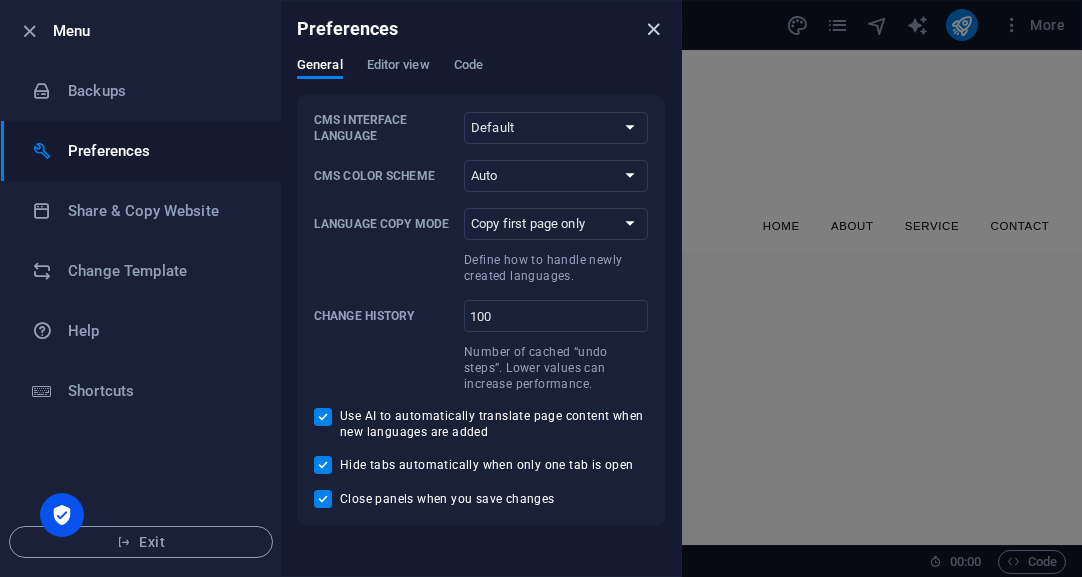 click at bounding box center [653, 29] 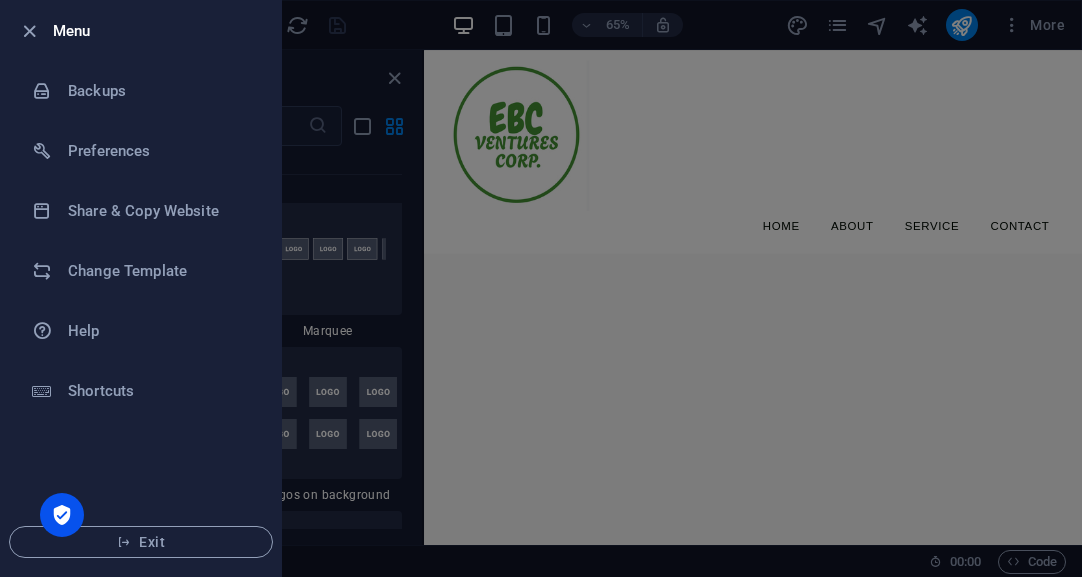 click at bounding box center [541, 288] 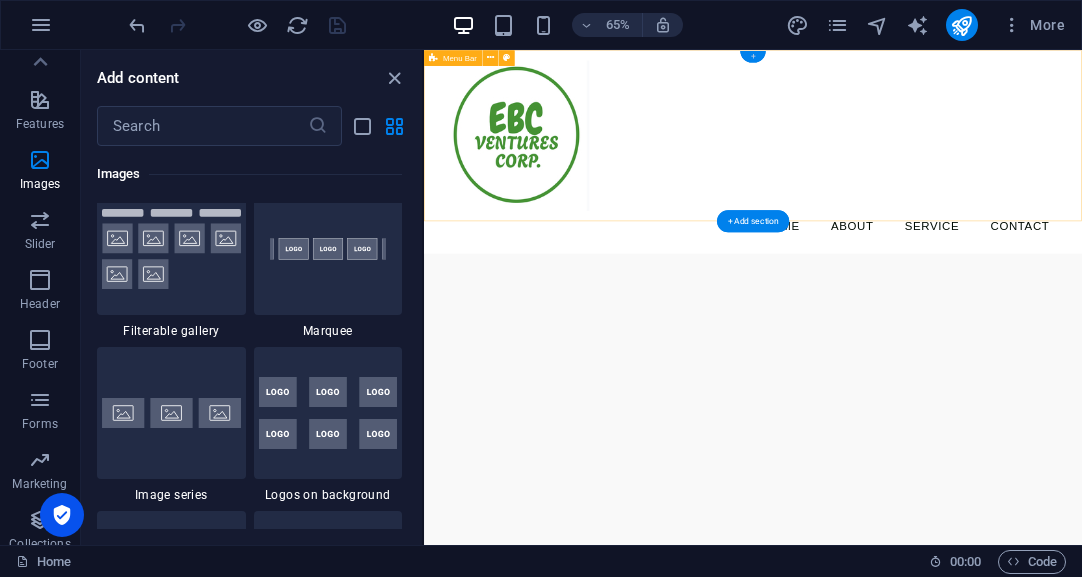 click on "+" at bounding box center [752, 57] 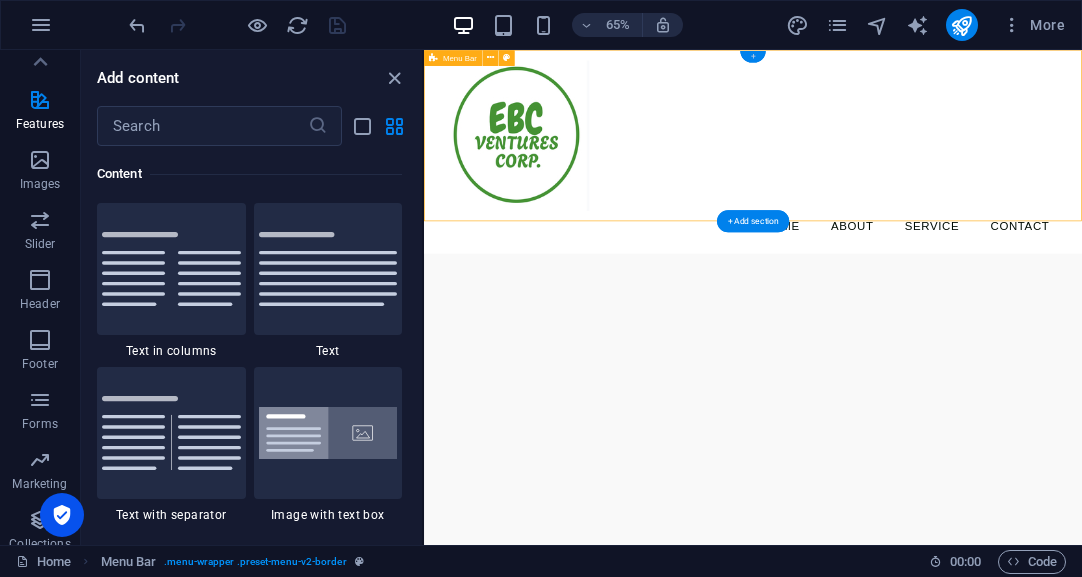 scroll, scrollTop: 3499, scrollLeft: 0, axis: vertical 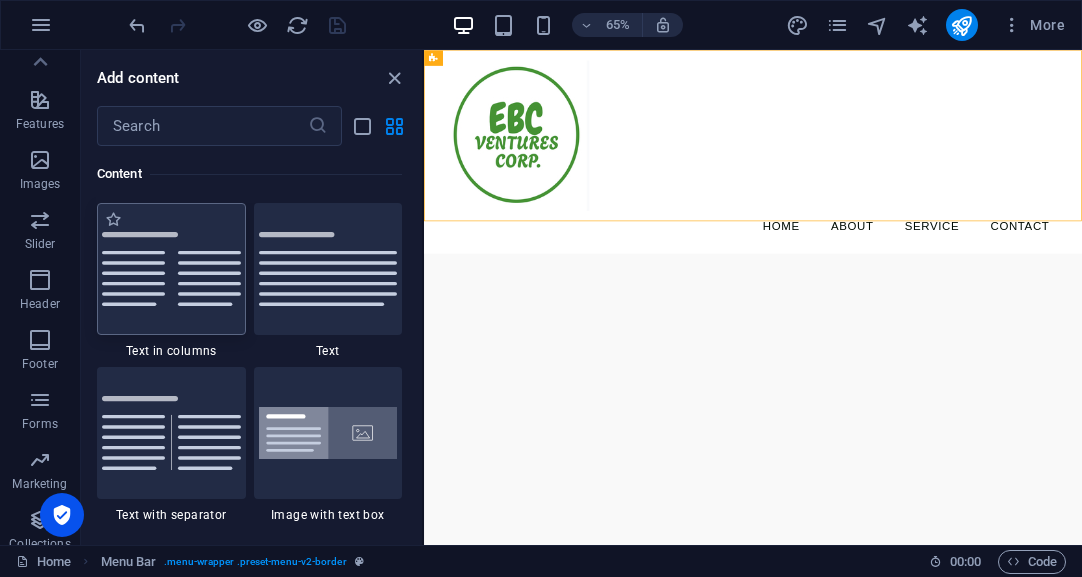 click at bounding box center [171, 269] 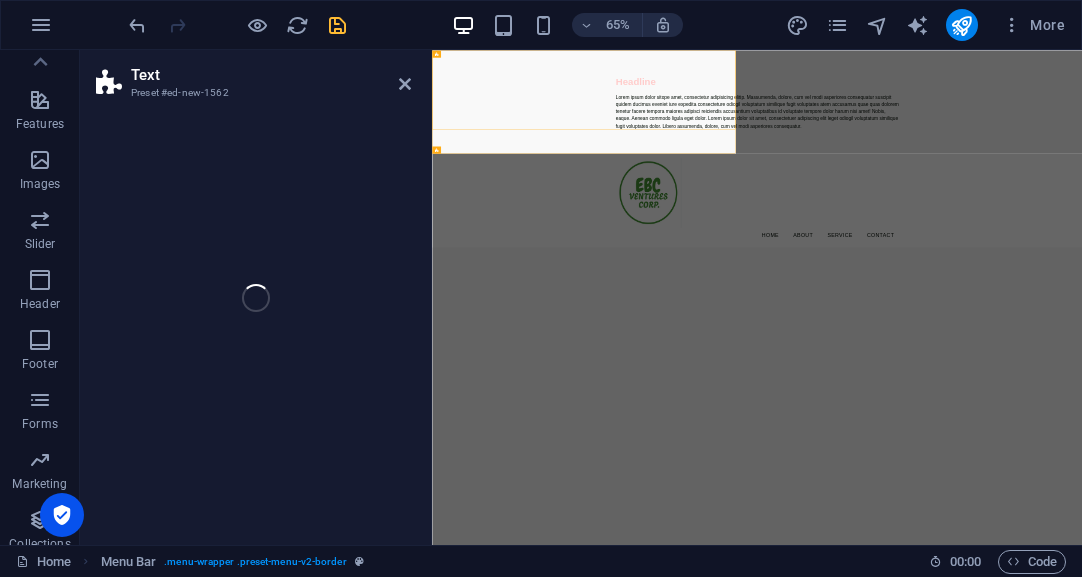 select on "rem" 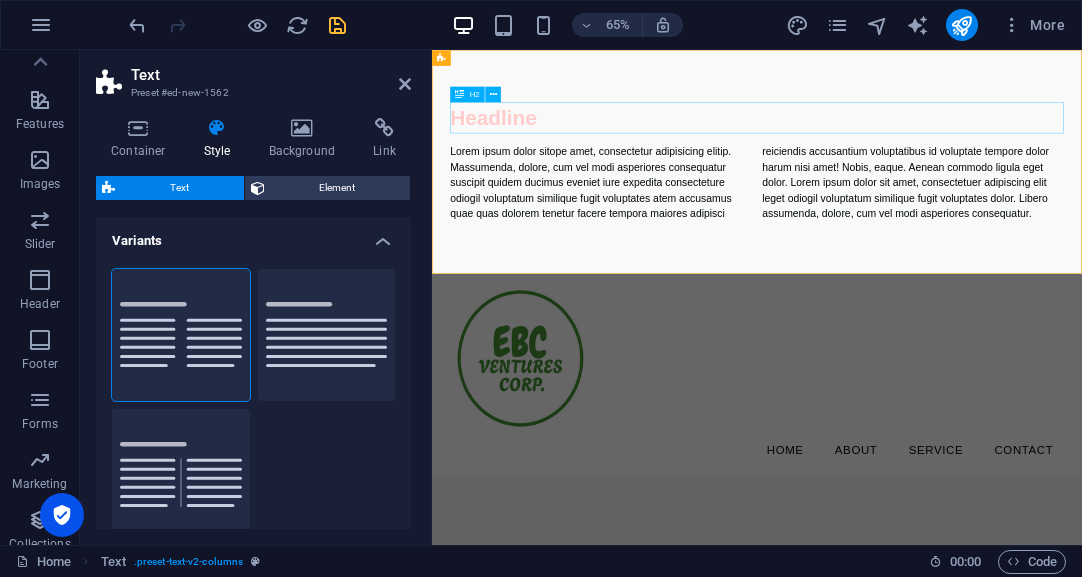 click on "Headline" at bounding box center (932, 154) 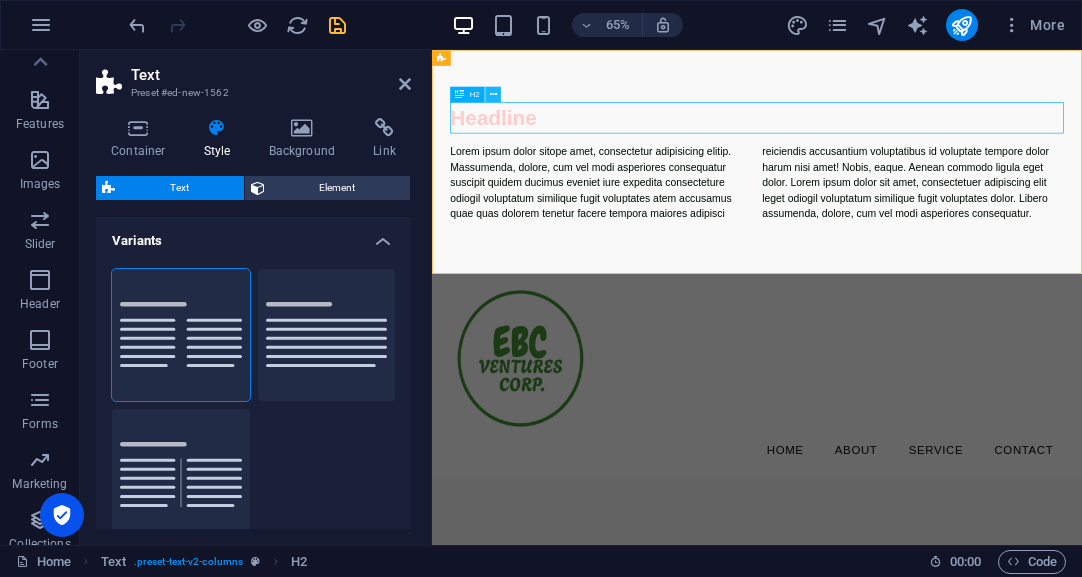 click at bounding box center [493, 94] 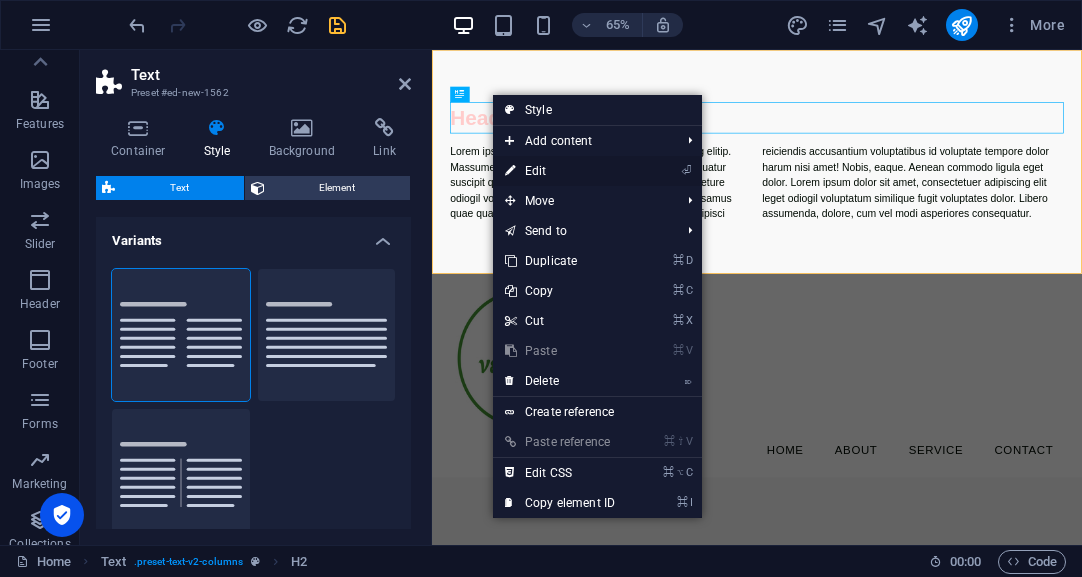 click on "⏎  Edit" at bounding box center [560, 171] 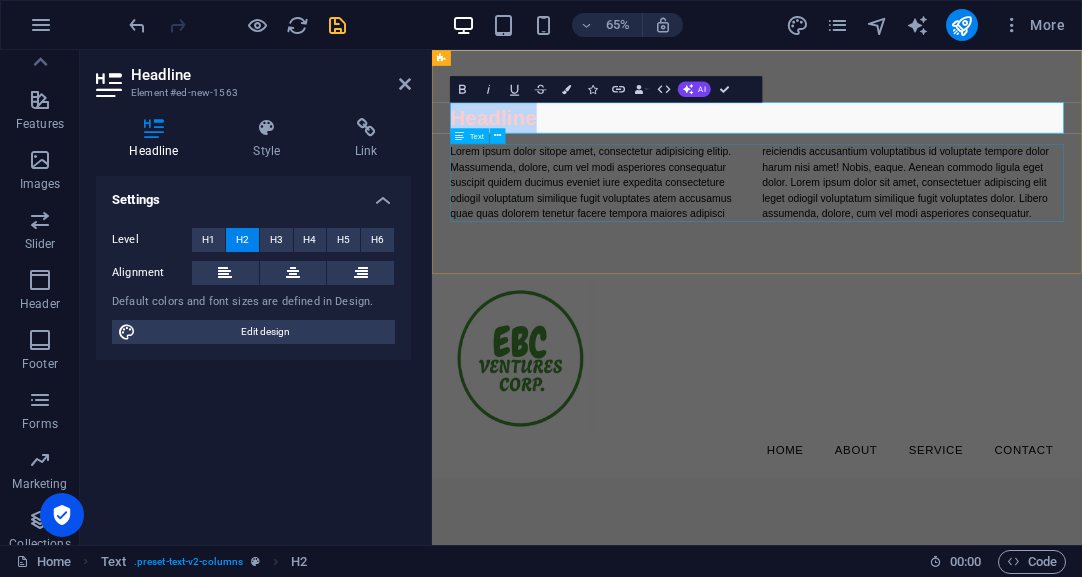 click on "Lorem ipsum dolor sitope amet, consectetur adipisicing elitip. Massumenda, dolore, cum vel modi asperiores consequatur suscipit quidem ducimus eveniet iure expedita consecteture odiogil voluptatum similique fugit voluptates atem accusamus quae quas dolorem tenetur facere tempora maiores adipisci reiciendis accusantium voluptatibus id voluptate tempore dolor harum nisi amet! Nobis, eaque. Aenean commodo ligula eget dolor. Lorem ipsum dolor sit amet, consectetuer adipiscing elit leget odiogil voluptatum similique fugit voluptates dolor. Libero assumenda, dolore, cum vel modi asperiores consequatur." at bounding box center (932, 254) 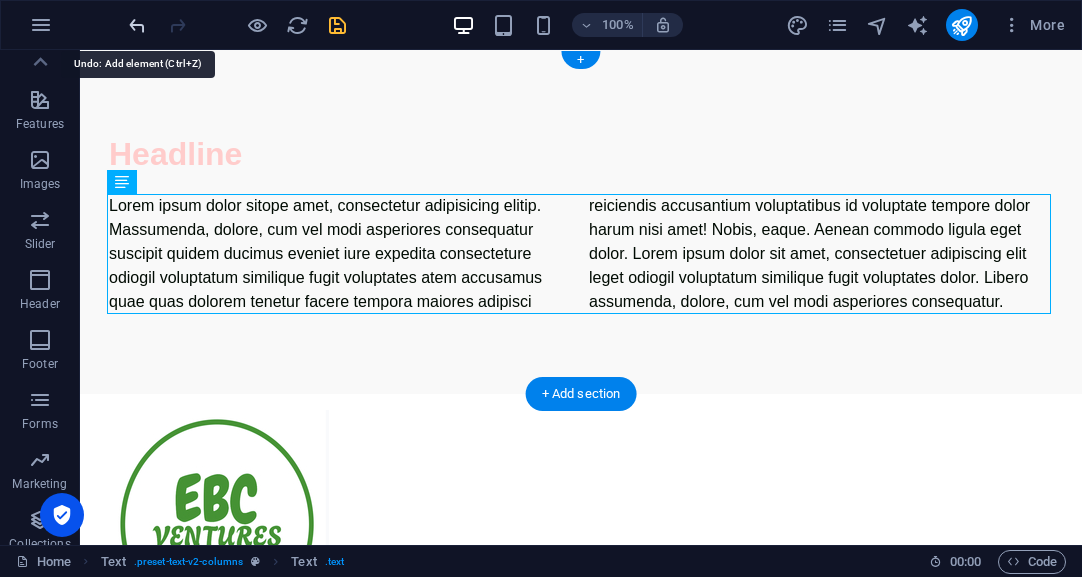 click at bounding box center (137, 25) 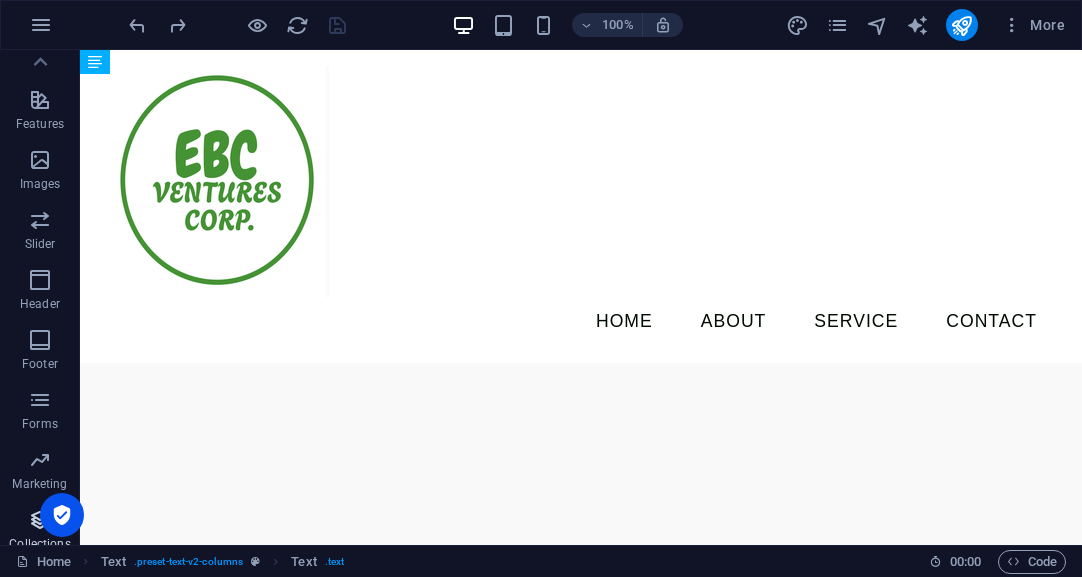 click at bounding box center [40, 520] 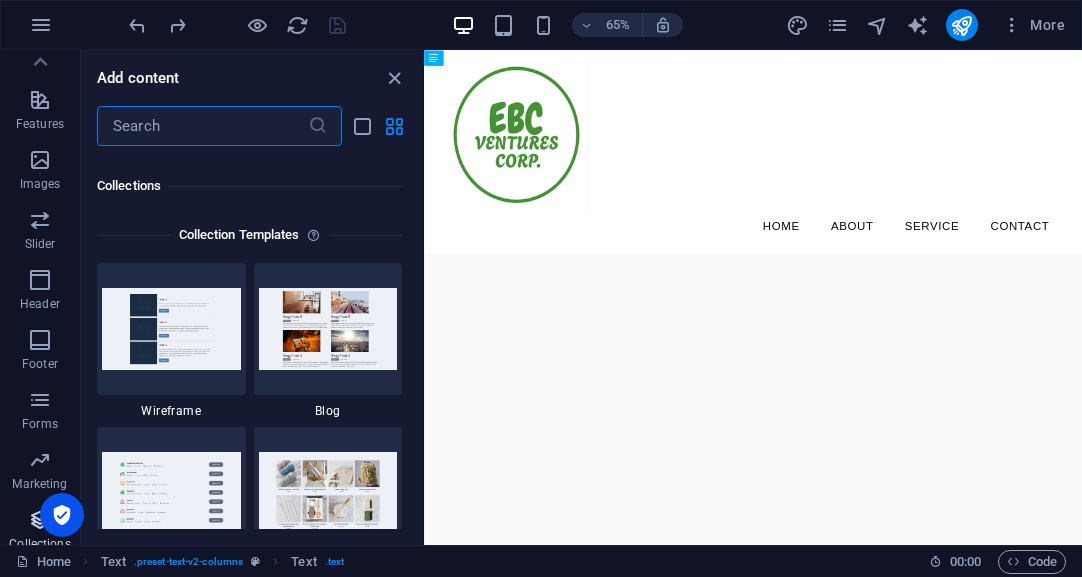 scroll, scrollTop: 18142, scrollLeft: 0, axis: vertical 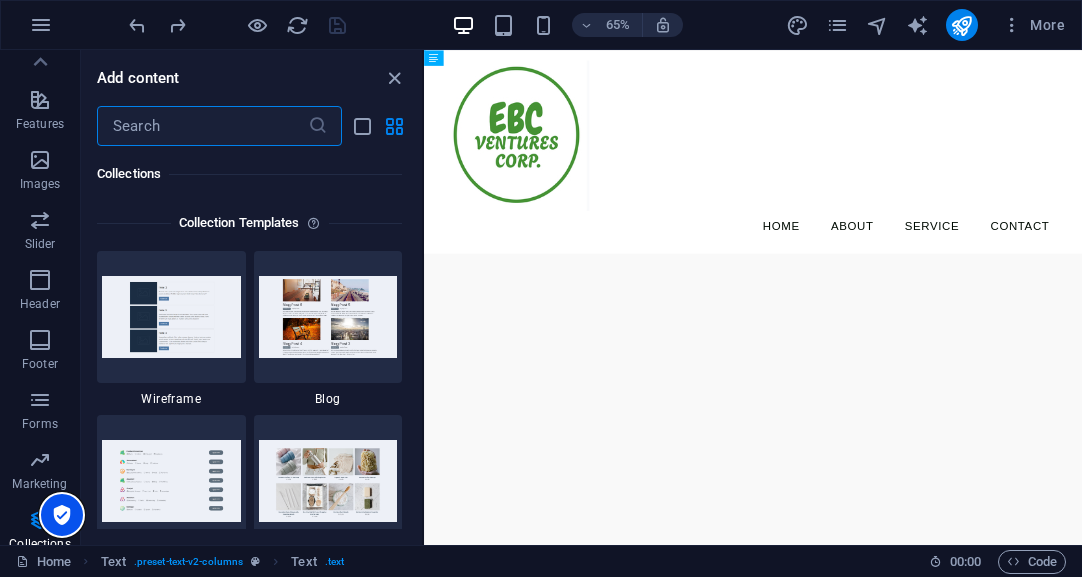 click at bounding box center [62, 515] 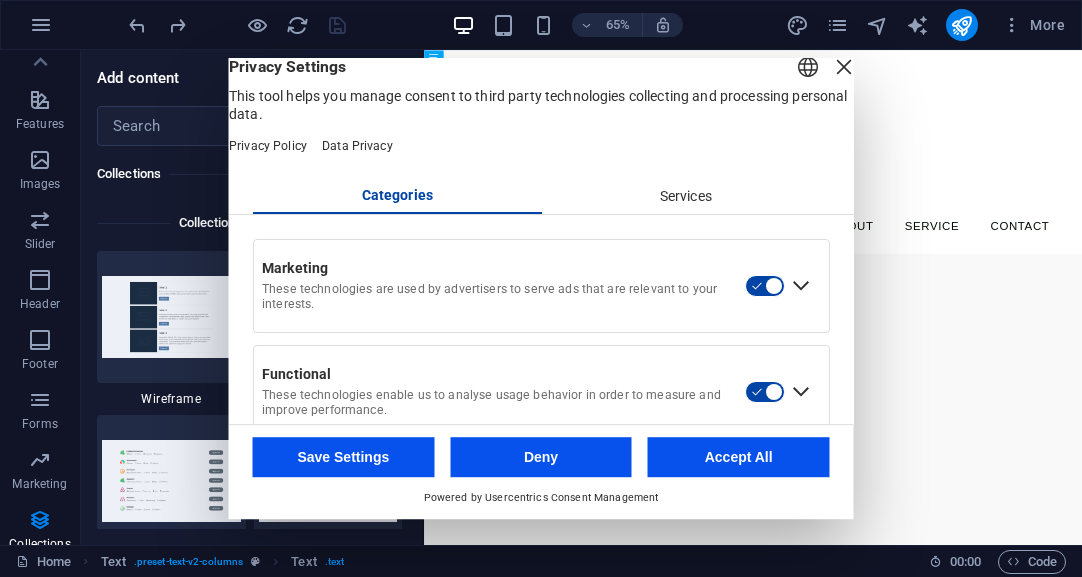 scroll, scrollTop: 0, scrollLeft: 0, axis: both 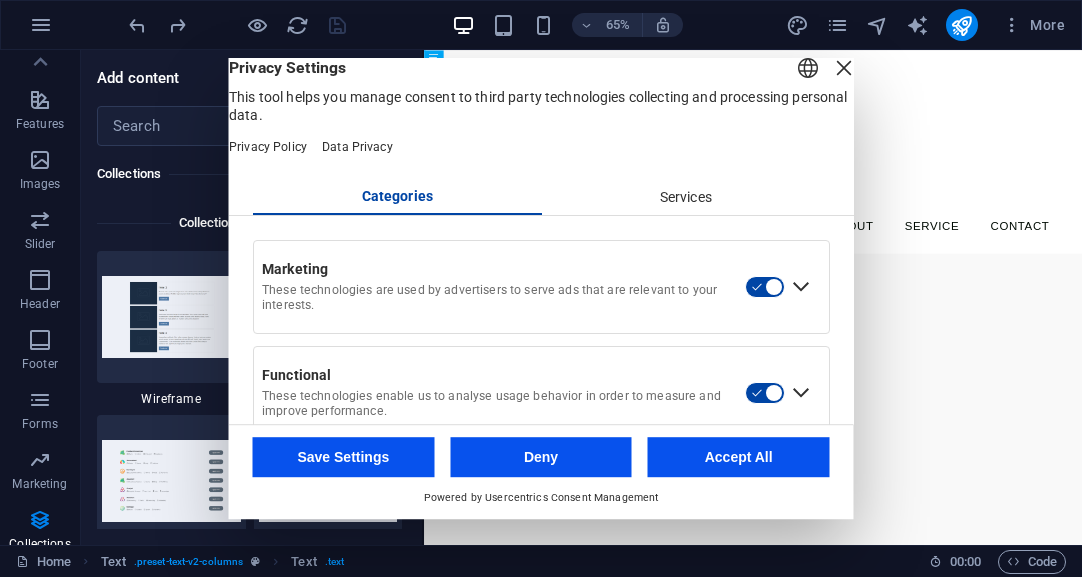 click on "Services" at bounding box center (685, 198) 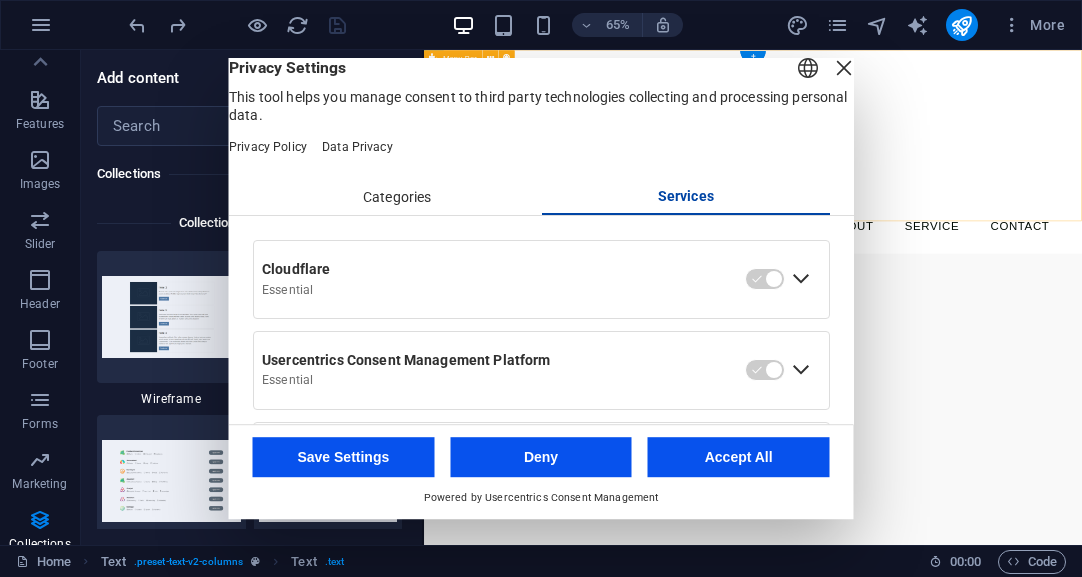 drag, startPoint x: 1270, startPoint y: 153, endPoint x: 1090, endPoint y: 282, distance: 221.45203 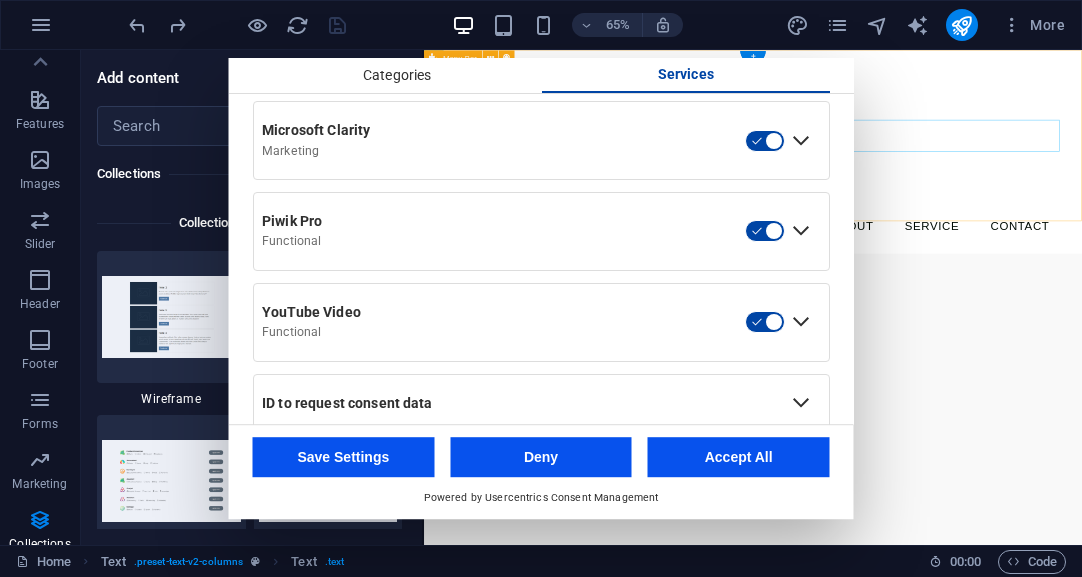 scroll, scrollTop: 1091, scrollLeft: 0, axis: vertical 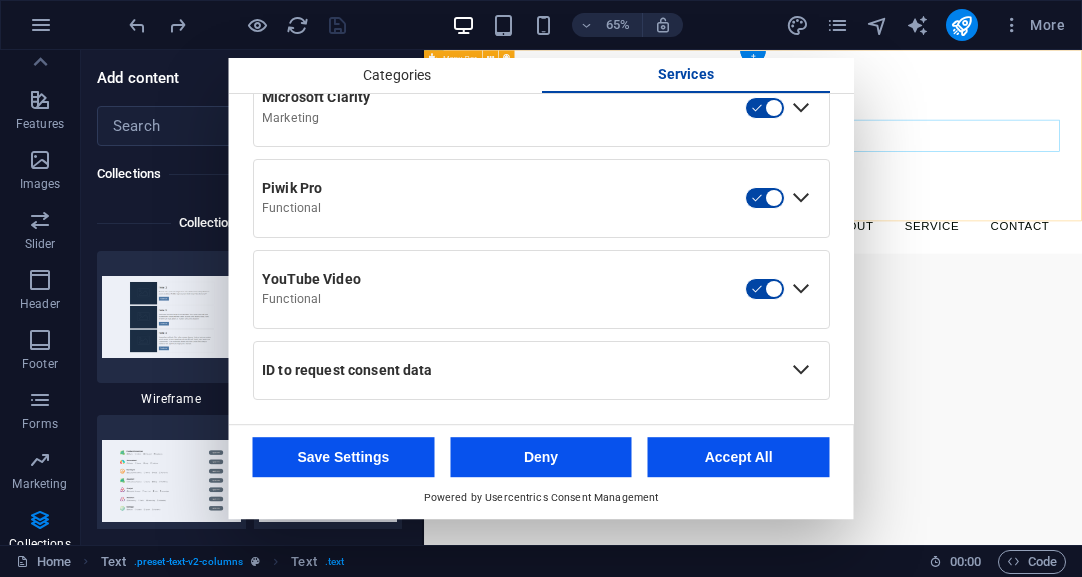 click at bounding box center [801, 371] 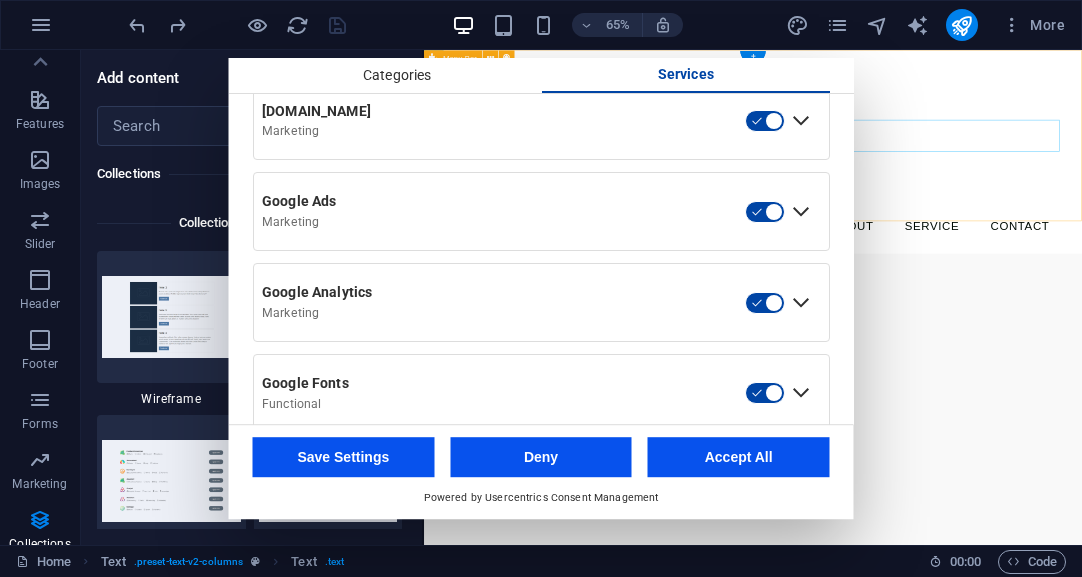 scroll, scrollTop: 176, scrollLeft: 0, axis: vertical 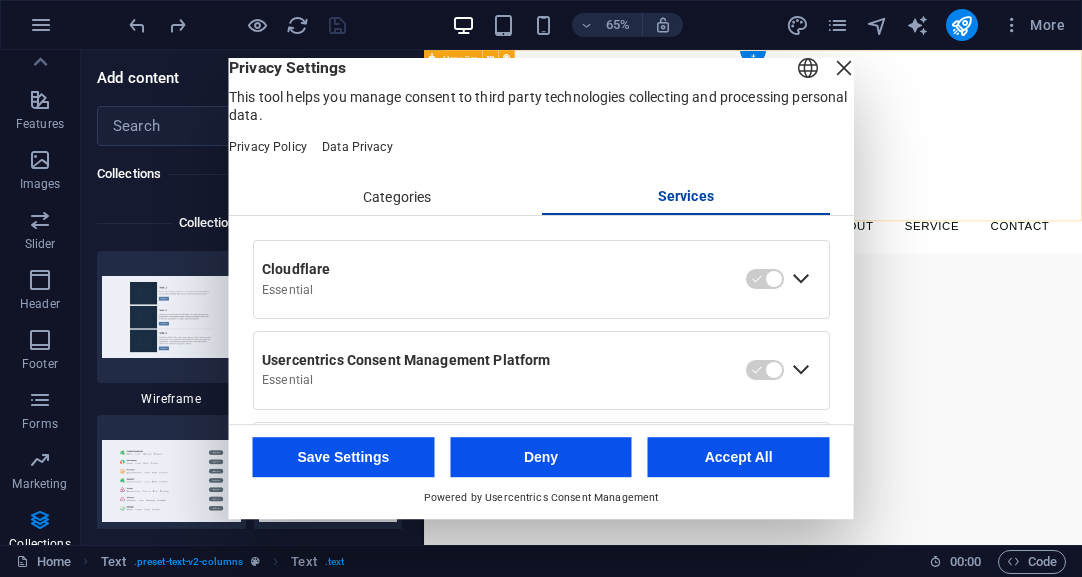drag, startPoint x: 809, startPoint y: 89, endPoint x: 469, endPoint y: 145, distance: 344.5809 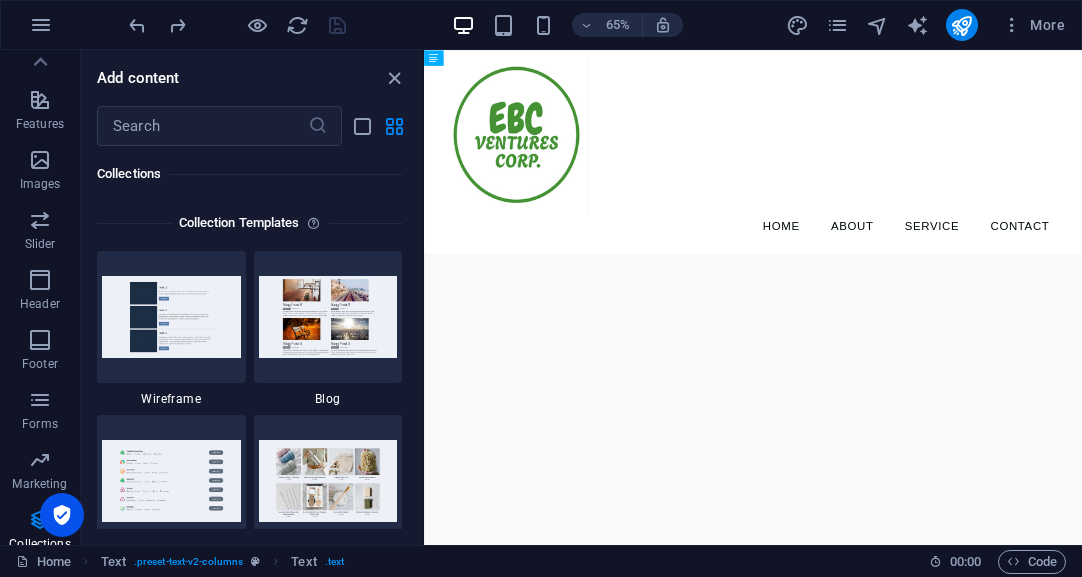 click on "Add content" at bounding box center [138, 78] 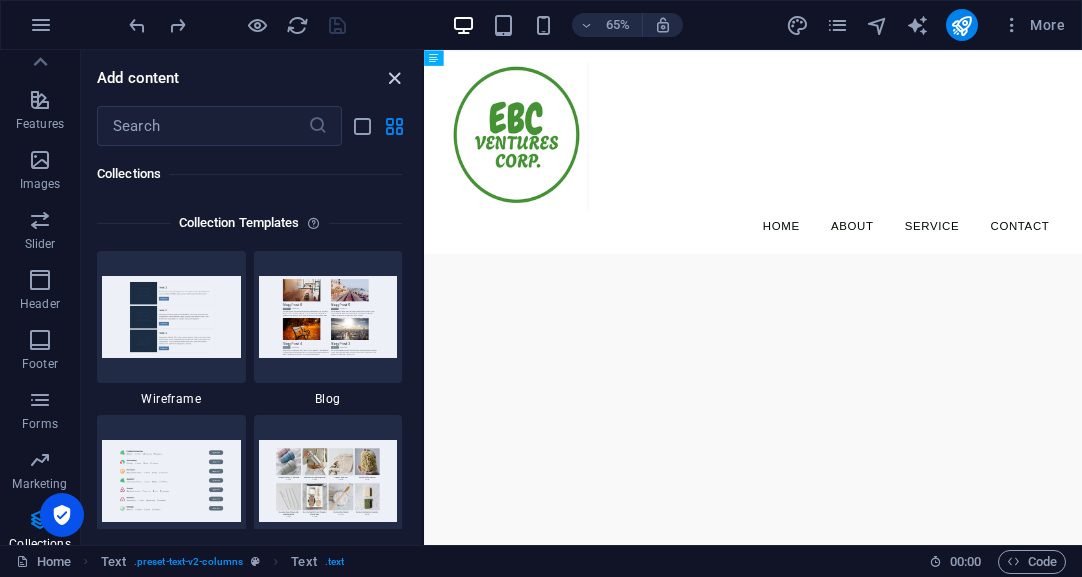 drag, startPoint x: 394, startPoint y: 81, endPoint x: 297, endPoint y: 33, distance: 108.226616 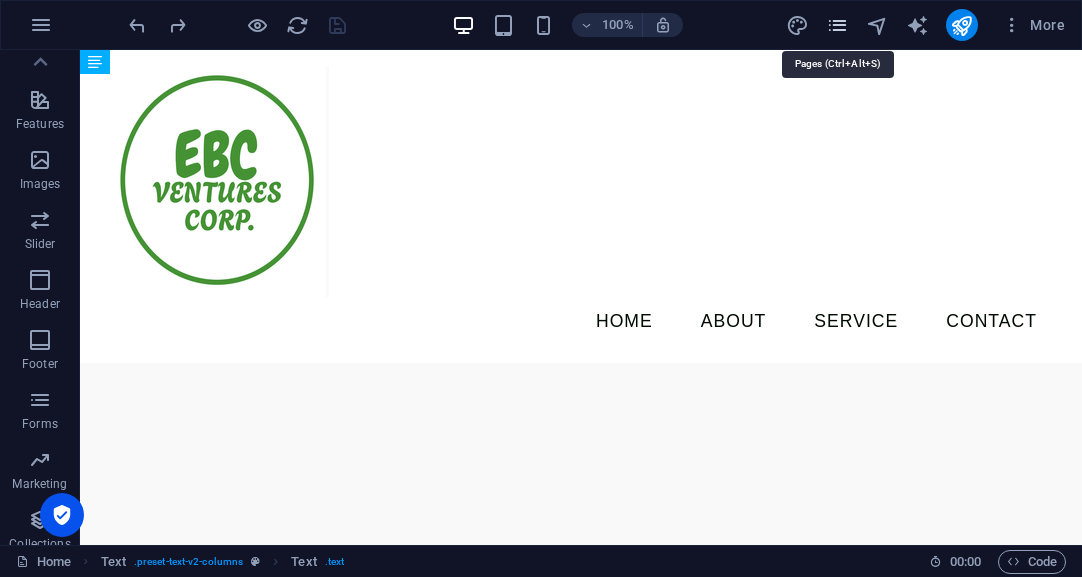 click at bounding box center [837, 25] 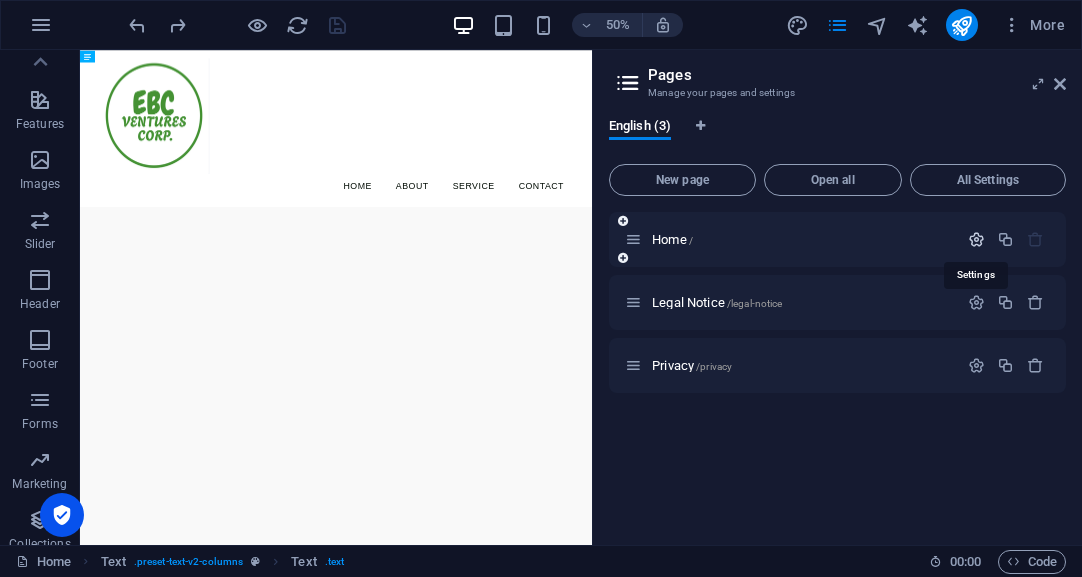 click at bounding box center [976, 239] 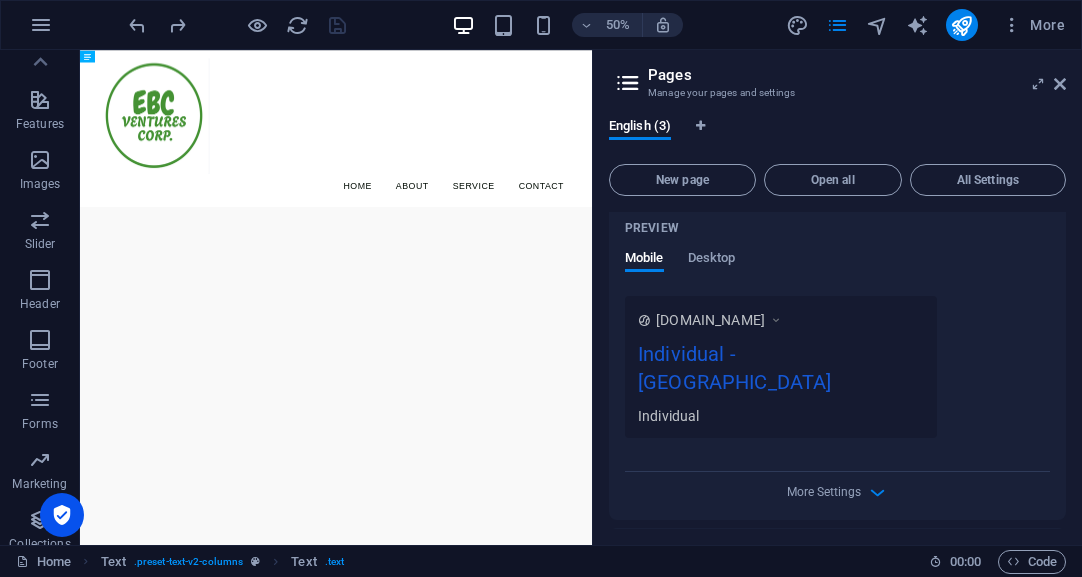 scroll, scrollTop: 617, scrollLeft: 0, axis: vertical 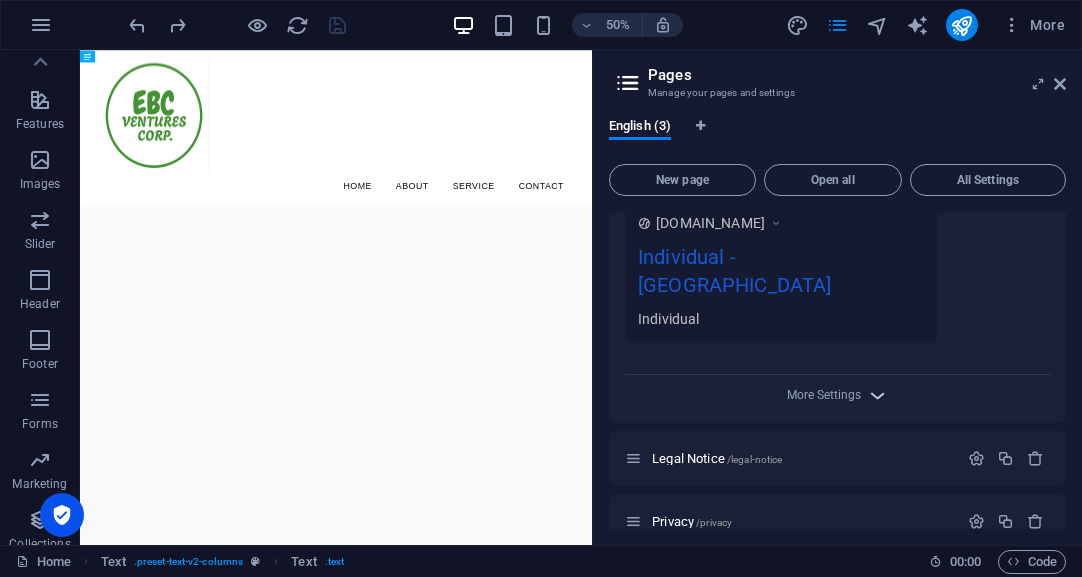 click at bounding box center [877, 395] 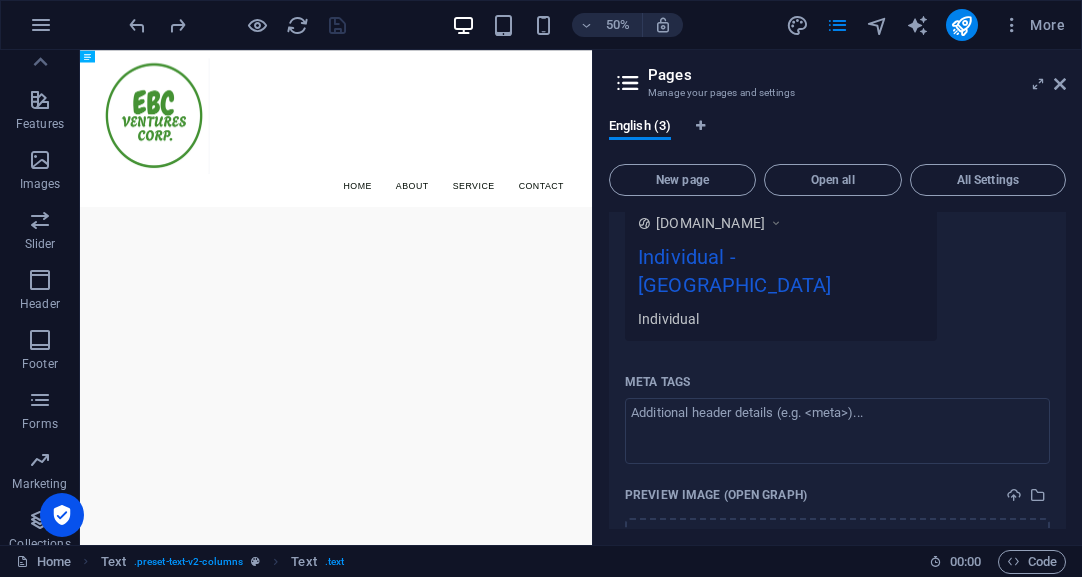 drag, startPoint x: 1066, startPoint y: 407, endPoint x: 1064, endPoint y: 424, distance: 17.117243 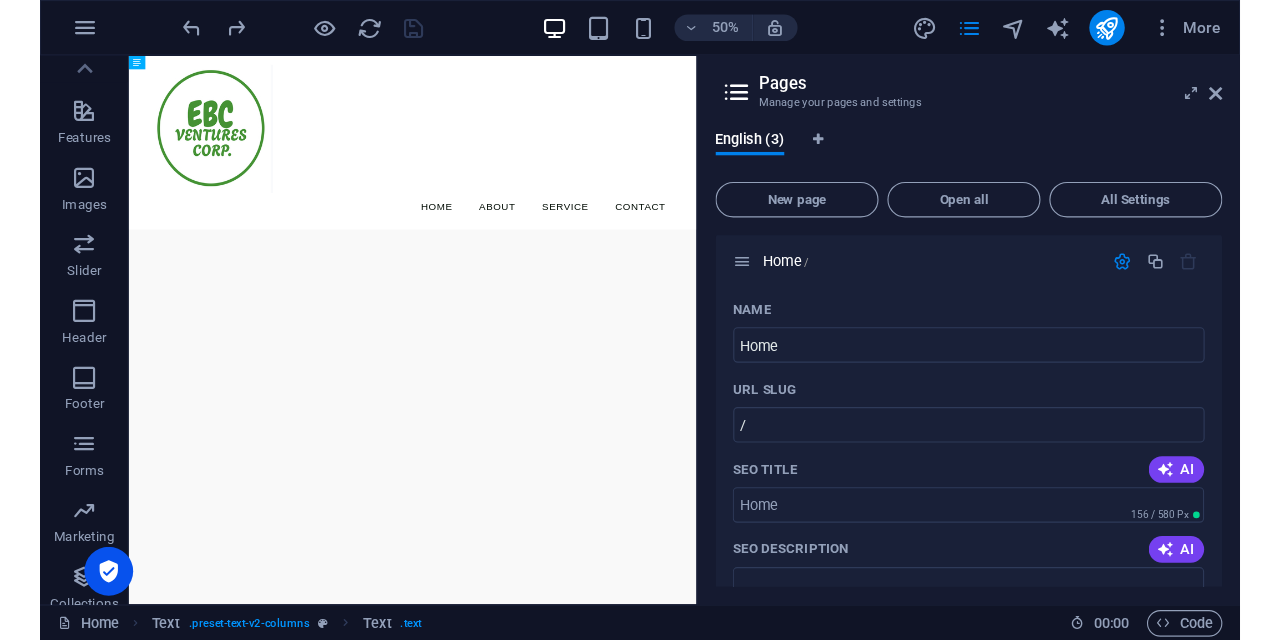 scroll, scrollTop: 0, scrollLeft: 0, axis: both 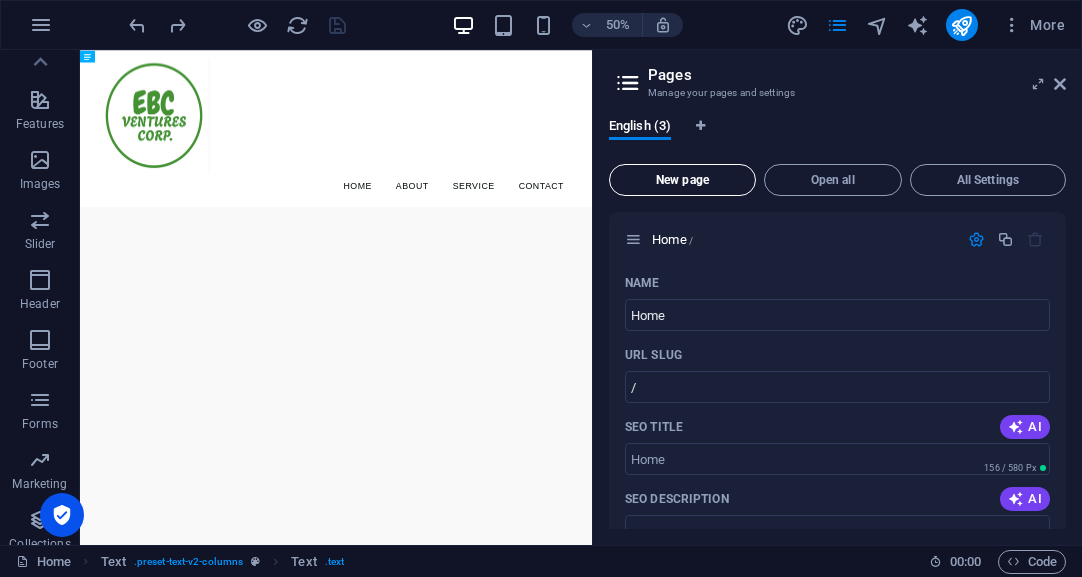 click on "New page" at bounding box center (682, 180) 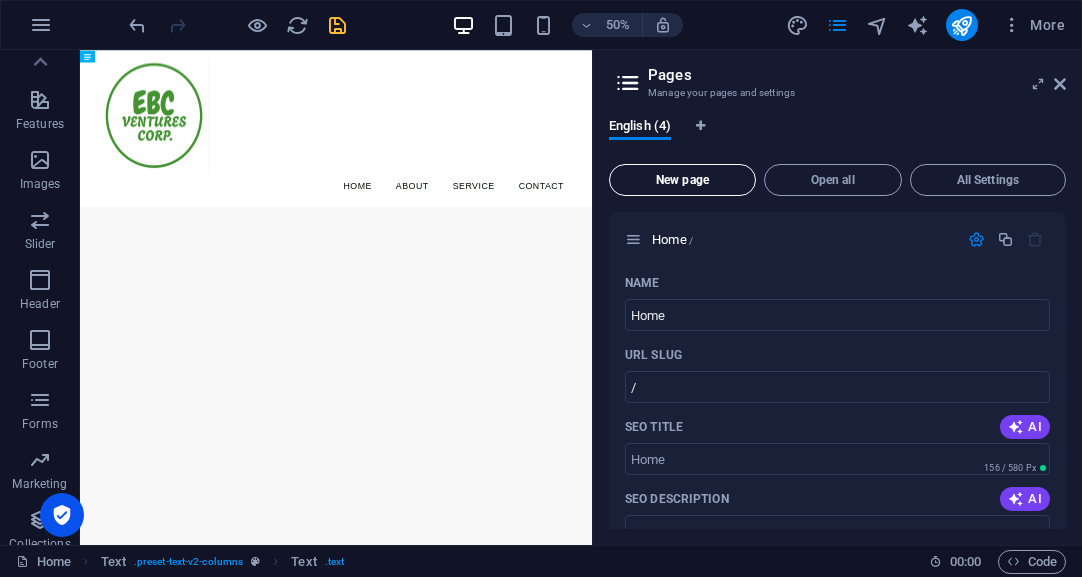 click on "New page" at bounding box center [682, 180] 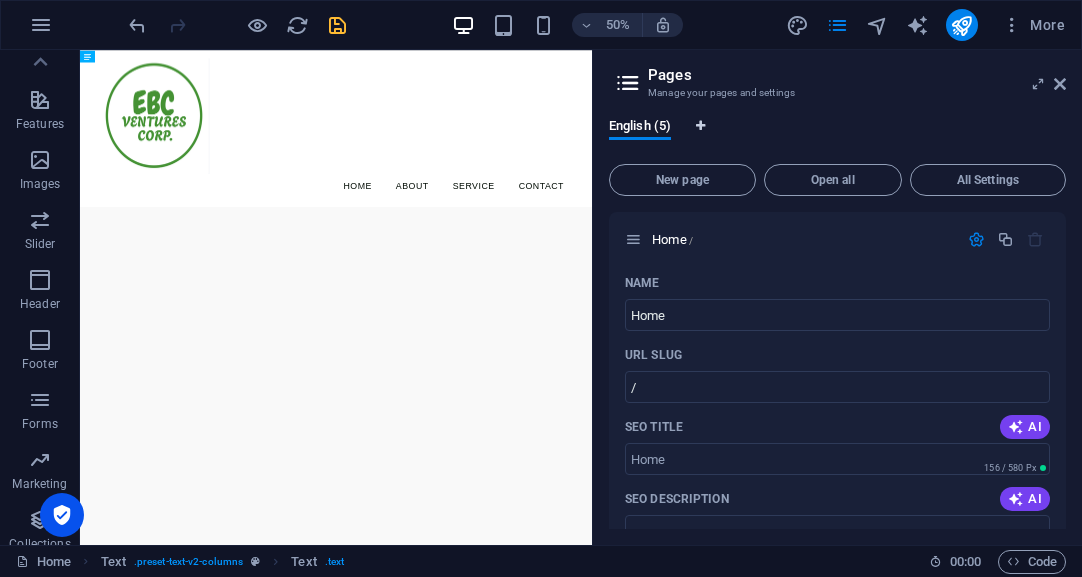 click at bounding box center [700, 126] 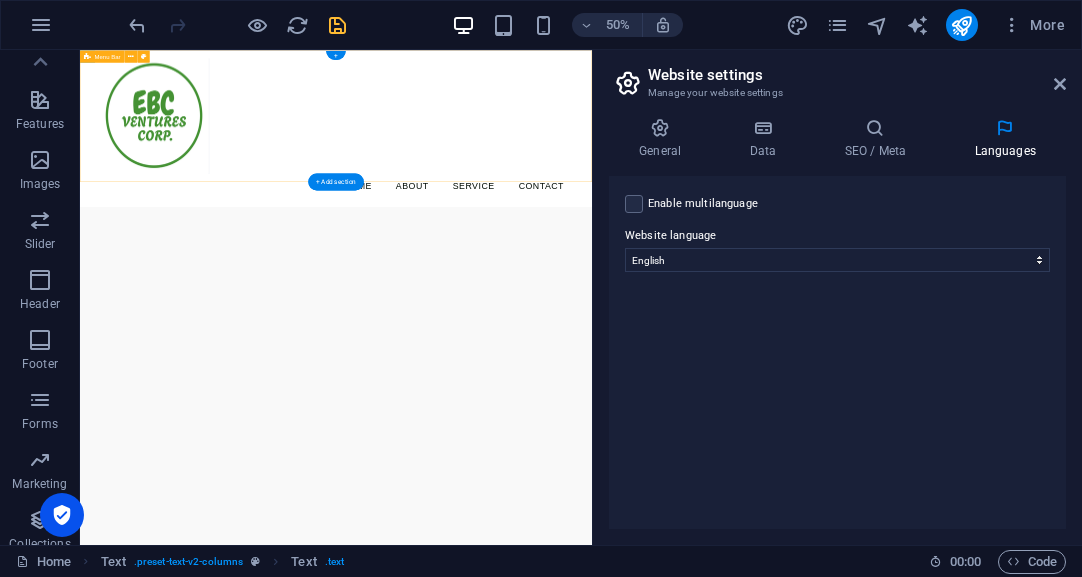 click on "Menu Home About Service Contact" at bounding box center [592, 206] 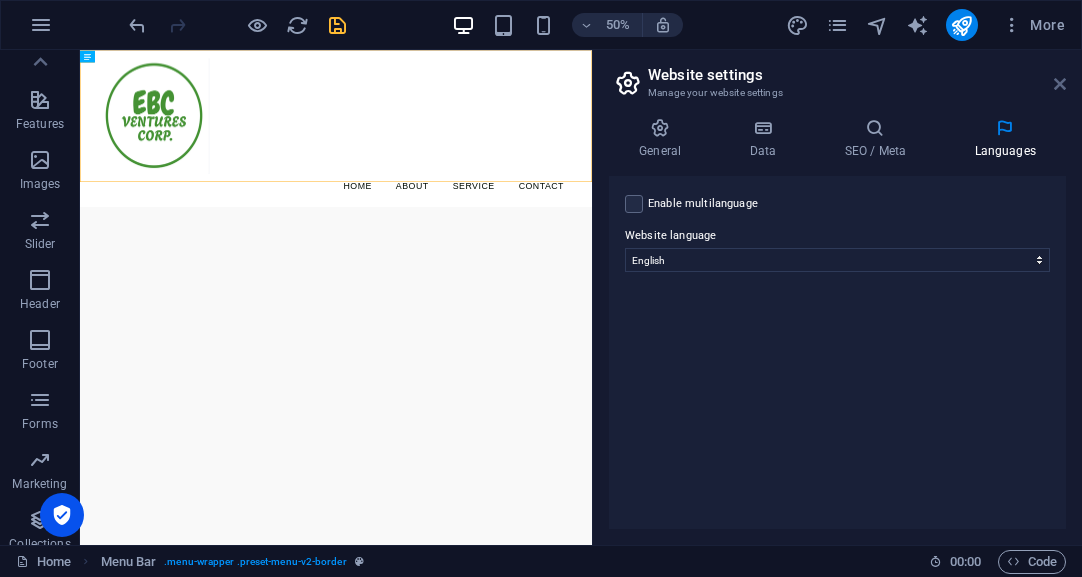 drag, startPoint x: 1063, startPoint y: 86, endPoint x: 998, endPoint y: 53, distance: 72.89719 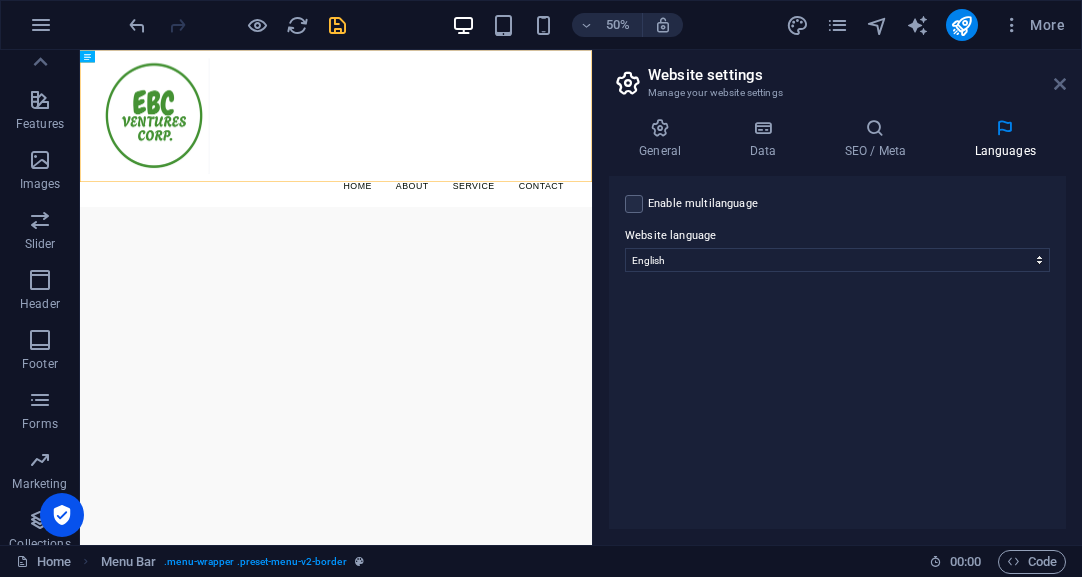 click at bounding box center [1060, 84] 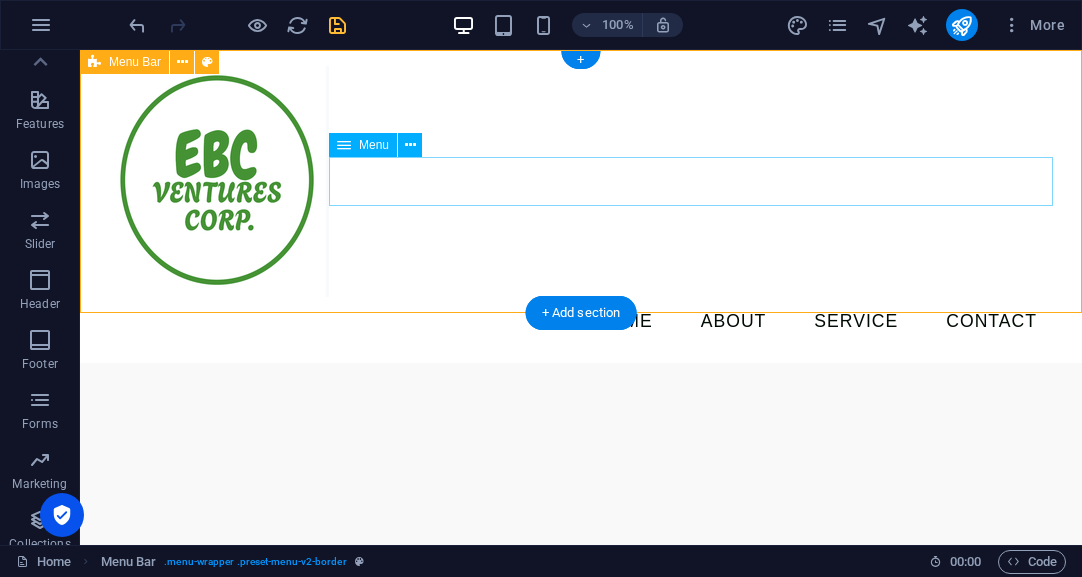 click on "Home About Service Contact" at bounding box center [581, 322] 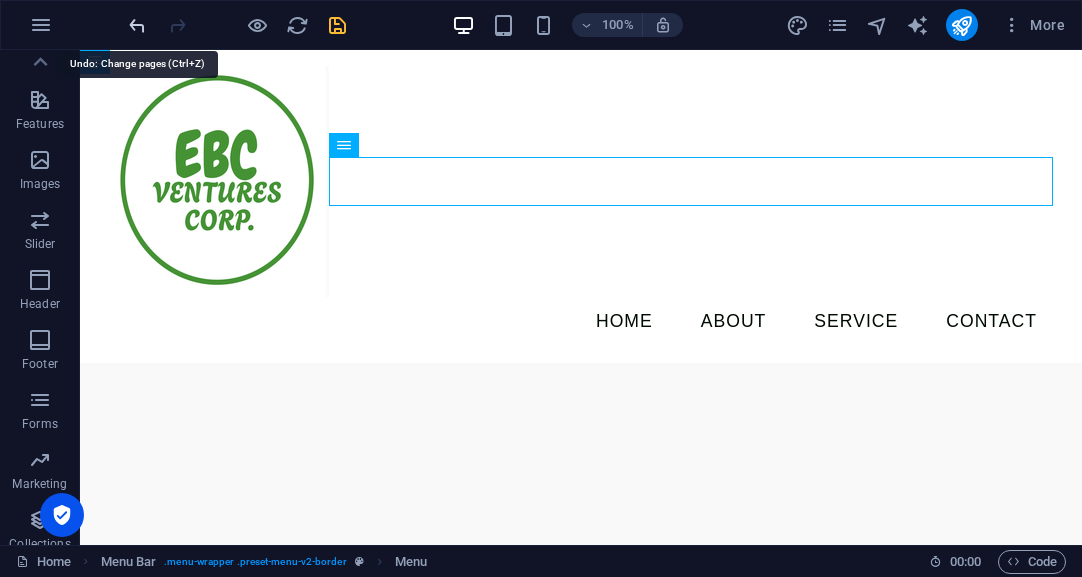 click at bounding box center [137, 25] 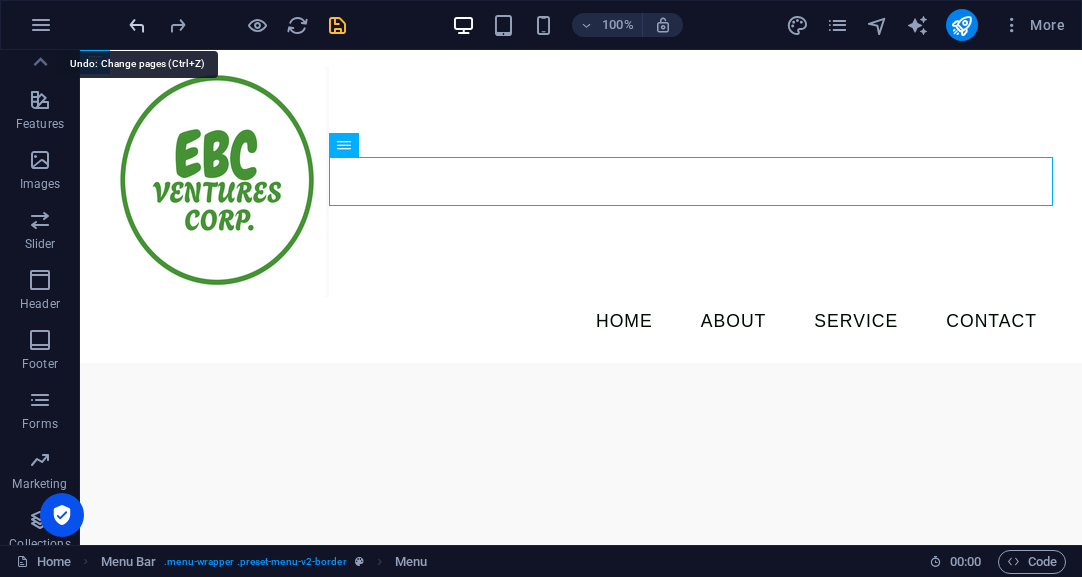 click at bounding box center [137, 25] 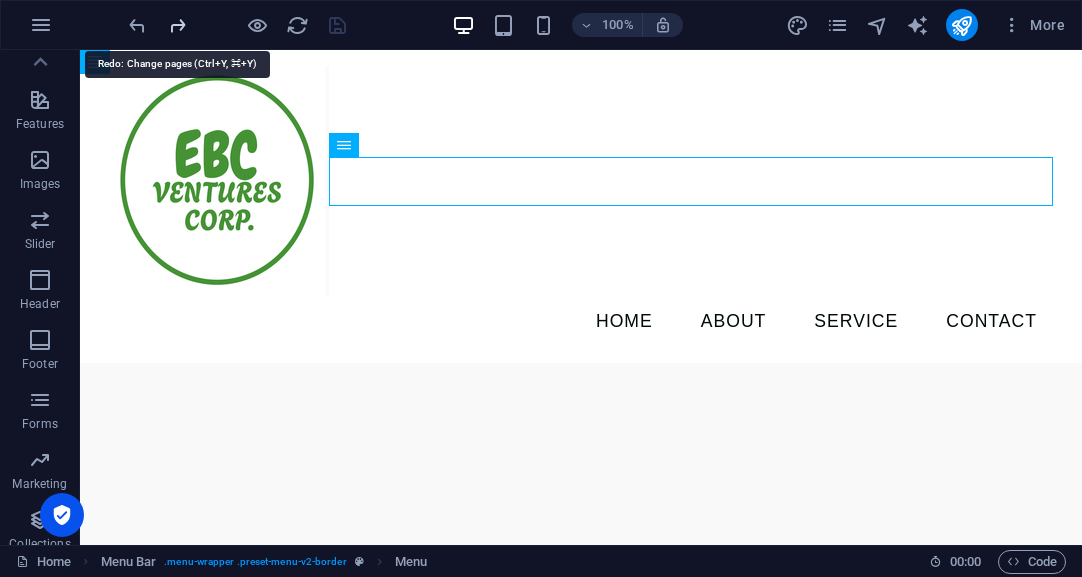 click at bounding box center (177, 25) 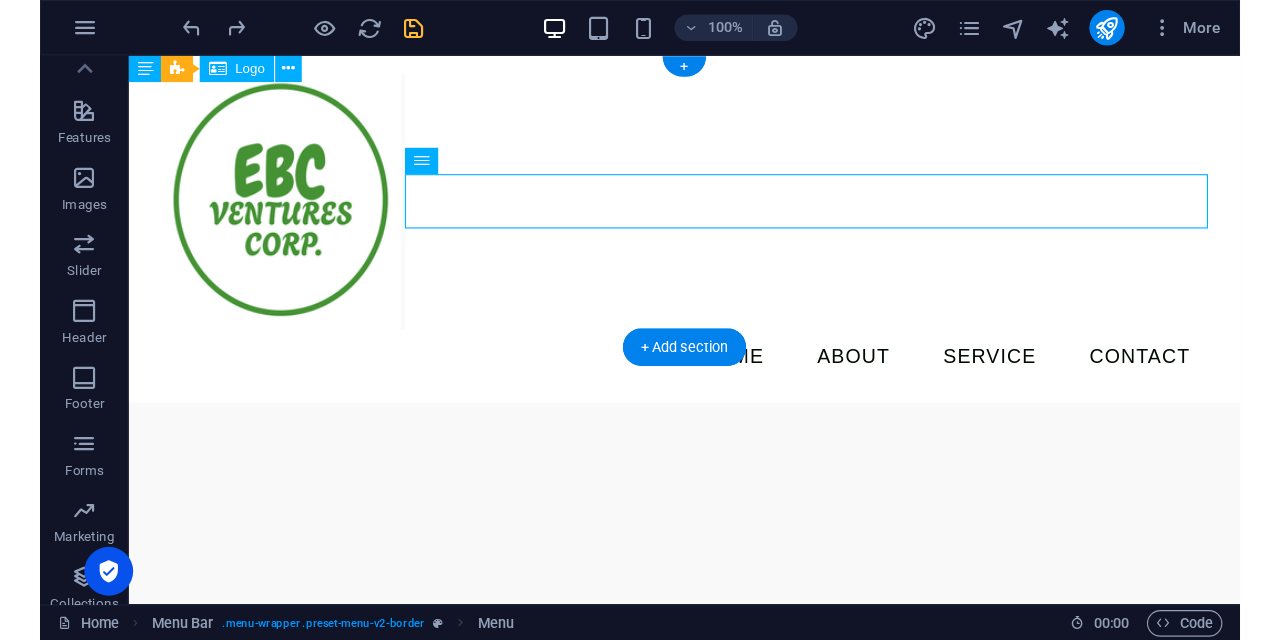 scroll, scrollTop: 327, scrollLeft: 0, axis: vertical 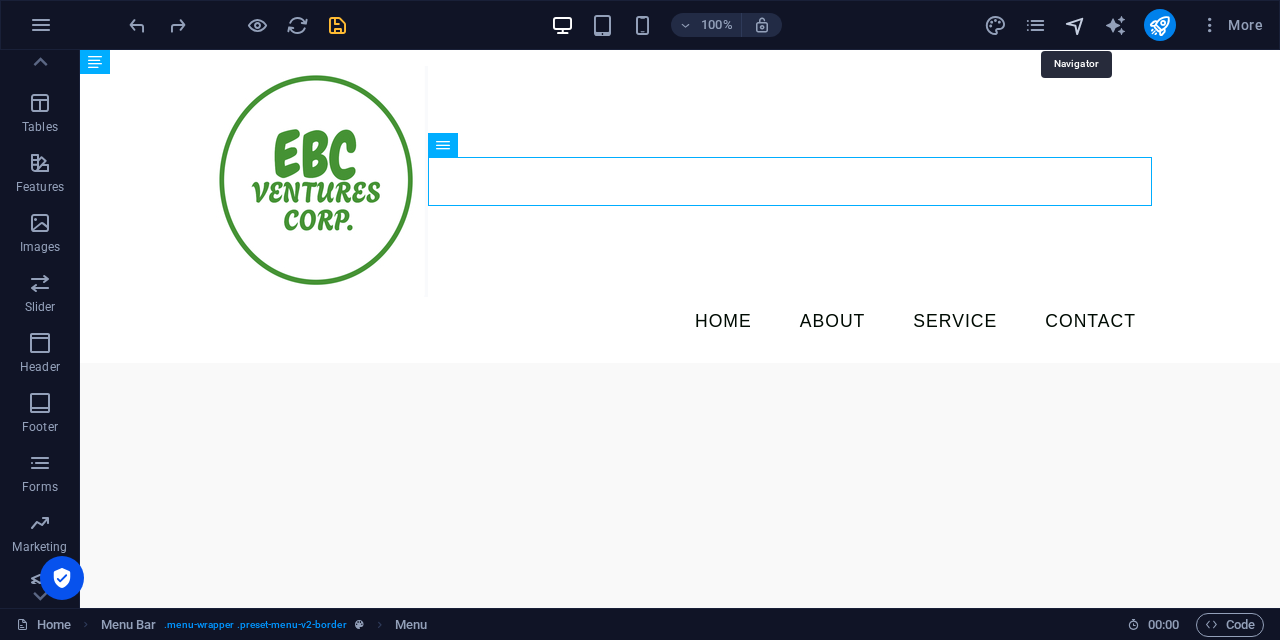 click at bounding box center [1075, 25] 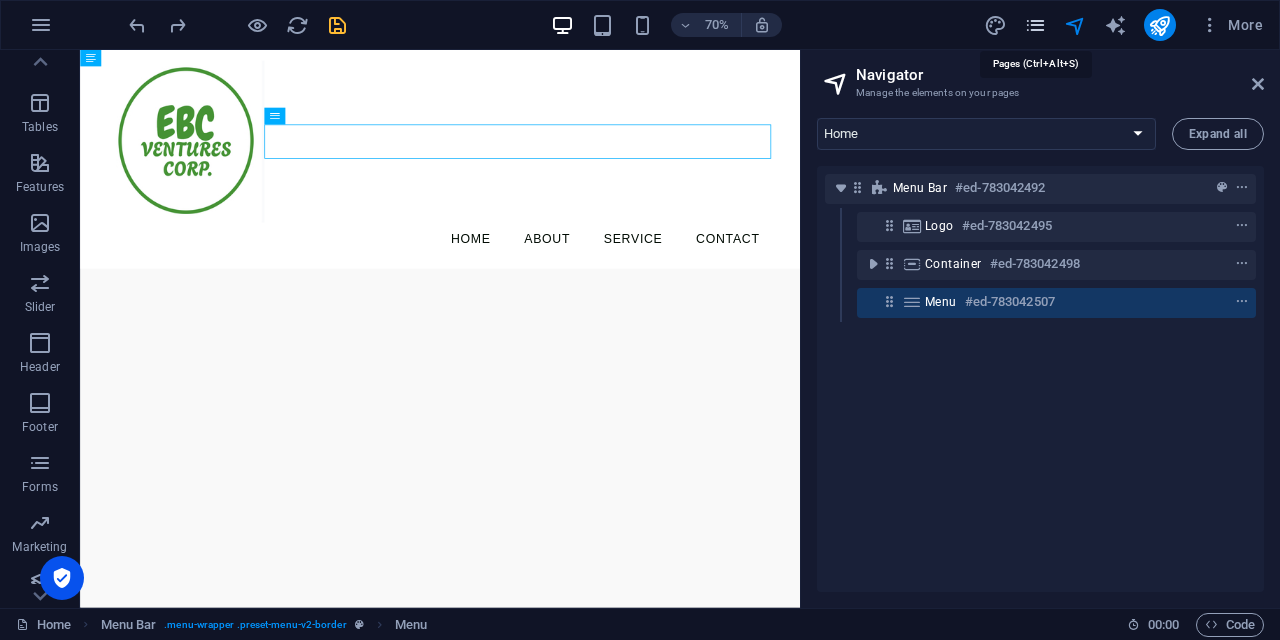 click at bounding box center (1035, 25) 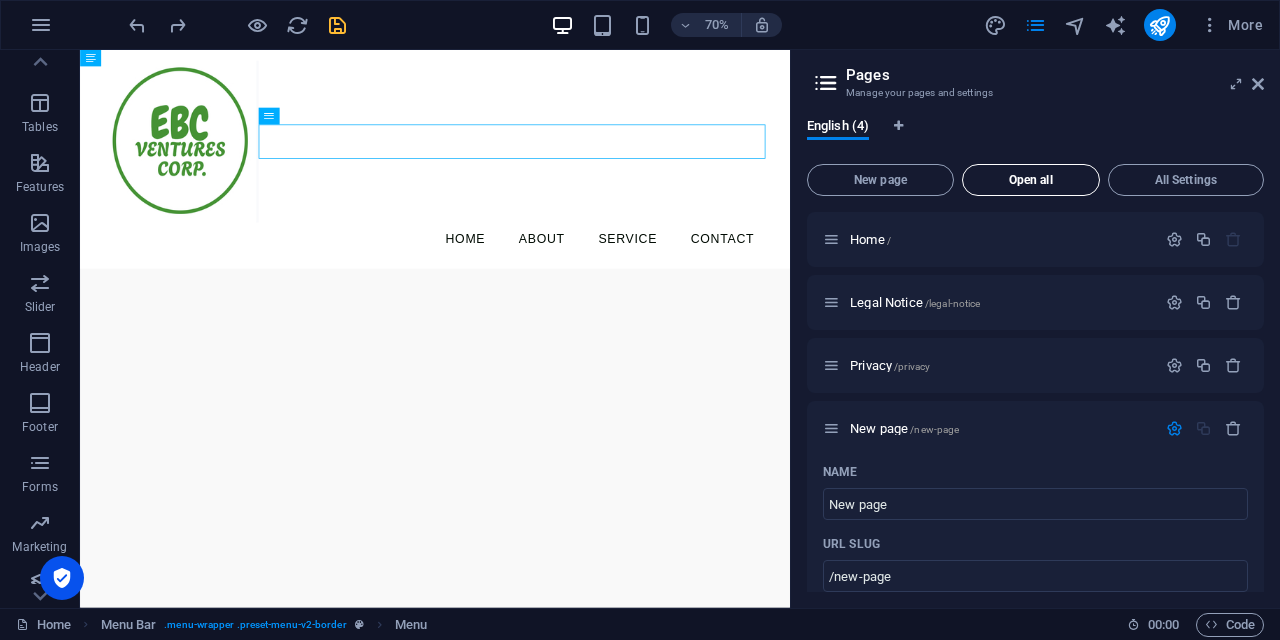 click on "Open all" at bounding box center [1031, 180] 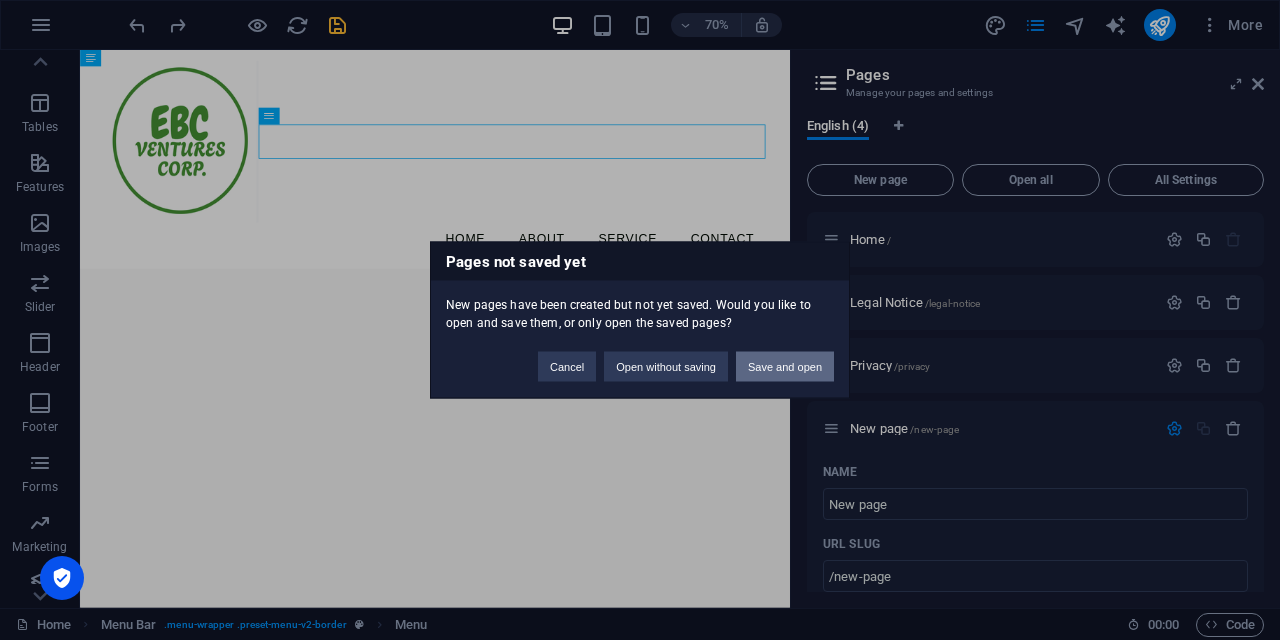 click on "Save and open" at bounding box center [785, 367] 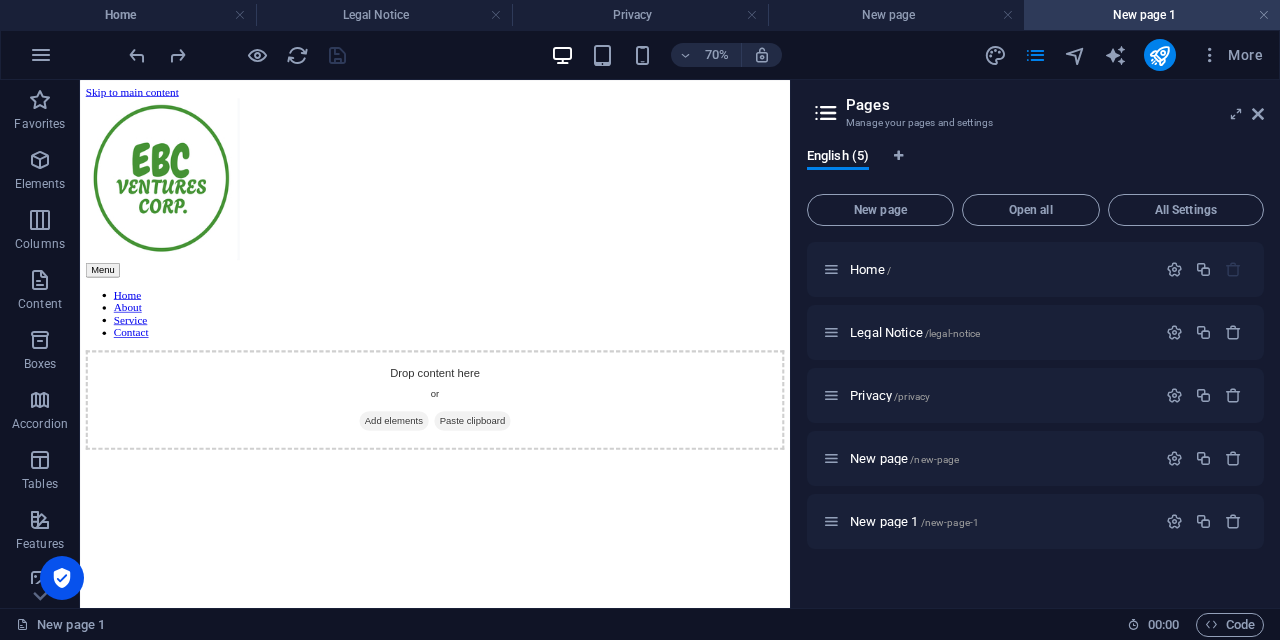 scroll, scrollTop: 0, scrollLeft: 0, axis: both 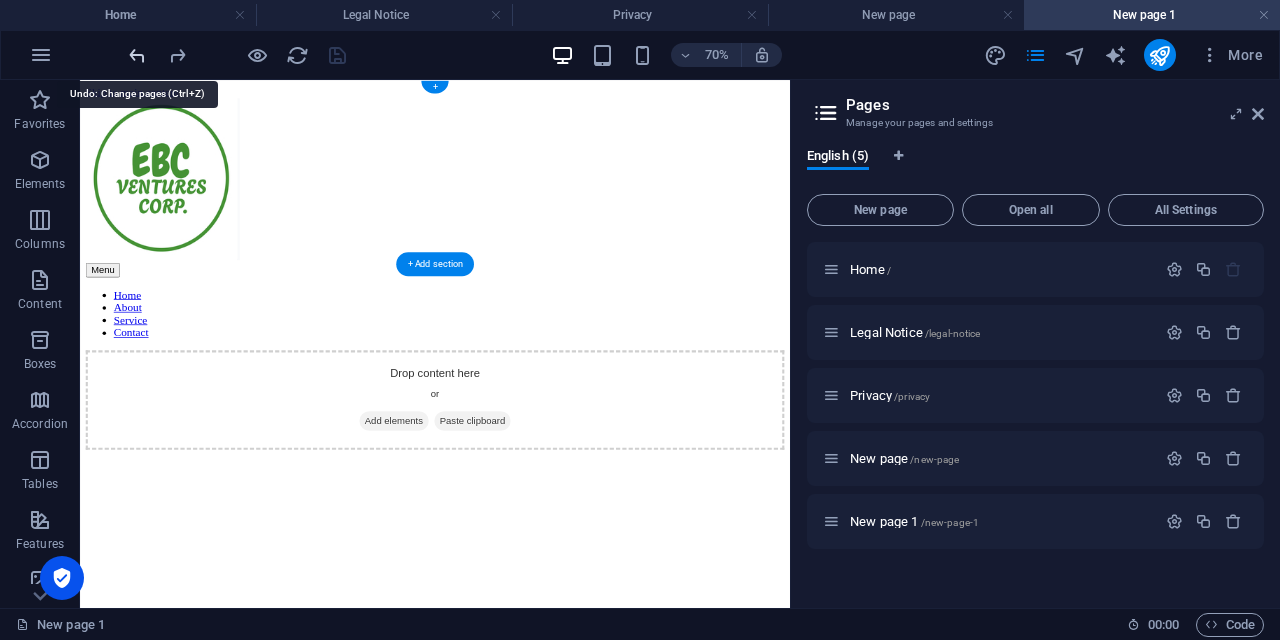 click at bounding box center [137, 55] 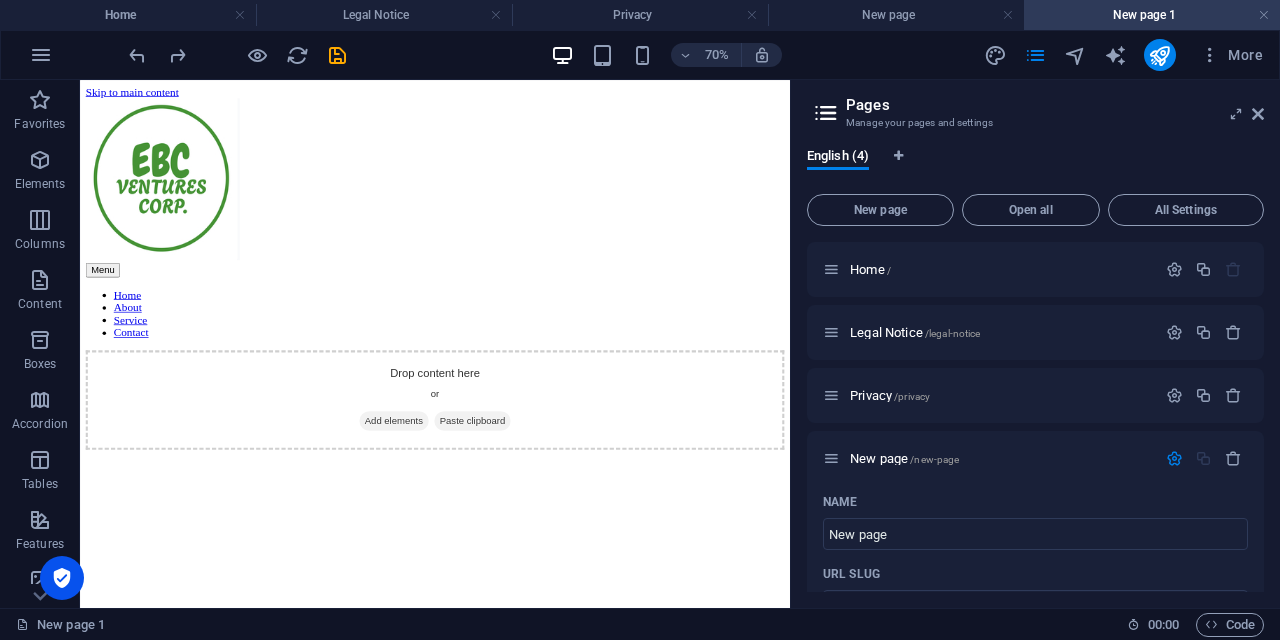drag, startPoint x: 1264, startPoint y: 347, endPoint x: 1266, endPoint y: 403, distance: 56.0357 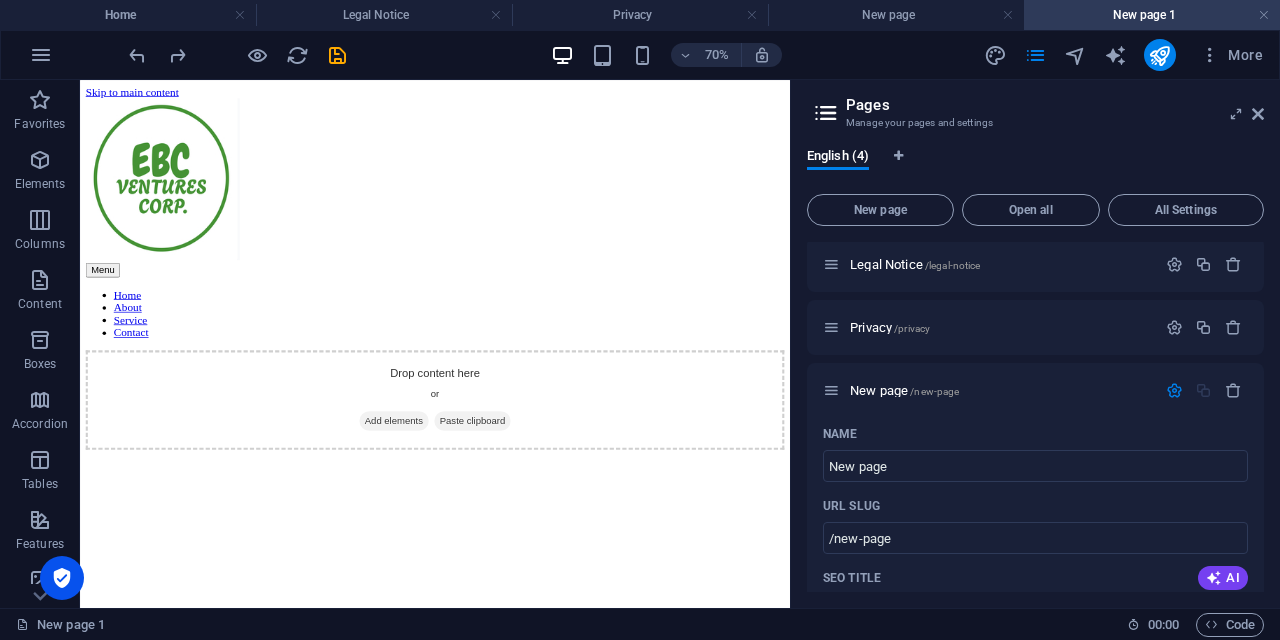scroll, scrollTop: 0, scrollLeft: 0, axis: both 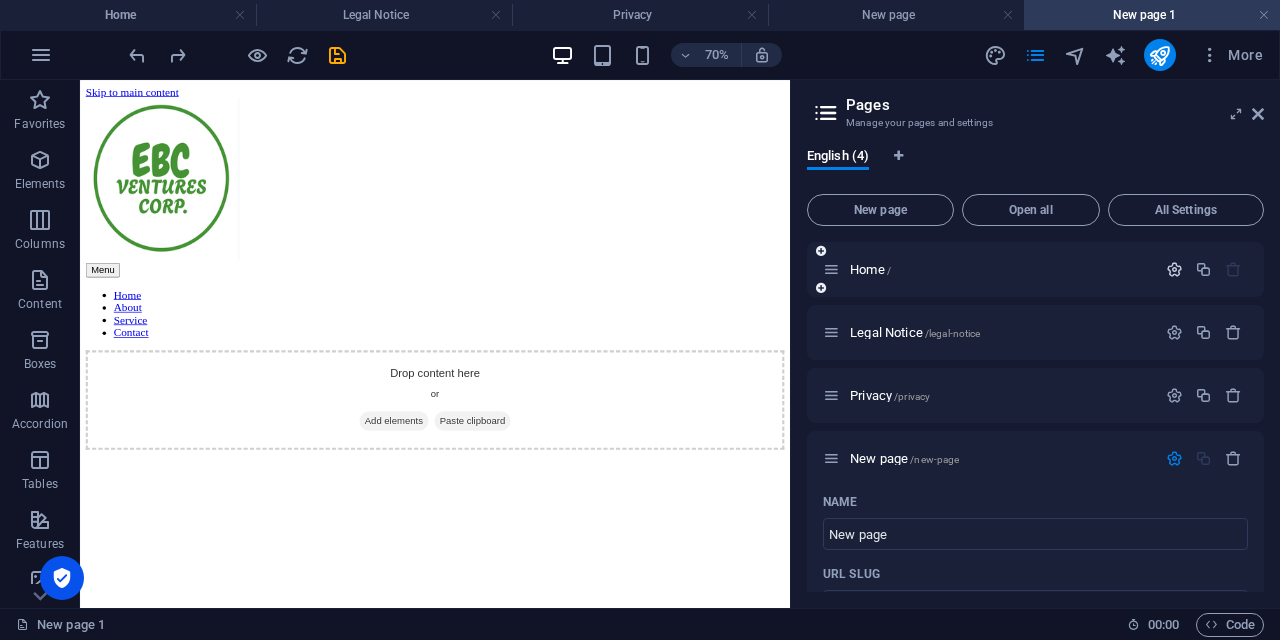 click at bounding box center [1174, 269] 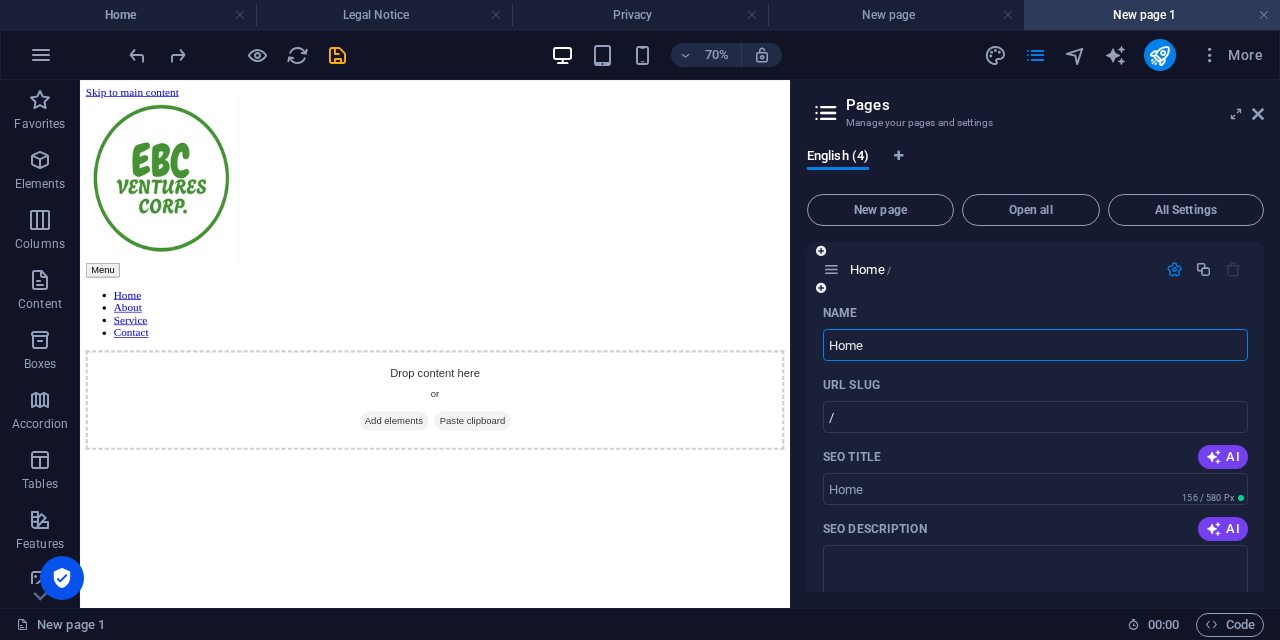 click at bounding box center [831, 269] 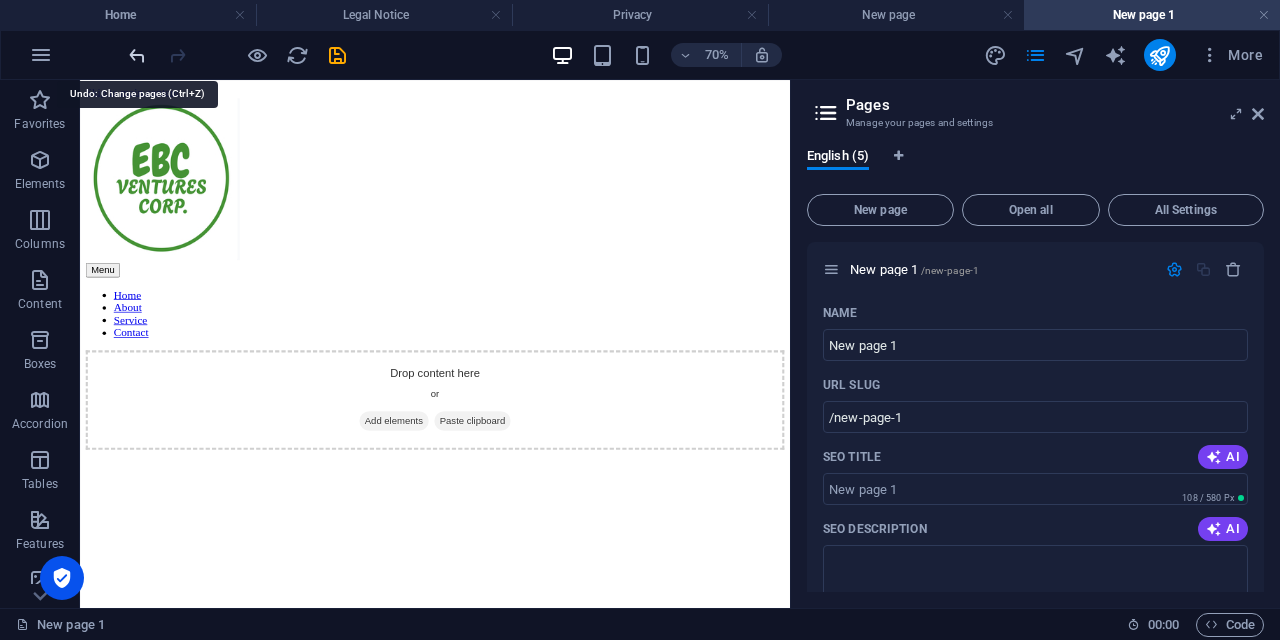 click at bounding box center (137, 55) 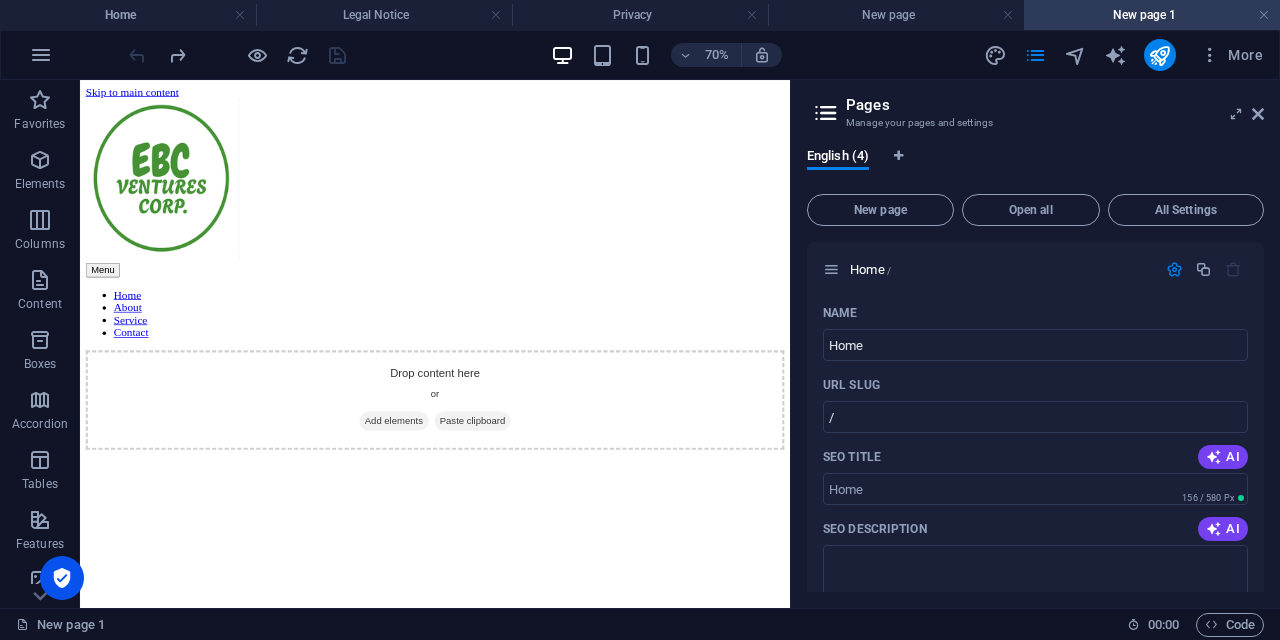 click on "Skip to main content
Menu Home About Service Contact Drop content here or  Add elements  Paste clipboard" at bounding box center (587, 348) 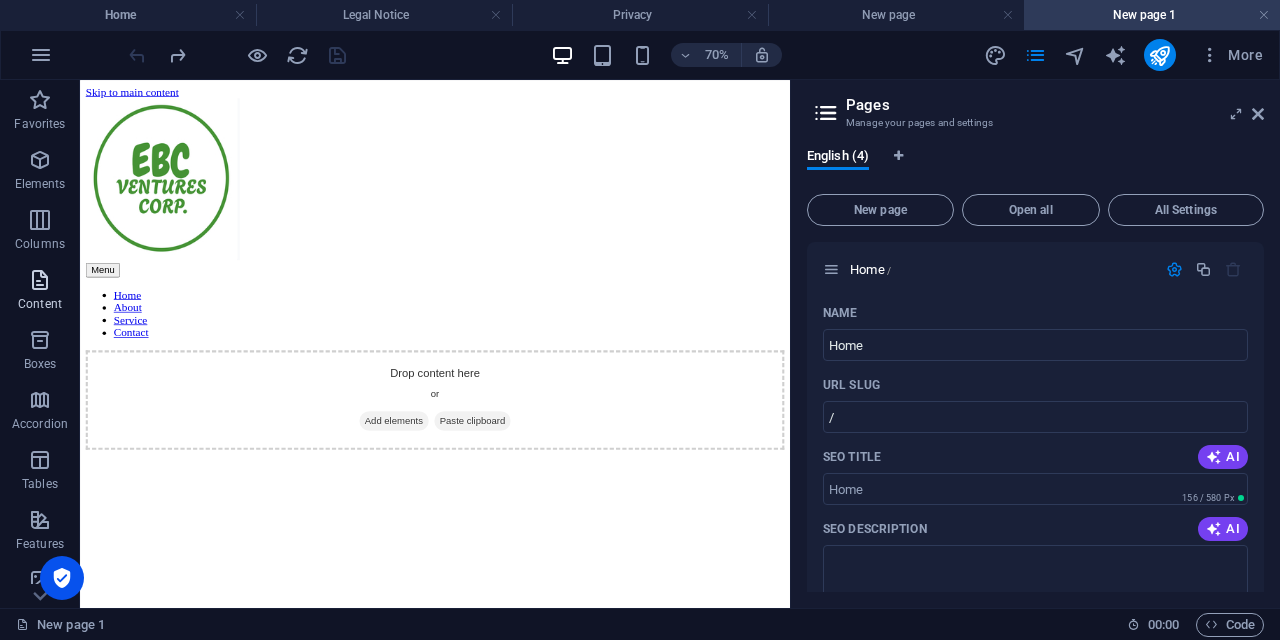 click at bounding box center (40, 280) 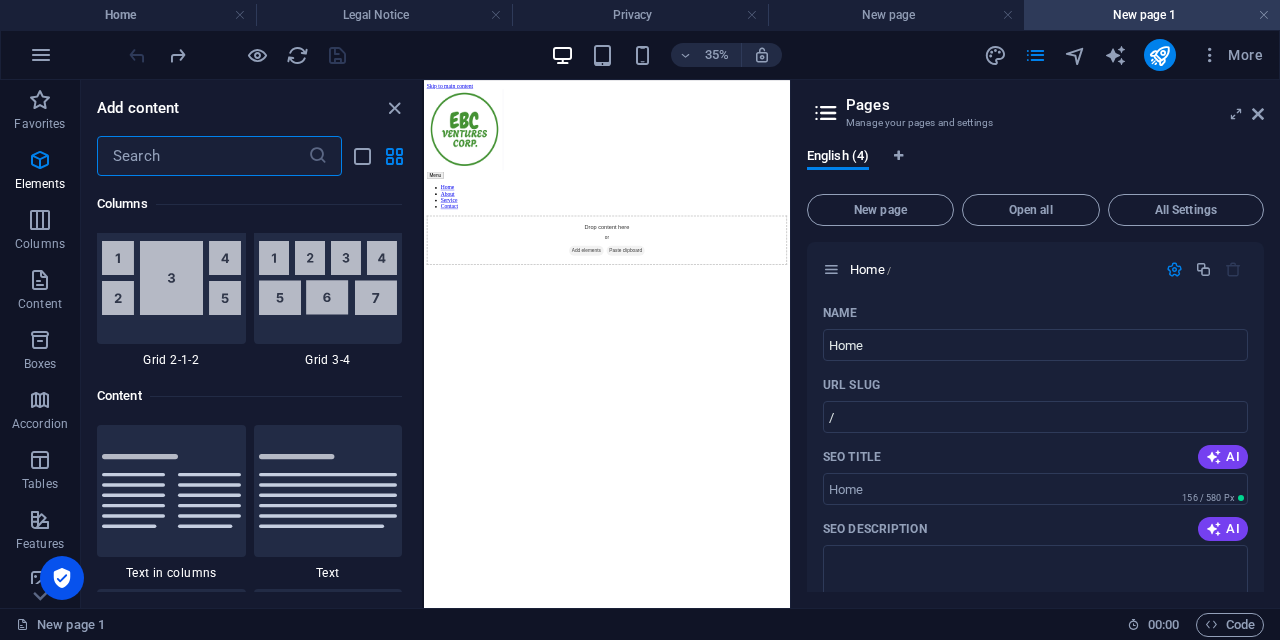 scroll, scrollTop: 3499, scrollLeft: 0, axis: vertical 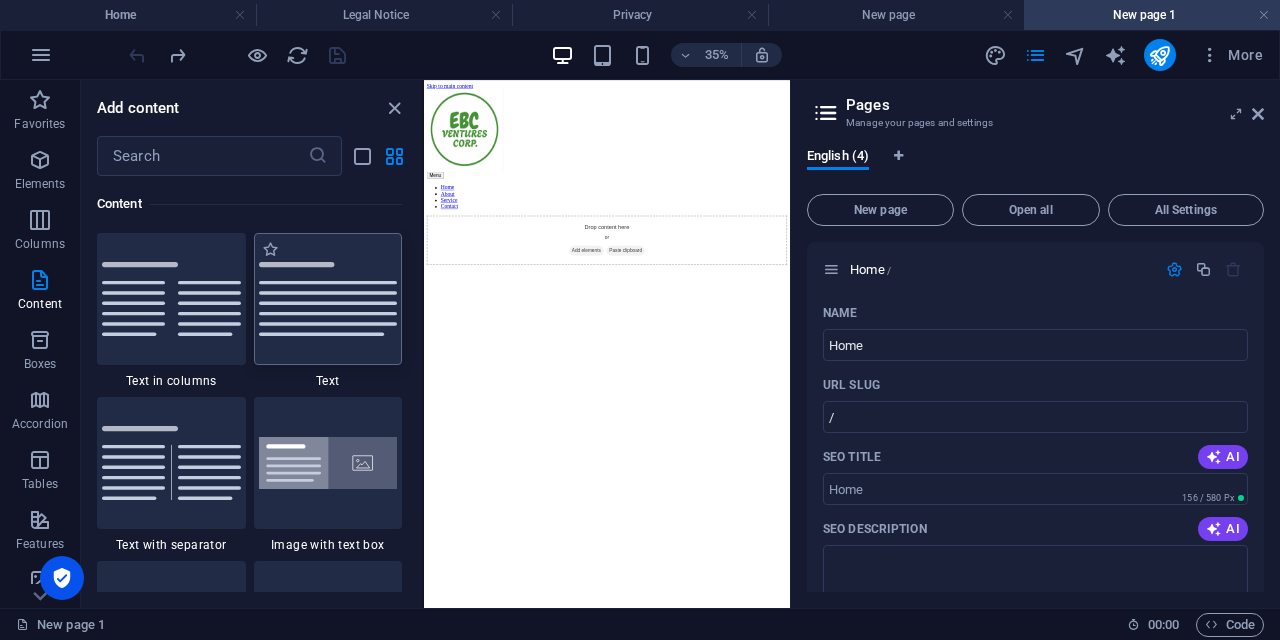 click at bounding box center (328, 299) 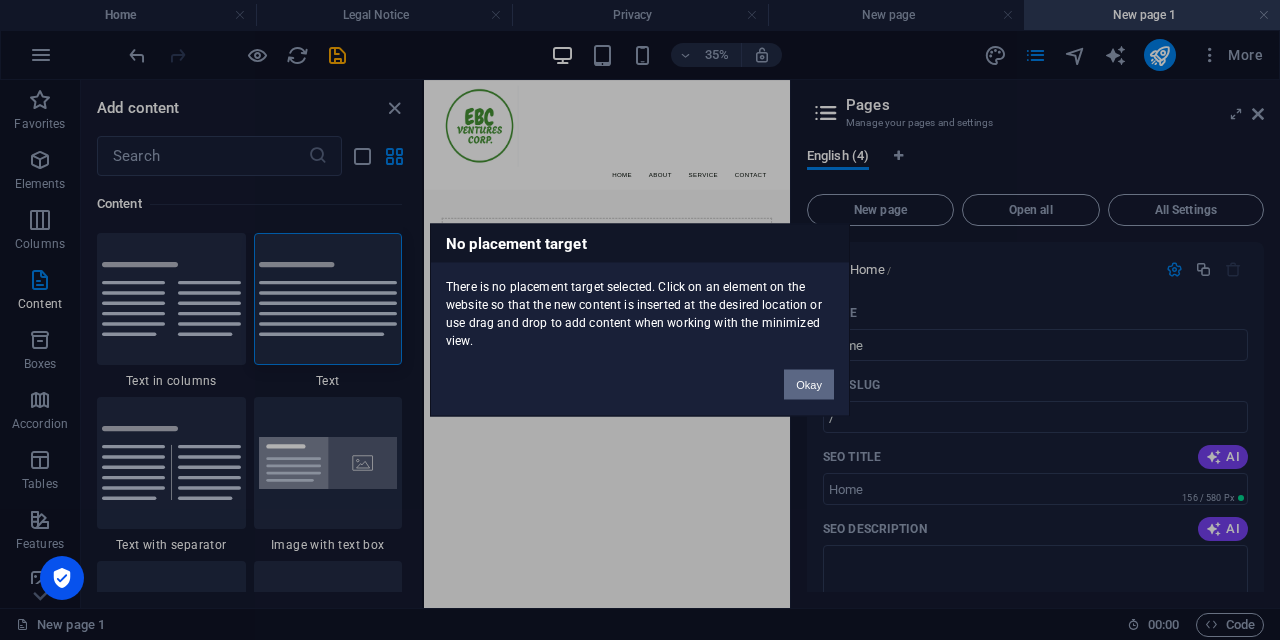 click on "Okay" at bounding box center [809, 385] 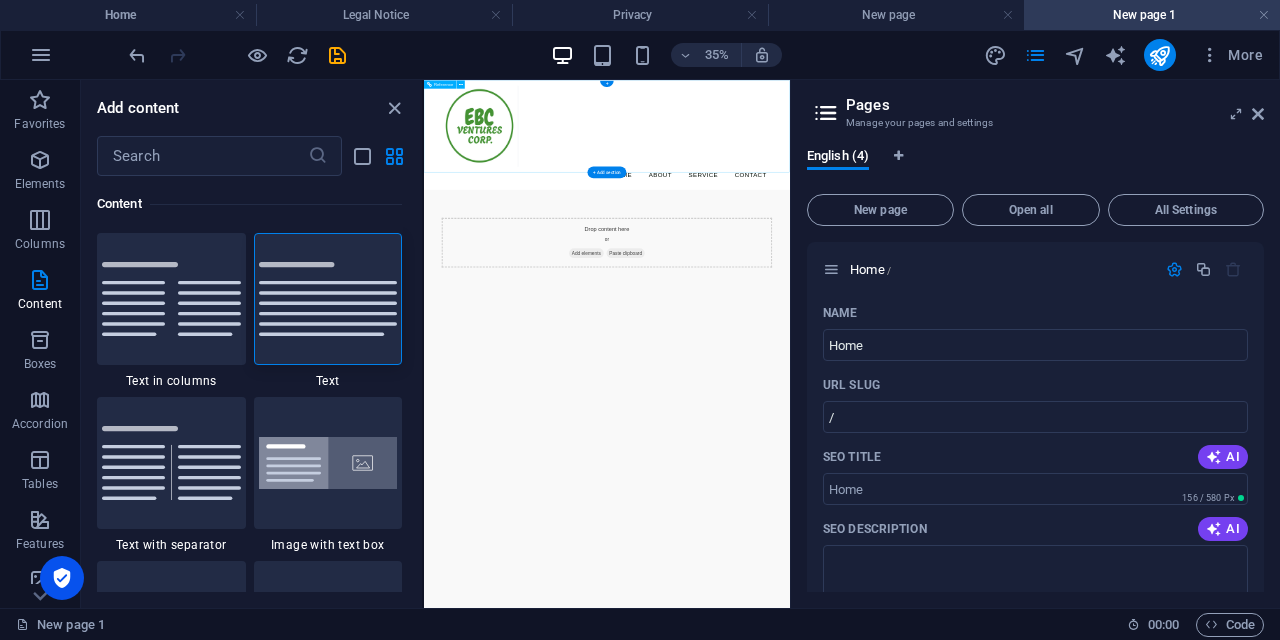 click on "Home About Service Contact" at bounding box center (947, 352) 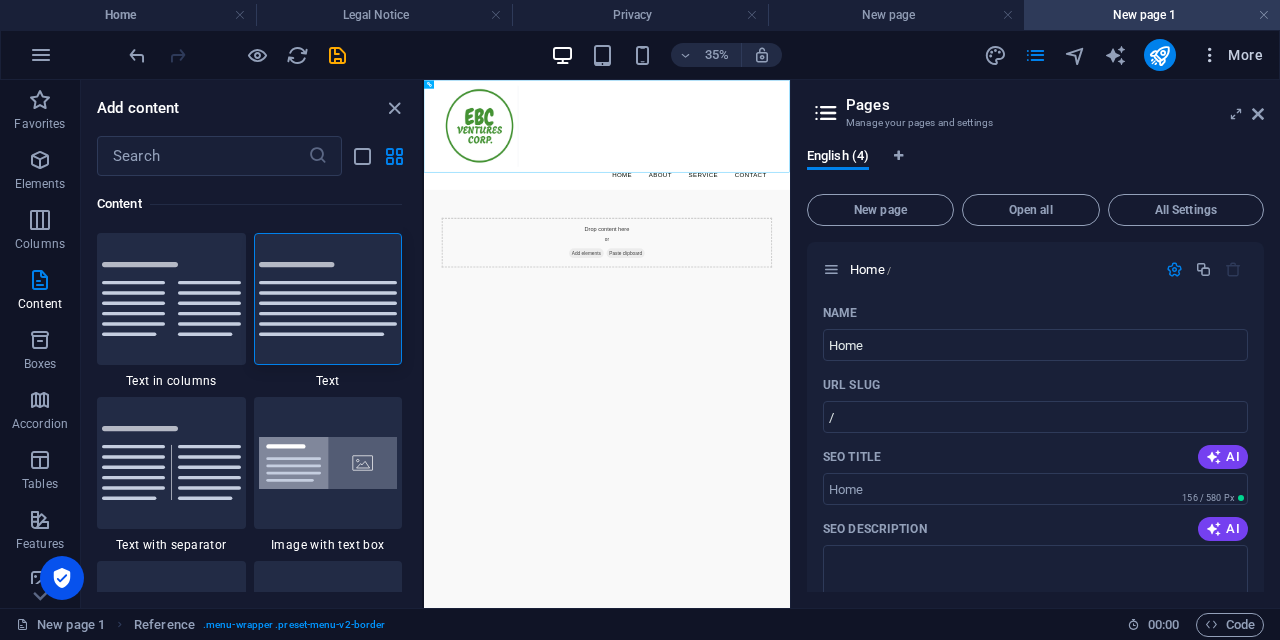 click at bounding box center (1210, 55) 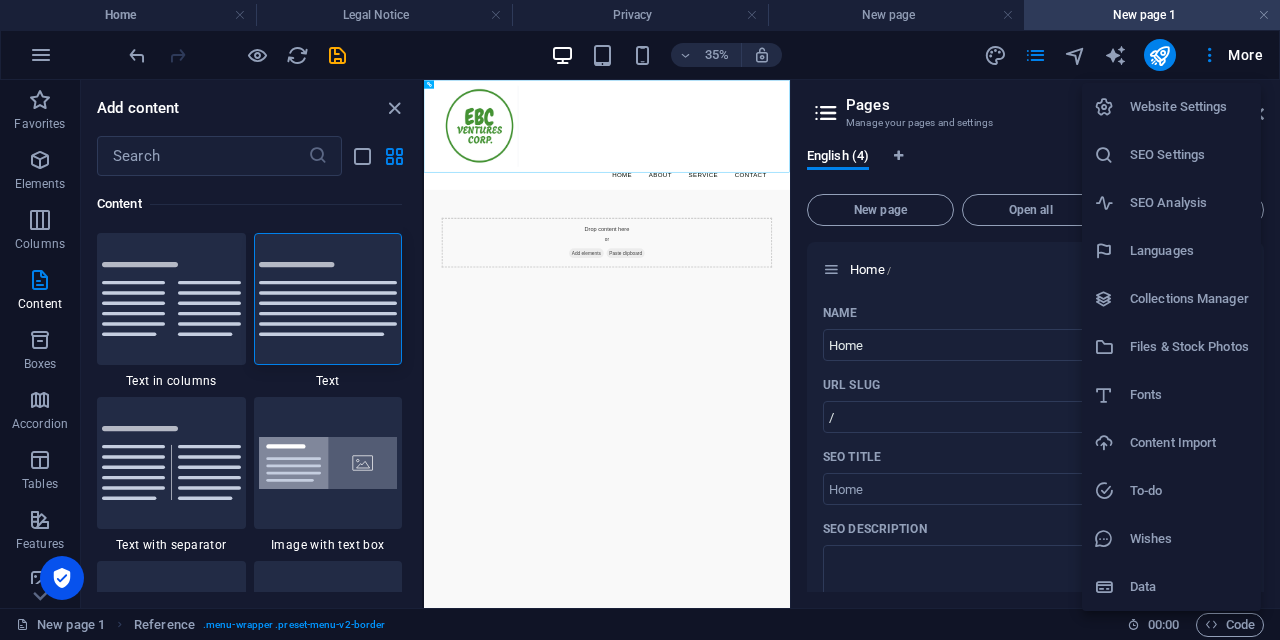 click on "Website Settings" at bounding box center (1189, 107) 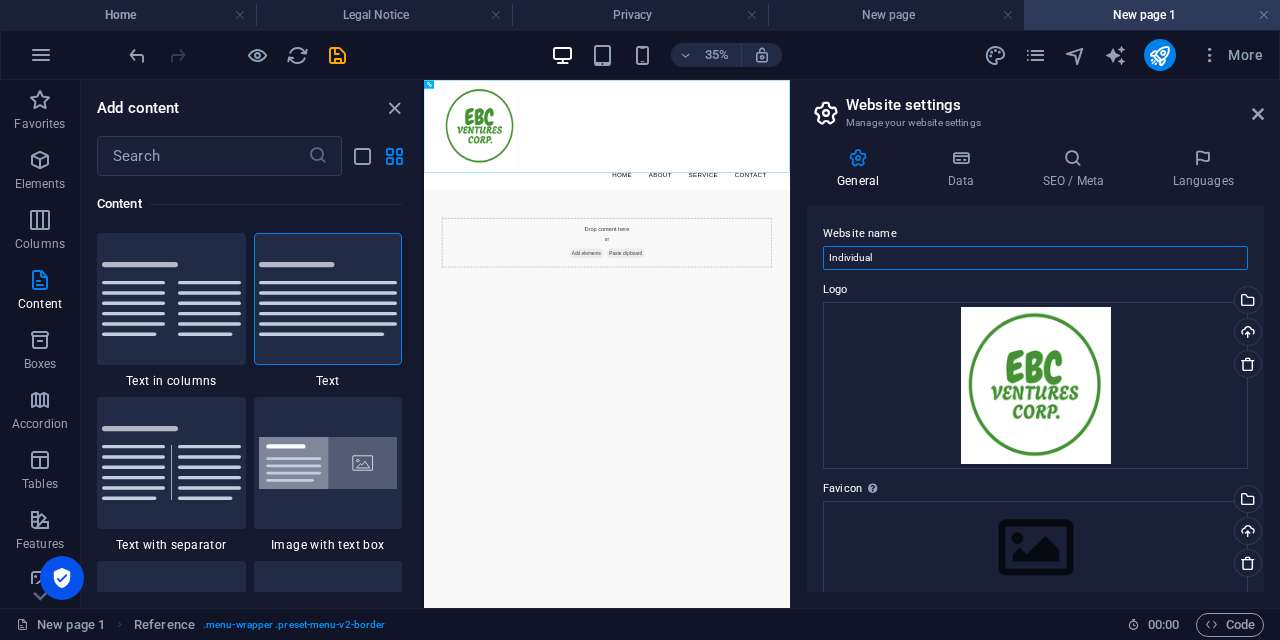 drag, startPoint x: 1316, startPoint y: 335, endPoint x: 1098, endPoint y: 423, distance: 235.09148 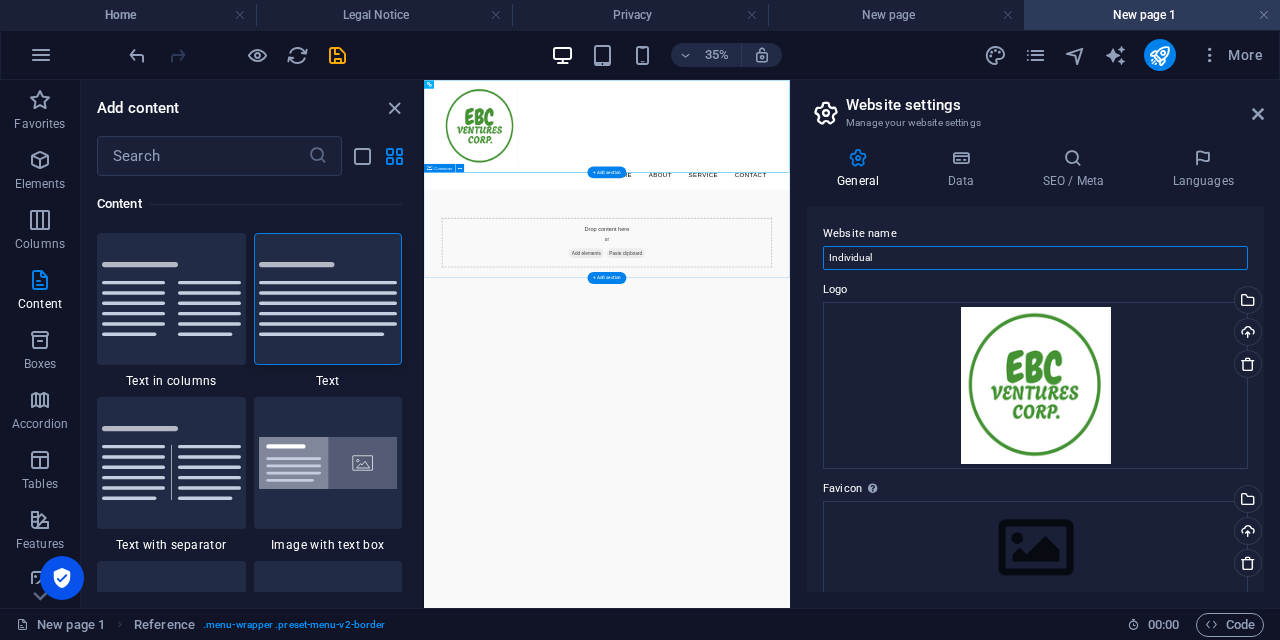 drag, startPoint x: 1456, startPoint y: 569, endPoint x: 1367, endPoint y: 554, distance: 90.255196 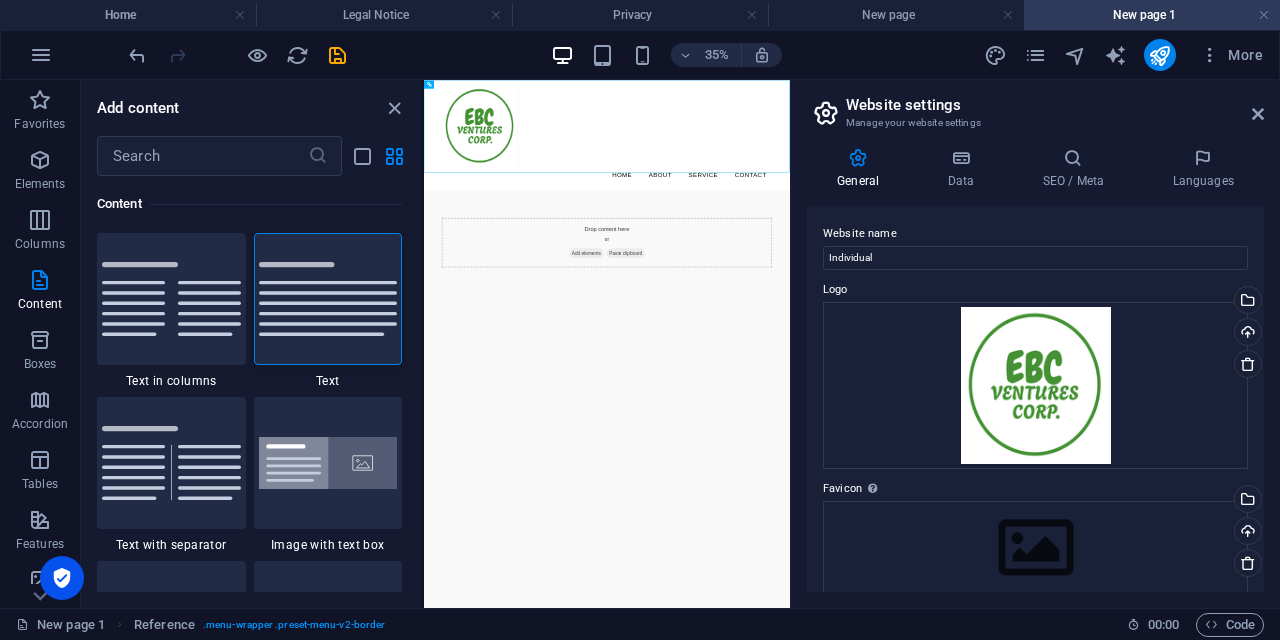 click on "Website name Individual Logo Drag files here, click to choose files or select files from Files or our free stock photos & videos Select files from the file manager, stock photos, or upload file(s) Upload Favicon Set the favicon of your website here. A favicon is a small icon shown in the browser tab next to your website title. It helps visitors identify your website. Drag files here, click to choose files or select files from Files or our free stock photos & videos Select files from the file manager, stock photos, or upload file(s) Upload Preview Image (Open Graph) This image will be shown when the website is shared on social networks Drag files here, click to choose files or select files from Files or our free stock photos & videos Select files from the file manager, stock photos, or upload file(s) Upload" at bounding box center [1035, 399] 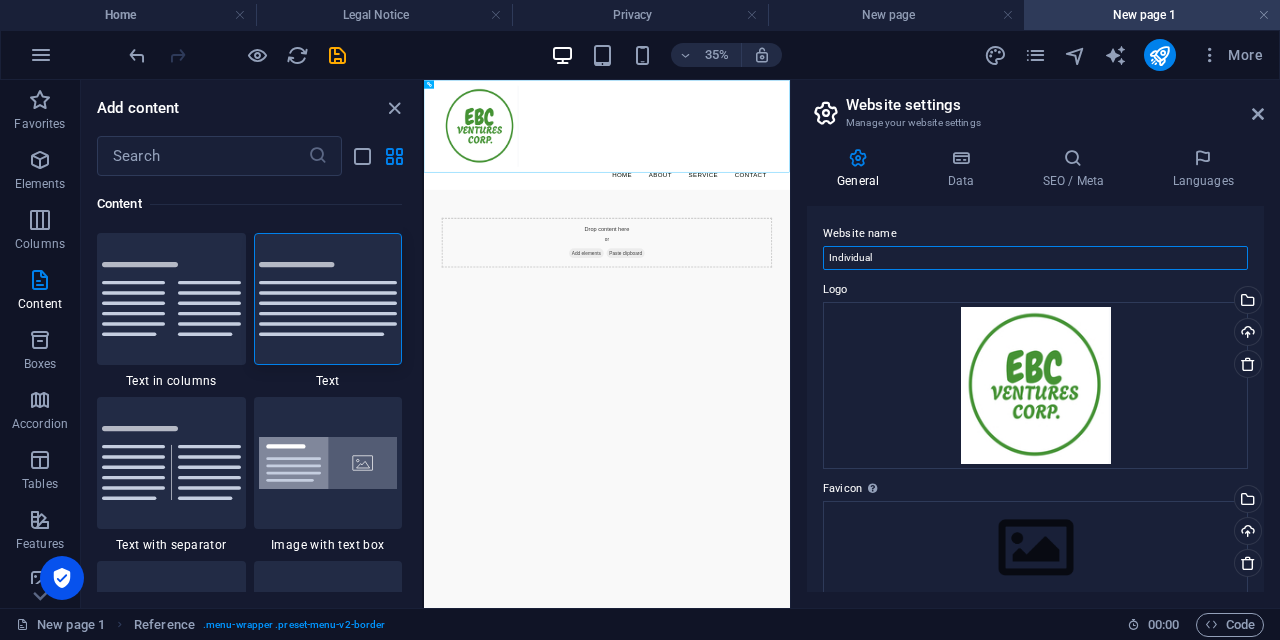 click on "Individual" at bounding box center [1035, 258] 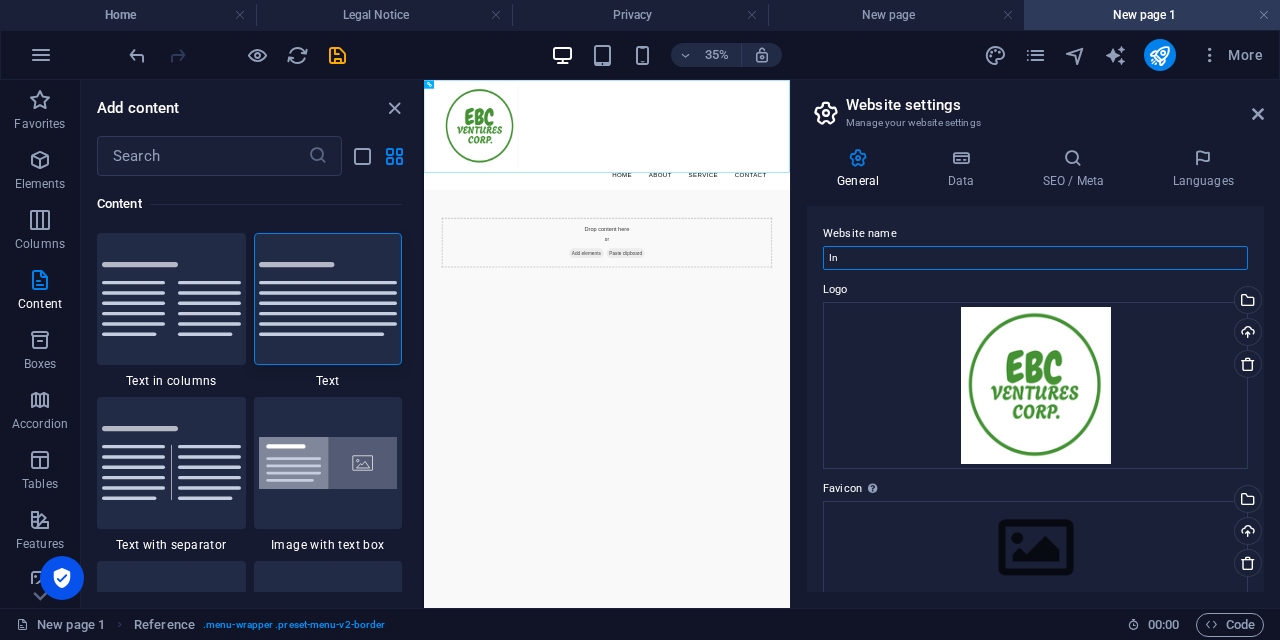 type on "I" 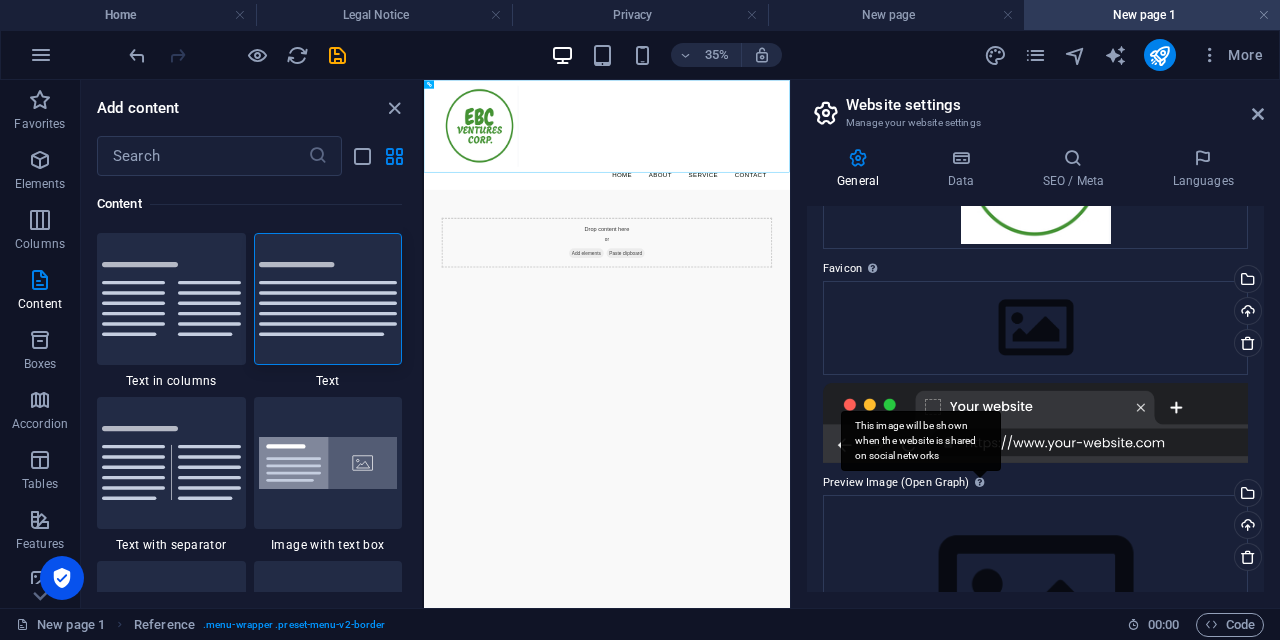 scroll, scrollTop: 224, scrollLeft: 0, axis: vertical 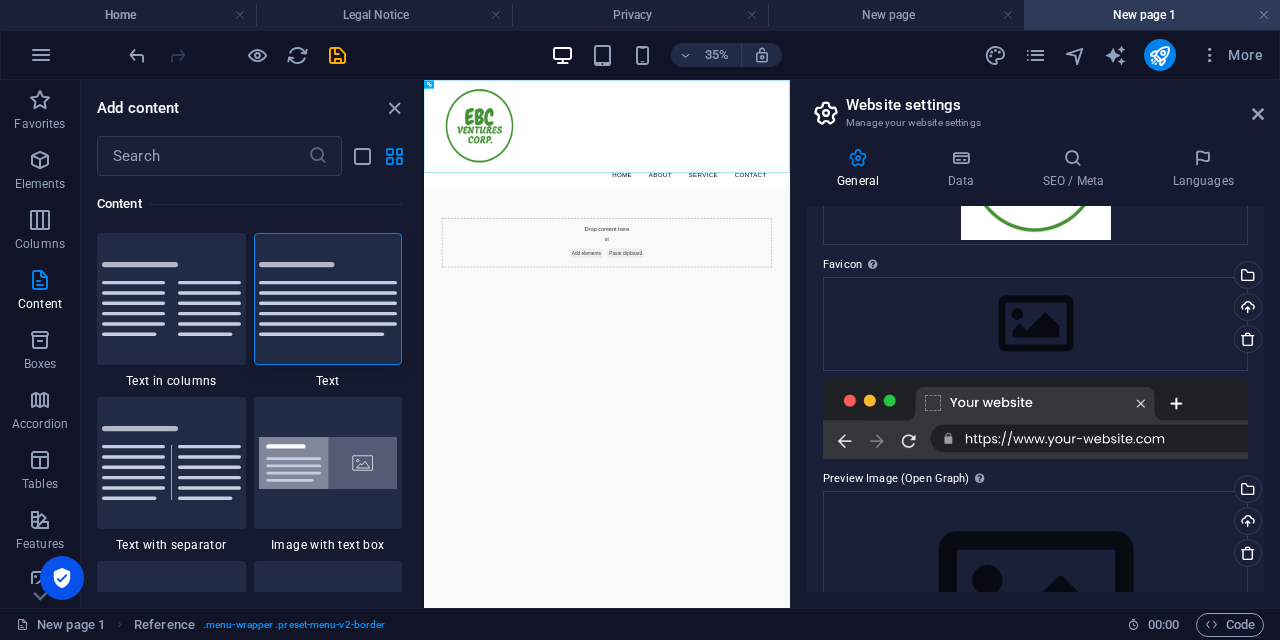 type on "EBC Ventures Corp." 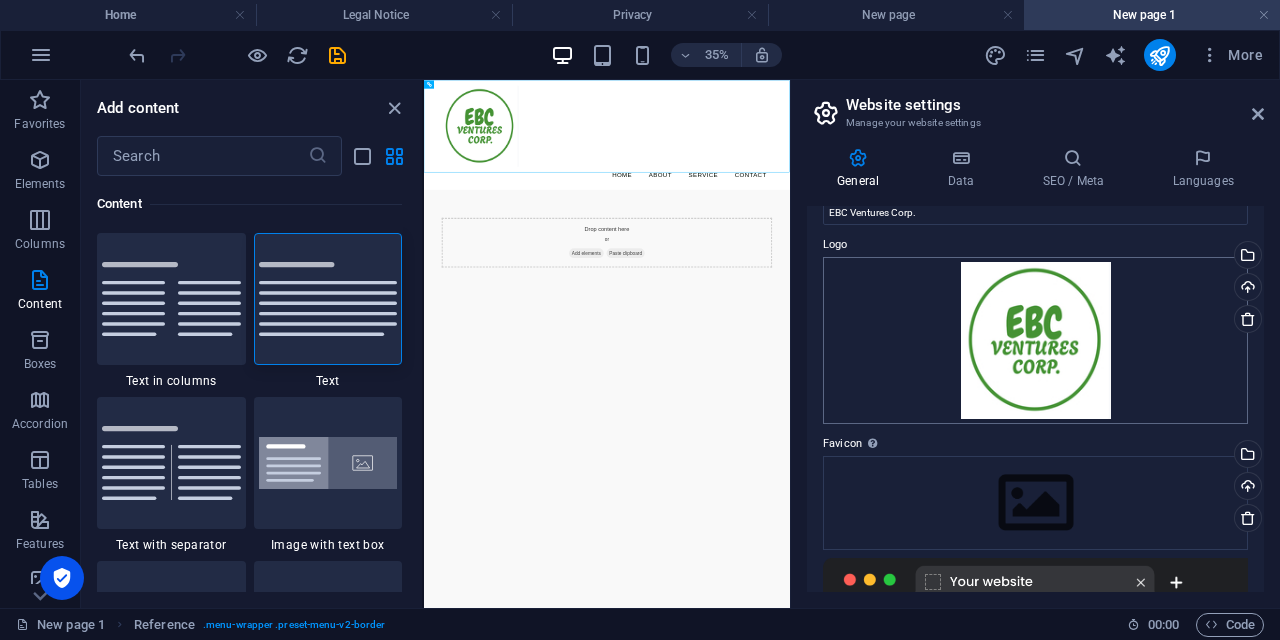 scroll, scrollTop: 81, scrollLeft: 0, axis: vertical 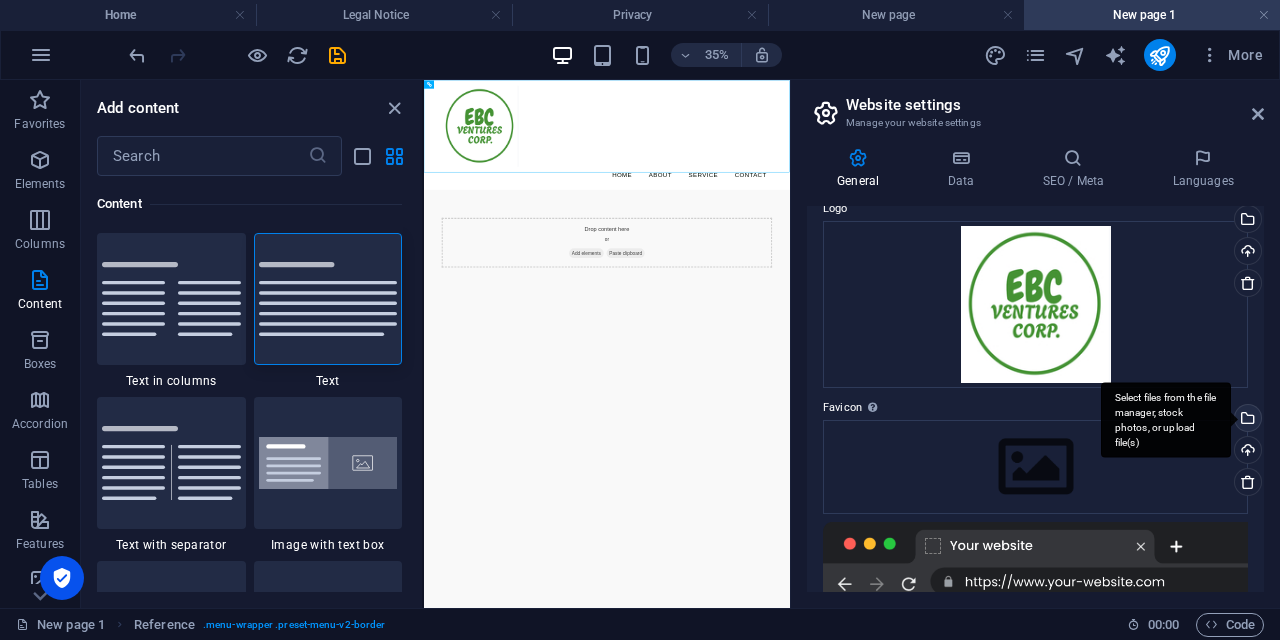 click on "Select files from the file manager, stock photos, or upload file(s)" at bounding box center (1246, 420) 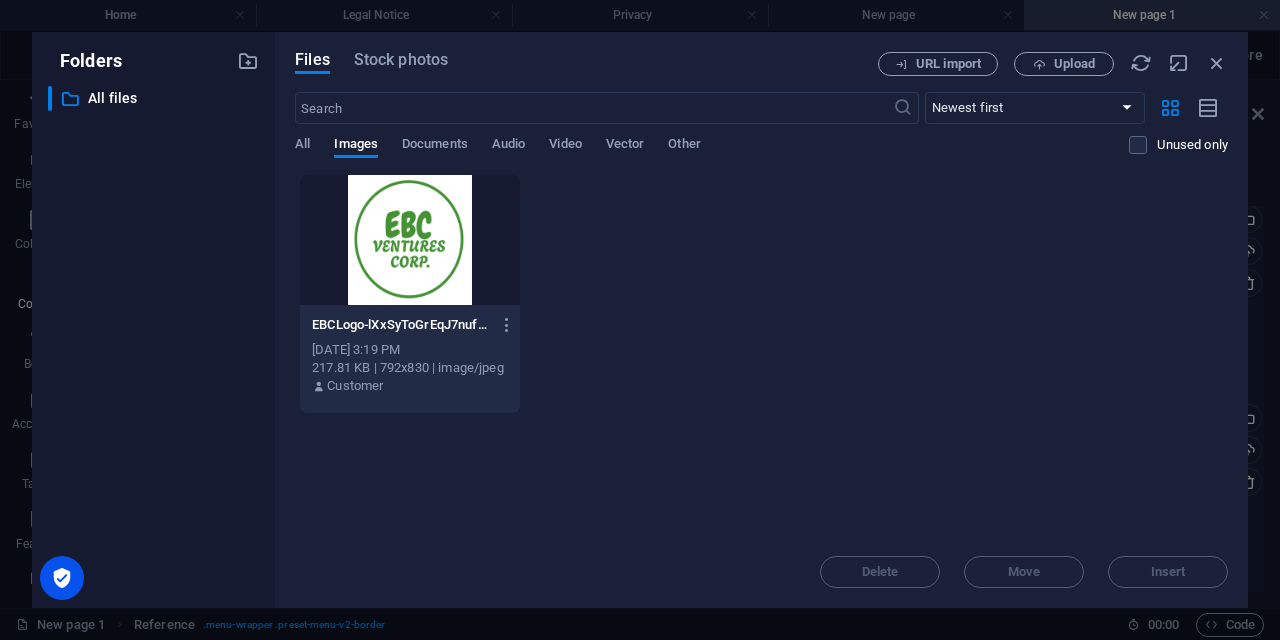 click at bounding box center (410, 240) 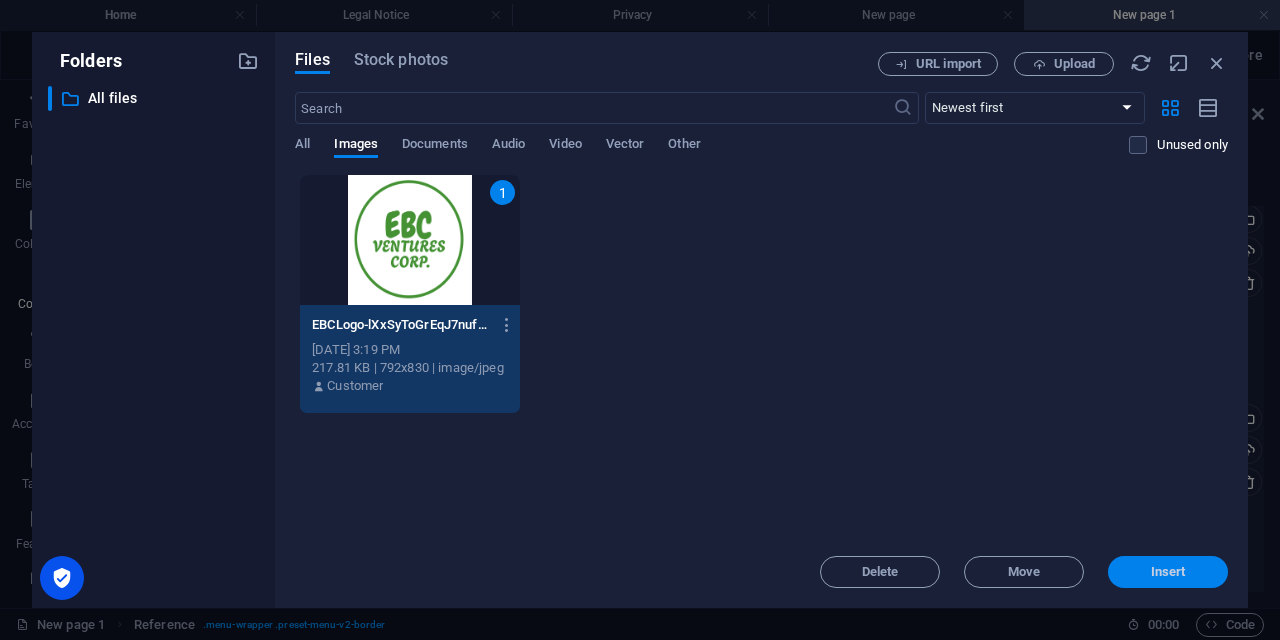 click on "Insert" at bounding box center (1168, 572) 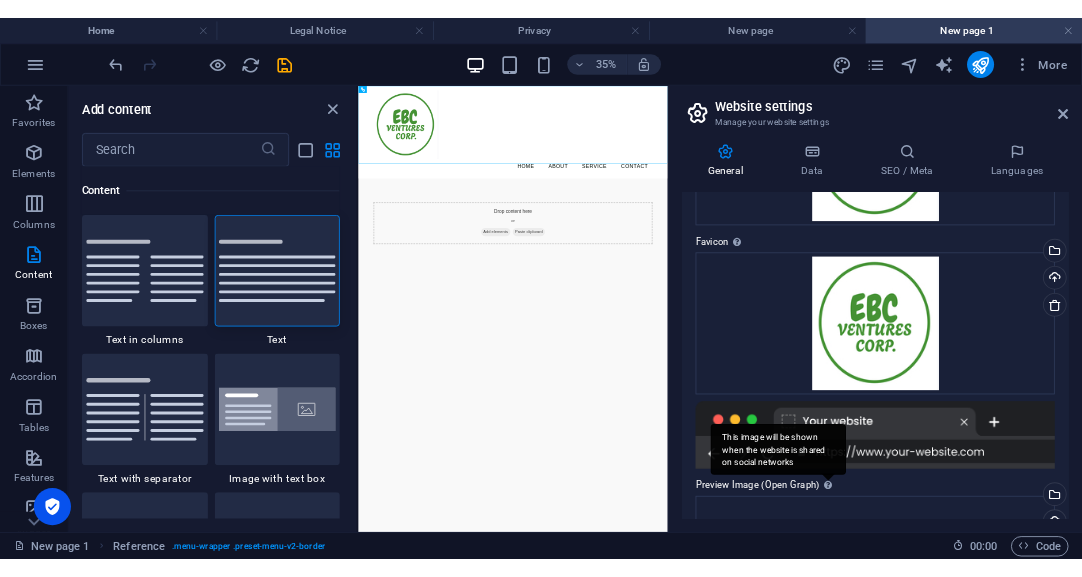 scroll, scrollTop: 0, scrollLeft: 0, axis: both 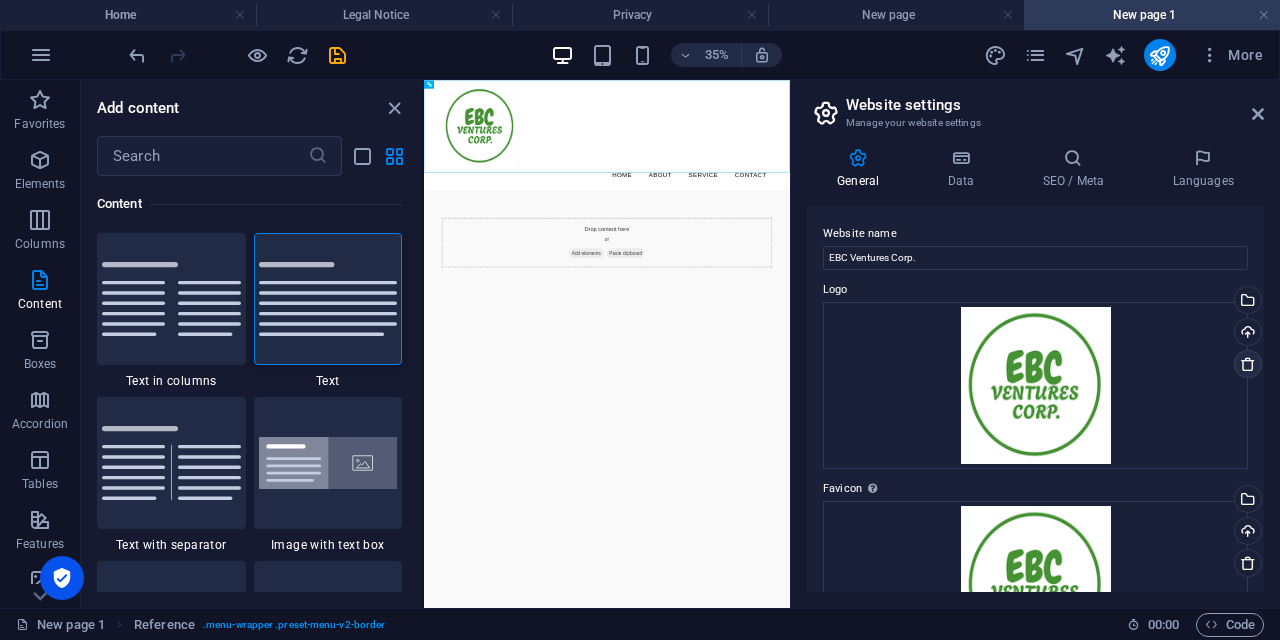 click at bounding box center [1248, 364] 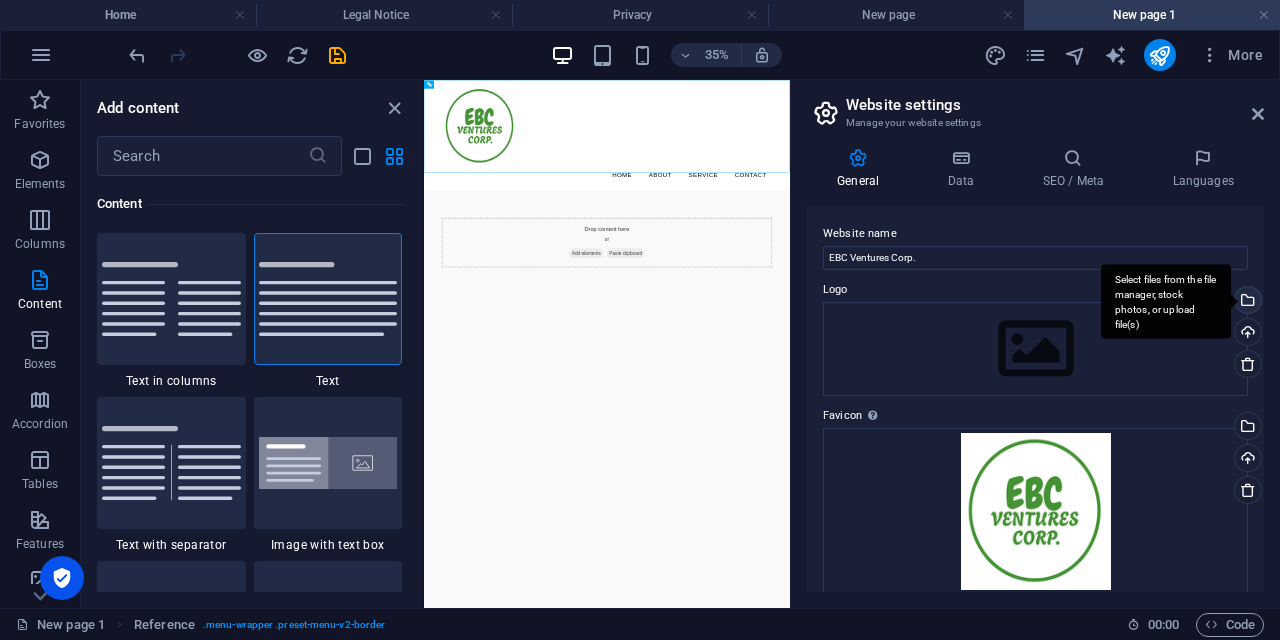click on "Select files from the file manager, stock photos, or upload file(s)" at bounding box center (1246, 302) 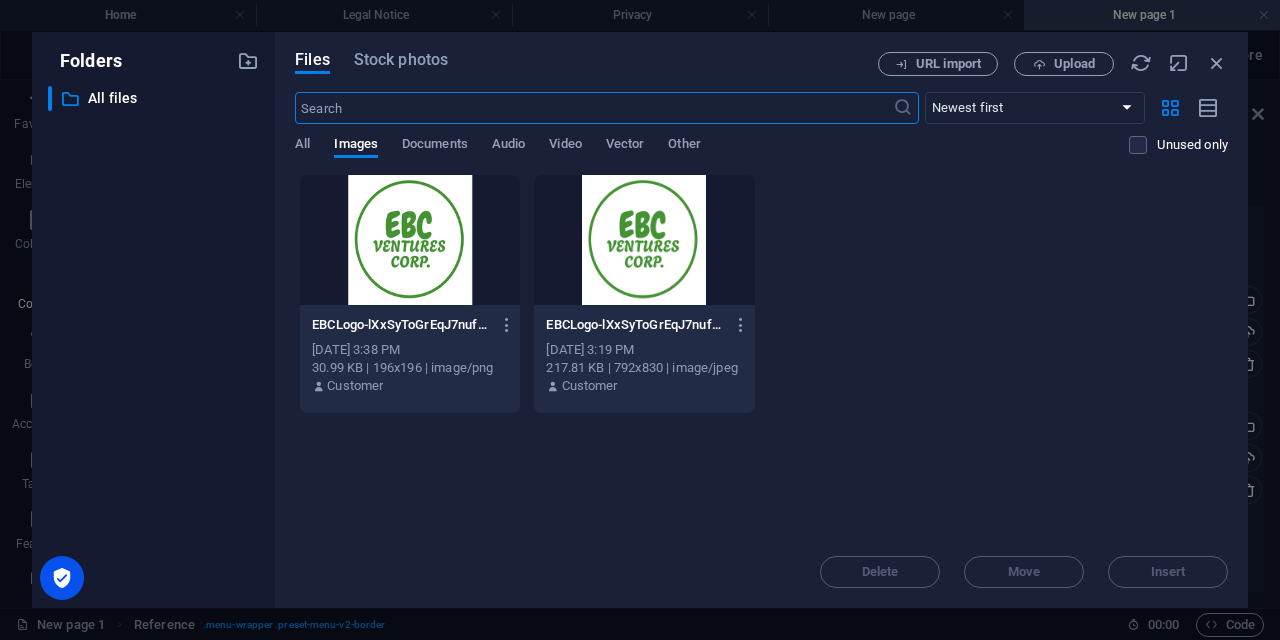 click at bounding box center [644, 240] 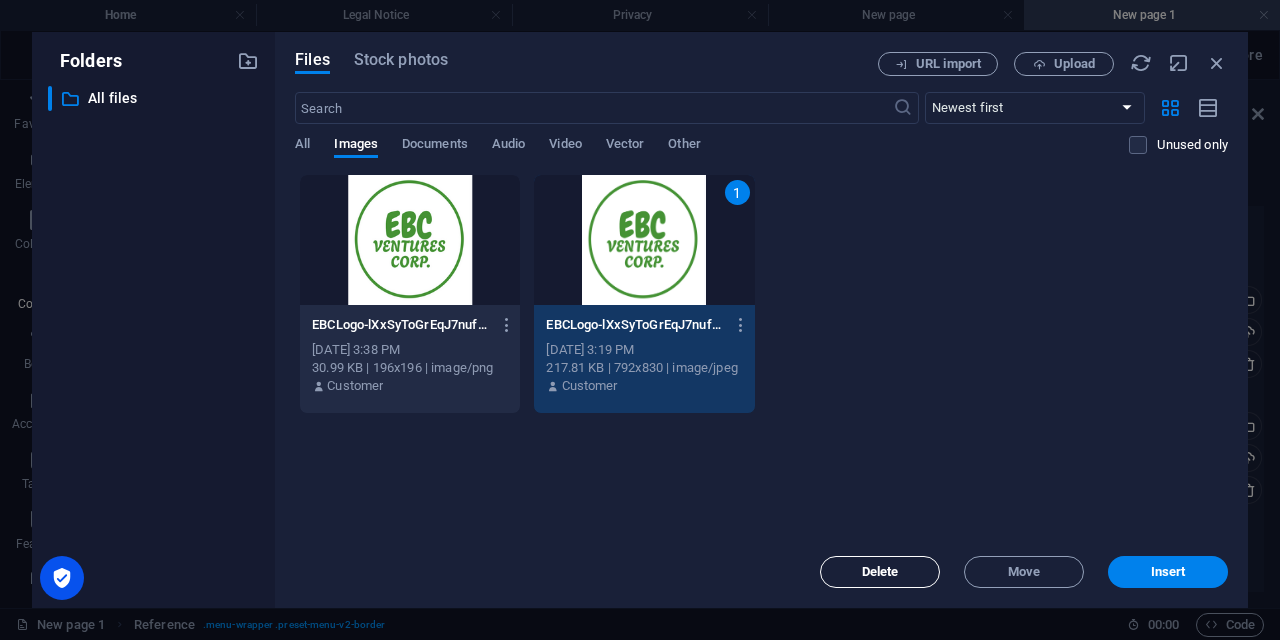 click on "Delete" at bounding box center (880, 572) 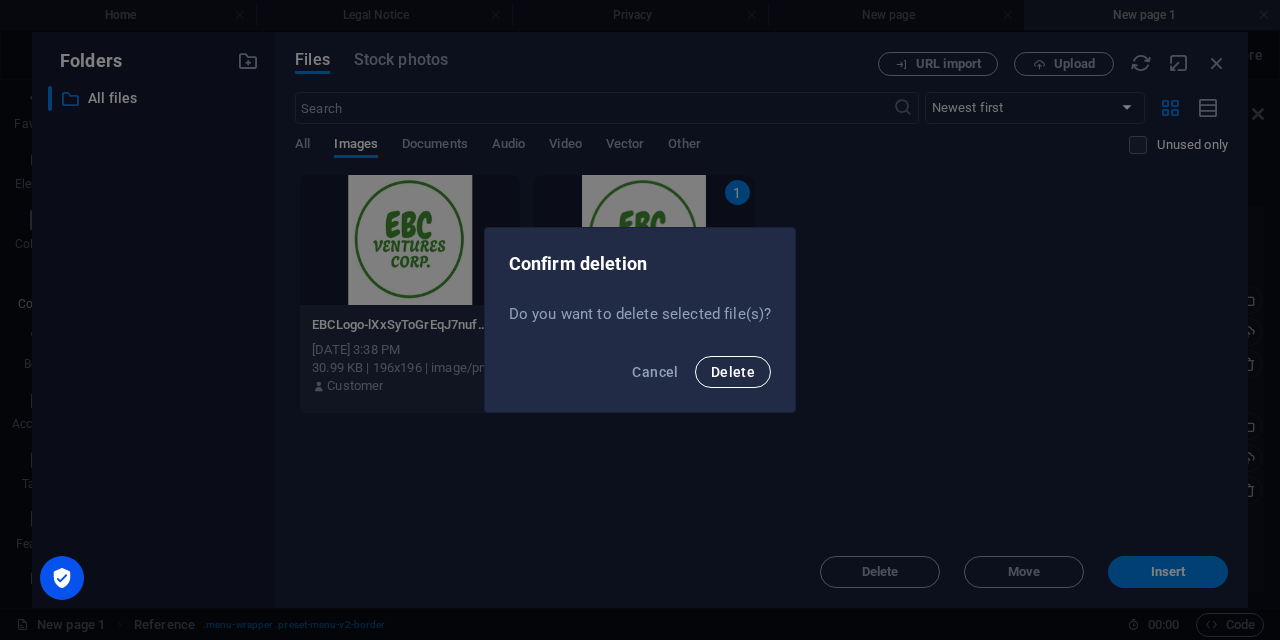 click on "Delete" at bounding box center (733, 372) 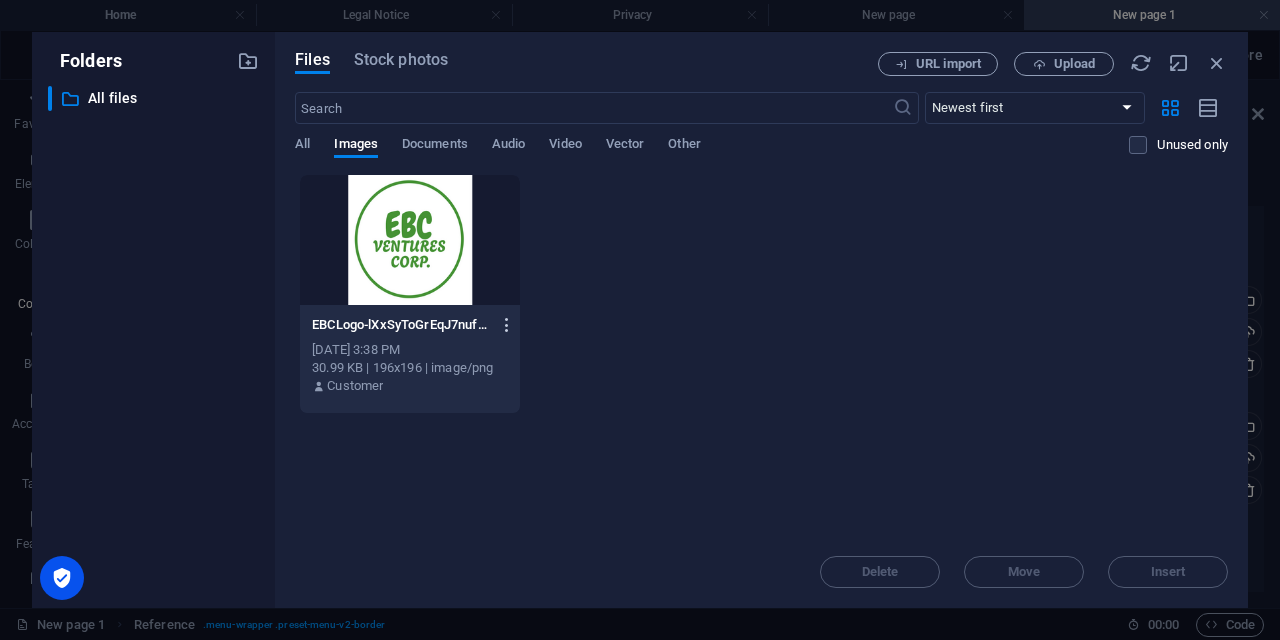 click at bounding box center (507, 325) 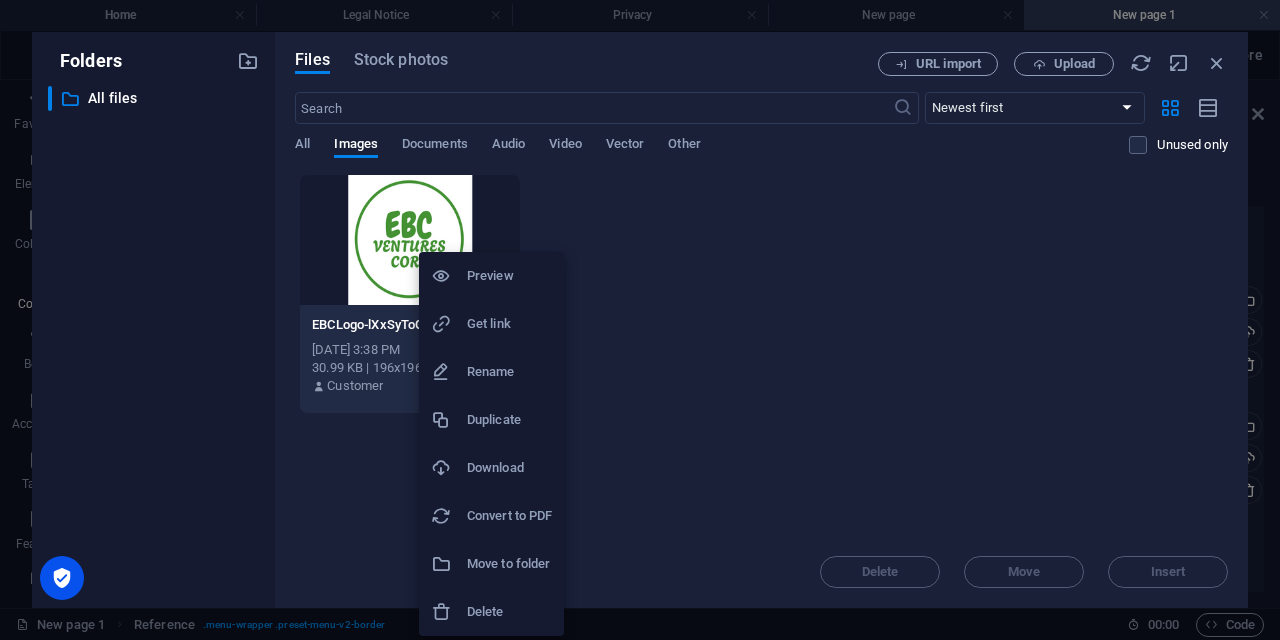 click on "Delete" at bounding box center [509, 612] 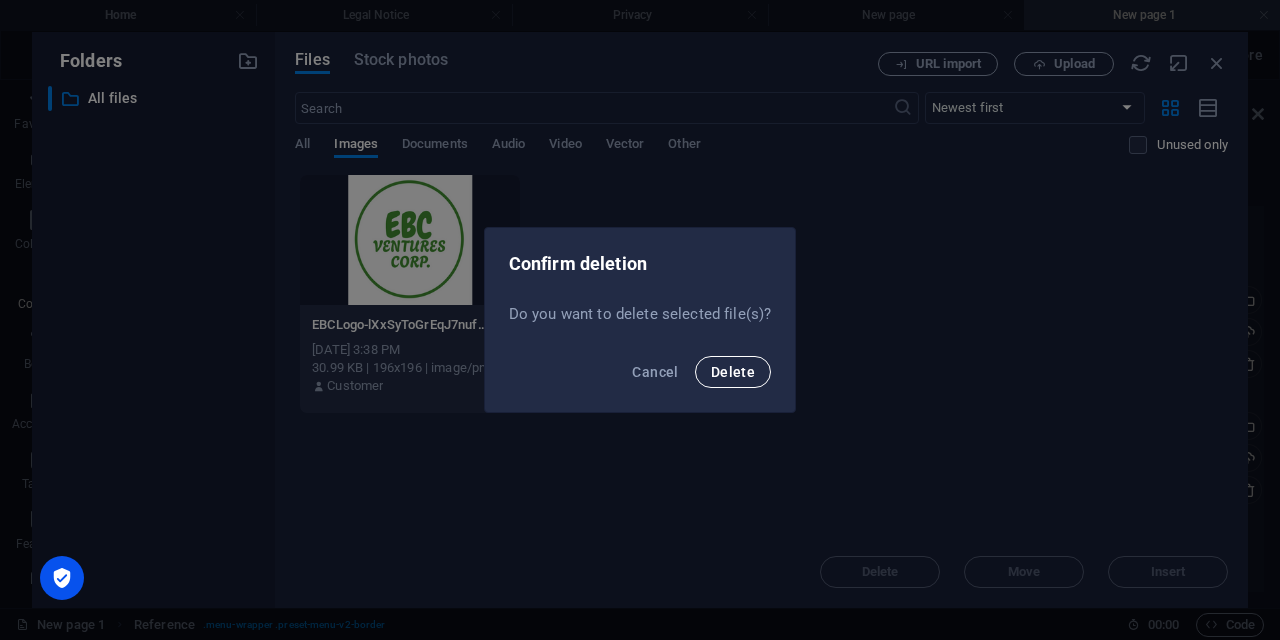 click on "Delete" at bounding box center (733, 372) 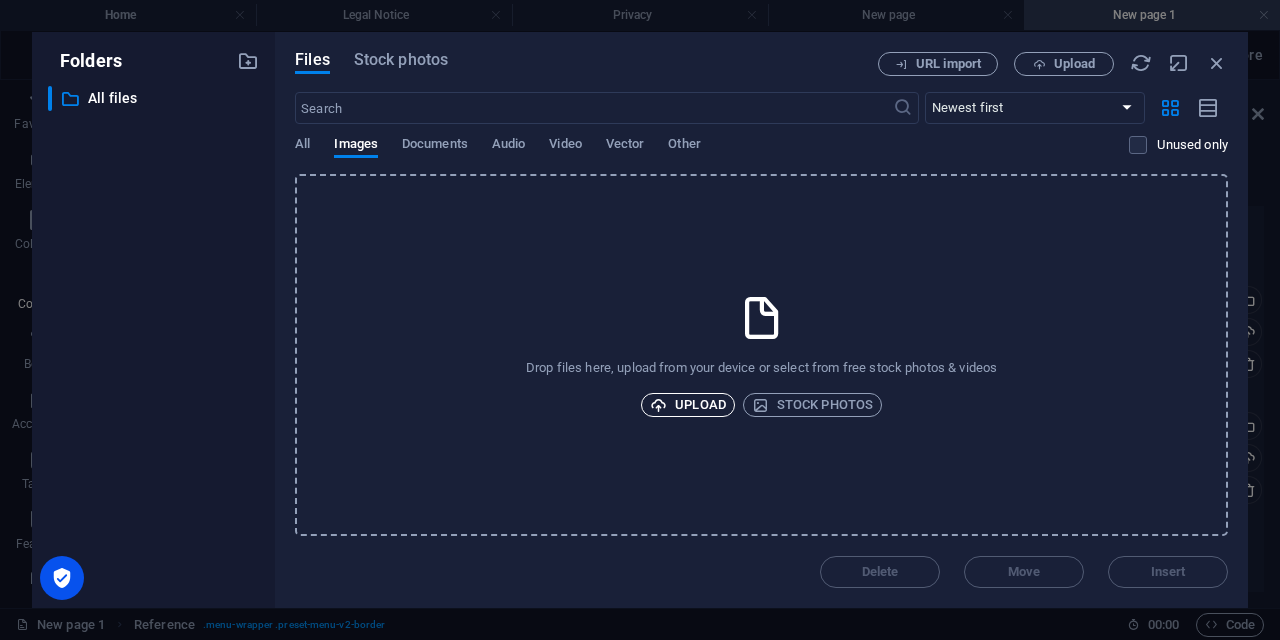 click on "Upload" at bounding box center [688, 405] 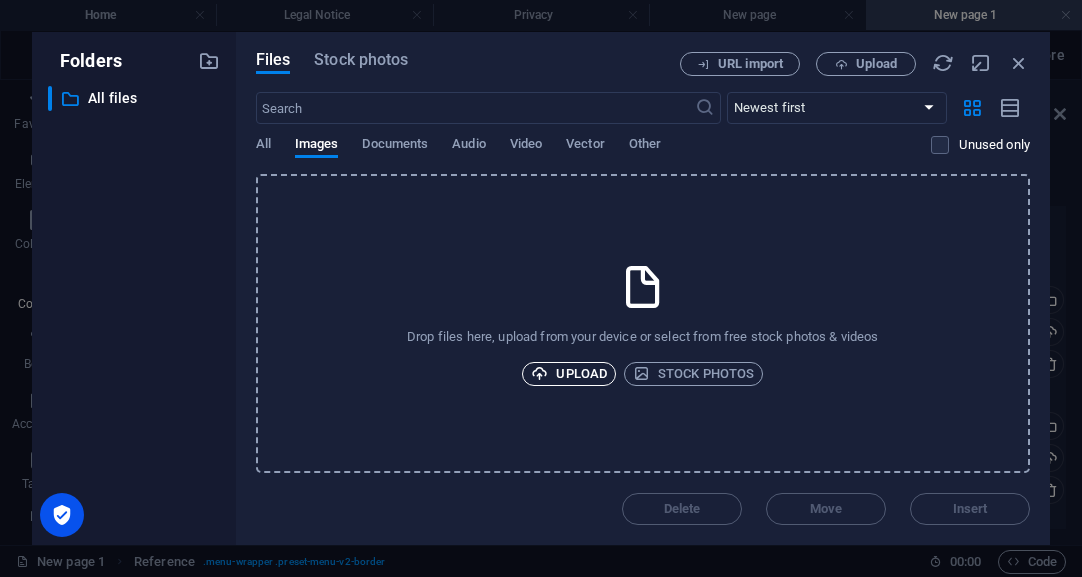 click on "Upload" at bounding box center [569, 374] 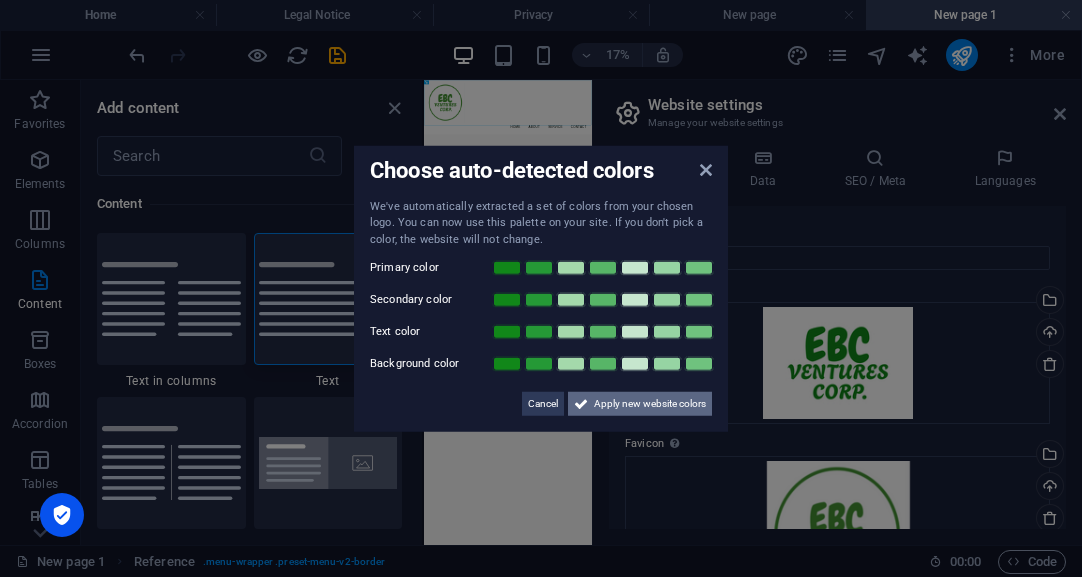 click on "Apply new website colors" at bounding box center [650, 404] 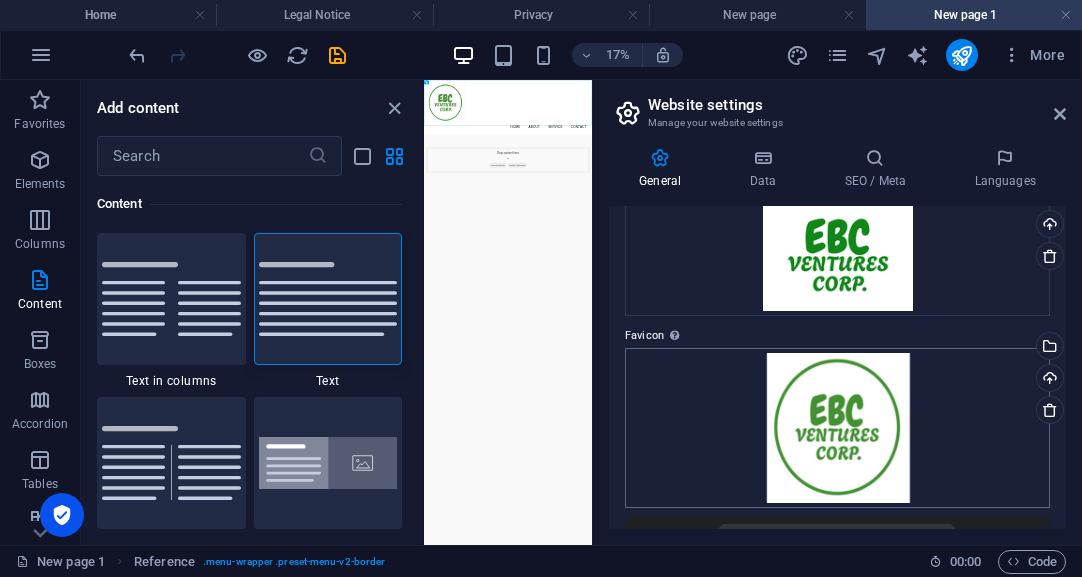 scroll, scrollTop: 112, scrollLeft: 0, axis: vertical 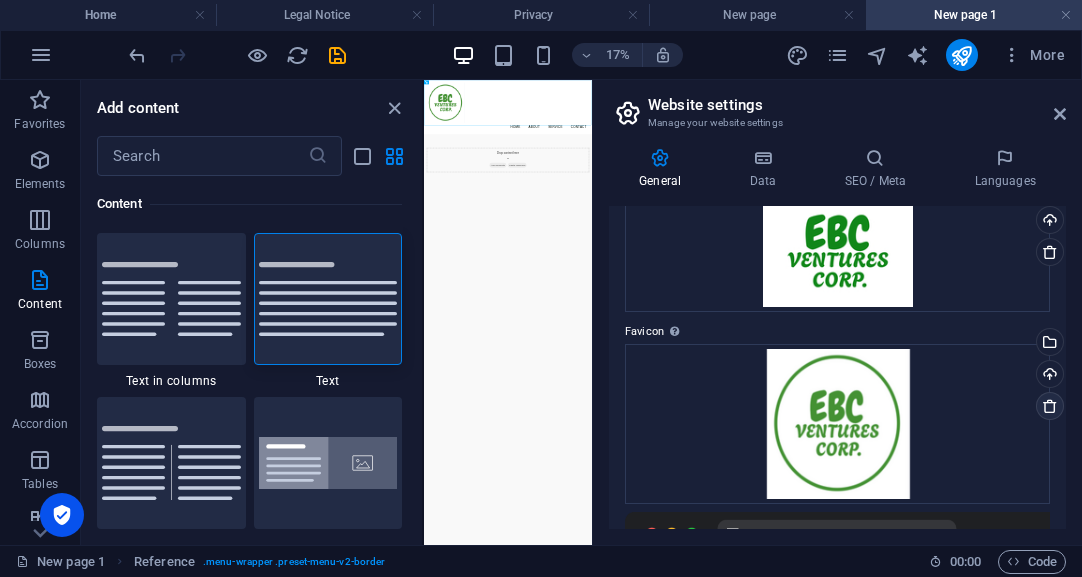 click at bounding box center (1050, 406) 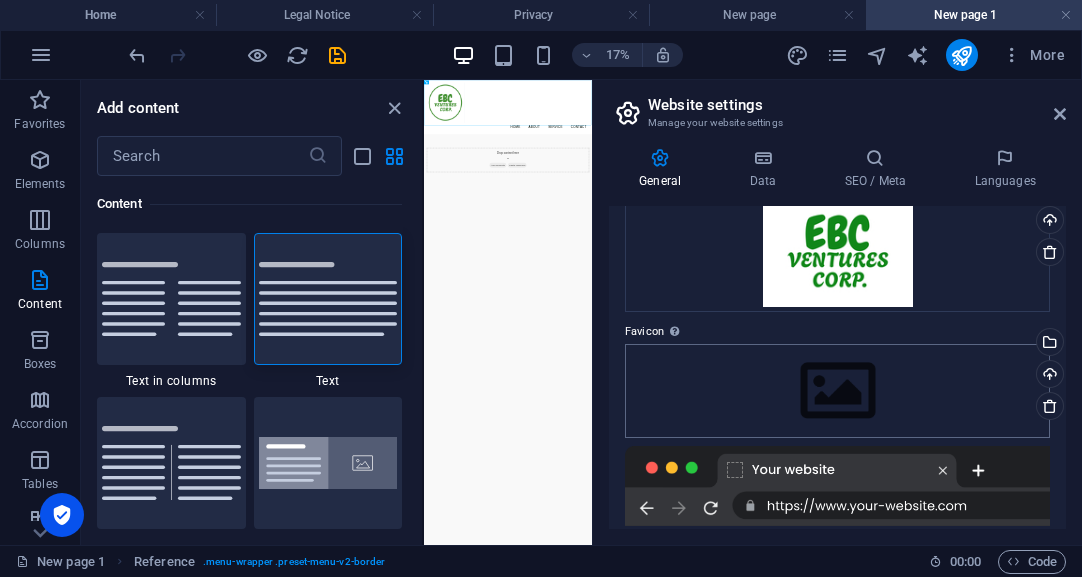 scroll, scrollTop: 135, scrollLeft: 0, axis: vertical 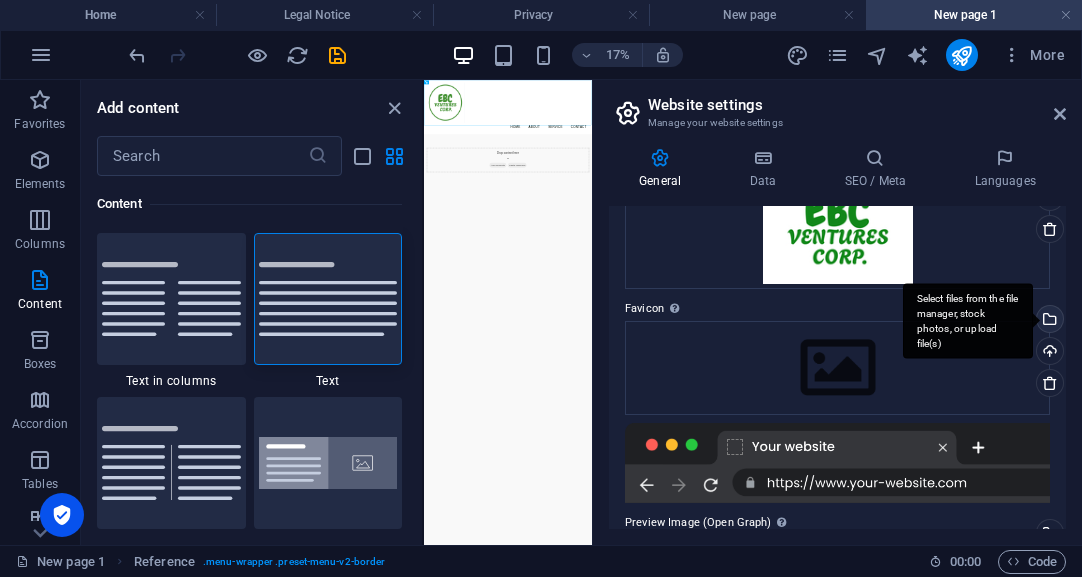 click on "Select files from the file manager, stock photos, or upload file(s)" at bounding box center [1048, 321] 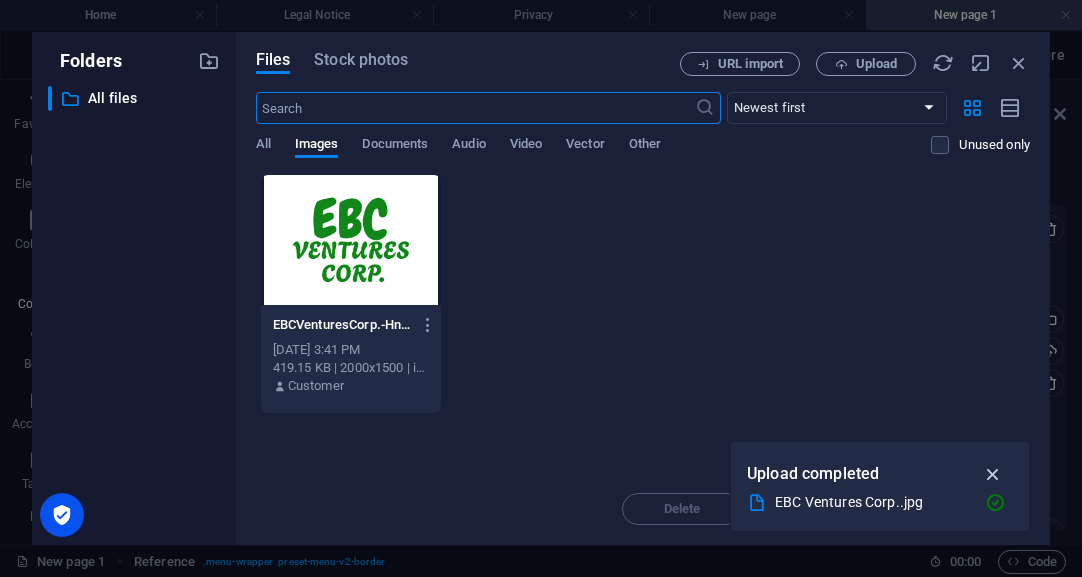click at bounding box center [993, 474] 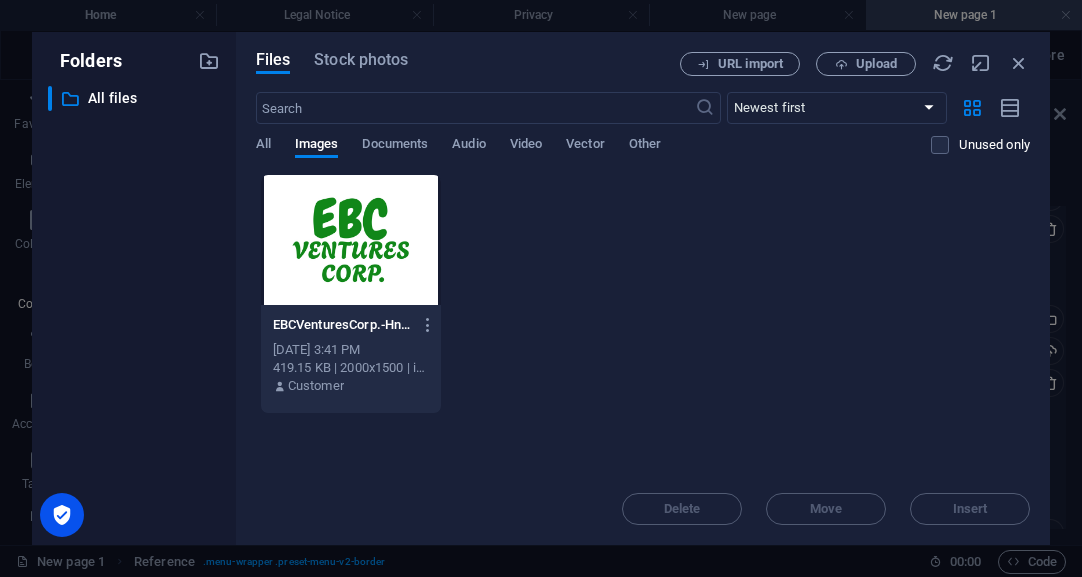 click on "EBCVenturesCorp.-HnRlff_oX83mHm4tApTAGg.jpg EBCVenturesCorp.-HnRlff_oX83mHm4tApTAGg.jpg Jul 10, 2025 3:41 PM 419.15 KB | 2000x1500 | image/jpeg Customer" at bounding box center [643, 294] 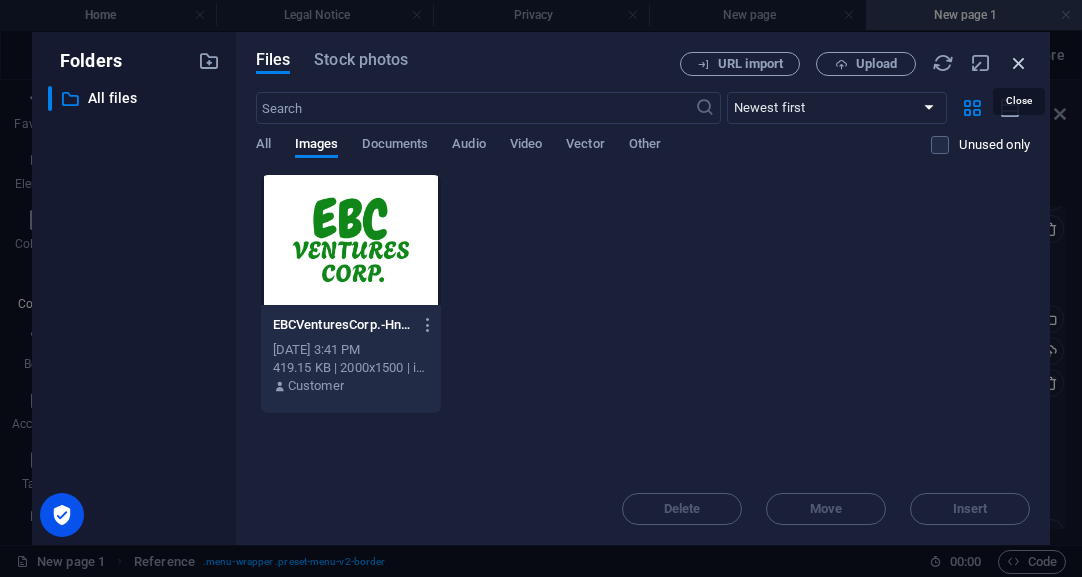 click at bounding box center (1019, 63) 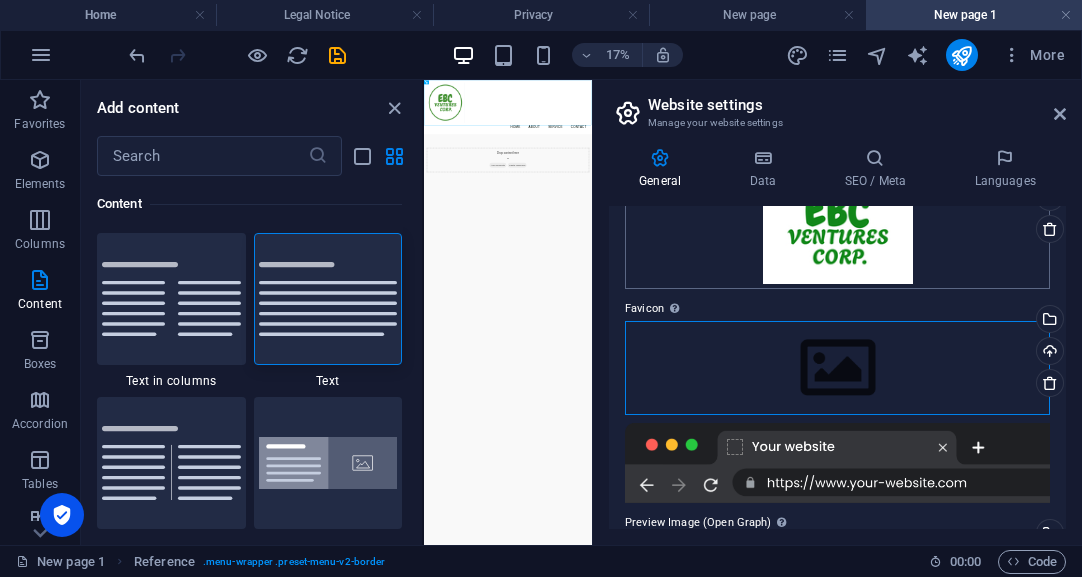 click on "Drag files here, click to choose files or select files from Files or our free stock photos & videos" at bounding box center (837, 368) 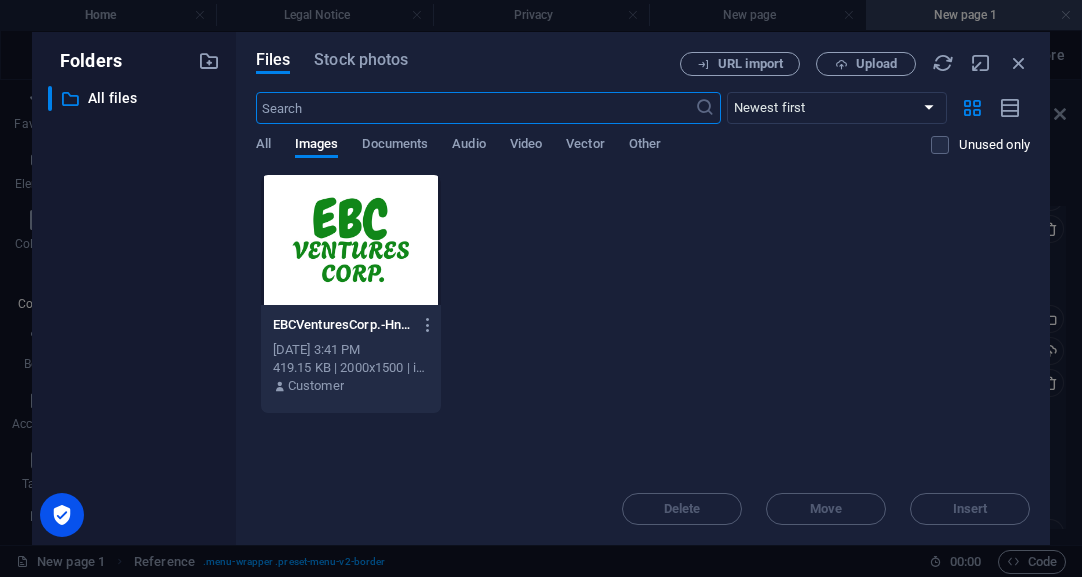 click on "Files Stock photos URL import Upload ​ Newest first Oldest first Name (A-Z) Name (Z-A) Size (0-9) Size (9-0) Resolution (0-9) Resolution (9-0) All Images Documents Audio Video Vector Other Unused only Drop files here to upload them instantly EBCVenturesCorp.-HnRlff_oX83mHm4tApTAGg.jpg EBCVenturesCorp.-HnRlff_oX83mHm4tApTAGg.jpg Jul 10, 2025 3:41 PM 419.15 KB | 2000x1500 | image/jpeg Customer Delete Move Insert" at bounding box center [643, 288] 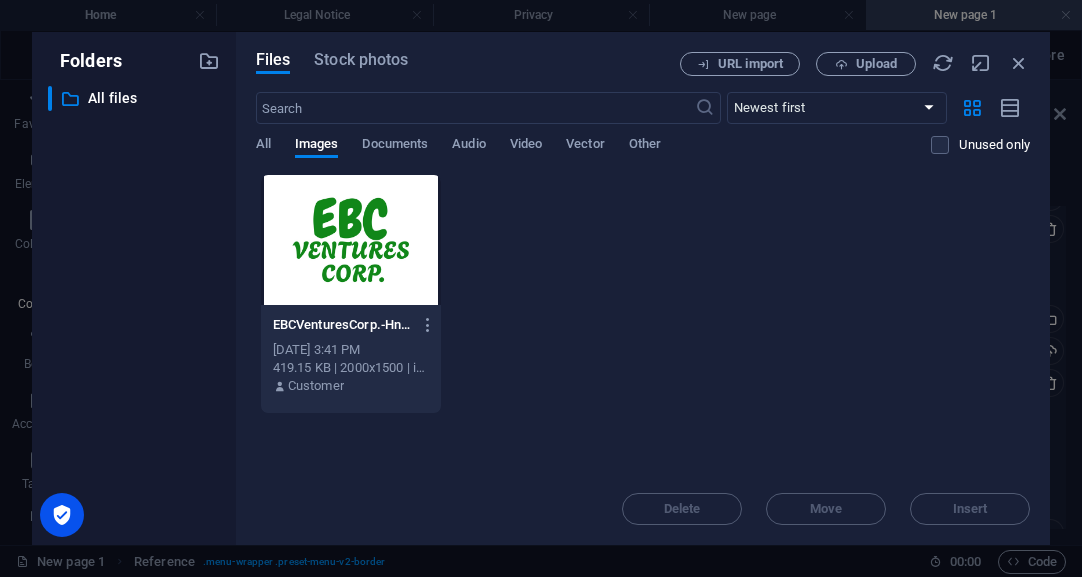 scroll, scrollTop: 230, scrollLeft: 0, axis: vertical 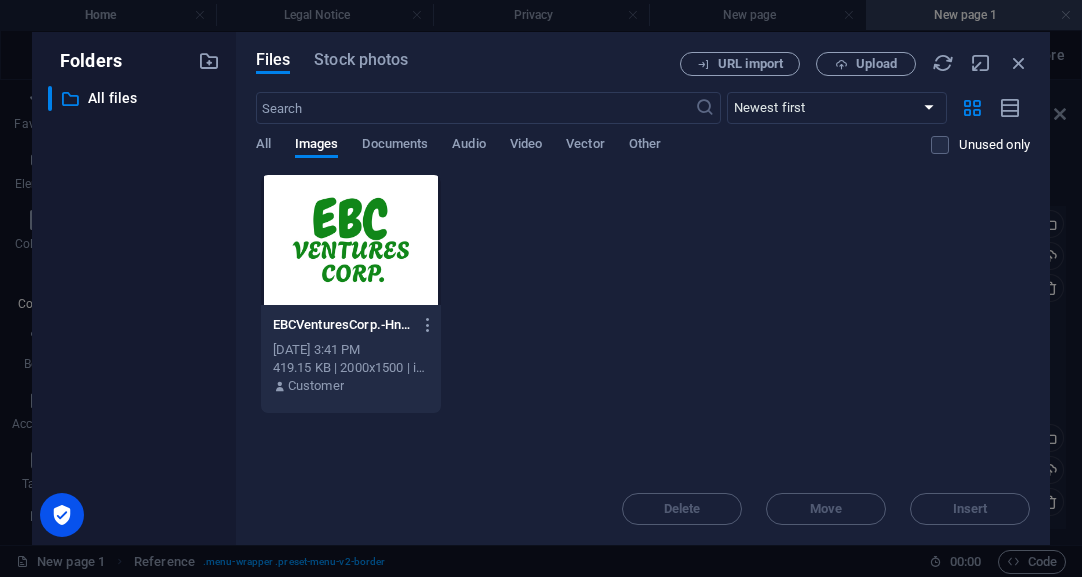 click on "EBCVenturesCorp.-HnRlff_oX83mHm4tApTAGg.jpg EBCVenturesCorp.-HnRlff_oX83mHm4tApTAGg.jpg Jul 10, 2025 3:41 PM 419.15 KB | 2000x1500 | image/jpeg Customer" at bounding box center [643, 294] 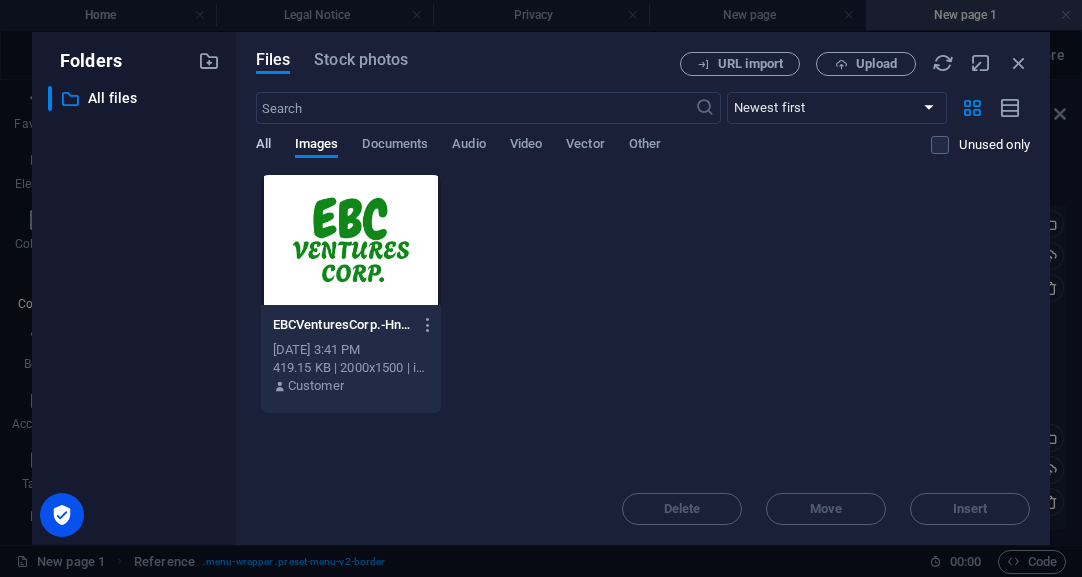 click on "All" at bounding box center (263, 146) 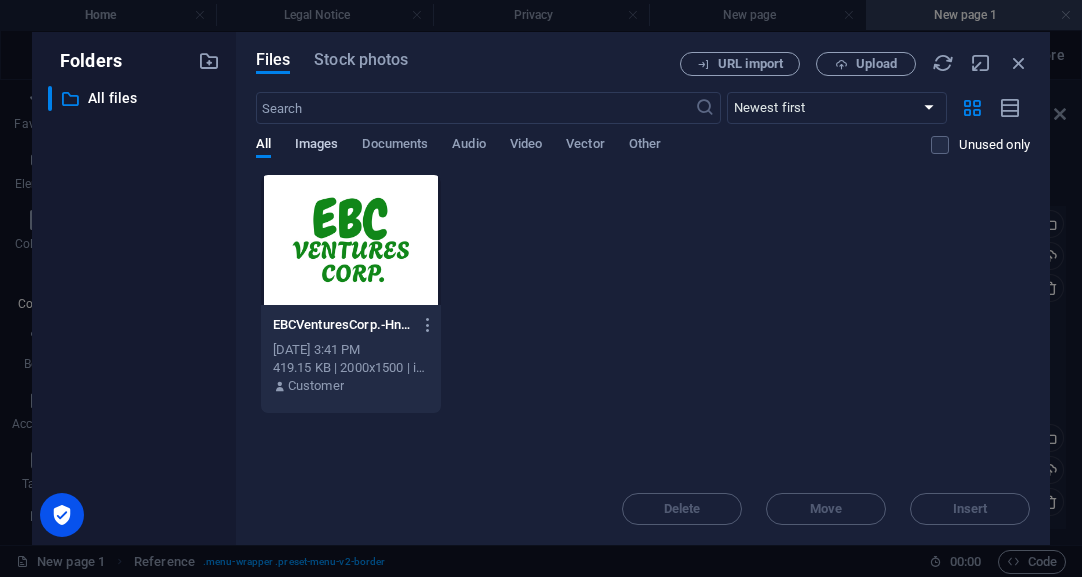 click on "Images" at bounding box center (317, 146) 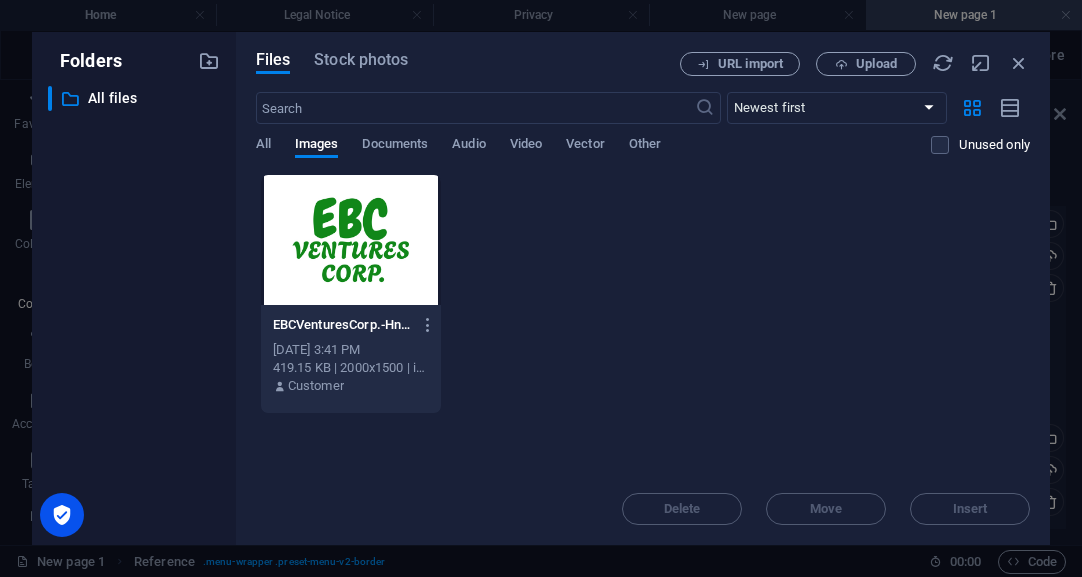 click on "EBCVenturesCorp.-HnRlff_oX83mHm4tApTAGg.jpg EBCVenturesCorp.-HnRlff_oX83mHm4tApTAGg.jpg Jul 10, 2025 3:41 PM 419.15 KB | 2000x1500 | image/jpeg Customer" at bounding box center (643, 294) 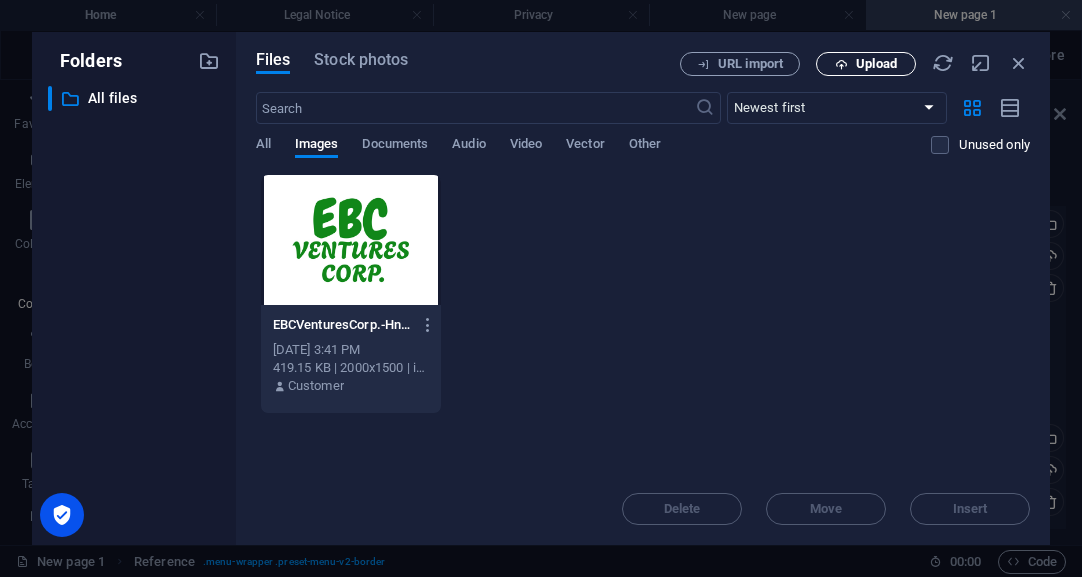 click on "Upload" at bounding box center [876, 64] 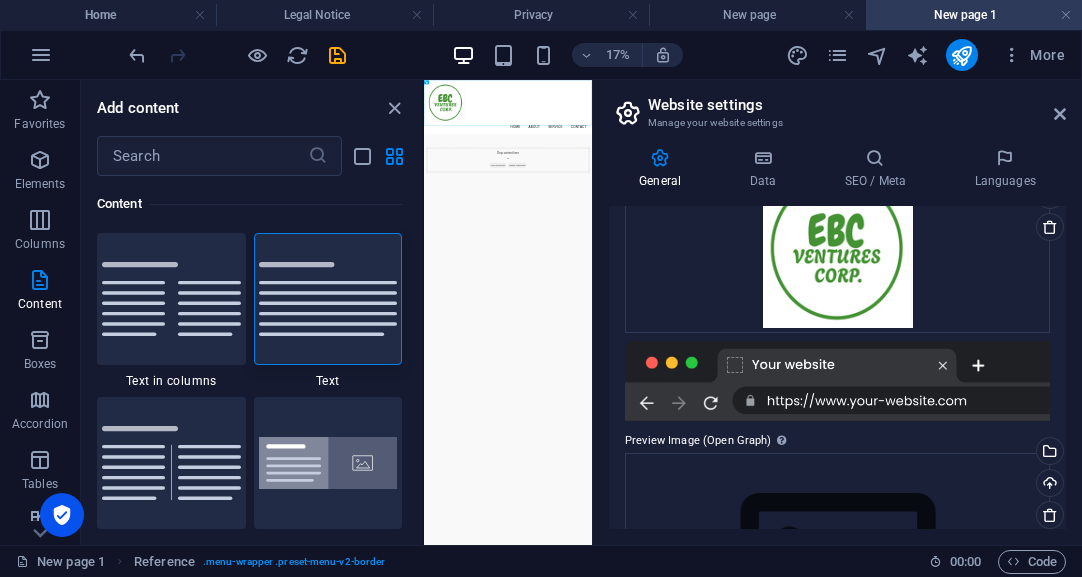 scroll, scrollTop: 388, scrollLeft: 0, axis: vertical 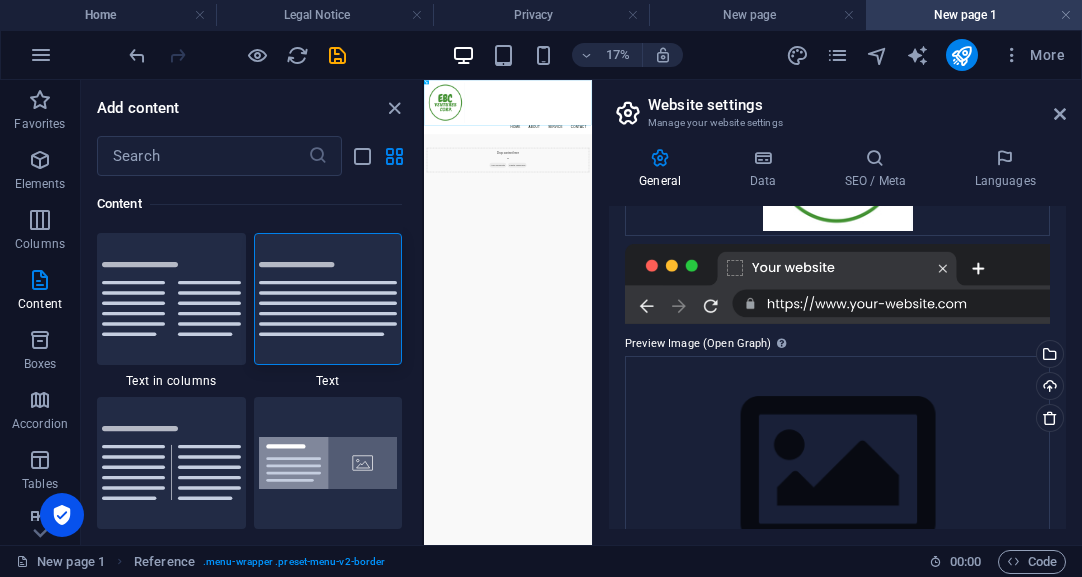 click at bounding box center (837, 284) 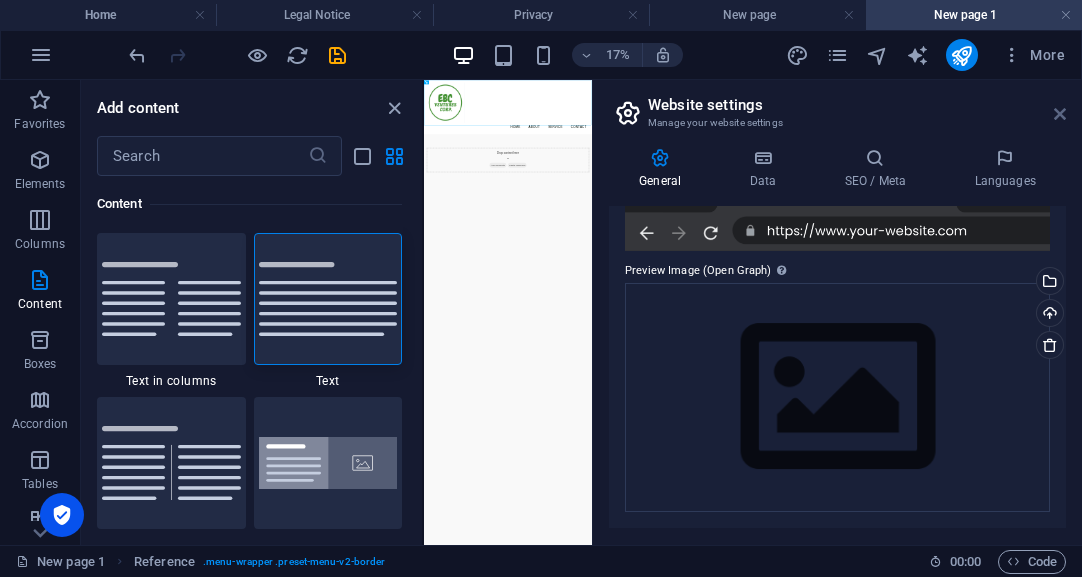 scroll, scrollTop: 452, scrollLeft: 0, axis: vertical 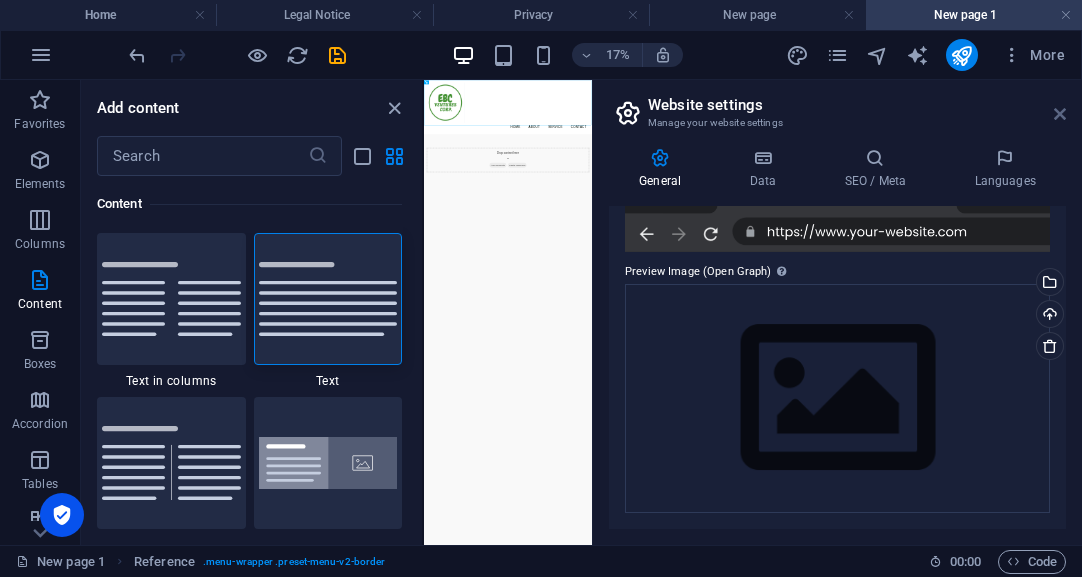 click at bounding box center (1060, 114) 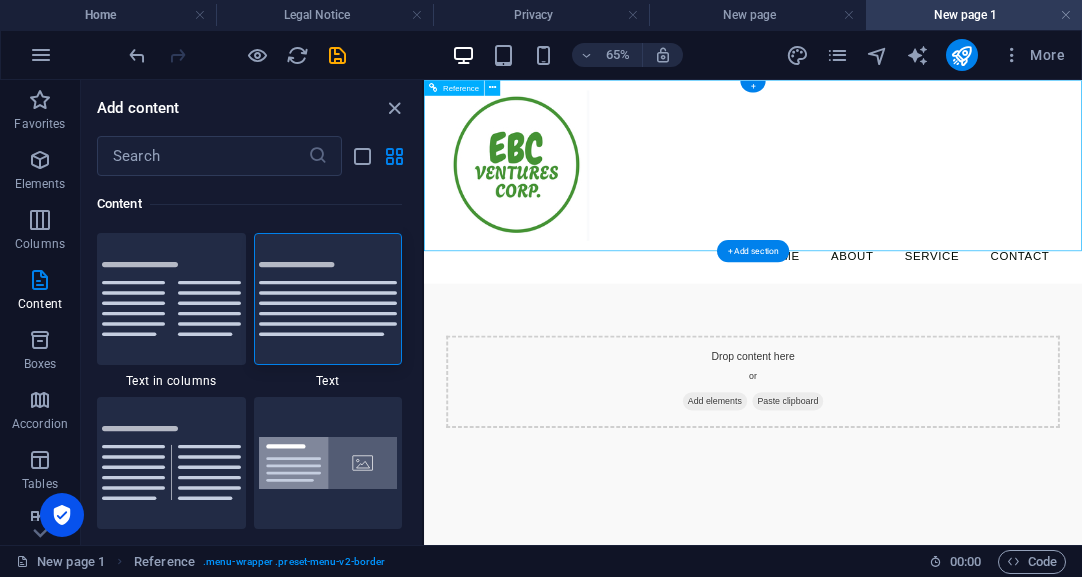 click at bounding box center [930, 211] 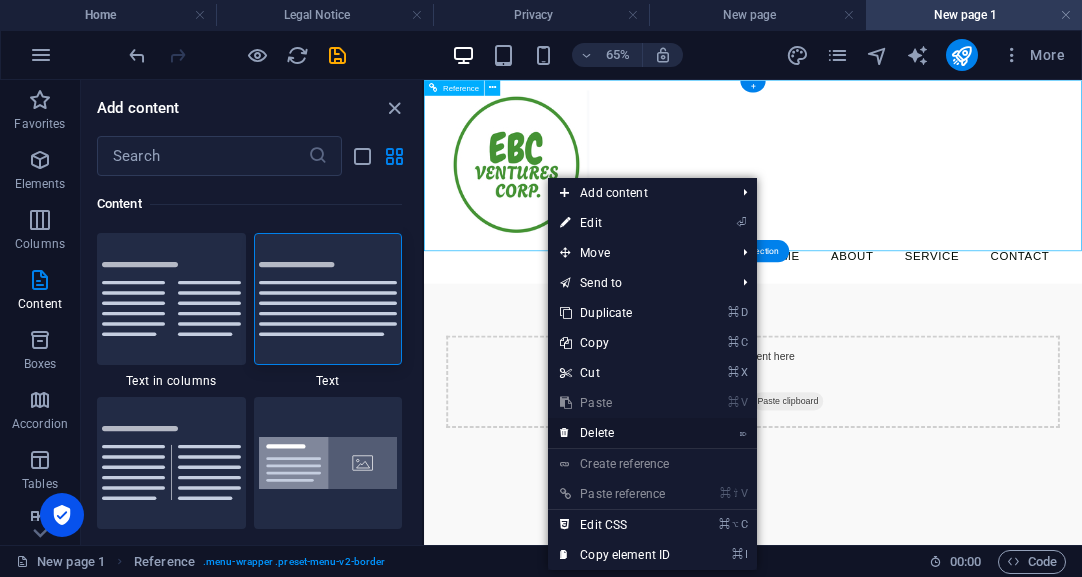 click on "⌦  Delete" at bounding box center (615, 433) 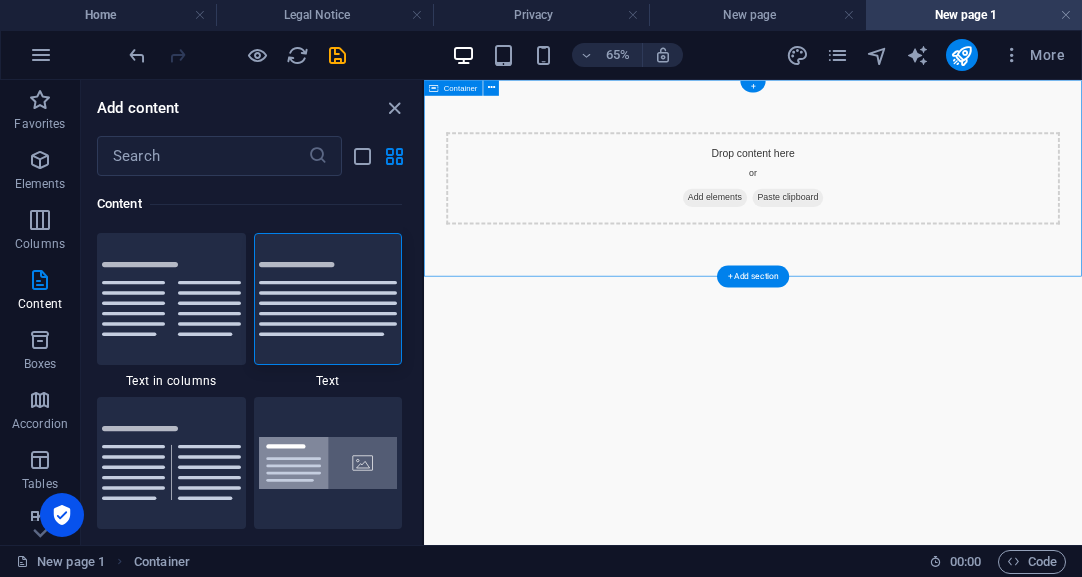 click on "Drop content here or  Add elements  Paste clipboard" at bounding box center [930, 231] 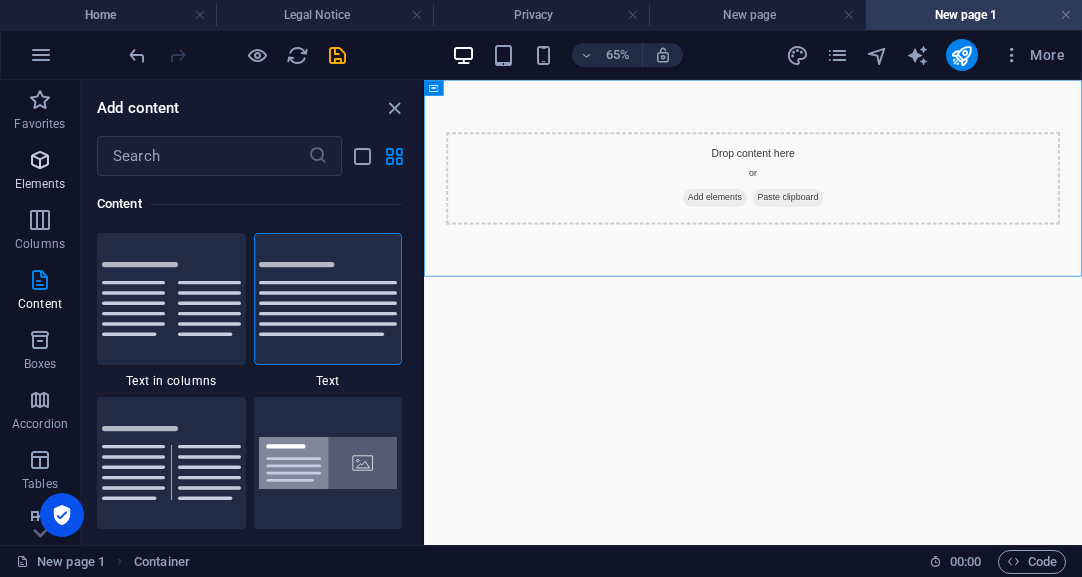 click at bounding box center [40, 160] 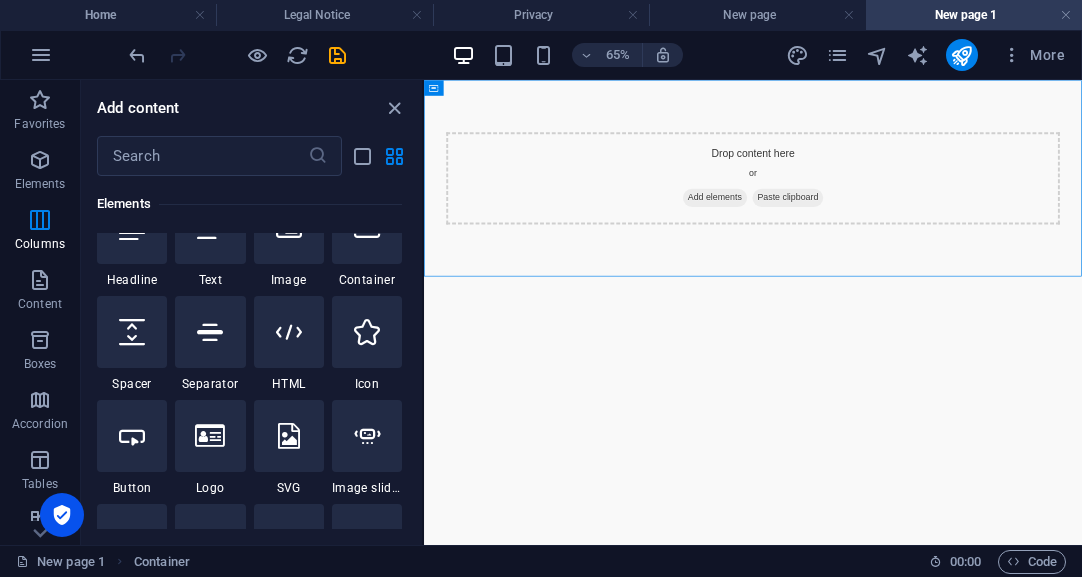 scroll, scrollTop: 213, scrollLeft: 0, axis: vertical 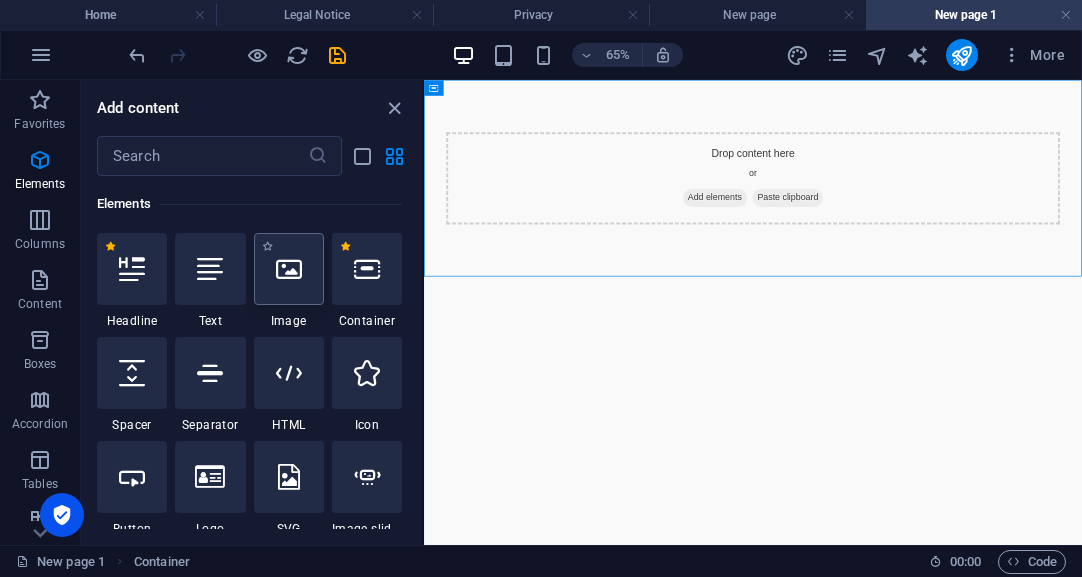 click at bounding box center [289, 269] 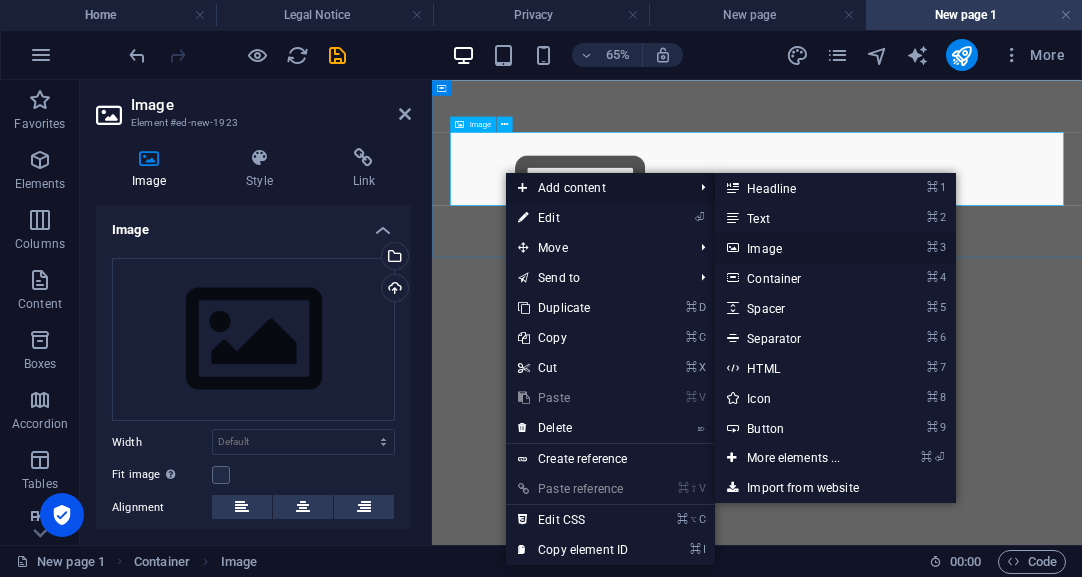 click on "⌘ 3  Image" at bounding box center (797, 248) 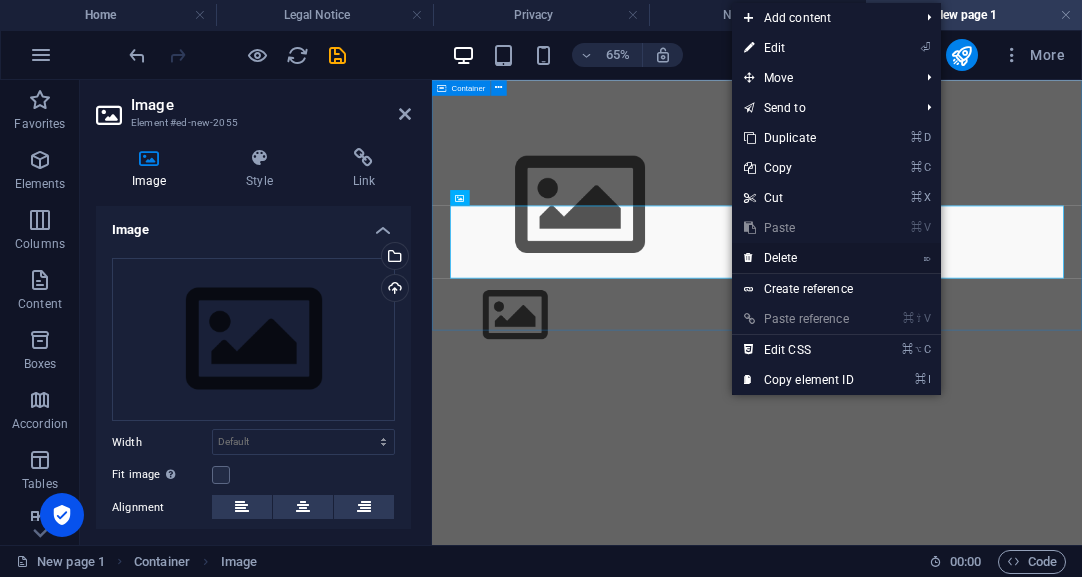 drag, startPoint x: 794, startPoint y: 258, endPoint x: 572, endPoint y: 163, distance: 241.47256 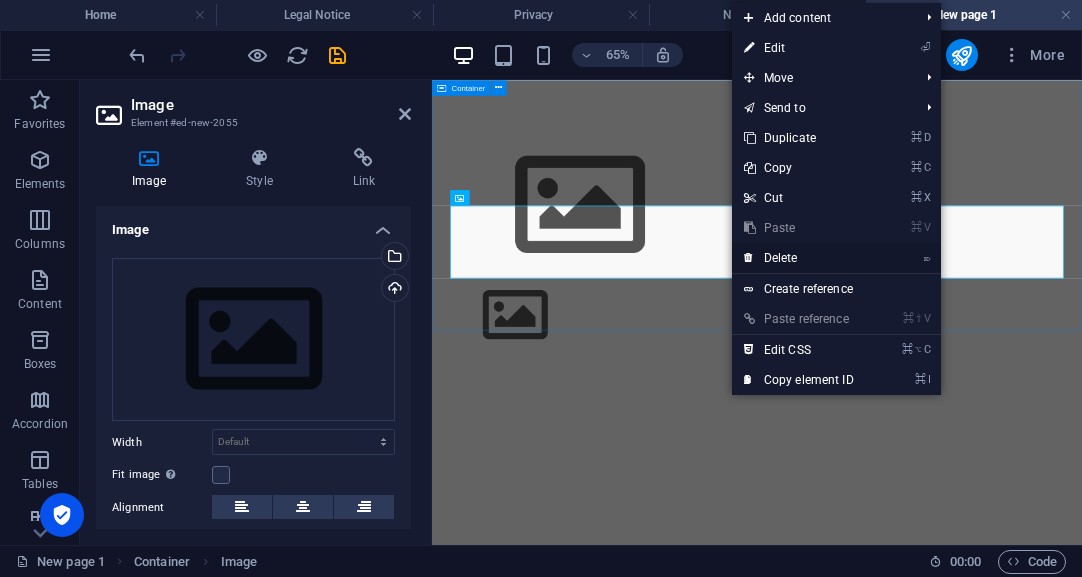 click on "⌦  Delete" at bounding box center (799, 258) 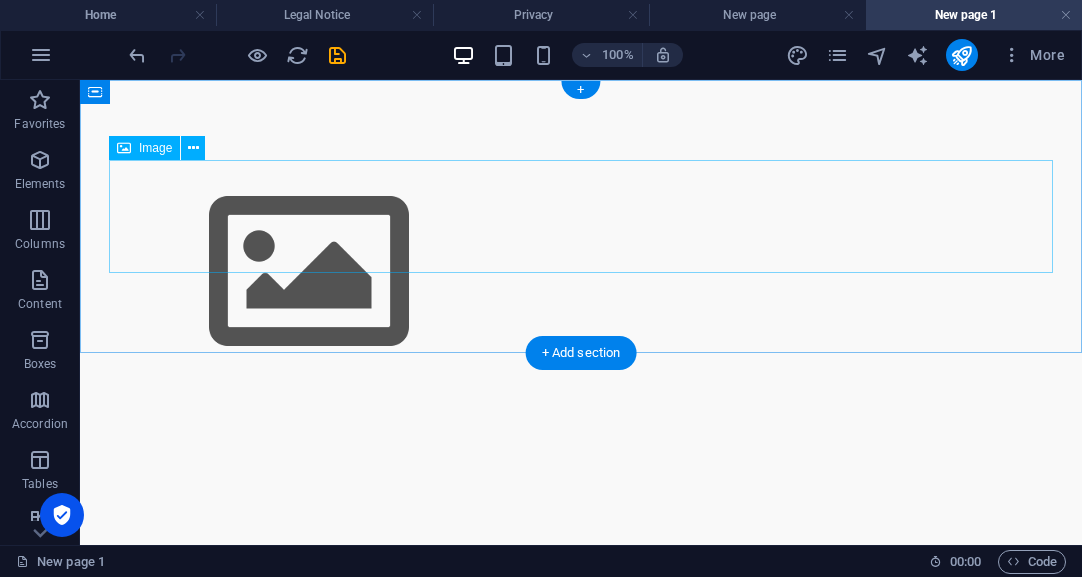 click at bounding box center (581, 272) 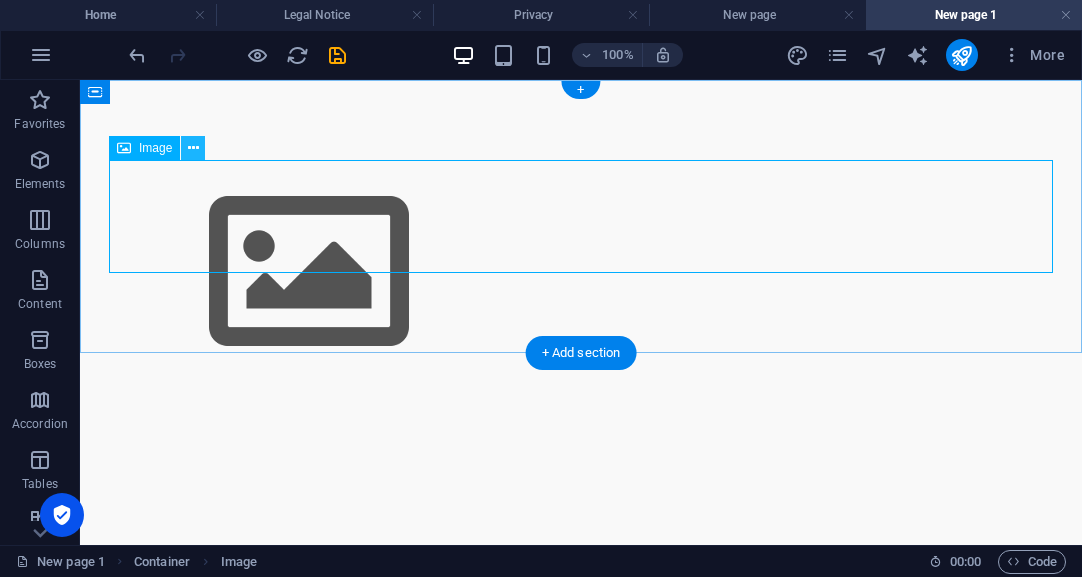 click at bounding box center [193, 148] 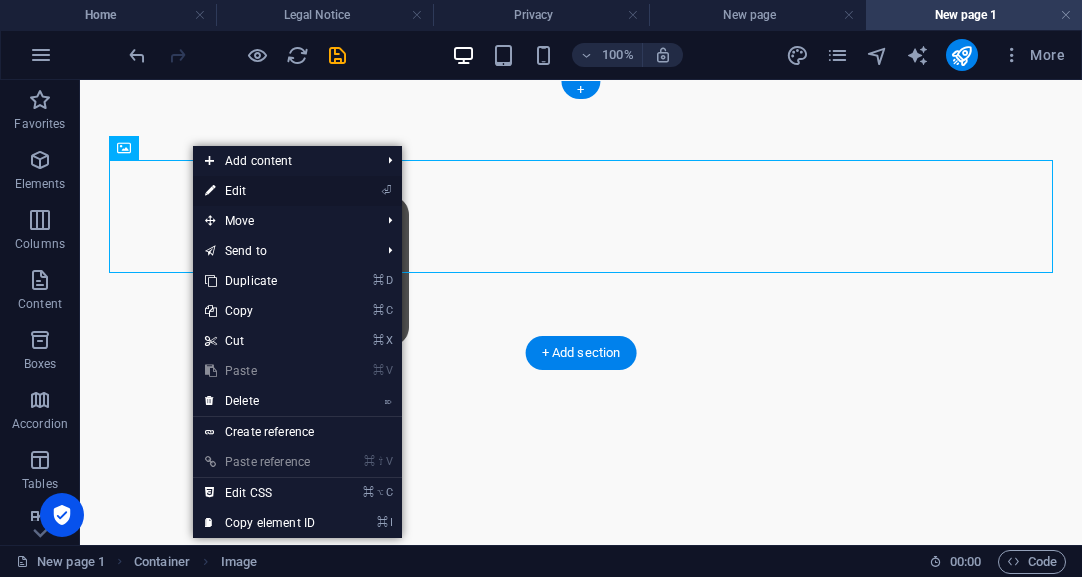 click on "⏎  Edit" at bounding box center (260, 191) 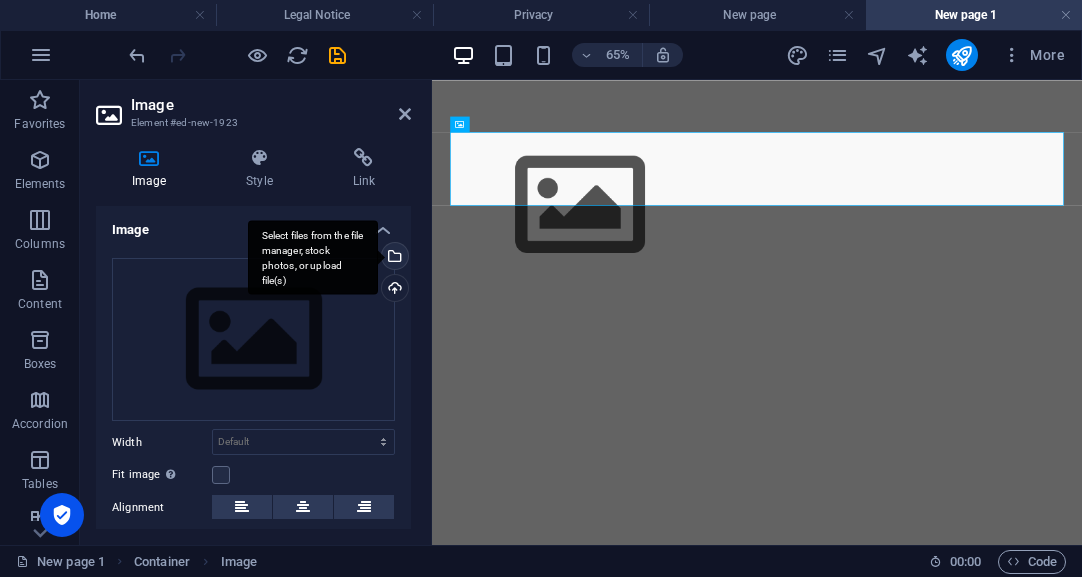 click on "Select files from the file manager, stock photos, or upload file(s)" at bounding box center [393, 258] 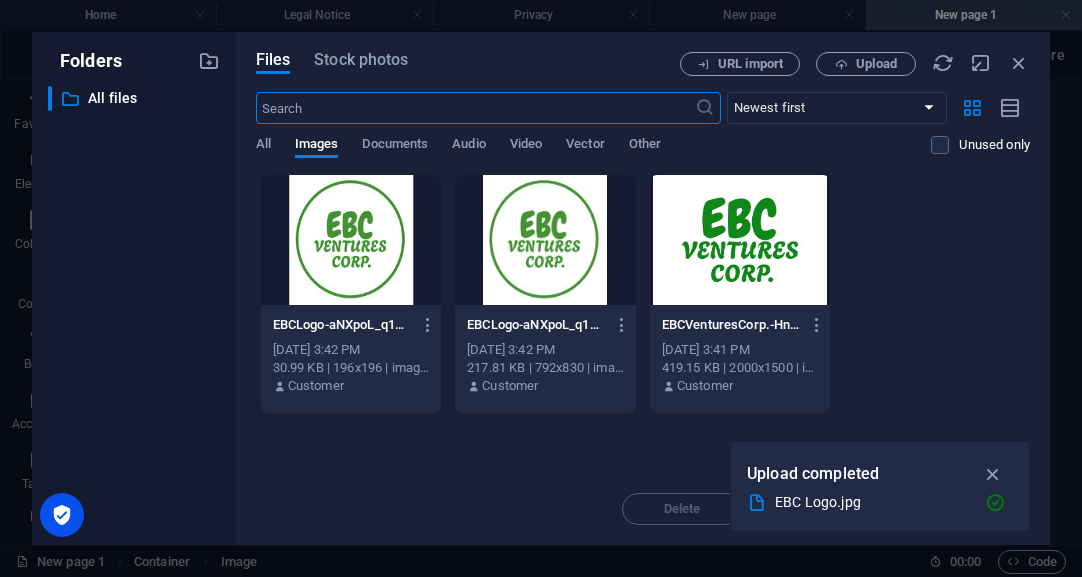 click at bounding box center [740, 240] 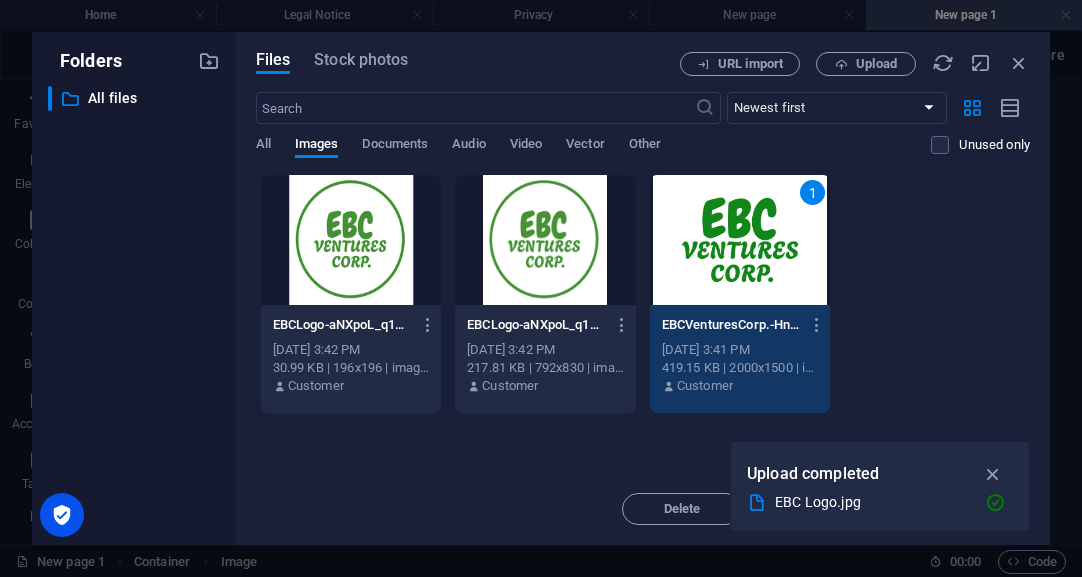 click on "1" at bounding box center (740, 240) 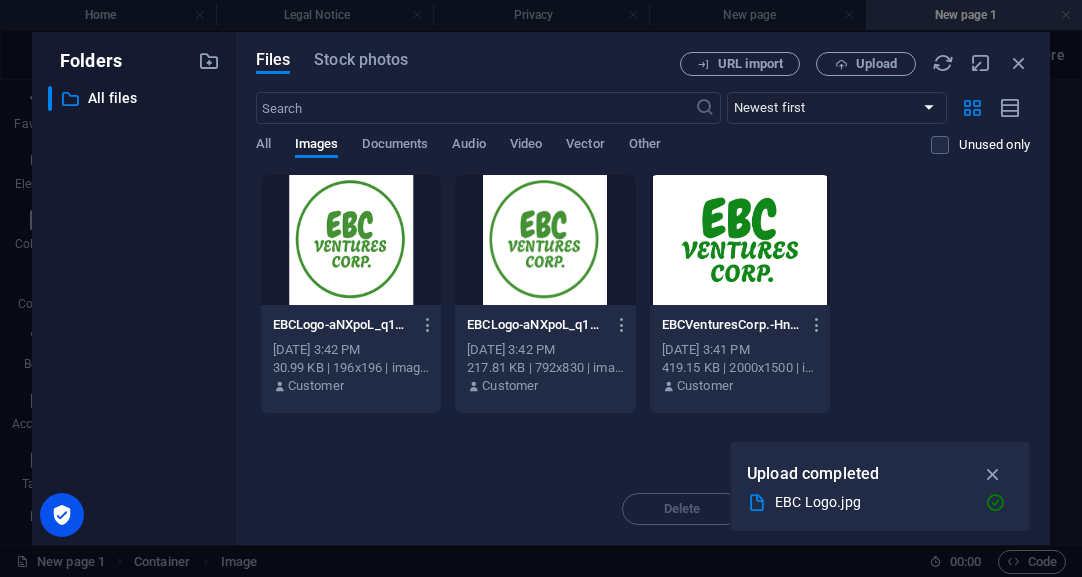 click at bounding box center (740, 240) 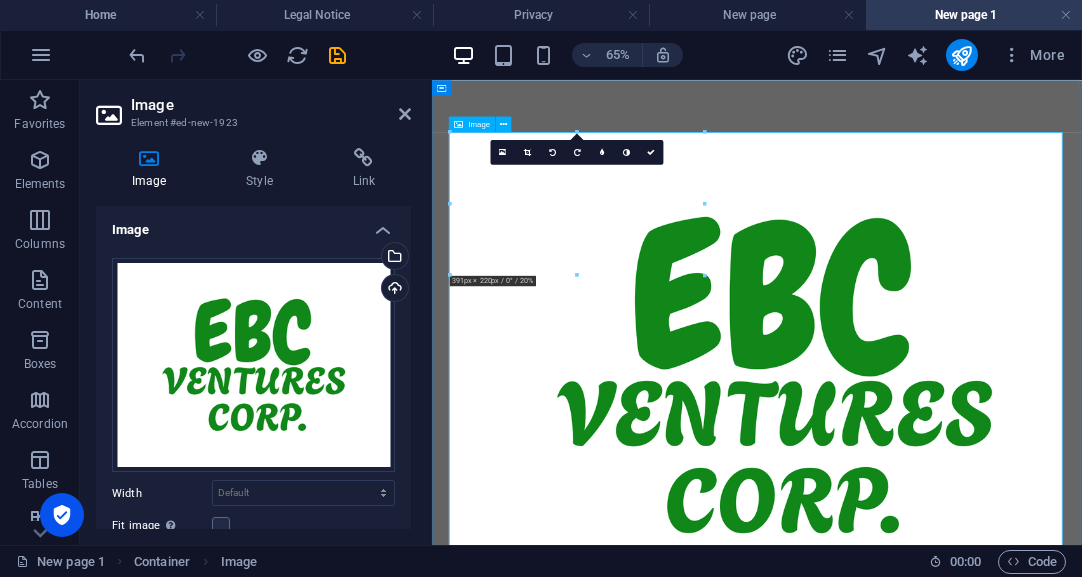 click at bounding box center [932, 535] 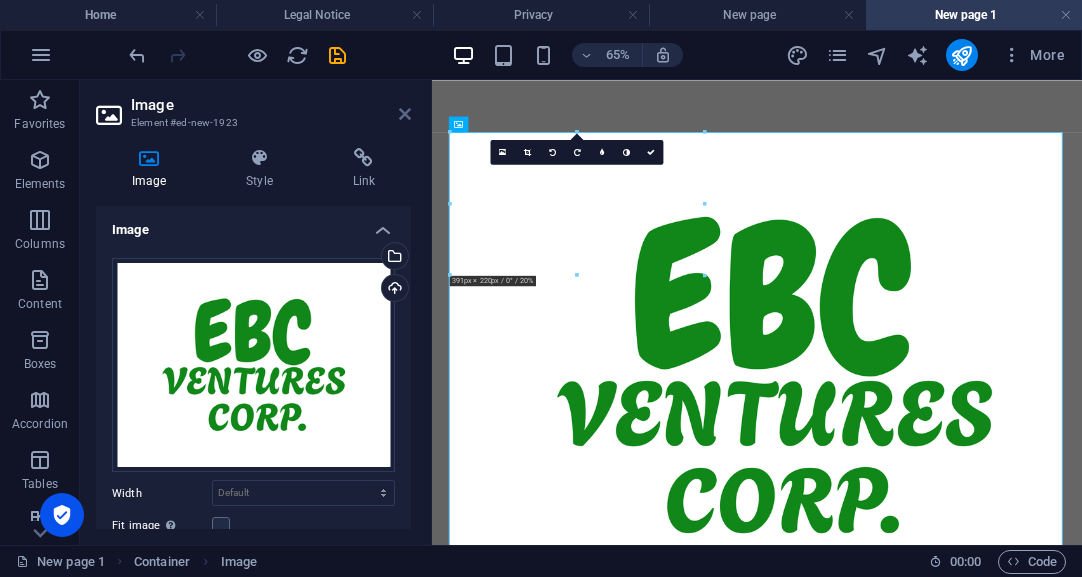 click at bounding box center [405, 114] 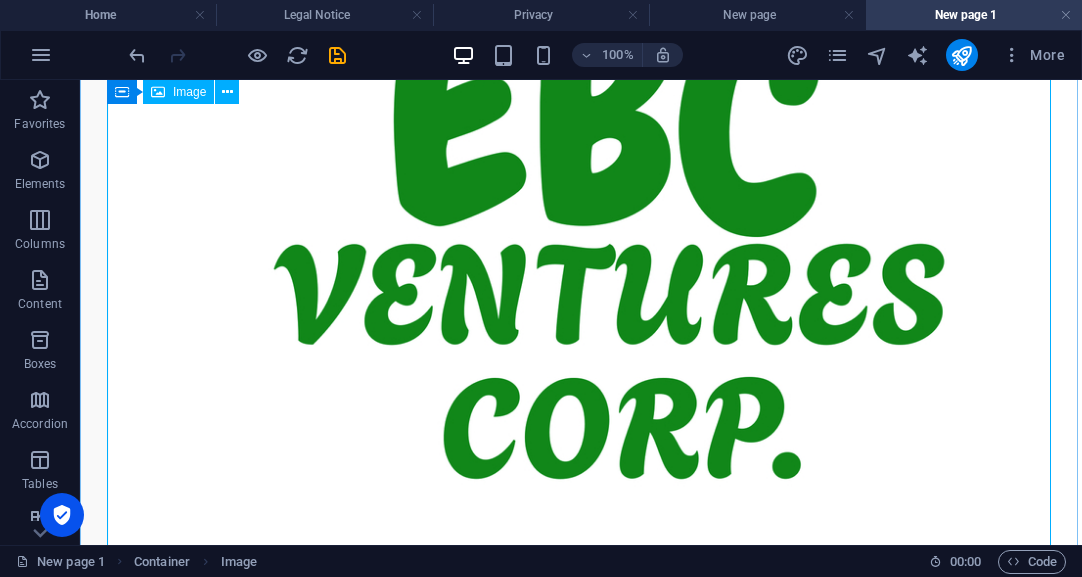 scroll, scrollTop: 403, scrollLeft: 0, axis: vertical 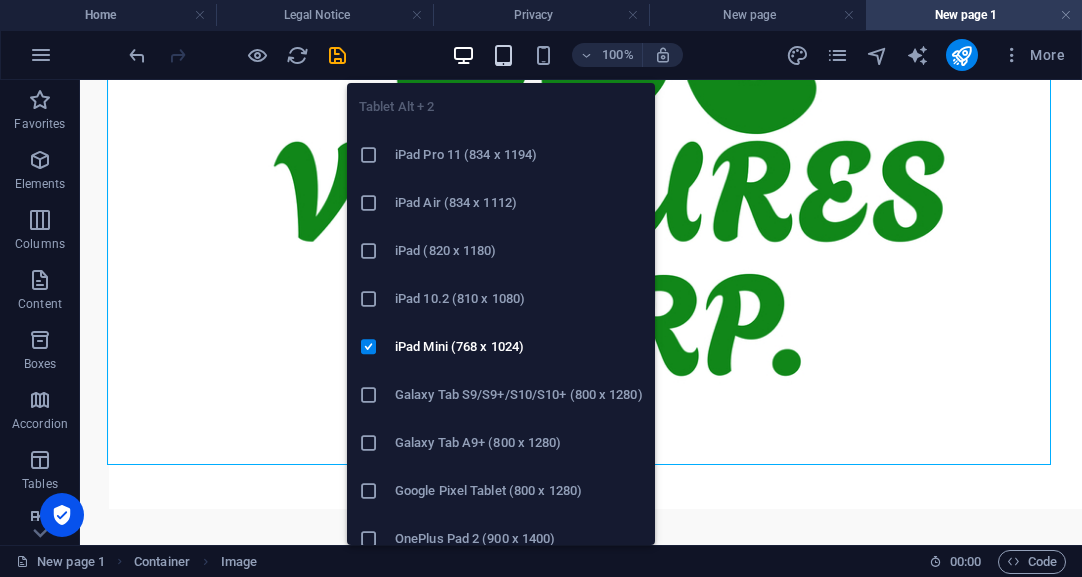 click at bounding box center (503, 55) 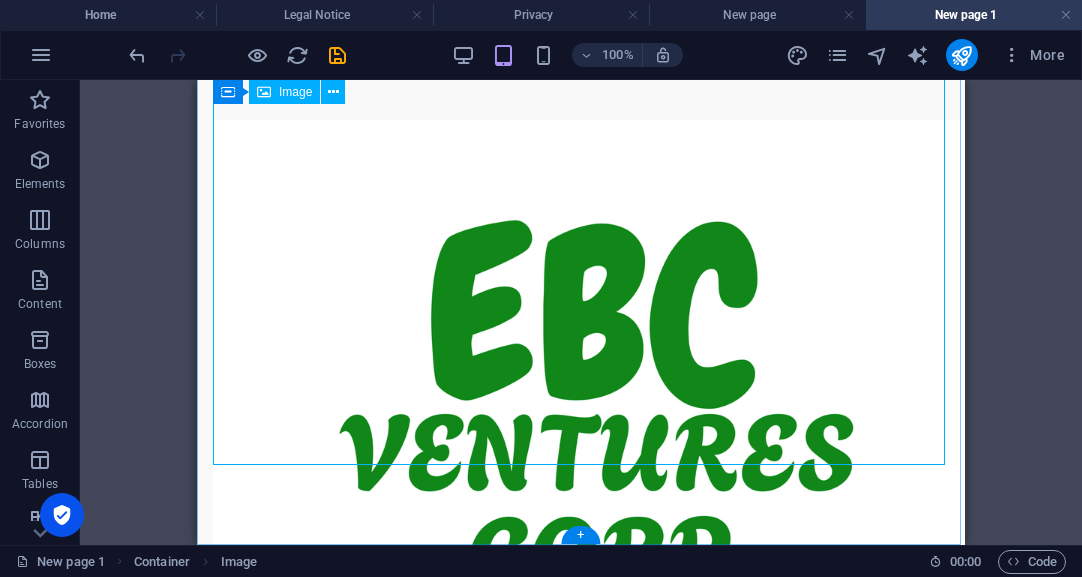scroll, scrollTop: 0, scrollLeft: 0, axis: both 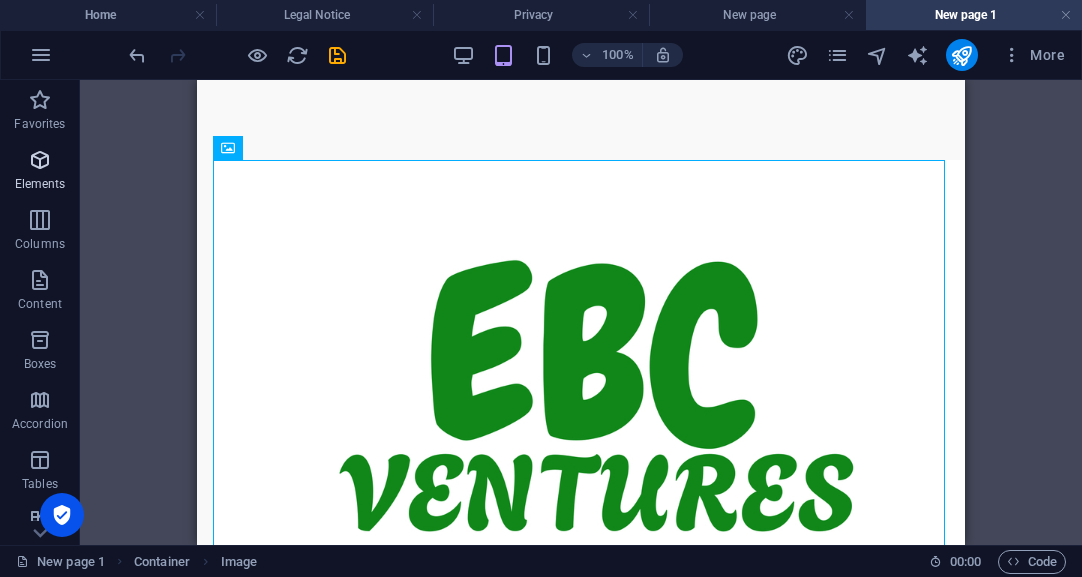 click at bounding box center [40, 160] 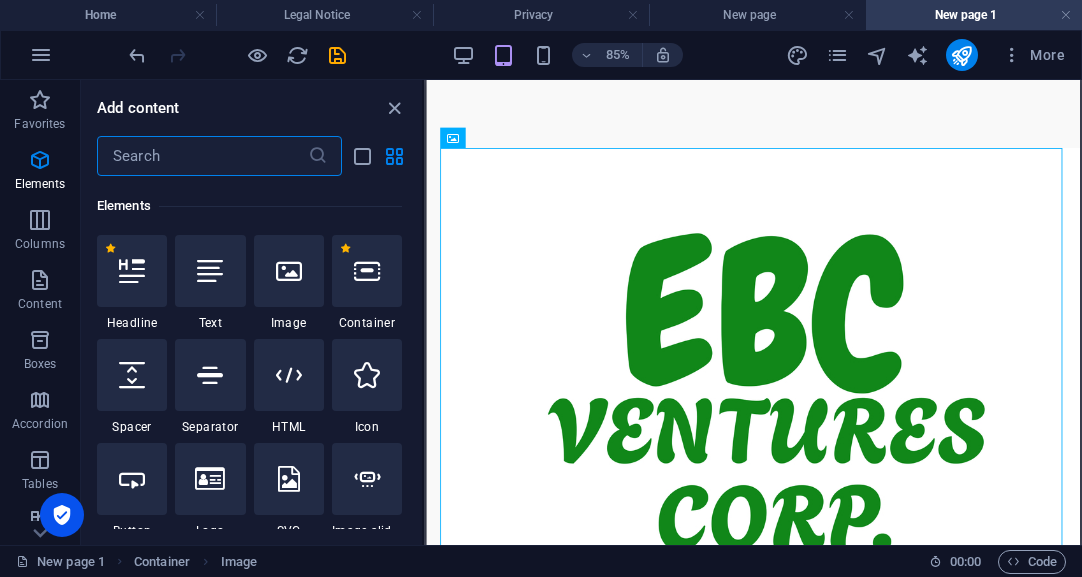 scroll, scrollTop: 213, scrollLeft: 0, axis: vertical 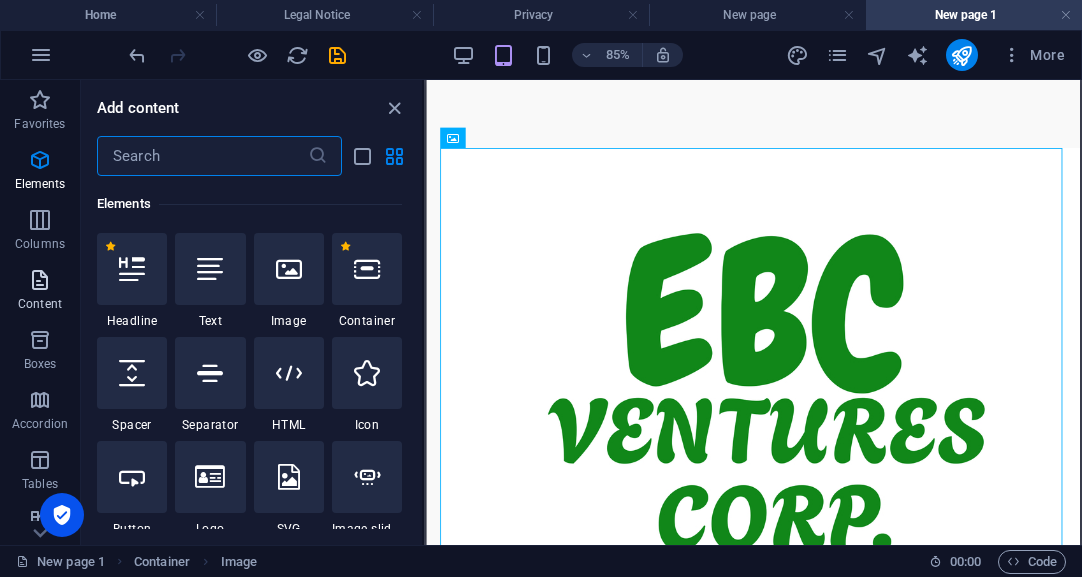 click at bounding box center [40, 280] 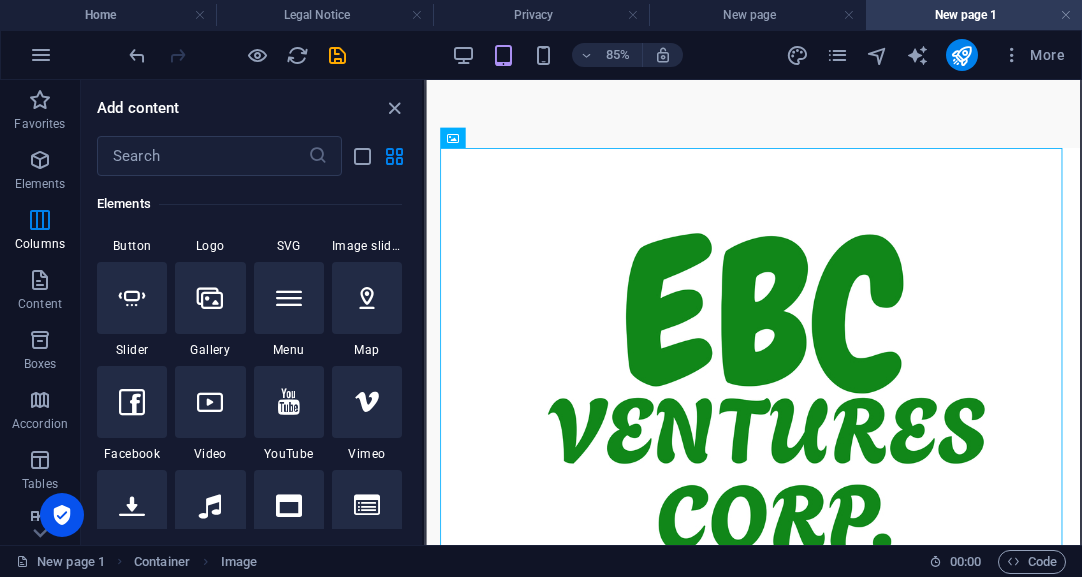 scroll, scrollTop: 3499, scrollLeft: 0, axis: vertical 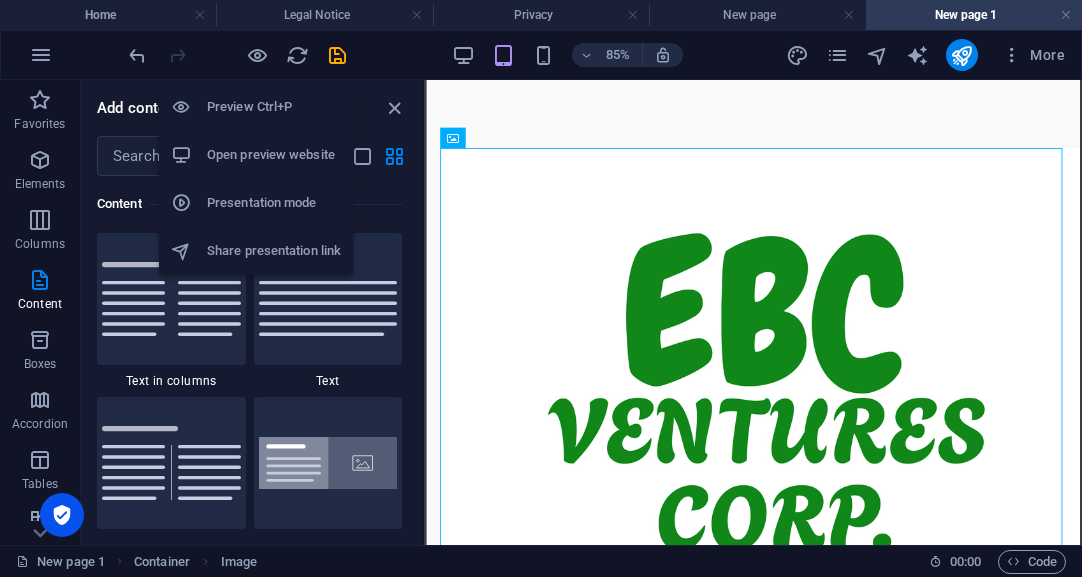 drag, startPoint x: 239, startPoint y: 103, endPoint x: 1064, endPoint y: 192, distance: 829.78674 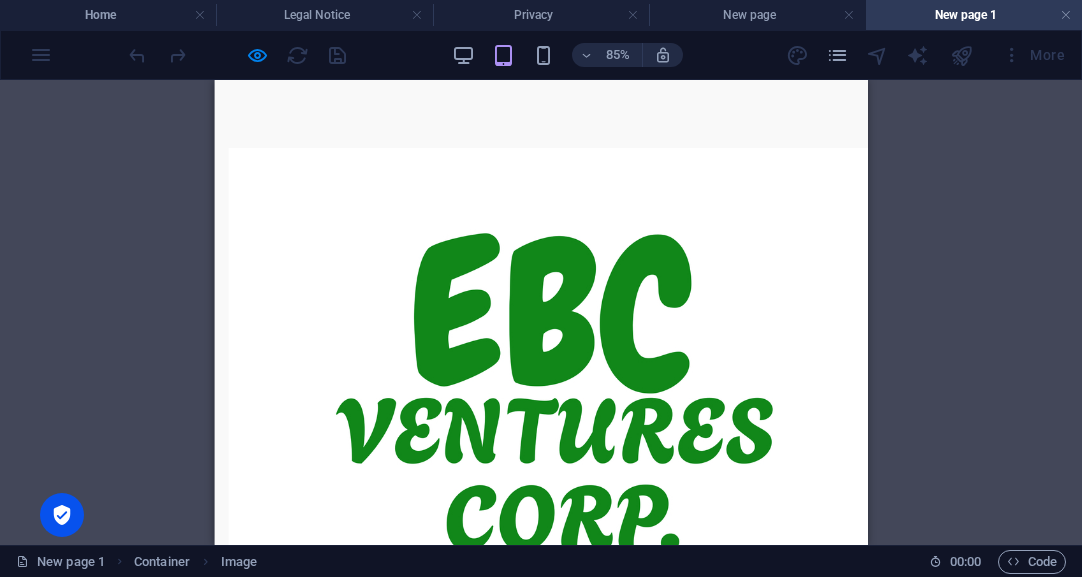 click at bounding box center [614, 448] 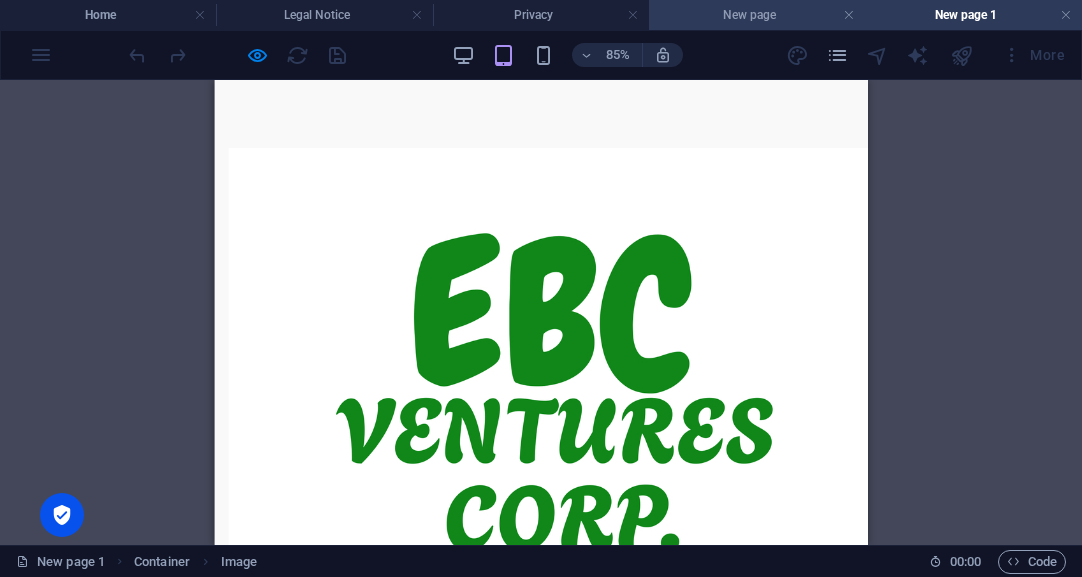 click on "New page" at bounding box center (757, 15) 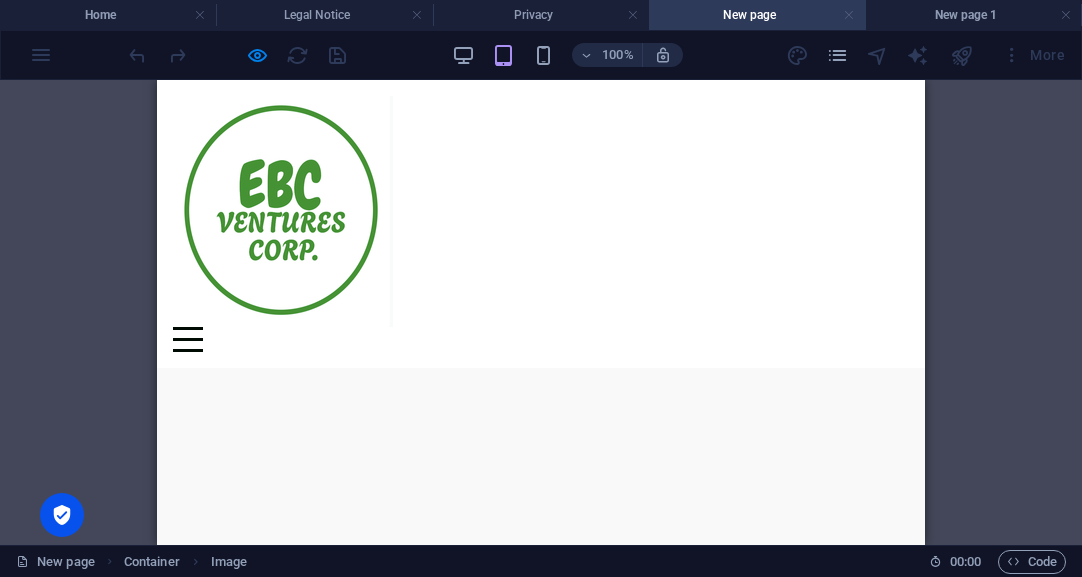 click at bounding box center [849, 15] 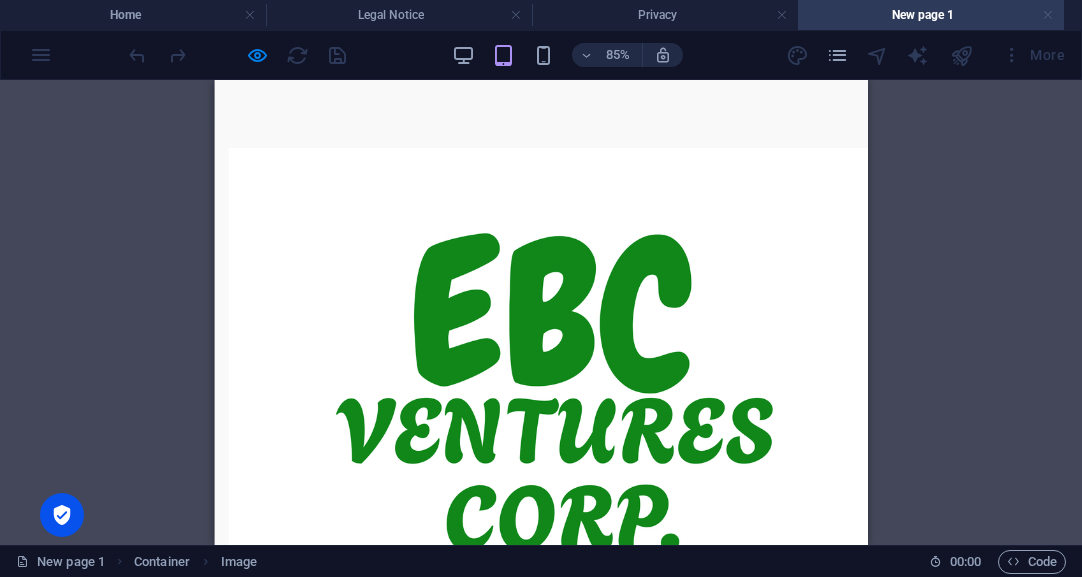 click at bounding box center [1048, 15] 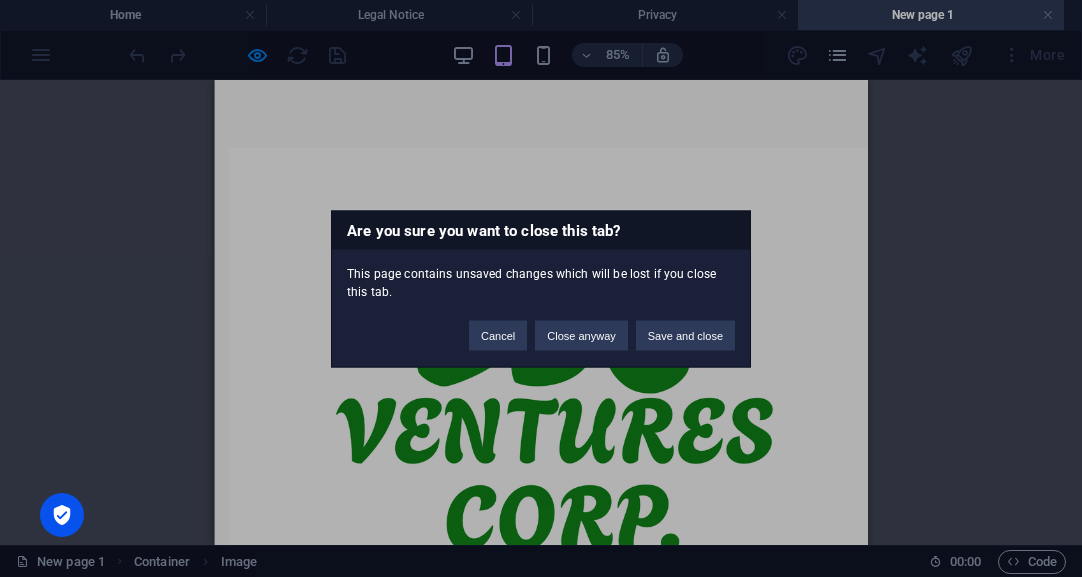 click on "Are you sure you want to close this tab? This page contains unsaved changes which will be lost if you close this tab. Cancel Close anyway Save and close" at bounding box center [541, 288] 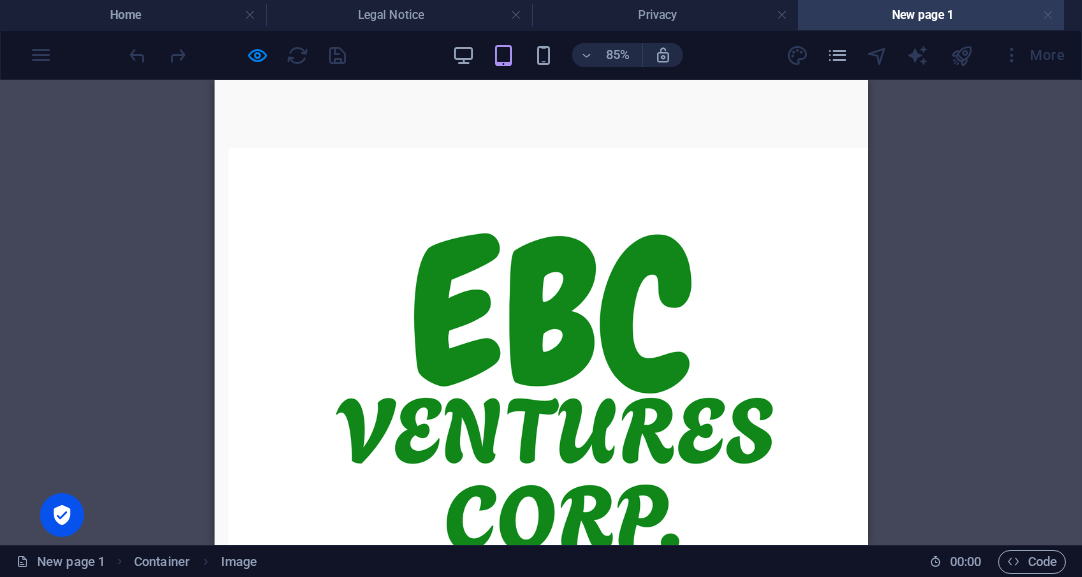 click at bounding box center (1048, 15) 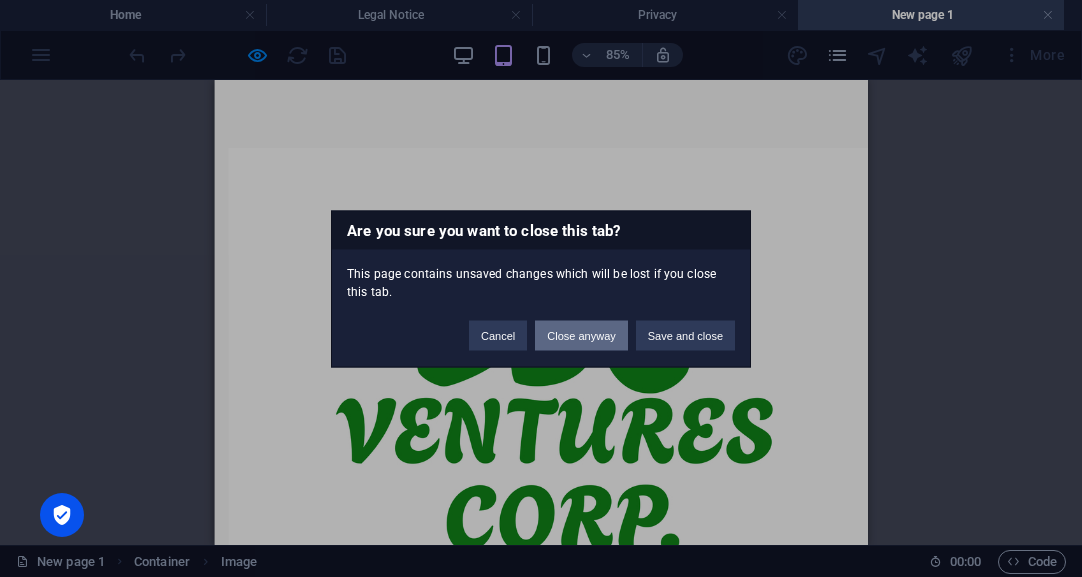 click on "Close anyway" at bounding box center (581, 335) 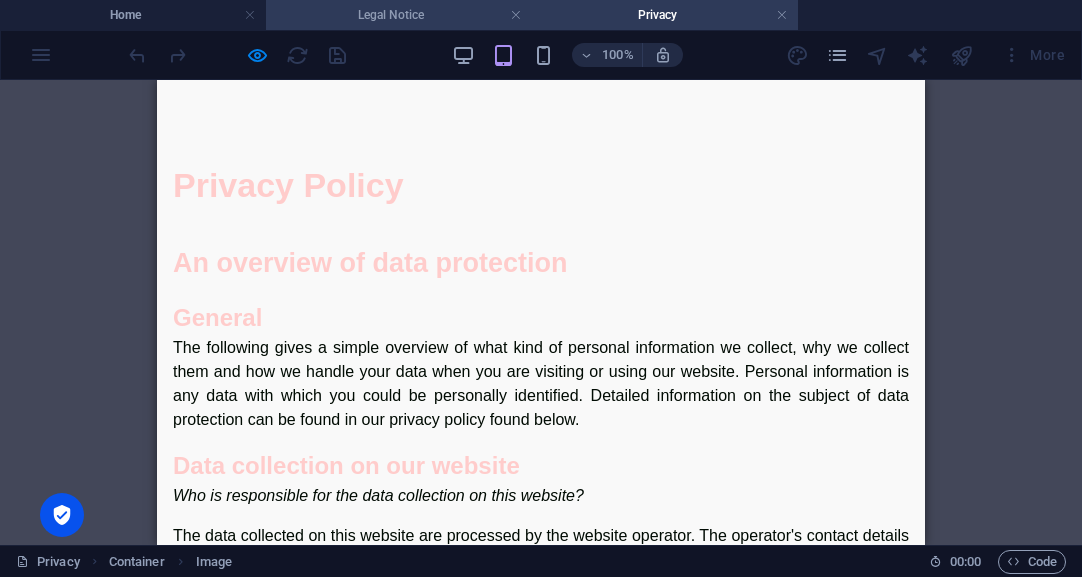click on "Legal Notice" at bounding box center (399, 15) 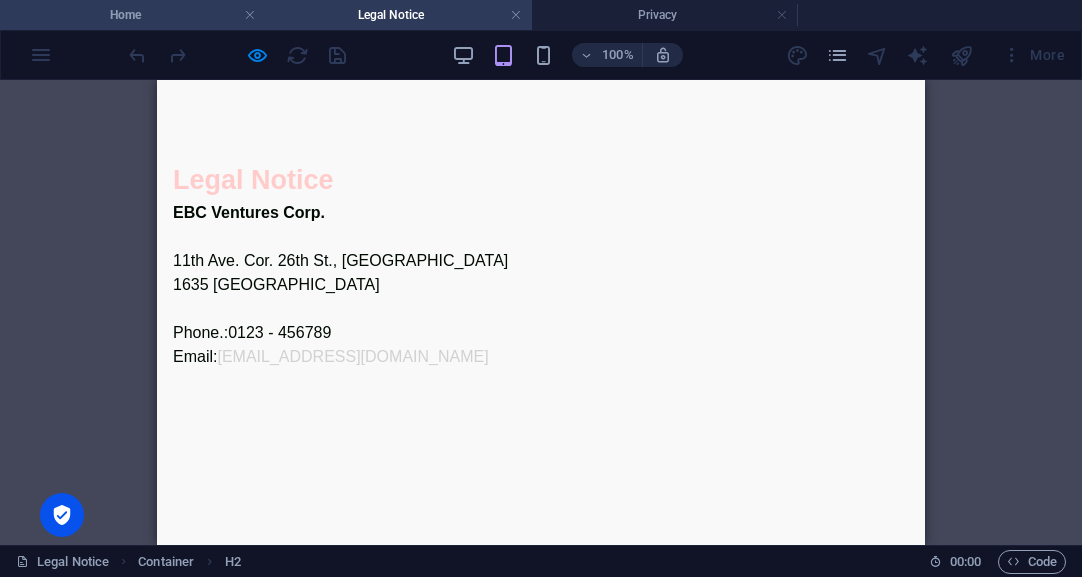 click on "Home" at bounding box center (133, 15) 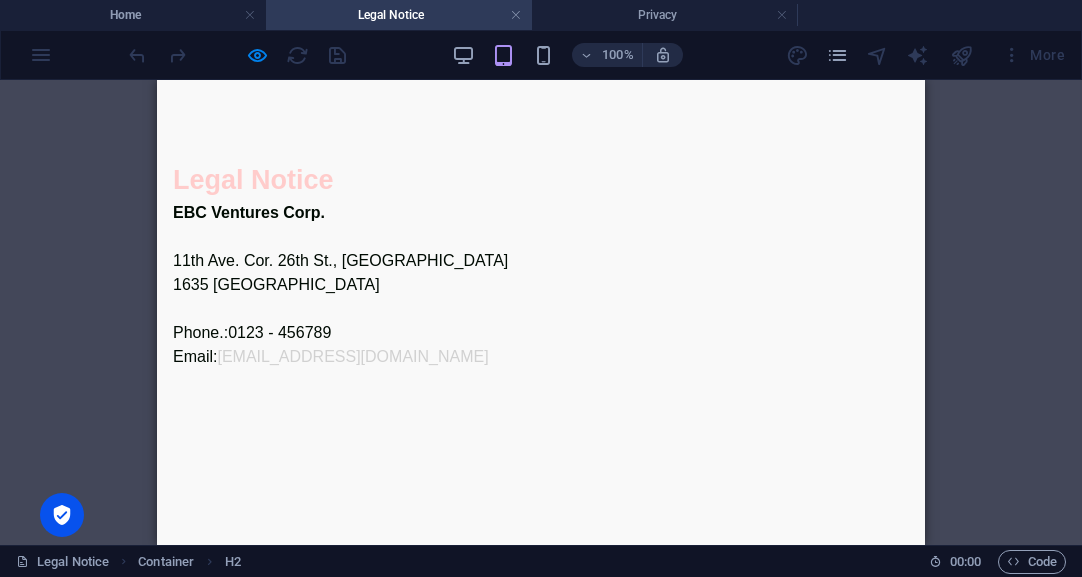 scroll, scrollTop: 0, scrollLeft: 0, axis: both 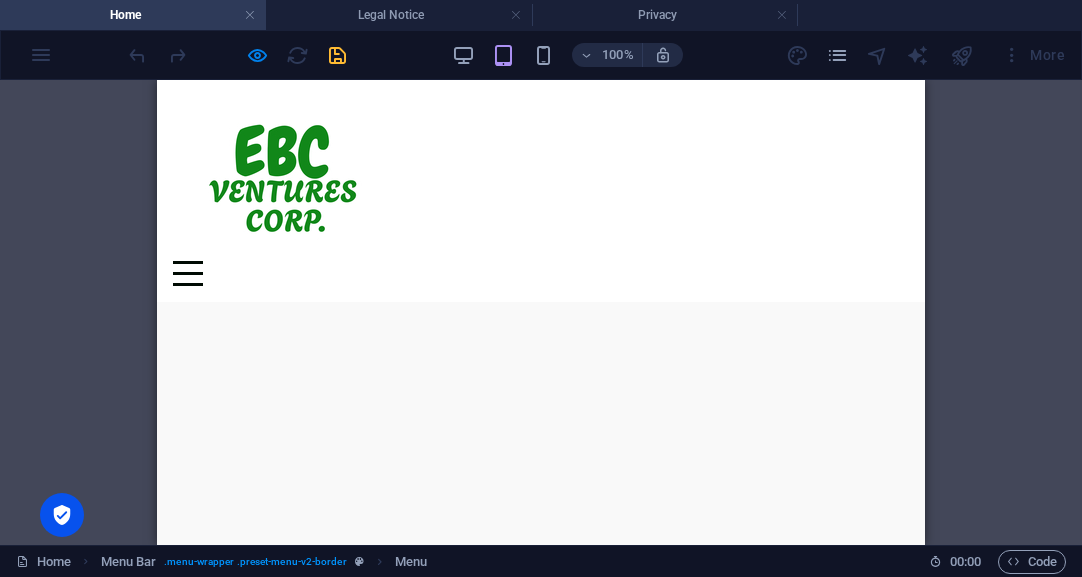 click on "Menu" at bounding box center (188, 273) 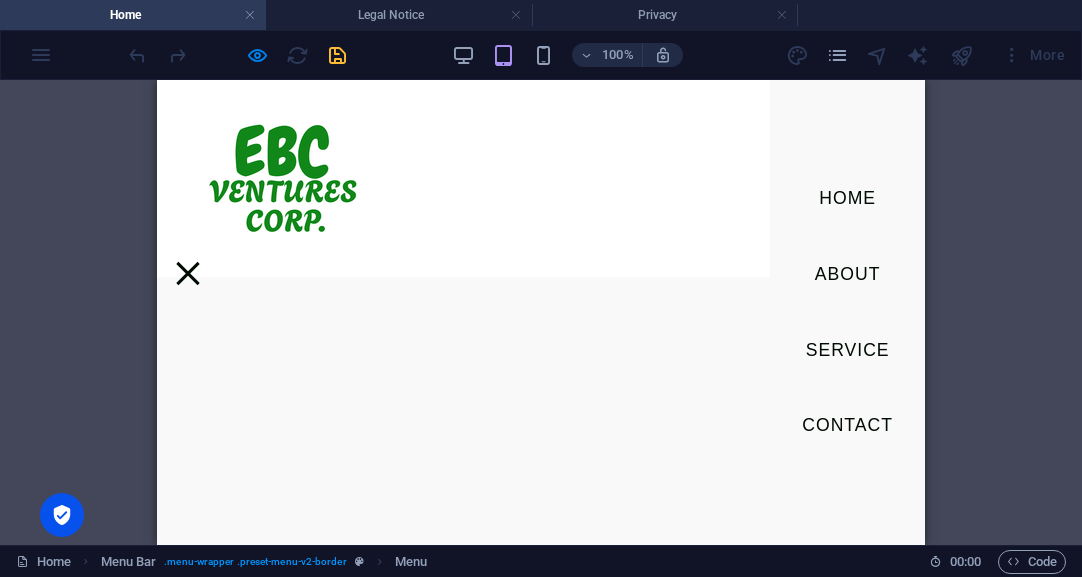 click on "About" at bounding box center (848, 275) 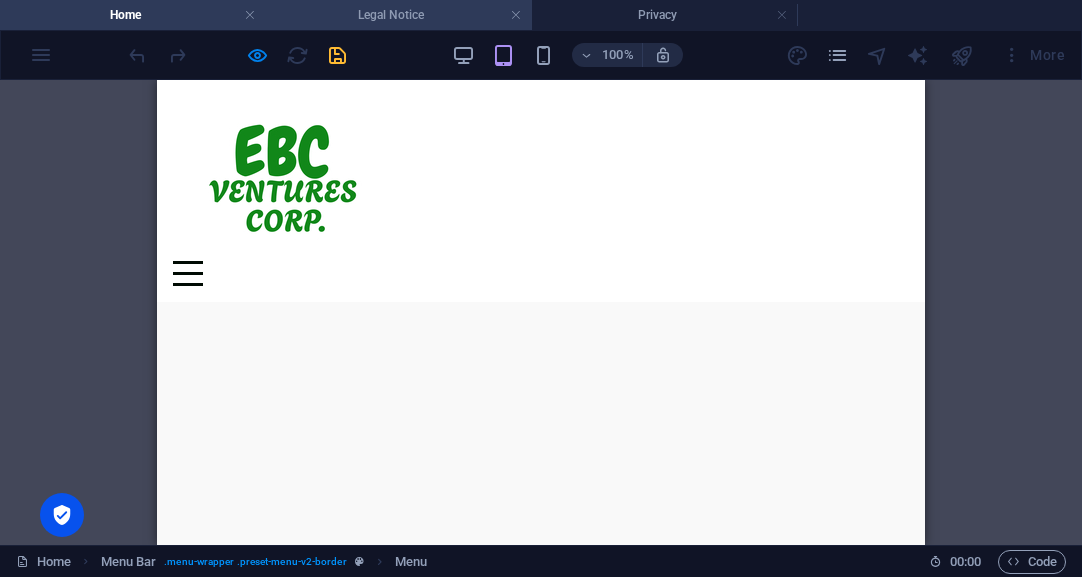click on "Legal Notice" at bounding box center [399, 15] 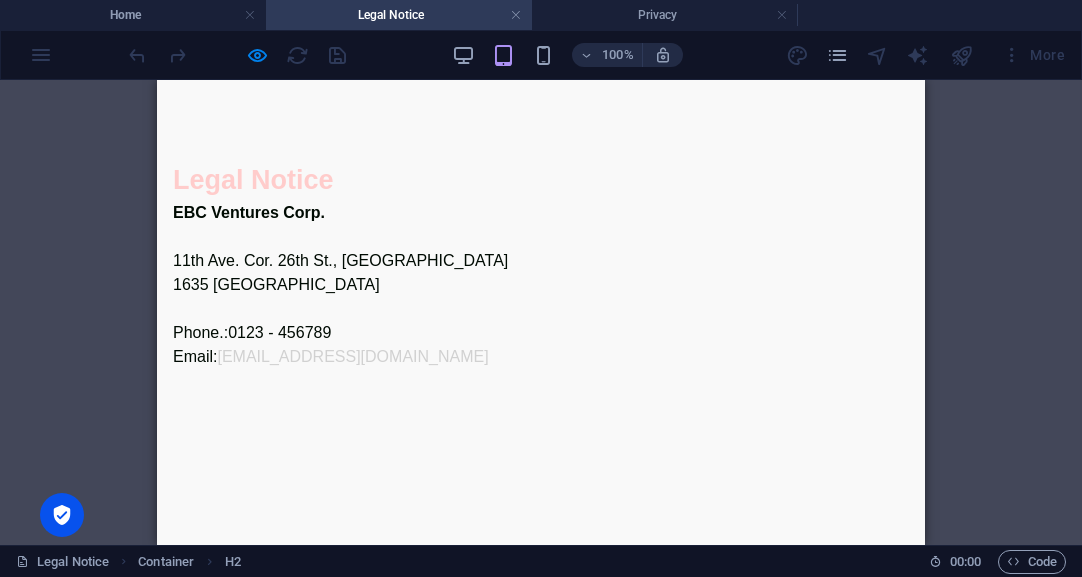 click on "Legal Notice" at bounding box center (541, 180) 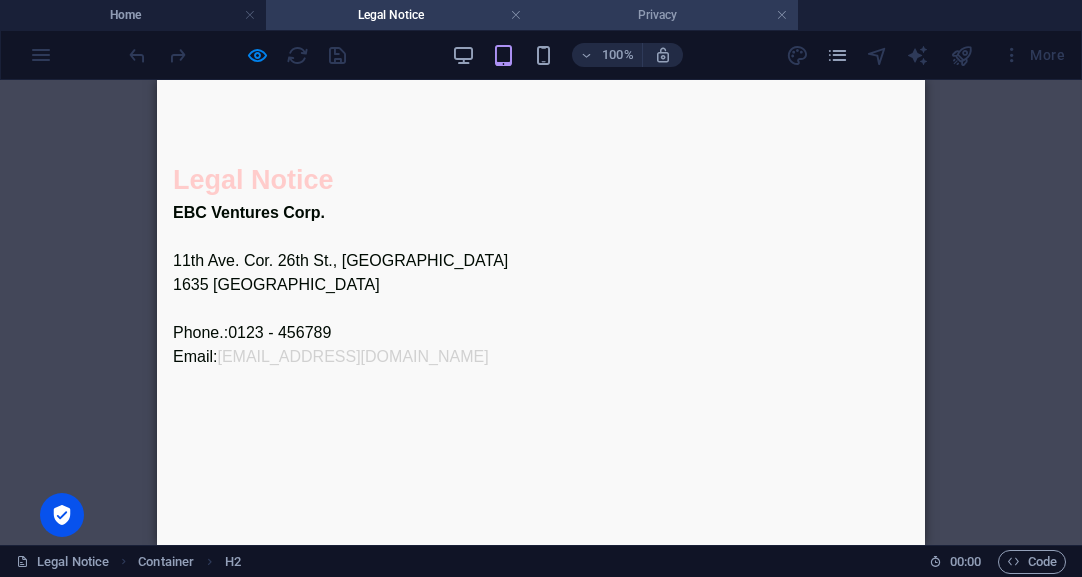 click on "Privacy" at bounding box center [665, 15] 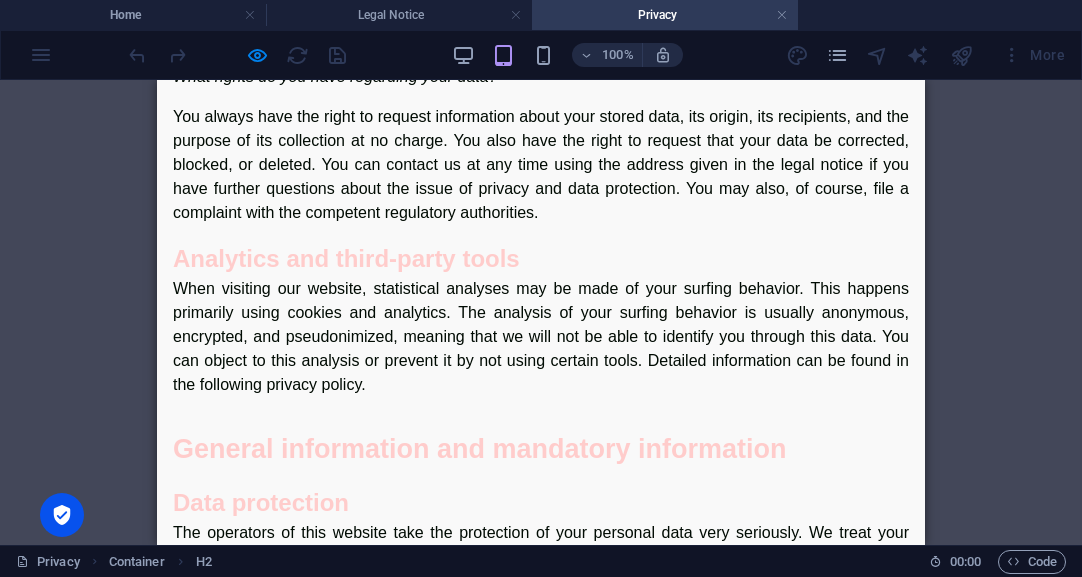 scroll, scrollTop: 0, scrollLeft: 0, axis: both 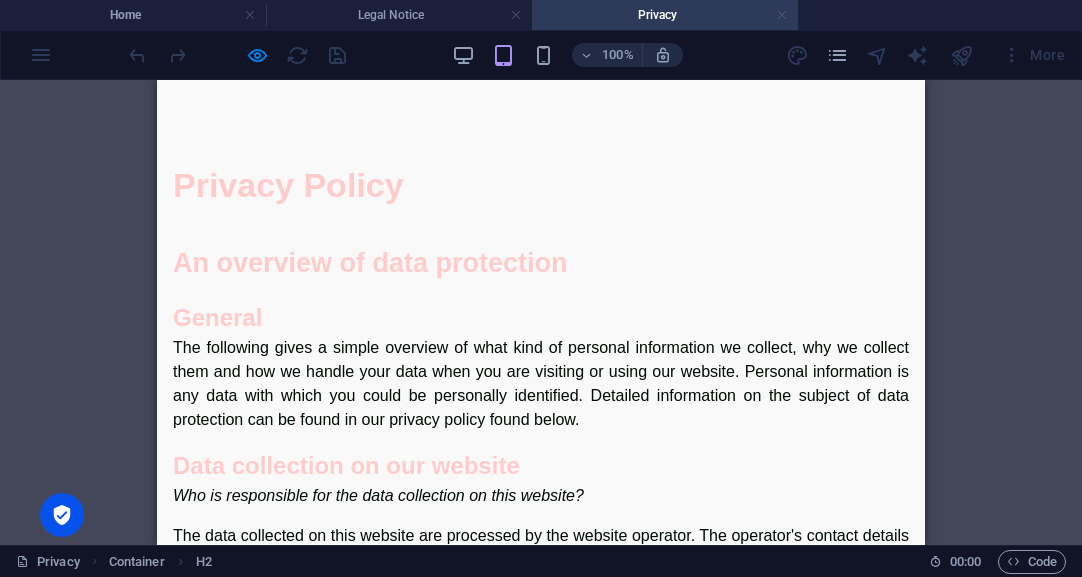 click at bounding box center [782, 15] 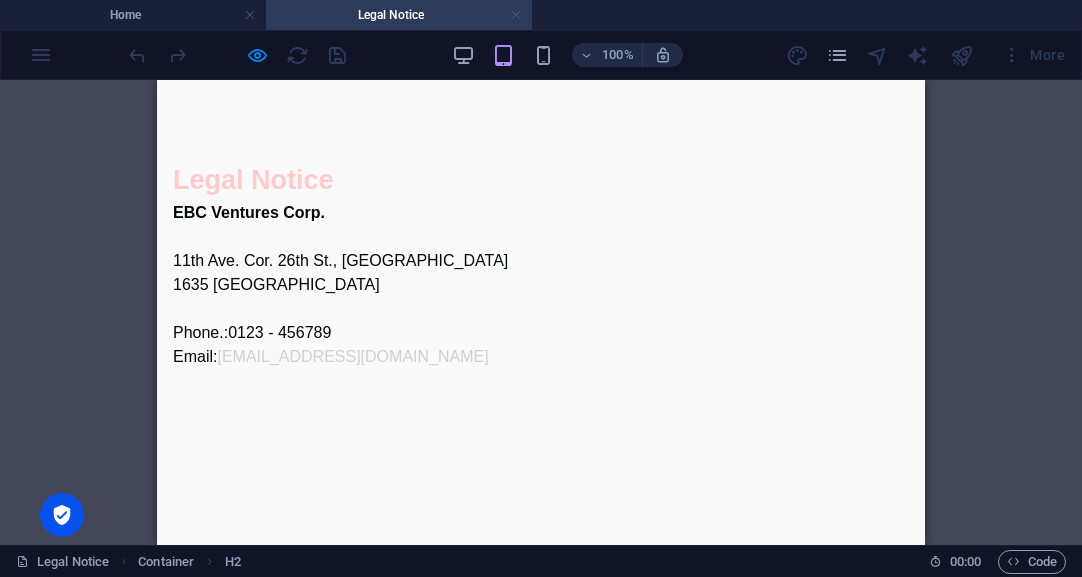 click at bounding box center [516, 15] 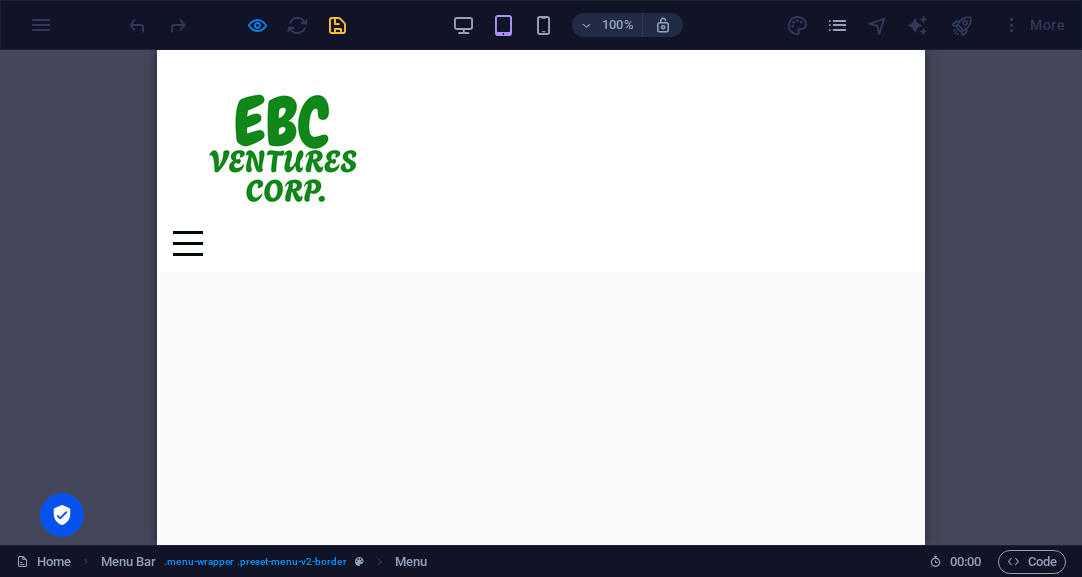 click on "Skip to main content
Menu Home About Service Contact" at bounding box center (541, 161) 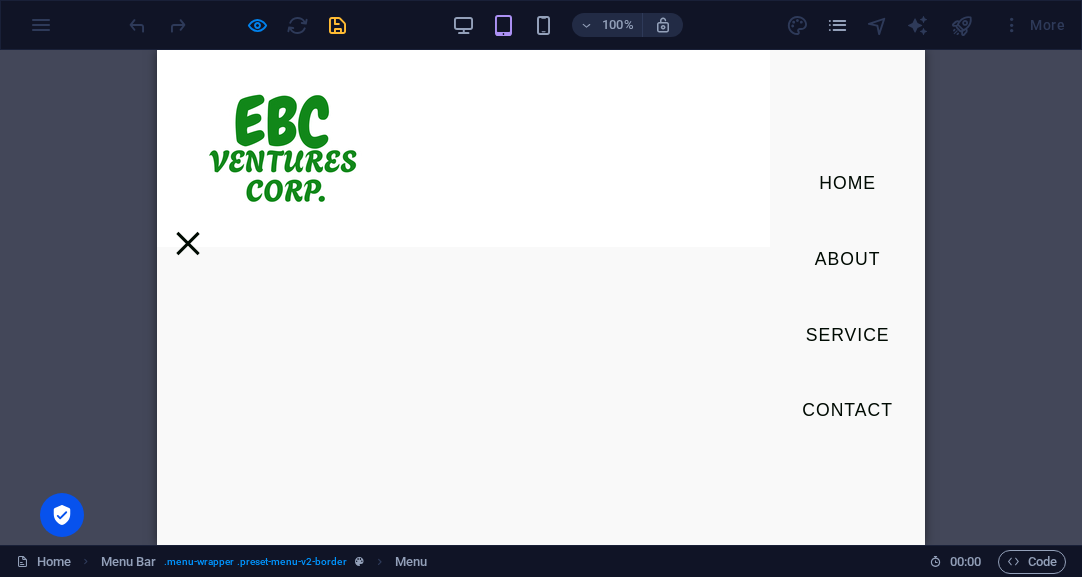 click on "About" at bounding box center [848, 260] 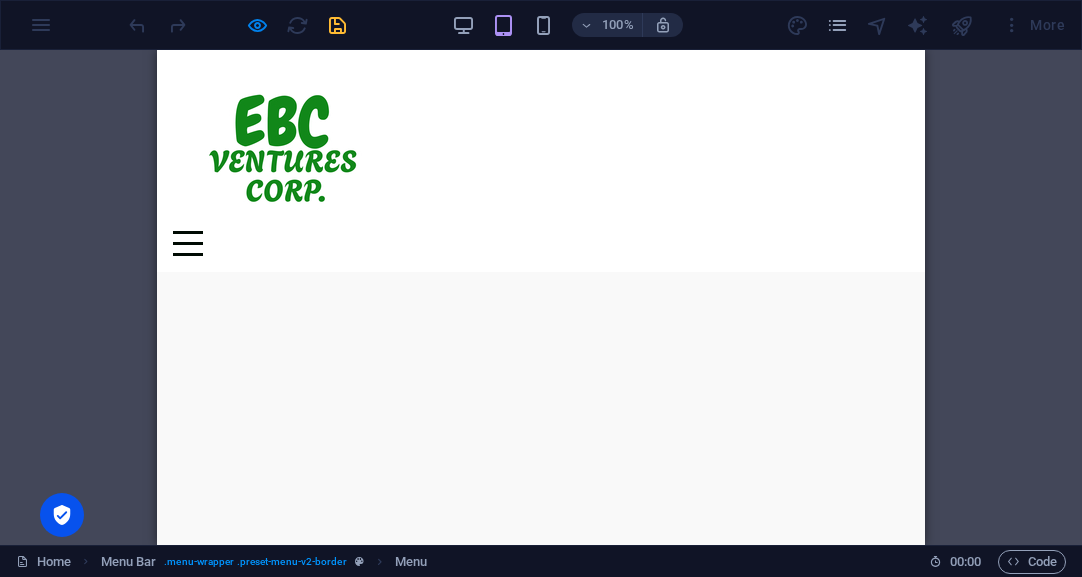 click on "100% More" at bounding box center [541, 25] 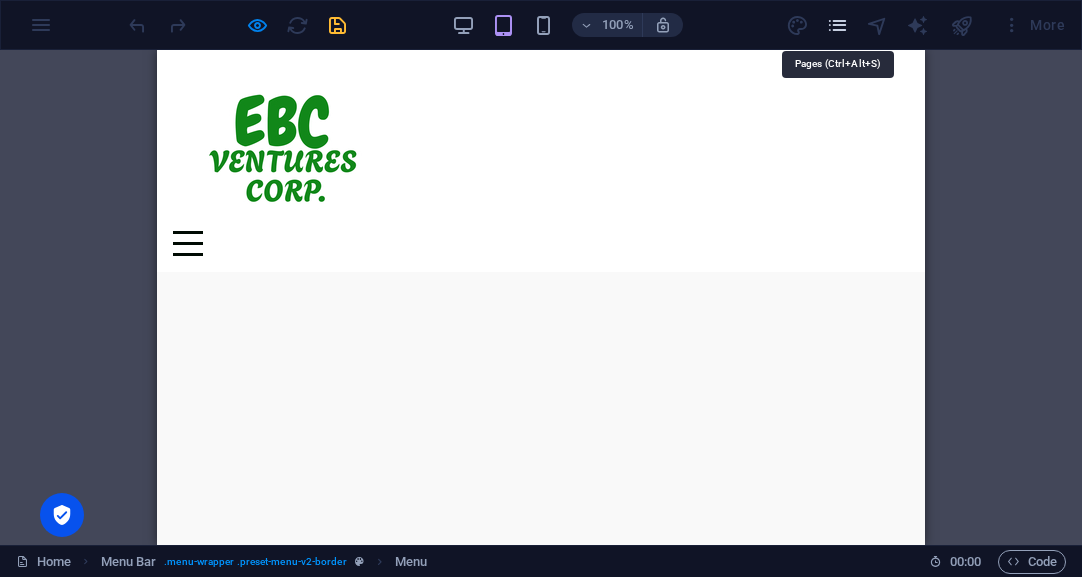 click at bounding box center [837, 25] 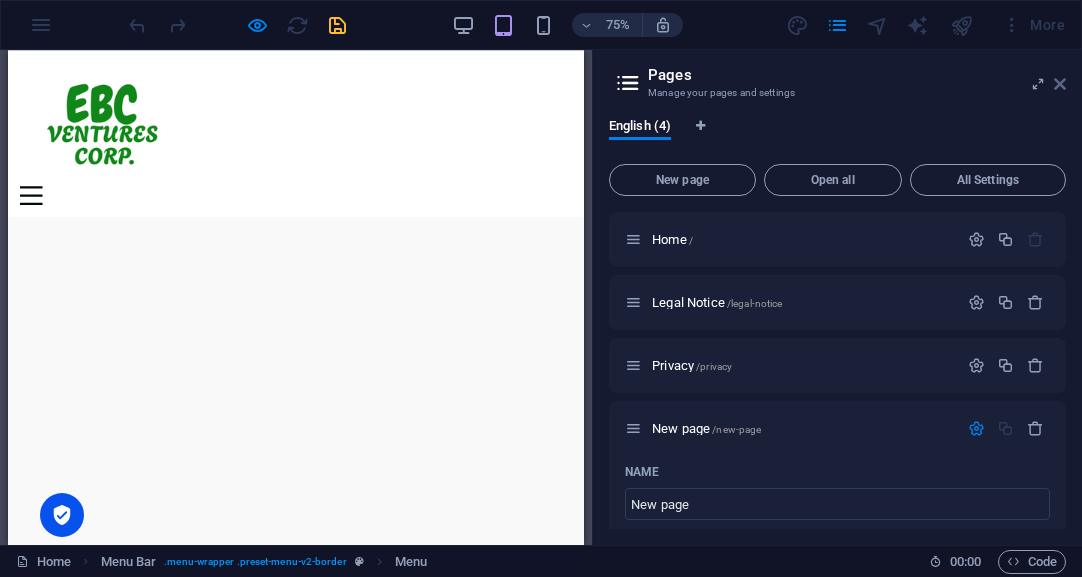 click at bounding box center (1060, 84) 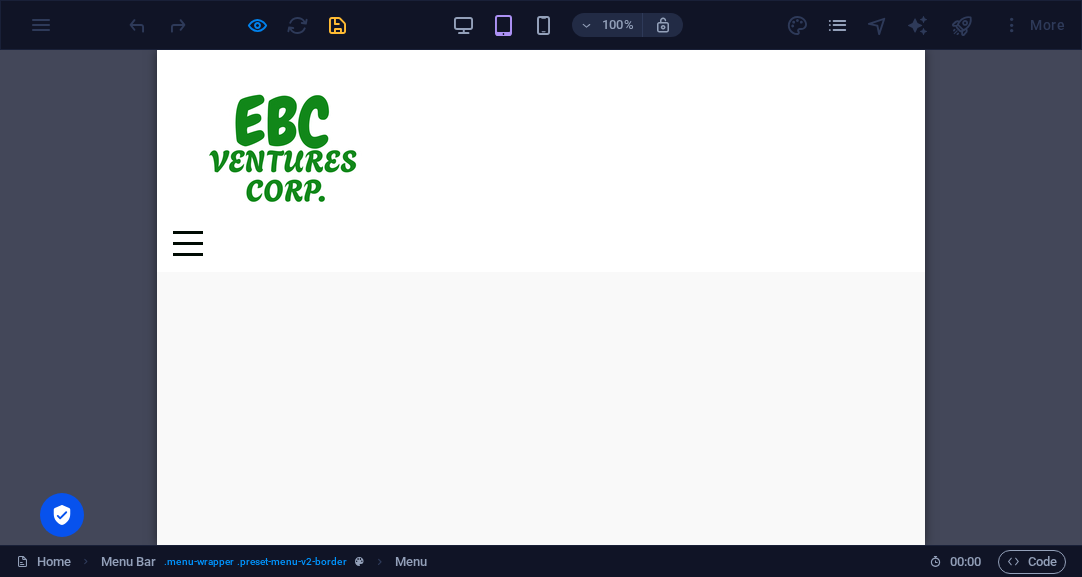 click on "100% More" at bounding box center (541, 25) 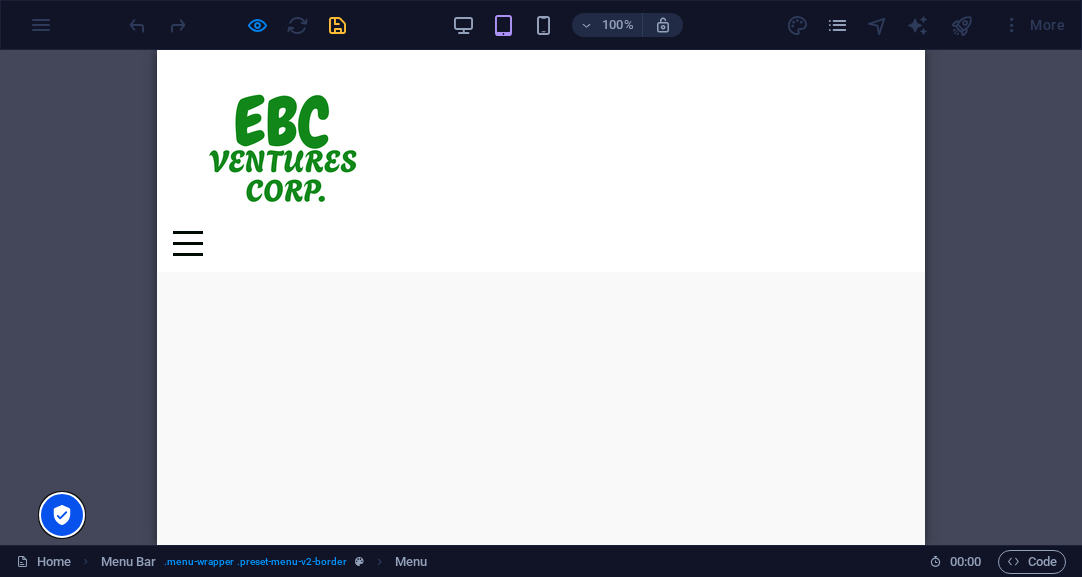 click at bounding box center [62, 515] 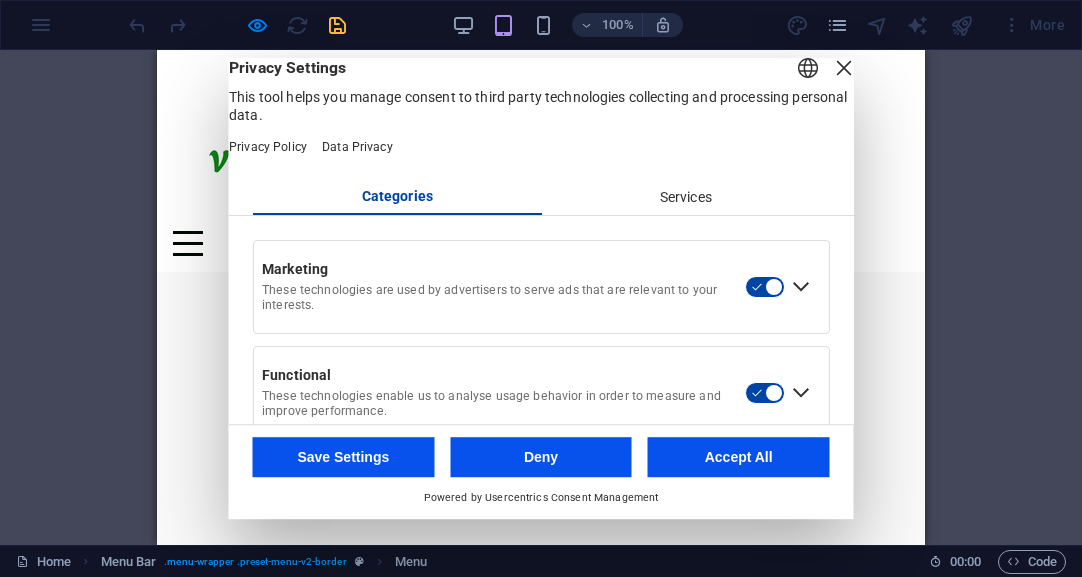 click at bounding box center [844, 68] 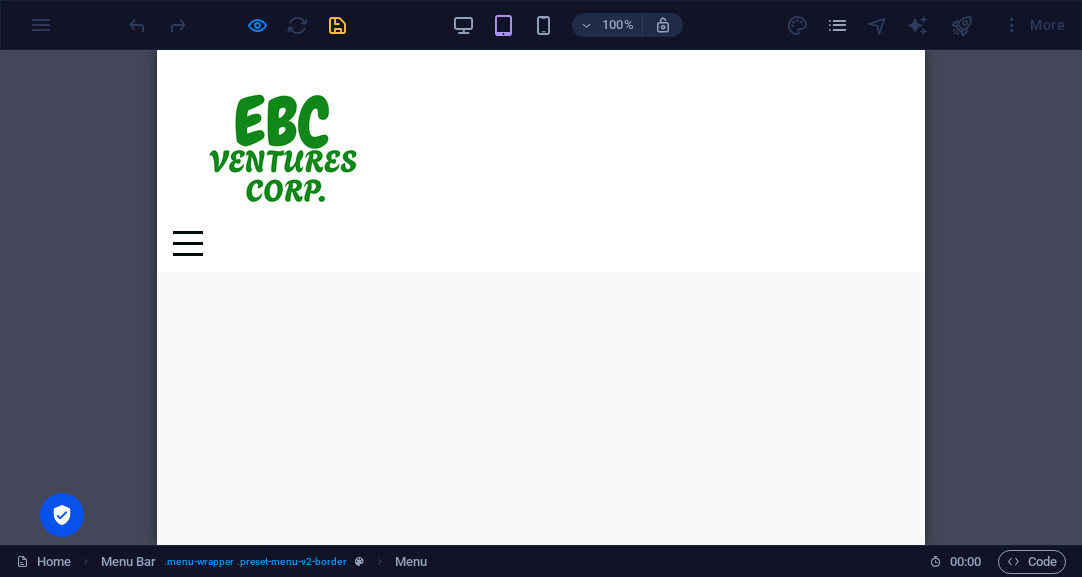 click on "100% More" at bounding box center [541, 25] 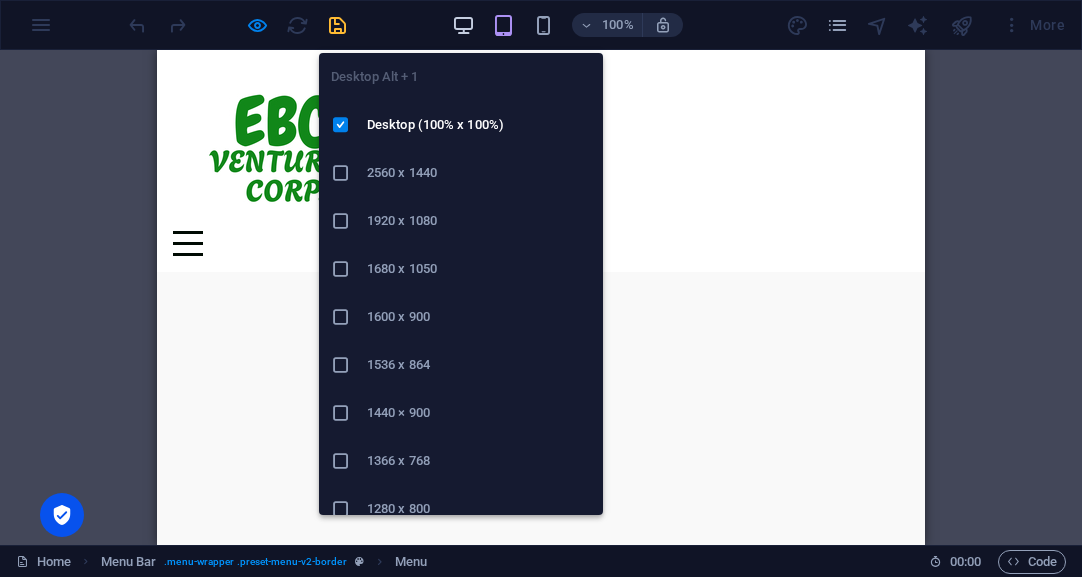 click at bounding box center [463, 25] 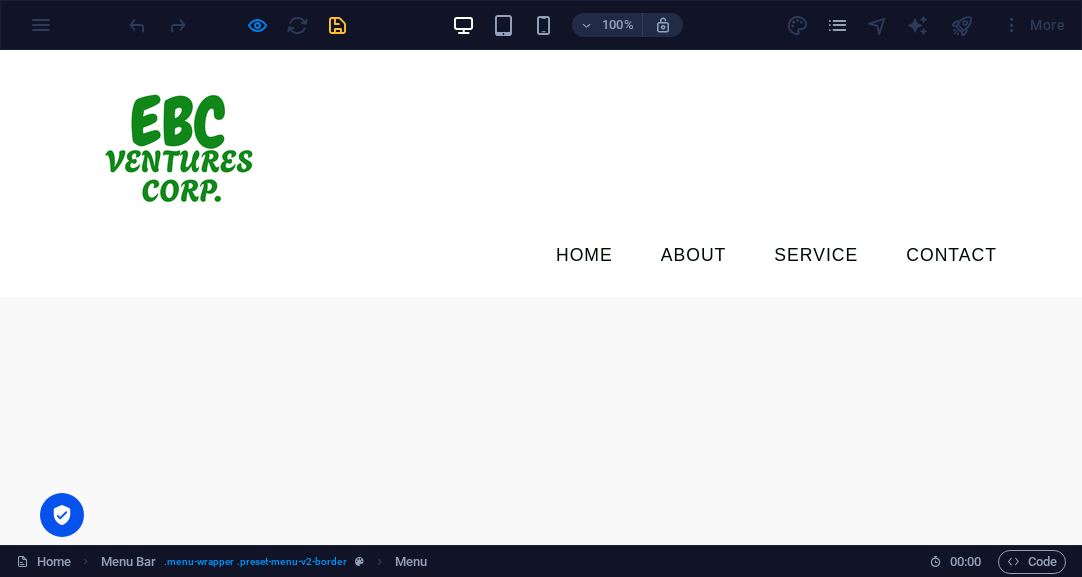 click on "More" at bounding box center (1033, 25) 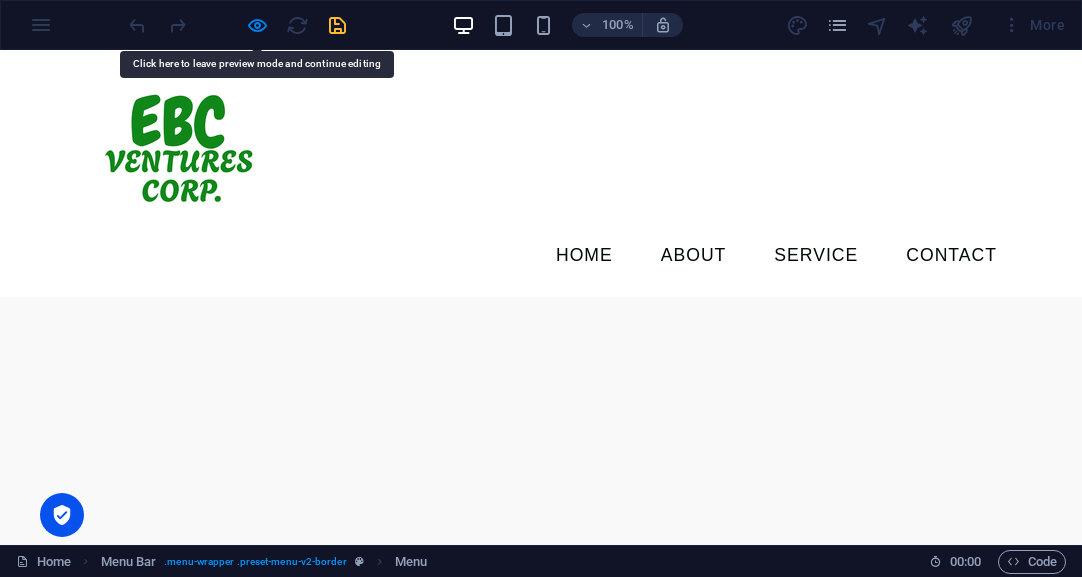 click on "100% More" at bounding box center [541, 25] 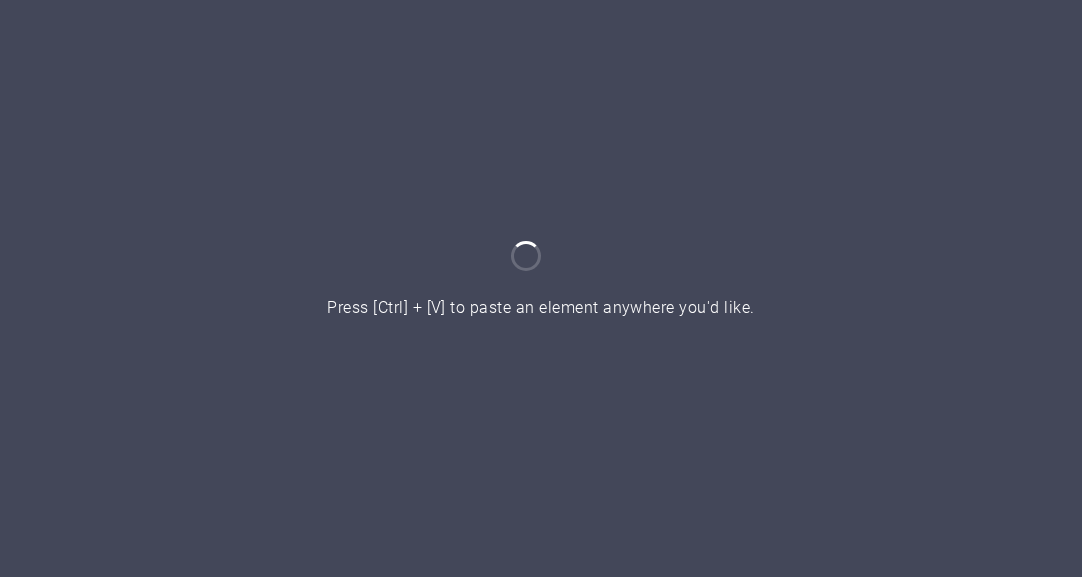 scroll, scrollTop: 0, scrollLeft: 0, axis: both 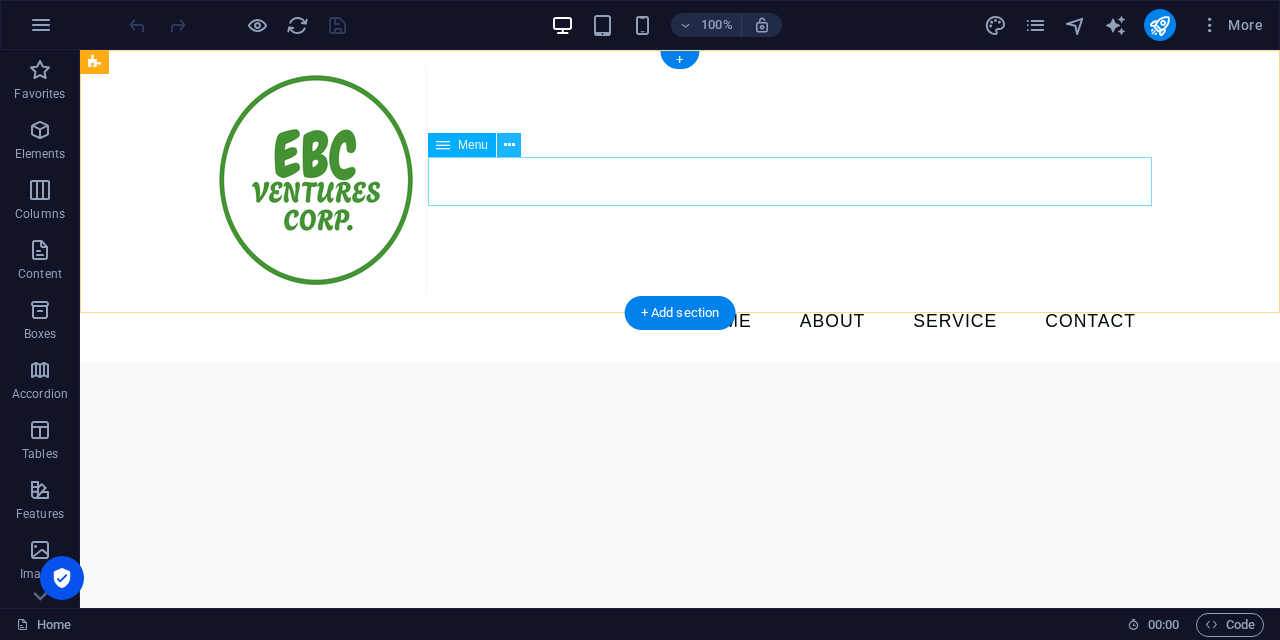 click at bounding box center [509, 145] 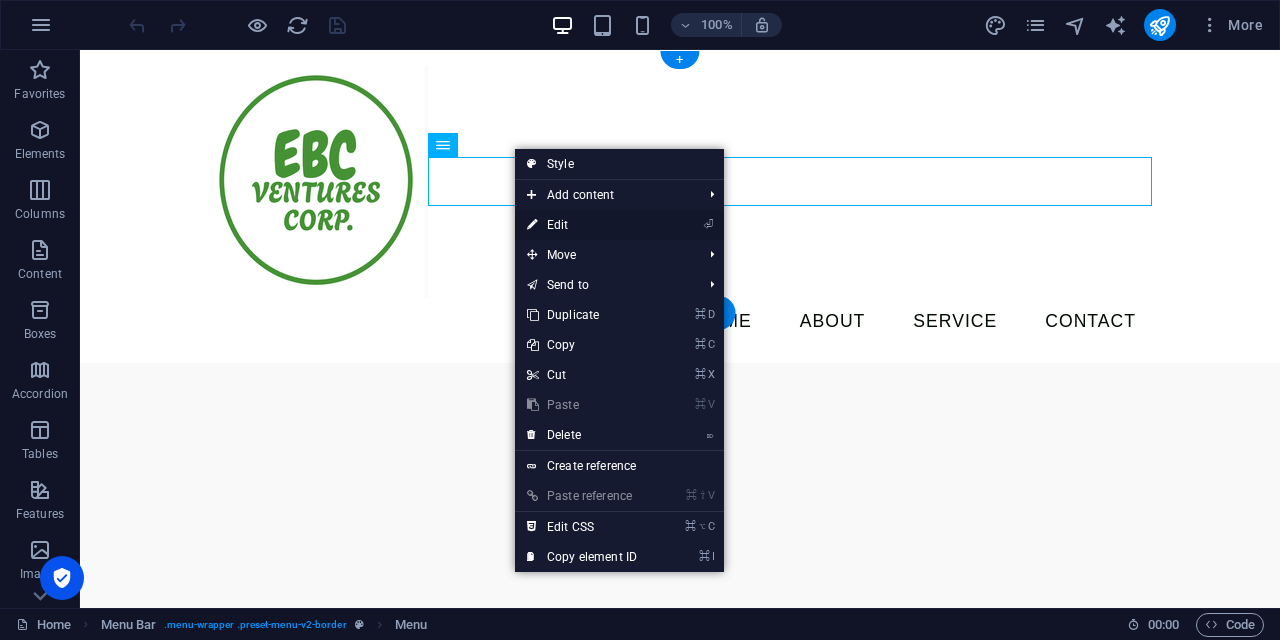 drag, startPoint x: 584, startPoint y: 225, endPoint x: 271, endPoint y: 199, distance: 314.078 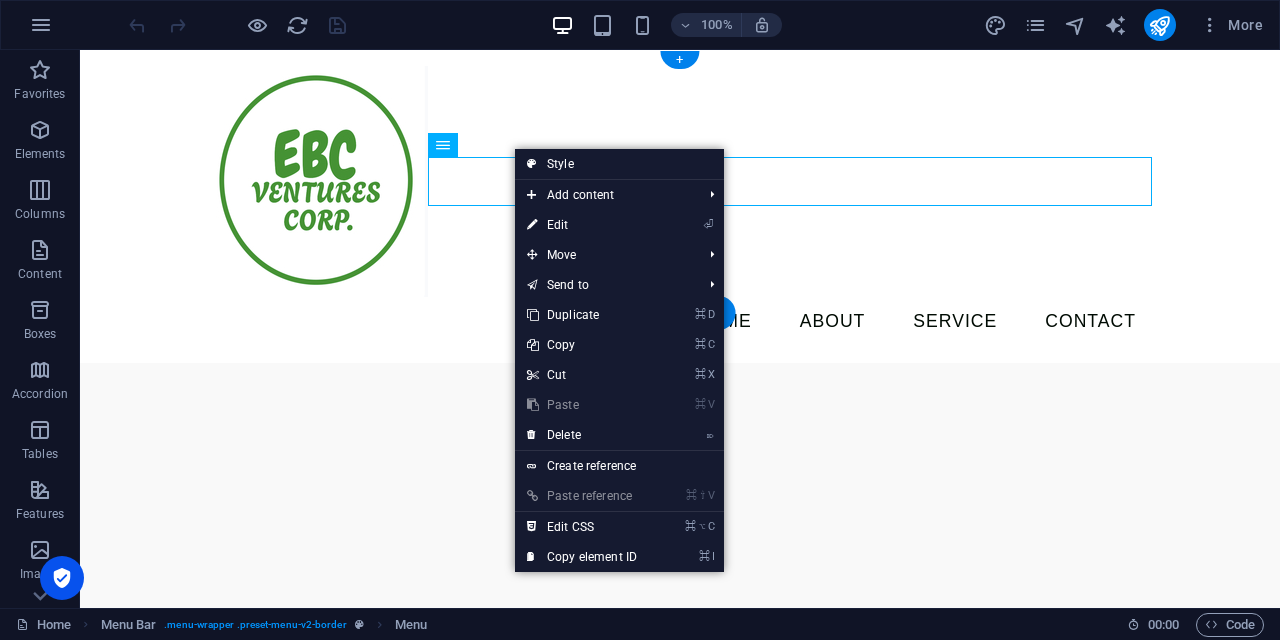 select 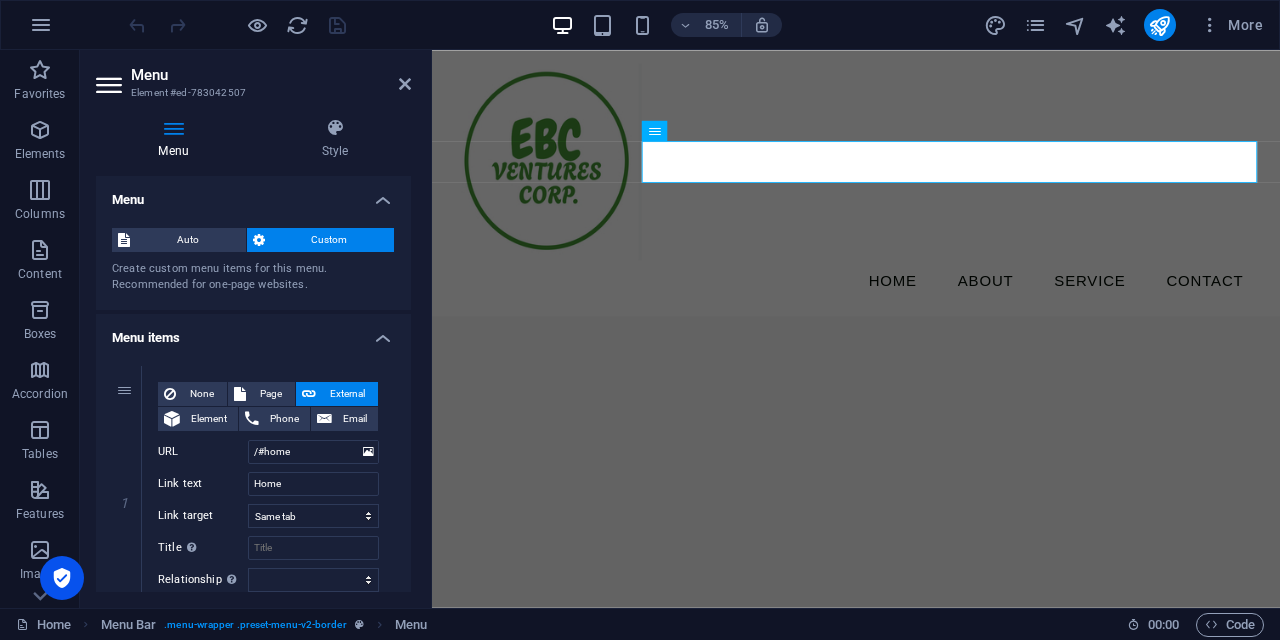 drag, startPoint x: 411, startPoint y: 255, endPoint x: 408, endPoint y: 282, distance: 27.166155 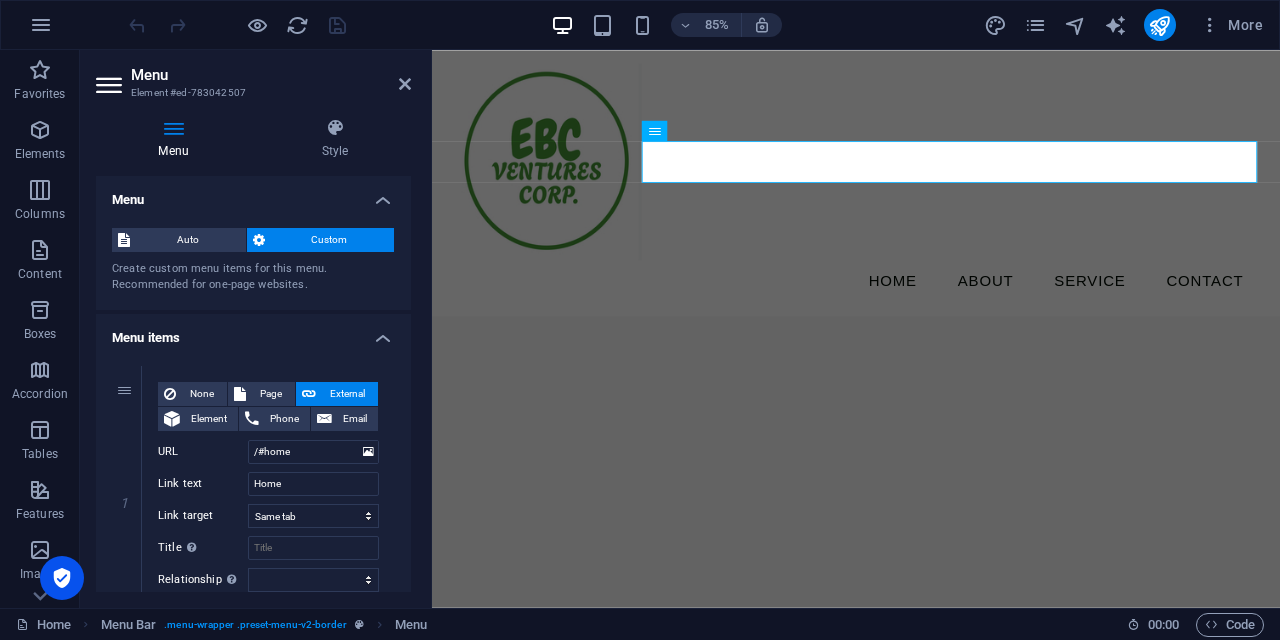 drag, startPoint x: 411, startPoint y: 271, endPoint x: 407, endPoint y: 304, distance: 33.24154 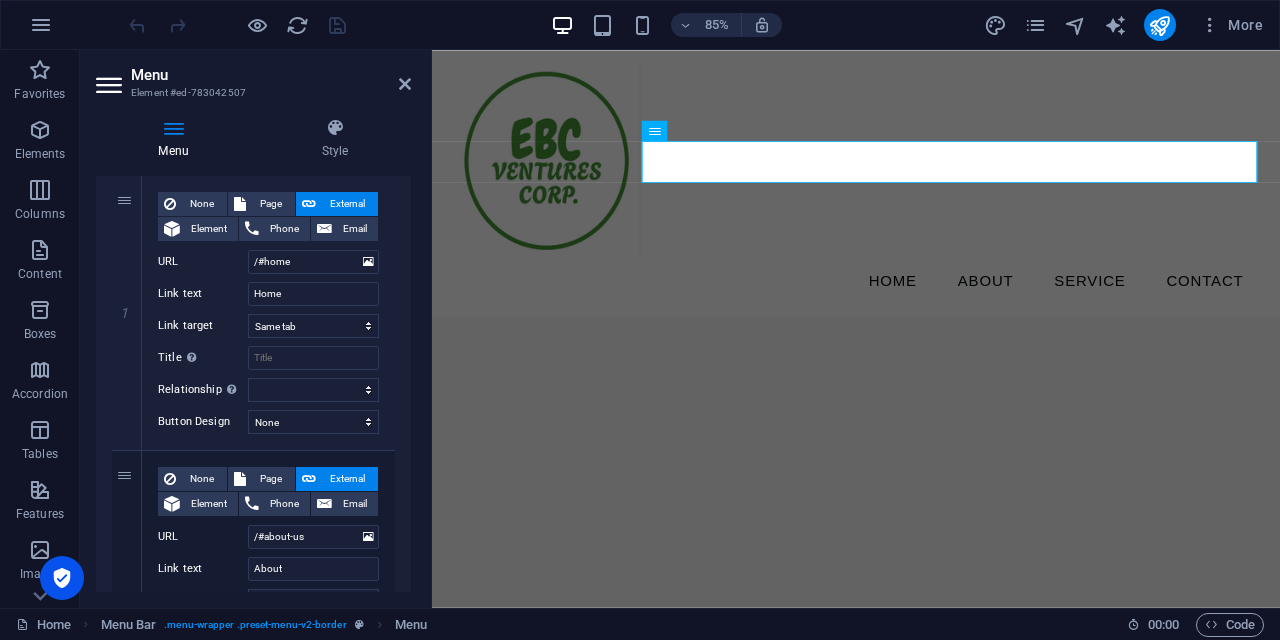 scroll, scrollTop: 0, scrollLeft: 0, axis: both 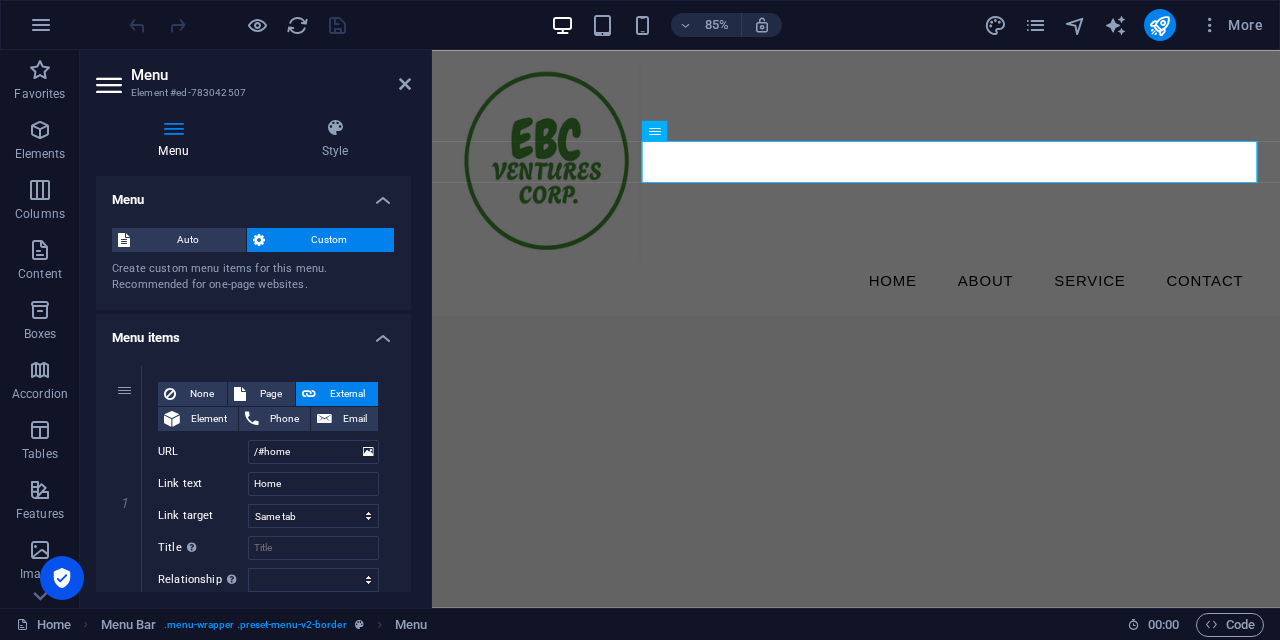 click at bounding box center (259, 240) 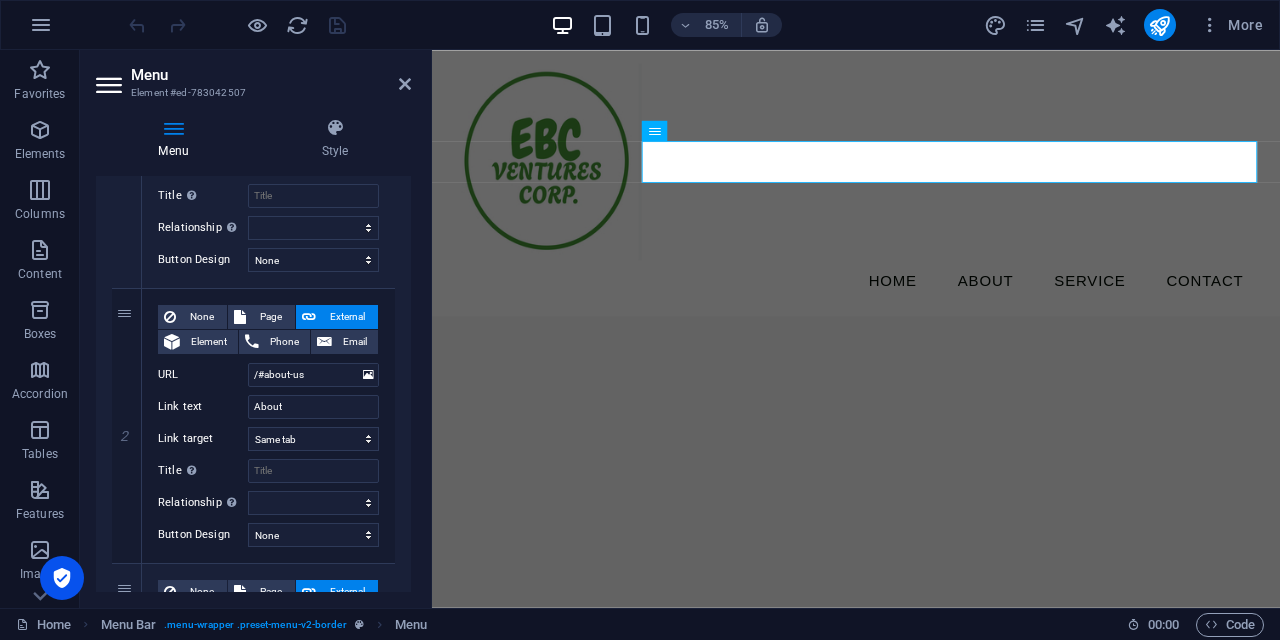 scroll, scrollTop: 106, scrollLeft: 0, axis: vertical 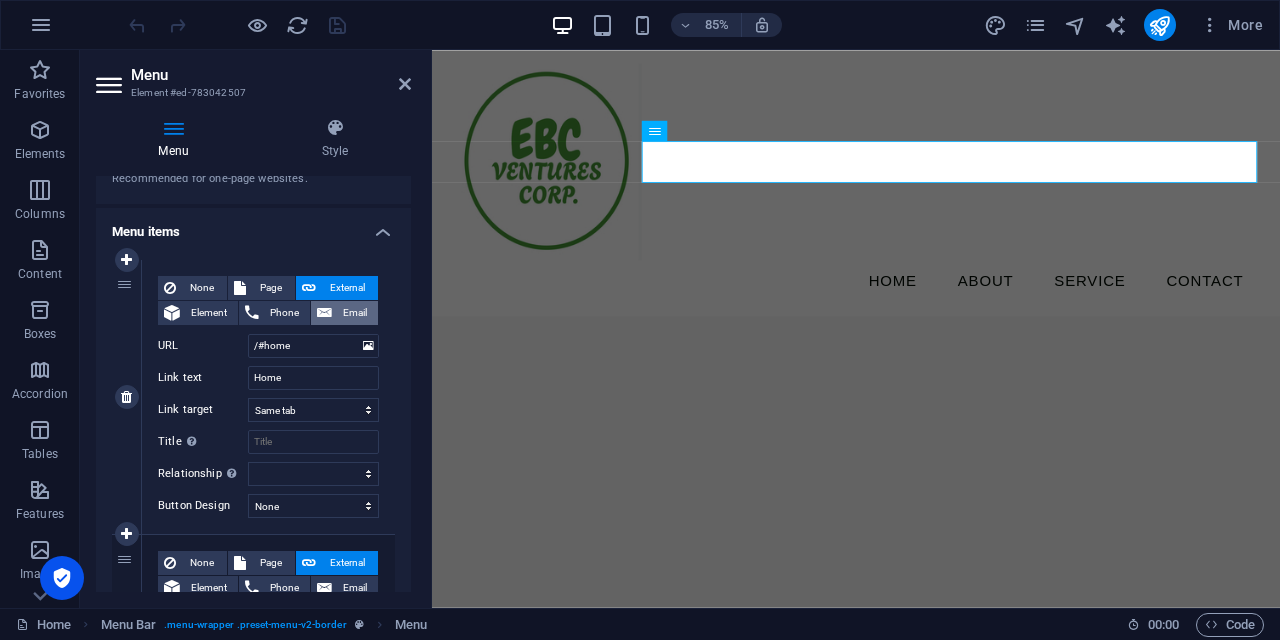 click on "Email" at bounding box center (355, 313) 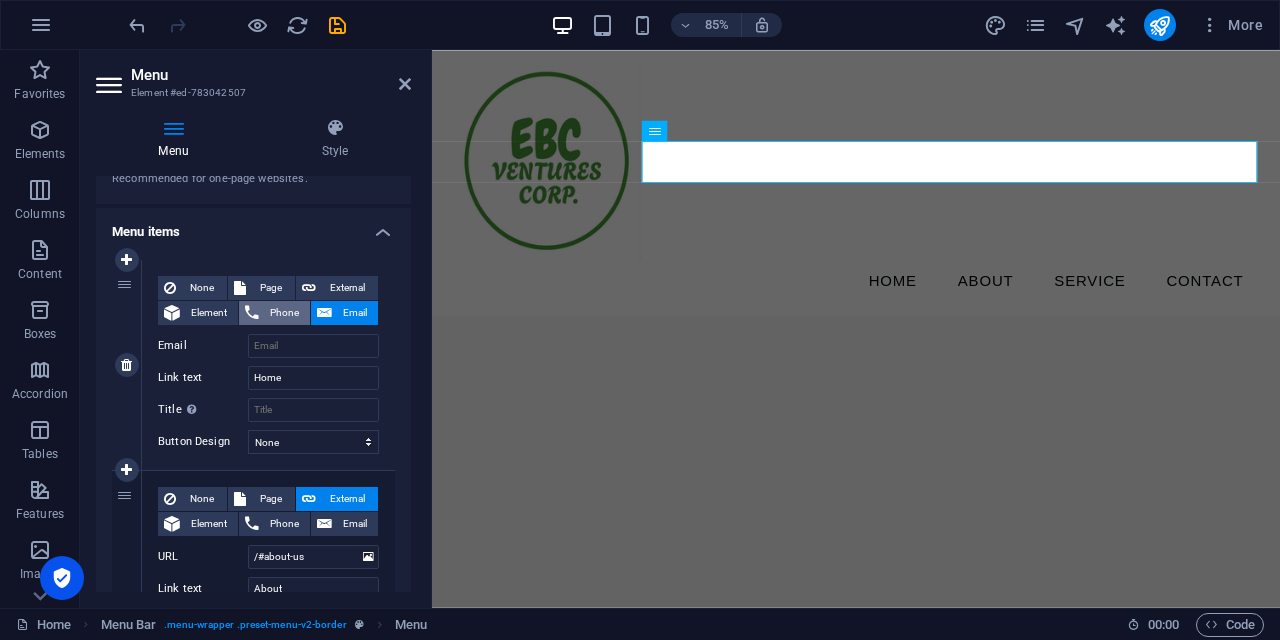 click on "Phone" at bounding box center (274, 313) 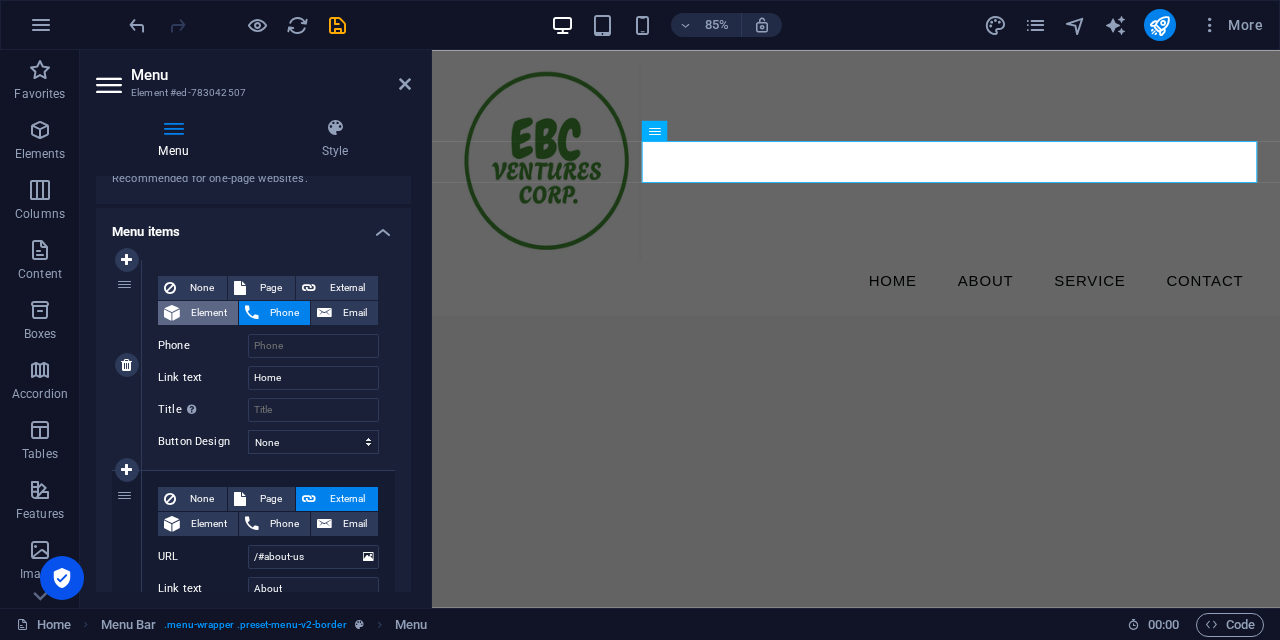 click on "Element" at bounding box center (209, 313) 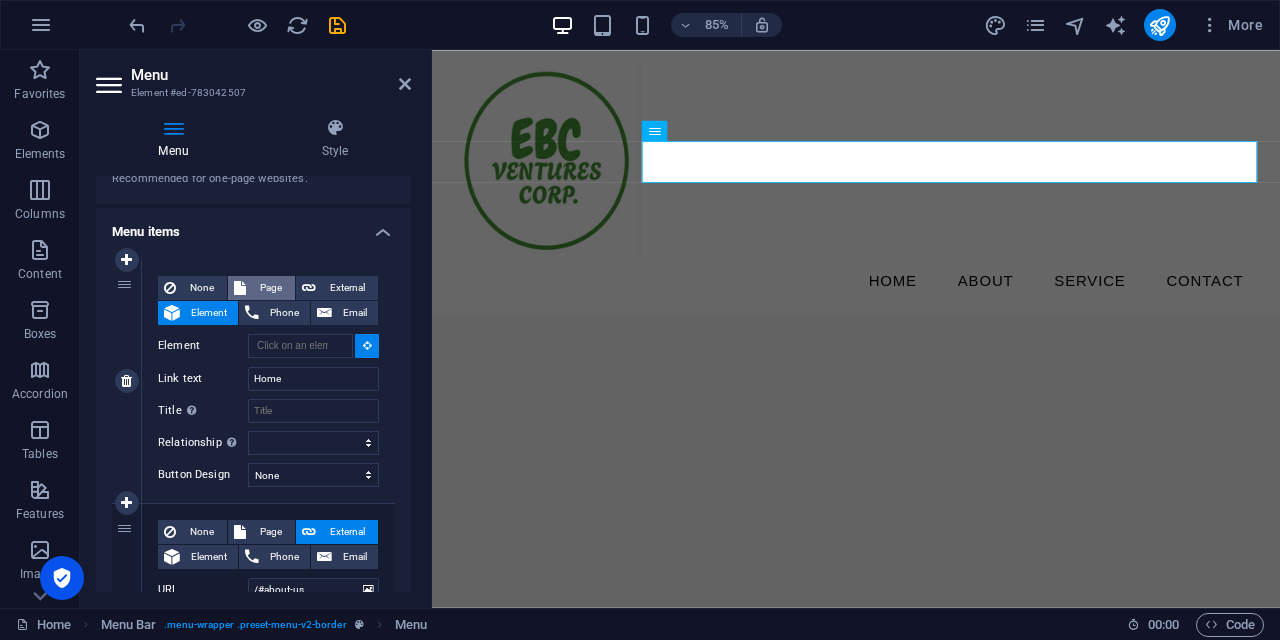 click on "Page" at bounding box center [270, 288] 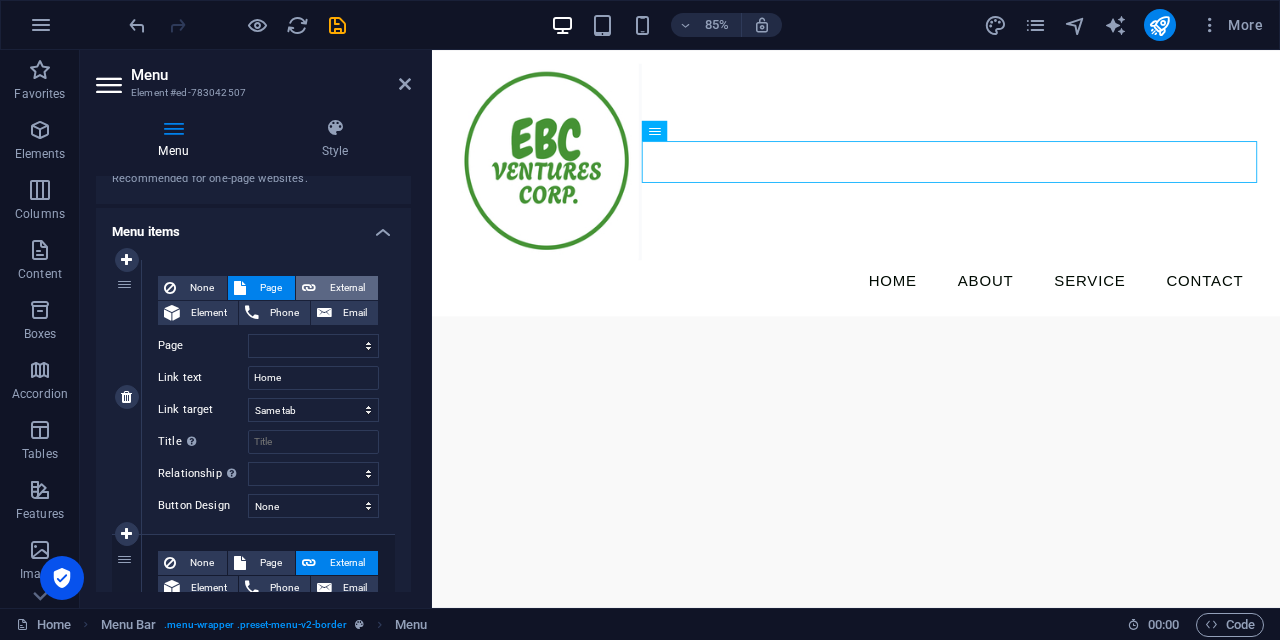click on "External" at bounding box center [347, 288] 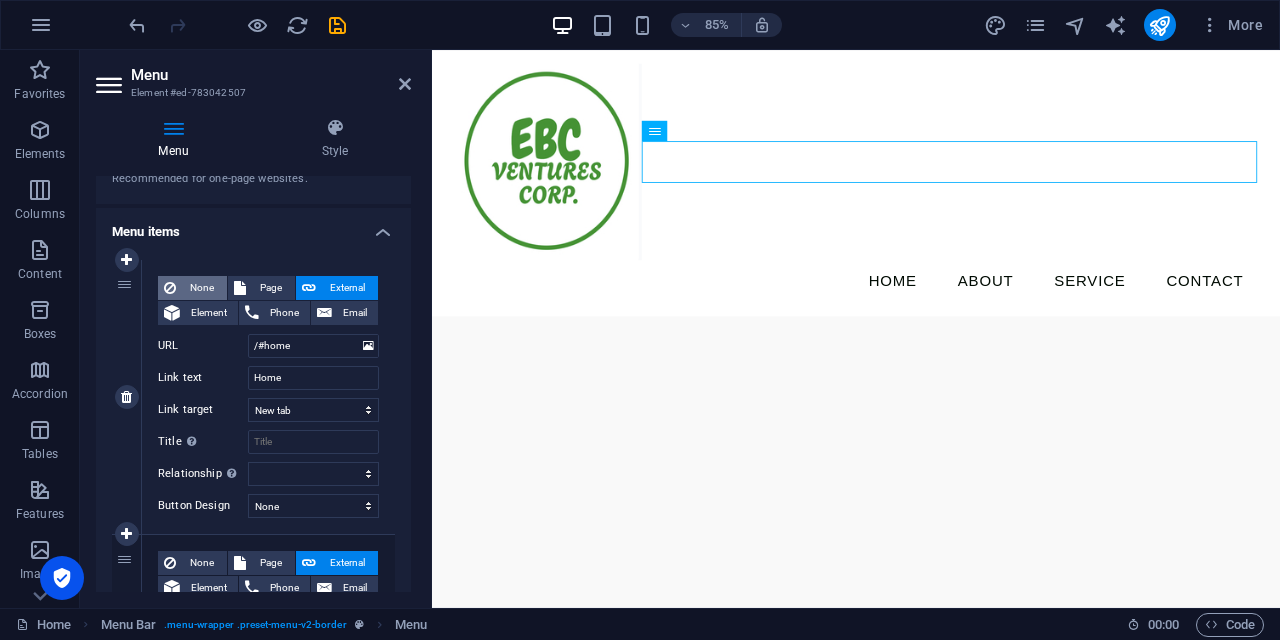 click on "None" at bounding box center (192, 288) 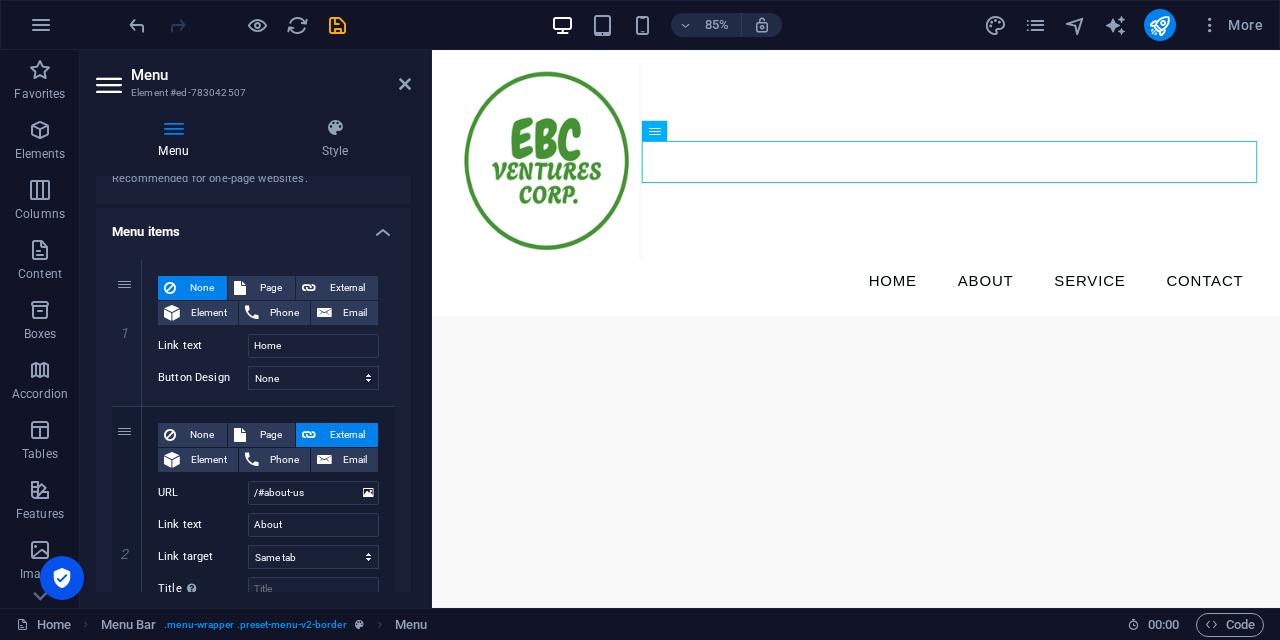 drag, startPoint x: 406, startPoint y: 317, endPoint x: 398, endPoint y: 396, distance: 79.40403 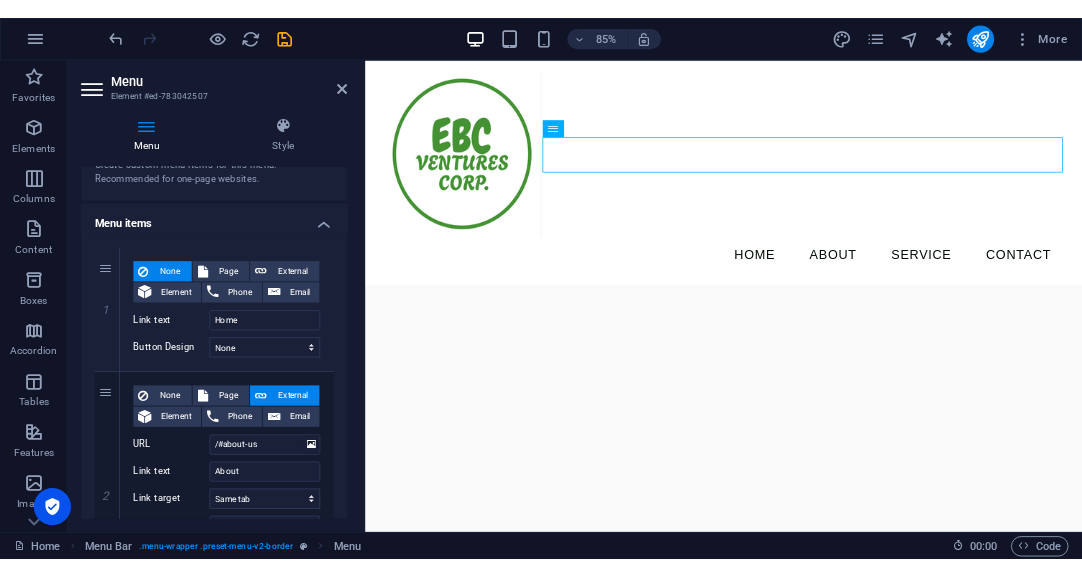 scroll, scrollTop: 0, scrollLeft: 0, axis: both 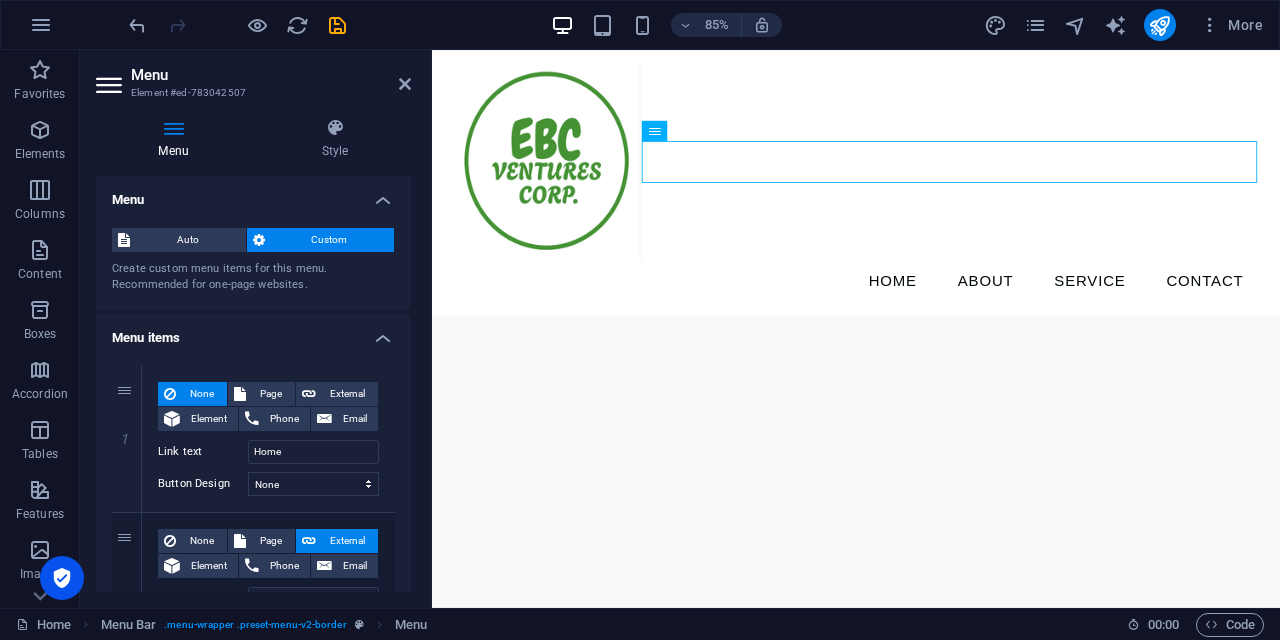 click at bounding box center [173, 128] 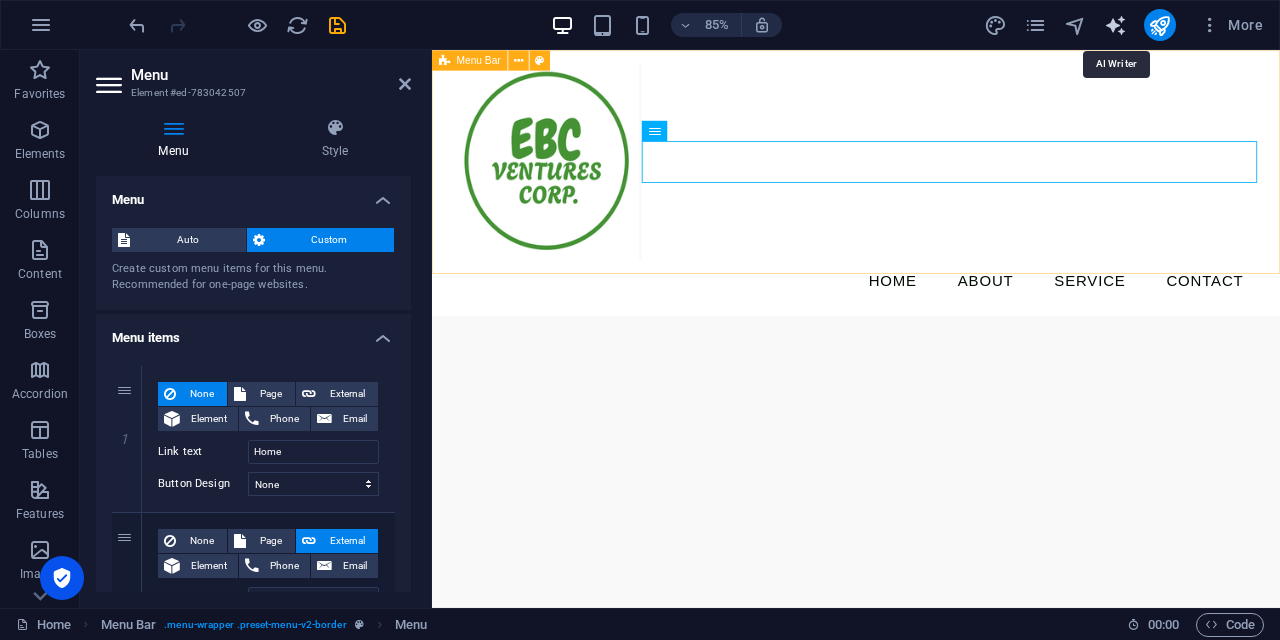 click at bounding box center (1115, 25) 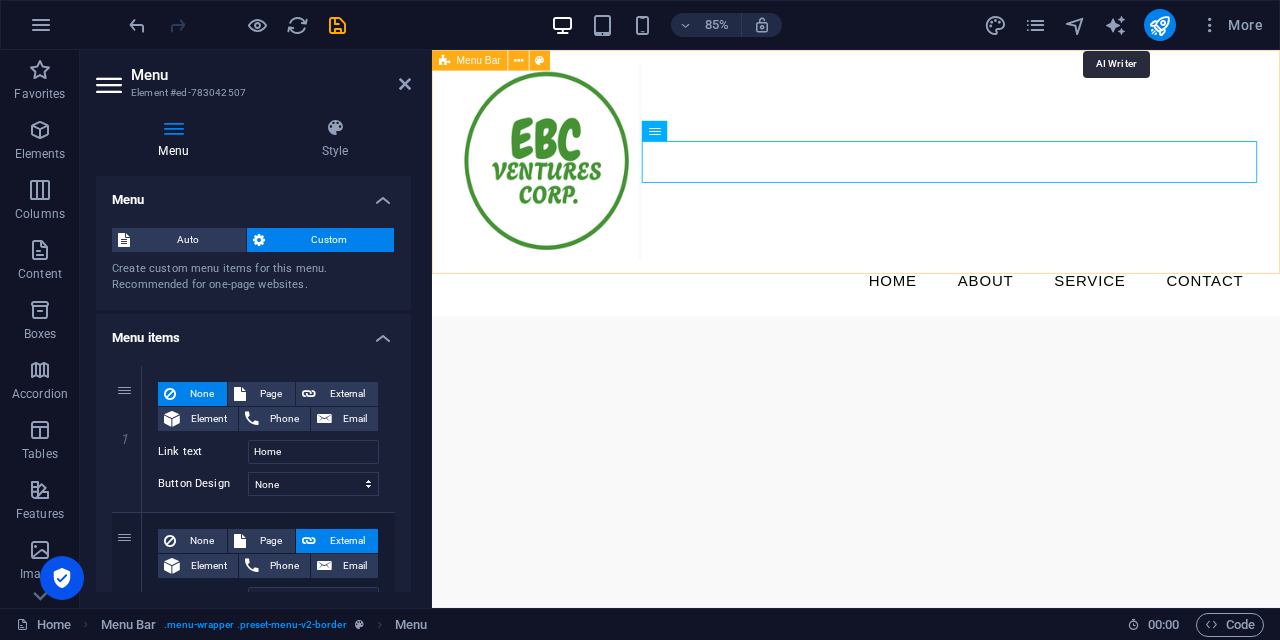 select on "English" 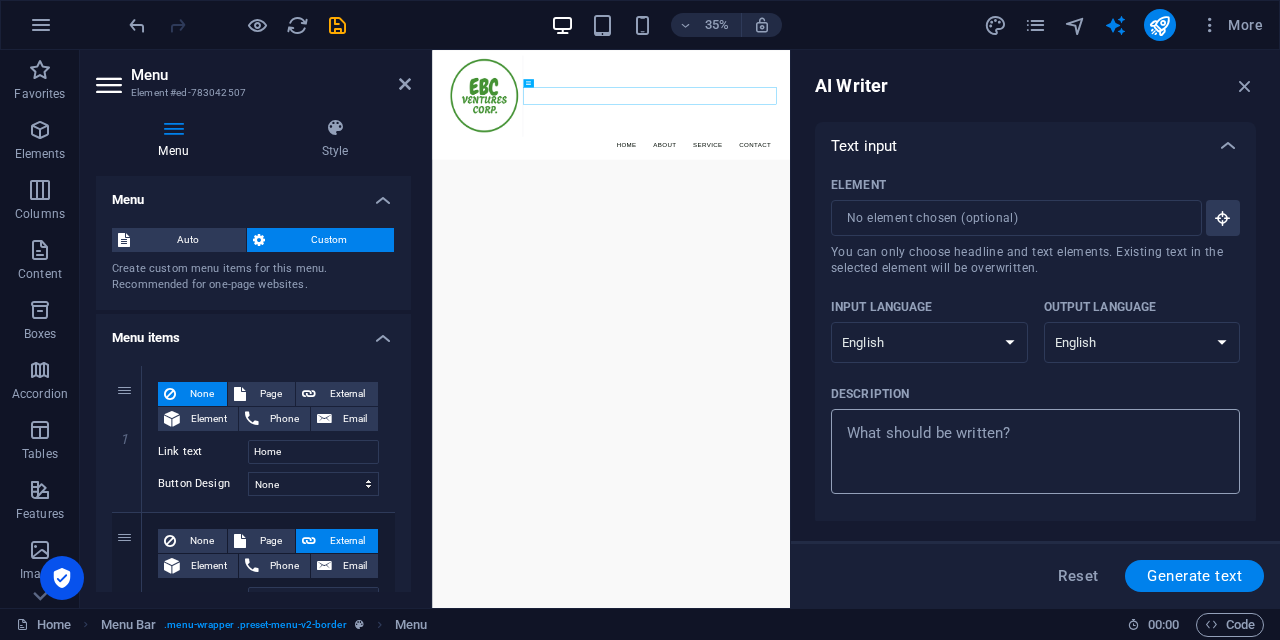 click on "Description x ​" at bounding box center [1035, 451] 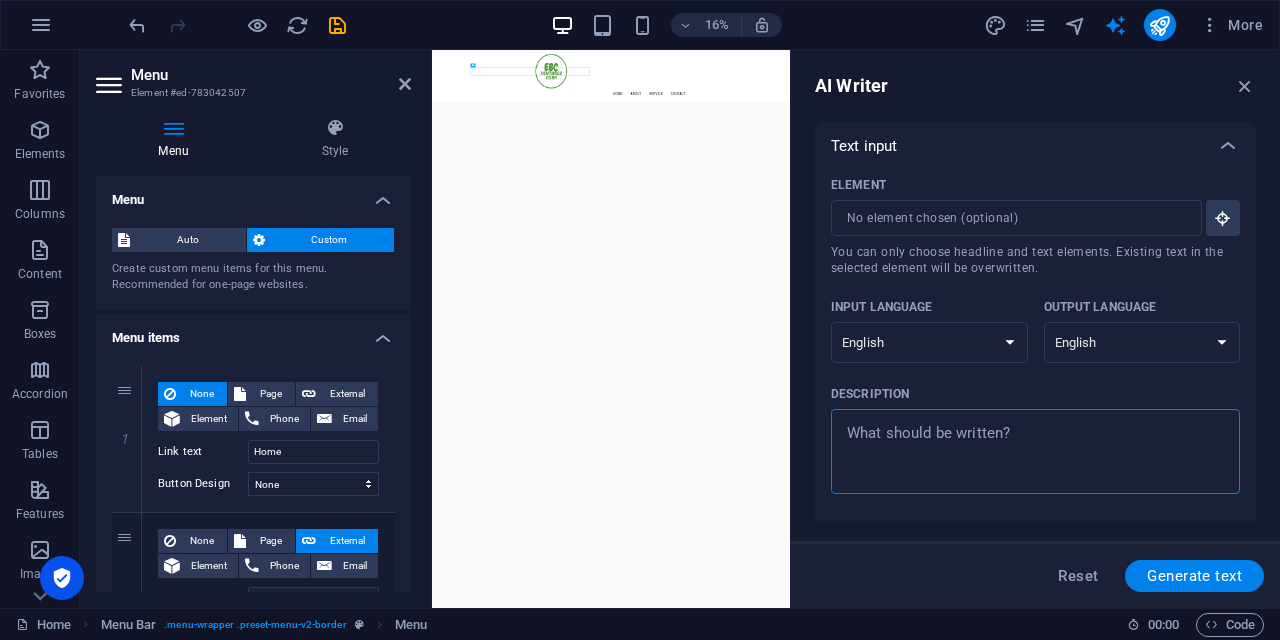 type on "x" 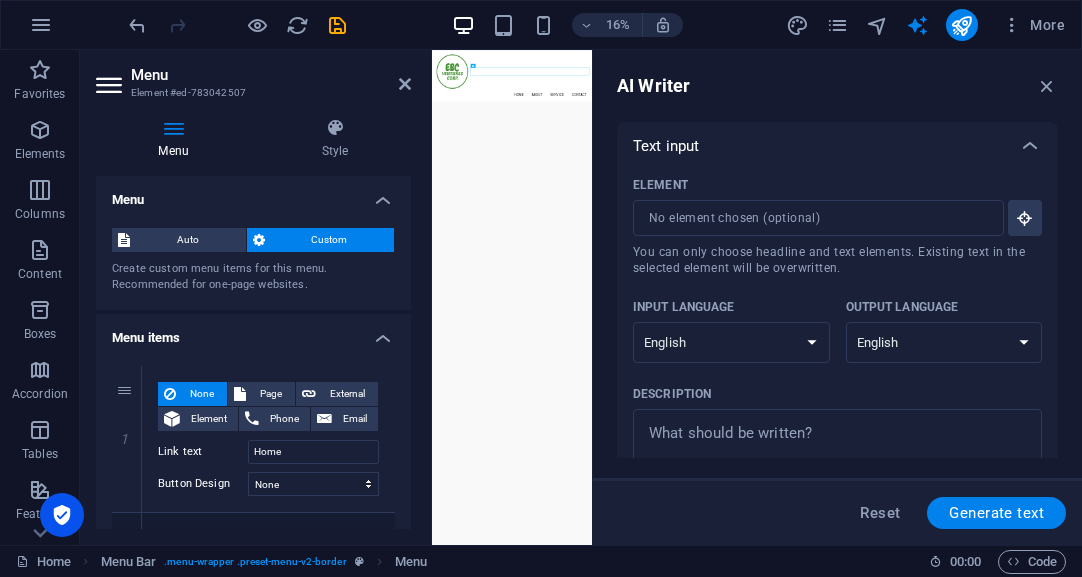 type on "x" 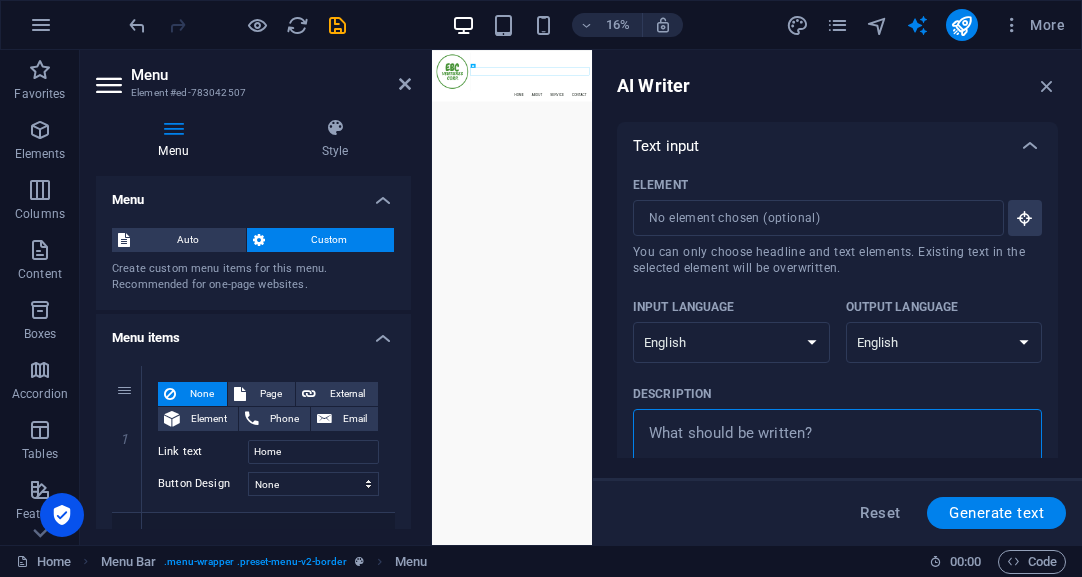 paste on "EBC Ventures Corp. was developed as the sales and marketing of Ecobudget brands, establishing its office in a strategically advantageous location. Founded on July 3, 2025, the company is dedicated to bridging the gap between consumers and end-users, ensuring that the needs and preferences of both parties are met effectively. At the heart of EBC Ventures Corp.'s offerings are the Ecobudget product lines, which are meticulously designed to provide ECO-friendly, Budget-conscious, all-natural, organic, and high-quality products, services, and solutions. This commitment to sustainability is not merely a business strategy; it reflects the company's core belief in fostering relationships that are both sustainable and mutually beneficial for customers and the environment alike. The roots of EBC Ventures Corp. trace back to May 19, 2017, when it was founded by an expert professional with over three decades of experience in the institutional sales industry. The founder's vision was to innovate and create a meaningfu..." 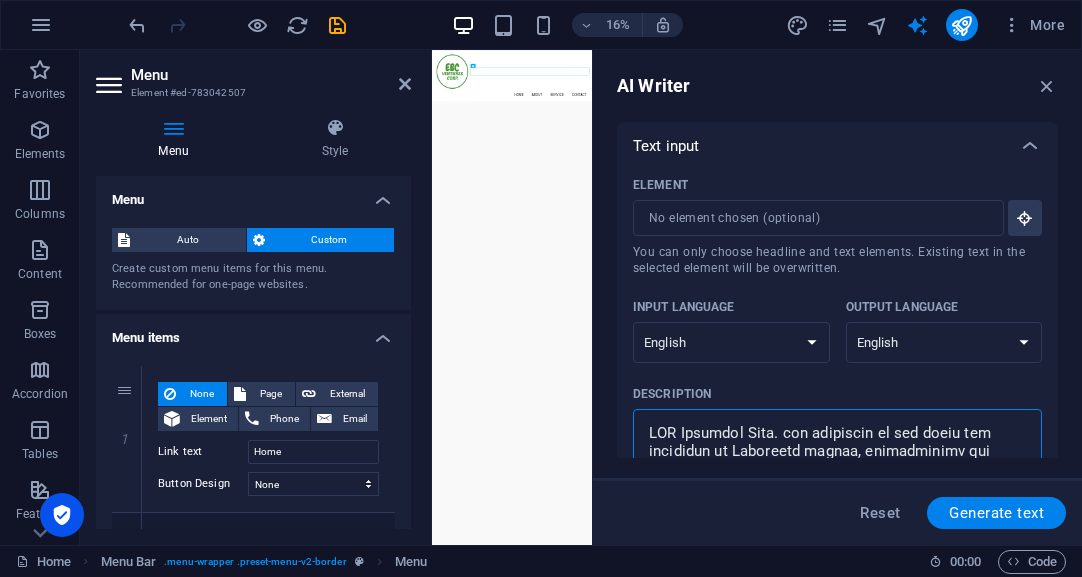 type on "EBC Ventures Corp. was developed as the sales and marketing of Ecobudget brands, establishing its office in a strategically advantageous location. Founded on July 3, 2025, the company is dedicated to bridging the gap between consumers and end-users, ensuring that the needs and preferences of both parties are met effectively. At the heart of EBC Ventures Corp.'s offerings are the Ecobudget product lines, which are meticulously designed to provide ECO-friendly, Budget-conscious, all-natural, organic, and high-quality products, services, and solutions. This commitment to sustainability is not merely a business strategy; it reflects the company's core belief in fostering relationships that are both sustainable and mutually beneficial for customers and the environment alike. The roots of EBC Ventures Corp. trace back to May 19, 2017, when it was founded by an expert professional with over three decades of experience in the institutional sales industry. The founder's vision was to innovate and create a meaningfu..." 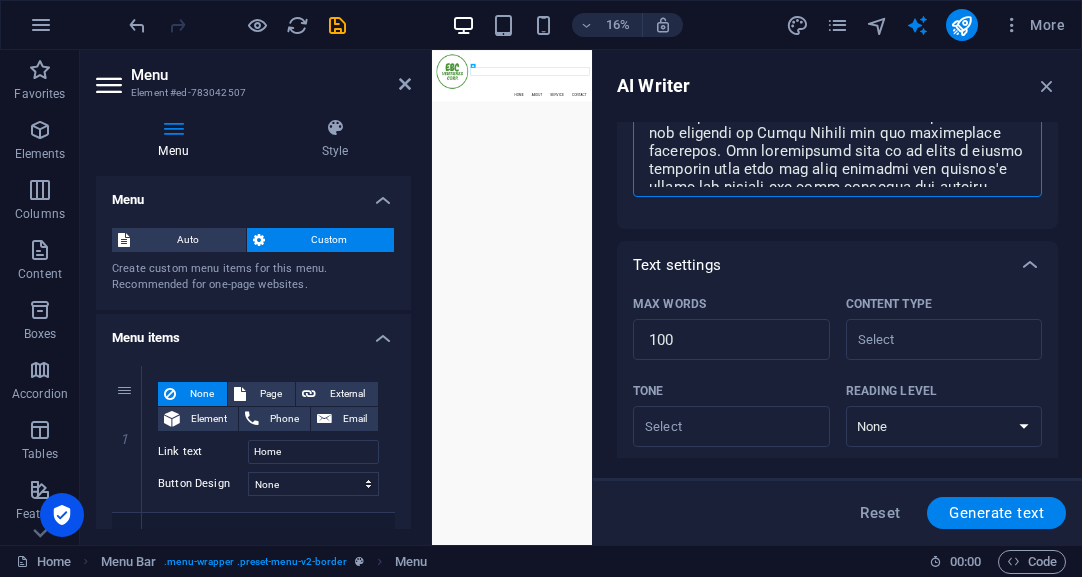 scroll, scrollTop: 311, scrollLeft: 0, axis: vertical 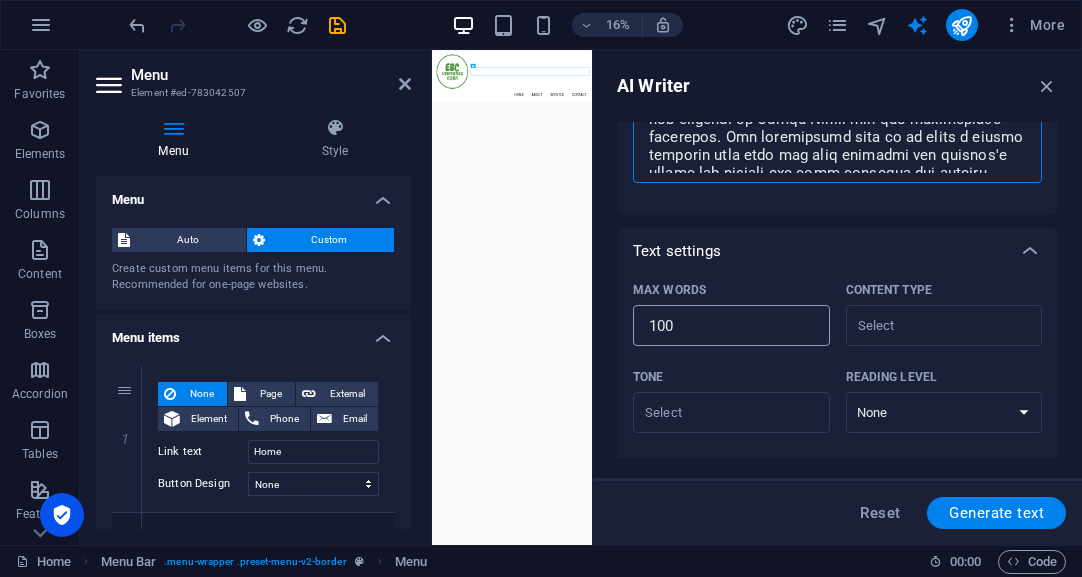 type on "EBC Ventures Corp. was developed as the sales and marketing of Ecobudget brands, establishing its office in a strategically advantageous location. Founded on July 3, 2025, the company is dedicated to bridging the gap between consumers and end-users, ensuring that the needs and preferences of both parties are met effectively. At the heart of EBC Ventures Corp.'s offerings are the Ecobudget product lines, which are meticulously designed to provide ECO-friendly, Budget-conscious, all-natural, organic, and high-quality products, services, and solutions. This commitment to sustainability is not merely a business strategy; it reflects the company's core belief in fostering relationships that are both sustainable and mutually beneficial for customers and the environment alike. The roots of EBC Ventures Corp. trace back to May 19, 2017, when it was founded by an expert professional with over three decades of experience in the institutional sales industry. The founder's vision was to innovate and create a meaningfu..." 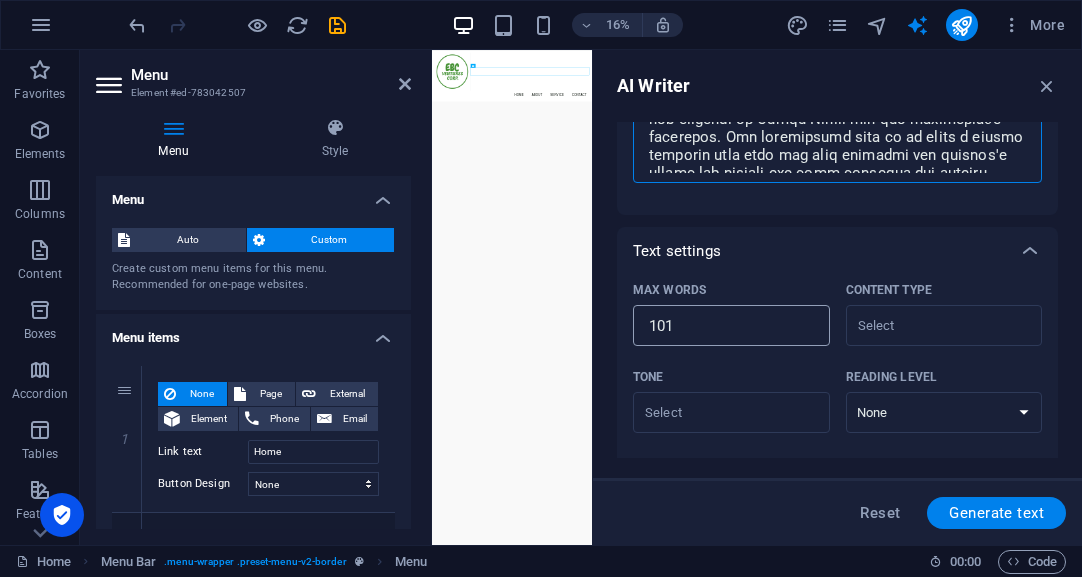type on "x" 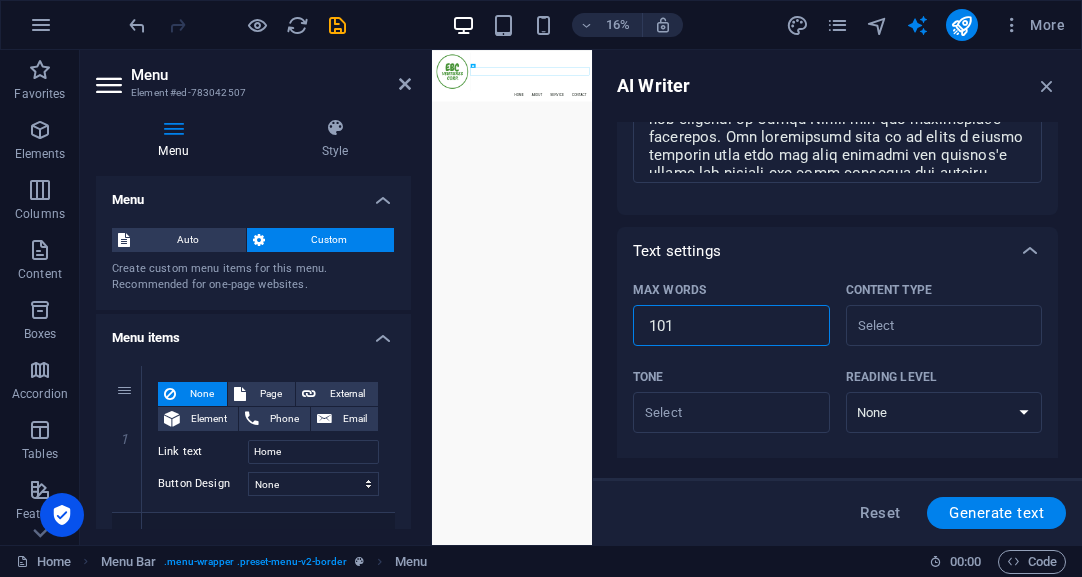 type on "102" 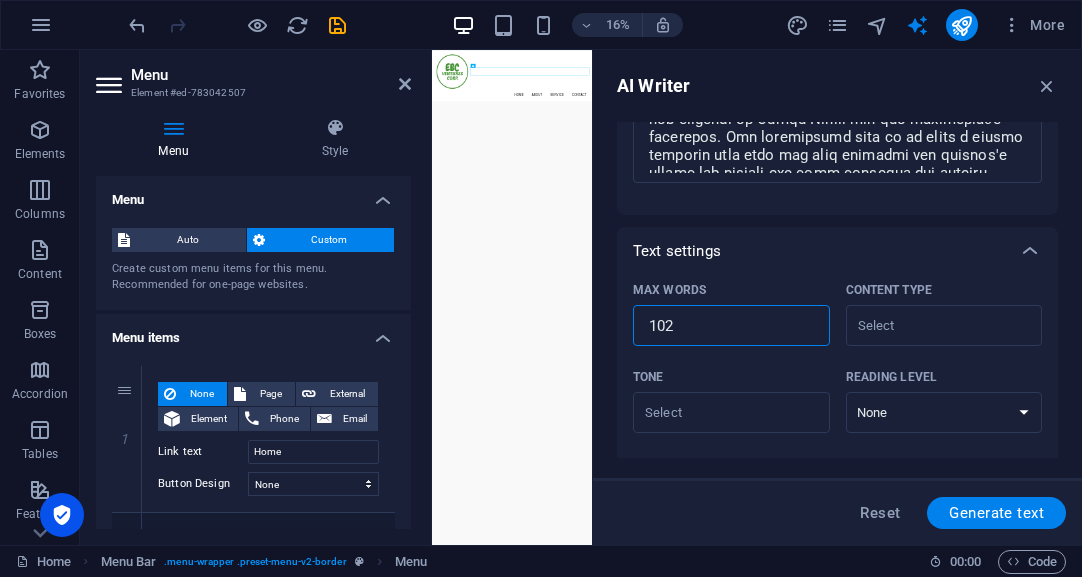 click on "102" at bounding box center (731, 326) 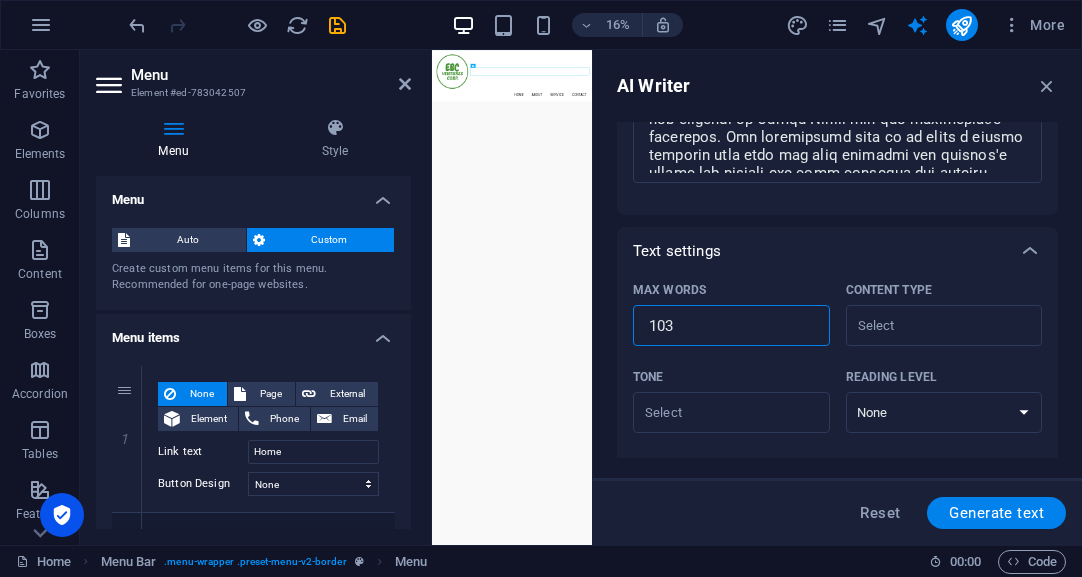 click on "103" at bounding box center [731, 326] 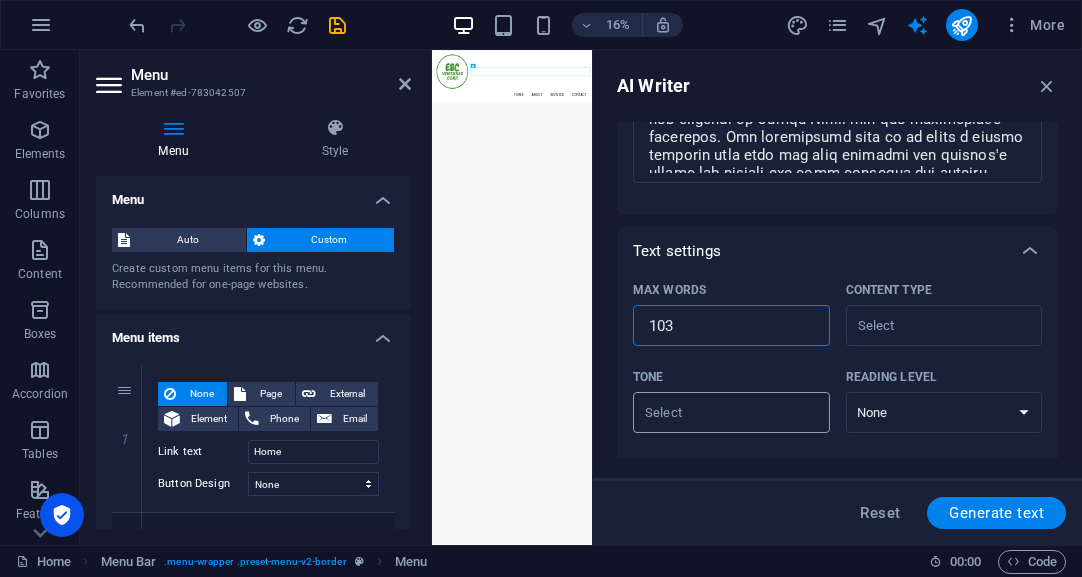 type on "x" 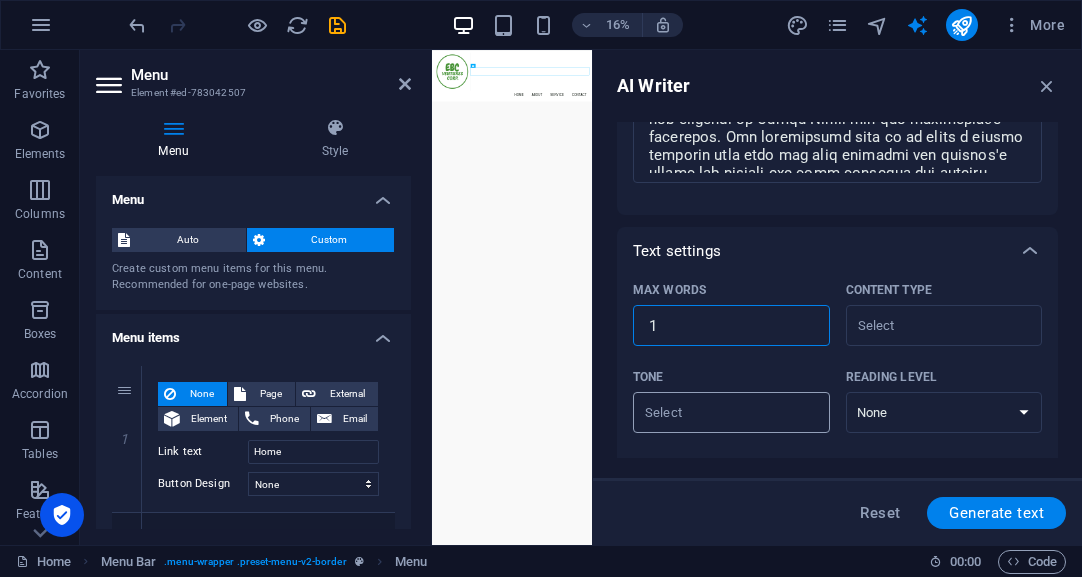 type on "x" 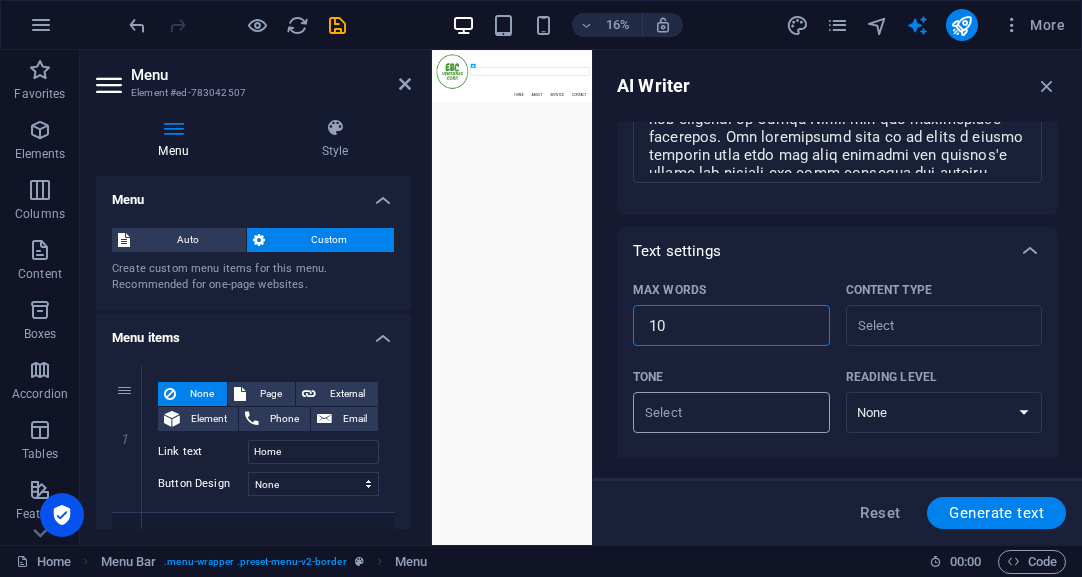type on "x" 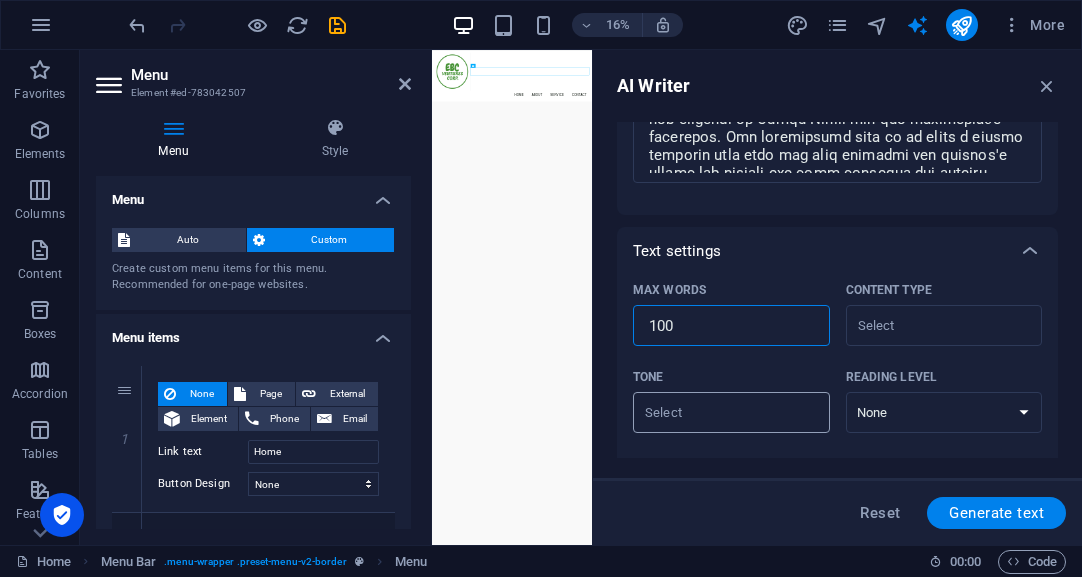 type on "x" 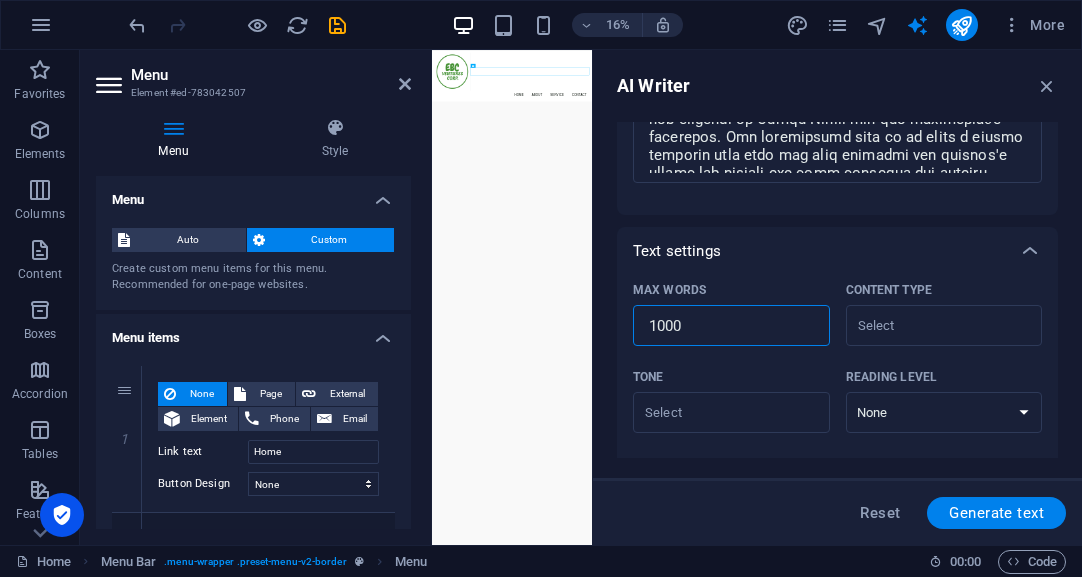 type on "1000" 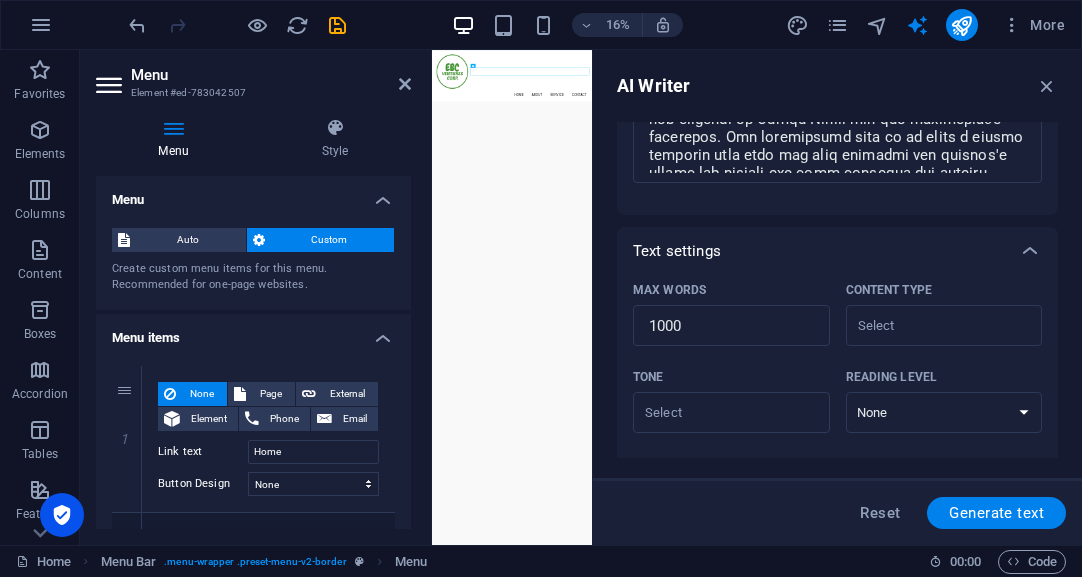 click on "Reset Generate text" at bounding box center (837, 513) 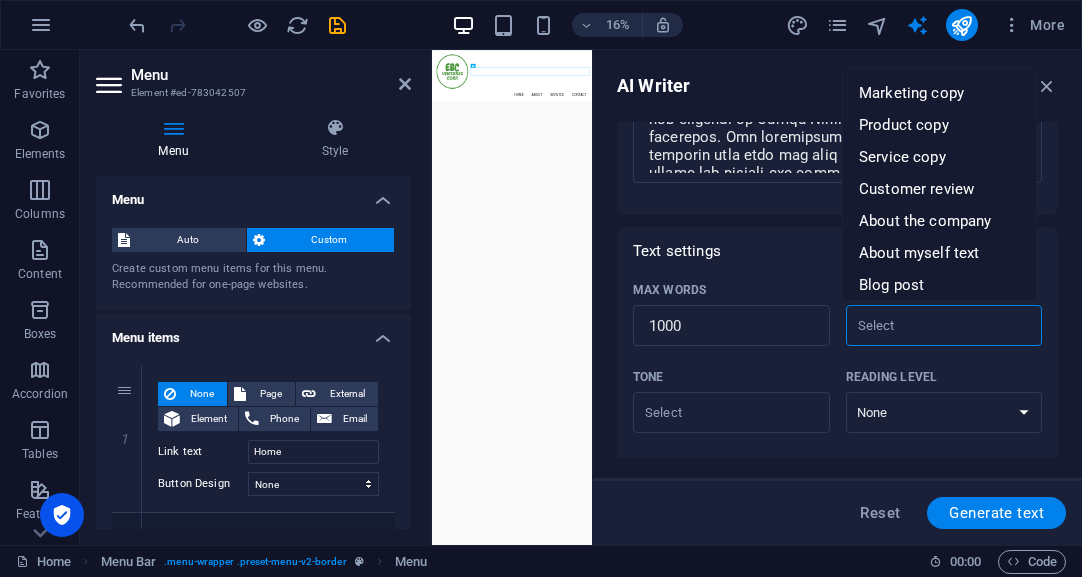 click on "Content type ​" at bounding box center (928, 325) 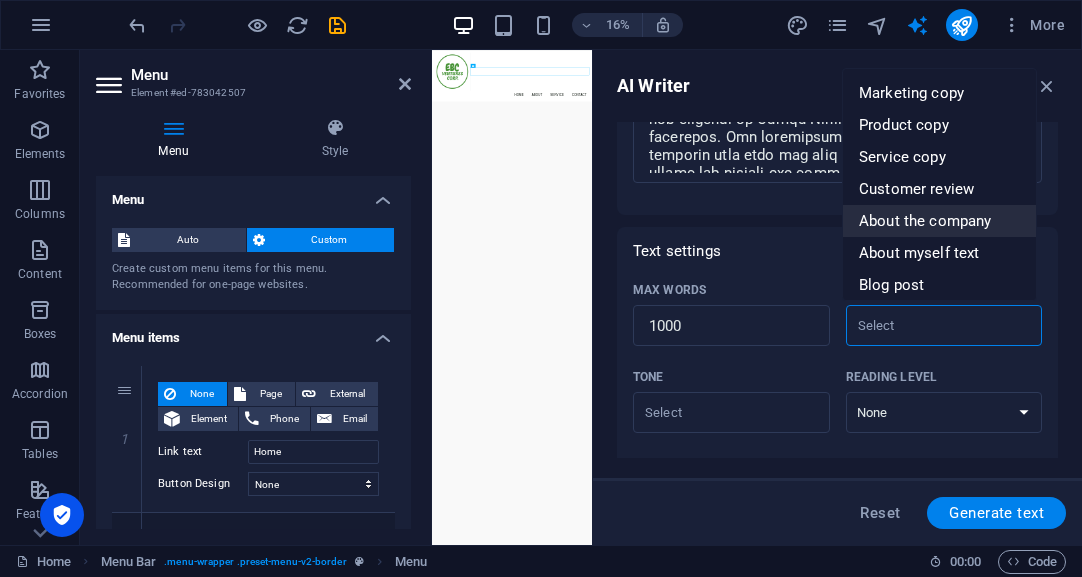 click on "About the company" at bounding box center (925, 221) 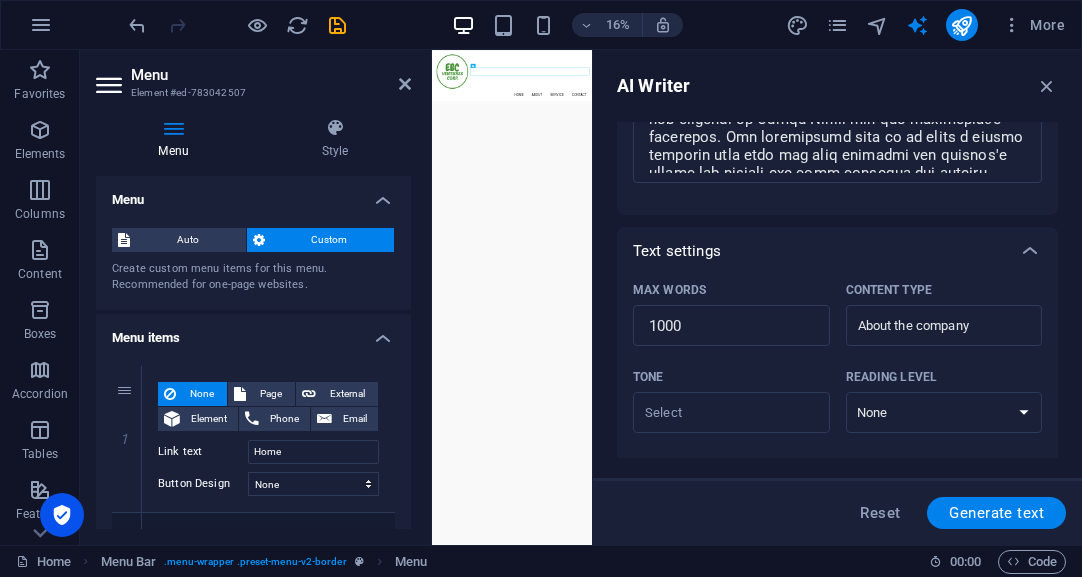 click on "AI Writer Text input Element ​ You can only choose headline and text elements. Existing text in the selected element will be overwritten. Input language Albanian Arabic Armenian Awadhi Azerbaijani Bashkir Basque Belarusian Bengali Bhojpuri Bosnian Brazilian Portuguese Bulgarian Cantonese (Yue) Catalan Chhattisgarhi Chinese Croatian Czech Danish Dogri Dutch English Estonian Faroese Finnish French Galician Georgian German Greek Gujarati Haryanvi Hindi Hungarian Indonesian Irish Italian Japanese Javanese Kannada Kashmiri Kazakh Konkani Korean Kyrgyz Latvian Lithuanian Macedonian Maithili Malay Maltese Mandarin Mandarin Chinese Marathi Marwari Min Nan Moldovan Mongolian Montenegrin Nepali Norwegian Oriya Pashto Persian (Farsi) Polish Portuguese Punjabi Rajasthani Romanian Russian Sanskrit Santali Serbian Sindhi Sinhala Slovak Slovene Slovenian Spanish Ukrainian Urdu Uzbek Vietnamese Welsh Wu Output language Albanian Arabic Armenian Awadhi Azerbaijani Bashkir Basque Belarusian Bengali Bhojpuri Bosnian Bulgarian" at bounding box center (837, 297) 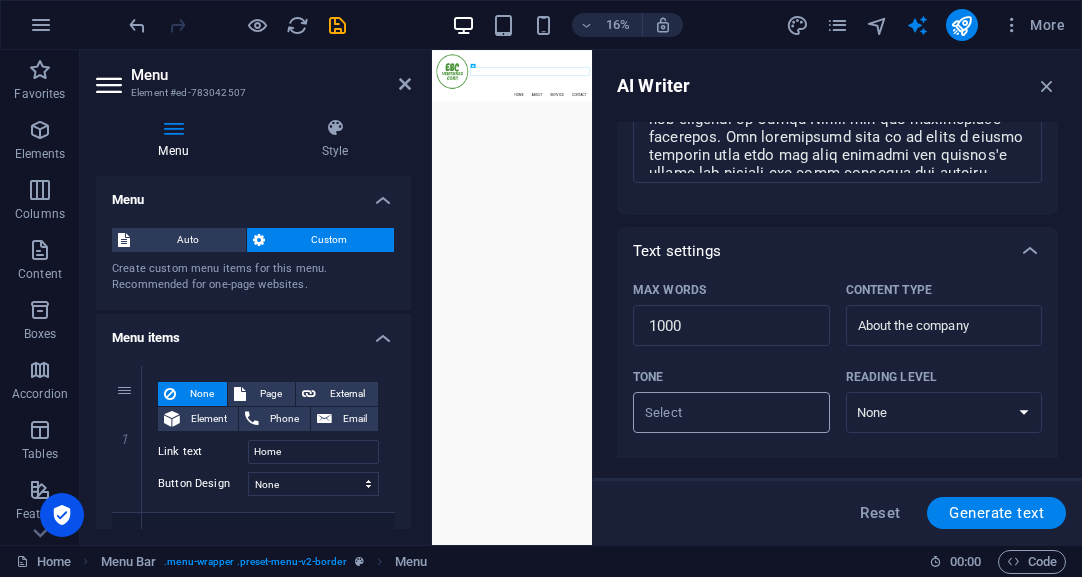 click on "Tone ​" at bounding box center (715, 412) 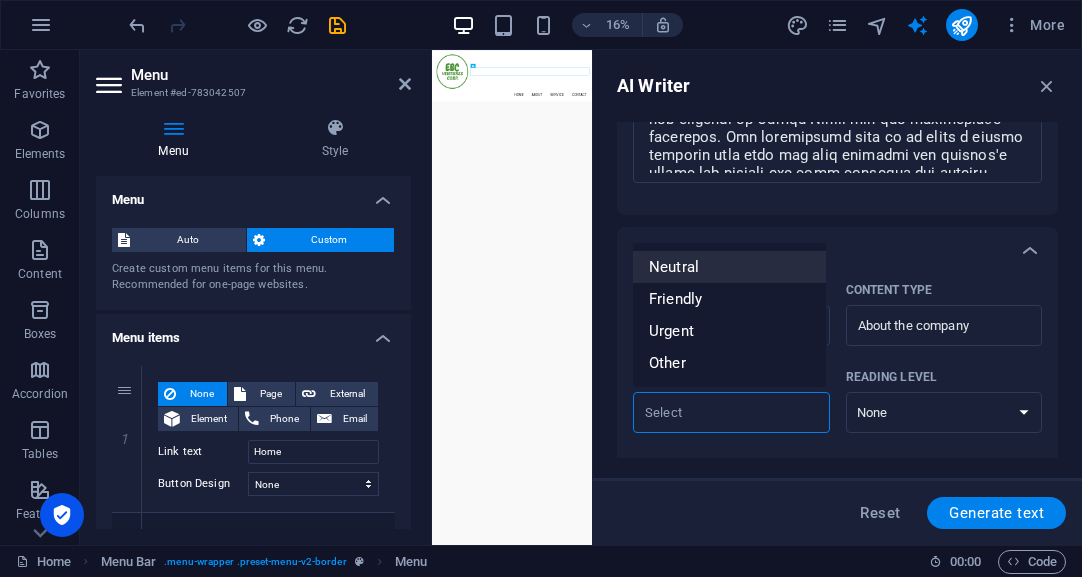 click on "Neutral" at bounding box center [729, 267] 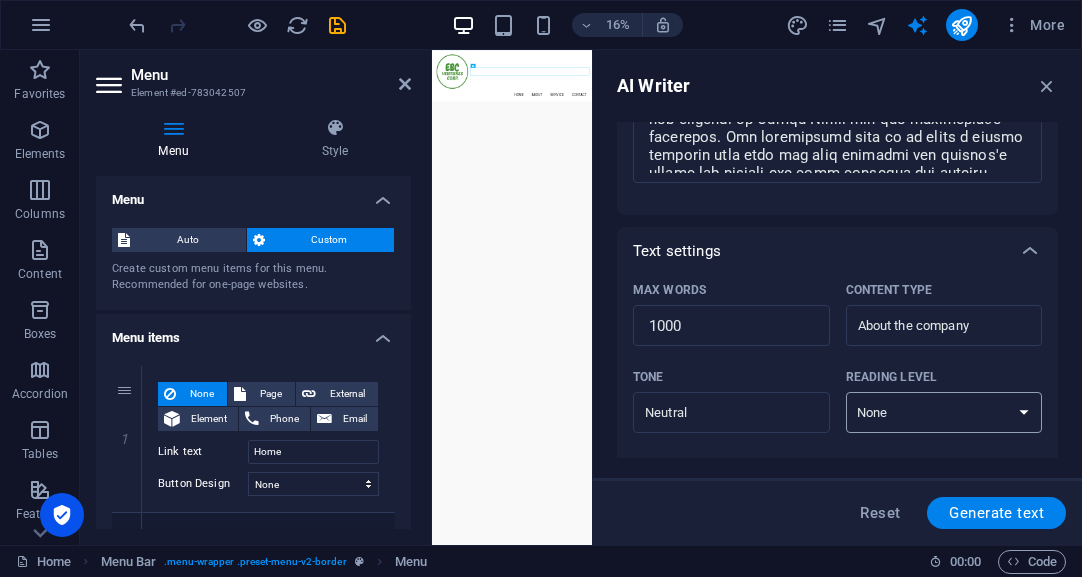 select on "Adult" 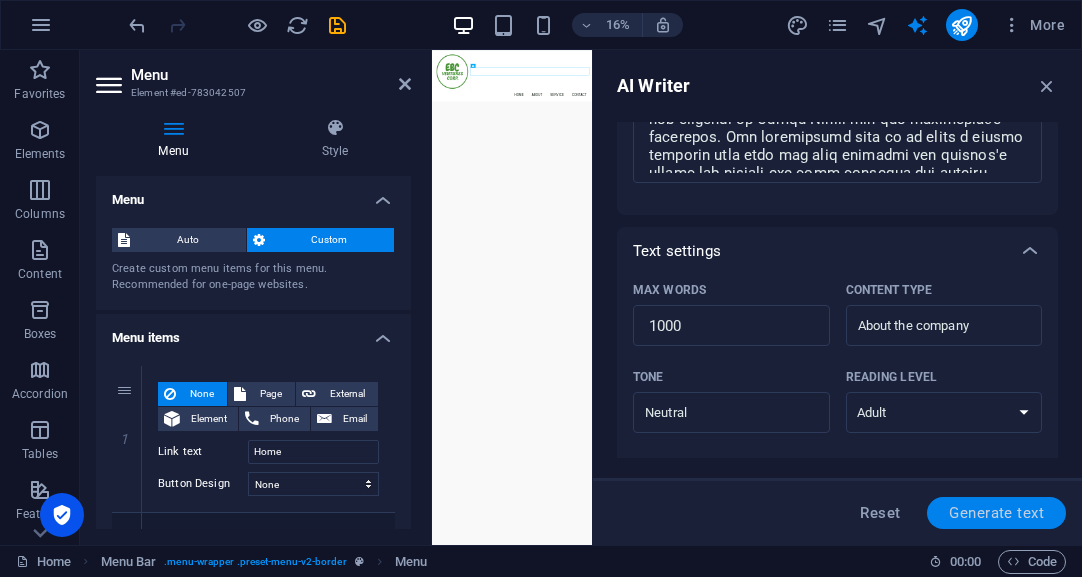 click on "Generate text" at bounding box center [996, 513] 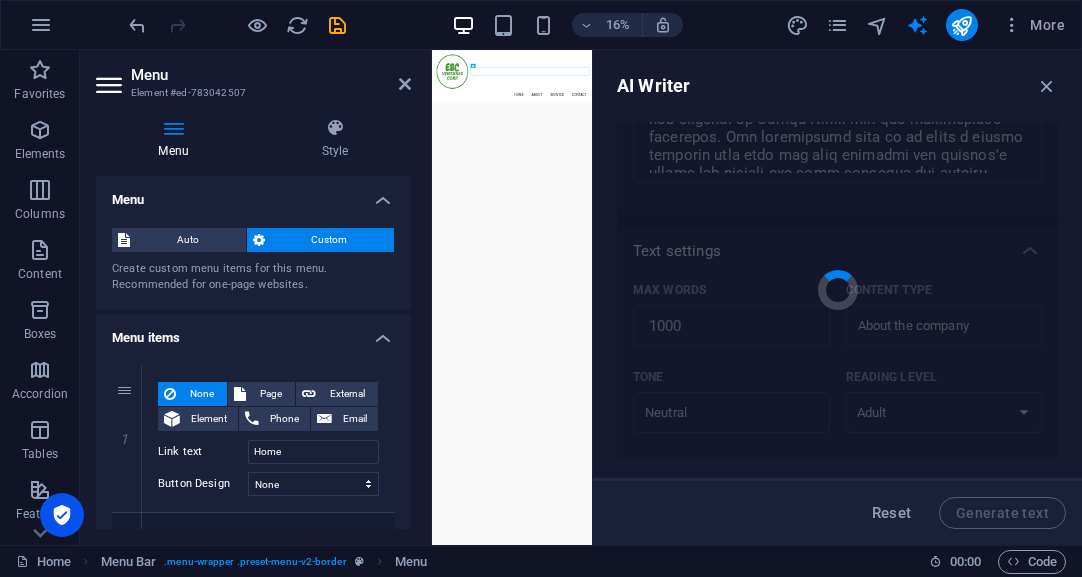 type on "x" 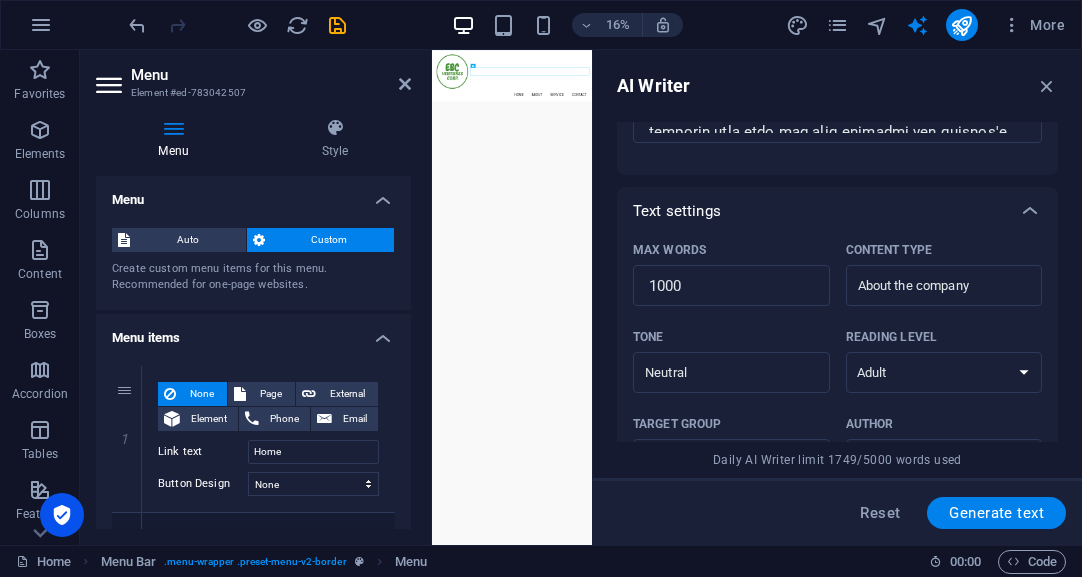 scroll, scrollTop: 476, scrollLeft: 0, axis: vertical 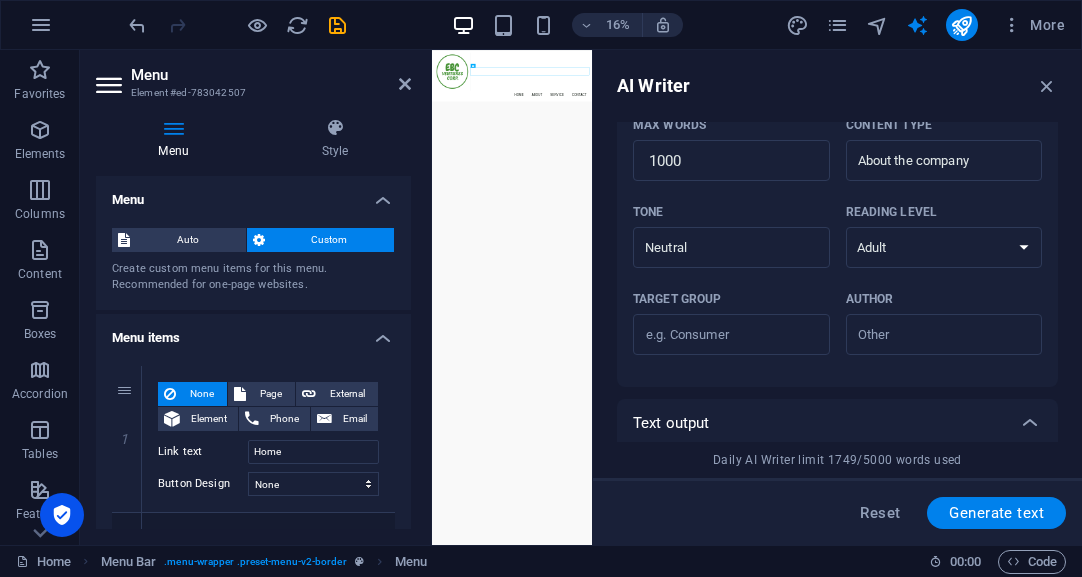 drag, startPoint x: 1058, startPoint y: 266, endPoint x: 1071, endPoint y: 167, distance: 99.849884 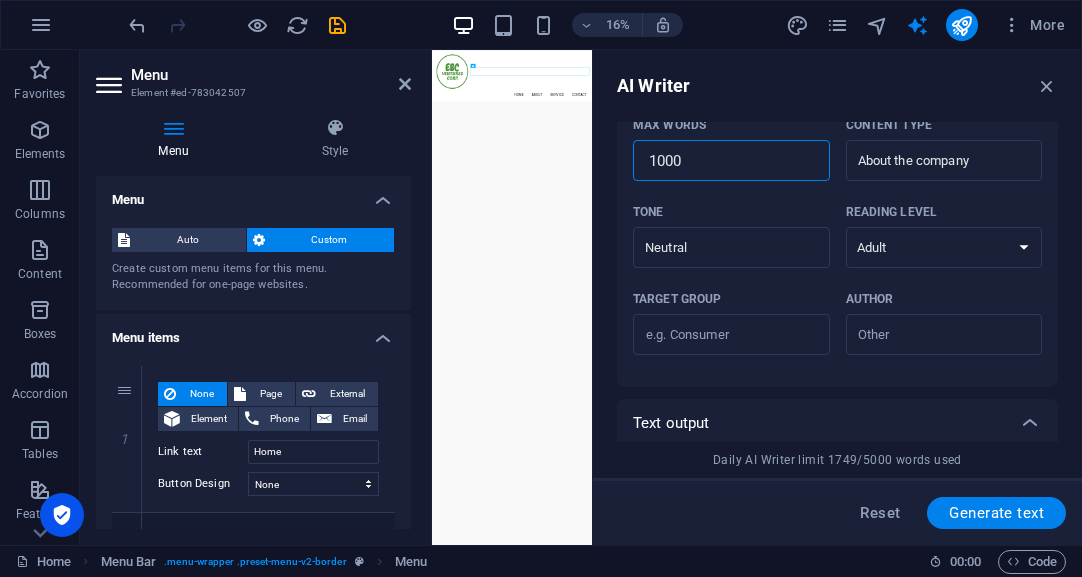 drag, startPoint x: 1170, startPoint y: 212, endPoint x: 1268, endPoint y: 636, distance: 435.17813 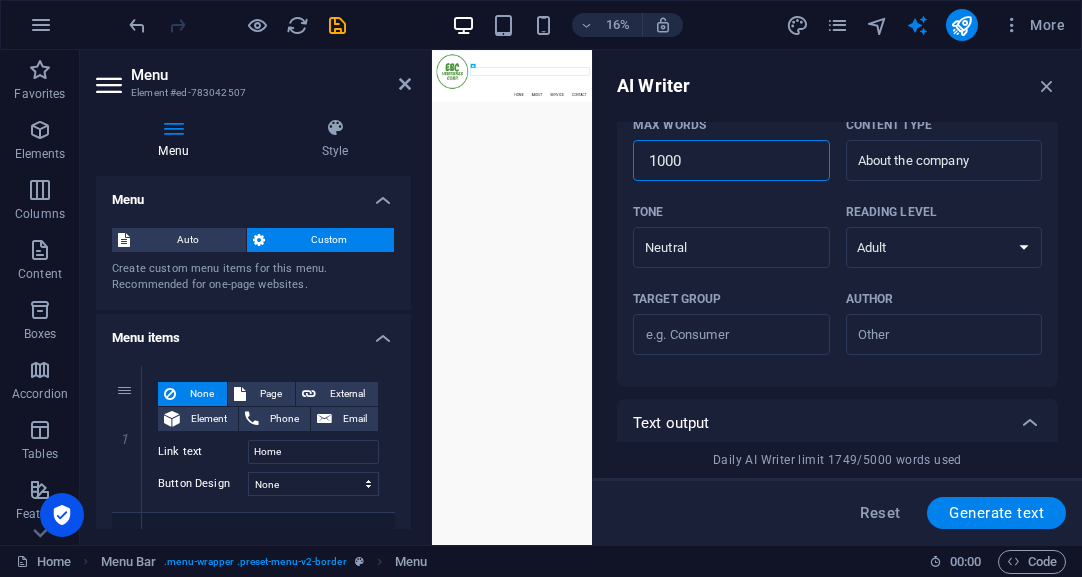 type on "x" 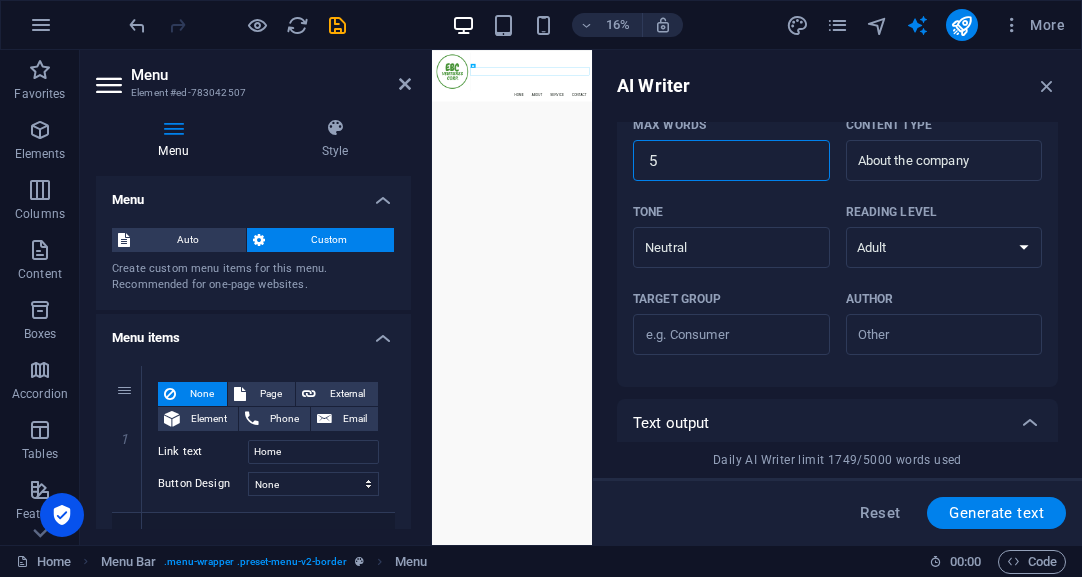 type on "x" 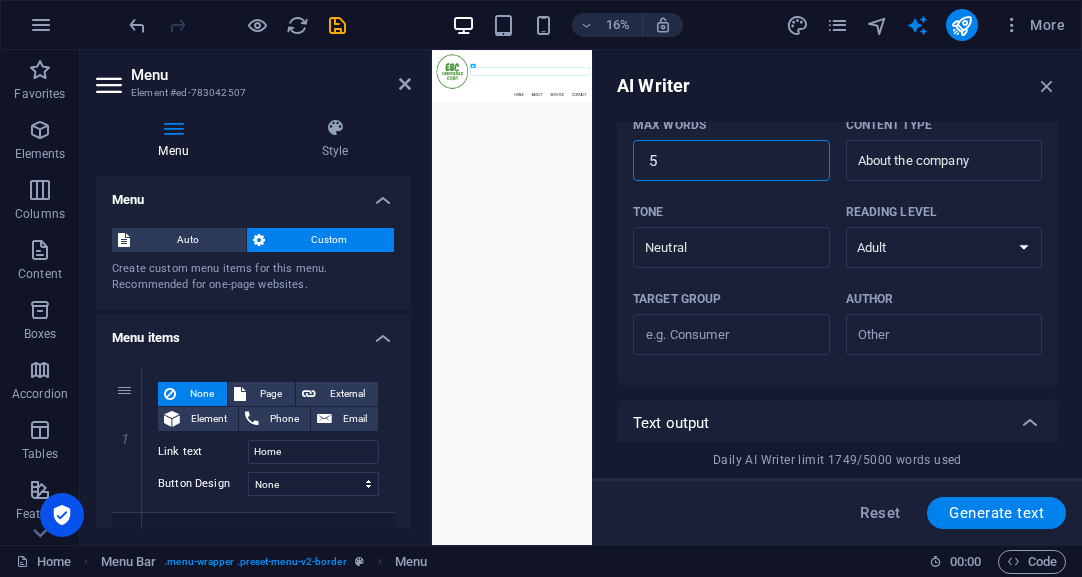 type on "50" 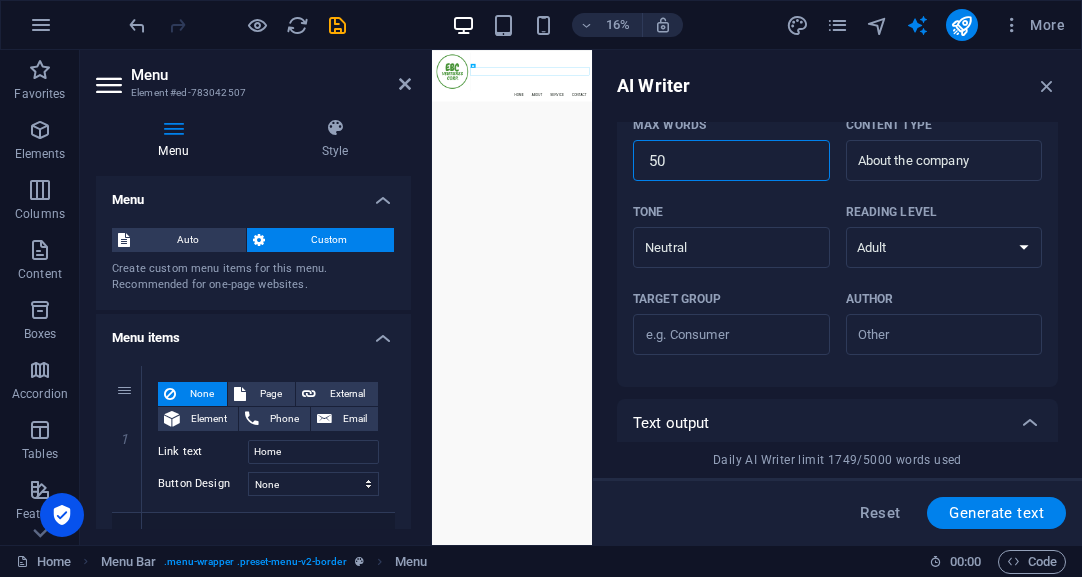 type on "x" 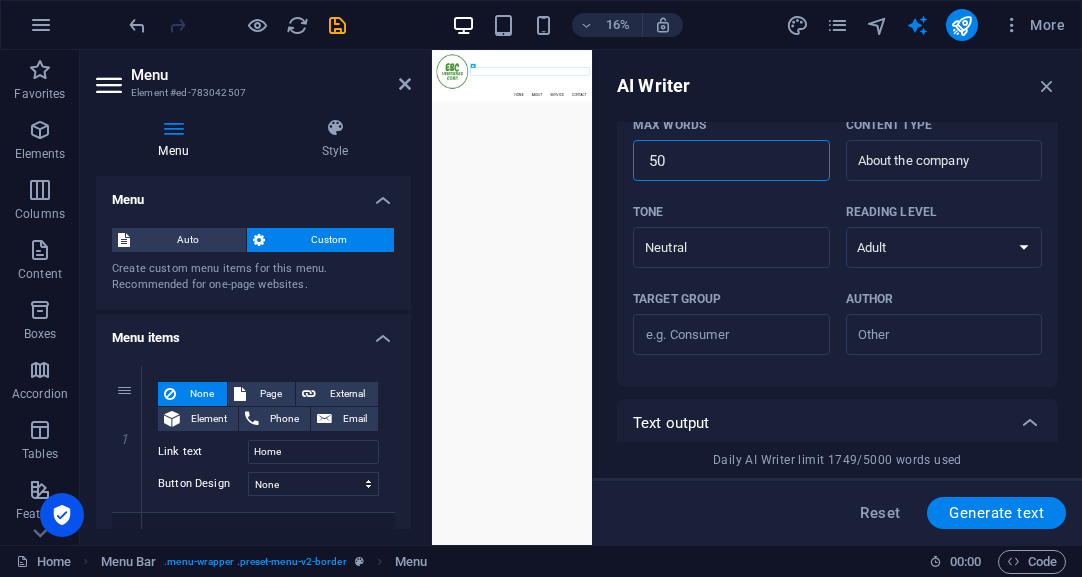 type on "x" 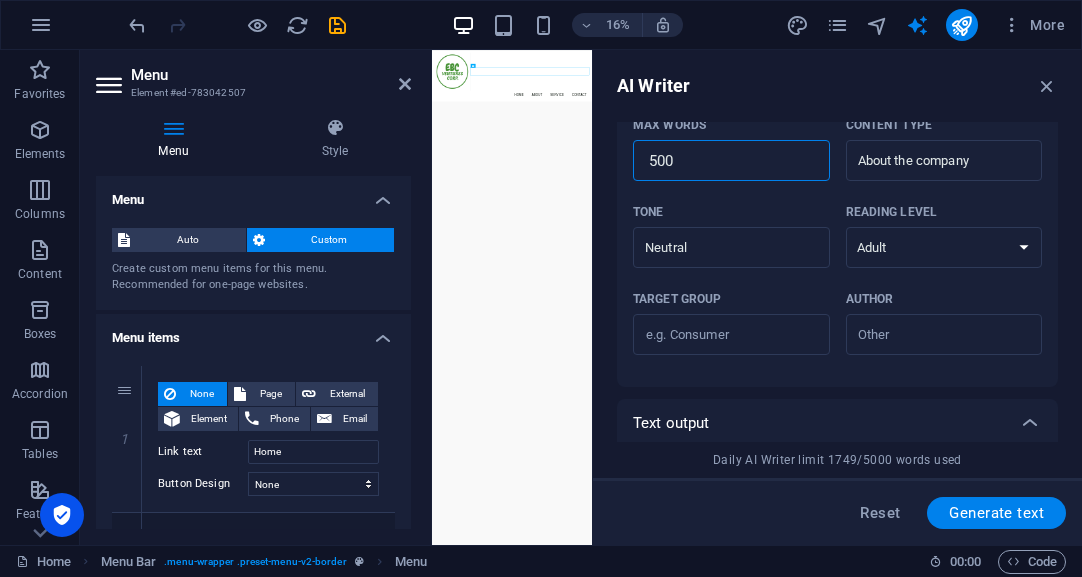 type on "x" 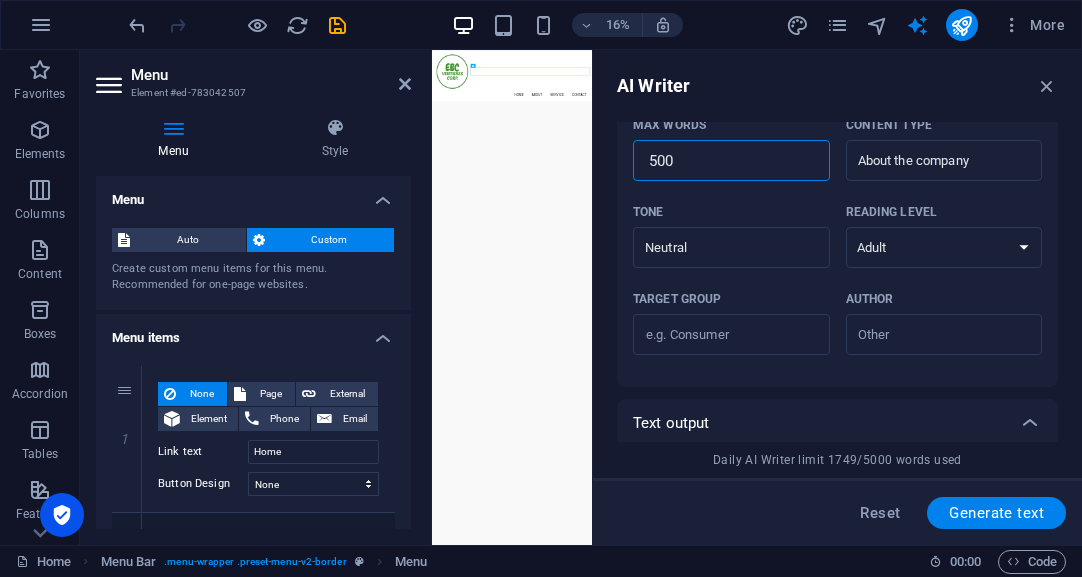 type on "5000" 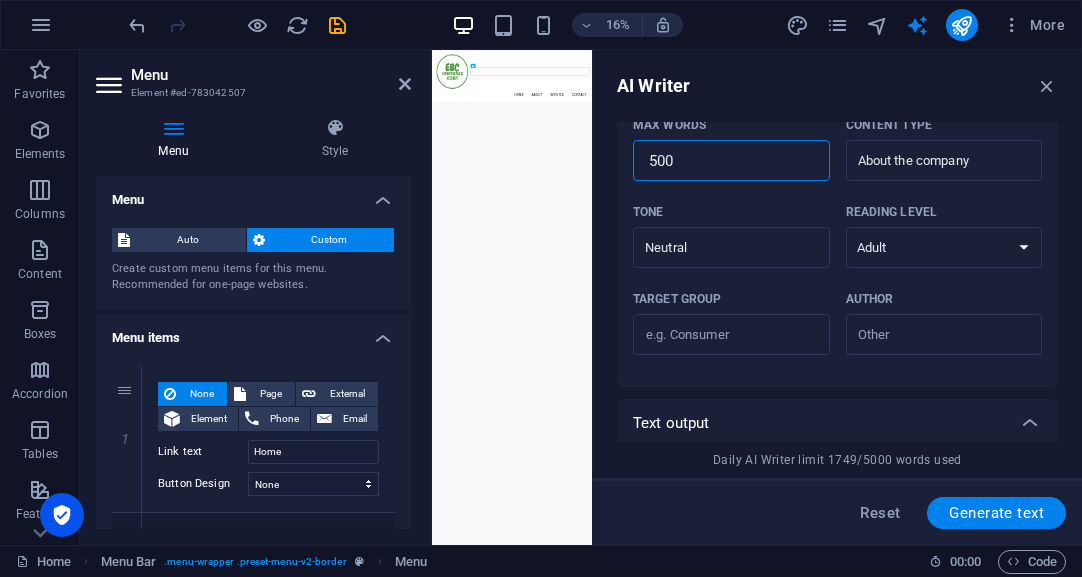 type on "x" 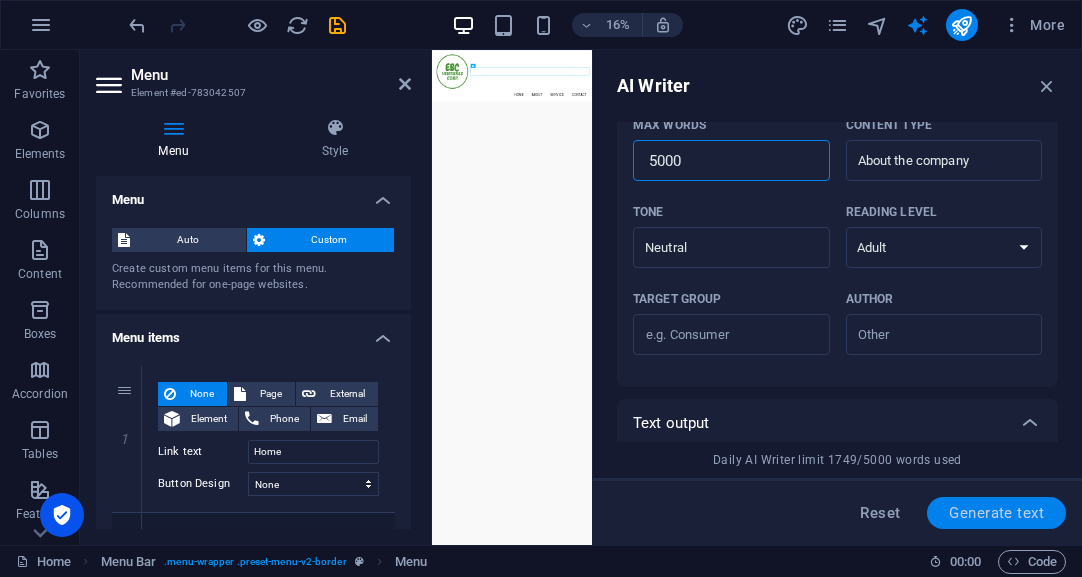 type on "5000" 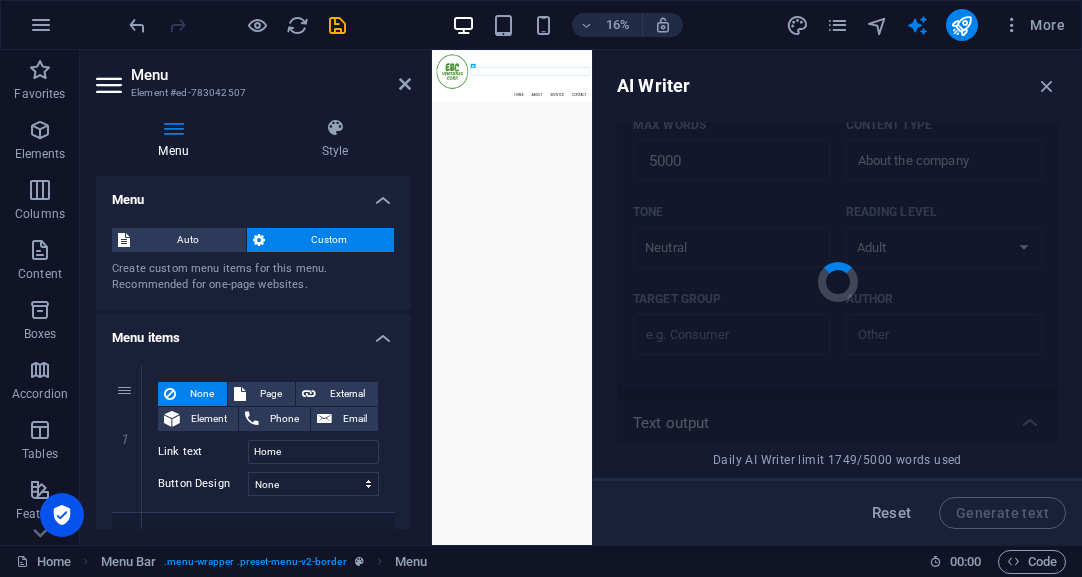 type on "x" 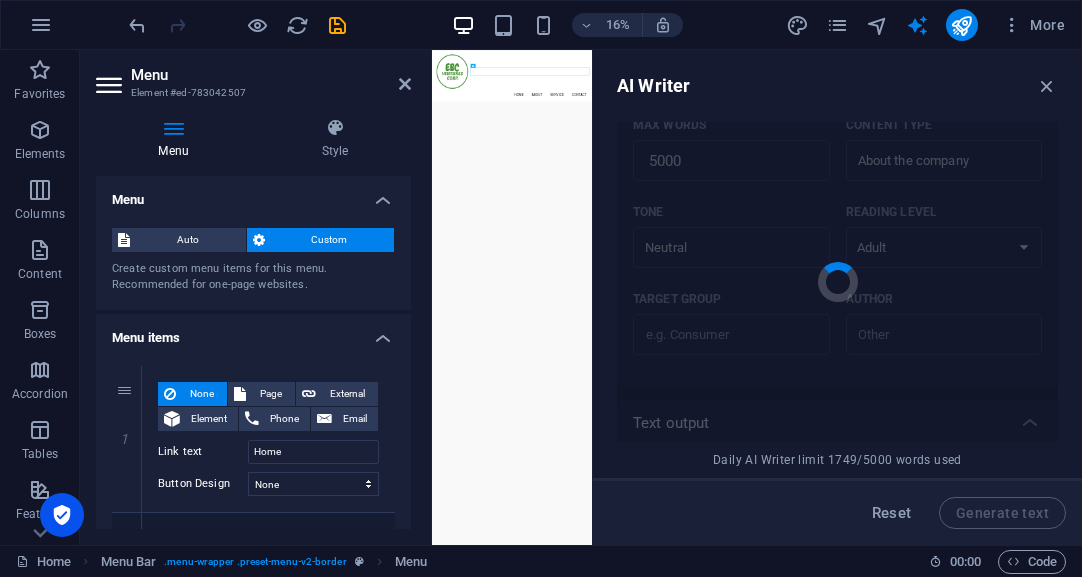 type on "EBC Ventures Corp. stands as a forward-thinking enterprise dedicated to the sales and marketing of Ecobudget brands, strategically situated to maximize its operational effectiveness. Established on July 3, 2025, the company plays a pivotal role in connecting consumers with end-users, ensuring that the needs and preferences of both are met with precision and care. Central to its mission are the Ecobudget product lines, which embody a commitment to environmental sustainability, affordability, and high-quality, all-natural, organic offerings.
The company's dedication to sustainability is not simply a component of its business model but rather a core principle that drives its operations. By fostering relationships that are beneficial to both the environment and its customers, EBC Ventures Corp. demonstrates its commitment to promoting a healthier planet. The foundation of EBC Ventures Corp. can be traced back to May 19, 2017, when an industry expert with over thirty years of experience in institutional sales ..." 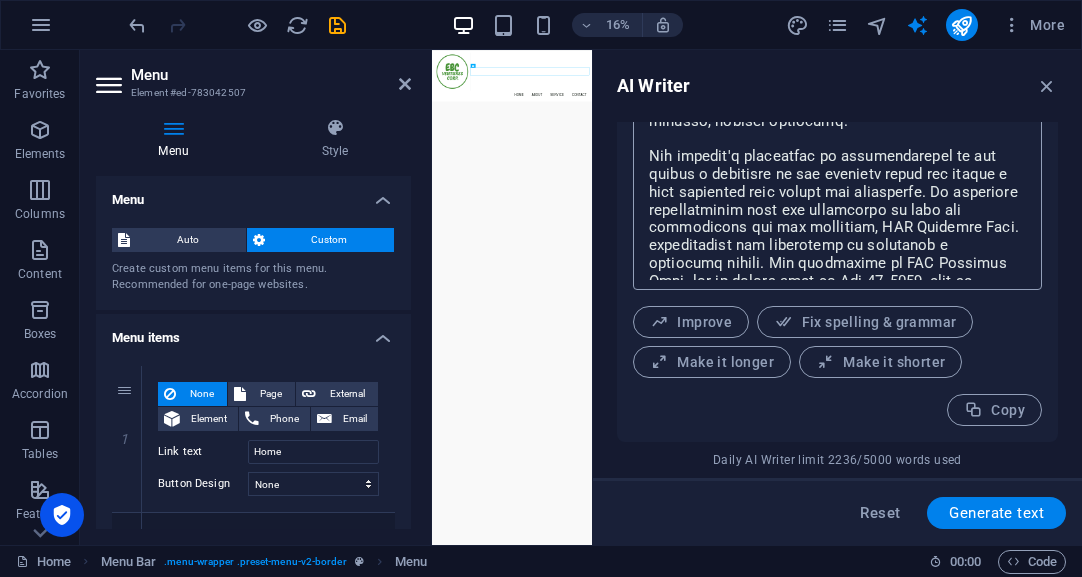 scroll, scrollTop: 632, scrollLeft: 0, axis: vertical 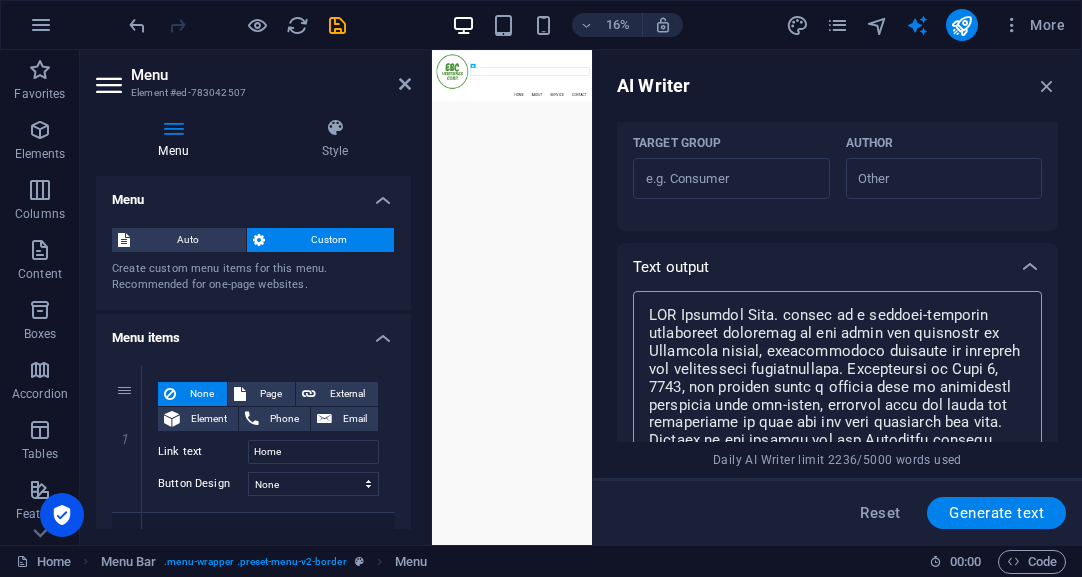click on "x ​" at bounding box center (837, 477) 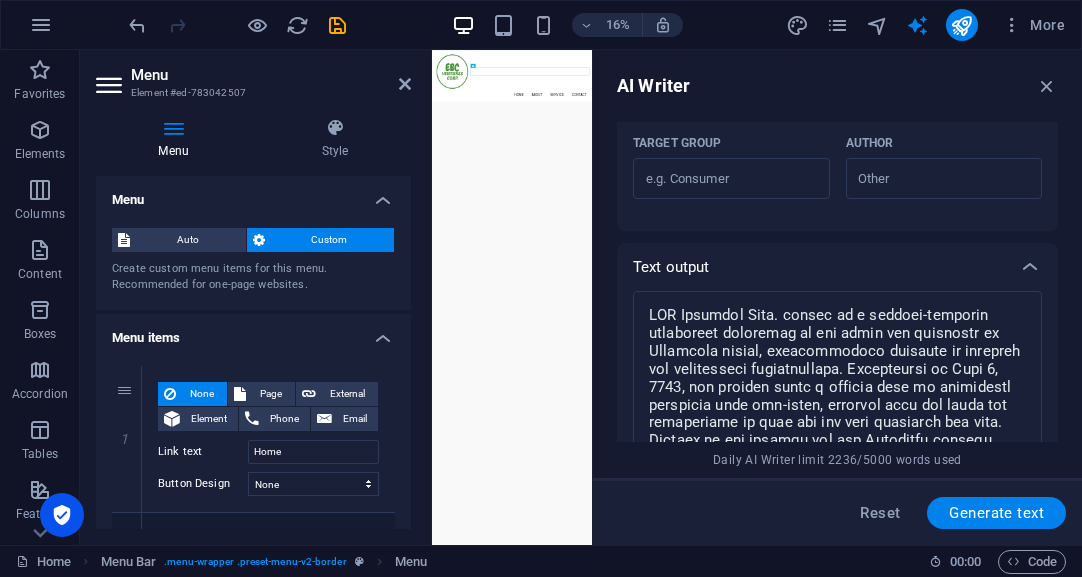scroll, scrollTop: 935, scrollLeft: 0, axis: vertical 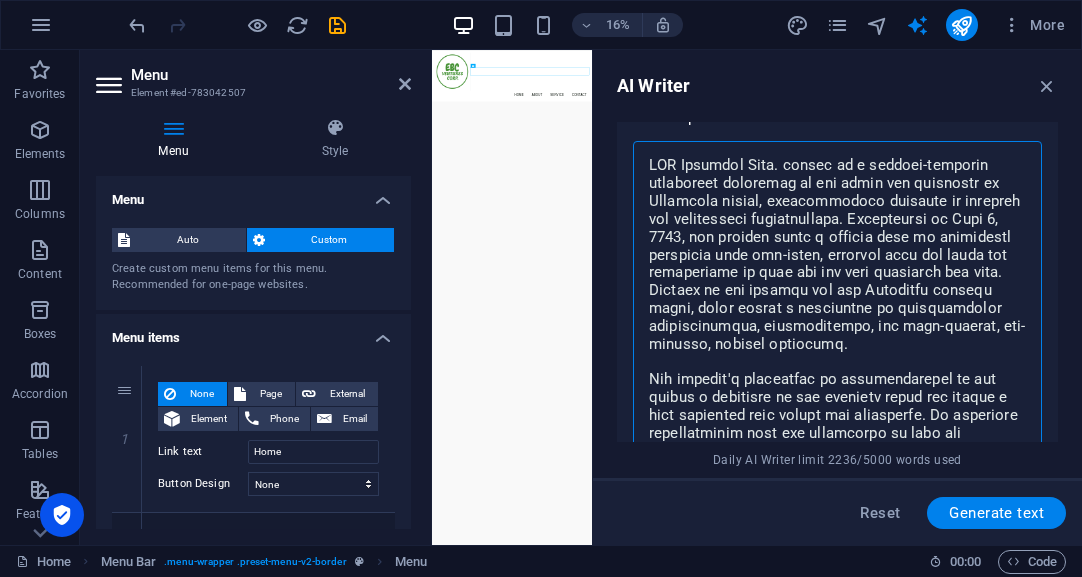 click at bounding box center (837, 327) 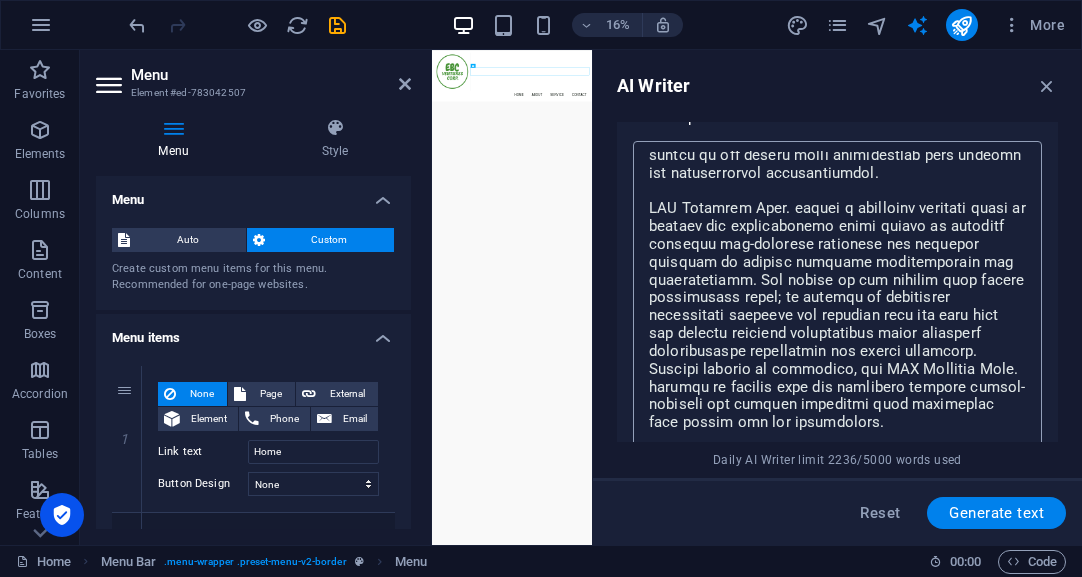 scroll, scrollTop: 935, scrollLeft: 0, axis: vertical 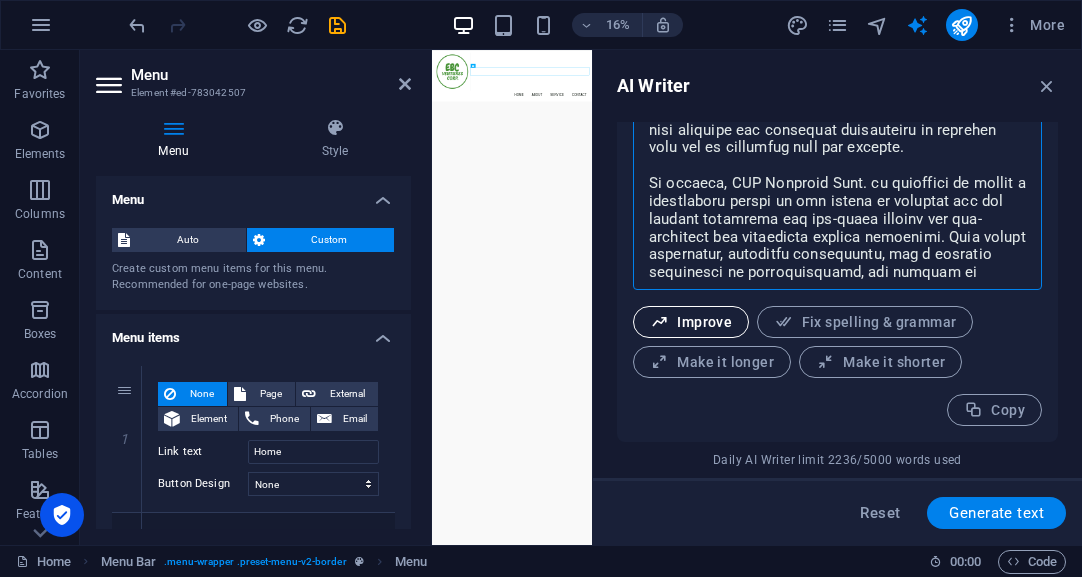 type on "x" 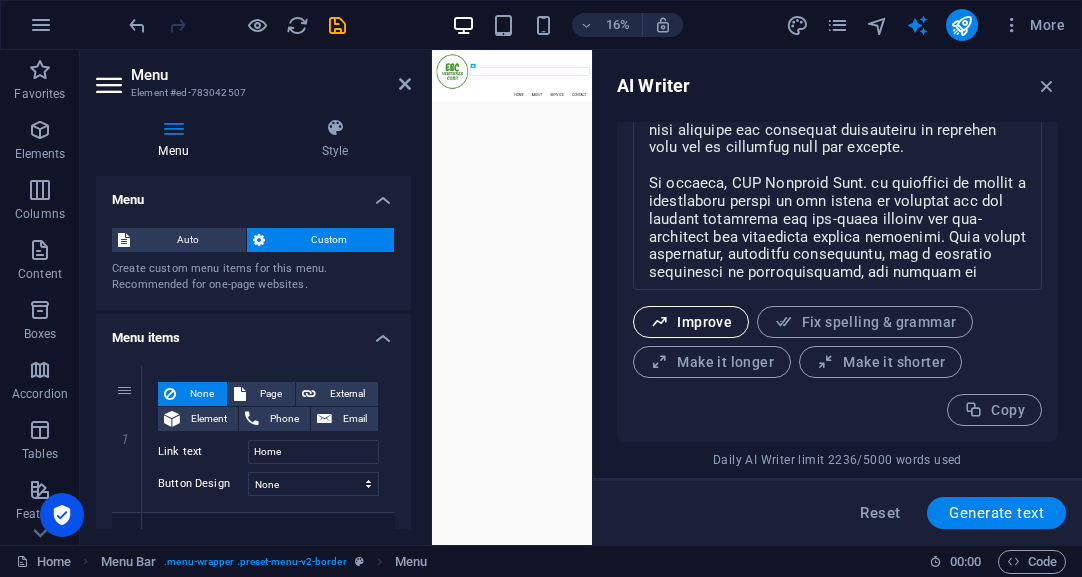 click on "Improve" at bounding box center [691, 322] 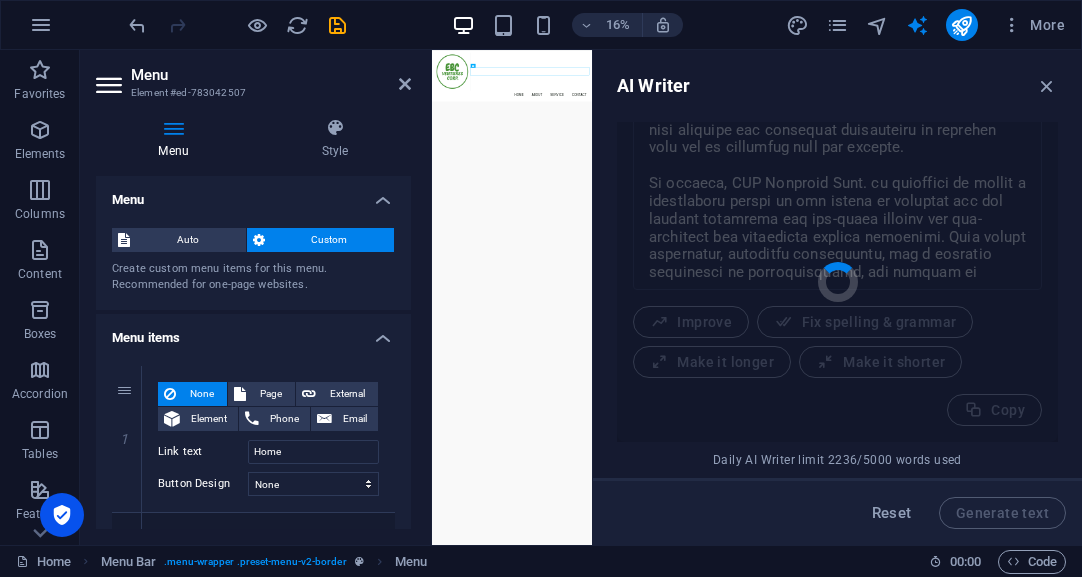 type on "x" 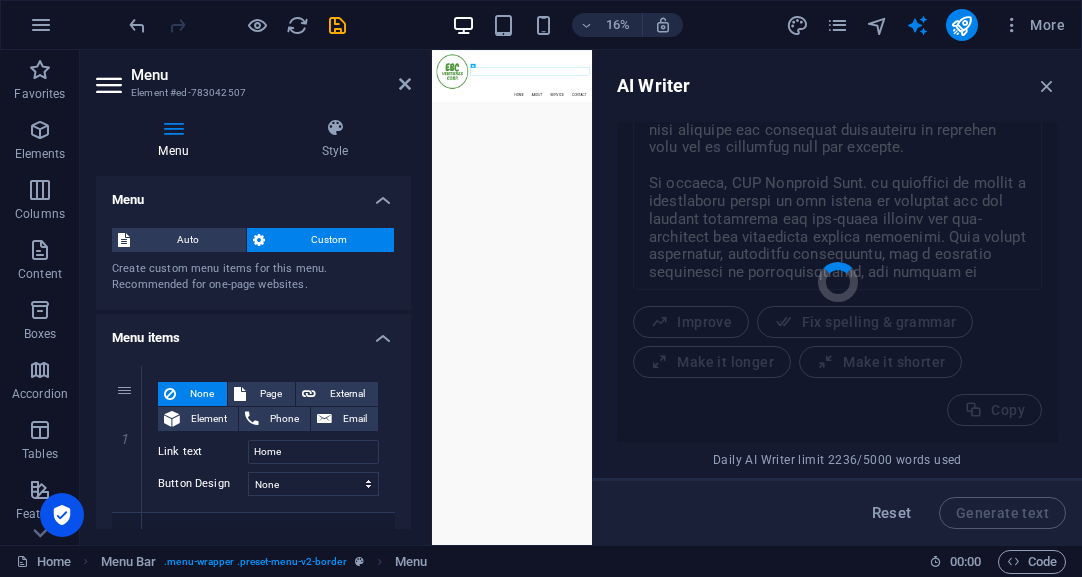 type on "EBC Ventures Corp. is a forward-thinking enterprise dedicated to the sales and marketing of Ecobudget brands, strategically positioned to maximize operational effectiveness. Established on July 3, 2025, the company plays a vital role in connecting consumers with end-users, ensuring that the needs and preferences of both parties are met with precision and care. Central to its mission are the Ecobudget product lines, which exemplify a commitment to environmental sustainability, affordability, and high-quality, all-natural, organic offerings.
The company's dedication to sustainability is not just a facet of its business model but a core principle that drives its operations. By nurturing relationships that benefit both the environment and its customers, EBC Ventures Corp. showcases its commitment to promoting a healthier planet. The company was founded on May 19, 2017, by an industry expert with over thirty years of experience in institutional sales. Transitioning from a corporate background, the founder soug..." 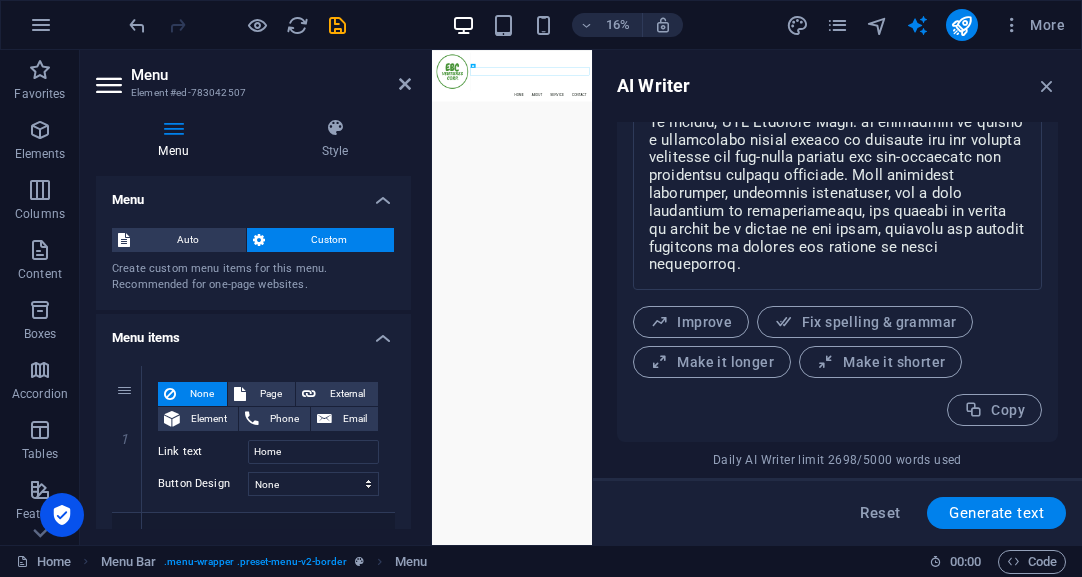 scroll, scrollTop: 867, scrollLeft: 0, axis: vertical 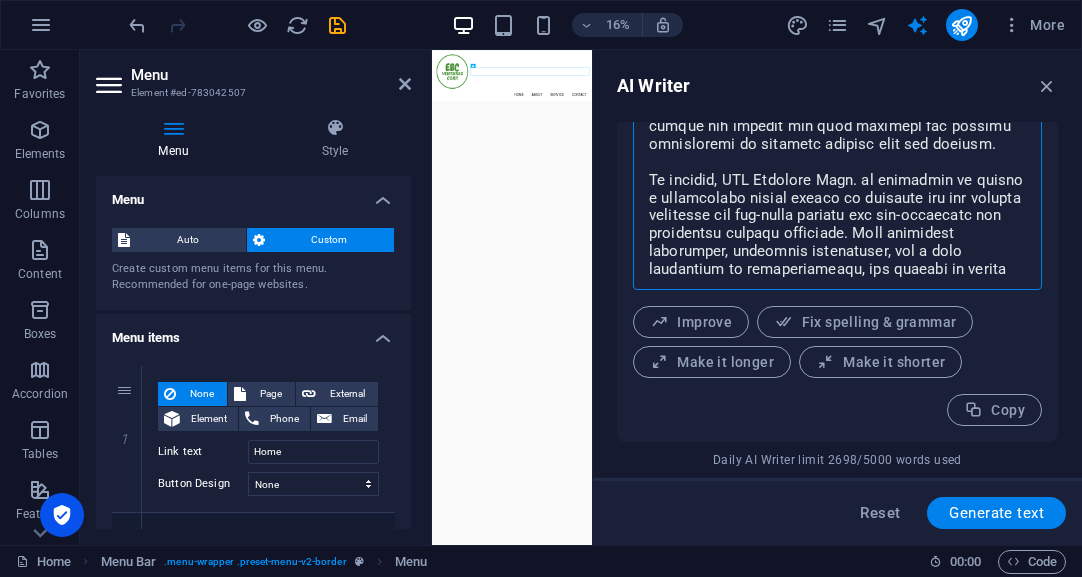 click at bounding box center [837, 104] 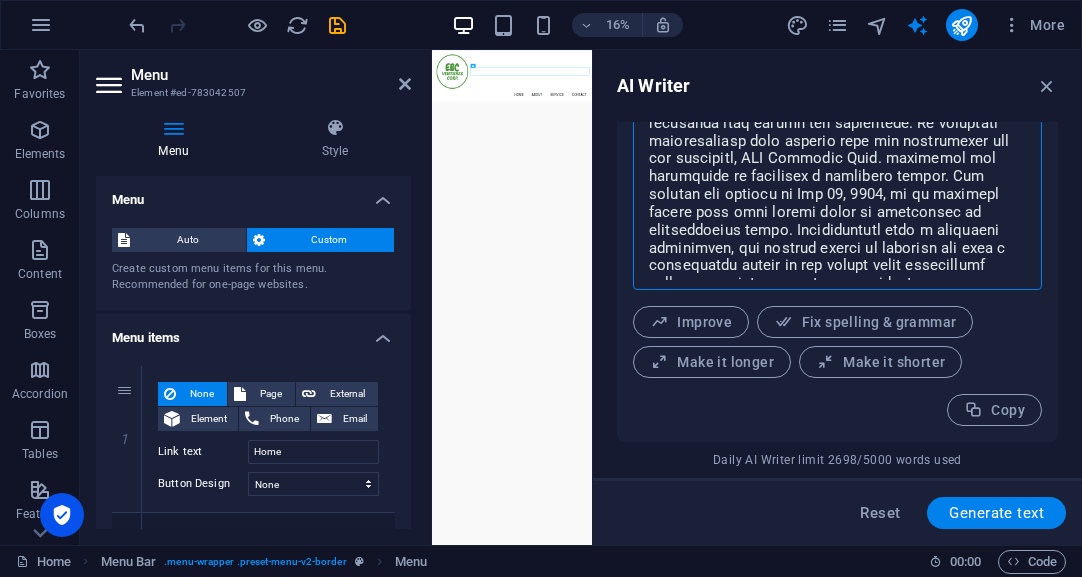 scroll, scrollTop: 0, scrollLeft: 0, axis: both 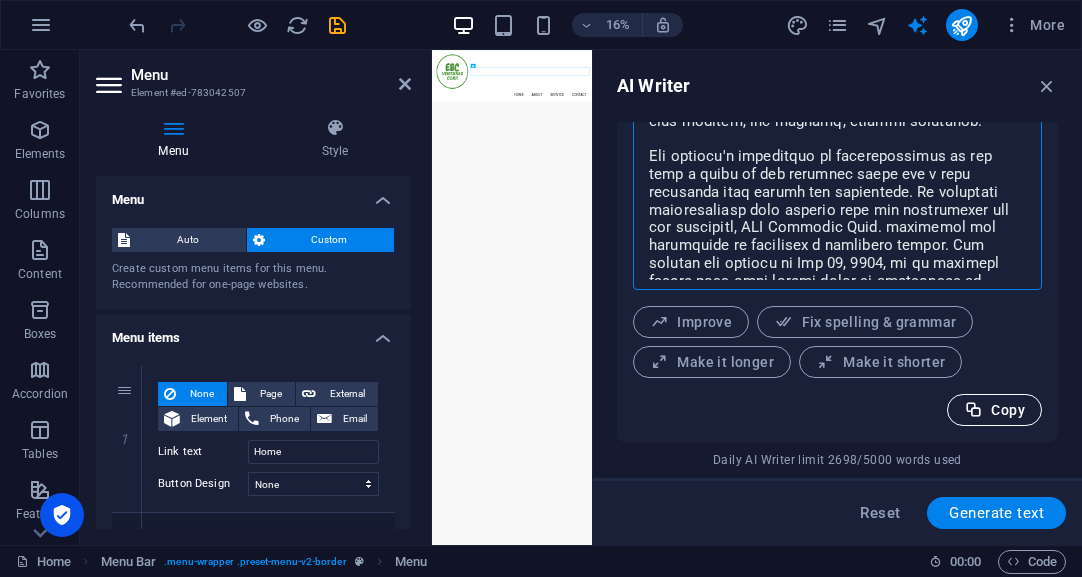 type on "x" 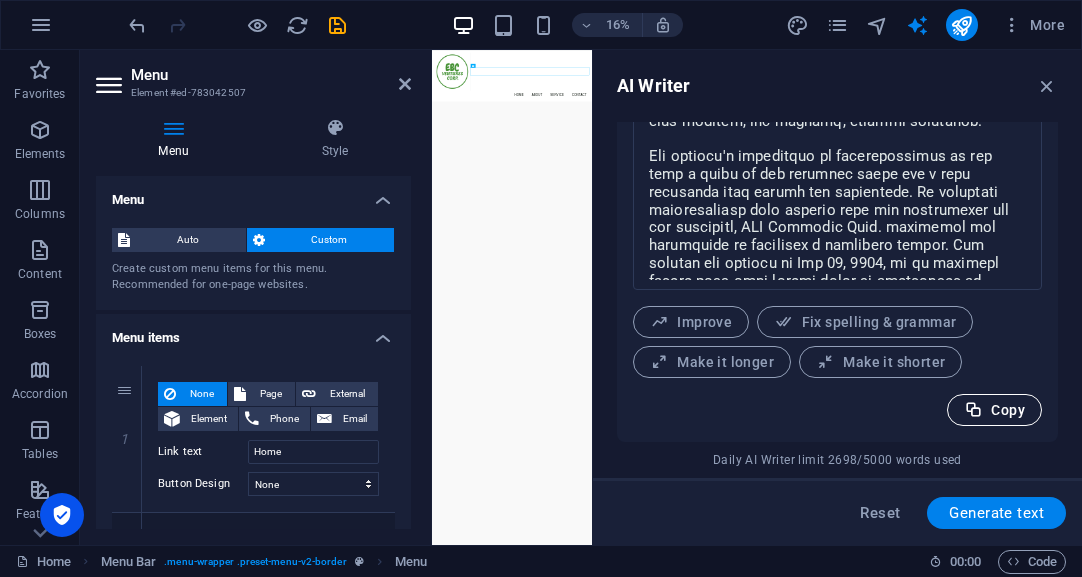 click on "Copy" at bounding box center [994, 410] 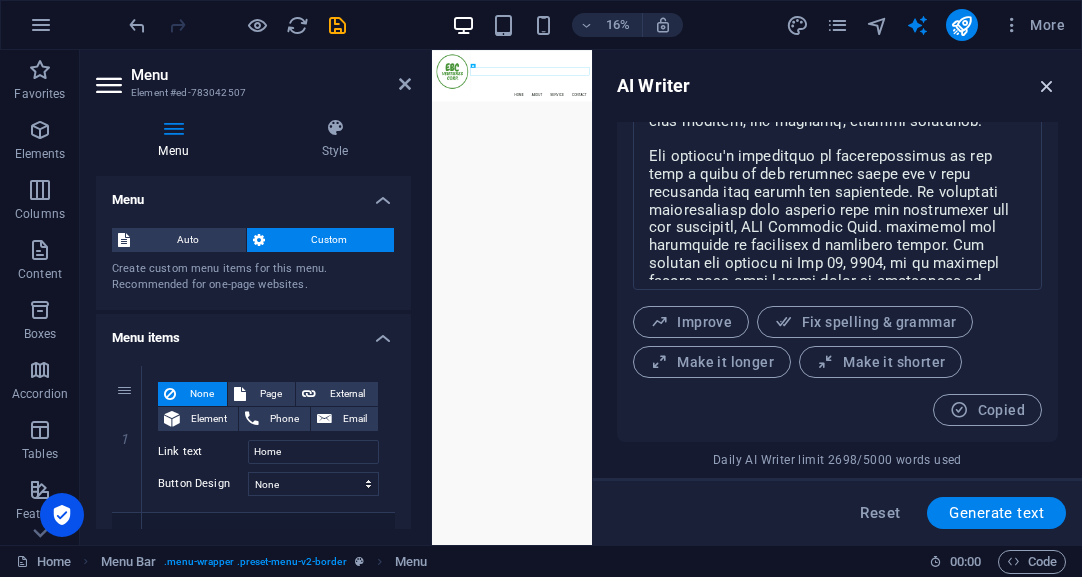 click at bounding box center (1047, 86) 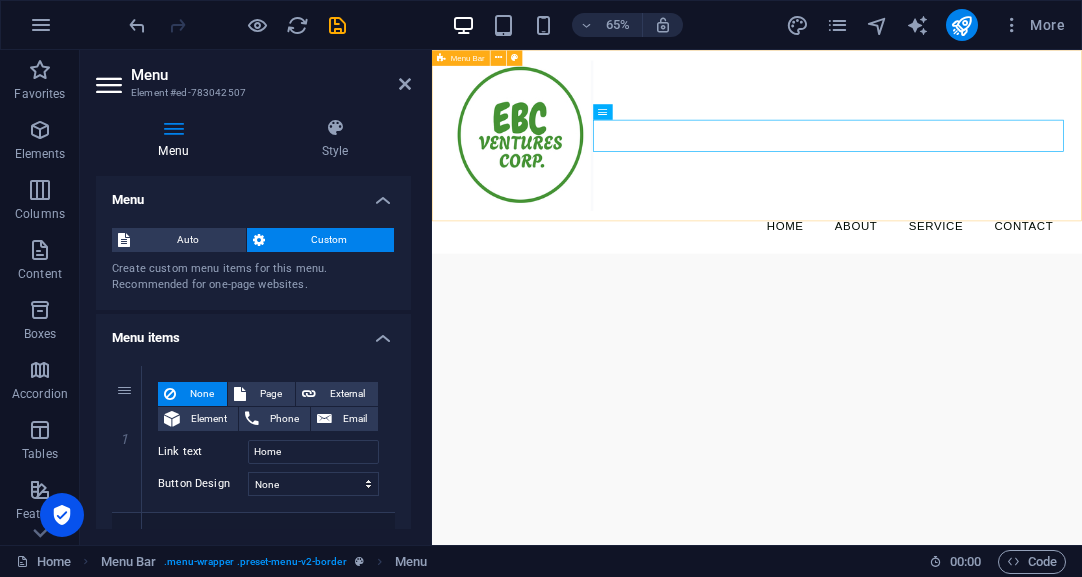 click on "Menu Home About Service Contact" at bounding box center [932, 206] 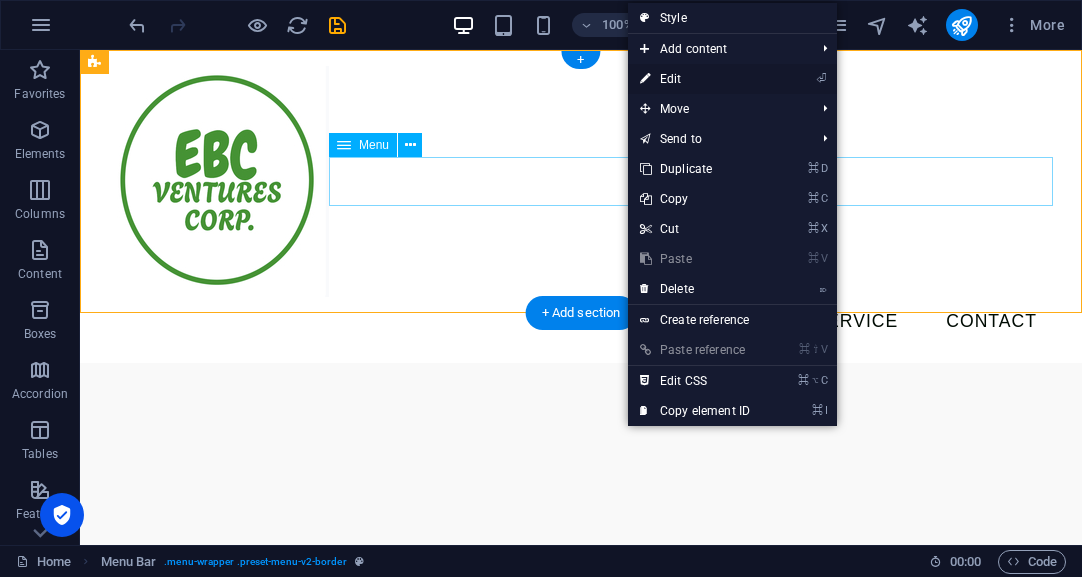 click on "⏎  Edit" at bounding box center [695, 79] 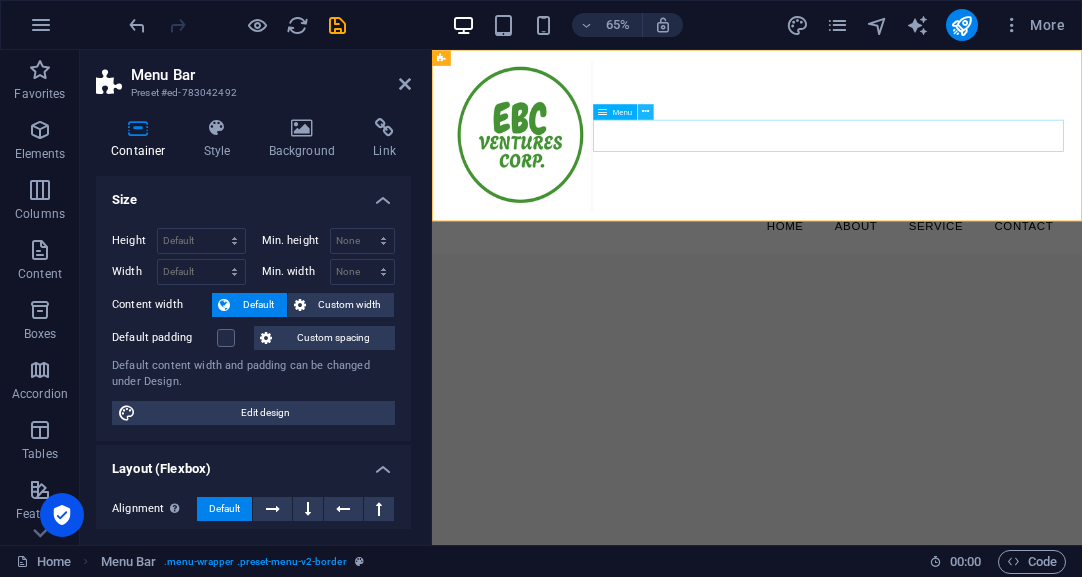 click at bounding box center [645, 112] 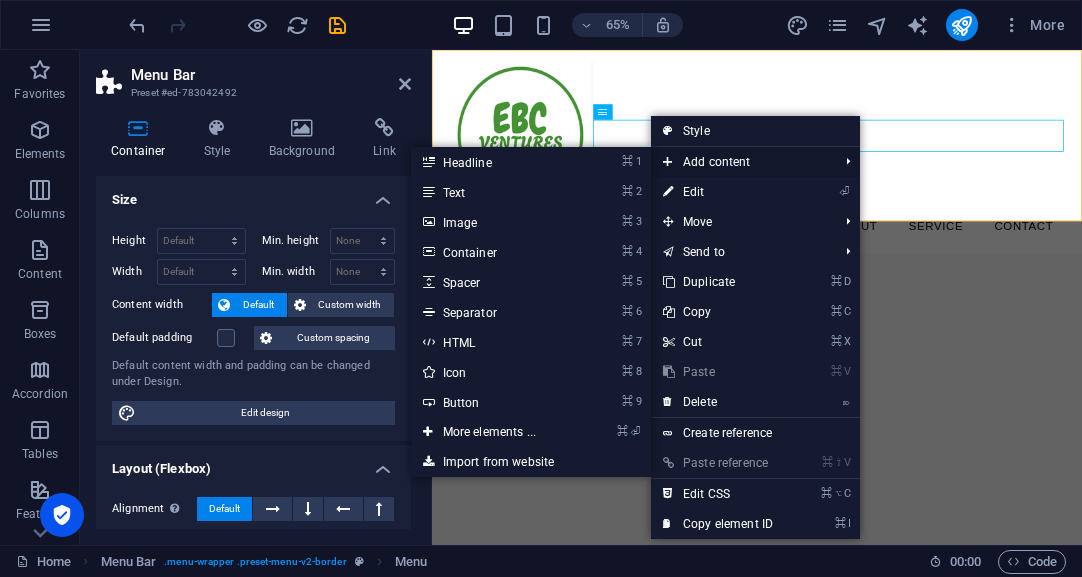 click on "Add content" at bounding box center [740, 162] 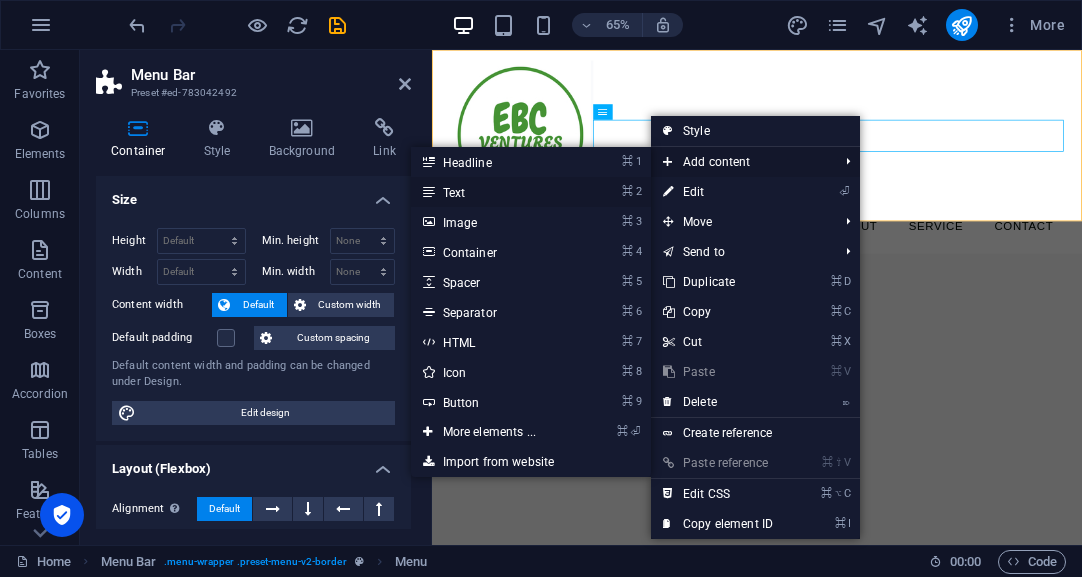 click on "⌘ 2  Text" at bounding box center [493, 192] 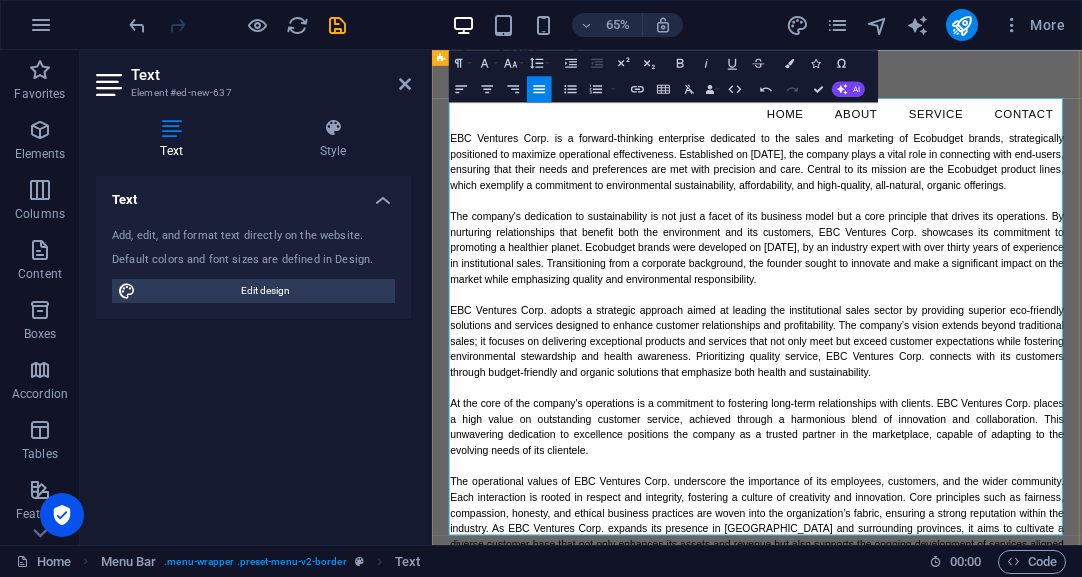scroll, scrollTop: 0, scrollLeft: 0, axis: both 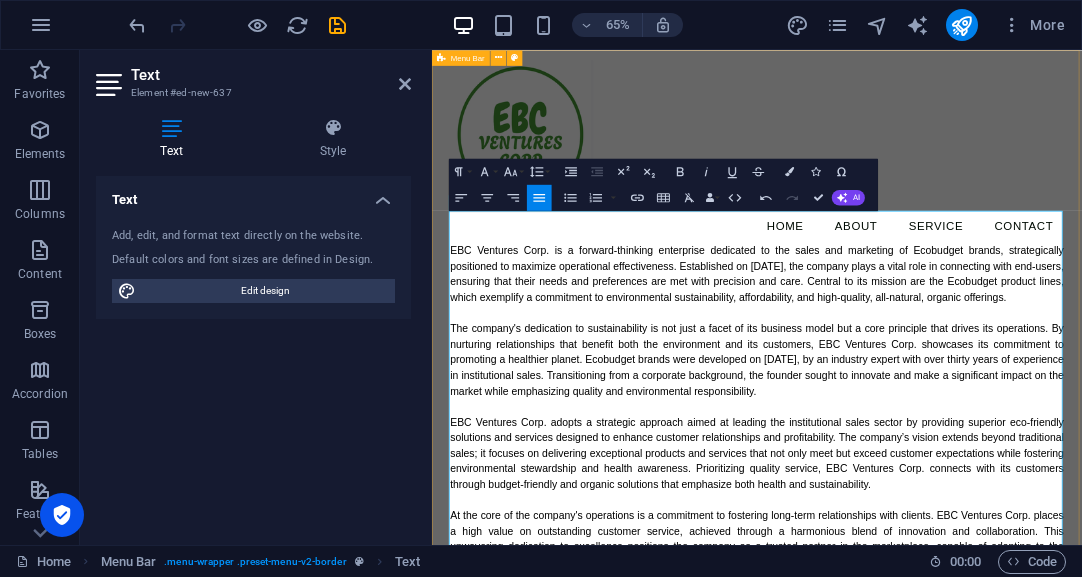 click on "Menu Home About Service Contact EBC Ventures Corp. is a forward-thinking enterprise dedicated to the sales and marketing of Ecobudget brands, strategically positioned to maximize operational effectiveness. Established on July 3, 2025, the company plays a vital role in connecting with end-users, ensuring that their needs and preferences are met with precision and care. Central to its mission are the Ecobudget product lines, which exemplify a commitment to environmental sustainability, affordability, and high-quality, all-natural, organic offerings.       At the core of the company's operations is a commitment to fostering long-term relationships with clients. EBC Ventures Corp. places a high value on outstanding customer service, achieved through a harmonious blend of innovation and collaboration. This unwavering dedication to excellence positions the company as a trusted partner in the marketplace, capable of adapting to the evolving needs of its clientele." at bounding box center (932, 542) 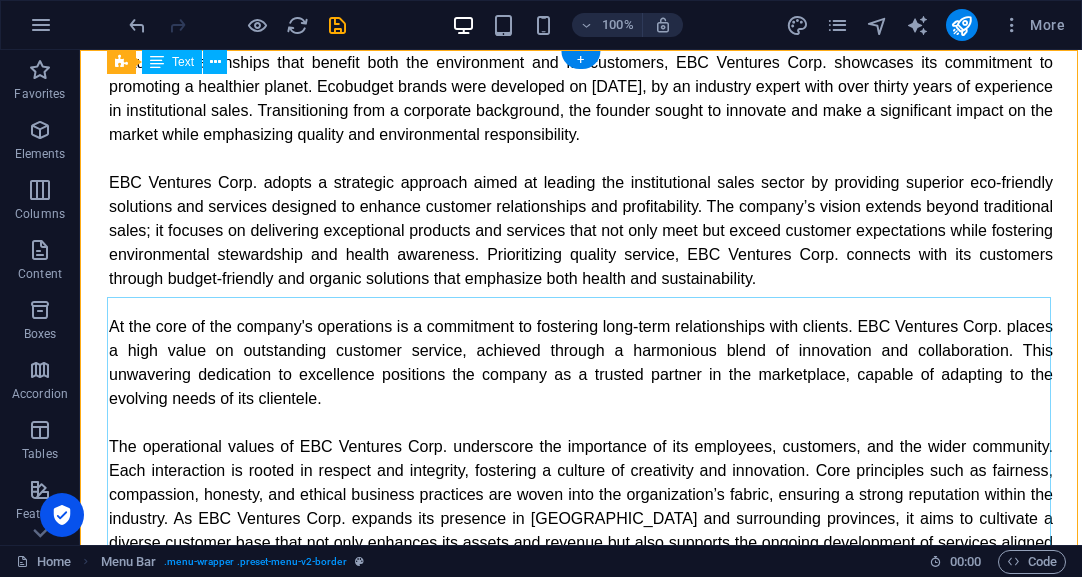 scroll, scrollTop: 0, scrollLeft: 0, axis: both 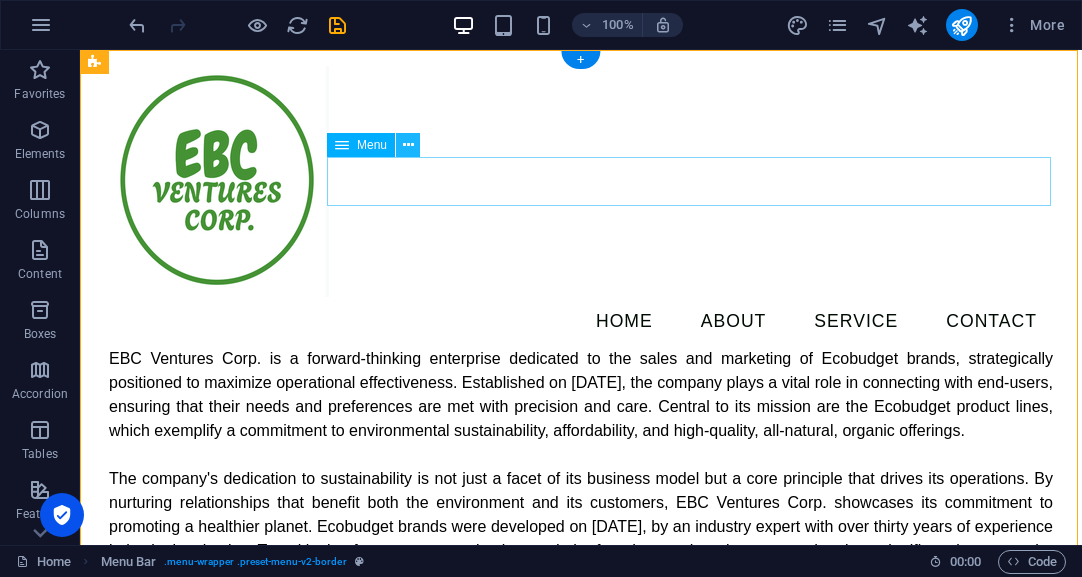 click at bounding box center (408, 145) 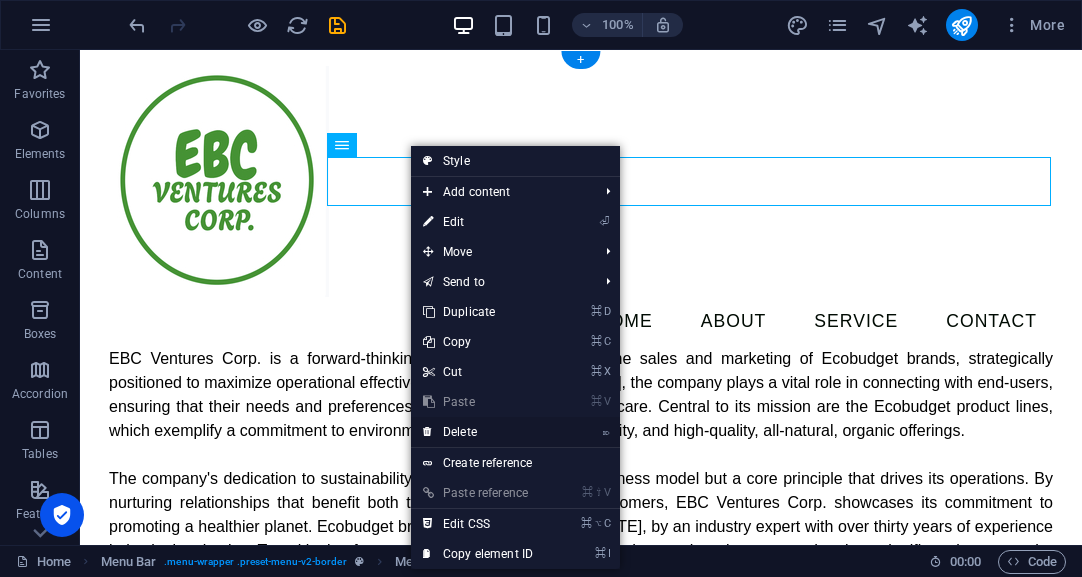 click on "⌦  Delete" at bounding box center [478, 432] 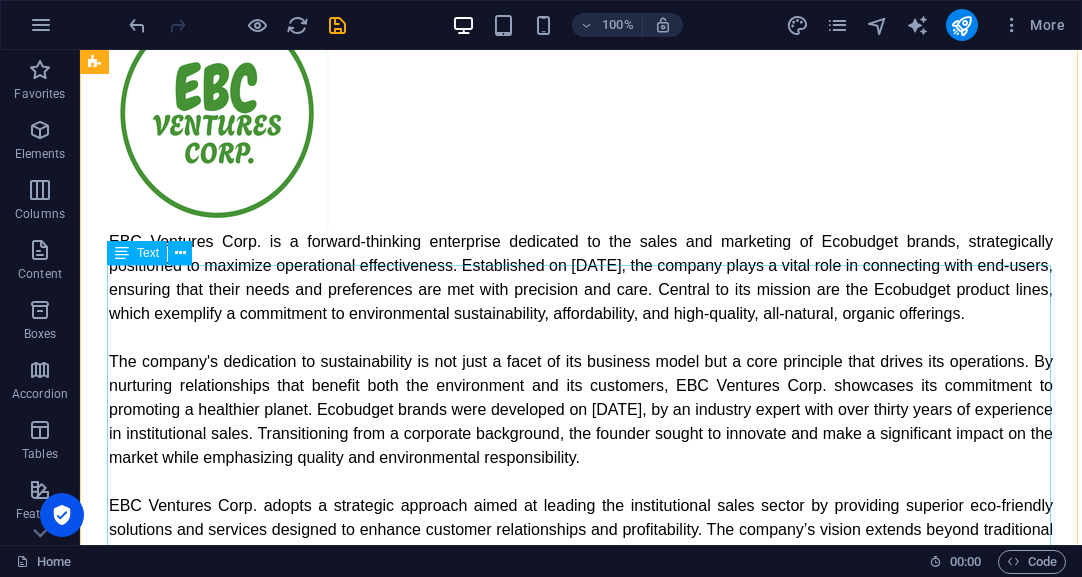 scroll, scrollTop: 0, scrollLeft: 0, axis: both 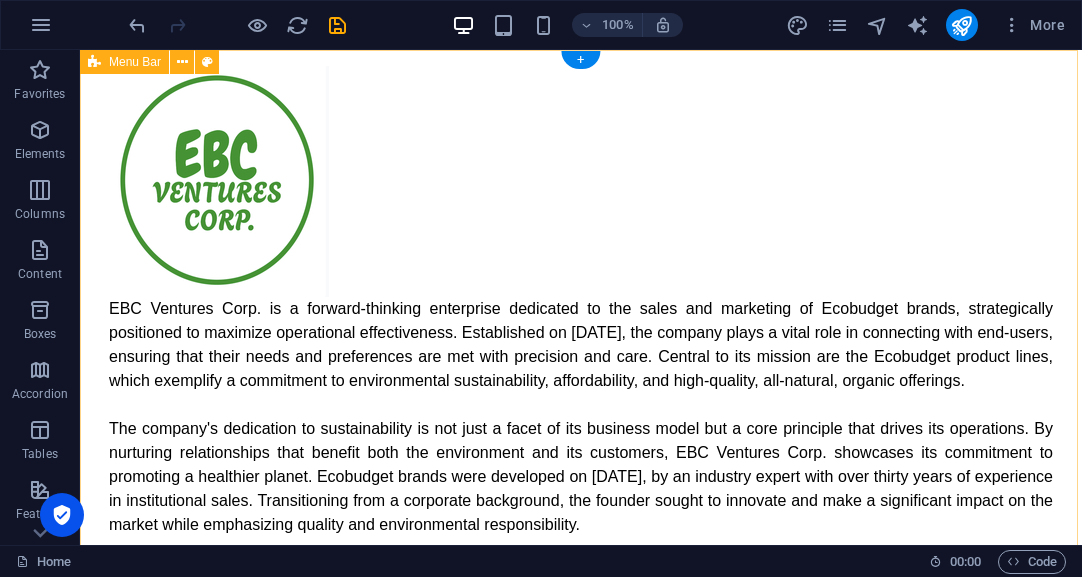 click on "Menu EBC Ventures Corp. is a forward-thinking enterprise dedicated to the sales and marketing of Ecobudget brands, strategically positioned to maximize operational effectiveness. Established on July 3, 2025, the company plays a vital role in connecting with end-users, ensuring that their needs and preferences are met with precision and care. Central to its mission are the Ecobudget product lines, which exemplify a commitment to environmental sustainability, affordability, and high-quality, all-natural, organic offerings.       At the core of the company's operations is a commitment to fostering long-term relationships with clients. EBC Ventures Corp. places a high value on outstanding customer service, achieved through a harmonious blend of innovation and collaboration. This unwavering dedication to excellence positions the company as a trusted partner in the marketplace, capable of adapting to the evolving needs of its clientele." at bounding box center (581, 517) 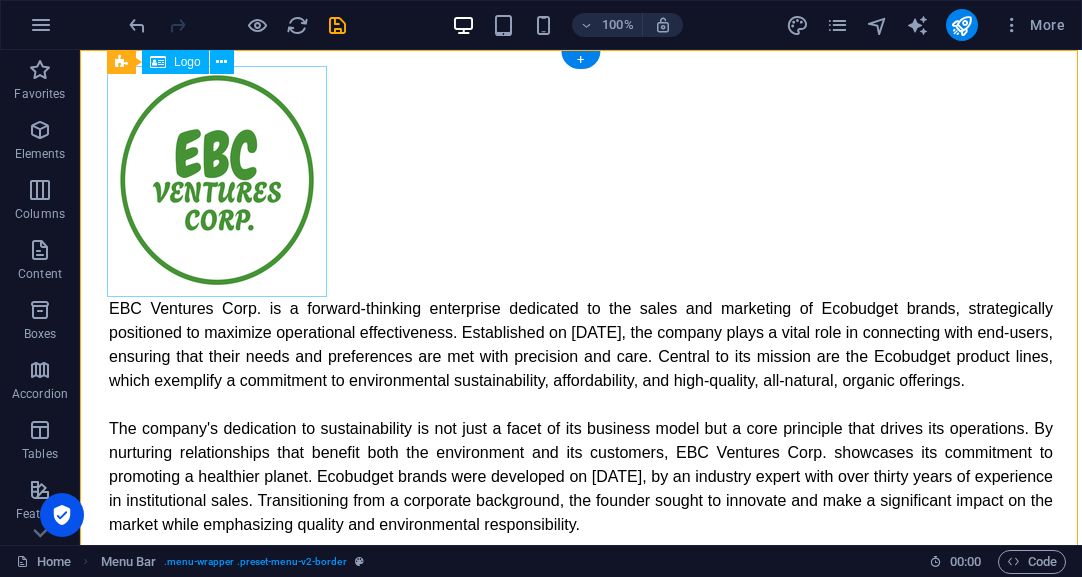 click at bounding box center [581, 181] 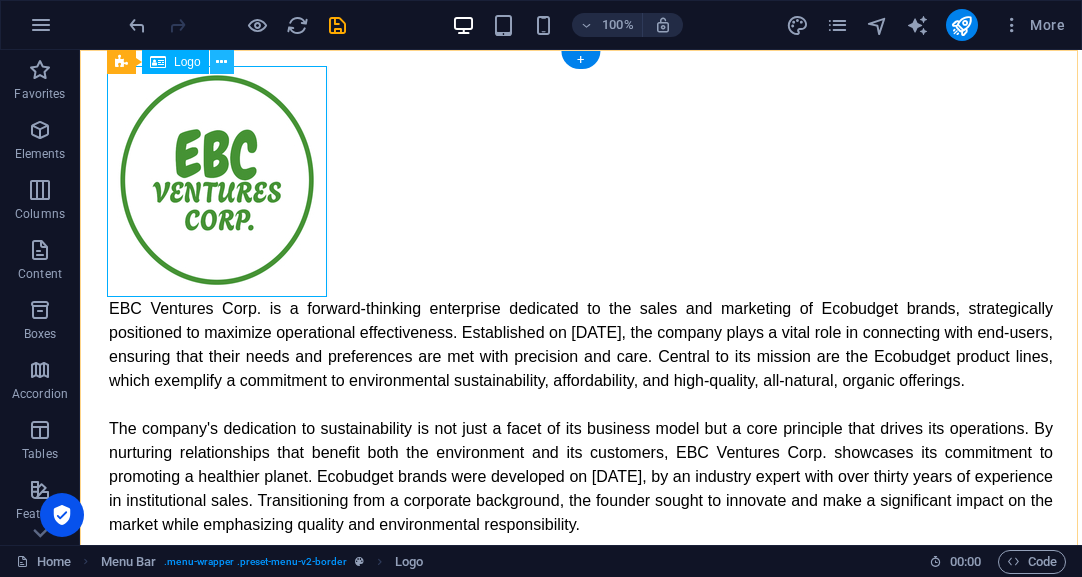 click at bounding box center (221, 62) 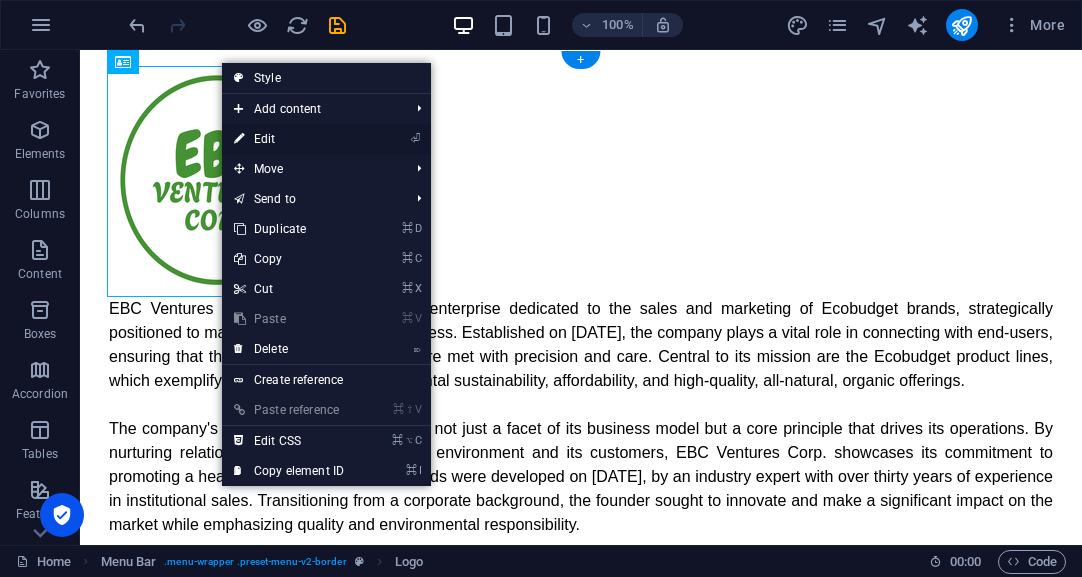 click on "⏎  Edit" at bounding box center [289, 139] 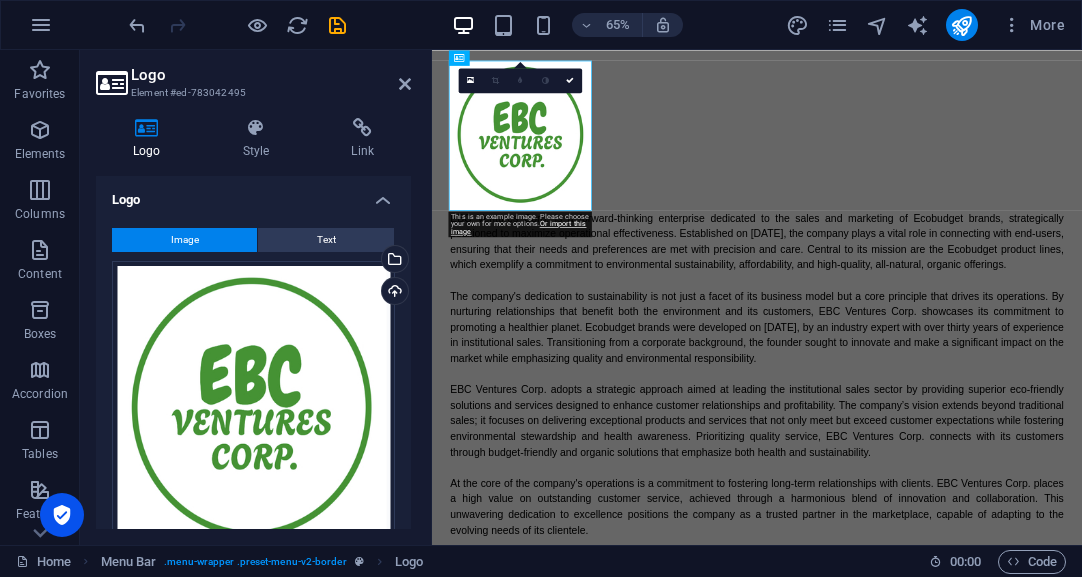 drag, startPoint x: 406, startPoint y: 266, endPoint x: 404, endPoint y: 338, distance: 72.02777 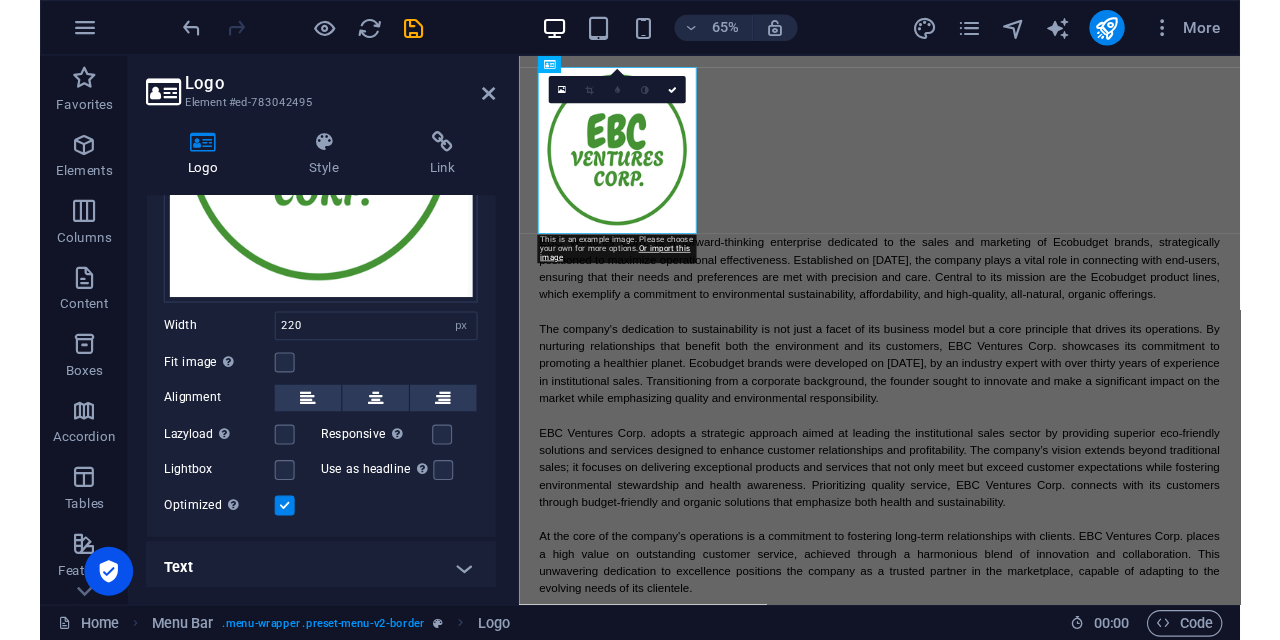 scroll, scrollTop: 0, scrollLeft: 0, axis: both 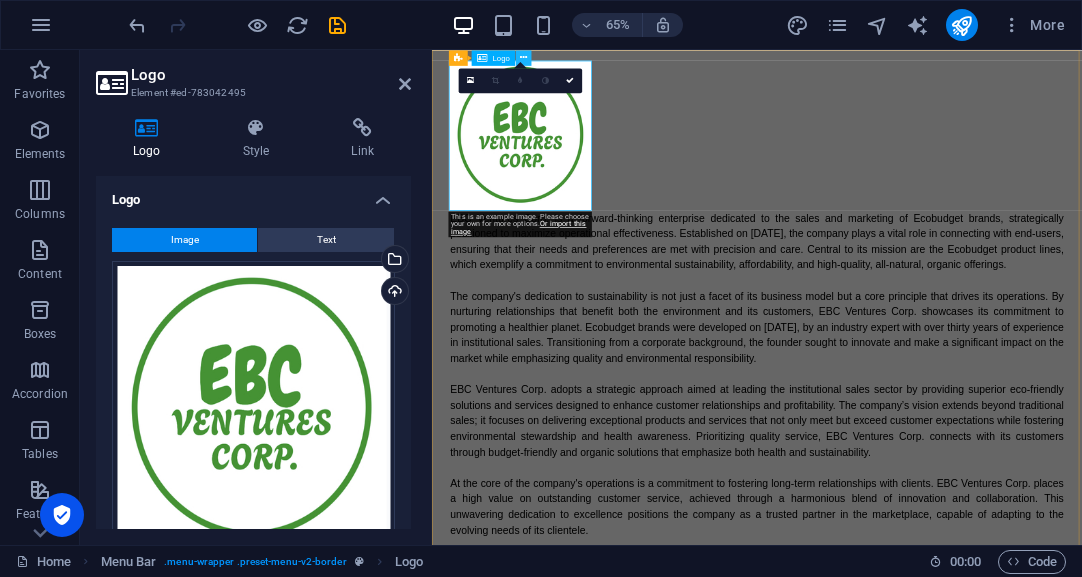 click at bounding box center [523, 58] 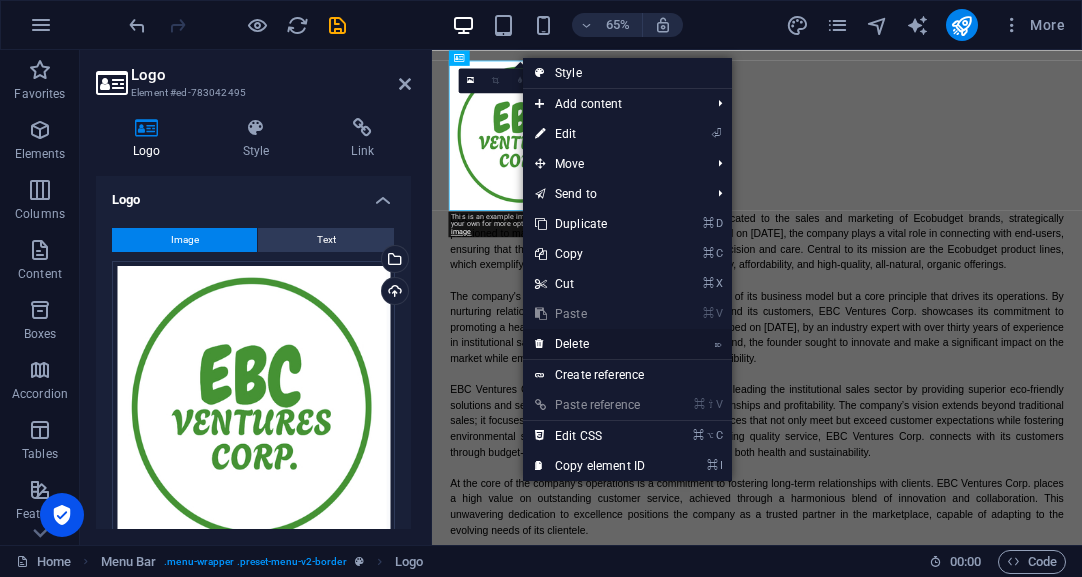 click on "⌦  Delete" at bounding box center (590, 344) 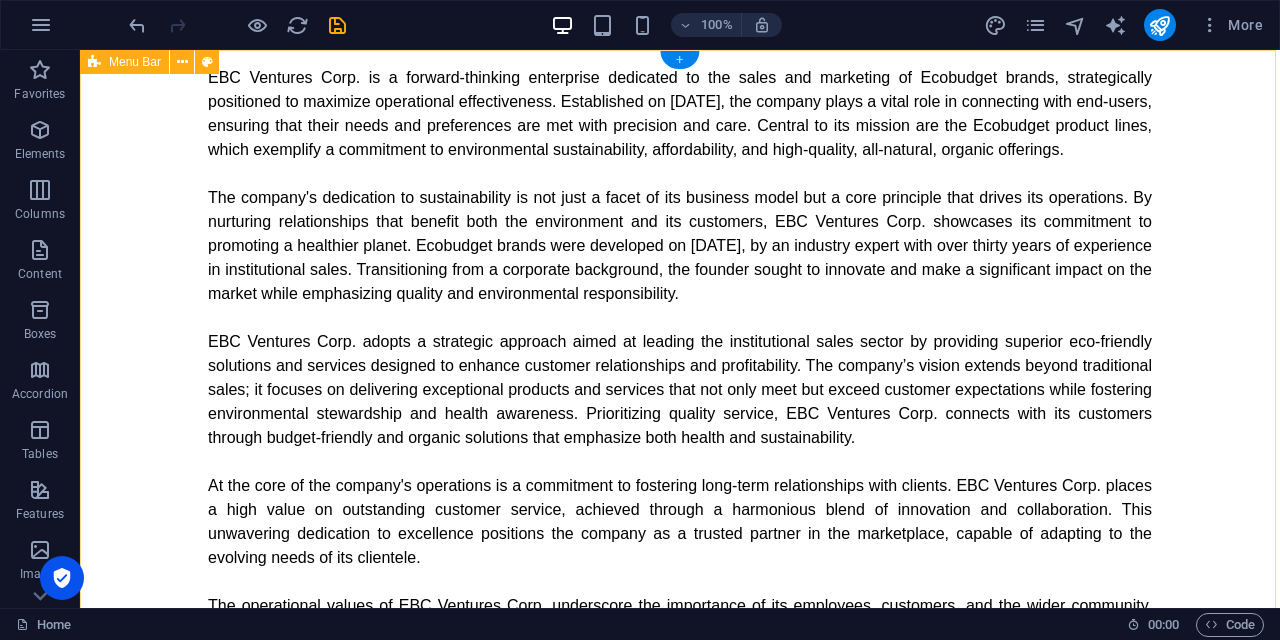 drag, startPoint x: 679, startPoint y: 59, endPoint x: 404, endPoint y: 141, distance: 286.96515 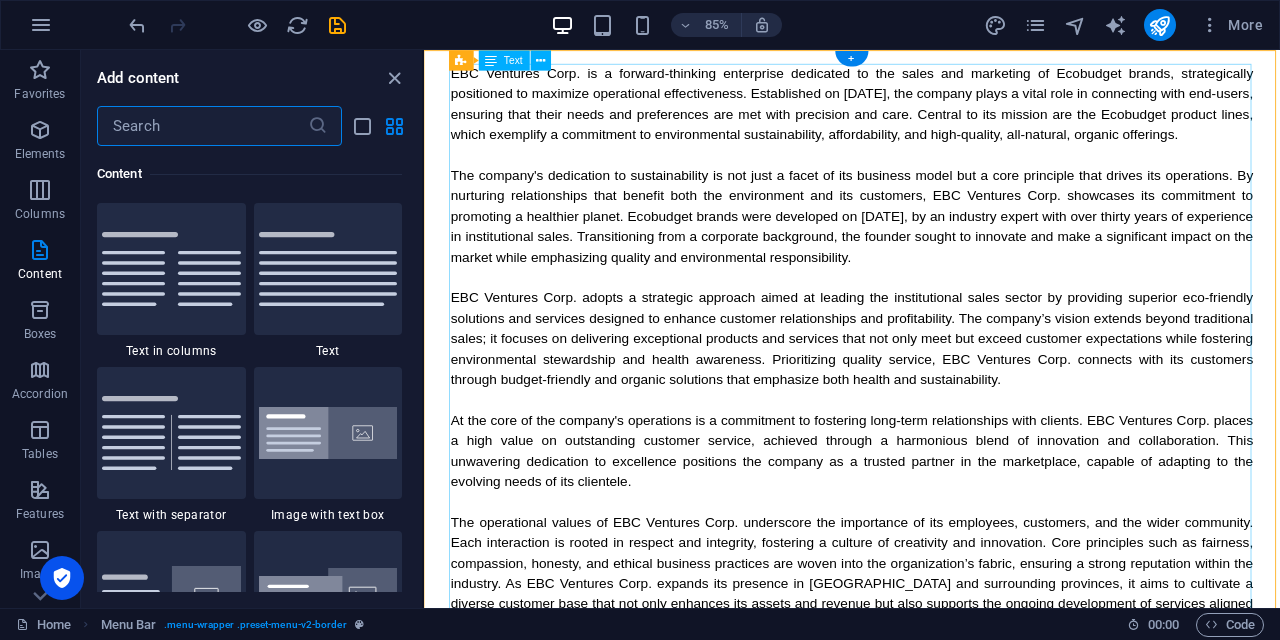 scroll, scrollTop: 3499, scrollLeft: 0, axis: vertical 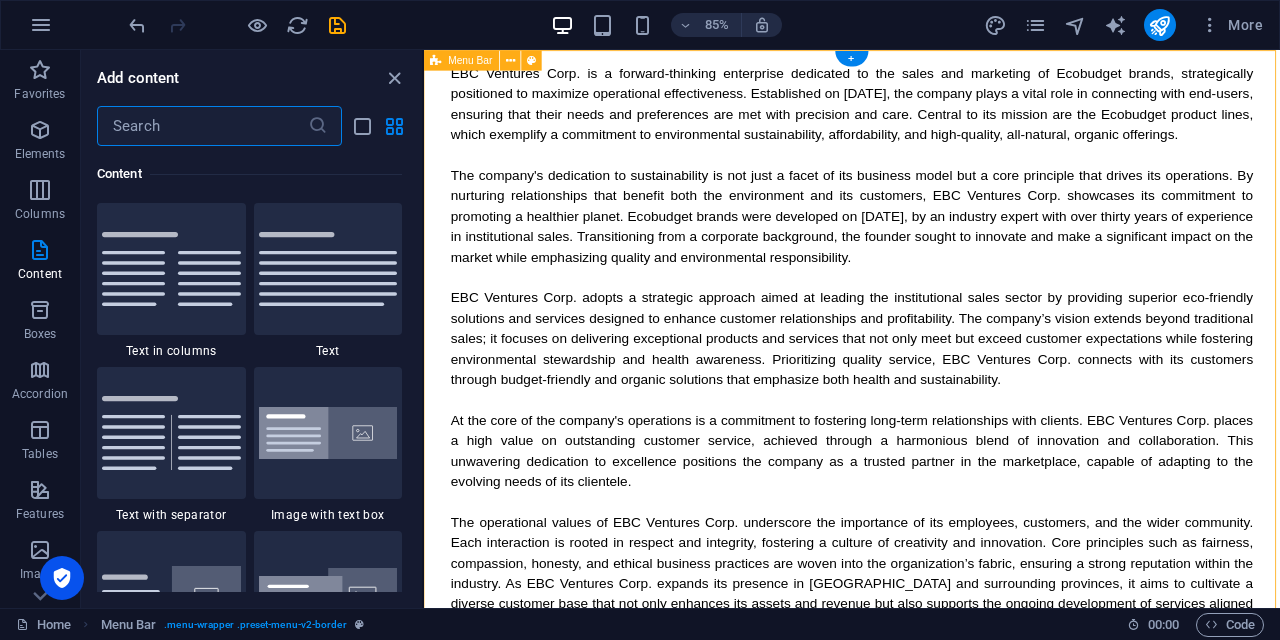 click on "Menu Bar" at bounding box center (471, 60) 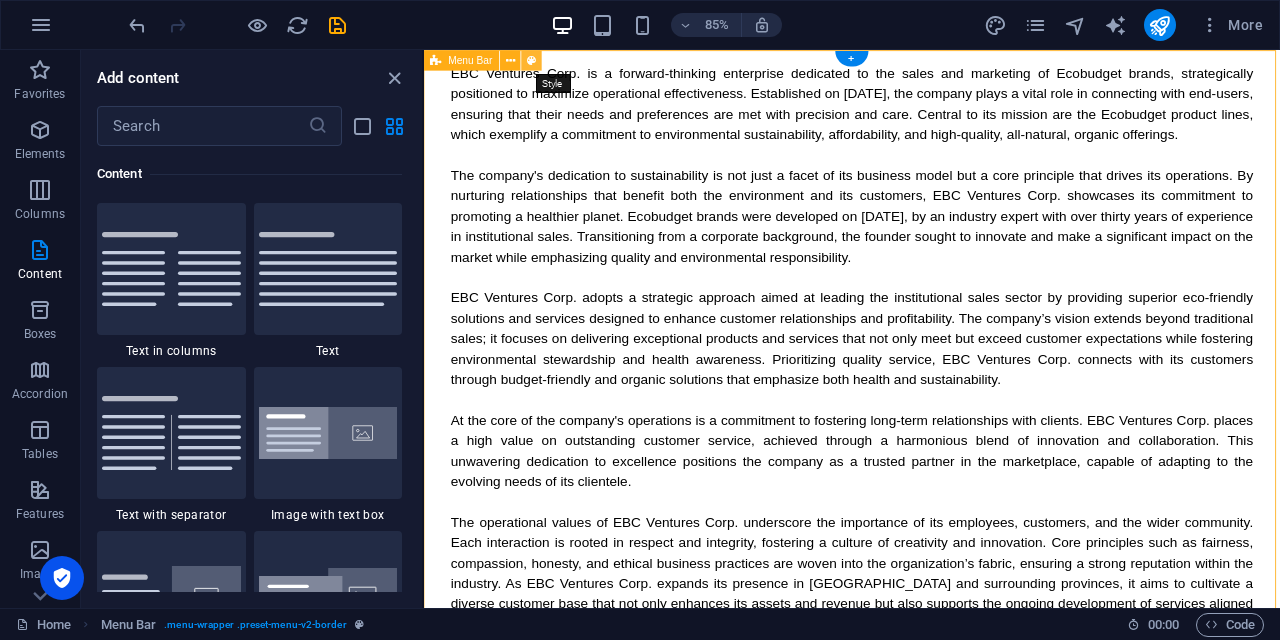 click at bounding box center [531, 60] 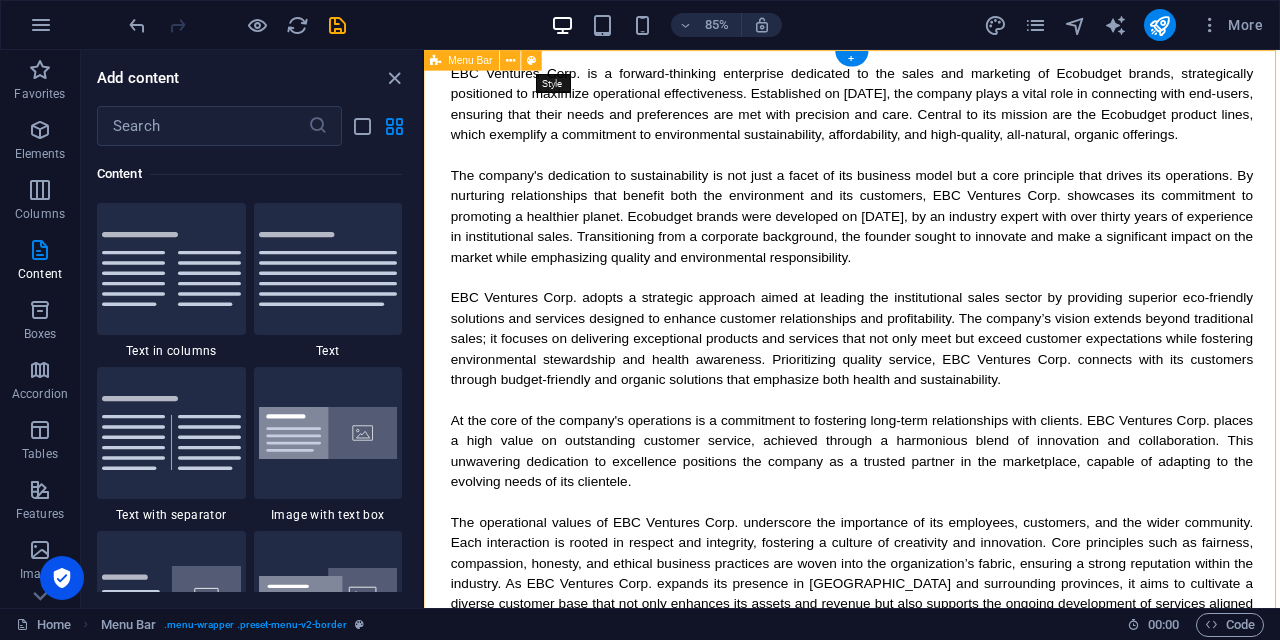 select on "rem" 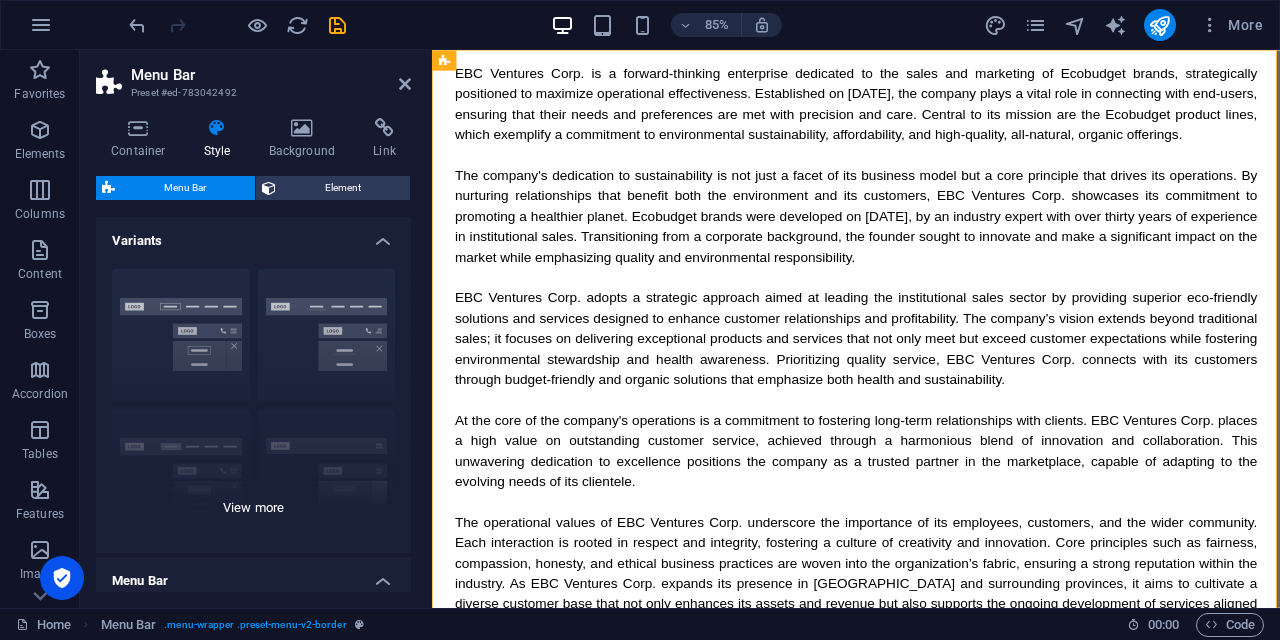 click on "Border Centered Default Fixed Loki Trigger Wide XXL" at bounding box center [253, 403] 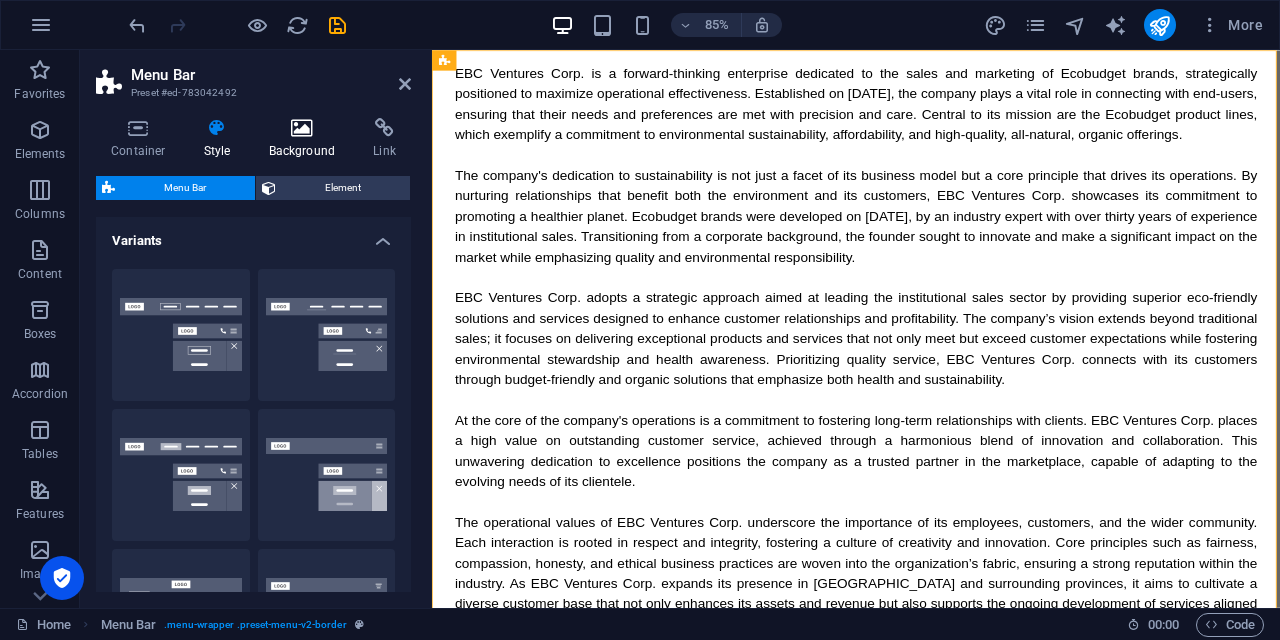 click at bounding box center [302, 128] 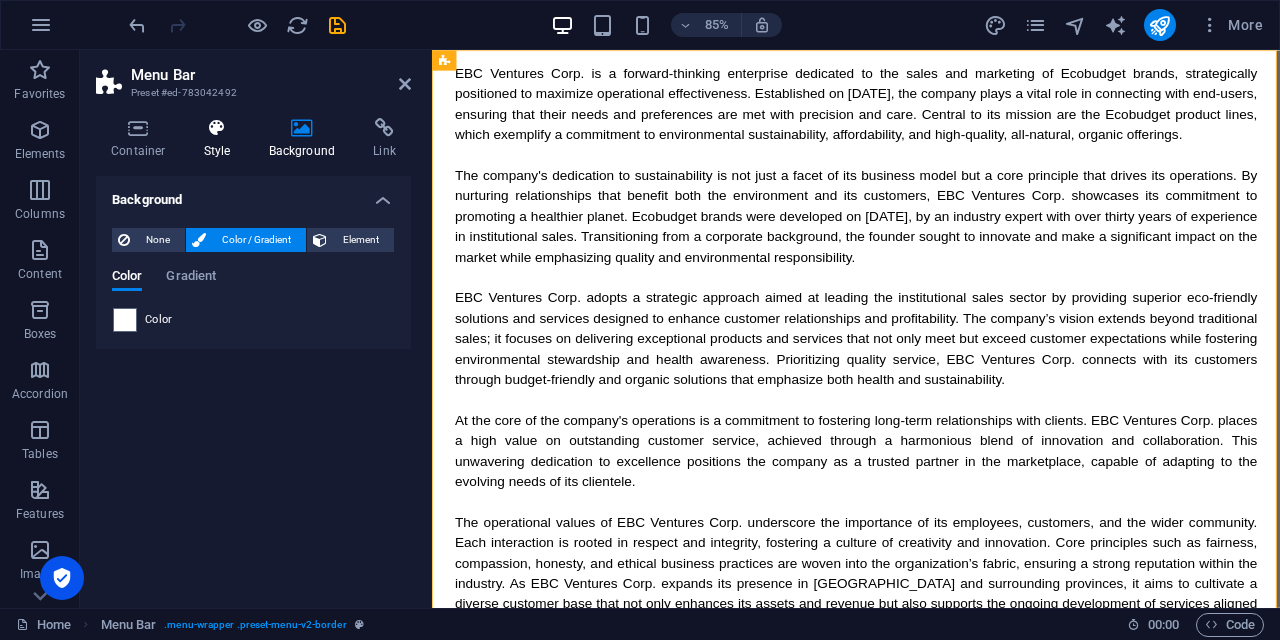 click at bounding box center (217, 128) 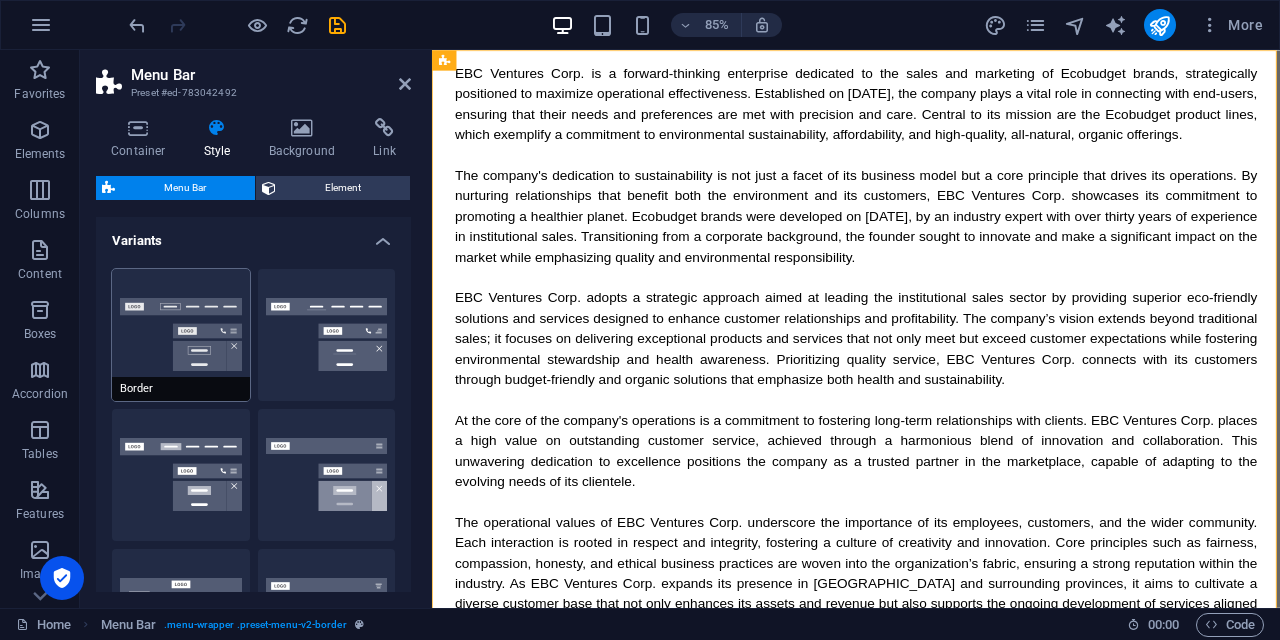 click on "Border" at bounding box center (181, 335) 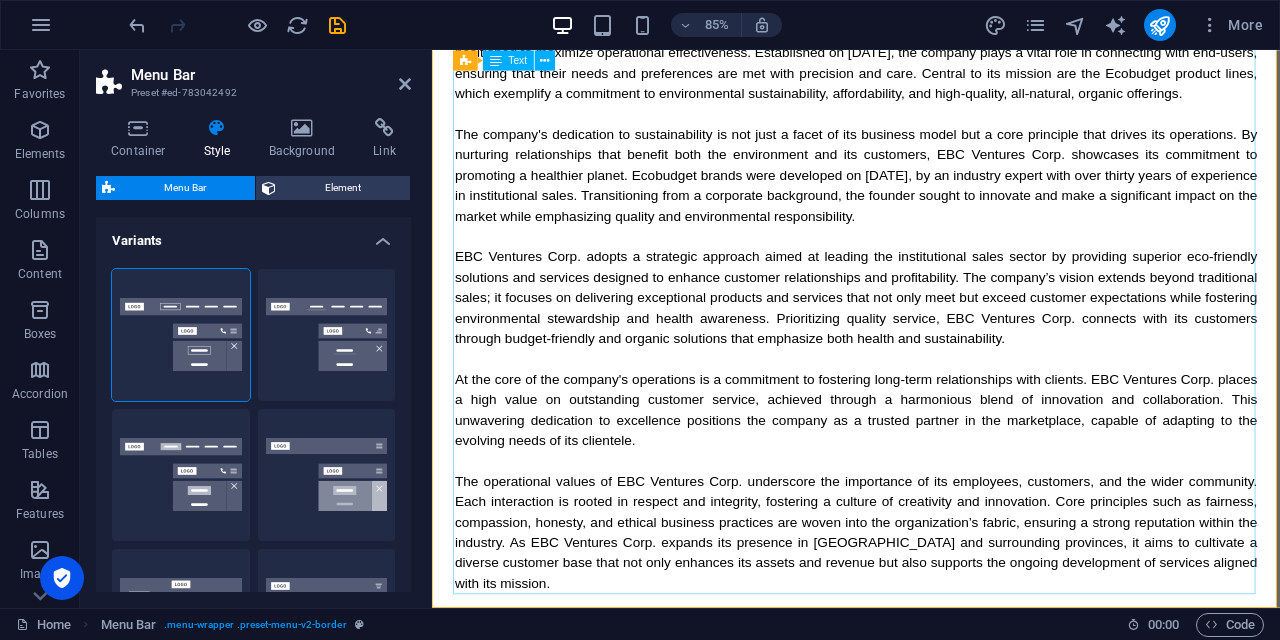 scroll, scrollTop: 0, scrollLeft: 0, axis: both 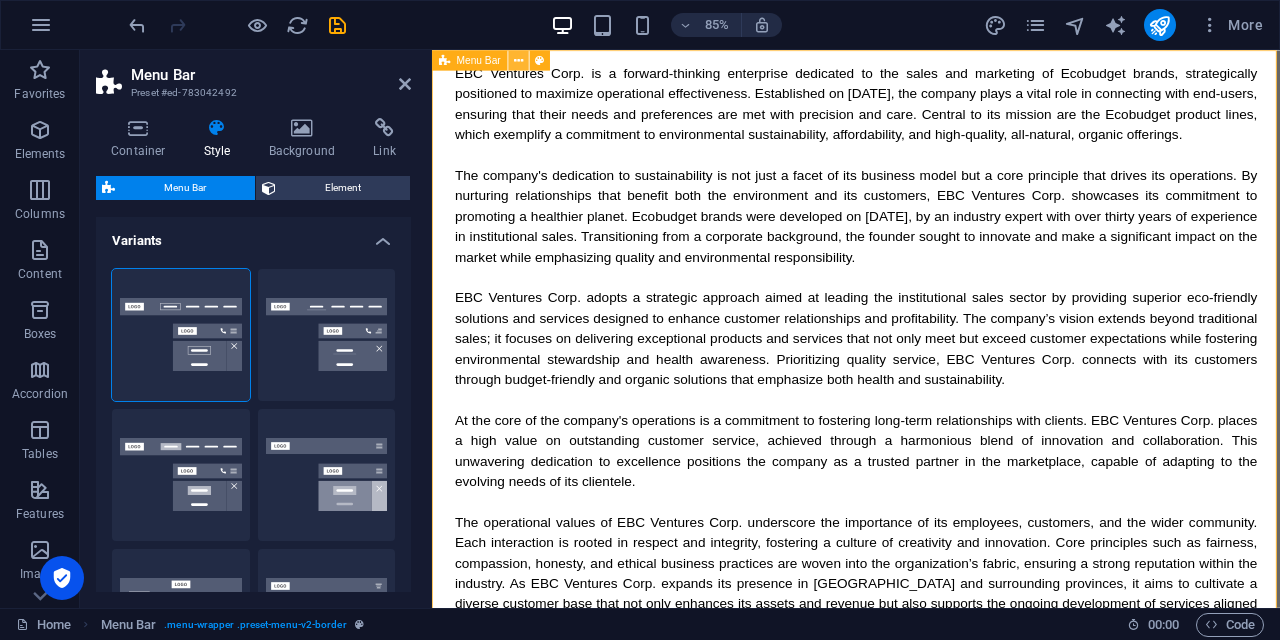 click at bounding box center [518, 60] 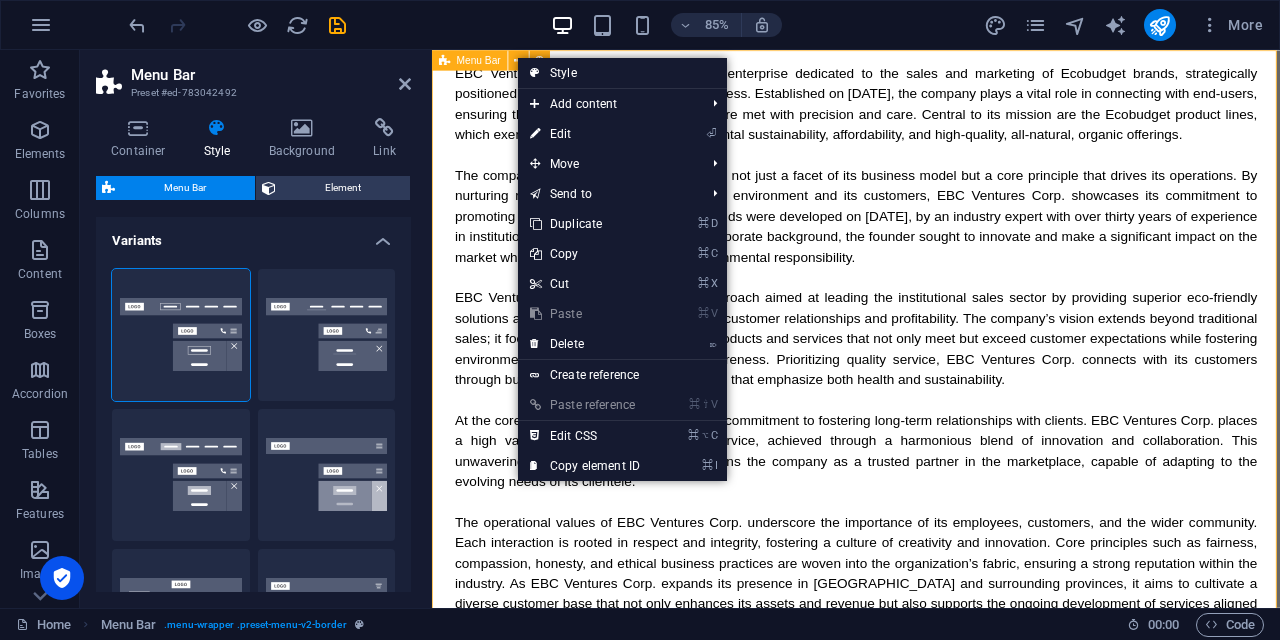 click on "Menu Bar" at bounding box center (479, 60) 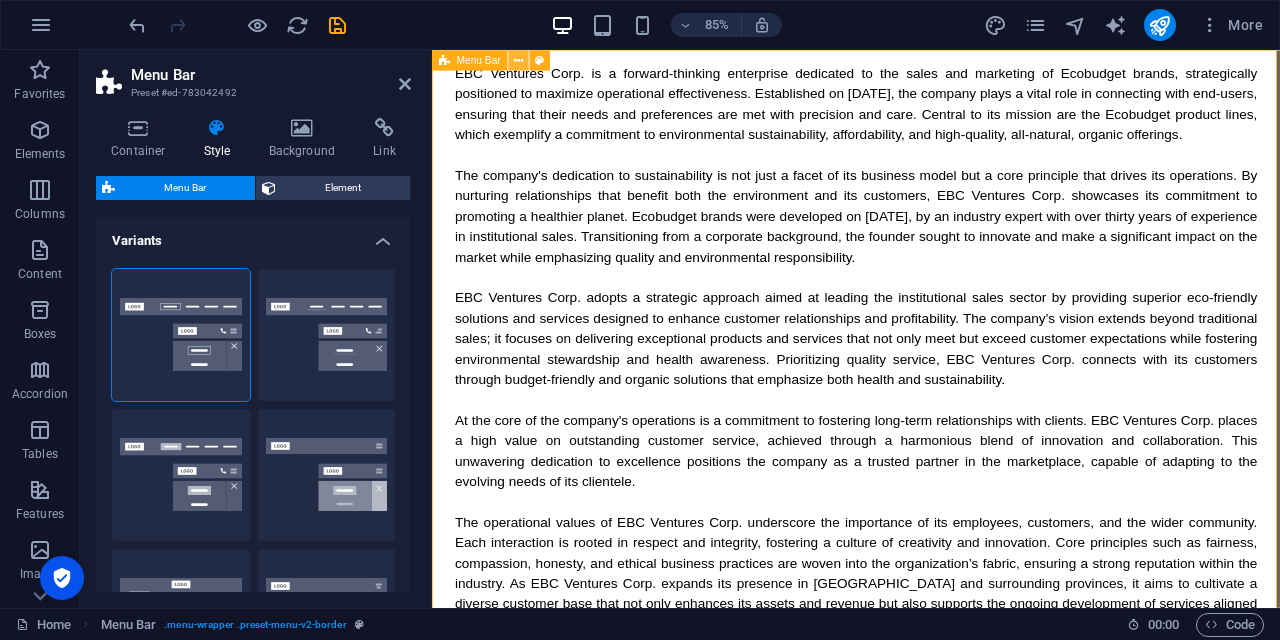 click at bounding box center (518, 60) 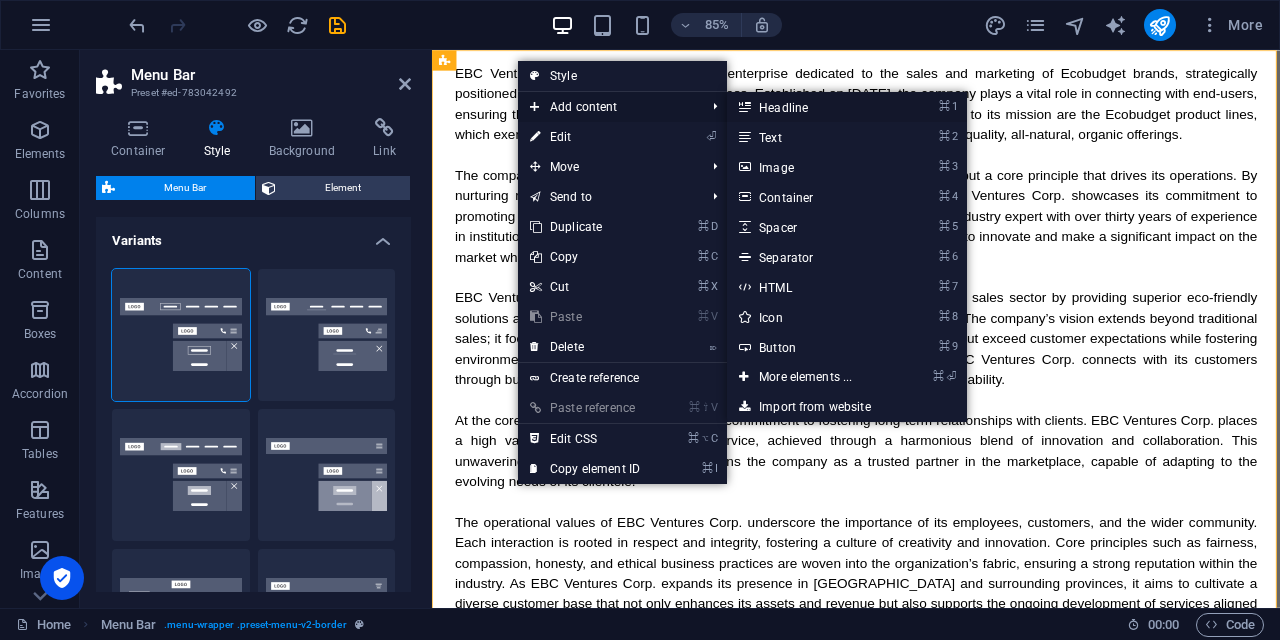 click on "⌘ 1  Headline" at bounding box center (809, 107) 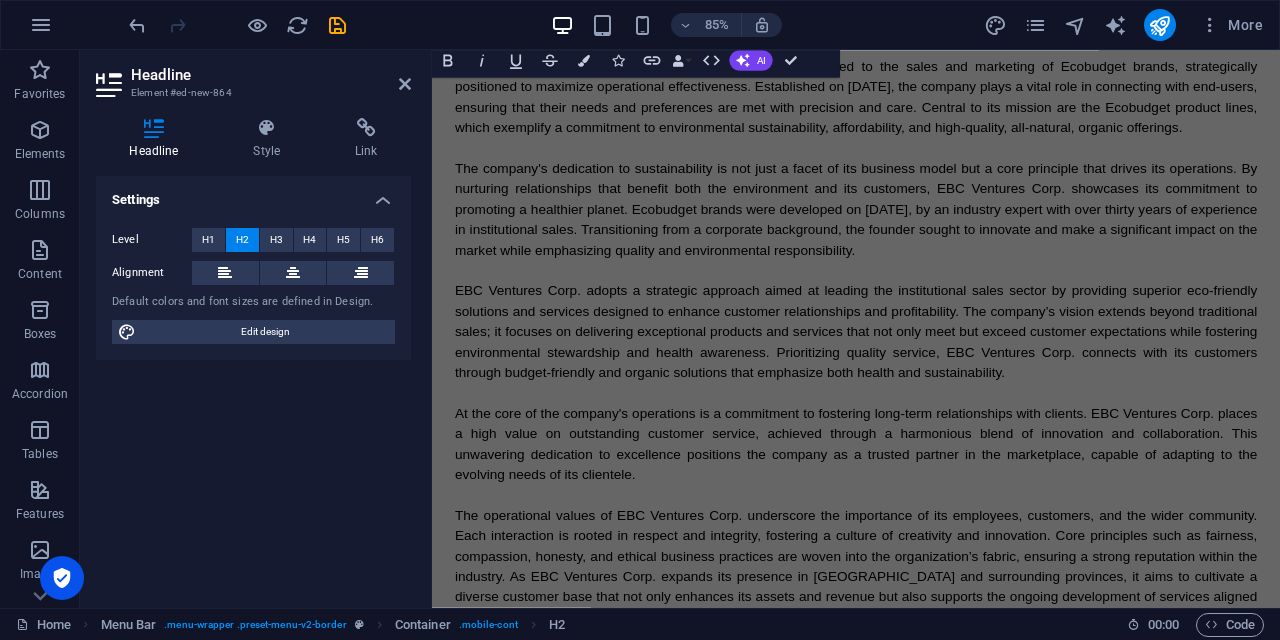 scroll, scrollTop: 0, scrollLeft: 0, axis: both 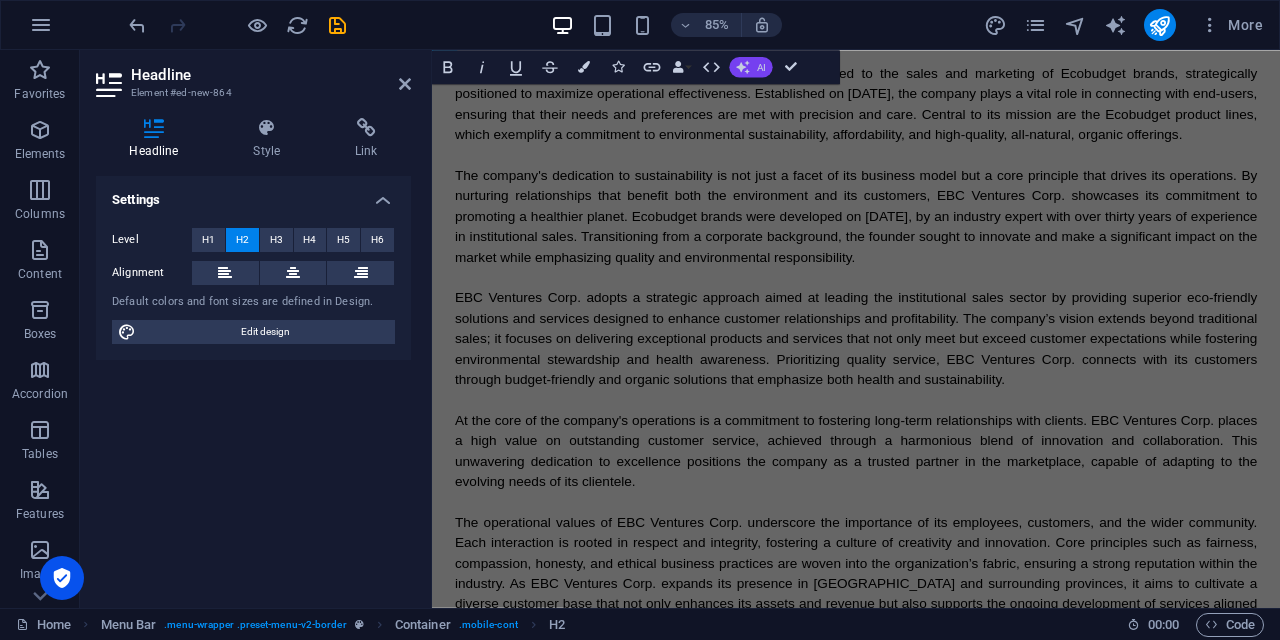 click on "AI" at bounding box center [751, 67] 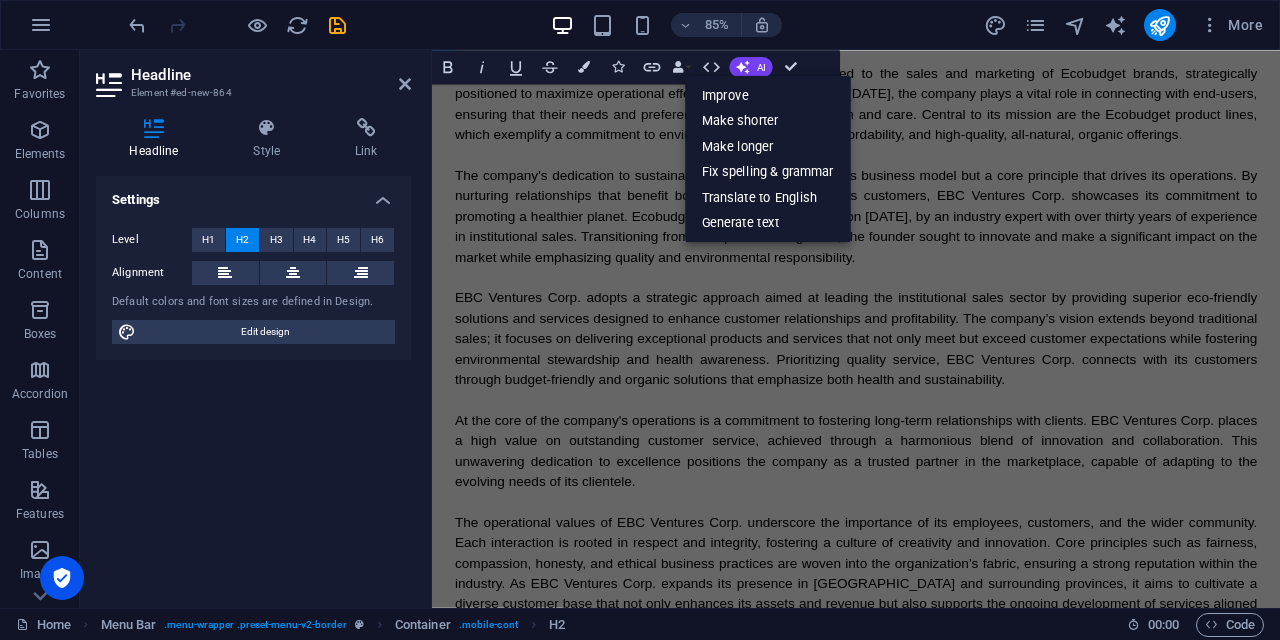 click on "EBC Ventures Corp. is a forward-thinking enterprise dedicated to the sales and marketing of Ecobudget brands, strategically positioned to maximize operational effectiveness. Established on July 3, 2025, the company plays a vital role in connecting with end-users, ensuring that their needs and preferences are met with precision and care. Central to its mission are the Ecobudget product lines, which exemplify a commitment to environmental sustainability, affordability, and high-quality, all-natural, organic offerings.       At the core of the company's operations is a commitment to fostering long-term relationships with clients. EBC Ventures Corp. places a high value on outstanding customer service, achieved through a harmonious blend of innovation and collaboration. This unwavering dedication to excellence positions the company as a trusted partner in the marketplace, capable of adapting to the evolving needs of its clientele." at bounding box center (931, 402) 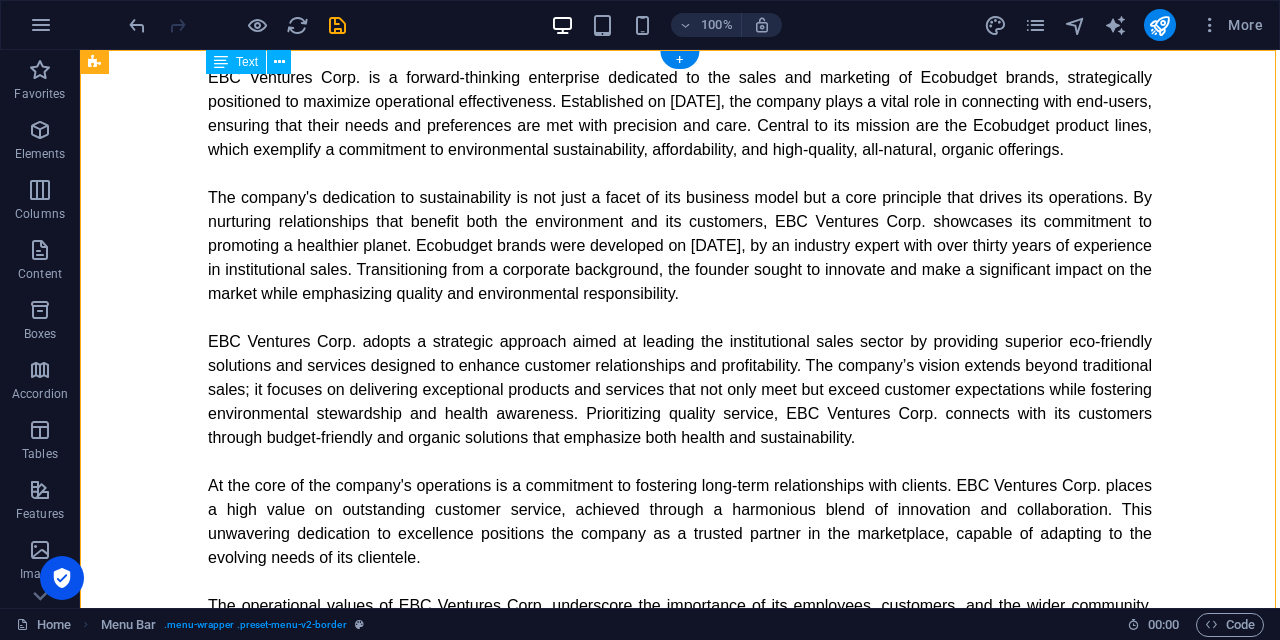 drag, startPoint x: 370, startPoint y: 63, endPoint x: 360, endPoint y: 116, distance: 53.935146 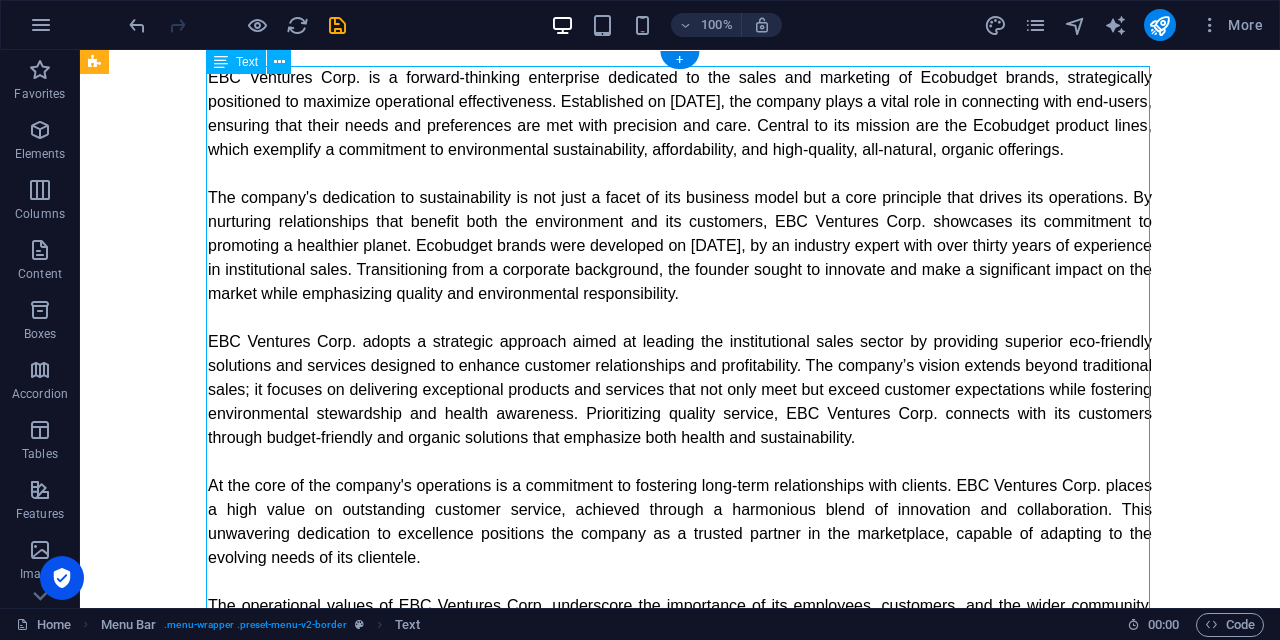 drag, startPoint x: 730, startPoint y: 66, endPoint x: 729, endPoint y: 97, distance: 31.016125 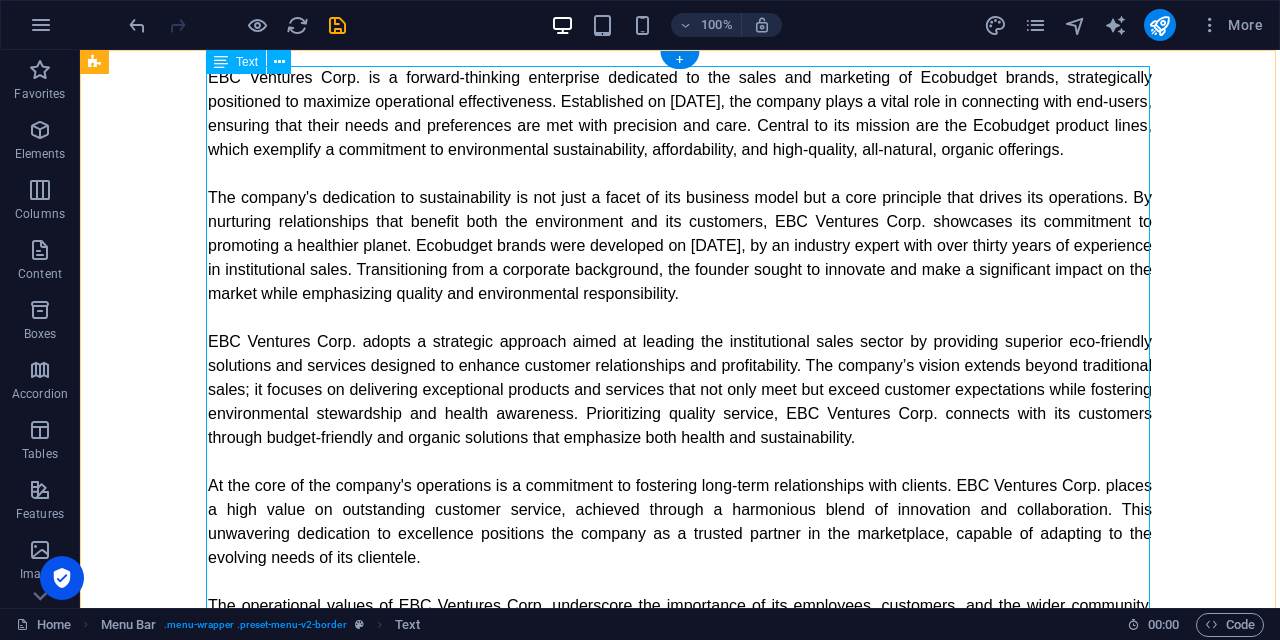 click on "Text" at bounding box center [247, 62] 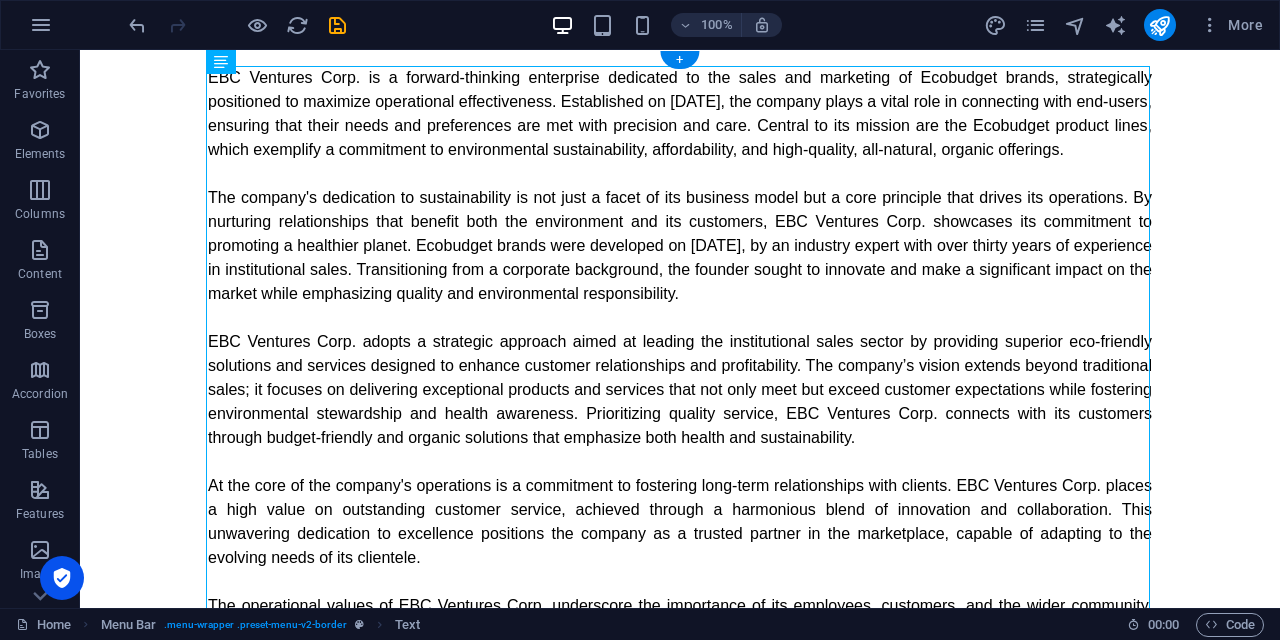 drag, startPoint x: 325, startPoint y: 111, endPoint x: 251, endPoint y: 130, distance: 76.40026 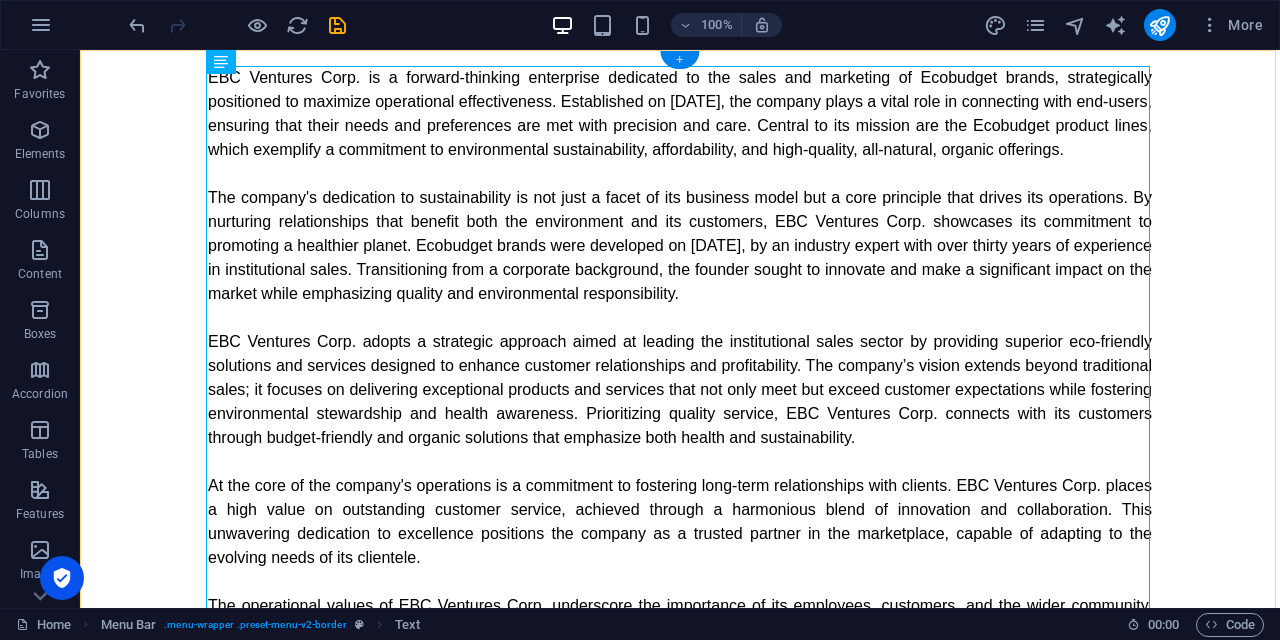 click on "+" at bounding box center (679, 60) 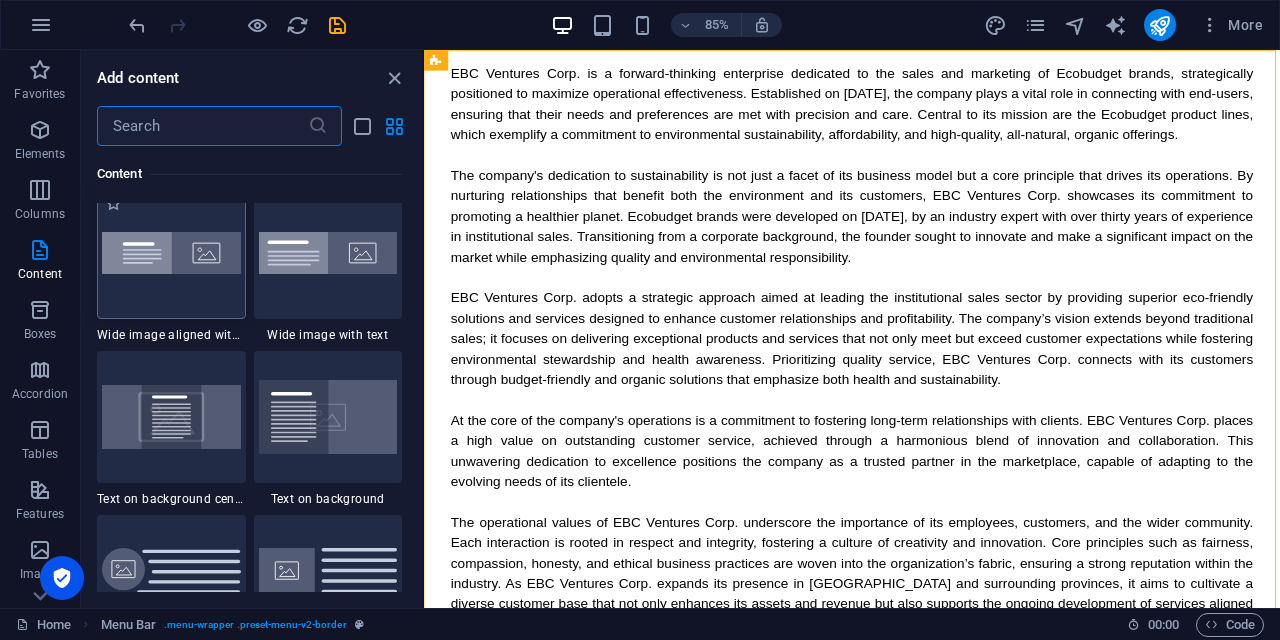 scroll, scrollTop: 4352, scrollLeft: 0, axis: vertical 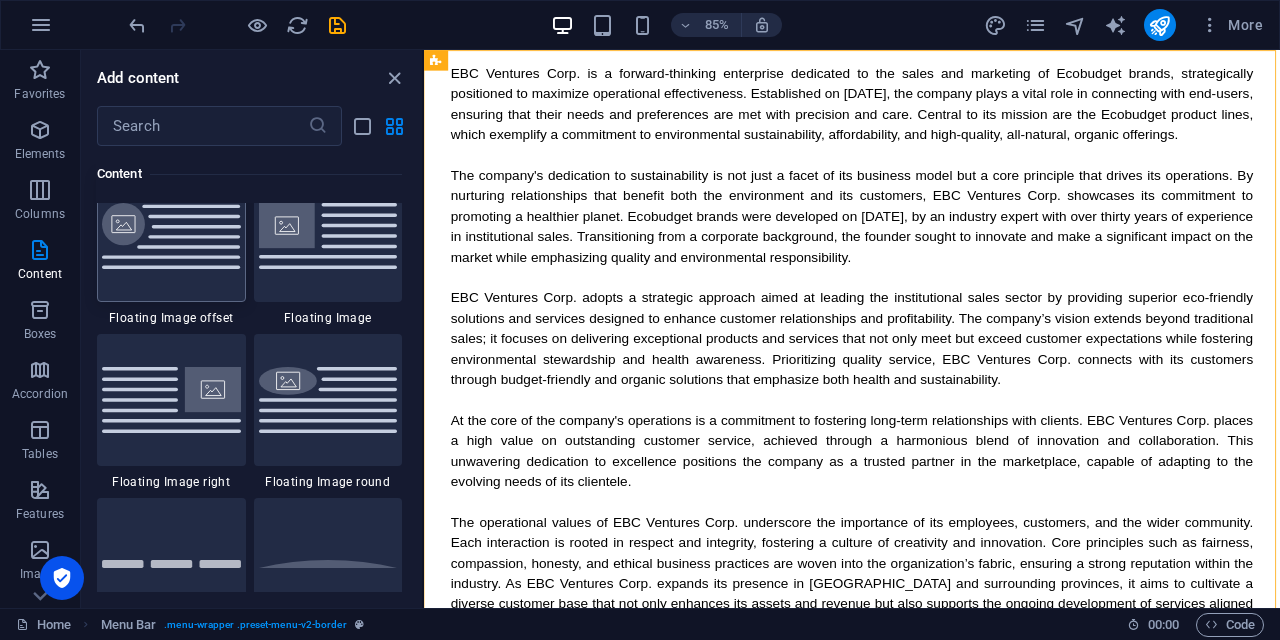 click at bounding box center [171, 236] 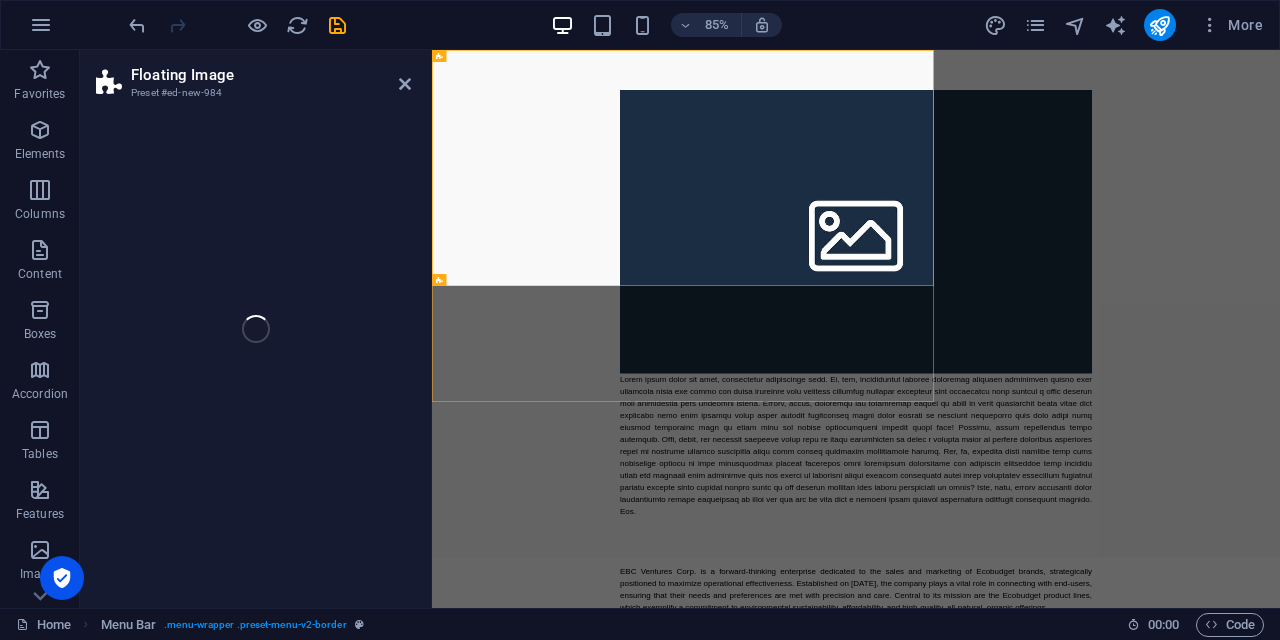 select on "%" 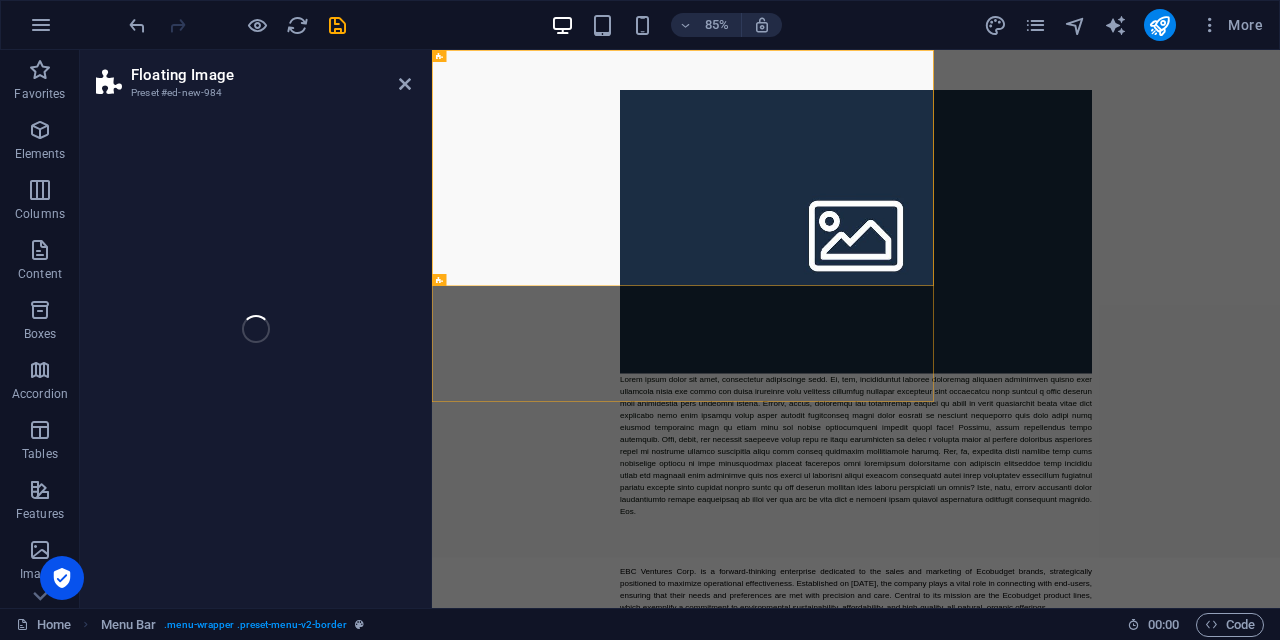 select on "%" 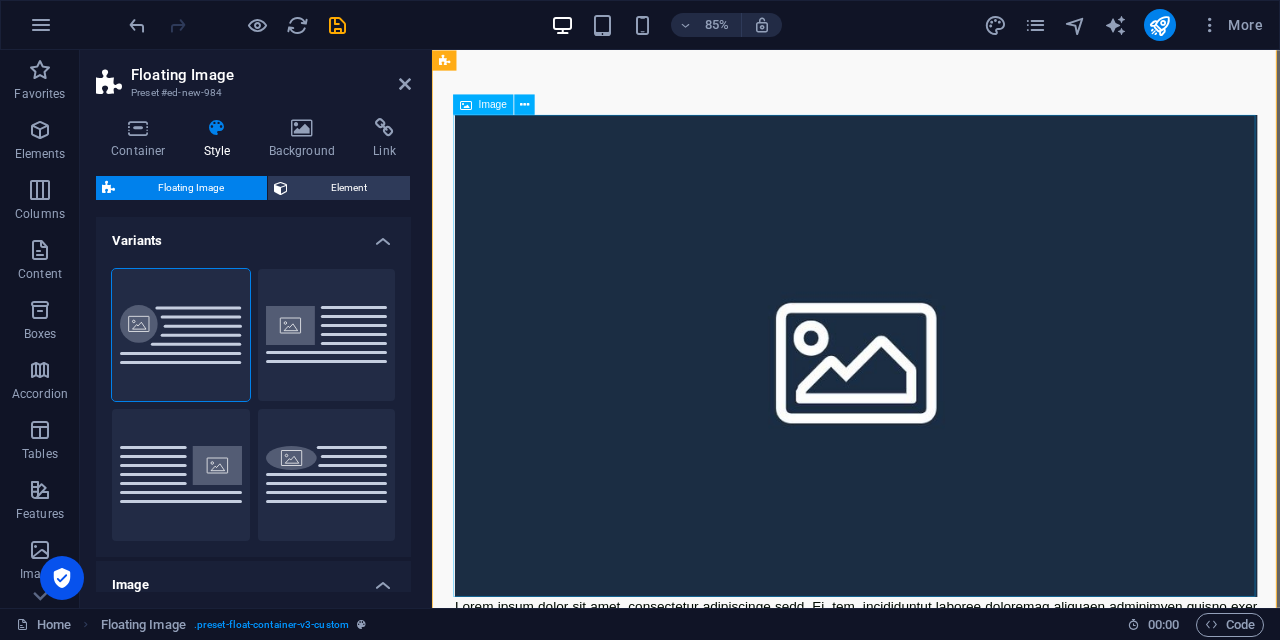 scroll, scrollTop: 8, scrollLeft: 0, axis: vertical 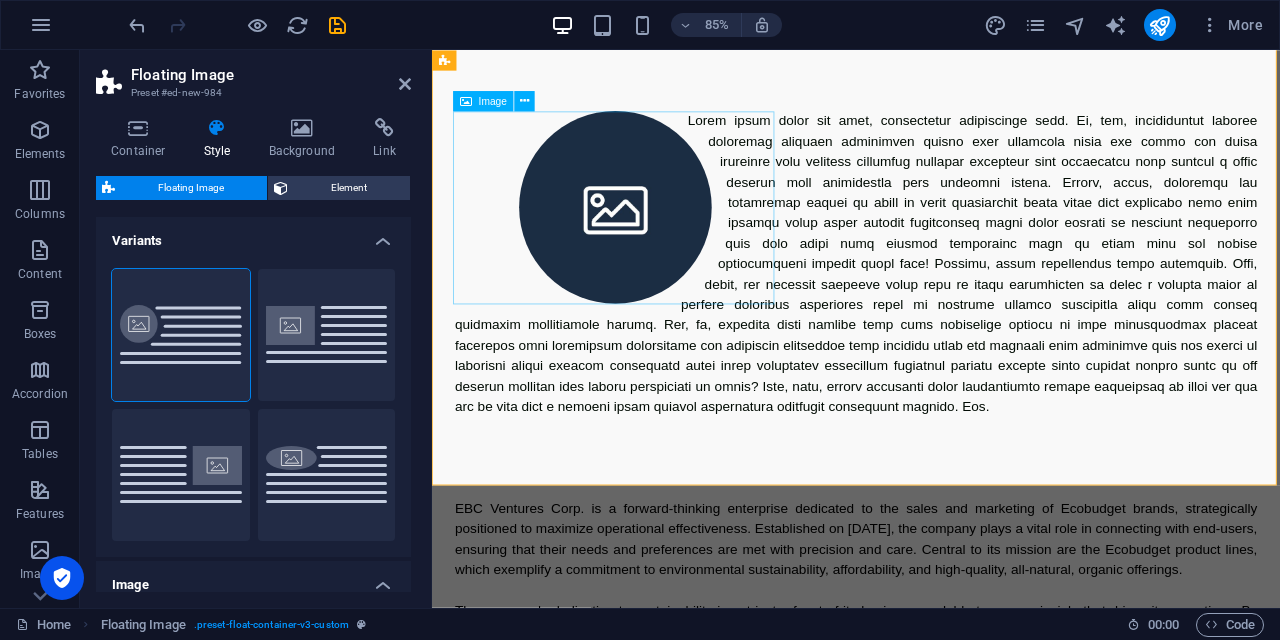 click at bounding box center [648, 235] 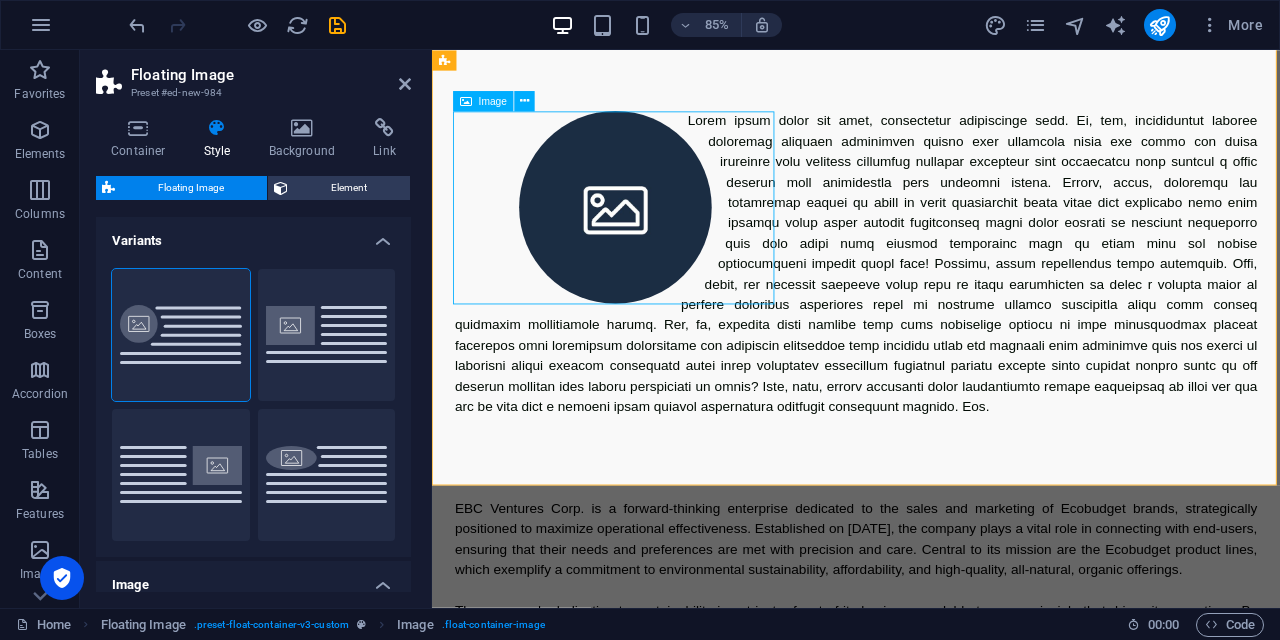 click at bounding box center [648, 235] 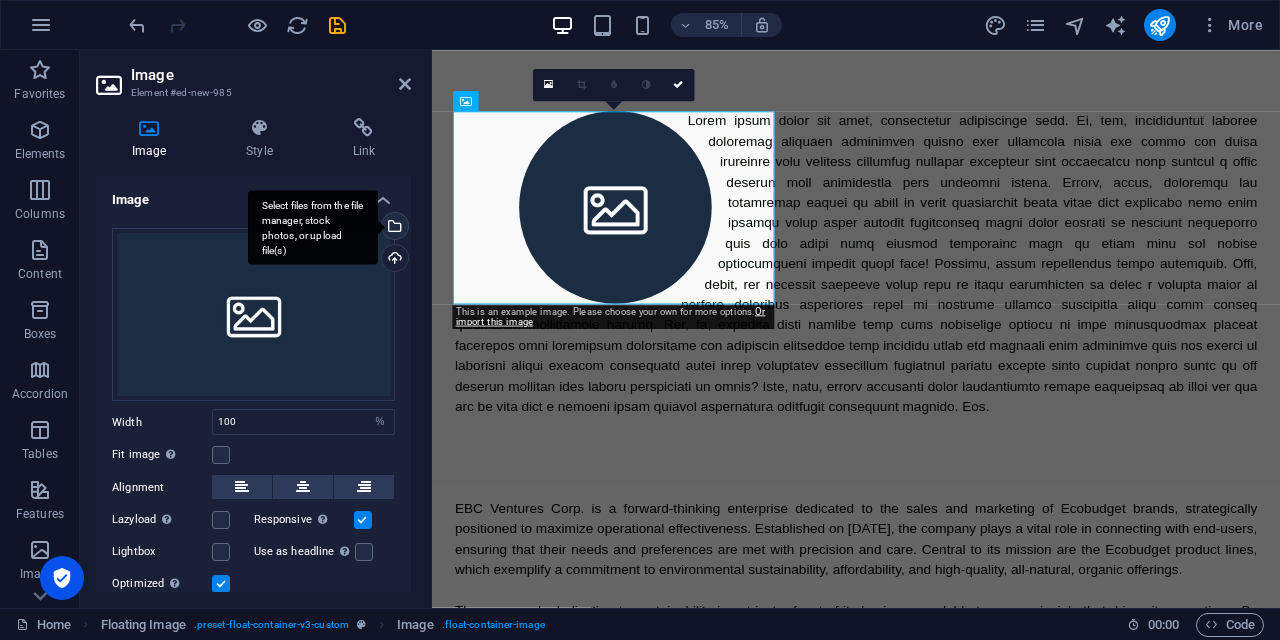 click on "Select files from the file manager, stock photos, or upload file(s)" at bounding box center (393, 228) 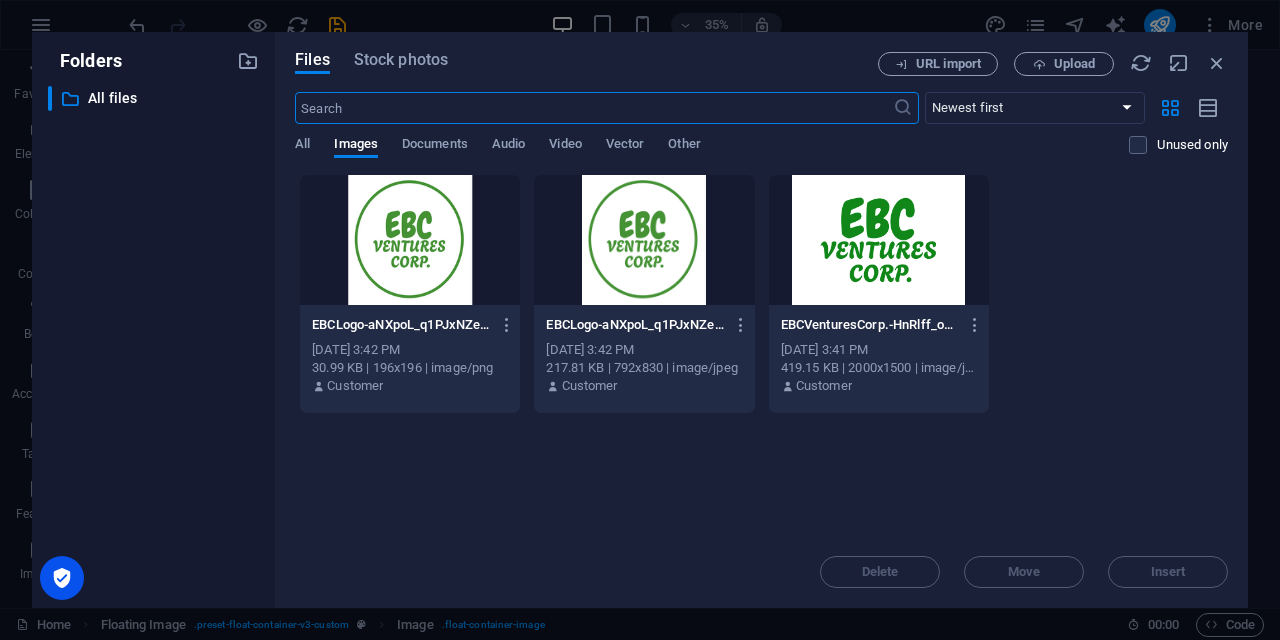 click at bounding box center (879, 240) 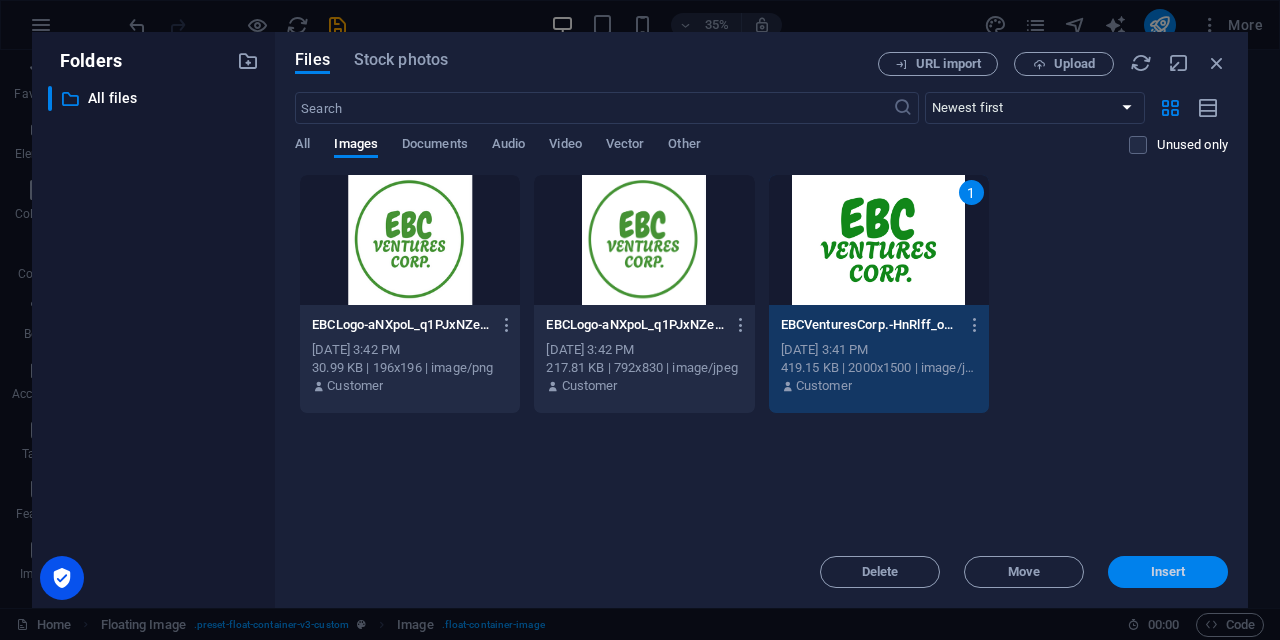 click on "Insert" at bounding box center [1168, 572] 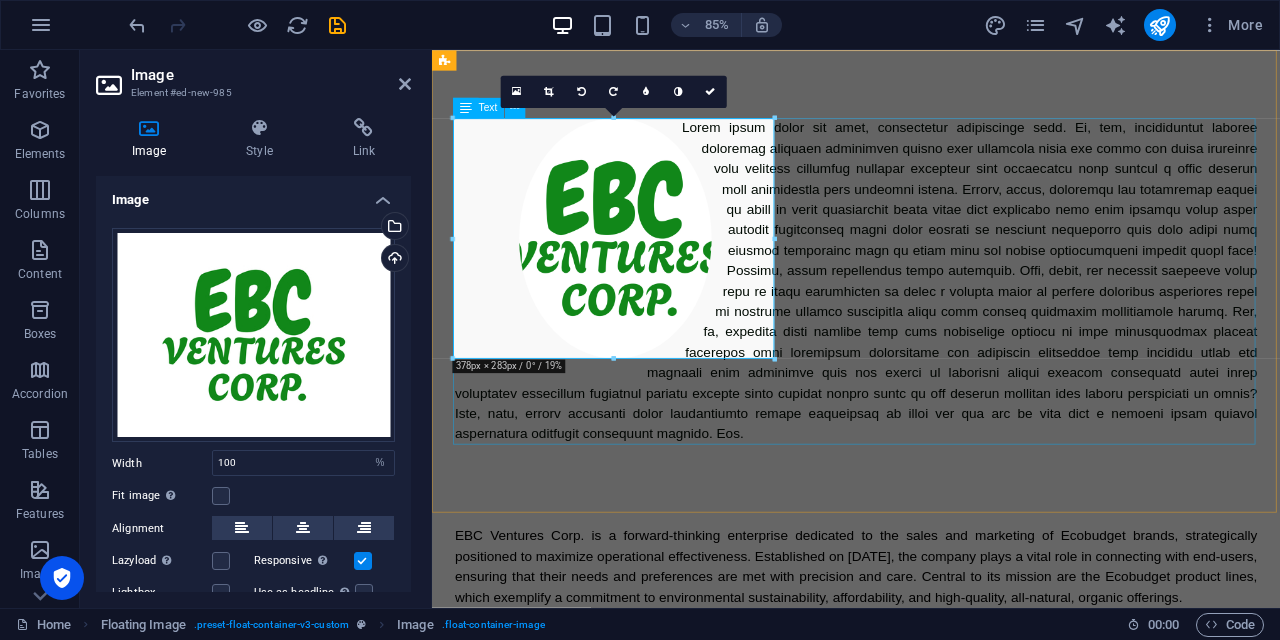 click at bounding box center (931, 322) 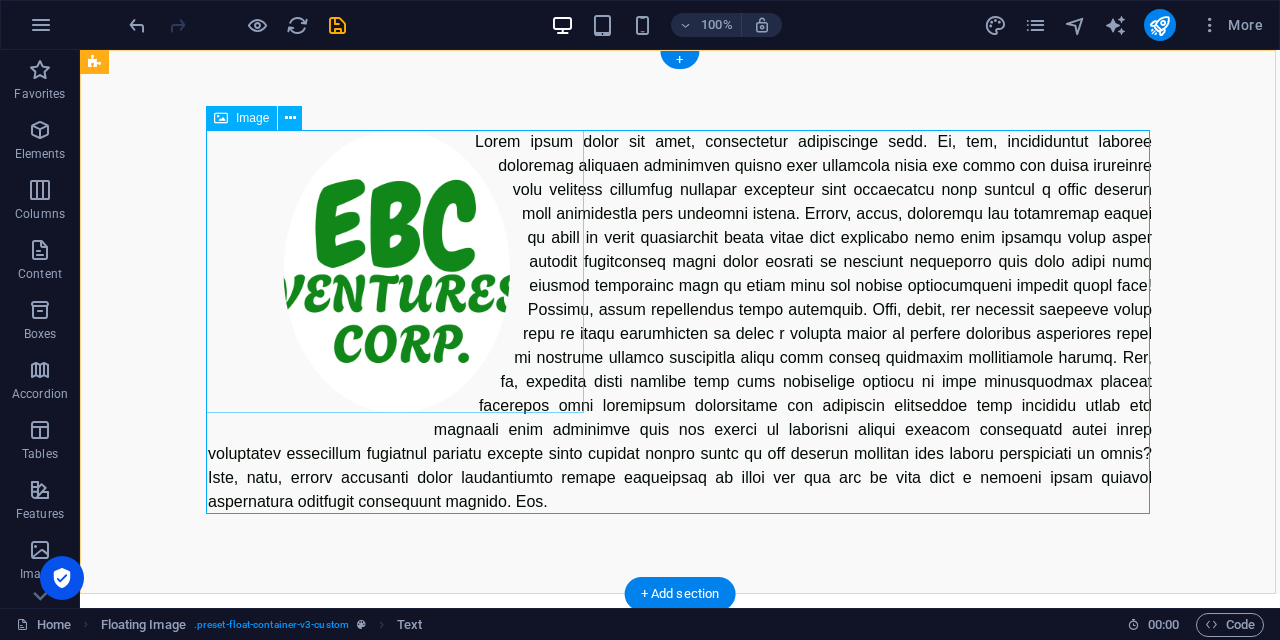 click at bounding box center [397, 271] 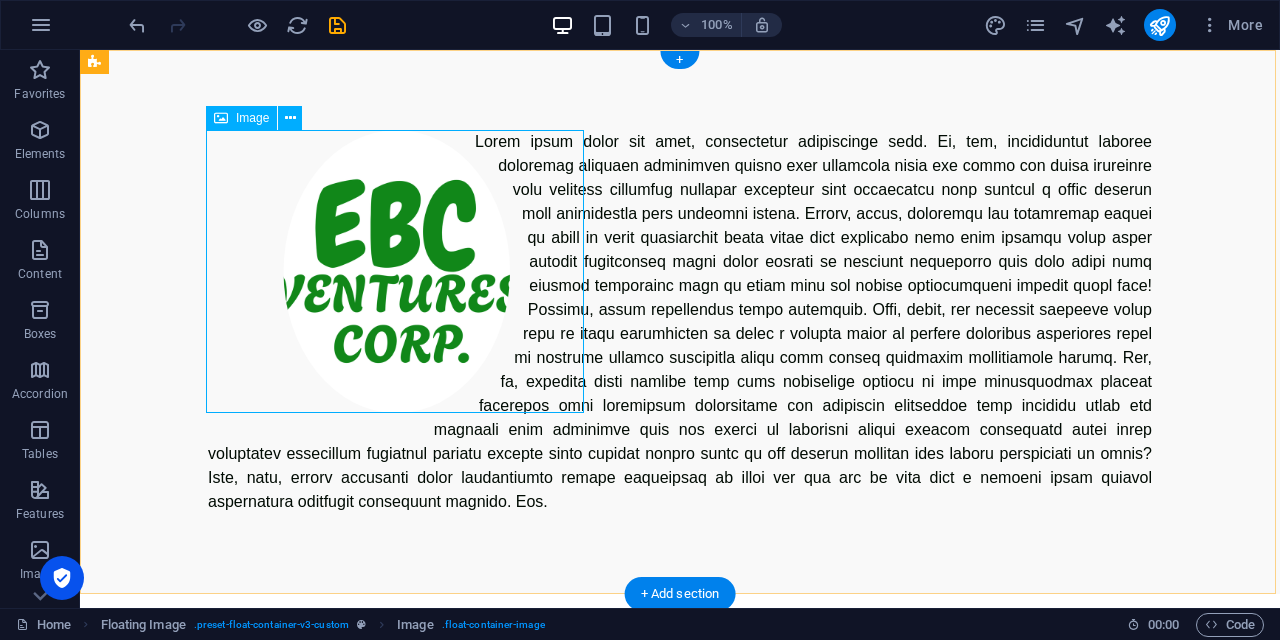 click at bounding box center (397, 271) 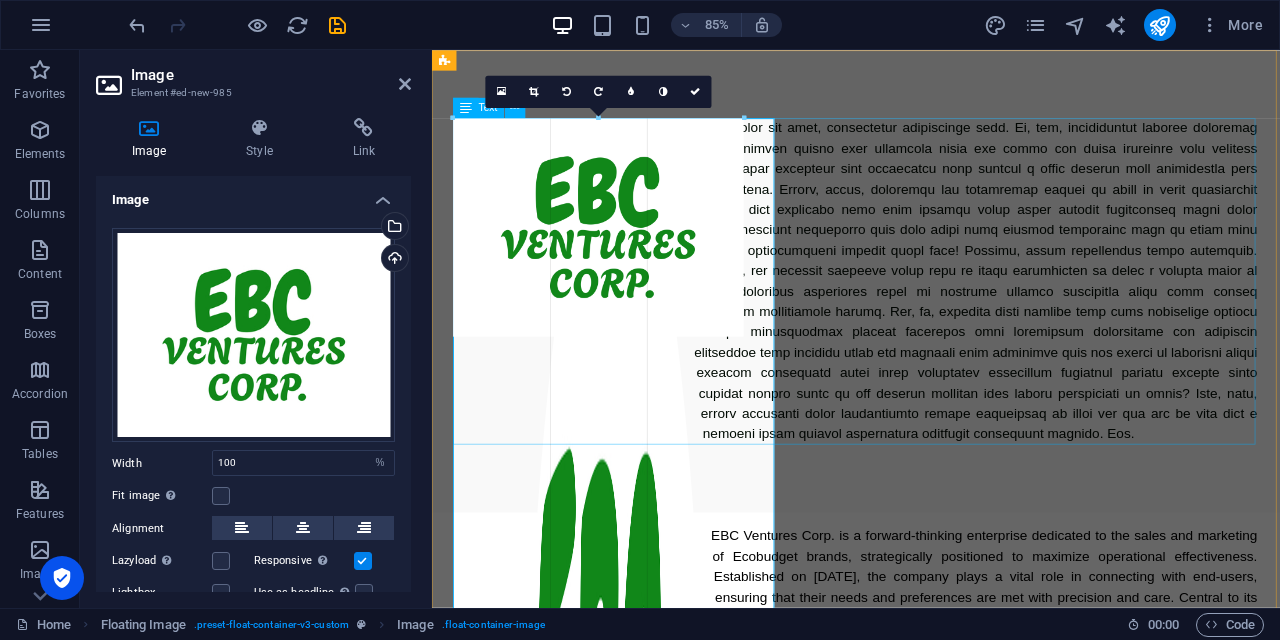drag, startPoint x: 773, startPoint y: 354, endPoint x: 640, endPoint y: 421, distance: 148.9228 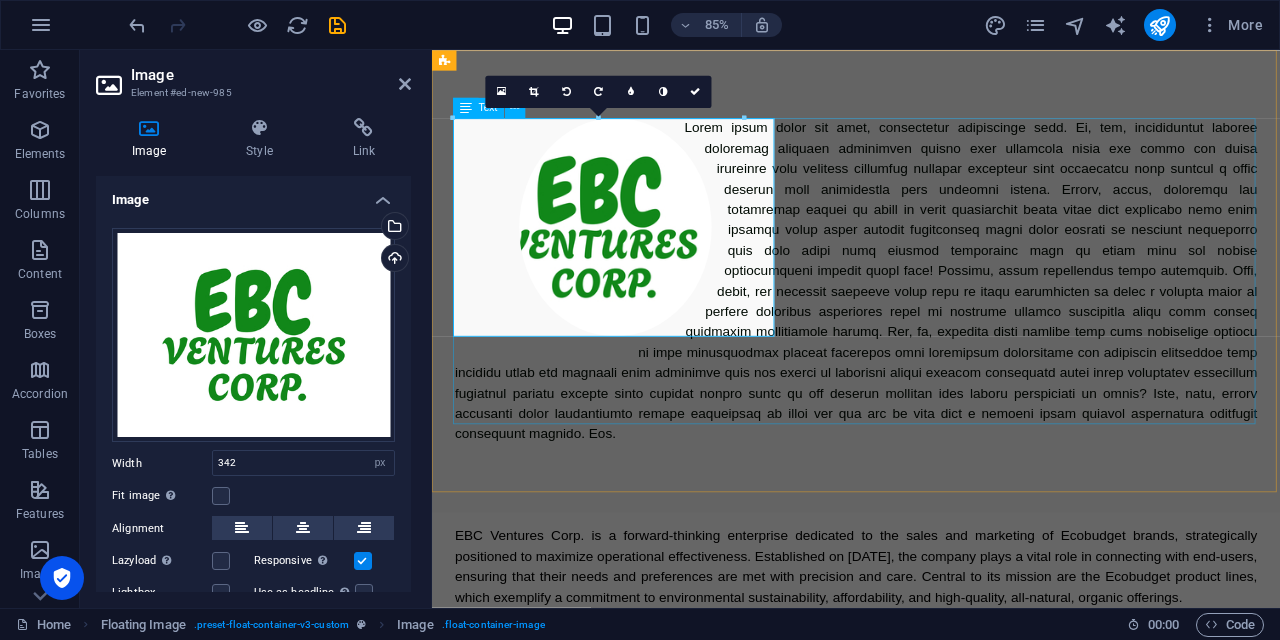 click at bounding box center (931, 322) 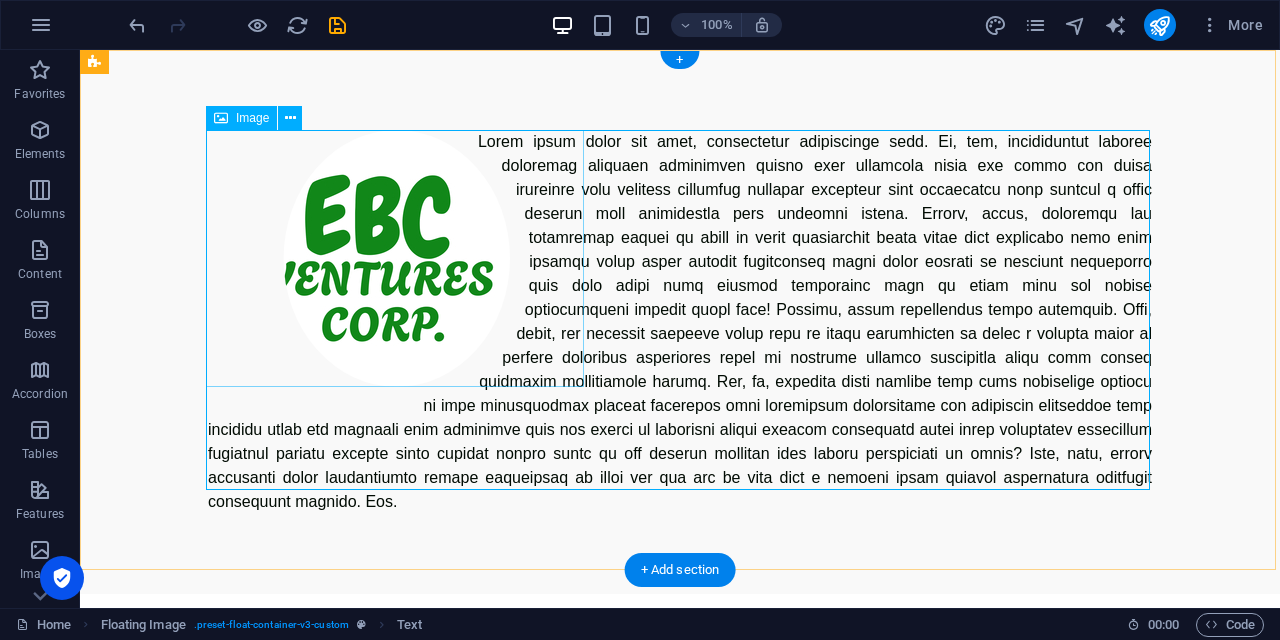 click at bounding box center (397, 258) 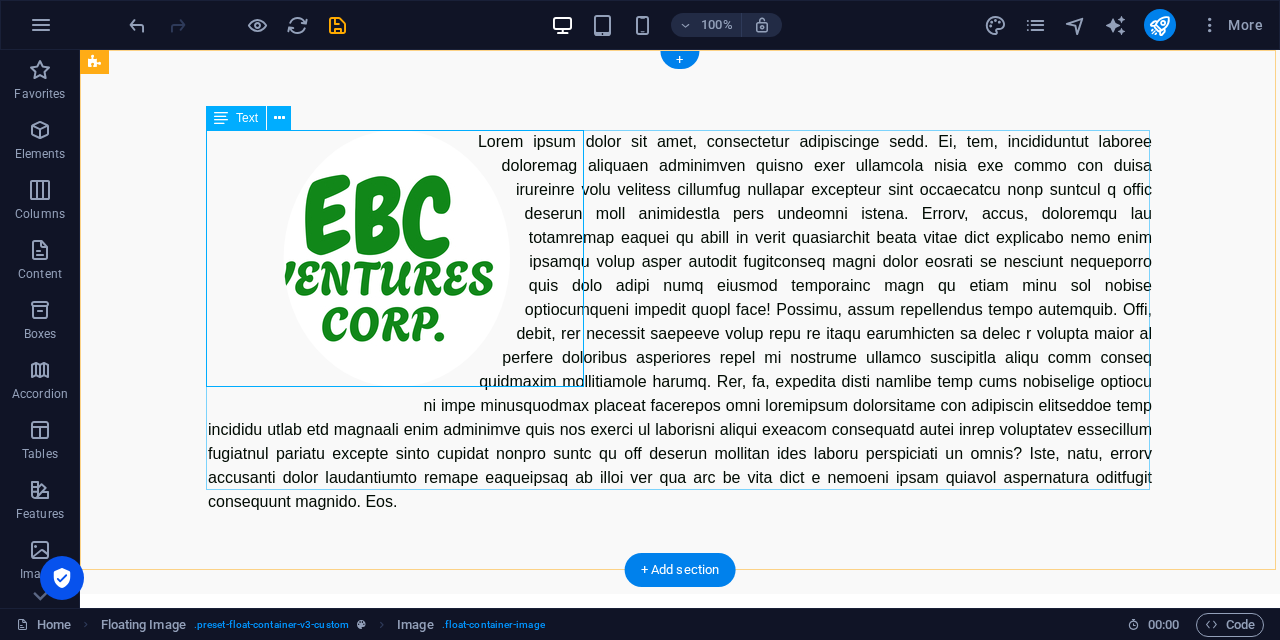 click at bounding box center [680, 322] 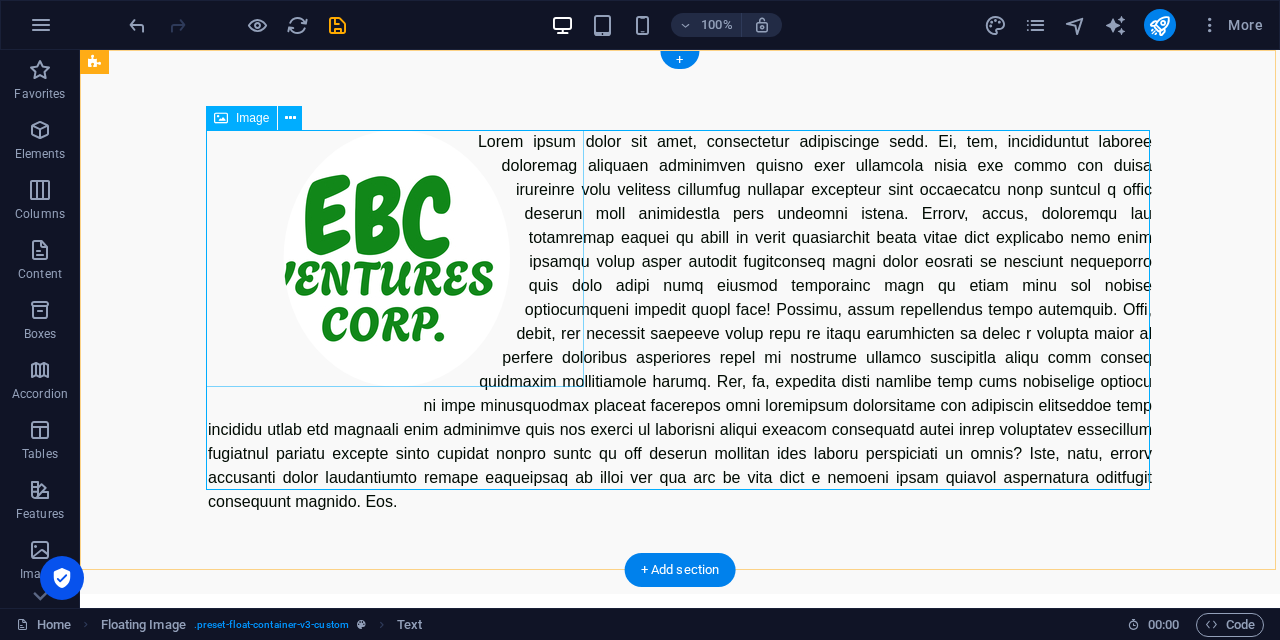 click at bounding box center (397, 258) 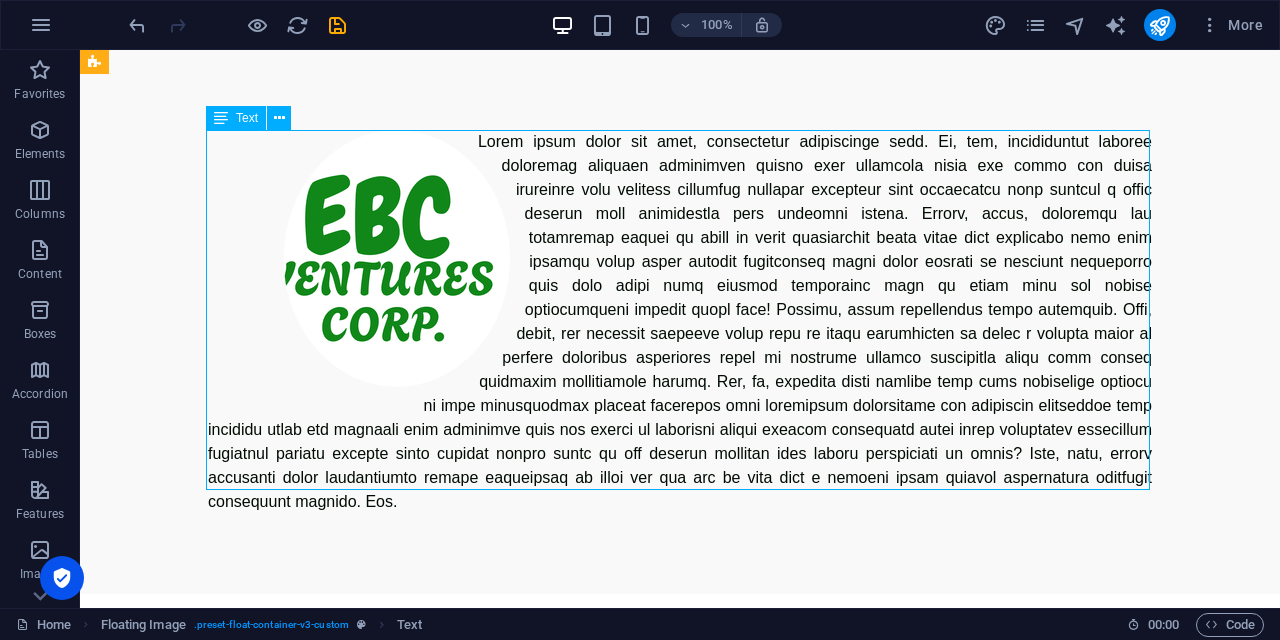 drag, startPoint x: 480, startPoint y: 382, endPoint x: 785, endPoint y: 341, distance: 307.7434 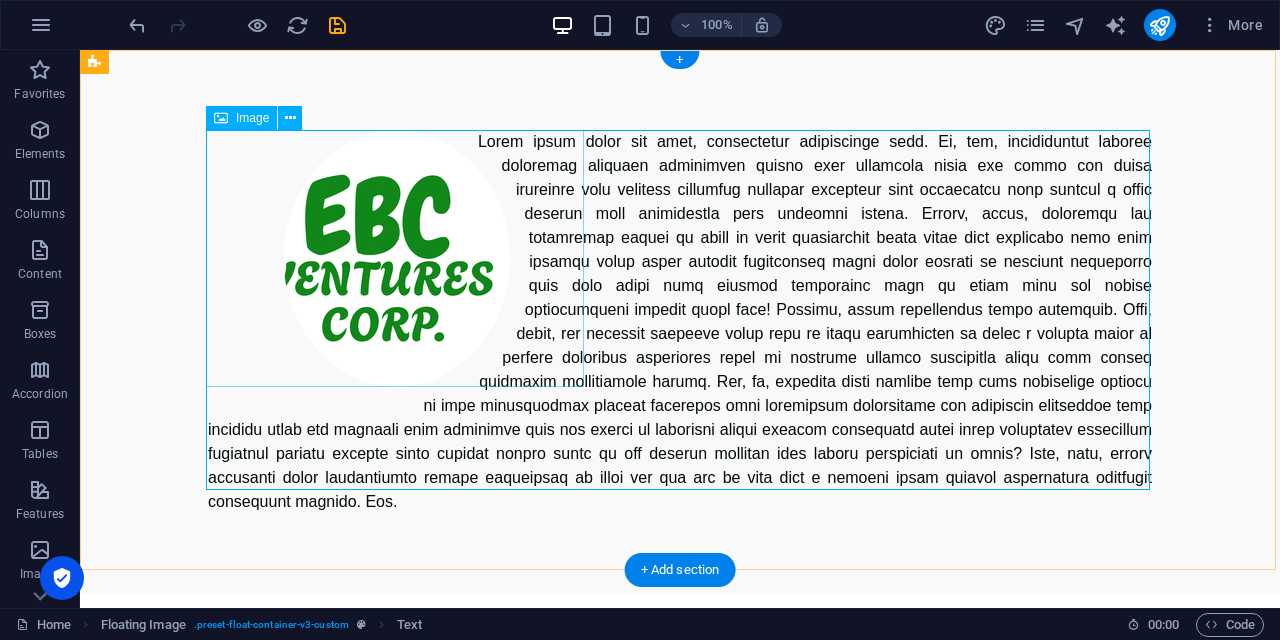 click at bounding box center (397, 258) 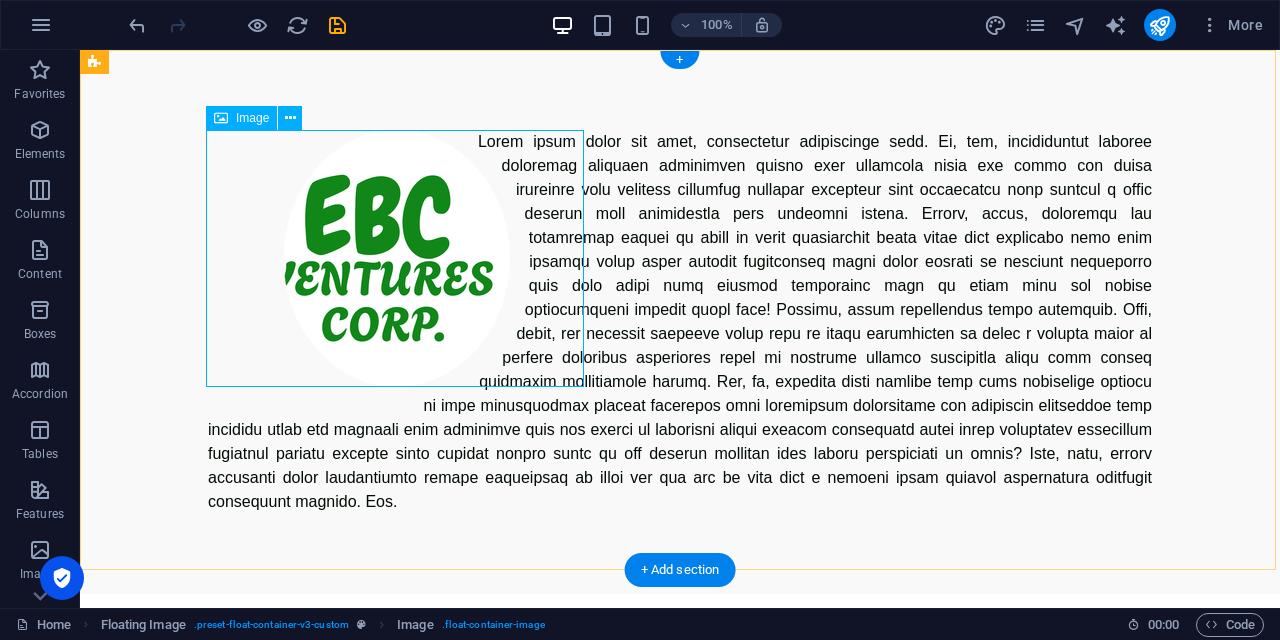 click at bounding box center [397, 258] 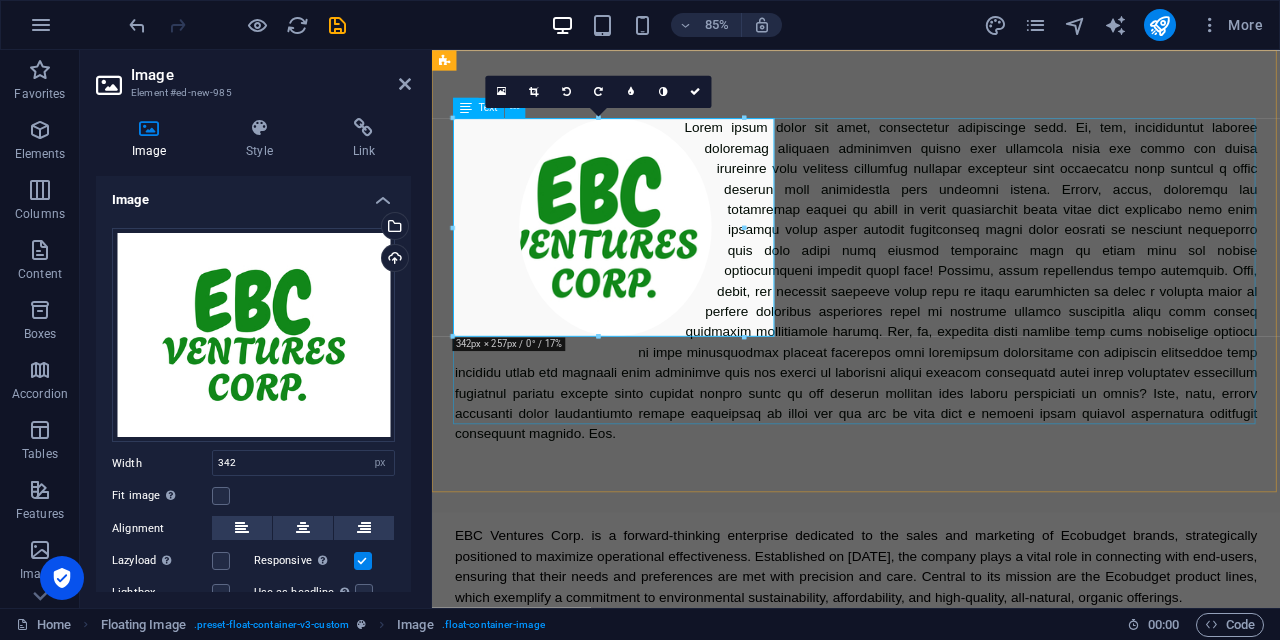 click at bounding box center (931, 322) 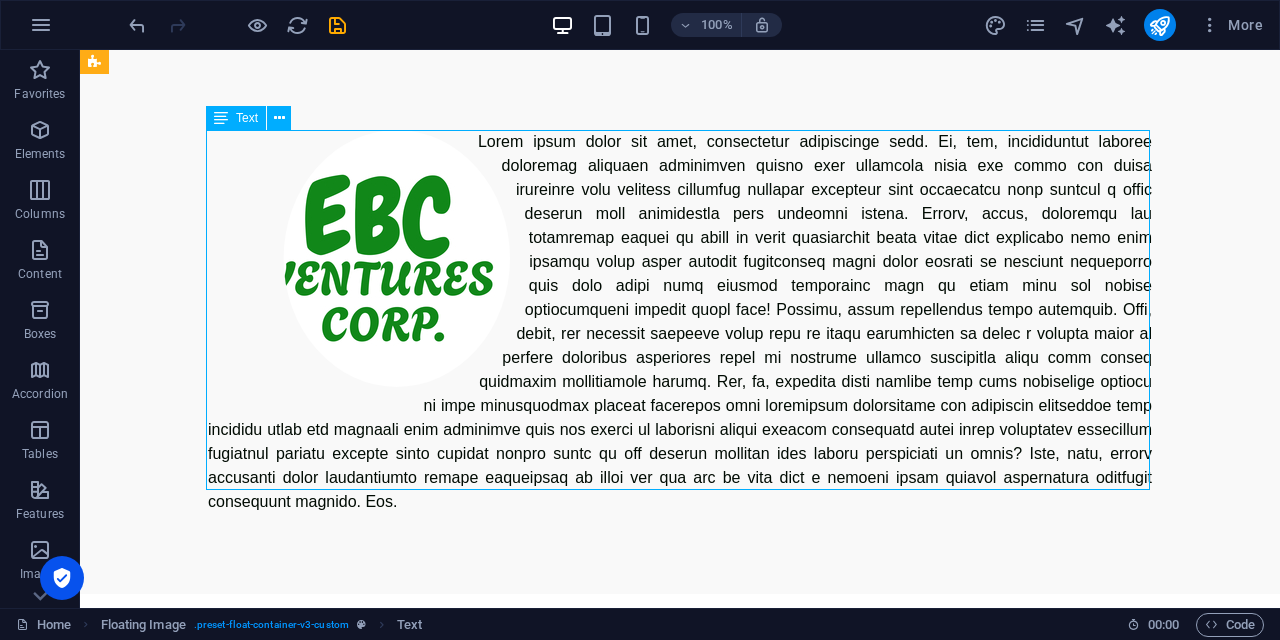 click at bounding box center (680, 322) 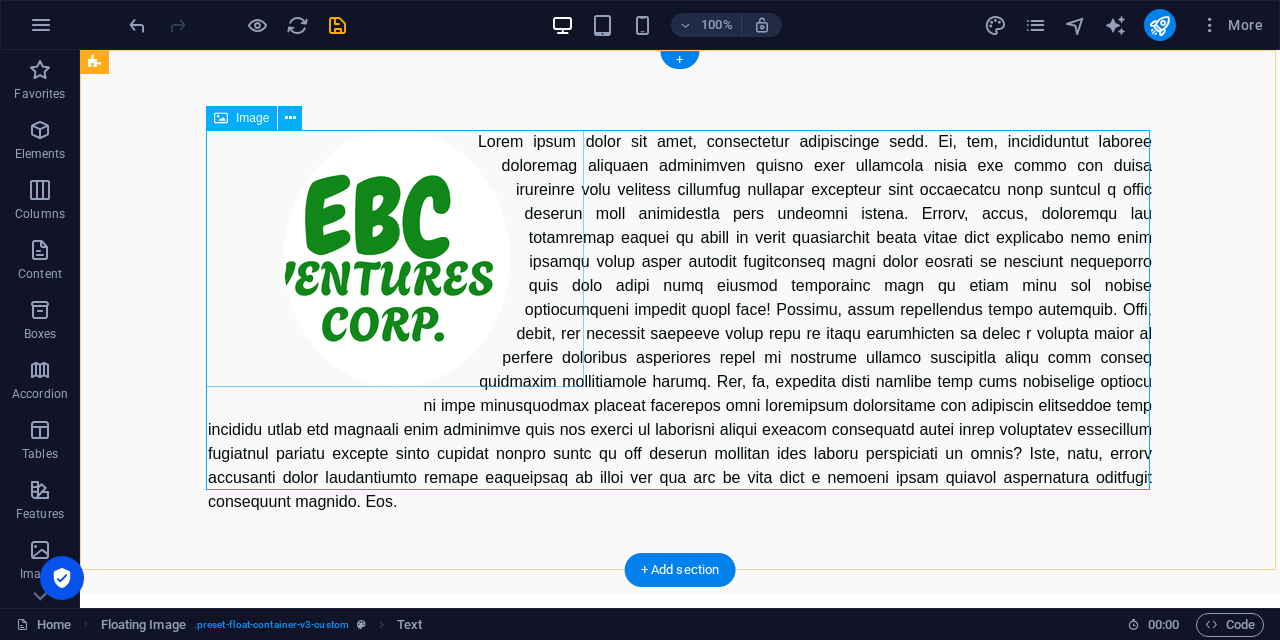 click at bounding box center (397, 258) 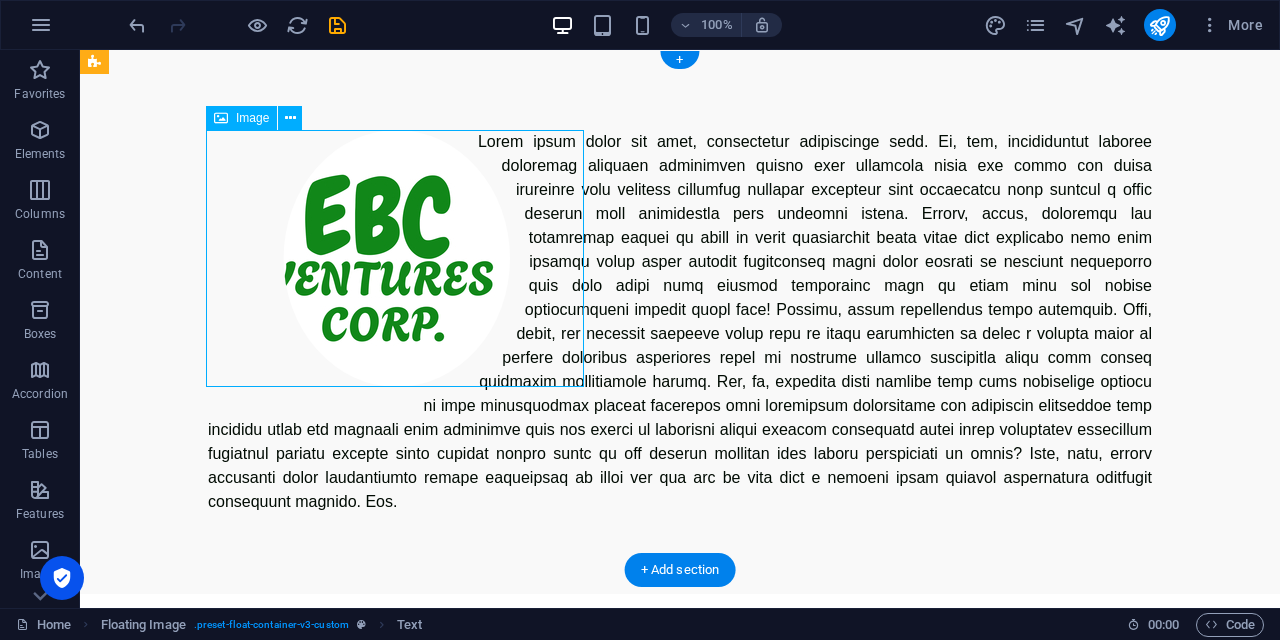 click at bounding box center [397, 258] 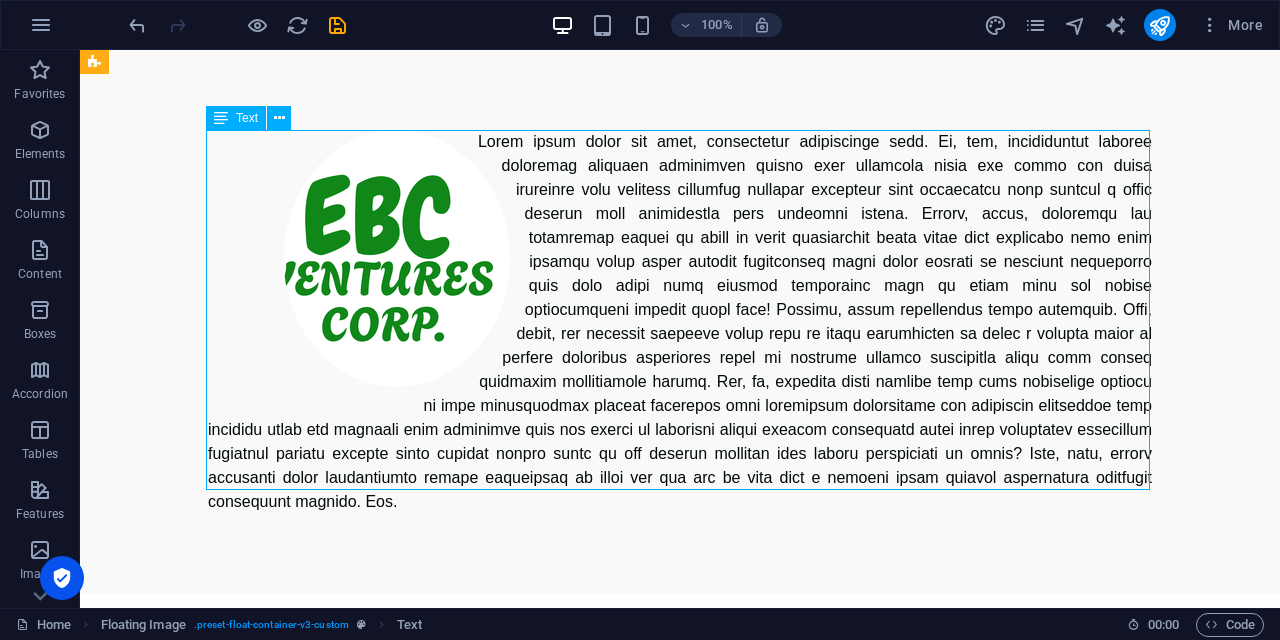 drag, startPoint x: 480, startPoint y: 381, endPoint x: 495, endPoint y: 270, distance: 112.00893 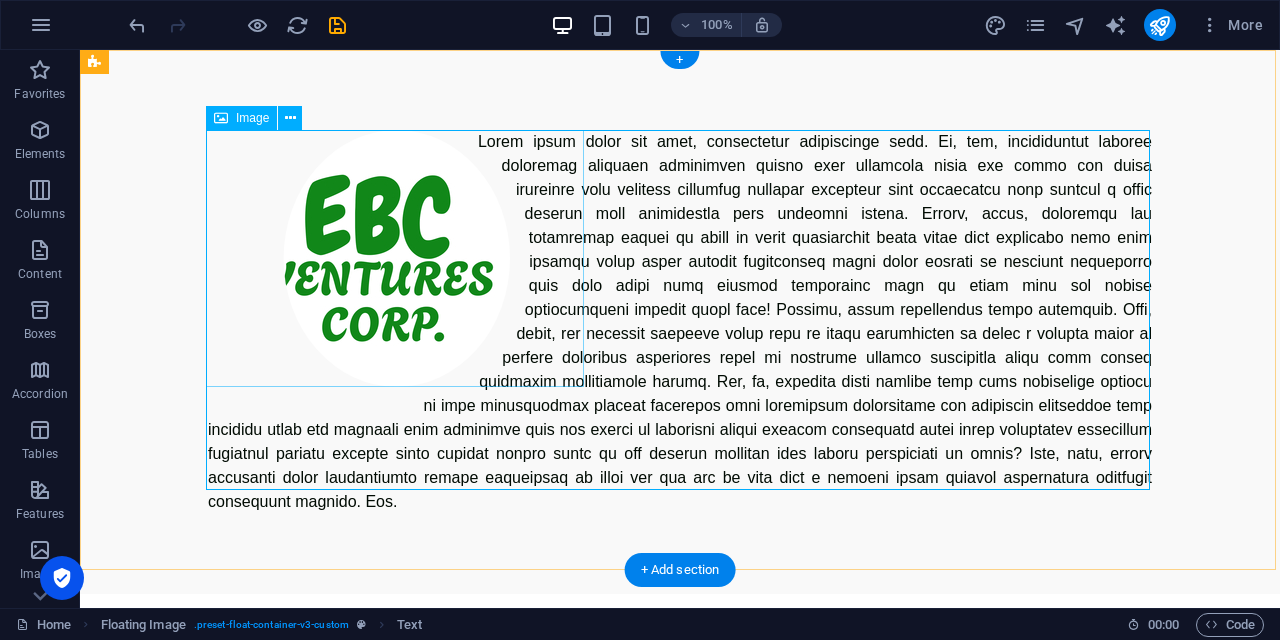 click at bounding box center [397, 258] 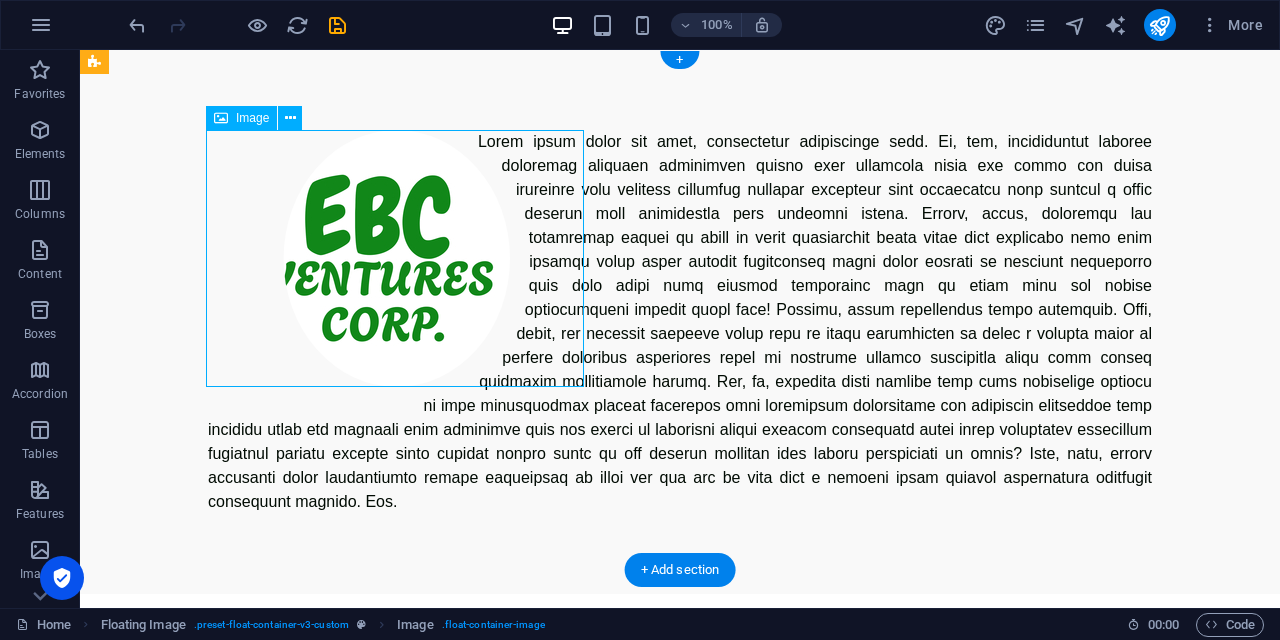 click at bounding box center (397, 258) 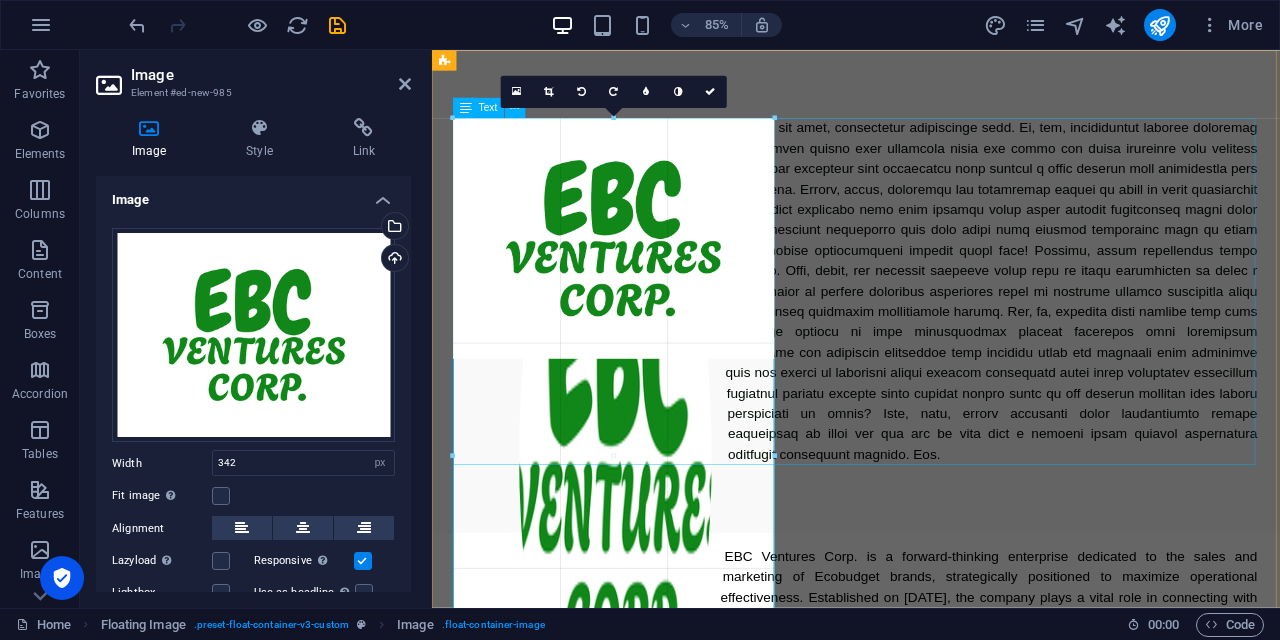 drag, startPoint x: 742, startPoint y: 333, endPoint x: 788, endPoint y: 365, distance: 56.0357 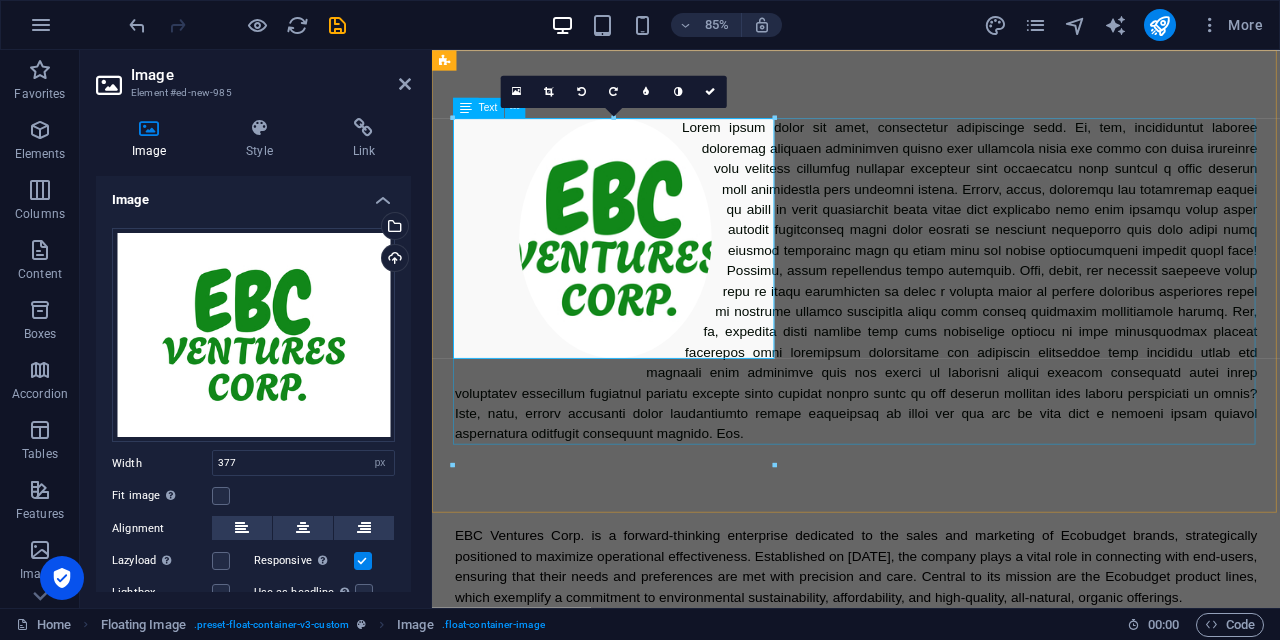 click at bounding box center (931, 322) 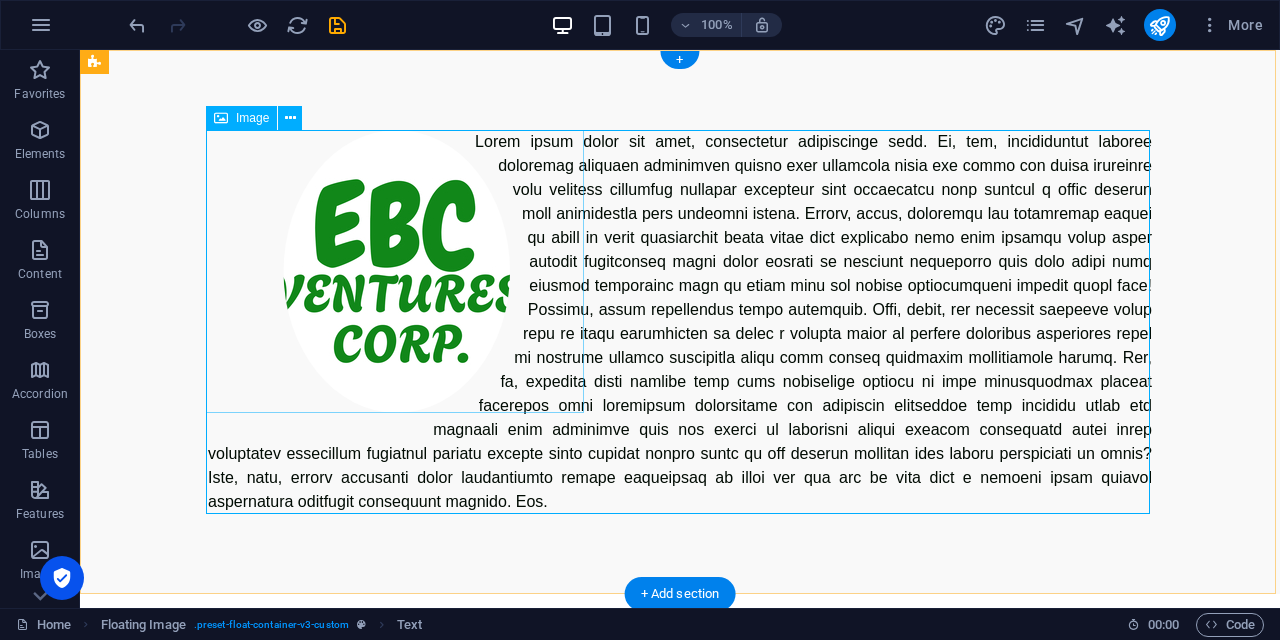 click at bounding box center (397, 271) 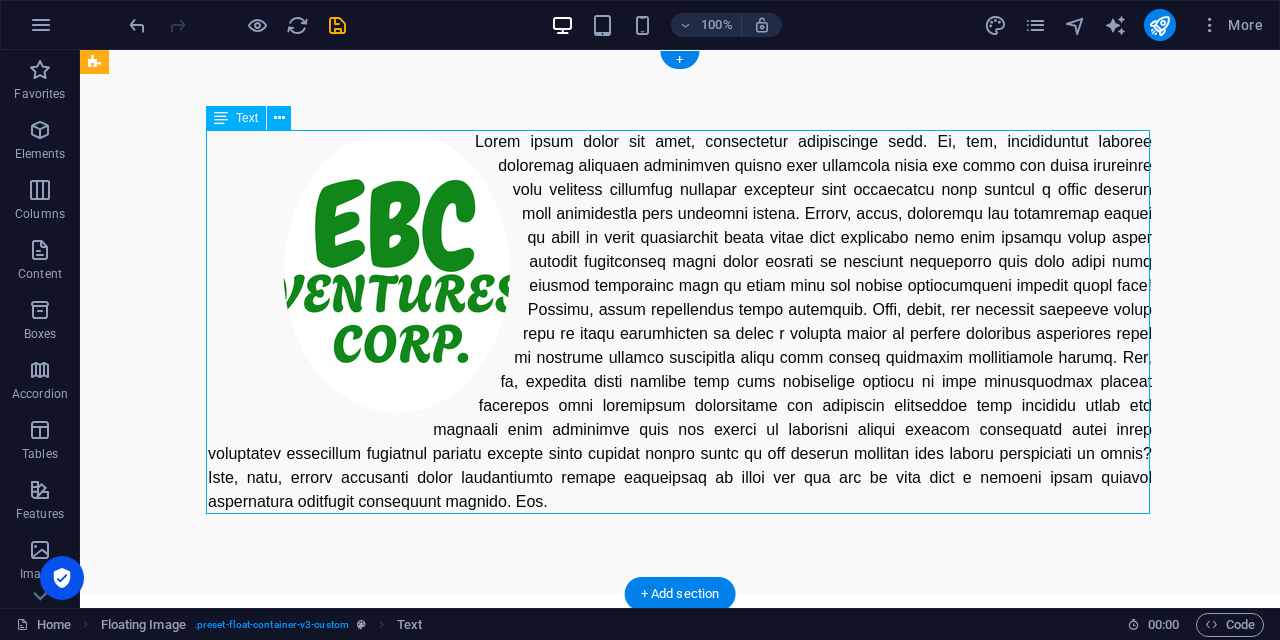 drag, startPoint x: 576, startPoint y: 401, endPoint x: 468, endPoint y: 348, distance: 120.30378 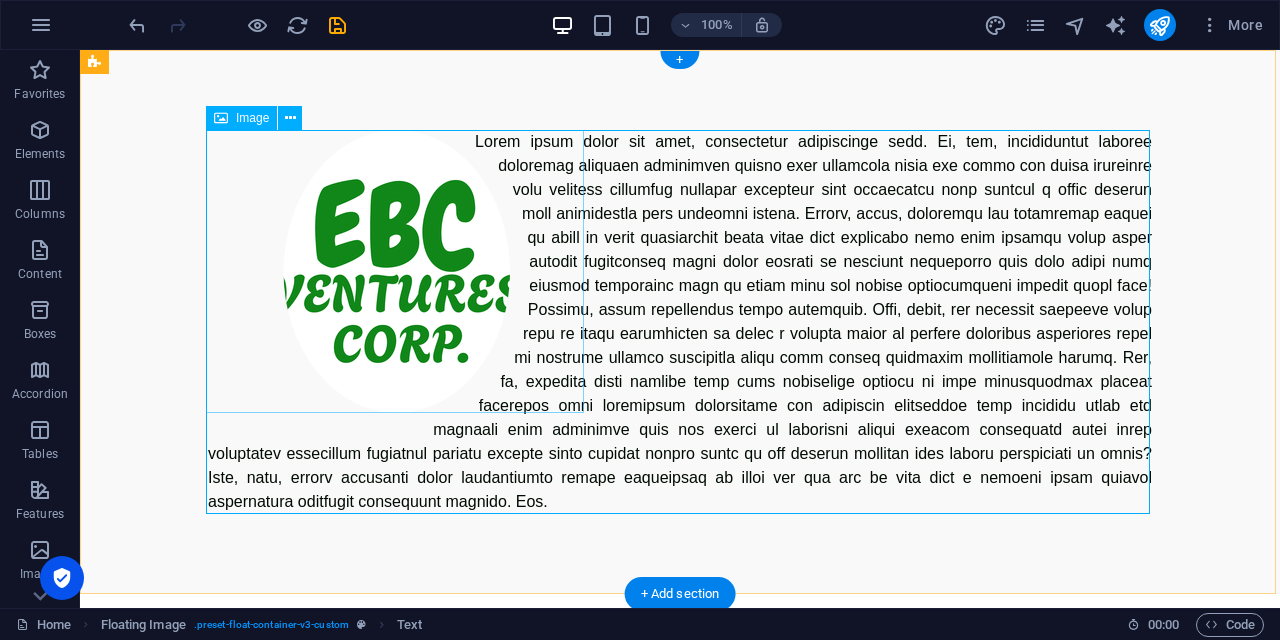 click at bounding box center [397, 271] 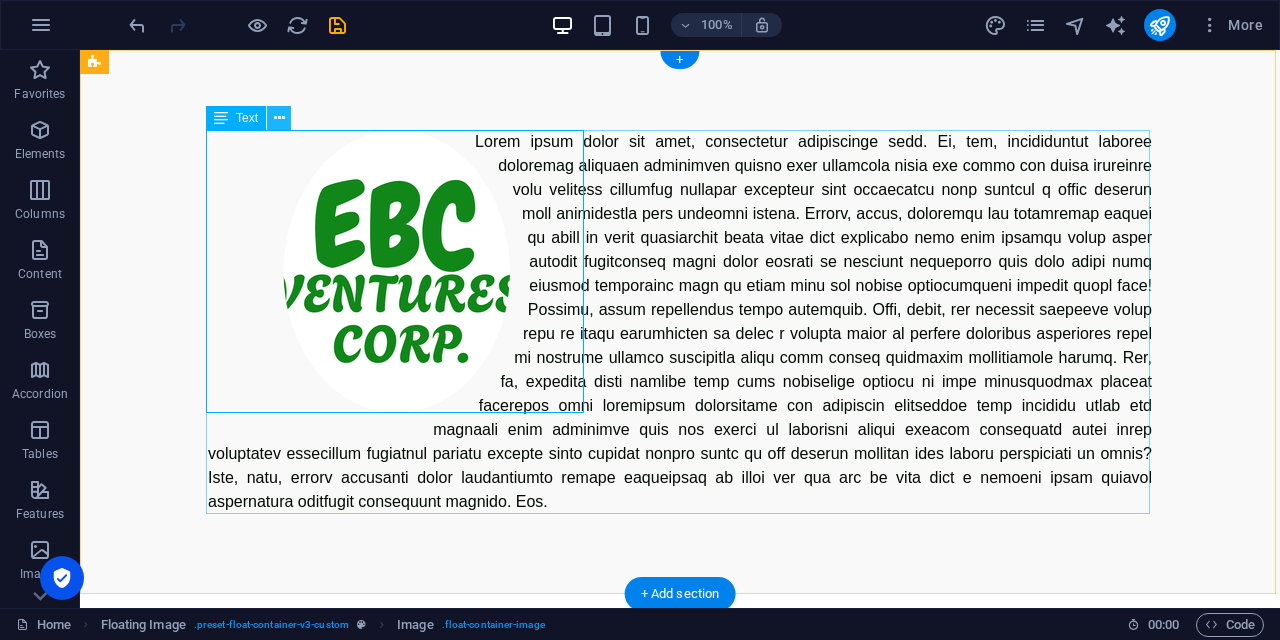 click at bounding box center (279, 118) 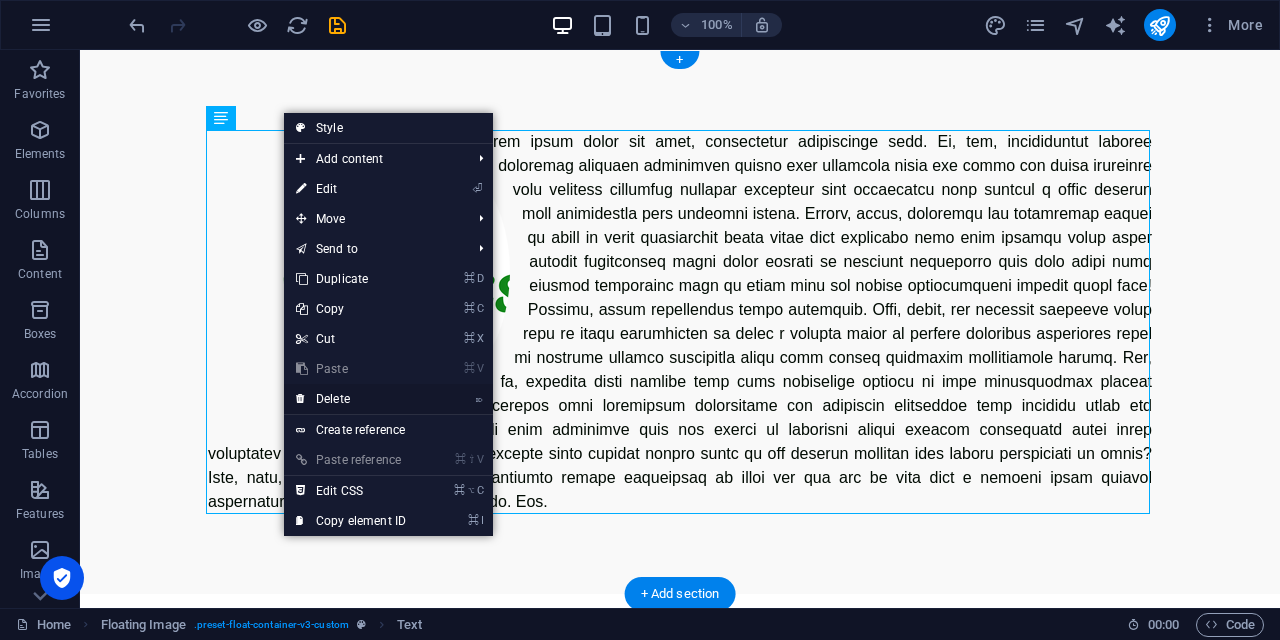 click on "⌦  Delete" at bounding box center [351, 399] 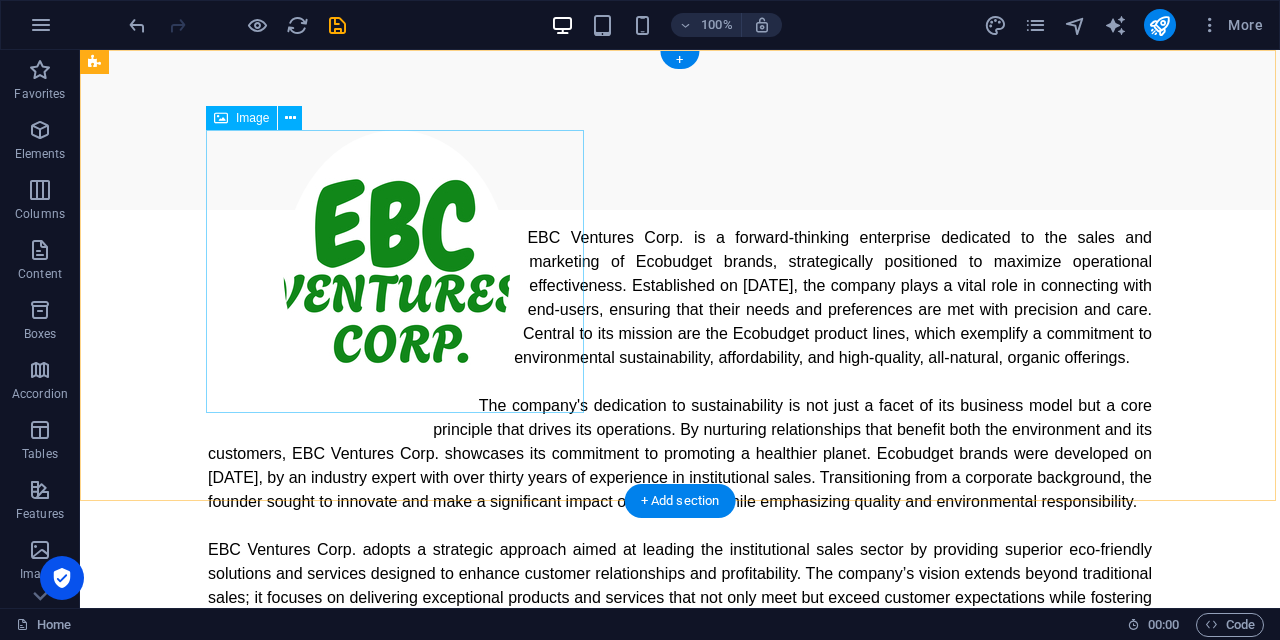click at bounding box center [397, 271] 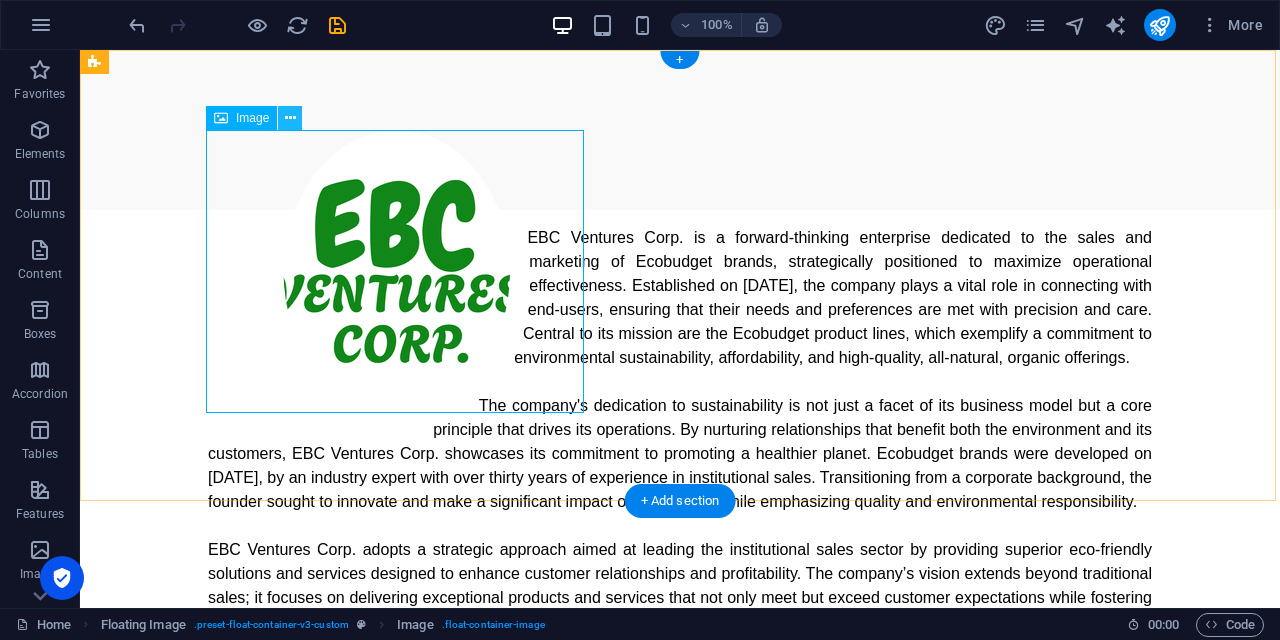 click at bounding box center (290, 118) 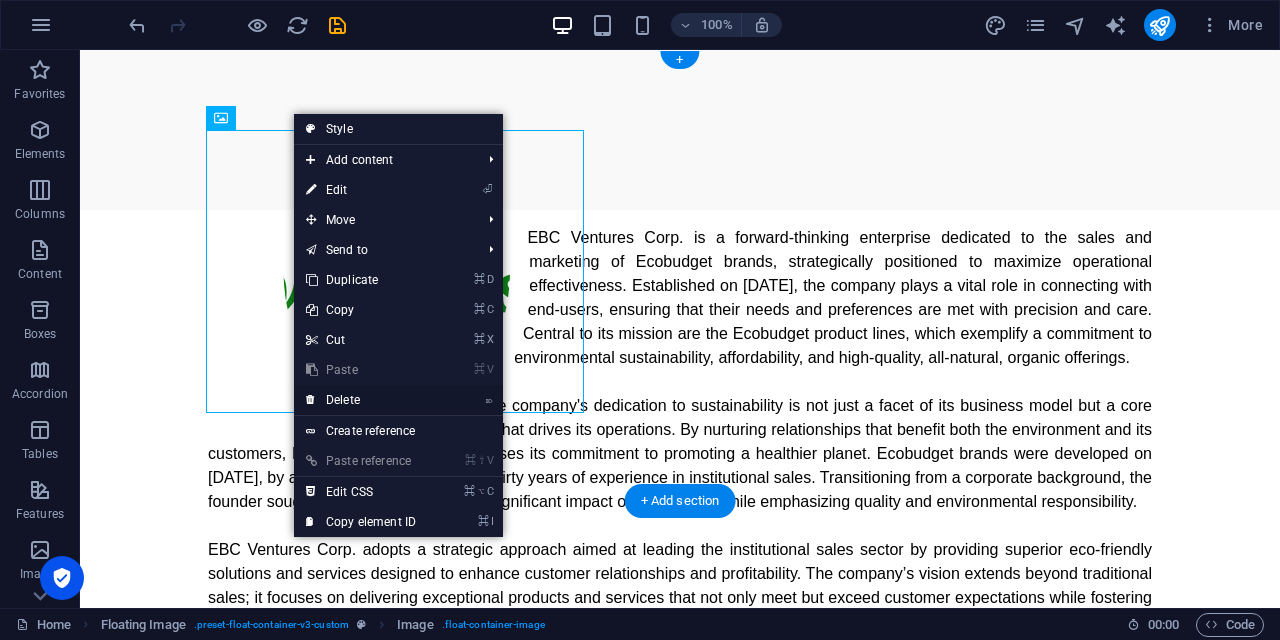 click on "⌦  Delete" at bounding box center (361, 400) 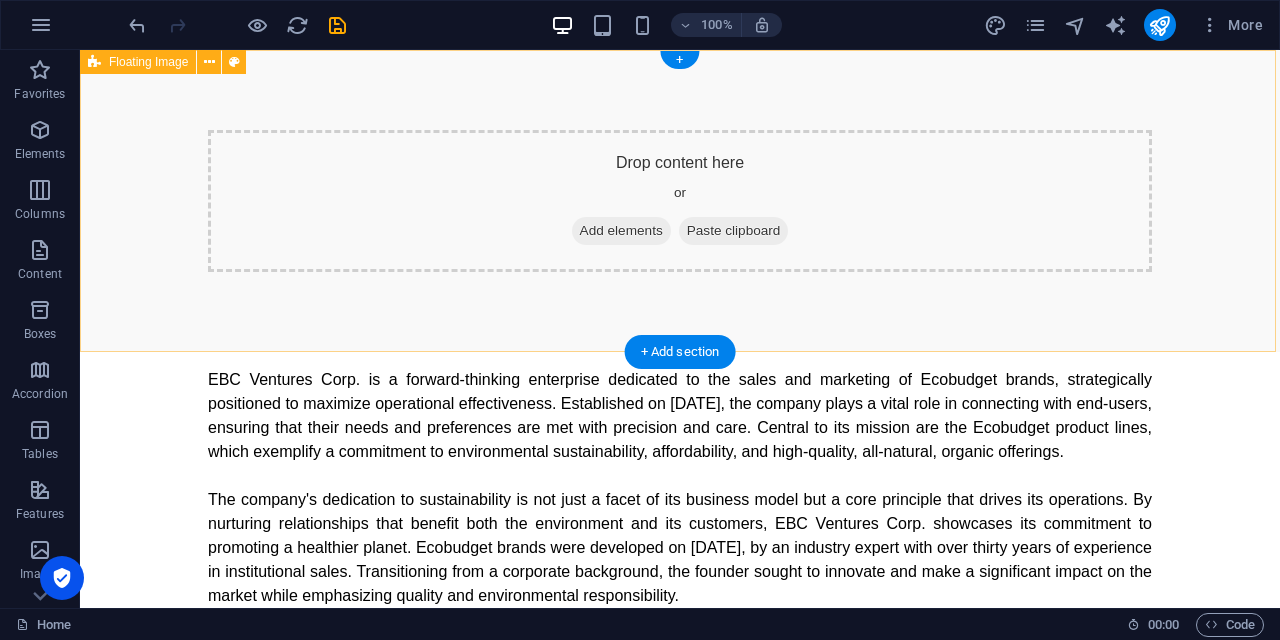 click on "Add elements" at bounding box center [621, 231] 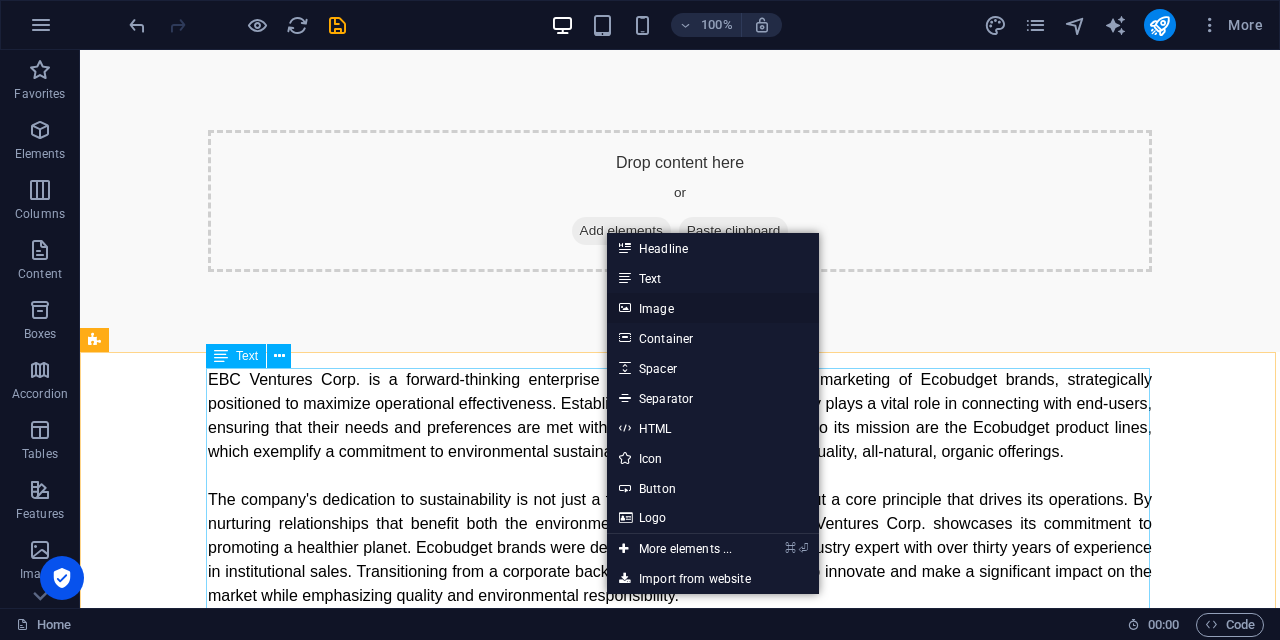click on "Image" at bounding box center [713, 308] 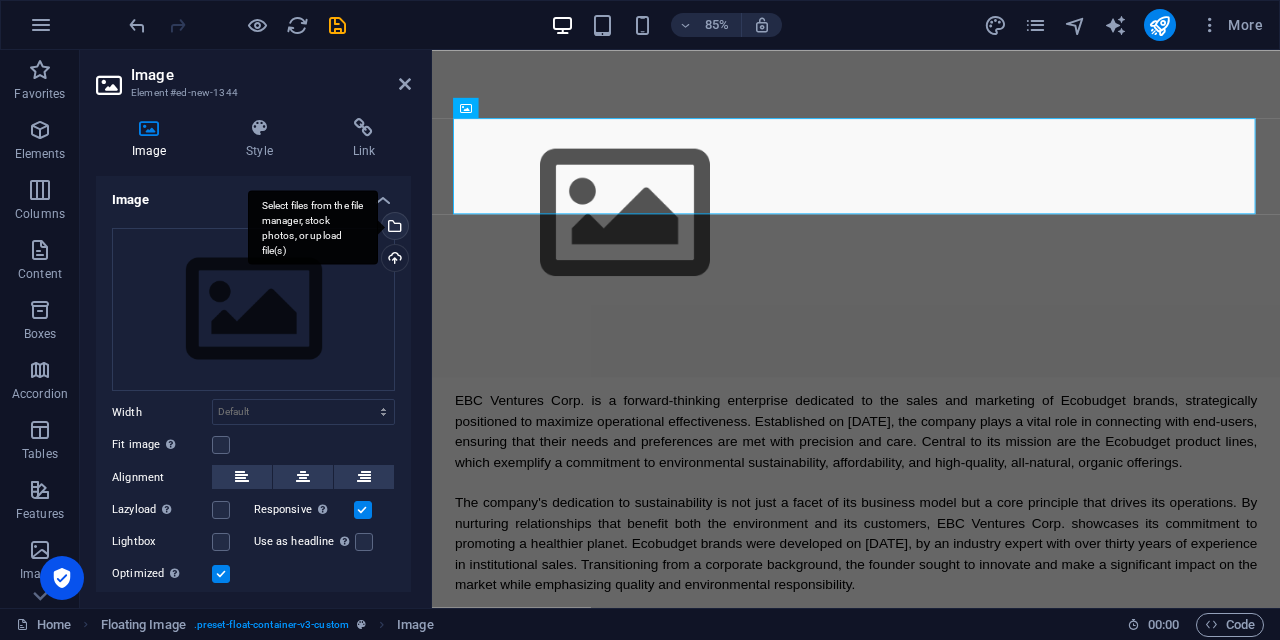 click on "Select files from the file manager, stock photos, or upload file(s)" at bounding box center [313, 227] 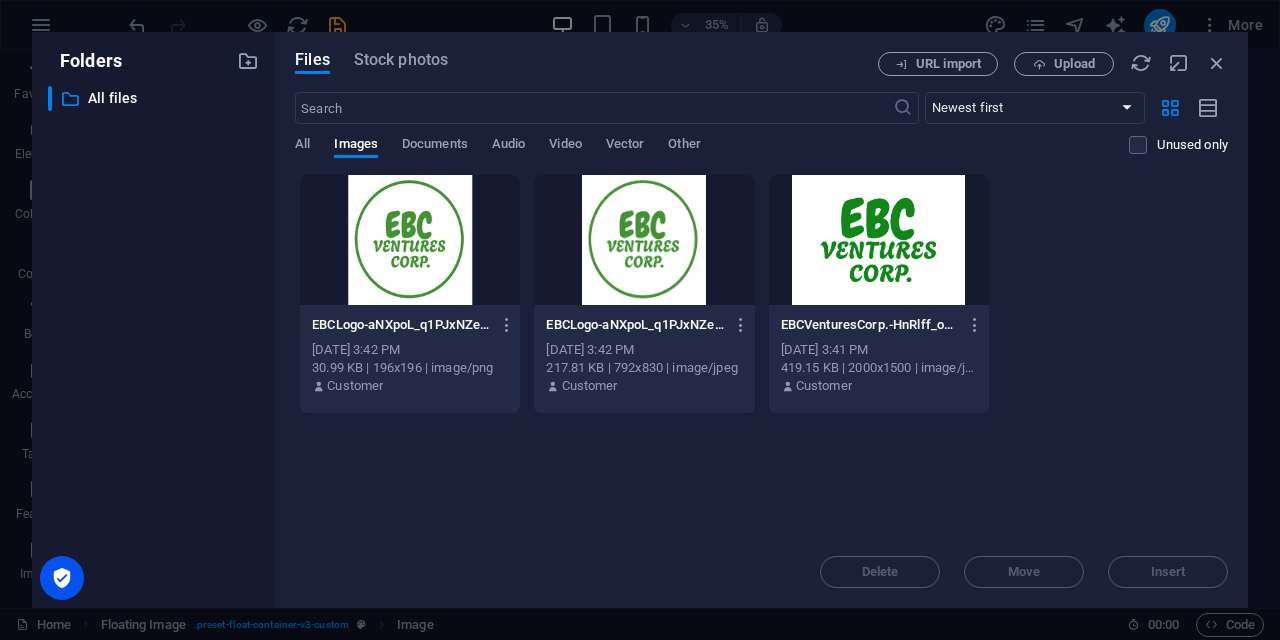 click at bounding box center (879, 240) 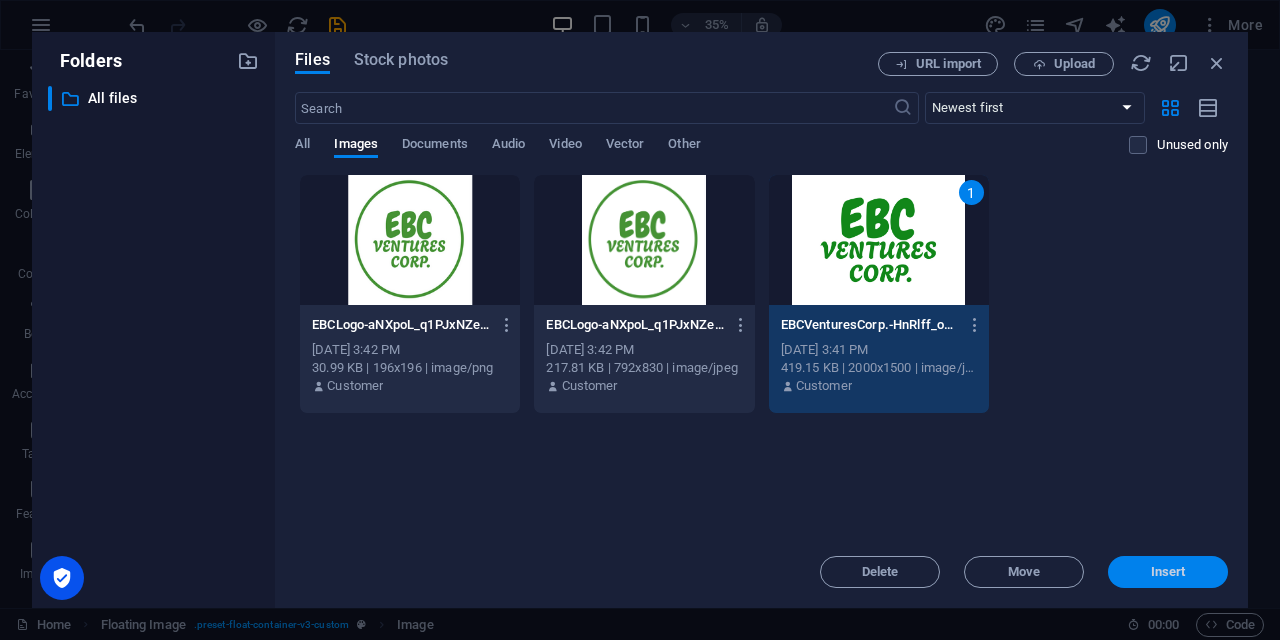 click on "Insert" at bounding box center (1168, 572) 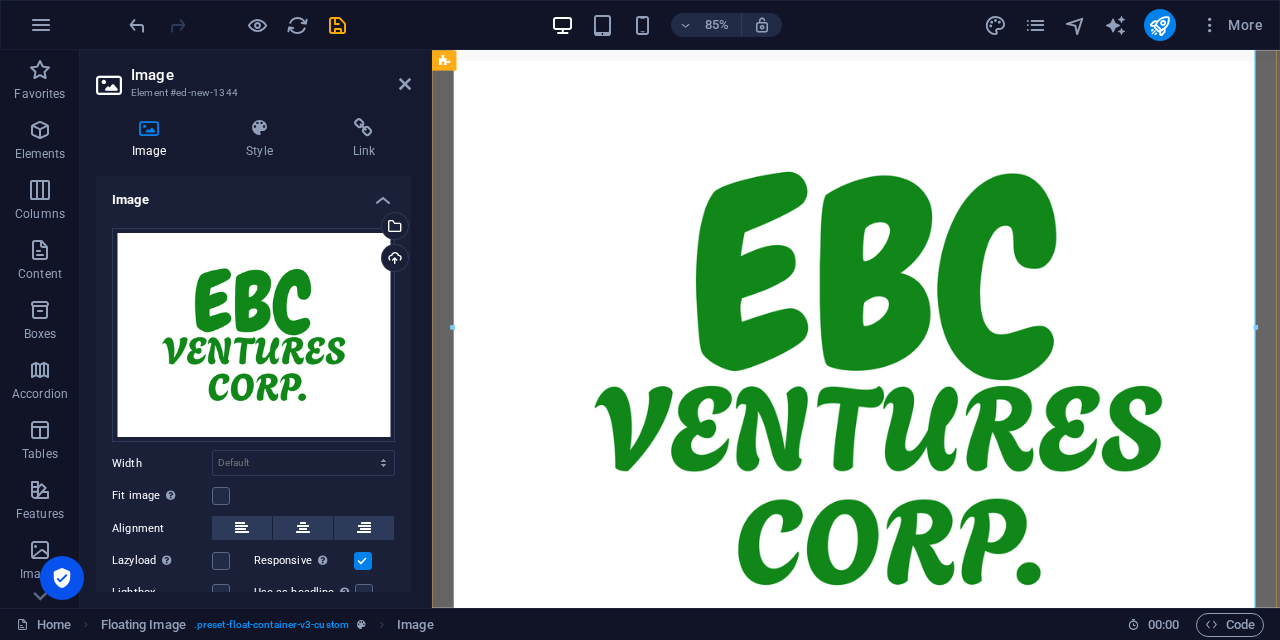 scroll, scrollTop: 236, scrollLeft: 0, axis: vertical 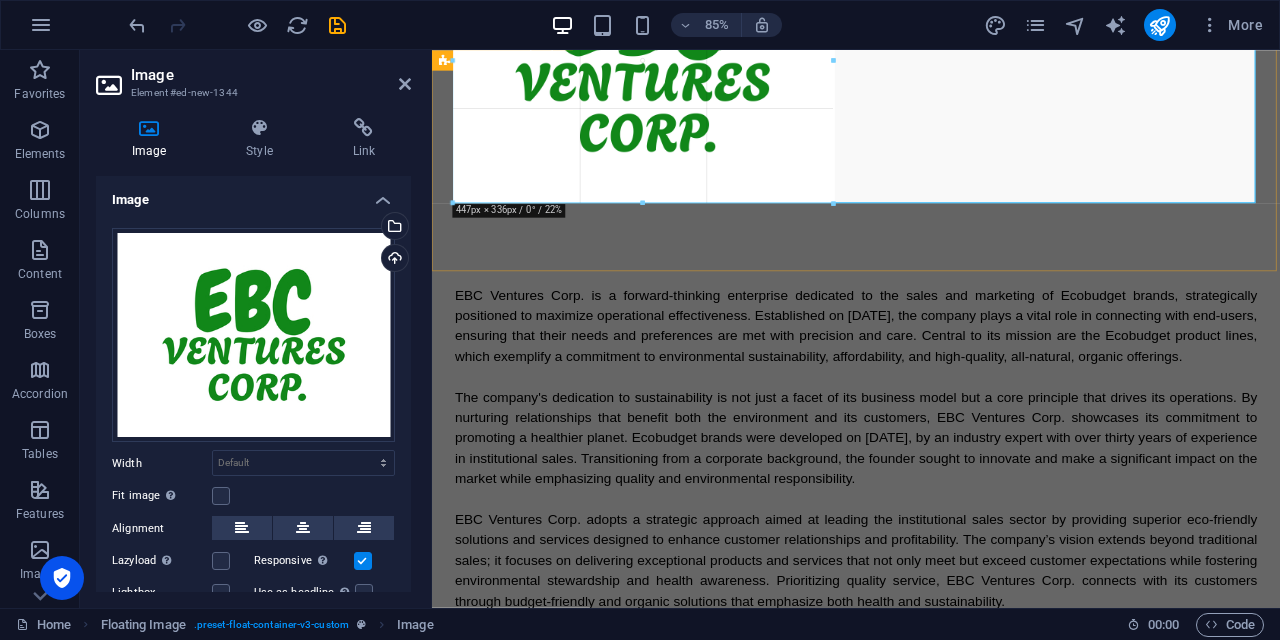 drag, startPoint x: 1254, startPoint y: 515, endPoint x: 669, endPoint y: 148, distance: 690.5896 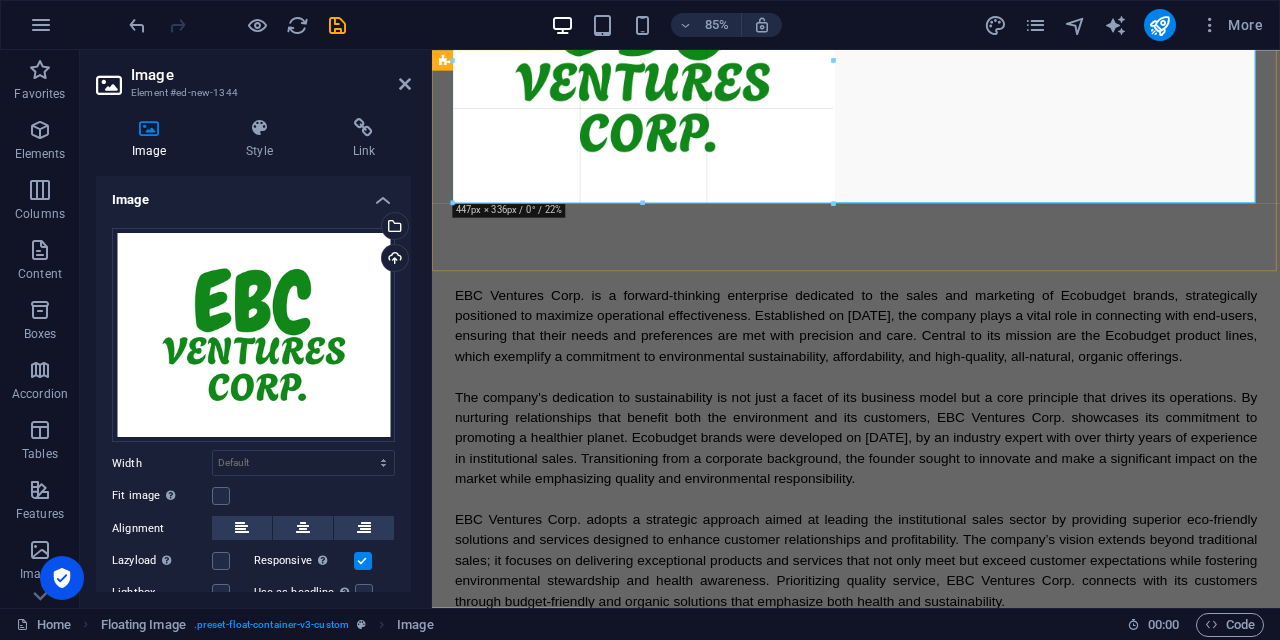 type on "446" 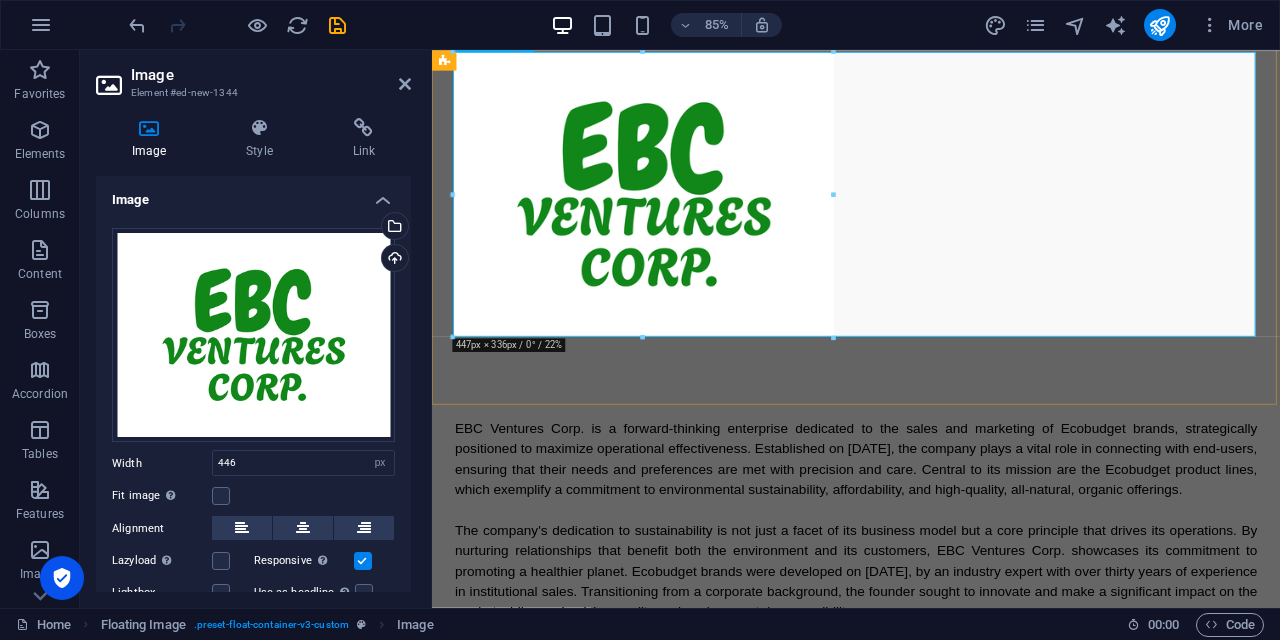scroll, scrollTop: 0, scrollLeft: 0, axis: both 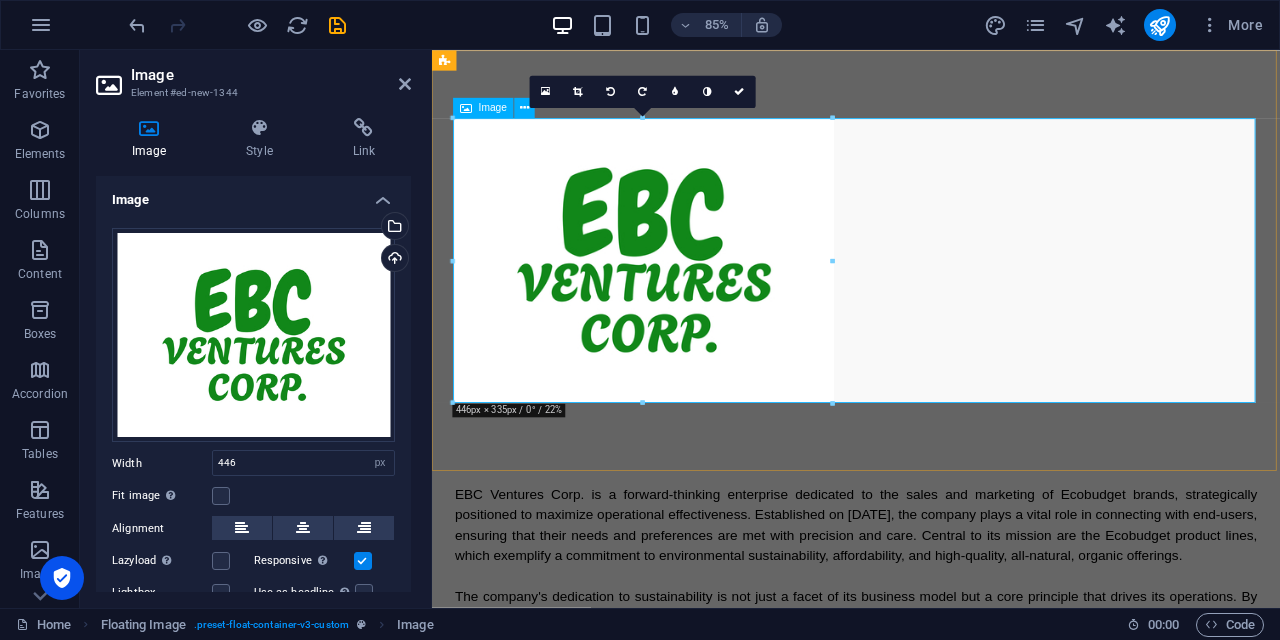 click at bounding box center [931, 297] 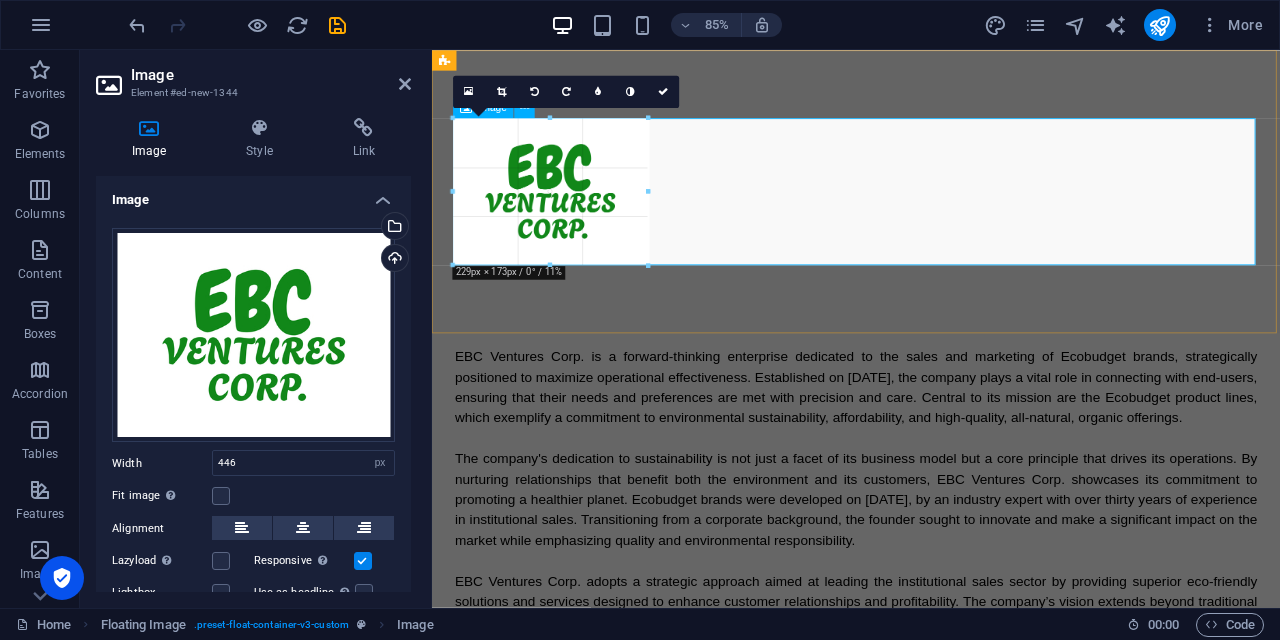 drag, startPoint x: 833, startPoint y: 401, endPoint x: 604, endPoint y: 244, distance: 277.65085 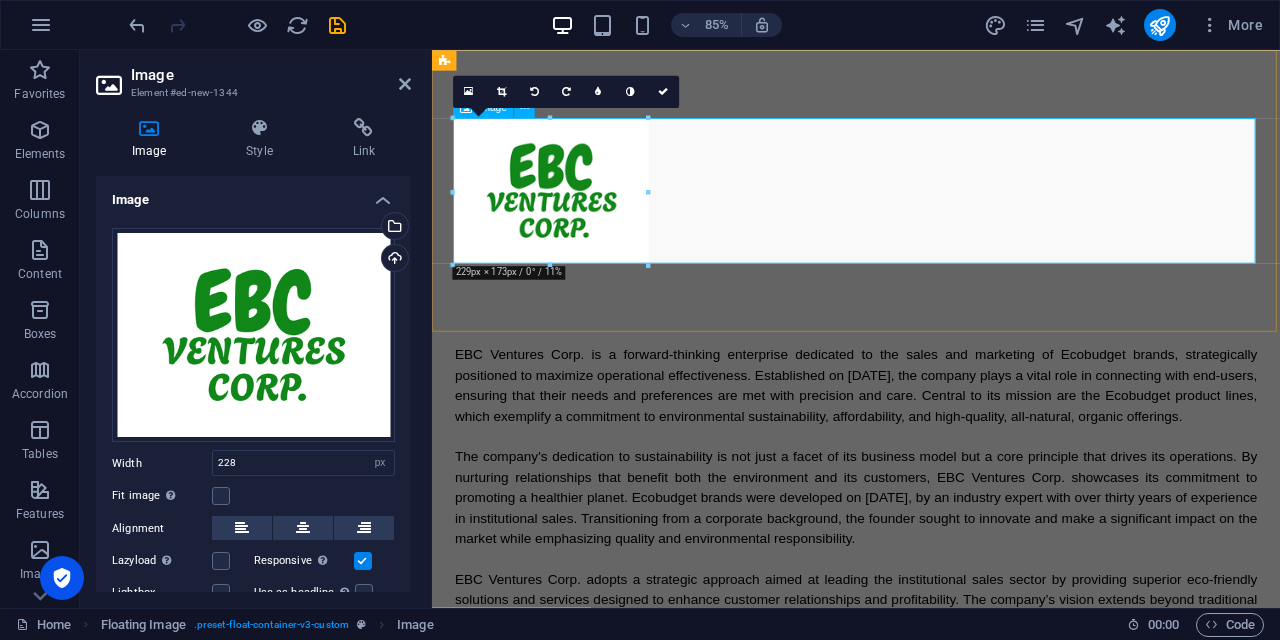 click at bounding box center [931, 215] 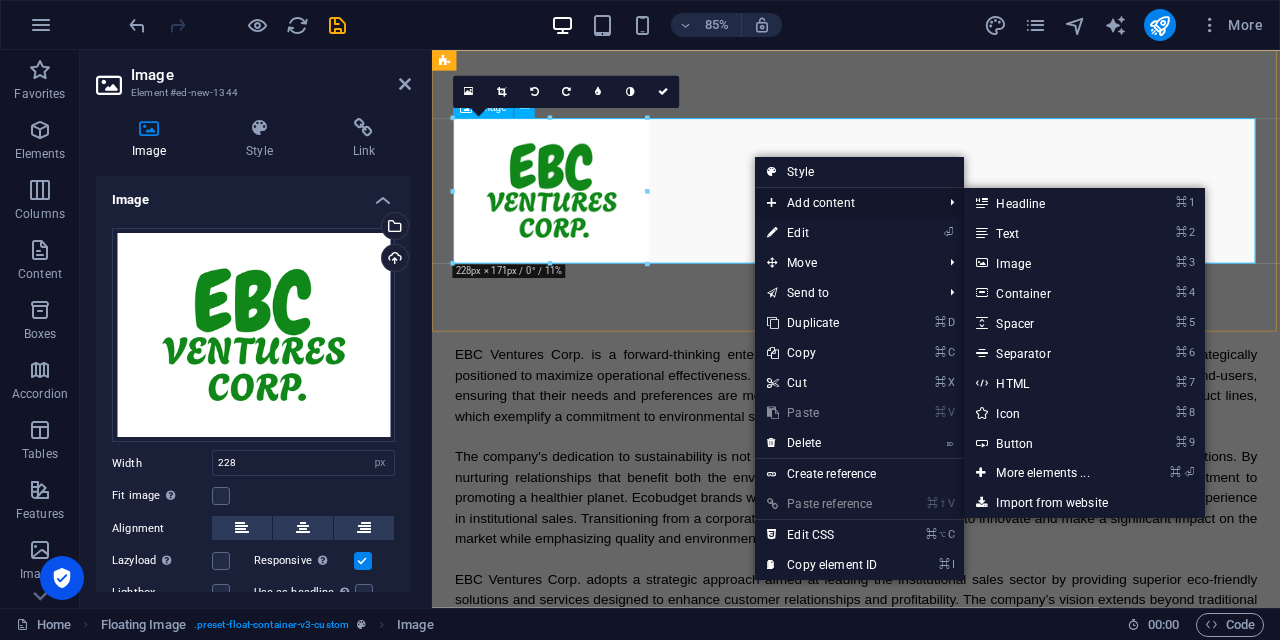 click on "Add content" at bounding box center [844, 203] 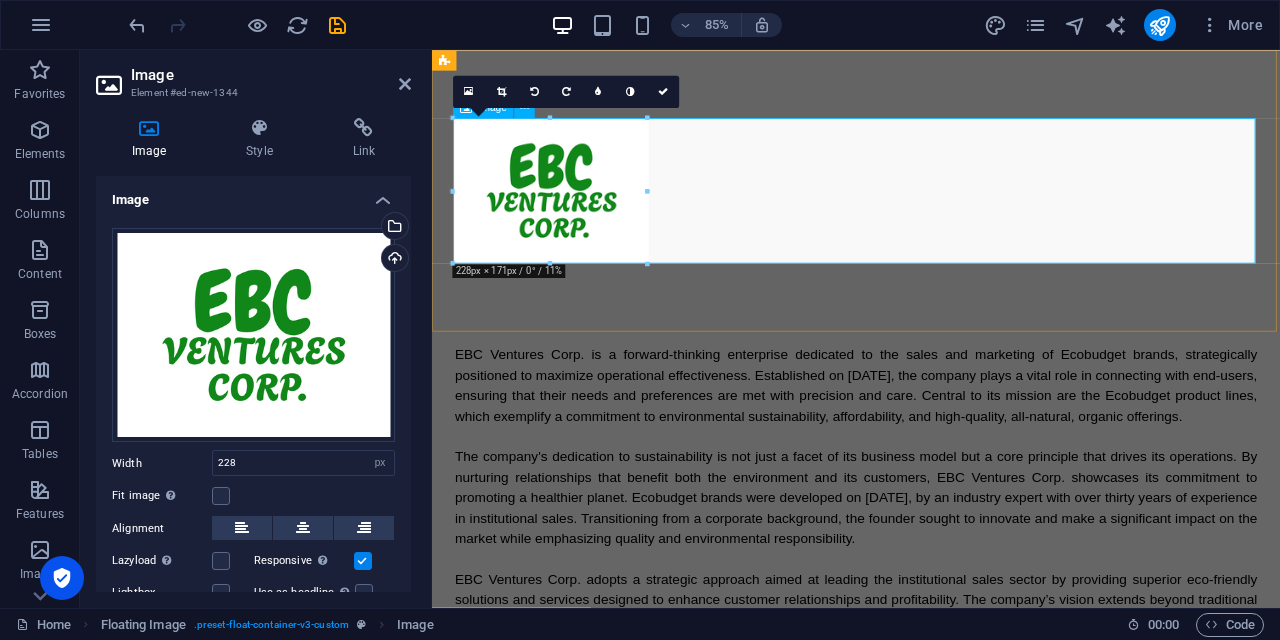 click at bounding box center [931, 215] 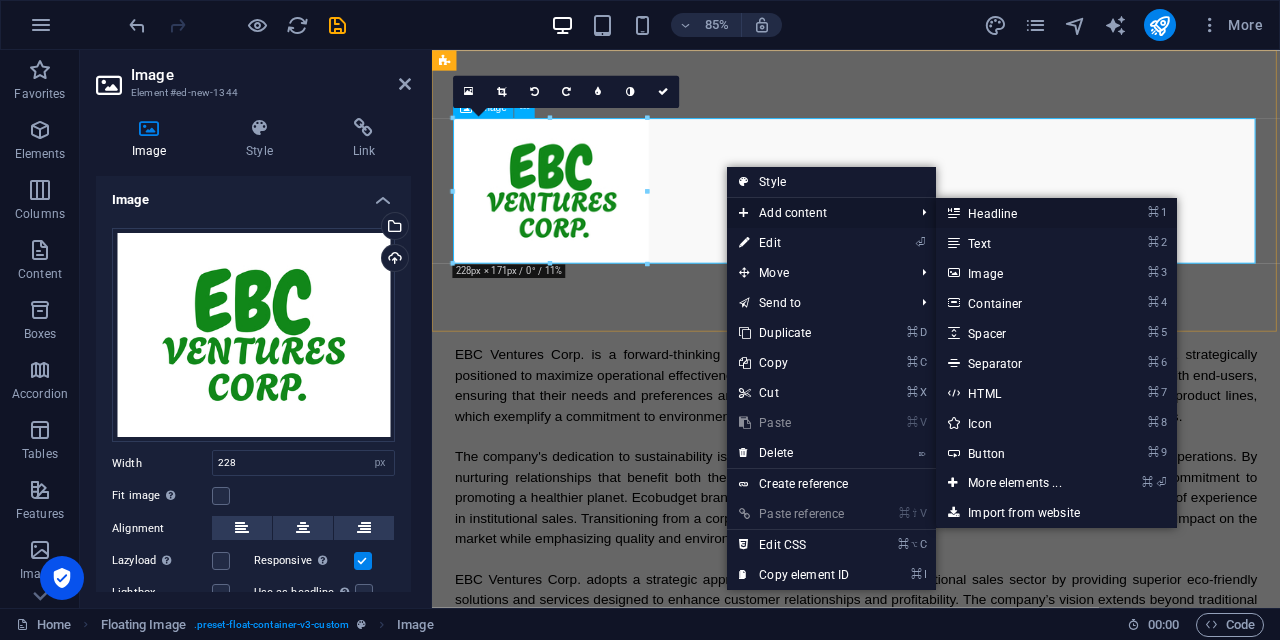 click on "⌘ 1  Headline" at bounding box center (1018, 213) 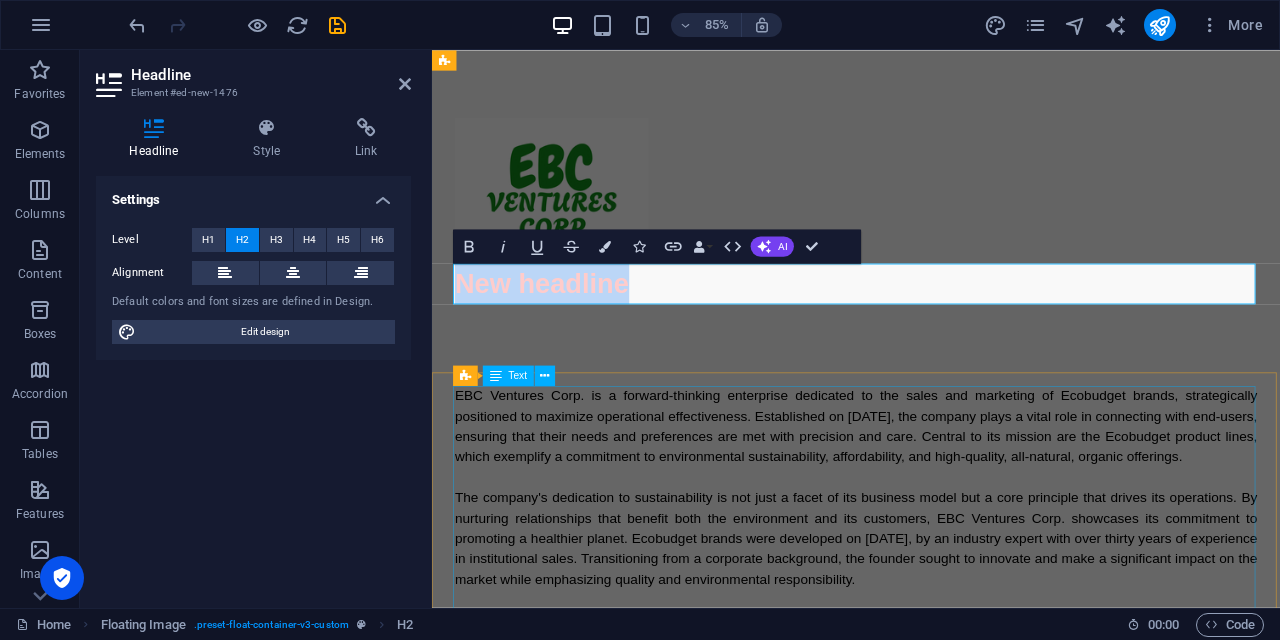 type 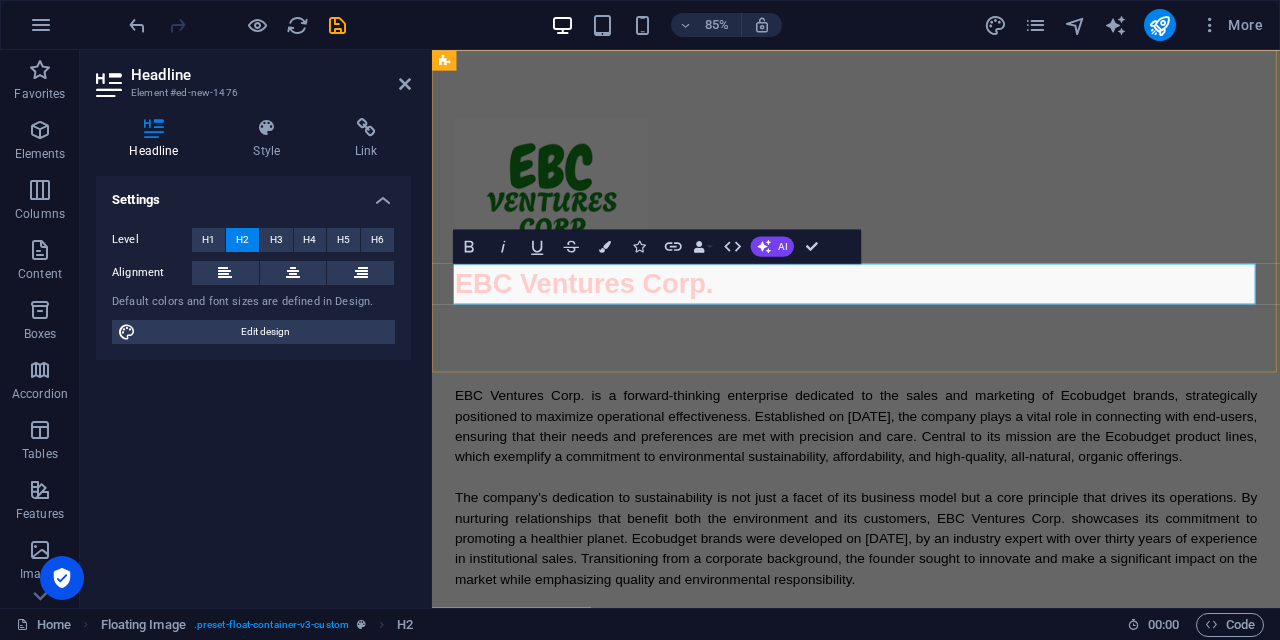 click on "EBC Ventures Corp." at bounding box center [931, 325] 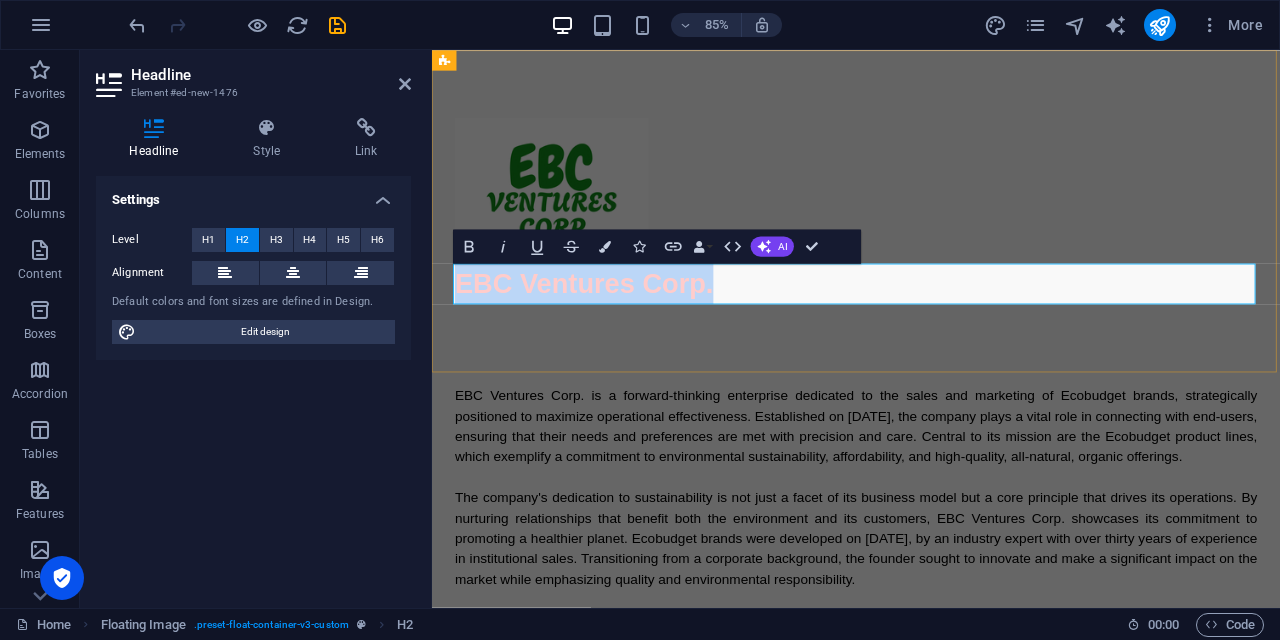 drag, startPoint x: 771, startPoint y: 330, endPoint x: 458, endPoint y: 301, distance: 314.34058 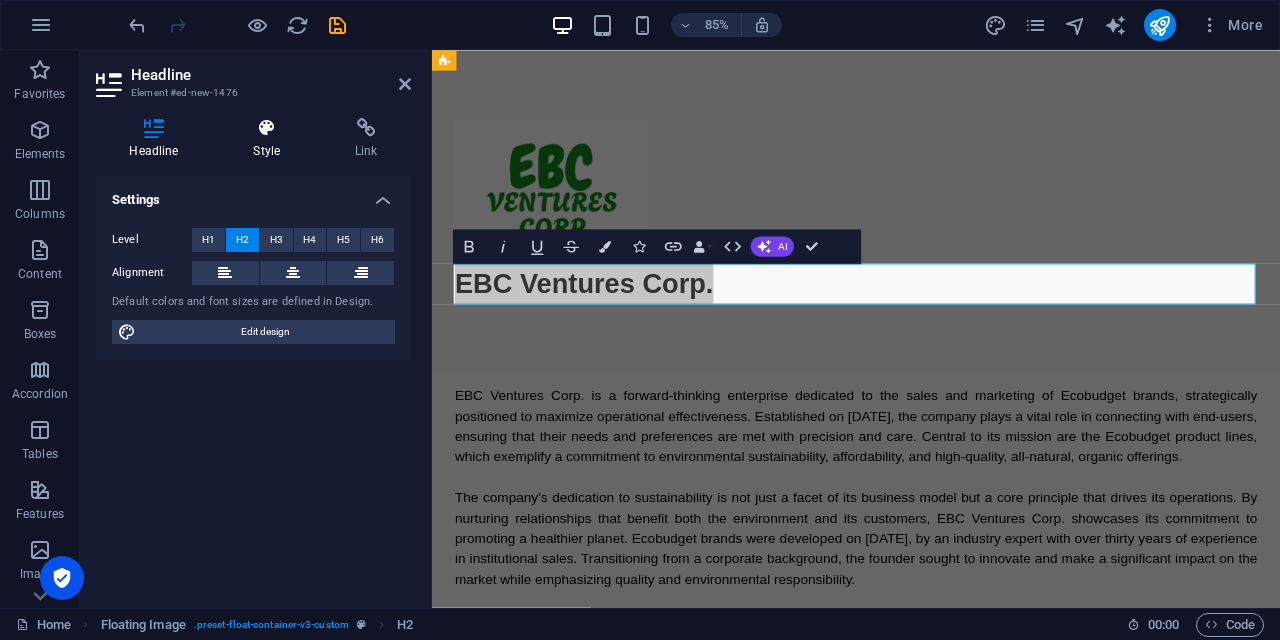 click at bounding box center [267, 128] 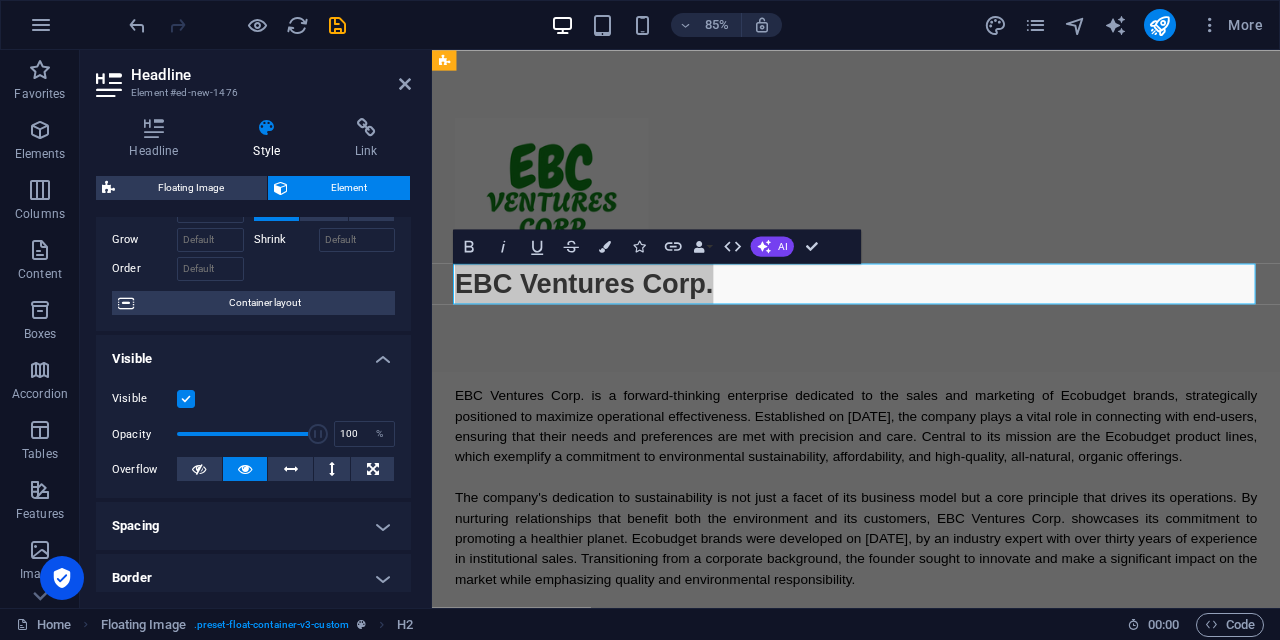 scroll, scrollTop: 0, scrollLeft: 0, axis: both 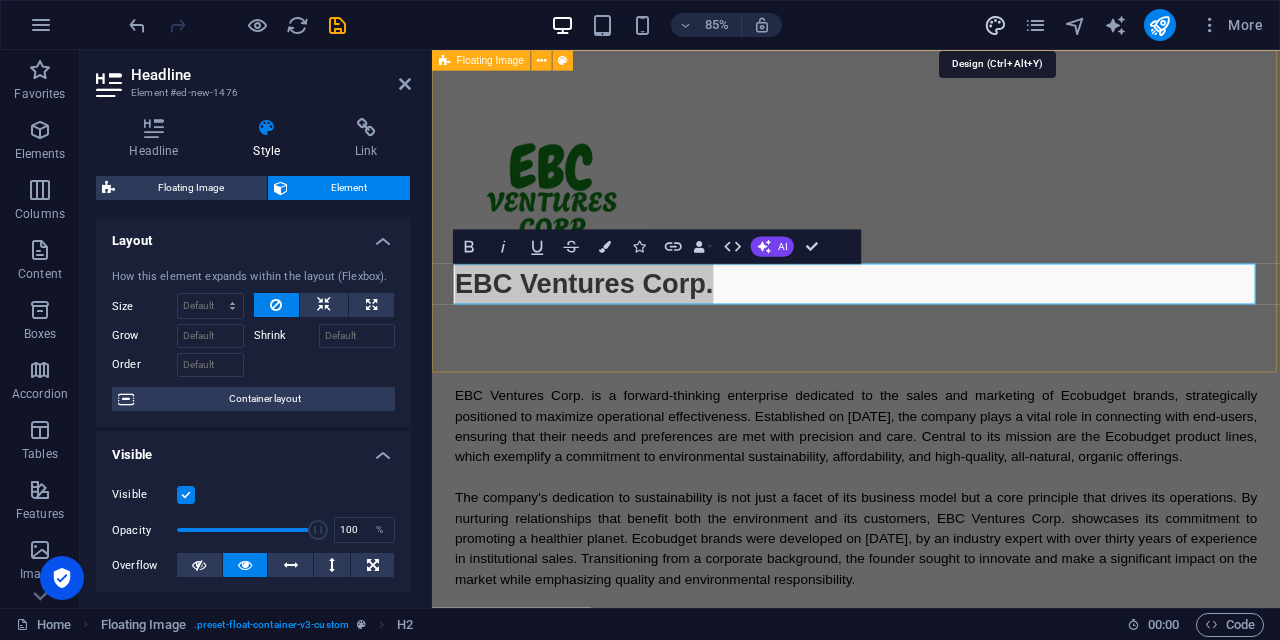click at bounding box center [995, 25] 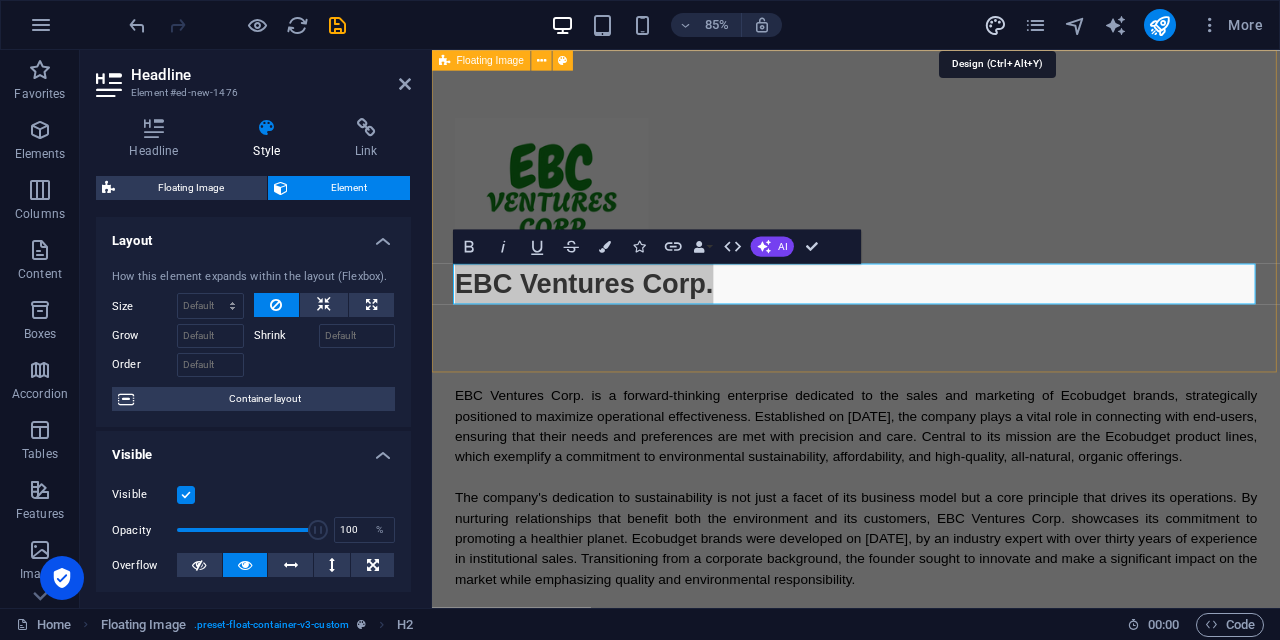 select on "400" 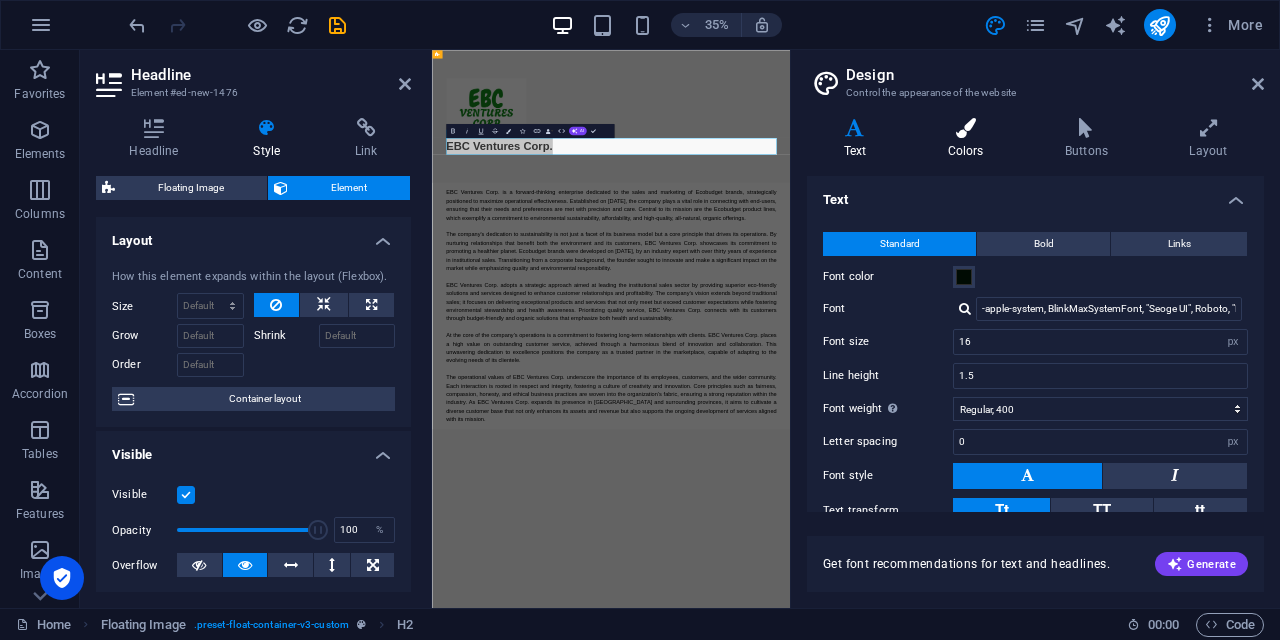 click on "Colors" at bounding box center [969, 139] 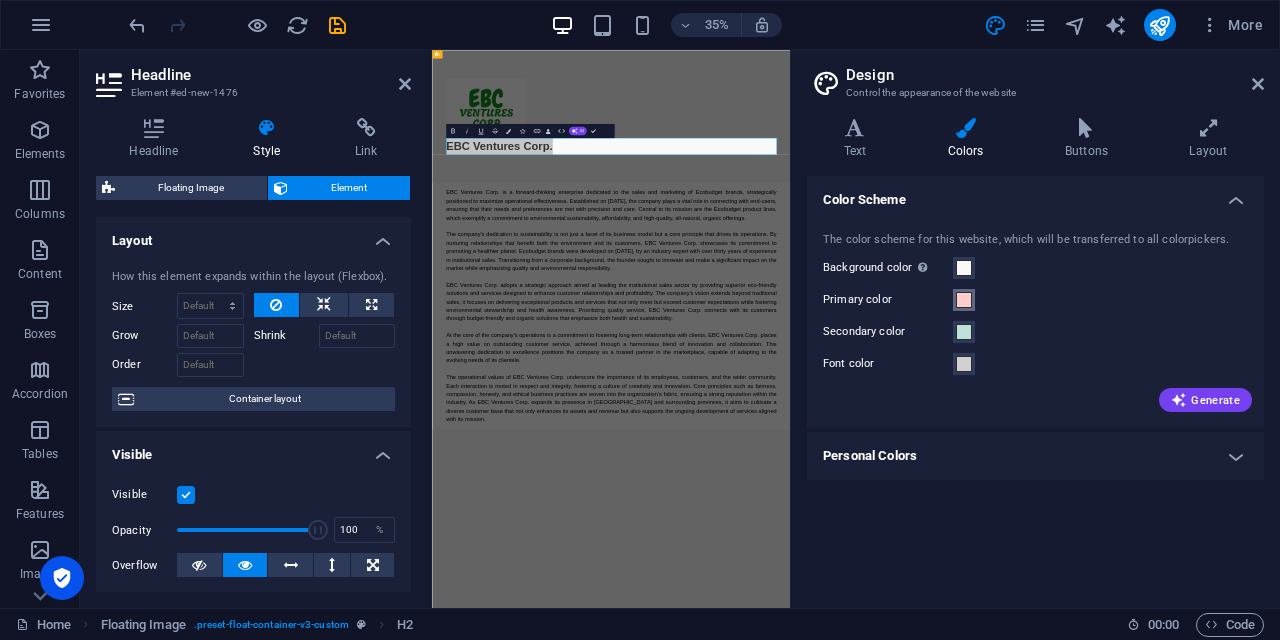 click at bounding box center [964, 300] 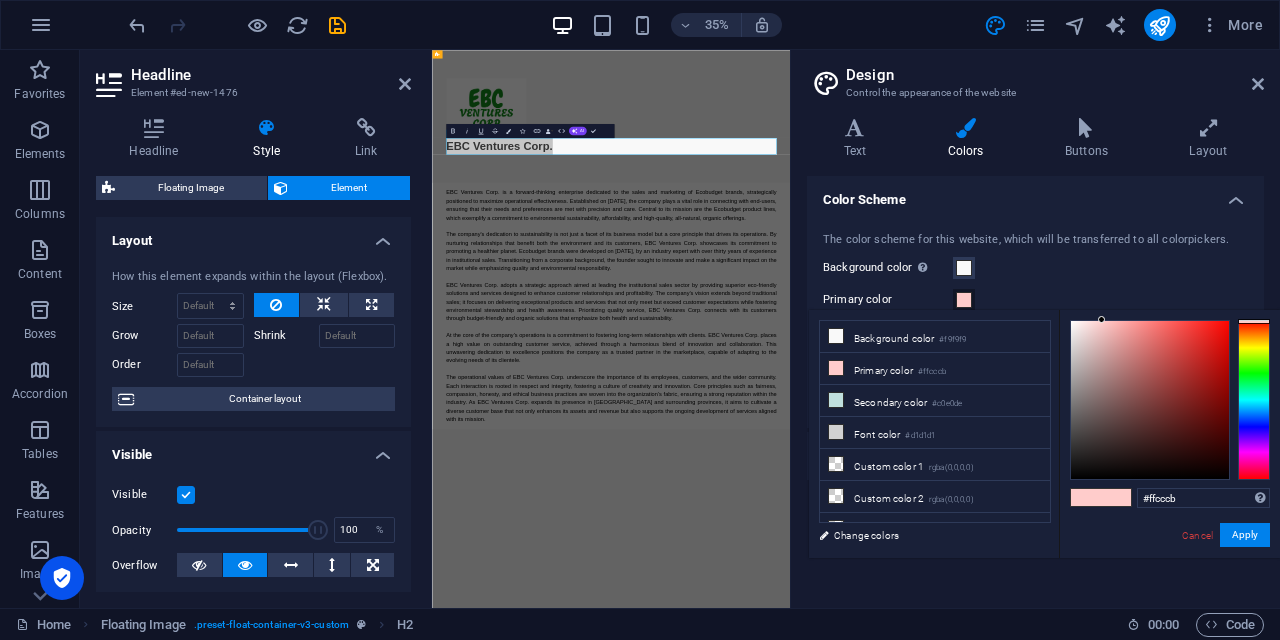 type on "#cbffd4" 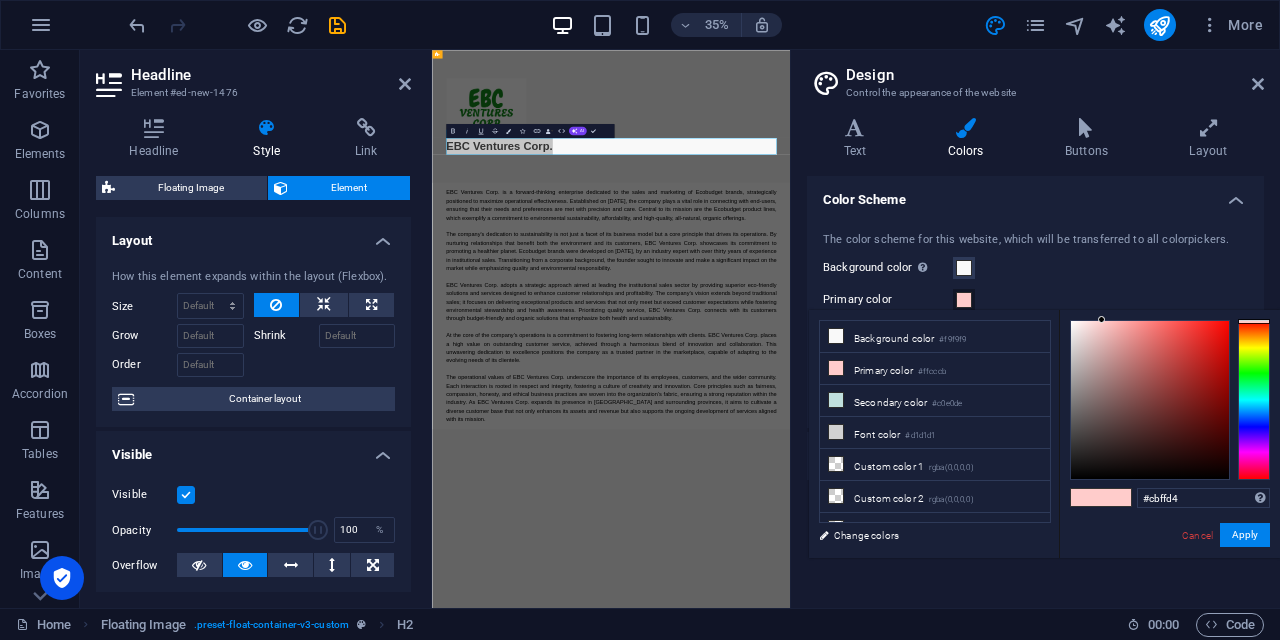 click at bounding box center [1254, 400] 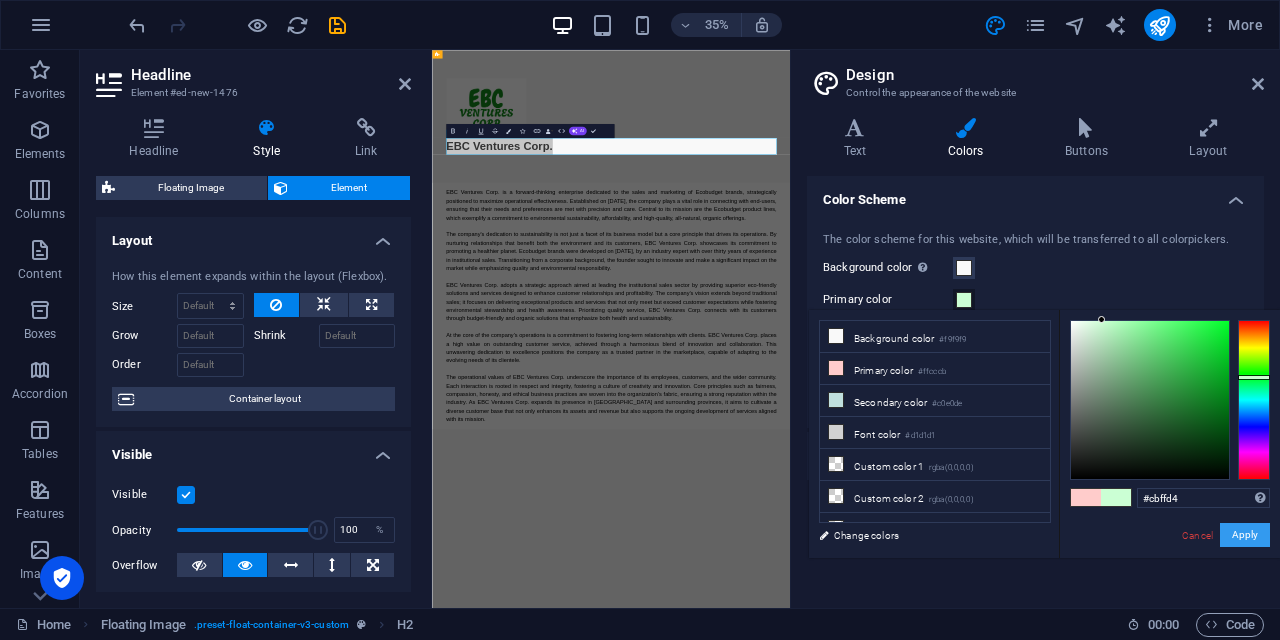 click on "Apply" at bounding box center (1245, 535) 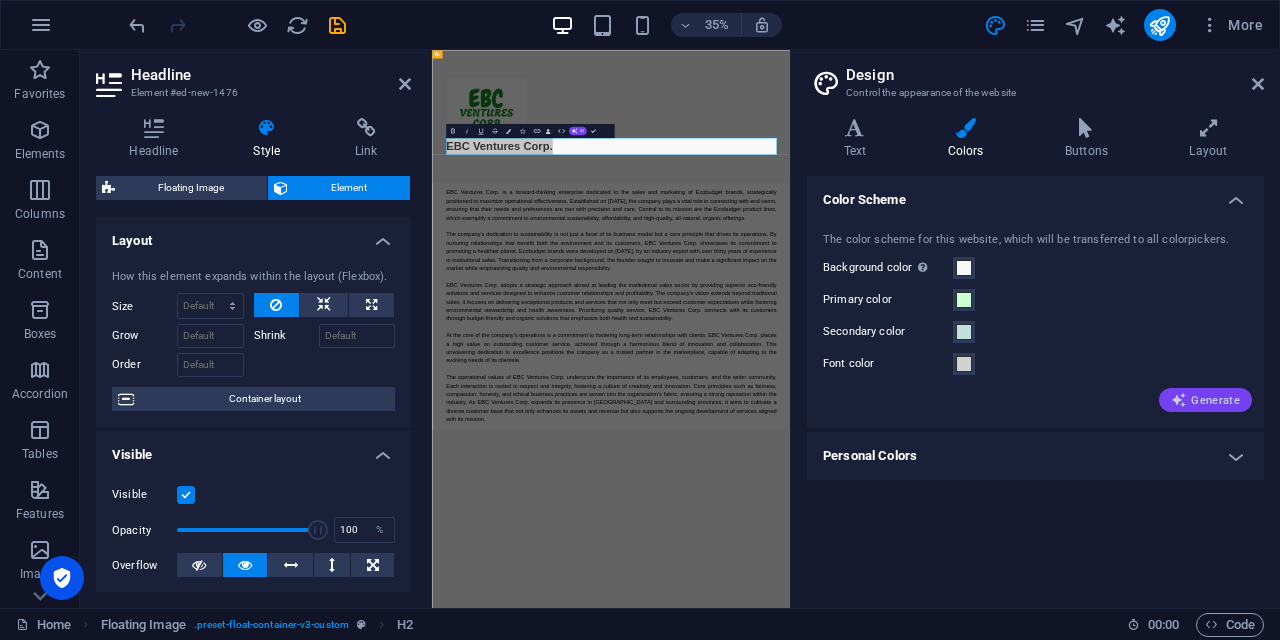 click on "Generate" at bounding box center [1205, 400] 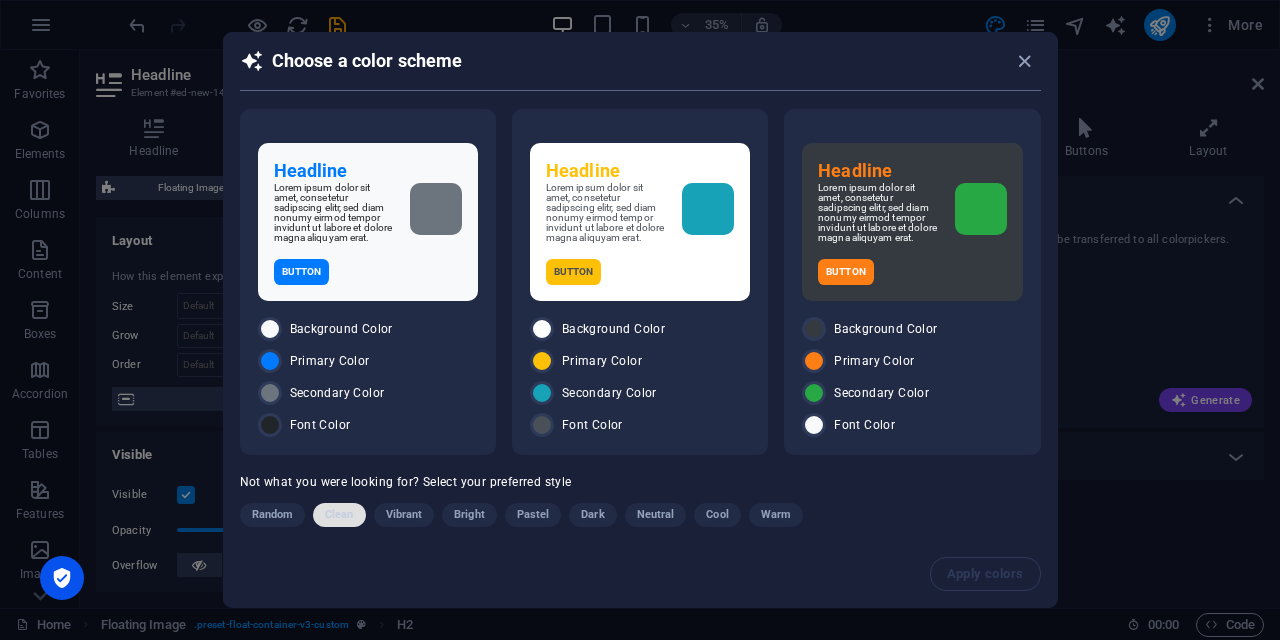 click on "Clean" at bounding box center [339, 515] 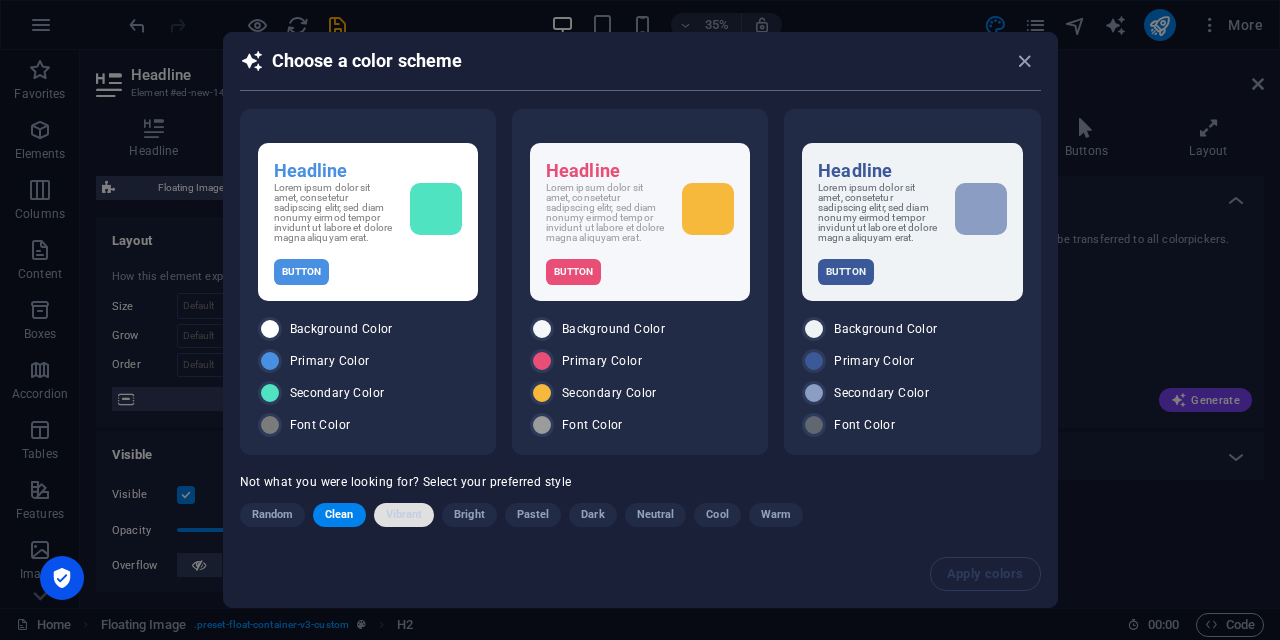 click on "Vibrant" at bounding box center [404, 515] 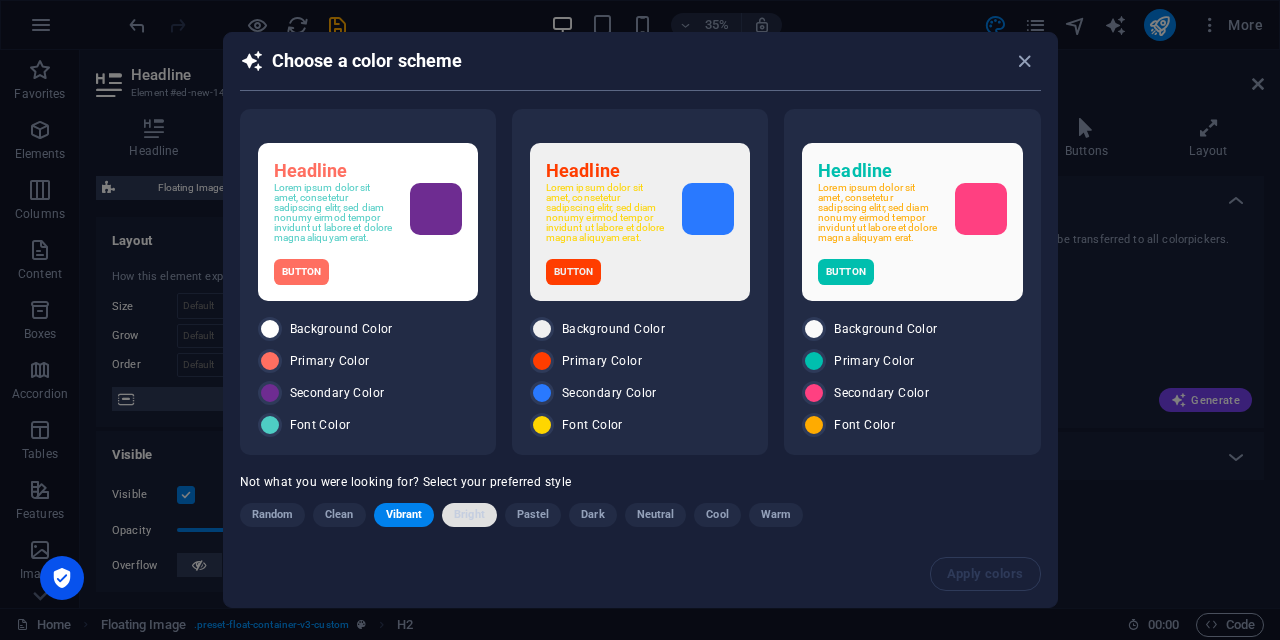 click on "Bright" at bounding box center [469, 515] 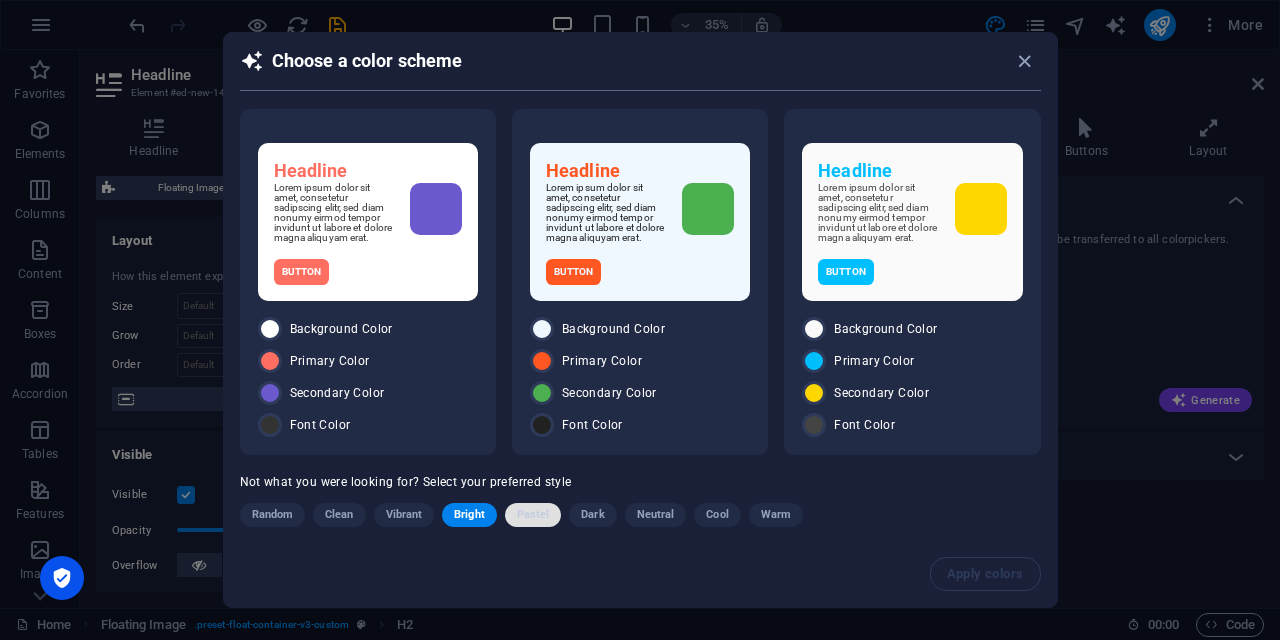 click on "Pastel" at bounding box center (533, 515) 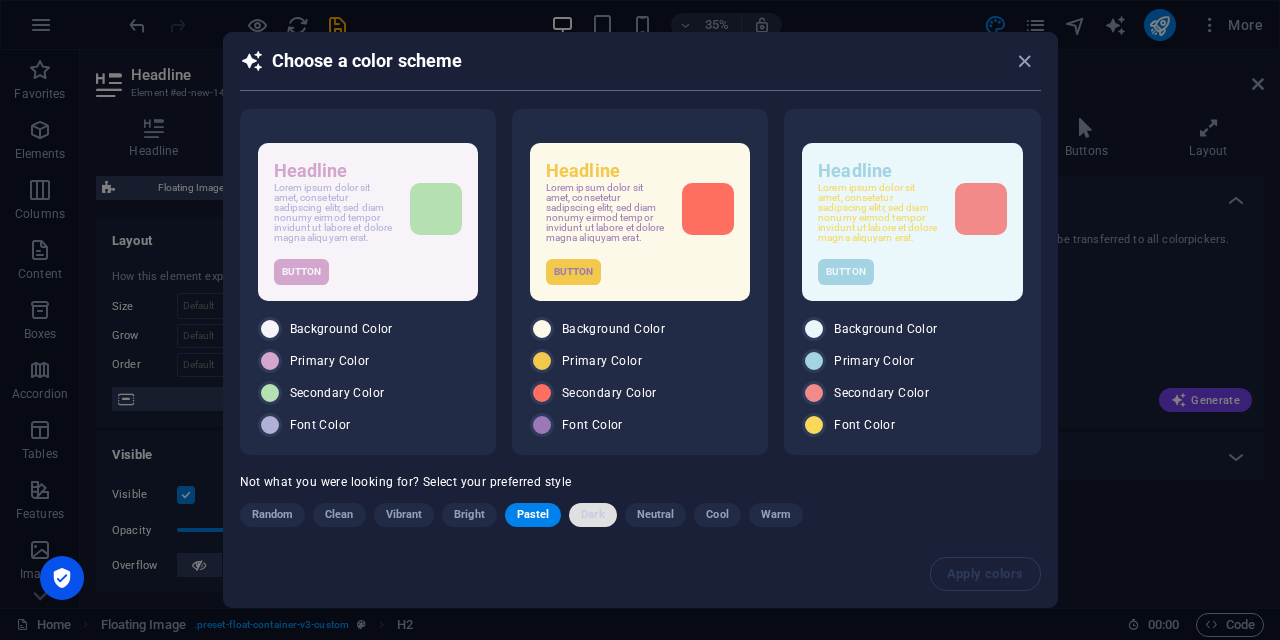 click on "Dark" at bounding box center (592, 515) 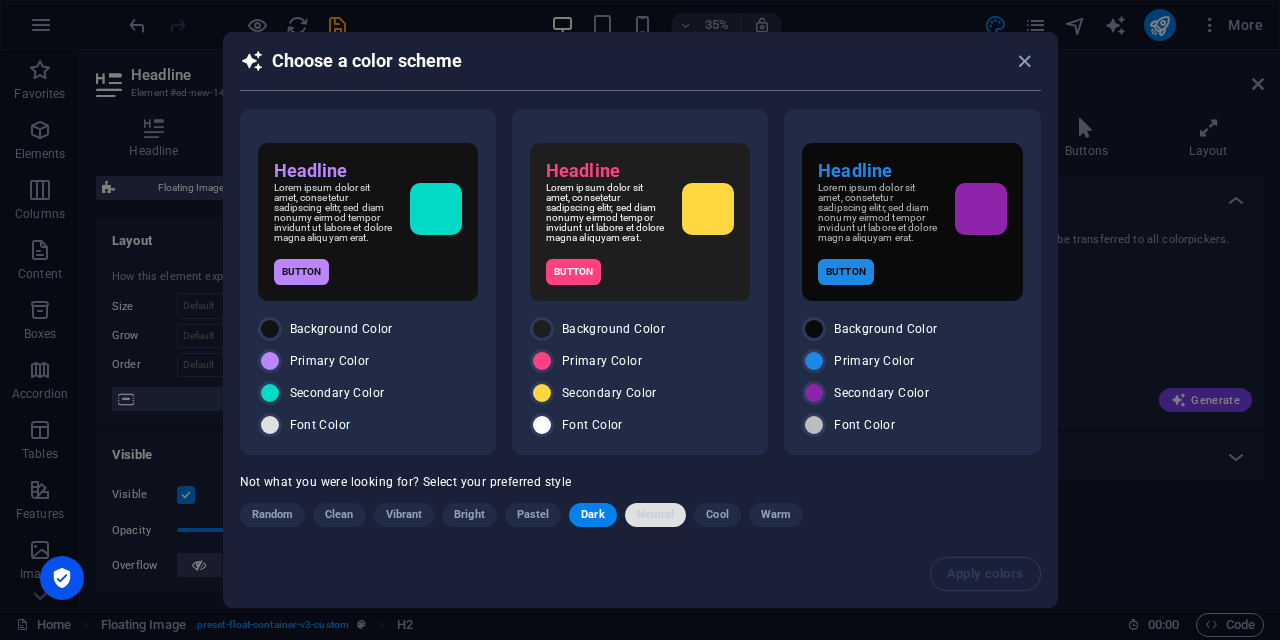 click on "Neutral" at bounding box center (656, 515) 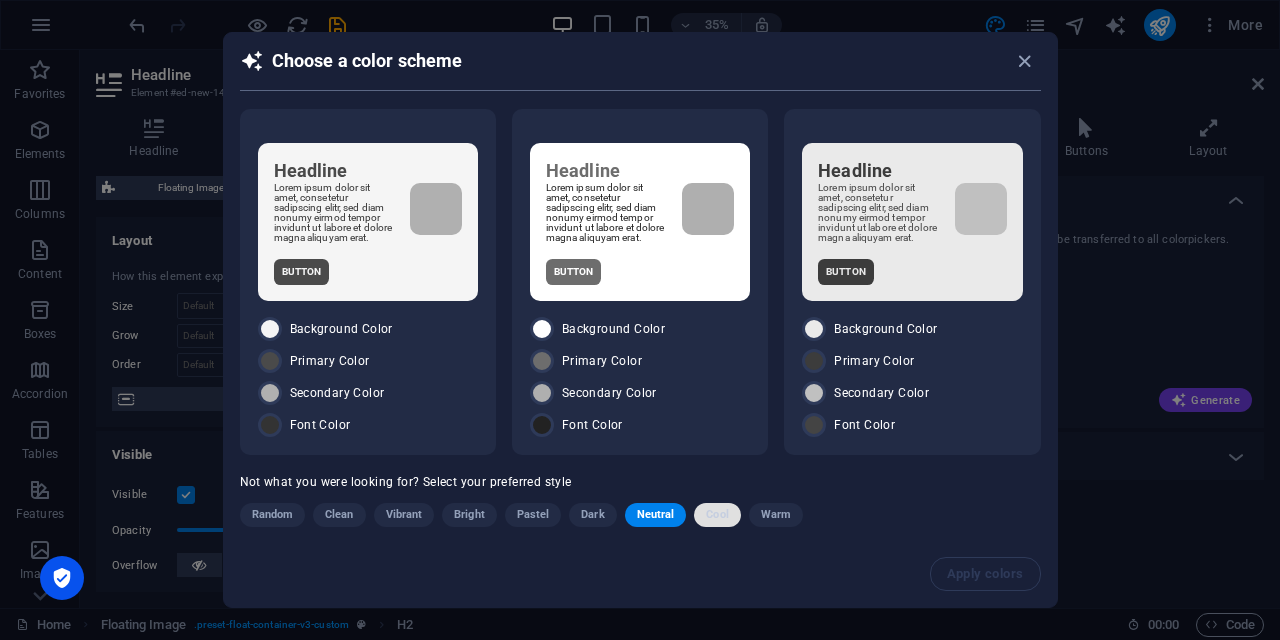 click on "Cool" at bounding box center (717, 515) 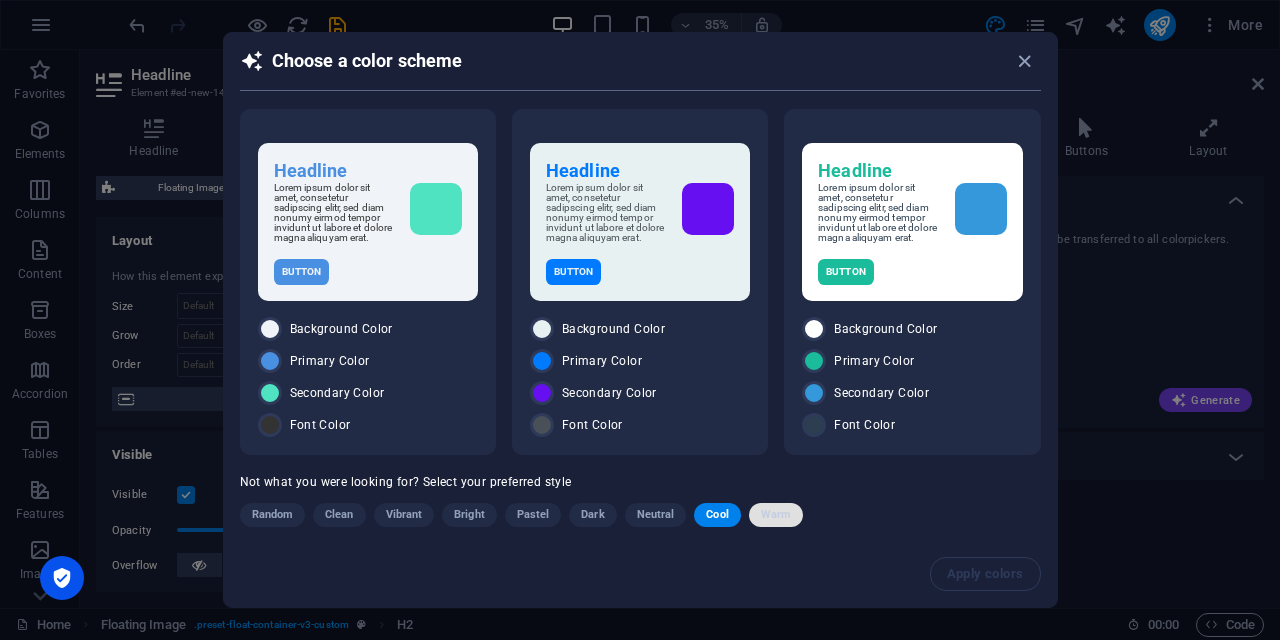 click on "Warm" at bounding box center [776, 515] 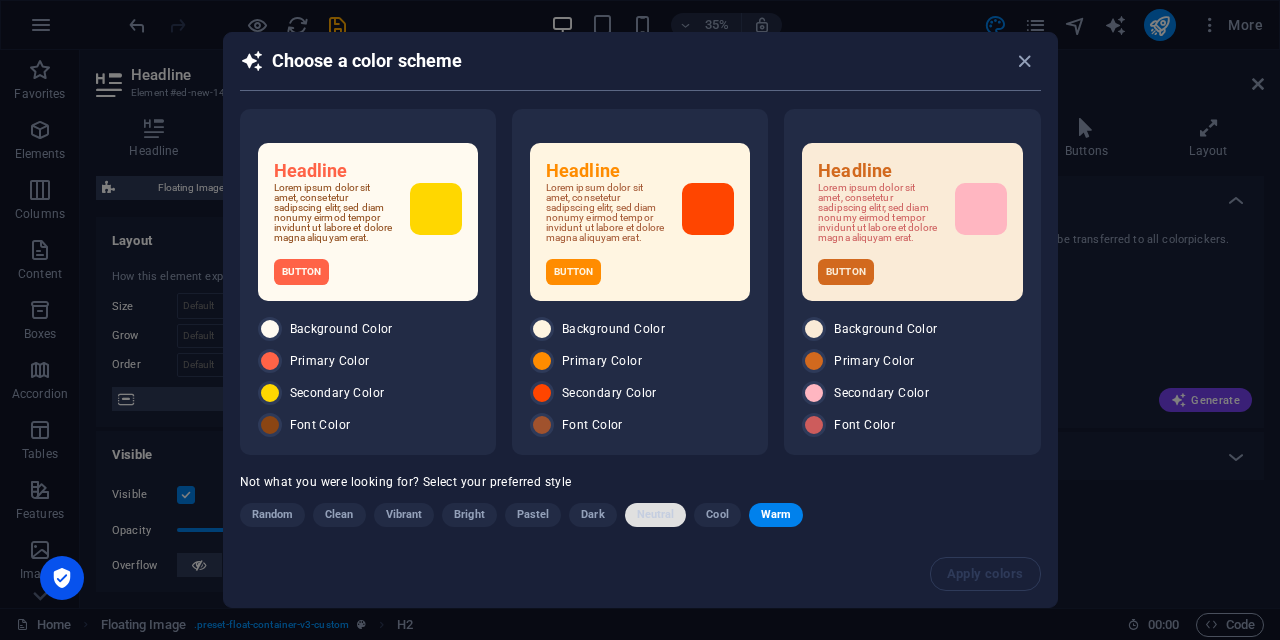 click on "Neutral" at bounding box center [656, 515] 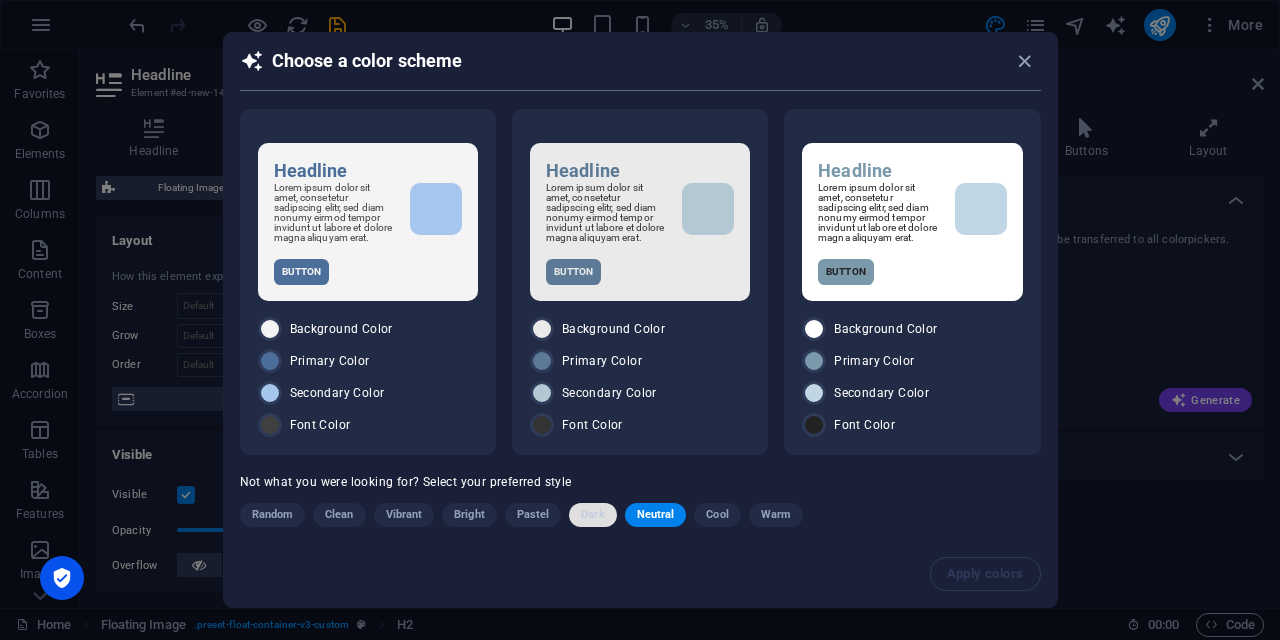 click on "Dark" at bounding box center [592, 515] 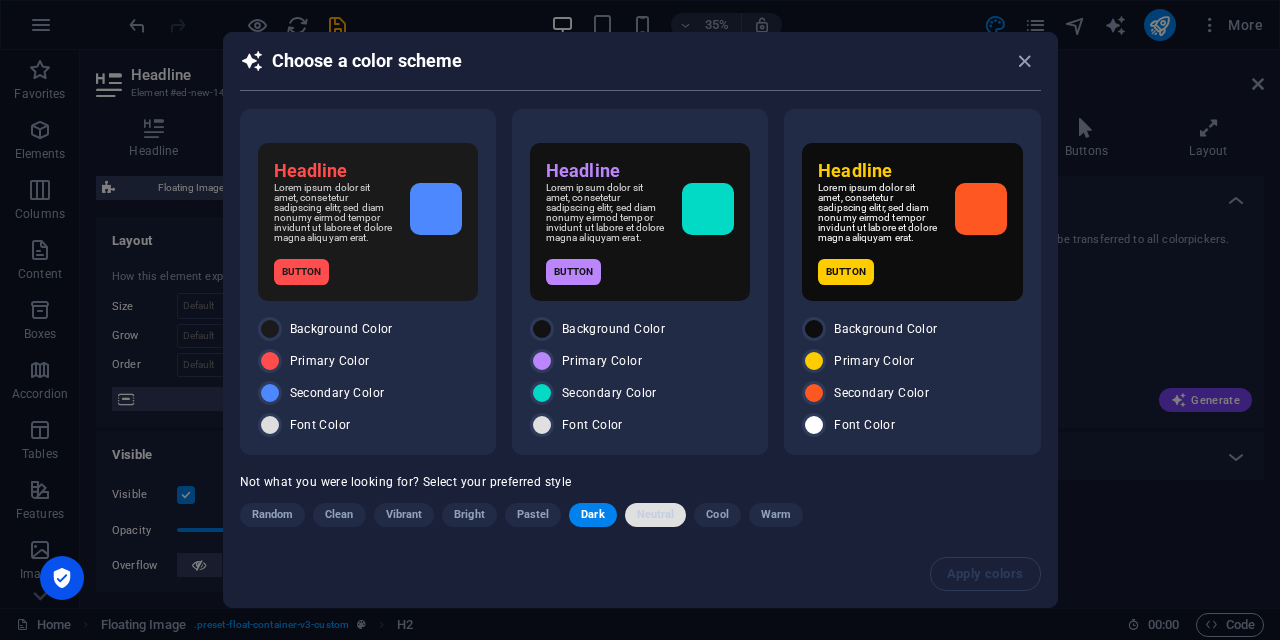 click on "Neutral" at bounding box center [656, 515] 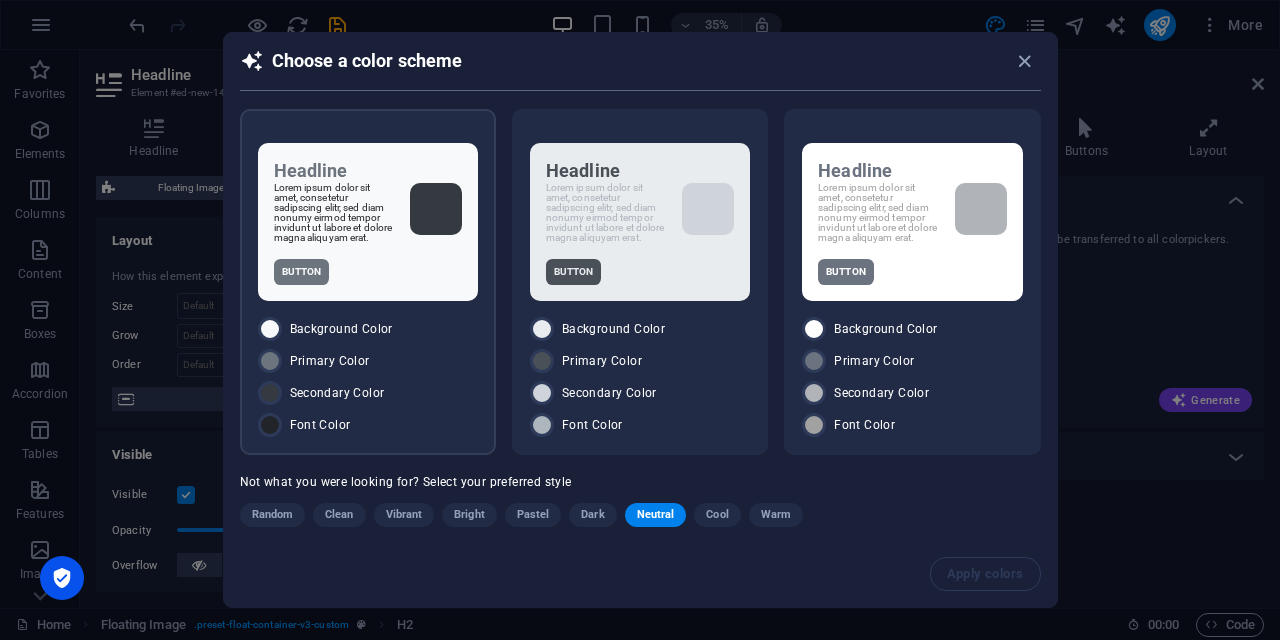 click on "Button" at bounding box center (368, 272) 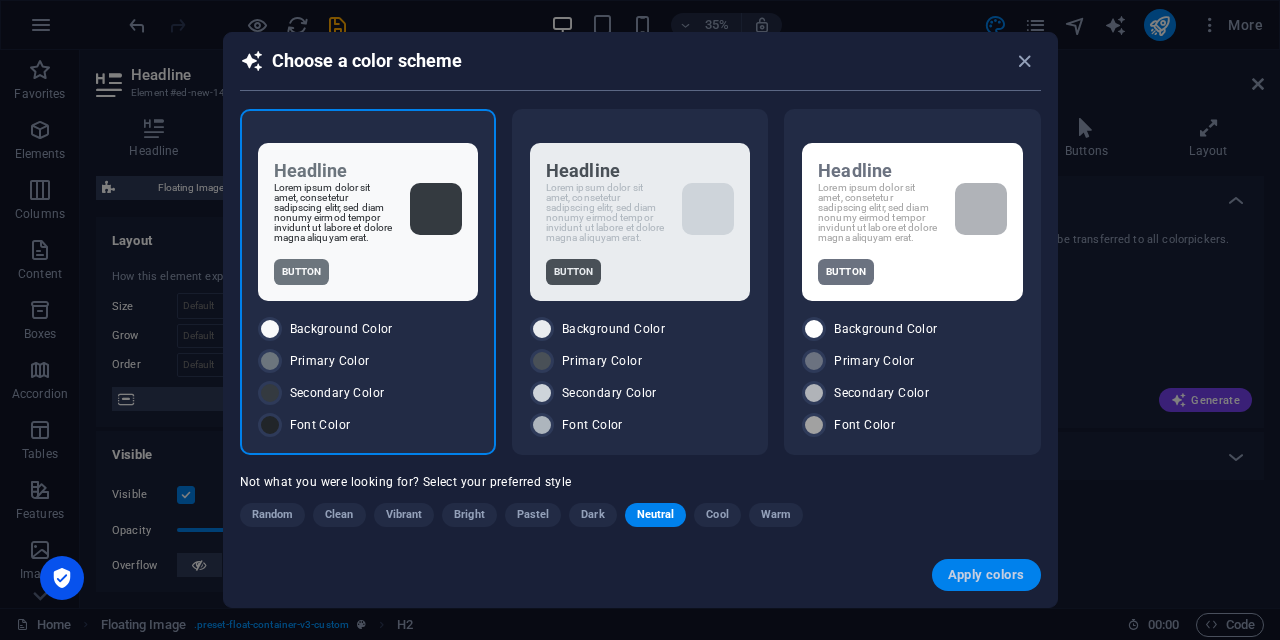 click on "Apply colors" at bounding box center (986, 575) 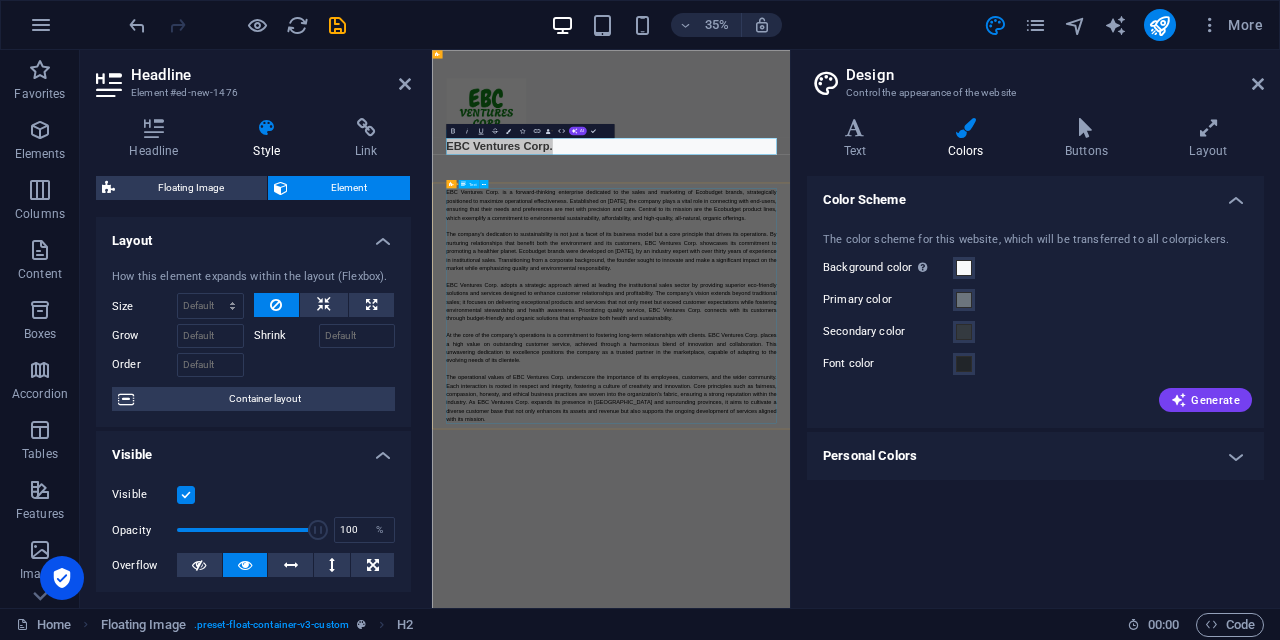 click at bounding box center [944, 215] 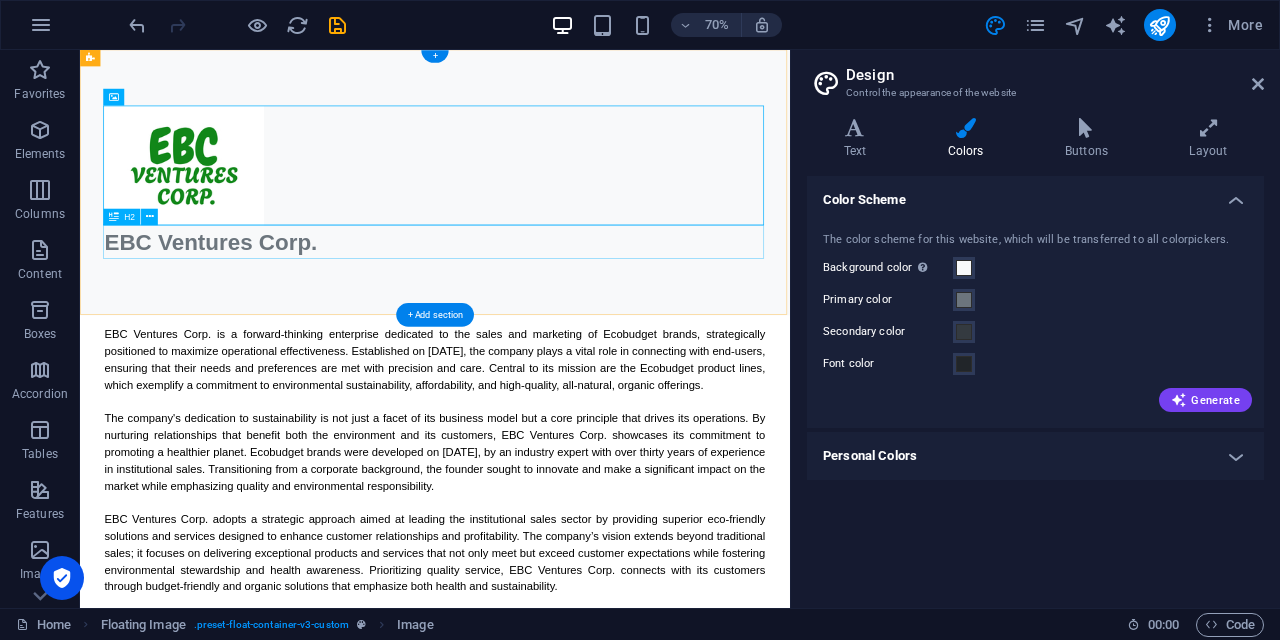 click on "EBC Ventures Corp." at bounding box center [587, 325] 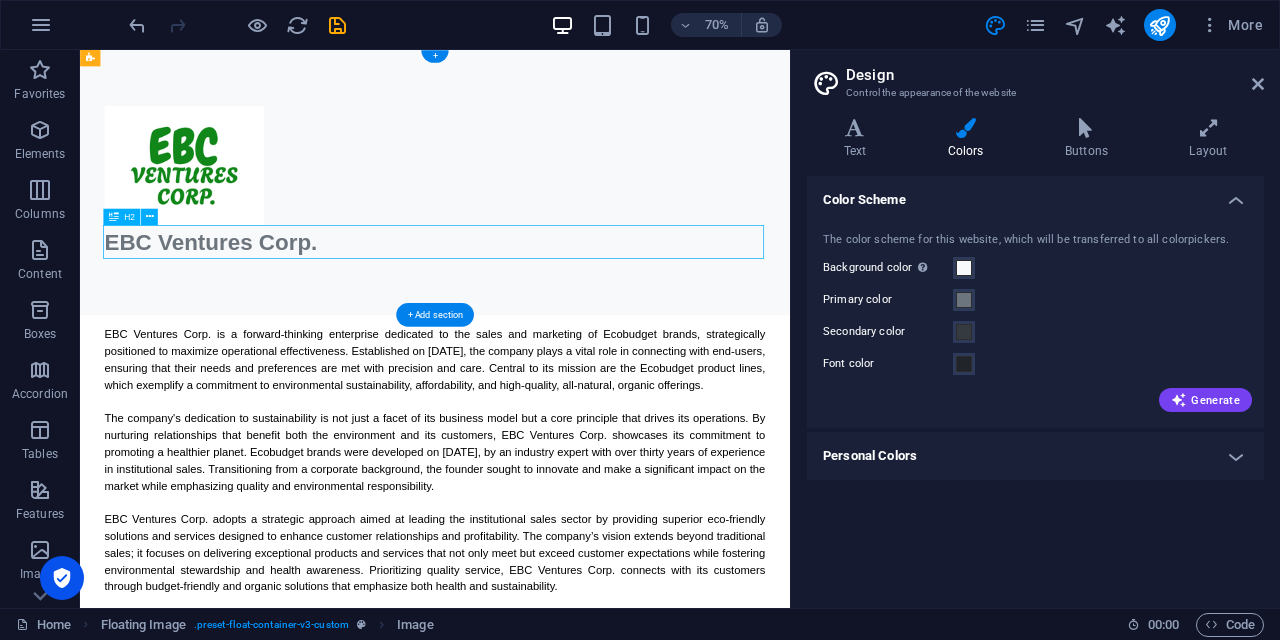 click on "EBC Ventures Corp." at bounding box center [587, 325] 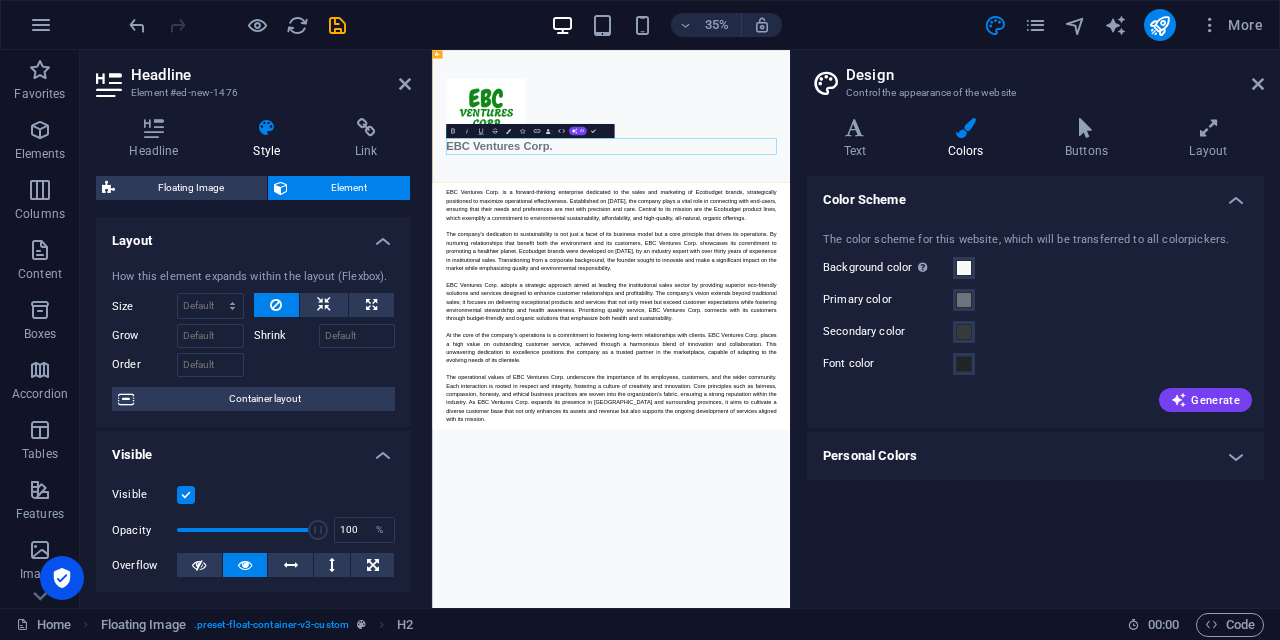 click on "EBC Ventures Corp." at bounding box center [944, 325] 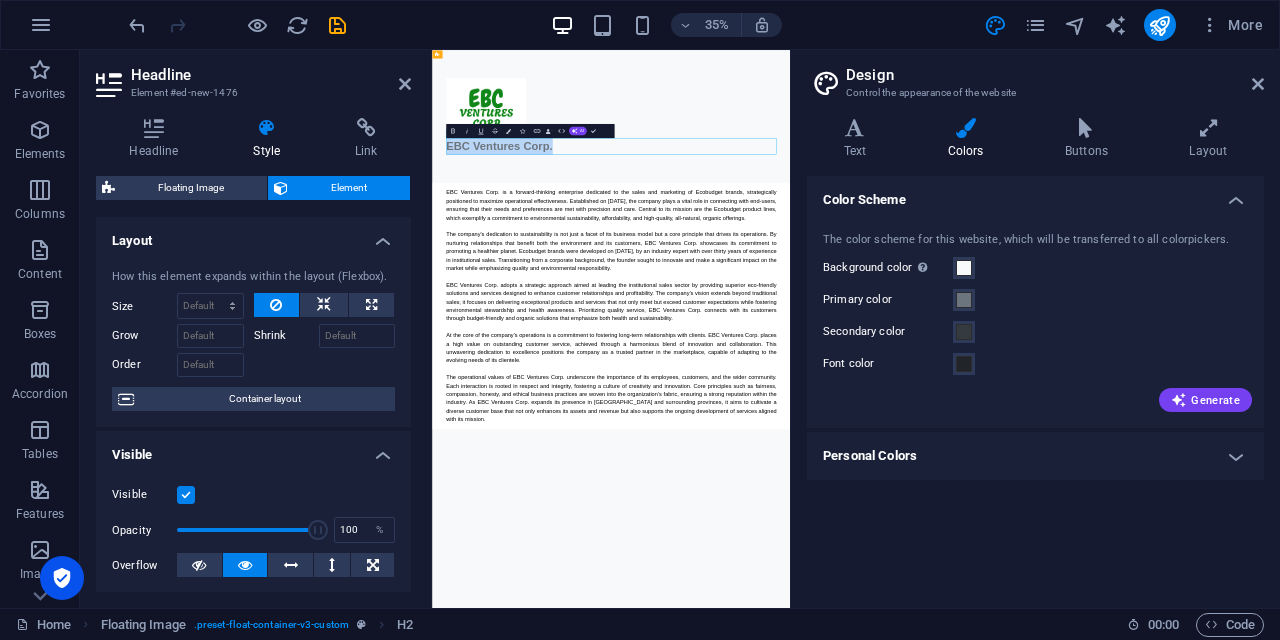 drag, startPoint x: 772, startPoint y: 327, endPoint x: 852, endPoint y: 191, distance: 157.78467 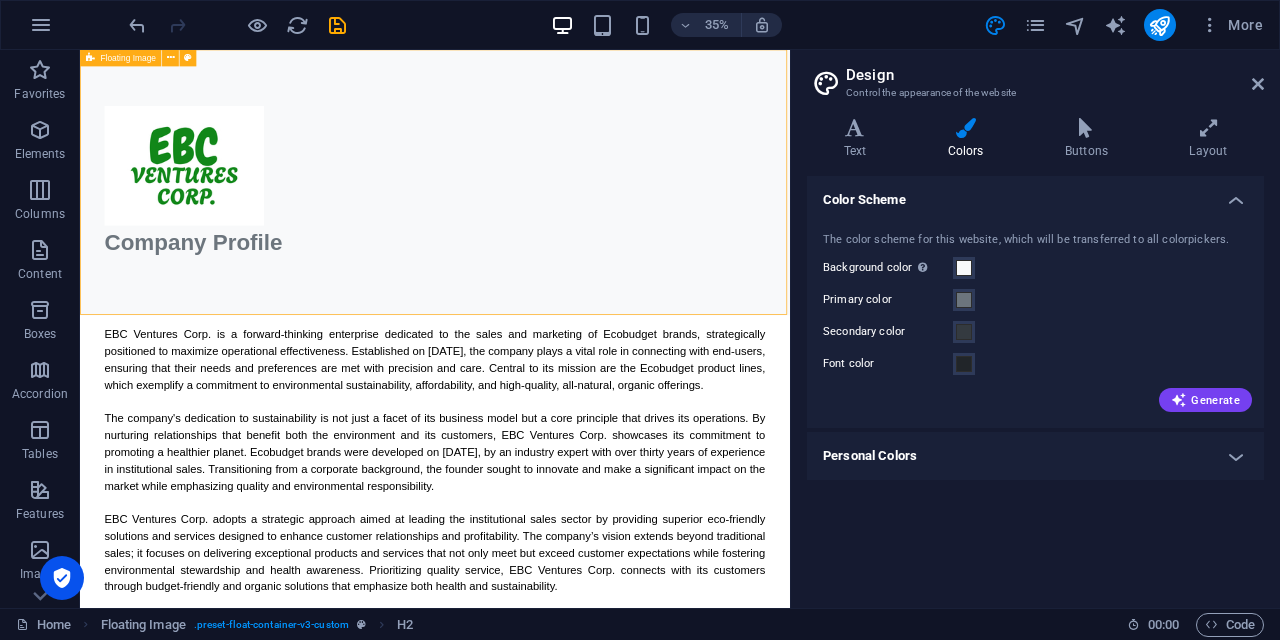 click on "Company Profile" at bounding box center [587, 239] 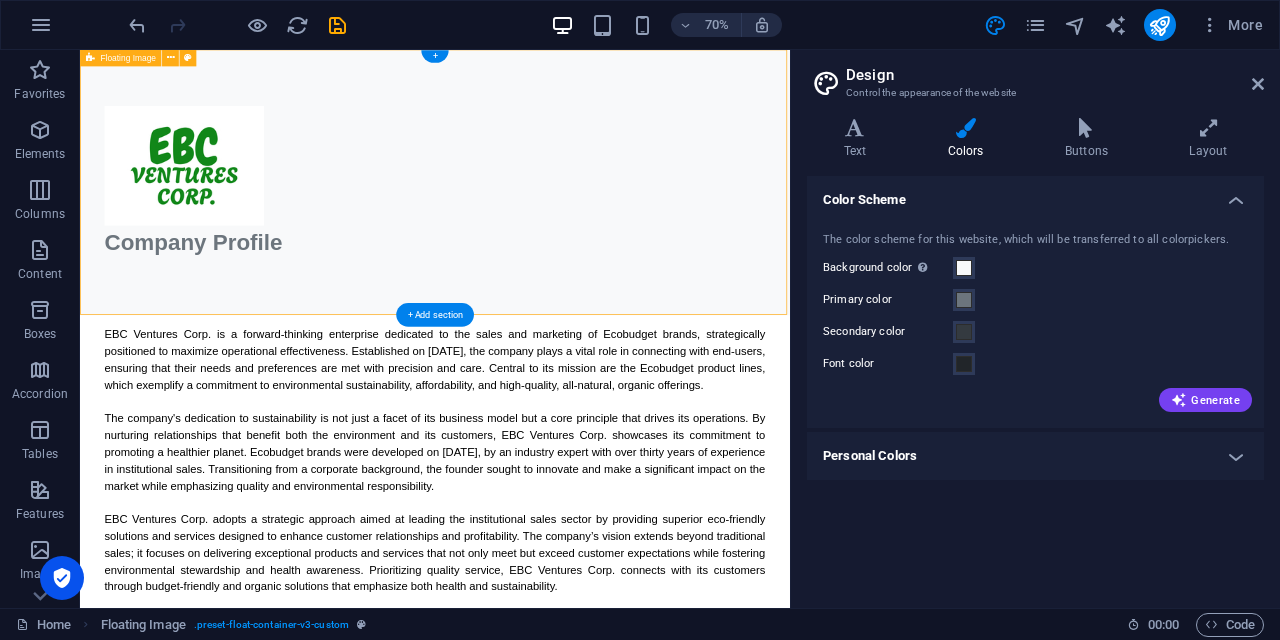 click on "Company Profile" at bounding box center (587, 239) 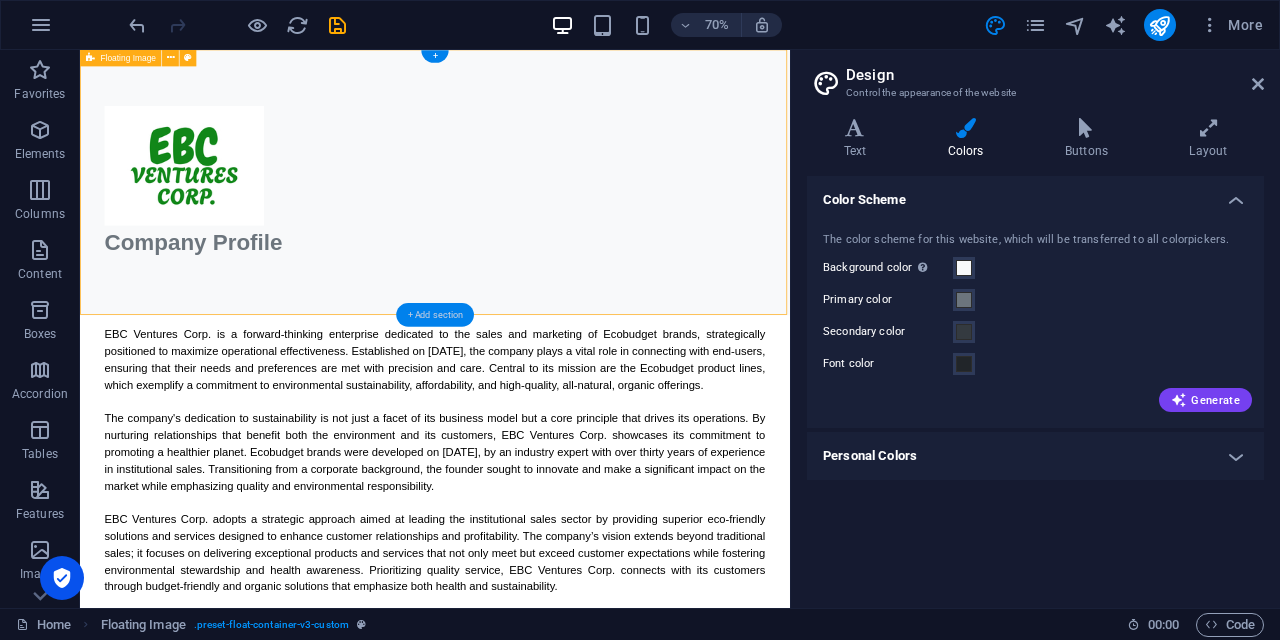 click on "+ Add section" at bounding box center [435, 315] 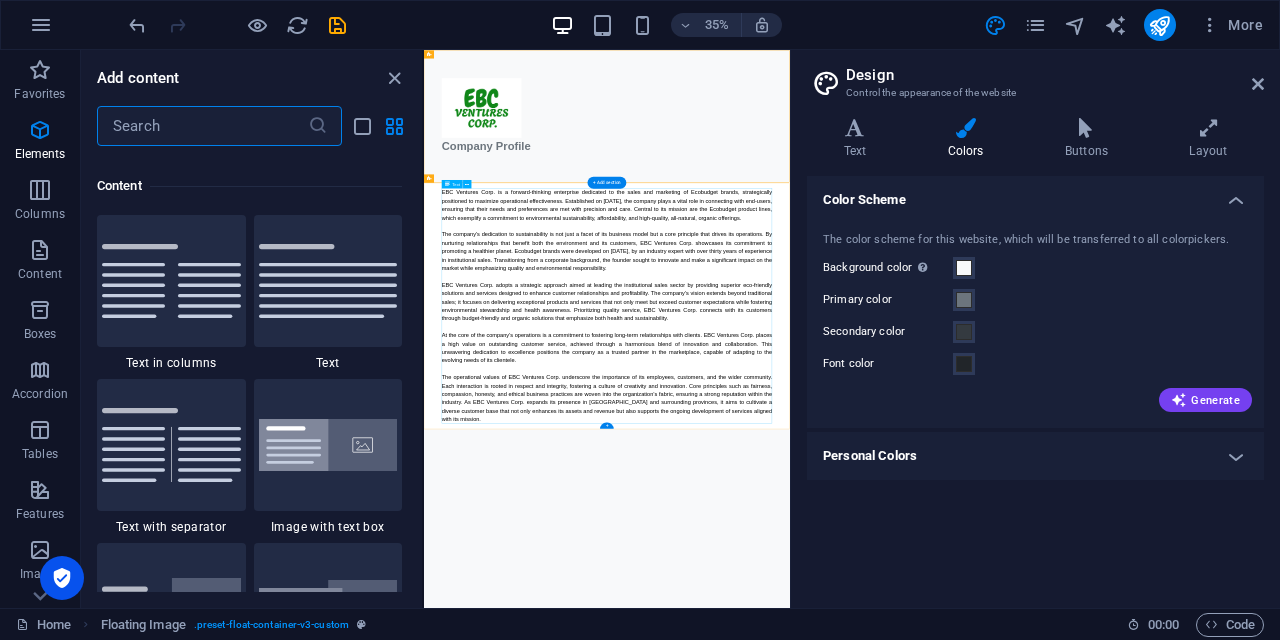 scroll, scrollTop: 3499, scrollLeft: 0, axis: vertical 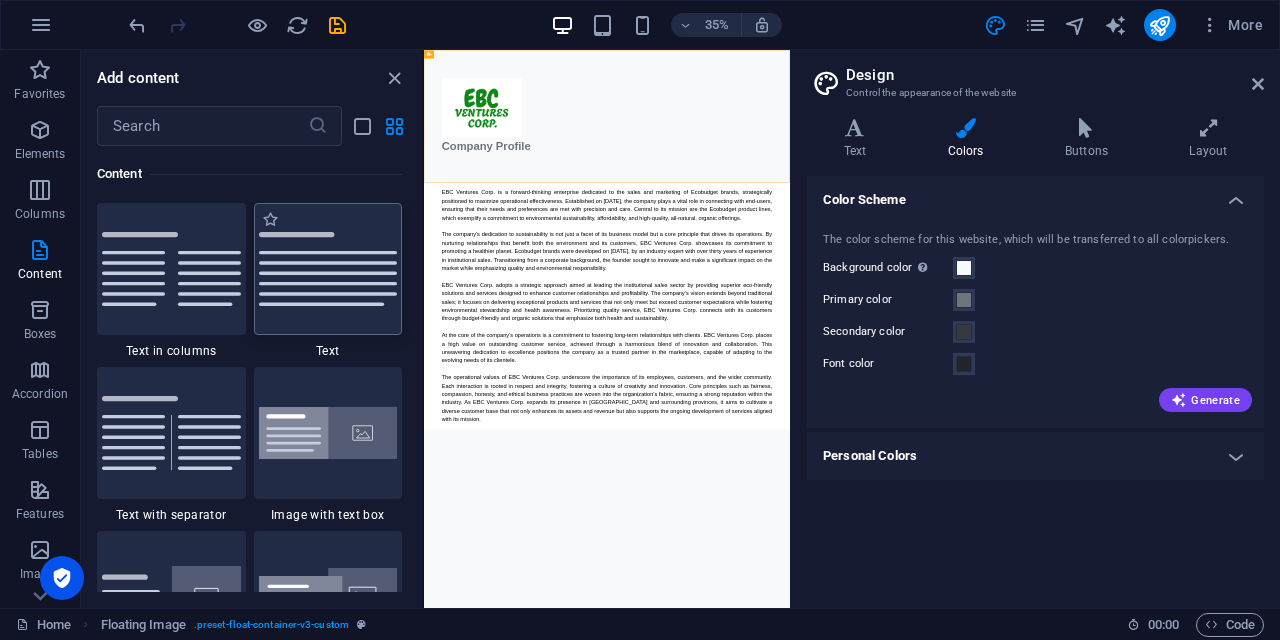 click at bounding box center [328, 269] 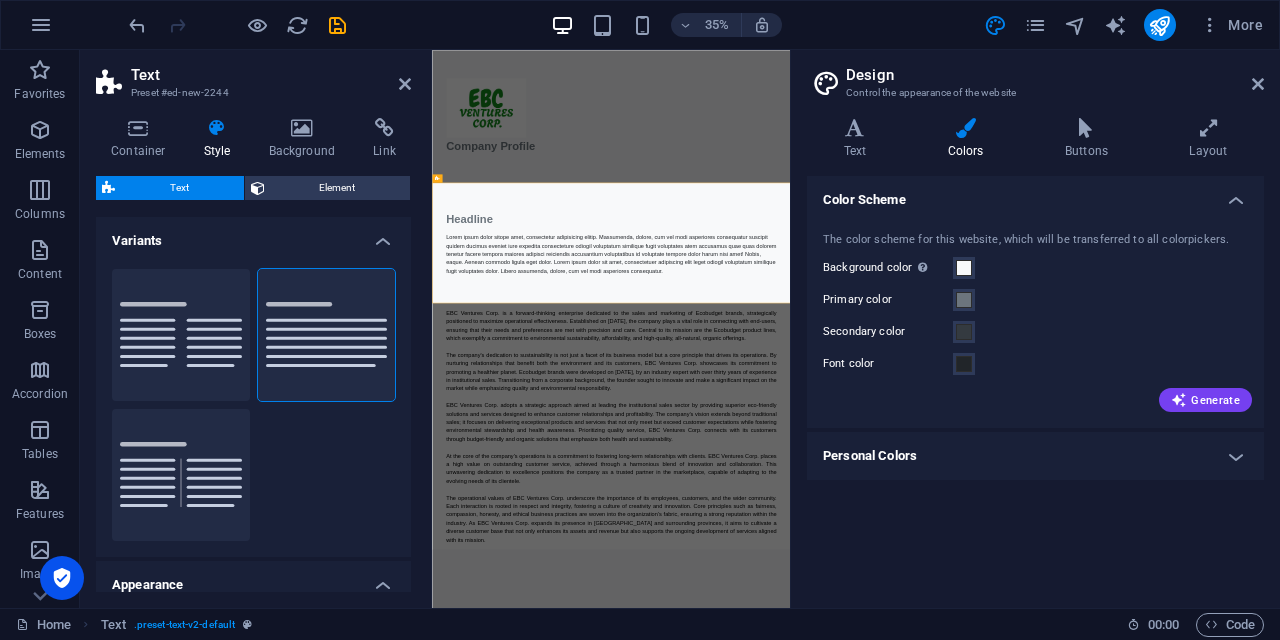 click on "Headline" at bounding box center (944, 533) 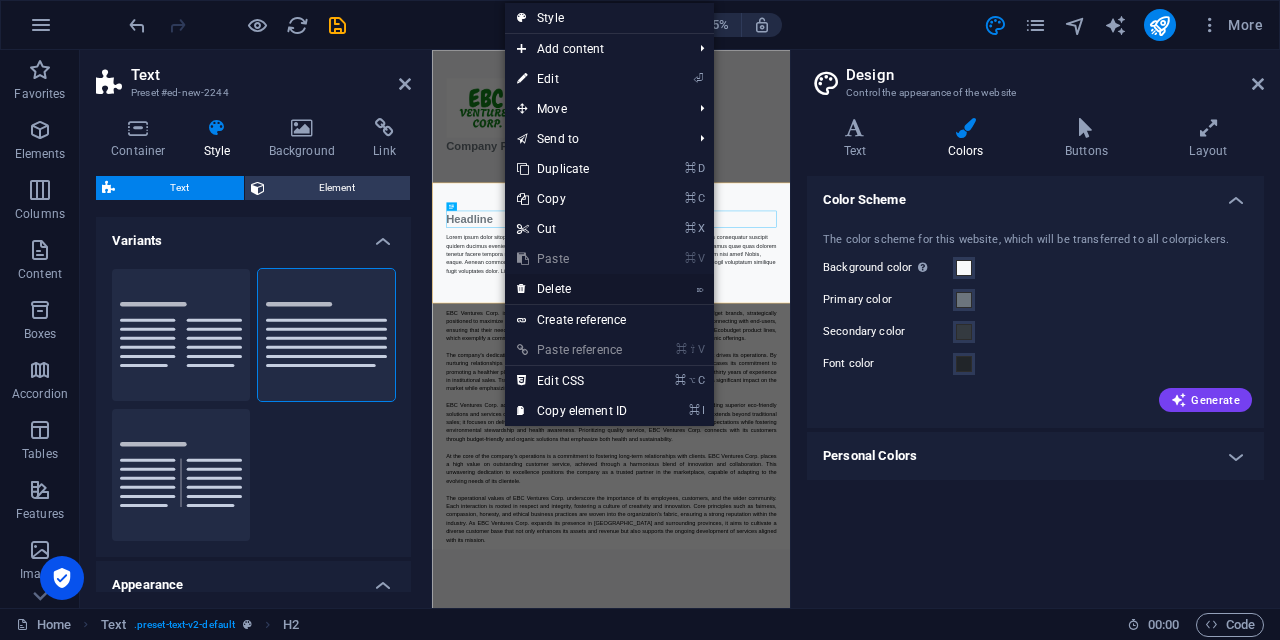 drag, startPoint x: 580, startPoint y: 290, endPoint x: 148, endPoint y: 686, distance: 586.03754 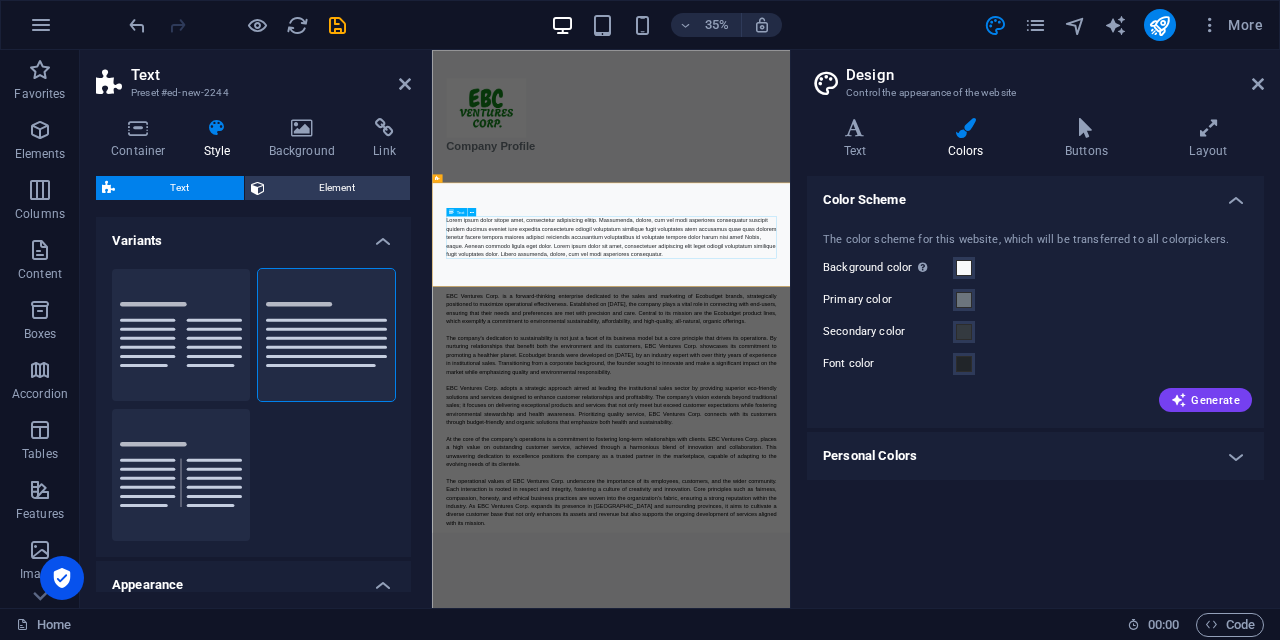 click on "Lorem ipsum dolor sitope amet, consectetur adipisicing elitip. Massumenda, dolore, cum vel modi asperiores consequatur suscipit quidem ducimus eveniet iure expedita consecteture odiogil voluptatum similique fugit voluptates atem accusamus quae quas dolorem tenetur facere tempora maiores adipisci reiciendis accusantium voluptatibus id voluptate tempore dolor harum nisi amet! Nobis, eaque. Aenean commodo ligula eget dolor. Lorem ipsum dolor sit amet, consectetuer adipiscing elit leget odiogil voluptatum similique fugit voluptates dolor. Libero assumenda, dolore, cum vel modi asperiores consequatur." at bounding box center [944, 585] 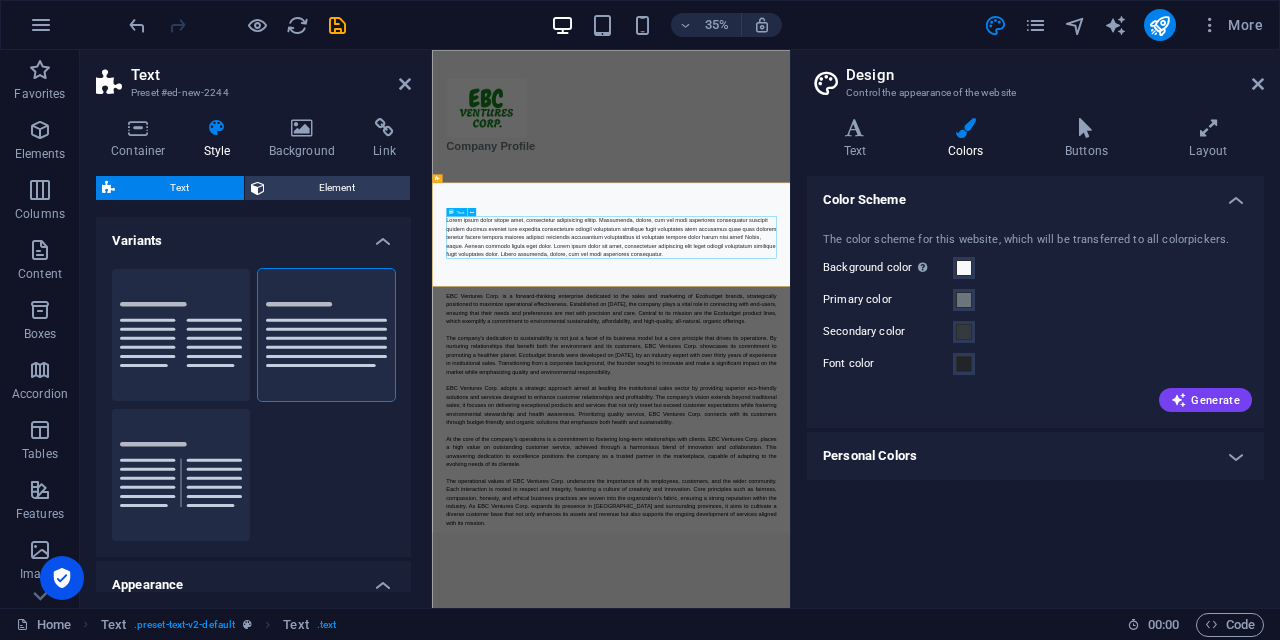 click on "Lorem ipsum dolor sitope amet, consectetur adipisicing elitip. Massumenda, dolore, cum vel modi asperiores consequatur suscipit quidem ducimus eveniet iure expedita consecteture odiogil voluptatum similique fugit voluptates atem accusamus quae quas dolorem tenetur facere tempora maiores adipisci reiciendis accusantium voluptatibus id voluptate tempore dolor harum nisi amet! Nobis, eaque. Aenean commodo ligula eget dolor. Lorem ipsum dolor sit amet, consectetuer adipiscing elit leget odiogil voluptatum similique fugit voluptates dolor. Libero assumenda, dolore, cum vel modi asperiores consequatur." at bounding box center (944, 585) 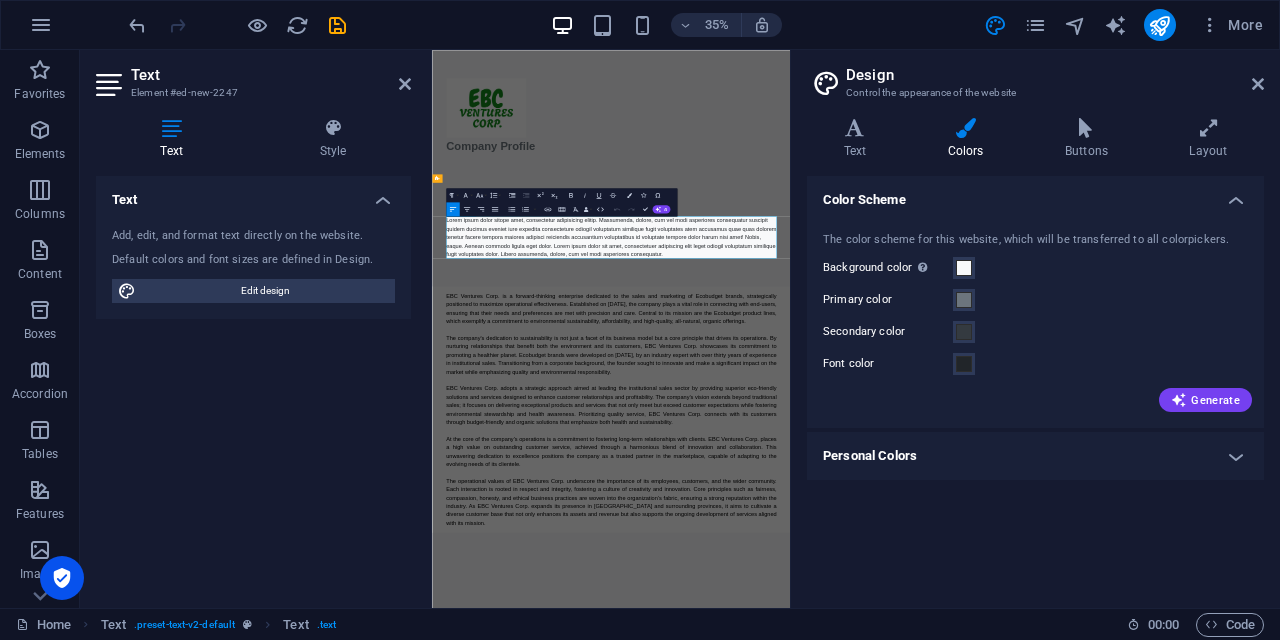 click on "Lorem ipsum dolor sitope amet, consectetur adipisicing elitip. Massumenda, dolore, cum vel modi asperiores consequatur suscipit quidem ducimus eveniet iure expedita consecteture odiogil voluptatum similique fugit voluptates atem accusamus quae quas dolorem tenetur facere tempora maiores adipisci reiciendis accusantium voluptatibus id voluptate tempore dolor harum nisi amet! Nobis, eaque. Aenean commodo ligula eget dolor. Lorem ipsum dolor sit amet, consectetuer adipiscing elit leget odiogil voluptatum similique fugit voluptates dolor. Libero assumenda, dolore, cum vel modi asperiores consequatur." at bounding box center (944, 585) 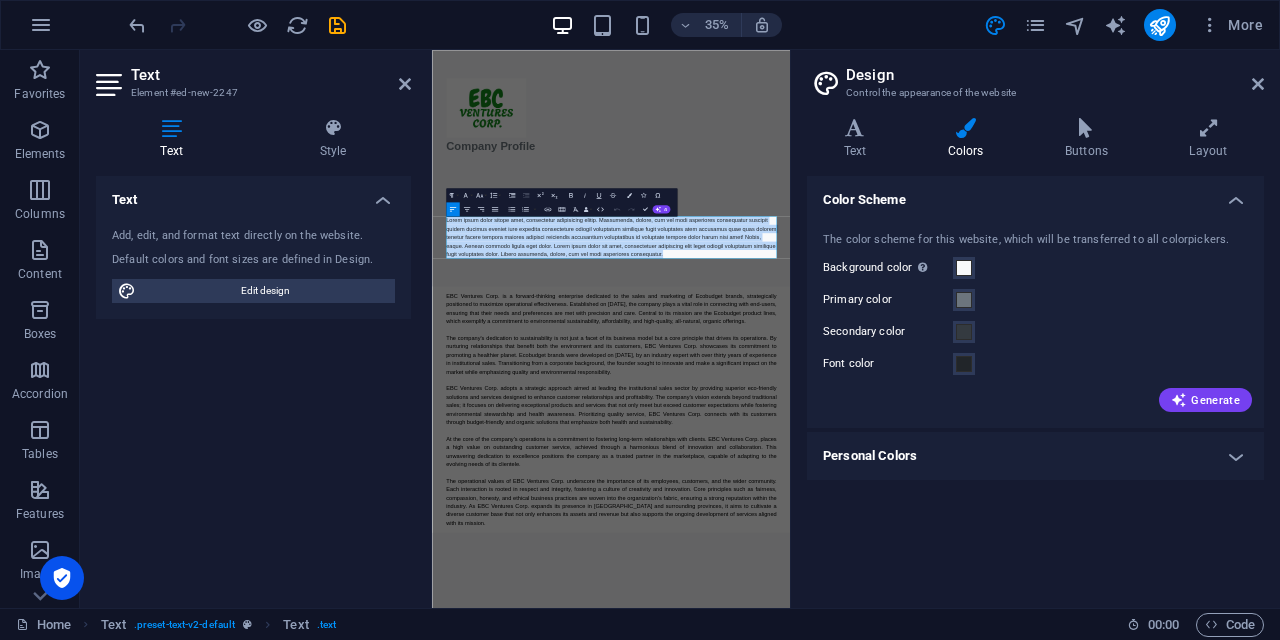 drag, startPoint x: 1266, startPoint y: 624, endPoint x: 860, endPoint y: 279, distance: 532.7861 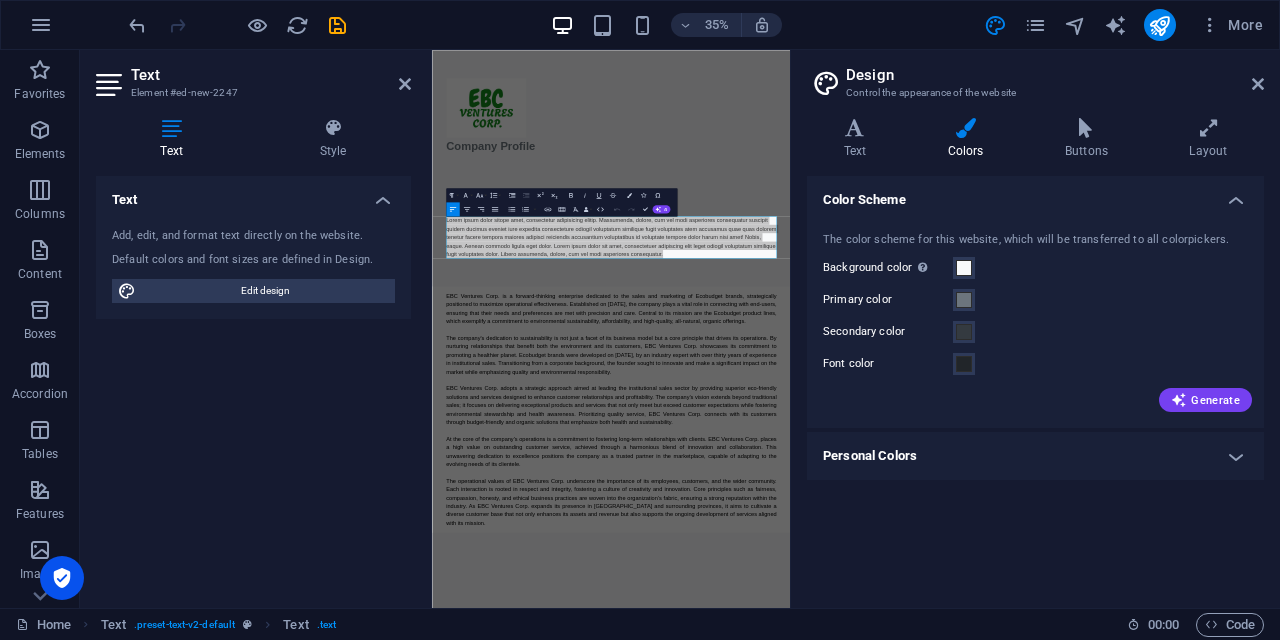 click on "EBC Ventures Corp. Home Favorites Elements Columns Content Boxes Accordion Tables Features Images Slider Header Footer Forms Marketing Collections Text Element #ed-new-2247 Text Style Text Add, edit, and format text directly on the website. Default colors and font sizes are defined in Design. Edit design Alignment Left aligned Centered Right aligned Text Element Layout How this element expands within the layout (Flexbox). Size Default auto px % 1/1 1/2 1/3 1/4 1/5 1/6 1/7 1/8 1/9 1/10 Grow Shrink Order Container layout Visible Visible Opacity 100 % Overflow Spacing Margin Default auto px % rem vw vh Custom Custom auto px % rem vw vh auto px % rem vw vh auto px % rem vw vh auto px % rem vw vh Padding Default px rem % vh vw Custom Custom px rem % vh vw px rem % vh vw px rem % vh vw px rem % vh vw Border Style              - Width 1 auto px rem % vh vw Custom Custom 1 auto px rem % vh vw 1 auto px rem % vh vw 1 auto px %" at bounding box center [640, 320] 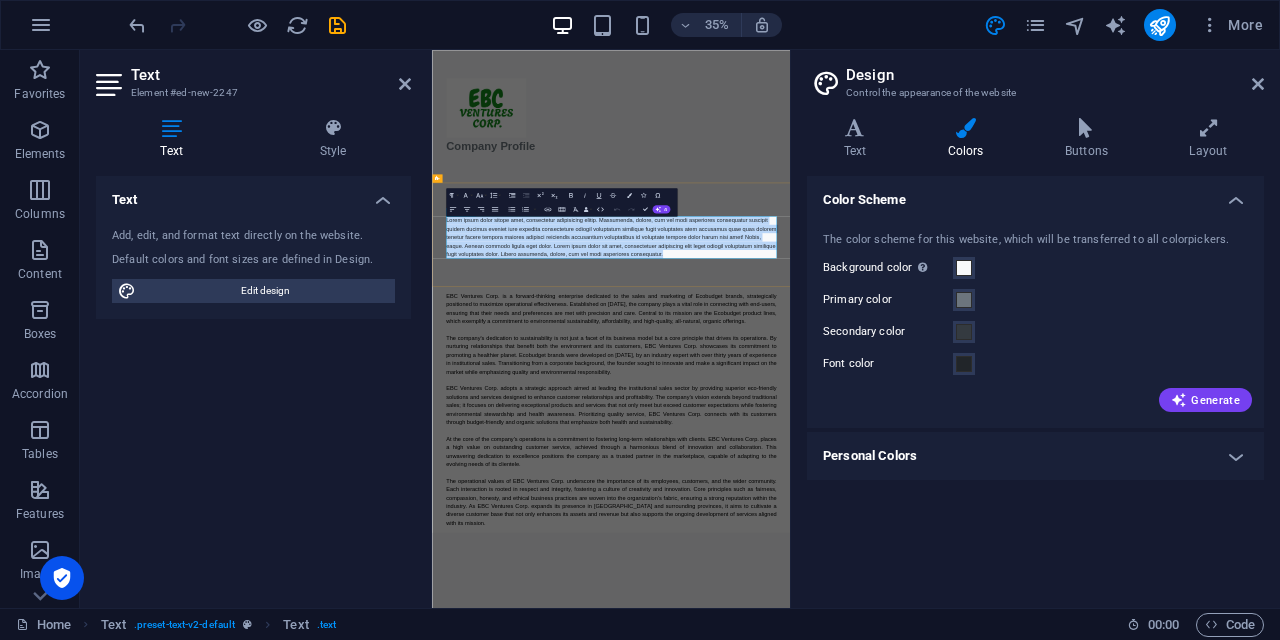 click on "Lorem ipsum dolor sitope amet, consectetur adipisicing elitip. Massumenda, dolore, cum vel modi asperiores consequatur suscipit quidem ducimus eveniet iure expedita consecteture odiogil voluptatum similique fugit voluptates atem accusamus quae quas dolorem tenetur facere tempora maiores adipisci reiciendis accusantium voluptatibus id voluptate tempore dolor harum nisi amet! Nobis, eaque. Aenean commodo ligula eget dolor. Lorem ipsum dolor sit amet, consectetuer adipiscing elit leget odiogil voluptatum similique fugit voluptates dolor. Libero assumenda, dolore, cum vel modi asperiores consequatur." at bounding box center [944, 585] 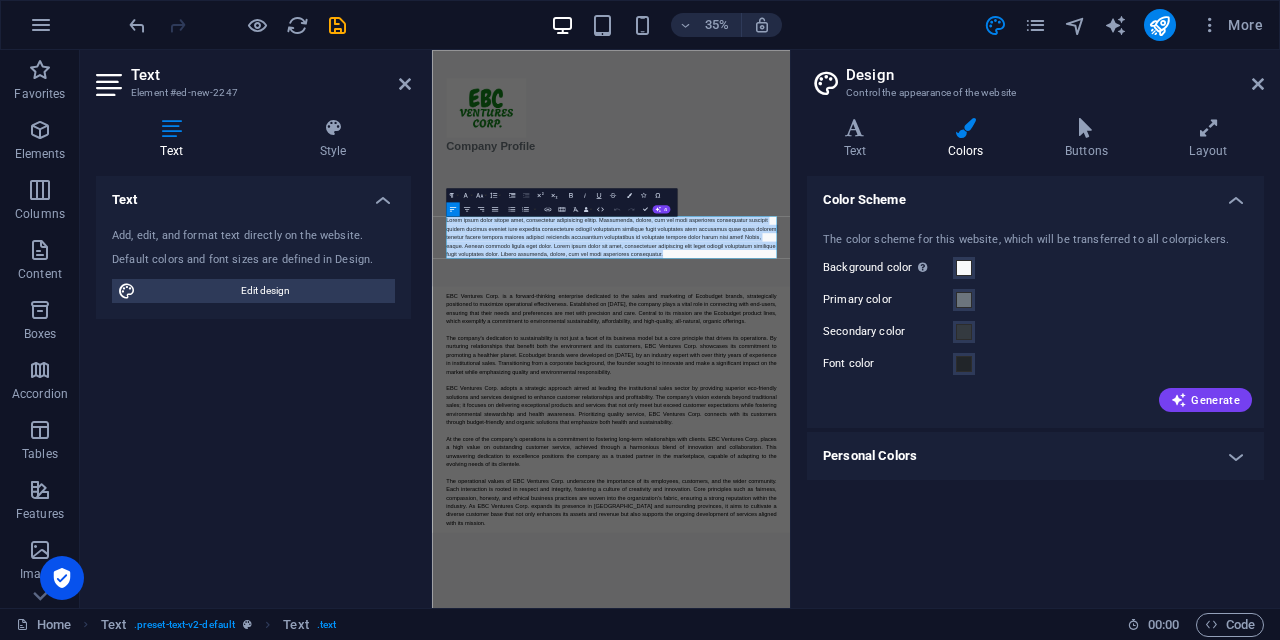 drag, startPoint x: 1280, startPoint y: 627, endPoint x: 838, endPoint y: 274, distance: 565.66156 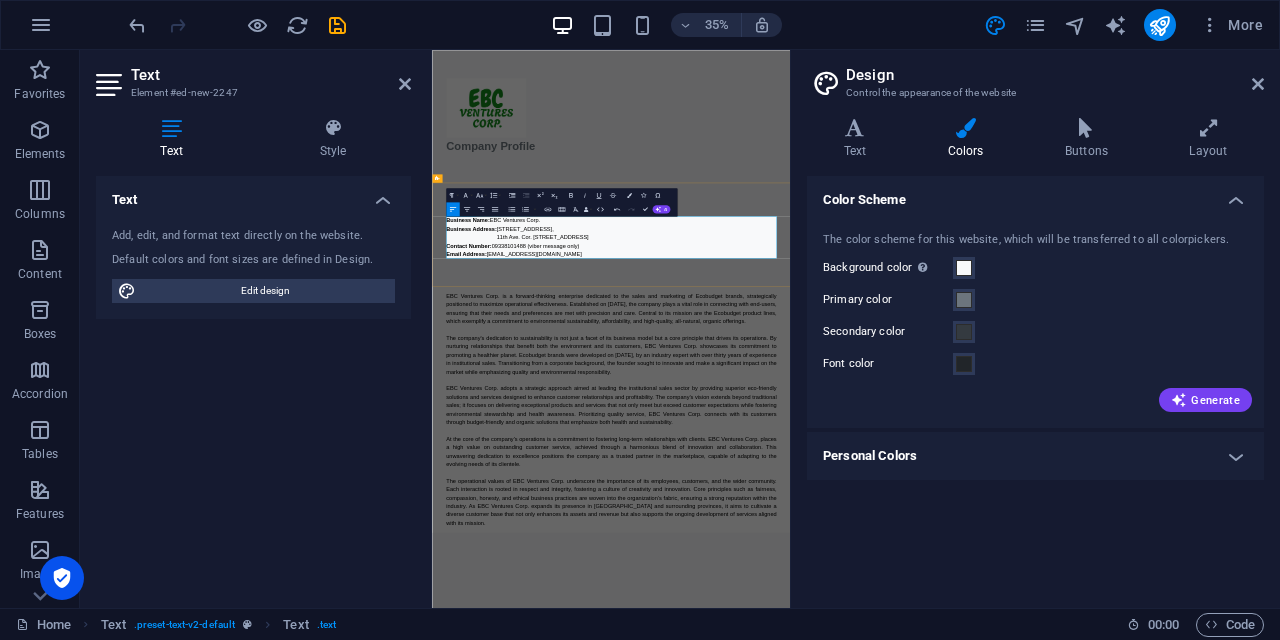 click on "11th Ave. Cor. 26th St., Bonifacio Global City, Taguig 1635" at bounding box center [992, 585] 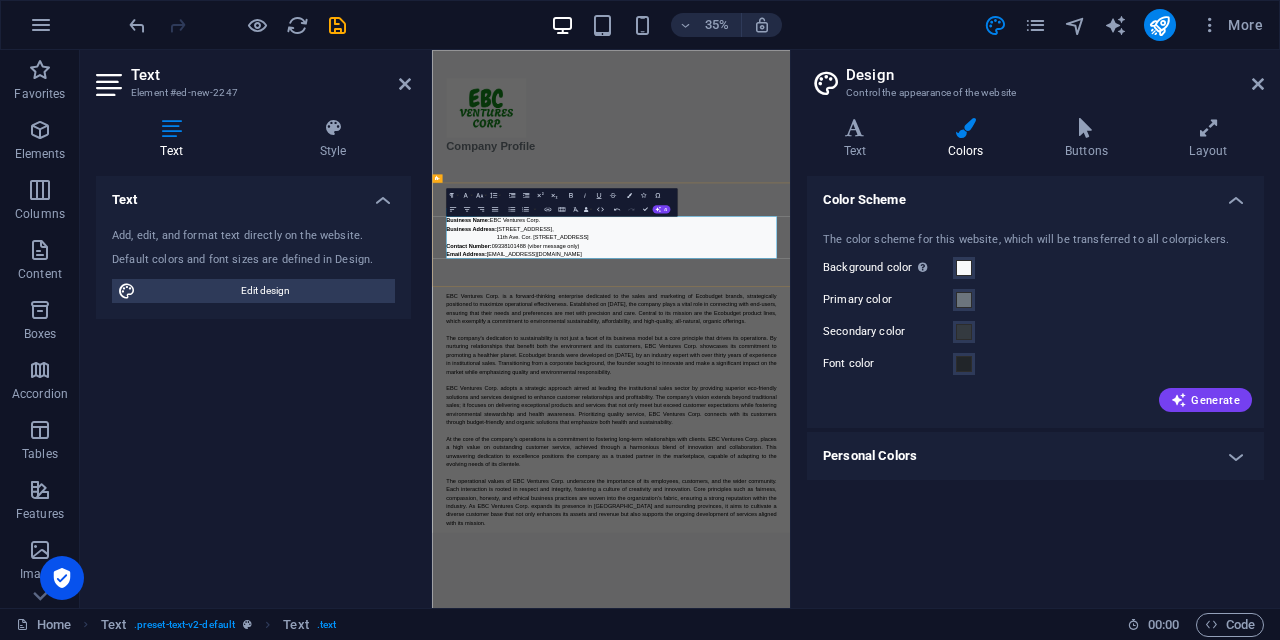 type 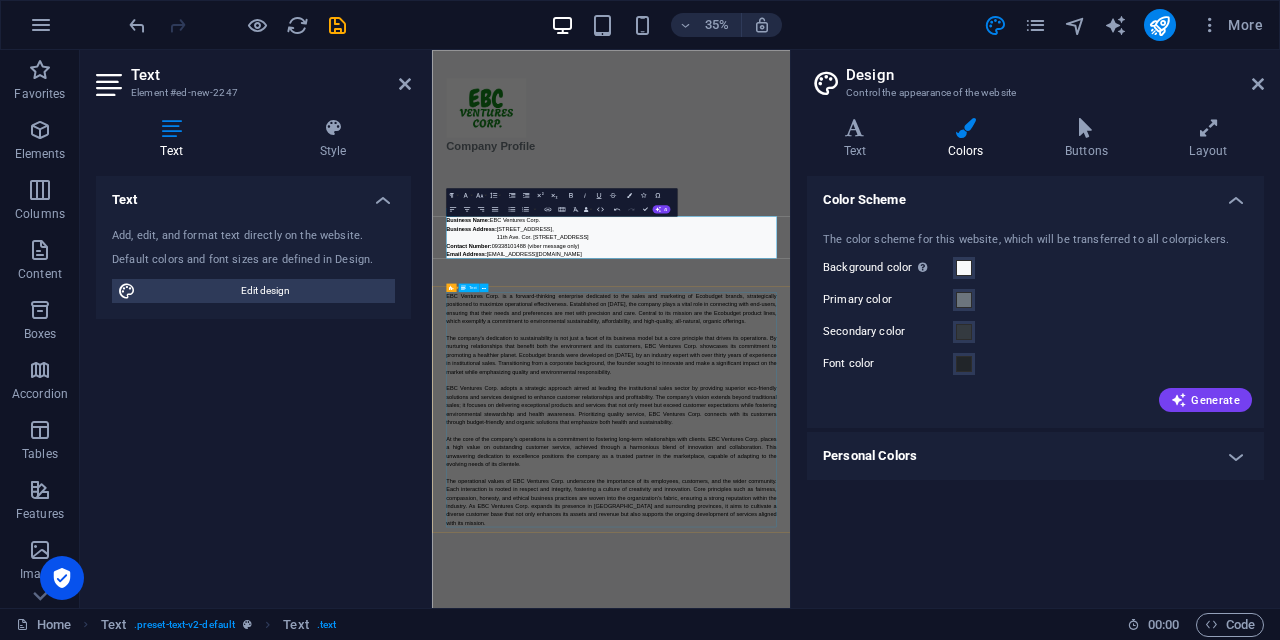 type 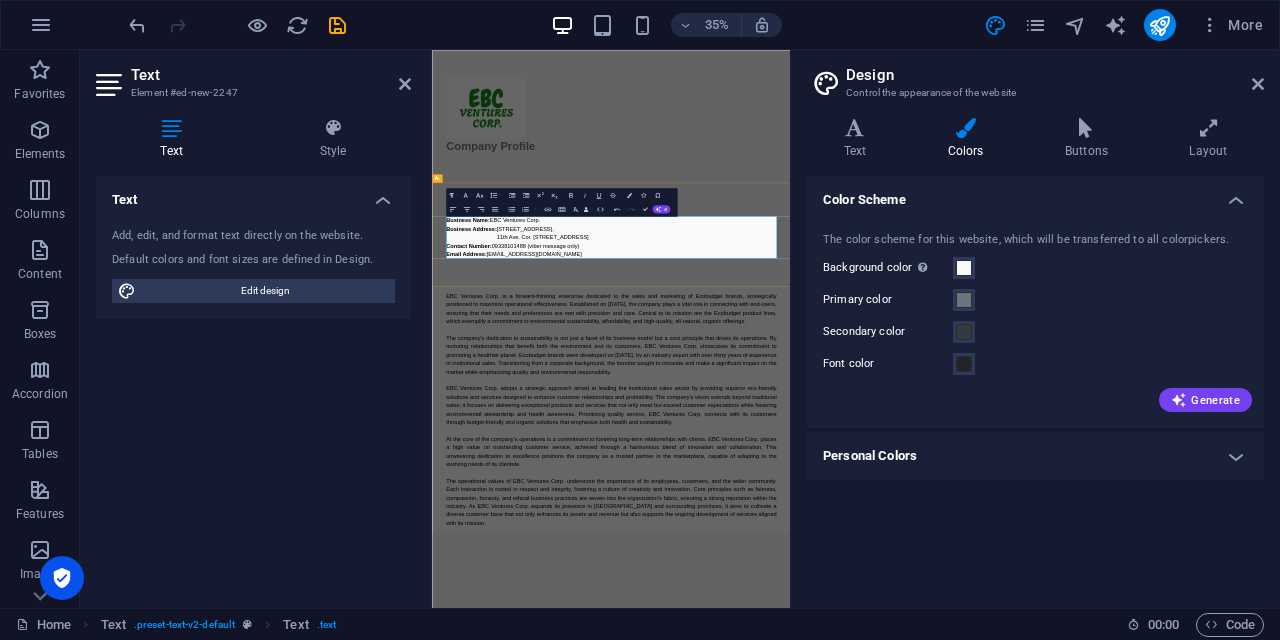 click on "11th Ave. Cor. 26th St., Bonifacio Global City, Taguig 1635" at bounding box center [992, 585] 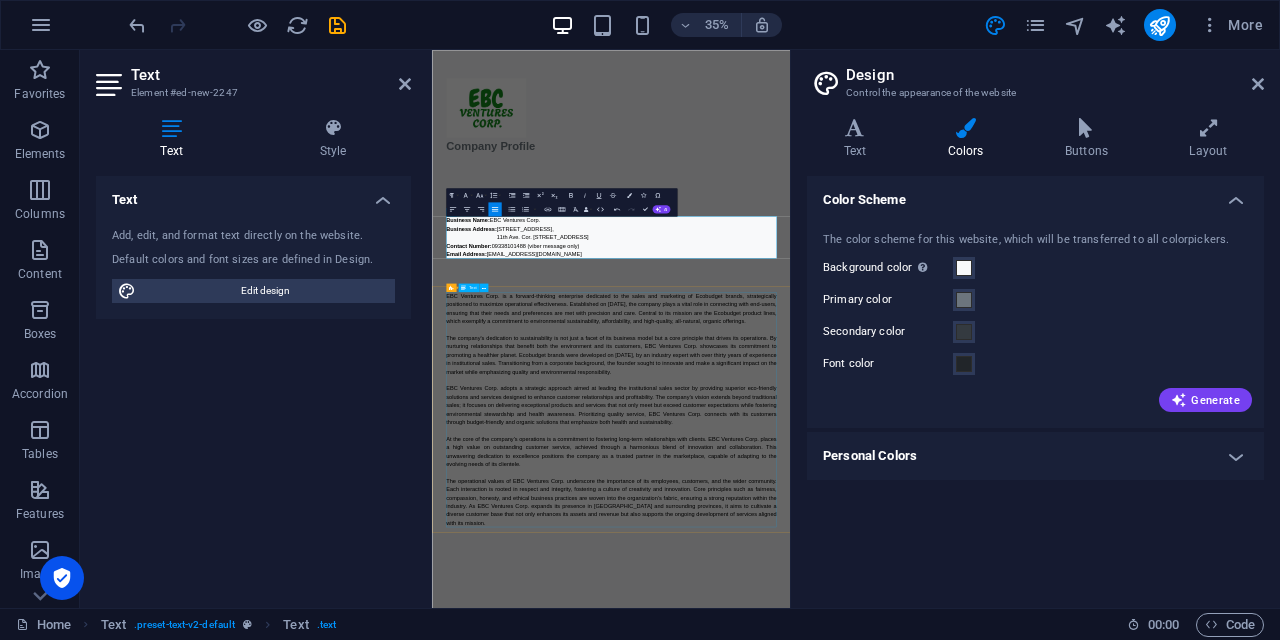type 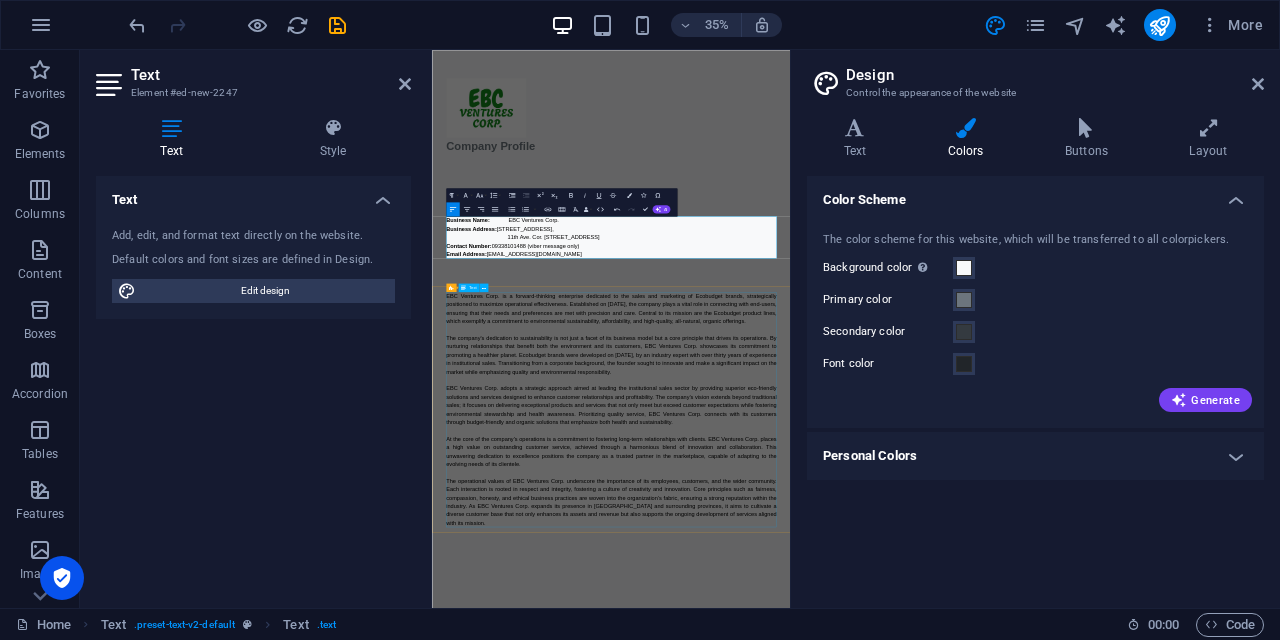 click on "EBC Ventures Corp. is a forward-thinking enterprise dedicated to the sales and marketing of Ecobudget brands, strategically positioned to maximize operational effectiveness. Established on July 3, 2025, the company plays a vital role in connecting with end-users, ensuring that their needs and preferences are met with precision and care. Central to its mission are the Ecobudget product lines, which exemplify a commitment to environmental sustainability, affordability, and high-quality, all-natural, organic offerings.       At the core of the company's operations is a commitment to fostering long-term relationships with clients. EBC Ventures Corp. places a high value on outstanding customer service, achieved through a harmonious blend of innovation and collaboration. This unwavering dedication to excellence positions the company as a trusted partner in the marketplace, capable of adapting to the evolving needs of its clientele." at bounding box center [944, 1077] 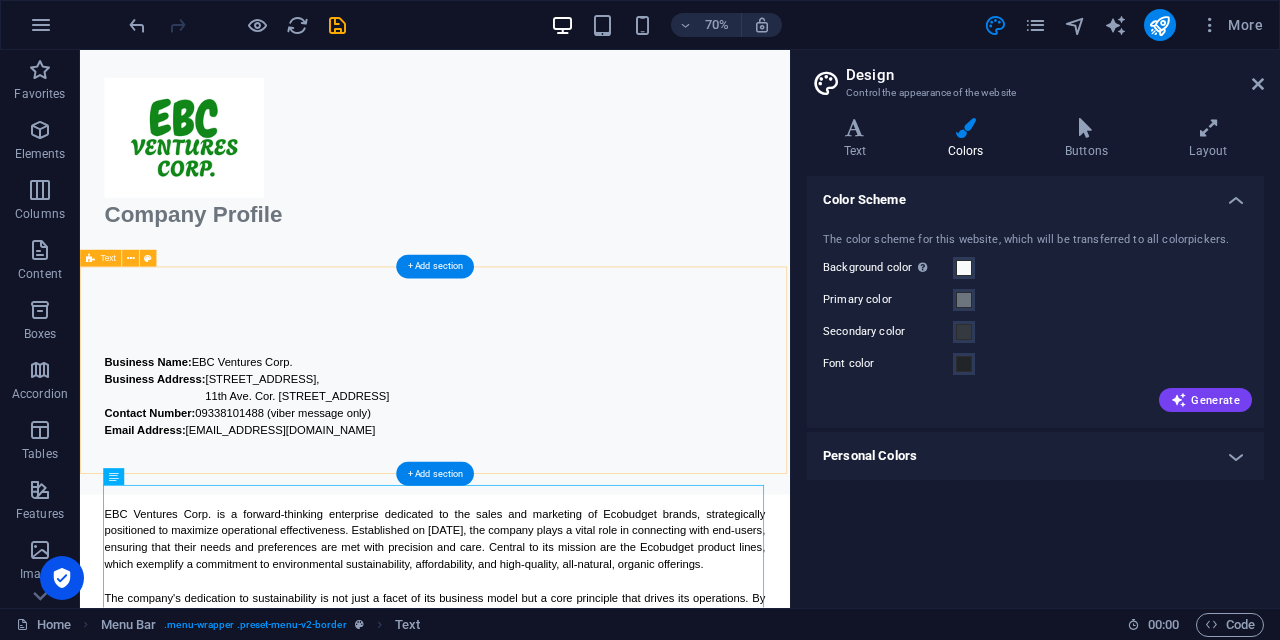 scroll, scrollTop: 69, scrollLeft: 0, axis: vertical 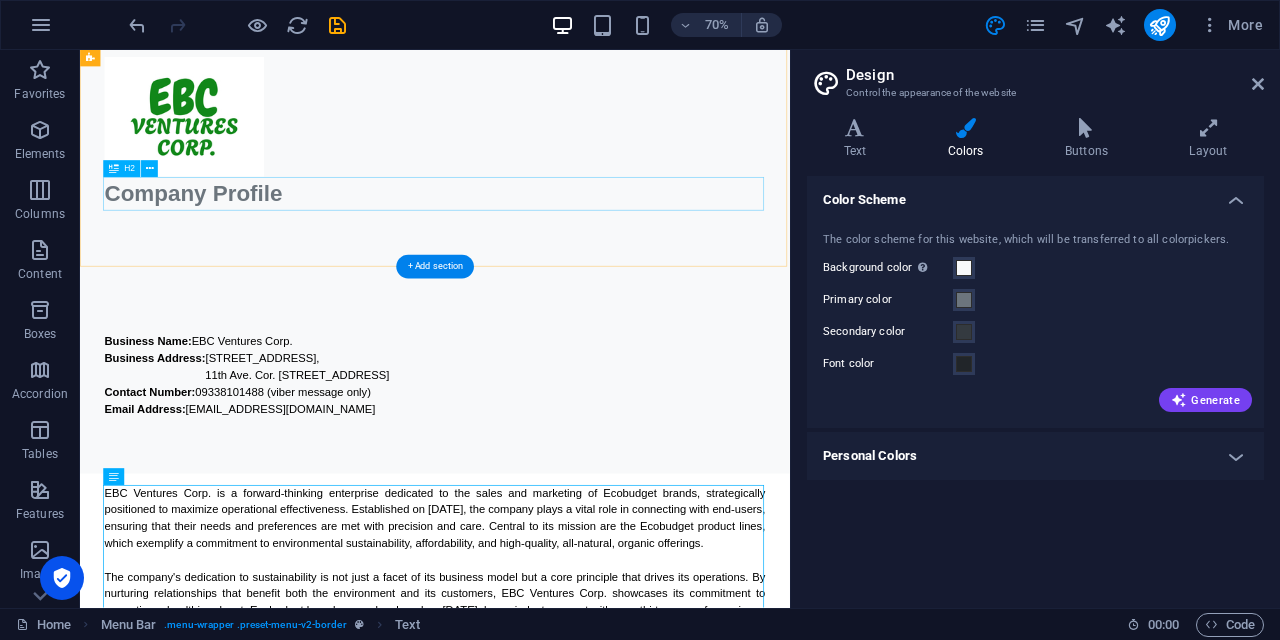 click on "Company Profile" at bounding box center (587, 256) 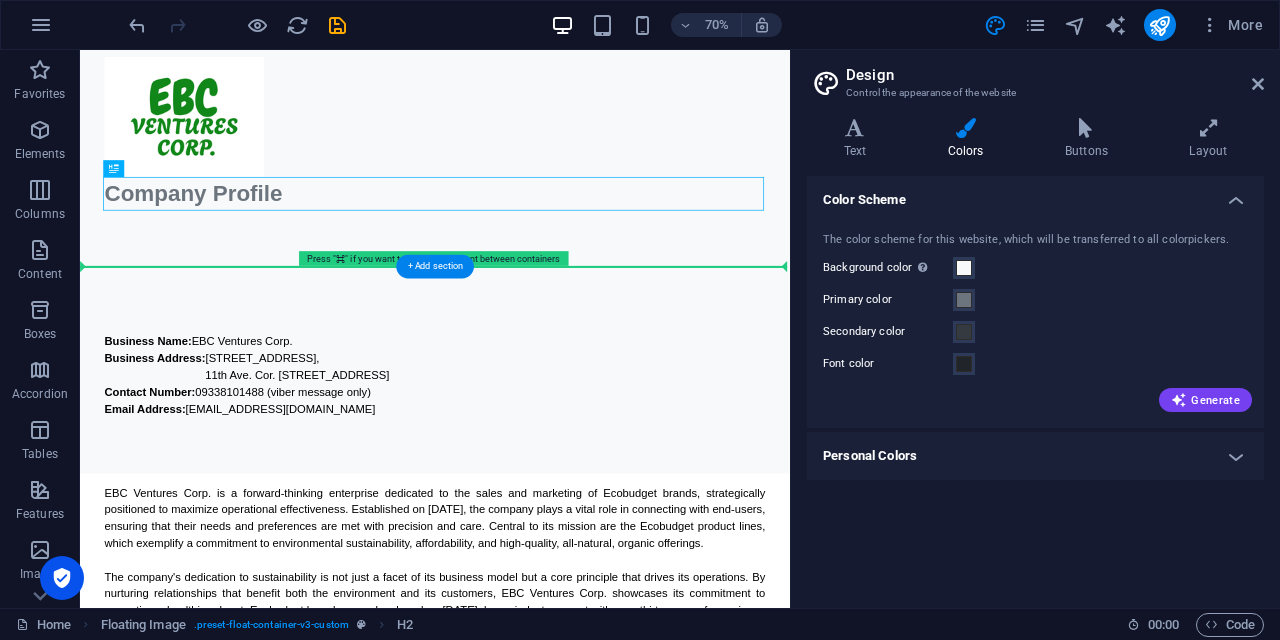 drag, startPoint x: 369, startPoint y: 257, endPoint x: 359, endPoint y: 321, distance: 64.77654 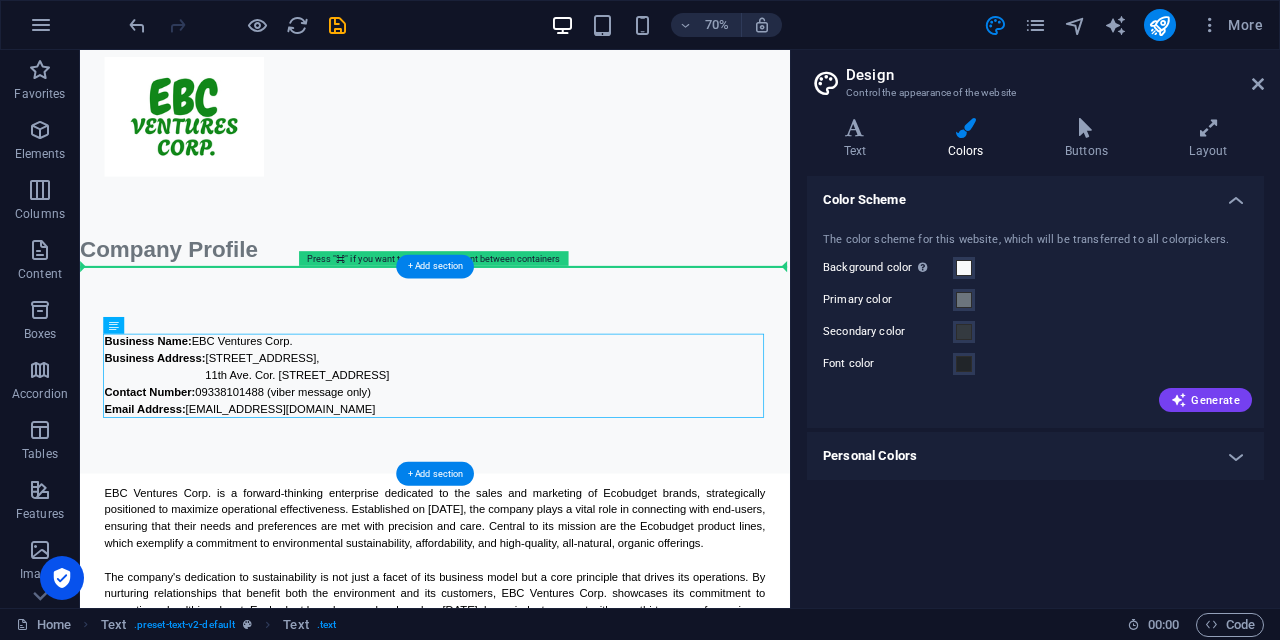 drag, startPoint x: 516, startPoint y: 521, endPoint x: 504, endPoint y: 439, distance: 82.8734 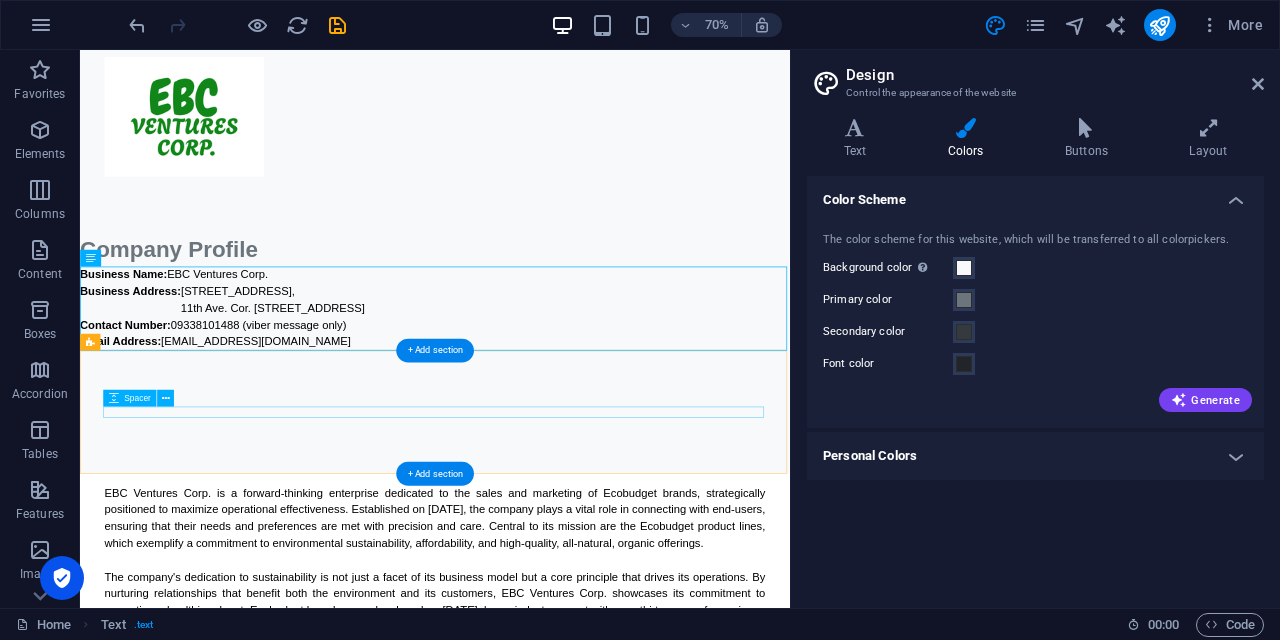 click at bounding box center [587, 568] 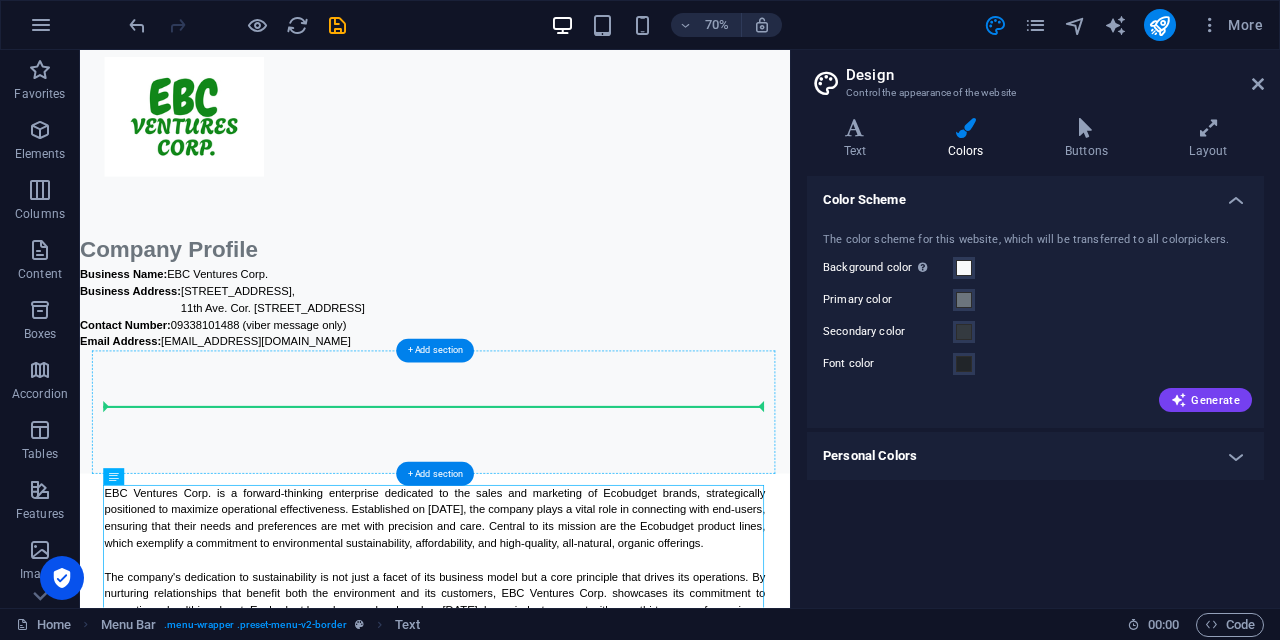 drag, startPoint x: 419, startPoint y: 754, endPoint x: 441, endPoint y: 589, distance: 166.4602 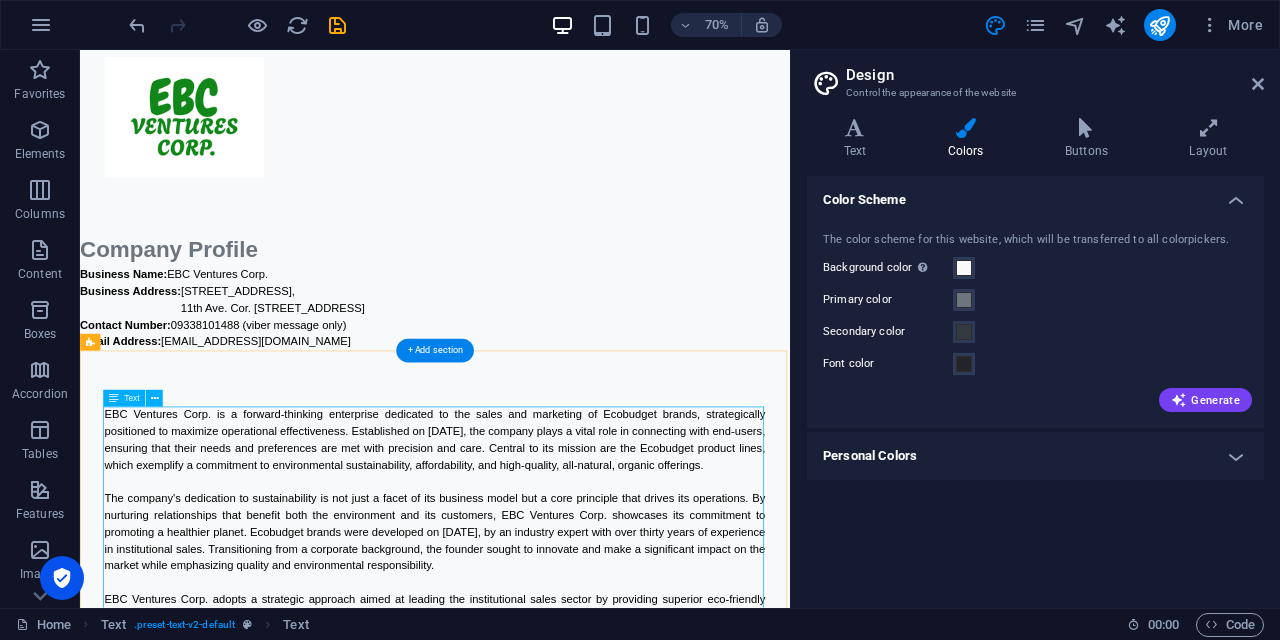 click on "EBC Ventures Corp. is a forward-thinking enterprise dedicated to the sales and marketing of Ecobudget brands, strategically positioned to maximize operational effectiveness. Established on July 3, 2025, the company plays a vital role in connecting with end-users, ensuring that their needs and preferences are met with precision and care. Central to its mission are the Ecobudget product lines, which exemplify a commitment to environmental sustainability, affordability, and high-quality, all-natural, organic offerings.       At the core of the company's operations is a commitment to fostering long-term relationships with clients. EBC Ventures Corp. places a high value on outstanding customer service, achieved through a harmonious blend of innovation and collaboration. This unwavering dedication to excellence positions the company as a trusted partner in the marketplace, capable of adapting to the evolving needs of its clientele." at bounding box center [587, 896] 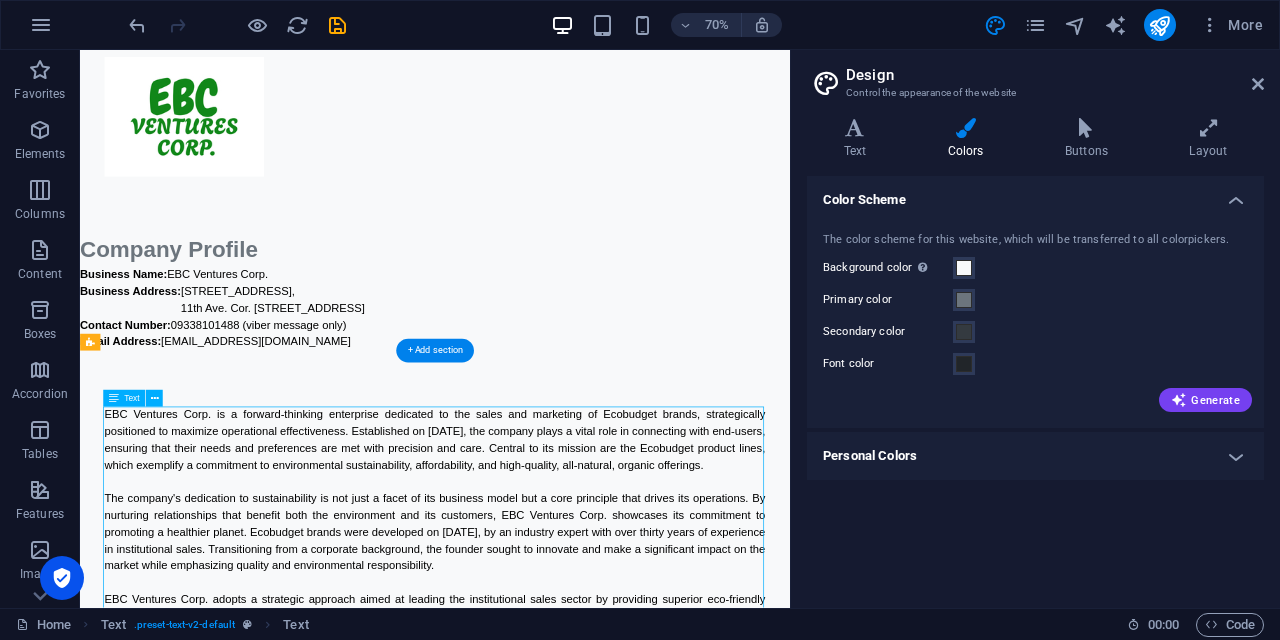 drag, startPoint x: 550, startPoint y: 707, endPoint x: 520, endPoint y: 580, distance: 130.49521 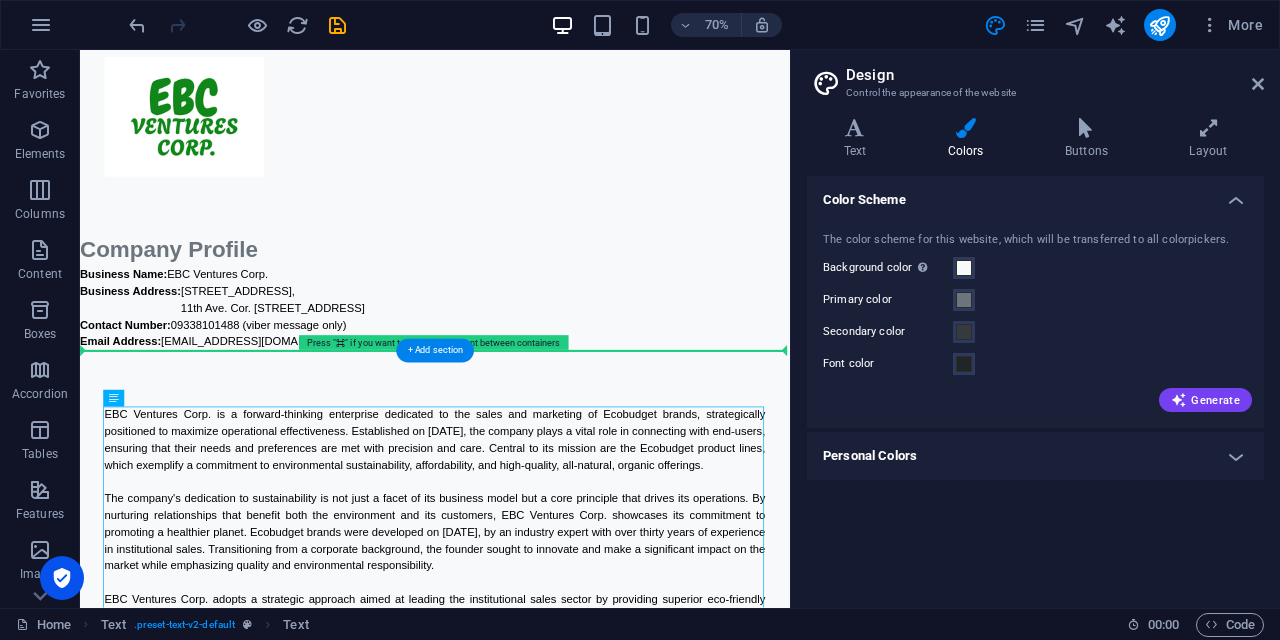 drag, startPoint x: 356, startPoint y: 544, endPoint x: 314, endPoint y: 500, distance: 60.827625 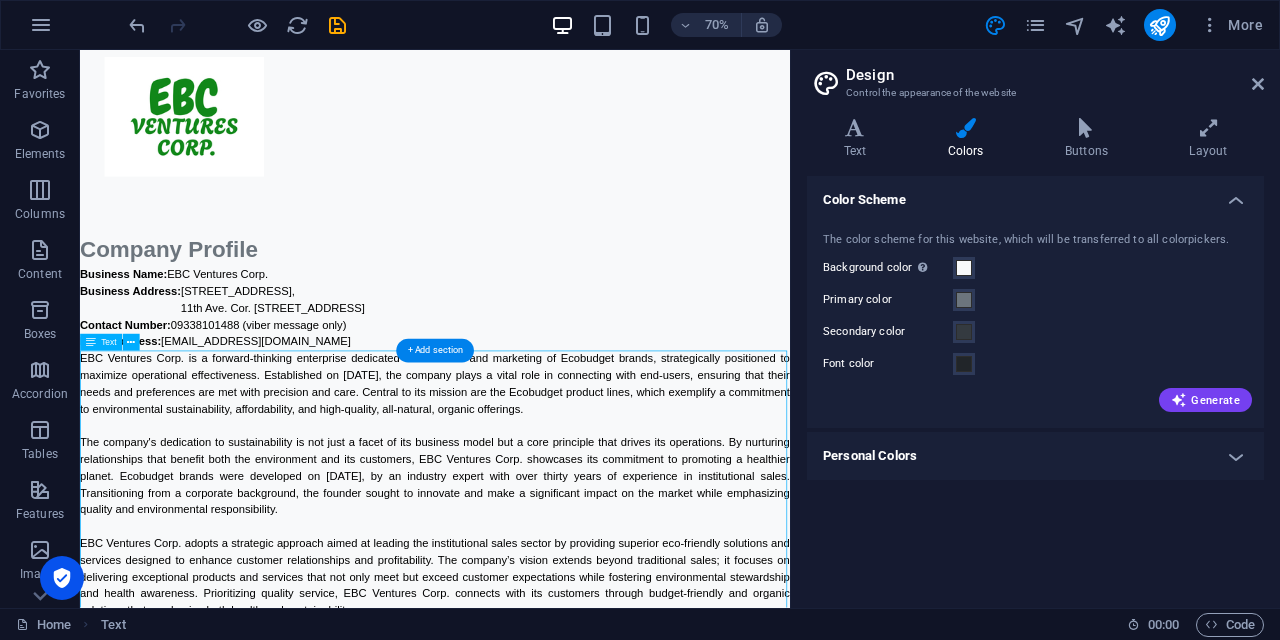 click on "EBC Ventures Corp. is a forward-thinking enterprise dedicated to the sales and marketing of Ecobudget brands, strategically positioned to maximize operational effectiveness. Established on July 3, 2025, the company plays a vital role in connecting with end-users, ensuring that their needs and preferences are met with precision and care. Central to its mission are the Ecobudget product lines, which exemplify a commitment to environmental sustainability, affordability, and high-quality, all-natural, organic offerings.       At the core of the company's operations is a commitment to fostering long-term relationships with clients. EBC Ventures Corp. places a high value on outstanding customer service, achieved through a harmonious blend of innovation and collaboration. This unwavering dedication to excellence positions the company as a trusted partner in the marketplace, capable of adapting to the evolving needs of its clientele." at bounding box center (587, 792) 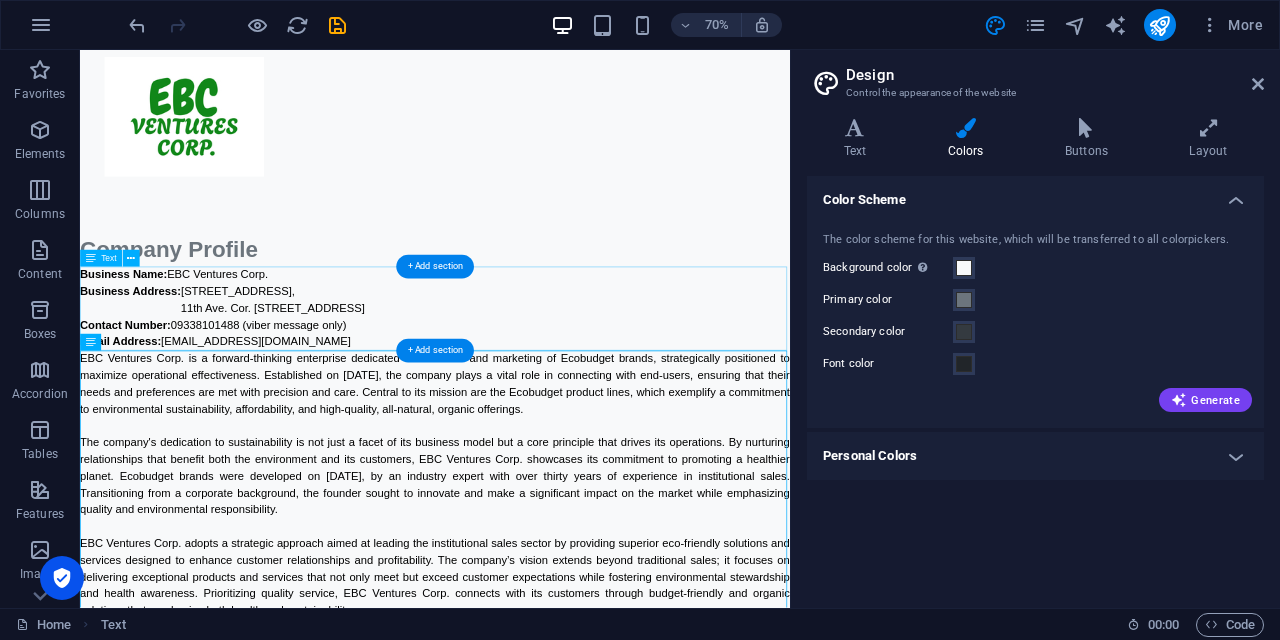 click on "Business Name:             EBC Ventures Corp.  Business Address:        U1702, 17F High Street South Corporate Plaza Condominium Tower 2,         11th Ave. Cor. 26th St., Bonifacio Global City, Taguig 1635 Contact Number:           09338101488 (viber message only) Email Address:              info@ebcventures.ph" at bounding box center [587, 420] 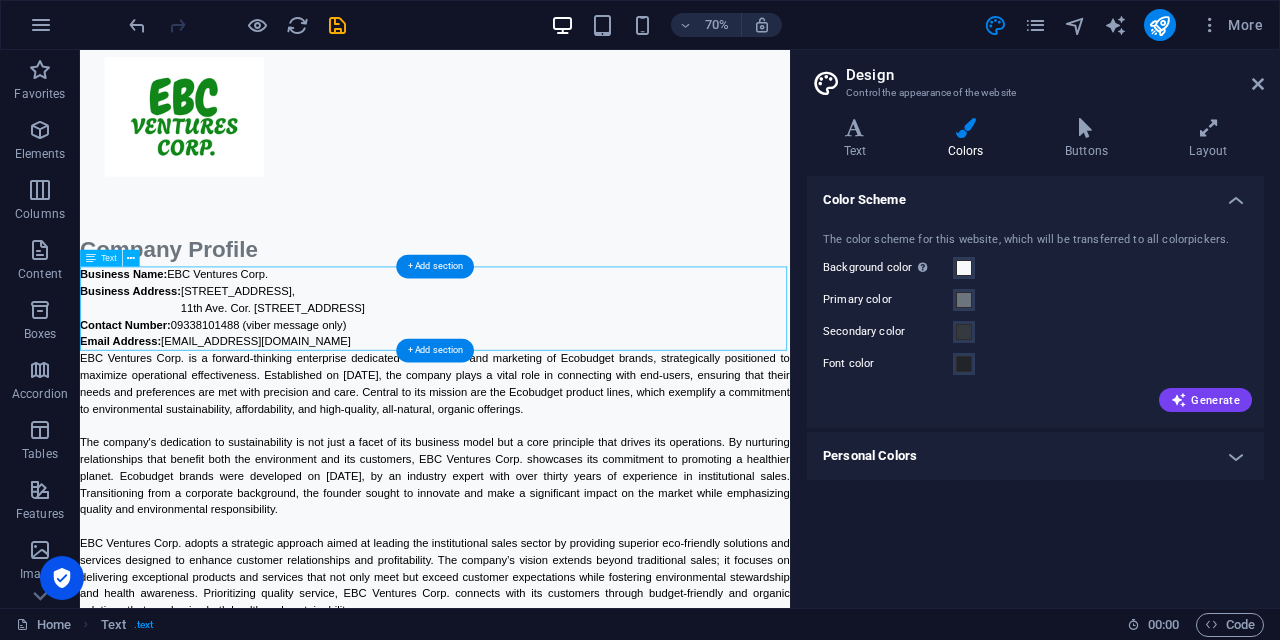 click on "Business Name:             EBC Ventures Corp.  Business Address:        U1702, 17F High Street South Corporate Plaza Condominium Tower 2,         11th Ave. Cor. 26th St., Bonifacio Global City, Taguig 1635 Contact Number:           09338101488 (viber message only) Email Address:              info@ebcventures.ph" at bounding box center (587, 420) 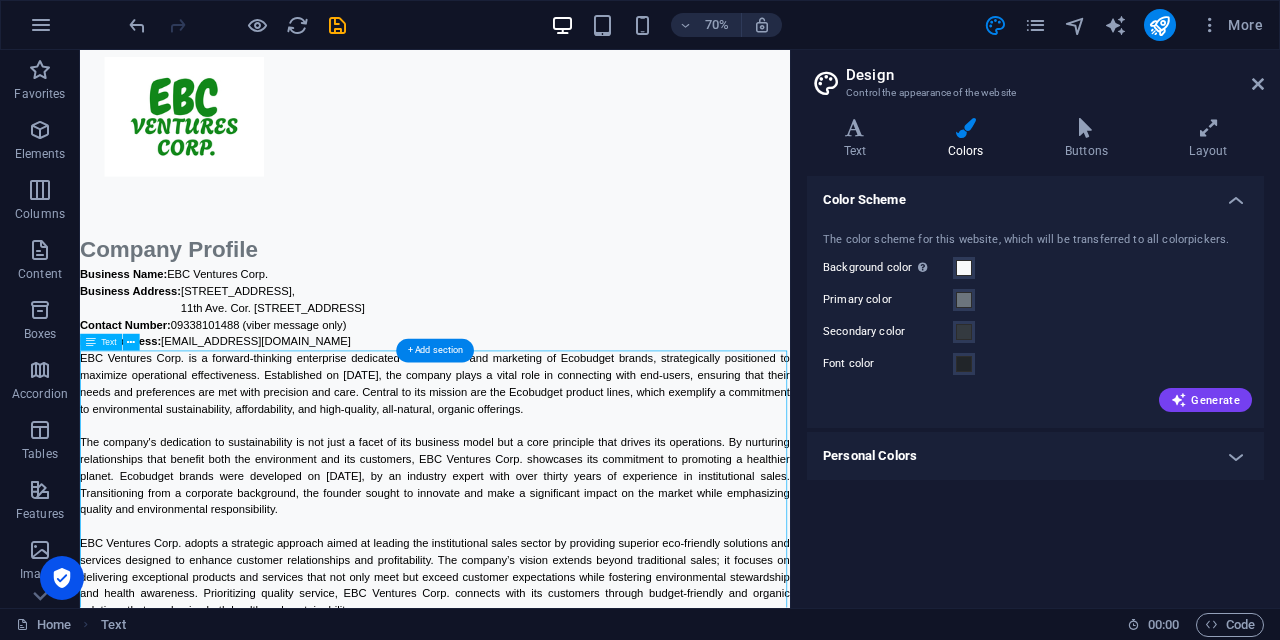 drag, startPoint x: 486, startPoint y: 541, endPoint x: 501, endPoint y: 560, distance: 24.207438 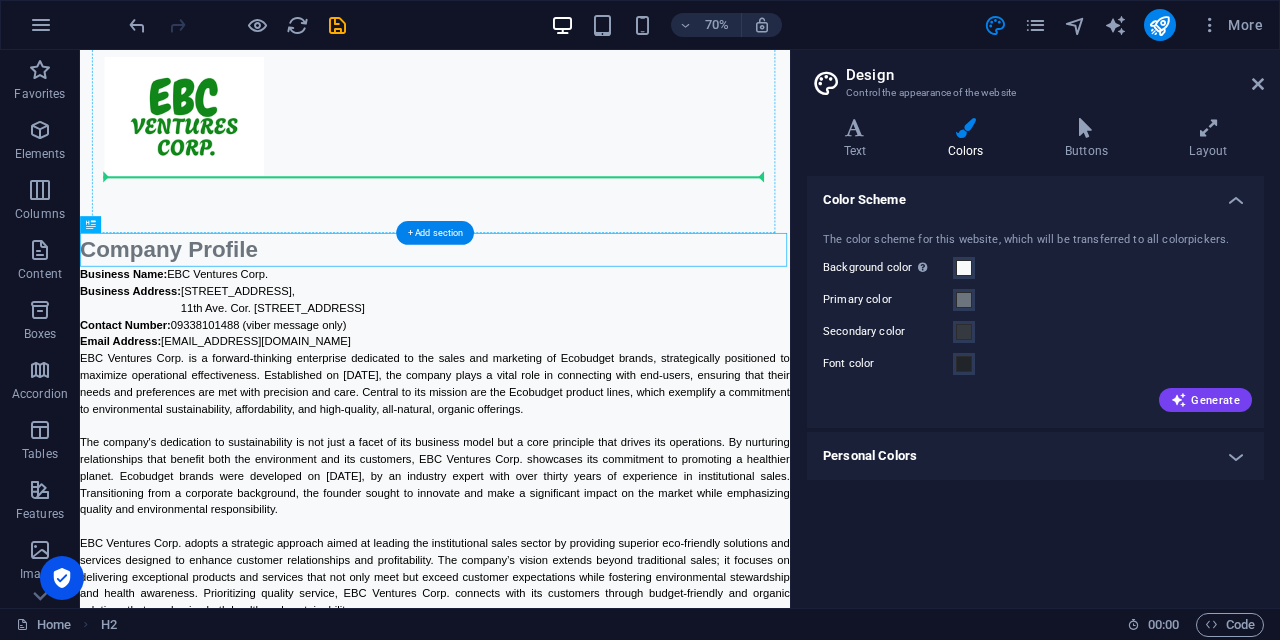 drag, startPoint x: 299, startPoint y: 344, endPoint x: 301, endPoint y: 226, distance: 118.016945 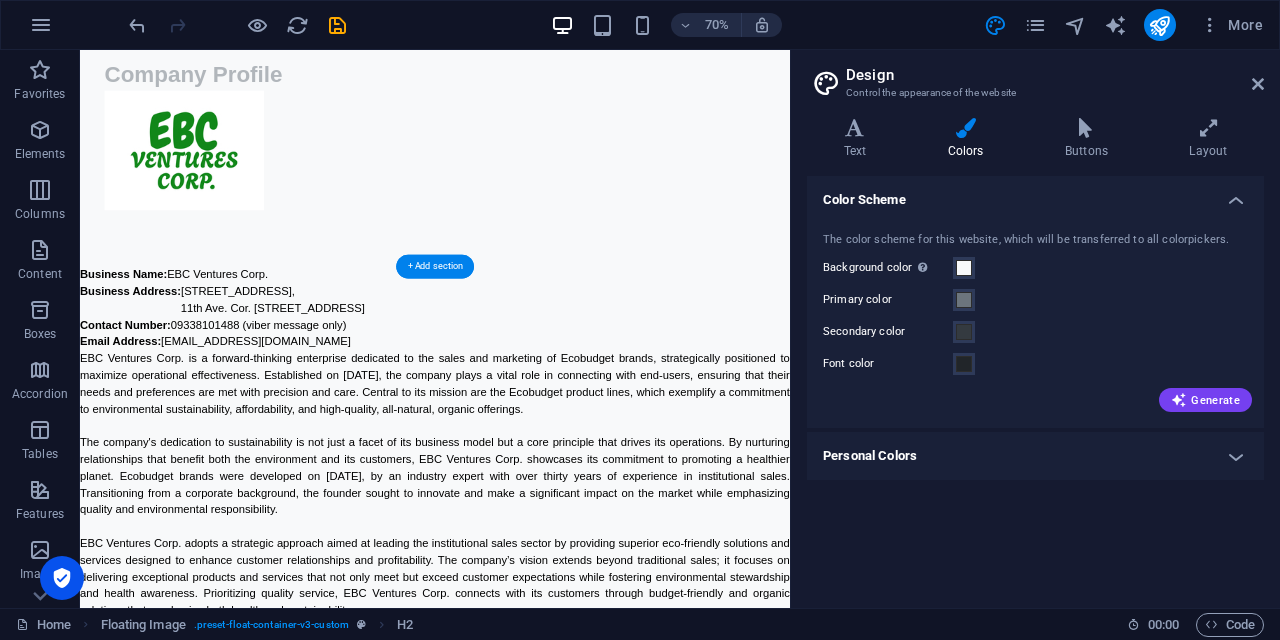 drag, startPoint x: 294, startPoint y: 257, endPoint x: 720, endPoint y: 189, distance: 431.3931 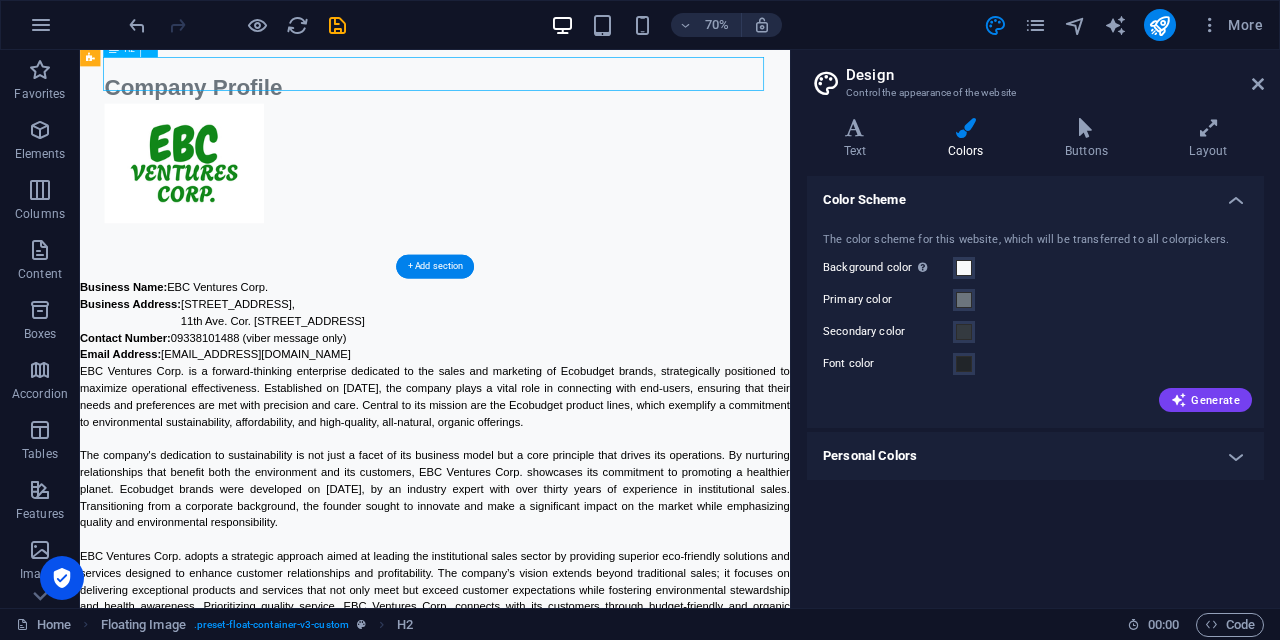 scroll, scrollTop: 45, scrollLeft: 0, axis: vertical 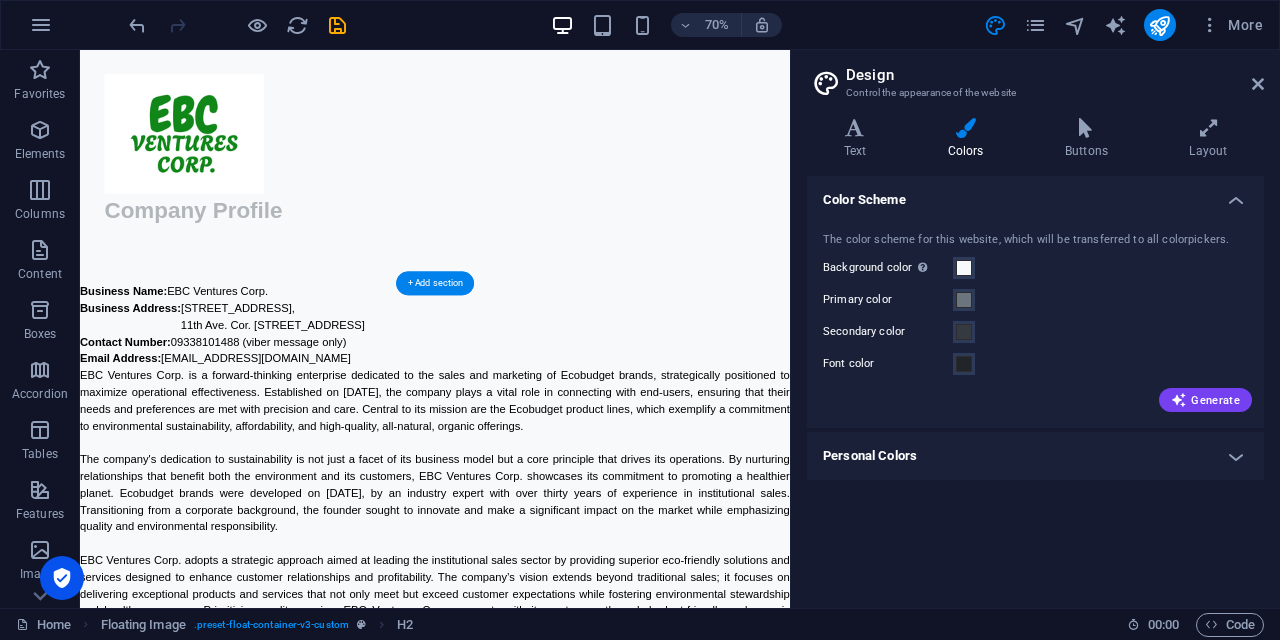 drag, startPoint x: 414, startPoint y: 80, endPoint x: 751, endPoint y: 170, distance: 348.81085 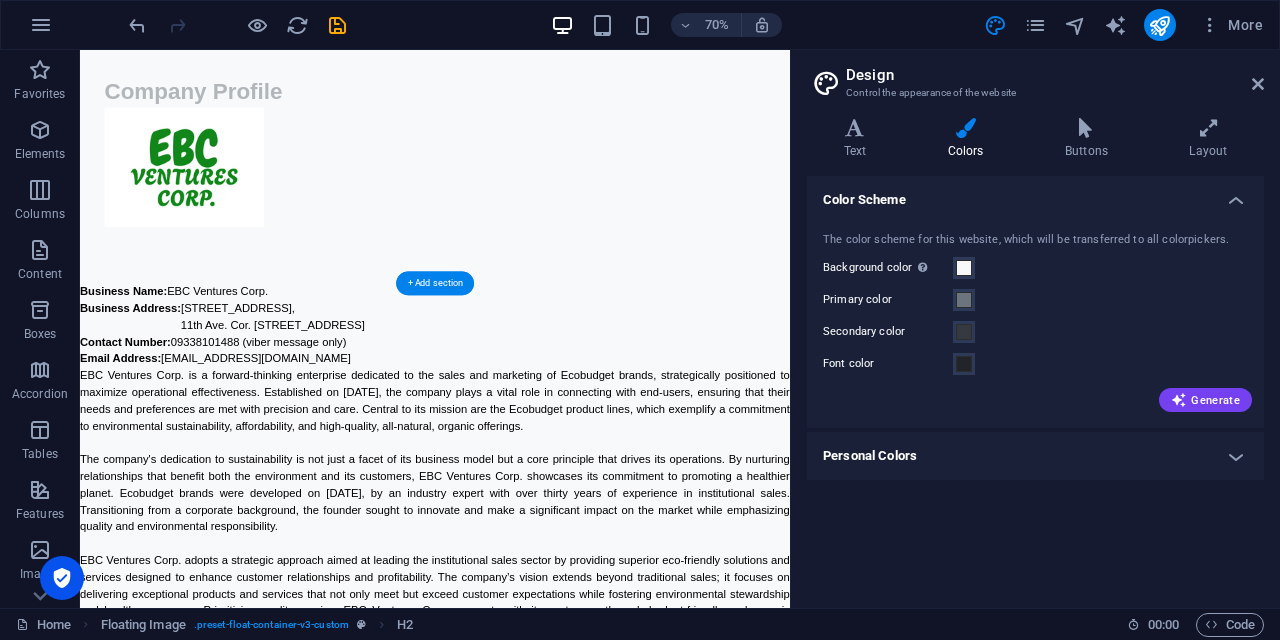 drag, startPoint x: 191, startPoint y: 269, endPoint x: 737, endPoint y: 200, distance: 550.3426 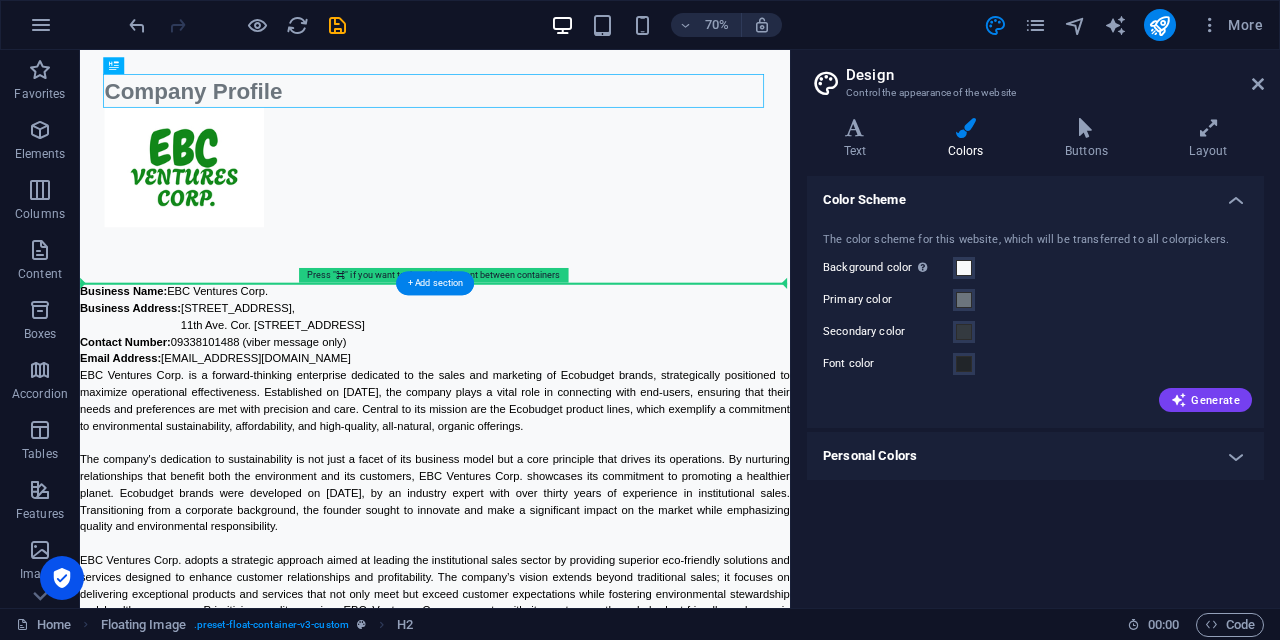 drag, startPoint x: 393, startPoint y: 177, endPoint x: 284, endPoint y: 316, distance: 176.64088 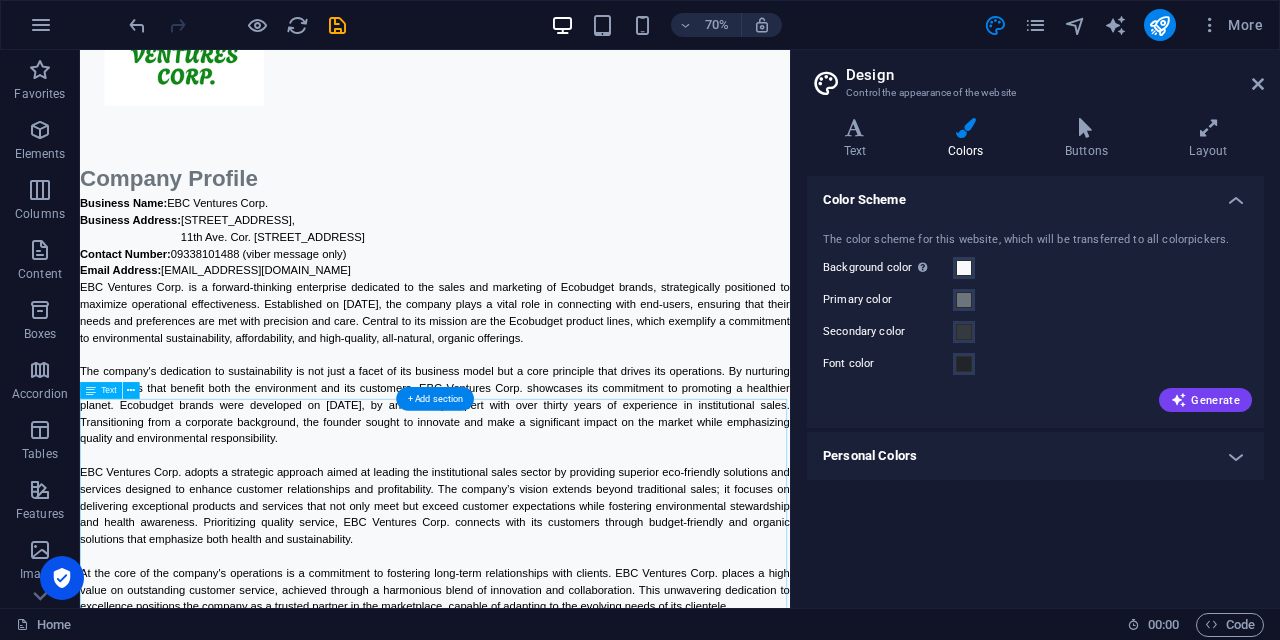 scroll, scrollTop: 0, scrollLeft: 0, axis: both 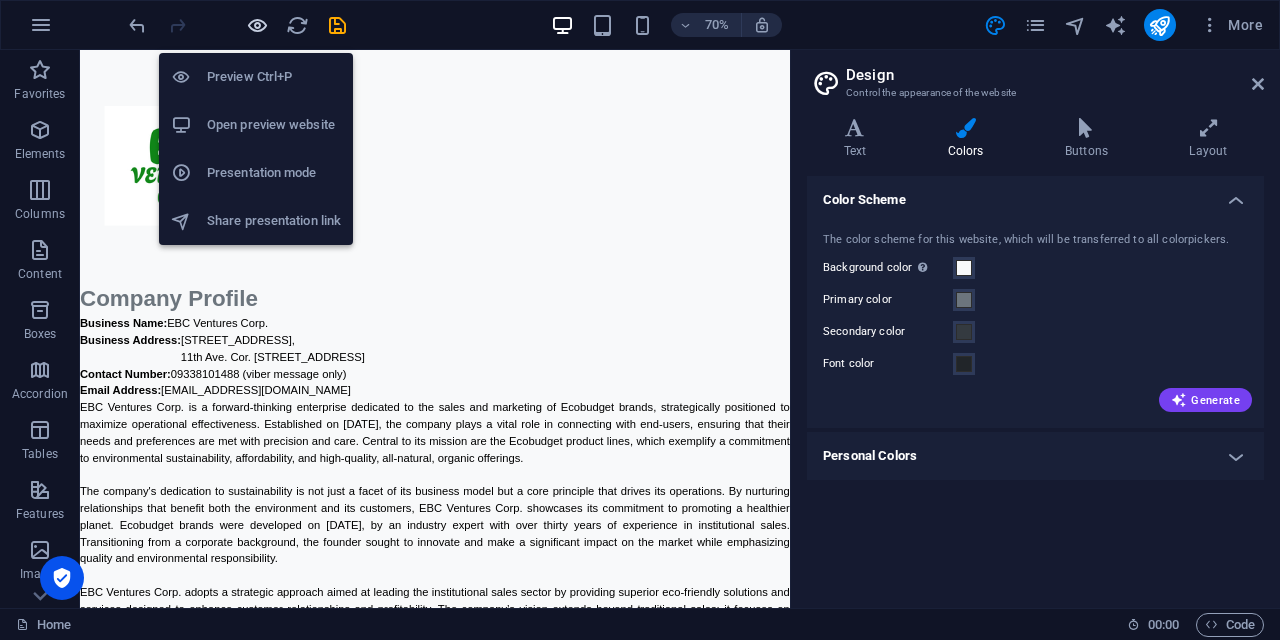 click at bounding box center [257, 25] 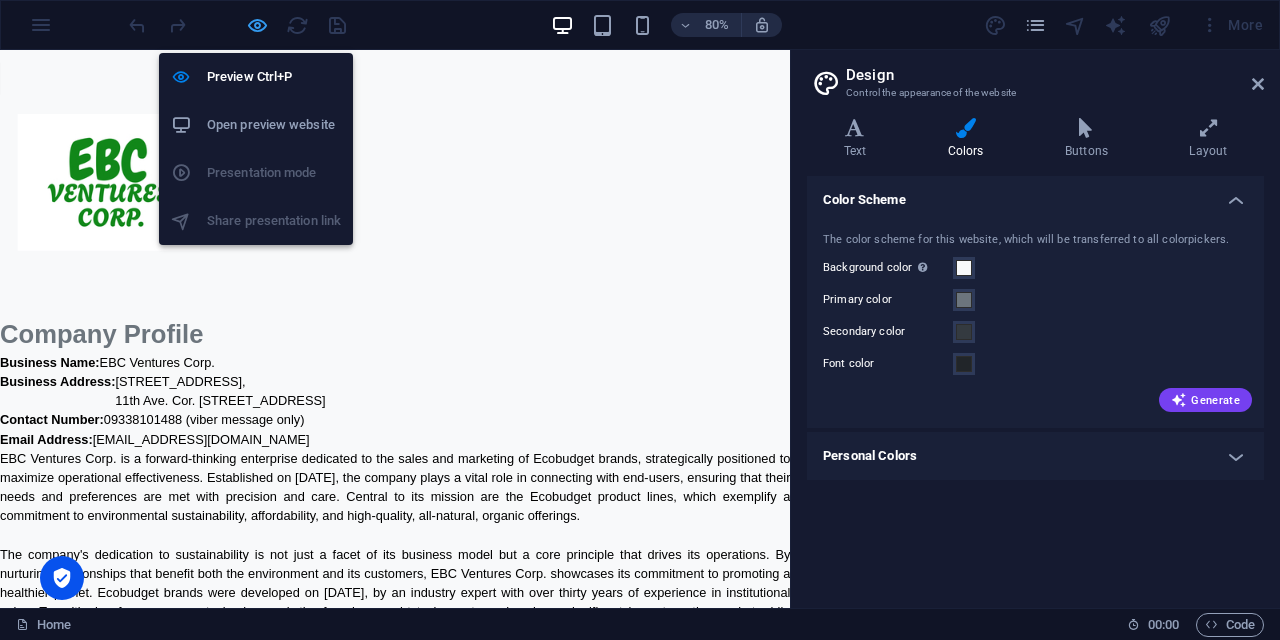 click at bounding box center [257, 25] 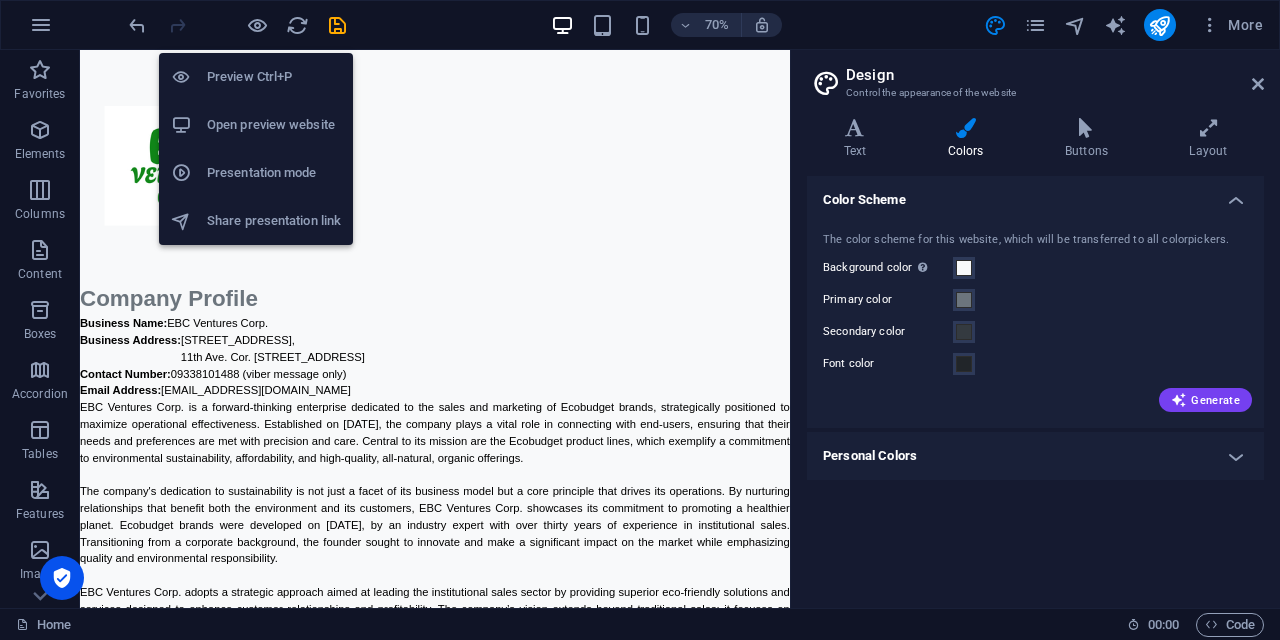 click on "Open preview website" at bounding box center (274, 125) 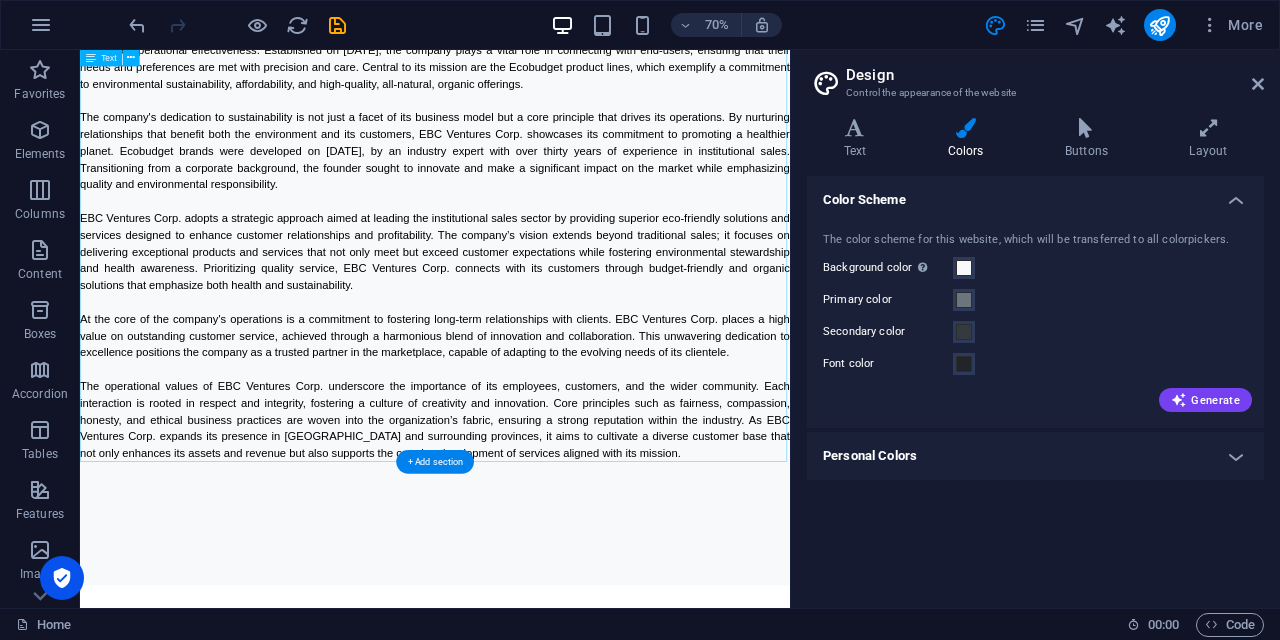 scroll, scrollTop: 0, scrollLeft: 0, axis: both 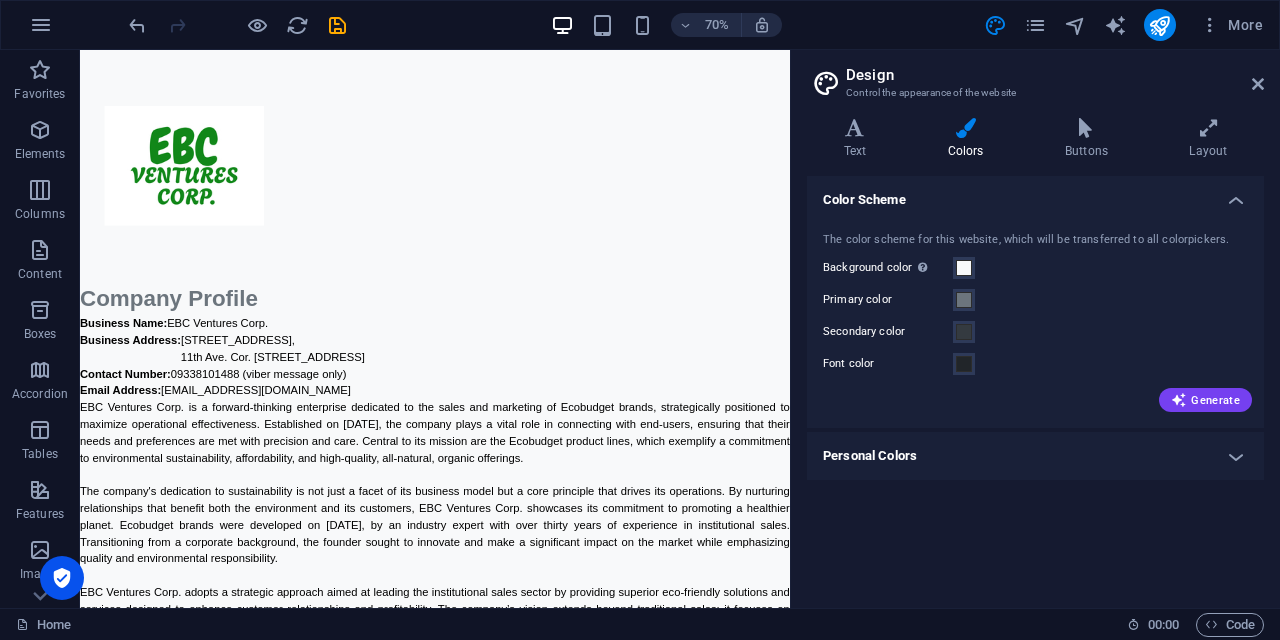 click on "Personal Colors" at bounding box center (1035, 456) 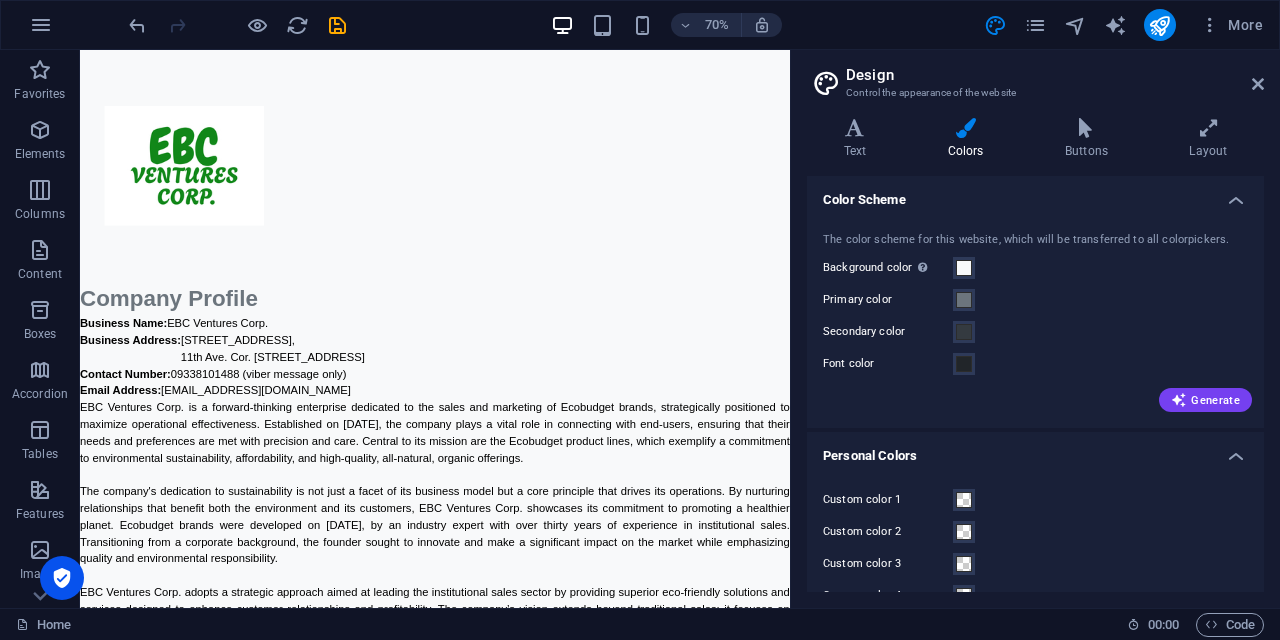 drag, startPoint x: 1268, startPoint y: 437, endPoint x: 1230, endPoint y: 416, distance: 43.416588 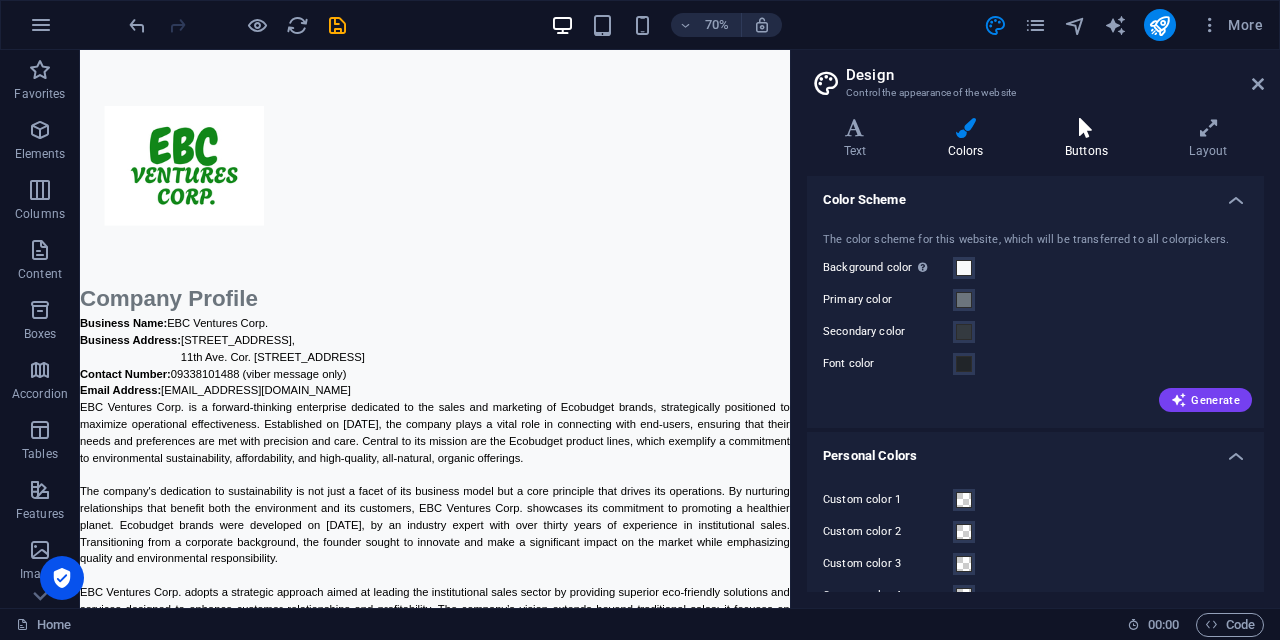 click at bounding box center [1086, 128] 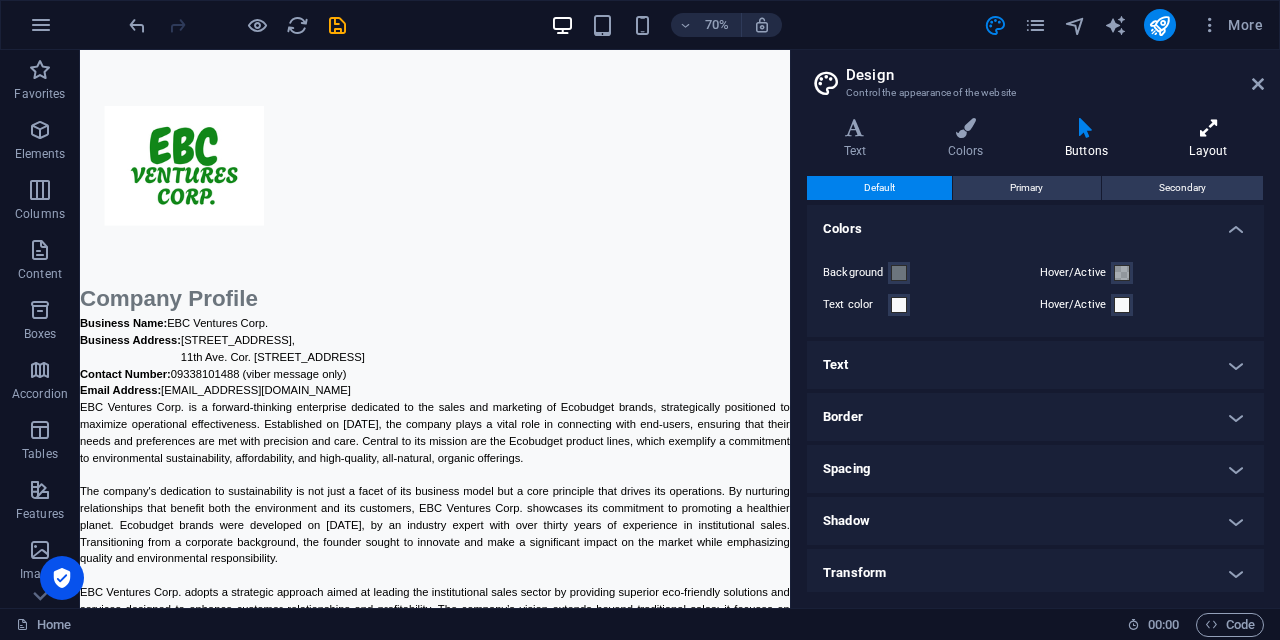 click on "Layout" at bounding box center (1208, 139) 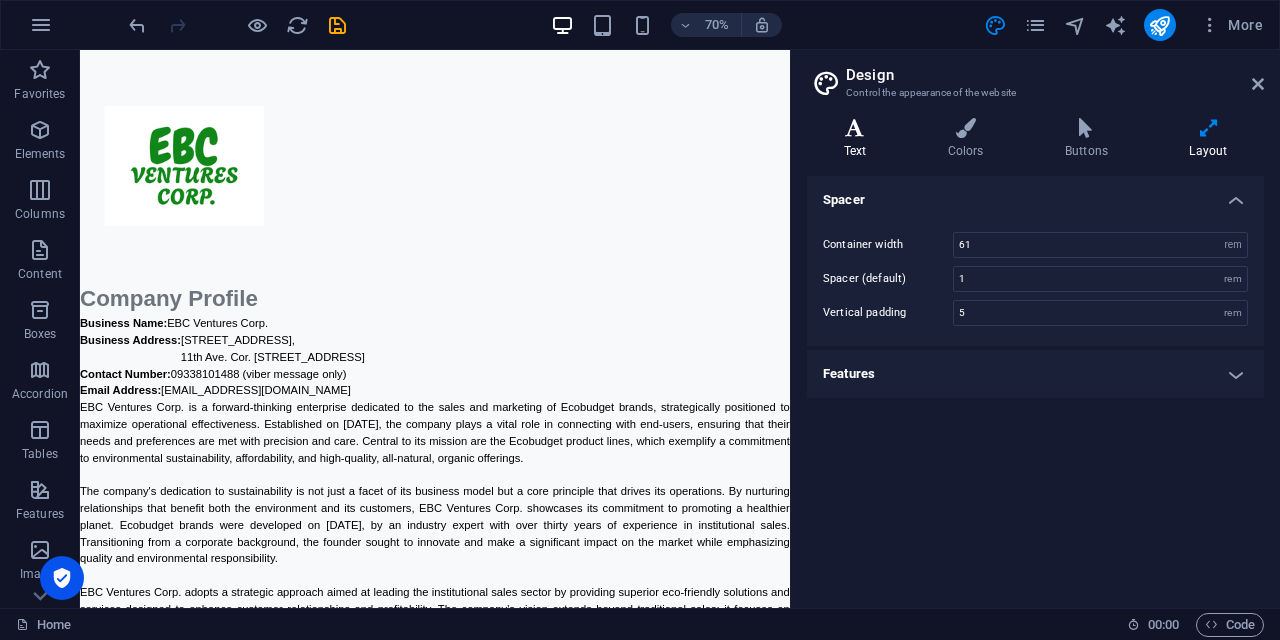 click at bounding box center (855, 128) 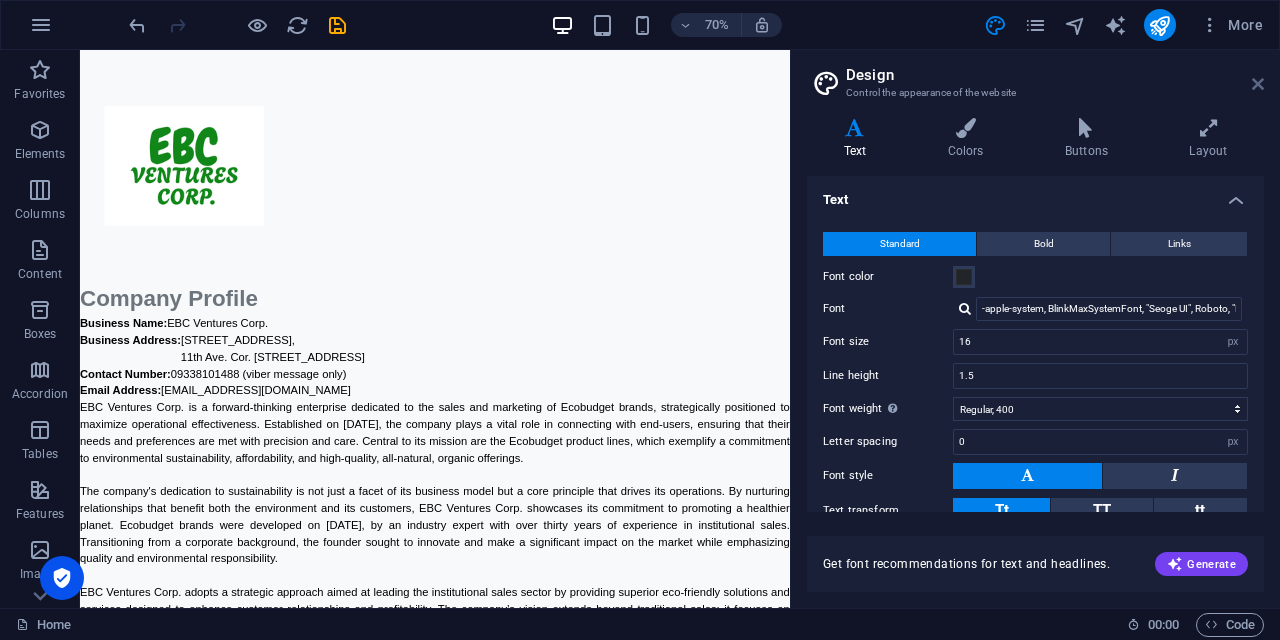 drag, startPoint x: 1256, startPoint y: 83, endPoint x: 993, endPoint y: 71, distance: 263.27362 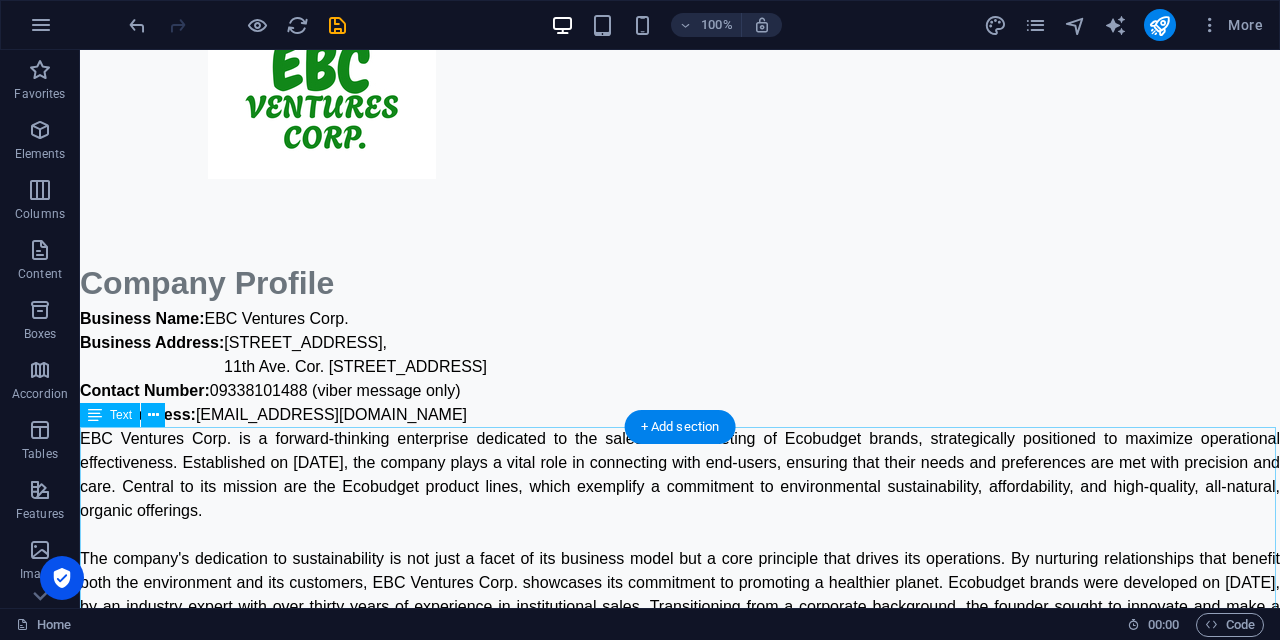 scroll, scrollTop: 148, scrollLeft: 0, axis: vertical 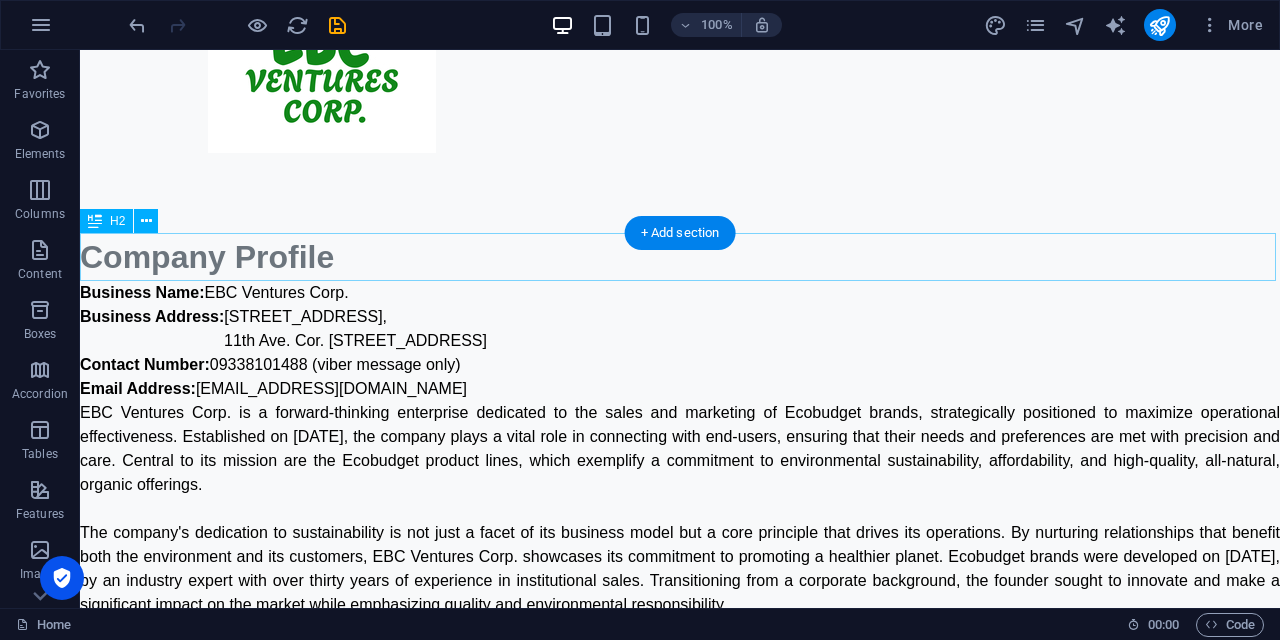 click on "Company Profile" at bounding box center [680, 257] 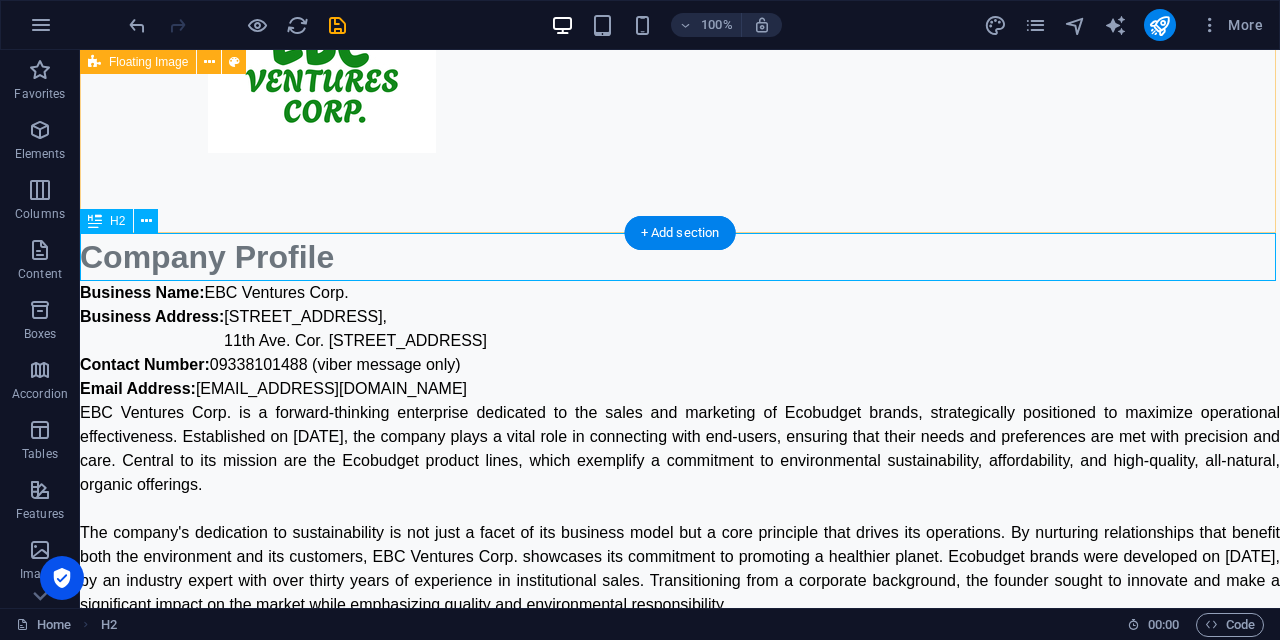 click at bounding box center (95, 221) 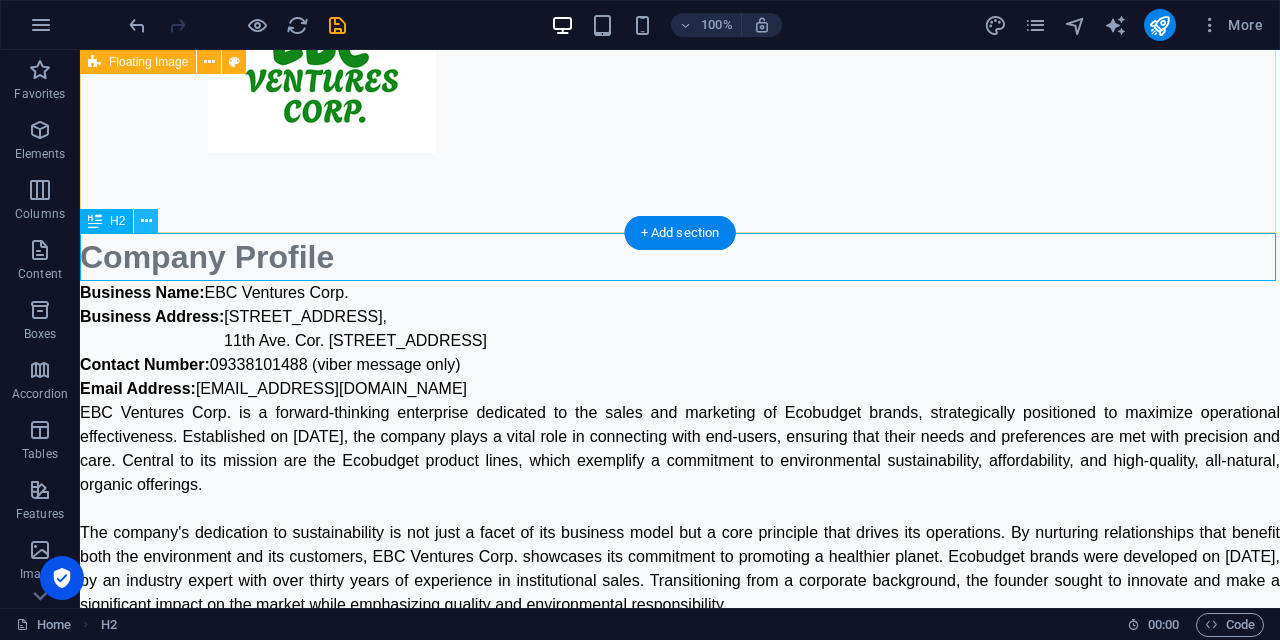 click at bounding box center [146, 221] 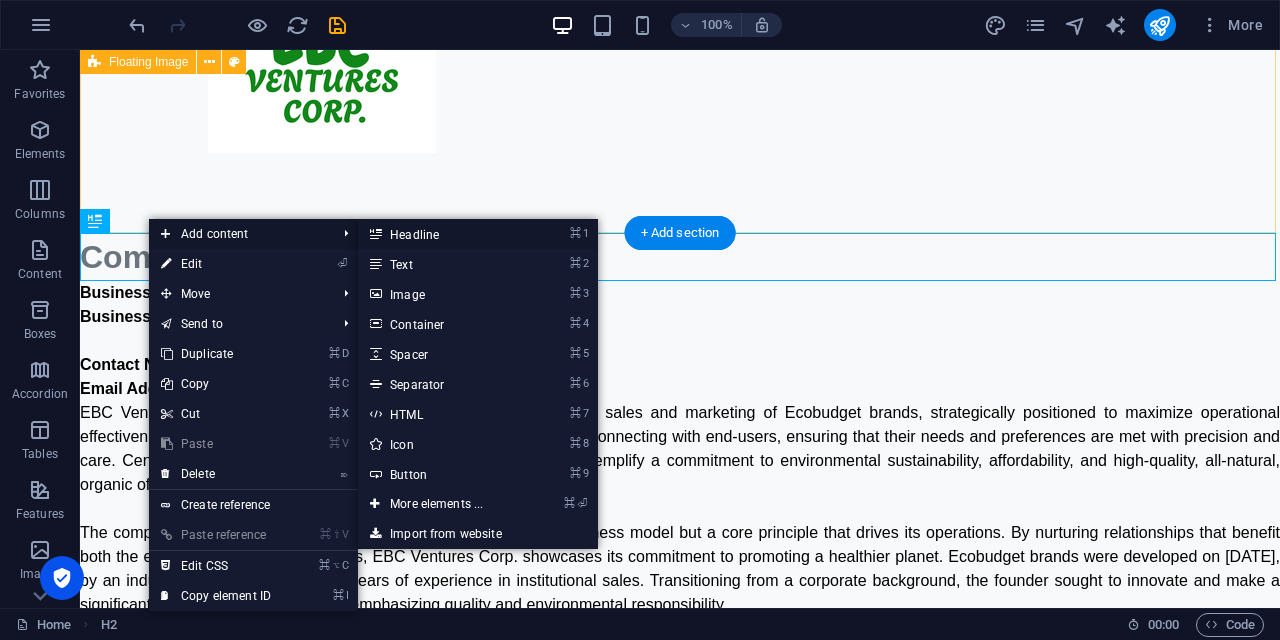 click on "⌘ 1  Headline" at bounding box center (440, 234) 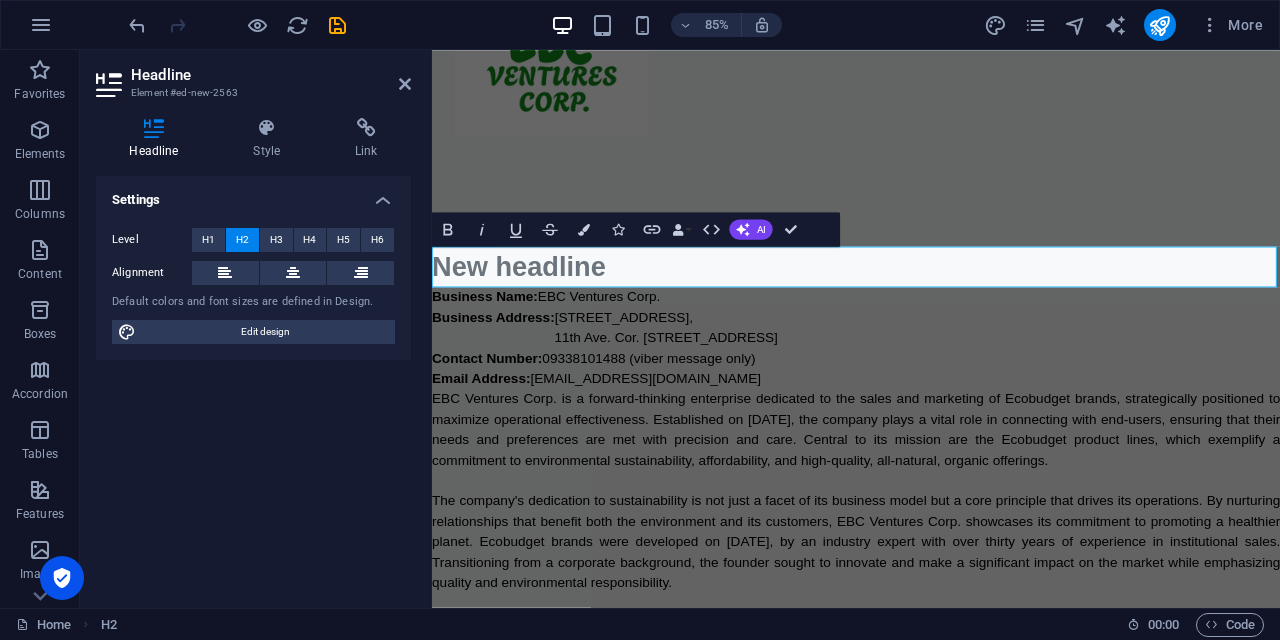 click on "New headline" at bounding box center (931, 305) 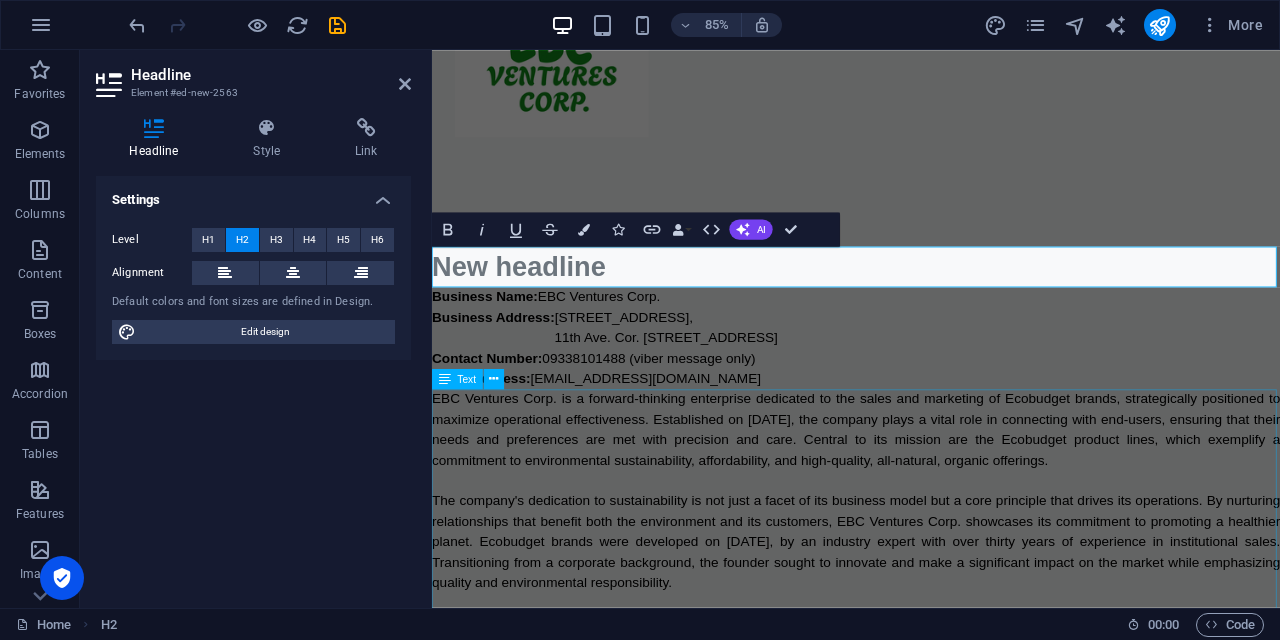 click on "EBC Ventures Corp. is a forward-thinking enterprise dedicated to the sales and marketing of Ecobudget brands, strategically positioned to maximize operational effectiveness. Established on July 3, 2025, the company plays a vital role in connecting with end-users, ensuring that their needs and preferences are met with precision and care. Central to its mission are the Ecobudget product lines, which exemplify a commitment to environmental sustainability, affordability, and high-quality, all-natural, organic offerings.       At the core of the company's operations is a commitment to fostering long-term relationships with clients. EBC Ventures Corp. places a high value on outstanding customer service, achieved through a harmonious blend of innovation and collaboration. This unwavering dedication to excellence positions the company as a trusted partner in the marketplace, capable of adapting to the evolving needs of its clientele." at bounding box center (931, 761) 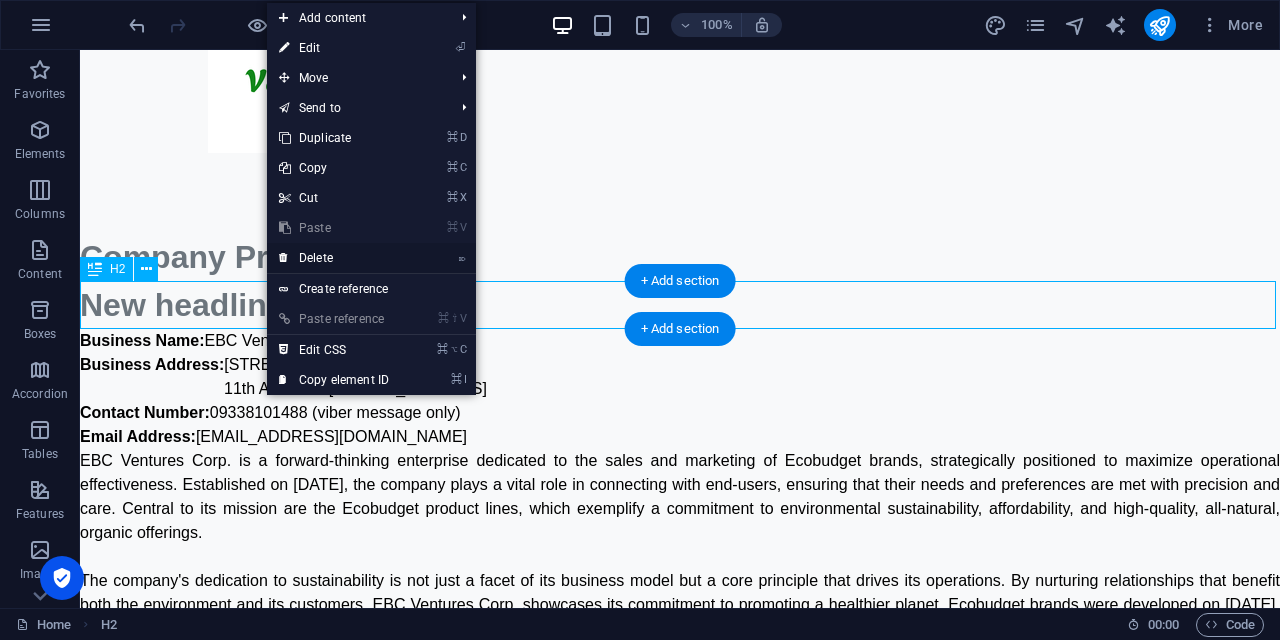 click on "⌦  Delete" at bounding box center (334, 258) 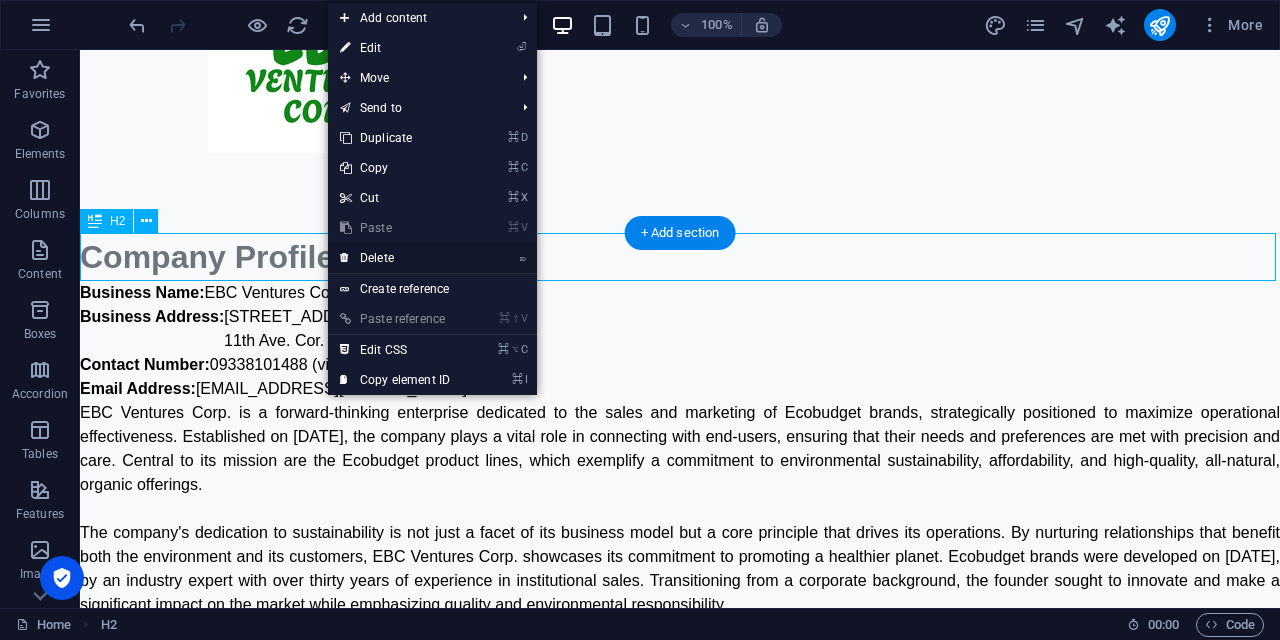 click on "⌦  Delete" at bounding box center (395, 258) 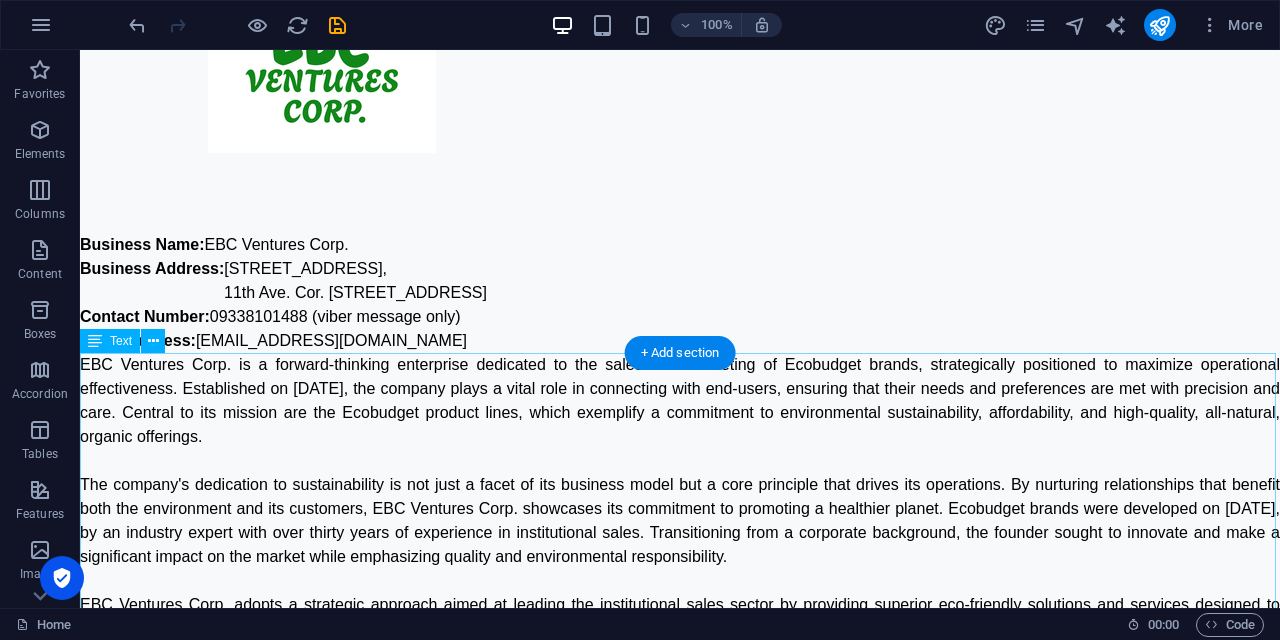 click on "EBC Ventures Corp. is a forward-thinking enterprise dedicated to the sales and marketing of Ecobudget brands, strategically positioned to maximize operational effectiveness. Established on July 3, 2025, the company plays a vital role in connecting with end-users, ensuring that their needs and preferences are met with precision and care. Central to its mission are the Ecobudget product lines, which exemplify a commitment to environmental sustainability, affordability, and high-quality, all-natural, organic offerings.       At the core of the company's operations is a commitment to fostering long-term relationships with clients. EBC Ventures Corp. places a high value on outstanding customer service, achieved through a harmonious blend of innovation and collaboration. This unwavering dedication to excellence positions the company as a trusted partner in the marketplace, capable of adapting to the evolving needs of its clientele." at bounding box center [680, 629] 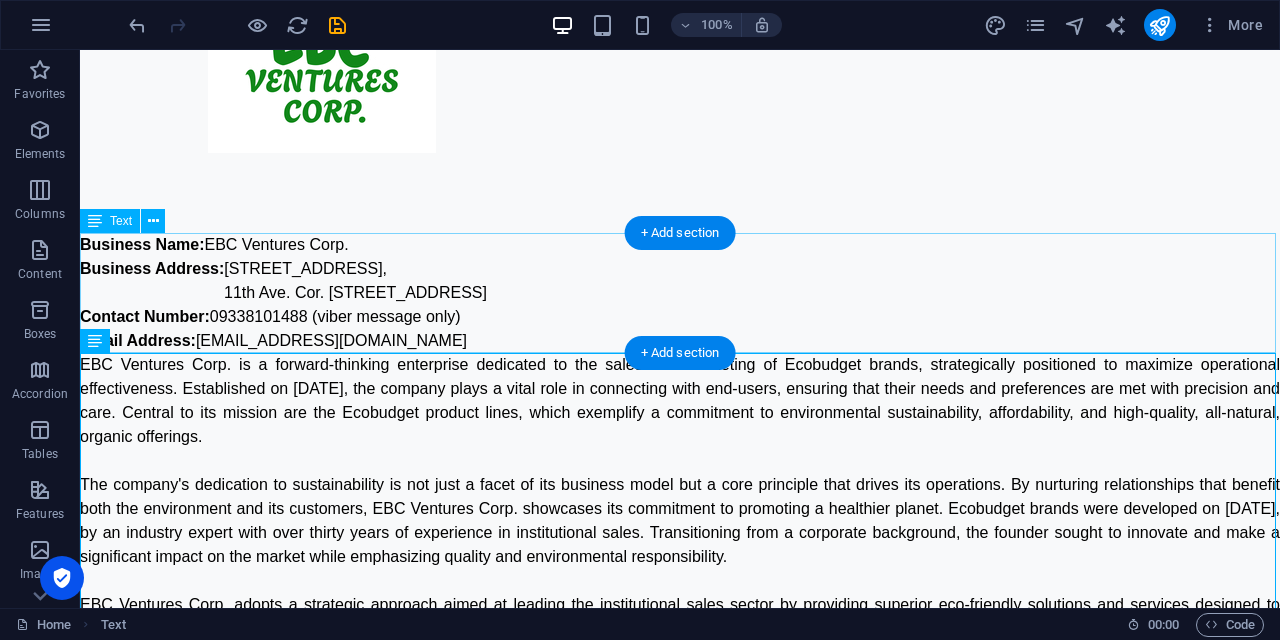click on "Business Name:             EBC Ventures Corp.  Business Address:        U1702, 17F High Street South Corporate Plaza Condominium Tower 2,         11th Ave. Cor. 26th St., Bonifacio Global City, Taguig 1635 Contact Number:           09338101488 (viber message only) Email Address:              info@ebcventures.ph" at bounding box center [680, 293] 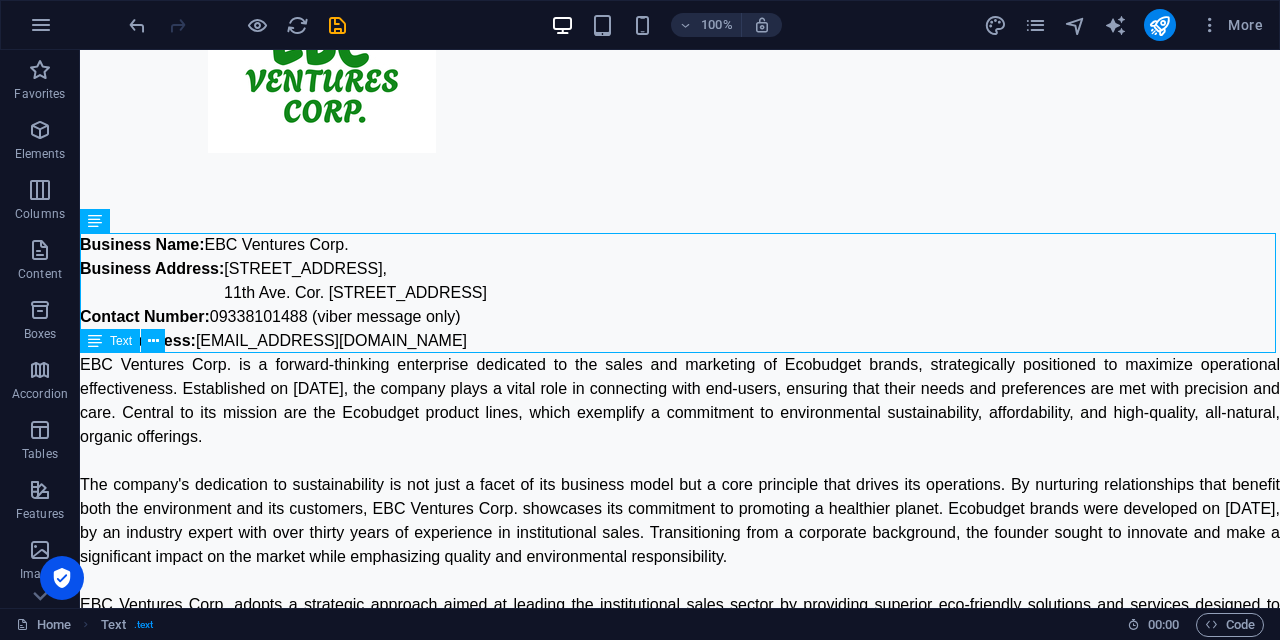 click on "EBC Ventures Corp. is a forward-thinking enterprise dedicated to the sales and marketing of Ecobudget brands, strategically positioned to maximize operational effectiveness. Established on July 3, 2025, the company plays a vital role in connecting with end-users, ensuring that their needs and preferences are met with precision and care. Central to its mission are the Ecobudget product lines, which exemplify a commitment to environmental sustainability, affordability, and high-quality, all-natural, organic offerings.       At the core of the company's operations is a commitment to fostering long-term relationships with clients. EBC Ventures Corp. places a high value on outstanding customer service, achieved through a harmonious blend of innovation and collaboration. This unwavering dedication to excellence positions the company as a trusted partner in the marketplace, capable of adapting to the evolving needs of its clientele." at bounding box center [680, 629] 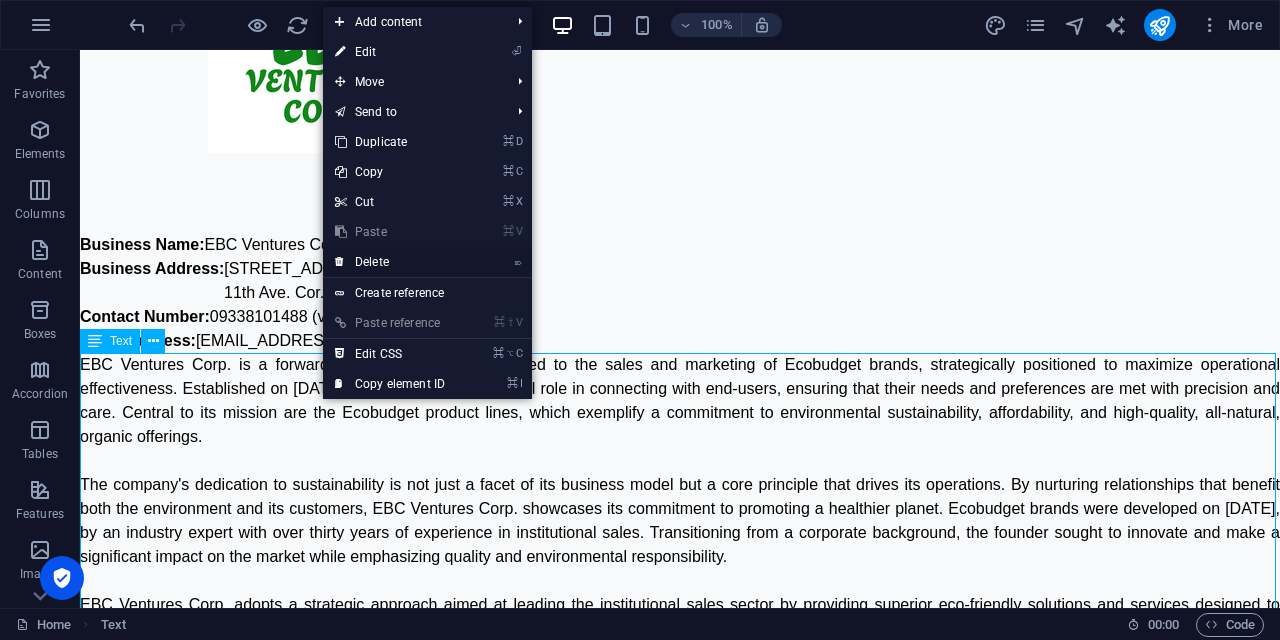 click on "⌦  Delete" at bounding box center [390, 262] 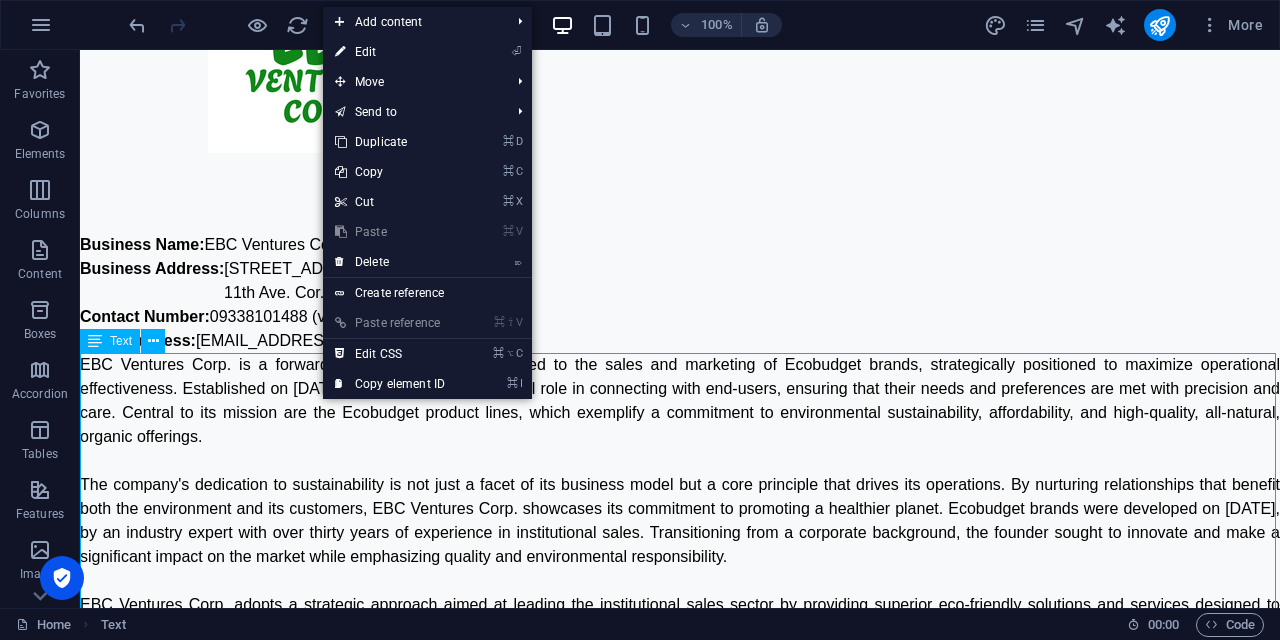 scroll, scrollTop: 101, scrollLeft: 0, axis: vertical 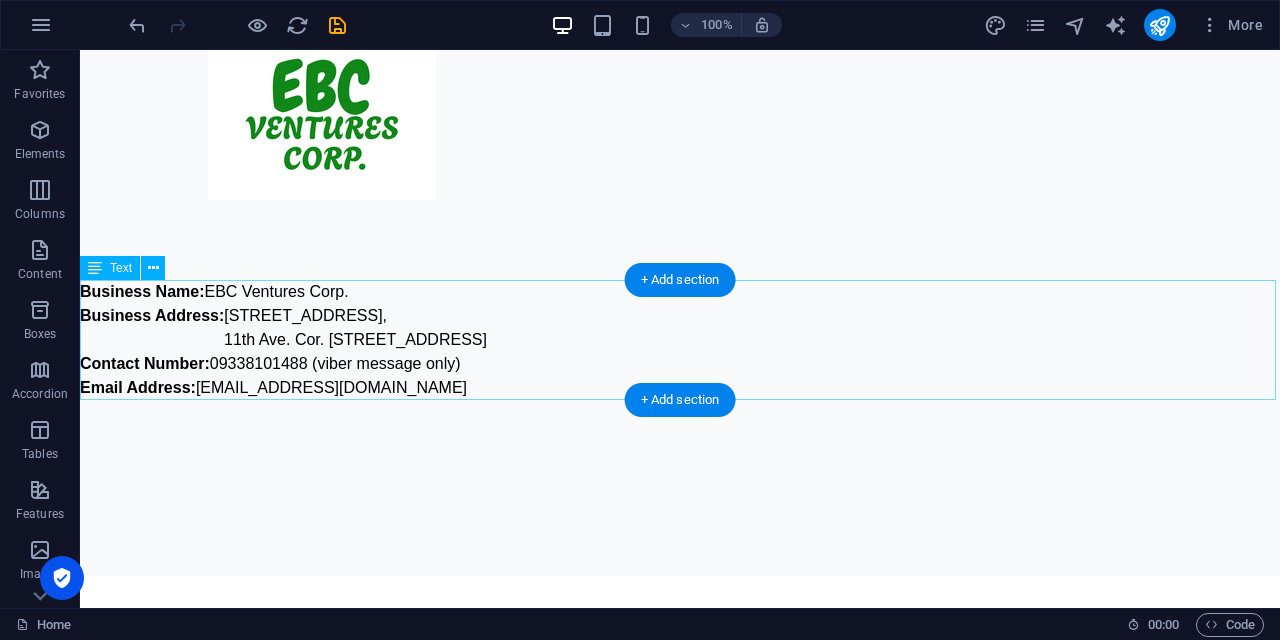click on "Business Name:             EBC Ventures Corp.  Business Address:        U1702, 17F High Street South Corporate Plaza Condominium Tower 2,         11th Ave. Cor. 26th St., Bonifacio Global City, Taguig 1635 Contact Number:           09338101488 (viber message only) Email Address:              info@ebcventures.ph" at bounding box center (680, 340) 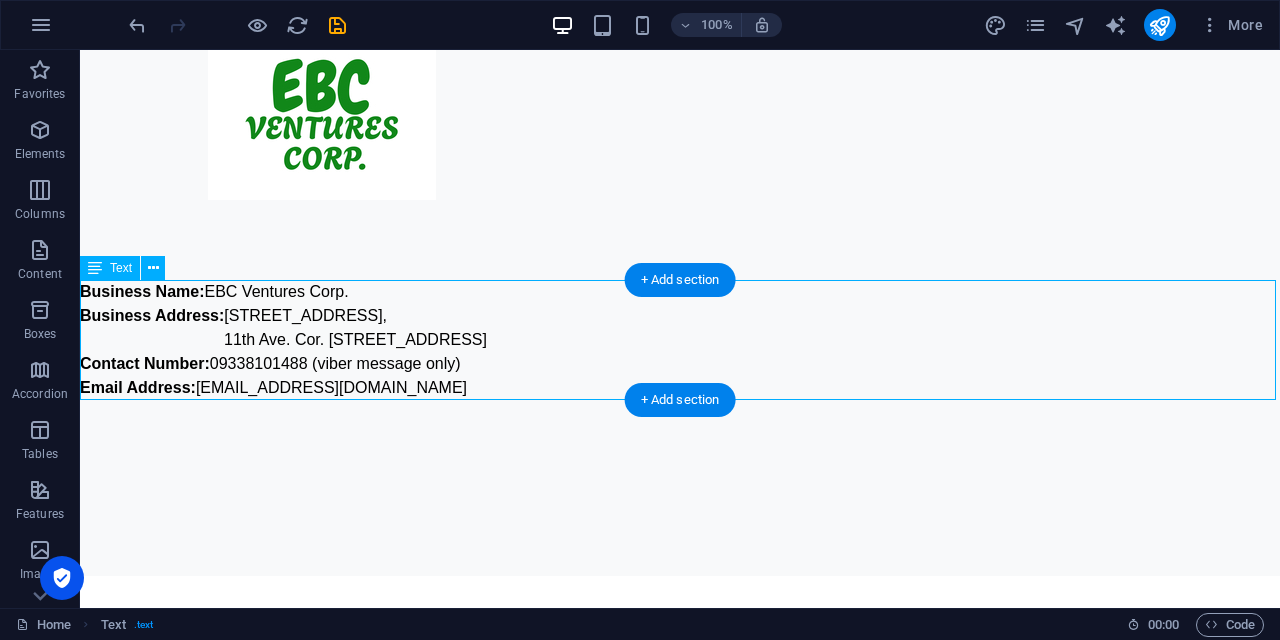click on "Business Name:             EBC Ventures Corp.  Business Address:        U1702, 17F High Street South Corporate Plaza Condominium Tower 2,         11th Ave. Cor. 26th St., Bonifacio Global City, Taguig 1635 Contact Number:           09338101488 (viber message only) Email Address:              info@ebcventures.ph" at bounding box center (680, 340) 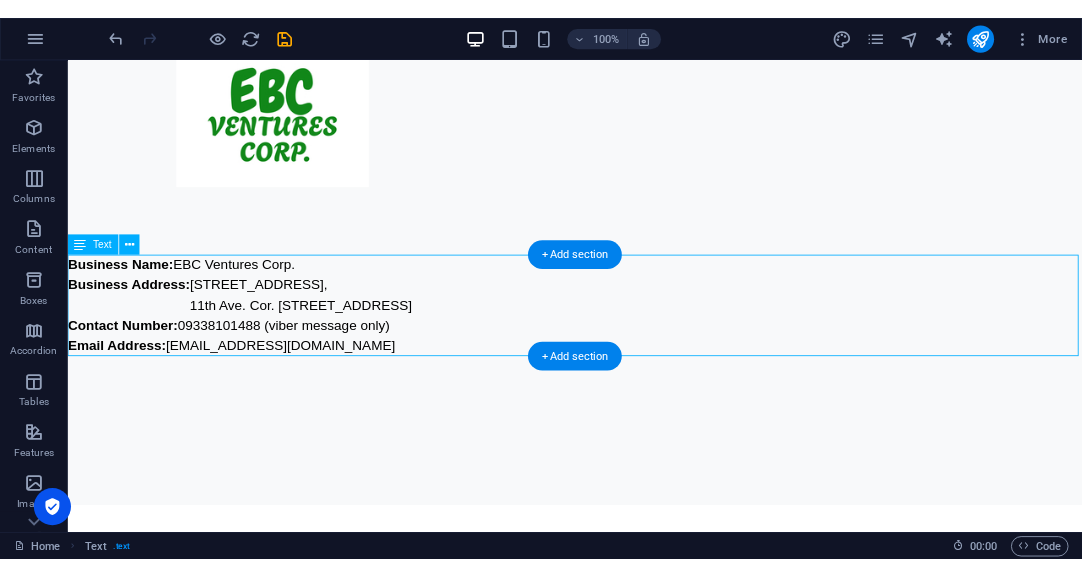 scroll, scrollTop: 0, scrollLeft: 0, axis: both 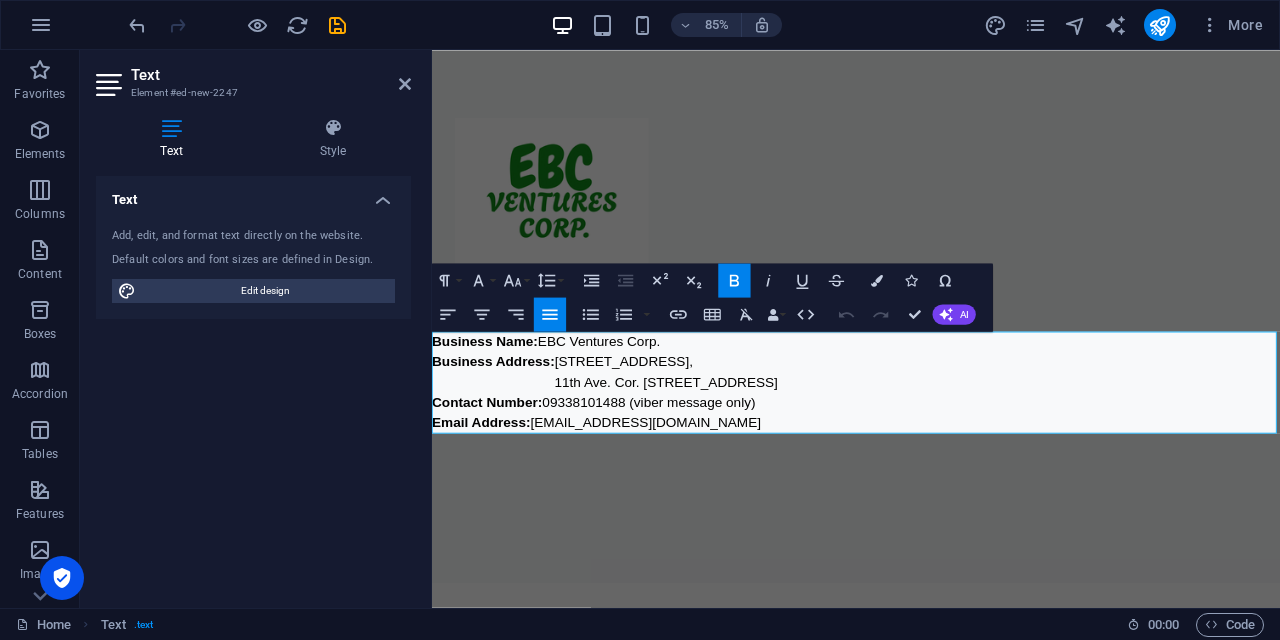 click on "Email Address:              info@ebcventures.ph" at bounding box center (931, 489) 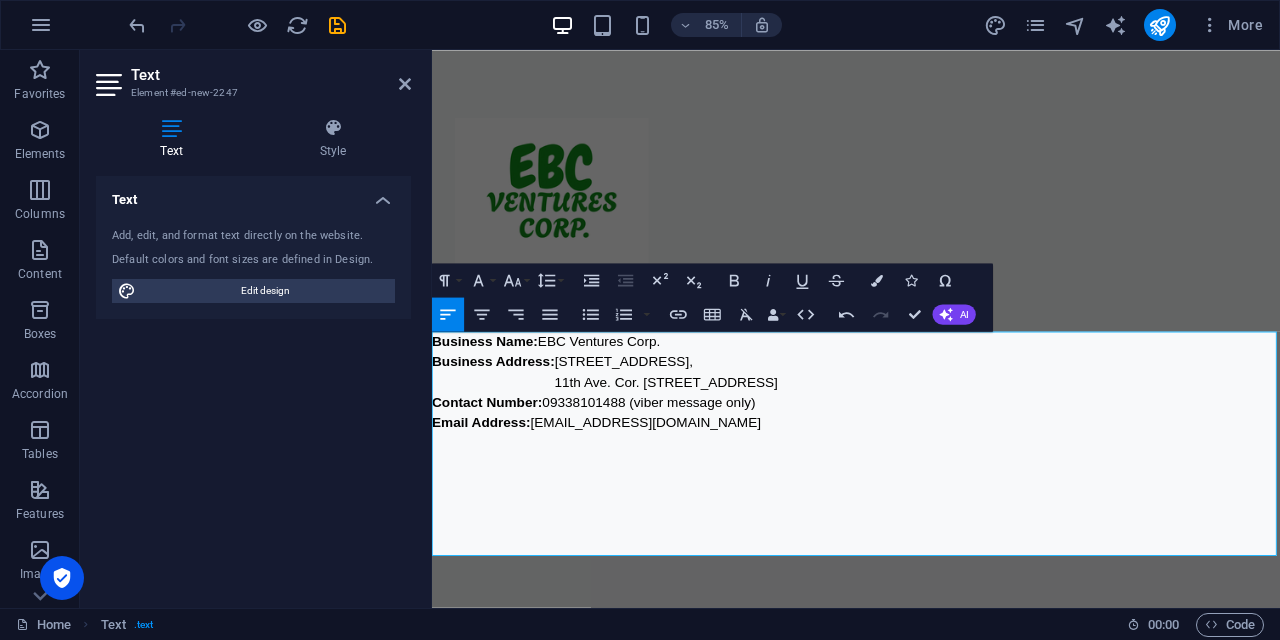 click at bounding box center [931, 537] 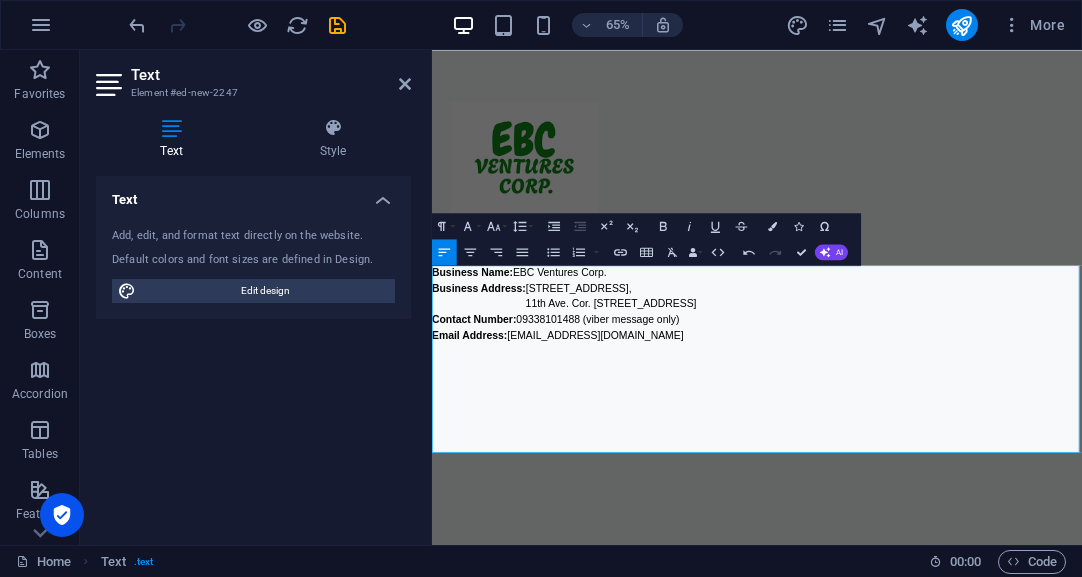 click on "Email Address:              info@ebcventures.ph" at bounding box center (932, 489) 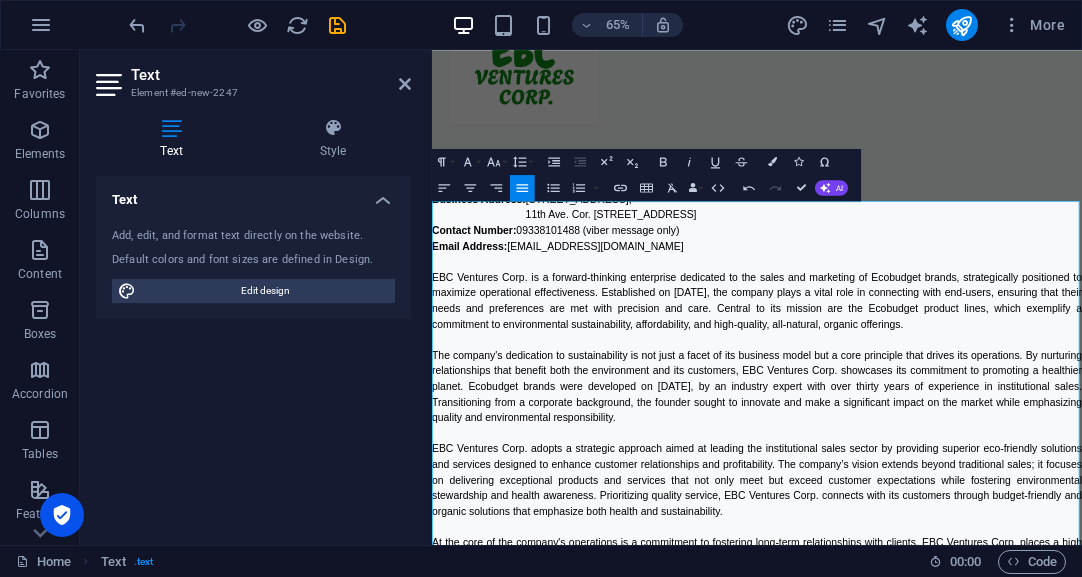 scroll, scrollTop: 16, scrollLeft: 0, axis: vertical 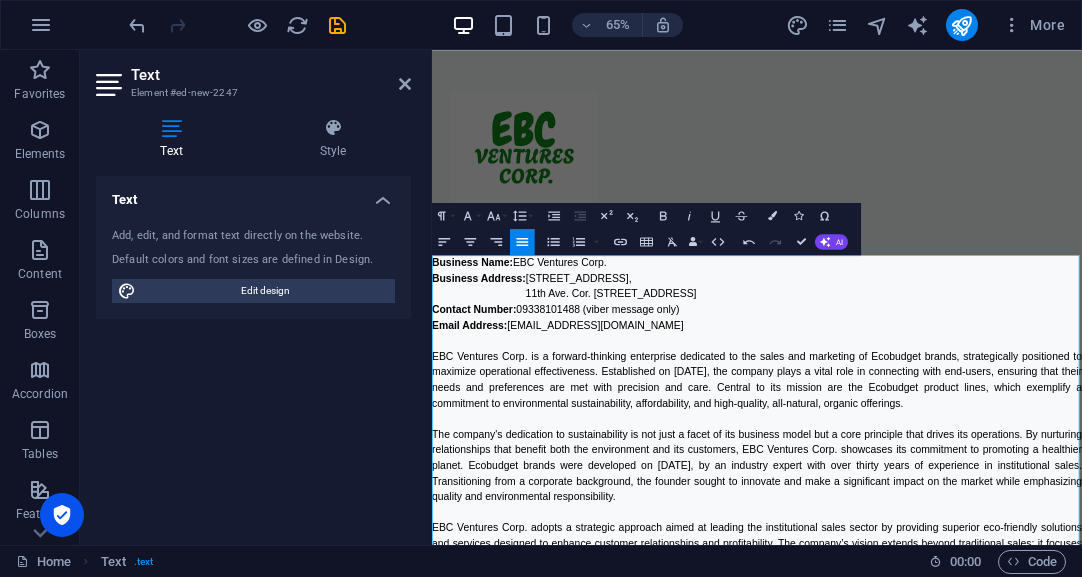 click on "Business Name:" at bounding box center (494, 376) 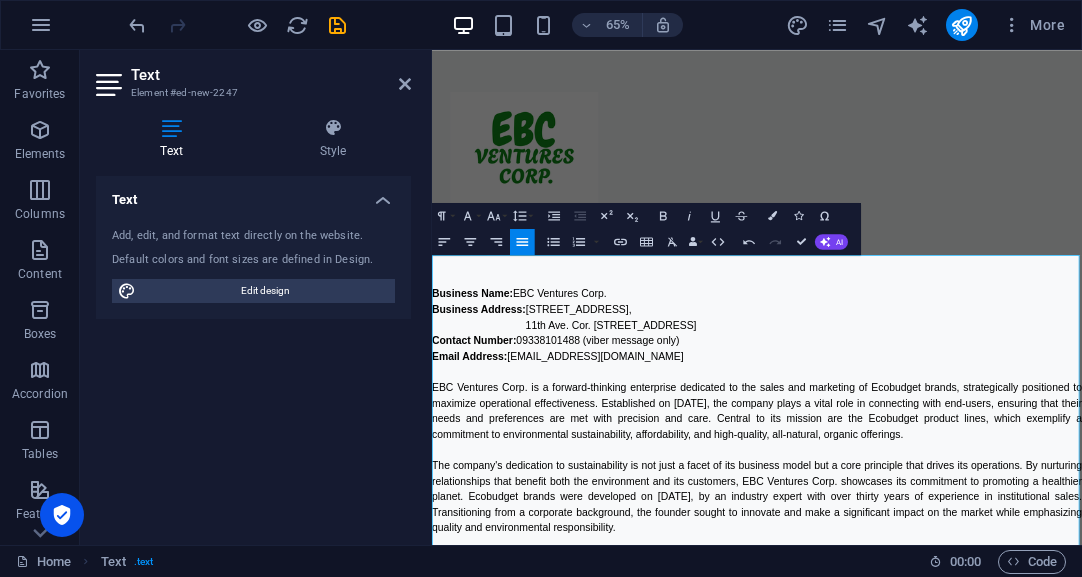 click at bounding box center [932, 401] 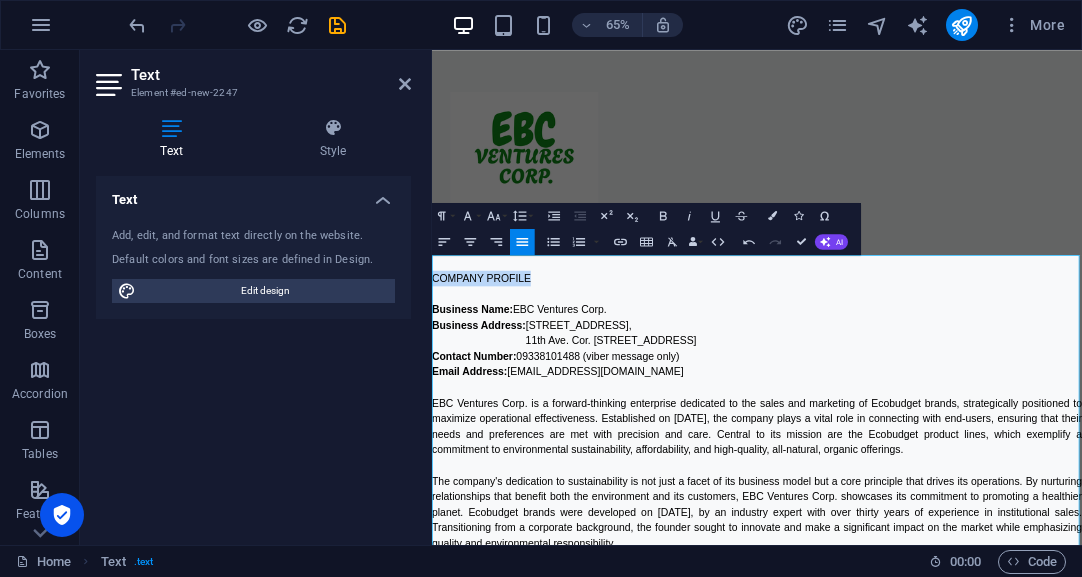 drag, startPoint x: 544, startPoint y: 404, endPoint x: 852, endPoint y: 329, distance: 317 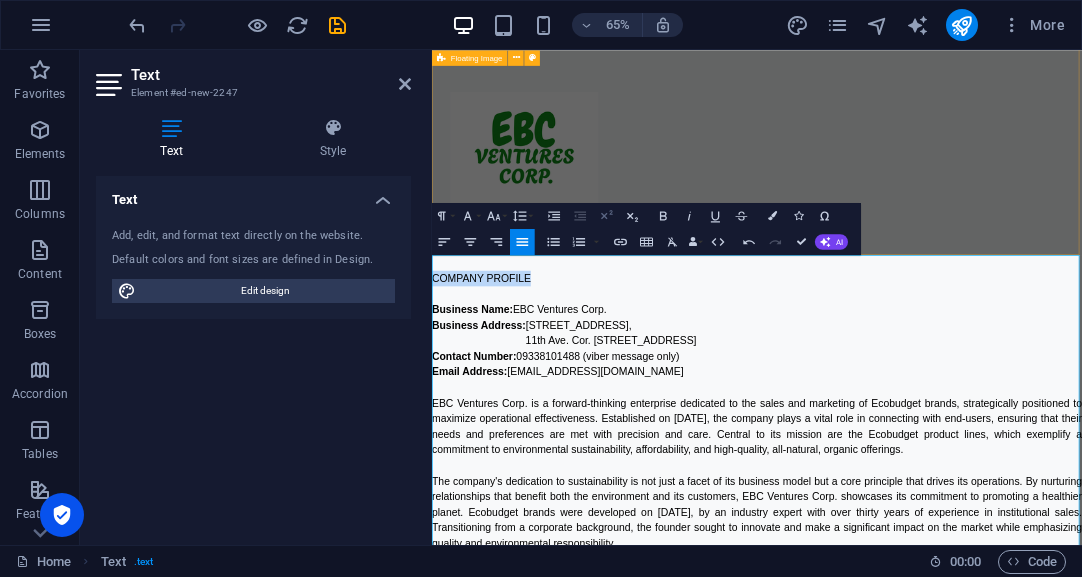 click 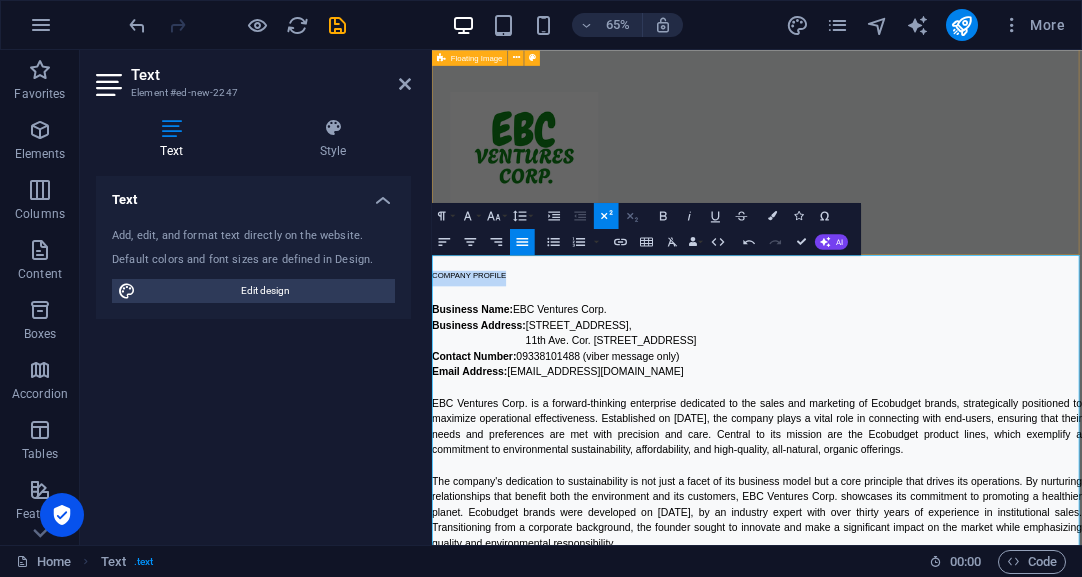 click 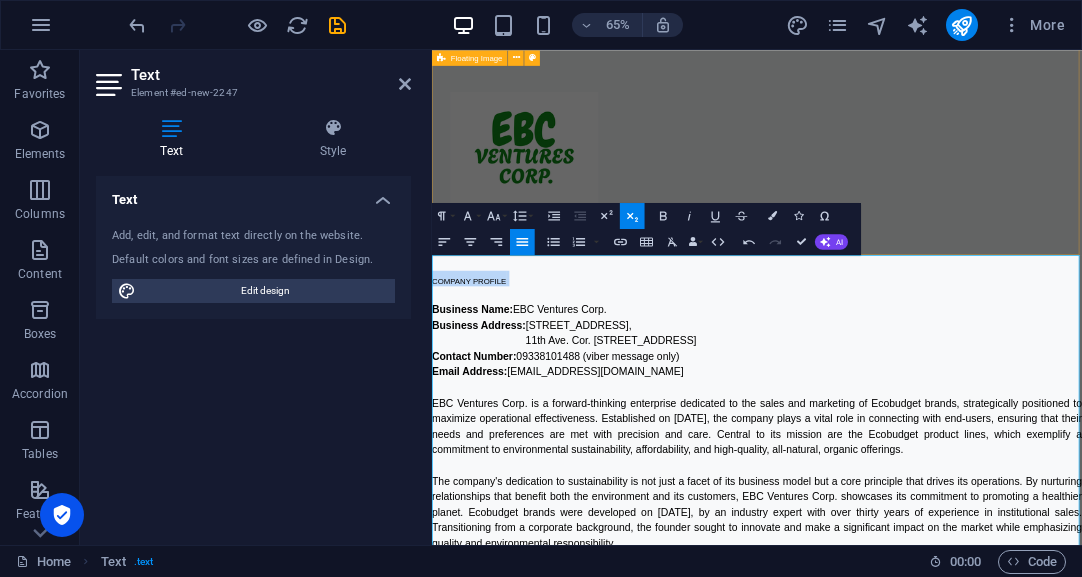 click 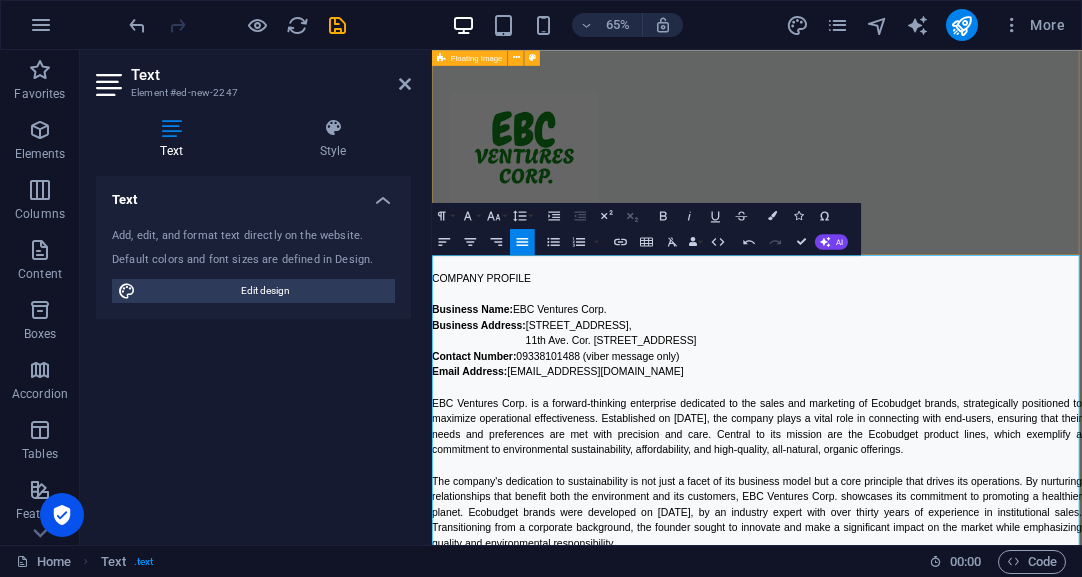 click 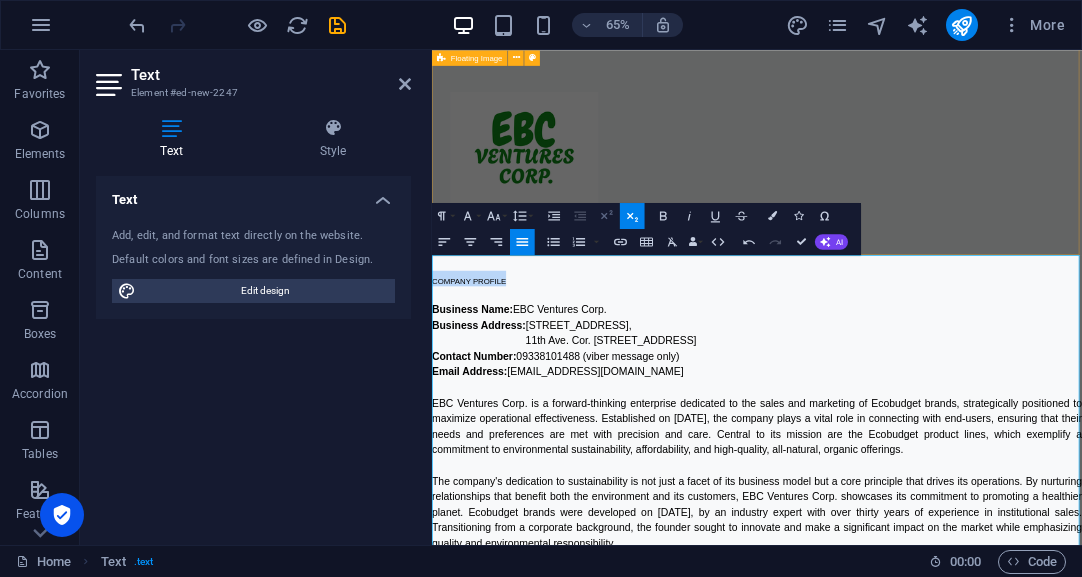 click 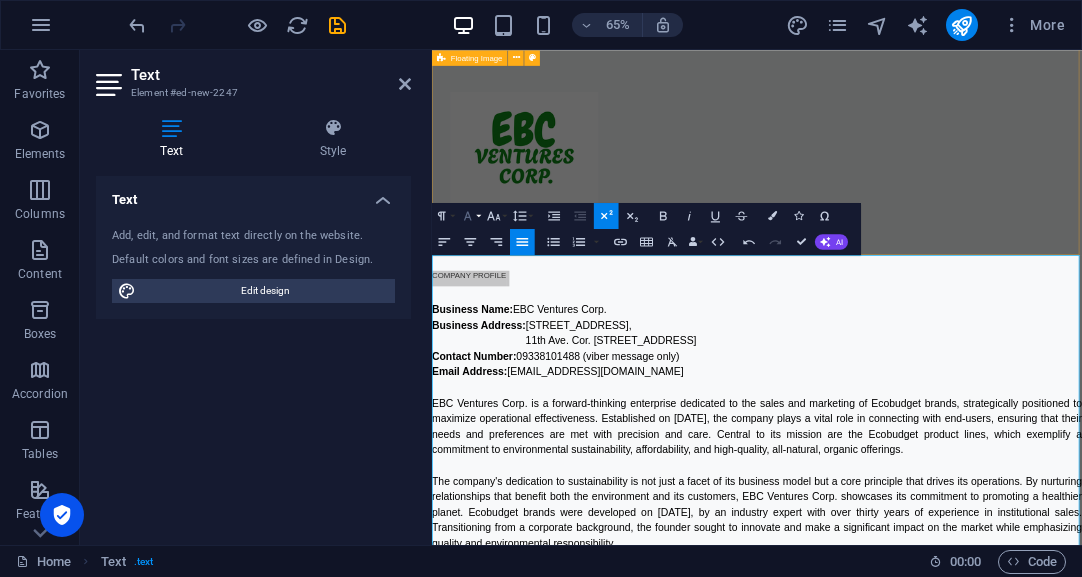 click 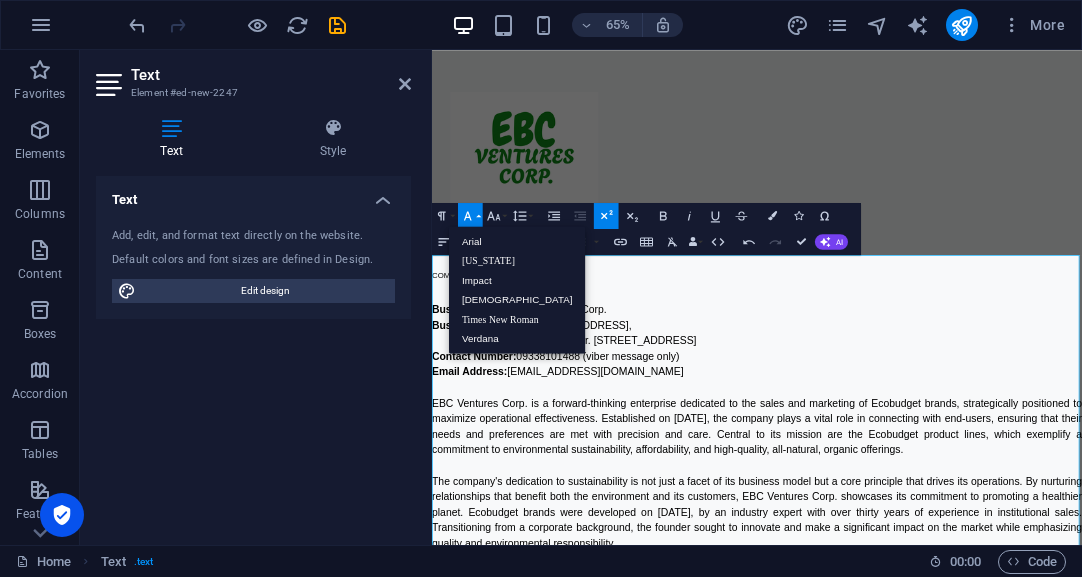 click on "Business Name:             EBC Ventures Corp." at bounding box center (932, 449) 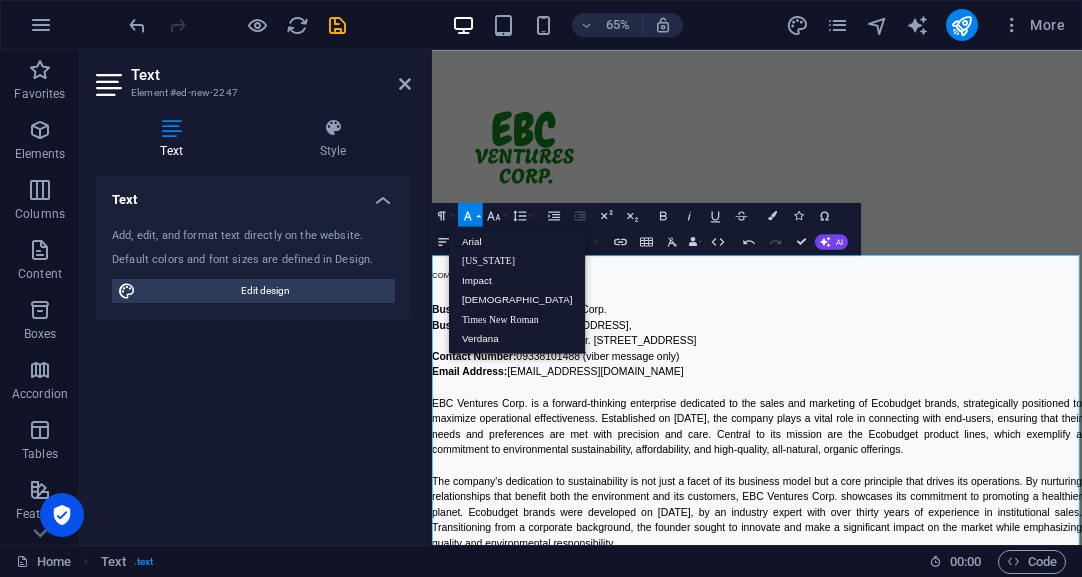 click on "COMPANY PROFILE" at bounding box center (932, 401) 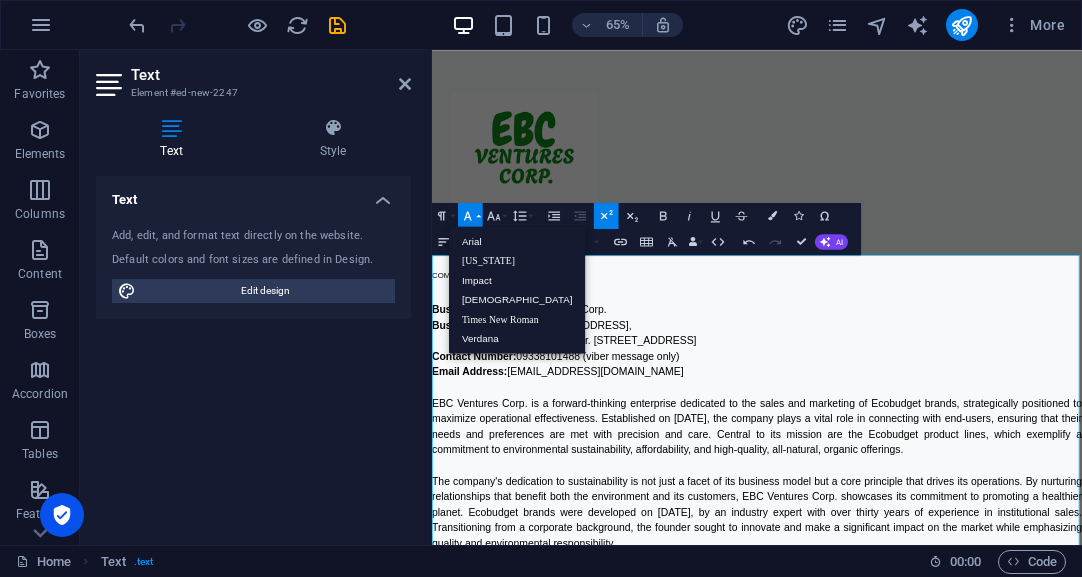 click at bounding box center [932, 425] 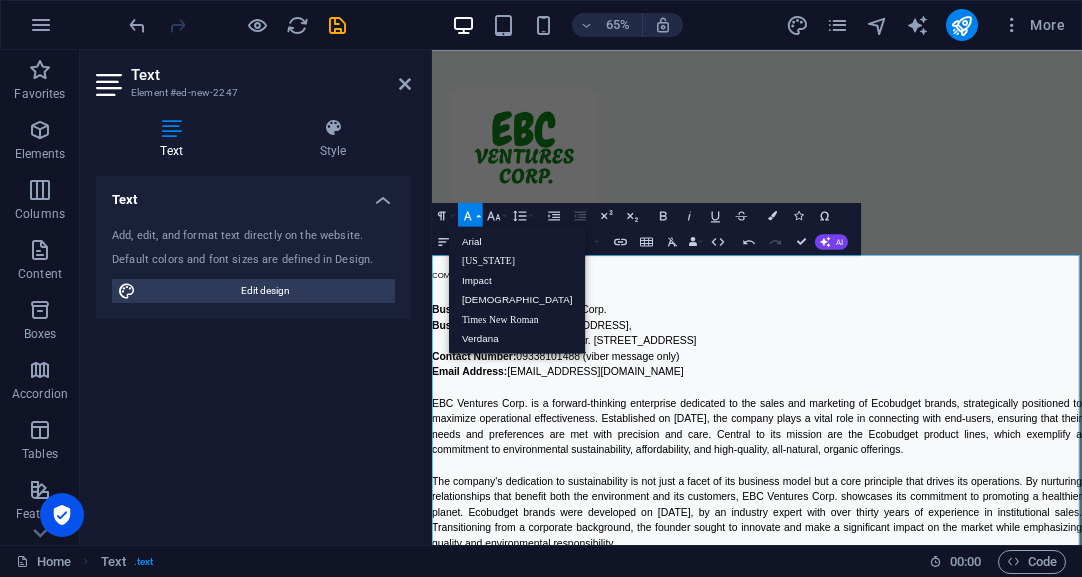 drag, startPoint x: 827, startPoint y: 408, endPoint x: 984, endPoint y: 332, distance: 174.42764 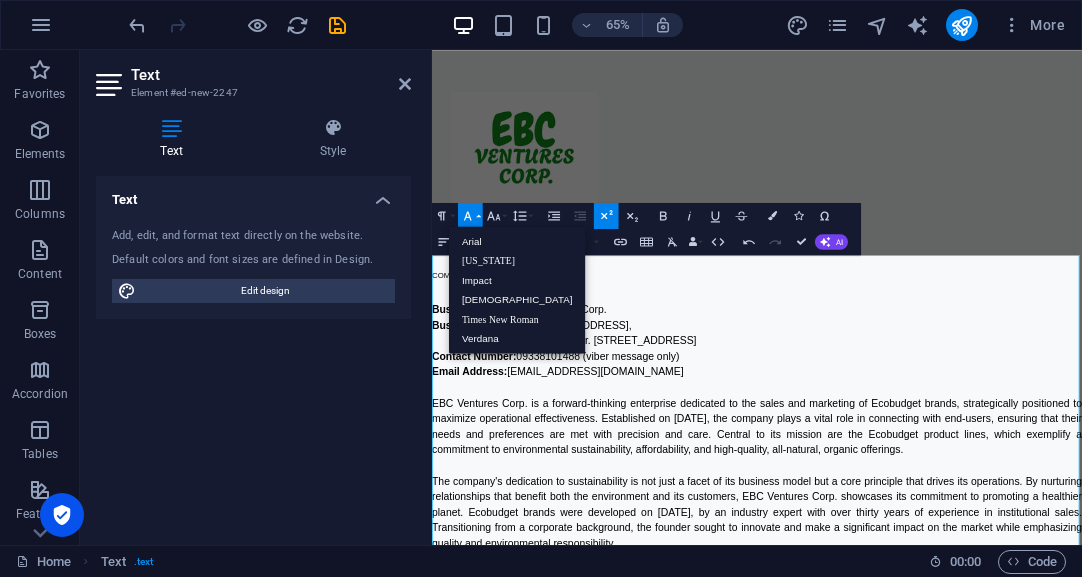 click on "COMPANY PROFILE" at bounding box center (932, 401) 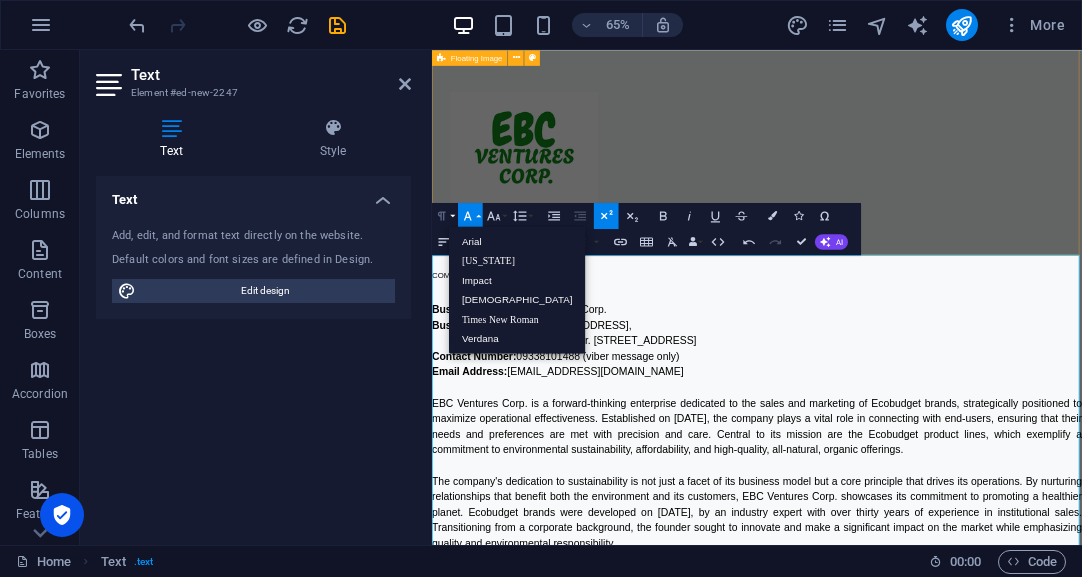 click on "Paragraph Format" at bounding box center (444, 216) 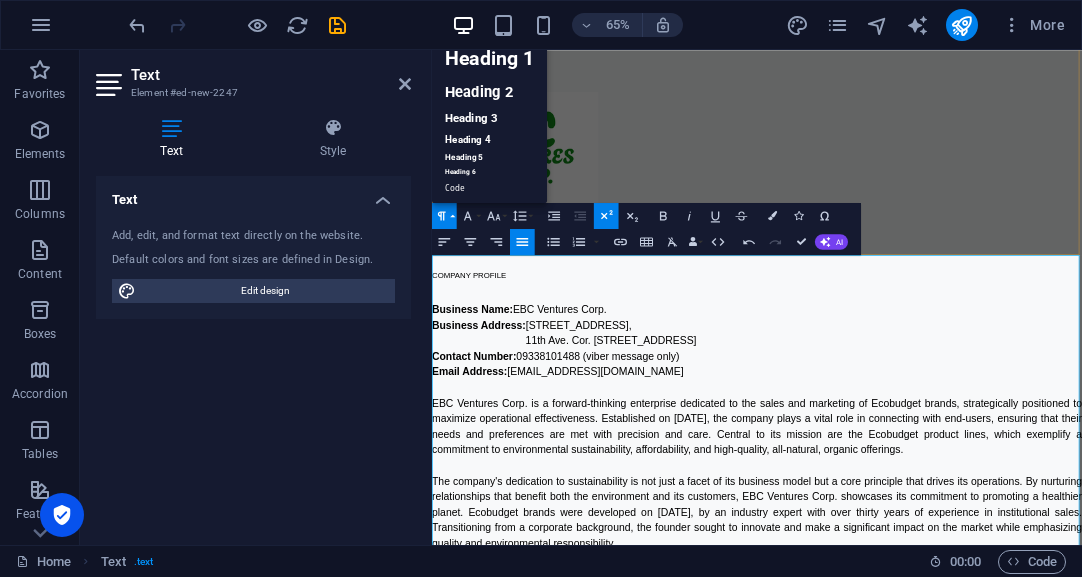scroll, scrollTop: 15, scrollLeft: 0, axis: vertical 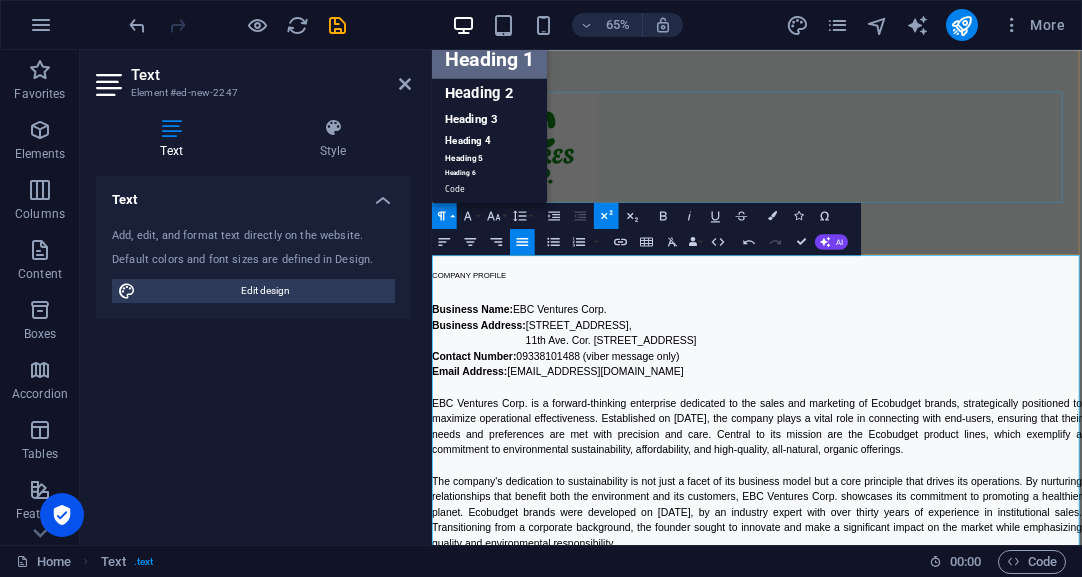 click on "Heading 1" at bounding box center (489, 58) 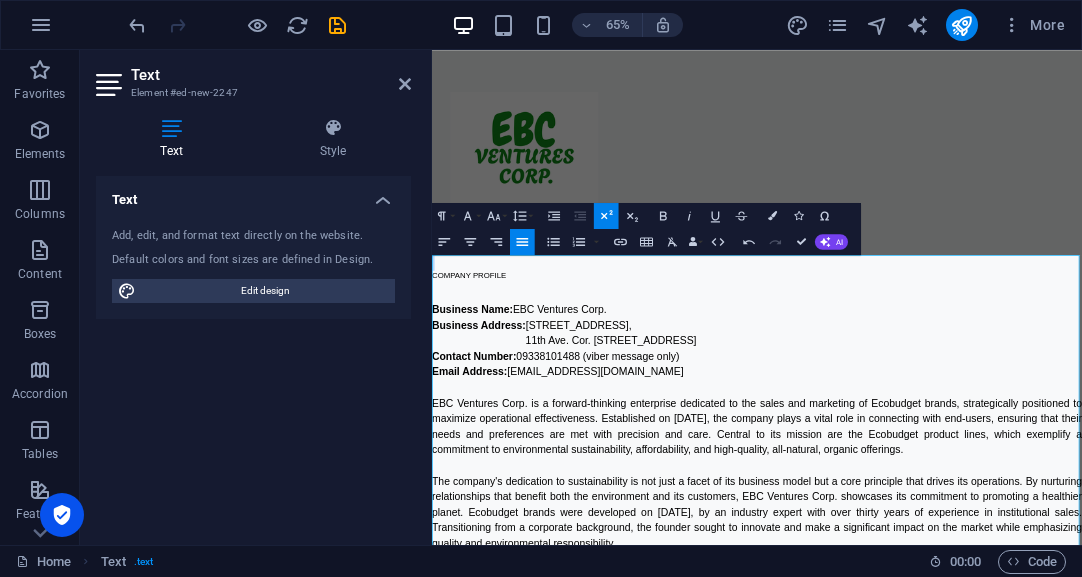 drag, startPoint x: 541, startPoint y: 390, endPoint x: 858, endPoint y: 315, distance: 325.75143 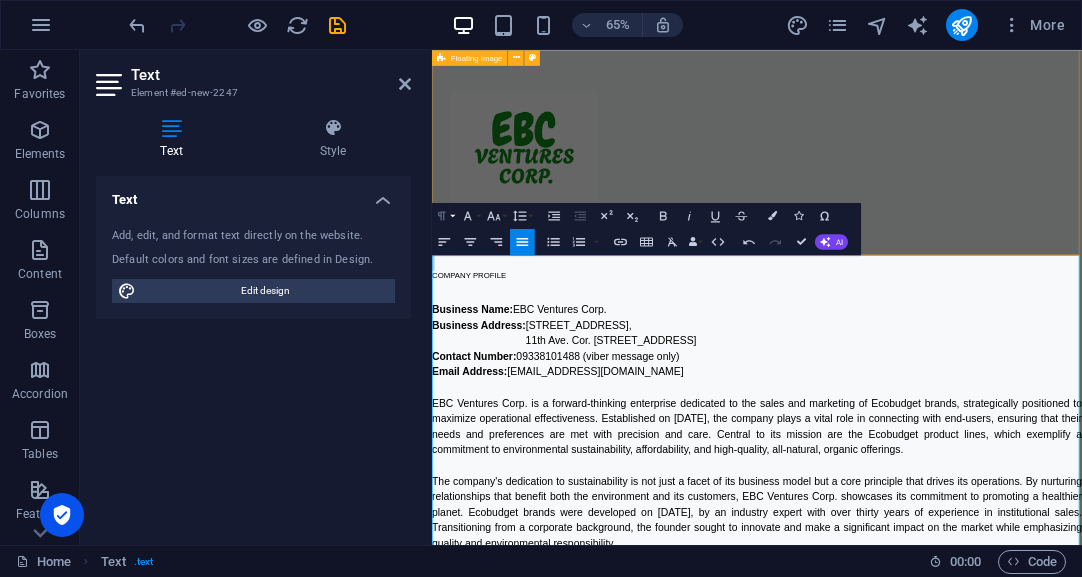 click on "Paragraph Format" at bounding box center [444, 216] 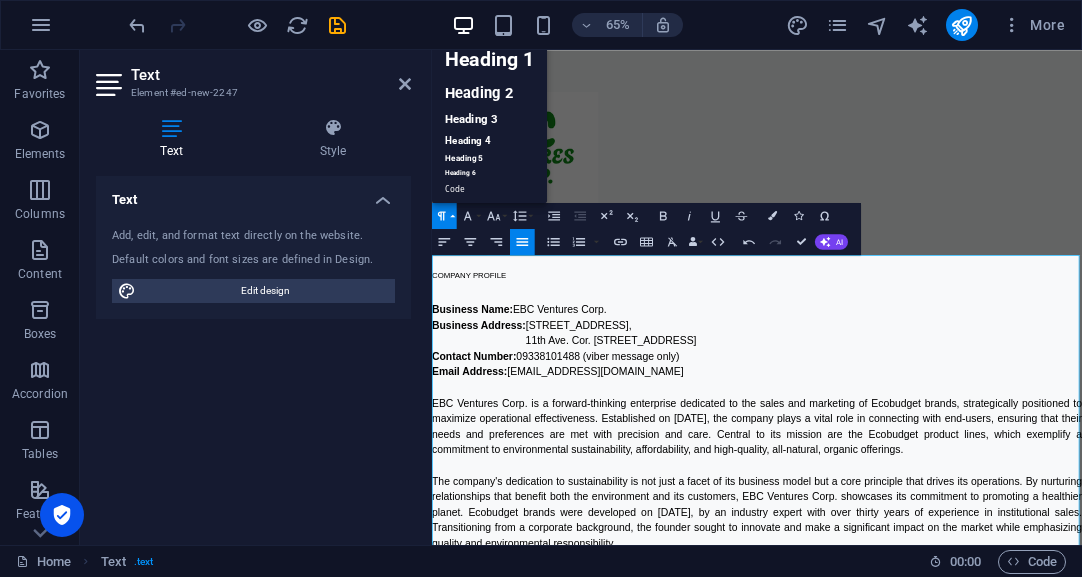 click on "Business Name:             EBC Ventures Corp." at bounding box center [932, 449] 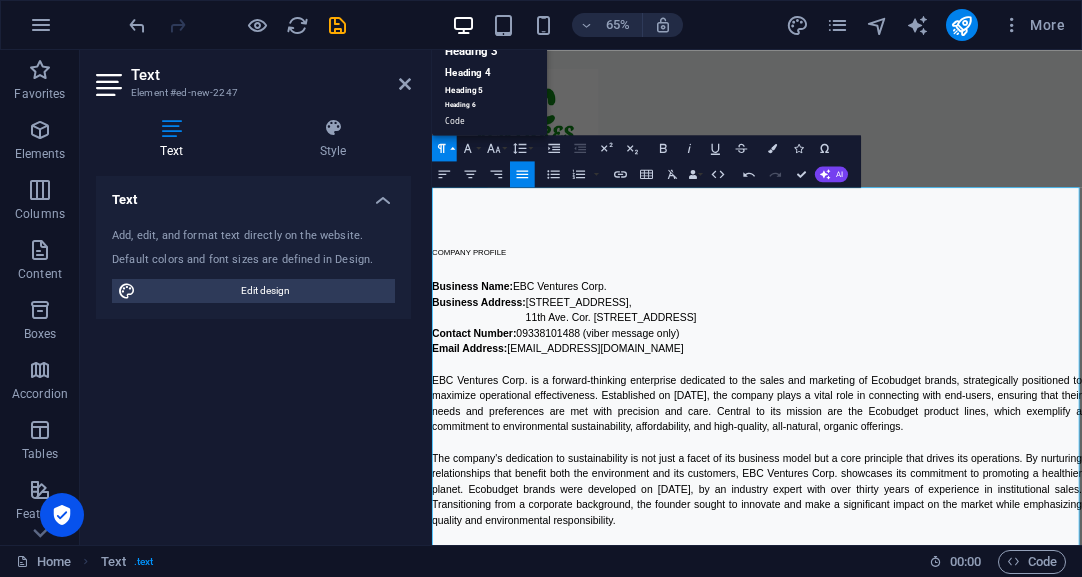 scroll, scrollTop: 120, scrollLeft: 0, axis: vertical 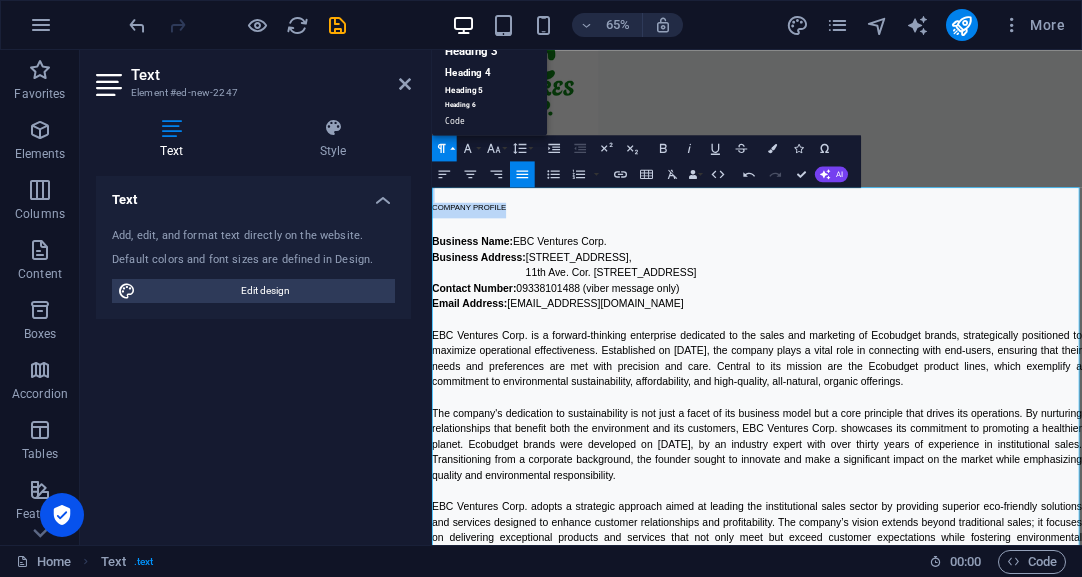drag, startPoint x: 597, startPoint y: 298, endPoint x: 851, endPoint y: 247, distance: 259.0695 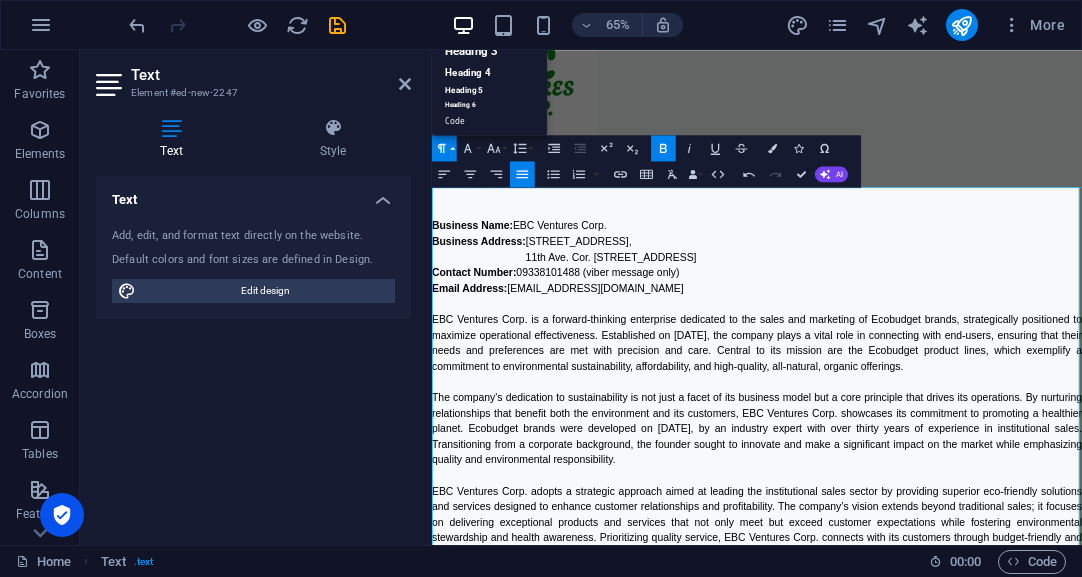 click on "EBC Ventures Corp. is a forward-thinking enterprise dedicated to the sales and marketing of Ecobudget brands, strategically positioned to maximize operational effectiveness. Established on July 3, 2025, the company plays a vital role in connecting with end-users, ensuring that their needs and preferences are met with precision and care. Central to its mission are the Ecobudget product lines, which exemplify a commitment to environmental sustainability, affordability, and high-quality, all-natural, organic offerings." at bounding box center [932, 501] 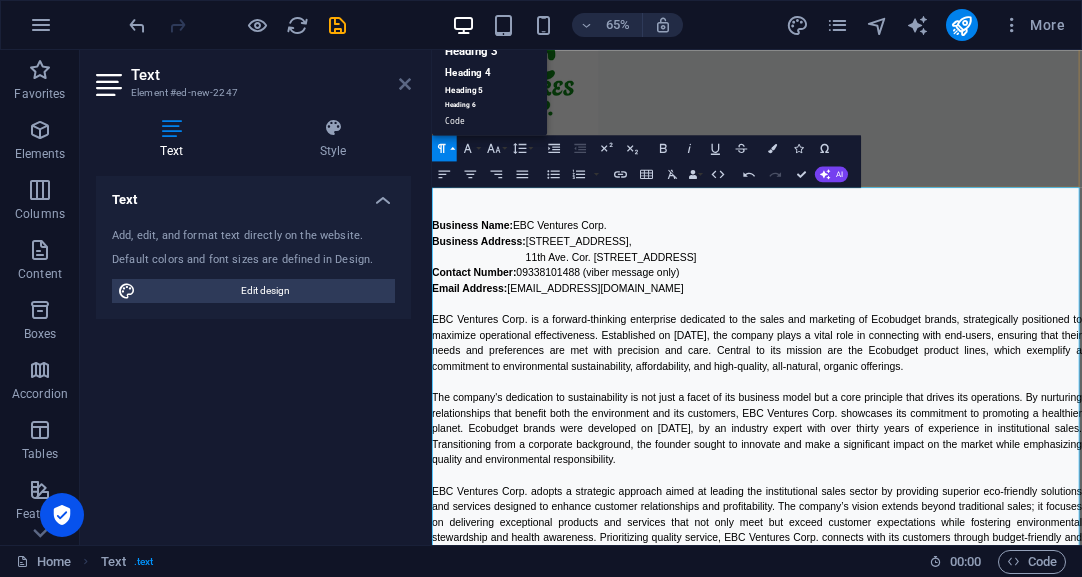 click at bounding box center [405, 84] 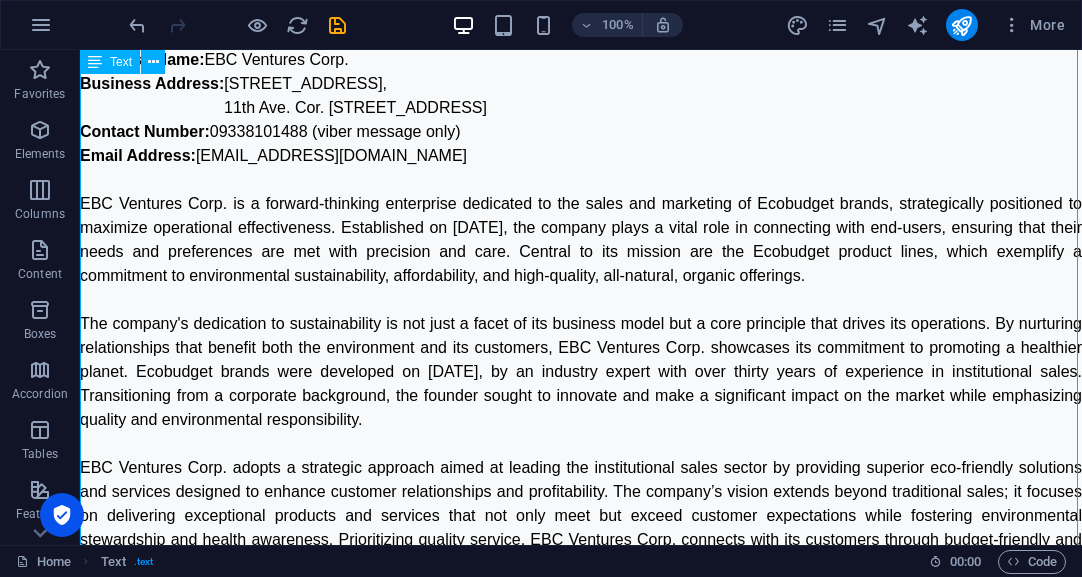 scroll, scrollTop: 413, scrollLeft: 0, axis: vertical 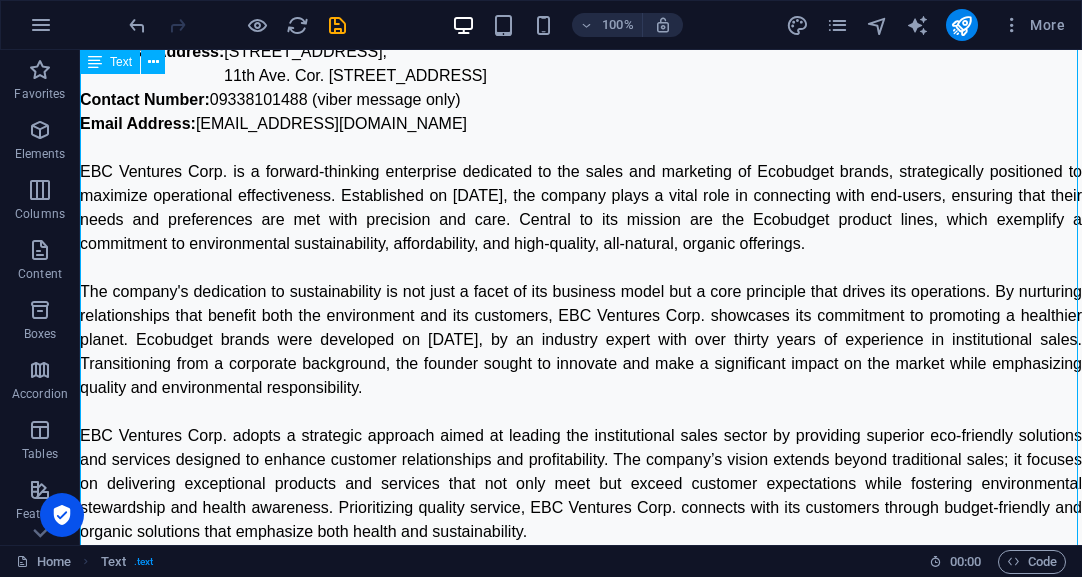 click on "Business Name:             EBC Ventures Corp.  Business Address:        U1702, 17F High Street South Corporate Plaza Condominium Tower 2,         11th Ave. Cor. 26th St., Bonifacio Global City, Taguig 1635 Contact Number:           09338101488 (viber message only) Email Address:              info@ebcventures.ph   EBC Ventures Corp. is a forward-thinking enterprise dedicated to the sales and marketing of Ecobudget brands, strategically positioned to maximize operational effectiveness. Established on July 3, 2025, the company plays a vital role in connecting with end-users, ensuring that their needs and preferences are met with precision and care. Central to its mission are the Ecobudget product lines, which exemplify a commitment to environmental sustainability, affordability, and high-quality, all-natural, organic offerings." at bounding box center [581, 460] 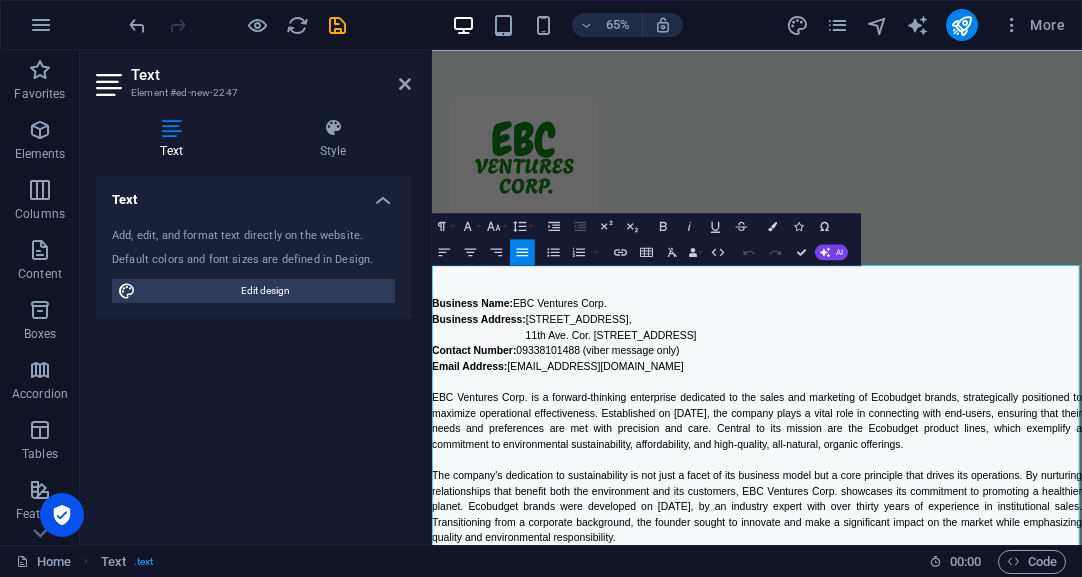 click on "Business Address:        U1702, 17F High Street South Corporate Plaza Condominium Tower 2," at bounding box center [932, 465] 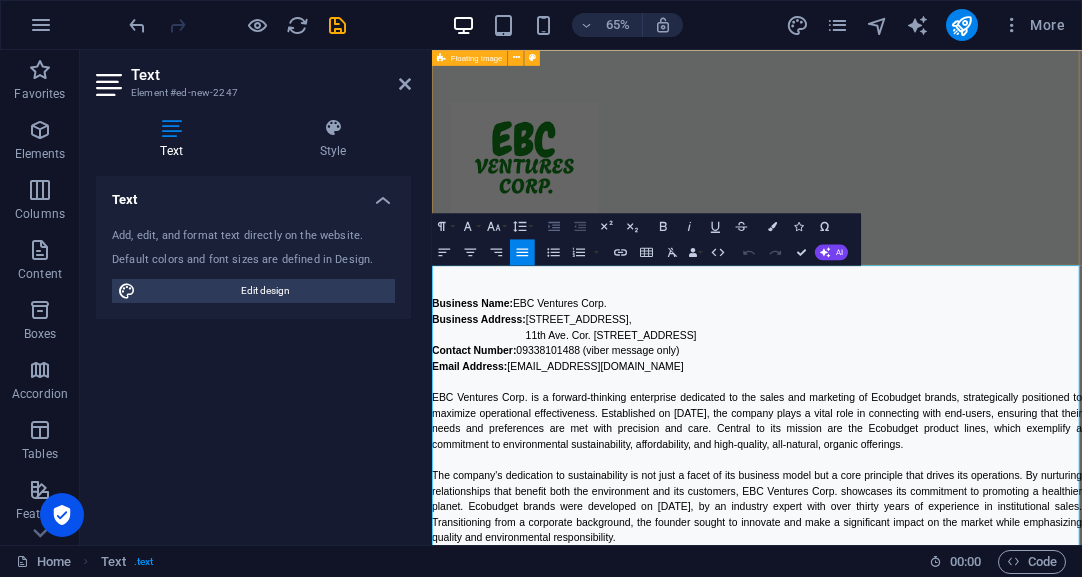 click 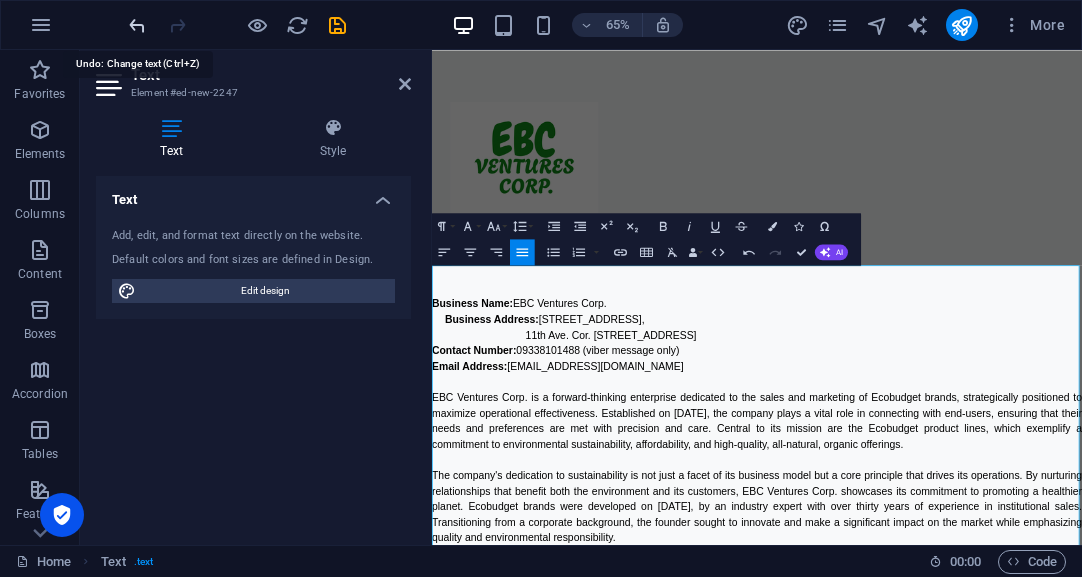 click at bounding box center (137, 25) 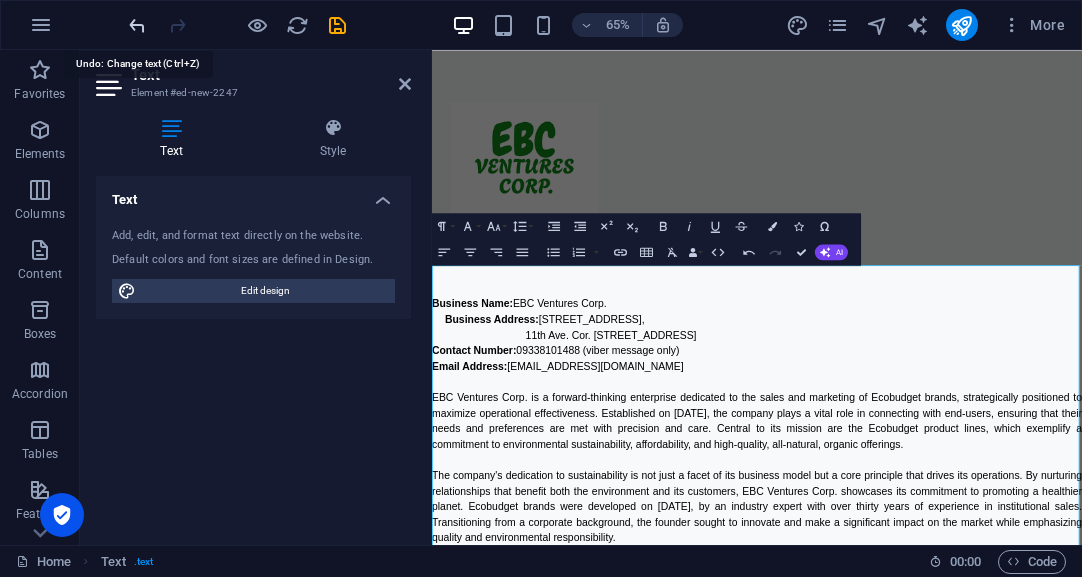 click at bounding box center (137, 25) 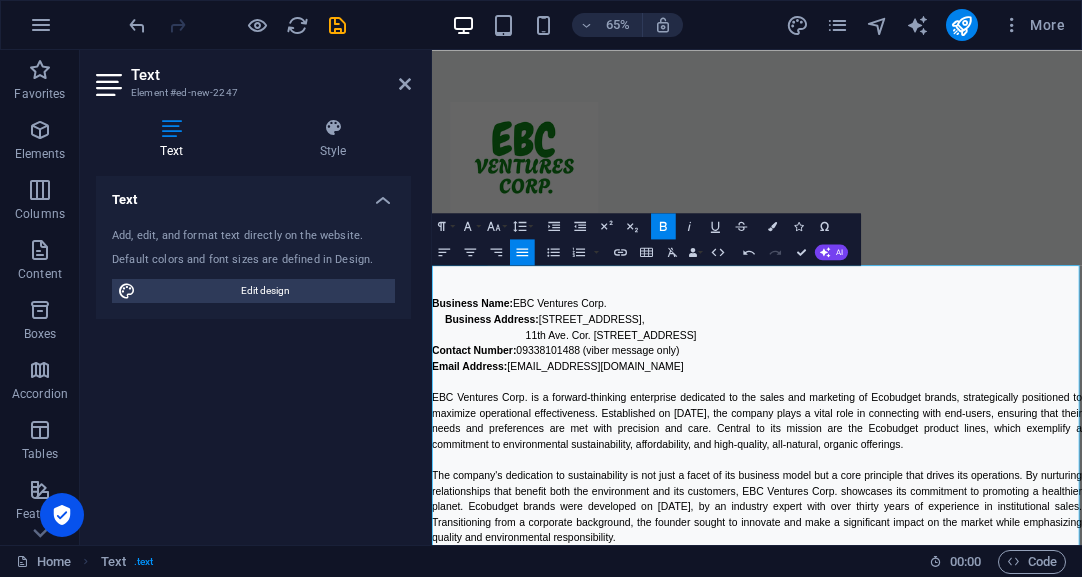 click on "Business Address:" at bounding box center [524, 464] 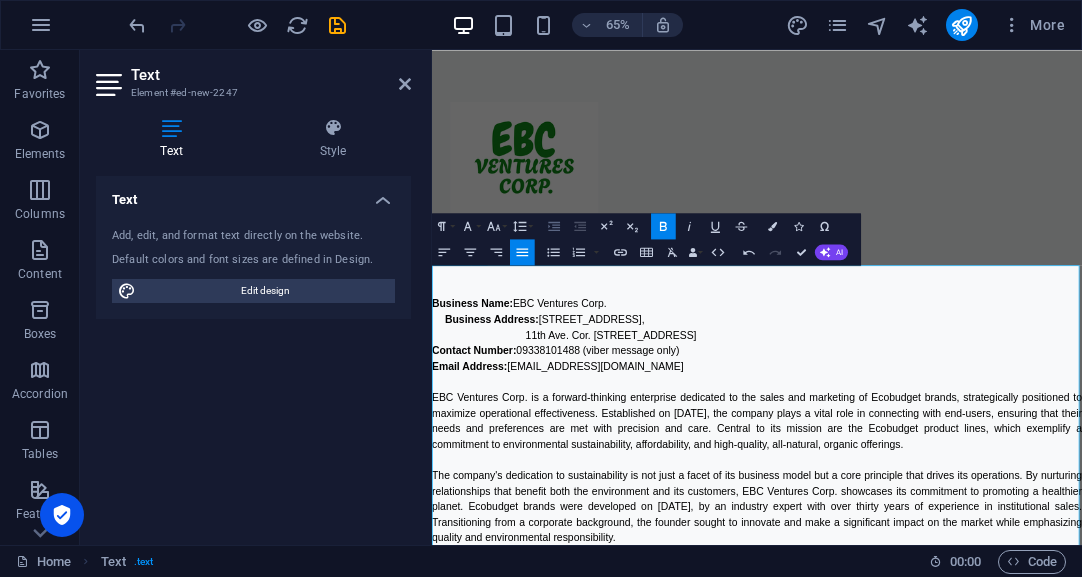 click 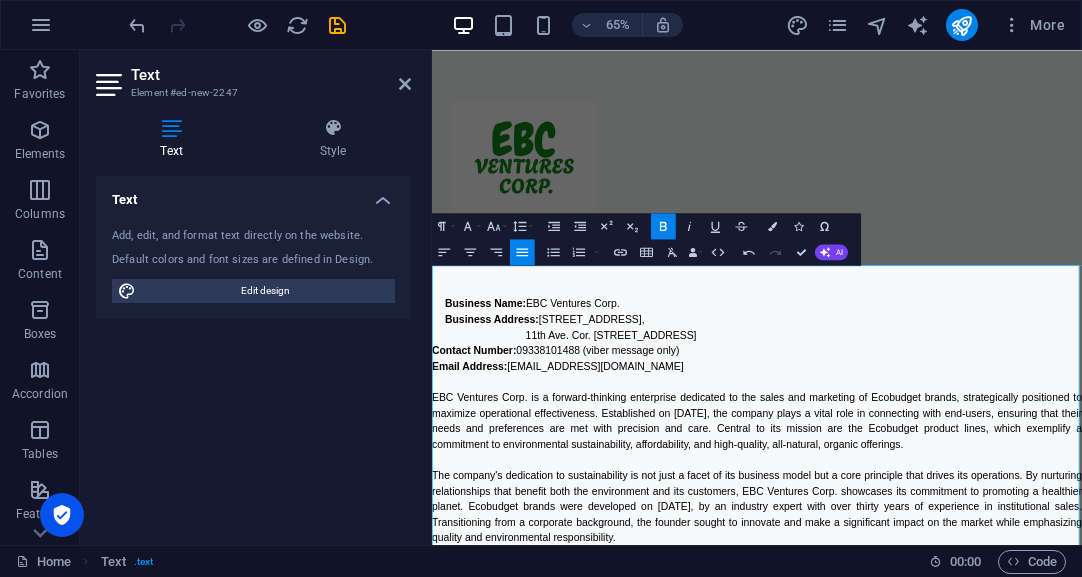 click on "Business Name:             EBC Ventures Corp.  Business Address:        U1702, 17F High Street South Corporate Plaza Condominium Tower 2,         11th Ave. Cor. 26th St., Bonifacio Global City, Taguig 1635 Contact Number:           09338101488 (viber message only) Email Address:              info@ebcventures.ph   EBC Ventures Corp. is a forward-thinking enterprise dedicated to the sales and marketing of Ecobudget brands, strategically positioned to maximize operational effectiveness. Established on July 3, 2025, the company plays a vital role in connecting with end-users, ensuring that their needs and preferences are met with precision and care. Central to its mission are the Ecobudget product lines, which exemplify a commitment to environmental sustainability, affordability, and high-quality, all-natural, organic offerings." at bounding box center [932, 873] 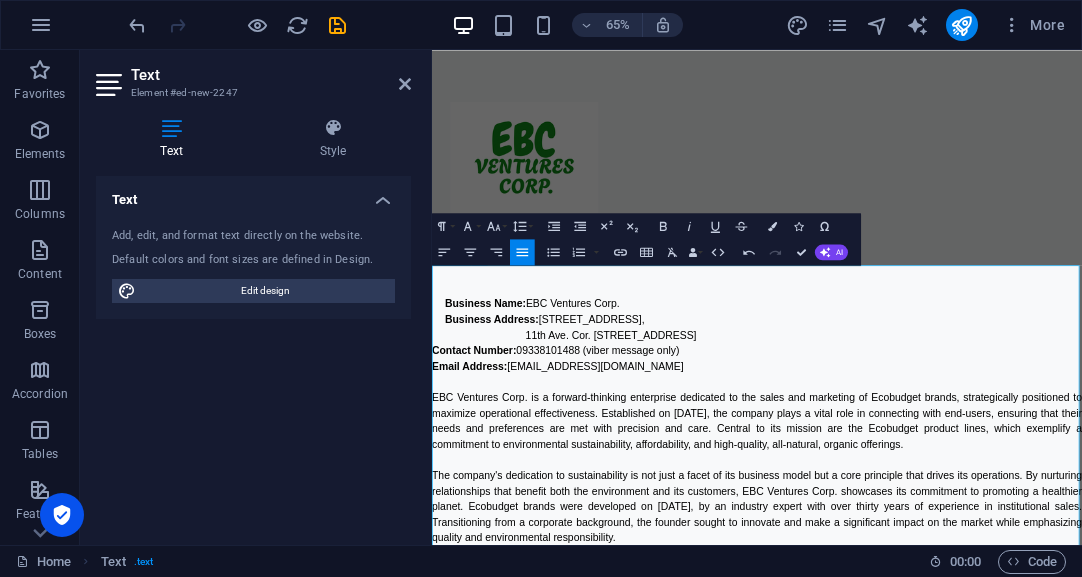 click on "11th Ave. Cor. 26th St., Bonifacio Global City, Taguig 1635" at bounding box center [980, 489] 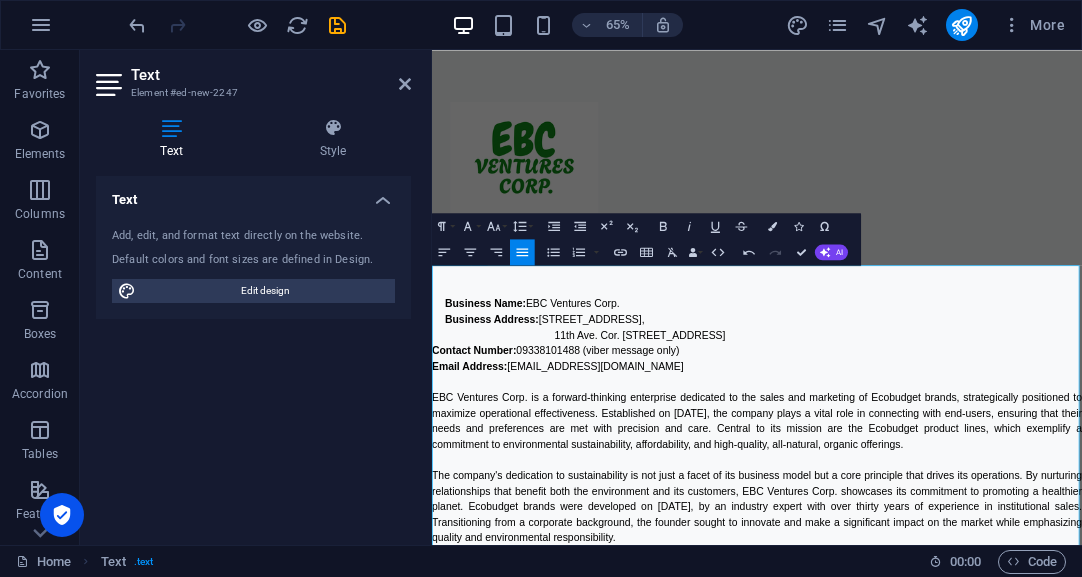click on "Contact Number:" at bounding box center (497, 512) 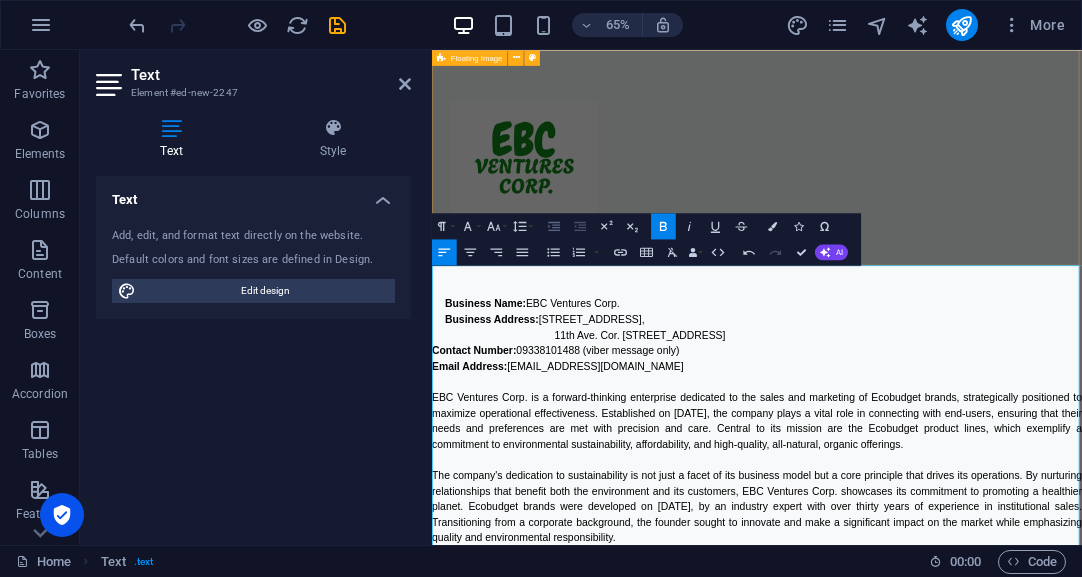 click 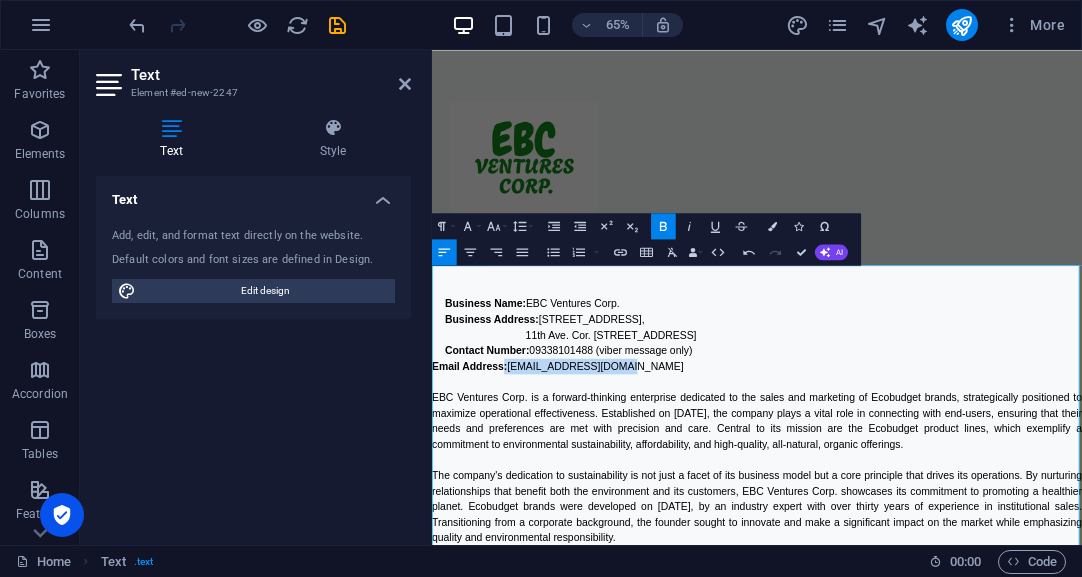 click on "Email Address:              info@ebcventures.ph" at bounding box center (932, 537) 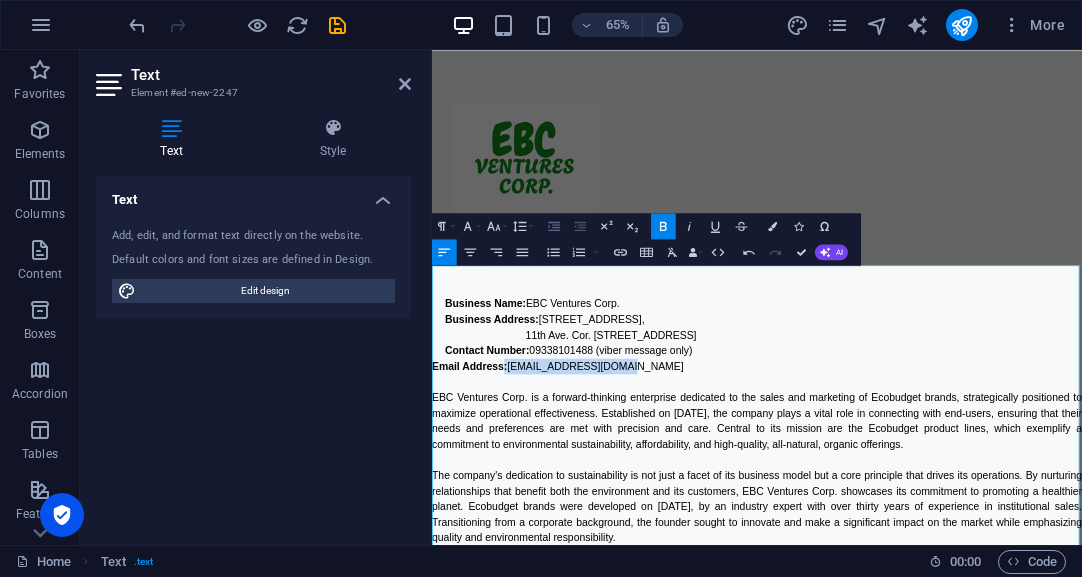 click 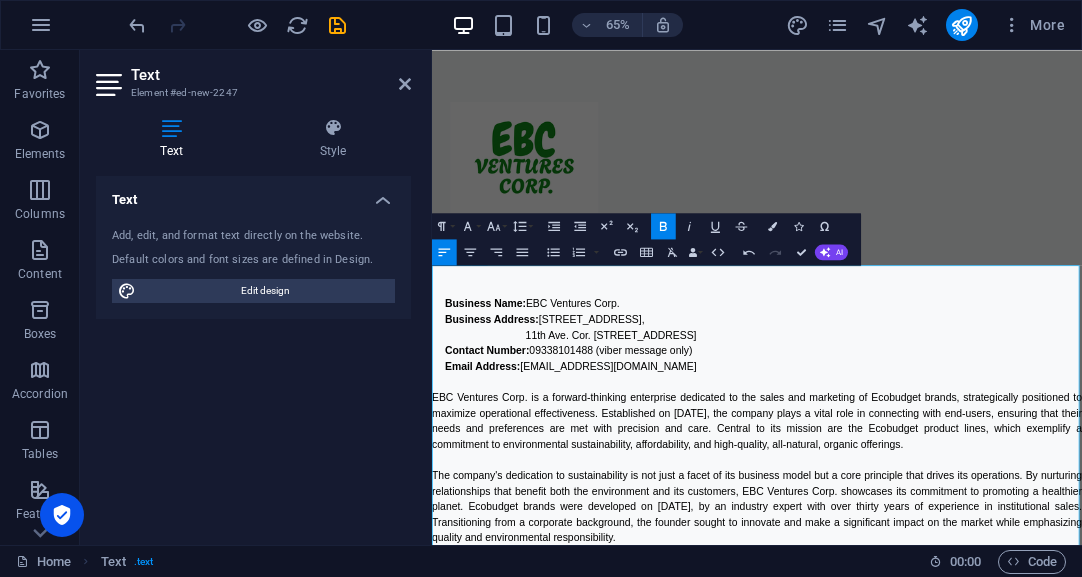 click on "EBC Ventures Corp. is a forward-thinking enterprise dedicated to the sales and marketing of Ecobudget brands, strategically positioned to maximize operational effectiveness. Established on July 3, 2025, the company plays a vital role in connecting with end-users, ensuring that their needs and preferences are met with precision and care. Central to its mission are the Ecobudget product lines, which exemplify a commitment to environmental sustainability, affordability, and high-quality, all-natural, organic offerings." at bounding box center (932, 621) 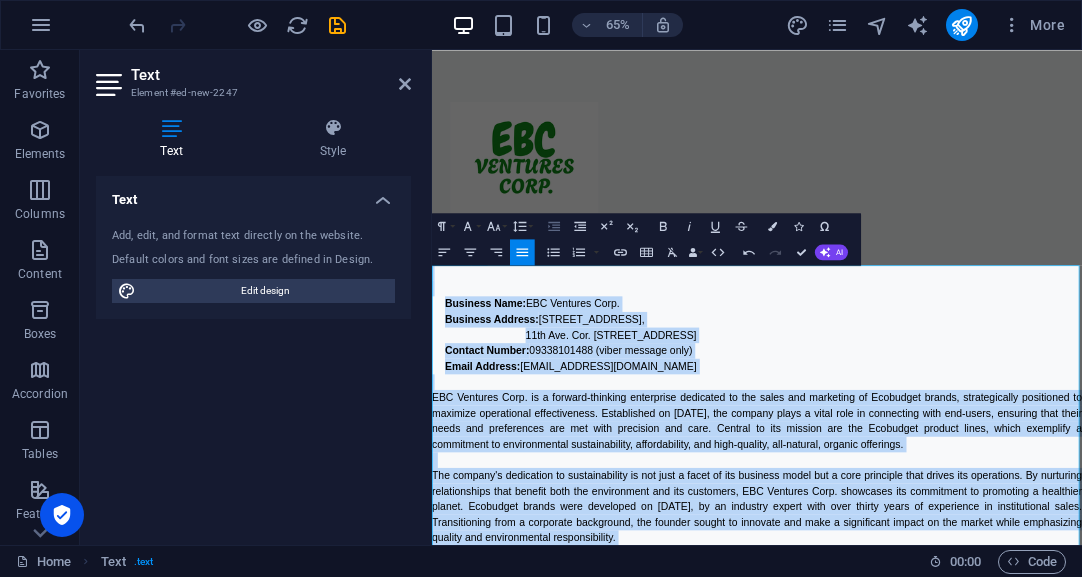 click 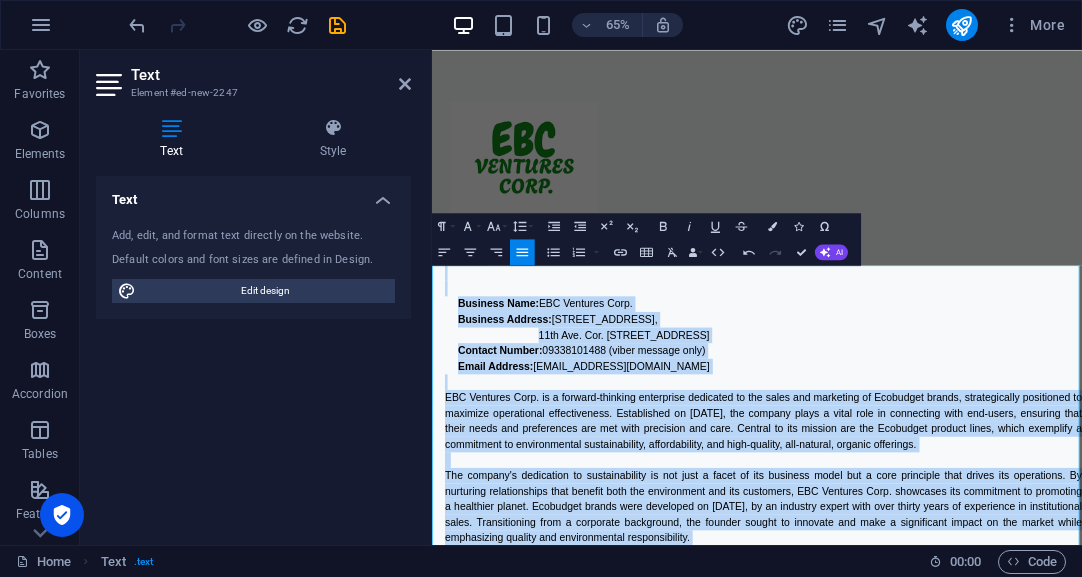 click on "EBC Ventures Corp. is a forward-thinking enterprise dedicated to the sales and marketing of Ecobudget brands, strategically positioned to maximize operational effectiveness. Established on July 3, 2025, the company plays a vital role in connecting with end-users, ensuring that their needs and preferences are met with precision and care. Central to its mission are the Ecobudget product lines, which exemplify a commitment to environmental sustainability, affordability, and high-quality, all-natural, organic offerings." at bounding box center [942, 621] 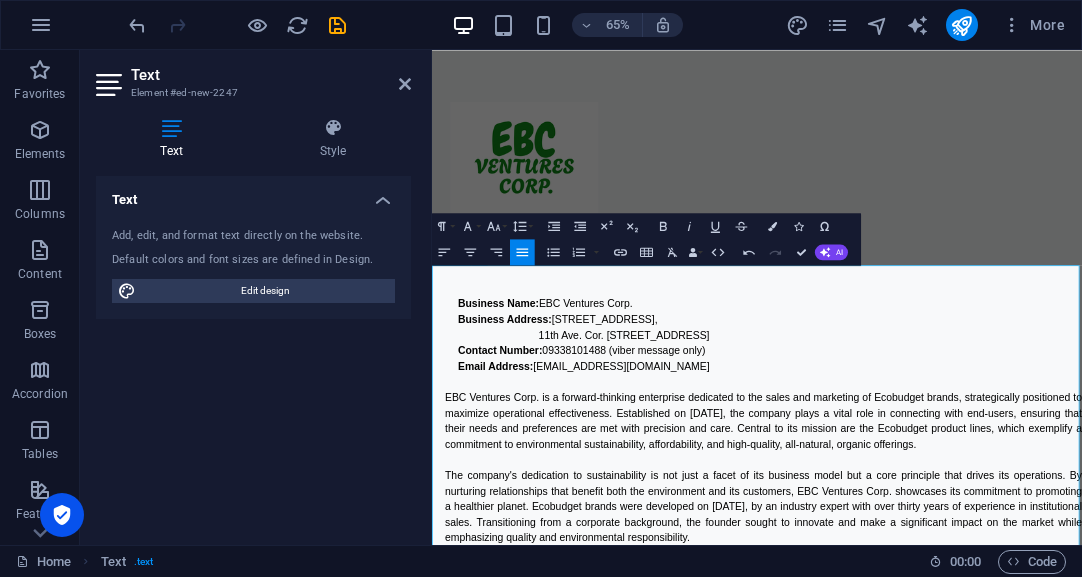 click on "Business Name:" at bounding box center (534, 440) 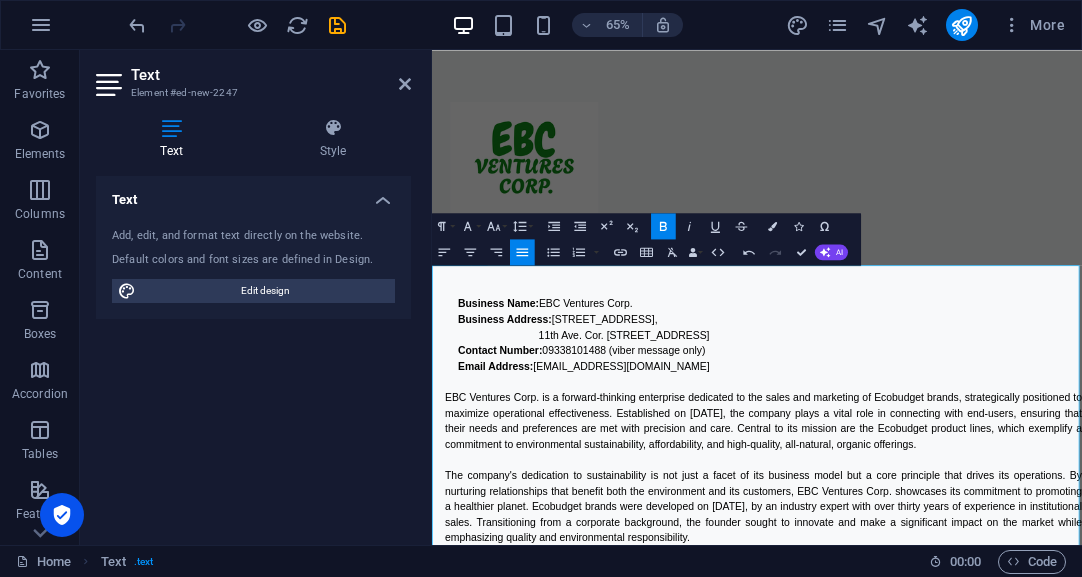 click on "EBC Ventures Corp. is a forward-thinking enterprise dedicated to the sales and marketing of Ecobudget brands, strategically positioned to maximize operational effectiveness. Established on July 3, 2025, the company plays a vital role in connecting with end-users, ensuring that their needs and preferences are met with precision and care. Central to its mission are the Ecobudget product lines, which exemplify a commitment to environmental sustainability, affordability, and high-quality, all-natural, organic offerings." at bounding box center (942, 621) 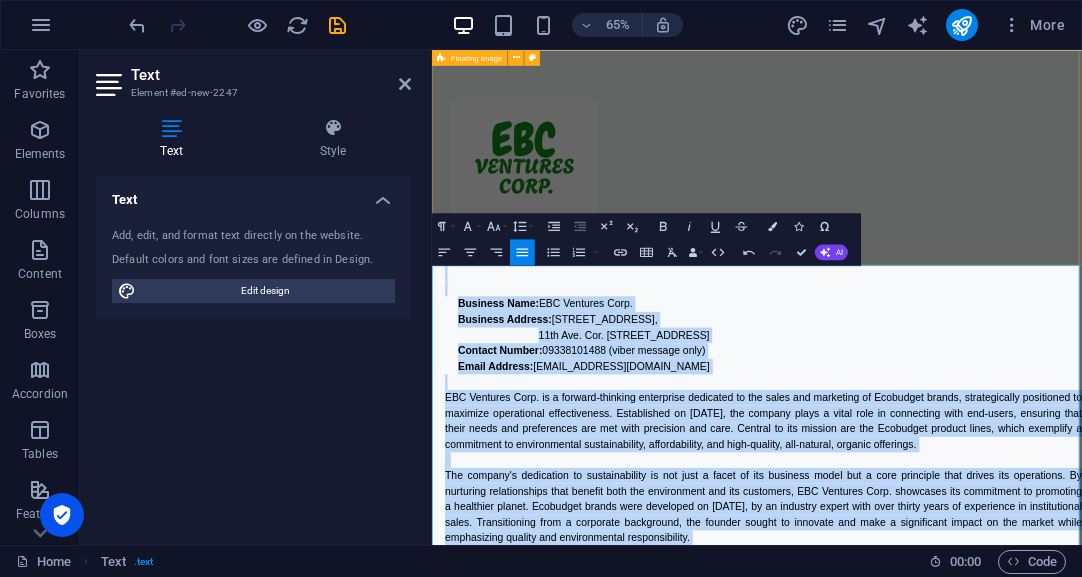 click 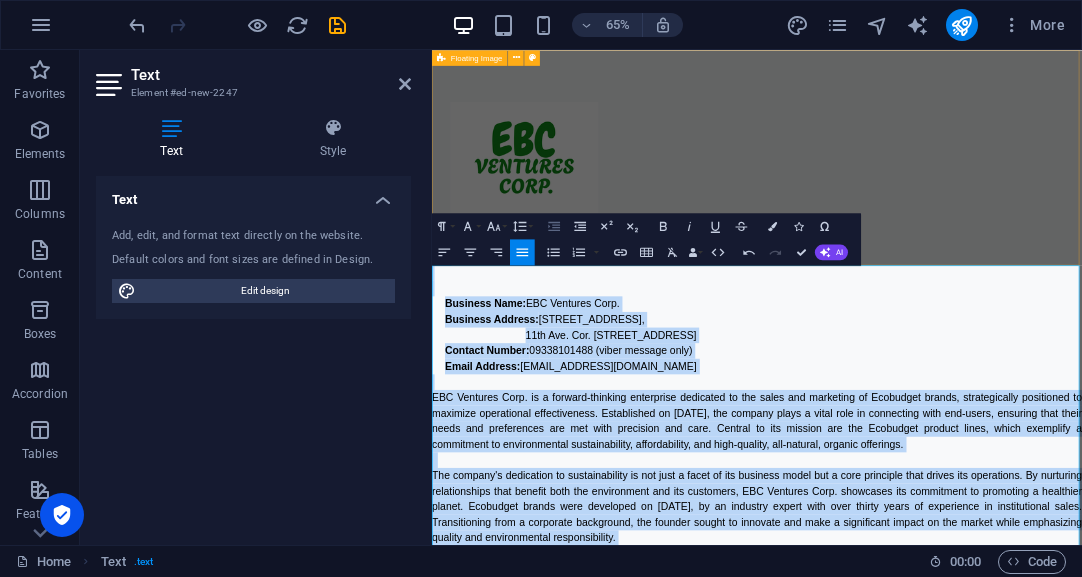 click 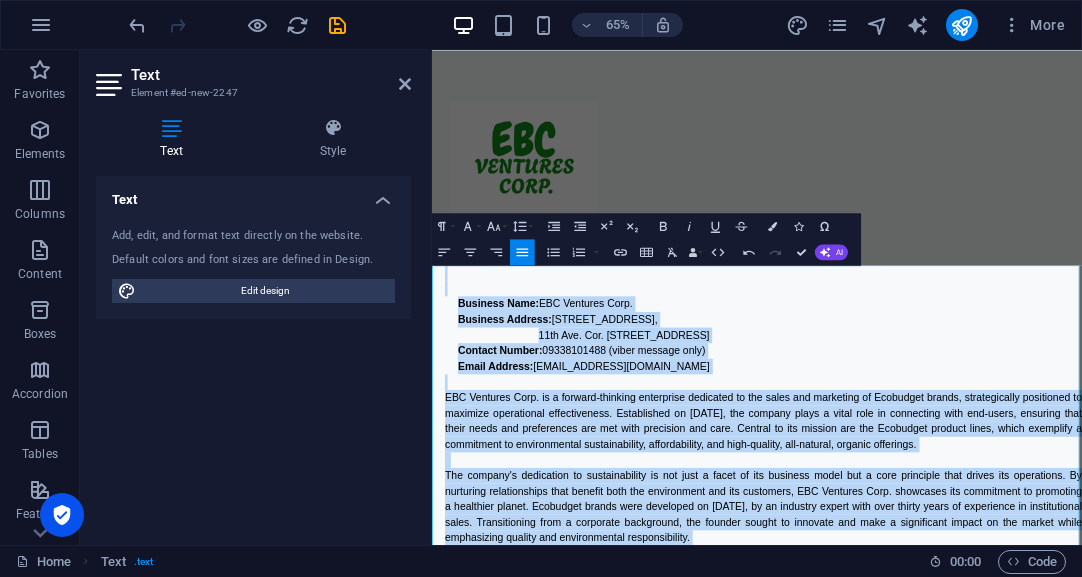 click on "Business Name:" at bounding box center (534, 440) 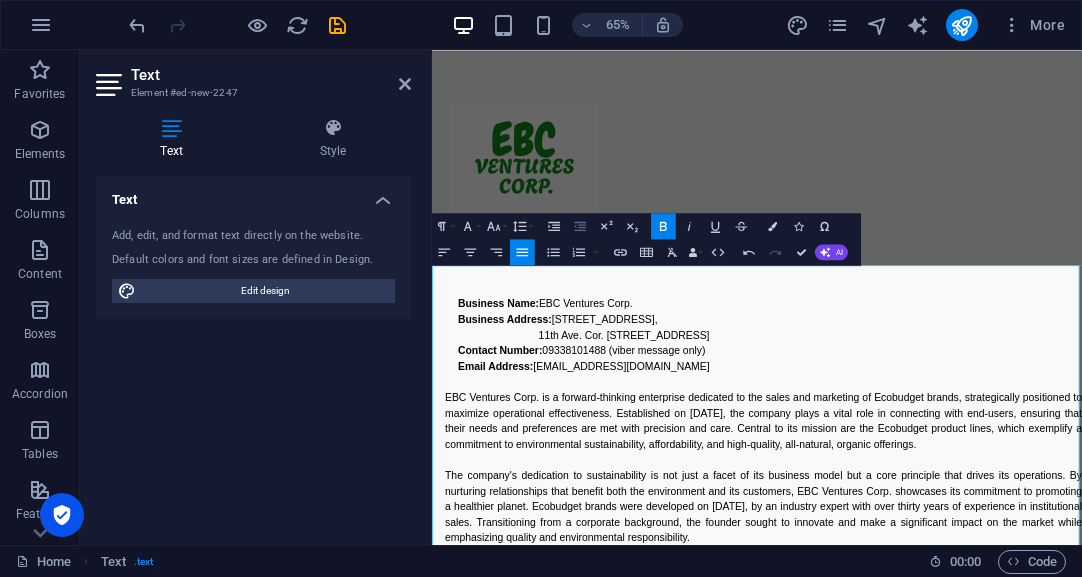 click 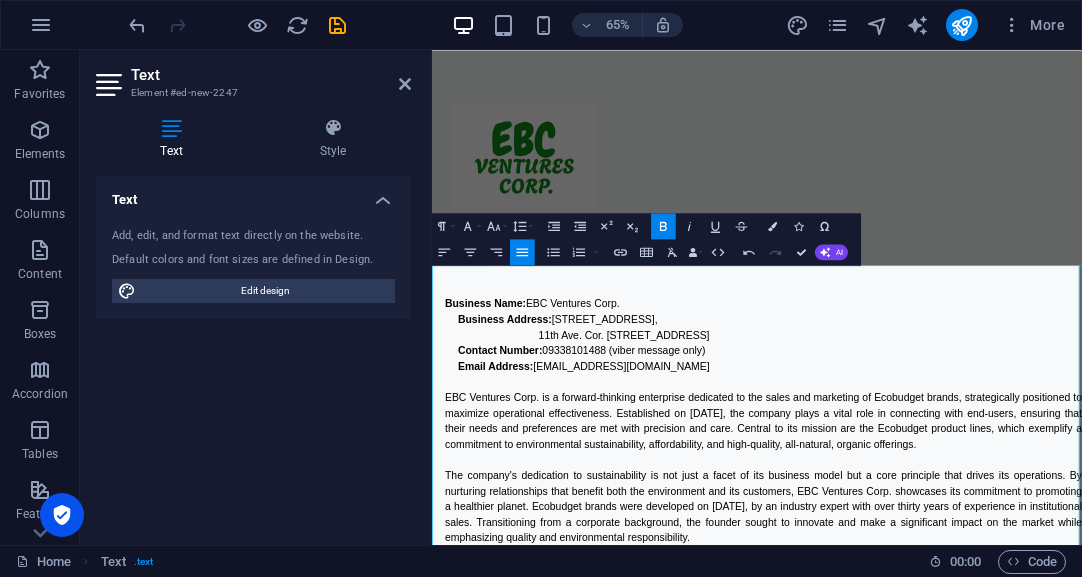 click on "Business Address:" at bounding box center (544, 464) 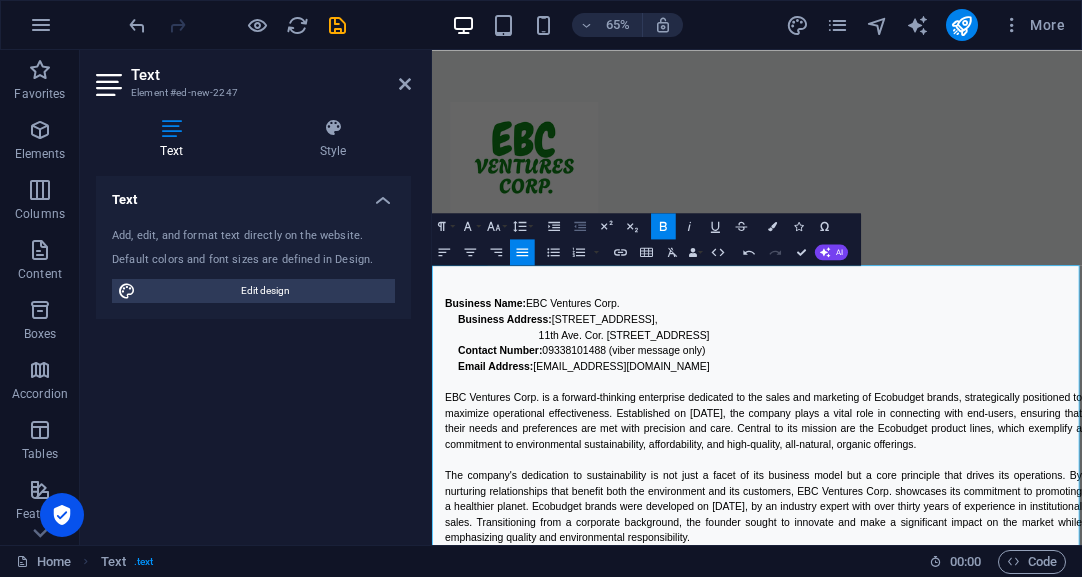 click 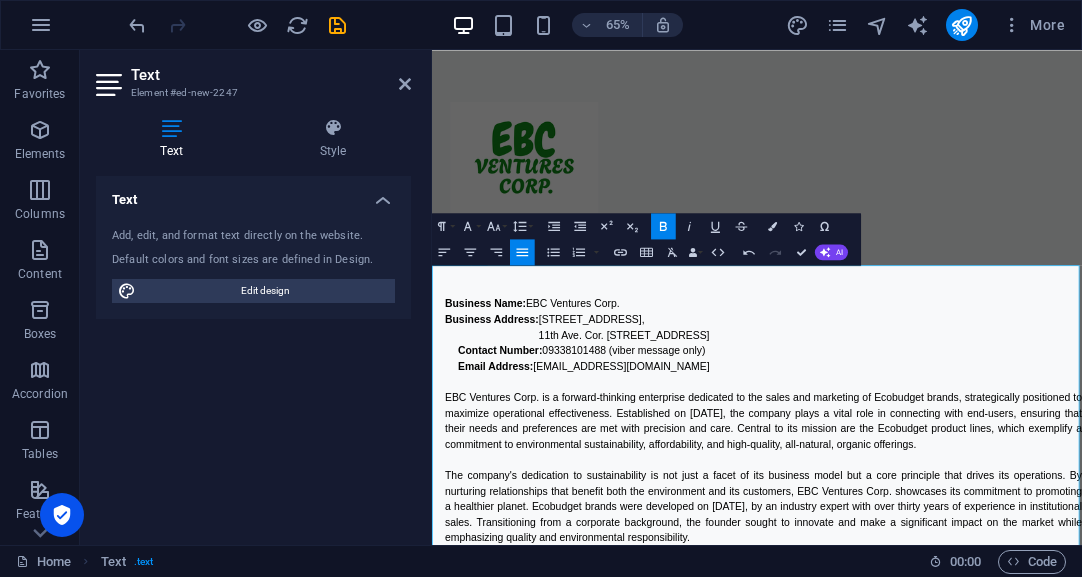 click on "Contact Number:" at bounding box center (537, 512) 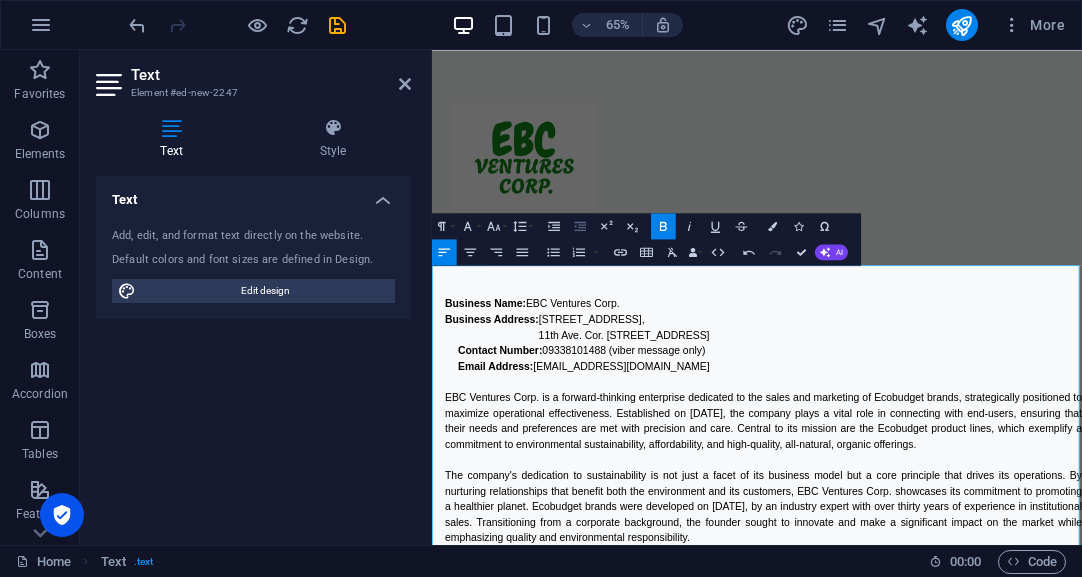 click 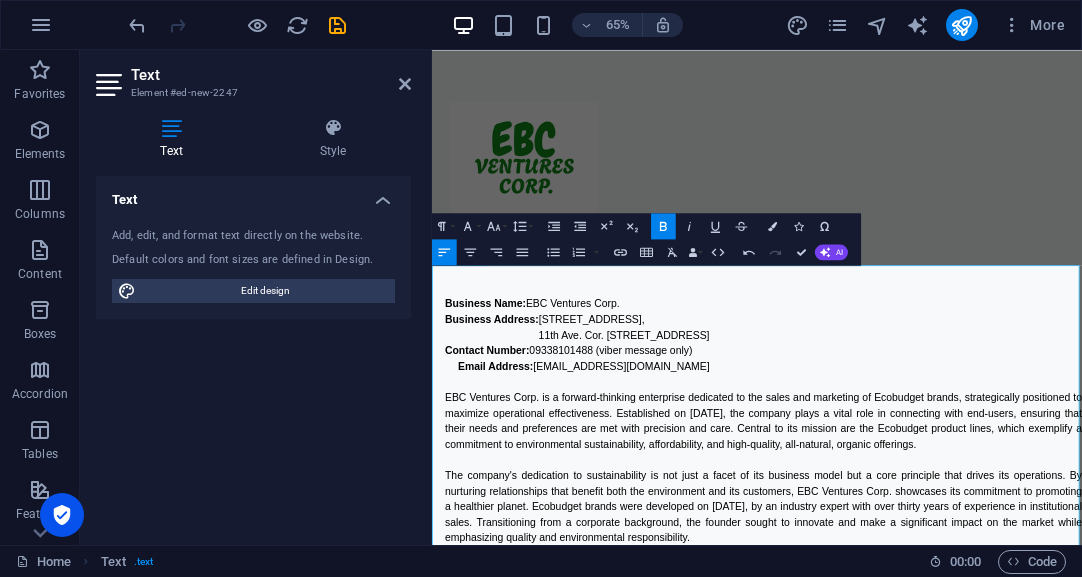 click on "Email Address:" at bounding box center (530, 536) 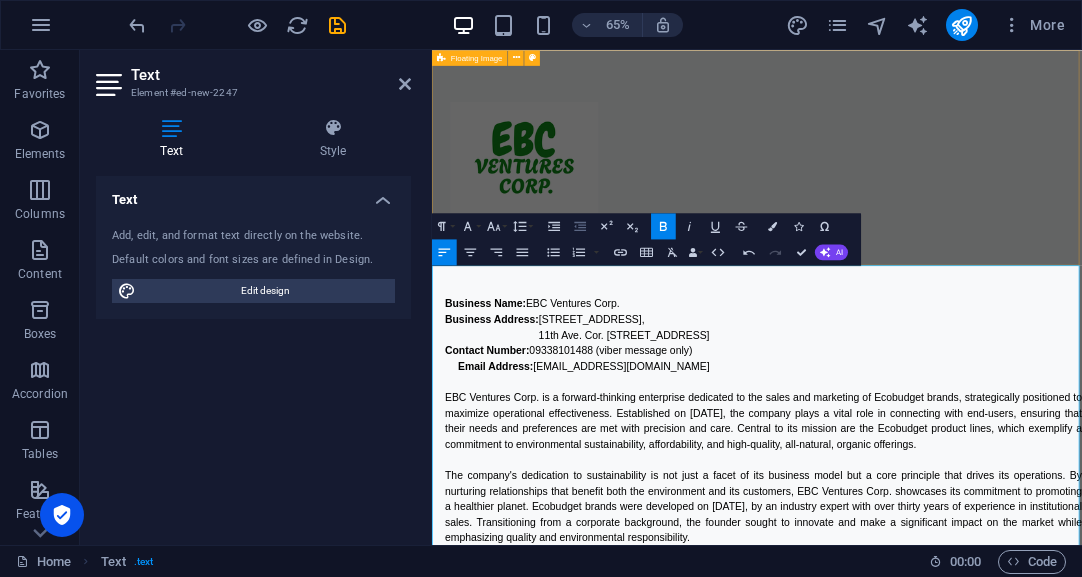 click 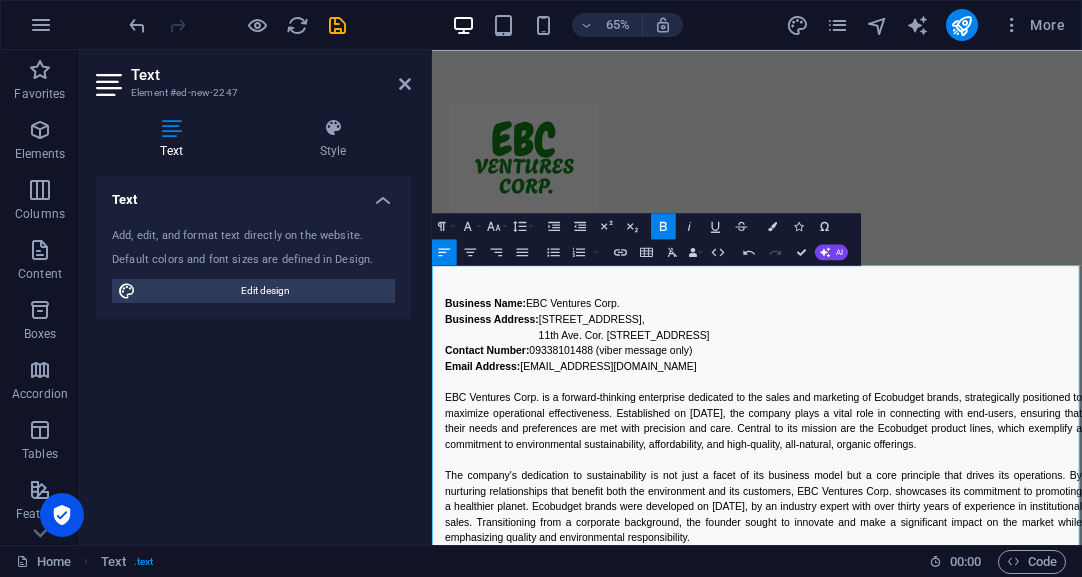 click on "11th Ave. Cor. 26th St., Bonifacio Global City, Taguig 1635" at bounding box center [990, 489] 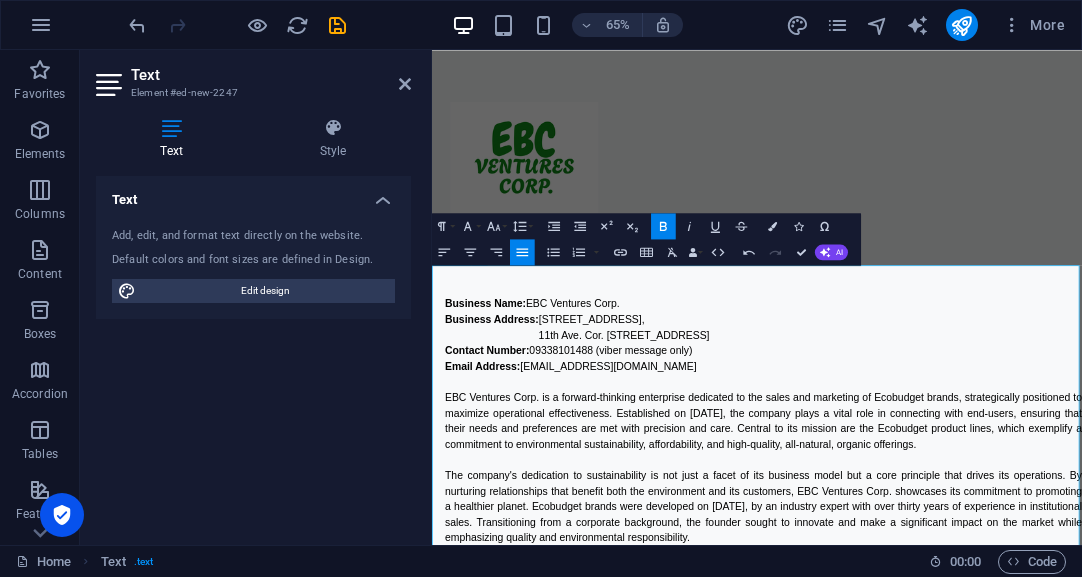 click on "Business Name:             EBC Ventures Corp." at bounding box center [942, 441] 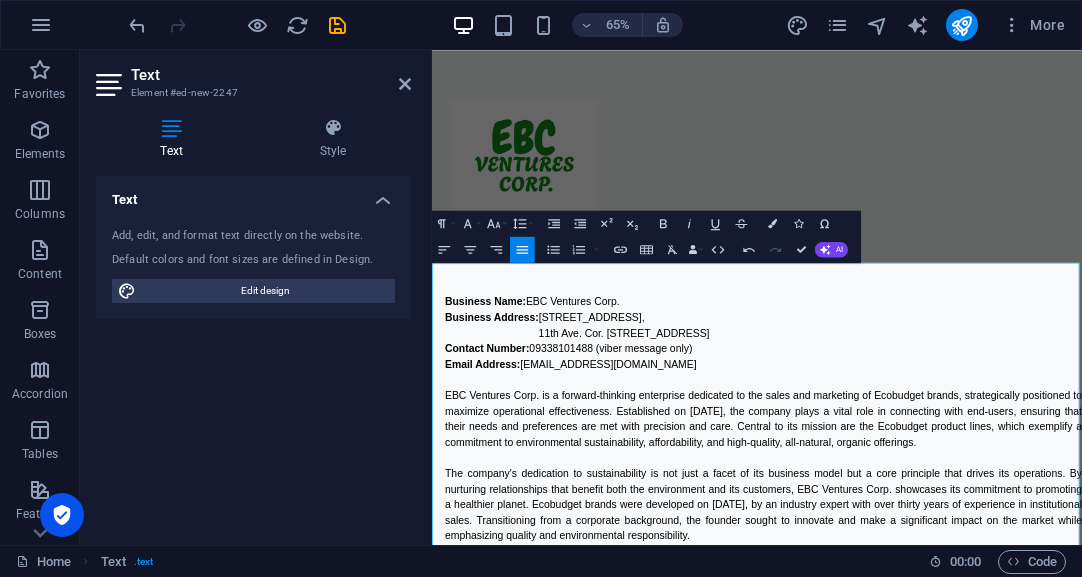 scroll, scrollTop: 0, scrollLeft: 0, axis: both 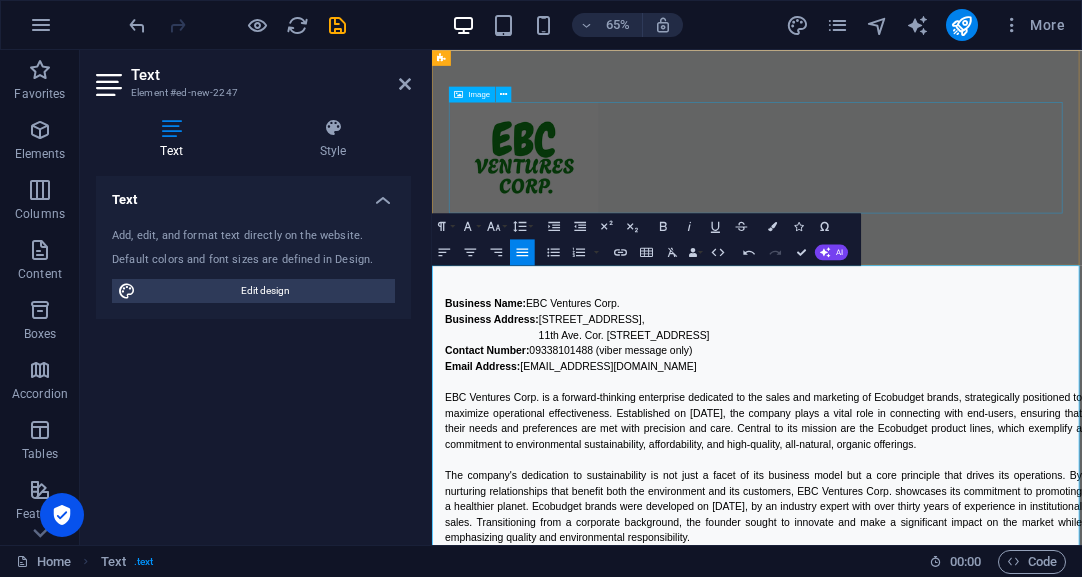 click at bounding box center (932, 215) 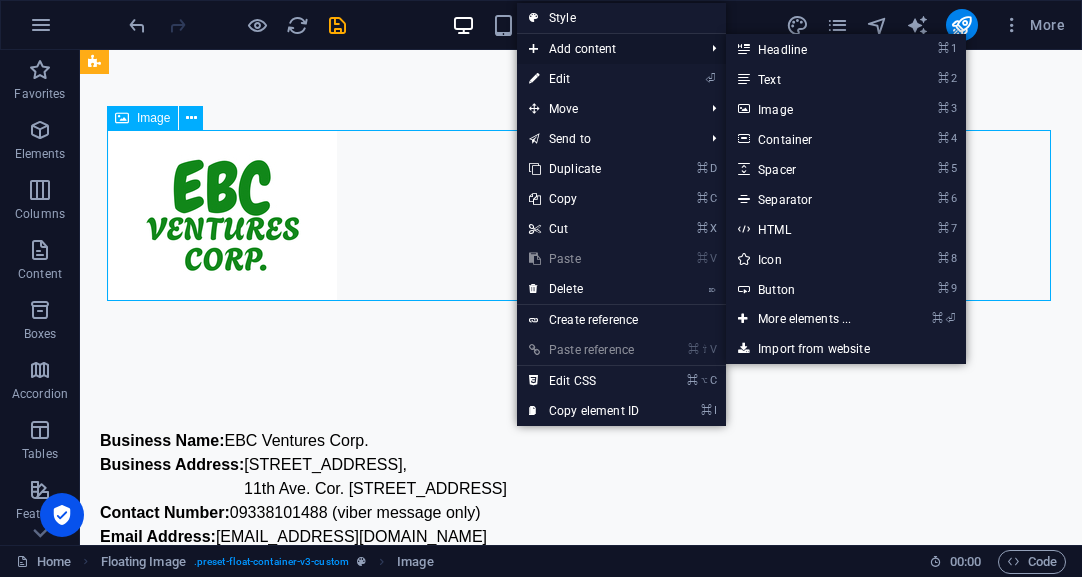 click on "Add content" at bounding box center [606, 49] 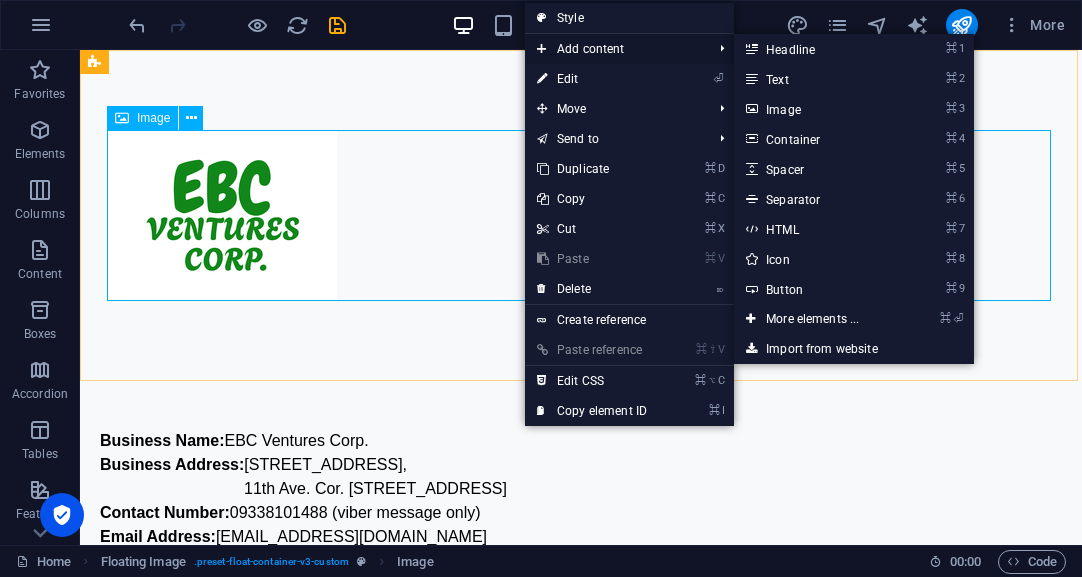 click on "Add content" at bounding box center (614, 49) 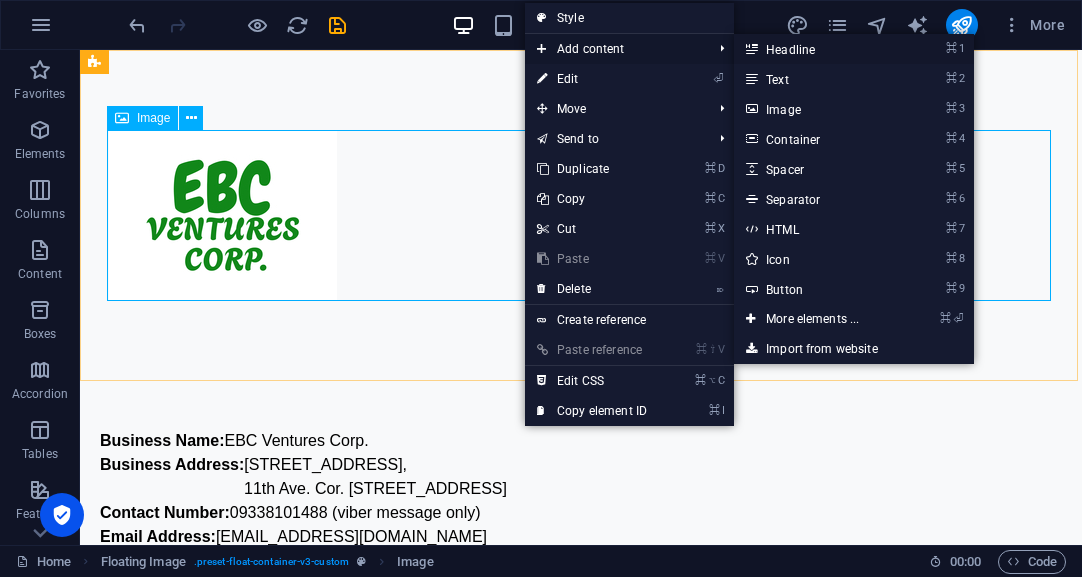 click on "⌘ 1  Headline" at bounding box center [816, 49] 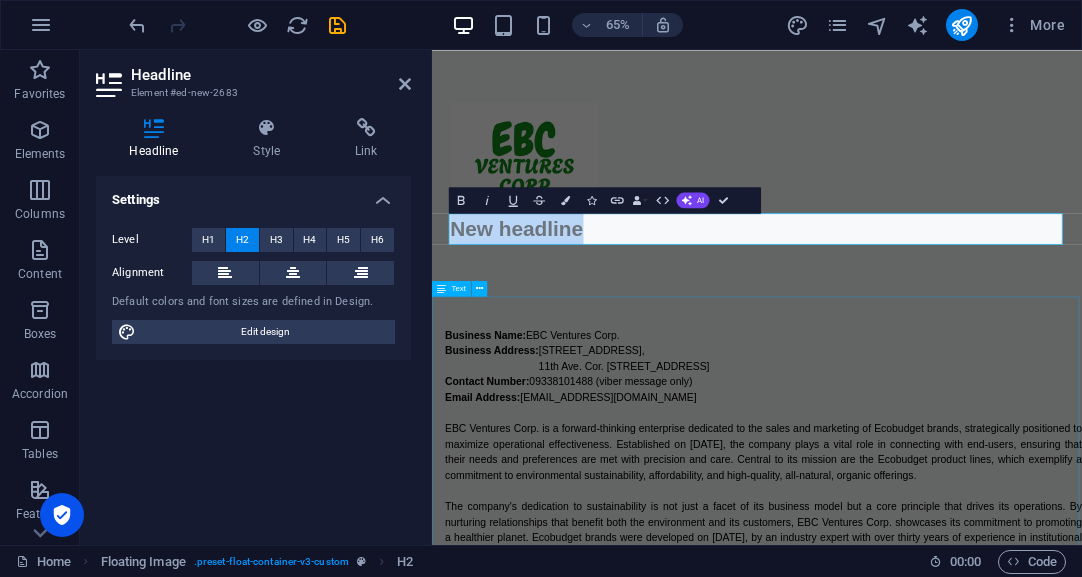 type 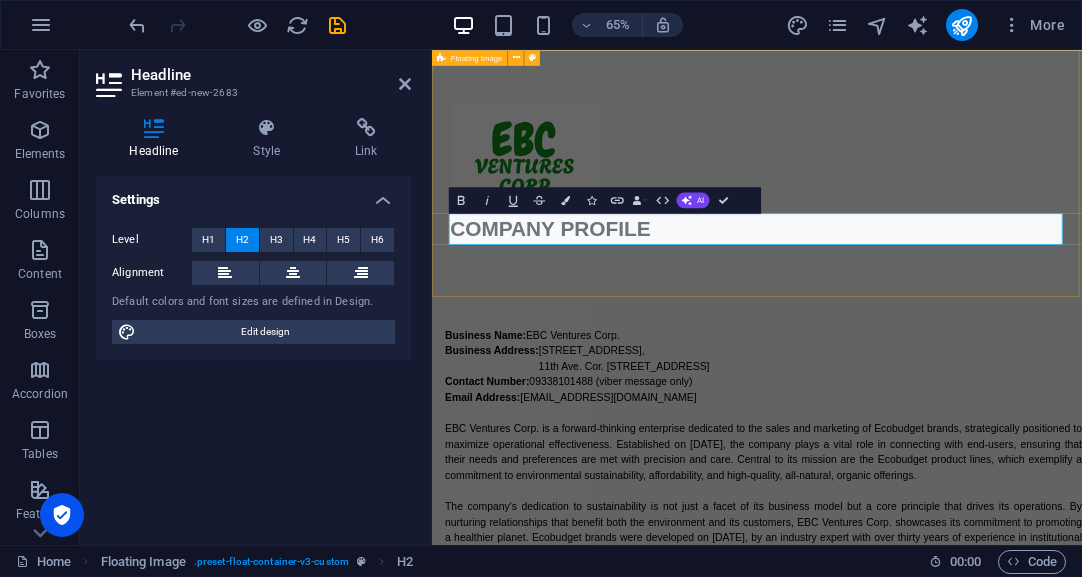 click on "COMPANY PROFILE" at bounding box center (932, 239) 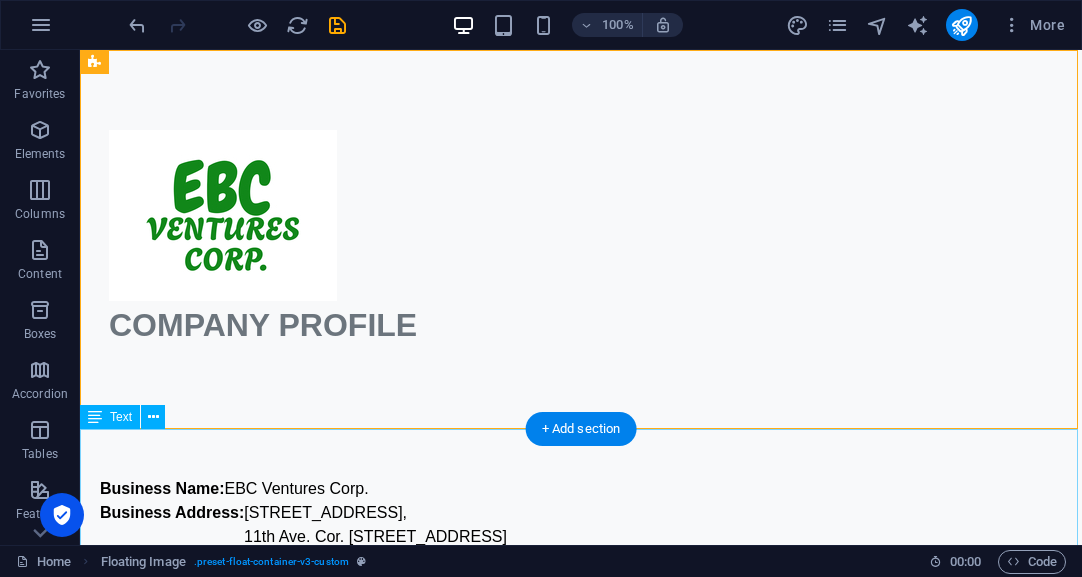 click on "Business Name:            EBC Ventures Corp.  Business Address:        U1702, 17F High Street South Corporate Plaza Condominium Tower 2,         11th Ave. Cor. 26th St., Bonifacio Global City, Taguig 1635 Contact Number:           09338101488 (viber message only) Email Address:              info@ebcventures.ph   EBC Ventures Corp. is a forward-thinking enterprise dedicated to the sales and marketing of Ecobudget brands, strategically positioned to maximize operational effectiveness. Established on July 3, 2025, the company plays a vital role in connecting with end-users, ensuring that their needs and preferences are met with precision and care. Central to its mission are the Ecobudget product lines, which exemplify a commitment to environmental sustainability, affordability, and high-quality, all-natural, organic offerings." at bounding box center (581, 933) 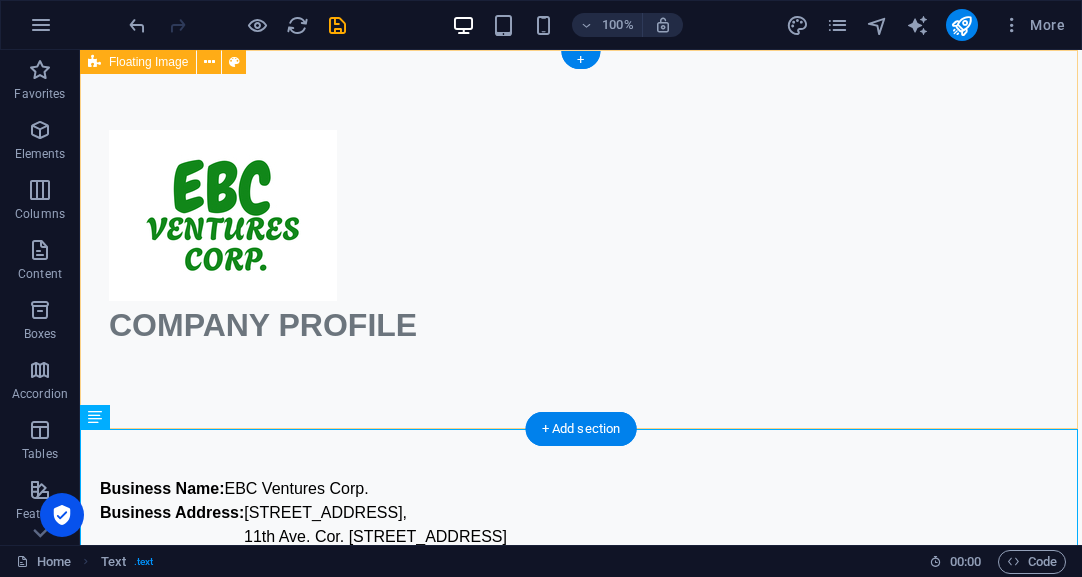 drag, startPoint x: 430, startPoint y: 430, endPoint x: 433, endPoint y: 377, distance: 53.08484 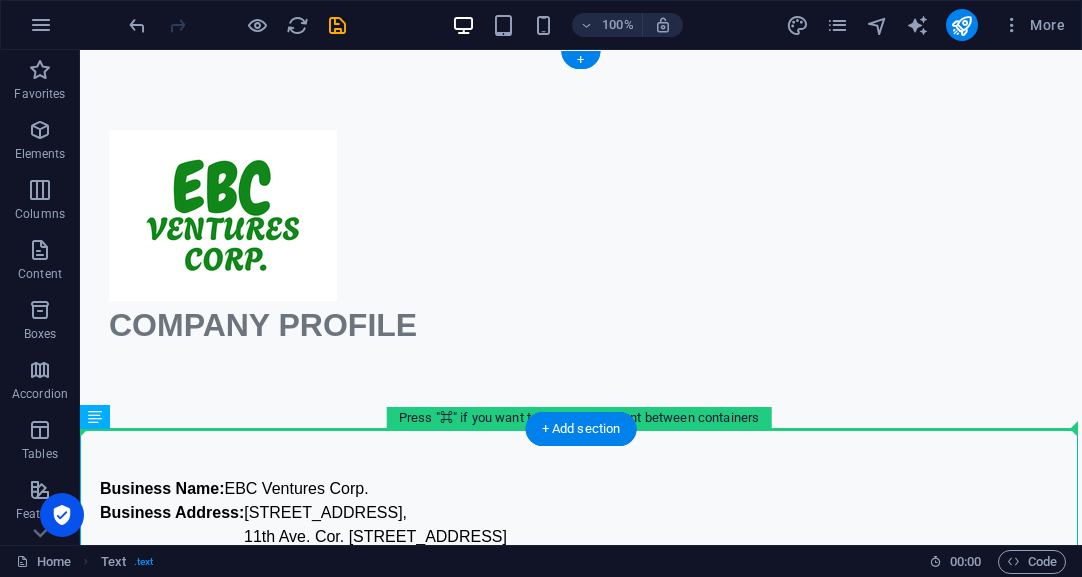 drag, startPoint x: 470, startPoint y: 469, endPoint x: 468, endPoint y: 387, distance: 82.02438 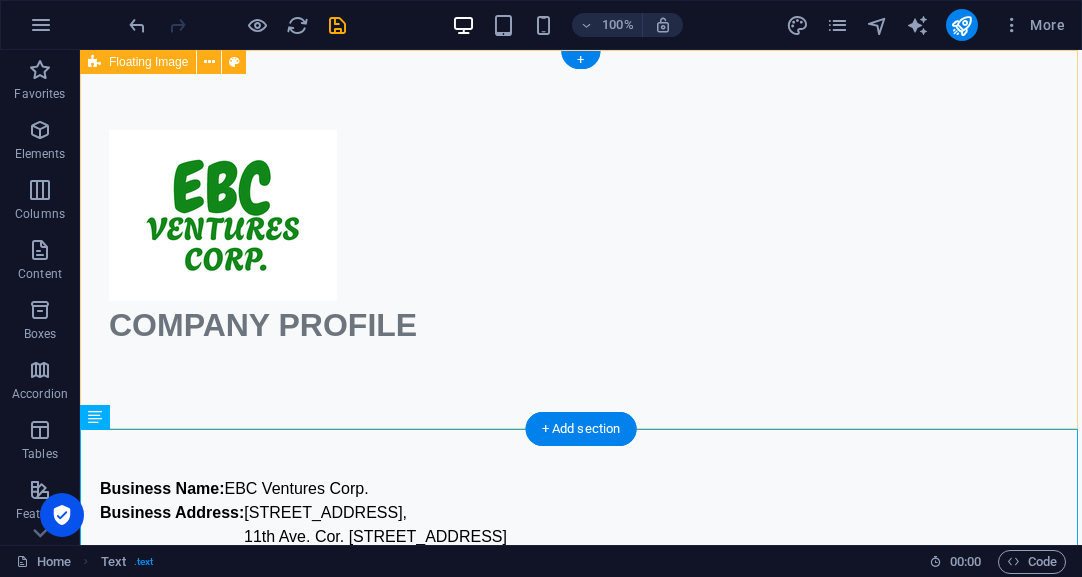 click on "COMPANY PROFILE" at bounding box center [581, 239] 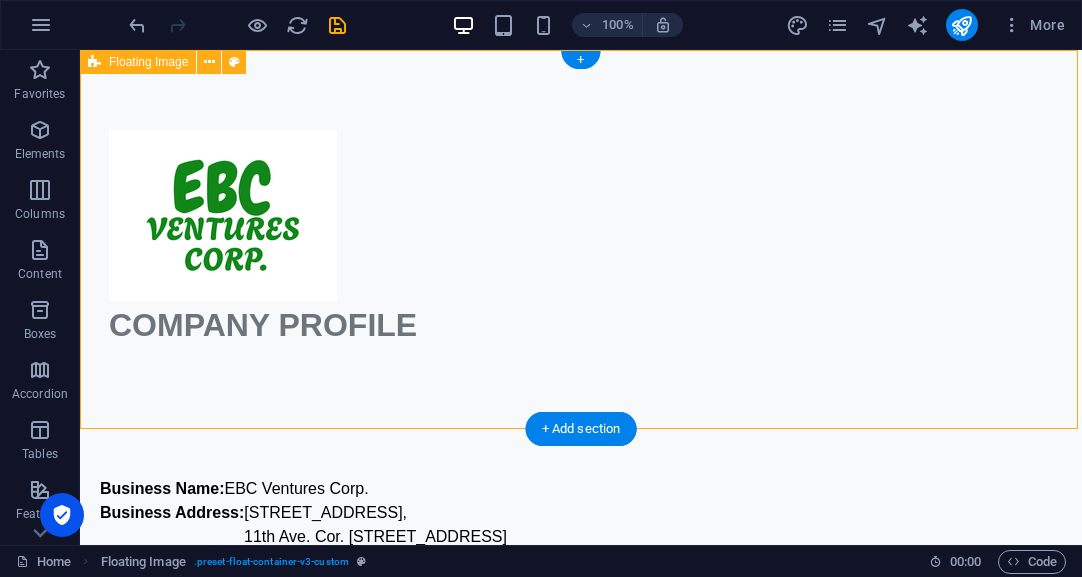 drag, startPoint x: 448, startPoint y: 426, endPoint x: 450, endPoint y: 367, distance: 59.03389 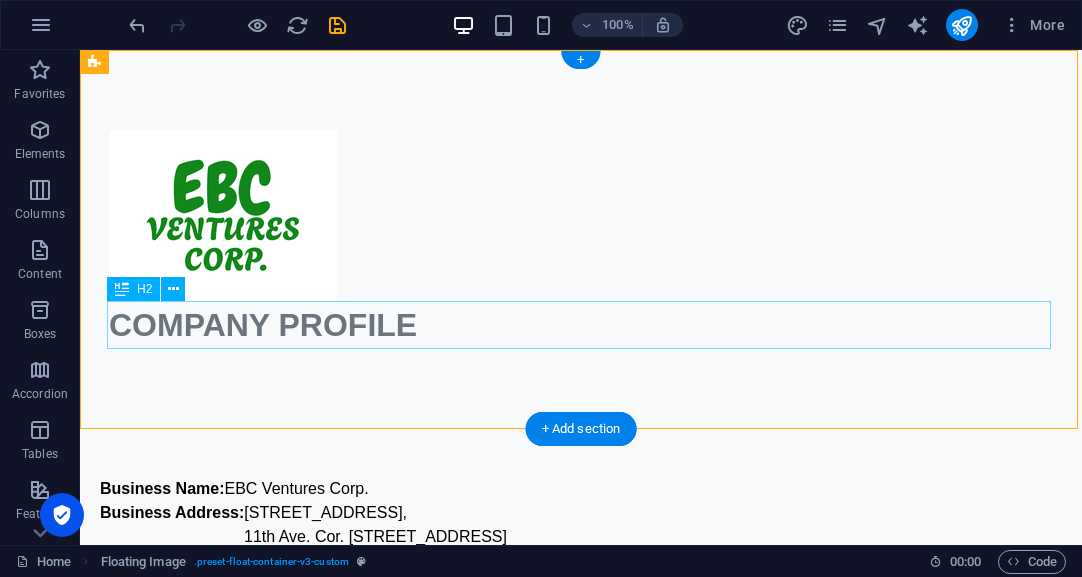 click on "COMPANY PROFILE" at bounding box center (581, 325) 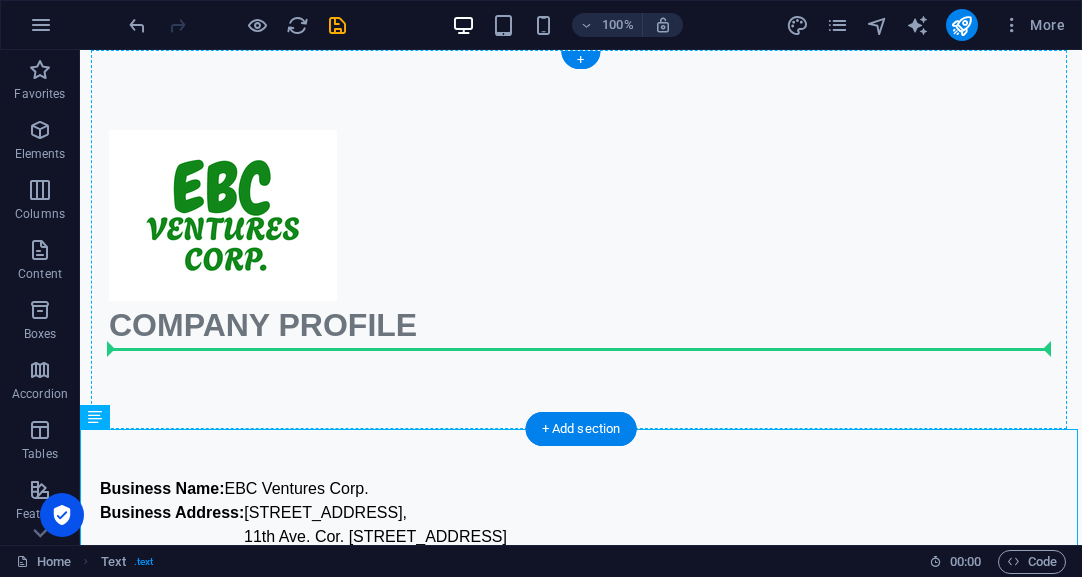 drag, startPoint x: 426, startPoint y: 436, endPoint x: 441, endPoint y: 347, distance: 90.255196 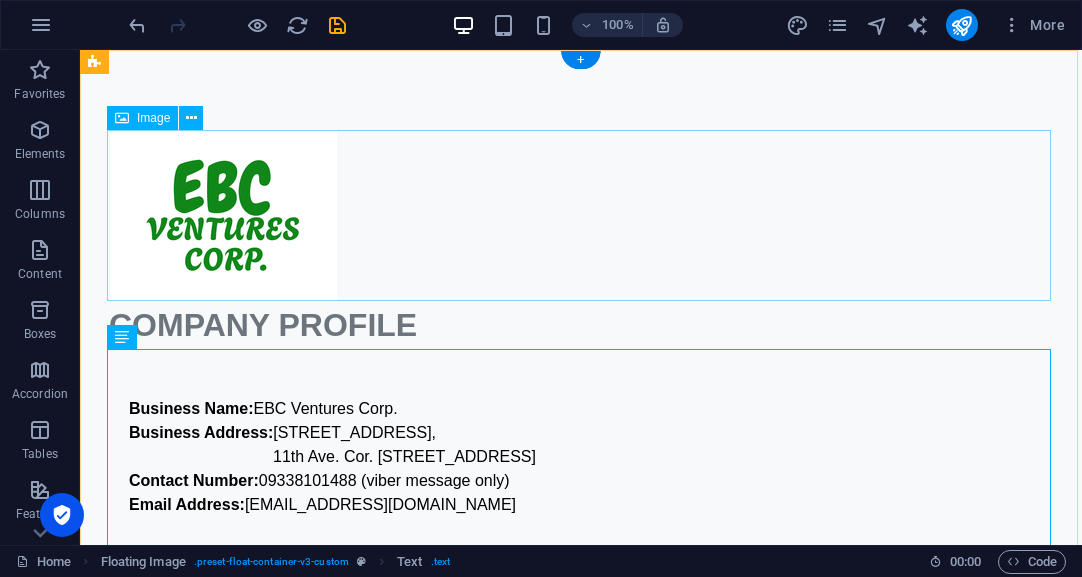 click at bounding box center (581, 215) 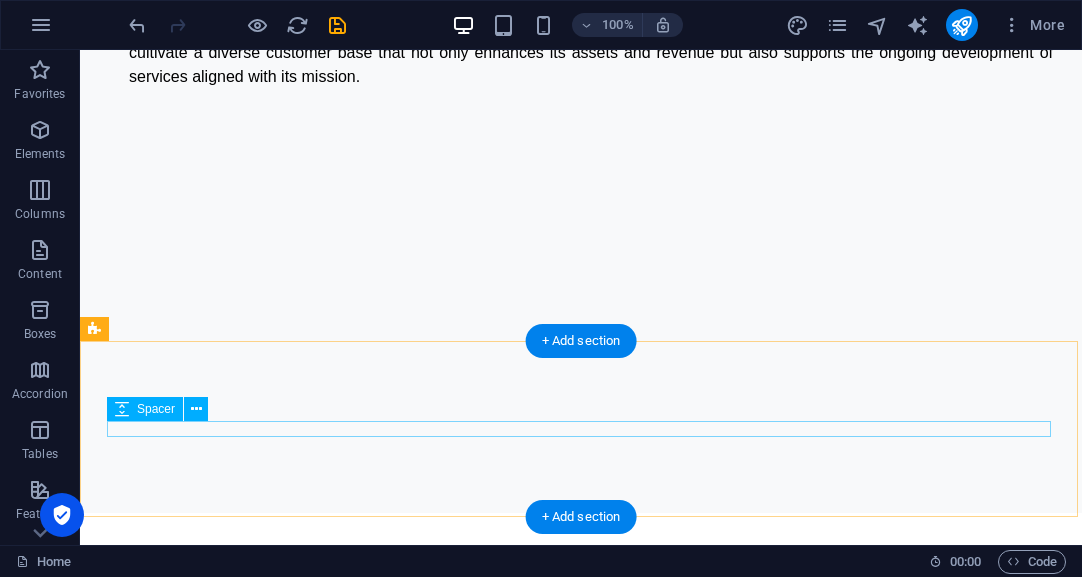 scroll, scrollTop: 1148, scrollLeft: 0, axis: vertical 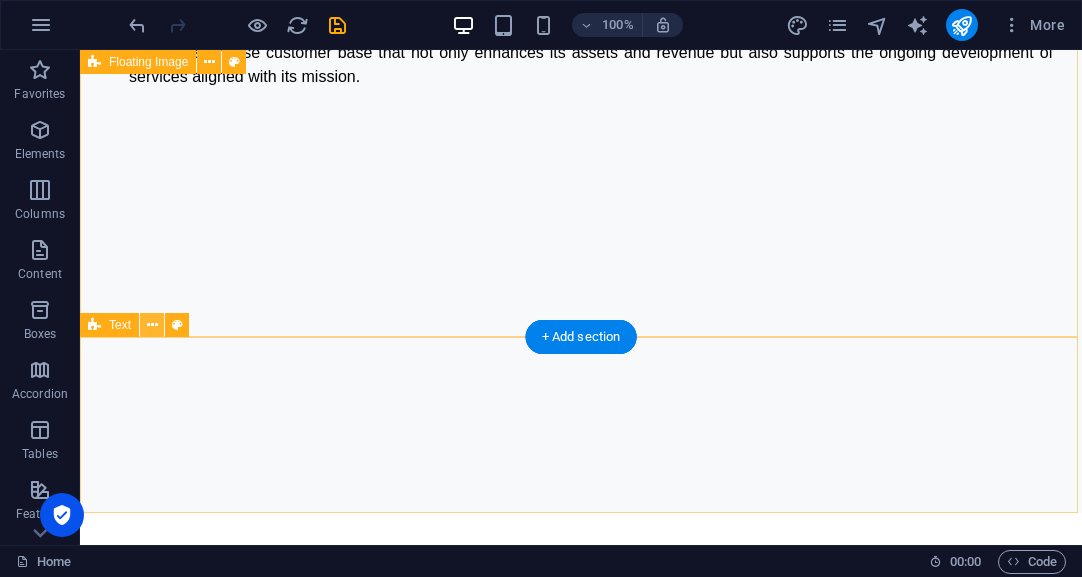 click at bounding box center [152, 325] 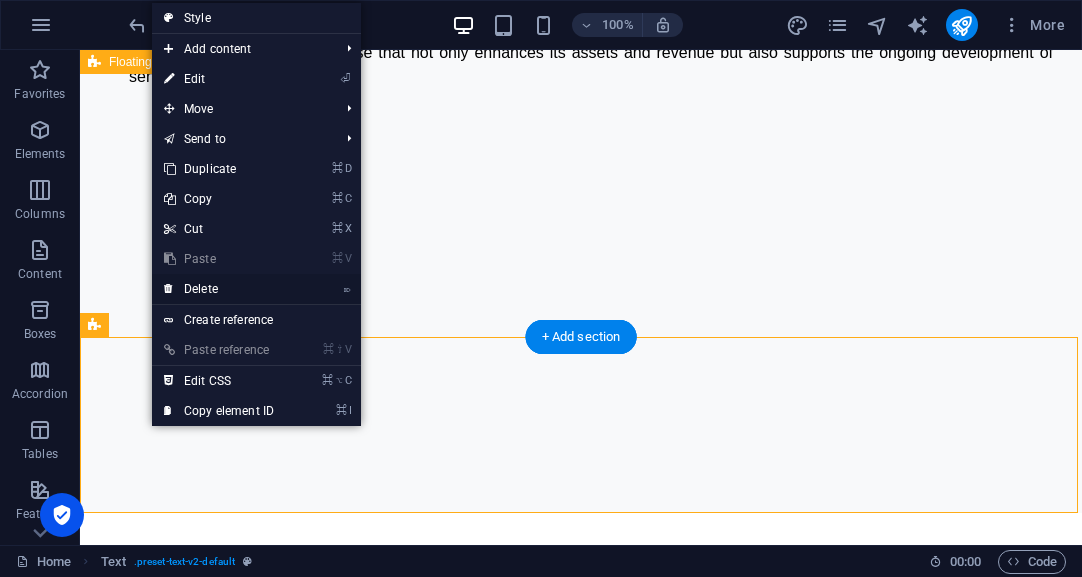 click on "⌦  Delete" at bounding box center (219, 289) 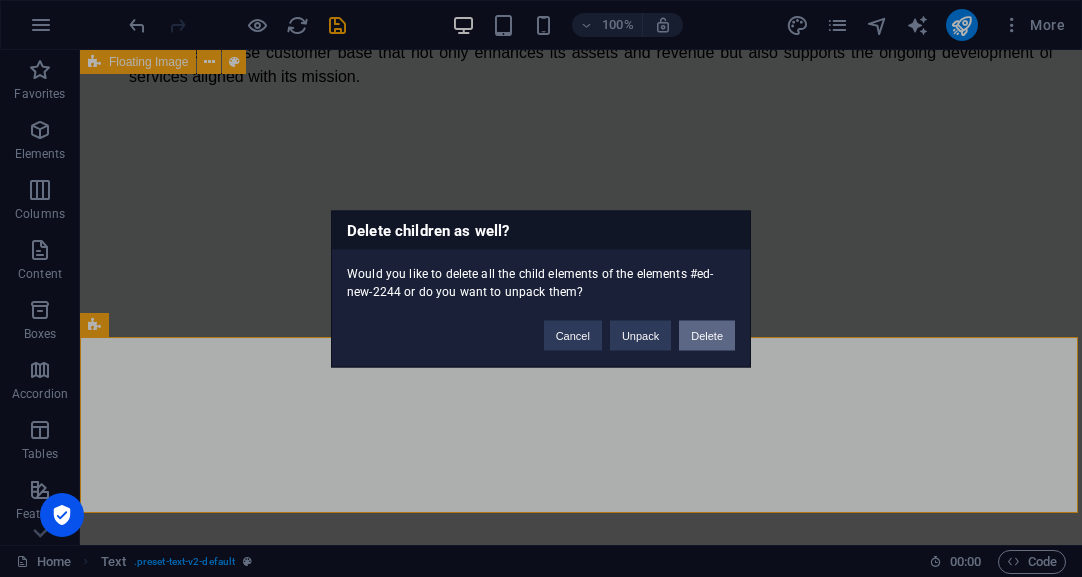 click on "Delete" at bounding box center [707, 335] 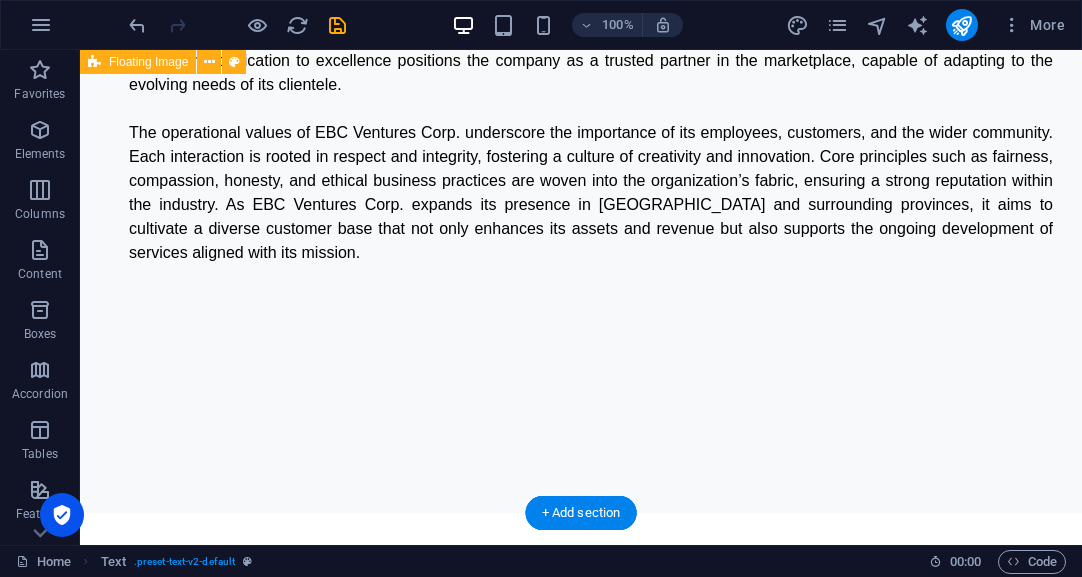 scroll, scrollTop: 972, scrollLeft: 0, axis: vertical 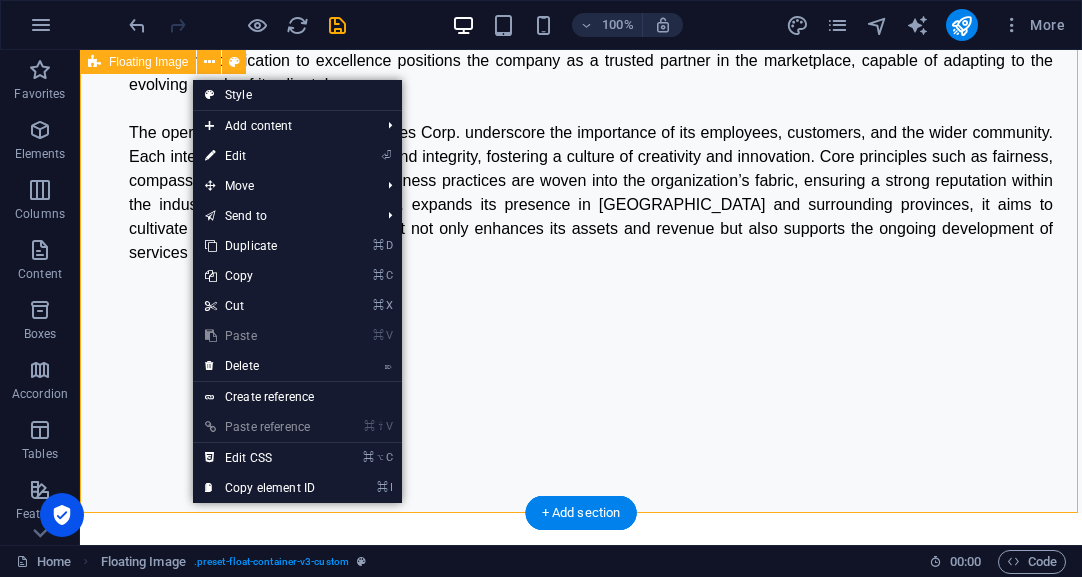 click on "Business Name:            EBC Ventures Corp.  Business Address:        U1702, 17F High Street South Corporate Plaza Condominium Tower 2,         11th Ave. Cor. 26th St., Bonifacio Global City, Taguig 1635 Contact Number:           09338101488 (viber message only) Email Address:              info@ebcventures.ph   EBC Ventures Corp. is a forward-thinking enterprise dedicated to the sales and marketing of Ecobudget brands, strategically positioned to maximize operational effectiveness. Established on July 3, 2025, the company plays a vital role in connecting with end-users, ensuring that their needs and preferences are met with precision and care. Central to its mission are the Ecobudget product lines, which exemplify a commitment to environmental sustainability, affordability, and high-quality, all-natural, organic offerings." at bounding box center [581, -83] 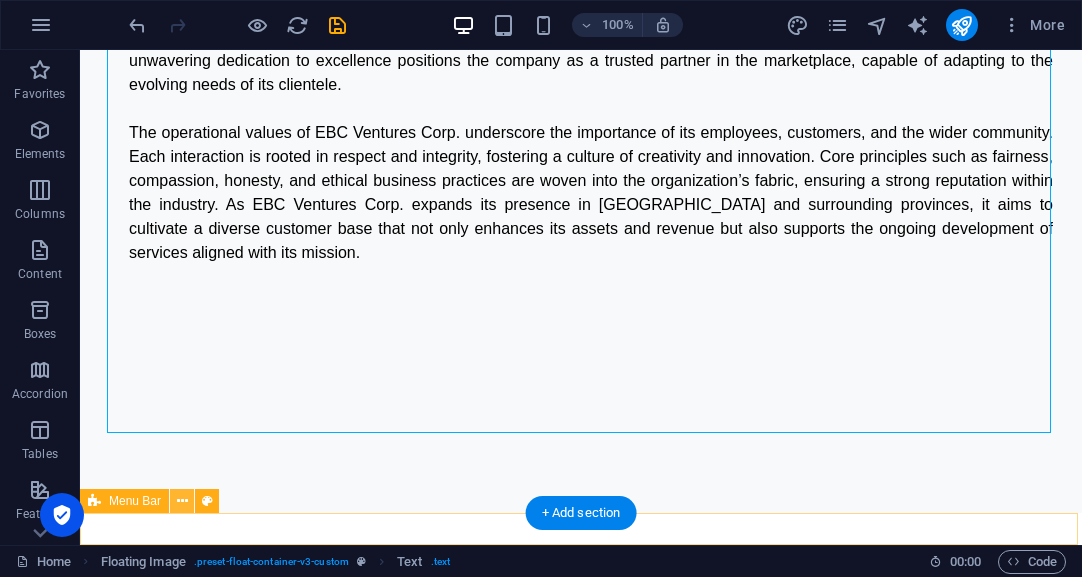 click at bounding box center [182, 501] 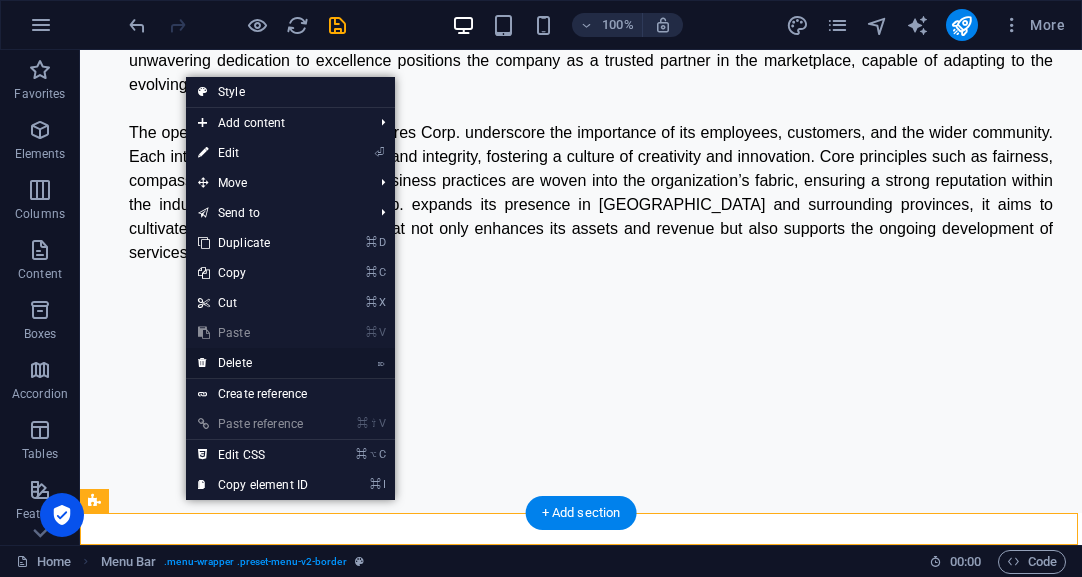 click on "⌦  Delete" at bounding box center [253, 363] 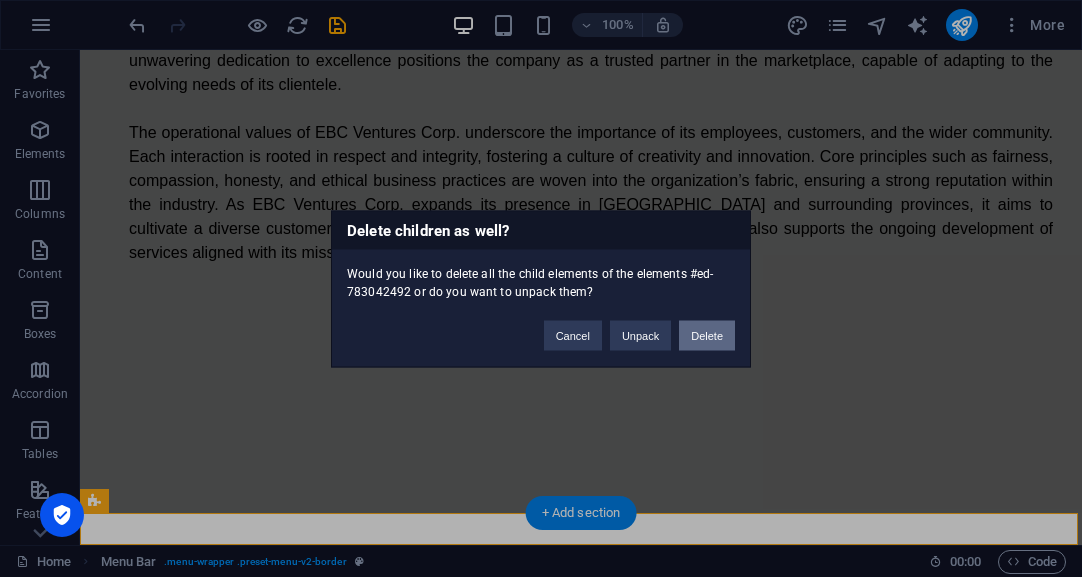 click on "Delete" at bounding box center (707, 335) 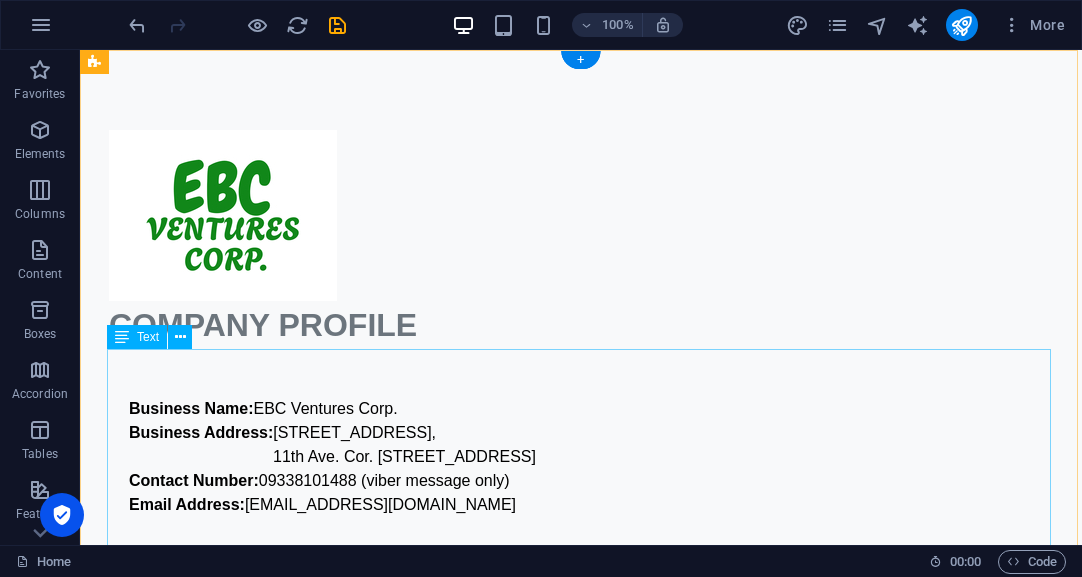 scroll, scrollTop: 4, scrollLeft: 0, axis: vertical 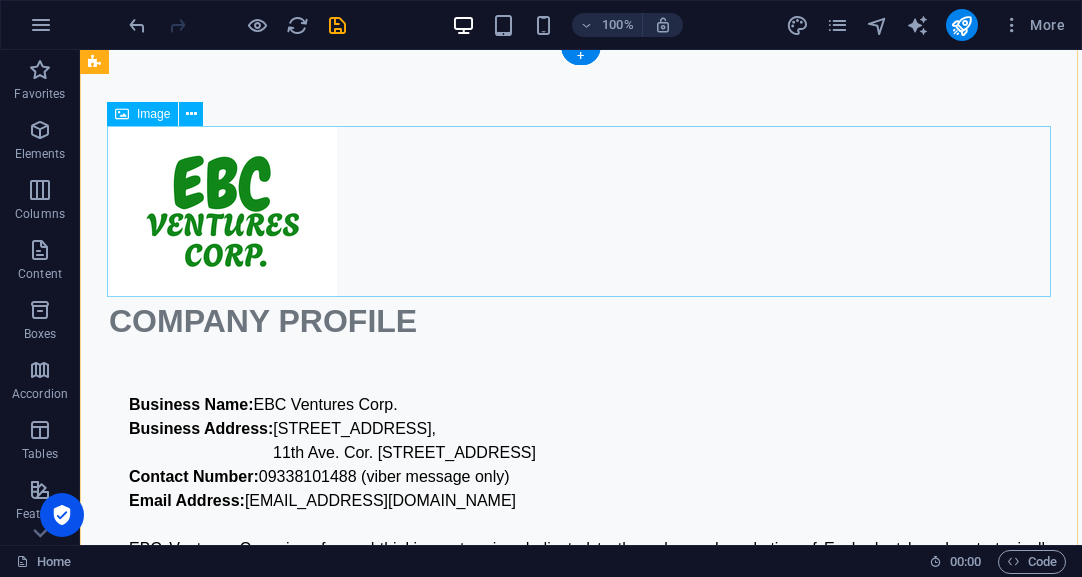 click at bounding box center (581, 211) 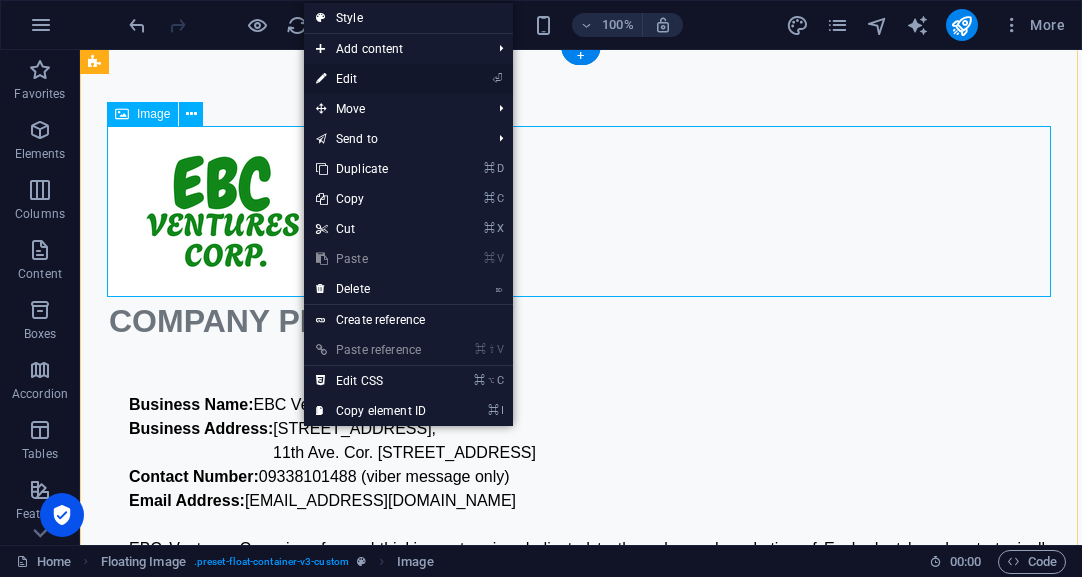 click on "⏎  Edit" at bounding box center [371, 79] 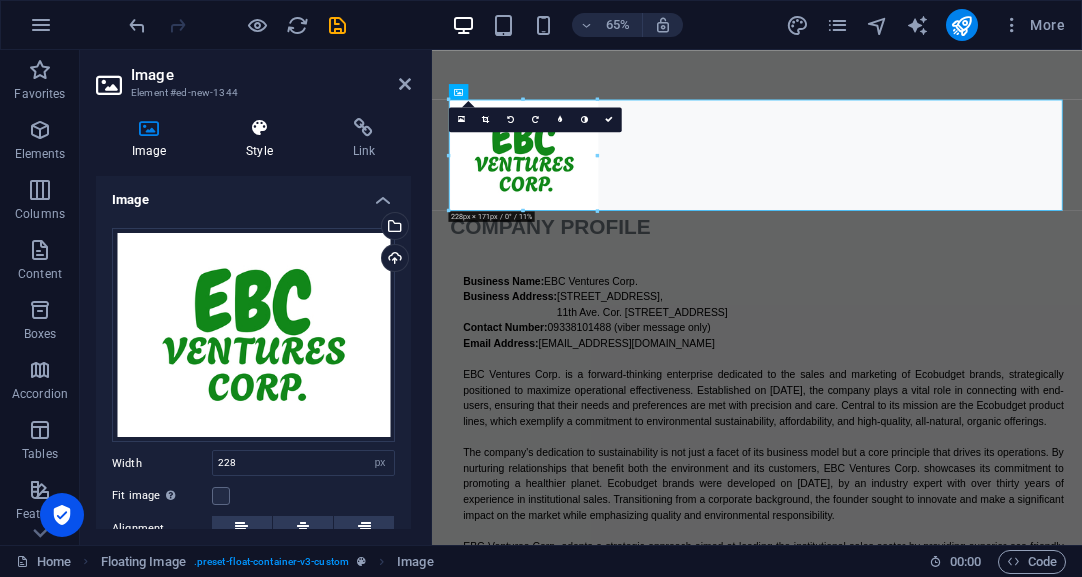 click at bounding box center [259, 128] 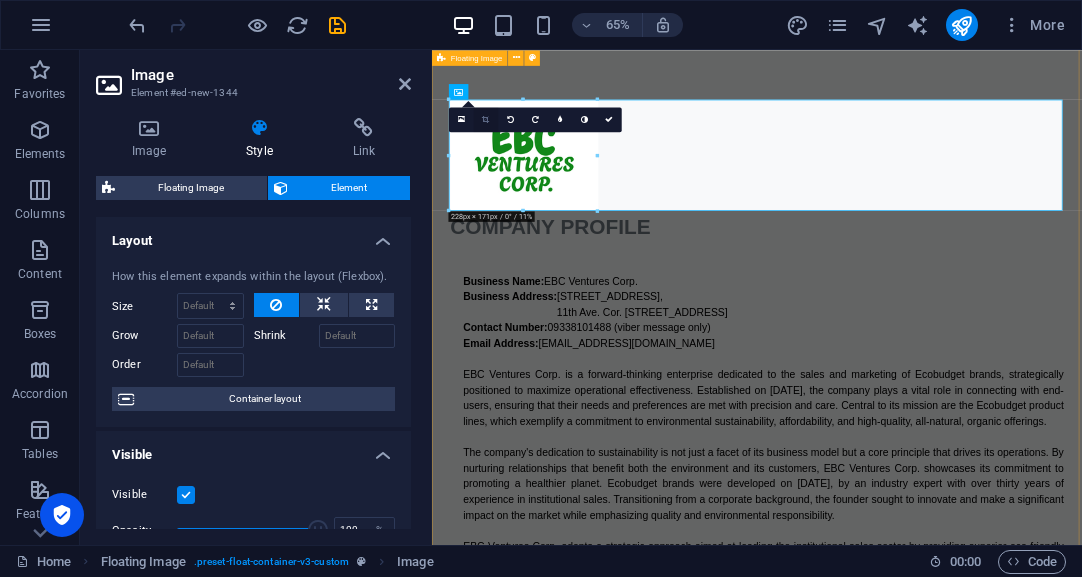 click at bounding box center (485, 120) 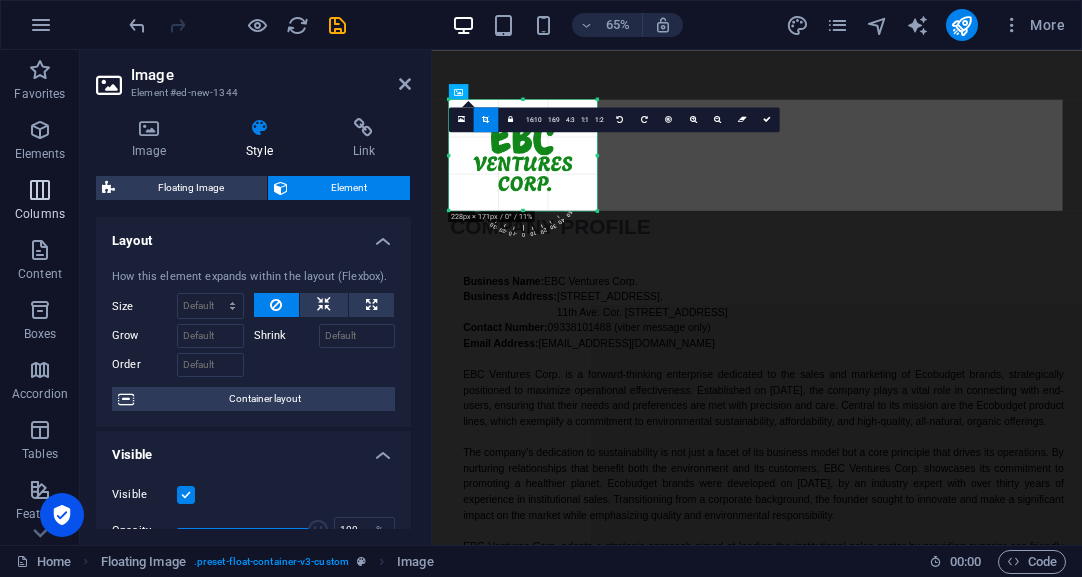 click at bounding box center [40, 190] 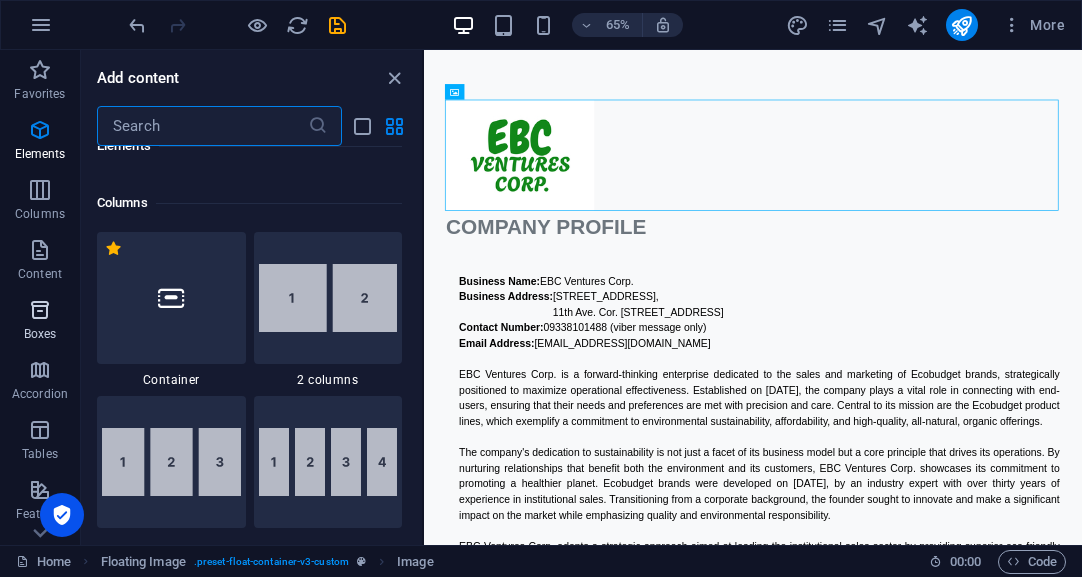 scroll, scrollTop: 990, scrollLeft: 0, axis: vertical 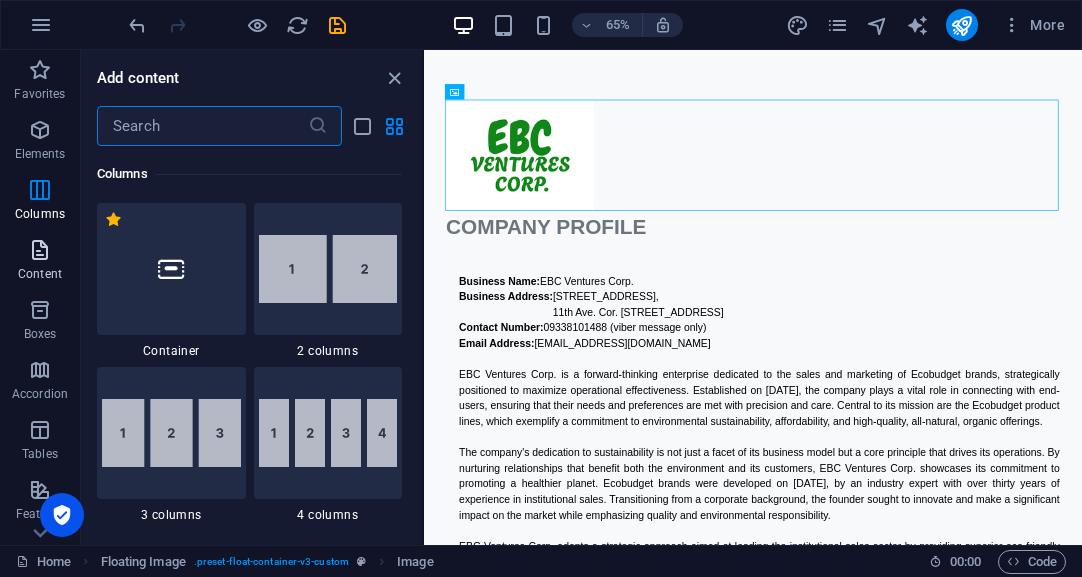 click on "Content" at bounding box center (40, 274) 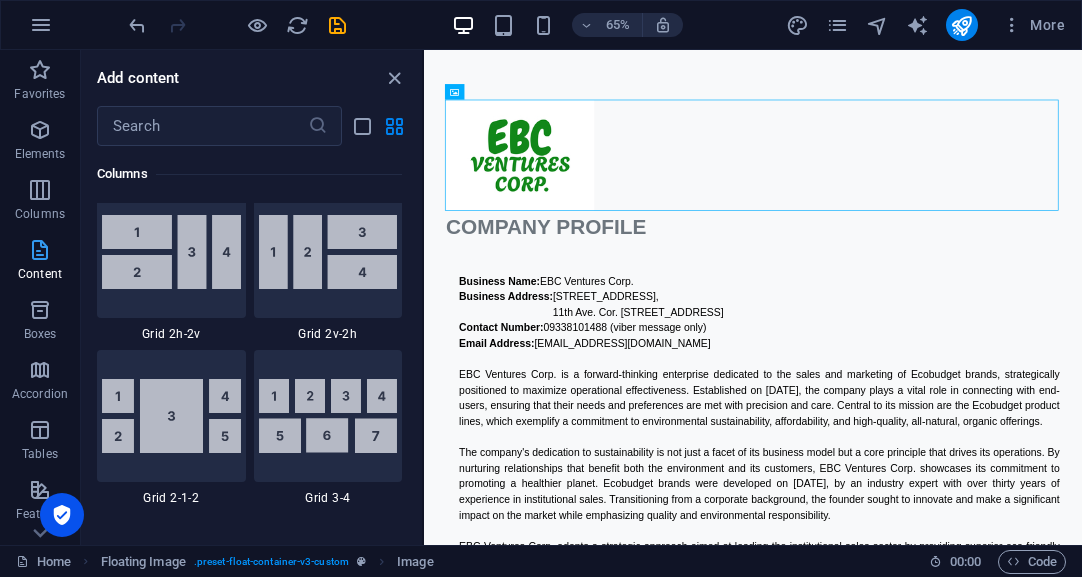 scroll, scrollTop: 3499, scrollLeft: 0, axis: vertical 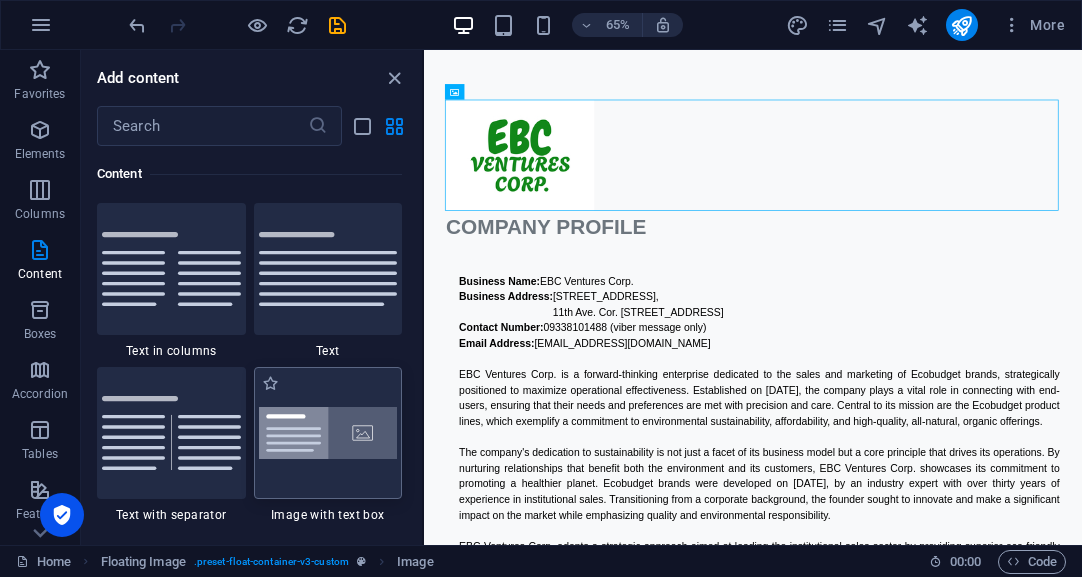 click at bounding box center (328, 433) 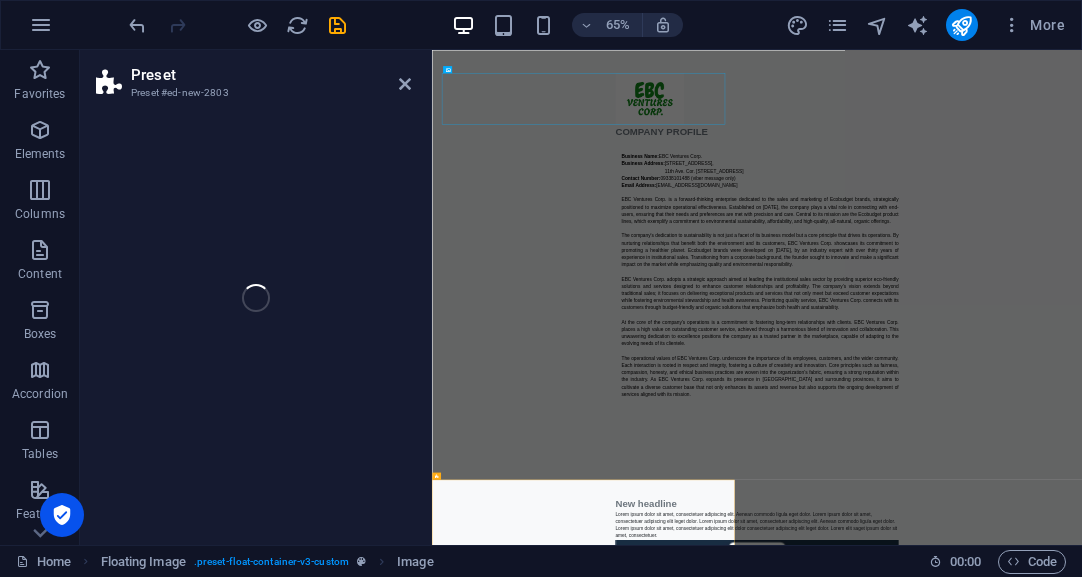 select on "rem" 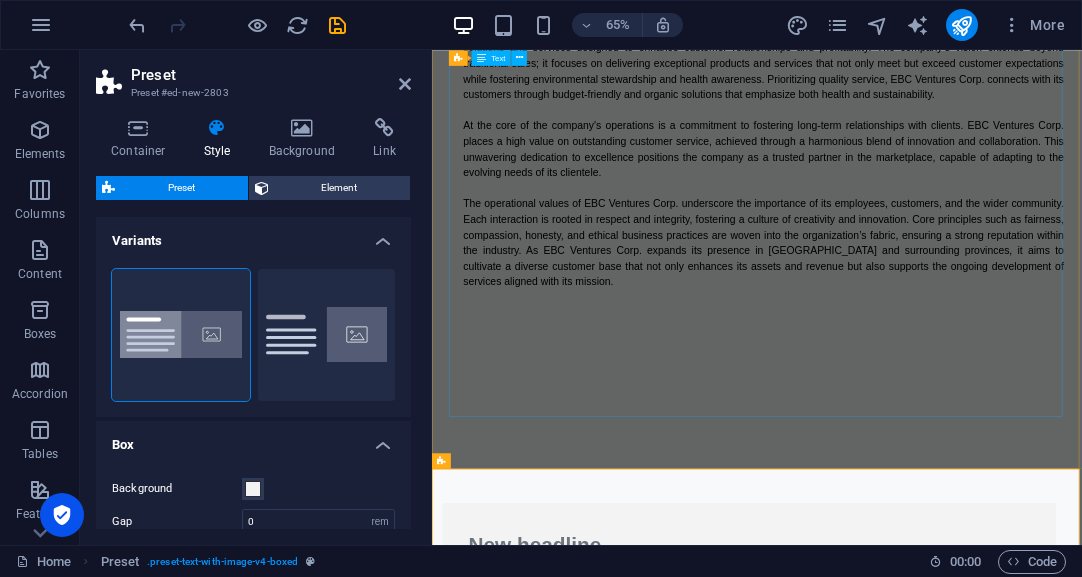 scroll, scrollTop: 1153, scrollLeft: 0, axis: vertical 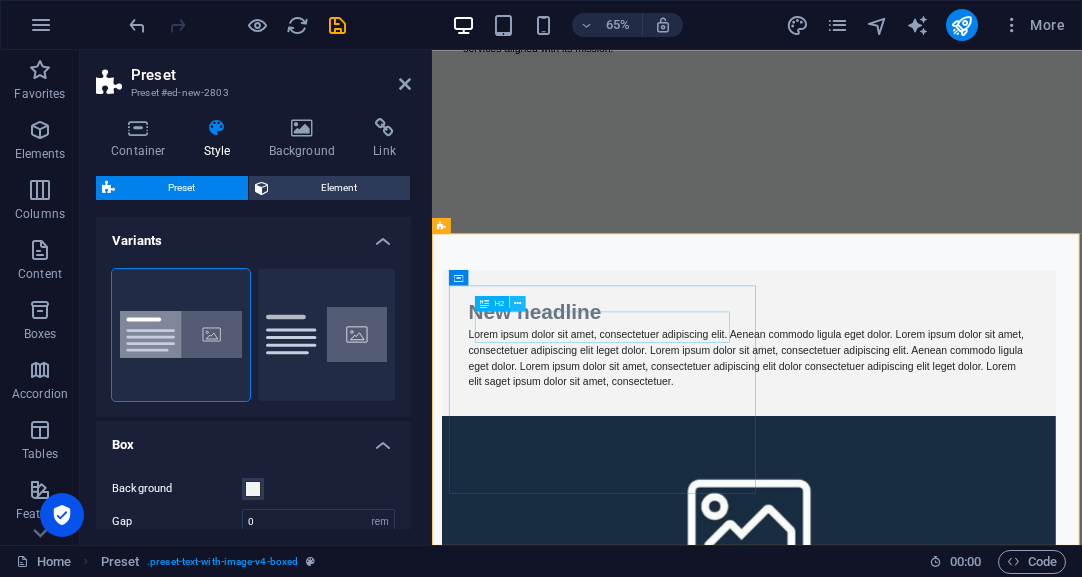 click at bounding box center (517, 304) 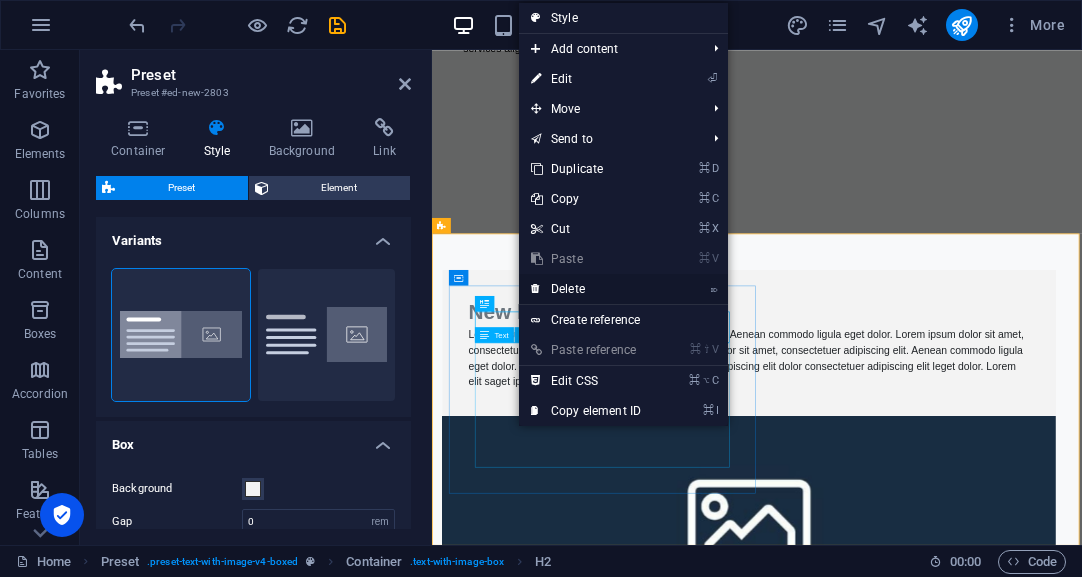 click on "⌦  Delete" at bounding box center [586, 289] 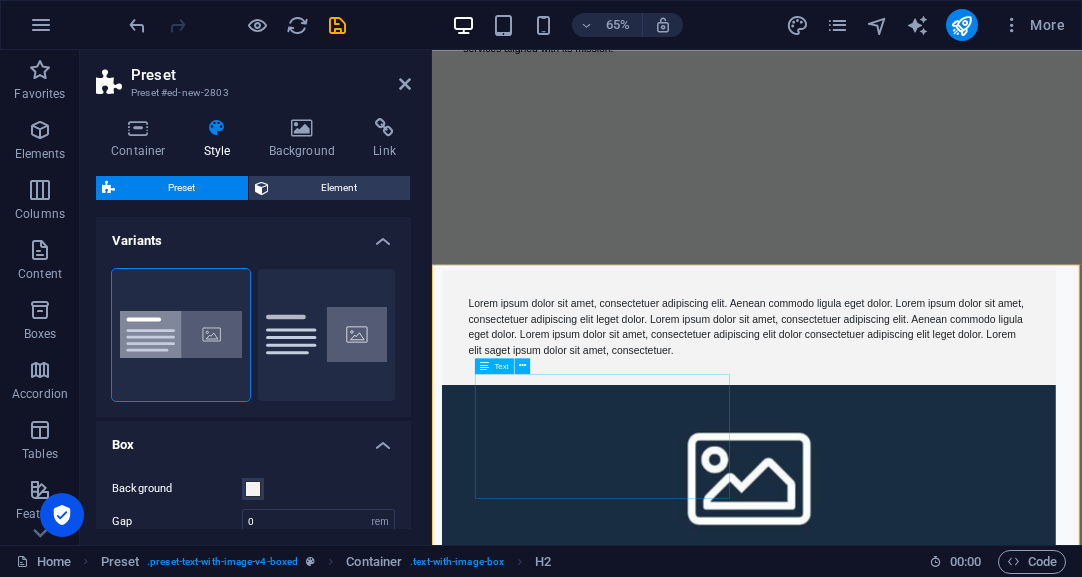 scroll, scrollTop: 1105, scrollLeft: 0, axis: vertical 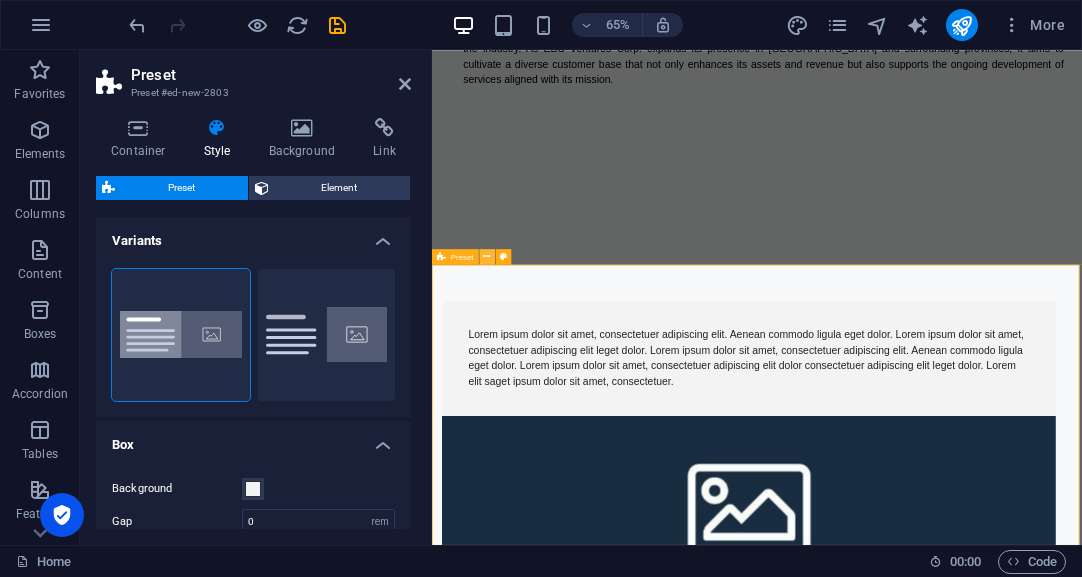 click at bounding box center [486, 257] 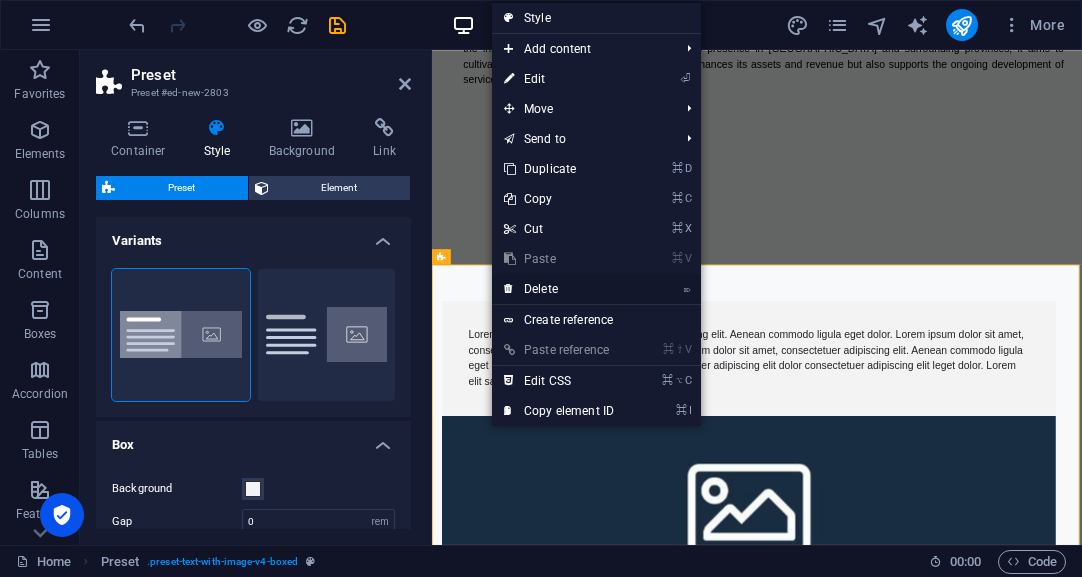click on "⌦  Delete" at bounding box center [559, 289] 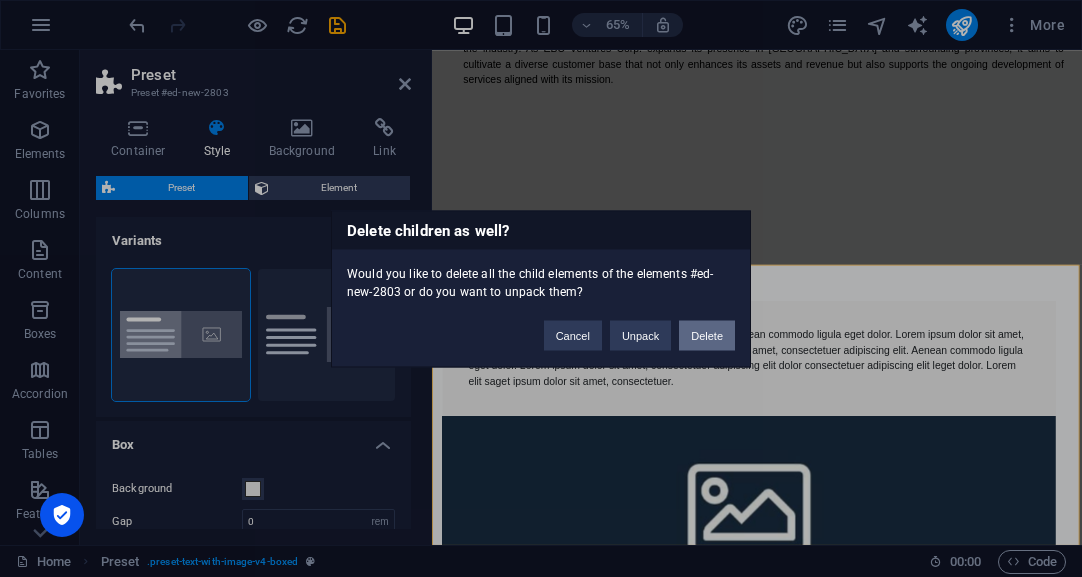 click on "Delete" at bounding box center [707, 335] 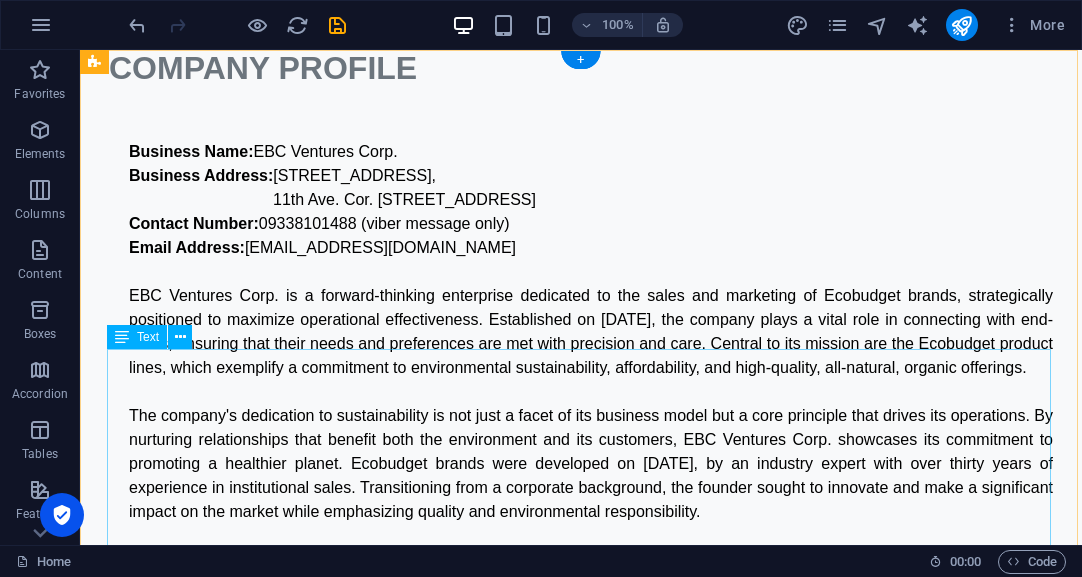 scroll, scrollTop: 0, scrollLeft: 0, axis: both 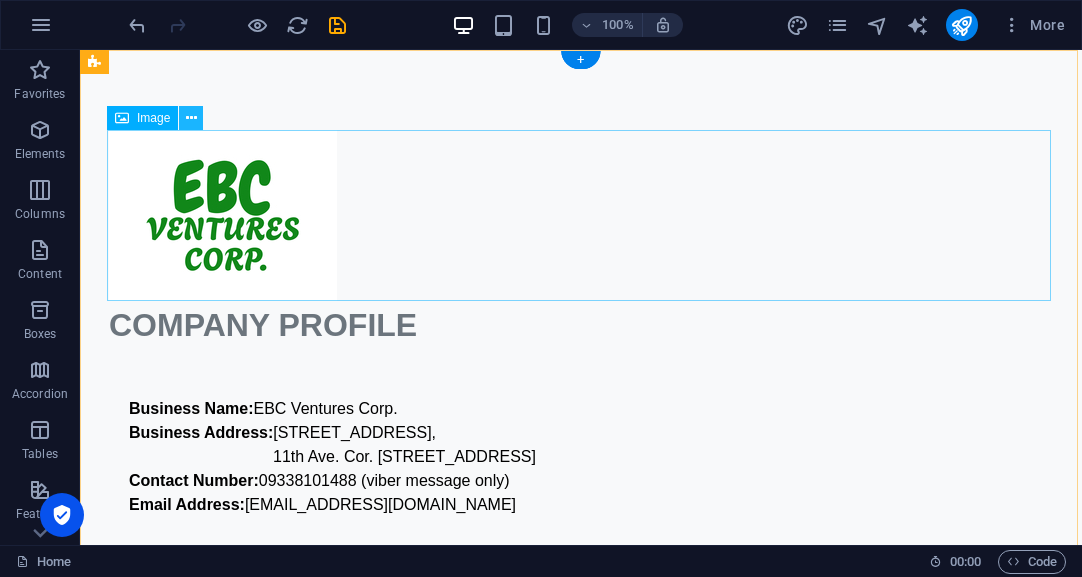 click at bounding box center [191, 118] 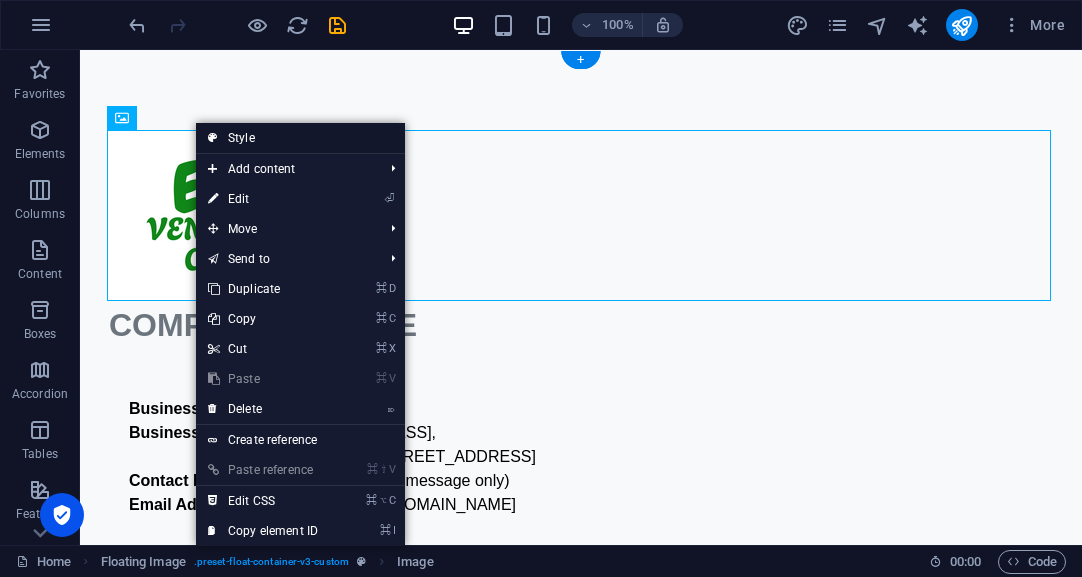 click on "Style" at bounding box center (300, 138) 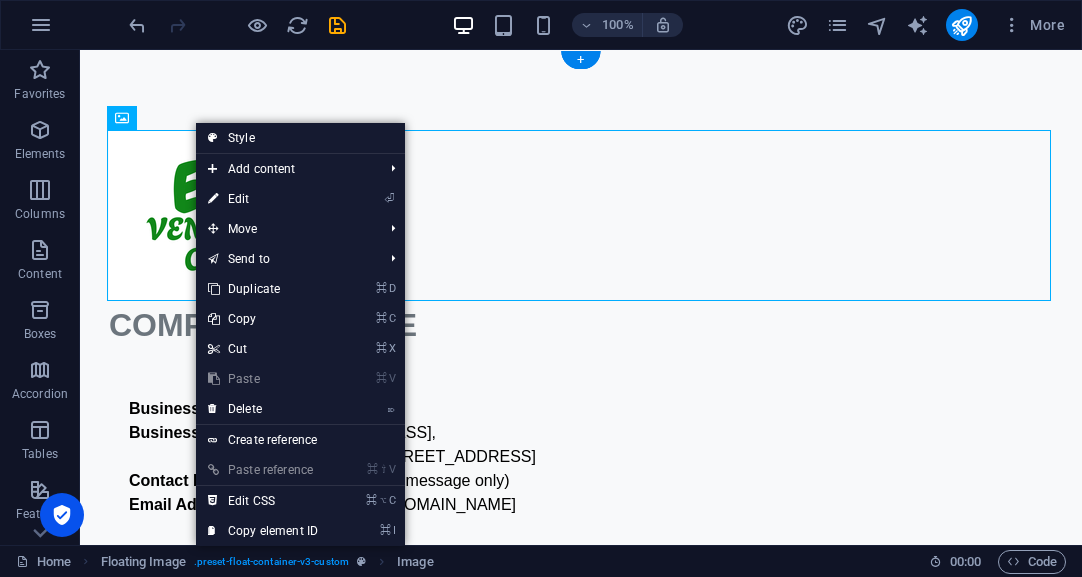 select on "%" 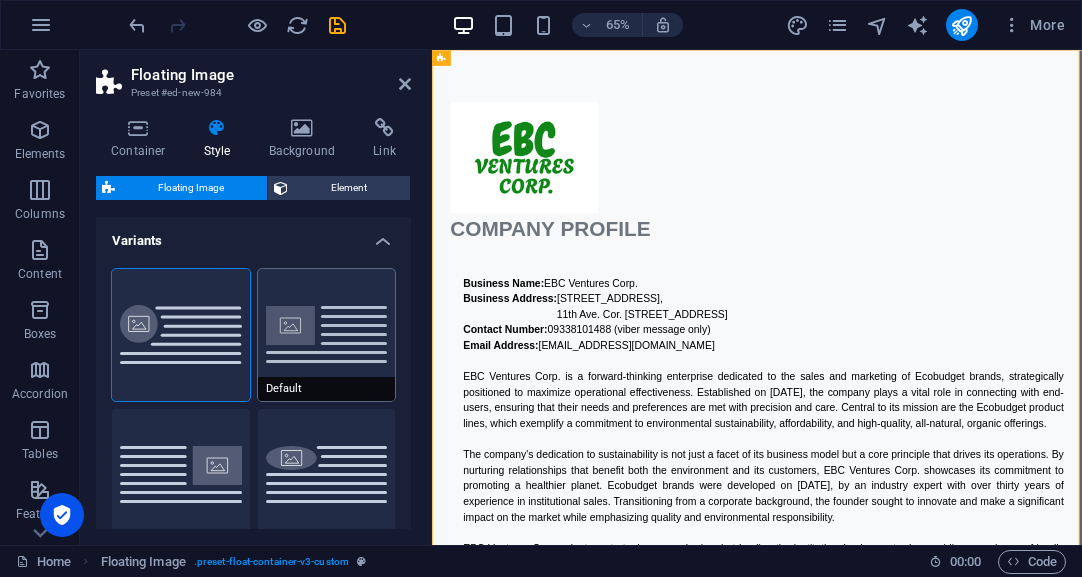 click on "Default" at bounding box center [327, 335] 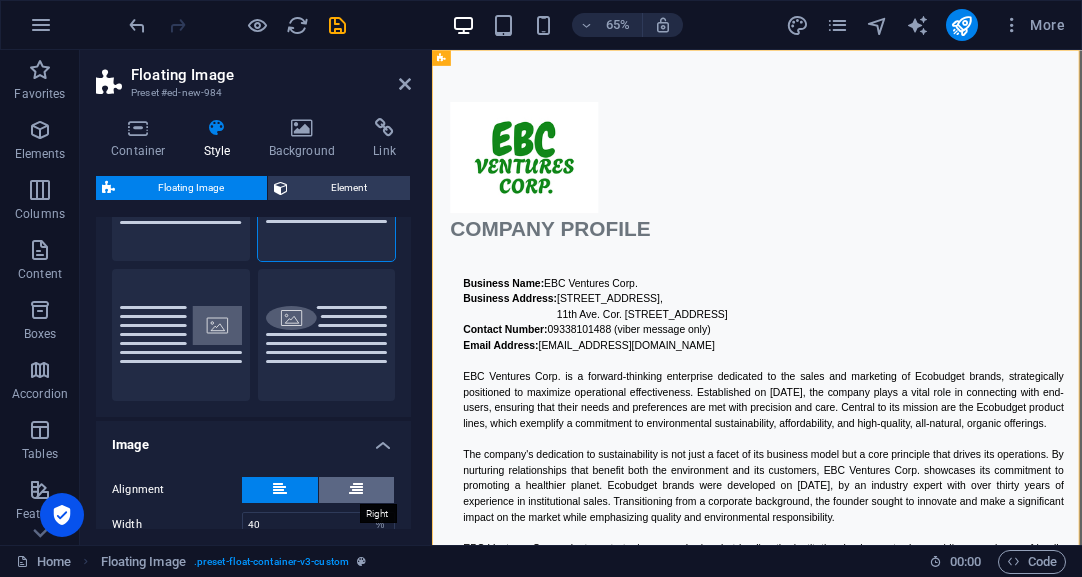 scroll, scrollTop: 0, scrollLeft: 0, axis: both 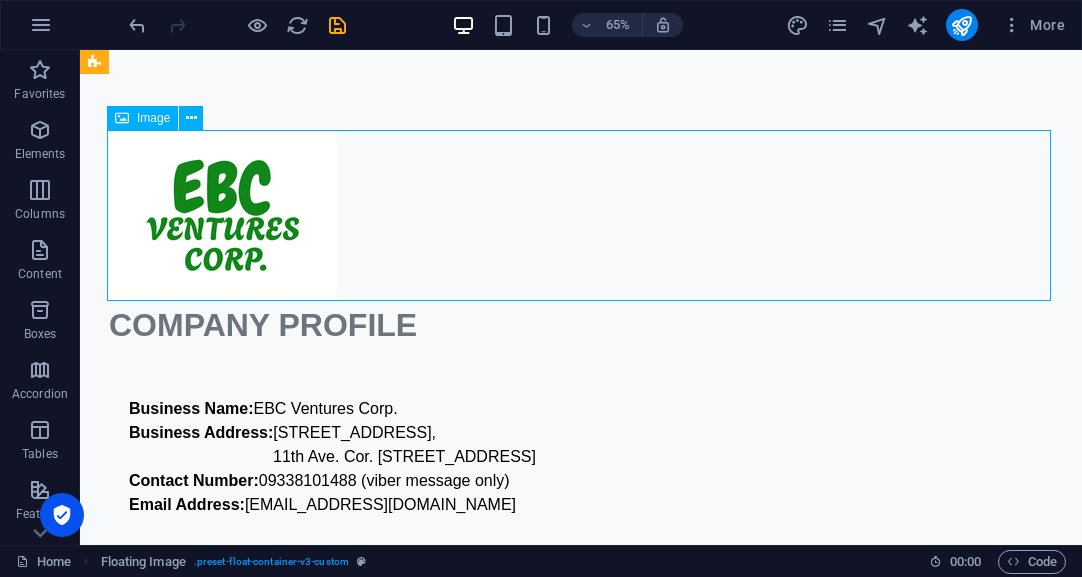 click at bounding box center (581, 215) 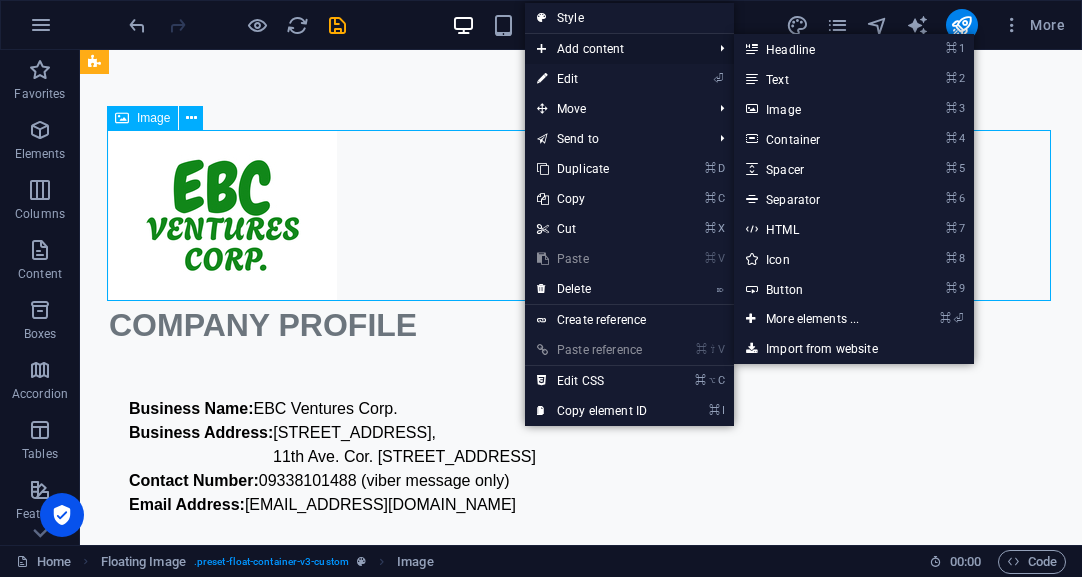 click on "Add content" at bounding box center [614, 49] 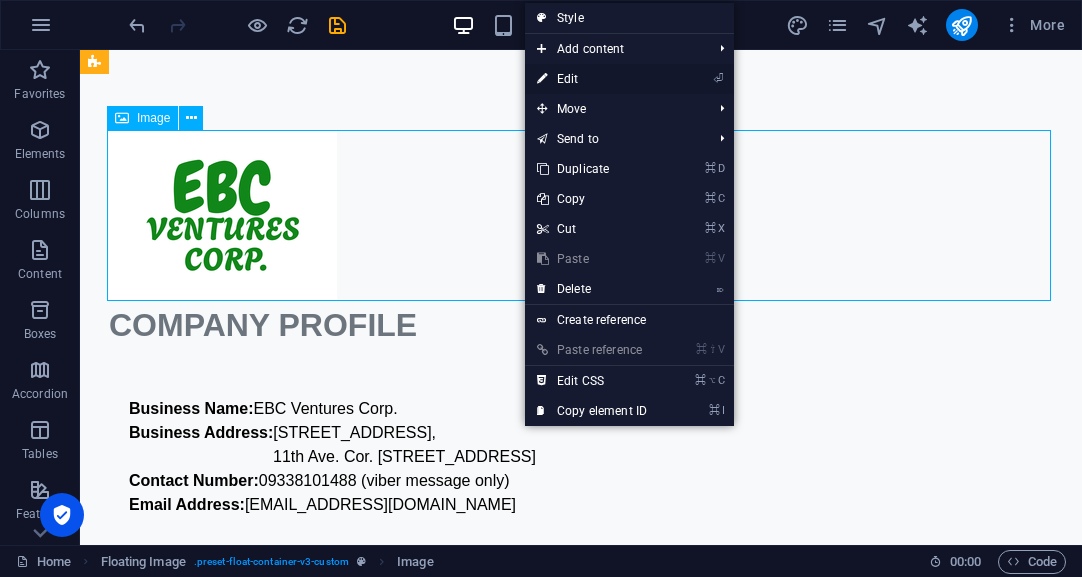click on "⏎  Edit" at bounding box center [592, 79] 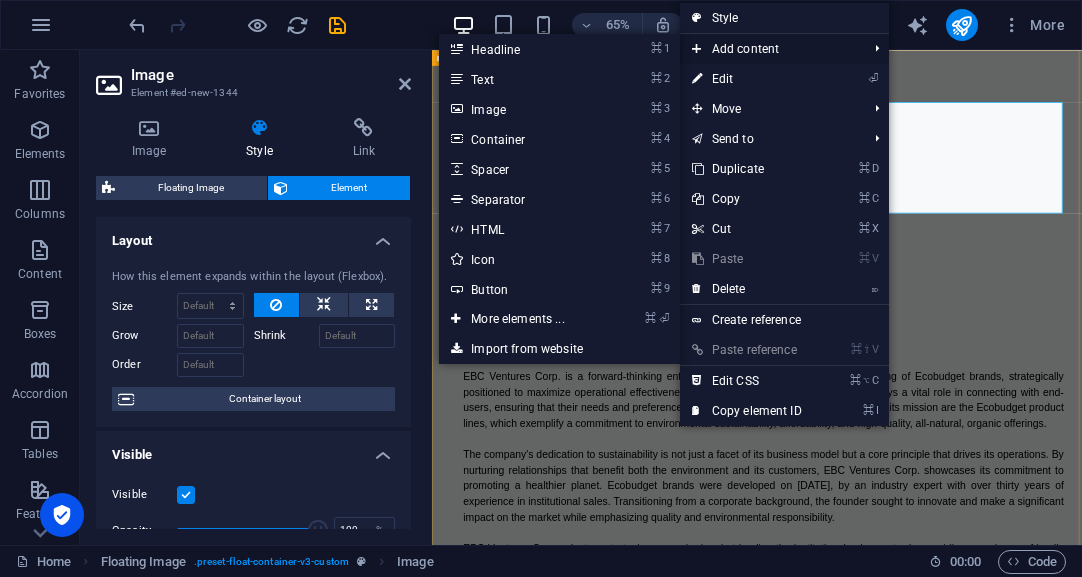 click on "Add content" at bounding box center [769, 49] 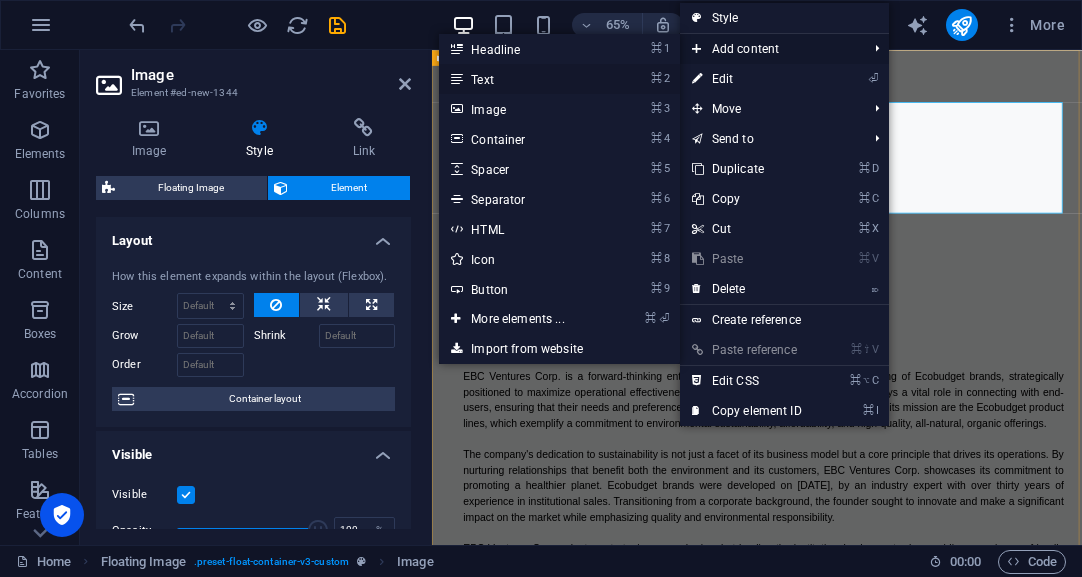 click on "⌘ 2  Text" at bounding box center [521, 79] 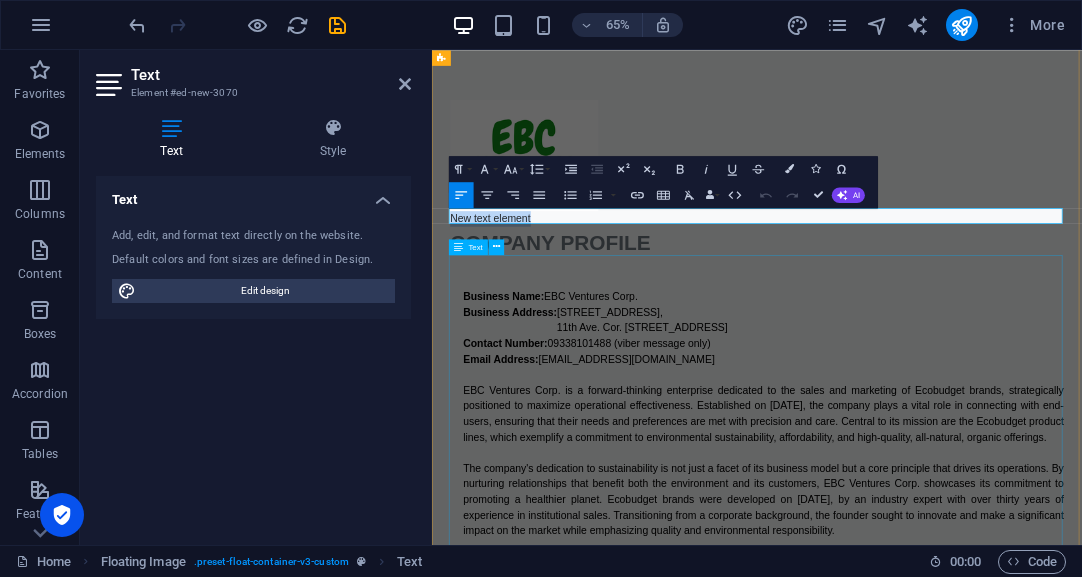 scroll, scrollTop: 8, scrollLeft: 0, axis: vertical 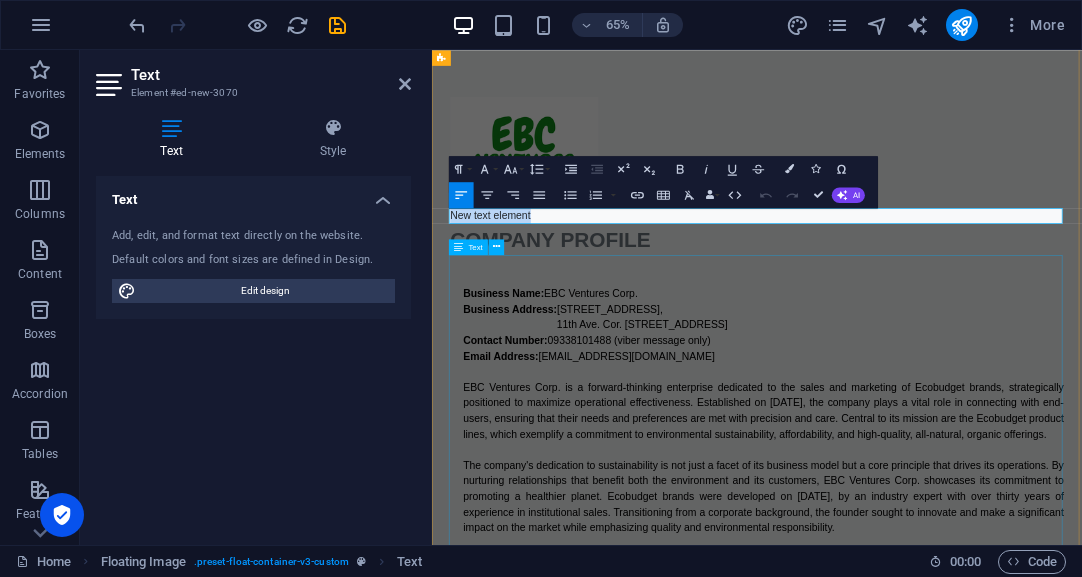 click on "Business Name:            EBC Ventures Corp.  Business Address:        U1702, 17F High Street South Corporate Plaza Condominium Tower 2,         11th Ave. Cor. 26th St., Bonifacio Global City, Taguig 1635 Contact Number:           09338101488 (viber message only) Email Address:              info@ebcventures.ph   EBC Ventures Corp. is a forward-thinking enterprise dedicated to the sales and marketing of Ecobudget brands, strategically positioned to maximize operational effectiveness. Established on July 3, 2025, the company plays a vital role in connecting with end-users, ensuring that their needs and preferences are met with precision and care. Central to its mission are the Ecobudget product lines, which exemplify a commitment to environmental sustainability, affordability, and high-quality, all-natural, organic offerings." at bounding box center (932, 881) 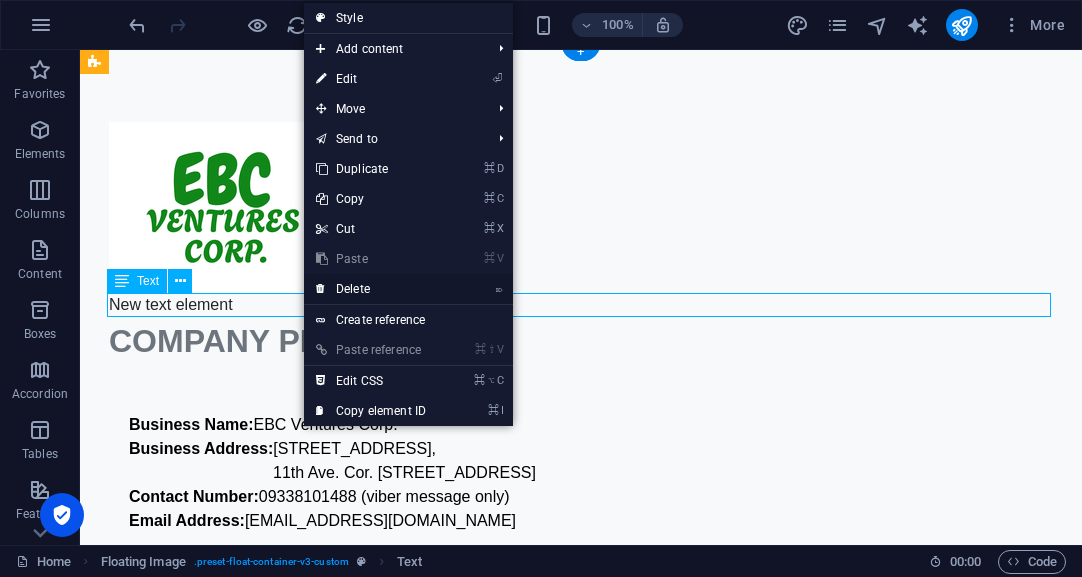 click on "⌦  Delete" at bounding box center (371, 289) 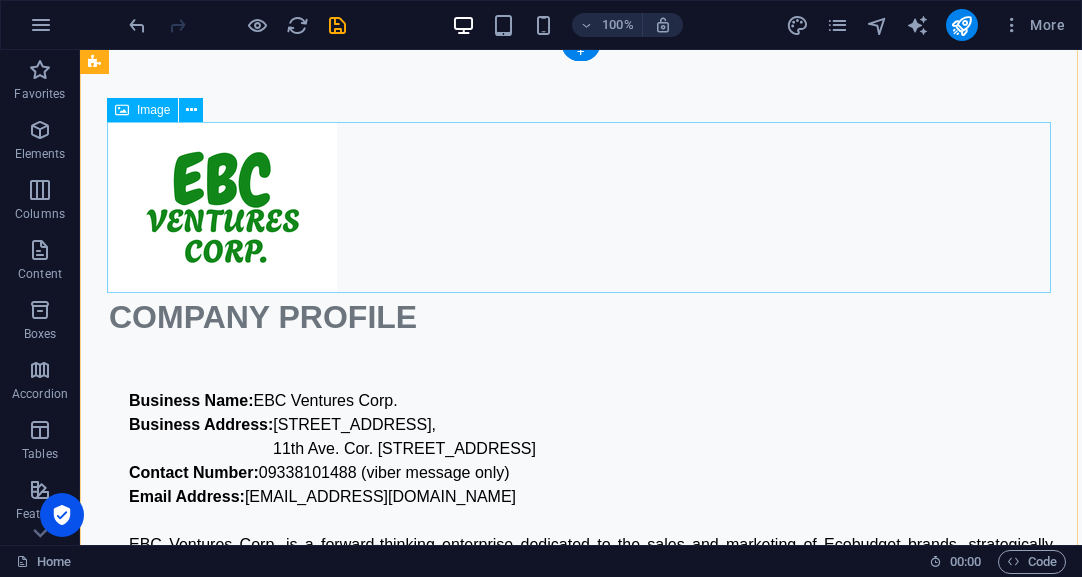 click at bounding box center (581, 207) 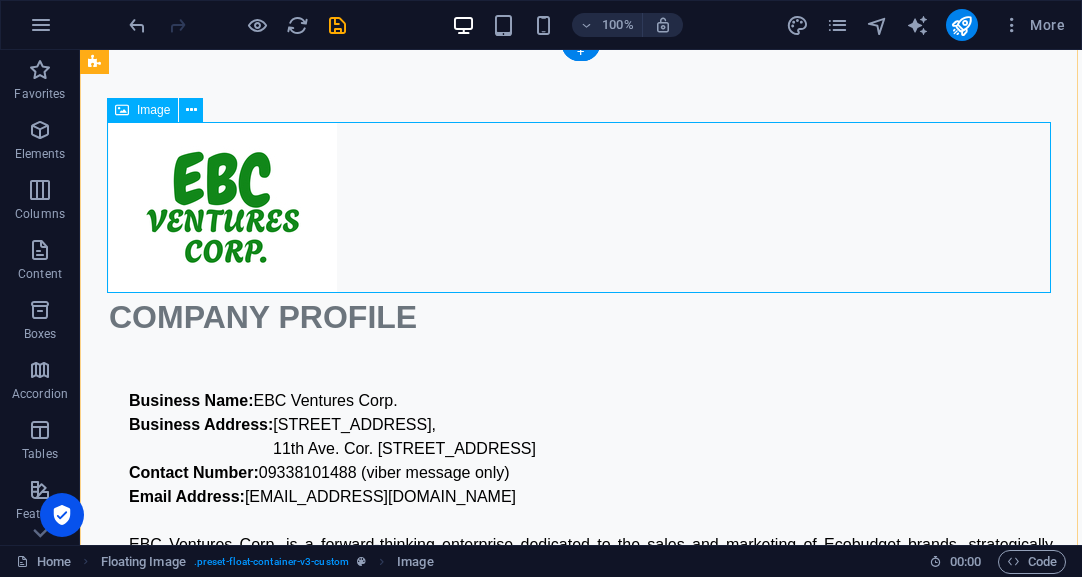 click at bounding box center (581, 207) 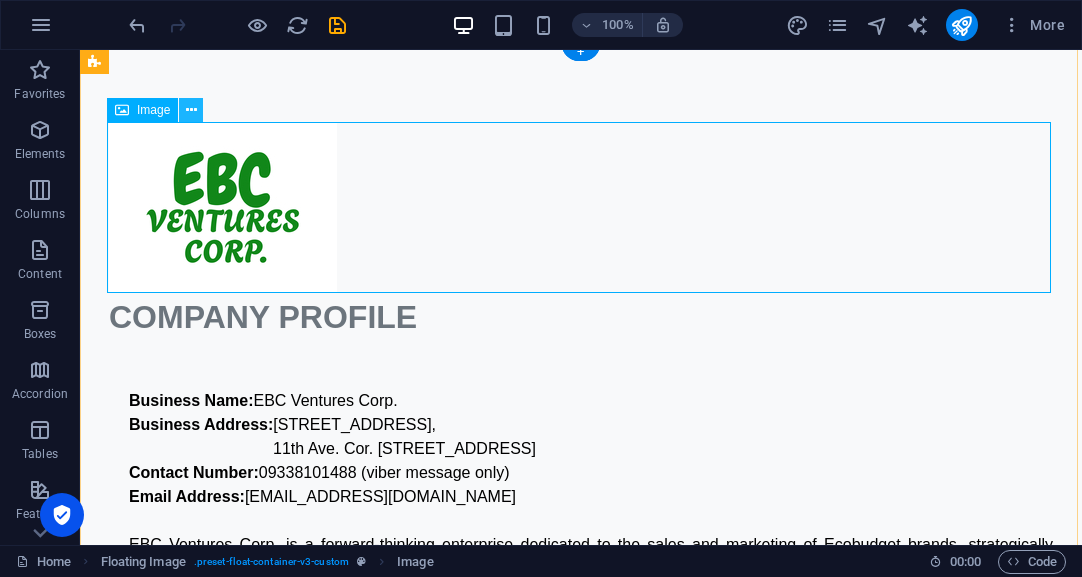click at bounding box center (191, 110) 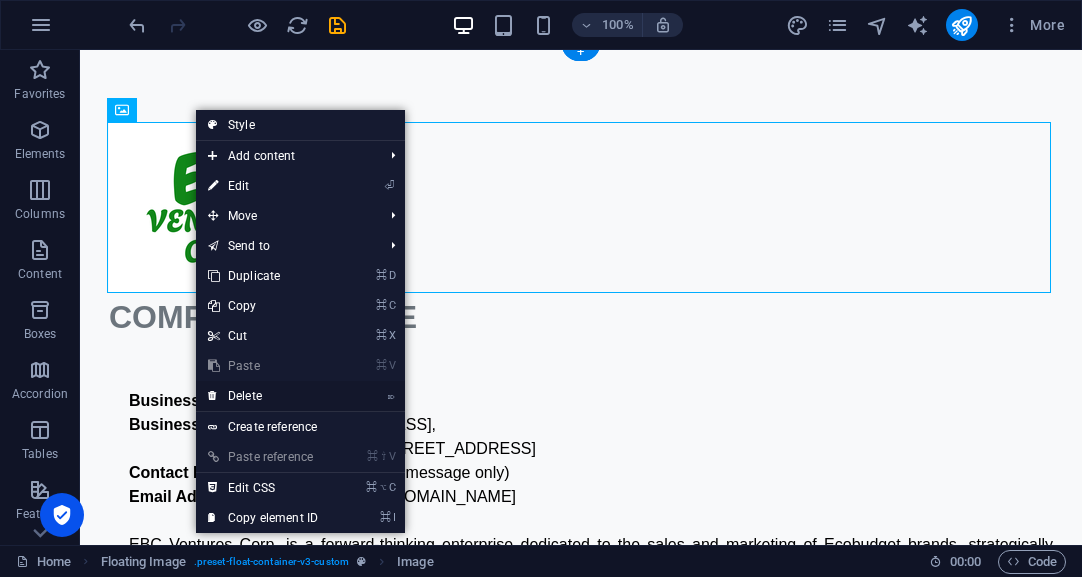 click on "⌦  Delete" at bounding box center (263, 396) 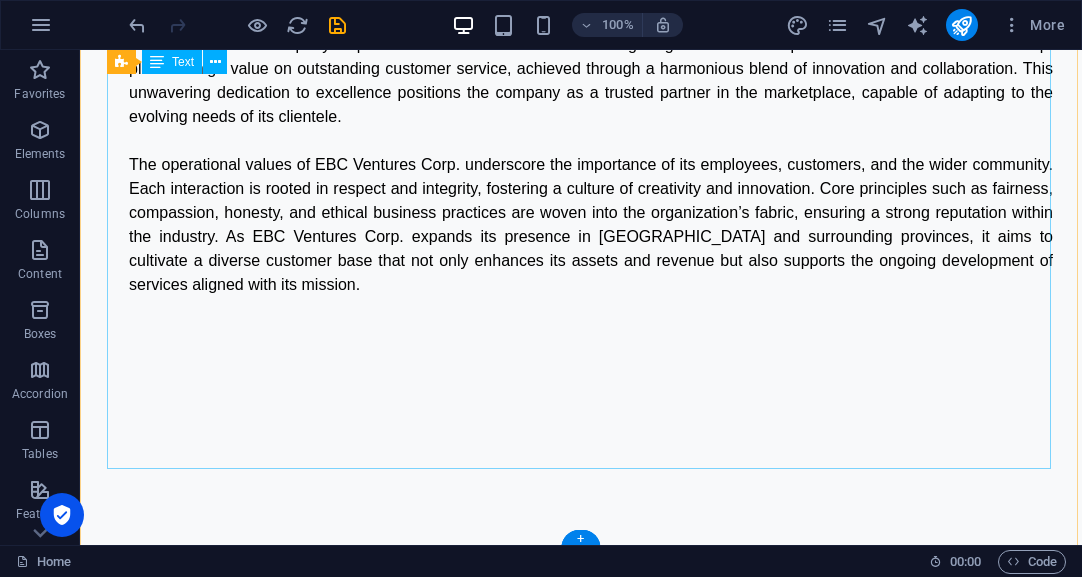 scroll, scrollTop: 0, scrollLeft: 0, axis: both 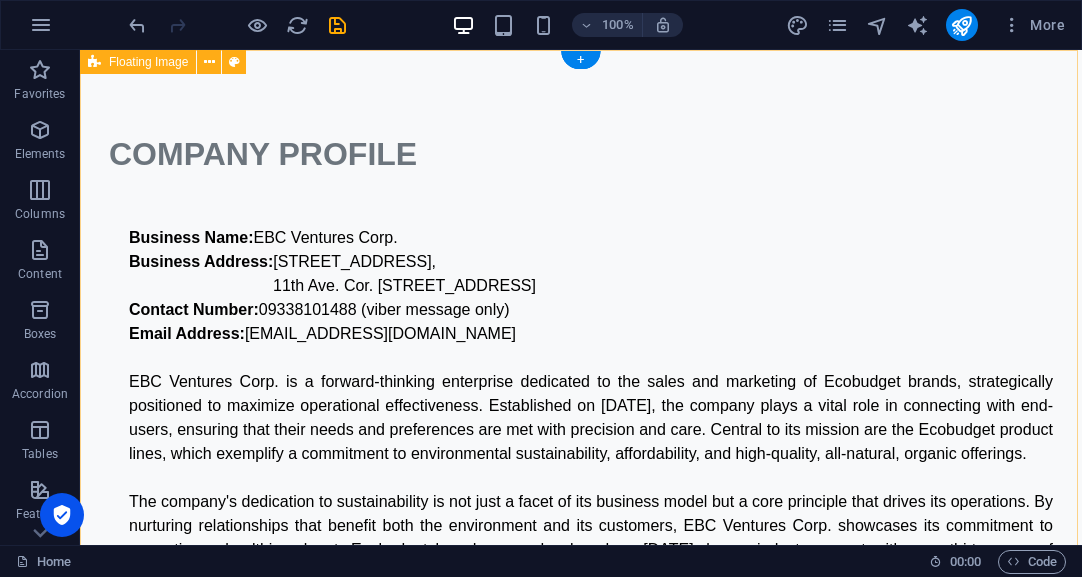 click on "COMPANY PROFILE Business Name:            EBC Ventures Corp.  Business Address:        U1702, 17F High Street South Corporate Plaza Condominium Tower 2,         11th Ave. Cor. 26th St., Bonifacio Global City, Taguig 1635 Contact Number:           09338101488 (viber message only) Email Address:              info@ebcventures.ph   EBC Ventures Corp. is a forward-thinking enterprise dedicated to the sales and marketing of Ecobudget brands, strategically positioned to maximize operational effectiveness. Established on July 3, 2025, the company plays a vital role in connecting with end-users, ensuring that their needs and preferences are met with precision and care. Central to its mission are the Ecobudget product lines, which exemplify a commitment to environmental sustainability, affordability, and high-quality, all-natural, organic offerings." at bounding box center (581, 670) 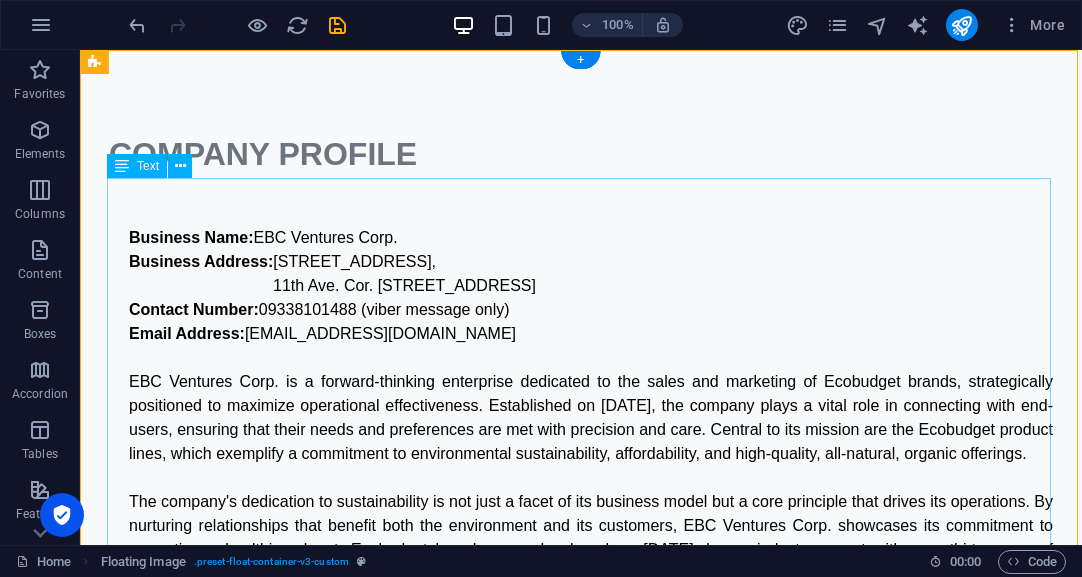 click on "Business Name:            EBC Ventures Corp.  Business Address:        U1702, 17F High Street South Corporate Plaza Condominium Tower 2,         11th Ave. Cor. 26th St., Bonifacio Global City, Taguig 1635 Contact Number:           09338101488 (viber message only) Email Address:              info@ebcventures.ph   EBC Ventures Corp. is a forward-thinking enterprise dedicated to the sales and marketing of Ecobudget brands, strategically positioned to maximize operational effectiveness. Established on July 3, 2025, the company plays a vital role in connecting with end-users, ensuring that their needs and preferences are met with precision and care. Central to its mission are the Ecobudget product lines, which exemplify a commitment to environmental sustainability, affordability, and high-quality, all-natural, organic offerings." at bounding box center (581, 694) 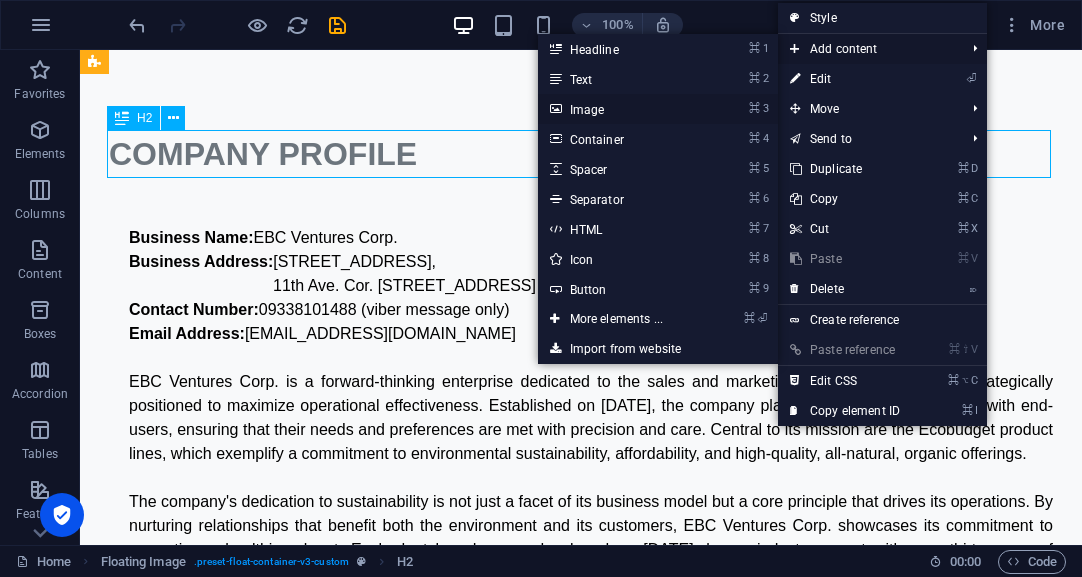 drag, startPoint x: 601, startPoint y: 108, endPoint x: 691, endPoint y: 360, distance: 267.58923 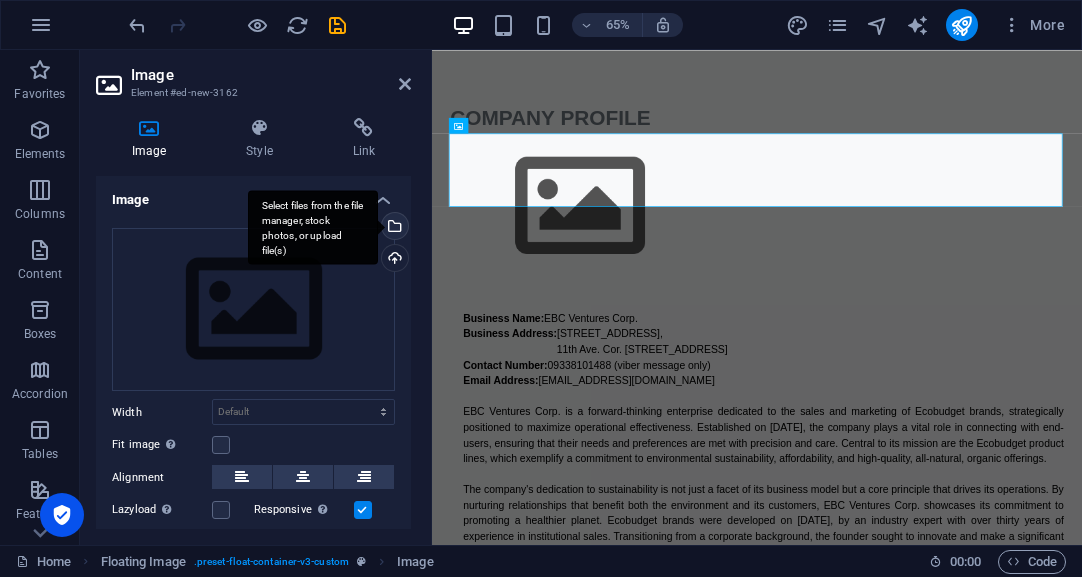 click on "Select files from the file manager, stock photos, or upload file(s)" at bounding box center [313, 227] 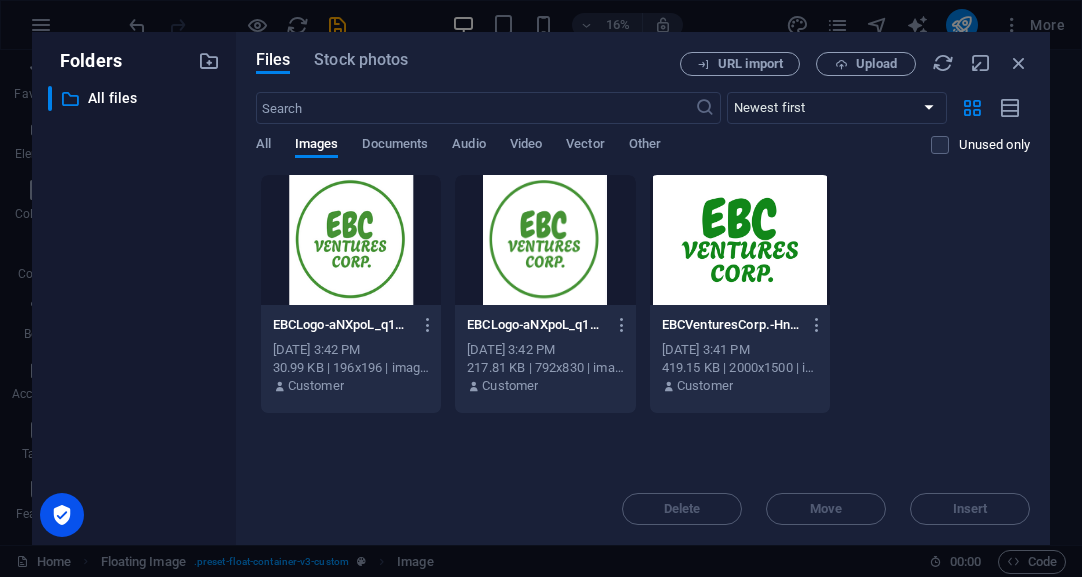 click at bounding box center (740, 240) 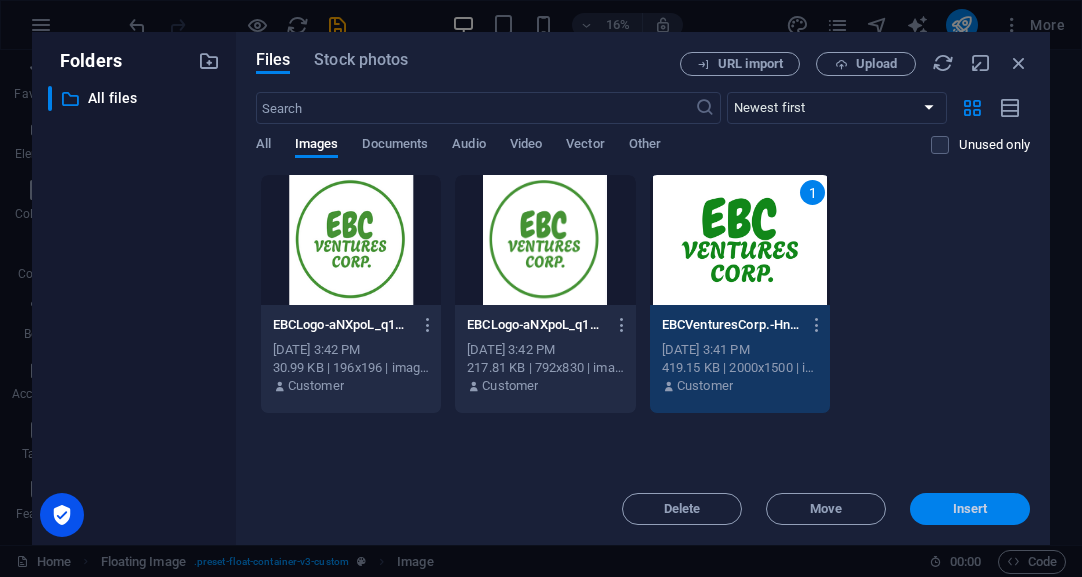 click on "Insert" at bounding box center [970, 509] 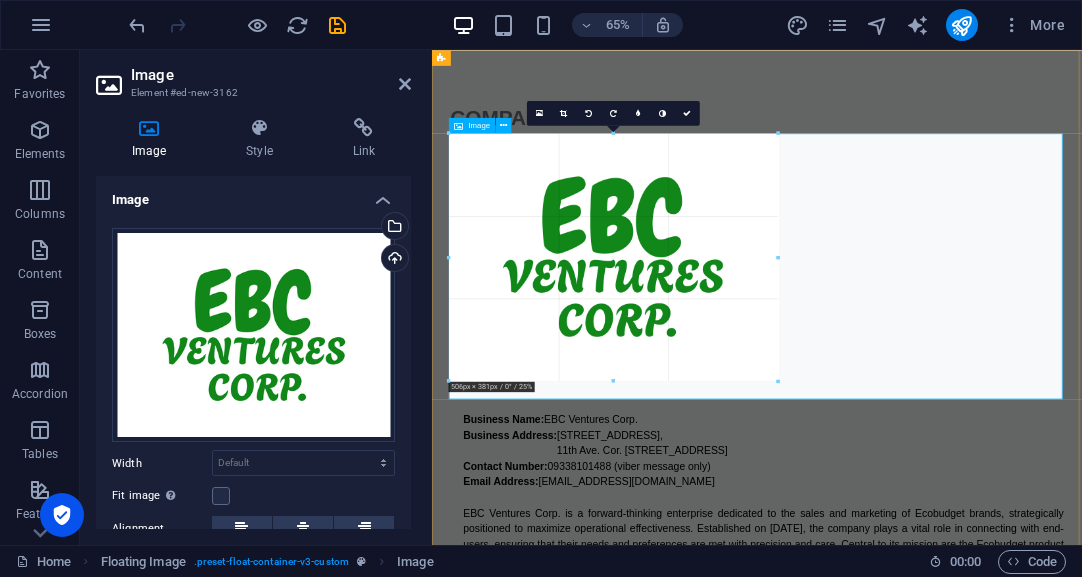 drag, startPoint x: 451, startPoint y: 133, endPoint x: 892, endPoint y: 503, distance: 575.65704 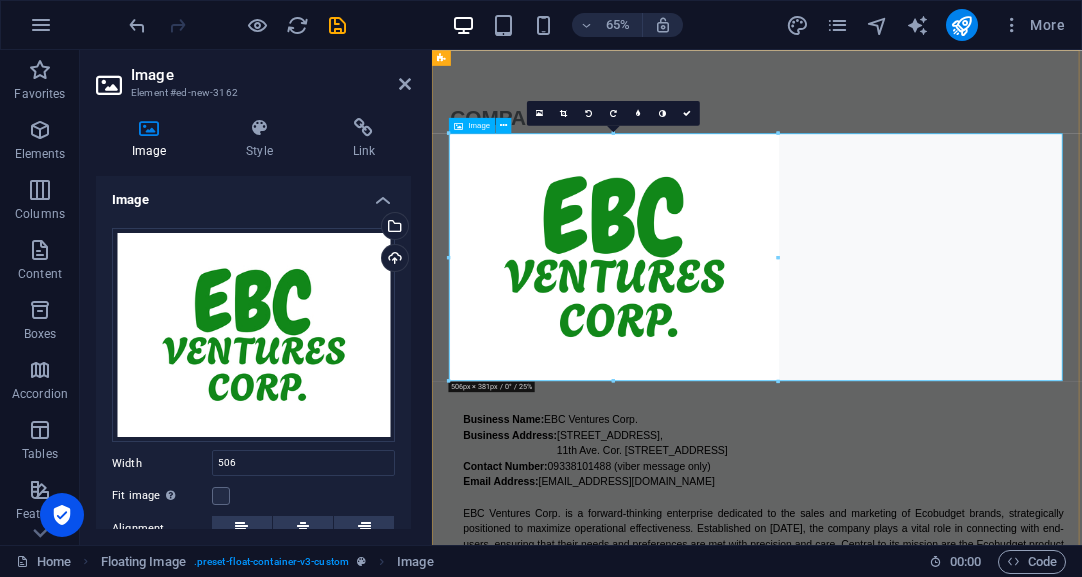 type on "506" 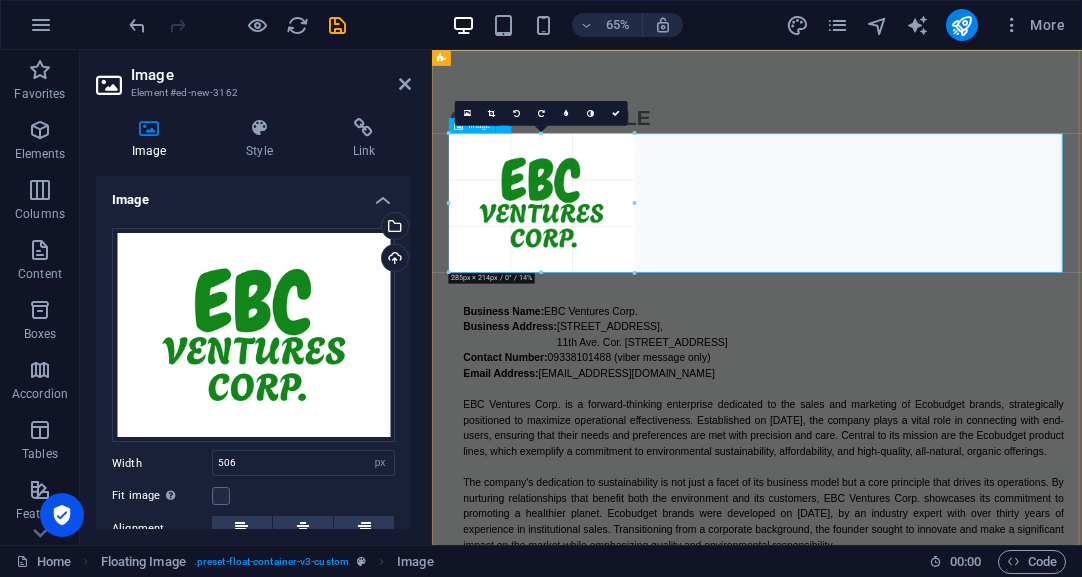 drag, startPoint x: 455, startPoint y: 133, endPoint x: 645, endPoint y: 301, distance: 253.62177 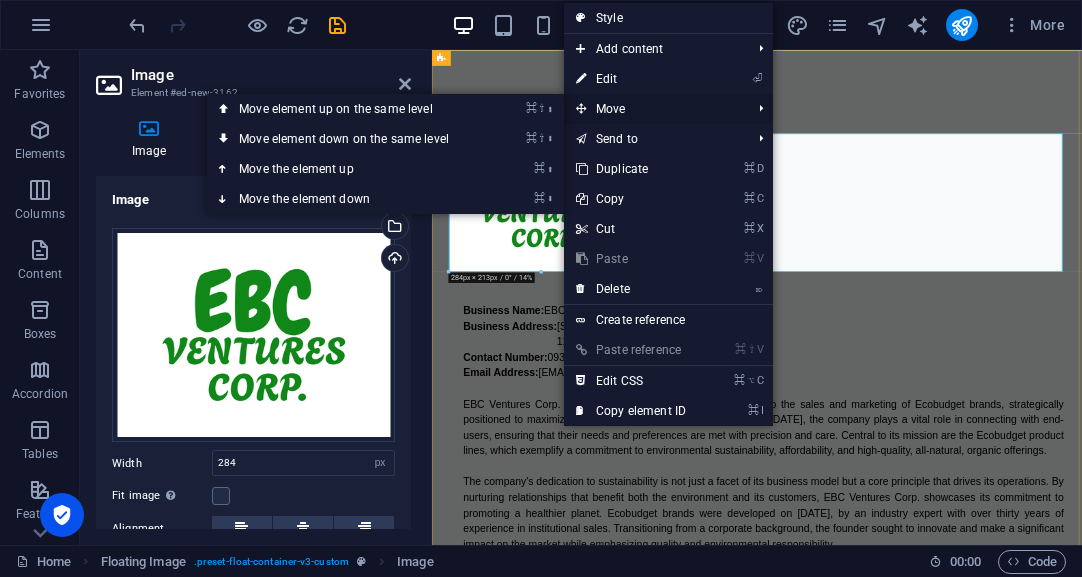 click on "Move" at bounding box center [653, 109] 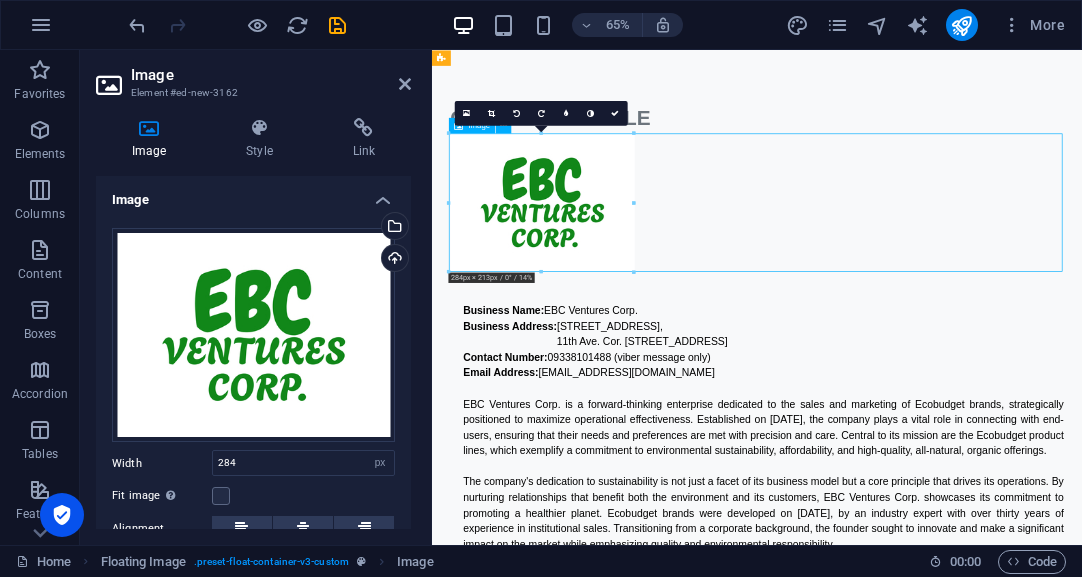 drag, startPoint x: 583, startPoint y: 295, endPoint x: 692, endPoint y: 265, distance: 113.053085 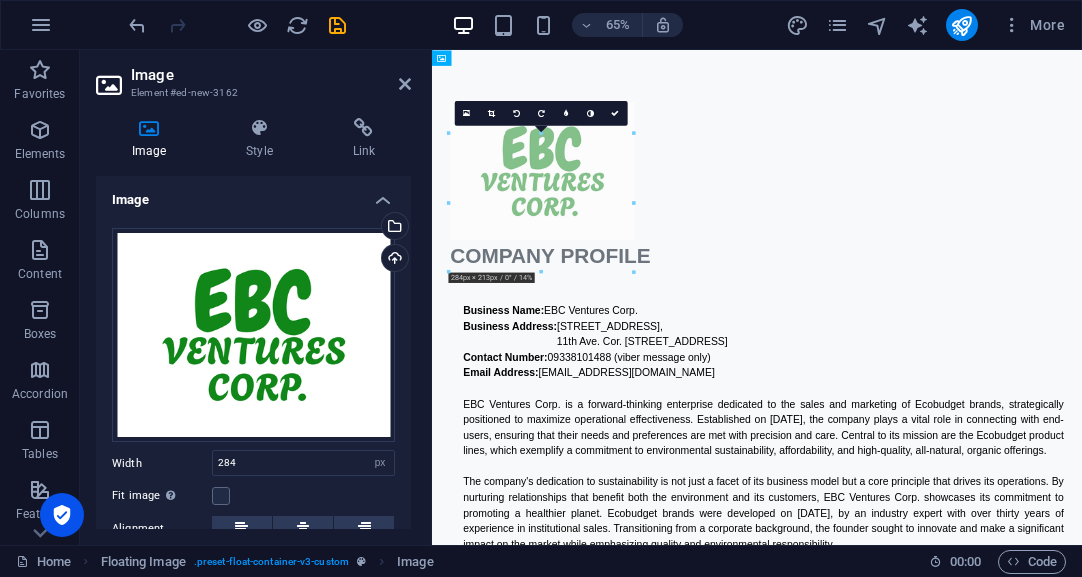 drag, startPoint x: 634, startPoint y: 253, endPoint x: 995, endPoint y: 168, distance: 370.87195 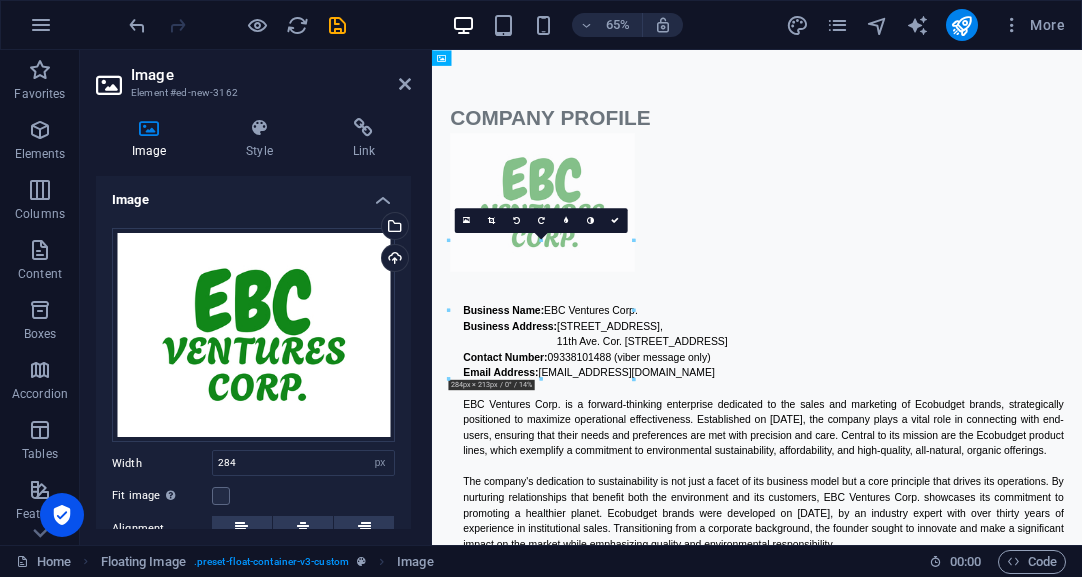 drag, startPoint x: 609, startPoint y: 222, endPoint x: 1037, endPoint y: 345, distance: 445.3235 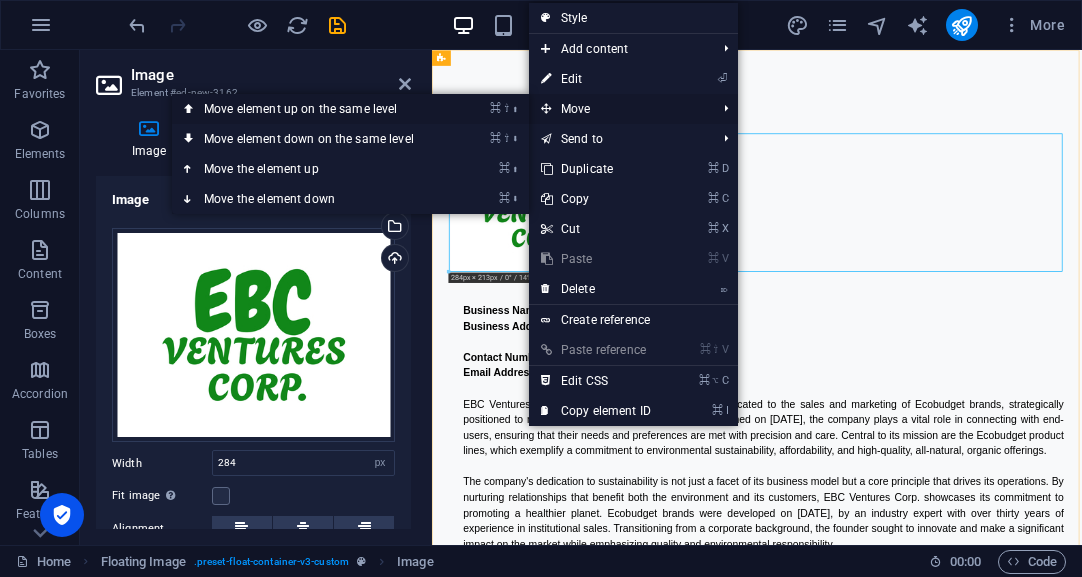 click on "⌘ ⇧ ⬆  Move element up on the same level" at bounding box center (313, 109) 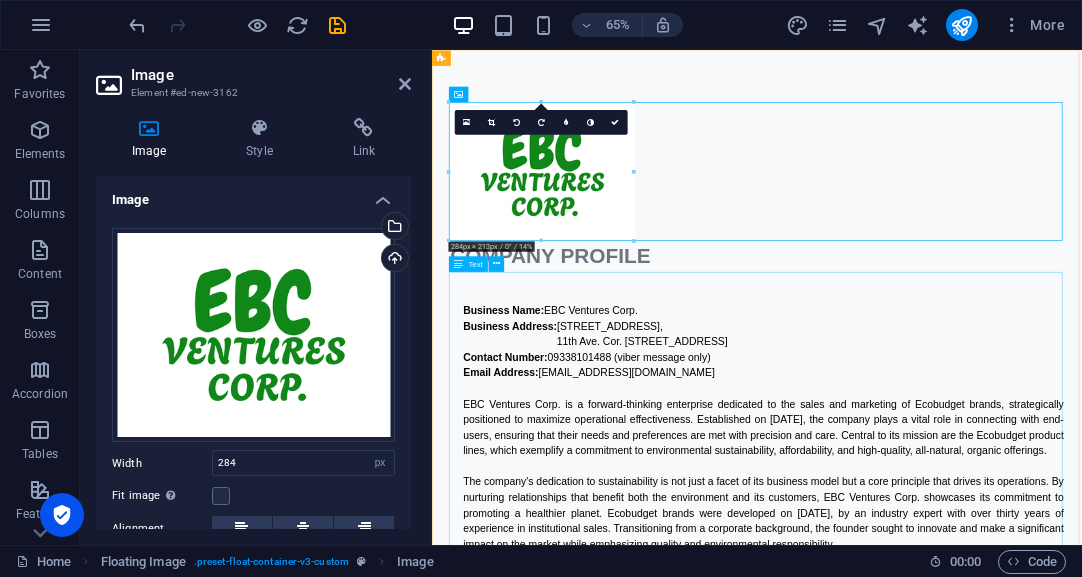 click on "Business Name:            EBC Ventures Corp.  Business Address:        U1702, 17F High Street South Corporate Plaza Condominium Tower 2,         11th Ave. Cor. 26th St., Bonifacio Global City, Taguig 1635 Contact Number:           09338101488 (viber message only) Email Address:              info@ebcventures.ph   EBC Ventures Corp. is a forward-thinking enterprise dedicated to the sales and marketing of Ecobudget brands, strategically positioned to maximize operational effectiveness. Established on July 3, 2025, the company plays a vital role in connecting with end-users, ensuring that their needs and preferences are met with precision and care. Central to its mission are the Ecobudget product lines, which exemplify a commitment to environmental sustainability, affordability, and high-quality, all-natural, organic offerings." at bounding box center [932, 907] 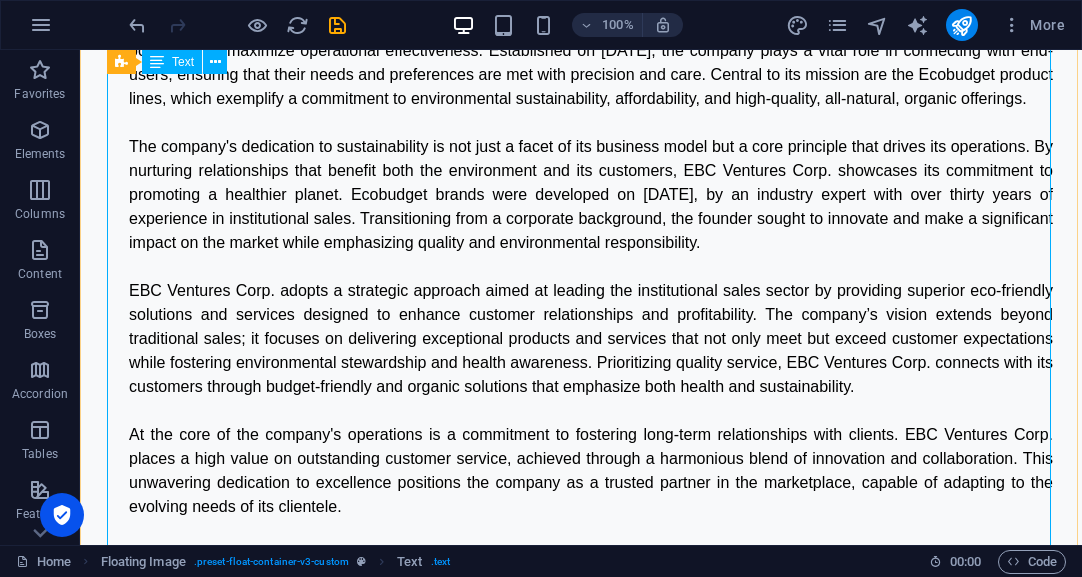 scroll, scrollTop: 395, scrollLeft: 0, axis: vertical 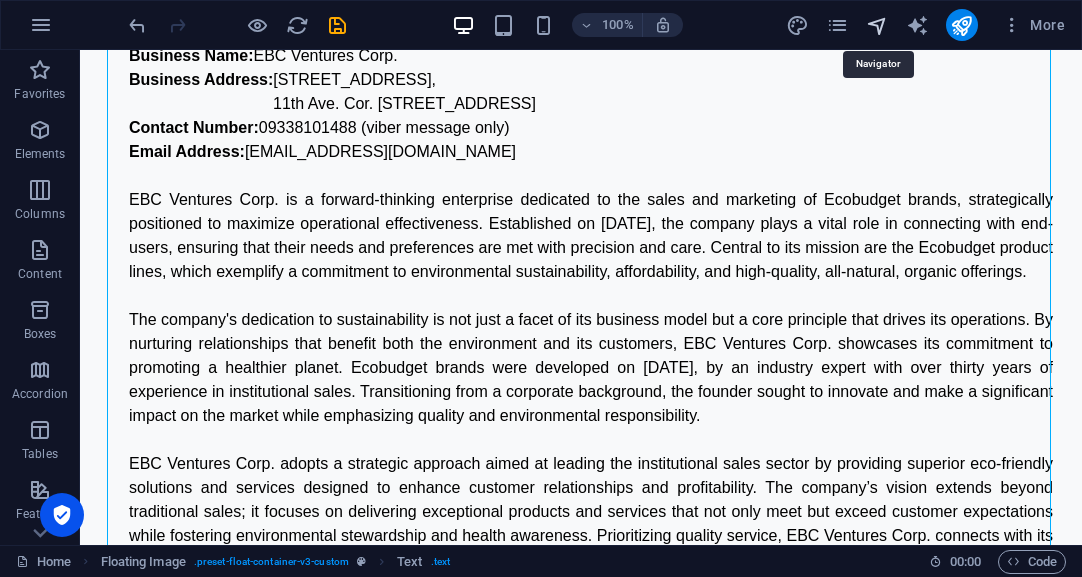 click at bounding box center [877, 25] 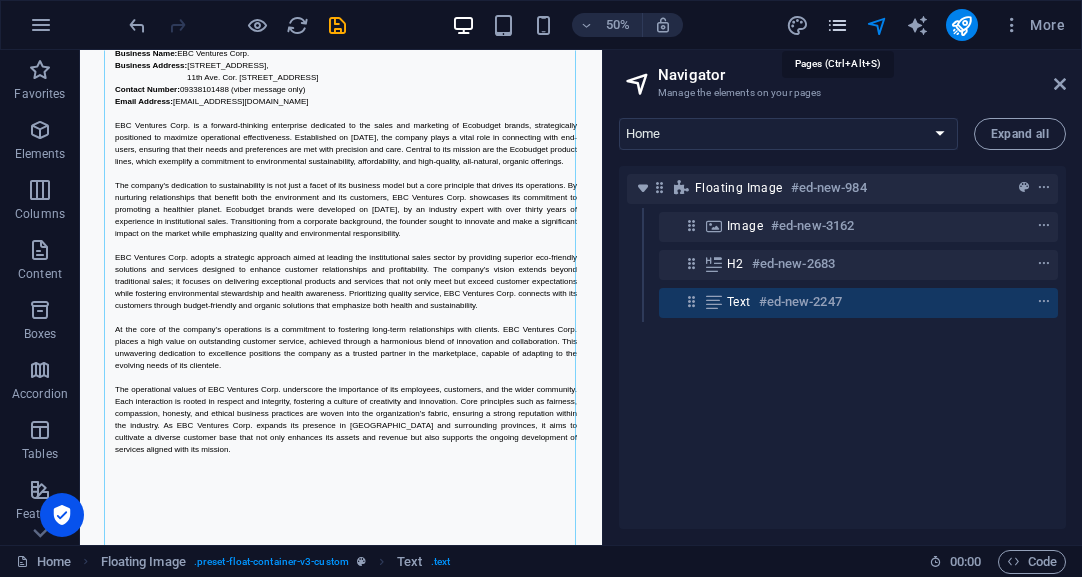 click at bounding box center (837, 25) 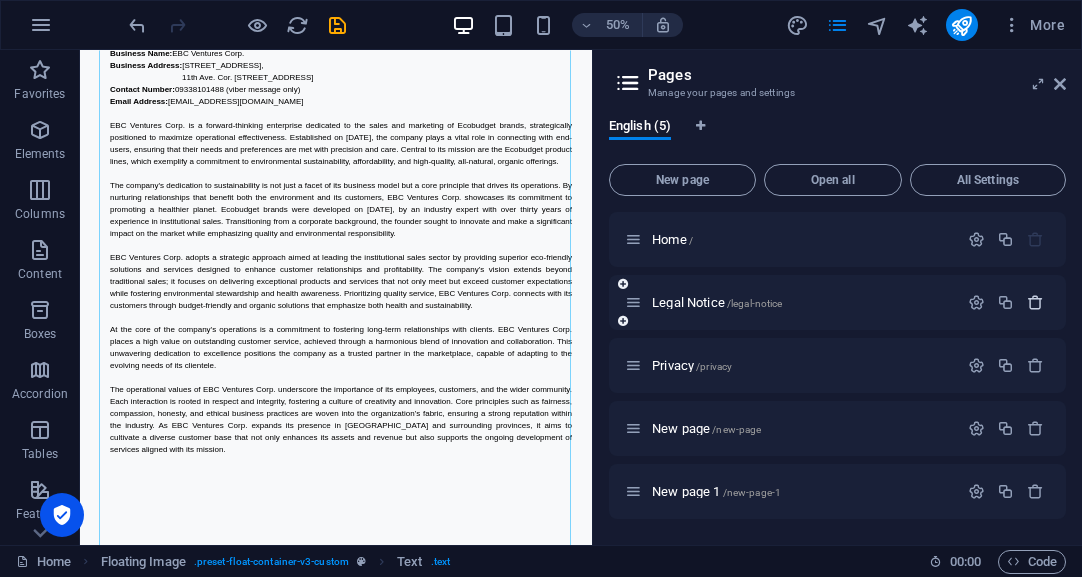 click at bounding box center [1035, 302] 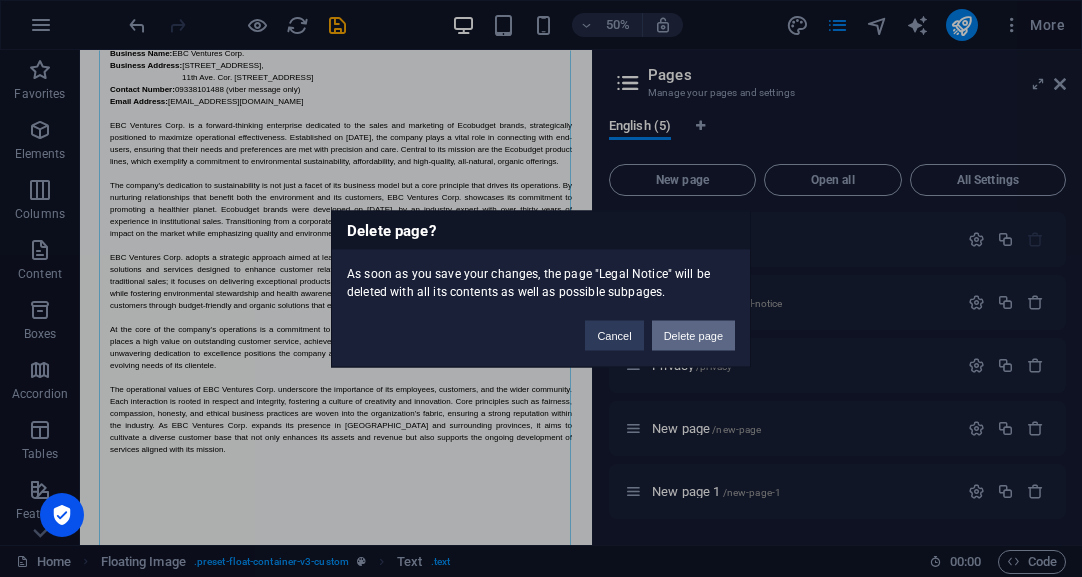 click on "Delete page" at bounding box center (693, 335) 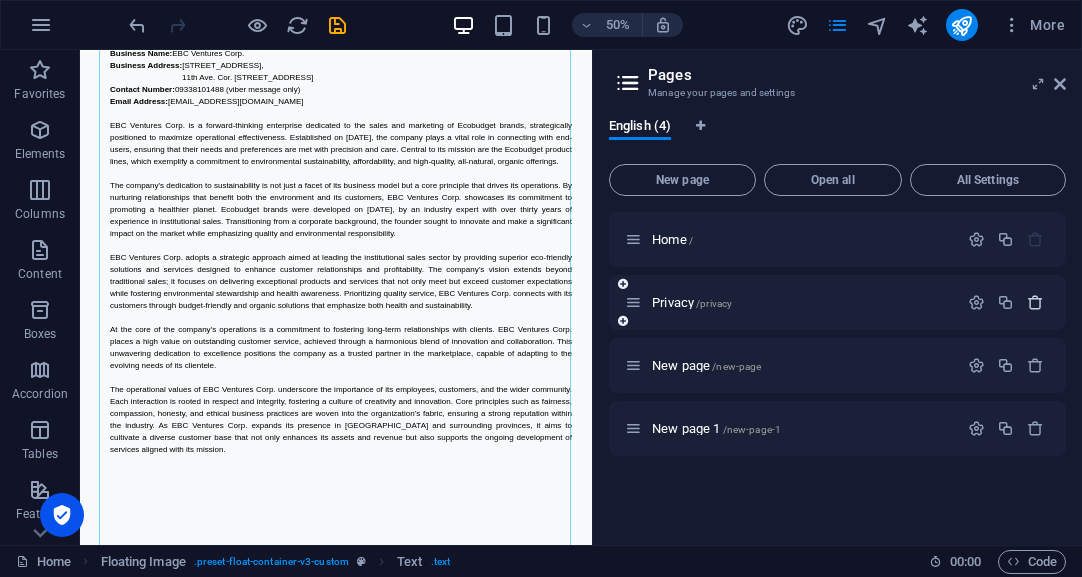 click at bounding box center [1035, 302] 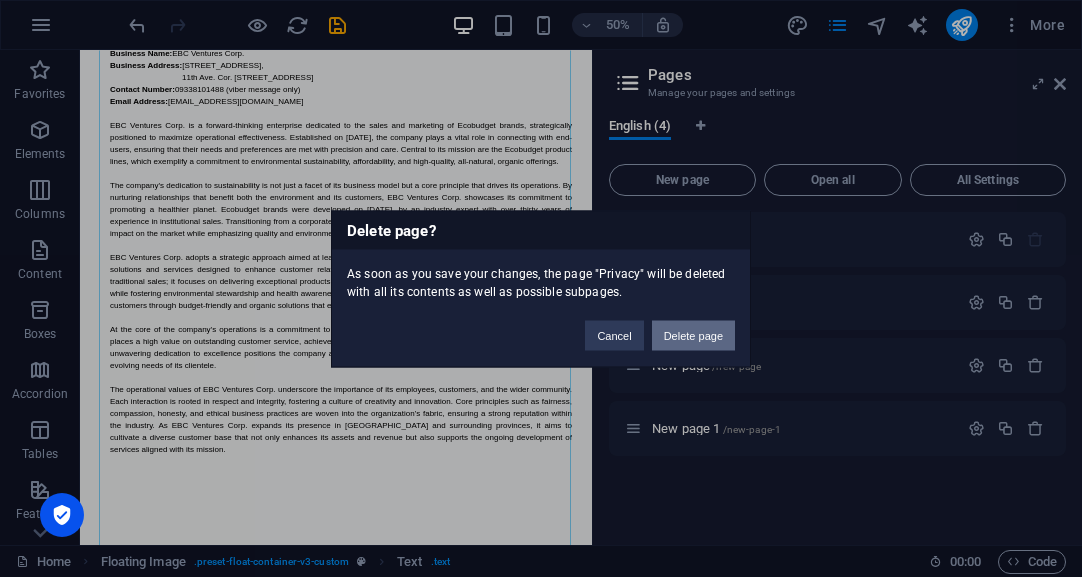 click on "Delete page" at bounding box center [693, 335] 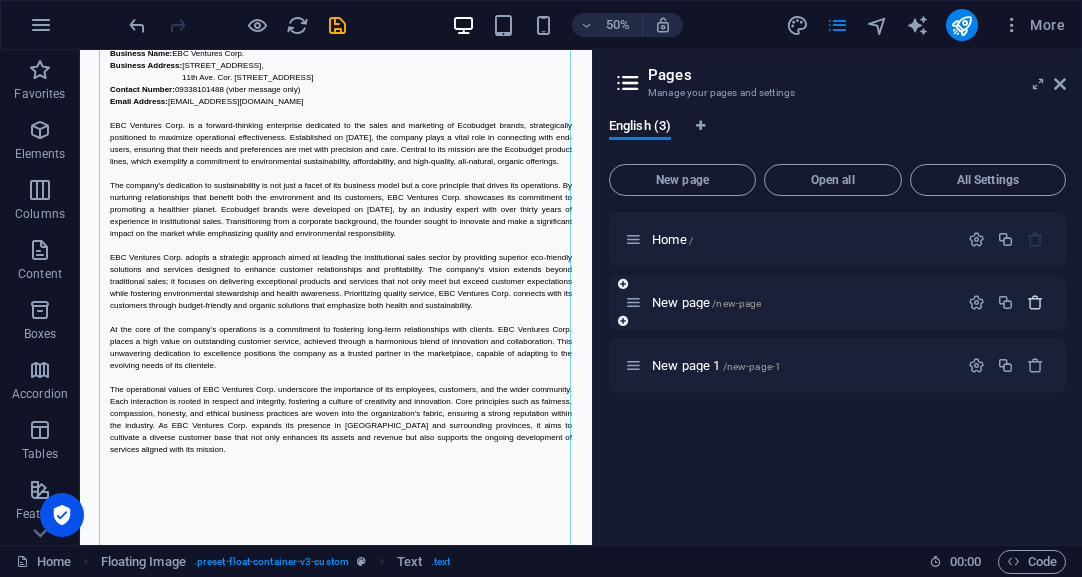 click at bounding box center (1035, 302) 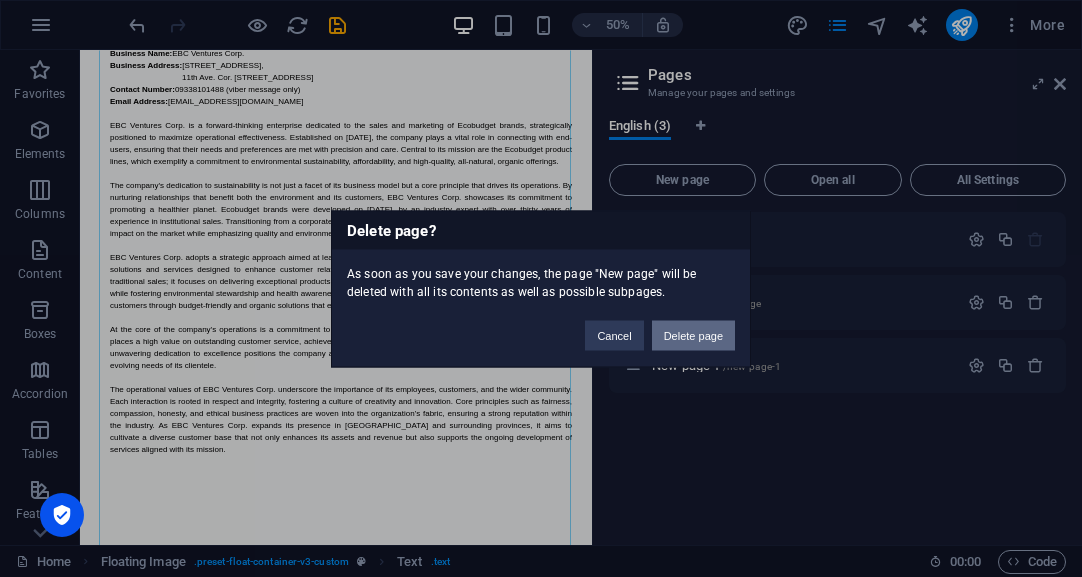 click on "Delete page" at bounding box center (693, 335) 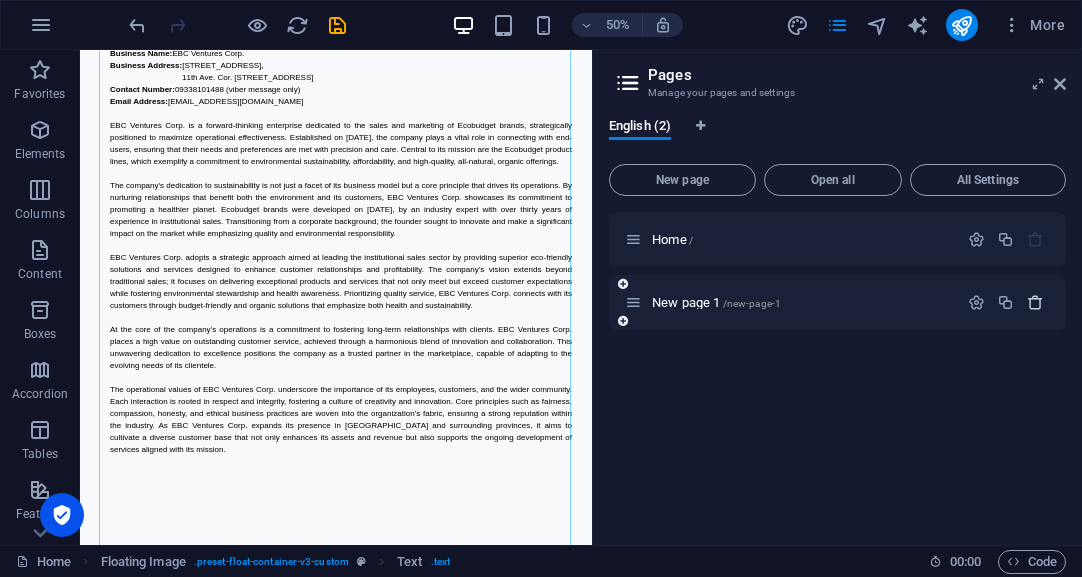 click at bounding box center [1035, 302] 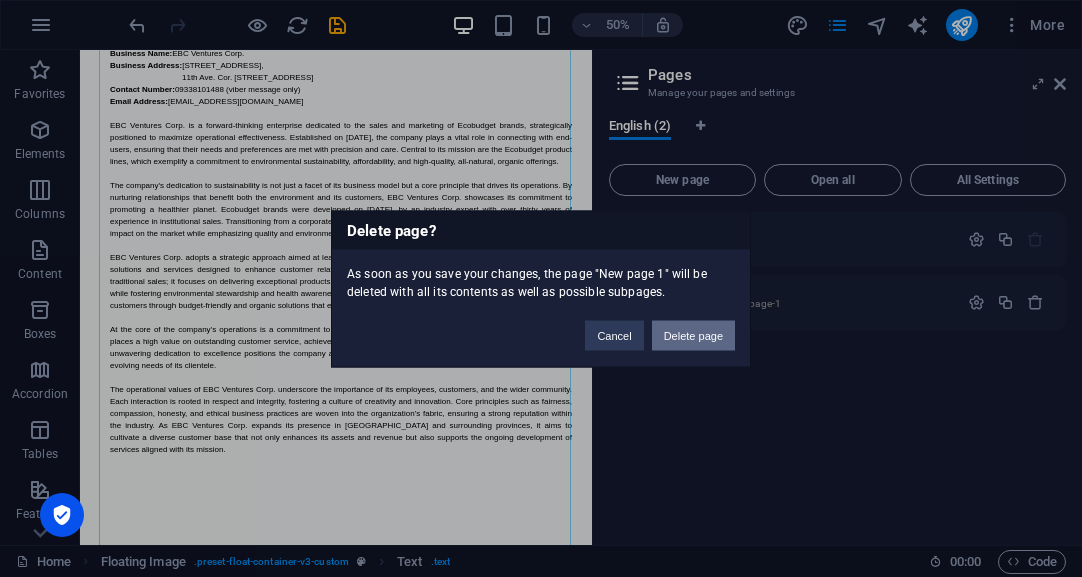 click on "Delete page" at bounding box center [693, 335] 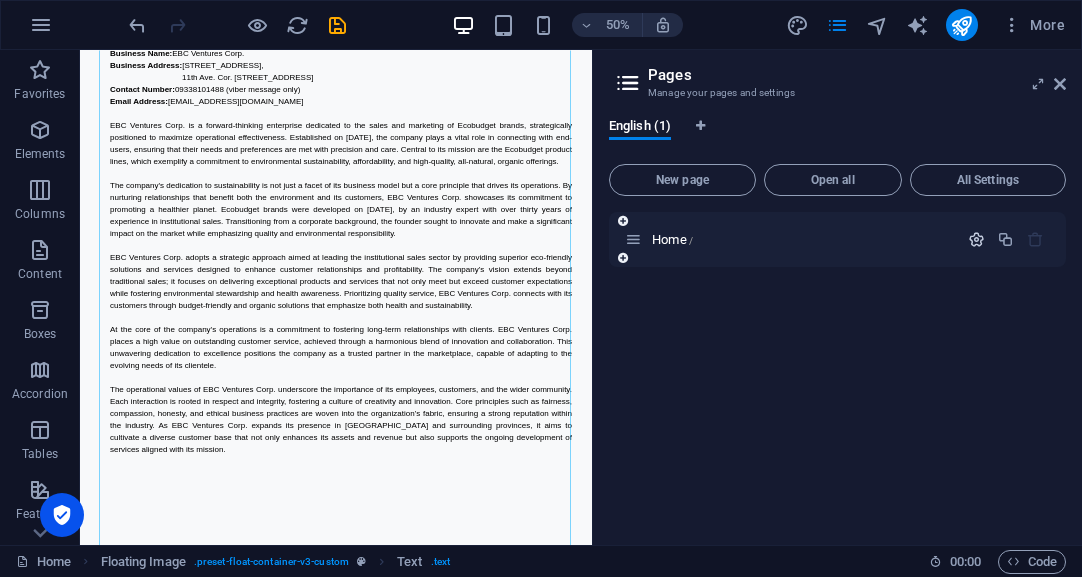 click at bounding box center [976, 239] 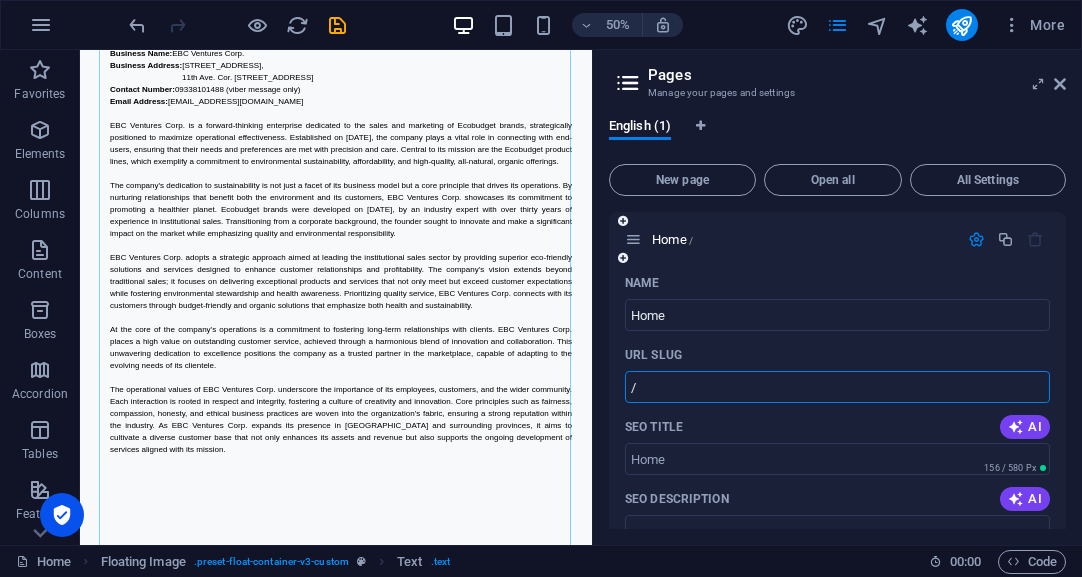 click on "/" at bounding box center [837, 387] 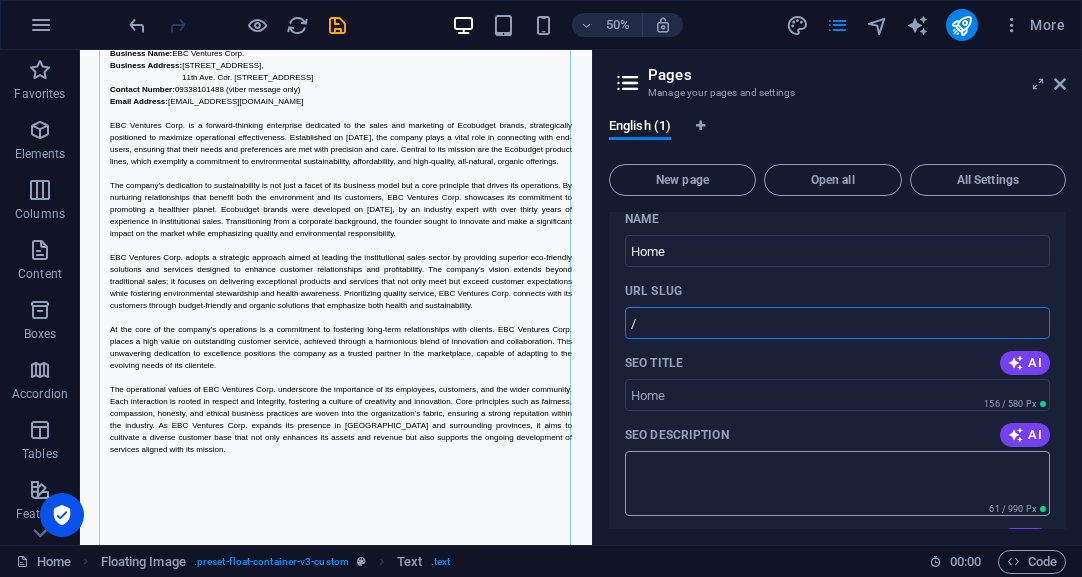 scroll, scrollTop: 68, scrollLeft: 0, axis: vertical 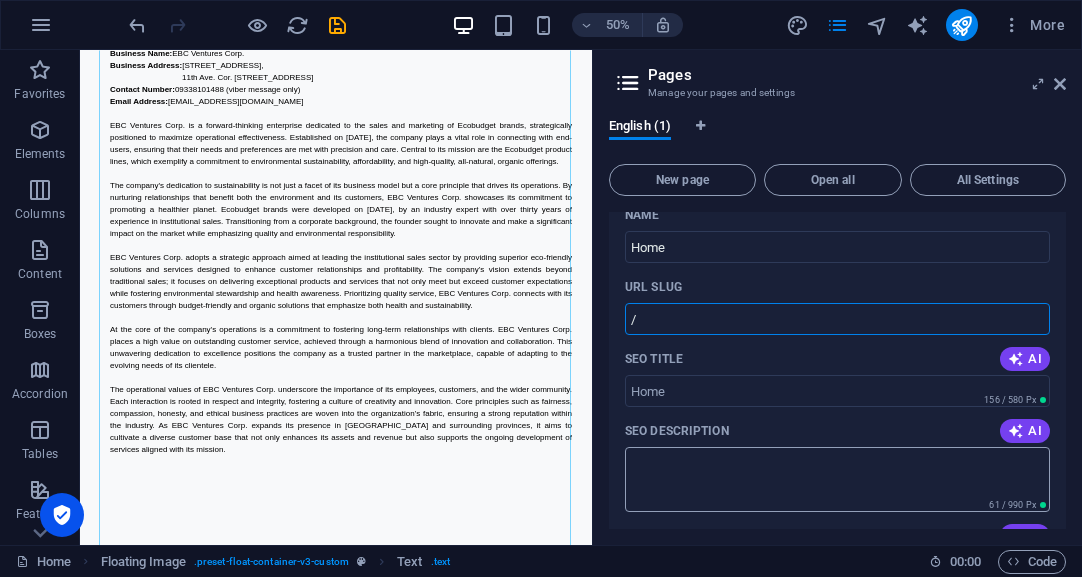 click on "SEO Description" at bounding box center [837, 479] 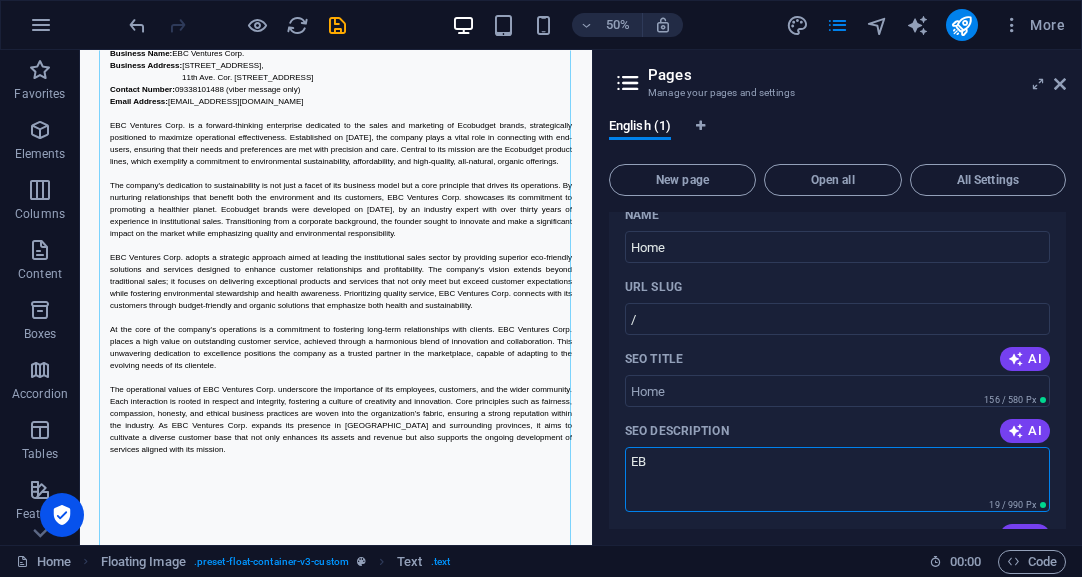 type on "E" 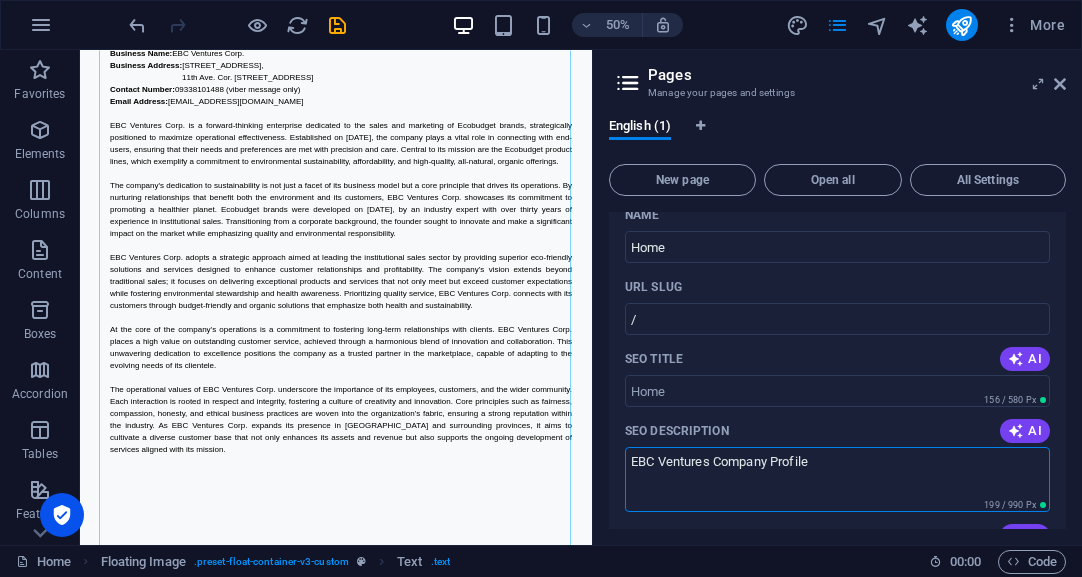 type on "EBC Ventures Company Profile" 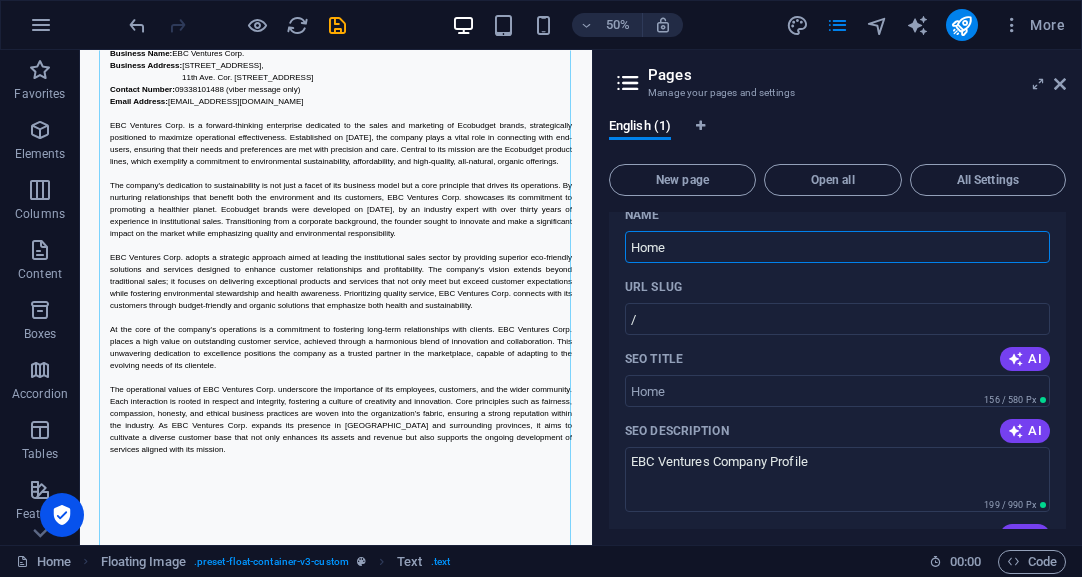 click on "Home" at bounding box center [837, 247] 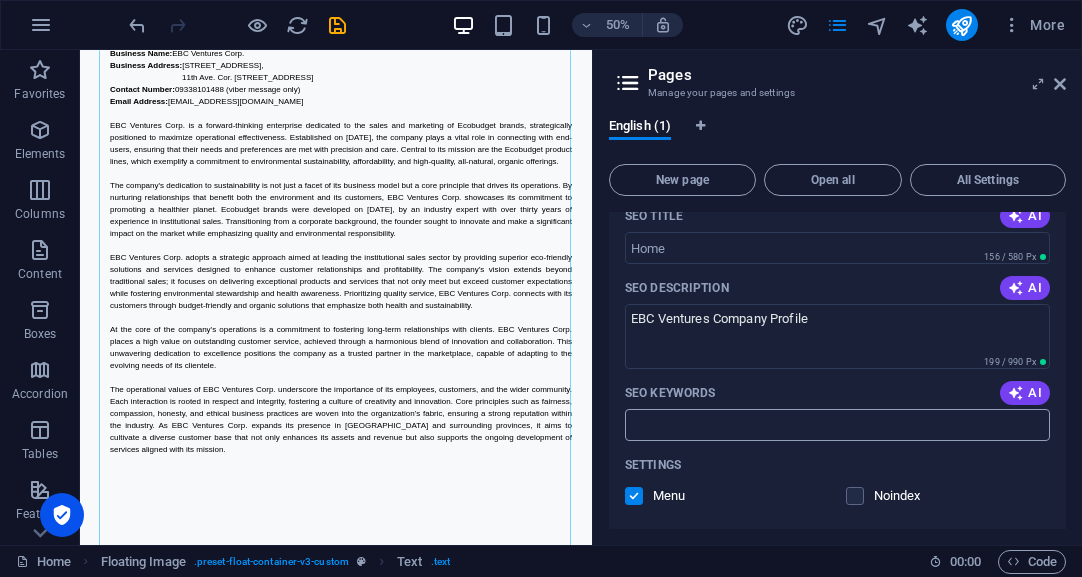 scroll, scrollTop: 237, scrollLeft: 0, axis: vertical 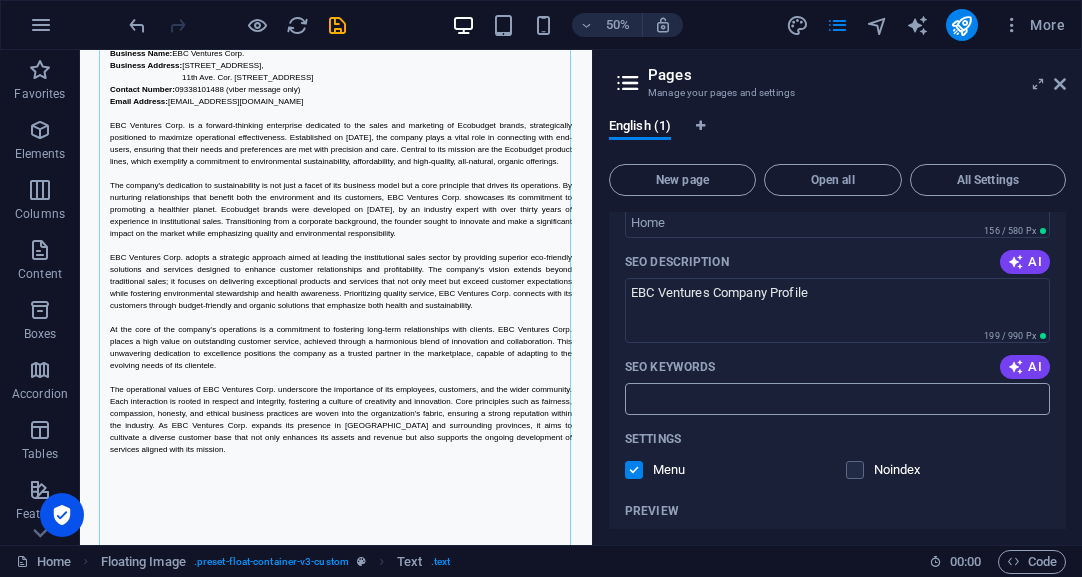 click on "SEO Keywords" at bounding box center [837, 399] 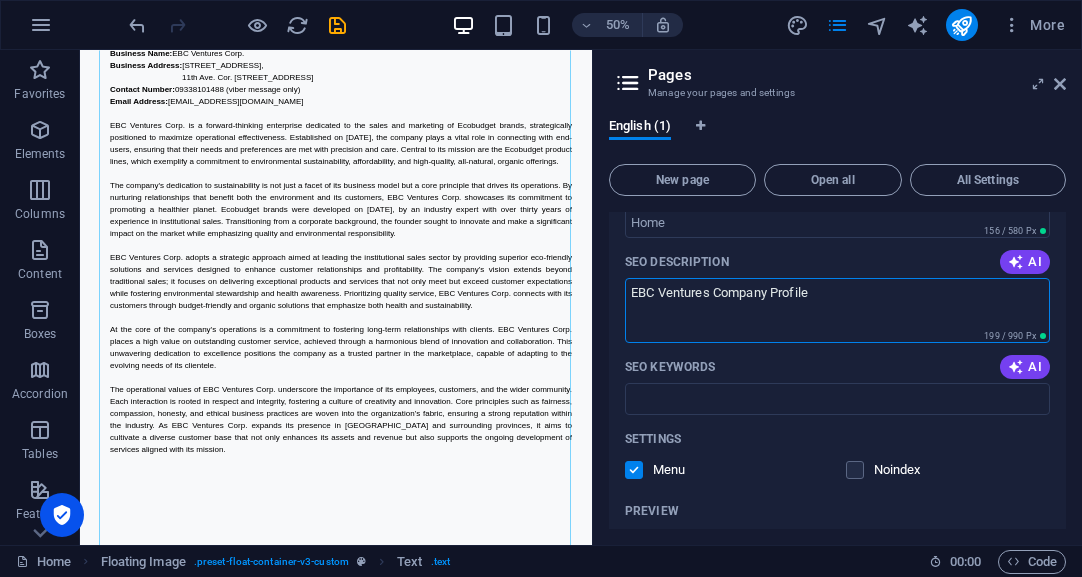 drag, startPoint x: 838, startPoint y: 296, endPoint x: 630, endPoint y: 292, distance: 208.03845 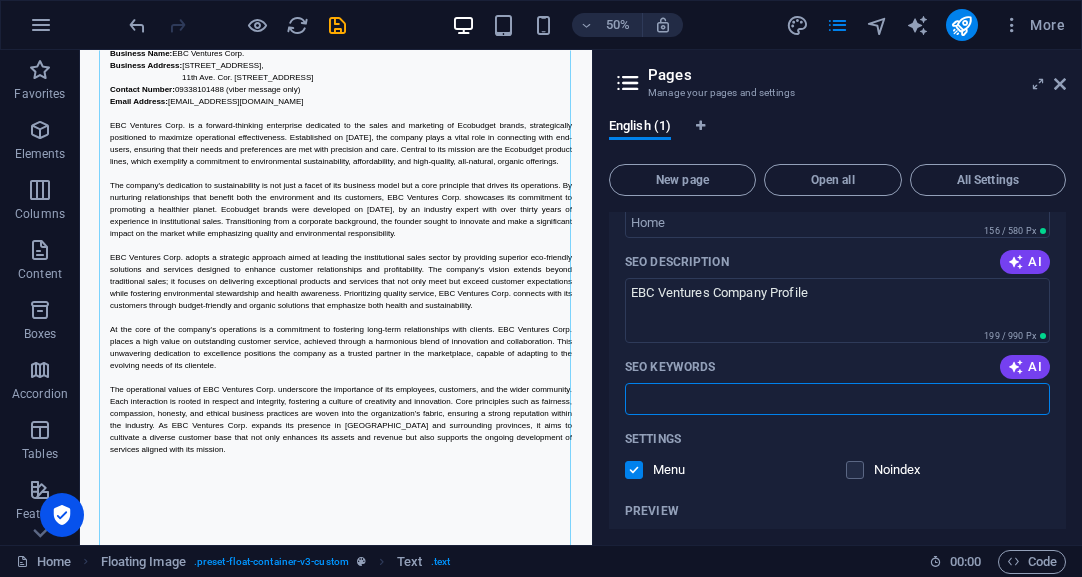 click on "SEO Keywords" at bounding box center (837, 399) 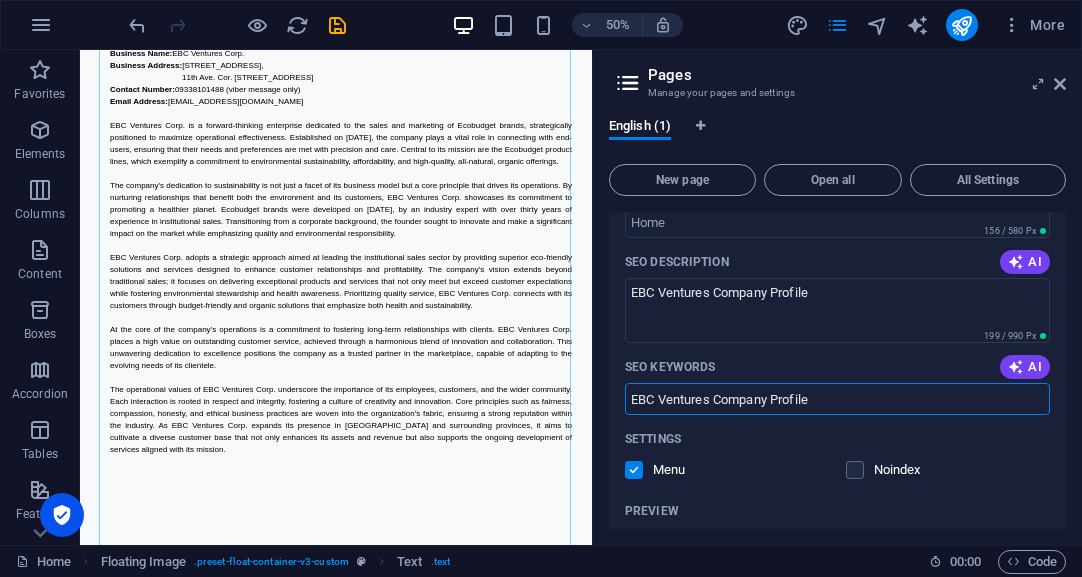 type on "EBC Ventures Company Profile" 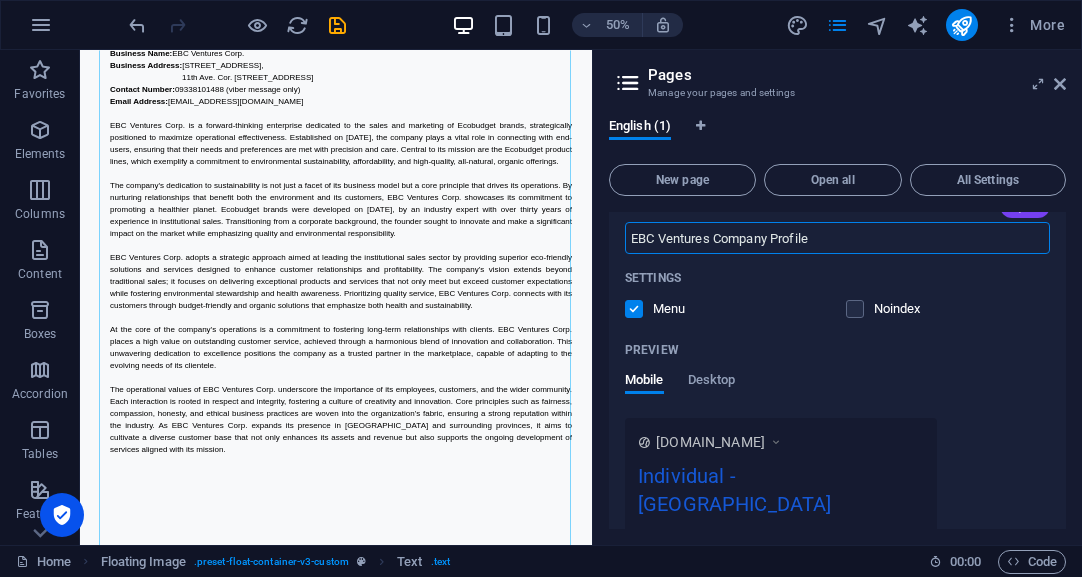 scroll, scrollTop: 491, scrollLeft: 0, axis: vertical 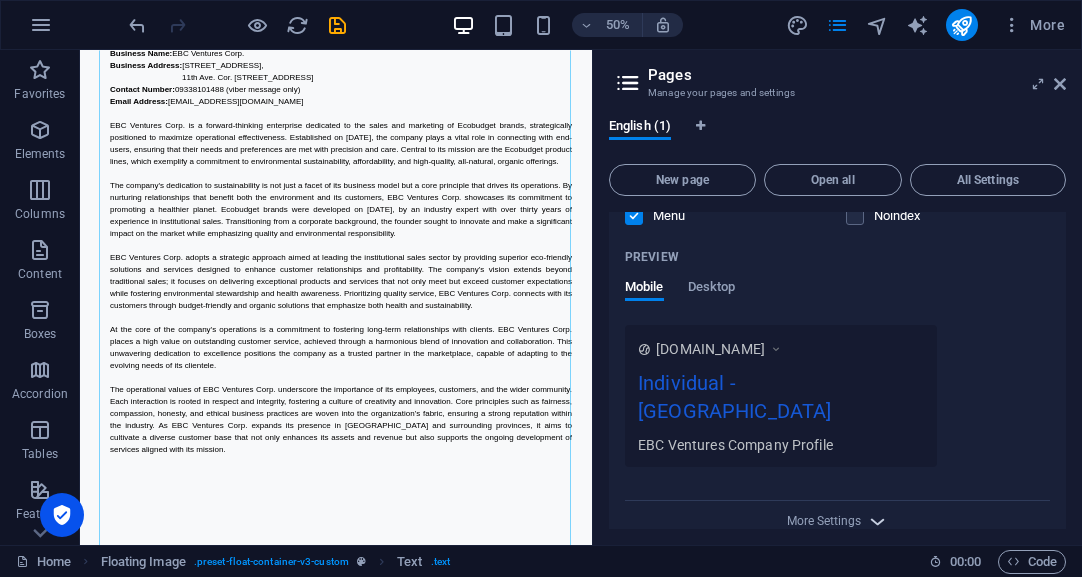 click at bounding box center [877, 521] 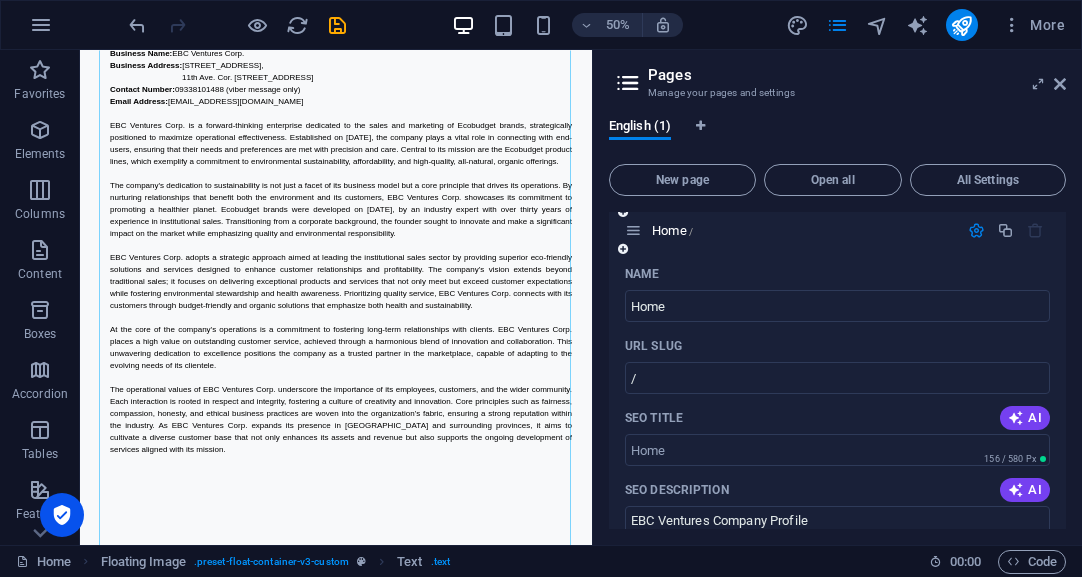 scroll, scrollTop: 0, scrollLeft: 0, axis: both 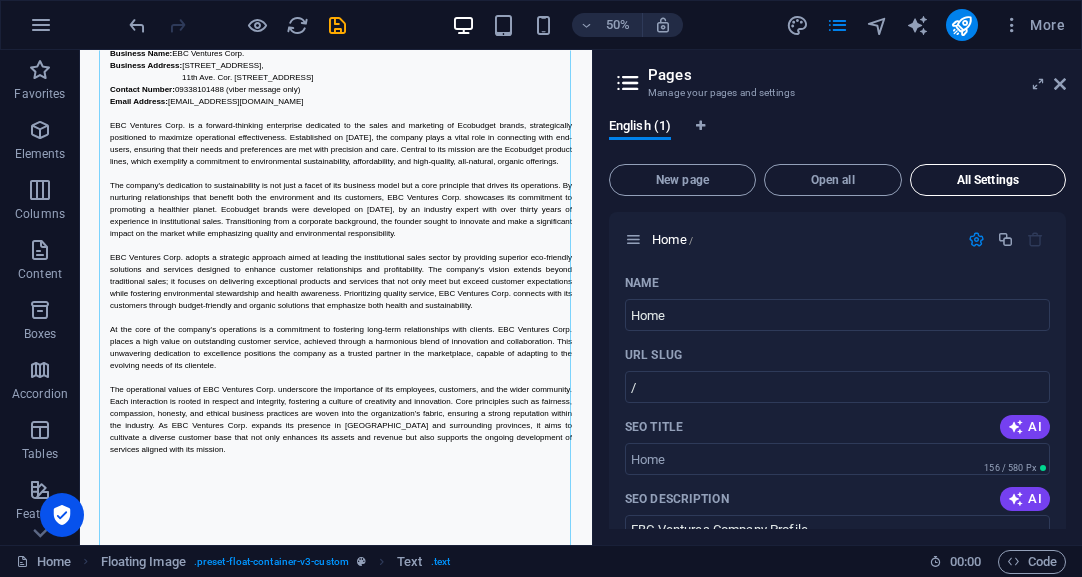 click on "All Settings" at bounding box center [988, 180] 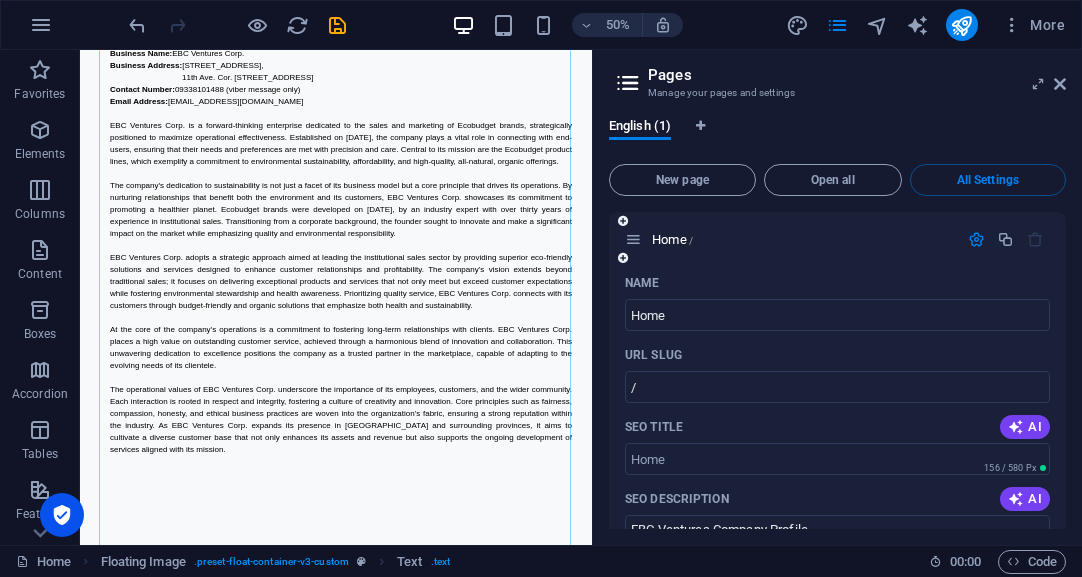 click at bounding box center (976, 239) 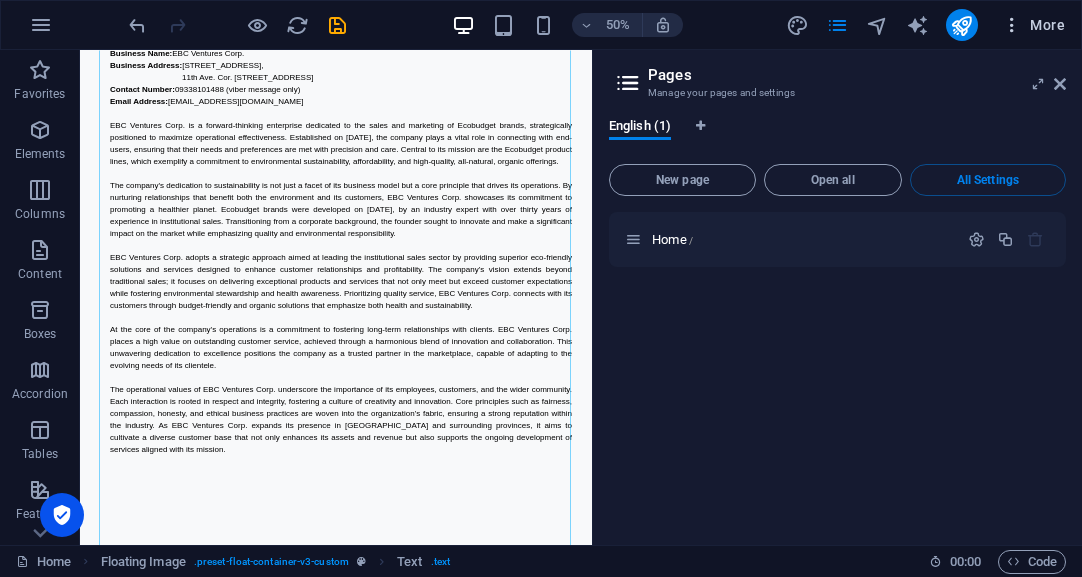 click at bounding box center [1012, 25] 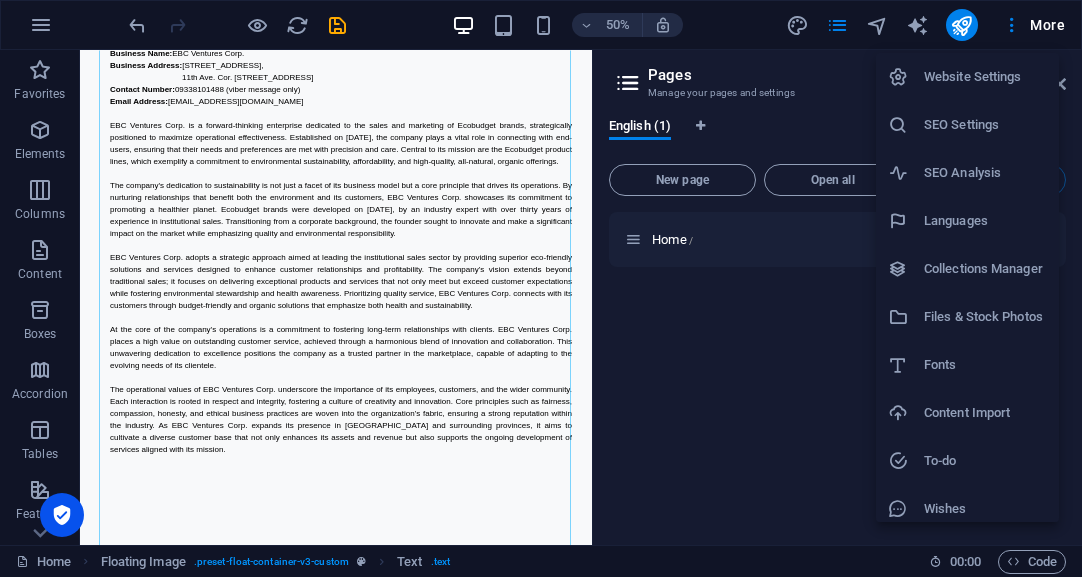 click on "Website Settings" at bounding box center [985, 77] 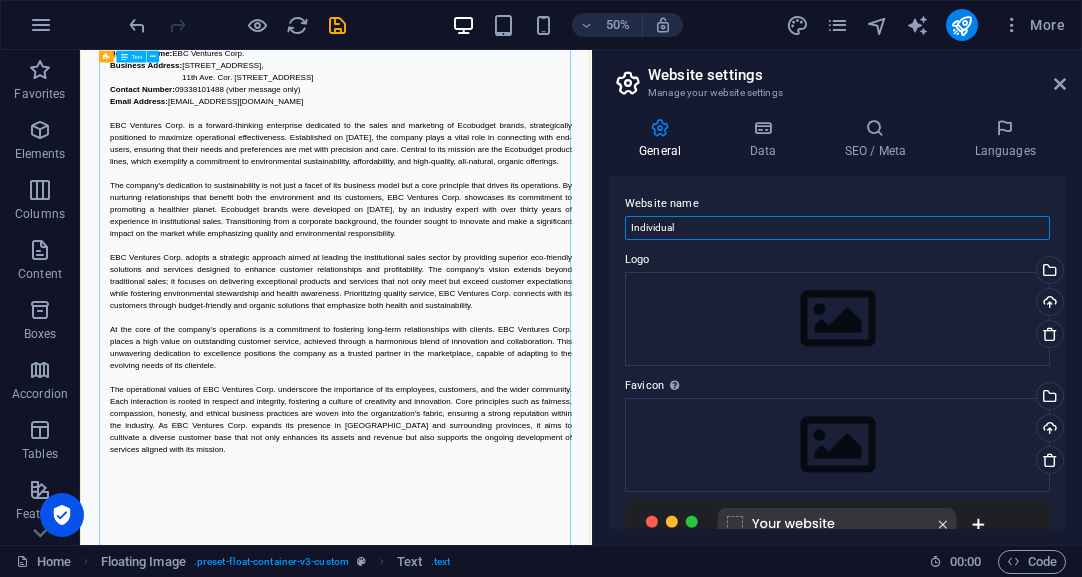 drag, startPoint x: 782, startPoint y: 278, endPoint x: 920, endPoint y: 378, distance: 170.423 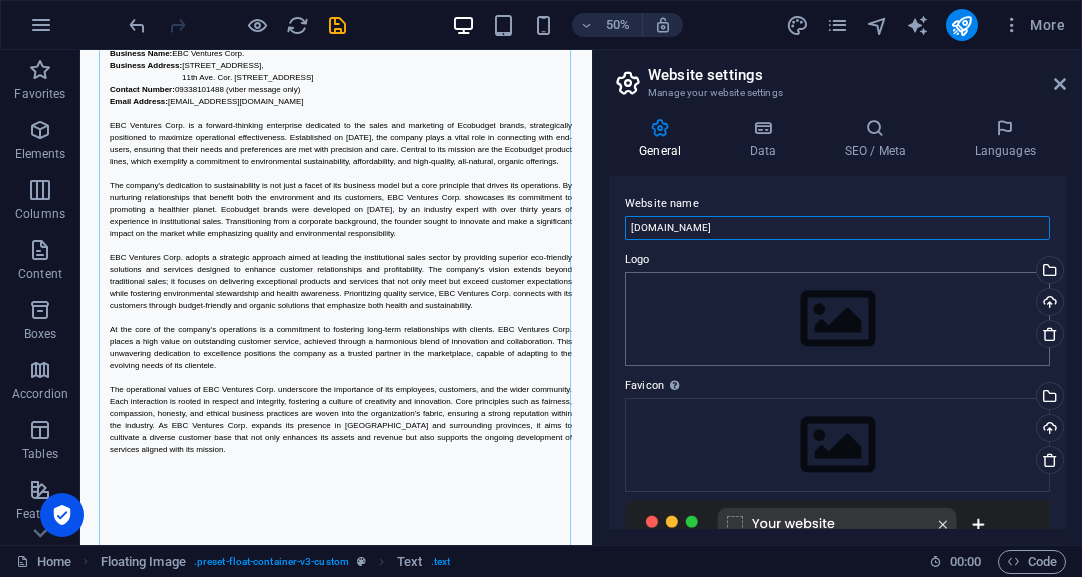 type on "ebcventures.ph" 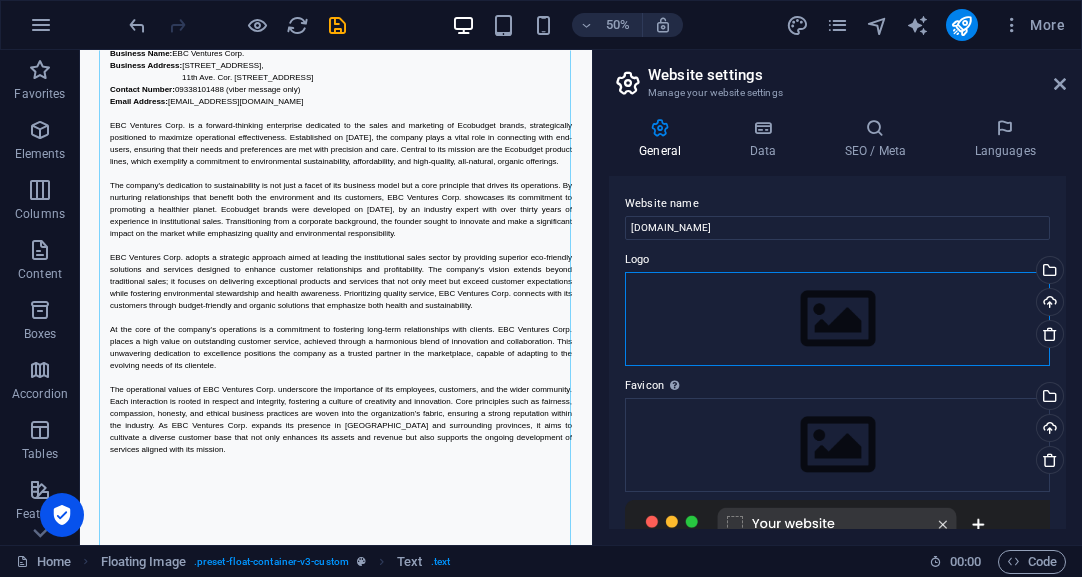 click on "Drag files here, click to choose files or select files from Files or our free stock photos & videos" at bounding box center [837, 319] 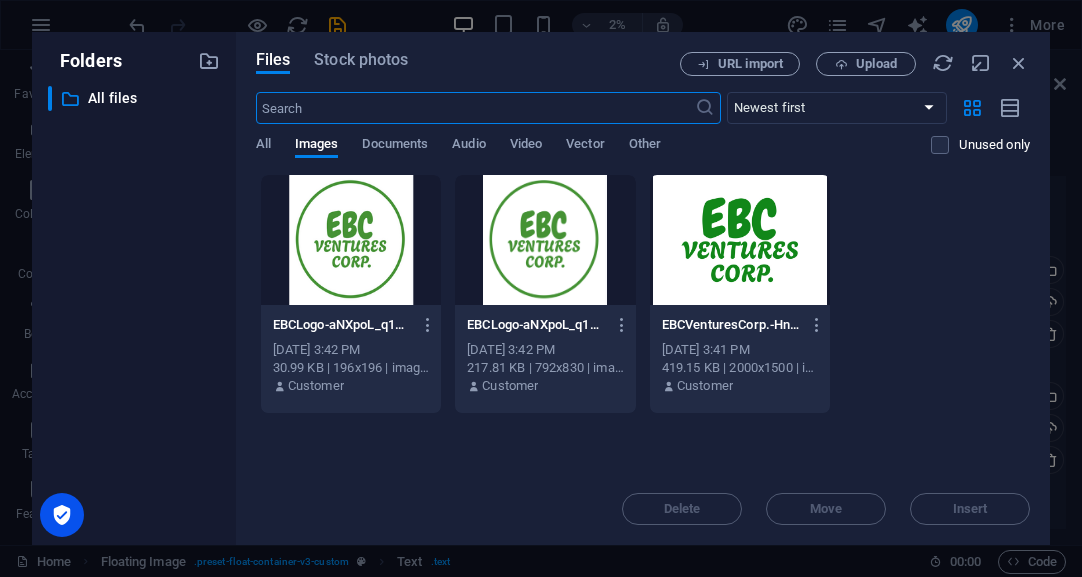 scroll, scrollTop: 0, scrollLeft: 0, axis: both 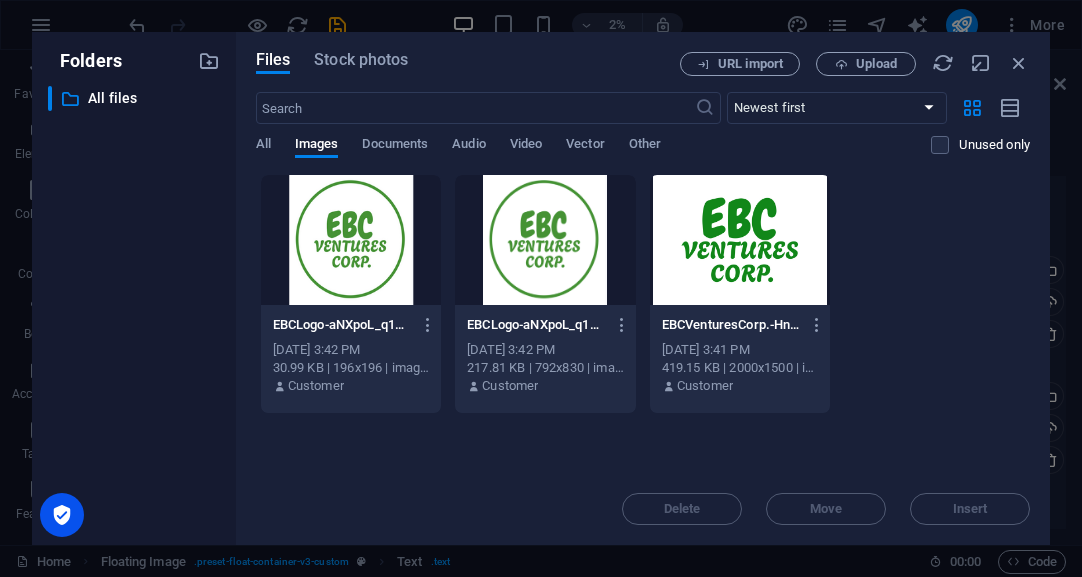 click at bounding box center [740, 240] 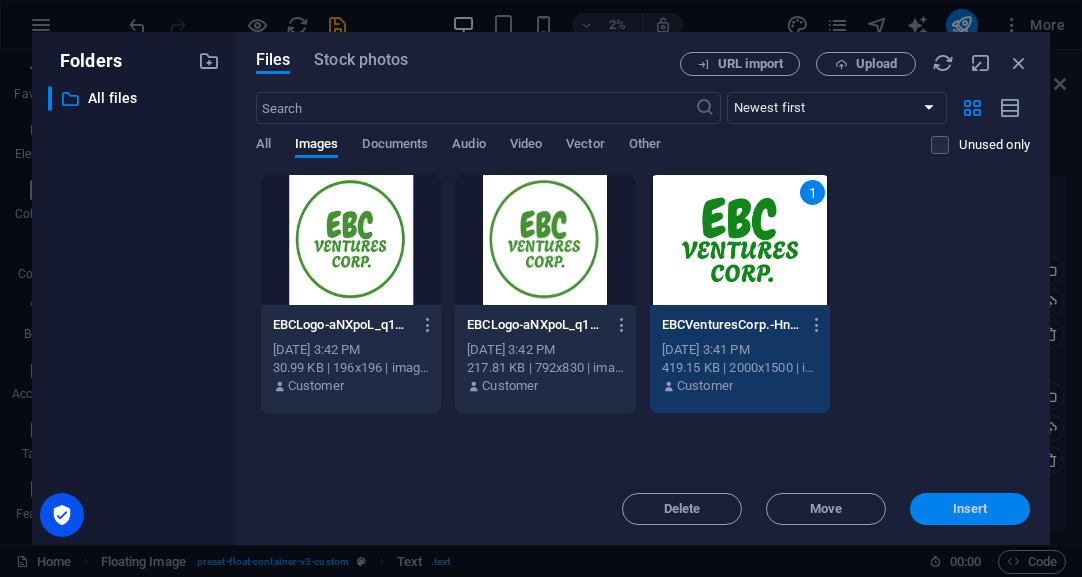 click on "Insert" at bounding box center [970, 509] 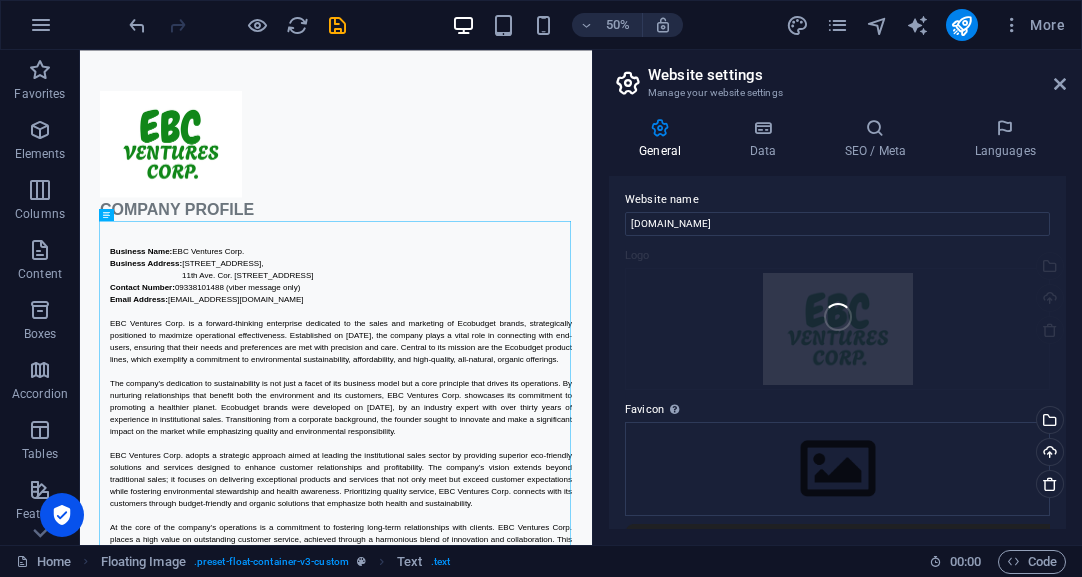 scroll, scrollTop: 8, scrollLeft: 0, axis: vertical 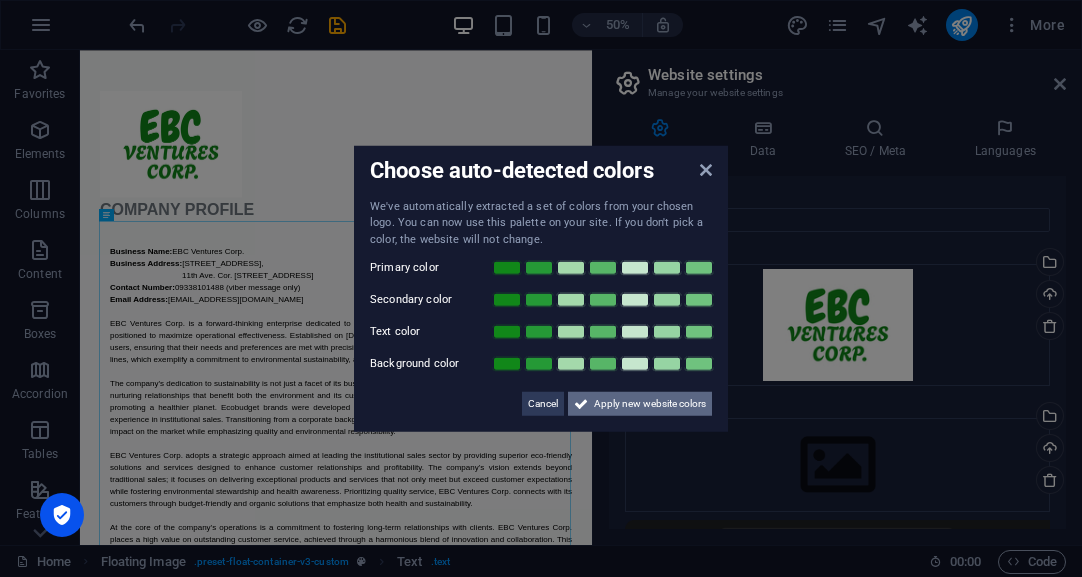 click on "Apply new website colors" at bounding box center (650, 404) 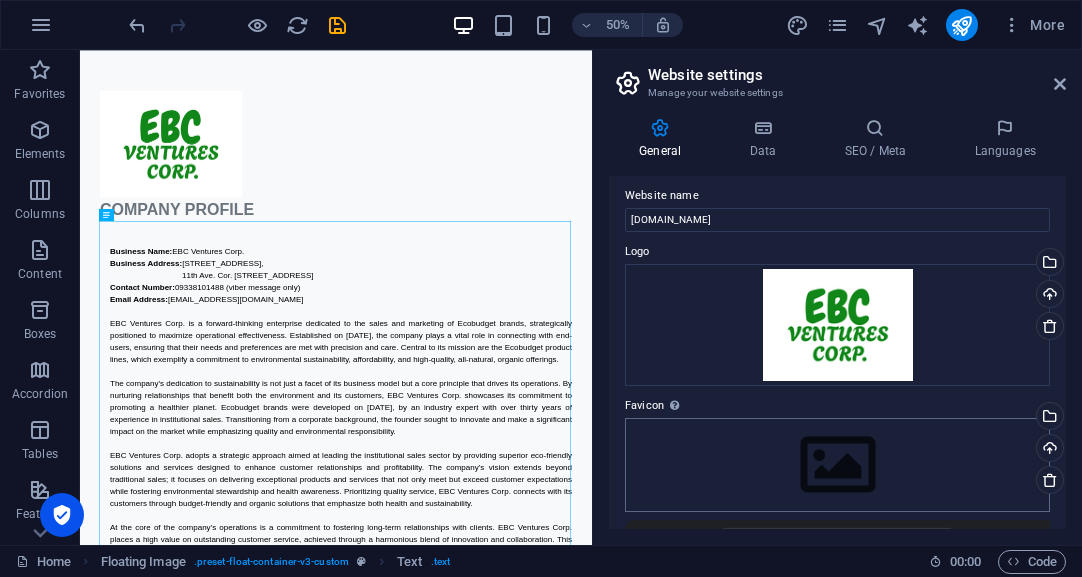 scroll, scrollTop: 29, scrollLeft: 0, axis: vertical 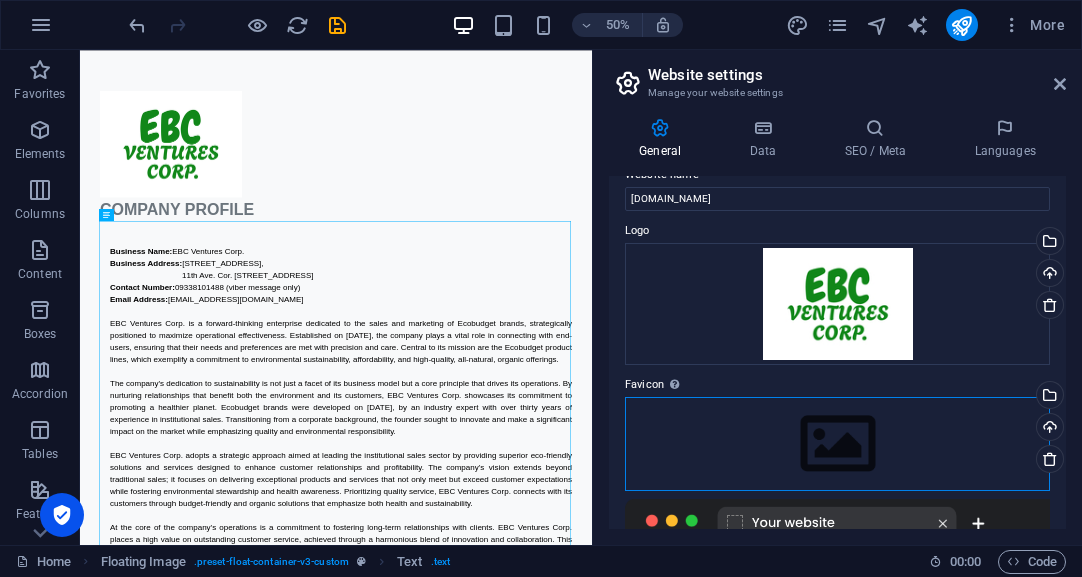 click on "Drag files here, click to choose files or select files from Files or our free stock photos & videos" at bounding box center (837, 444) 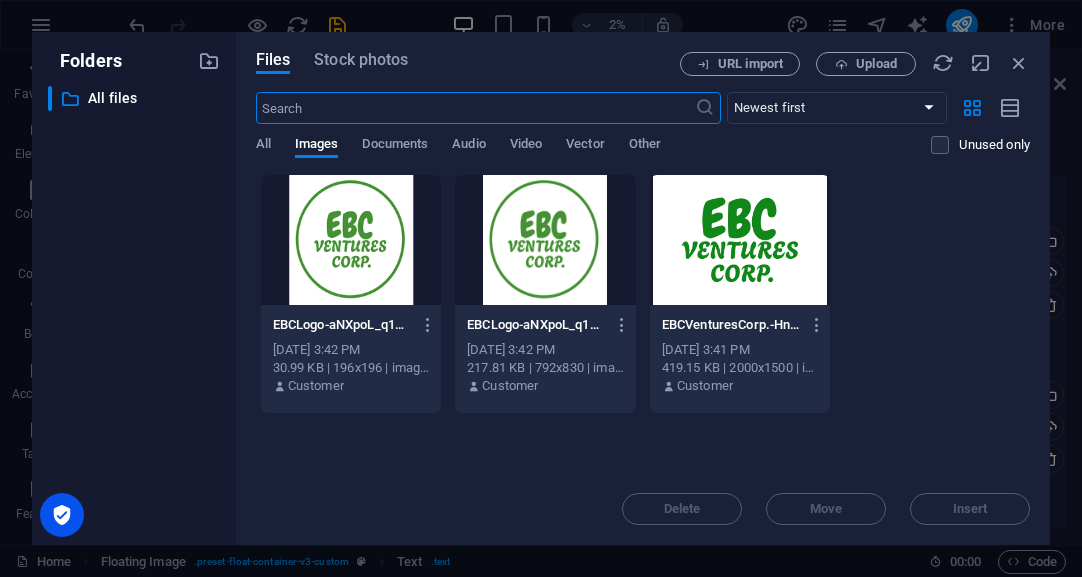 click at bounding box center [545, 240] 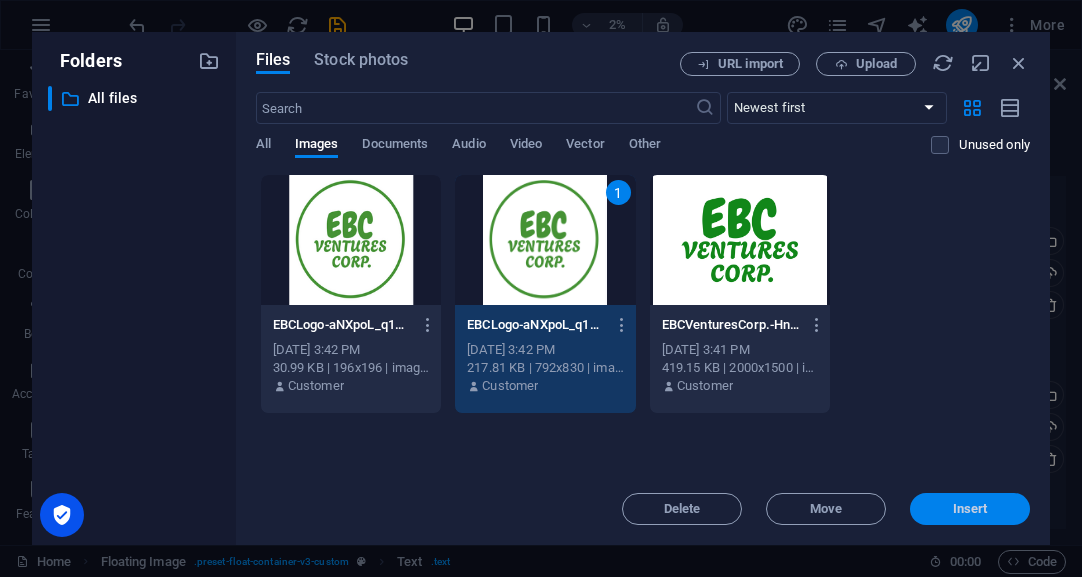 click on "Insert" at bounding box center [970, 509] 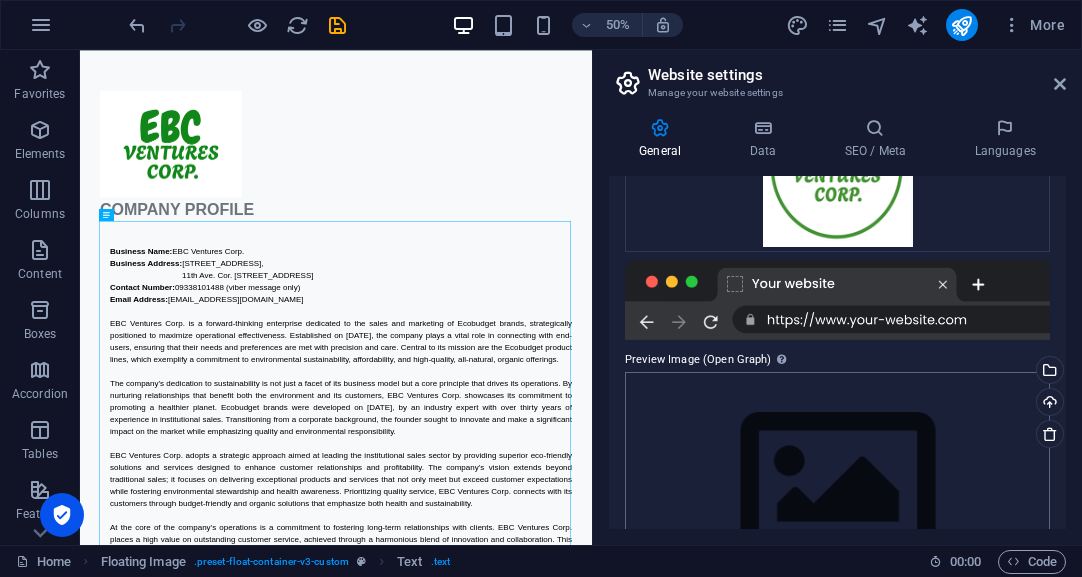 scroll, scrollTop: 429, scrollLeft: 0, axis: vertical 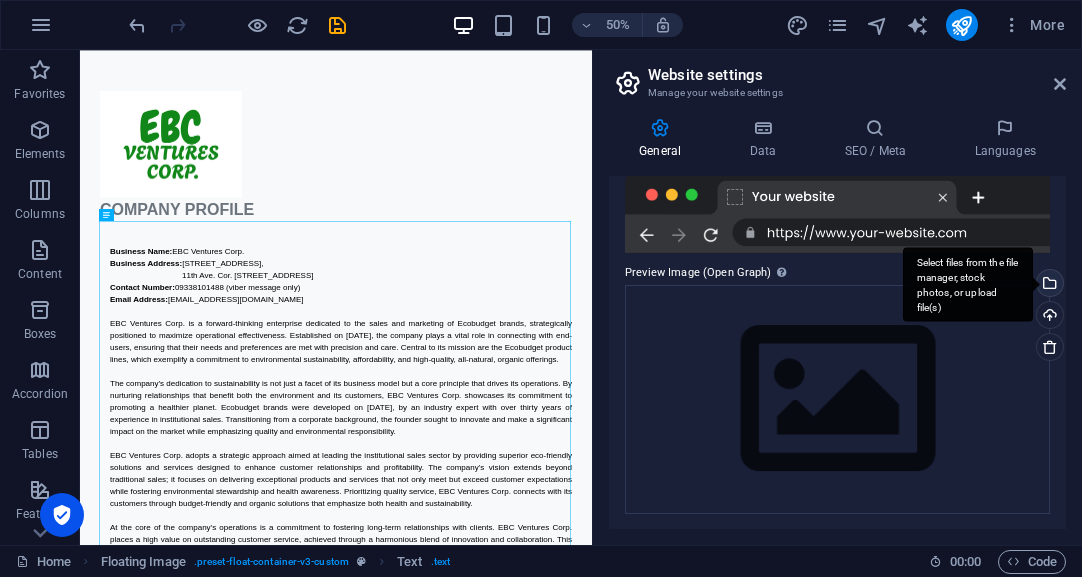 click on "Select files from the file manager, stock photos, or upload file(s)" at bounding box center (1048, 285) 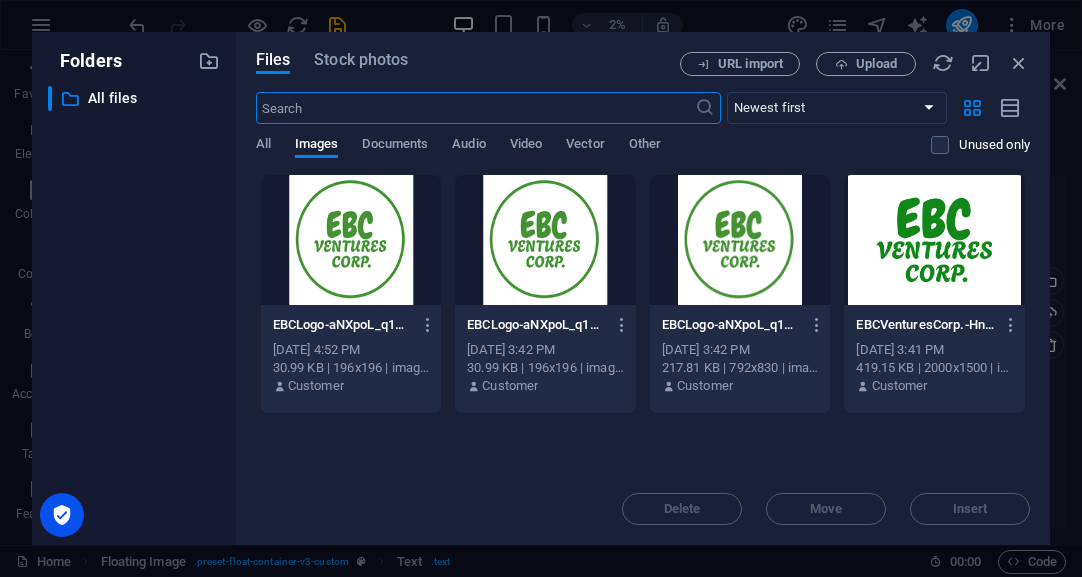 scroll, scrollTop: 4, scrollLeft: 0, axis: vertical 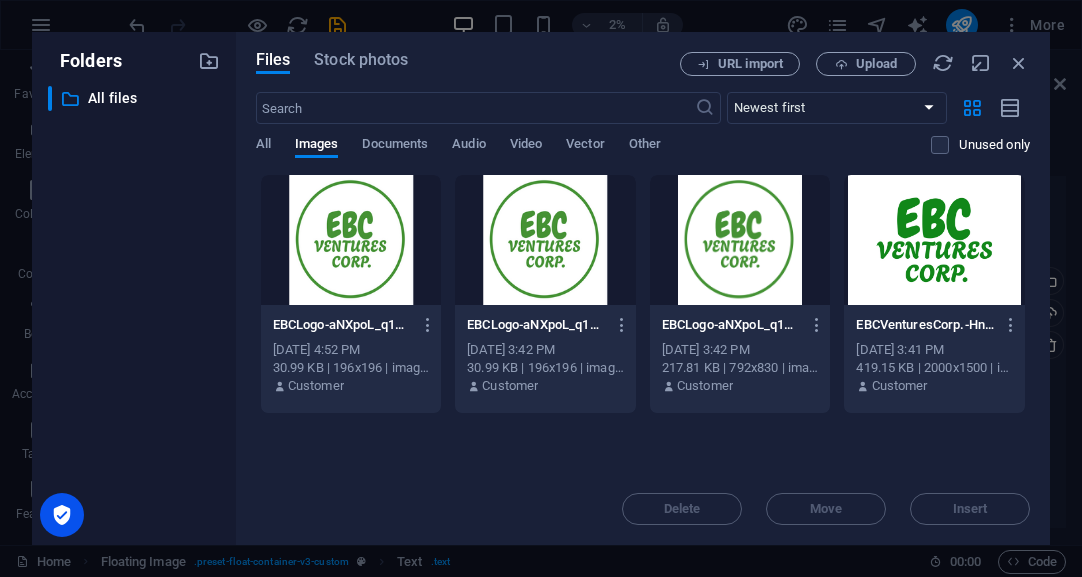 click at bounding box center (740, 240) 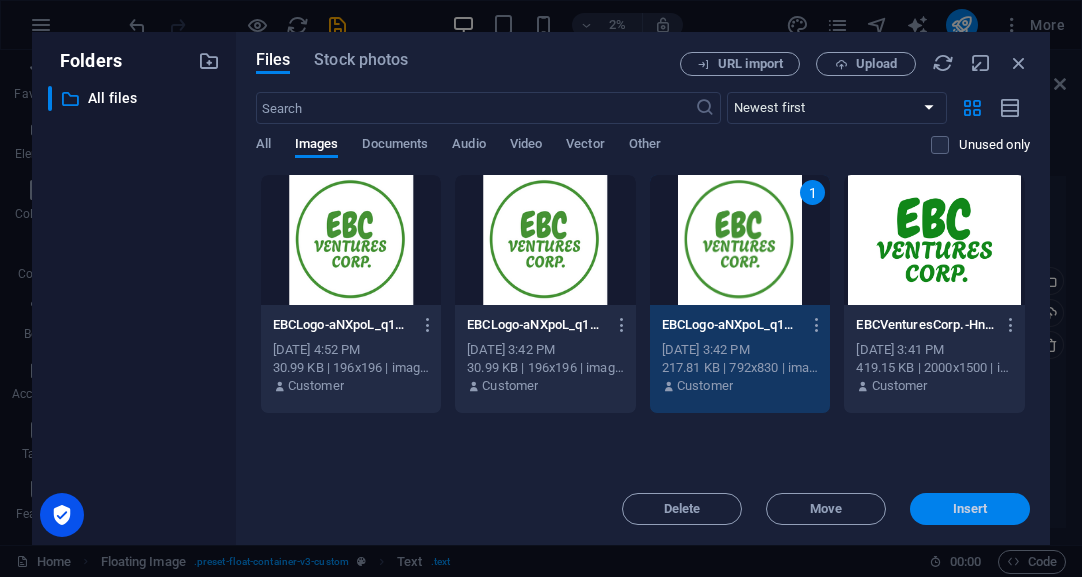 click on "Insert" at bounding box center (970, 509) 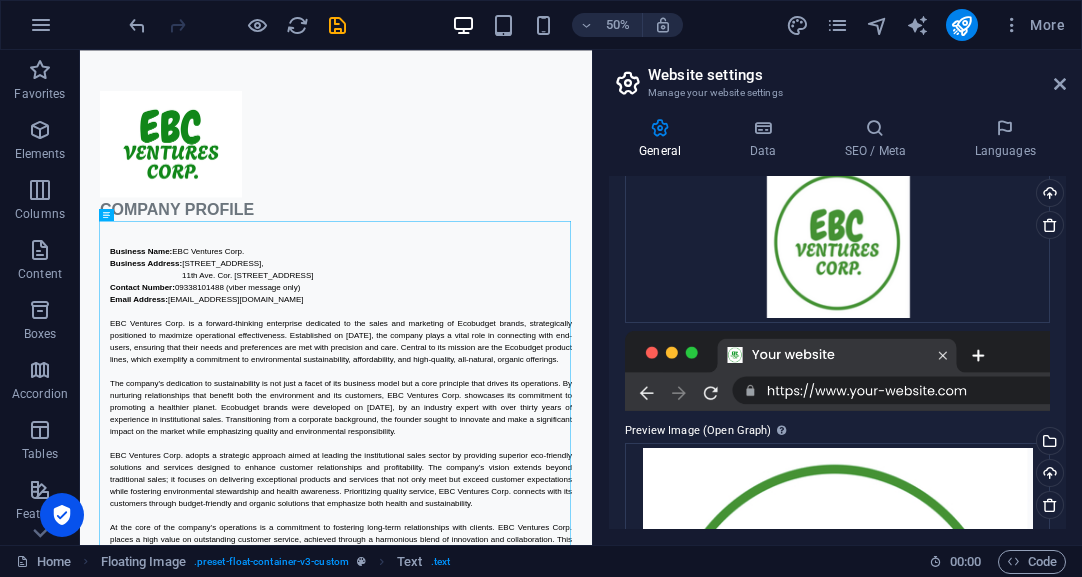 scroll, scrollTop: 409, scrollLeft: 0, axis: vertical 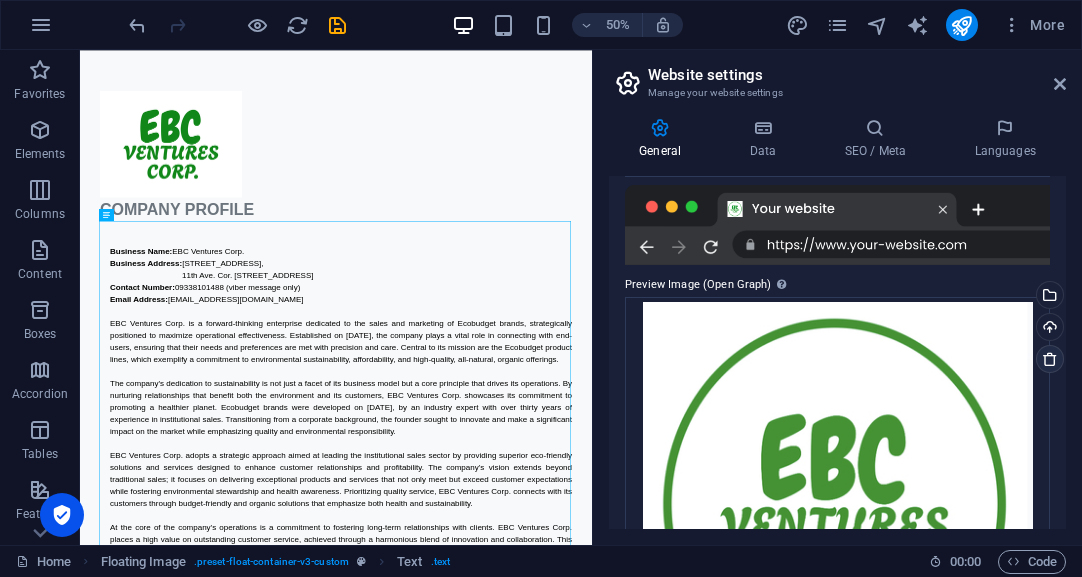 click at bounding box center (1050, 359) 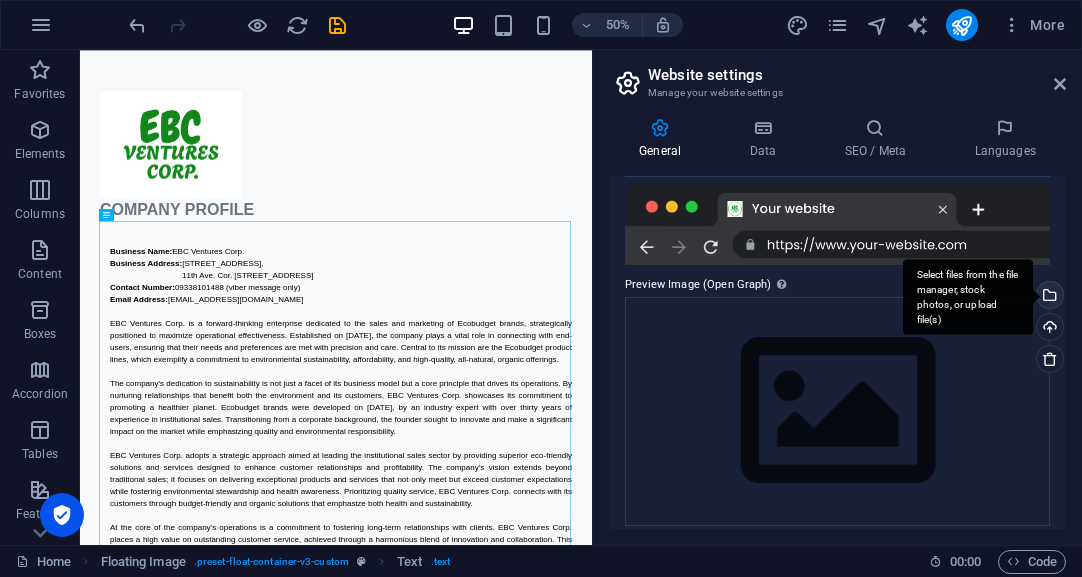 click on "Select files from the file manager, stock photos, or upload file(s)" at bounding box center (1048, 297) 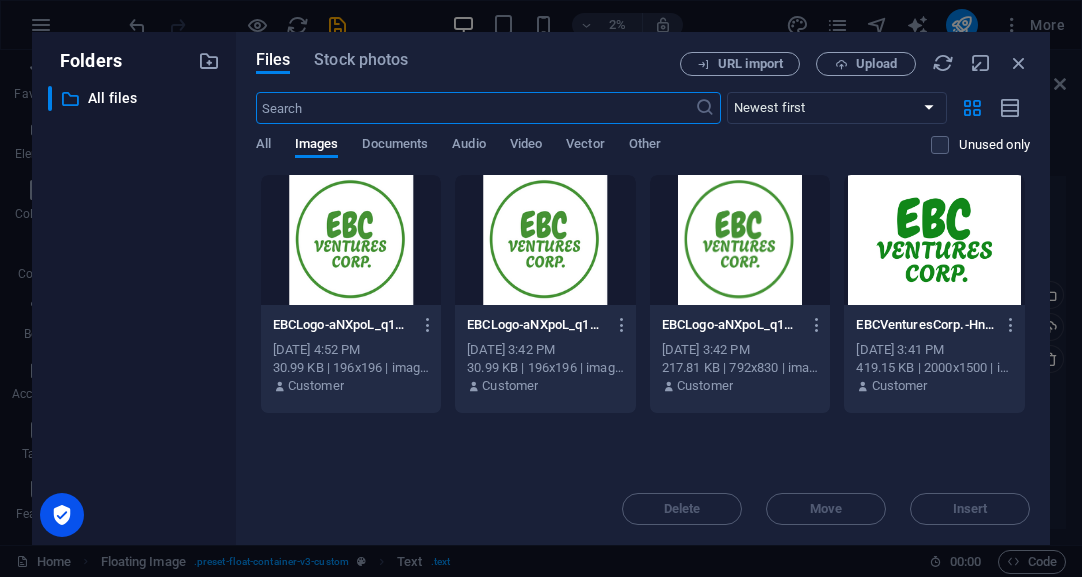 click at bounding box center [934, 240] 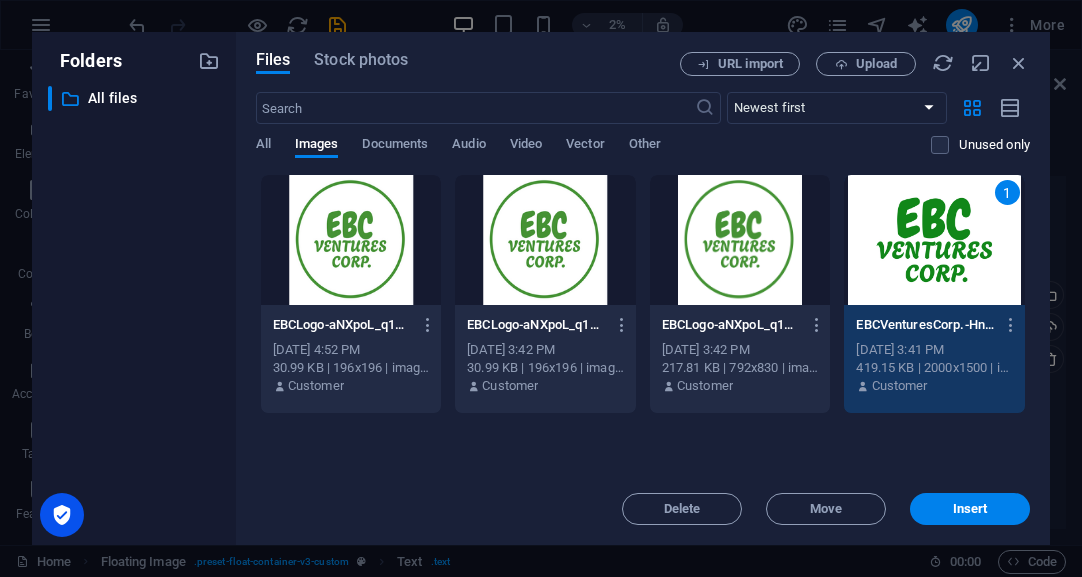 drag, startPoint x: 977, startPoint y: 510, endPoint x: 921, endPoint y: 477, distance: 65 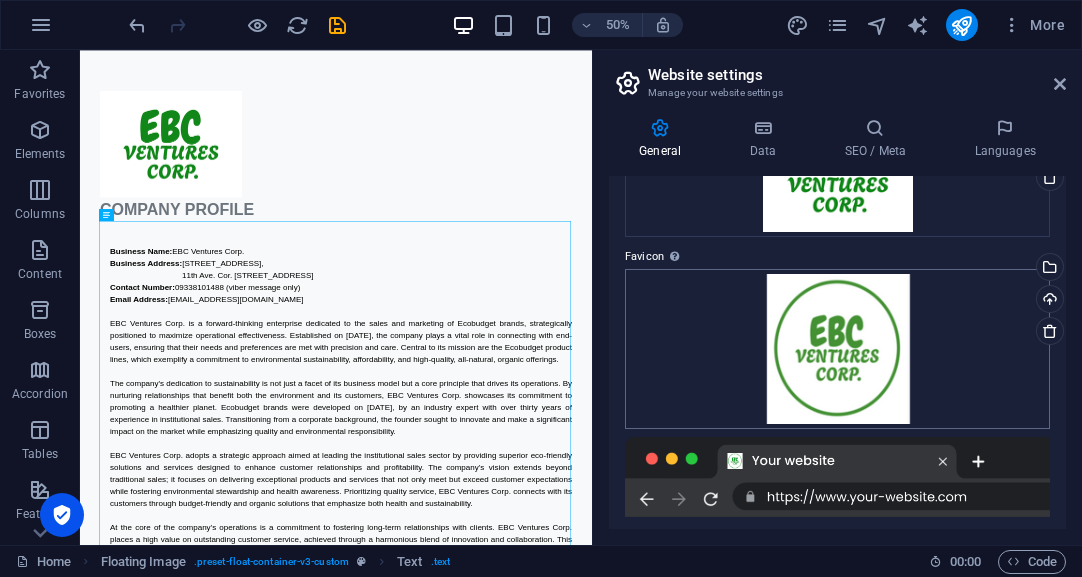 scroll, scrollTop: 128, scrollLeft: 0, axis: vertical 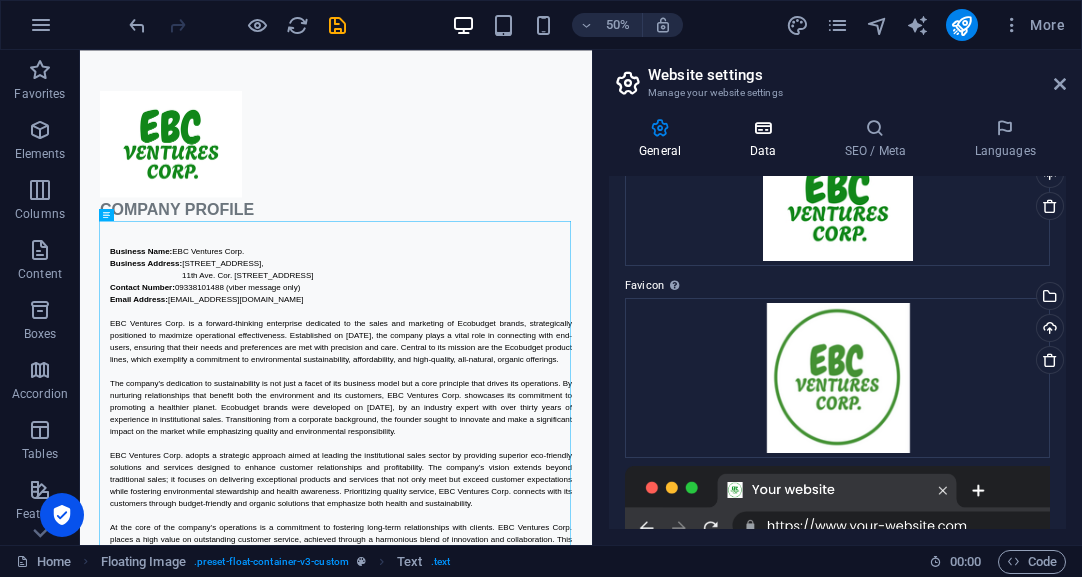 click at bounding box center (762, 128) 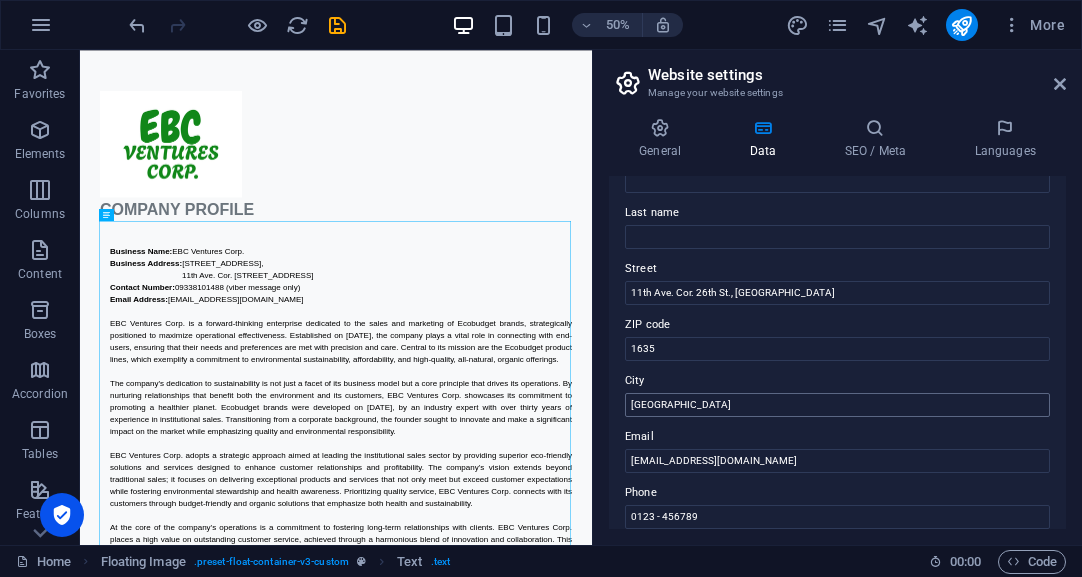 scroll, scrollTop: 170, scrollLeft: 0, axis: vertical 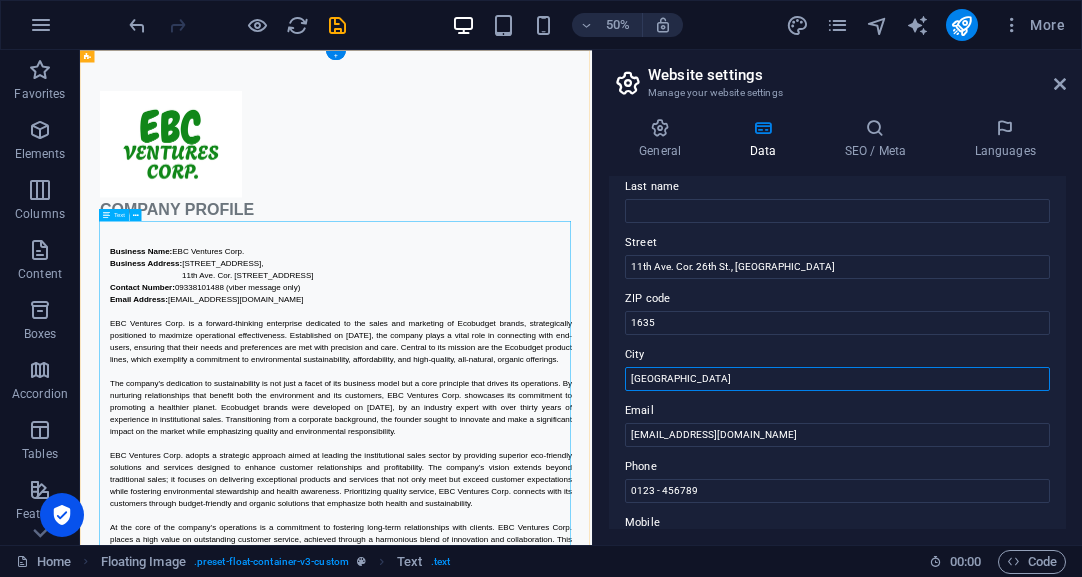 drag, startPoint x: 765, startPoint y: 425, endPoint x: 1000, endPoint y: 674, distance: 342.3828 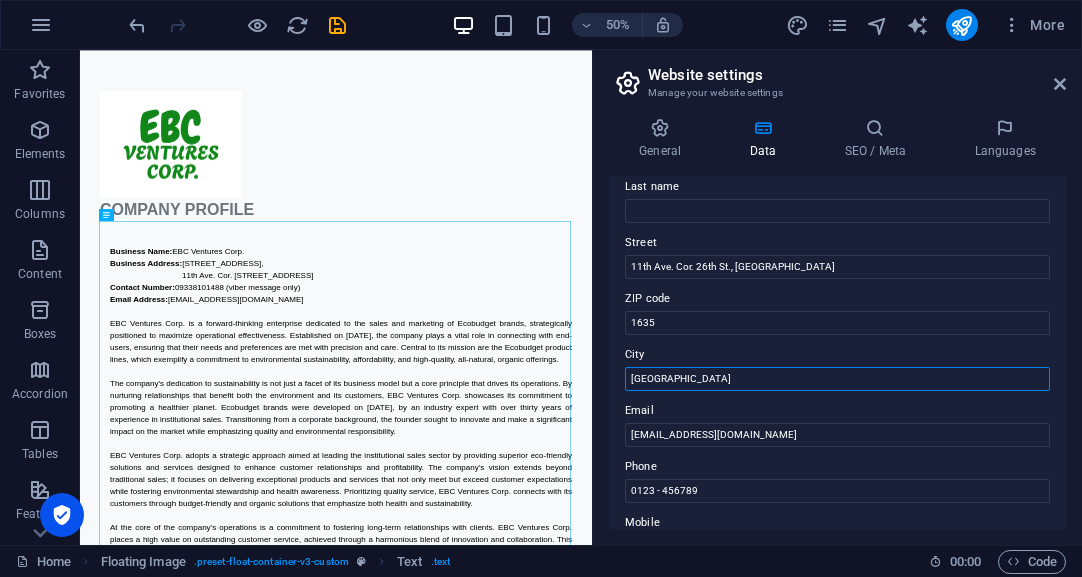 click on "Berlin" at bounding box center (837, 379) 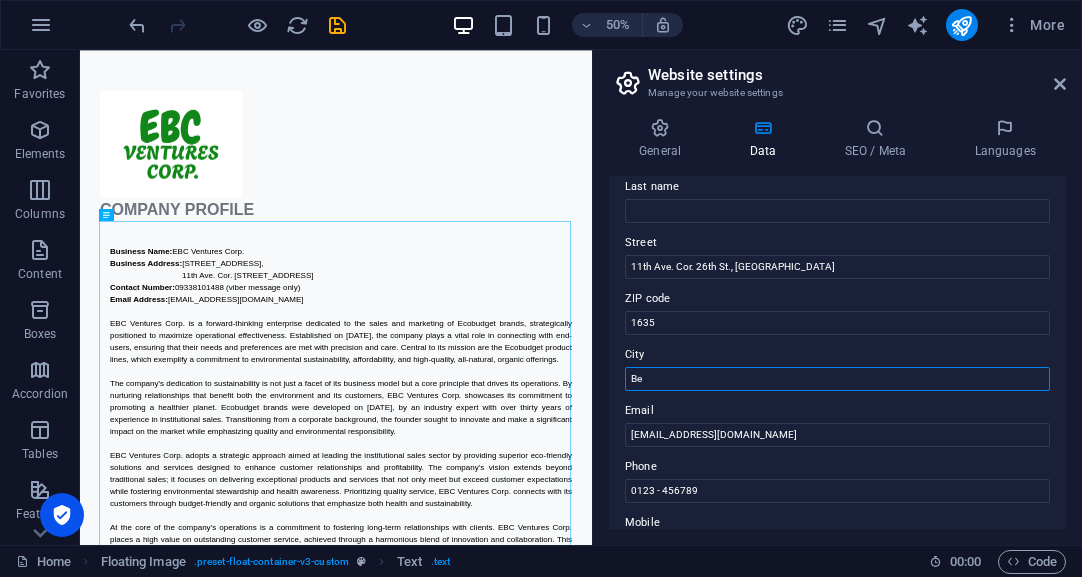 type on "B" 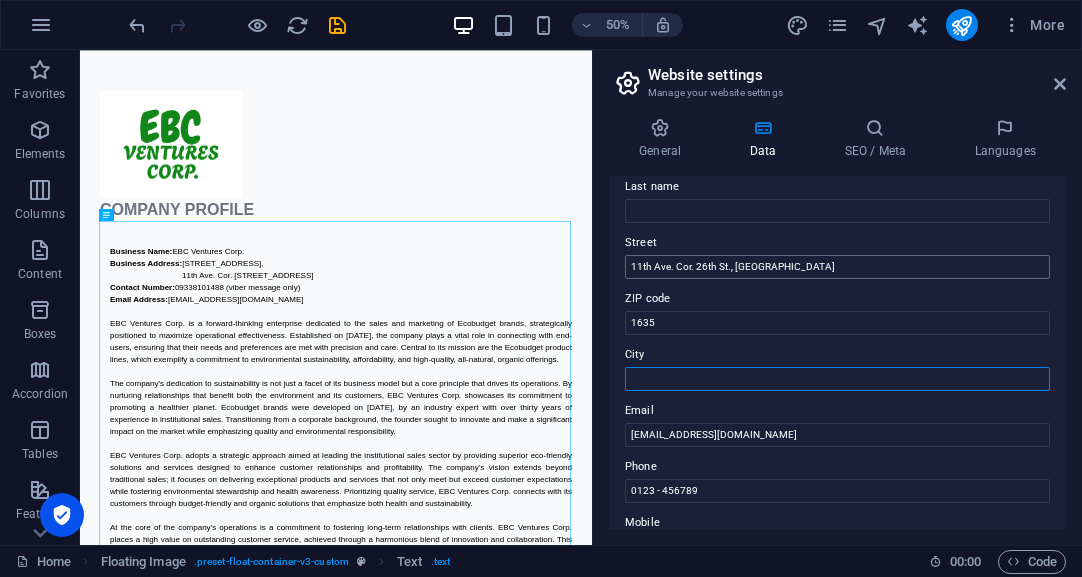type 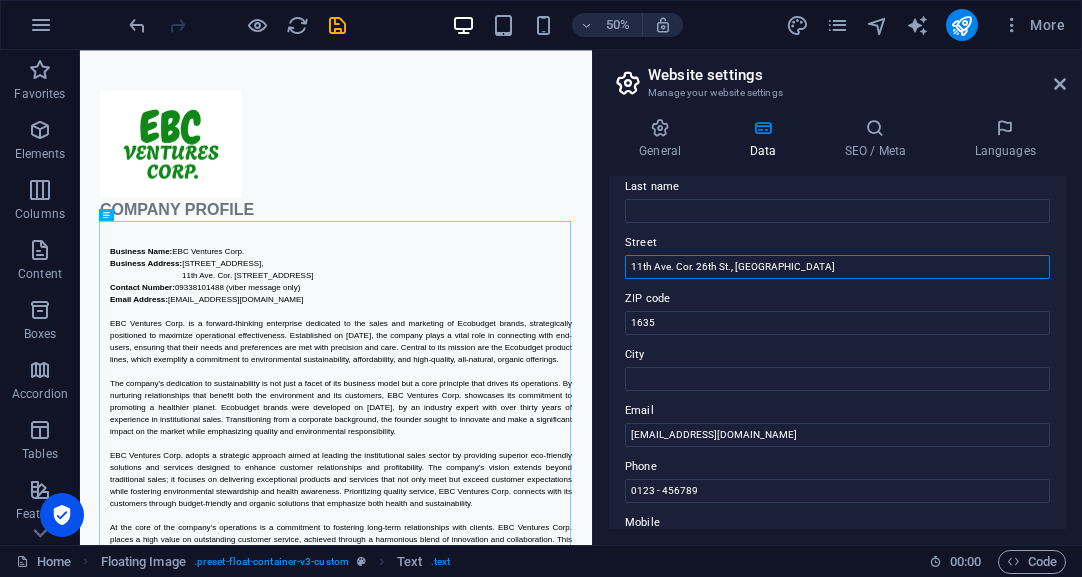 drag, startPoint x: 735, startPoint y: 263, endPoint x: 844, endPoint y: 262, distance: 109.004585 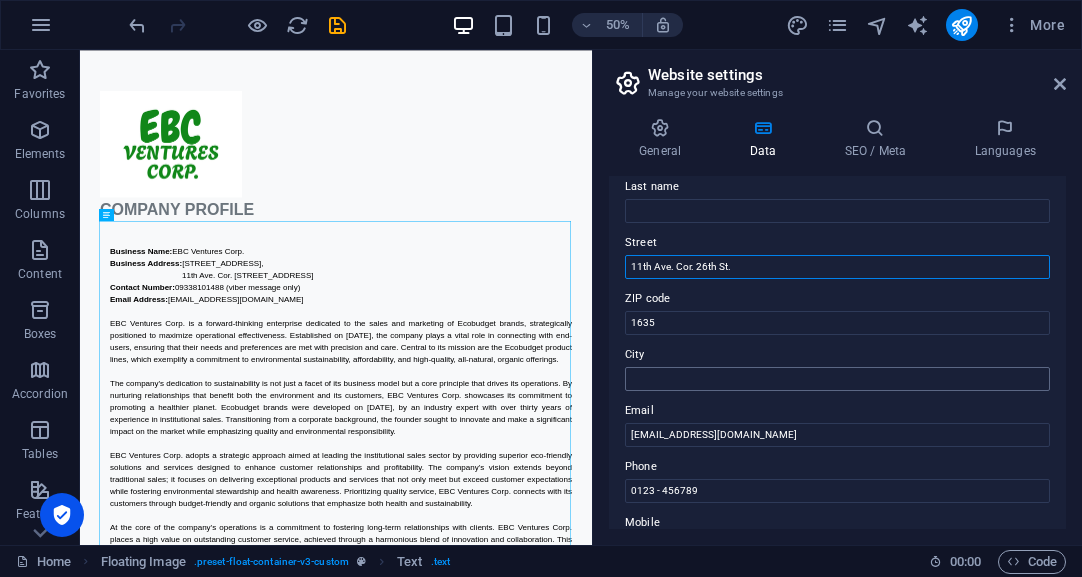 type on "11th Ave. Cor. 26th St." 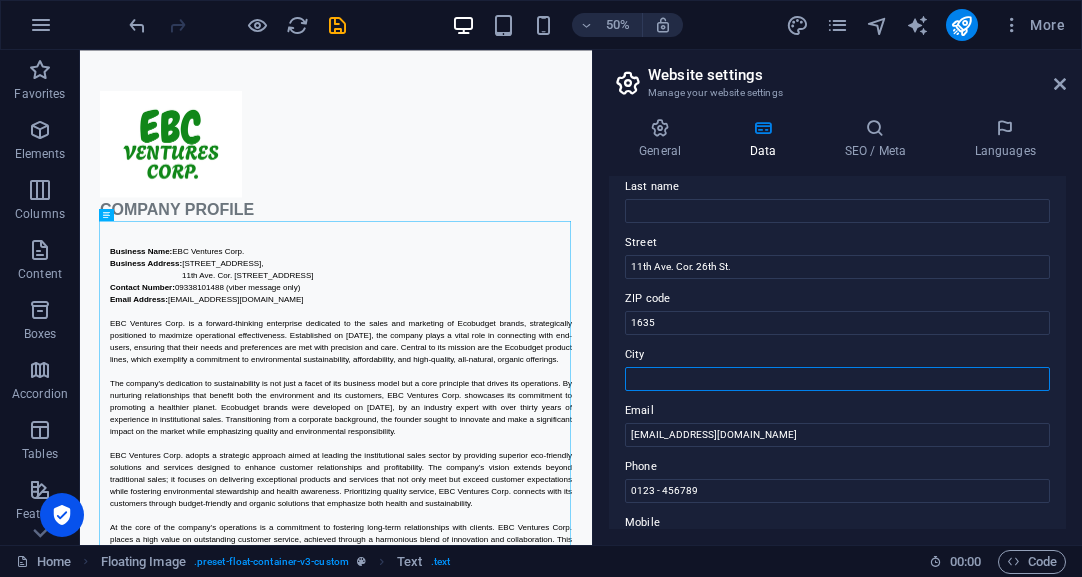 click on "City" at bounding box center (837, 379) 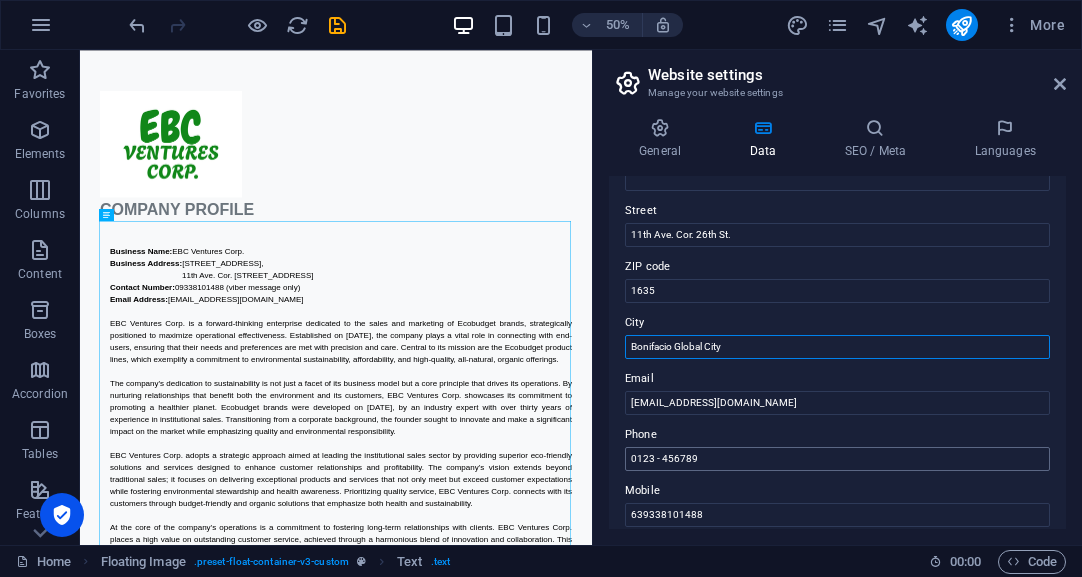 scroll, scrollTop: 247, scrollLeft: 0, axis: vertical 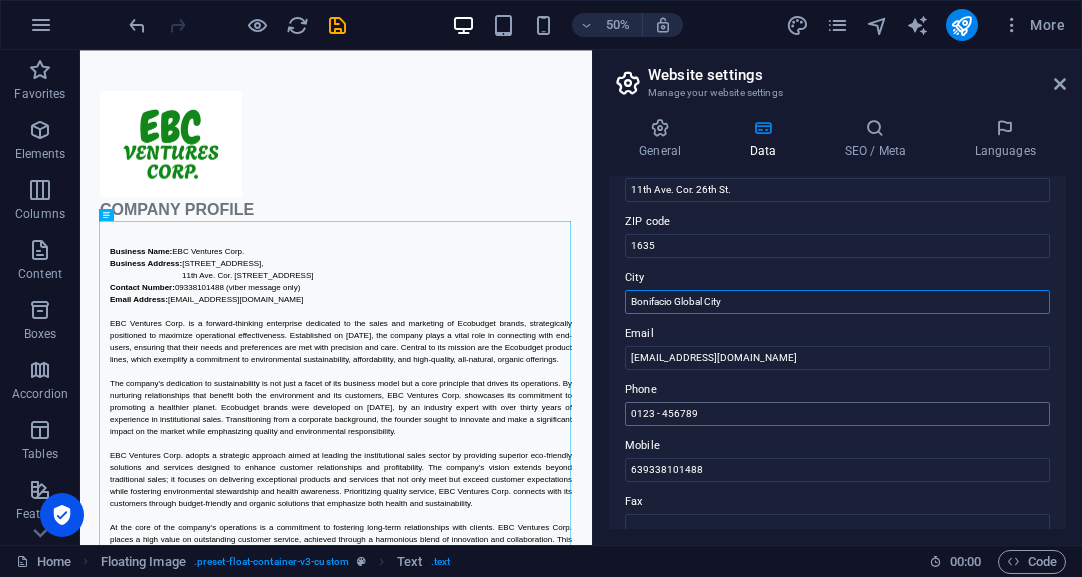 type on "Bonifacio Global City" 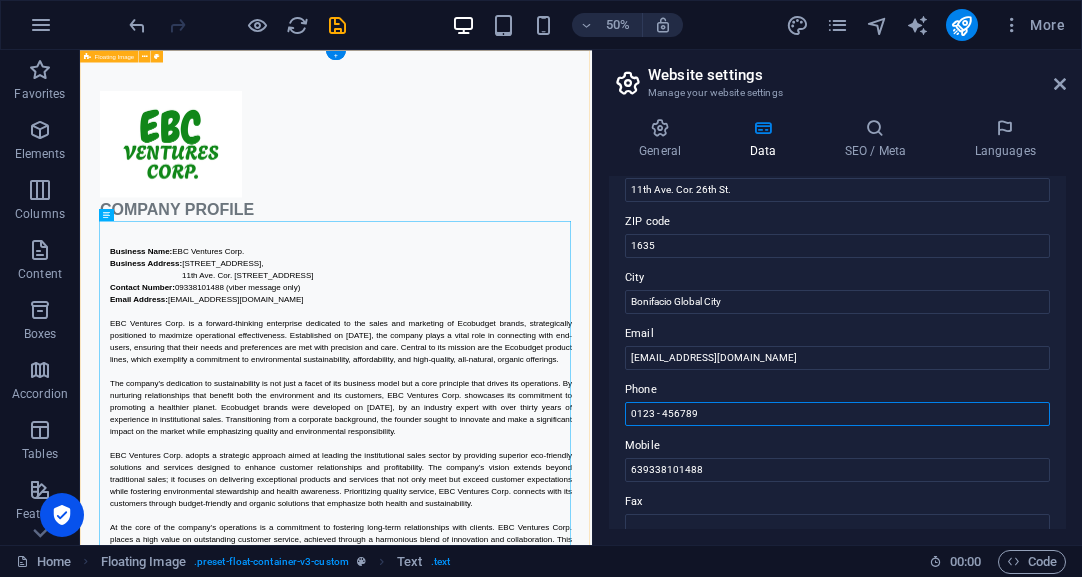 drag, startPoint x: 808, startPoint y: 463, endPoint x: 1096, endPoint y: 772, distance: 422.40384 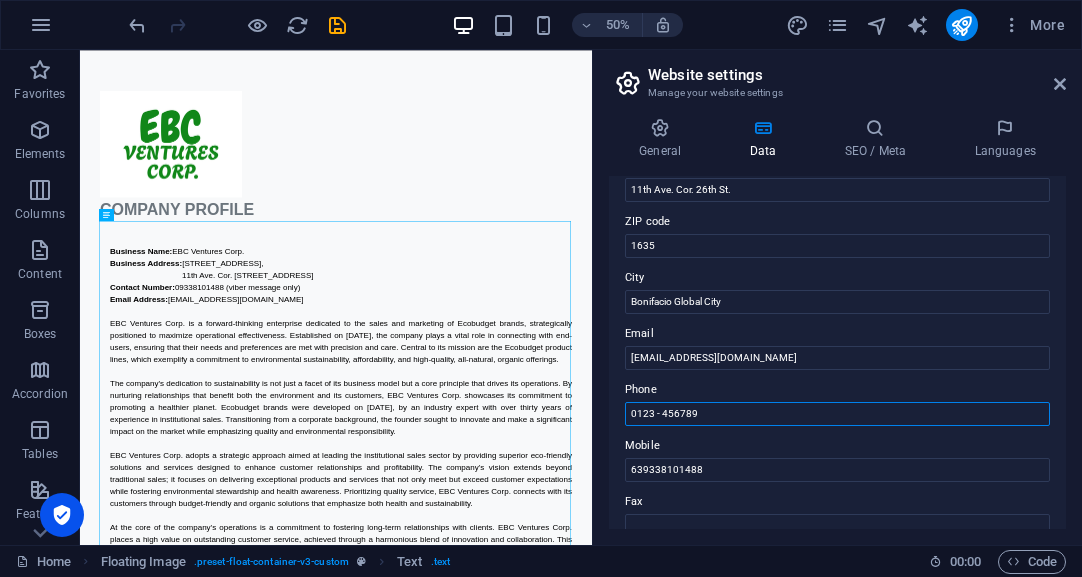 drag, startPoint x: 730, startPoint y: 411, endPoint x: 615, endPoint y: 402, distance: 115.35164 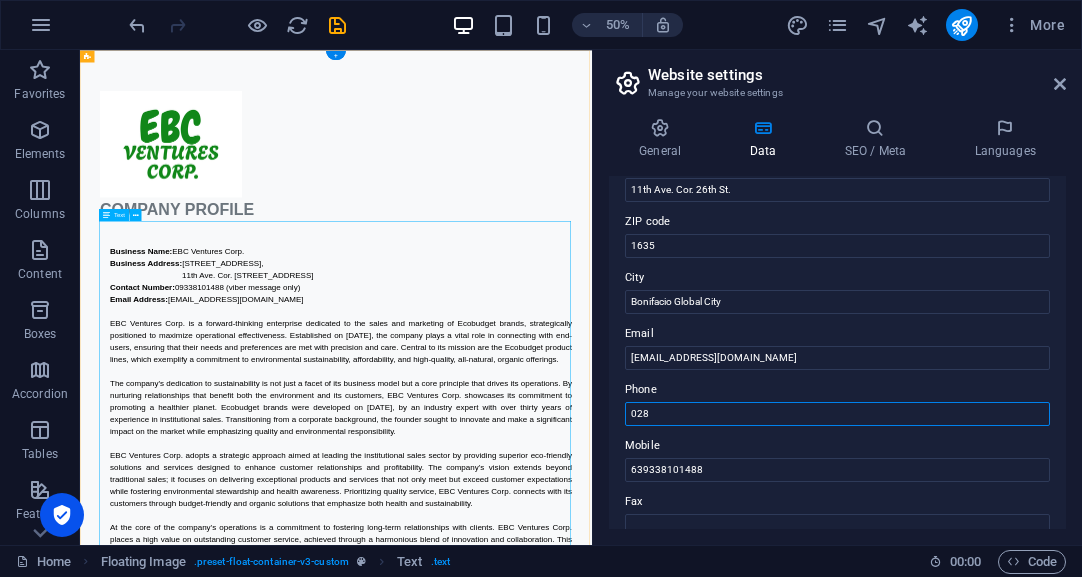 drag, startPoint x: 753, startPoint y: 461, endPoint x: 994, endPoint y: 718, distance: 352.32086 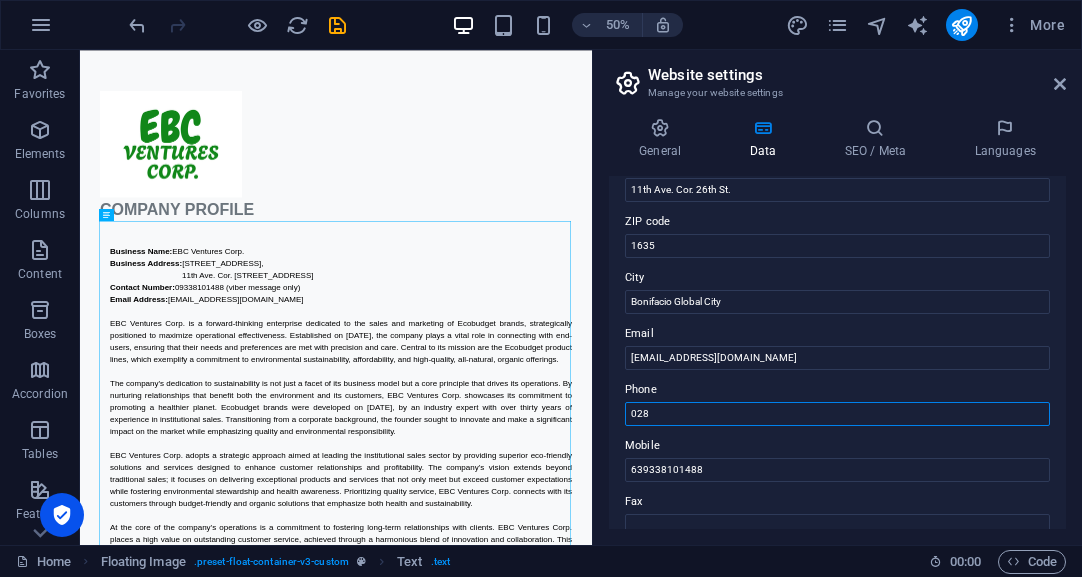 click on "028" at bounding box center [837, 414] 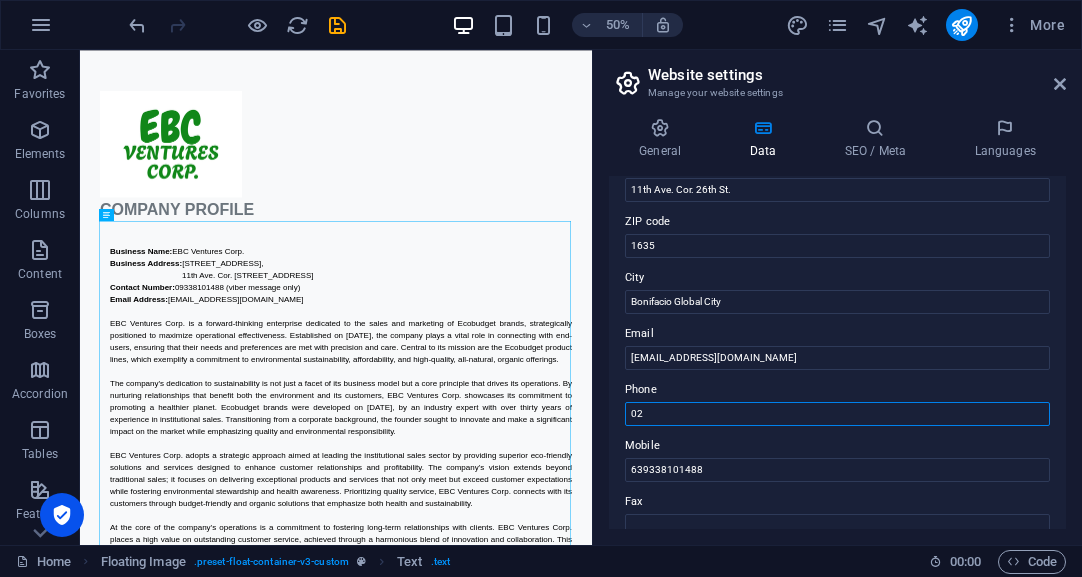 type on "0" 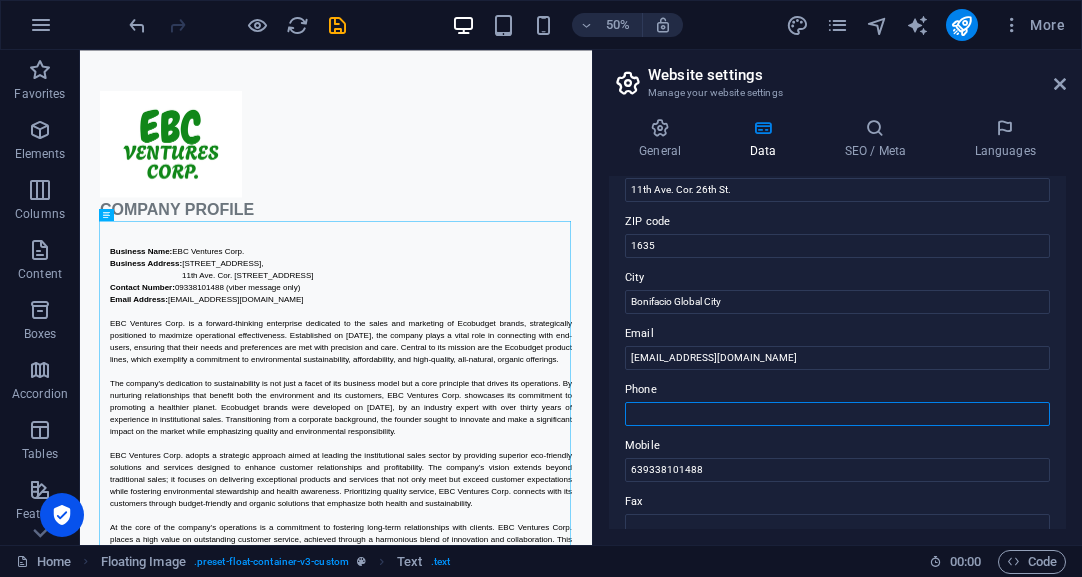 paste on "02 84634938" 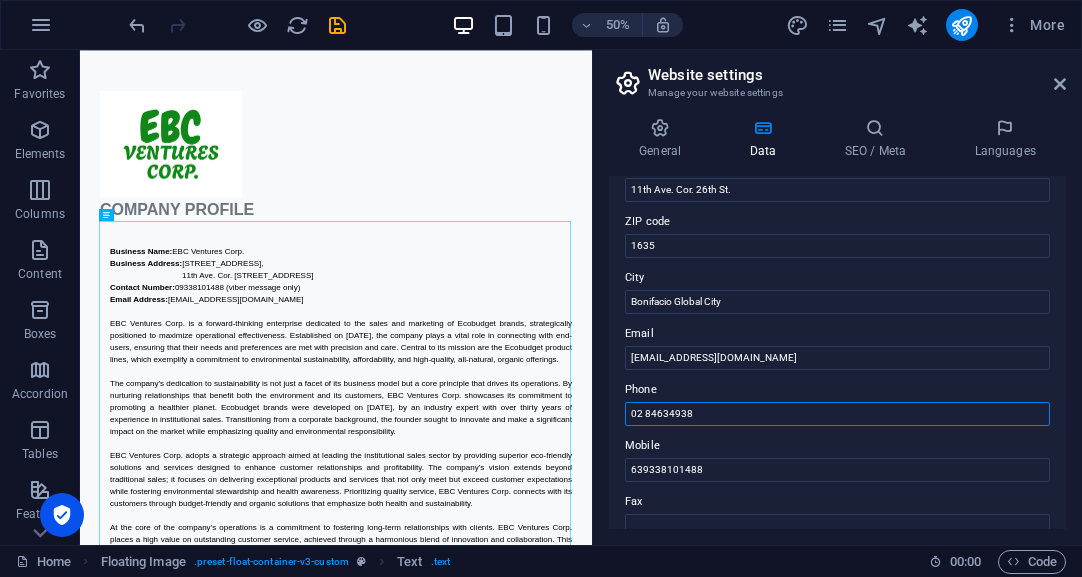 click on "02 84634938" at bounding box center [837, 414] 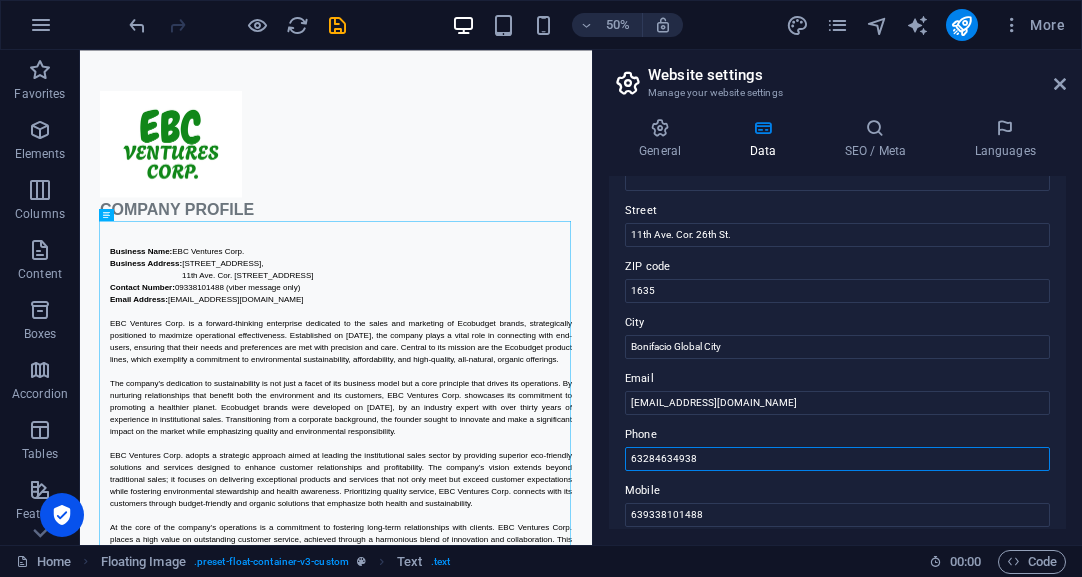scroll, scrollTop: 0, scrollLeft: 0, axis: both 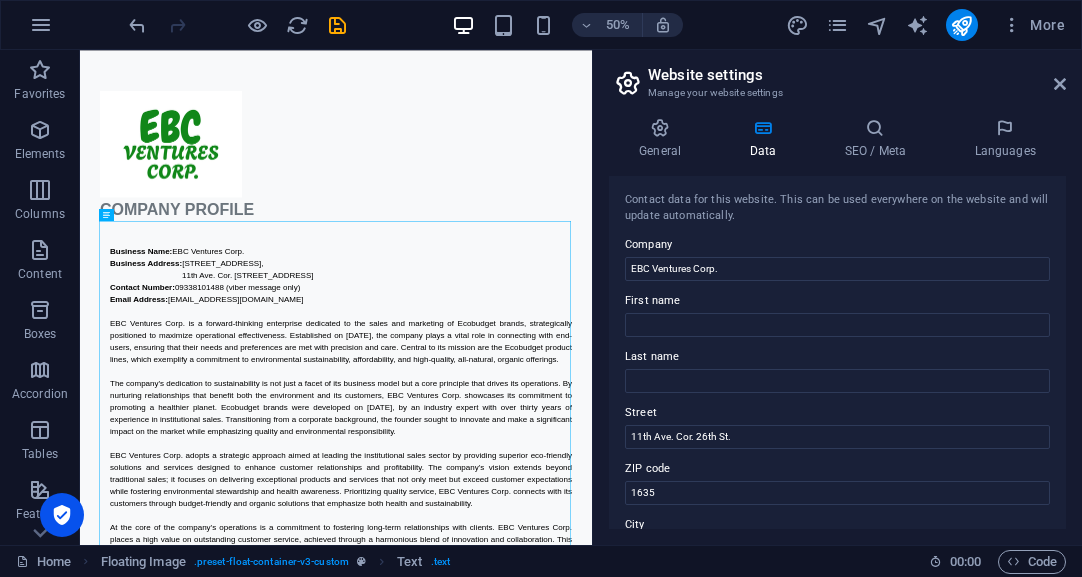 type on "63284634938" 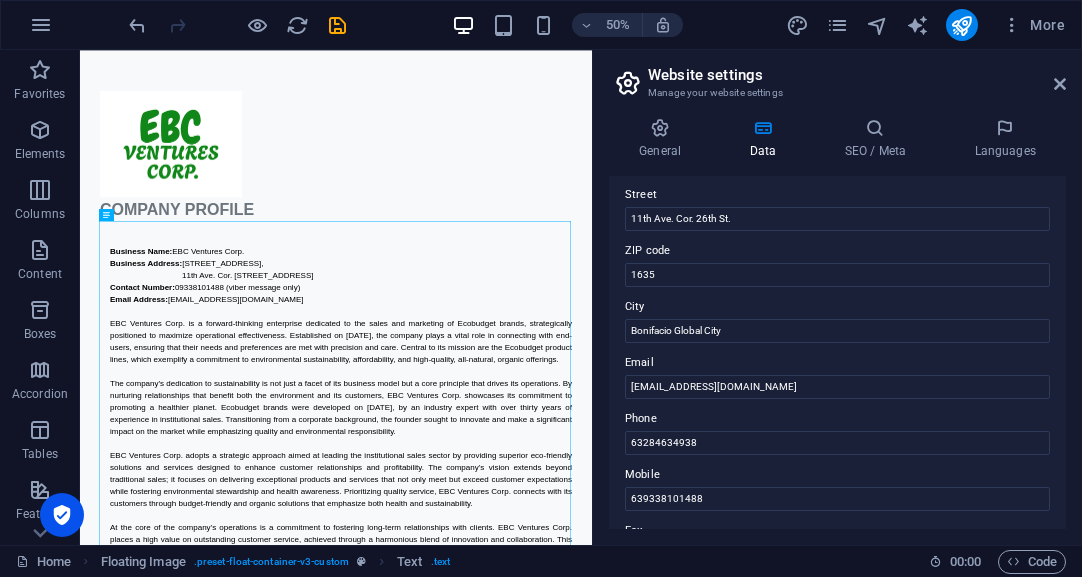 scroll, scrollTop: 0, scrollLeft: 0, axis: both 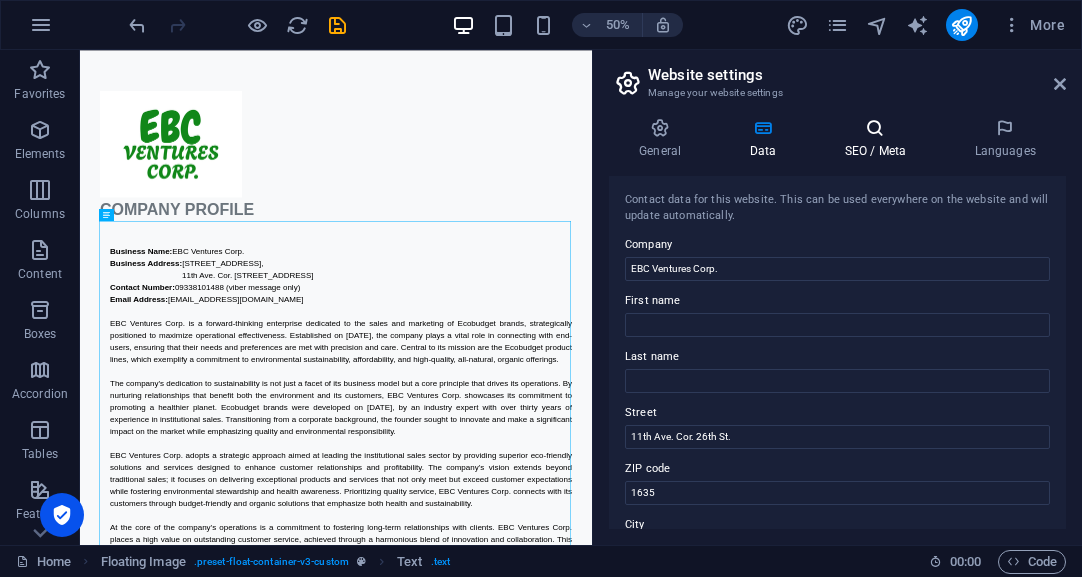 click at bounding box center (875, 128) 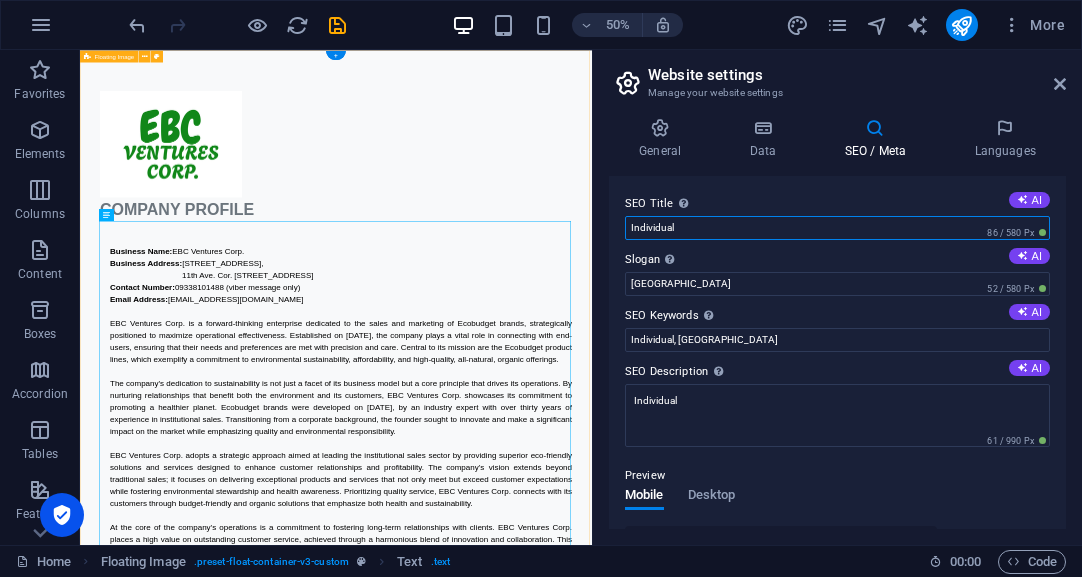 drag, startPoint x: 786, startPoint y: 276, endPoint x: 743, endPoint y: 349, distance: 84.723076 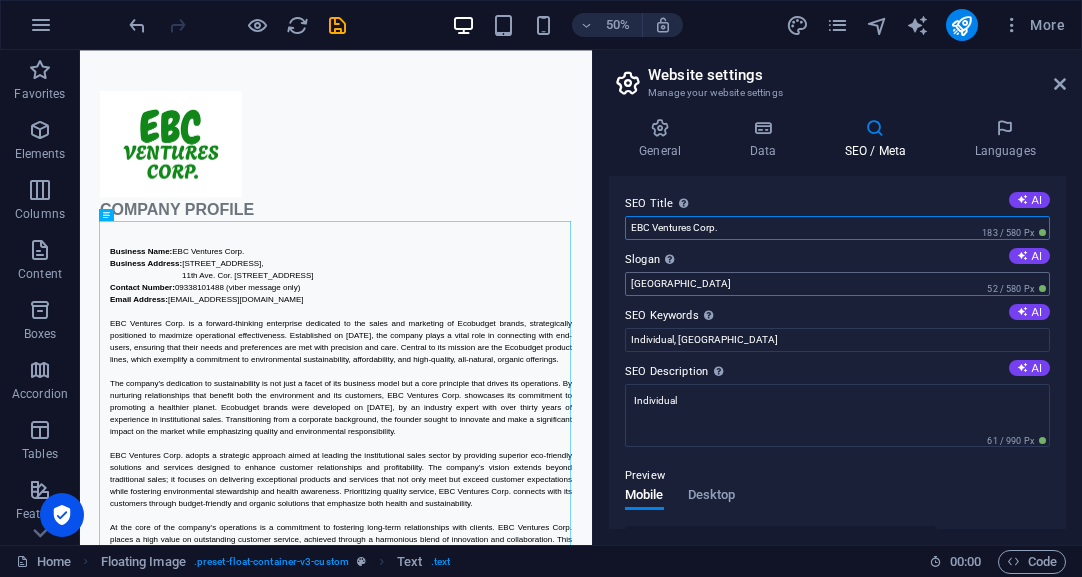 type on "EBC Ventures Corp." 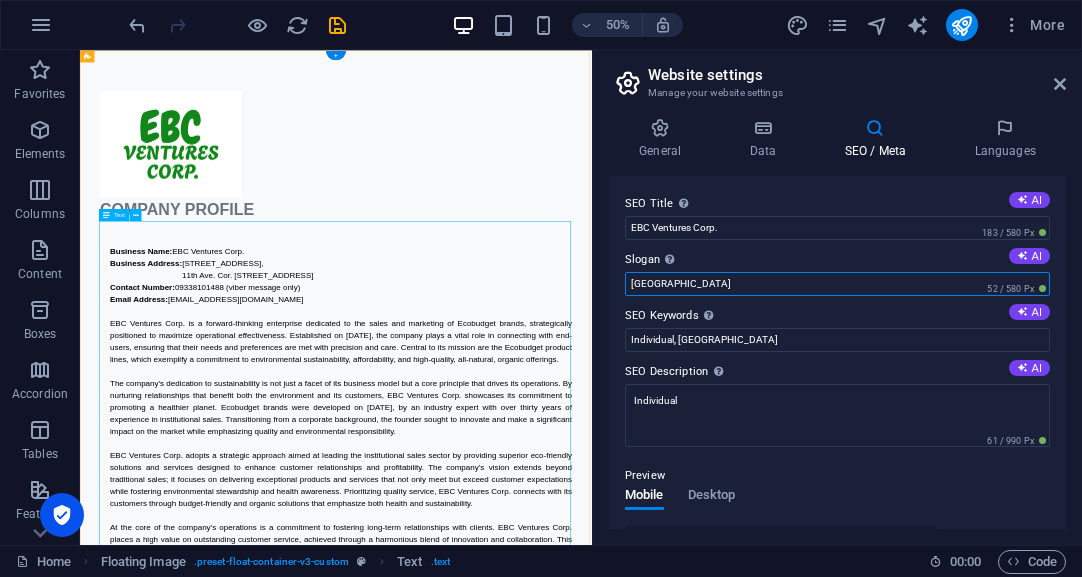 drag, startPoint x: 778, startPoint y: 332, endPoint x: 742, endPoint y: 371, distance: 53.075417 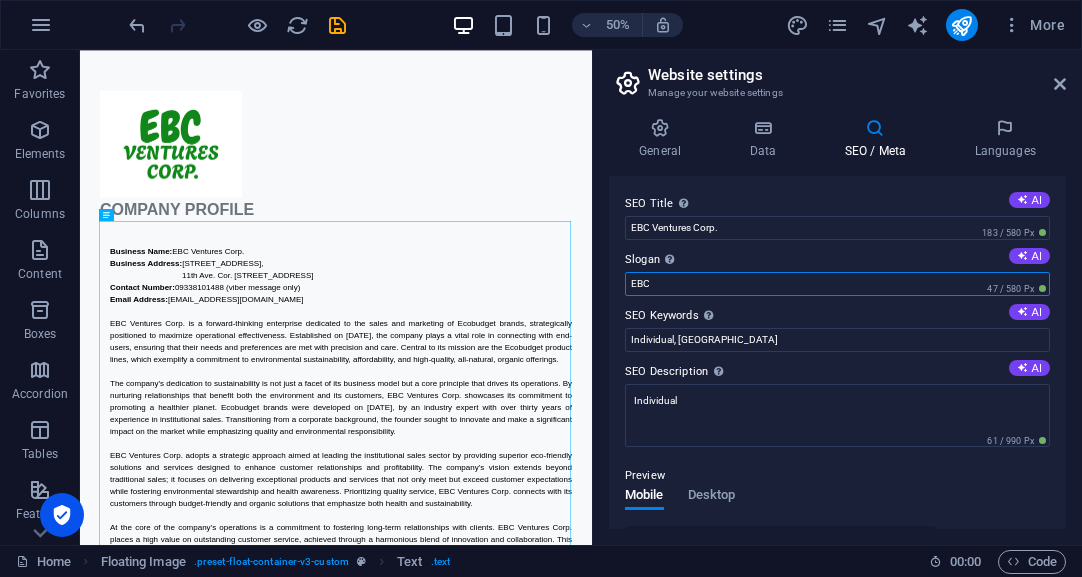 click on "EBC" at bounding box center [837, 284] 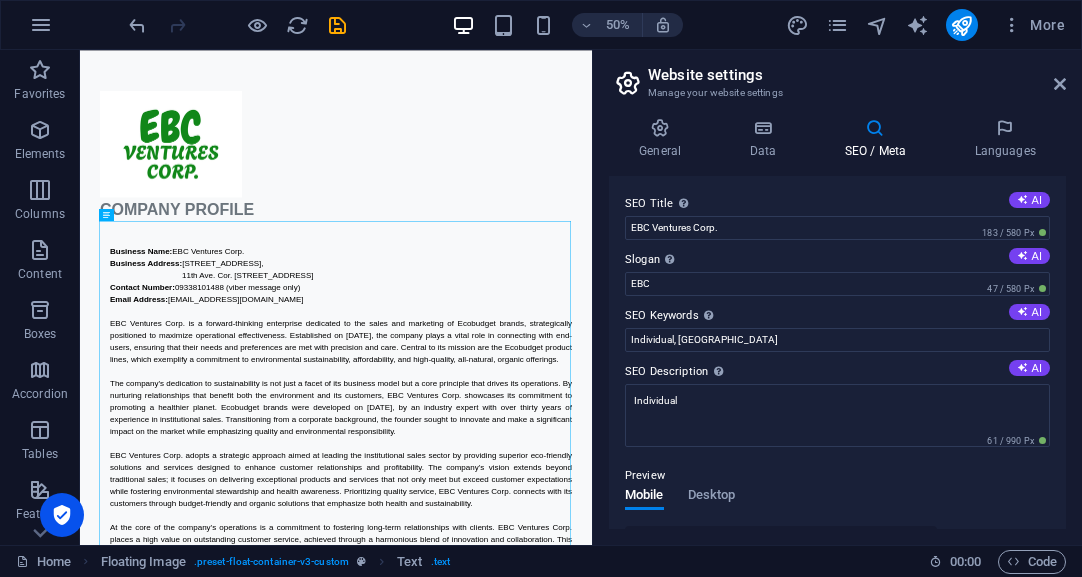 drag, startPoint x: 1067, startPoint y: 229, endPoint x: 1076, endPoint y: 283, distance: 54.74486 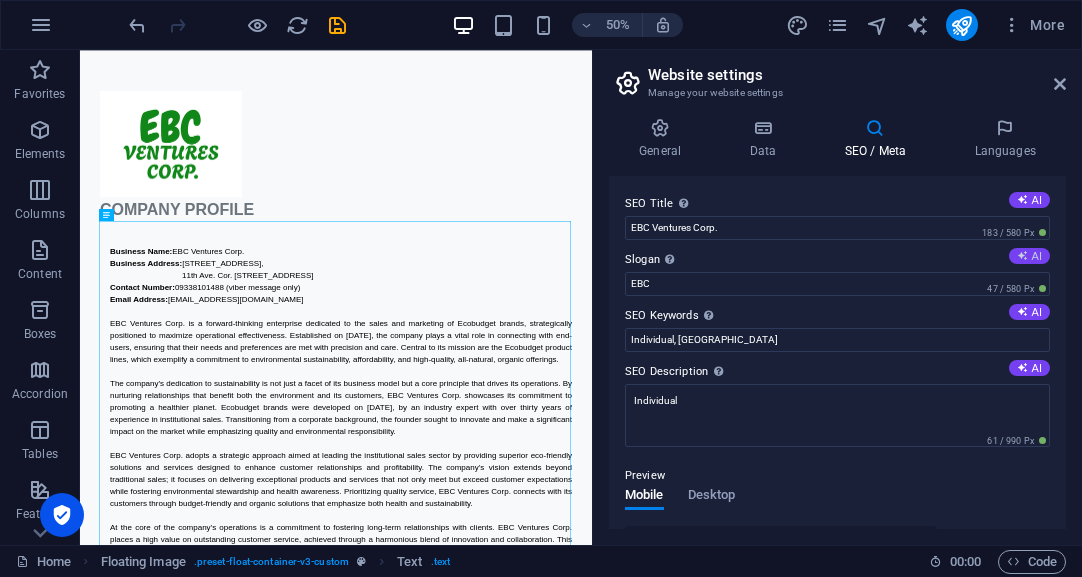 click on "AI" at bounding box center (1029, 256) 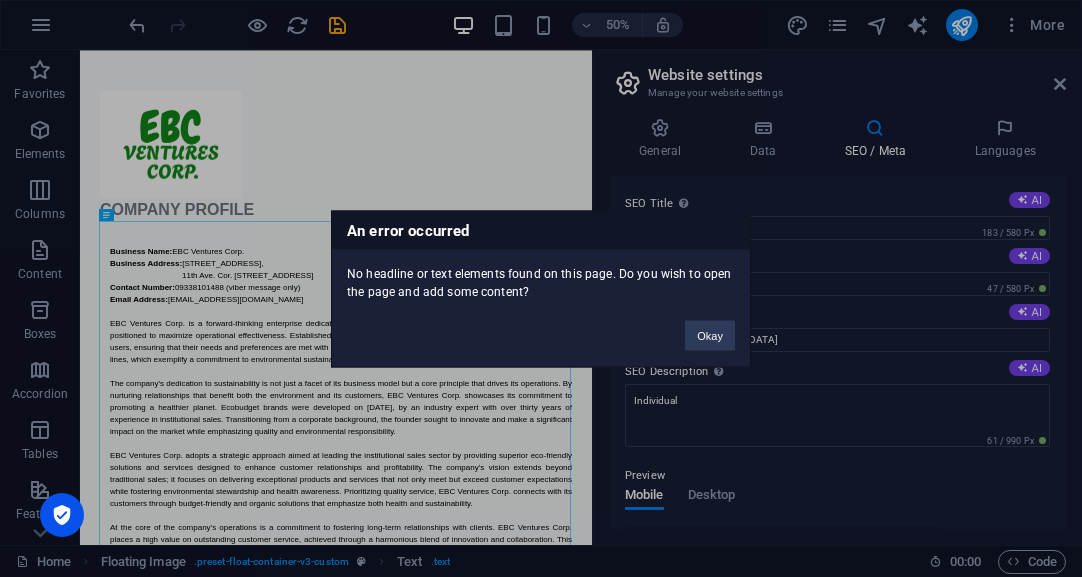 click on "An error occurred No headline or text elements found on this page. Do you wish to open the page and add some content? Okay" at bounding box center (541, 288) 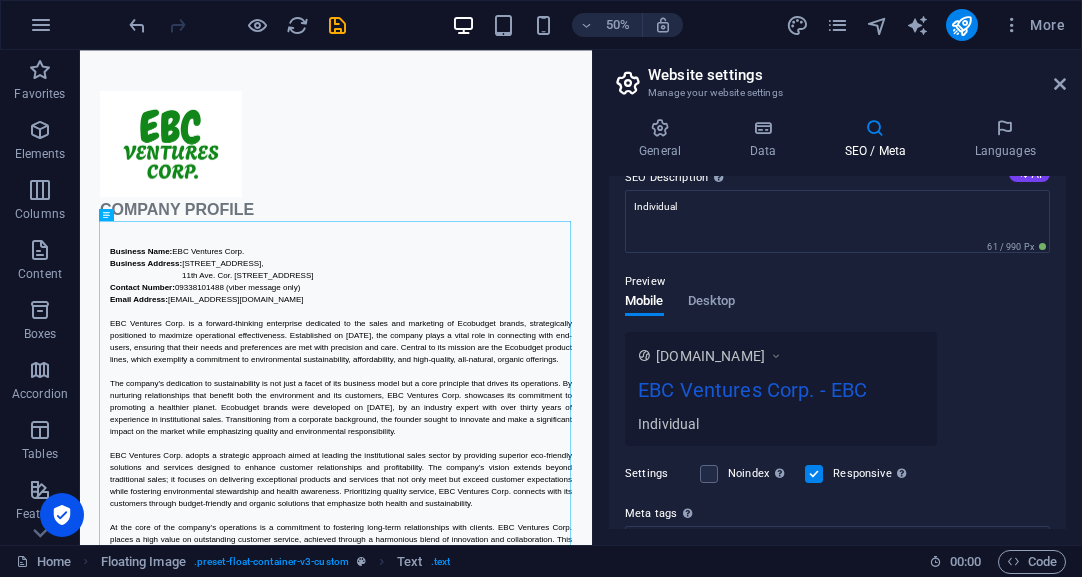 scroll, scrollTop: 190, scrollLeft: 0, axis: vertical 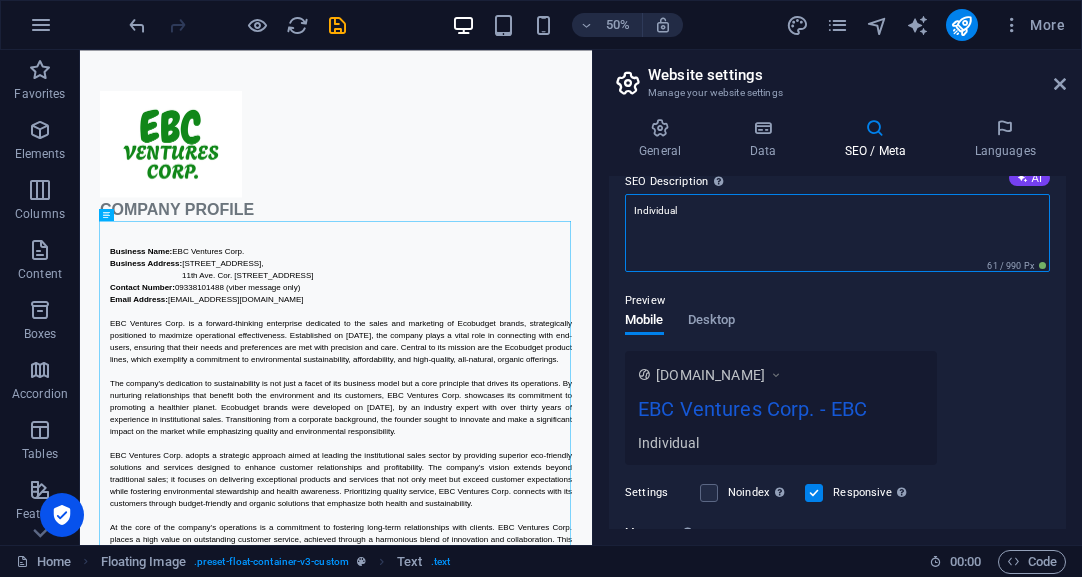 drag, startPoint x: 707, startPoint y: 206, endPoint x: 596, endPoint y: 200, distance: 111.16204 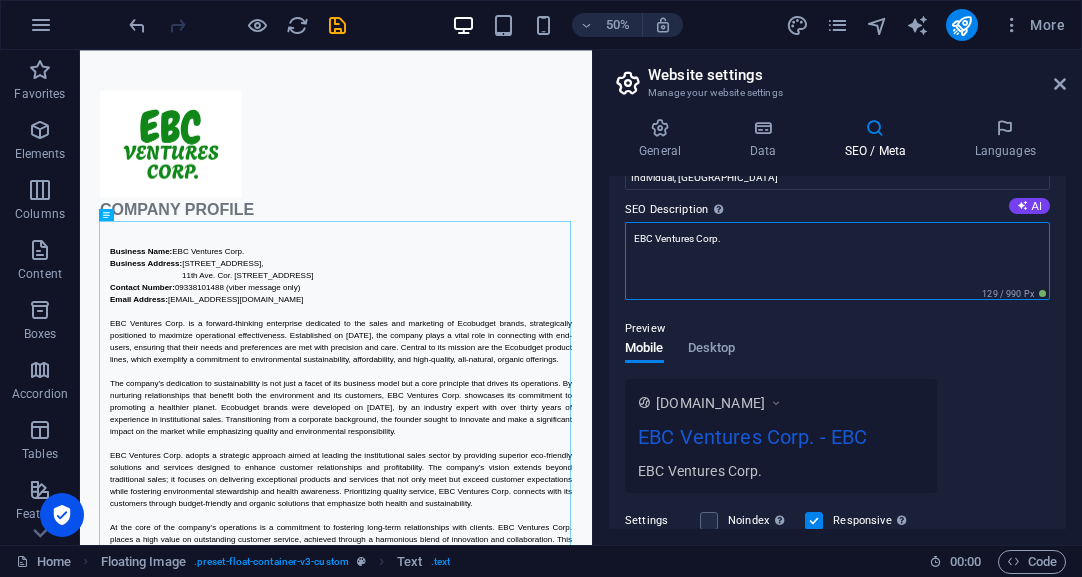 scroll, scrollTop: 127, scrollLeft: 0, axis: vertical 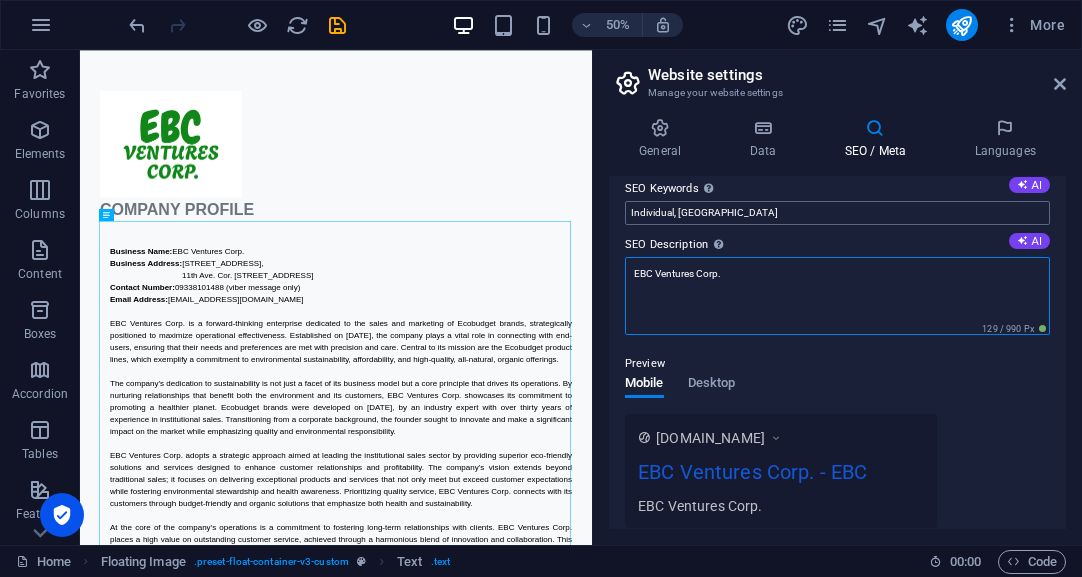 type on "EBC Ventures Corp." 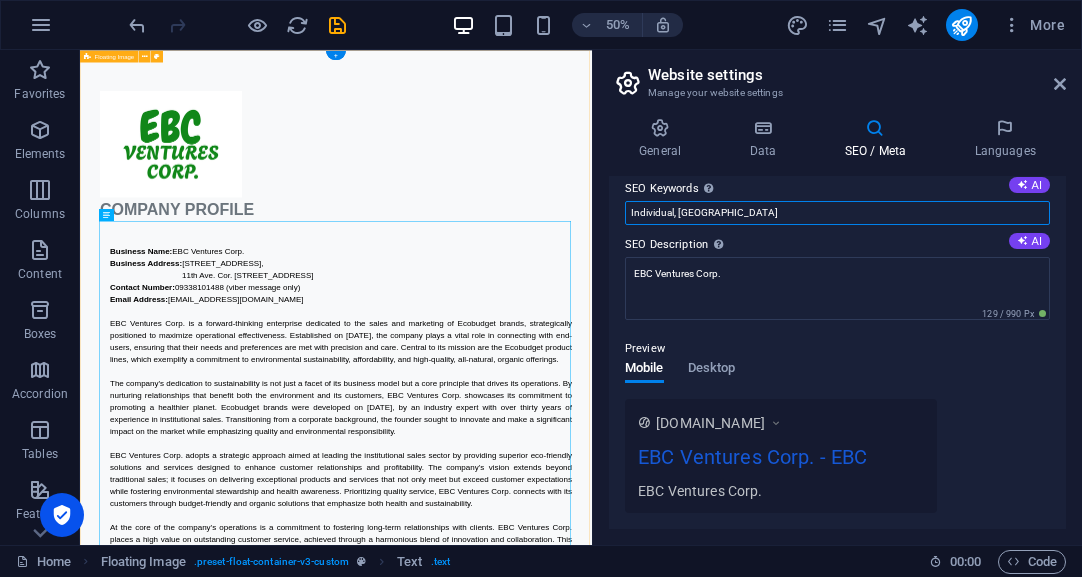 drag, startPoint x: 828, startPoint y: 264, endPoint x: 1092, endPoint y: 374, distance: 286 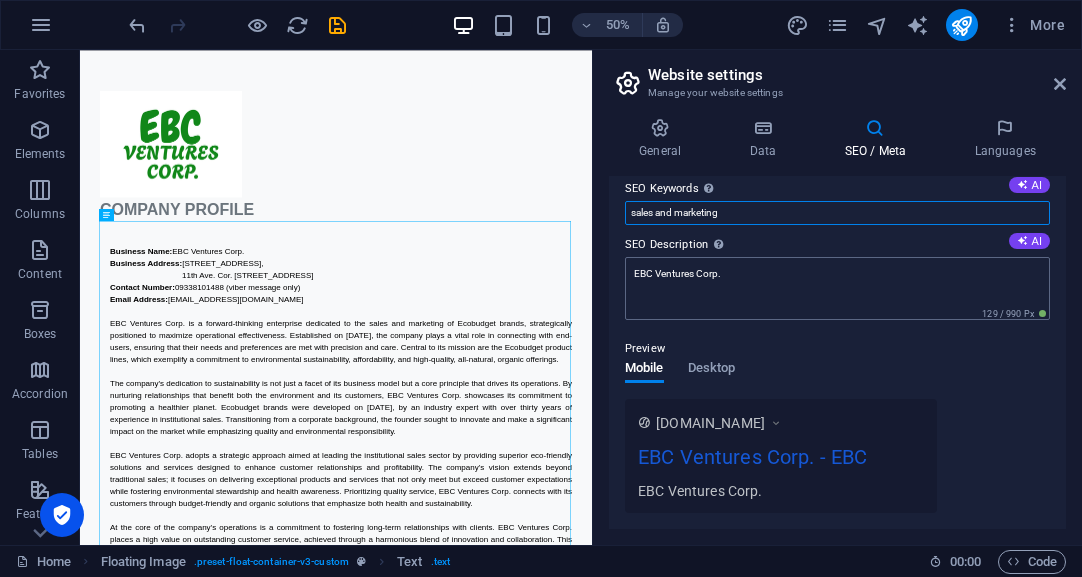 type on "sales and marketing" 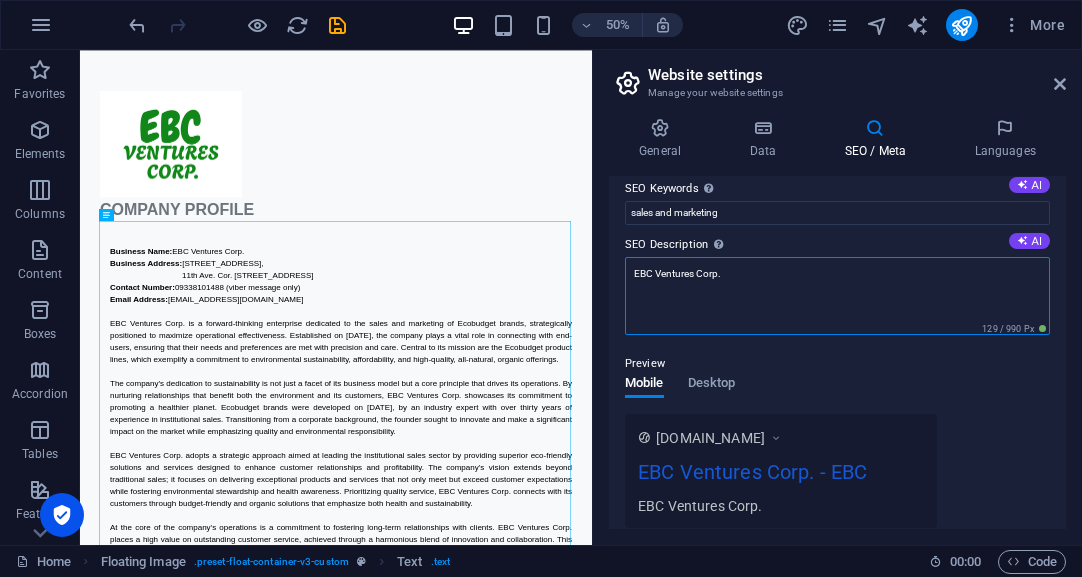 drag, startPoint x: 875, startPoint y: 290, endPoint x: 913, endPoint y: 280, distance: 39.293766 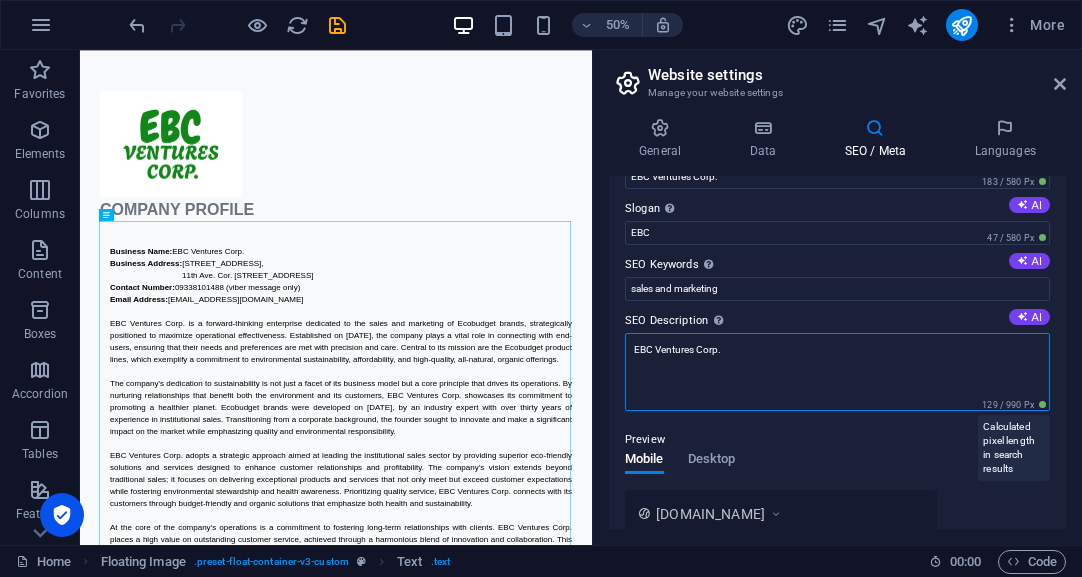 scroll, scrollTop: 13, scrollLeft: 0, axis: vertical 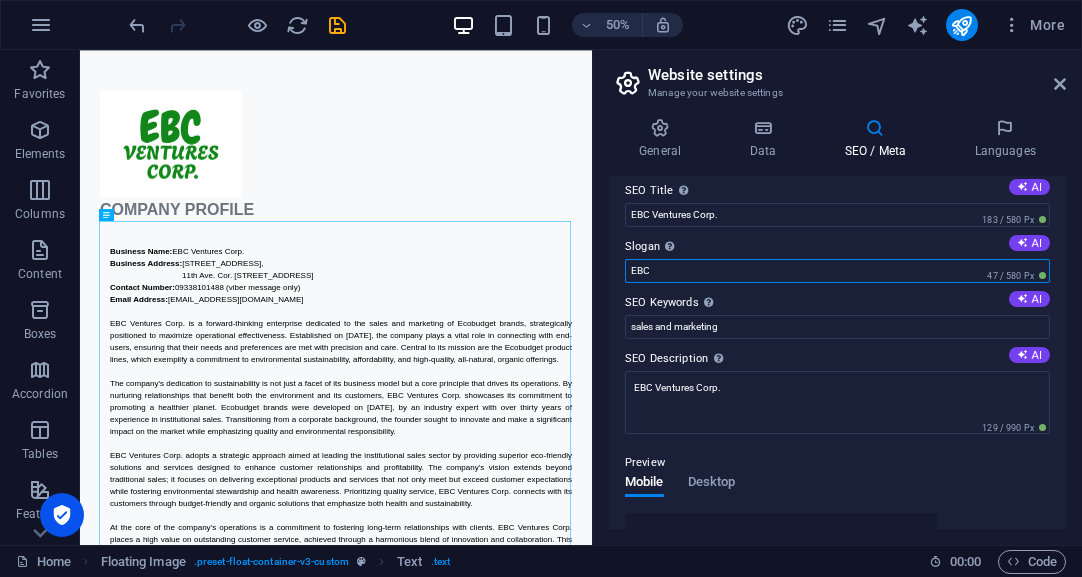 click on "EBC" at bounding box center [837, 271] 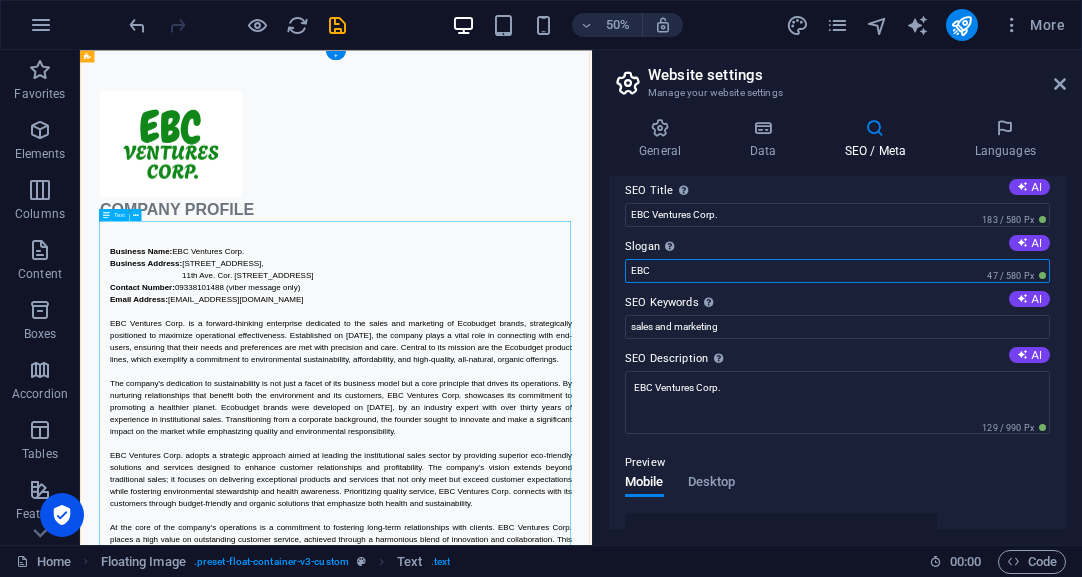drag, startPoint x: 773, startPoint y: 316, endPoint x: 1034, endPoint y: 472, distance: 304.0674 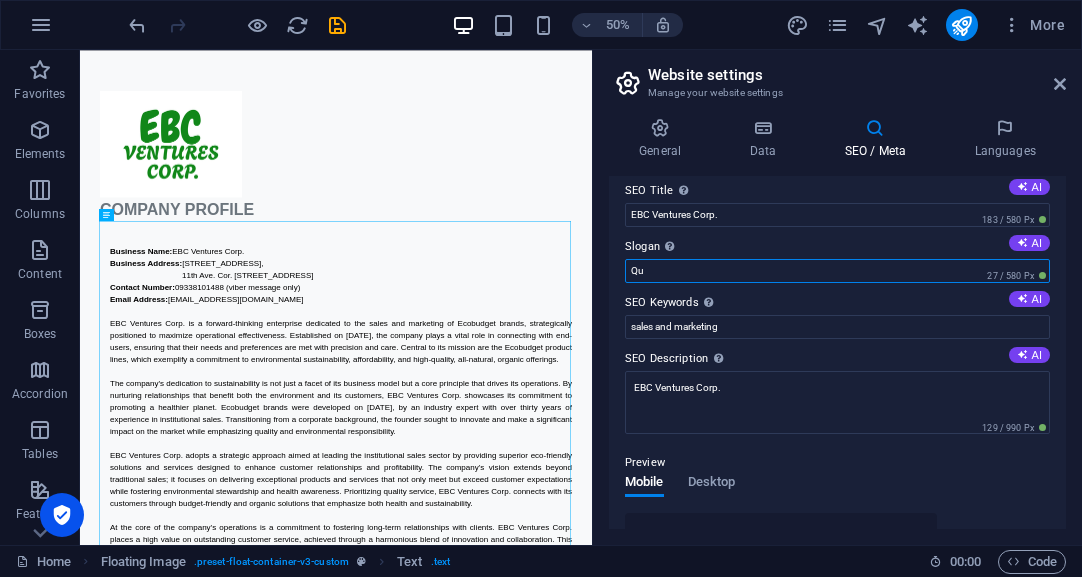 type on "Q" 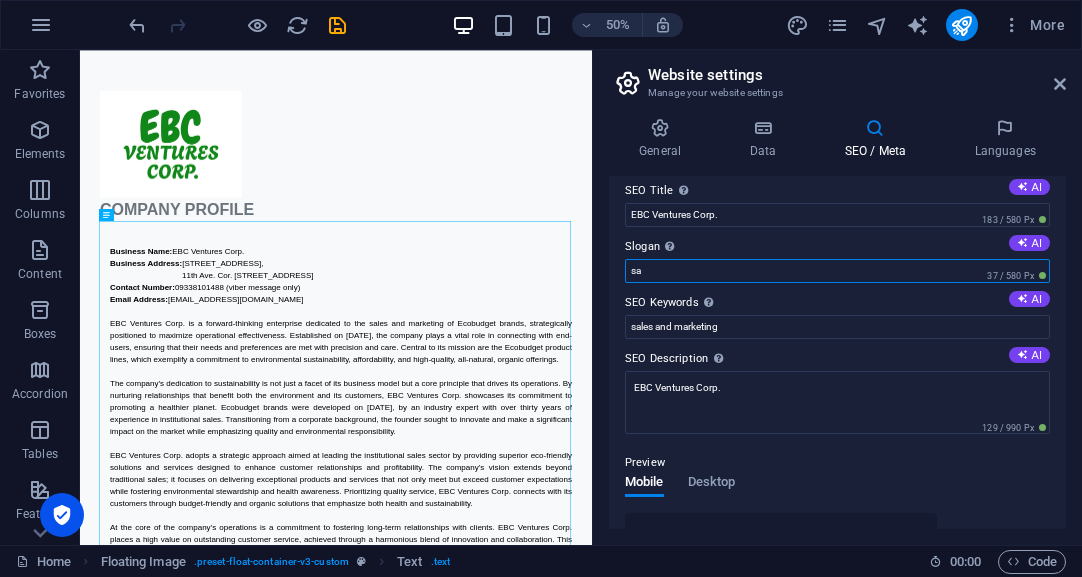 type on "s" 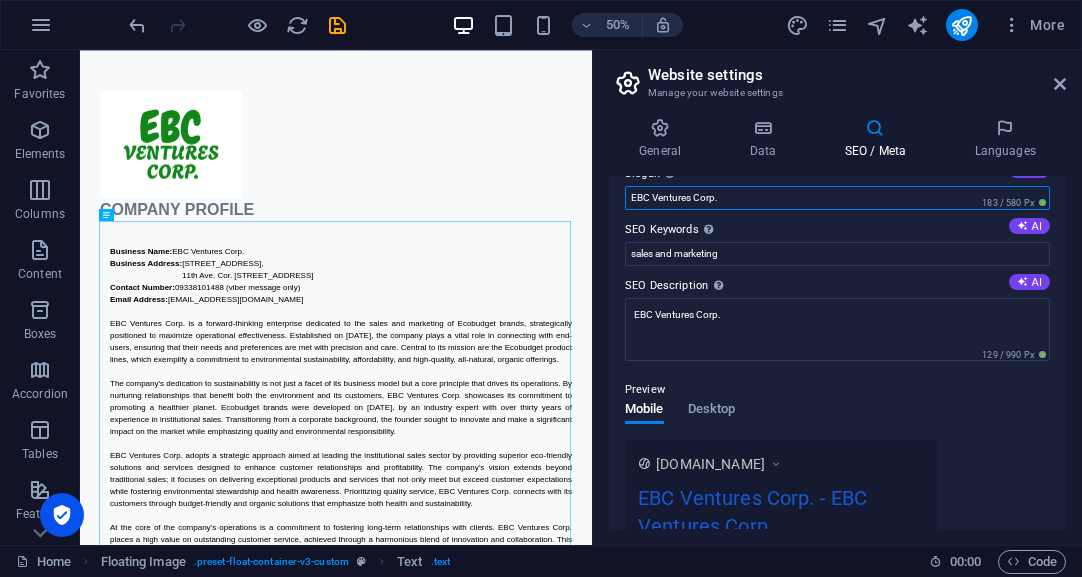 scroll, scrollTop: 51, scrollLeft: 0, axis: vertical 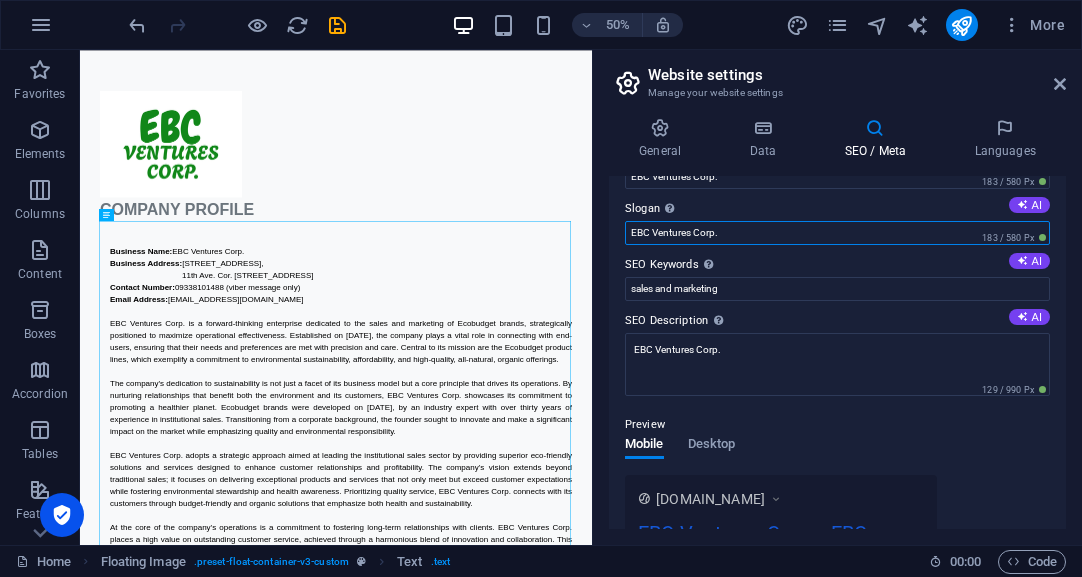 drag, startPoint x: 752, startPoint y: 234, endPoint x: 597, endPoint y: 226, distance: 155.20631 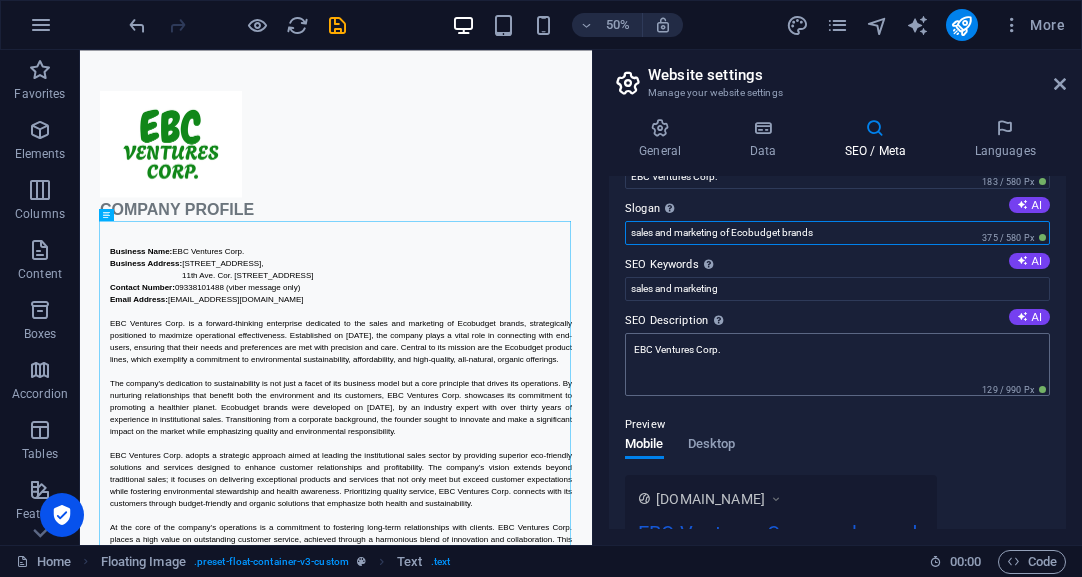 type on "sales and marketing of Ecobudget brands" 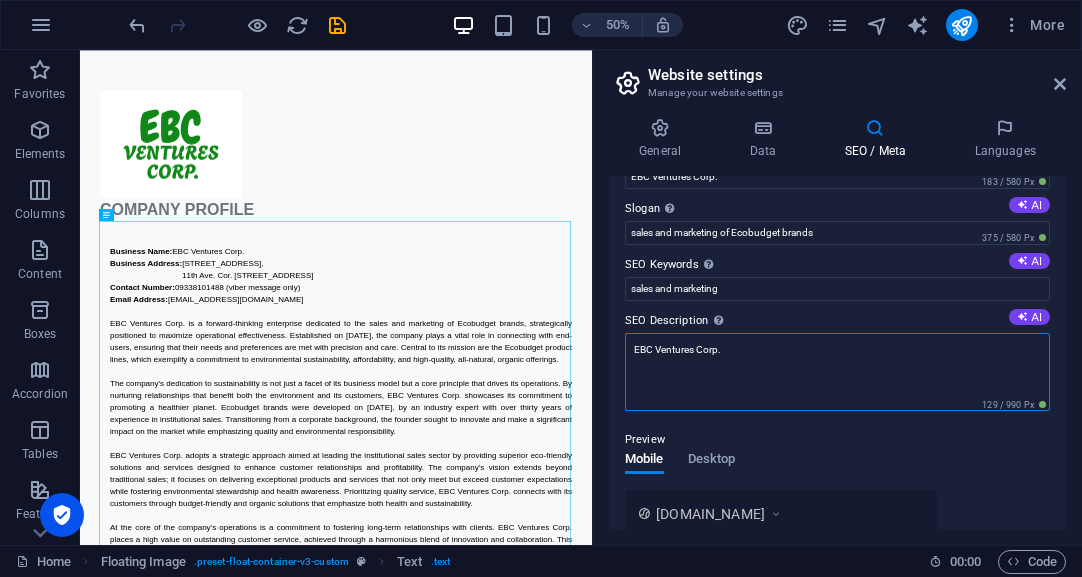 click on "EBC Ventures Corp." at bounding box center [837, 372] 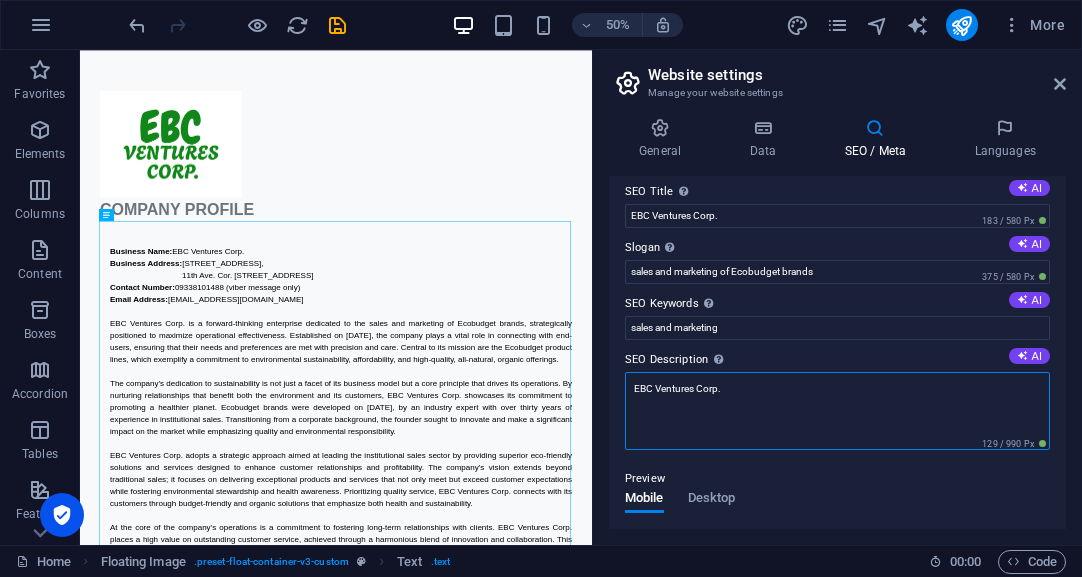 scroll, scrollTop: 0, scrollLeft: 0, axis: both 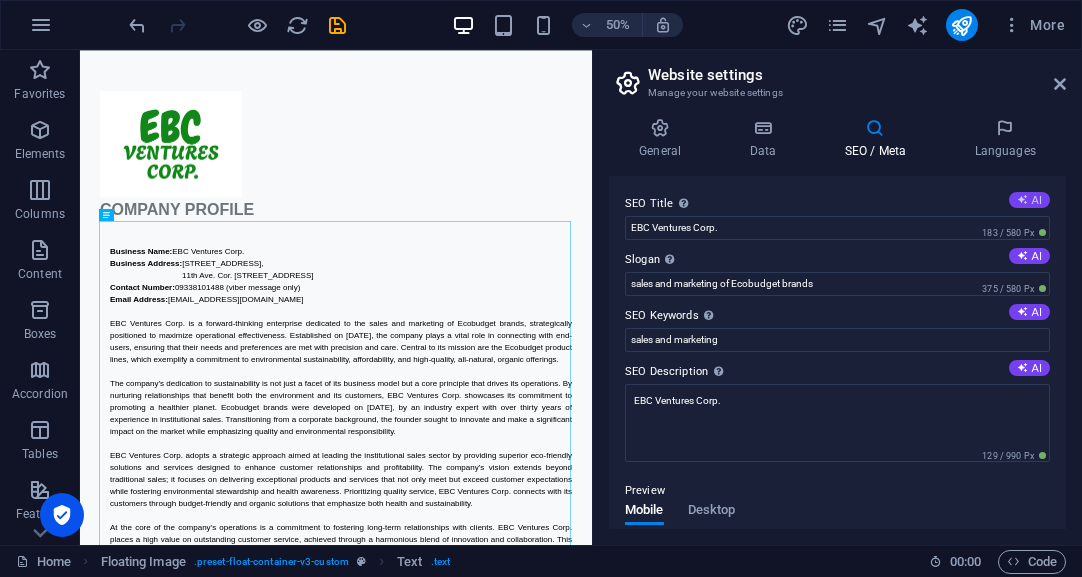 click on "AI" at bounding box center (1029, 200) 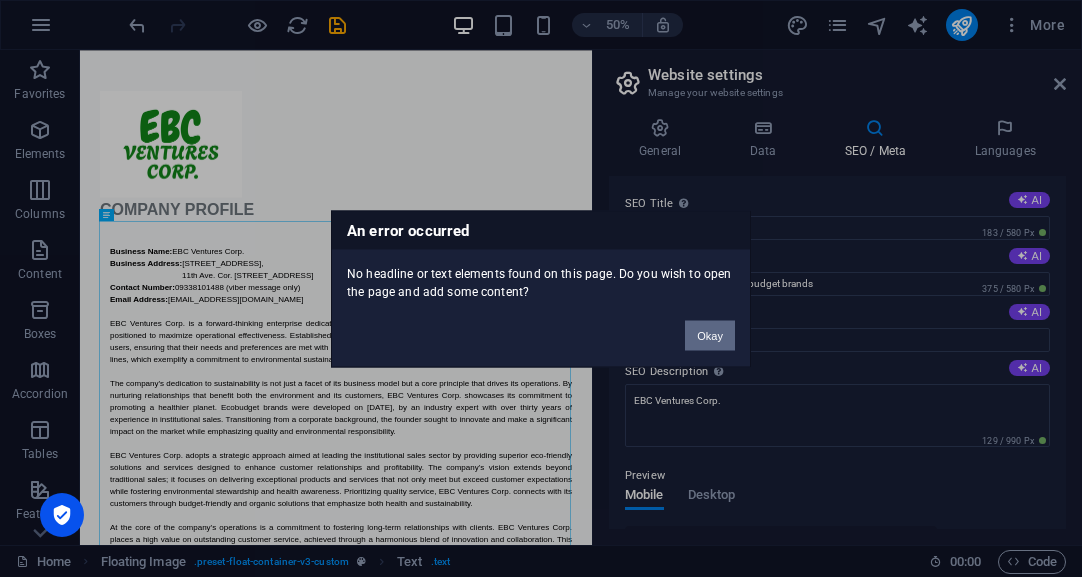 click on "Okay" at bounding box center (710, 335) 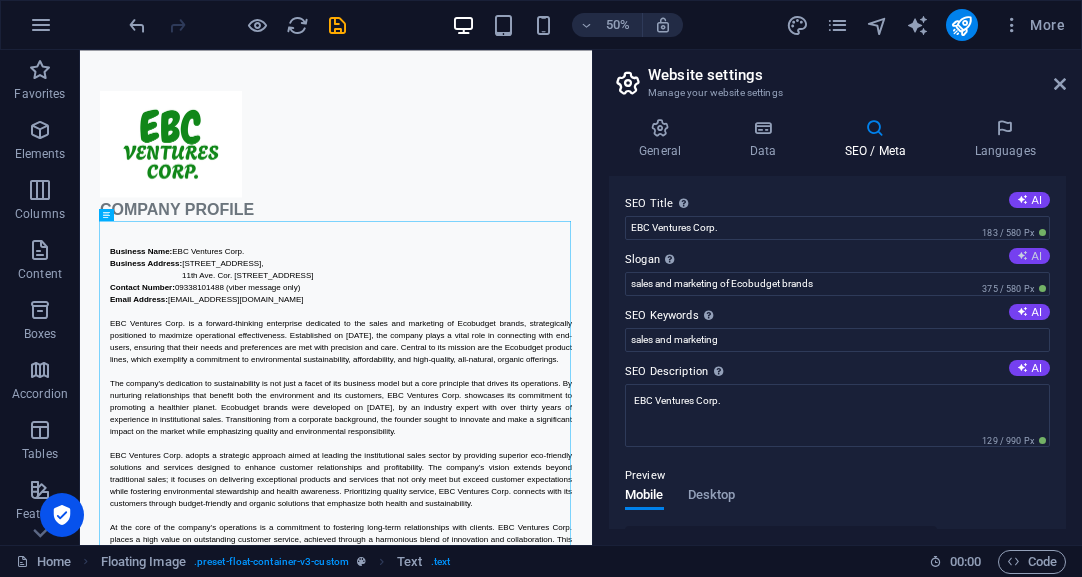click at bounding box center [1022, 255] 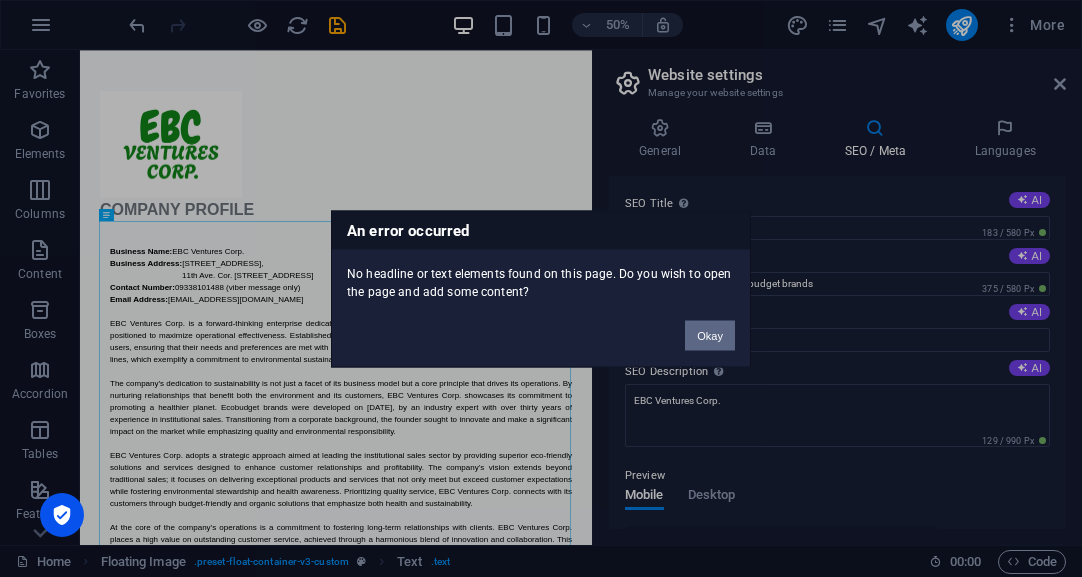 click on "Okay" at bounding box center [710, 335] 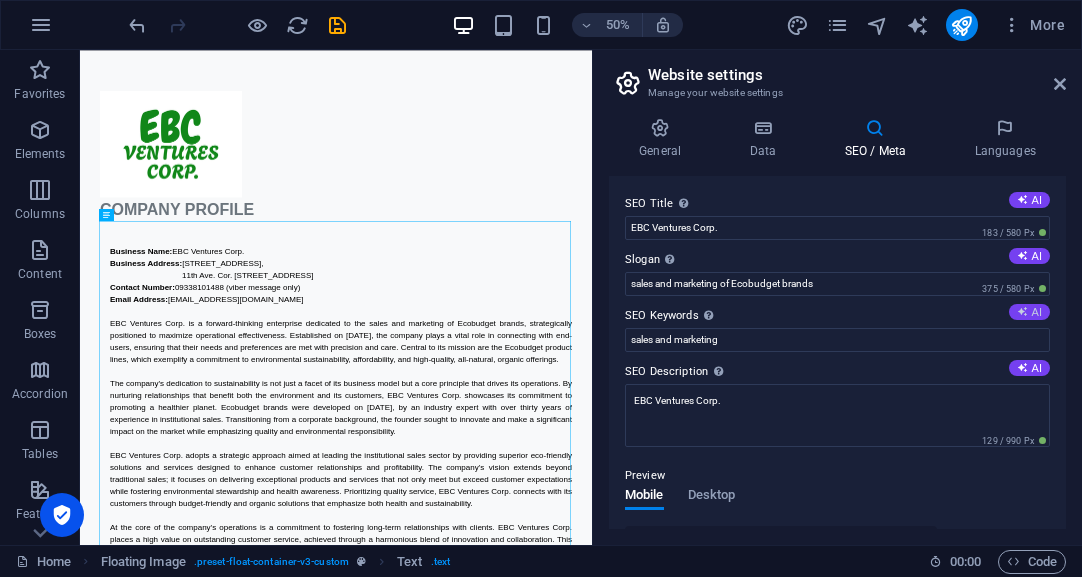 click on "AI" at bounding box center [1029, 312] 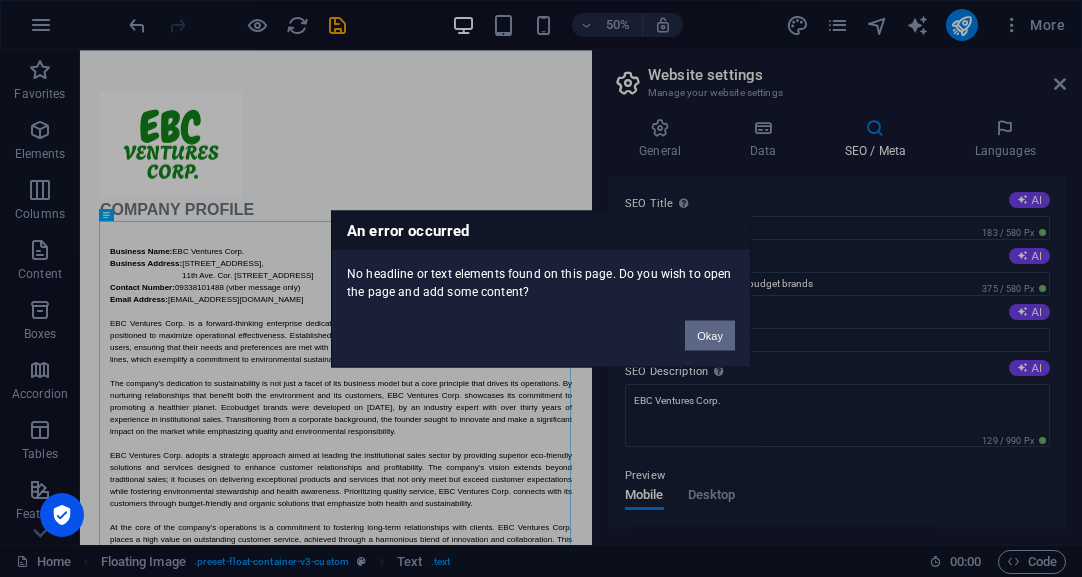 click on "Okay" at bounding box center [710, 335] 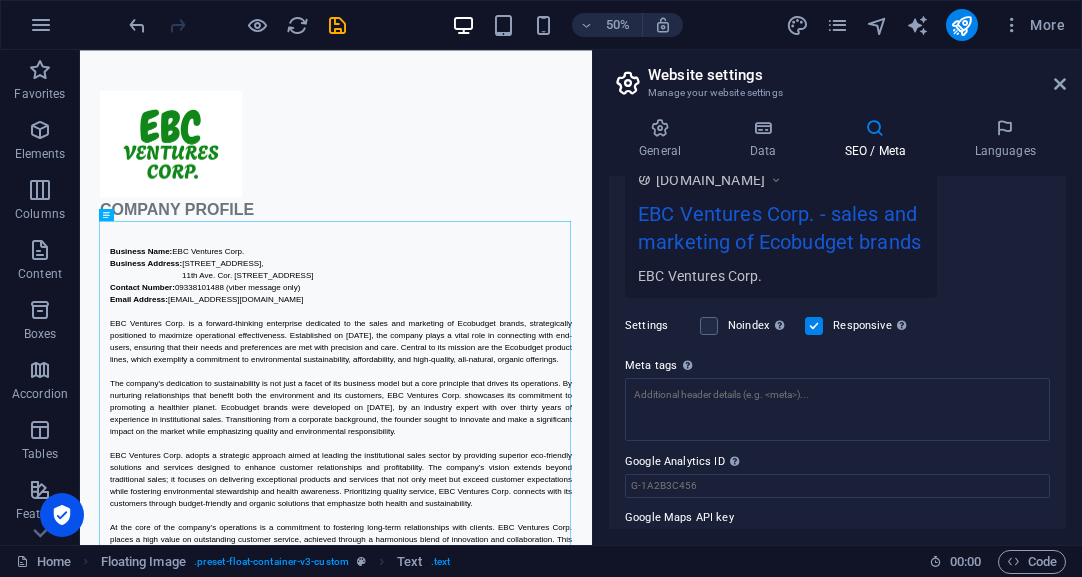 scroll, scrollTop: 0, scrollLeft: 0, axis: both 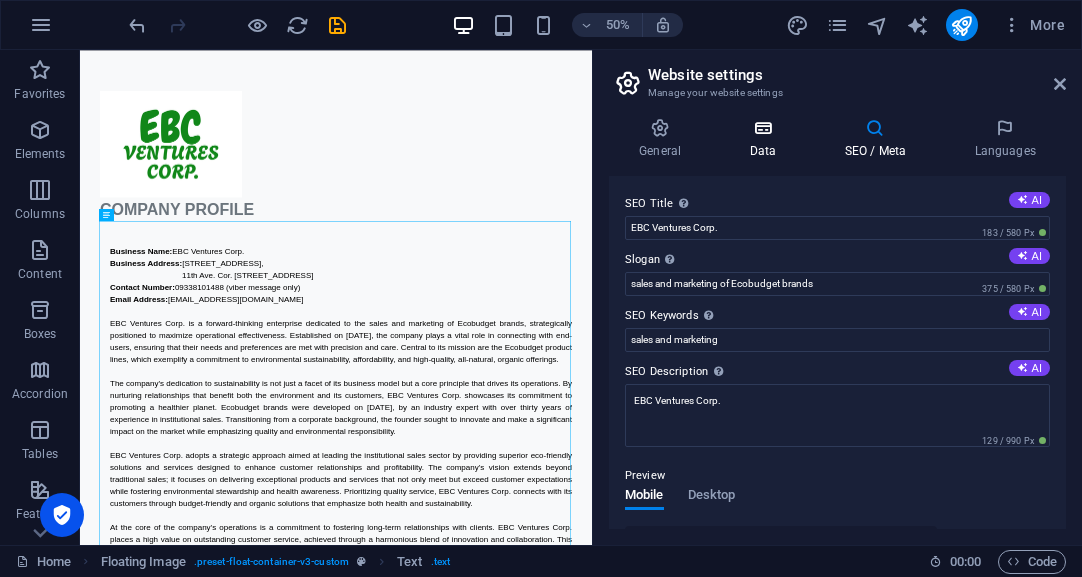click at bounding box center [762, 128] 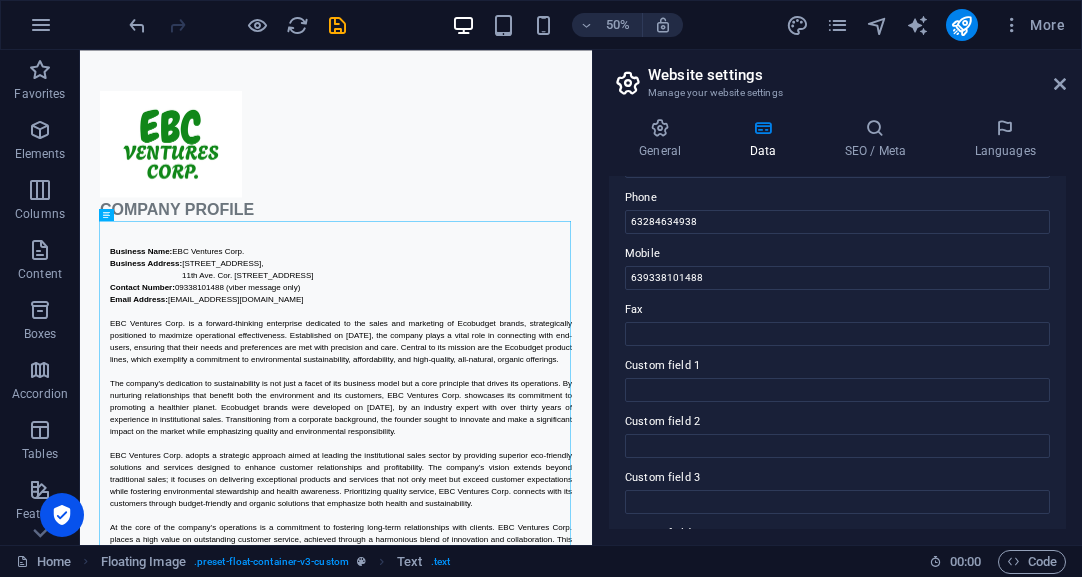 scroll, scrollTop: 606, scrollLeft: 0, axis: vertical 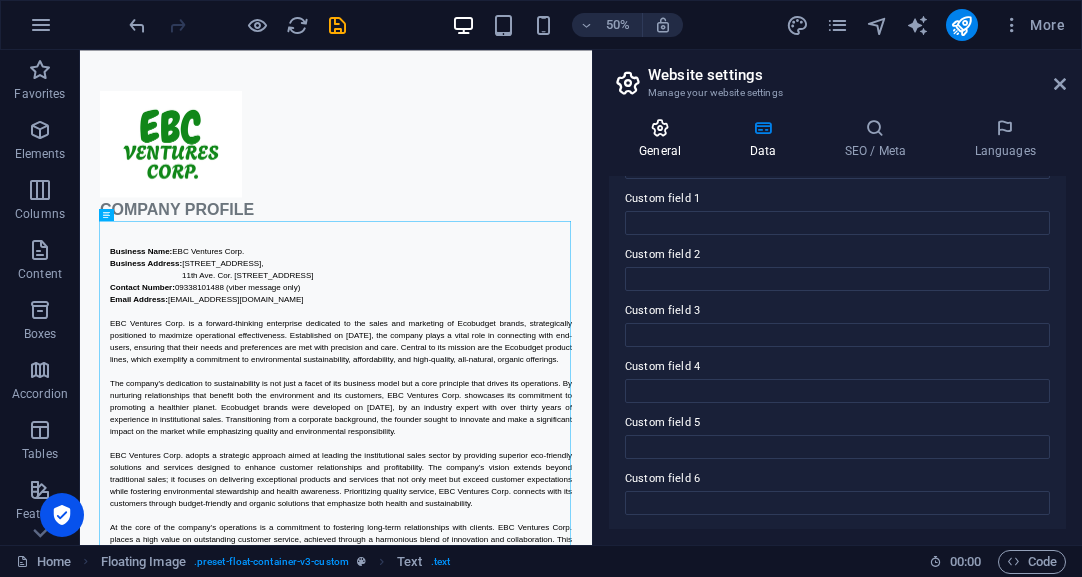 click on "General" at bounding box center [664, 139] 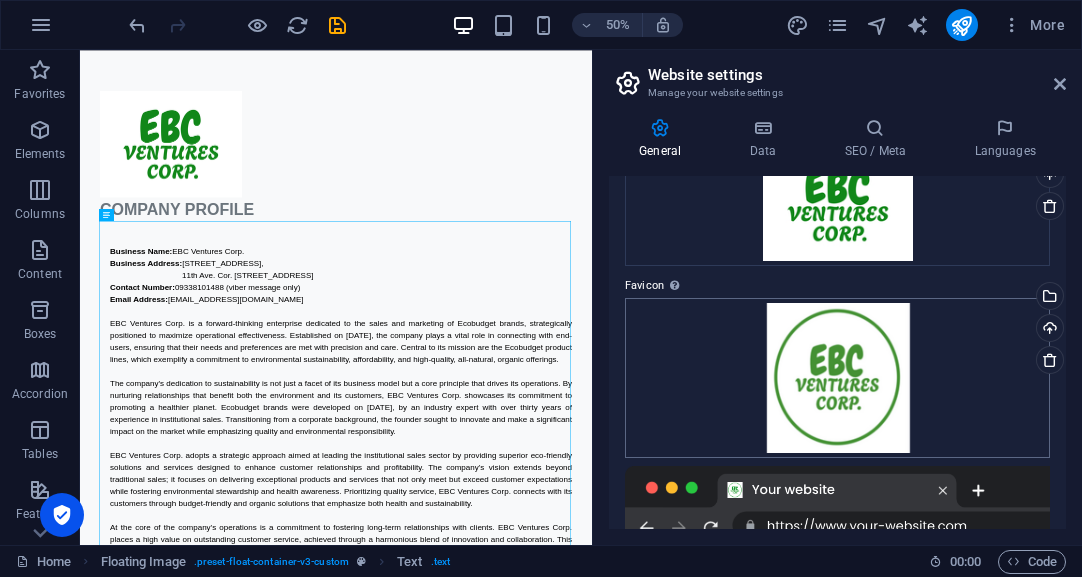 scroll, scrollTop: 0, scrollLeft: 0, axis: both 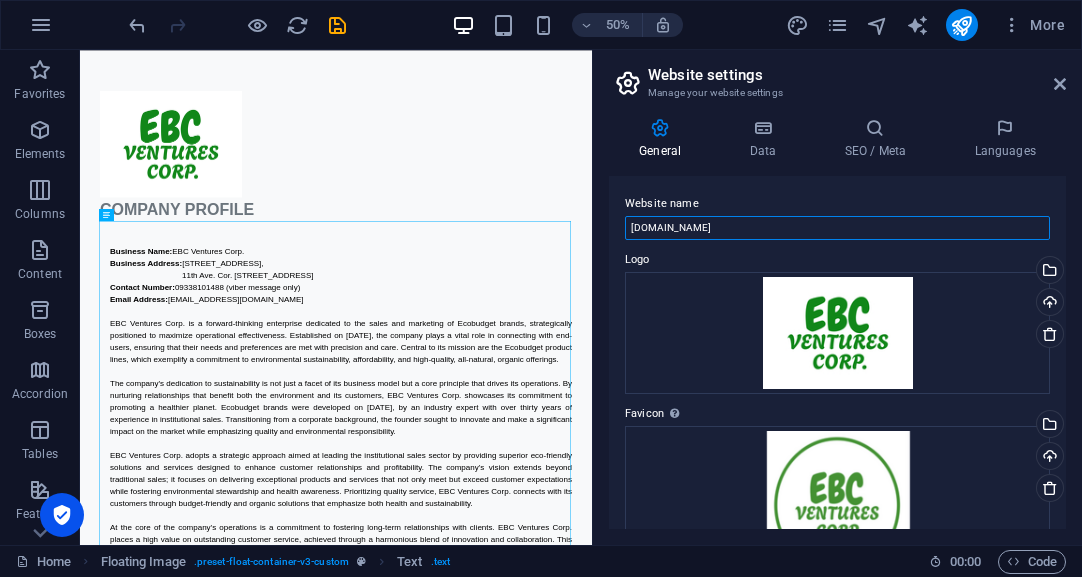 drag, startPoint x: 723, startPoint y: 223, endPoint x: 592, endPoint y: 223, distance: 131 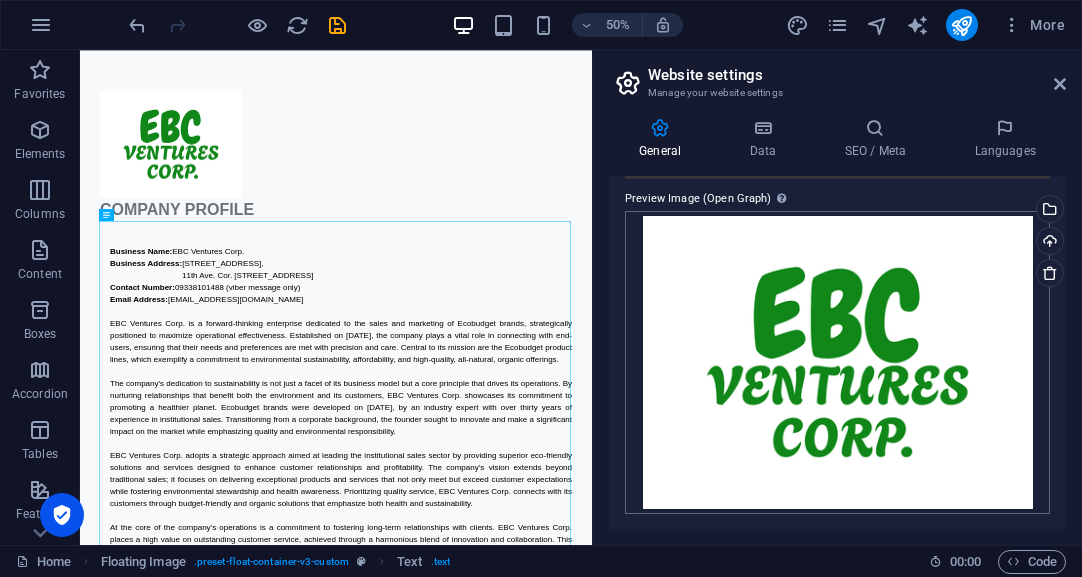 scroll, scrollTop: 0, scrollLeft: 0, axis: both 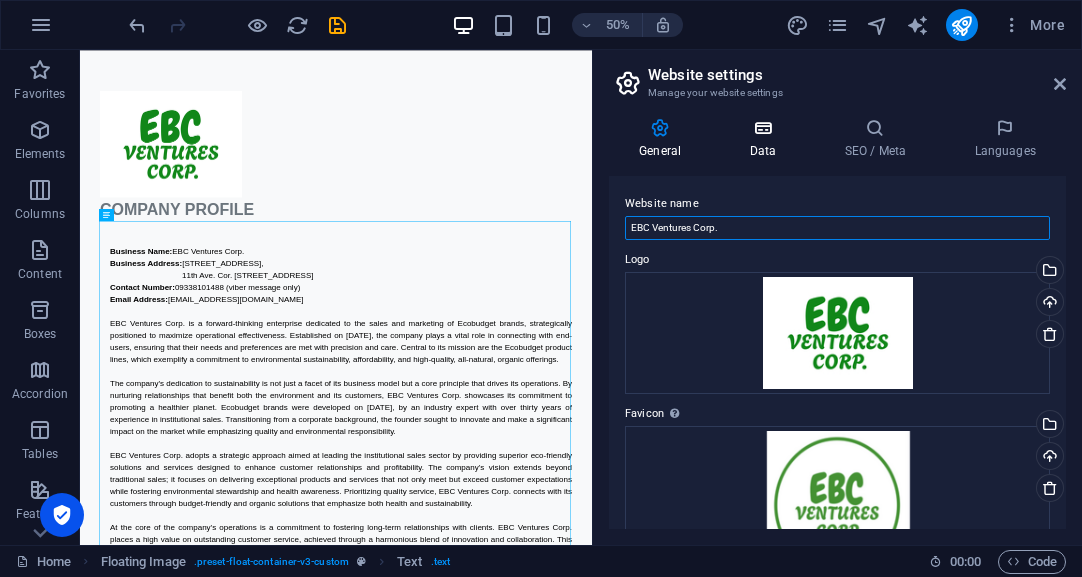 type on "EBC Ventures Corp." 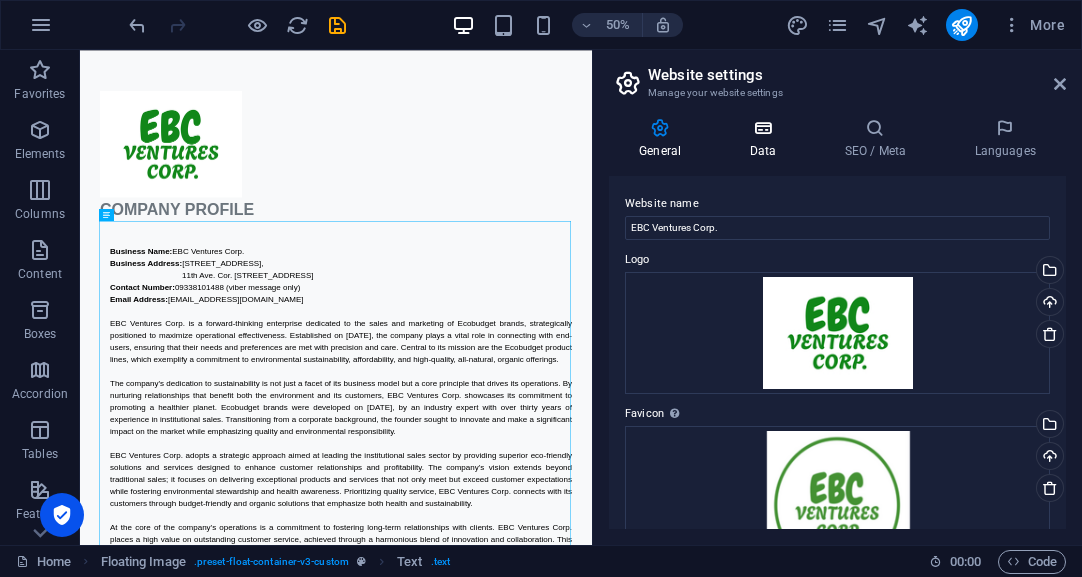 click at bounding box center (762, 128) 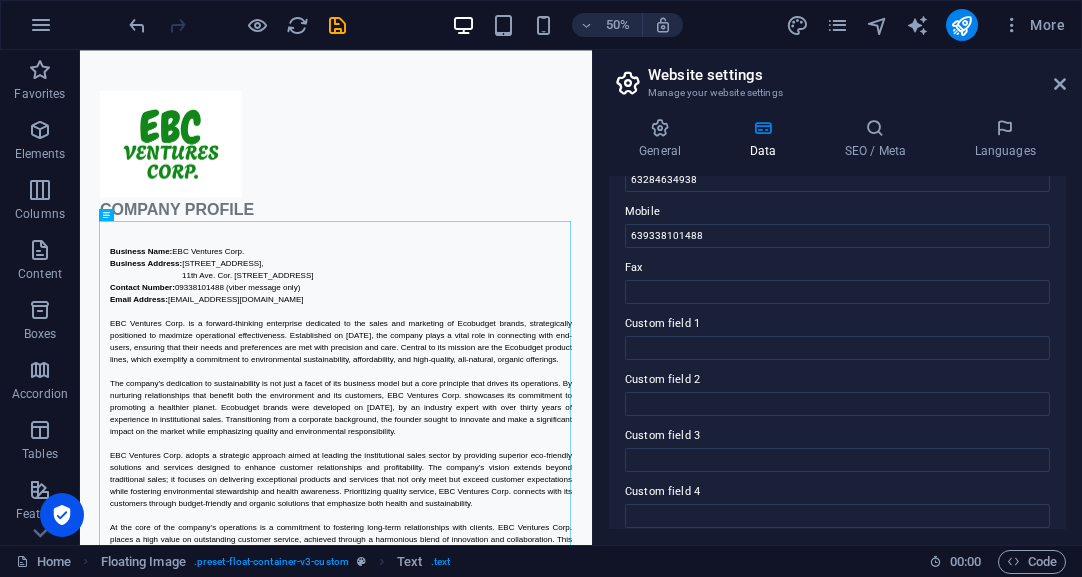 scroll, scrollTop: 606, scrollLeft: 0, axis: vertical 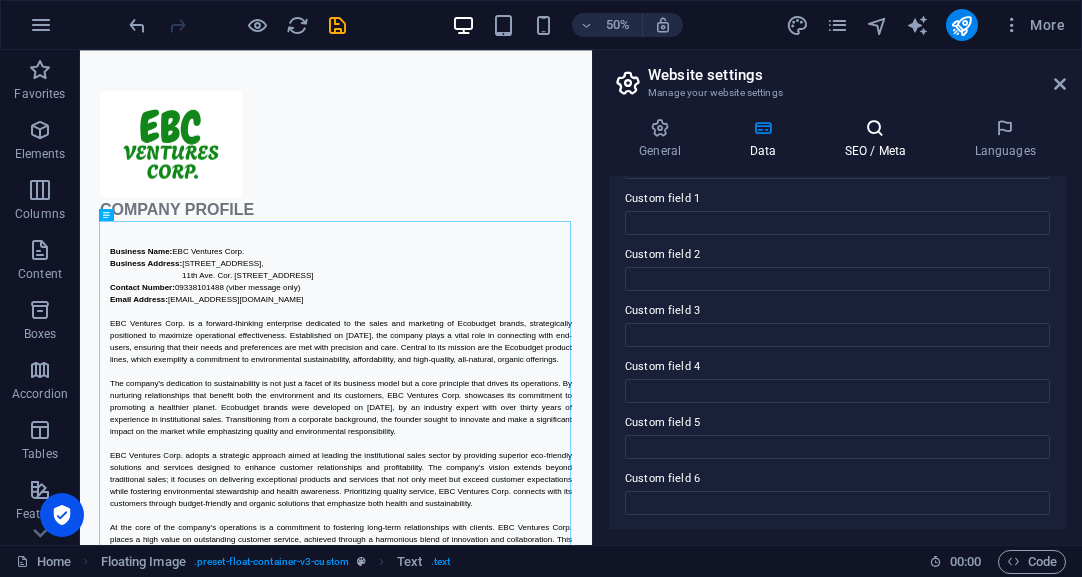 click on "SEO / Meta" at bounding box center [879, 139] 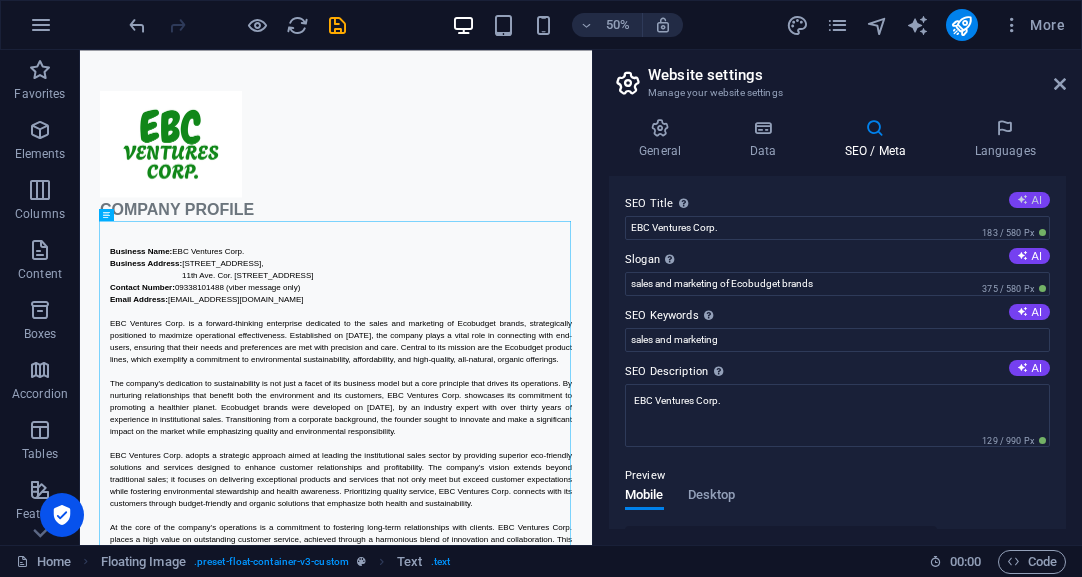 click on "AI" at bounding box center [1029, 200] 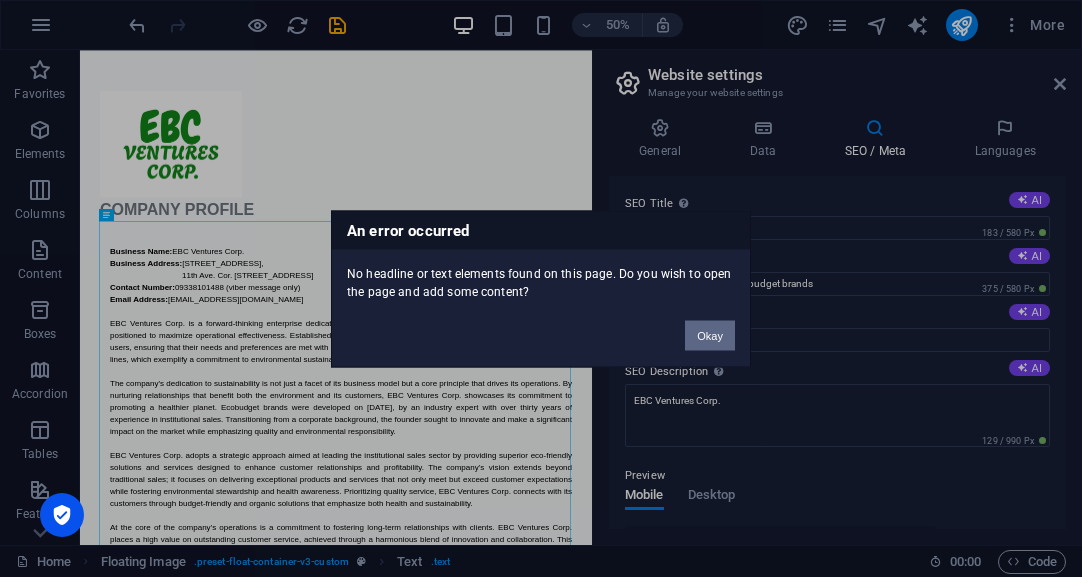 click on "Okay" at bounding box center [710, 335] 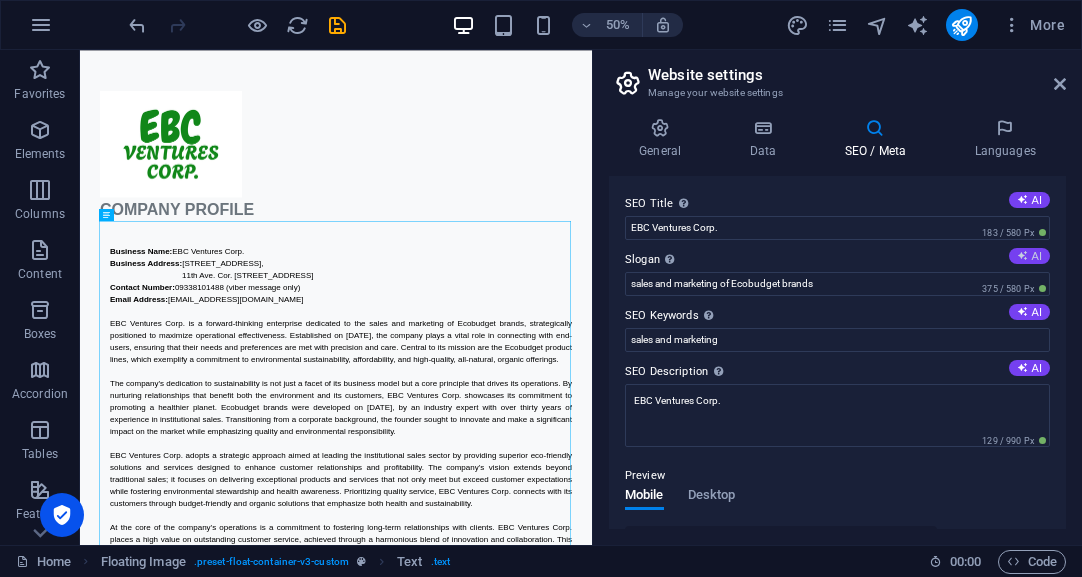 click on "AI" at bounding box center [1029, 256] 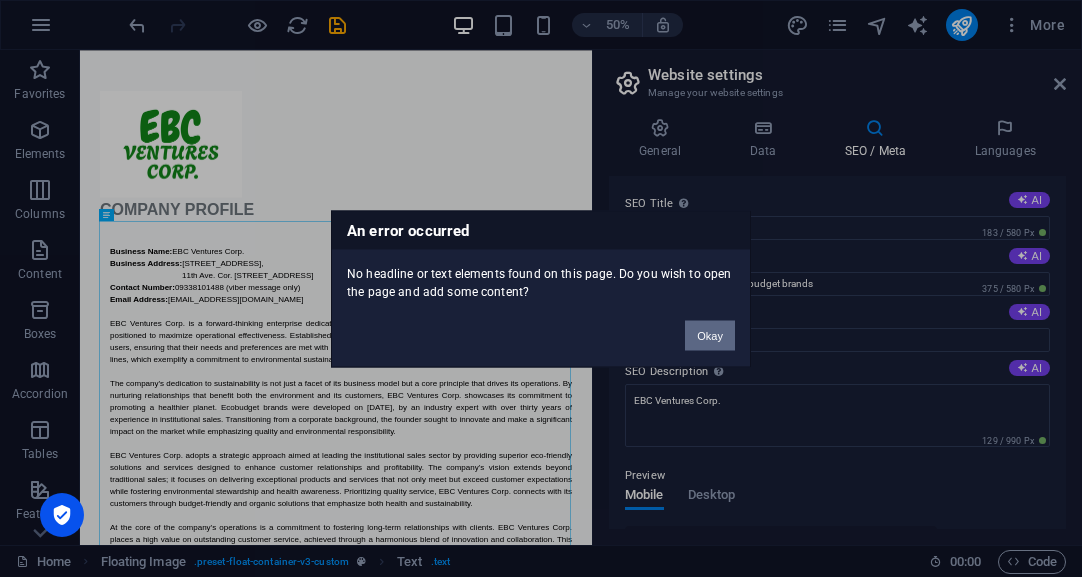 click on "Okay" at bounding box center (710, 335) 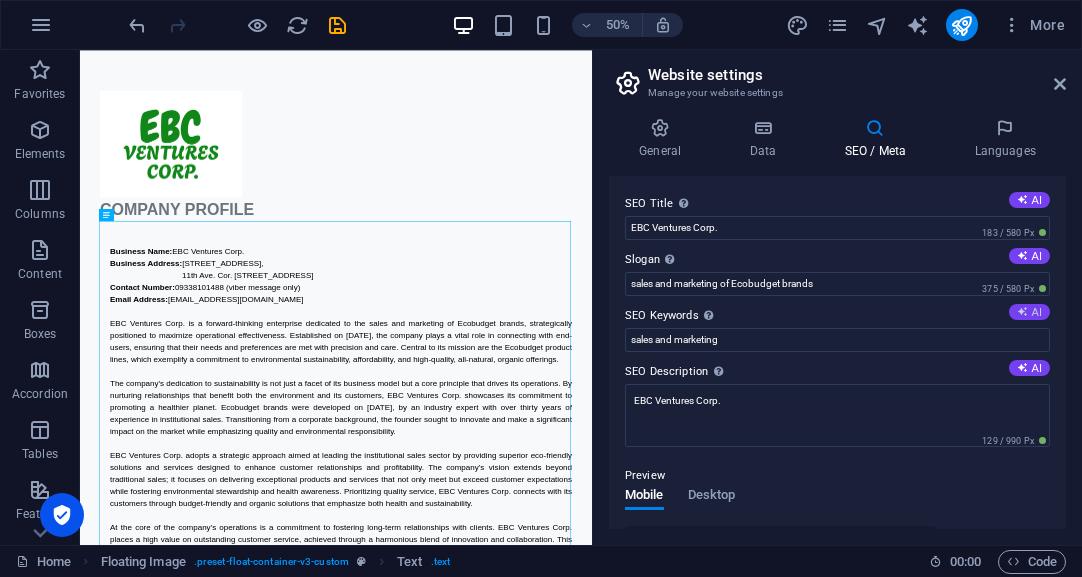 click on "AI" at bounding box center (1029, 312) 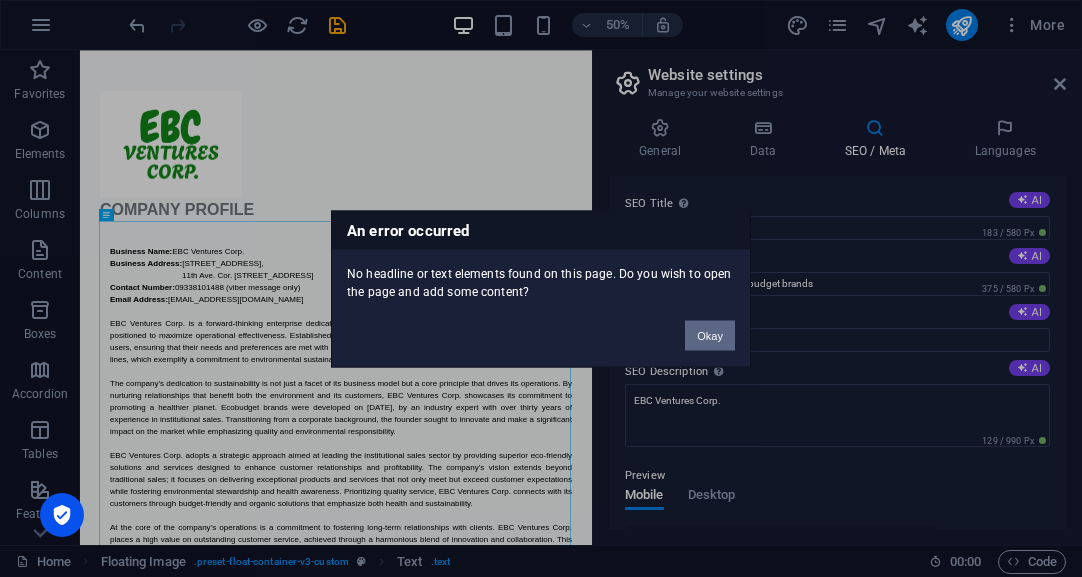 click on "Okay" at bounding box center [710, 335] 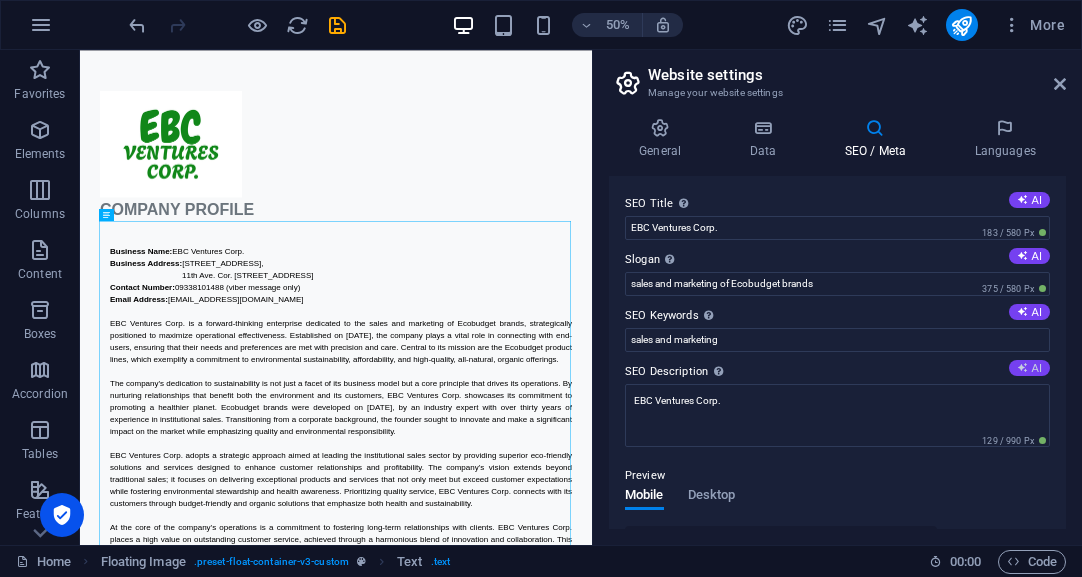 click on "AI" at bounding box center [1029, 368] 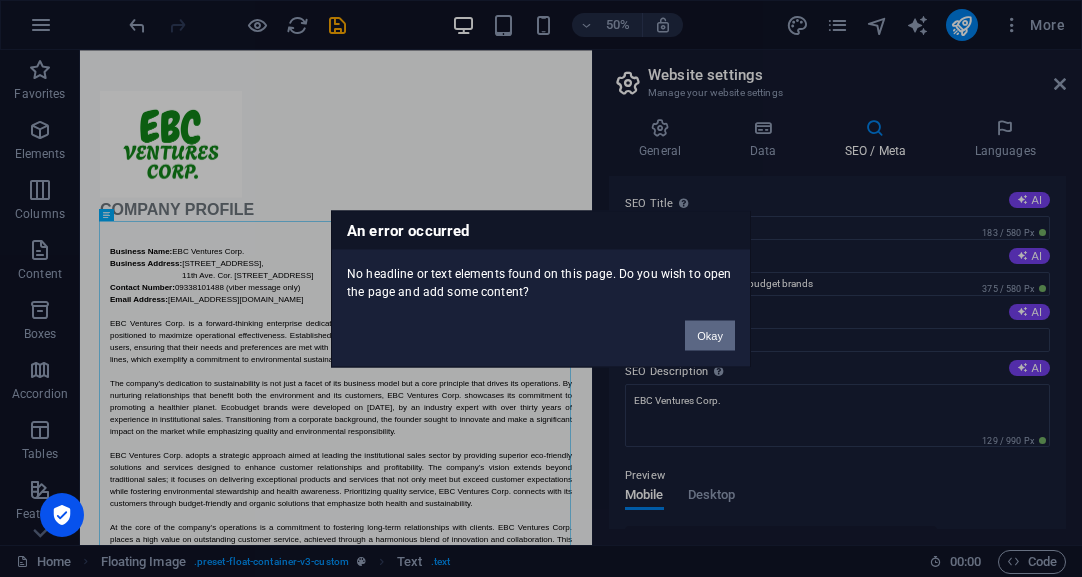 click on "Okay" at bounding box center (710, 335) 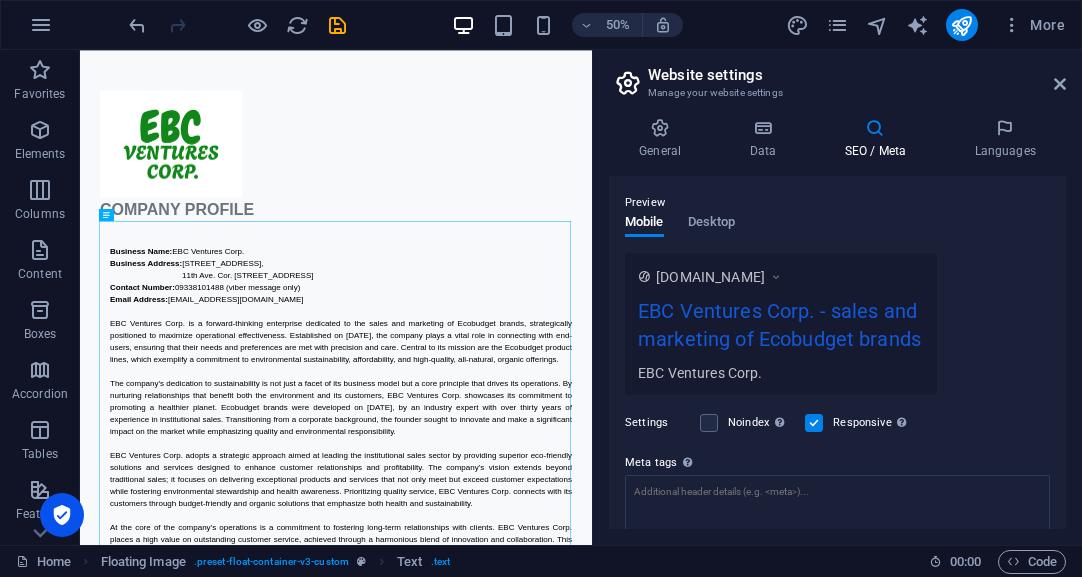 scroll, scrollTop: 241, scrollLeft: 0, axis: vertical 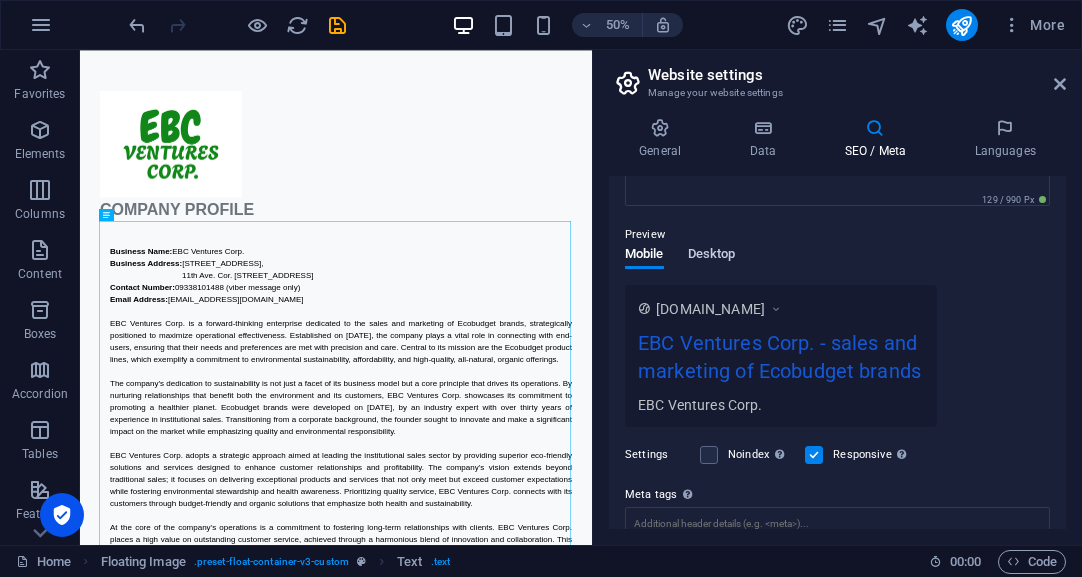 click on "Desktop" at bounding box center (712, 256) 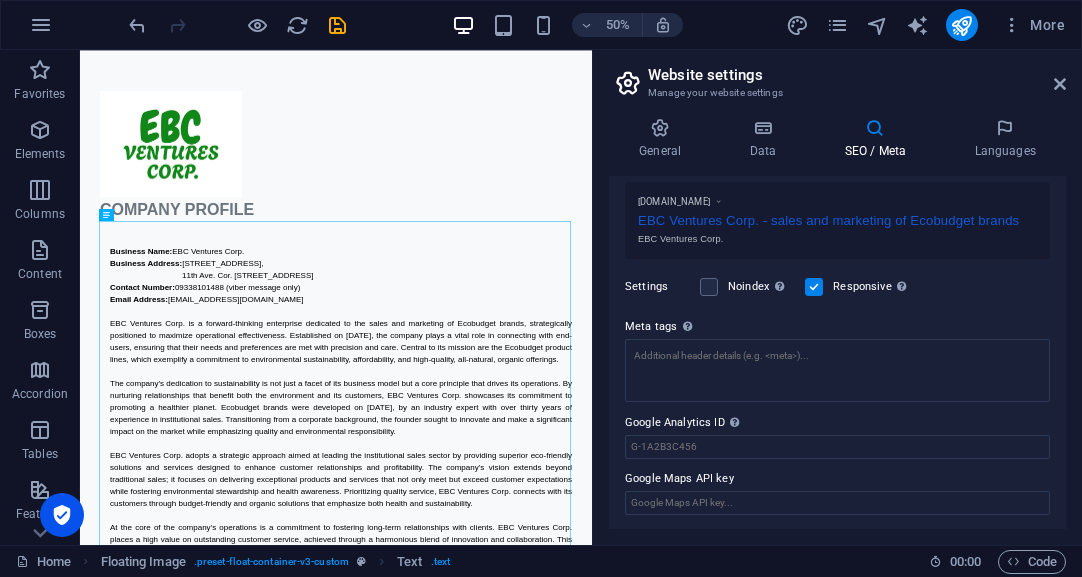 scroll, scrollTop: 0, scrollLeft: 0, axis: both 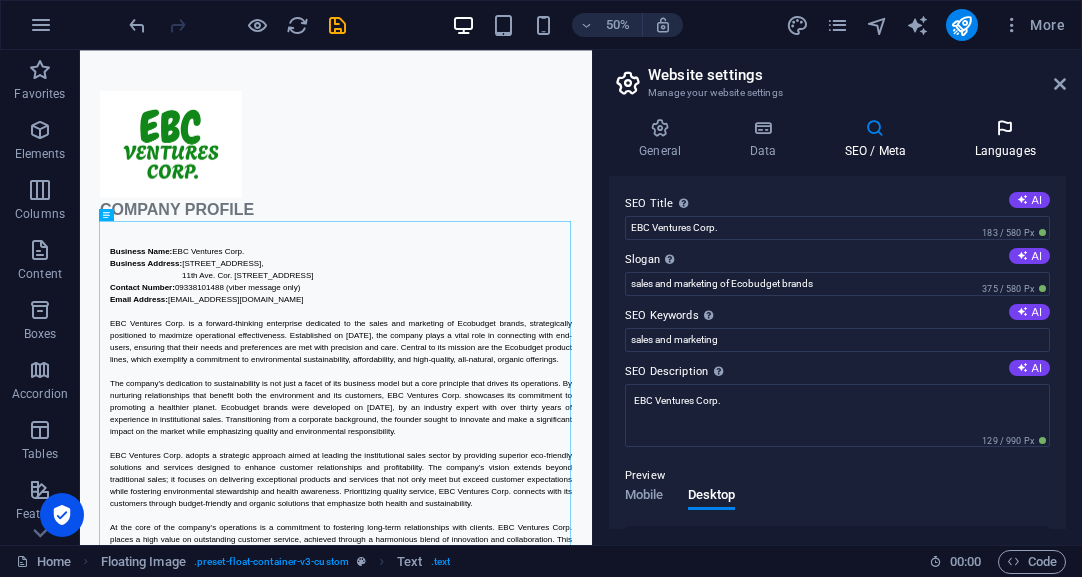 click on "Languages" at bounding box center [1005, 139] 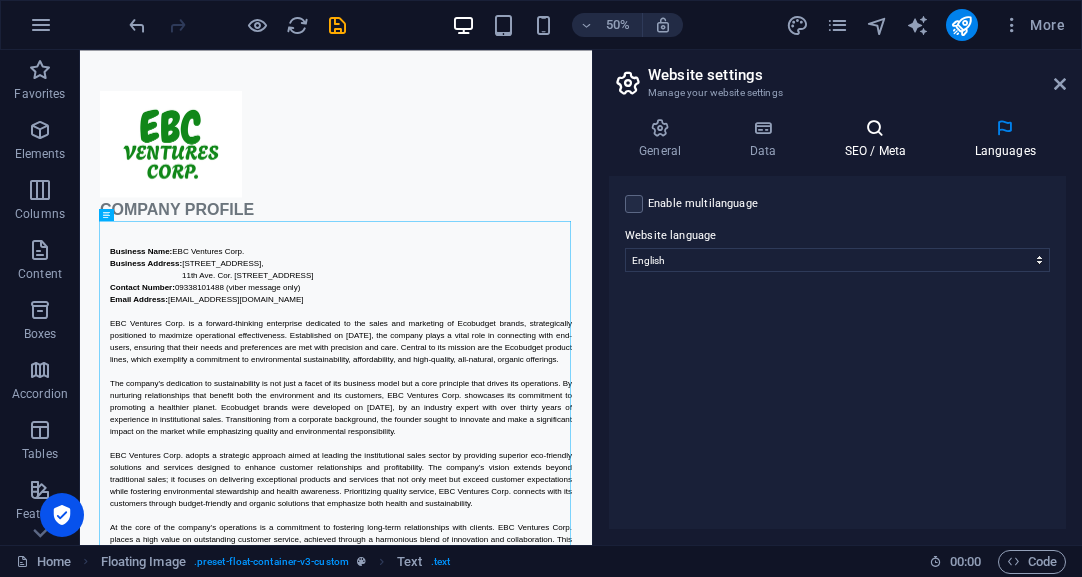 click on "SEO / Meta" at bounding box center [879, 139] 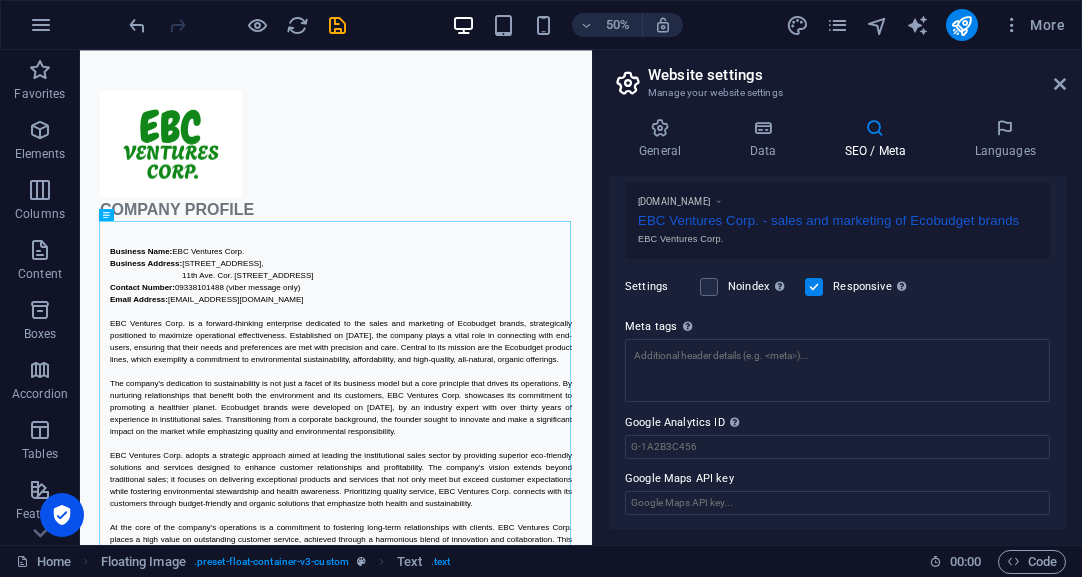 scroll, scrollTop: 0, scrollLeft: 0, axis: both 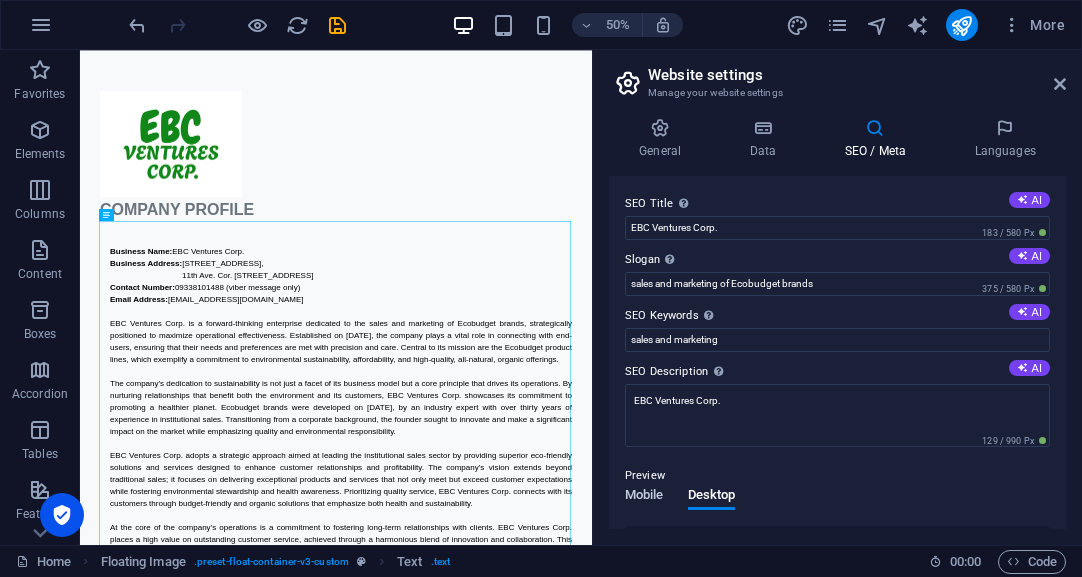 click on "Mobile" at bounding box center (644, 497) 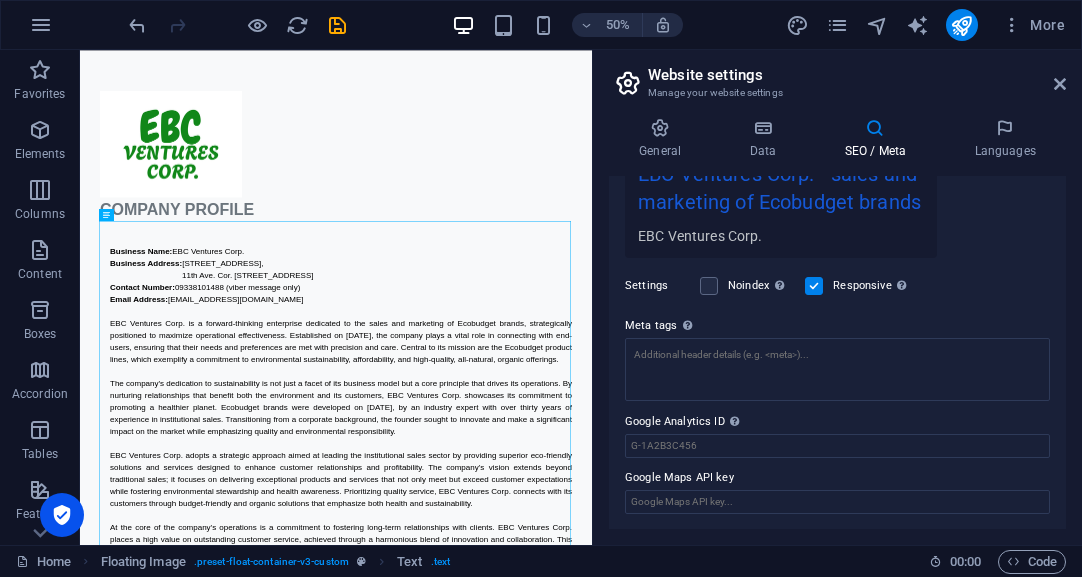 scroll, scrollTop: 0, scrollLeft: 0, axis: both 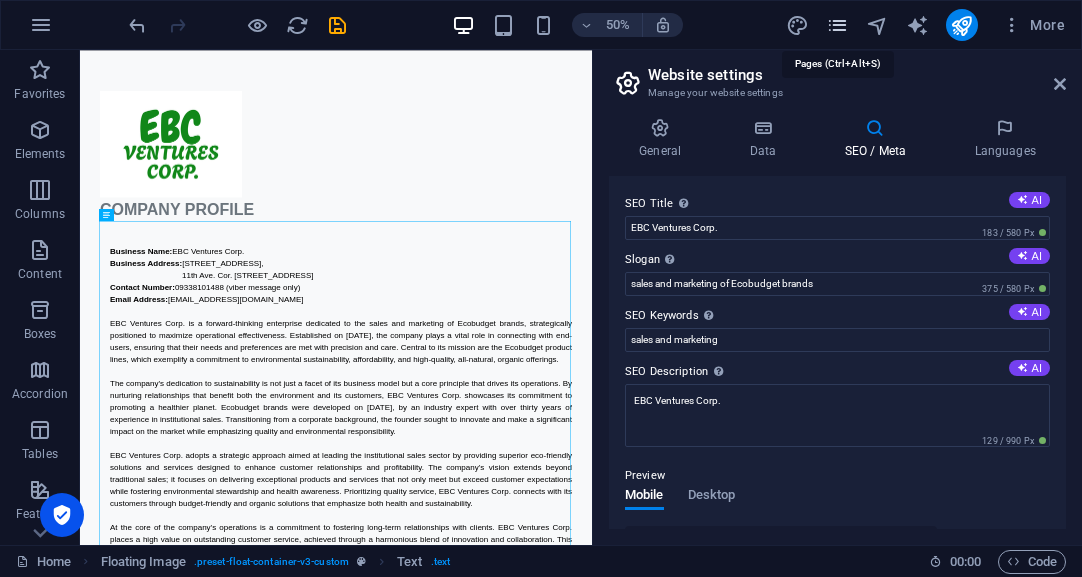 click at bounding box center [837, 25] 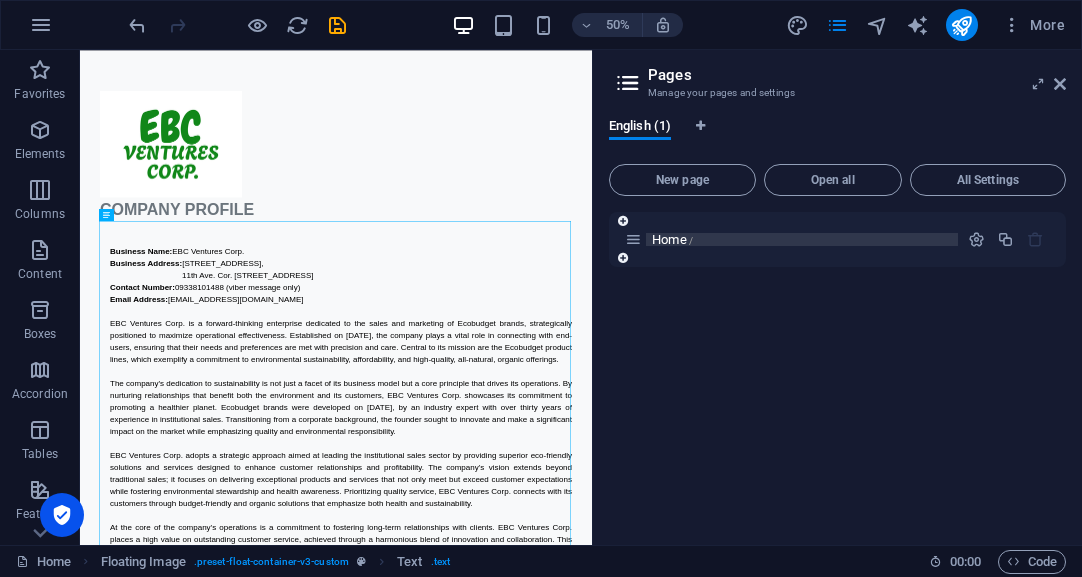 click on "Home /" at bounding box center (672, 239) 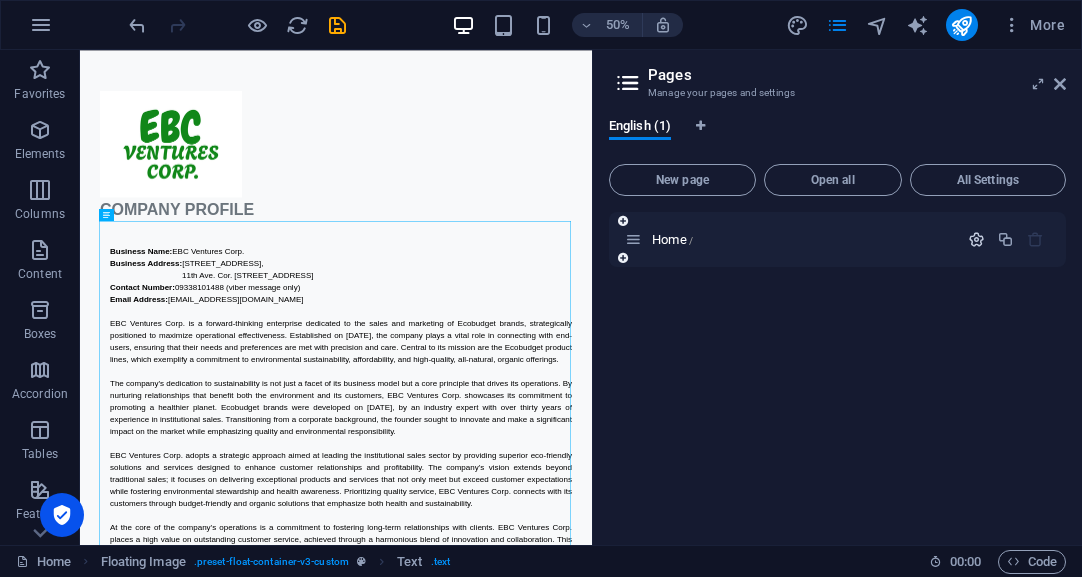 click at bounding box center [976, 239] 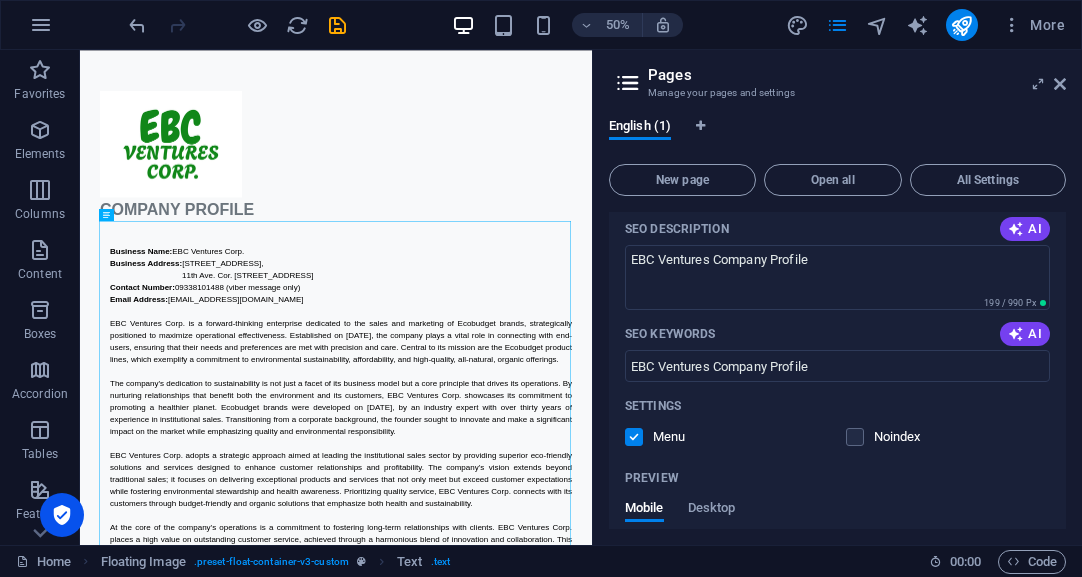 scroll, scrollTop: 274, scrollLeft: 0, axis: vertical 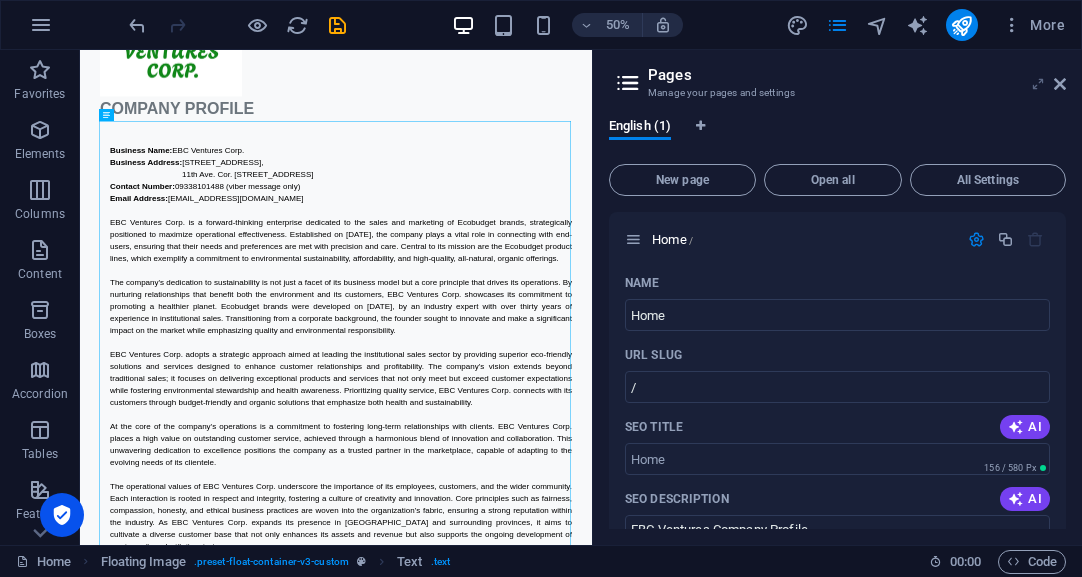 click at bounding box center [1038, 84] 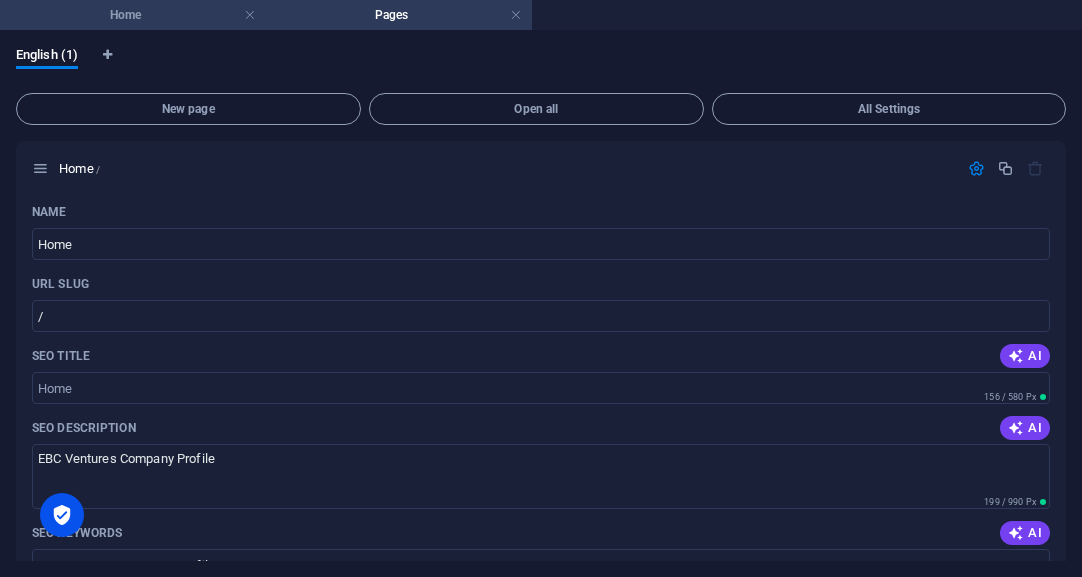 click on "Home" at bounding box center (133, 15) 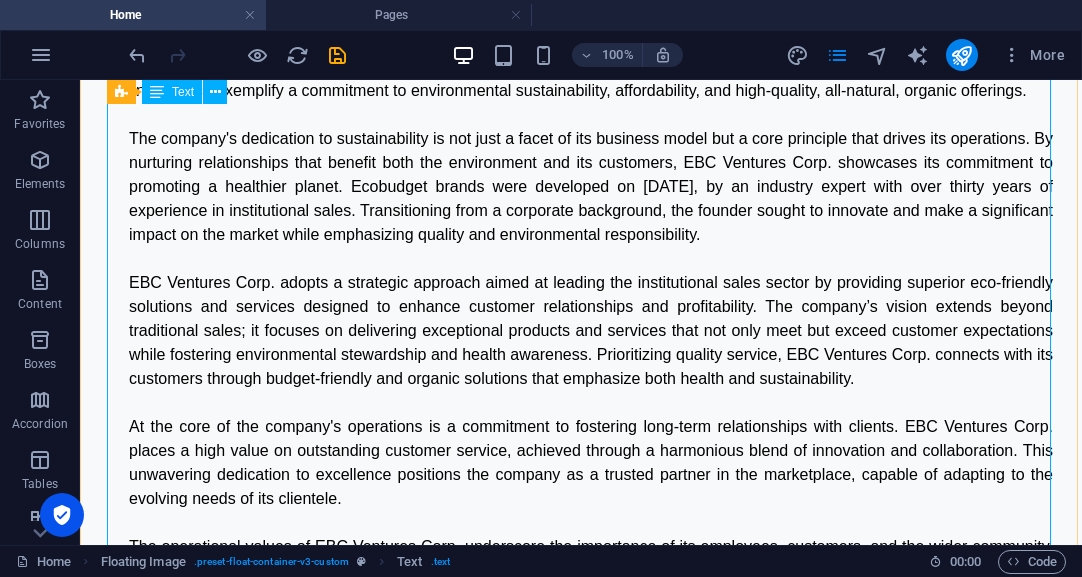 scroll, scrollTop: 0, scrollLeft: 0, axis: both 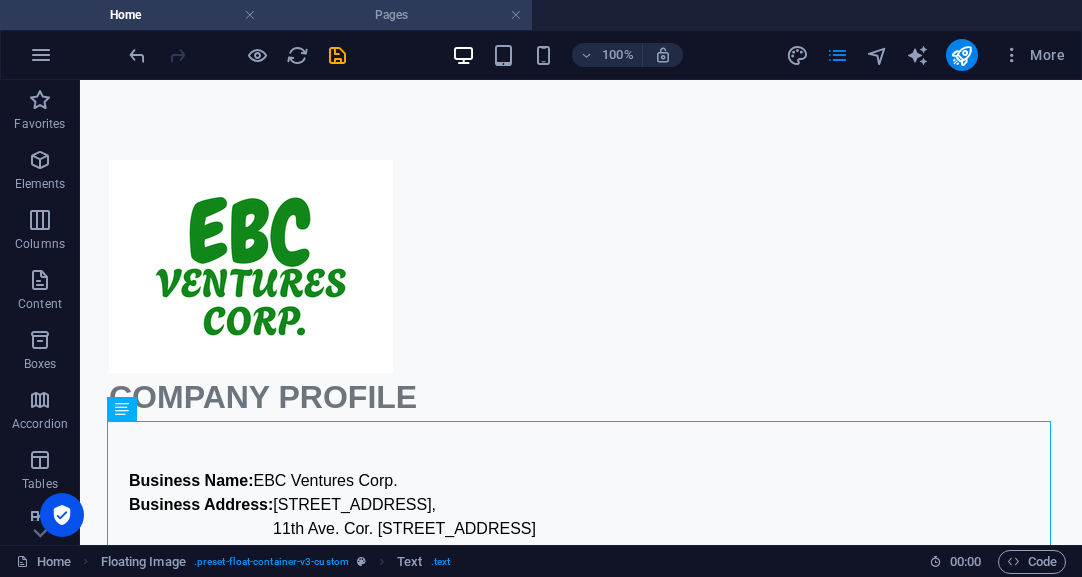 click on "Pages" at bounding box center [399, 15] 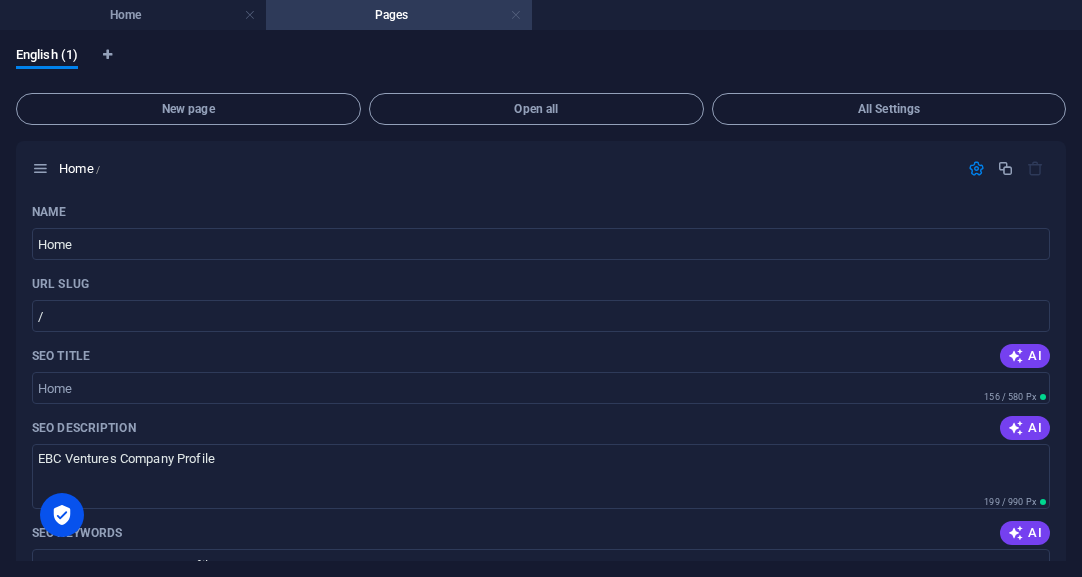 click at bounding box center [516, 15] 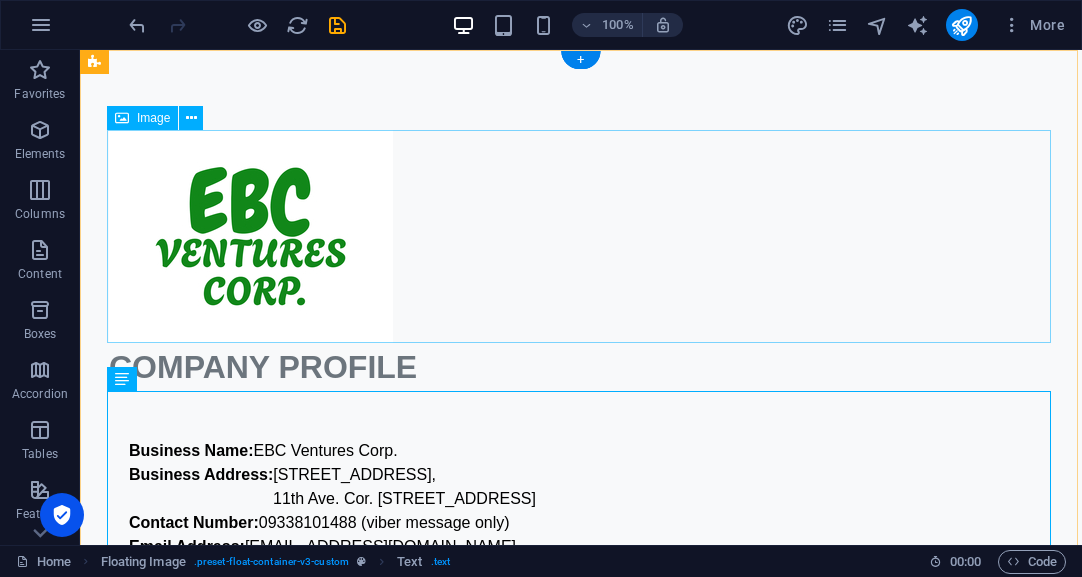 click at bounding box center [581, 236] 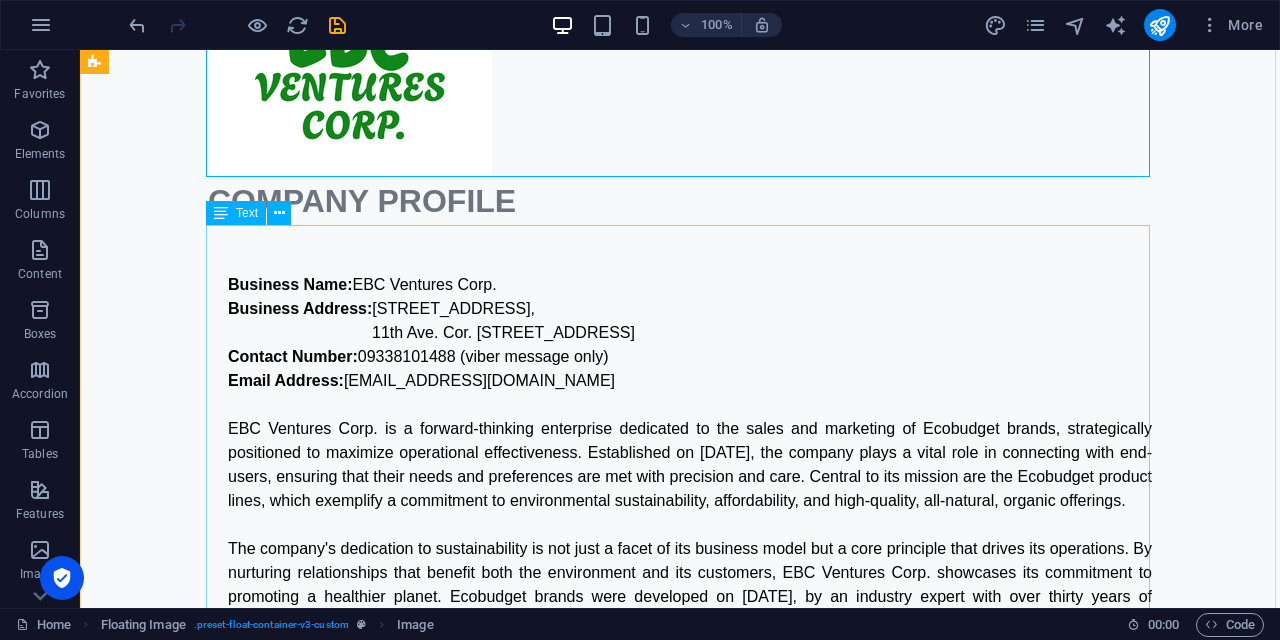 scroll, scrollTop: 0, scrollLeft: 0, axis: both 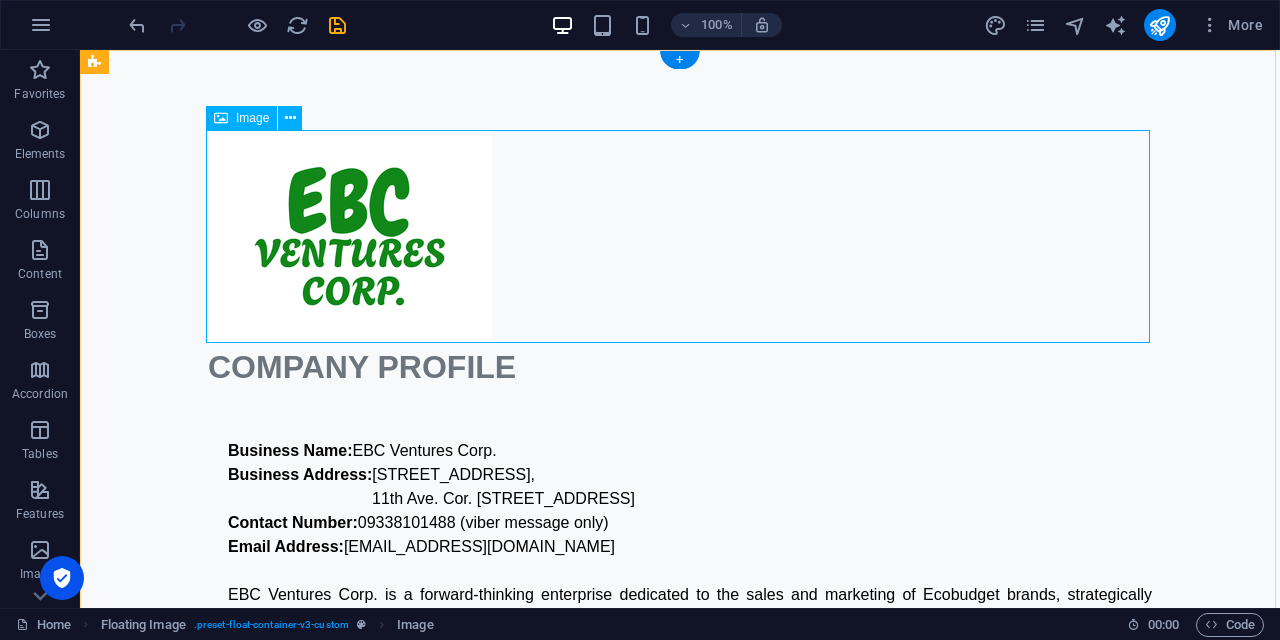 click at bounding box center [680, 236] 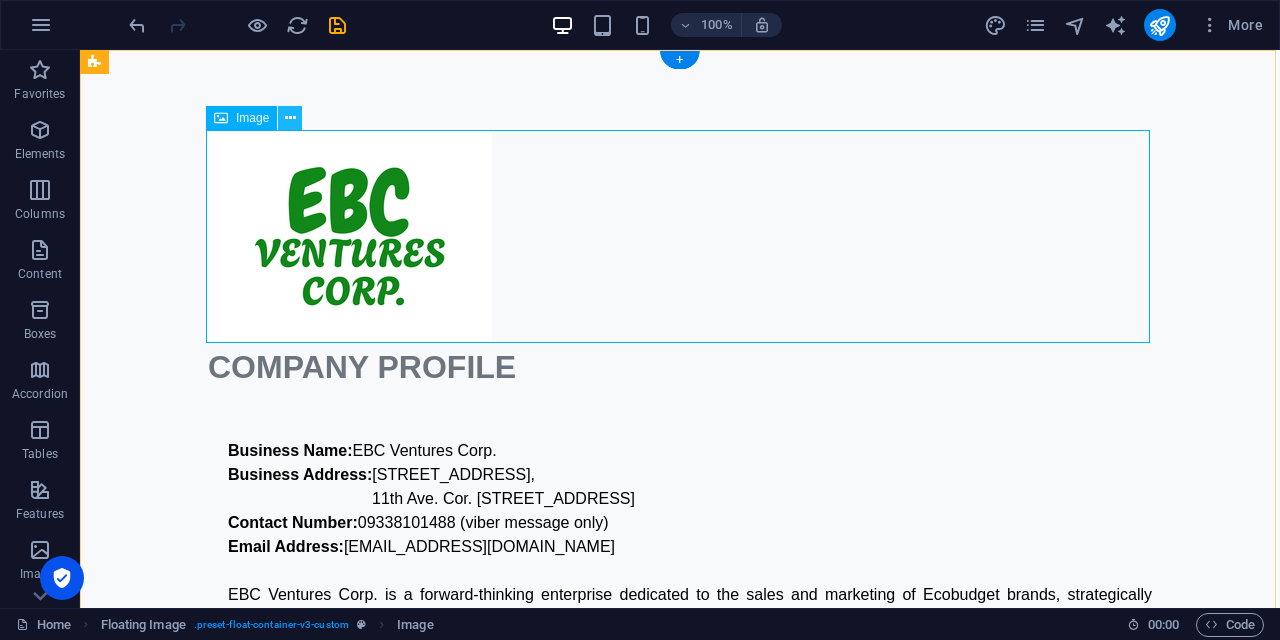 click at bounding box center (290, 118) 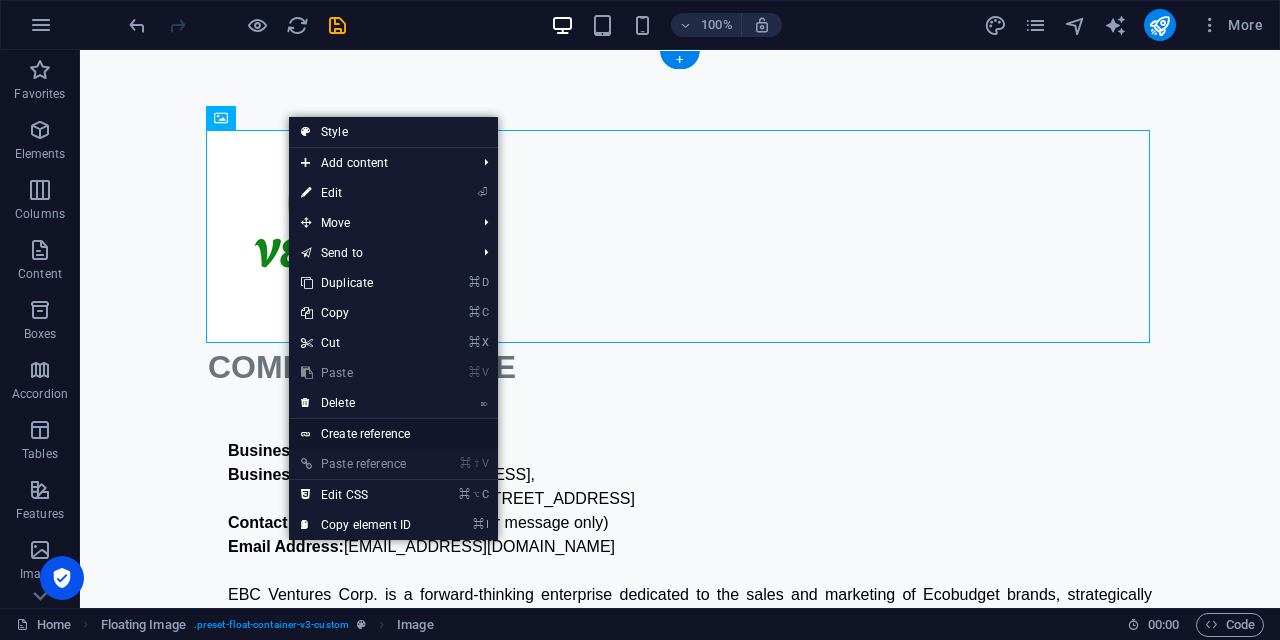 click on "Create reference" at bounding box center (393, 434) 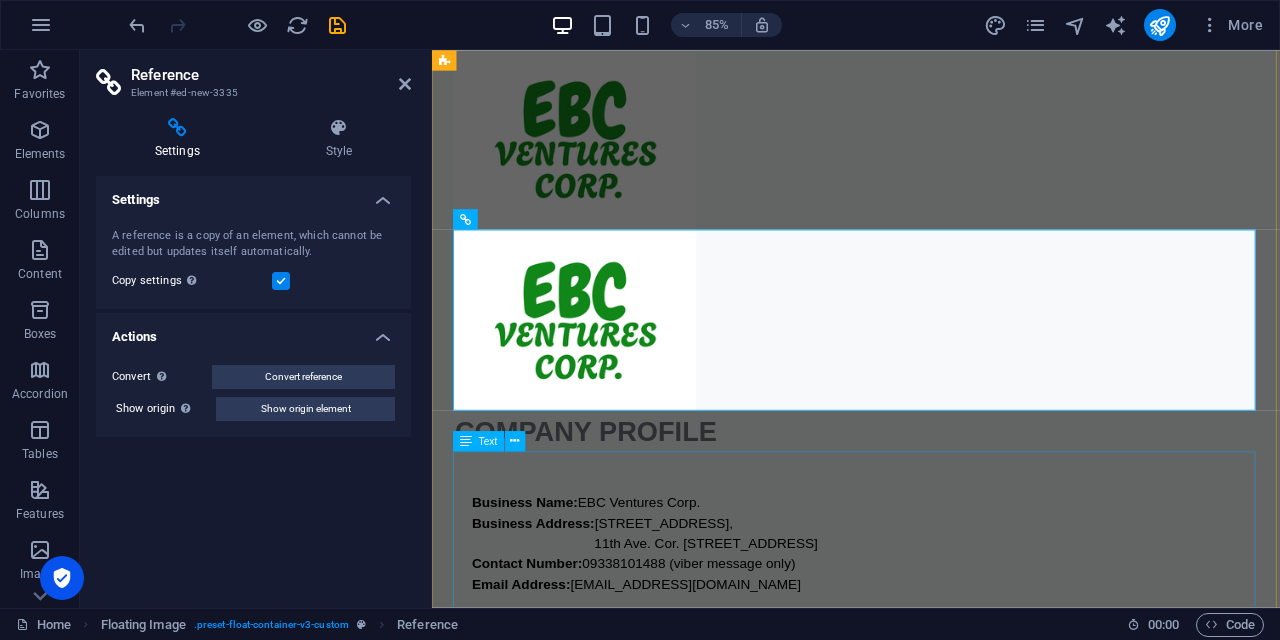 scroll, scrollTop: 0, scrollLeft: 0, axis: both 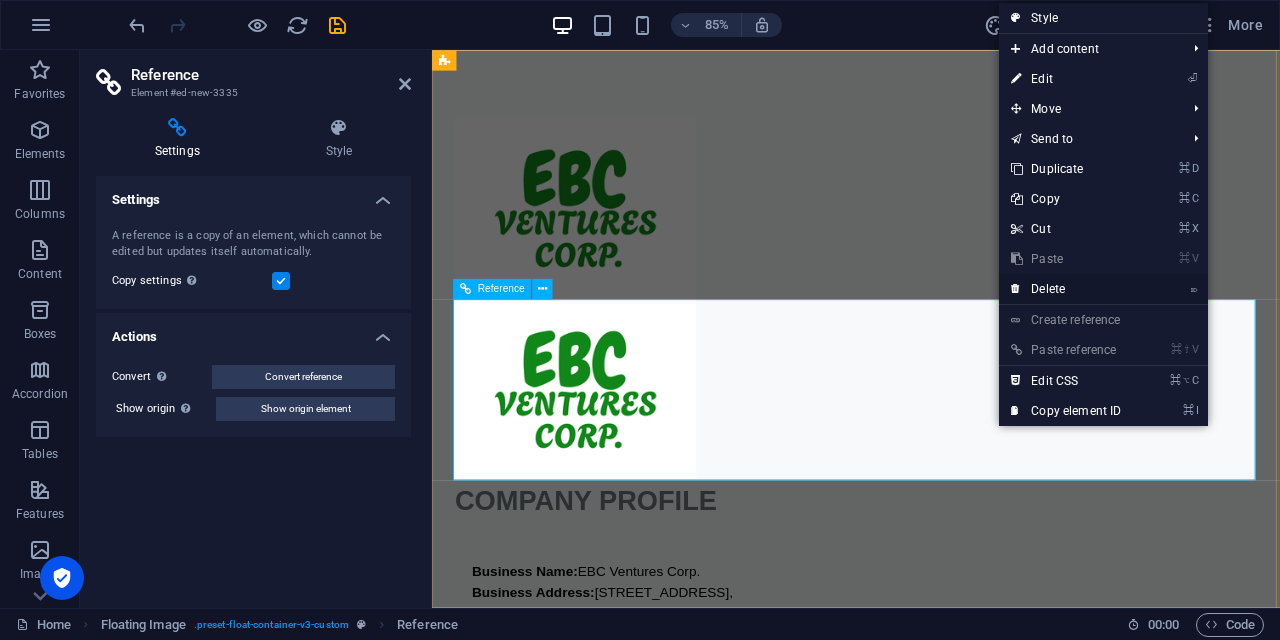 click on "⌦  Delete" at bounding box center [1066, 289] 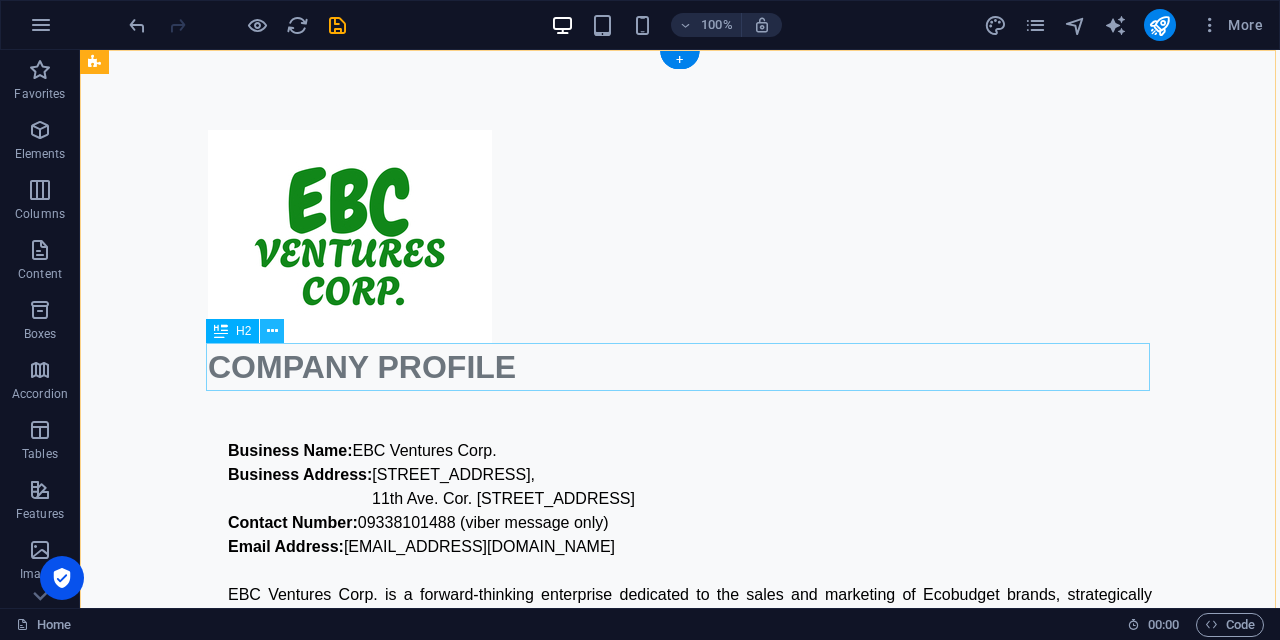 click at bounding box center [272, 331] 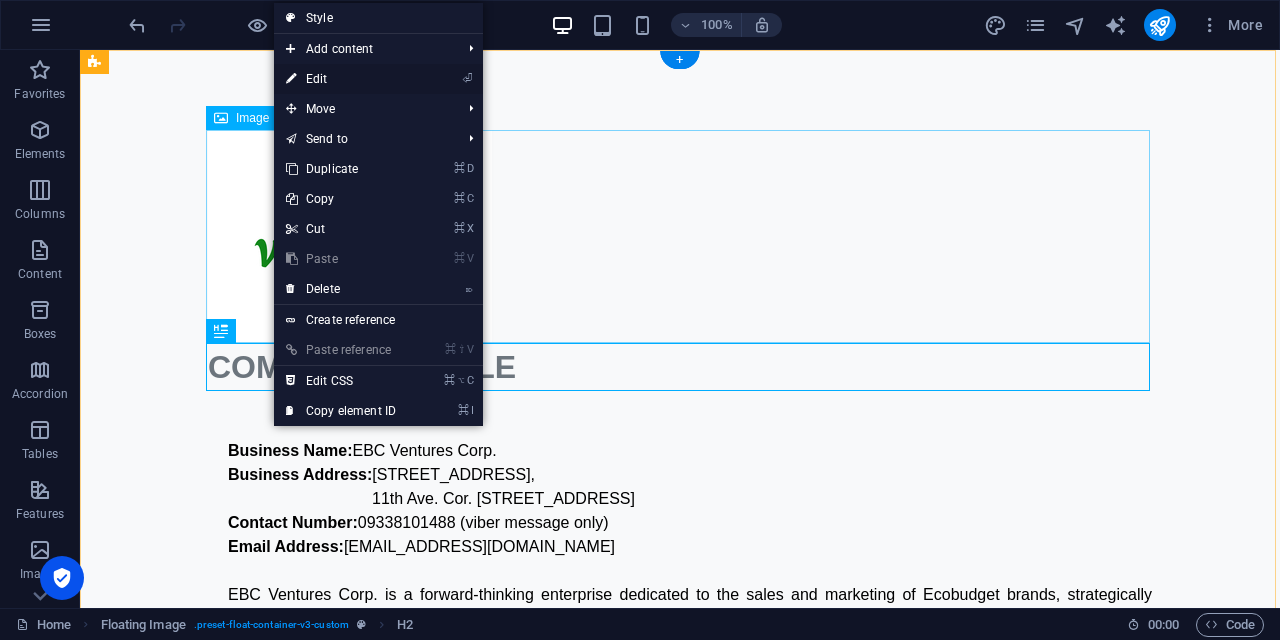 click on "⏎  Edit" at bounding box center (341, 79) 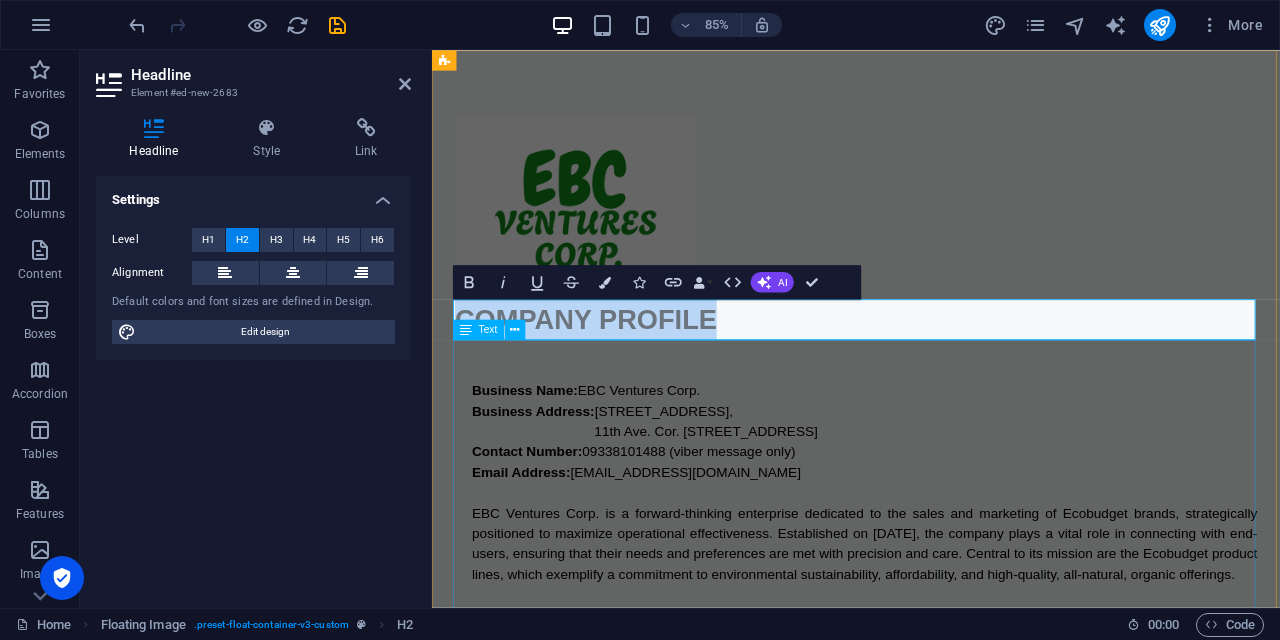 click on "Business Name:            EBC Ventures Corp.  Business Address:        U1702, 17F High Street South Corporate Plaza Condominium Tower 2,         11th Ave. Cor. 26th St., Bonifacio Global City, Taguig 1635 Contact Number:           09338101488 (viber message only) Email Address:              info@ebcventures.ph   EBC Ventures Corp. is a forward-thinking enterprise dedicated to the sales and marketing of Ecobudget brands, strategically positioned to maximize operational effectiveness. Established on July 3, 2025, the company plays a vital role in connecting with end-users, ensuring that their needs and preferences are met with precision and care. Central to its mission are the Ecobudget product lines, which exemplify a commitment to environmental sustainability, affordability, and high-quality, all-natural, organic offerings." at bounding box center [931, 907] 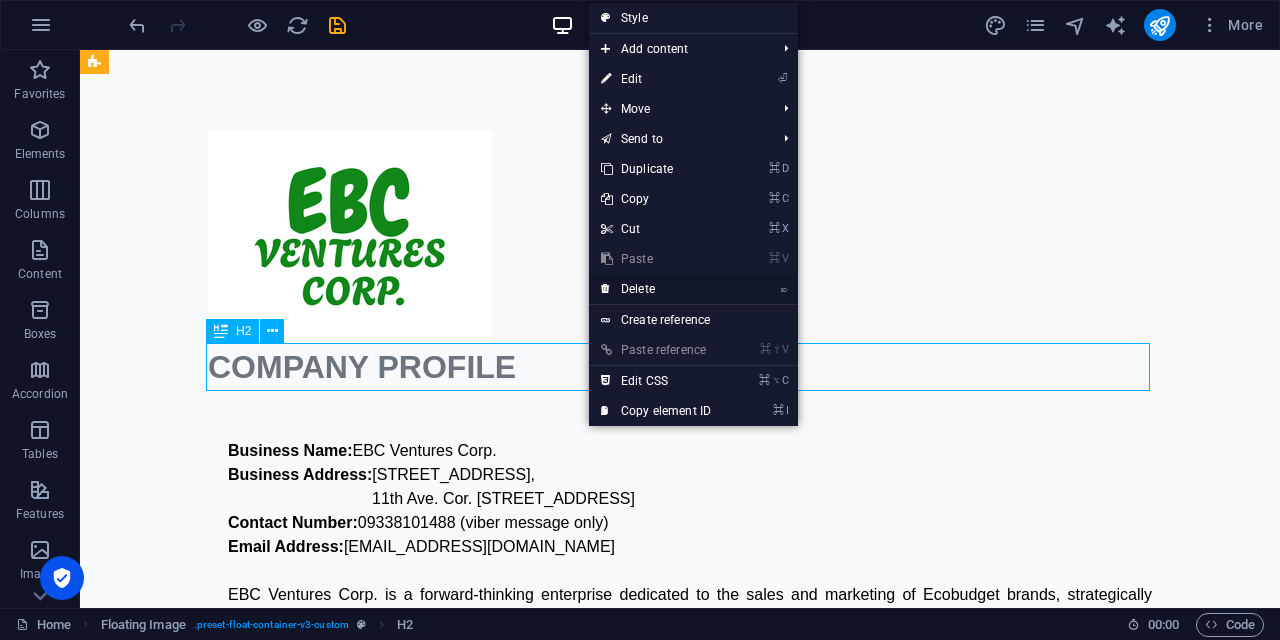 click on "⌦  Delete" at bounding box center (656, 289) 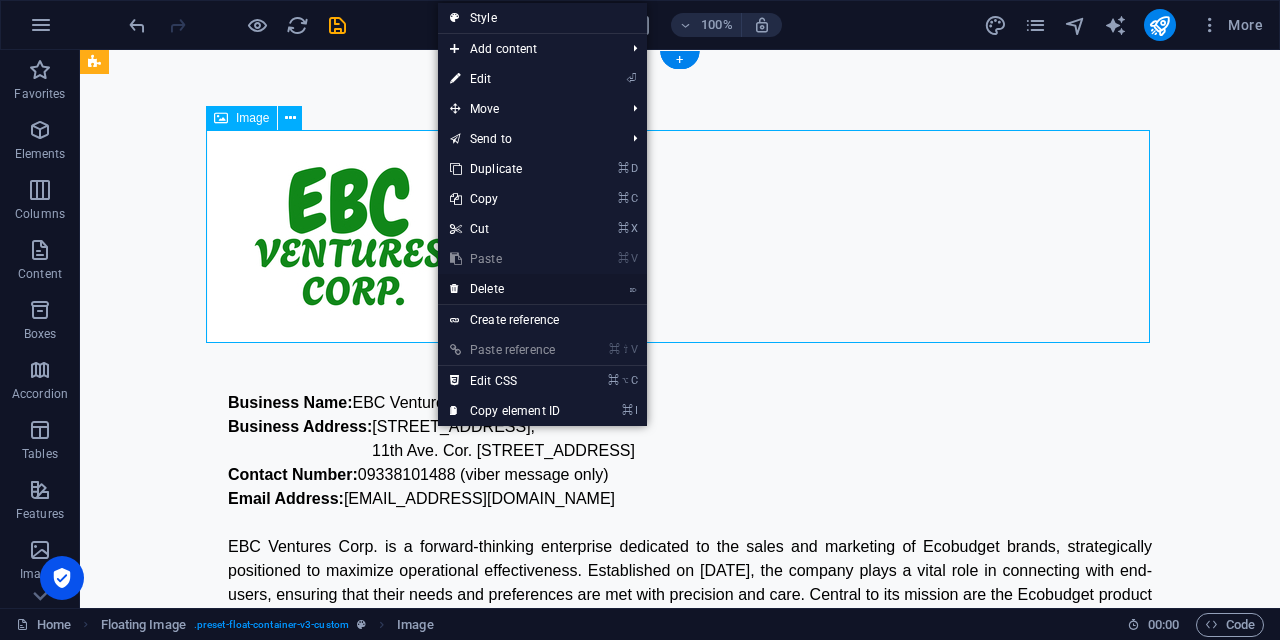 click on "⌦  Delete" at bounding box center (505, 289) 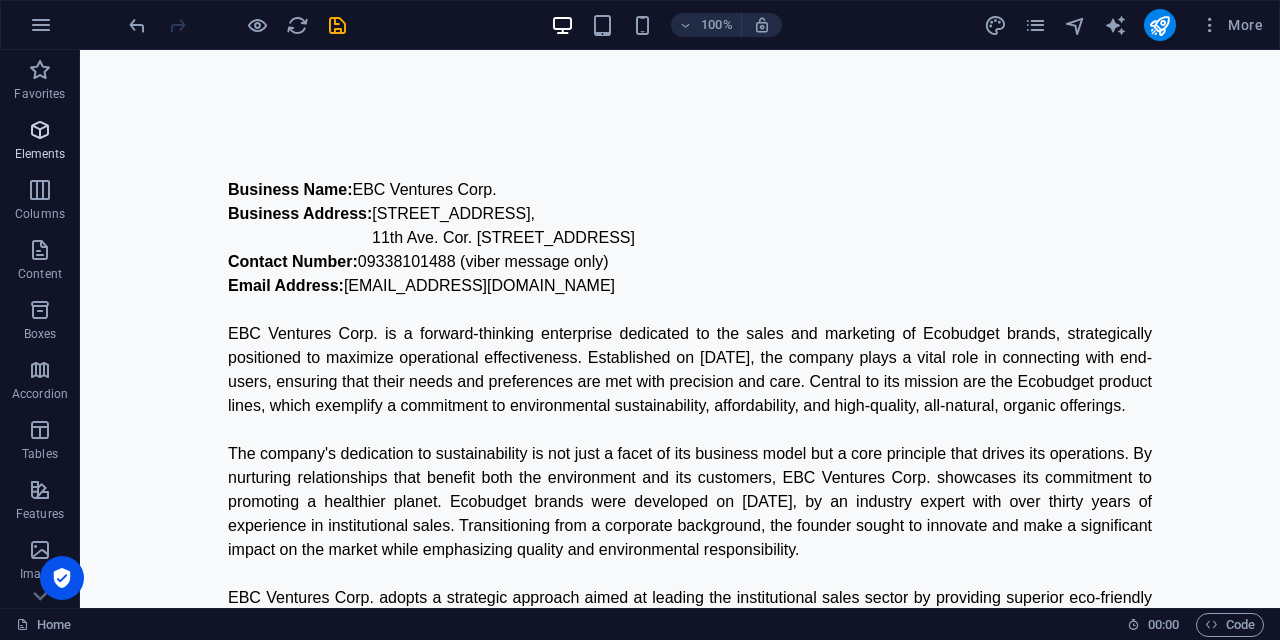 click at bounding box center [40, 130] 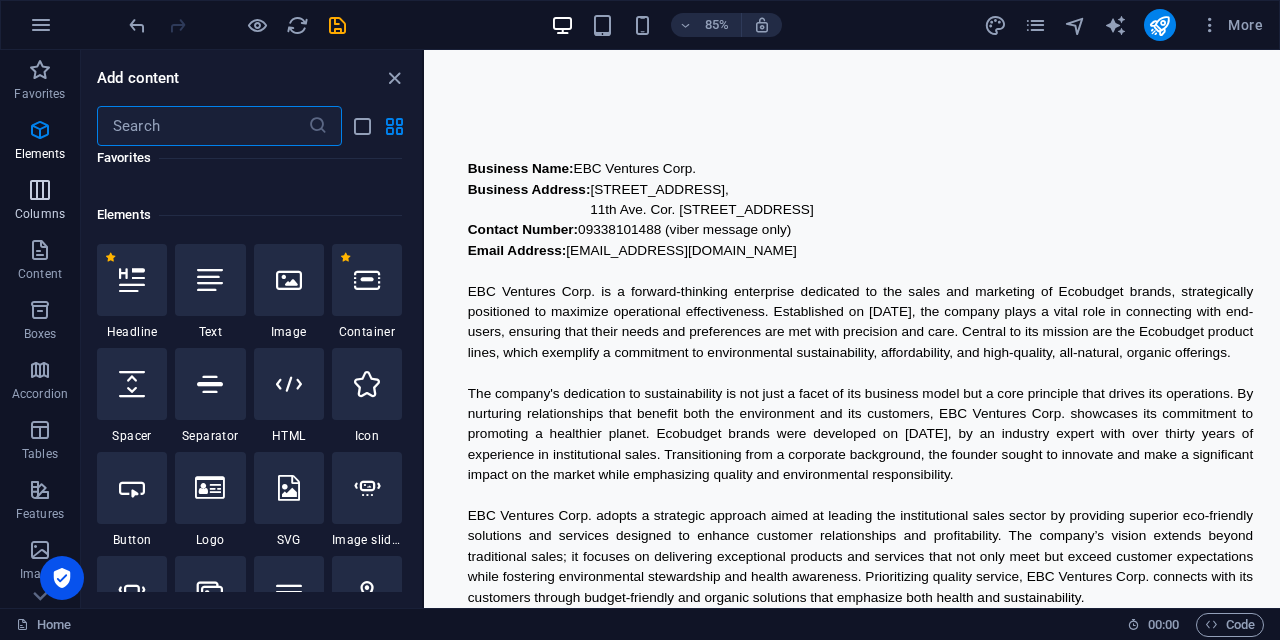 scroll, scrollTop: 213, scrollLeft: 0, axis: vertical 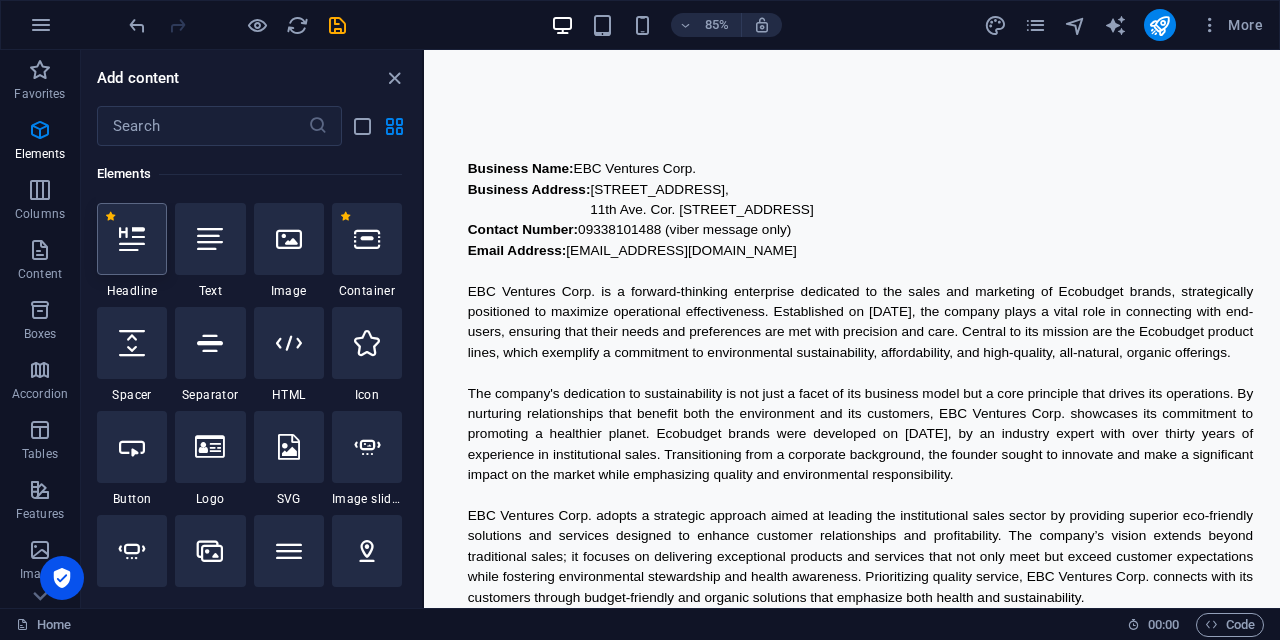 click at bounding box center [132, 239] 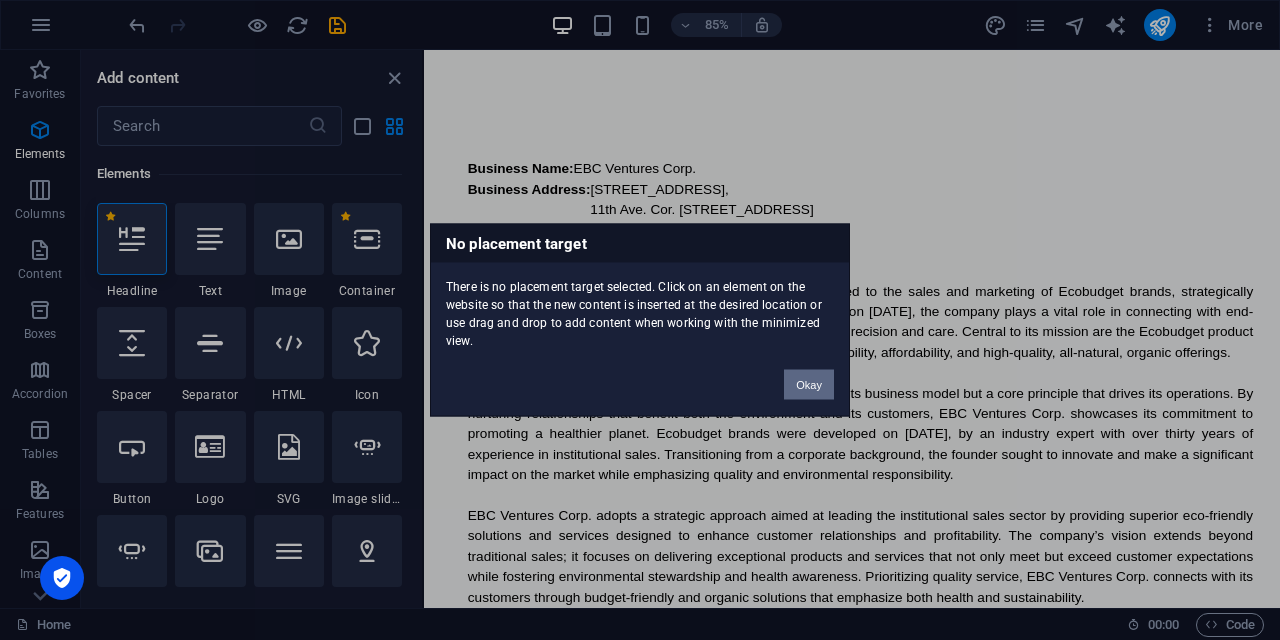 click on "Okay" at bounding box center [809, 385] 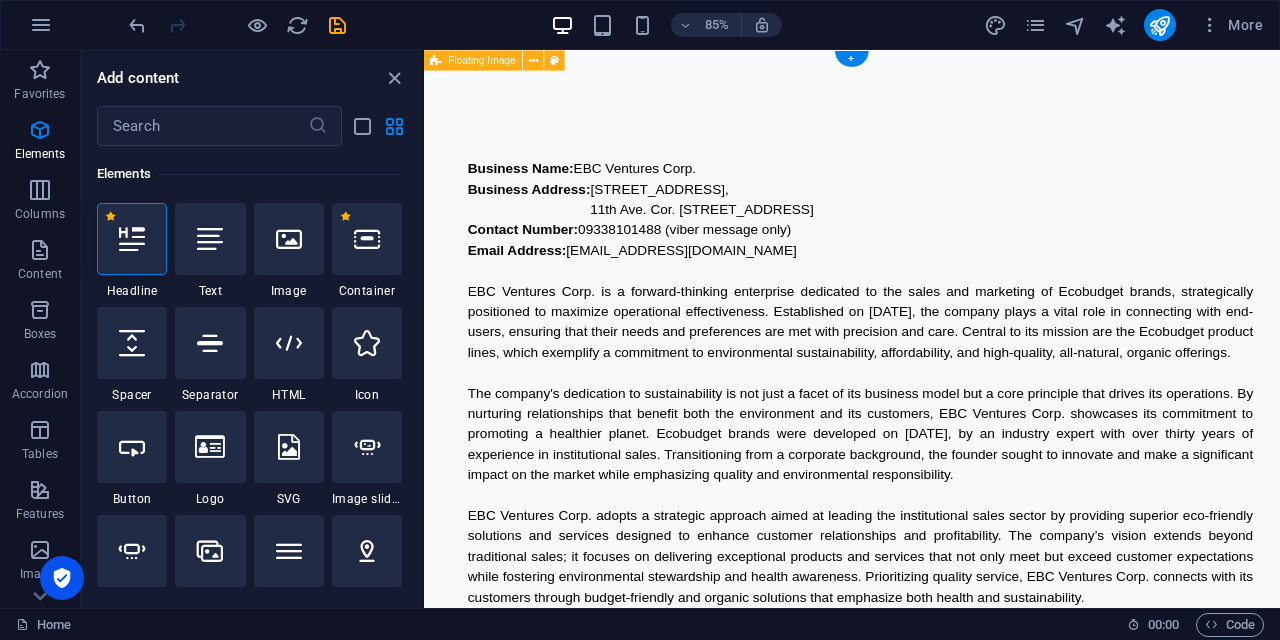 click on "Business Name:            EBC Ventures Corp.  Business Address:        U1702, 17F High Street South Corporate Plaza Condominium Tower 2,         11th Ave. Cor. 26th St., Bonifacio Global City, Taguig 1635 Contact Number:           09338101488 (viber message only) Email Address:              info@ebcventures.ph   EBC Ventures Corp. is a forward-thinking enterprise dedicated to the sales and marketing of Ecobudget brands, strategically positioned to maximize operational effectiveness. Established on July 3, 2025, the company plays a vital role in connecting with end-users, ensuring that their needs and preferences are met with precision and care. Central to its mission are the Ecobudget product lines, which exemplify a commitment to environmental sustainability, affordability, and high-quality, all-natural, organic offerings." at bounding box center [927, 646] 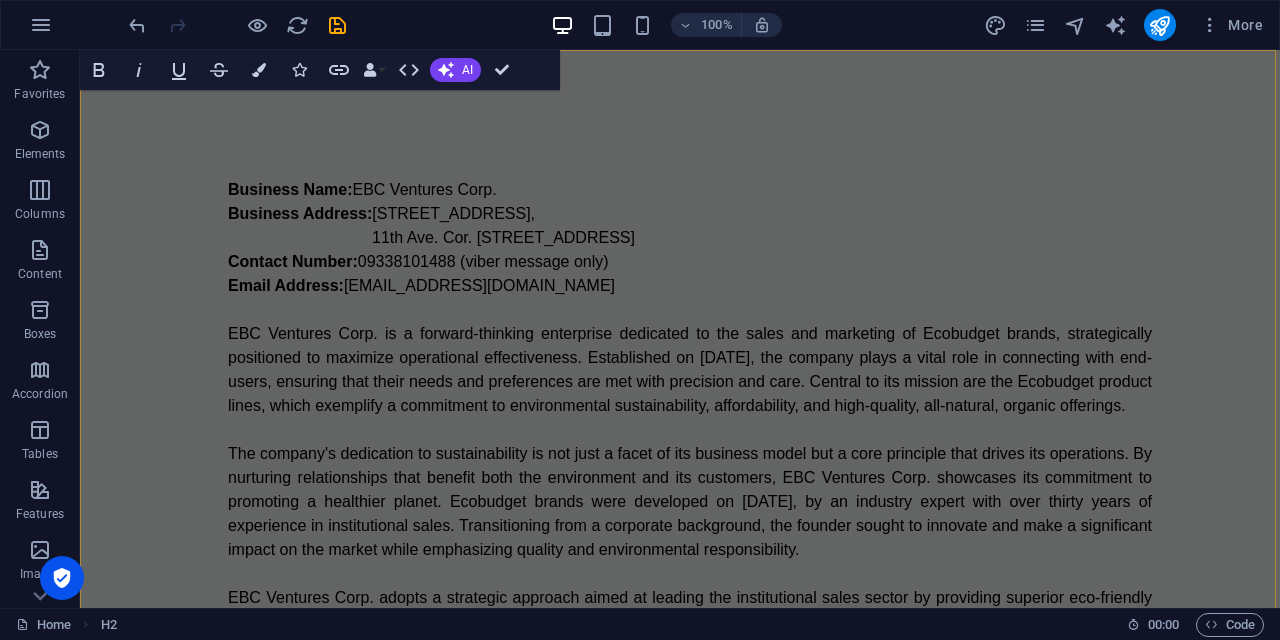 click on "Business Name:            EBC Ventures Corp.  Business Address:        U1702, 17F High Street South Corporate Plaza Condominium Tower 2,         11th Ave. Cor. 26th St., Bonifacio Global City, Taguig 1635 Contact Number:           09338101488 (viber message only) Email Address:              info@ebcventures.ph   EBC Ventures Corp. is a forward-thinking enterprise dedicated to the sales and marketing of Ecobudget brands, strategically positioned to maximize operational effectiveness. Established on July 3, 2025, the company plays a vital role in connecting with end-users, ensuring that their needs and preferences are met with precision and care. Central to its mission are the Ecobudget product lines, which exemplify a commitment to environmental sustainability, affordability, and high-quality, all-natural, organic offerings." at bounding box center [680, 646] 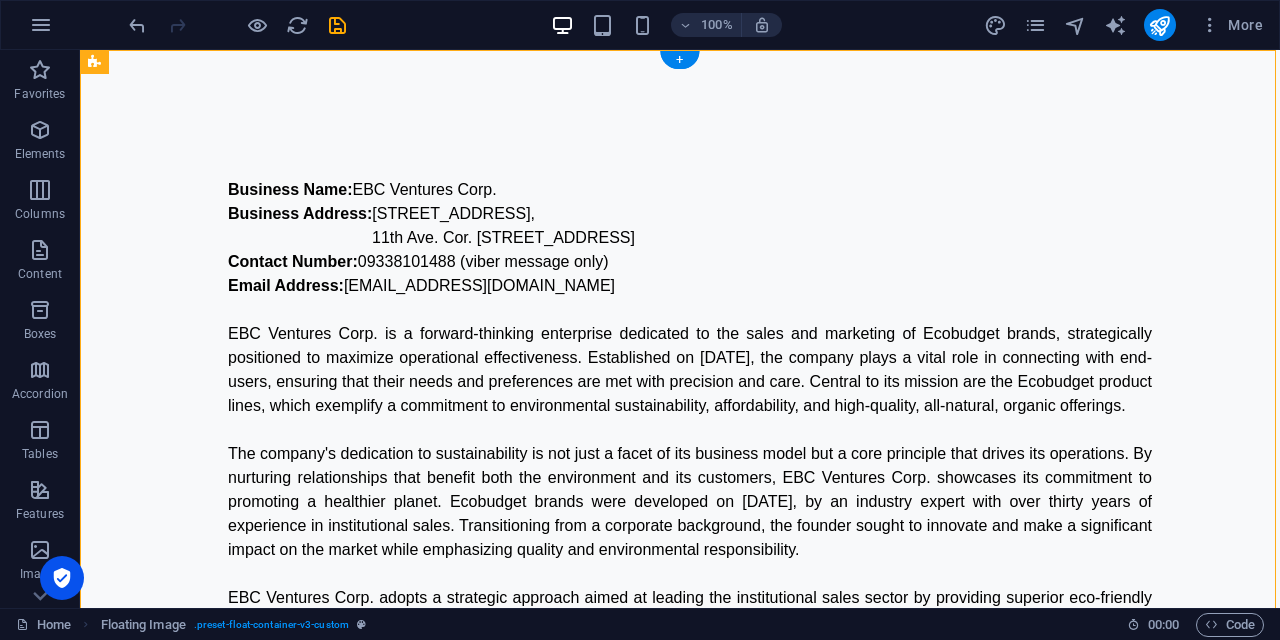 click on "Business Name:            EBC Ventures Corp.  Business Address:        U1702, 17F High Street South Corporate Plaza Condominium Tower 2,         11th Ave. Cor. 26th St., Bonifacio Global City, Taguig 1635 Contact Number:           09338101488 (viber message only) Email Address:              info@ebcventures.ph   EBC Ventures Corp. is a forward-thinking enterprise dedicated to the sales and marketing of Ecobudget brands, strategically positioned to maximize operational effectiveness. Established on July 3, 2025, the company plays a vital role in connecting with end-users, ensuring that their needs and preferences are met with precision and care. Central to its mission are the Ecobudget product lines, which exemplify a commitment to environmental sustainability, affordability, and high-quality, all-natural, organic offerings." at bounding box center [680, 646] 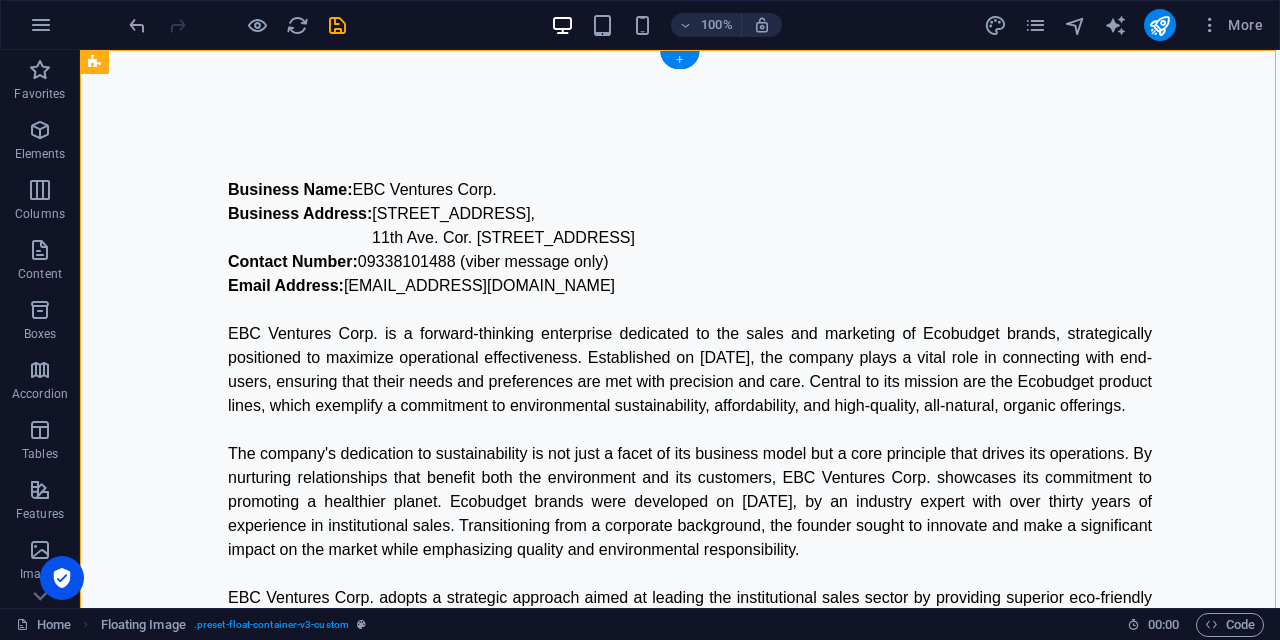click on "+" at bounding box center (679, 60) 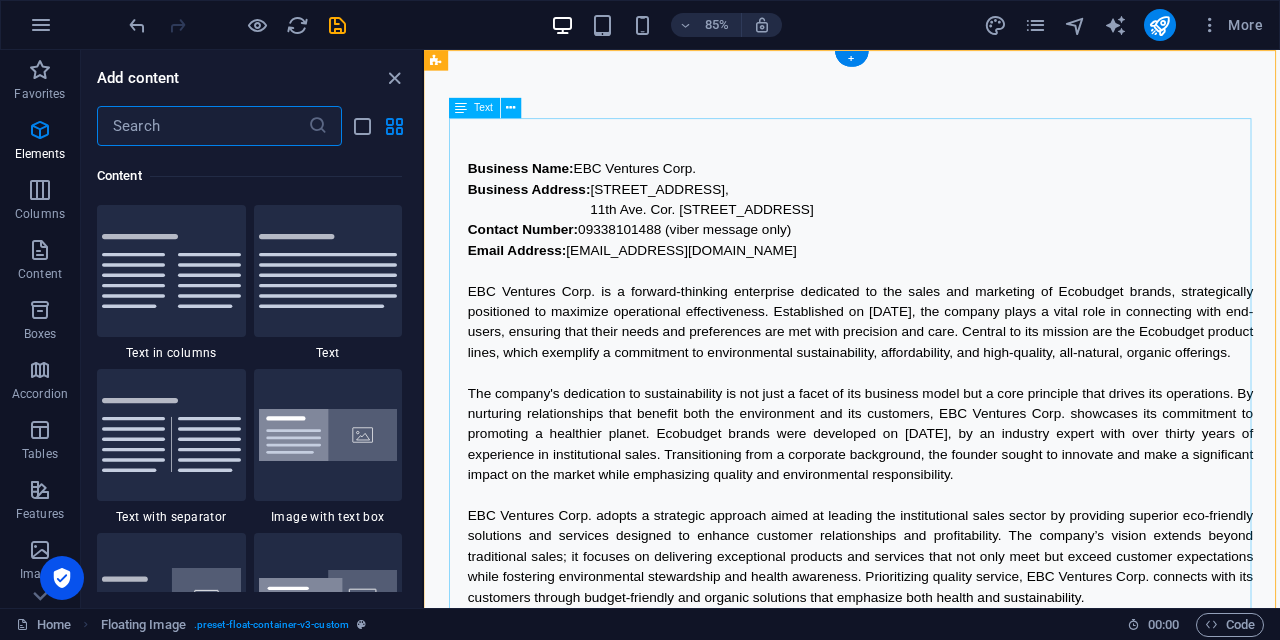 scroll, scrollTop: 3499, scrollLeft: 0, axis: vertical 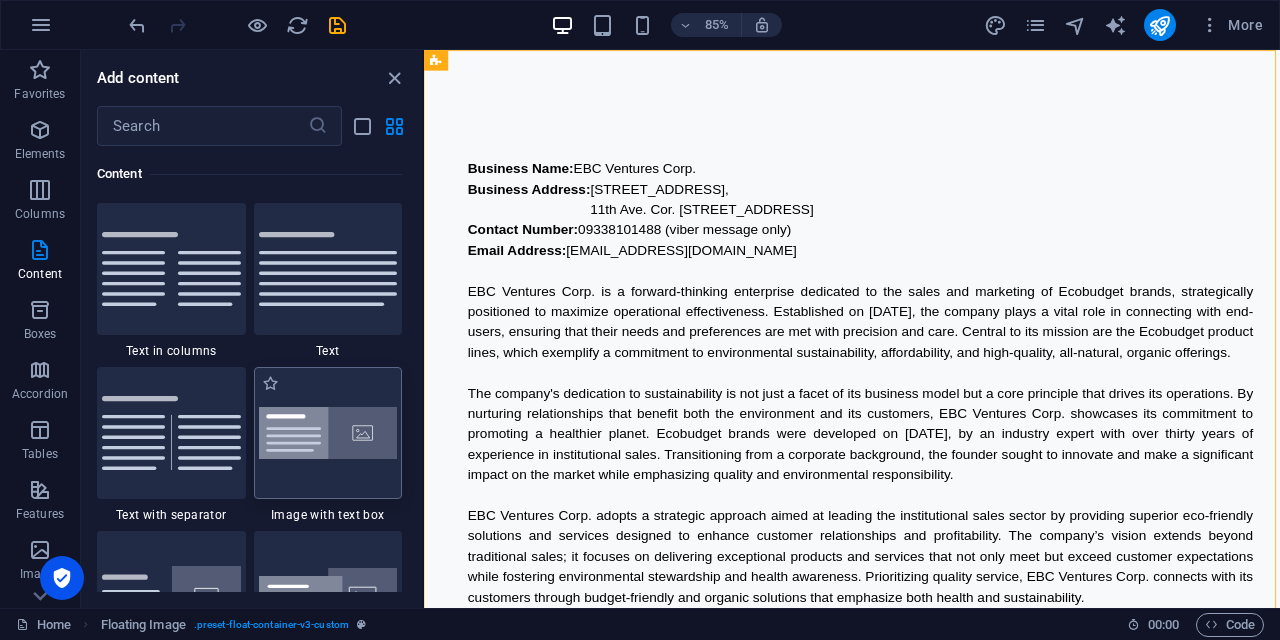 click at bounding box center [328, 433] 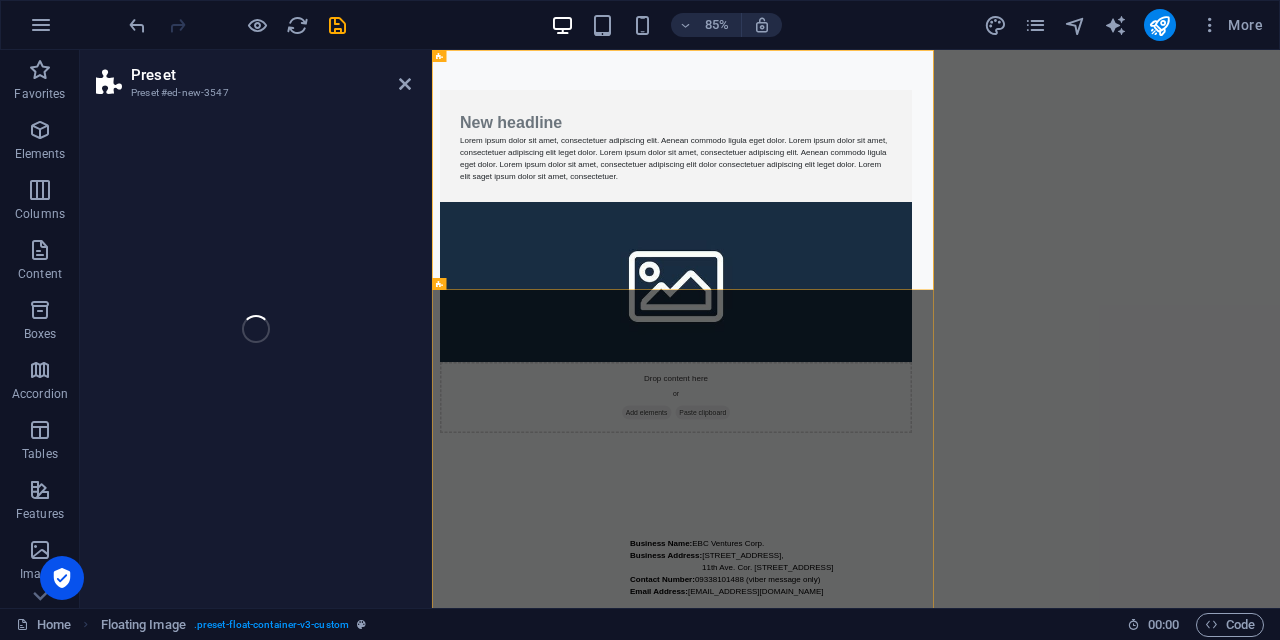 select on "rem" 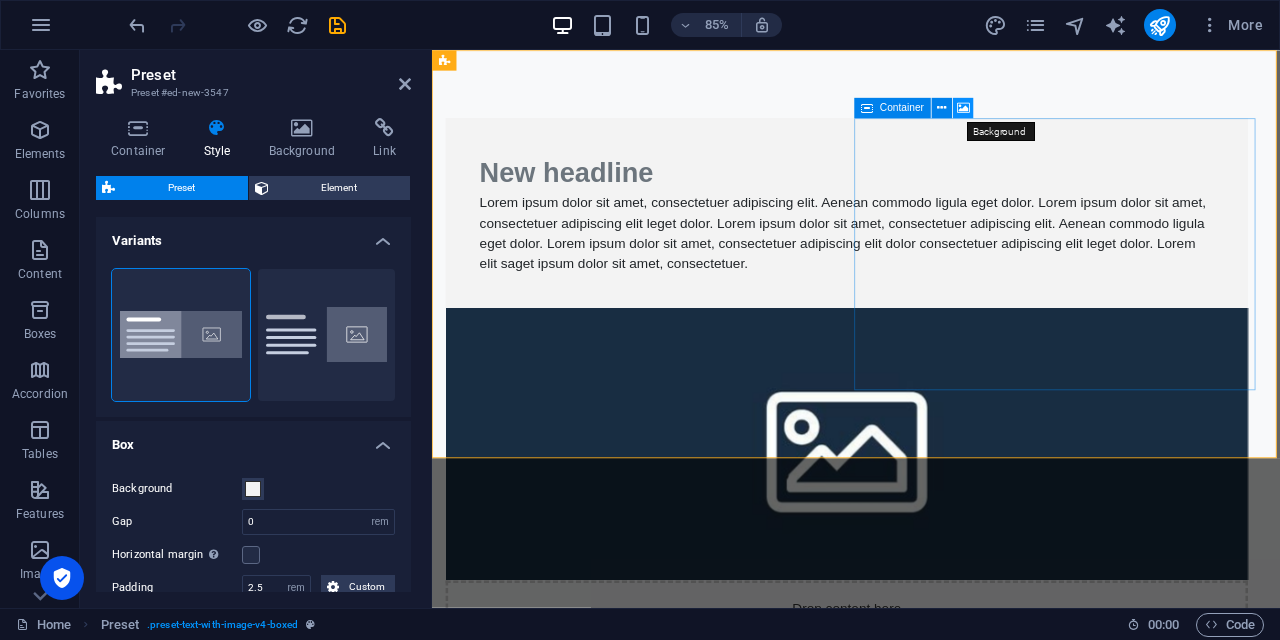 drag, startPoint x: 964, startPoint y: 105, endPoint x: 645, endPoint y: 481, distance: 493.08923 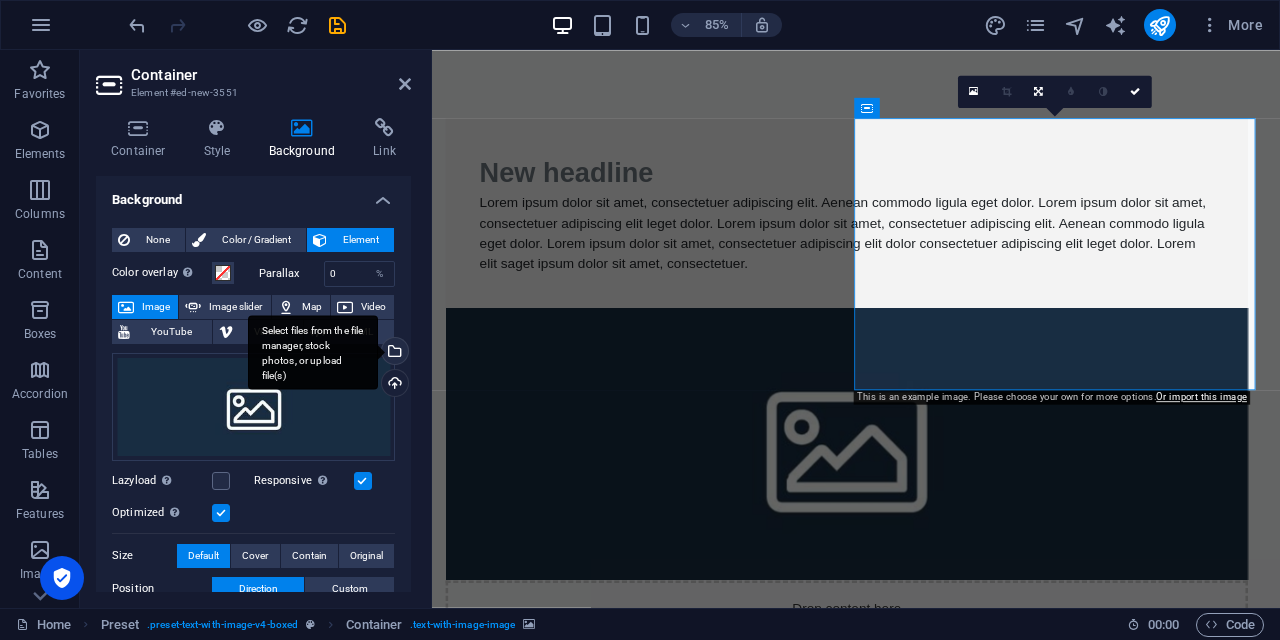 click on "Select files from the file manager, stock photos, or upload file(s)" at bounding box center (393, 353) 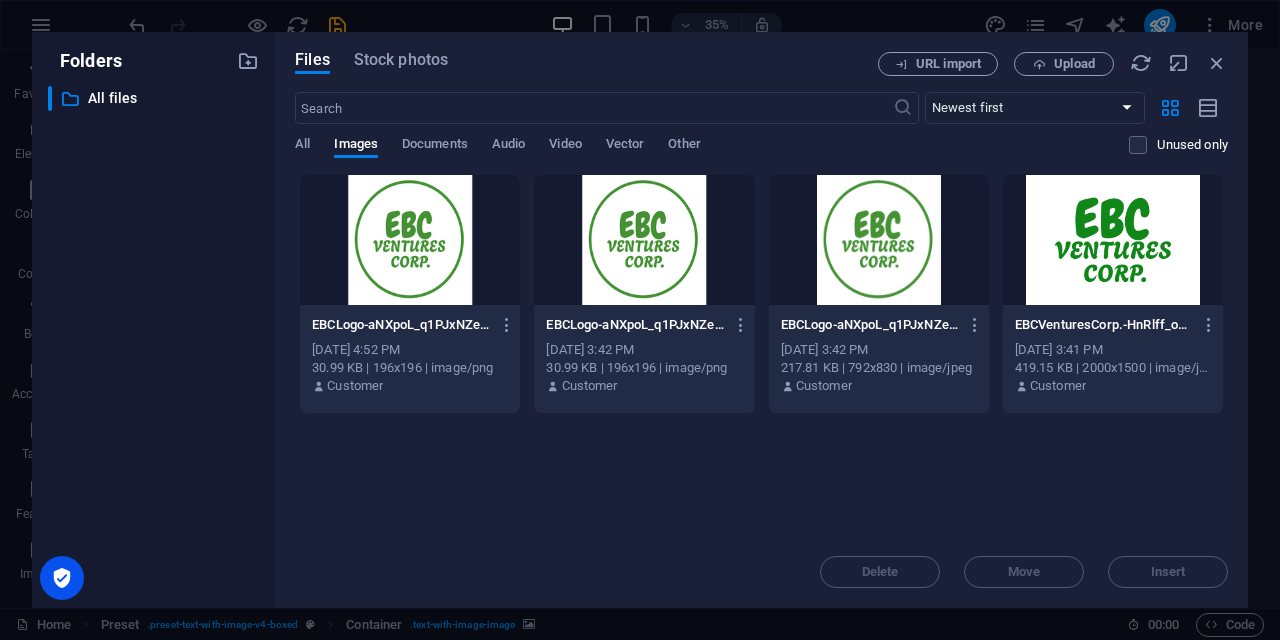 click at bounding box center [1113, 240] 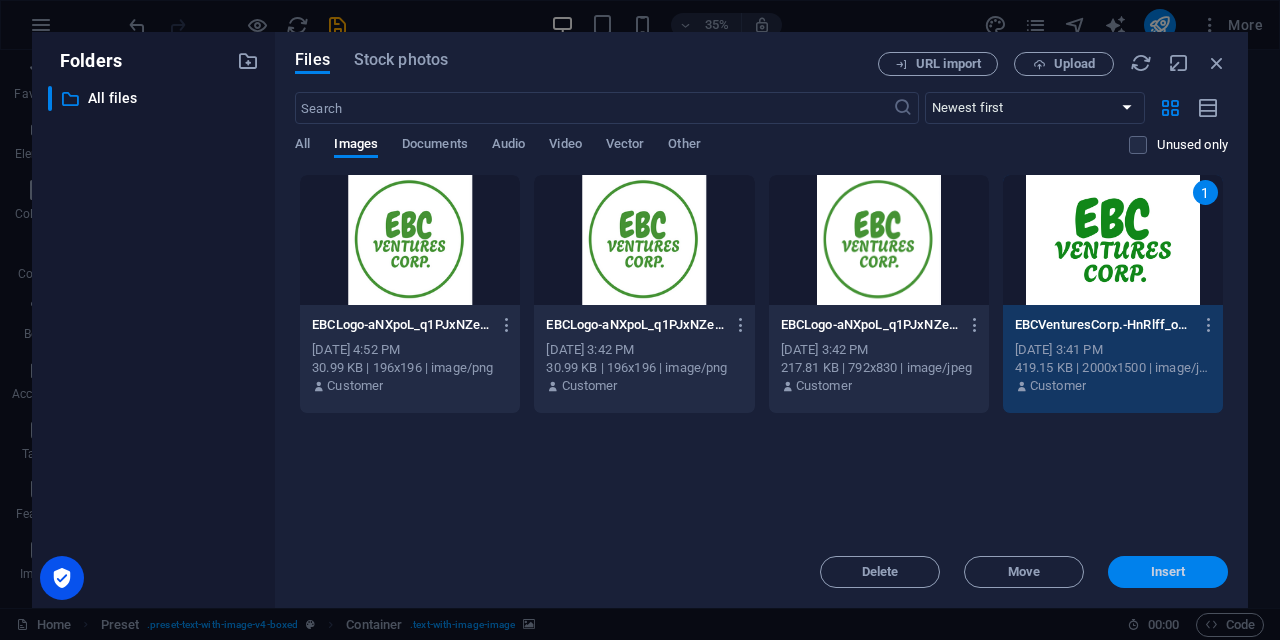 drag, startPoint x: 1164, startPoint y: 578, endPoint x: 767, endPoint y: 605, distance: 397.91708 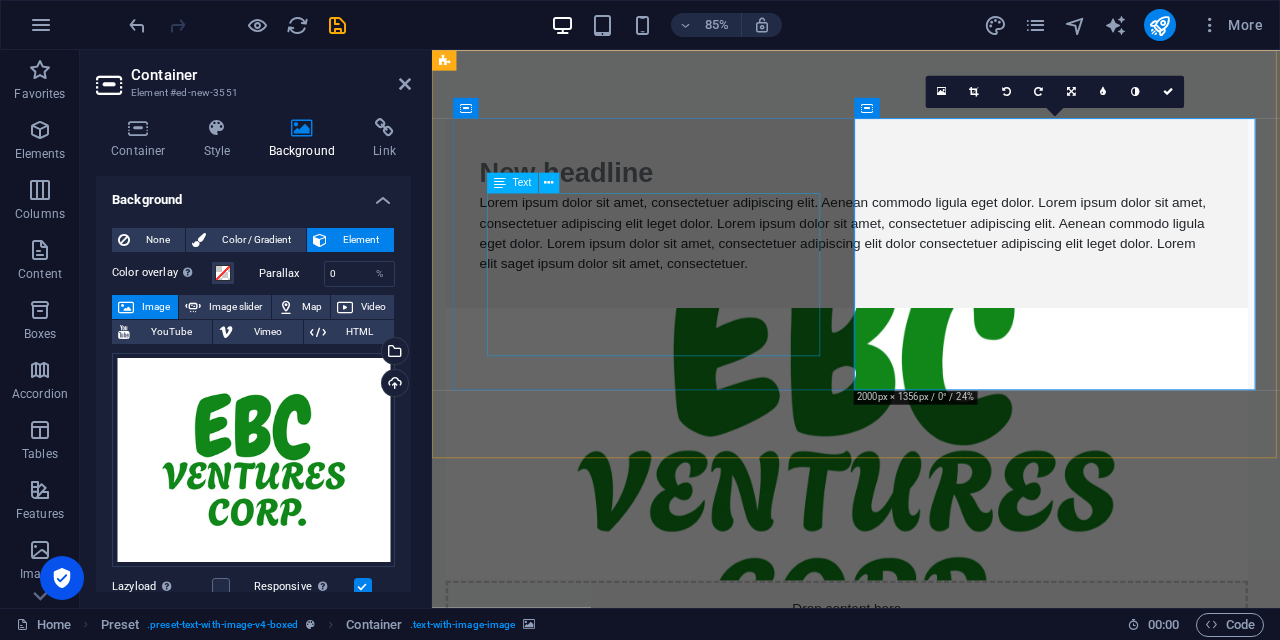 click on "Lorem ipsum dolor sit amet, consectetuer adipiscing elit. Aenean commodo ligula eget dolor. Lorem ipsum dolor sit amet, consectetuer adipiscing elit leget dolor. Lorem ipsum dolor sit amet, consectetuer adipiscing elit. Aenean commodo ligula eget dolor. Lorem ipsum dolor sit amet, consectetuer adipiscing elit dolor consectetuer adipiscing elit leget dolor. Lorem elit saget ipsum dolor sit amet, consectetuer." at bounding box center [920, 266] 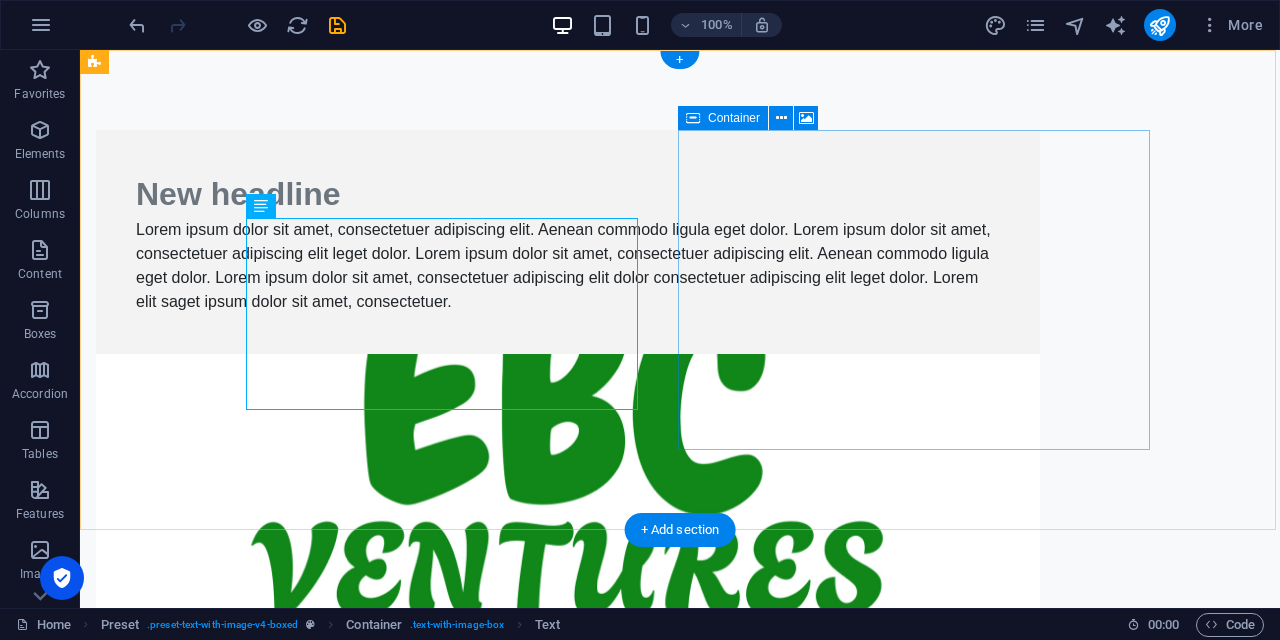 click on "Drop content here or  Add elements  Paste clipboard" at bounding box center (568, 745) 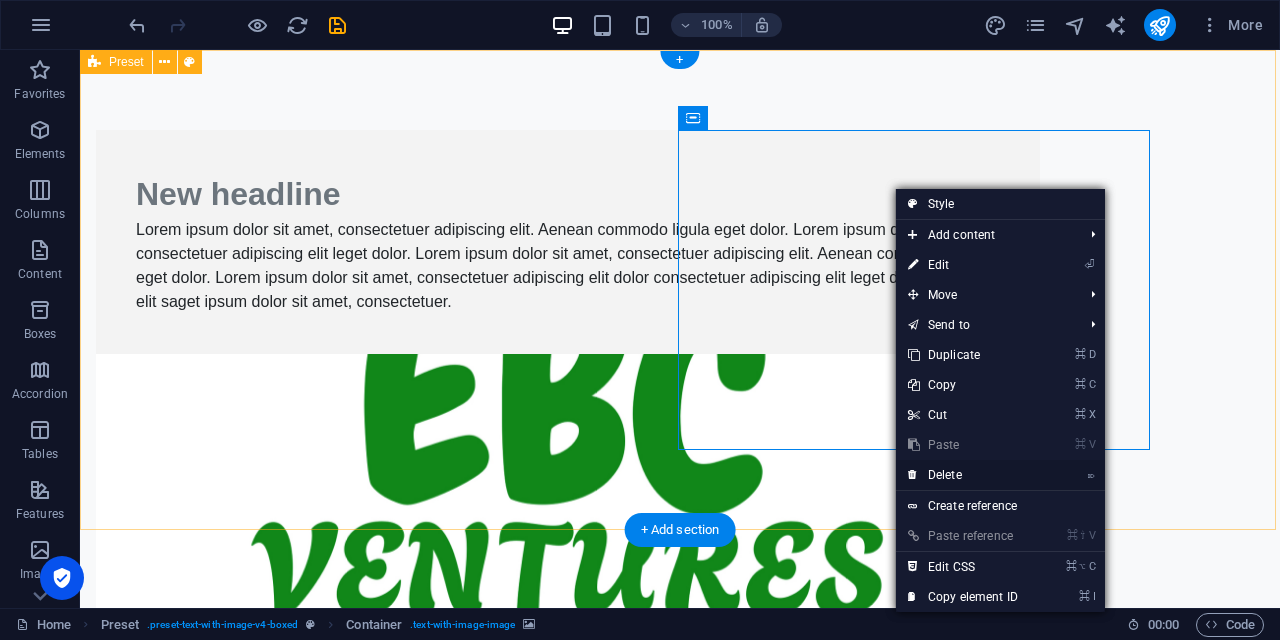 drag, startPoint x: 854, startPoint y: 409, endPoint x: 947, endPoint y: 473, distance: 112.89375 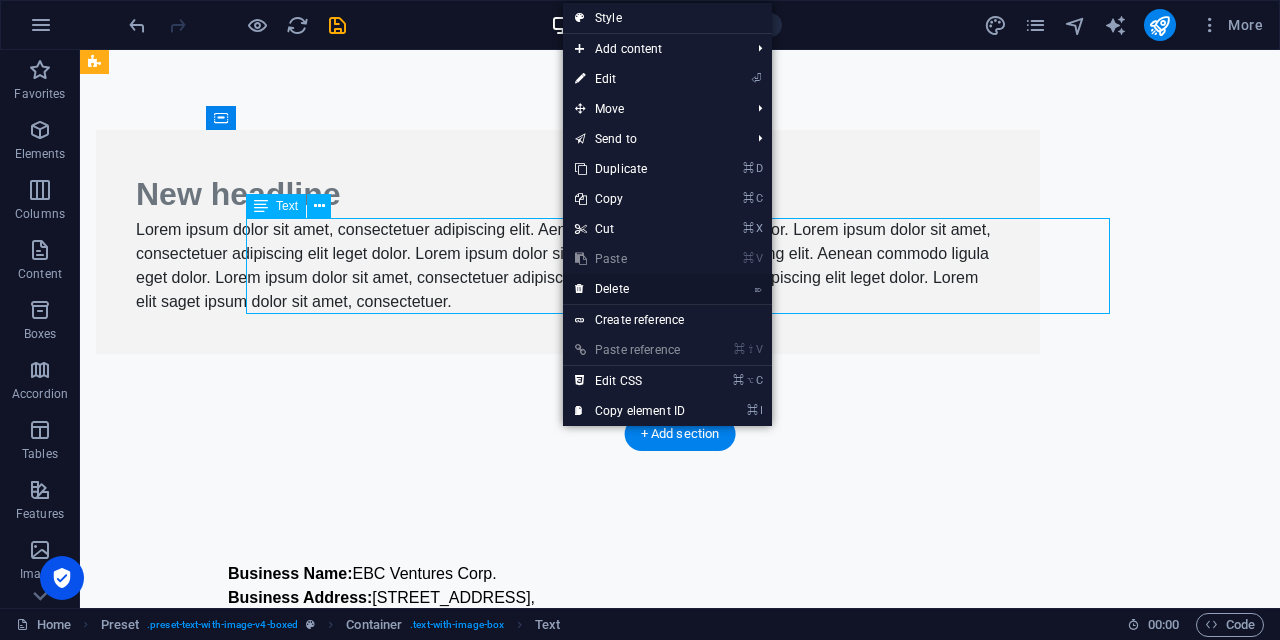 drag, startPoint x: 636, startPoint y: 289, endPoint x: 641, endPoint y: 257, distance: 32.38827 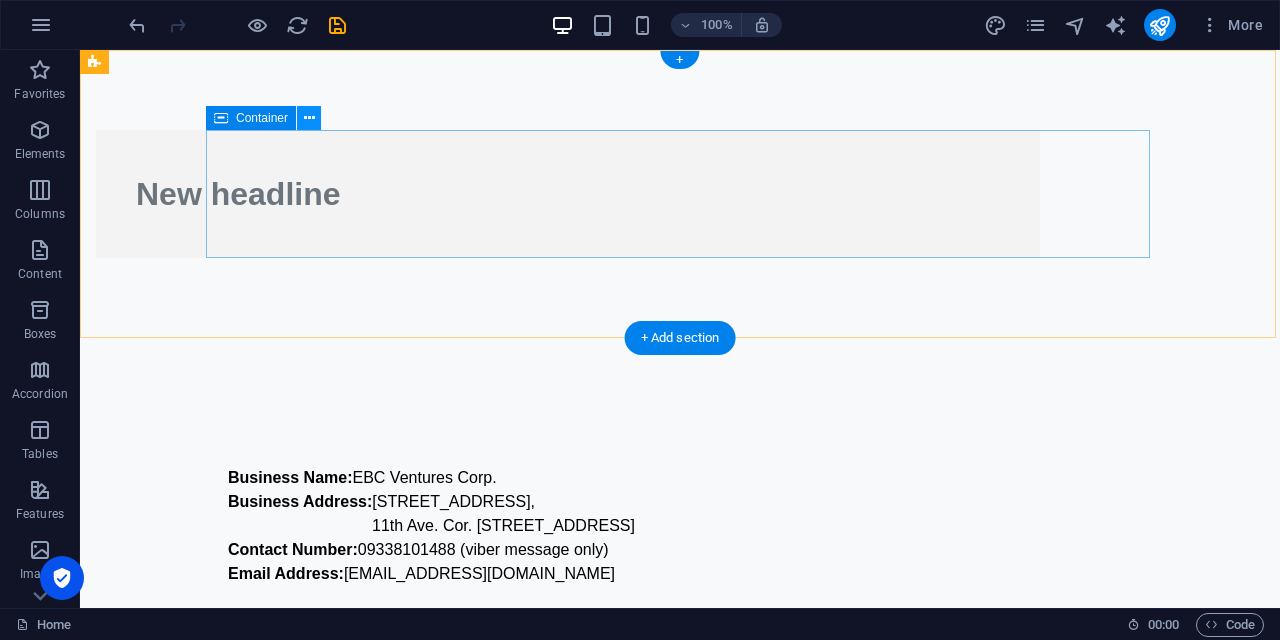 click at bounding box center [309, 118] 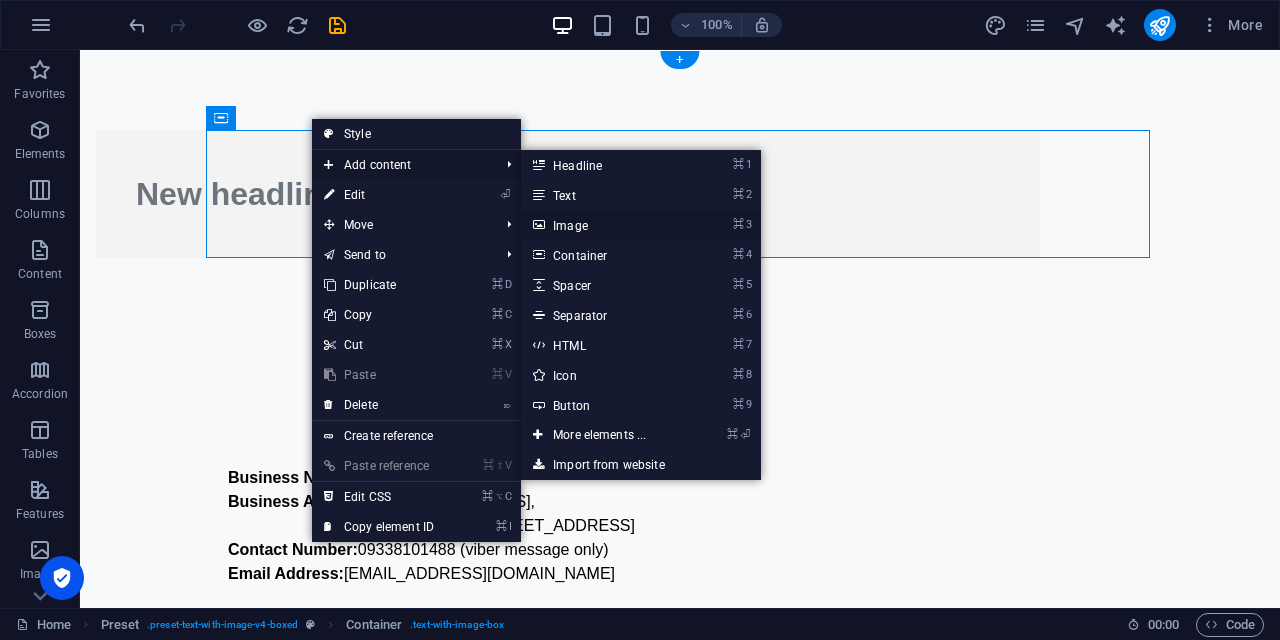 click on "⌘ 3  Image" at bounding box center (603, 225) 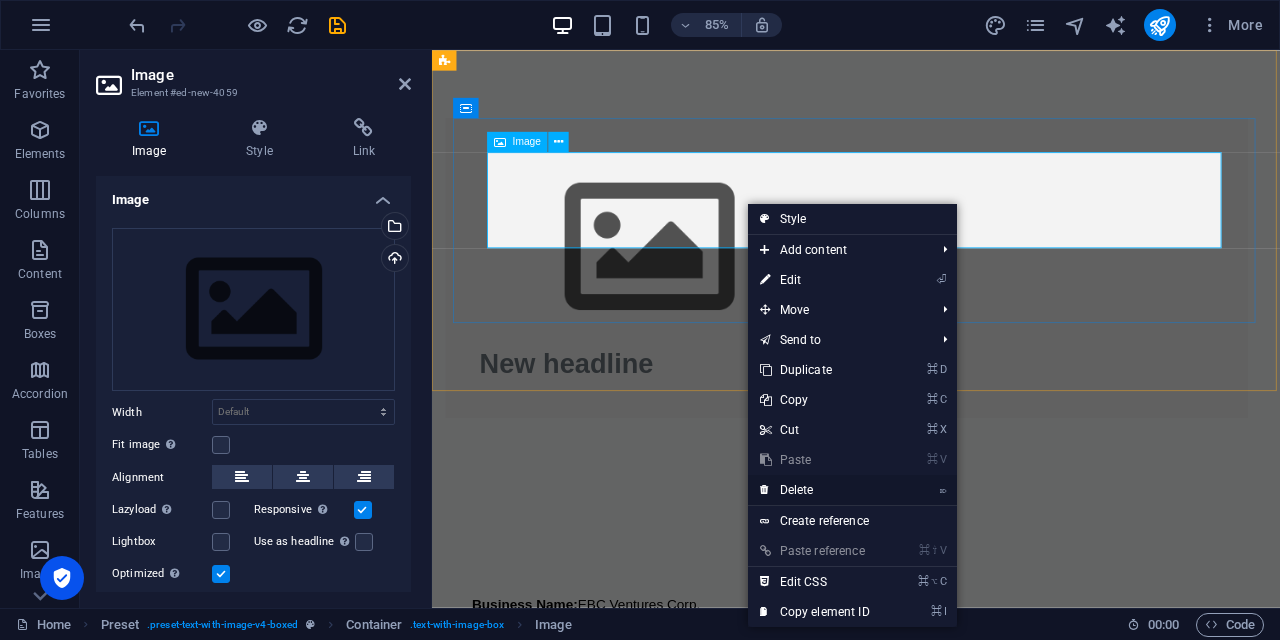 click on "⌦  Delete" at bounding box center (815, 490) 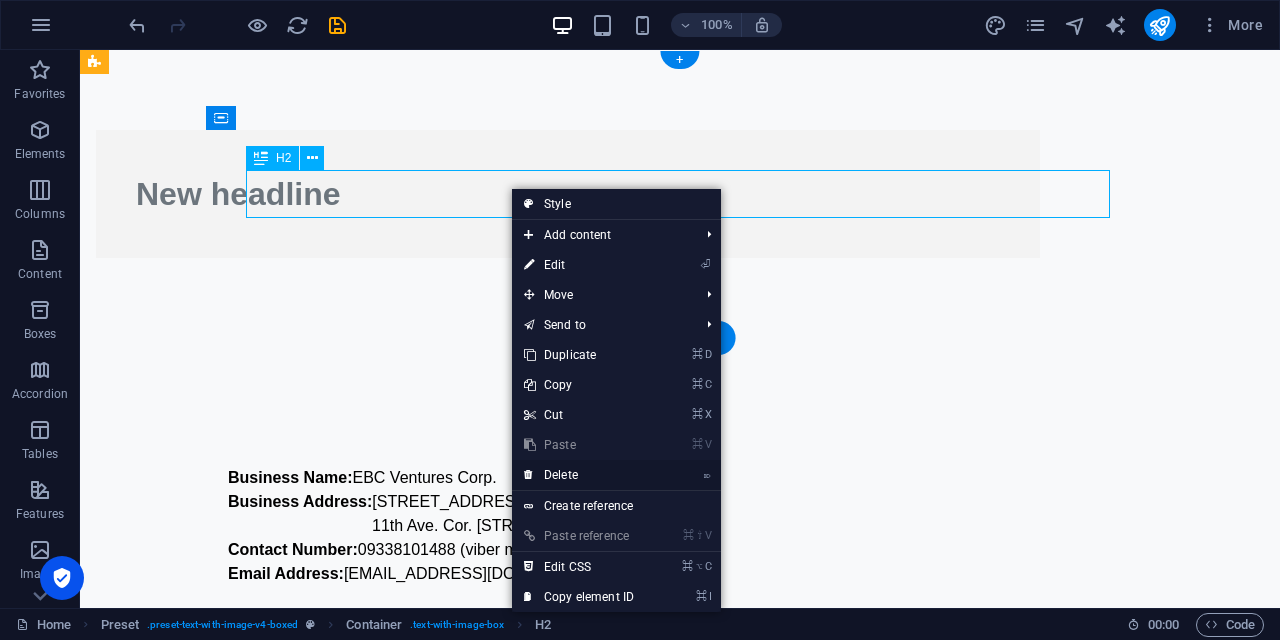 click on "⌦  Delete" at bounding box center (579, 475) 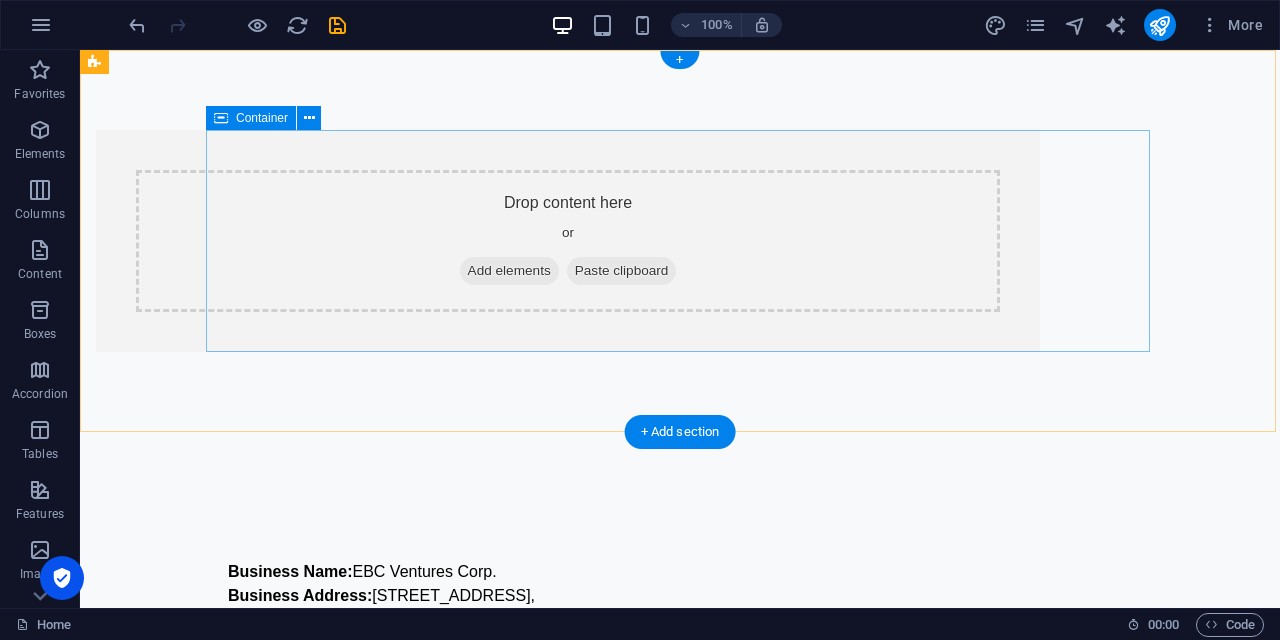click on "Add elements" at bounding box center [509, 271] 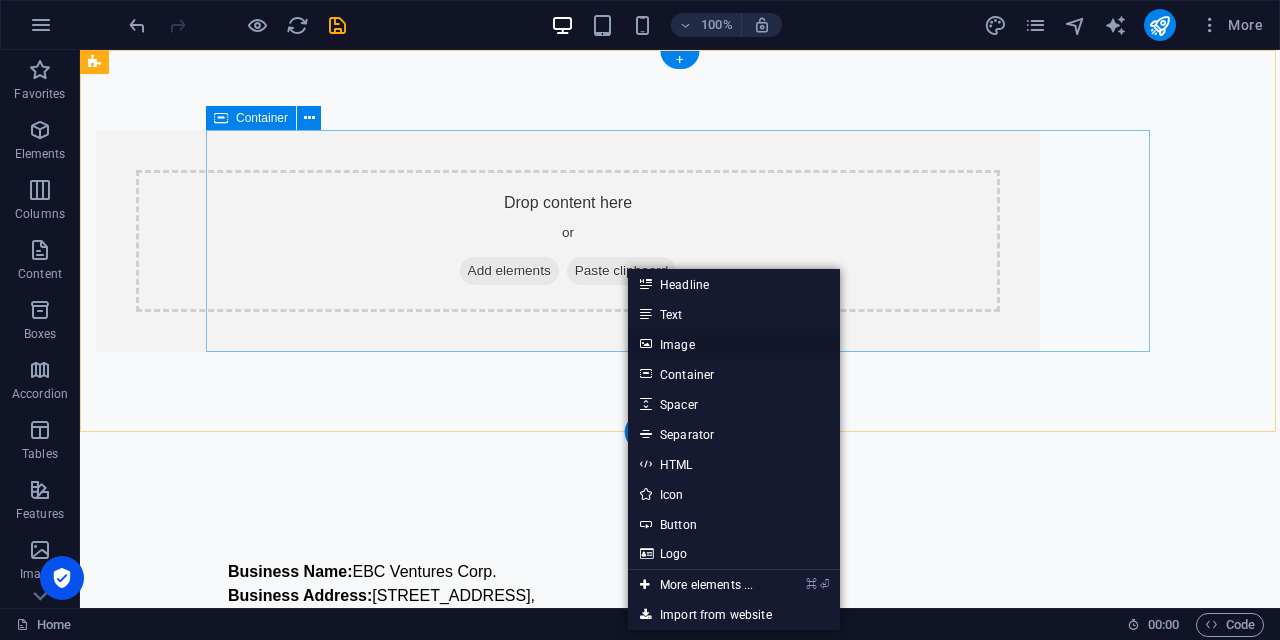 drag, startPoint x: 684, startPoint y: 346, endPoint x: 604, endPoint y: 324, distance: 82.96987 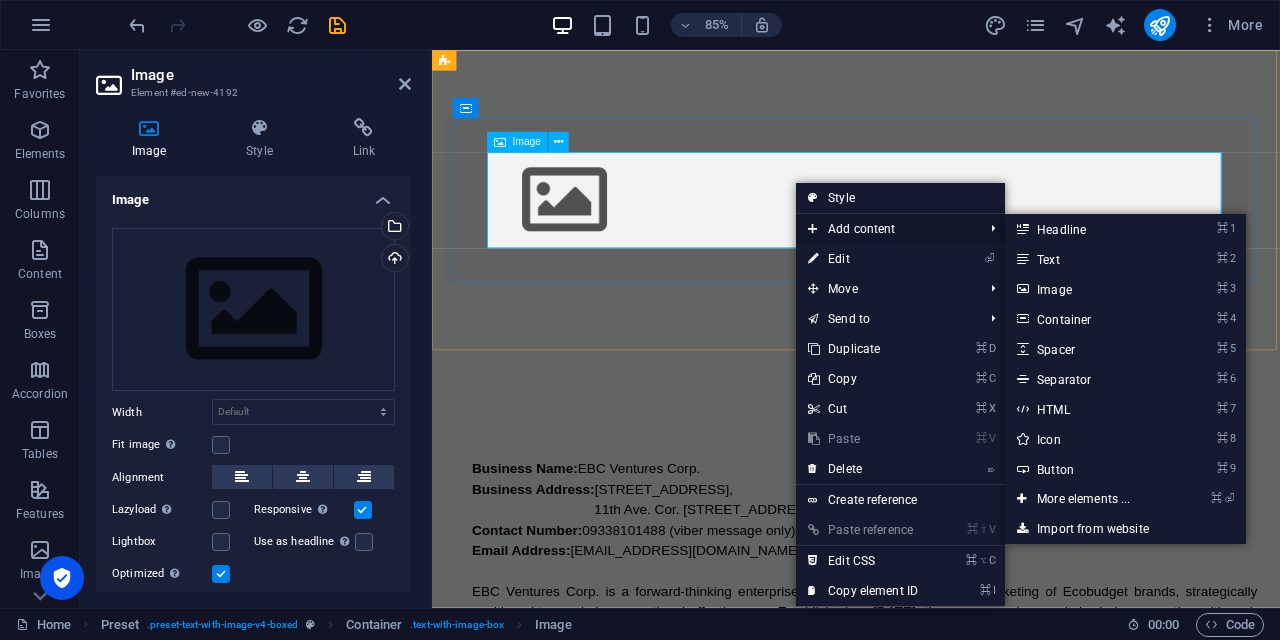 click on "Add content" at bounding box center (885, 229) 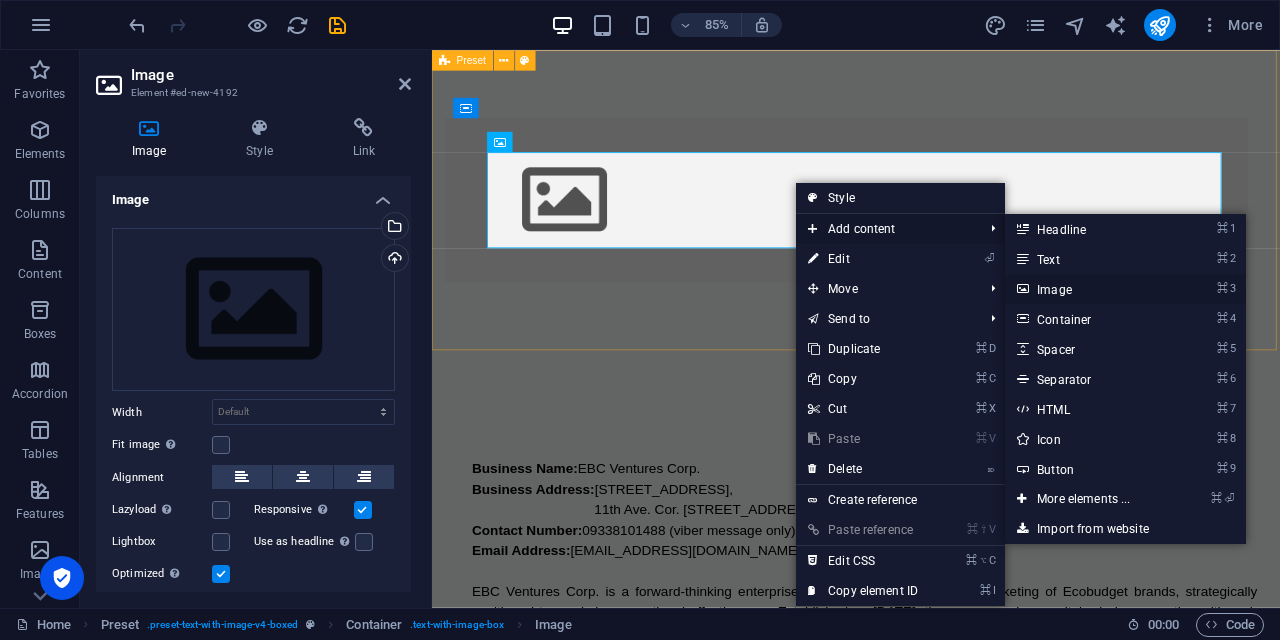 click on "⌘ 3  Image" at bounding box center [1087, 289] 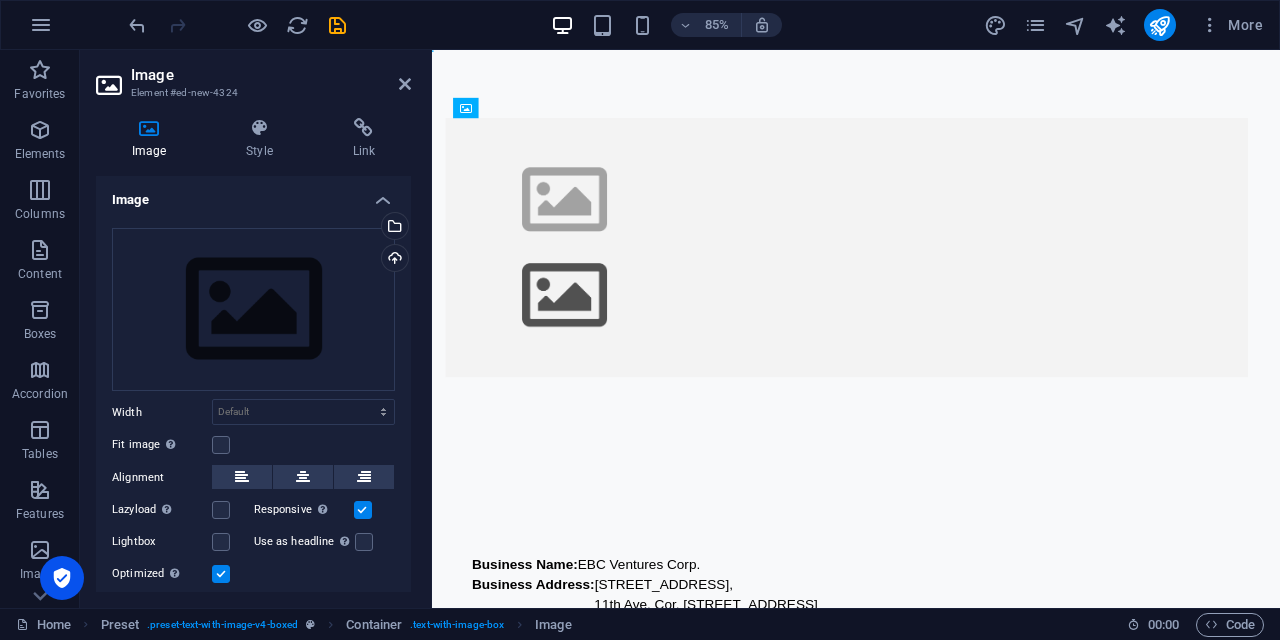 drag, startPoint x: 591, startPoint y: 338, endPoint x: 838, endPoint y: 281, distance: 253.49162 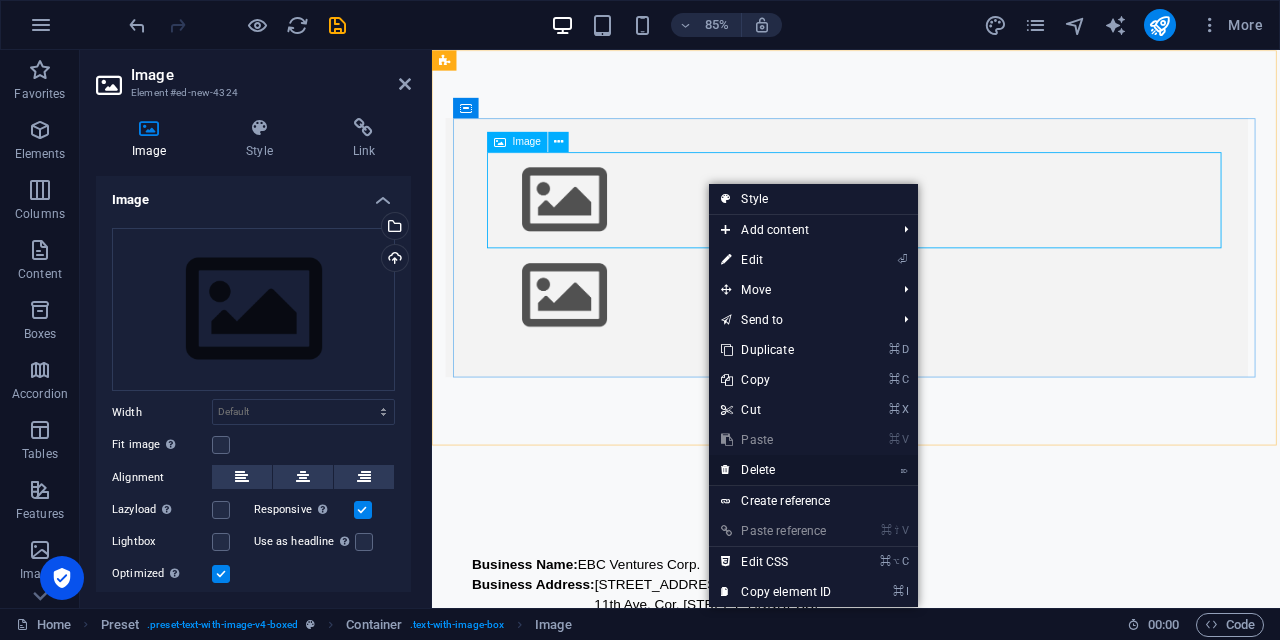 drag, startPoint x: 292, startPoint y: 186, endPoint x: 788, endPoint y: 469, distance: 571.056 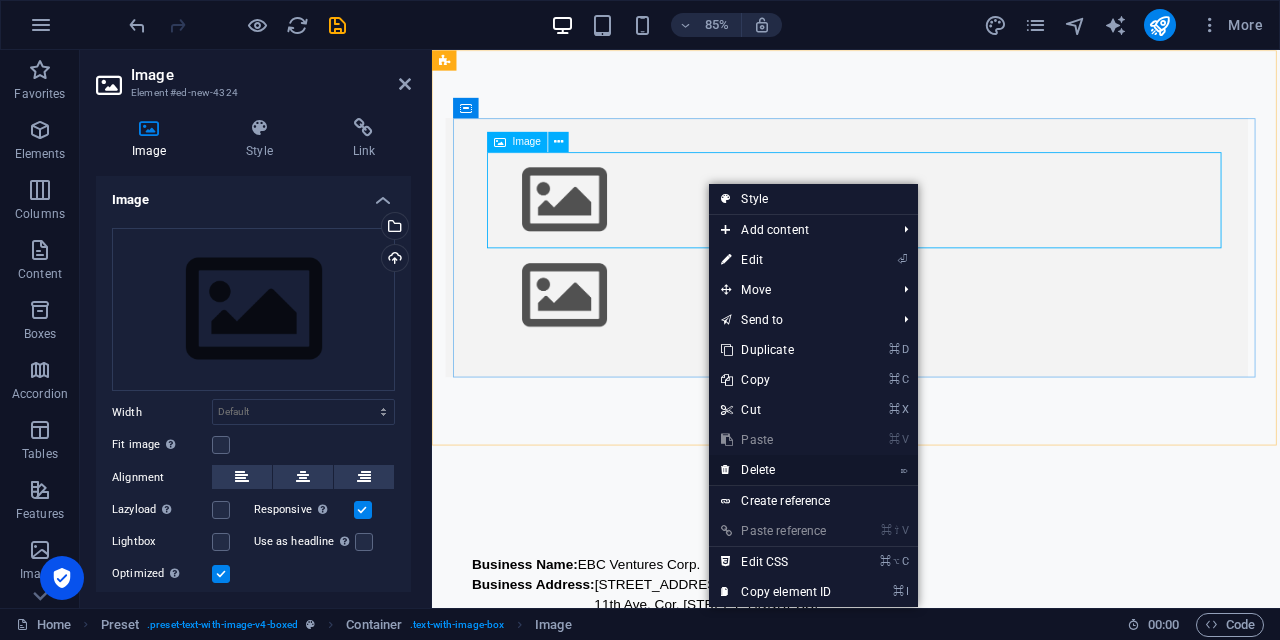 click on "⌦  Delete" at bounding box center (776, 470) 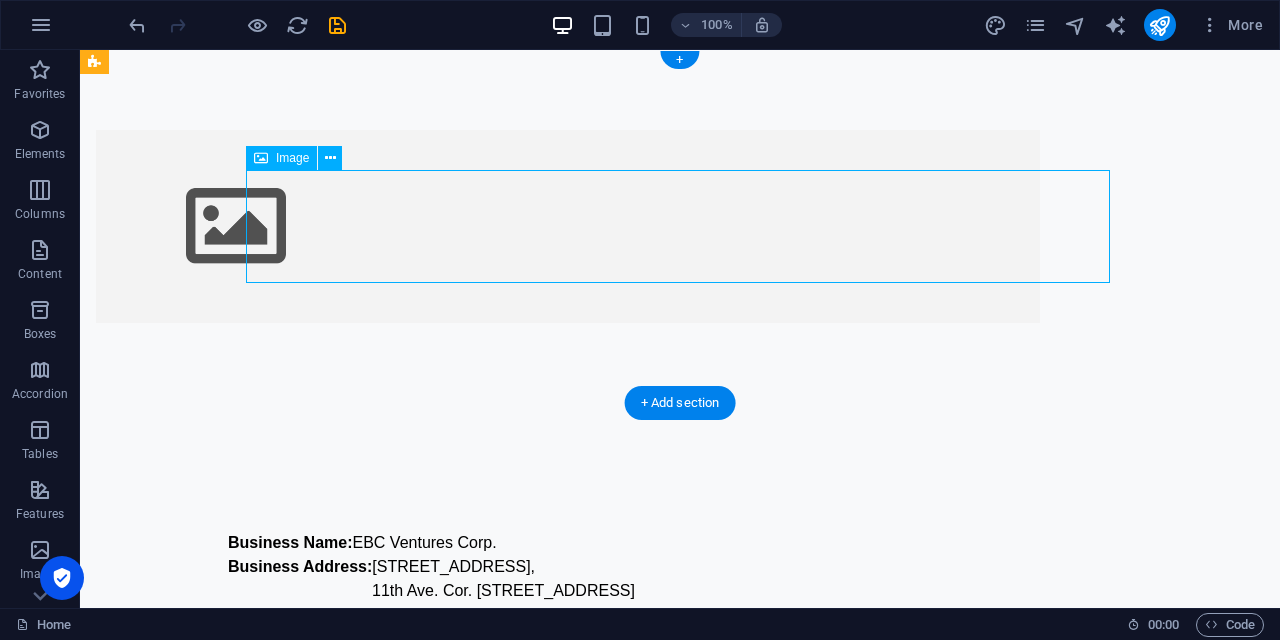 click at bounding box center (330, 158) 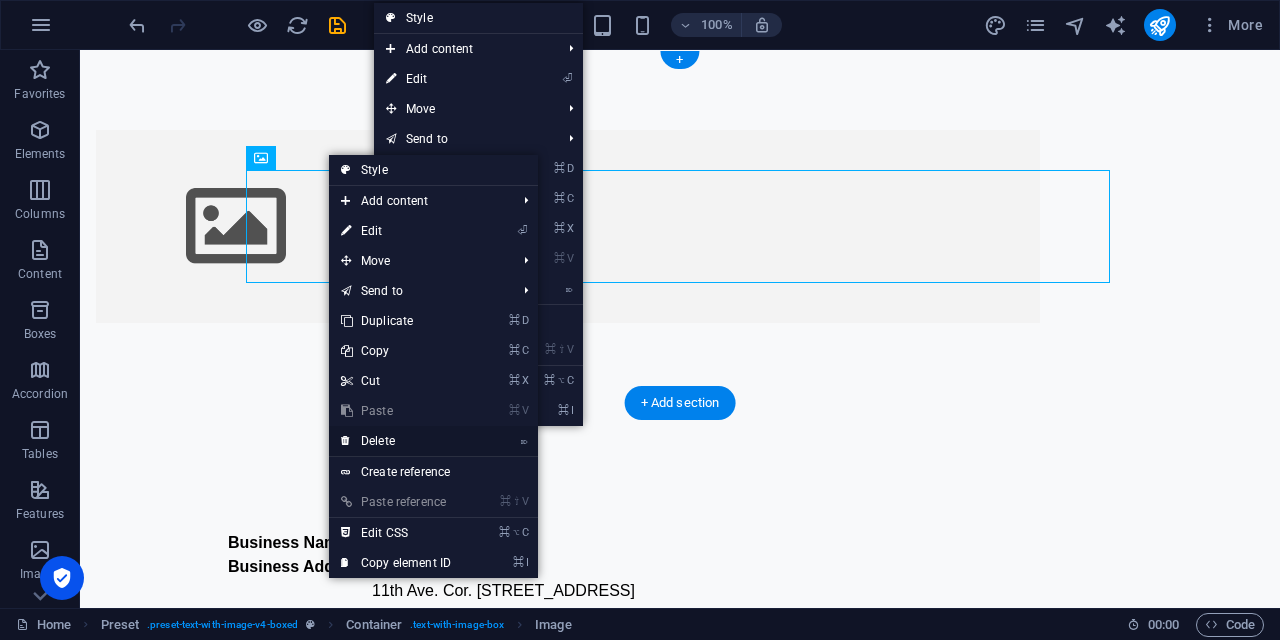 drag, startPoint x: 384, startPoint y: 437, endPoint x: 496, endPoint y: 344, distance: 145.57816 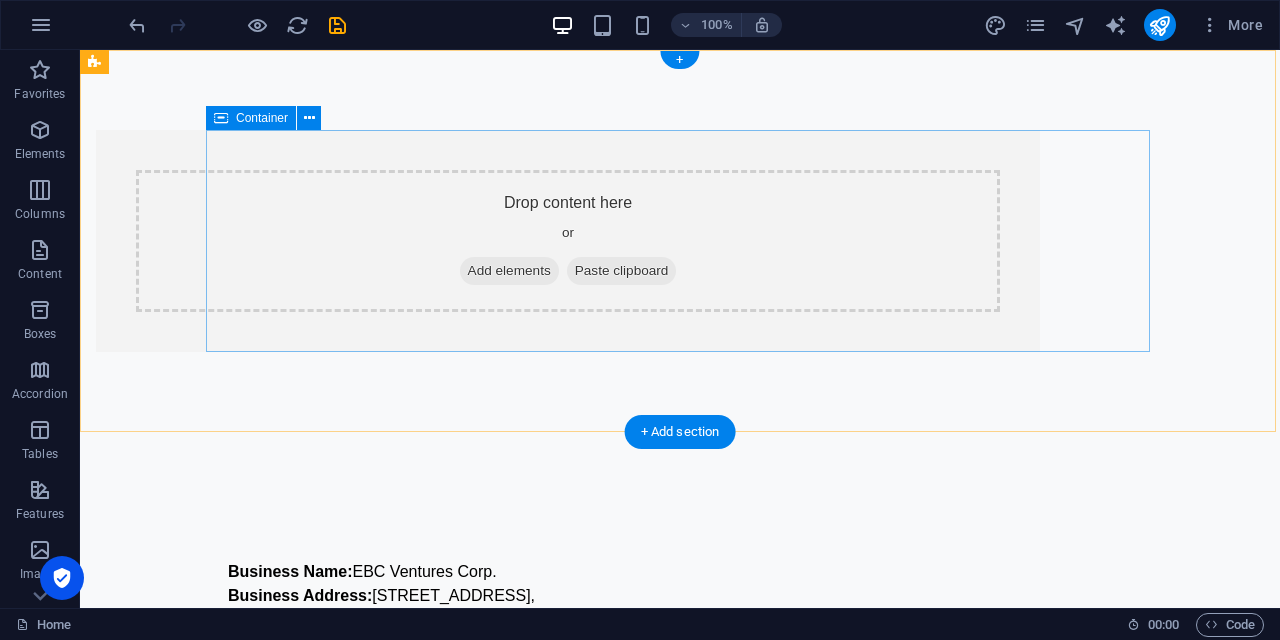 click on "Add elements" at bounding box center [509, 271] 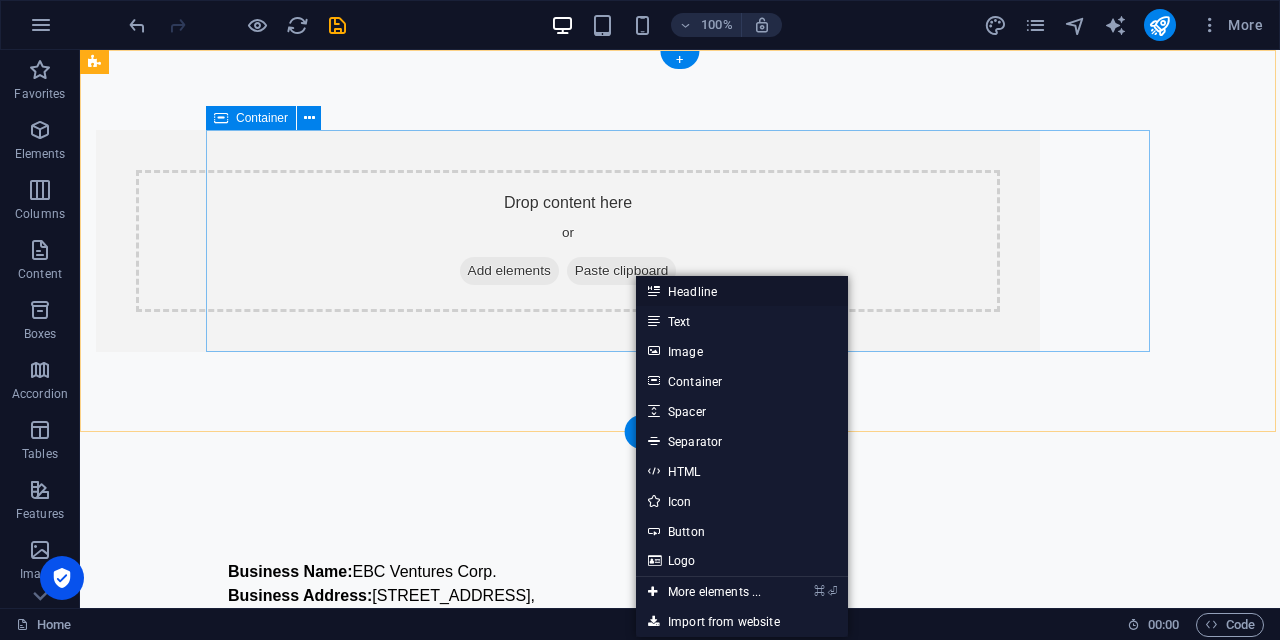 click on "Headline" at bounding box center [742, 291] 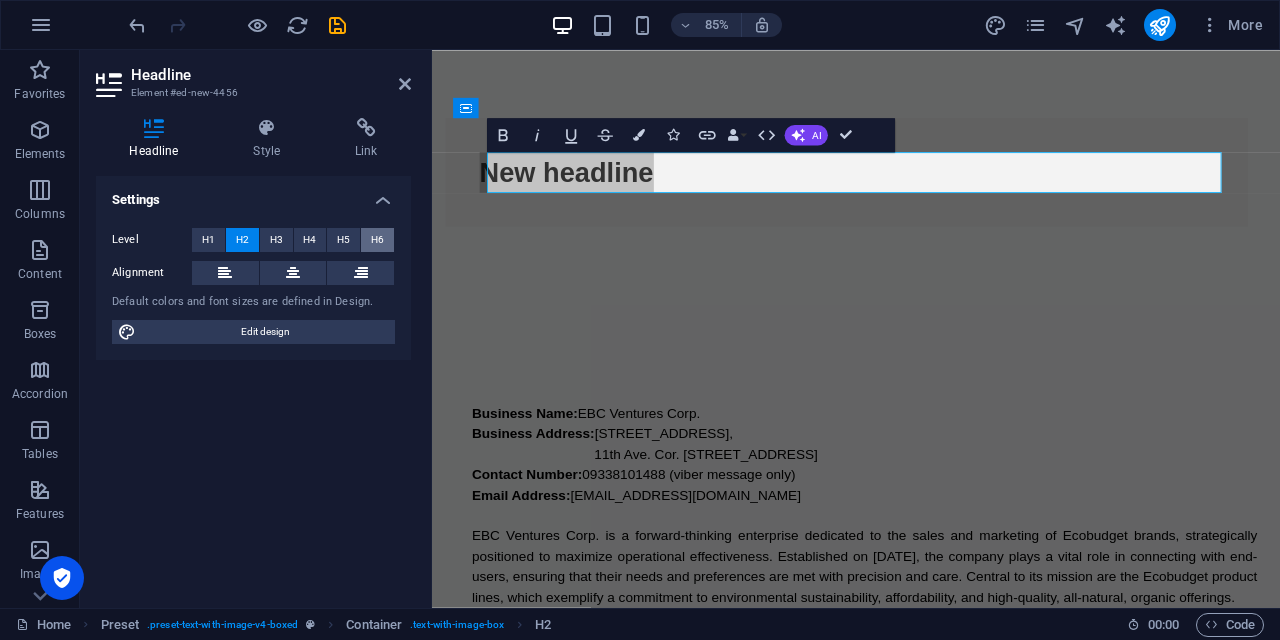 click on "H6" at bounding box center [377, 240] 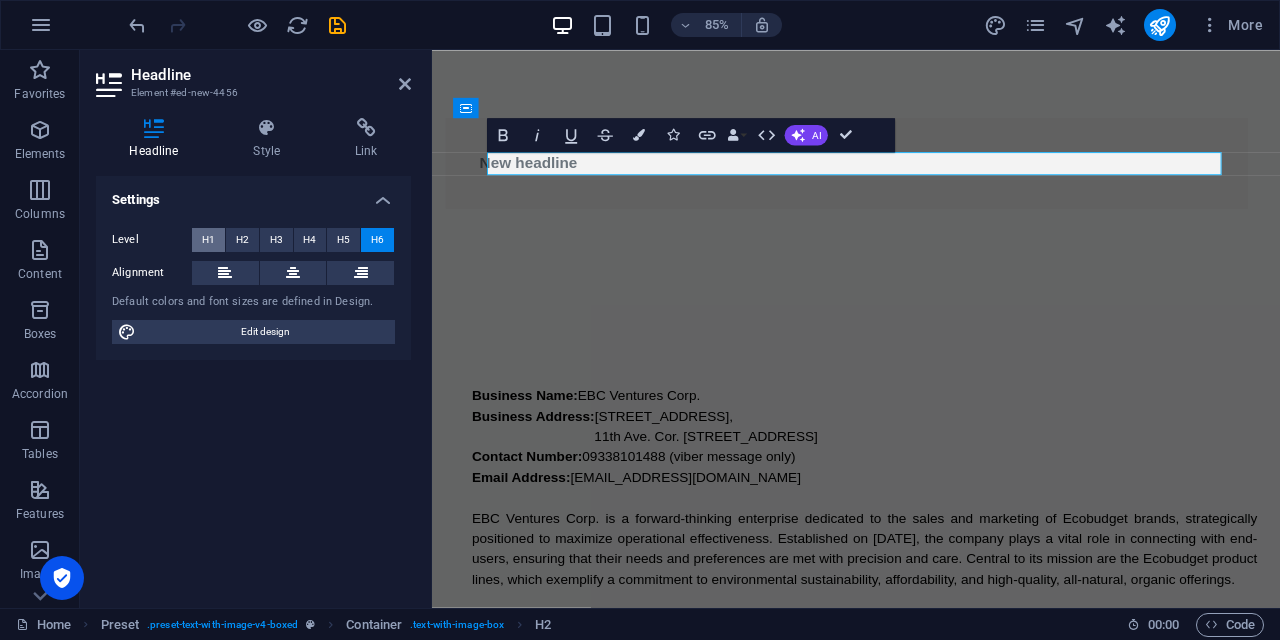 click on "H1" at bounding box center (208, 240) 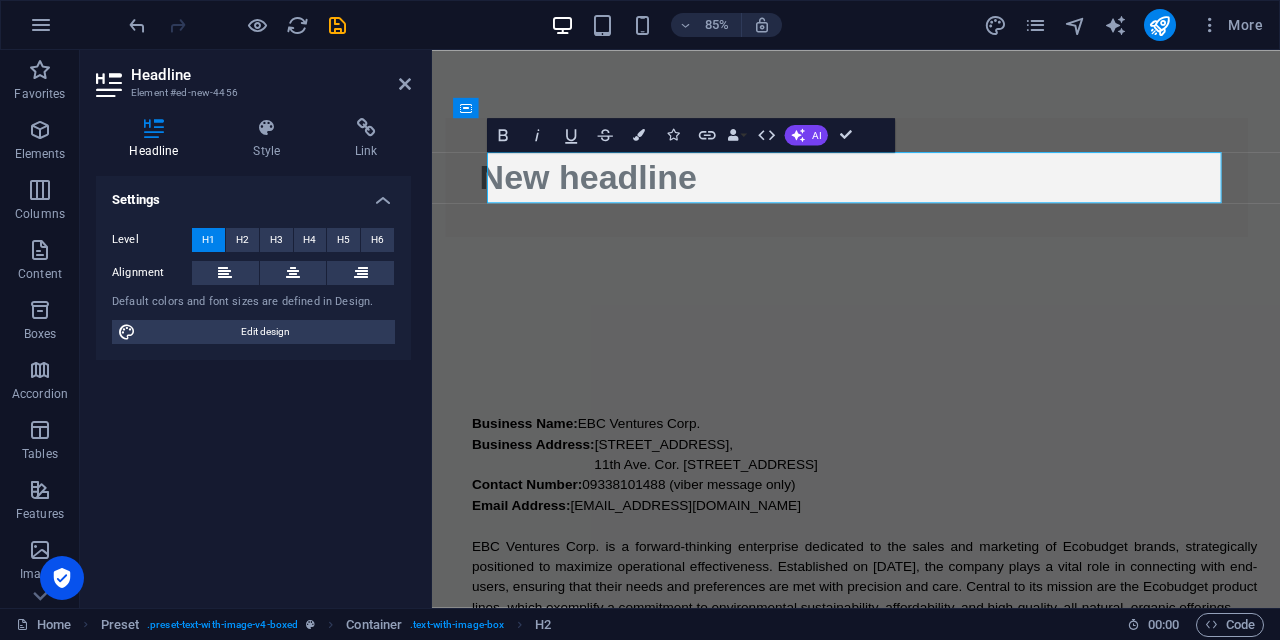 click at bounding box center [154, 128] 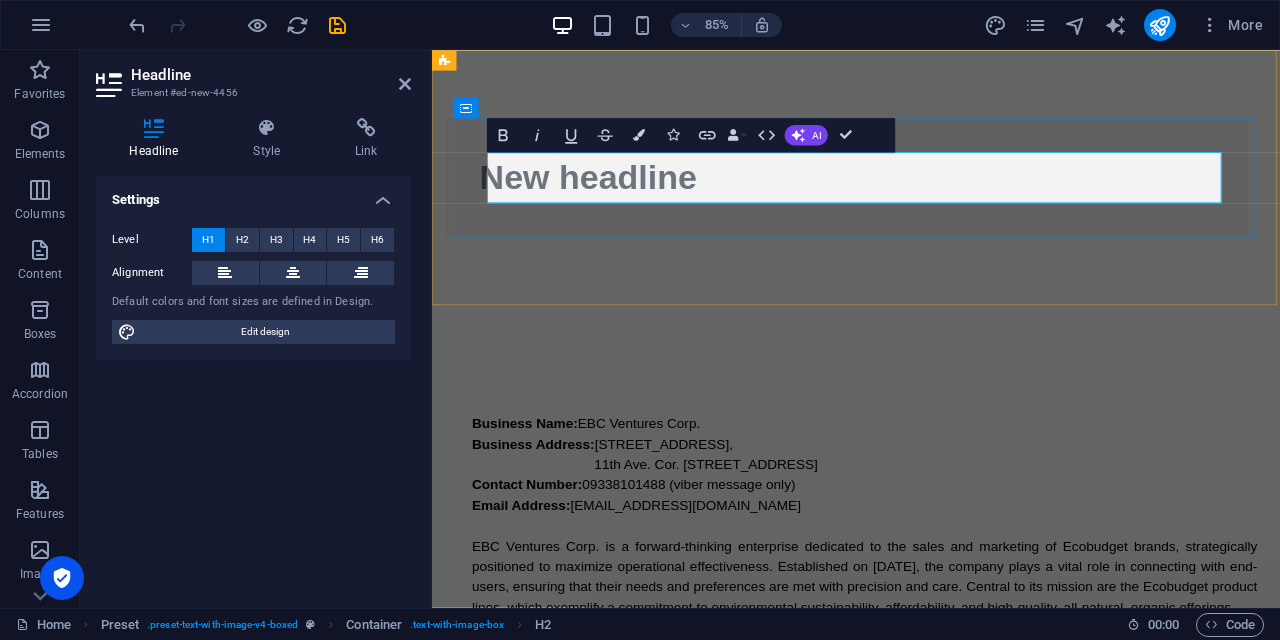 click on "New headline" at bounding box center [920, 200] 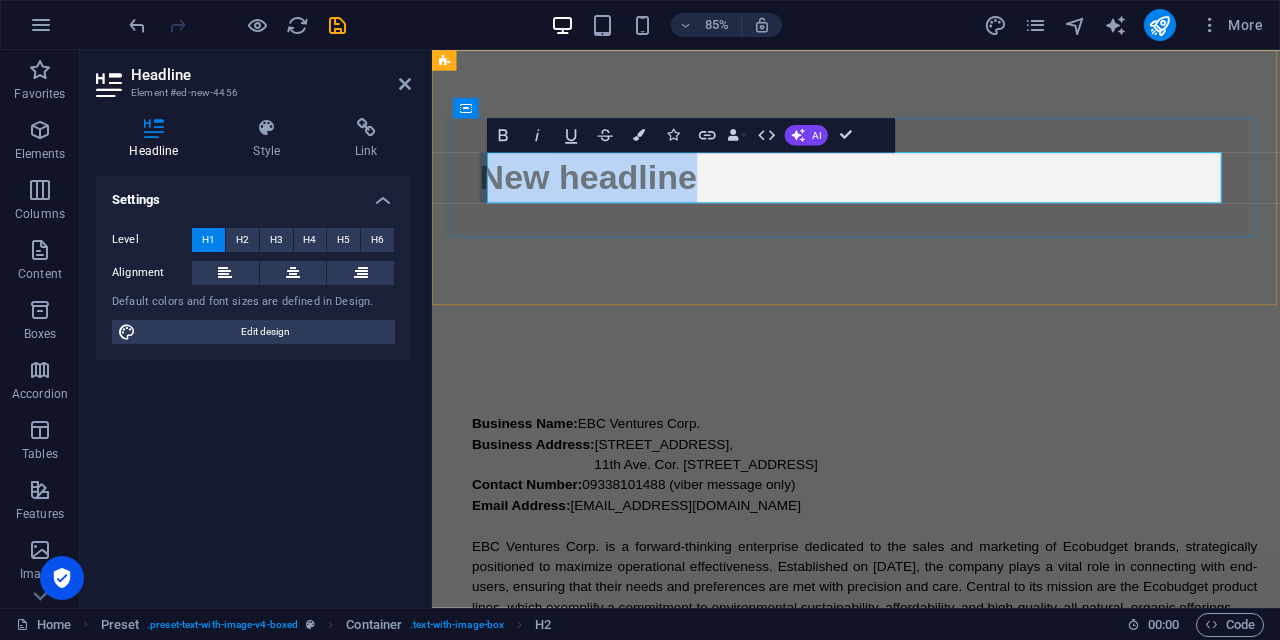 drag, startPoint x: 758, startPoint y: 204, endPoint x: 503, endPoint y: 186, distance: 255.6345 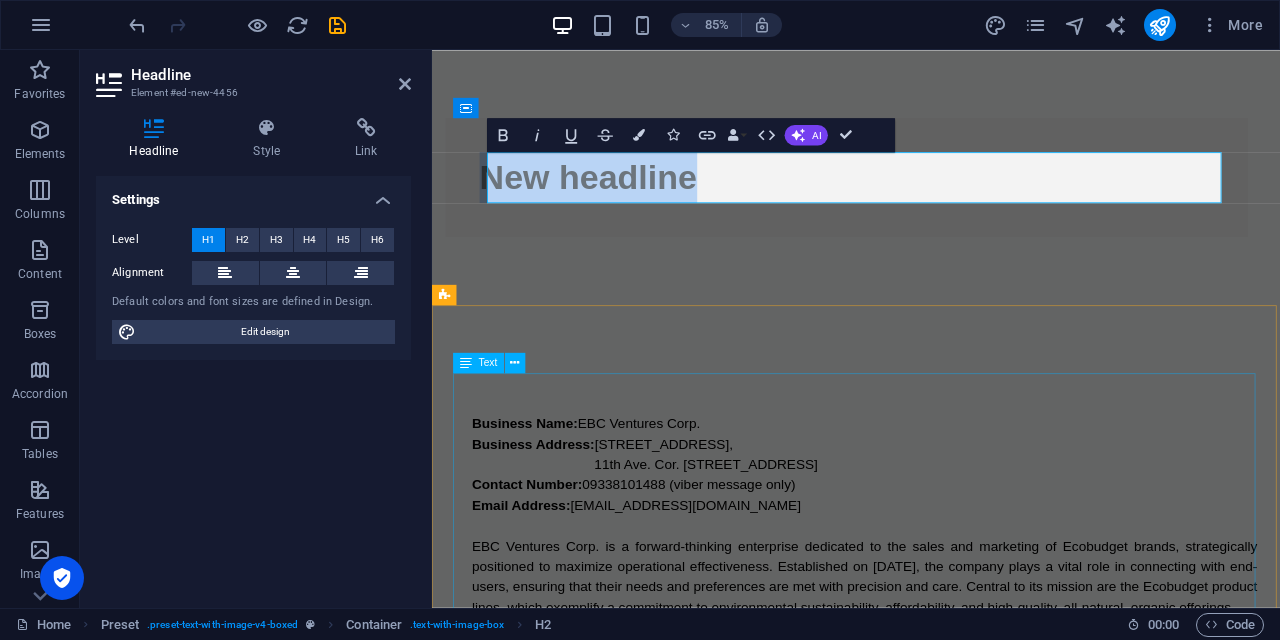 type 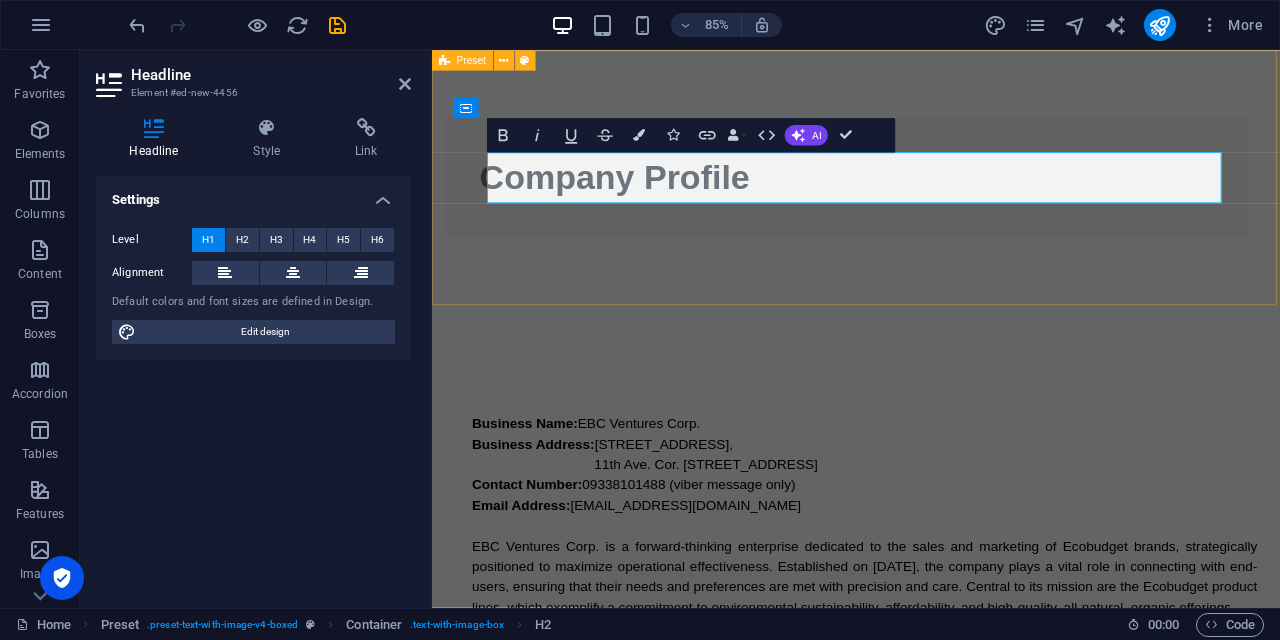 drag, startPoint x: 751, startPoint y: 295, endPoint x: 785, endPoint y: 294, distance: 34.0147 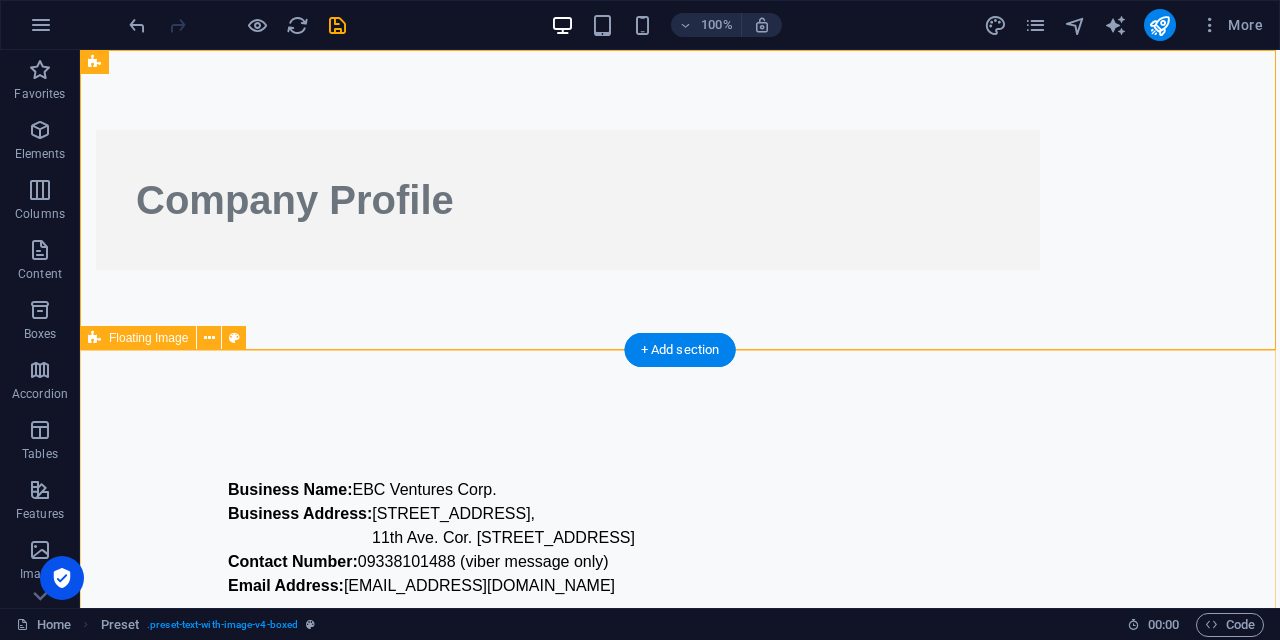 click on "Floating Image" at bounding box center [148, 338] 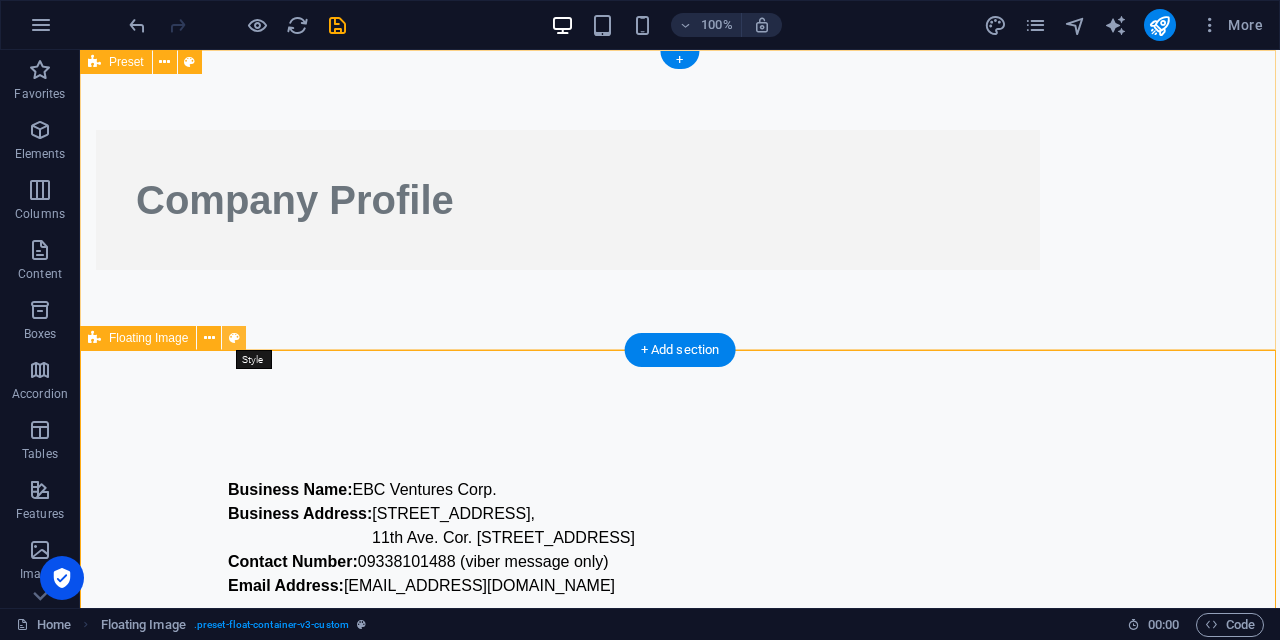 click at bounding box center [234, 338] 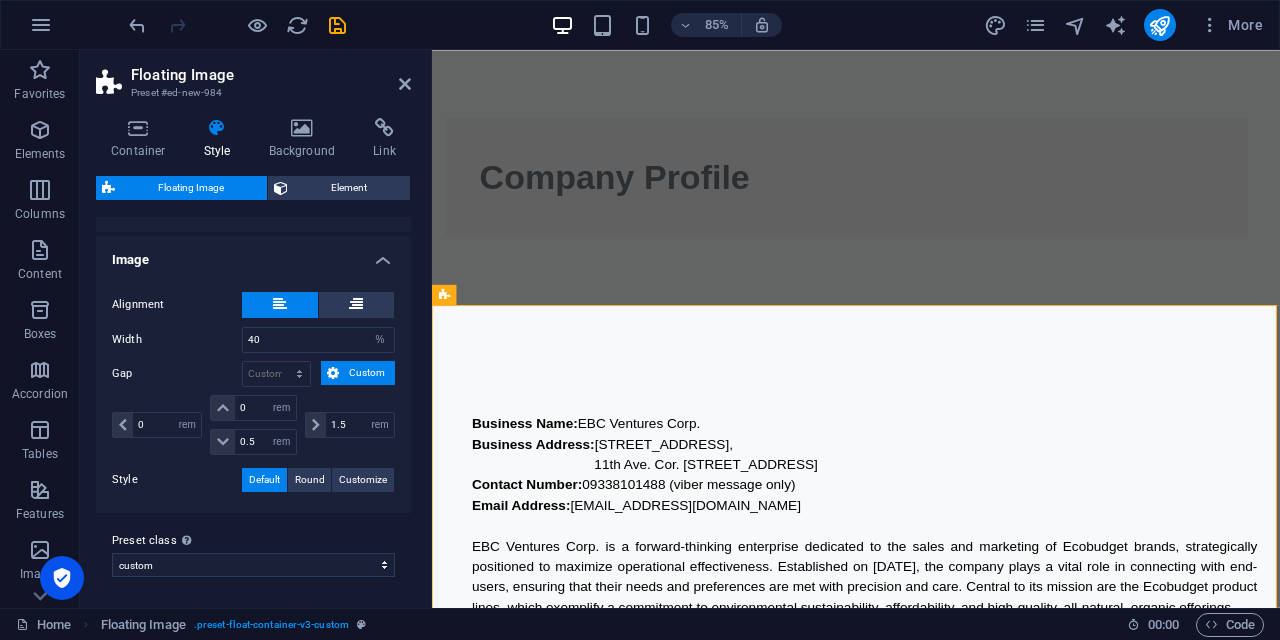 scroll, scrollTop: 0, scrollLeft: 0, axis: both 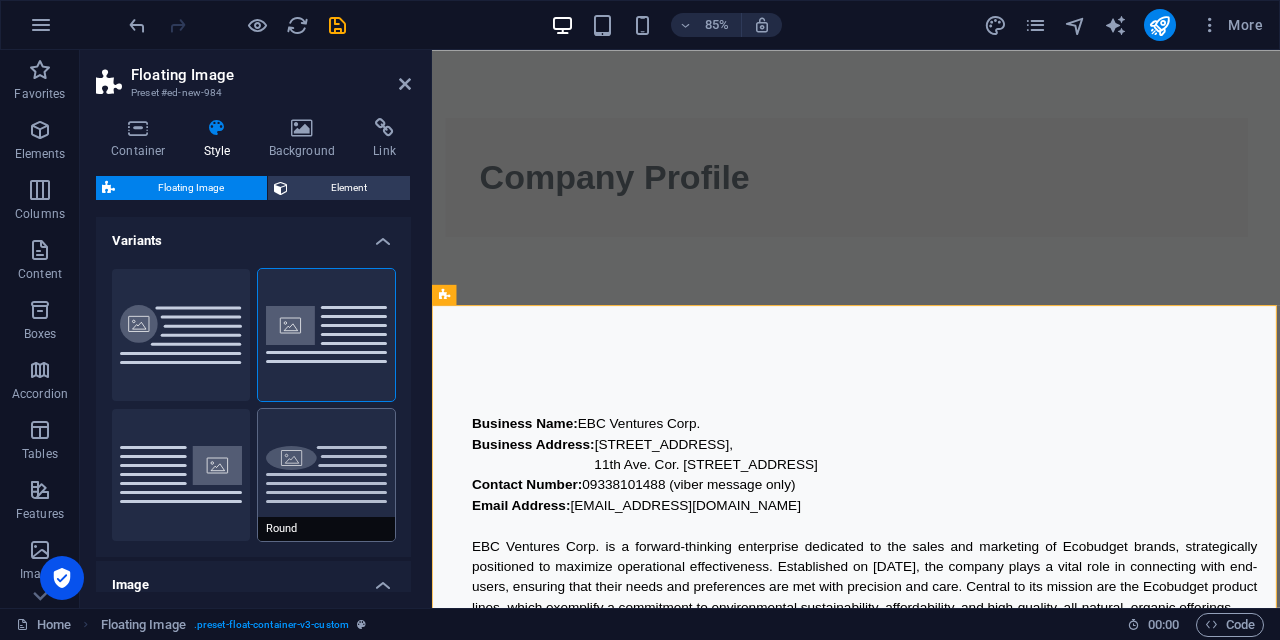 click on "Round" at bounding box center [327, 475] 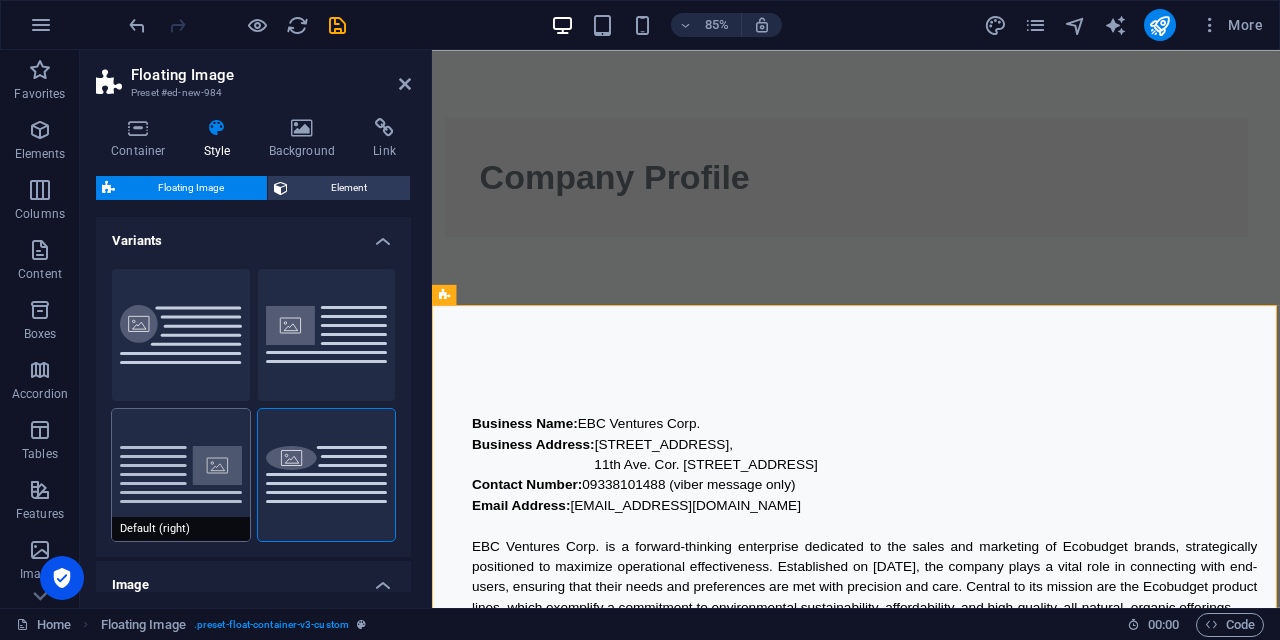 click on "Default (right)" at bounding box center (181, 475) 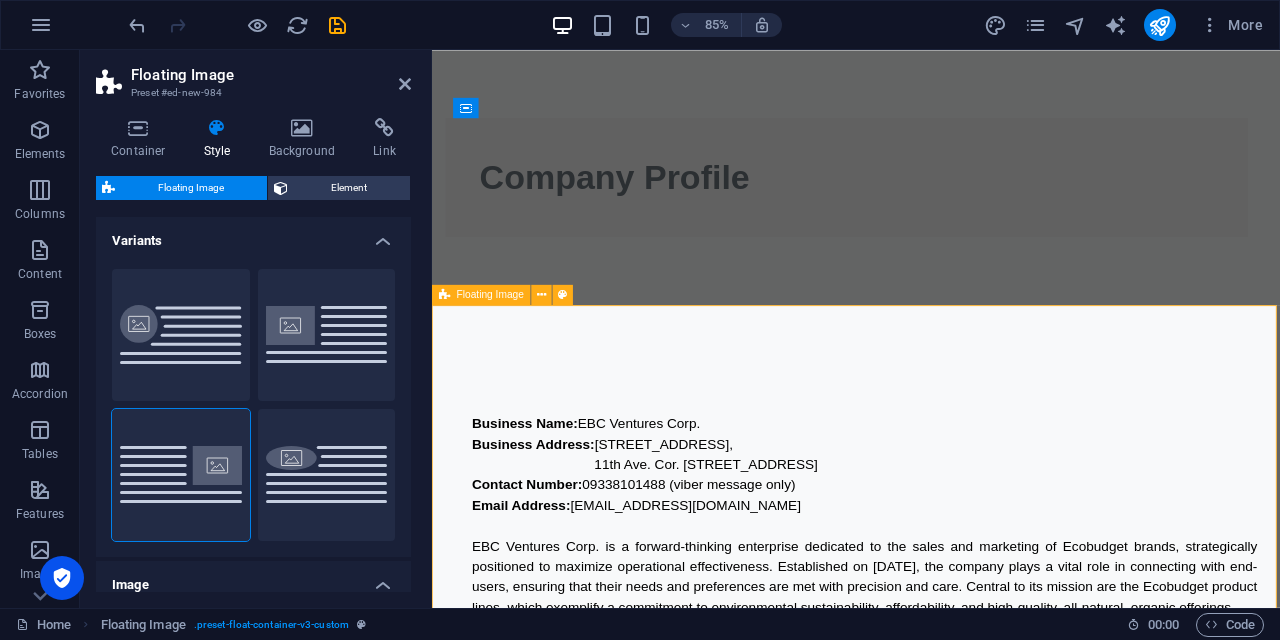 click on "Business Name:            EBC Ventures Corp.  Business Address:        U1702, 17F High Street South Corporate Plaza Condominium Tower 2,         11th Ave. Cor. 26th St., Bonifacio Global City, Taguig 1635 Contact Number:           09338101488 (viber message only) Email Address:              info@ebcventures.ph   EBC Ventures Corp. is a forward-thinking enterprise dedicated to the sales and marketing of Ecobudget brands, strategically positioned to maximize operational effectiveness. Established on July 3, 2025, the company plays a vital role in connecting with end-users, ensuring that their needs and preferences are met with precision and care. Central to its mission are the Ecobudget product lines, which exemplify a commitment to environmental sustainability, affordability, and high-quality, all-natural, organic offerings." at bounding box center [931, 946] 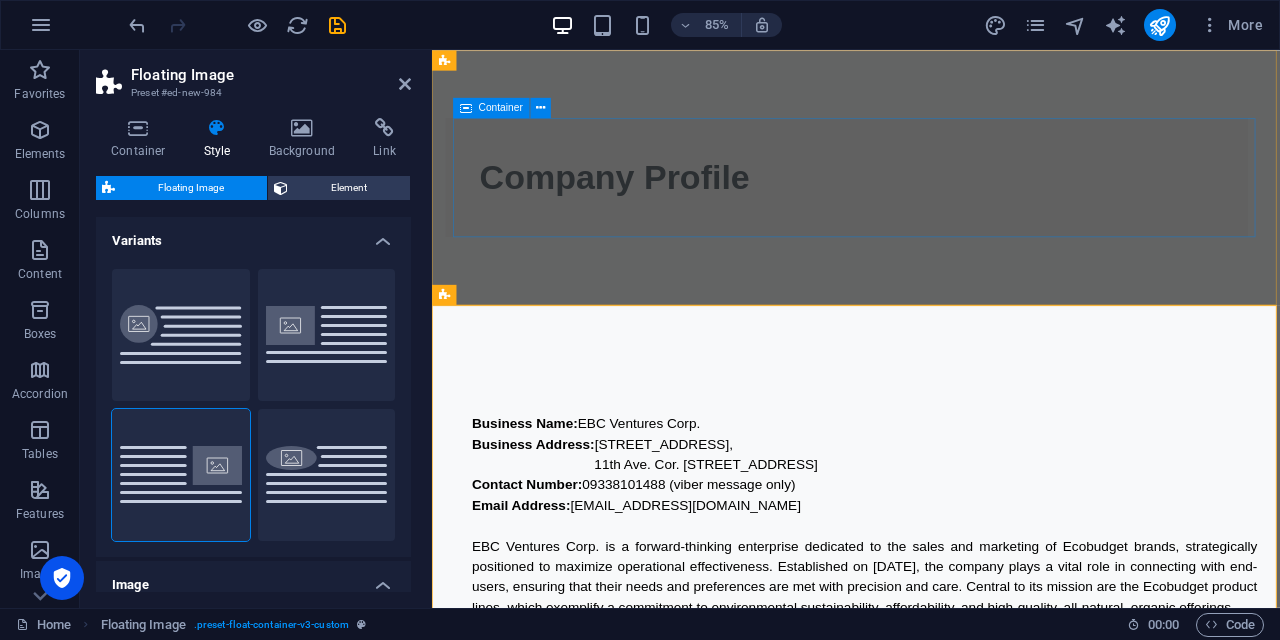 click at bounding box center (466, 108) 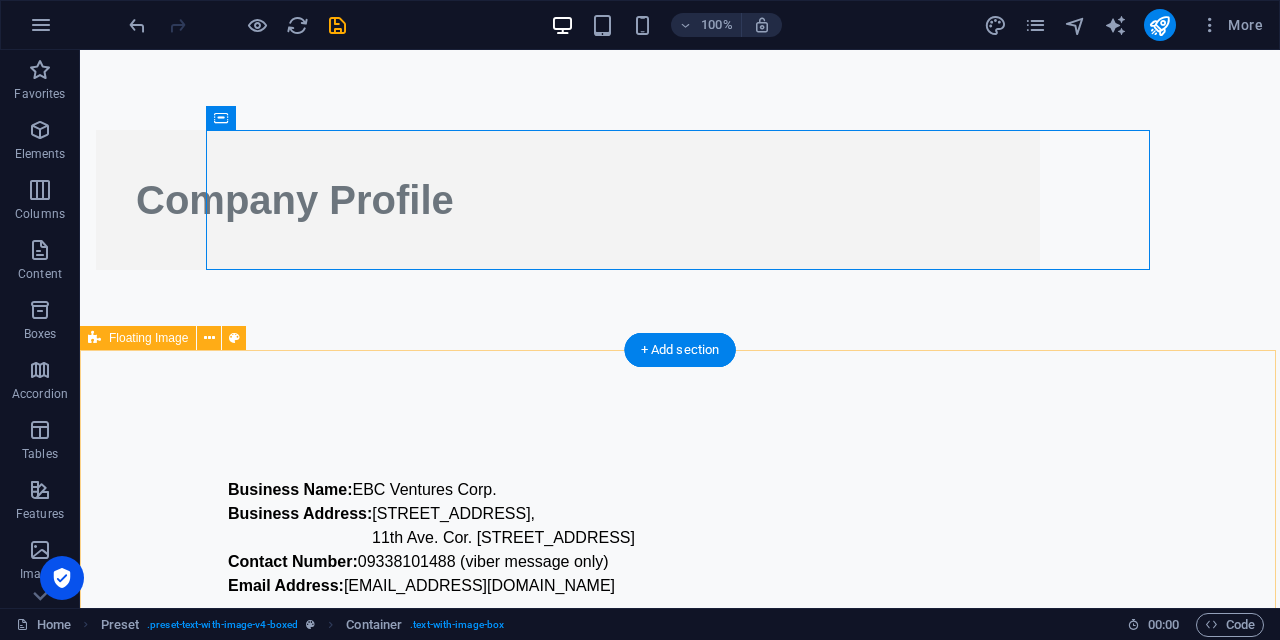 click on "Floating Image" at bounding box center [148, 338] 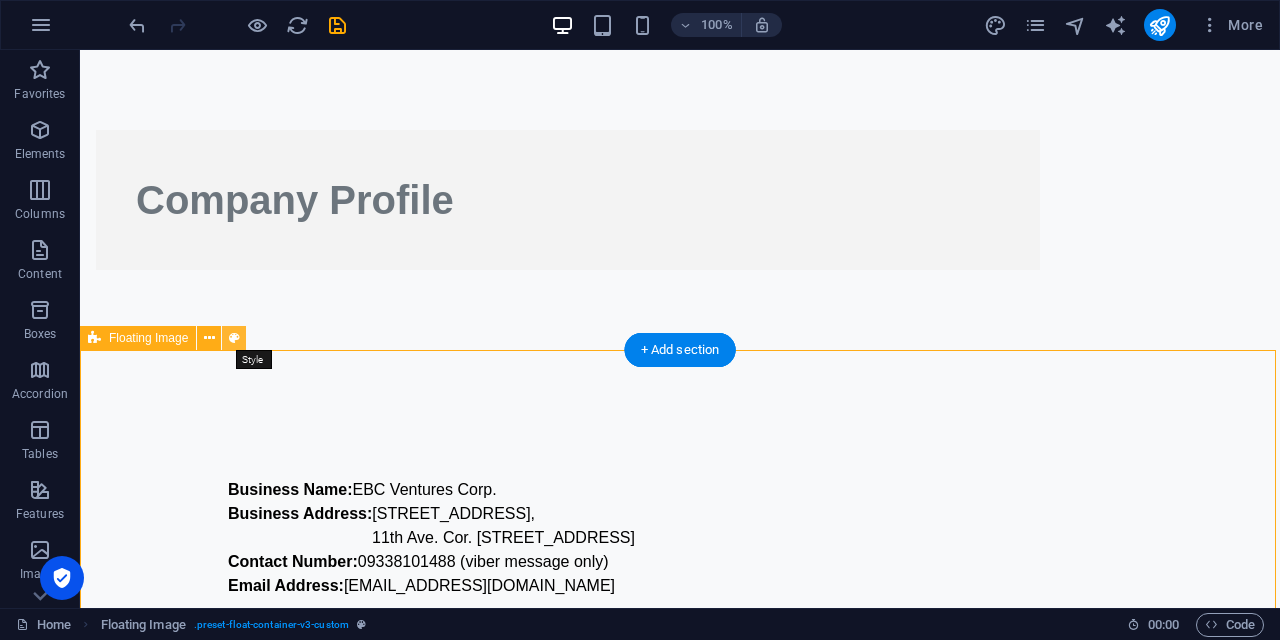 click at bounding box center [234, 338] 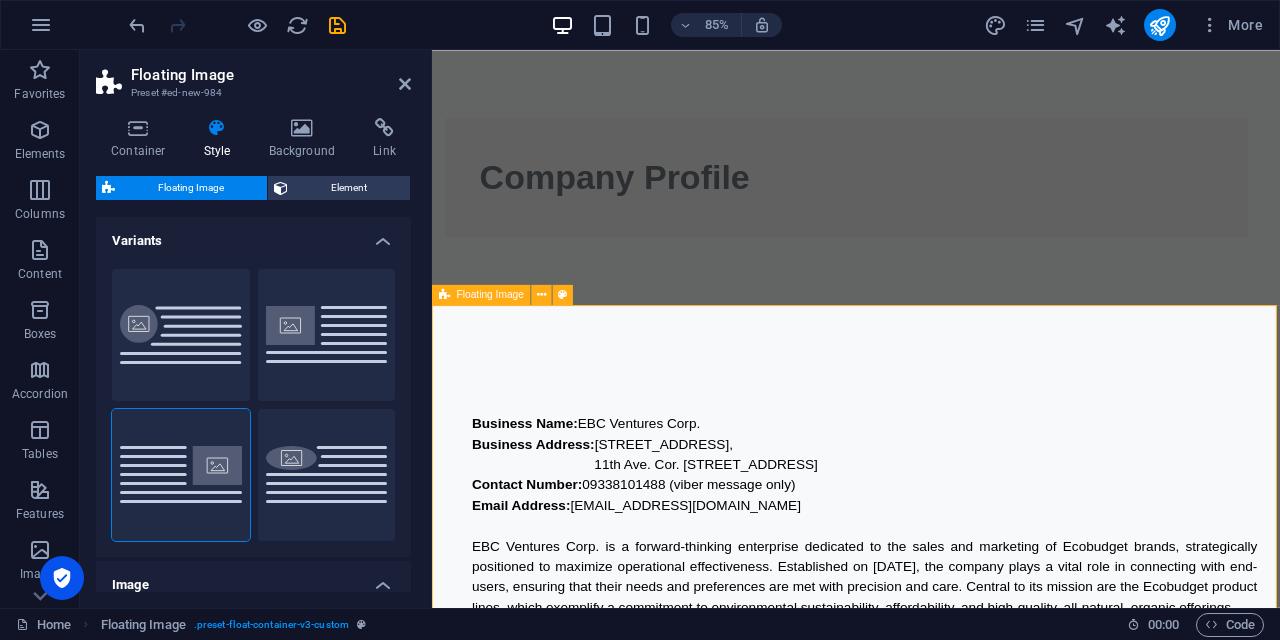 click on "Business Name:            EBC Ventures Corp.  Business Address:        U1702, 17F High Street South Corporate Plaza Condominium Tower 2,         11th Ave. Cor. 26th St., Bonifacio Global City, Taguig 1635 Contact Number:           09338101488 (viber message only) Email Address:              info@ebcventures.ph   EBC Ventures Corp. is a forward-thinking enterprise dedicated to the sales and marketing of Ecobudget brands, strategically positioned to maximize operational effectiveness. Established on July 3, 2025, the company plays a vital role in connecting with end-users, ensuring that their needs and preferences are met with precision and care. Central to its mission are the Ecobudget product lines, which exemplify a commitment to environmental sustainability, affordability, and high-quality, all-natural, organic offerings." at bounding box center (931, 946) 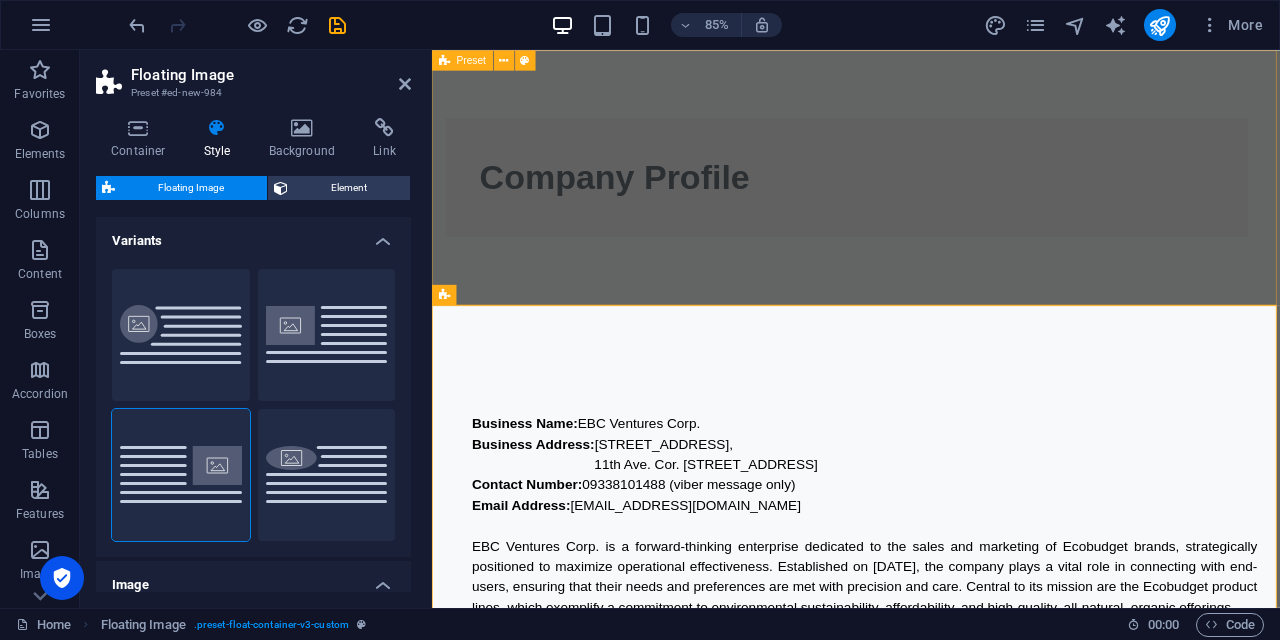 click on "Company Profile" at bounding box center (931, 200) 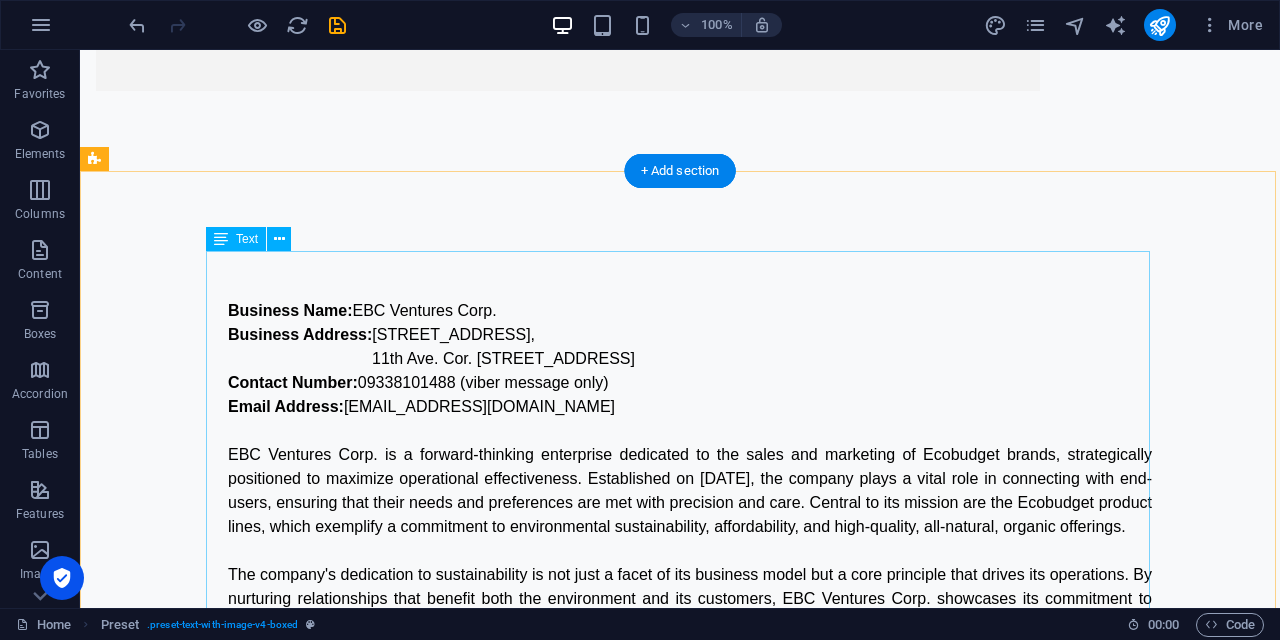 scroll, scrollTop: 21, scrollLeft: 0, axis: vertical 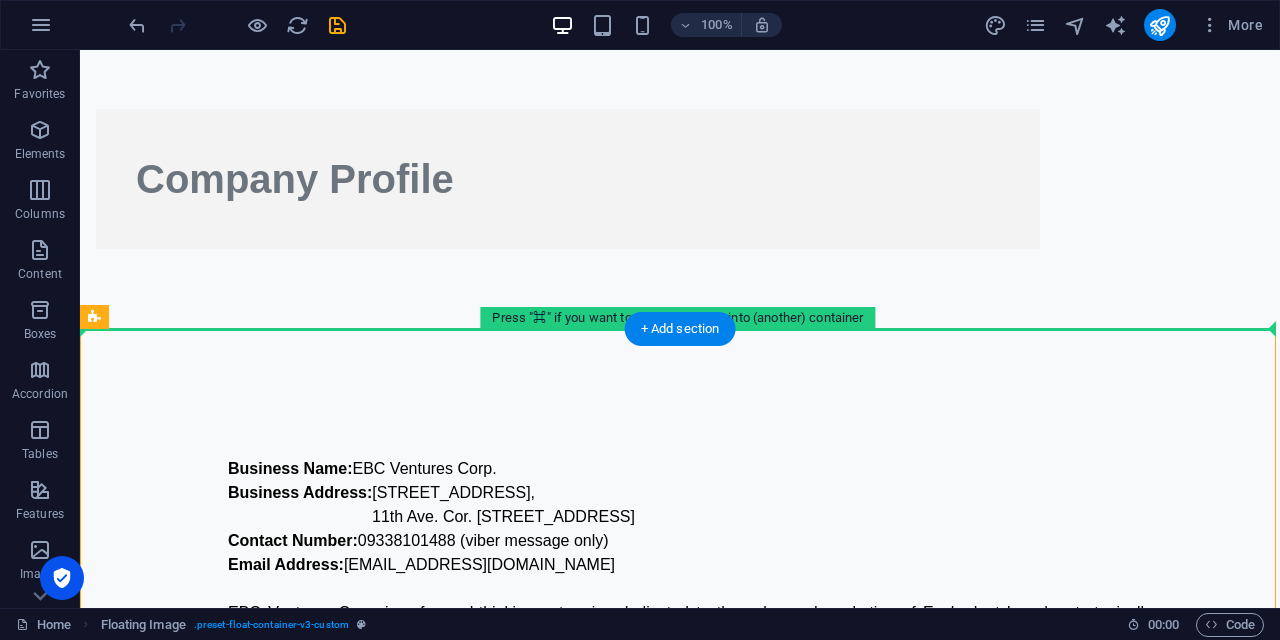 drag, startPoint x: 616, startPoint y: 418, endPoint x: 629, endPoint y: 290, distance: 128.65846 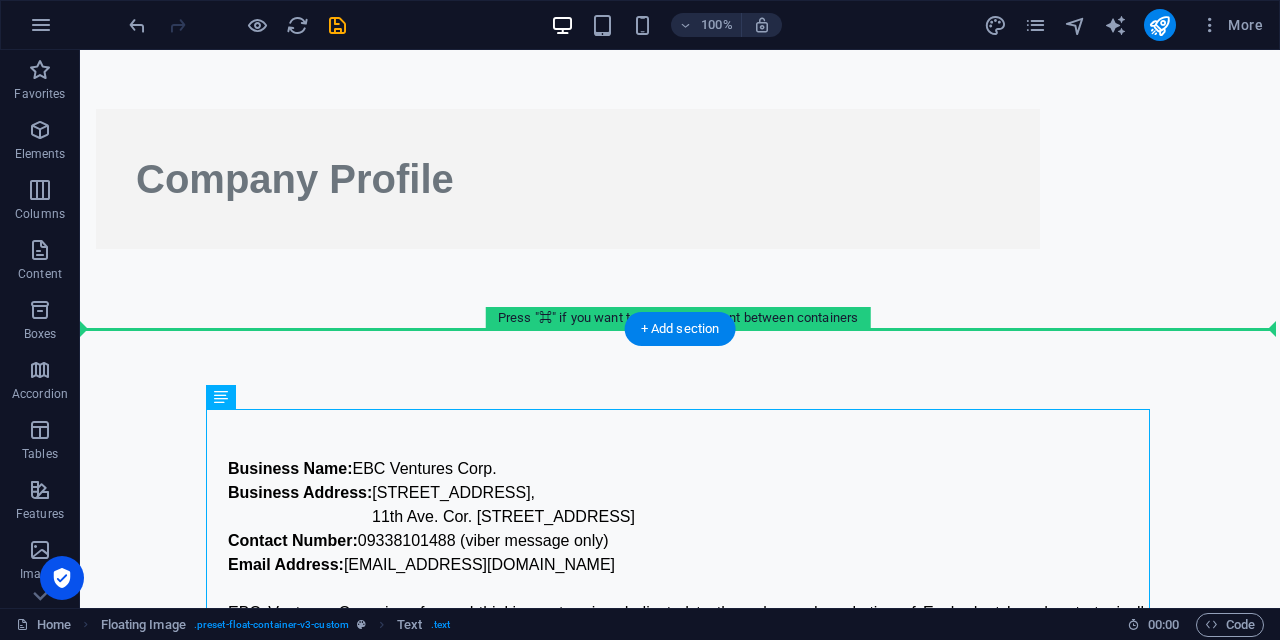 drag, startPoint x: 606, startPoint y: 496, endPoint x: 618, endPoint y: 280, distance: 216.33308 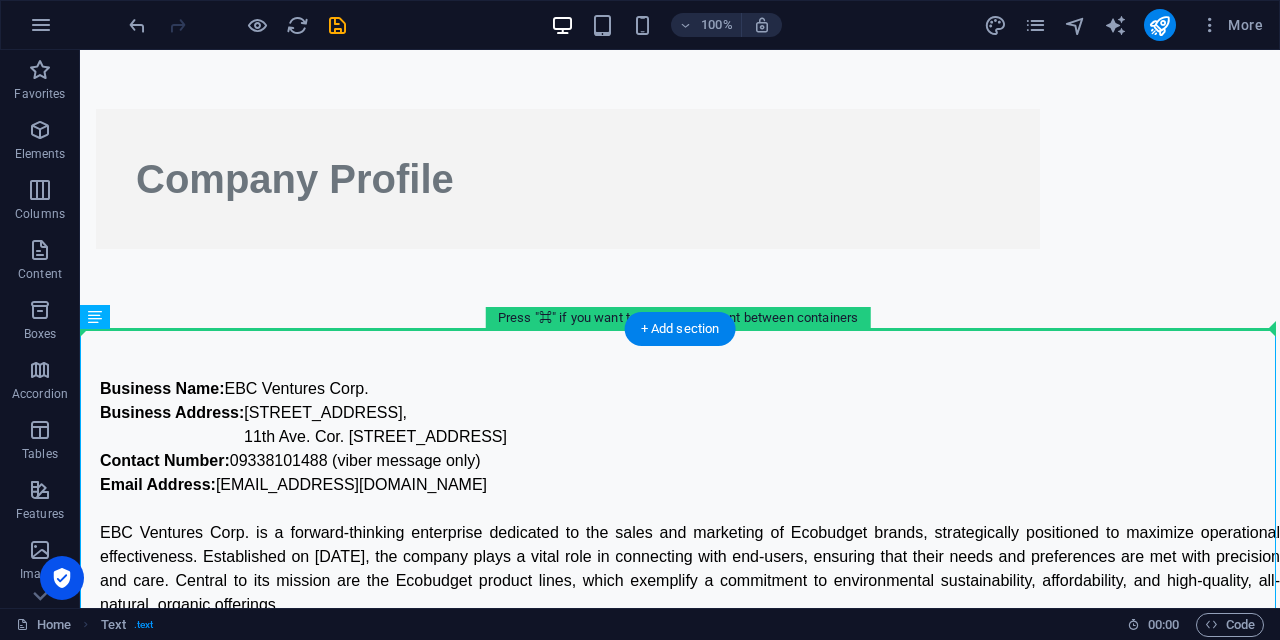 drag, startPoint x: 612, startPoint y: 460, endPoint x: 644, endPoint y: 269, distance: 193.66208 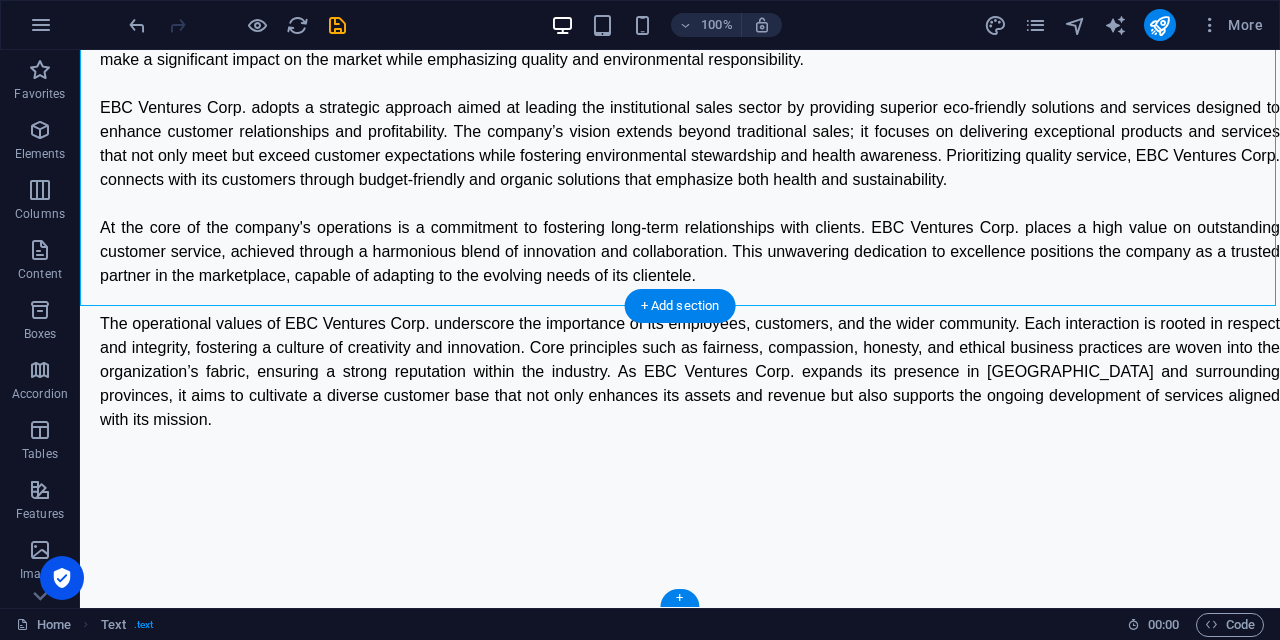 scroll, scrollTop: 956, scrollLeft: 0, axis: vertical 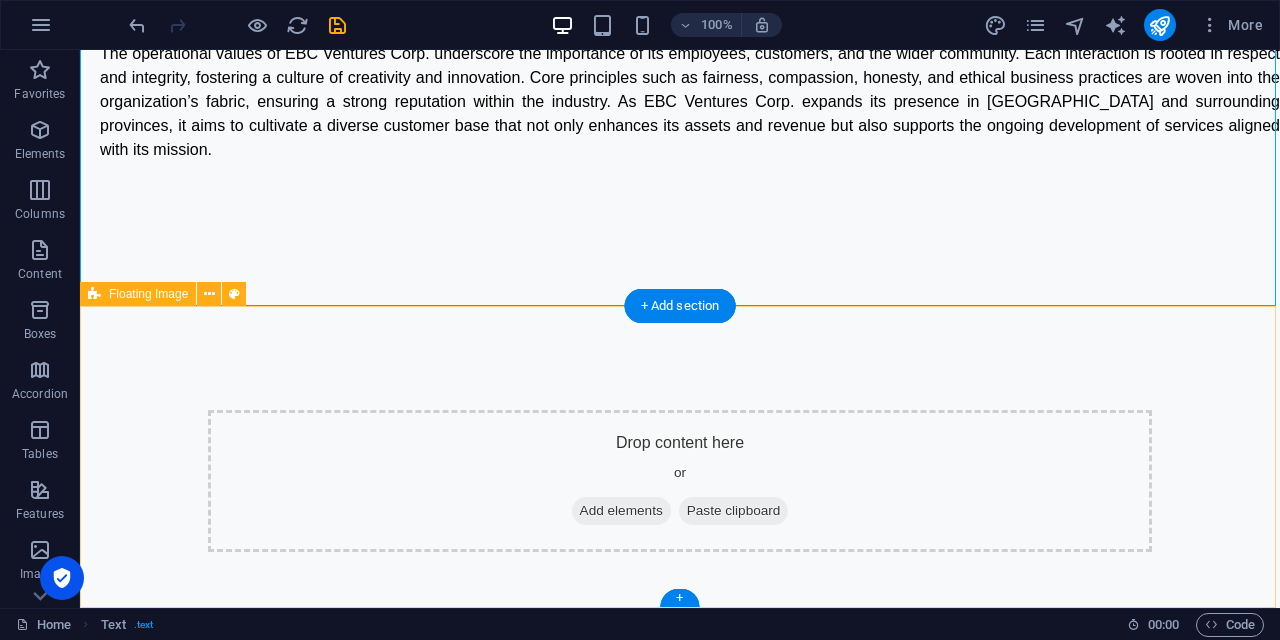 click on "Drop content here or  Add elements  Paste clipboard" at bounding box center (680, 481) 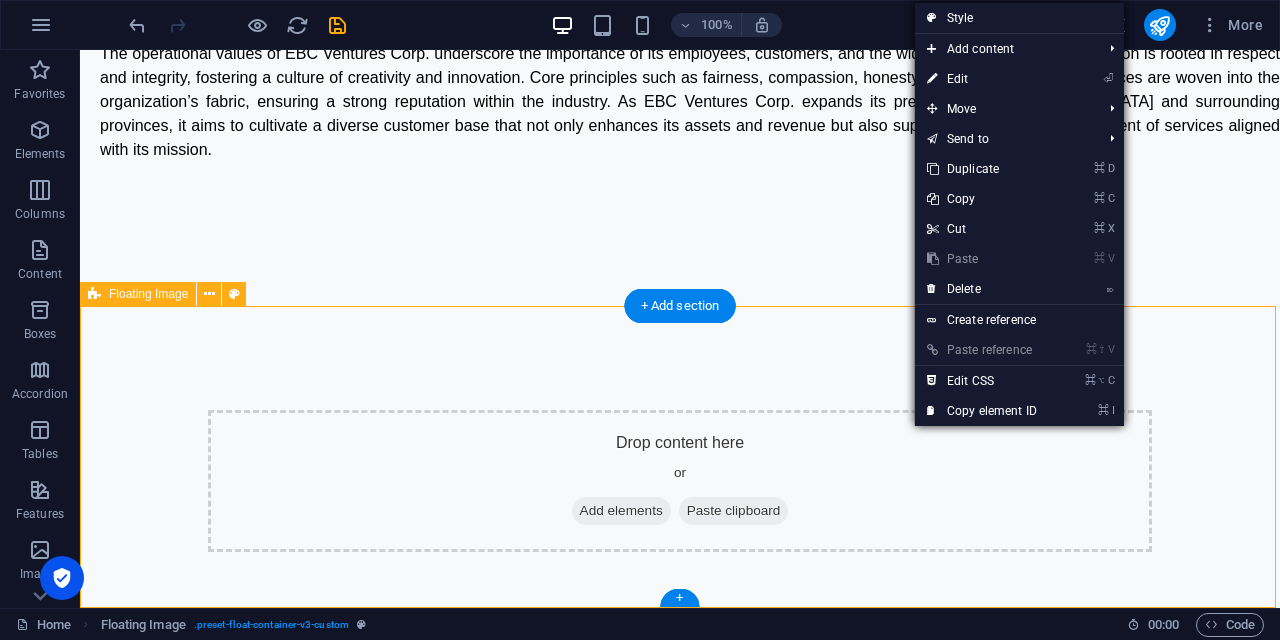 click on "Drop content here or  Add elements  Paste clipboard" at bounding box center (680, 481) 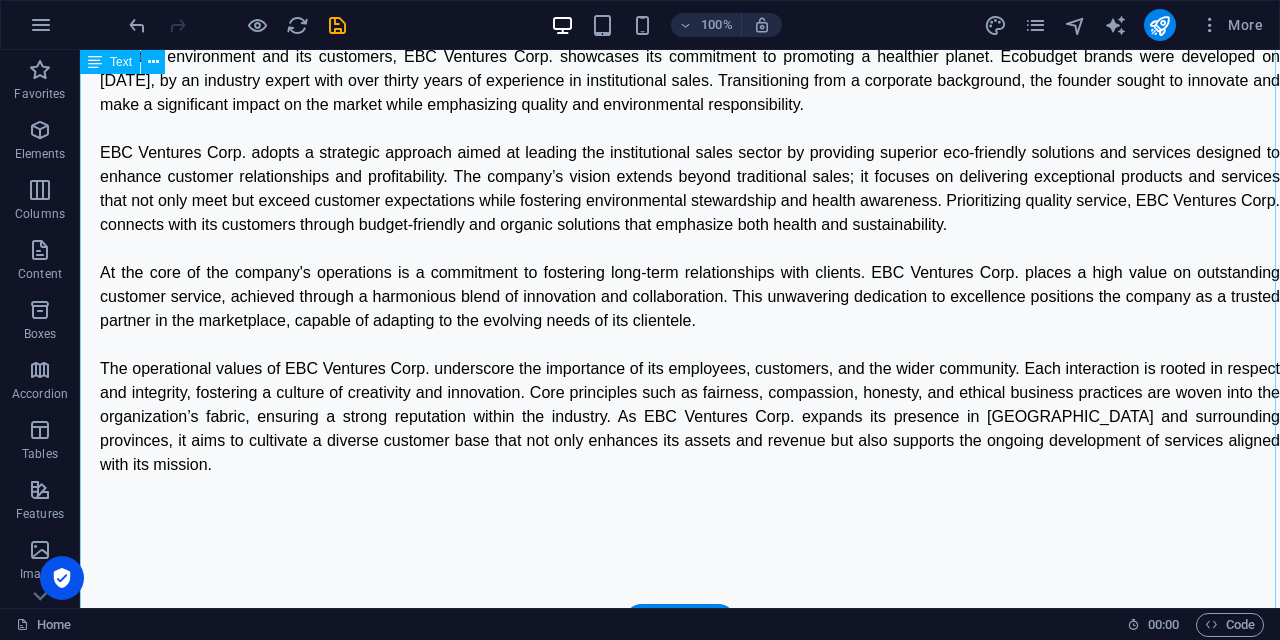 scroll, scrollTop: 956, scrollLeft: 0, axis: vertical 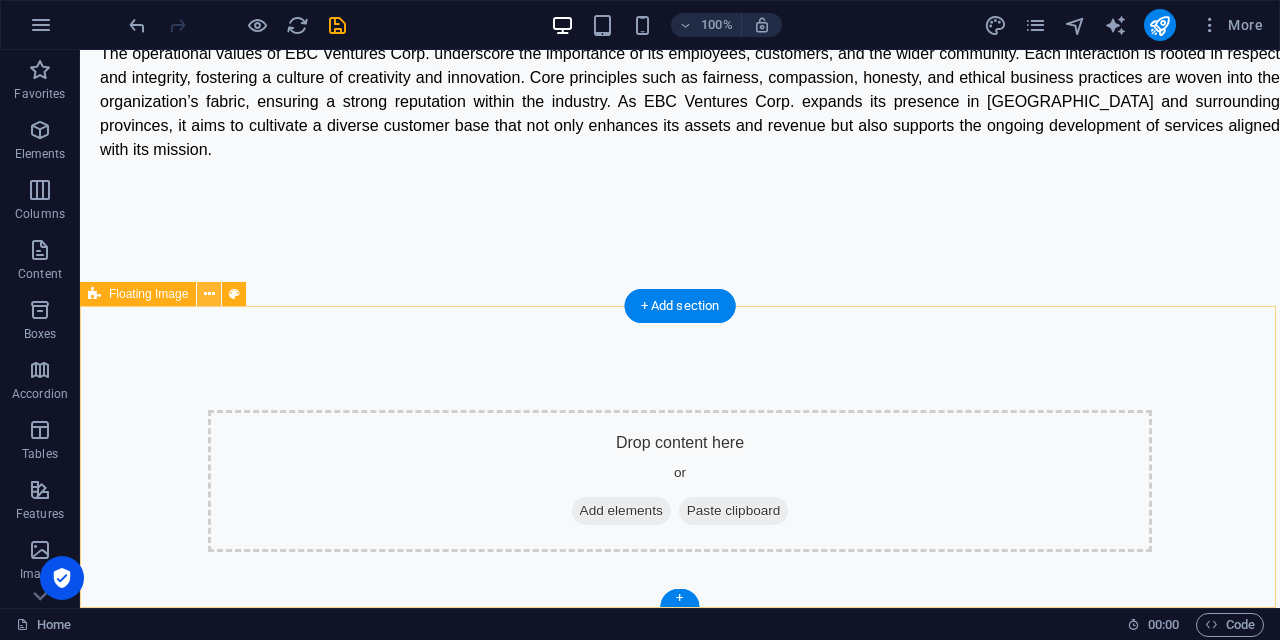 click at bounding box center (209, 294) 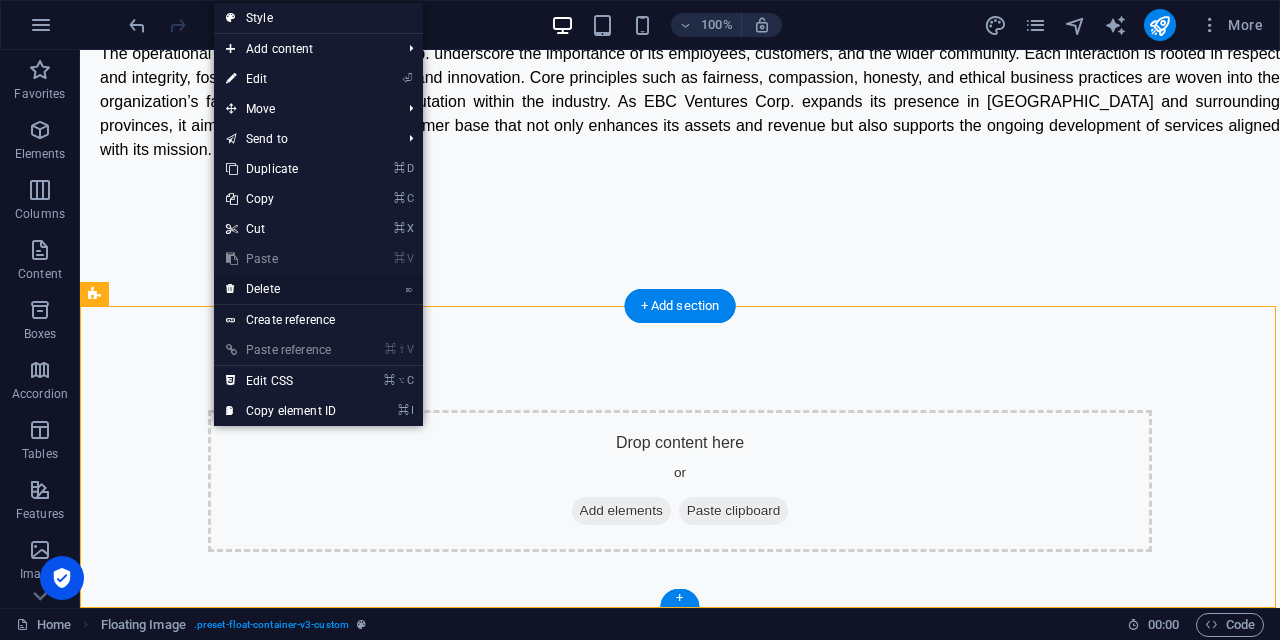 click on "⌦  Delete" at bounding box center (281, 289) 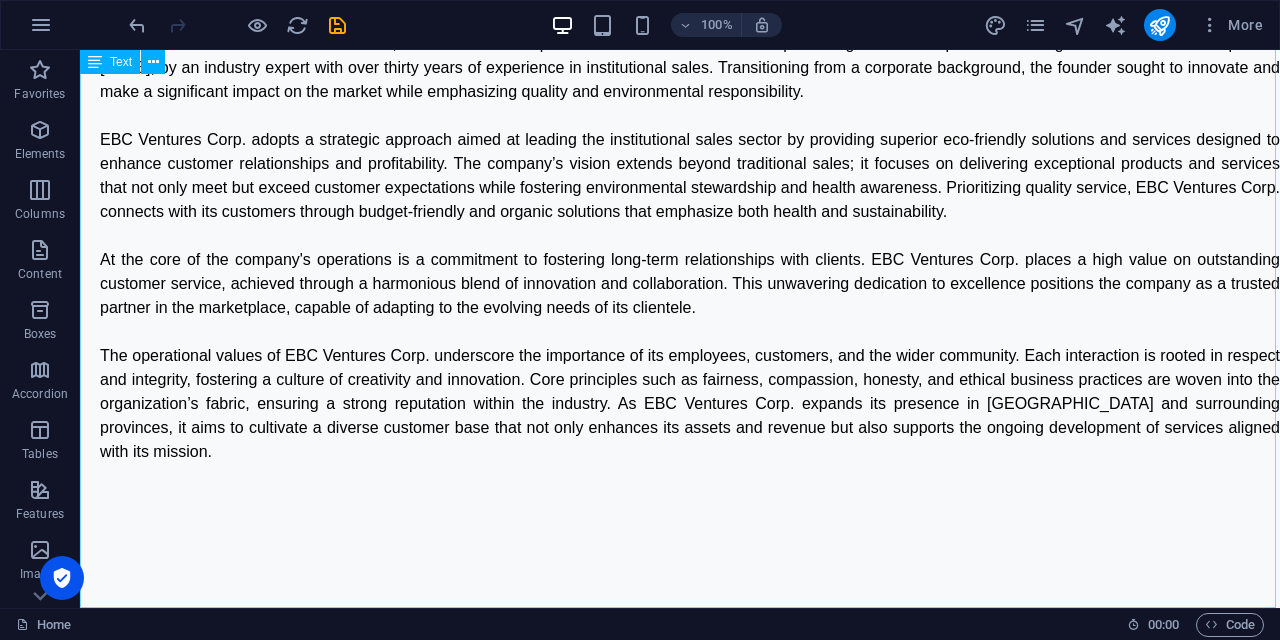 scroll, scrollTop: 0, scrollLeft: 0, axis: both 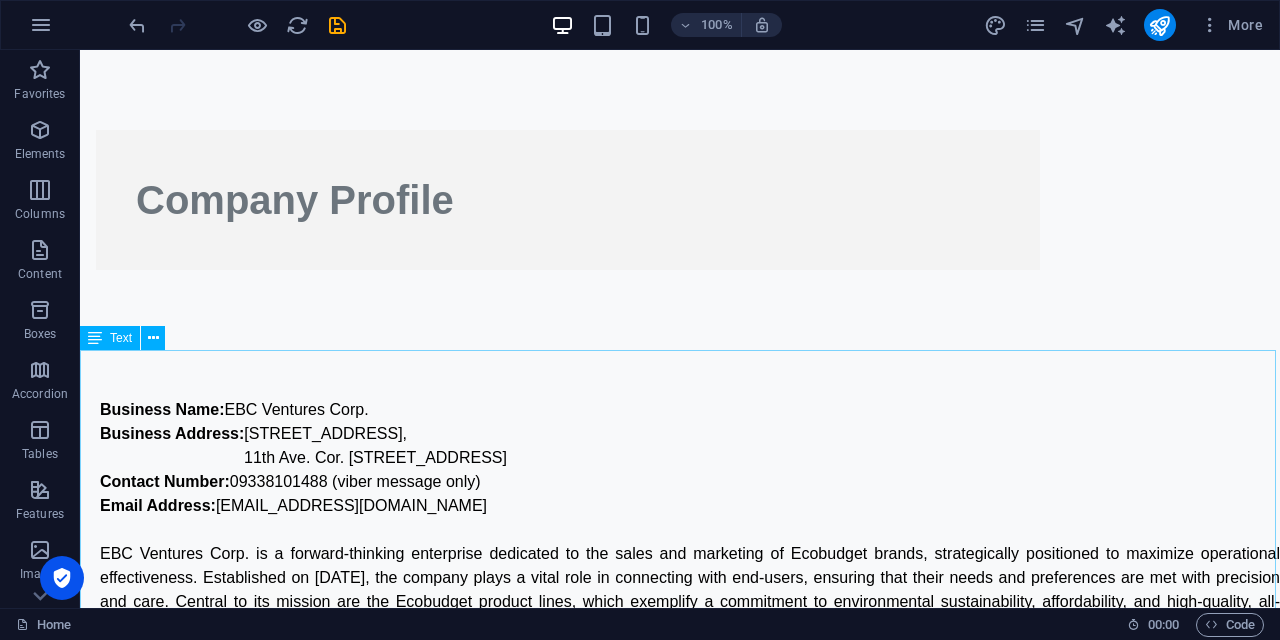 click on "Business Name:            EBC Ventures Corp.  Business Address:        U1702, 17F High Street South Corporate Plaza Condominium Tower 2,         11th Ave. Cor. 26th St., Bonifacio Global City, Taguig 1635 Contact Number:           09338101488 (viber message only) Email Address:              info@ebcventures.ph   EBC Ventures Corp. is a forward-thinking enterprise dedicated to the sales and marketing of Ecobudget brands, strategically positioned to maximize operational effectiveness. Established on July 3, 2025, the company plays a vital role in connecting with end-users, ensuring that their needs and preferences are met with precision and care. Central to its mission are the Ecobudget product lines, which exemplify a commitment to environmental sustainability, affordability, and high-quality, all-natural, organic offerings." at bounding box center (680, 818) 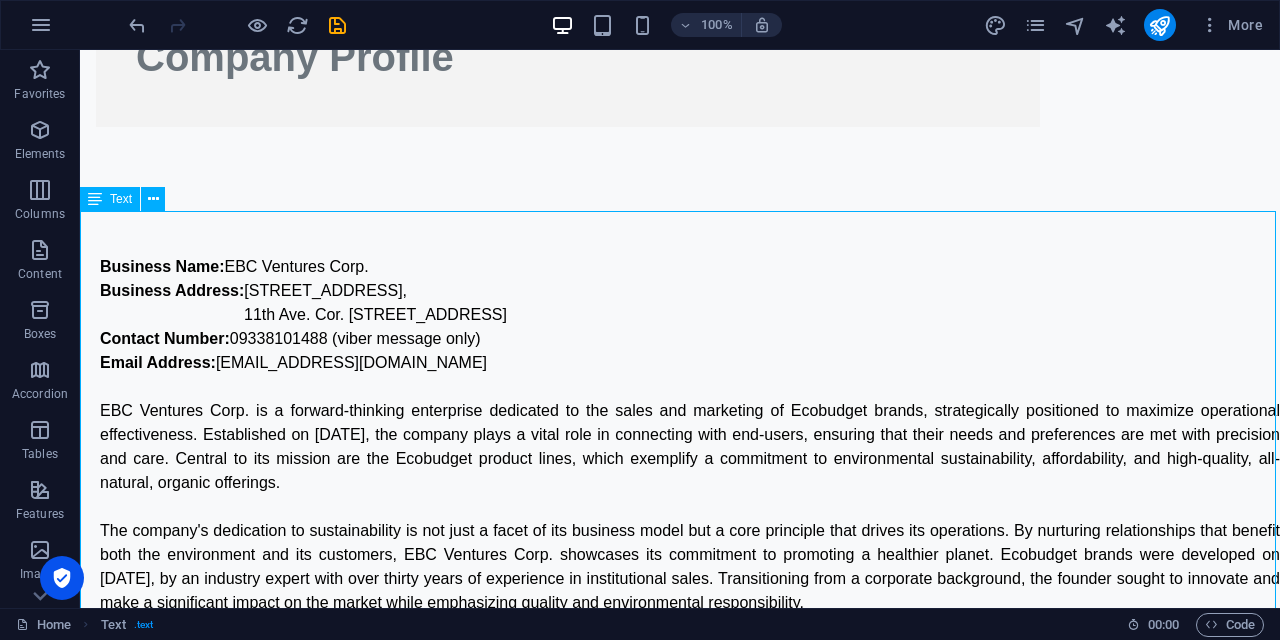 scroll, scrollTop: 0, scrollLeft: 0, axis: both 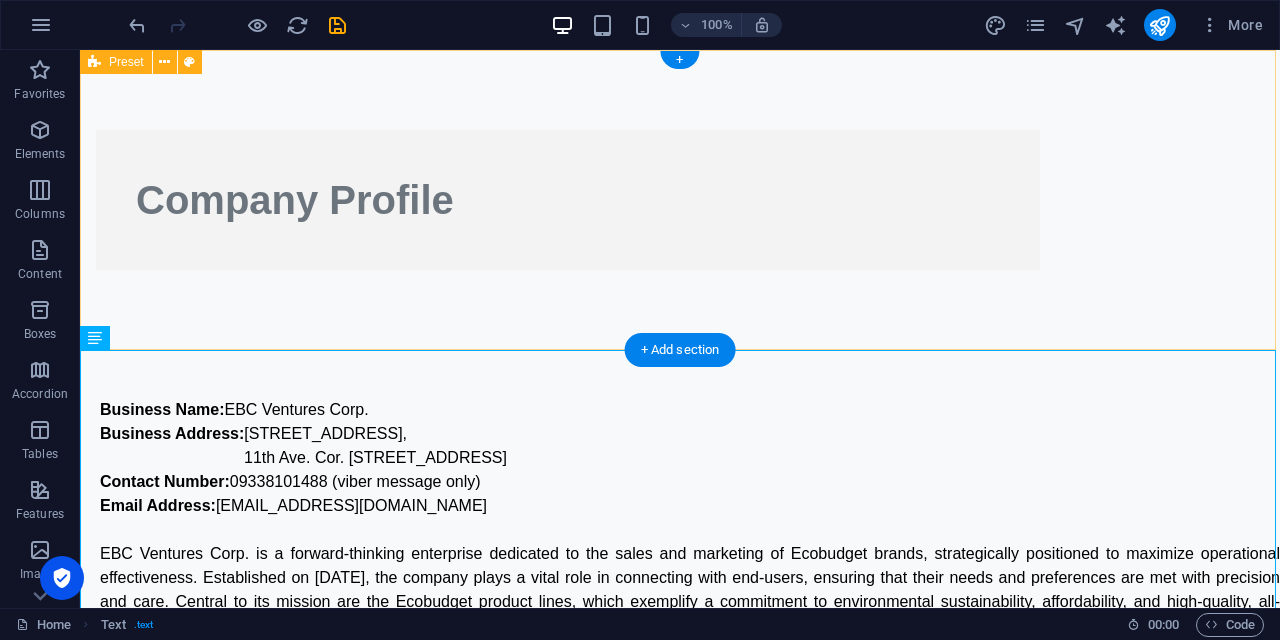 click on "Company Profile" at bounding box center (680, 200) 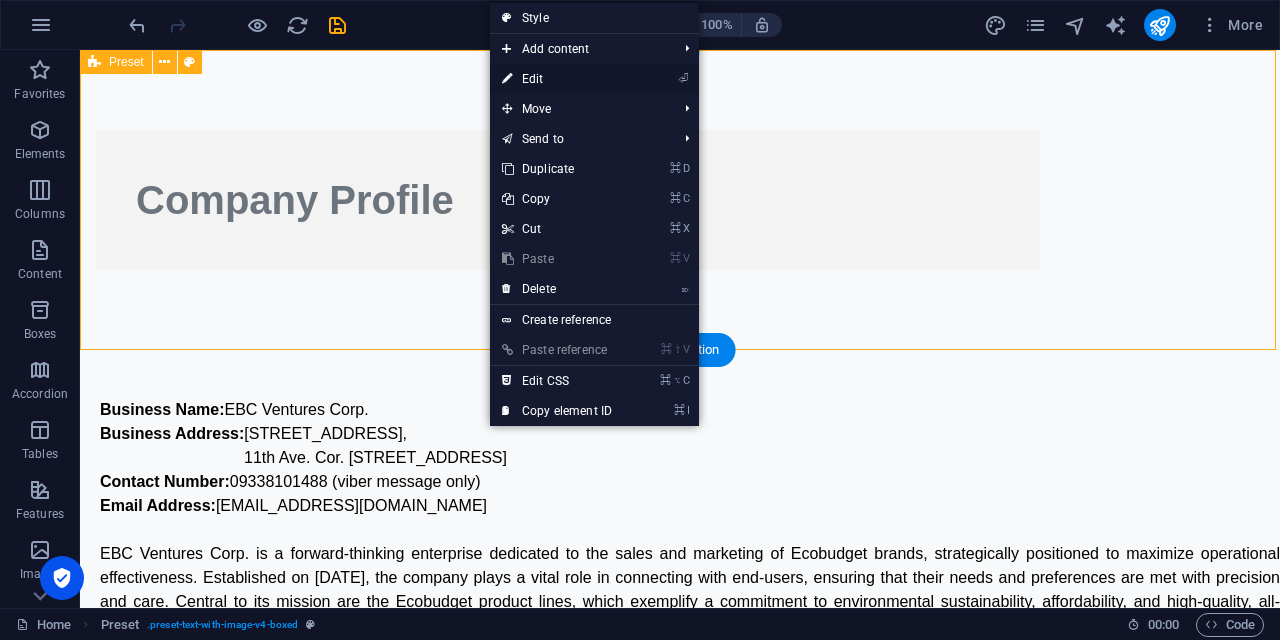 drag, startPoint x: 535, startPoint y: 77, endPoint x: 214, endPoint y: 49, distance: 322.21887 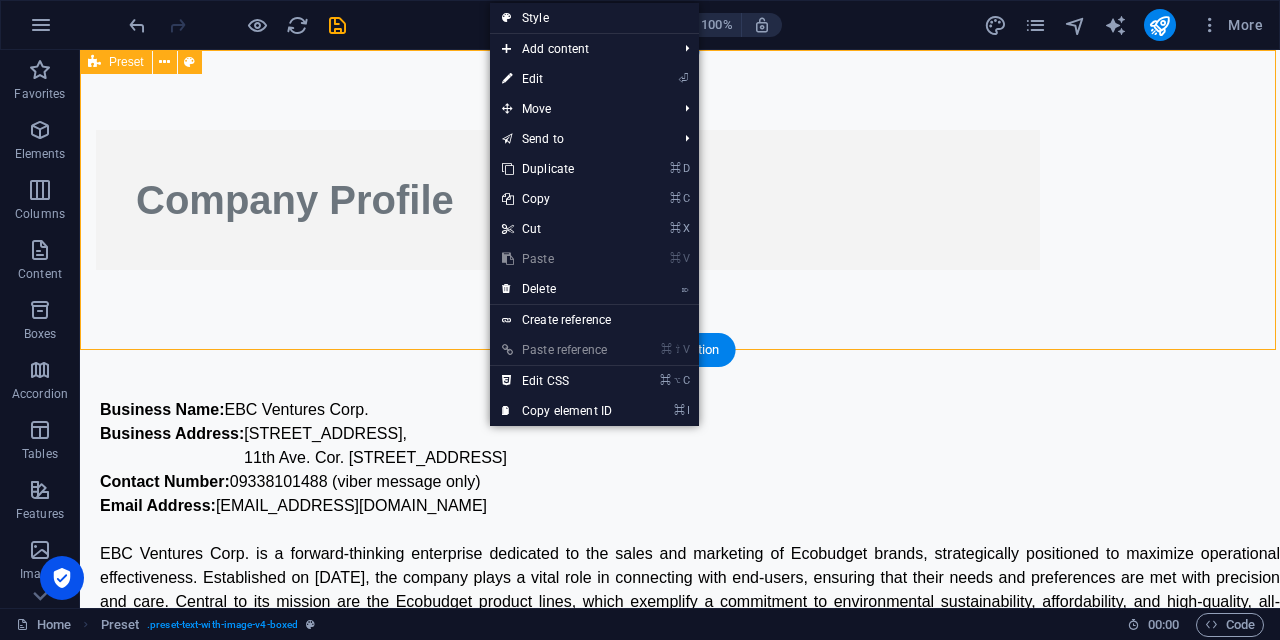 select on "rem" 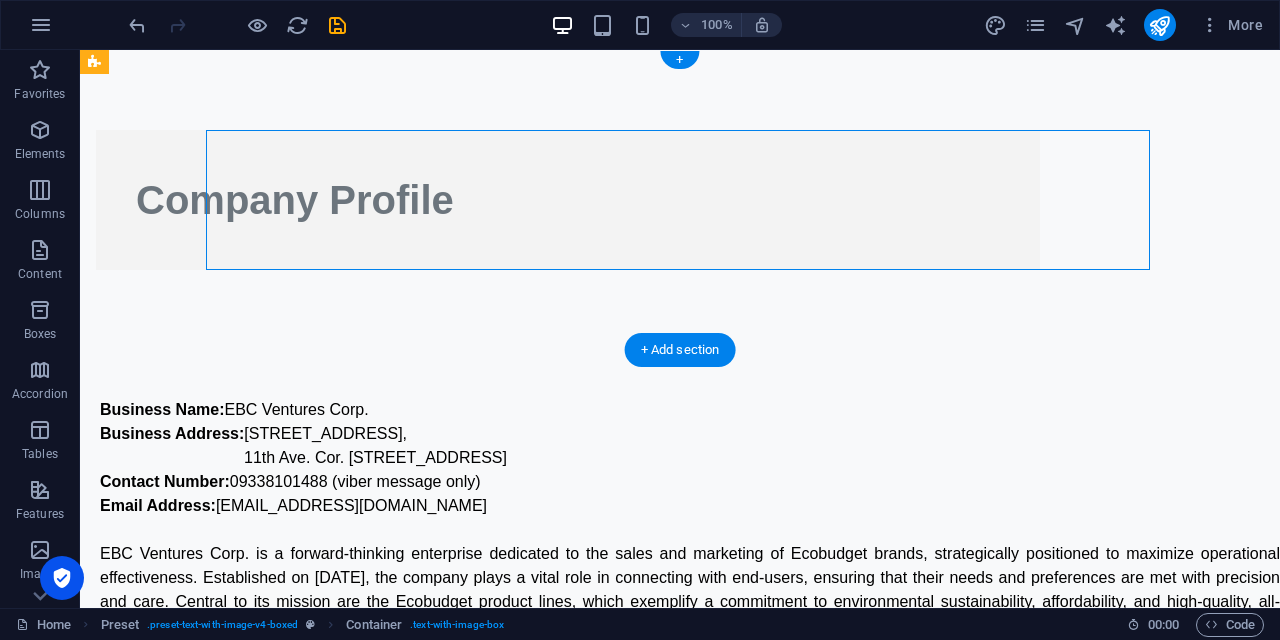 drag, startPoint x: 524, startPoint y: 146, endPoint x: 795, endPoint y: 220, distance: 280.9217 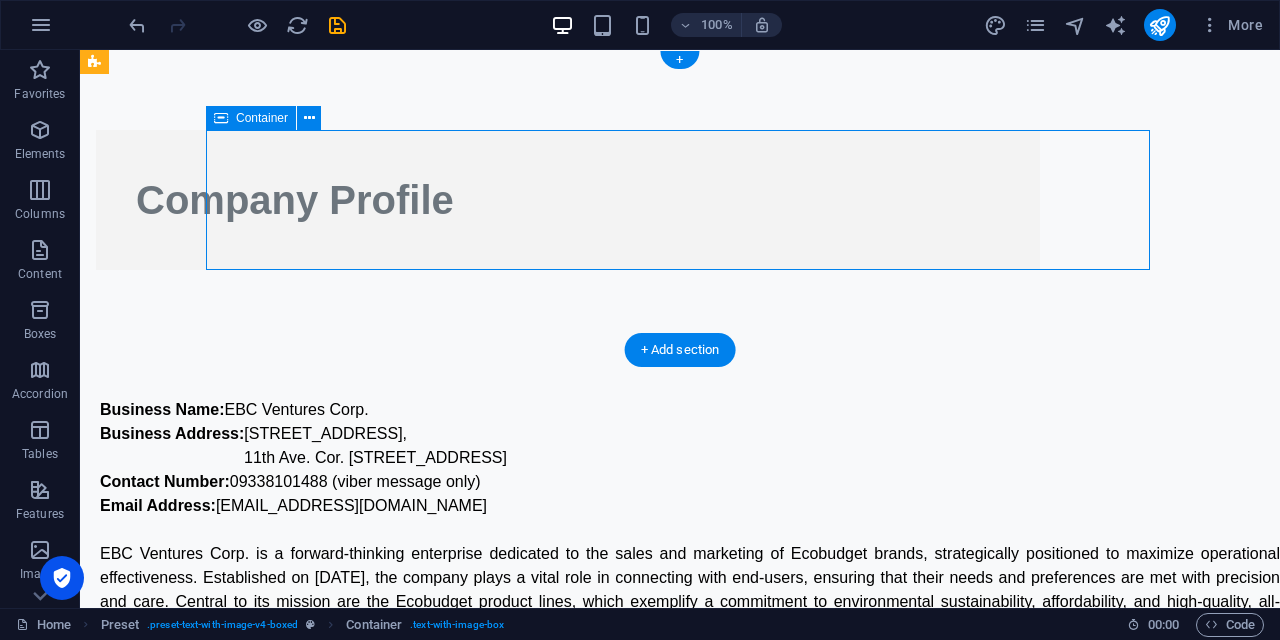 drag, startPoint x: 796, startPoint y: 132, endPoint x: 781, endPoint y: 213, distance: 82.37718 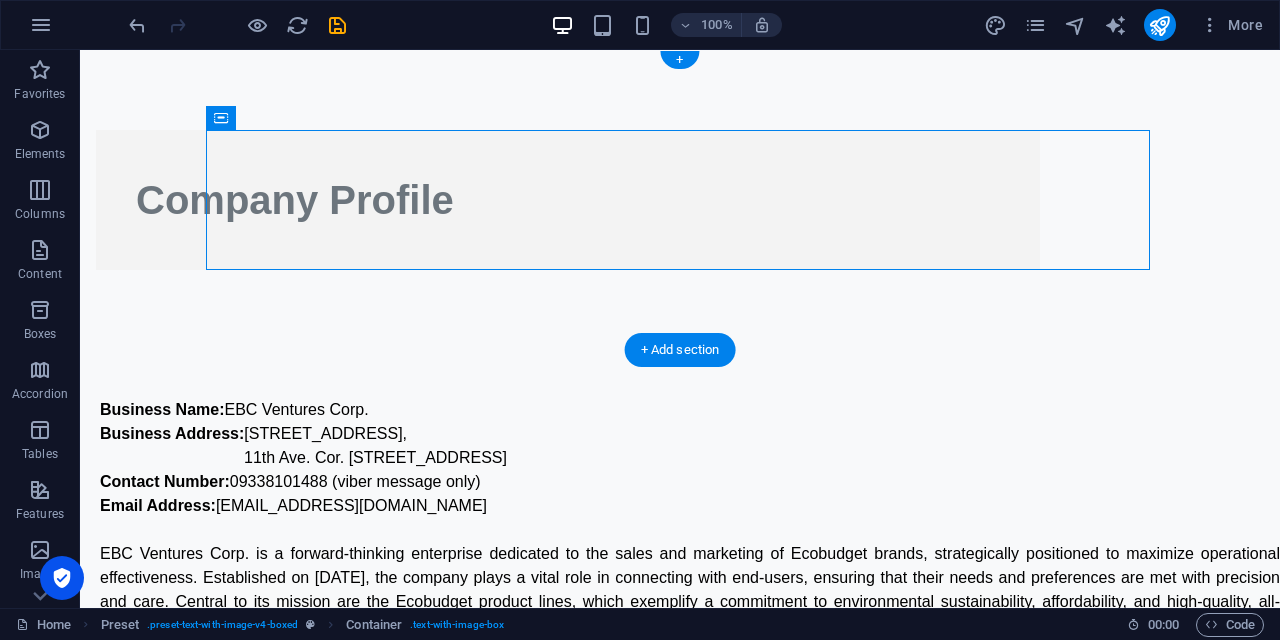 drag, startPoint x: 301, startPoint y: 167, endPoint x: 235, endPoint y: 147, distance: 68.96376 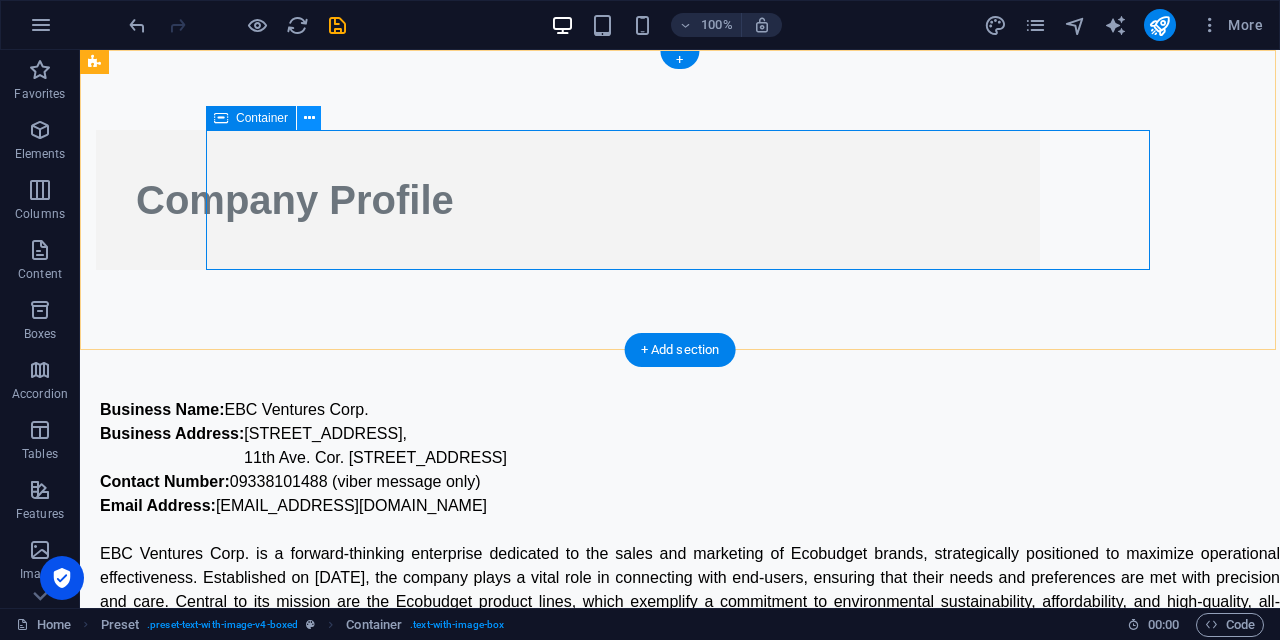 click at bounding box center [309, 118] 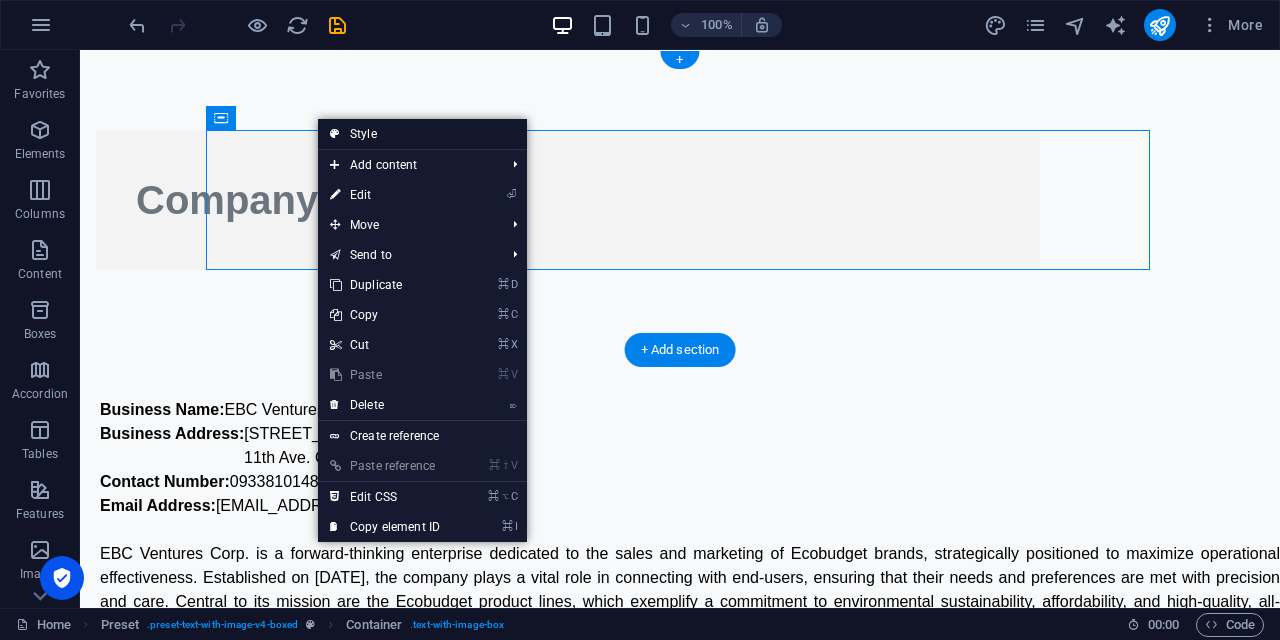 click on "Style" at bounding box center (422, 134) 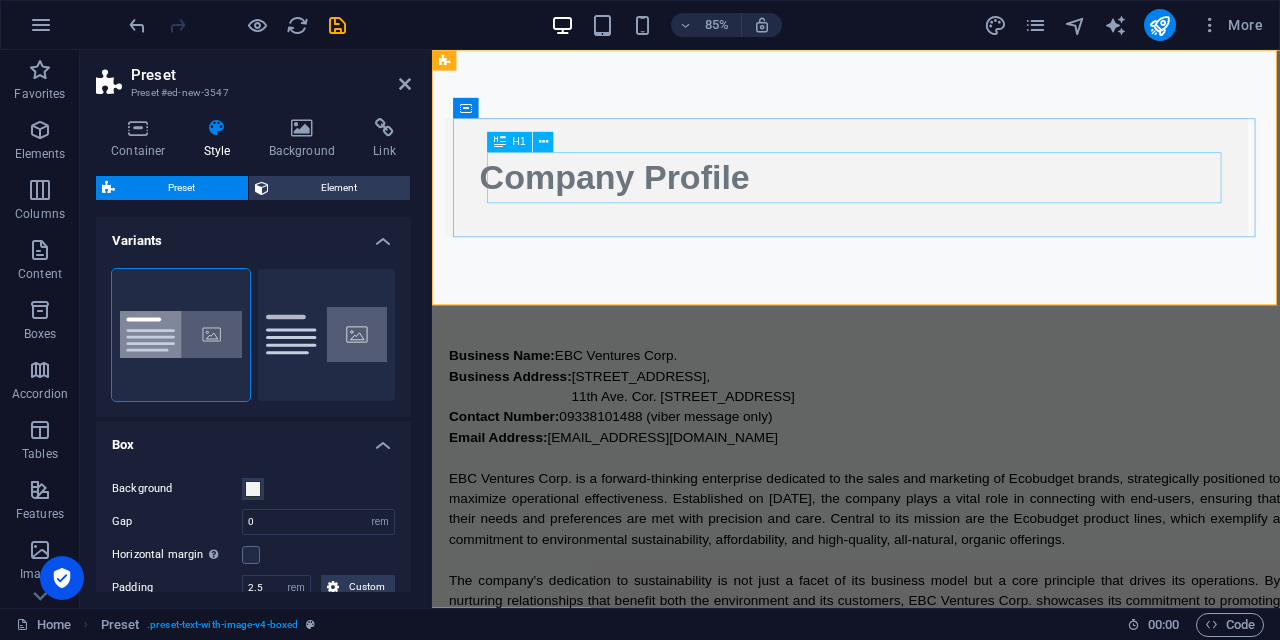 click on "Company Profile" at bounding box center (920, 200) 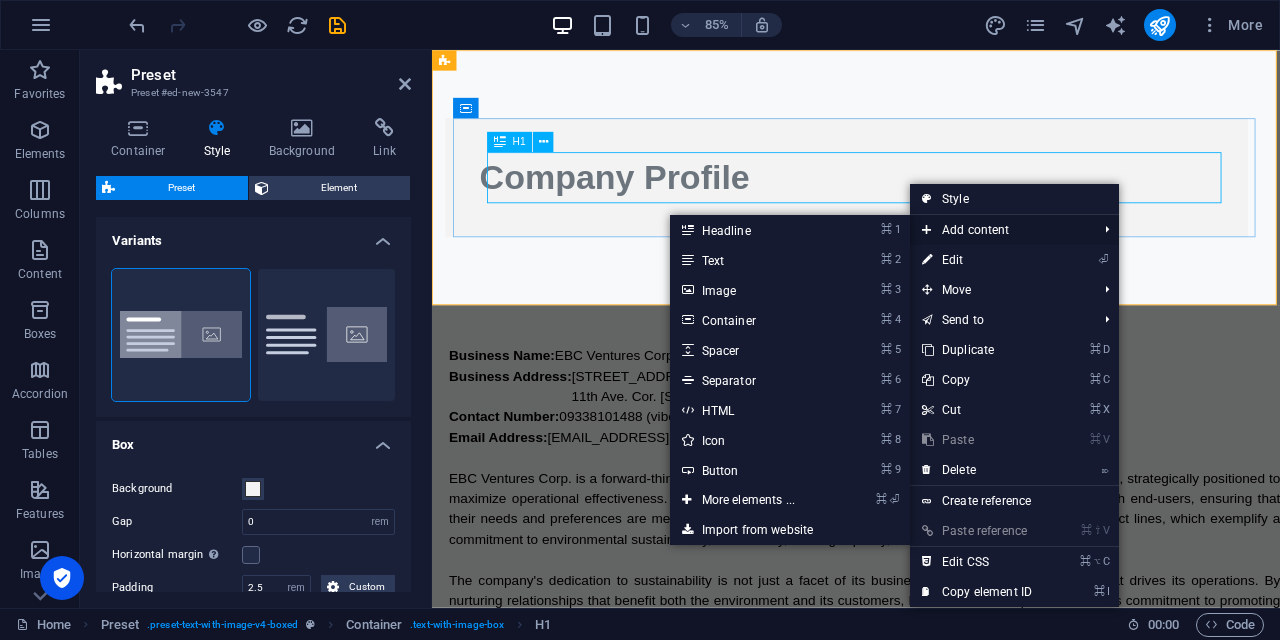 click on "Add content" at bounding box center [999, 230] 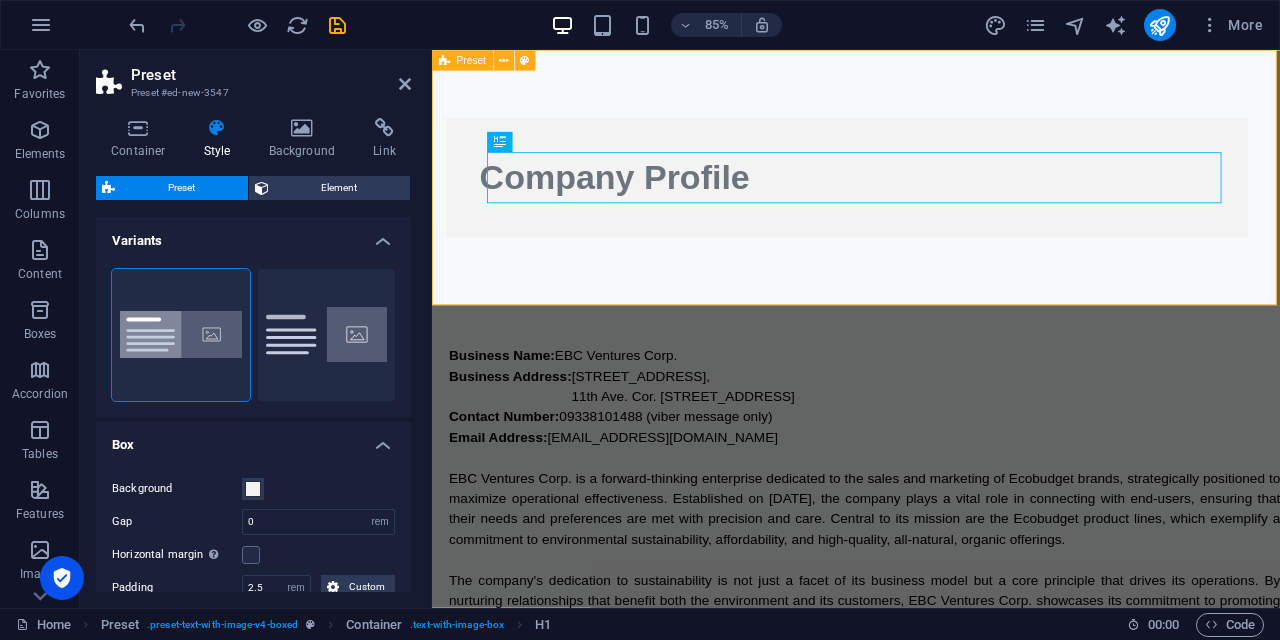 click on "Company Profile" at bounding box center [931, 200] 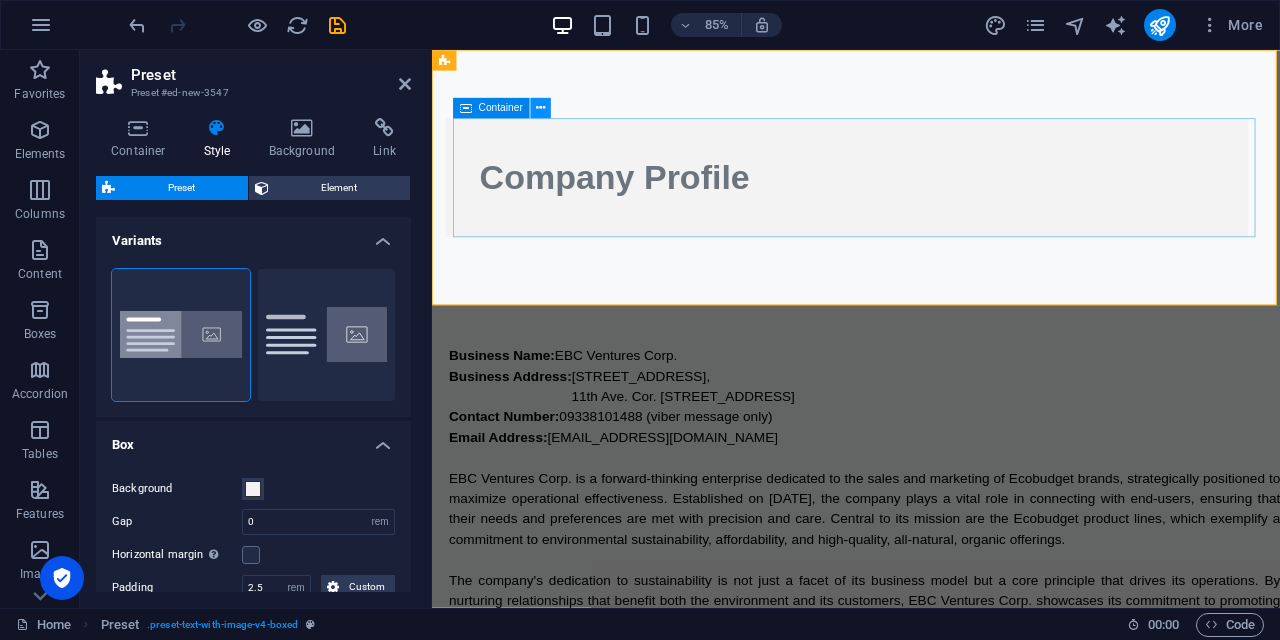 click at bounding box center (540, 108) 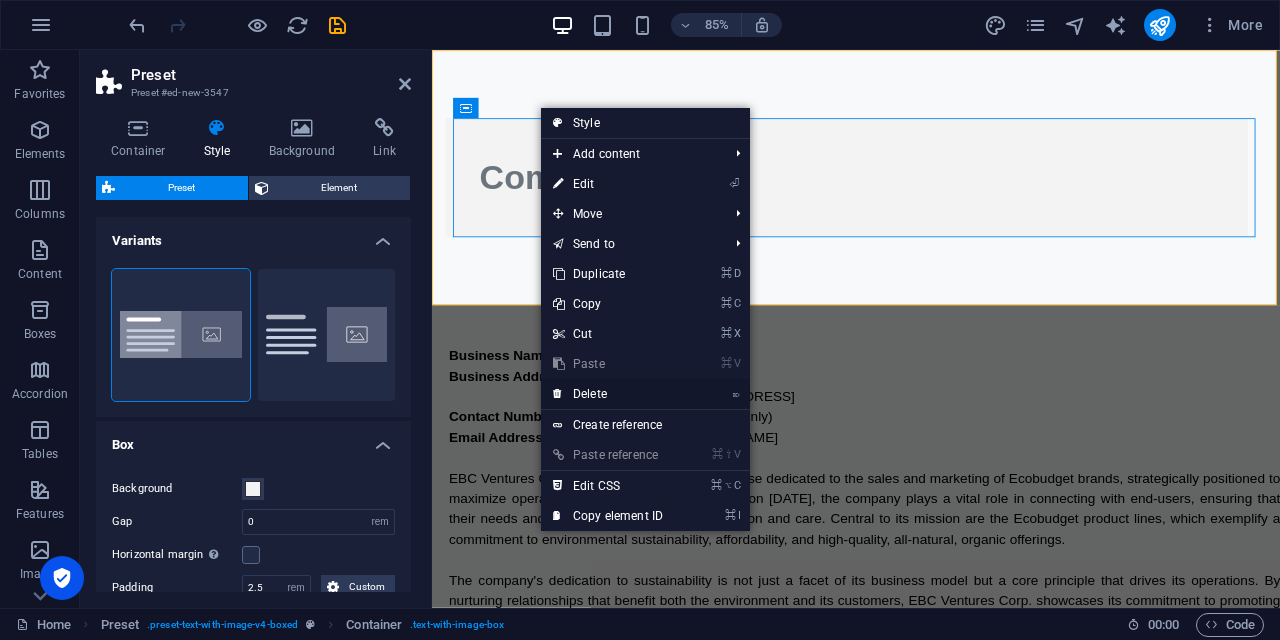 click on "⌦  Delete" at bounding box center [608, 394] 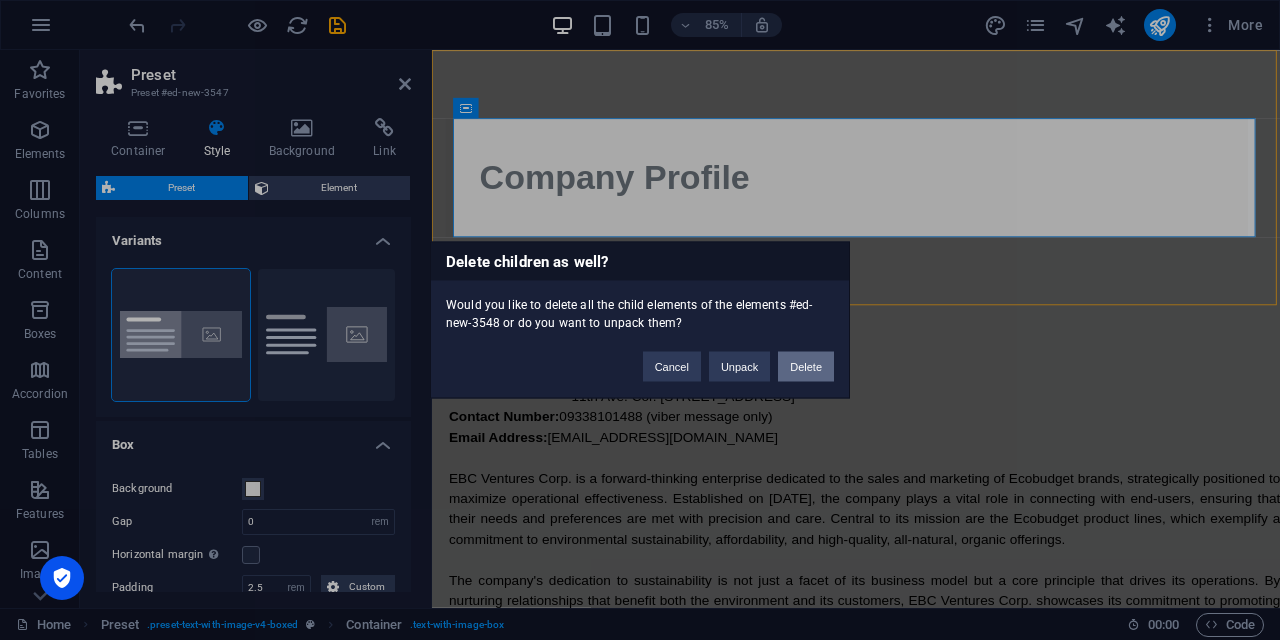 drag, startPoint x: 815, startPoint y: 369, endPoint x: 499, endPoint y: 339, distance: 317.42087 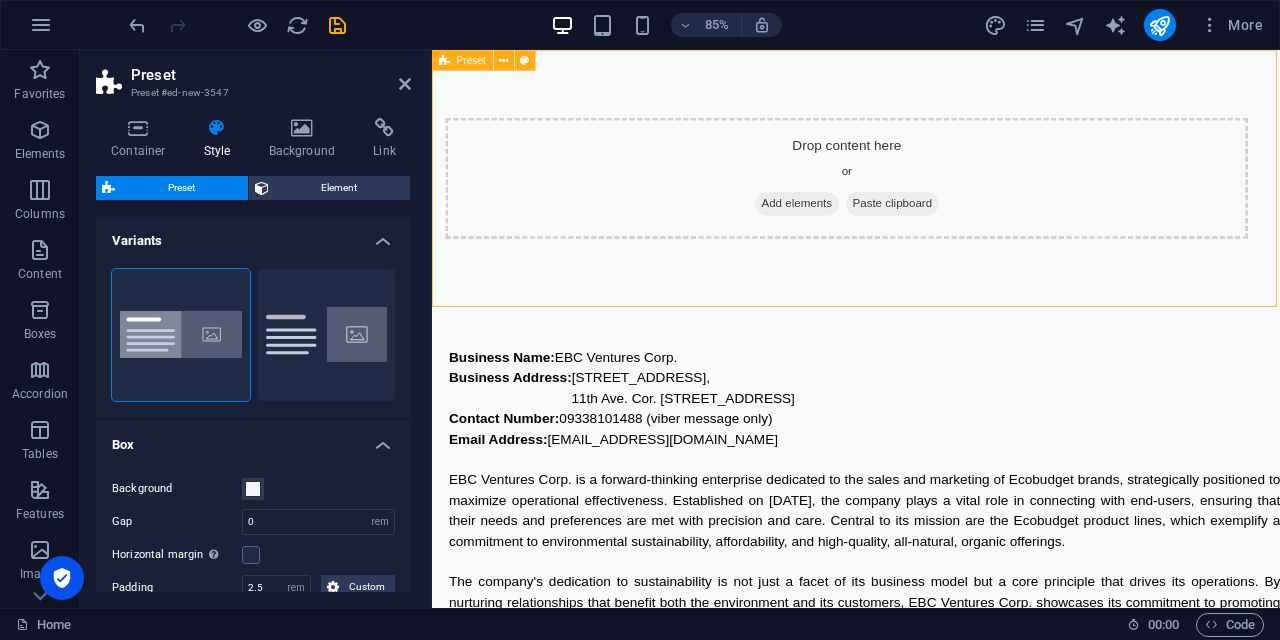 drag, startPoint x: 716, startPoint y: 377, endPoint x: 634, endPoint y: 241, distance: 158.80806 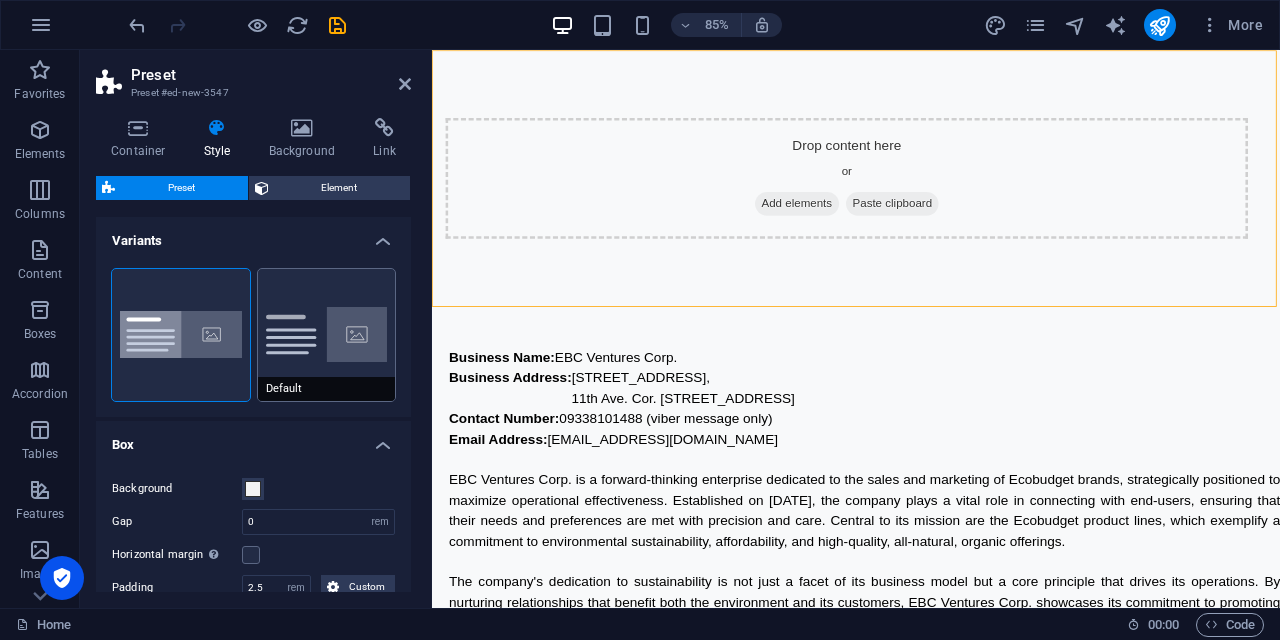 click on "Default" at bounding box center (327, 335) 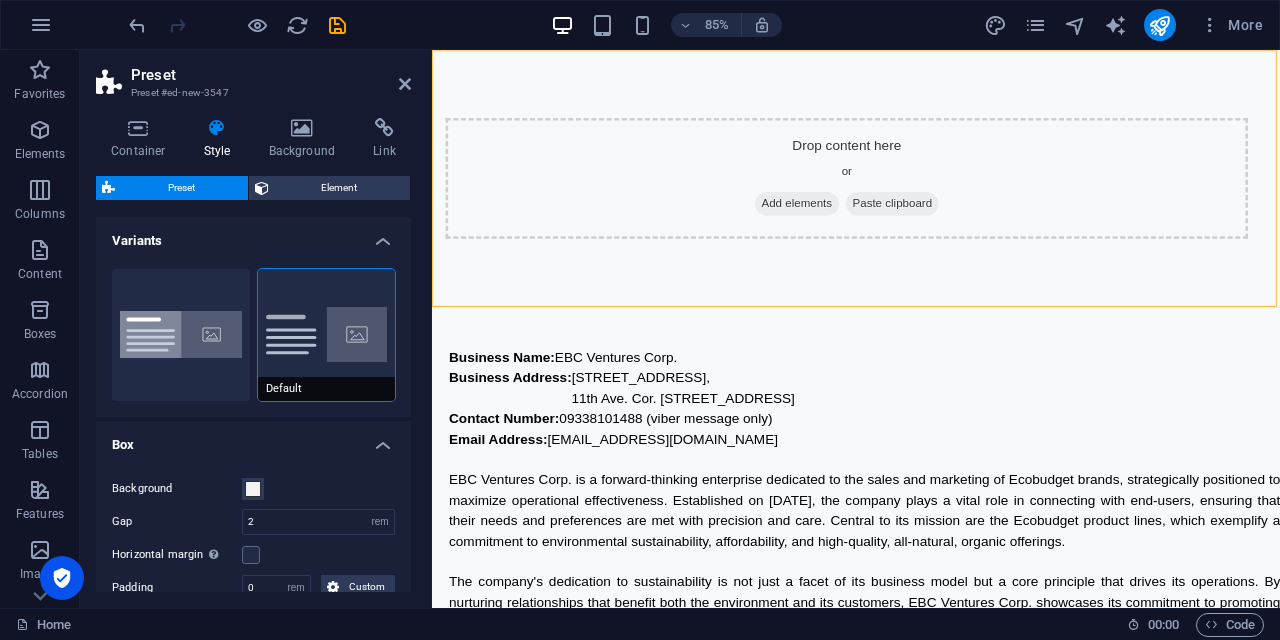 type on "2" 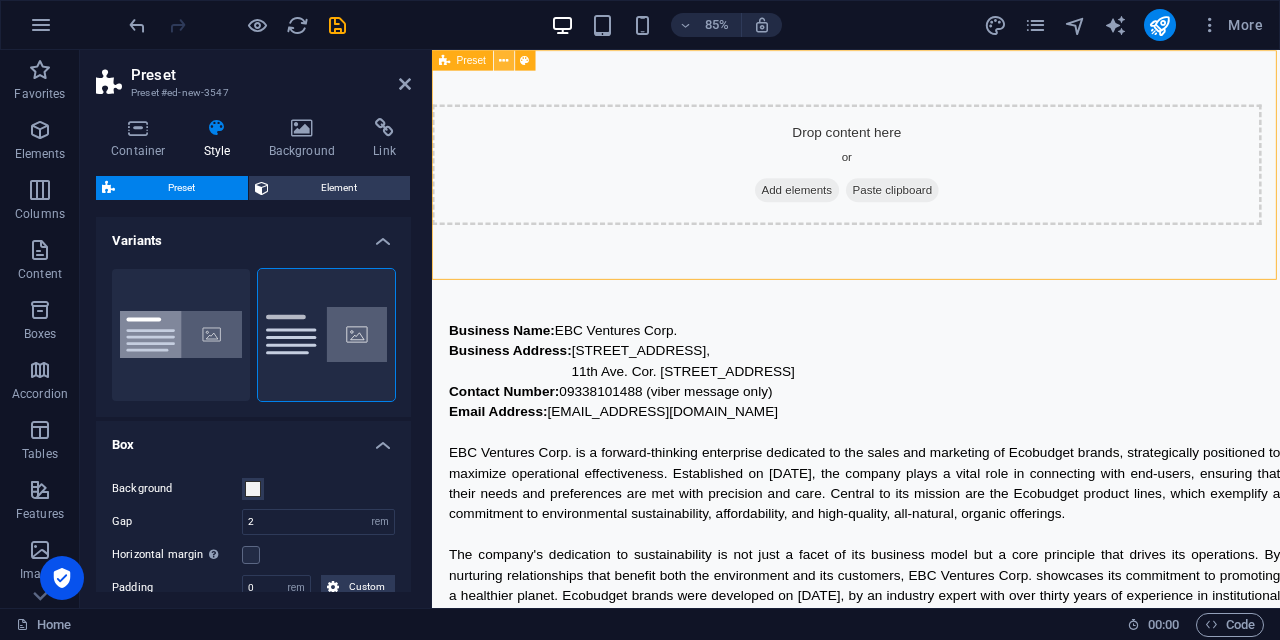 click at bounding box center [503, 60] 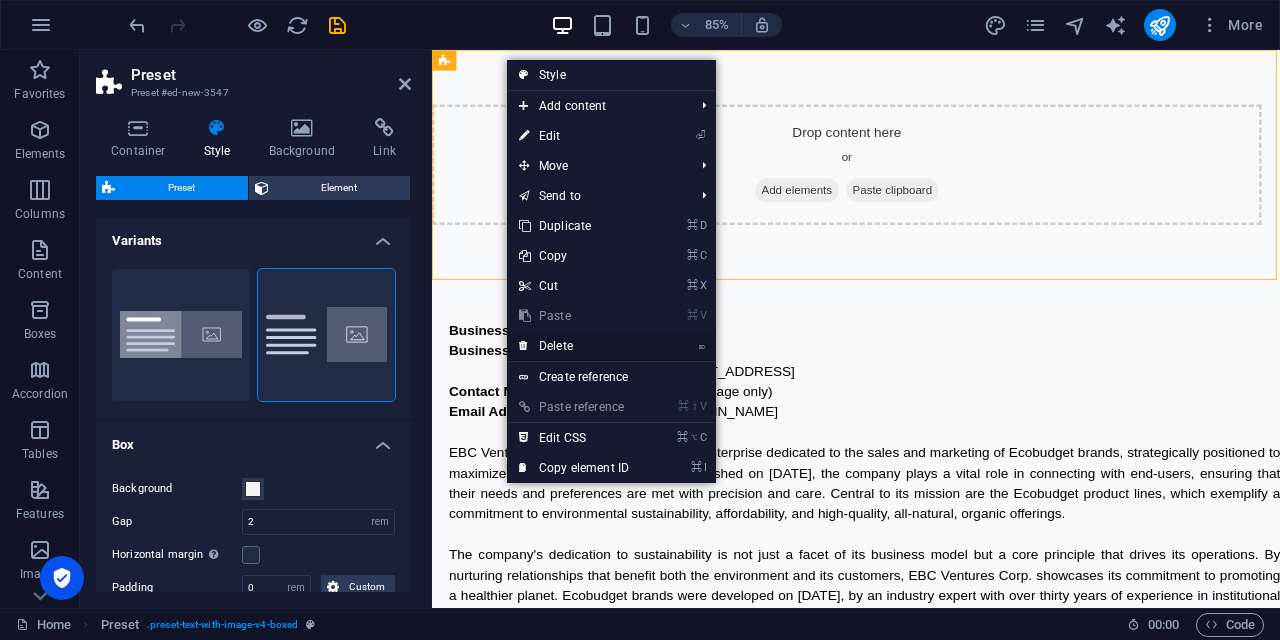 click on "⌦  Delete" at bounding box center (574, 346) 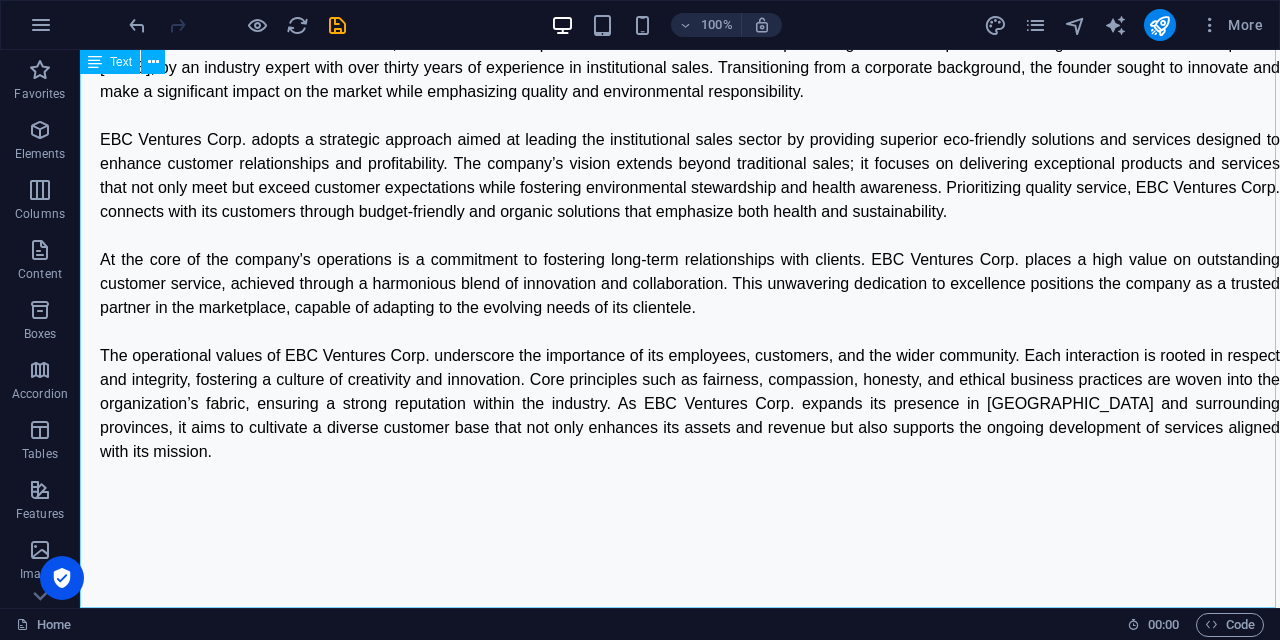 scroll, scrollTop: 0, scrollLeft: 0, axis: both 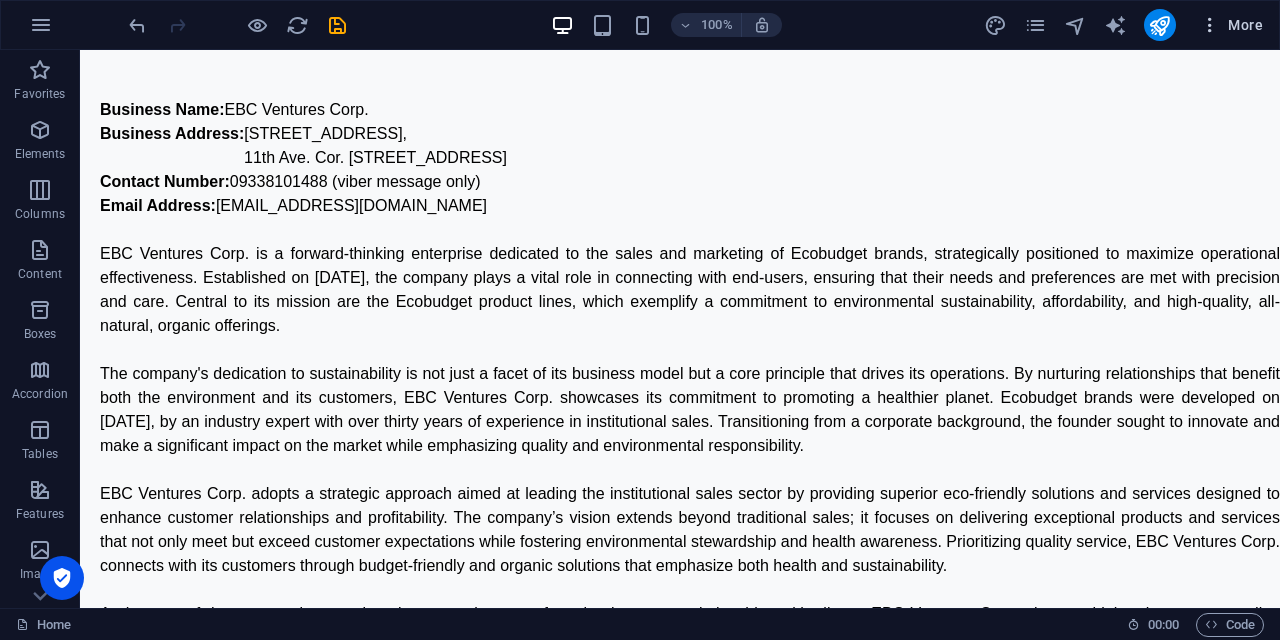 click at bounding box center (1210, 25) 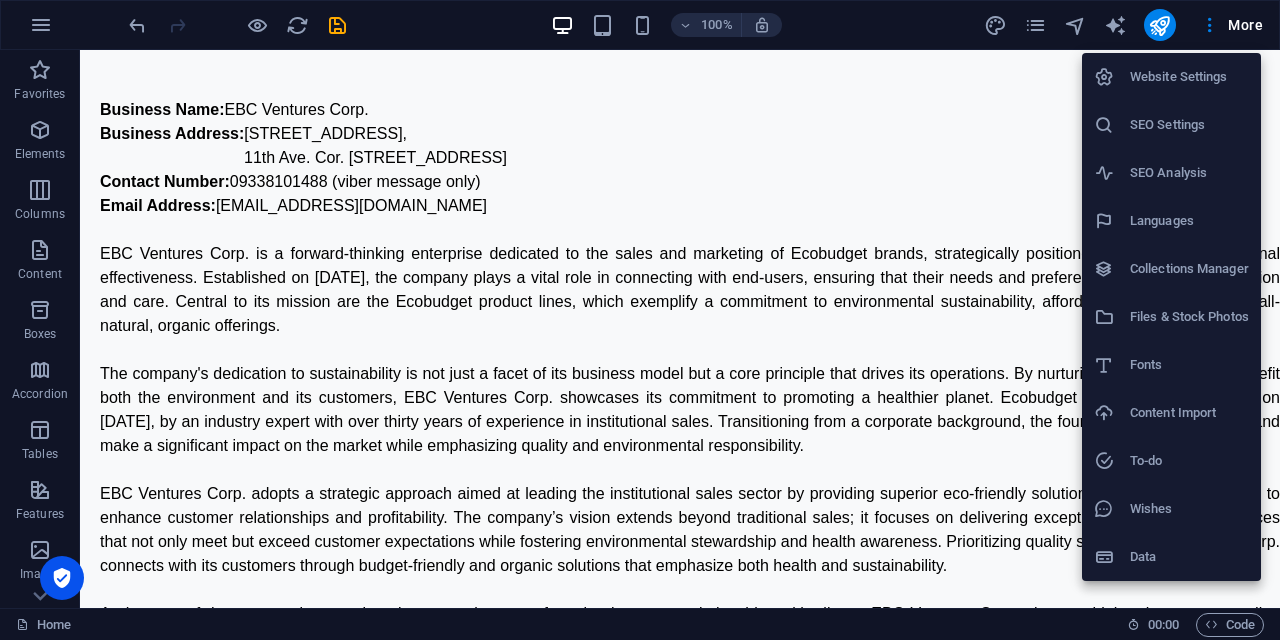 click on "Website Settings" at bounding box center (1189, 77) 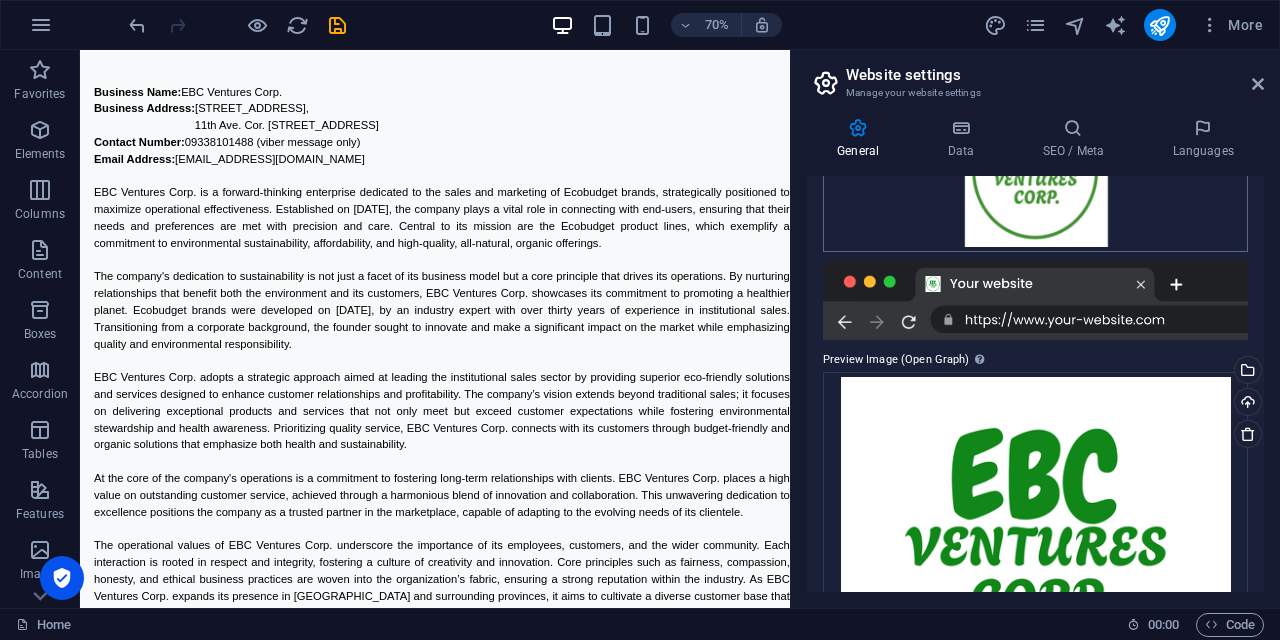 scroll, scrollTop: 161, scrollLeft: 0, axis: vertical 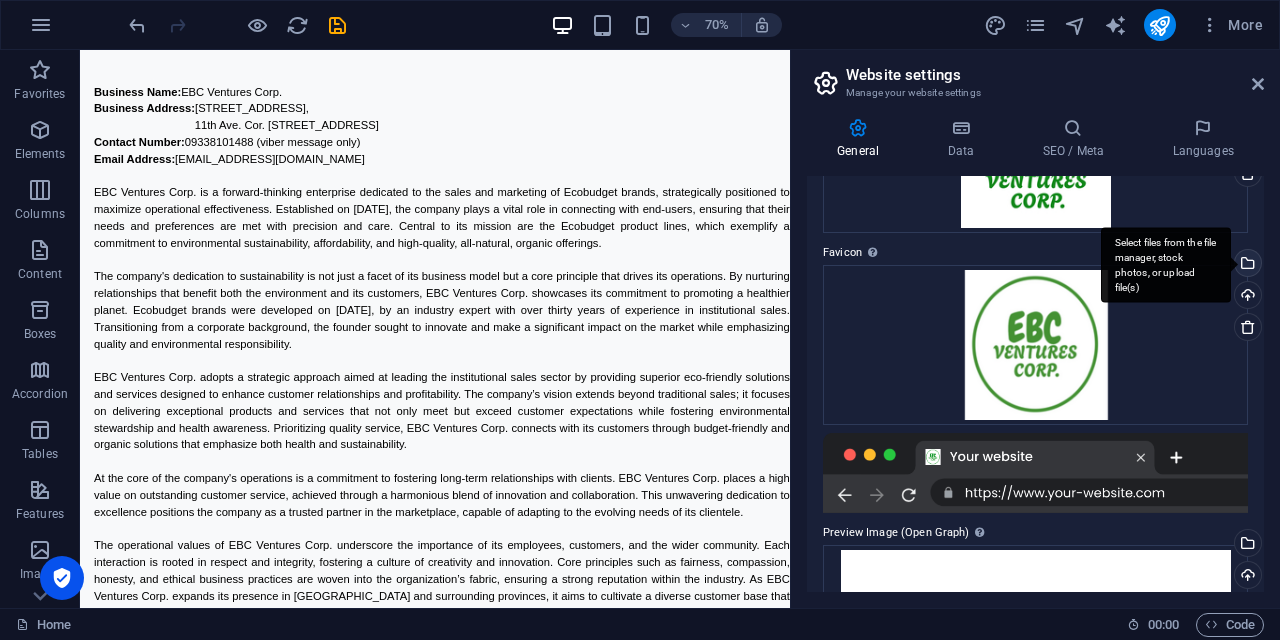 click on "Select files from the file manager, stock photos, or upload file(s)" at bounding box center (1246, 265) 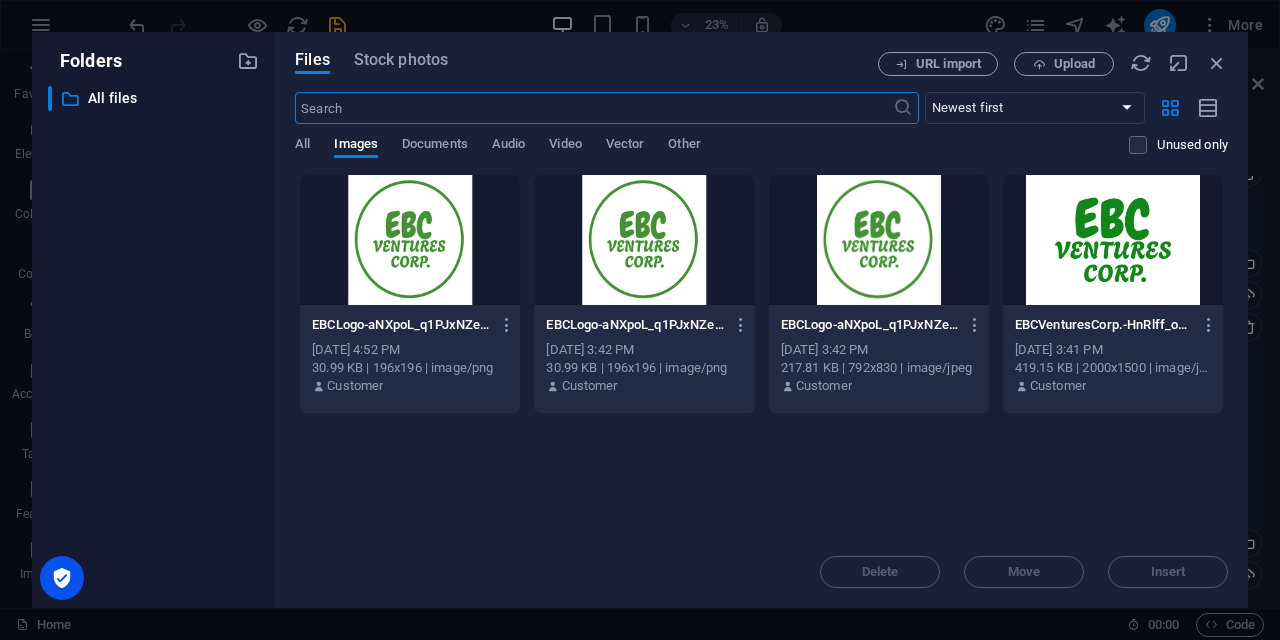 click at bounding box center (879, 240) 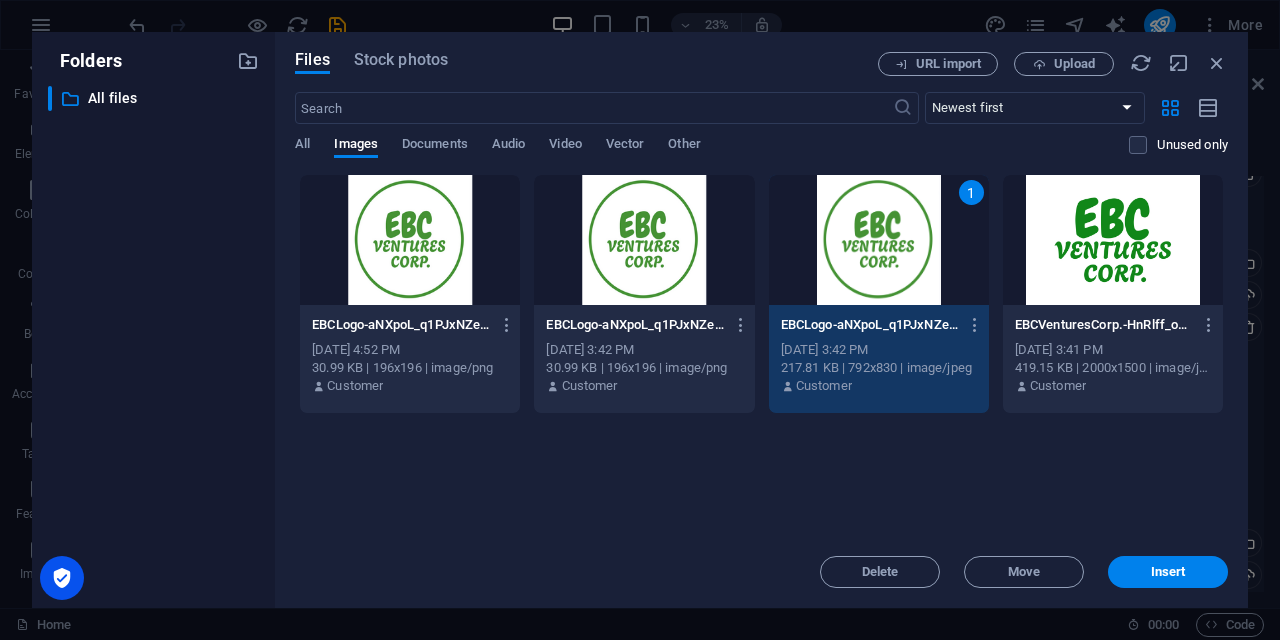 click on "EBCLogo-aNXpoL_q1PJxNZe_p0PSmA-C3Oin93HV30v9qTXJfA_tA.png EBCLogo-aNXpoL_q1PJxNZe_p0PSmA-C3Oin93HV30v9qTXJfA_tA.png" at bounding box center [410, 325] 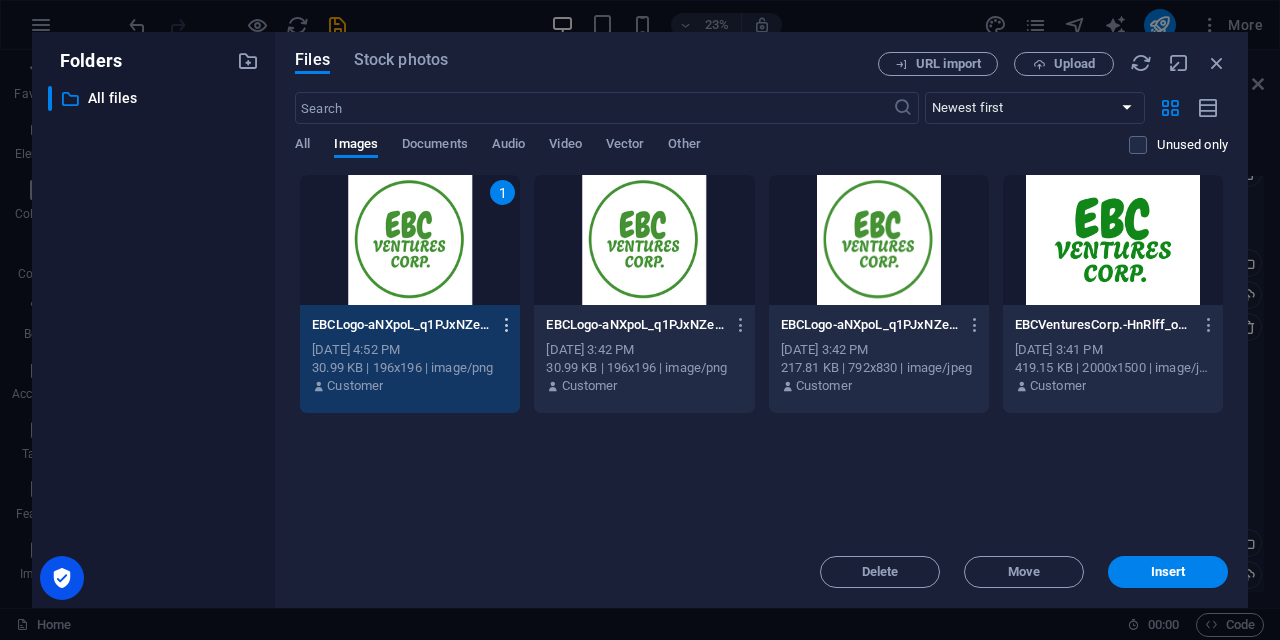 click at bounding box center (507, 325) 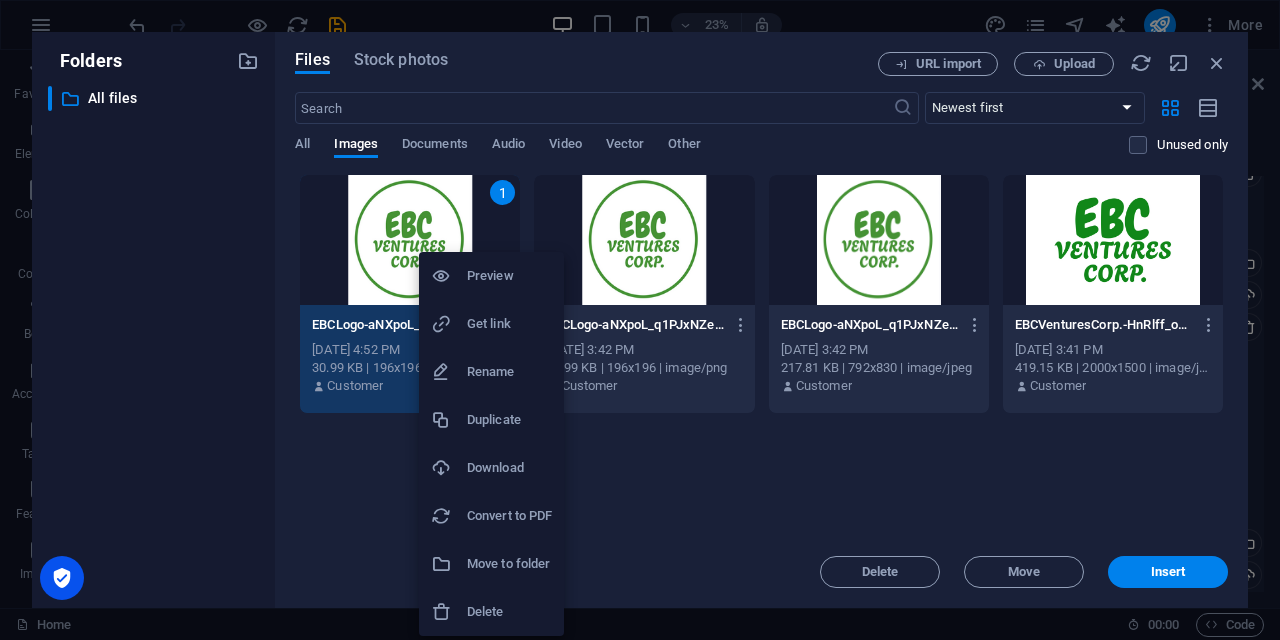 click on "Delete" at bounding box center [509, 612] 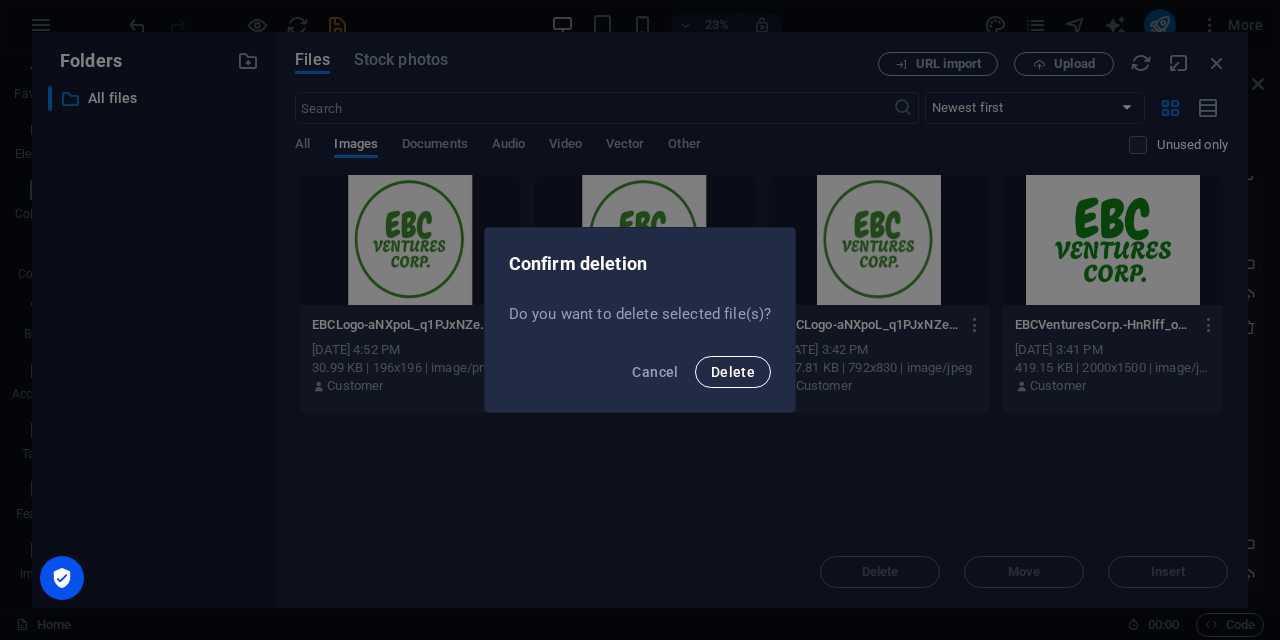 click on "Delete" at bounding box center (733, 372) 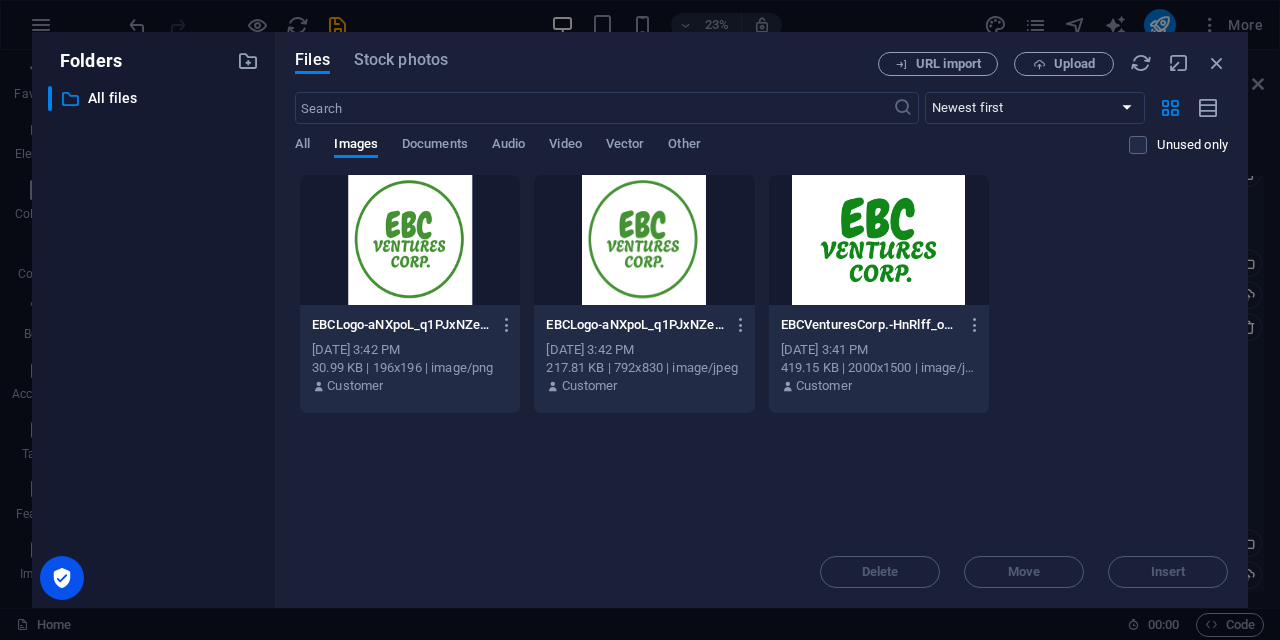 click at bounding box center (410, 240) 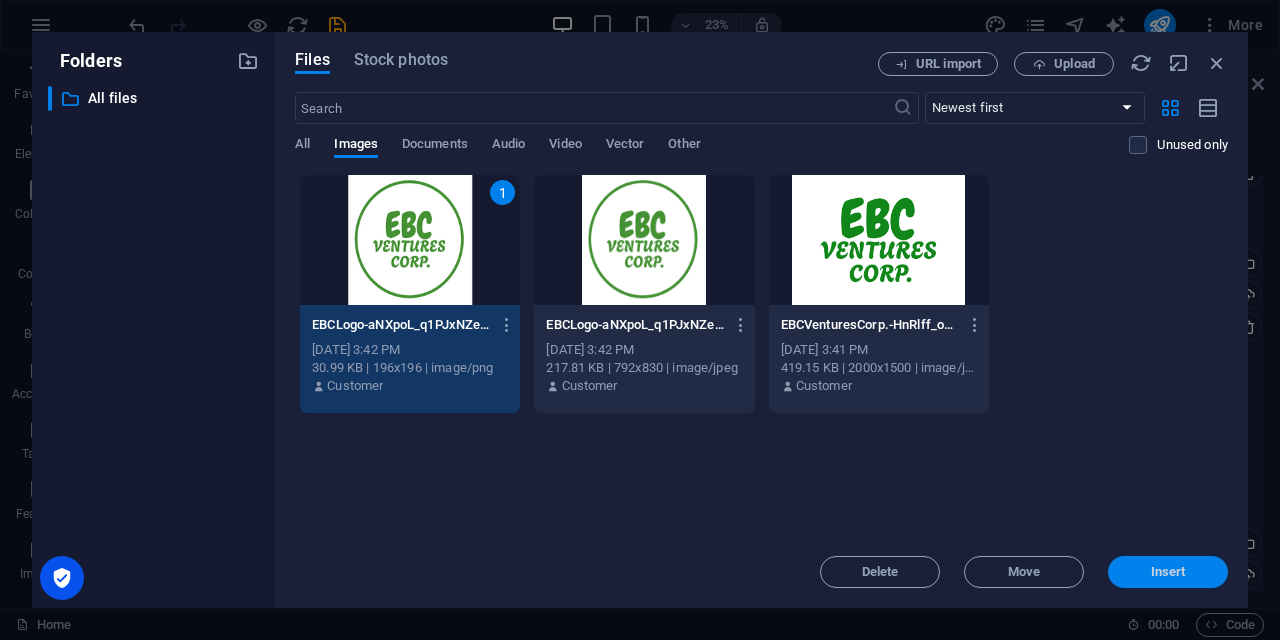 click on "Insert" at bounding box center (1168, 572) 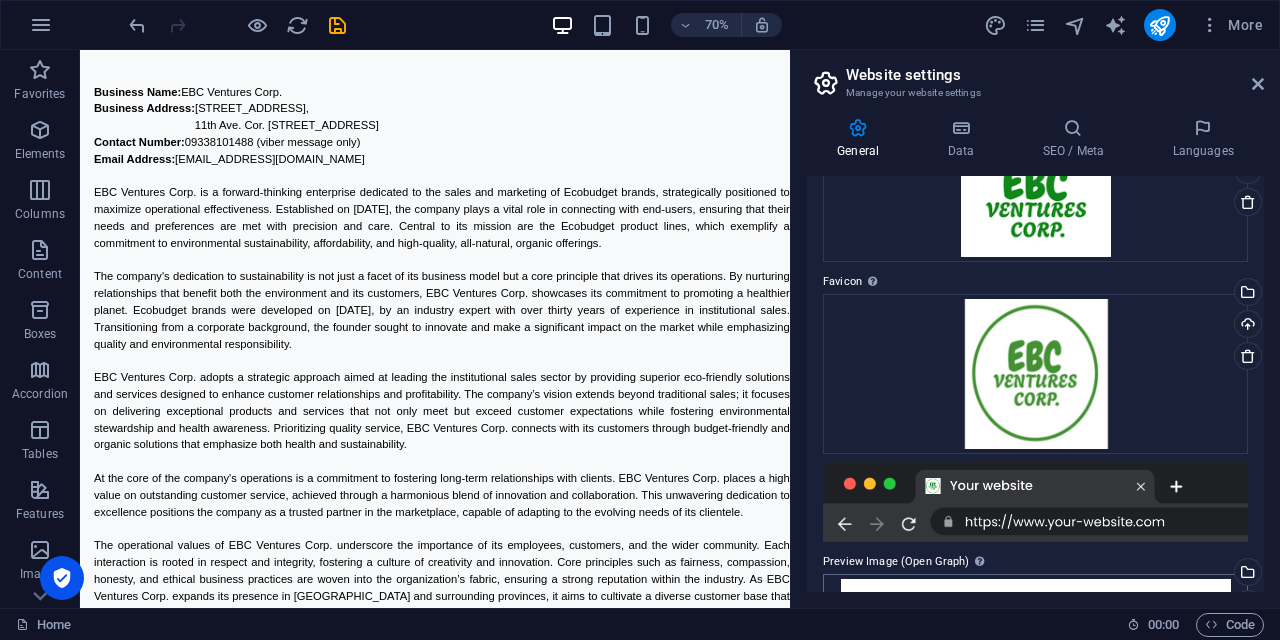 scroll, scrollTop: 0, scrollLeft: 0, axis: both 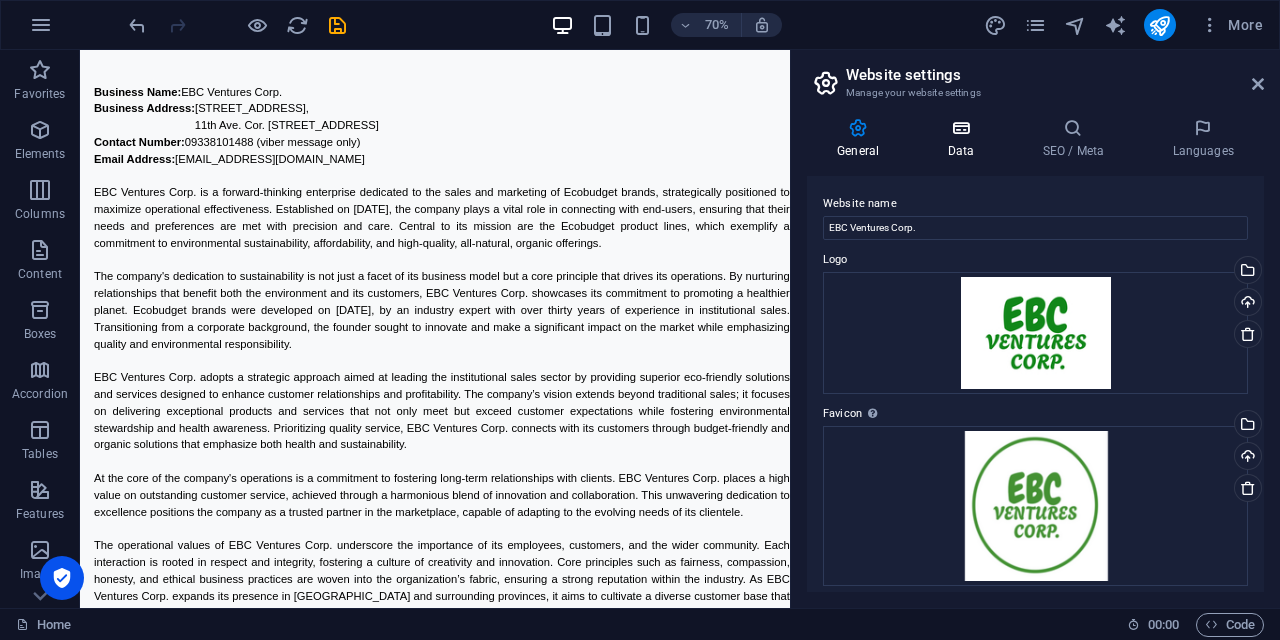click at bounding box center (960, 128) 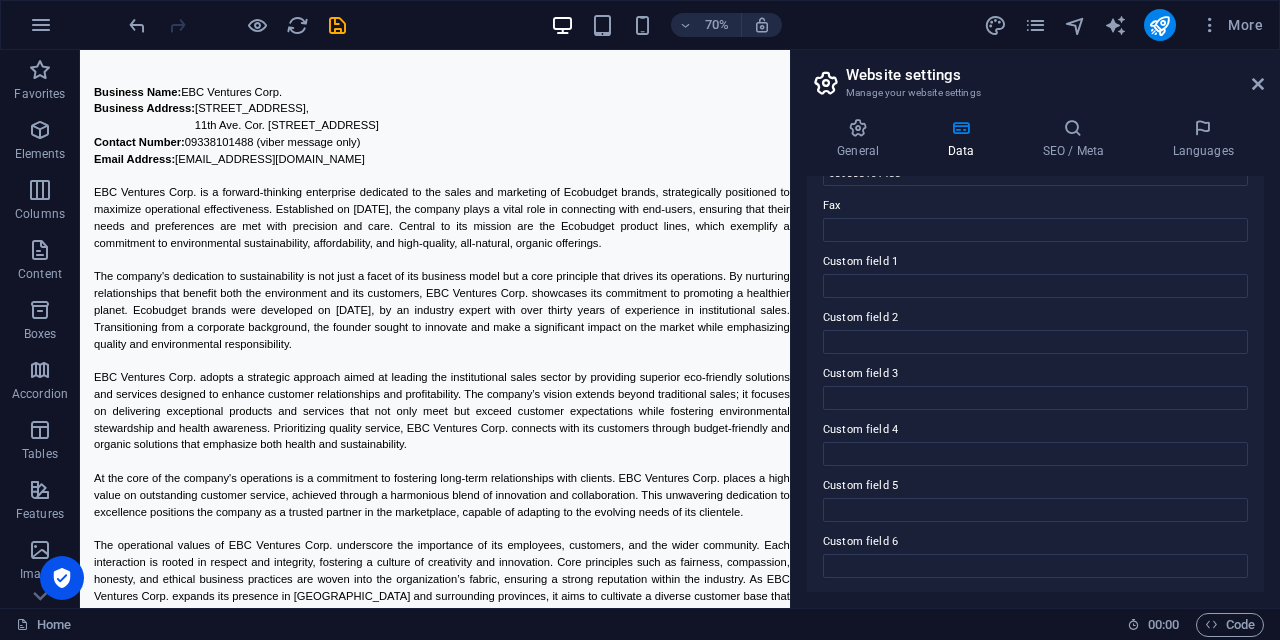 scroll, scrollTop: 117, scrollLeft: 0, axis: vertical 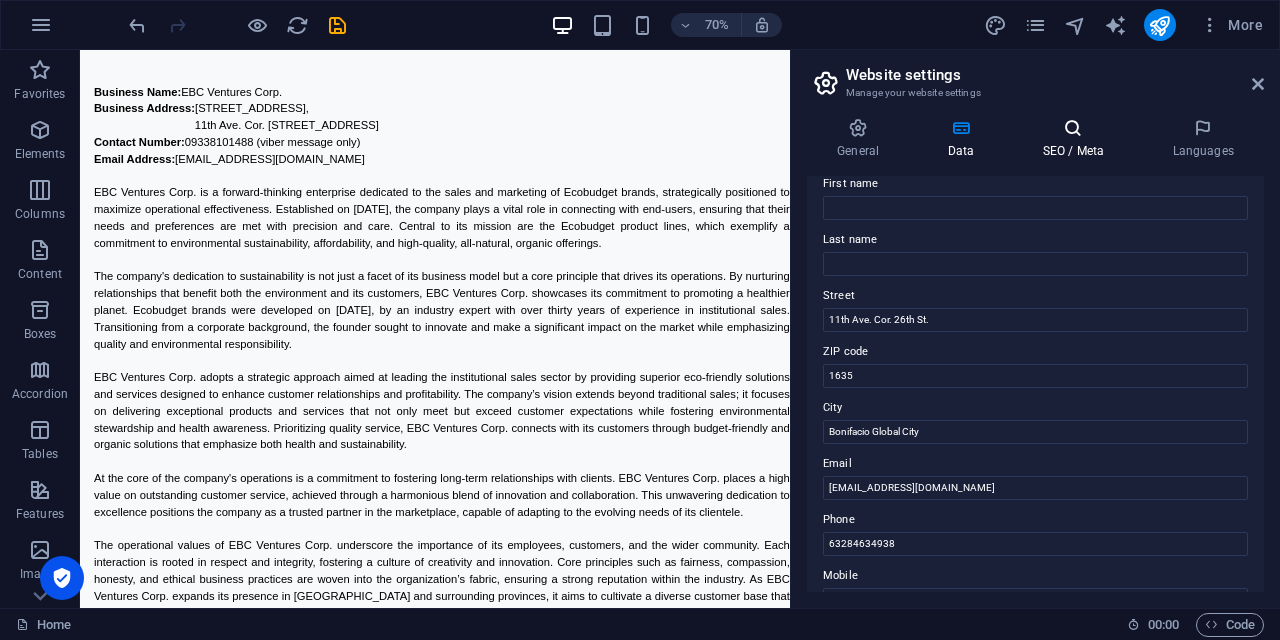 click on "SEO / Meta" at bounding box center [1077, 139] 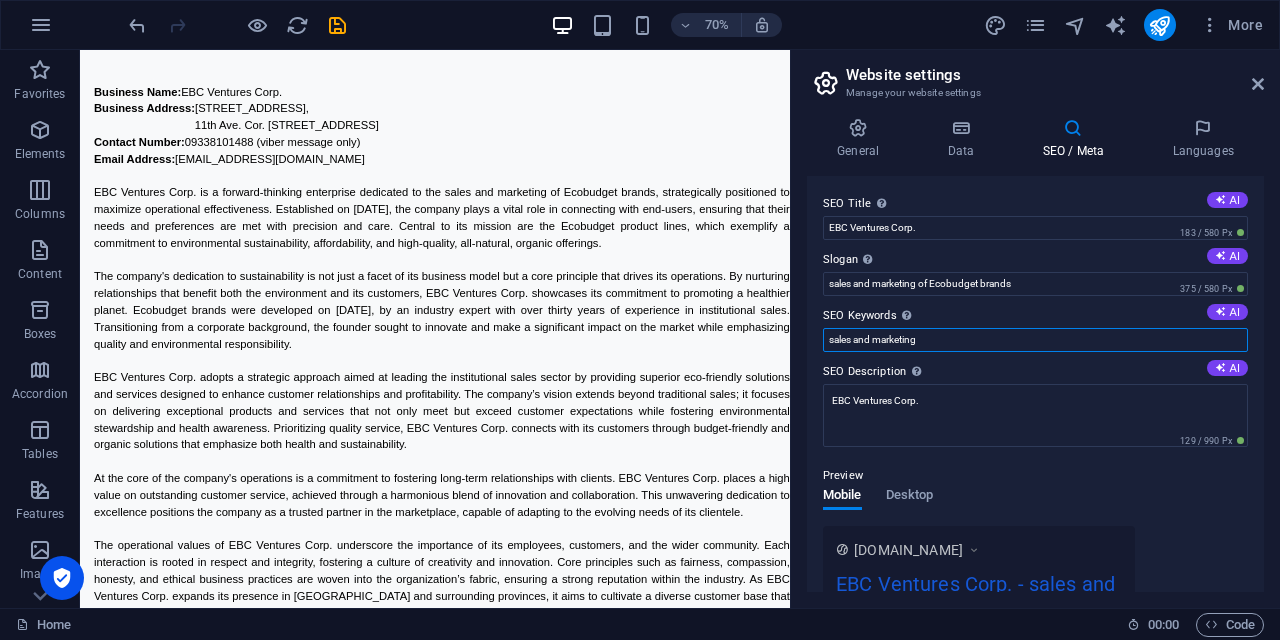 click on "sales and marketing" at bounding box center [1035, 340] 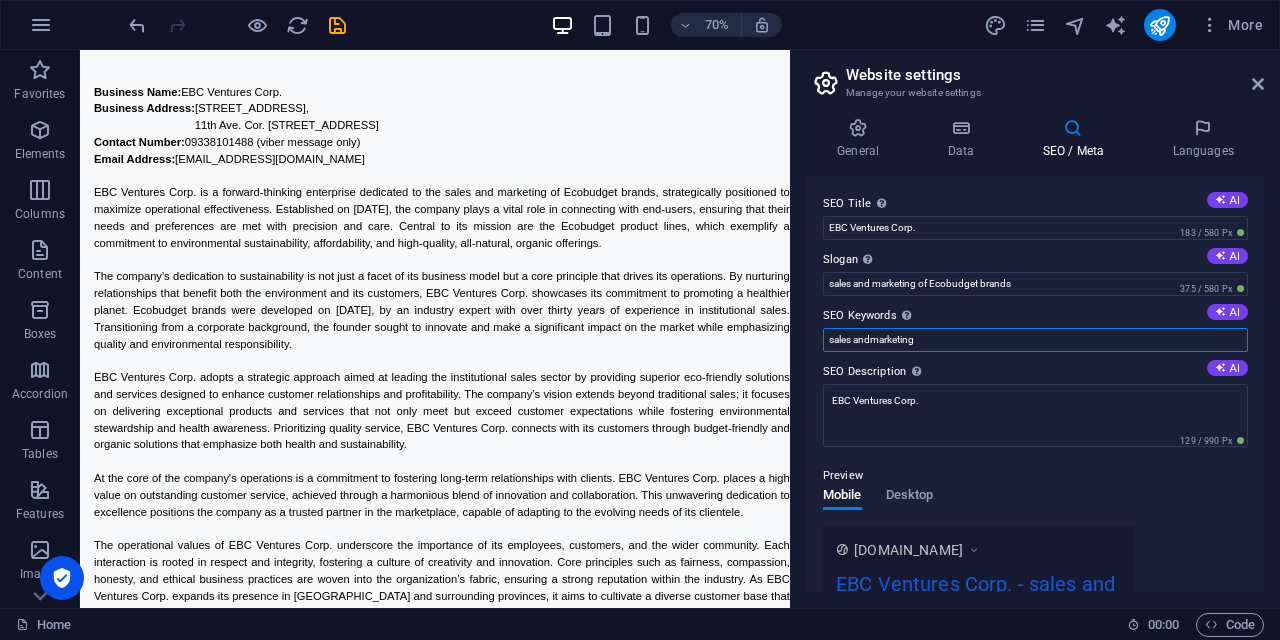 type on "sales and marketing" 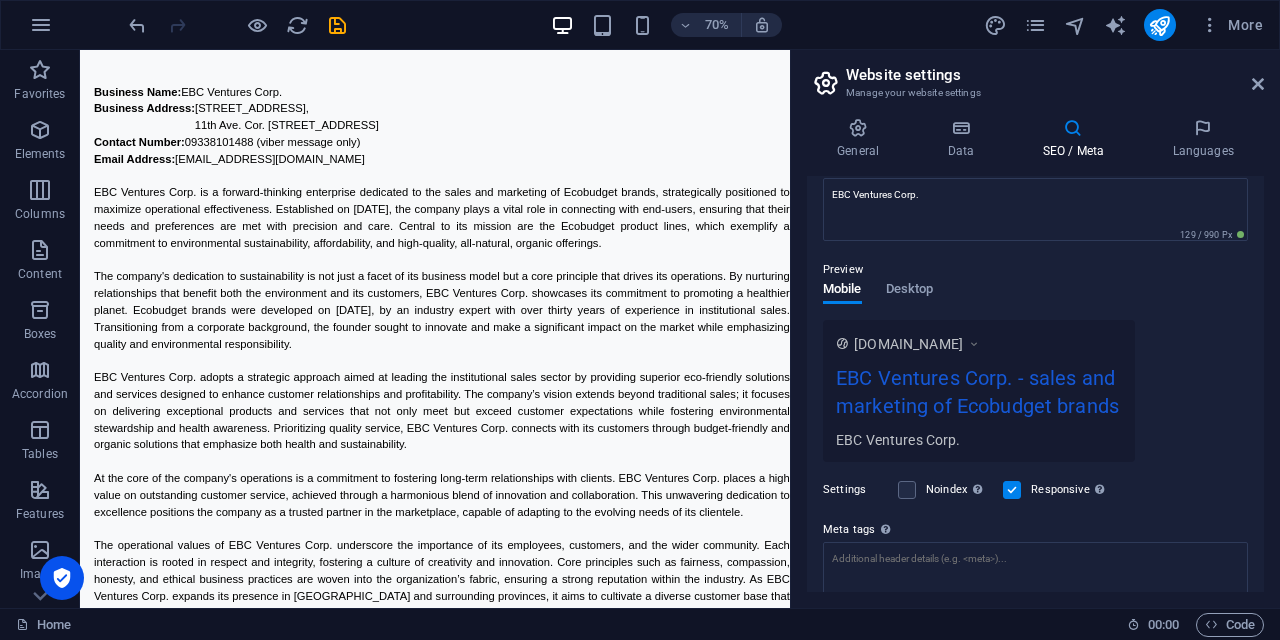 scroll, scrollTop: 235, scrollLeft: 0, axis: vertical 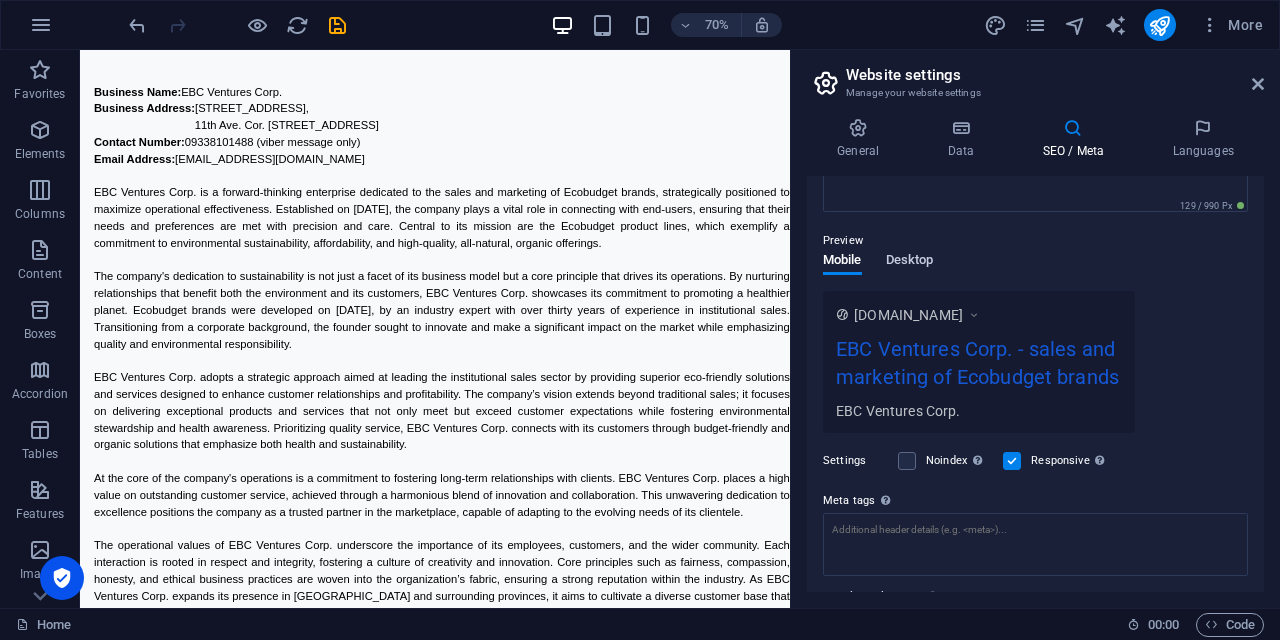 click on "Desktop" at bounding box center (910, 262) 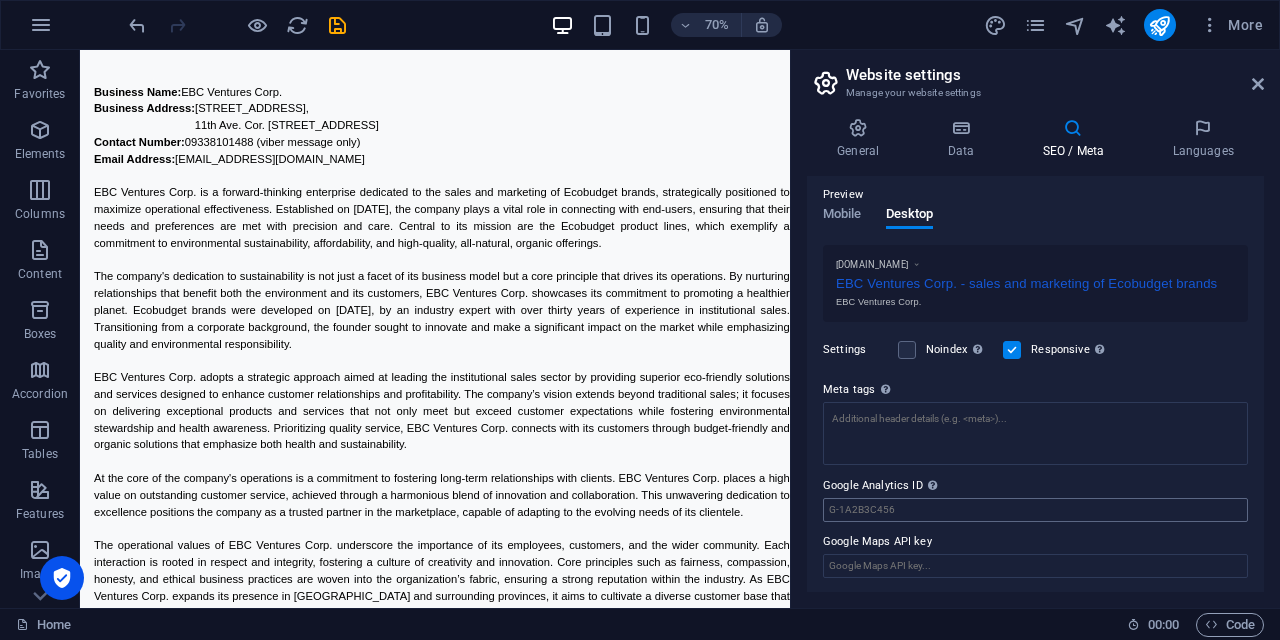 scroll, scrollTop: 0, scrollLeft: 0, axis: both 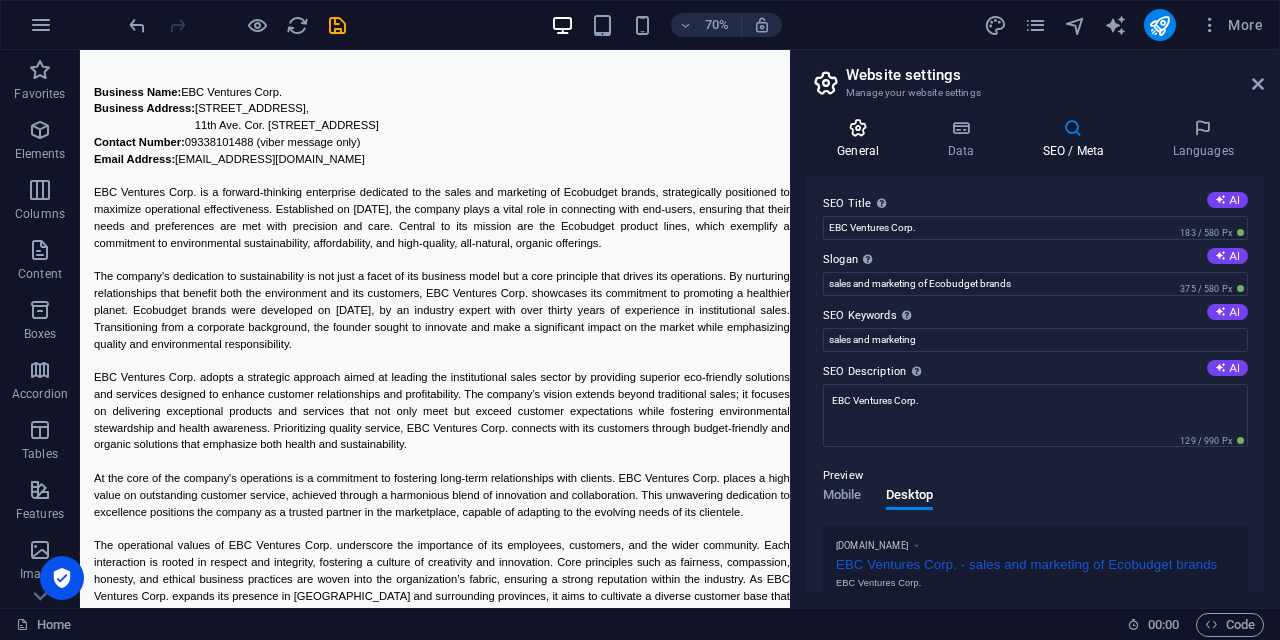 click at bounding box center (858, 128) 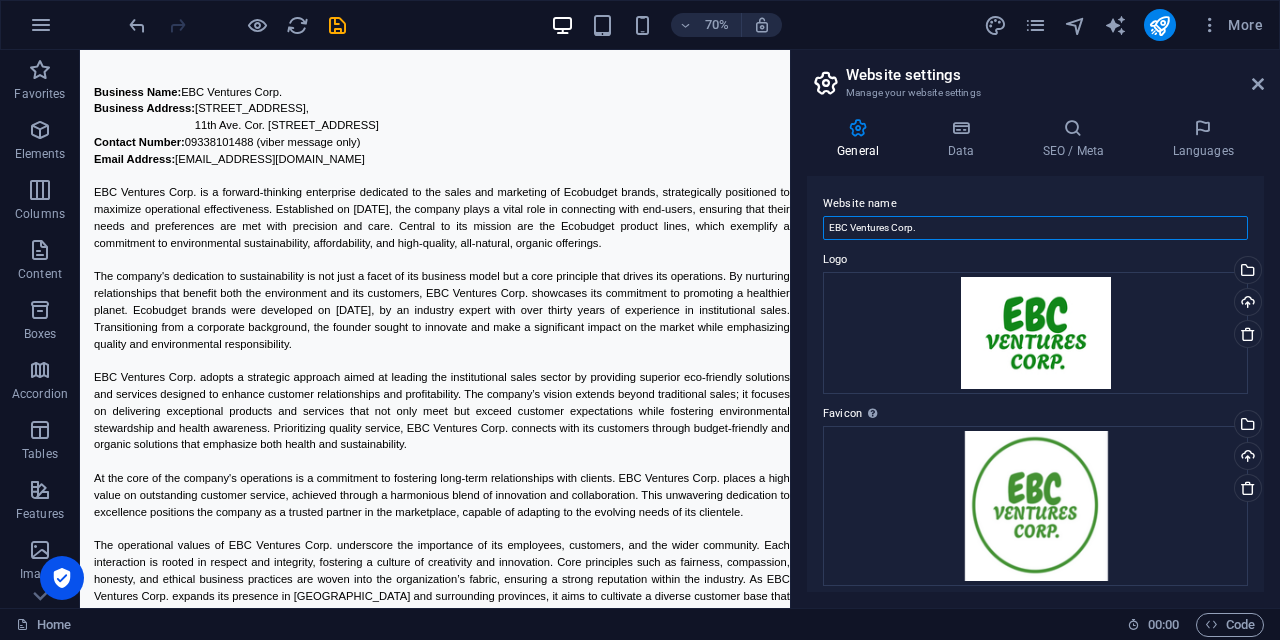 drag, startPoint x: 1012, startPoint y: 275, endPoint x: 1020, endPoint y: 284, distance: 12.0415945 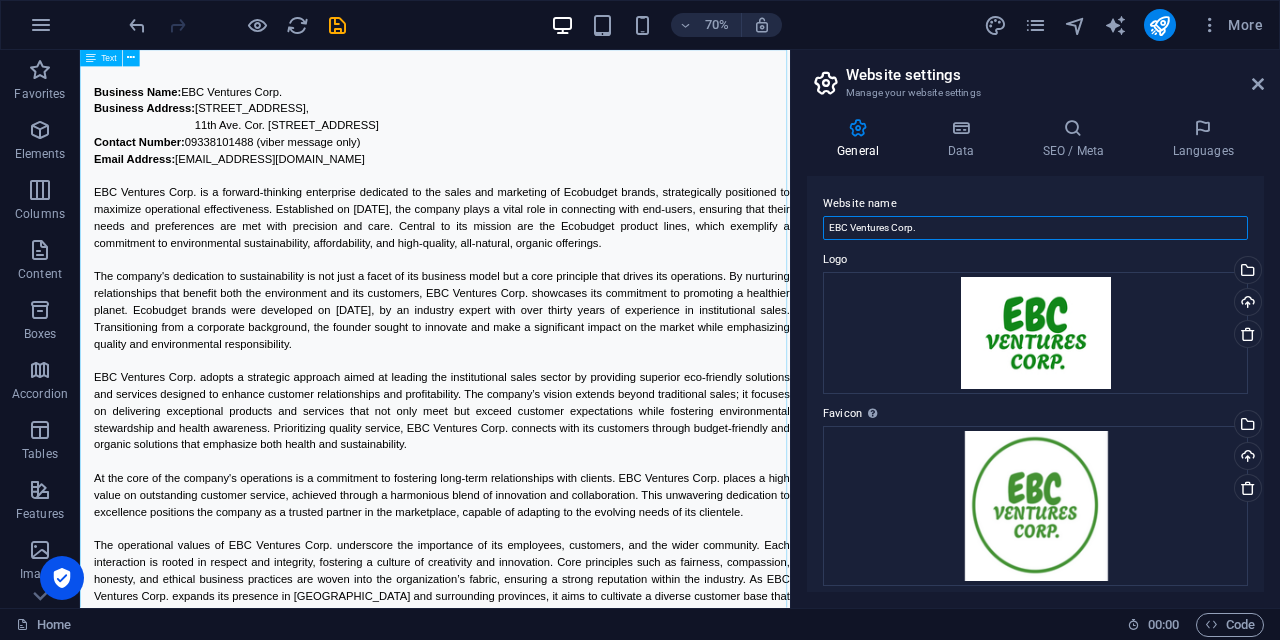 drag, startPoint x: 960, startPoint y: 280, endPoint x: 1070, endPoint y: 301, distance: 111.9866 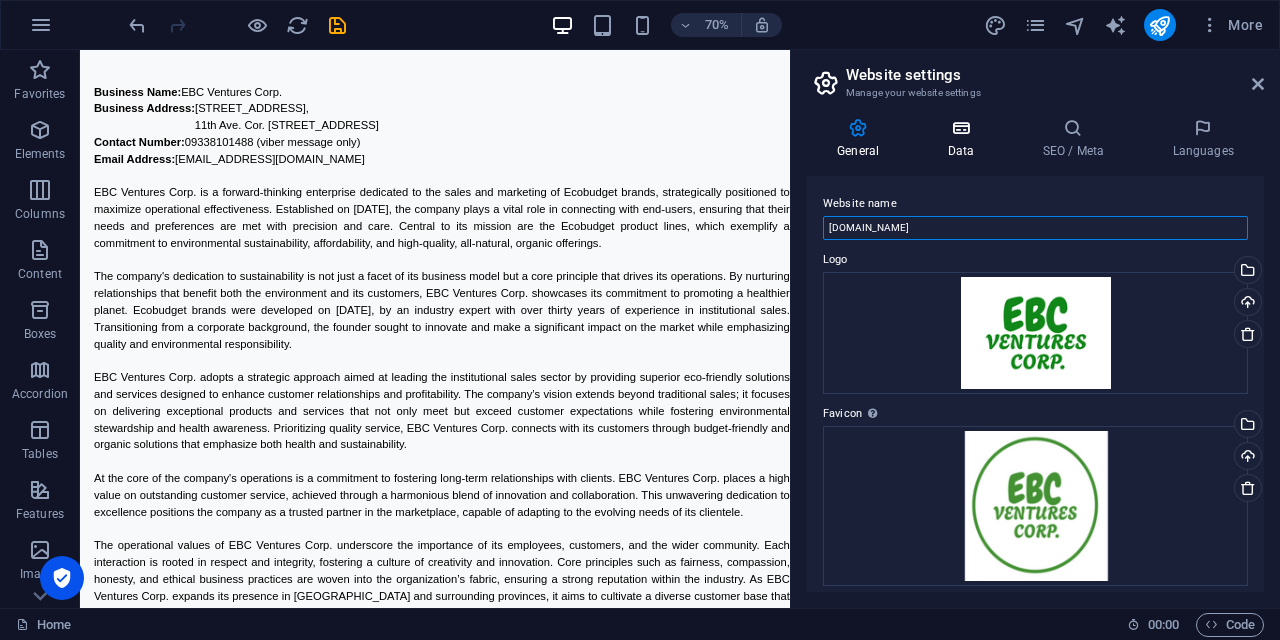 type on "www.ebcventures.ph" 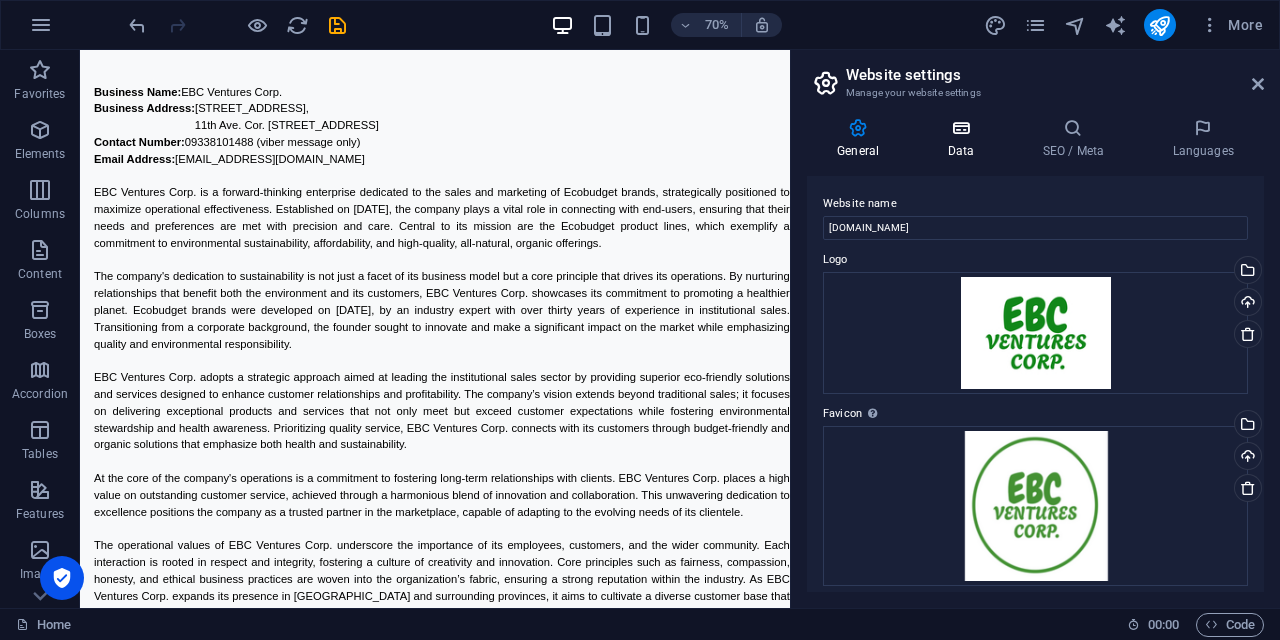 click at bounding box center (960, 128) 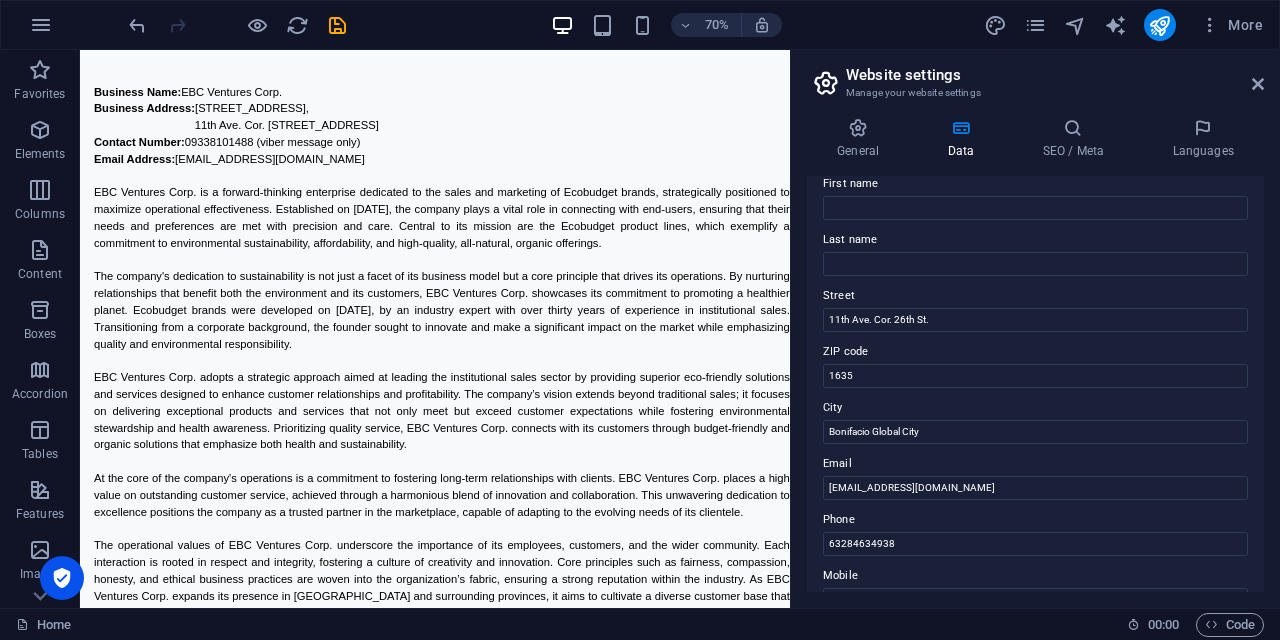 scroll, scrollTop: 0, scrollLeft: 0, axis: both 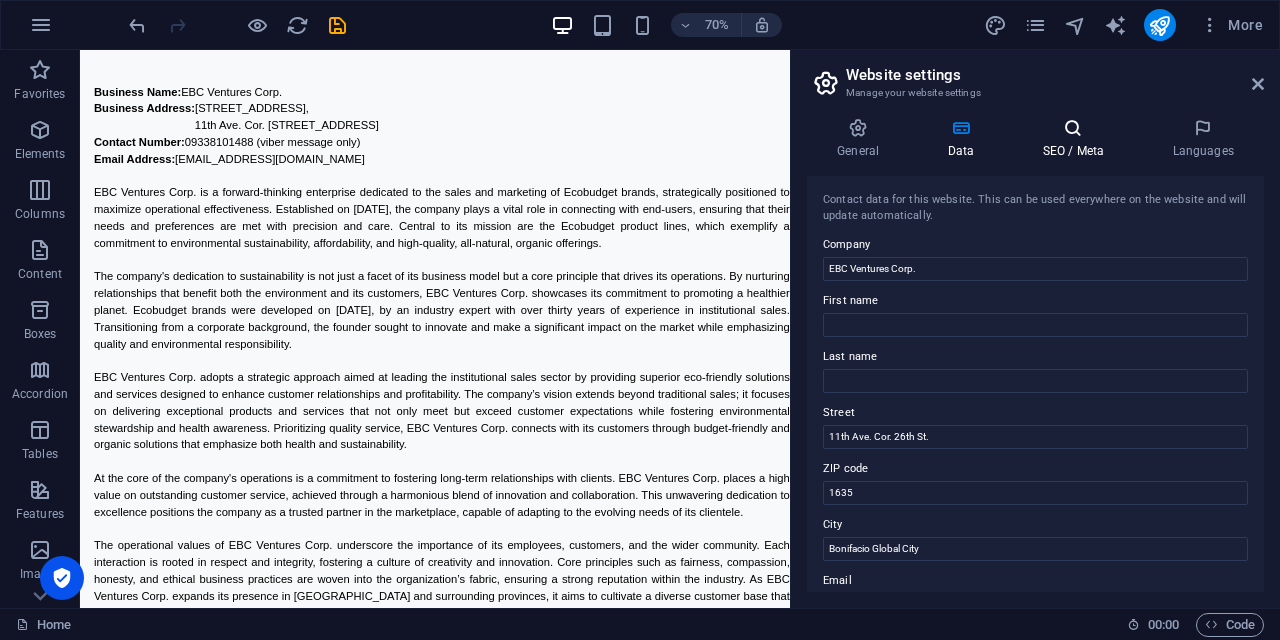 click at bounding box center [1073, 128] 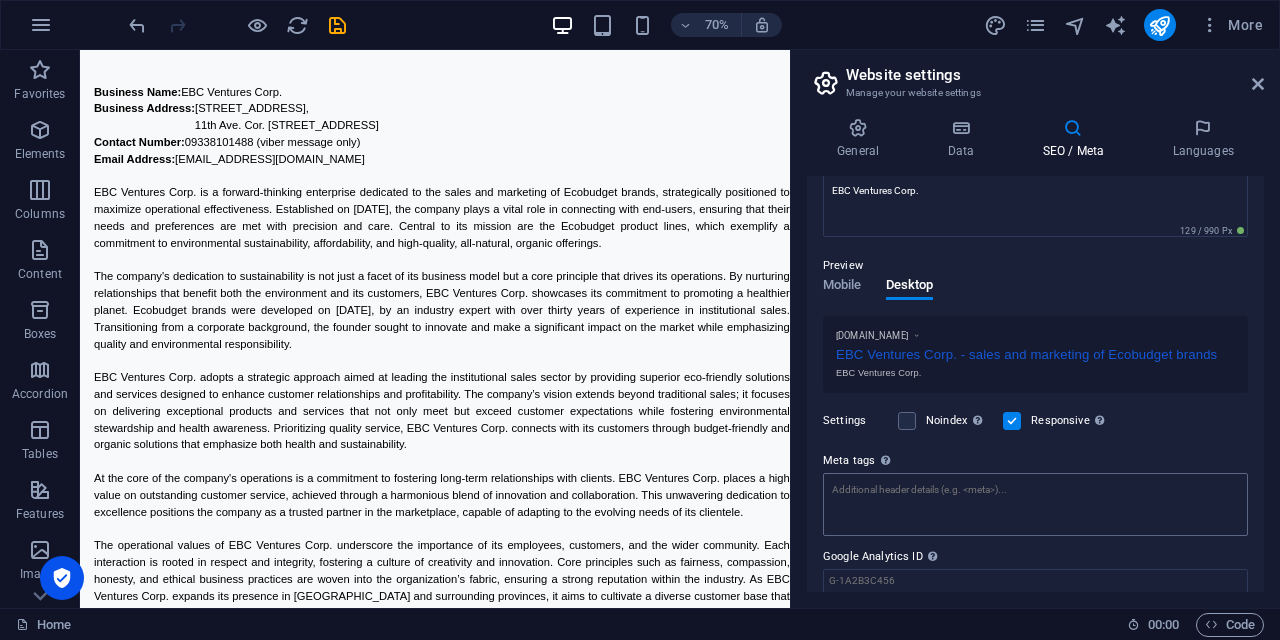scroll, scrollTop: 0, scrollLeft: 0, axis: both 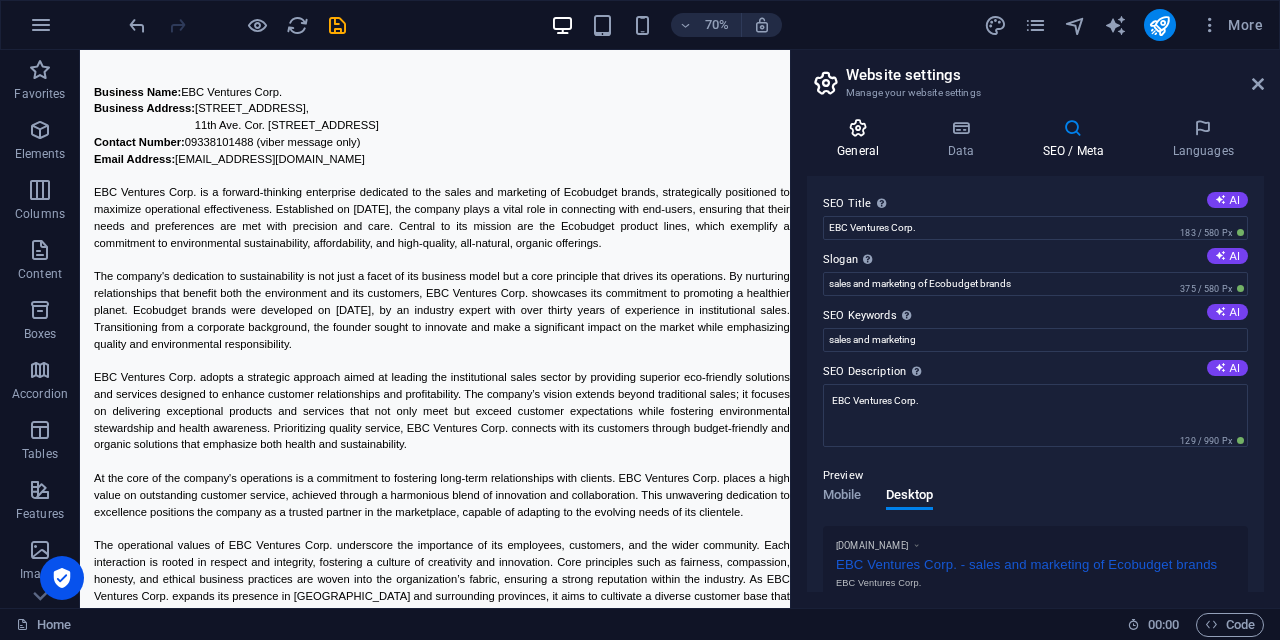 click at bounding box center [858, 128] 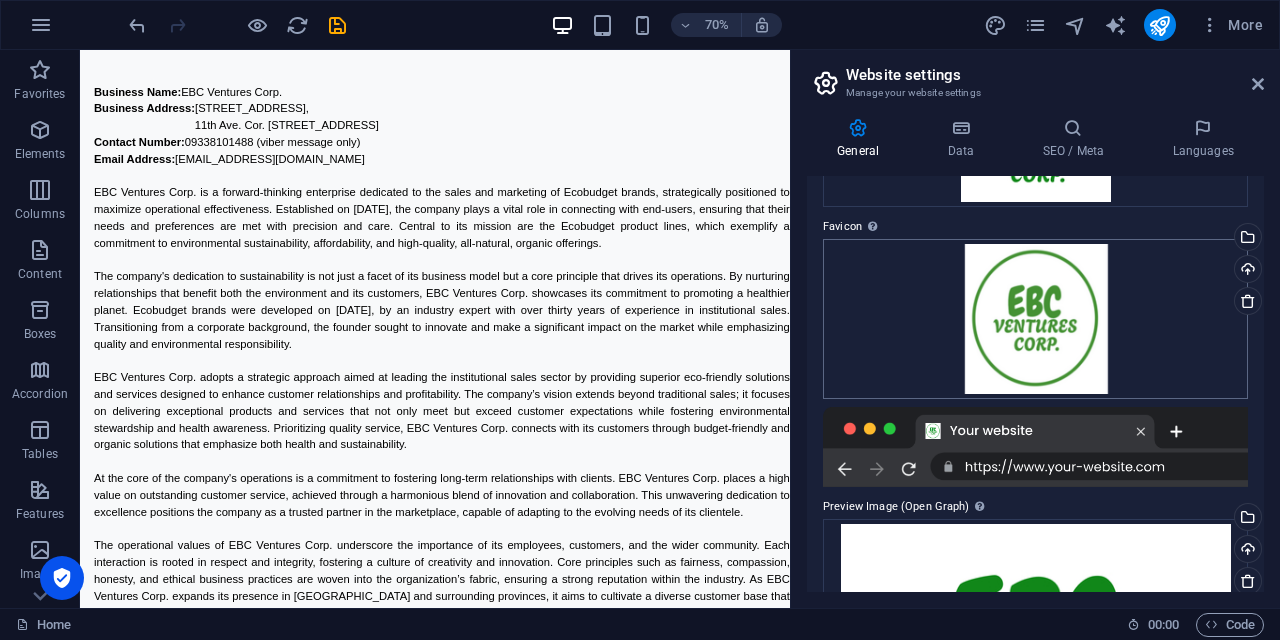 scroll, scrollTop: 5, scrollLeft: 0, axis: vertical 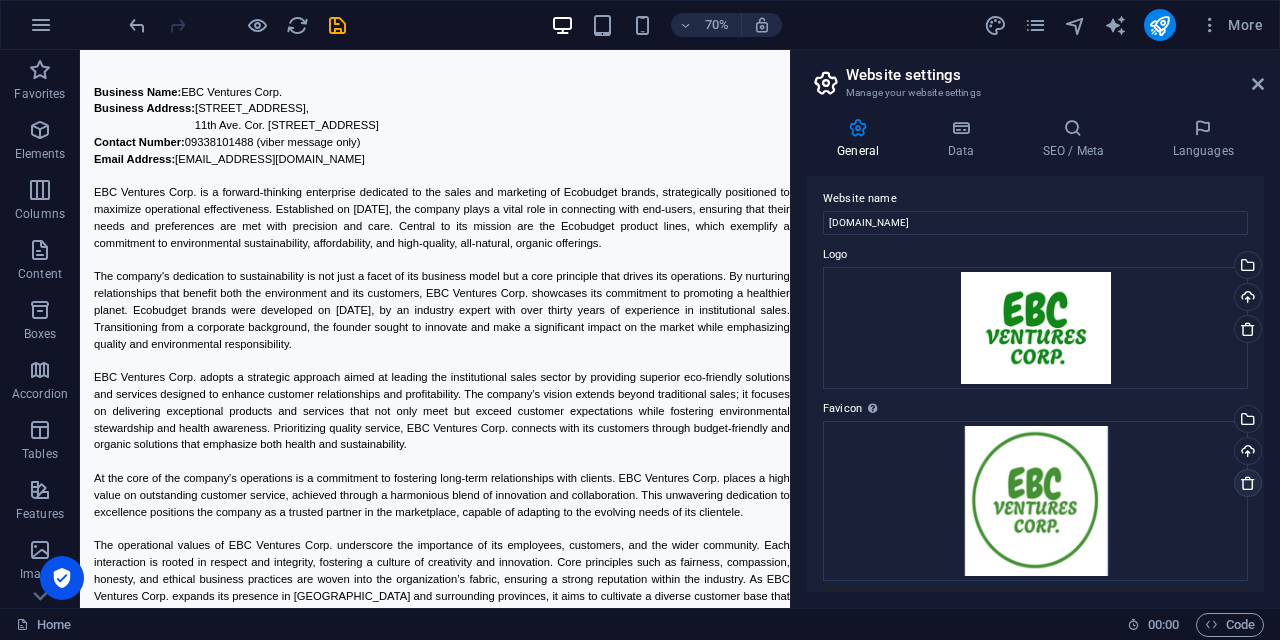 click at bounding box center [1248, 483] 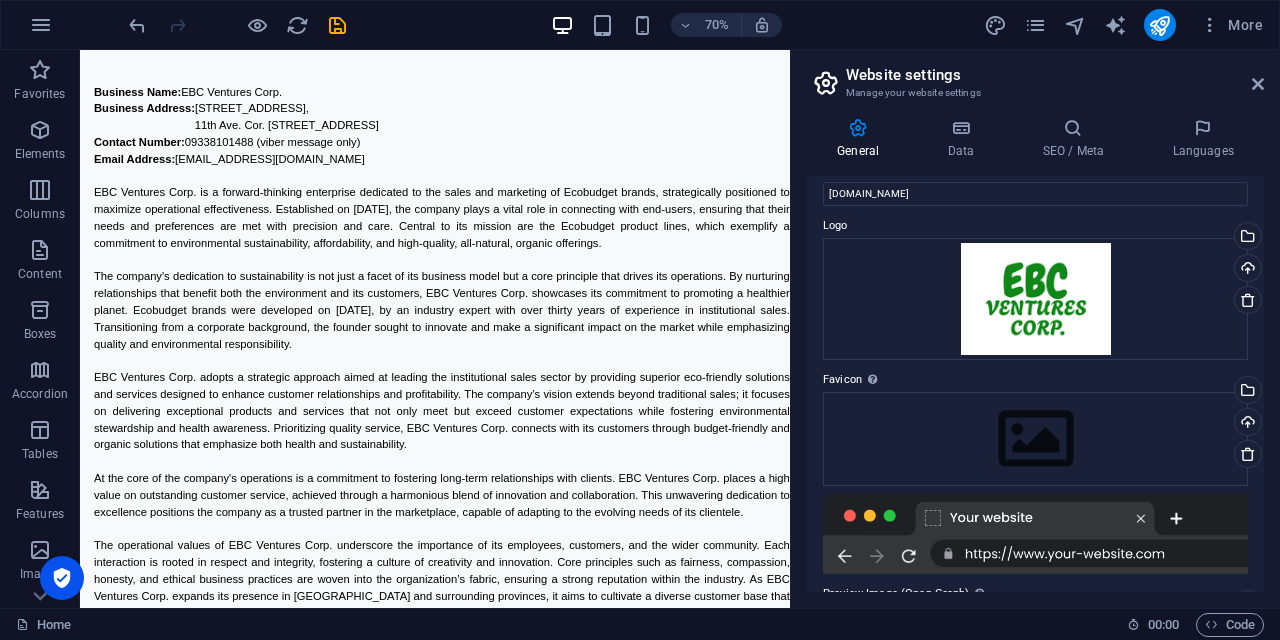 scroll, scrollTop: 83, scrollLeft: 0, axis: vertical 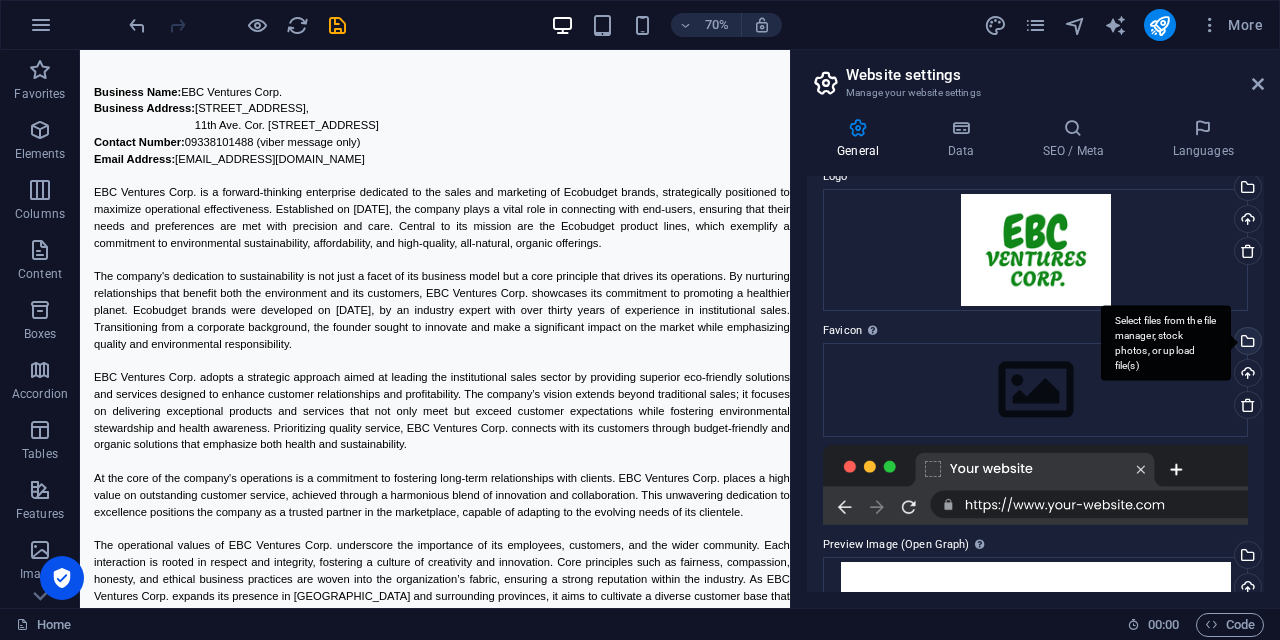 click on "Select files from the file manager, stock photos, or upload file(s)" at bounding box center (1246, 343) 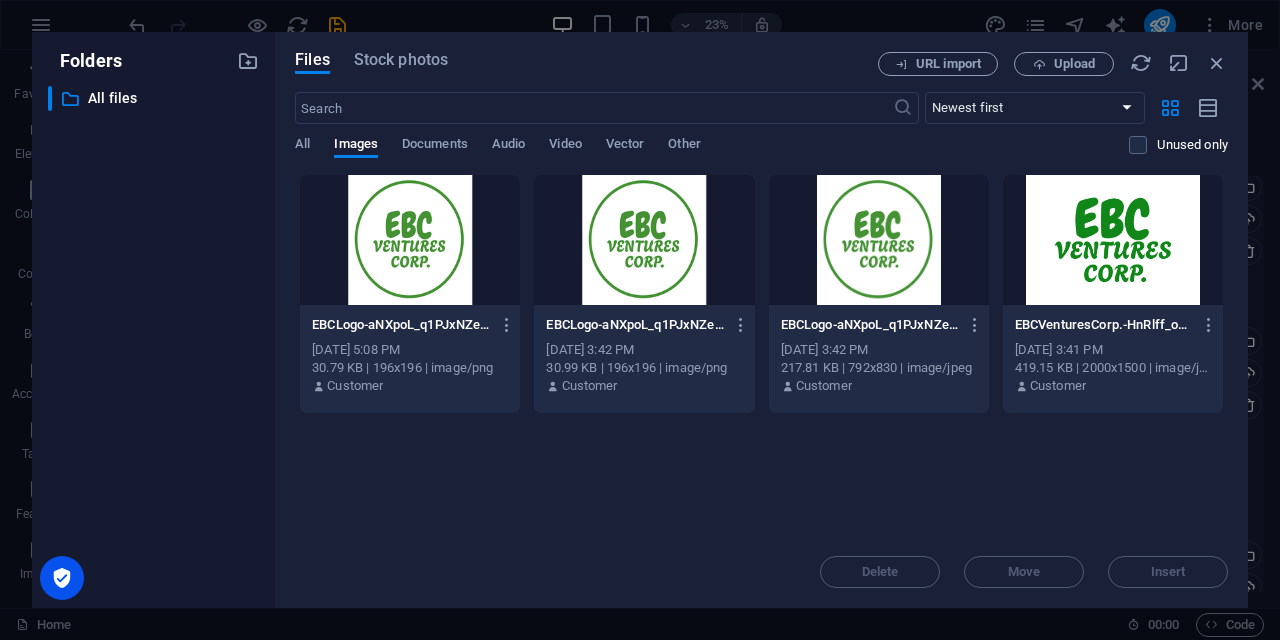 click at bounding box center (1113, 240) 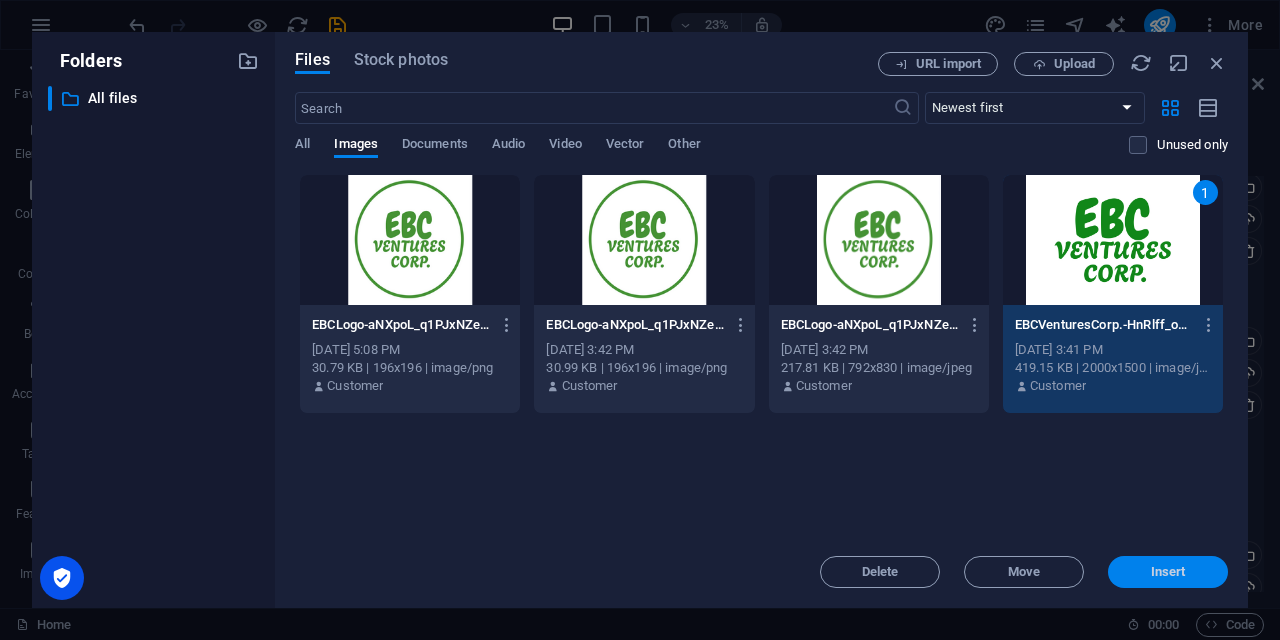 click on "Insert" at bounding box center [1168, 572] 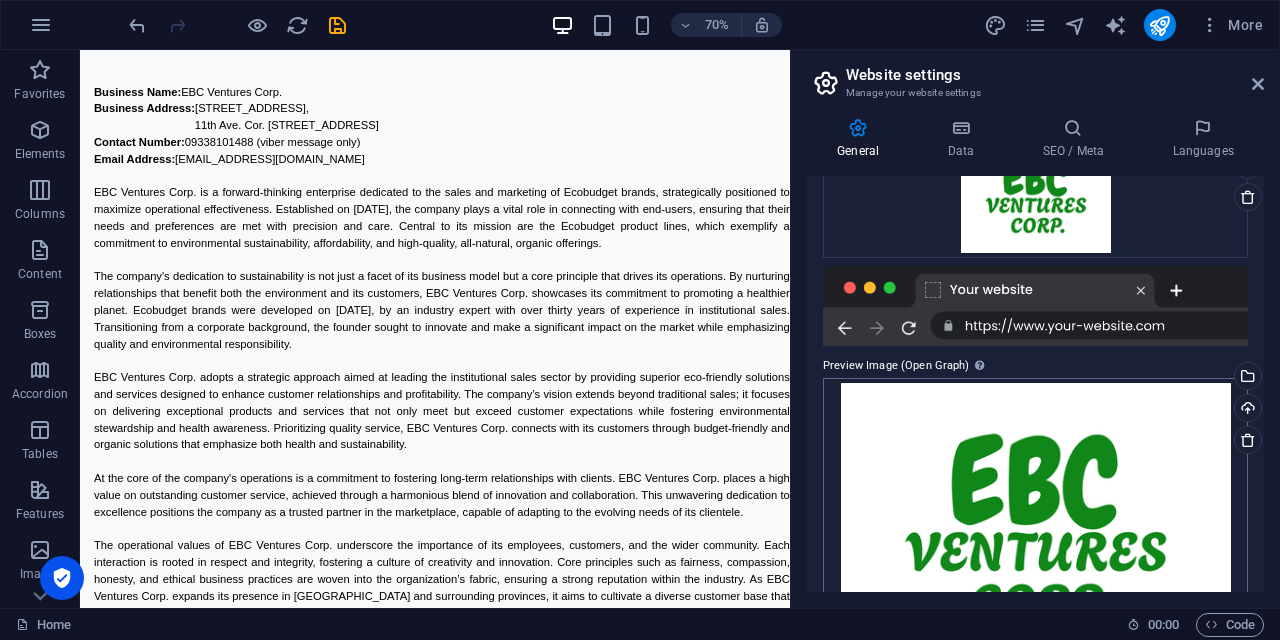 scroll, scrollTop: 395, scrollLeft: 0, axis: vertical 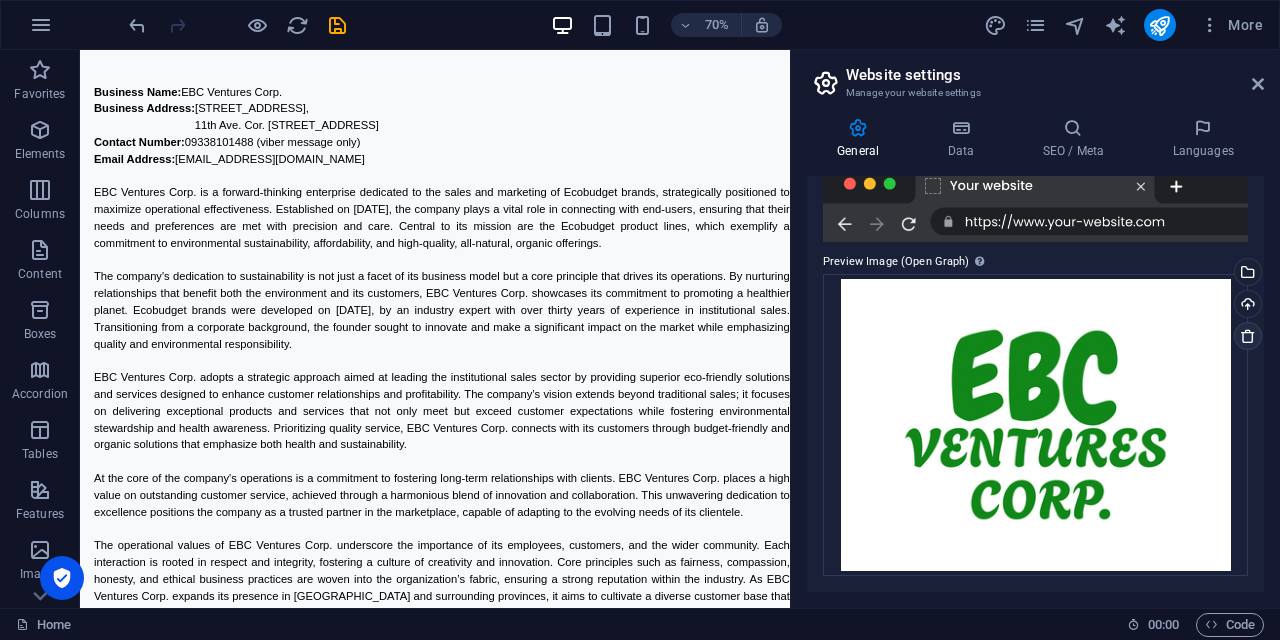 click at bounding box center [1248, 336] 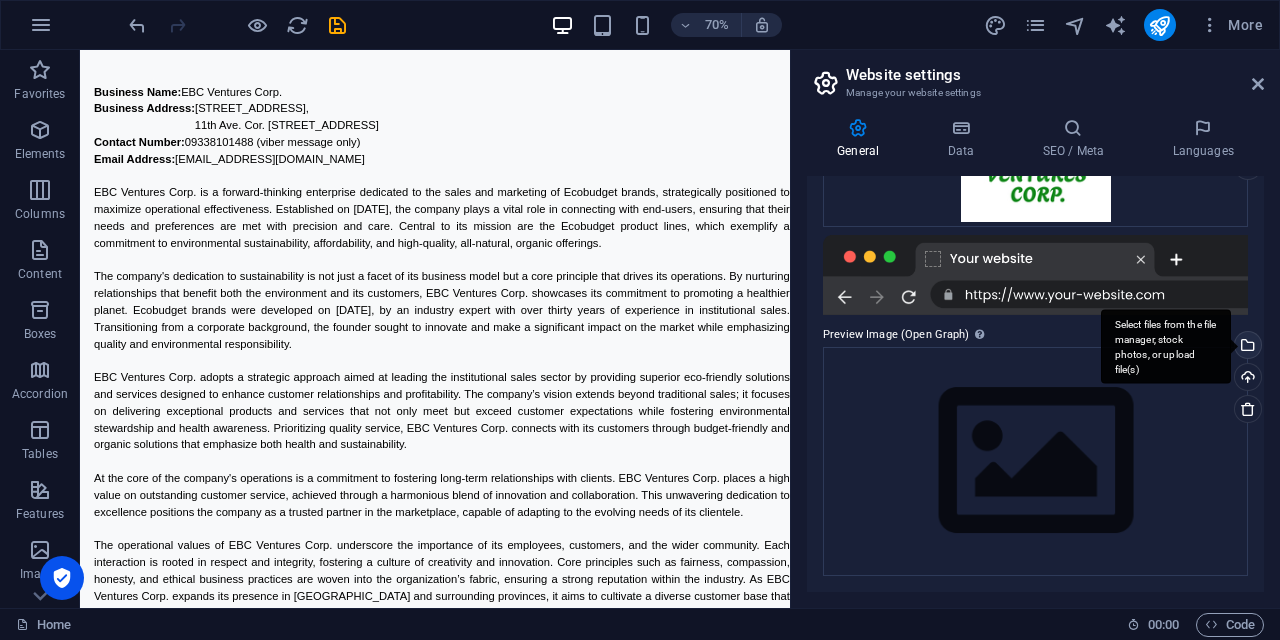 scroll, scrollTop: 321, scrollLeft: 0, axis: vertical 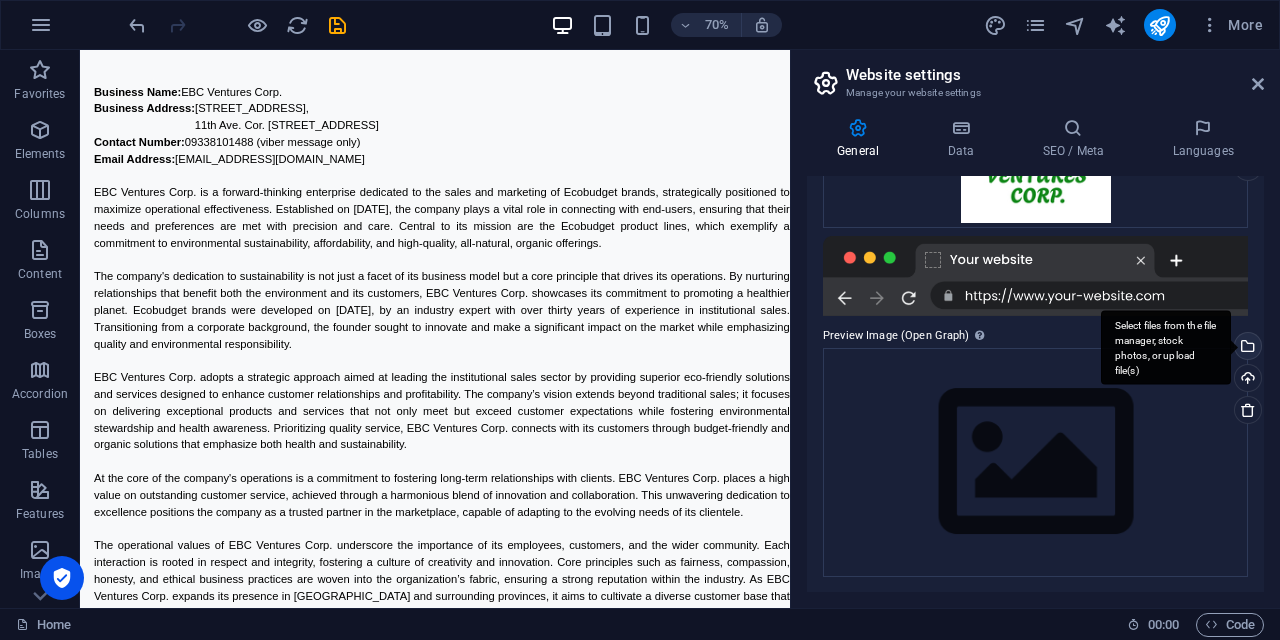 click on "Select files from the file manager, stock photos, or upload file(s)" at bounding box center (1246, 348) 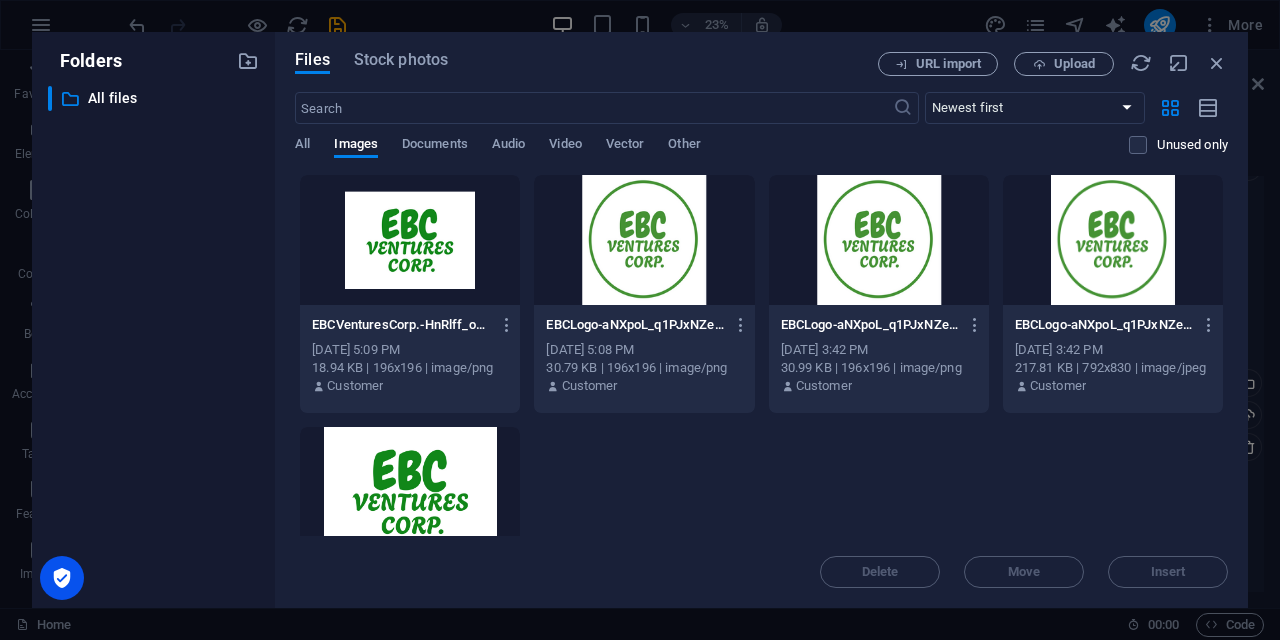 click at bounding box center (644, 240) 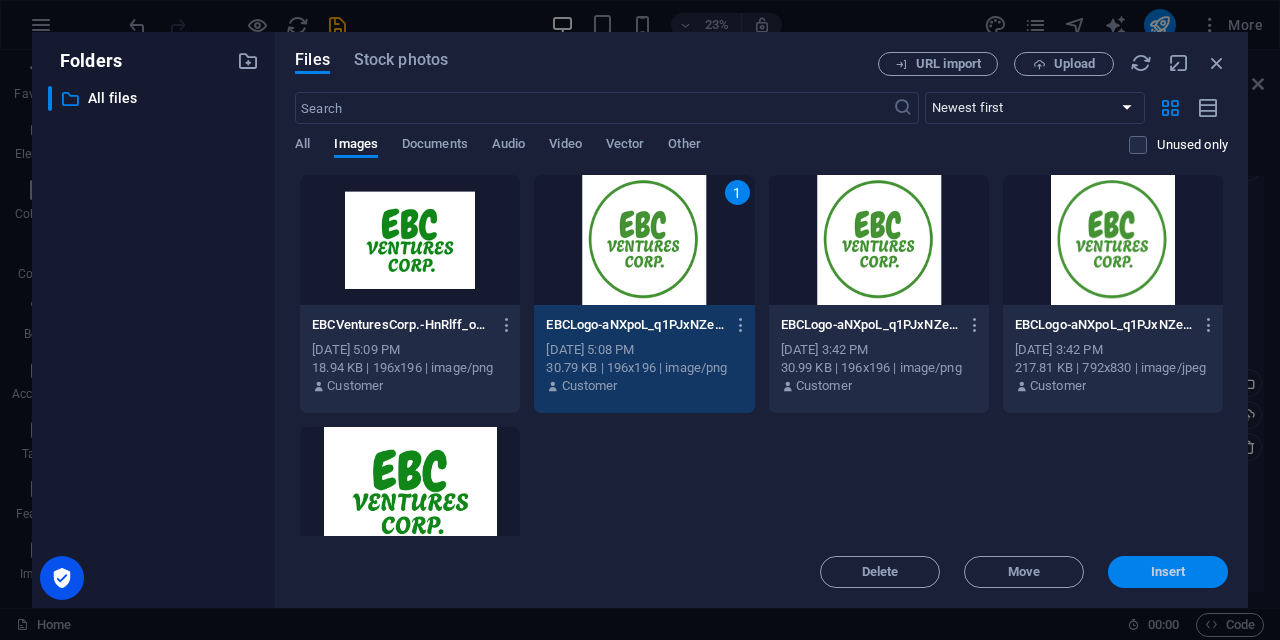 click on "Insert" at bounding box center [1168, 572] 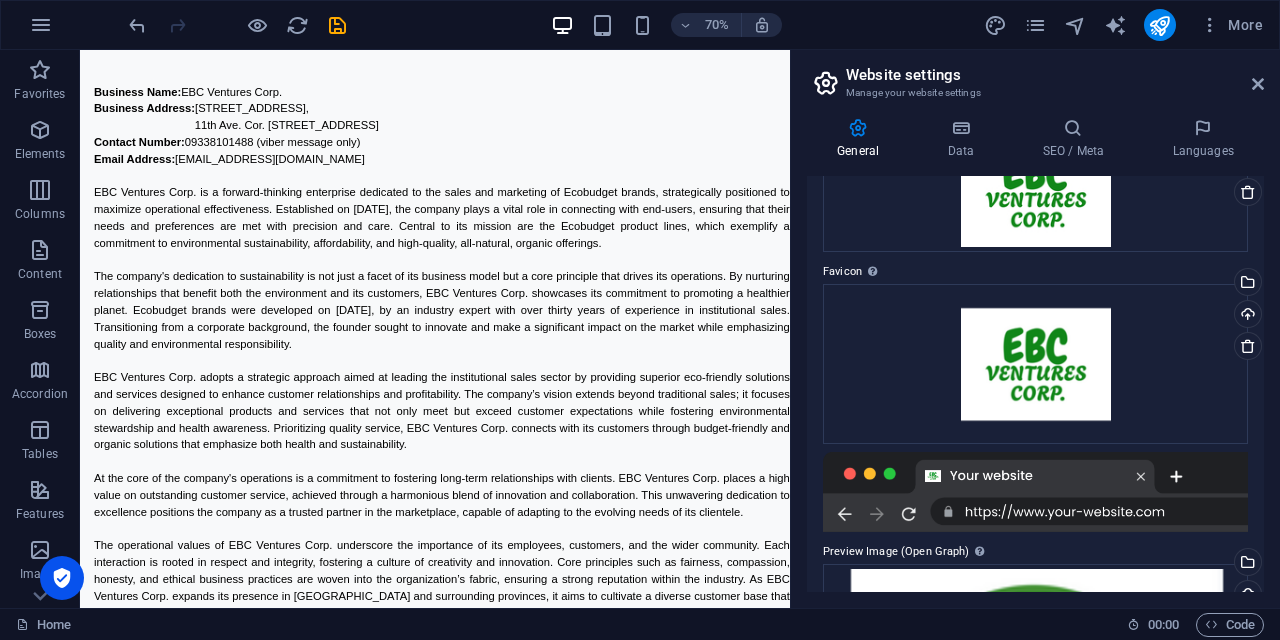 scroll, scrollTop: 0, scrollLeft: 0, axis: both 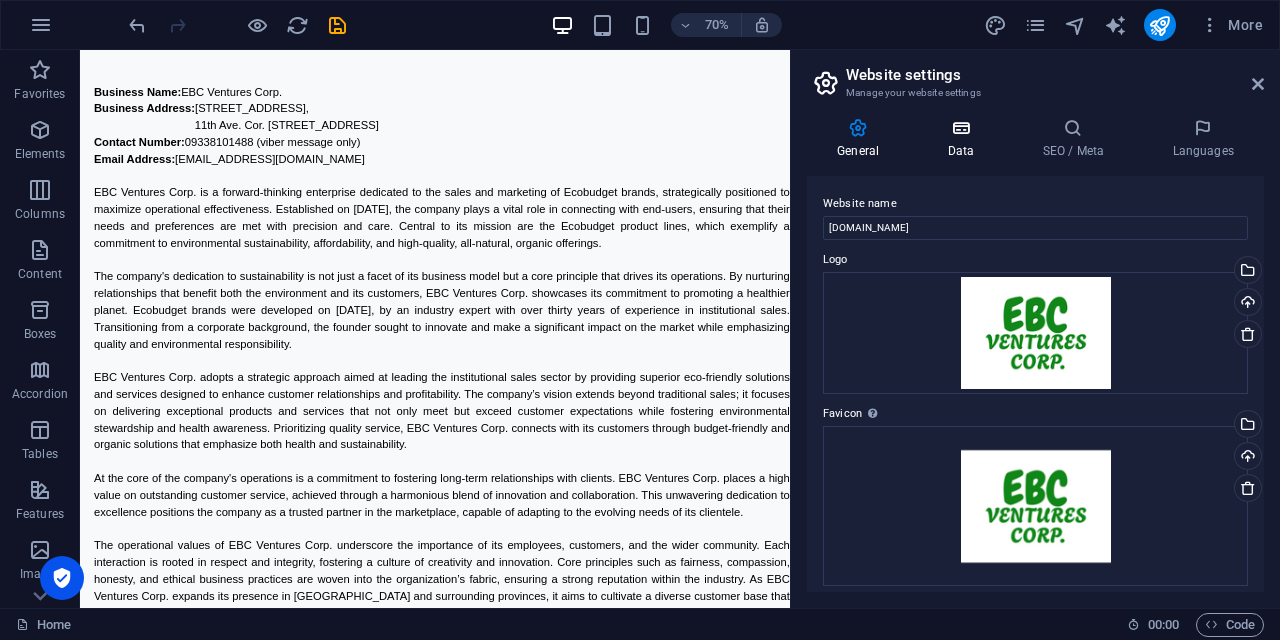 click on "Data" at bounding box center [964, 139] 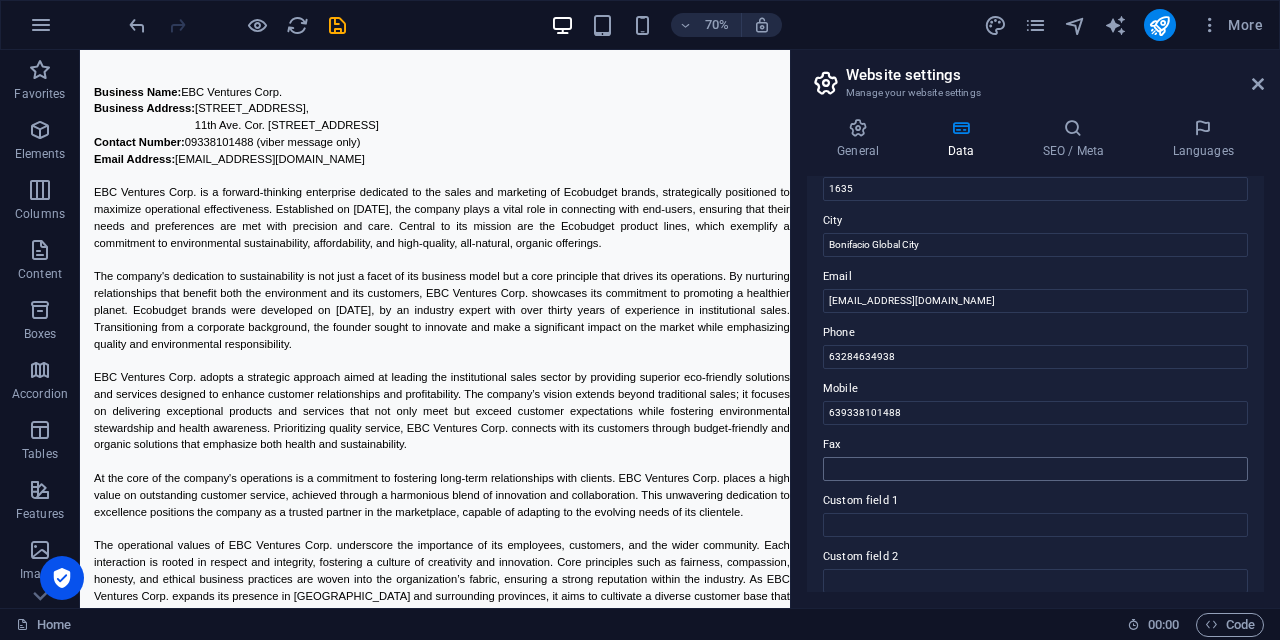 scroll, scrollTop: 300, scrollLeft: 0, axis: vertical 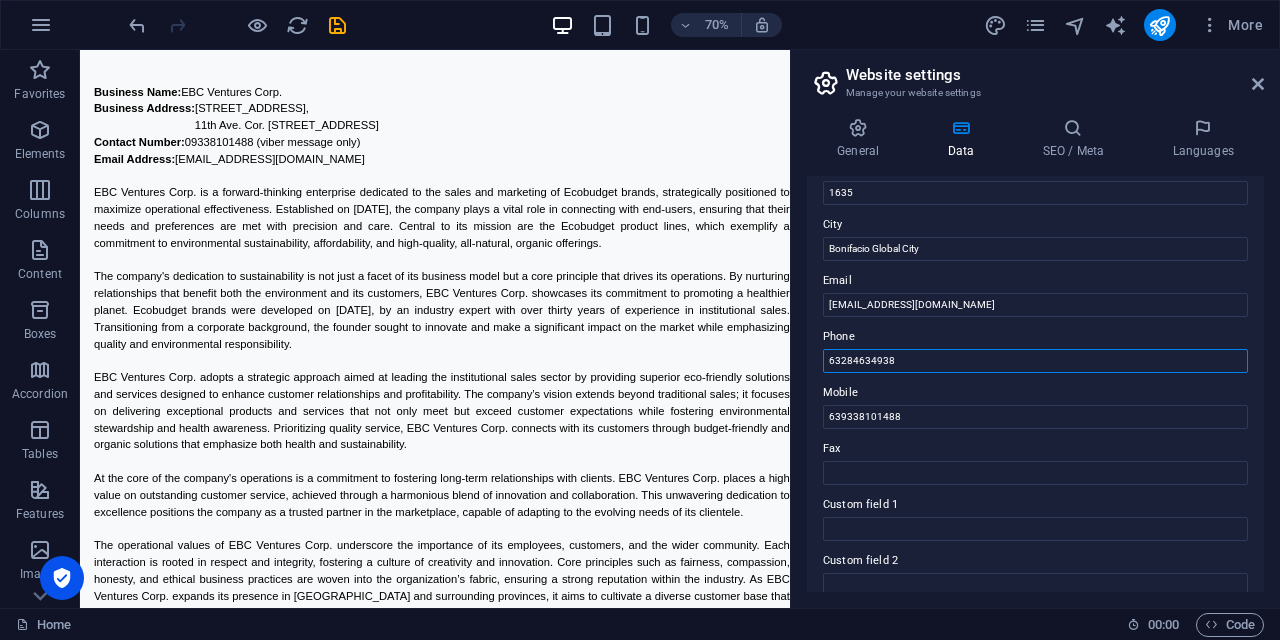 drag, startPoint x: 923, startPoint y: 358, endPoint x: 793, endPoint y: 352, distance: 130.13838 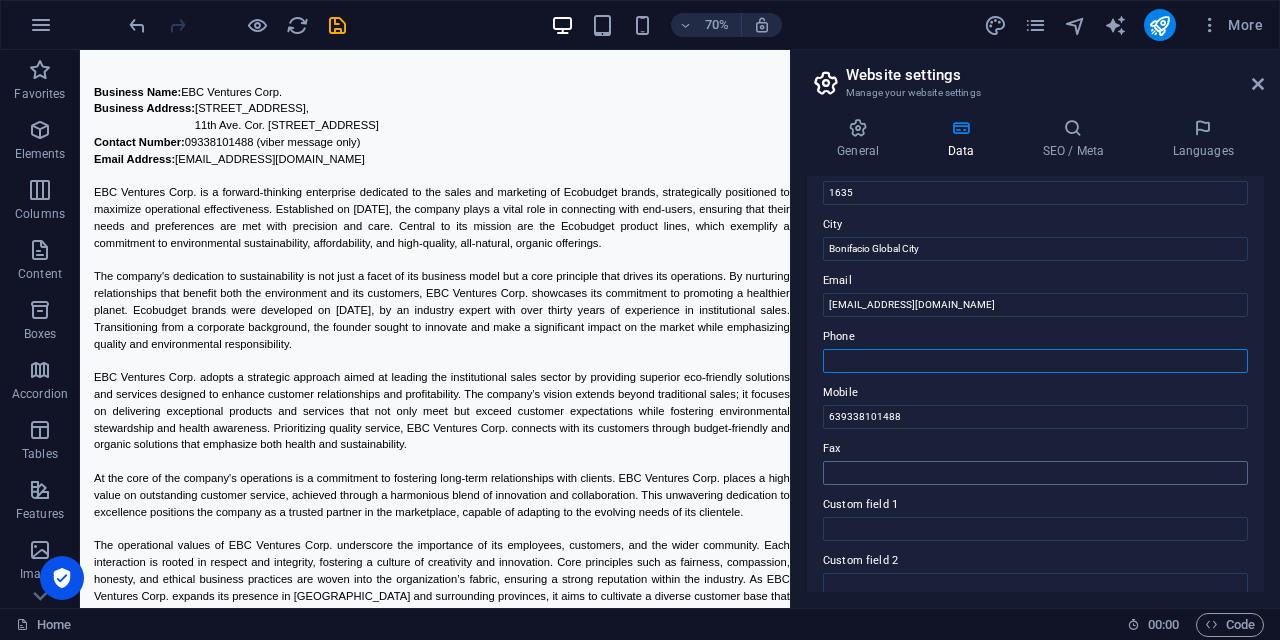 type 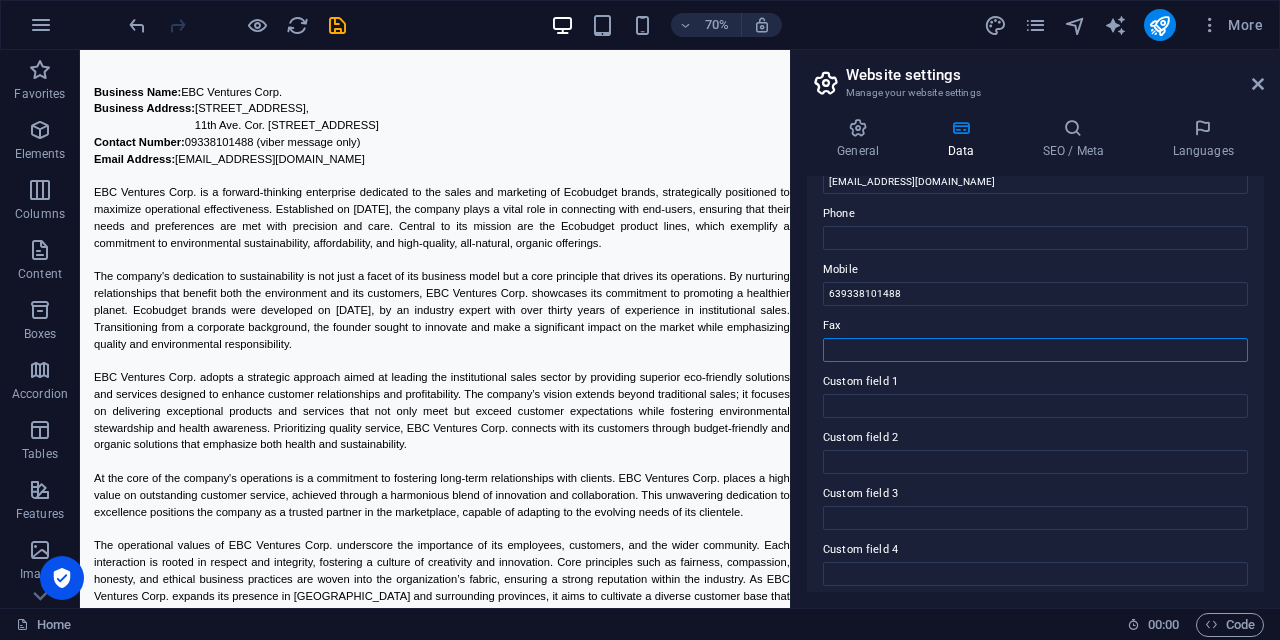 scroll, scrollTop: 543, scrollLeft: 0, axis: vertical 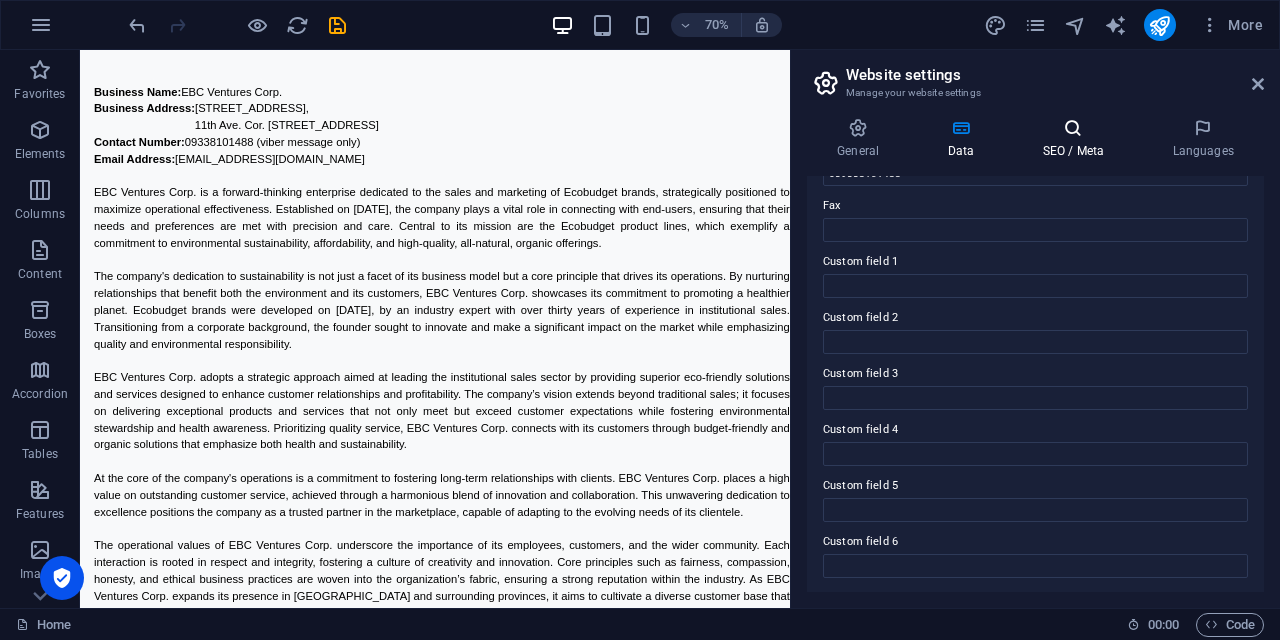 click at bounding box center [1073, 128] 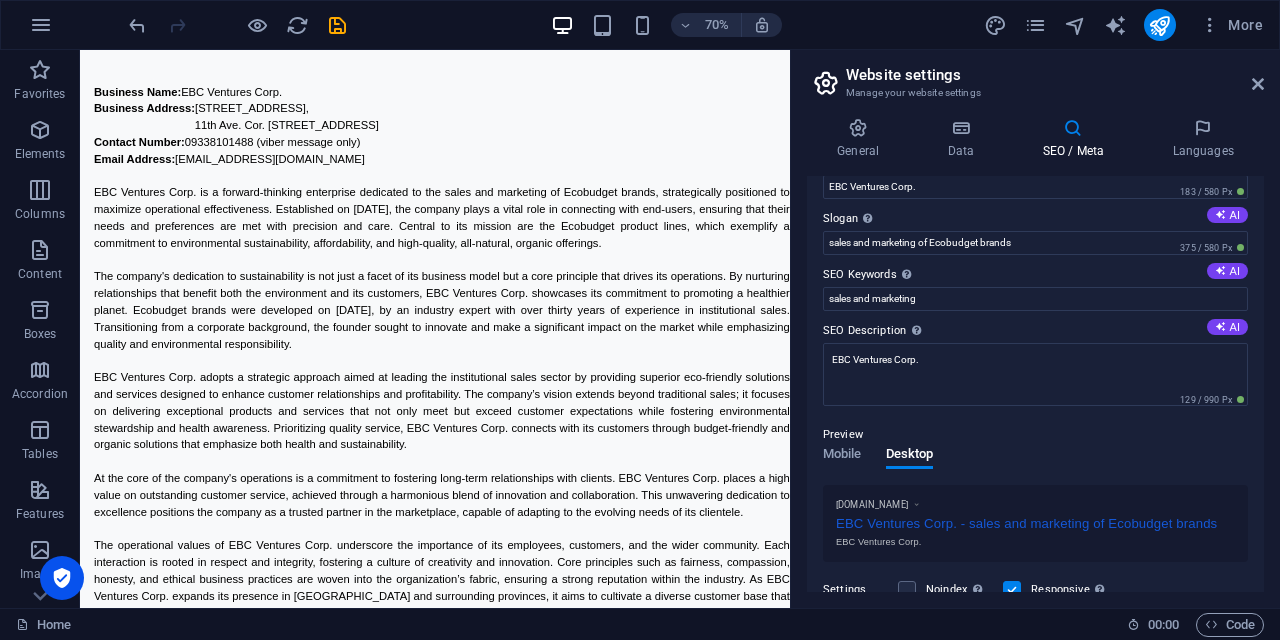 scroll, scrollTop: 0, scrollLeft: 0, axis: both 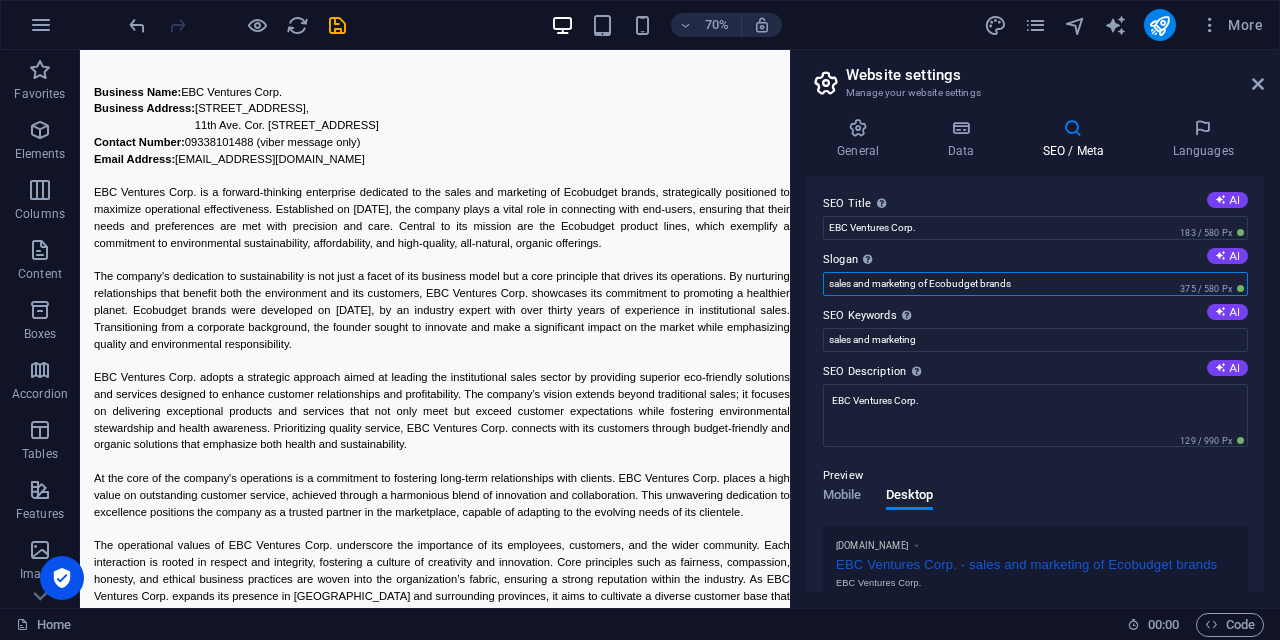 click on "sales and marketing of Ecobudget brands" at bounding box center (1035, 284) 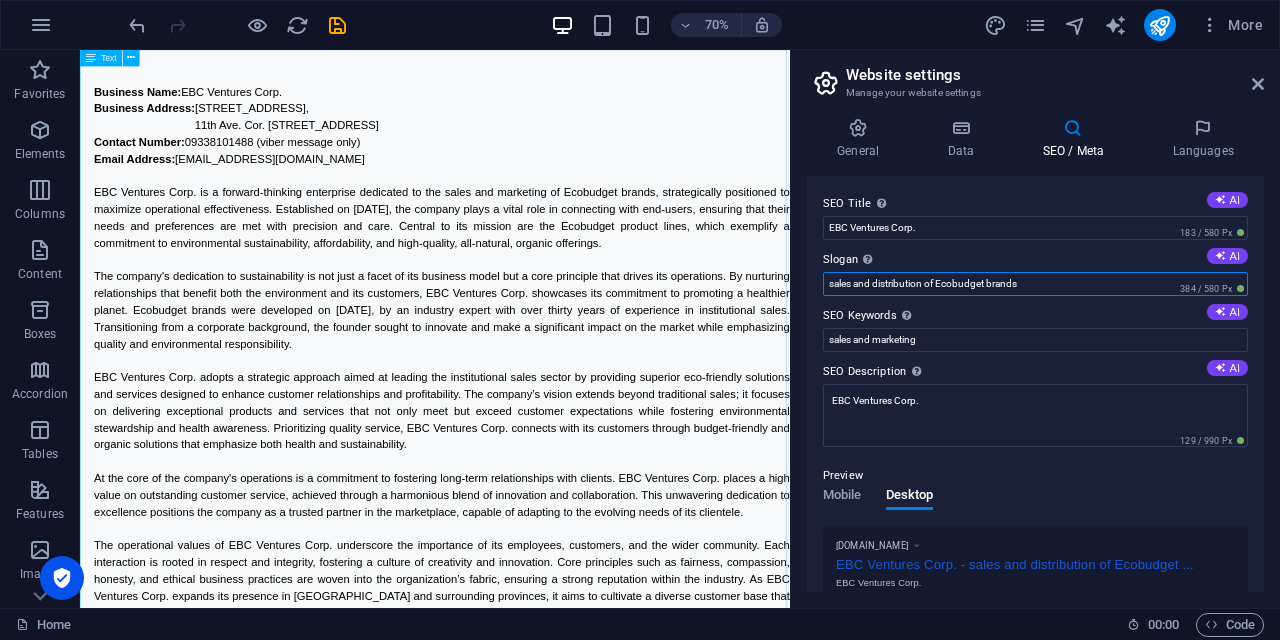 type on "sales and distribution of Ecobudget brands" 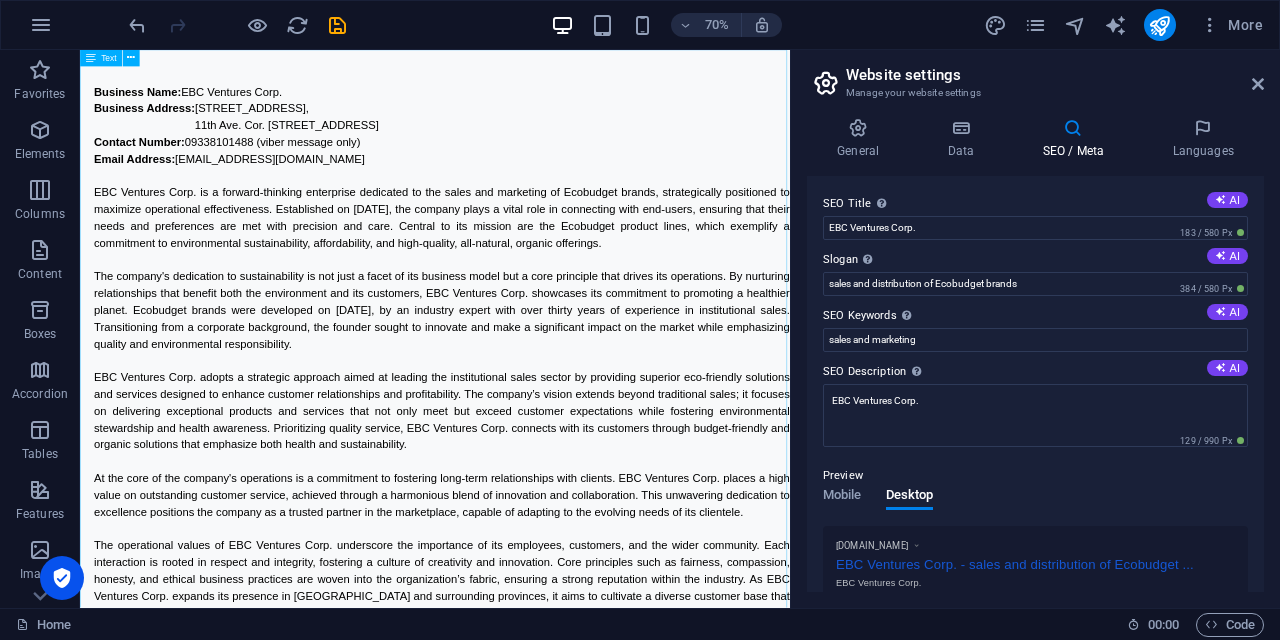 click on "Business Name:            EBC Ventures Corp.  Business Address:        U1702, 17F High Street South Corporate Plaza Condominium Tower 2,         11th Ave. Cor. 26th St., Bonifacio Global City, Taguig 1635 Contact Number:           09338101488 (viber message only) Email Address:              info@ebcventures.ph   EBC Ventures Corp. is a forward-thinking enterprise dedicated to the sales and marketing of Ecobudget brands, strategically positioned to maximize operational effectiveness. Established on July 3, 2025, the company plays a vital role in connecting with end-users, ensuring that their needs and preferences are met with precision and care. Central to its mission are the Ecobudget product lines, which exemplify a commitment to environmental sustainability, affordability, and high-quality, all-natural, organic offerings." at bounding box center (587, 542) 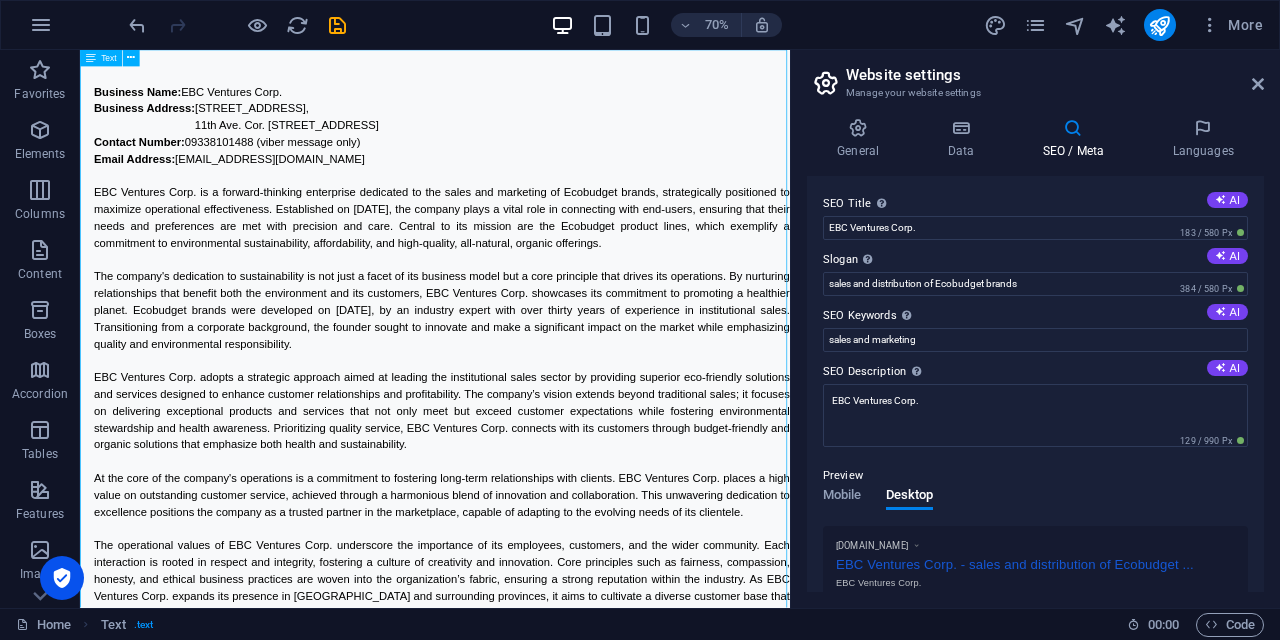 click on "Business Name:            EBC Ventures Corp.  Business Address:        U1702, 17F High Street South Corporate Plaza Condominium Tower 2,         11th Ave. Cor. 26th St., Bonifacio Global City, Taguig 1635 Contact Number:           09338101488 (viber message only) Email Address:              info@ebcventures.ph   EBC Ventures Corp. is a forward-thinking enterprise dedicated to the sales and marketing of Ecobudget brands, strategically positioned to maximize operational effectiveness. Established on July 3, 2025, the company plays a vital role in connecting with end-users, ensuring that their needs and preferences are met with precision and care. Central to its mission are the Ecobudget product lines, which exemplify a commitment to environmental sustainability, affordability, and high-quality, all-natural, organic offerings." at bounding box center (587, 542) 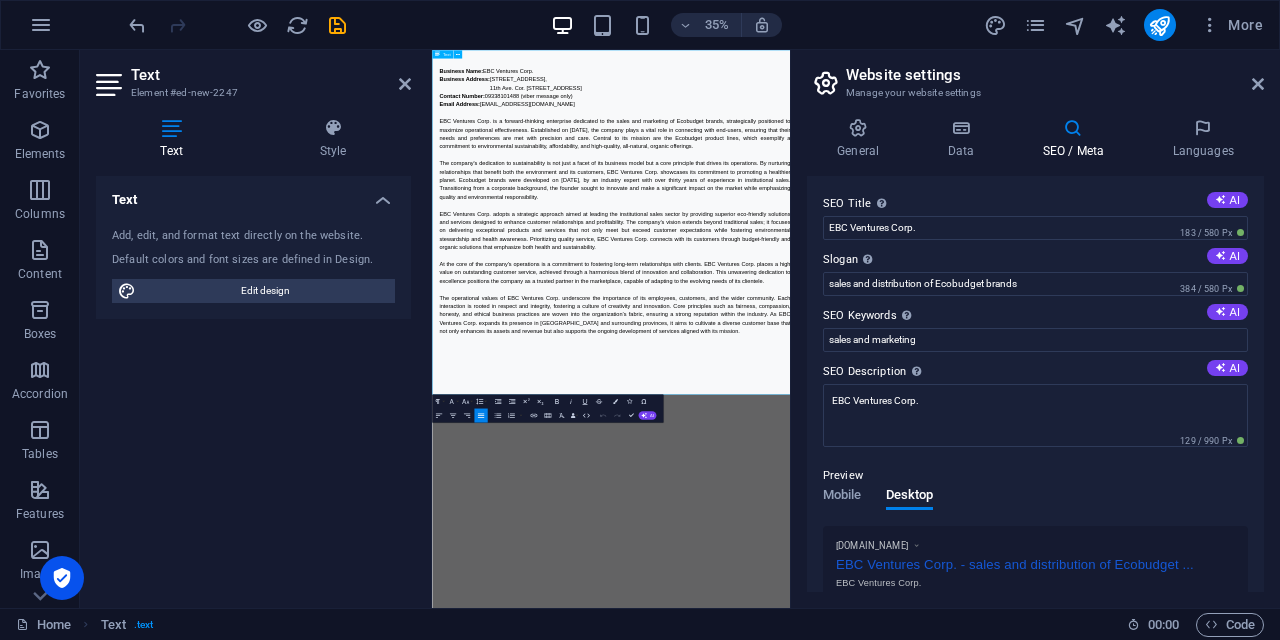 drag, startPoint x: 1106, startPoint y: 250, endPoint x: 1166, endPoint y: 461, distance: 219.36499 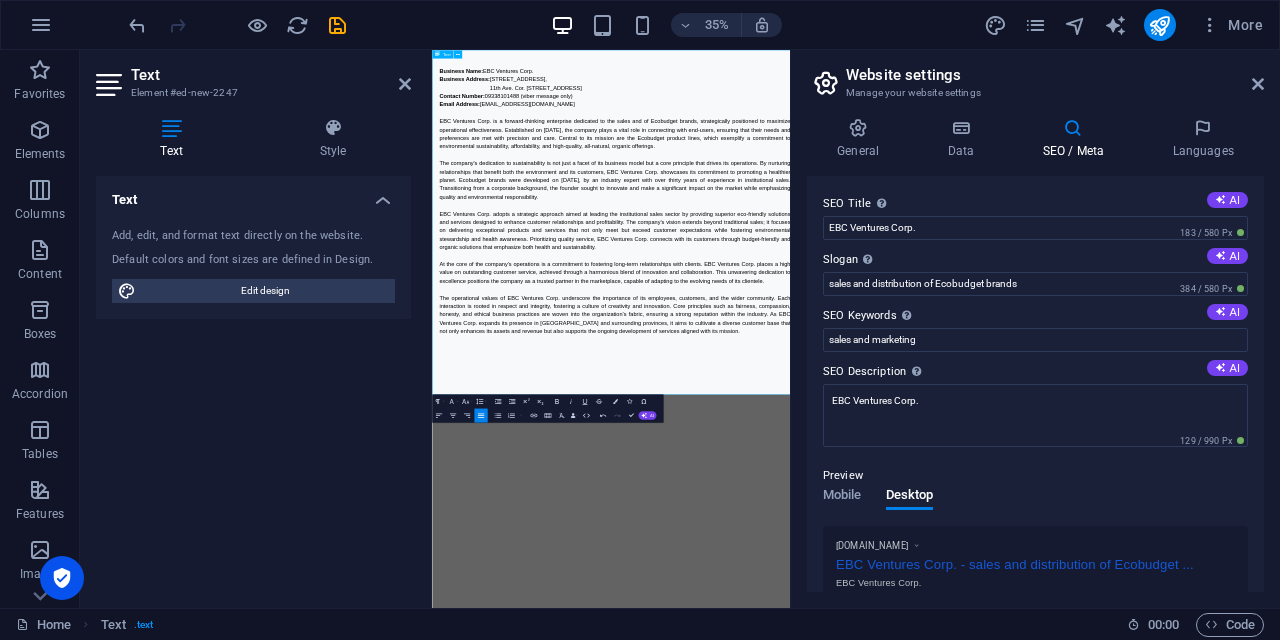 type 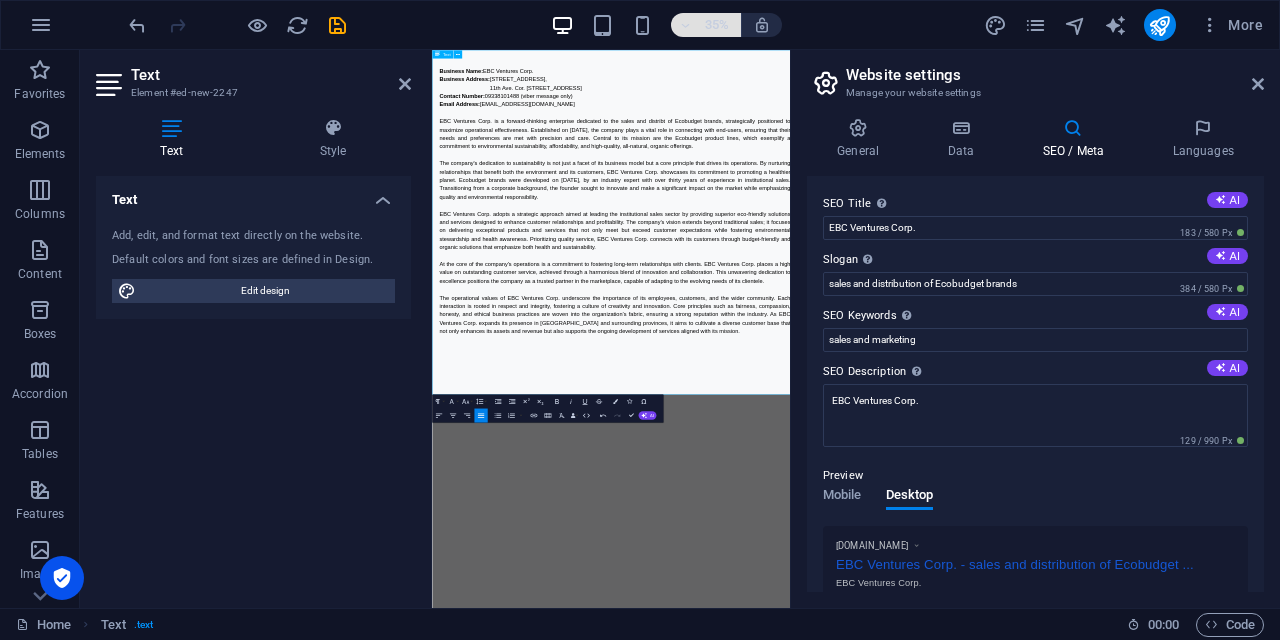 click at bounding box center [686, 25] 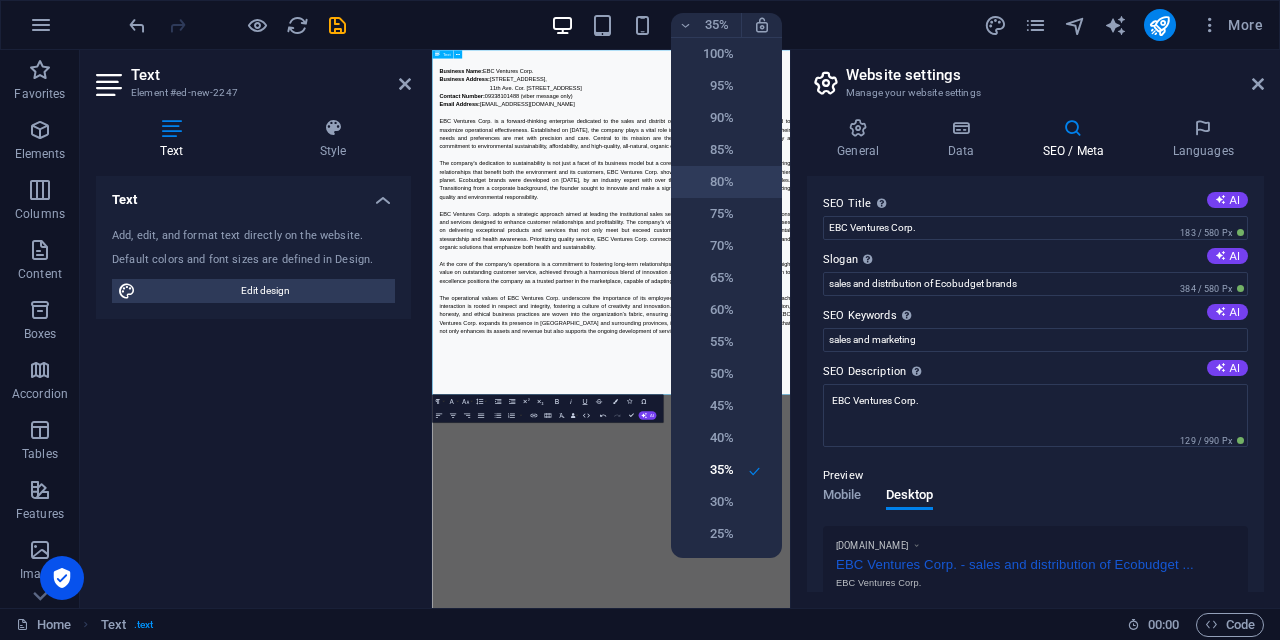 click on "80%" at bounding box center (708, 182) 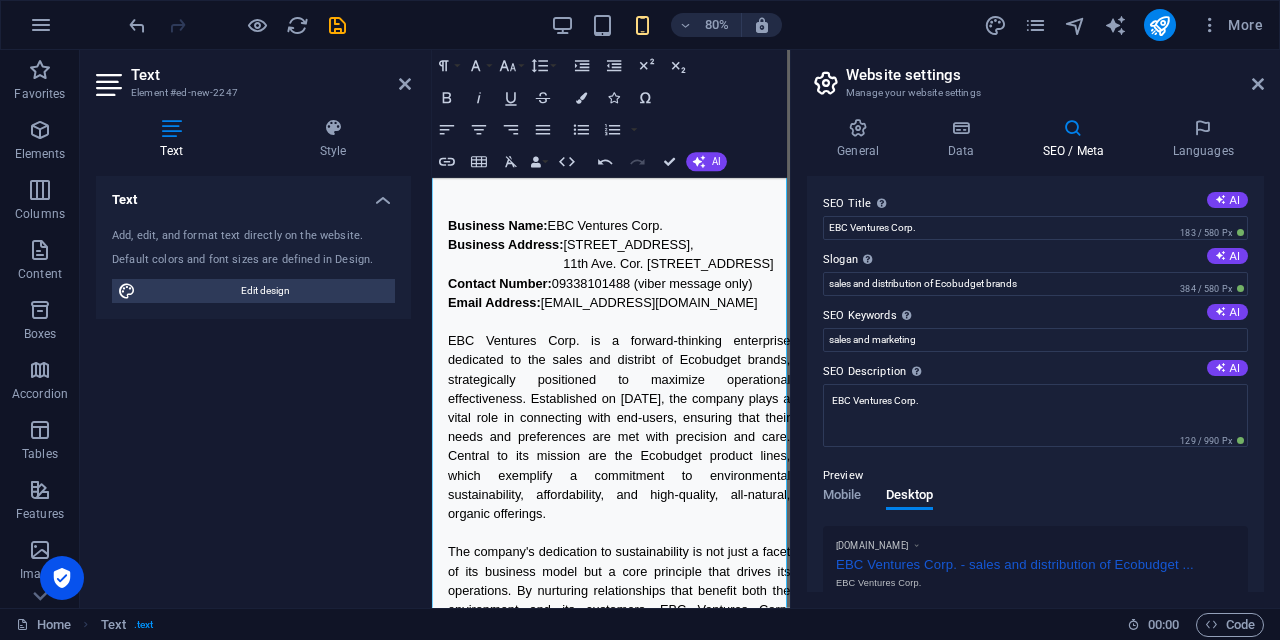 click on "EBC Ventures Corp. is a forward-thinking enterprise dedicated to the sales and distribt of Ecobudget brands, strategically positioned to maximize operational effectiveness. Established on July 3, 2025, the company plays a vital role in connecting with end-users, ensuring that their needs and preferences are met with precision and care. Central to its mission are the Ecobudget product lines, which exemplify a commitment to environmental sustainability, affordability, and high-quality, all-natural, organic offerings." at bounding box center [666, 522] 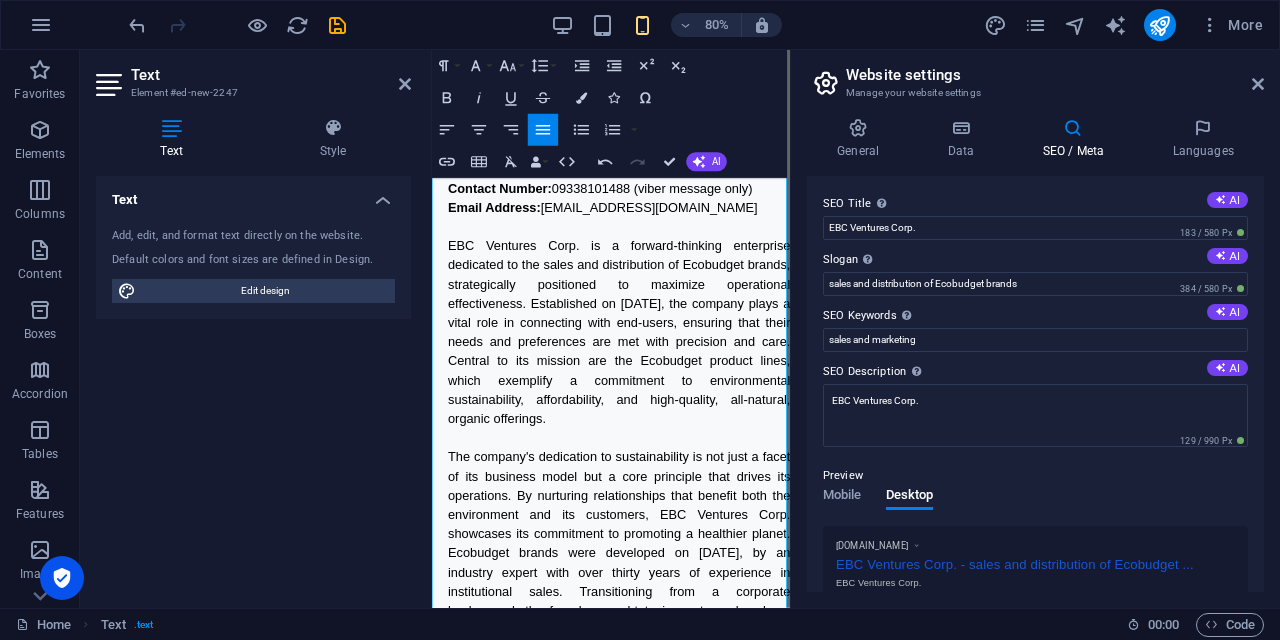 scroll, scrollTop: 0, scrollLeft: 0, axis: both 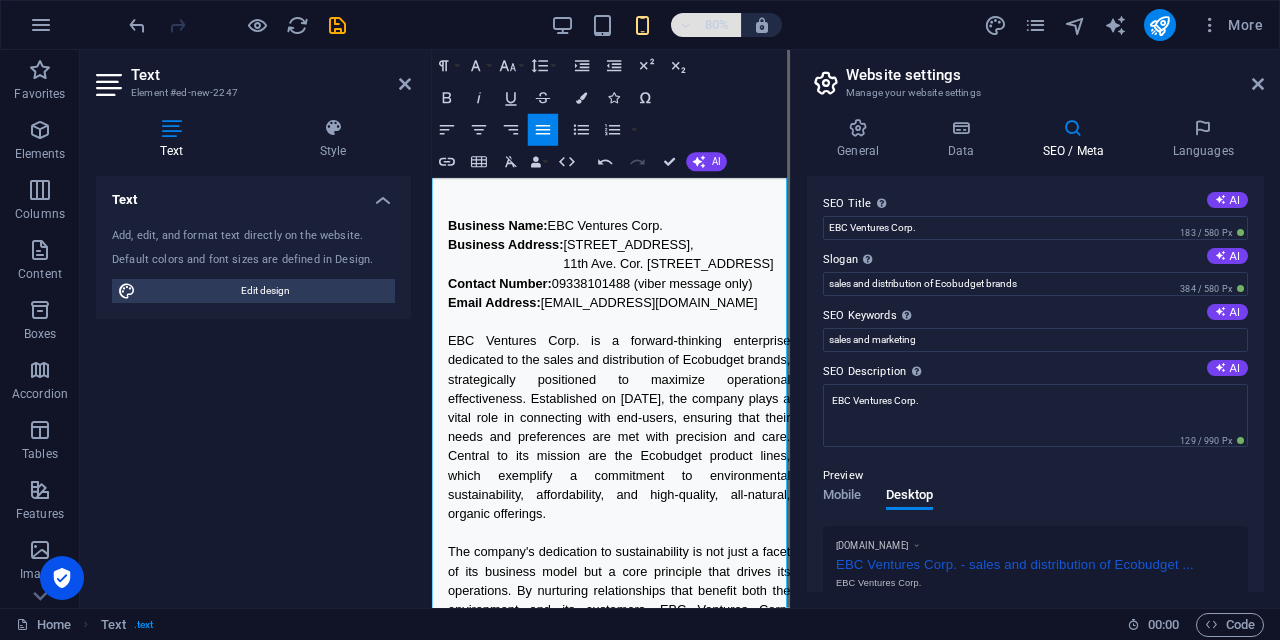 click at bounding box center (686, 25) 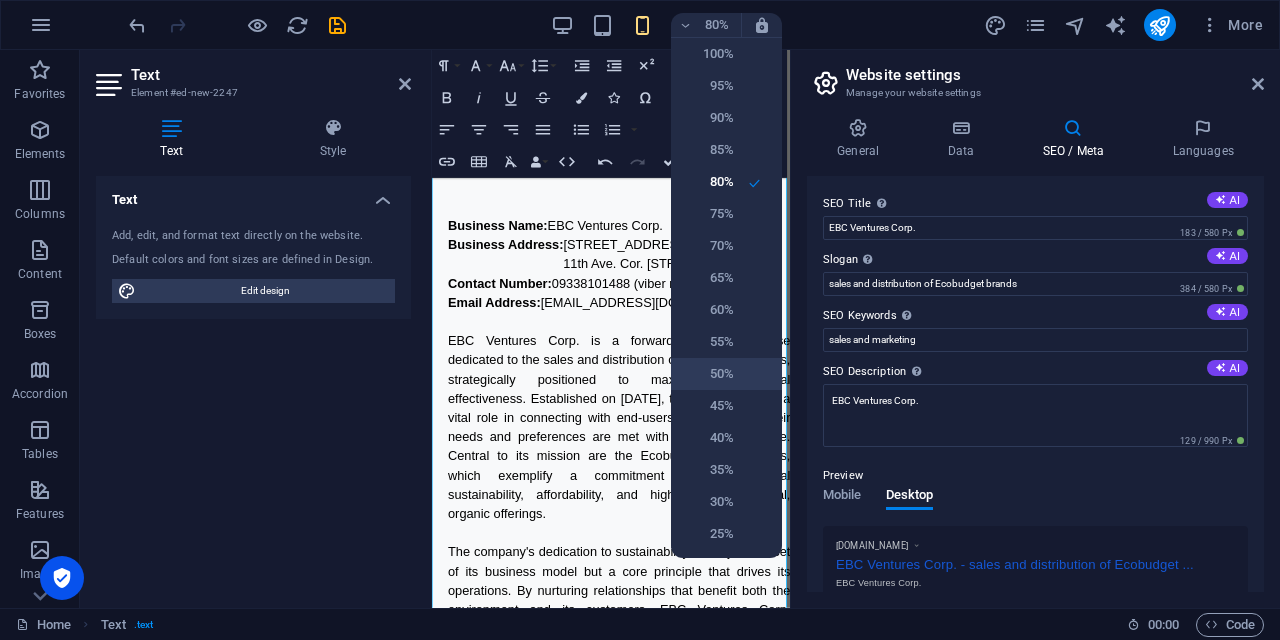 click on "50%" at bounding box center [708, 374] 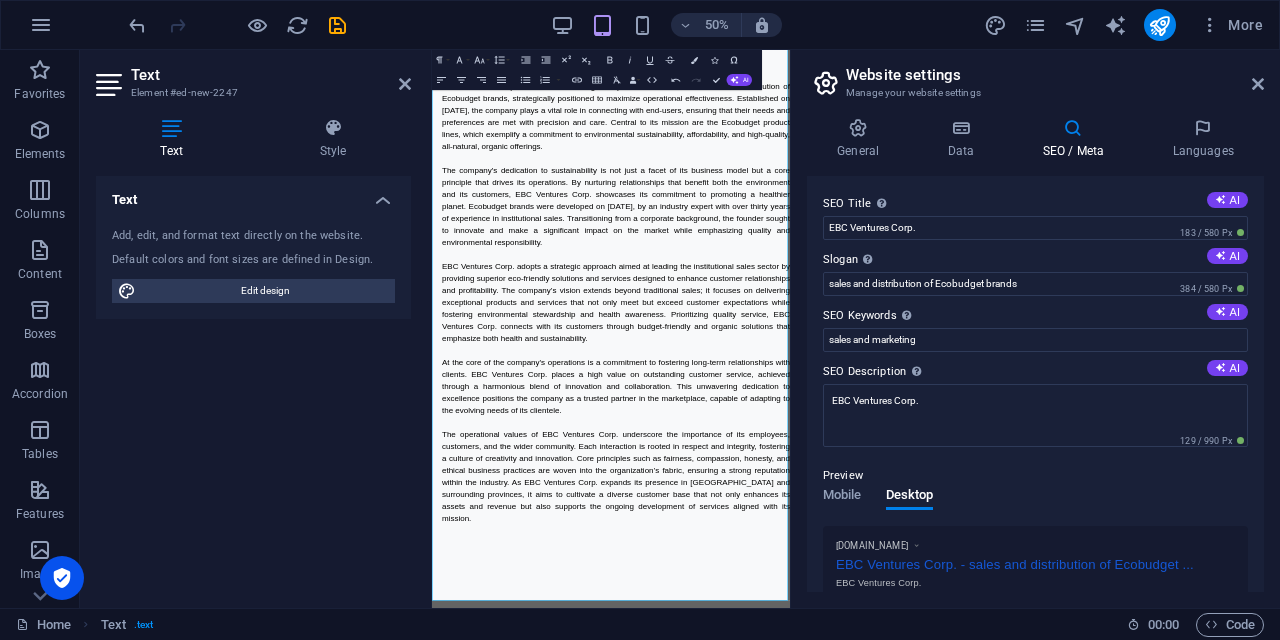 scroll, scrollTop: 0, scrollLeft: 0, axis: both 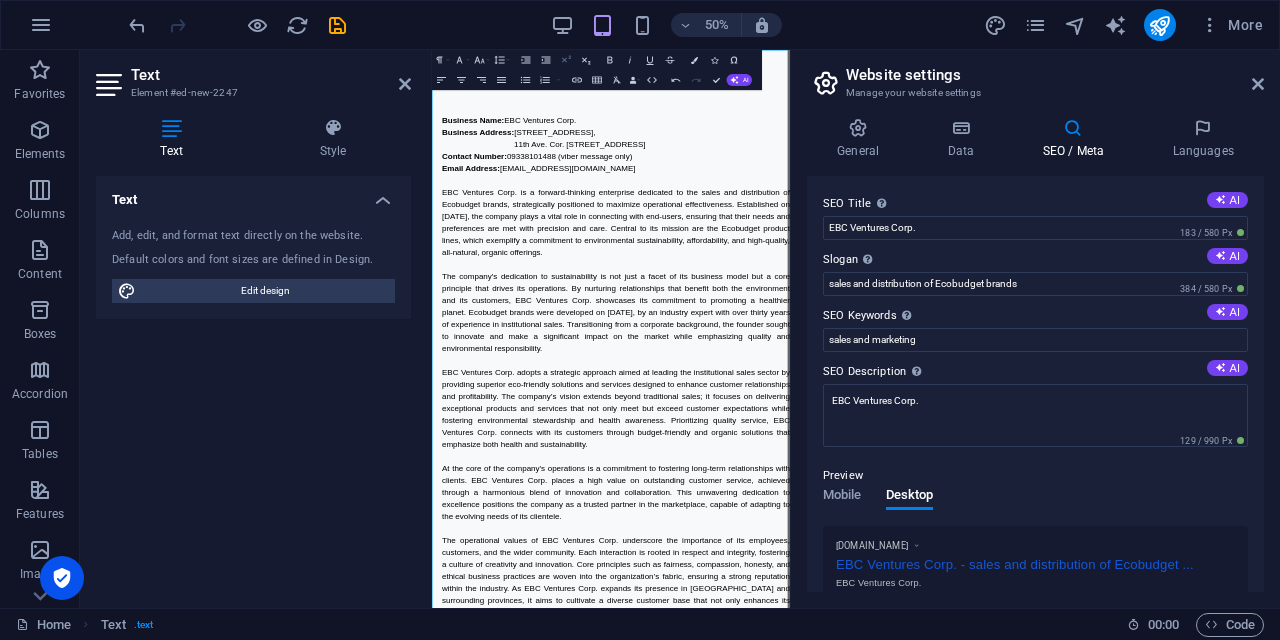 click 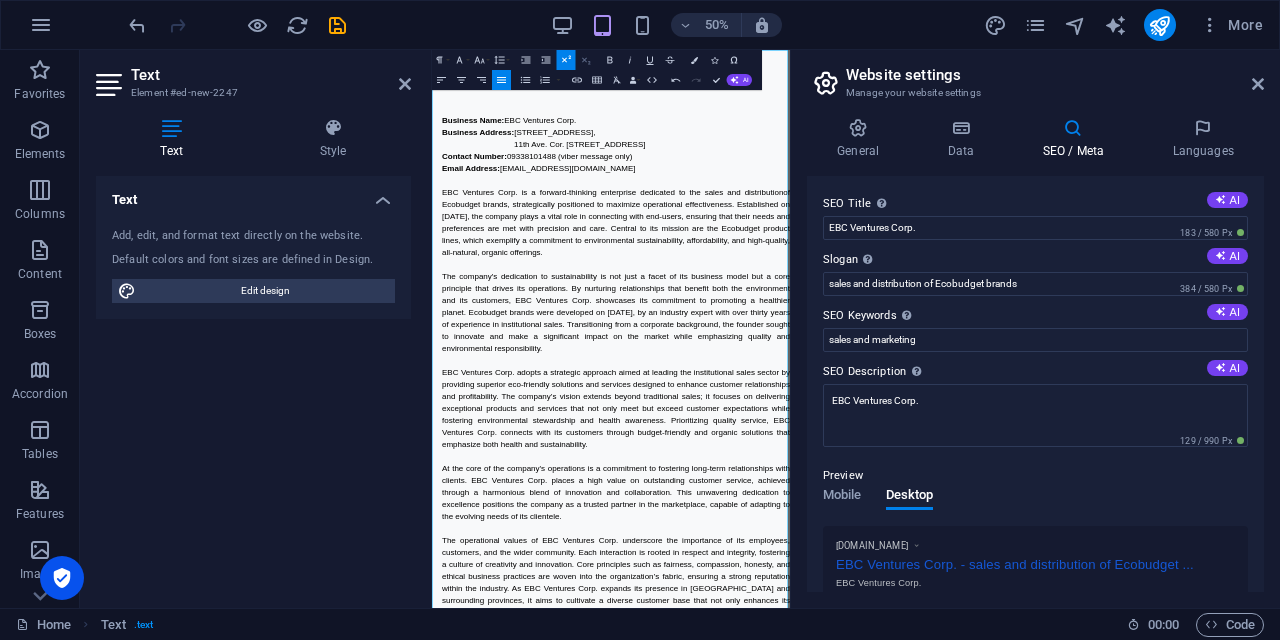 click 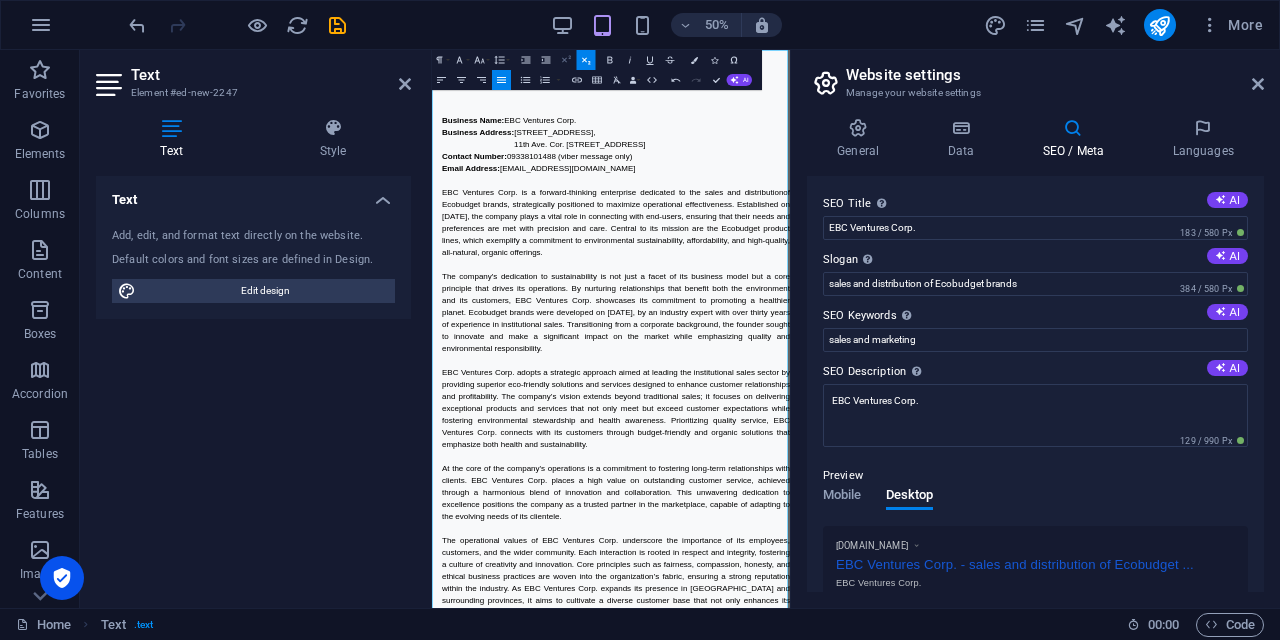 click 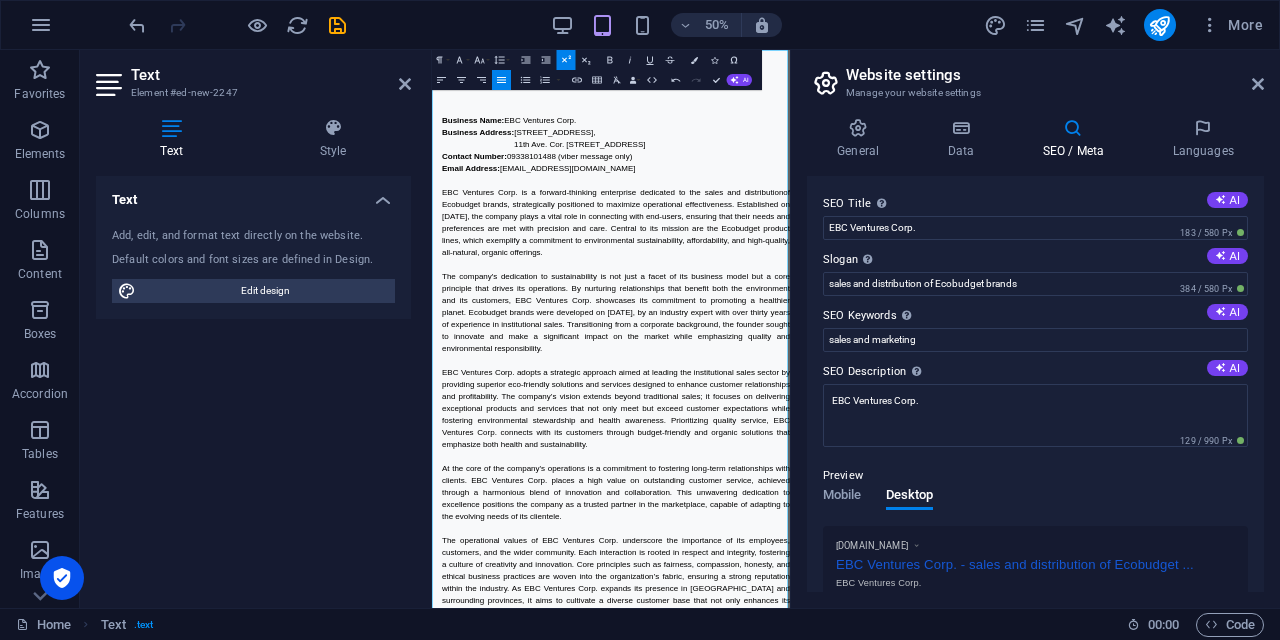 click on "The company's dedication to sustainability is not just a facet of its business model but a core principle that drives its operations. By nurturing relationships that benefit both the environment and its customers, EBC Ventures Corp. showcases its commitment to promoting a healthier planet. Ecobudget brands were developed on [DATE], by an industry expert with over thirty years of experience in institutional sales. Transitioning from a corporate background, the founder sought to innovate and make a significant impact on the market while emphasizing quality and environmental responsibility." at bounding box center (800, 574) 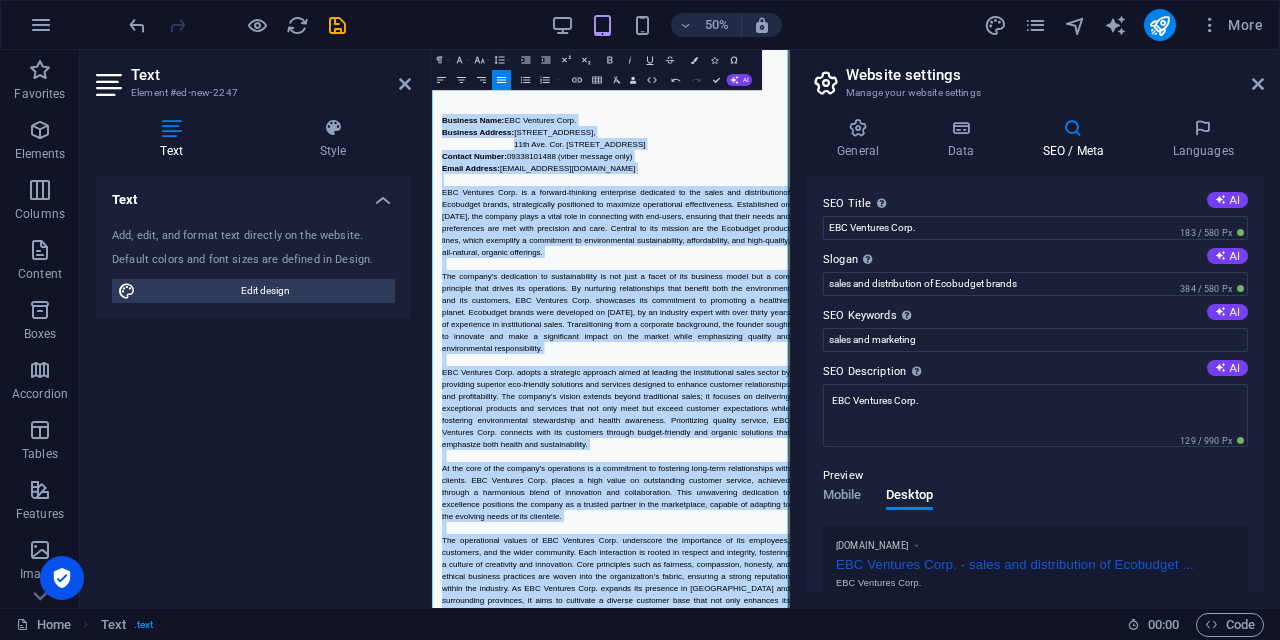 scroll, scrollTop: 227, scrollLeft: 0, axis: vertical 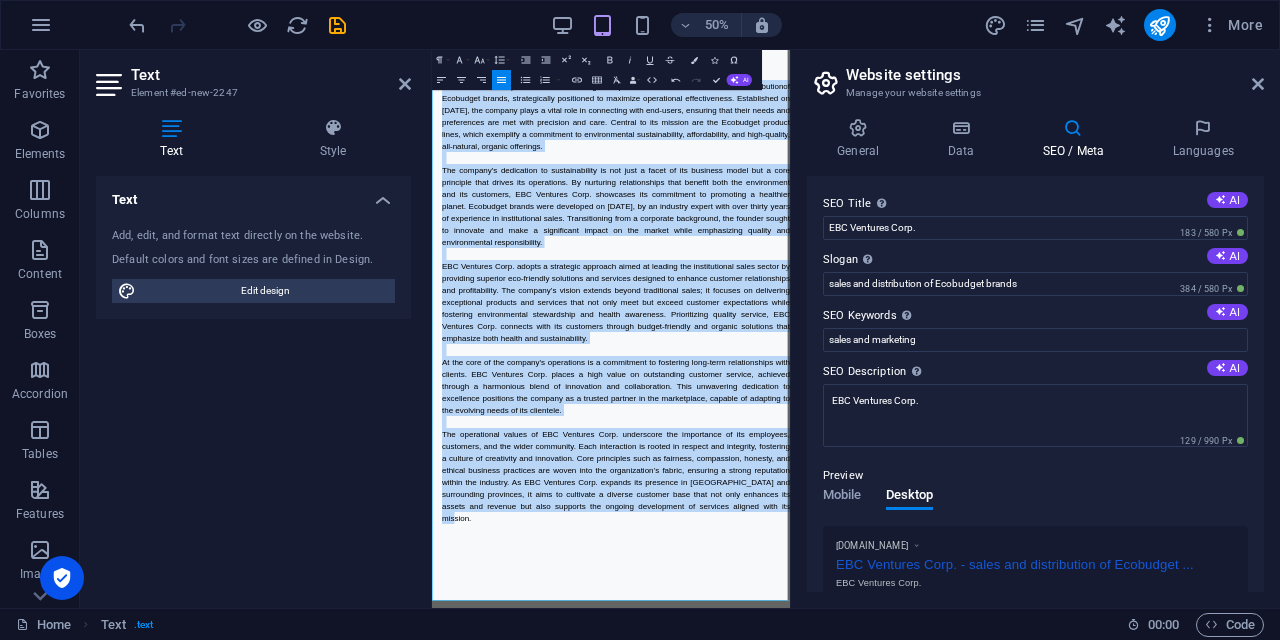 drag, startPoint x: 456, startPoint y: 188, endPoint x: 1010, endPoint y: 978, distance: 964.8917 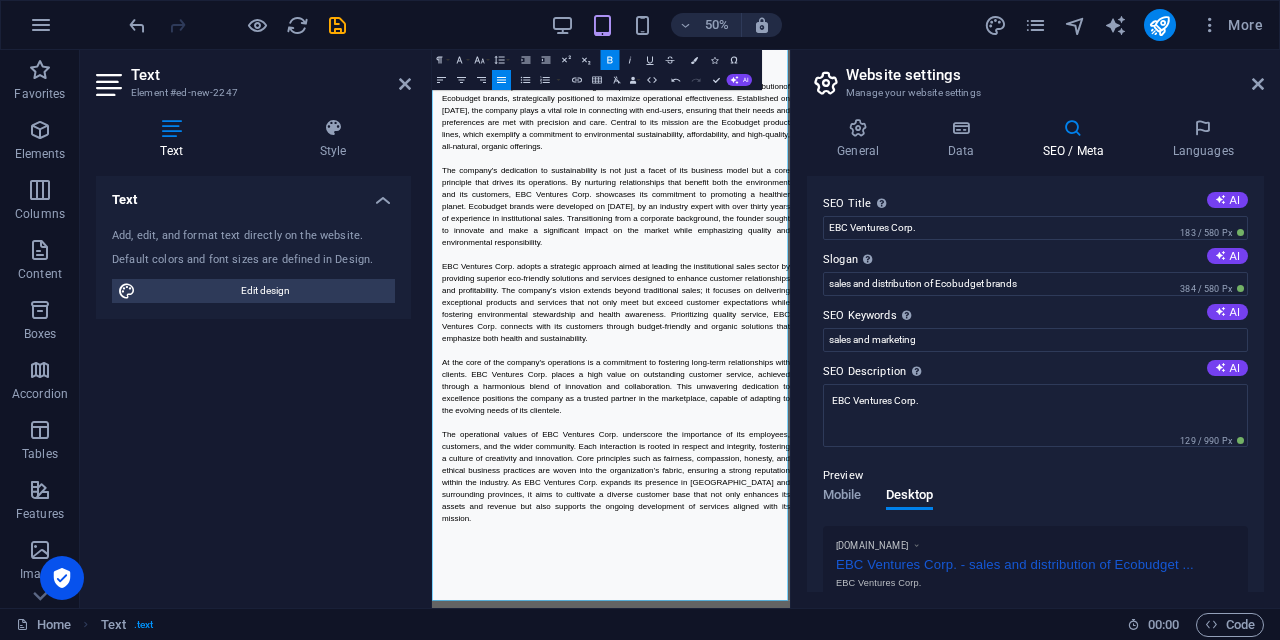 click at bounding box center [800, 1106] 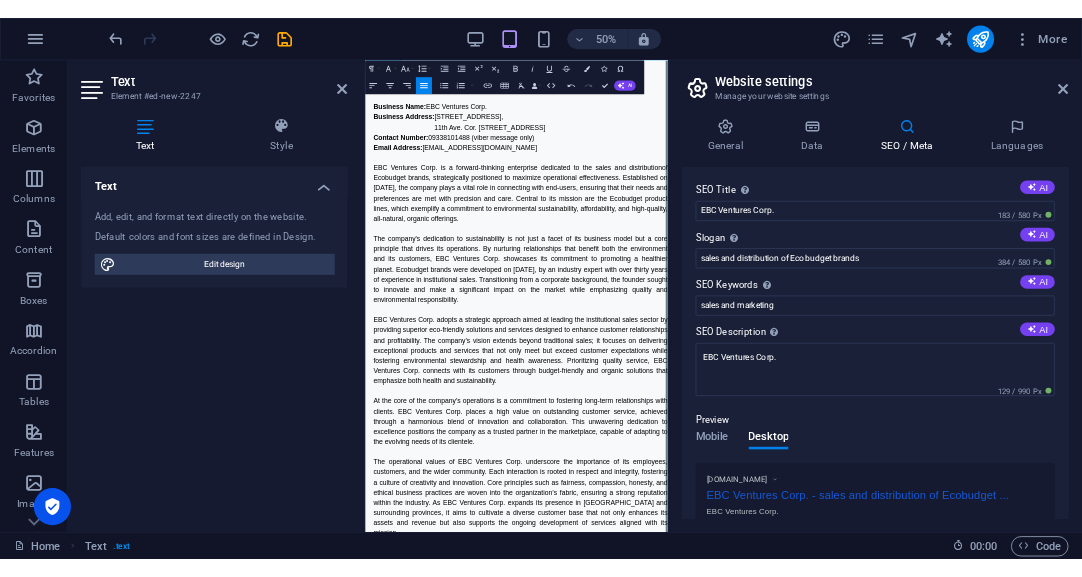 scroll, scrollTop: 0, scrollLeft: 0, axis: both 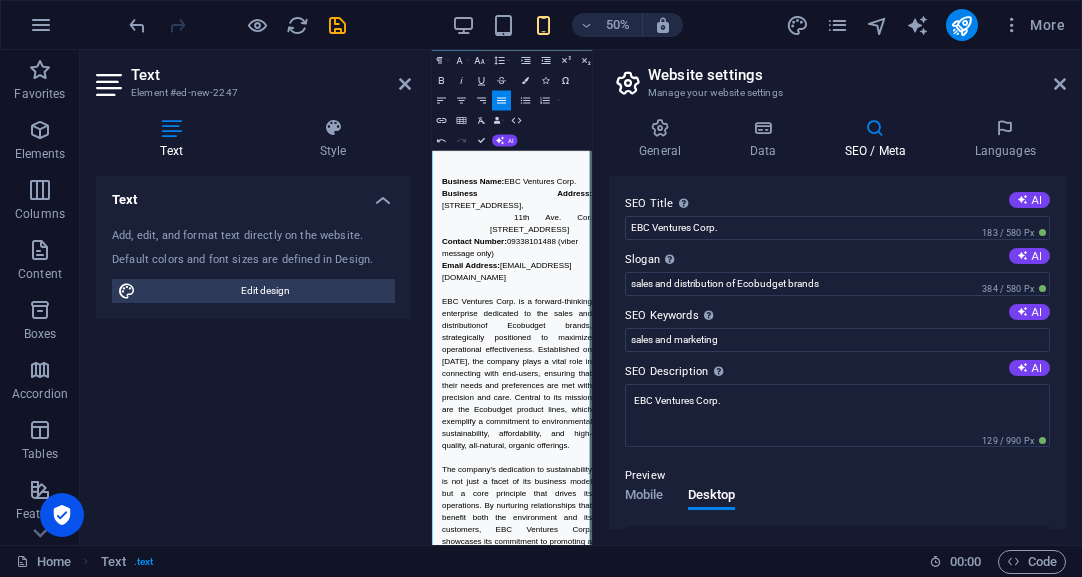 click at bounding box center (602, 286) 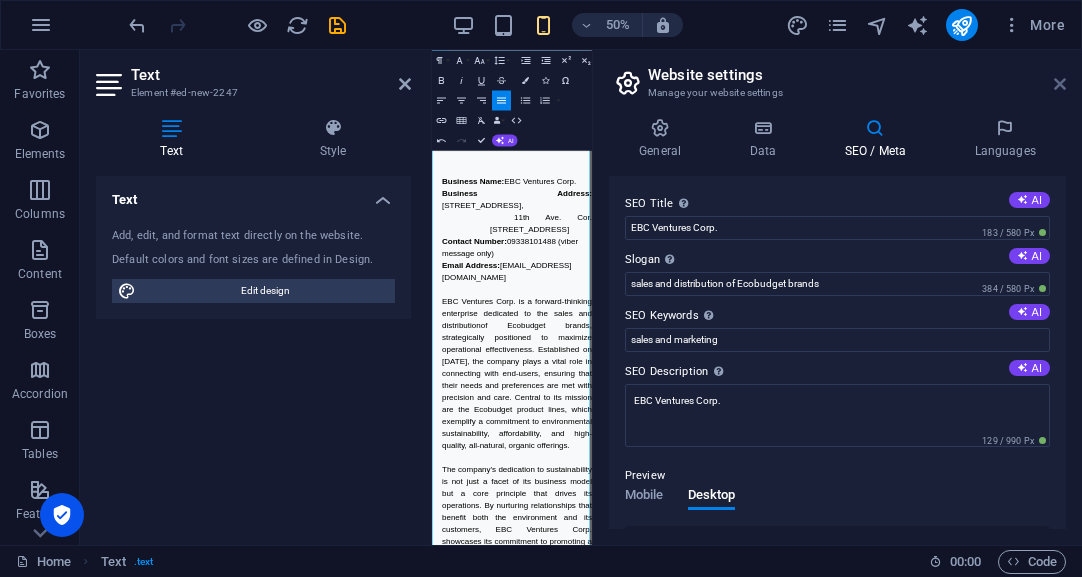 click at bounding box center (1060, 84) 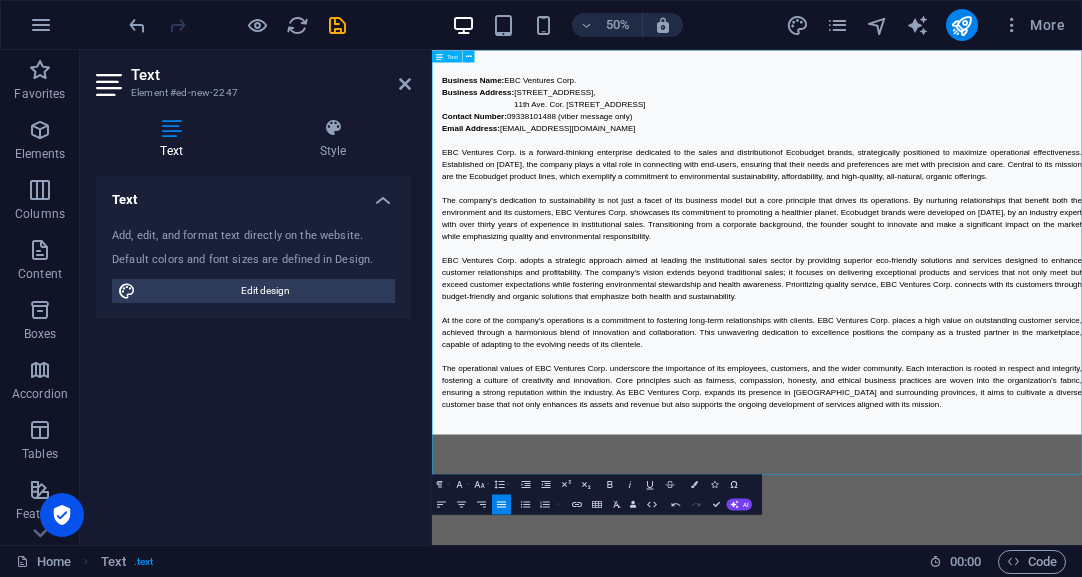 click on "11th Ave. Cor. 26th St., Bonifacio Global City, Taguig 1635" at bounding box center (1140, 158) 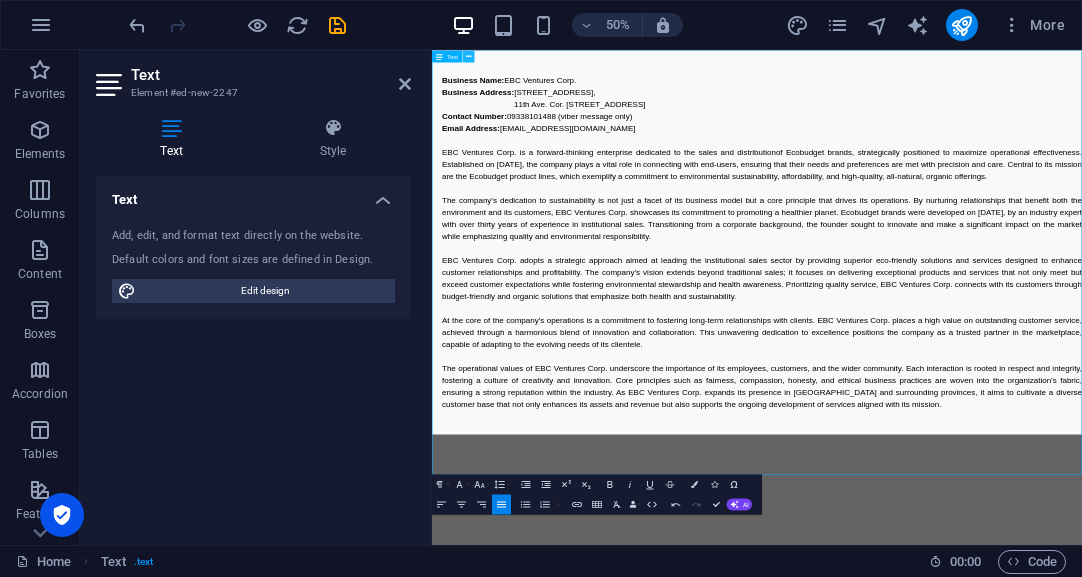 click at bounding box center [469, 56] 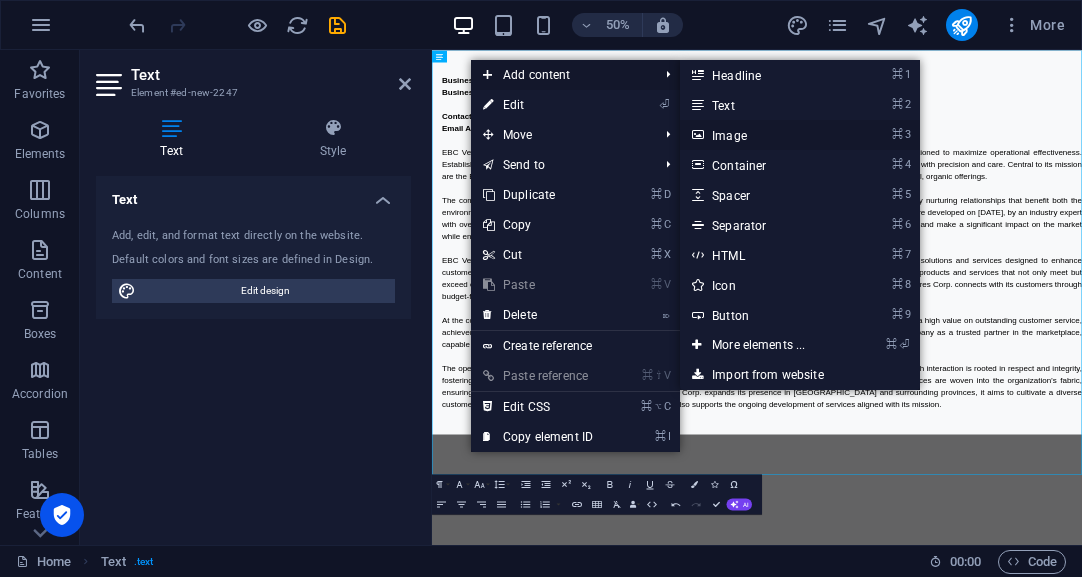 click on "⌘ 3  Image" at bounding box center [762, 135] 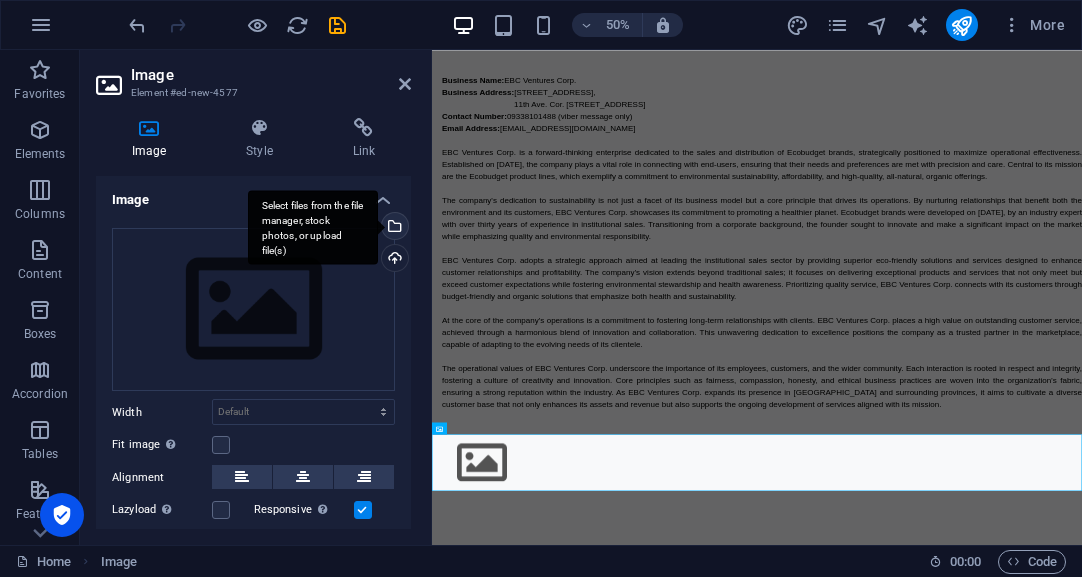 click on "Select files from the file manager, stock photos, or upload file(s)" at bounding box center [393, 228] 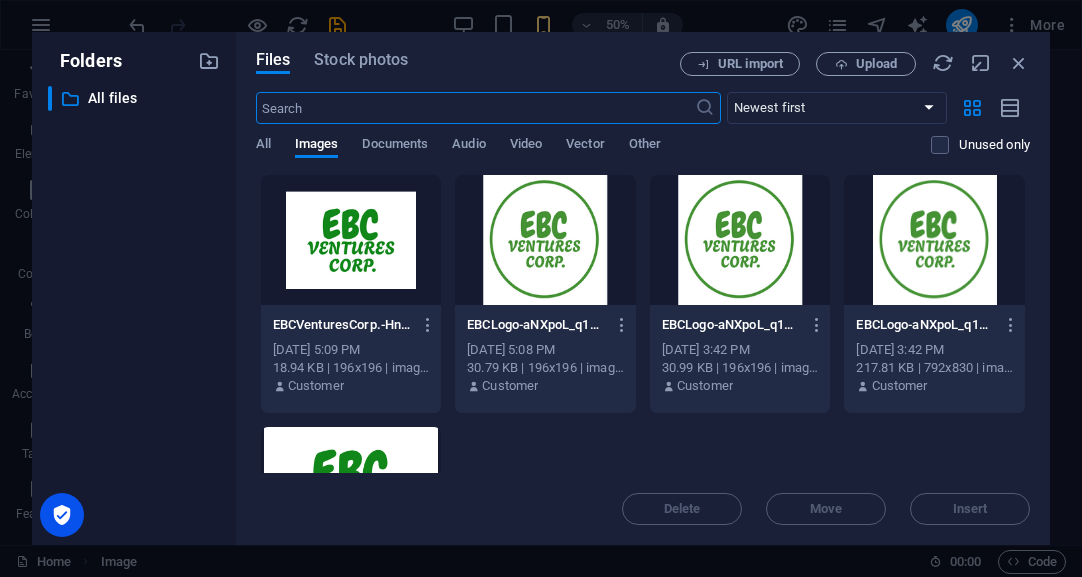 scroll, scrollTop: 1451, scrollLeft: 0, axis: vertical 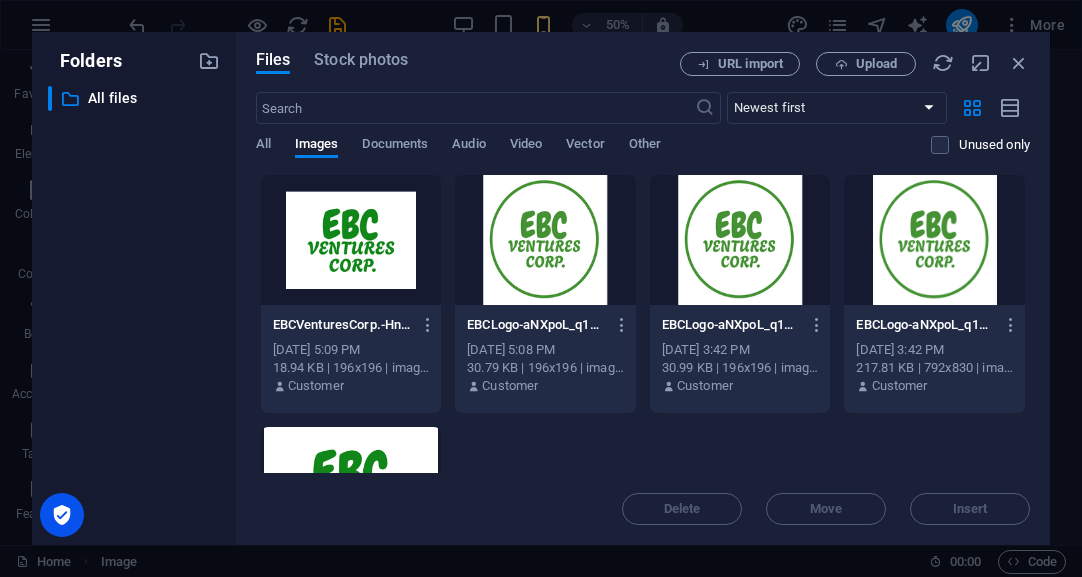 drag, startPoint x: 1024, startPoint y: 271, endPoint x: 1035, endPoint y: 366, distance: 95.63472 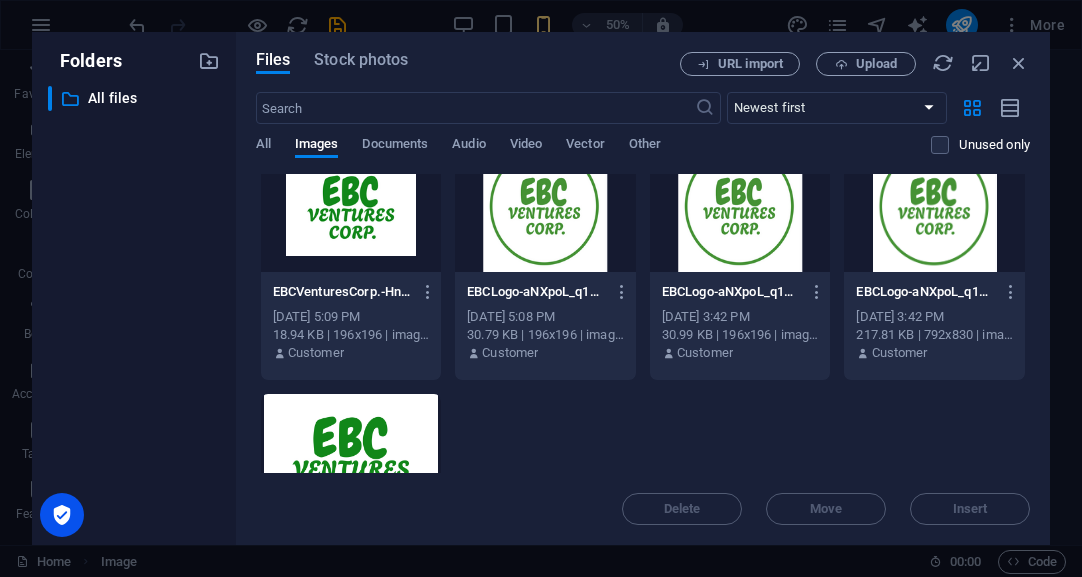 scroll, scrollTop: 0, scrollLeft: 0, axis: both 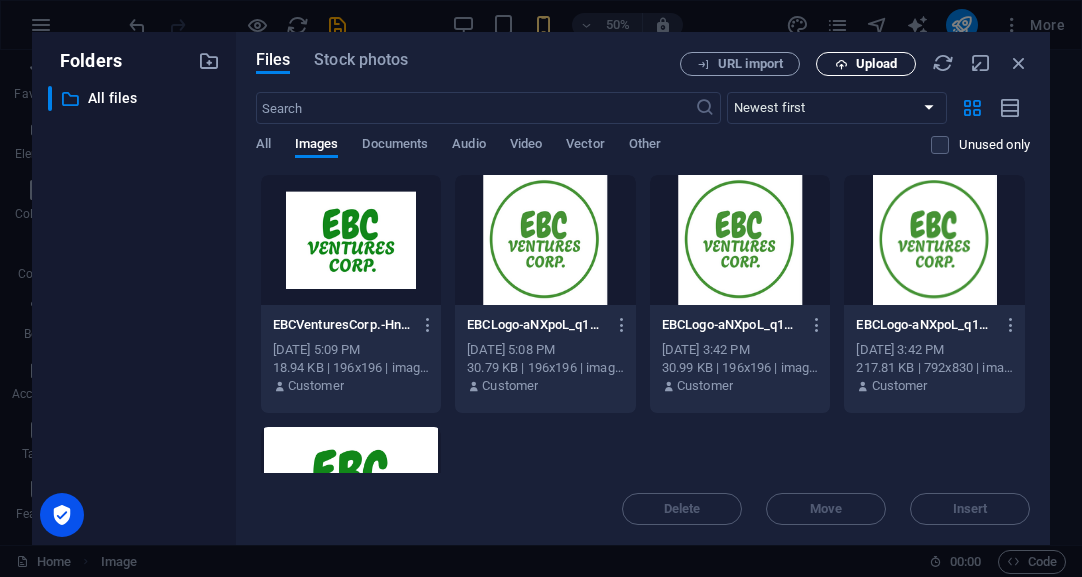 click on "Upload" at bounding box center [876, 64] 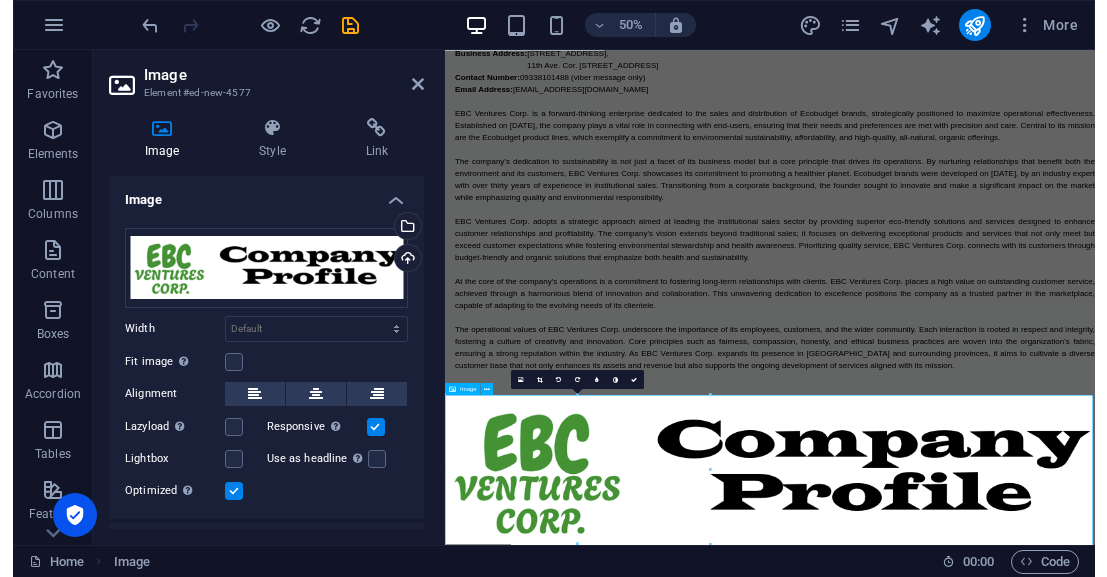 scroll, scrollTop: 0, scrollLeft: 0, axis: both 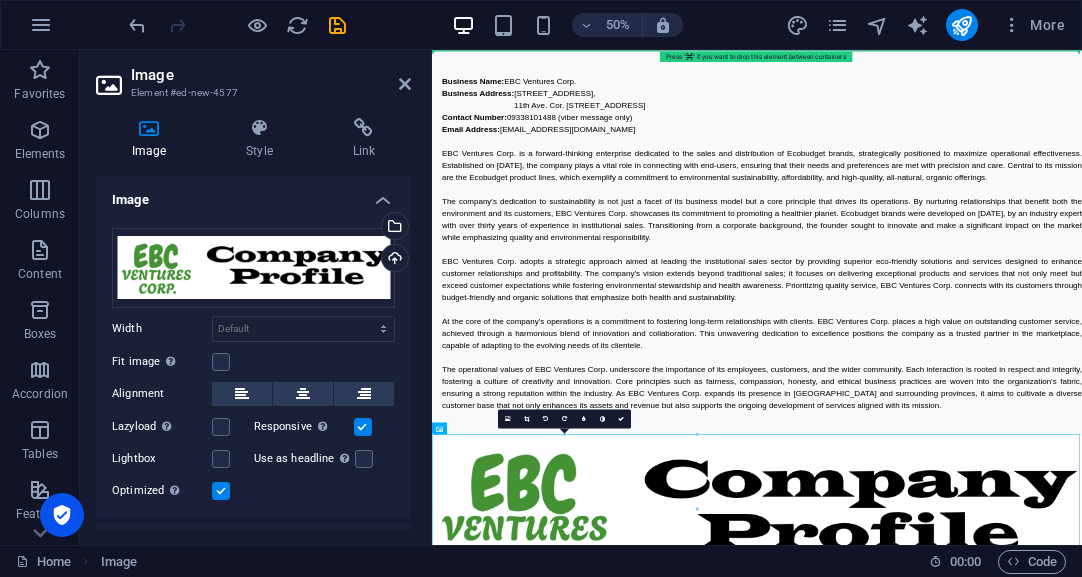 drag, startPoint x: 1224, startPoint y: 902, endPoint x: 1098, endPoint y: 138, distance: 774.3204 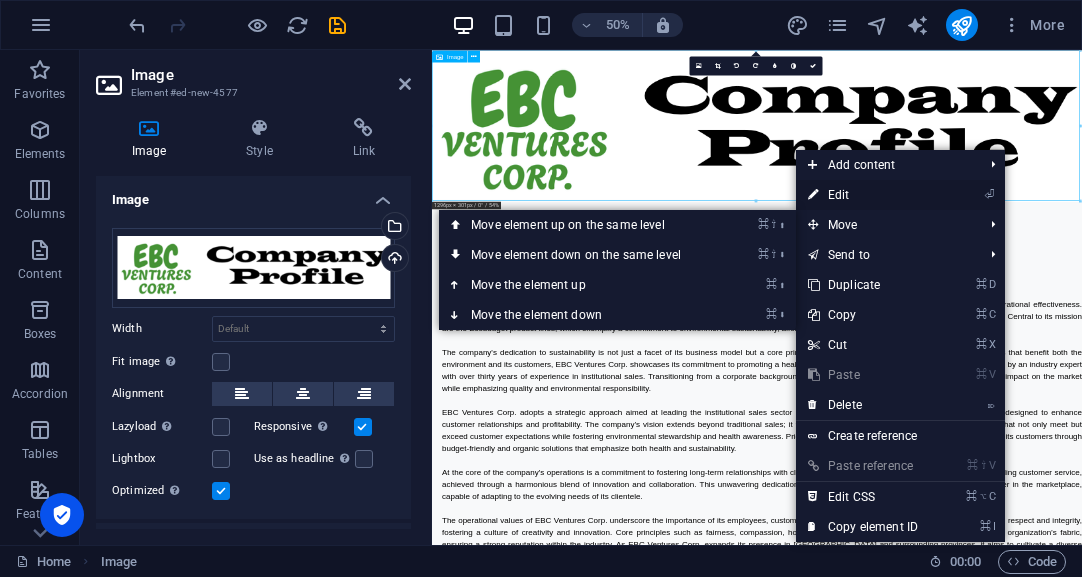 click on "⏎  Edit" at bounding box center [863, 195] 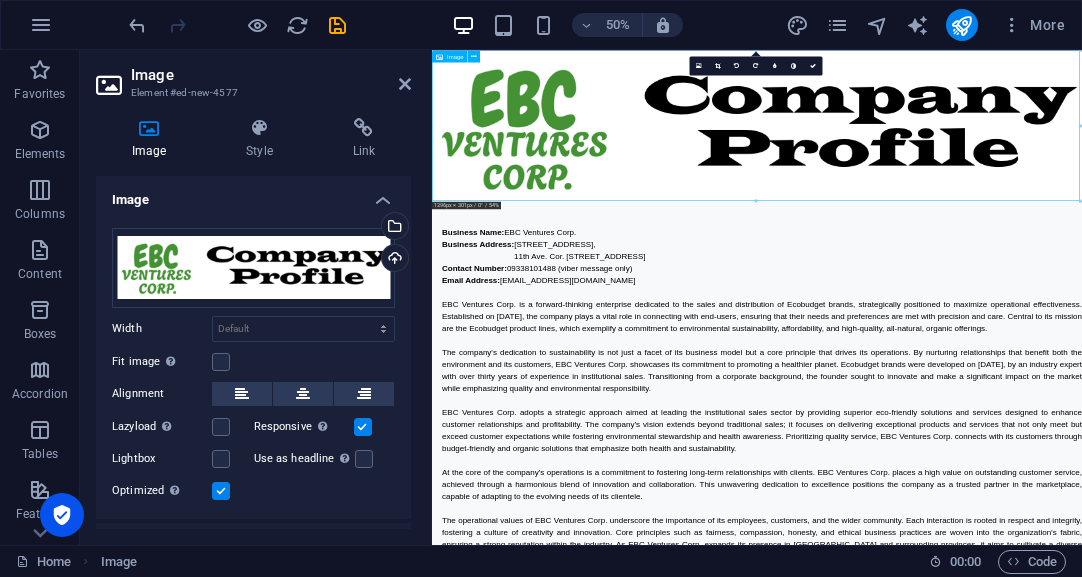 click at bounding box center [1082, 201] 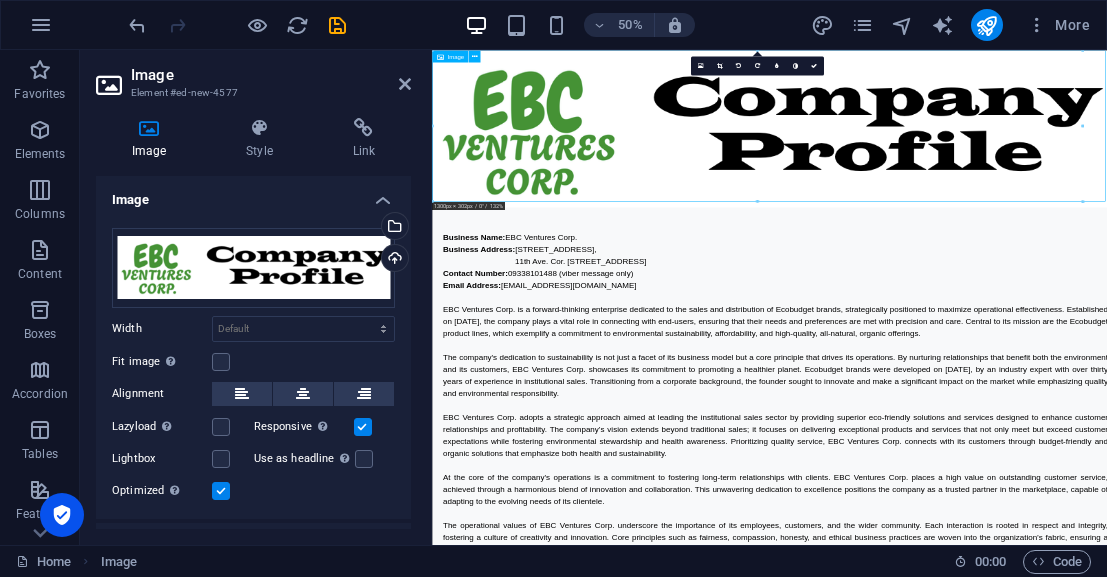 click at bounding box center (1107, 206) 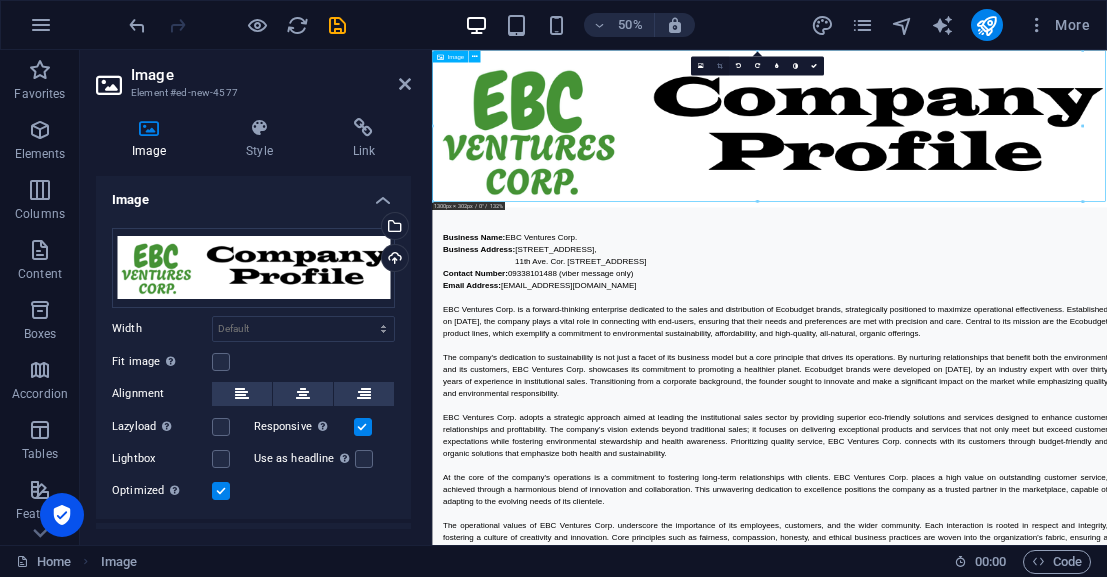 click at bounding box center (719, 65) 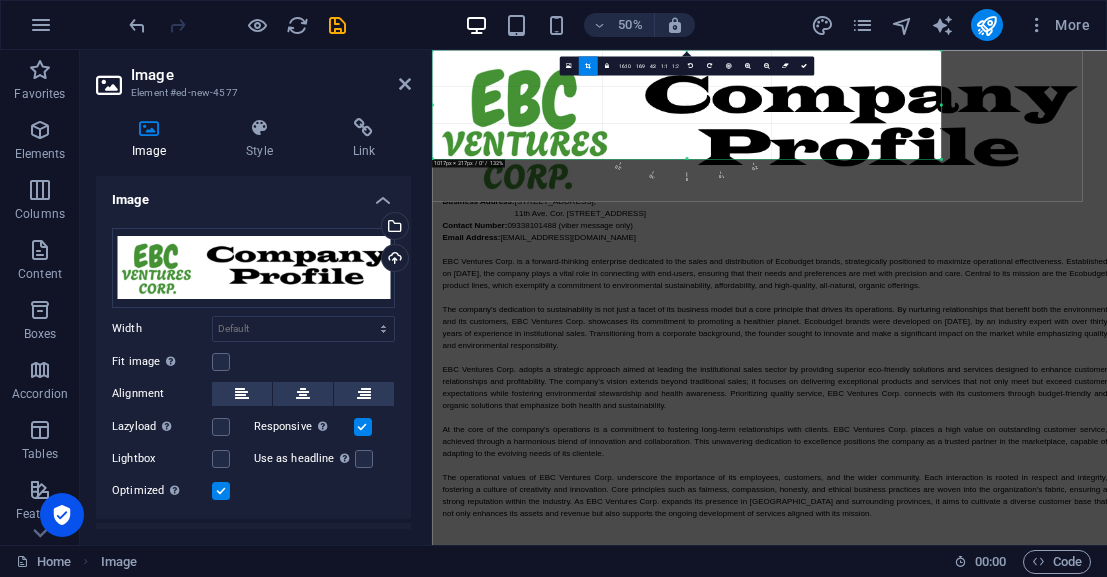 drag, startPoint x: 1081, startPoint y: 200, endPoint x: 798, endPoint y: 115, distance: 295.4894 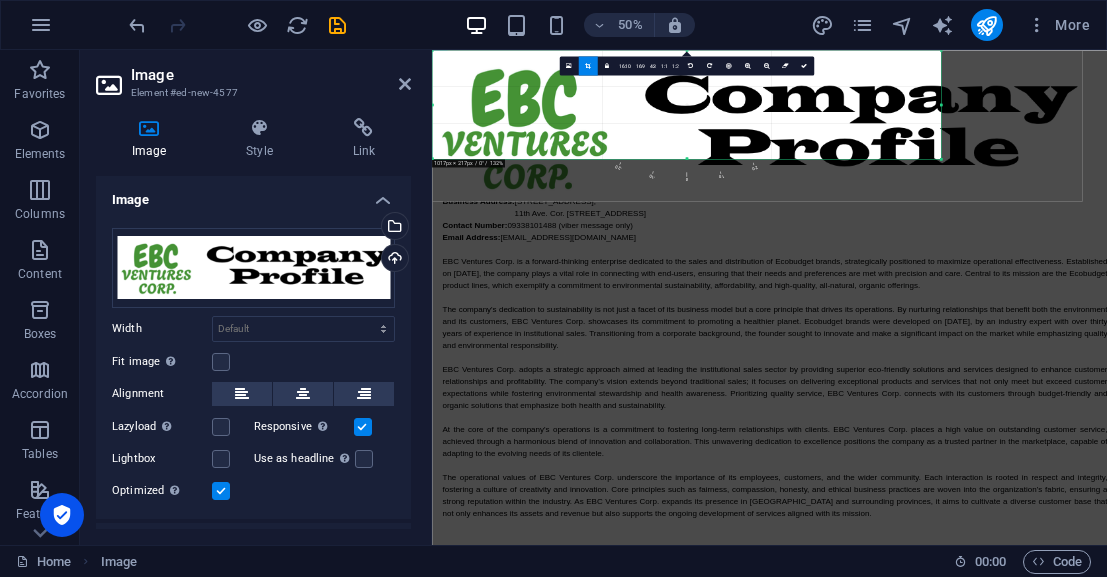 click on "180 170 160 150 140 130 120 110 100 90 80 70 60 50 40 30 20 10 0 -10 -20 -30 -40 -50 -60 -70 -80 -90 -100 -110 -120 -130 -140 -150 -160 -170 1017px × 217px / 0° / 132% 16:10 16:9 4:3 1:1 1:2 0" at bounding box center [686, 104] 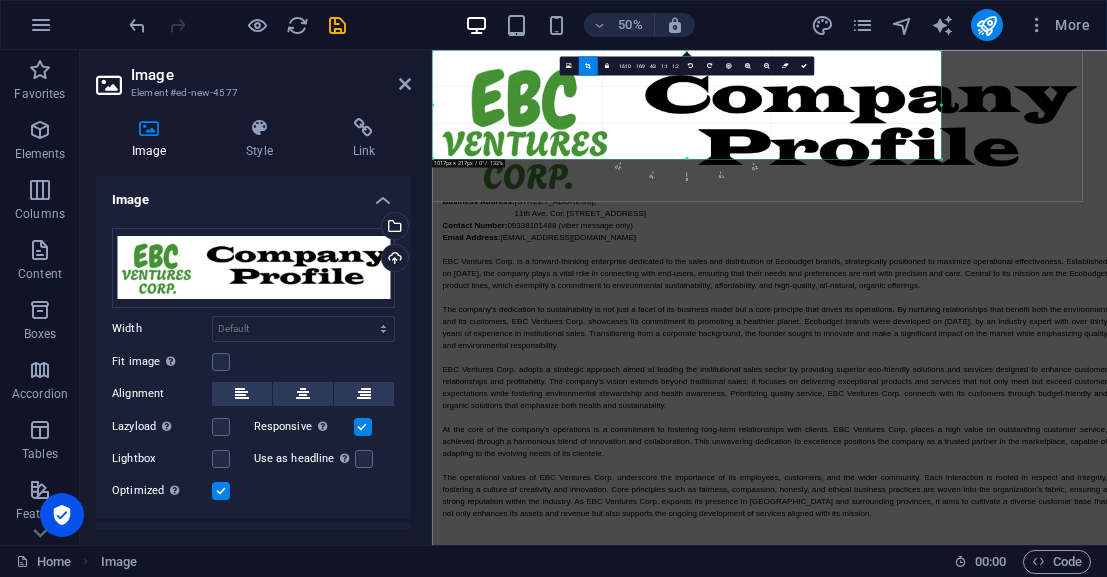 click at bounding box center (941, 104) 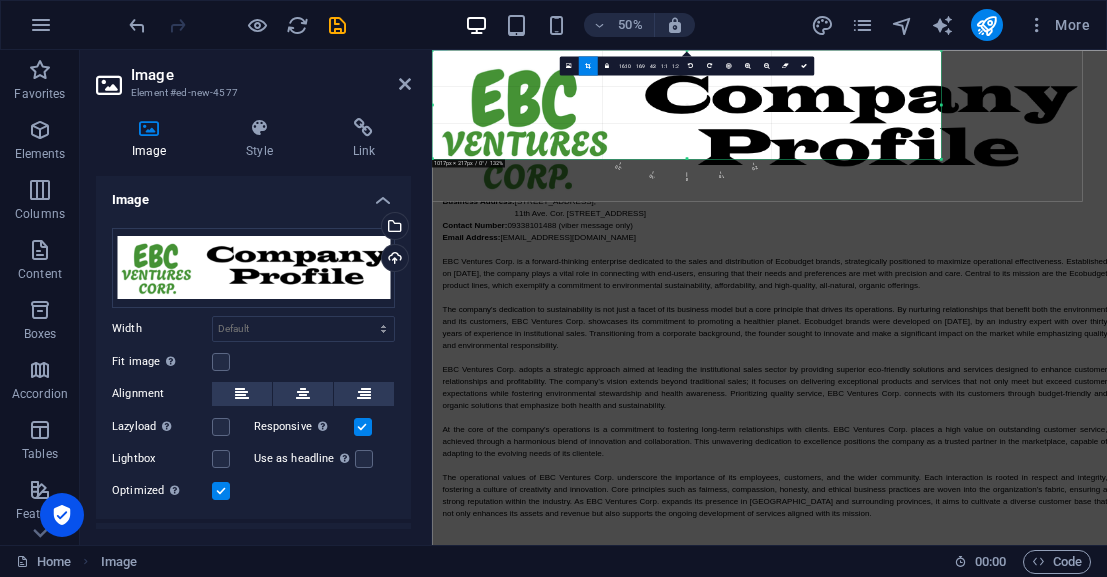click at bounding box center [757, 125] 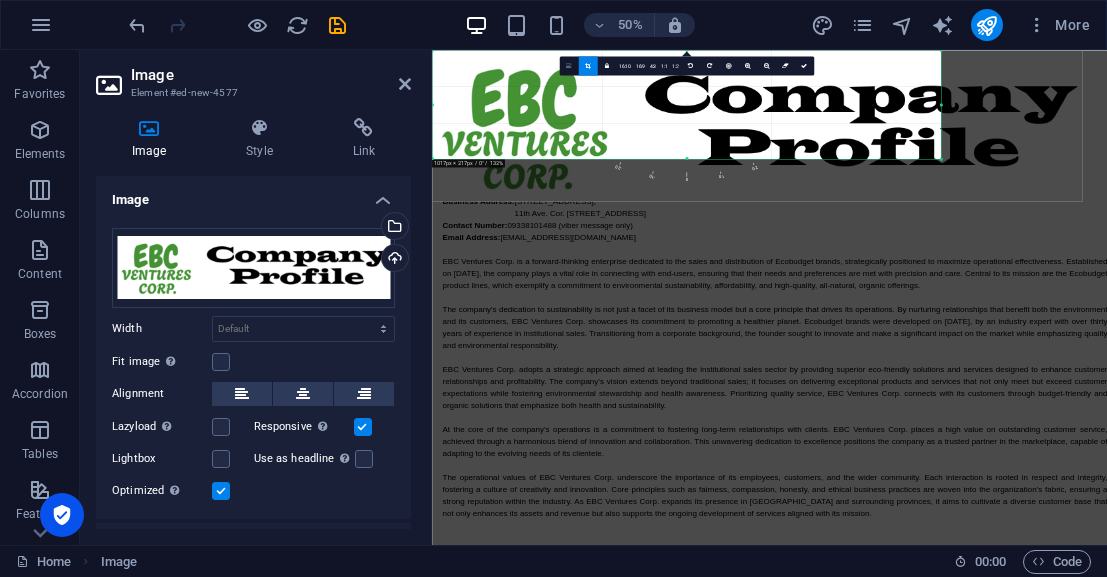 click at bounding box center (569, 65) 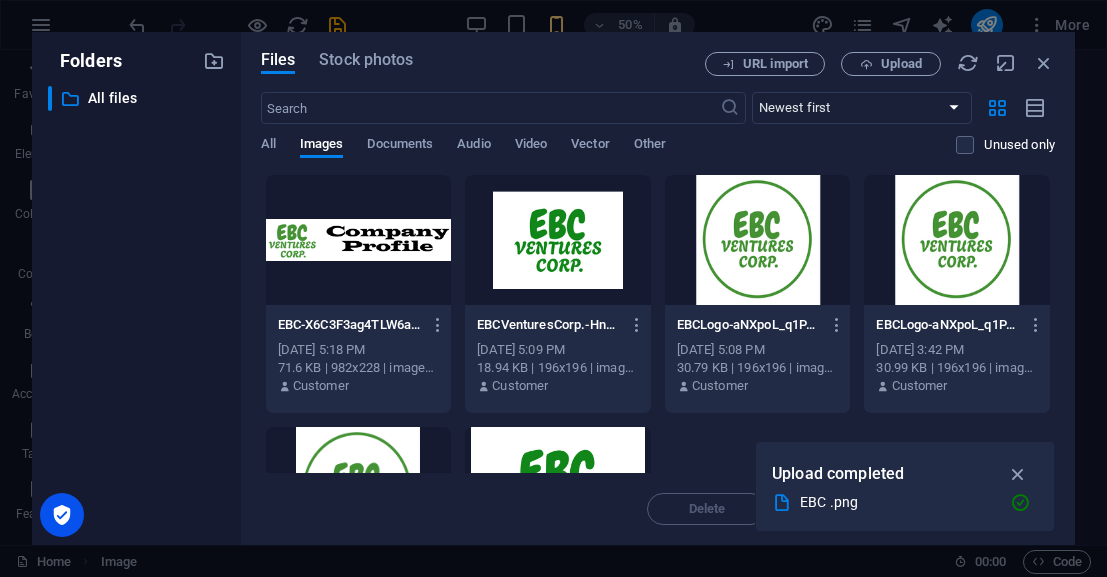 click at bounding box center [359, 240] 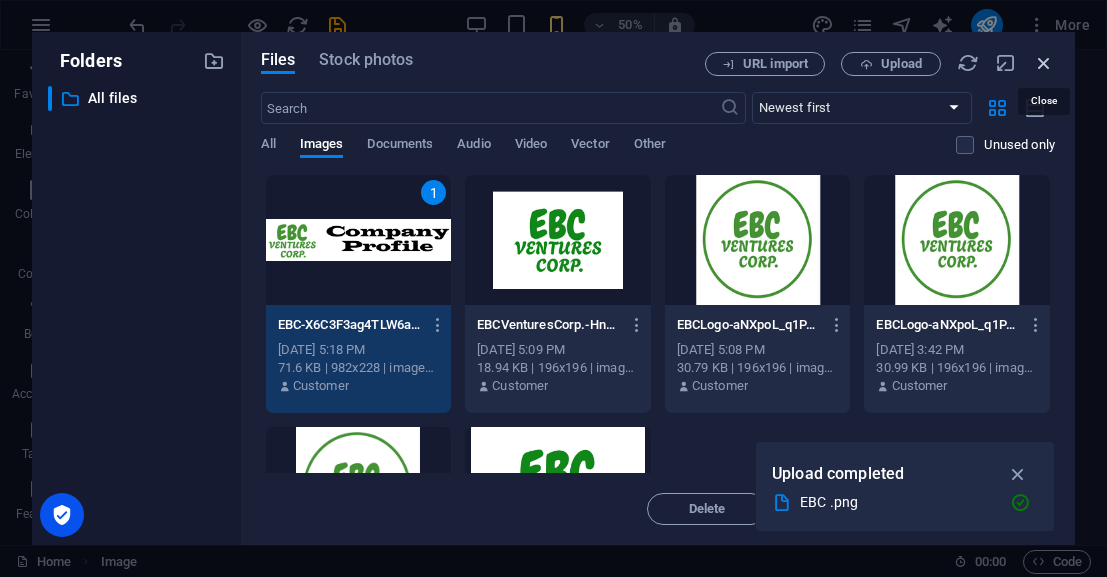 click at bounding box center (1044, 63) 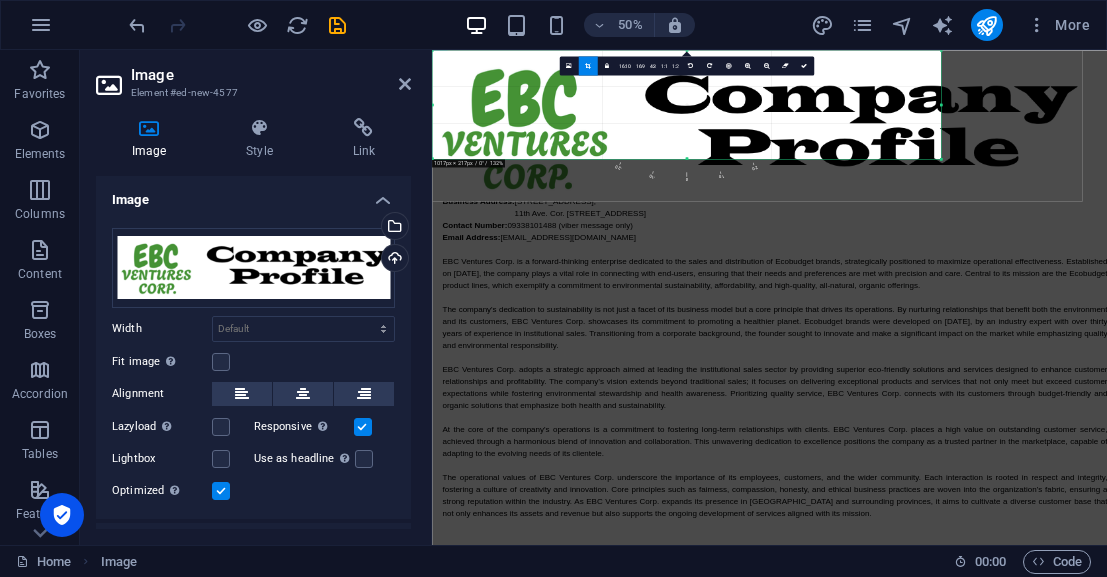 drag, startPoint x: 814, startPoint y: 104, endPoint x: 830, endPoint y: 109, distance: 16.763054 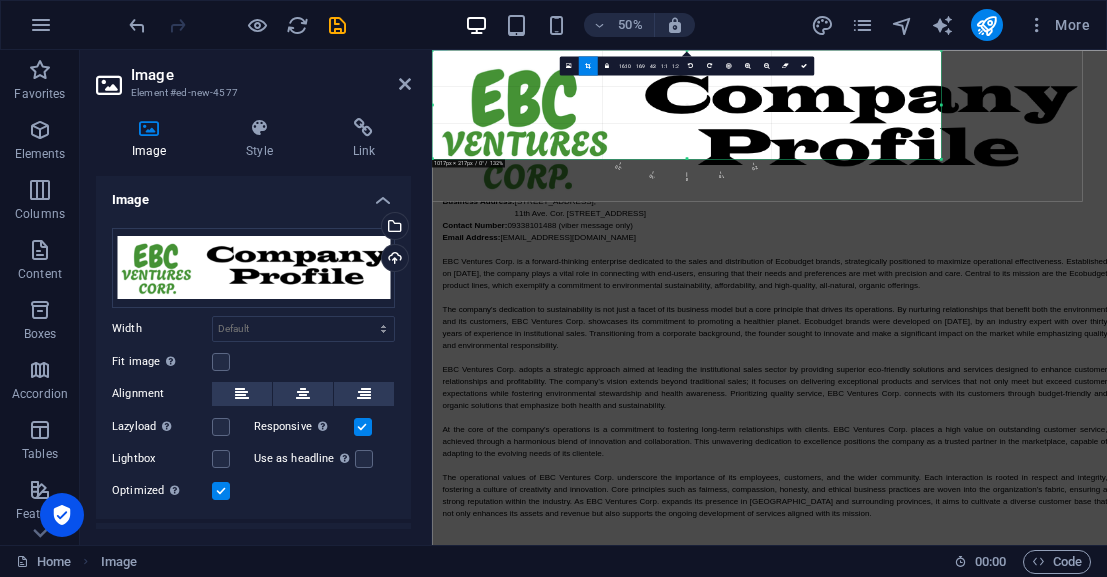 click at bounding box center [757, 125] 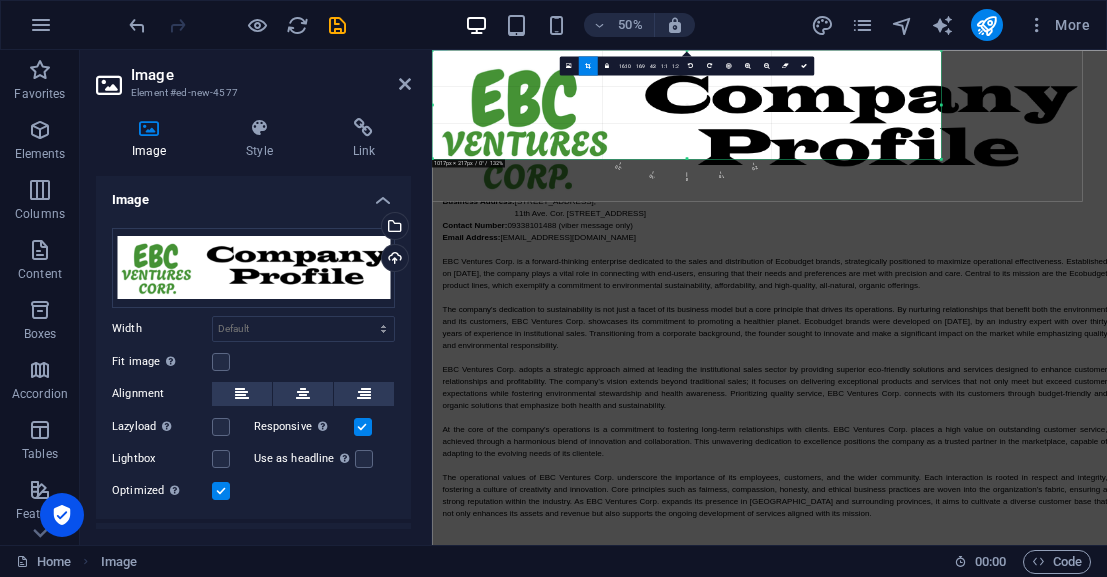 click at bounding box center (757, 125) 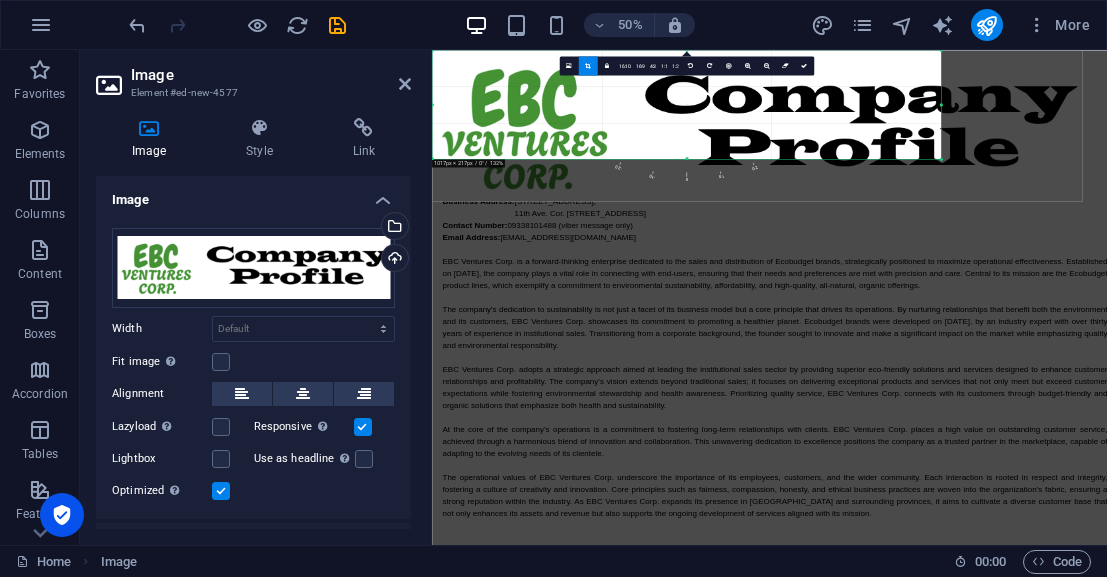 click at bounding box center (757, 125) 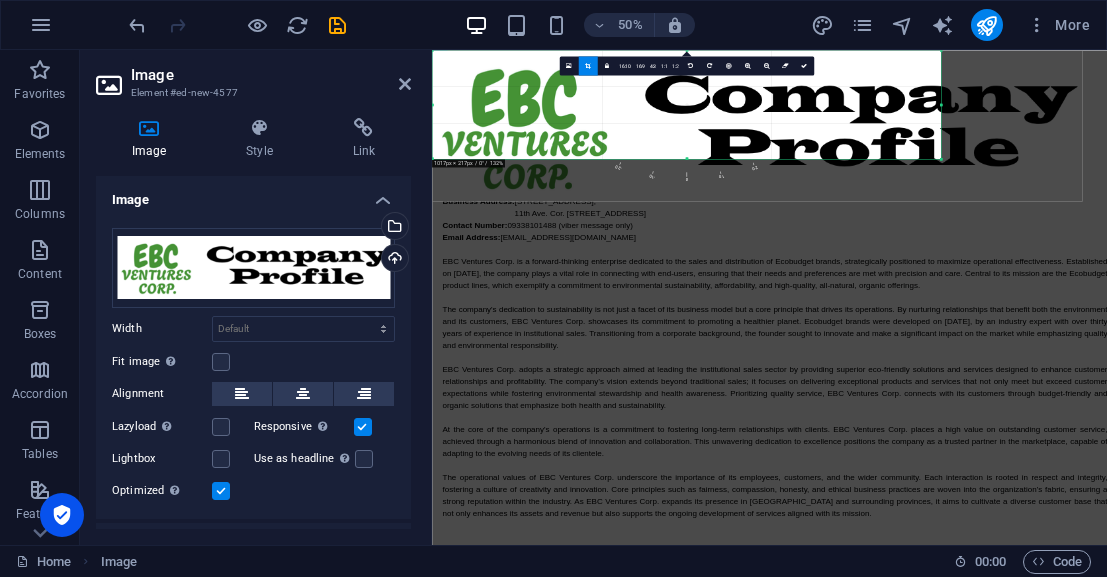 click at bounding box center [757, 125] 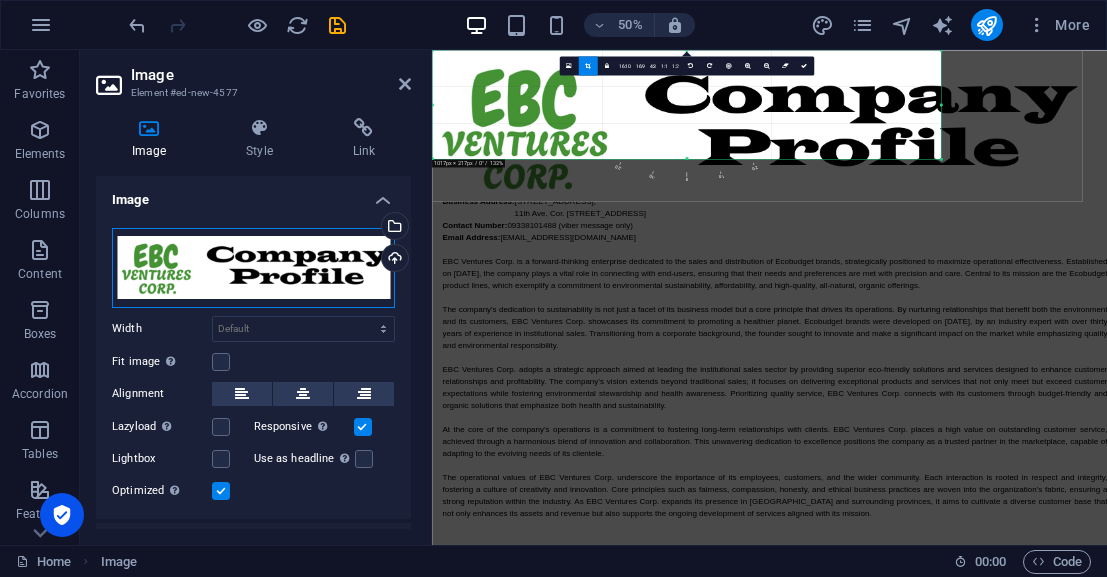 click on "Drag files here, click to choose files or select files from Files or our free stock photos & videos" at bounding box center [253, 268] 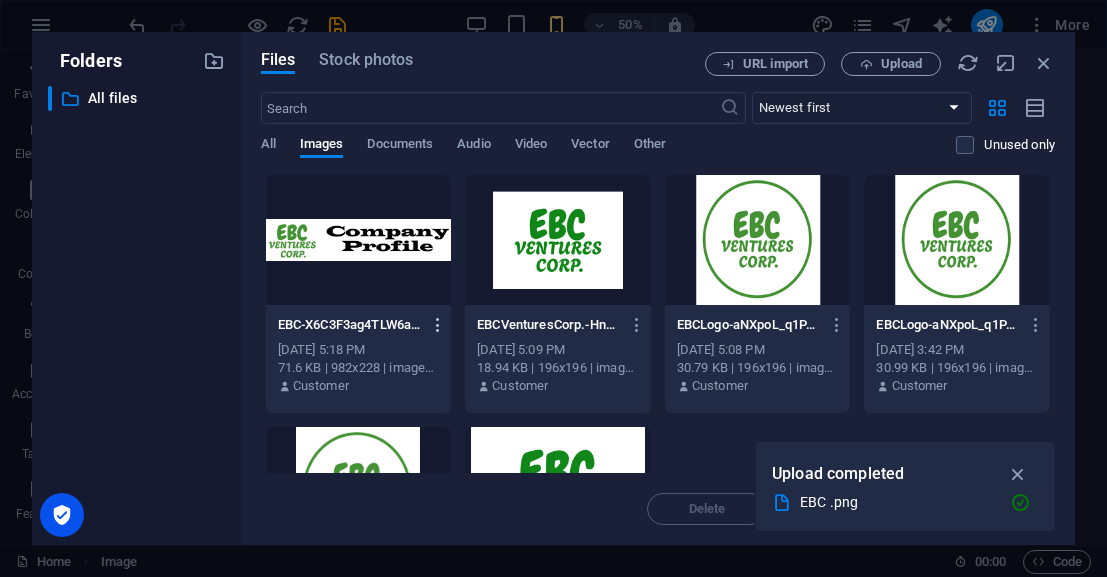 click at bounding box center (438, 325) 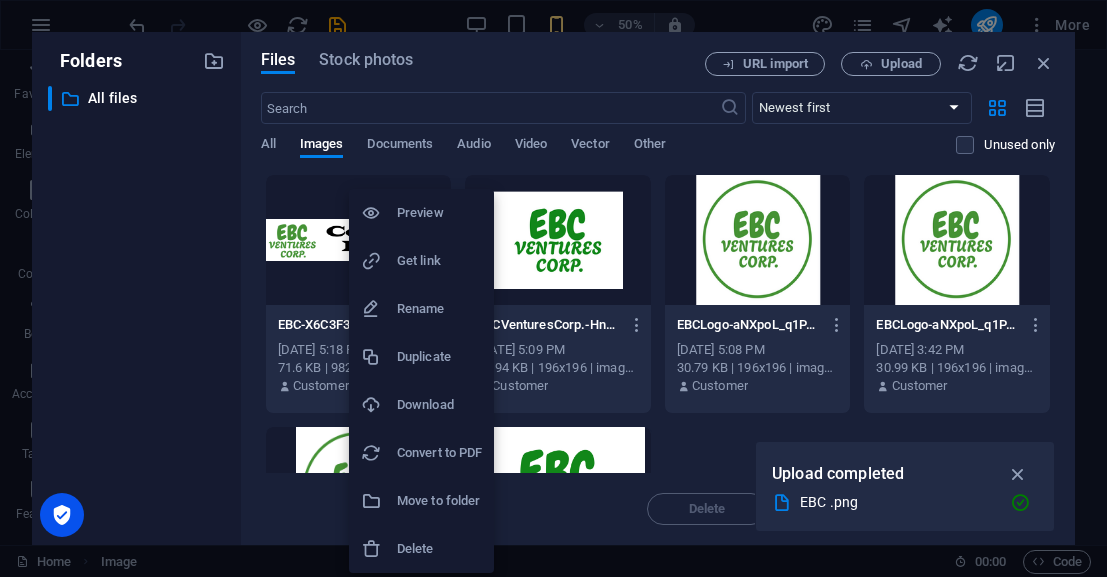 click on "Delete" at bounding box center (439, 549) 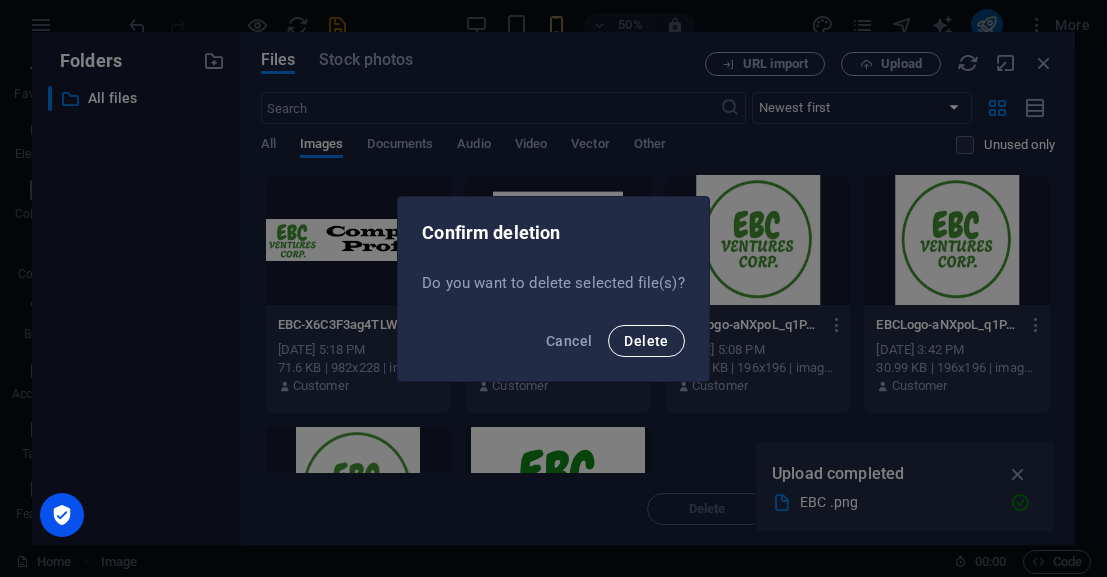 click on "Delete" at bounding box center (646, 341) 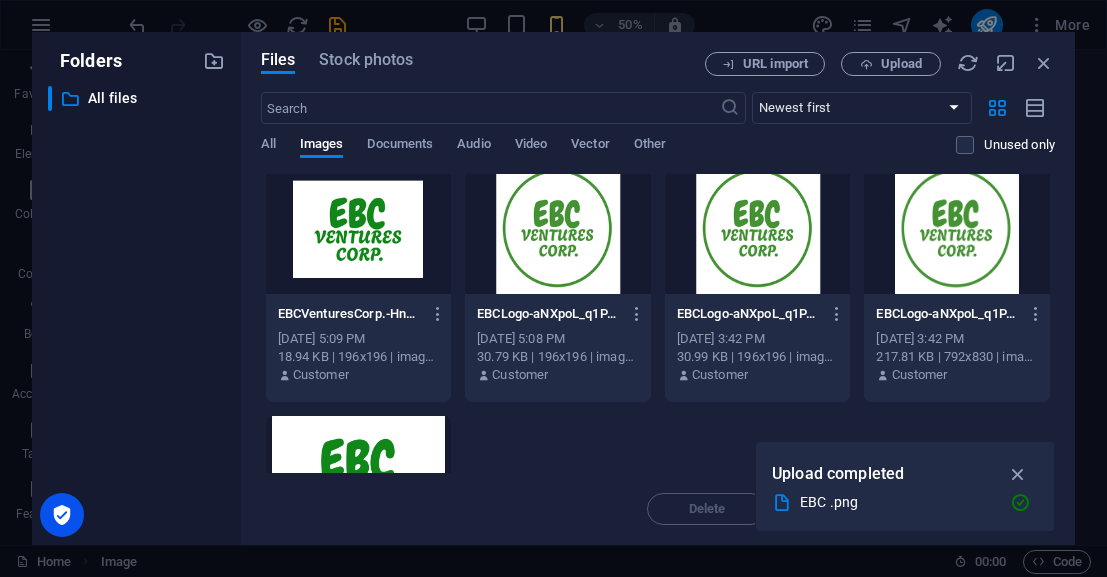 scroll, scrollTop: 0, scrollLeft: 0, axis: both 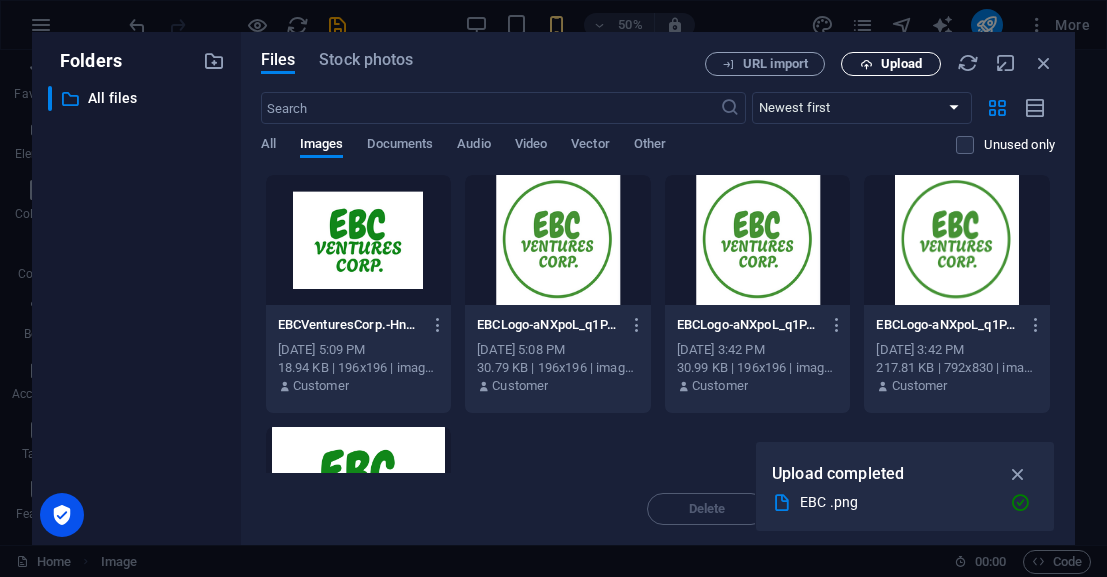 click on "Upload" at bounding box center (901, 64) 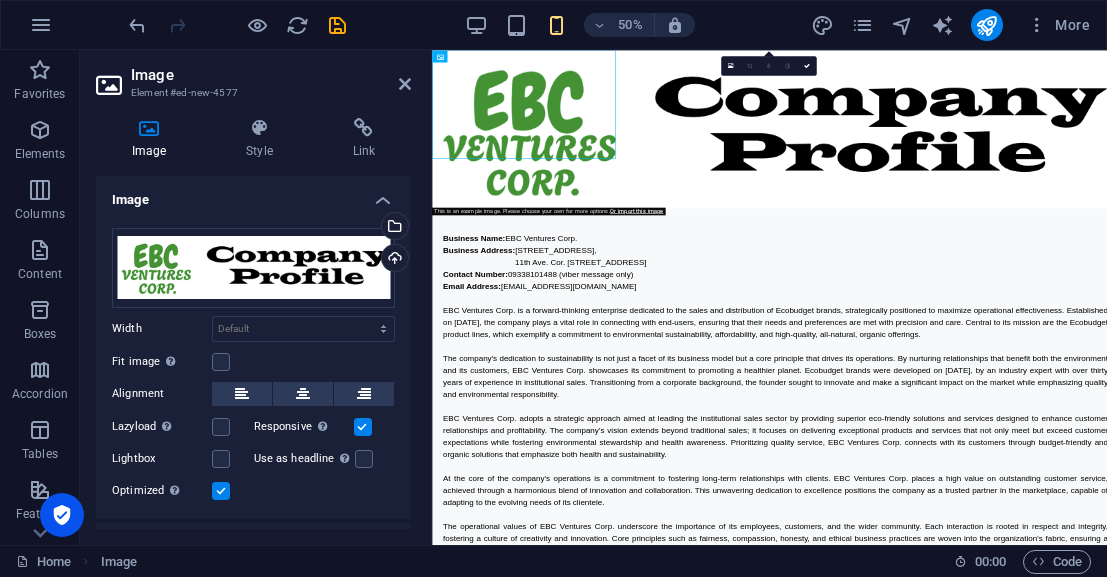 type 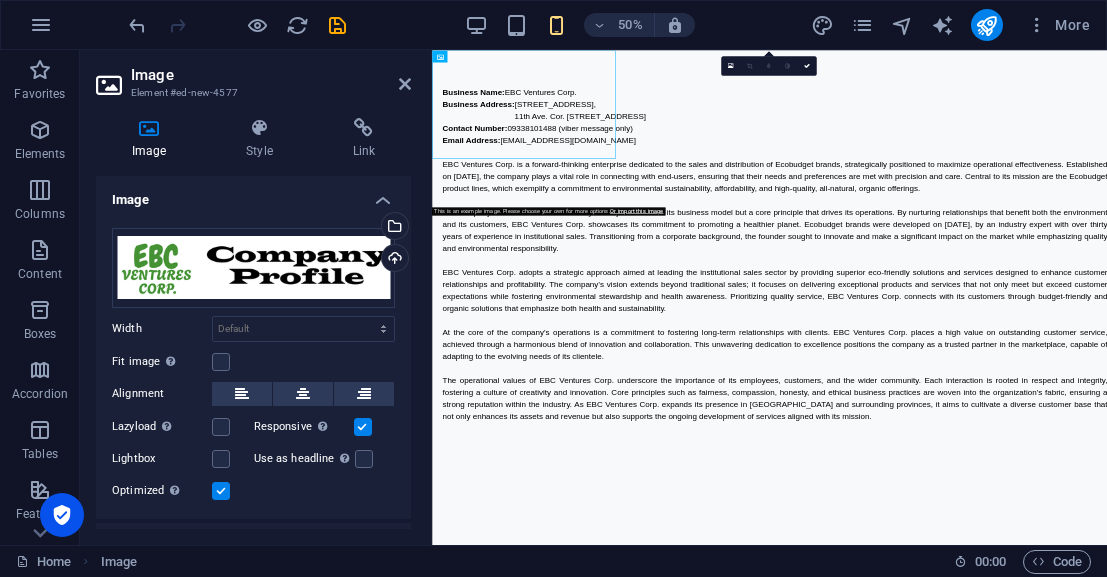 select on "DISABLED_OPTION_VALUE" 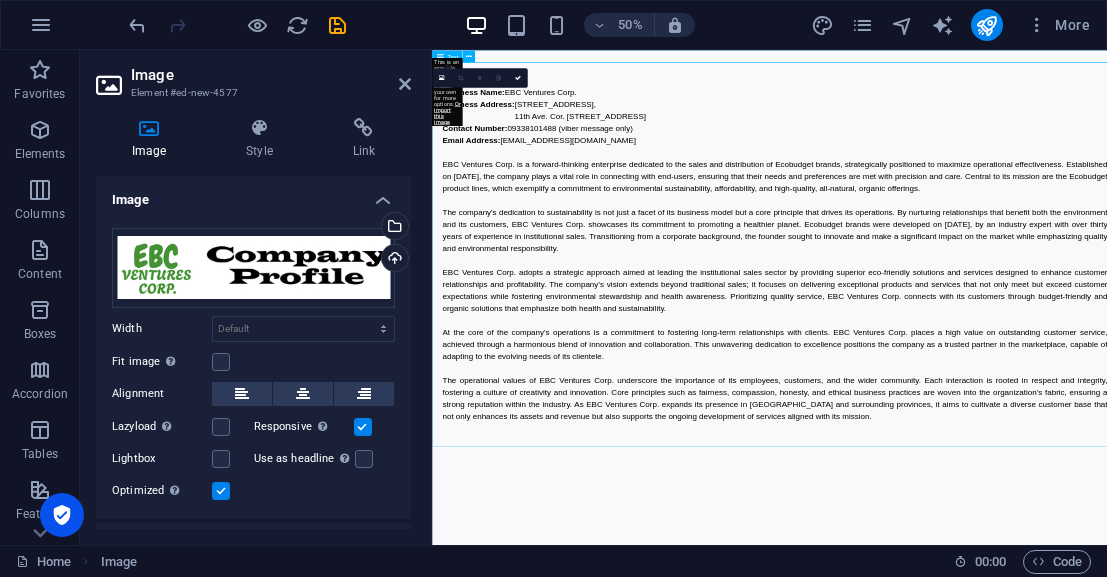 click on "Business Name:            EBC Ventures Corp.  Business Address:        U1702, 17F High Street South Corporate Plaza Condominium Tower 2,         11th Ave. Cor. 26th St., Bonifacio Global City, Taguig 1635 Contact Number:           09338101488 (viber message only) Email Address:              info@ebcventures.ph   EBC Ventures Corp. is a forward-thinking enterprise dedicated to the sales and distribution of Ecobudget brands, strategically positioned to maximize operational effectiveness. Established on July 3, 2025, the company plays a vital role in connecting with end-users, ensuring that their needs and preferences are met with precision and care. Central to its mission are the Ecobudget product lines, which exemplify a commitment to environmental sustainability, affordability, and high-quality, all-natural, organic offerings." at bounding box center [1107, 458] 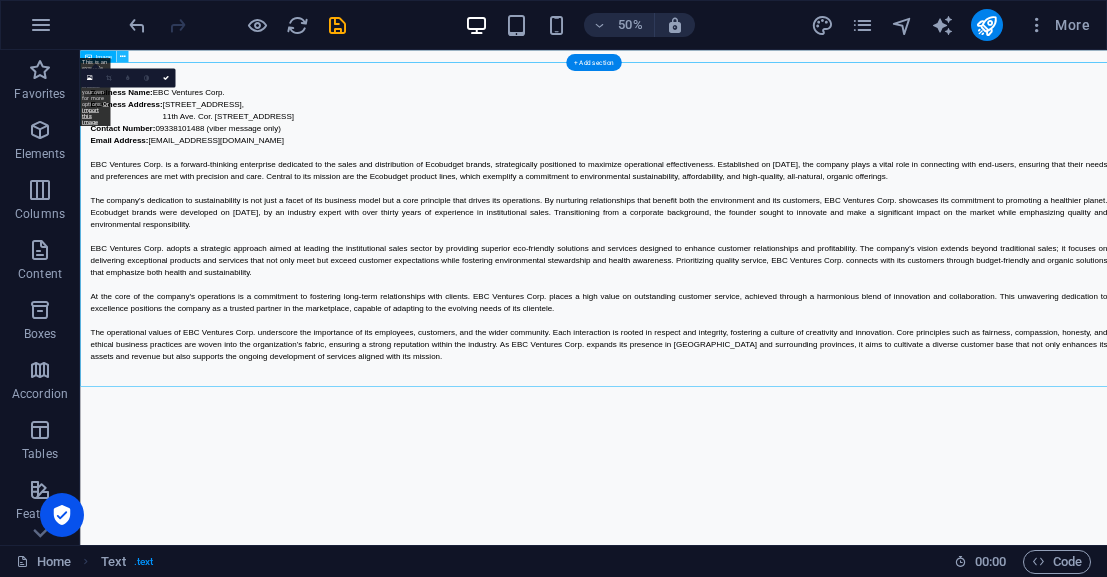 click at bounding box center (122, 56) 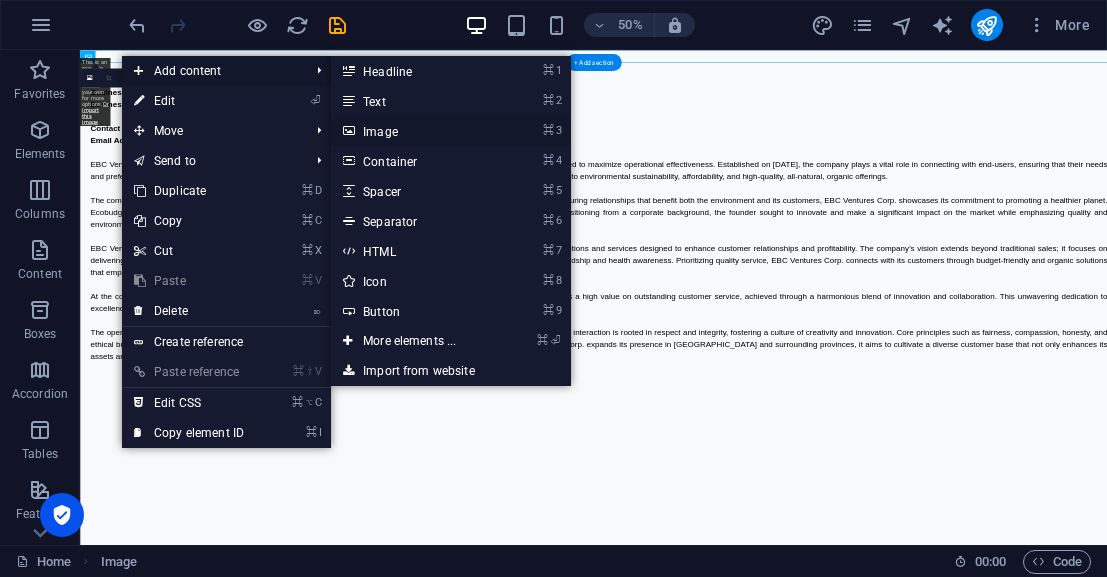 click on "⌘ 3  Image" at bounding box center [413, 131] 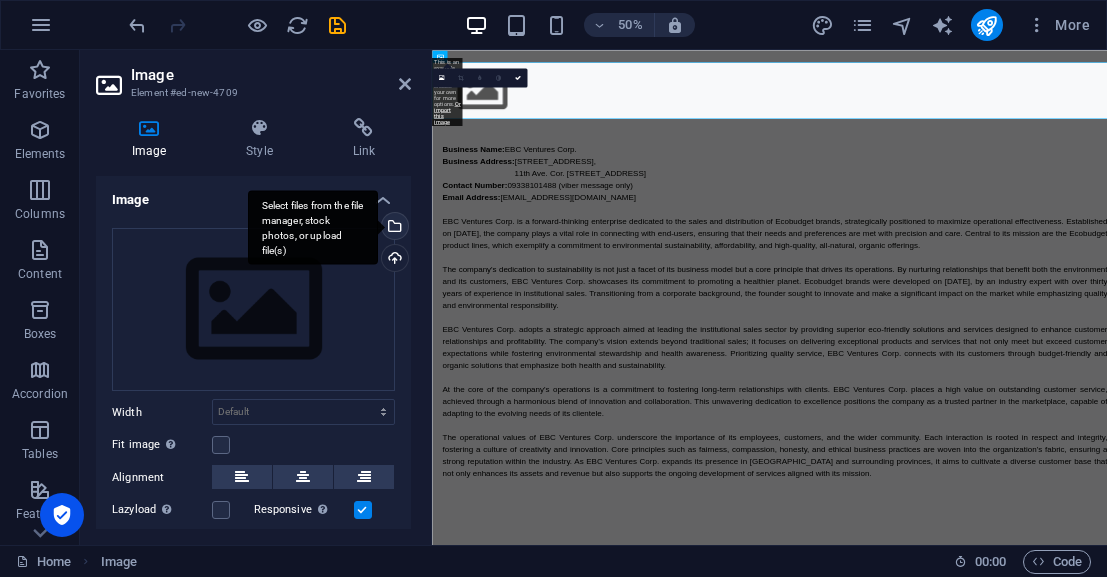 click on "Select files from the file manager, stock photos, or upload file(s)" at bounding box center [393, 228] 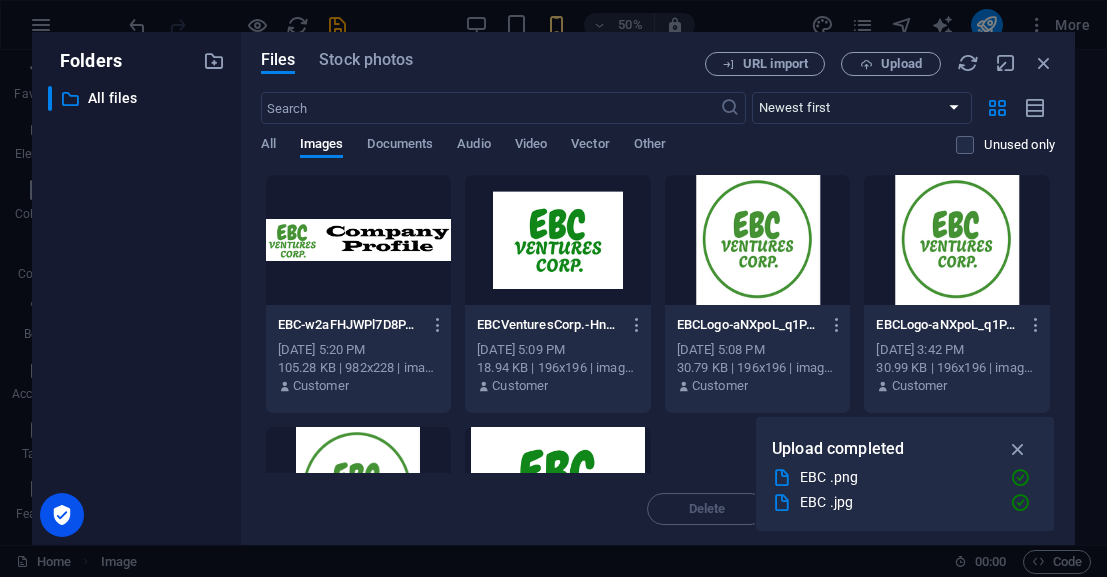 click at bounding box center (359, 240) 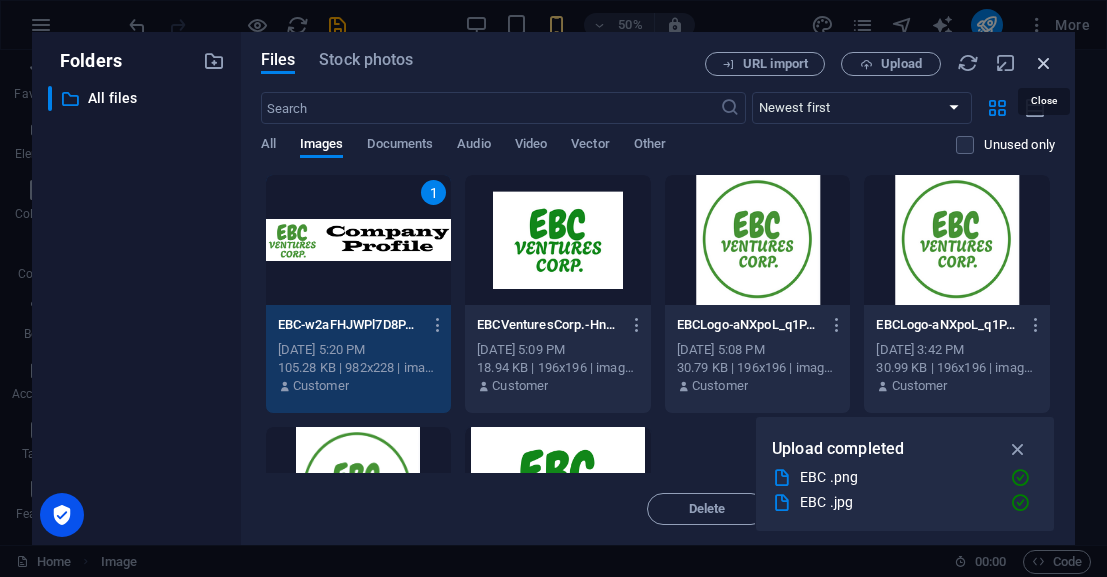 click at bounding box center (1044, 63) 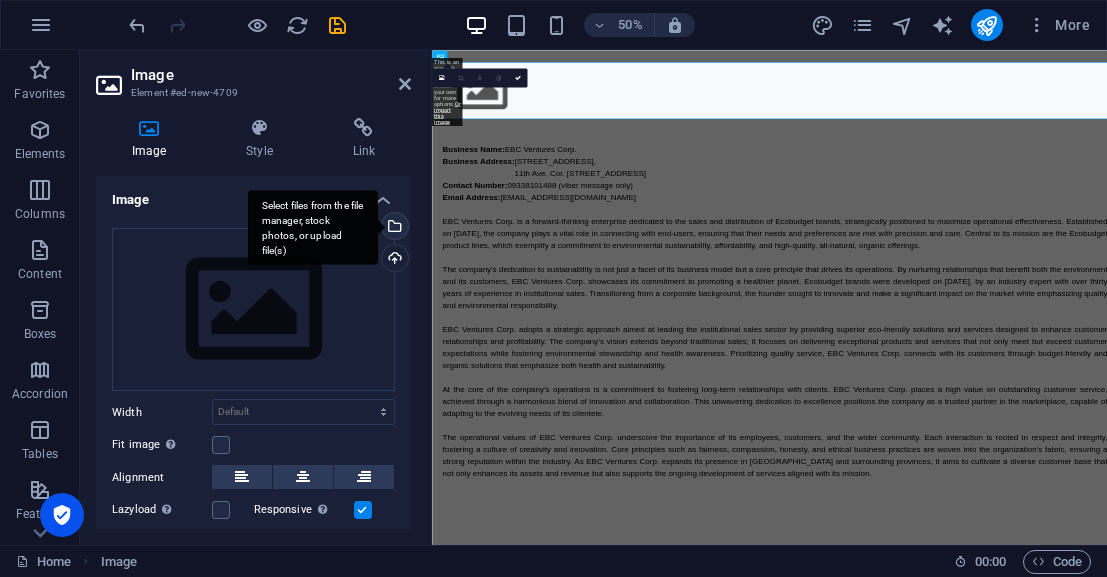 click on "Select files from the file manager, stock photos, or upload file(s)" at bounding box center (313, 227) 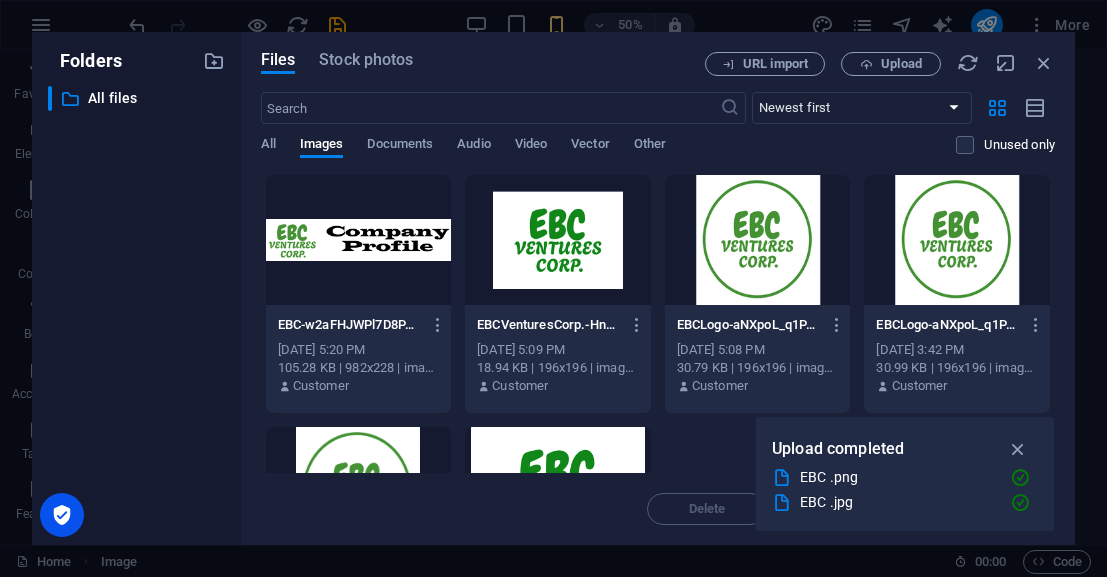 click at bounding box center [359, 240] 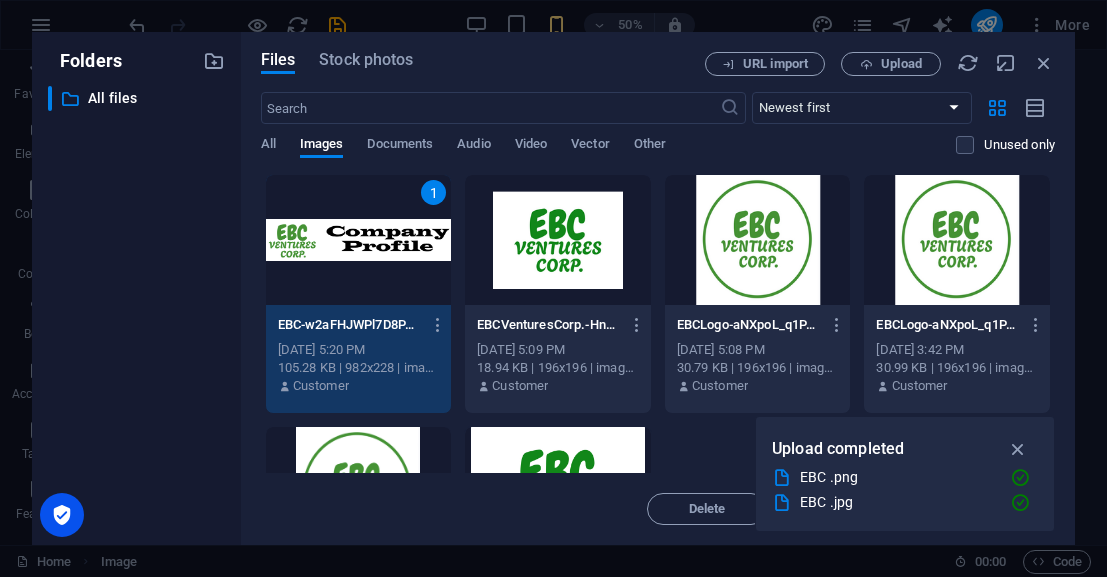 drag, startPoint x: 1019, startPoint y: 449, endPoint x: 1078, endPoint y: 454, distance: 59.211487 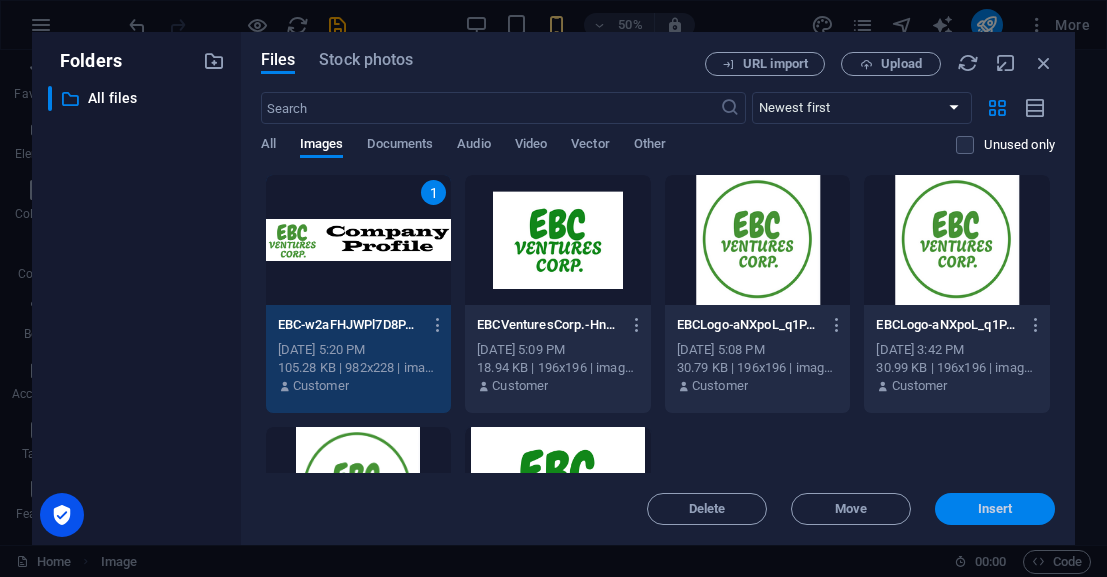 click on "Insert" at bounding box center (995, 509) 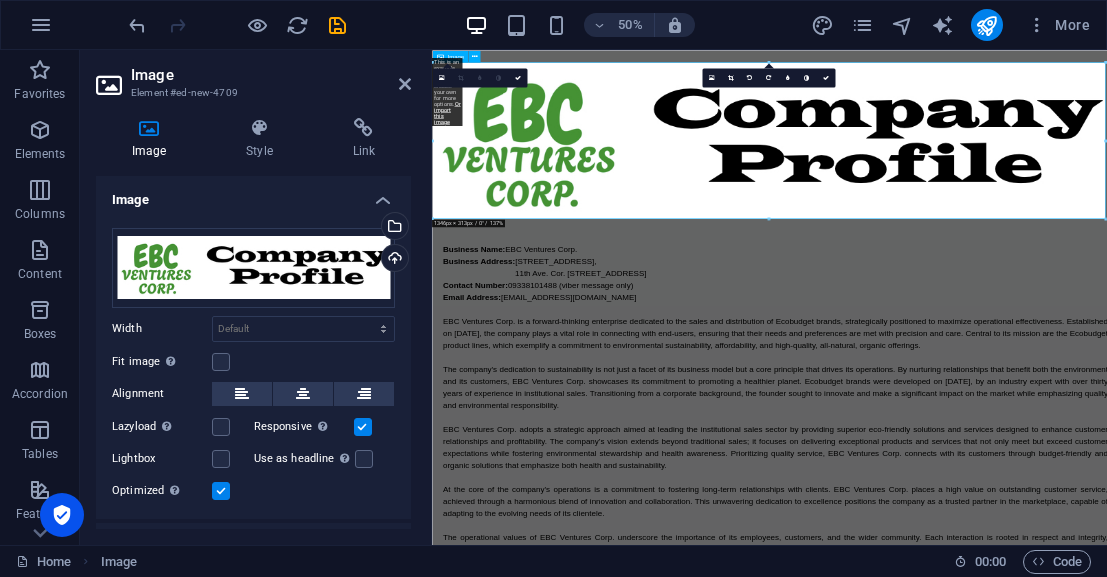click at bounding box center [1107, 230] 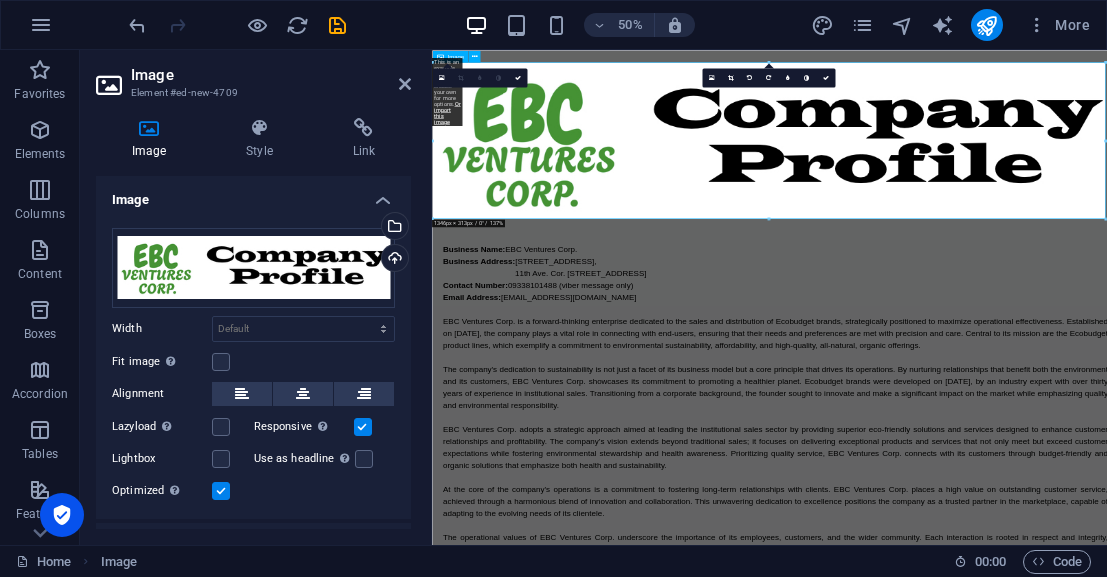 click on "This is an example image. Please choose your own for more options.  Or import this image" at bounding box center [447, 91] 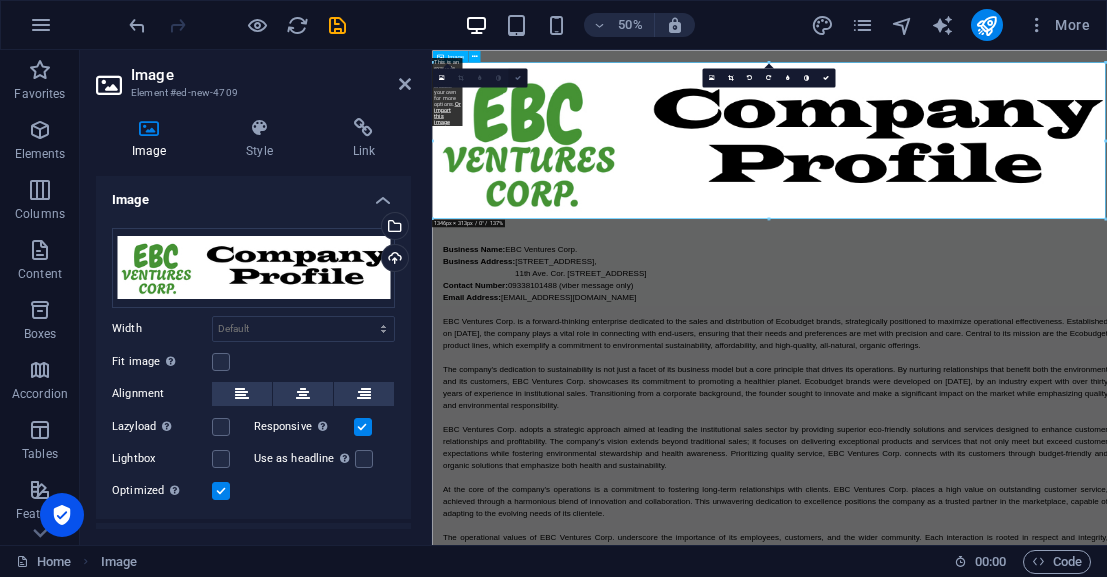 click at bounding box center [517, 77] 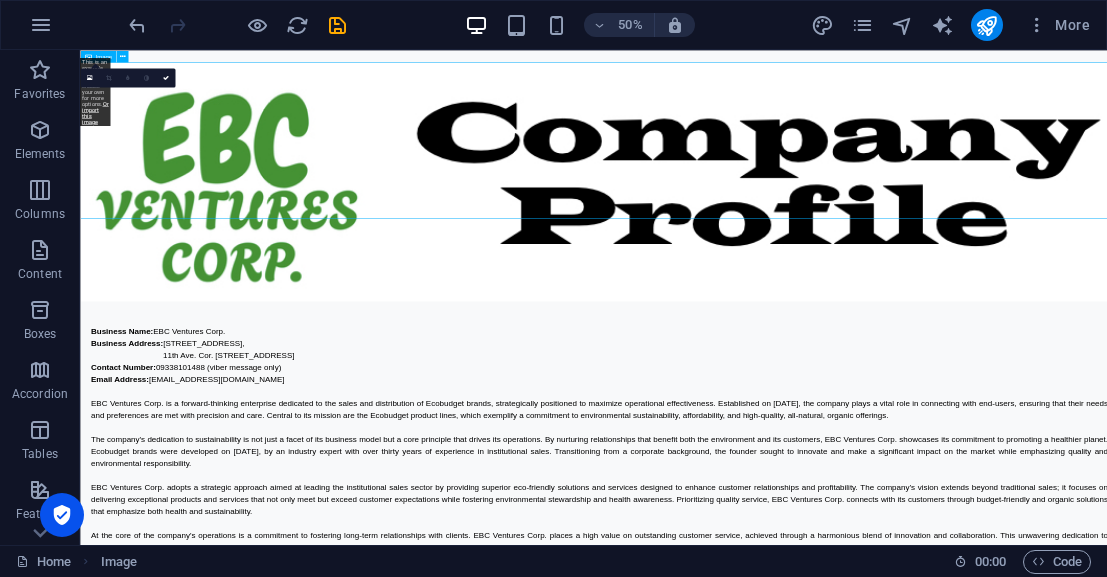 click at bounding box center (1107, 312) 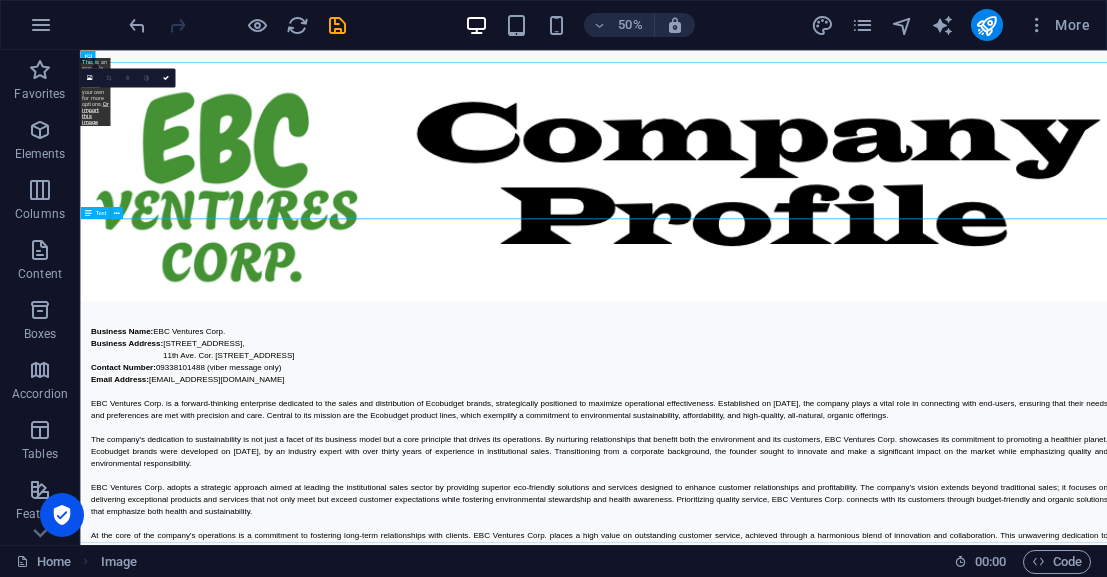 click on "Business Name:            EBC Ventures Corp.  Business Address:        U1702, 17F High Street South Corporate Plaza Condominium Tower 2,         11th Ave. Cor. 26th St., Bonifacio Global City, Taguig 1635 Contact Number:           09338101488 (viber message only) Email Address:              info@ebcventures.ph   EBC Ventures Corp. is a forward-thinking enterprise dedicated to the sales and distribution of Ecobudget brands, strategically positioned to maximize operational effectiveness. Established on July 3, 2025, the company plays a vital role in connecting with end-users, ensuring that their needs and preferences are met with precision and care. Central to its mission are the Ecobudget product lines, which exemplify a commitment to environmental sustainability, affordability, and high-quality, all-natural, organic offerings." at bounding box center [1107, 875] 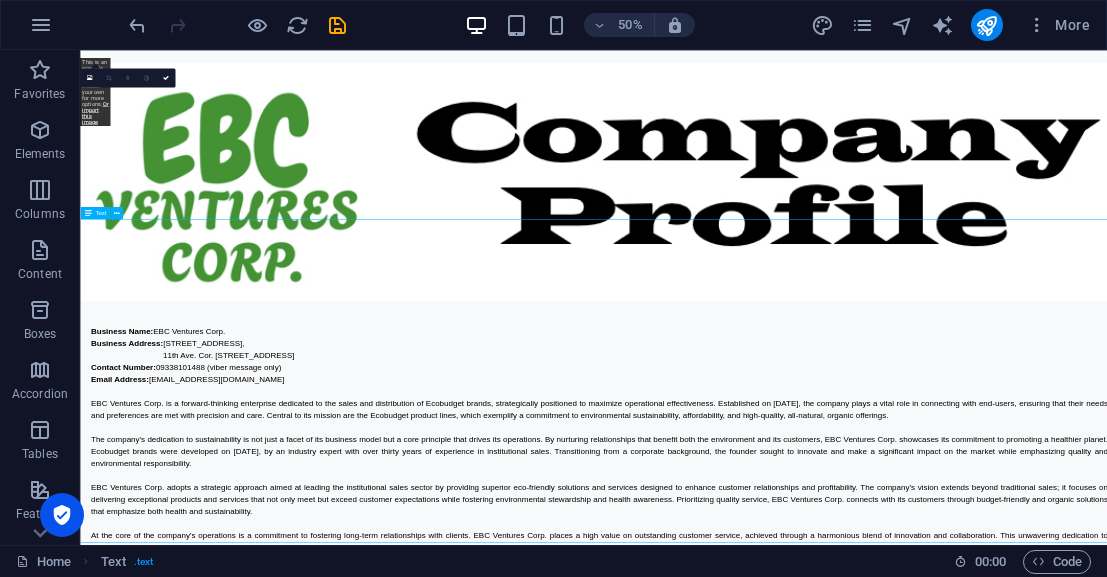 click on "Business Name:            EBC Ventures Corp.  Business Address:        U1702, 17F High Street South Corporate Plaza Condominium Tower 2,         11th Ave. Cor. 26th St., Bonifacio Global City, Taguig 1635 Contact Number:           09338101488 (viber message only) Email Address:              info@ebcventures.ph   EBC Ventures Corp. is a forward-thinking enterprise dedicated to the sales and distribution of Ecobudget brands, strategically positioned to maximize operational effectiveness. Established on July 3, 2025, the company plays a vital role in connecting with end-users, ensuring that their needs and preferences are met with precision and care. Central to its mission are the Ecobudget product lines, which exemplify a commitment to environmental sustainability, affordability, and high-quality, all-natural, organic offerings." at bounding box center [1107, 875] 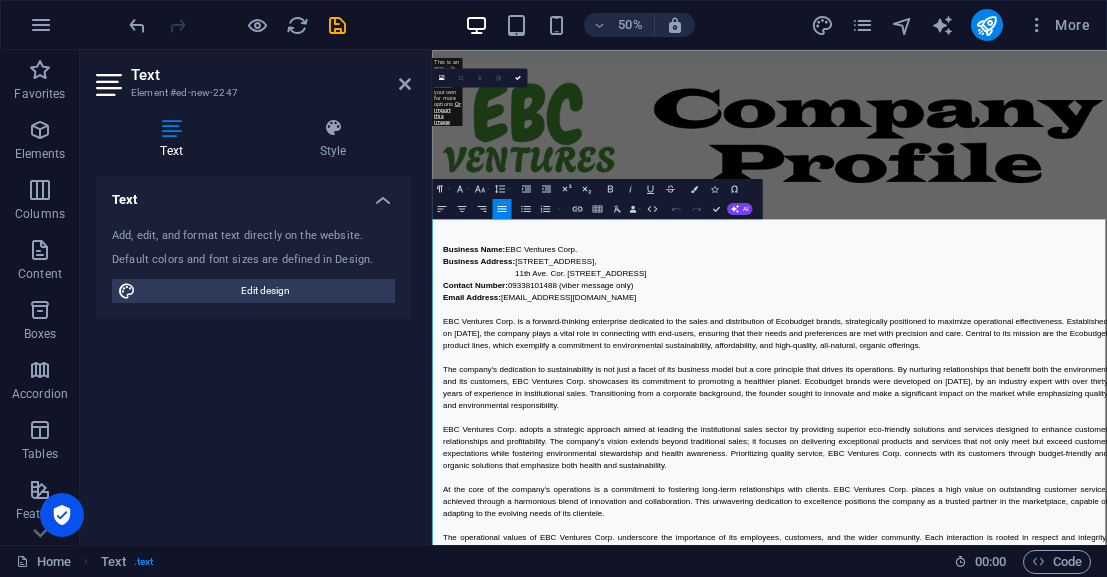 click on "Contact Number:           09338101488 (viber message only)" at bounding box center [1117, 519] 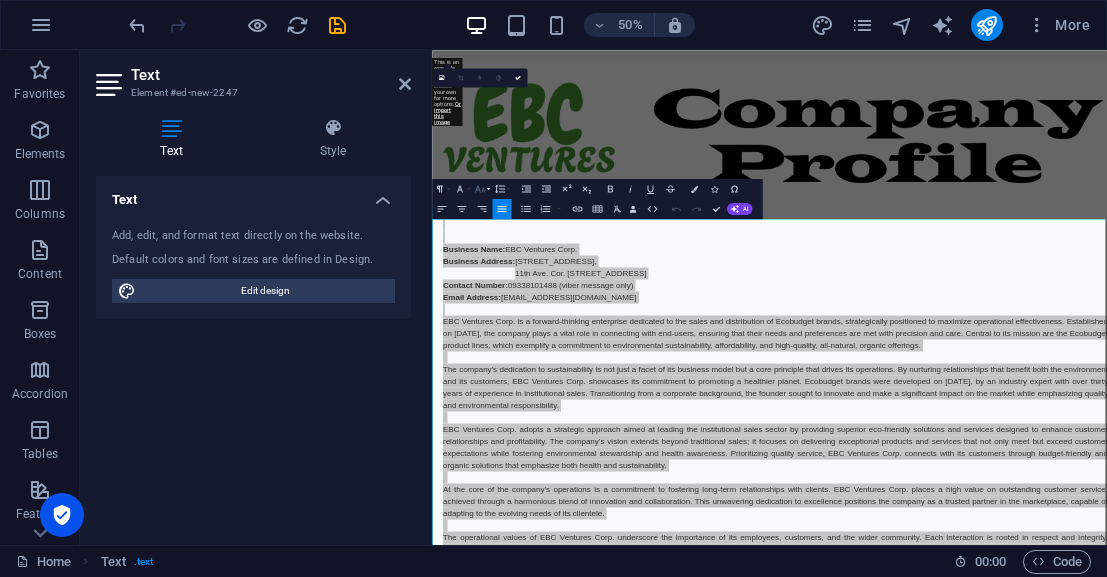 click on "Font Size" at bounding box center (481, 188) 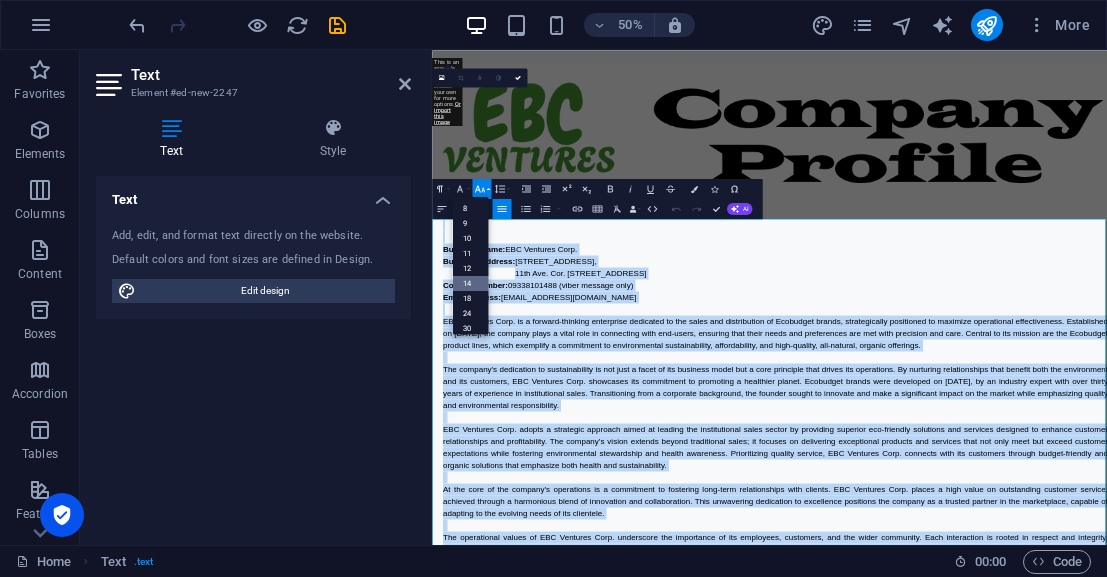 click on "14" at bounding box center (470, 282) 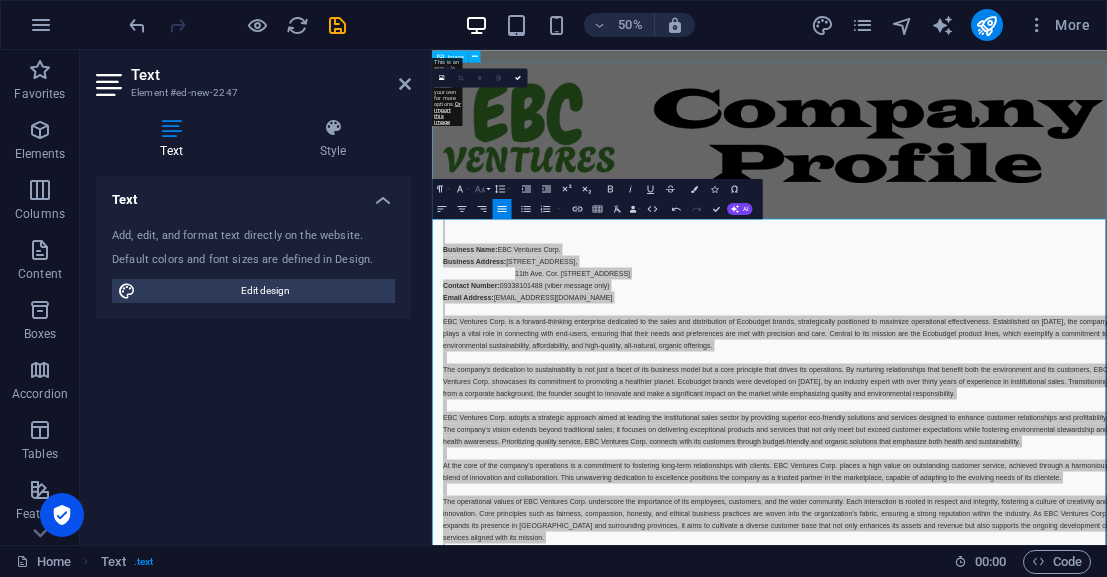 click on "Font Size" at bounding box center [481, 188] 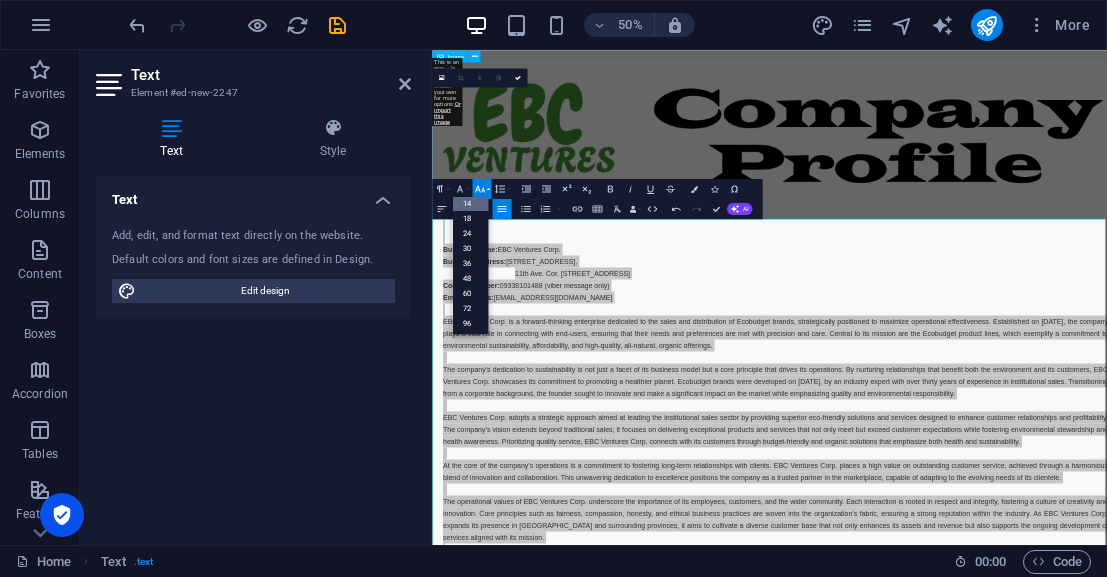 scroll, scrollTop: 161, scrollLeft: 0, axis: vertical 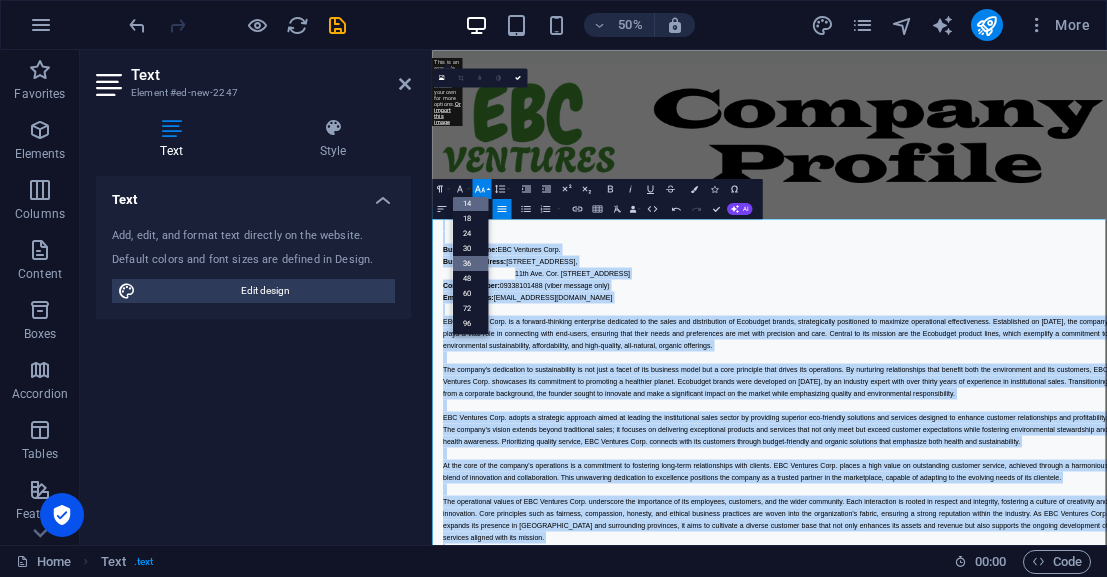 click on "36" at bounding box center (470, 262) 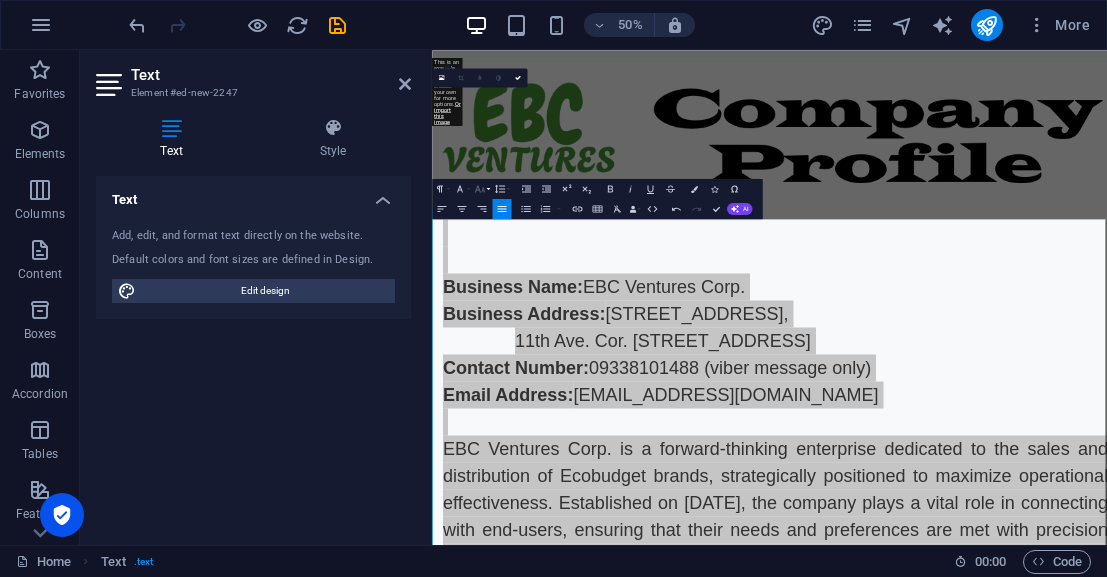 click 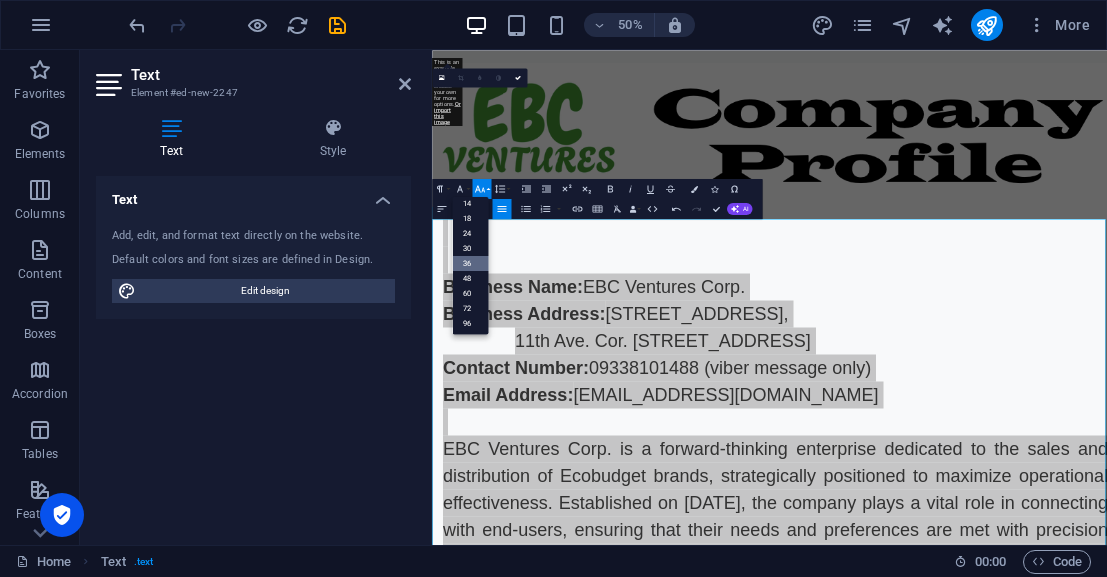 click on "Font Size" at bounding box center (481, 188) 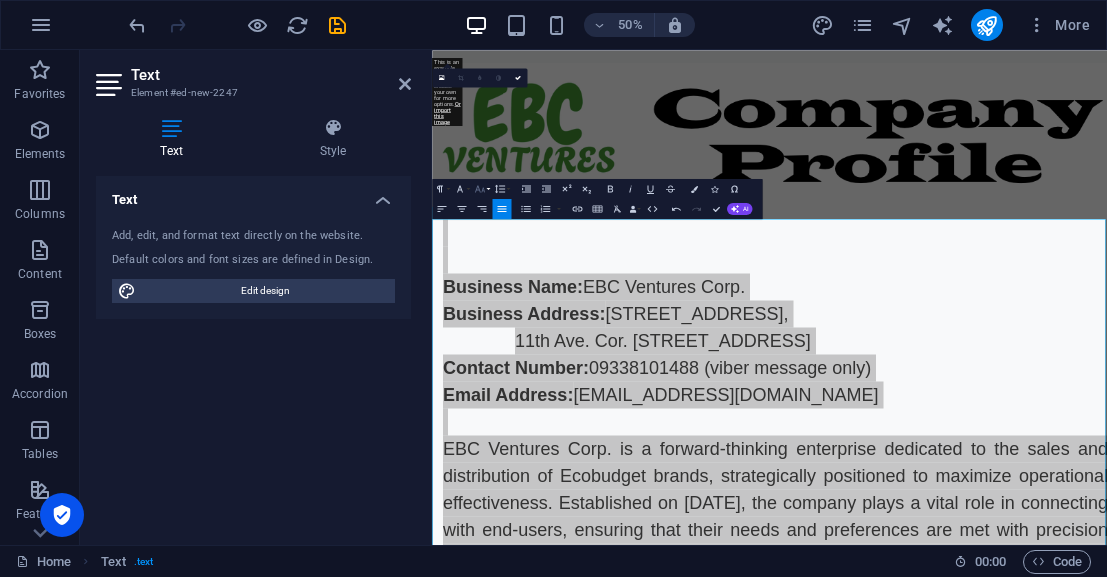 click on "Font Size" at bounding box center (481, 188) 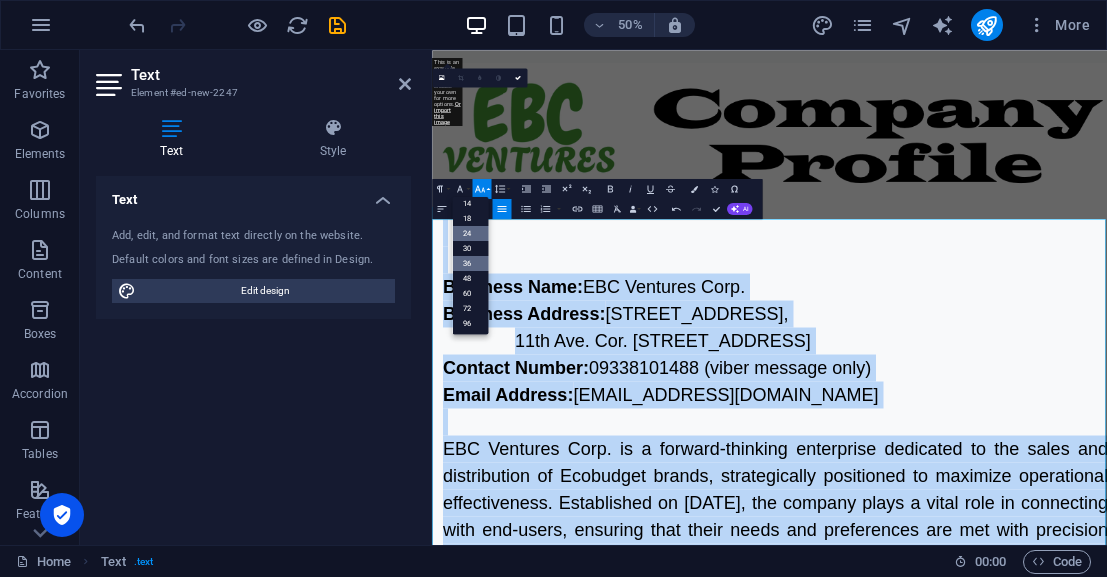 click on "24" at bounding box center [470, 232] 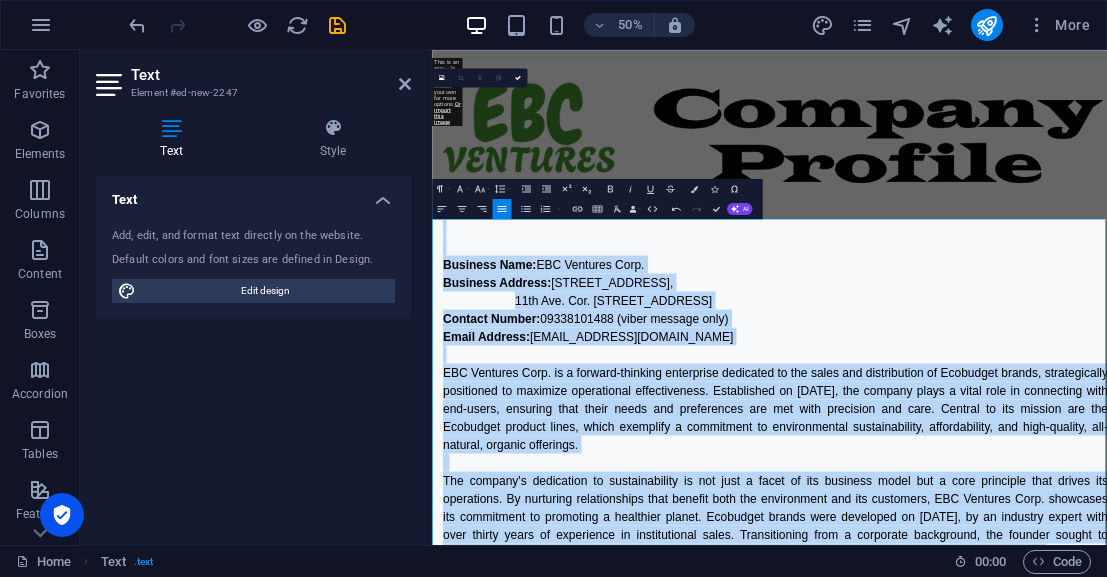 click on "11th Ave. Cor. 26th St., Bonifacio Global City, Taguig 1635" at bounding box center (793, 548) 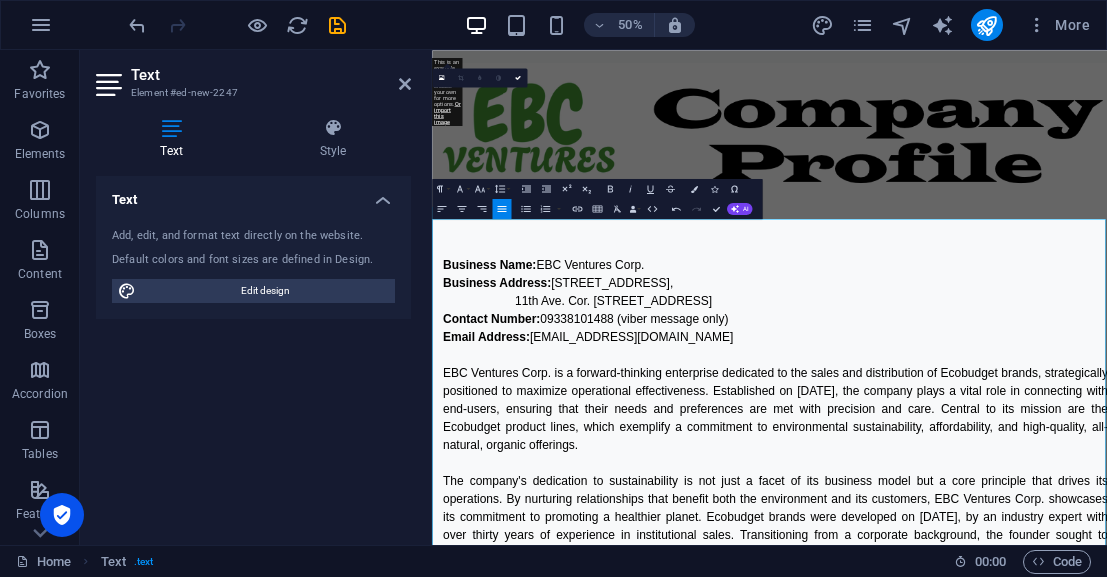 click on "Business Address:" at bounding box center [560, 512] 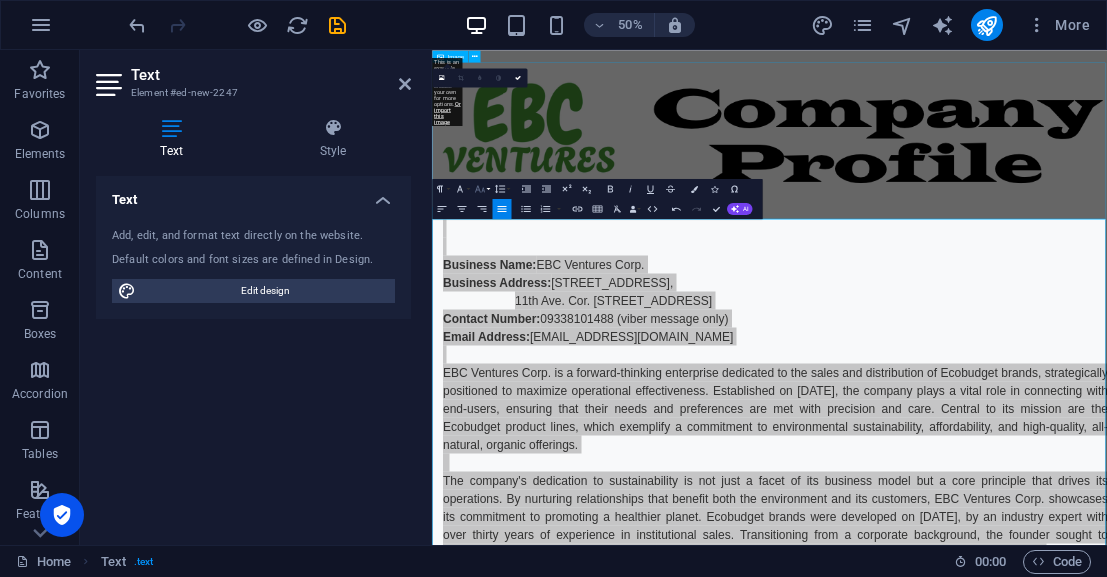 click on "Font Size" at bounding box center (481, 188) 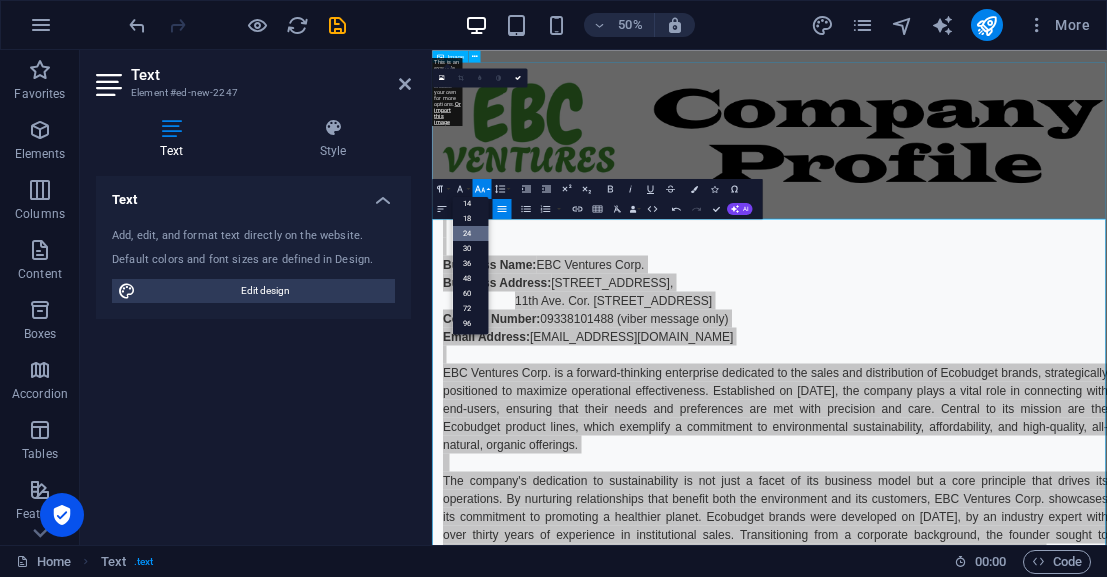 scroll, scrollTop: 161, scrollLeft: 0, axis: vertical 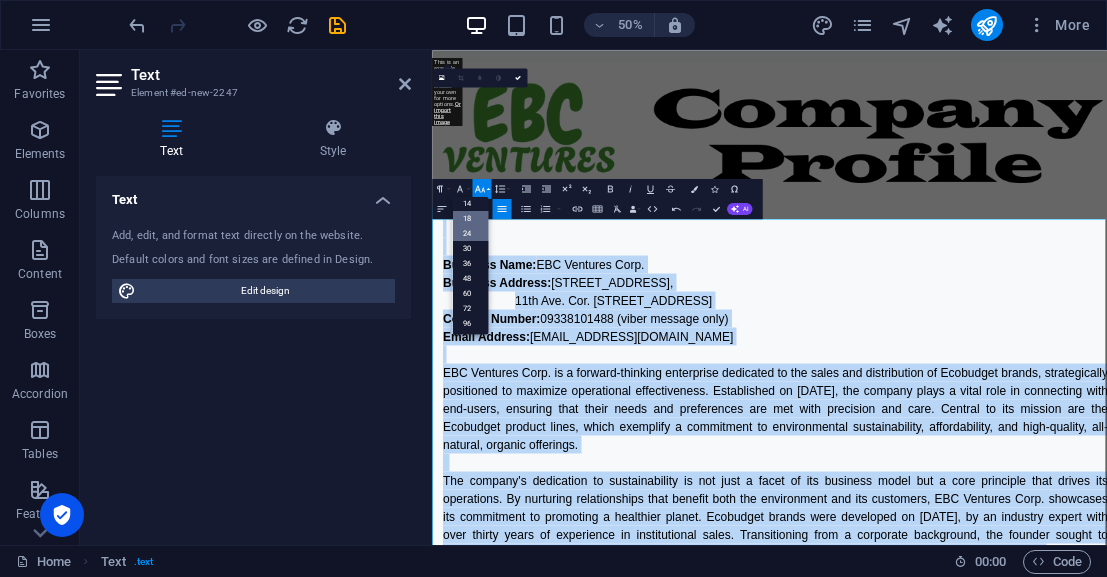 click on "18" at bounding box center [470, 217] 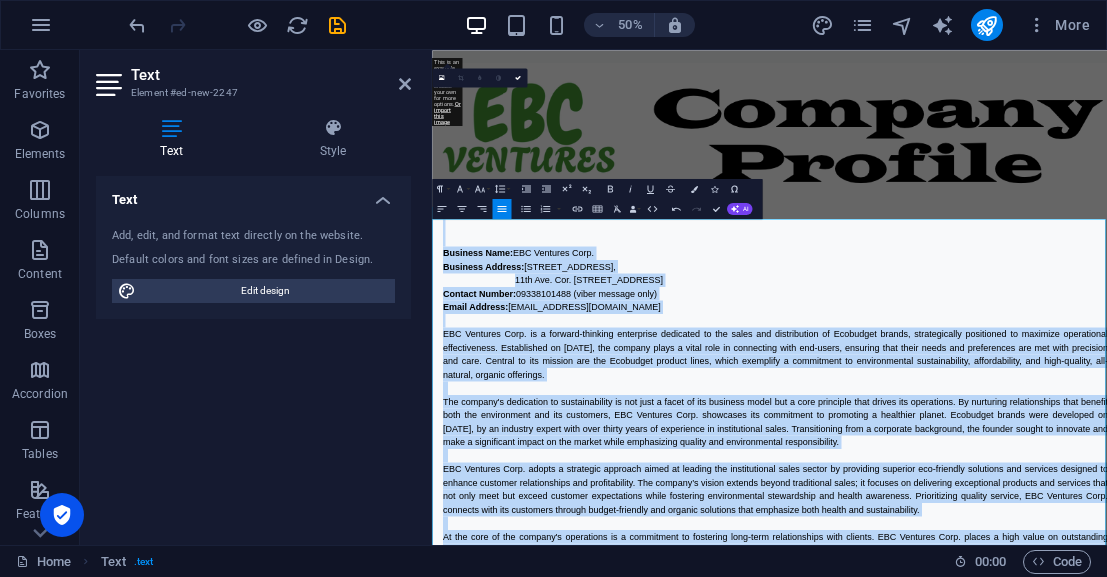 click on "11th Ave. Cor. 26th St., Bonifacio Global City, Taguig 1635" at bounding box center (744, 508) 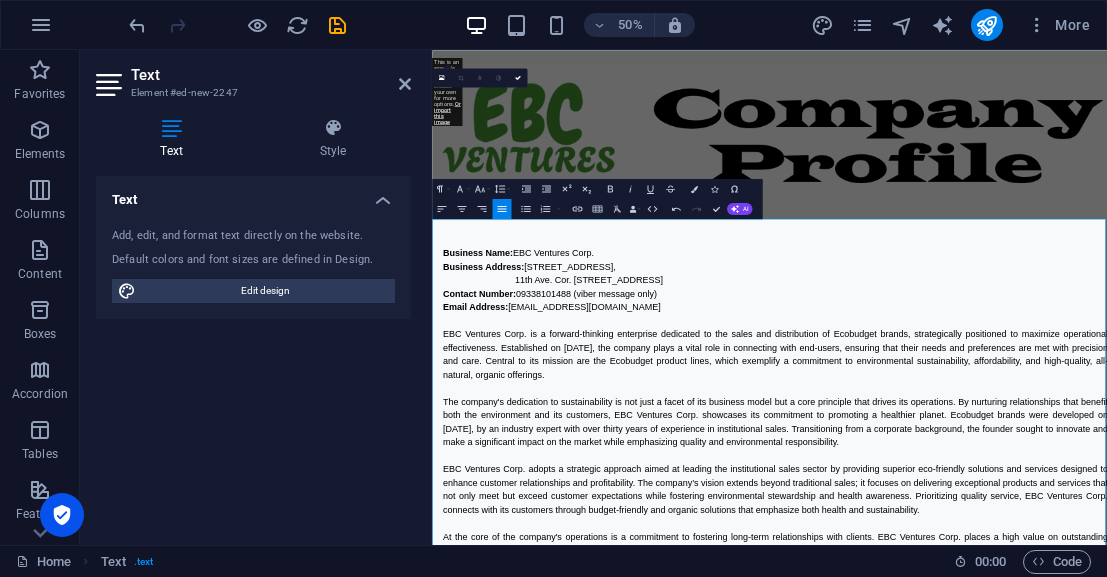 type 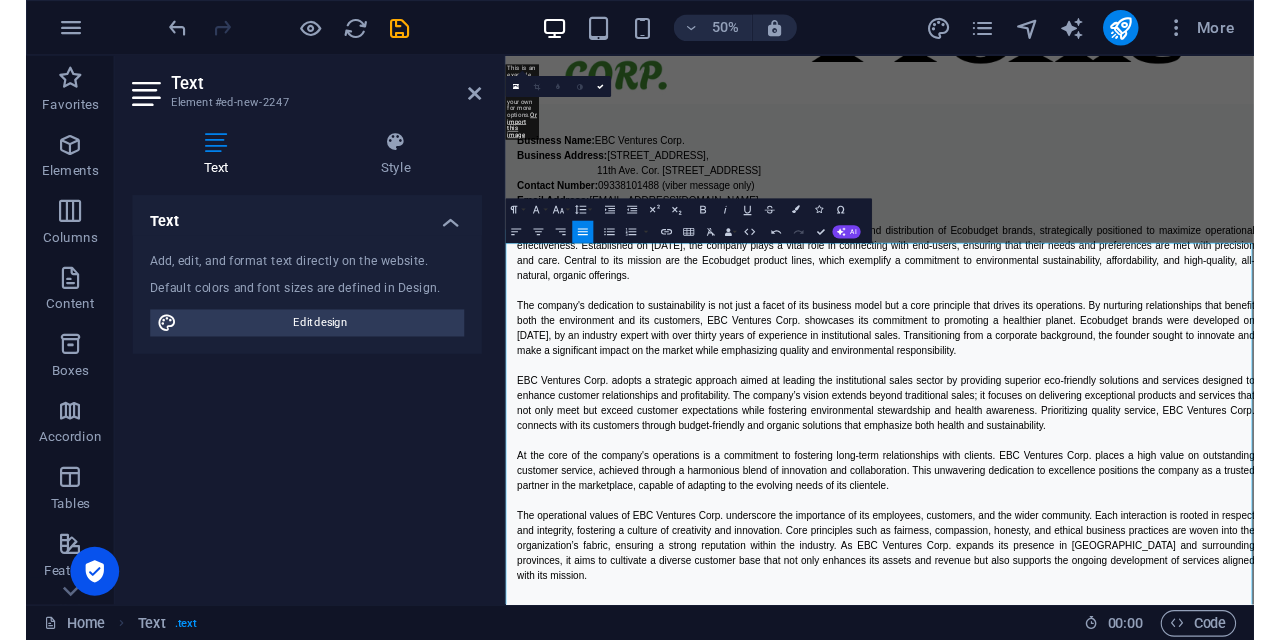 scroll, scrollTop: 0, scrollLeft: 0, axis: both 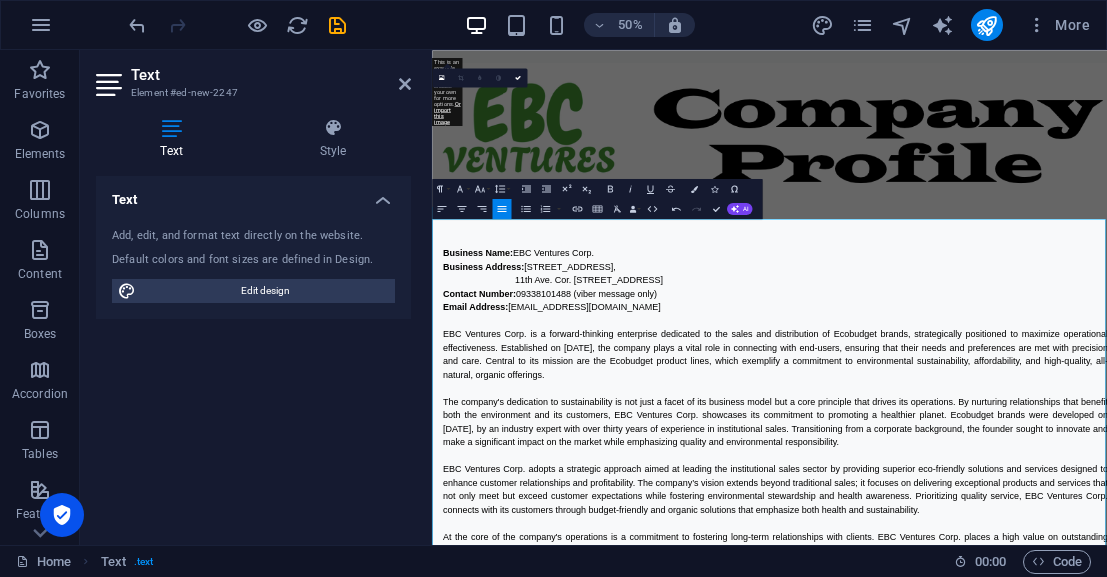 click at bounding box center (1117, 589) 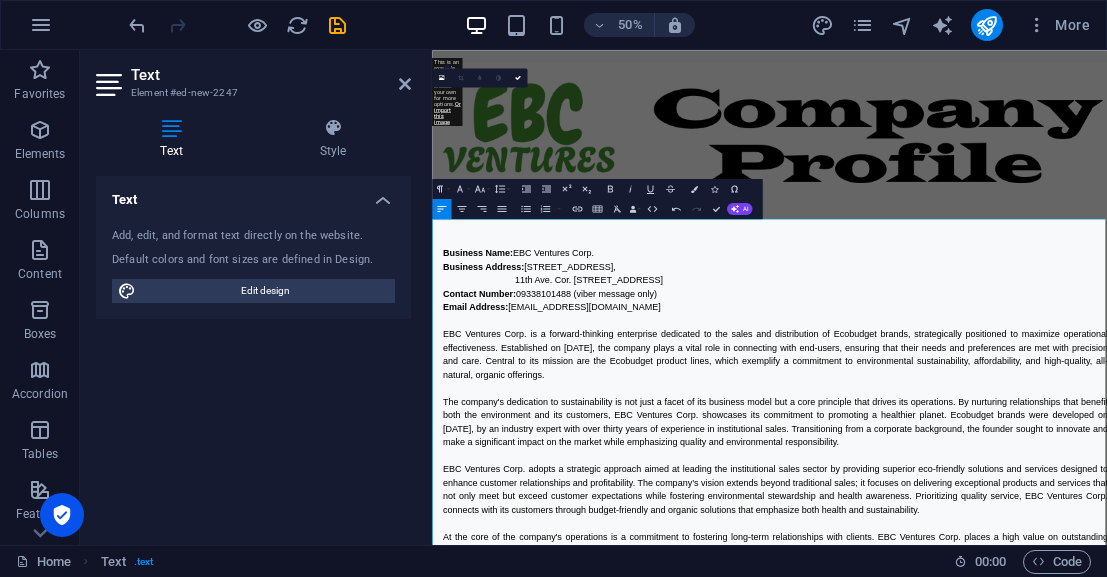 click on "Contact Number:           09338101488 (viber message only)" at bounding box center (666, 535) 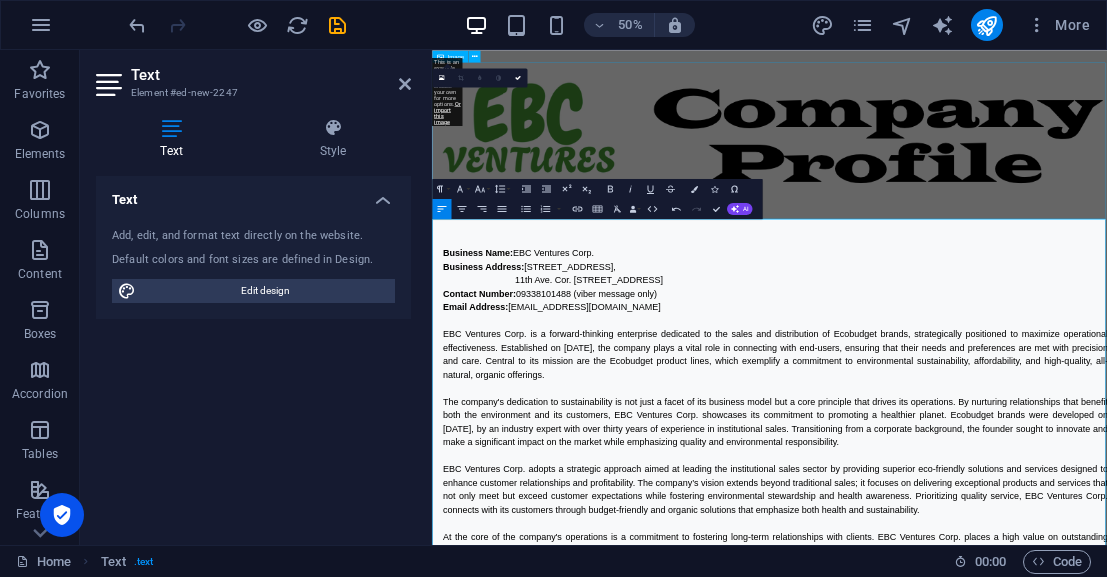 click at bounding box center [1107, 230] 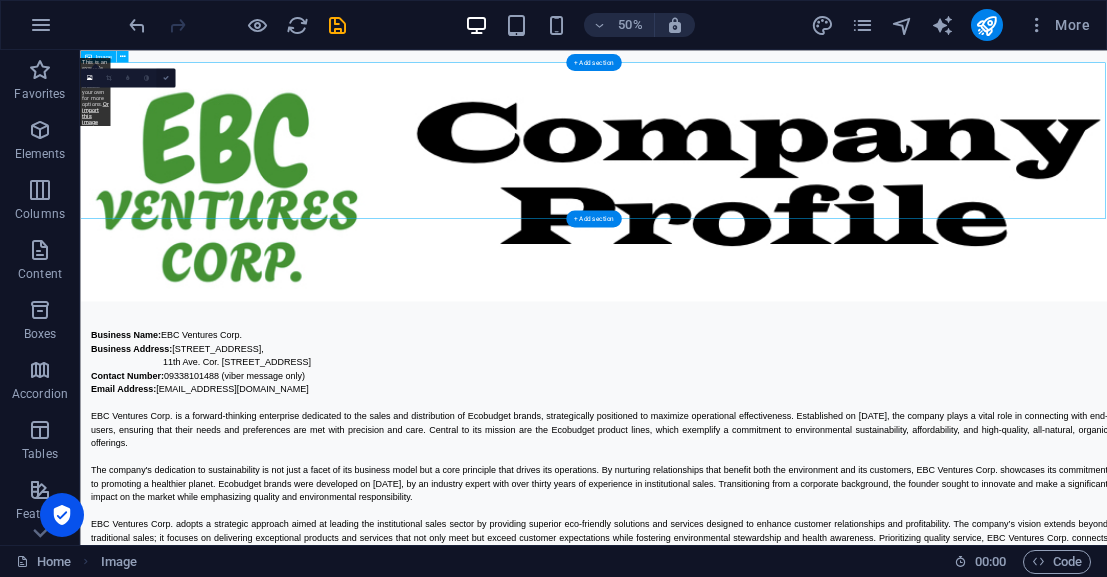 click at bounding box center (165, 77) 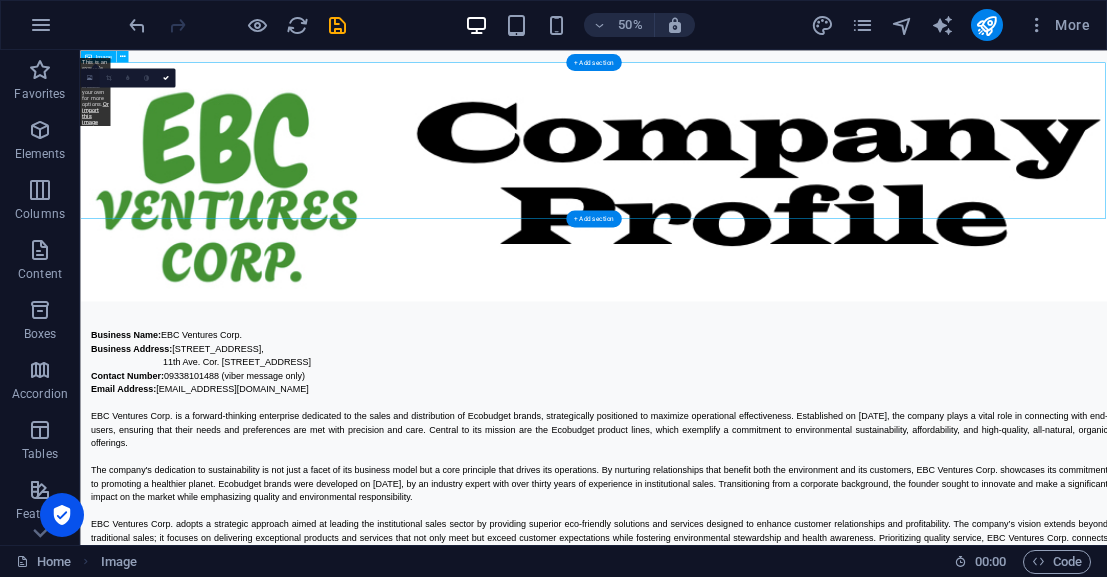 click at bounding box center (90, 77) 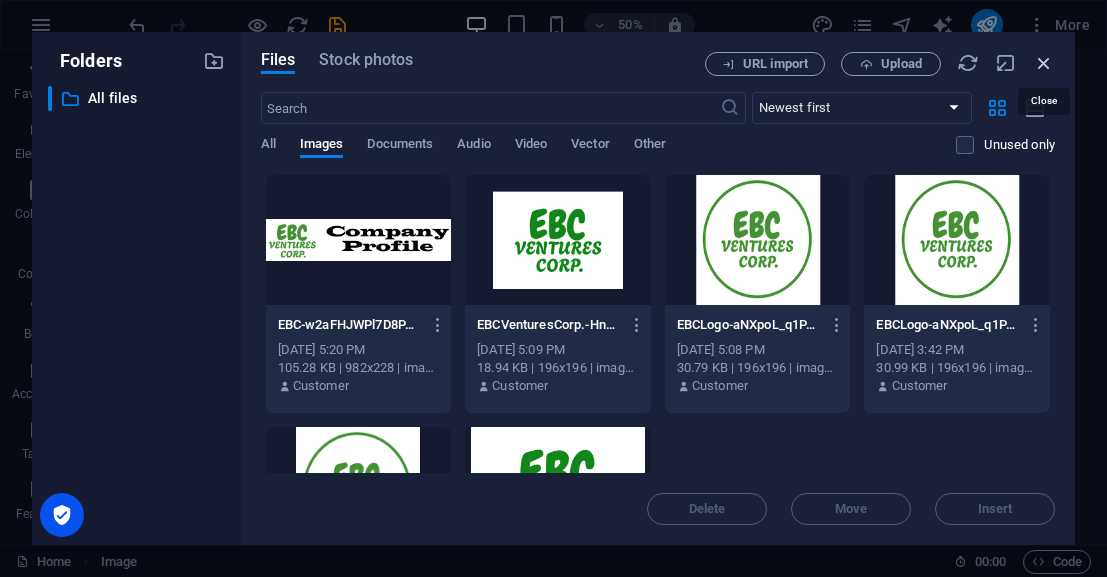 click at bounding box center (1044, 63) 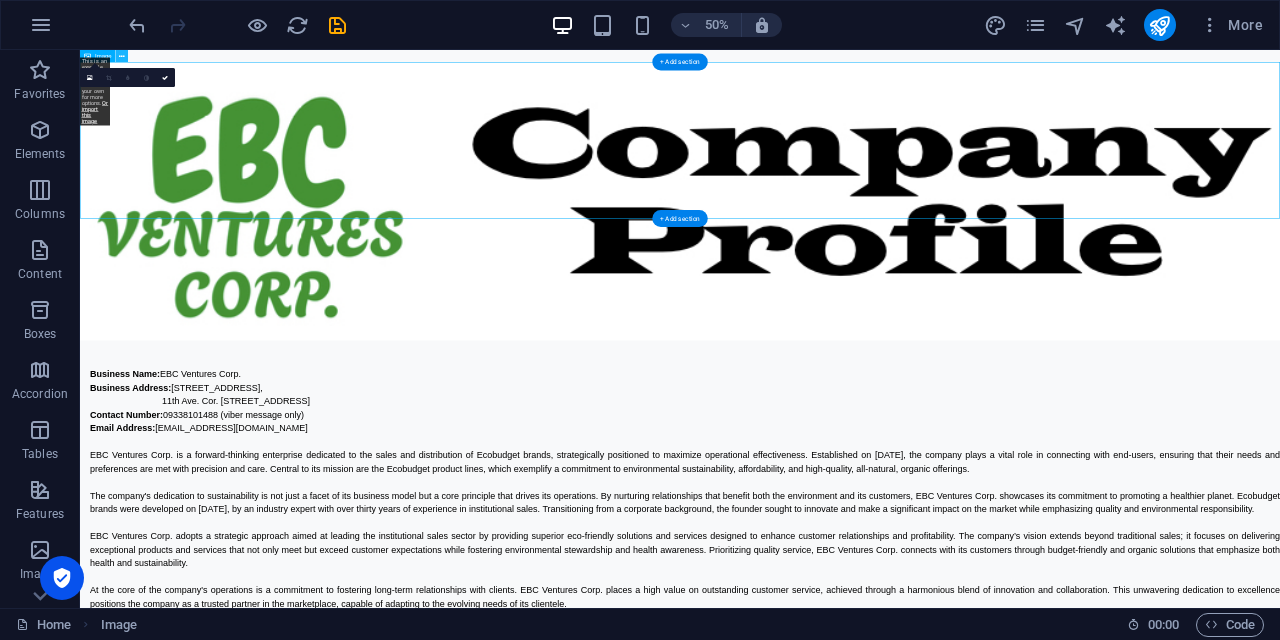 click at bounding box center [122, 56] 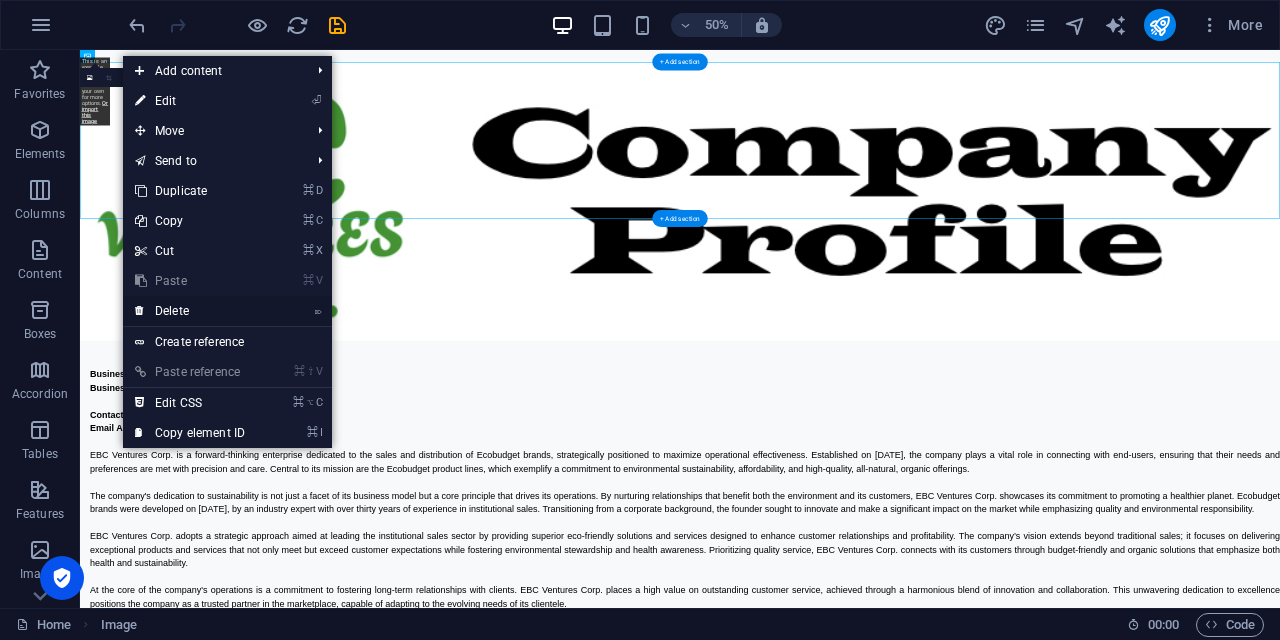 click on "⌦  Delete" at bounding box center [190, 311] 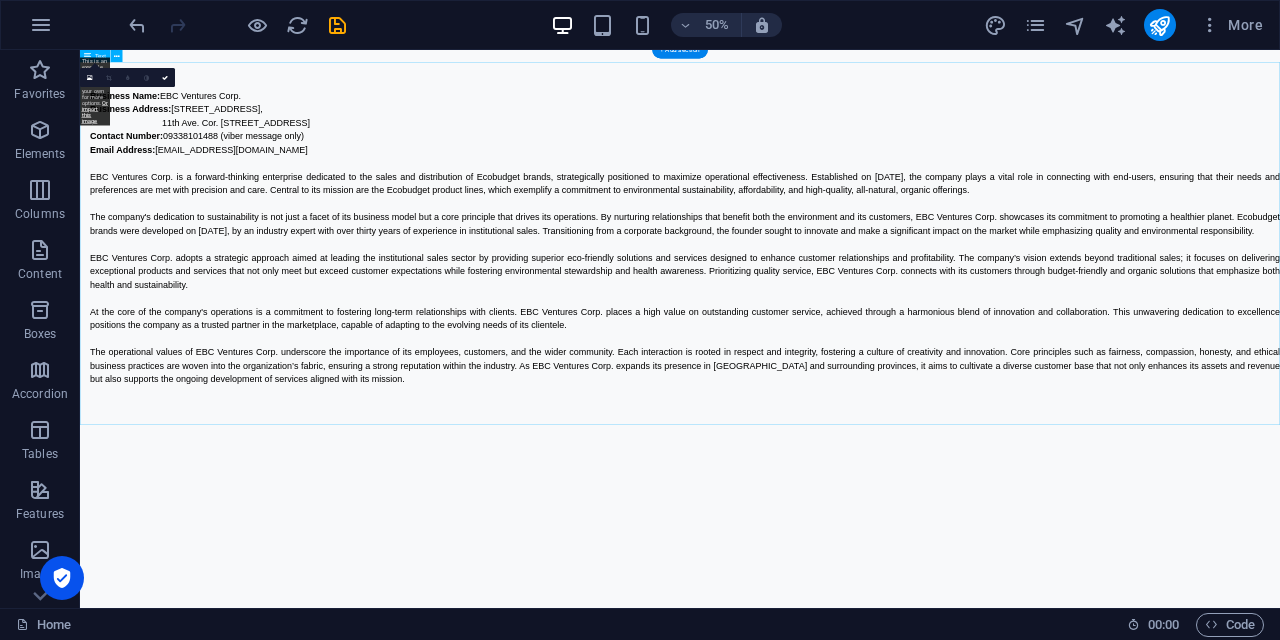 click on "Business Name:            EBC Ventures Corp.  Business Address:       U1702, 17F High Street South Corporate Plaza Condominium Tower 2,            11th Ave. Cor. 26th St., Bonifacio Global City, Taguig 1635 Contact Number:           09338101488 (viber message only) Email Address:              info@ebcventures.ph   EBC Ventures Corp. is a forward-thinking enterprise dedicated to the sales and distribution of Ecobudget brands, strategically positioned to maximize operational effectiveness. Established on July 3, 2025, the company plays a vital role in connecting with end-users, ensuring that their needs and preferences are met with precision and care. Central to its mission are the Ecobudget product lines, which exemplify a commitment to environmental sustainability, affordability, and high-quality, all-natural, organic offerings." at bounding box center (1280, 423) 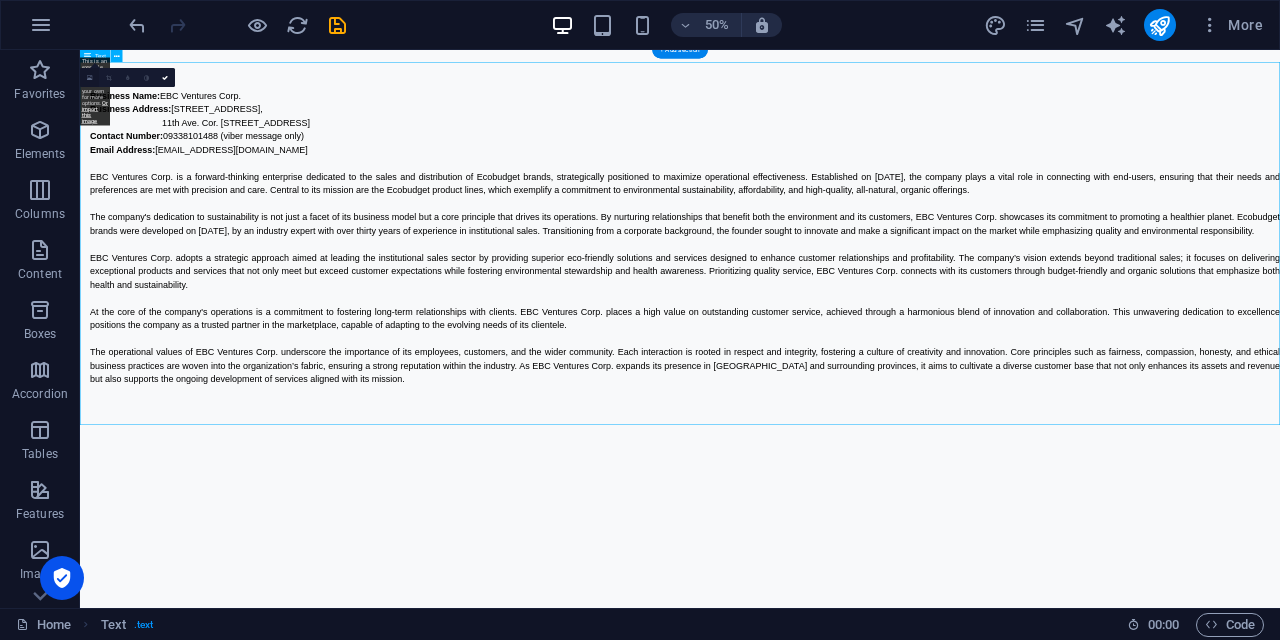 click at bounding box center [89, 77] 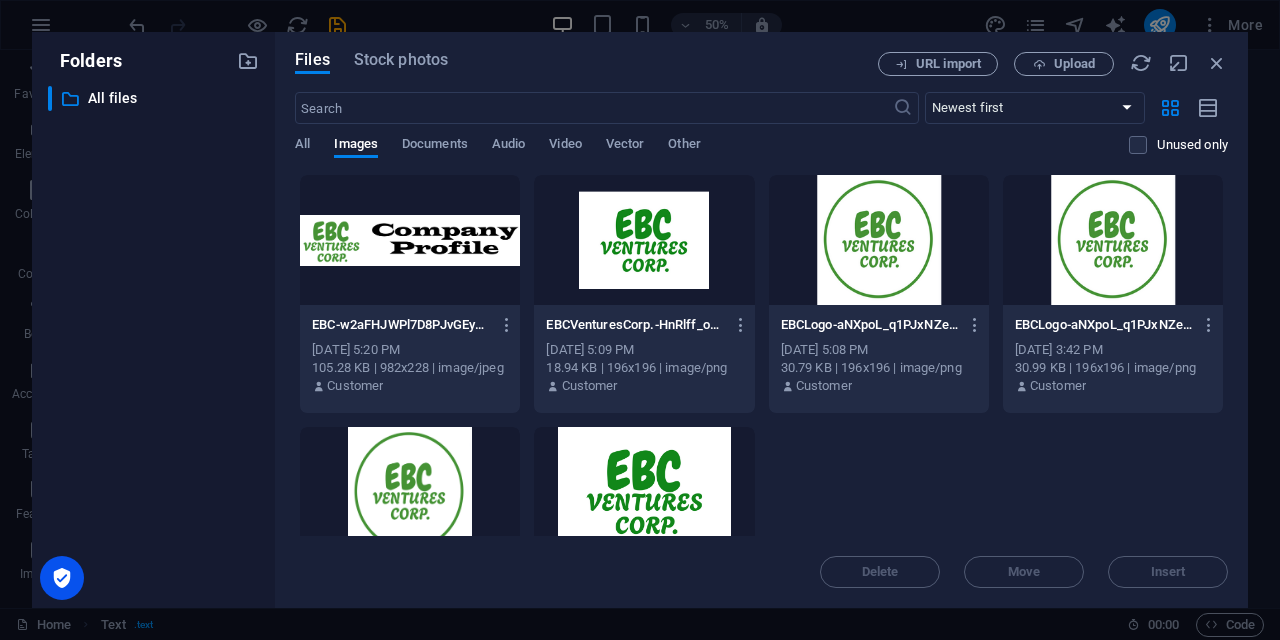 click at bounding box center (410, 240) 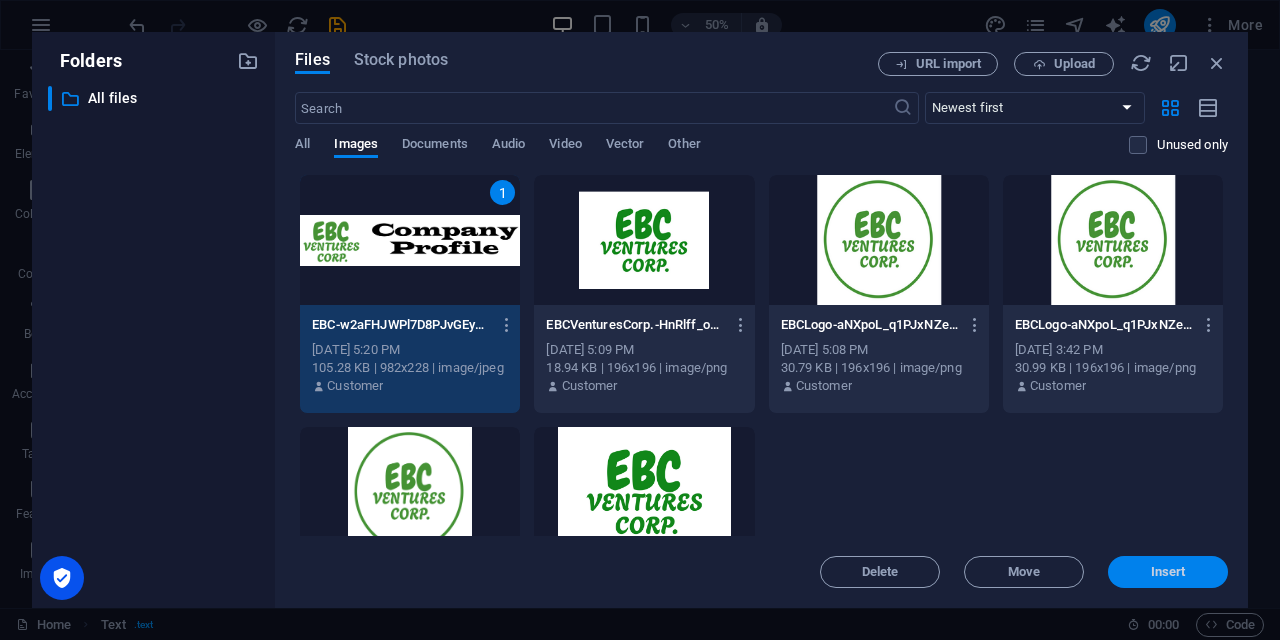 click on "Insert" at bounding box center [1168, 572] 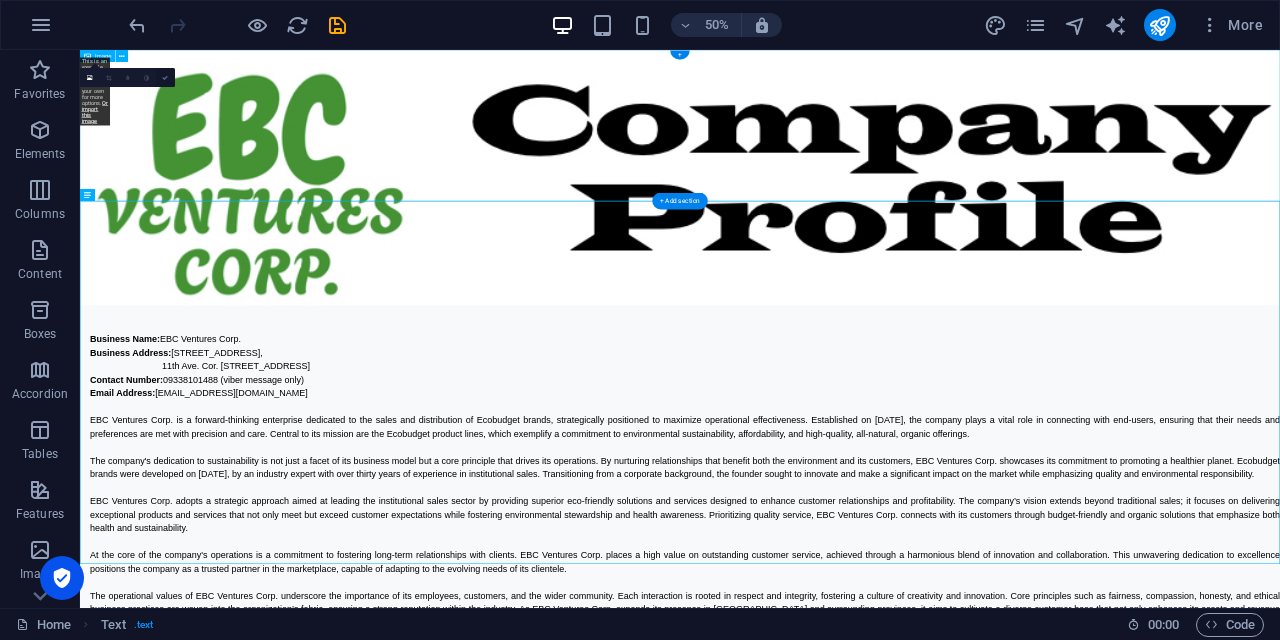 click at bounding box center [165, 77] 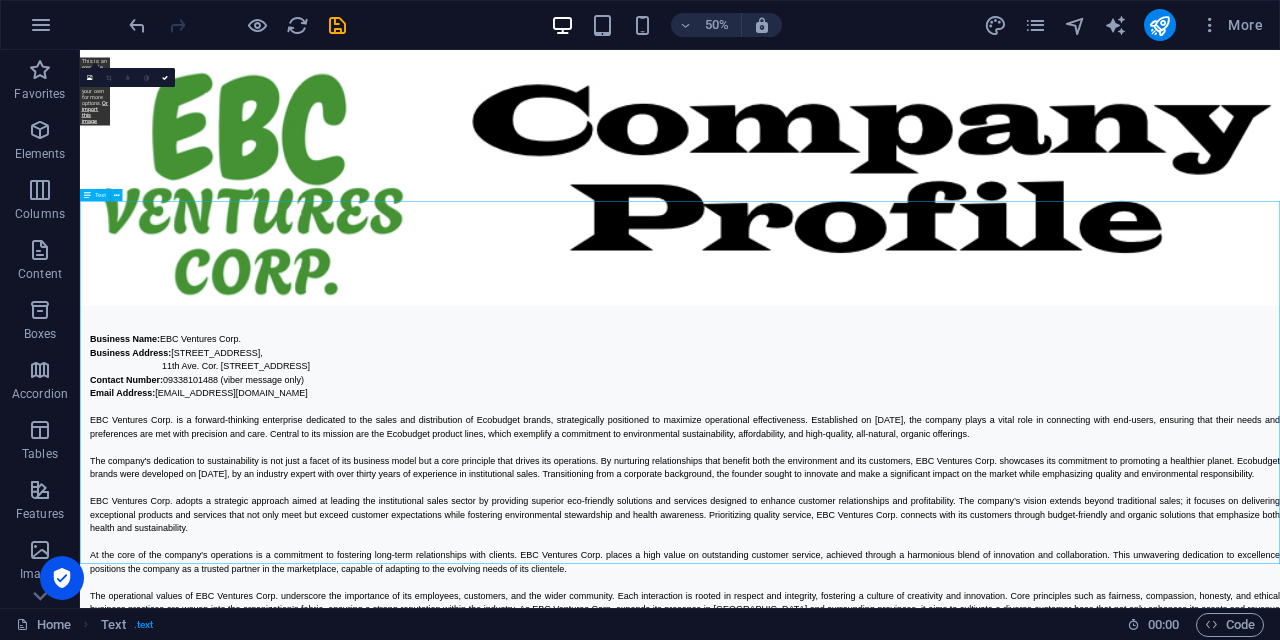 click on "Business Name:            EBC Ventures Corp.  Business Address:       U1702, 17F High Street South Corporate Plaza Condominium Tower 2,            11th Ave. Cor. 26th St., Bonifacio Global City, Taguig 1635 Contact Number:           09338101488 (viber message only) Email Address:              info@ebcventures.ph   EBC Ventures Corp. is a forward-thinking enterprise dedicated to the sales and distribution of Ecobudget brands, strategically positioned to maximize operational effectiveness. Established on July 3, 2025, the company plays a vital role in connecting with end-users, ensuring that their needs and preferences are met with precision and care. Central to its mission are the Ecobudget product lines, which exemplify a commitment to environmental sustainability, affordability, and high-quality, all-natural, organic offerings." at bounding box center [1280, 910] 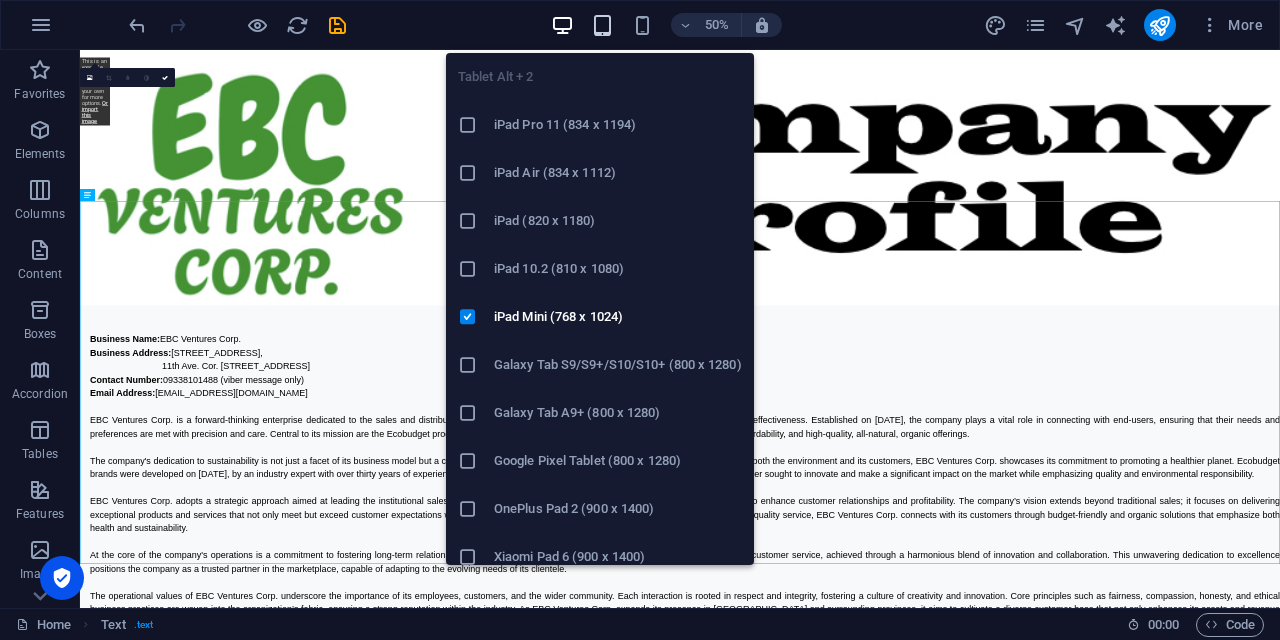 click at bounding box center (602, 25) 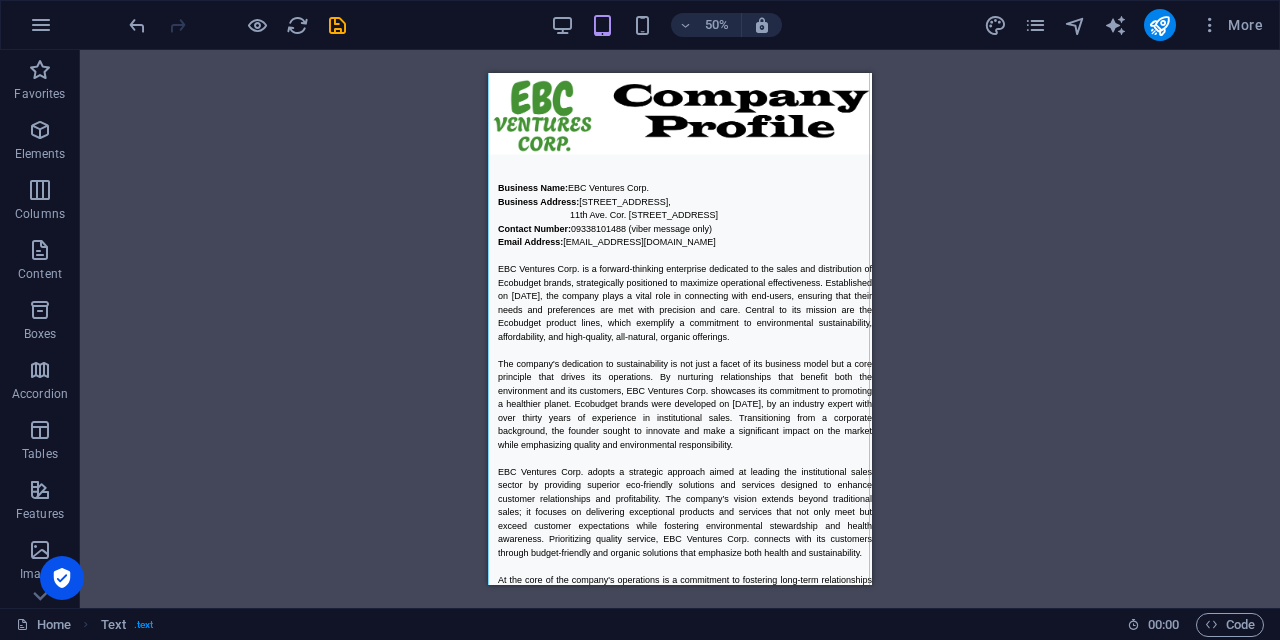 scroll, scrollTop: 432, scrollLeft: 0, axis: vertical 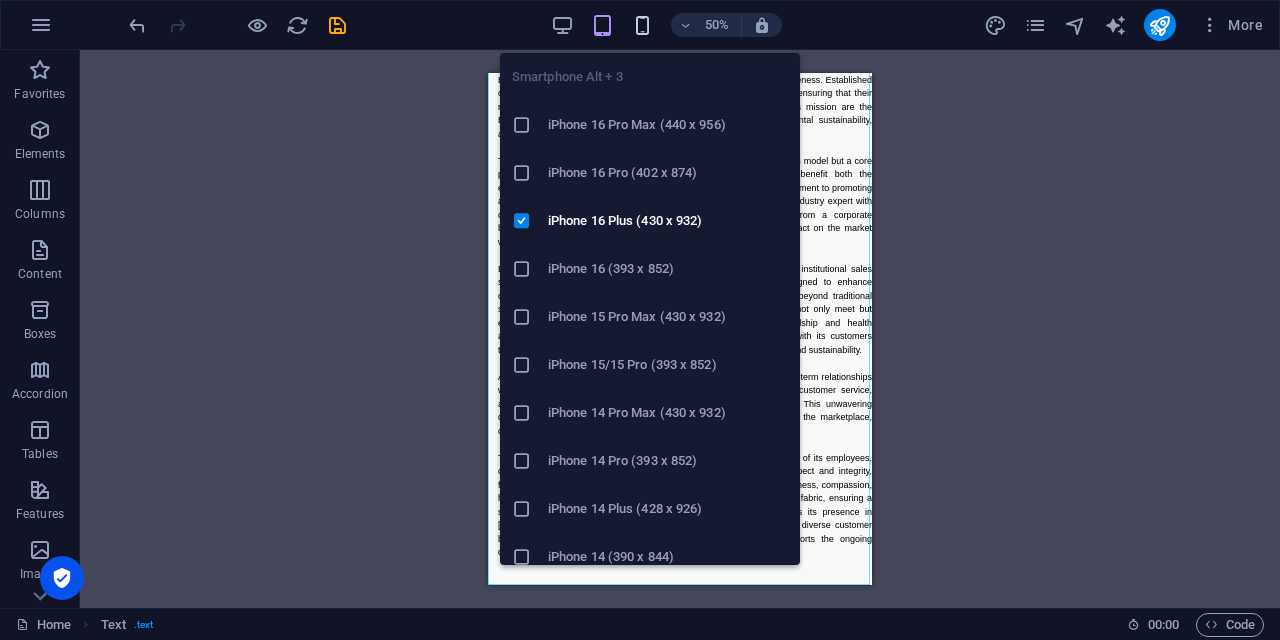 click at bounding box center (642, 25) 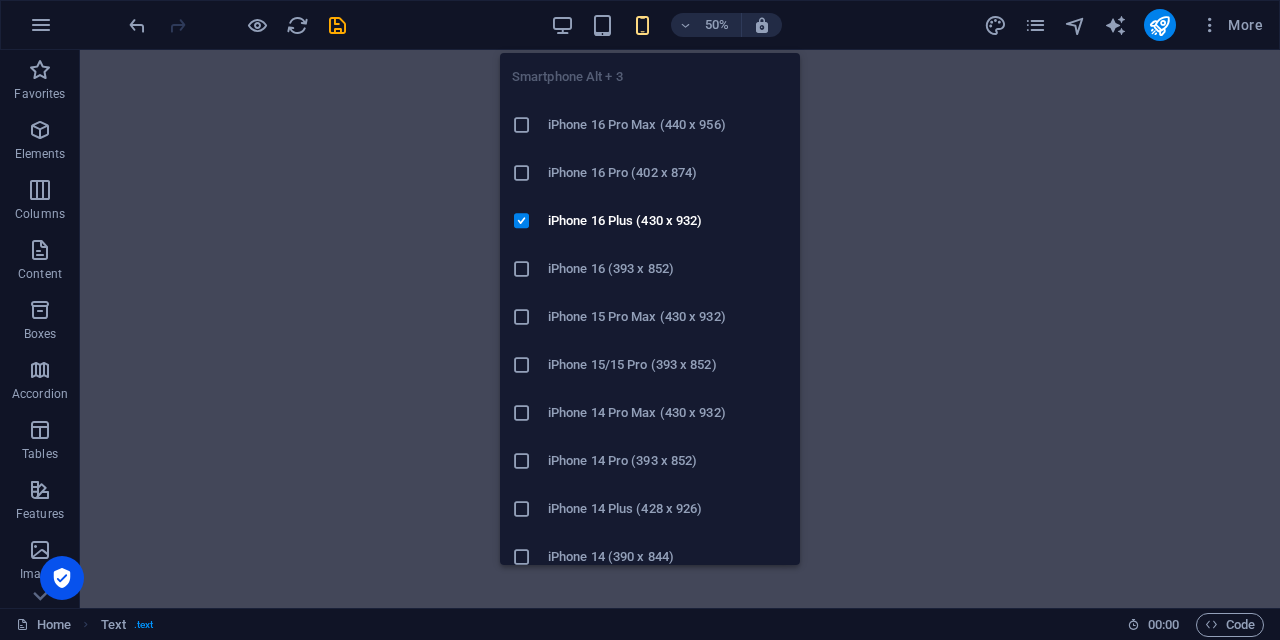 scroll, scrollTop: 0, scrollLeft: 0, axis: both 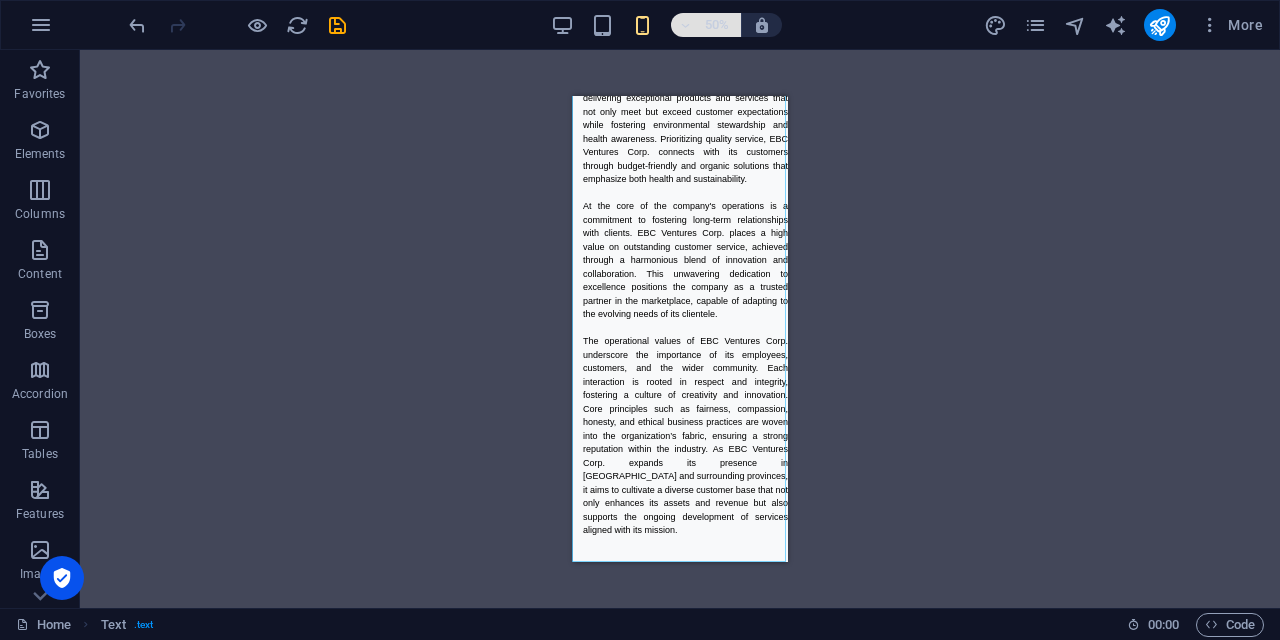 click at bounding box center (686, 25) 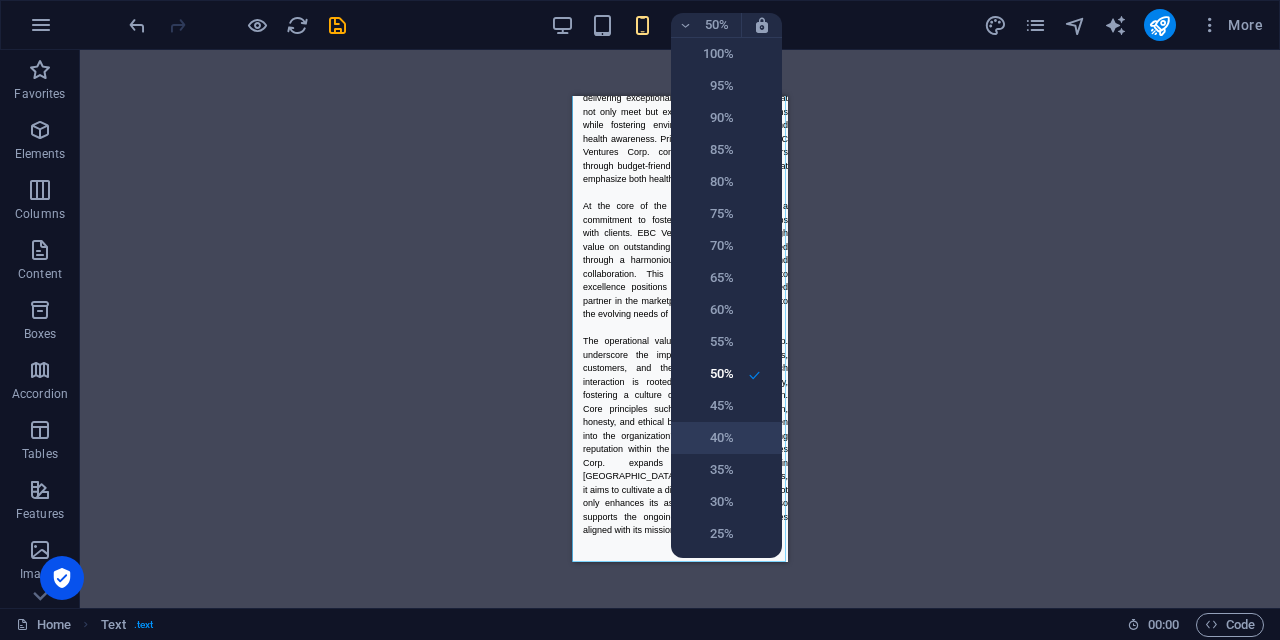 click on "40%" at bounding box center (708, 438) 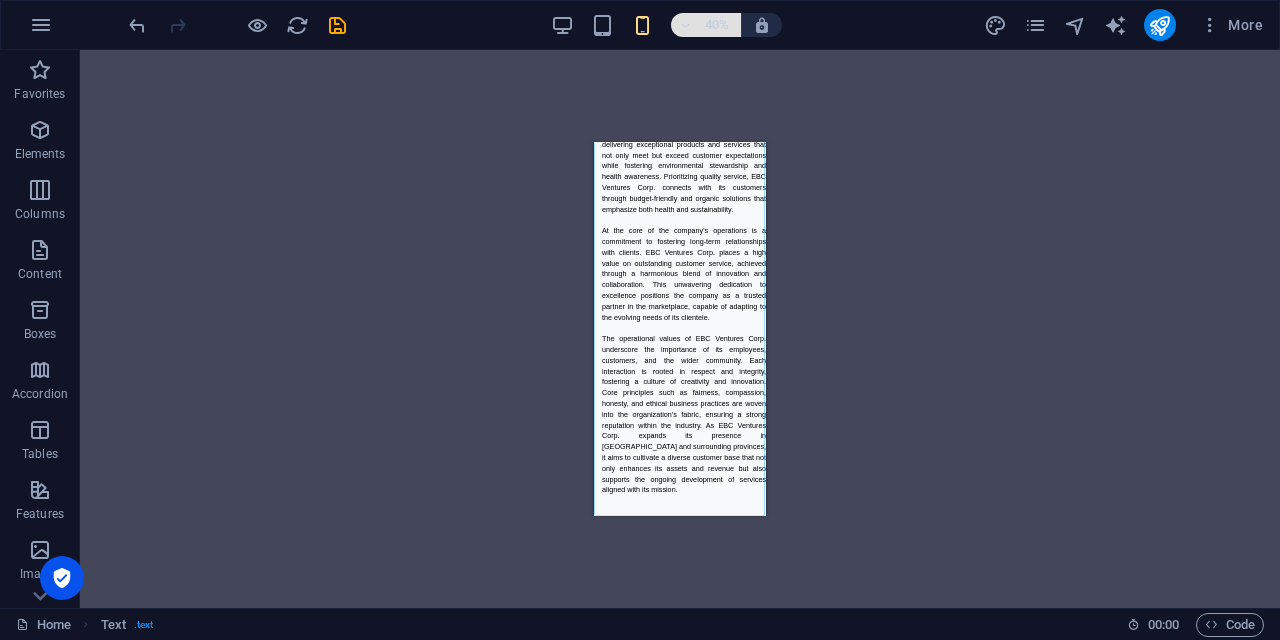 click at bounding box center (686, 25) 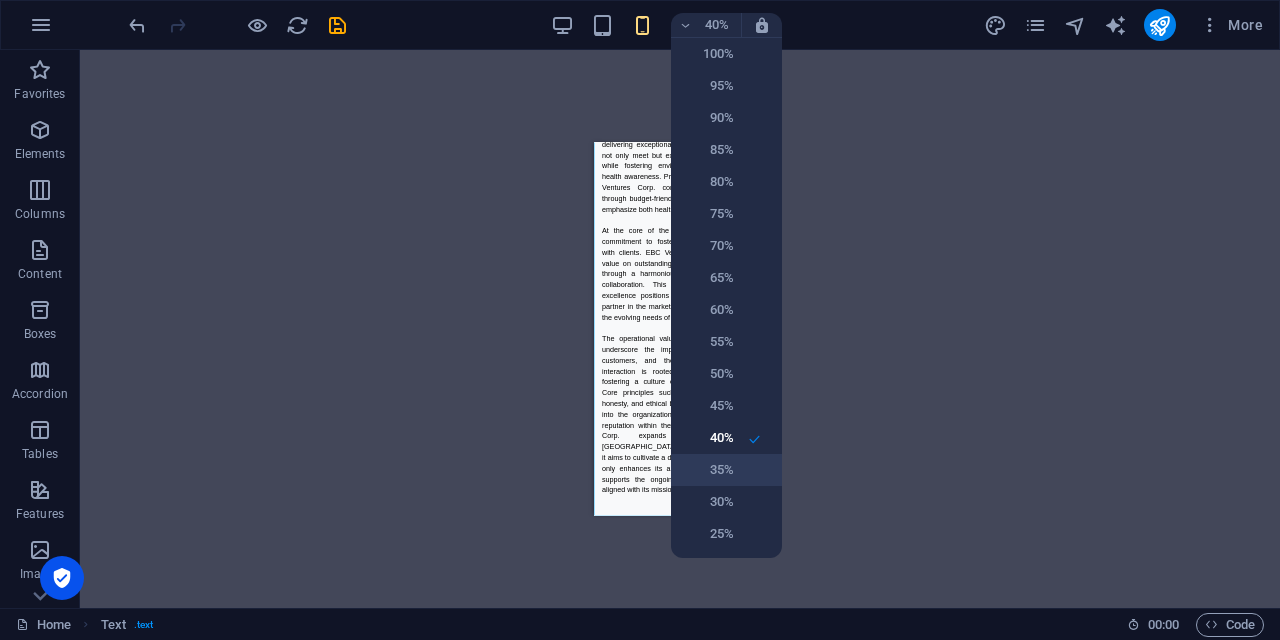 click on "35%" at bounding box center (708, 470) 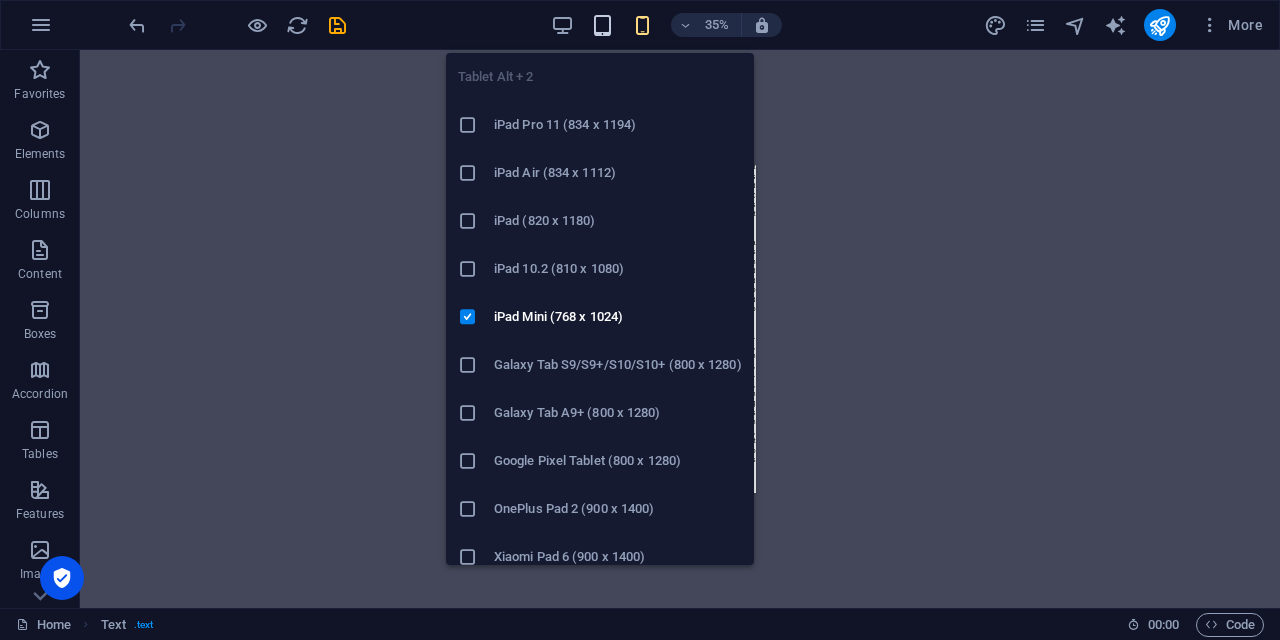click at bounding box center (602, 25) 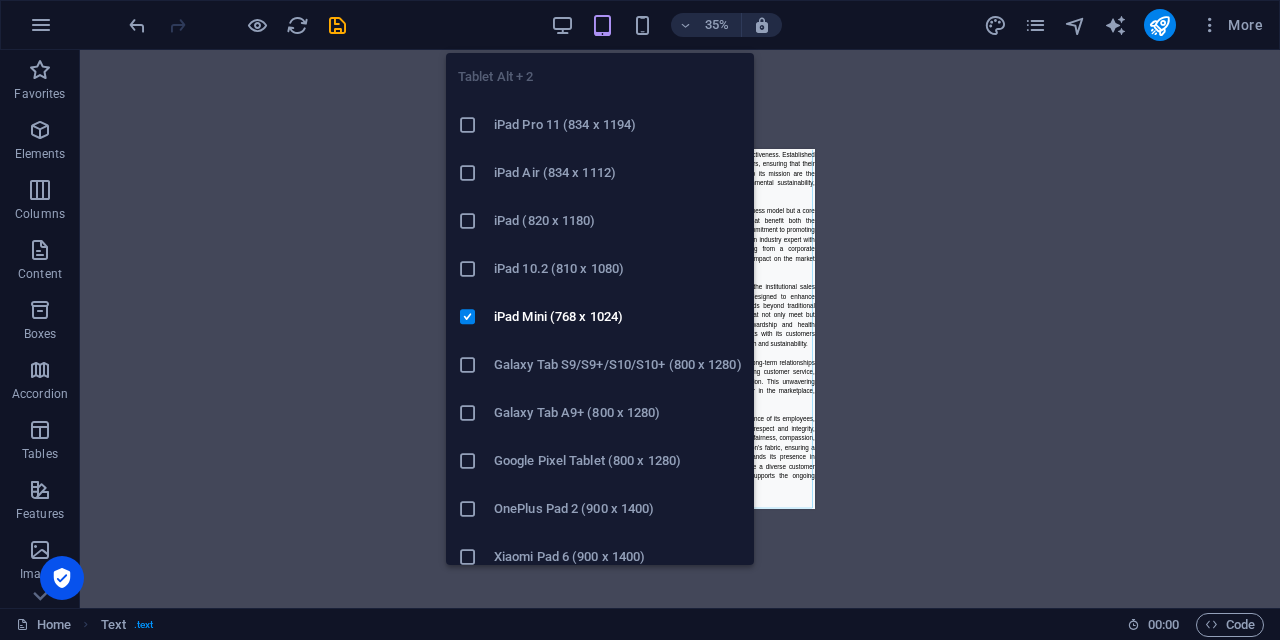 scroll, scrollTop: 432, scrollLeft: 0, axis: vertical 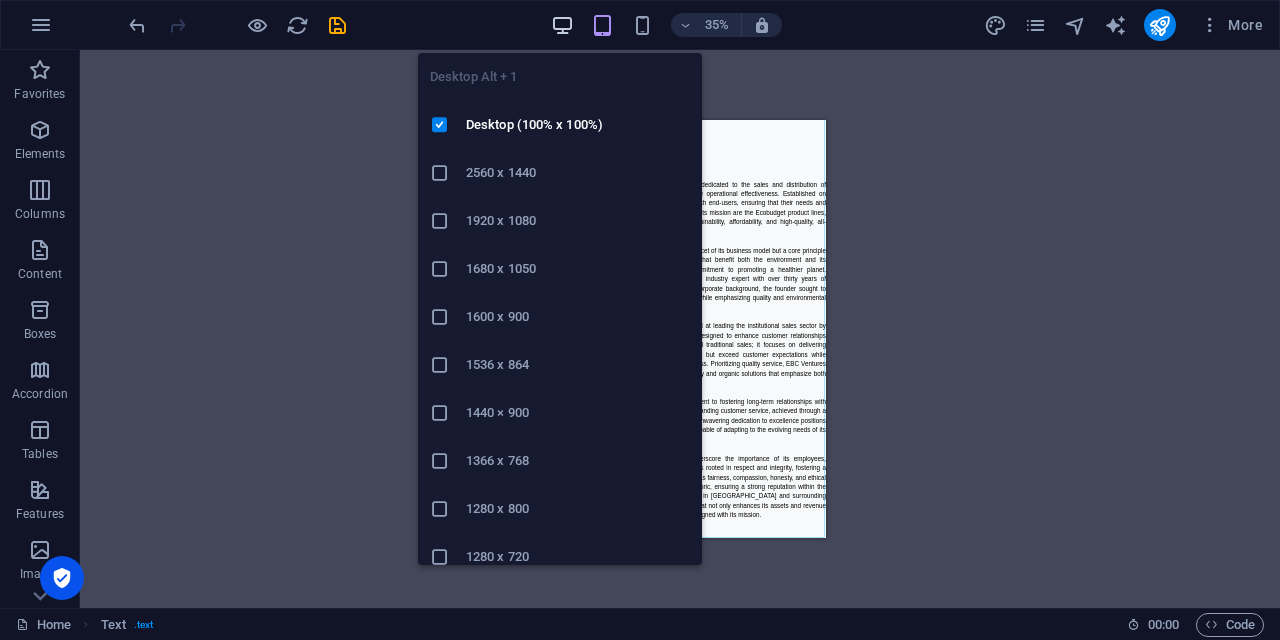 click at bounding box center [562, 25] 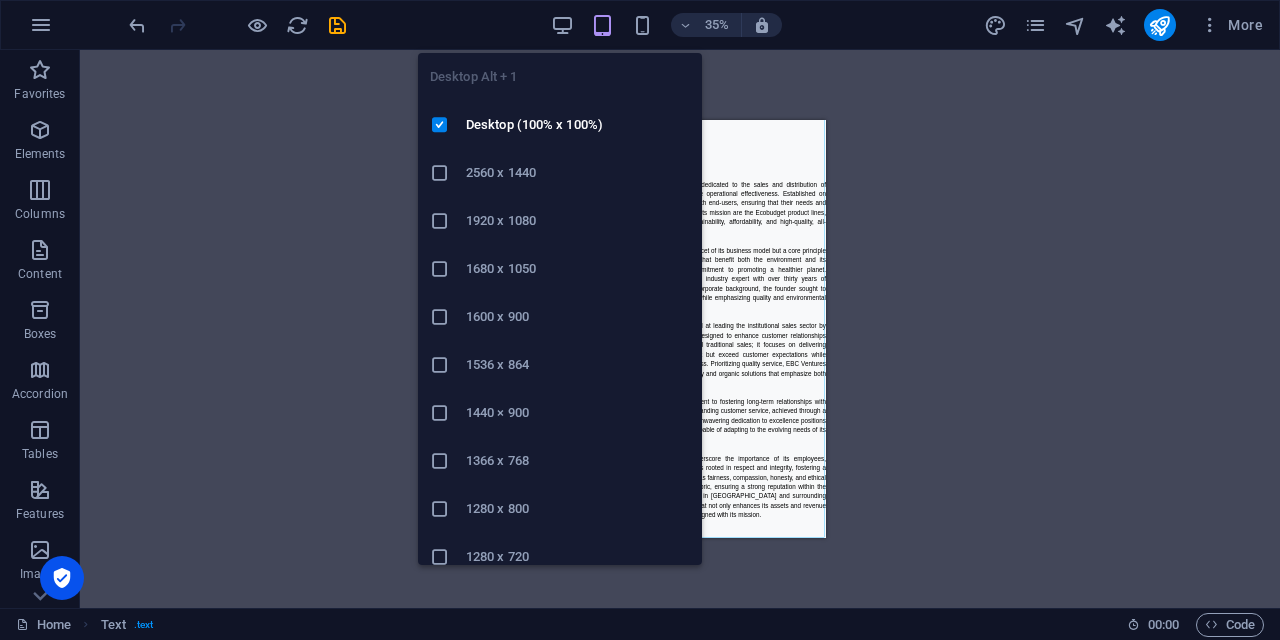 scroll, scrollTop: 0, scrollLeft: 0, axis: both 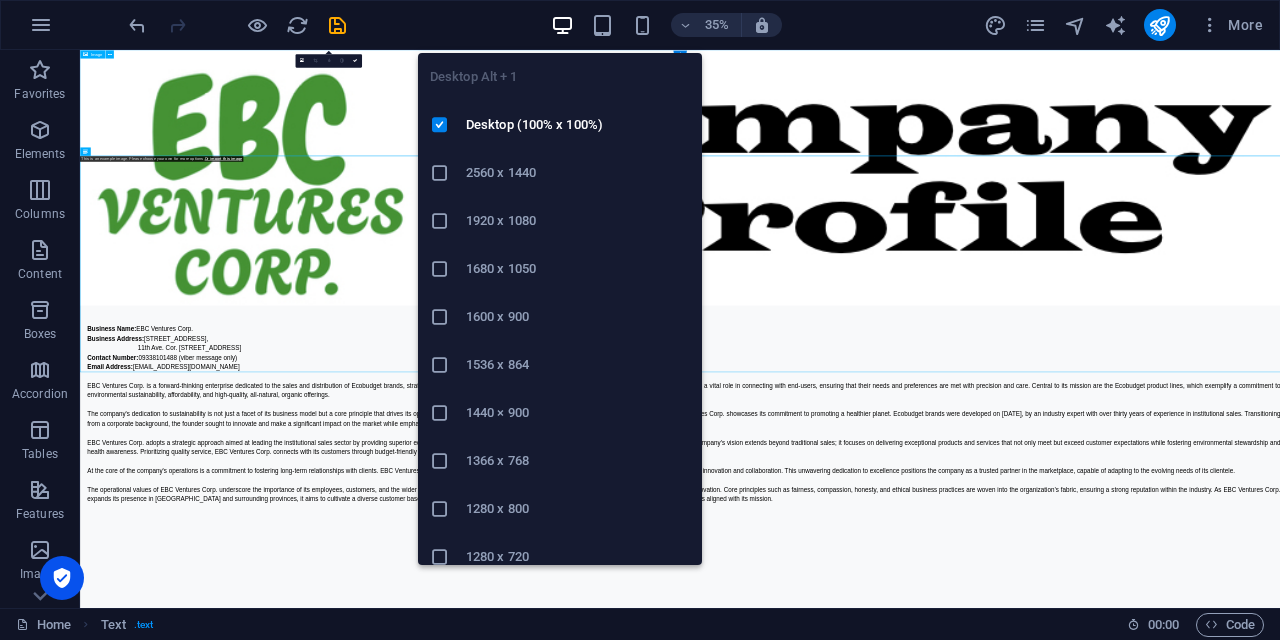 click at bounding box center (562, 25) 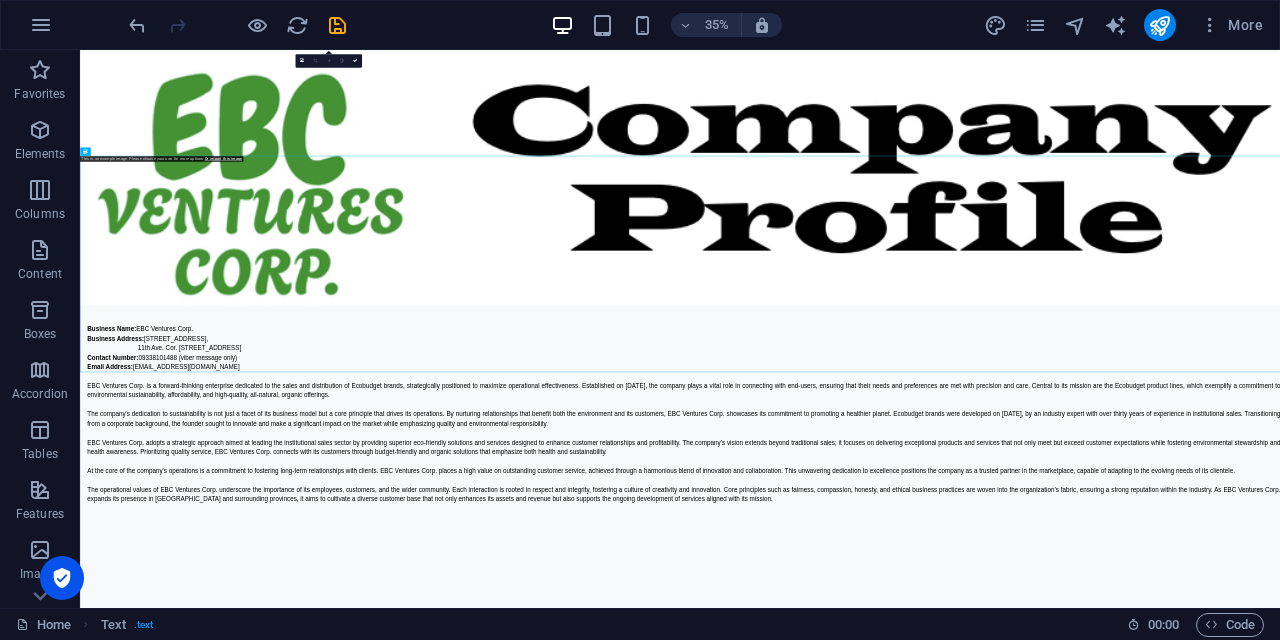 click on "Skip to main content
Business Name:            EBC Ventures Corp.  Business Address:       U1702, 17F High Street South Corporate Plaza Condominium Tower 2,            11th Ave. Cor. 26th St., Bonifacio Global City, Taguig 1635 Contact Number:           09338101488 (viber message only) Email Address:              info@ebcventures.ph   EBC Ventures Corp. is a forward-thinking enterprise dedicated to the sales and distribution of Ecobudget brands, strategically positioned to maximize operational effectiveness. Established on July 3, 2025, the company plays a vital role in connecting with end-users, ensuring that their needs and preferences are met with precision and care. Central to its mission are the Ecobudget product lines, which exemplify a commitment to environmental sustainability, affordability, and high-quality, all-natural, organic offerings." at bounding box center [1794, 724] 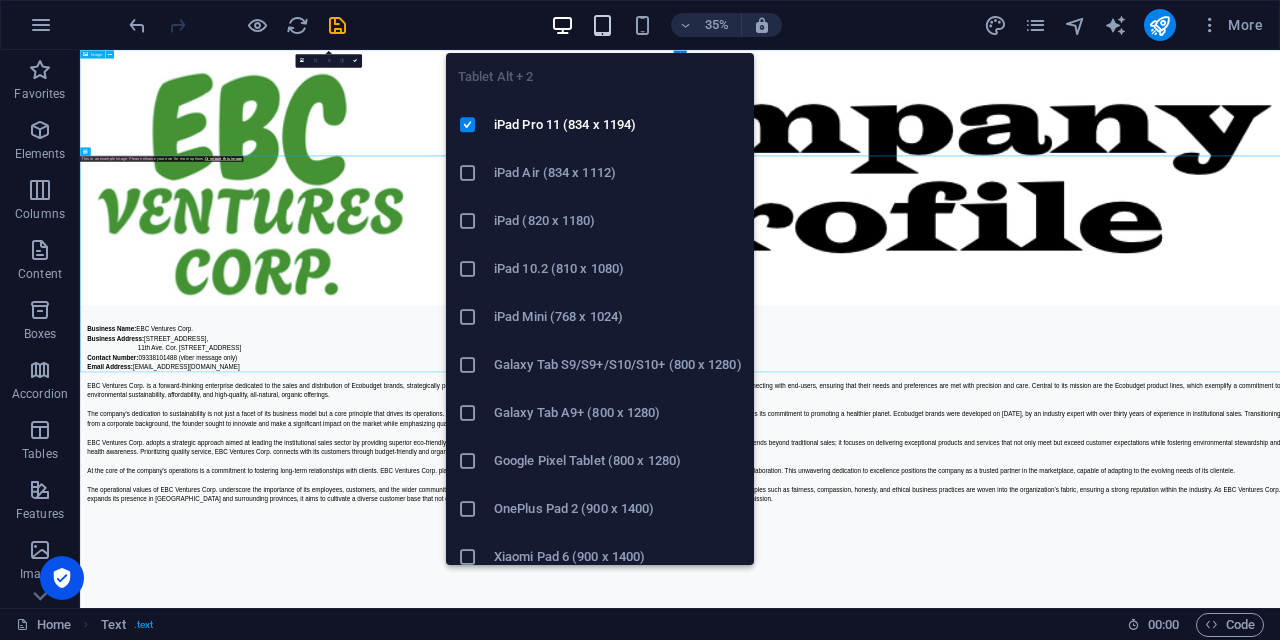 click at bounding box center [602, 25] 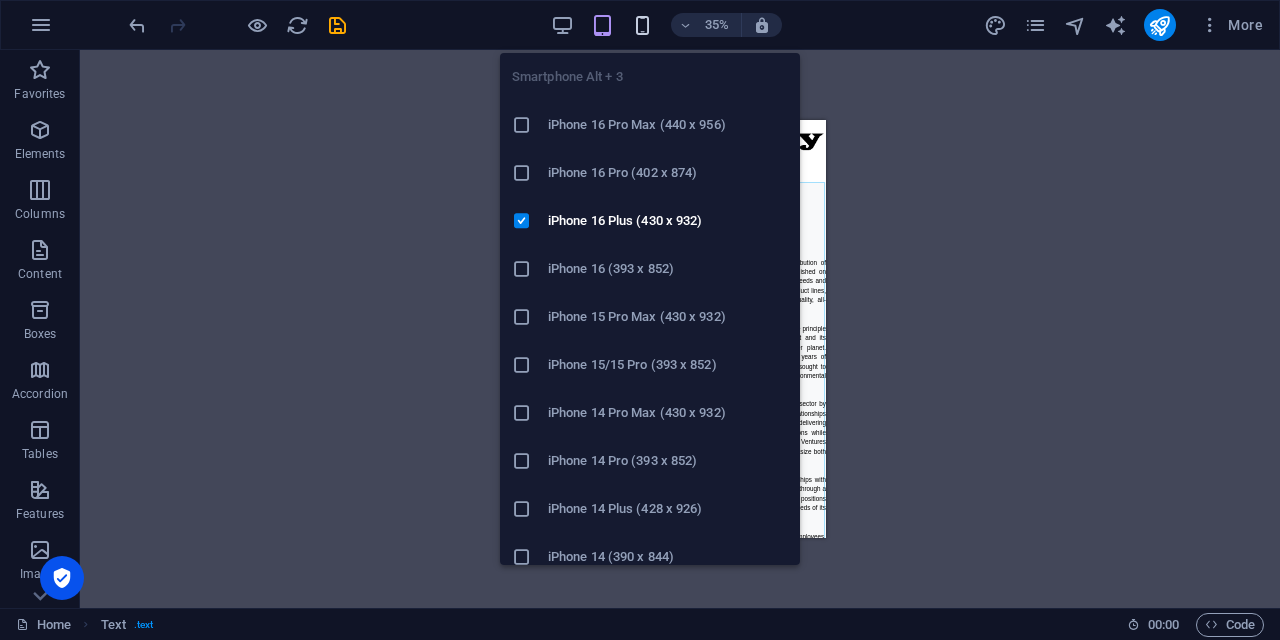 click at bounding box center [642, 25] 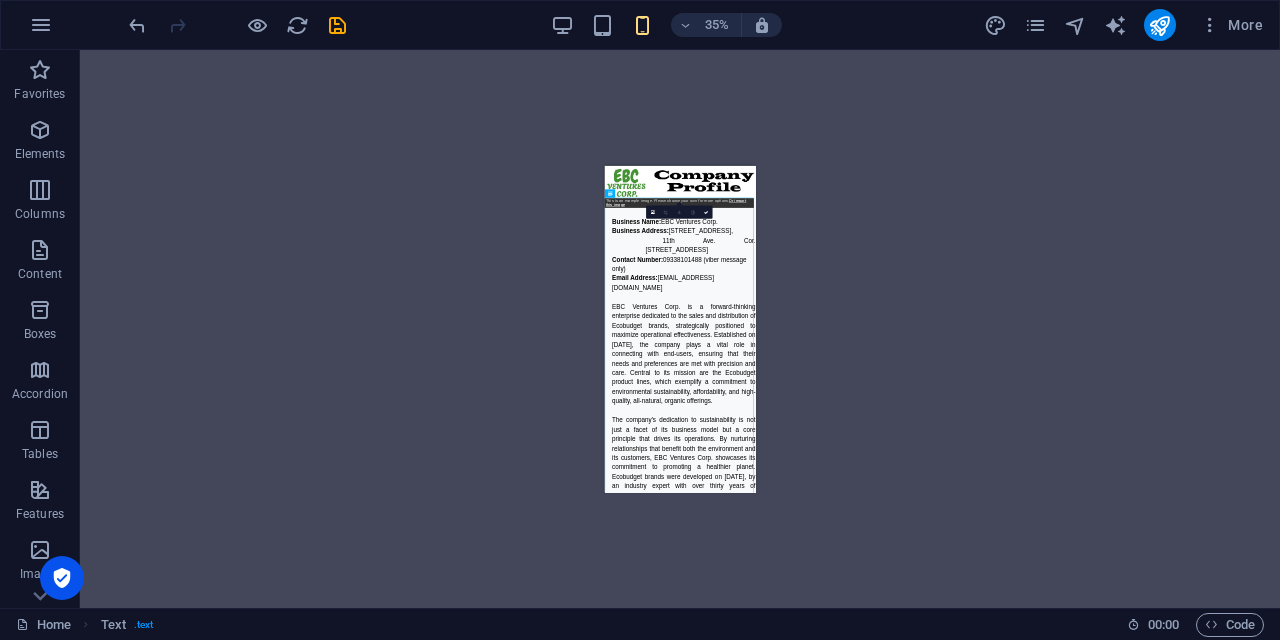 click on "Drag here to replace the existing content. Press “Ctrl” if you want to create a new element.
Menu Bar   Menu   Menu Bar   Logo   Text   H2   Container   Floating Image   Image   Text   Floating Image   Placeholder   Image   H2   Text   Text   Spacer   H2   H2   H2   Preset   Text   Container   Placeholder   Container   H2   Text   Image   Reference   Preset   Container   Placeholder   Container   Text   H2   Image   Container   Placeholder   Image   Image   H1   Placeholder   Image 180 170 160 150 140 130 120 110 100 90 80 70 60 50 40 30 20 10 0 -10 -20 -30 -40 -50 -60 -70 -80 -90 -100 -110 -120 -130 -140 -150 -160 -170 This is an example image. Please choose your own for more options.  Or import this image 0   Image" at bounding box center (680, 329) 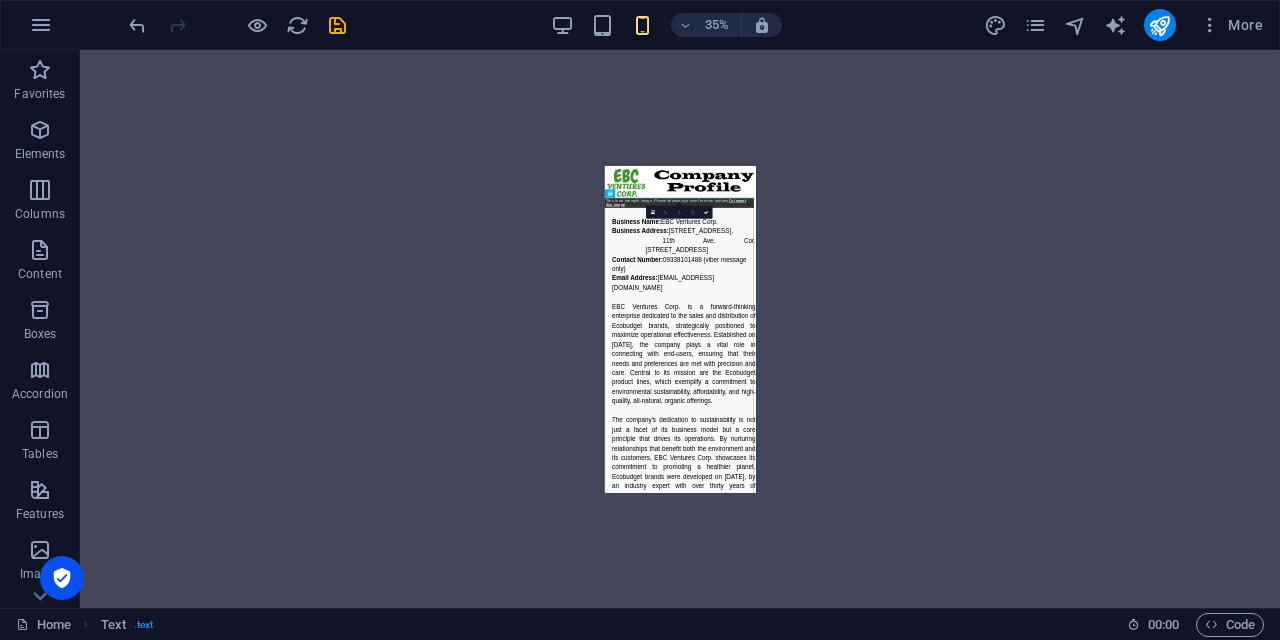 click on "Drag here to replace the existing content. Press “Ctrl” if you want to create a new element.
Menu Bar   Menu   Menu Bar   Logo   Text   H2   Container   Floating Image   Image   Text   Floating Image   Placeholder   Image   H2   Text   Text   Spacer   H2   H2   H2   Preset   Text   Container   Placeholder   Container   H2   Text   Image   Reference   Preset   Container   Placeholder   Container   Text   H2   Image   Container   Placeholder   Image   Image   H1   Placeholder   Image 180 170 160 150 140 130 120 110 100 90 80 70 60 50 40 30 20 10 0 -10 -20 -30 -40 -50 -60 -70 -80 -90 -100 -110 -120 -130 -140 -150 -160 -170 This is an example image. Please choose your own for more options.  Or import this image 0   Image" at bounding box center (680, 329) 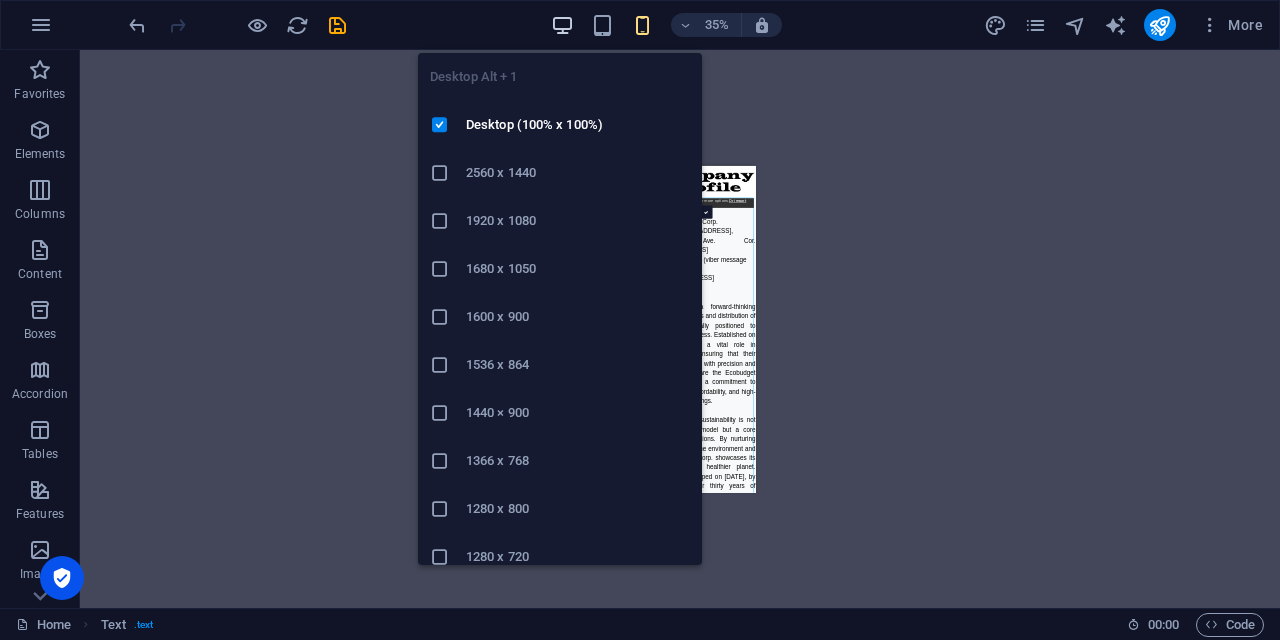 click at bounding box center [562, 25] 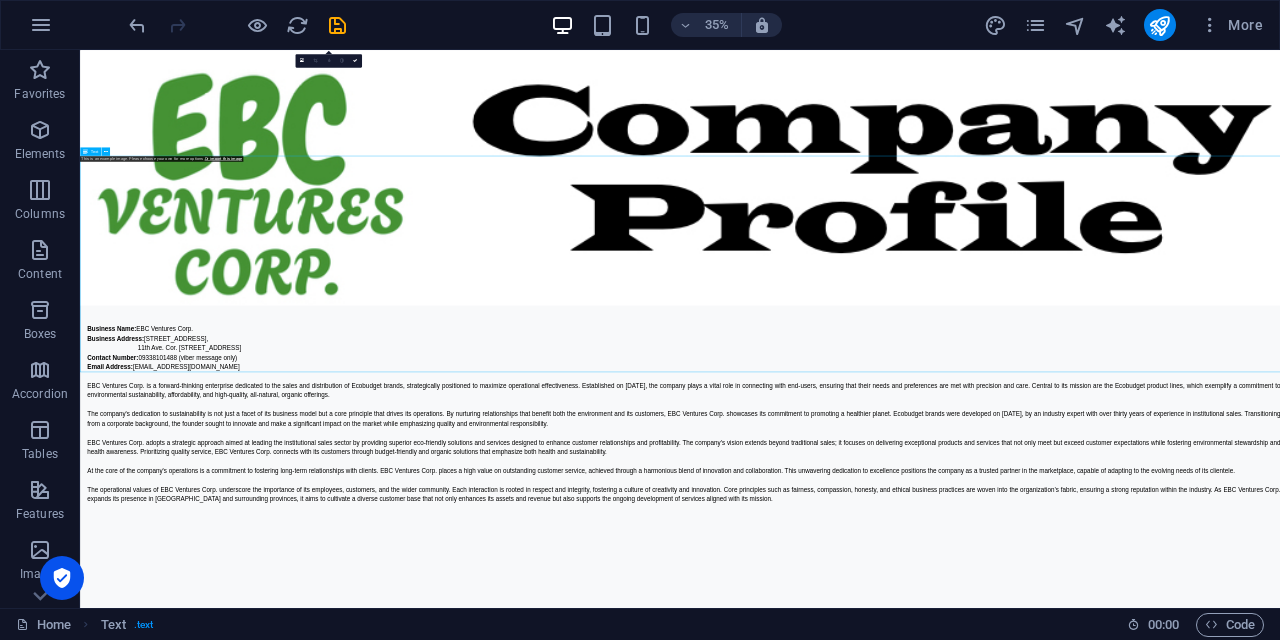 click on "Business Name:            EBC Ventures Corp.  Business Address:       U1702, 17F High Street South Corporate Plaza Condominium Tower 2,            11th Ave. Cor. 26th St., Bonifacio Global City, Taguig 1635 Contact Number:           09338101488 (viber message only) Email Address:              info@ebcventures.ph   EBC Ventures Corp. is a forward-thinking enterprise dedicated to the sales and distribution of Ecobudget brands, strategically positioned to maximize operational effectiveness. Established on July 3, 2025, the company plays a vital role in connecting with end-users, ensuring that their needs and preferences are met with precision and care. Central to its mission are the Ecobudget product lines, which exemplify a commitment to environmental sustainability, affordability, and high-quality, all-natural, organic offerings." at bounding box center [1794, 1089] 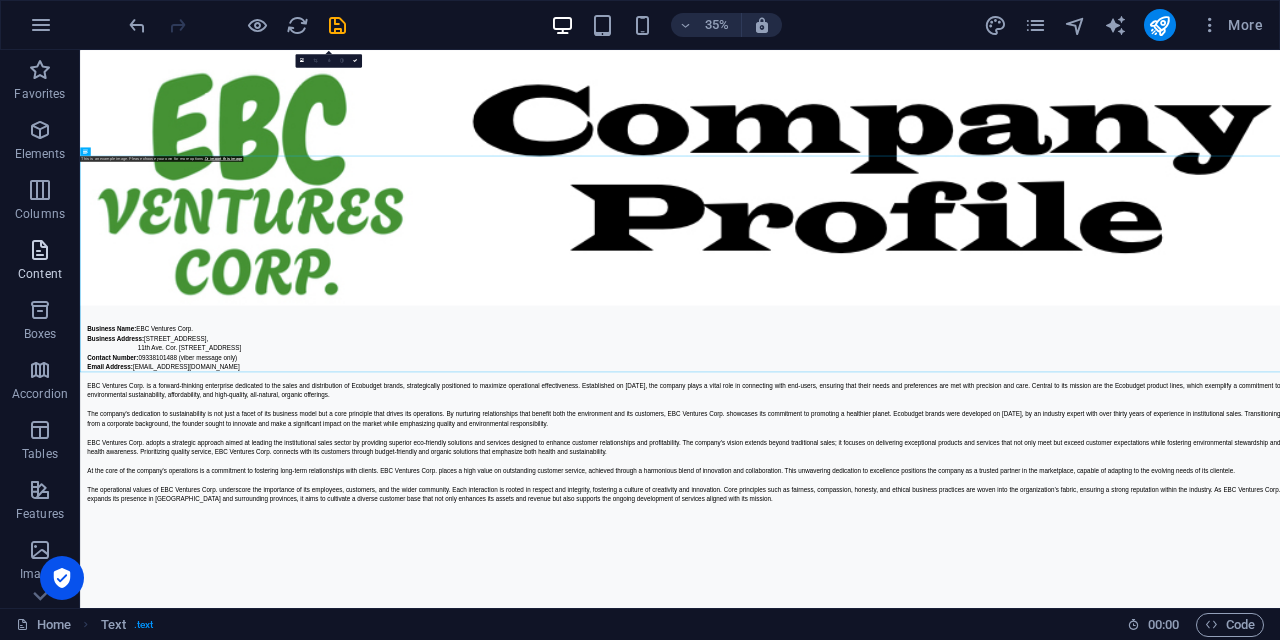 click at bounding box center (40, 250) 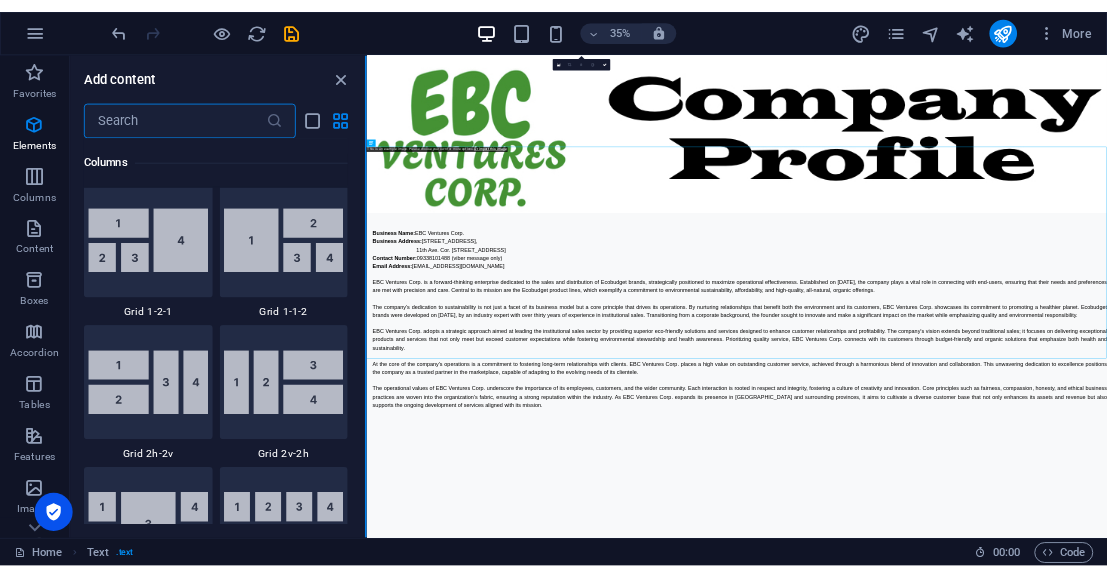 scroll, scrollTop: 3499, scrollLeft: 0, axis: vertical 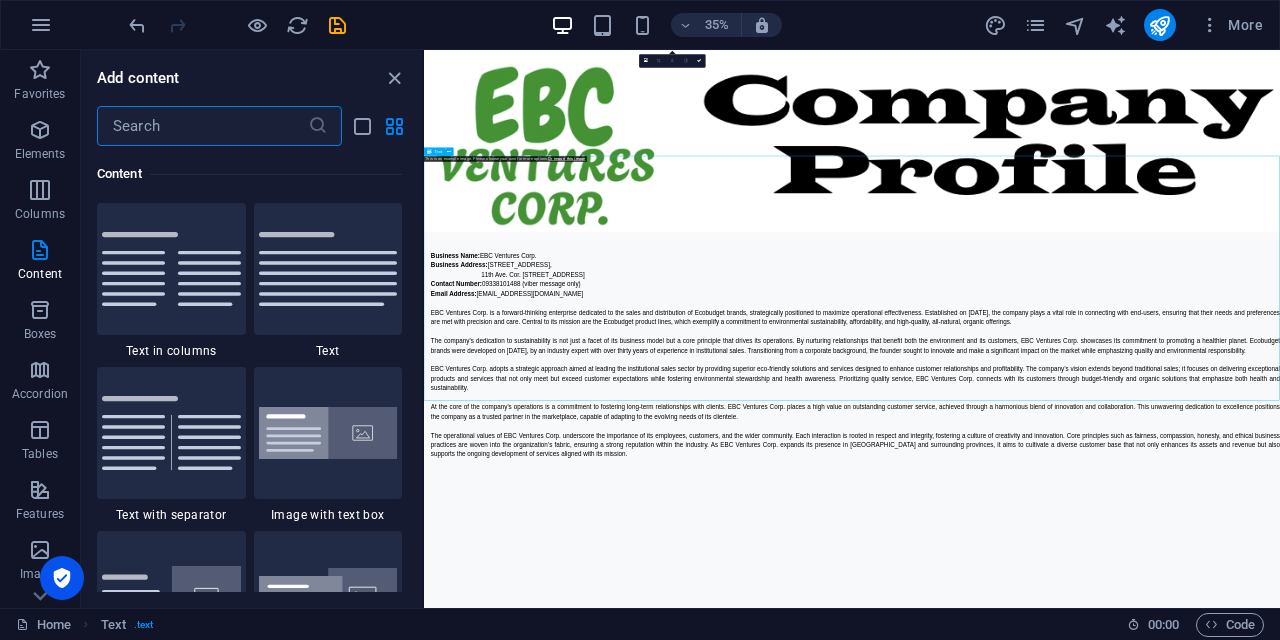 click on "Business Name:            EBC Ventures Corp.  Business Address:       U1702, 17F High Street South Corporate Plaza Condominium Tower 2,            11th Ave. Cor. 26th St., Bonifacio Global City, Taguig 1635 Contact Number:           09338101488 (viber message only) Email Address:              info@ebcventures.ph   EBC Ventures Corp. is a forward-thinking enterprise dedicated to the sales and distribution of Ecobudget brands, strategically positioned to maximize operational effectiveness. Established on July 3, 2025, the company plays a vital role in connecting with end-users, ensuring that their needs and preferences are met with precision and care. Central to its mission are the Ecobudget product lines, which exemplify a commitment to environmental sustainability, affordability, and high-quality, all-natural, organic offerings." at bounding box center [1647, 920] 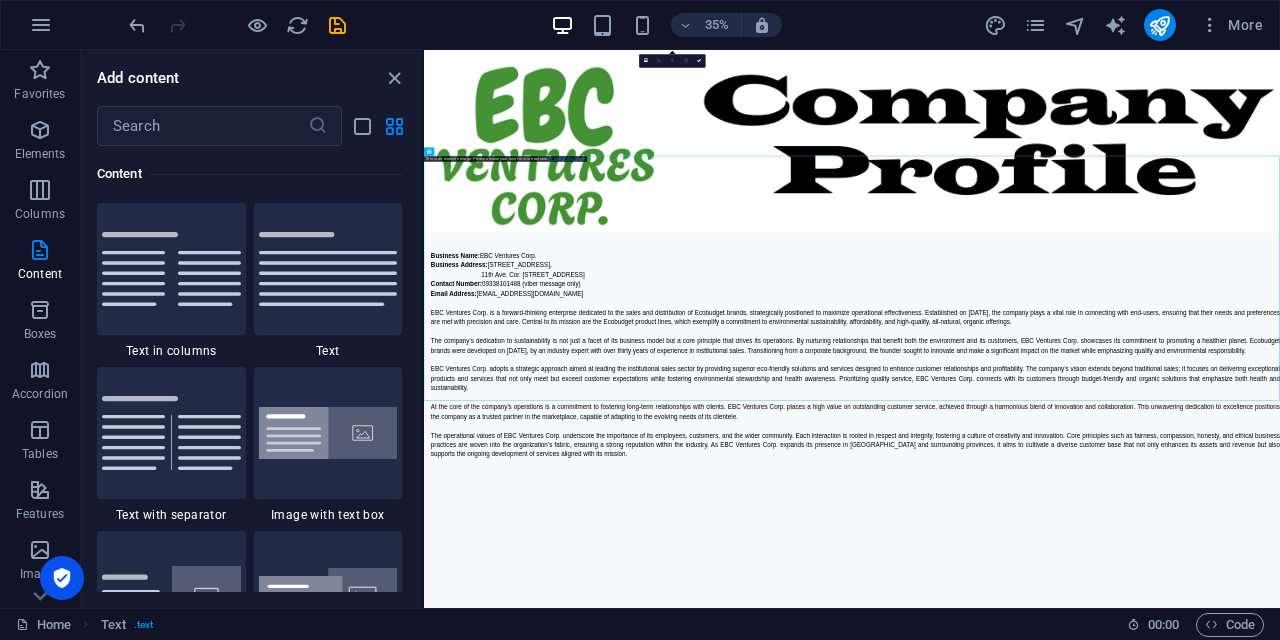 click on "Or import this image" at bounding box center (566, 158) 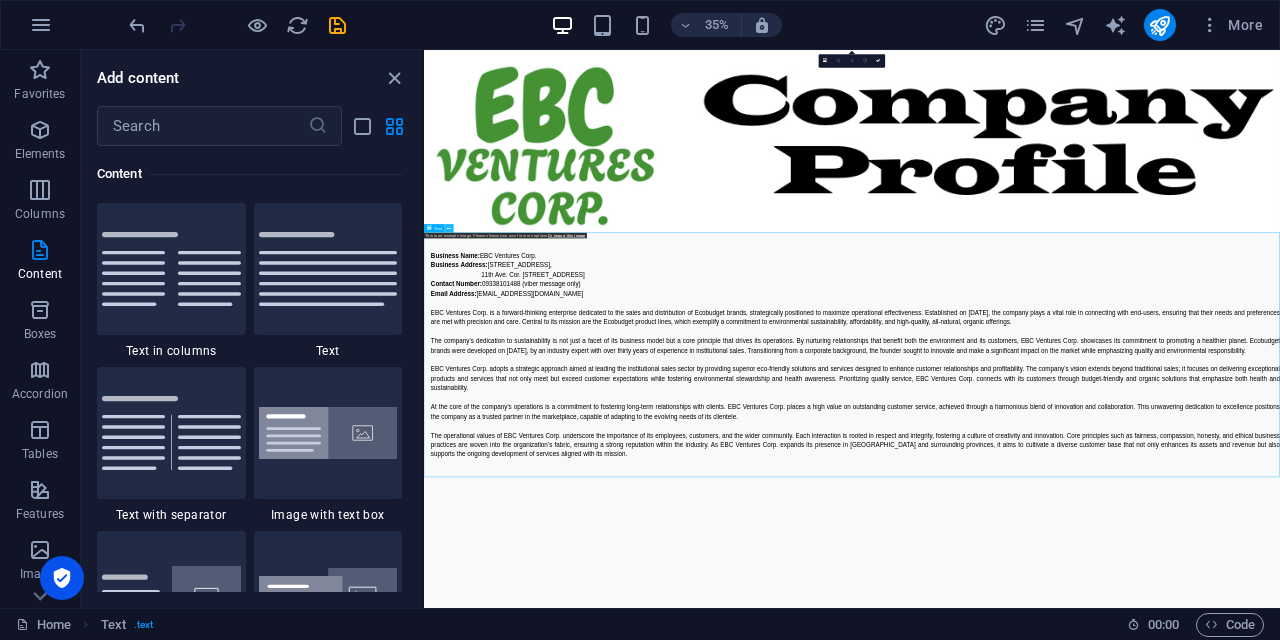 click at bounding box center (450, 227) 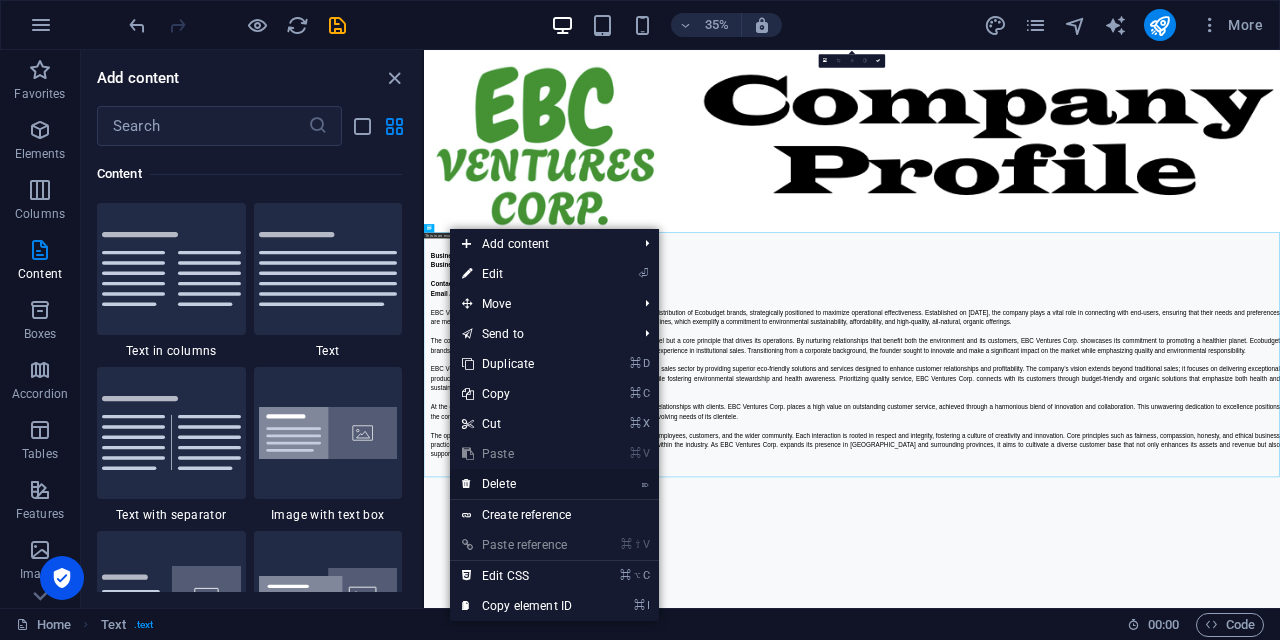 drag, startPoint x: 516, startPoint y: 487, endPoint x: 200, endPoint y: 1177, distance: 758.91766 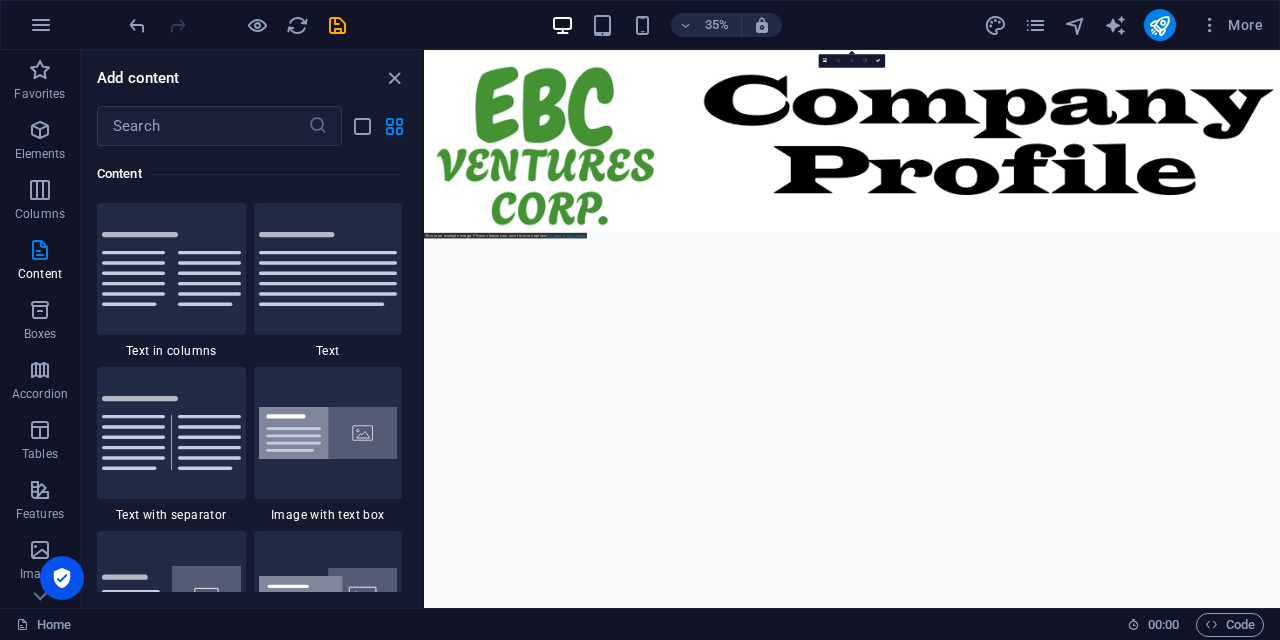 click on "Or import this image" at bounding box center [566, 235] 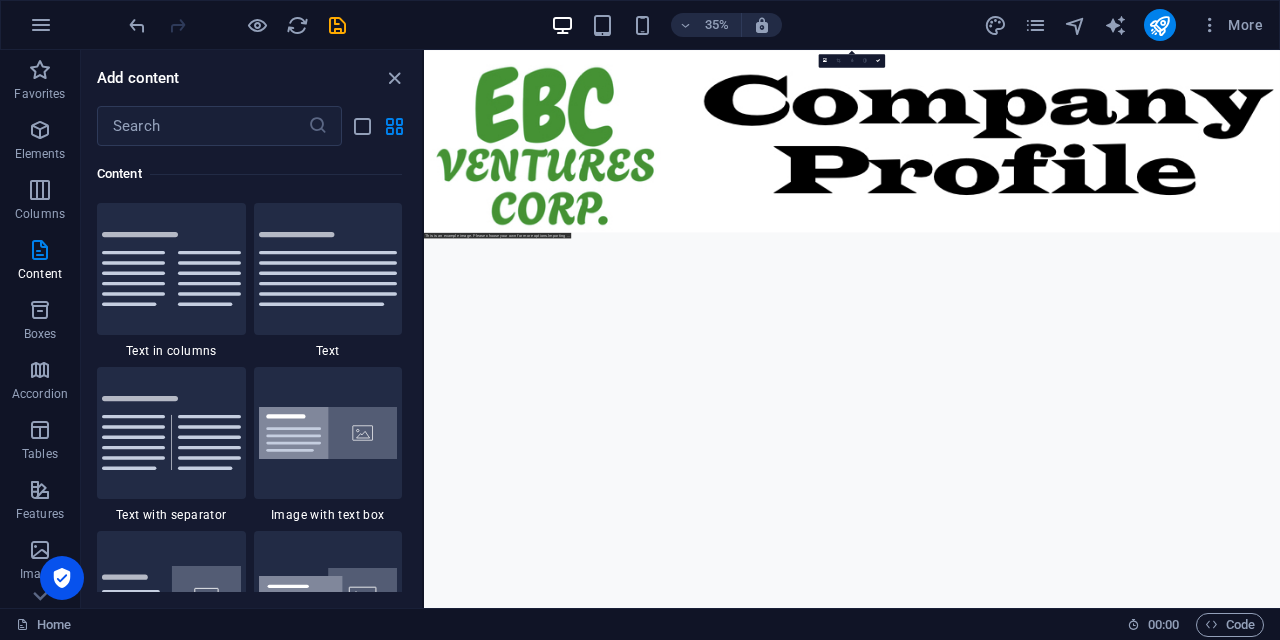 click on "This is an example image. Please choose your own for more options.  Importing ..." at bounding box center (498, 236) 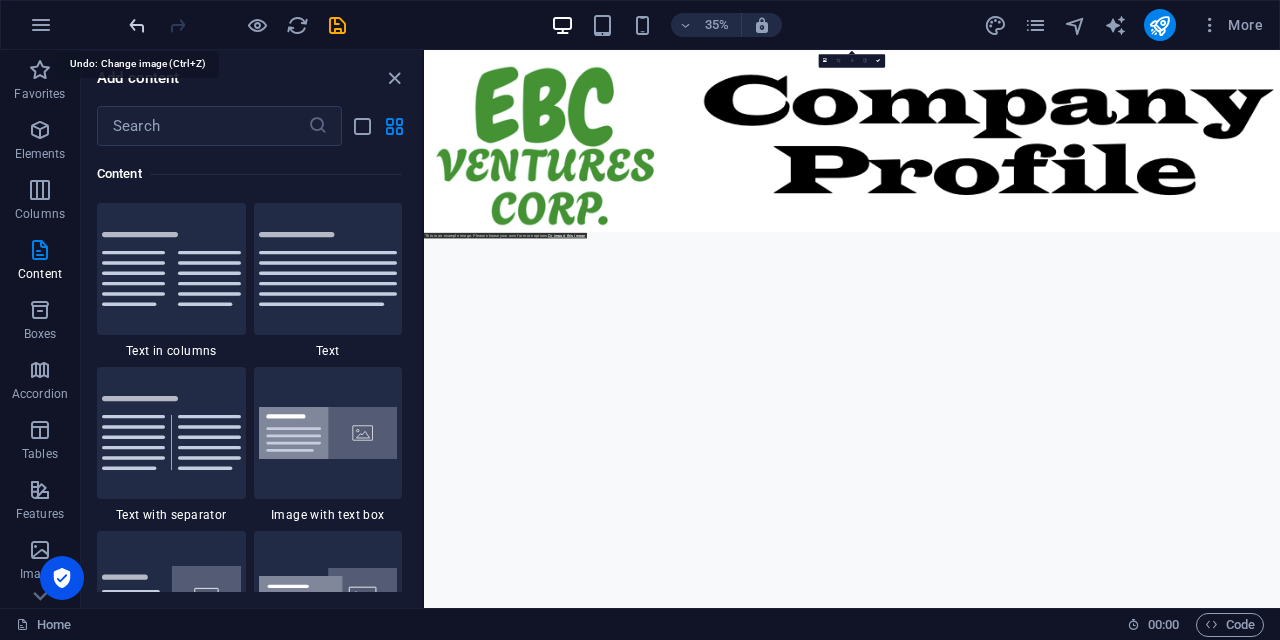 click at bounding box center [137, 25] 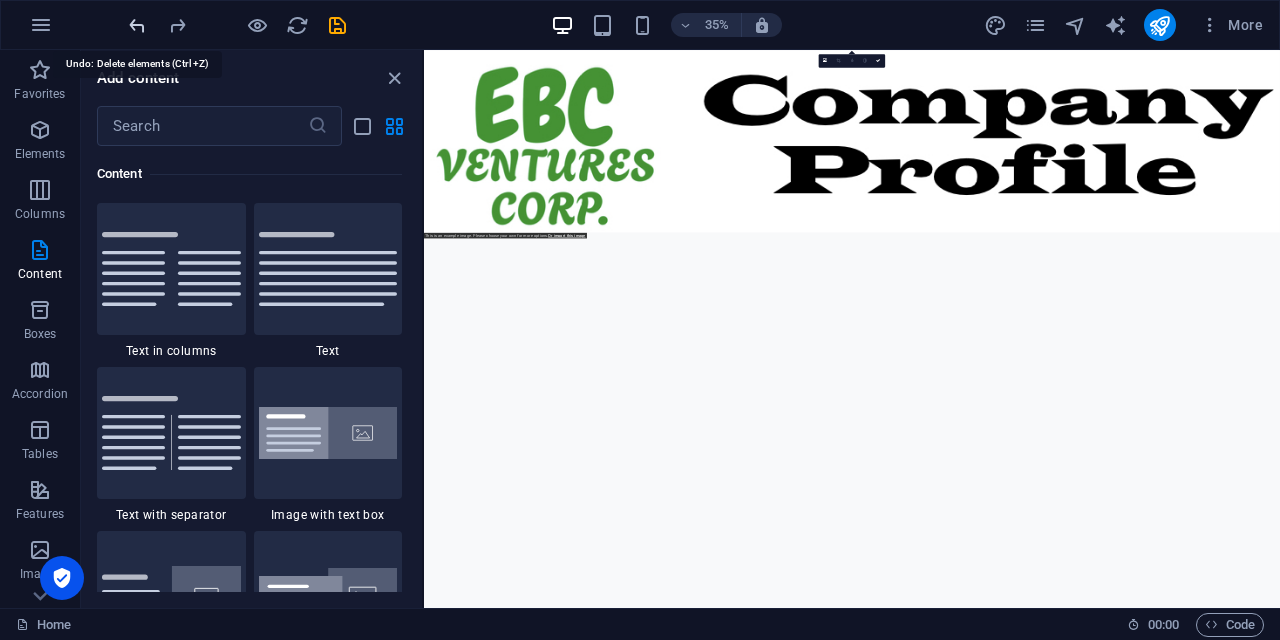 click at bounding box center (137, 25) 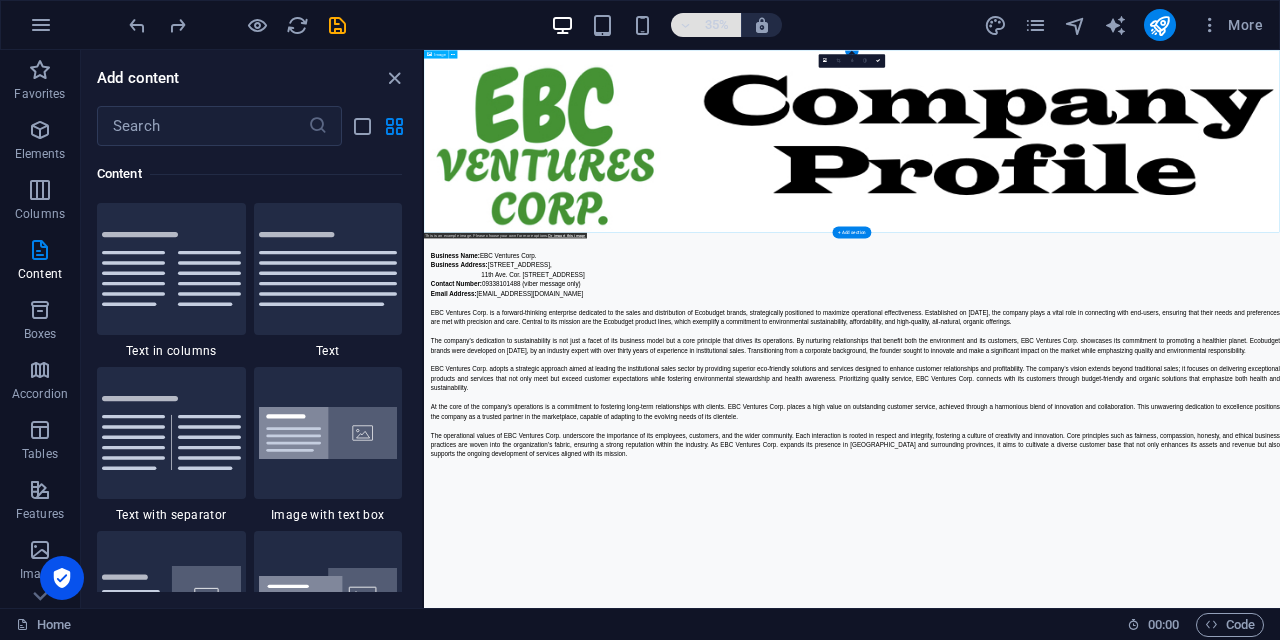 click at bounding box center (686, 25) 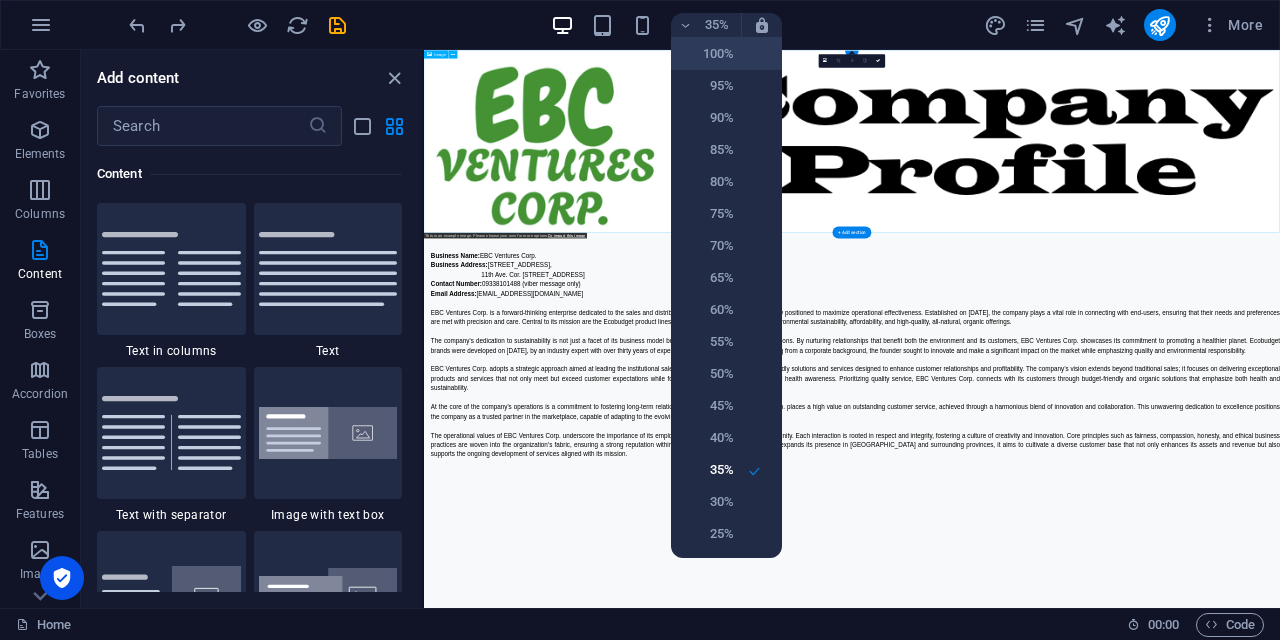 drag, startPoint x: 723, startPoint y: 54, endPoint x: 727, endPoint y: 69, distance: 15.524175 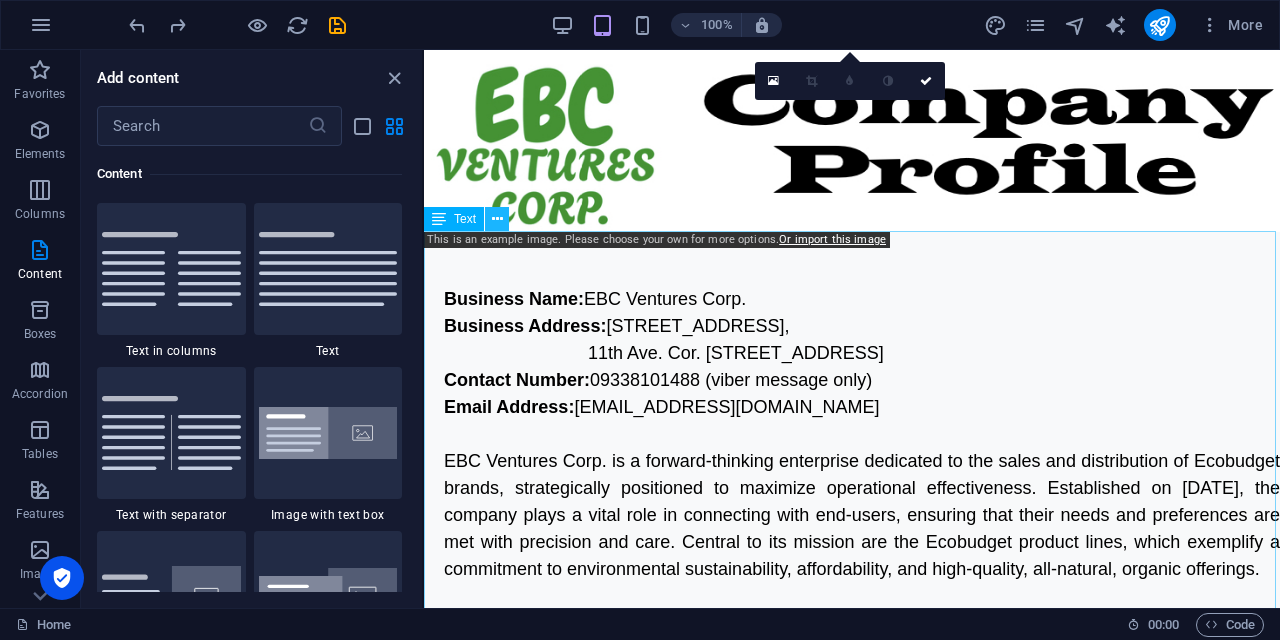 click at bounding box center (497, 219) 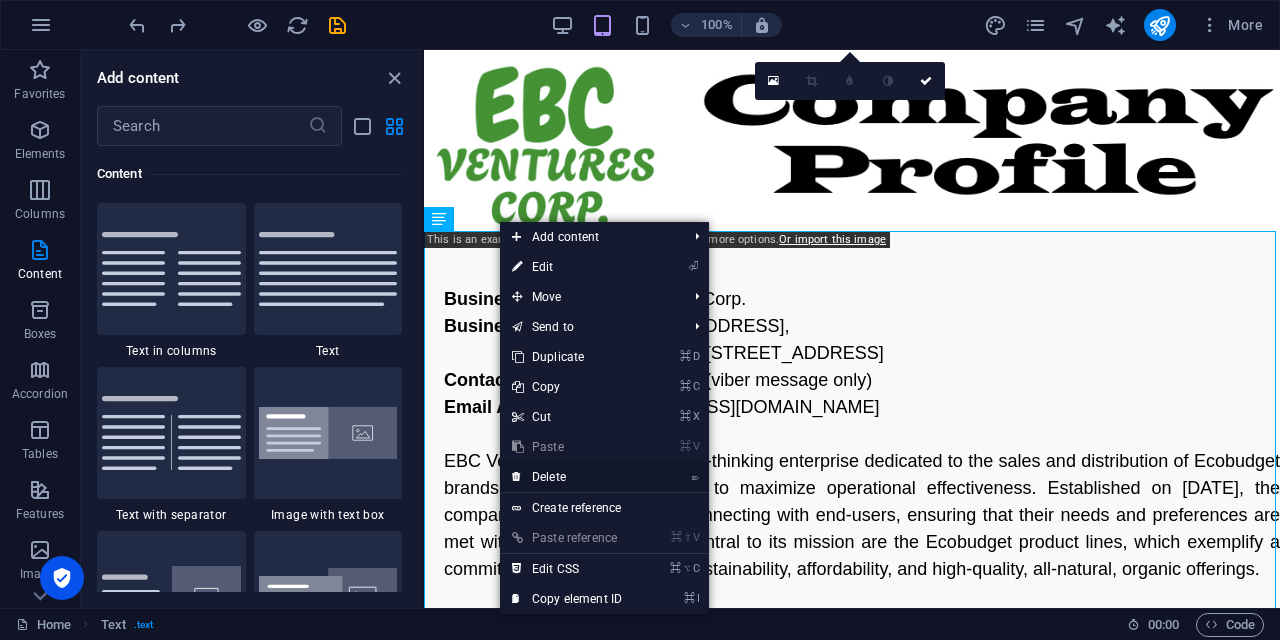 drag, startPoint x: 573, startPoint y: 473, endPoint x: 169, endPoint y: 404, distance: 409.84998 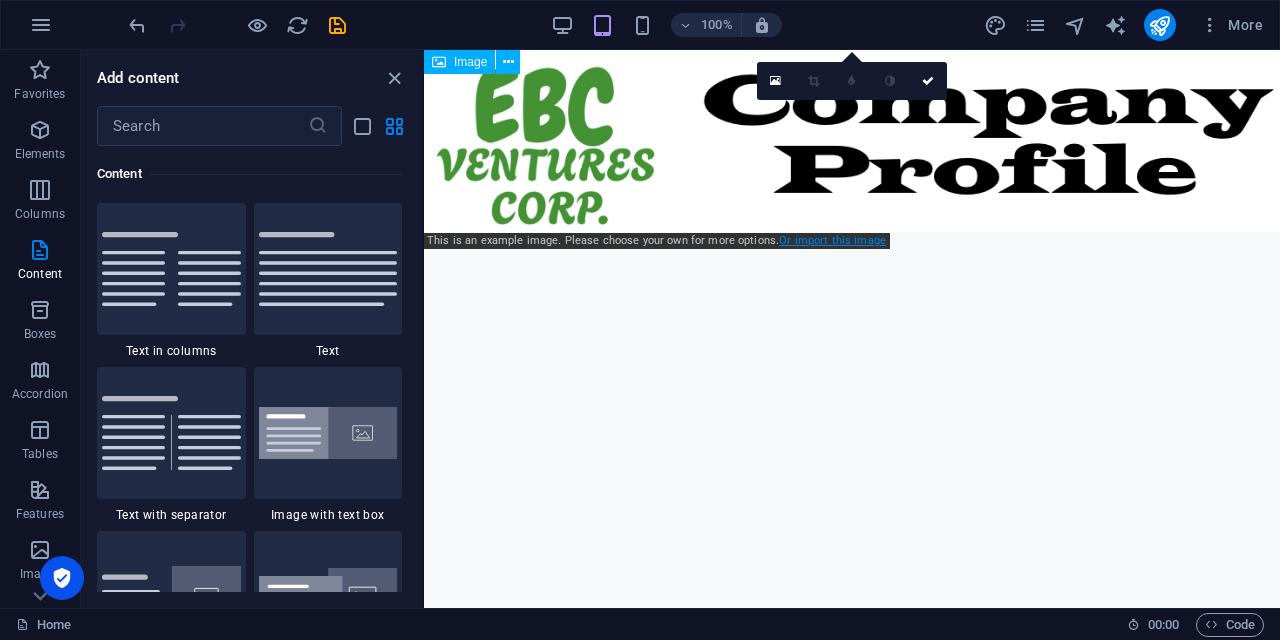 click on "Or import this image" at bounding box center (832, 240) 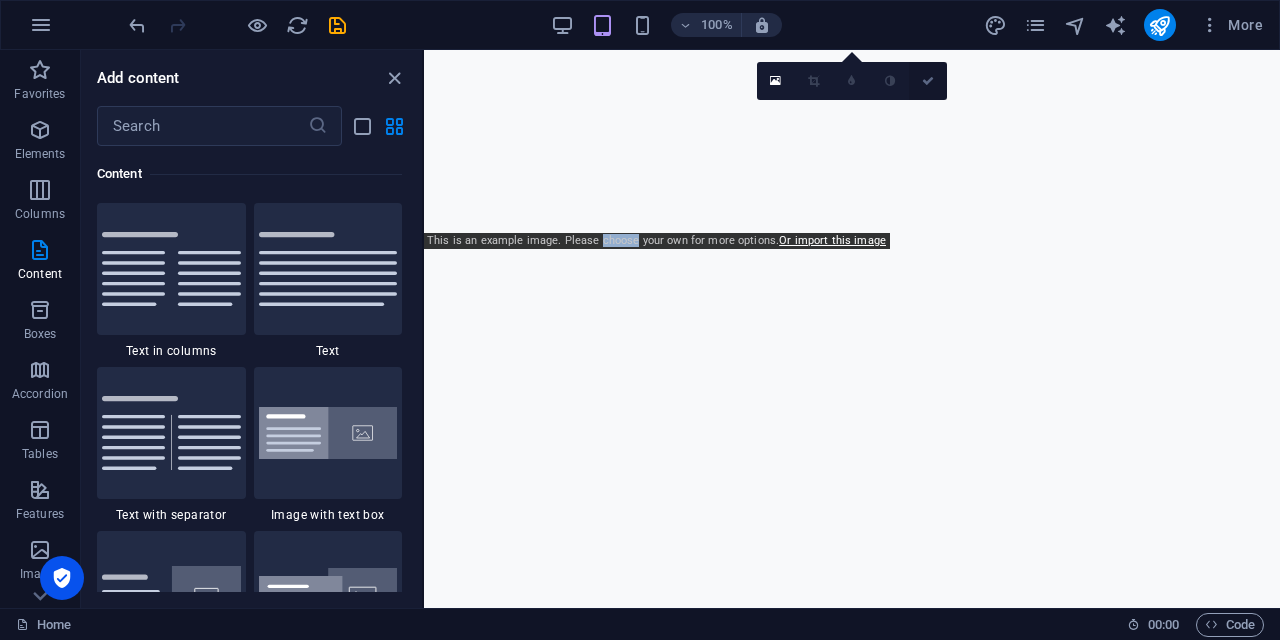 click at bounding box center [928, 81] 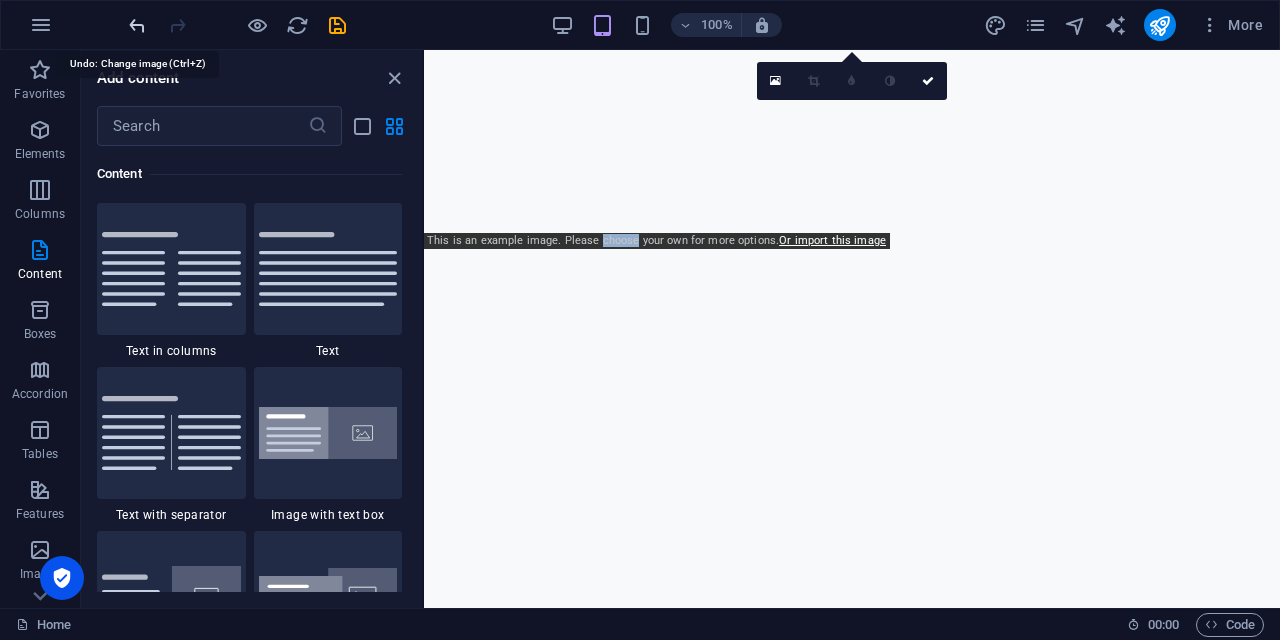click at bounding box center [137, 25] 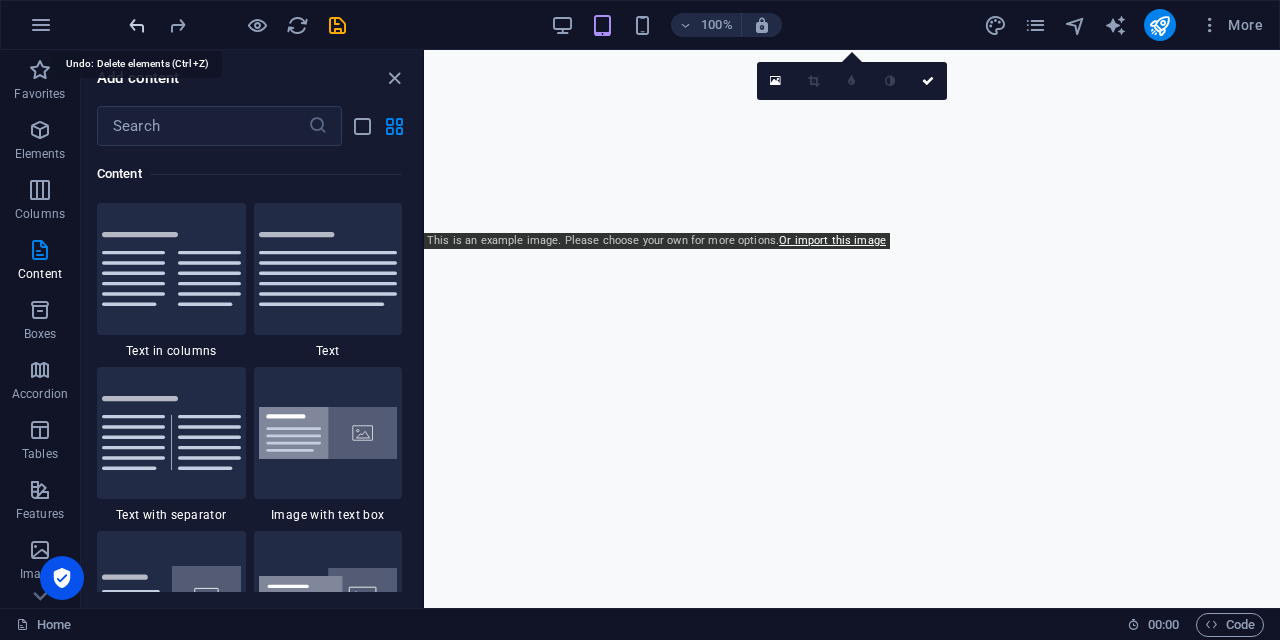 click at bounding box center [137, 25] 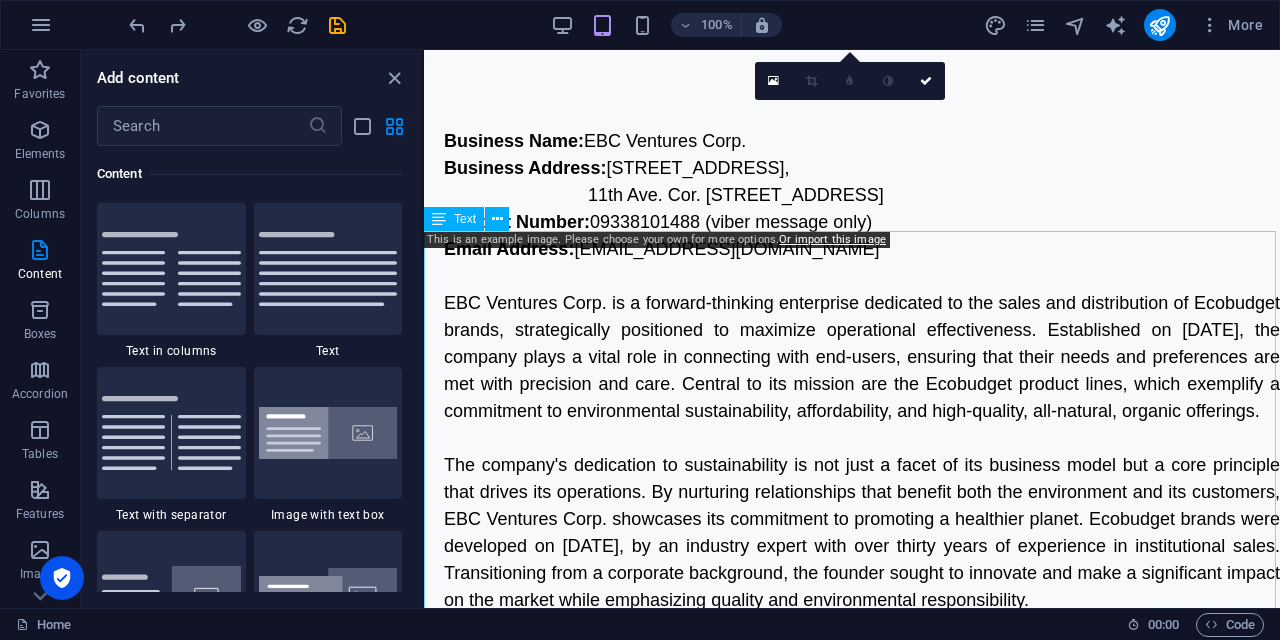 click on "Business Name:            EBC Ventures Corp.  Business Address:       U1702, 17F High Street South Corporate Plaza Condominium Tower 2,            11th Ave. Cor. 26th St., Bonifacio Global City, Taguig 1635 Contact Number:           09338101488 (viber message only) Email Address:              info@ebcventures.ph   EBC Ventures Corp. is a forward-thinking enterprise dedicated to the sales and distribution of Ecobudget brands, strategically positioned to maximize operational effectiveness. Established on July 3, 2025, the company plays a vital role in connecting with end-users, ensuring that their needs and preferences are met with precision and care. Central to its mission are the Ecobudget product lines, which exemplify a commitment to environmental sustainability, affordability, and high-quality, all-natural, organic offerings." at bounding box center (852, 666) 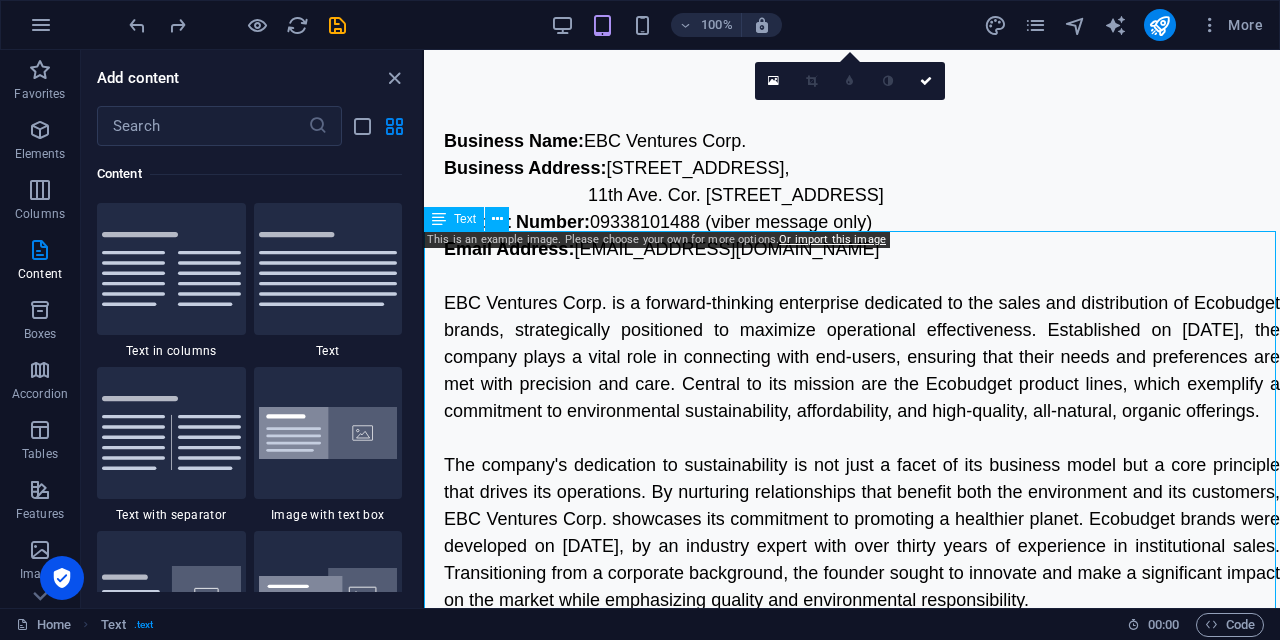 click on "Business Name:            EBC Ventures Corp.  Business Address:       U1702, 17F High Street South Corporate Plaza Condominium Tower 2,            11th Ave. Cor. 26th St., Bonifacio Global City, Taguig 1635 Contact Number:           09338101488 (viber message only) Email Address:              info@ebcventures.ph   EBC Ventures Corp. is a forward-thinking enterprise dedicated to the sales and distribution of Ecobudget brands, strategically positioned to maximize operational effectiveness. Established on July 3, 2025, the company plays a vital role in connecting with end-users, ensuring that their needs and preferences are met with precision and care. Central to its mission are the Ecobudget product lines, which exemplify a commitment to environmental sustainability, affordability, and high-quality, all-natural, organic offerings." at bounding box center [852, 666] 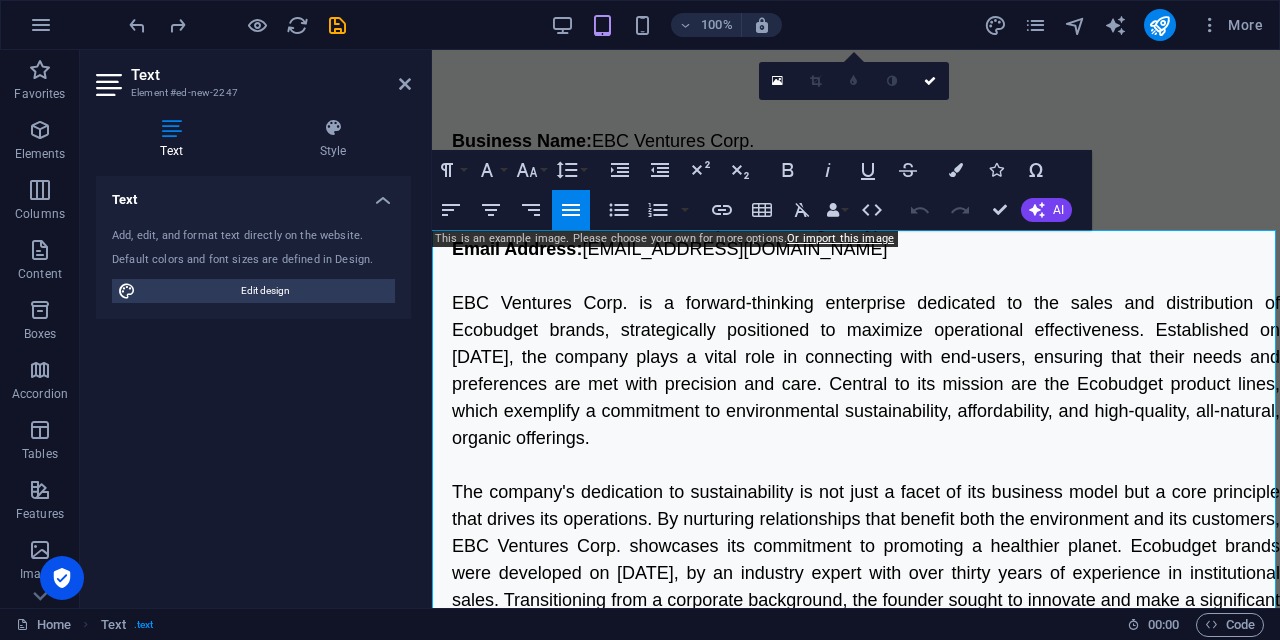 click at bounding box center [866, 276] 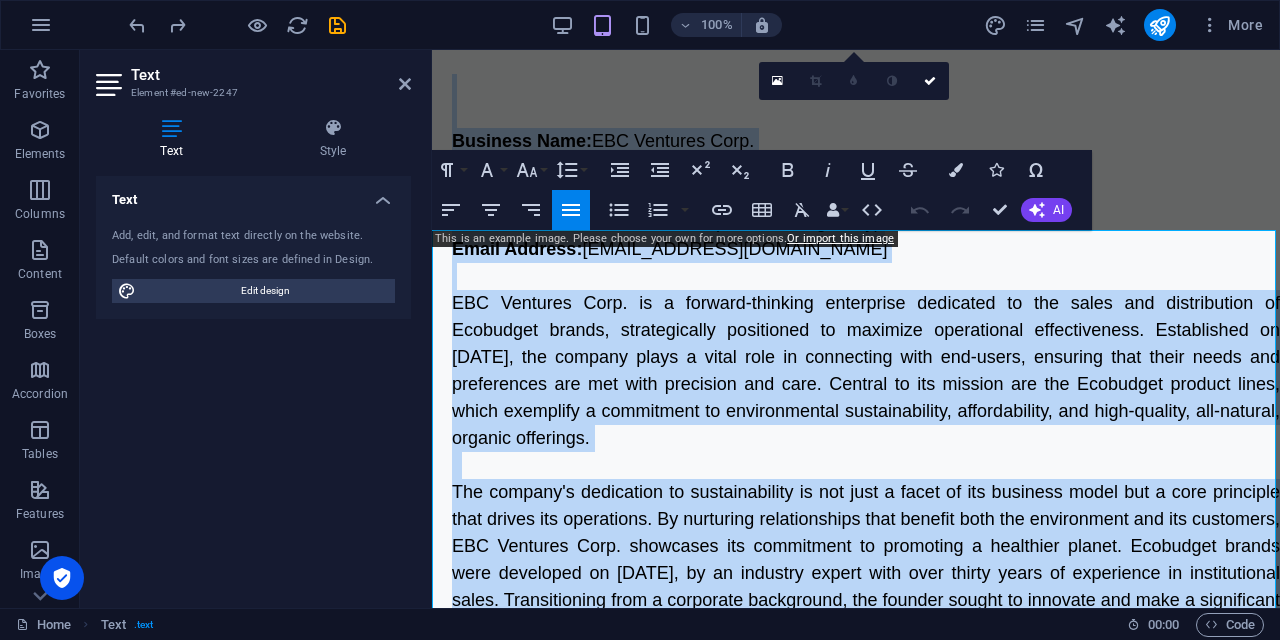 copy on "Business Name:            EBC Ventures Corp.  Business Address:       U1702, 17F High Street South Corporate Plaza Condominium Tower 2,            11th Ave. Cor. 26th St., Bonifacio Global City, Taguig 1635 Contact Number:           09338101488 (viber message only) Email Address:              info@ebcventures.ph   EBC Ventures Corp. is a forward-thinking enterprise dedicated to the sales and distribution of Ecobudget brands, strategically positioned to maximize operational effectiveness. Established on July 3, 2025, the company plays a vital role in connecting with end-users, ensuring that their needs and preferences are met with precision and care. Central to its mission are the Ecobudget product lines, which exemplify a commitment to environmental sustainability, affordability, and high-quality, all-natural, organic offerings.   The company's dedication to sustainability is not just a facet of its business model but a core principle that drives its operations. By nurturing relationships that benefit both..." 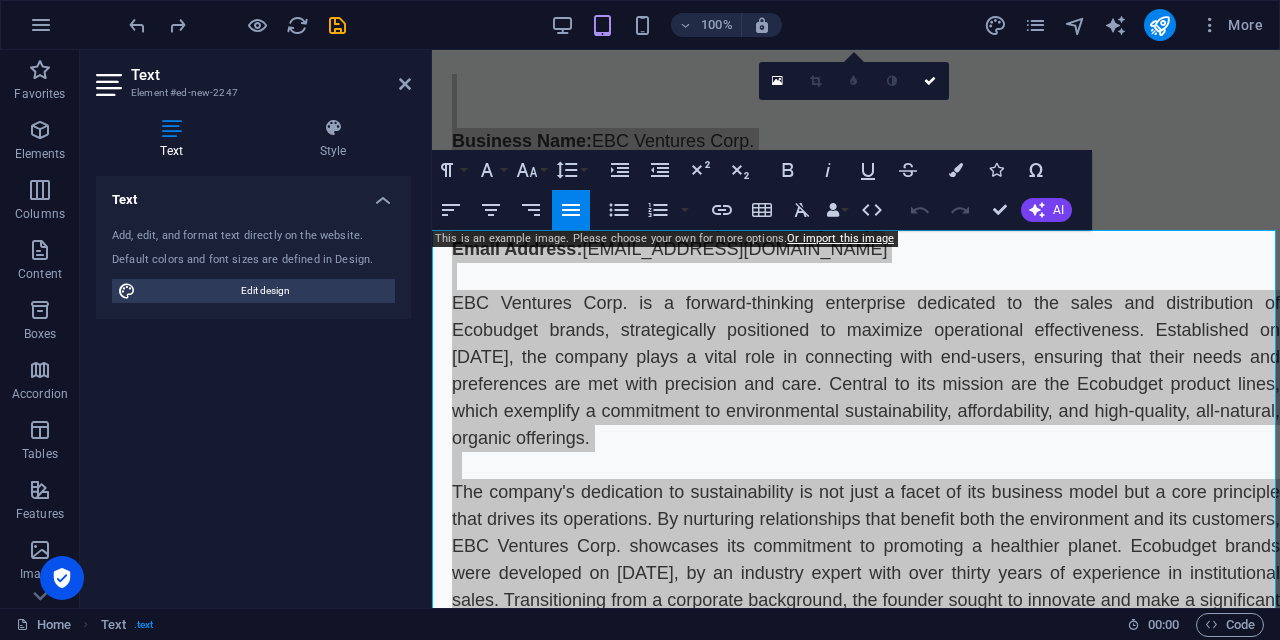 drag, startPoint x: 16, startPoint y: 276, endPoint x: 323, endPoint y: 35, distance: 390.29477 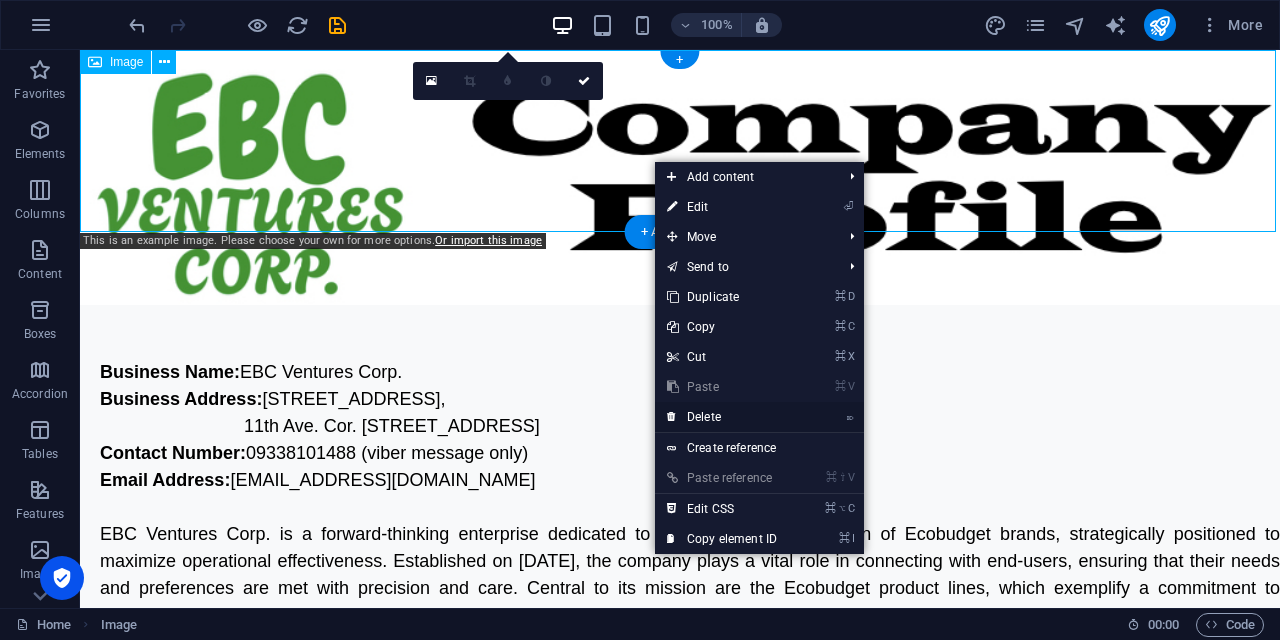 drag, startPoint x: 670, startPoint y: 365, endPoint x: 750, endPoint y: 415, distance: 94.33981 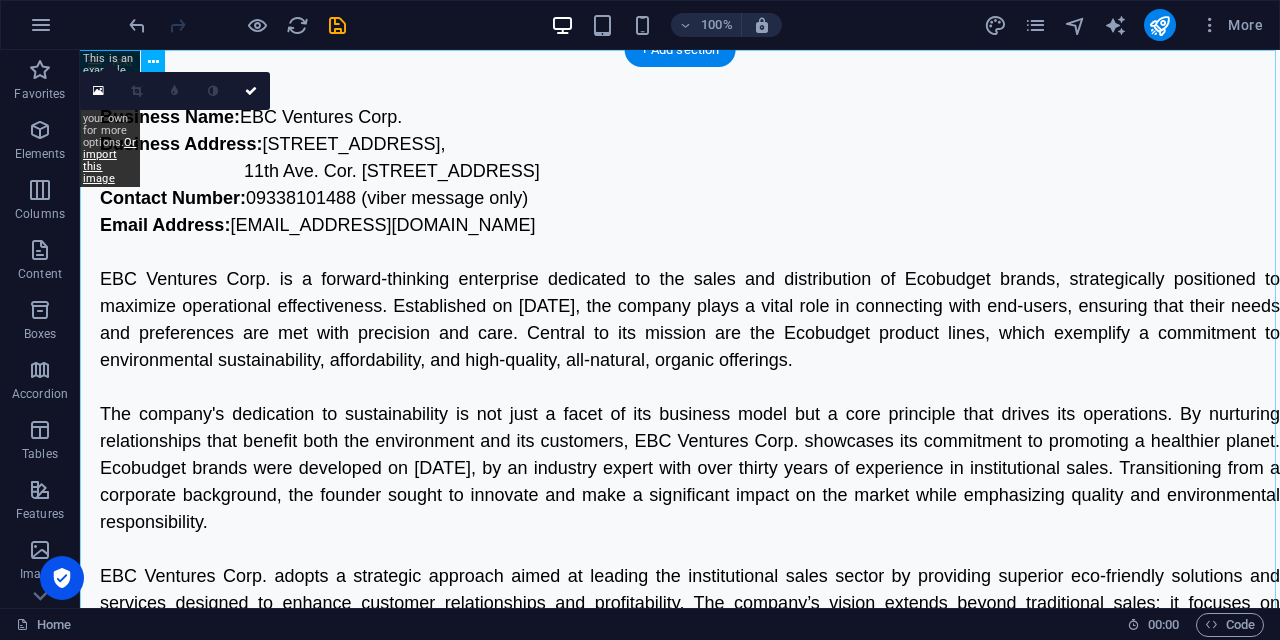 click on "Business Name:            EBC Ventures Corp.  Business Address:       U1702, 17F High Street South Corporate Plaza Condominium Tower 2,            11th Ave. Cor. 26th St., Bonifacio Global City, Taguig 1635 Contact Number:           09338101488 (viber message only) Email Address:              info@ebcventures.ph   EBC Ventures Corp. is a forward-thinking enterprise dedicated to the sales and distribution of Ecobudget brands, strategically positioned to maximize operational effectiveness. Established on July 3, 2025, the company plays a vital role in connecting with end-users, ensuring that their needs and preferences are met with precision and care. Central to its mission are the Ecobudget product lines, which exemplify a commitment to environmental sustainability, affordability, and high-quality, all-natural, organic offerings." at bounding box center [680, 534] 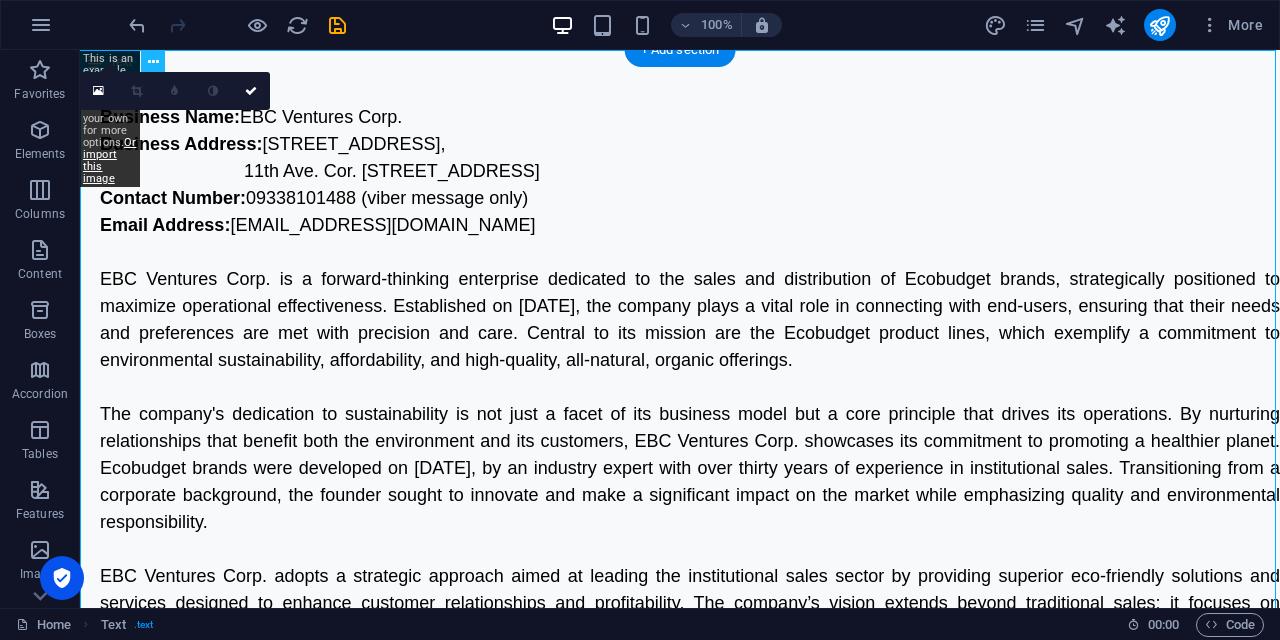 click at bounding box center (153, 62) 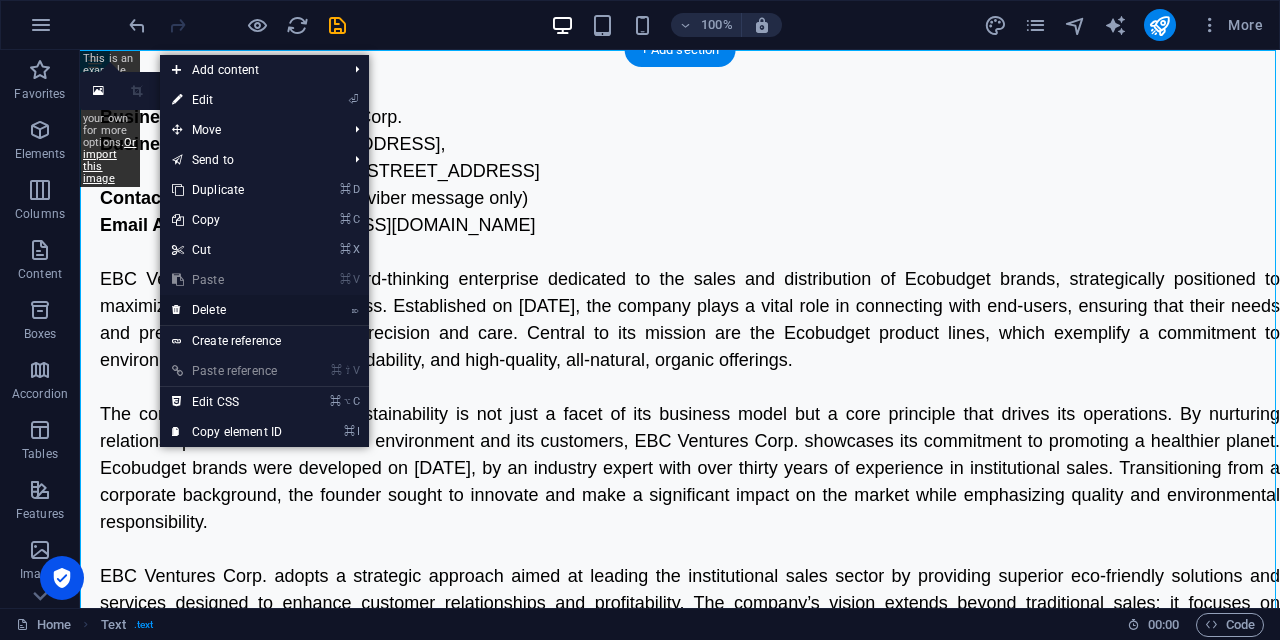 drag, startPoint x: 223, startPoint y: 306, endPoint x: 319, endPoint y: 254, distance: 109.17875 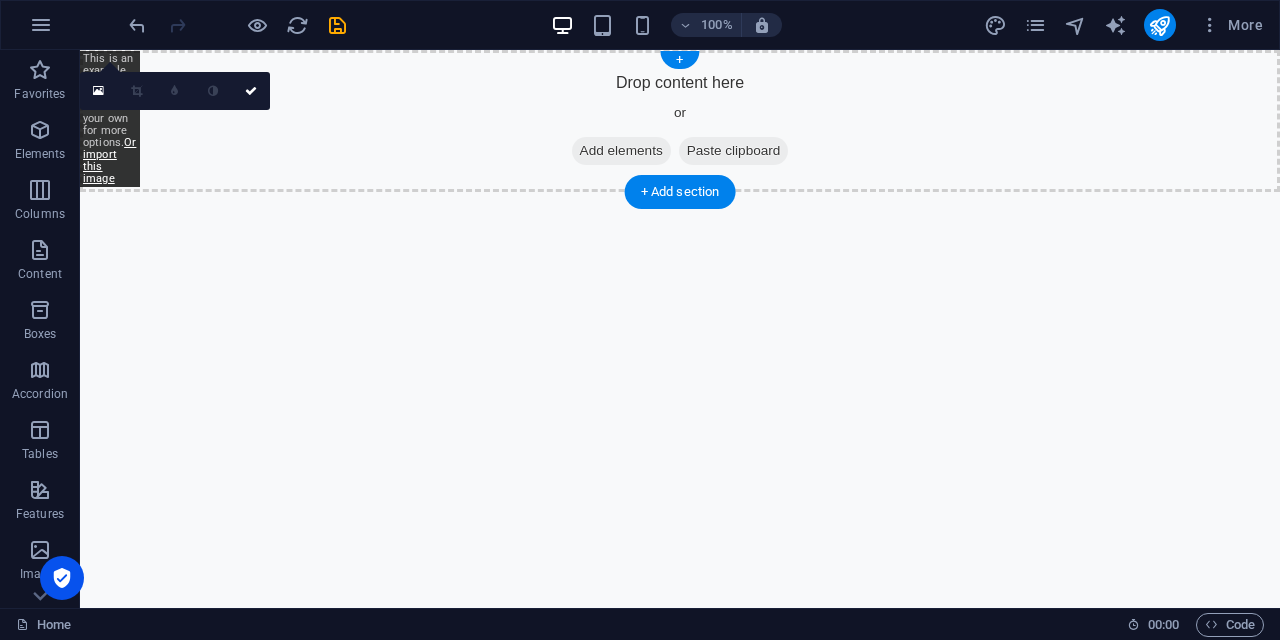 click on "Drop content here or  Add elements  Paste clipboard" at bounding box center (680, 121) 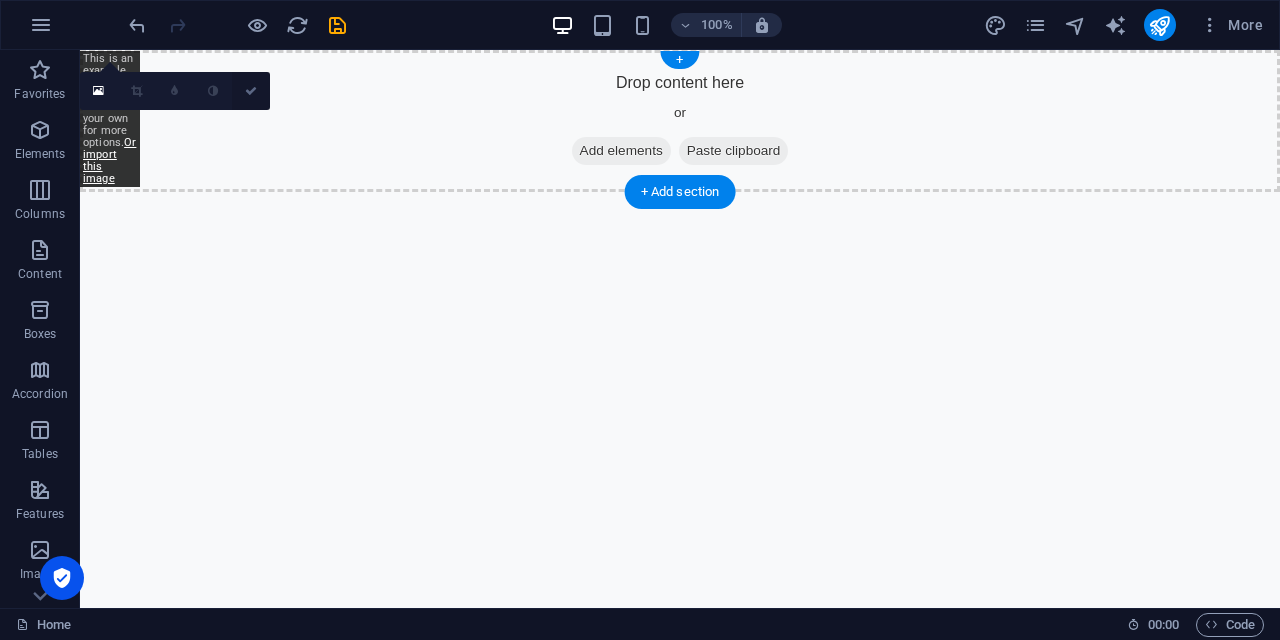 click at bounding box center [251, 91] 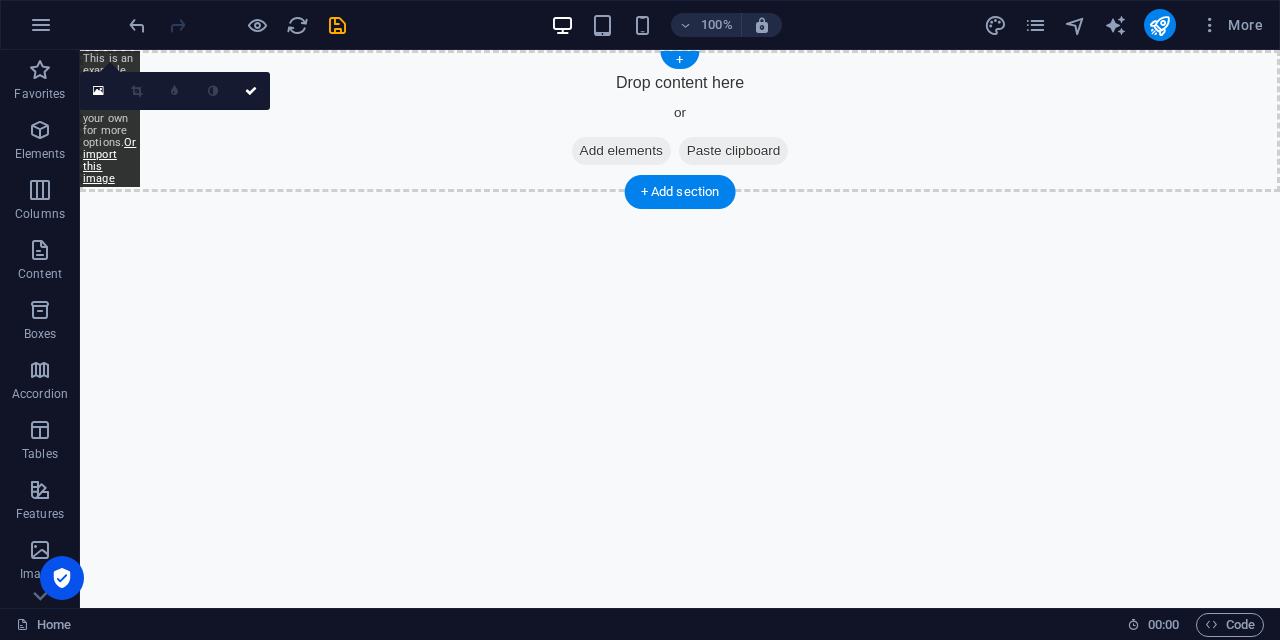 click on "This is an example image. Please choose your own for more options.  Or import this image" at bounding box center [109, 119] 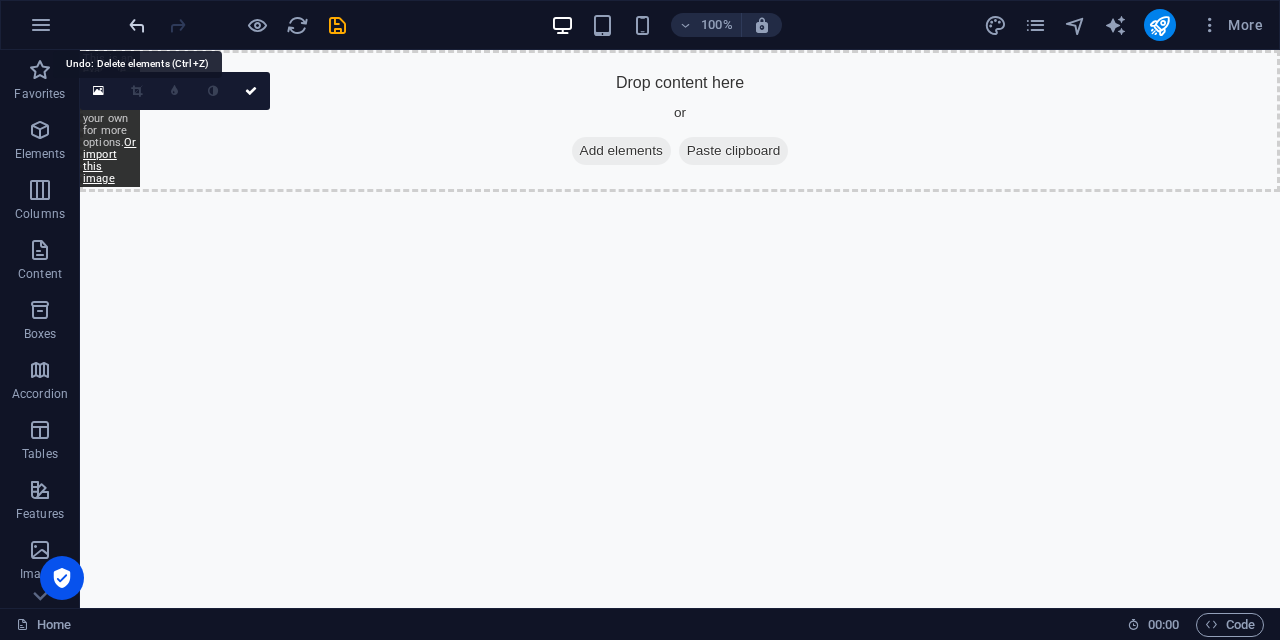 click at bounding box center (137, 25) 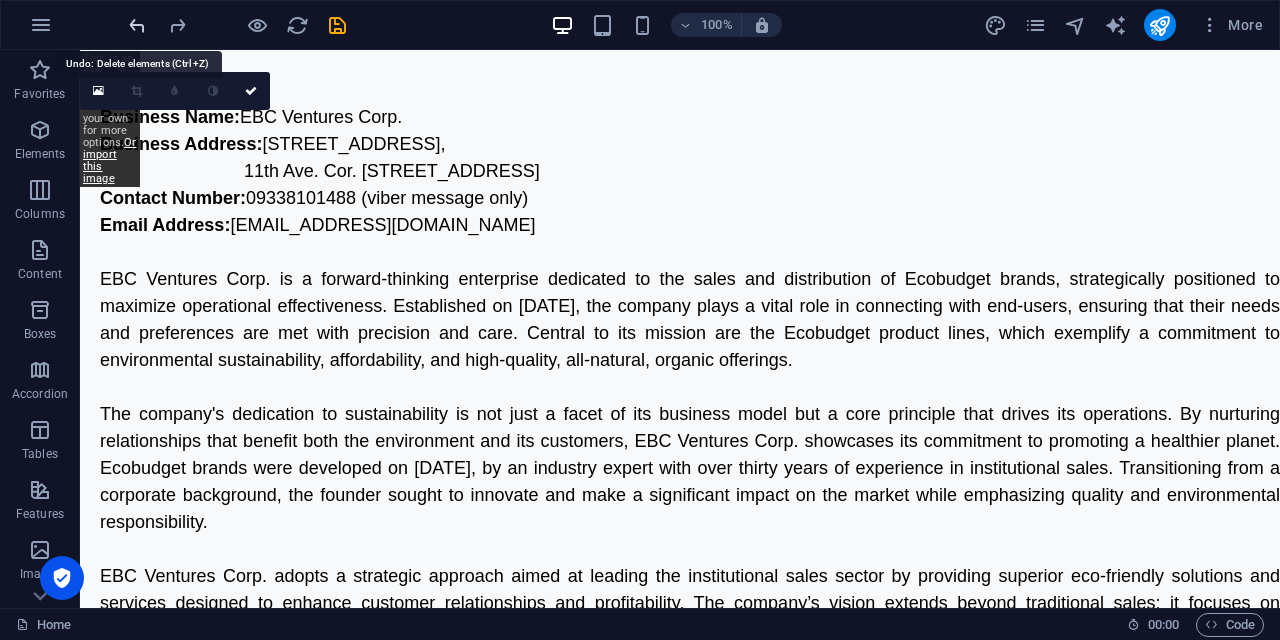 click at bounding box center (137, 25) 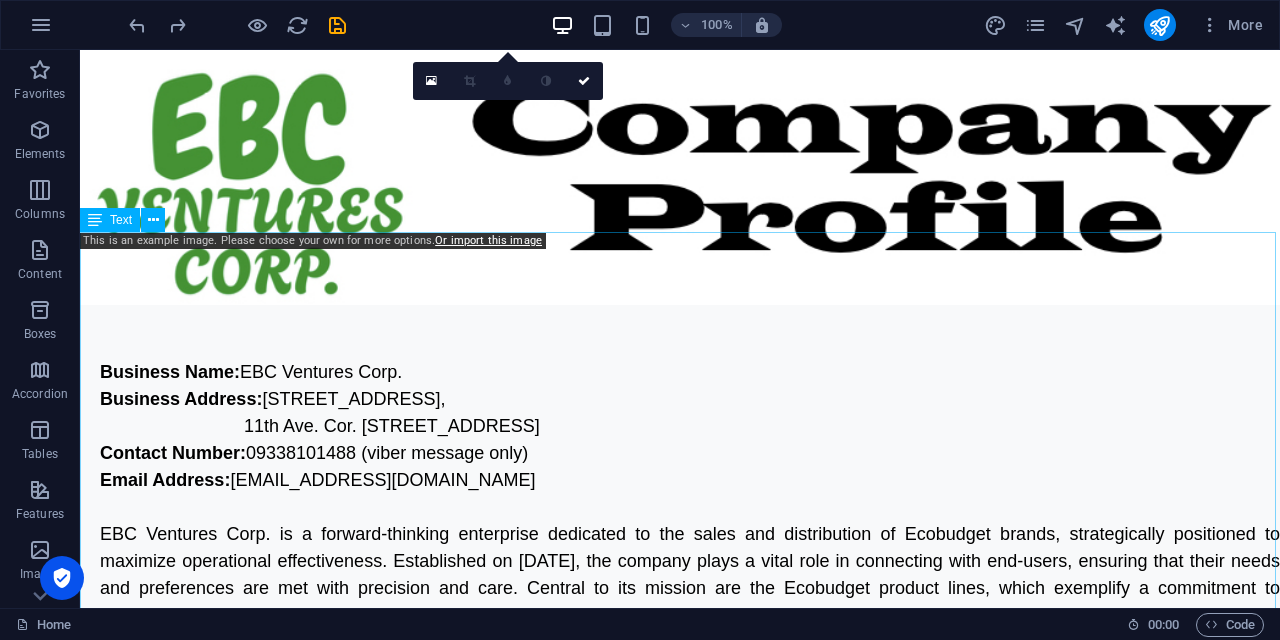click on "Business Name:            EBC Ventures Corp.  Business Address:       U1702, 17F High Street South Corporate Plaza Condominium Tower 2,            11th Ave. Cor. 26th St., Bonifacio Global City, Taguig 1635 Contact Number:           09338101488 (viber message only) Email Address:              info@ebcventures.ph   EBC Ventures Corp. is a forward-thinking enterprise dedicated to the sales and distribution of Ecobudget brands, strategically positioned to maximize operational effectiveness. Established on July 3, 2025, the company plays a vital role in connecting with end-users, ensuring that their needs and preferences are met with precision and care. Central to its mission are the Ecobudget product lines, which exemplify a commitment to environmental sustainability, affordability, and high-quality, all-natural, organic offerings." at bounding box center (680, 789) 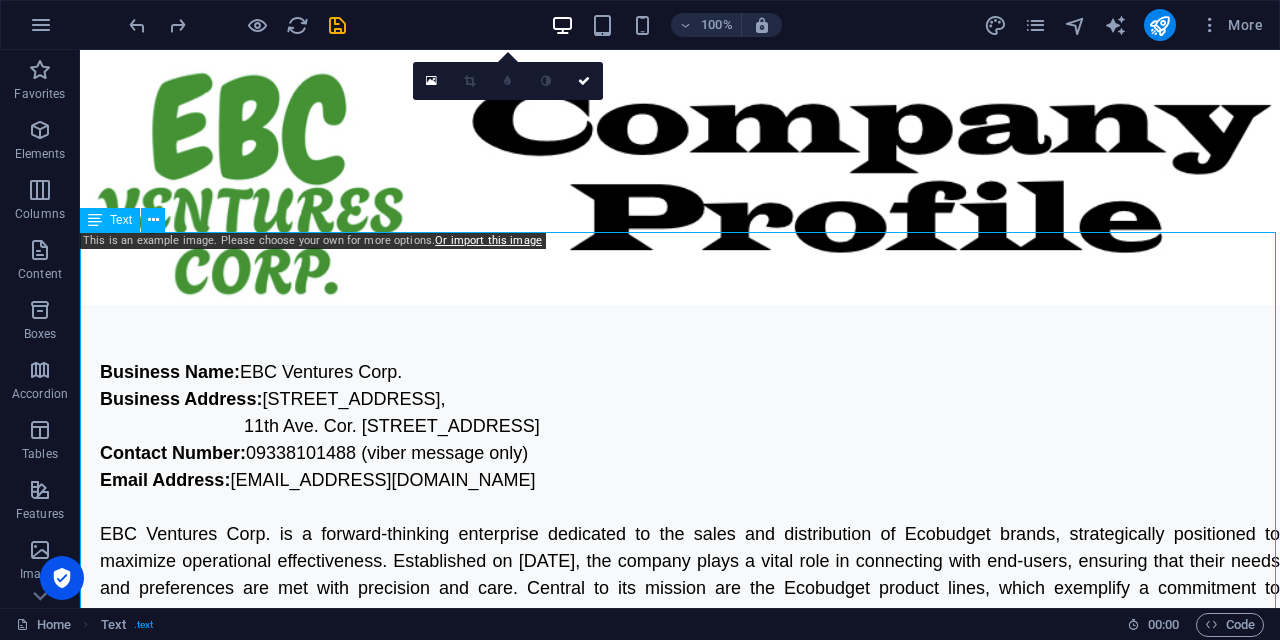 click on "Business Name:            EBC Ventures Corp.  Business Address:       U1702, 17F High Street South Corporate Plaza Condominium Tower 2,            11th Ave. Cor. 26th St., Bonifacio Global City, Taguig 1635 Contact Number:           09338101488 (viber message only) Email Address:              info@ebcventures.ph   EBC Ventures Corp. is a forward-thinking enterprise dedicated to the sales and distribution of Ecobudget brands, strategically positioned to maximize operational effectiveness. Established on July 3, 2025, the company plays a vital role in connecting with end-users, ensuring that their needs and preferences are met with precision and care. Central to its mission are the Ecobudget product lines, which exemplify a commitment to environmental sustainability, affordability, and high-quality, all-natural, organic offerings." at bounding box center [680, 789] 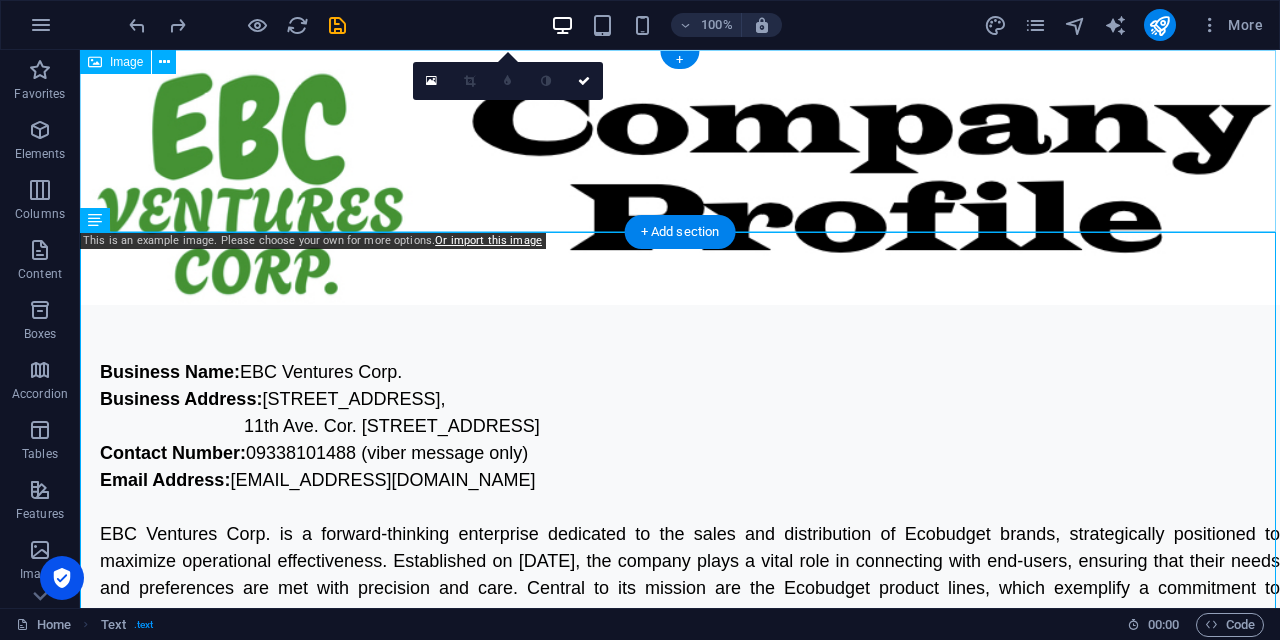 click at bounding box center [680, 177] 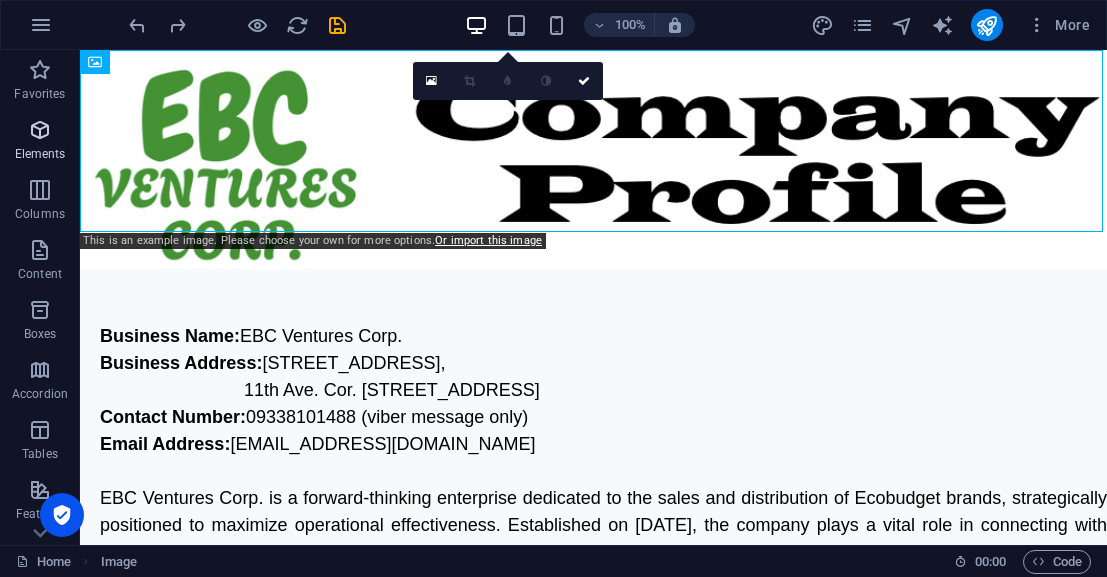 click at bounding box center [40, 130] 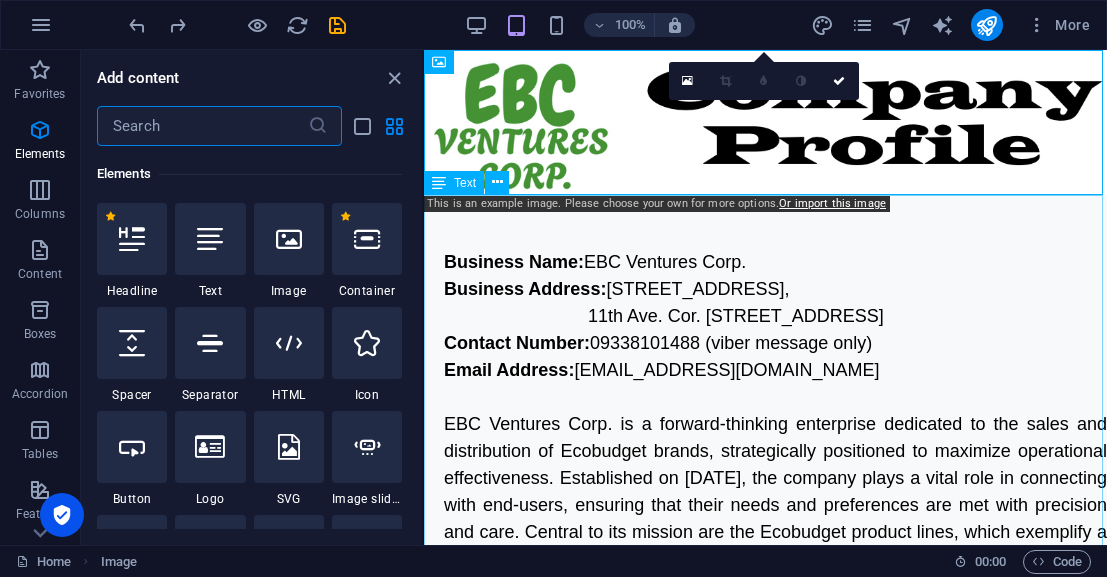 scroll, scrollTop: 213, scrollLeft: 0, axis: vertical 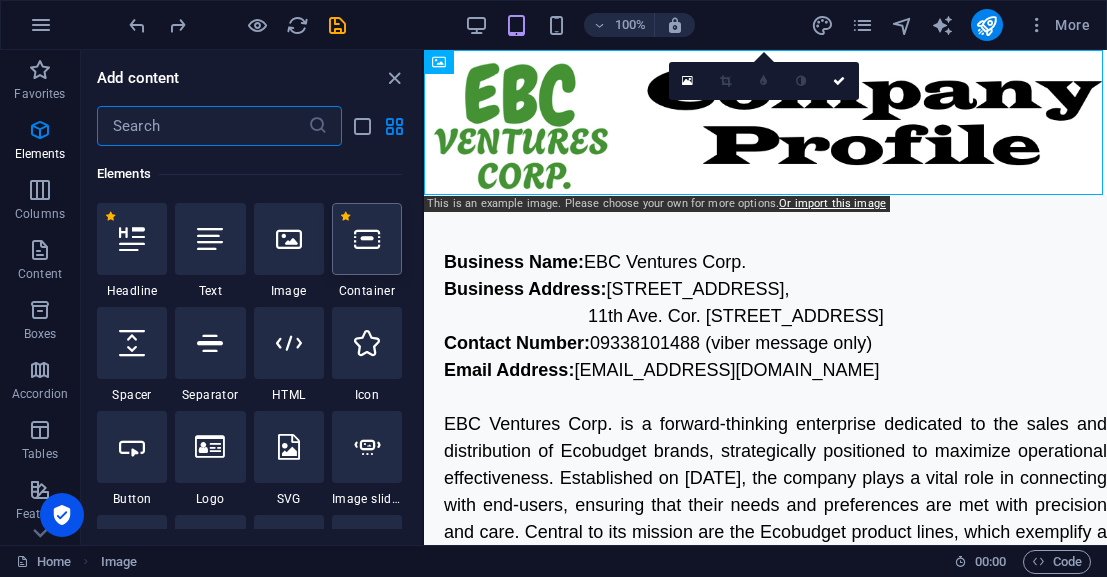 click at bounding box center (367, 239) 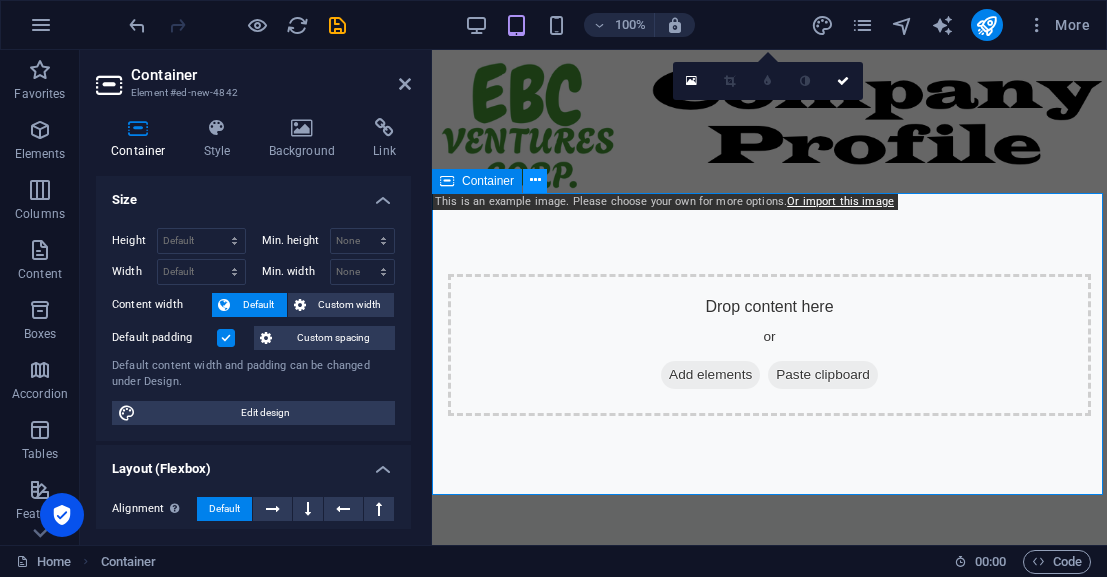 click at bounding box center (535, 180) 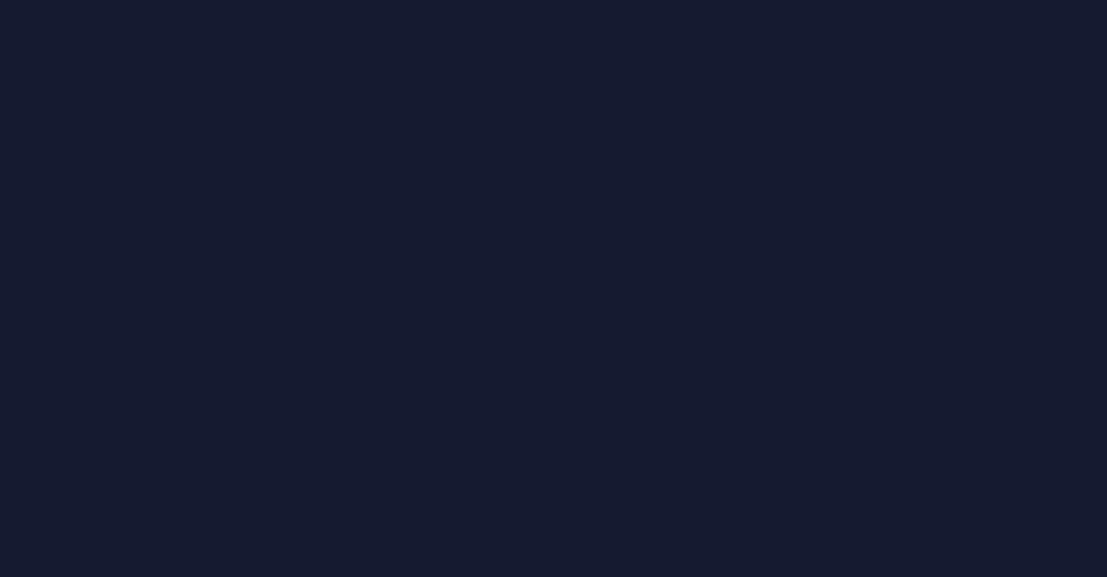 scroll, scrollTop: 0, scrollLeft: 0, axis: both 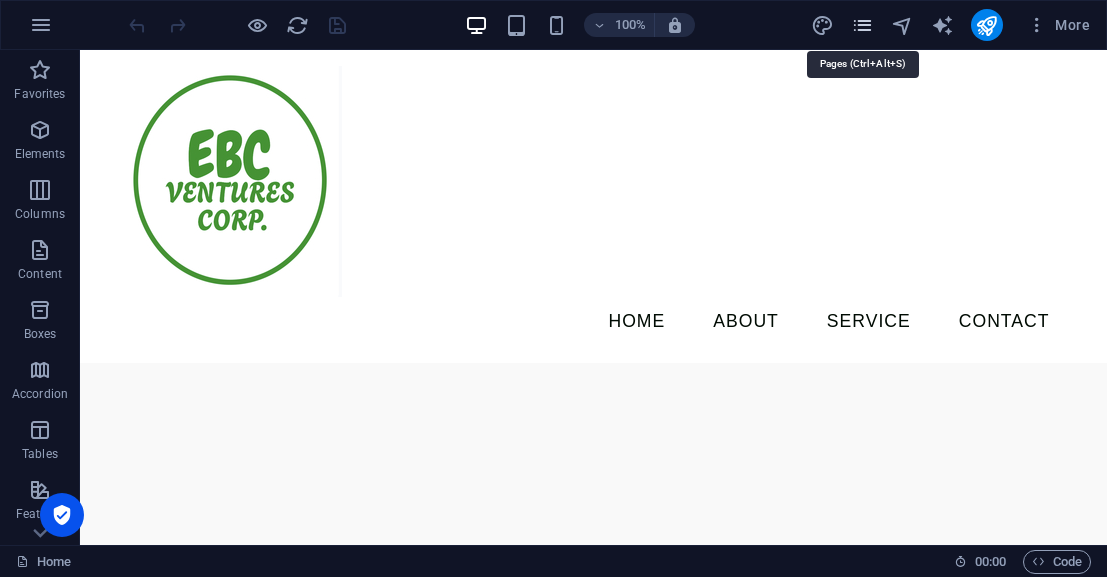 click at bounding box center (862, 25) 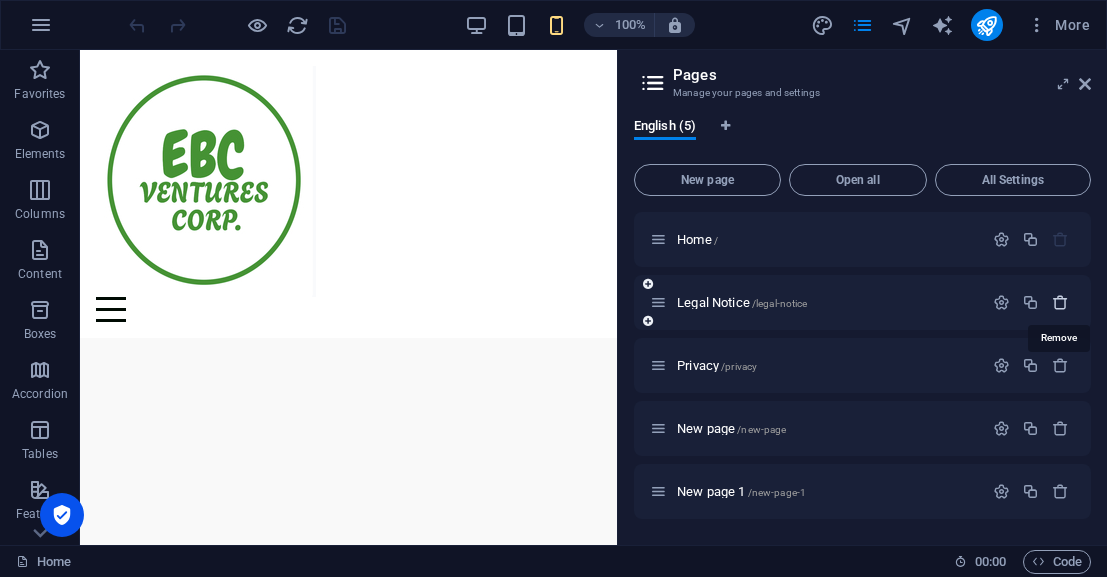 click at bounding box center [1060, 302] 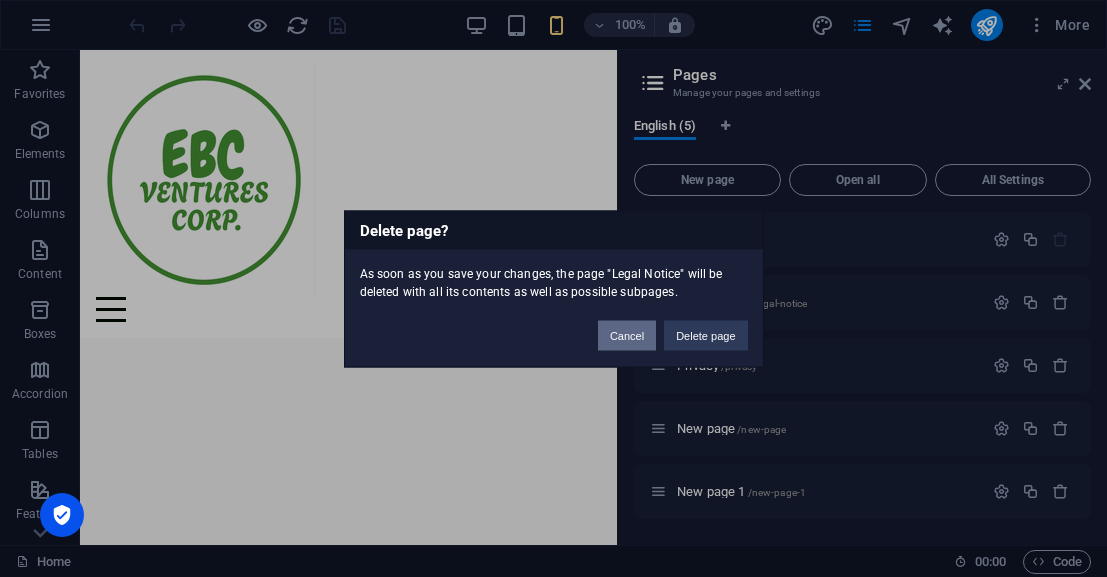 click on "Cancel" at bounding box center (627, 335) 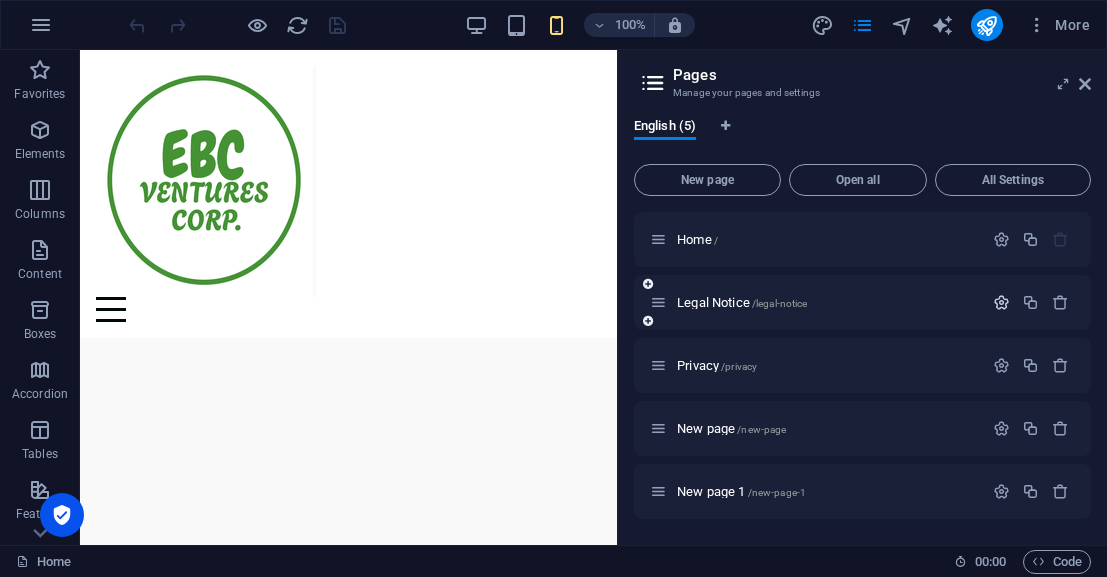 click at bounding box center (1001, 302) 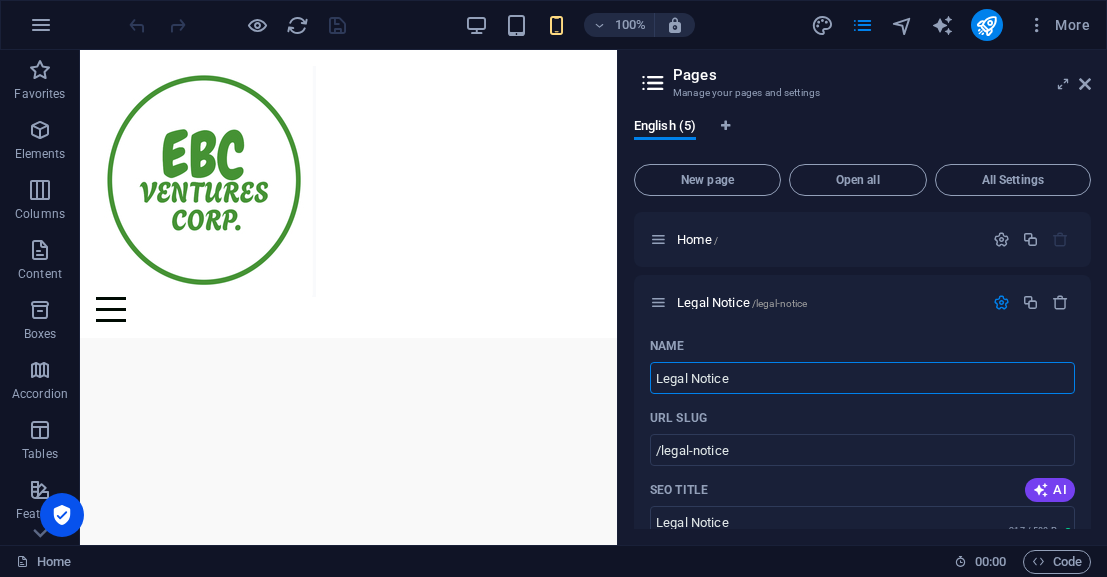 scroll, scrollTop: 3, scrollLeft: 0, axis: vertical 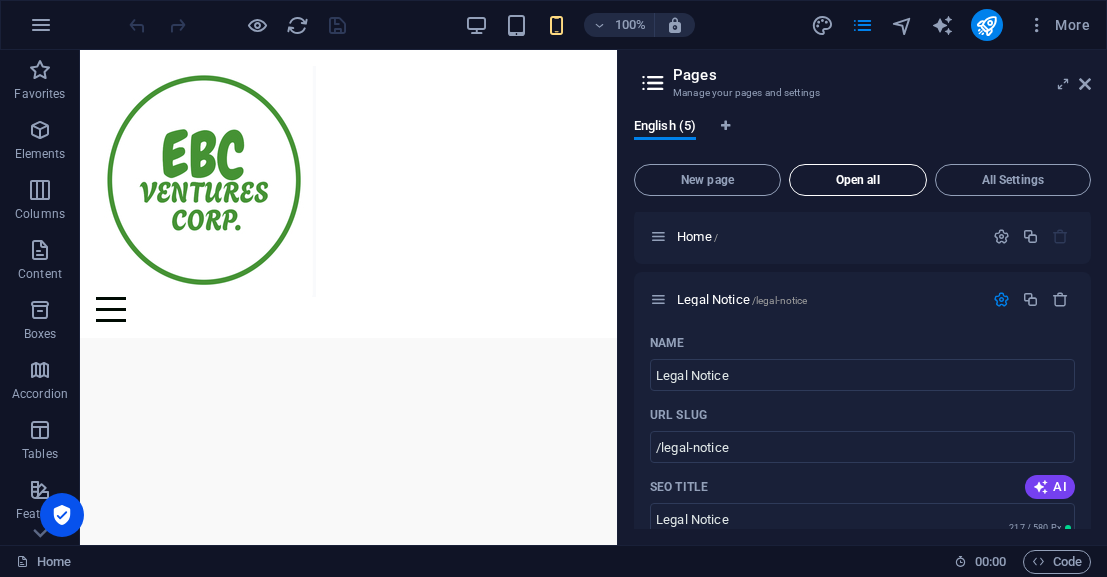 click on "Open all" at bounding box center (858, 180) 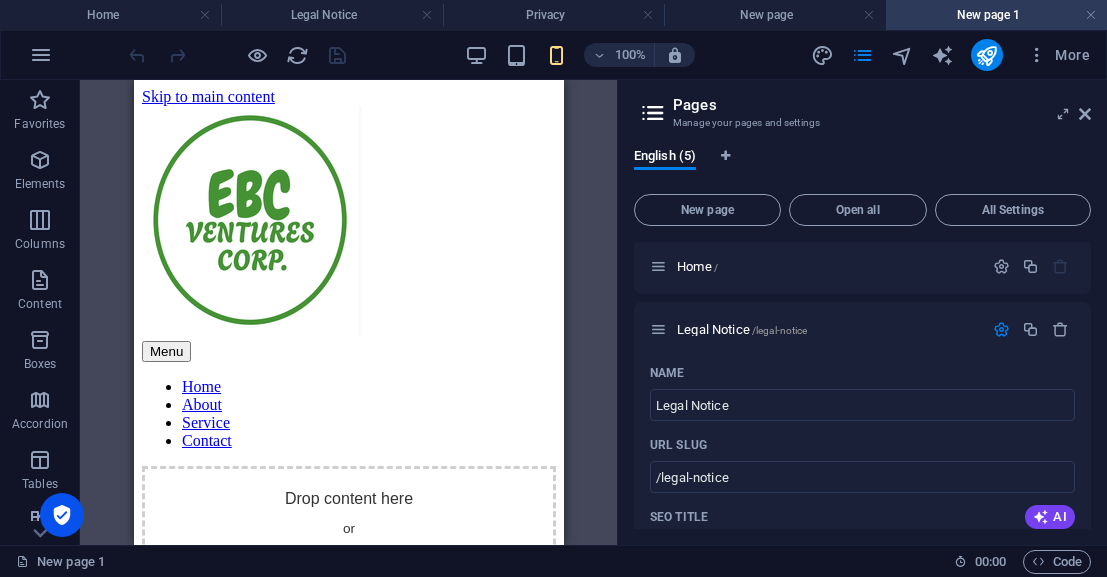 scroll, scrollTop: 97, scrollLeft: 0, axis: vertical 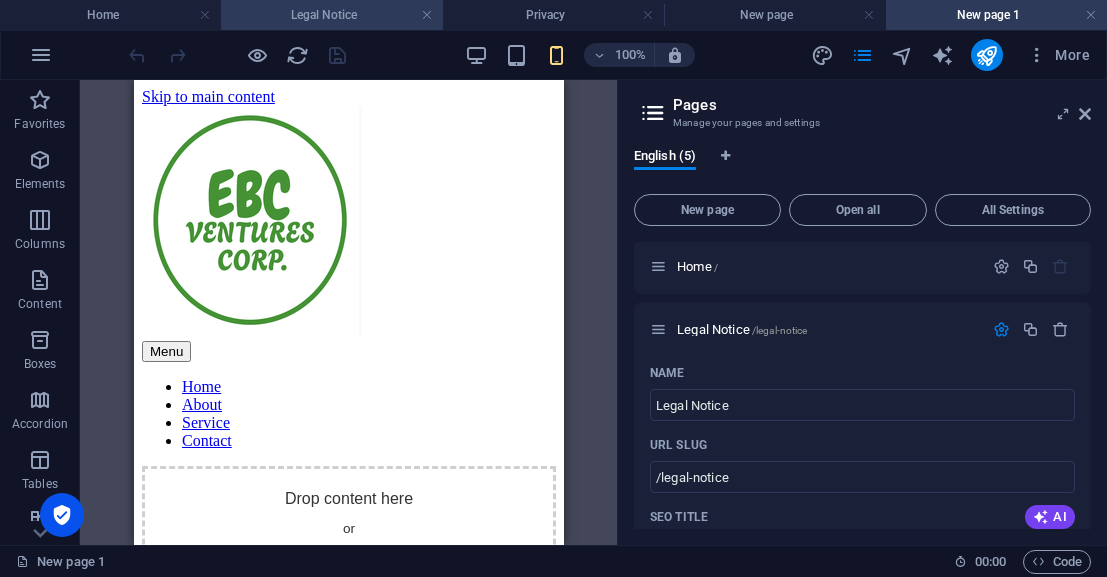 click on "Legal Notice" at bounding box center [331, 15] 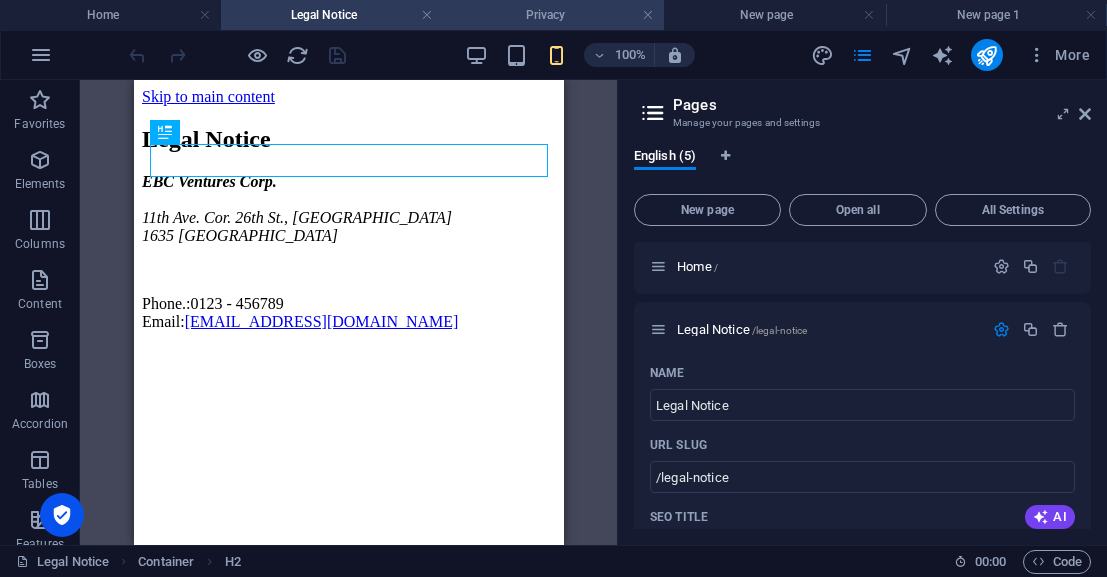 click on "Privacy" at bounding box center (553, 15) 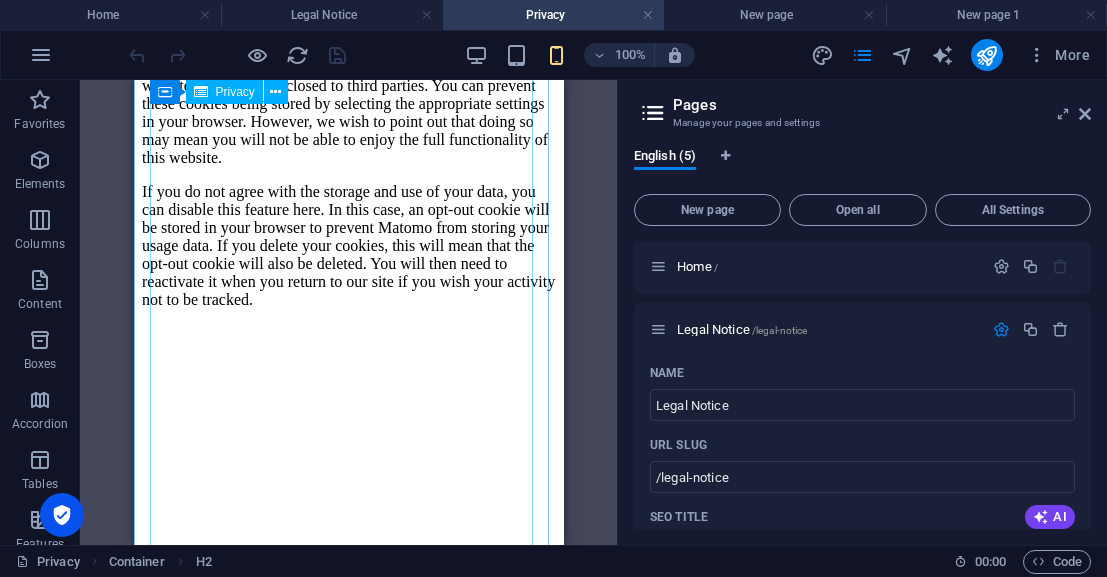 scroll, scrollTop: 6965, scrollLeft: 0, axis: vertical 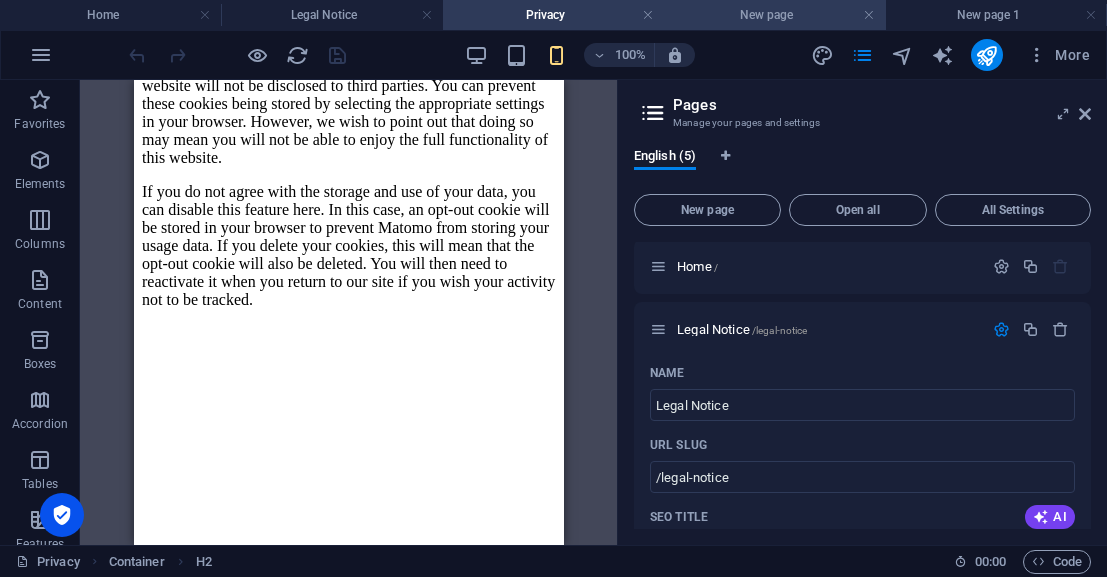 click on "New page" at bounding box center (774, 15) 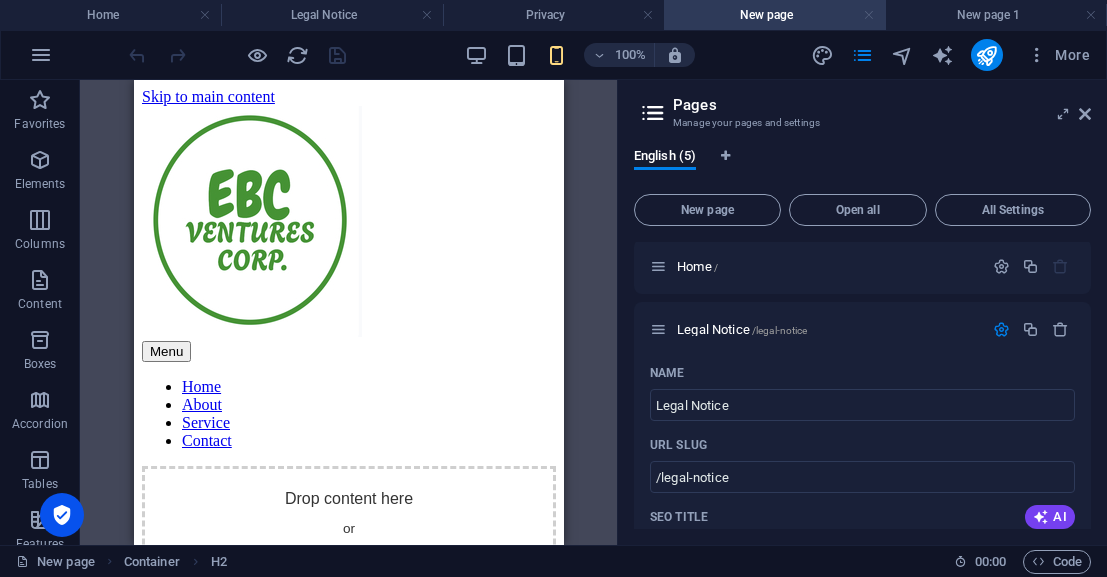 click at bounding box center [869, 15] 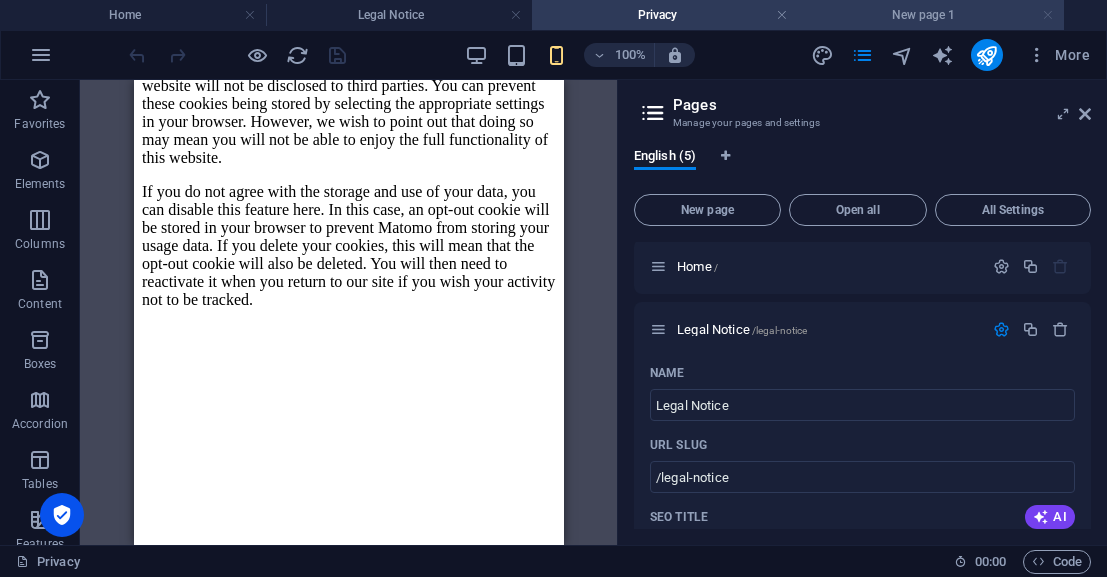 click at bounding box center (1048, 15) 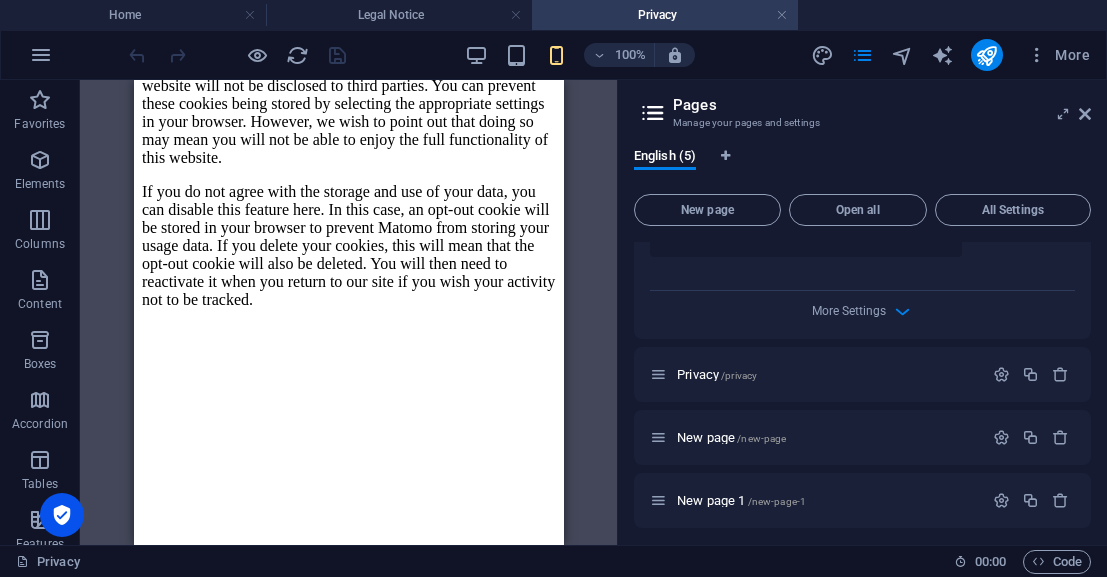 scroll, scrollTop: 773, scrollLeft: 0, axis: vertical 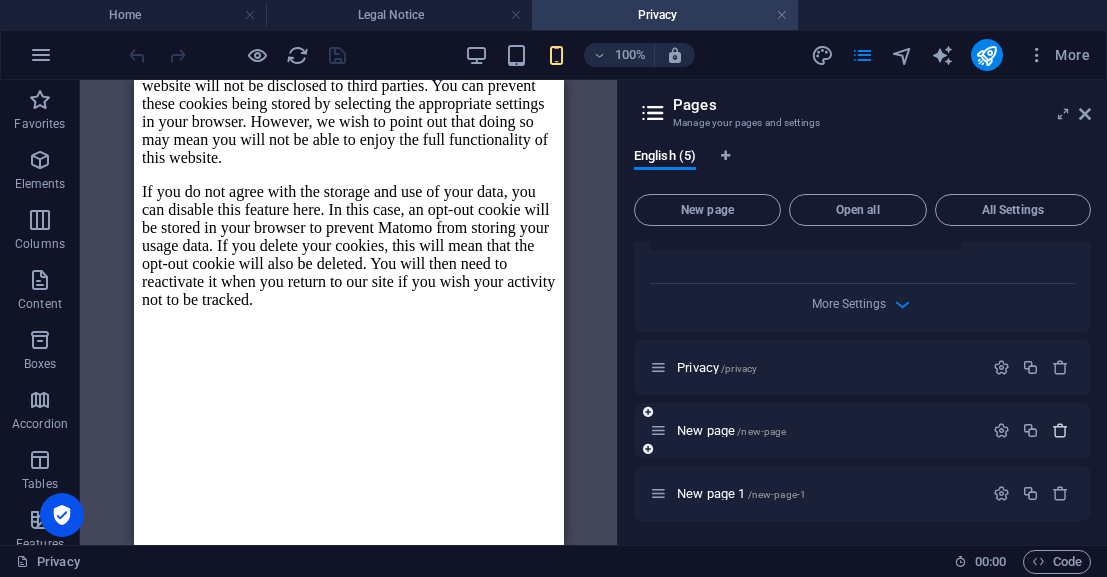 click at bounding box center (1060, 430) 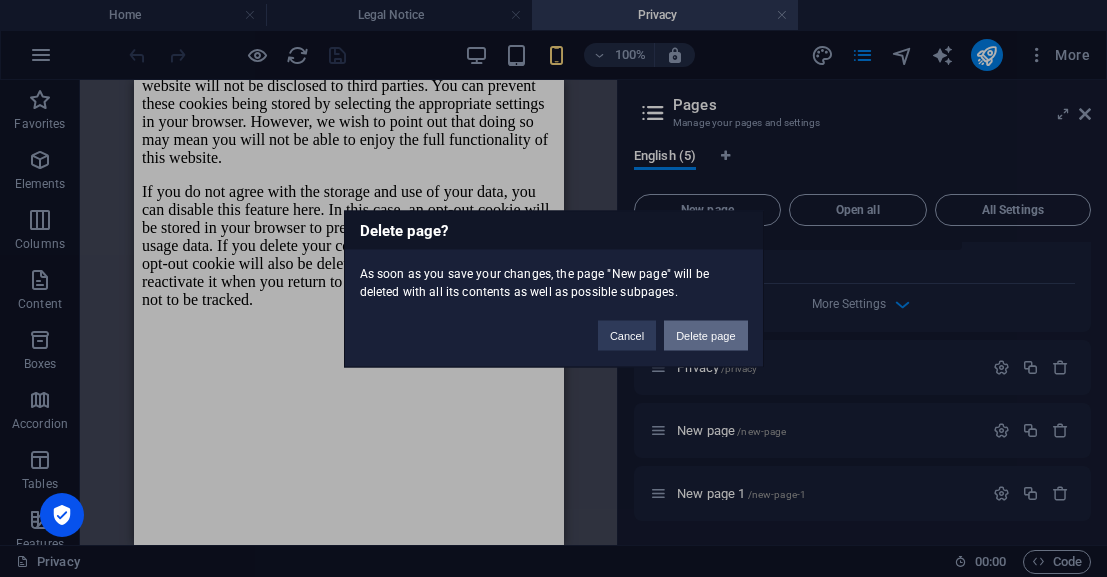 click on "Delete page" at bounding box center [705, 335] 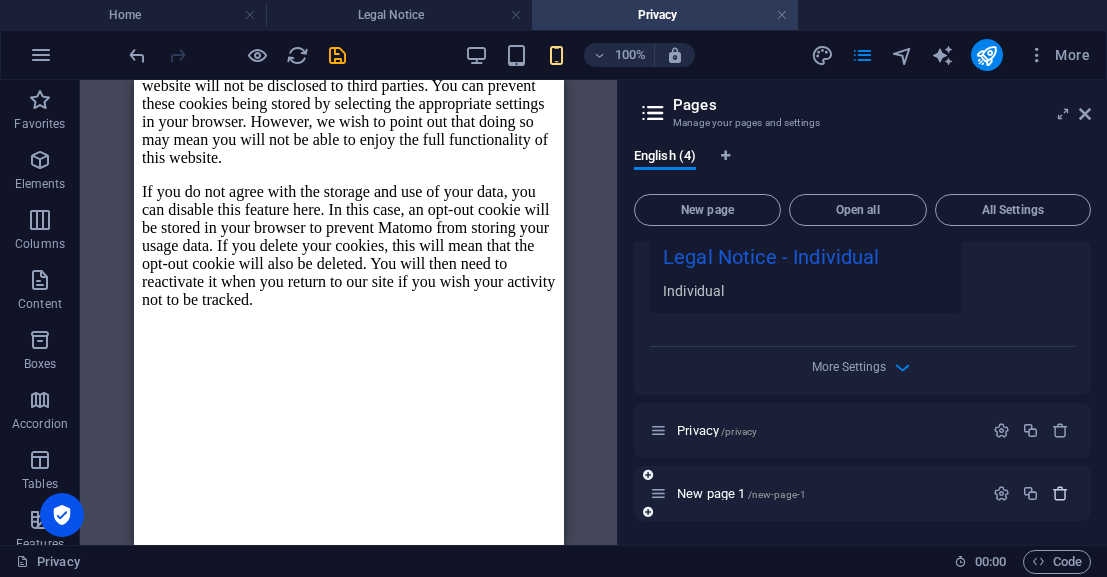 scroll, scrollTop: 710, scrollLeft: 0, axis: vertical 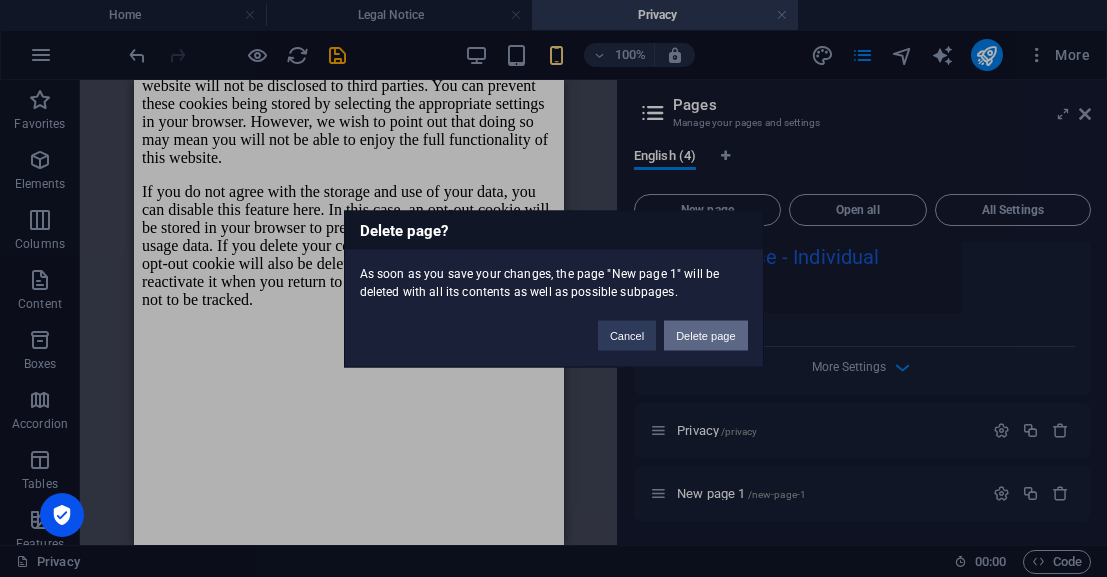 click on "Delete page" at bounding box center [705, 335] 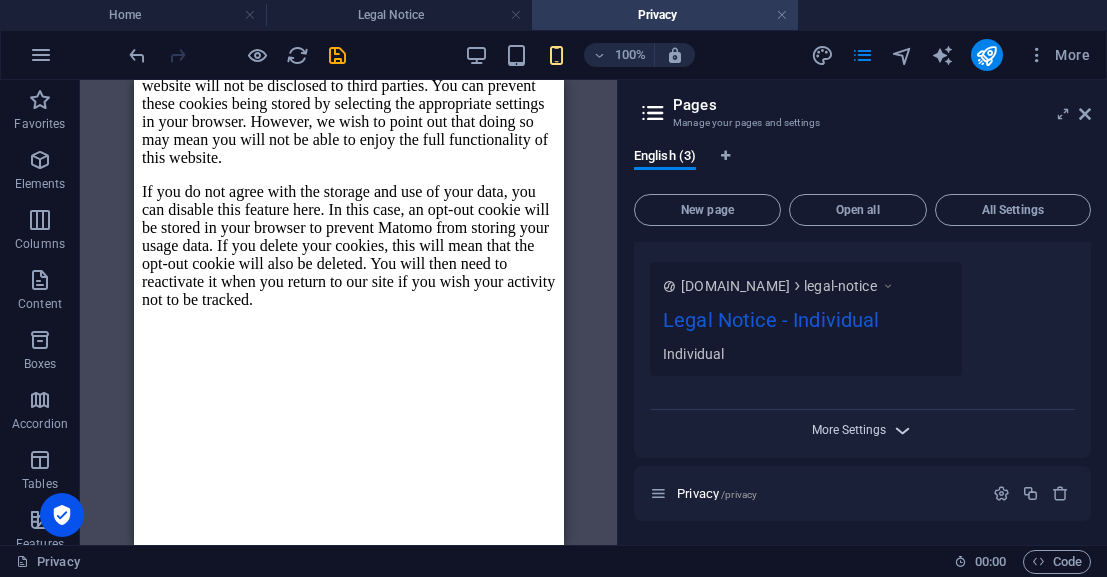 scroll, scrollTop: 0, scrollLeft: 0, axis: both 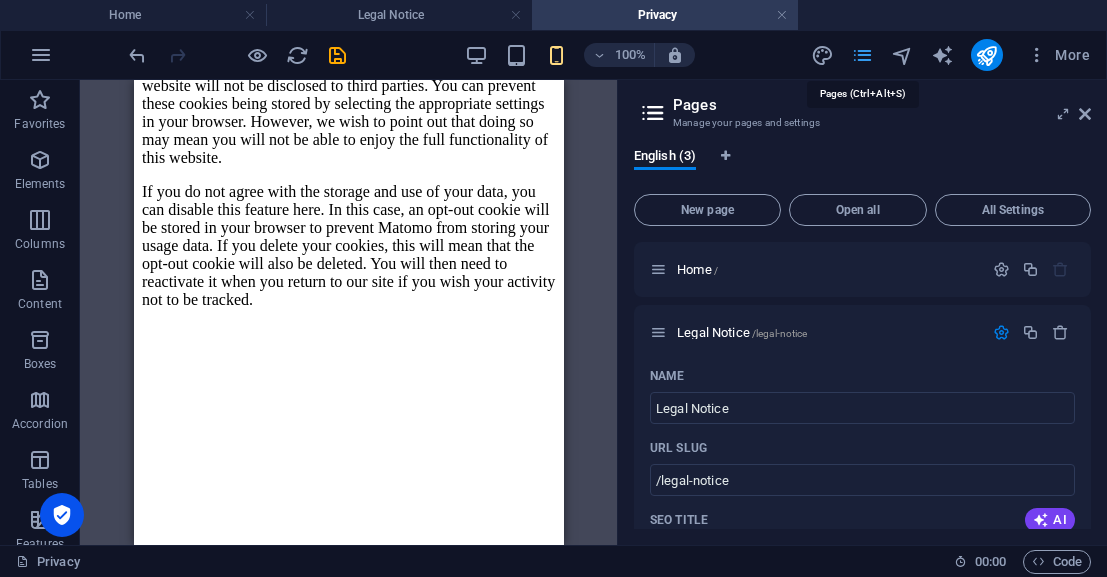 click at bounding box center (862, 55) 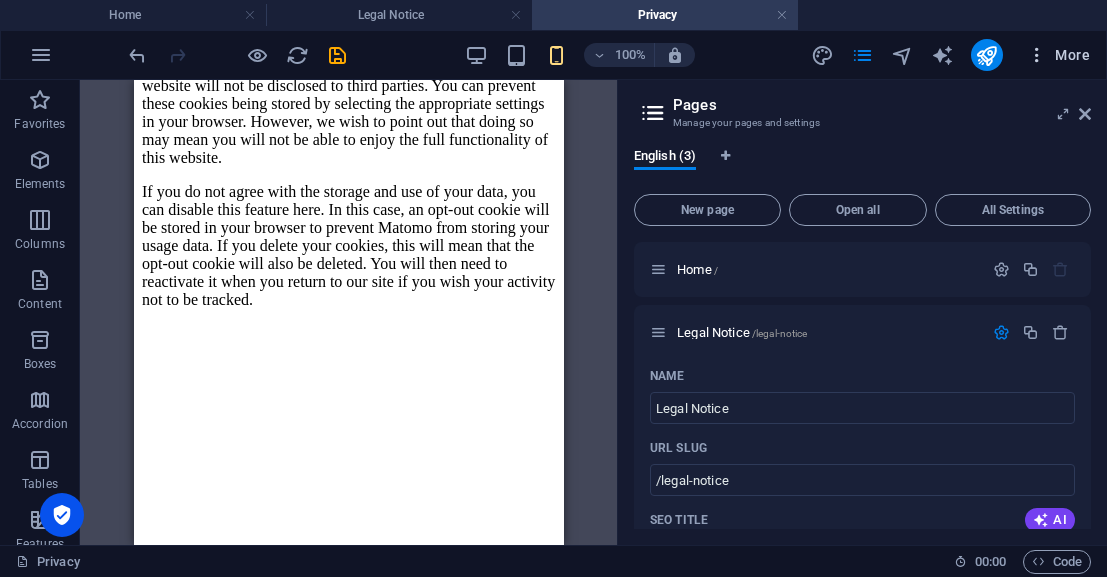 click at bounding box center [1037, 55] 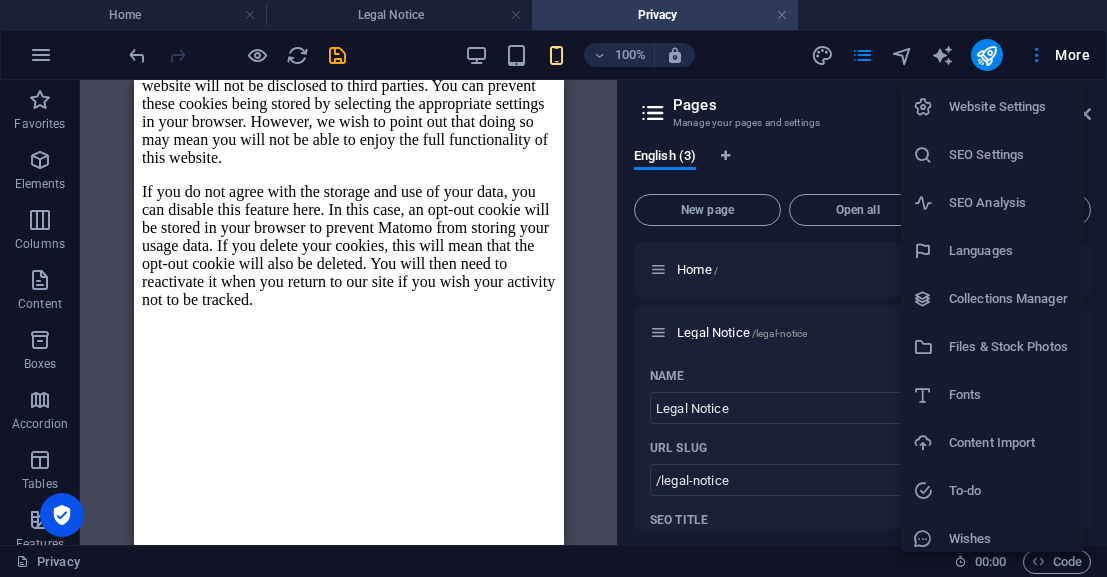 click on "Website Settings" at bounding box center [1010, 107] 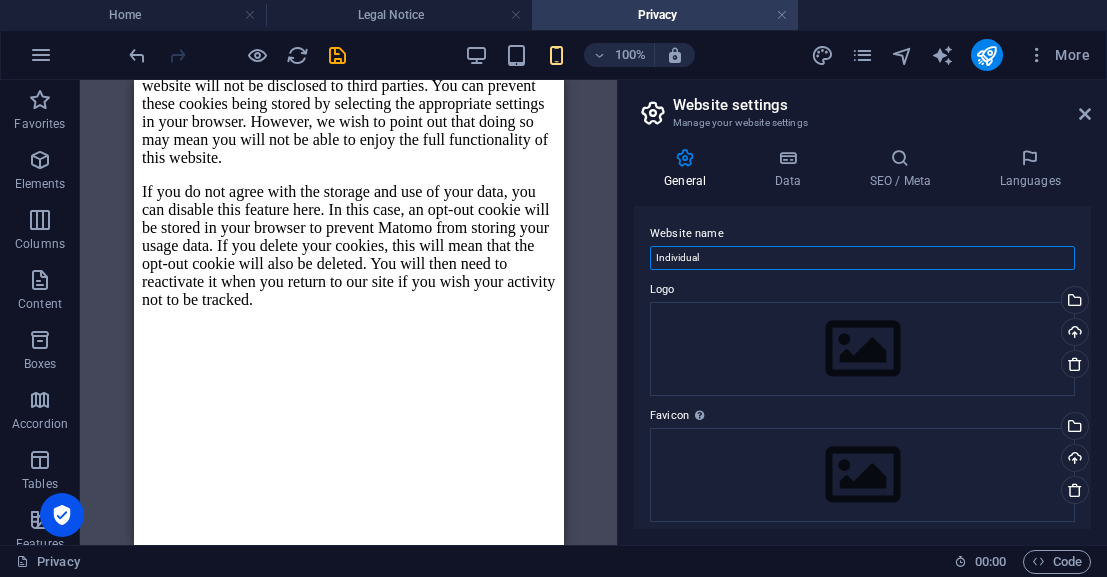 drag, startPoint x: 748, startPoint y: 259, endPoint x: 587, endPoint y: 234, distance: 162.92943 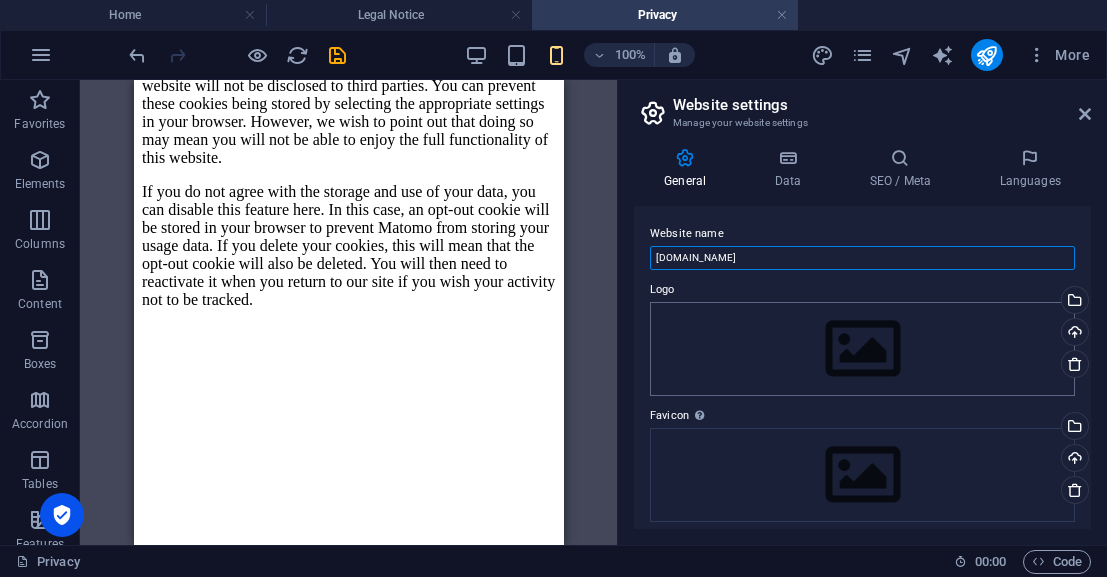 type on "www.ebcventures.ph" 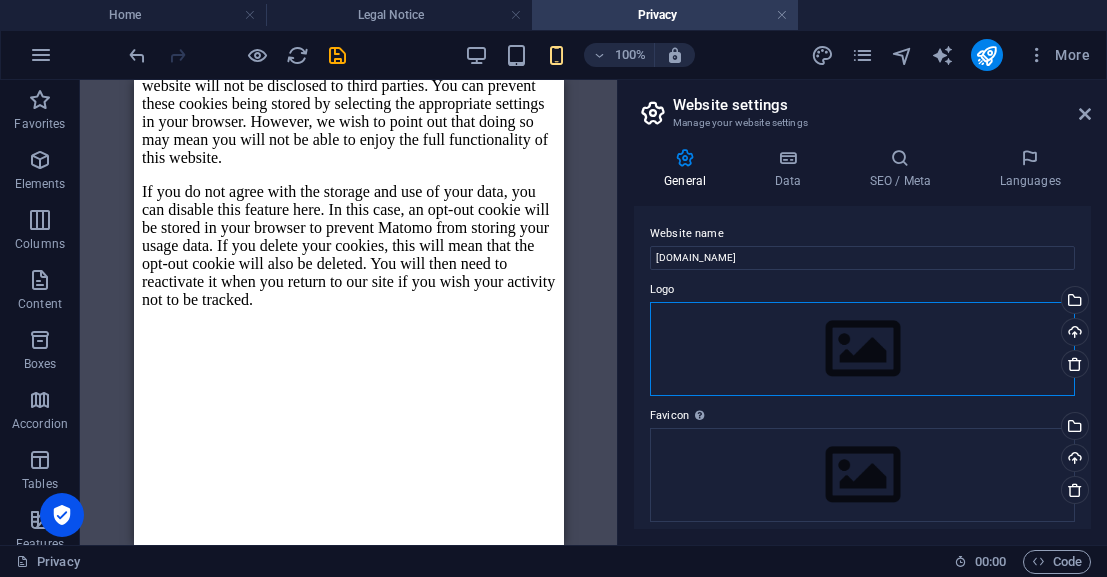 click on "Drag files here, click to choose files or select files from Files or our free stock photos & videos" at bounding box center (862, 349) 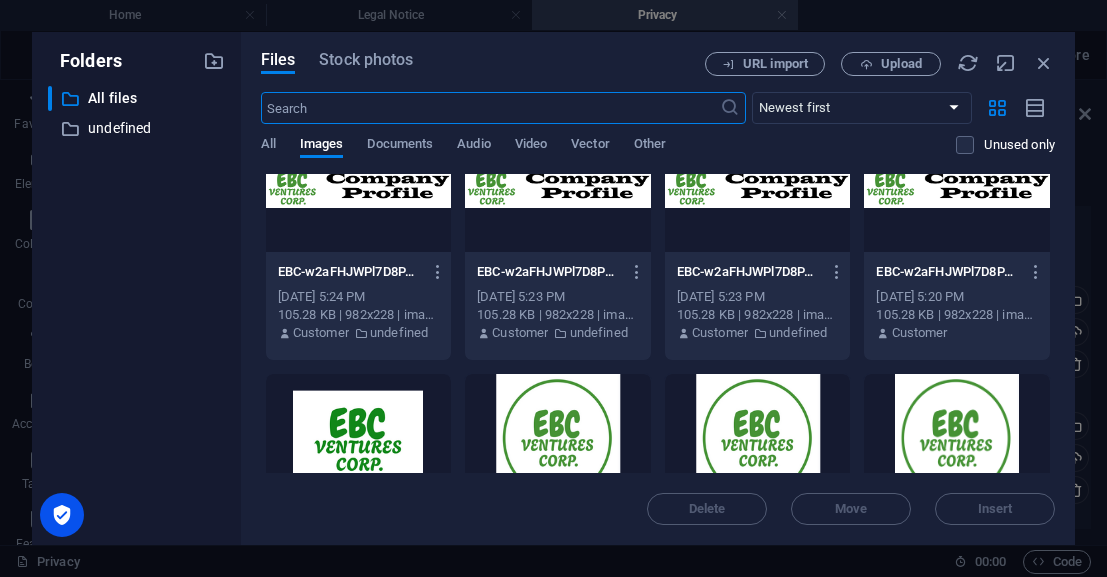 scroll, scrollTop: 15, scrollLeft: 0, axis: vertical 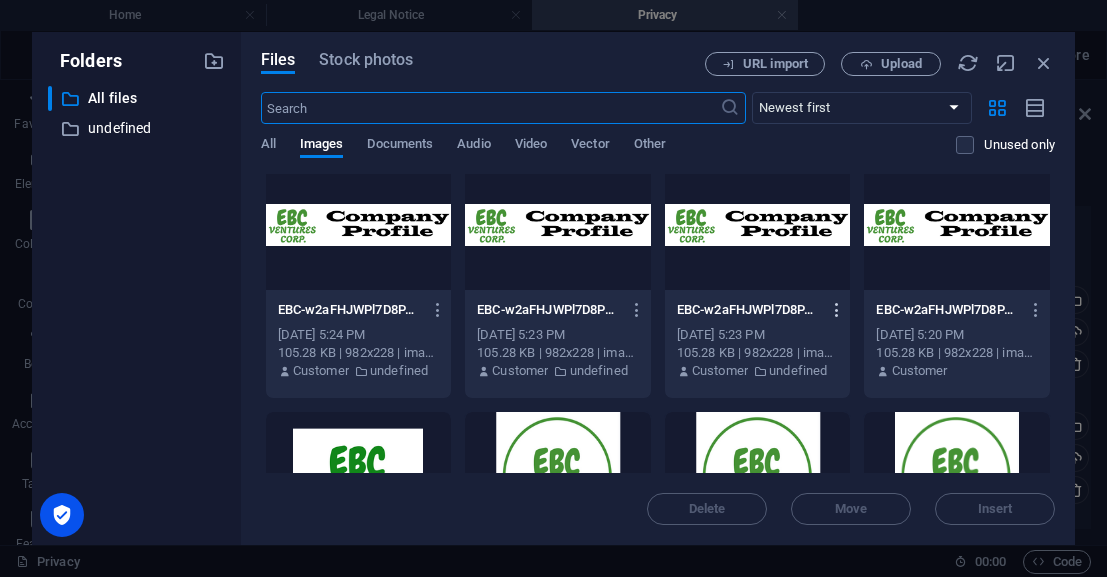 click at bounding box center [837, 310] 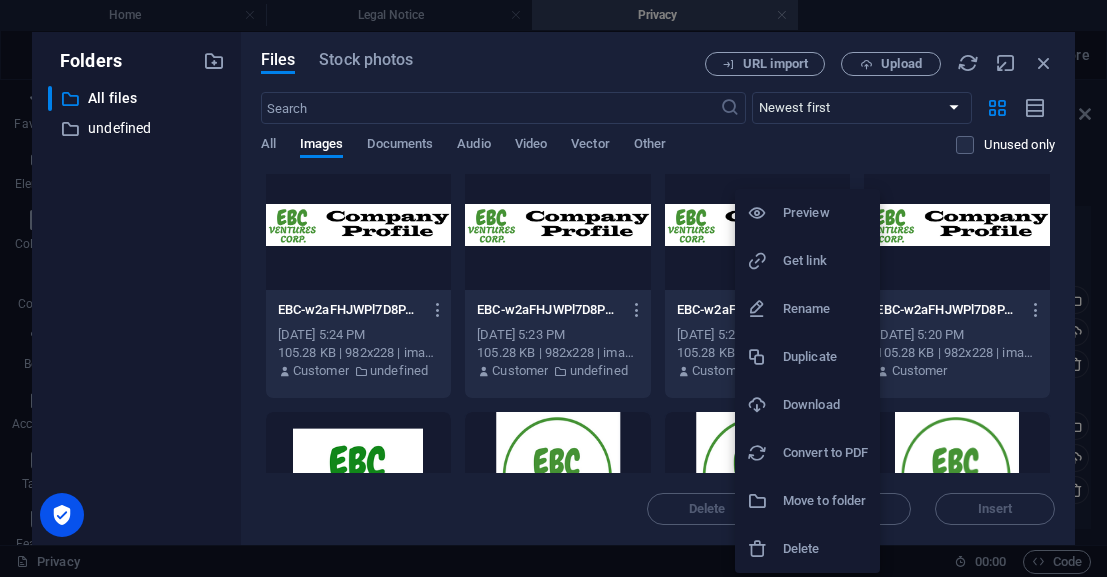 click on "Delete" at bounding box center [825, 549] 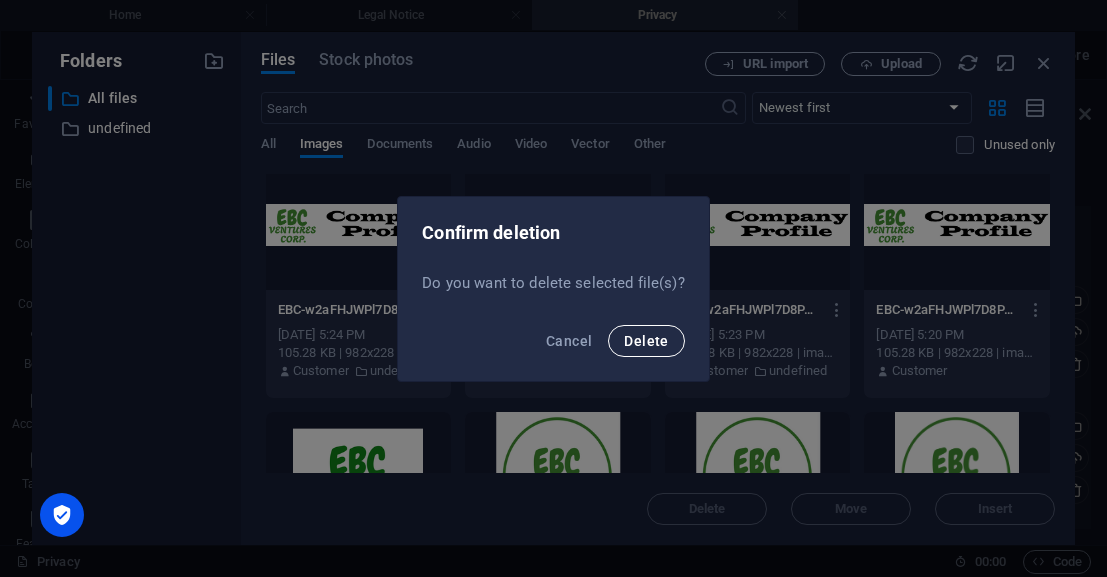 click on "Delete" at bounding box center (646, 341) 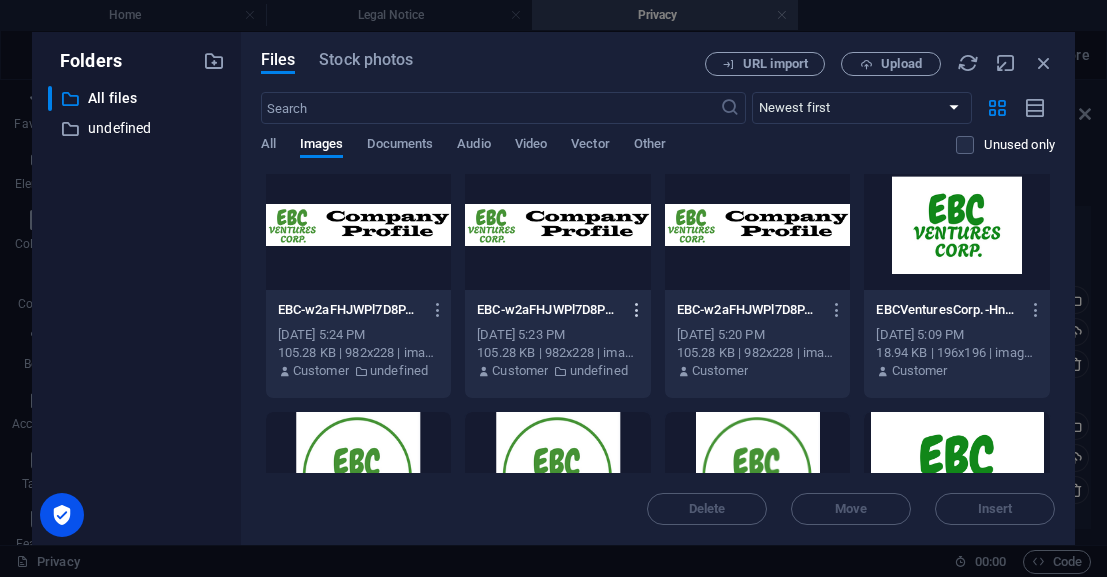 click at bounding box center (637, 310) 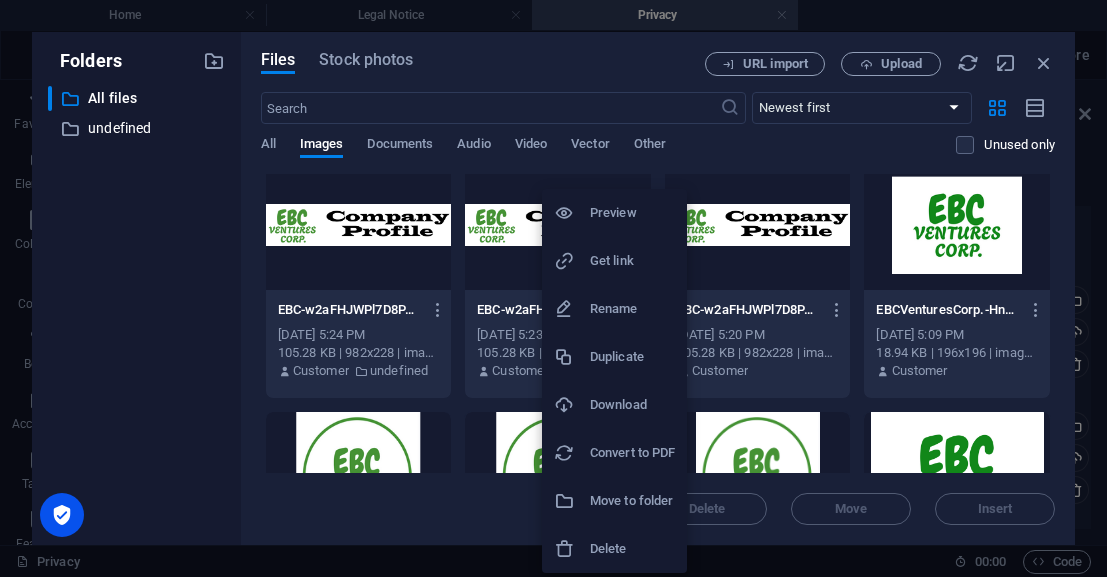 click on "Delete" at bounding box center [632, 549] 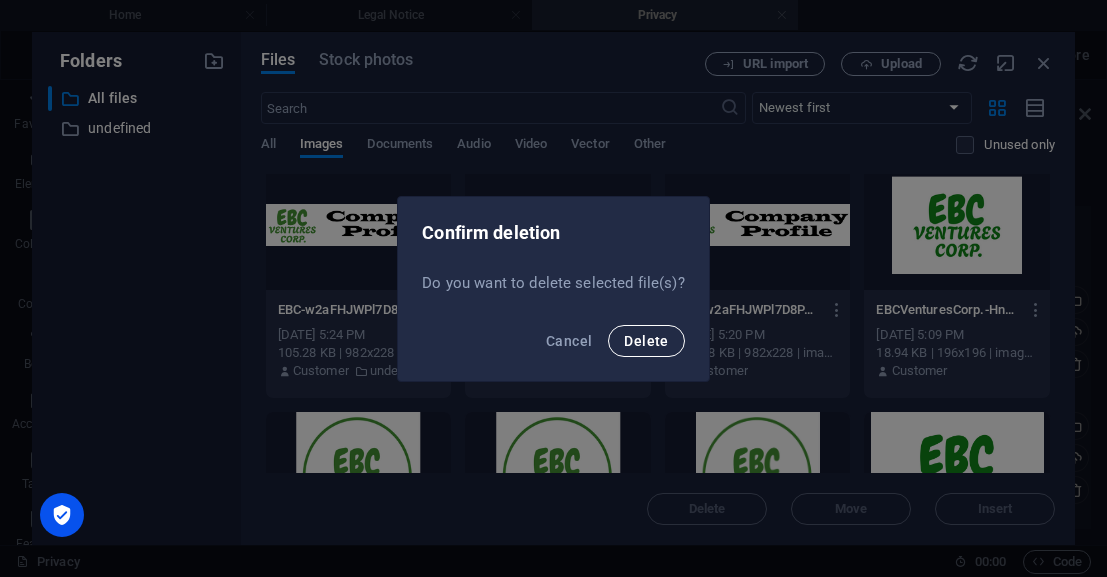 click on "Delete" at bounding box center (646, 341) 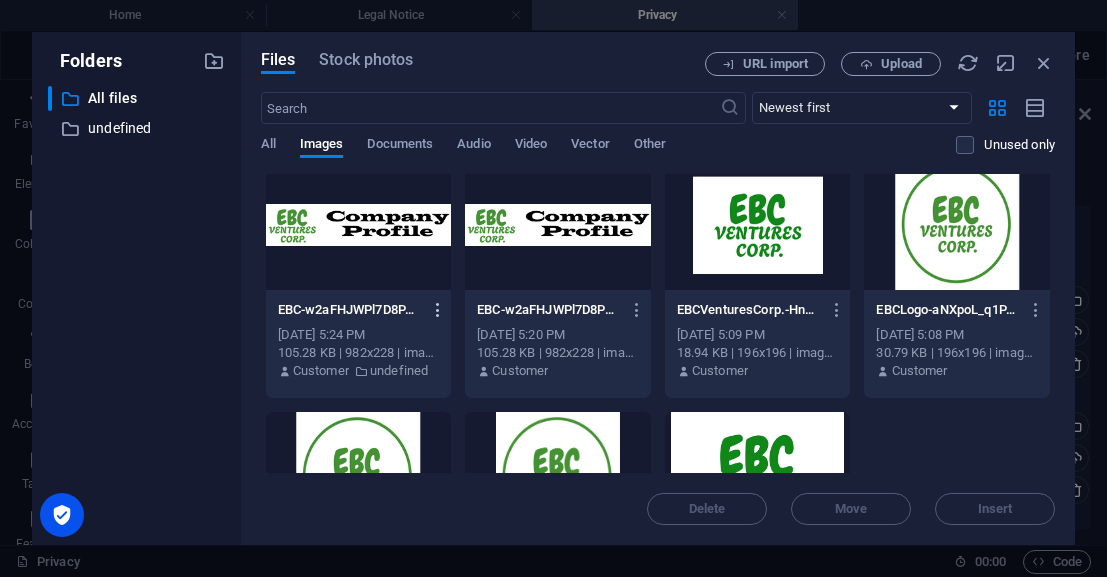 click at bounding box center [438, 310] 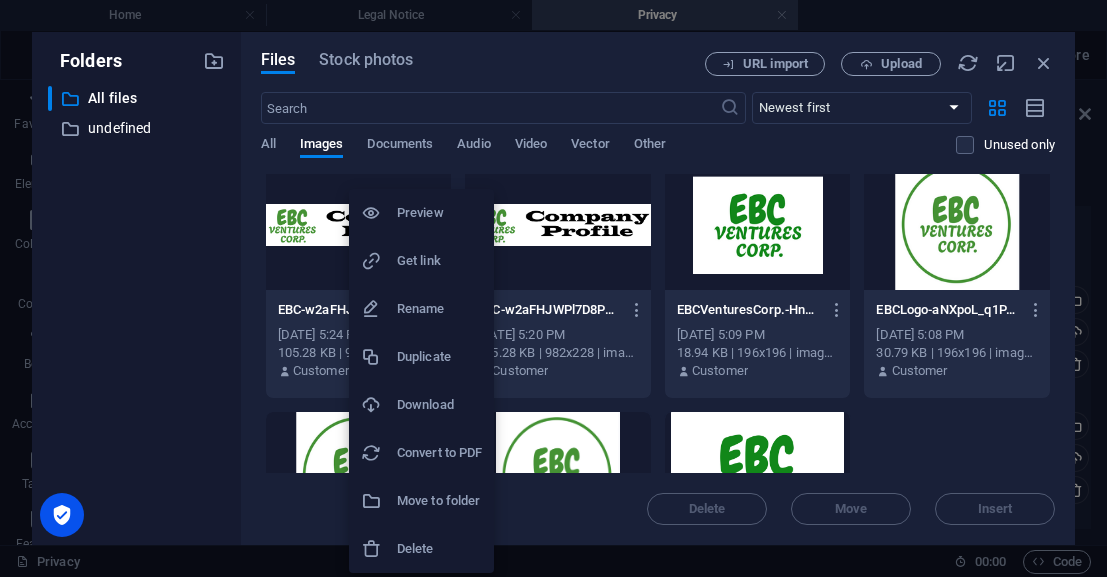 click on "Delete" at bounding box center [439, 549] 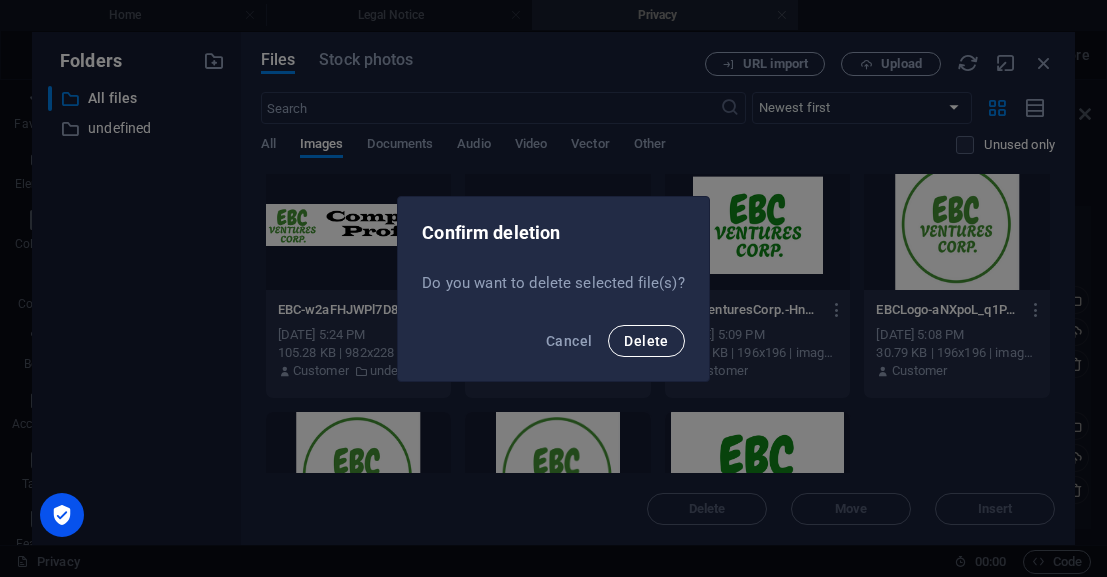 click on "Delete" at bounding box center (646, 341) 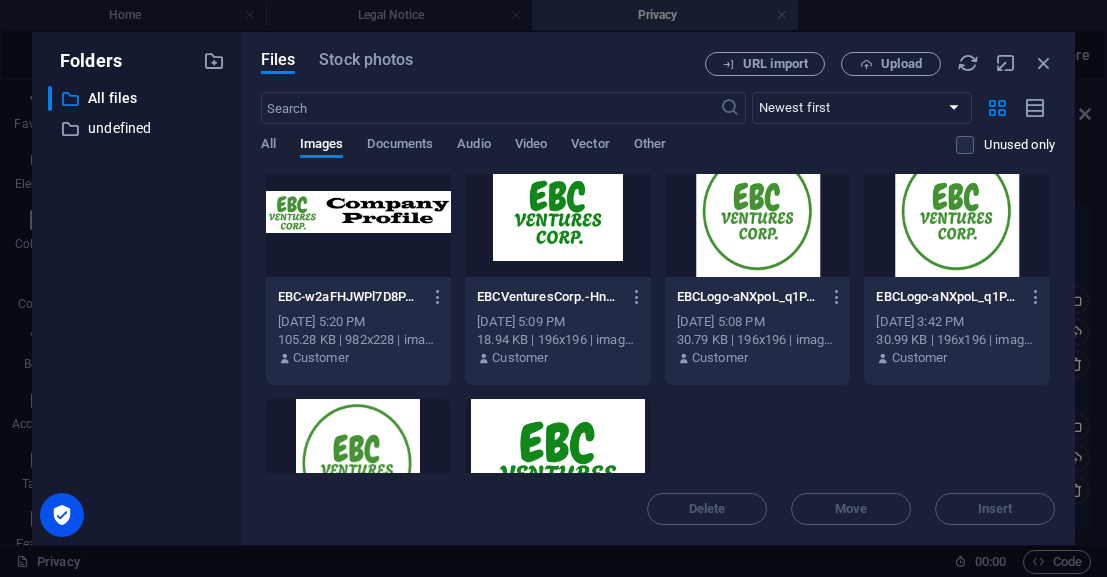 scroll, scrollTop: 0, scrollLeft: 0, axis: both 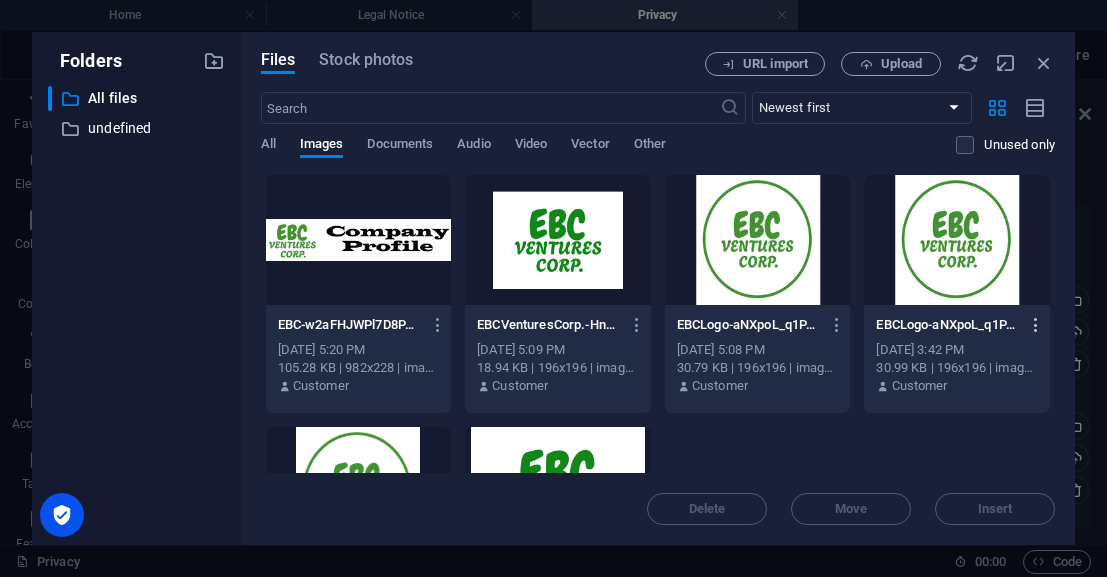 click at bounding box center [1036, 325] 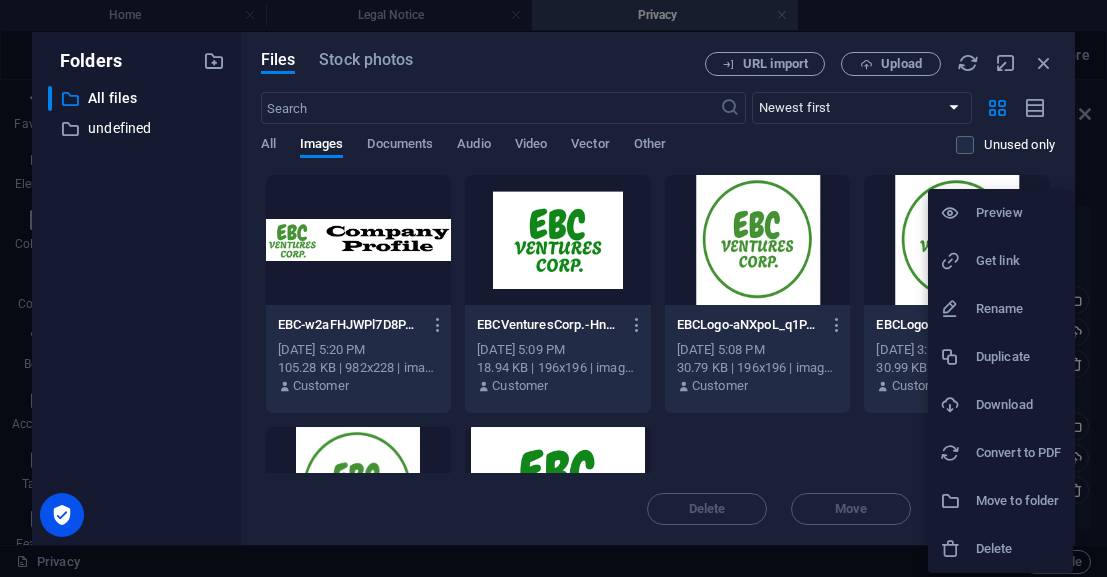 click on "Delete" at bounding box center [1018, 549] 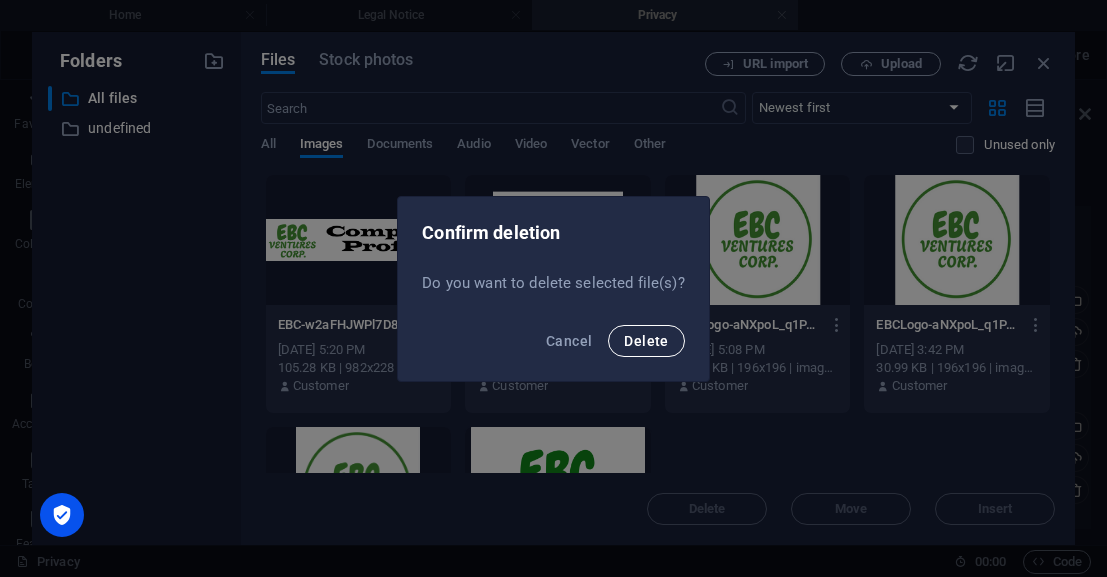 click on "Delete" at bounding box center [646, 341] 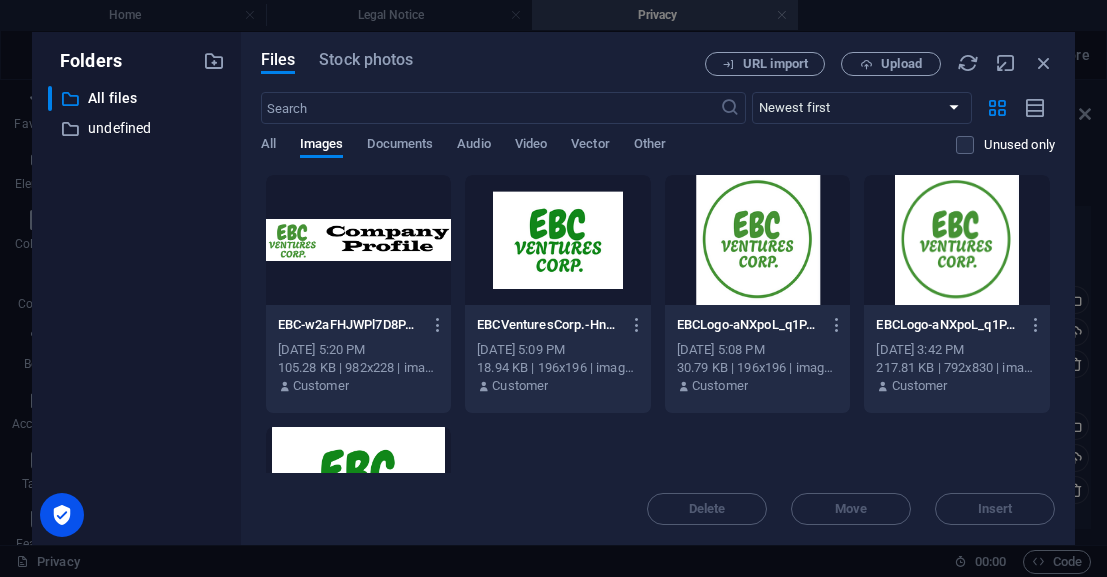 drag, startPoint x: 1058, startPoint y: 265, endPoint x: 1056, endPoint y: 409, distance: 144.01389 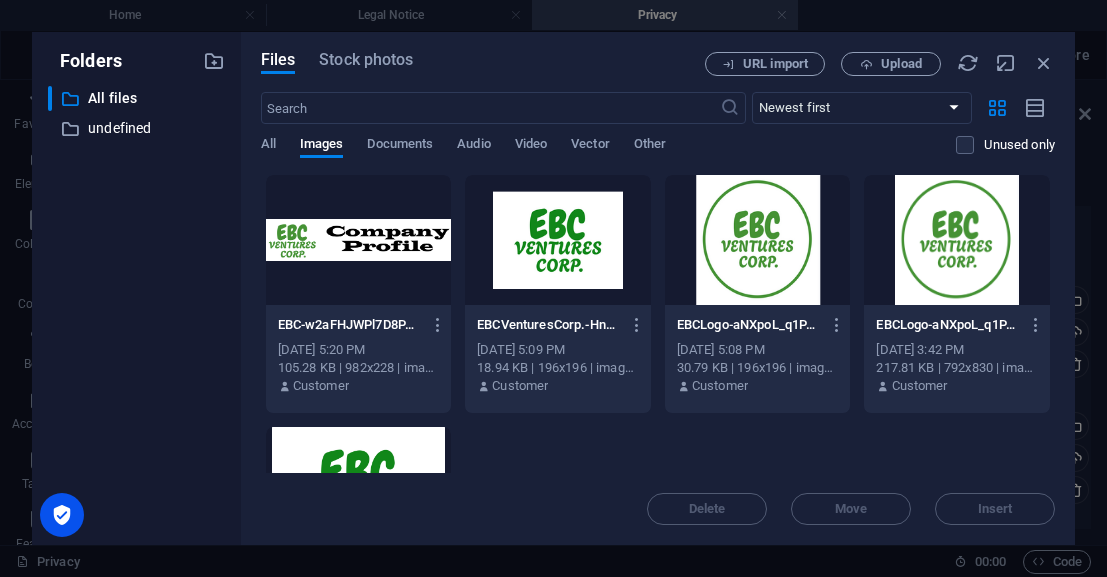 click on "EBC-w2aFHJWPl7D8PJvGEy8KHA.jpg EBC-w2aFHJWPl7D8PJvGEy8KHA.jpg Jul 10, 2025 5:20 PM 105.28 KB | 982x228 | image/jpeg Customer EBCVenturesCorp.-HnRlff_oX83mHm4tApTAGg-ug4VEgLSKeJjma6j-H-hdA.png EBCVenturesCorp.-HnRlff_oX83mHm4tApTAGg-ug4VEgLSKeJjma6j-H-hdA.png Jul 10, 2025 5:09 PM 18.94 KB | 196x196 | image/png Customer EBCLogo-aNXpoL_q1PJxNZe_p0PSmA-mP35NYlY4CEdKdwlvY_FPA-SOUXdaq9CNWnYFi0mIjipw.png EBCLogo-aNXpoL_q1PJxNZe_p0PSmA-mP35NYlY4CEdKdwlvY_FPA-SOUXdaq9CNWnYFi0mIjipw.png Jul 10, 2025 5:08 PM 30.79 KB | 196x196 | image/png Customer EBCLogo-aNXpoL_q1PJxNZe_p0PSmA.jpg EBCLogo-aNXpoL_q1PJxNZe_p0PSmA.jpg Jul 10, 2025 3:42 PM 217.81 KB | 792x830 | image/jpeg Customer EBCVenturesCorp.-HnRlff_oX83mHm4tApTAGg.jpg EBCVenturesCorp.-HnRlff_oX83mHm4tApTAGg.jpg Jul 10, 2025 3:41 PM 419.15 KB | 2000x1500 | image/jpeg Customer" at bounding box center (658, 420) 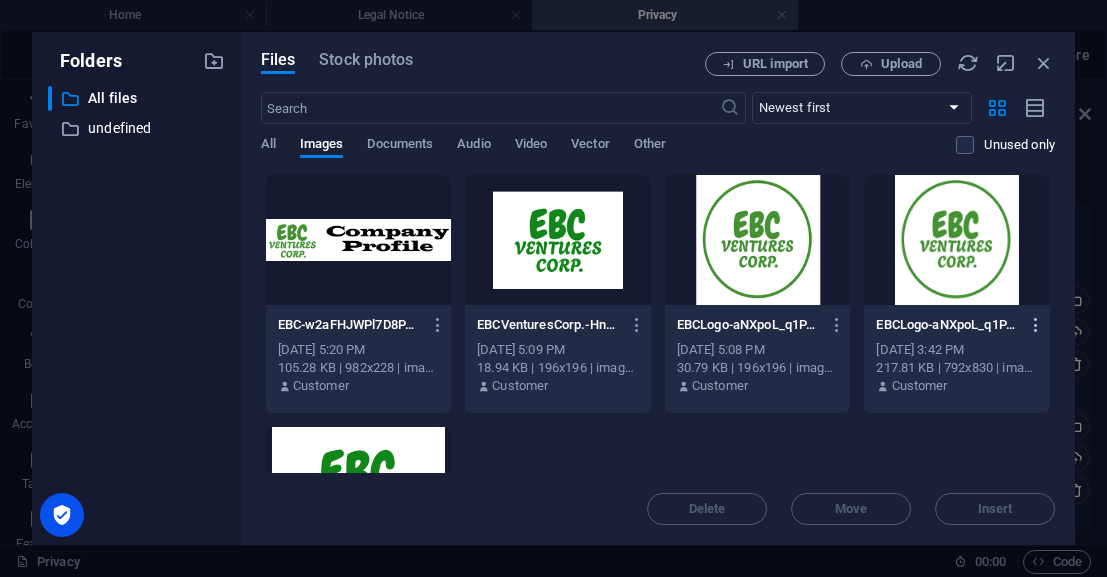 click at bounding box center (1036, 325) 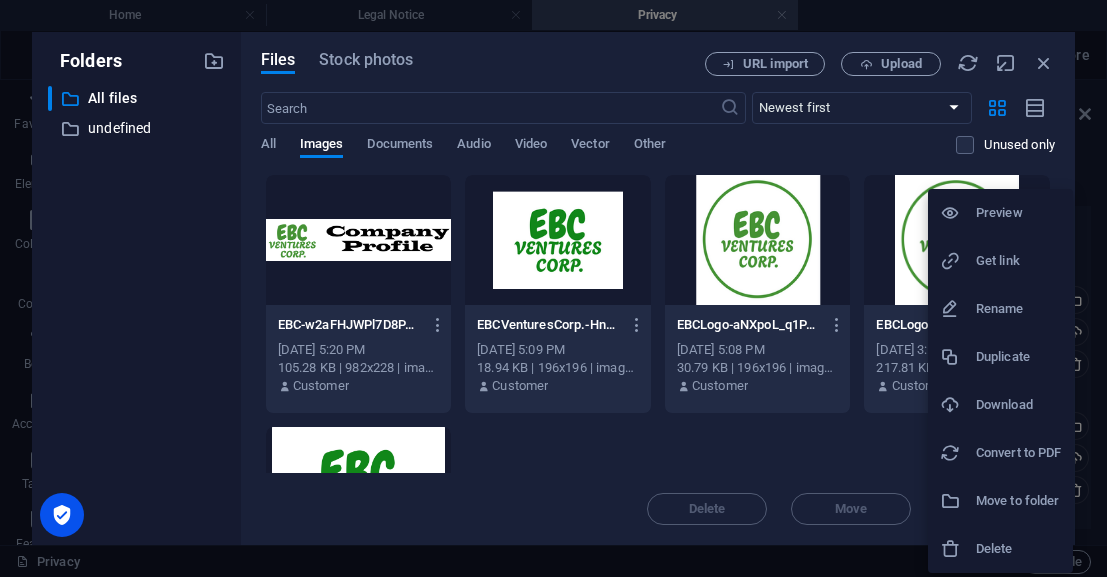click on "Delete" at bounding box center (1018, 549) 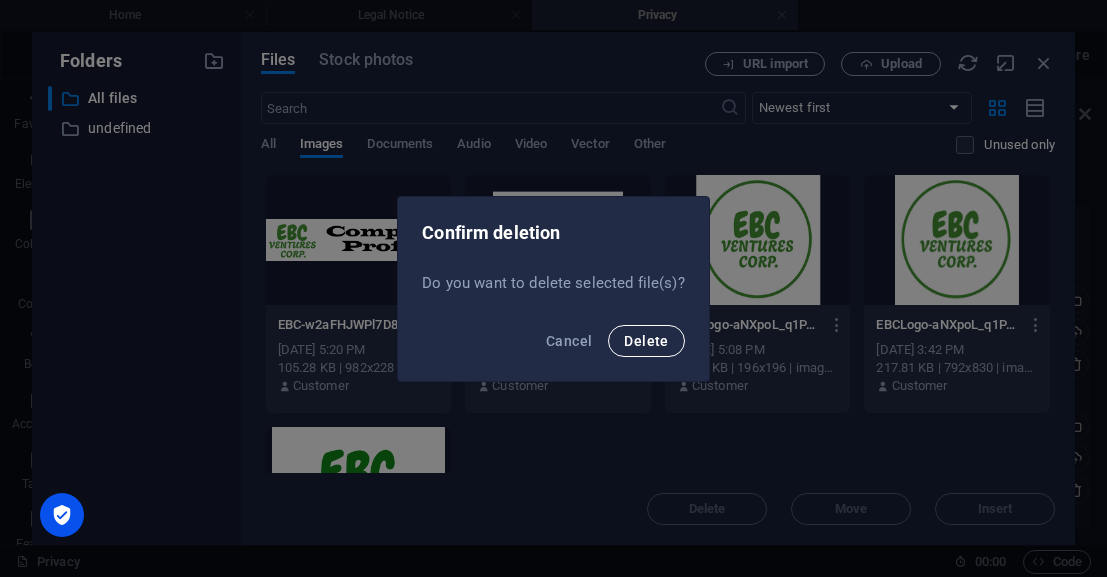 click on "Delete" at bounding box center [646, 341] 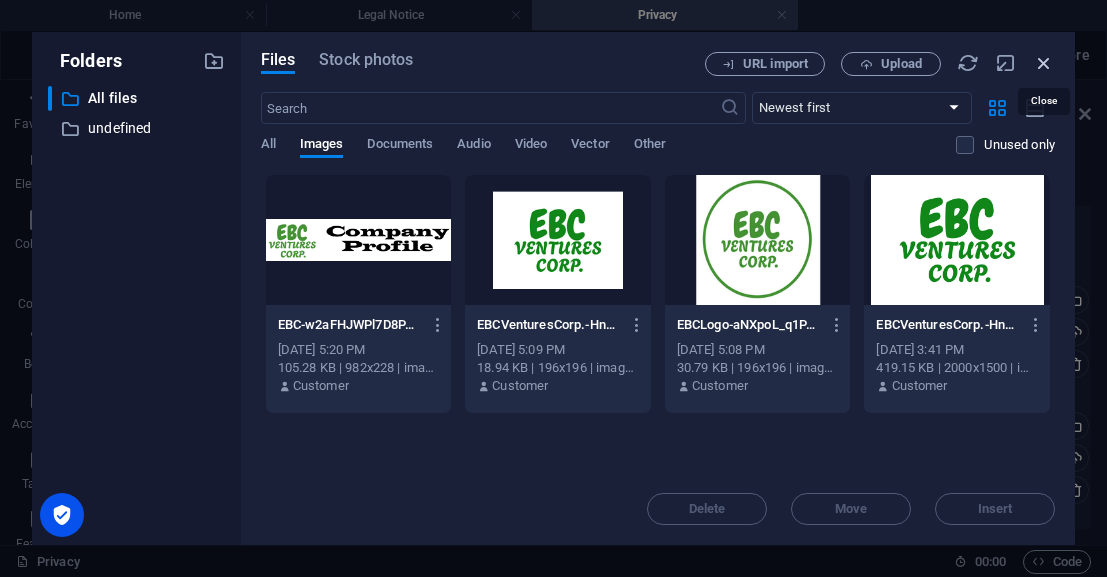 click at bounding box center (1044, 63) 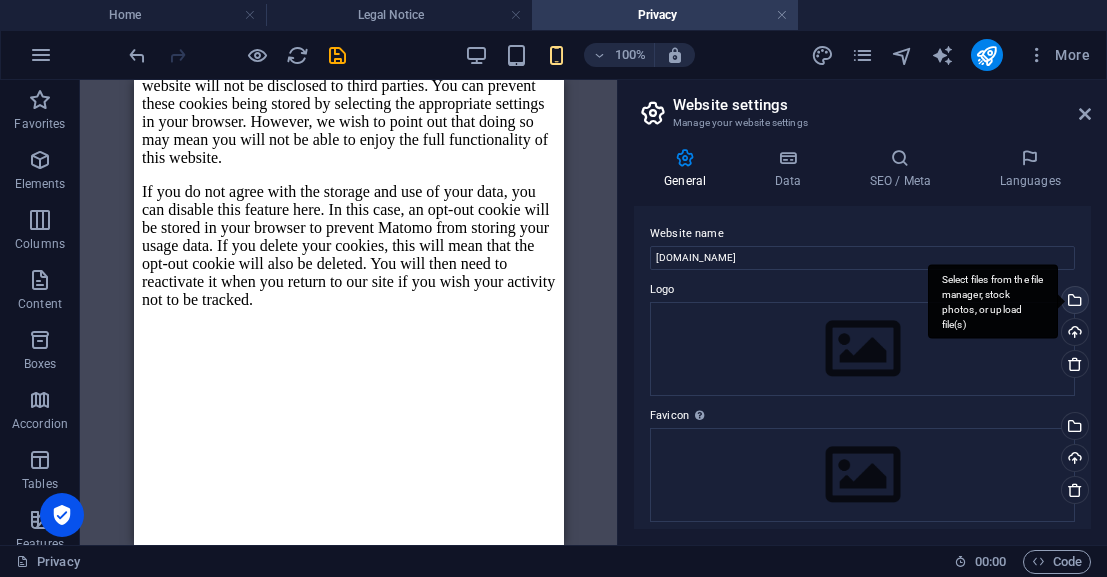 click on "Select files from the file manager, stock photos, or upload file(s)" at bounding box center [1073, 302] 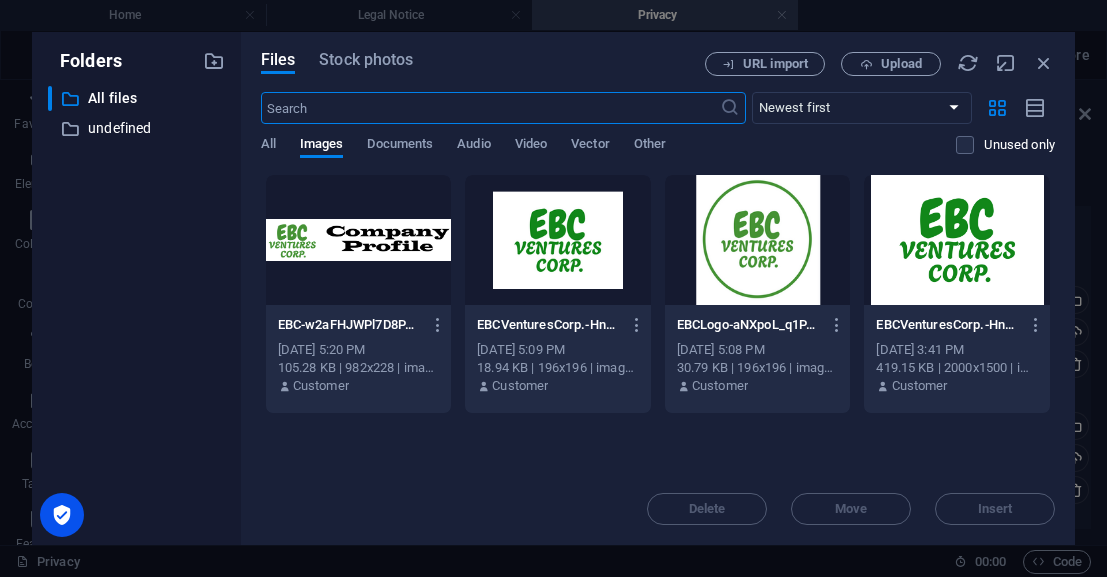 click at bounding box center (957, 240) 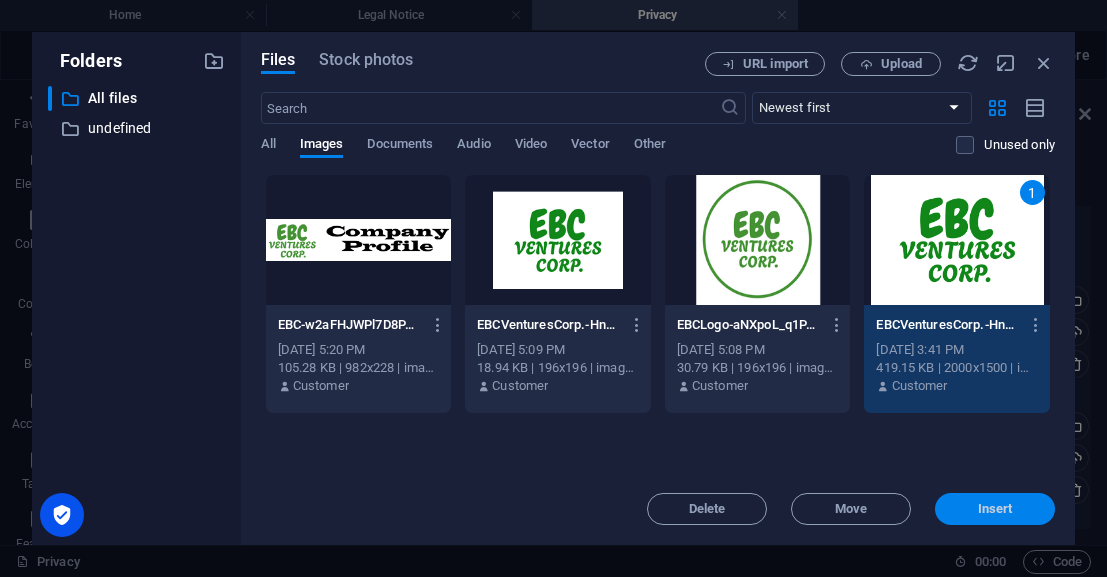 click on "Insert" at bounding box center (995, 509) 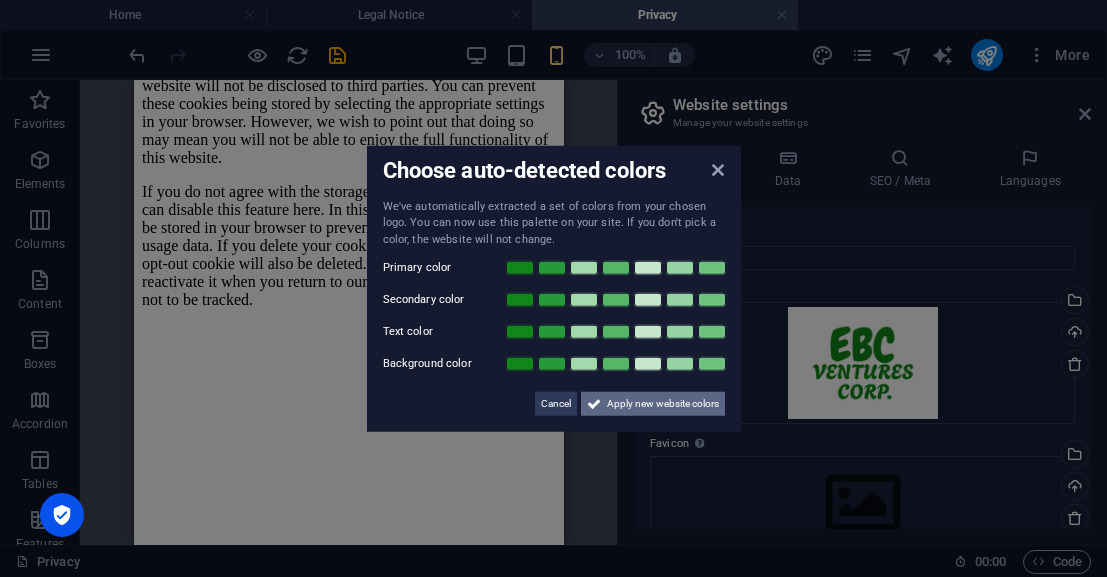 click on "Apply new website colors" at bounding box center [663, 404] 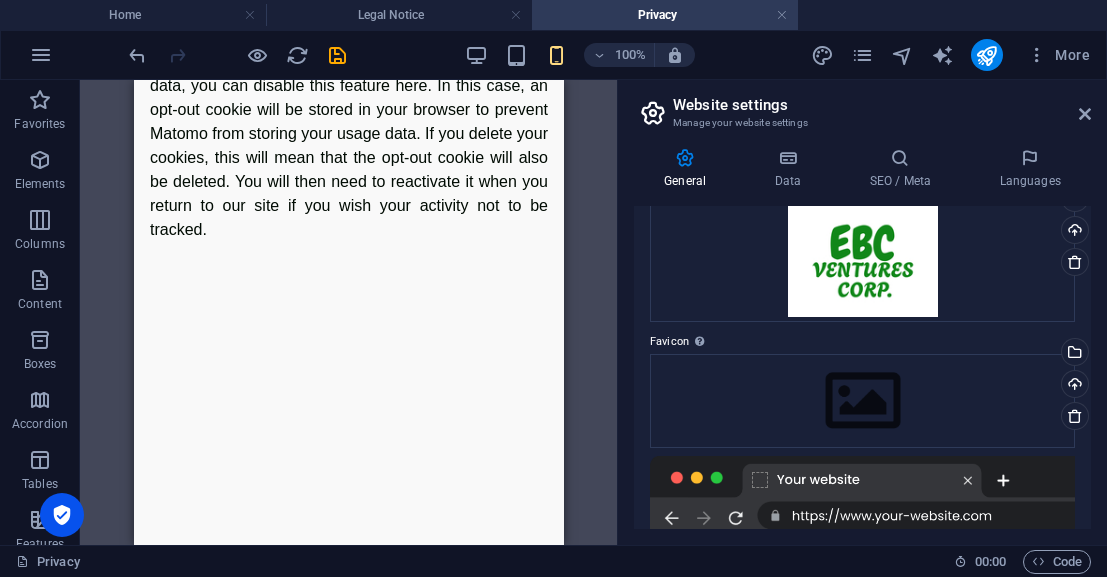 scroll, scrollTop: 118, scrollLeft: 0, axis: vertical 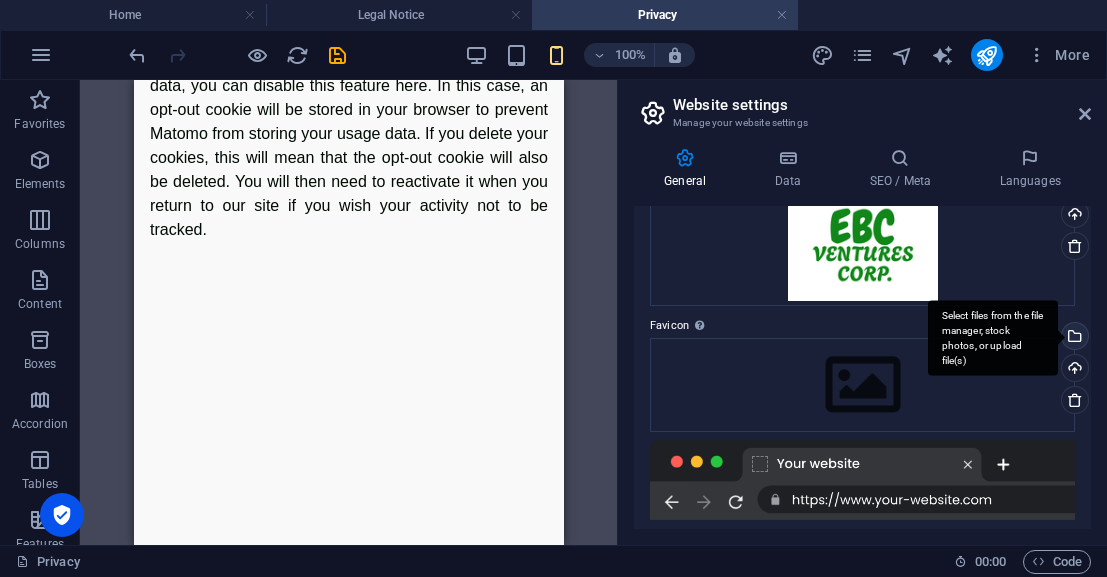 click on "Select files from the file manager, stock photos, or upload file(s)" at bounding box center [1073, 338] 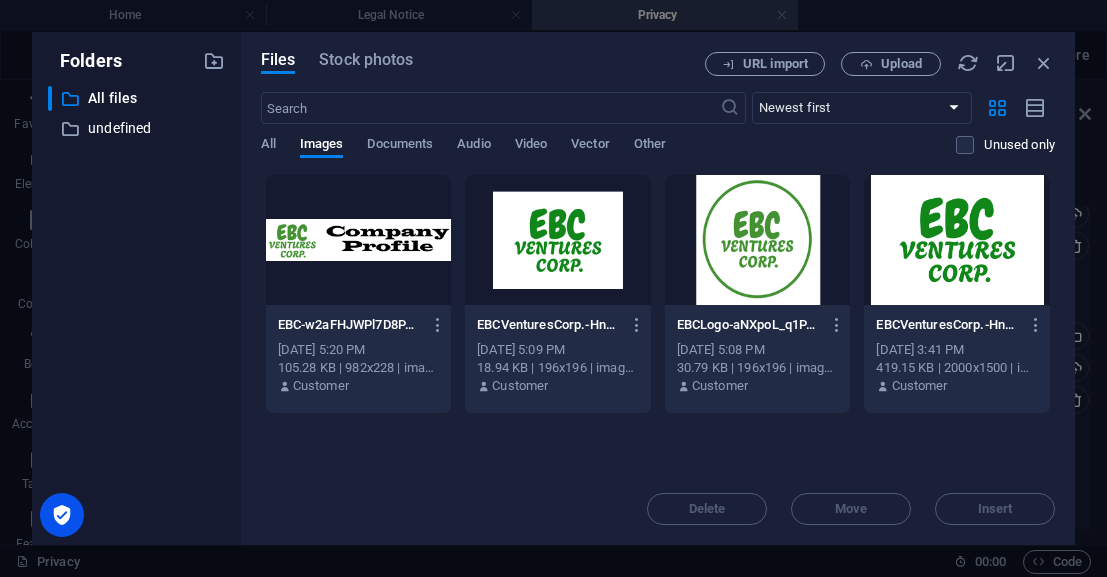 click at bounding box center (558, 240) 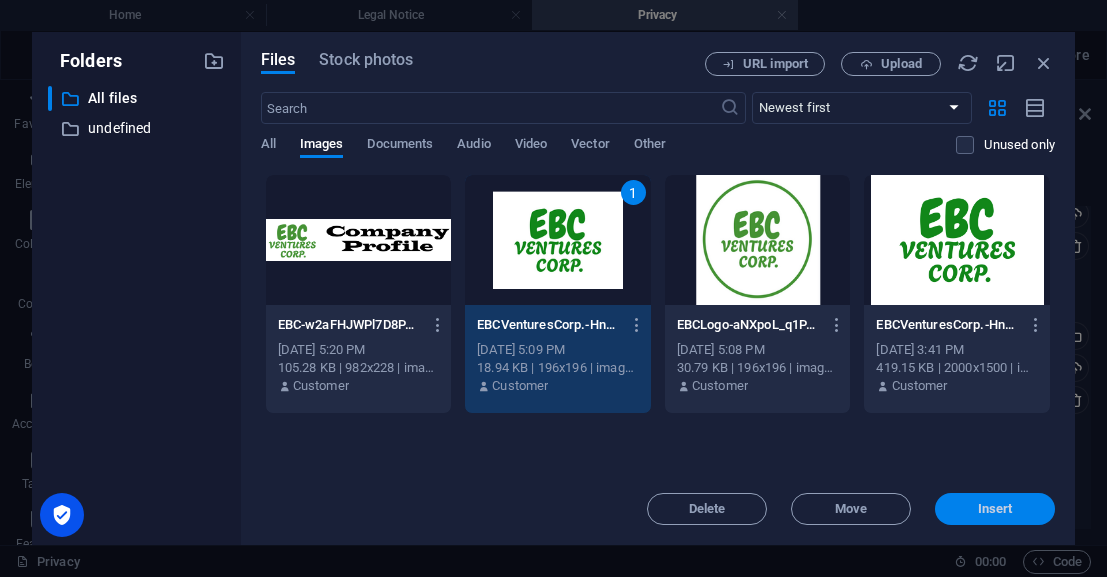click on "Insert" at bounding box center (995, 509) 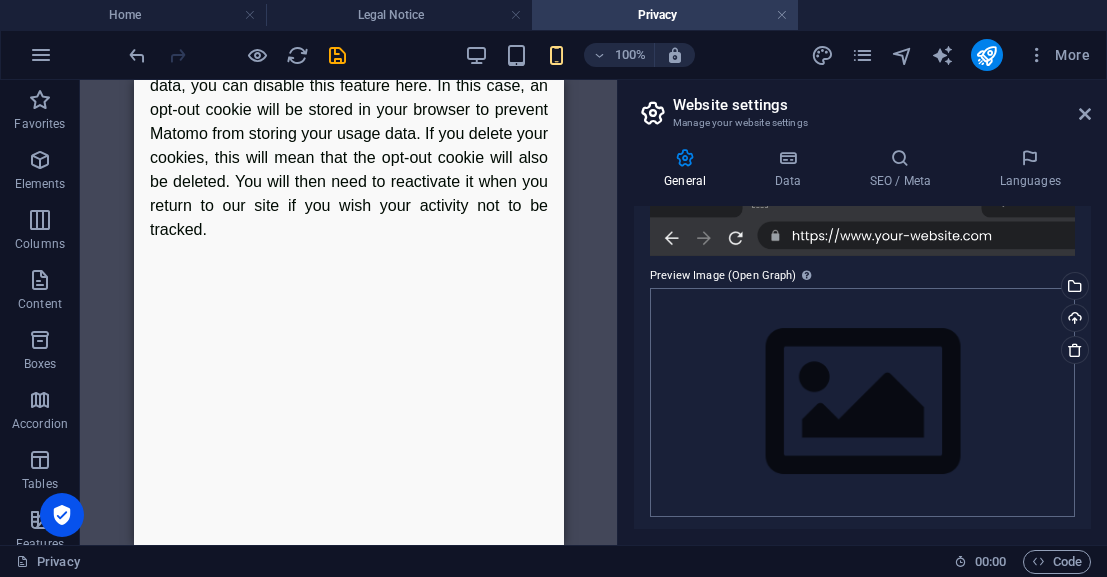 scroll, scrollTop: 452, scrollLeft: 0, axis: vertical 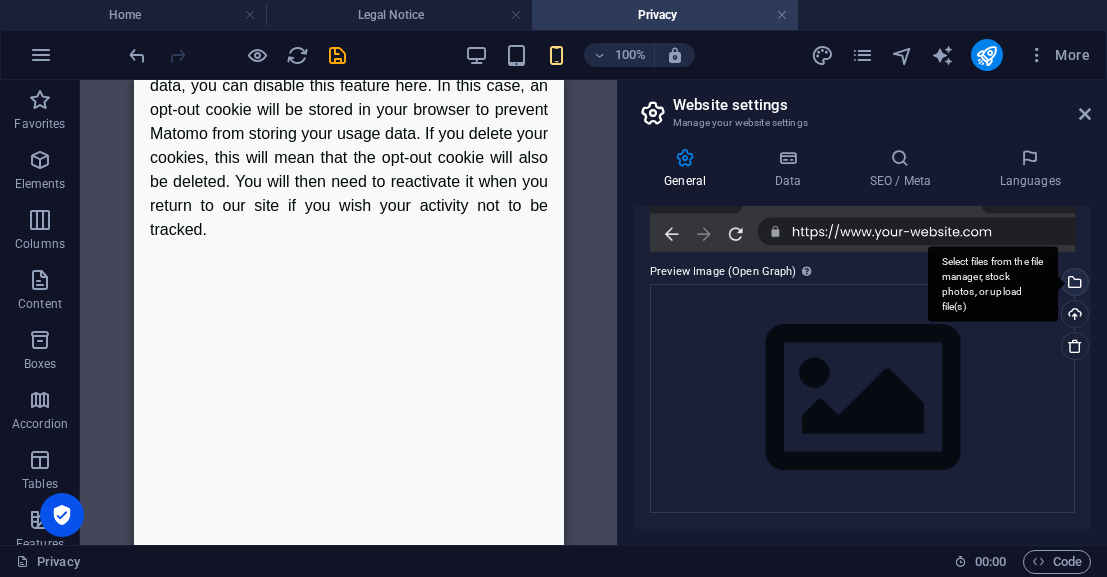 click on "Select files from the file manager, stock photos, or upload file(s)" at bounding box center (1073, 284) 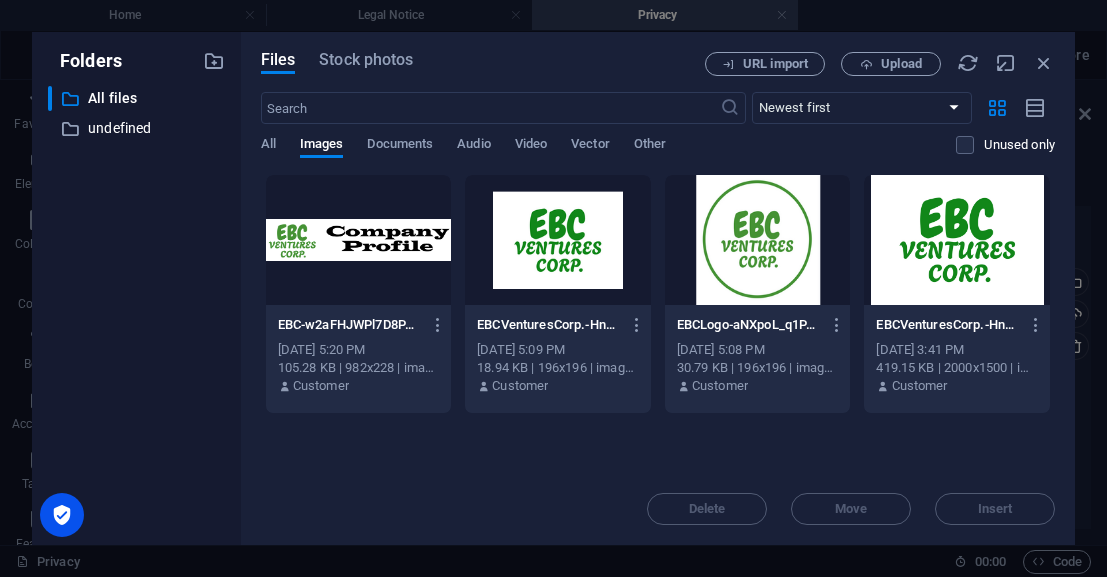 click at bounding box center (758, 240) 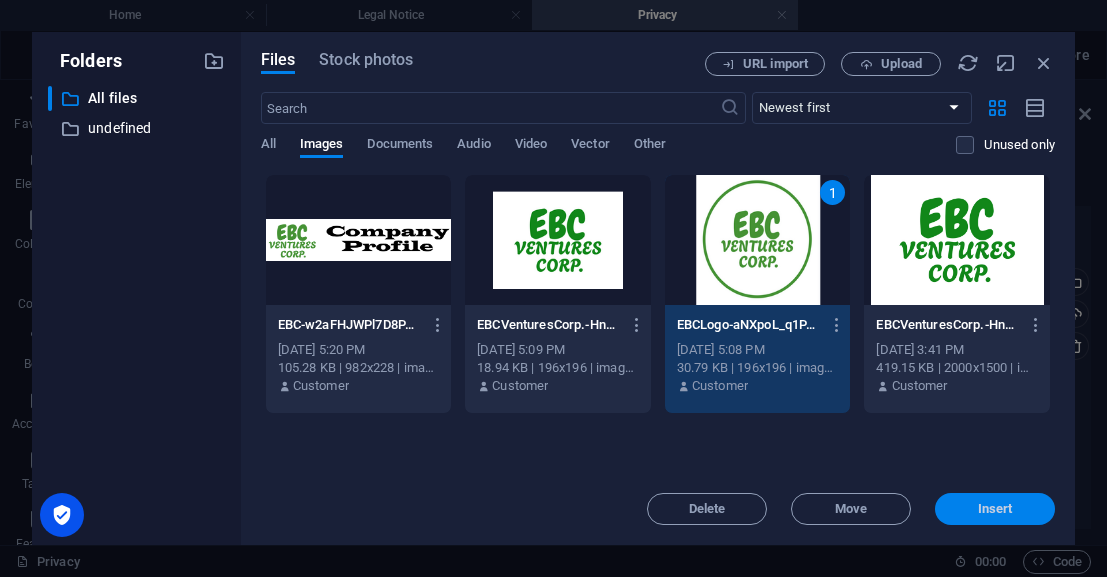click on "Insert" at bounding box center [995, 509] 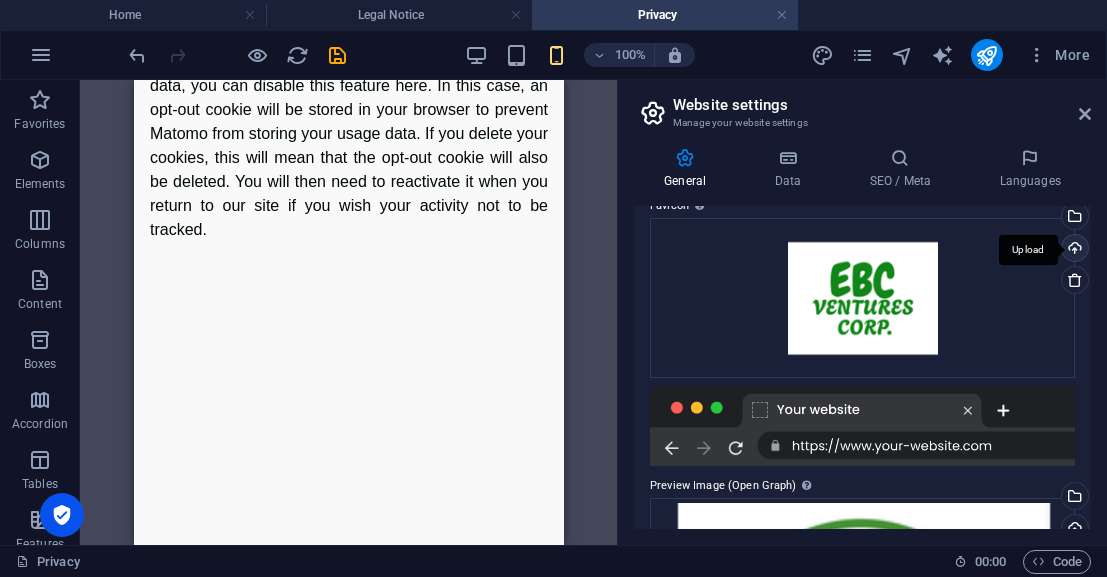 scroll, scrollTop: 0, scrollLeft: 0, axis: both 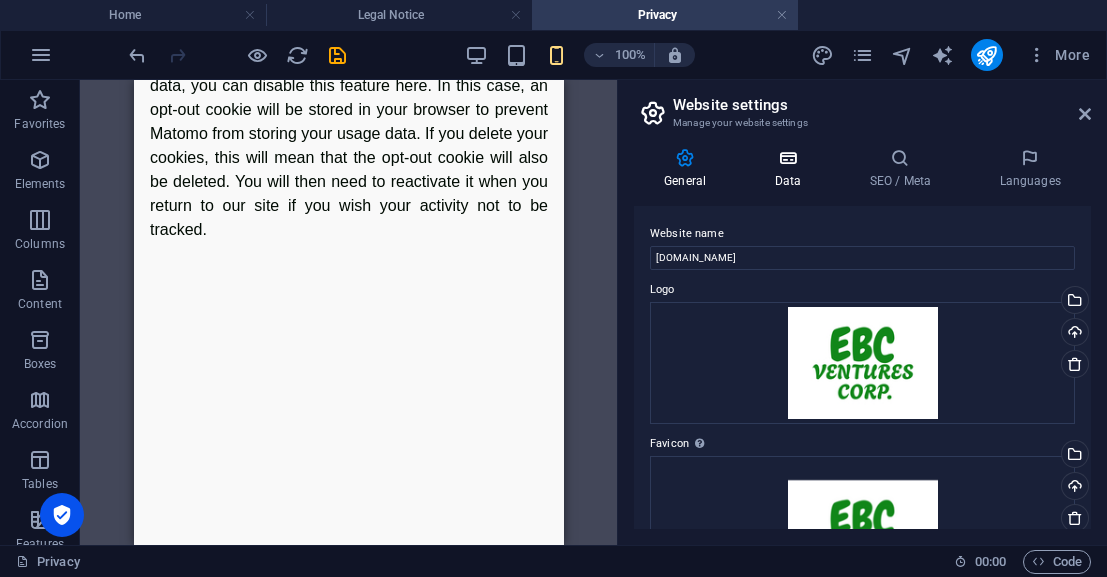 click at bounding box center (787, 158) 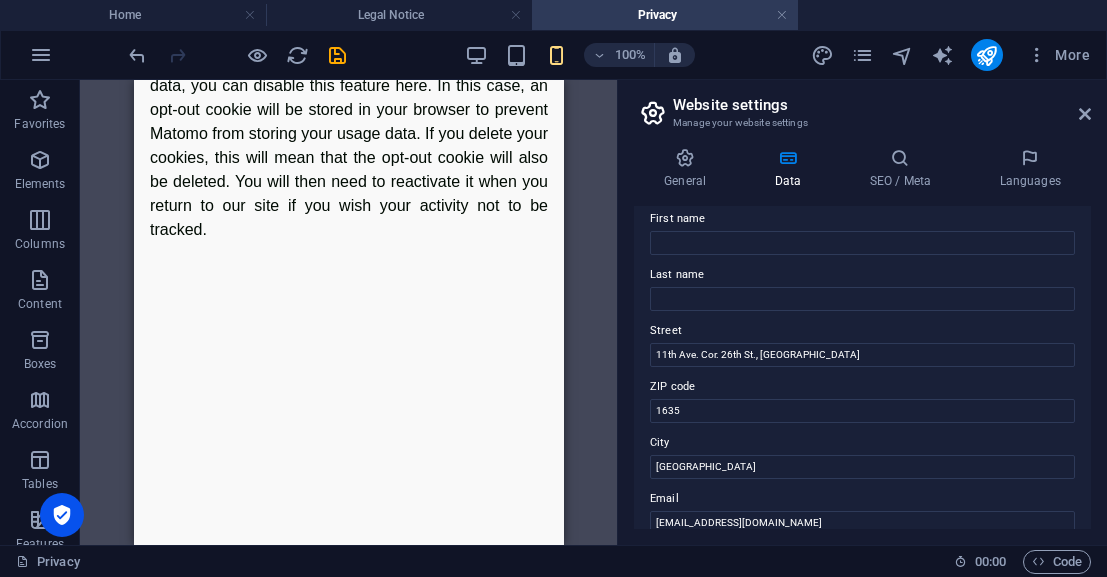 scroll, scrollTop: 141, scrollLeft: 0, axis: vertical 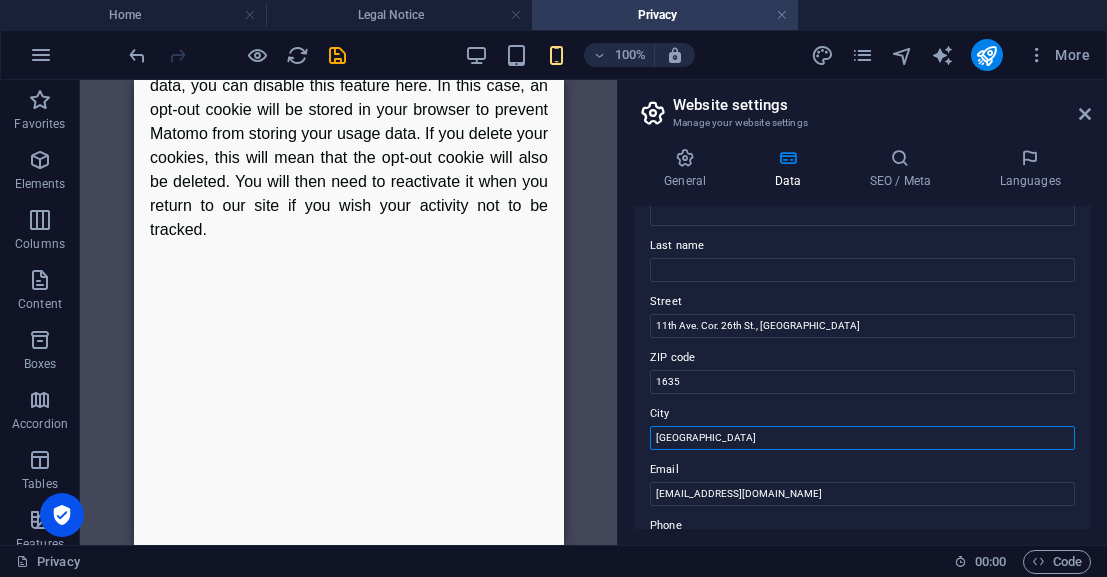 drag, startPoint x: 739, startPoint y: 442, endPoint x: 585, endPoint y: 438, distance: 154.05194 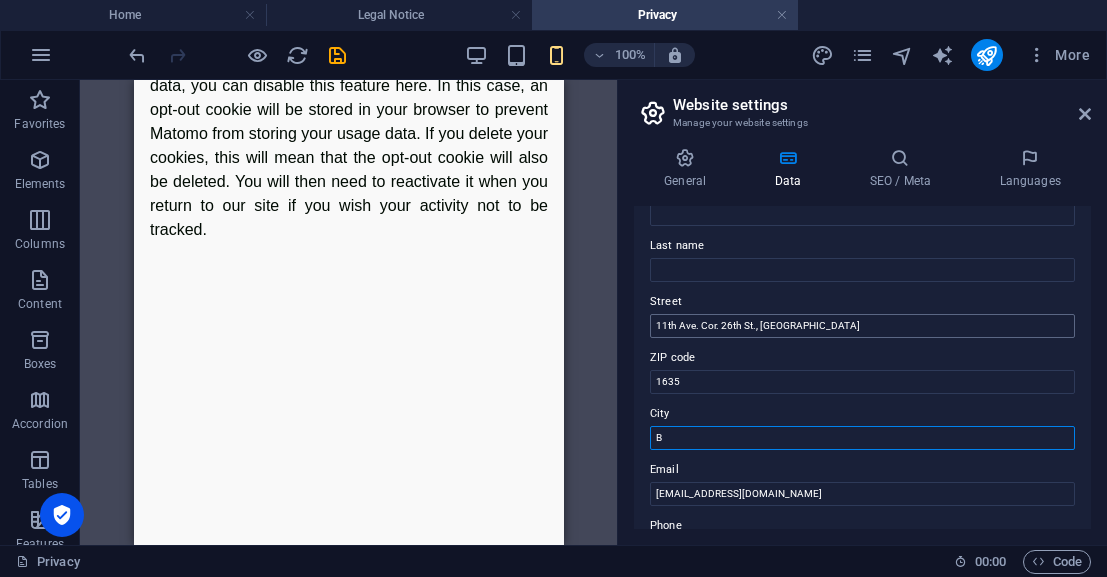 type on "B" 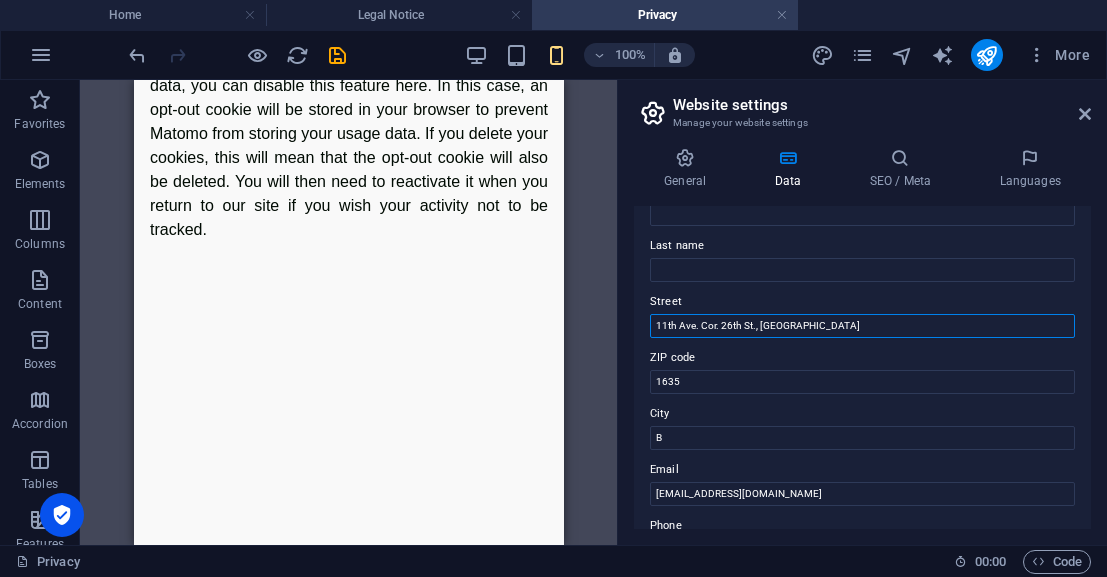 drag, startPoint x: 884, startPoint y: 320, endPoint x: 765, endPoint y: 317, distance: 119.03781 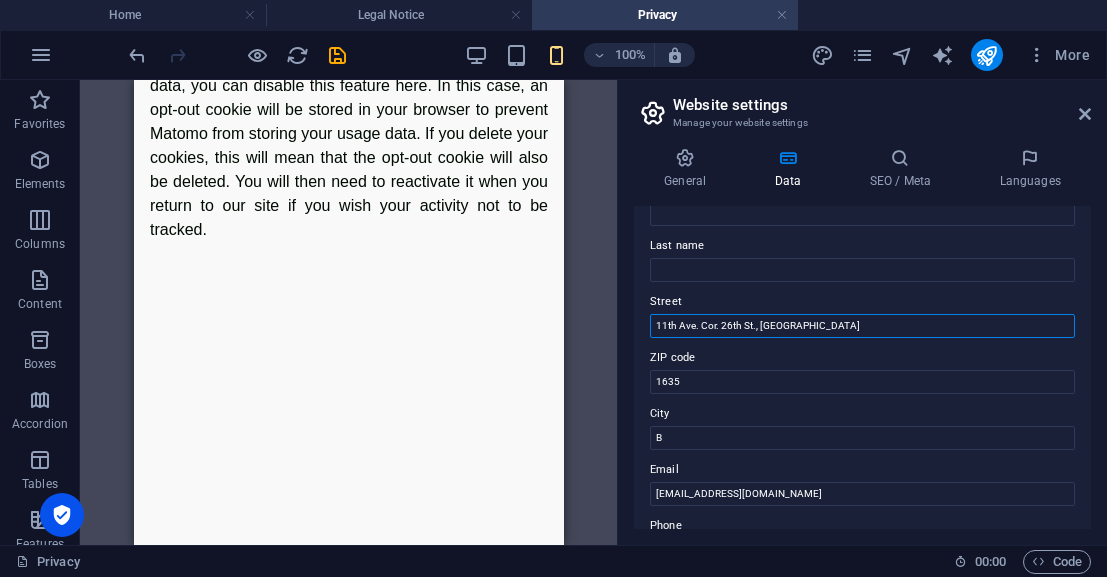 drag, startPoint x: 761, startPoint y: 322, endPoint x: 859, endPoint y: 326, distance: 98.0816 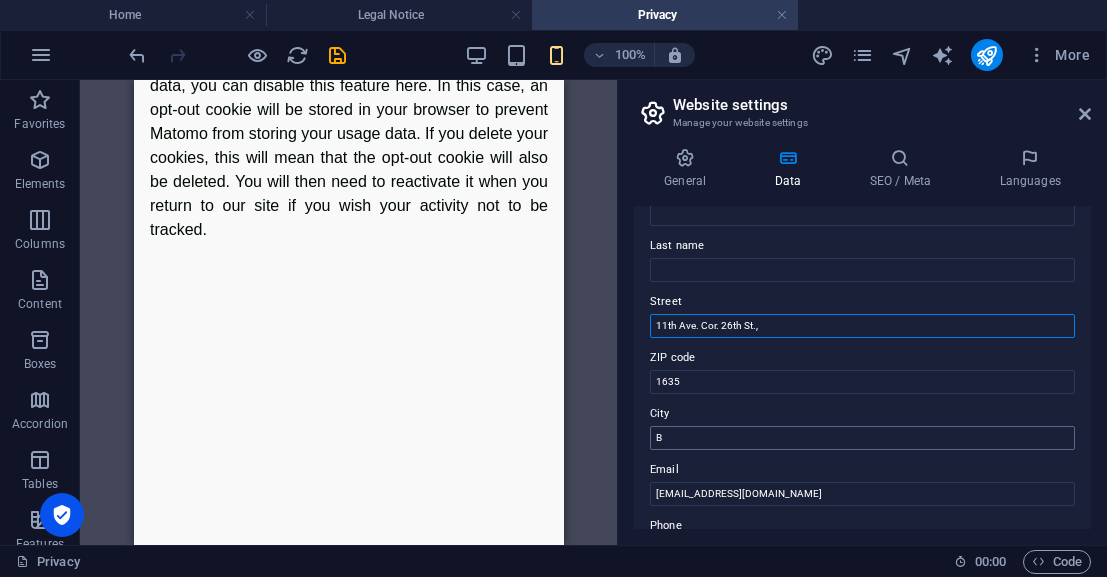 type on "11th Ave. Cor. 26th St.," 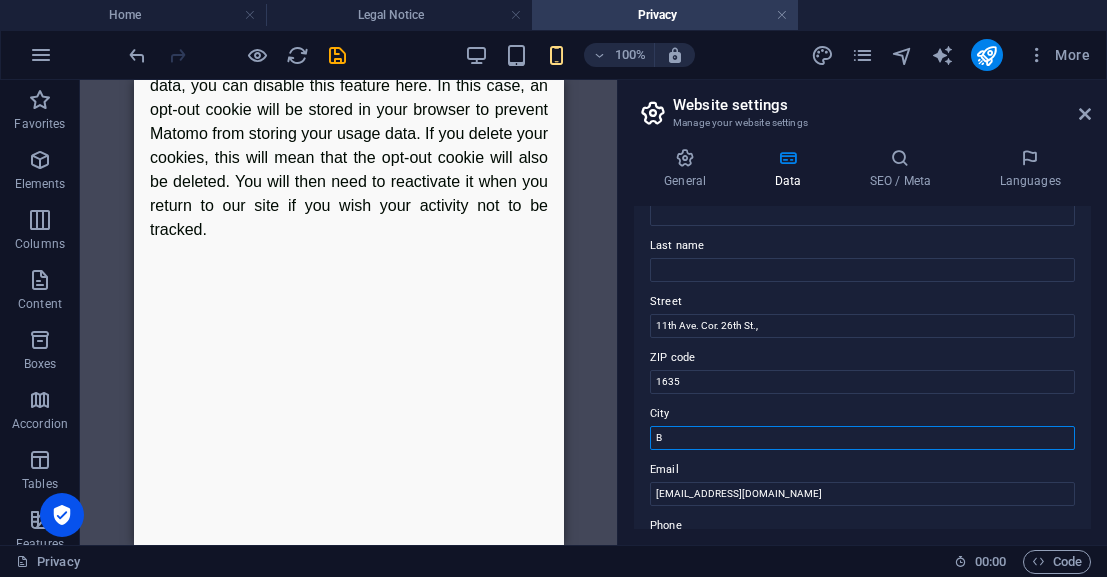 drag, startPoint x: 677, startPoint y: 434, endPoint x: 564, endPoint y: 408, distance: 115.952576 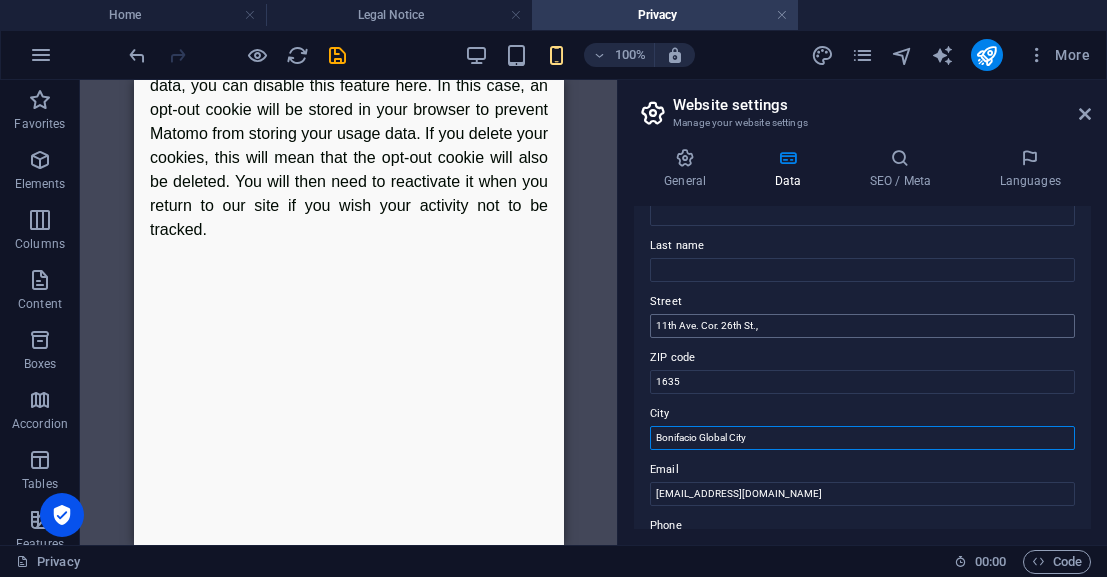 type on "Bonifacio Global City" 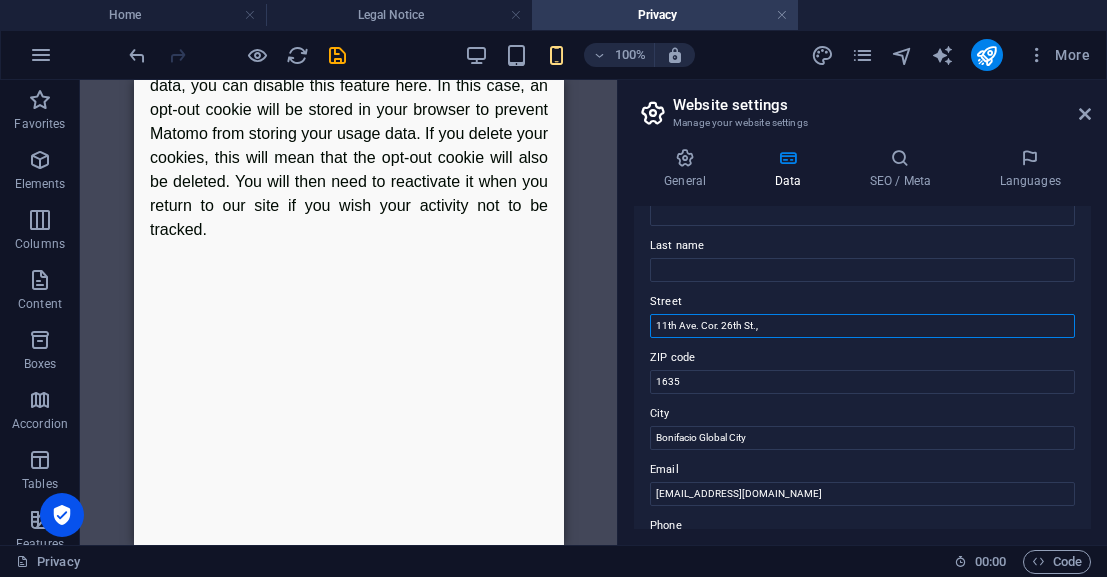 click on "11th Ave. Cor. 26th St.," at bounding box center [862, 326] 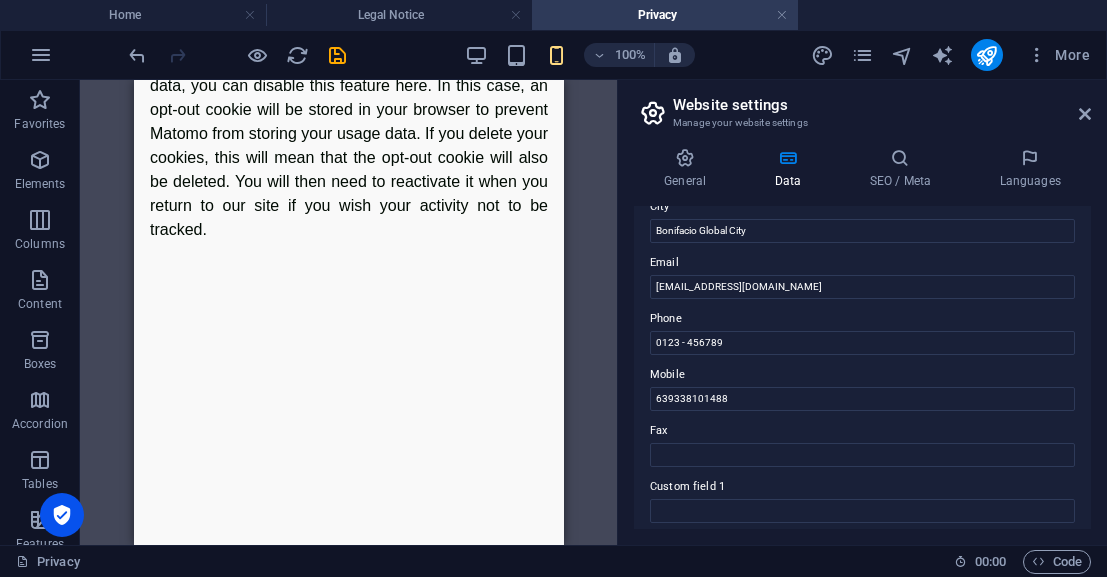 scroll, scrollTop: 417, scrollLeft: 0, axis: vertical 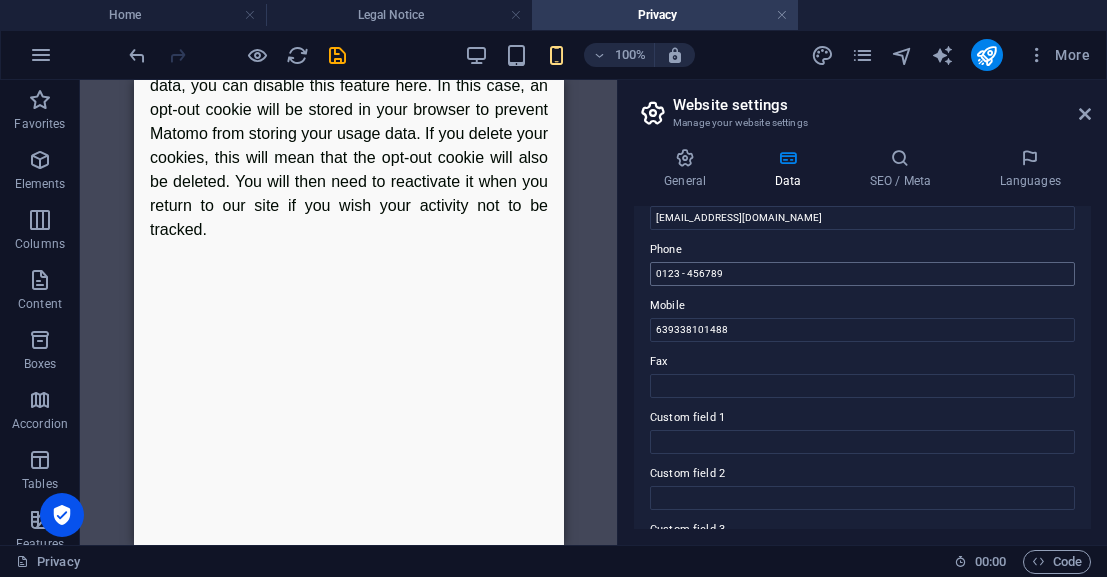type on "11th Ave. Cor. 26th St." 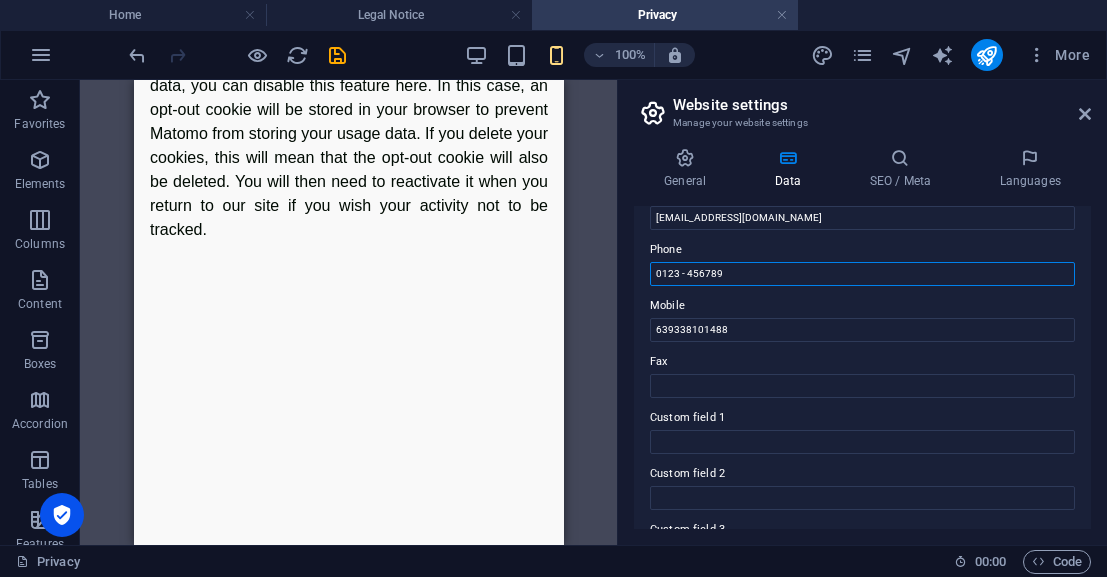 drag, startPoint x: 856, startPoint y: 347, endPoint x: 521, endPoint y: 253, distance: 347.9382 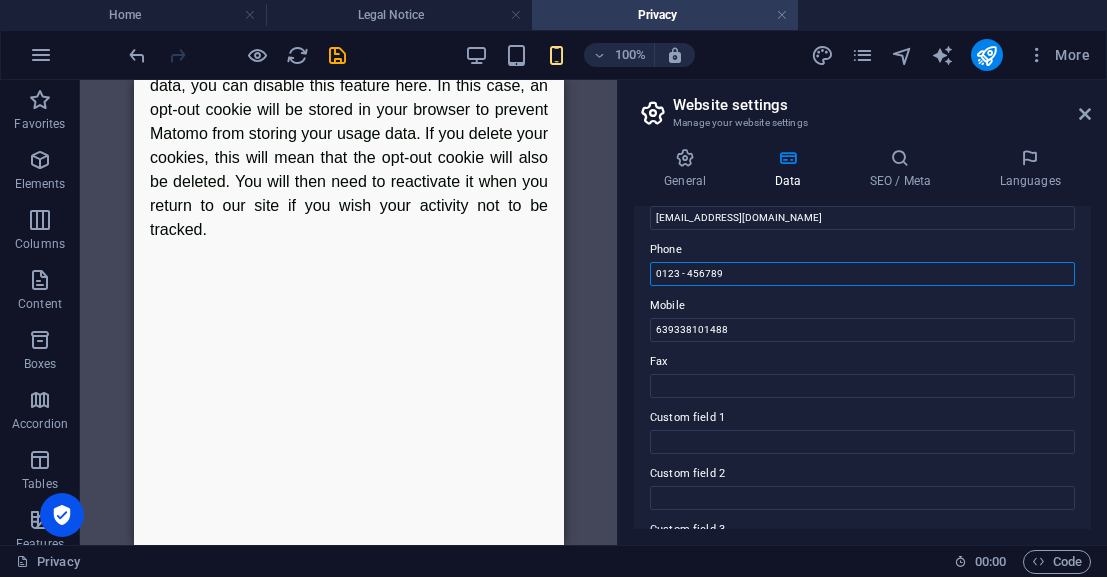 click on "0123 - 456789" at bounding box center [862, 274] 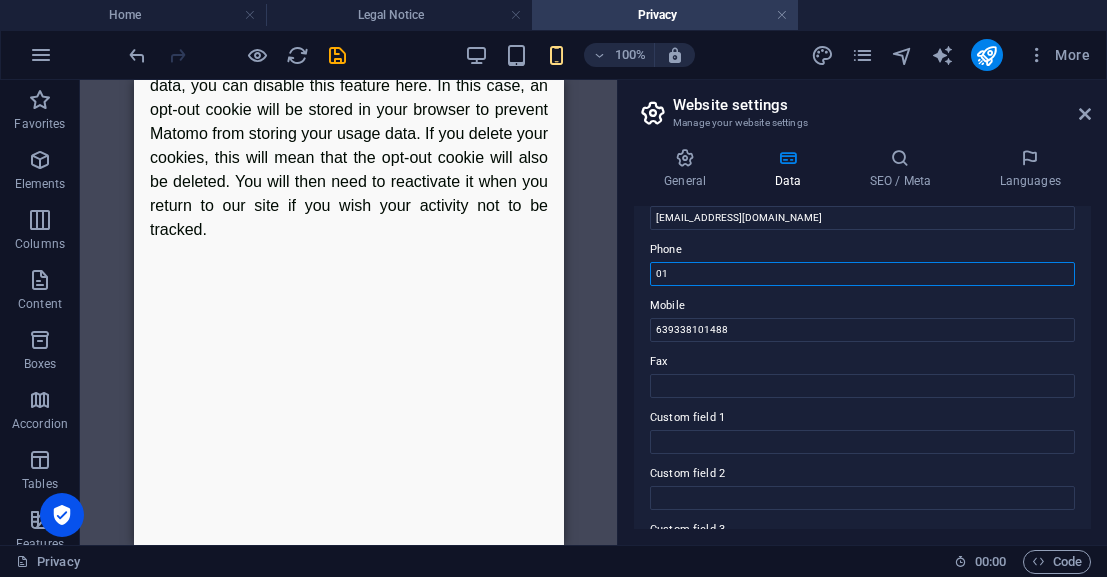 type on "0" 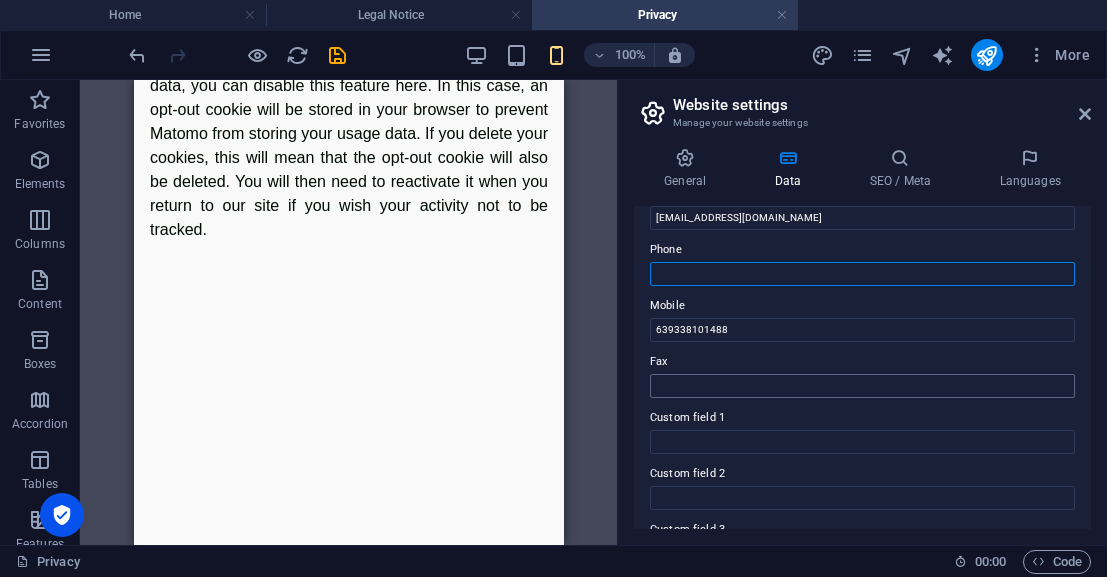 type 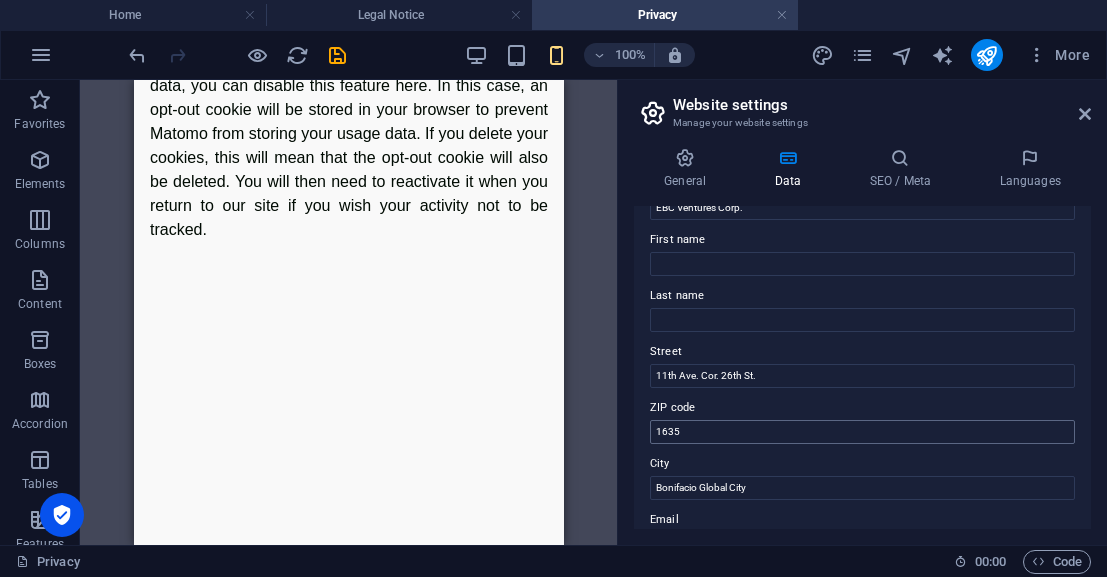 scroll, scrollTop: 0, scrollLeft: 0, axis: both 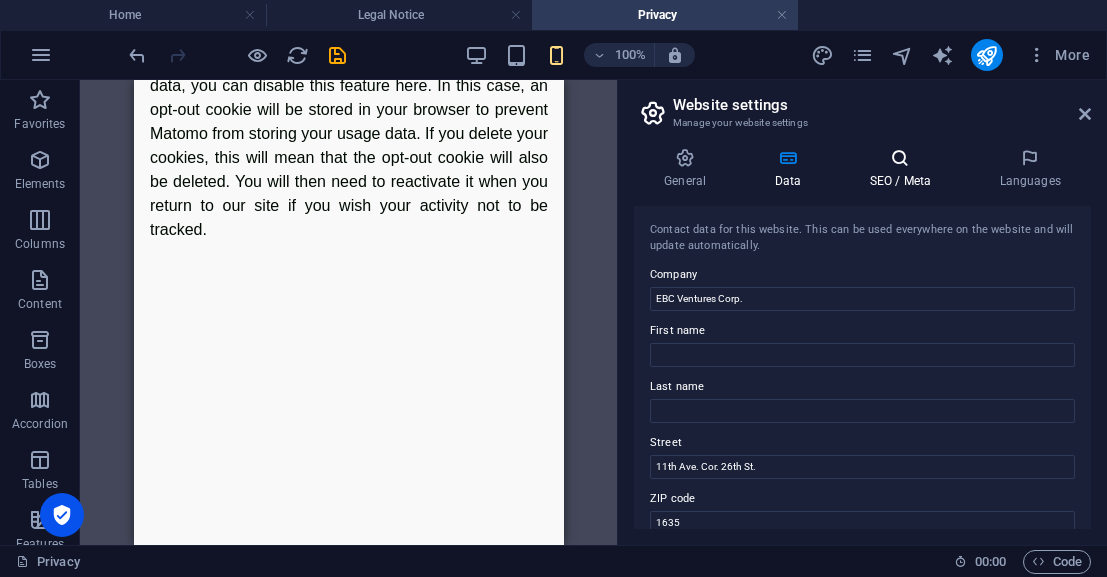 click on "SEO / Meta" at bounding box center (904, 169) 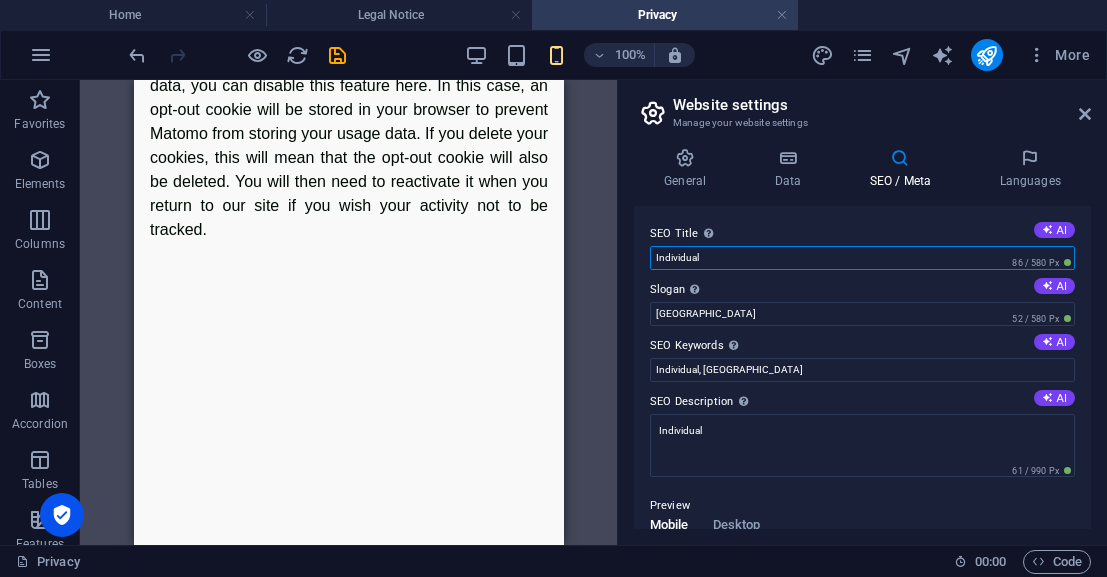 drag, startPoint x: 716, startPoint y: 256, endPoint x: 611, endPoint y: 254, distance: 105.01904 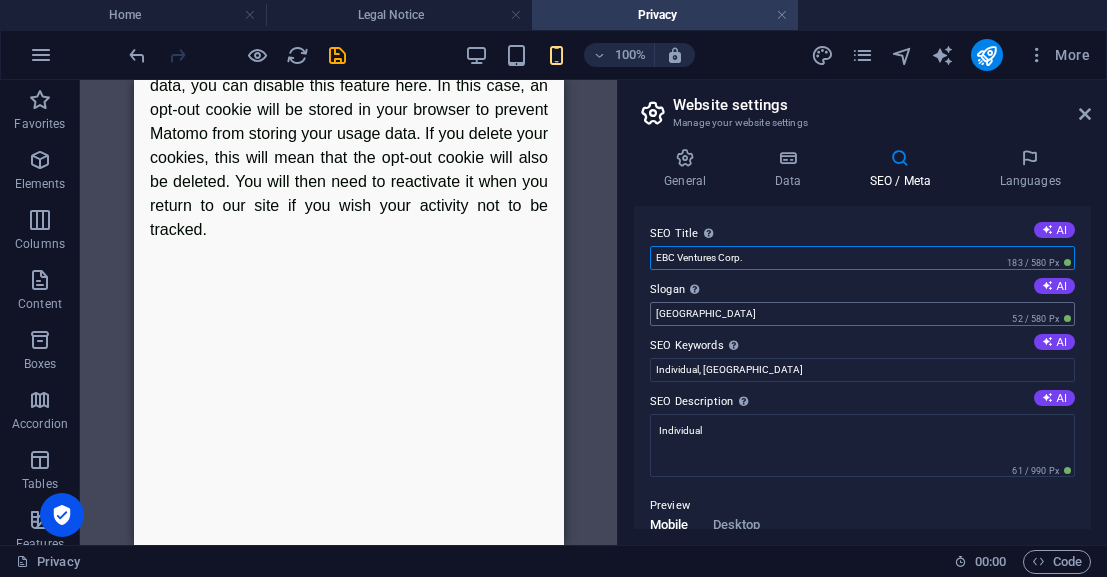 type on "EBC Ventures Corp." 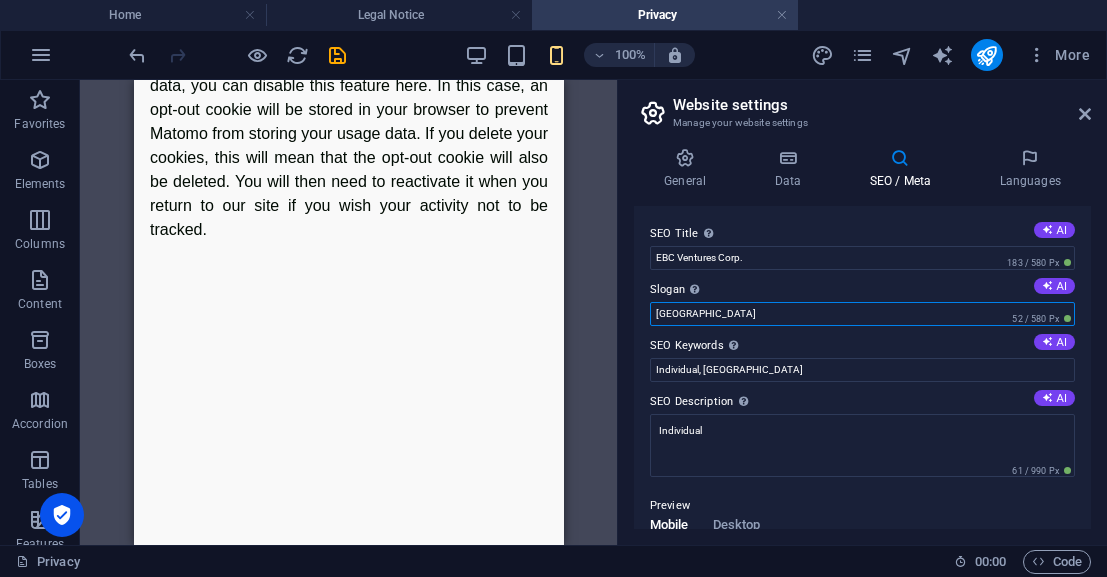 drag, startPoint x: 702, startPoint y: 315, endPoint x: 606, endPoint y: 289, distance: 99.458534 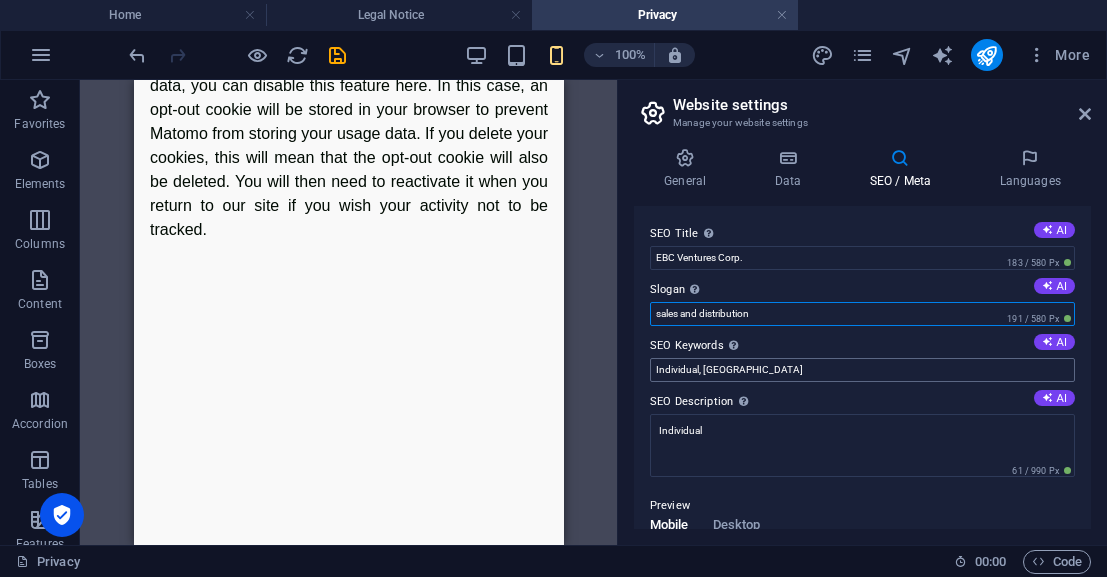 type on "sales and distribution" 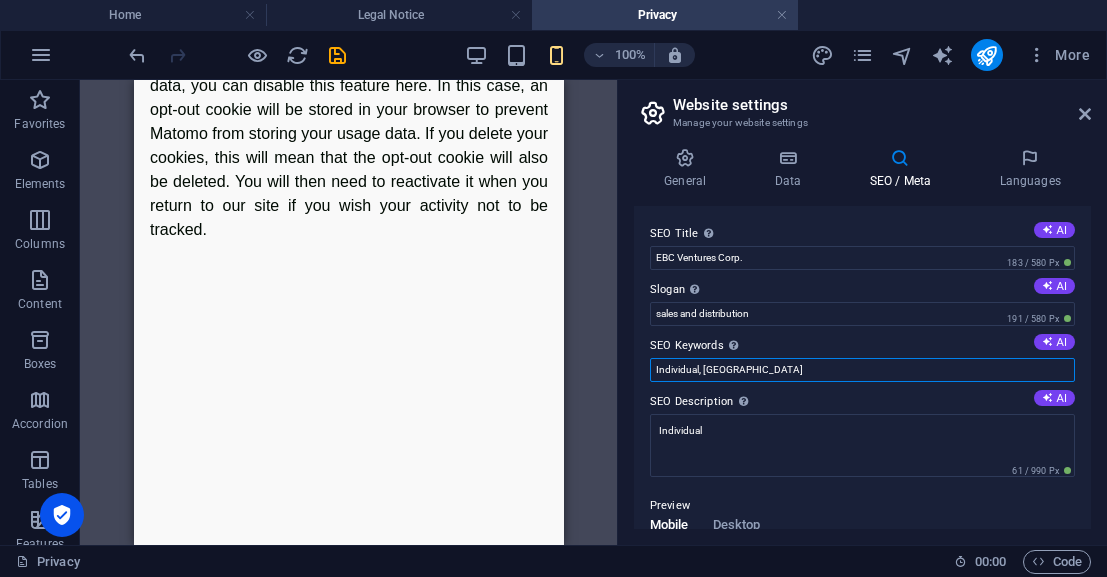 drag, startPoint x: 765, startPoint y: 369, endPoint x: 622, endPoint y: 353, distance: 143.89232 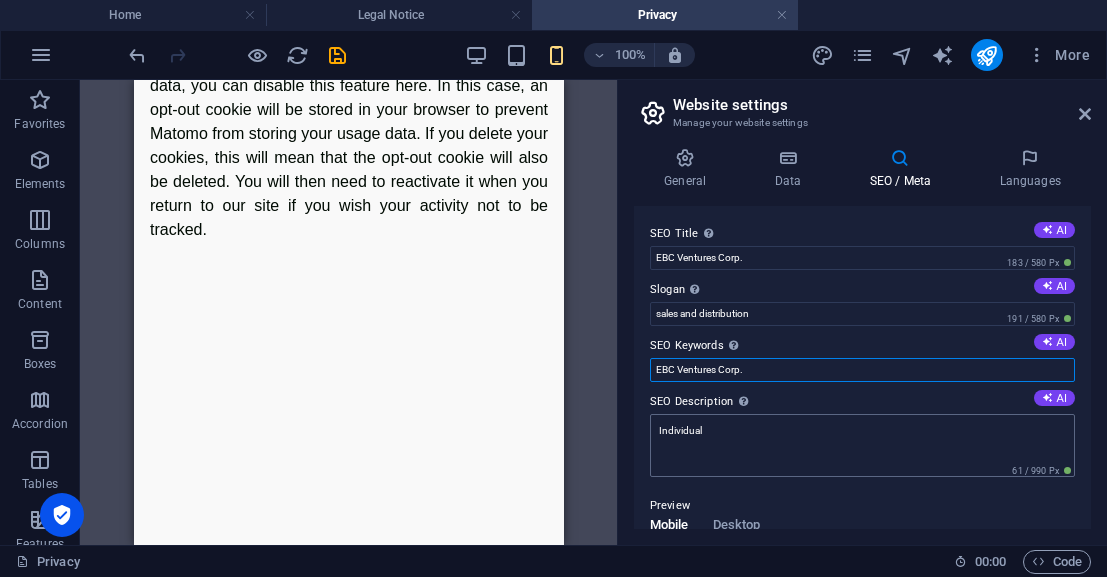 type on "EBC Ventures Corp." 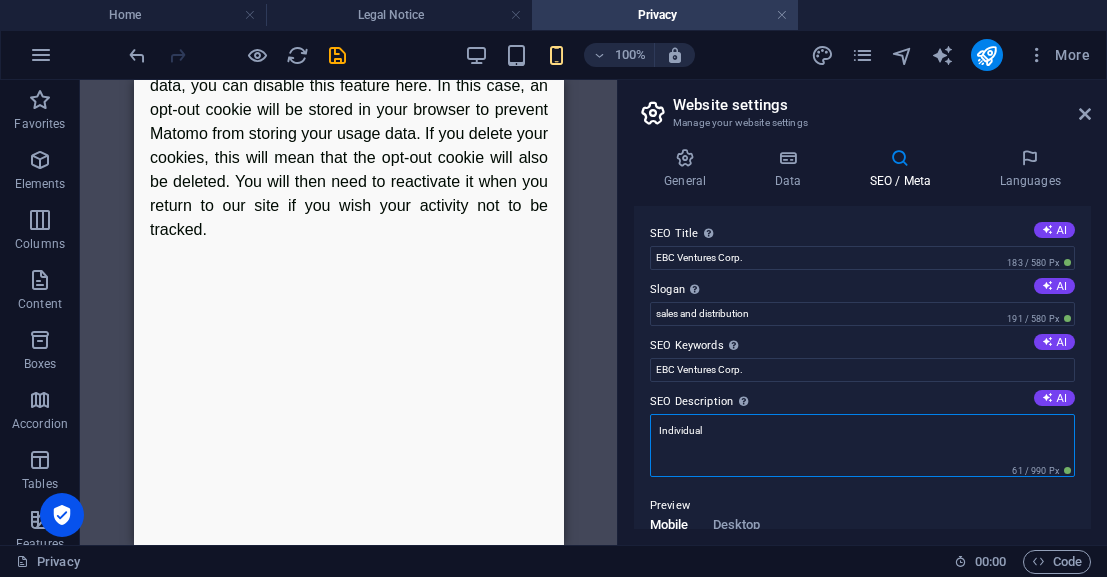 click on "Individual" at bounding box center [862, 445] 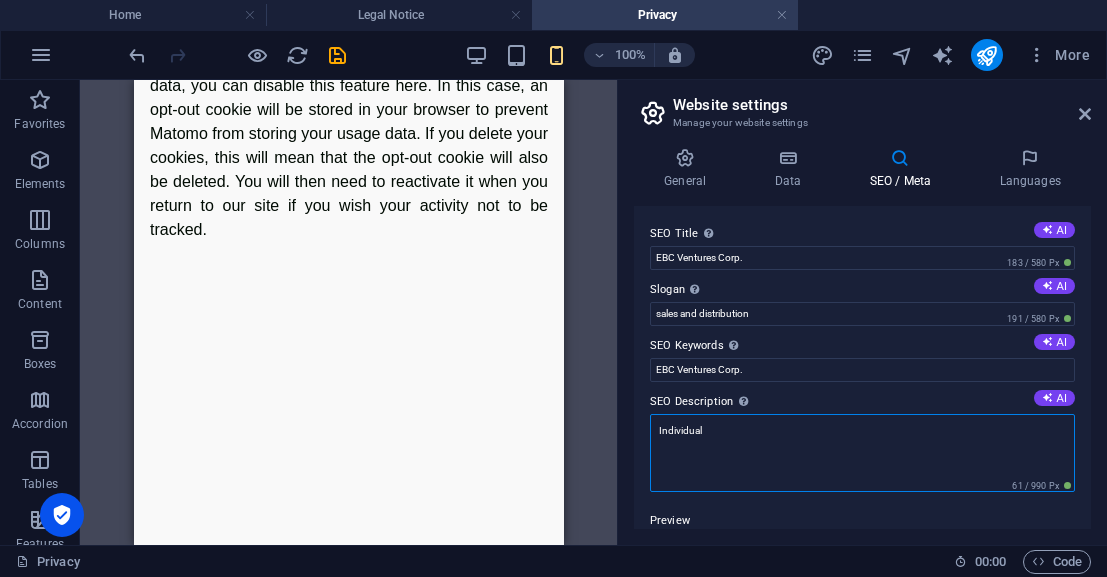 drag, startPoint x: 639, startPoint y: 435, endPoint x: 596, endPoint y: 435, distance: 43 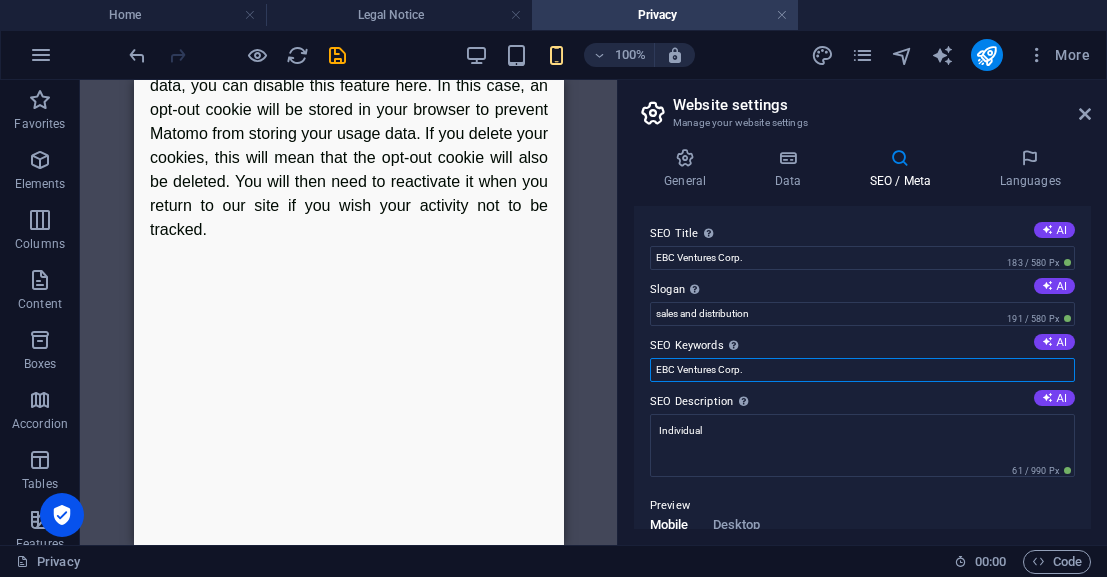 drag, startPoint x: 763, startPoint y: 369, endPoint x: 607, endPoint y: 368, distance: 156.0032 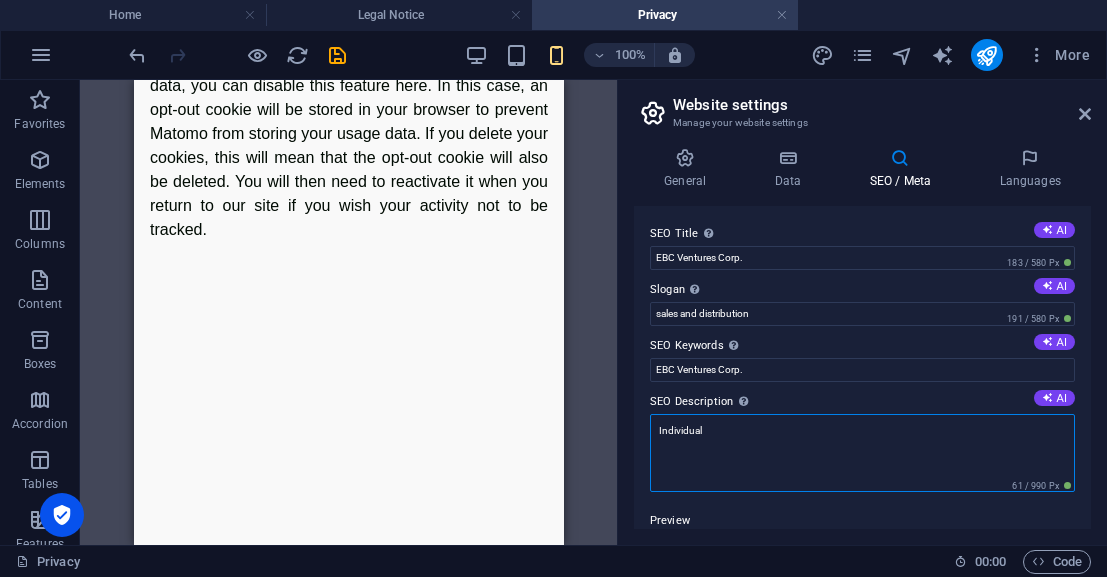 drag, startPoint x: 758, startPoint y: 431, endPoint x: 607, endPoint y: 410, distance: 152.45328 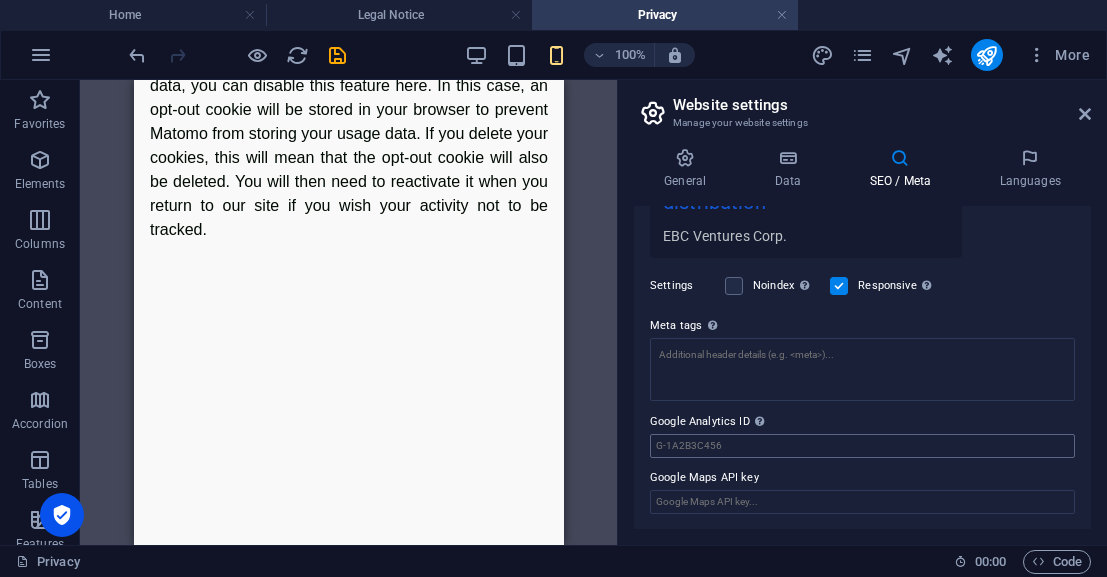 scroll, scrollTop: 0, scrollLeft: 0, axis: both 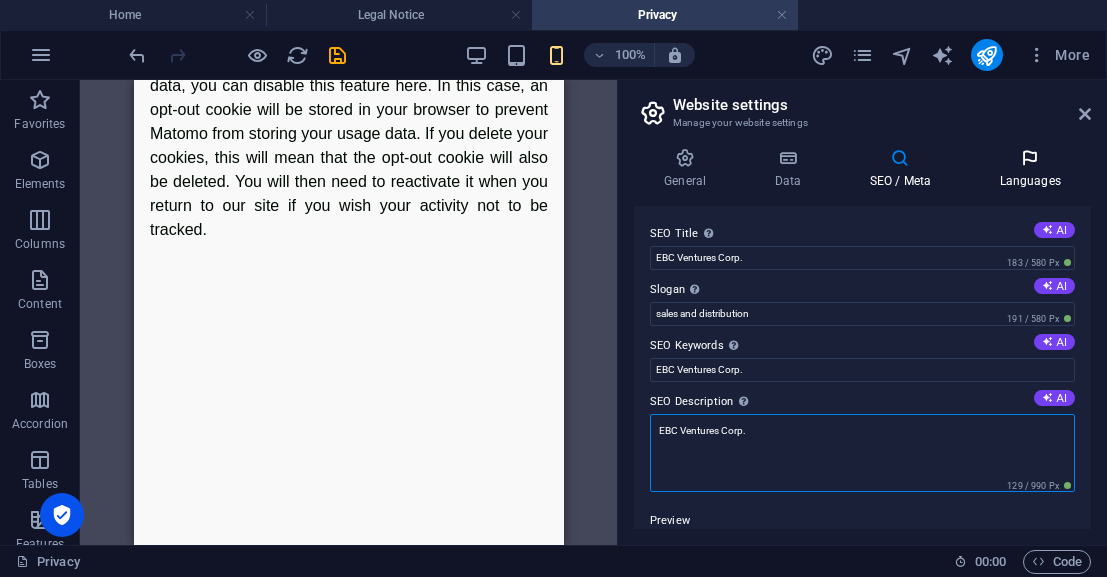 type on "EBC Ventures Corp." 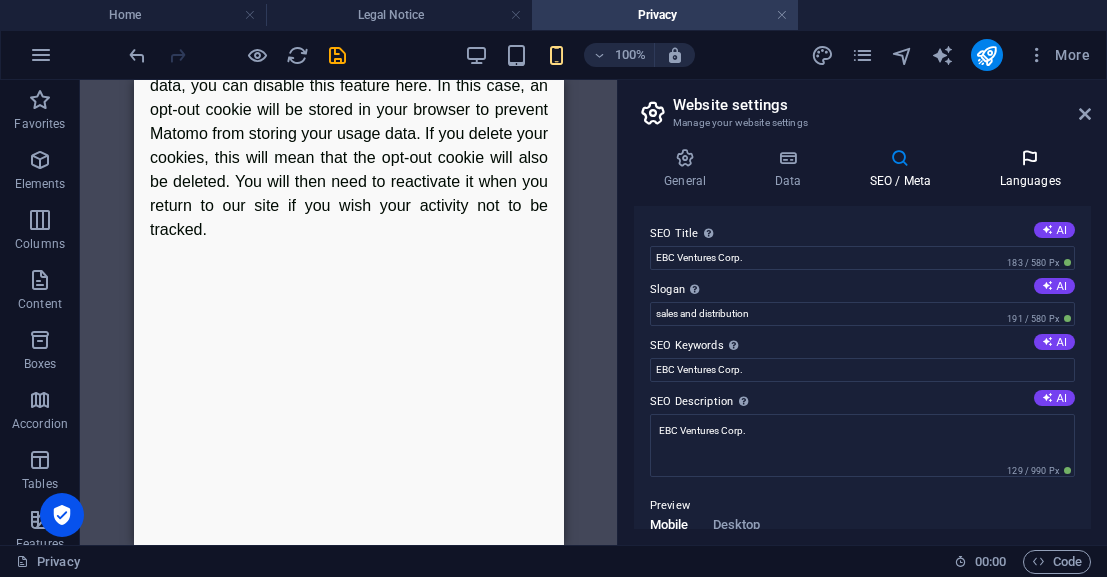 click at bounding box center [1030, 158] 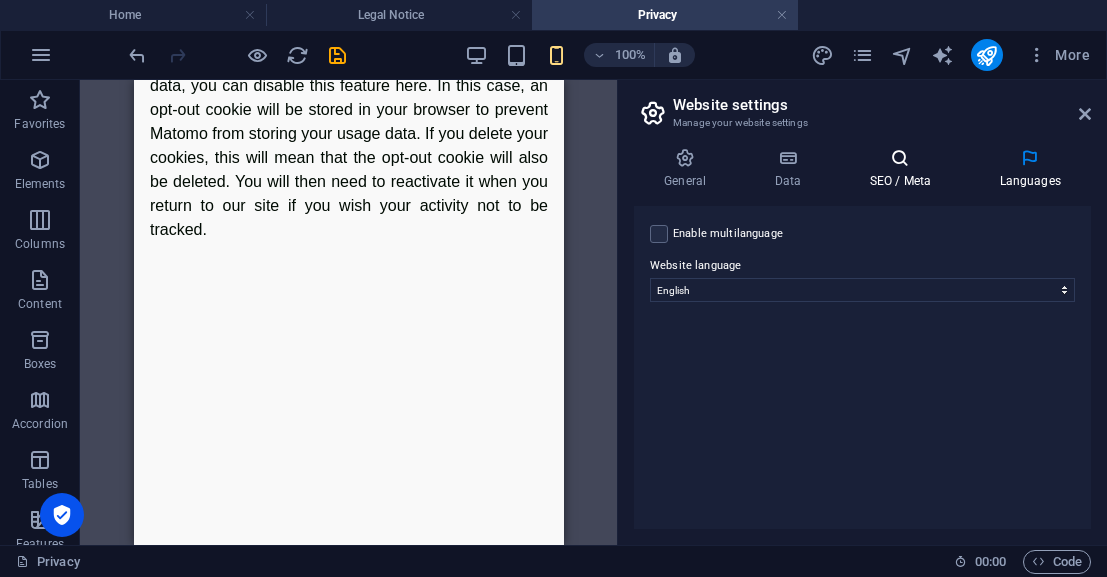 click on "SEO / Meta" at bounding box center (904, 169) 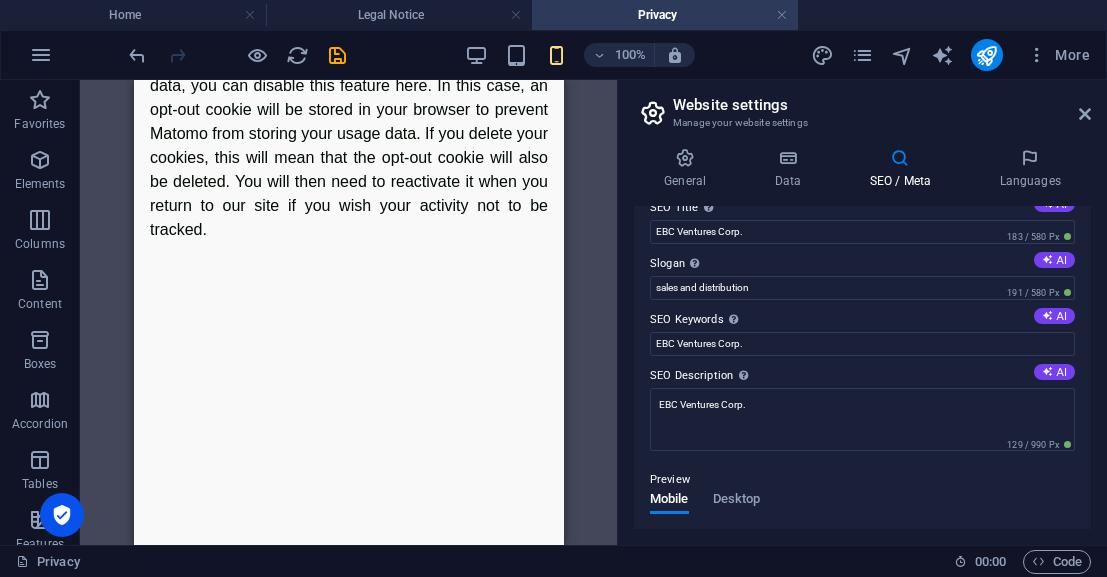 scroll, scrollTop: 0, scrollLeft: 0, axis: both 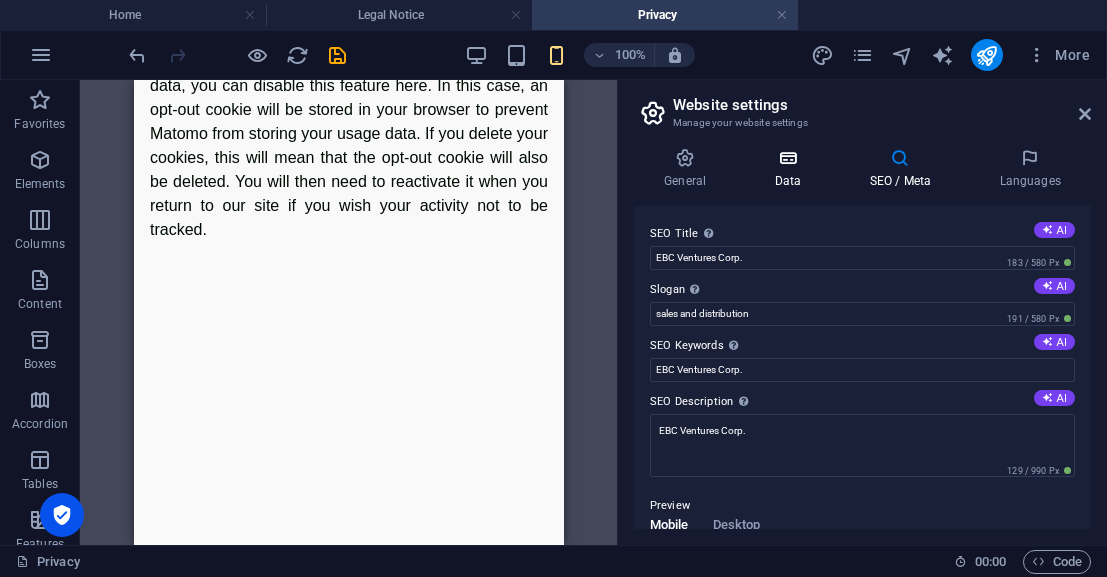 click at bounding box center [787, 158] 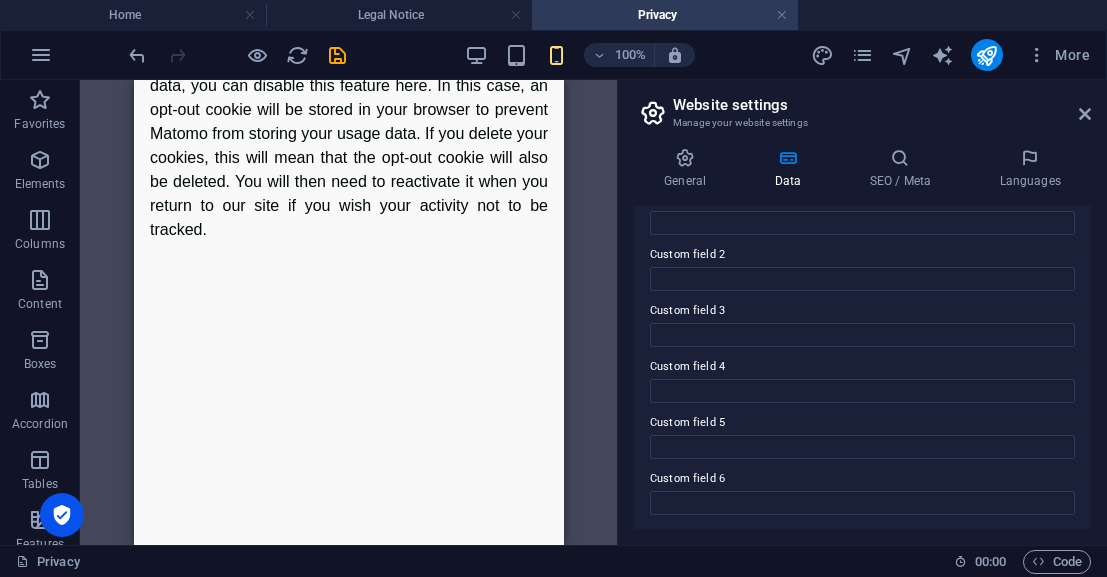 scroll, scrollTop: 0, scrollLeft: 0, axis: both 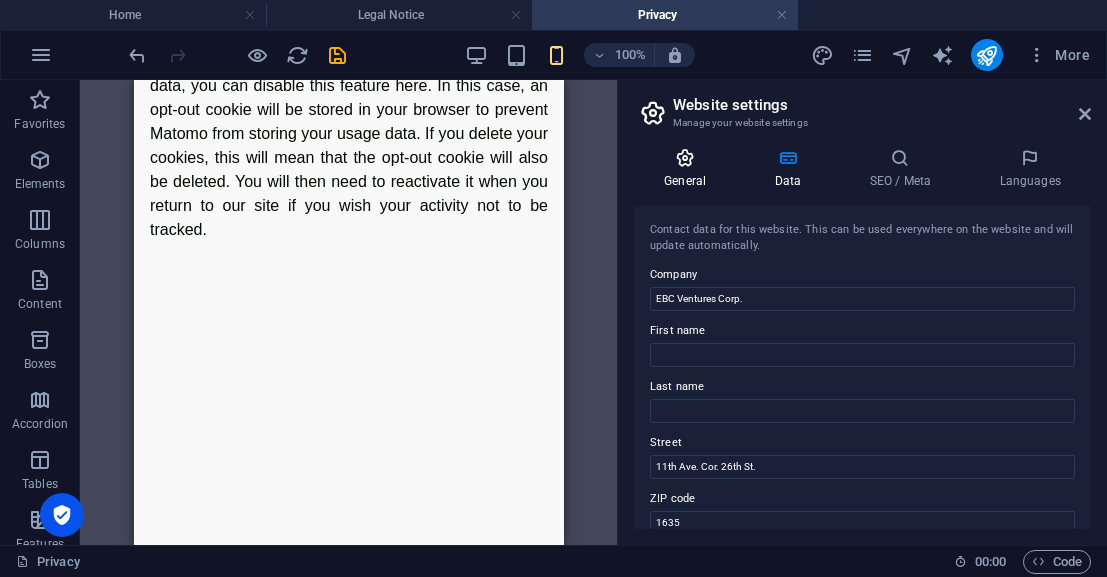 click on "General" at bounding box center [689, 169] 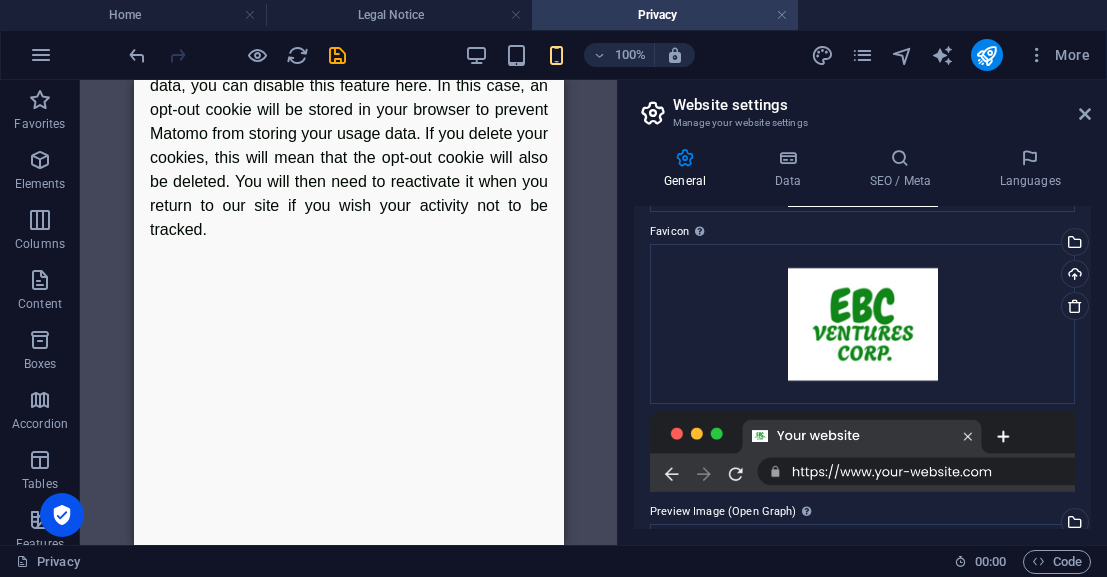 scroll, scrollTop: 0, scrollLeft: 0, axis: both 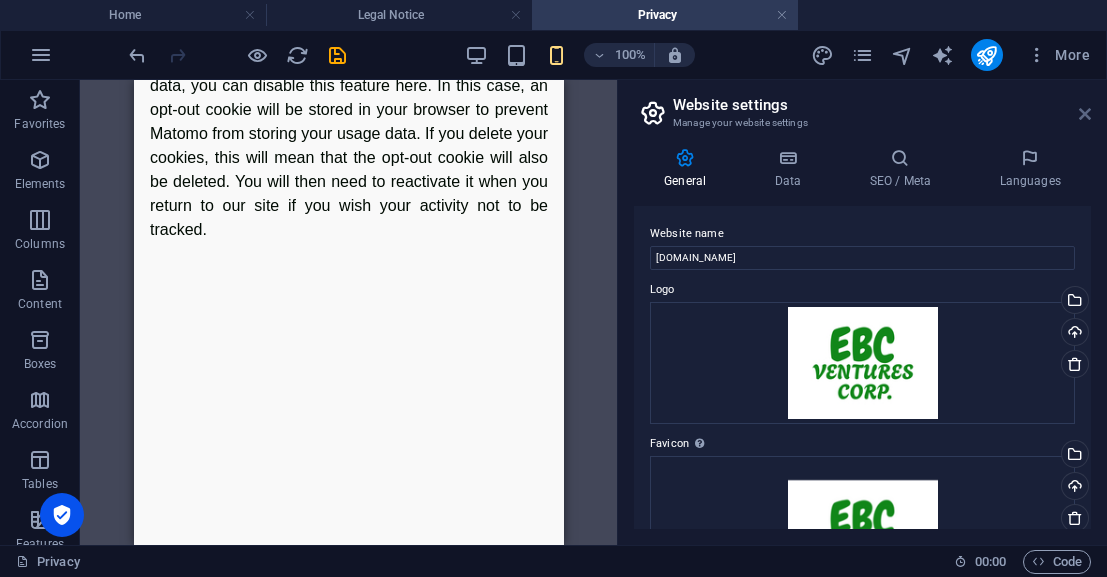 click at bounding box center (1085, 114) 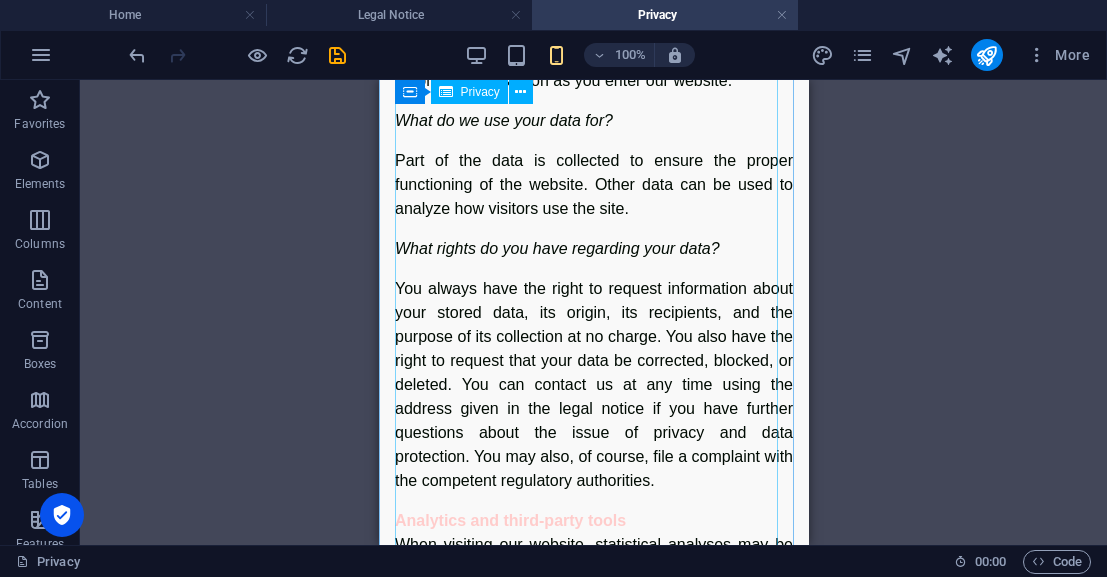 scroll, scrollTop: 0, scrollLeft: 0, axis: both 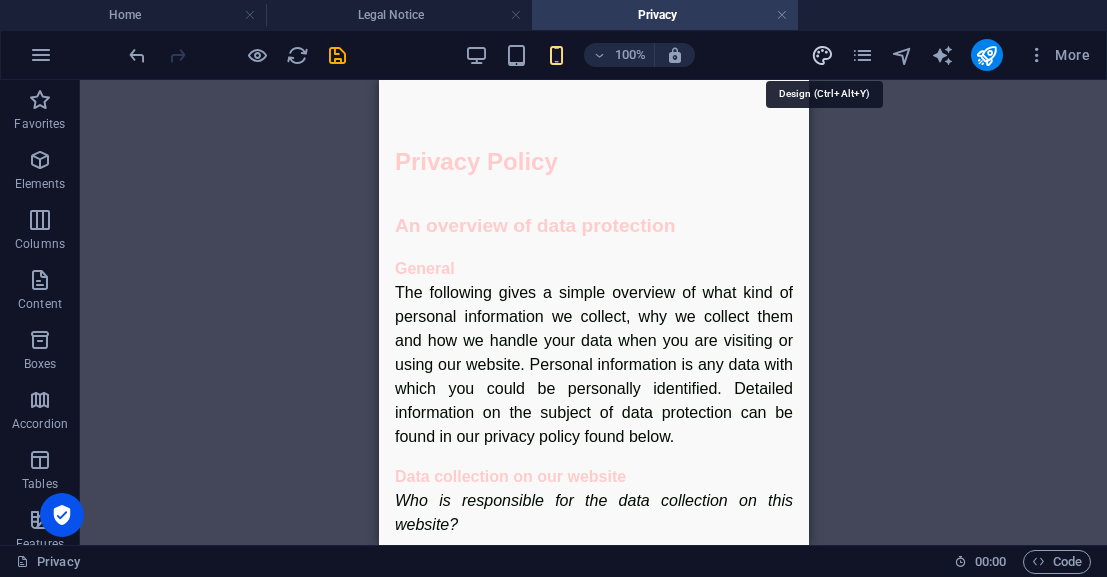 click at bounding box center [822, 55] 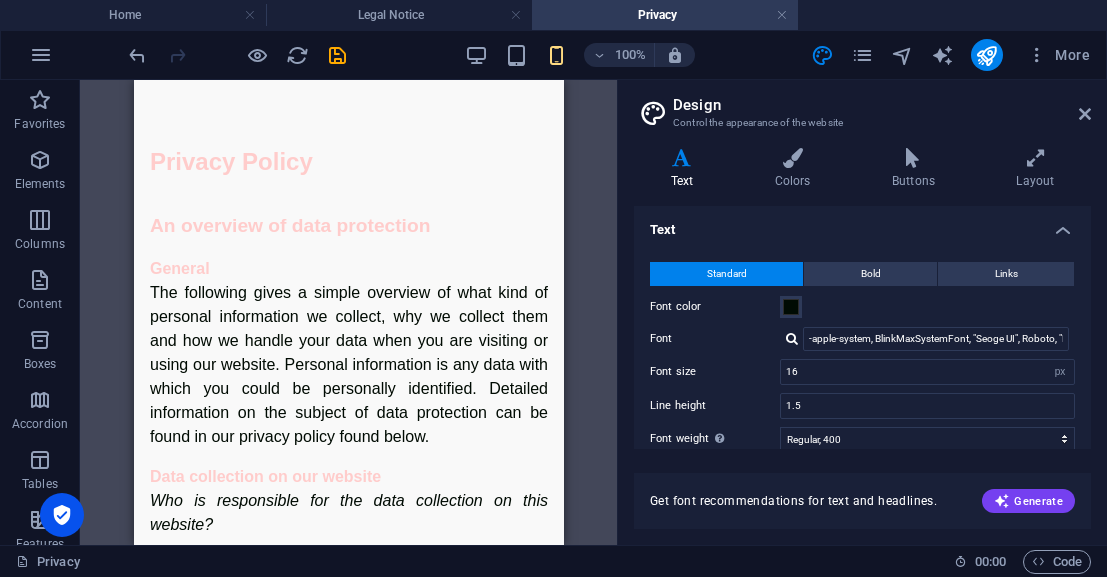 scroll, scrollTop: 8, scrollLeft: 0, axis: vertical 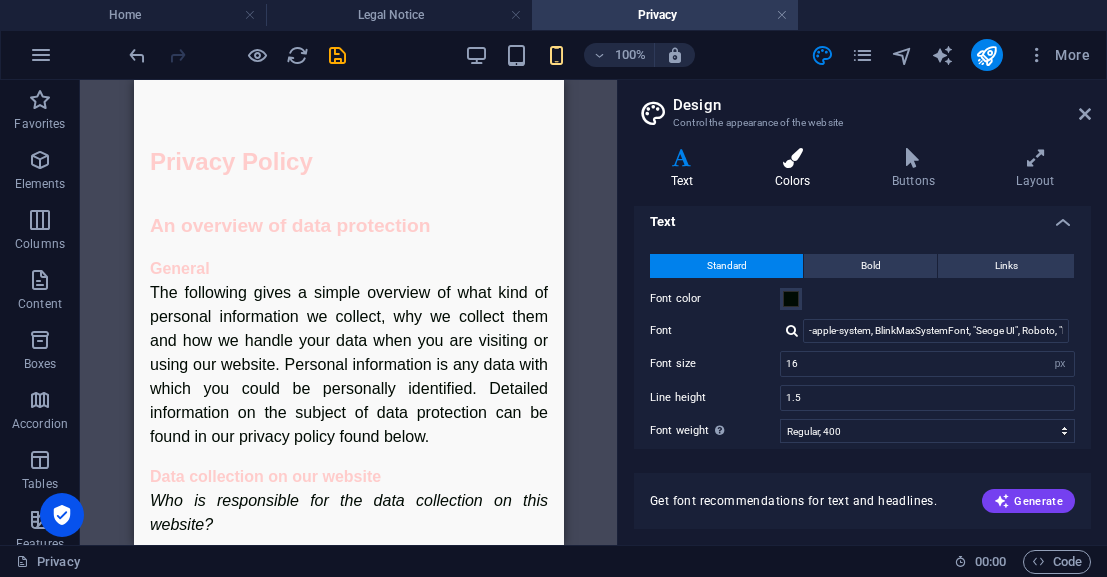 click at bounding box center [792, 158] 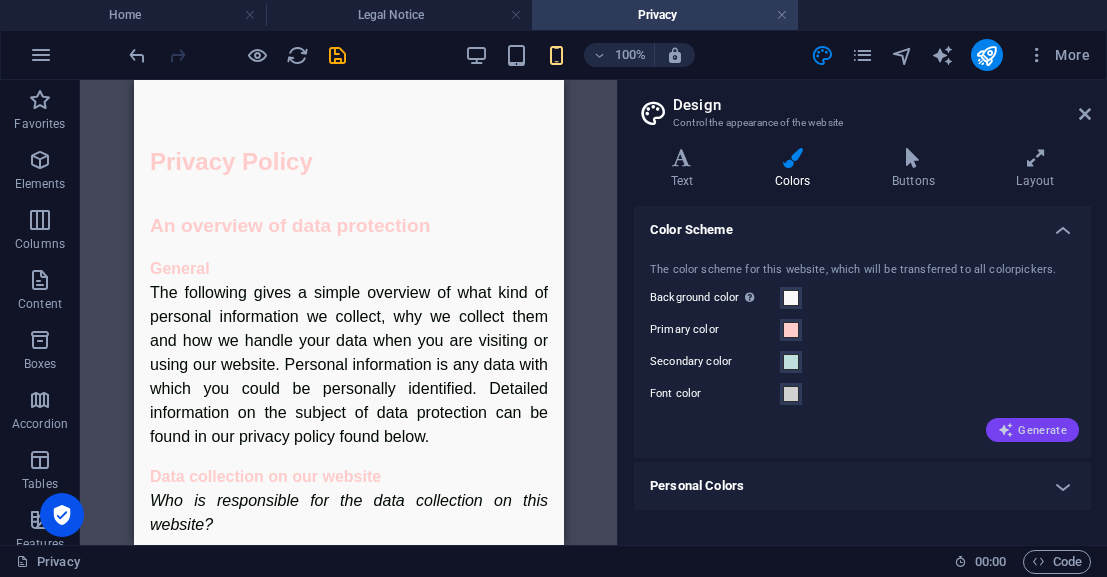 click on "Generate" at bounding box center (1032, 430) 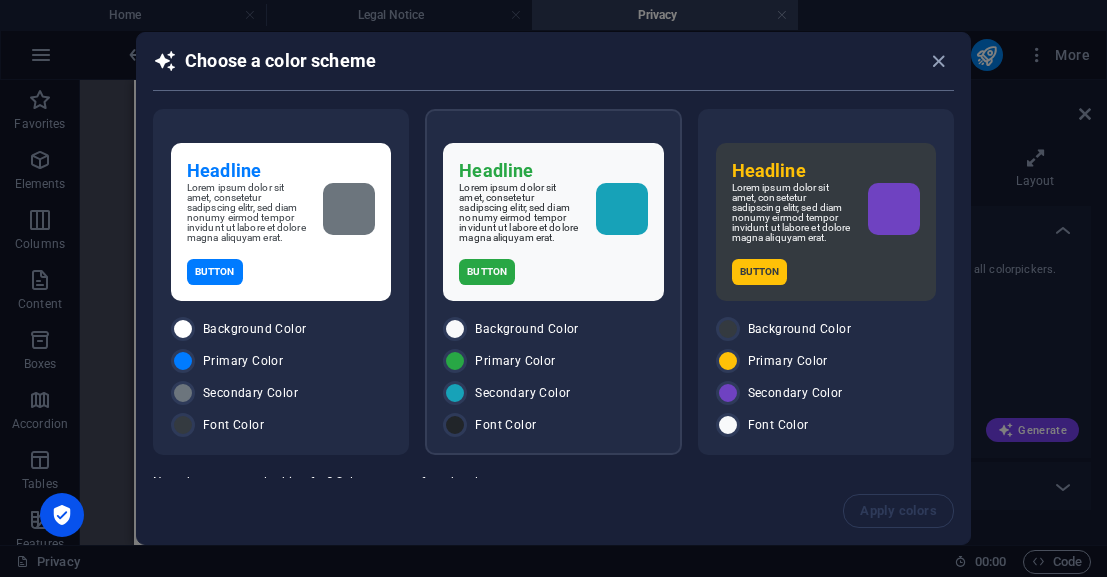 scroll, scrollTop: 85, scrollLeft: 0, axis: vertical 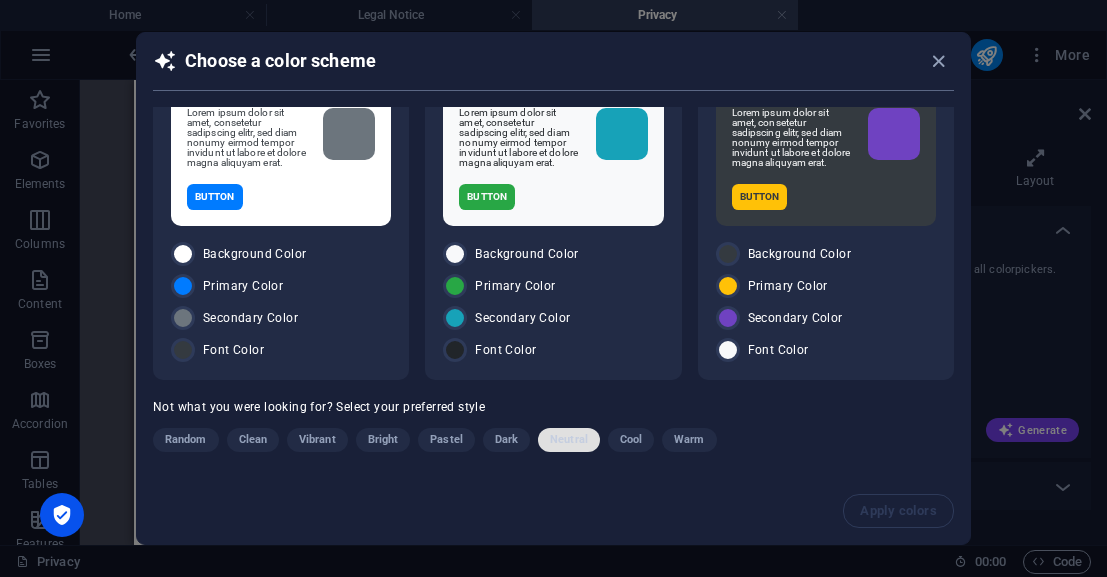 click on "Neutral" at bounding box center [569, 440] 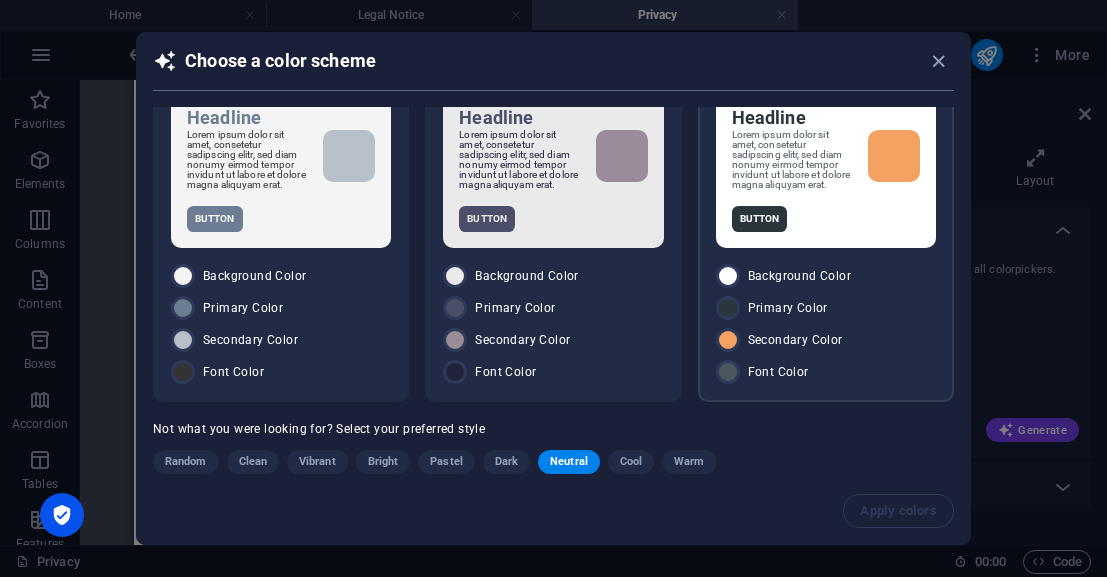 scroll, scrollTop: 0, scrollLeft: 0, axis: both 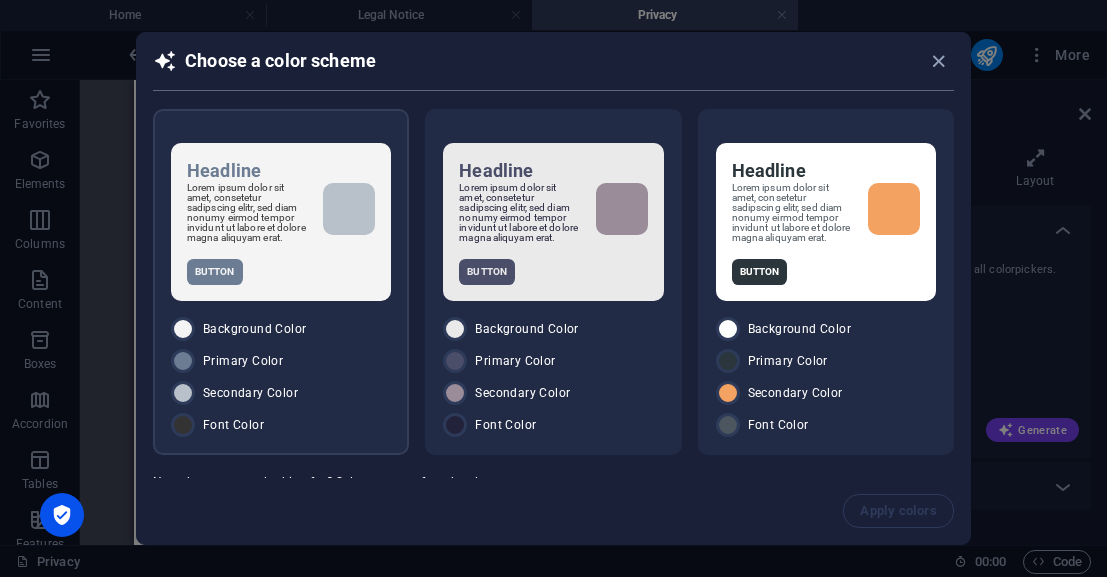 click on "Lorem ipsum dolor sit amet, consetetur sadipscing elitr, sed diam nonumy eirmod tempor invidunt ut labore et dolore magna aliquyam erat." at bounding box center (281, 213) 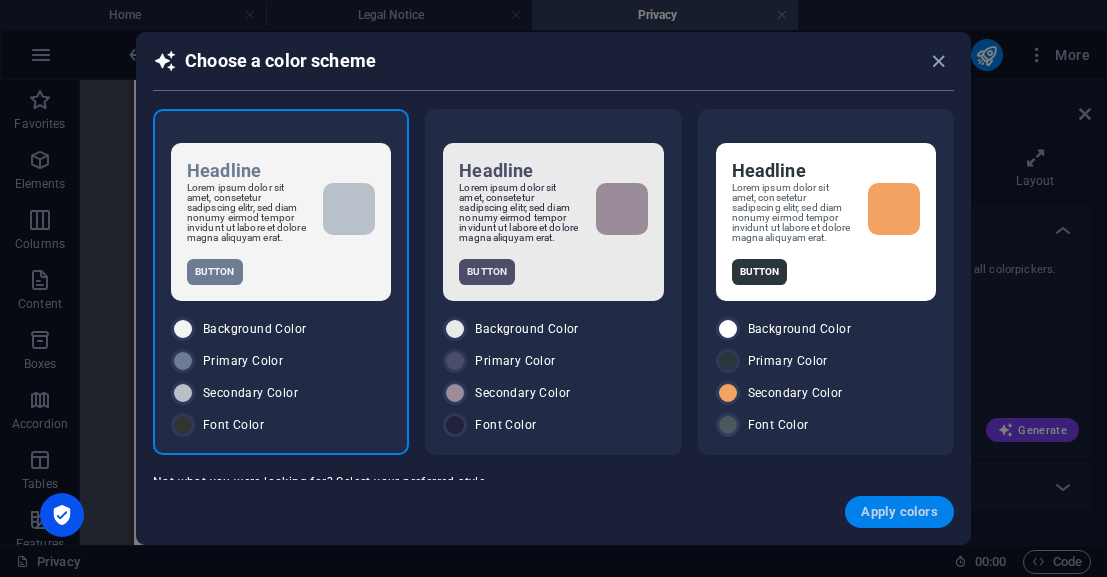 click on "Apply colors" at bounding box center [899, 512] 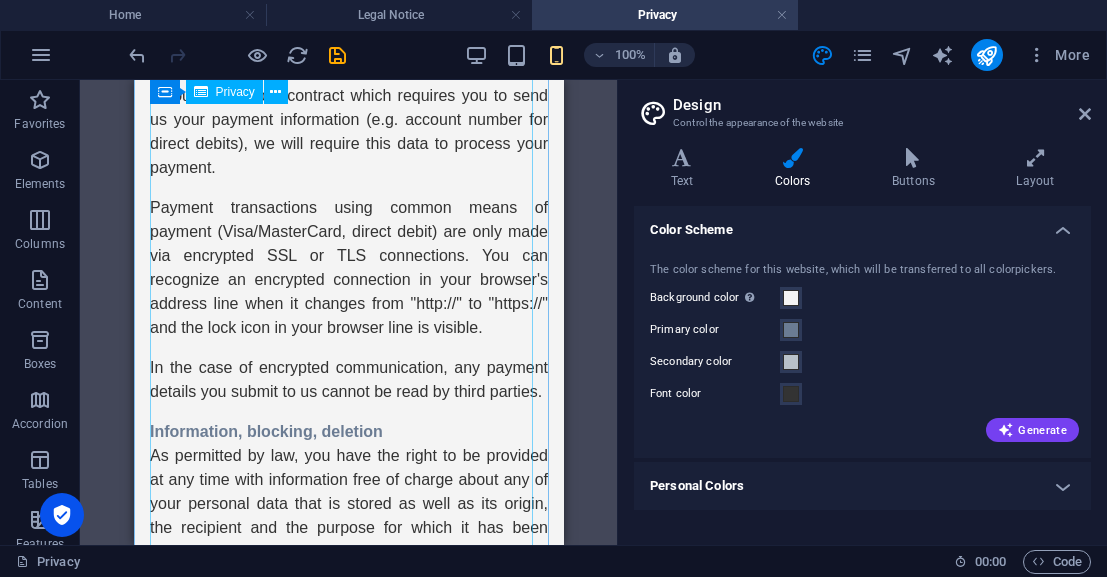 scroll, scrollTop: 2754, scrollLeft: 0, axis: vertical 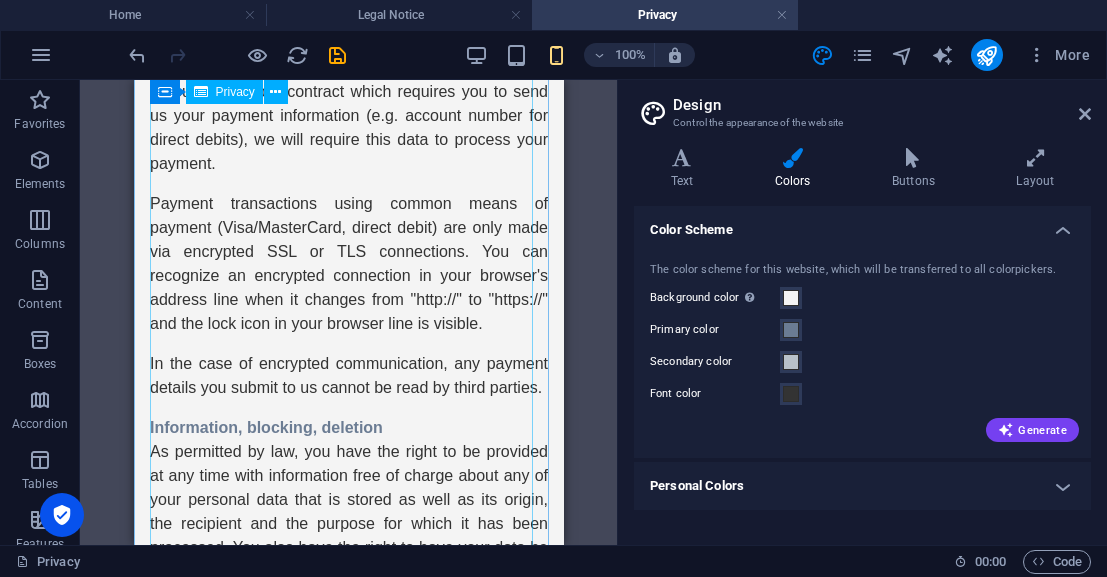 click on "Privacy Policy
An overview of data protection
General
The following gives a simple overview of what kind of personal information we collect, why we collect them and how we handle your data when you are visiting or using our website. Personal information is any data with which you could be personally identified. Detailed information on the subject of data protection can be found in our privacy policy found below.
Data collection on our website
Who is responsible for the data collection on this website?
The data collected on this website are processed by the website operator. The operator's contact details can be found in the website's required legal notice.
How do we collect your data?
Some data are collected when you provide them to us. This could, for example, be data you enter in a contact form.
What do we use your data for?
Part of the data is collected to ensure the proper functioning of the website. Other data can be used to analyze how visitors use the site." at bounding box center [348, 879] 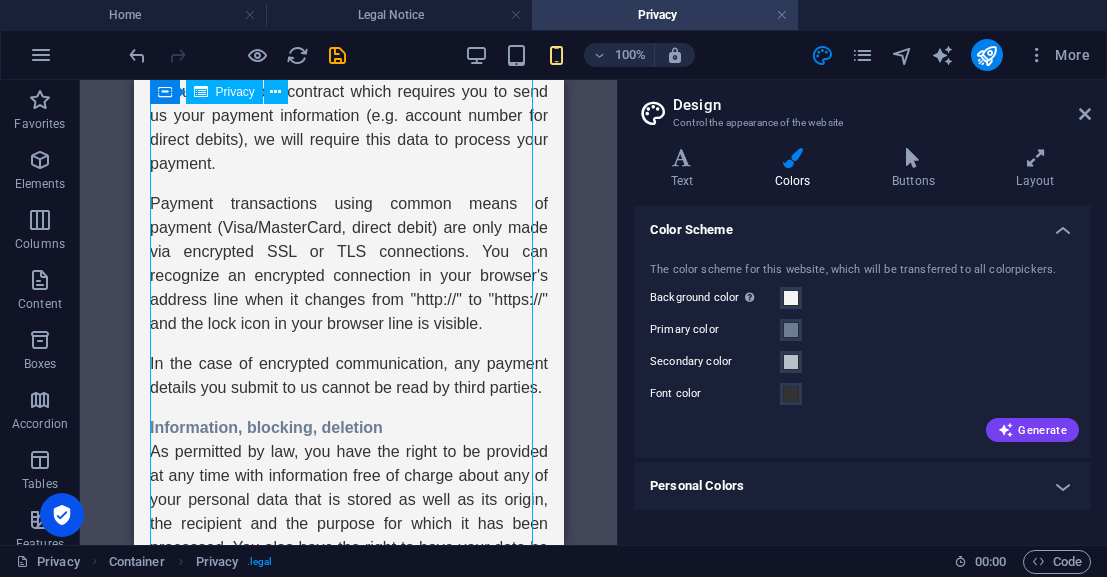 click on "Privacy Policy
An overview of data protection
General
The following gives a simple overview of what kind of personal information we collect, why we collect them and how we handle your data when you are visiting or using our website. Personal information is any data with which you could be personally identified. Detailed information on the subject of data protection can be found in our privacy policy found below.
Data collection on our website
Who is responsible for the data collection on this website?
The data collected on this website are processed by the website operator. The operator's contact details can be found in the website's required legal notice.
How do we collect your data?
Some data are collected when you provide them to us. This could, for example, be data you enter in a contact form.
What do we use your data for?
Part of the data is collected to ensure the proper functioning of the website. Other data can be used to analyze how visitors use the site." at bounding box center [348, 879] 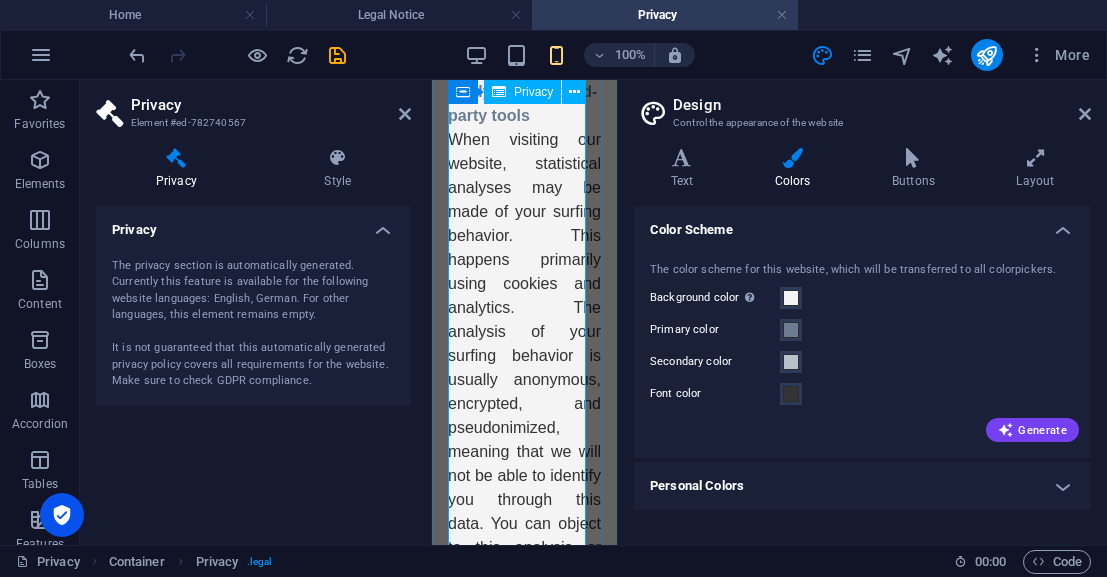 click on "Privacy Policy
An overview of data protection
General
The following gives a simple overview of what kind of personal information we collect, why we collect them and how we handle your data when you are visiting or using our website. Personal information is any data with which you could be personally identified. Detailed information on the subject of data protection can be found in our privacy policy found below.
Data collection on our website
Who is responsible for the data collection on this website?
The data collected on this website are processed by the website operator. The operator's contact details can be found in the website's required legal notice.
How do we collect your data?
Some data are collected when you provide them to us. This could, for example, be data you enter in a contact form.
What do we use your data for?
Part of the data is collected to ensure the proper functioning of the website. Other data can be used to analyze how visitors use the site." at bounding box center [524, 5481] 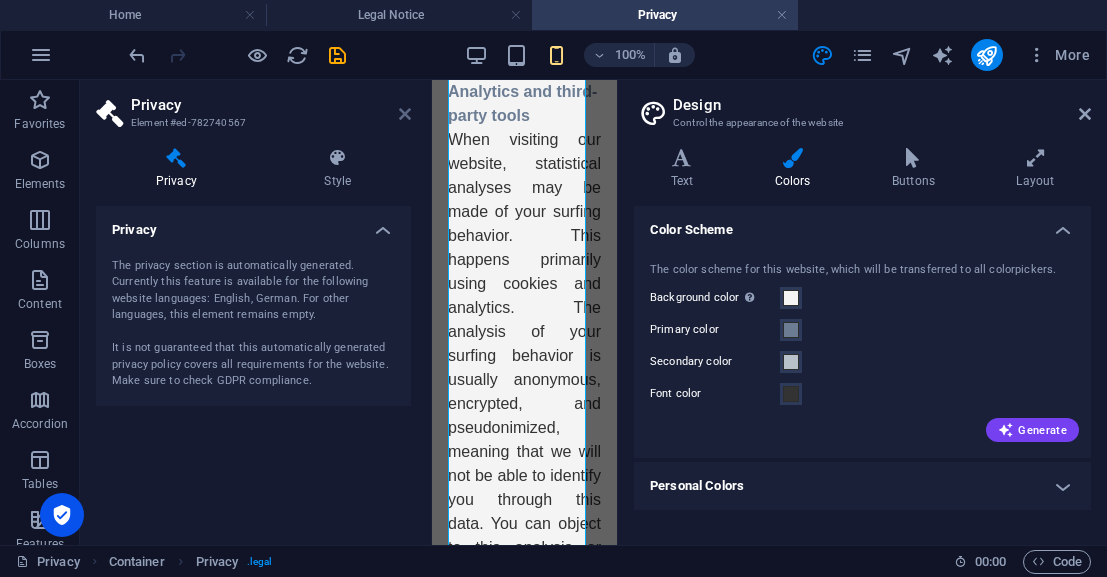 drag, startPoint x: 408, startPoint y: 119, endPoint x: 270, endPoint y: 58, distance: 150.88075 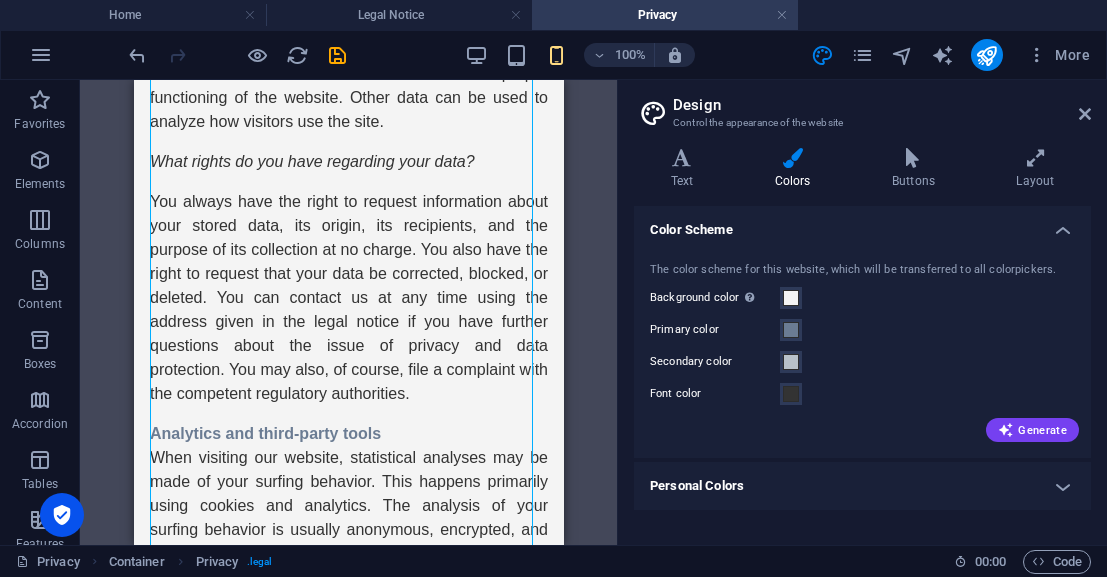 scroll, scrollTop: 0, scrollLeft: 0, axis: both 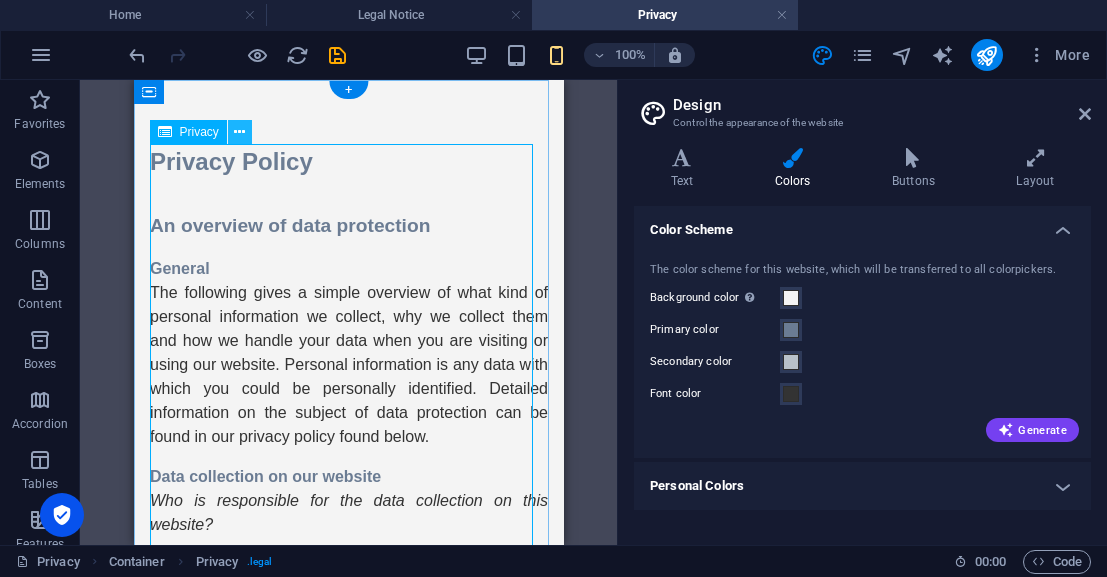 click at bounding box center [239, 132] 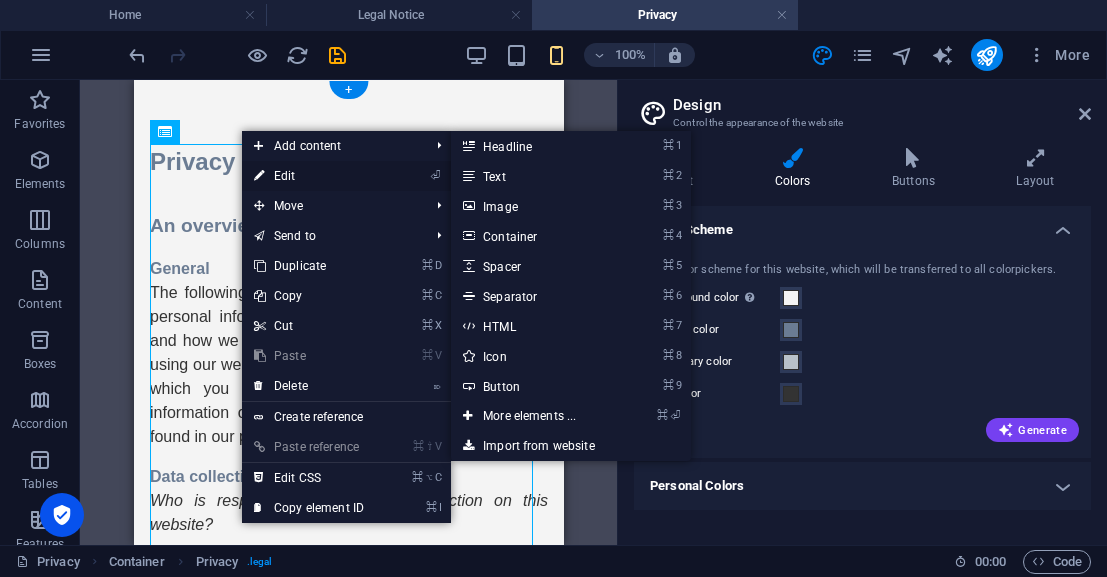 click on "⏎  Edit" at bounding box center (309, 176) 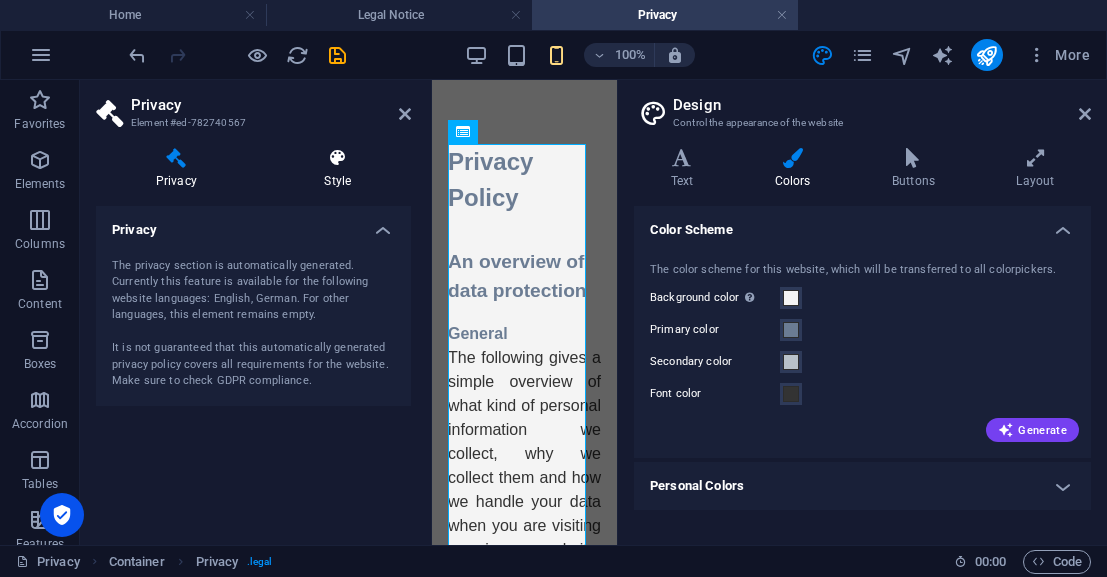 click at bounding box center (338, 158) 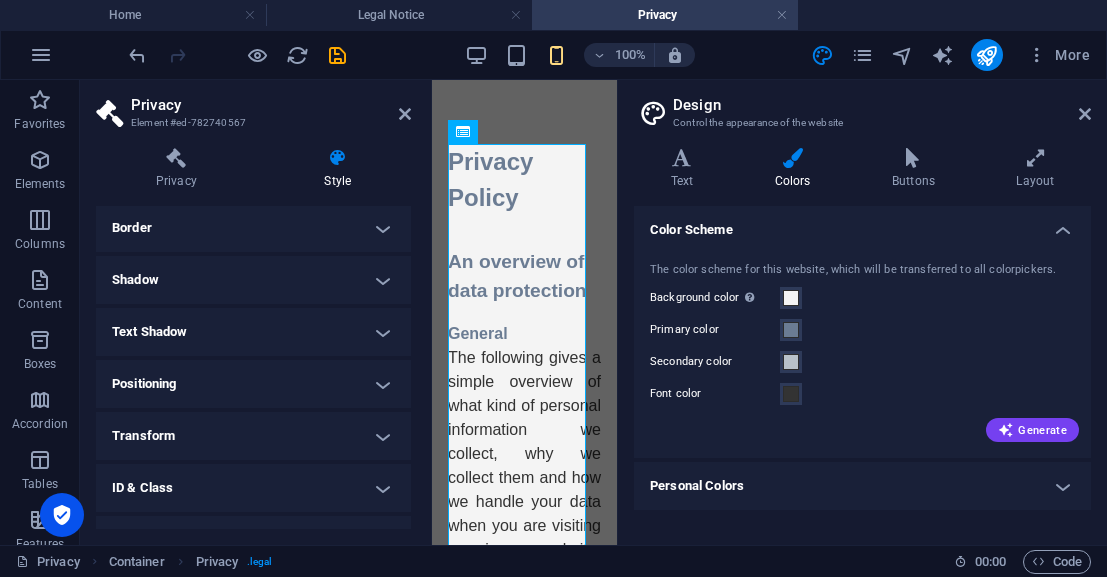 scroll, scrollTop: 419, scrollLeft: 0, axis: vertical 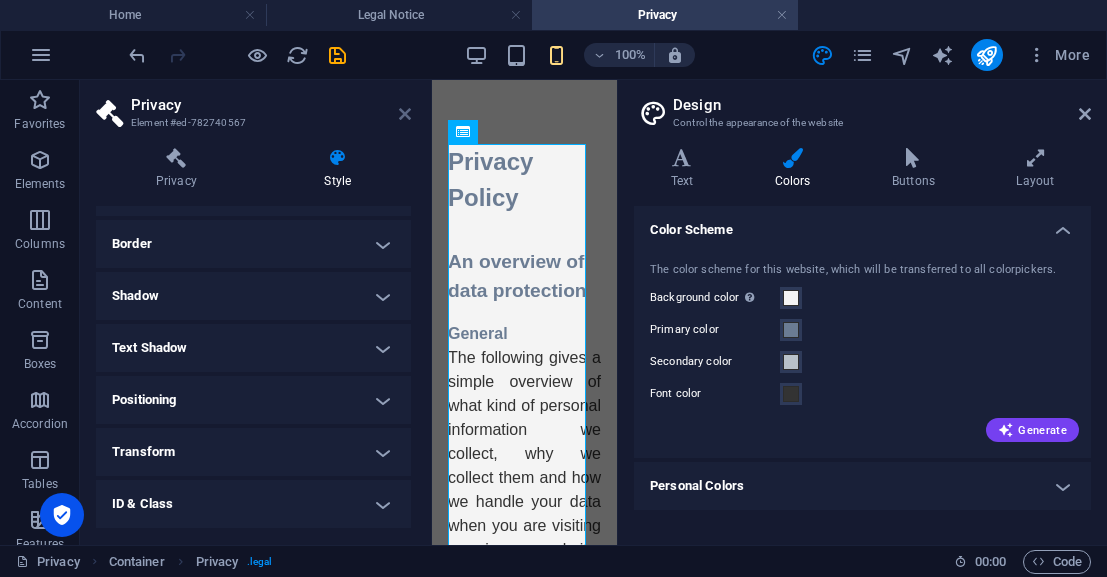 drag, startPoint x: 403, startPoint y: 112, endPoint x: 270, endPoint y: 34, distance: 154.18495 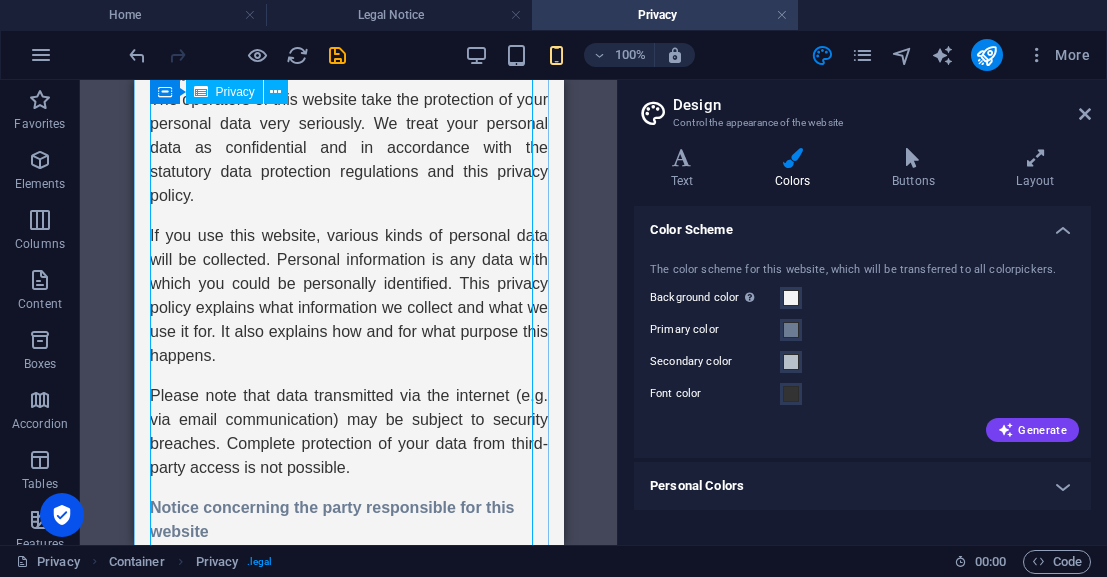 scroll, scrollTop: 619, scrollLeft: 0, axis: vertical 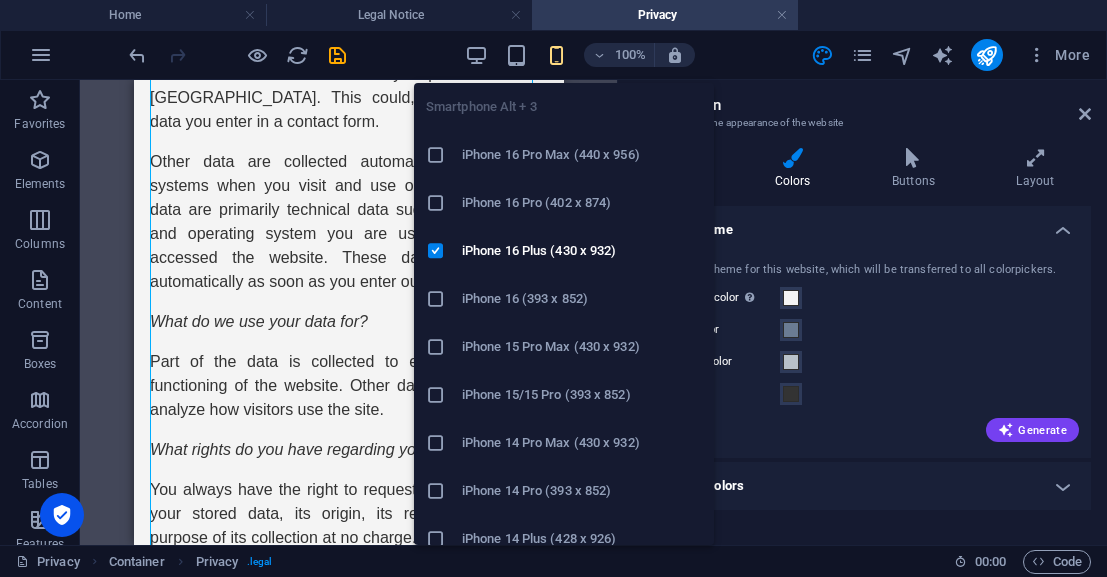 click at bounding box center [556, 55] 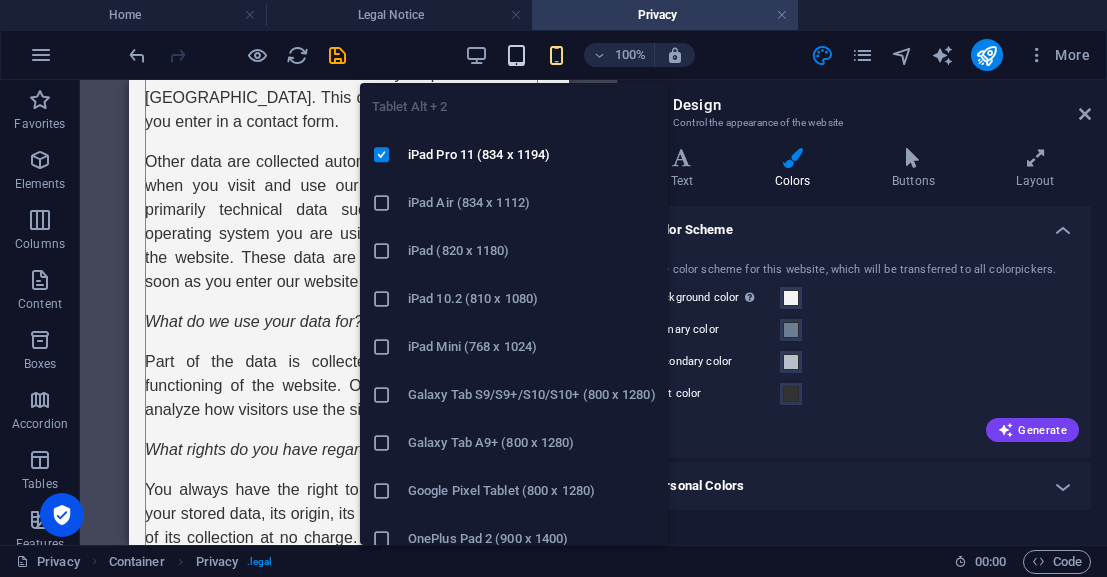 click at bounding box center (516, 55) 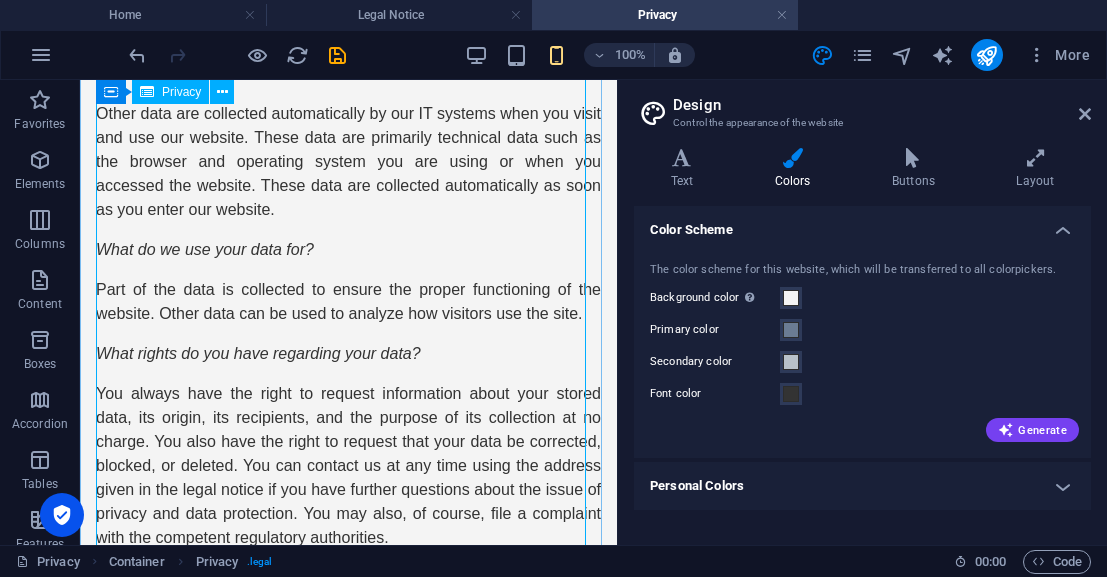 scroll, scrollTop: 0, scrollLeft: 0, axis: both 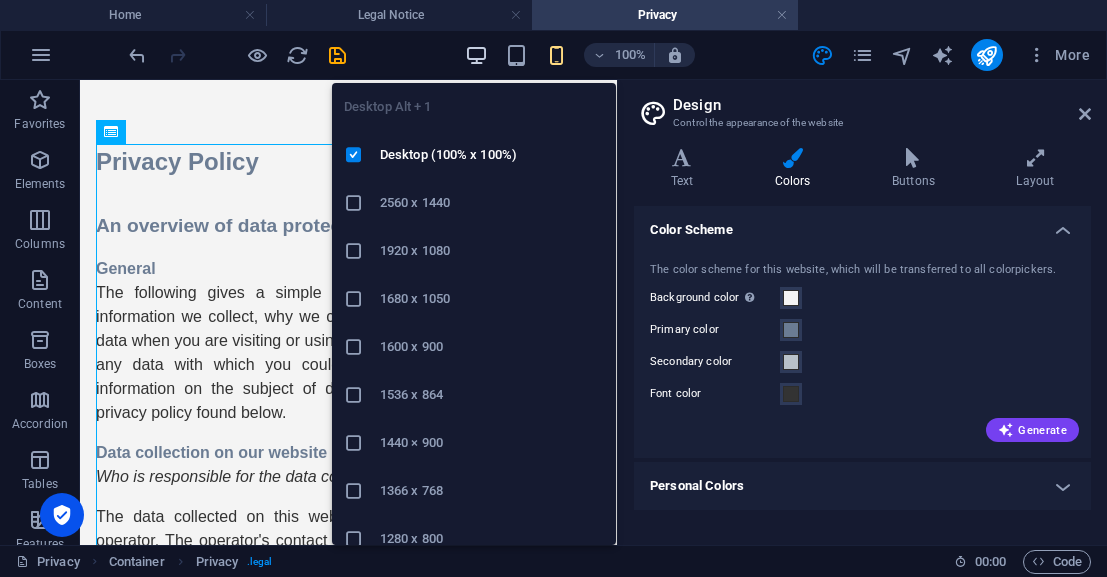click at bounding box center [476, 55] 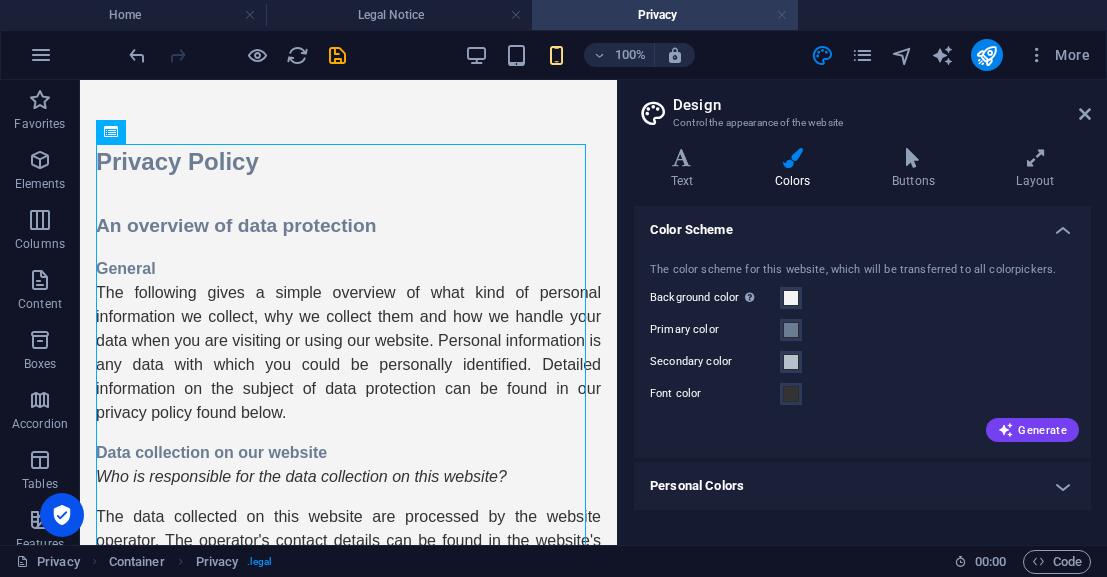 click at bounding box center [782, 15] 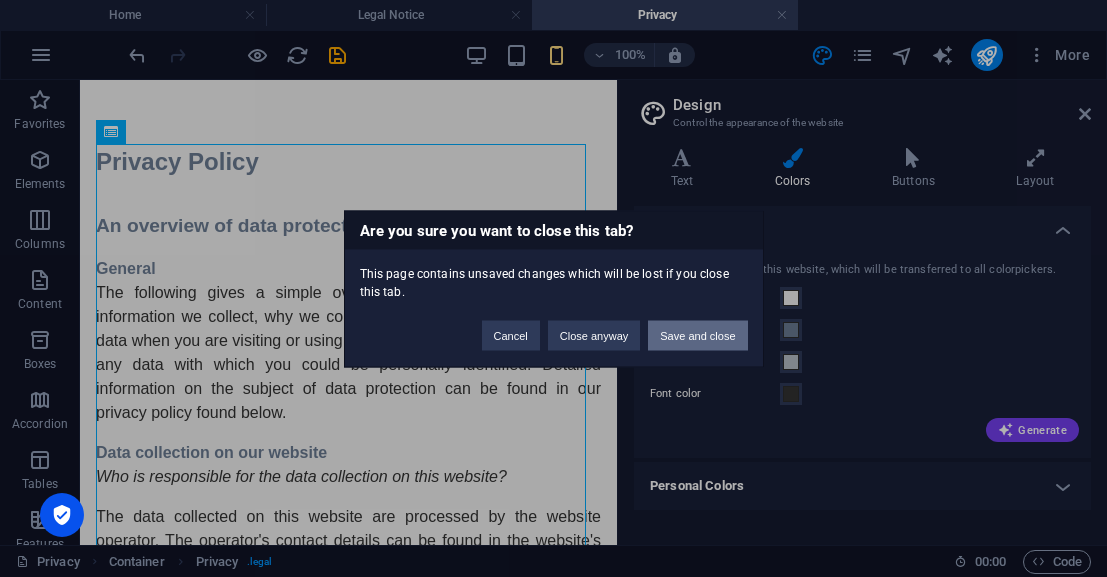drag, startPoint x: 686, startPoint y: 338, endPoint x: 603, endPoint y: 256, distance: 116.67476 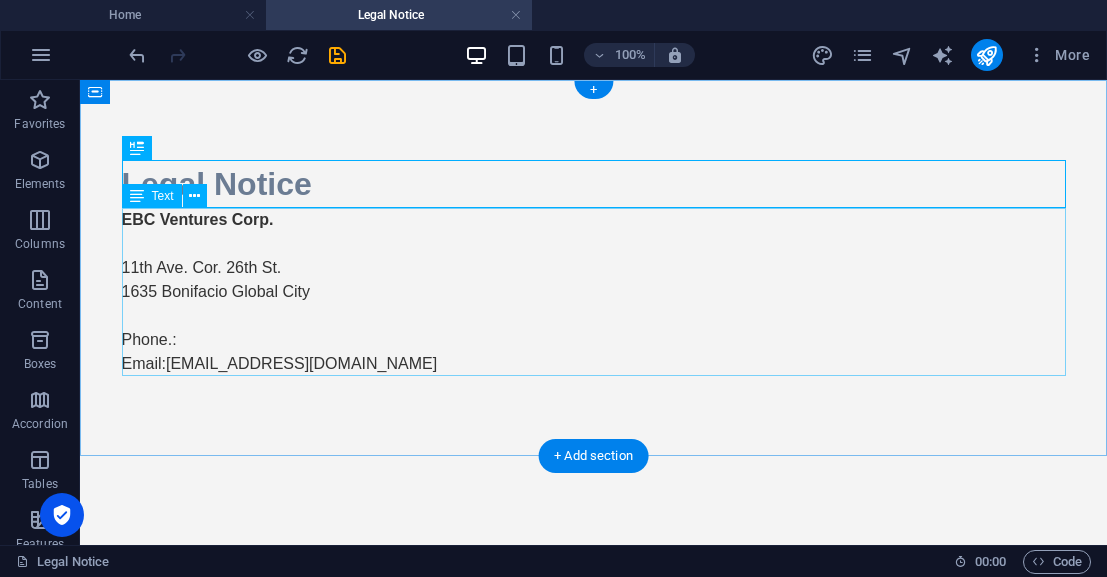 click on "EBC Ventures Corp.   11th Ave. Cor. 26th St. 1635   Bonifacio Global City Phone.:  Email:  info@ebcventures.ph" at bounding box center (594, 292) 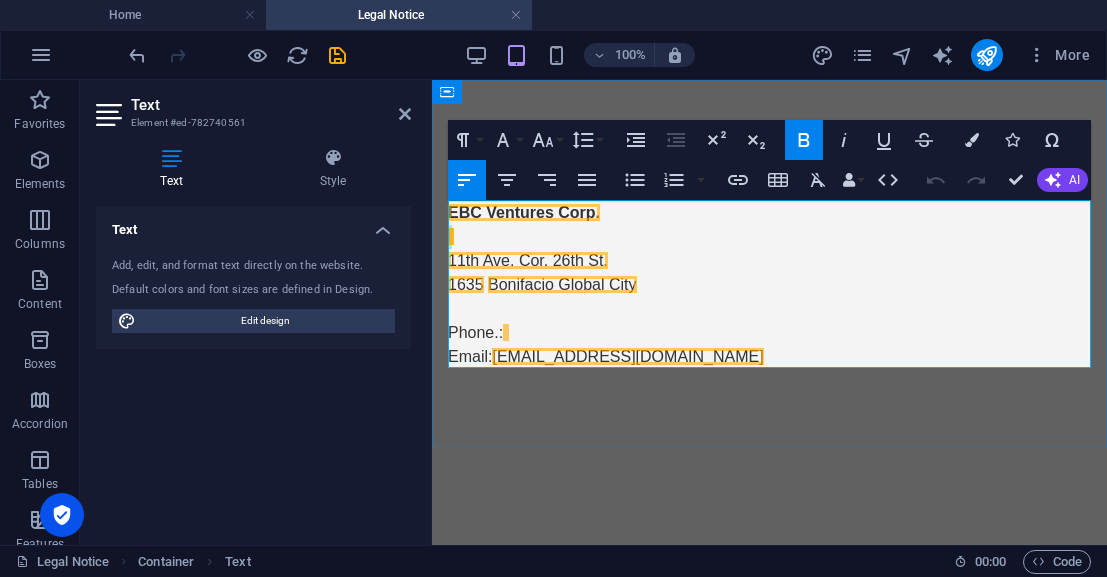 click on "11th Ave. Cor. 26th St." at bounding box center (528, 260) 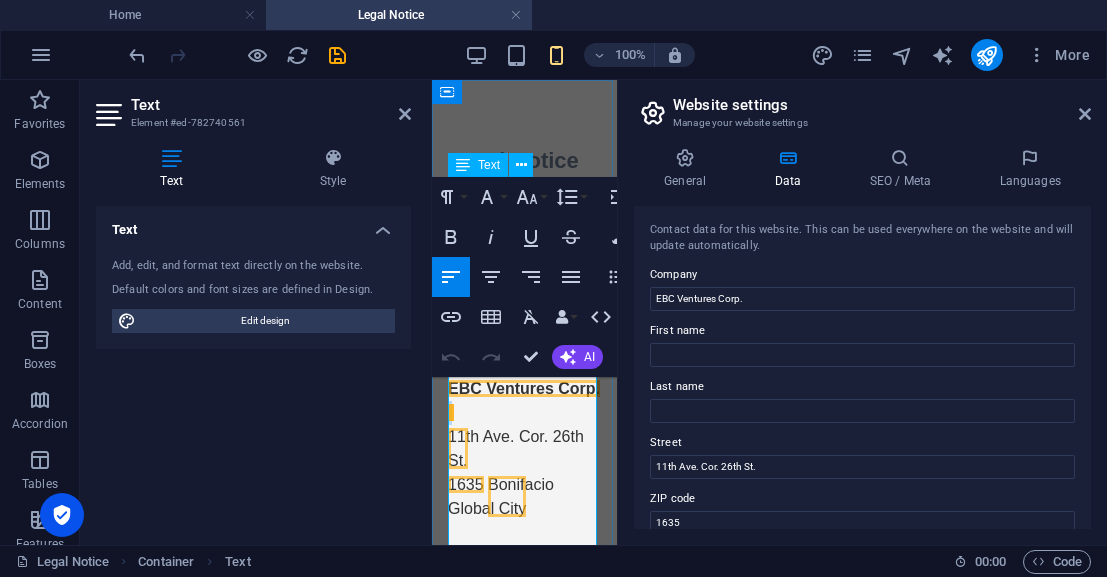 click on "11th Ave. Cor. 26th St." at bounding box center [516, 448] 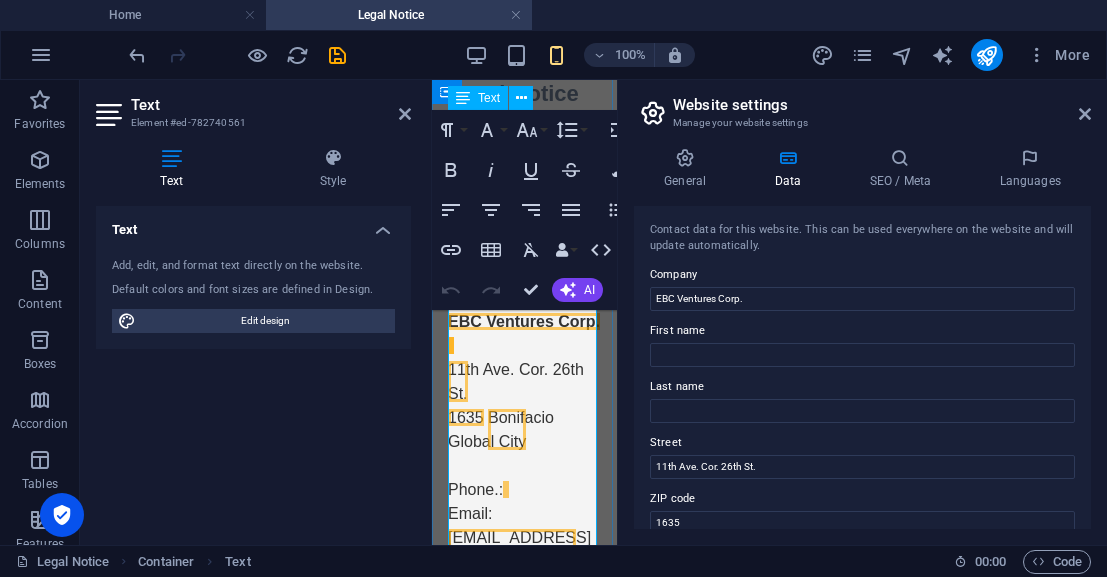 scroll, scrollTop: 93, scrollLeft: 0, axis: vertical 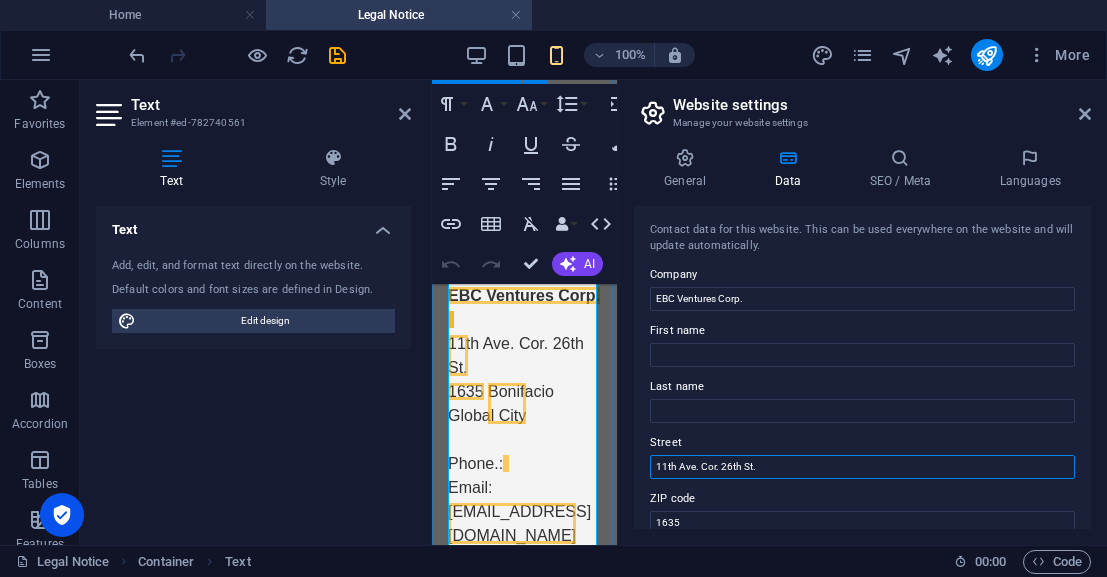 drag, startPoint x: 1200, startPoint y: 544, endPoint x: 611, endPoint y: 451, distance: 596.29694 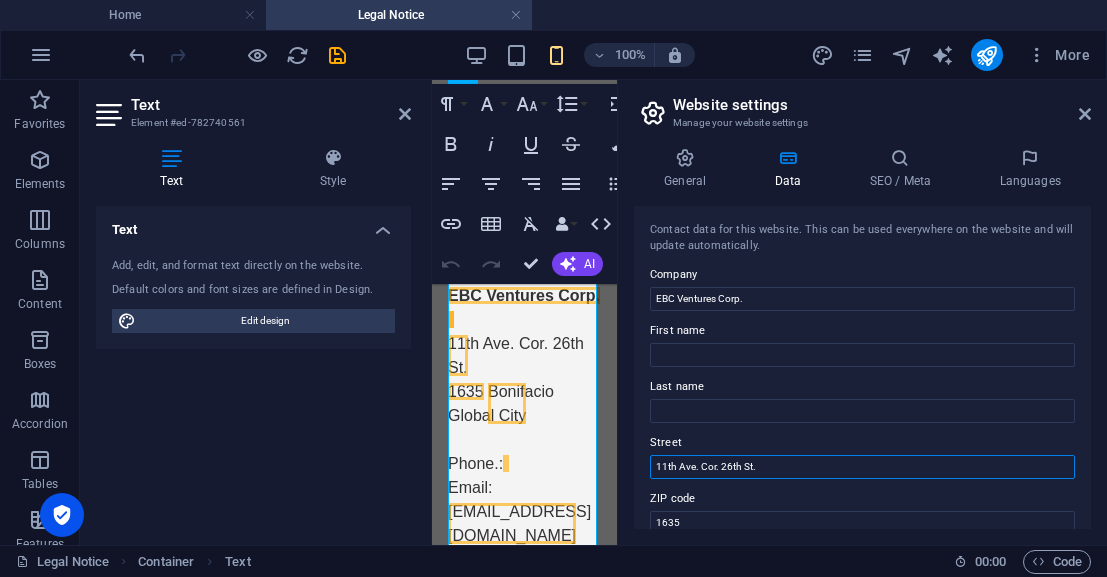 drag, startPoint x: 768, startPoint y: 465, endPoint x: 649, endPoint y: 454, distance: 119.507324 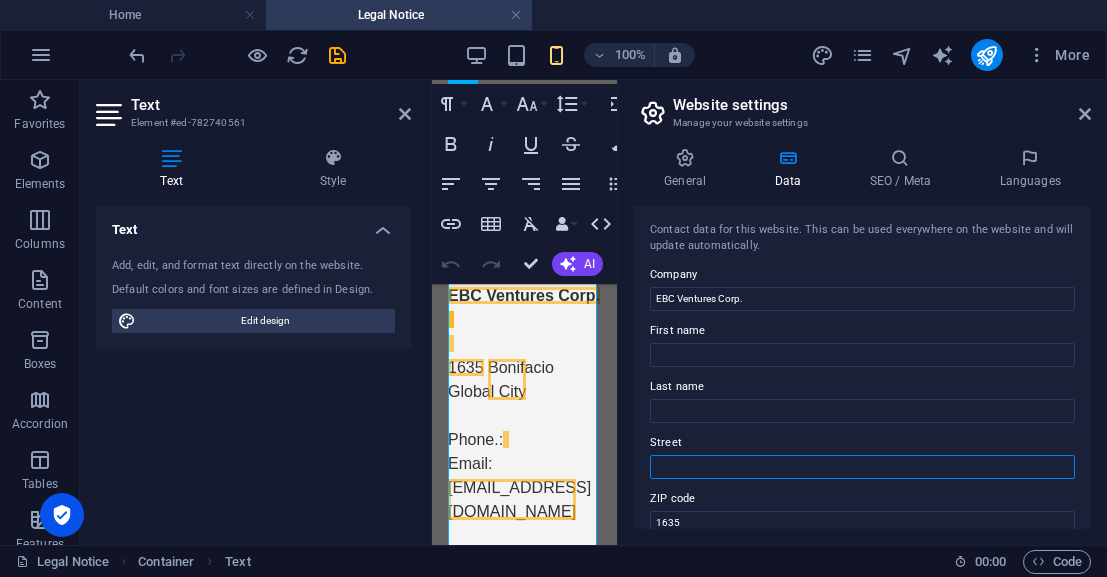 paste on "U1702, 17F High Street South Corporate Plaza Condominium Tower 2,  11th Ave. Cor. 26th St., Bonifacio Global City," 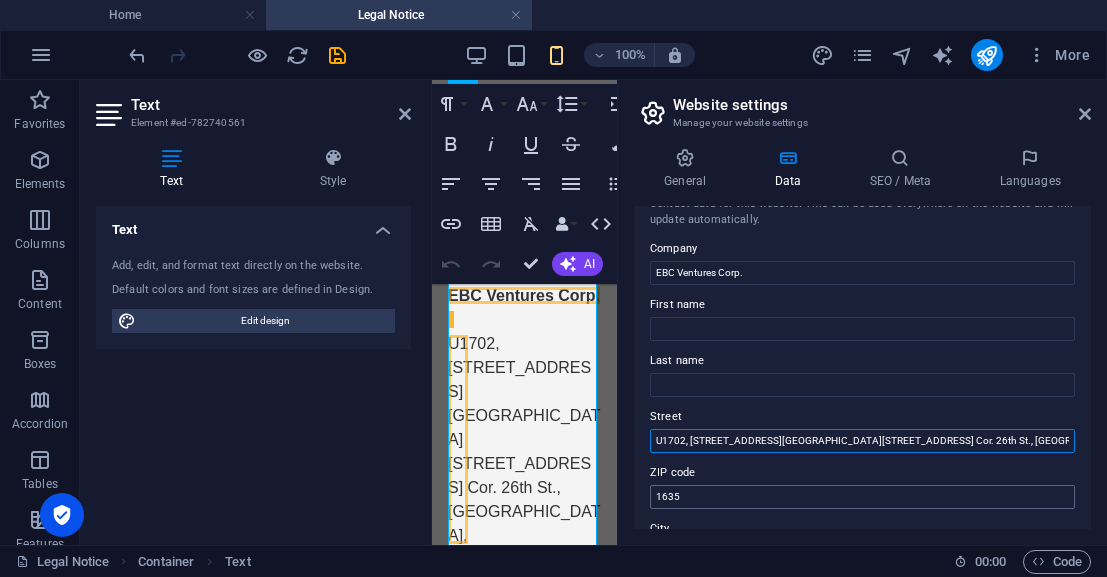 scroll, scrollTop: 102, scrollLeft: 0, axis: vertical 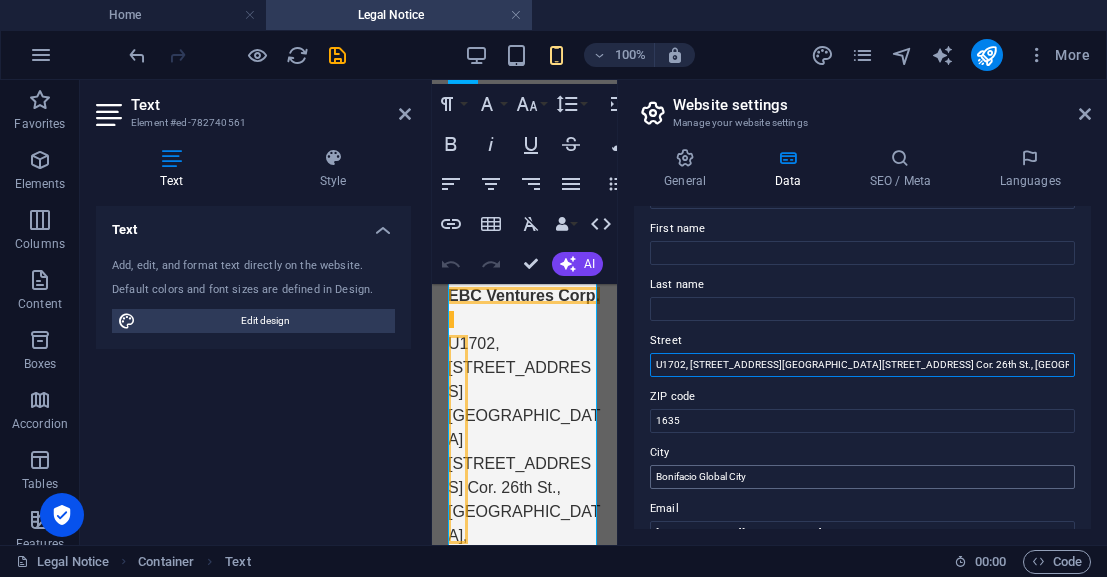 type on "U1702, 17F High Street South Corporate Plaza Condominium Tower 2,  11th Ave. Cor. 26th St., Bonifacio Global City," 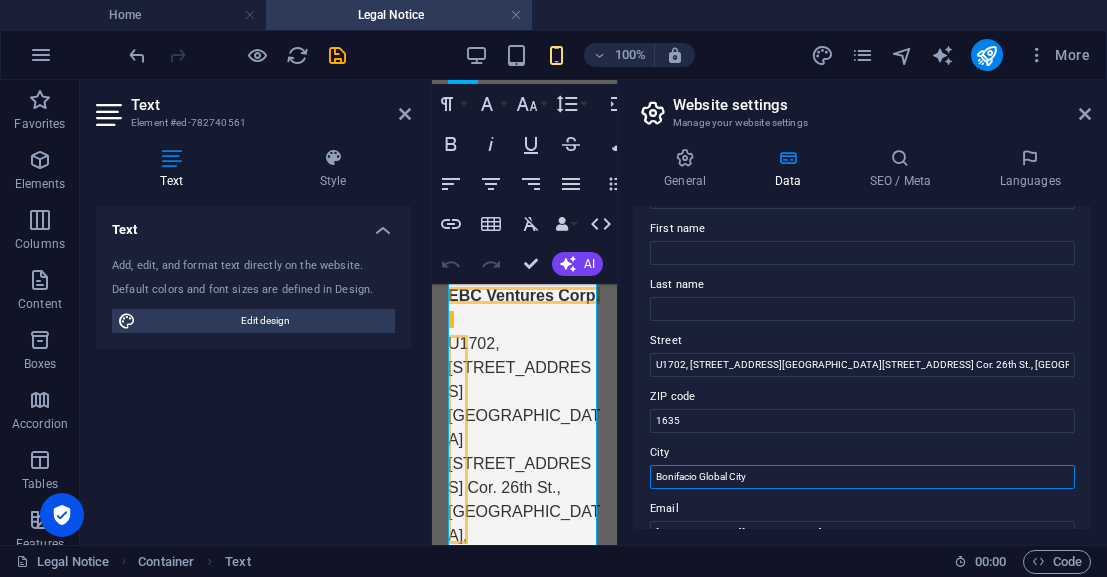 click on "Bonifacio Global City" at bounding box center (862, 477) 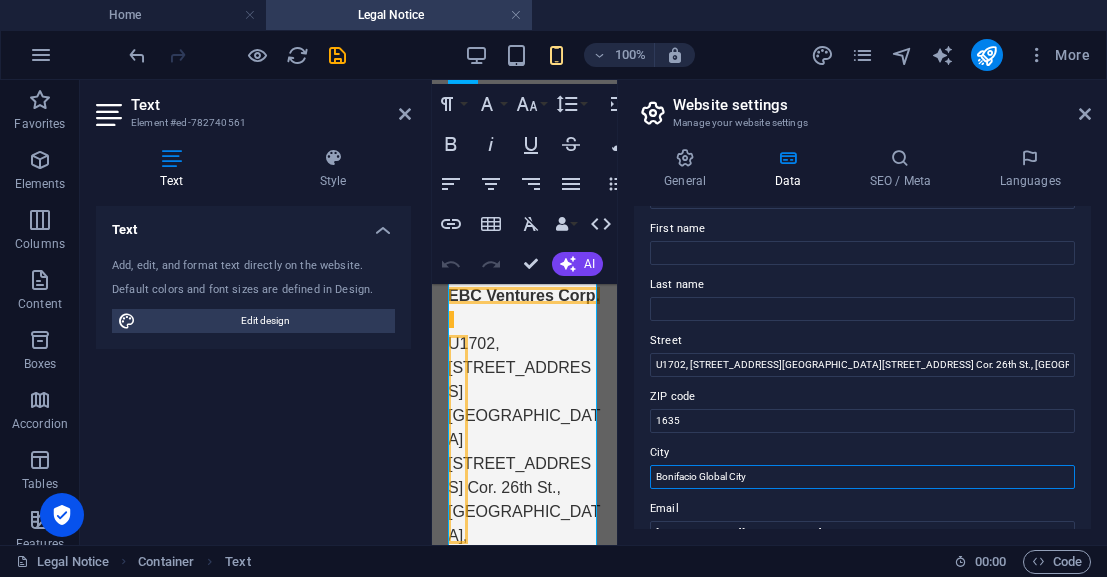 drag, startPoint x: 729, startPoint y: 474, endPoint x: 627, endPoint y: 470, distance: 102.0784 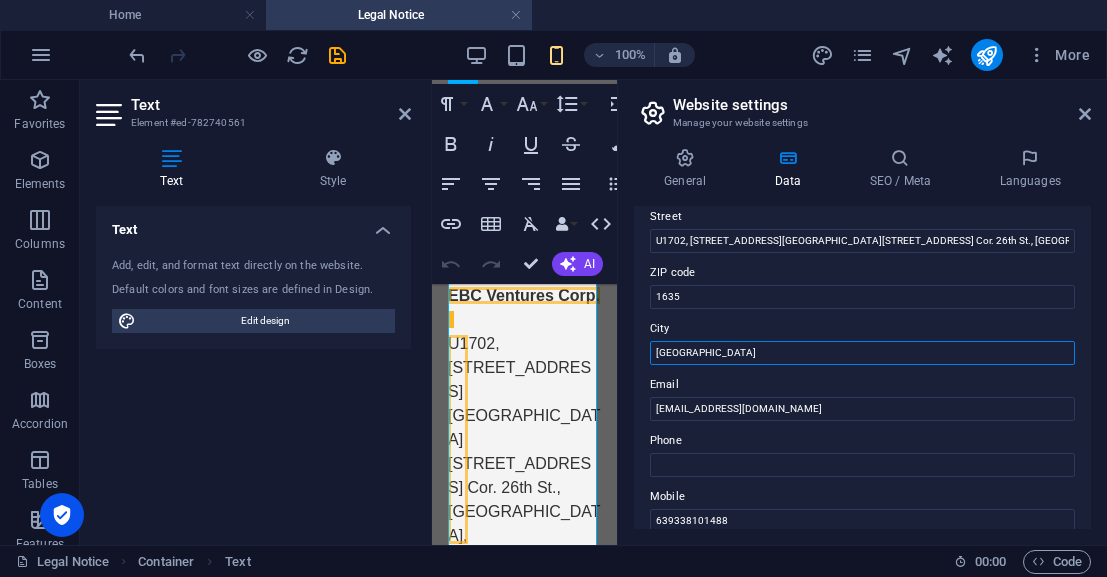 scroll, scrollTop: 0, scrollLeft: 0, axis: both 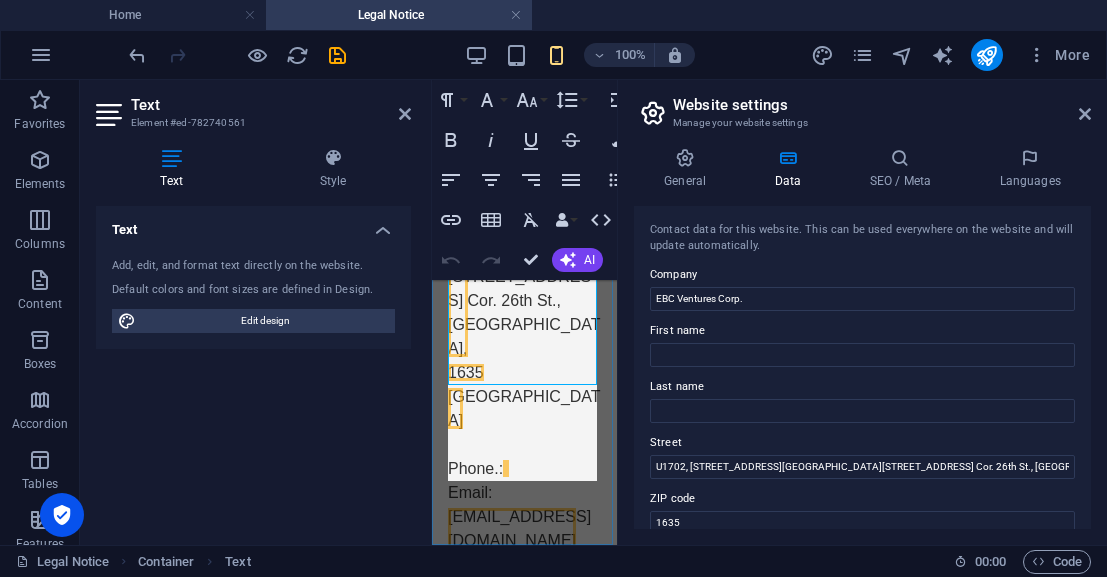 type on "Taguig City" 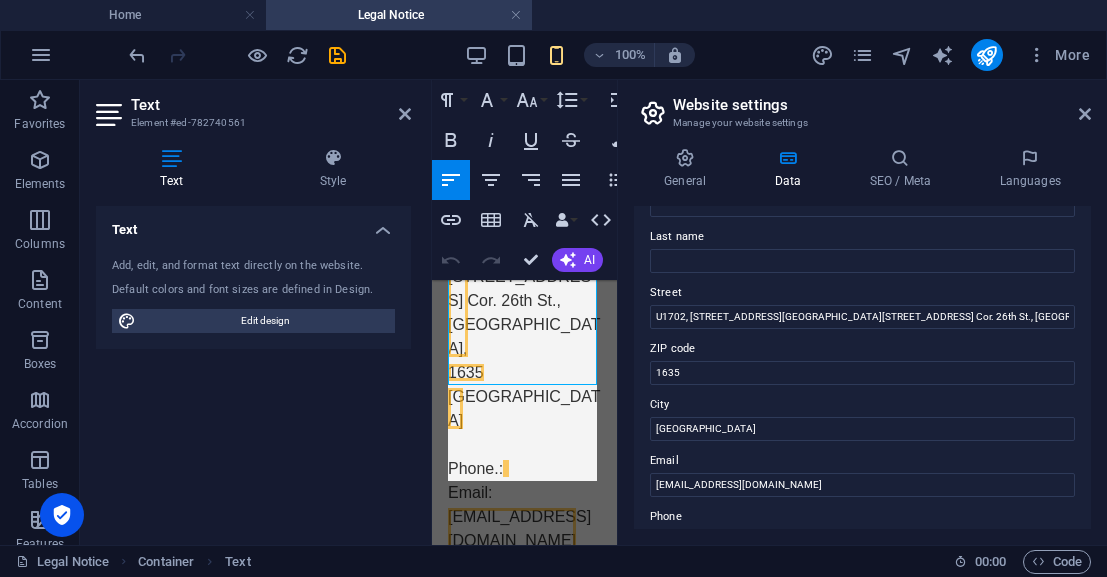 scroll, scrollTop: 316, scrollLeft: 0, axis: vertical 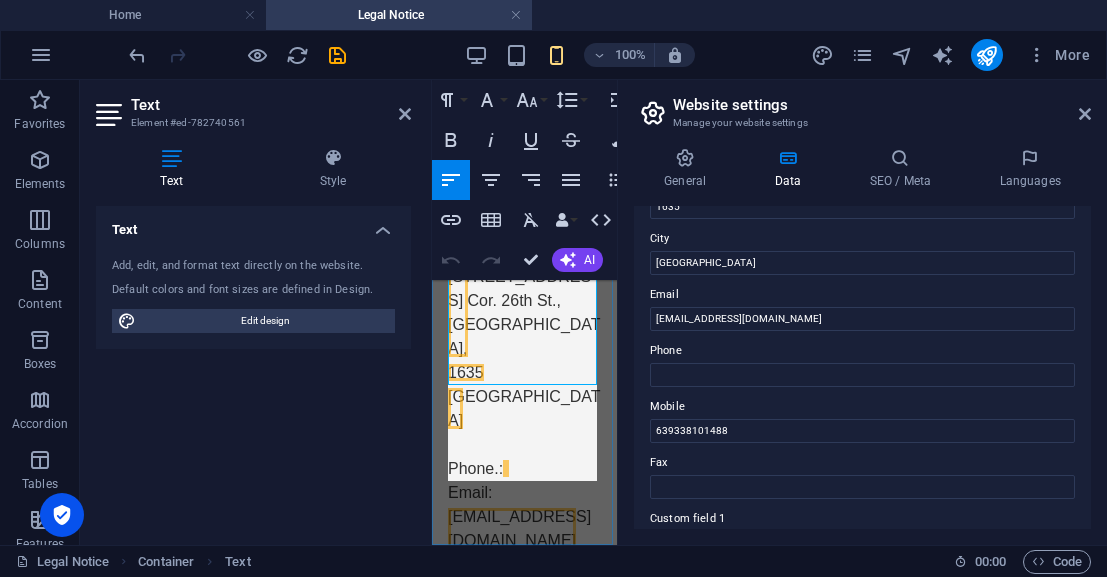 click on "Phone.:  Email:  info@ebcventures.ph" at bounding box center (524, 505) 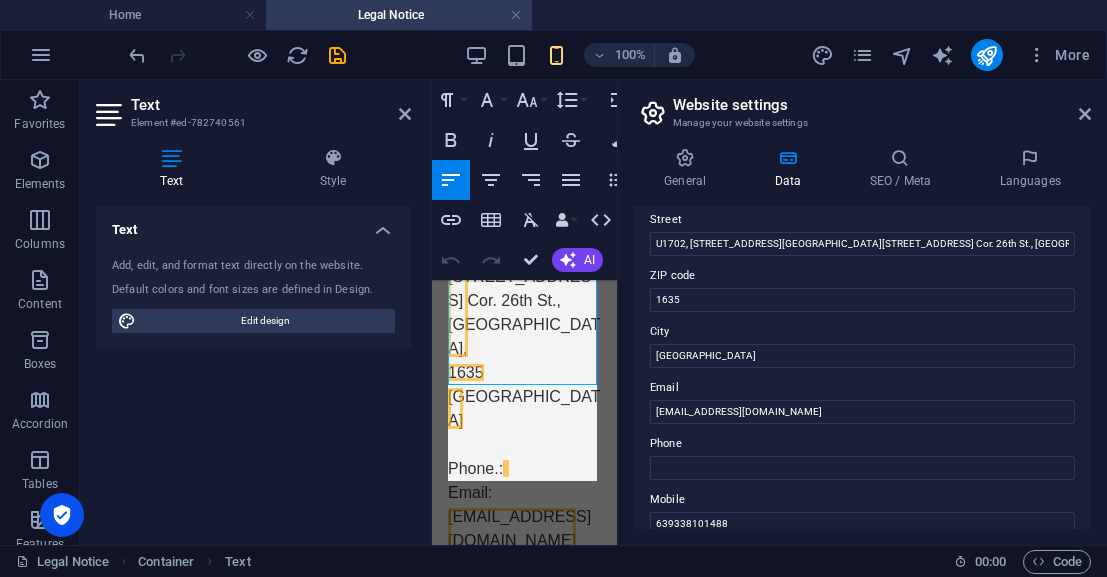 scroll, scrollTop: 227, scrollLeft: 0, axis: vertical 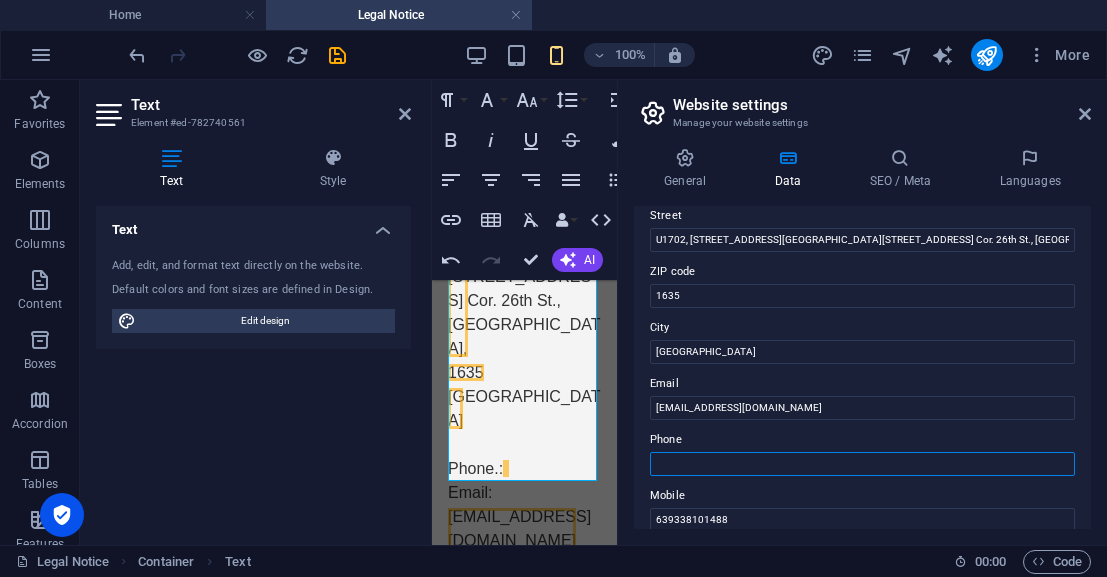 click on "Phone" at bounding box center (862, 464) 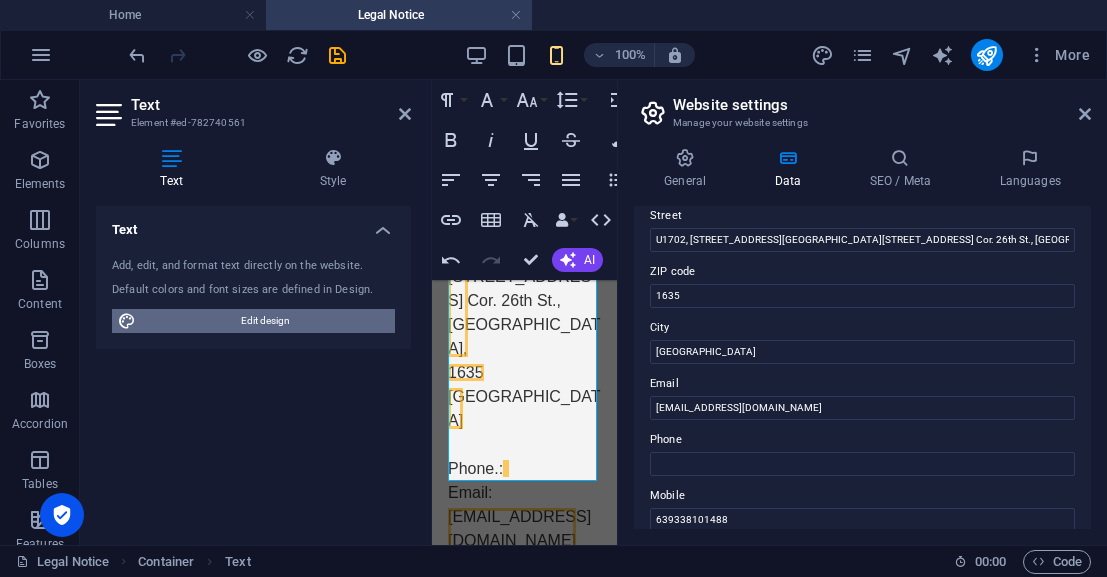 click on "Edit design" at bounding box center [265, 321] 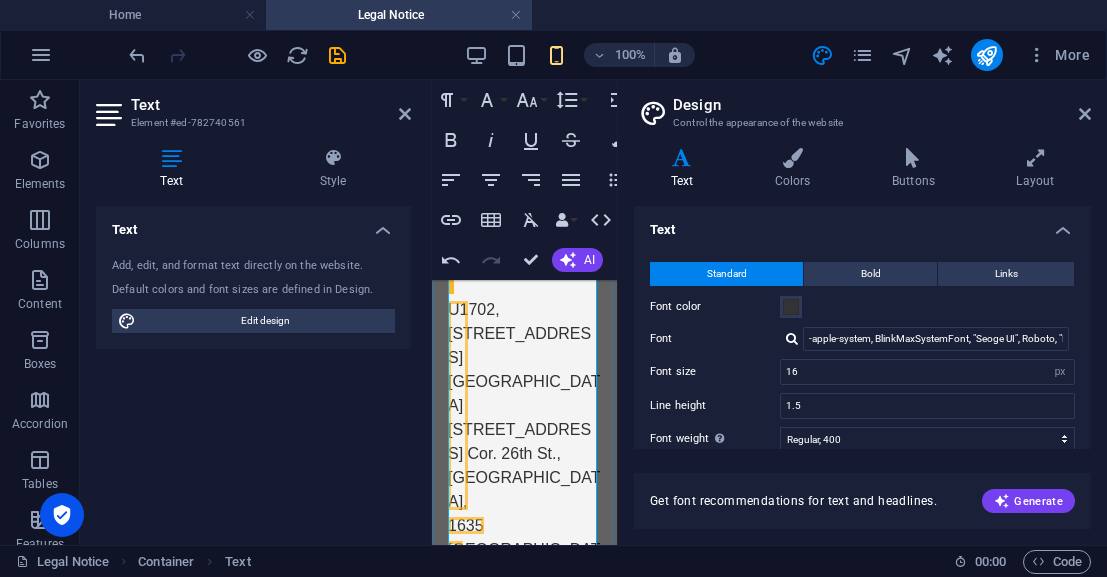 scroll, scrollTop: 280, scrollLeft: 0, axis: vertical 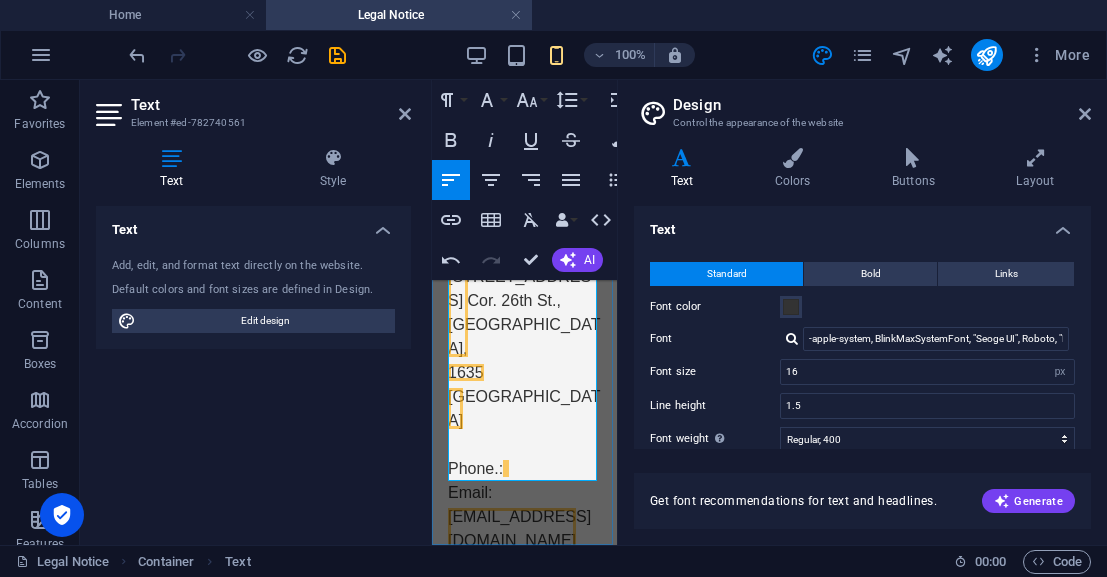 drag, startPoint x: 512, startPoint y: 398, endPoint x: 441, endPoint y: 394, distance: 71.11259 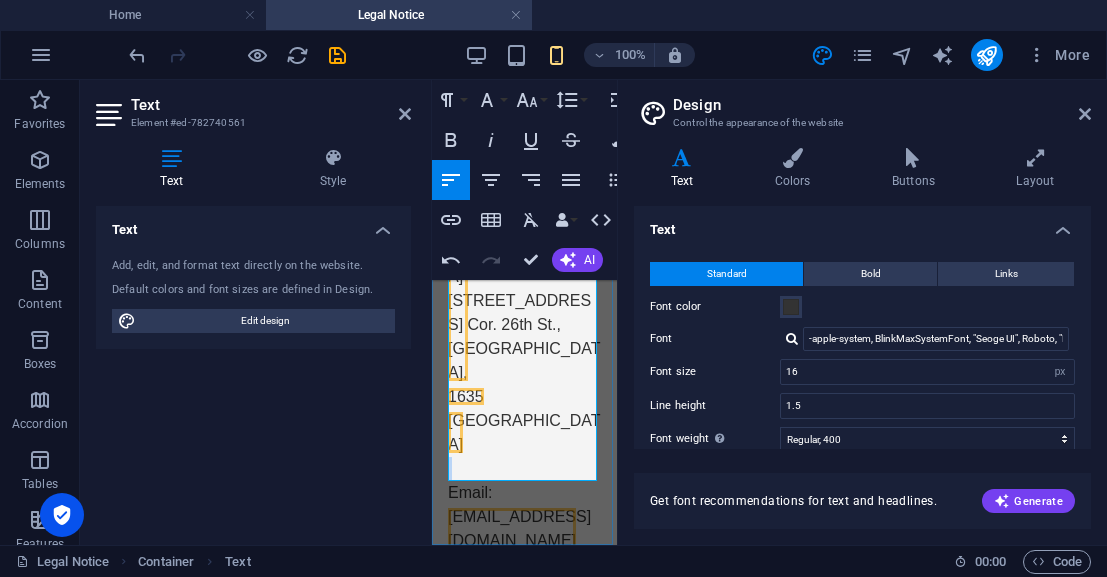 scroll, scrollTop: 0, scrollLeft: 0, axis: both 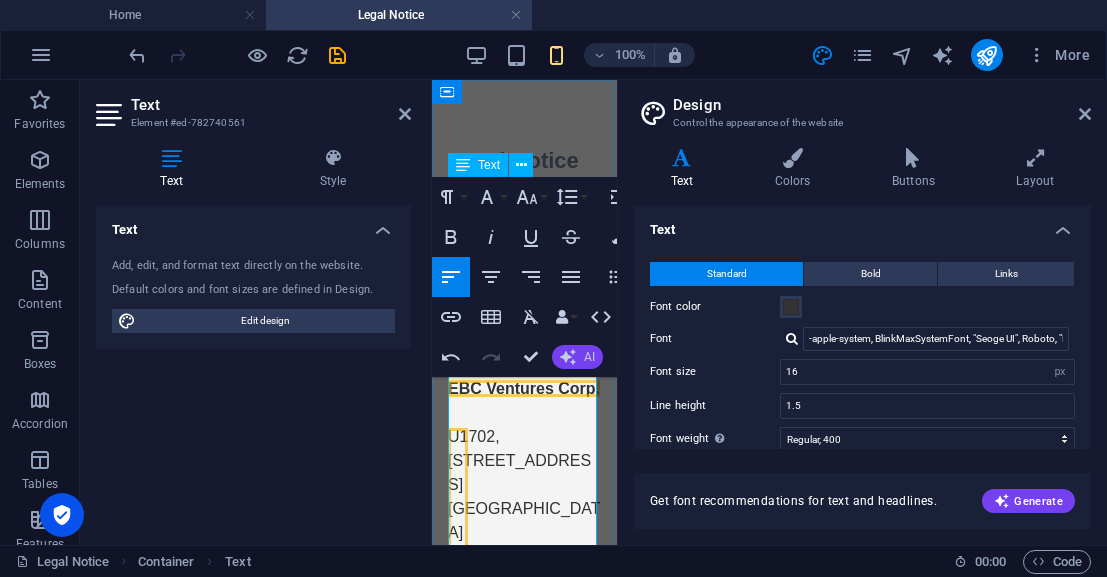 click on "AI" at bounding box center (589, 357) 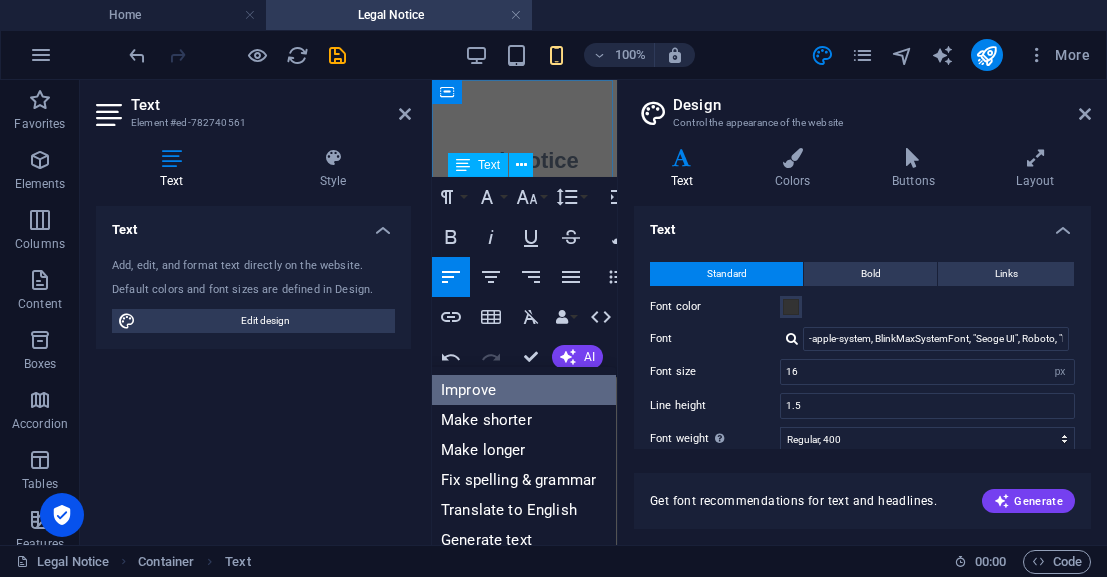 click on "Improve" at bounding box center (518, 390) 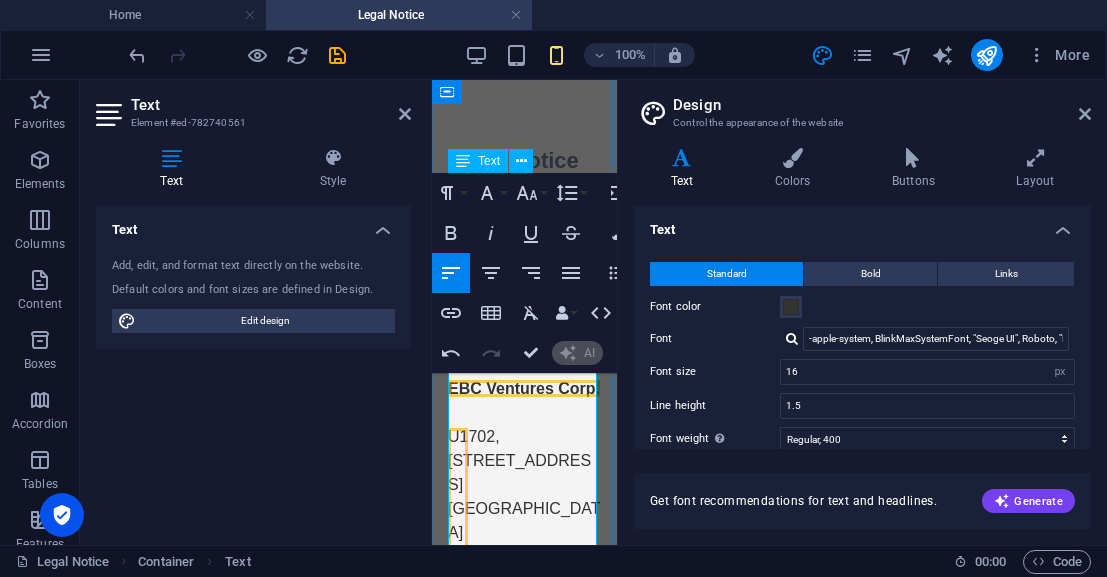 scroll, scrollTop: 8, scrollLeft: 0, axis: vertical 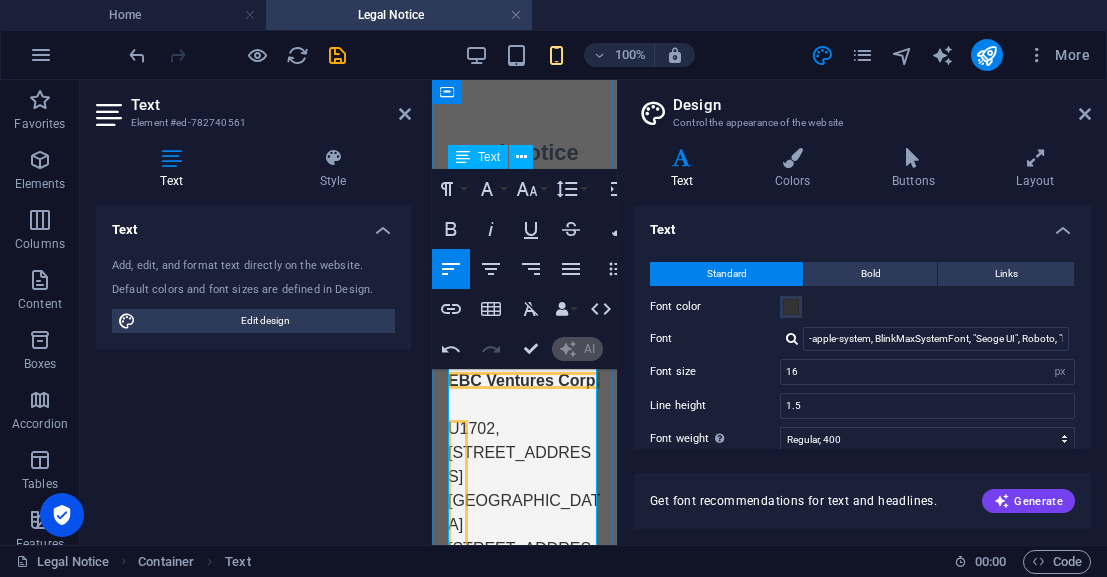 type 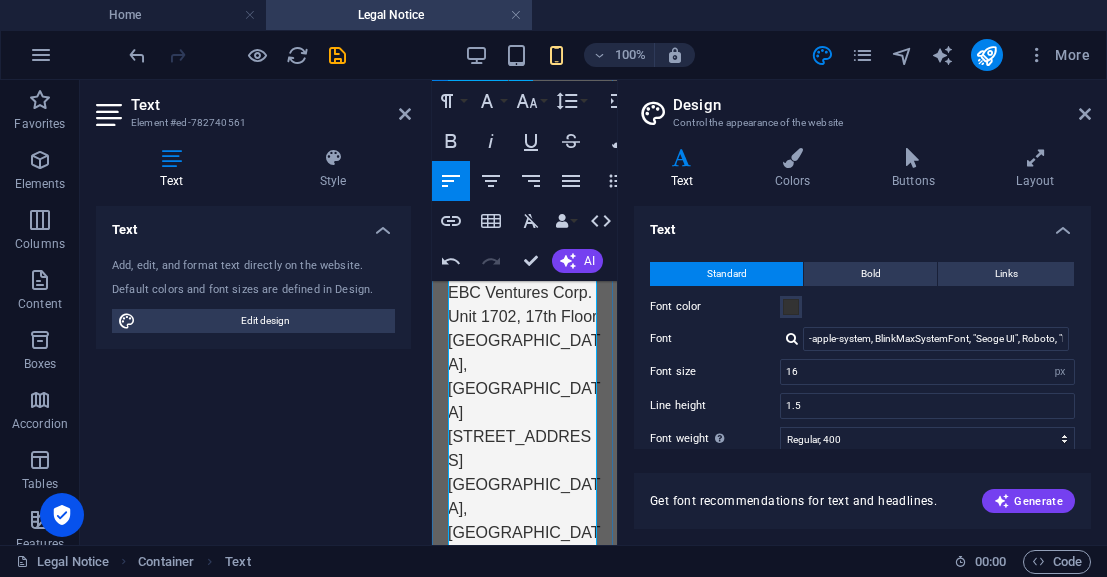 scroll, scrollTop: 0, scrollLeft: 0, axis: both 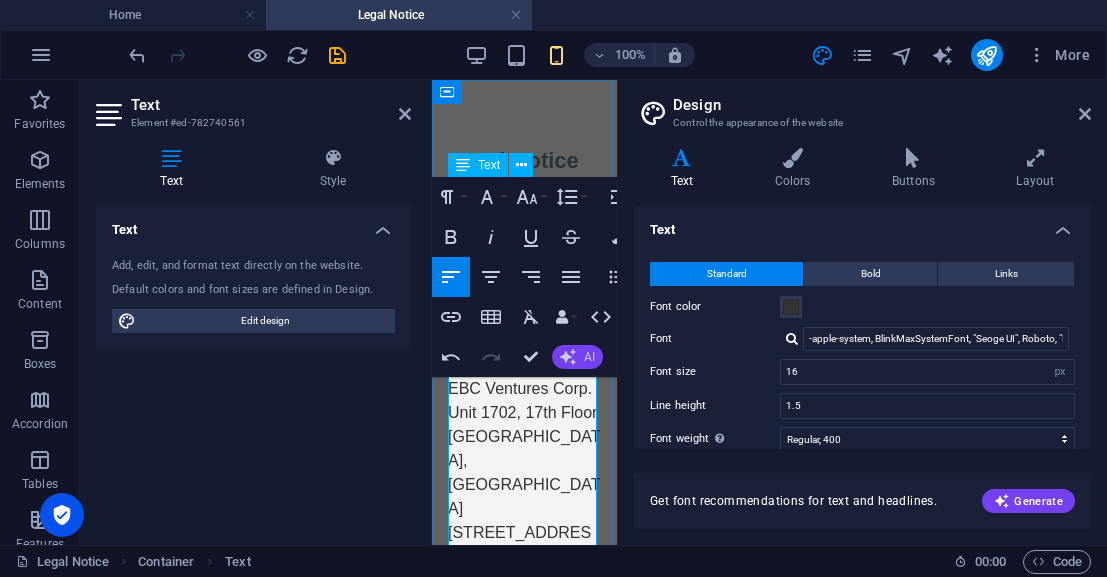 click on "AI" at bounding box center [577, 357] 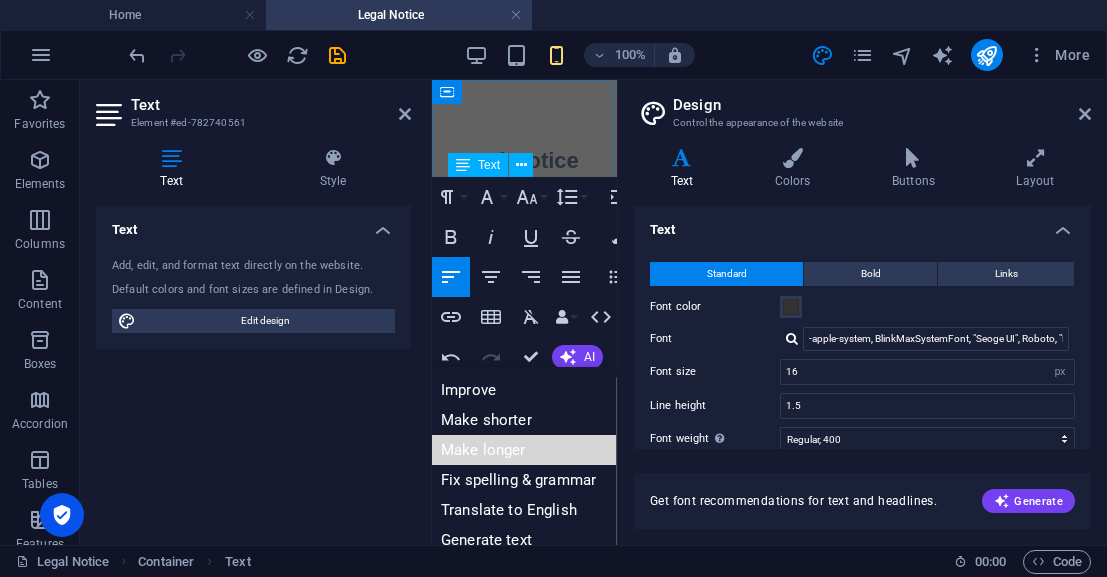 drag, startPoint x: 526, startPoint y: 447, endPoint x: 690, endPoint y: 428, distance: 165.09694 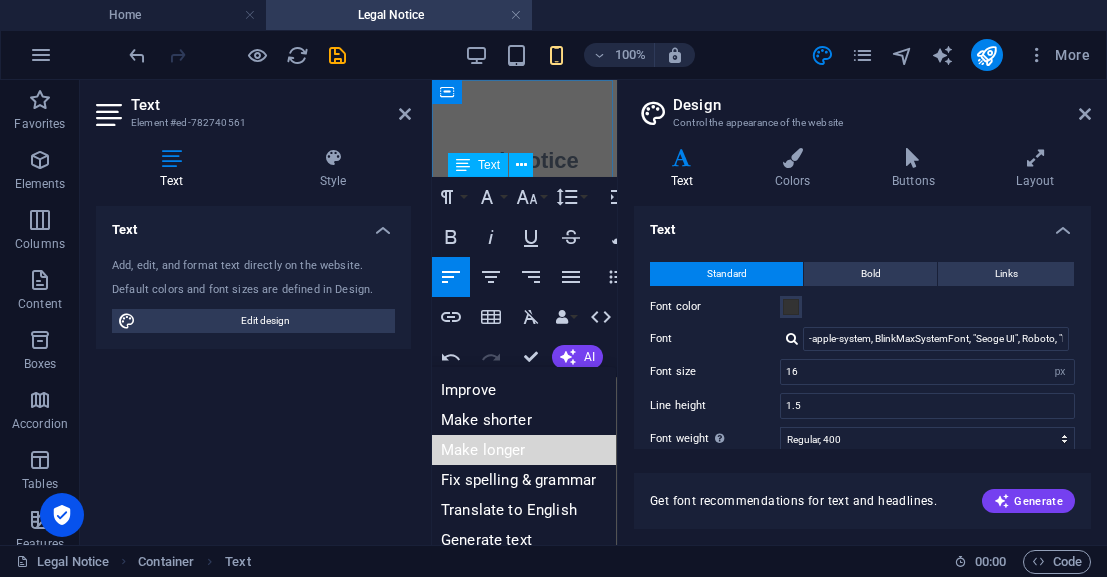 click on "Make longer" at bounding box center [518, 450] 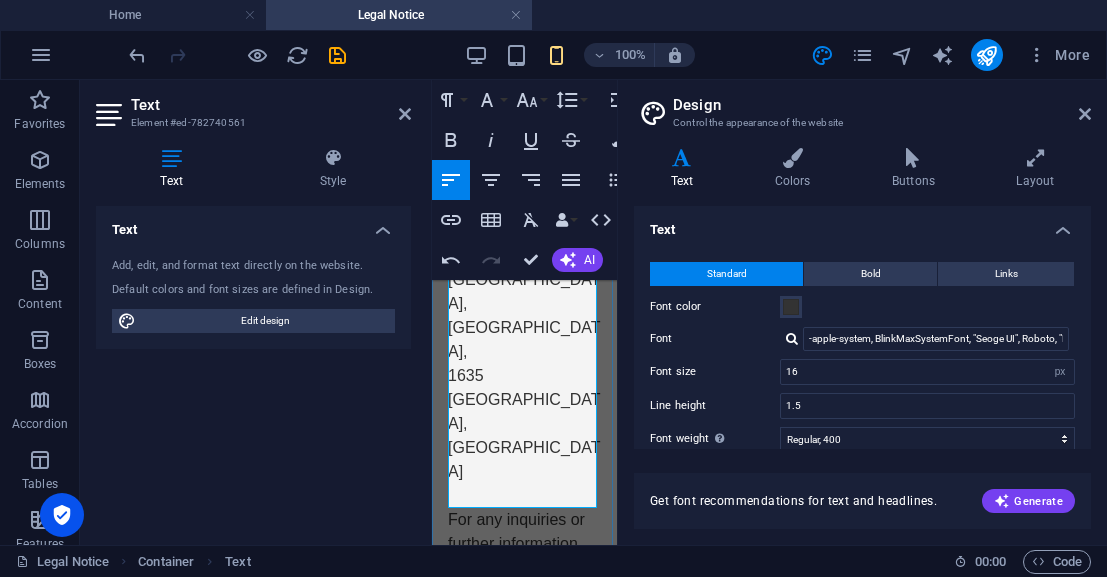 scroll, scrollTop: 287, scrollLeft: 0, axis: vertical 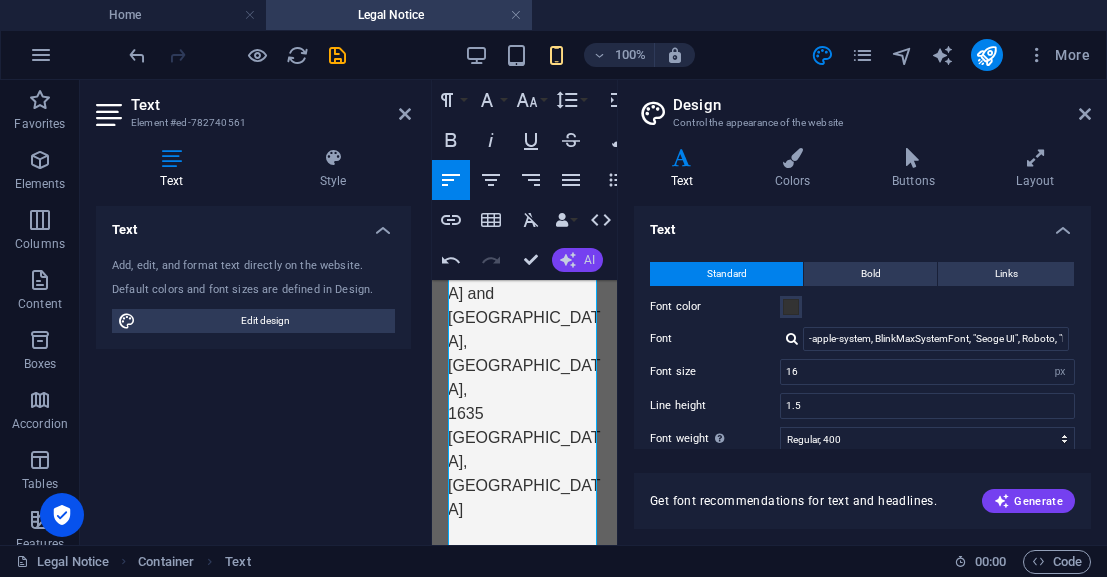 click 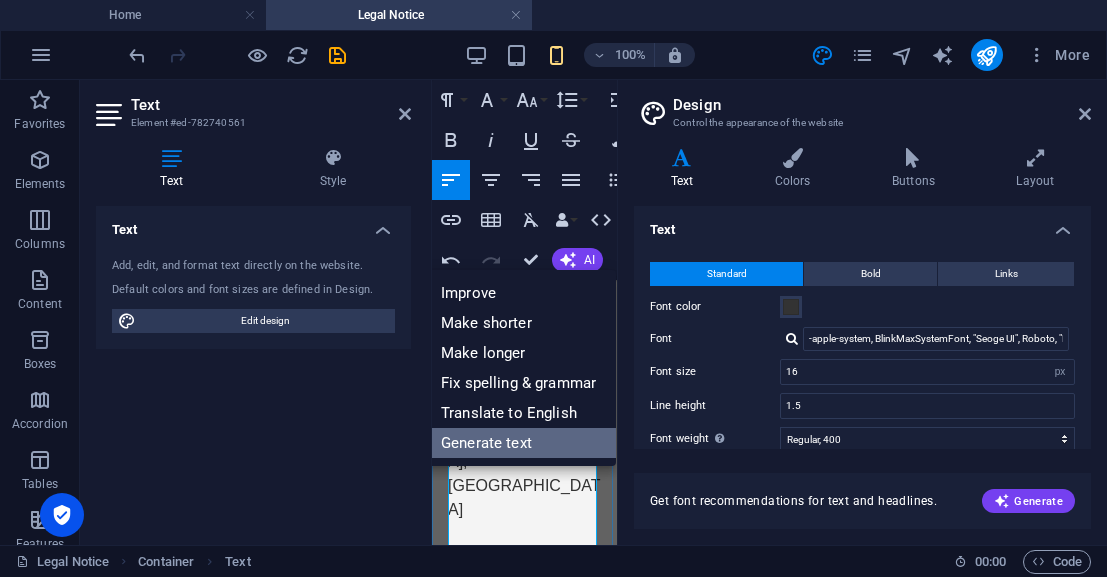 click on "Generate text" at bounding box center [518, 443] 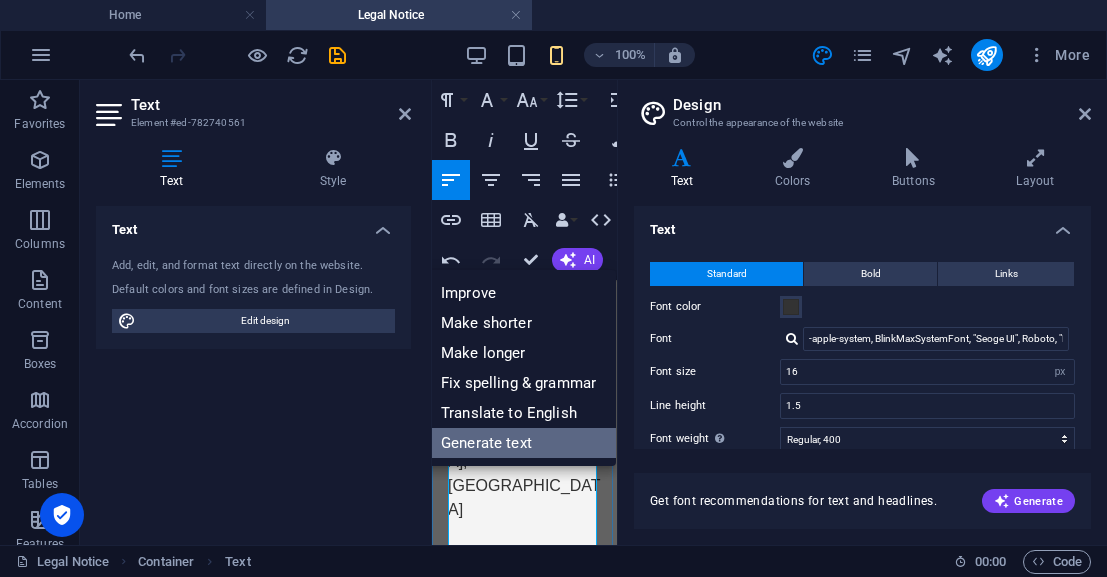 select on "English" 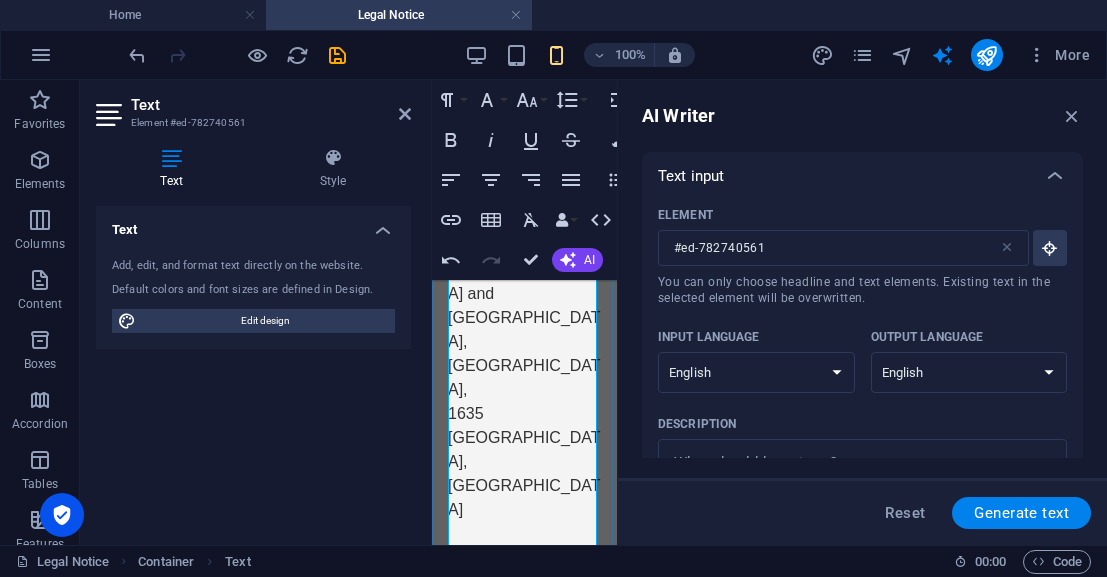 scroll, scrollTop: 0, scrollLeft: 0, axis: both 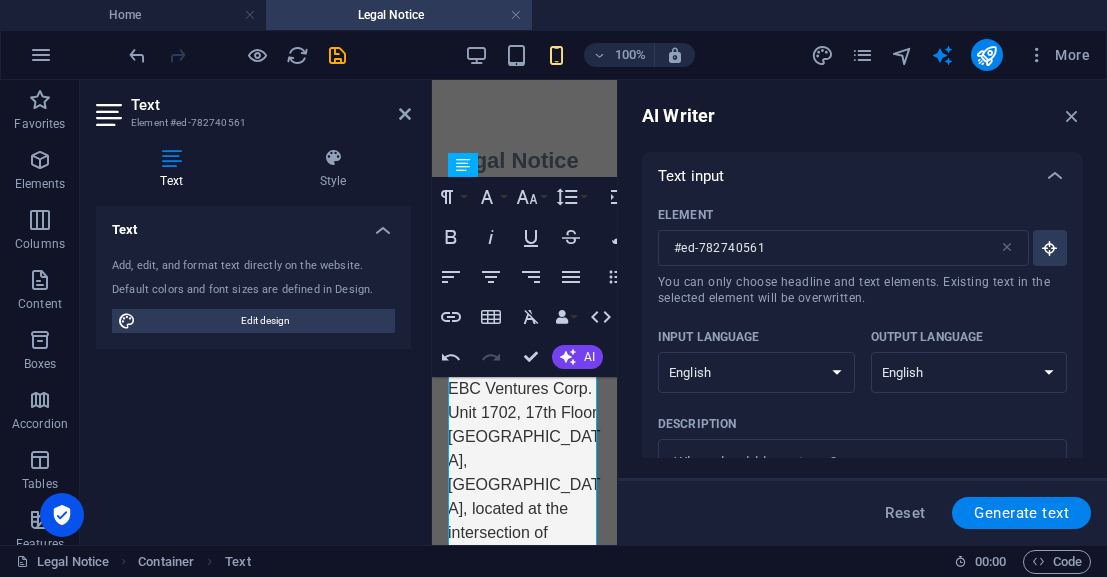 drag, startPoint x: 1078, startPoint y: 193, endPoint x: 1077, endPoint y: 213, distance: 20.024984 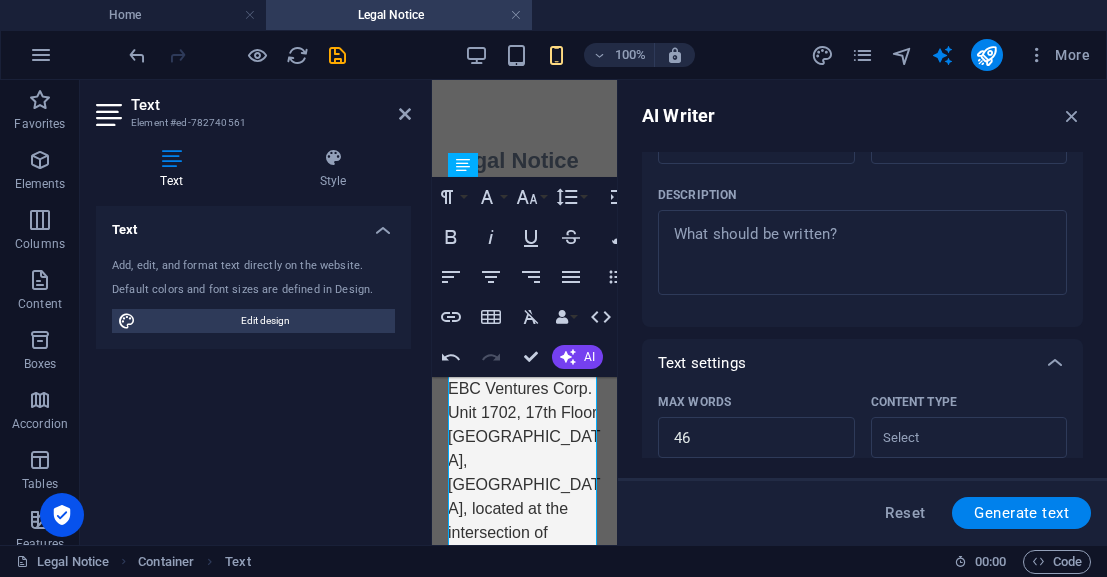 scroll, scrollTop: 280, scrollLeft: 0, axis: vertical 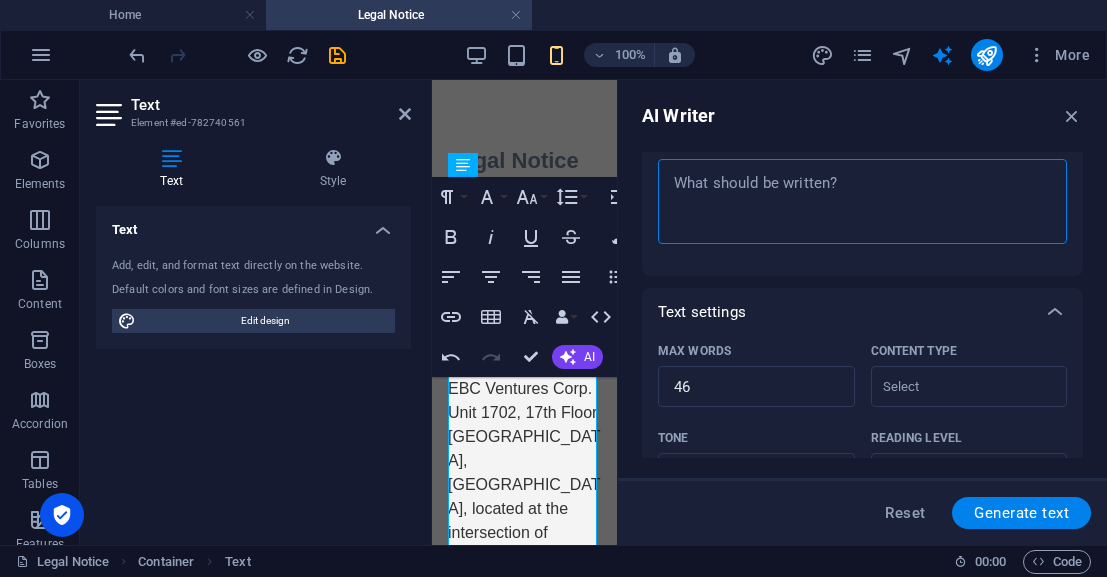 type on "x" 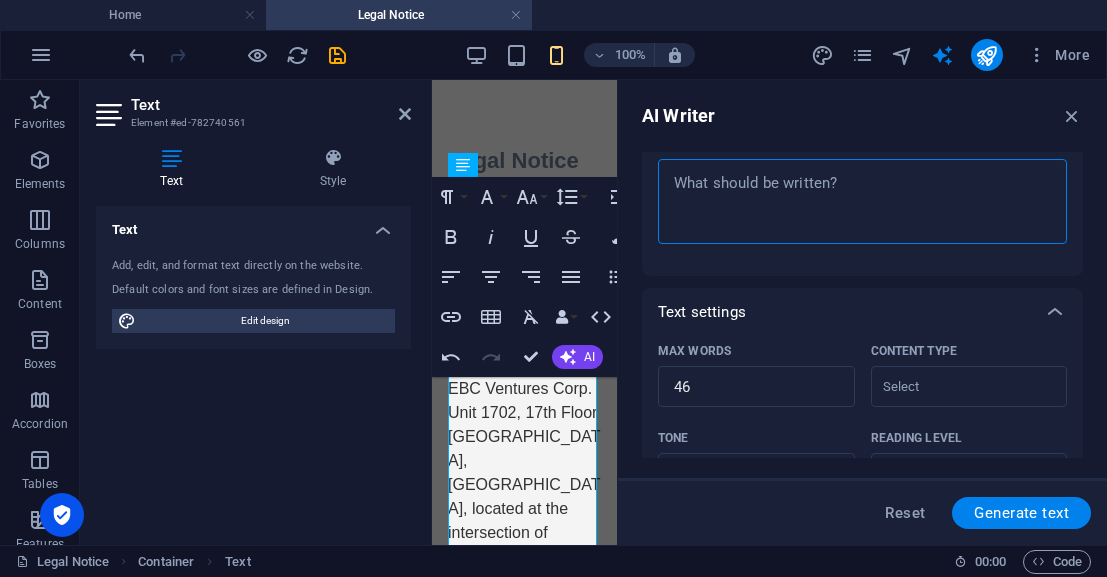 click on "Description x ​" at bounding box center [862, 201] 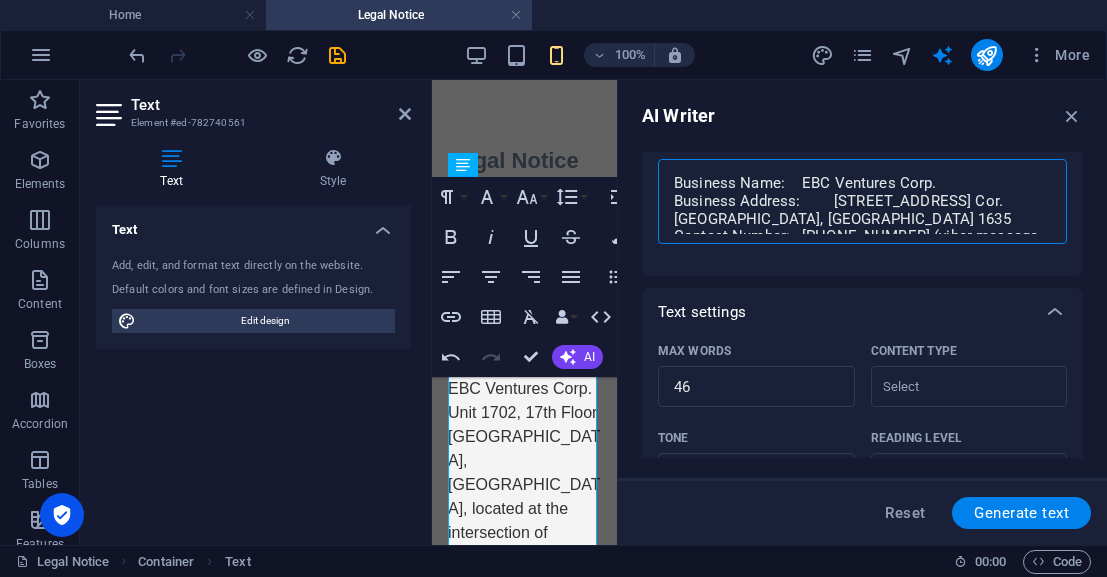 scroll, scrollTop: 100, scrollLeft: 0, axis: vertical 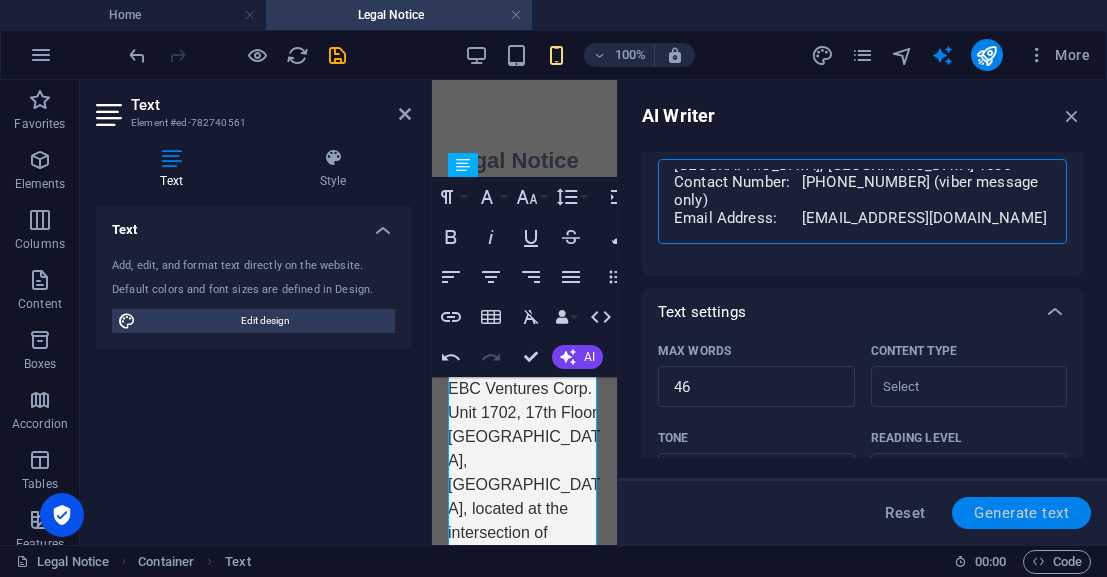 type on "Business Name: 	EBC Ventures Corp.
Business Address: 	U1702, 17F High Street South Corporate Plaza Condominium Tower 2,
11th Ave. Cor. 26th St., Bonifacio Global City, Taguig 1635
Contact Number: 	09338101488 (viber message only)
Email Address:	info@ebcventures.ph" 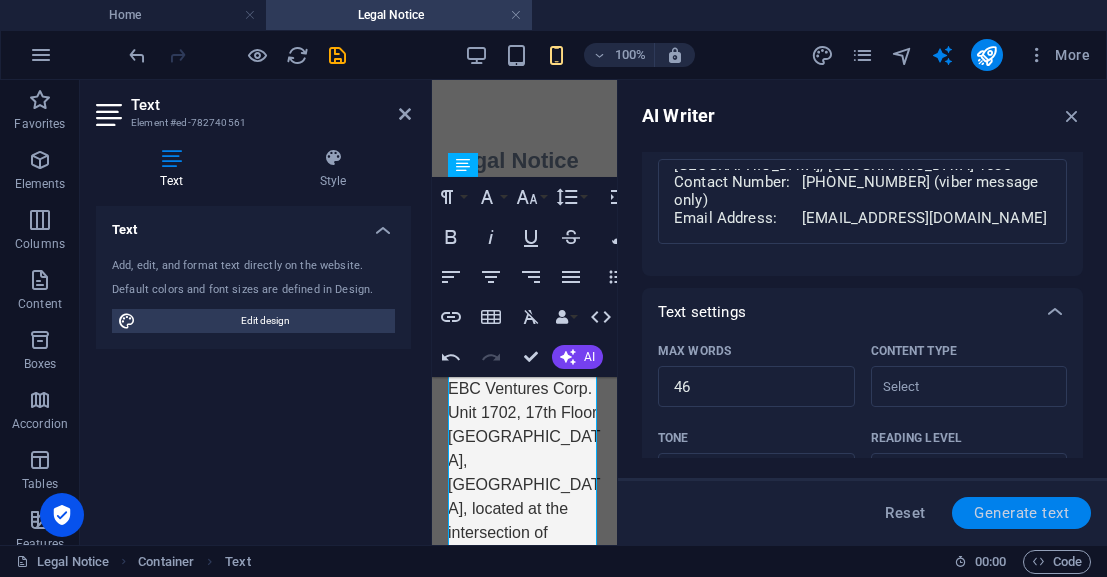 click on "Generate text" at bounding box center (1021, 513) 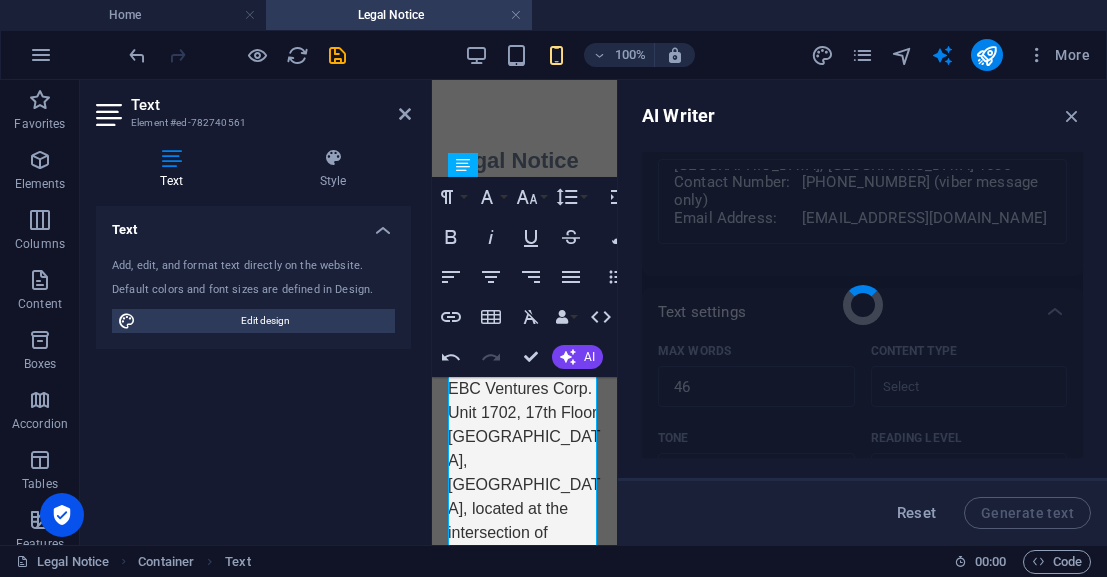 type on "x" 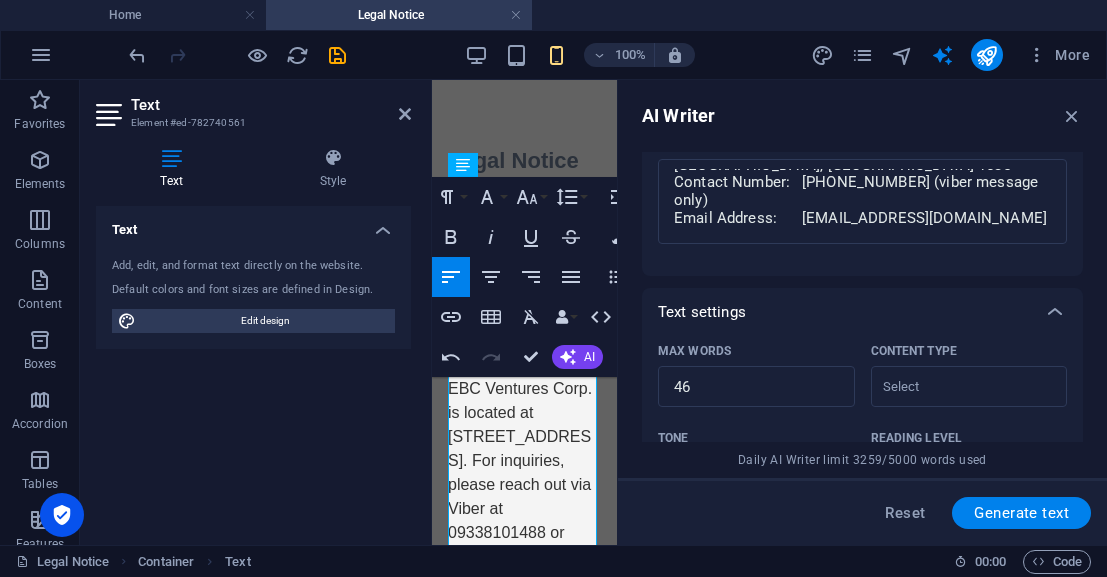 scroll, scrollTop: 780, scrollLeft: 0, axis: vertical 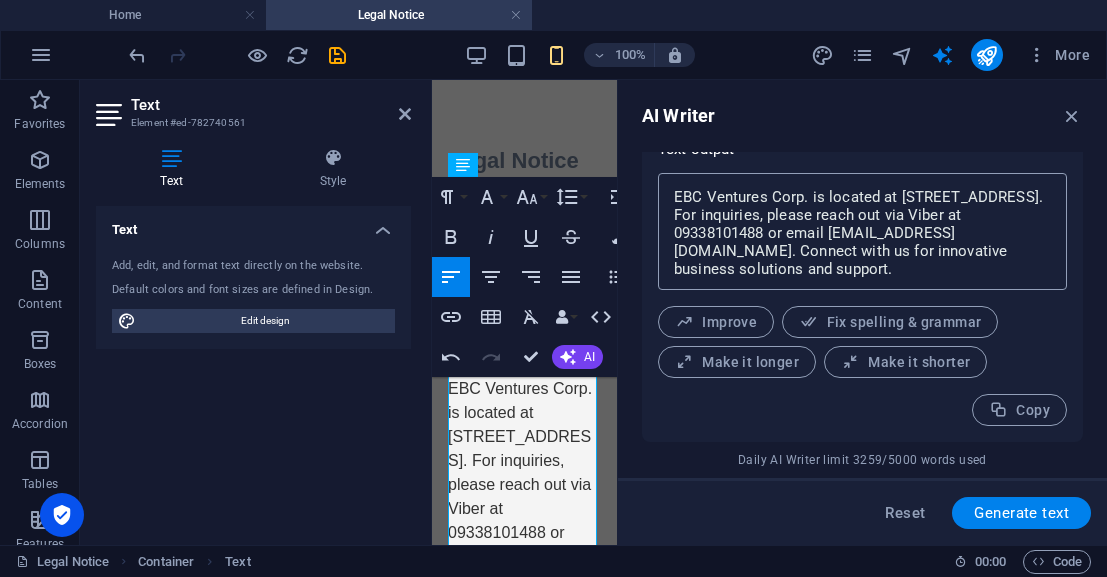type on "x" 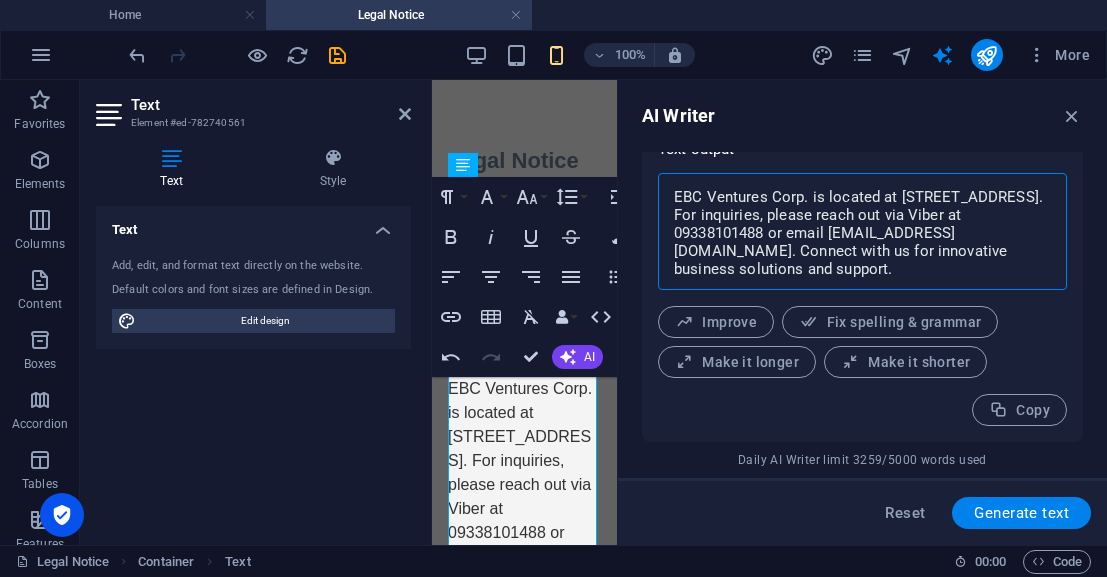 drag, startPoint x: 1041, startPoint y: 267, endPoint x: 985, endPoint y: 247, distance: 59.464275 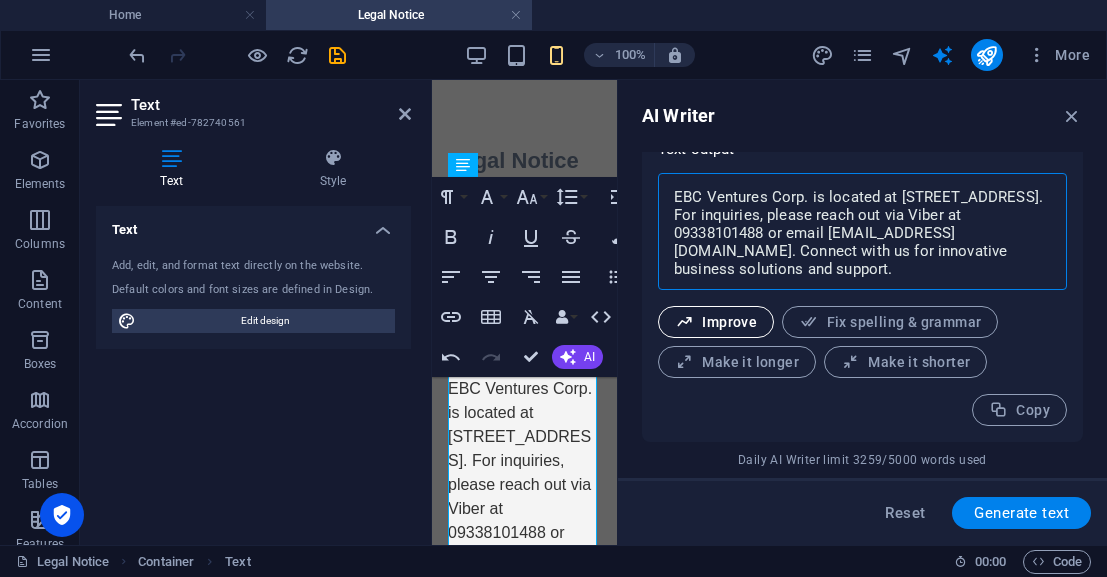 type on "x" 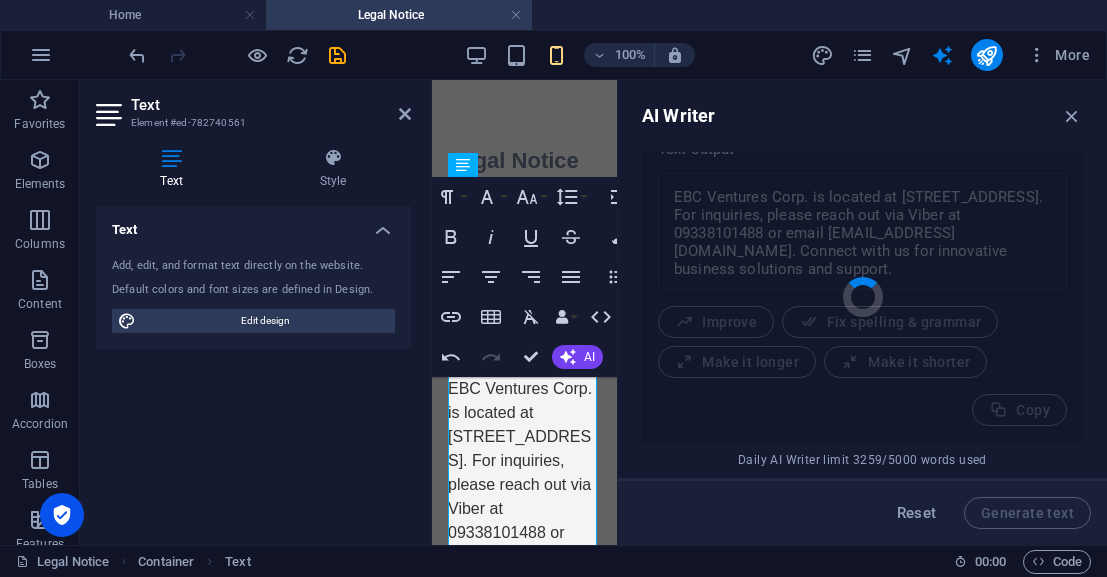 type on "x" 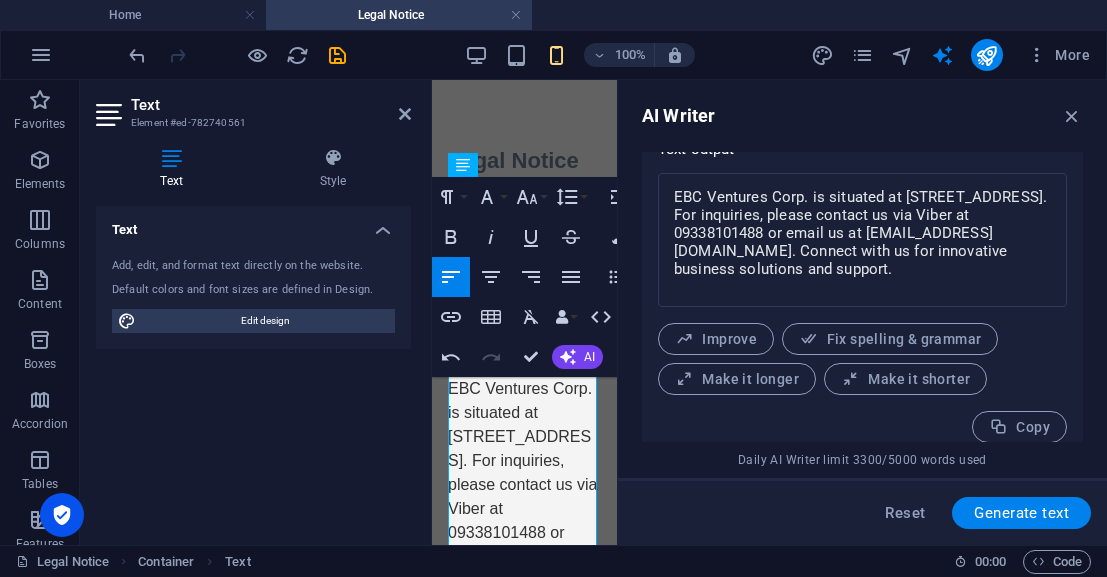 scroll, scrollTop: 797, scrollLeft: 0, axis: vertical 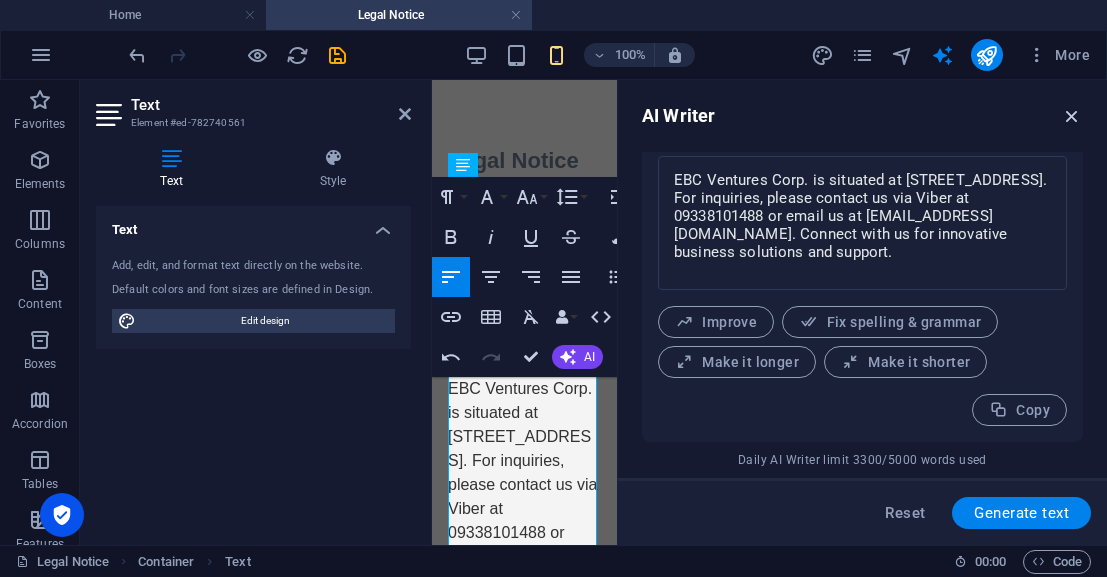 click at bounding box center [1072, 116] 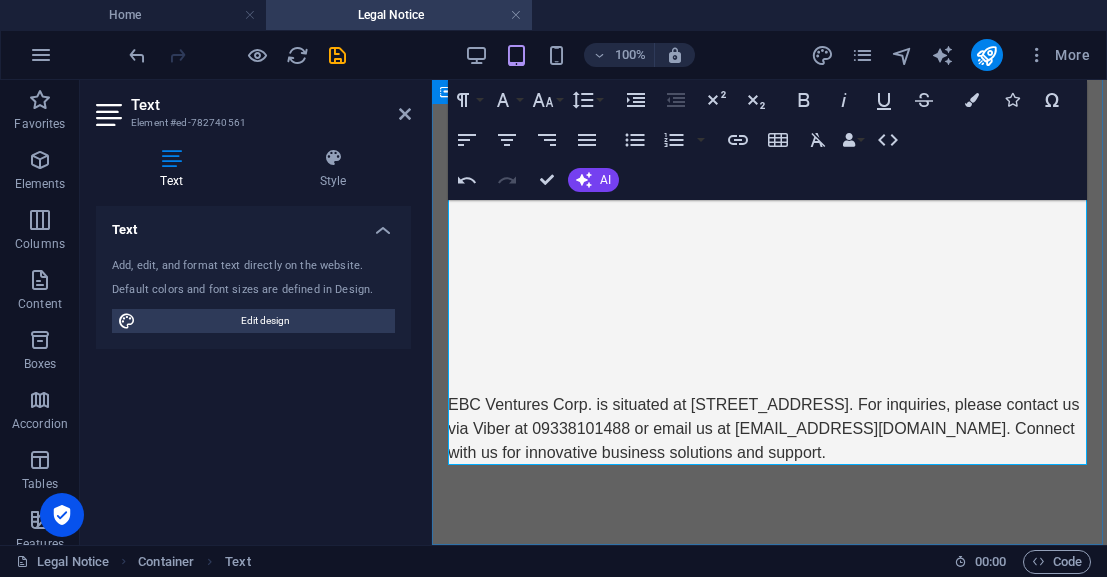 scroll, scrollTop: 0, scrollLeft: 0, axis: both 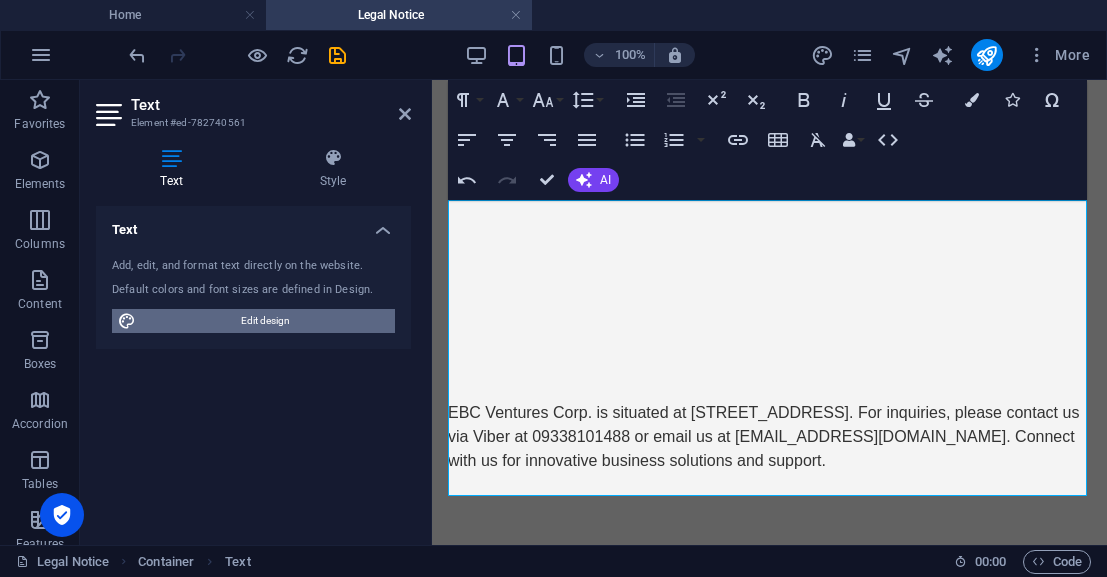 click on "Edit design" at bounding box center [265, 321] 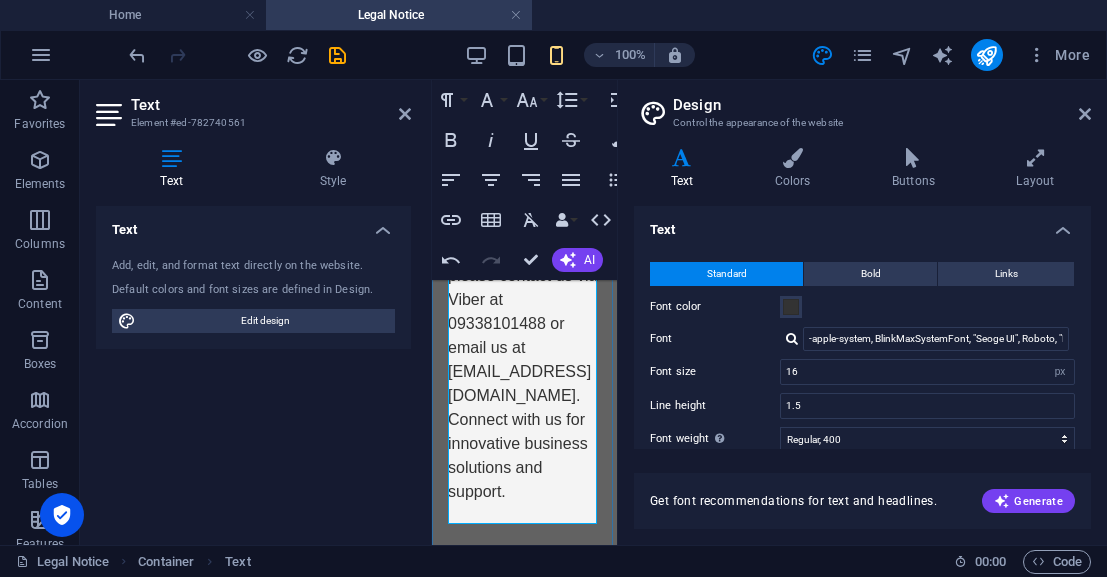 scroll, scrollTop: 235, scrollLeft: 0, axis: vertical 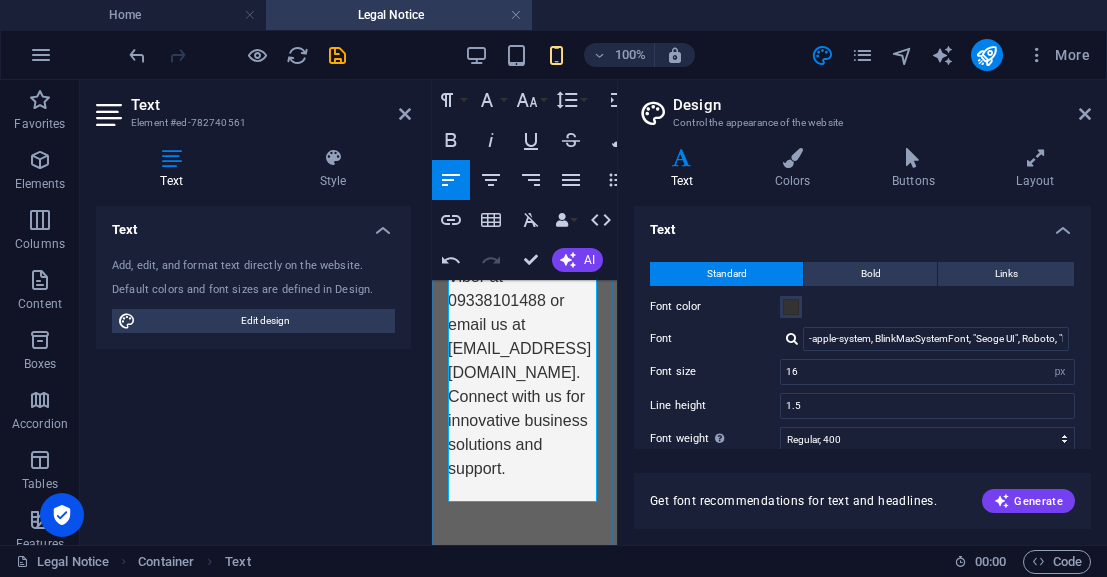 drag, startPoint x: 472, startPoint y: 416, endPoint x: 566, endPoint y: 487, distance: 117.80068 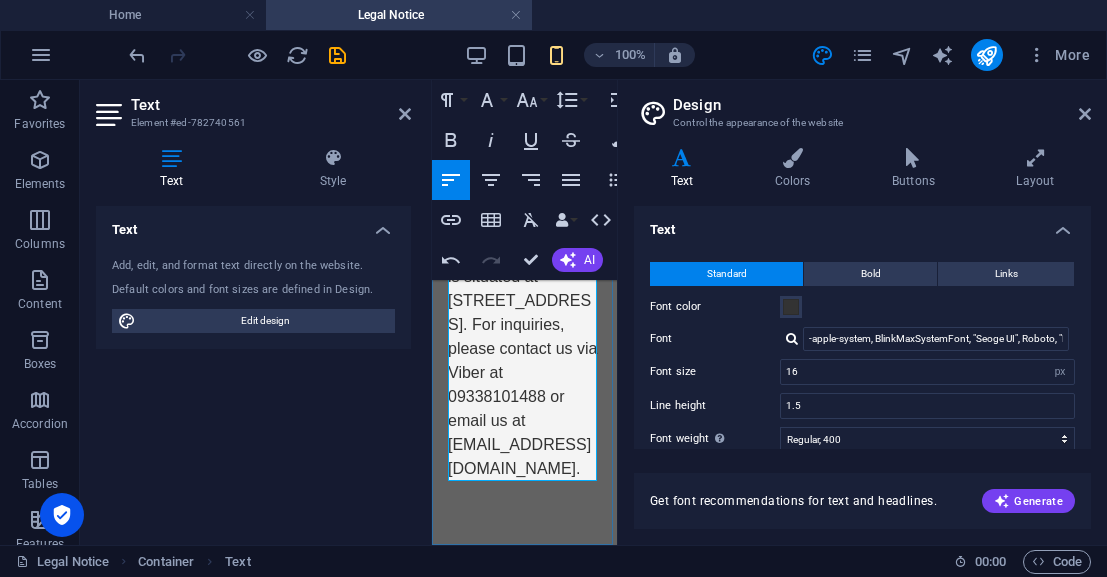 click on "EBC Ventures Corp. is situated at U1702, 17F High Street South Corporate Plaza, Bonifacio Global City, Taguig. For inquiries, please contact us via Viber at 09338101488 or email us at info@ebcventures.ph." at bounding box center (524, 361) 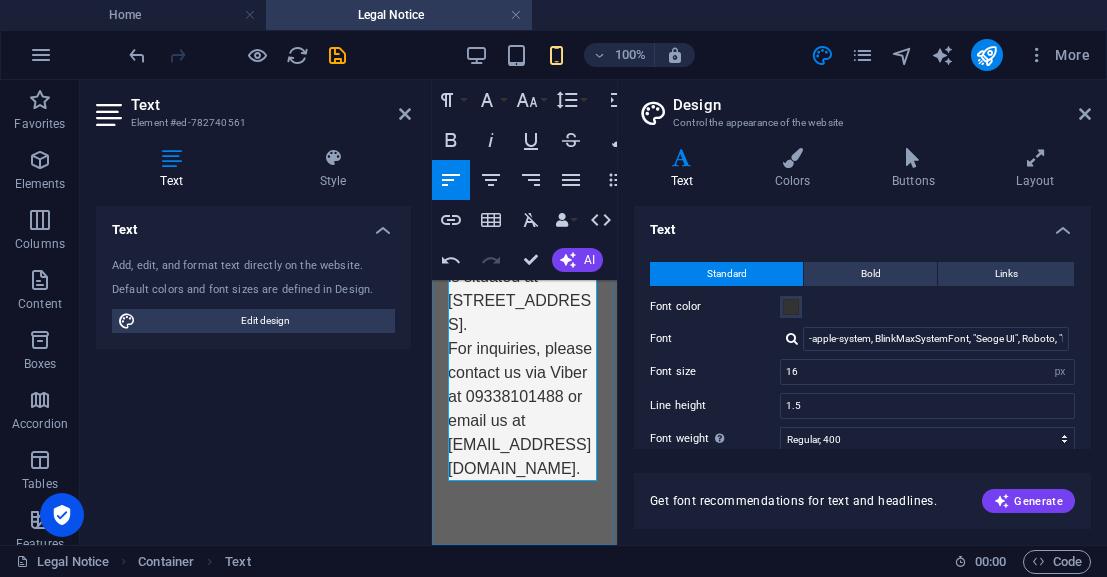 drag, startPoint x: 454, startPoint y: 345, endPoint x: 471, endPoint y: 385, distance: 43.462627 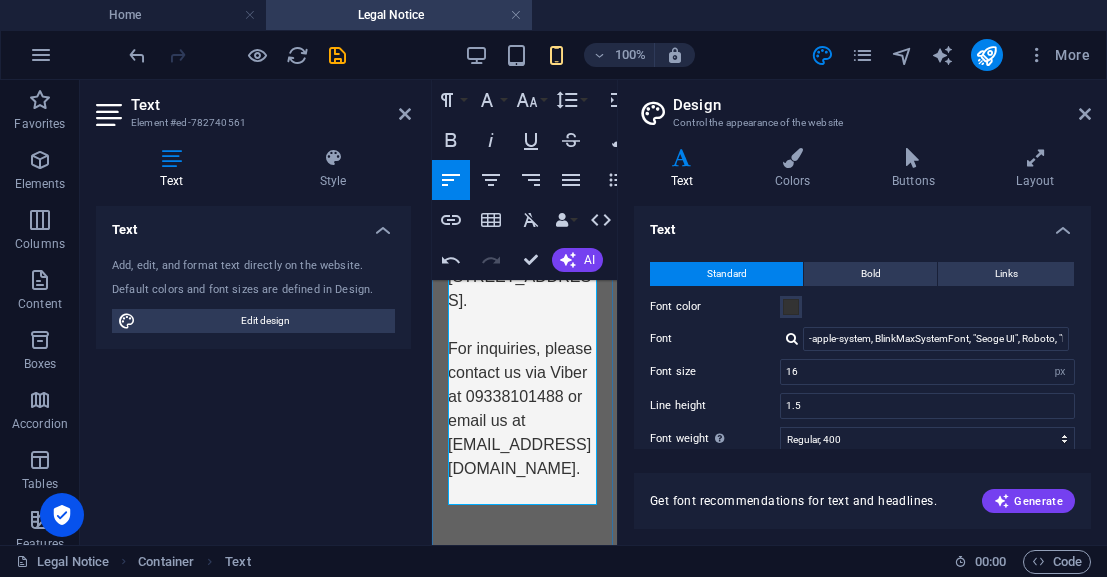 click on "For inquiries, please contact us via Viber at 09338101488 or email us at info@ebcventures.ph." at bounding box center [524, 409] 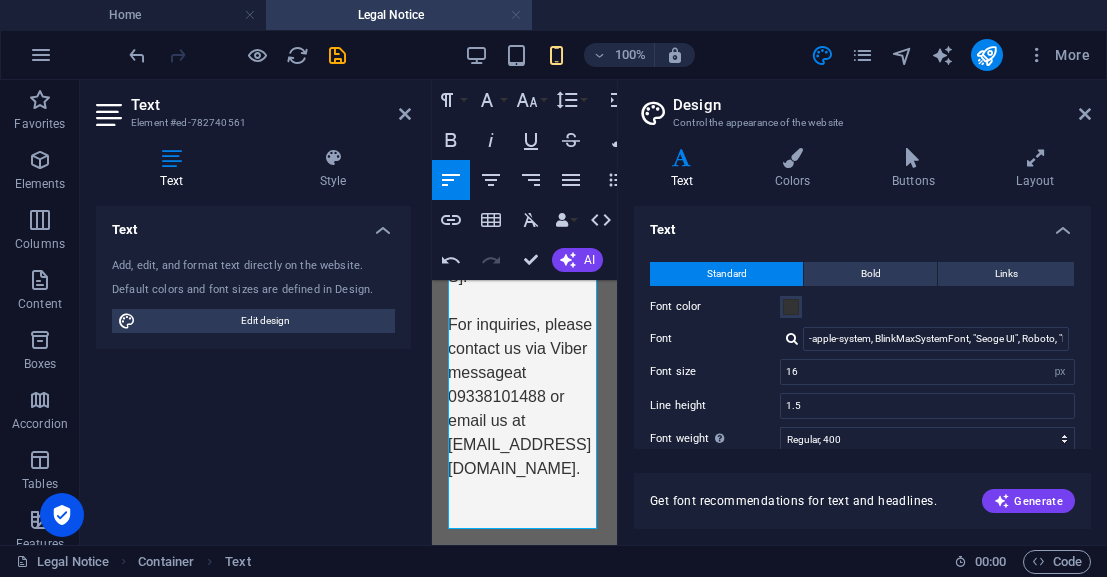 click at bounding box center (516, 15) 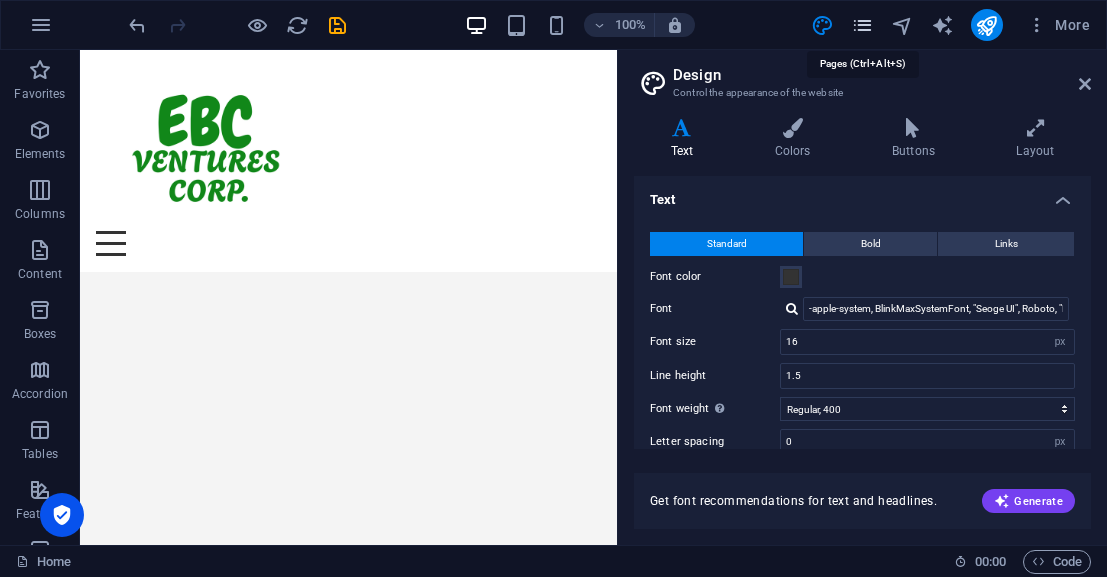 click at bounding box center (862, 25) 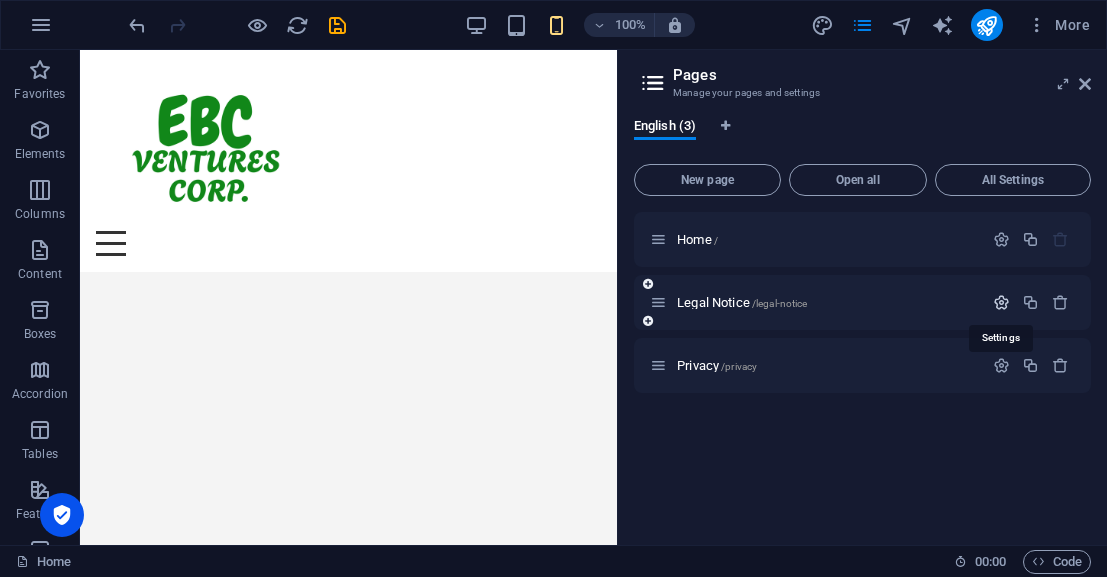 click at bounding box center [1001, 302] 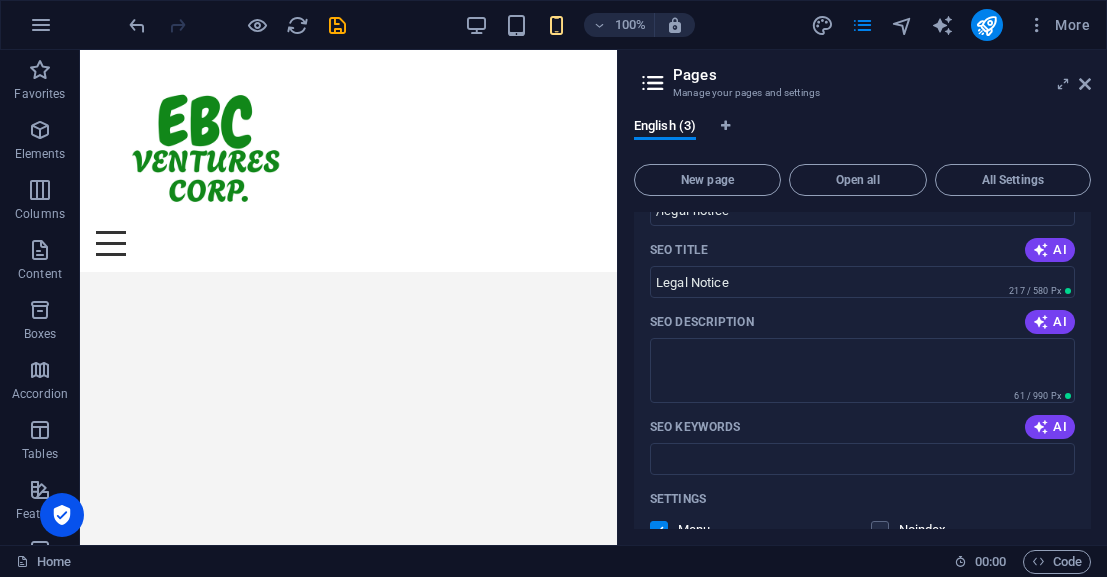scroll, scrollTop: 244, scrollLeft: 0, axis: vertical 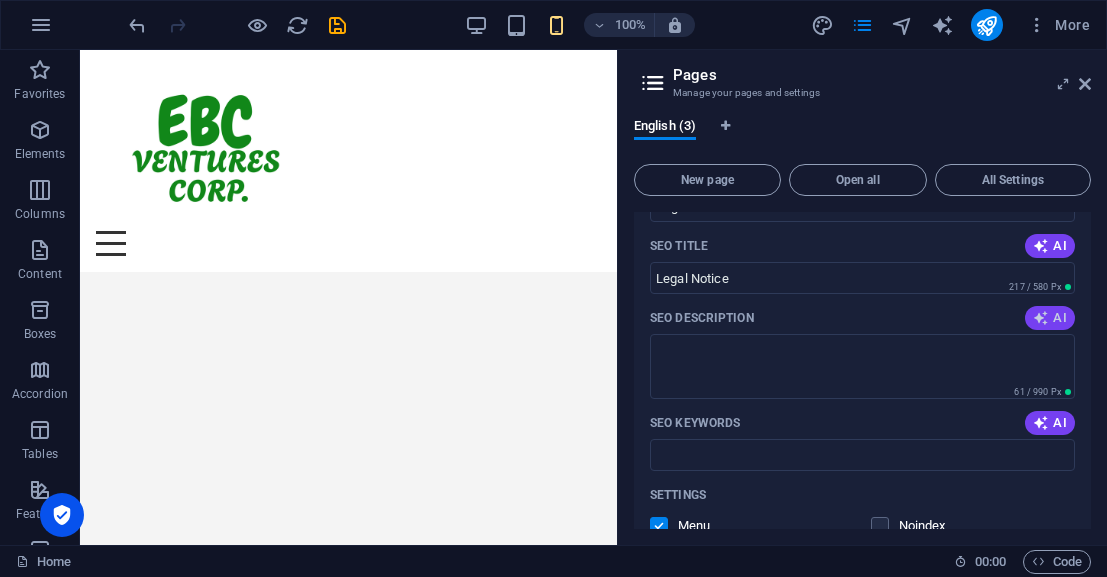 click on "AI" at bounding box center (1050, 318) 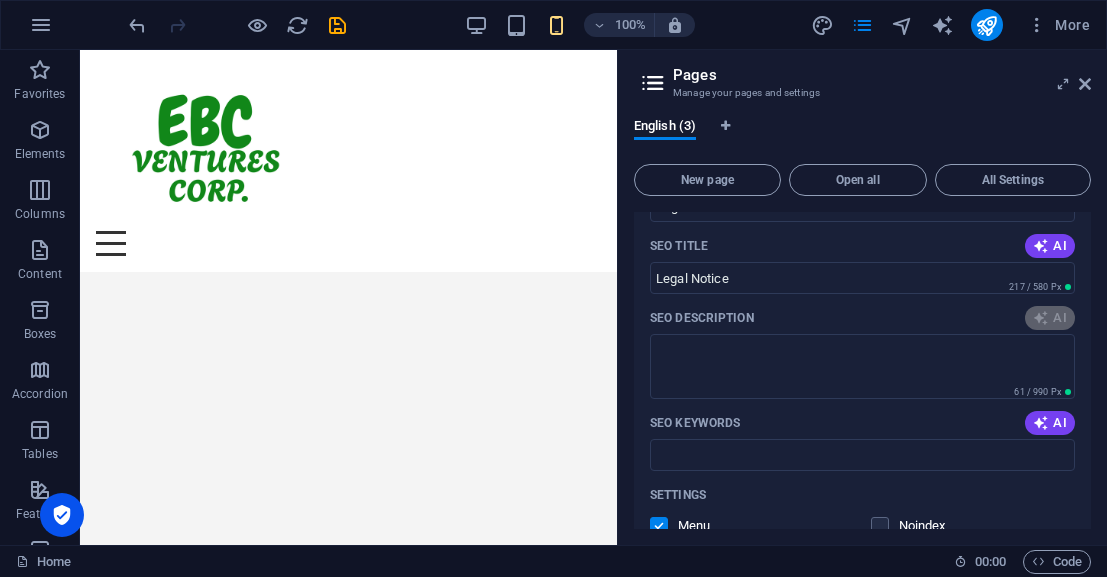scroll, scrollTop: 248, scrollLeft: 0, axis: vertical 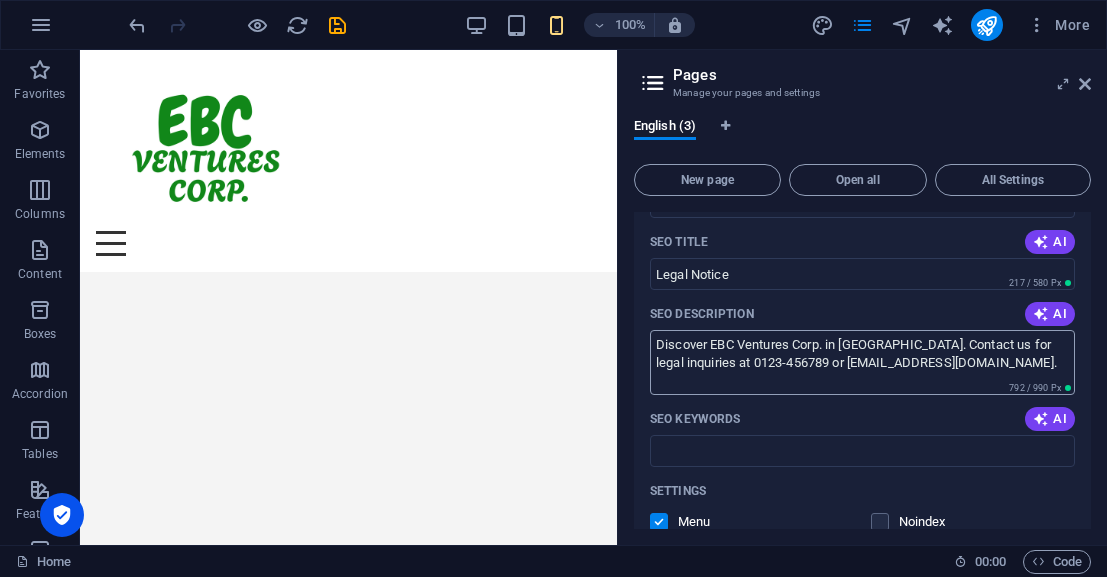 click on "Discover EBC Ventures Corp. in Bonifacio Global City. Contact us for legal inquiries at 0123-456789 or info@ebcventures.ph." at bounding box center [862, 362] 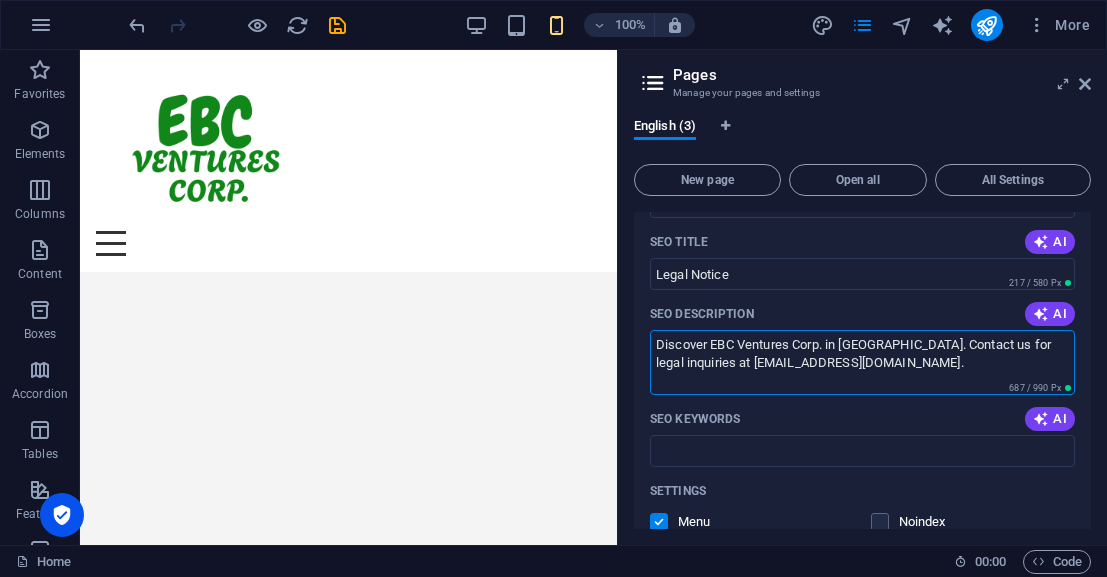 type on "Discover EBC Ventures Corp. in Bonifacio Global City. Contact us for legal inquiries at info@ebcventures.ph." 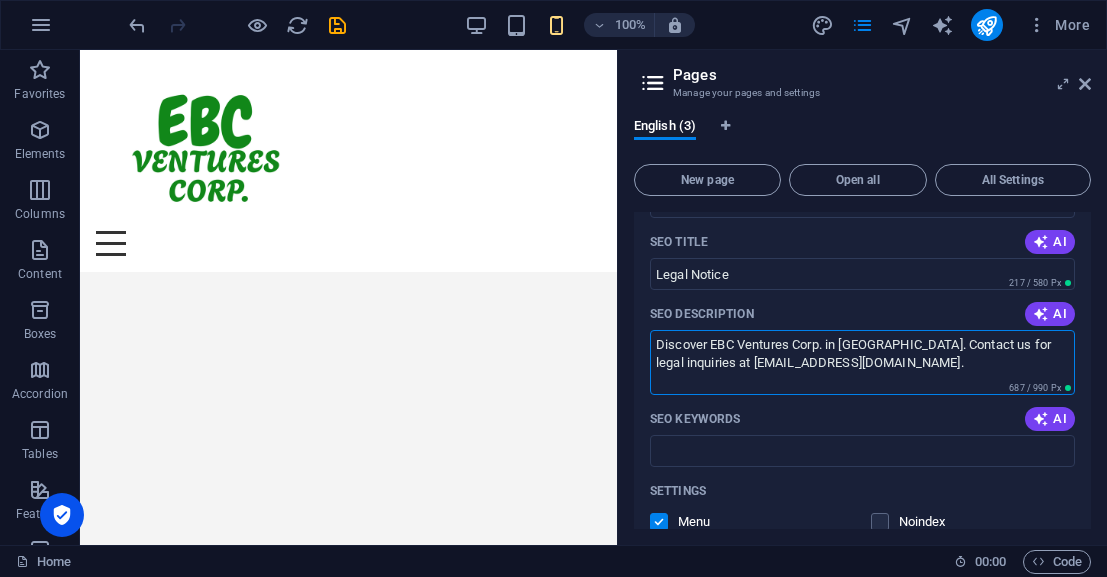 click on "SEO Keywords AI" at bounding box center (862, 419) 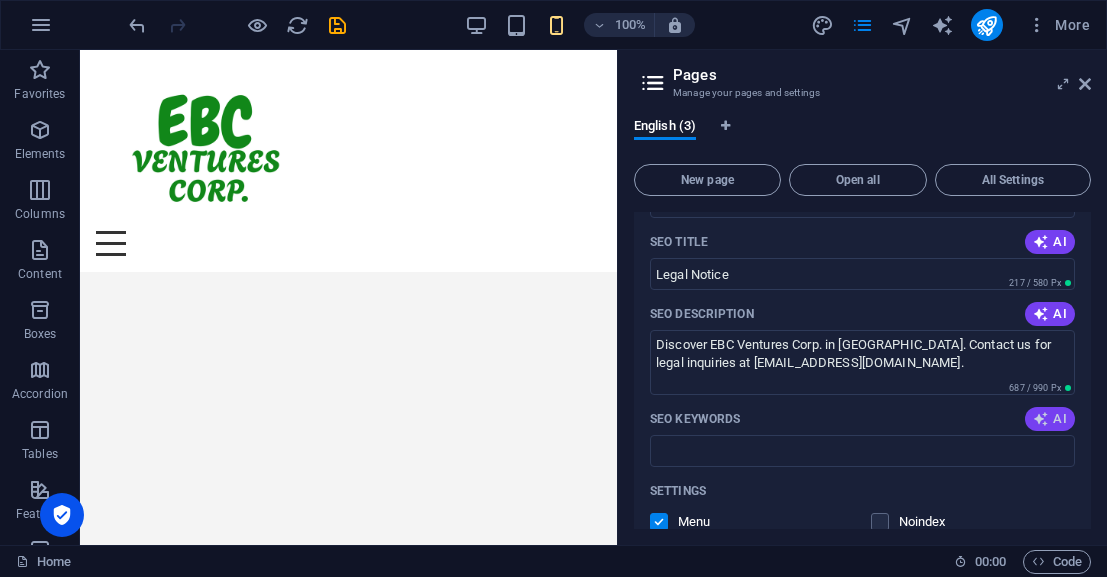 click on "AI" at bounding box center [1050, 419] 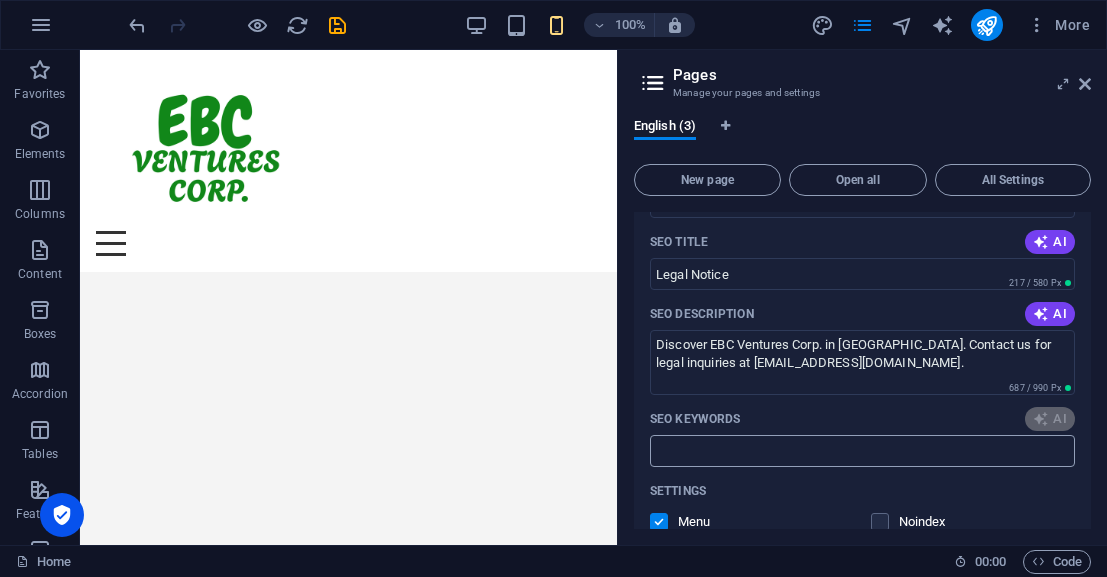 scroll, scrollTop: 252, scrollLeft: 0, axis: vertical 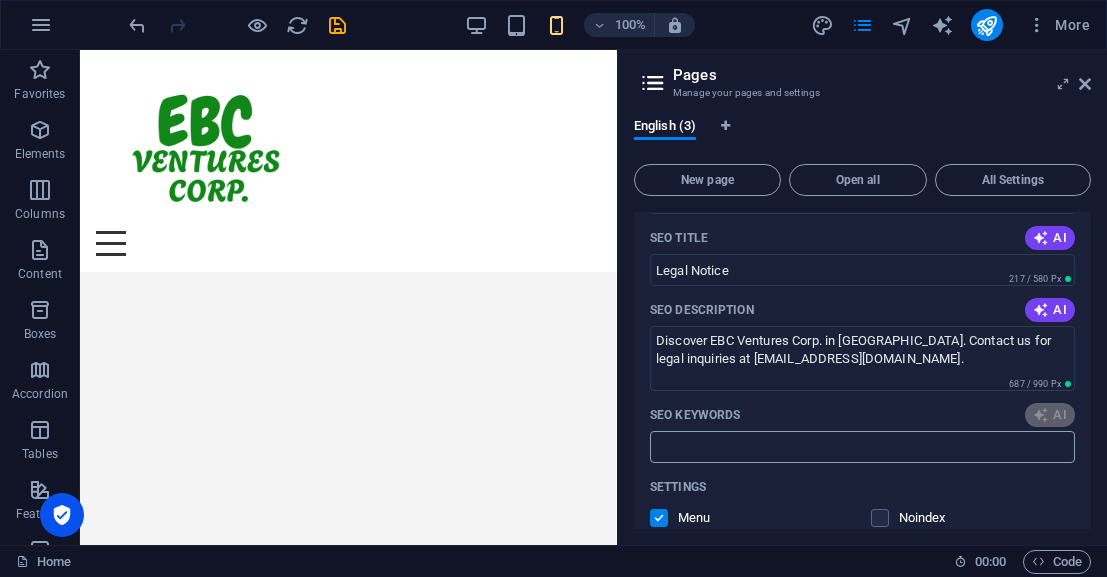 type on "Legal Notice, EBC Ventures Corp, Bonifacio Global City, contact information, corporate details, Philippines" 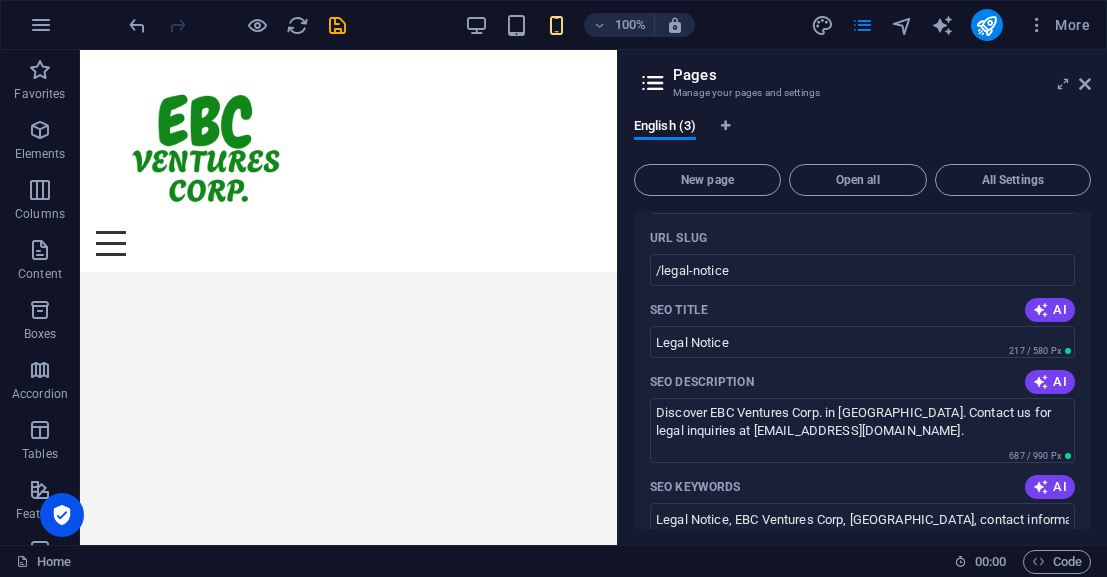 scroll, scrollTop: 142, scrollLeft: 0, axis: vertical 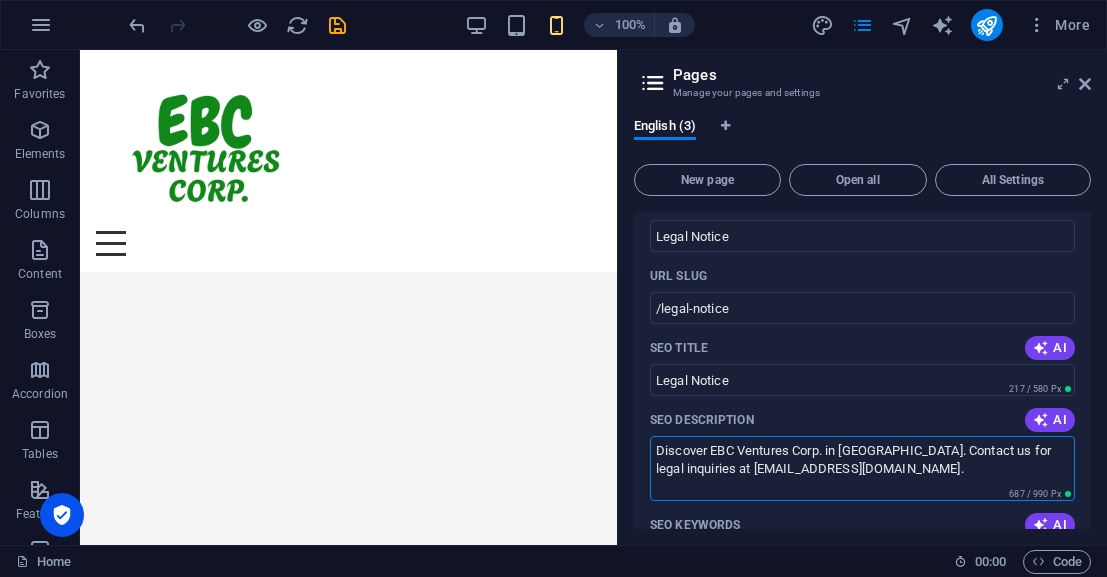 drag, startPoint x: 712, startPoint y: 450, endPoint x: 617, endPoint y: 448, distance: 95.02105 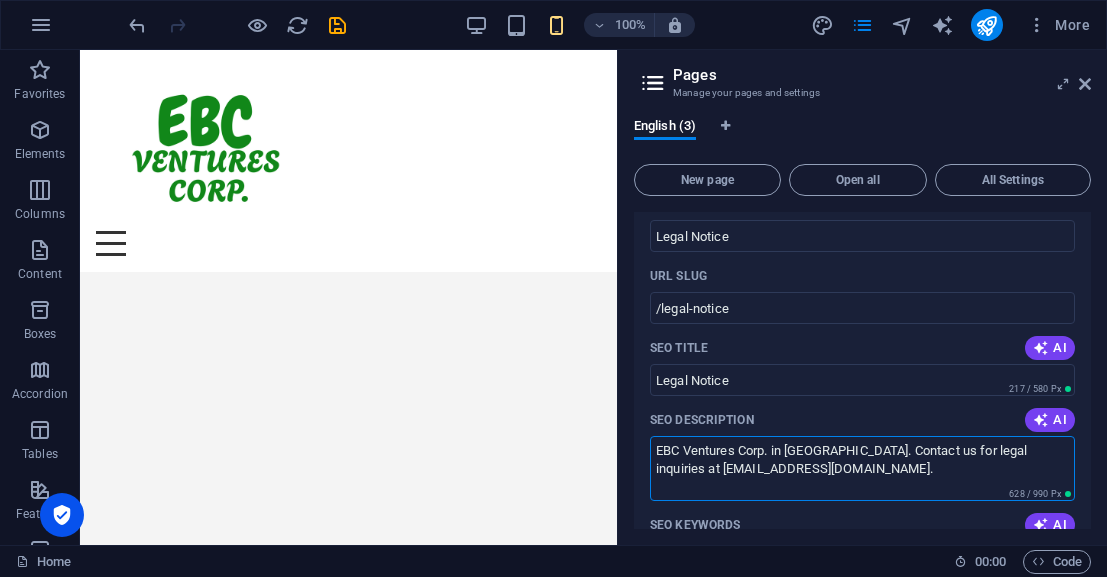 type on "EBC Ventures Corp. in Bonifacio Global City. Contact us for legal inquiries at info@ebcventures.ph." 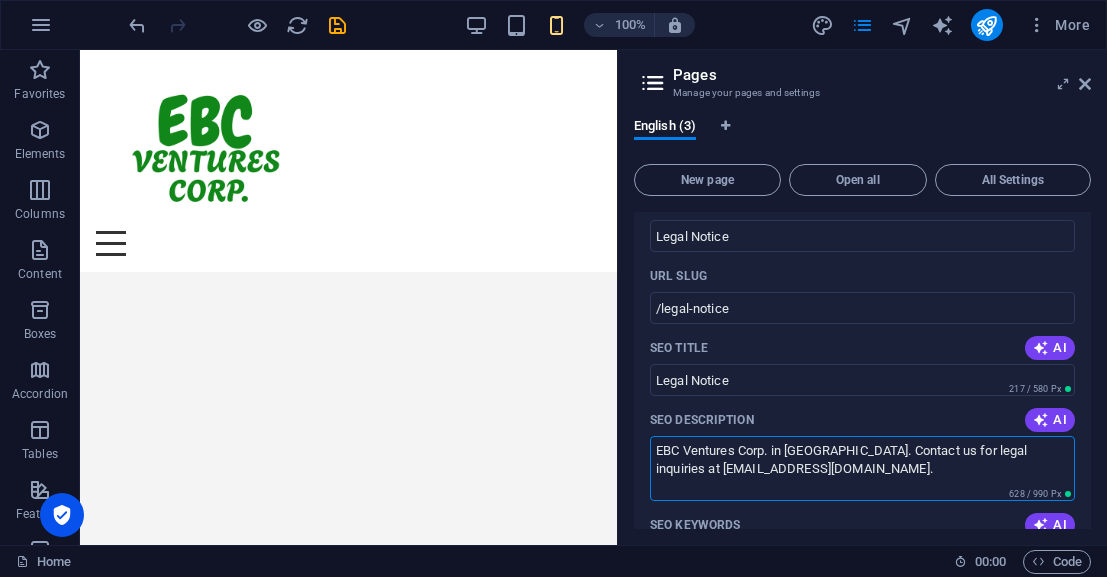 click on "EBC Ventures Corp. in Bonifacio Global City. Contact us for legal inquiries at info@ebcventures.ph." at bounding box center [862, 468] 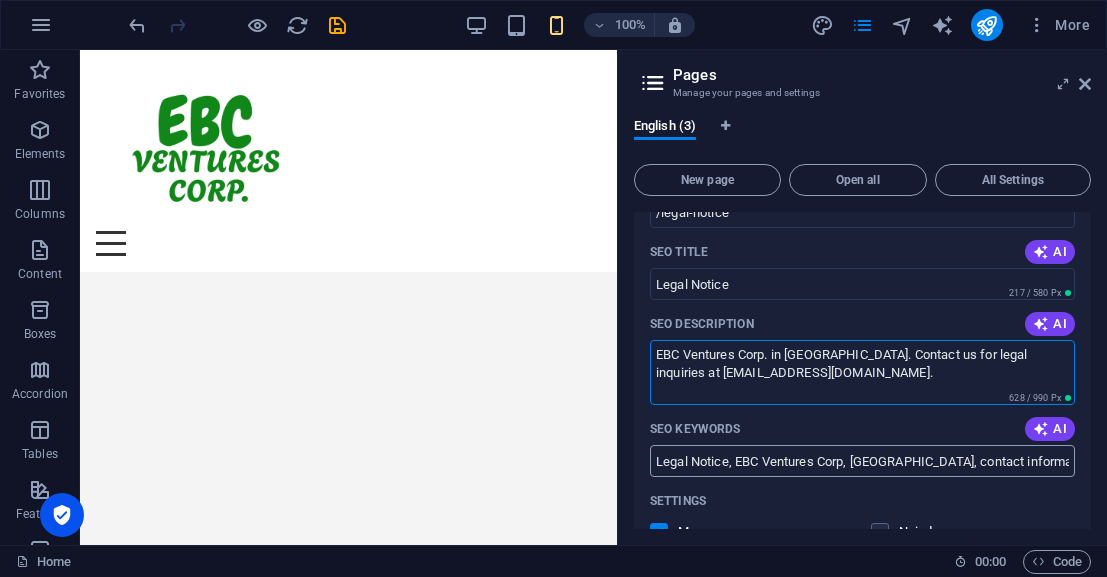 scroll, scrollTop: 0, scrollLeft: 0, axis: both 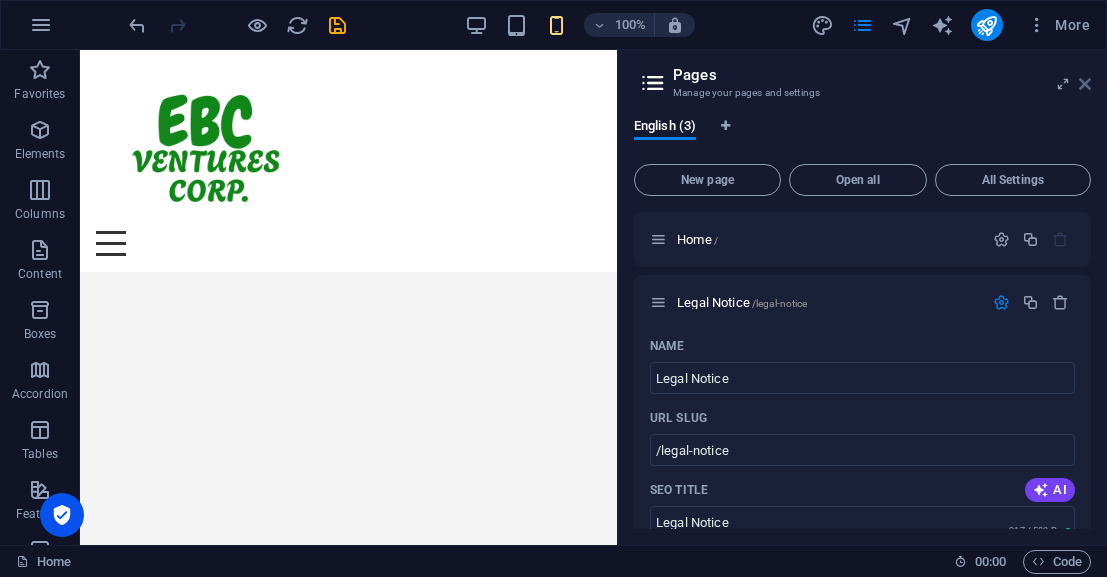 click at bounding box center [1085, 84] 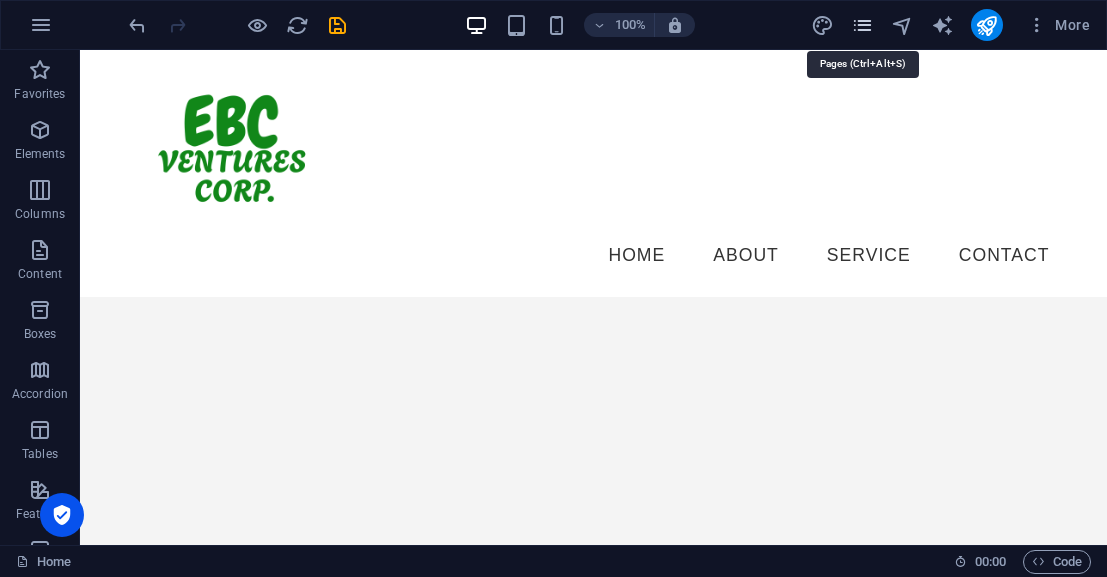 click at bounding box center [862, 25] 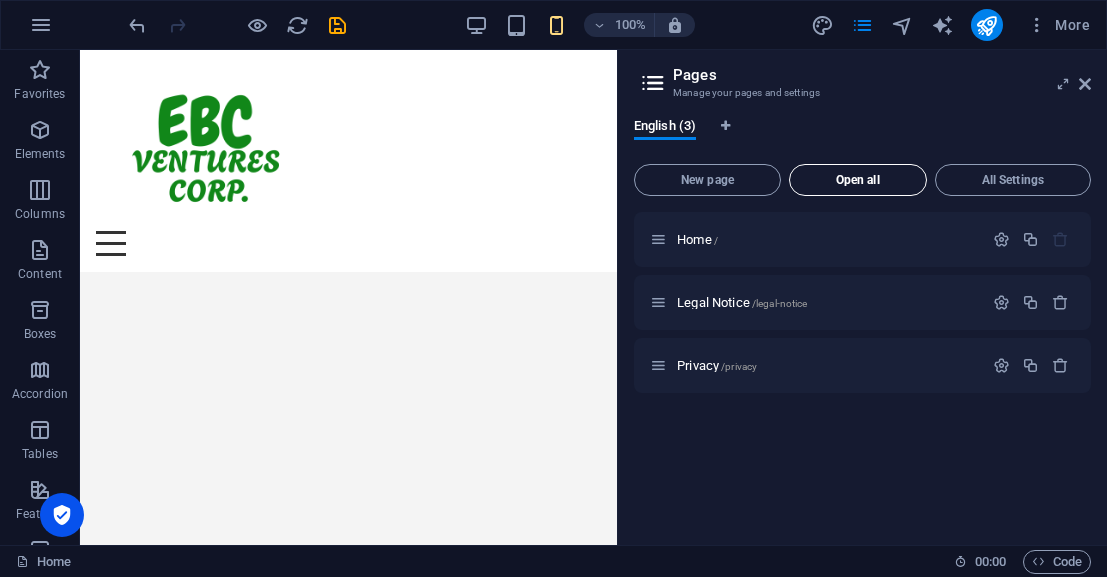 click on "Open all" at bounding box center [858, 180] 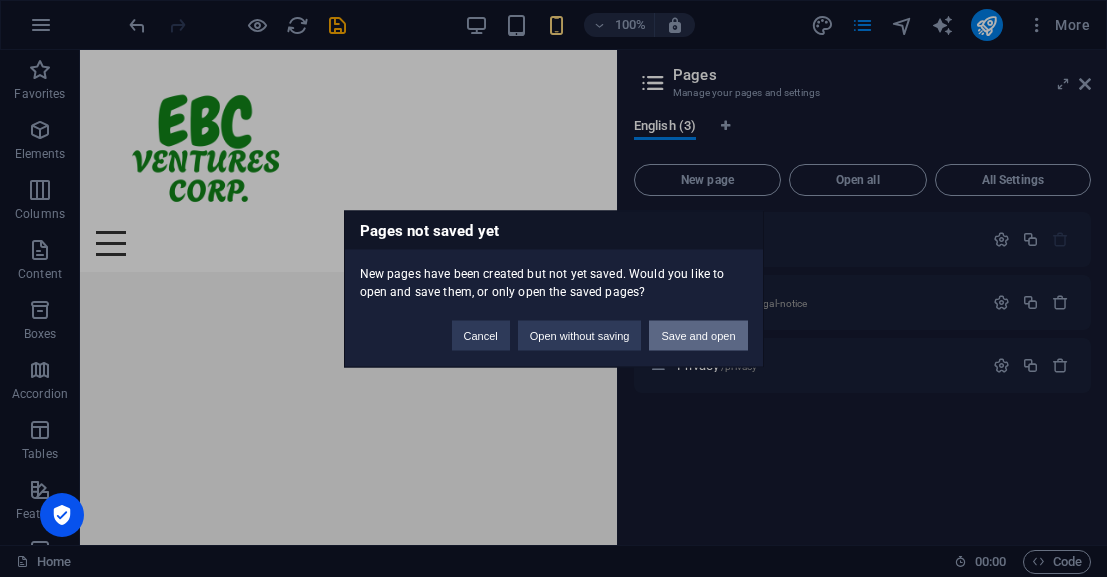 click on "Save and open" at bounding box center (698, 335) 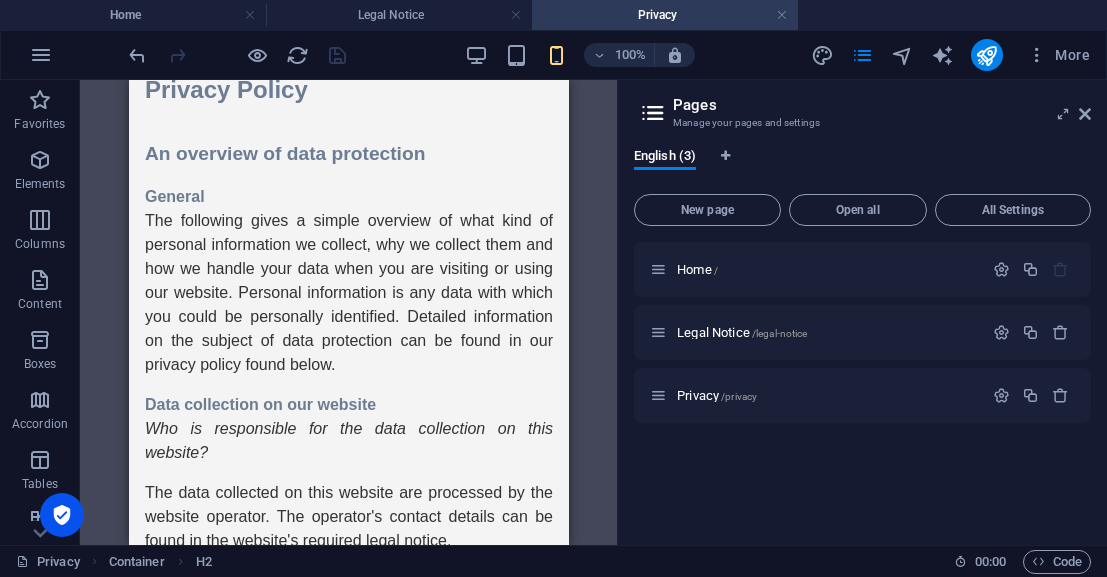 scroll, scrollTop: 0, scrollLeft: 0, axis: both 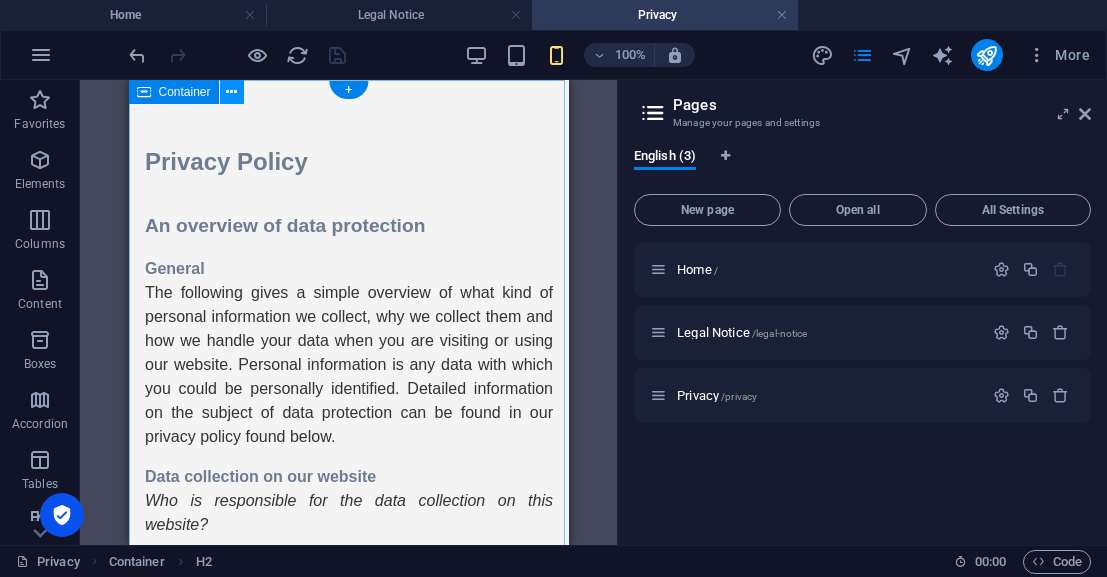 click at bounding box center (231, 92) 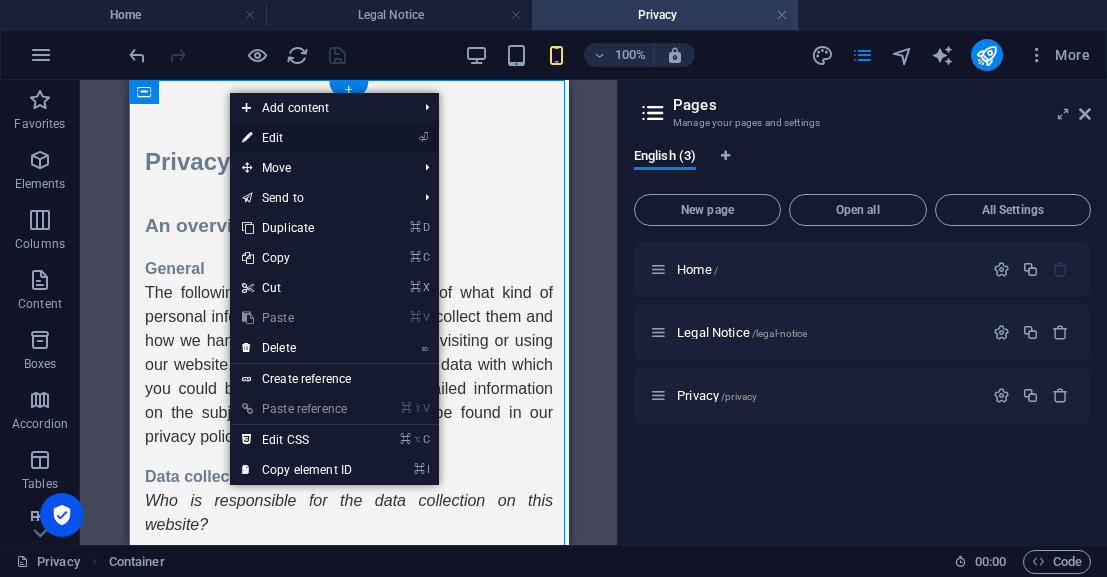click on "⏎  Edit" at bounding box center (297, 138) 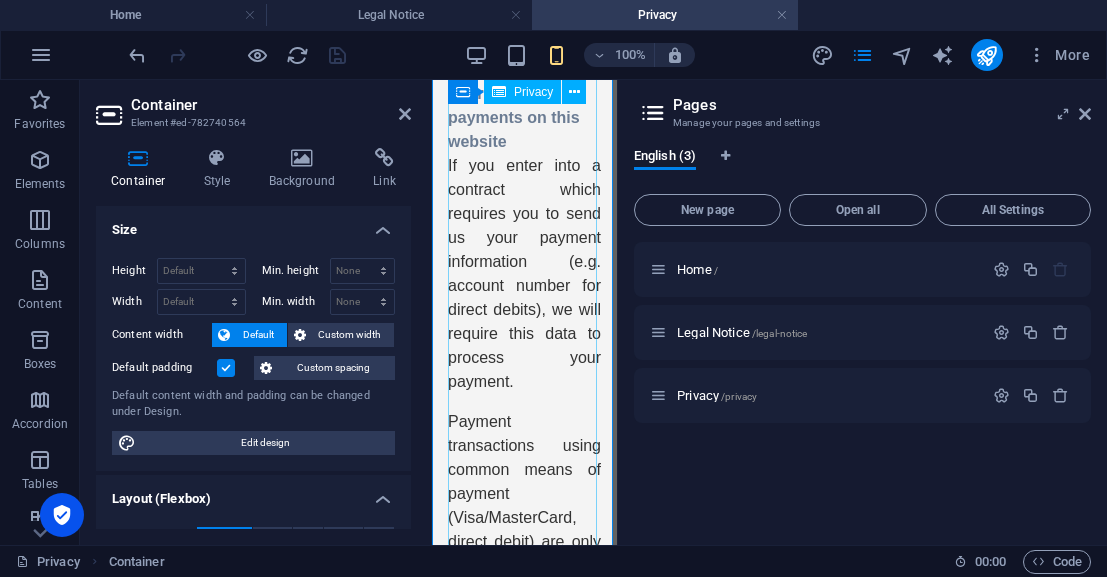 scroll, scrollTop: 6417, scrollLeft: 0, axis: vertical 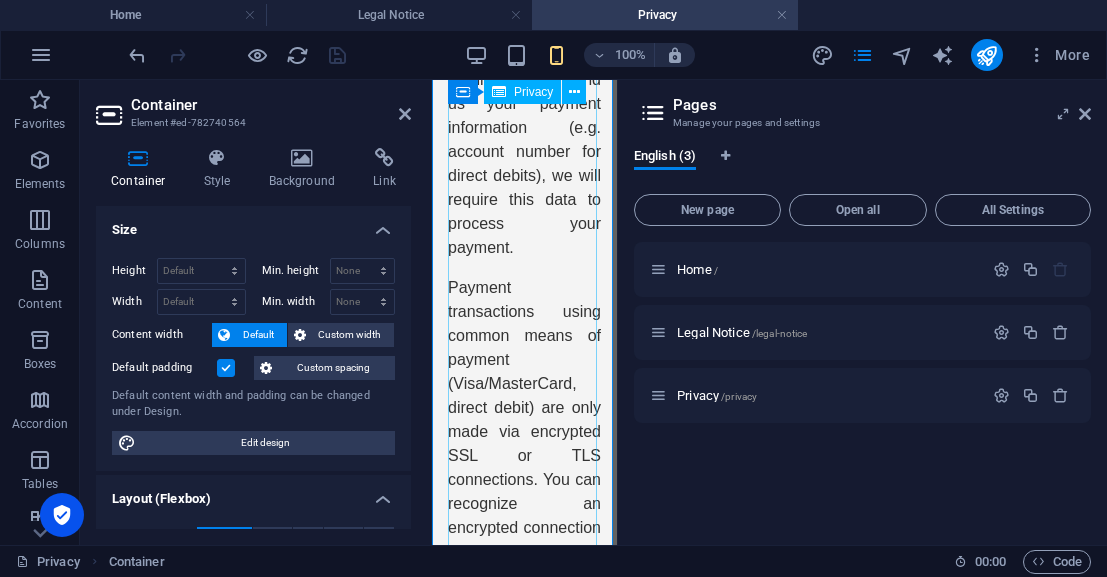 click on "Privacy Policy
An overview of data protection
General
The following gives a simple overview of what kind of personal information we collect, why we collect them and how we handle your data when you are visiting or using our website. Personal information is any data with which you could be personally identified. Detailed information on the subject of data protection can be found in our privacy policy found below.
Data collection on our website
Who is responsible for the data collection on this website?
The data collected on this website are processed by the website operator. The operator's contact details can be found in the website's required legal notice.
How do we collect your data?
Some data are collected when you provide them to us. This could, for example, be data you enter in a contact form.
What do we use your data for?
Part of the data is collected to ensure the proper functioning of the website. Other data can be used to analyze how visitors use the site." at bounding box center (524, 1818) 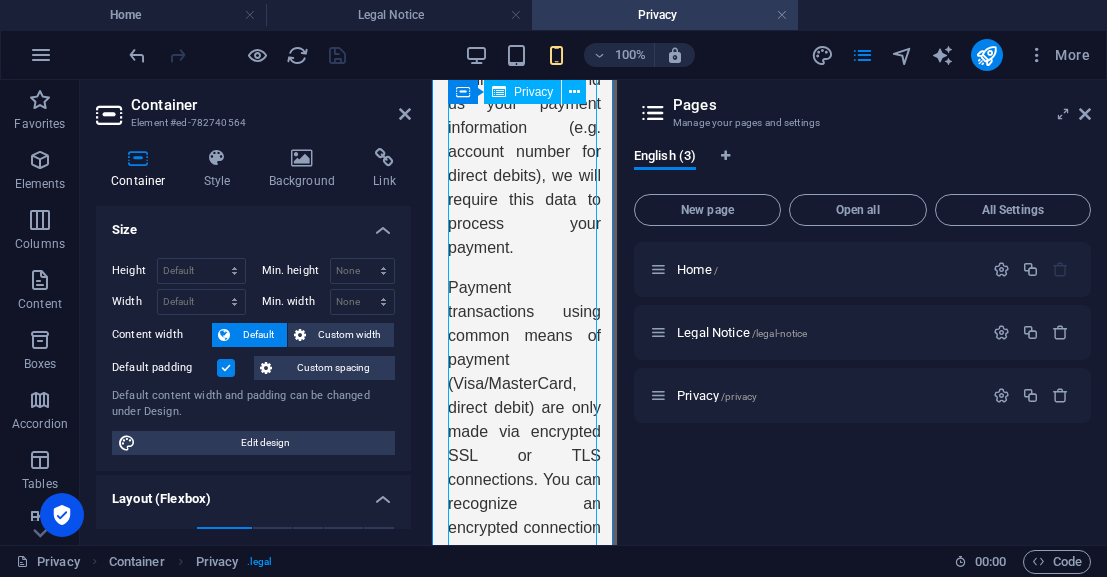 click on "Privacy Policy
An overview of data protection
General
The following gives a simple overview of what kind of personal information we collect, why we collect them and how we handle your data when you are visiting or using our website. Personal information is any data with which you could be personally identified. Detailed information on the subject of data protection can be found in our privacy policy found below.
Data collection on our website
Who is responsible for the data collection on this website?
The data collected on this website are processed by the website operator. The operator's contact details can be found in the website's required legal notice.
How do we collect your data?
Some data are collected when you provide them to us. This could, for example, be data you enter in a contact form.
What do we use your data for?
Part of the data is collected to ensure the proper functioning of the website. Other data can be used to analyze how visitors use the site." at bounding box center [524, 1818] 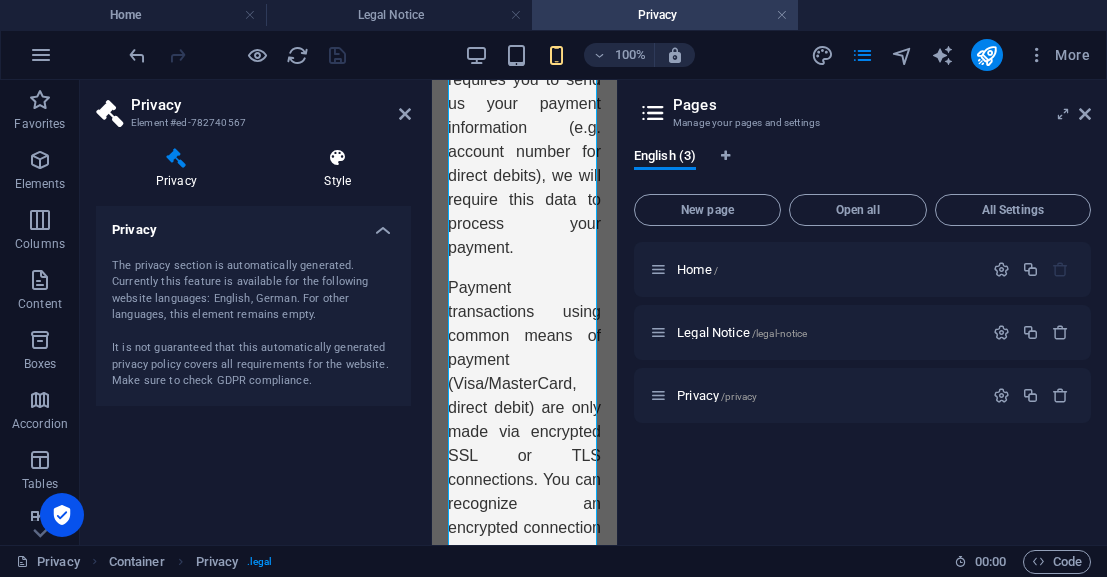 click at bounding box center [338, 158] 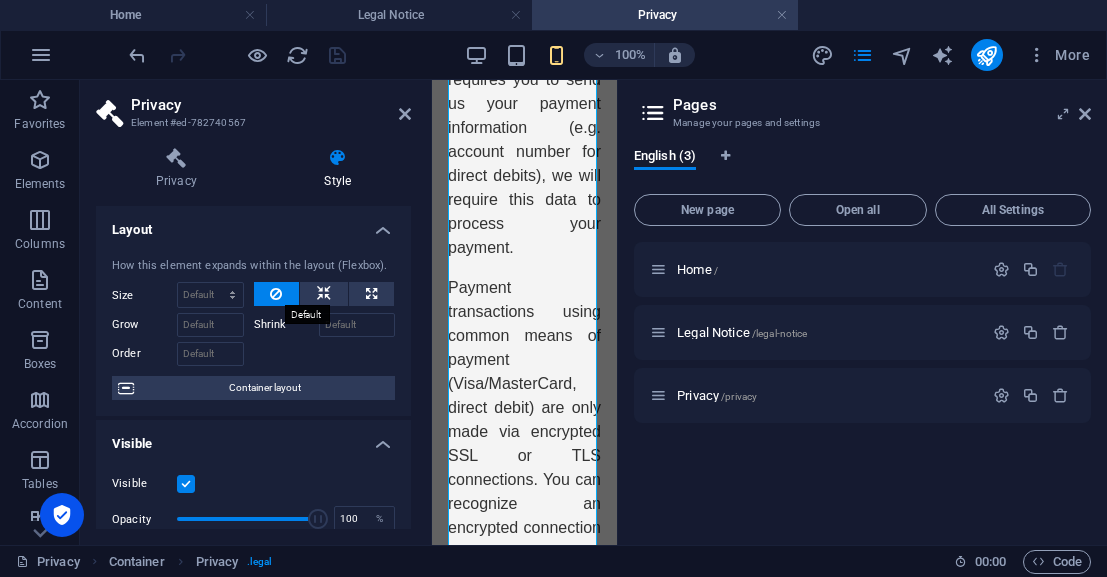 click at bounding box center [276, 294] 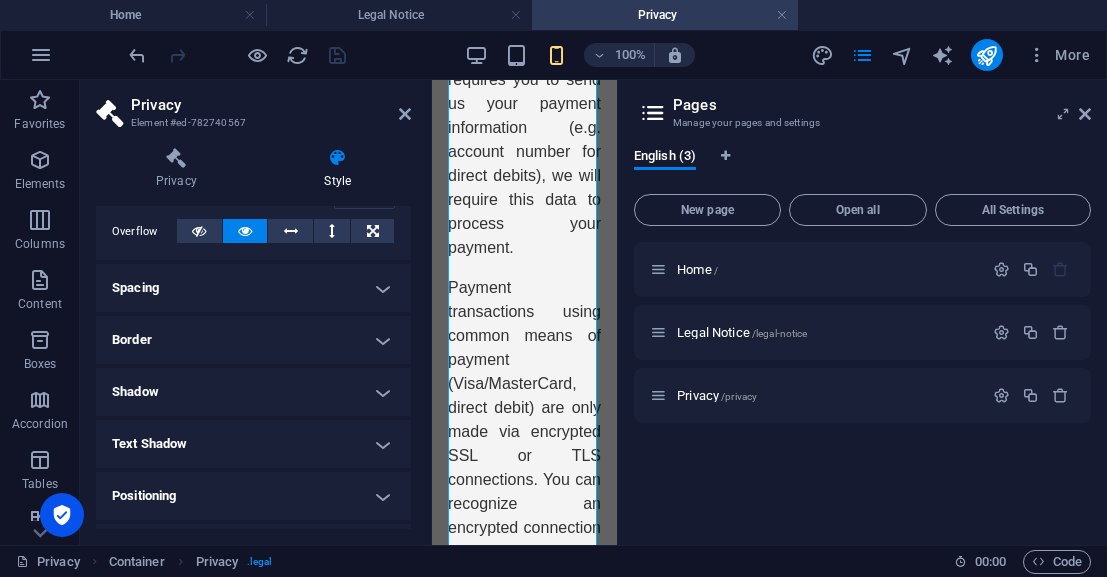 scroll, scrollTop: 0, scrollLeft: 0, axis: both 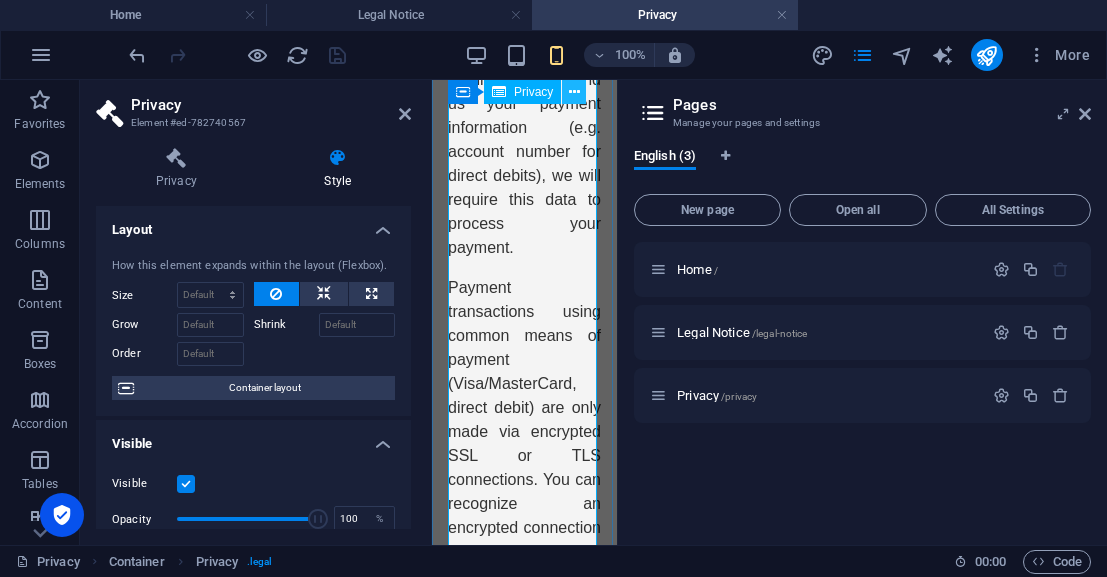 click at bounding box center [574, 92] 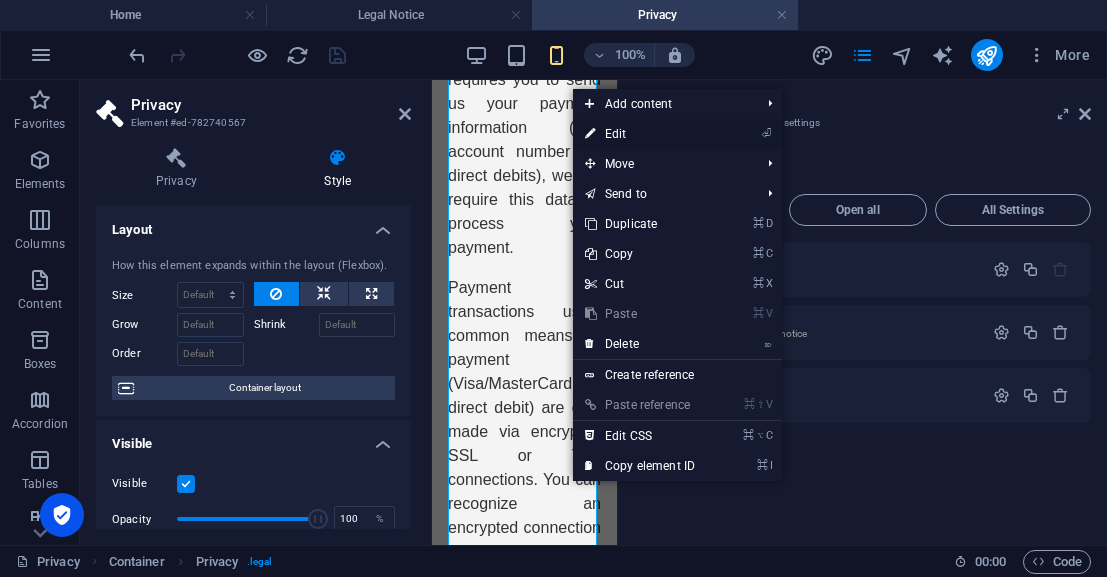 click on "⏎  Edit" at bounding box center [640, 134] 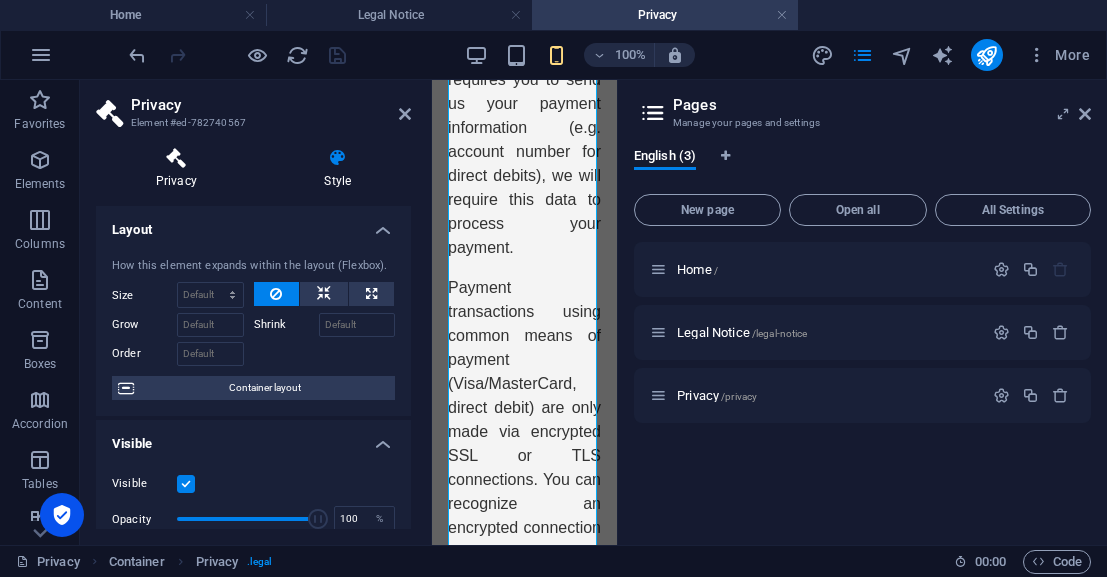 click on "Privacy" at bounding box center [180, 169] 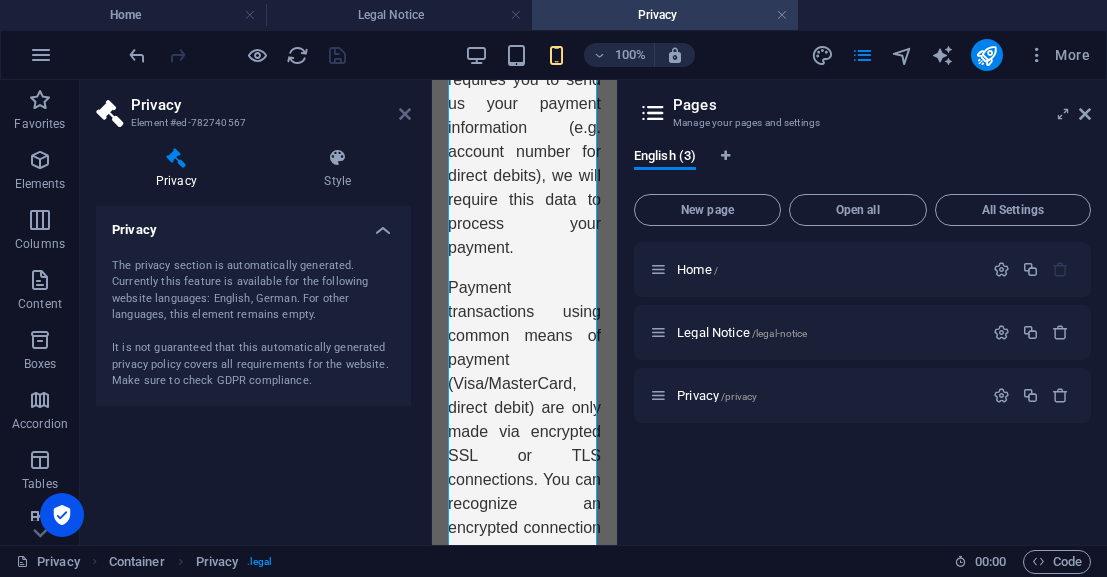 click at bounding box center (405, 114) 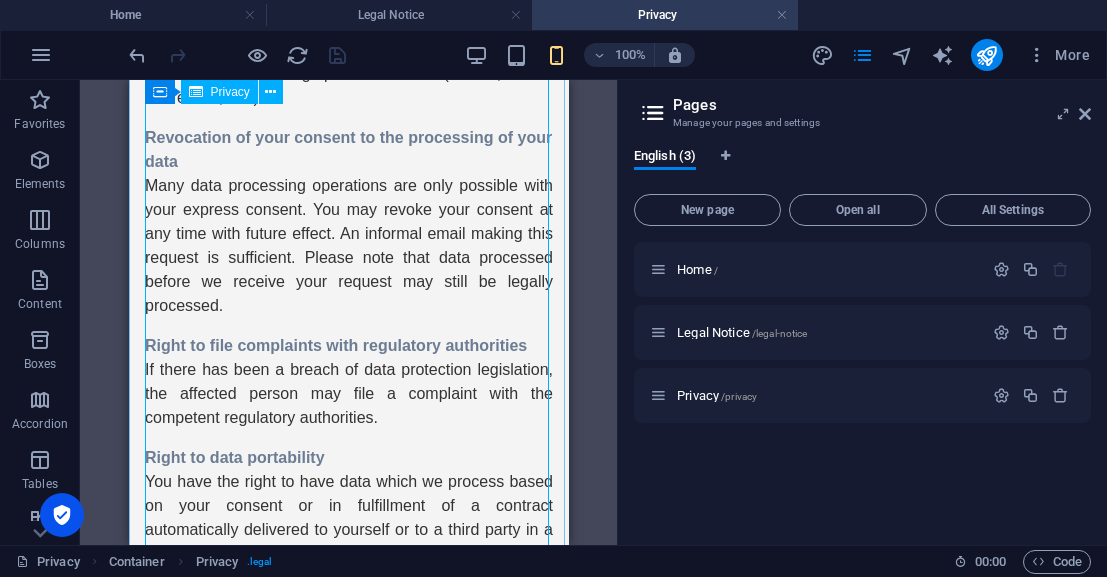 scroll, scrollTop: 1192, scrollLeft: 0, axis: vertical 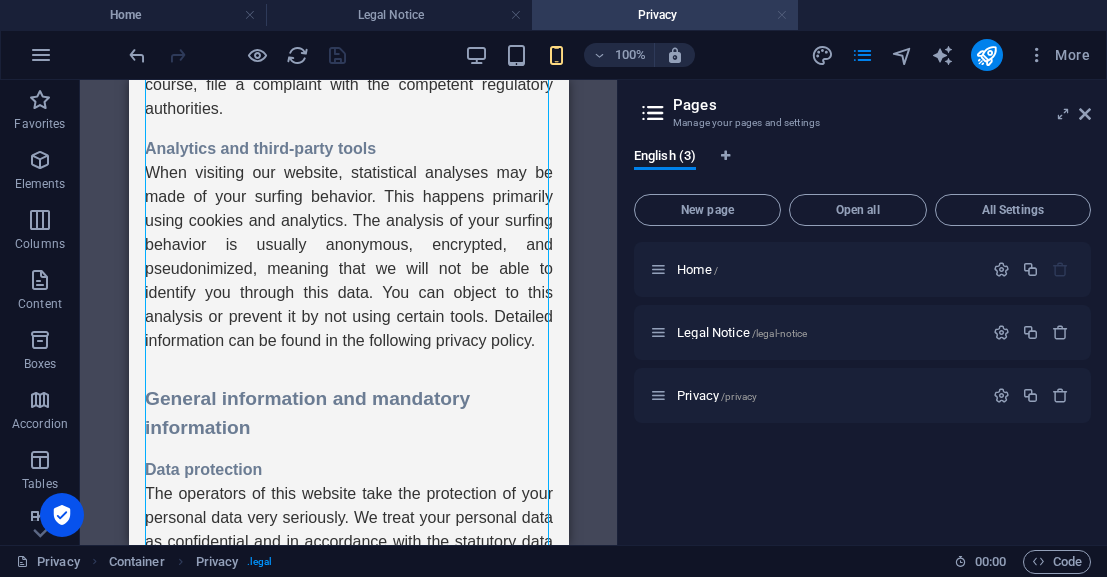 click at bounding box center [782, 15] 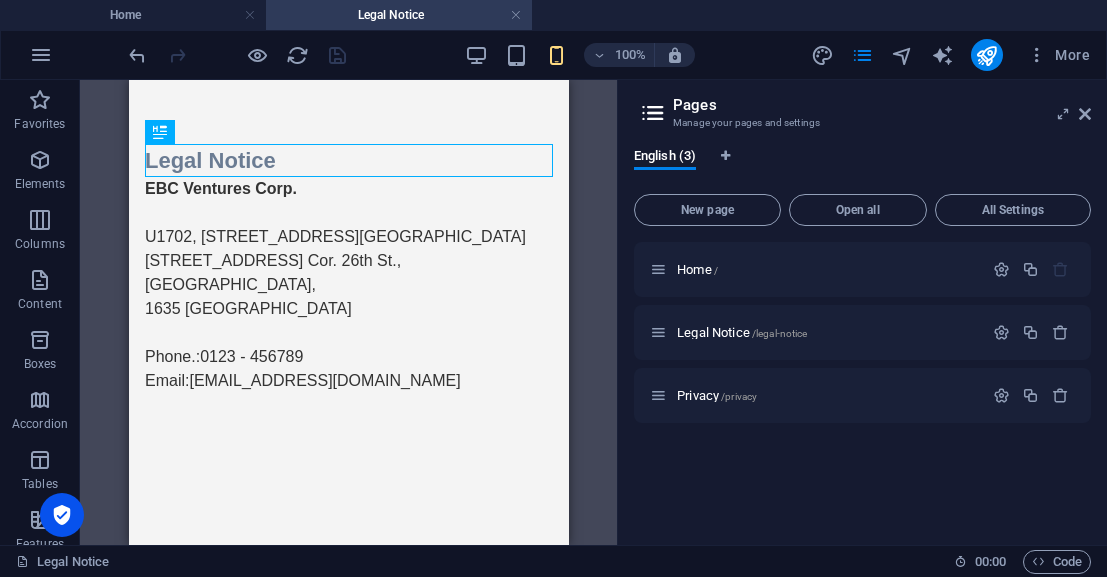 scroll, scrollTop: 0, scrollLeft: 0, axis: both 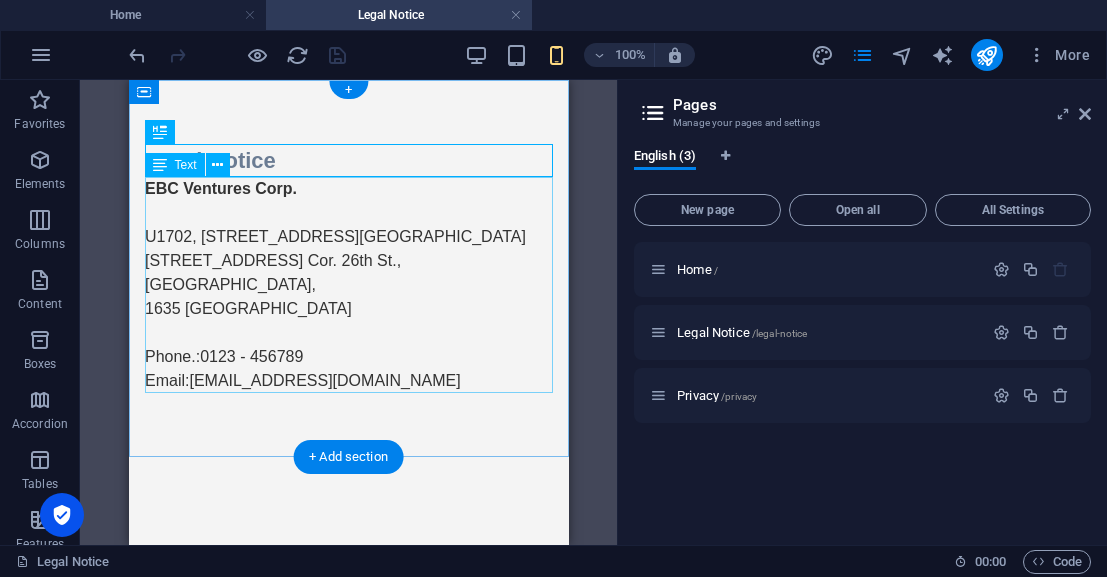 click on "EBC Ventures Corp.   U1702, 17F High Street South Corporate Plaza Condominium Tower 2,  11th Ave. Cor. 26th St., Bonifacio Global City,  1635   Taguig City Phone.:  0123 - 456789 Email:  info@ebcventures.ph" at bounding box center [348, 285] 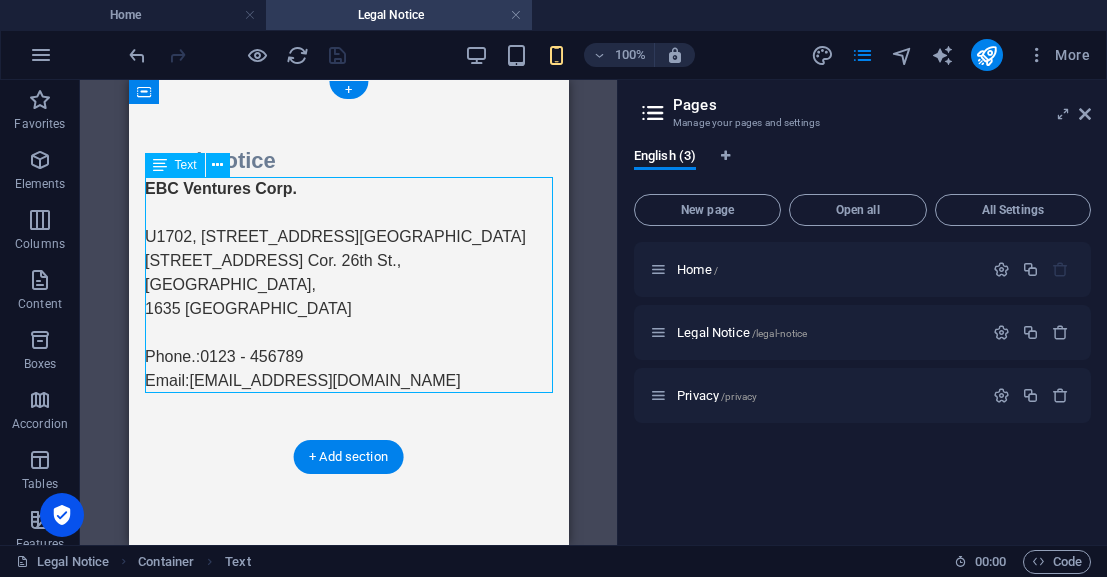 click on "EBC Ventures Corp.   U1702, 17F High Street South Corporate Plaza Condominium Tower 2,  11th Ave. Cor. 26th St., Bonifacio Global City,  1635   Taguig City Phone.:  0123 - 456789 Email:  info@ebcventures.ph" at bounding box center [348, 285] 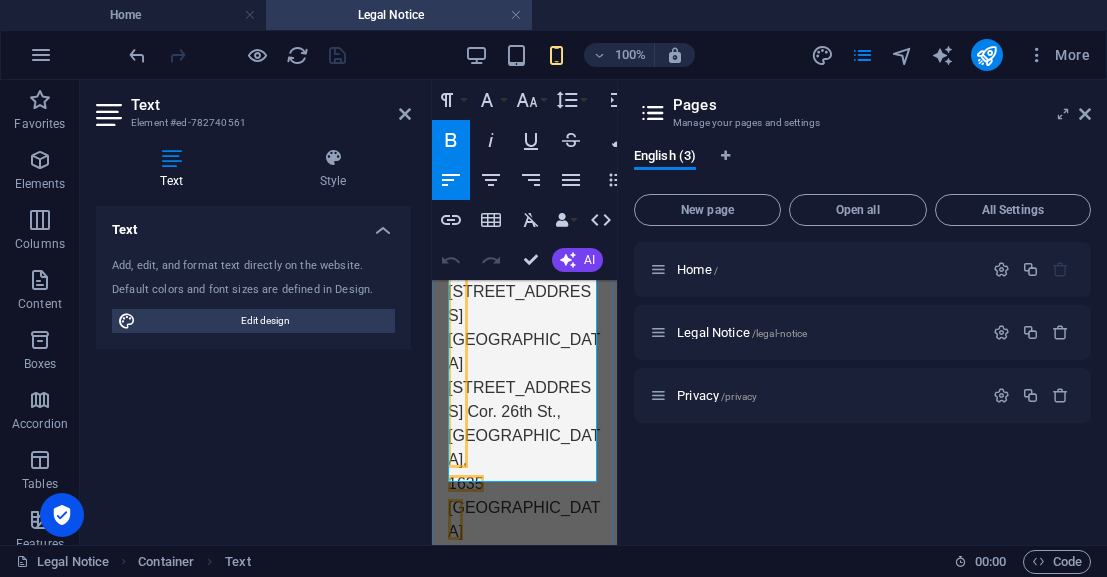 scroll, scrollTop: 303, scrollLeft: 0, axis: vertical 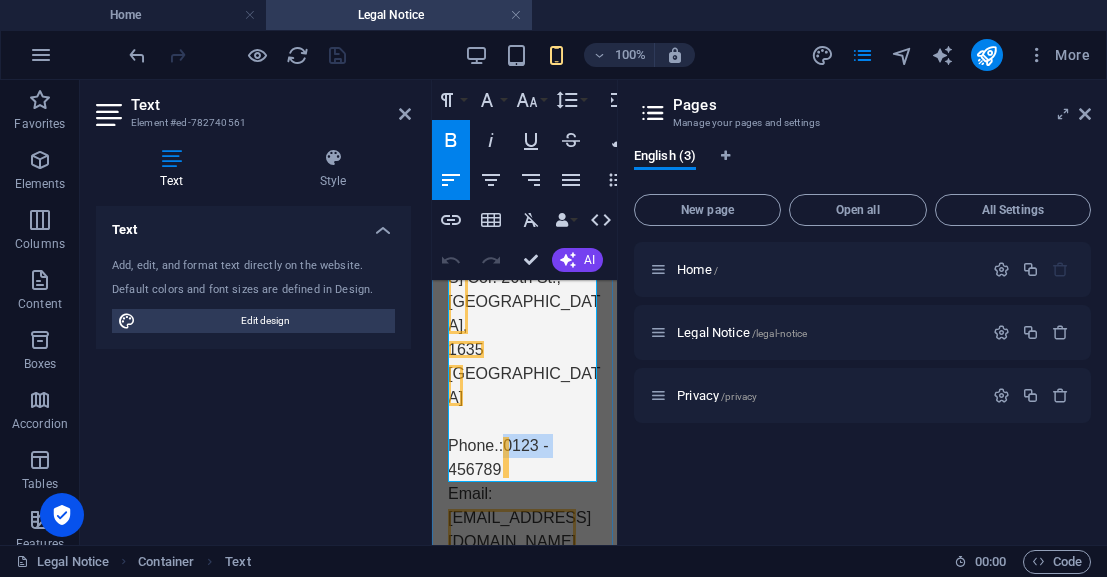drag, startPoint x: 503, startPoint y: 398, endPoint x: 443, endPoint y: 385, distance: 61.39218 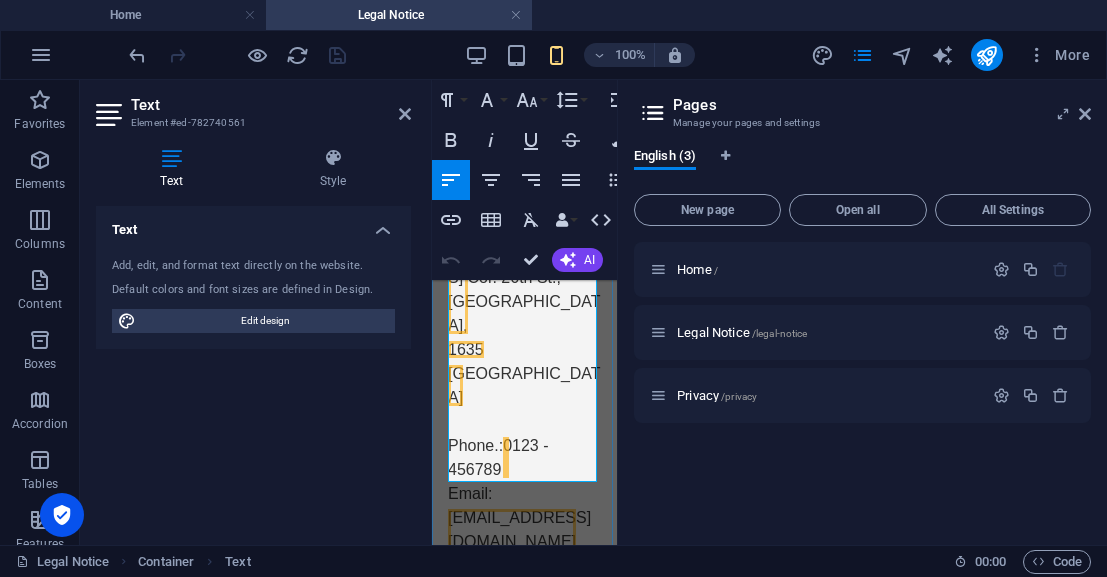 click on "Phone.:  0123 - 456789 Email:  info@ebcventures.ph" at bounding box center [524, 494] 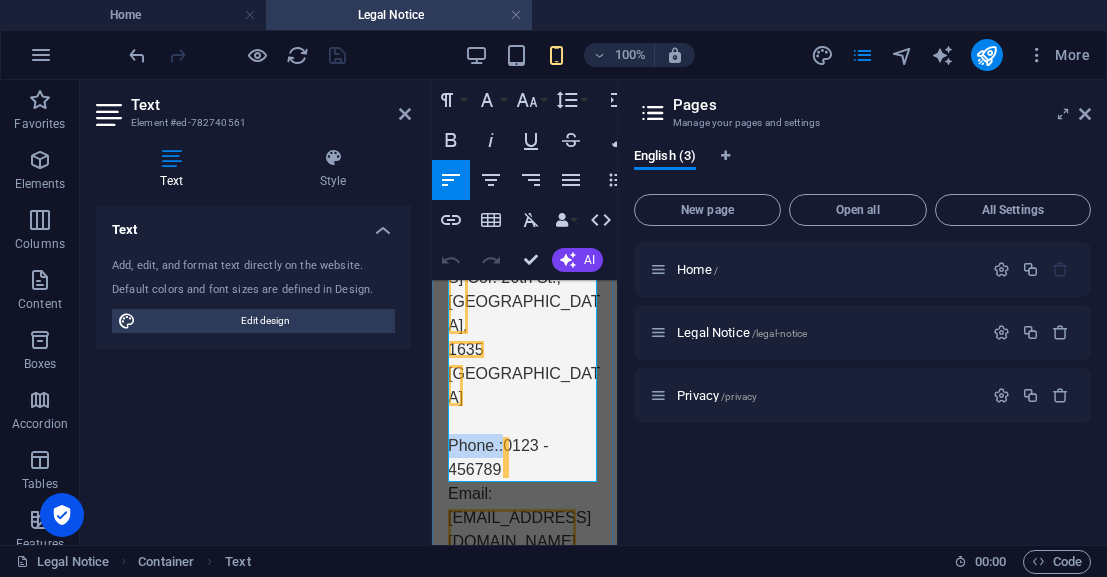 click on "0123 - 456789" at bounding box center (498, 457) 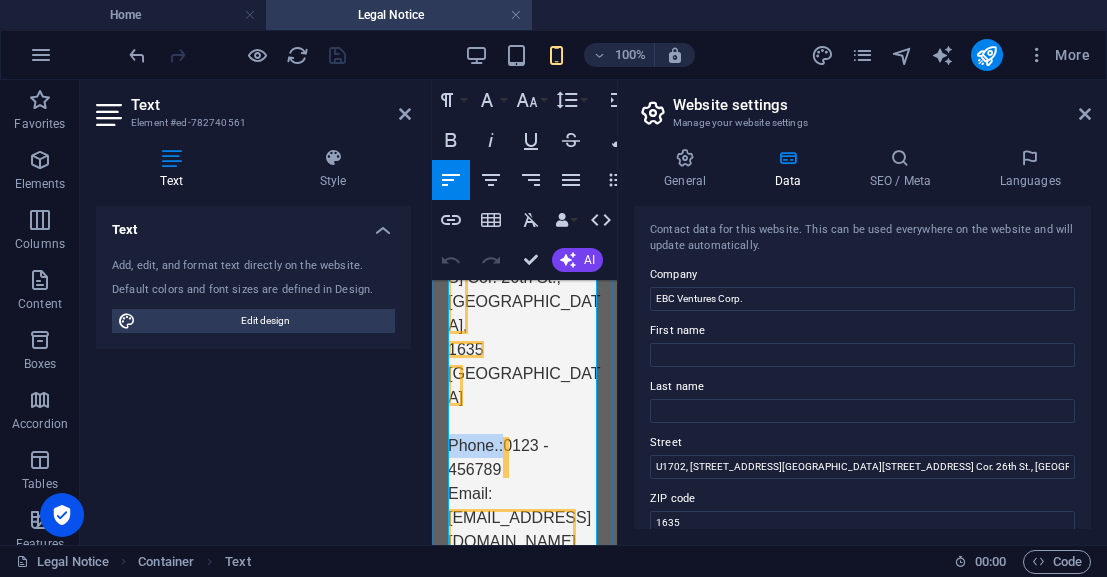 scroll, scrollTop: 112, scrollLeft: 0, axis: vertical 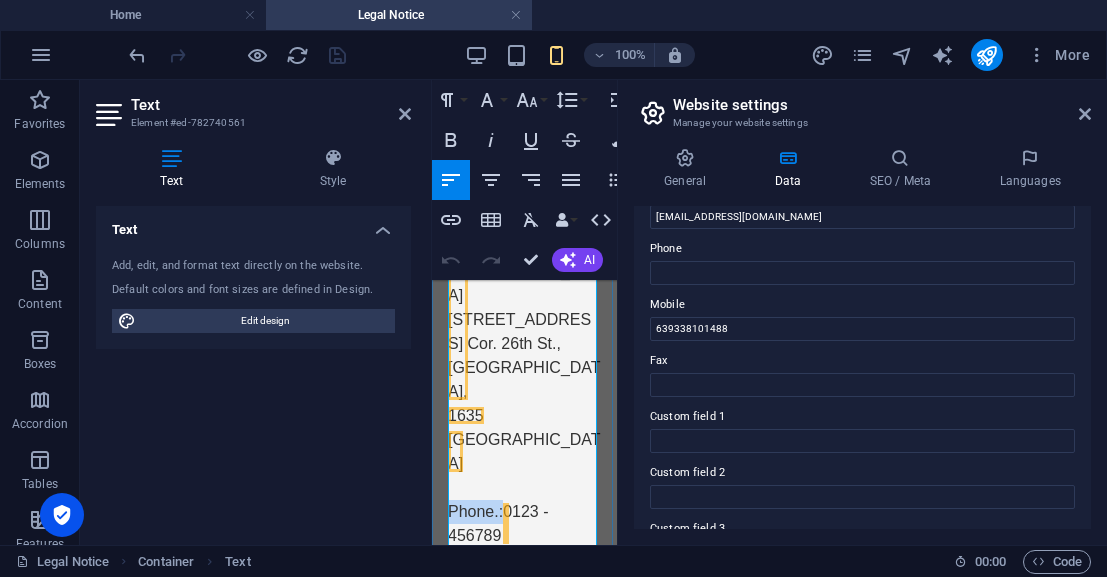 click on "Phone.:  0123 - 456789 Email:  info@ebcventures.ph" at bounding box center [524, 560] 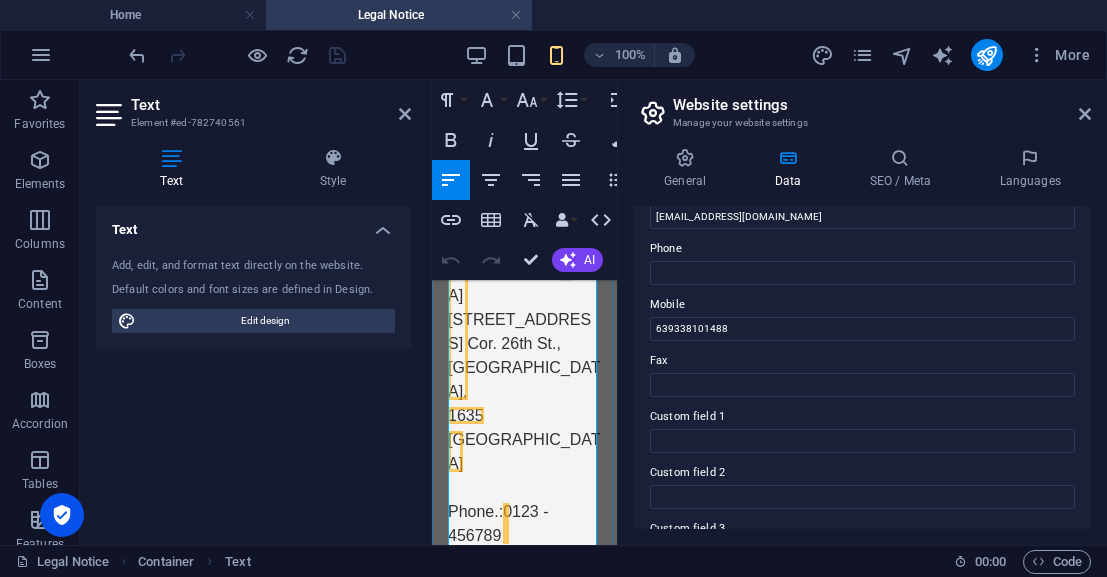 click on "Phone.:  0123 - 456789 Email:  info@ebcventures.ph" at bounding box center [524, 560] 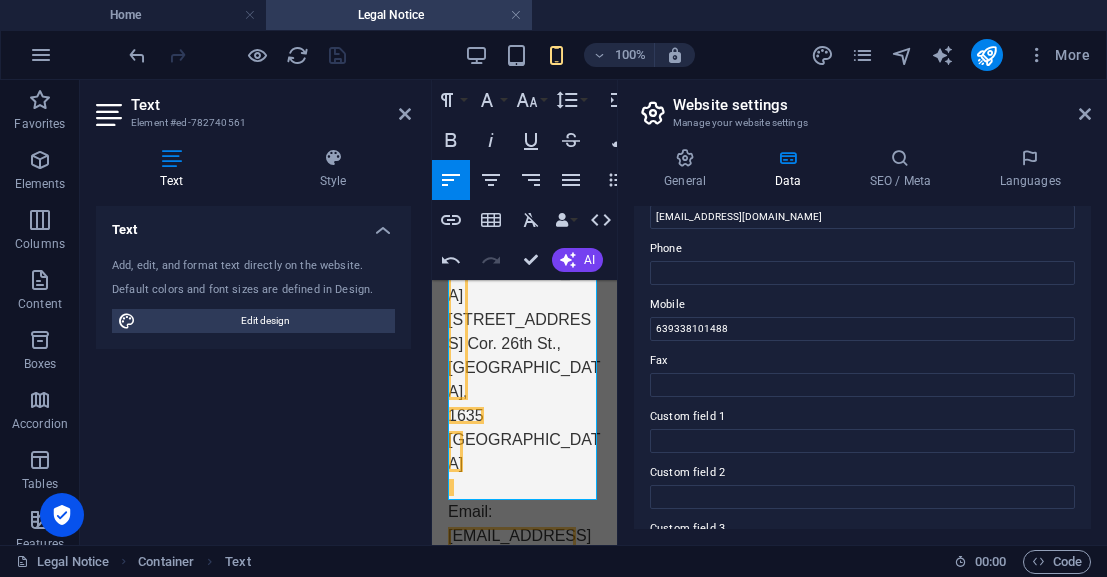 click on "Text Add, edit, and format text directly on the website. Default colors and font sizes are defined in Design. Edit design Alignment Left aligned Centered Right aligned" at bounding box center [253, 367] 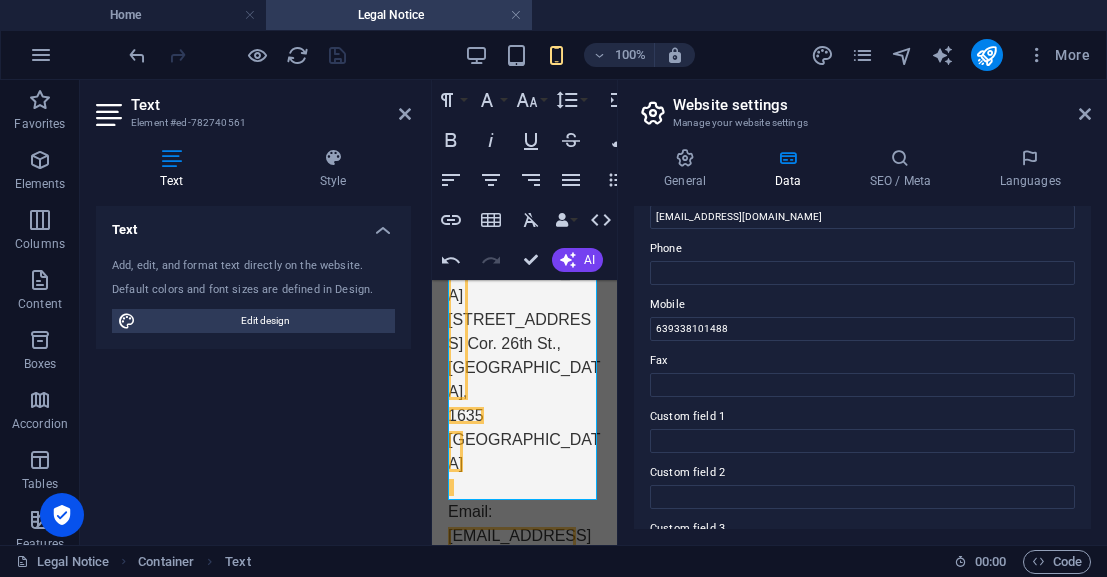 click on "Text Add, edit, and format text directly on the website. Default colors and font sizes are defined in Design. Edit design Alignment Left aligned Centered Right aligned" at bounding box center (253, 367) 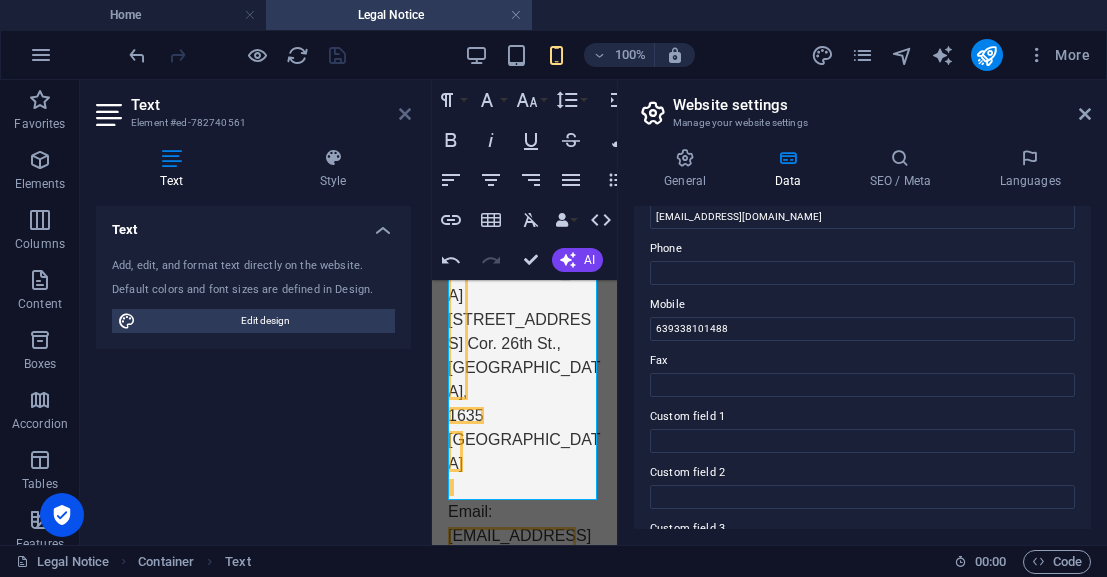 click at bounding box center [405, 114] 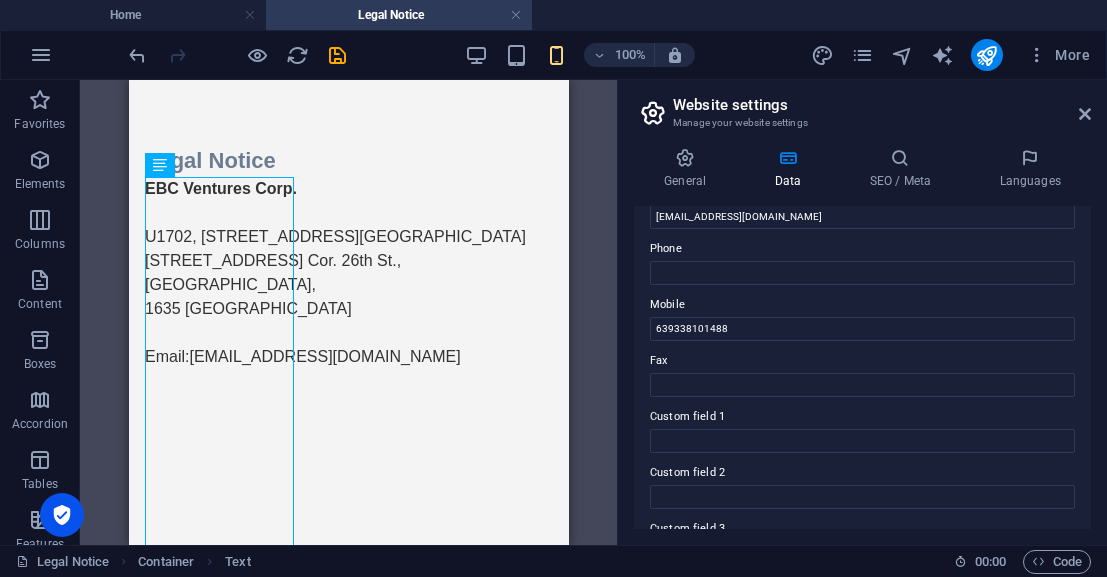 scroll, scrollTop: 0, scrollLeft: 0, axis: both 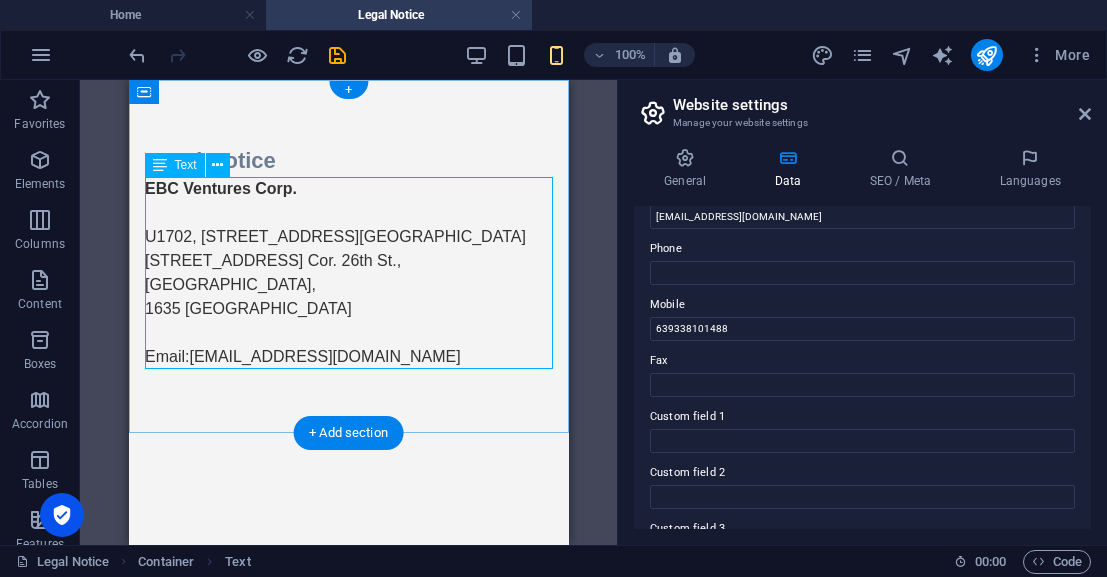 click on "EBC Ventures Corp.   U1702, 17F High Street South Corporate Plaza Condominium Tower 2,  11th Ave. Cor. 26th St., Bonifacio Global City,  1635   Taguig City Email:  info@ebcventures.ph" at bounding box center (348, 273) 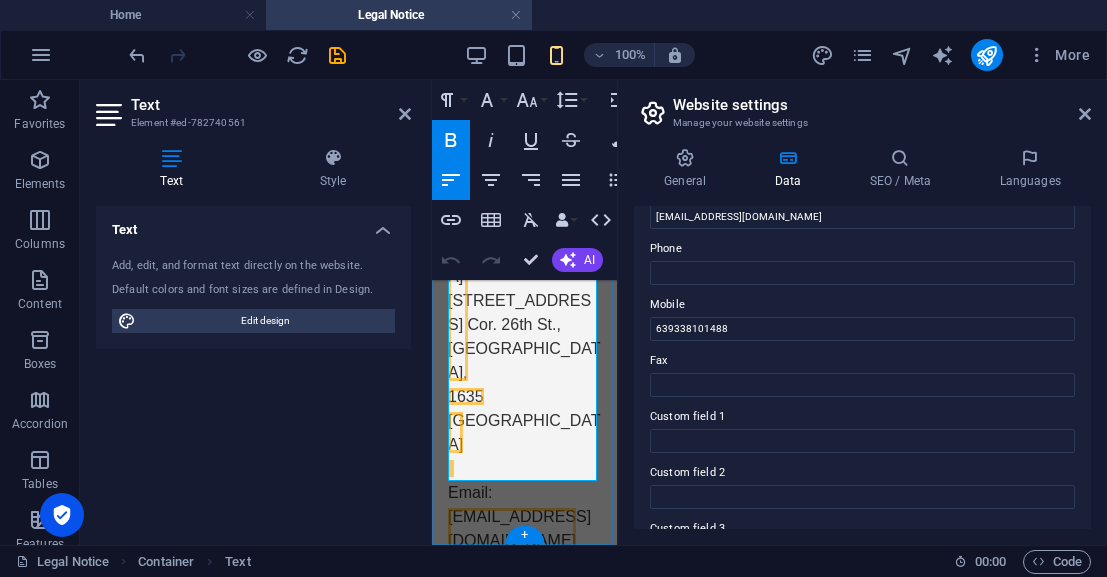 scroll, scrollTop: 0, scrollLeft: 0, axis: both 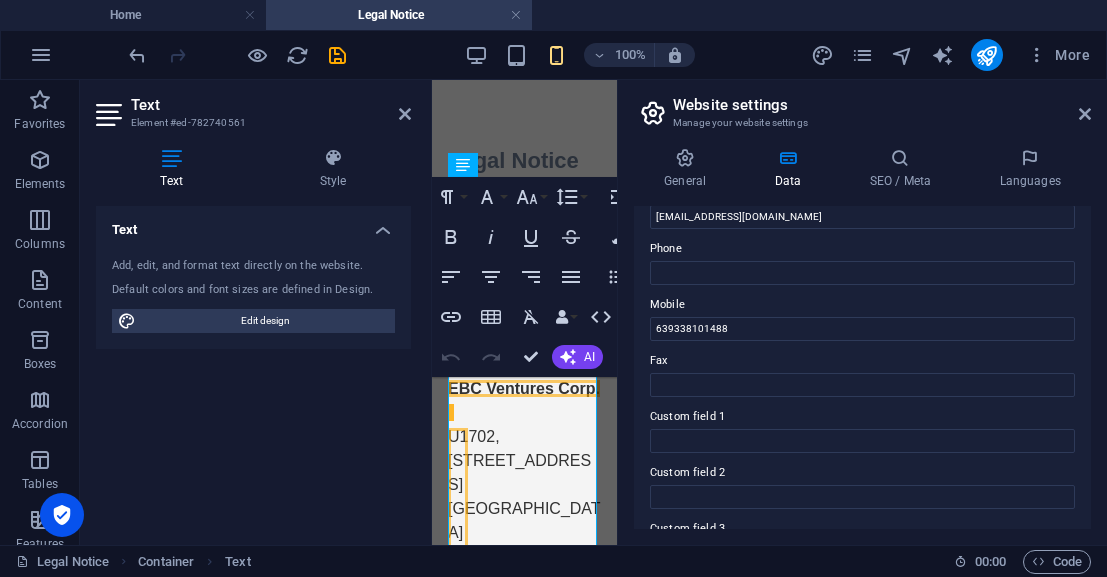 click on "Text Add, edit, and format text directly on the website. Default colors and font sizes are defined in Design. Edit design Alignment Left aligned Centered Right aligned" at bounding box center (253, 367) 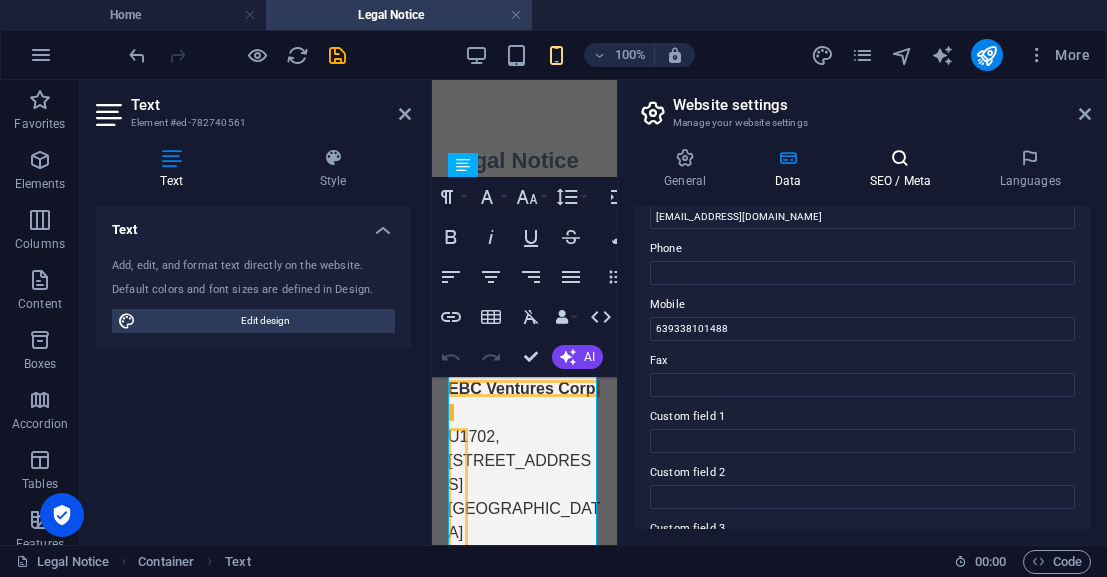click at bounding box center [900, 158] 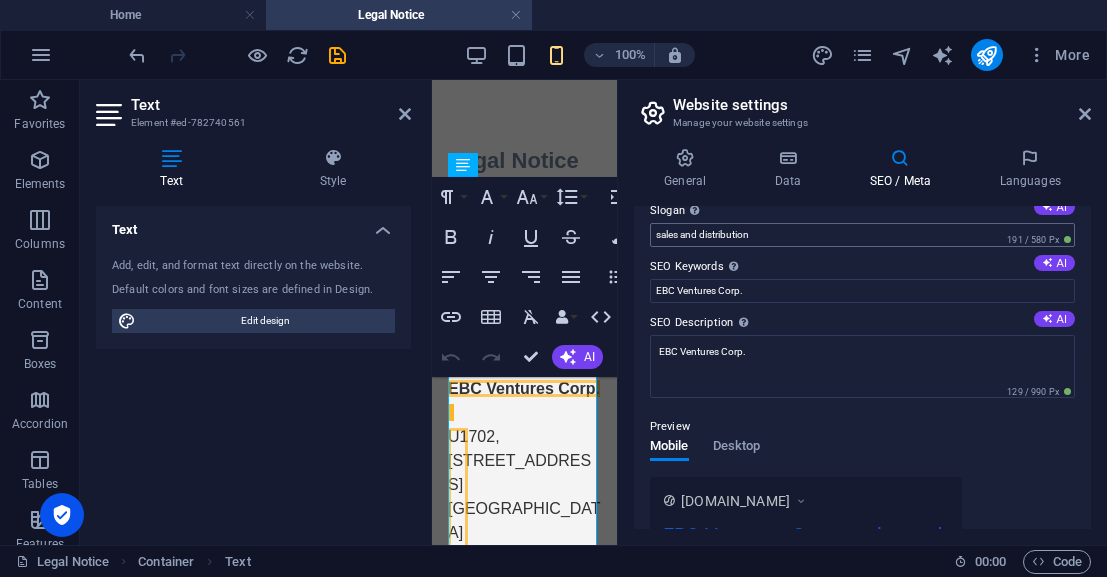 scroll, scrollTop: 0, scrollLeft: 0, axis: both 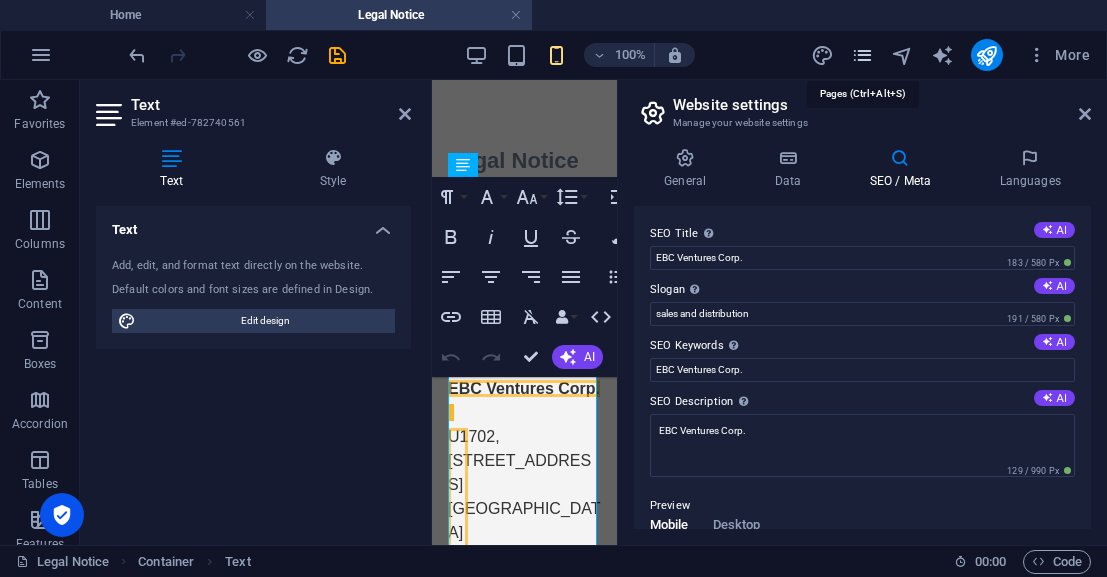 click at bounding box center (862, 55) 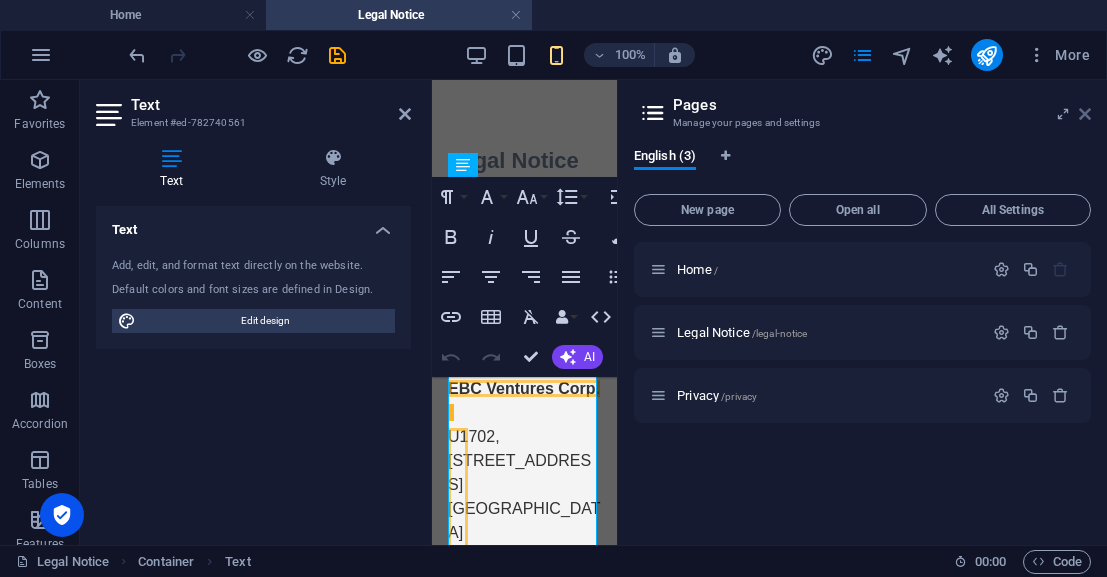 click at bounding box center (1085, 114) 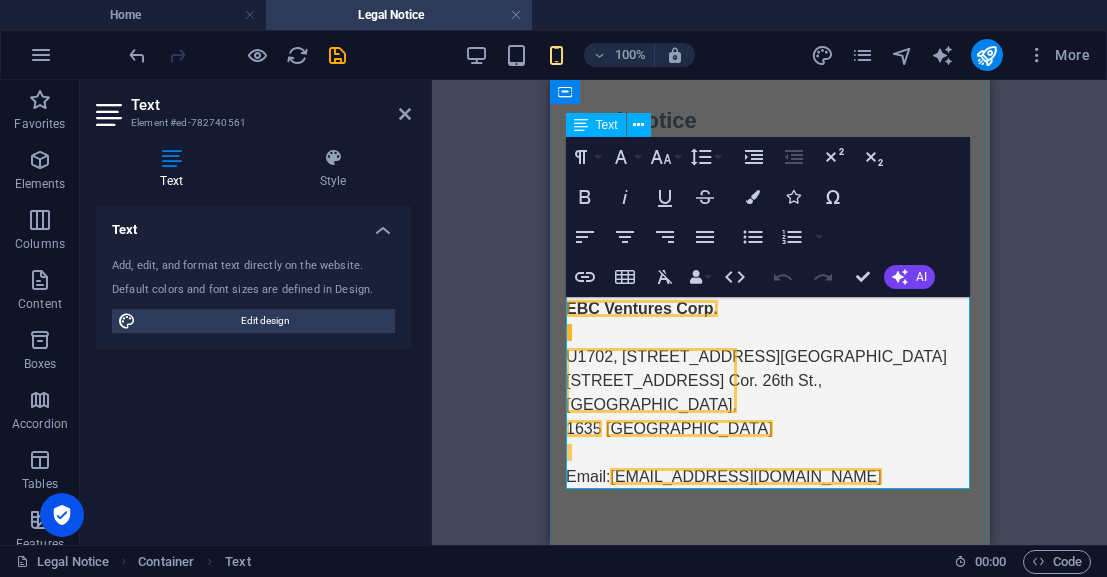 scroll, scrollTop: 48, scrollLeft: 0, axis: vertical 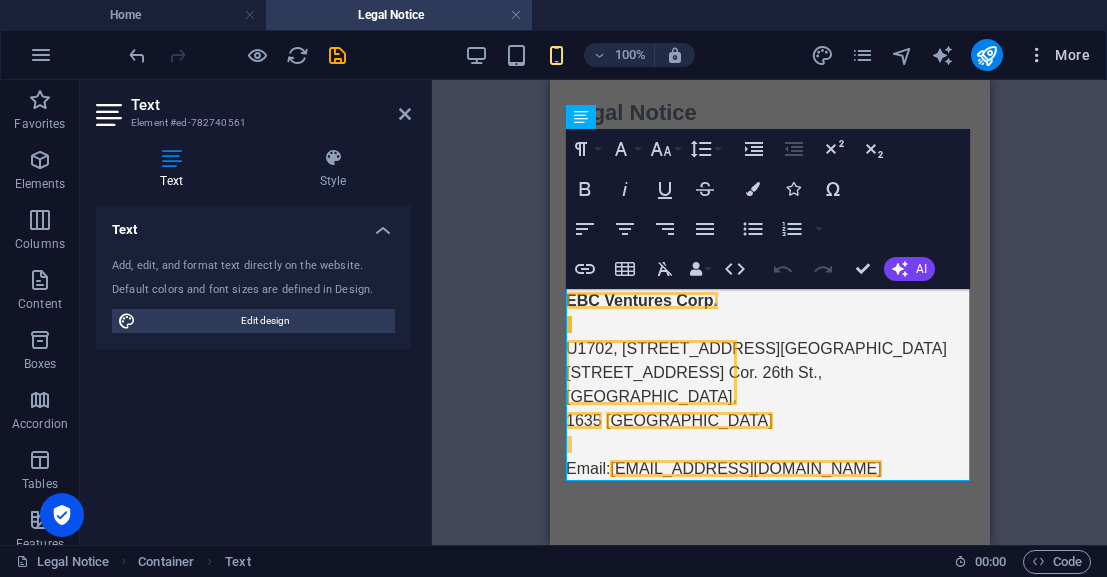 click at bounding box center [1037, 55] 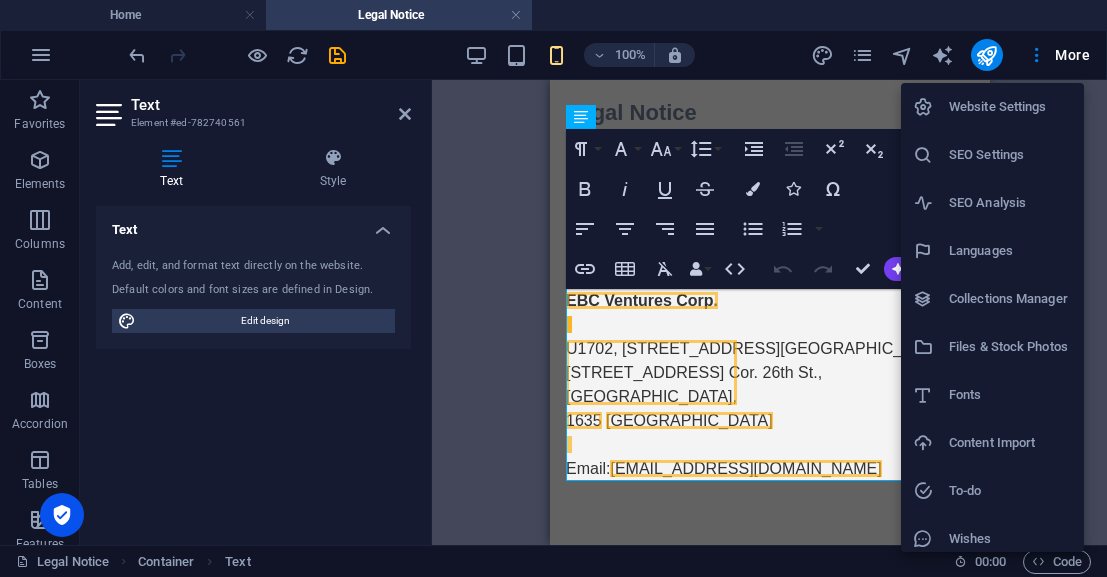 click at bounding box center [553, 288] 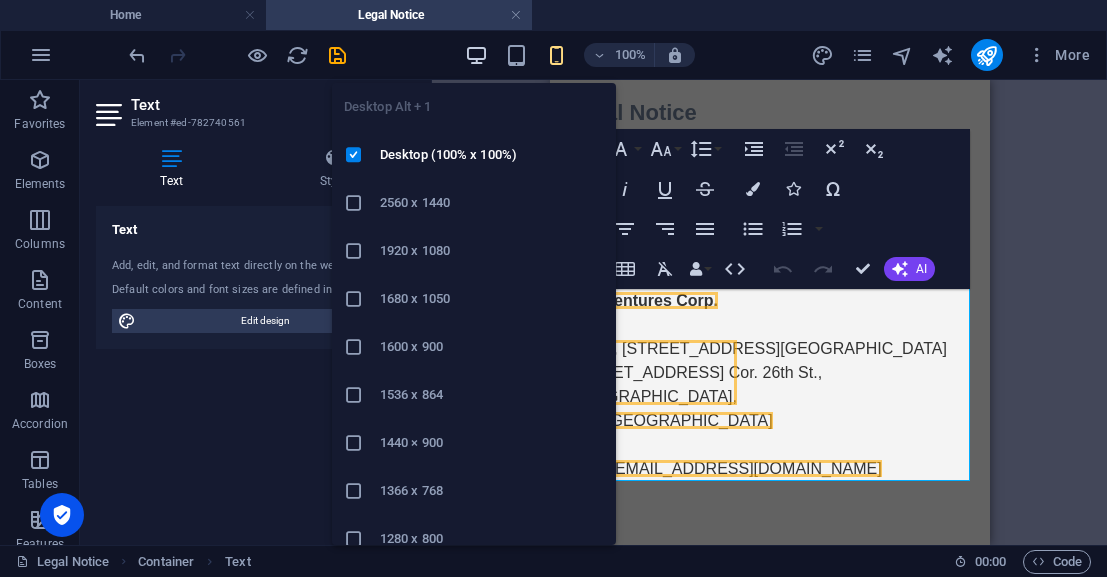 click at bounding box center [476, 55] 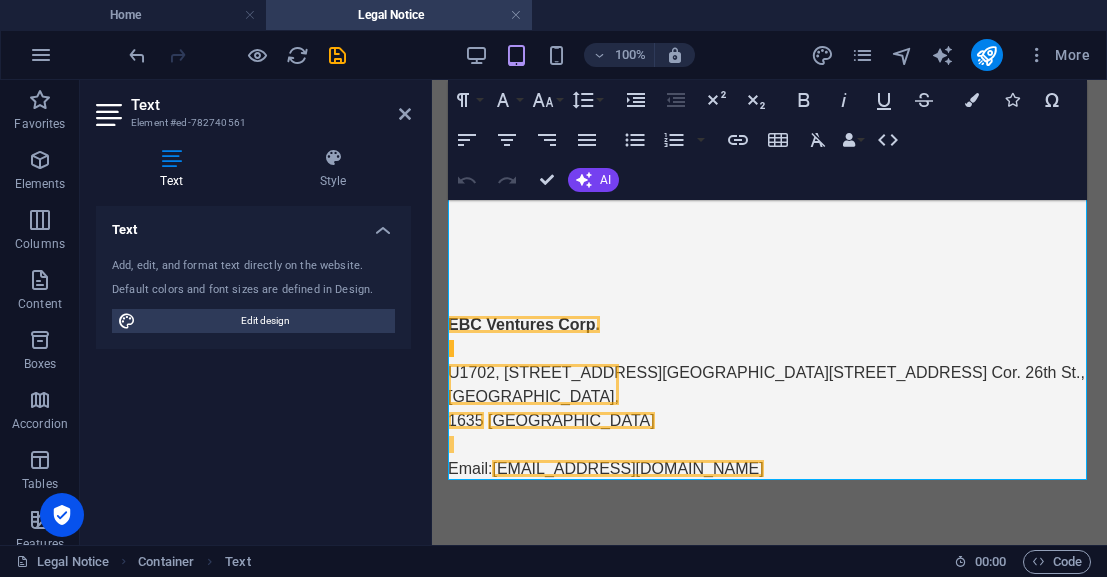 click on "Text Add, edit, and format text directly on the website. Default colors and font sizes are defined in Design. Edit design Alignment Left aligned Centered Right aligned" at bounding box center [253, 367] 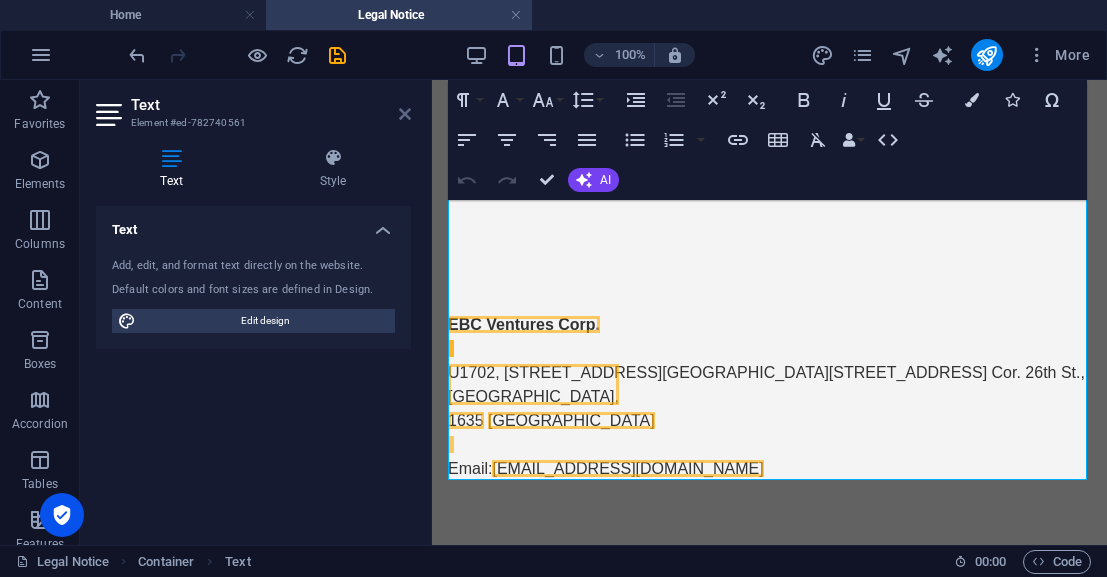 click at bounding box center (405, 114) 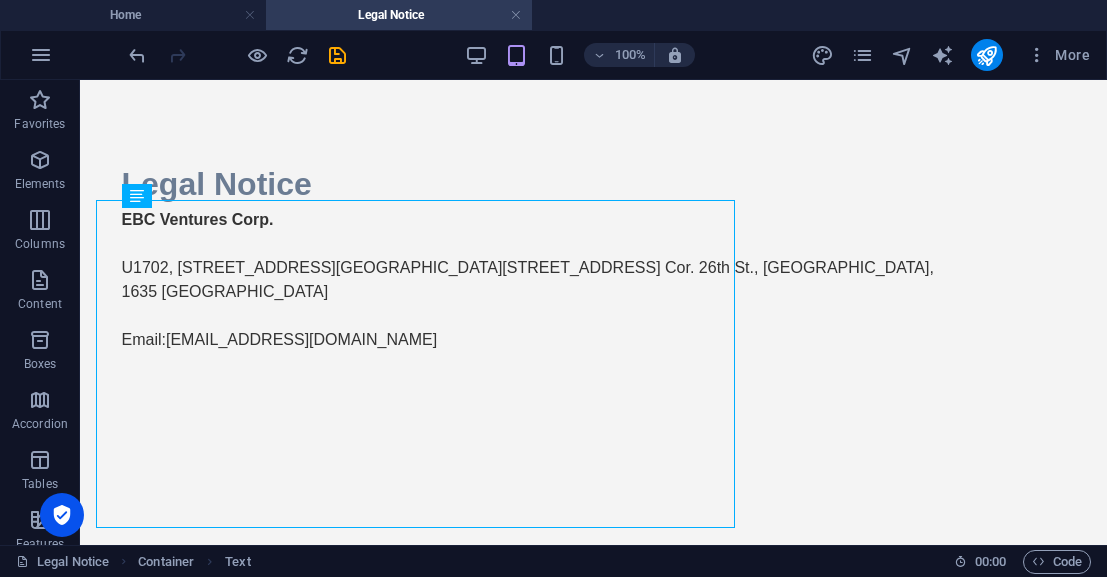 scroll, scrollTop: 0, scrollLeft: 0, axis: both 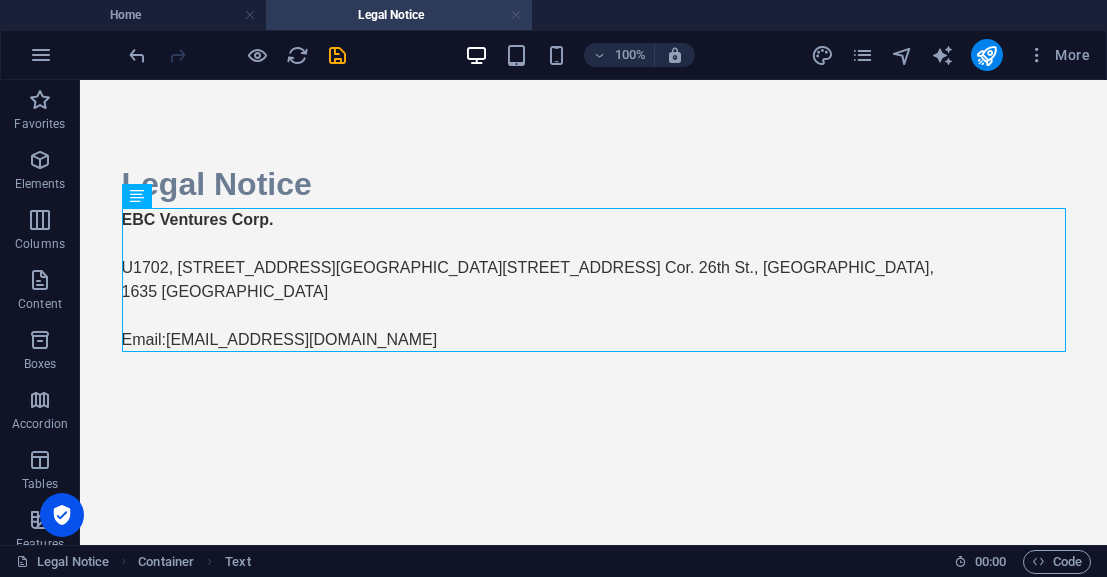 click at bounding box center [516, 15] 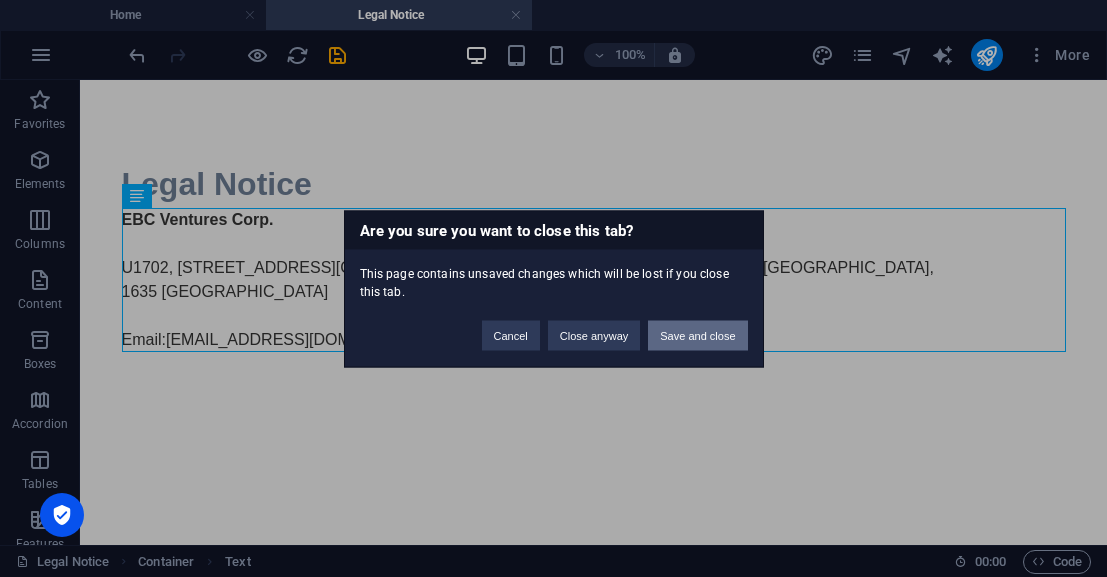 drag, startPoint x: 690, startPoint y: 340, endPoint x: 785, endPoint y: 295, distance: 105.11898 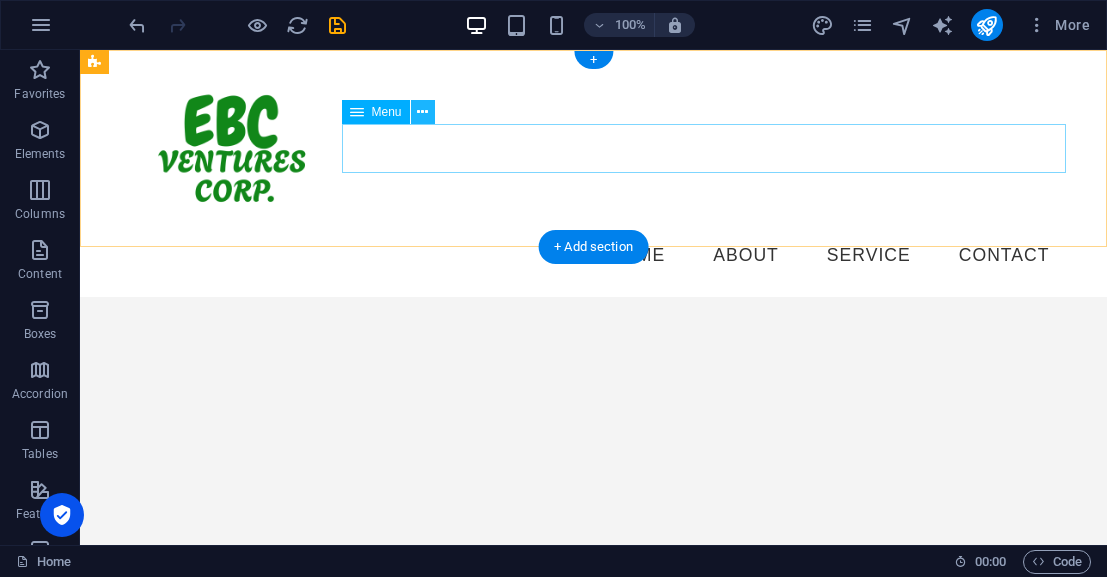 click at bounding box center [422, 112] 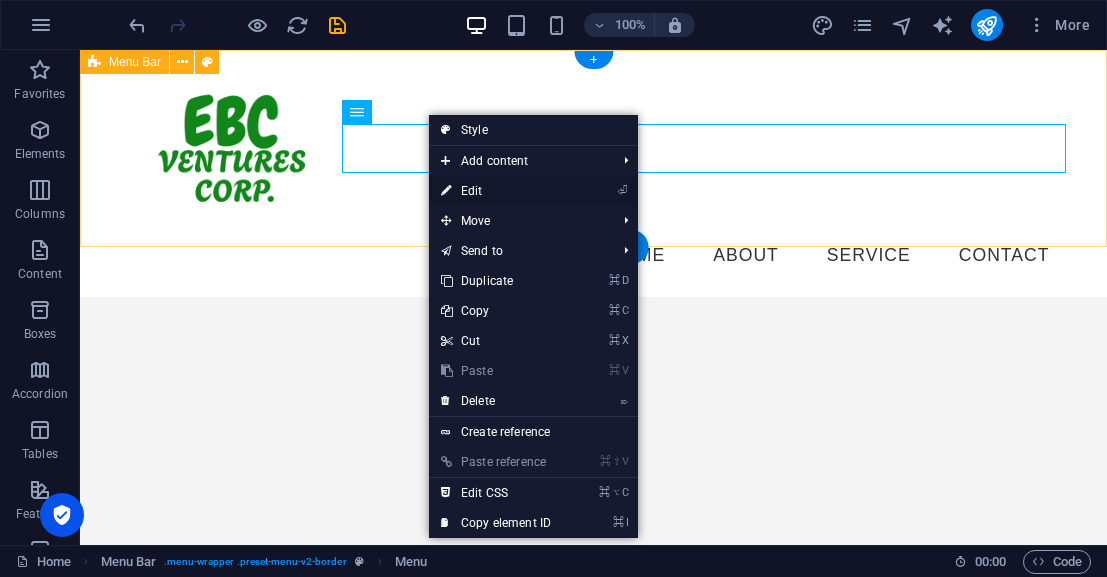 click on "⏎  Edit" at bounding box center [496, 191] 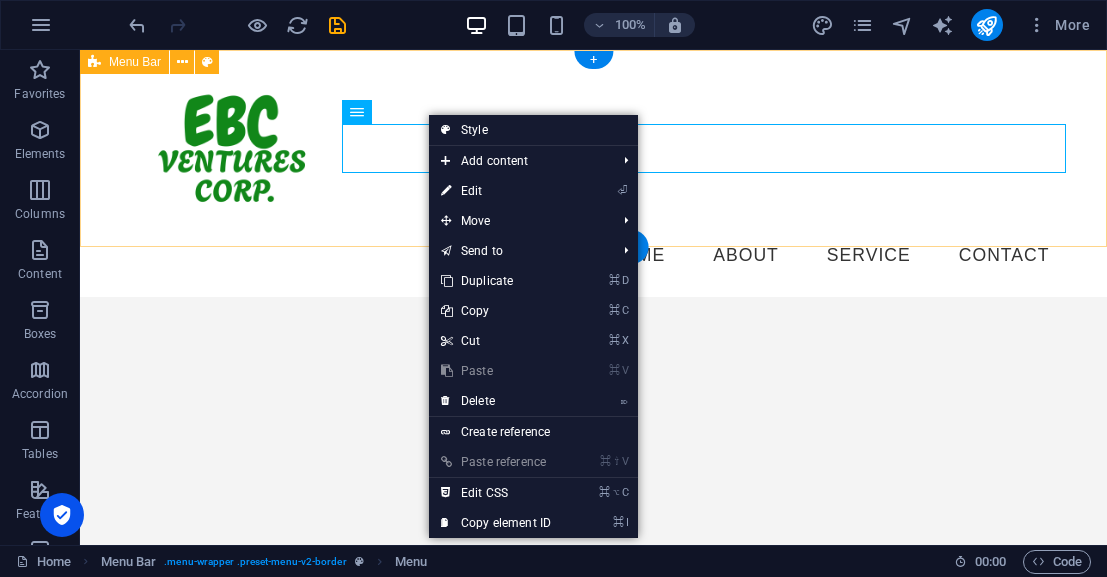 select 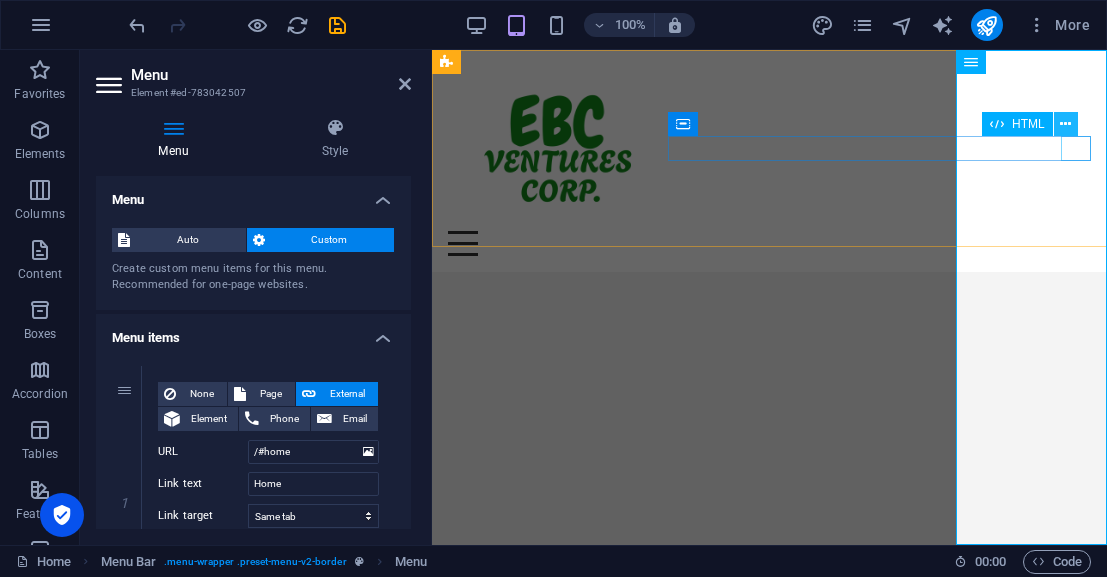 click at bounding box center [1065, 124] 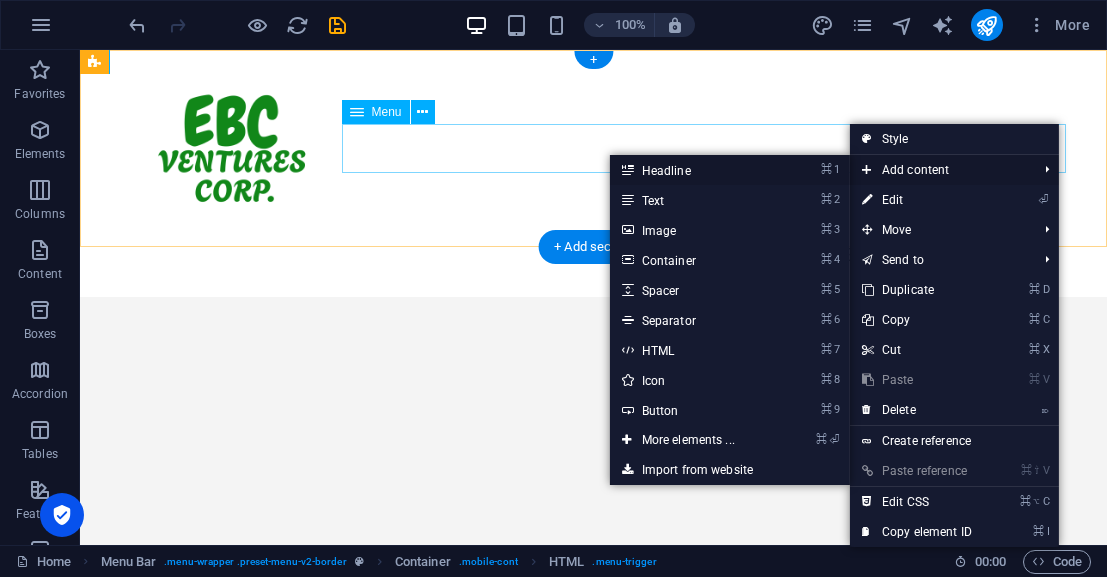 drag, startPoint x: 666, startPoint y: 168, endPoint x: 376, endPoint y: 136, distance: 291.76016 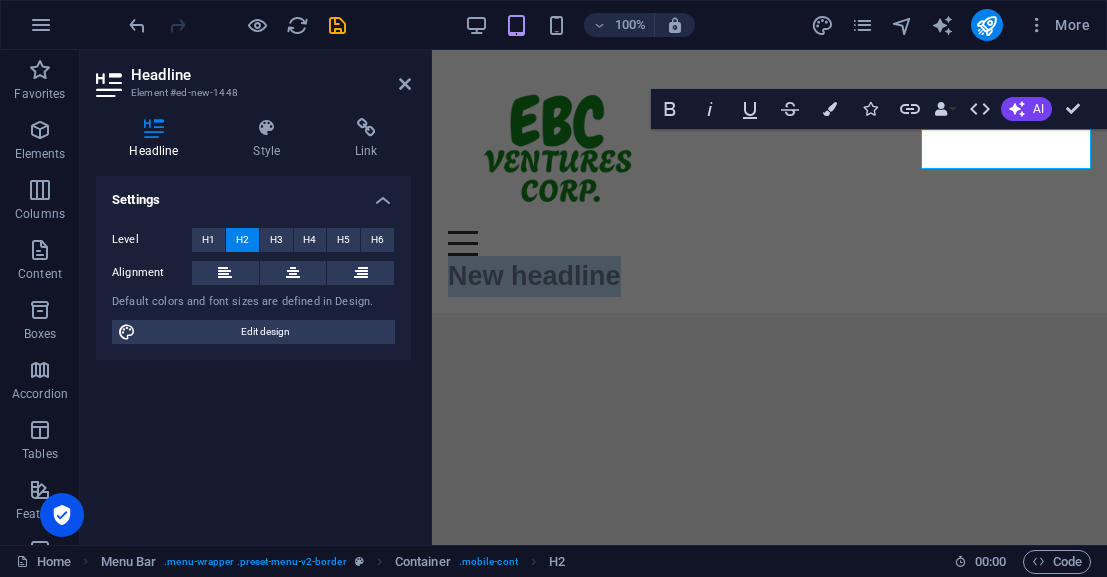 type 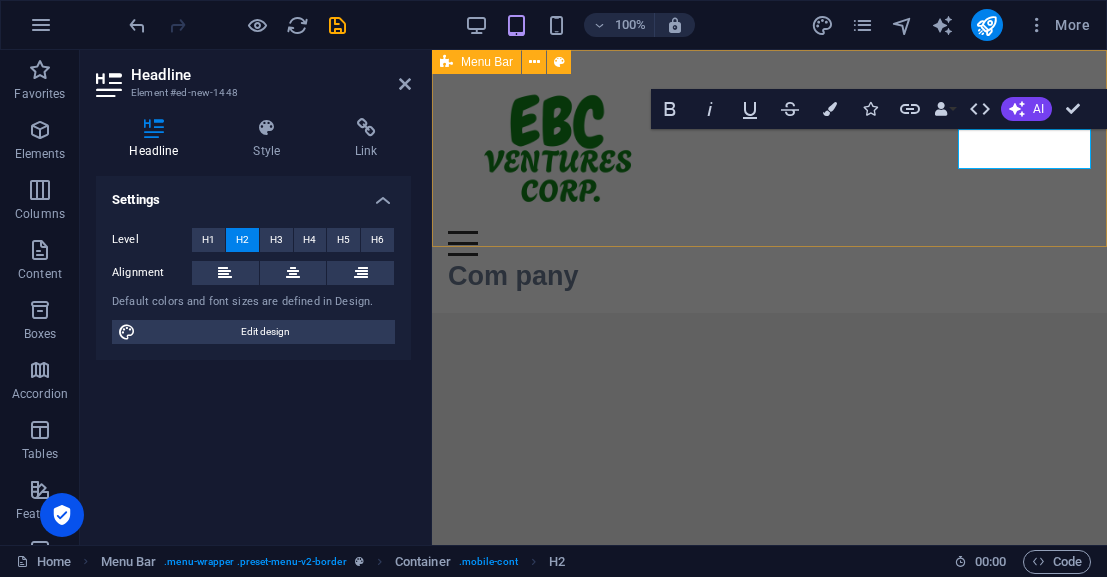 click on "Menu Com pany  Home About Service Contact" at bounding box center (769, 181) 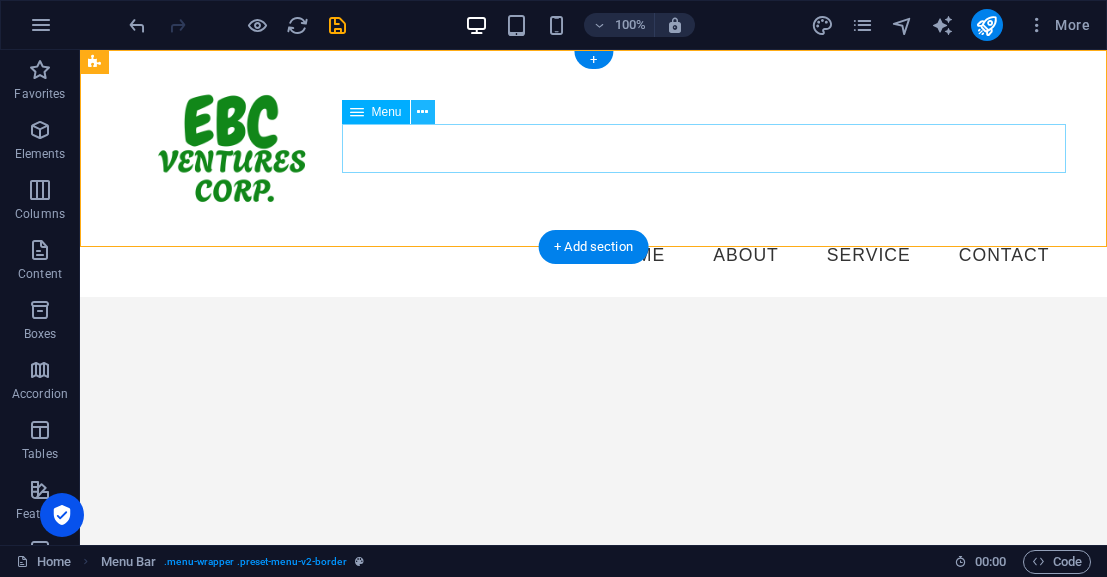 click at bounding box center (422, 112) 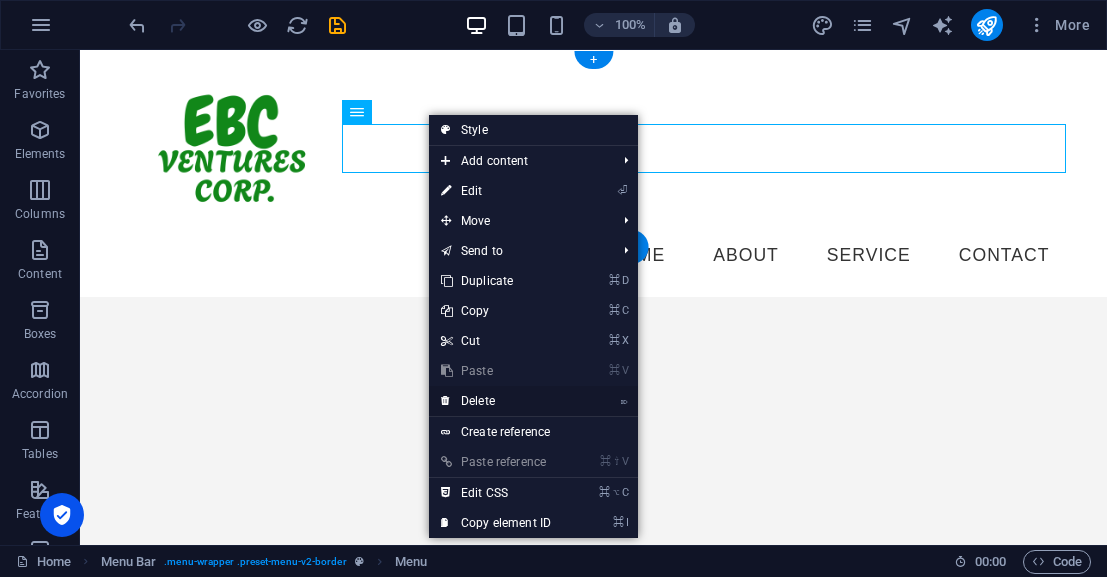 drag, startPoint x: 518, startPoint y: 401, endPoint x: 543, endPoint y: 327, distance: 78.1089 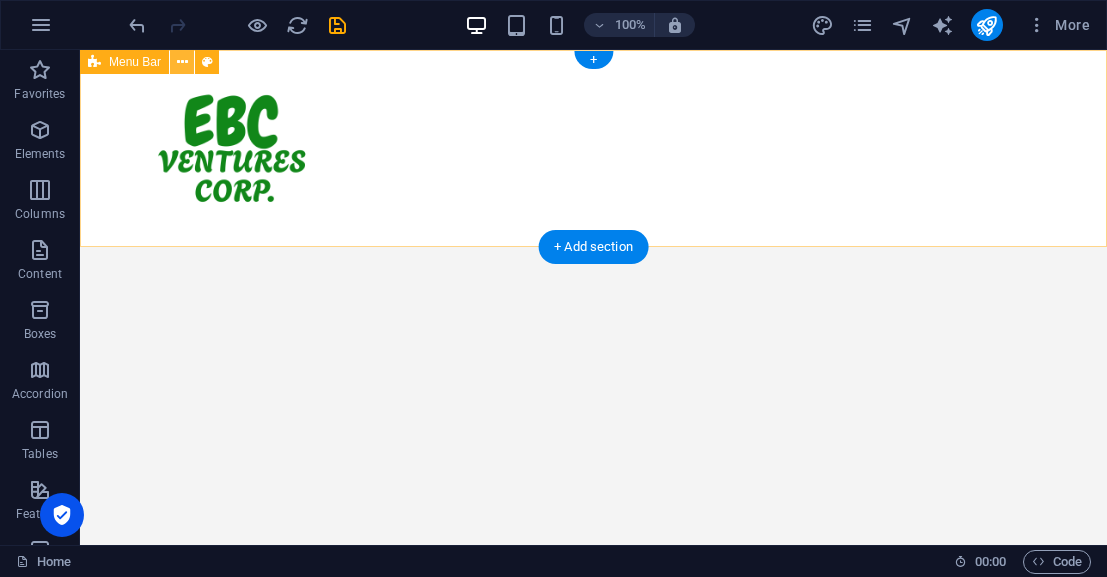 click at bounding box center [182, 62] 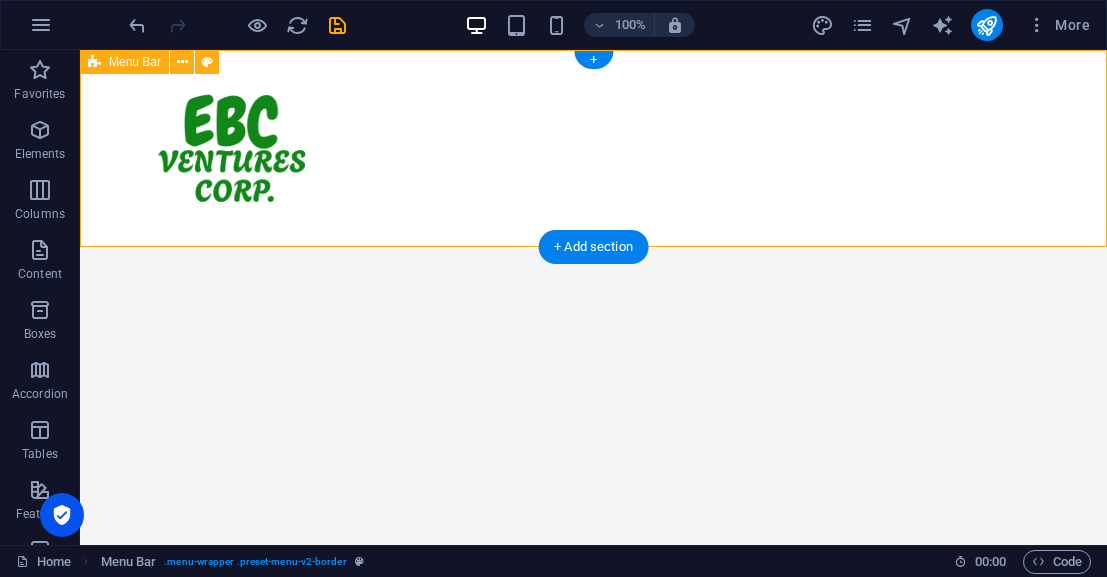 click on "Menu Com pany" at bounding box center [593, 148] 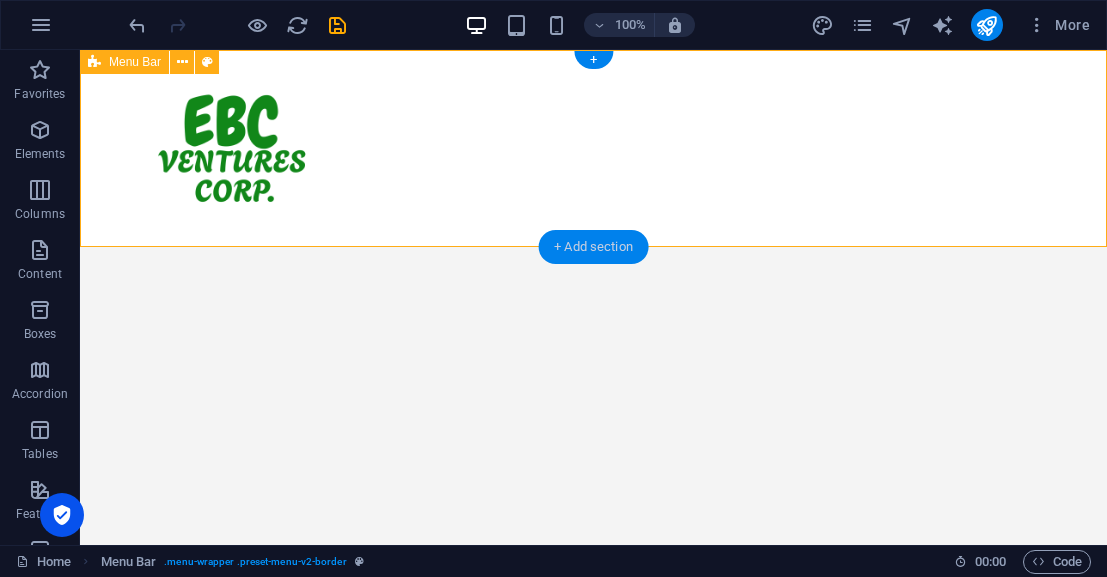 drag, startPoint x: 591, startPoint y: 248, endPoint x: 206, endPoint y: 296, distance: 387.98068 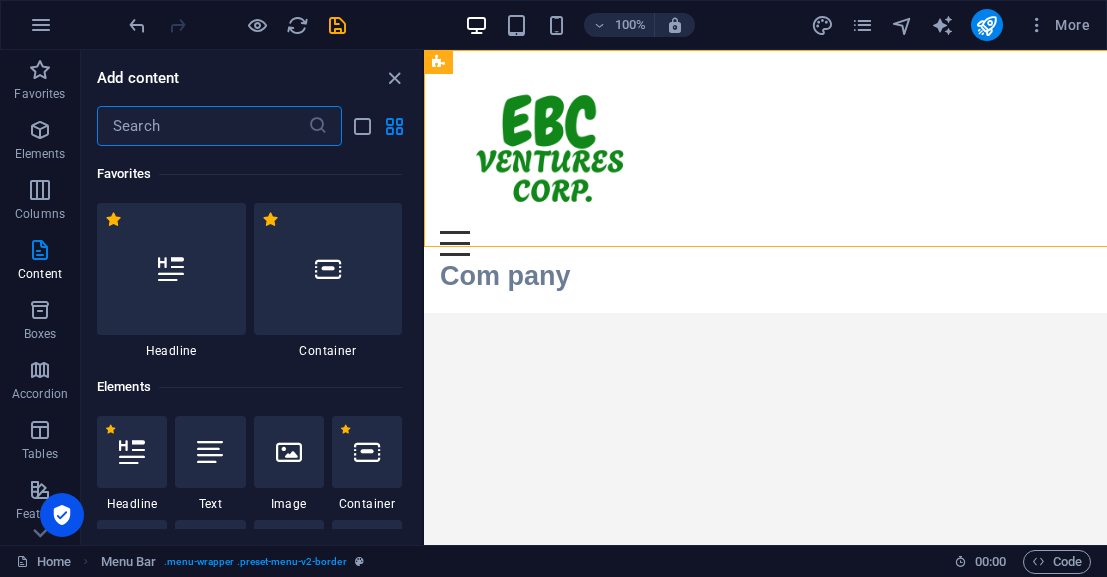 scroll, scrollTop: 3499, scrollLeft: 0, axis: vertical 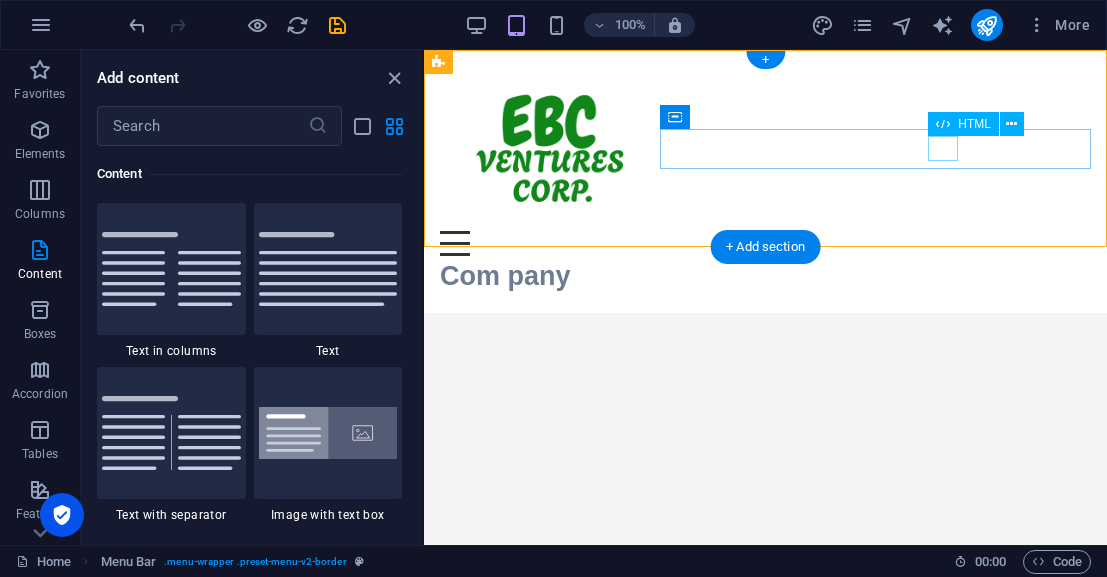 click on "Menu" at bounding box center [765, 243] 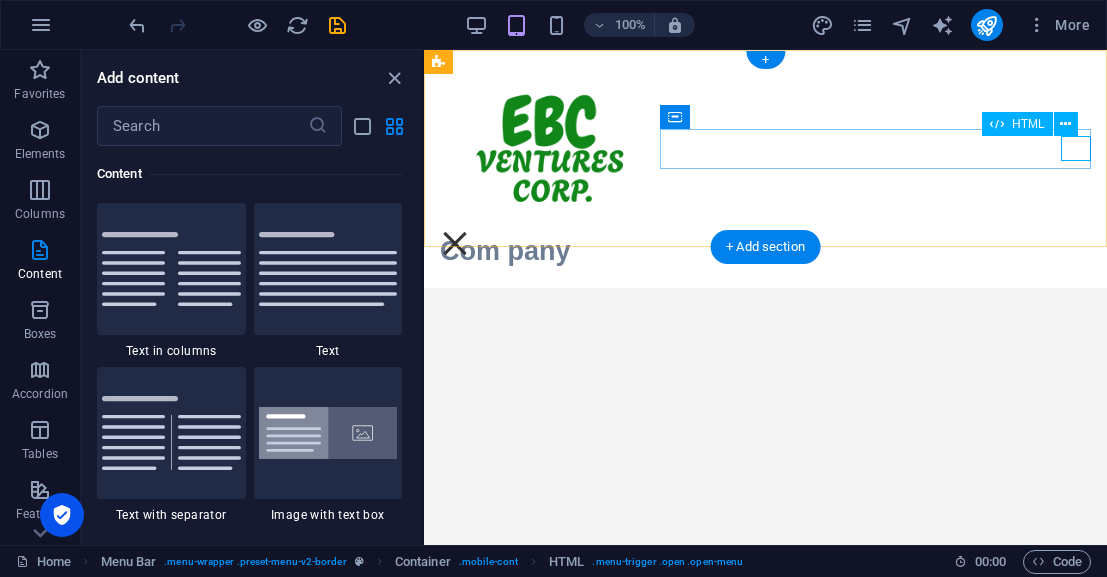 click on "Menu" at bounding box center [455, 243] 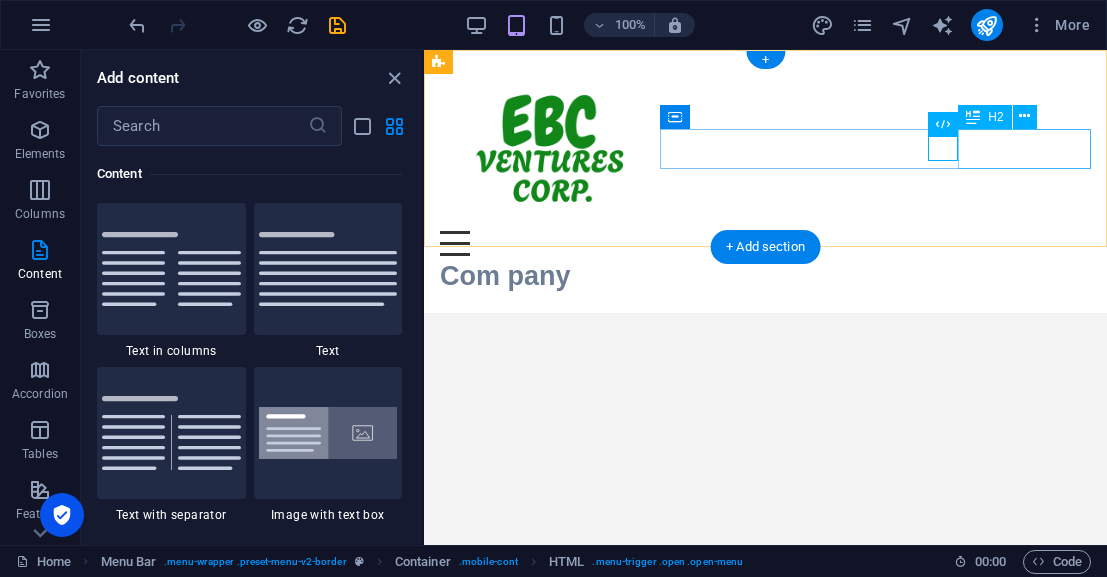 click on "Com pany" at bounding box center (765, 276) 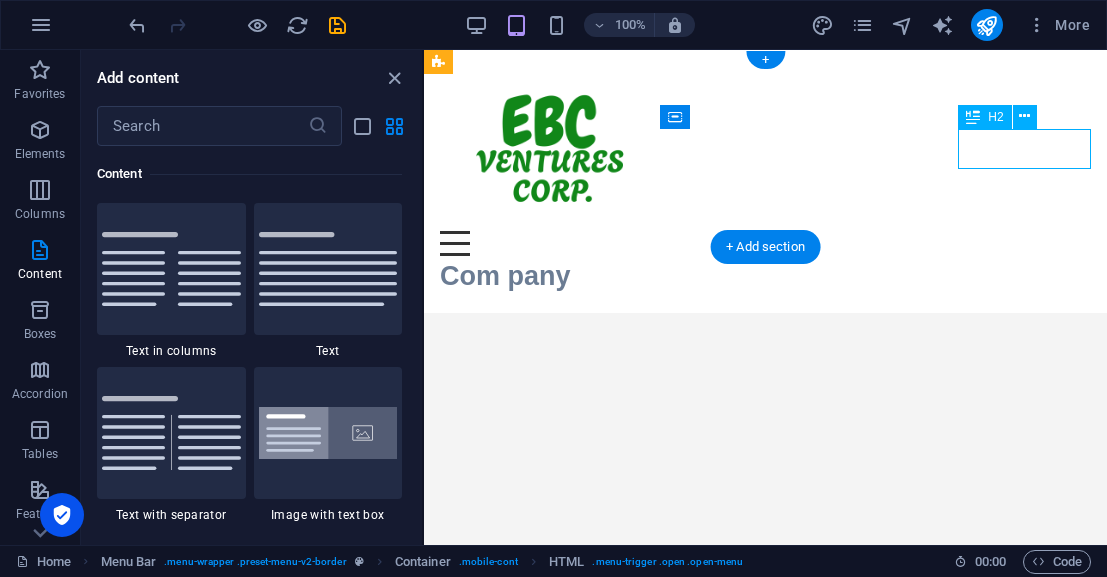click on "Com pany" at bounding box center [765, 276] 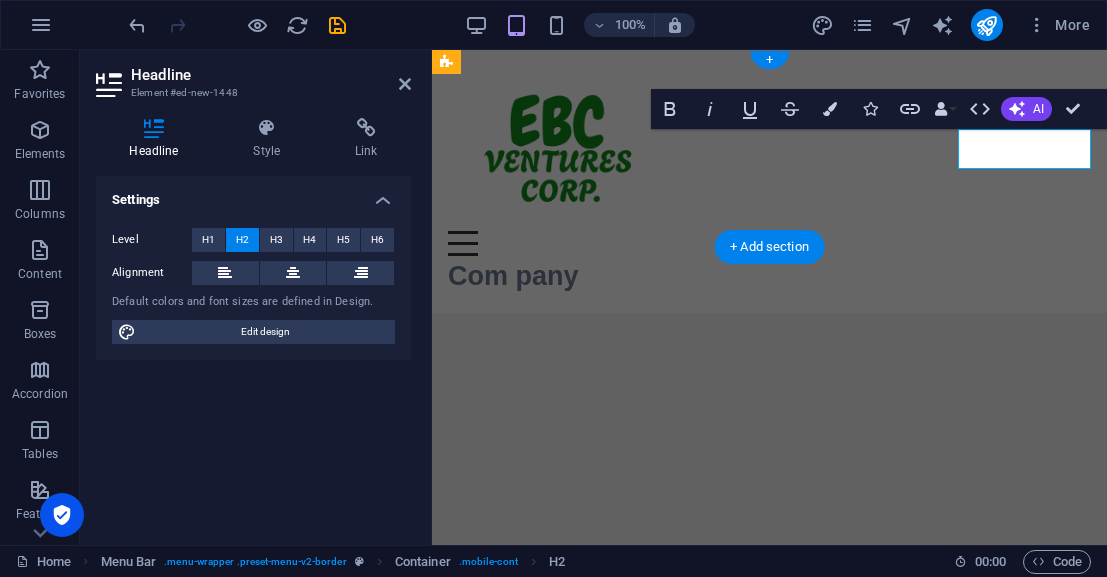 click on "Com pany" at bounding box center [769, 276] 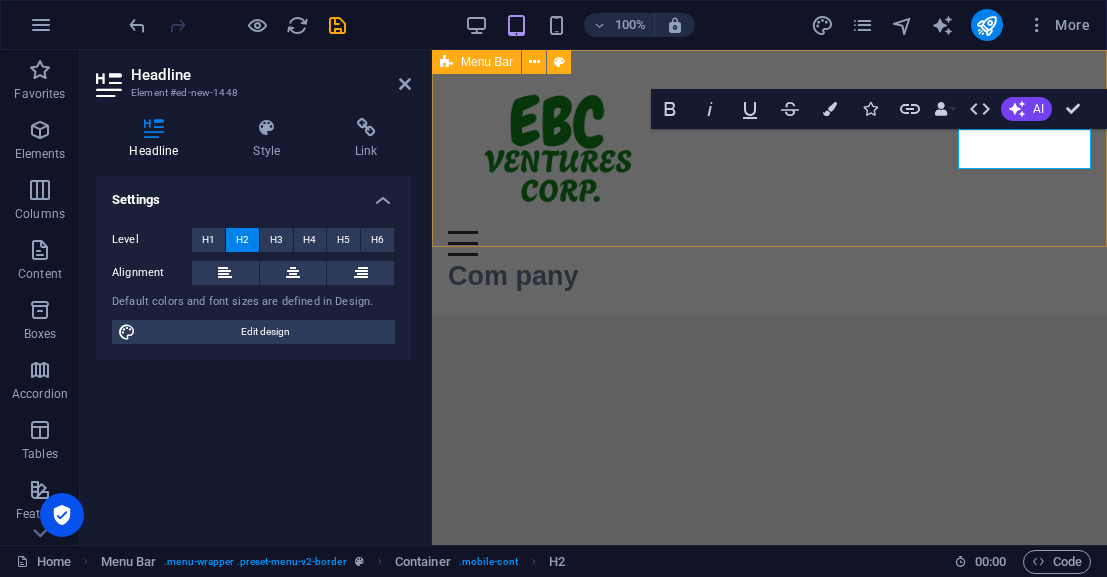 type 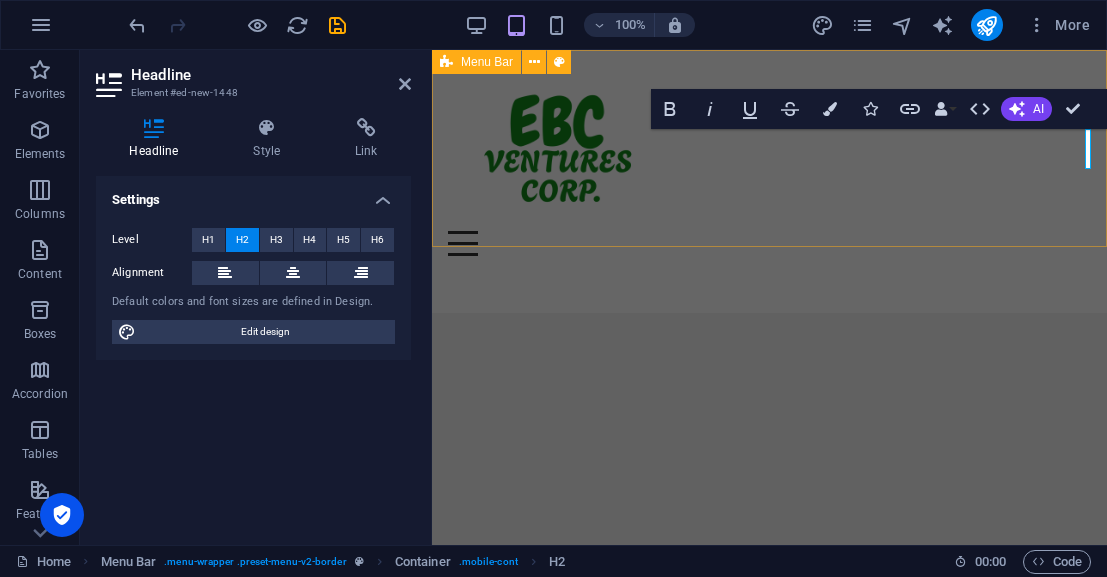 click on "Menu" at bounding box center (769, 181) 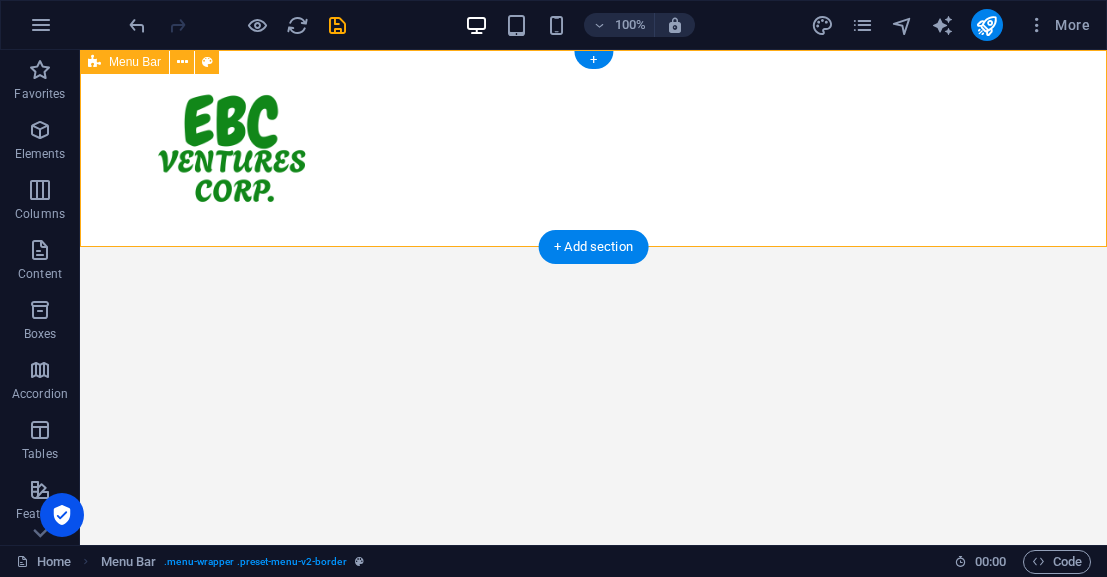 click on "Menu" at bounding box center [593, 148] 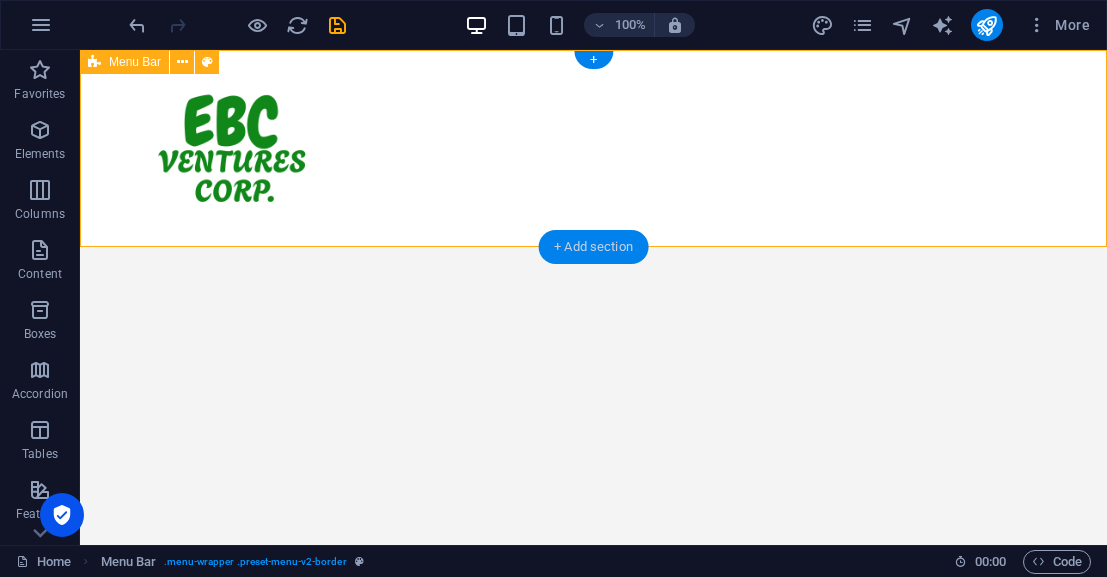 click on "+ Add section" at bounding box center [593, 247] 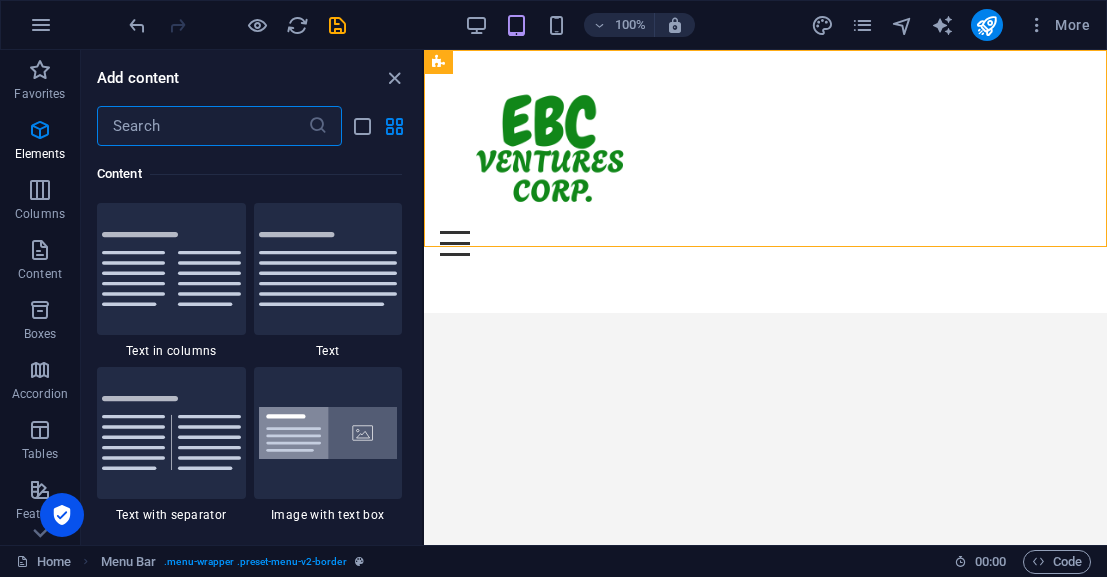 scroll, scrollTop: 3499, scrollLeft: 0, axis: vertical 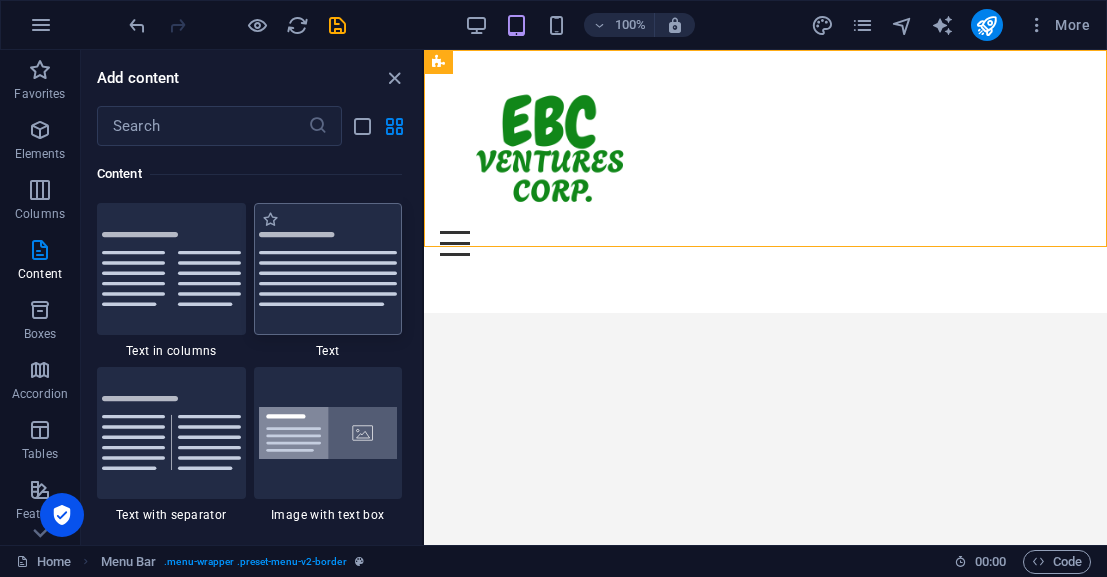 click at bounding box center [328, 269] 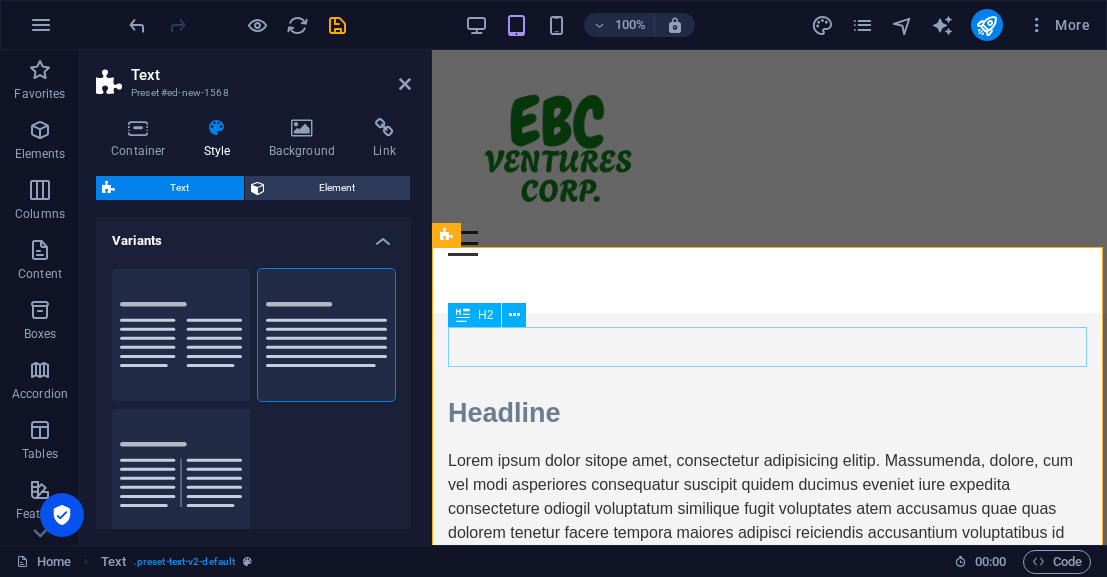 click on "Headline" at bounding box center [769, 413] 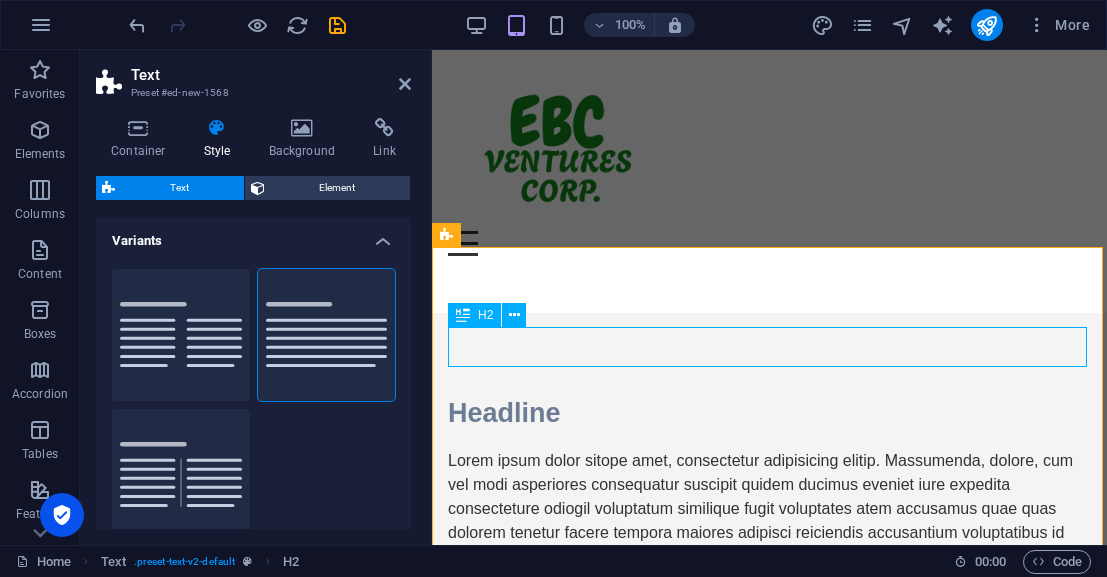 click on "Headline" at bounding box center (769, 413) 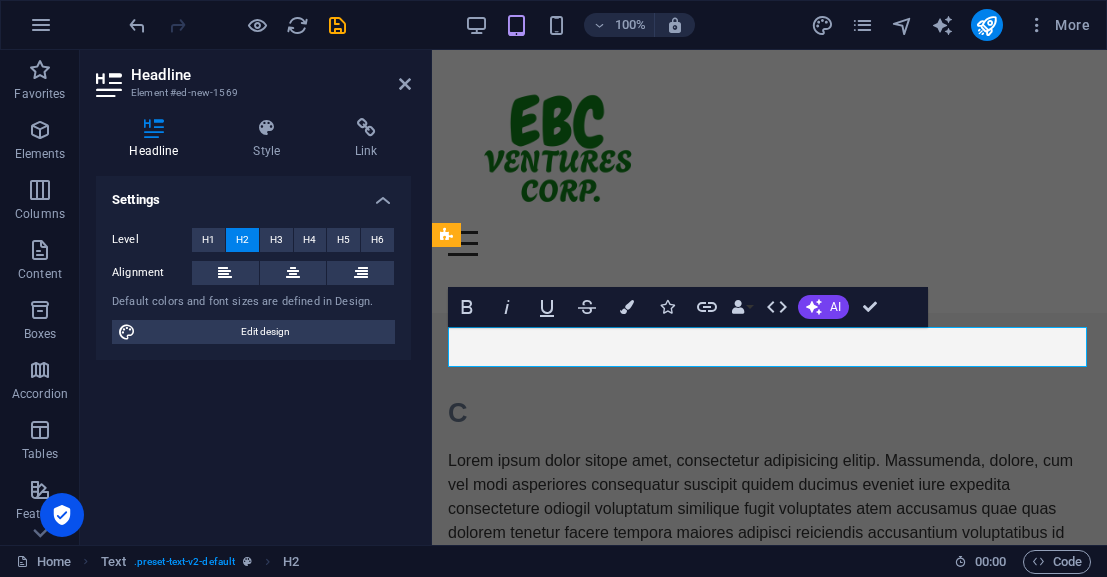type 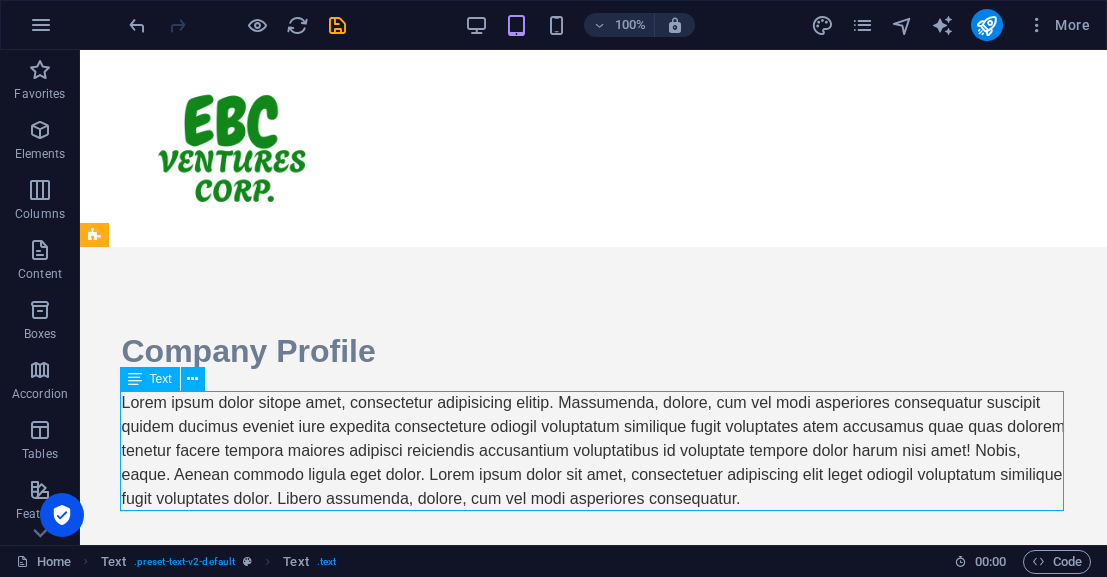 drag, startPoint x: 231, startPoint y: 482, endPoint x: 583, endPoint y: 481, distance: 352.00143 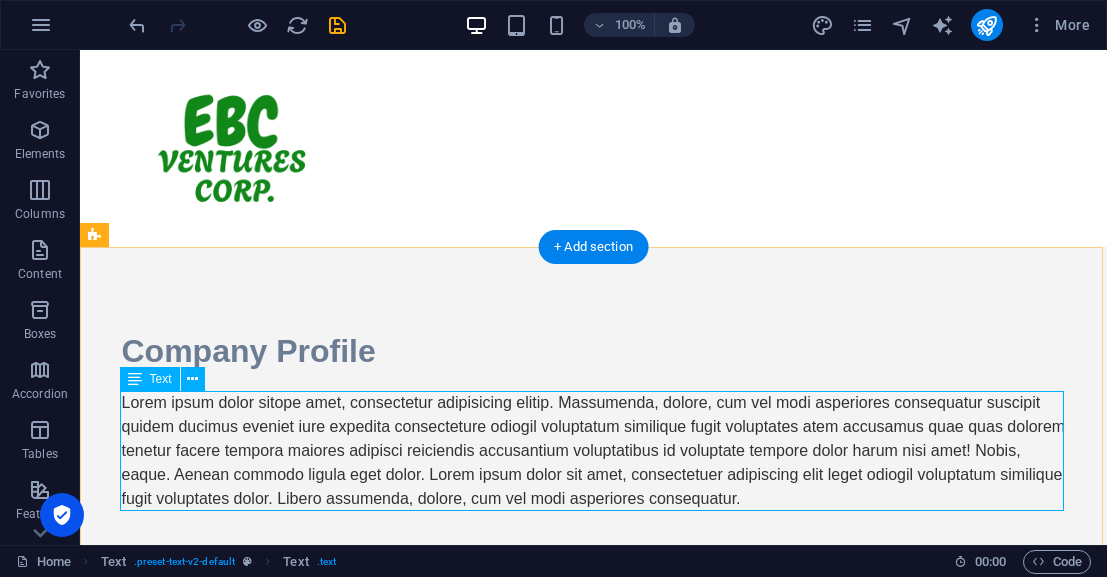 scroll, scrollTop: 46, scrollLeft: 0, axis: vertical 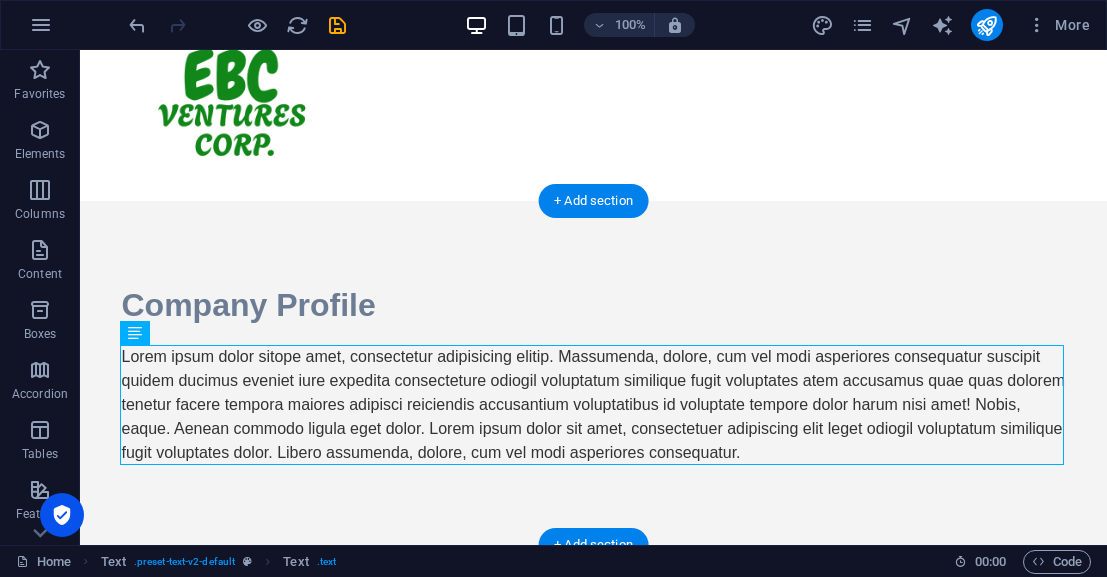 click on "Lorem ipsum dolor sitope amet, consectetur adipisicing elitip. Massumenda, dolore, cum vel modi asperiores consequatur suscipit quidem ducimus eveniet iure expedita consecteture odiogil voluptatum similique fugit voluptates atem accusamus quae quas dolorem tenetur facere tempora maiores adipisci reiciendis accusantium voluptatibus id voluptate tempore dolor harum nisi amet! Nobis, eaque. Aenean commodo ligula eget dolor. Lorem ipsum dolor sit amet, consectetuer adipiscing elit leget odiogil voluptatum similique fugit voluptates dolor. Libero assumenda, dolore, cum vel modi asperiores consequatur." at bounding box center [594, 405] 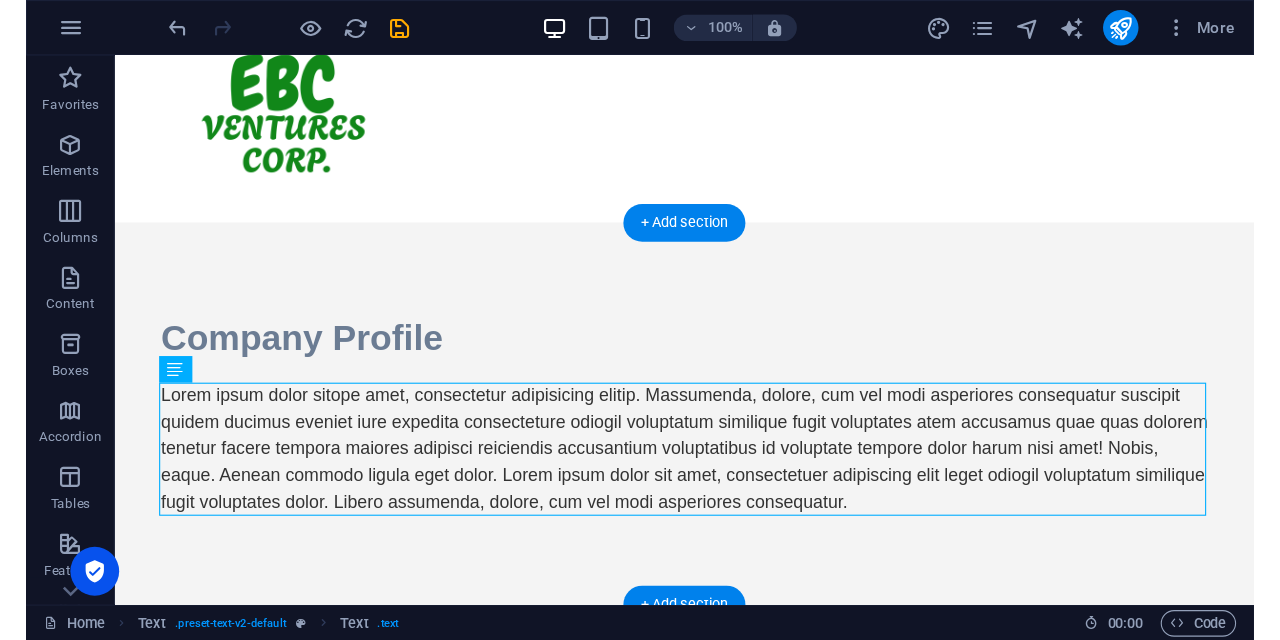 scroll, scrollTop: 0, scrollLeft: 0, axis: both 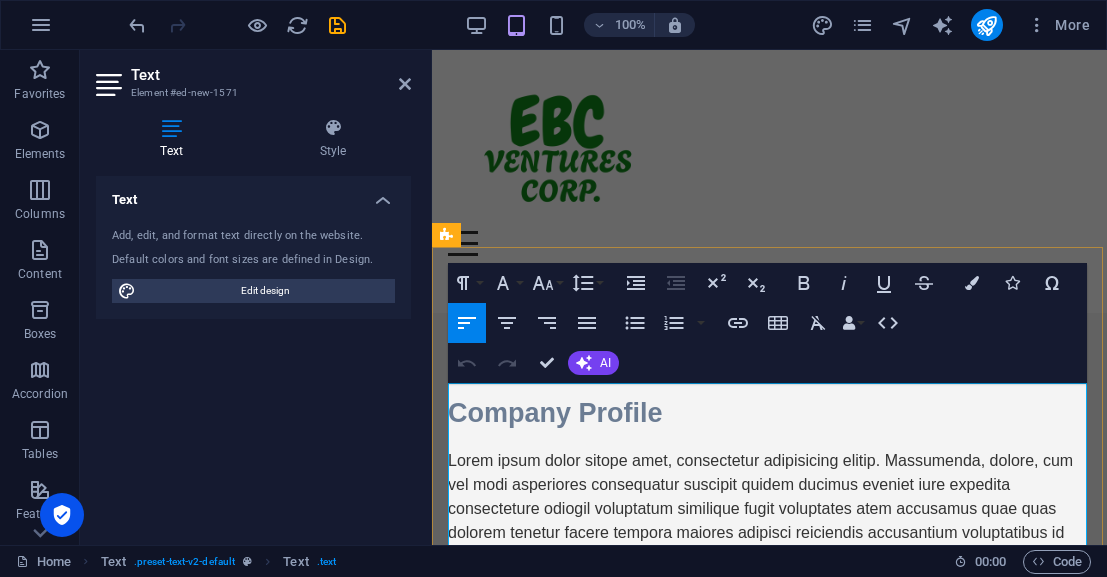 click on "Lorem ipsum dolor sitope amet, consectetur adipisicing elitip. Massumenda, dolore, cum vel modi asperiores consequatur suscipit quidem ducimus eveniet iure expedita consecteture odiogil voluptatum similique fugit voluptates atem accusamus quae quas dolorem tenetur facere tempora maiores adipisci reiciendis accusantium voluptatibus id voluptate tempore dolor harum nisi amet! Nobis, eaque. Aenean commodo ligula eget dolor. Lorem ipsum dolor sit amet, consectetuer adipiscing elit leget odiogil voluptatum similique fugit voluptates dolor. Libero assumenda, dolore, cum vel modi asperiores consequatur." at bounding box center [769, 545] 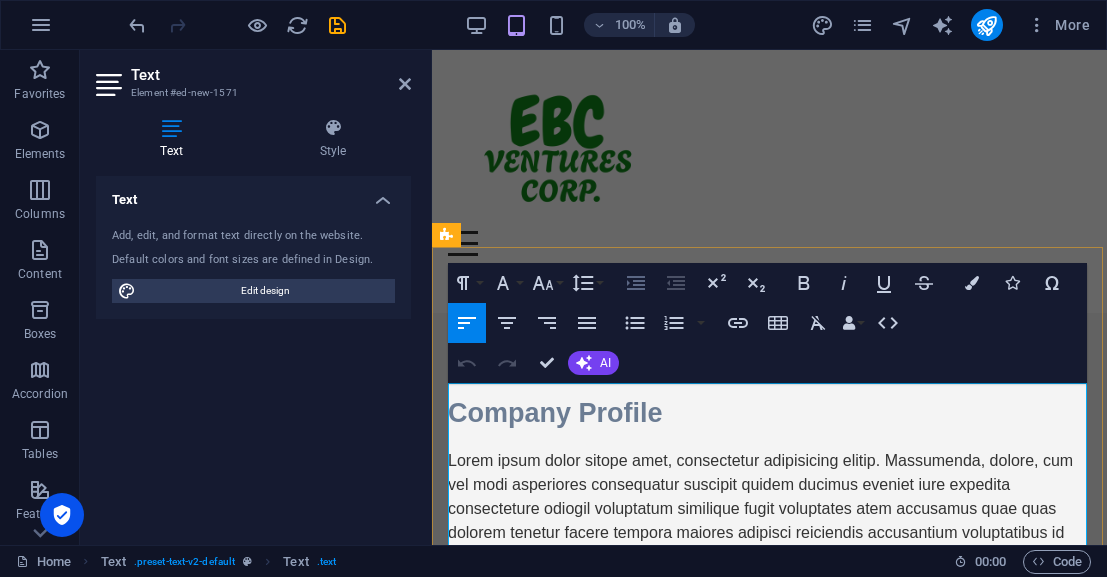 click 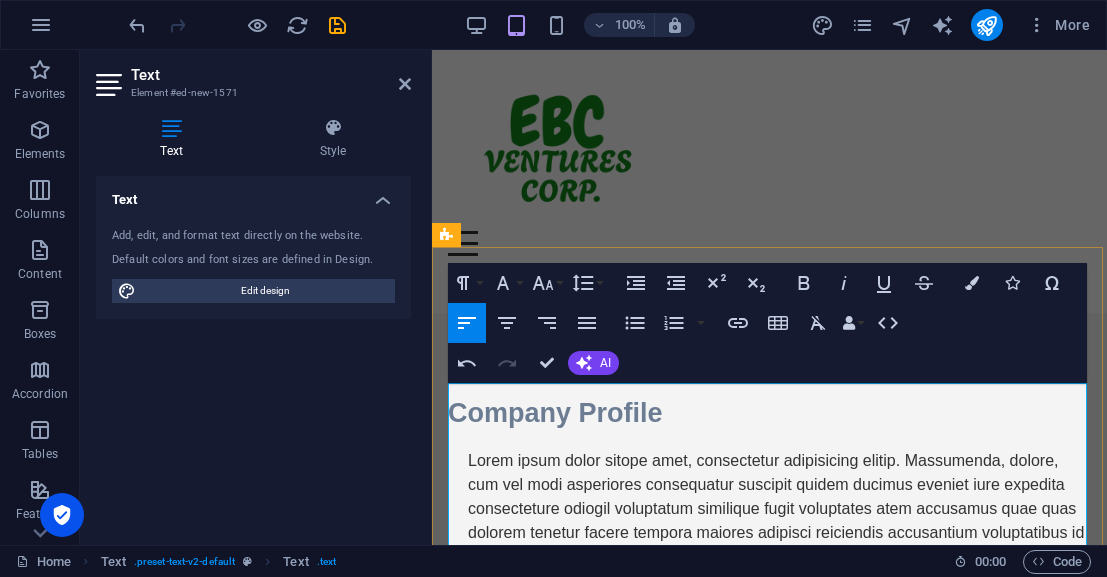 click on "Lorem ipsum dolor sitope amet, consectetur adipisicing elitip. Massumenda, dolore, cum vel modi asperiores consequatur suscipit quidem ducimus eveniet iure expedita consecteture odiogil voluptatum similique fugit voluptates atem accusamus quae quas dolorem tenetur facere tempora maiores adipisci reiciendis accusantium voluptatibus id voluptate tempore dolor harum nisi amet! Nobis, eaque. Aenean commodo ligula eget dolor. Lorem ipsum dolor sit amet, consectetuer adipiscing elit leget odiogil voluptatum similique fugit voluptates dolor. Libero assumenda, dolore, cum vel modi asperiores consequatur." at bounding box center [779, 545] 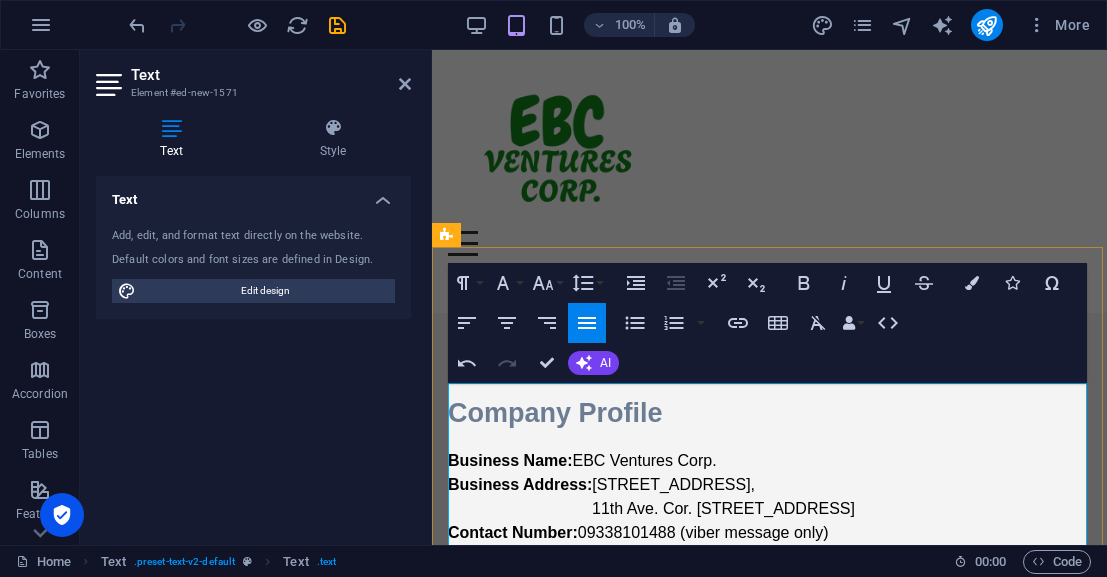 drag, startPoint x: 614, startPoint y: 390, endPoint x: 617, endPoint y: 407, distance: 17.262676 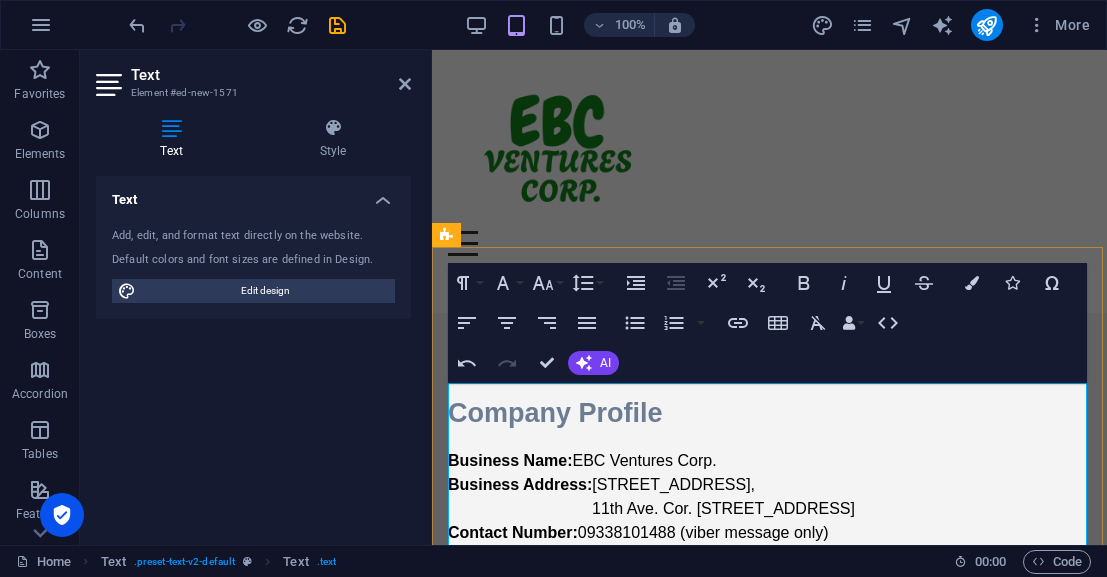 type 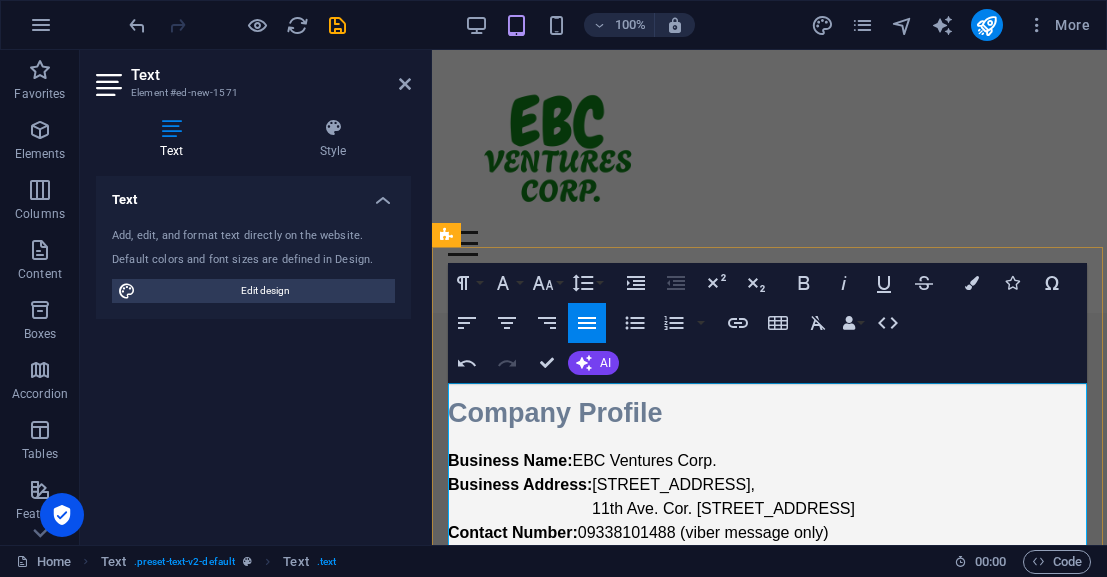 type 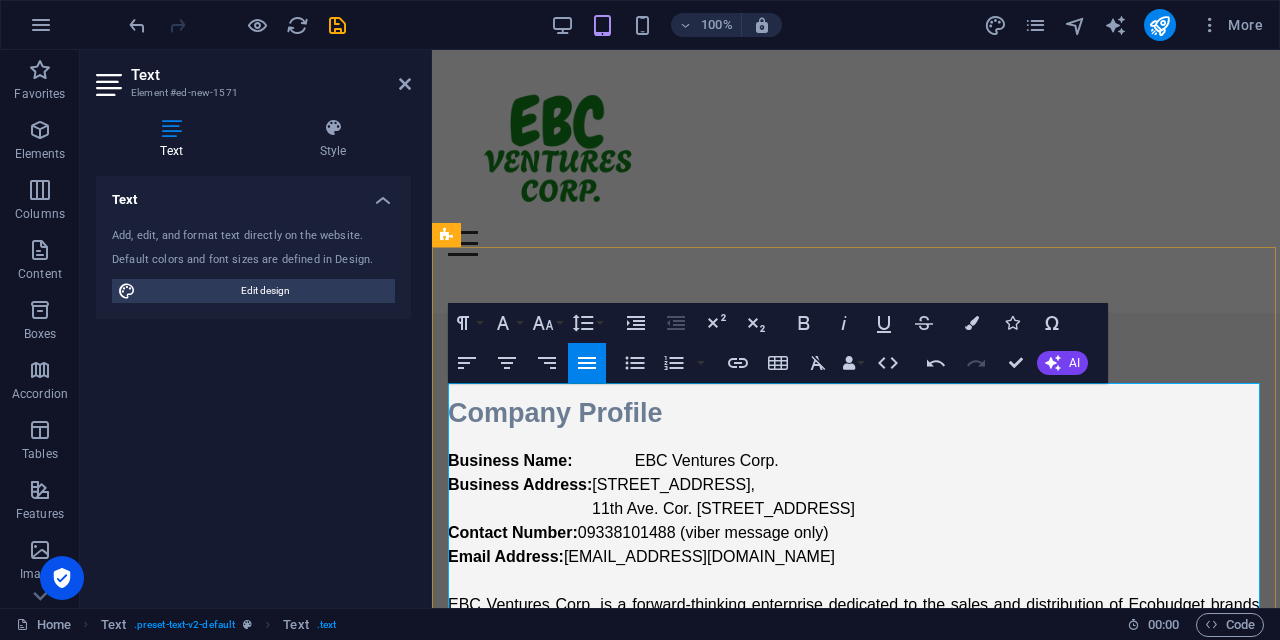 drag, startPoint x: 594, startPoint y: 440, endPoint x: 598, endPoint y: 452, distance: 12.649111 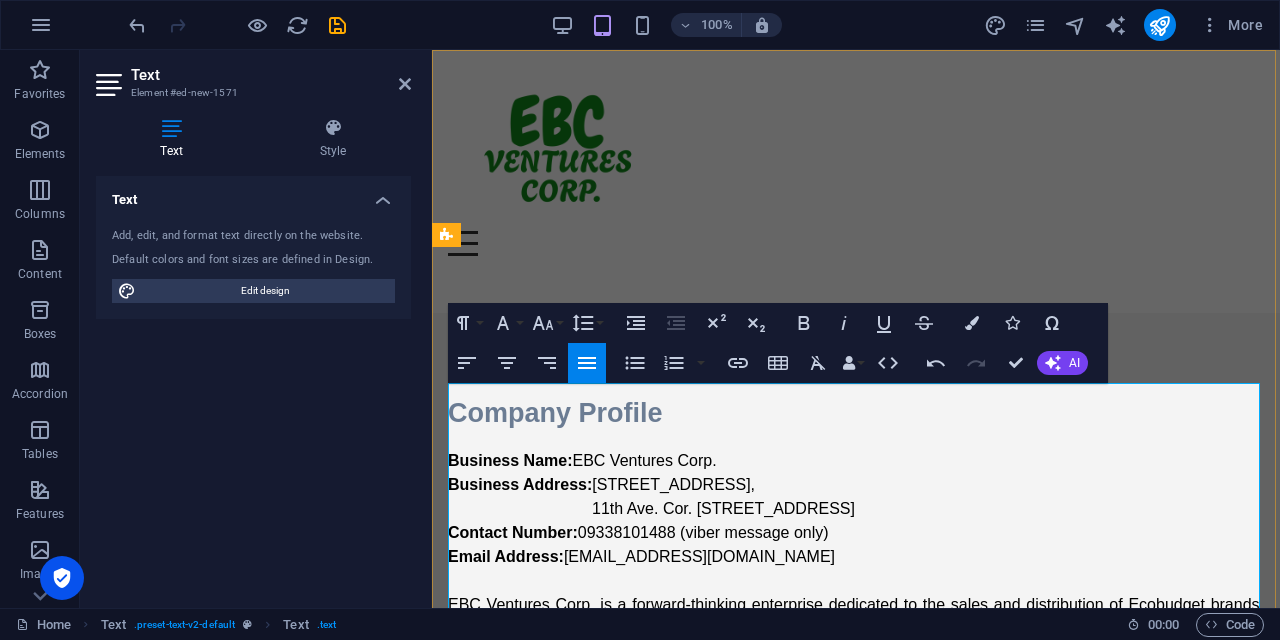 scroll, scrollTop: 166, scrollLeft: 0, axis: vertical 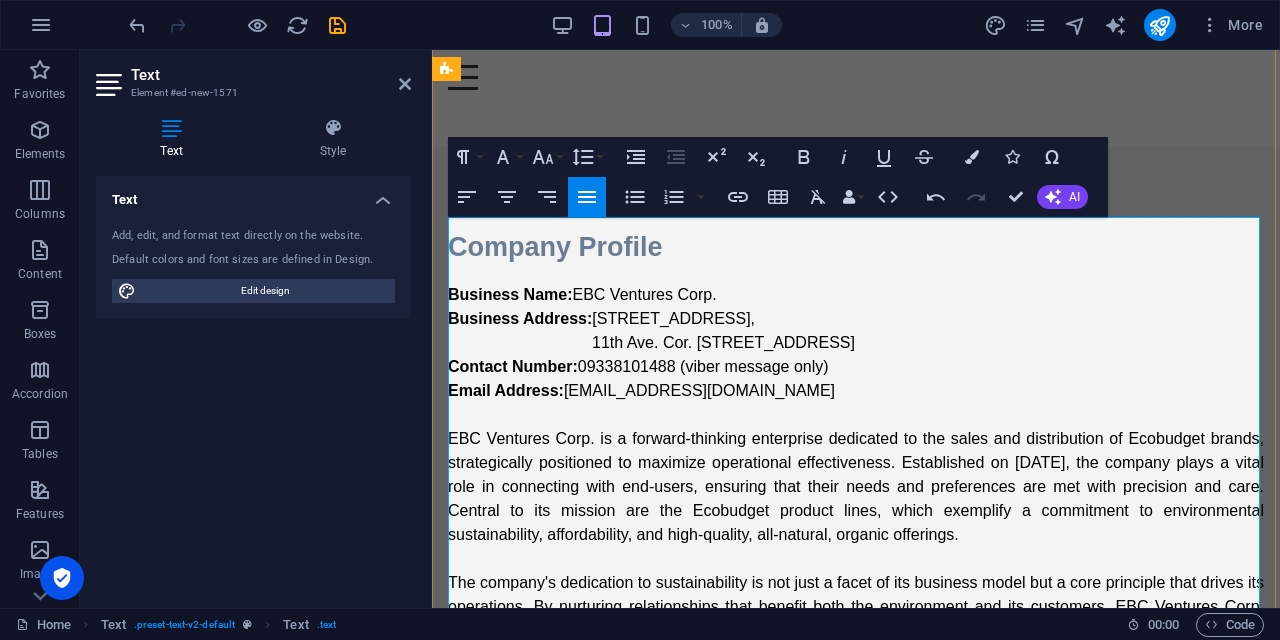 click on "EBC Ventures Corp. is a forward-thinking enterprise dedicated to the sales and distribution of Ecobudget brands, strategically positioned to maximize operational effectiveness. Established on [DATE], the company plays a vital role in connecting with end-users, ensuring that their needs and preferences are met with precision and care. Central to its mission are the Ecobudget product lines, which exemplify a commitment to environmental sustainability, affordability, and high-quality, all-natural, organic offerings." at bounding box center (856, 487) 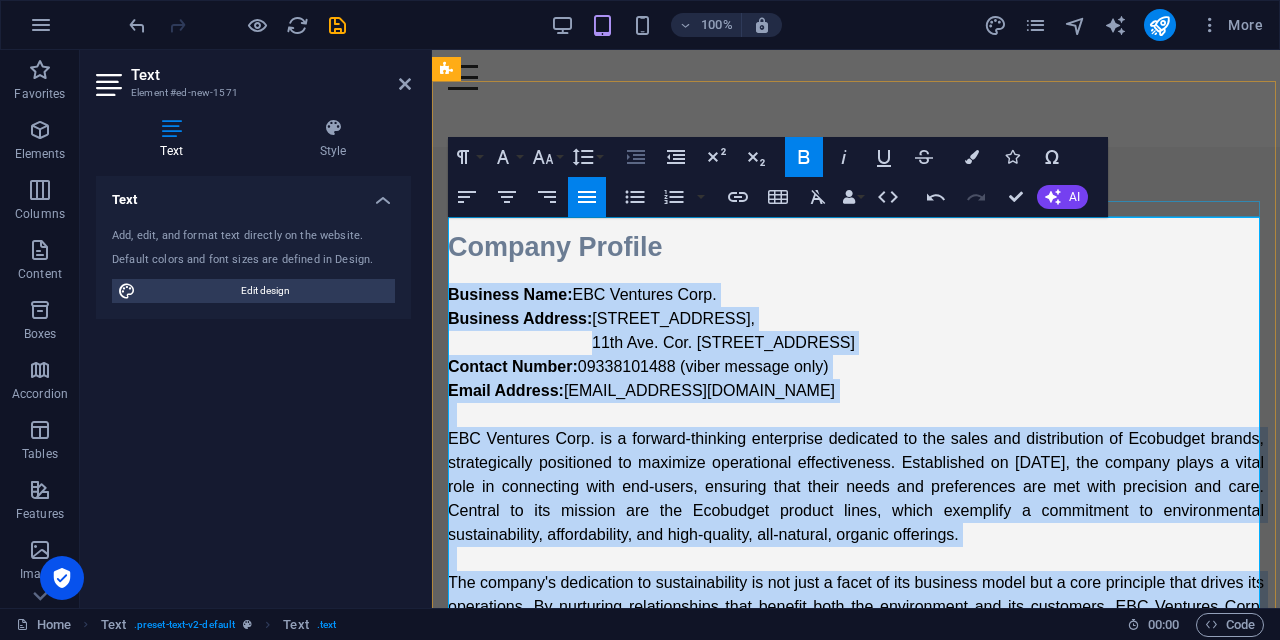 click 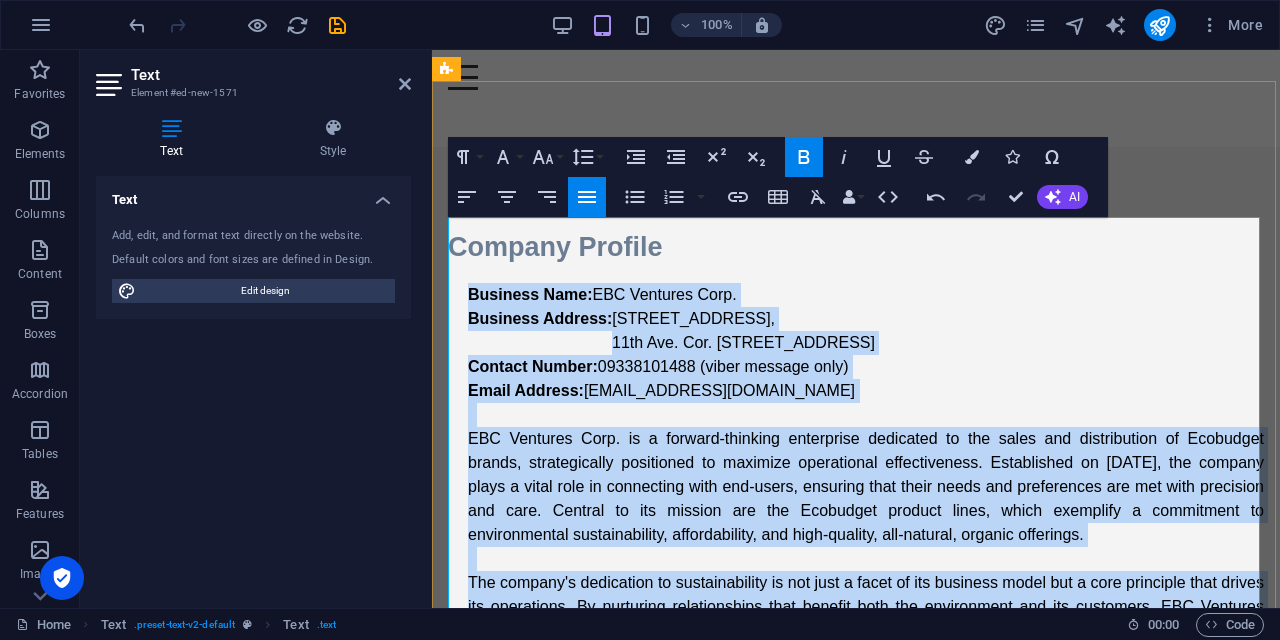 click on "EBC Ventures Corp. is a forward-thinking enterprise dedicated to the sales and distribution of Ecobudget brands, strategically positioned to maximize operational effectiveness. Established on [DATE], the company plays a vital role in connecting with end-users, ensuring that their needs and preferences are met with precision and care. Central to its mission are the Ecobudget product lines, which exemplify a commitment to environmental sustainability, affordability, and high-quality, all-natural, organic offerings." at bounding box center (866, 487) 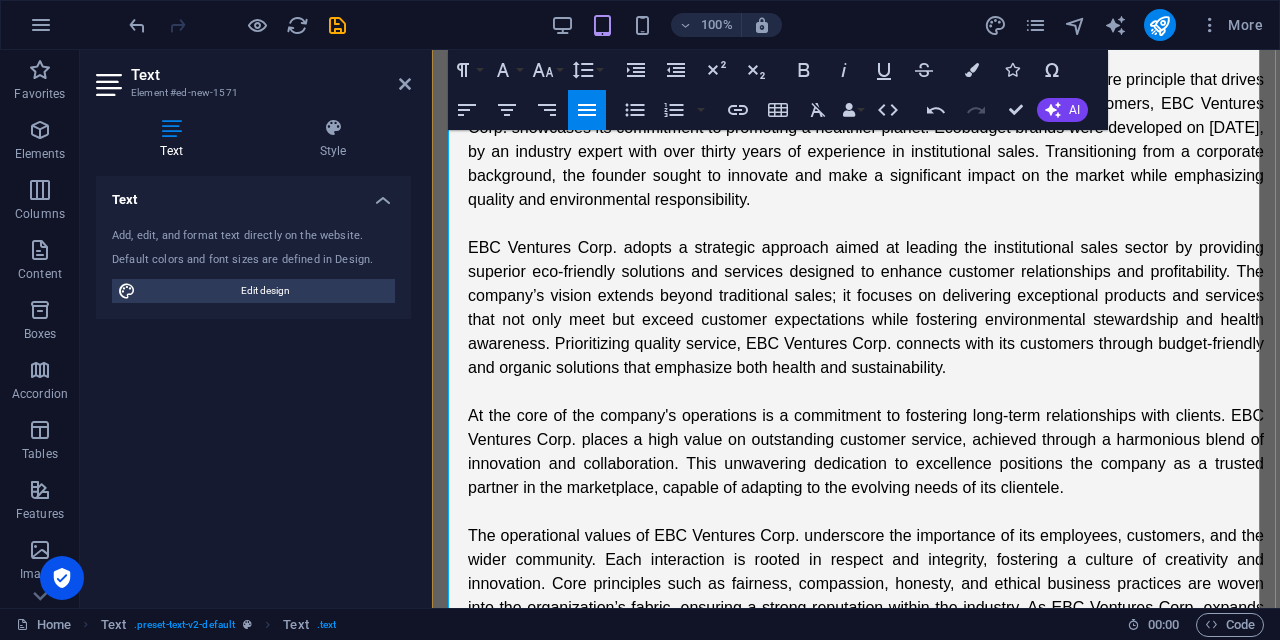 scroll, scrollTop: 767, scrollLeft: 0, axis: vertical 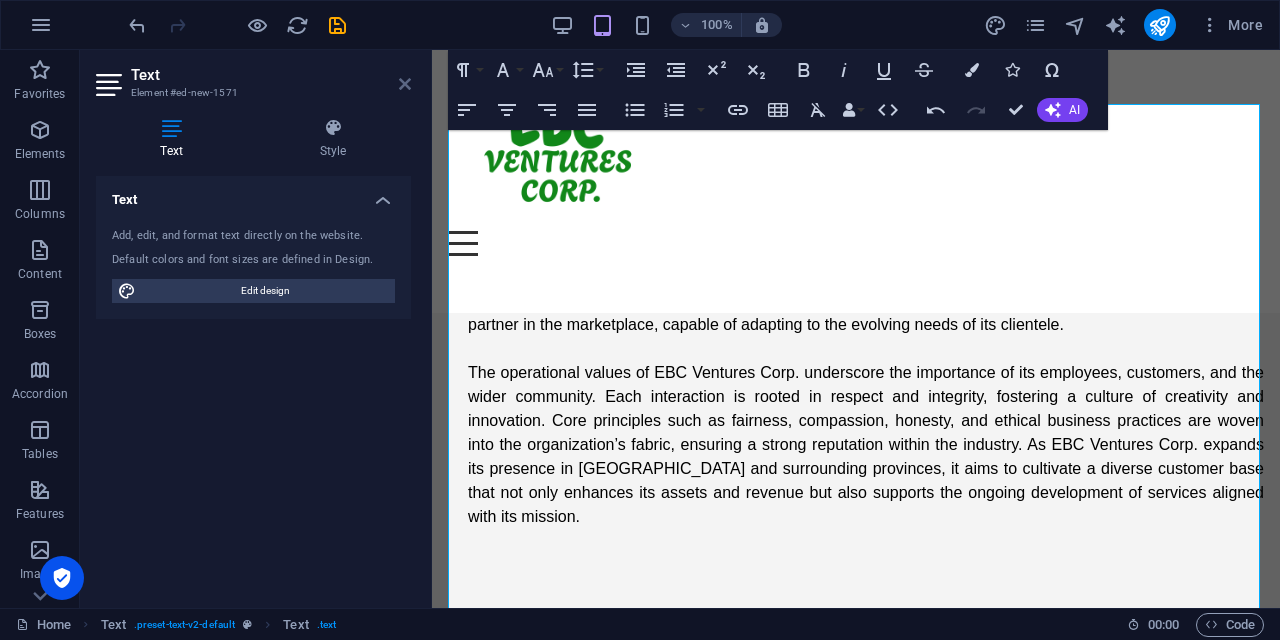 drag, startPoint x: 401, startPoint y: 86, endPoint x: 320, endPoint y: 38, distance: 94.15413 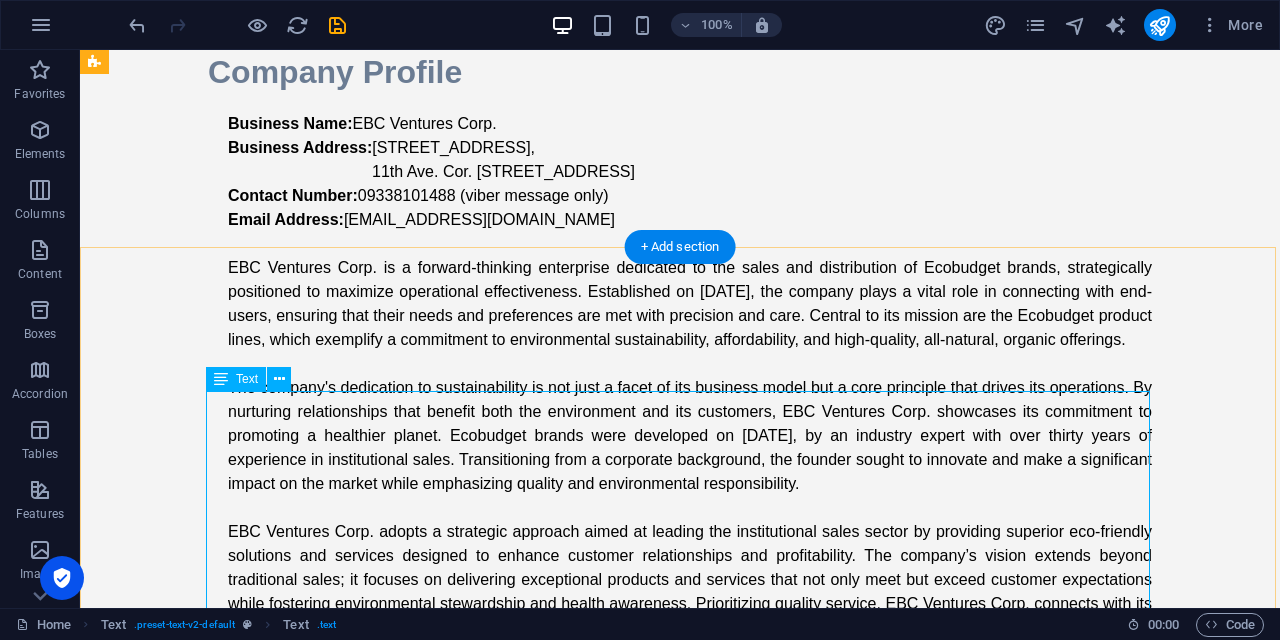 scroll, scrollTop: 0, scrollLeft: 0, axis: both 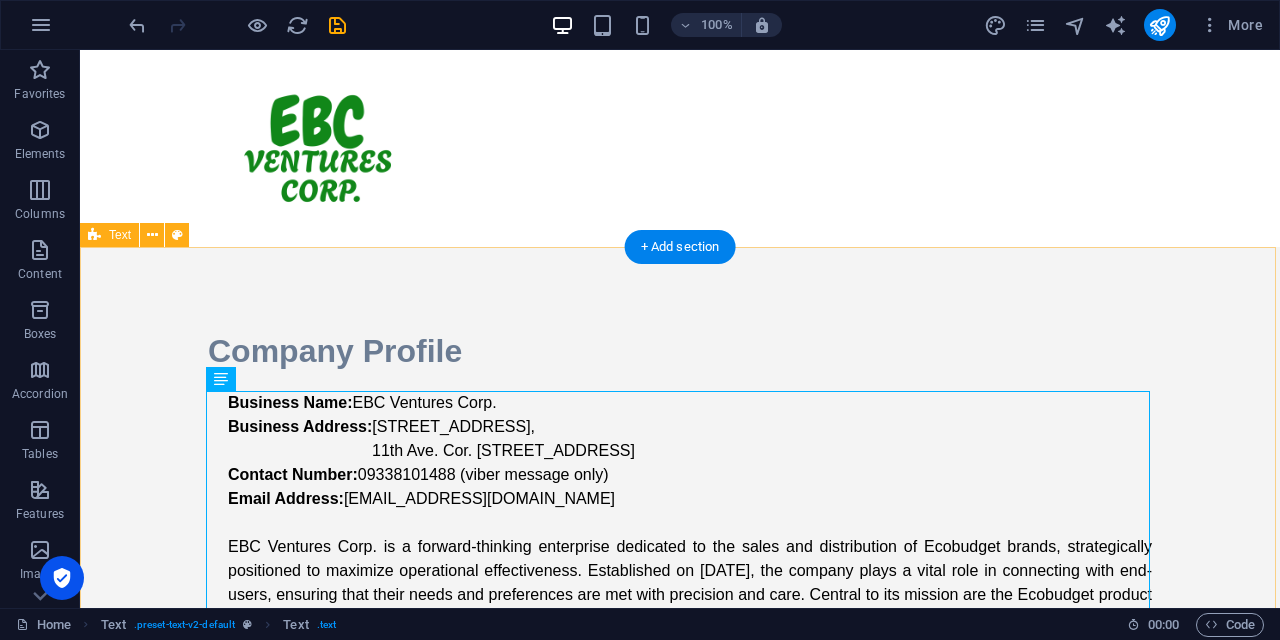 click on "Company Profile Business Name:         EBC Ventures Corp.  Business Address:    U1702, 17F High Street South Corporate Plaza Condominium Tower 2,     11th Ave. Cor. 26th St., Bonifacio Global City, Taguig 1635 Contact Number:       09338101488 (viber message only) Email Address:          info@ebcventures.ph     EBC Ventures Corp. is a forward-thinking enterprise dedicated to the sales and distribution of Ecobudget brands, strategically positioned to maximize operational effectiveness. Established on July 3, 2025, the company plays a vital role in connecting with end-users, ensuring that their needs and preferences are met with precision and care. Central to its mission are the Ecobudget product lines, which exemplify a commitment to environmental sustainability, affordability, and high-quality, all-natural, organic offerings." at bounding box center [680, 767] 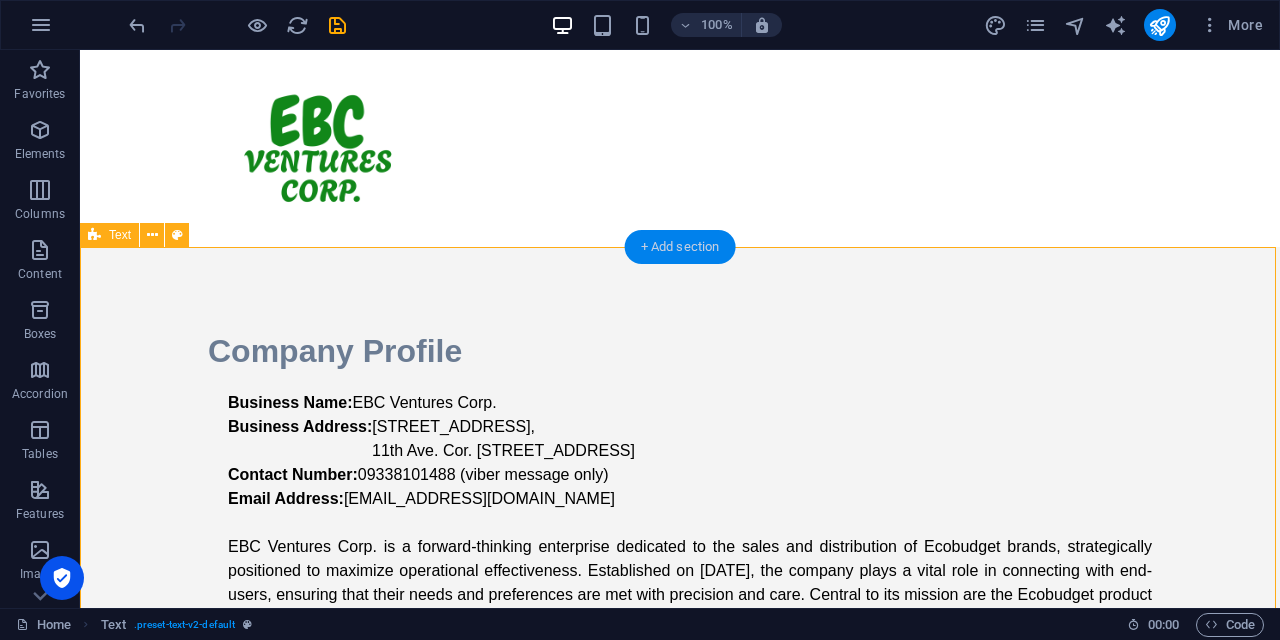 click on "+ Add section" at bounding box center (680, 247) 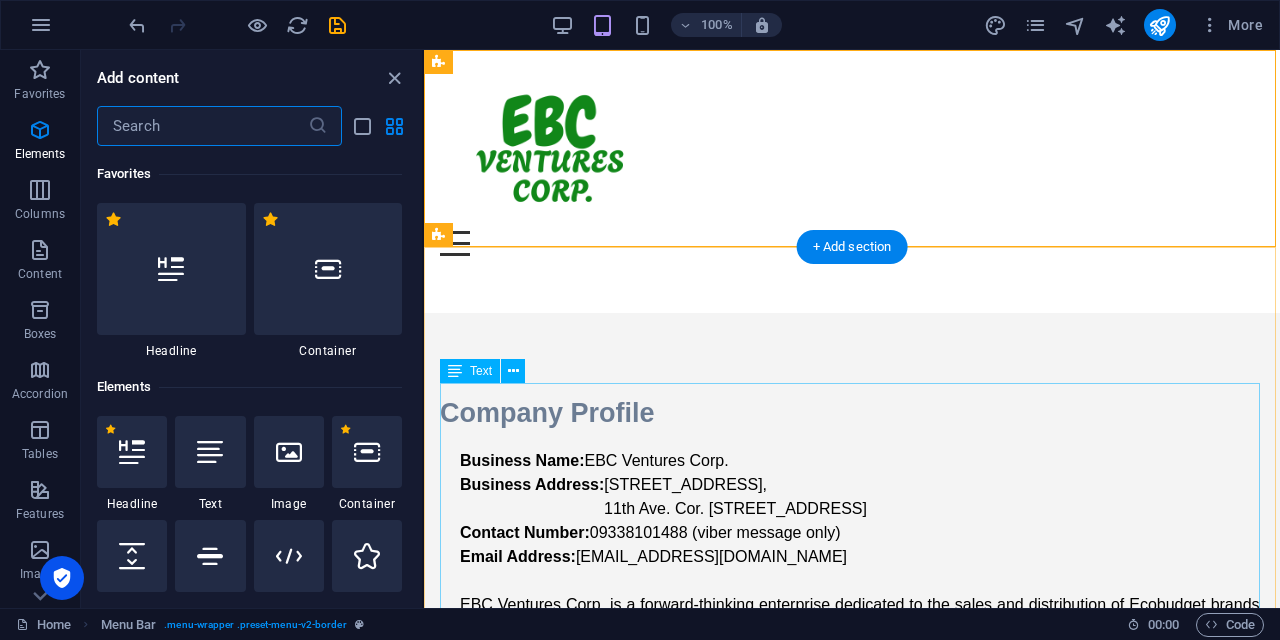 scroll, scrollTop: 3499, scrollLeft: 0, axis: vertical 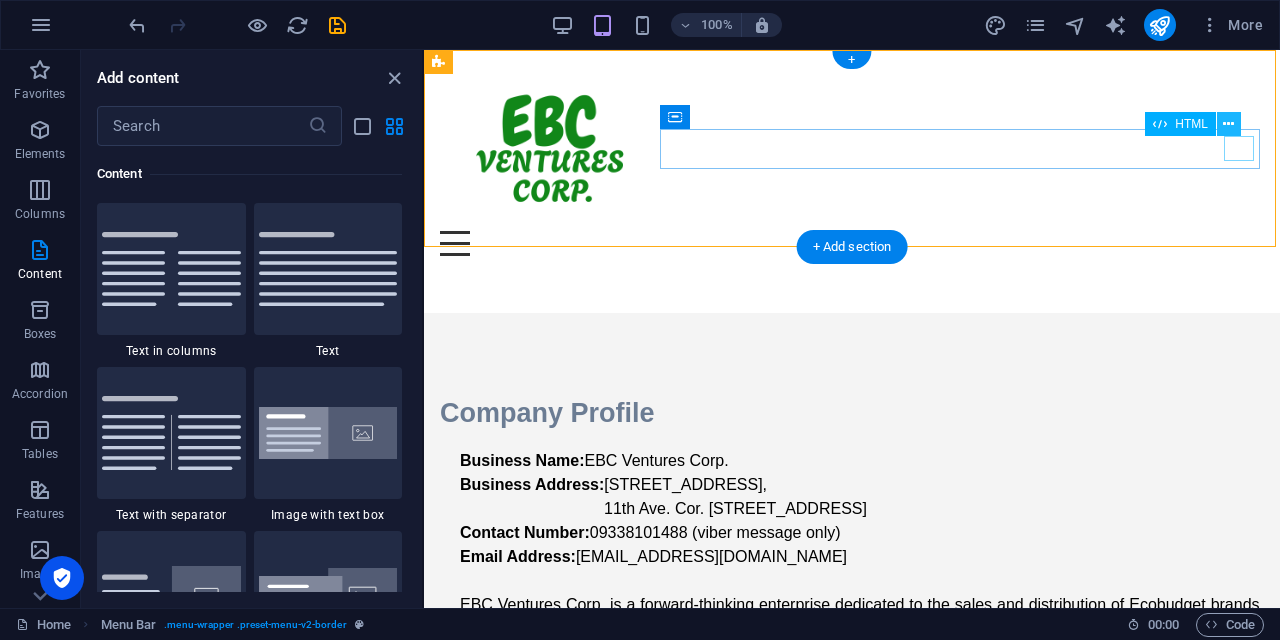 click at bounding box center [1228, 124] 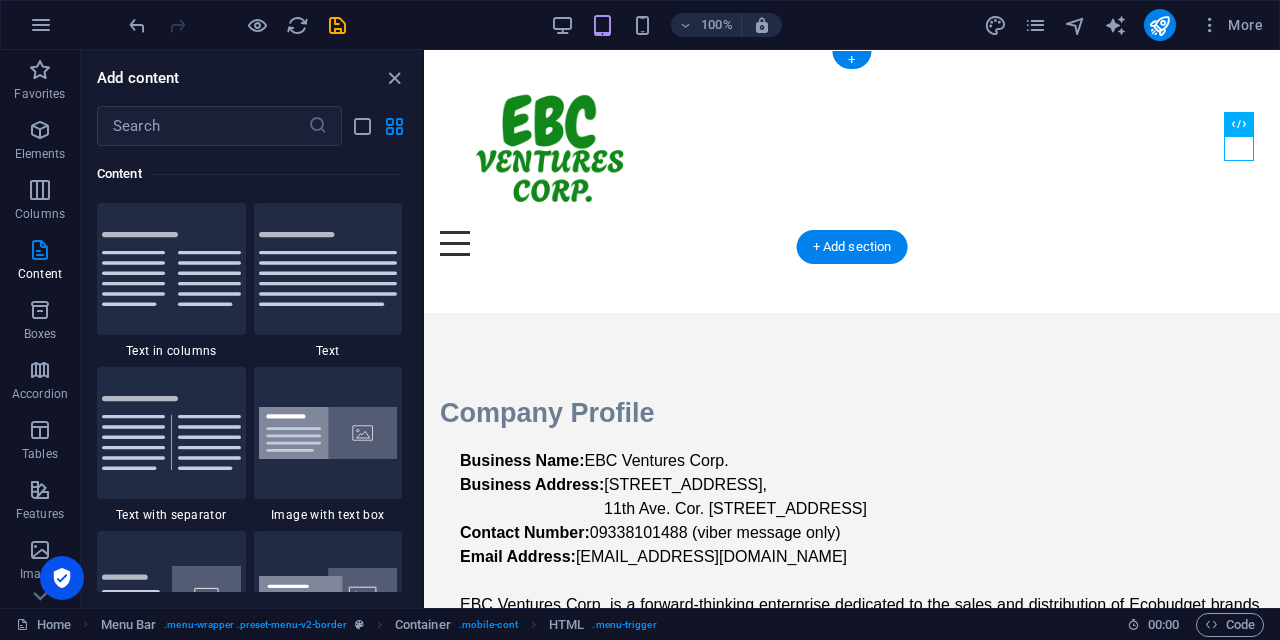 click on "Menu" at bounding box center [852, 243] 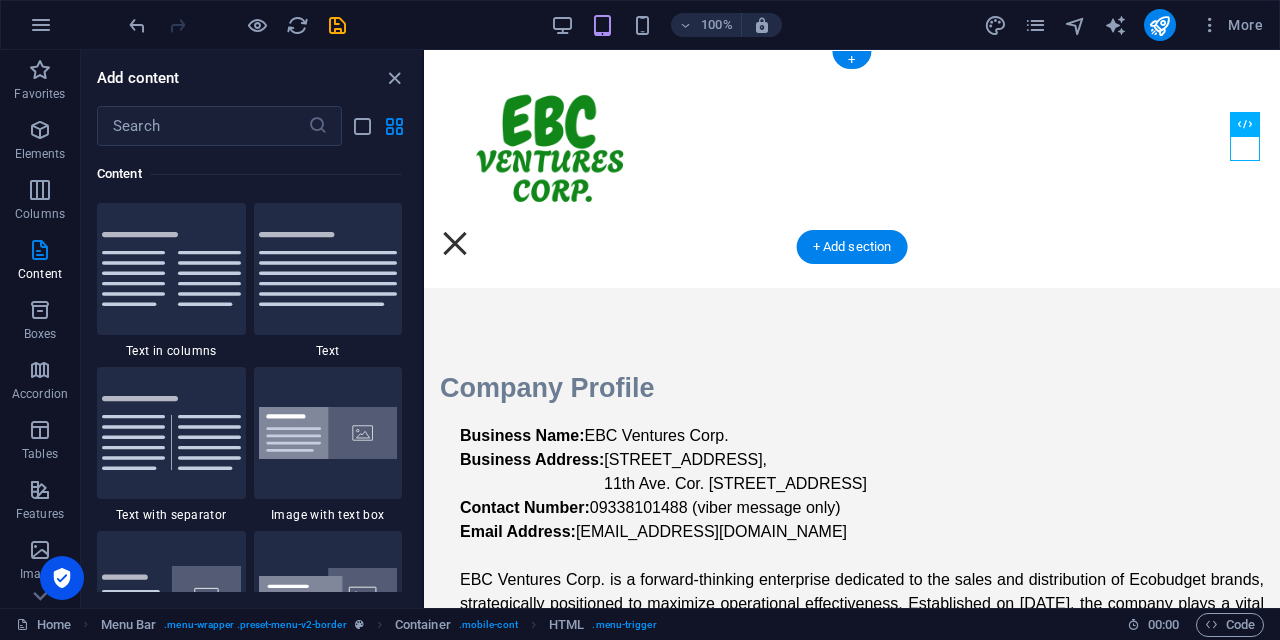 click on "Menu" at bounding box center [455, 243] 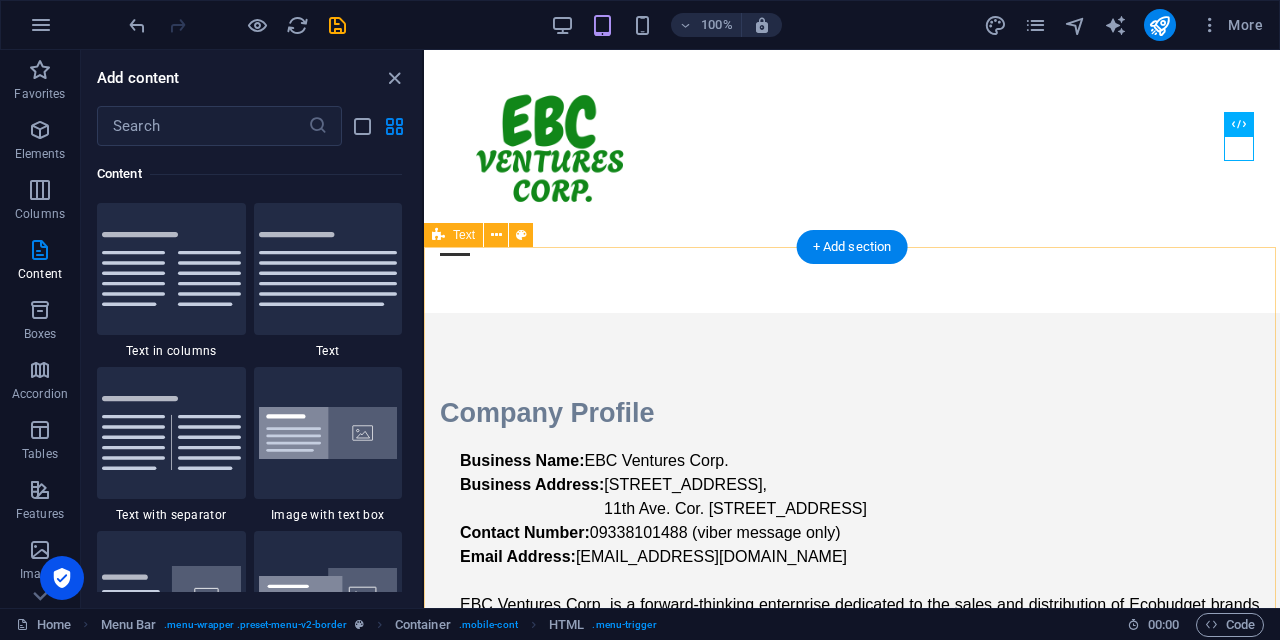 click on "Company Profile Business Name:         EBC Ventures Corp.  Business Address:    U1702, 17F High Street South Corporate Plaza Condominium Tower 2,     11th Ave. Cor. 26th St., Bonifacio Global City, Taguig 1635 Contact Number:       09338101488 (viber message only) Email Address:          info@ebcventures.ph     EBC Ventures Corp. is a forward-thinking enterprise dedicated to the sales and distribution of Ecobudget brands, strategically positioned to maximize operational effectiveness. Established on July 3, 2025, the company plays a vital role in connecting with end-users, ensuring that their needs and preferences are met with precision and care. Central to its mission are the Ecobudget product lines, which exemplify a commitment to environmental sustainability, affordability, and high-quality, all-natural, organic offerings." at bounding box center (852, 877) 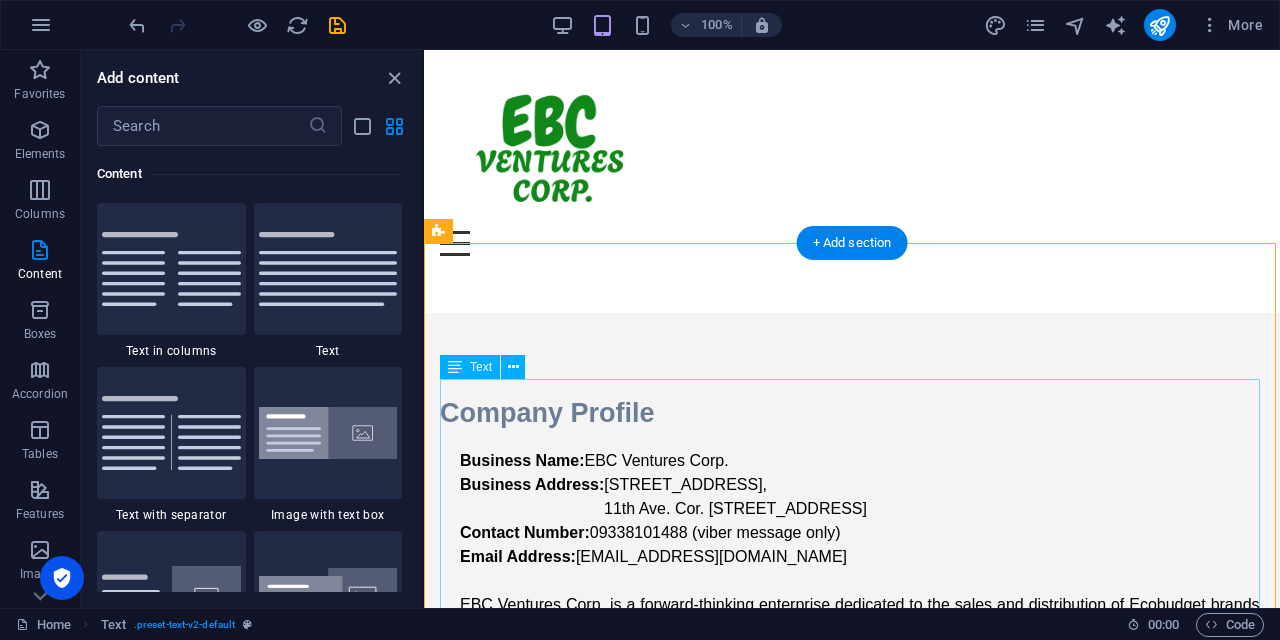 scroll, scrollTop: 18, scrollLeft: 0, axis: vertical 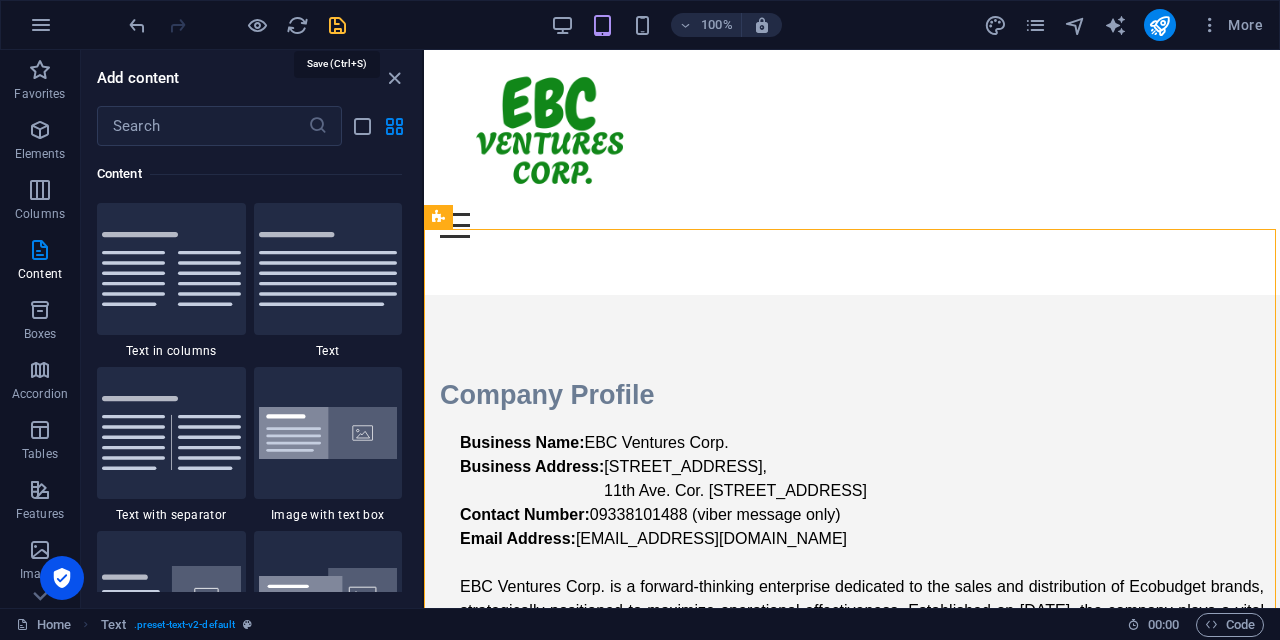 click at bounding box center (337, 25) 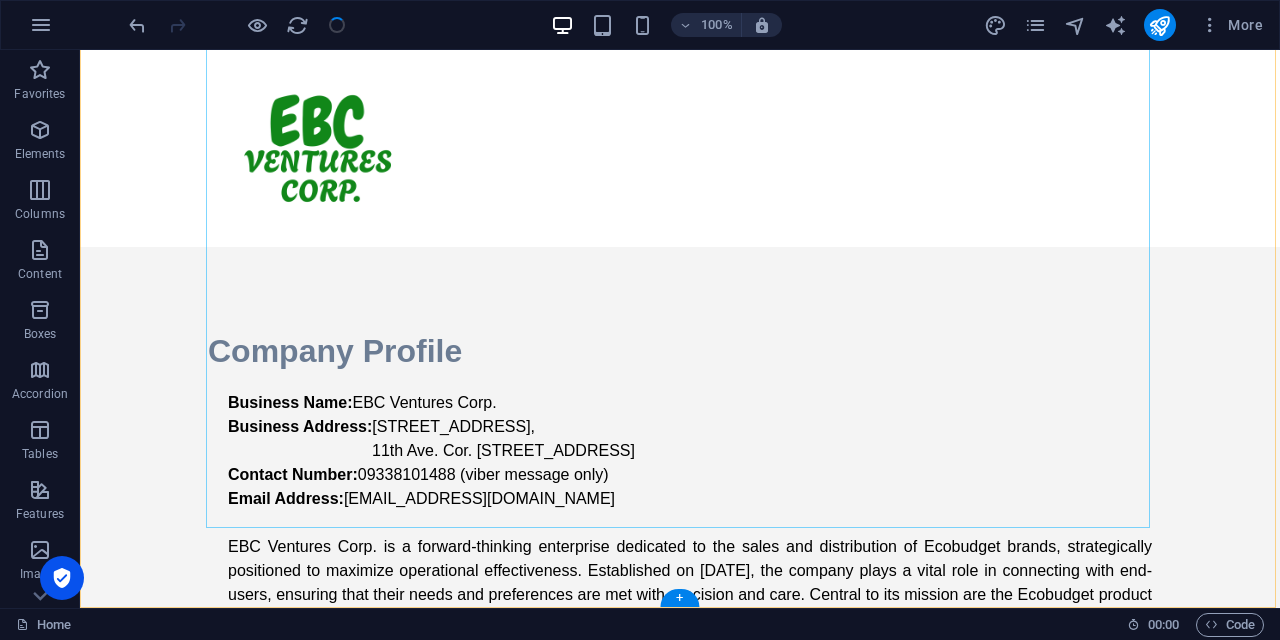 scroll, scrollTop: 703, scrollLeft: 0, axis: vertical 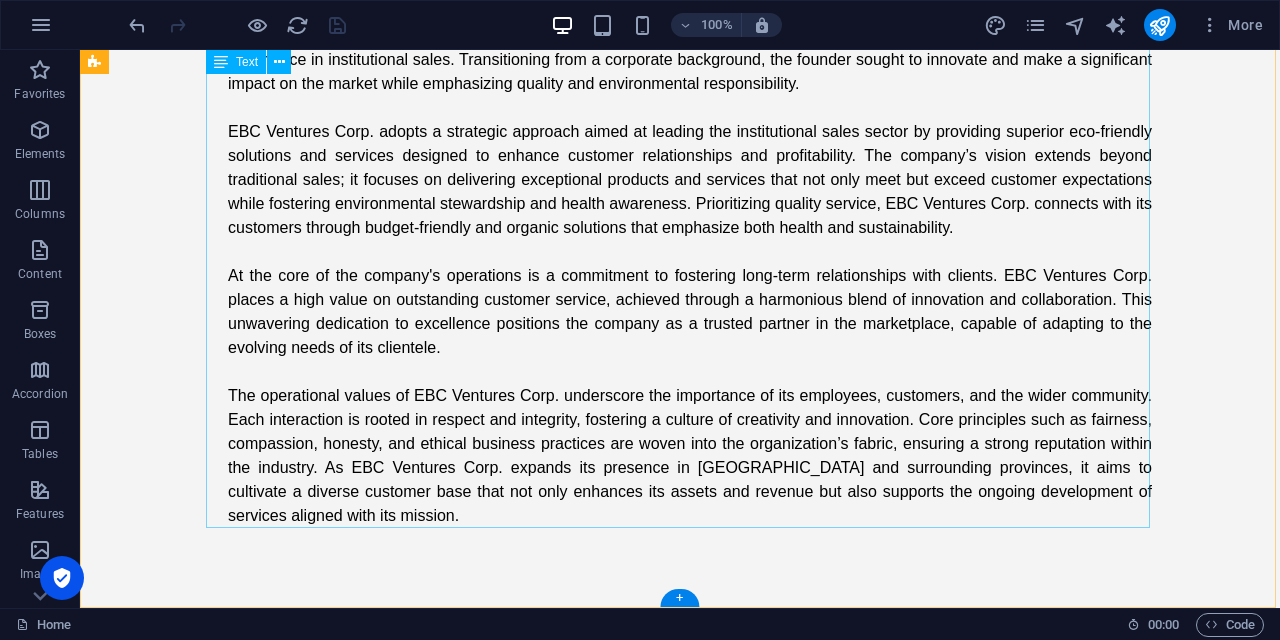 click on "Business Name:         EBC Ventures Corp.  Business Address:    U1702, 17F High Street South Corporate Plaza Condominium Tower 2,     11th Ave. Cor. 26th St., Bonifacio Global City, Taguig 1635 Contact Number:       09338101488 (viber message only) Email Address:          info@ebcventures.ph     EBC Ventures Corp. is a forward-thinking enterprise dedicated to the sales and distribution of Ecobudget brands, strategically positioned to maximize operational effectiveness. Established on July 3, 2025, the company plays a vital role in connecting with end-users, ensuring that their needs and preferences are met with precision and care. Central to its mission are the Ecobudget product lines, which exemplify a commitment to environmental sustainability, affordability, and high-quality, all-natural, organic offerings." at bounding box center [680, 120] 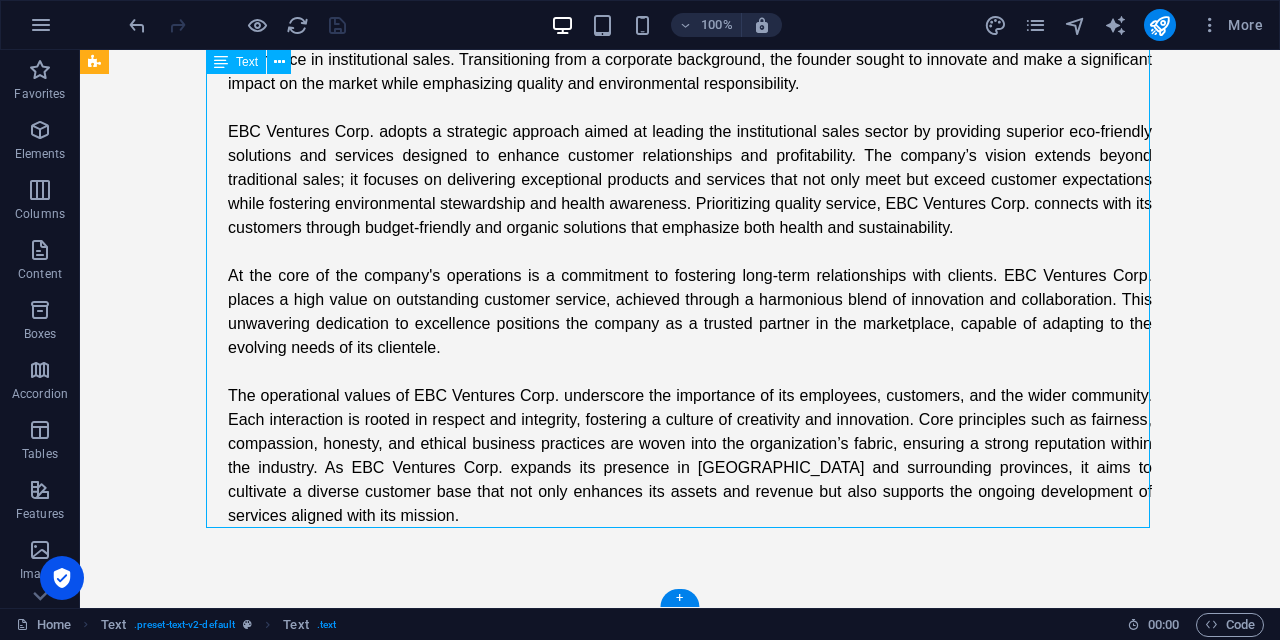 click on "Business Name:         EBC Ventures Corp.  Business Address:    U1702, 17F High Street South Corporate Plaza Condominium Tower 2,     11th Ave. Cor. 26th St., Bonifacio Global City, Taguig 1635 Contact Number:       09338101488 (viber message only) Email Address:          info@ebcventures.ph     EBC Ventures Corp. is a forward-thinking enterprise dedicated to the sales and distribution of Ecobudget brands, strategically positioned to maximize operational effectiveness. Established on July 3, 2025, the company plays a vital role in connecting with end-users, ensuring that their needs and preferences are met with precision and care. Central to its mission are the Ecobudget product lines, which exemplify a commitment to environmental sustainability, affordability, and high-quality, all-natural, organic offerings." at bounding box center [680, 120] 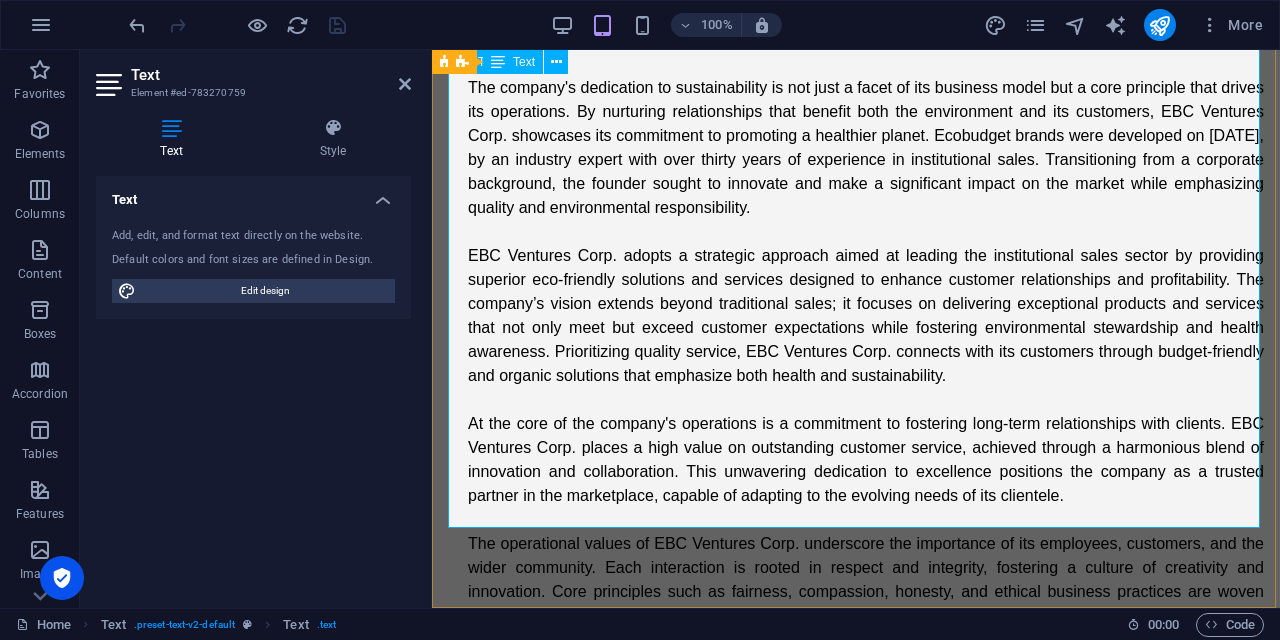 scroll, scrollTop: 767, scrollLeft: 0, axis: vertical 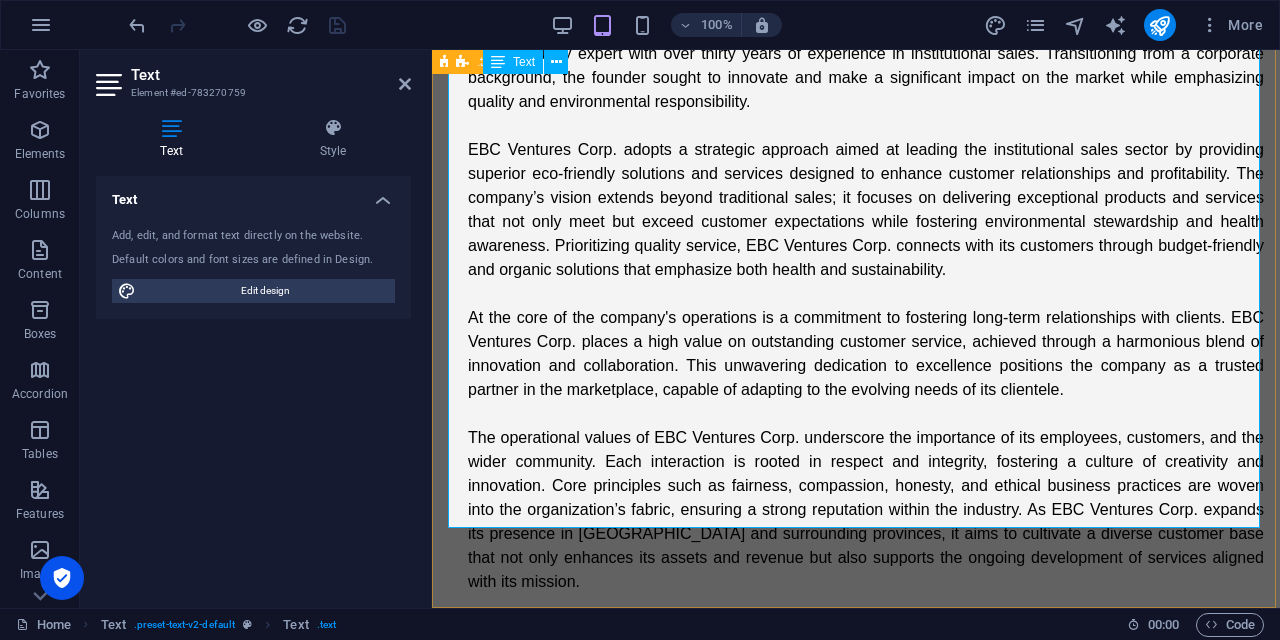 click on "The operational values of EBC Ventures Corp. underscore the importance of its employees, customers, and the wider community. Each interaction is rooted in respect and integrity, fostering a culture of creativity and innovation. Core principles such as fairness, compassion, honesty, and ethical business practices are woven into the organization’s fabric, ensuring a strong reputation within the industry. As EBC Ventures Corp. expands its presence in [GEOGRAPHIC_DATA] and surrounding provinces, it aims to cultivate a diverse customer base that not only enhances its assets and revenue but also supports the ongoing development of services aligned with its mission." at bounding box center [866, 510] 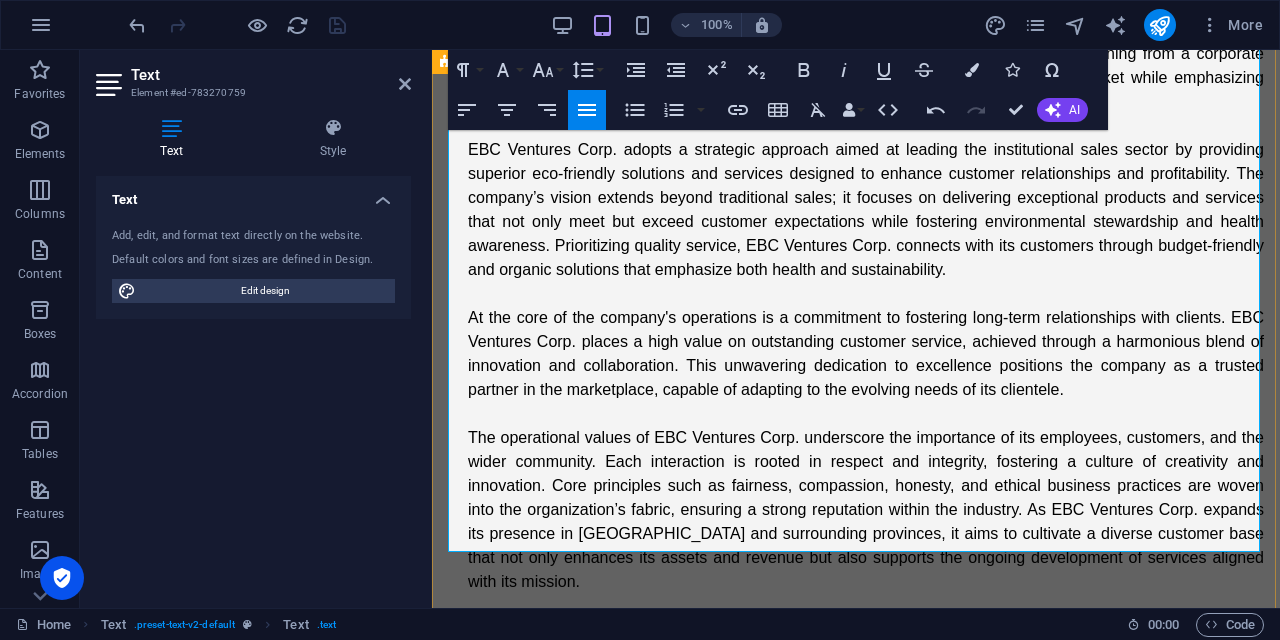 click on "The operational values of EBC Ventures Corp. underscore the importance of its employees, customers, and the wider community. Each interaction is rooted in respect and integrity, fostering a culture of creativity and innovation. Core principles such as fairness, compassion, honesty, and ethical business practices are woven into the organization’s fabric, ensuring a strong reputation within the industry. As EBC Ventures Corp. expands its presence in [GEOGRAPHIC_DATA] and surrounding provinces, it aims to cultivate a diverse customer base that not only enhances its assets and revenue but also supports the ongoing development of services aligned with its mission." at bounding box center [866, 510] 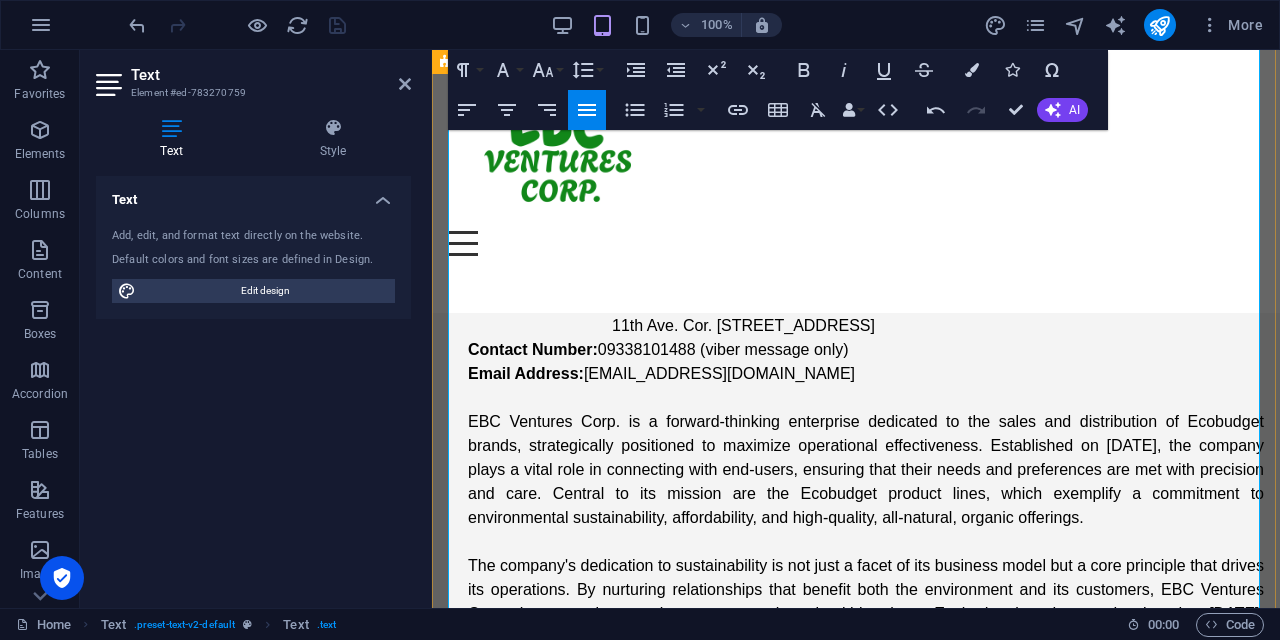 scroll, scrollTop: 0, scrollLeft: 0, axis: both 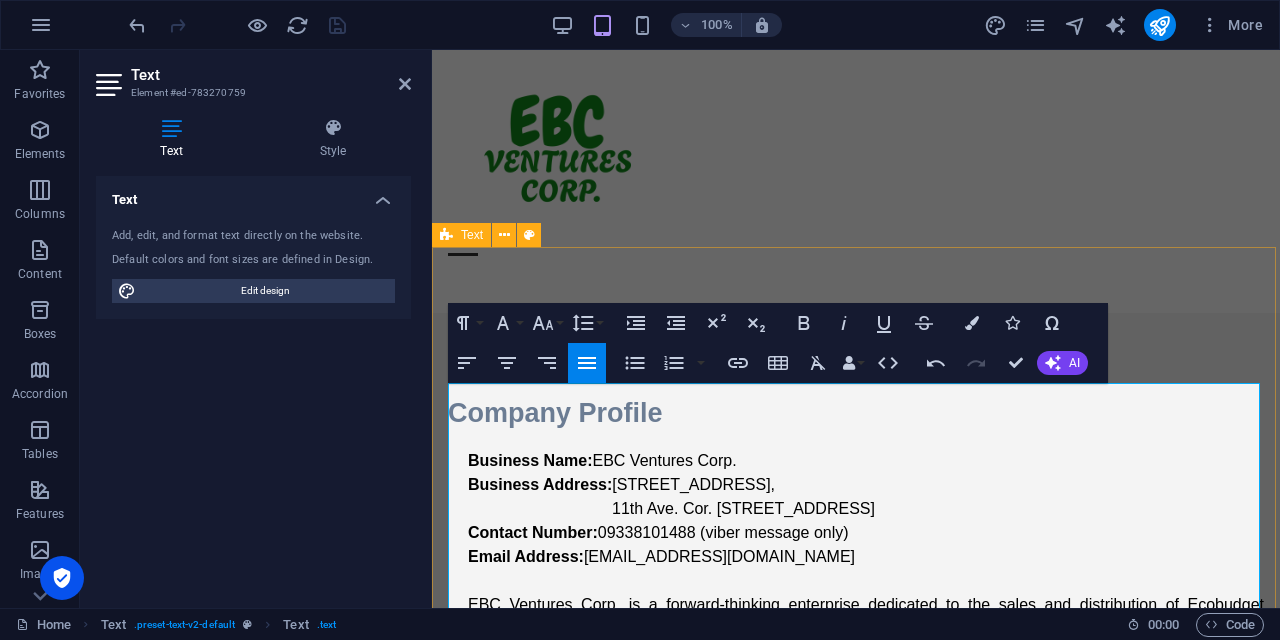 click on "Contact Number:       09338101488 (viber message only)" at bounding box center [866, 533] 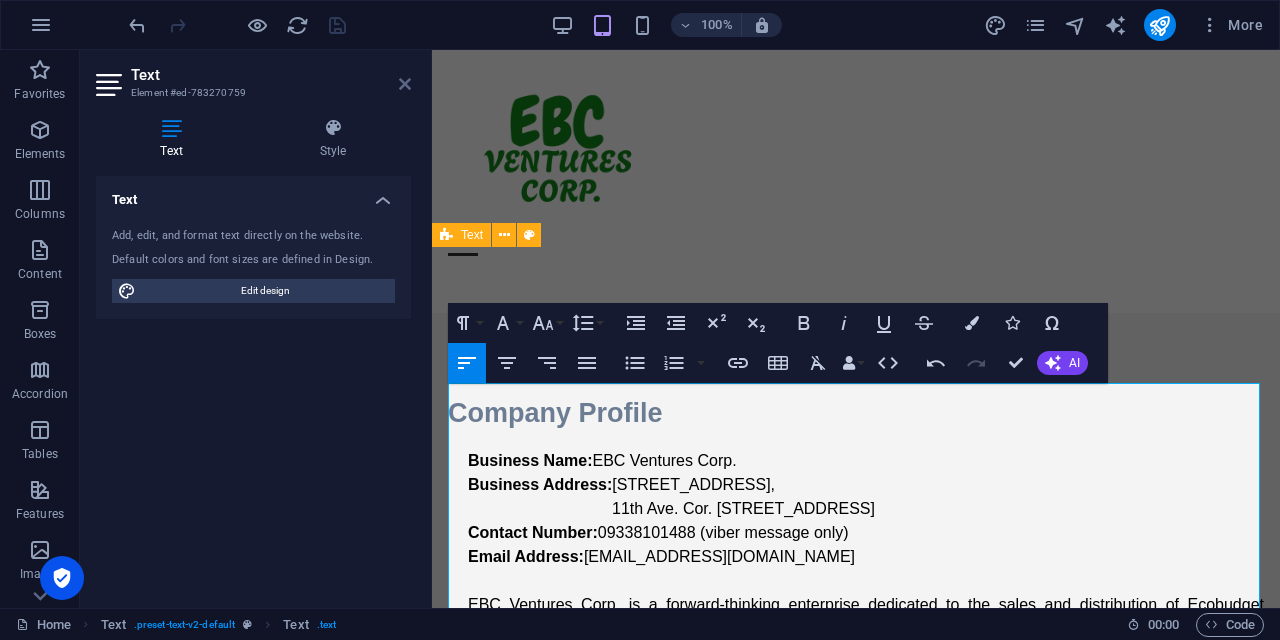 click at bounding box center (405, 84) 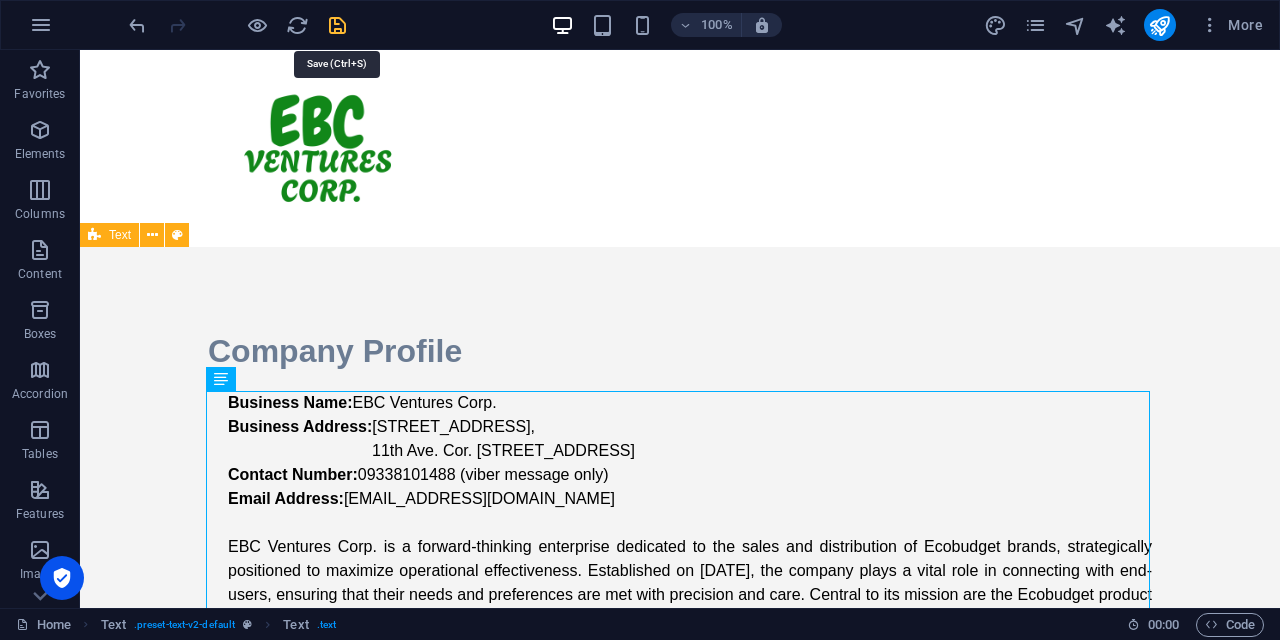click at bounding box center [337, 25] 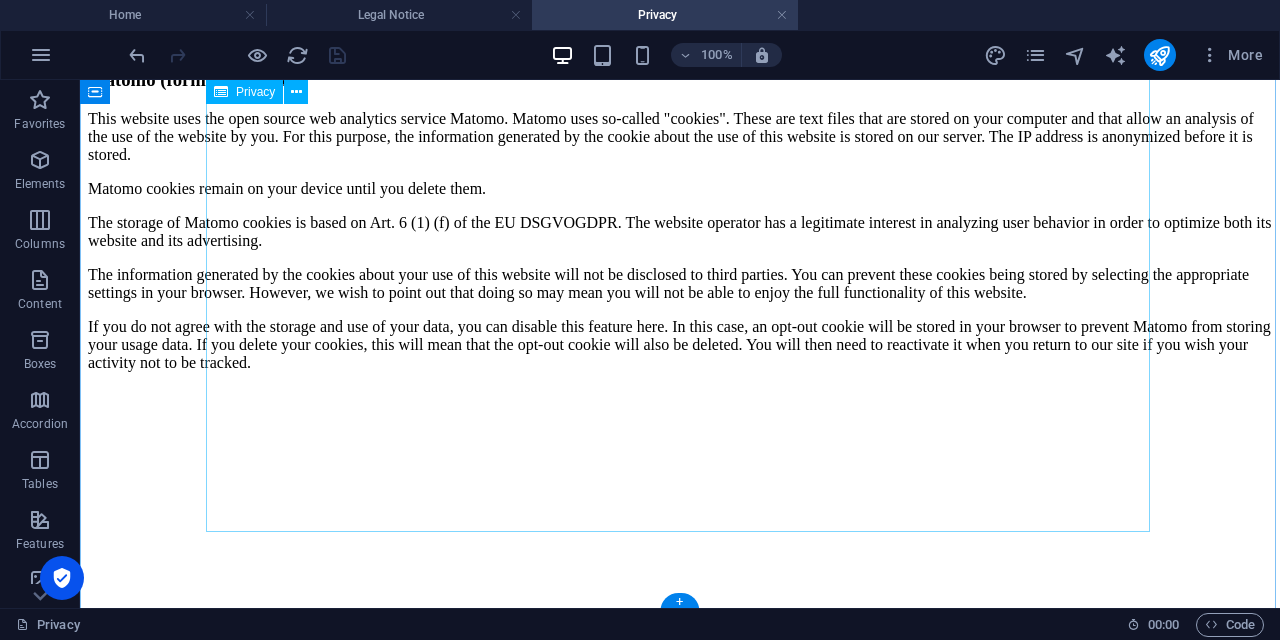 scroll, scrollTop: 3681, scrollLeft: 0, axis: vertical 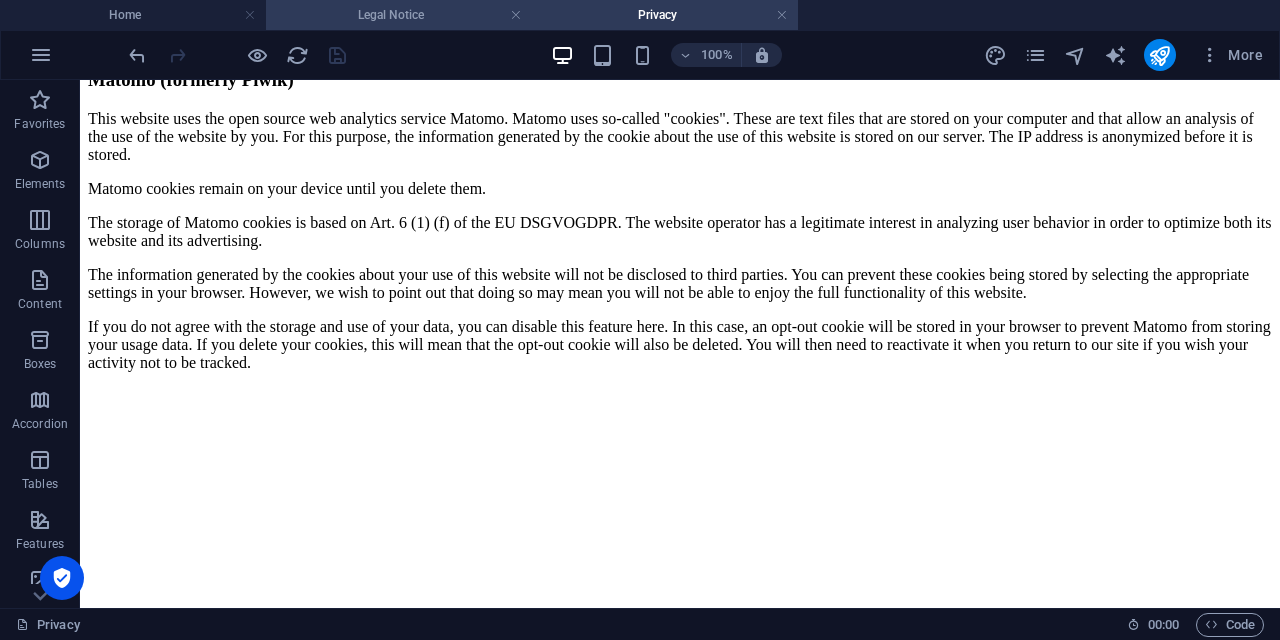 click on "Legal Notice" at bounding box center (399, 15) 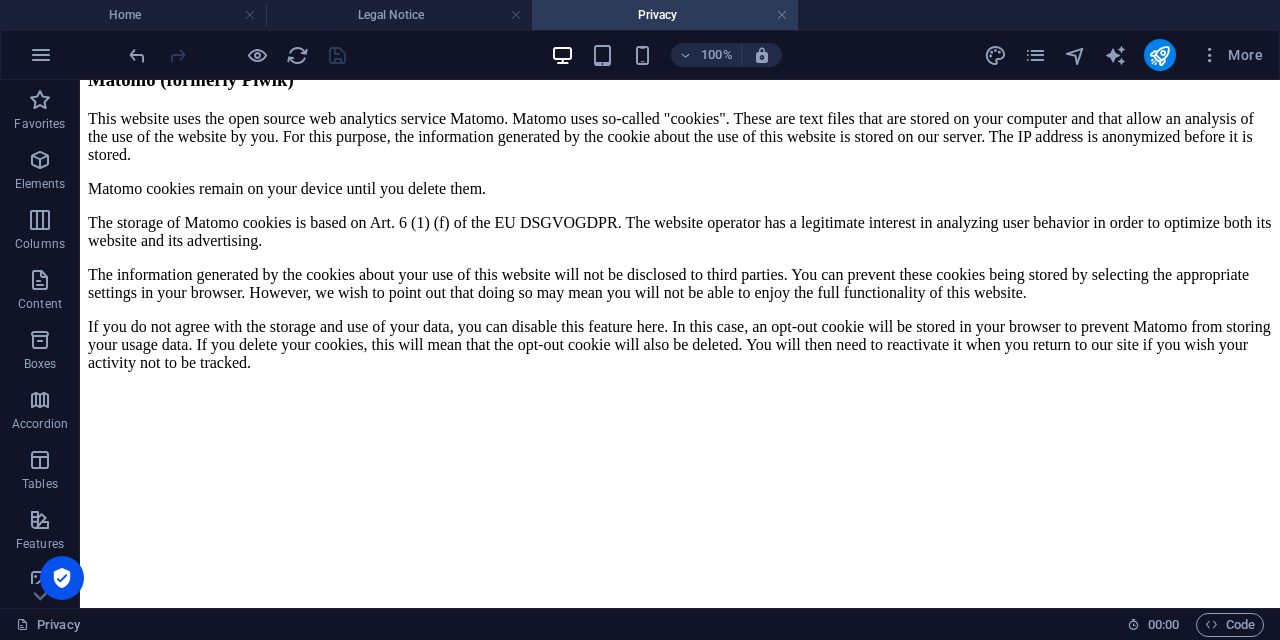 scroll, scrollTop: 0, scrollLeft: 0, axis: both 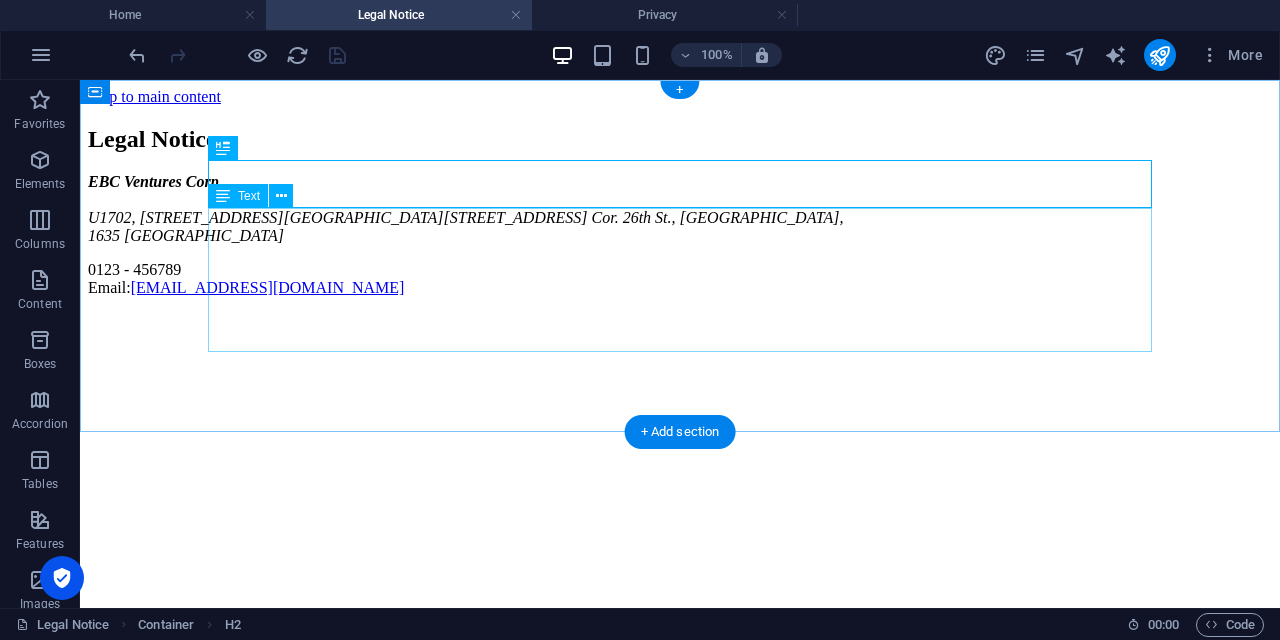 click on "EBC Ventures Corp.   U1702, 17F High Street South Corporate Plaza Condominium Tower 2,  11th Ave. Cor. 26th St., Bonifacio Global City,  1635   Taguig City 0123 - 456789 Email:  info@ebcventures.ph" at bounding box center (680, 235) 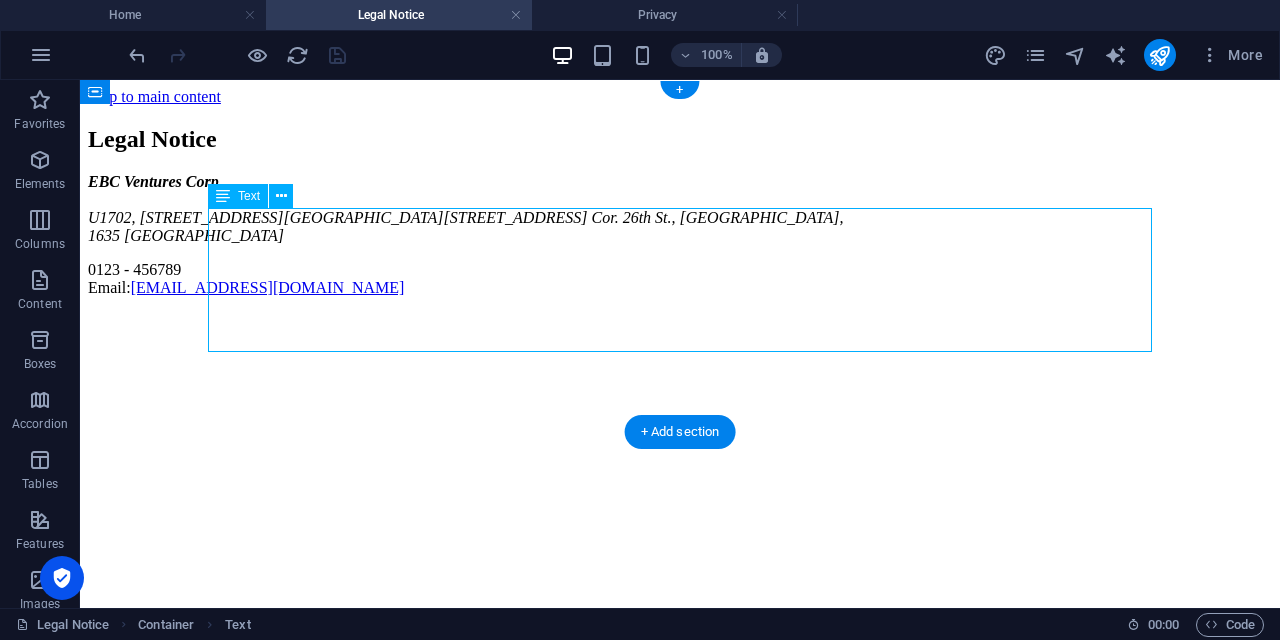 click on "EBC Ventures Corp.   U1702, 17F High Street South Corporate Plaza Condominium Tower 2,  11th Ave. Cor. 26th St., Bonifacio Global City,  1635   Taguig City 0123 - 456789 Email:  info@ebcventures.ph" at bounding box center (680, 235) 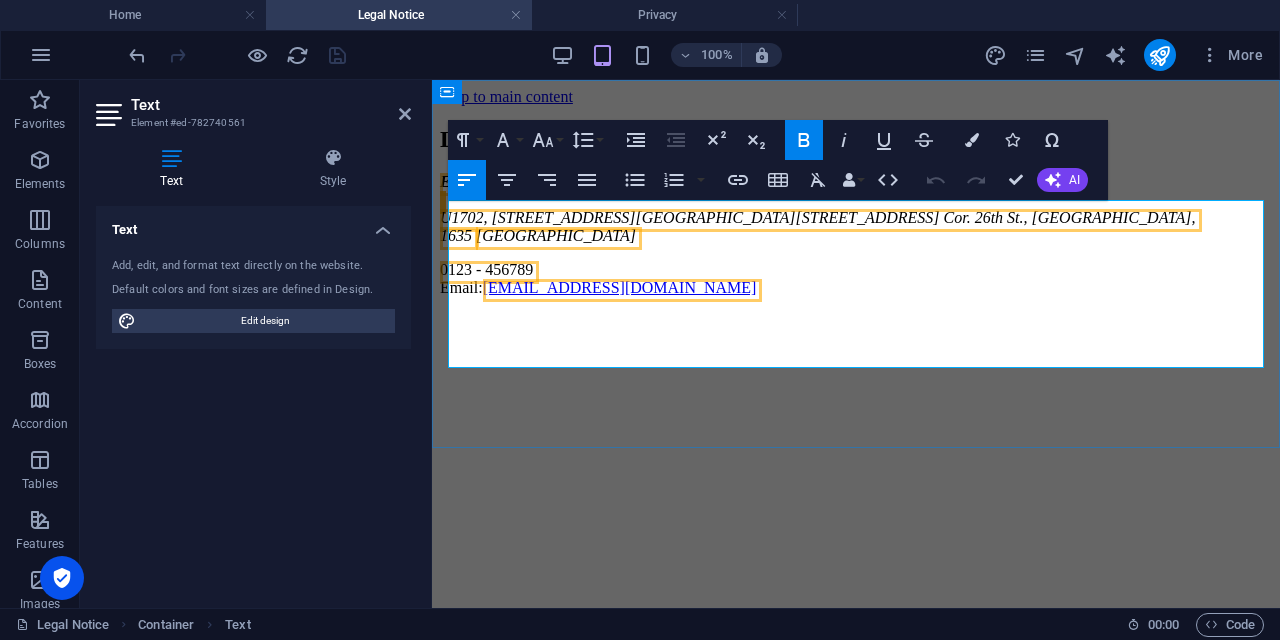 click on "EBC Ventures Corp.   U1702, 17F High Street South Corporate Plaza Condominium Tower 2,  11th Ave. Cor. 26th St., Bonifacio Global City,  1635   Taguig City" at bounding box center [856, 209] 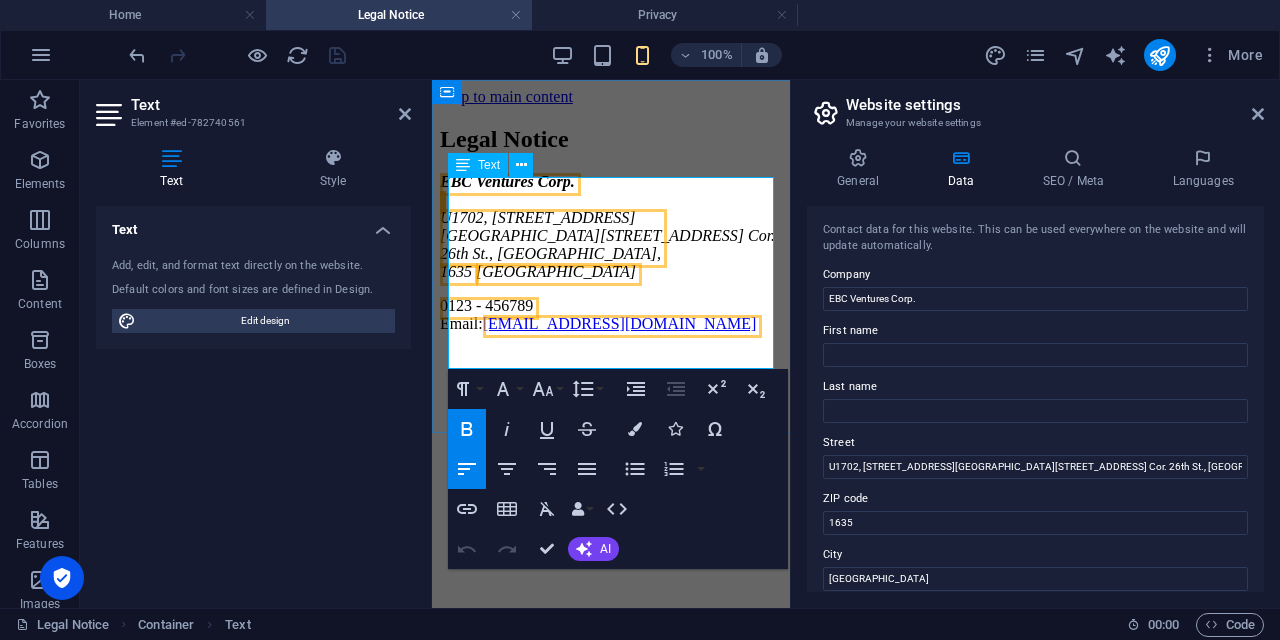 click on "EBC Ventures Corp." at bounding box center (507, 181) 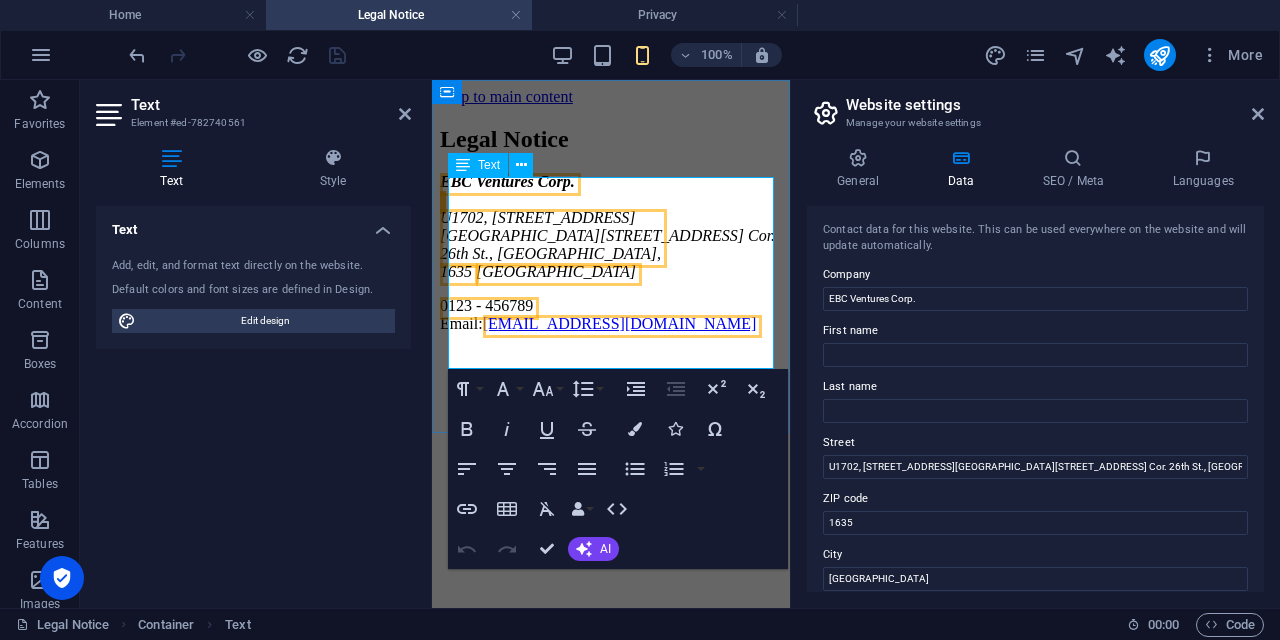 click on "EBC Ventures Corp.   U1702, 17F High Street South Corporate Plaza Condominium Tower 2,  11th Ave. Cor. 26th St., Bonifacio Global City,  1635   Taguig City" at bounding box center [611, 227] 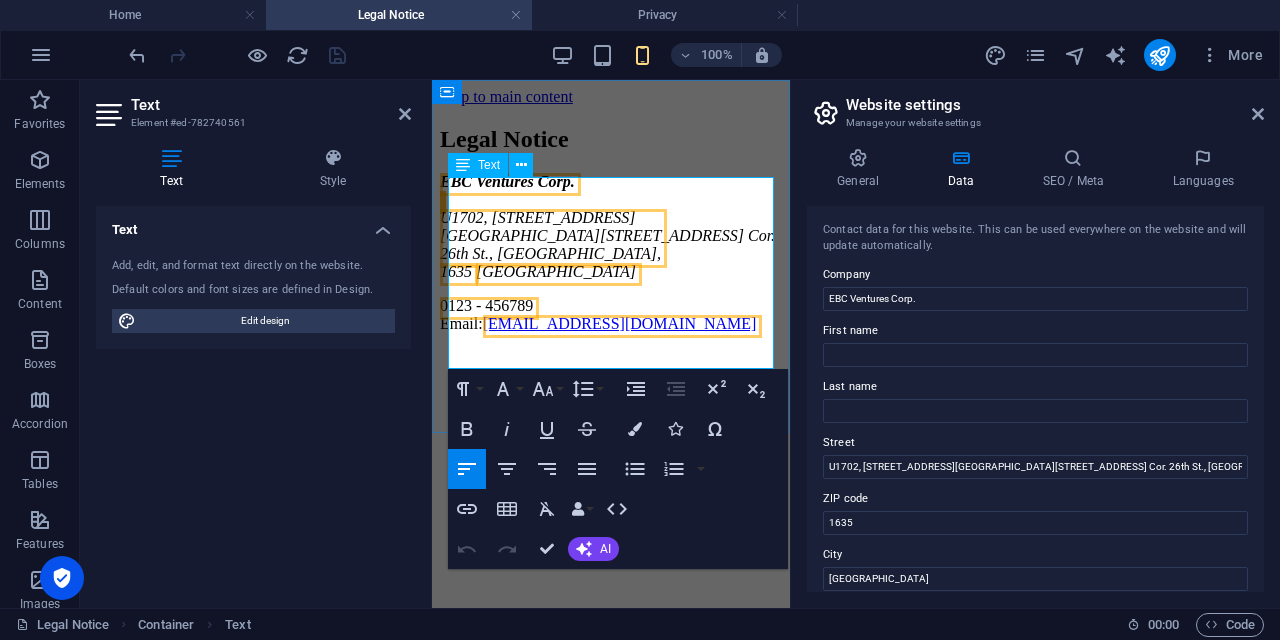 click on "EBC Ventures Corp.   U1702, 17F High Street South Corporate Plaza Condominium Tower 2,  11th Ave. Cor. 26th St., Bonifacio Global City,  1635   Taguig City" at bounding box center (611, 227) 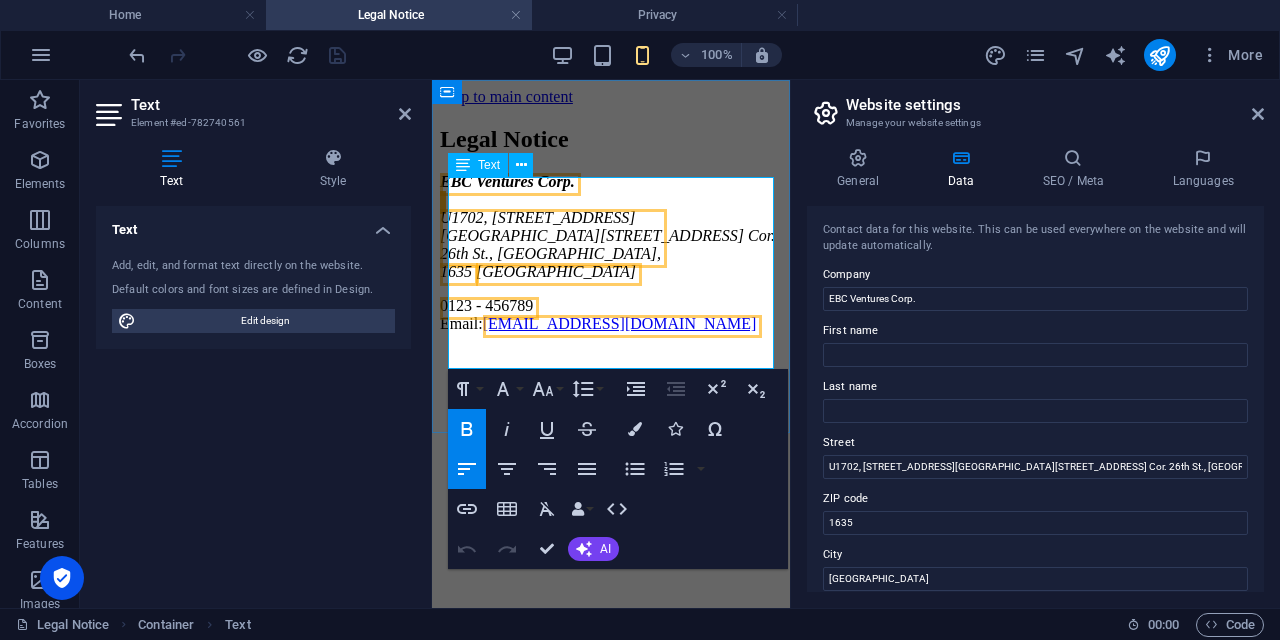 click on "EBC Ventures Corp." at bounding box center [507, 181] 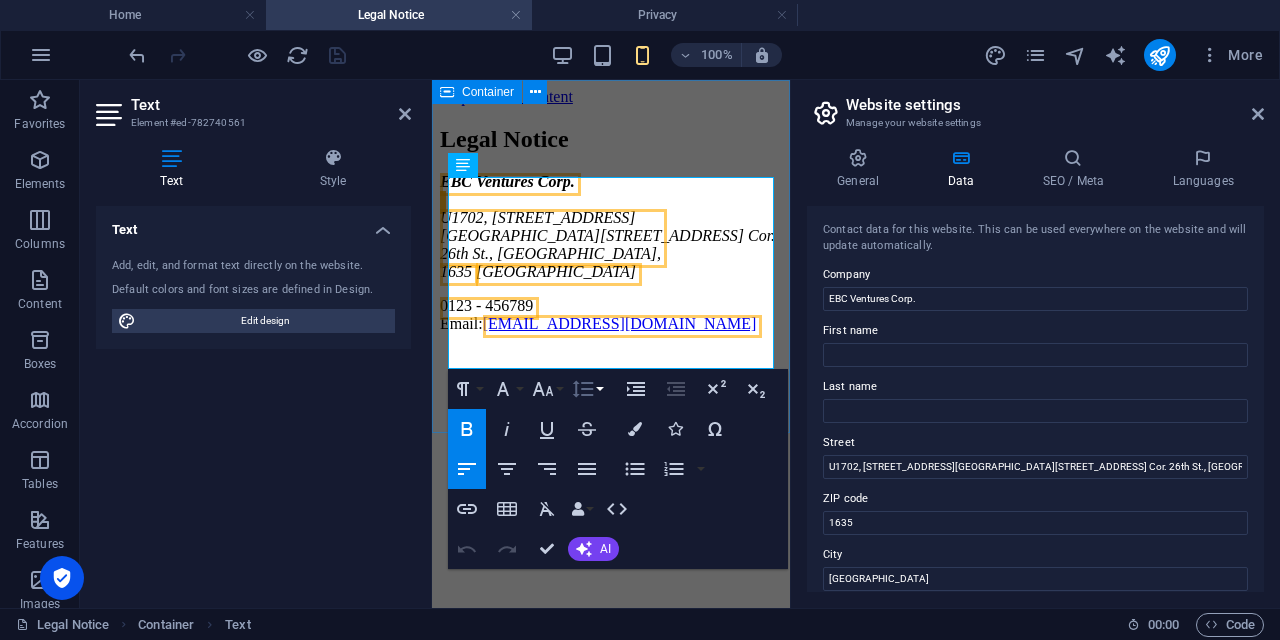 click 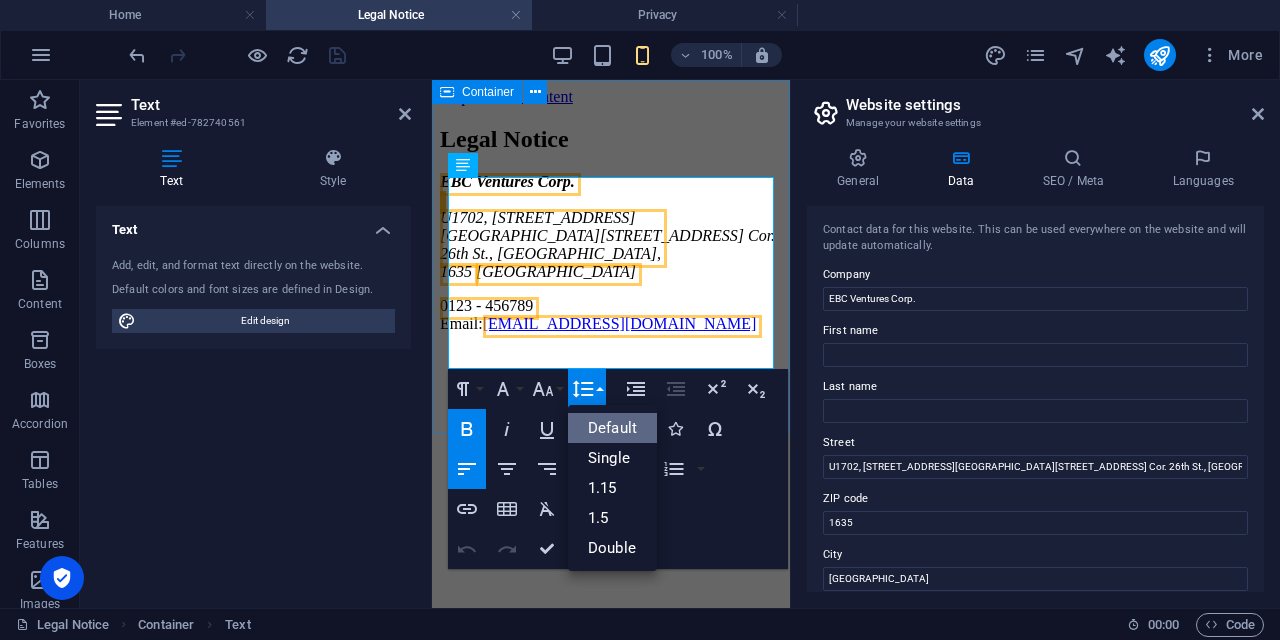scroll, scrollTop: 0, scrollLeft: 0, axis: both 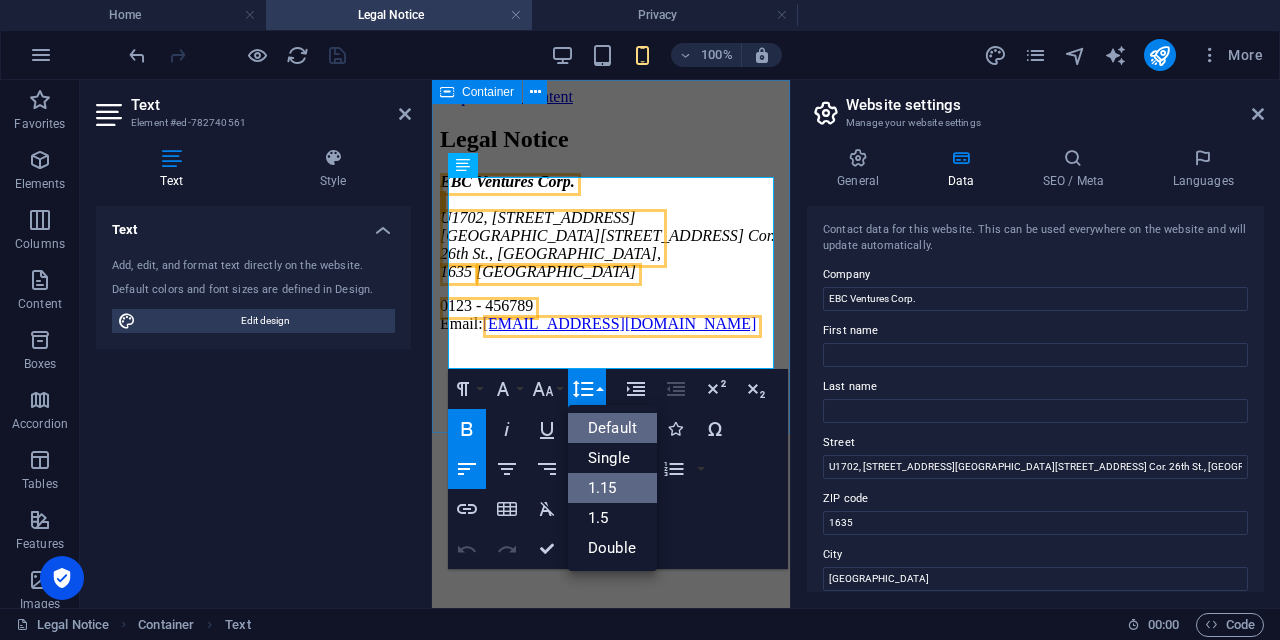 click on "1.15" at bounding box center (612, 488) 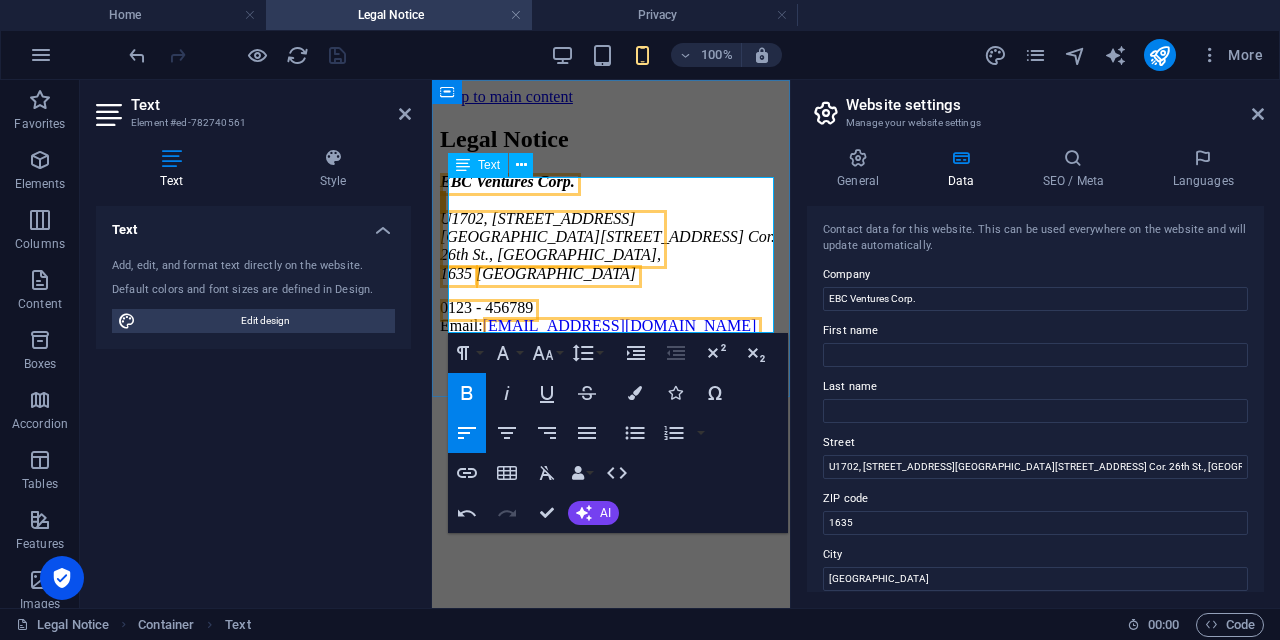 click on "EBC Ventures Corp." at bounding box center [507, 181] 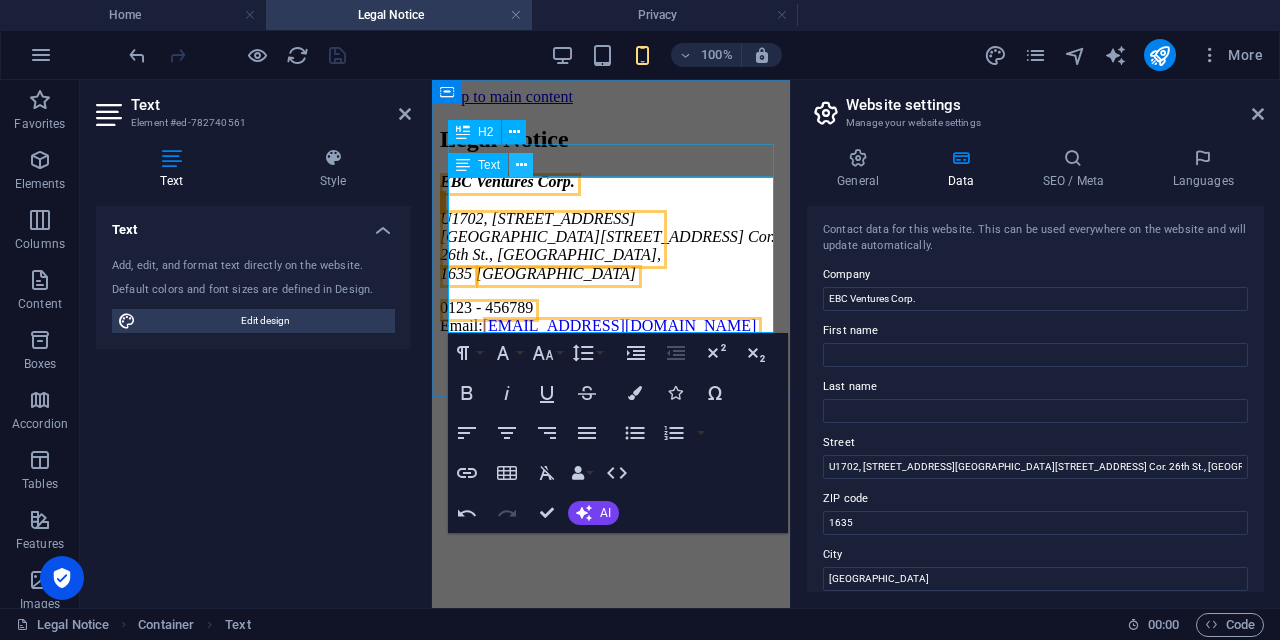 click at bounding box center (521, 165) 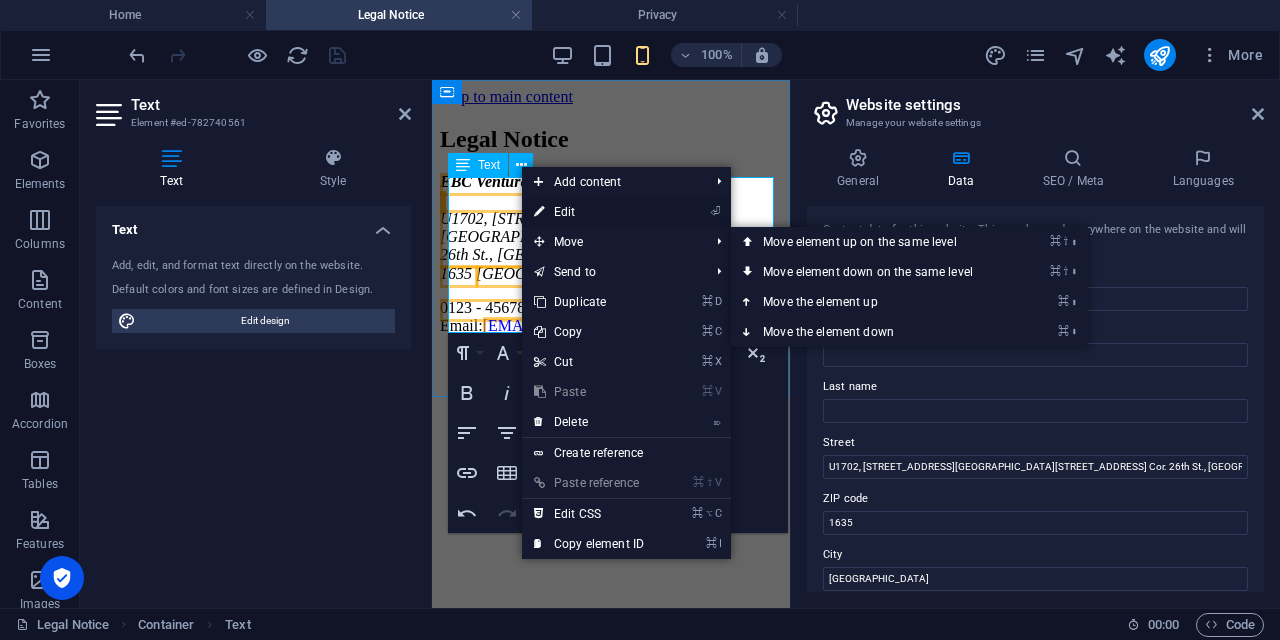 click on "⏎  Edit" at bounding box center [589, 212] 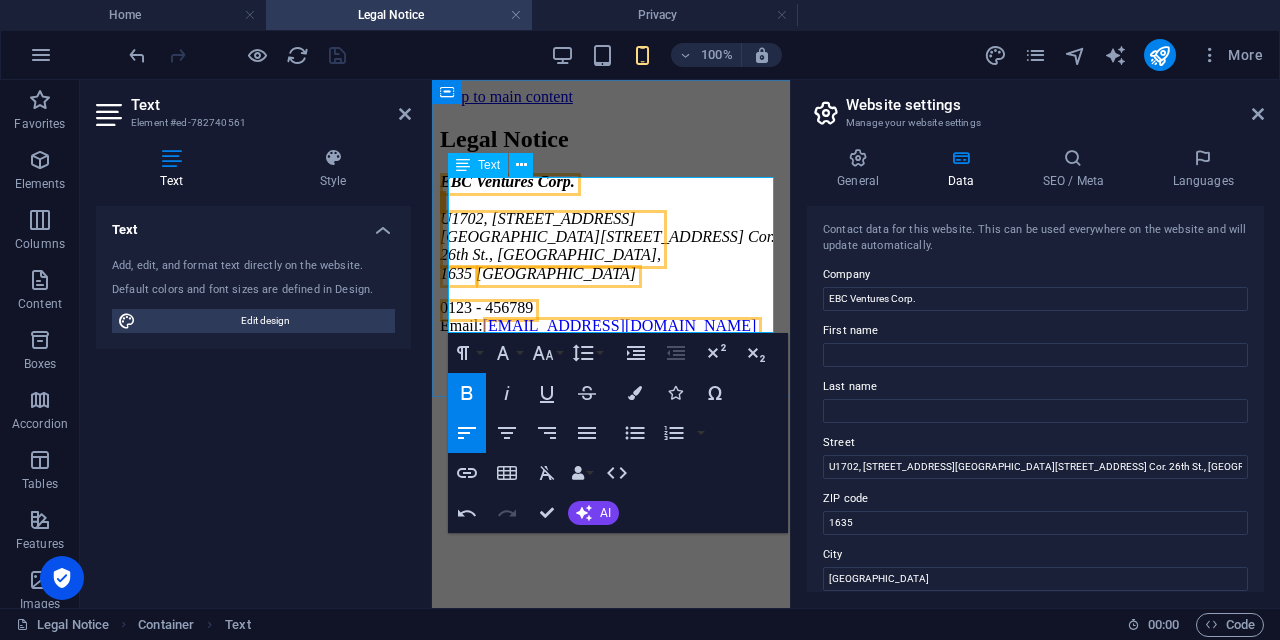click on "EBC Ventures Corp." at bounding box center (507, 181) 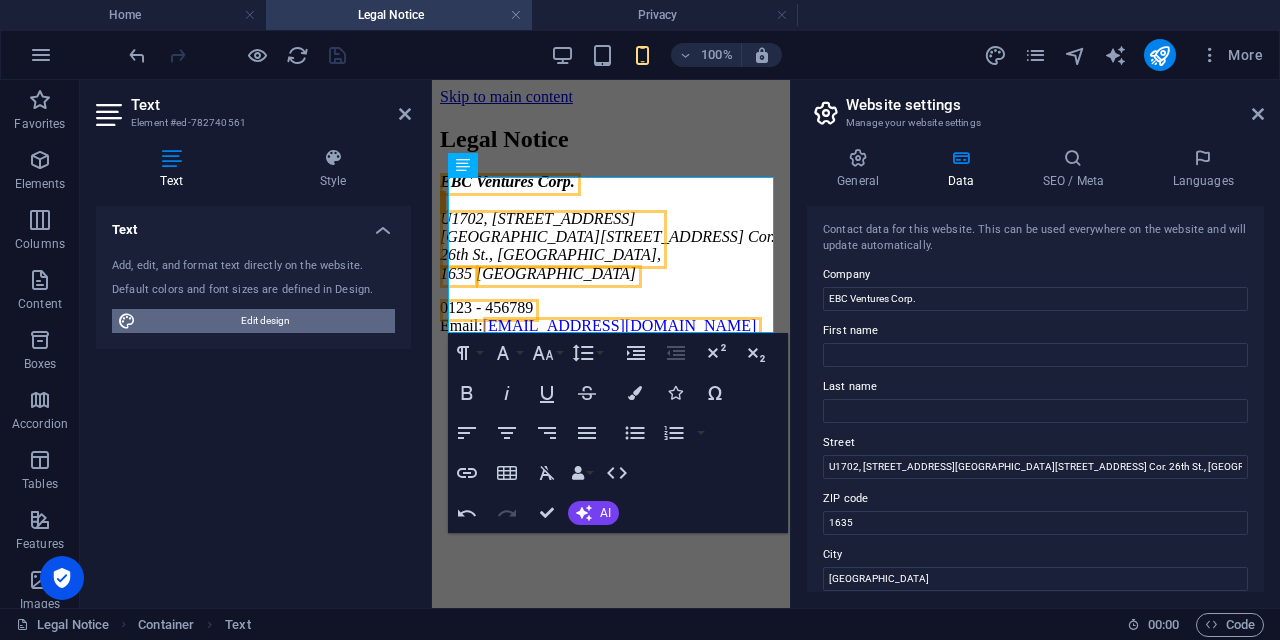 click on "Edit design" at bounding box center (265, 321) 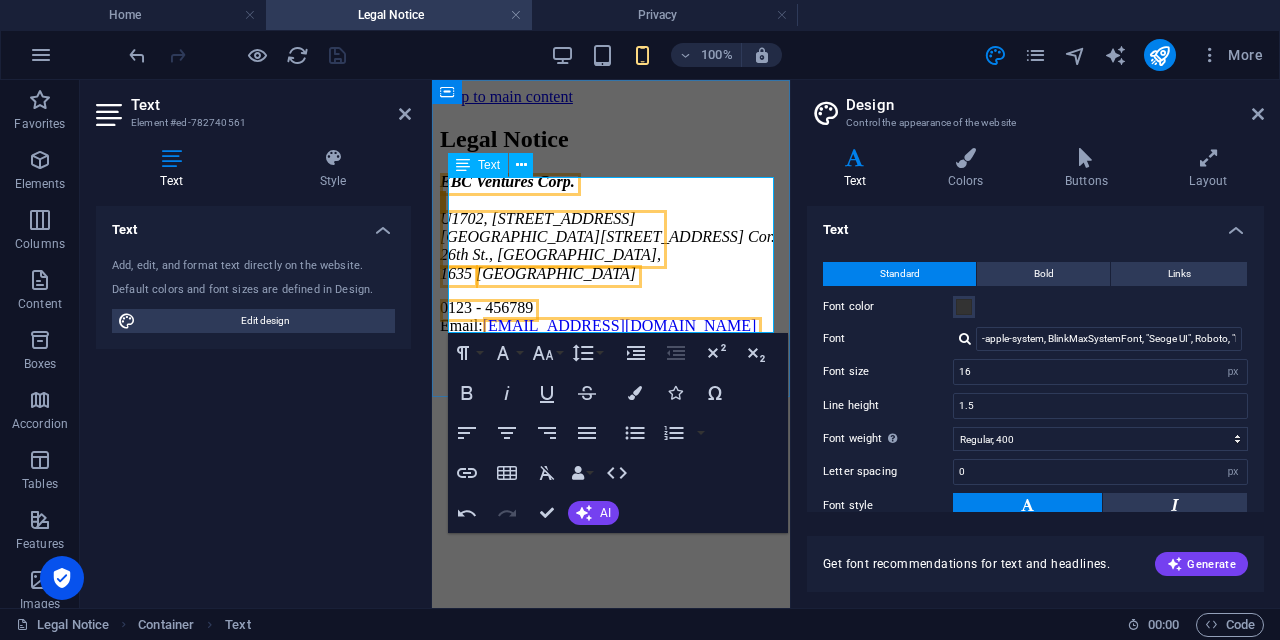 click on "EBC Ventures Corp.   U1702, 17F High Street South Corporate Plaza Condominium Tower 2,  11th Ave. Cor. 26th St., Bonifacio Global City,  1635   Taguig City" at bounding box center [611, 228] 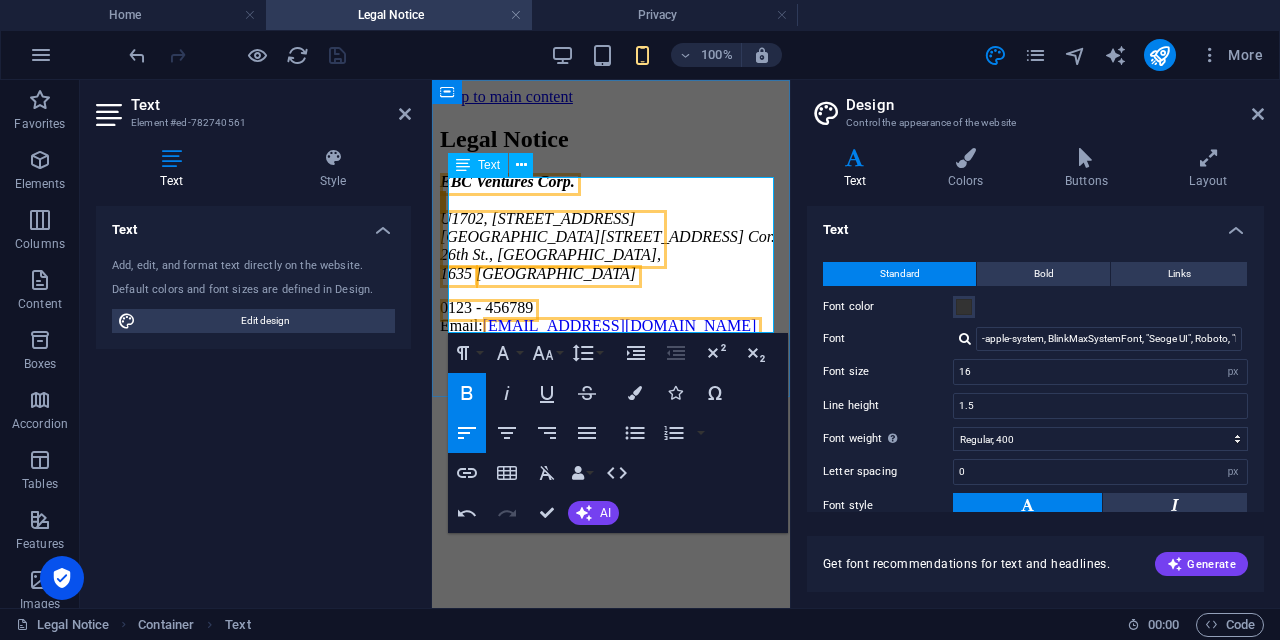 click on "EBC Ventures Corp." at bounding box center (507, 181) 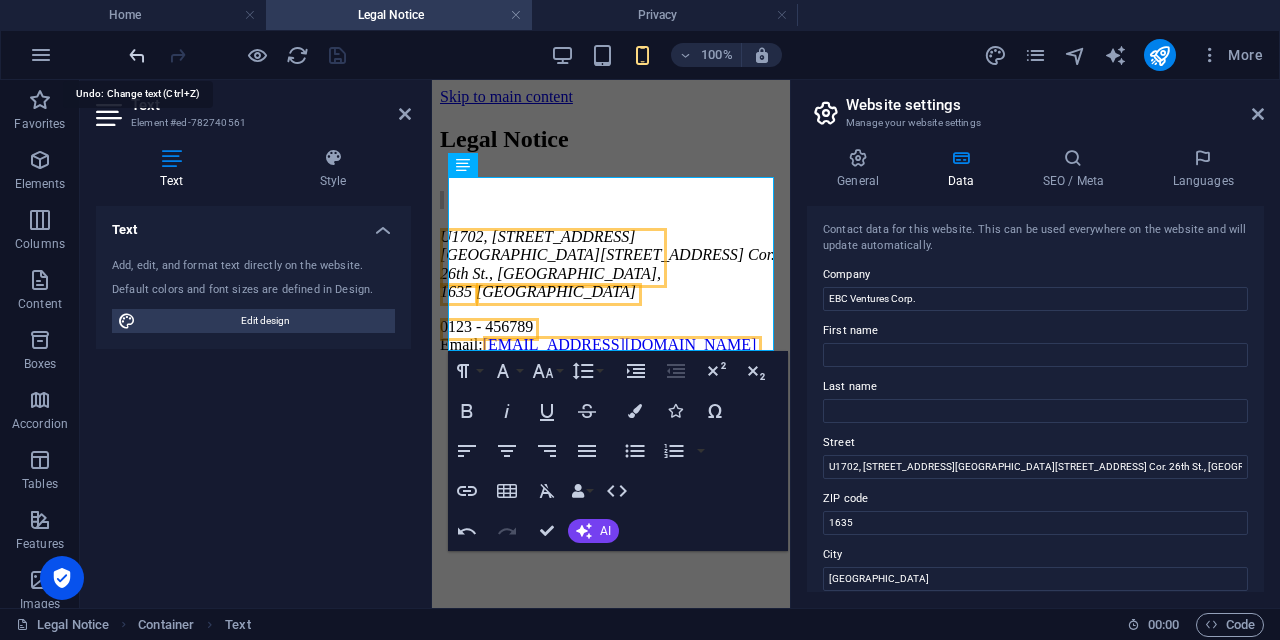 click at bounding box center [137, 55] 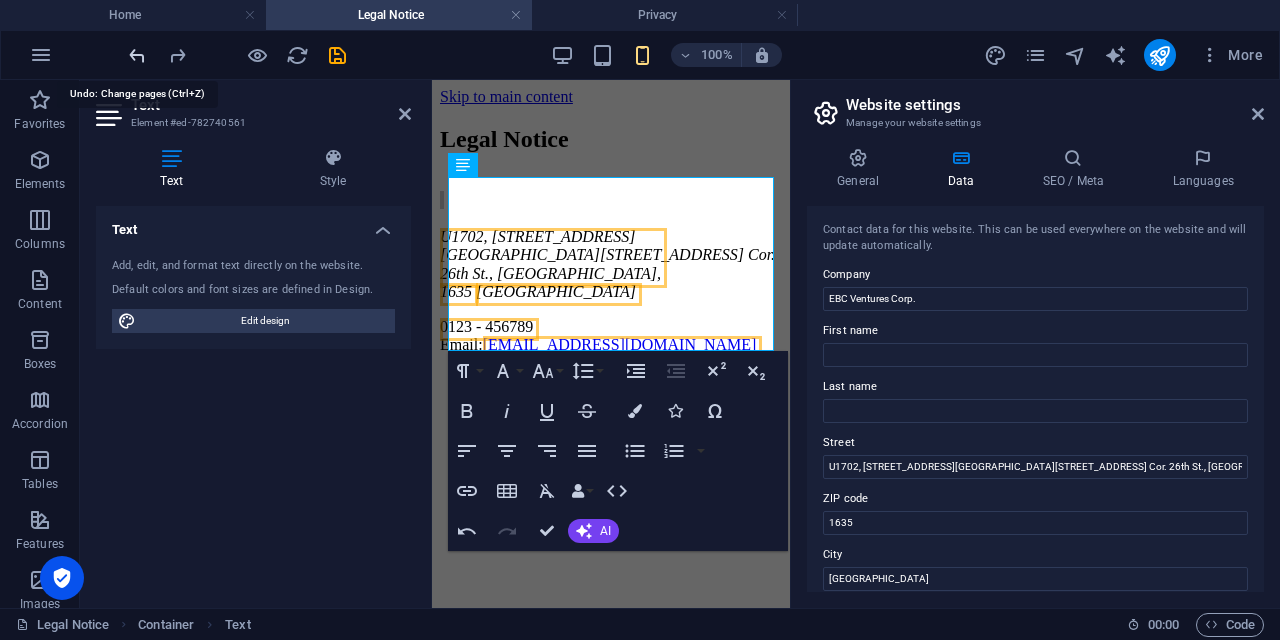 click at bounding box center (137, 55) 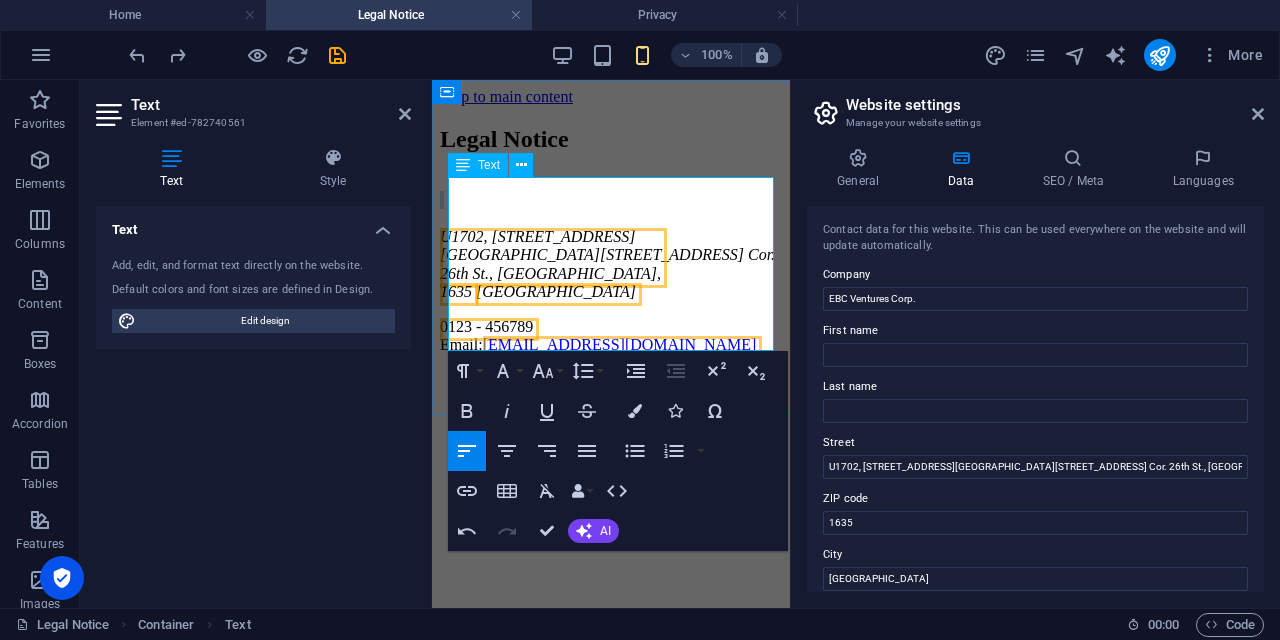 click on "U1702, 17F High Street South Corporate Plaza Condominium Tower 2,  11th Ave. Cor. 26th St., Bonifacio Global City,  1635   Taguig City" at bounding box center [611, 246] 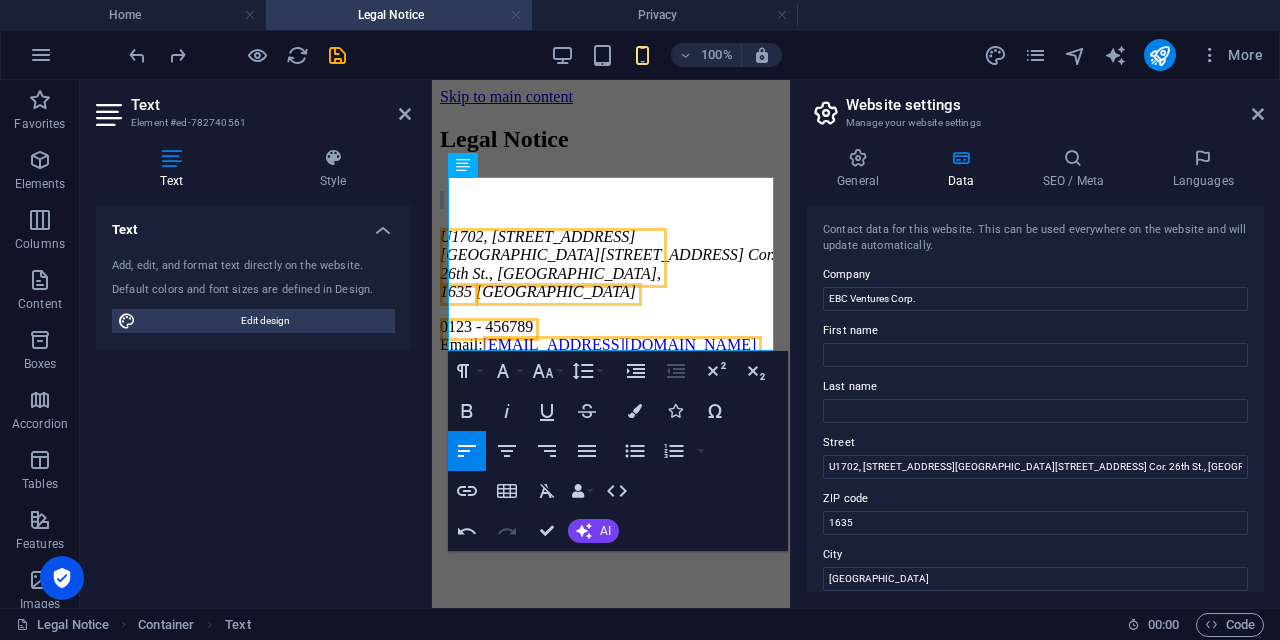 click at bounding box center (516, 15) 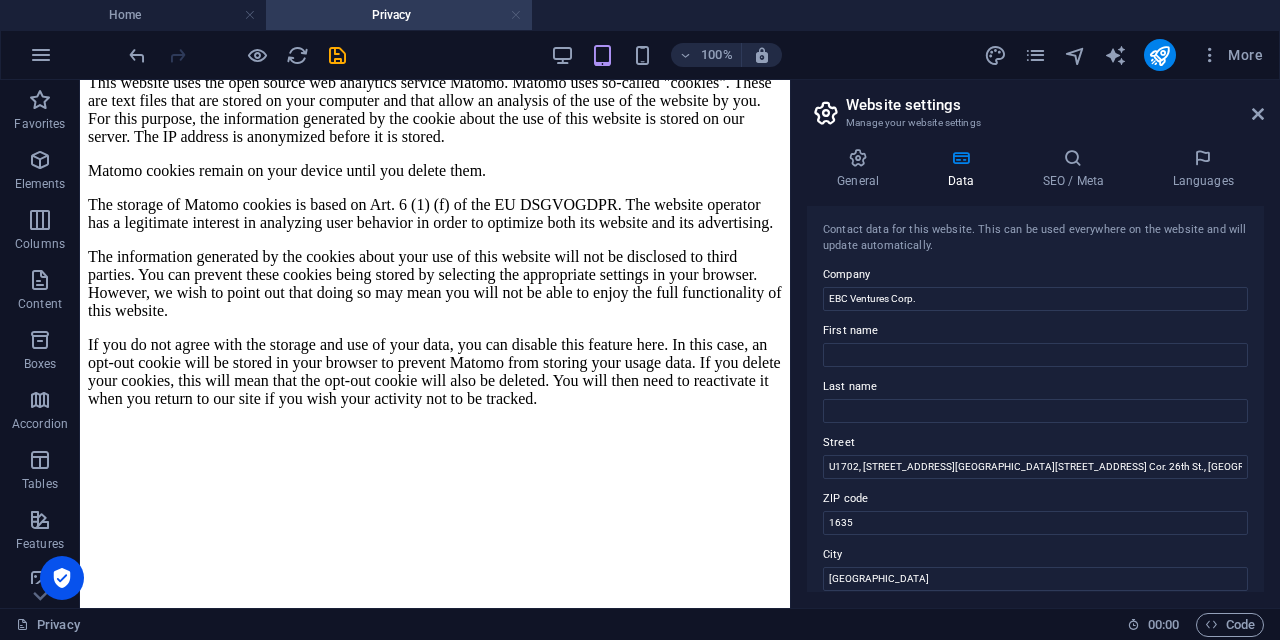 click at bounding box center [516, 15] 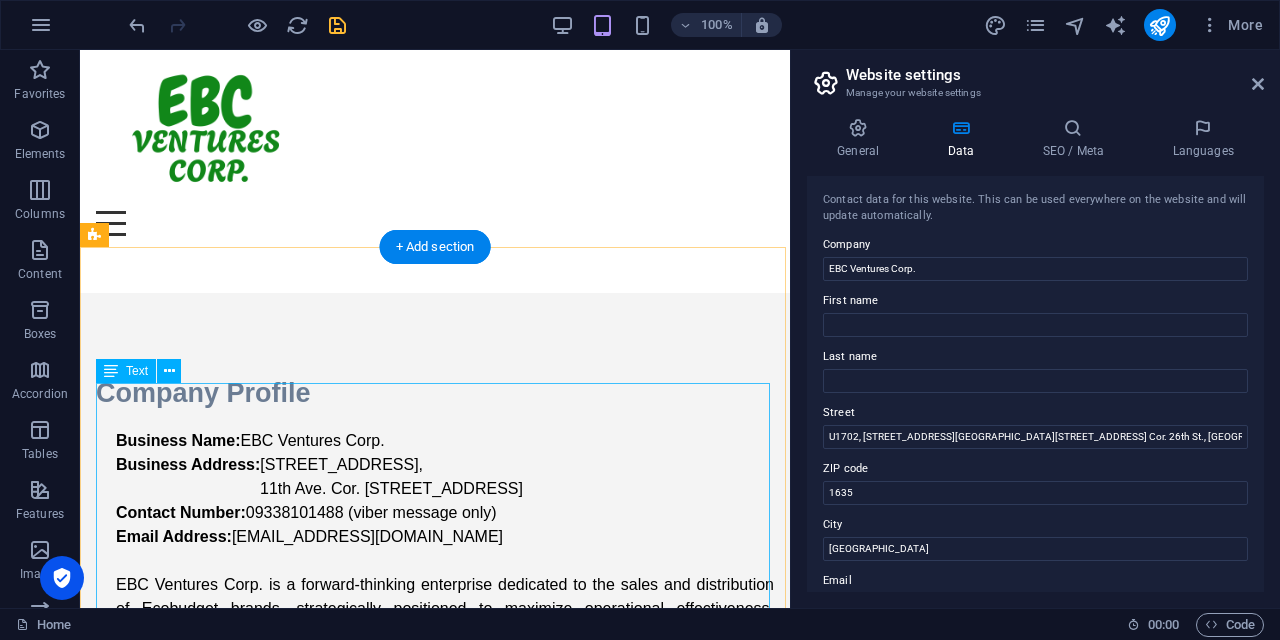 scroll, scrollTop: 0, scrollLeft: 0, axis: both 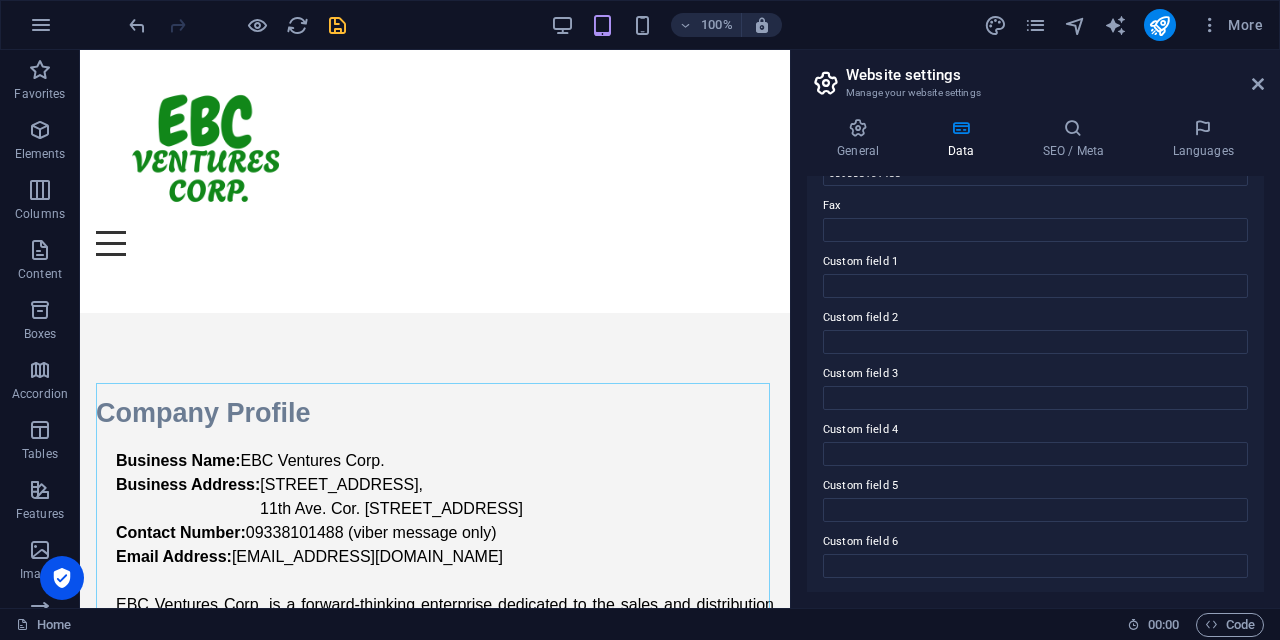 click on "Data" at bounding box center (964, 139) 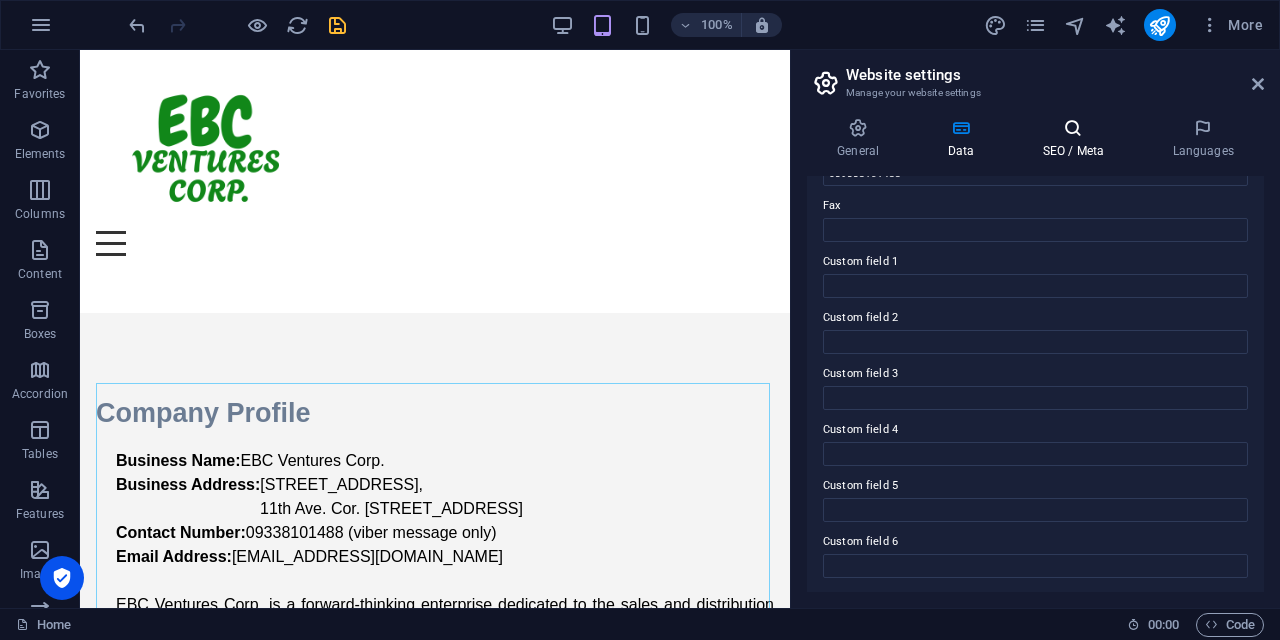 click on "SEO / Meta" at bounding box center (1077, 139) 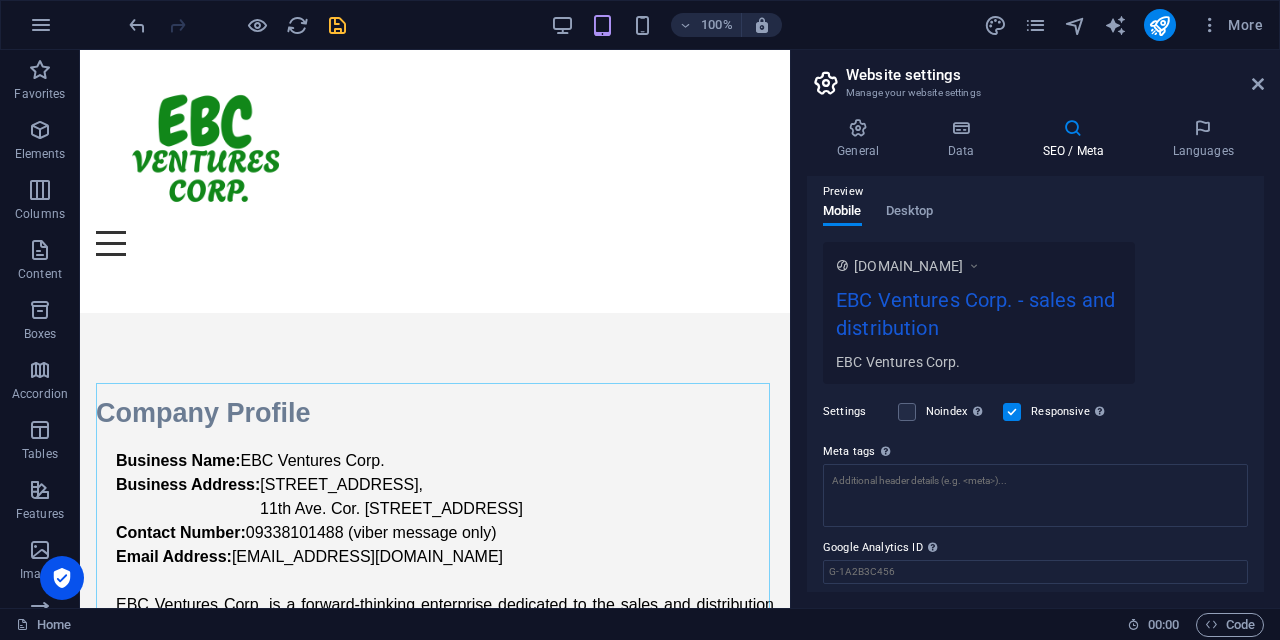 scroll, scrollTop: 347, scrollLeft: 0, axis: vertical 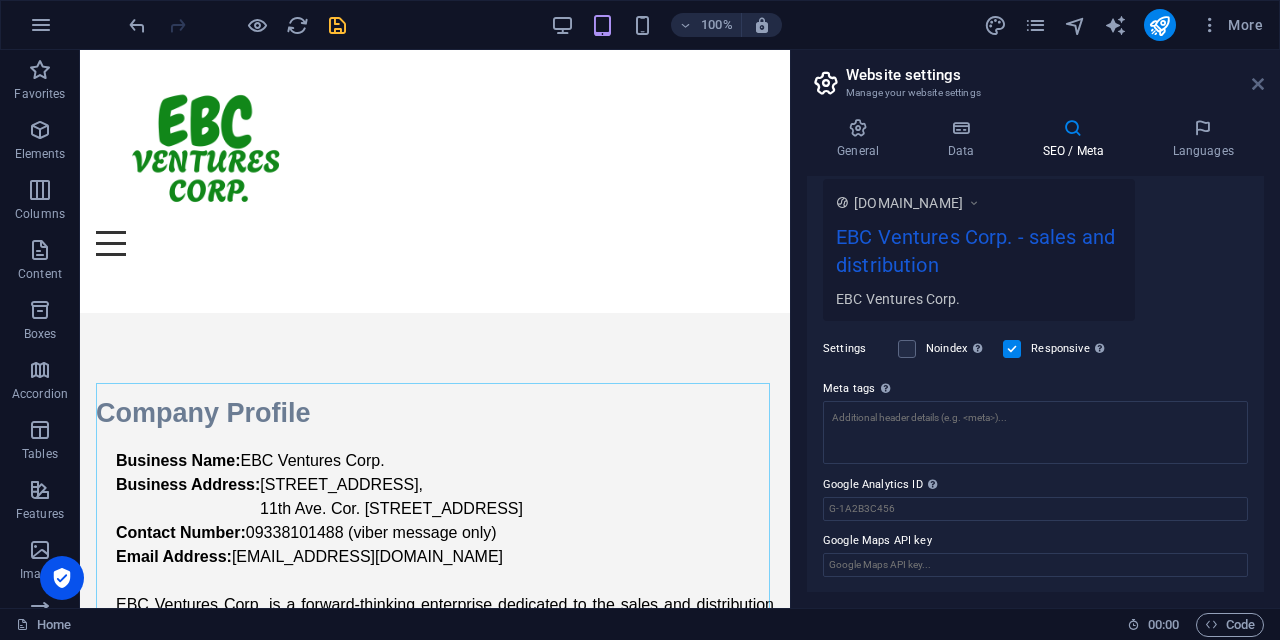 drag, startPoint x: 1258, startPoint y: 89, endPoint x: 1106, endPoint y: 62, distance: 154.37941 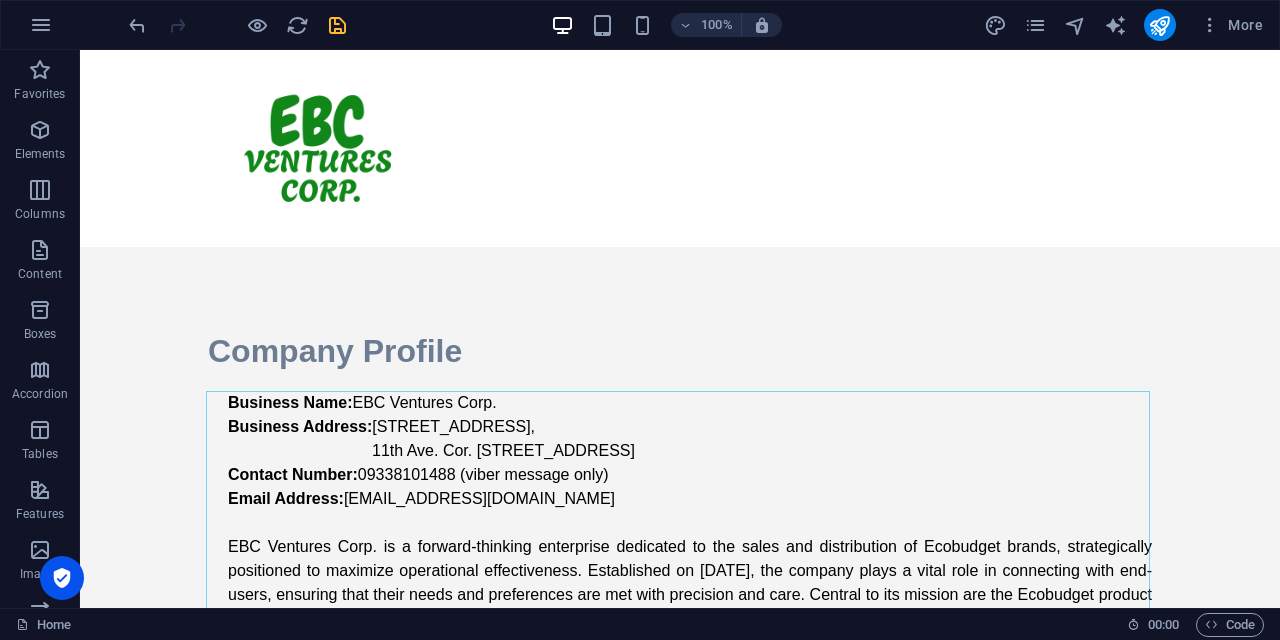click at bounding box center [337, 25] 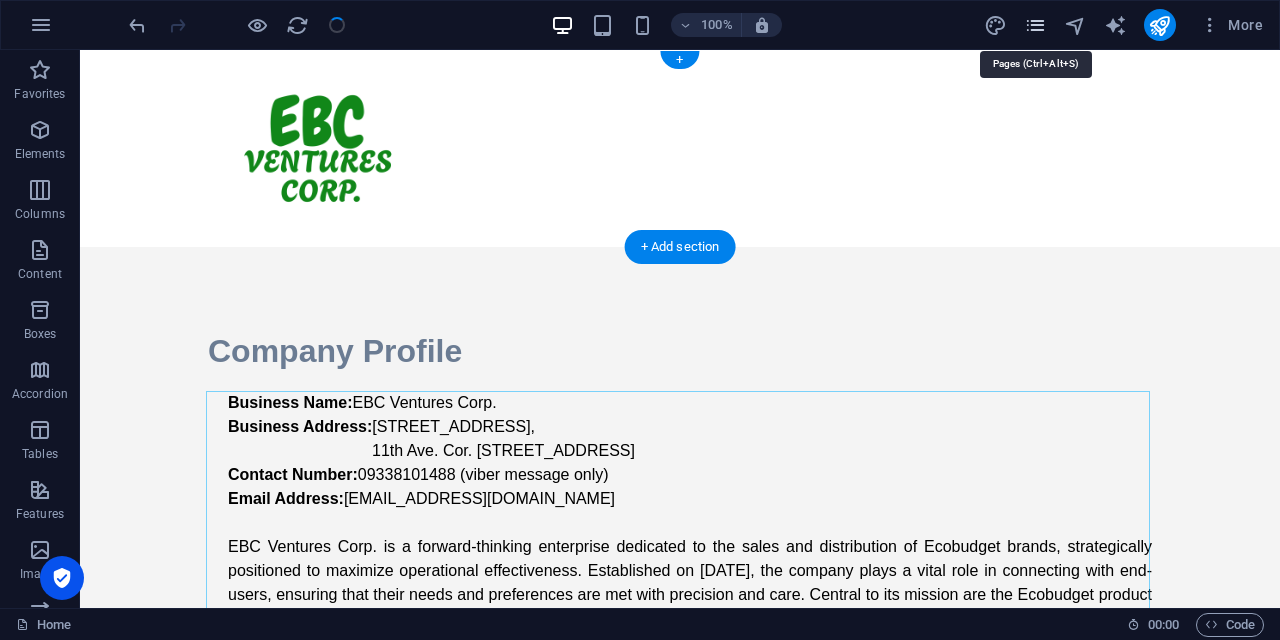 click at bounding box center (1035, 25) 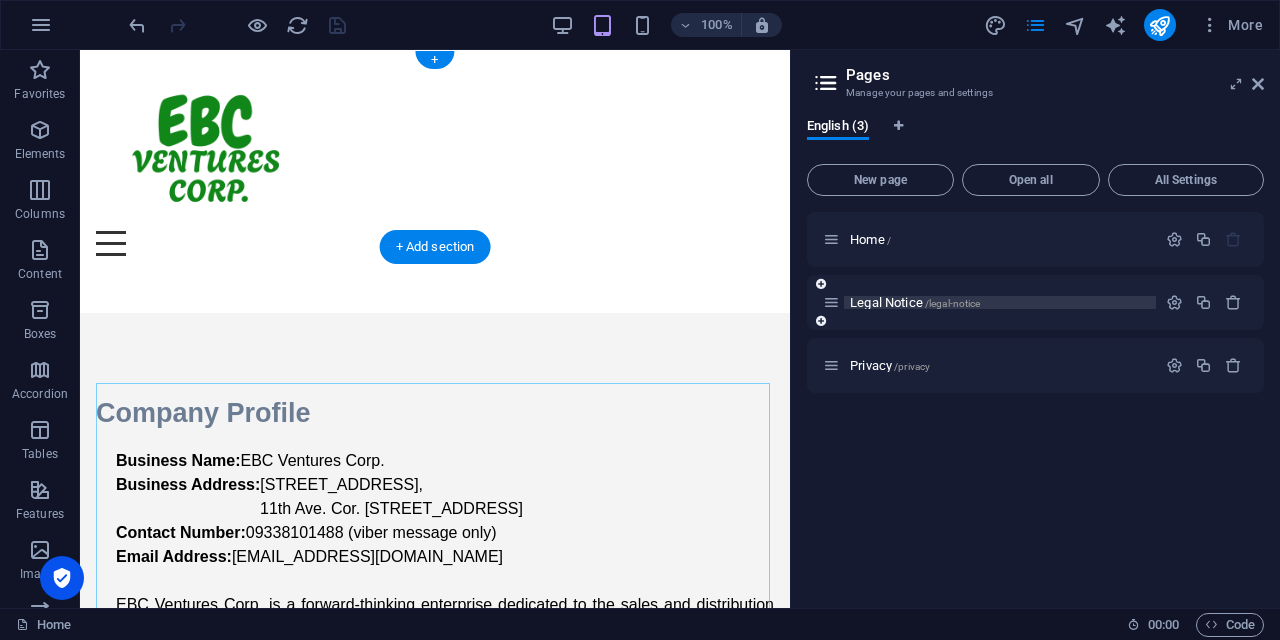 click on "Legal Notice /legal-notice" at bounding box center (915, 302) 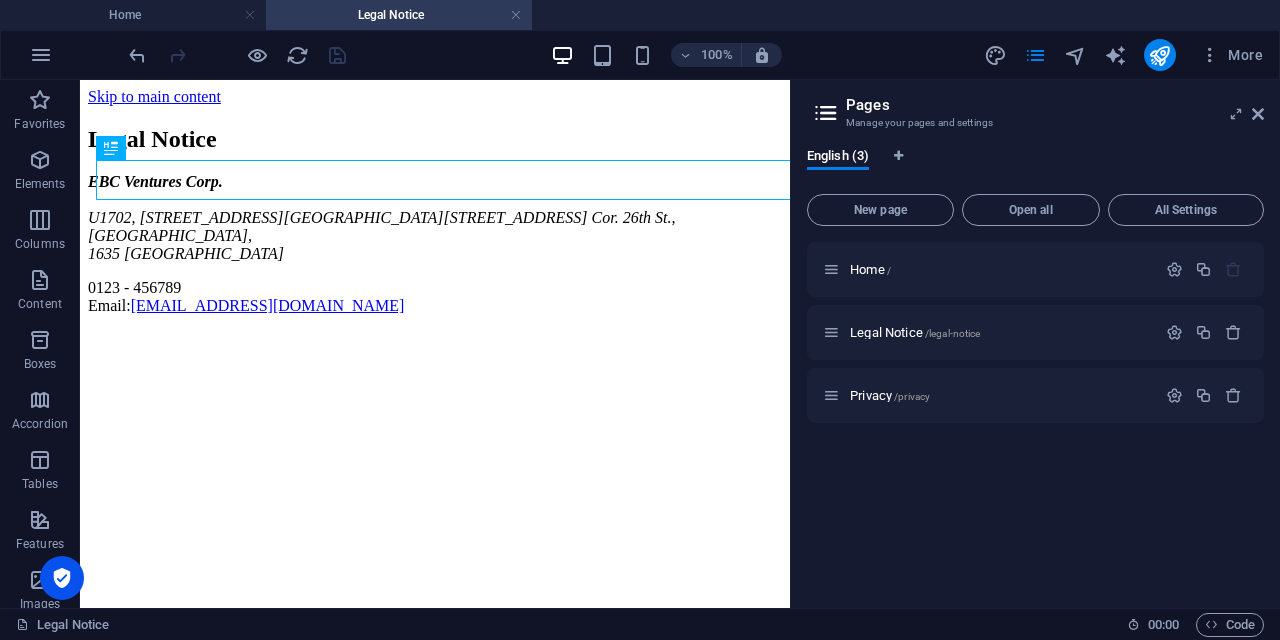 scroll, scrollTop: 0, scrollLeft: 0, axis: both 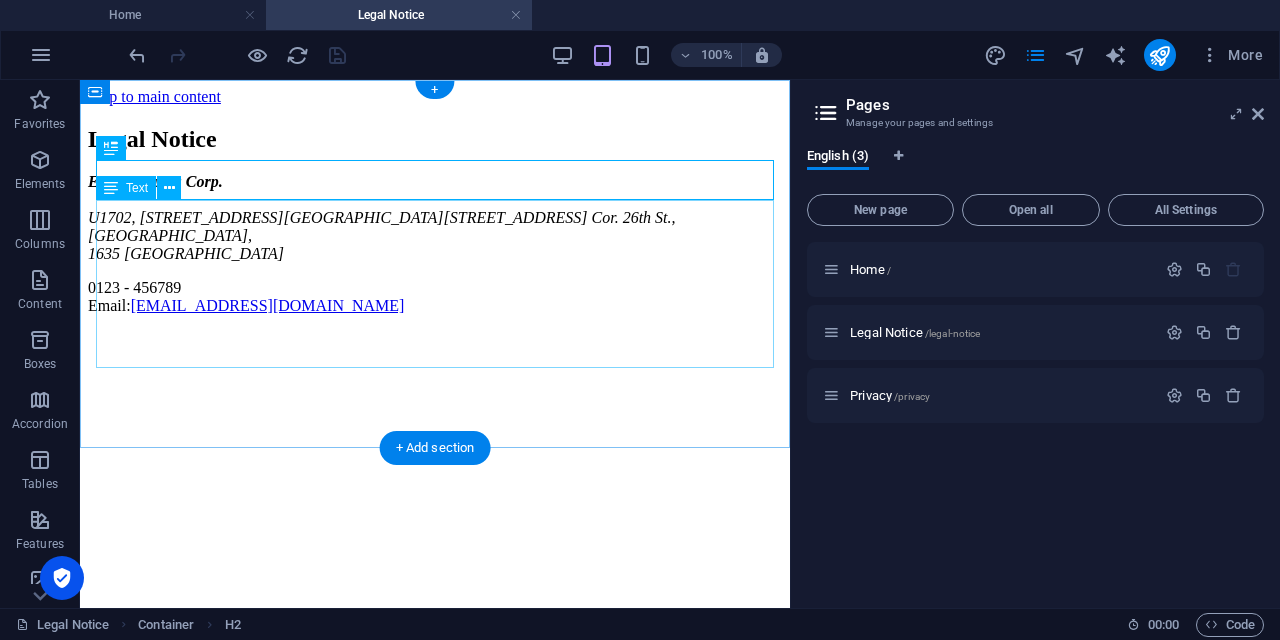 click on "EBC Ventures Corp.   U1702, 17F High Street South Corporate Plaza Condominium Tower 2,  11th Ave. Cor. 26th St., Bonifacio Global City,  1635   Taguig City 0123 - 456789 Email:  info@ebcventures.ph" at bounding box center [435, 244] 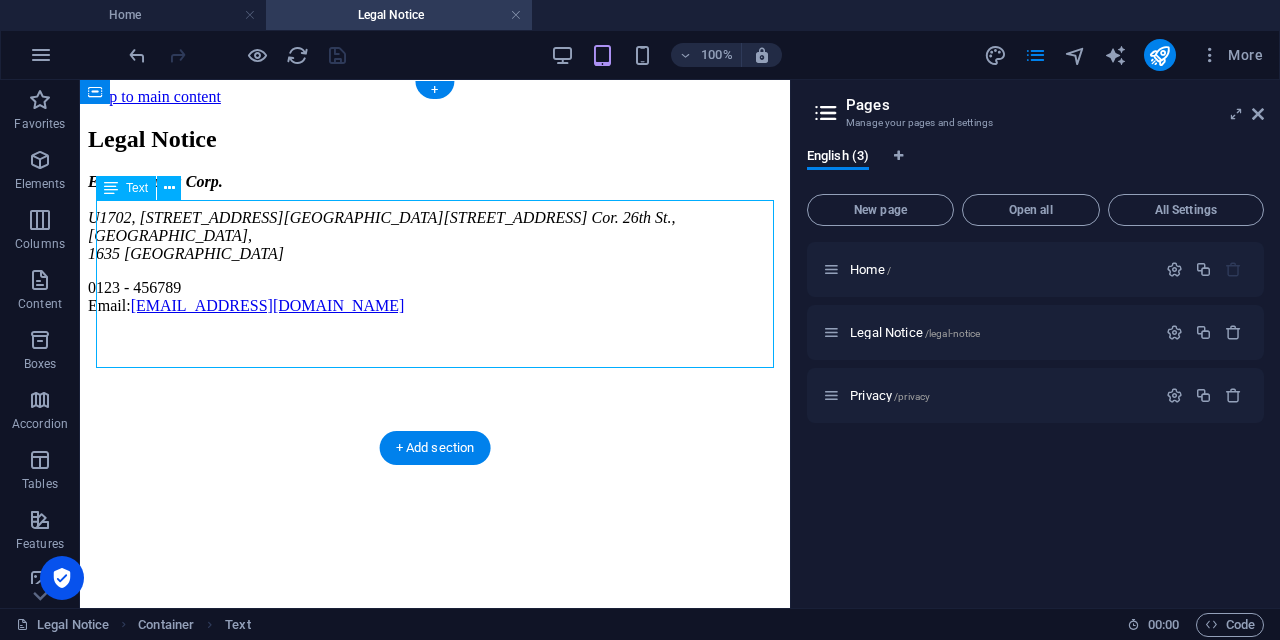 click on "EBC Ventures Corp.   U1702, 17F High Street South Corporate Plaza Condominium Tower 2,  11th Ave. Cor. 26th St., Bonifacio Global City,  1635   Taguig City 0123 - 456789 Email:  info@ebcventures.ph" at bounding box center (435, 244) 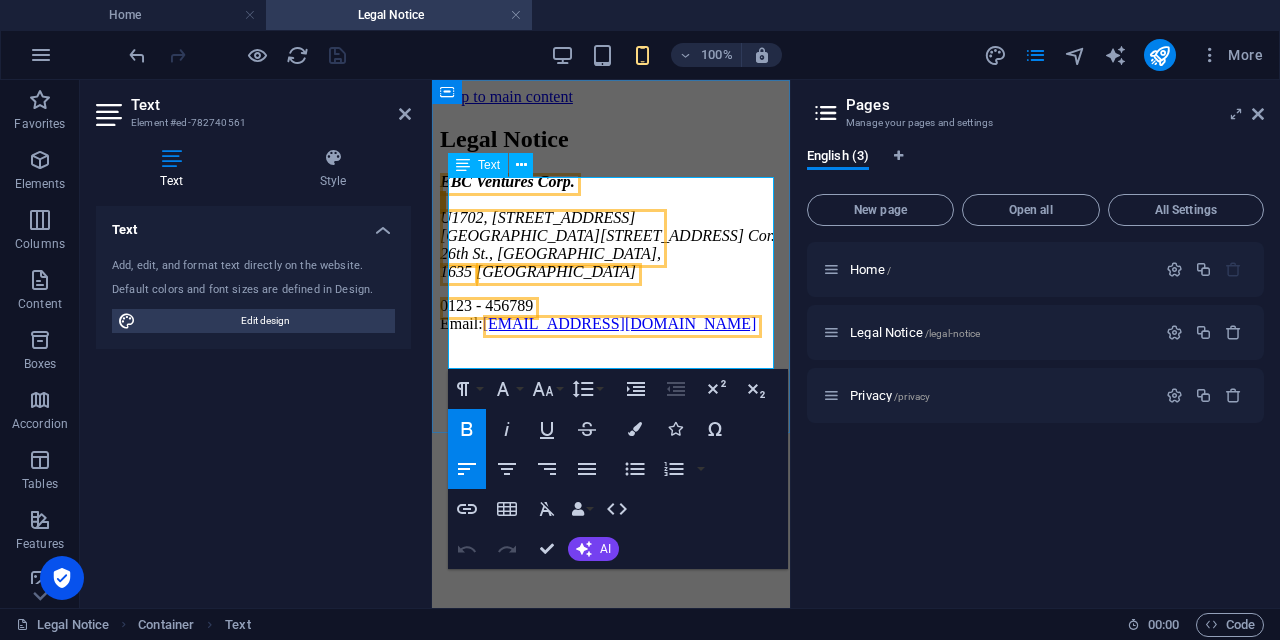 click on "0123 - 456789" at bounding box center (486, 305) 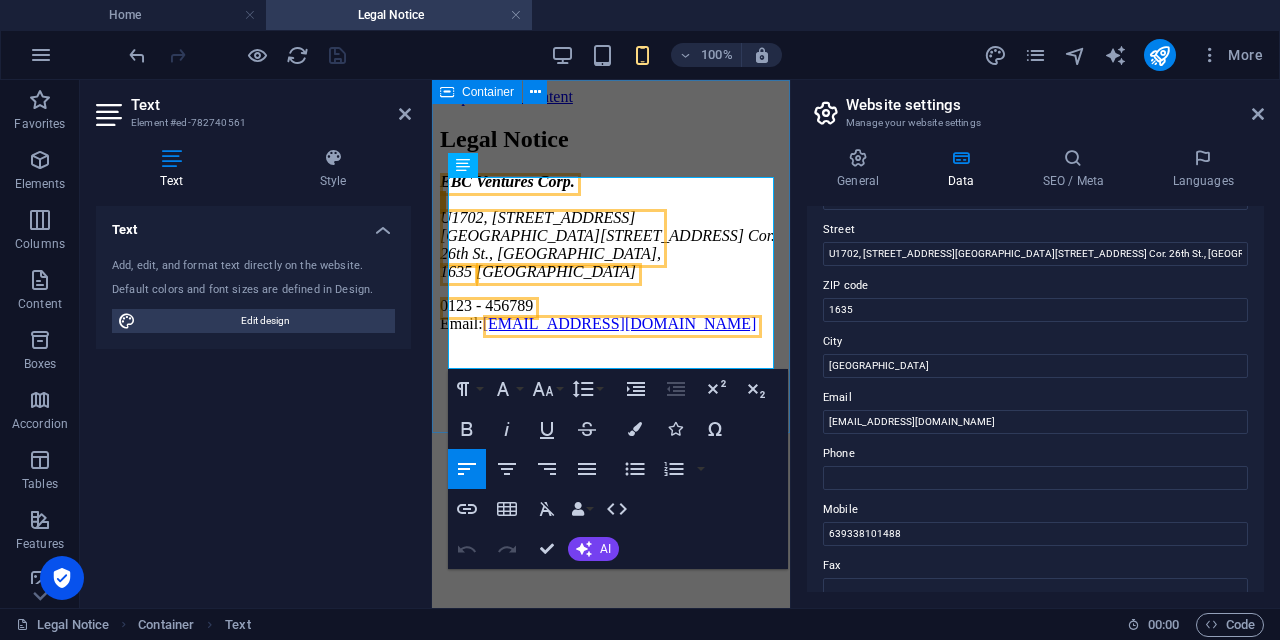 scroll, scrollTop: 245, scrollLeft: 0, axis: vertical 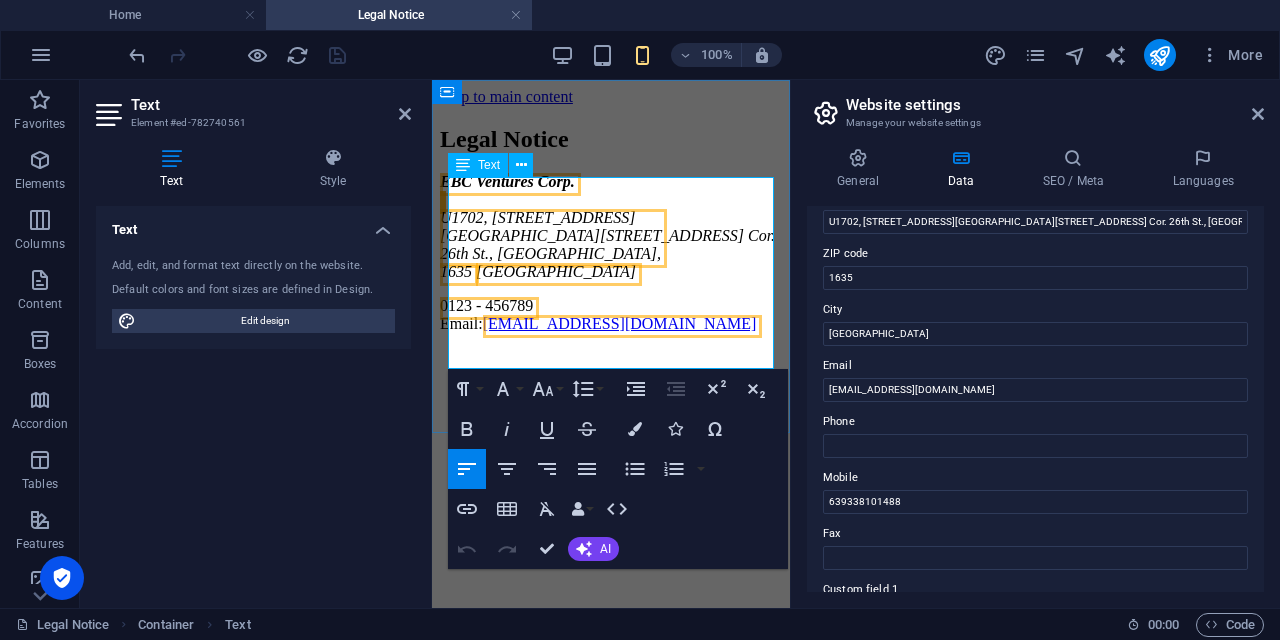 click on "0123 - 456789 Email:  info@ebcventures.ph" at bounding box center (611, 315) 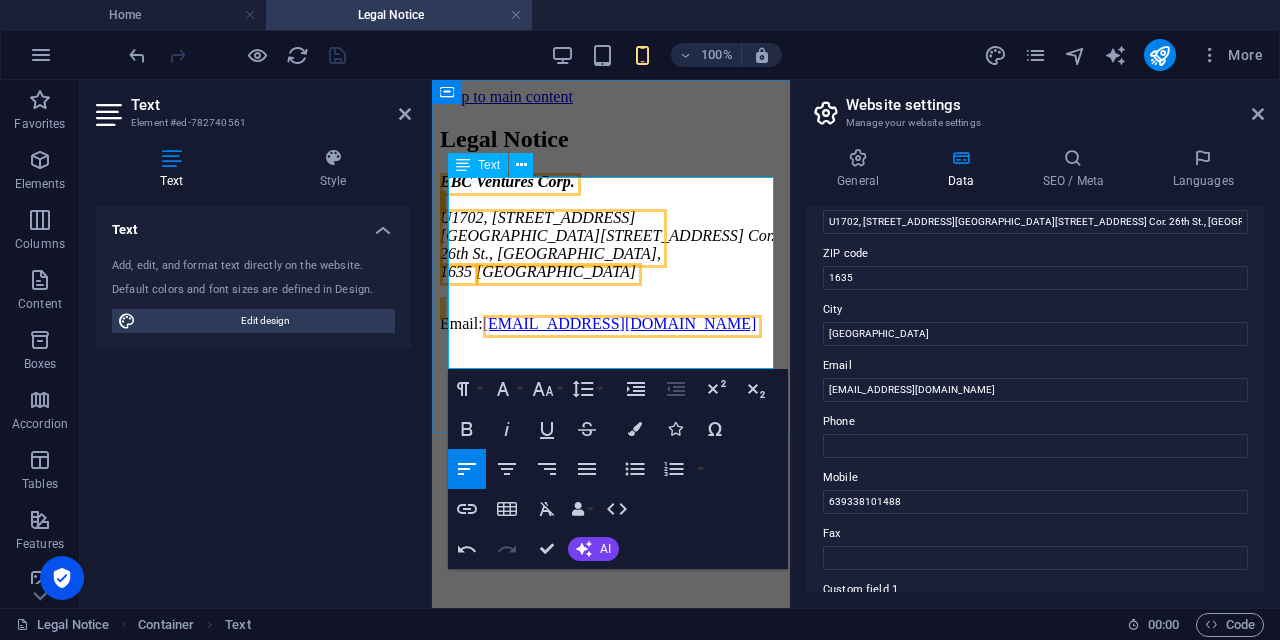 click on "U1702, 17F High Street South Corporate Plaza Condominium Tower 2,  11th Ave. Cor. 26th St., Bonifacio Global City," at bounding box center [607, 235] 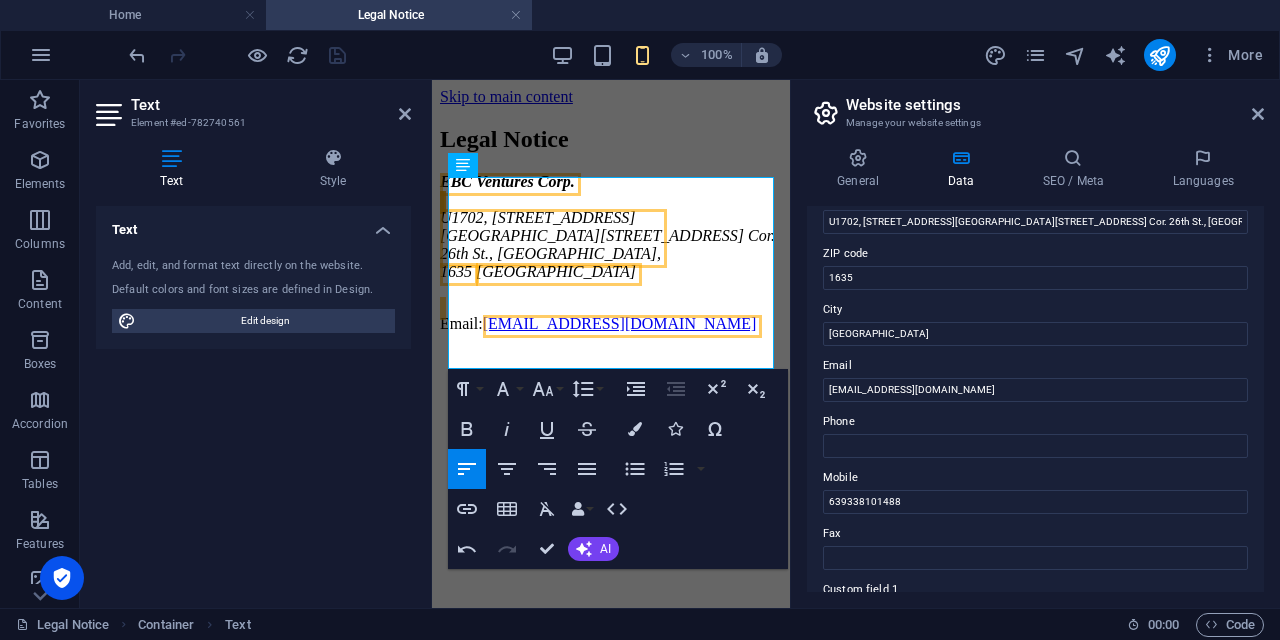click on "Text Add, edit, and format text directly on the website. Default colors and font sizes are defined in Design. Edit design Alignment Left aligned Centered Right aligned" at bounding box center (253, 399) 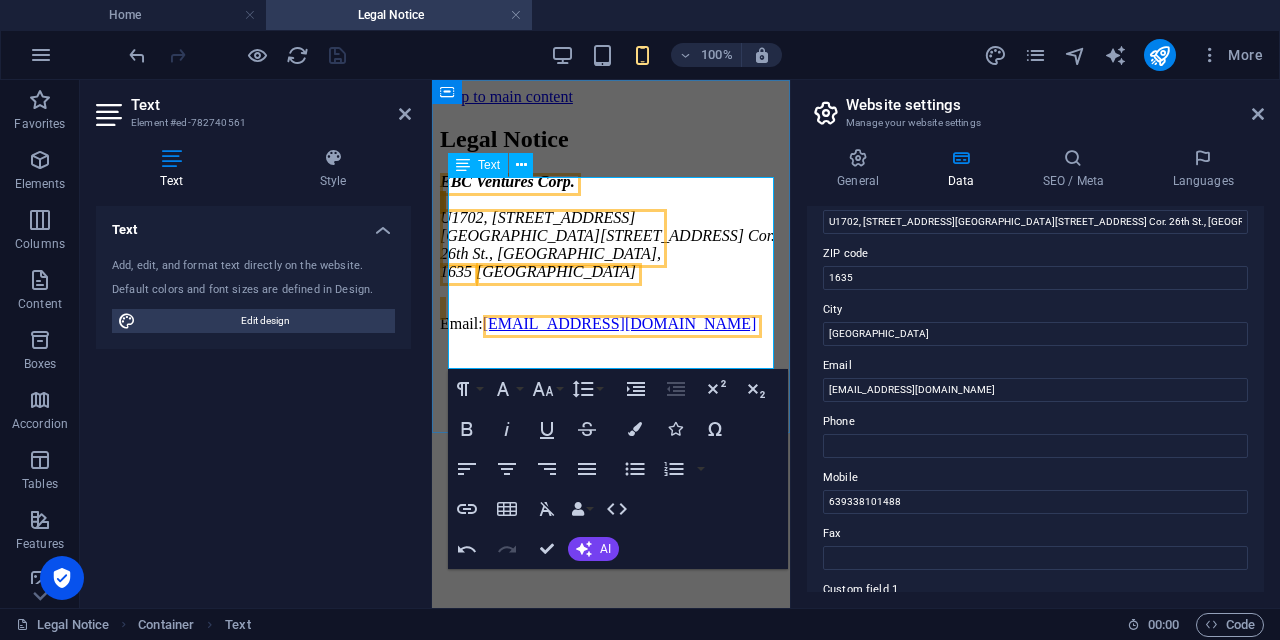 click on "EBC Ventures Corp.   U1702, 17F High Street South Corporate Plaza Condominium Tower 2,  11th Ave. Cor. 26th St., Bonifacio Global City,  1635   Taguig City" at bounding box center (611, 227) 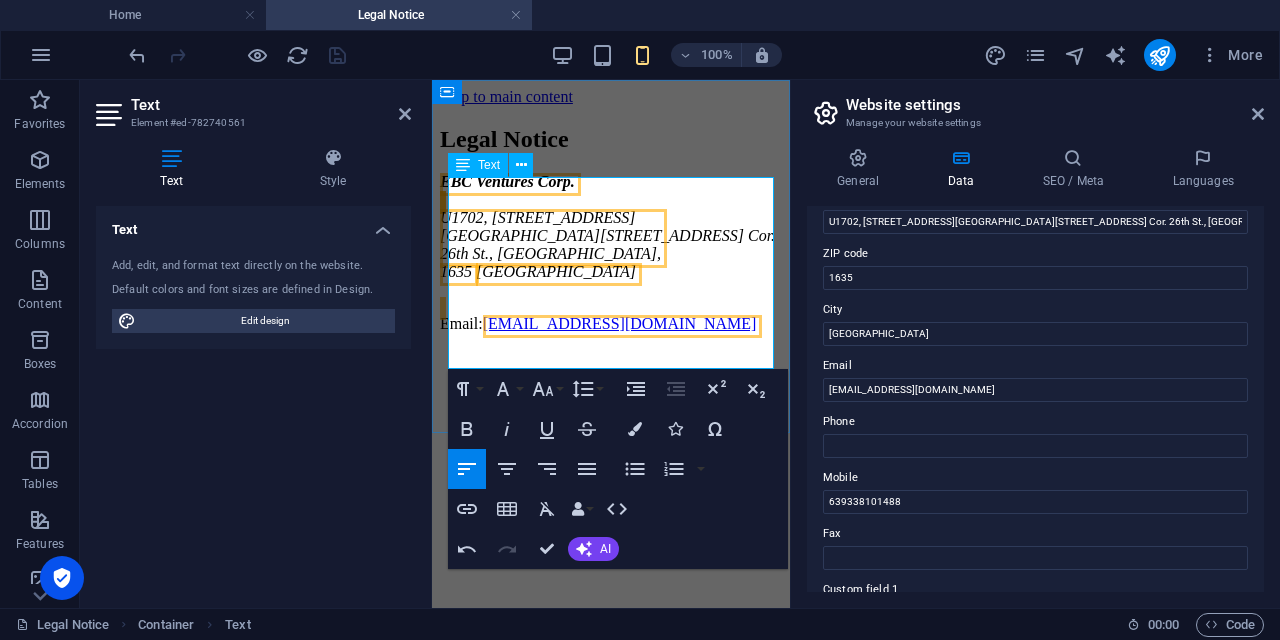 click on "​ Email:  info@ebcventures.ph" at bounding box center [611, 315] 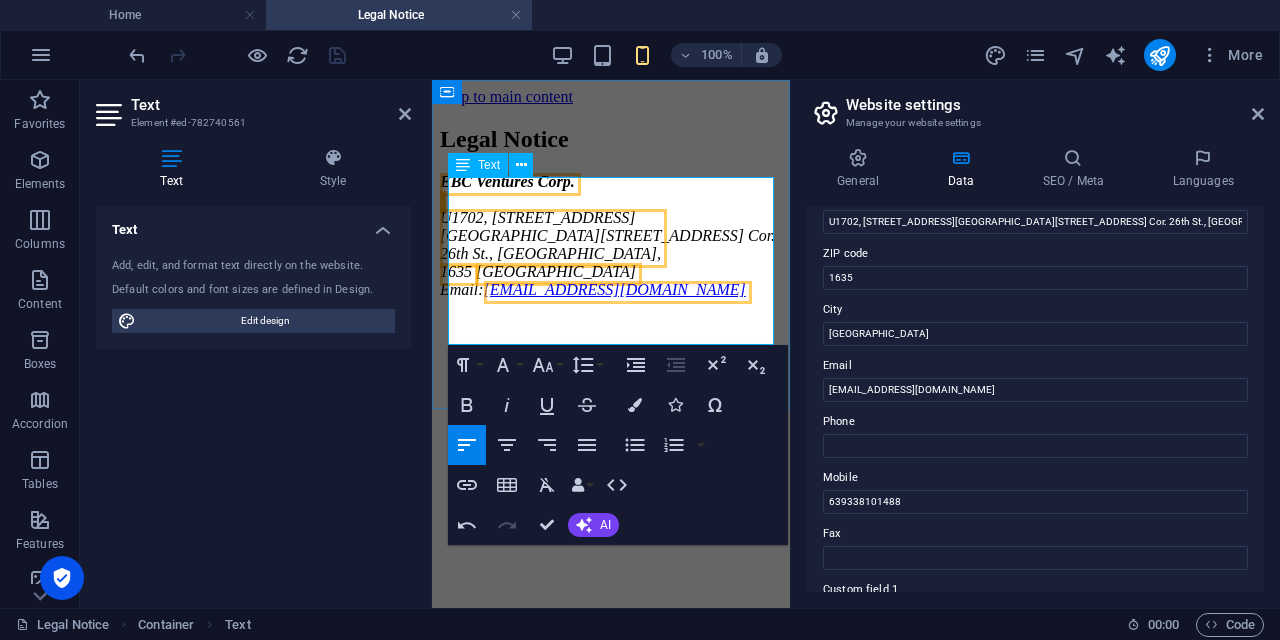 click on "EBC Ventures Corp.   U1702, 17F High Street South Corporate Plaza Condominium Tower 2,  11th Ave. Cor. 26th St., Bonifacio Global City,  1635   Taguig City Email:  info@ebcventures.ph" at bounding box center [611, 236] 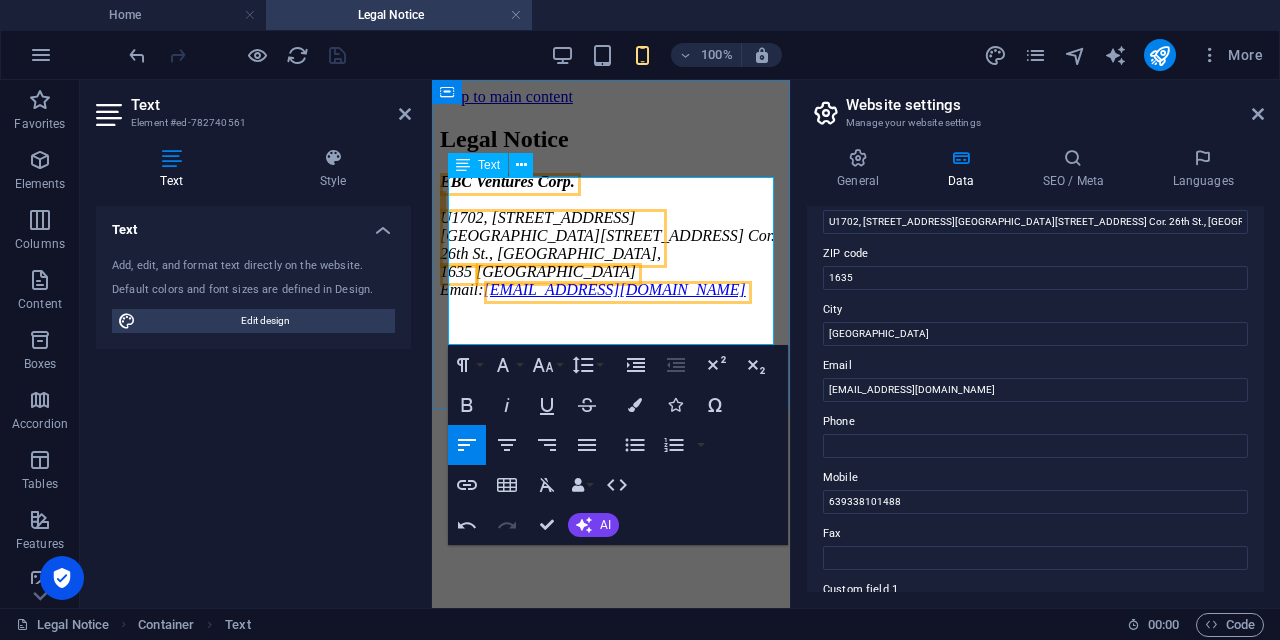 click on "EBC Ventures Corp. ​ U1702, 17F High Street South Corporate Plaza Condominium Tower 2,  11th Ave. Cor. 26th St., Bonifacio Global City,  1635   Taguig City Email:  info@ebcventures.ph" at bounding box center [611, 236] 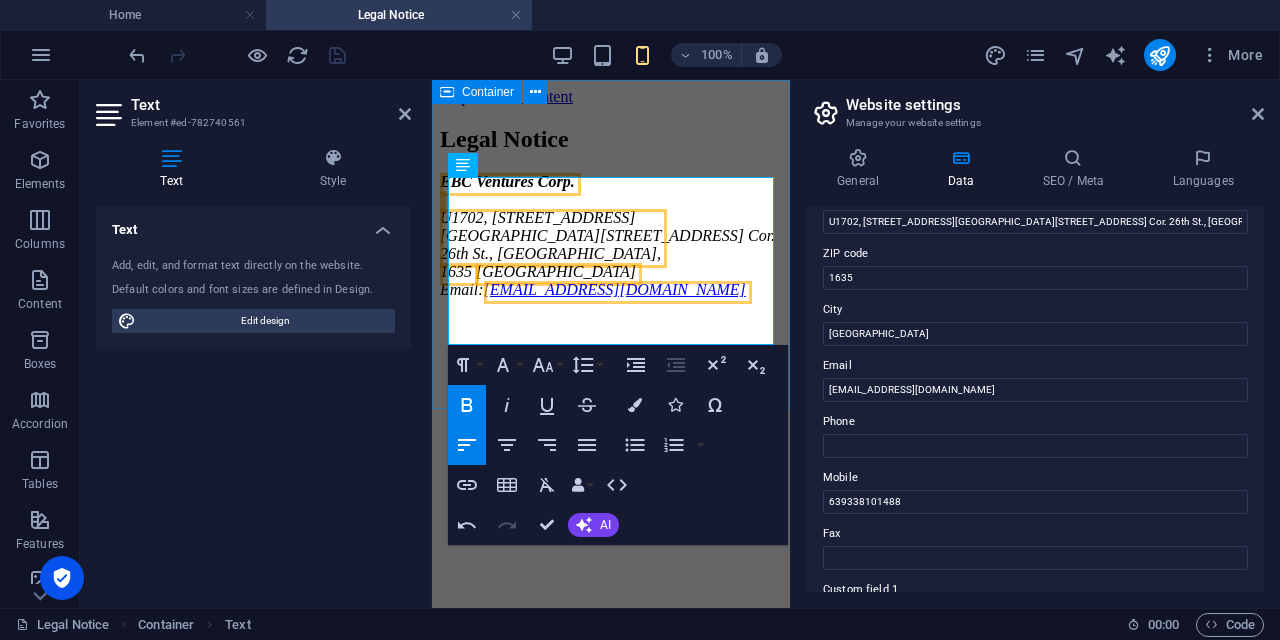 drag, startPoint x: 460, startPoint y: 213, endPoint x: 440, endPoint y: 208, distance: 20.615528 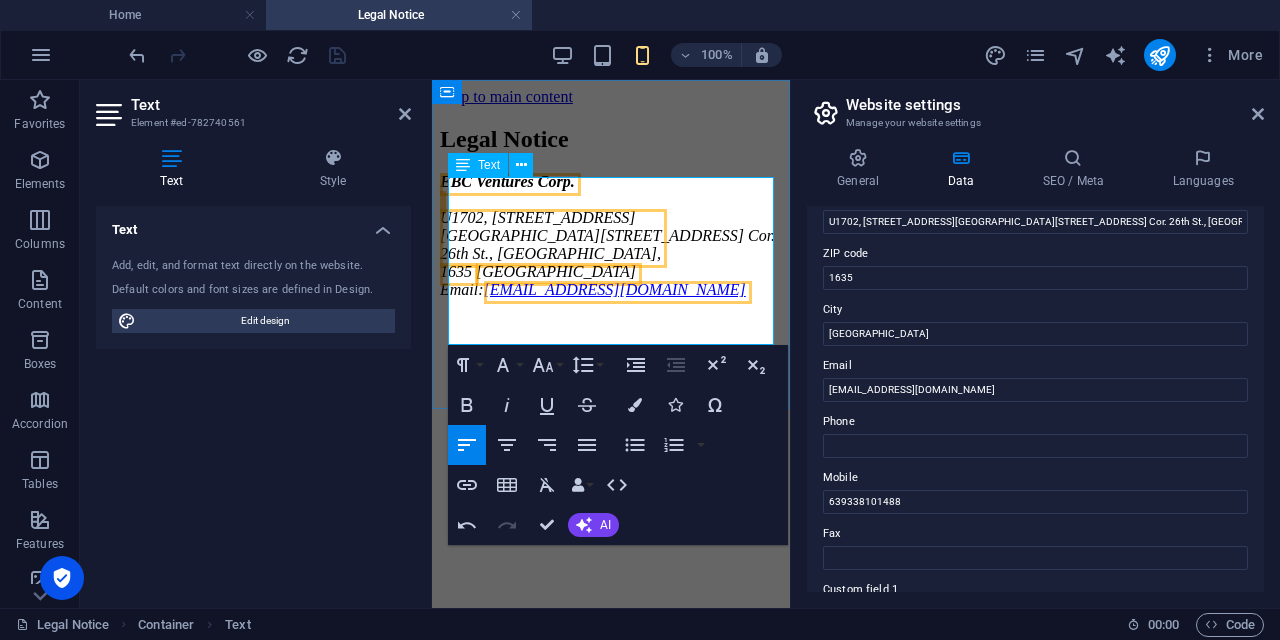click on "EBC Ventures Corp. ​ U1702, 17F High Street South Corporate Plaza Condominium Tower 2,  11th Ave. Cor. 26th St., Bonifacio Global City,  1635   Taguig City Email:  info@ebcventures.ph" at bounding box center (611, 236) 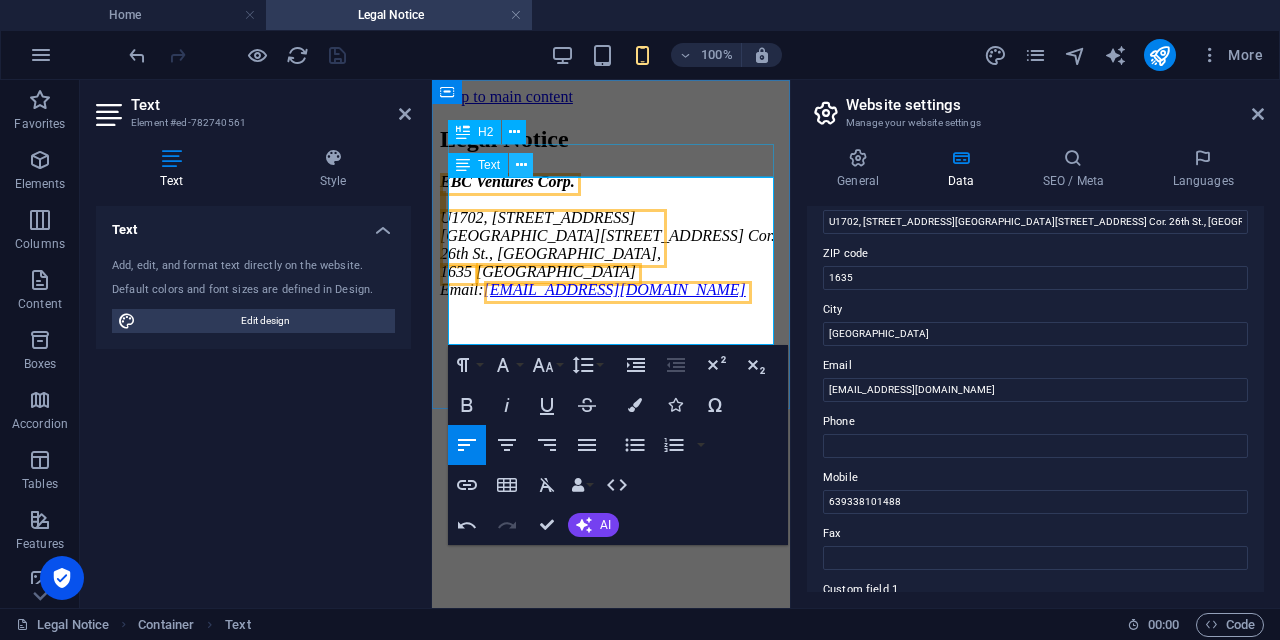 click at bounding box center [521, 165] 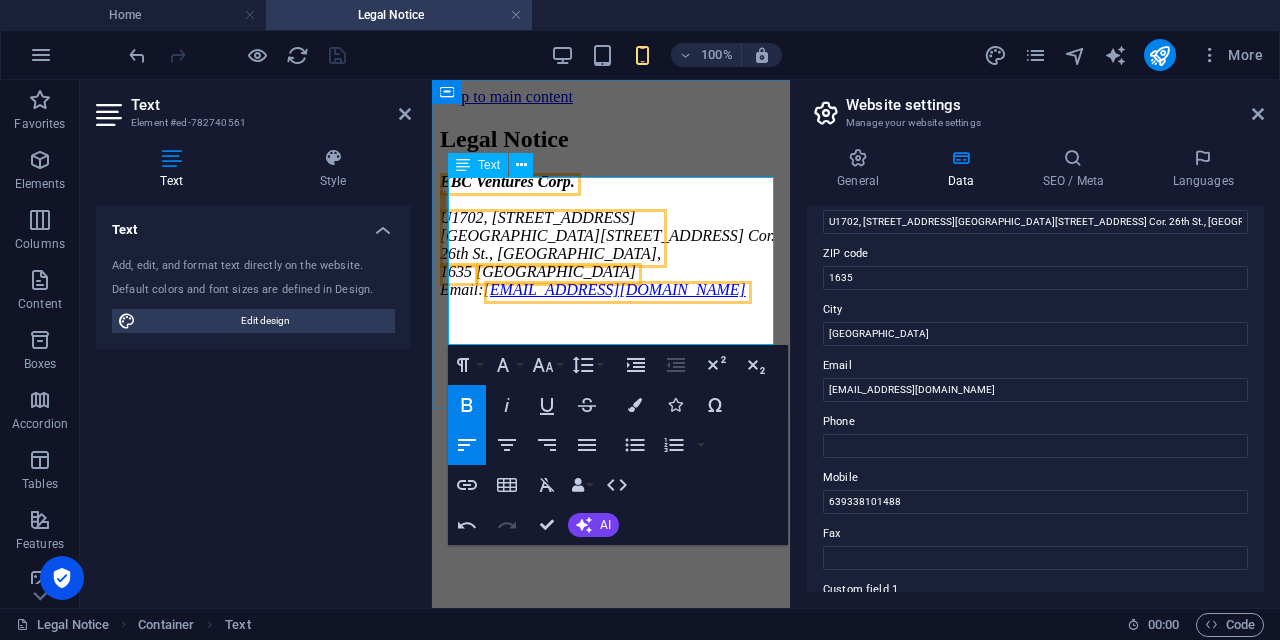 click on "EBC Ventures Corp. ​ U1702, 17F High Street South Corporate Plaza Condominium Tower 2,  11th Ave. Cor. 26th St., Bonifacio Global City,  1635   Taguig City Email:  info@ebcventures.ph" at bounding box center [611, 236] 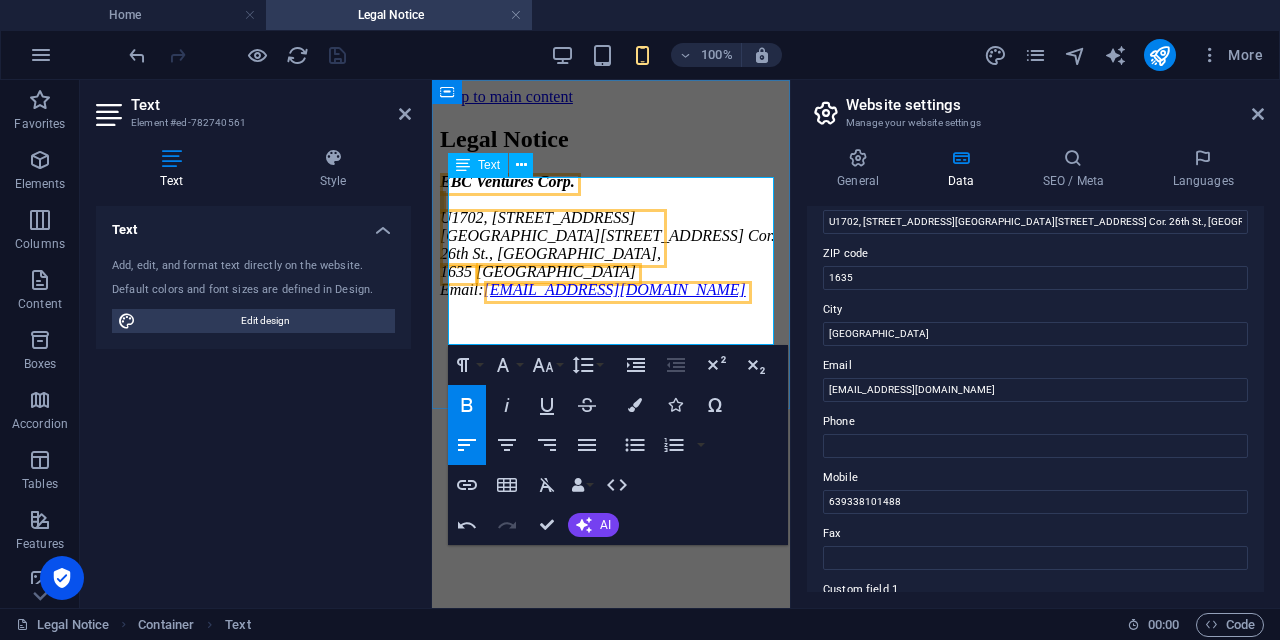 click on "U1702, 17F High Street South Corporate Plaza Condominium Tower 2,  11th Ave. Cor. 26th St., Bonifacio Global City," at bounding box center (607, 235) 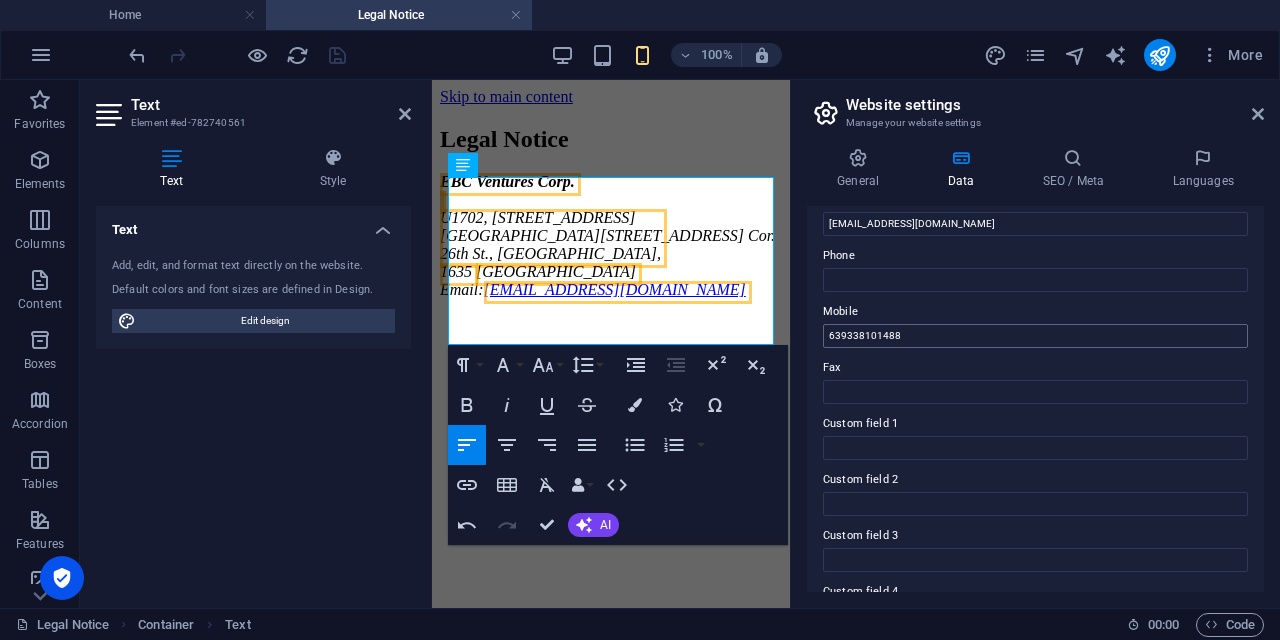 scroll, scrollTop: 573, scrollLeft: 0, axis: vertical 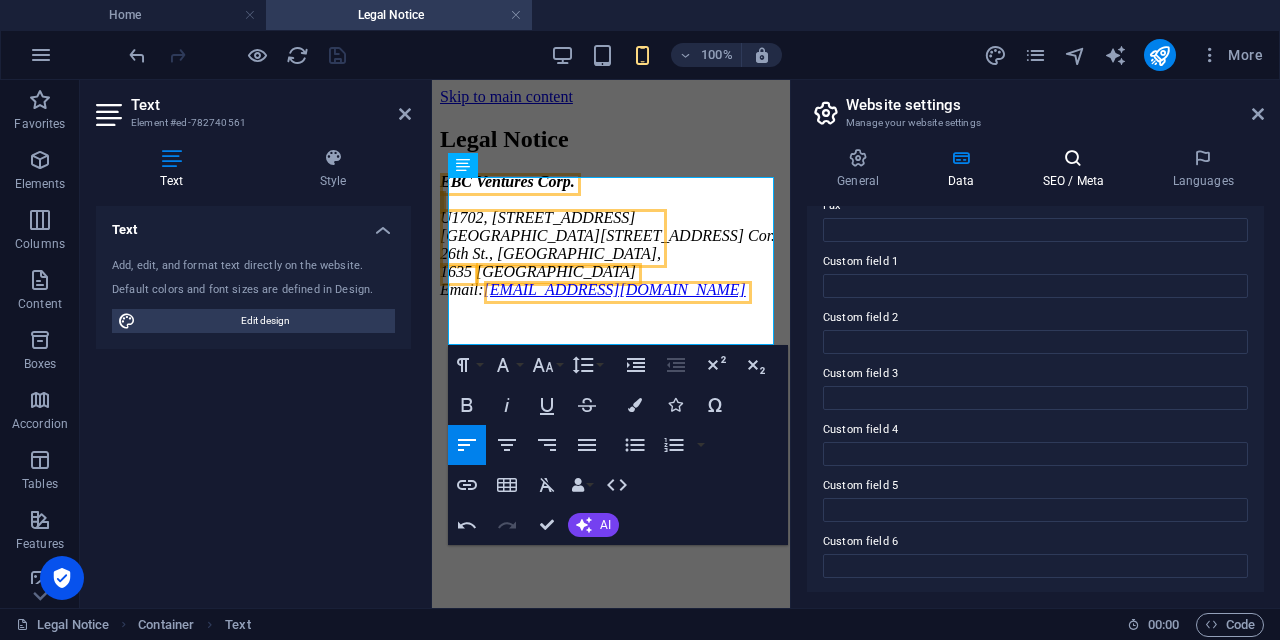 click on "SEO / Meta" at bounding box center (1077, 169) 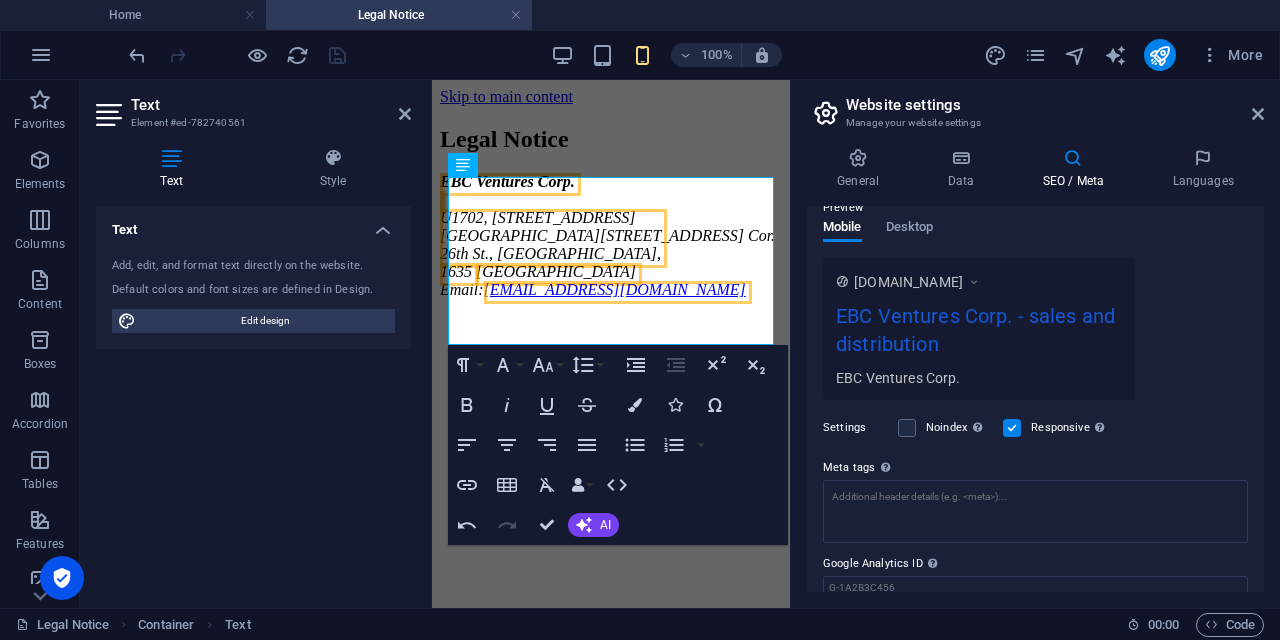 scroll, scrollTop: 377, scrollLeft: 0, axis: vertical 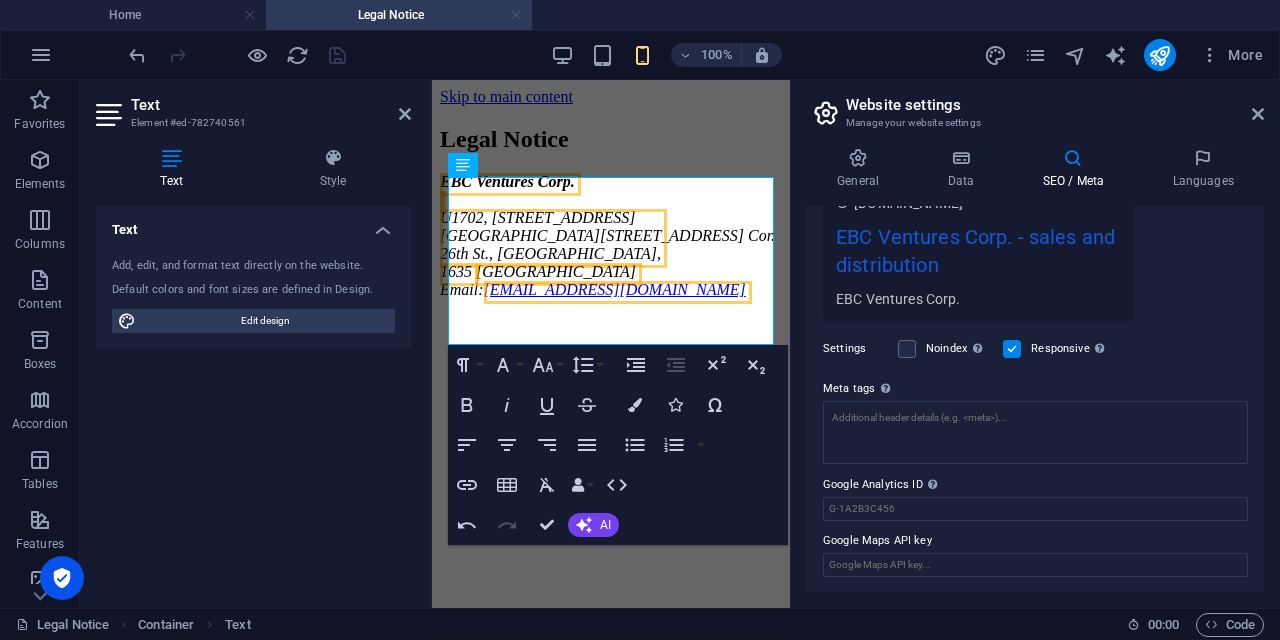 click at bounding box center (516, 15) 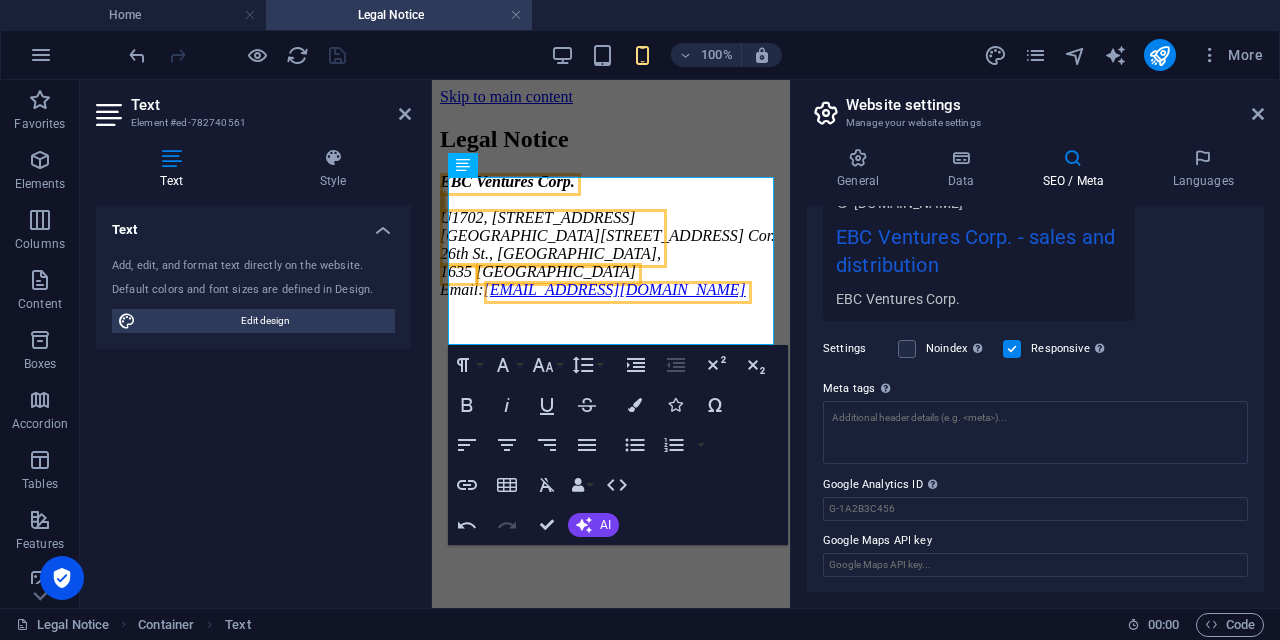 scroll, scrollTop: 347, scrollLeft: 0, axis: vertical 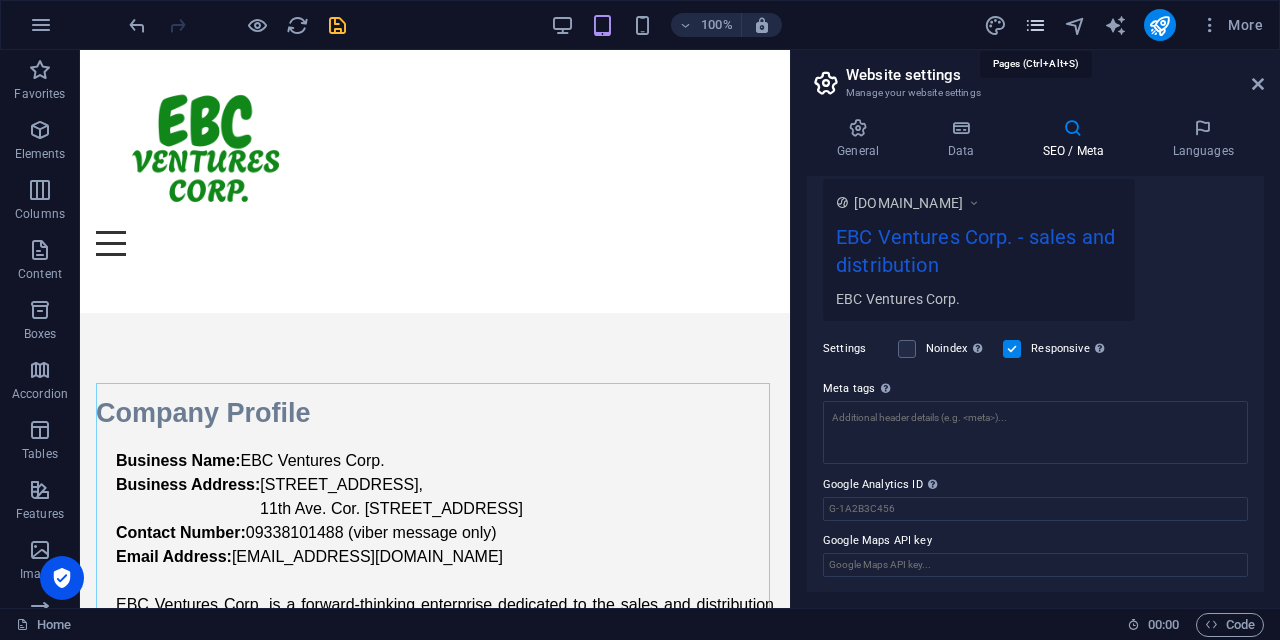 click at bounding box center (1035, 25) 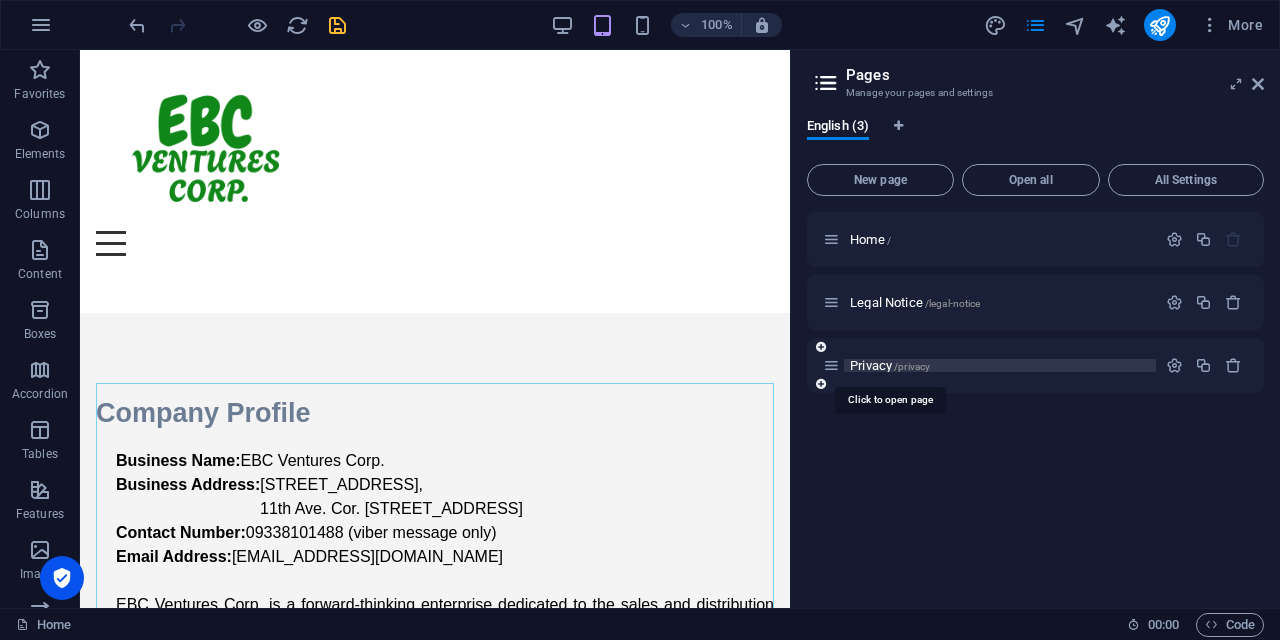 click on "Privacy /privacy" at bounding box center (890, 365) 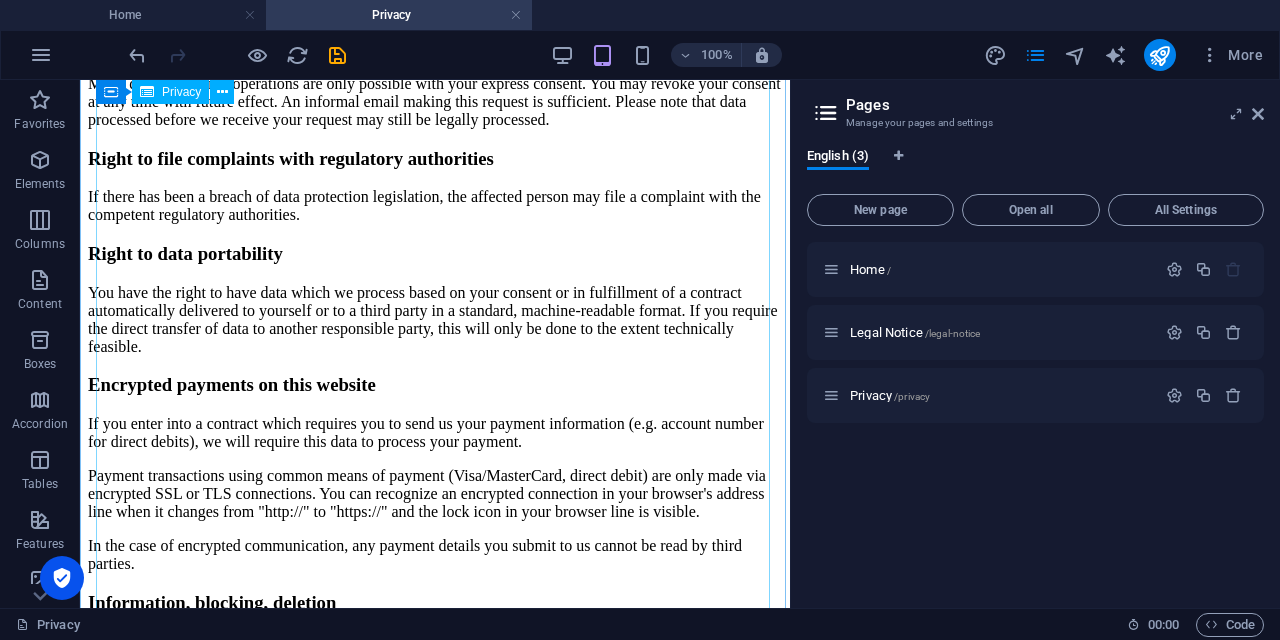 scroll, scrollTop: 1586, scrollLeft: 0, axis: vertical 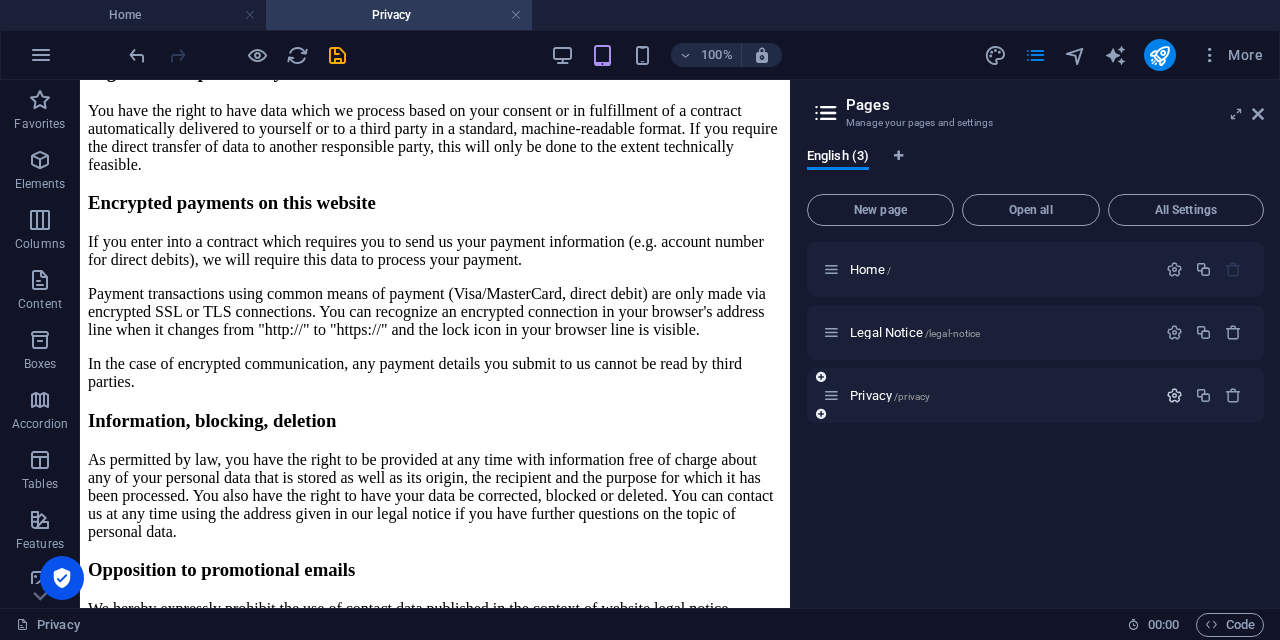 click at bounding box center [1174, 395] 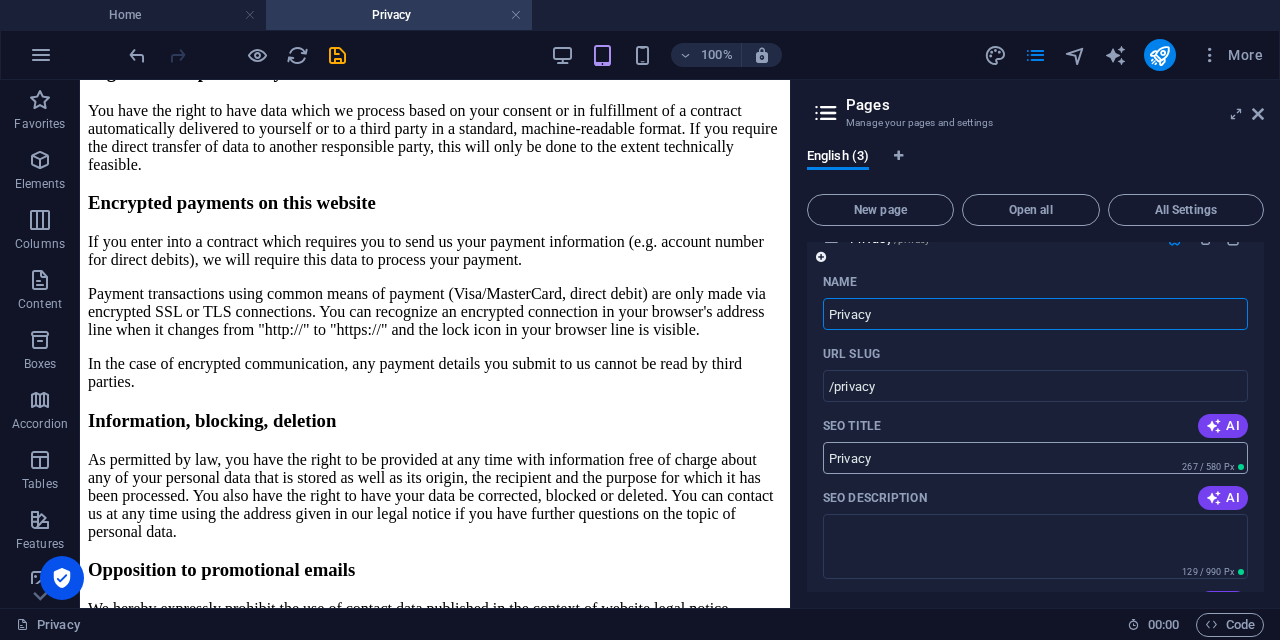 scroll, scrollTop: 279, scrollLeft: 0, axis: vertical 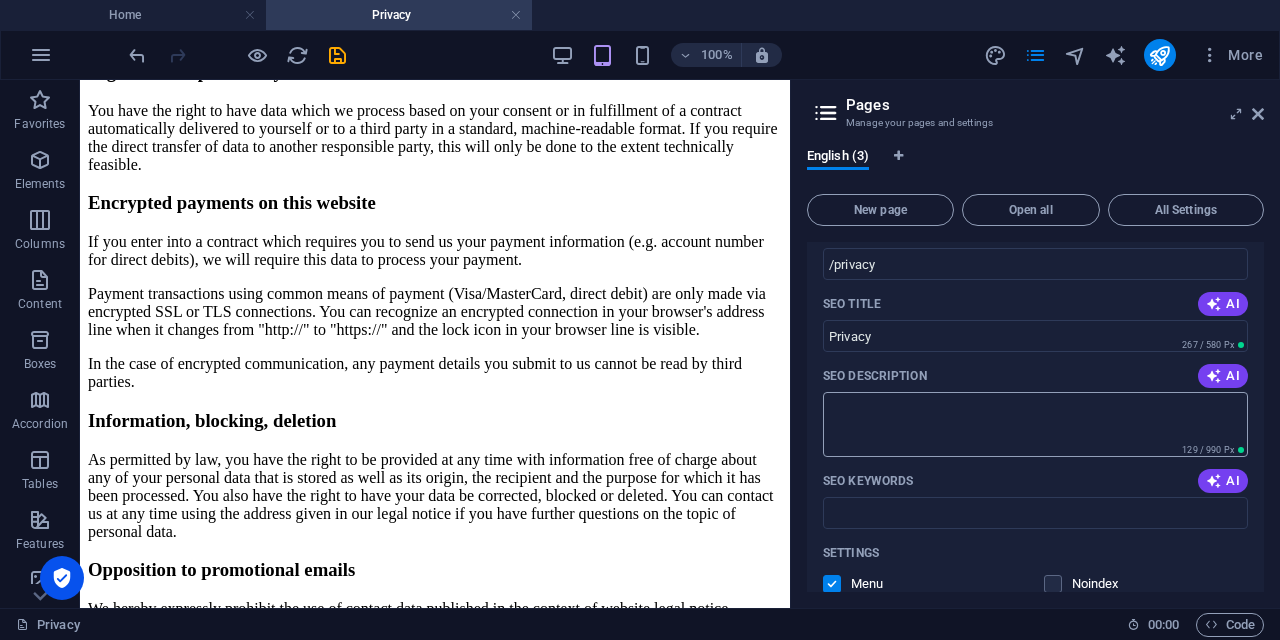 click on "SEO Description" at bounding box center (1035, 424) 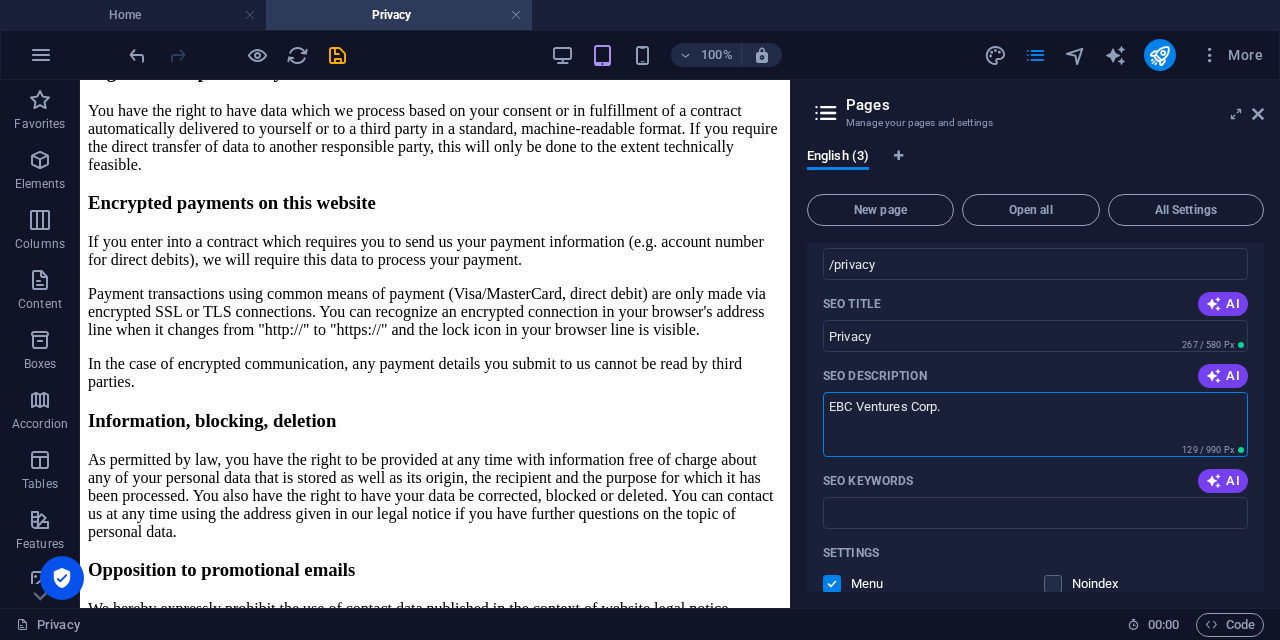 type on "EBC Ventures Corp." 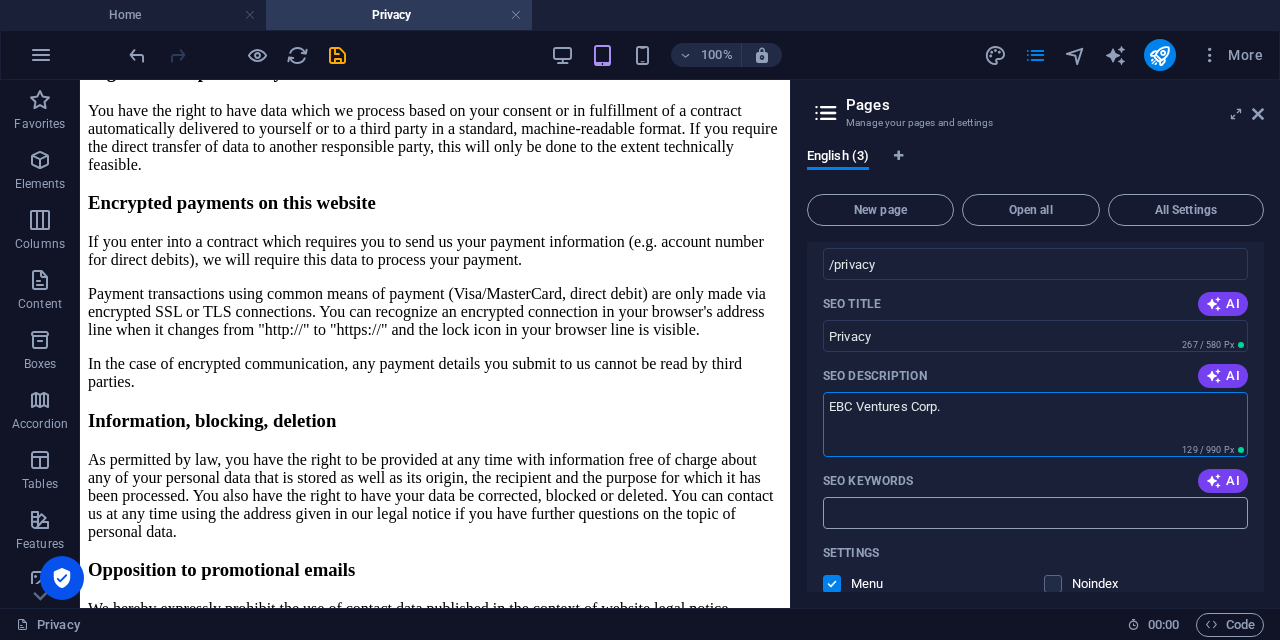 click on "SEO Keywords" at bounding box center (1035, 513) 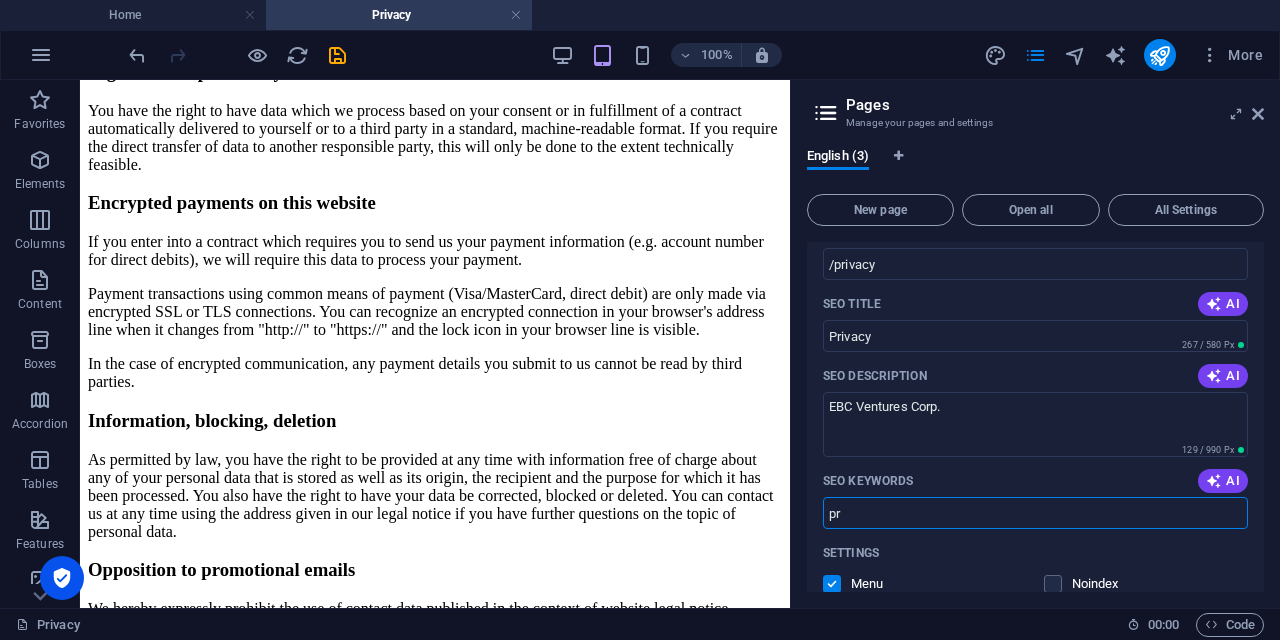 type on "p" 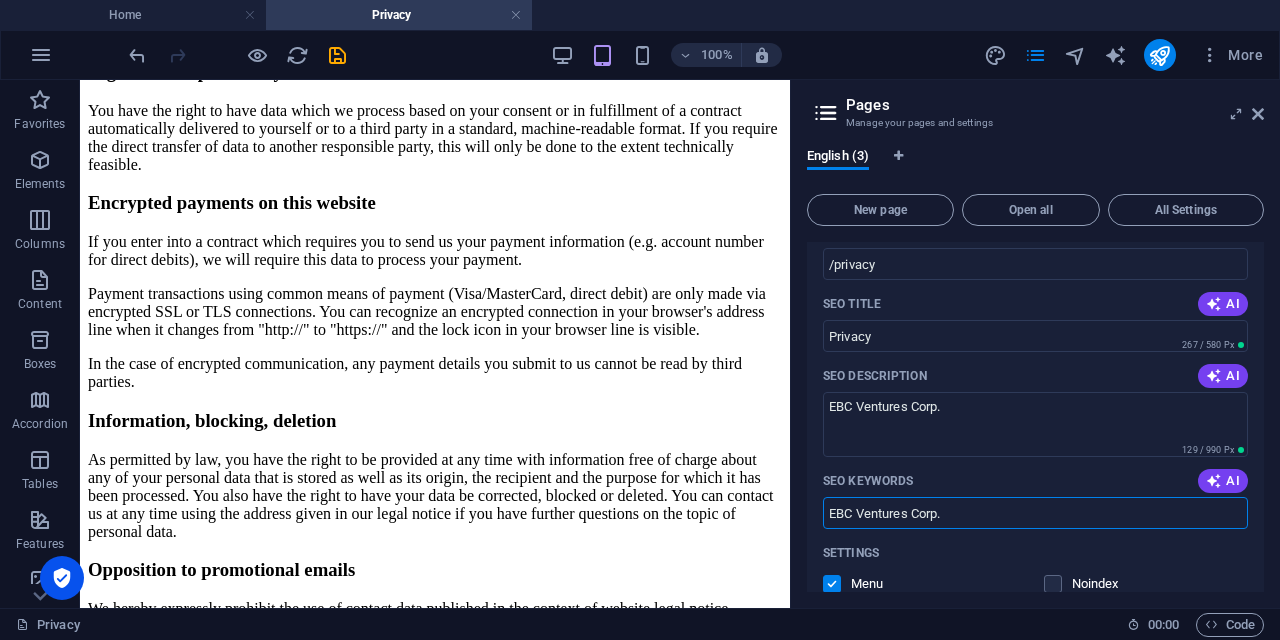 type on "EBC Ventures Corp." 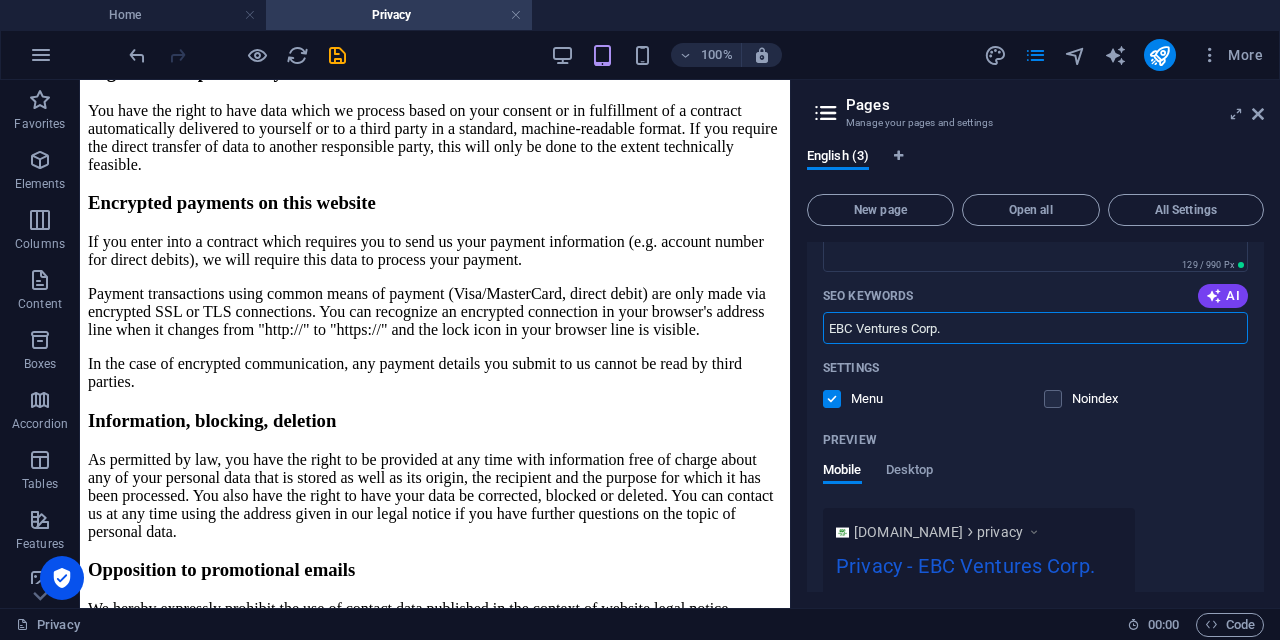 scroll, scrollTop: 584, scrollLeft: 0, axis: vertical 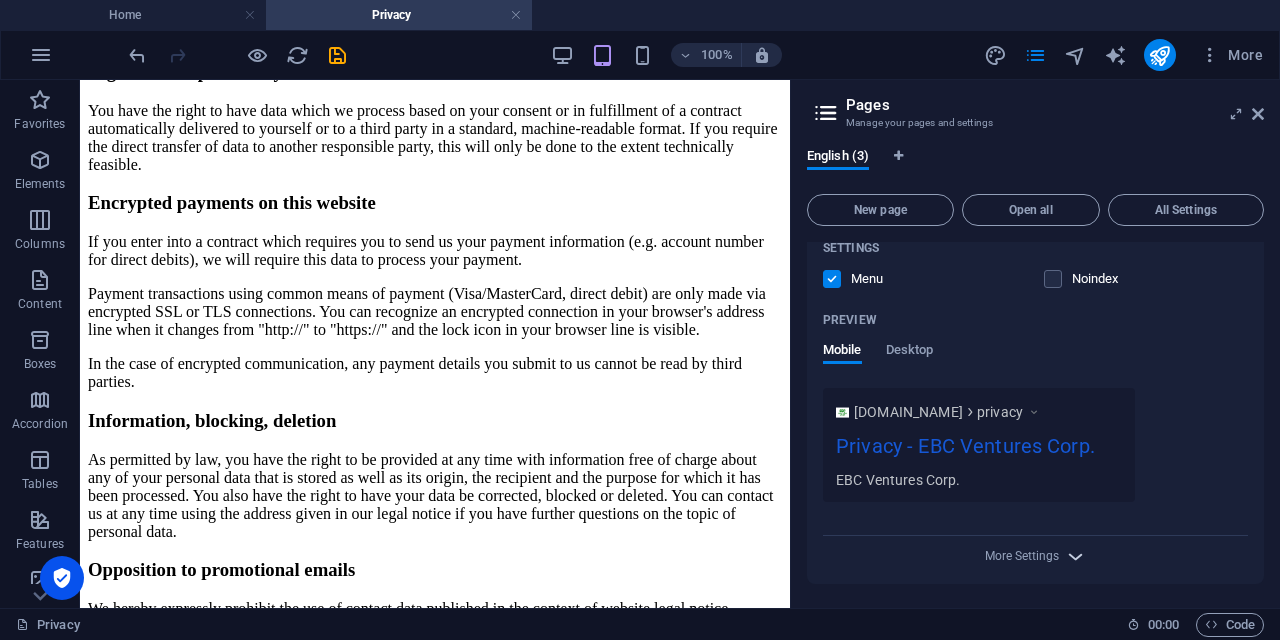 click at bounding box center [1075, 556] 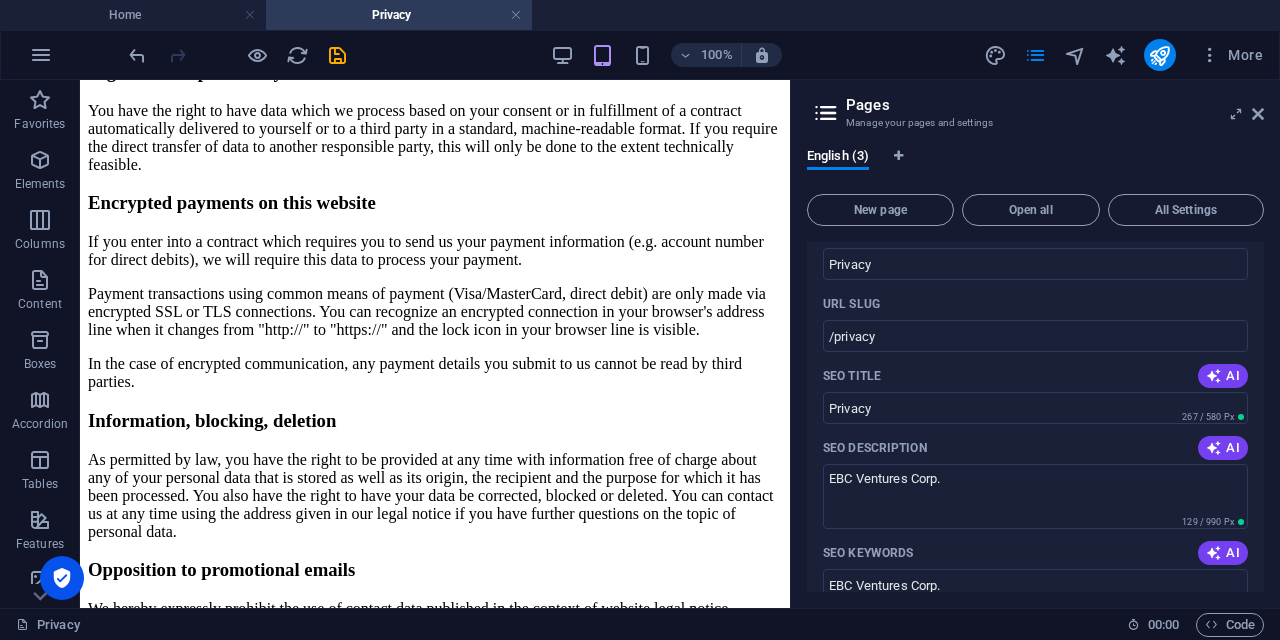 scroll, scrollTop: 0, scrollLeft: 0, axis: both 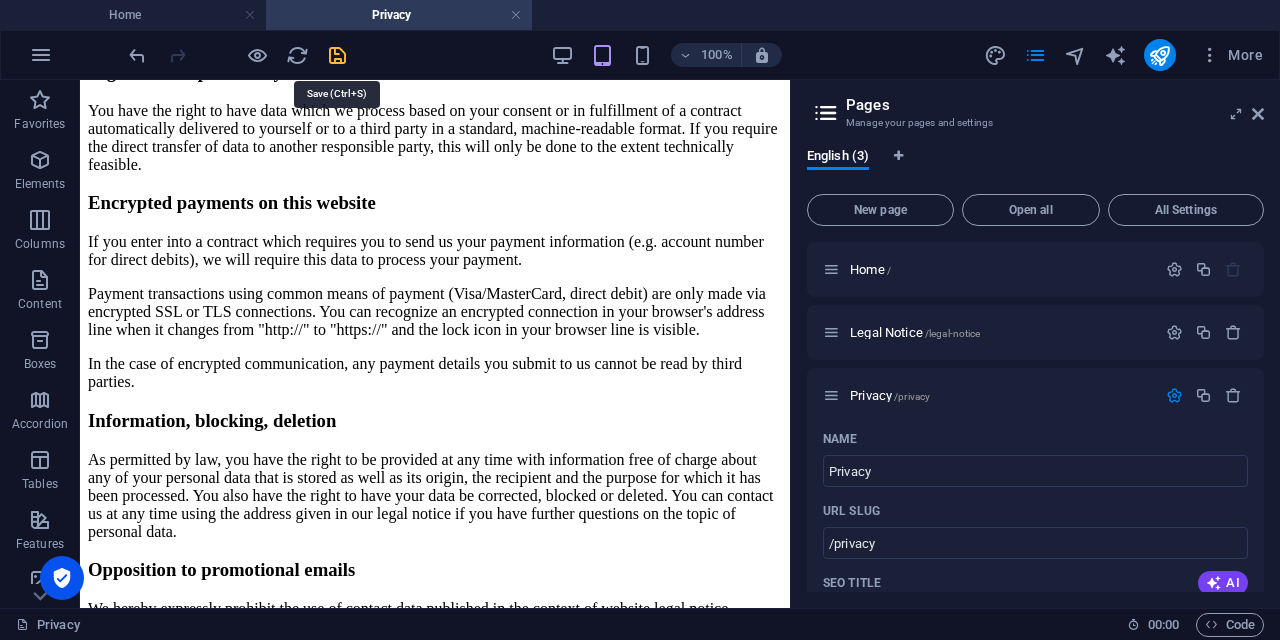 click at bounding box center (337, 55) 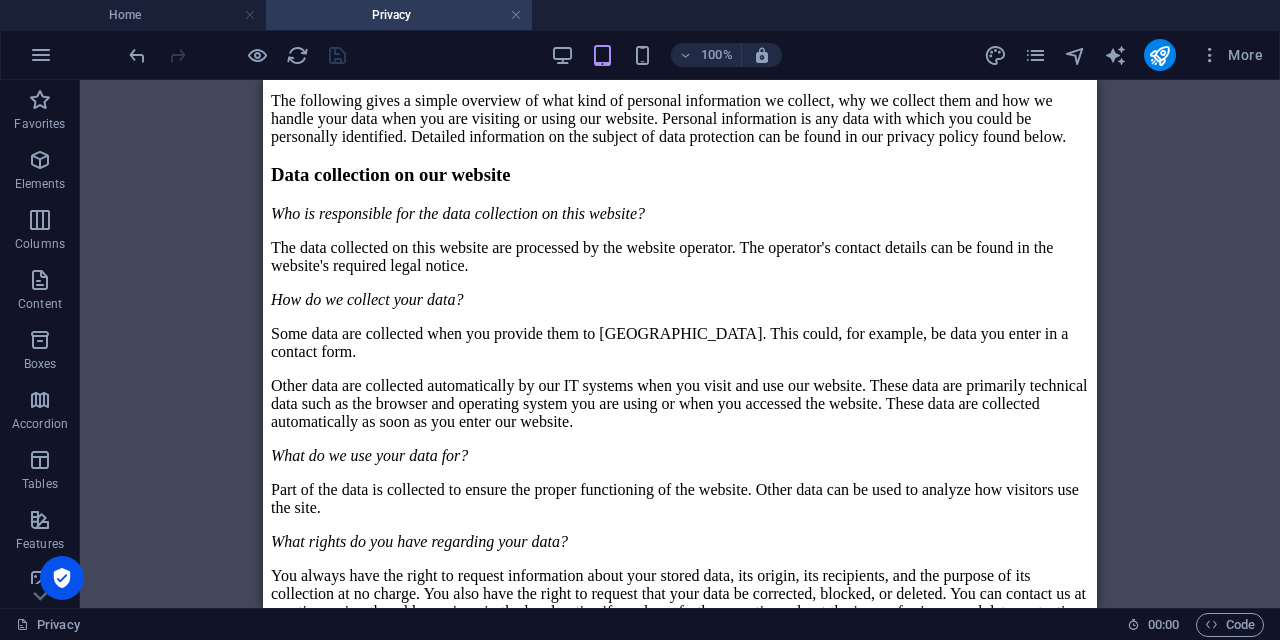 scroll, scrollTop: 0, scrollLeft: 0, axis: both 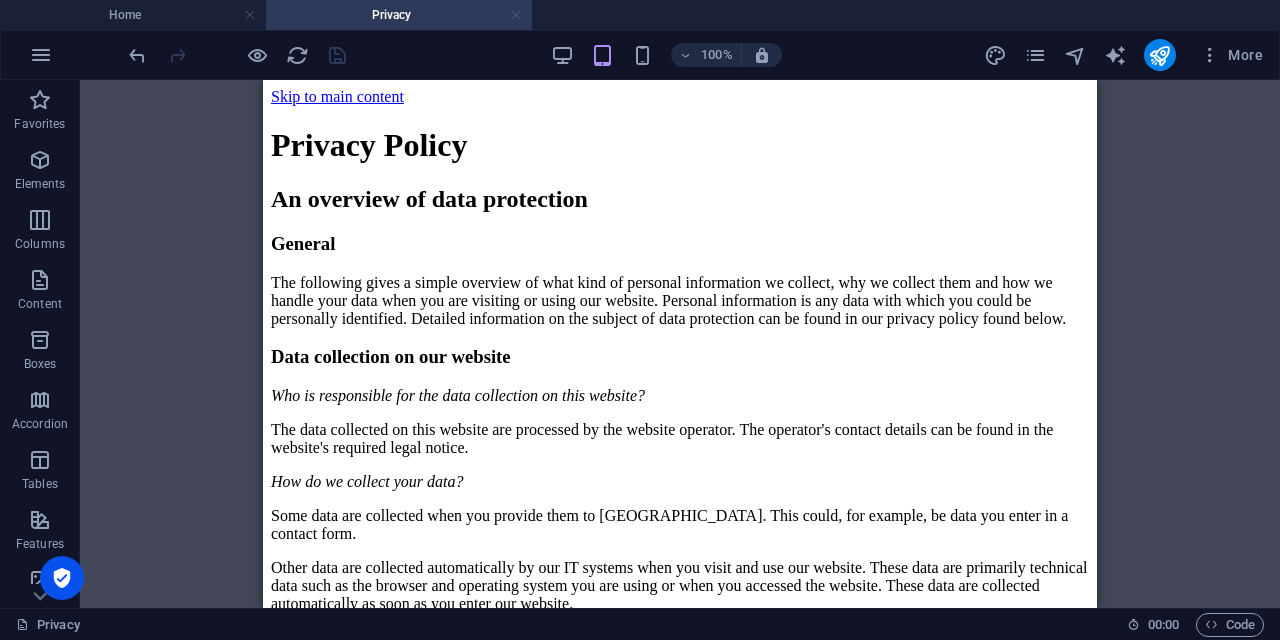 click at bounding box center (516, 15) 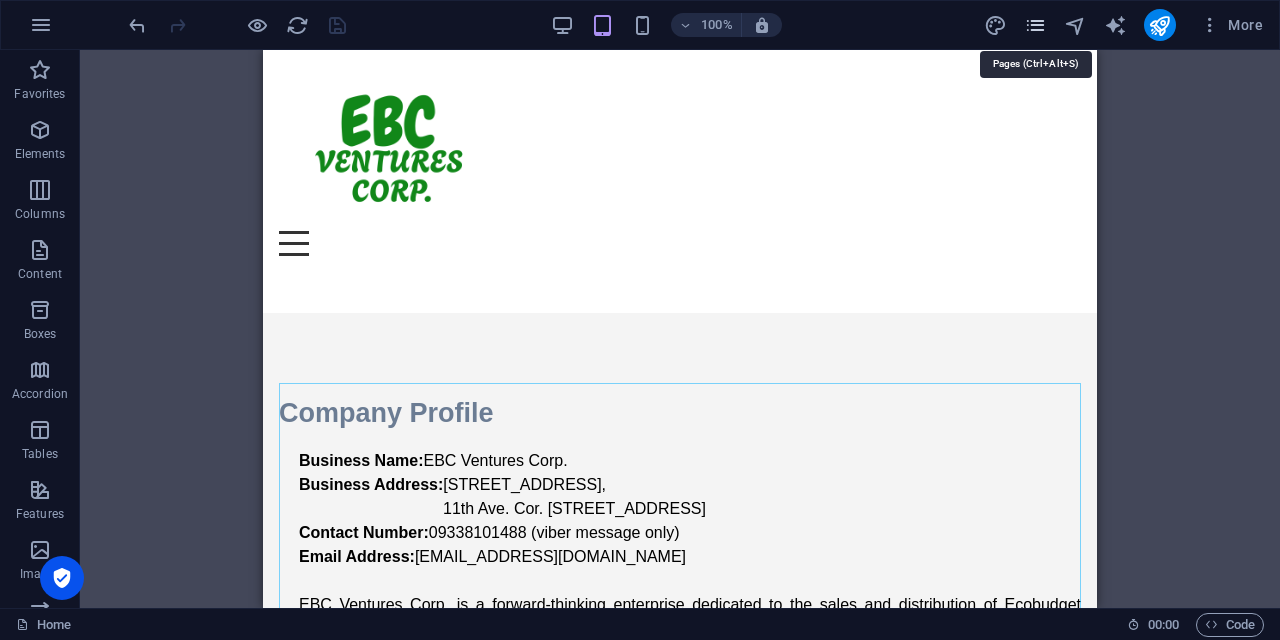 click at bounding box center [1035, 25] 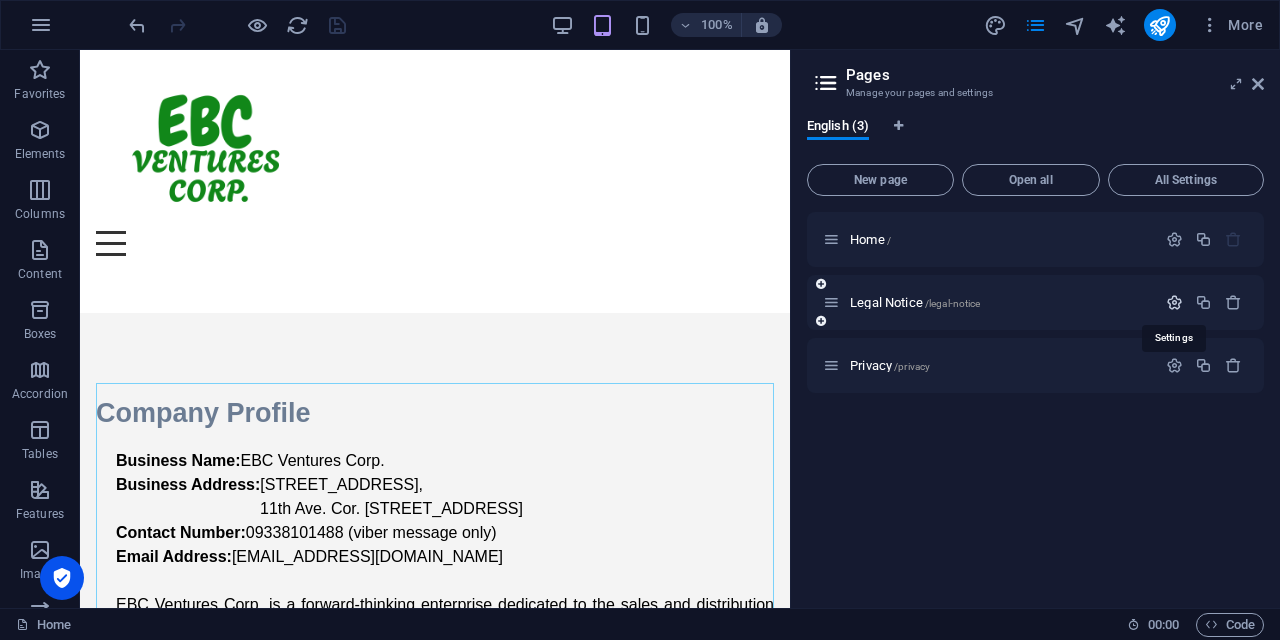 click at bounding box center (1174, 302) 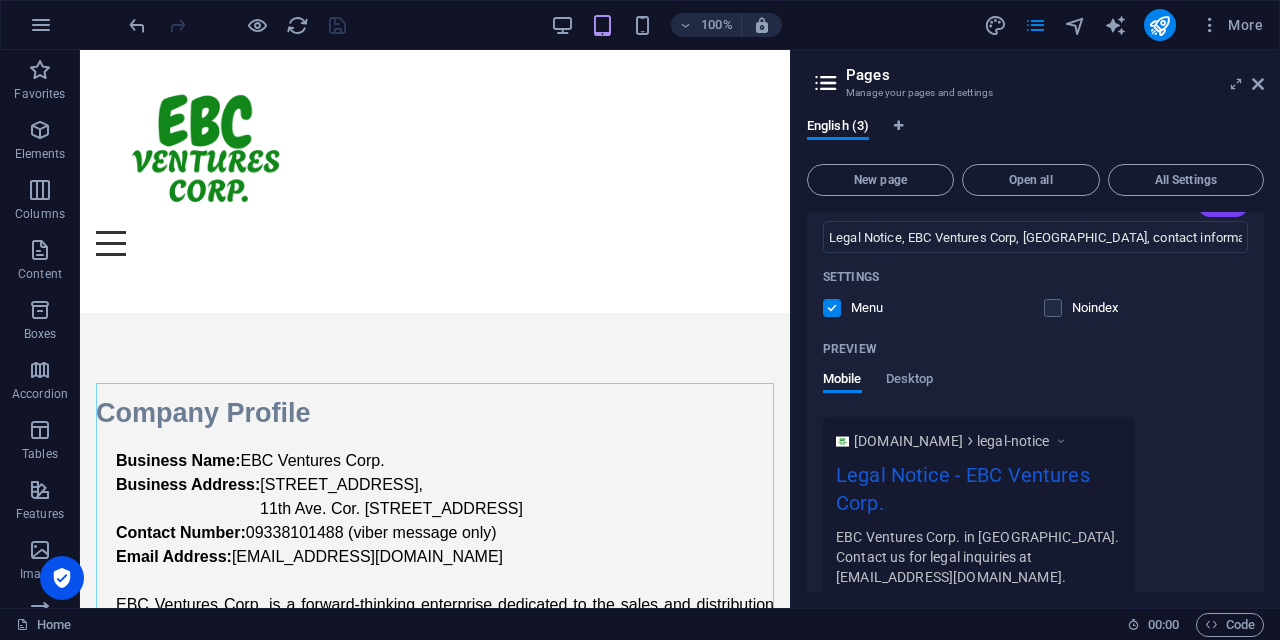 scroll, scrollTop: 622, scrollLeft: 0, axis: vertical 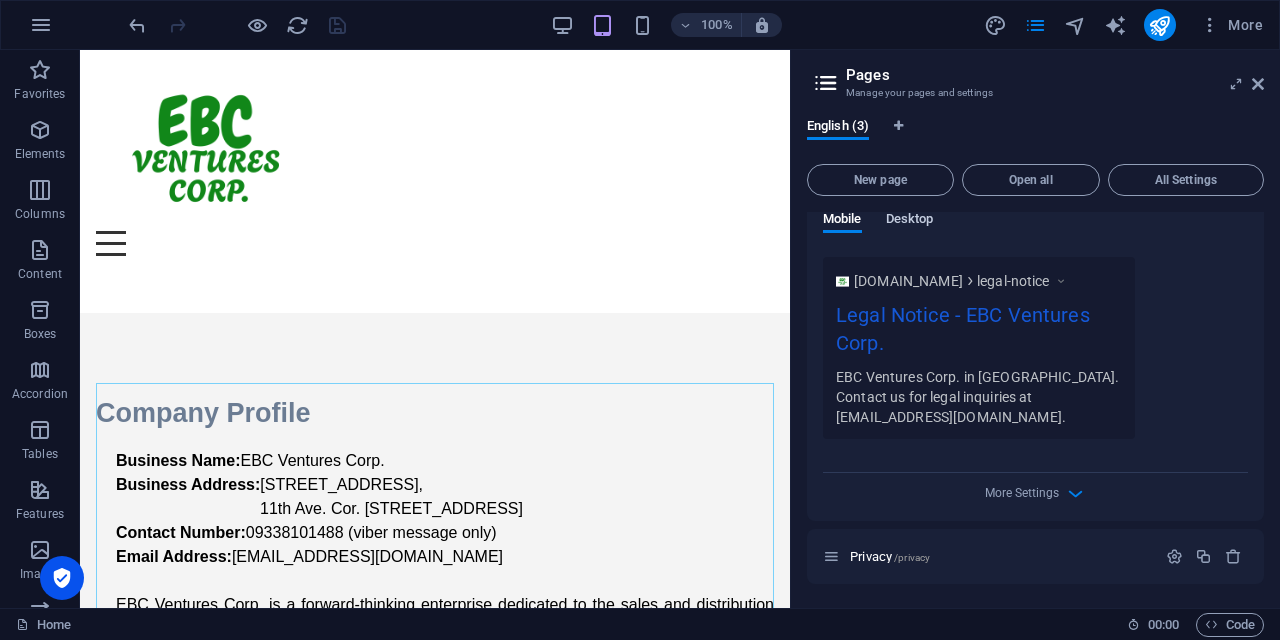 click on "Desktop" at bounding box center [910, 221] 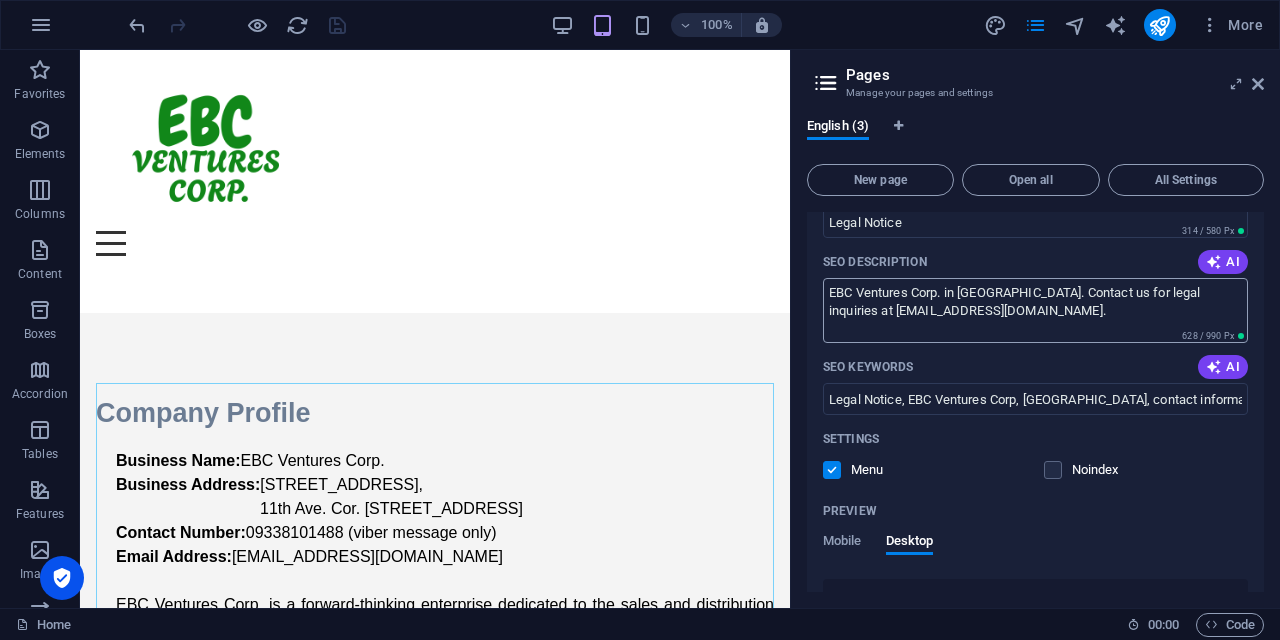 scroll, scrollTop: 326, scrollLeft: 0, axis: vertical 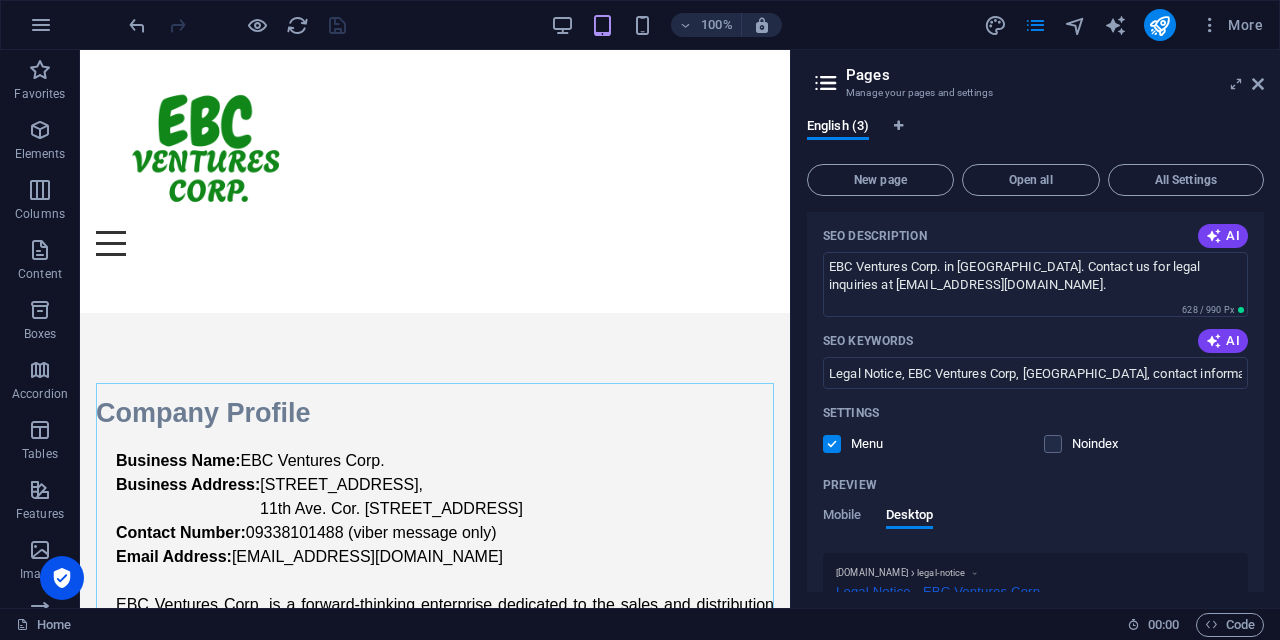 click at bounding box center [826, 83] 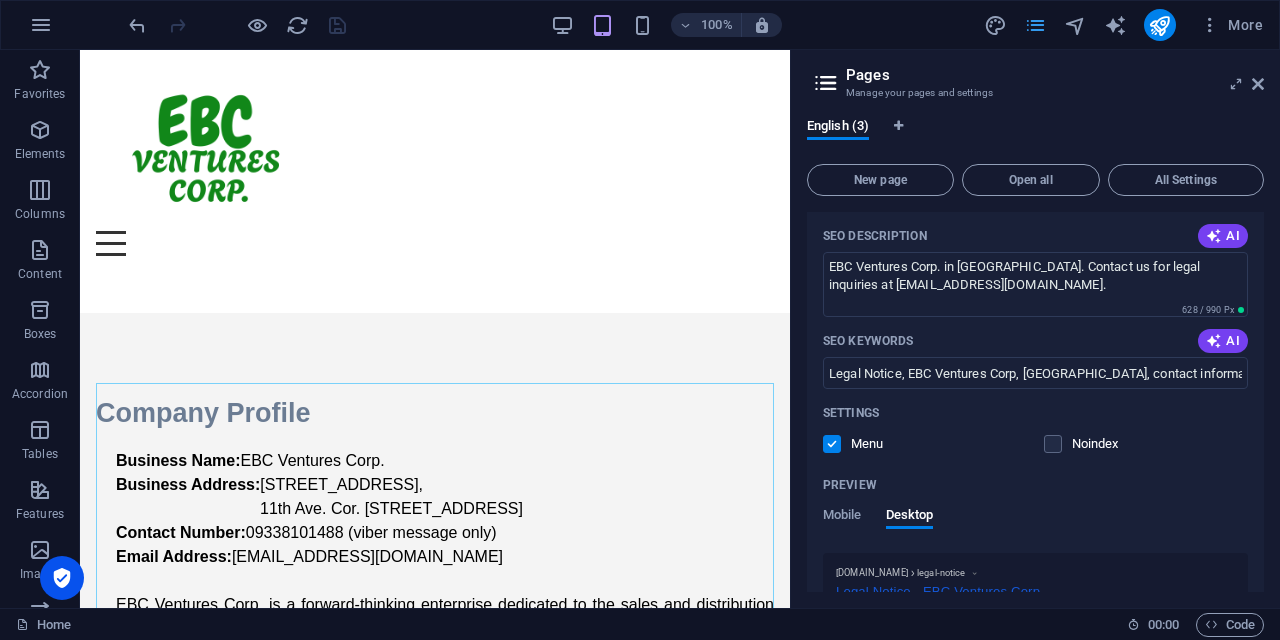 click at bounding box center [1035, 25] 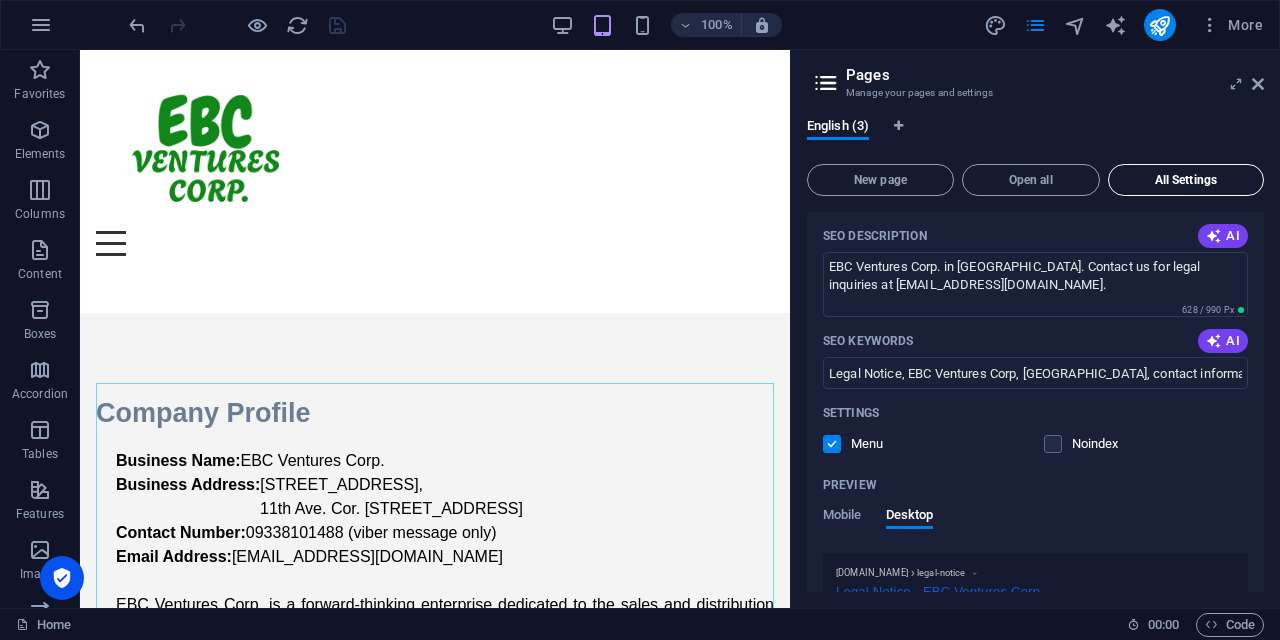 click on "All Settings" at bounding box center [1186, 180] 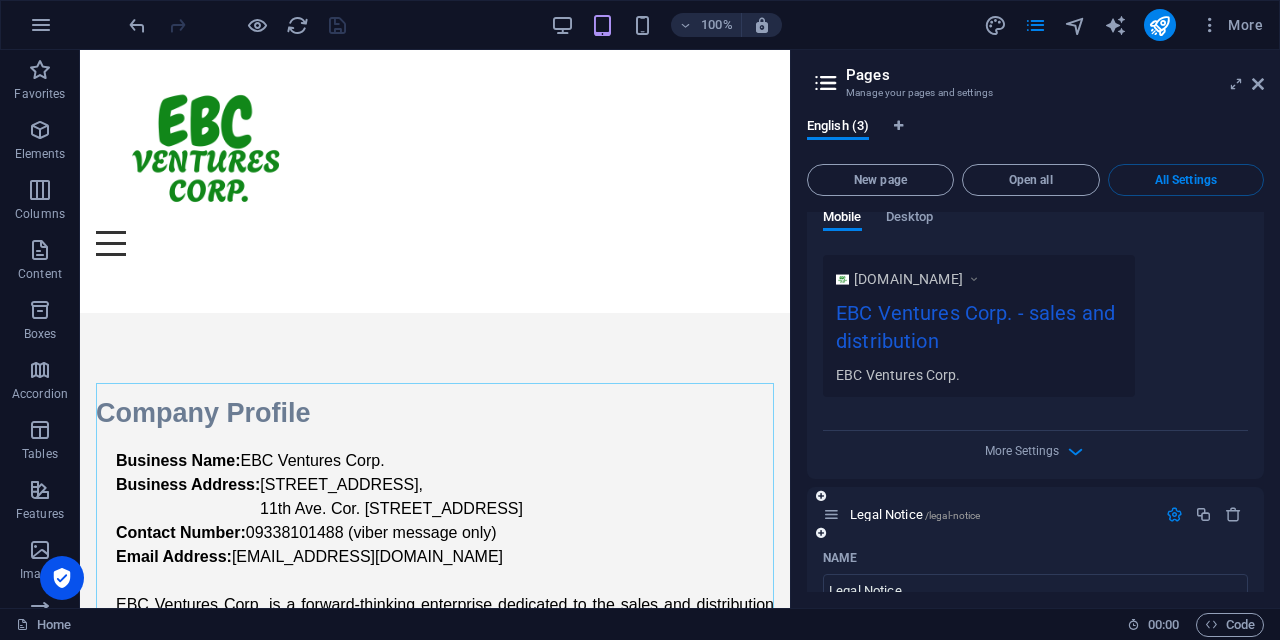 scroll, scrollTop: 315, scrollLeft: 0, axis: vertical 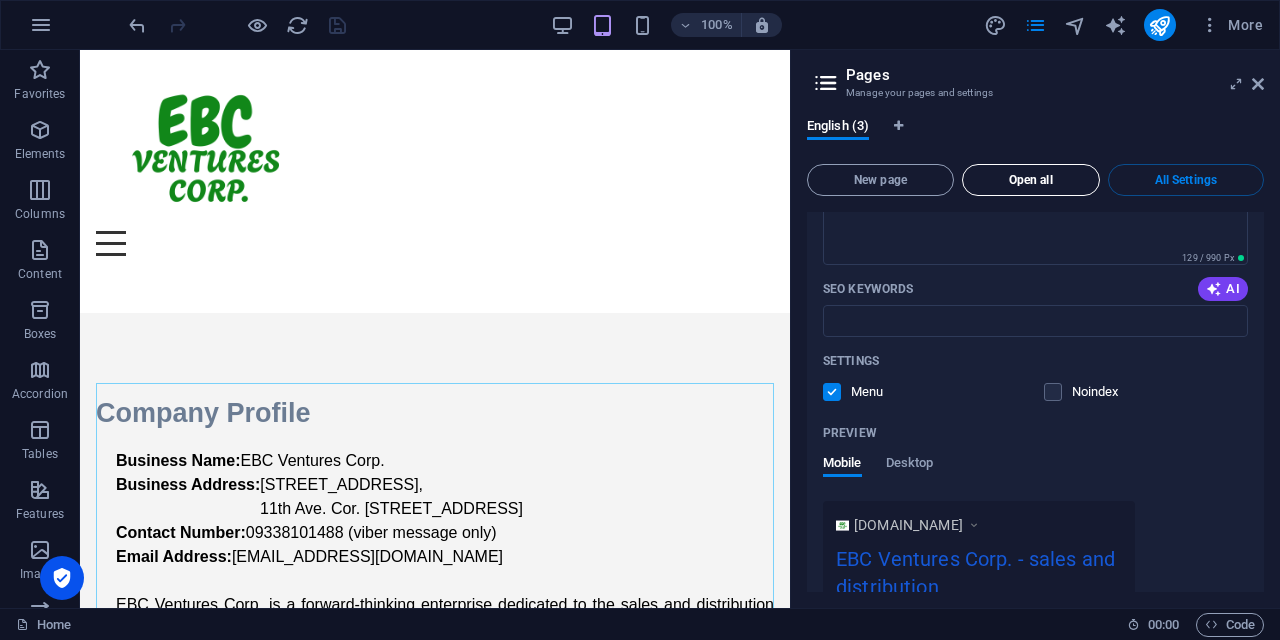 click on "Open all" at bounding box center [1031, 180] 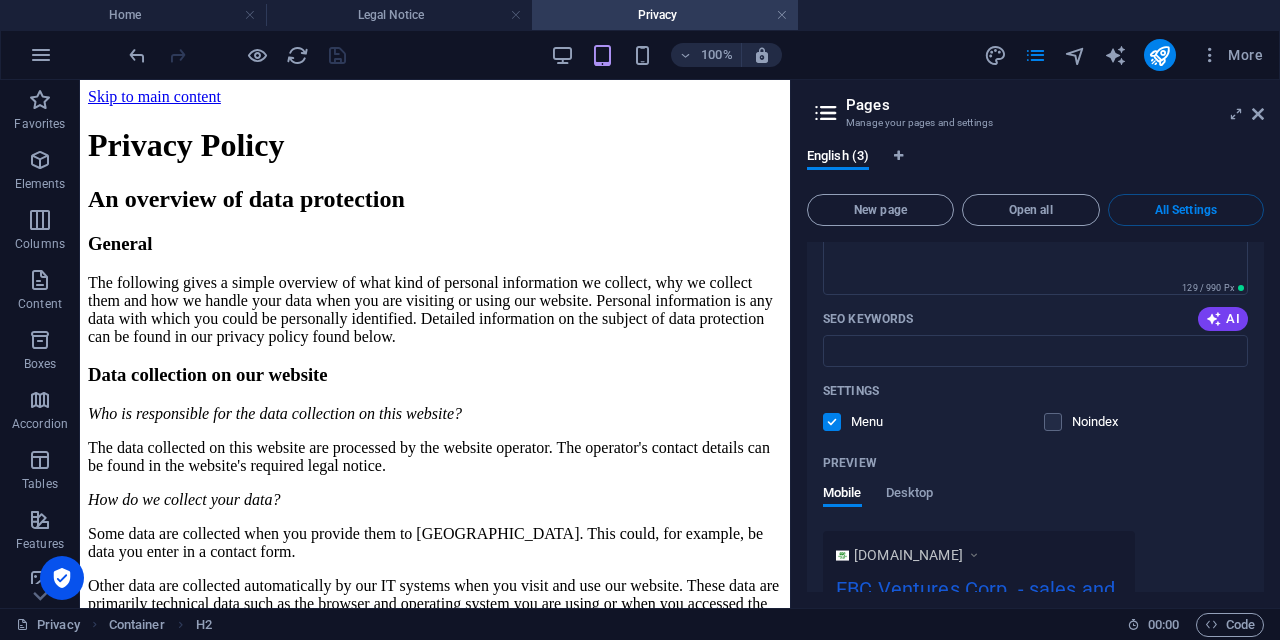 scroll, scrollTop: 0, scrollLeft: 0, axis: both 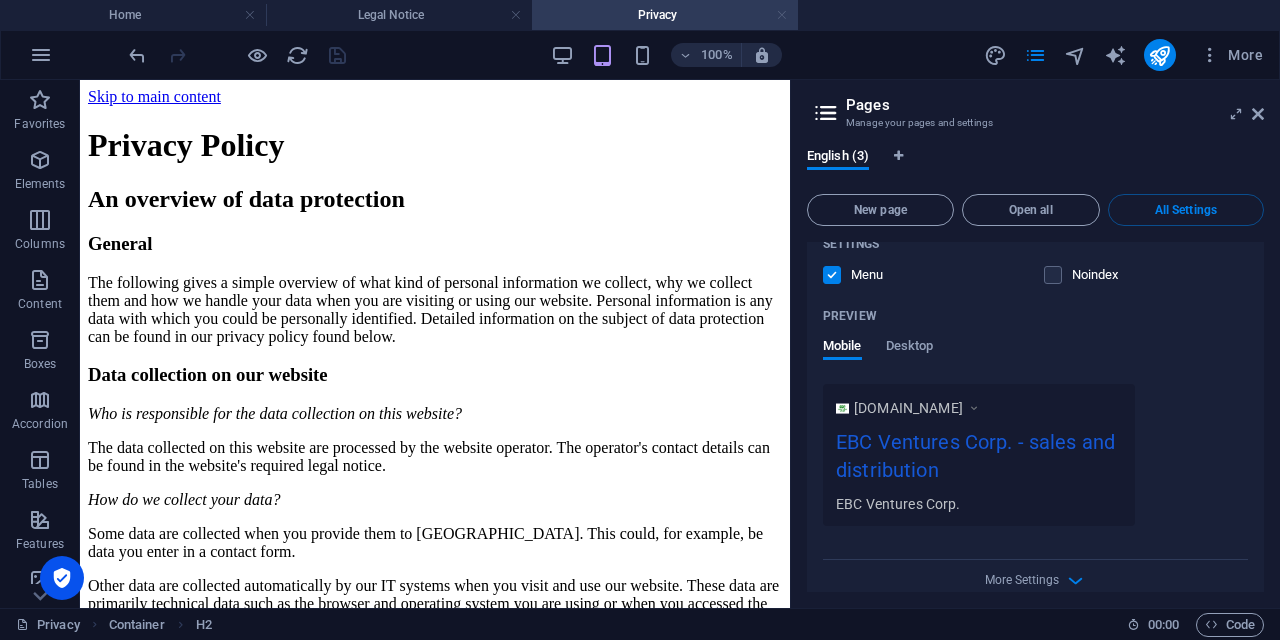click at bounding box center [782, 15] 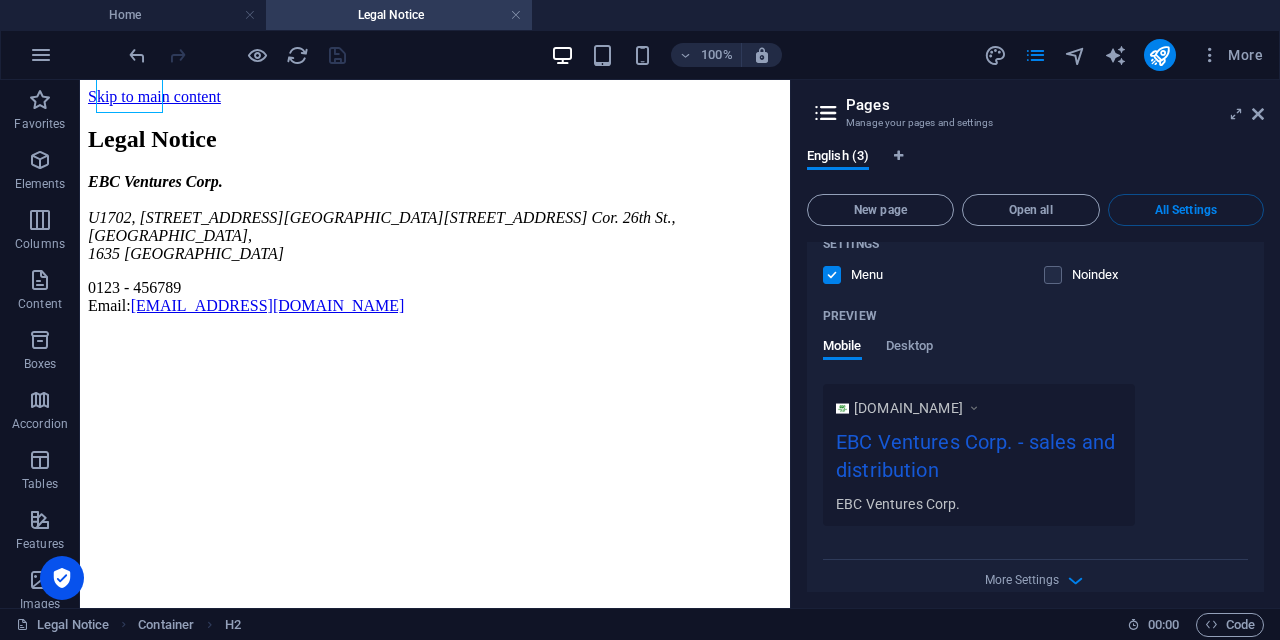 scroll, scrollTop: 0, scrollLeft: 0, axis: both 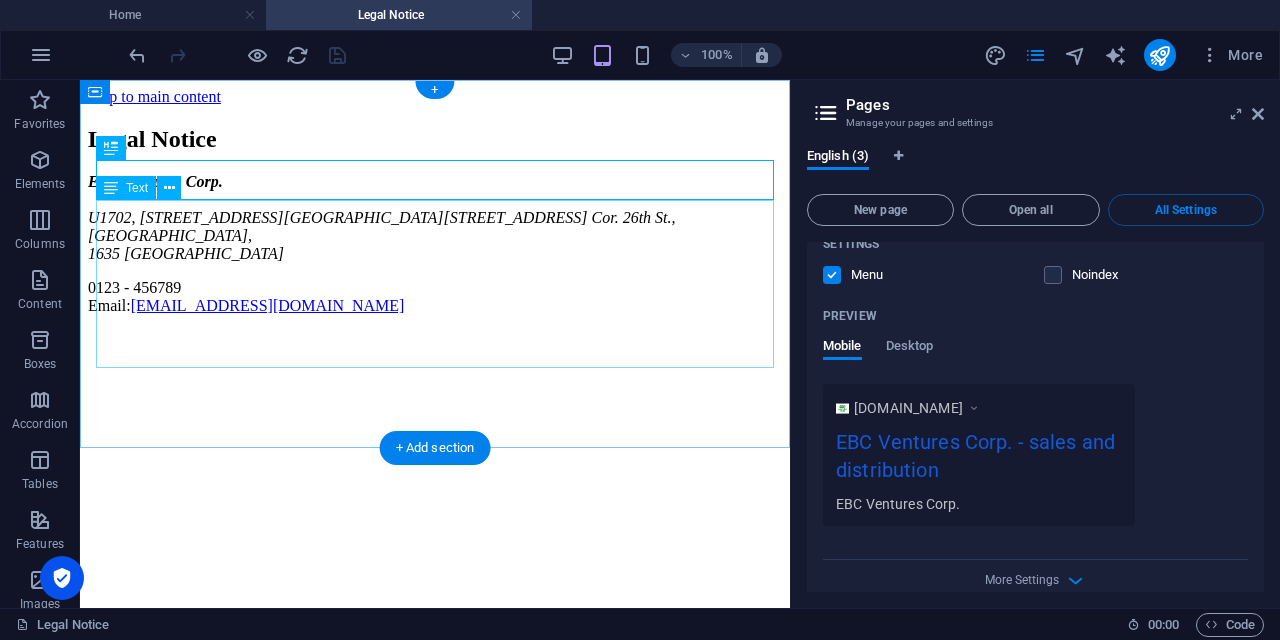 click on "EBC Ventures Corp.   U1702, 17F High Street South Corporate Plaza Condominium Tower 2,  11th Ave. Cor. 26th St., Bonifacio Global City,  1635   Taguig City 0123 - 456789 Email:  info@ebcventures.ph" at bounding box center [435, 244] 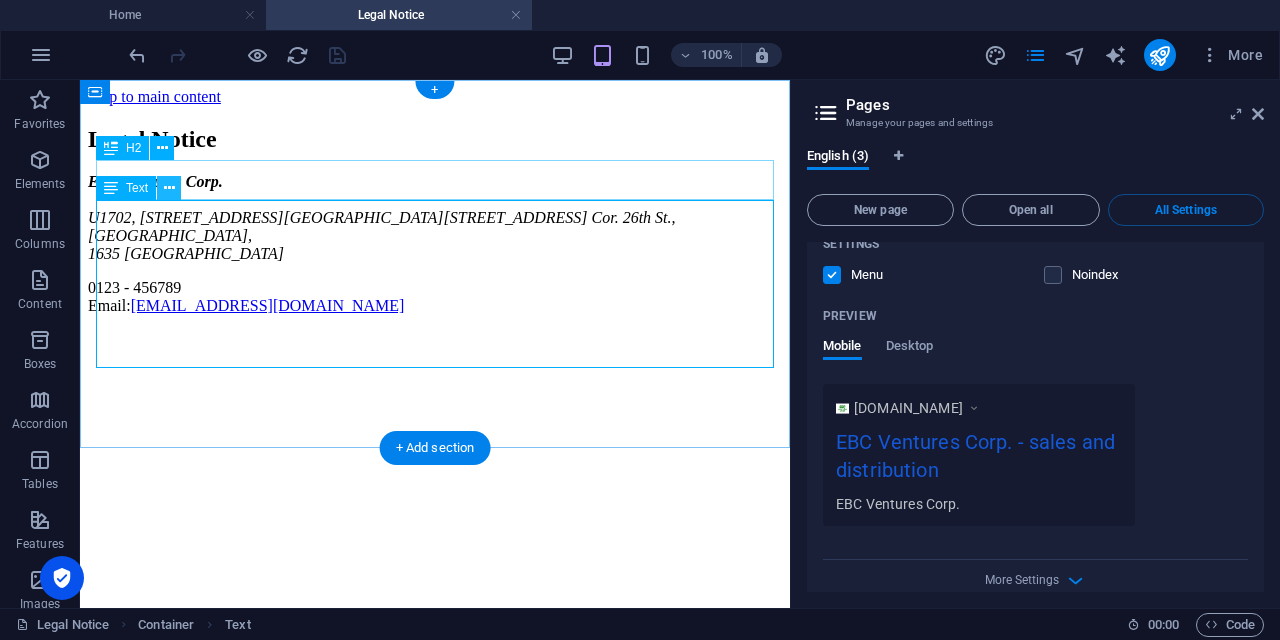 click at bounding box center [169, 188] 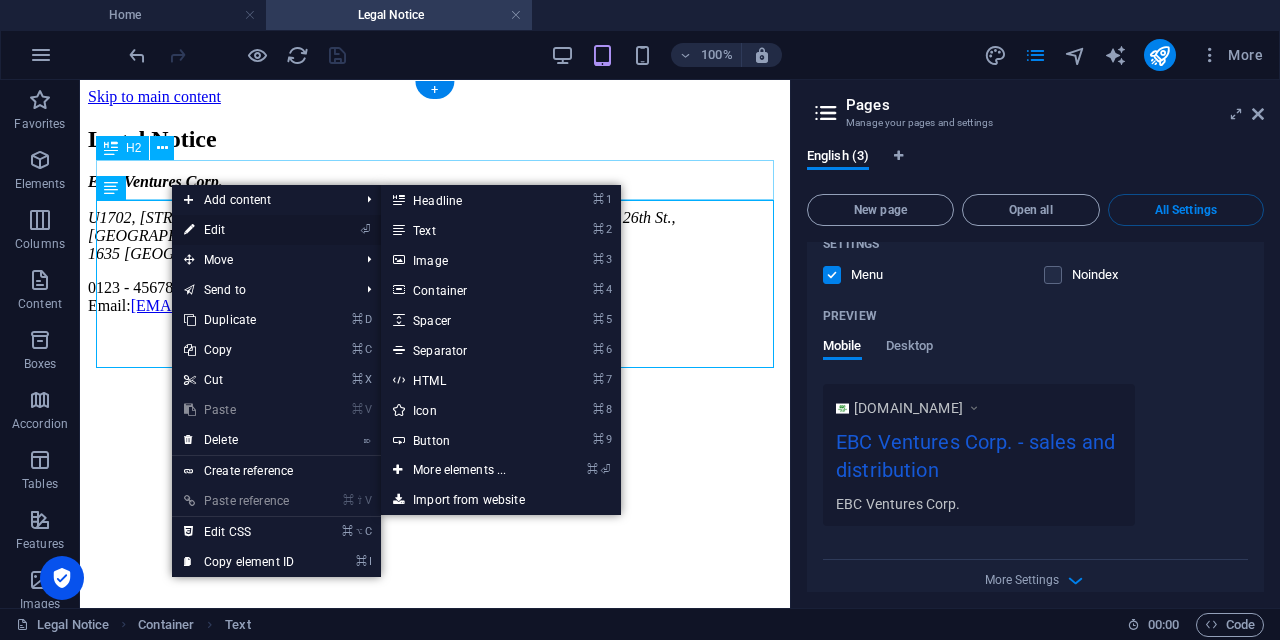 click on "⏎  Edit" at bounding box center (239, 230) 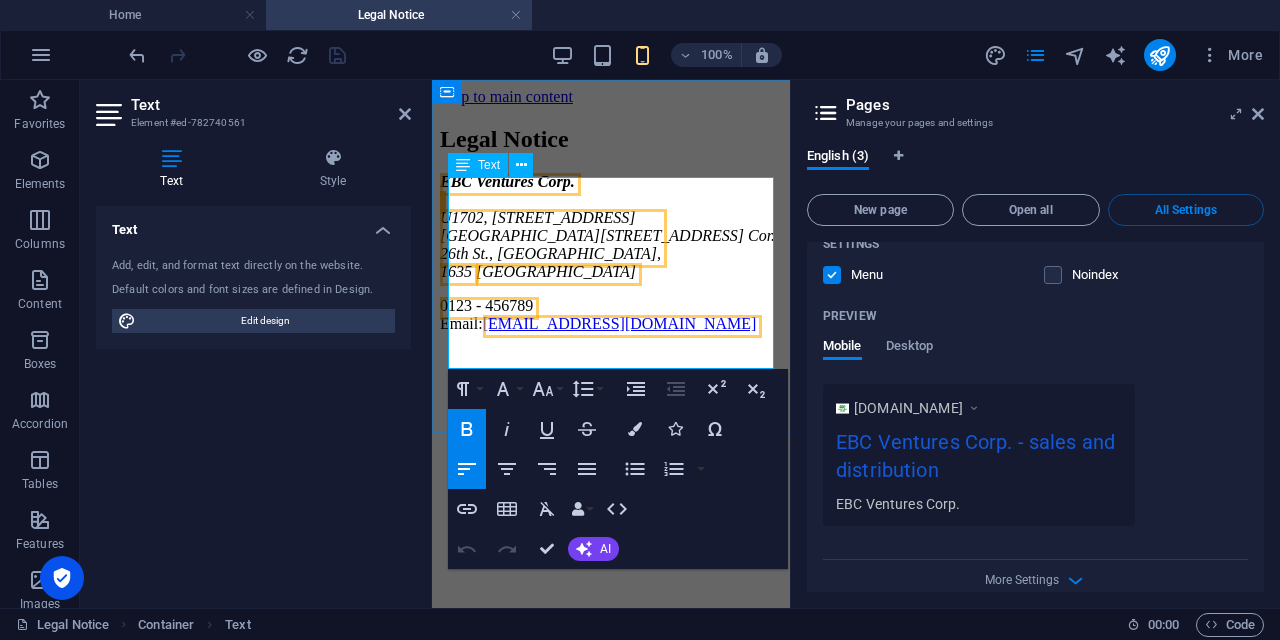 click on "0123 - 456789 Email:  info@ebcventures.ph" at bounding box center [611, 315] 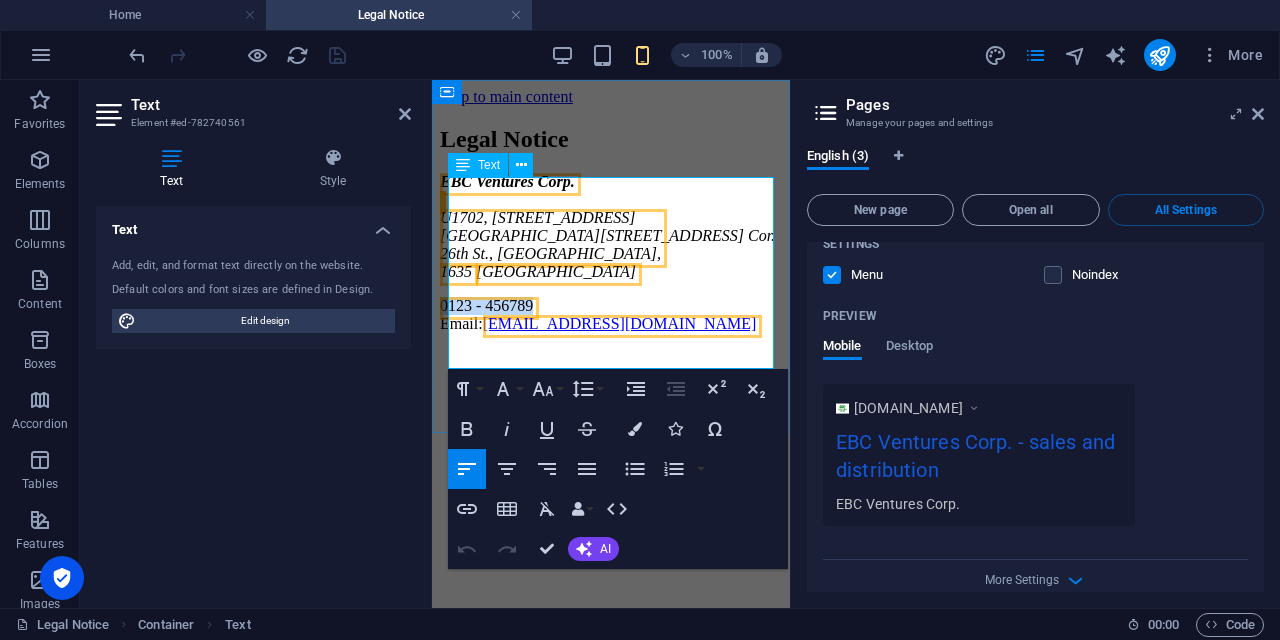 drag, startPoint x: 556, startPoint y: 333, endPoint x: 454, endPoint y: 331, distance: 102.01961 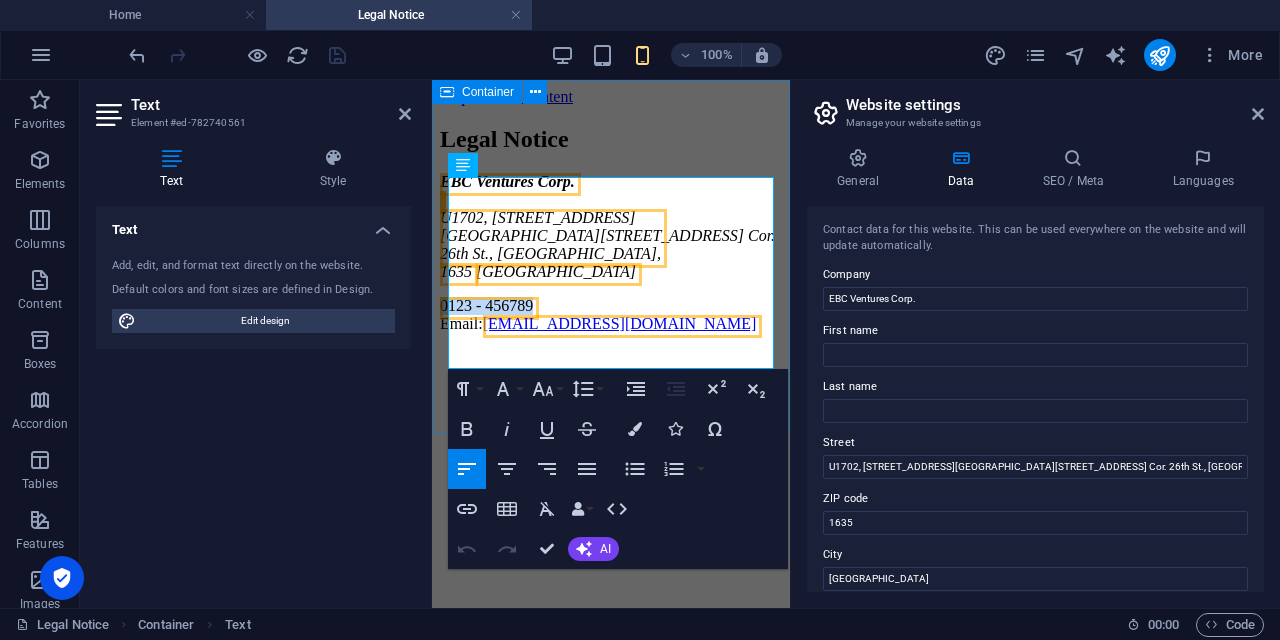 type 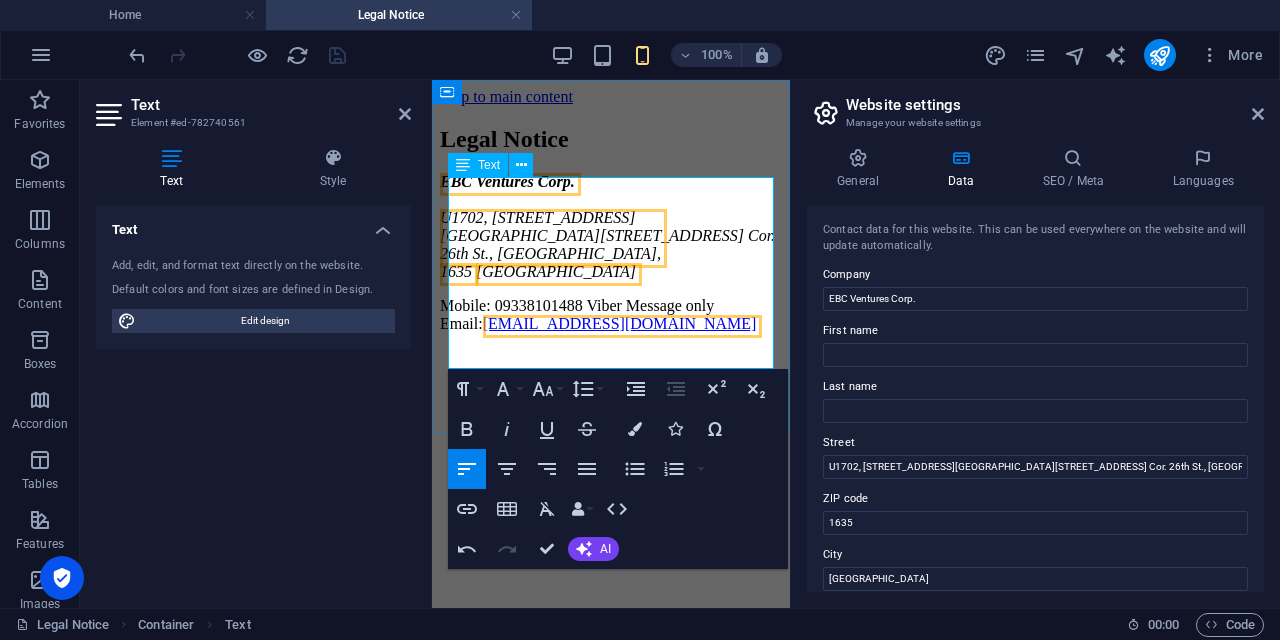 click on "EBC Ventures Corp.   U1702, 17F High Street South Corporate Plaza Condominium Tower 2,  11th Ave. Cor. 26th St., Bonifacio Global City,  1635   Taguig City" at bounding box center [611, 227] 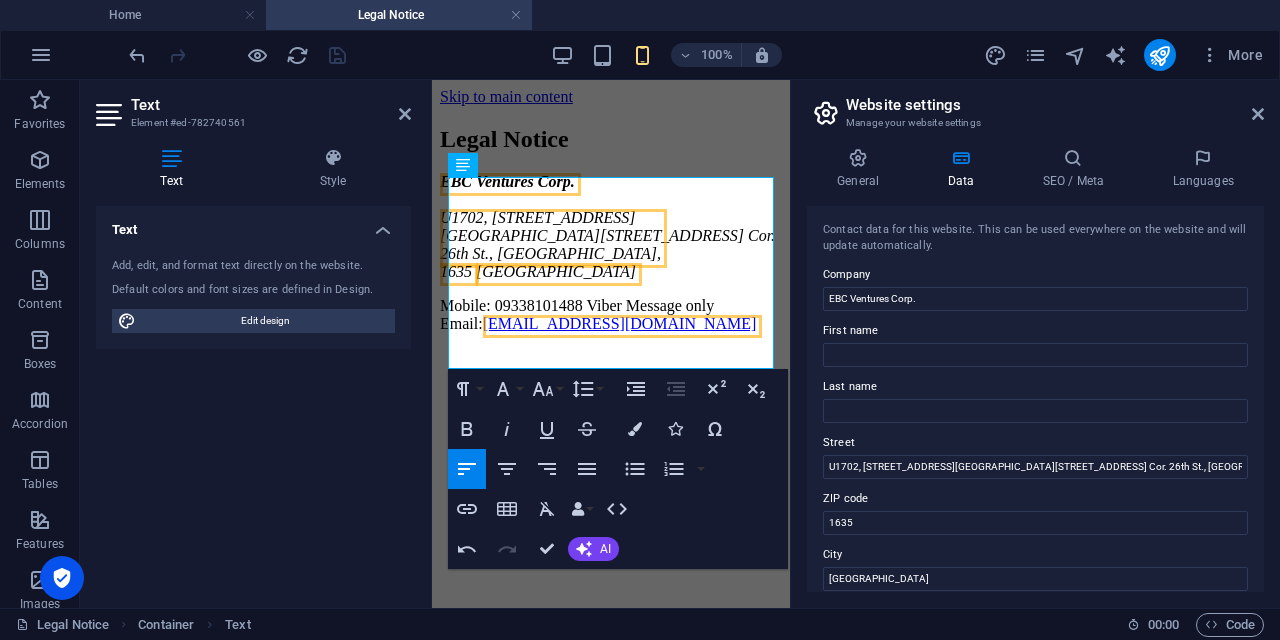 click at bounding box center (237, 55) 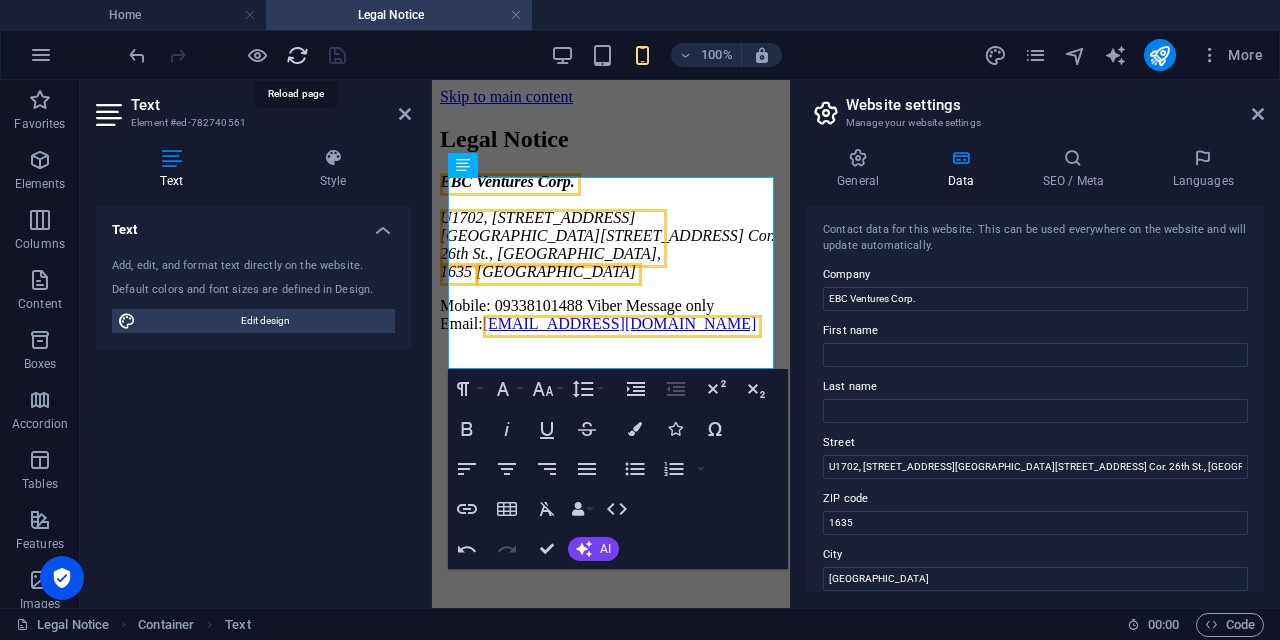 click at bounding box center (297, 55) 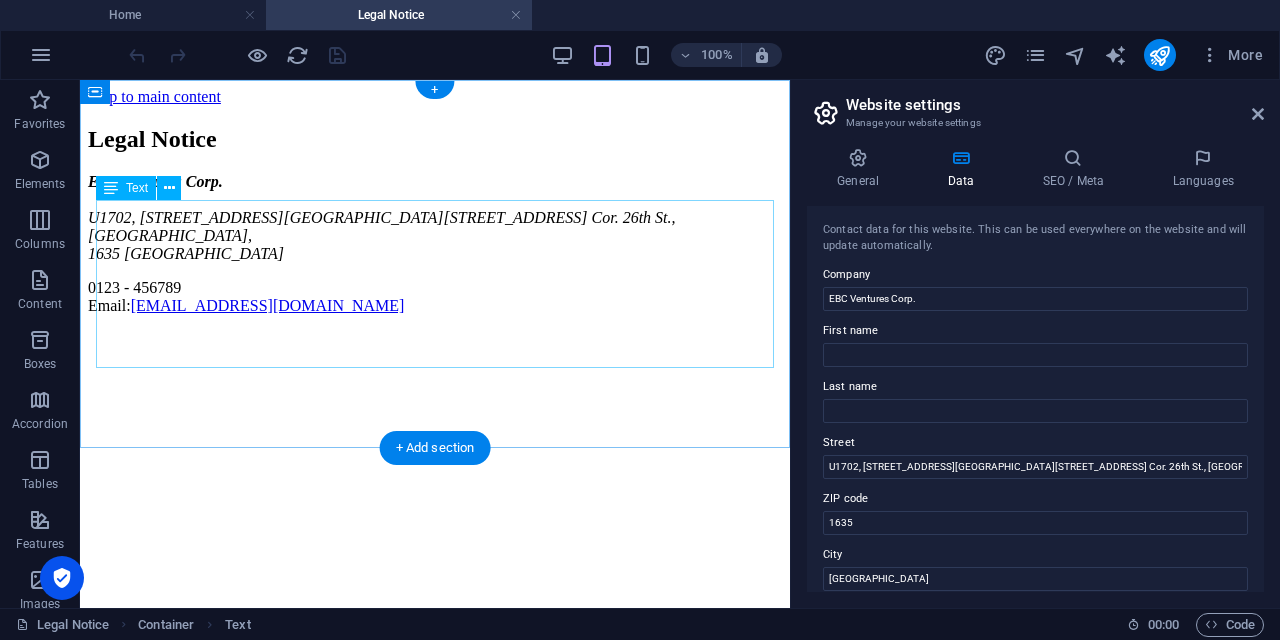 scroll, scrollTop: 0, scrollLeft: 0, axis: both 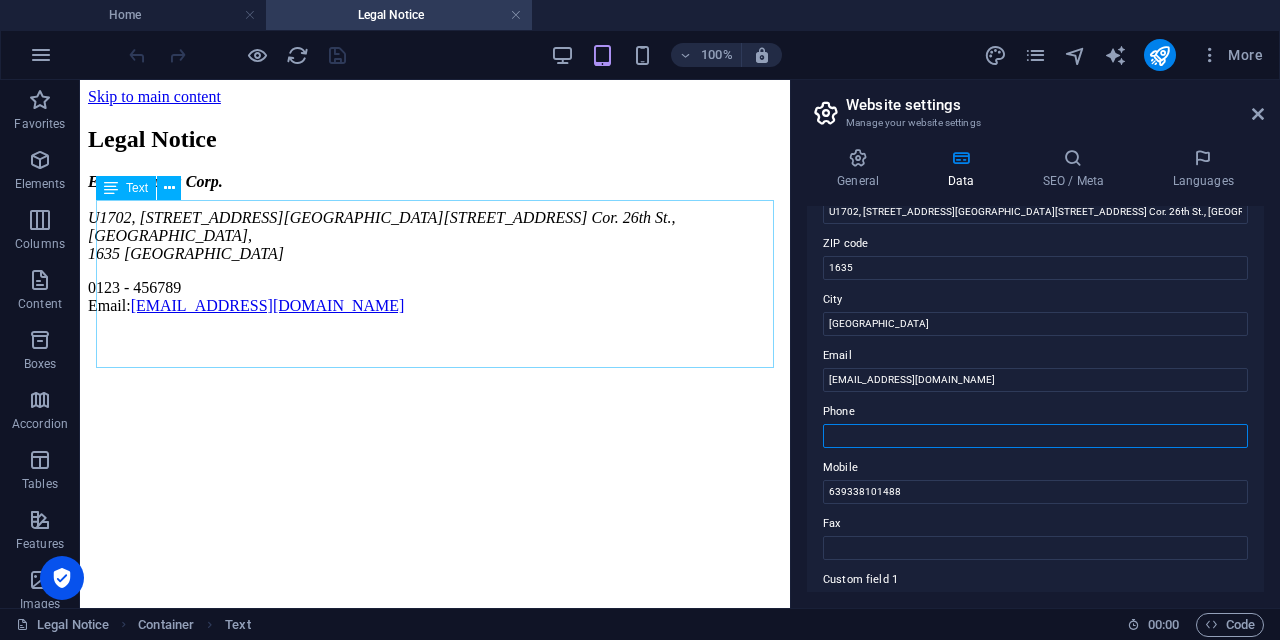 click on "Phone" at bounding box center (1035, 436) 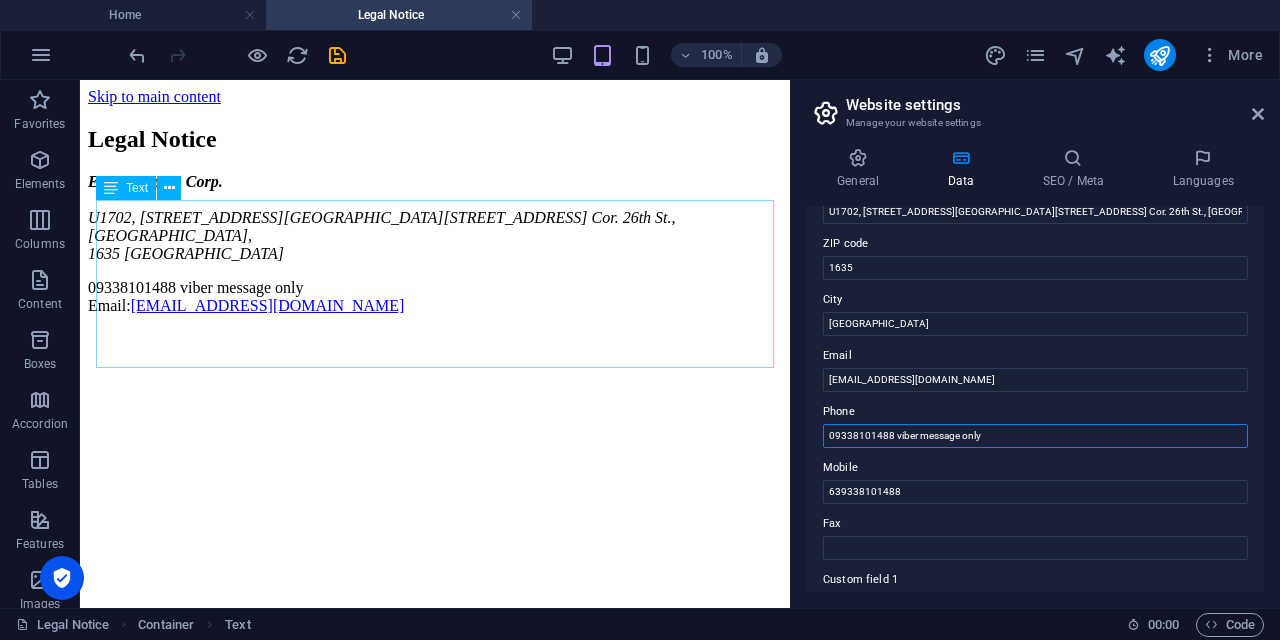 type on "09338101488 viber message only" 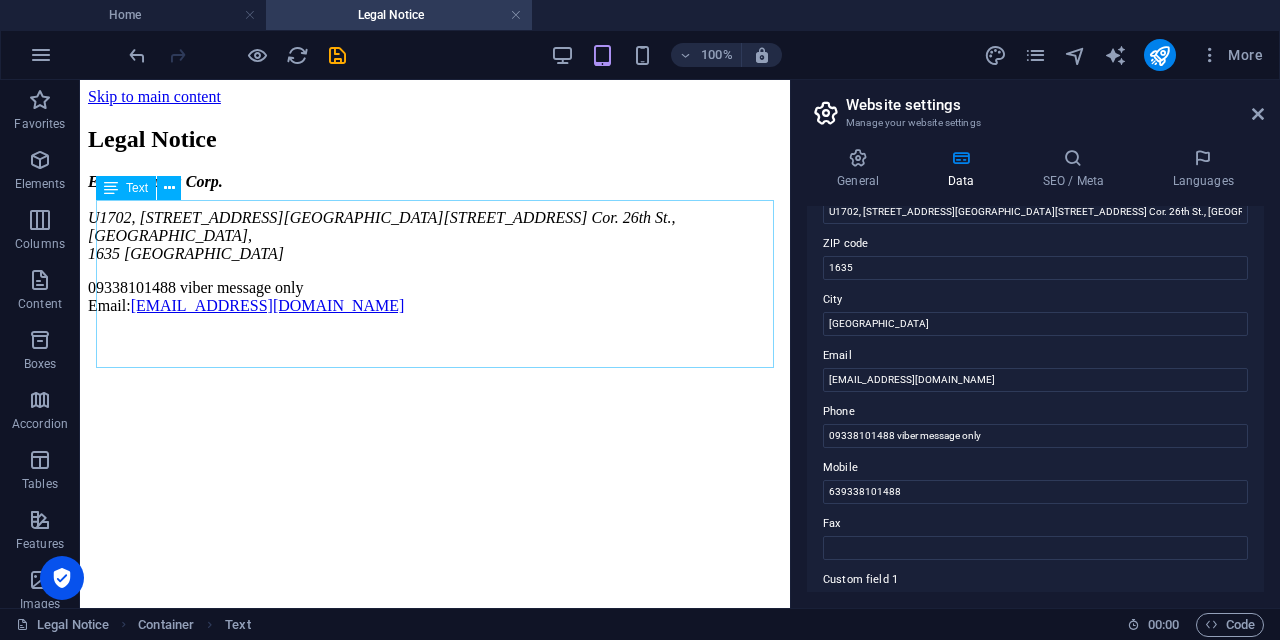 click on "Skip to main content
Legal Notice EBC Ventures Corp.   U1702, 17F High Street South Corporate Plaza Condominium Tower 2,  11th Ave. Cor. 26th St., Bonifacio Global City,  1635   Taguig City 09338101488 viber message only  Email:  info@ebcventures.ph" at bounding box center (435, 205) 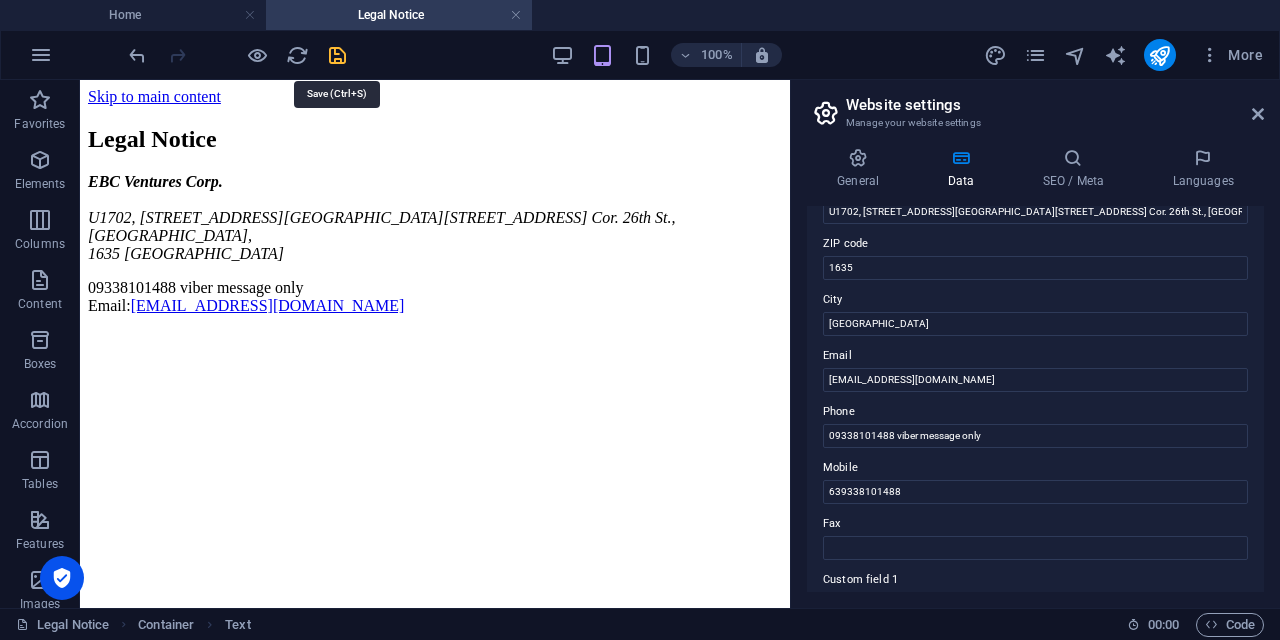 click at bounding box center [337, 55] 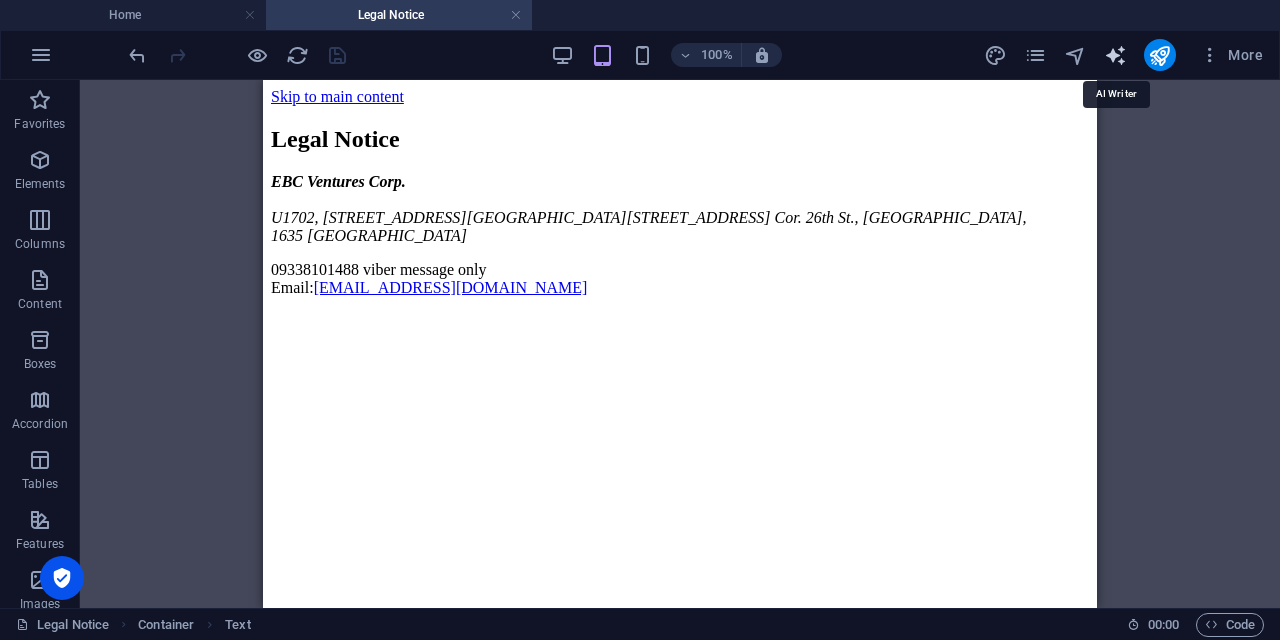click at bounding box center (1115, 55) 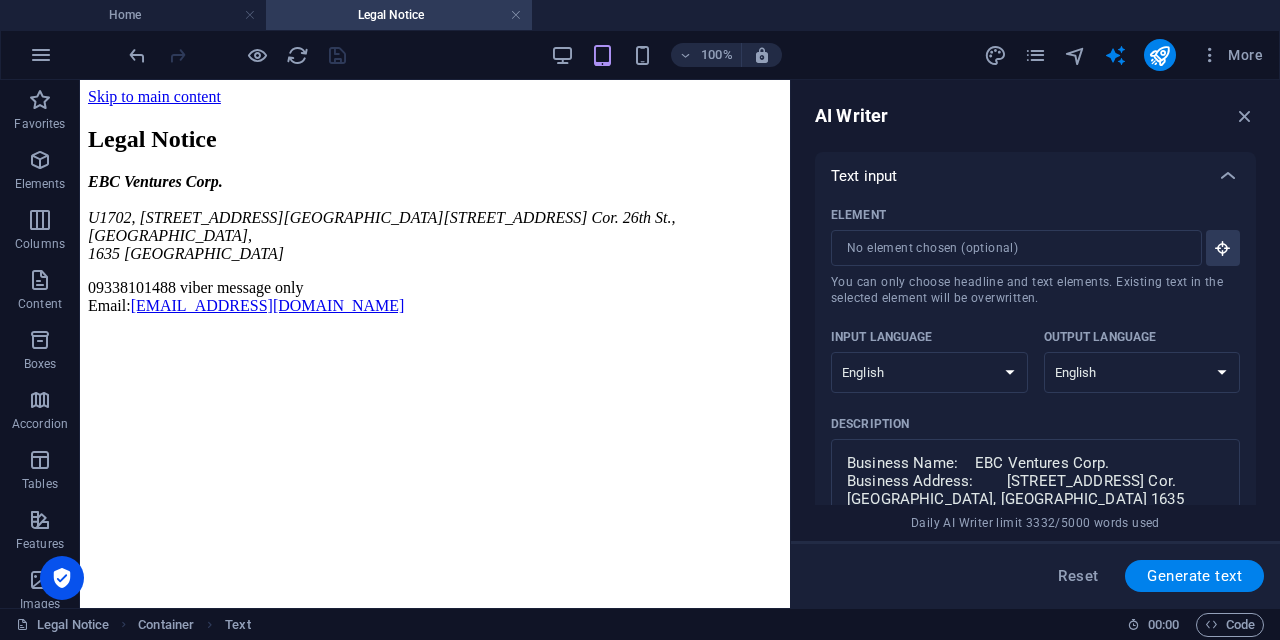 drag, startPoint x: 1256, startPoint y: 224, endPoint x: 1262, endPoint y: 280, distance: 56.32051 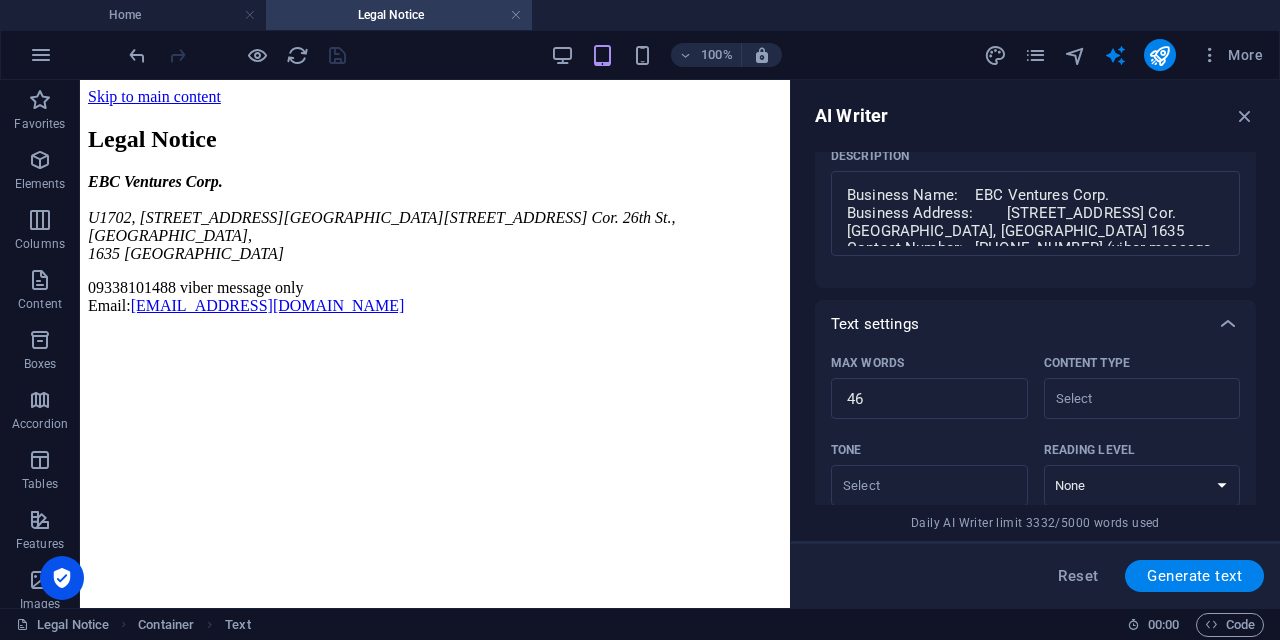 scroll, scrollTop: 52, scrollLeft: 0, axis: vertical 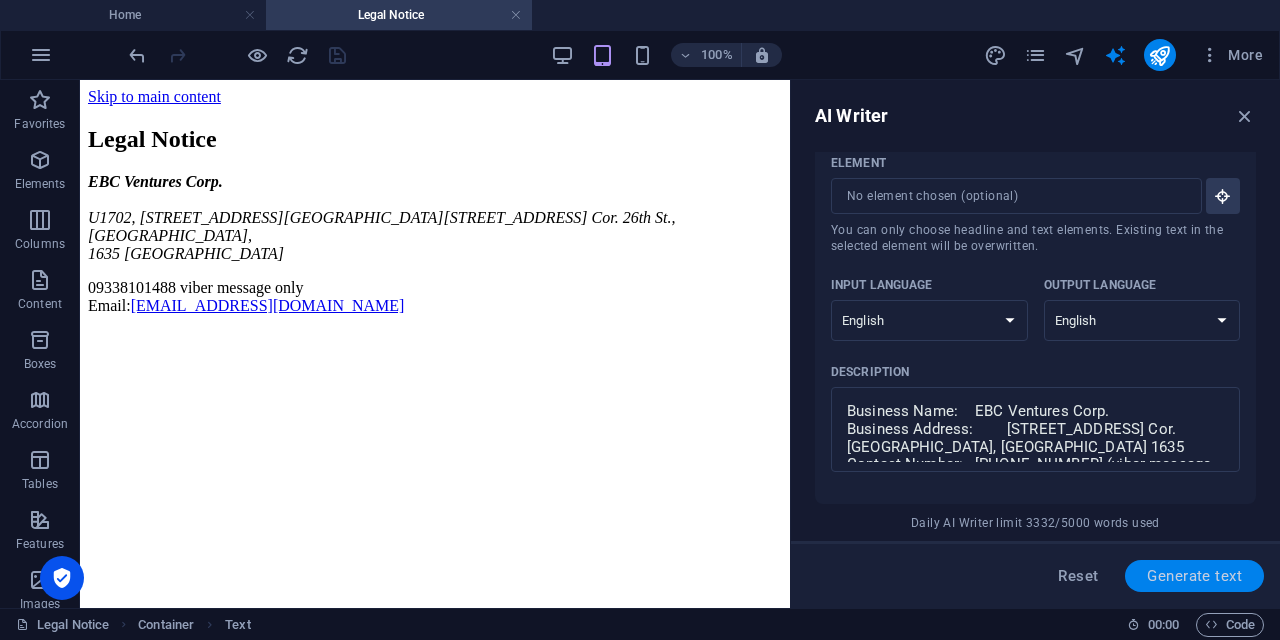 click on "Generate text" at bounding box center [1194, 576] 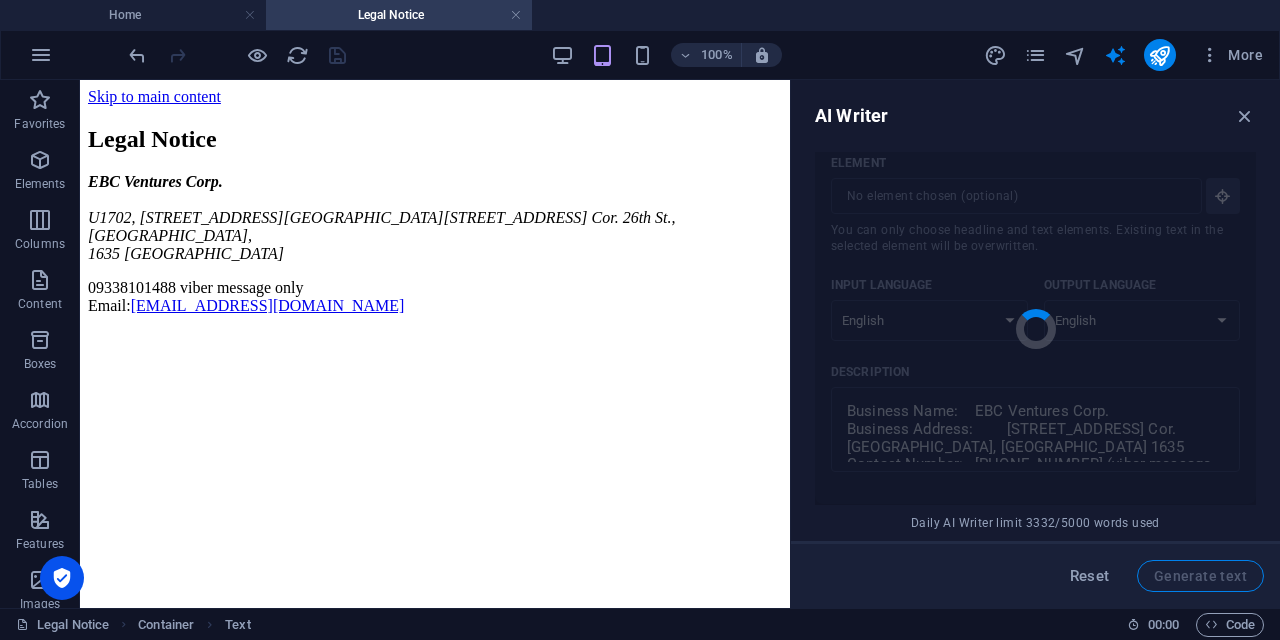 type on "x" 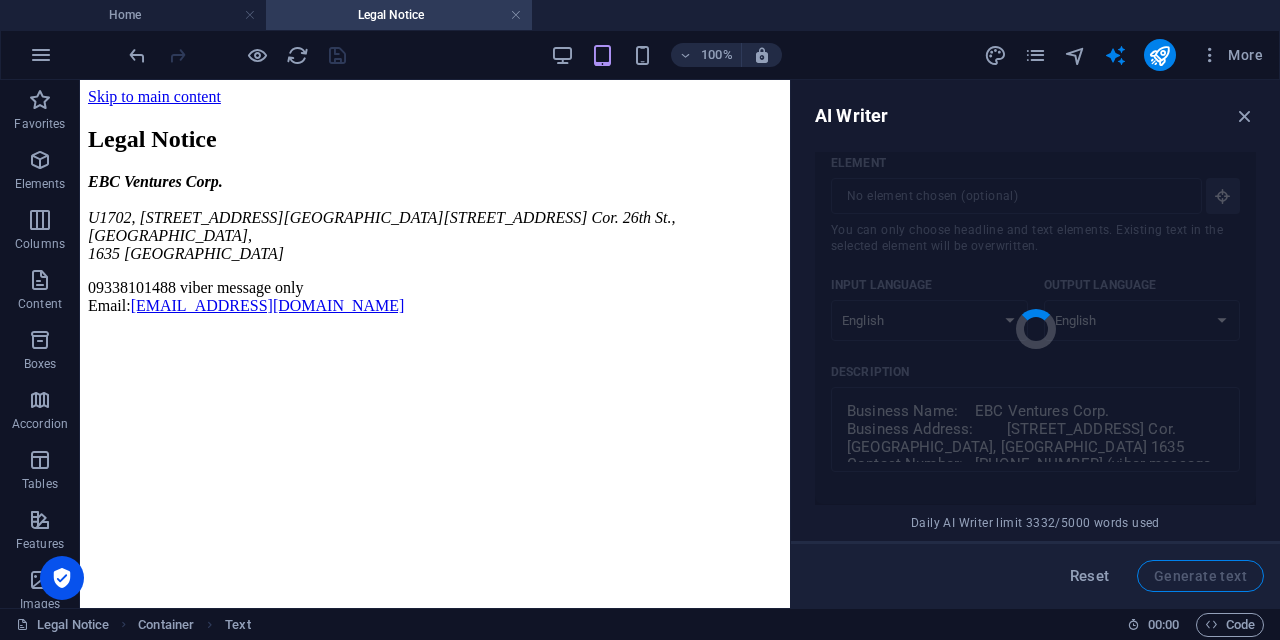type on "x" 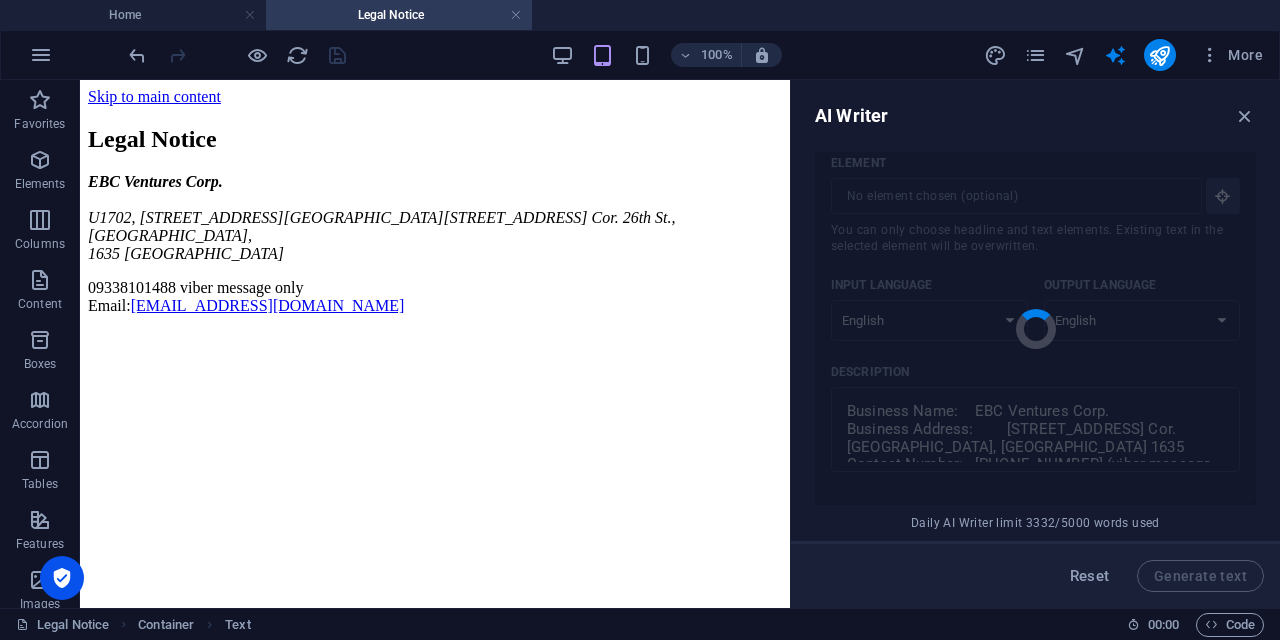 type on "x" 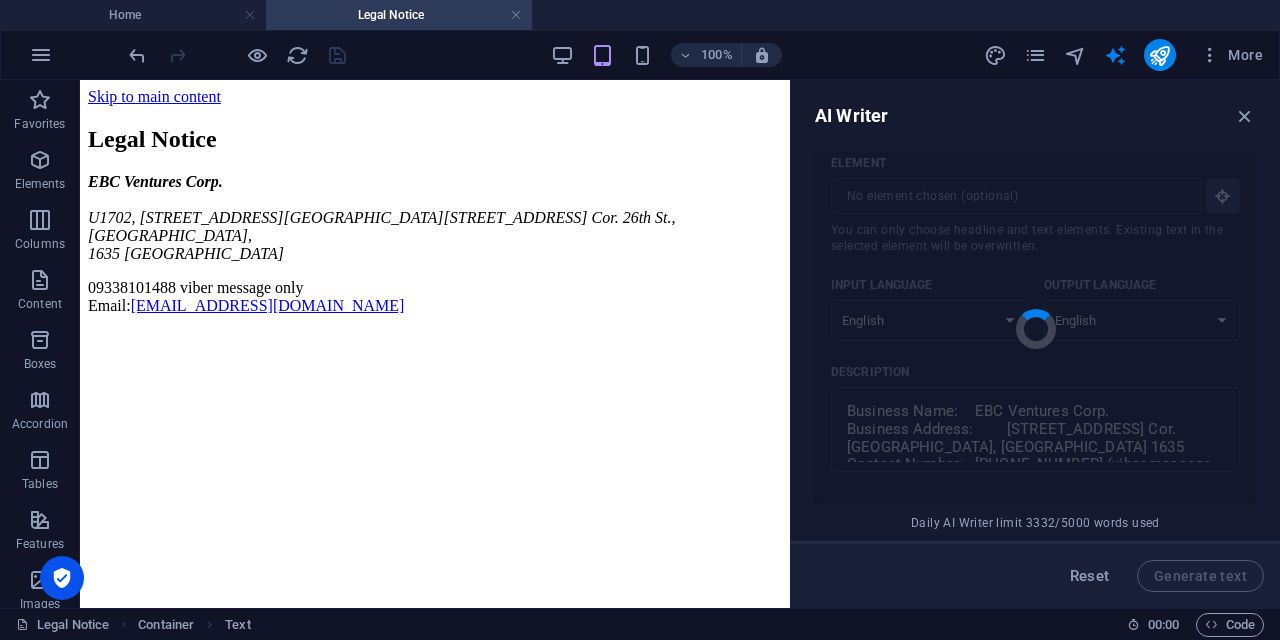 type on "EBC Ventures Corp. is located at U1702, 17F High Street South Corporate Plaza, Taguig City. For inquiries, contact us via Viber at 09338101488 or email info@ebcventures.ph. Discover our innovative solutions tailored for your business needs today!" 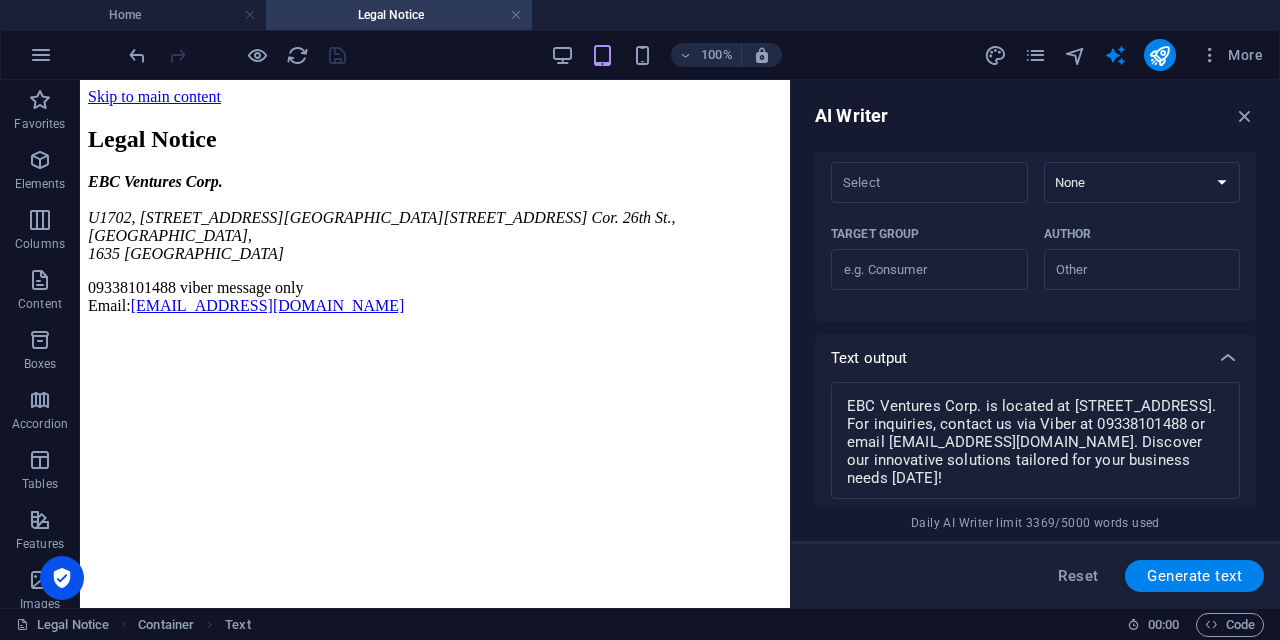 scroll, scrollTop: 717, scrollLeft: 0, axis: vertical 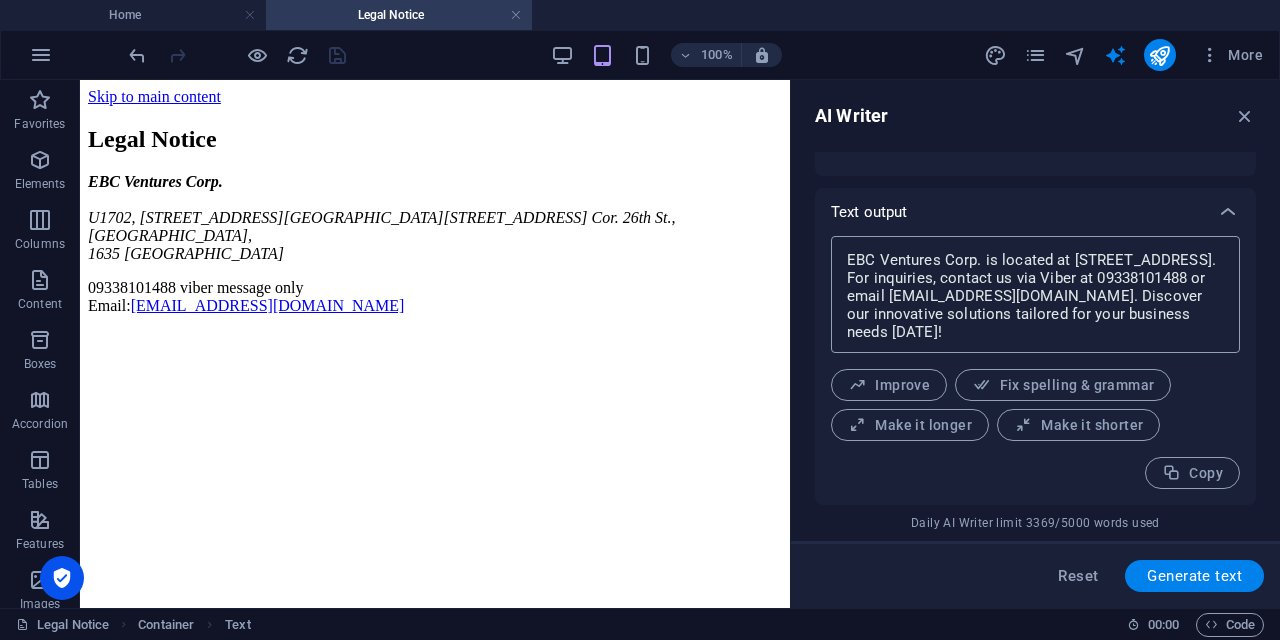 type on "x" 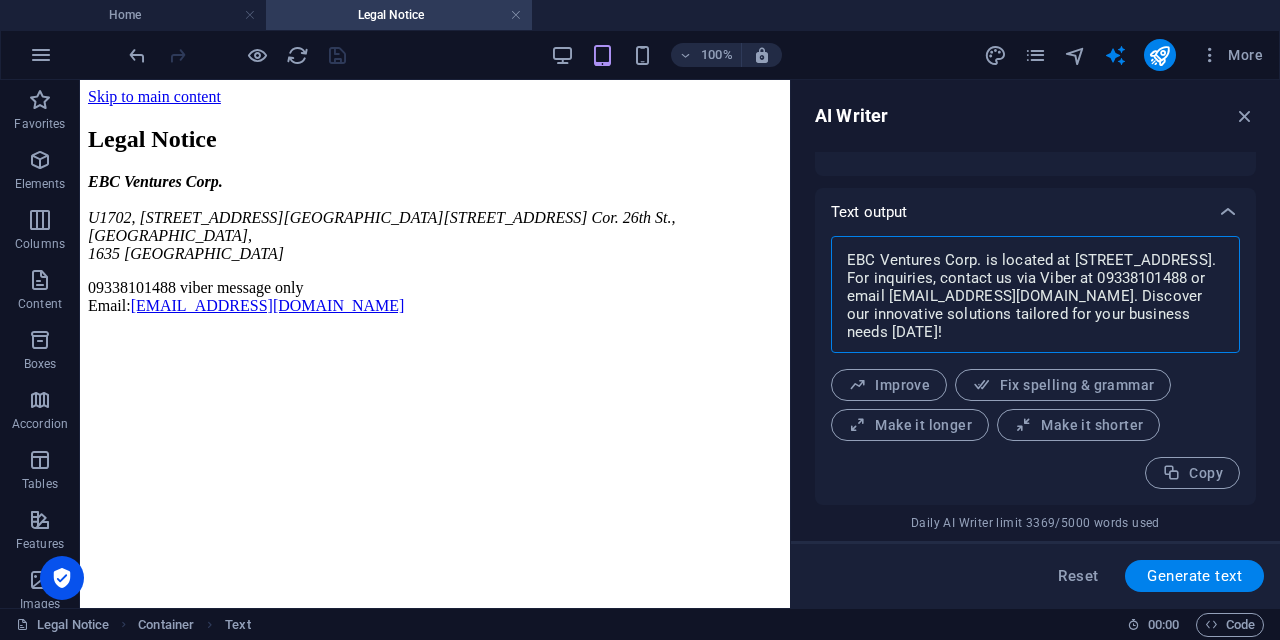 click on "EBC Ventures Corp. is located at U1702, 17F High Street South Corporate Plaza, Taguig City. For inquiries, contact us via Viber at 09338101488 or email info@ebcventures.ph. Discover our innovative solutions tailored for your business needs today!" at bounding box center (1035, 294) 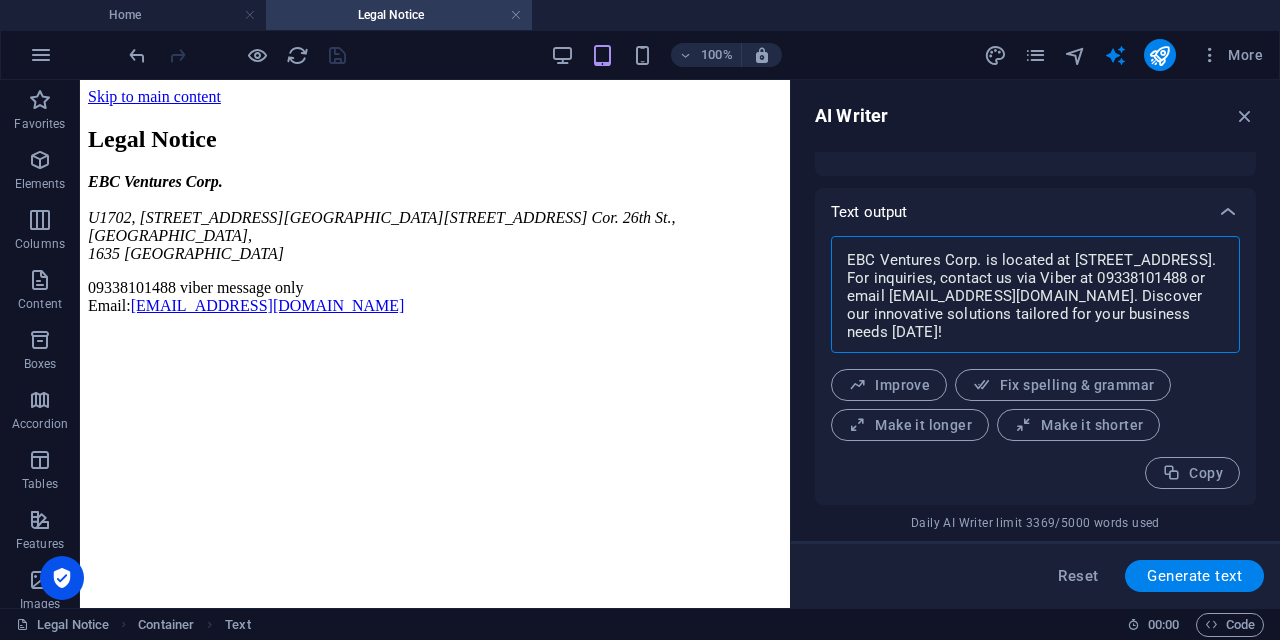 type on "EBC Ventures Corp. is located at U1702, 17F High Street South Corporate Plaza, Taguig City. For inquiries, contact us via Viber at 09338101488 or email info@ebcventures.ph. Discover our innovative solutions tailored for your business needs today!" 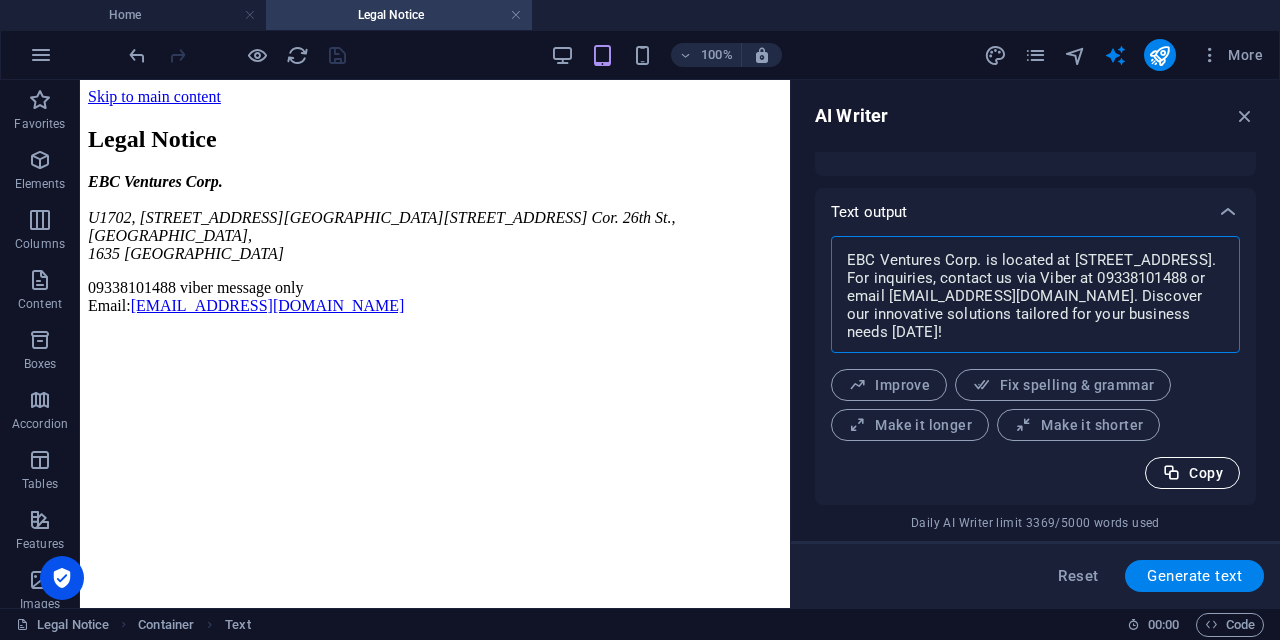 type on "x" 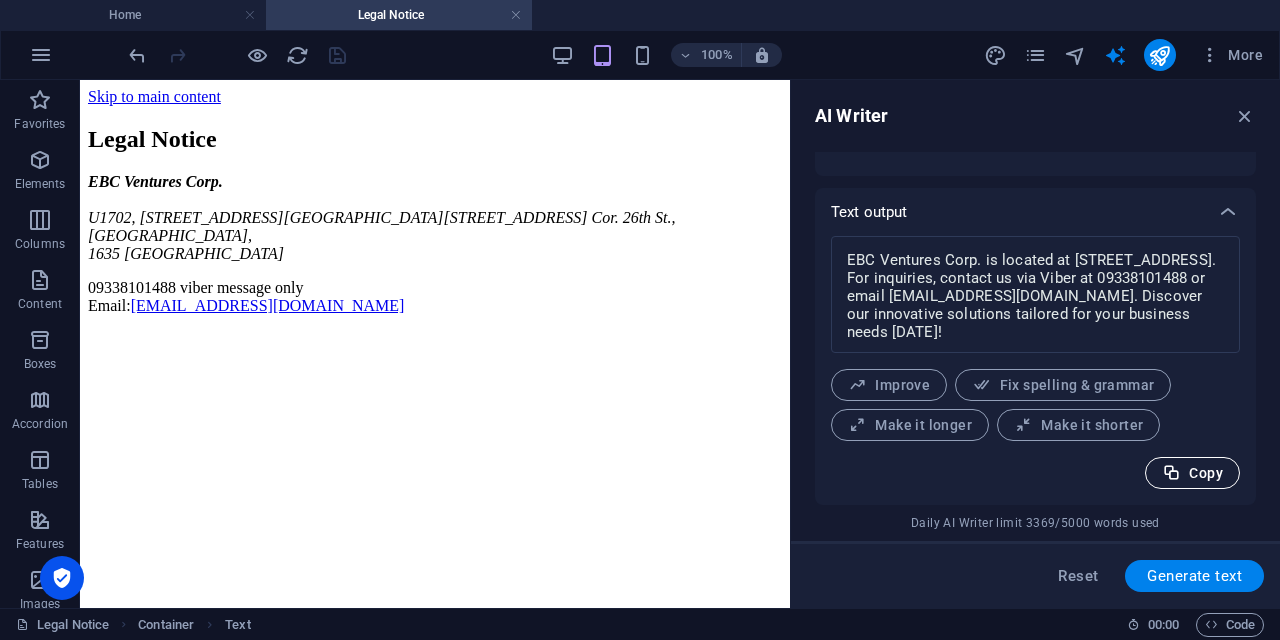 click on "Copy" at bounding box center [1192, 473] 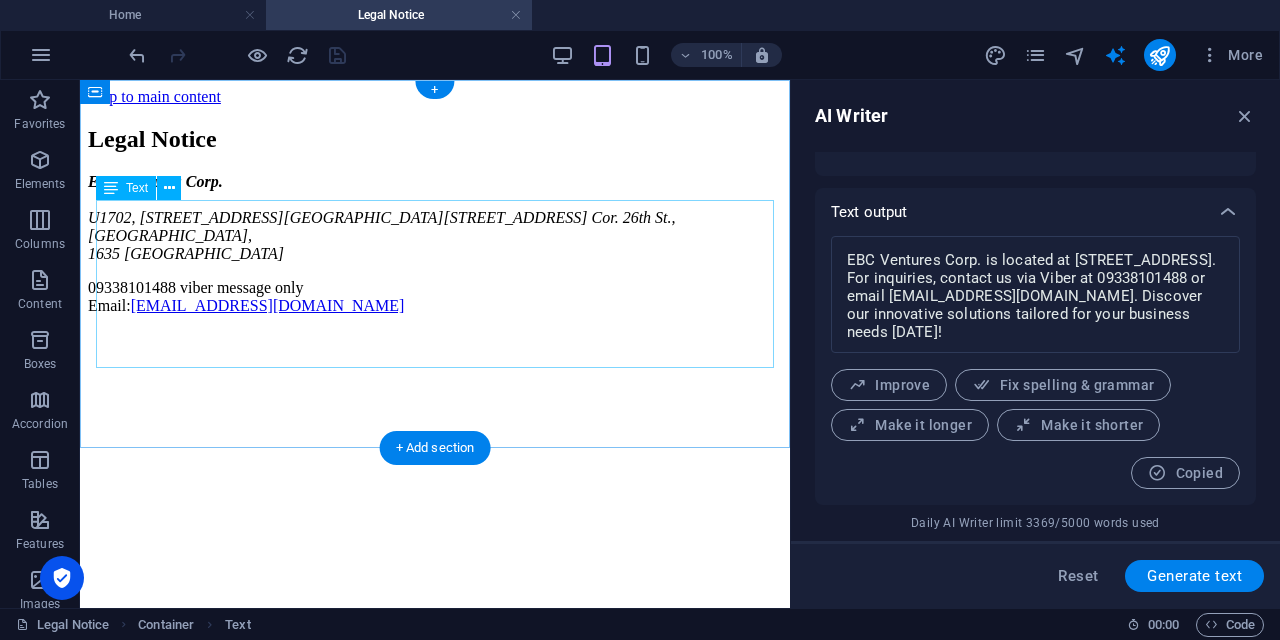 click on "EBC Ventures Corp.   U1702, 17F High Street South Corporate Plaza Condominium Tower 2,  11th Ave. Cor. 26th St., Bonifacio Global City,  1635   Taguig City 09338101488 viber message only  Email:  info@ebcventures.ph" at bounding box center (435, 244) 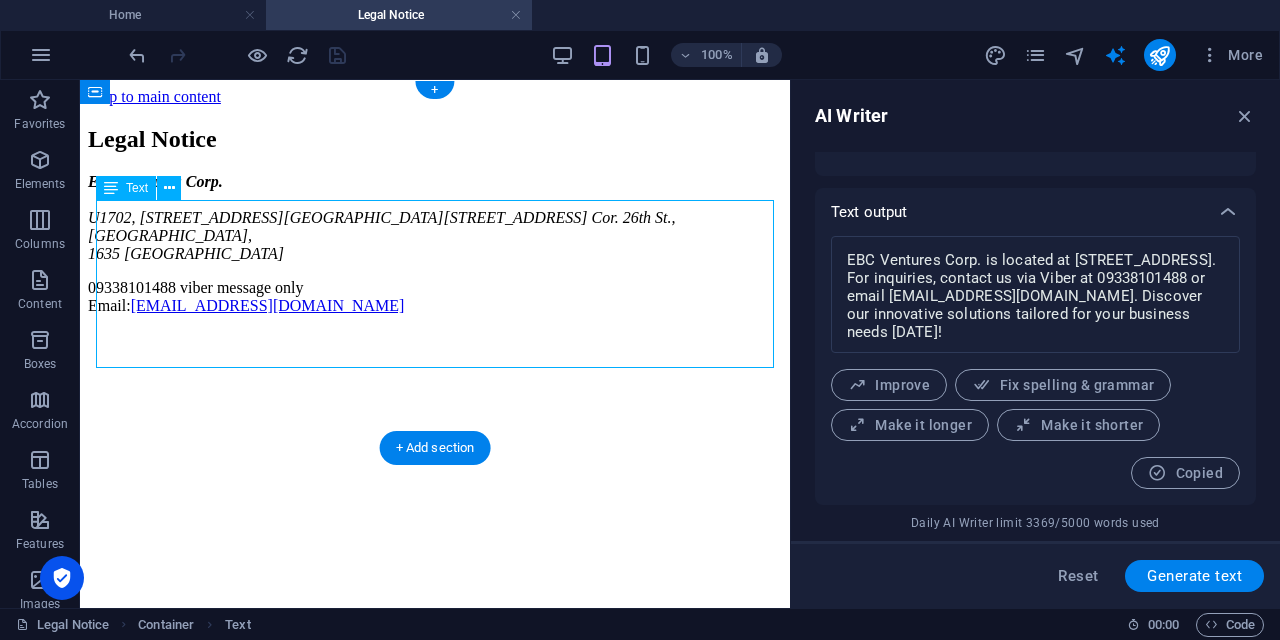 click on "EBC Ventures Corp.   U1702, 17F High Street South Corporate Plaza Condominium Tower 2,  11th Ave. Cor. 26th St., Bonifacio Global City,  1635   Taguig City 09338101488 viber message only  Email:  info@ebcventures.ph" at bounding box center (435, 244) 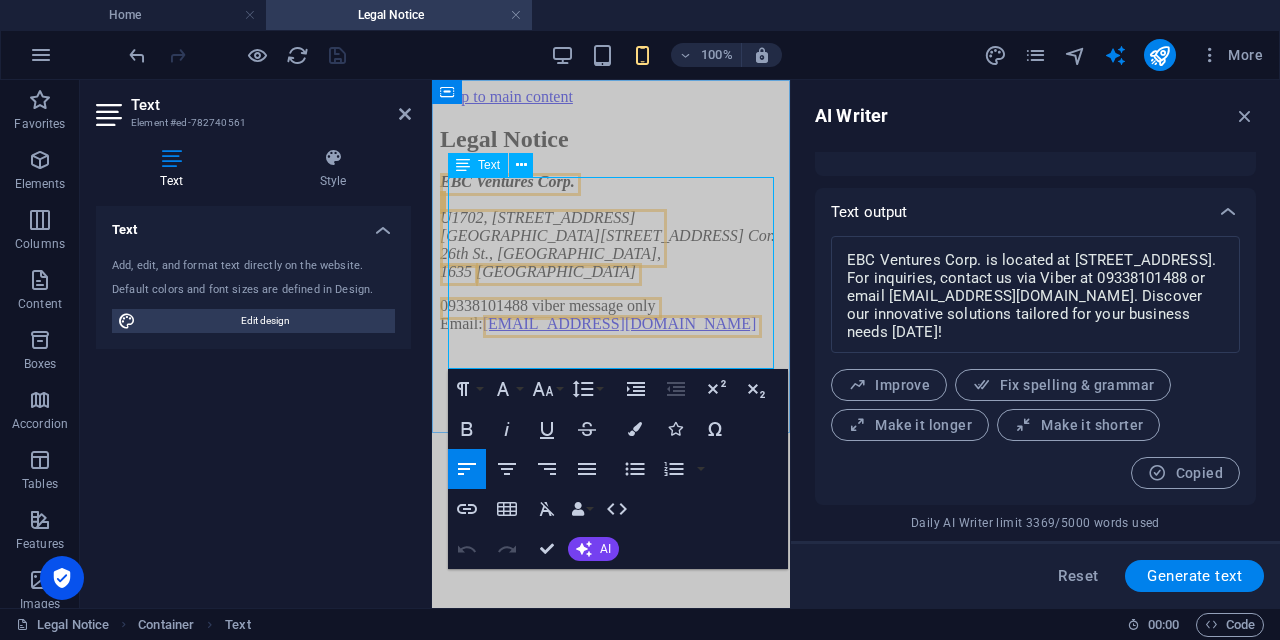 click on "09338101488 viber message only" at bounding box center [548, 305] 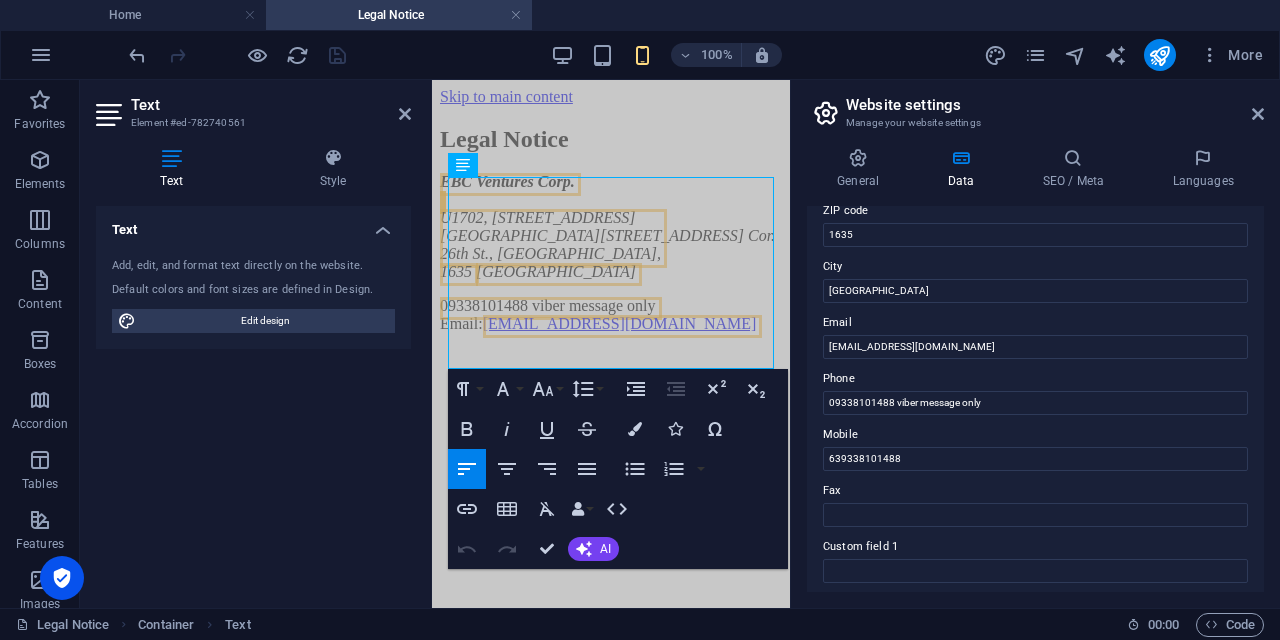 scroll, scrollTop: 0, scrollLeft: 0, axis: both 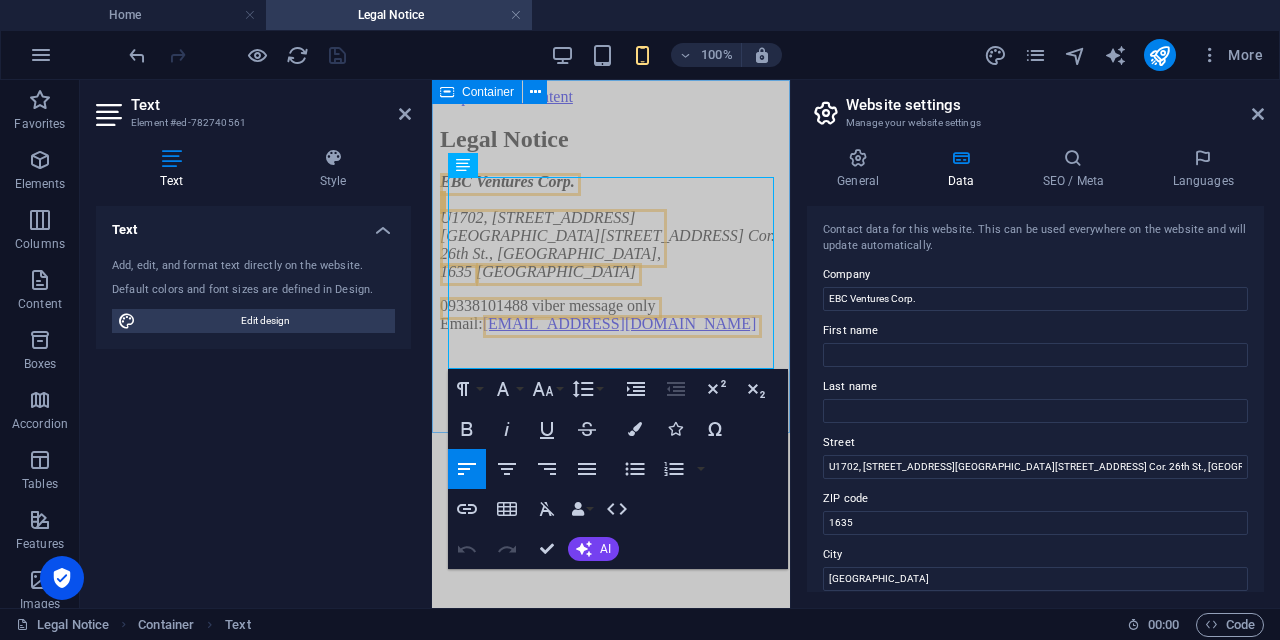 click on "Legal Notice EBC Ventures Corp.   U1702, 17F High Street South Corporate Plaza Condominium Tower 2,  11th Ave. Cor. 26th St., Bonifacio Global City,  1635   Taguig City 09338101488 viber message only  Email:  info@ebcventures.ph" at bounding box center [611, 229] 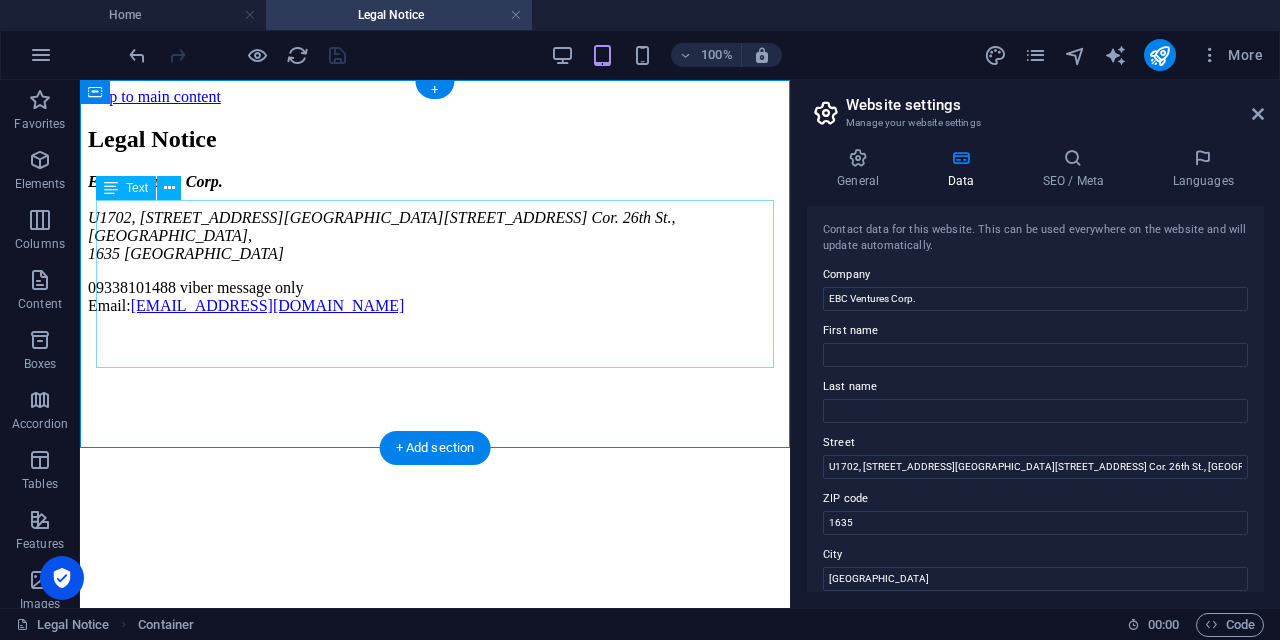 click on "EBC Ventures Corp.   U1702, 17F High Street South Corporate Plaza Condominium Tower 2,  11th Ave. Cor. 26th St., Bonifacio Global City,  1635   Taguig City 09338101488 viber message only  Email:  info@ebcventures.ph" at bounding box center (435, 244) 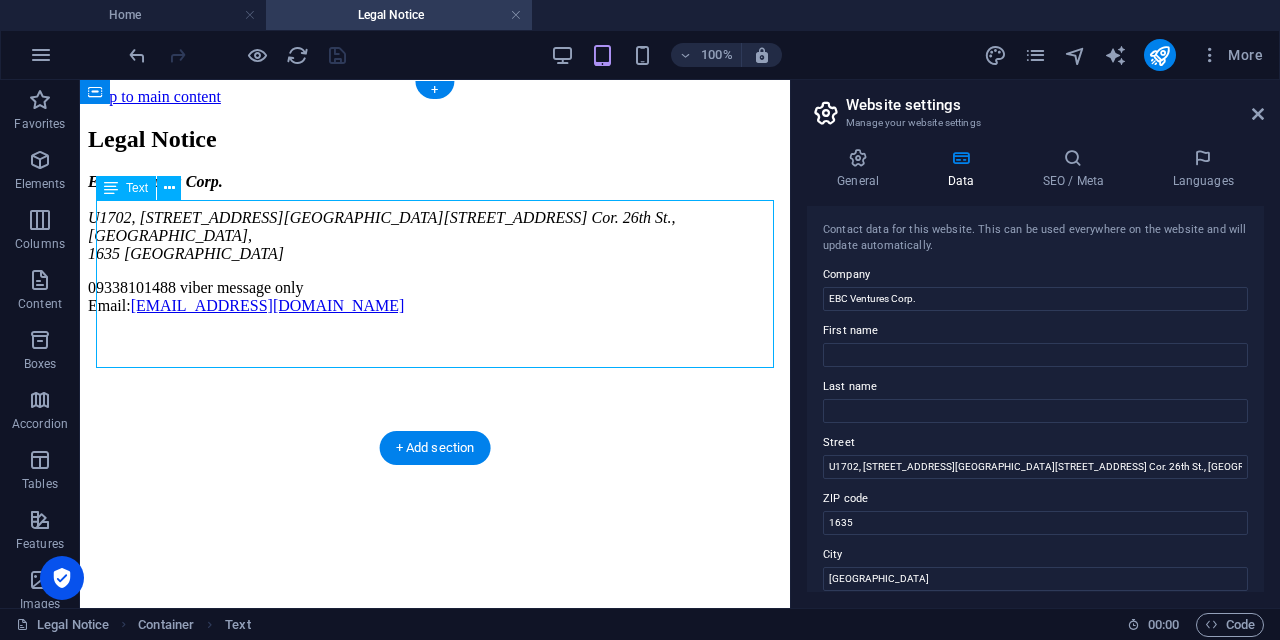 click on "EBC Ventures Corp.   U1702, 17F High Street South Corporate Plaza Condominium Tower 2,  11th Ave. Cor. 26th St., Bonifacio Global City,  1635   Taguig City 09338101488 viber message only  Email:  info@ebcventures.ph" at bounding box center [435, 244] 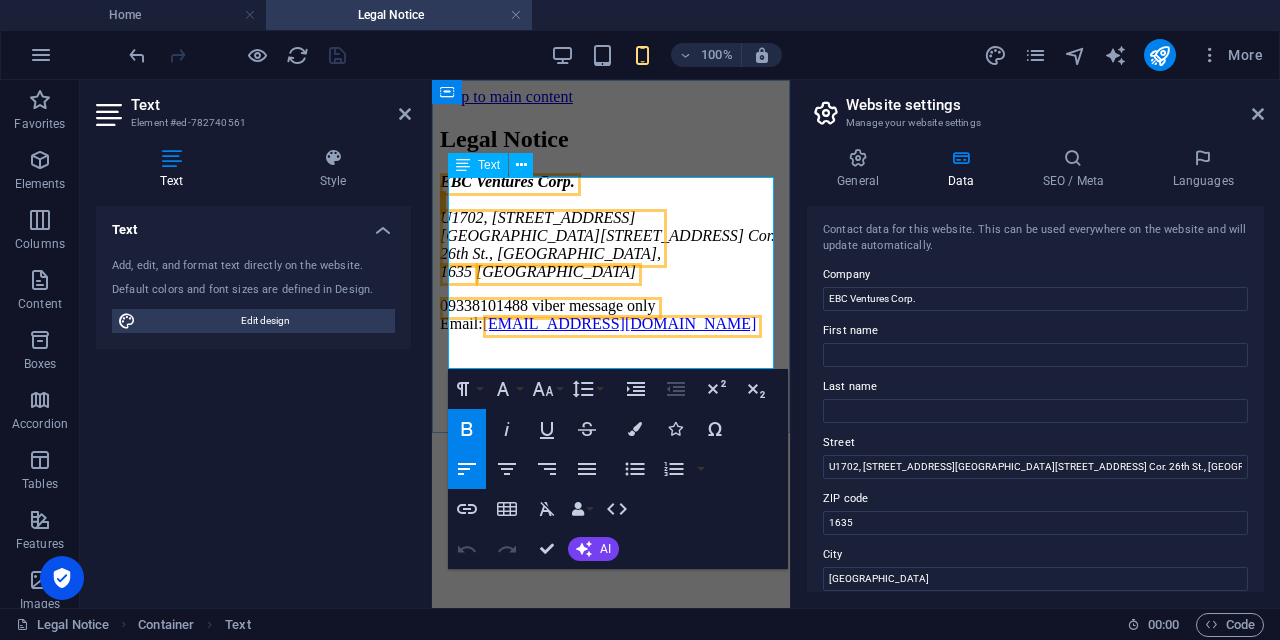 click on "EBC Ventures Corp.   U1702, 17F High Street South Corporate Plaza Condominium Tower 2,  11th Ave. Cor. 26th St., Bonifacio Global City,  1635   Taguig City" at bounding box center [611, 227] 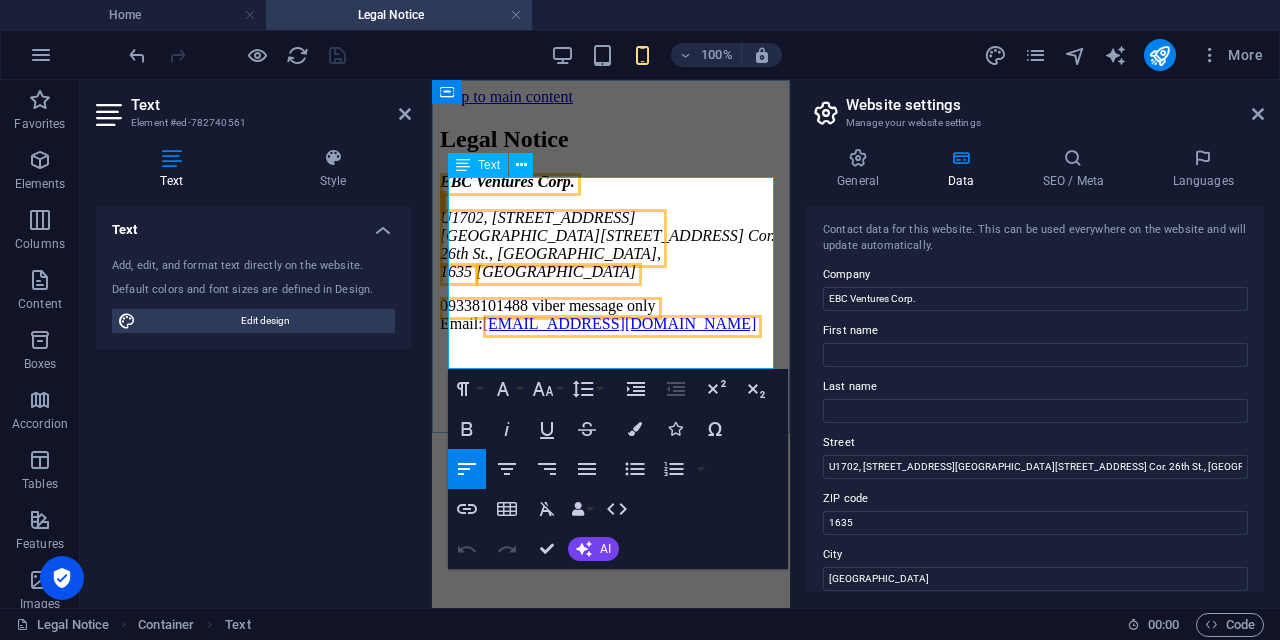 click on "09338101488 viber message only  Email:  info@ebcventures.ph" at bounding box center [611, 315] 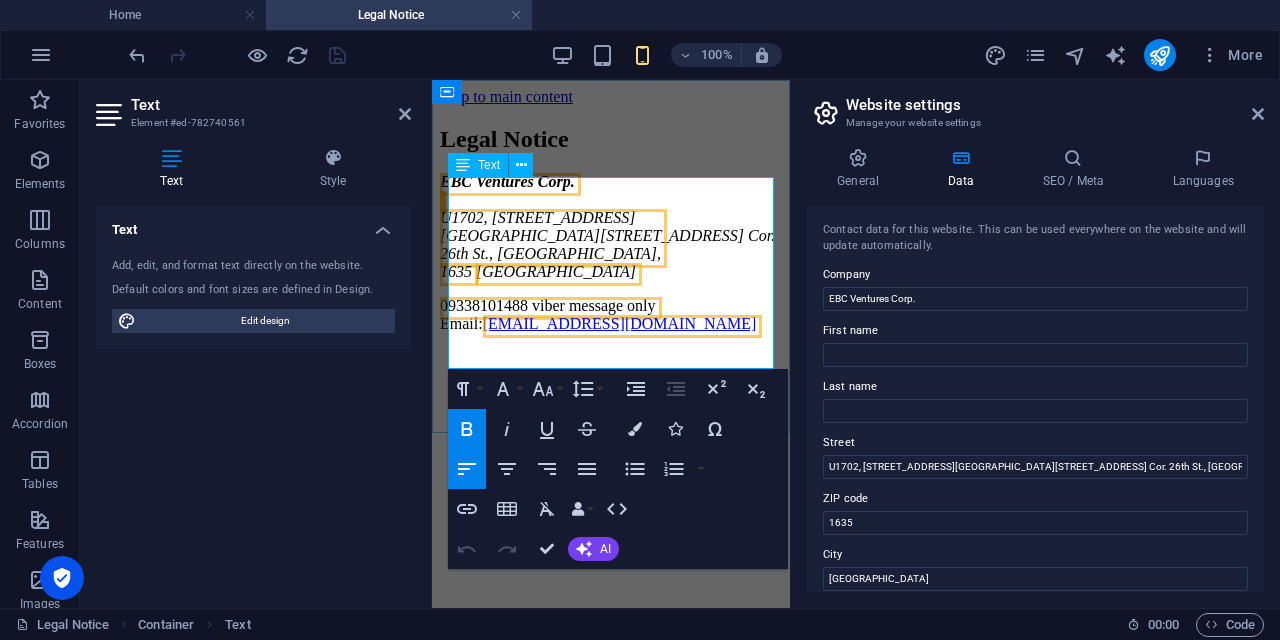 click on "09338101488 viber message only  Email:  info@ebcventures.ph" at bounding box center [611, 315] 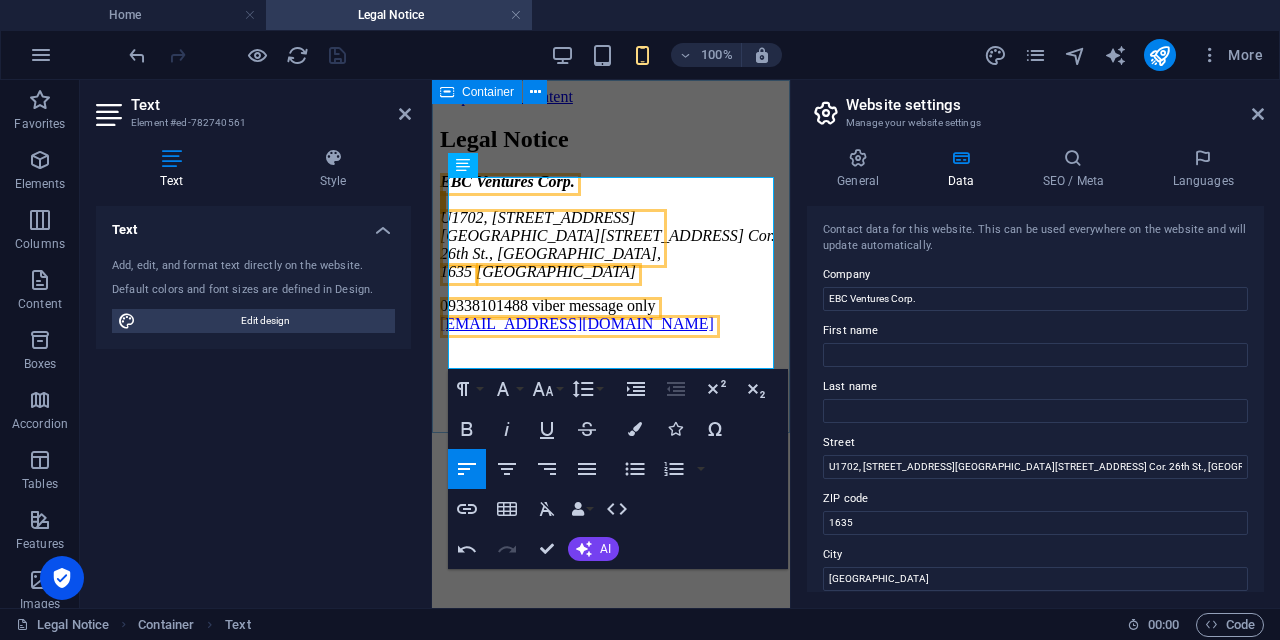 type 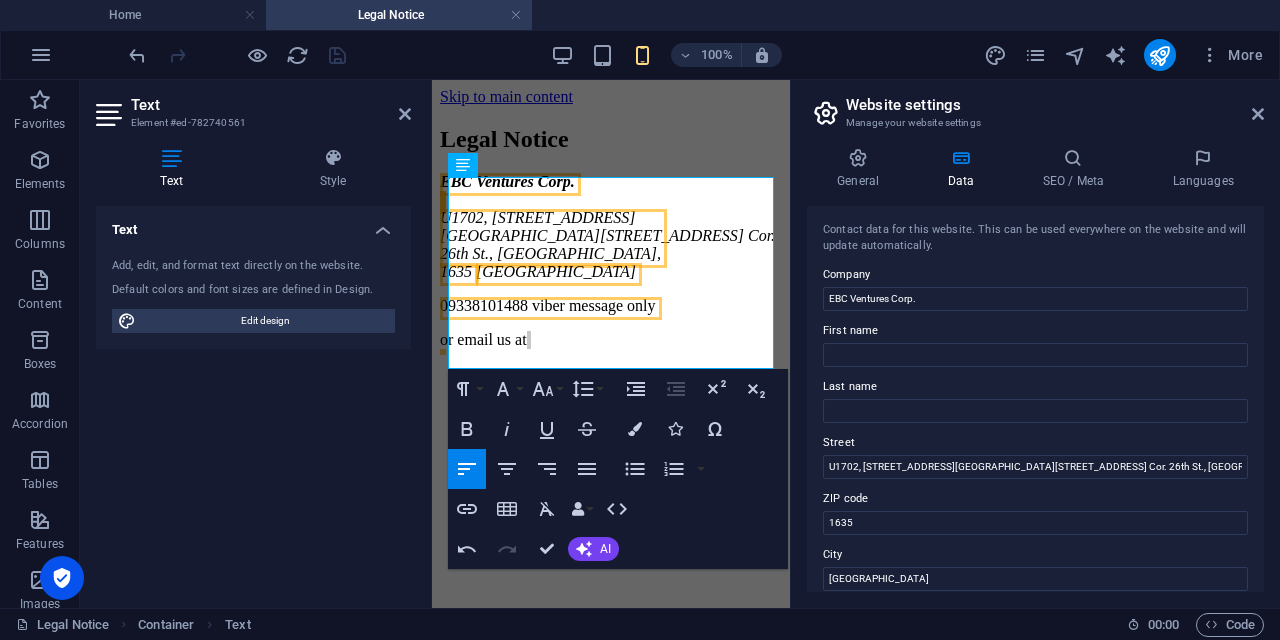 click on "ZIP code" at bounding box center (1035, 499) 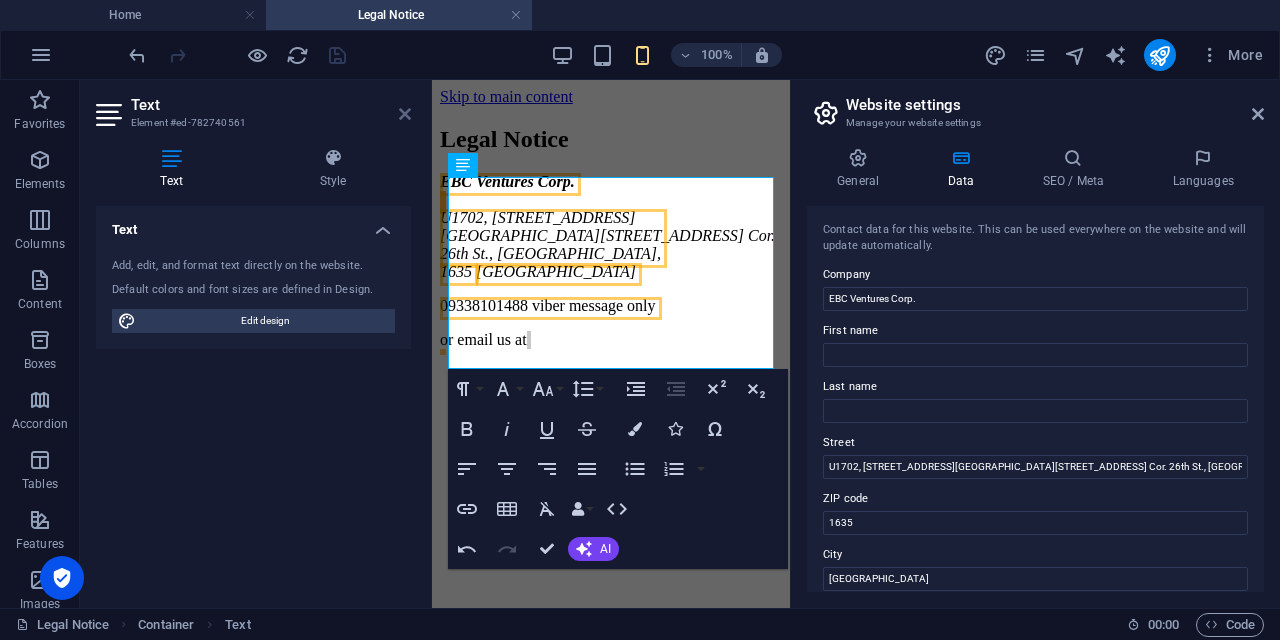 click at bounding box center [405, 114] 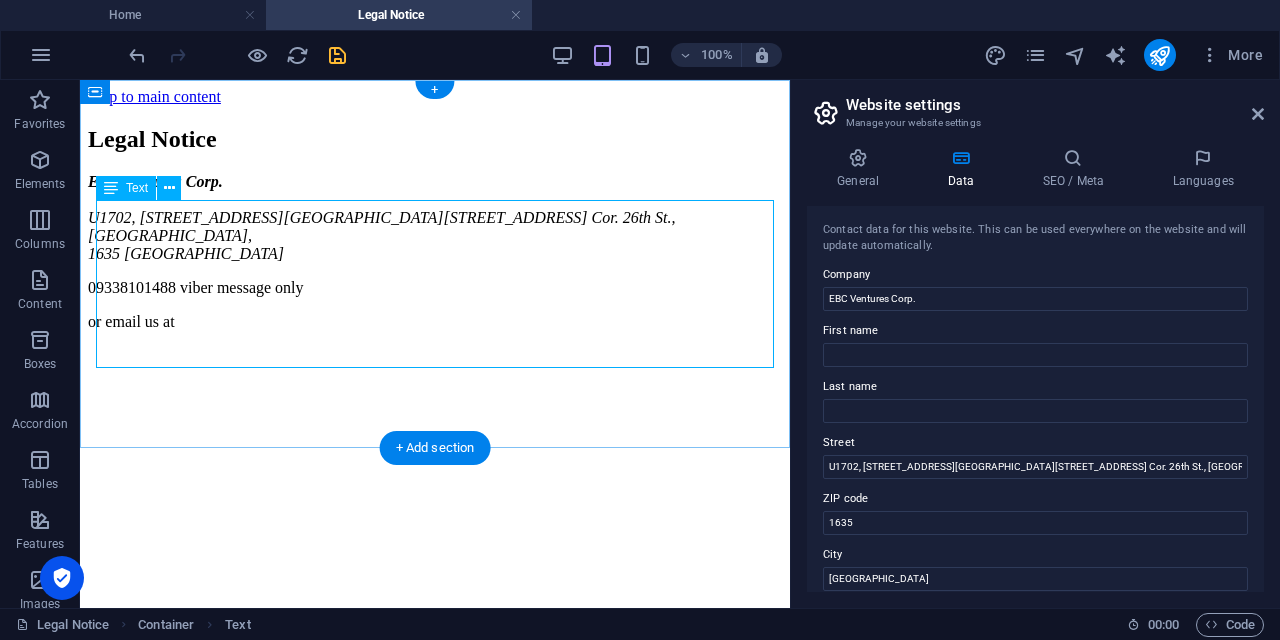 click on "EBC Ventures Corp.   U1702, 17F High Street South Corporate Plaza Condominium Tower 2,  11th Ave. Cor. 26th St., Bonifacio Global City,  1635   Taguig City 09338101488 viber message only  or email us at" at bounding box center (435, 252) 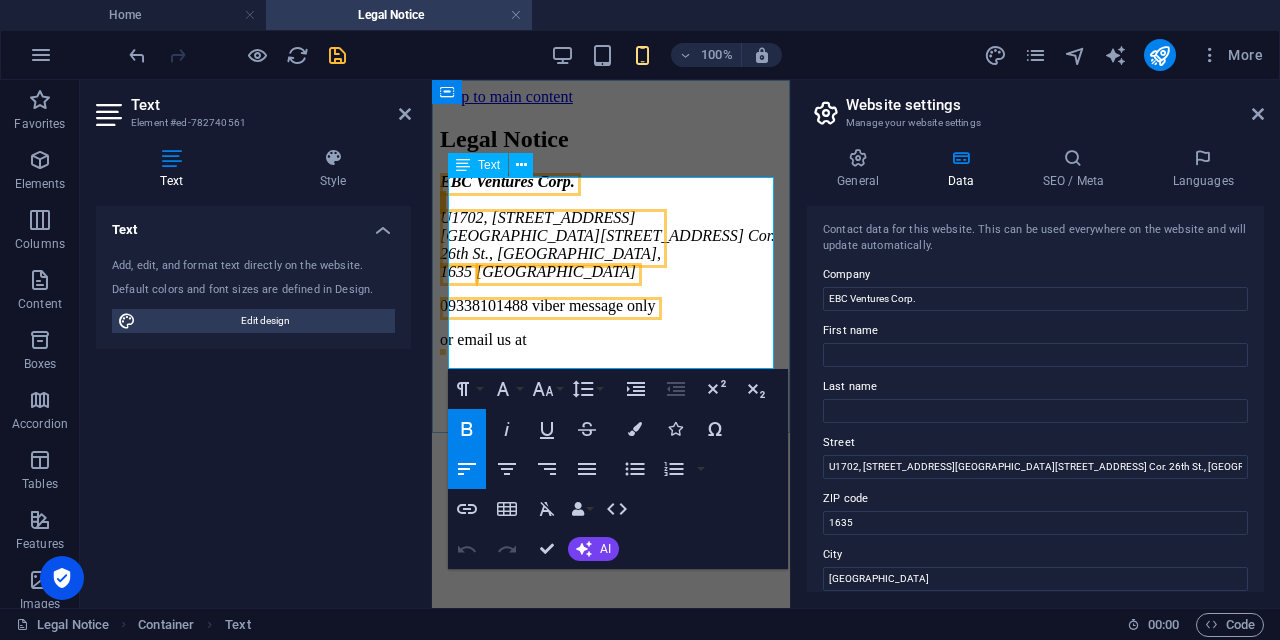 drag, startPoint x: 550, startPoint y: 356, endPoint x: 851, endPoint y: 436, distance: 311.44983 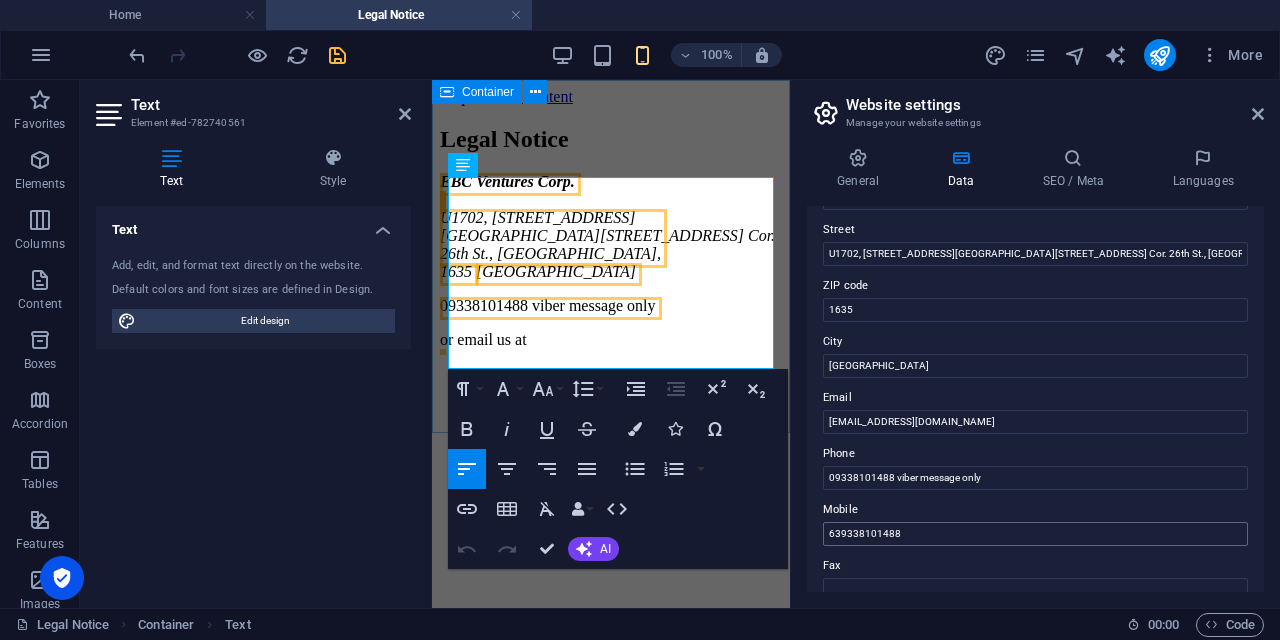 scroll, scrollTop: 234, scrollLeft: 0, axis: vertical 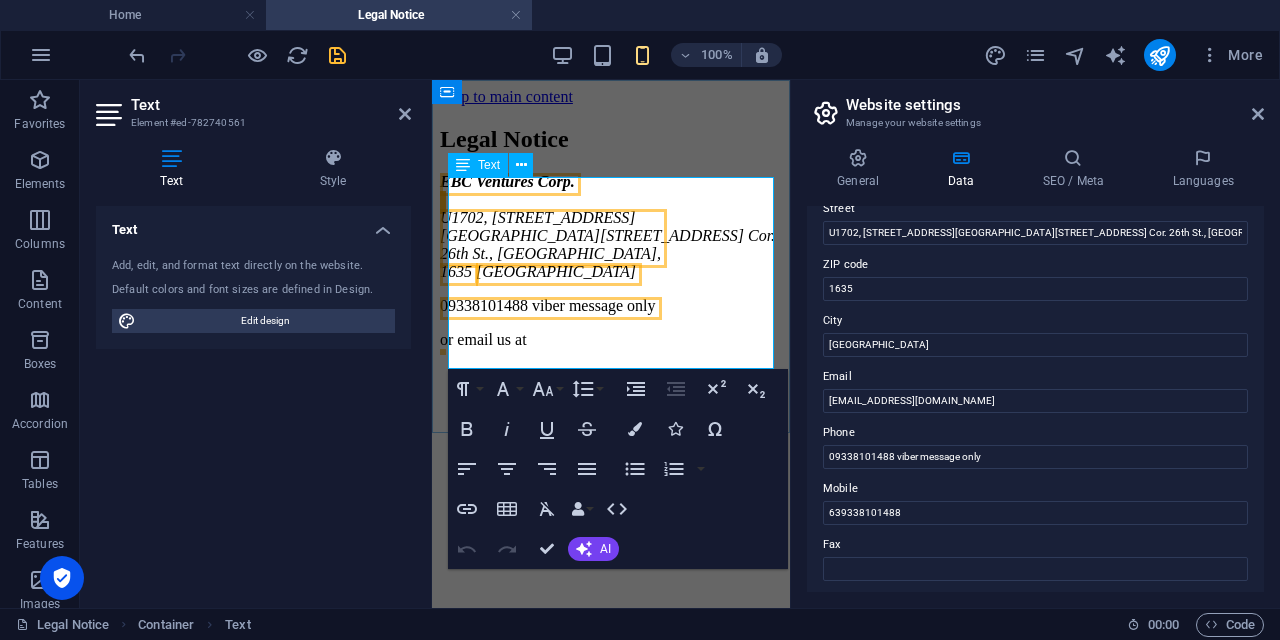 click on "or email us at" at bounding box center [611, 340] 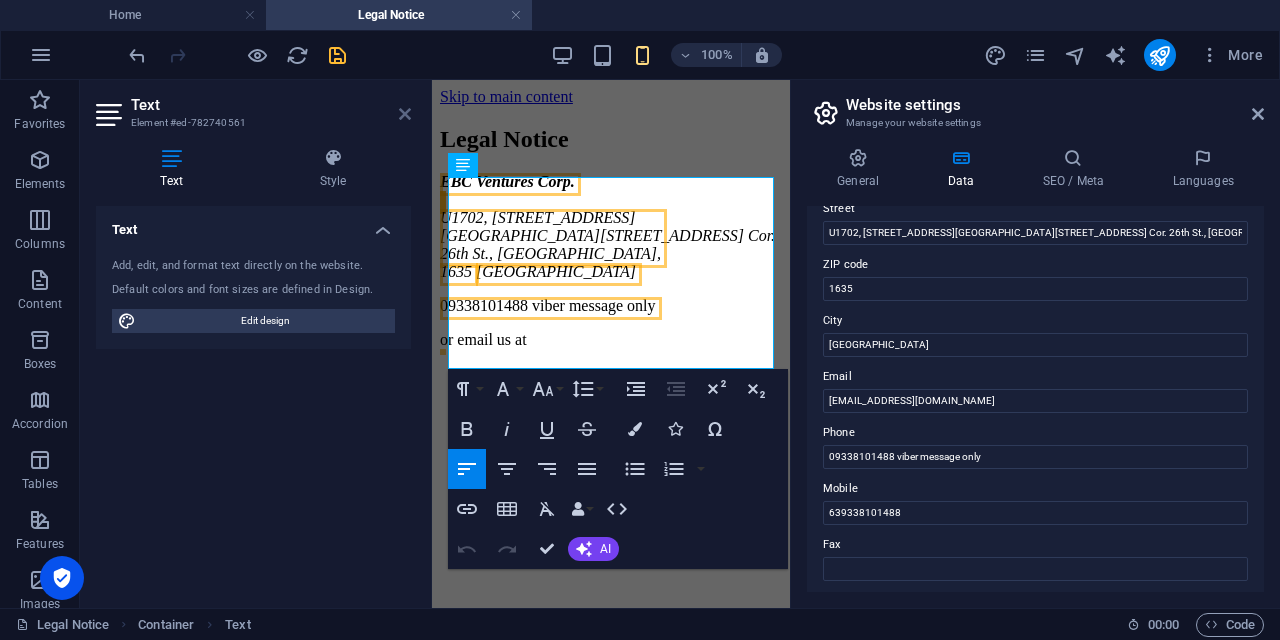click at bounding box center (405, 114) 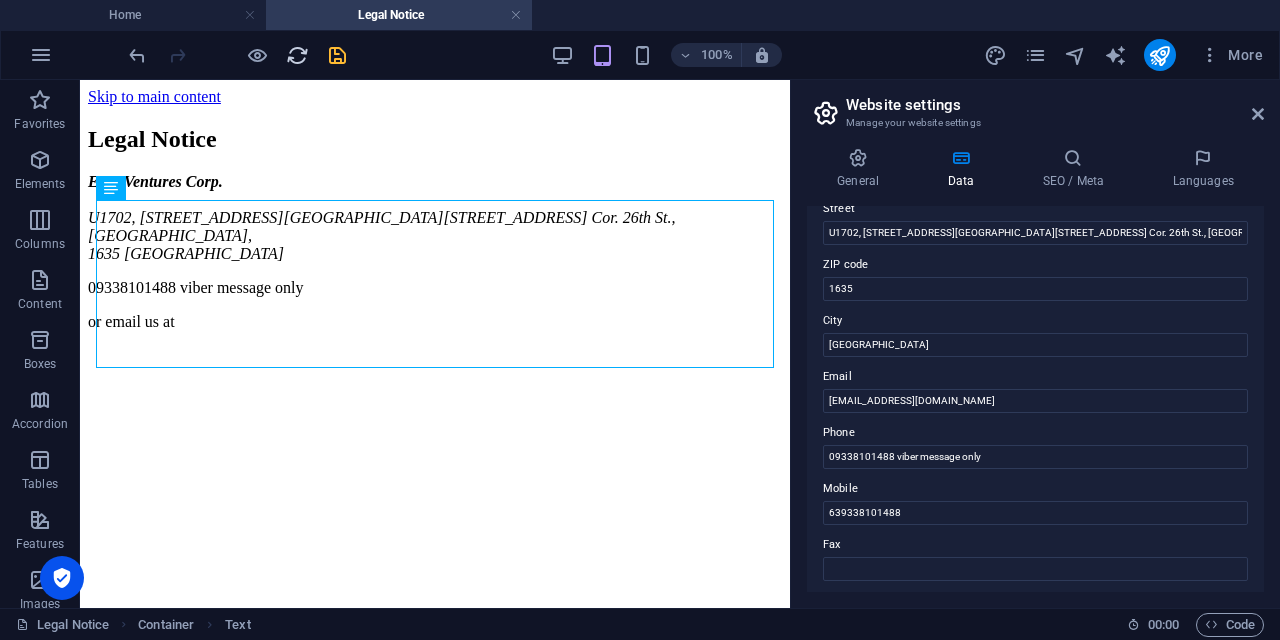 click at bounding box center (297, 55) 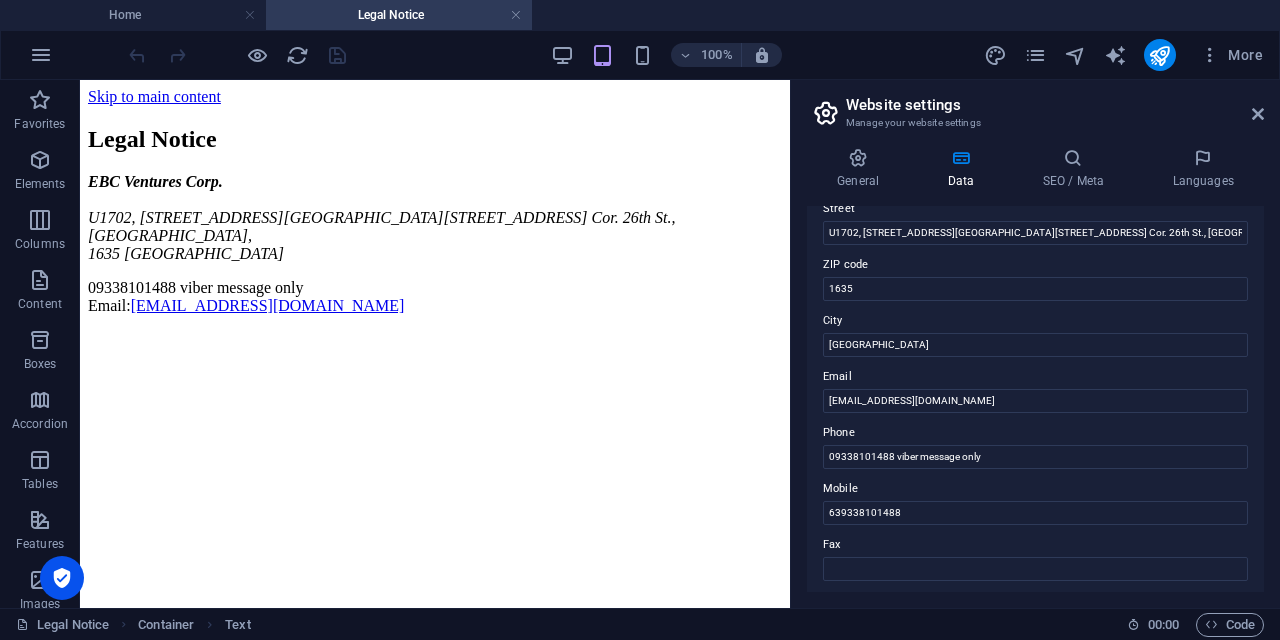 scroll, scrollTop: 0, scrollLeft: 0, axis: both 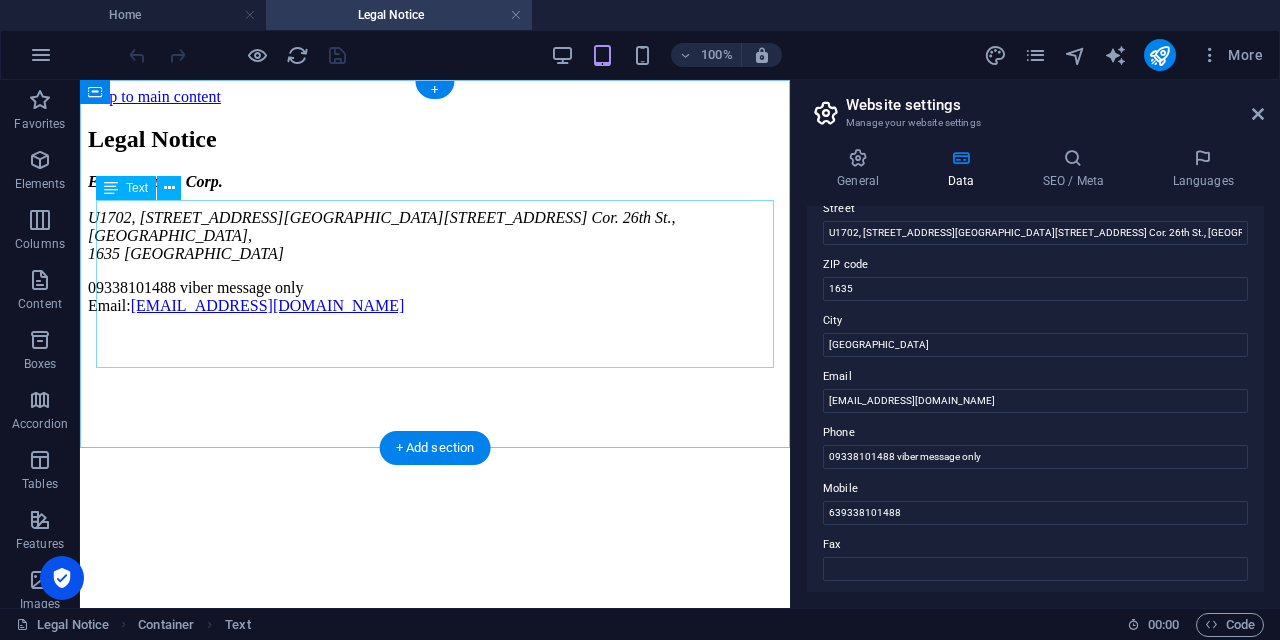 click on "EBC Ventures Corp.   U1702, 17F High Street South Corporate Plaza Condominium Tower 2,  11th Ave. Cor. 26th St., Bonifacio Global City,  1635   Taguig City 09338101488 viber message only  Email:  info@ebcventures.ph" at bounding box center [435, 244] 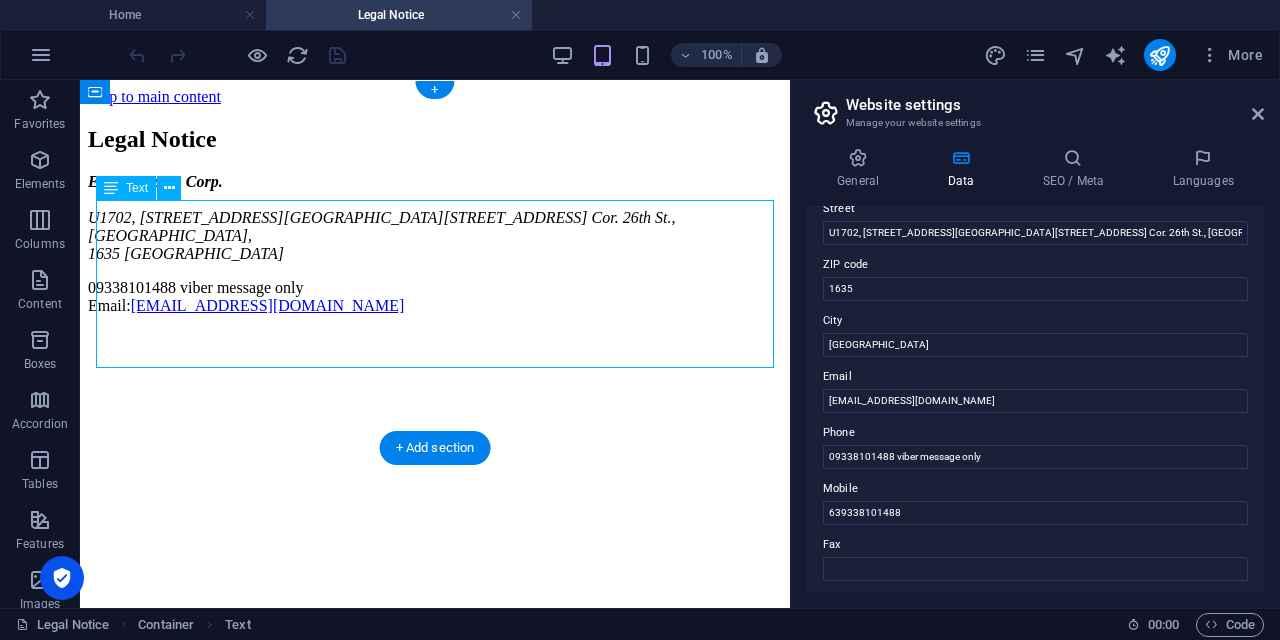 click on "EBC Ventures Corp.   U1702, 17F High Street South Corporate Plaza Condominium Tower 2,  11th Ave. Cor. 26th St., Bonifacio Global City,  1635   Taguig City 09338101488 viber message only  Email:  info@ebcventures.ph" at bounding box center [435, 244] 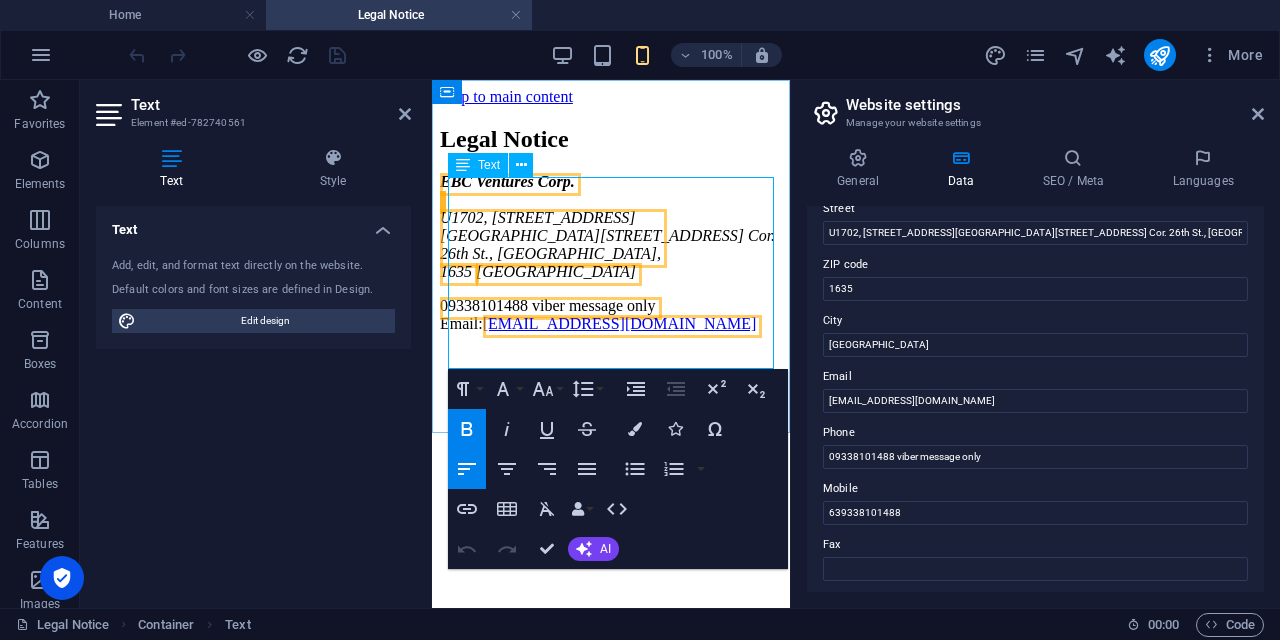 click on "09338101488 viber message only  Email:  info@ebcventures.ph" at bounding box center [611, 315] 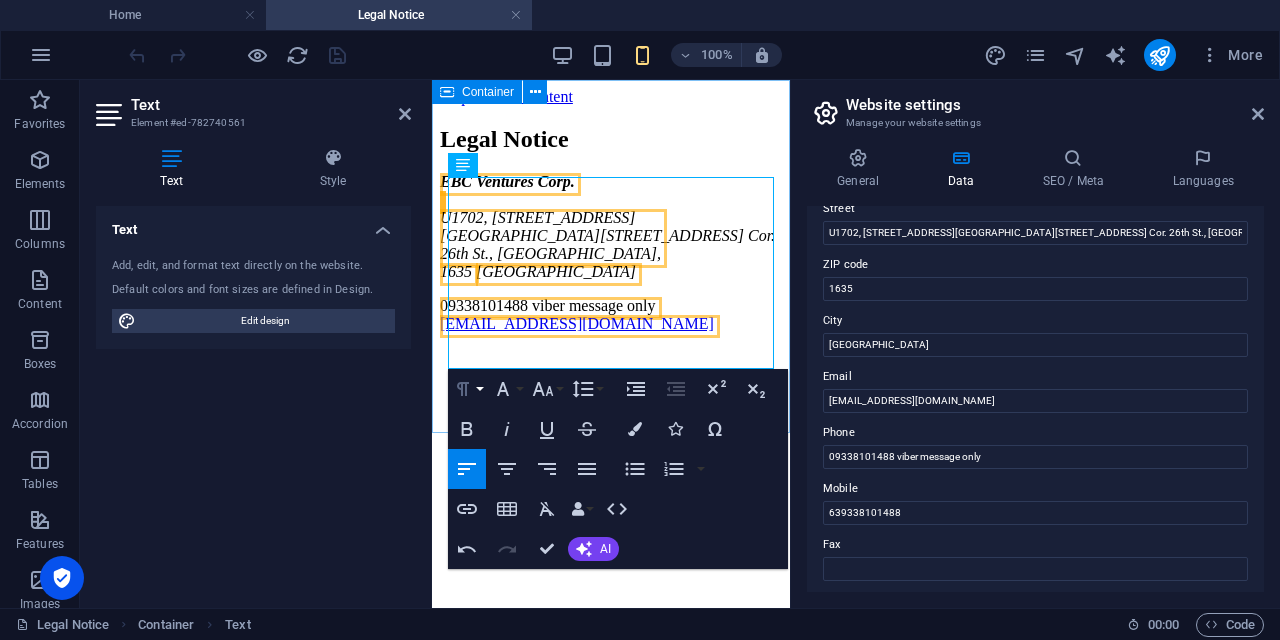 type 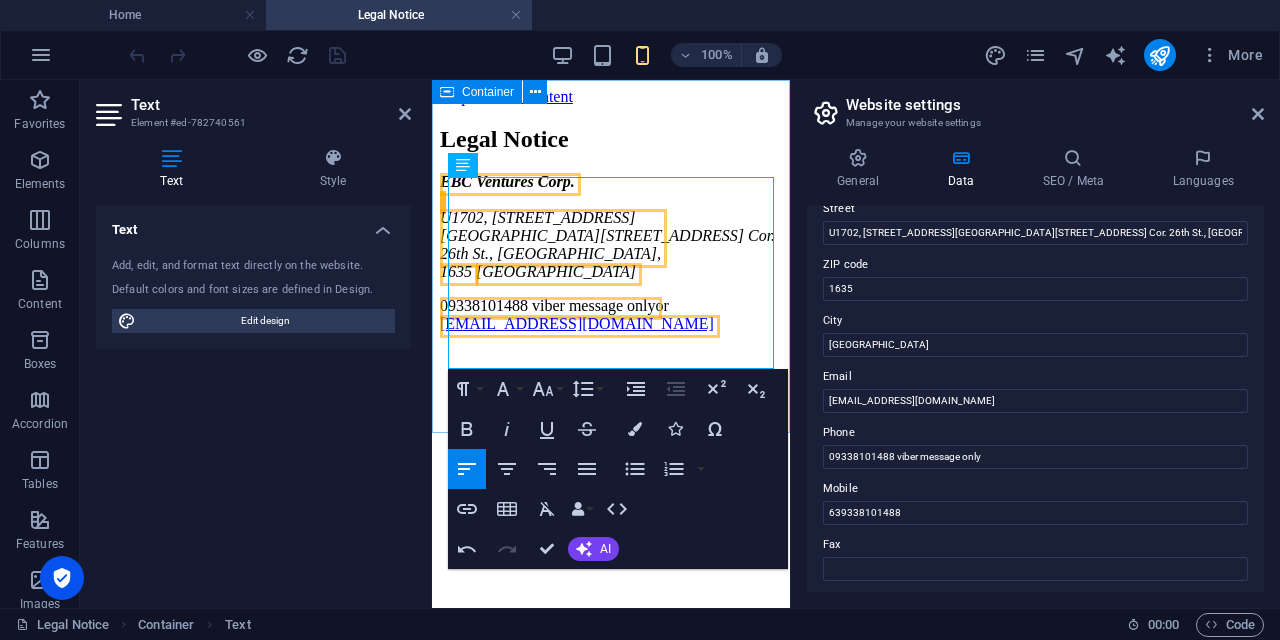 click on "Legal Notice EBC Ventures Corp.   U1702, 17F High Street South Corporate Plaza Condominium Tower 2,  11th Ave. Cor. 26th St., Bonifacio Global City,  1635   Taguig City 09338101488 viber message only  or    info@ebcventures.ph" at bounding box center (611, 229) 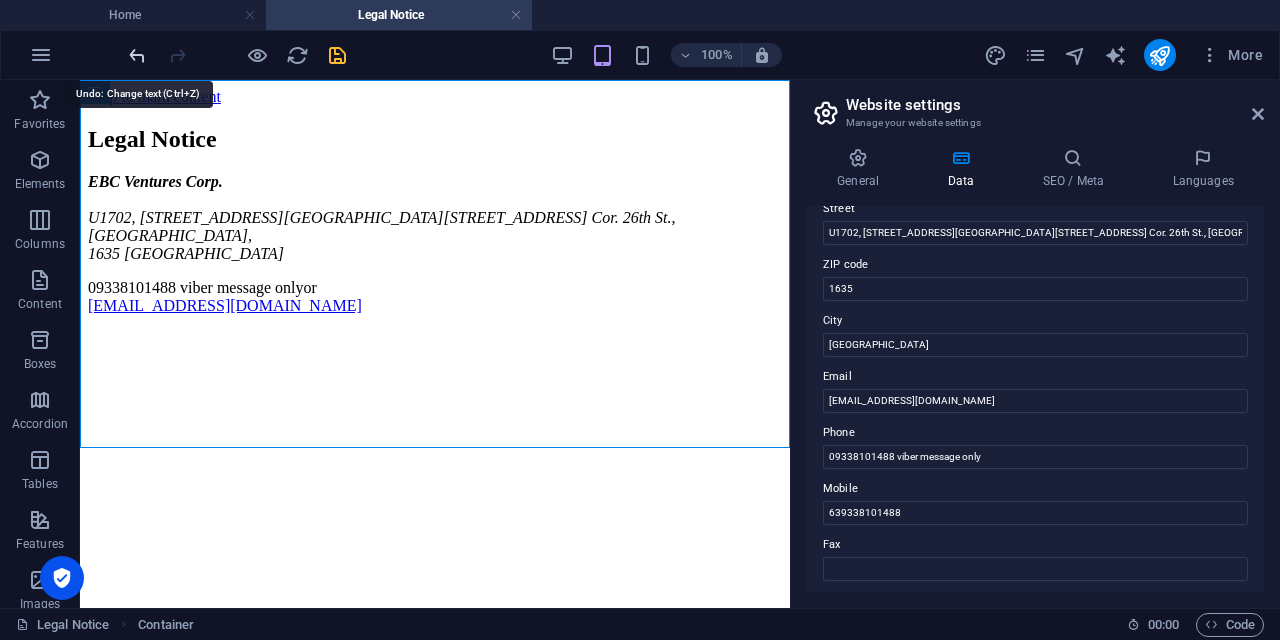 click at bounding box center (137, 55) 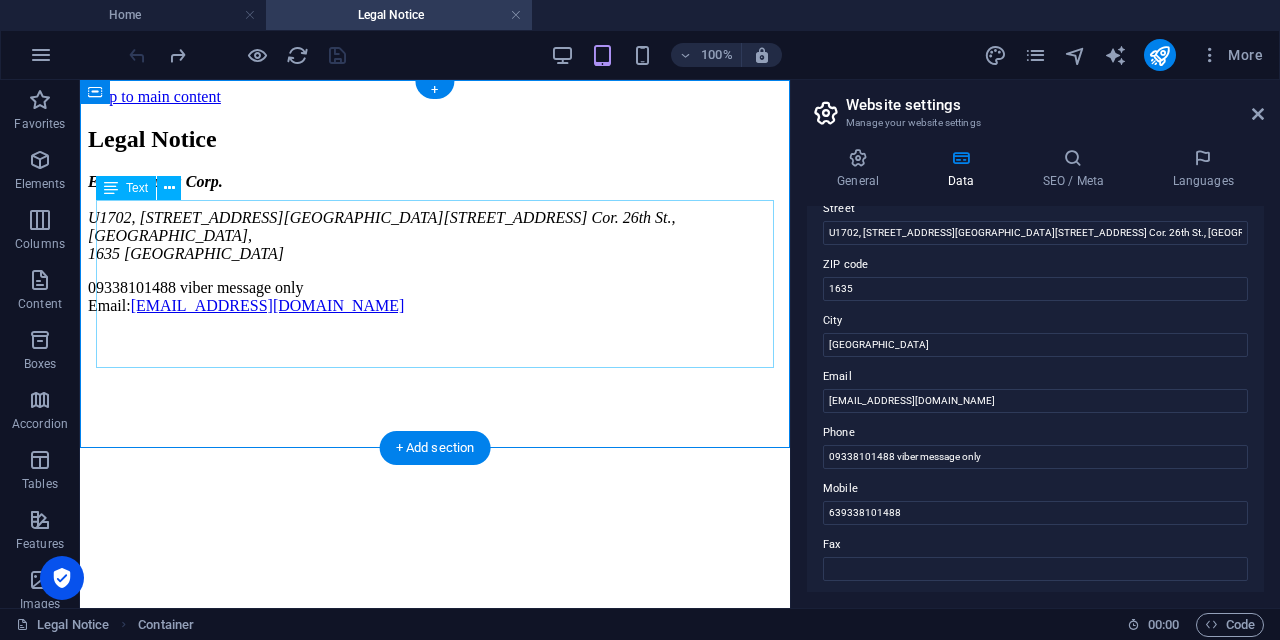 click on "EBC Ventures Corp.   U1702, 17F High Street South Corporate Plaza Condominium Tower 2,  11th Ave. Cor. 26th St., Bonifacio Global City,  1635   Taguig City 09338101488 viber message only  Email:  info@ebcventures.ph" at bounding box center (435, 244) 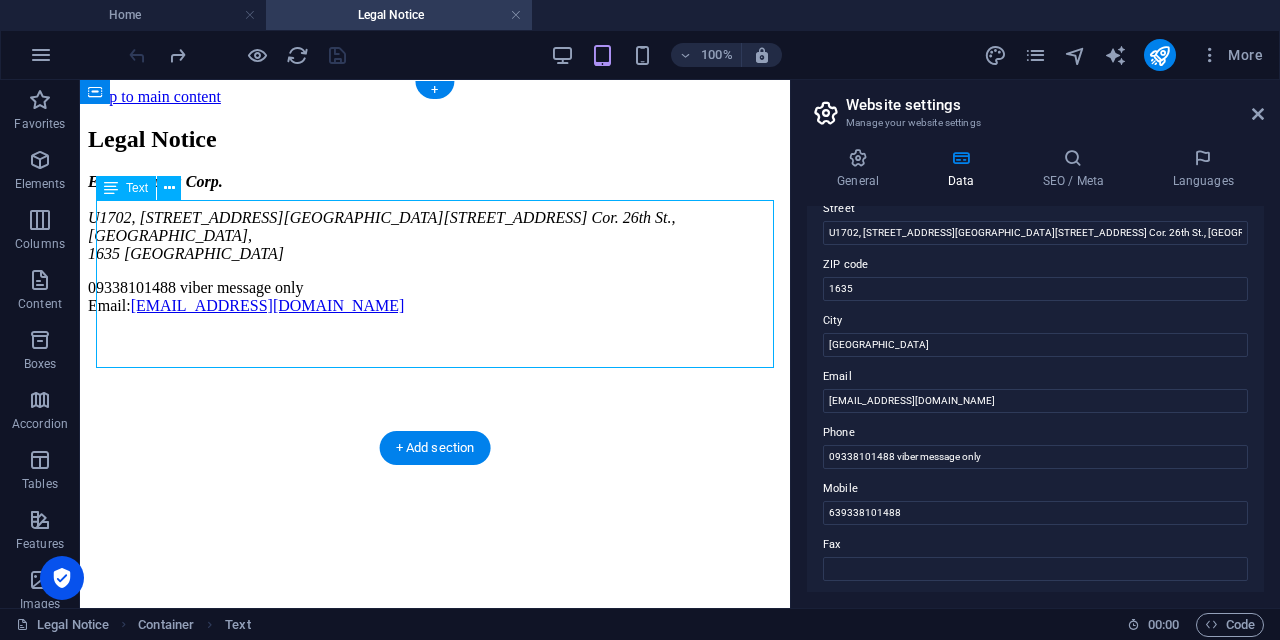 click on "EBC Ventures Corp.   U1702, 17F High Street South Corporate Plaza Condominium Tower 2,  11th Ave. Cor. 26th St., Bonifacio Global City,  1635   Taguig City 09338101488 viber message only  Email:  info@ebcventures.ph" at bounding box center (435, 244) 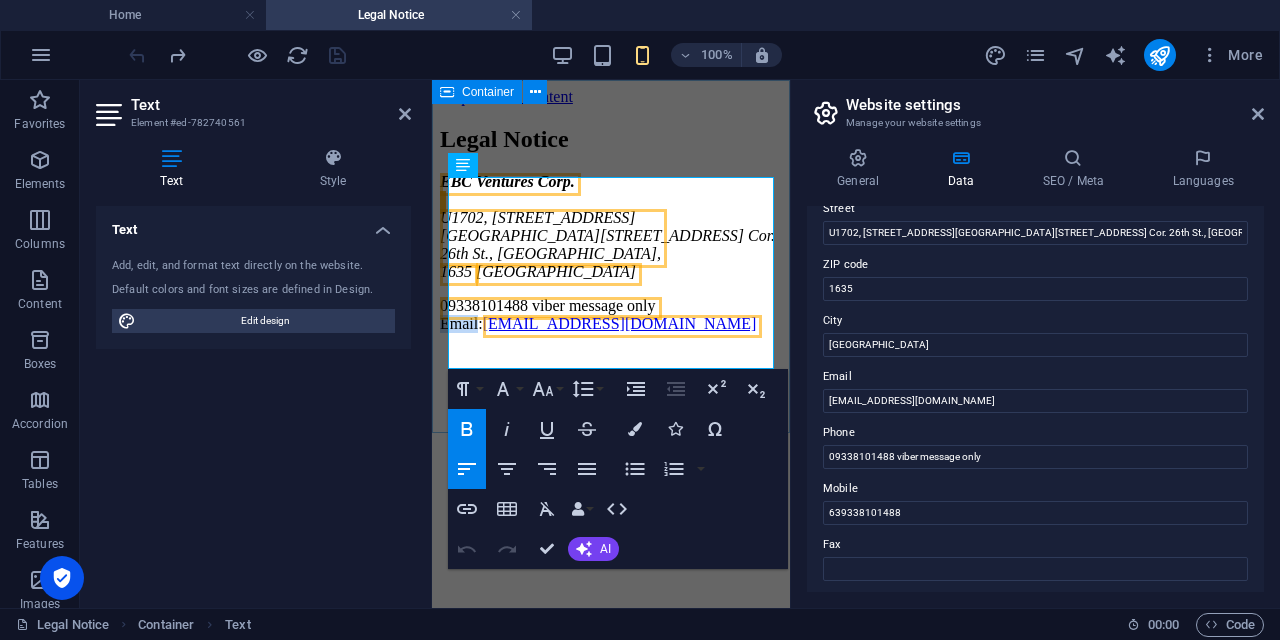 drag, startPoint x: 485, startPoint y: 357, endPoint x: 447, endPoint y: 358, distance: 38.013157 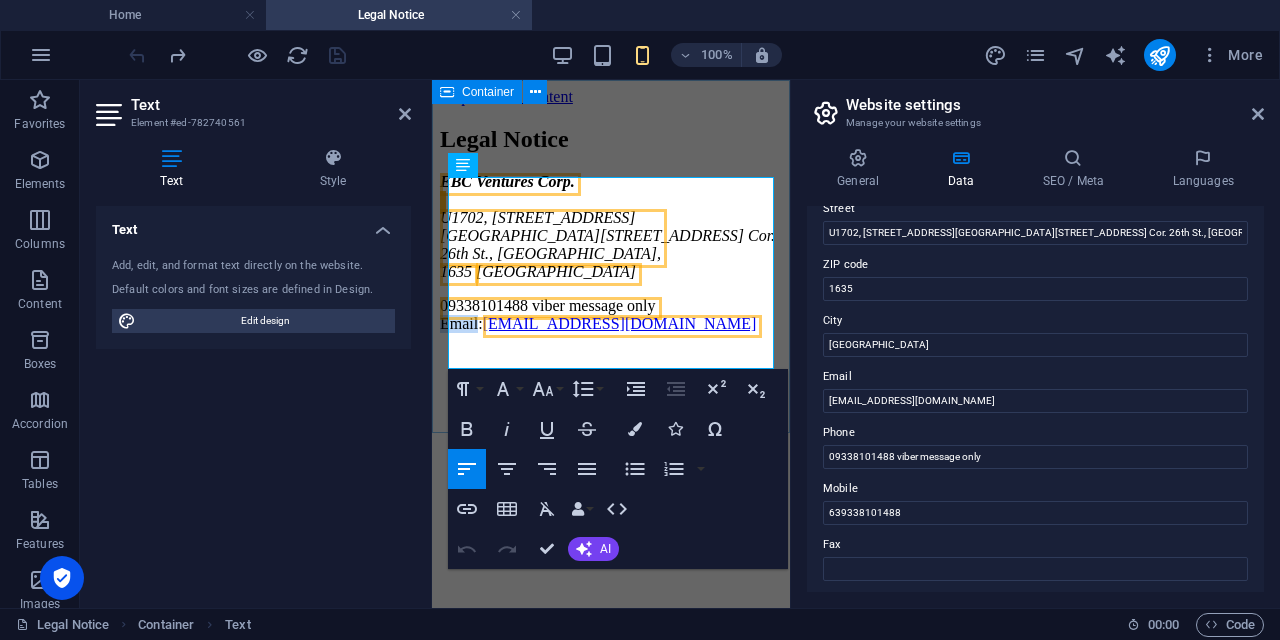 type 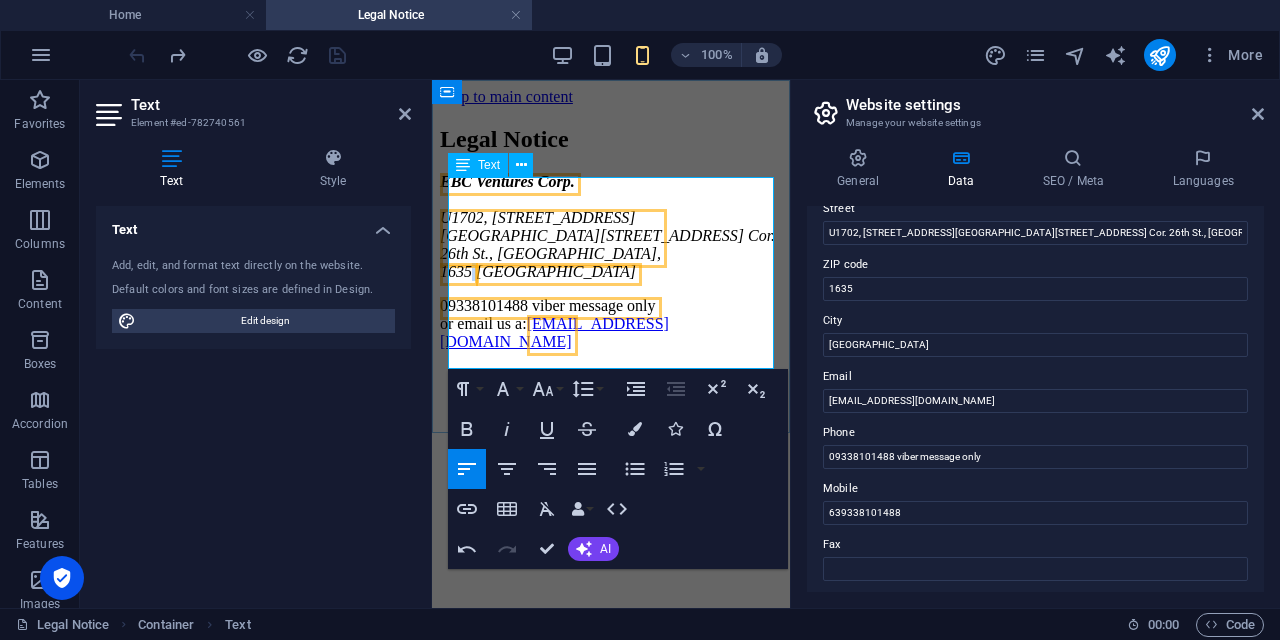 click on "Taguig City" at bounding box center (556, 271) 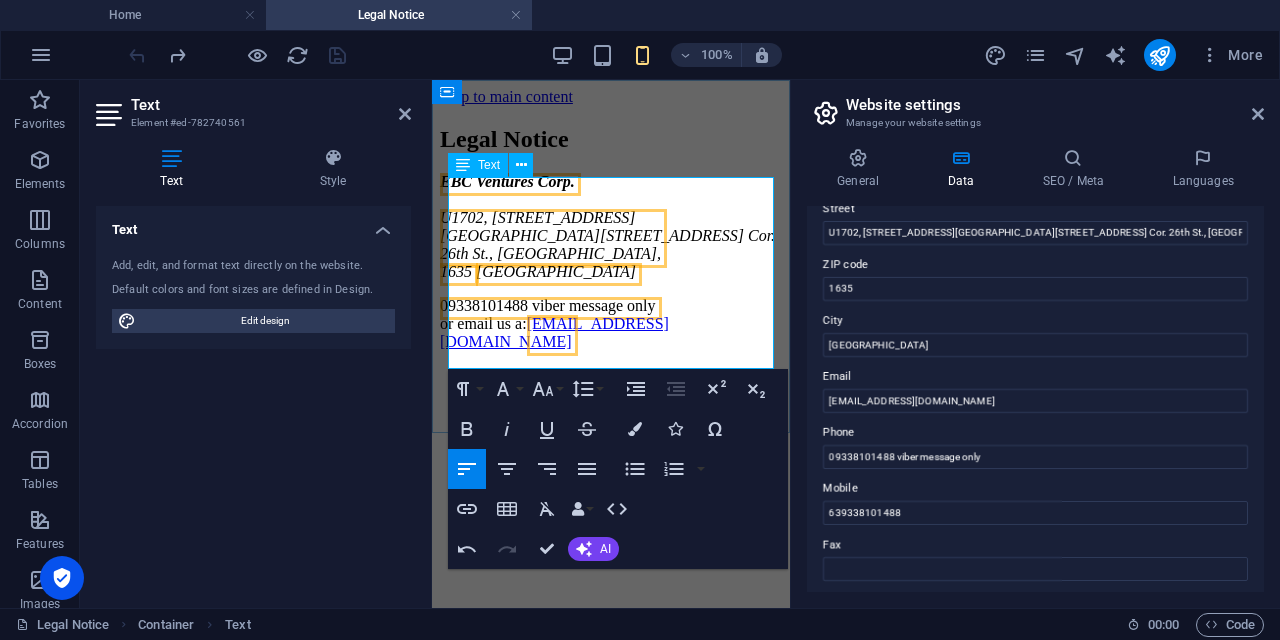 click on "09338101488 viber message only  or email us a:  info@ebcventures.ph" at bounding box center (611, 324) 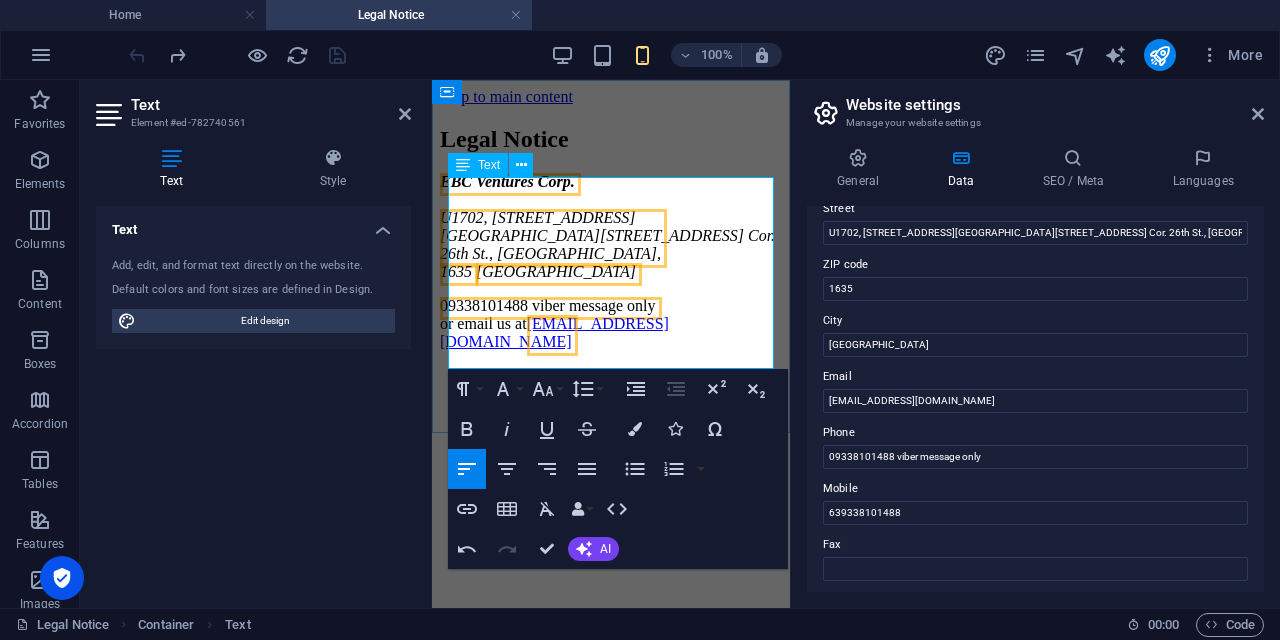 click on "EBC Ventures Corp.   U1702, 17F High Street South Corporate Plaza Condominium Tower 2,  11th Ave. Cor. 26th St., Bonifacio Global City,  1635   Taguig City" at bounding box center [611, 227] 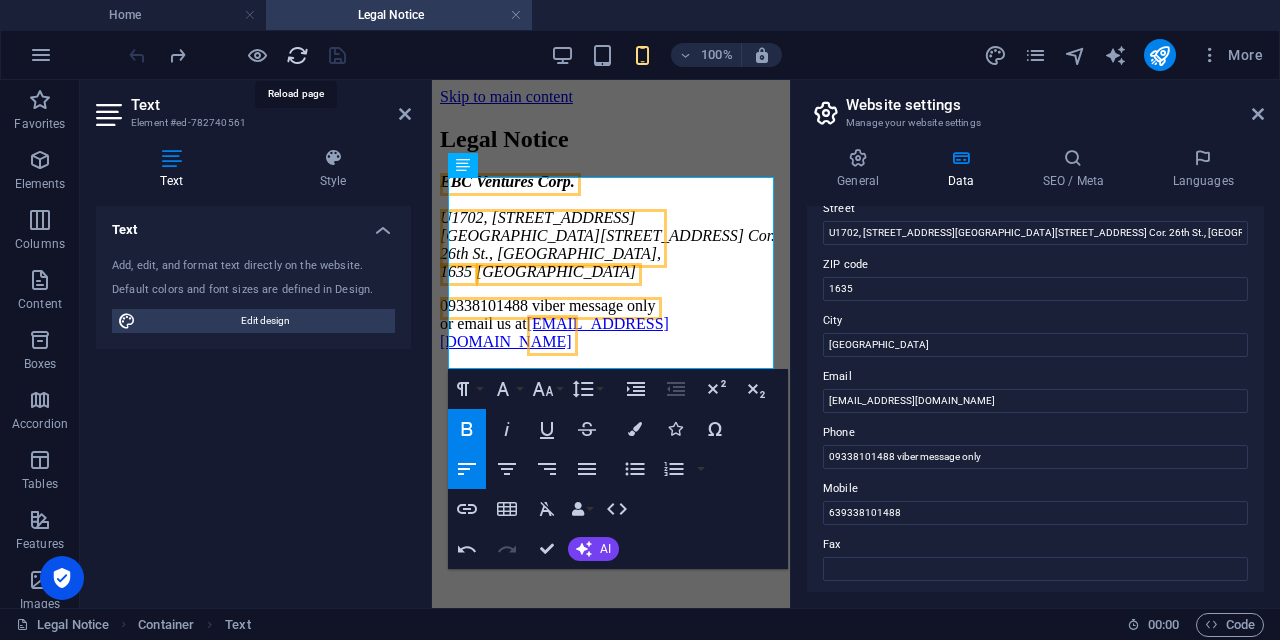 click at bounding box center [297, 55] 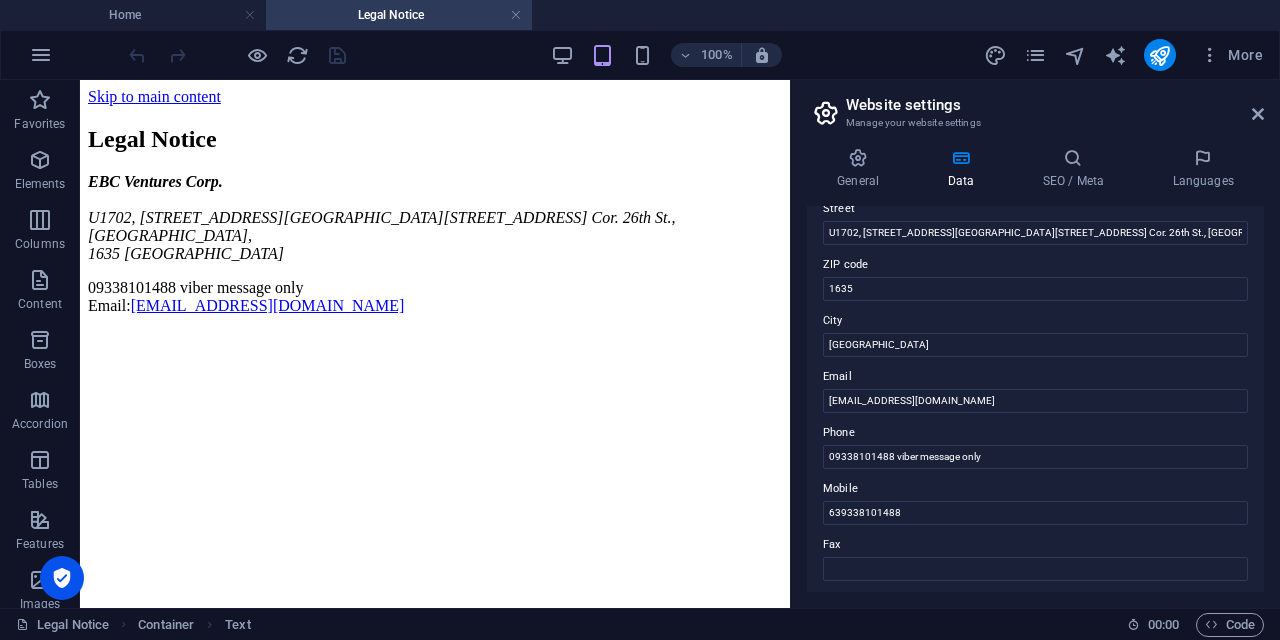 scroll, scrollTop: 0, scrollLeft: 0, axis: both 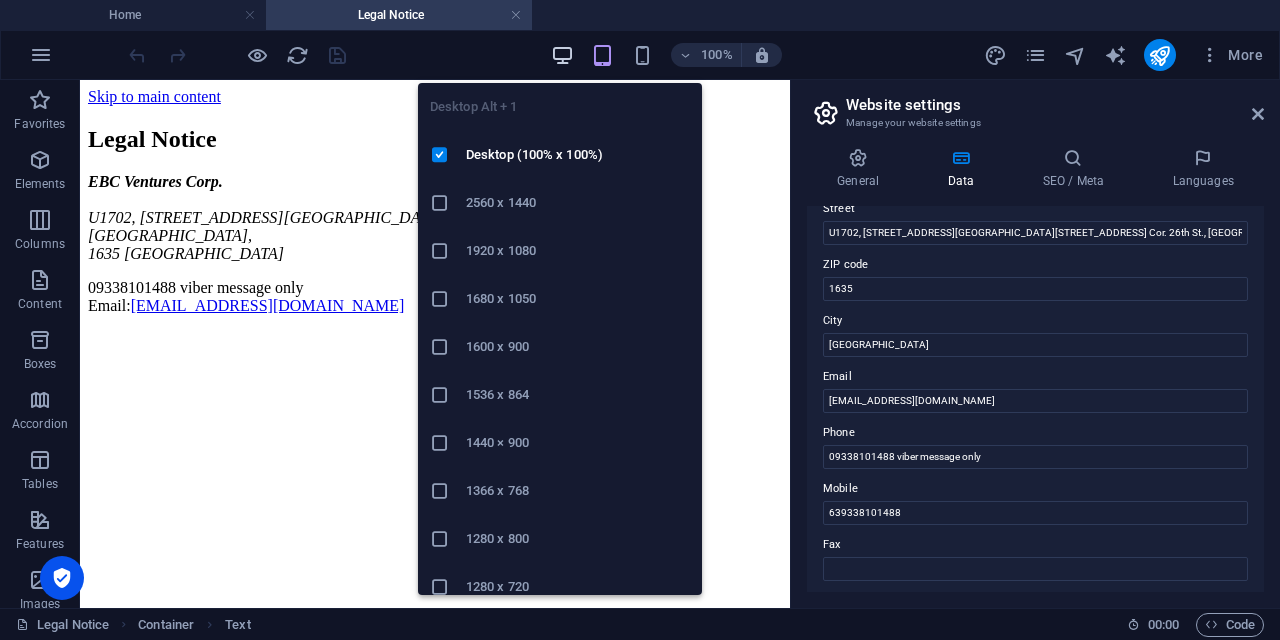 click at bounding box center [562, 55] 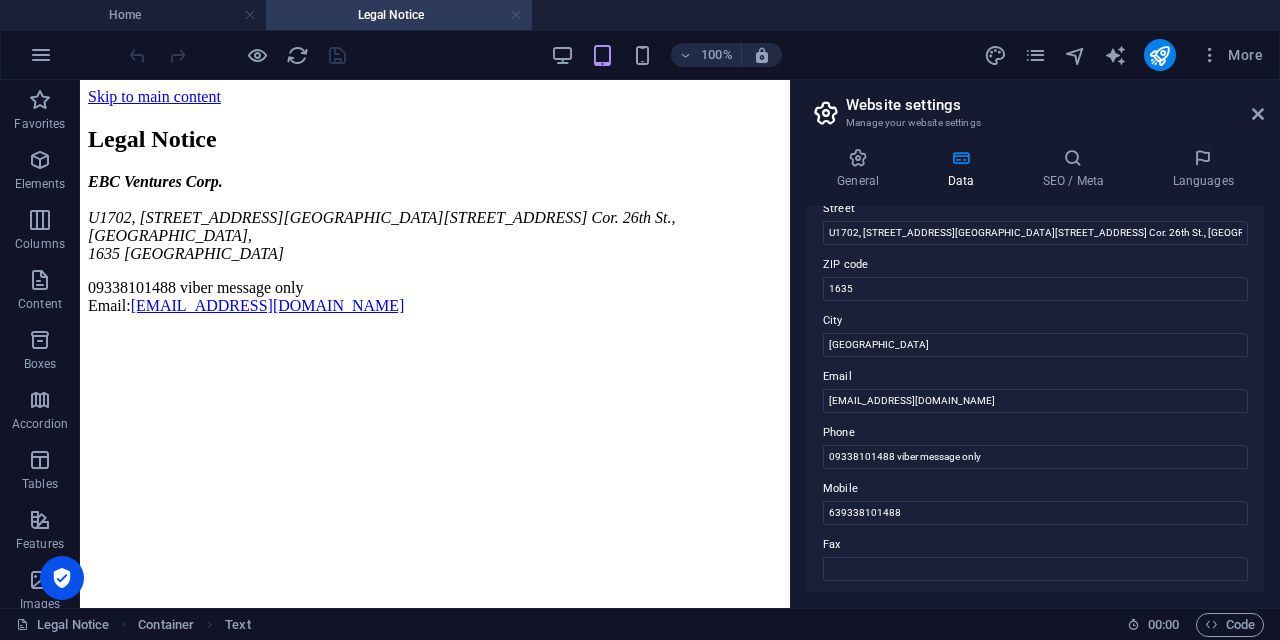 click at bounding box center (516, 15) 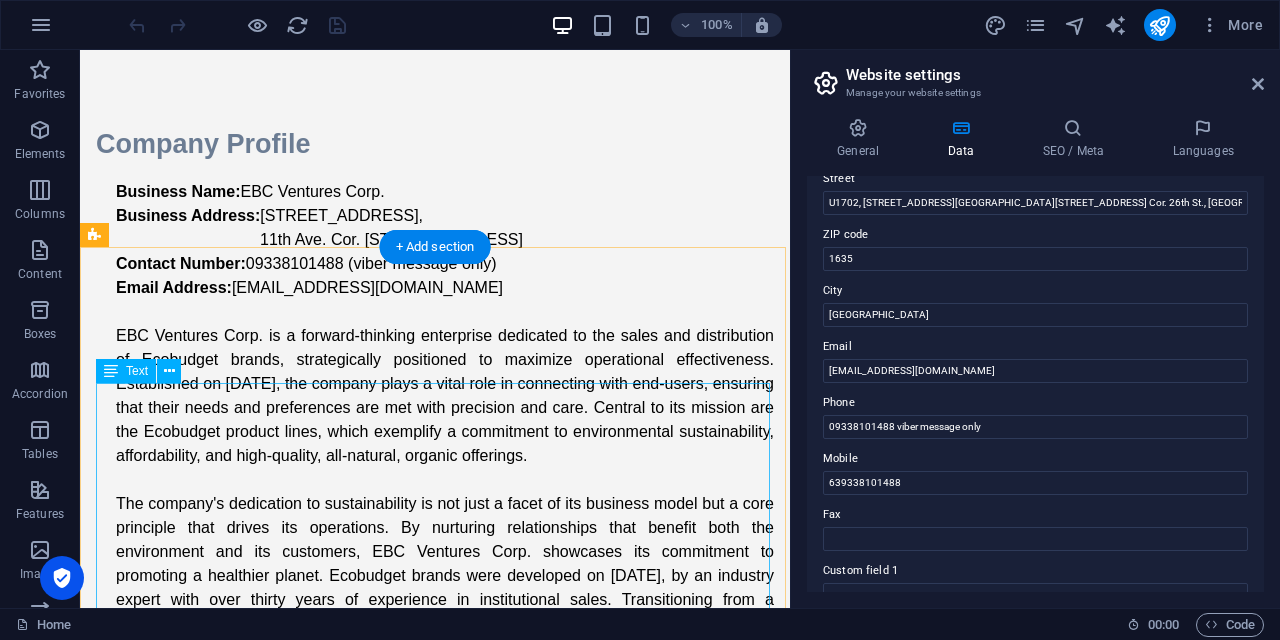 scroll, scrollTop: 0, scrollLeft: 0, axis: both 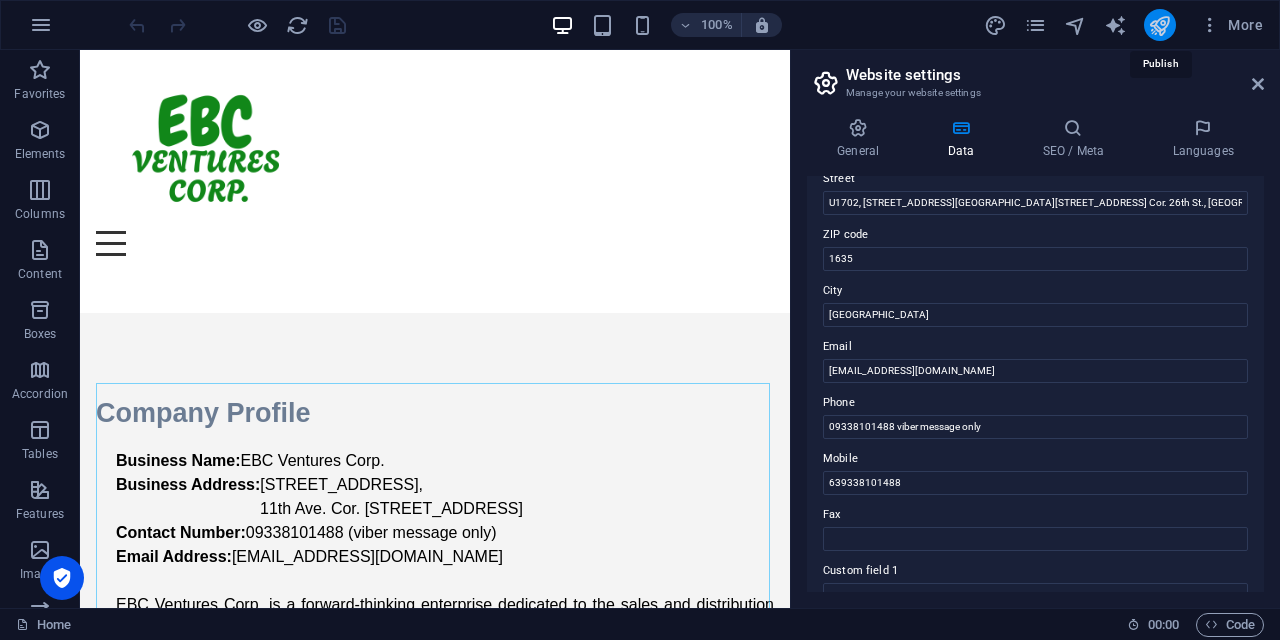 click at bounding box center (1159, 25) 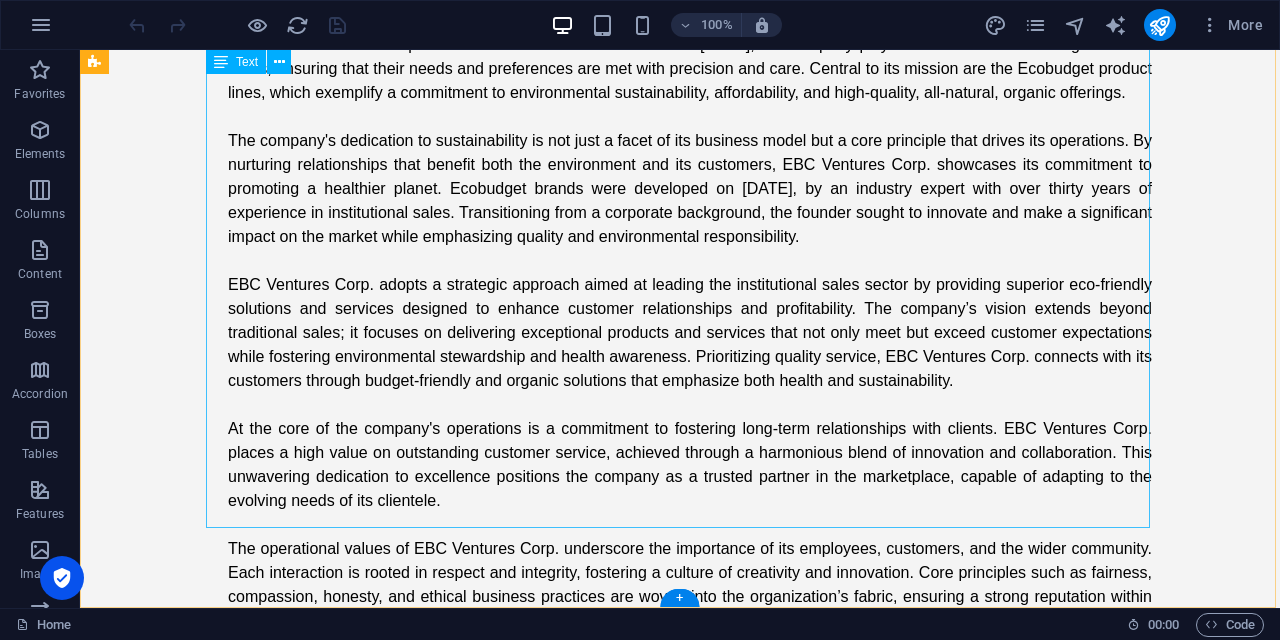 scroll, scrollTop: 727, scrollLeft: 0, axis: vertical 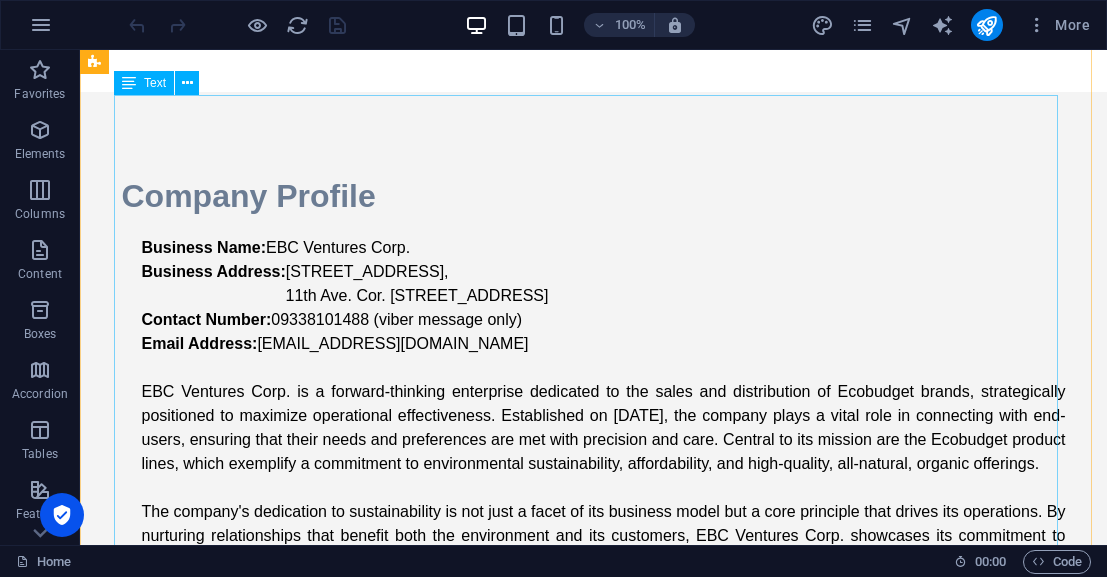 click on "Business Name:         EBC Ventures Corp.  Business Address:    [STREET_ADDRESS] Cor. [GEOGRAPHIC_DATA], [GEOGRAPHIC_DATA] 1635 Contact Number:       09338101488 (viber message only) Email Address:          [EMAIL_ADDRESS][DOMAIN_NAME]     EBC Ventures Corp. is a forward-thinking enterprise dedicated to the sales and distribution of Ecobudget brands, strategically positioned to maximize operational effectiveness. Established on [DATE], the company plays a vital role in connecting with end-users, ensuring that their needs and preferences are met with precision and care. Central to its mission are the Ecobudget product lines, which exemplify a commitment to environmental sustainability, affordability, and high-quality, all-natural, organic offerings." at bounding box center (594, 656) 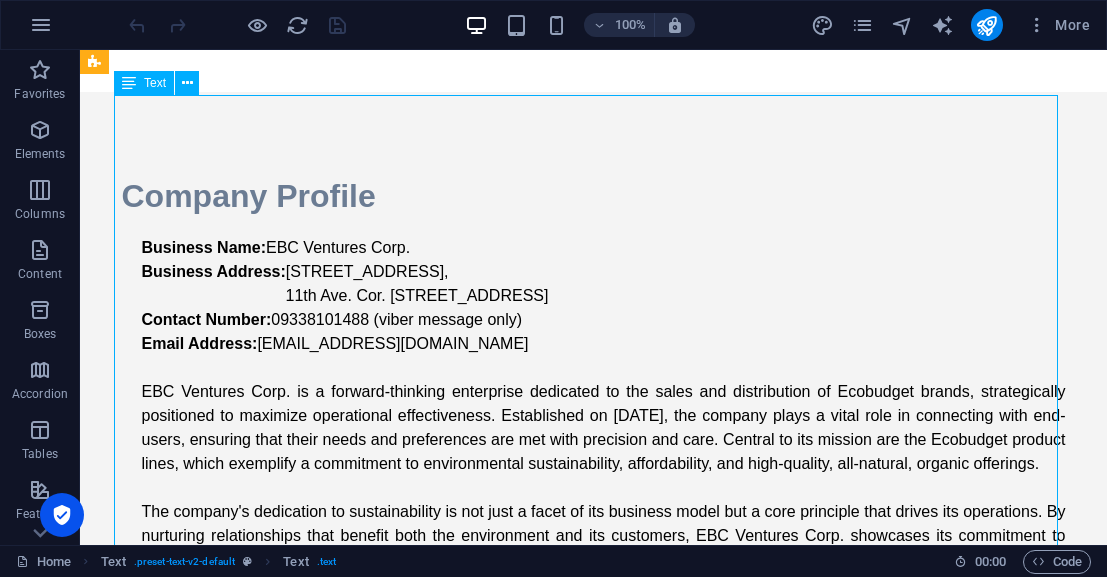 click on "Business Name:         EBC Ventures Corp.  Business Address:    [STREET_ADDRESS] Cor. [GEOGRAPHIC_DATA], [GEOGRAPHIC_DATA] 1635 Contact Number:       09338101488 (viber message only) Email Address:          [EMAIL_ADDRESS][DOMAIN_NAME]     EBC Ventures Corp. is a forward-thinking enterprise dedicated to the sales and distribution of Ecobudget brands, strategically positioned to maximize operational effectiveness. Established on [DATE], the company plays a vital role in connecting with end-users, ensuring that their needs and preferences are met with precision and care. Central to its mission are the Ecobudget product lines, which exemplify a commitment to environmental sustainability, affordability, and high-quality, all-natural, organic offerings." at bounding box center (594, 656) 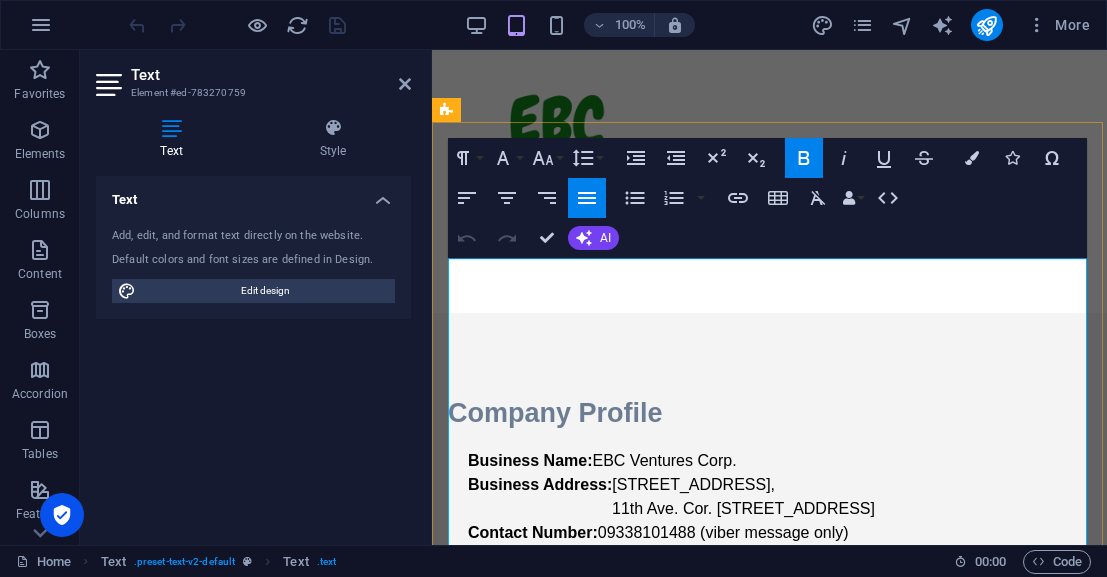 click on "Business Name:         EBC Ventures Corp." at bounding box center [779, 461] 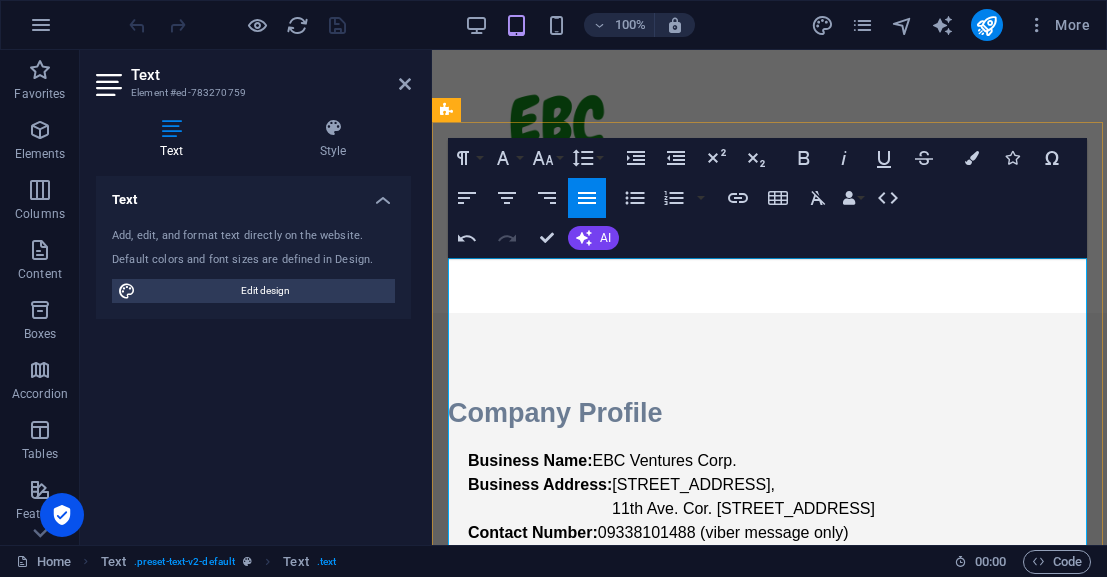 type 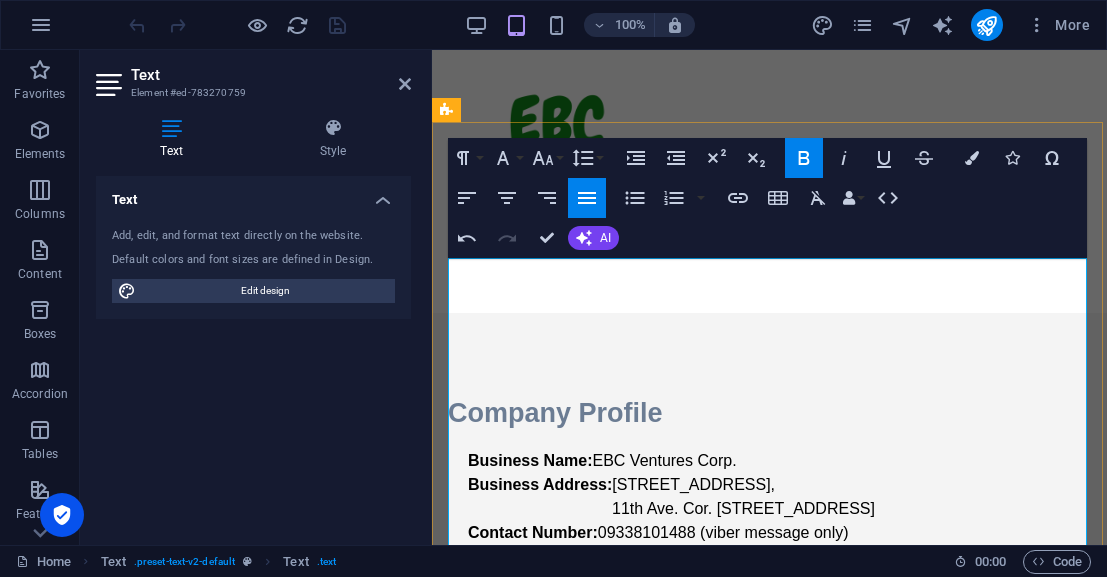 click on "Business Address:" at bounding box center (540, 484) 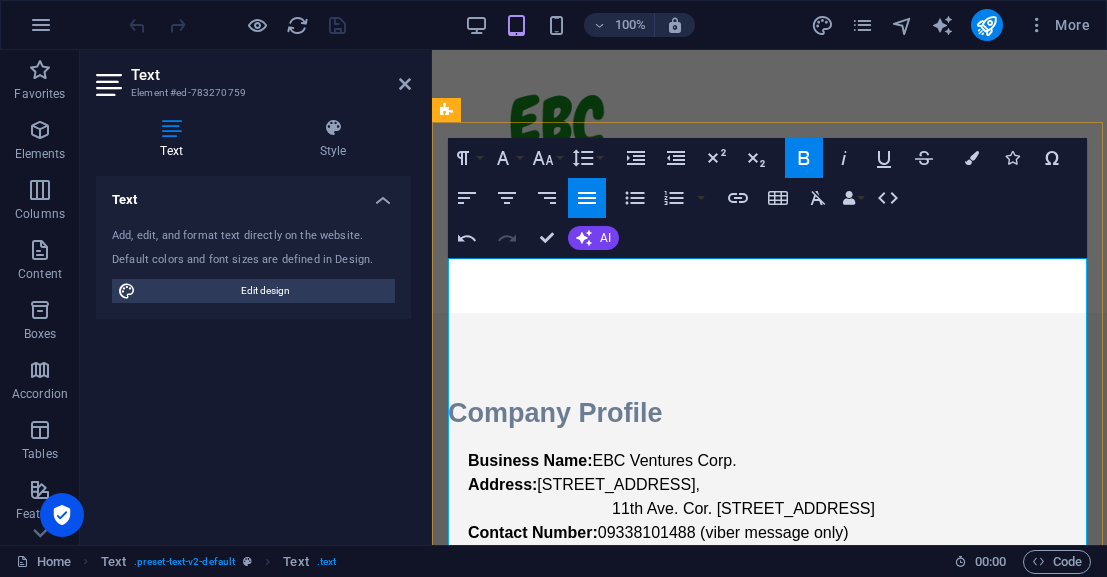 click on "Address:    U1702, 17F High Street South Corporate Plaza Condominium Tower 2," at bounding box center [779, 485] 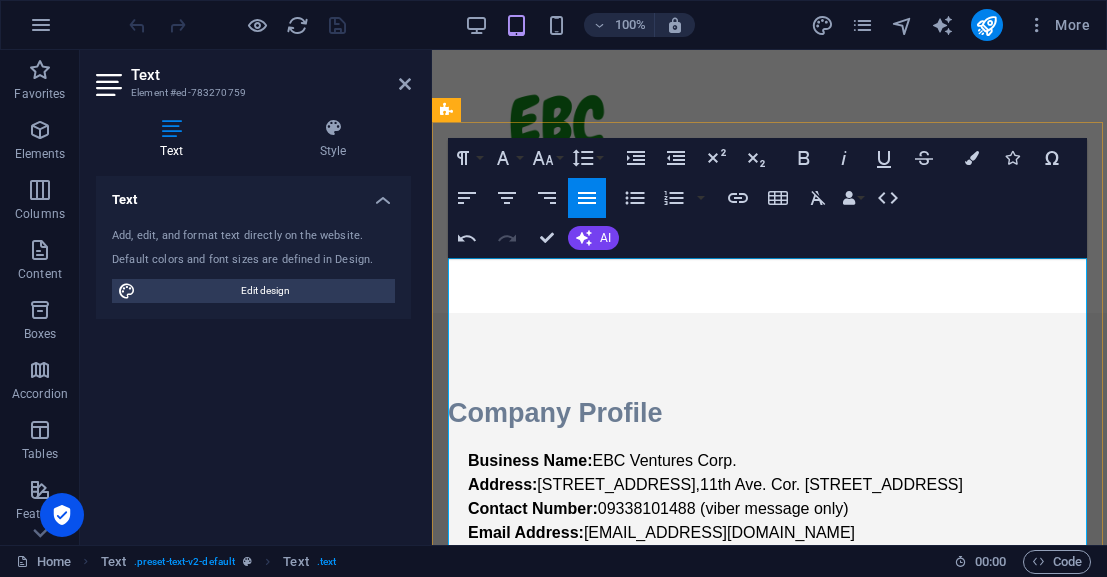 click on "Contact Number:       09338101488 (viber message only)" at bounding box center [779, 509] 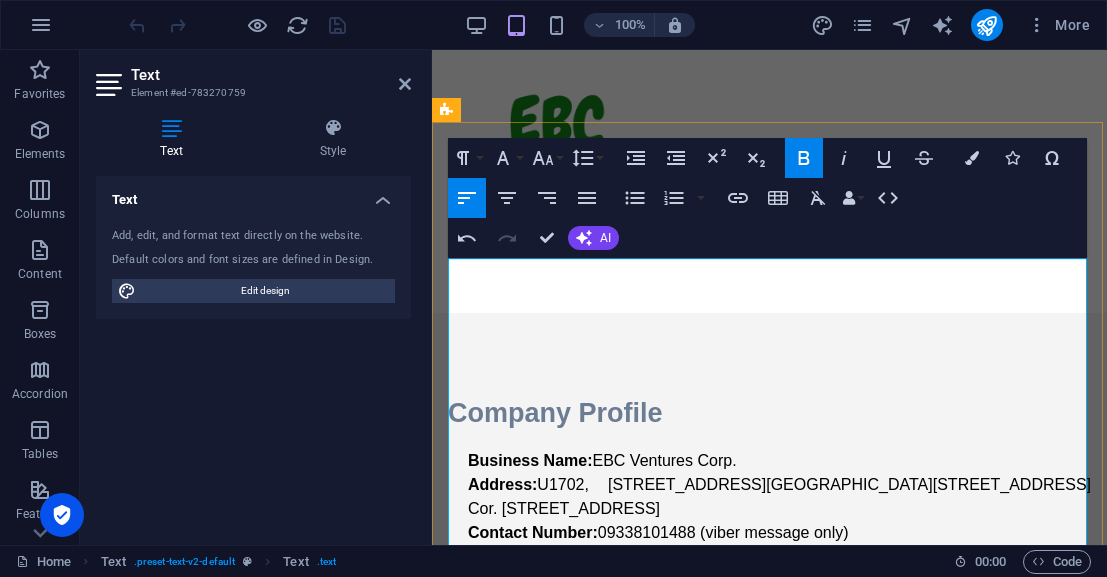 click on "Email Address:" at bounding box center (526, 556) 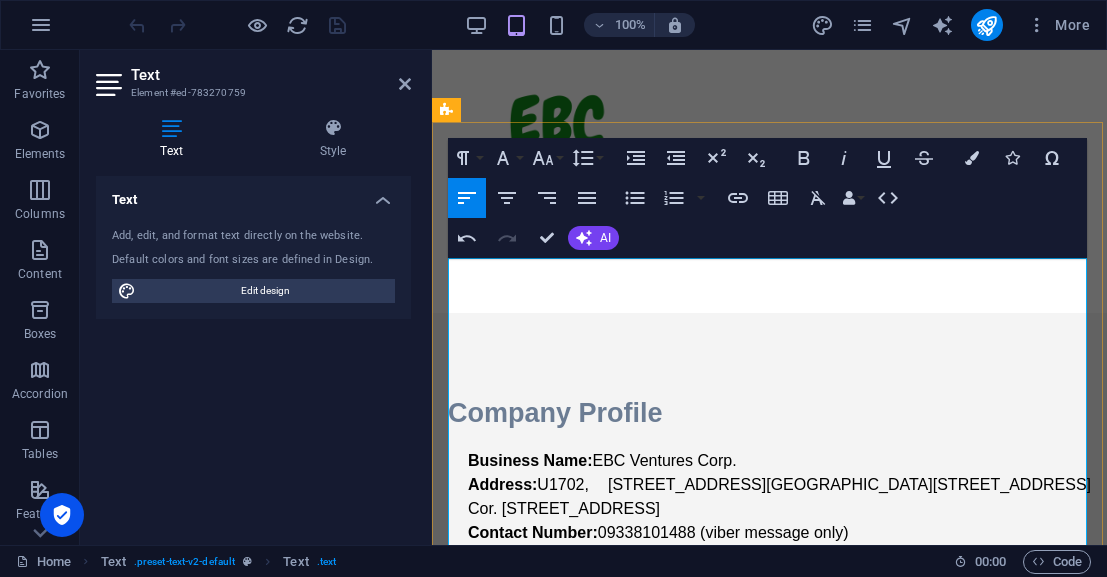 click on "Contact Number:  09338101488 (viber message only)" at bounding box center (779, 533) 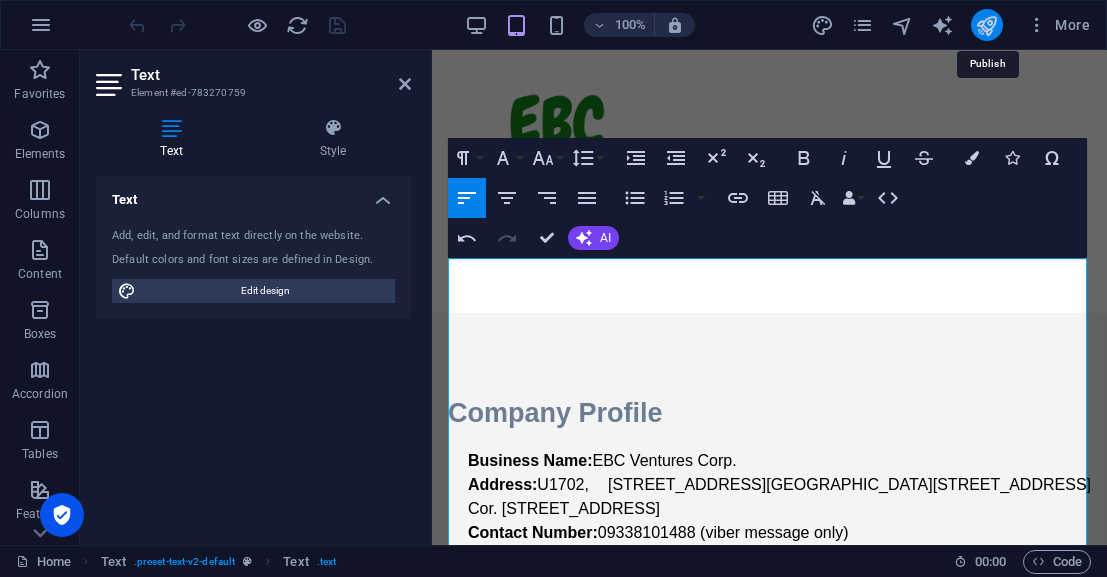 click at bounding box center [986, 25] 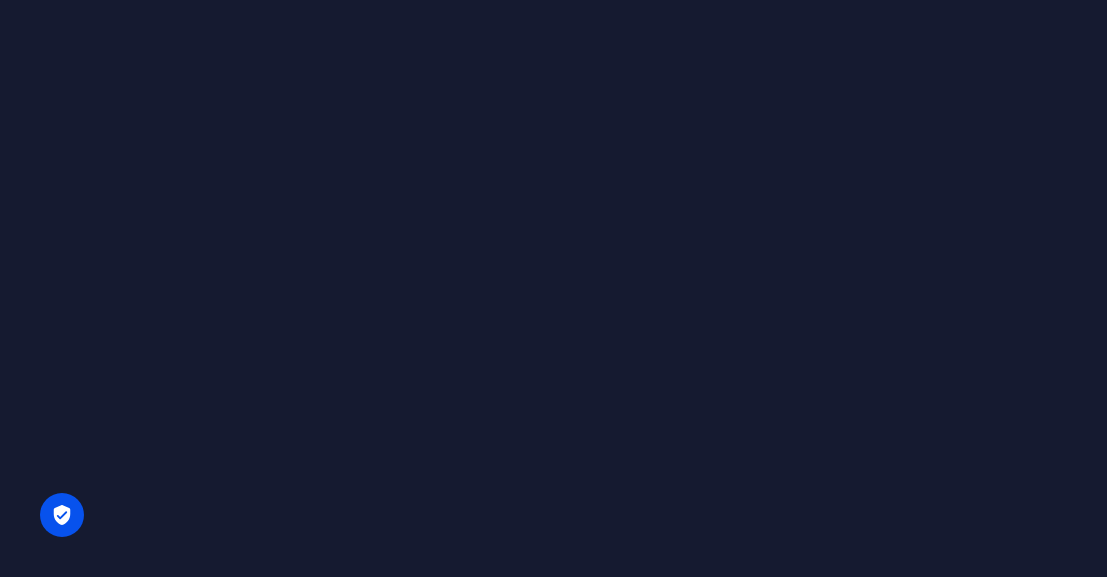 scroll, scrollTop: 0, scrollLeft: 0, axis: both 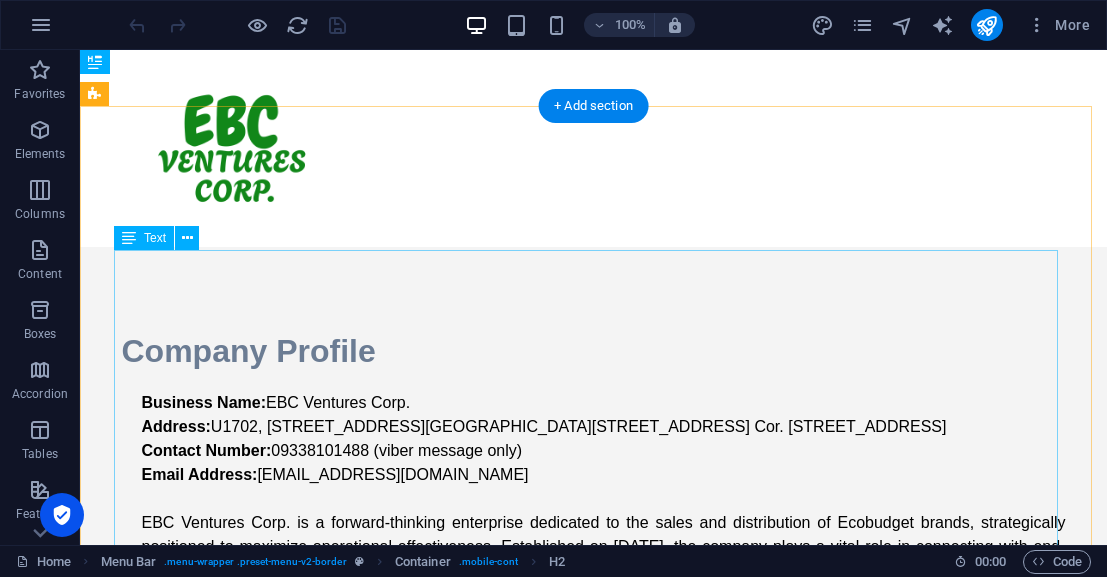 click on "Business Name:  EBC Ventures Corp.  Address:  [STREET_ADDRESS] Cor. [GEOGRAPHIC_DATA], [GEOGRAPHIC_DATA] 1635 Contact Number:  [PHONE_NUMBER] (viber message only) Email Address:  [EMAIL_ADDRESS][DOMAIN_NAME]     EBC Ventures Corp. is a forward-thinking enterprise dedicated to the sales and distribution of Ecobudget brands, strategically positioned to maximize operational effectiveness. Established on [DATE], the company plays a vital role in connecting with end-users, ensuring that their needs and preferences are met with precision and care. Central to its mission are the Ecobudget product lines, which exemplify a commitment to environmental sustainability, affordability, and high-quality, all-natural, organic offerings." at bounding box center [594, 799] 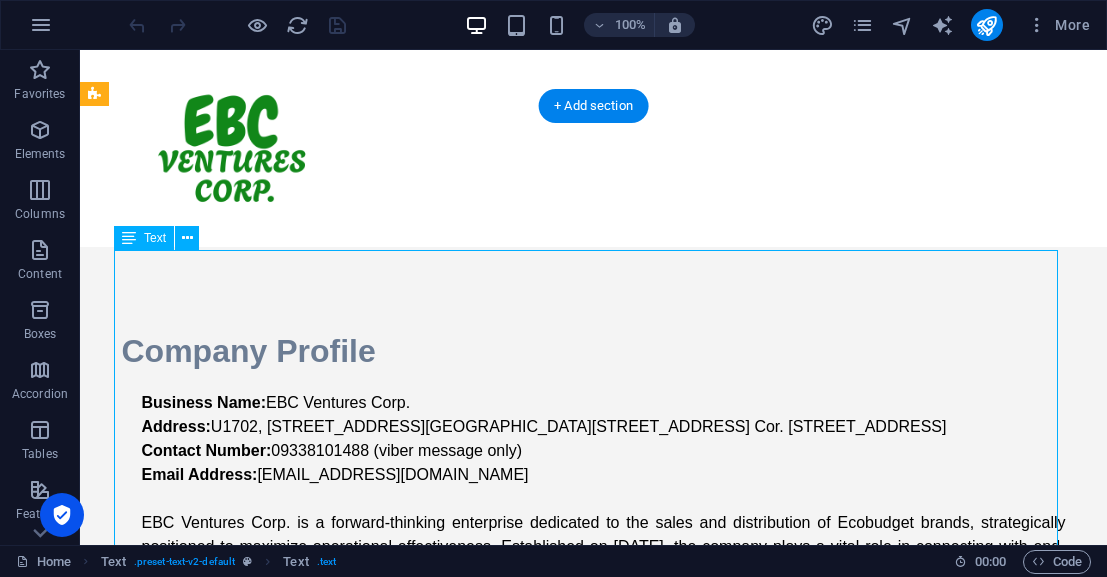 click on "Business Name:  EBC Ventures Corp.  Address:  [STREET_ADDRESS] Cor. [GEOGRAPHIC_DATA], [GEOGRAPHIC_DATA] 1635 Contact Number:  [PHONE_NUMBER] (viber message only) Email Address:  [EMAIL_ADDRESS][DOMAIN_NAME]     EBC Ventures Corp. is a forward-thinking enterprise dedicated to the sales and distribution of Ecobudget brands, strategically positioned to maximize operational effectiveness. Established on [DATE], the company plays a vital role in connecting with end-users, ensuring that their needs and preferences are met with precision and care. Central to its mission are the Ecobudget product lines, which exemplify a commitment to environmental sustainability, affordability, and high-quality, all-natural, organic offerings." at bounding box center [594, 799] 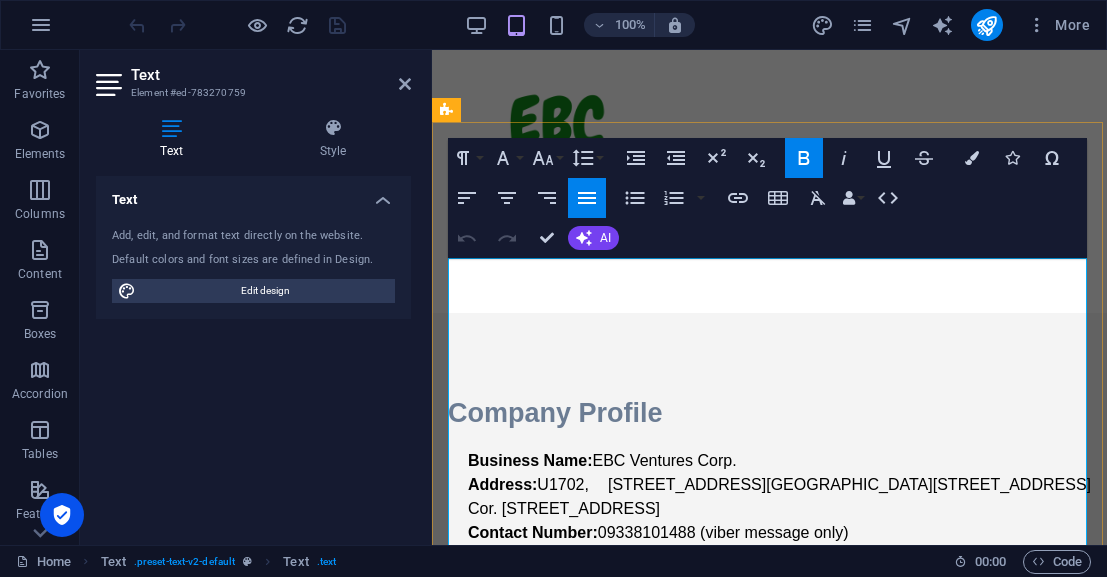 click on "Address:  [STREET_ADDRESS] Cor. [STREET_ADDRESS]" at bounding box center (779, 497) 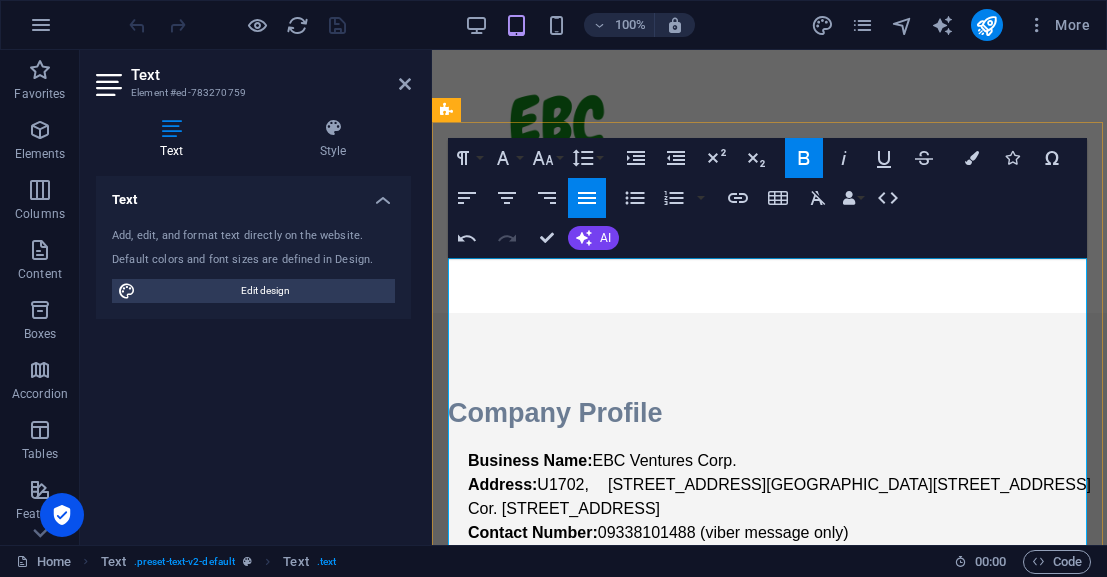 type 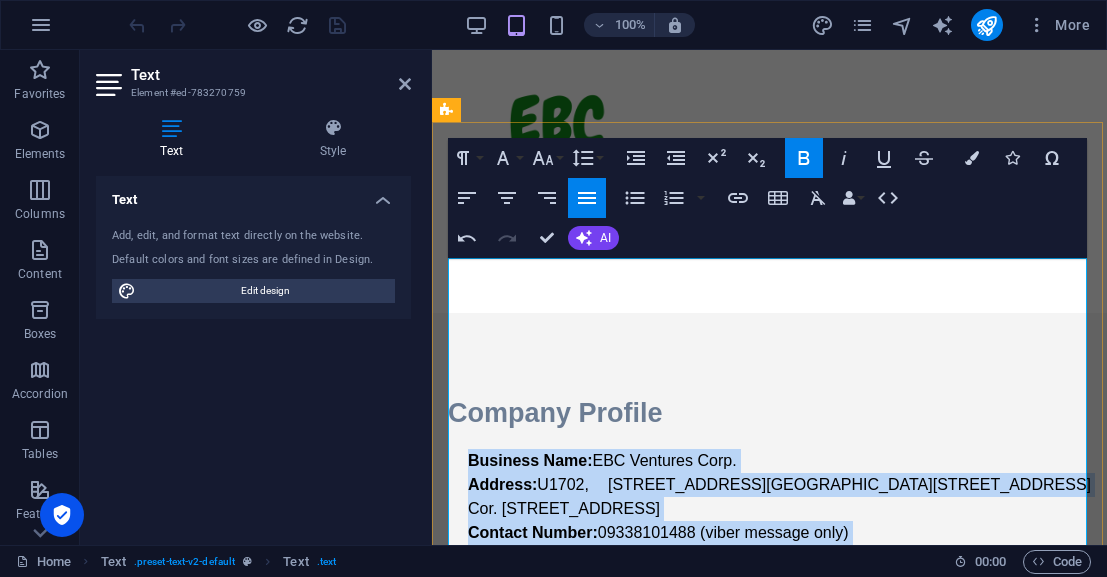 drag, startPoint x: 718, startPoint y: 363, endPoint x: 458, endPoint y: 270, distance: 276.1322 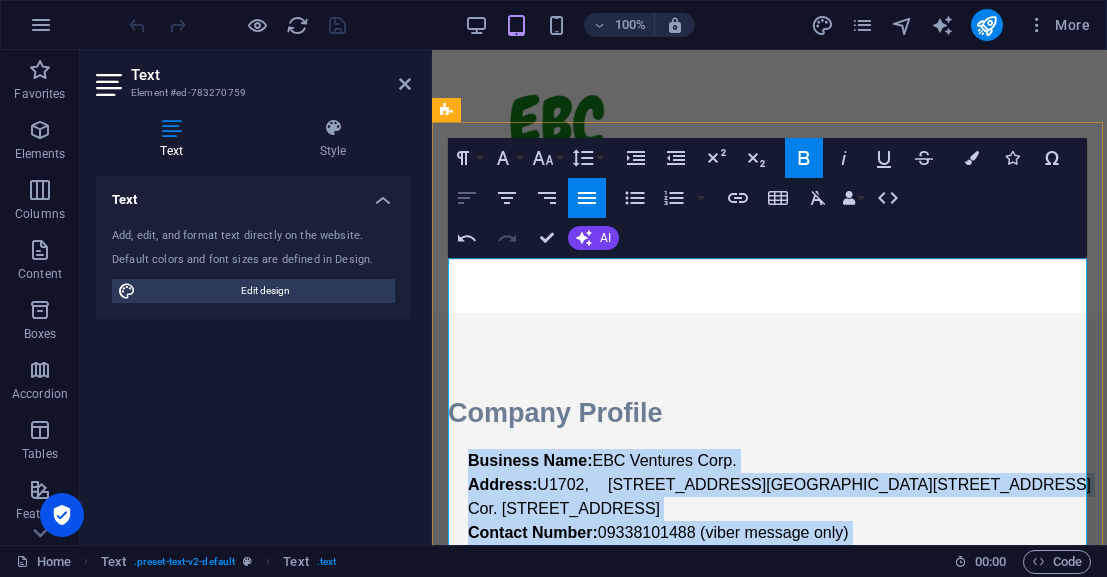 click 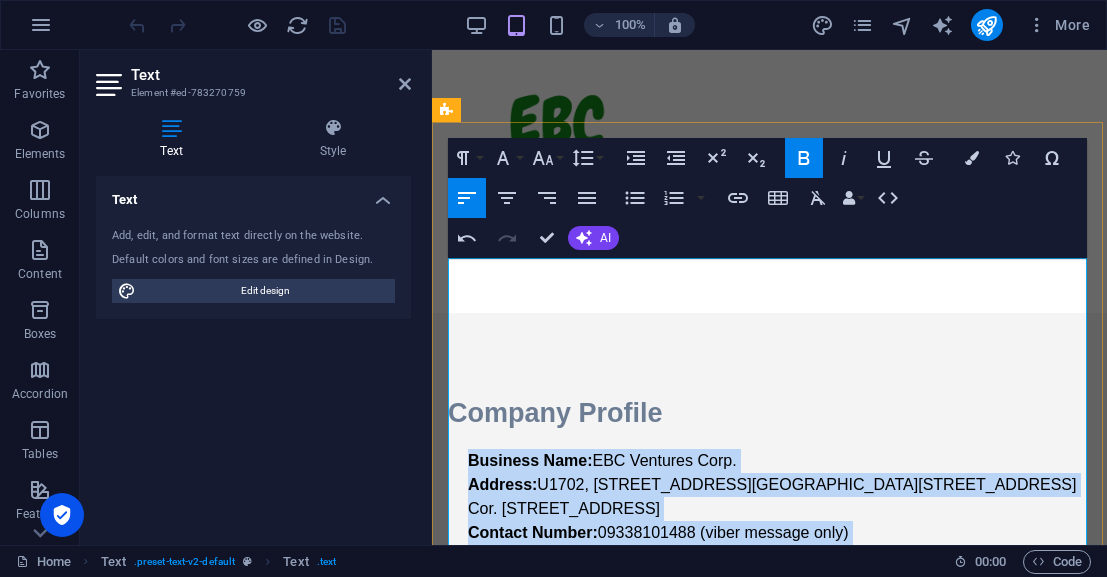 click on "Contact Number:  [PHONE_NUMBER] (viber message only)" at bounding box center (779, 533) 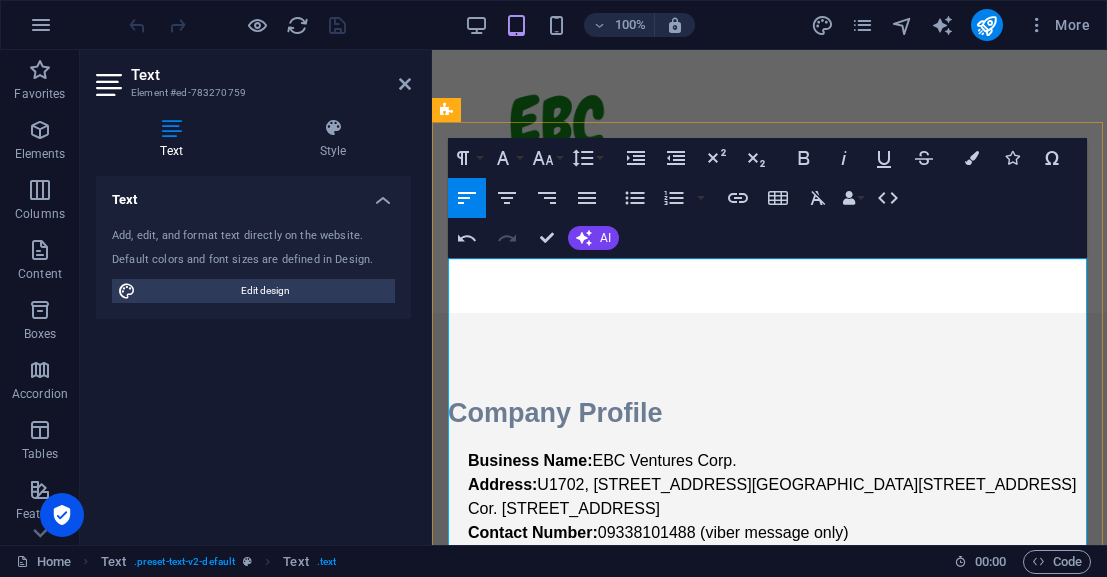click on "Business Name:  EBC Ventures Corp." at bounding box center (779, 461) 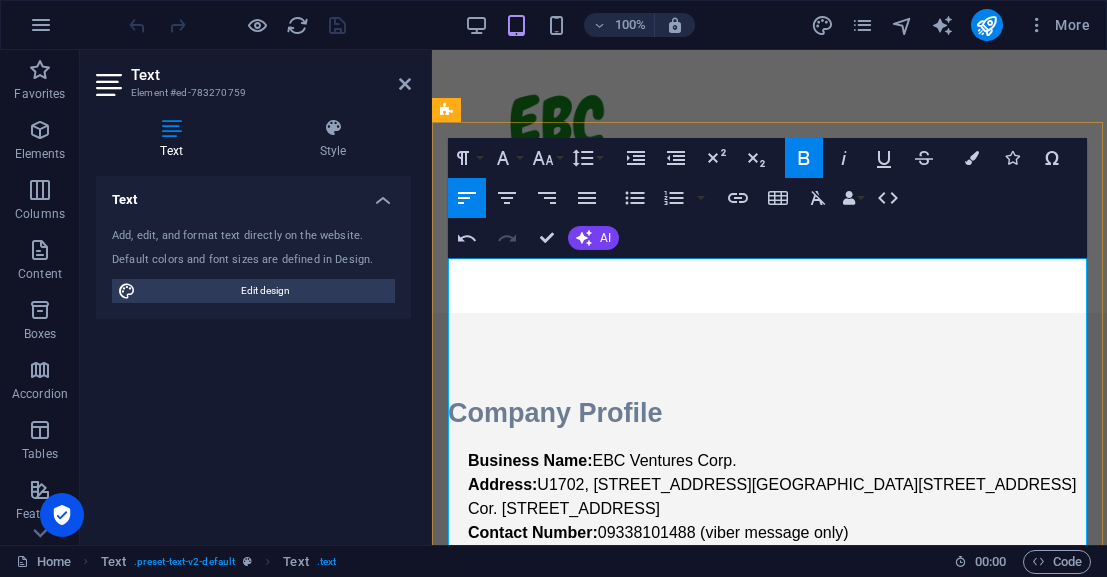 click on "Address:  [STREET_ADDRESS] Cor. [STREET_ADDRESS]" at bounding box center (779, 497) 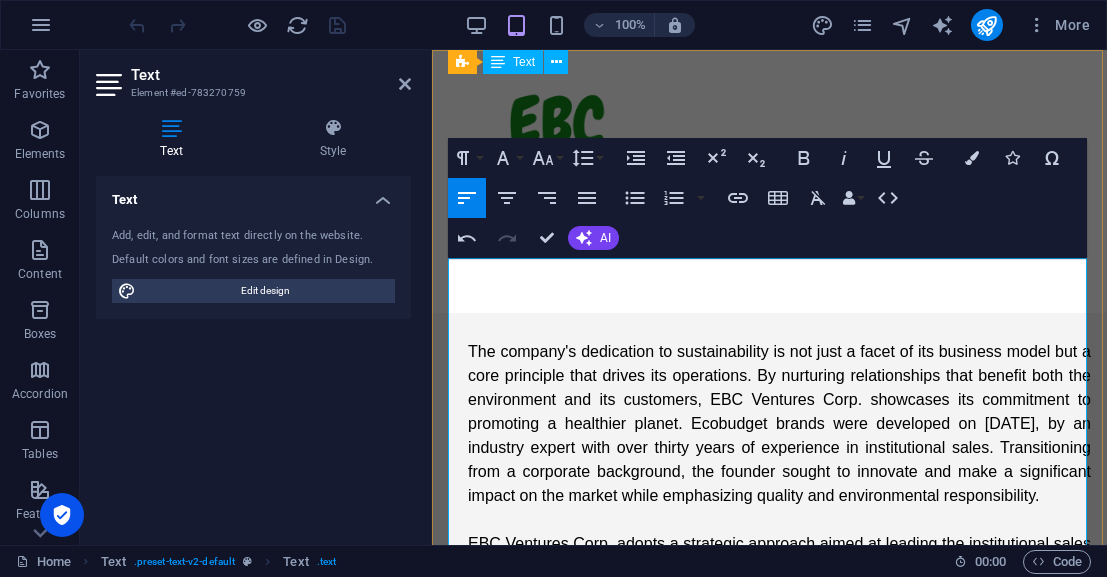 scroll, scrollTop: 0, scrollLeft: 0, axis: both 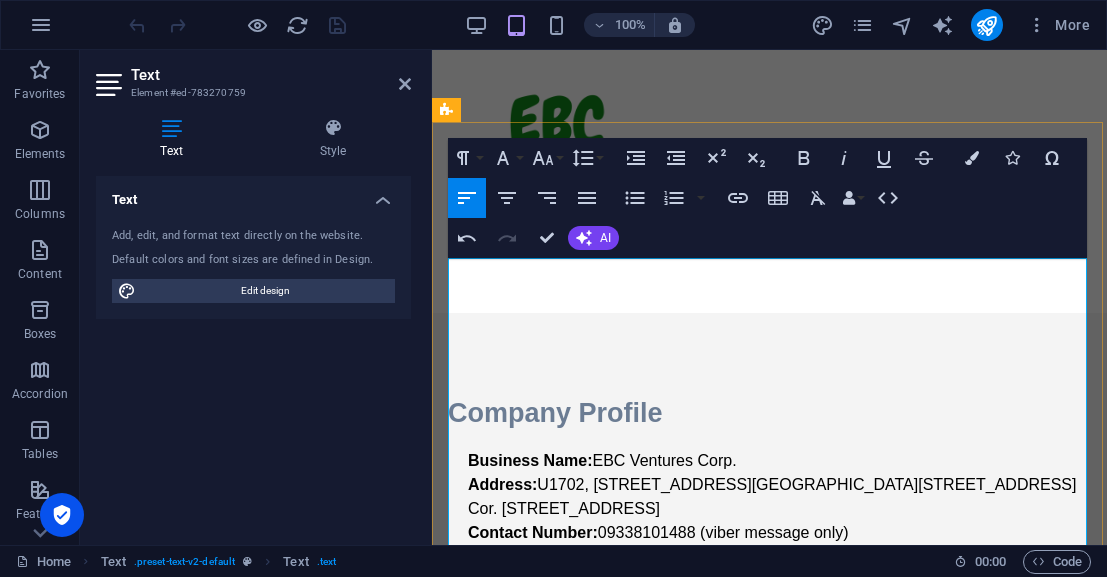 click on "Email Address:  [EMAIL_ADDRESS][DOMAIN_NAME]" at bounding box center (779, 557) 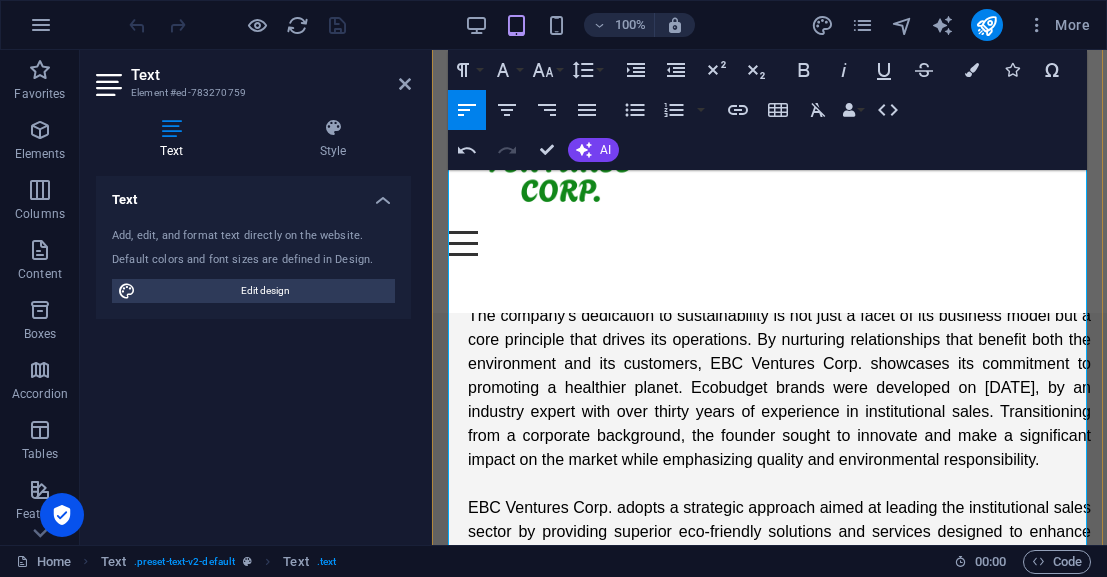 scroll, scrollTop: 0, scrollLeft: 0, axis: both 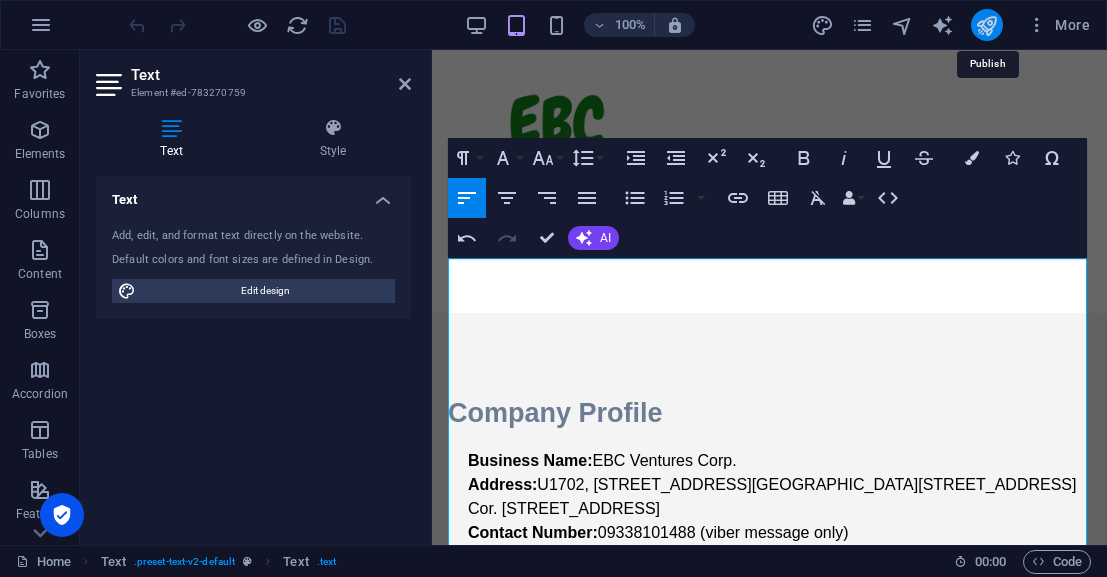 click at bounding box center [986, 25] 